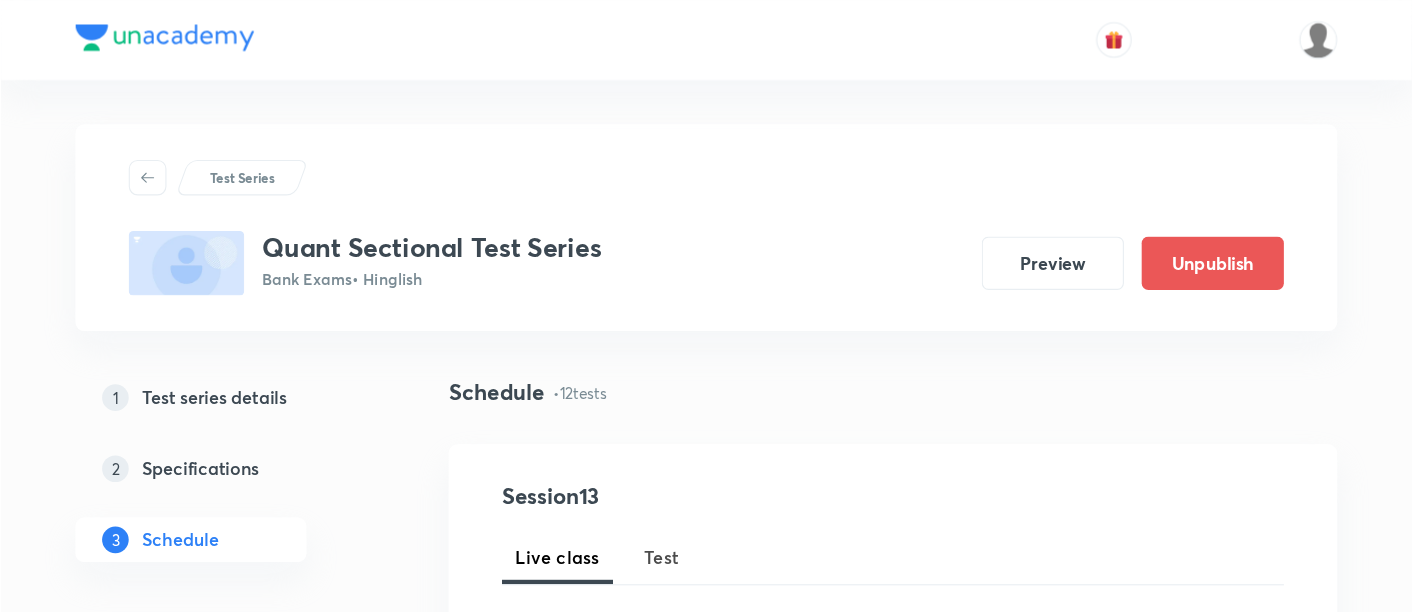 scroll, scrollTop: 0, scrollLeft: 0, axis: both 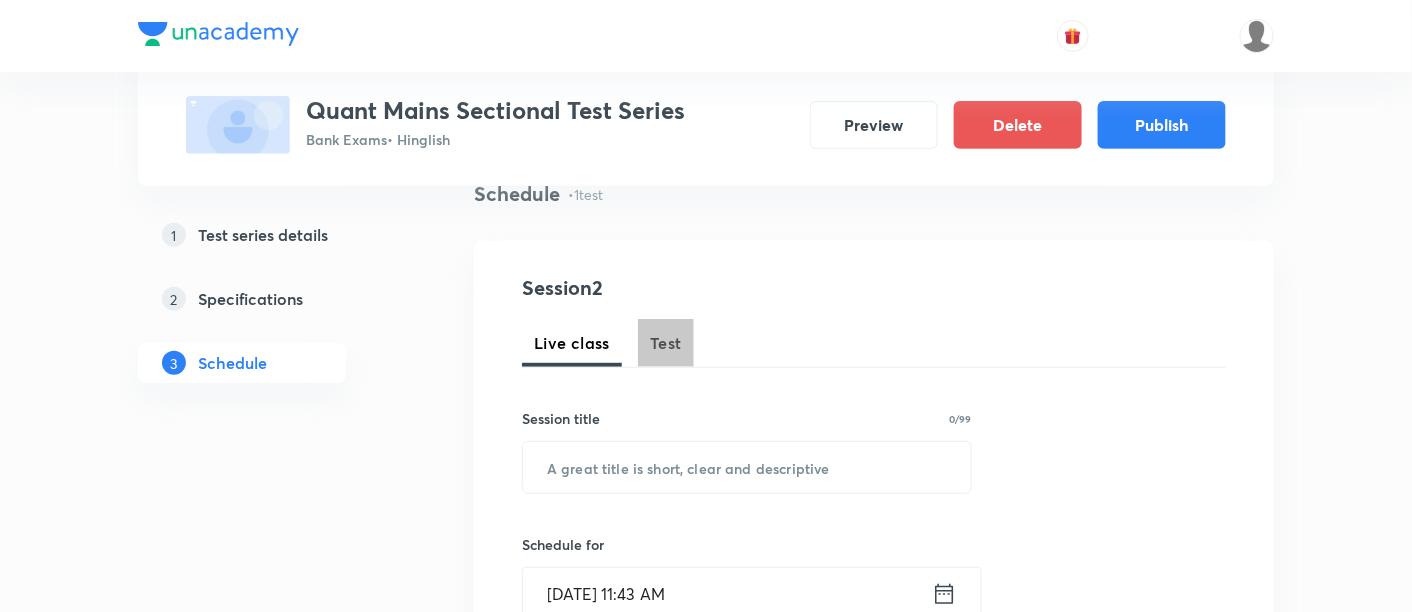 click on "Test" at bounding box center (666, 343) 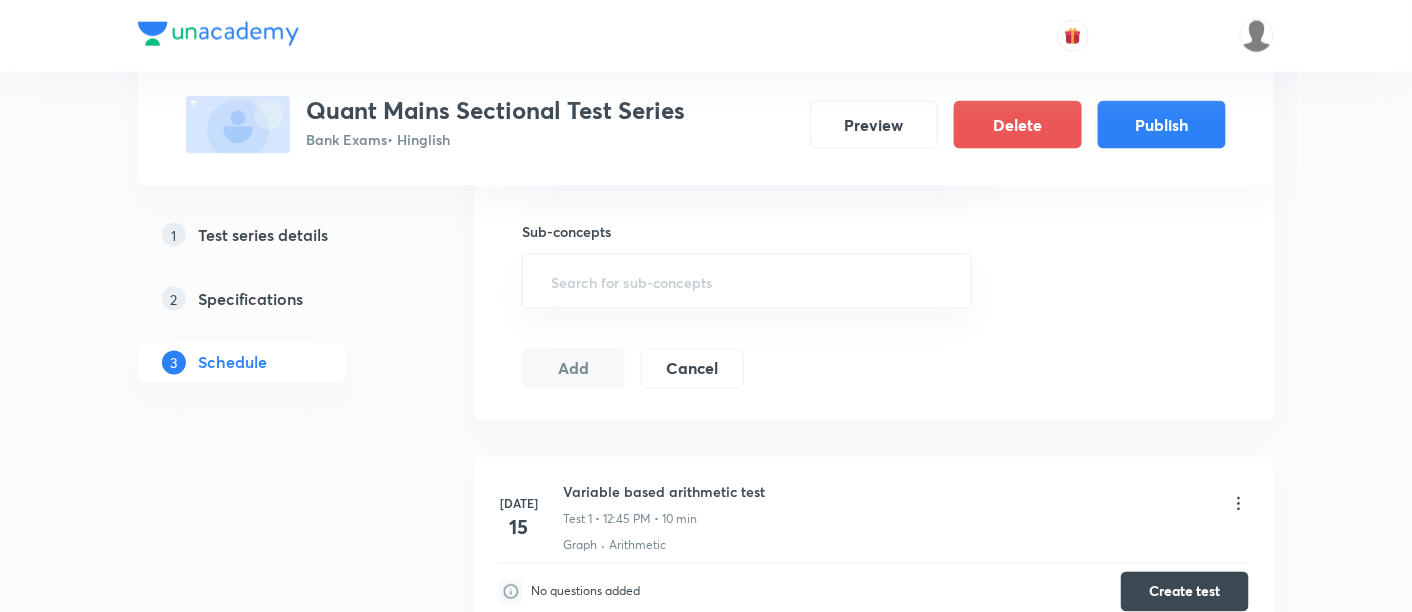 scroll, scrollTop: 1010, scrollLeft: 0, axis: vertical 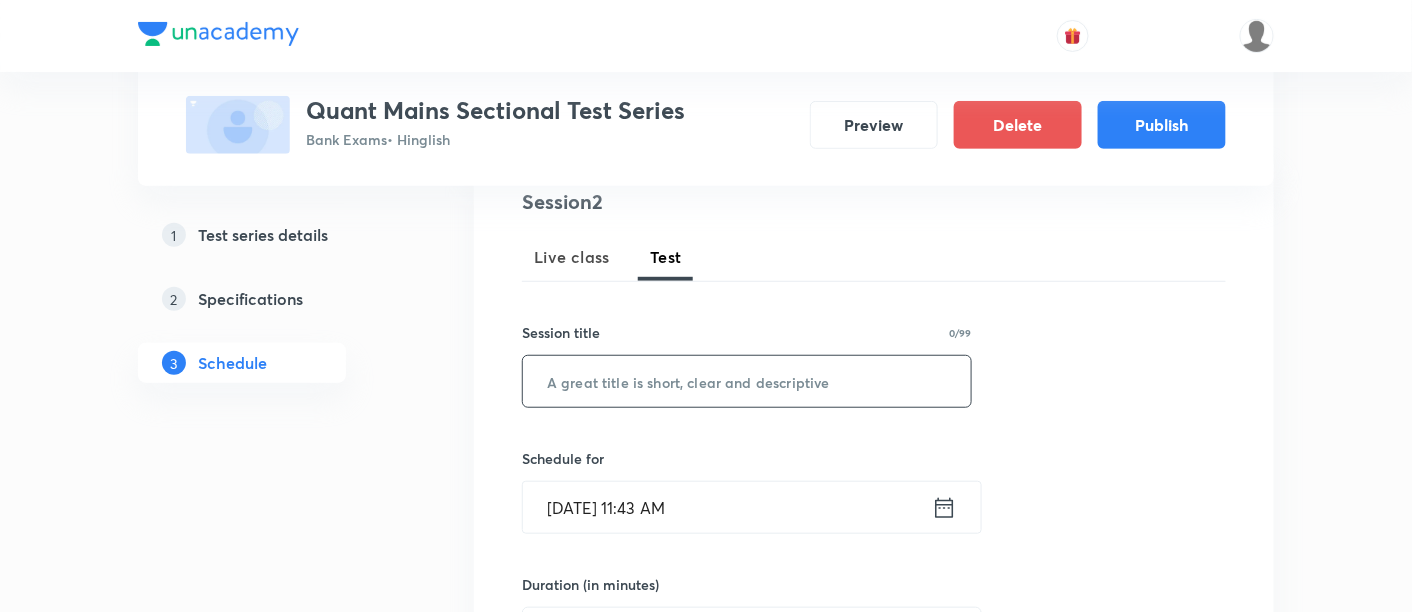 click at bounding box center (747, 381) 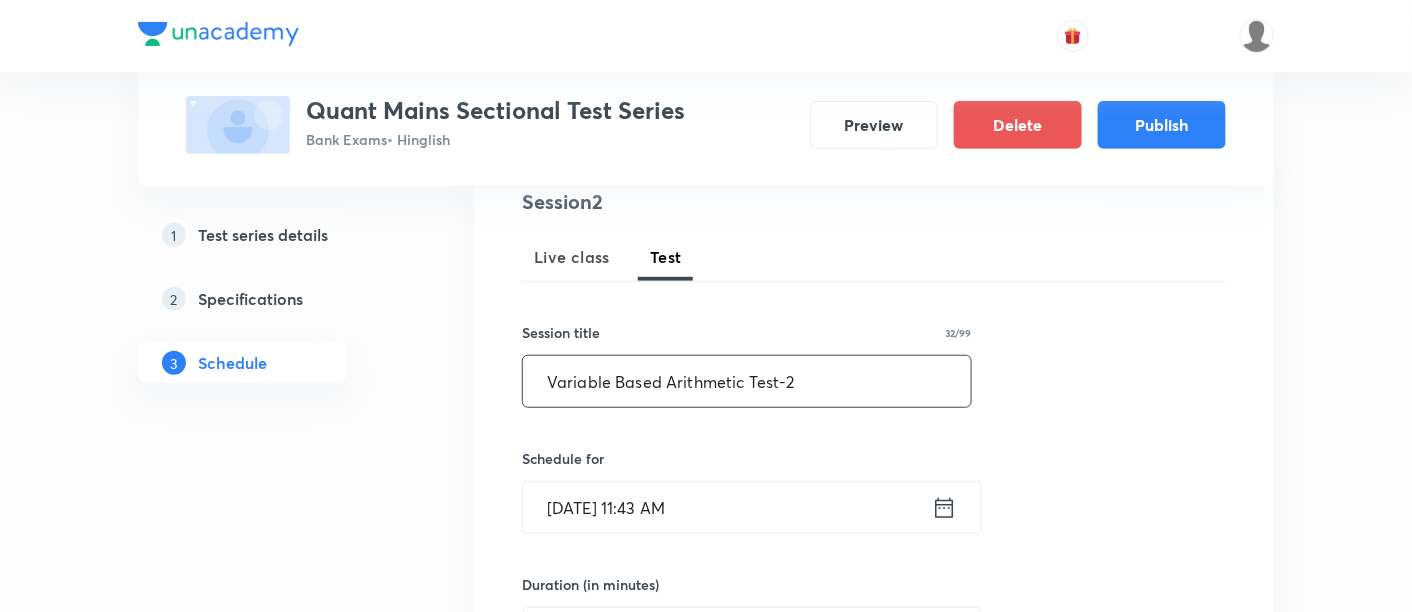 scroll, scrollTop: 399, scrollLeft: 0, axis: vertical 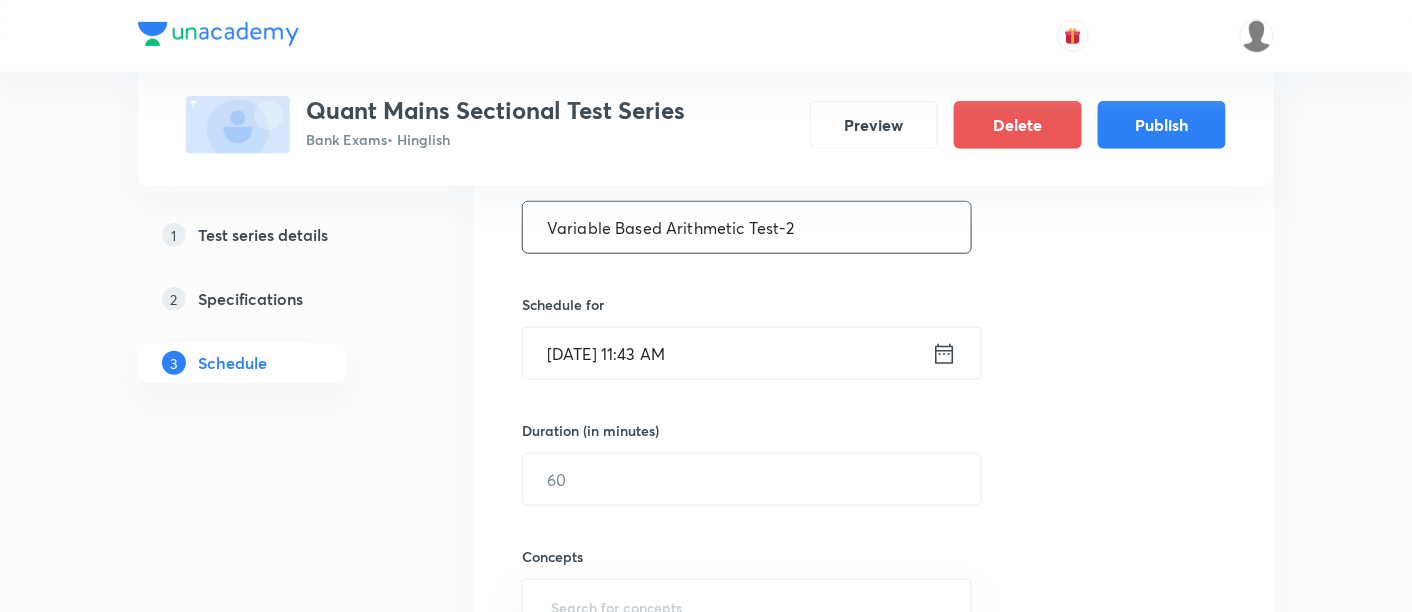 type on "Variable Based Arithmetic Test-2" 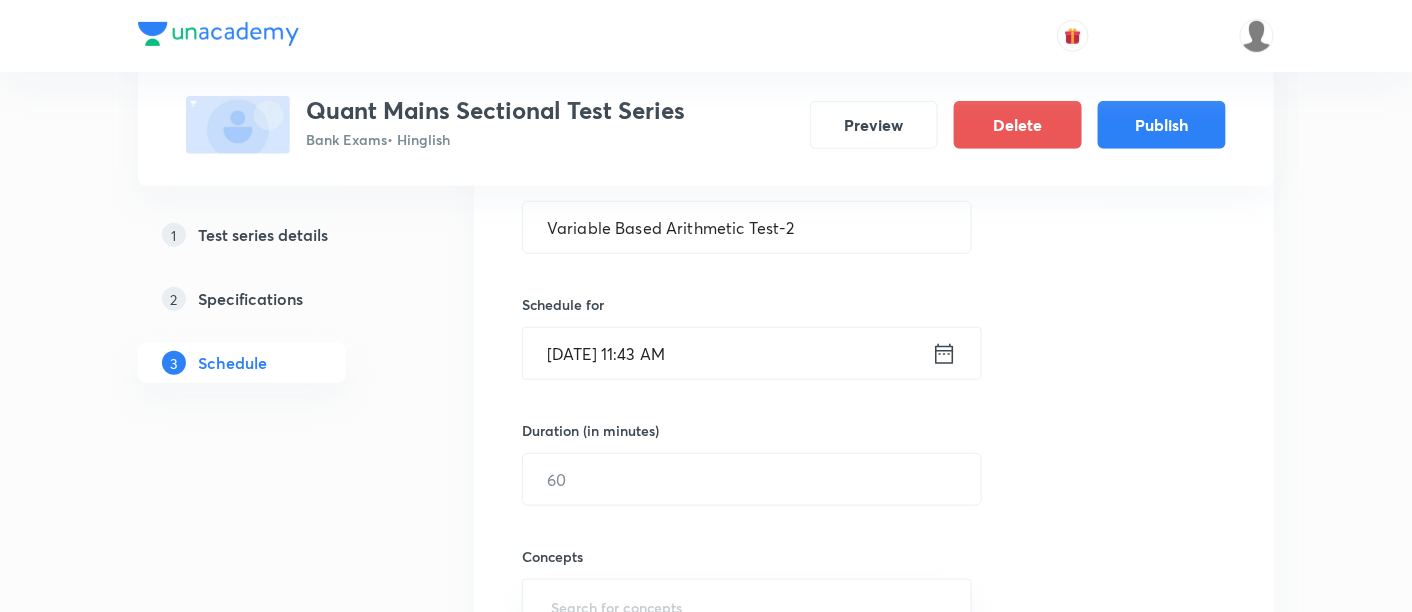 click 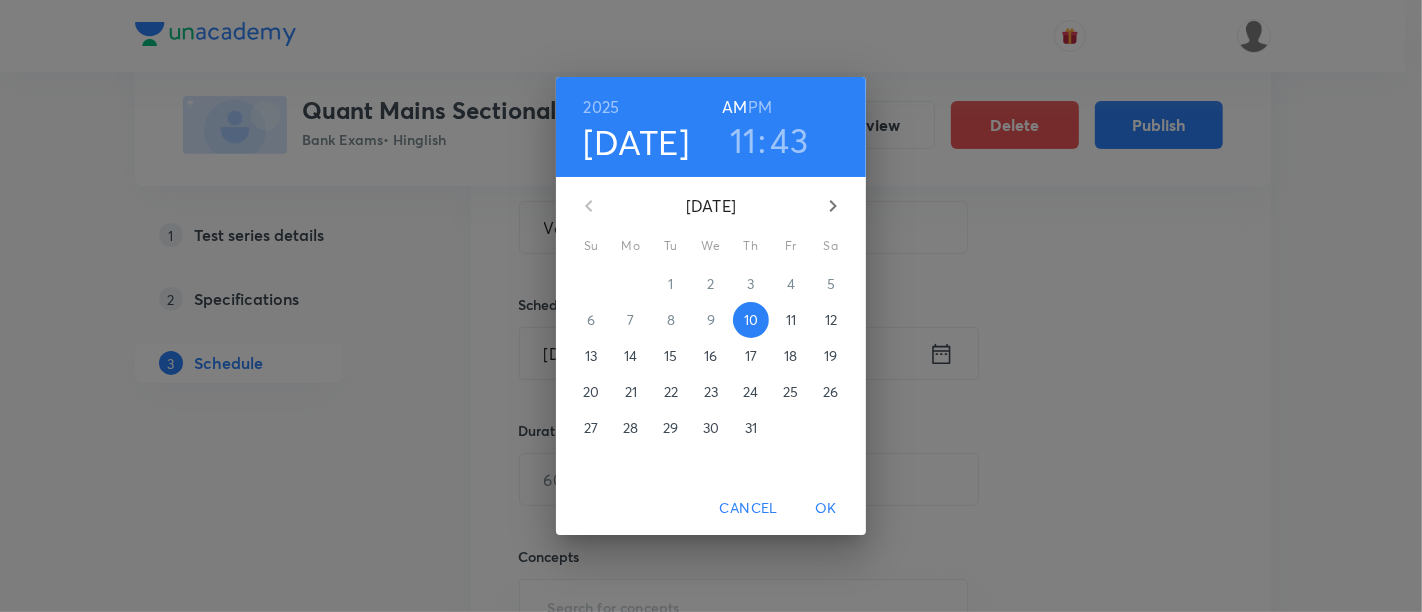 click on "16" at bounding box center (710, 356) 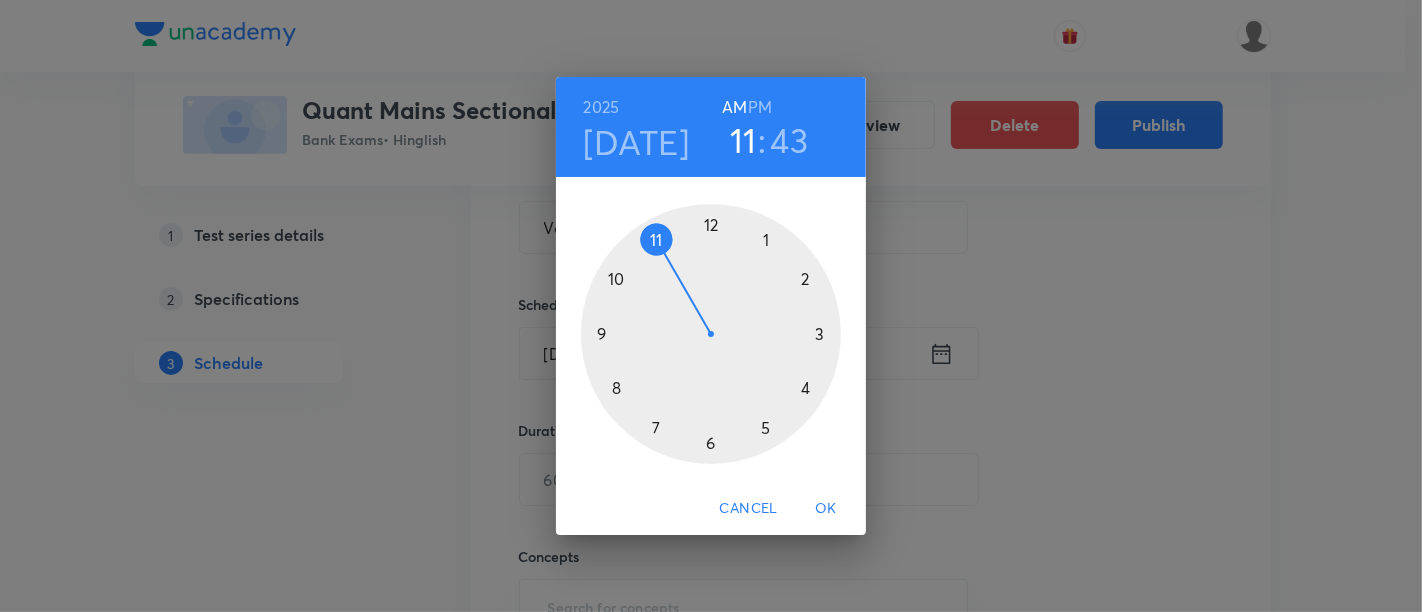 click at bounding box center (711, 334) 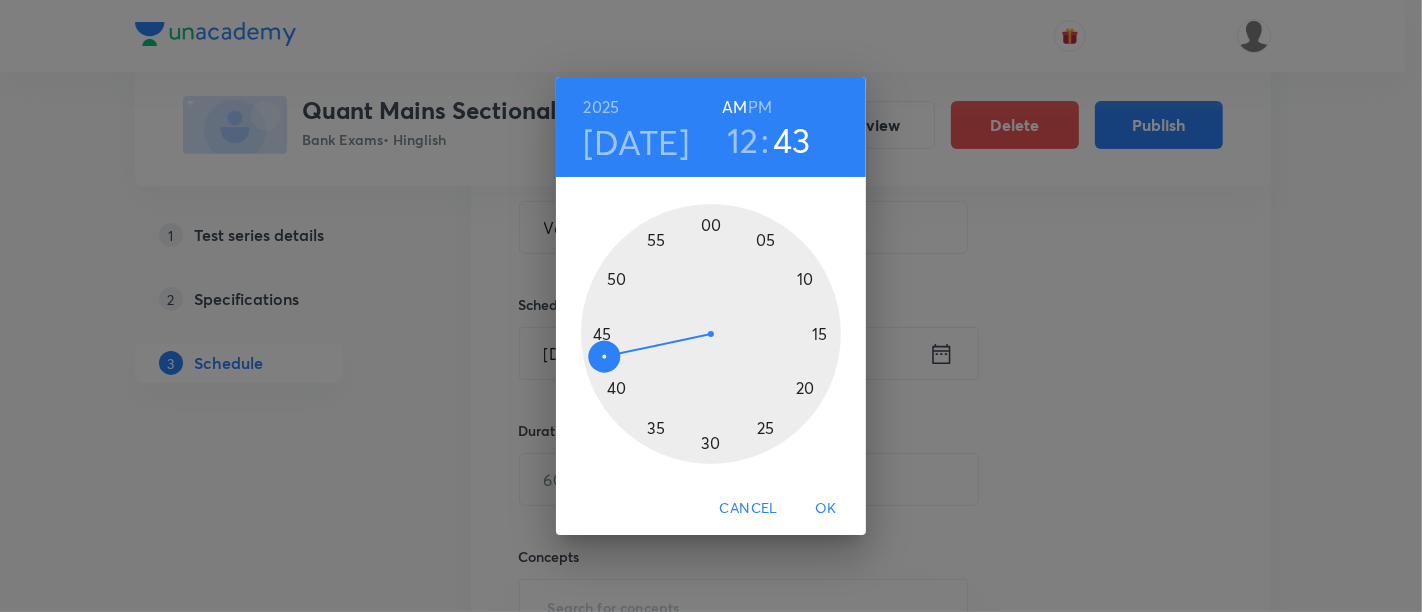 click at bounding box center [711, 334] 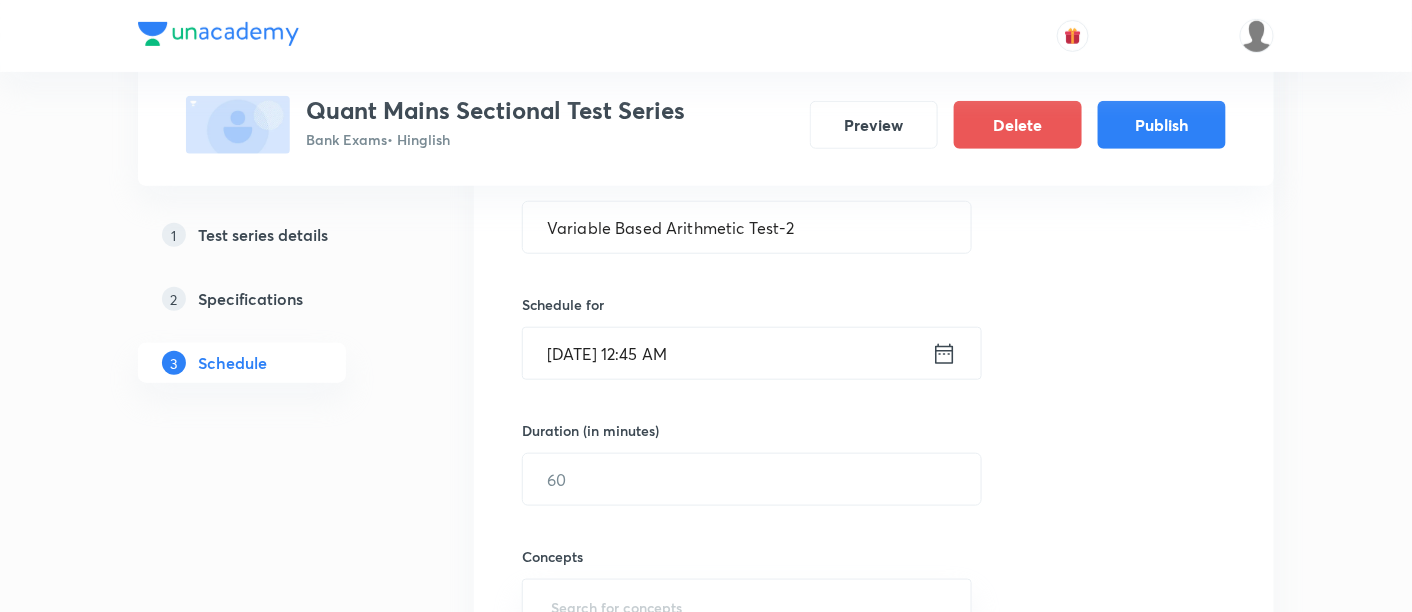 click on "Jul 16, 2025, 12:45 AM" at bounding box center [727, 353] 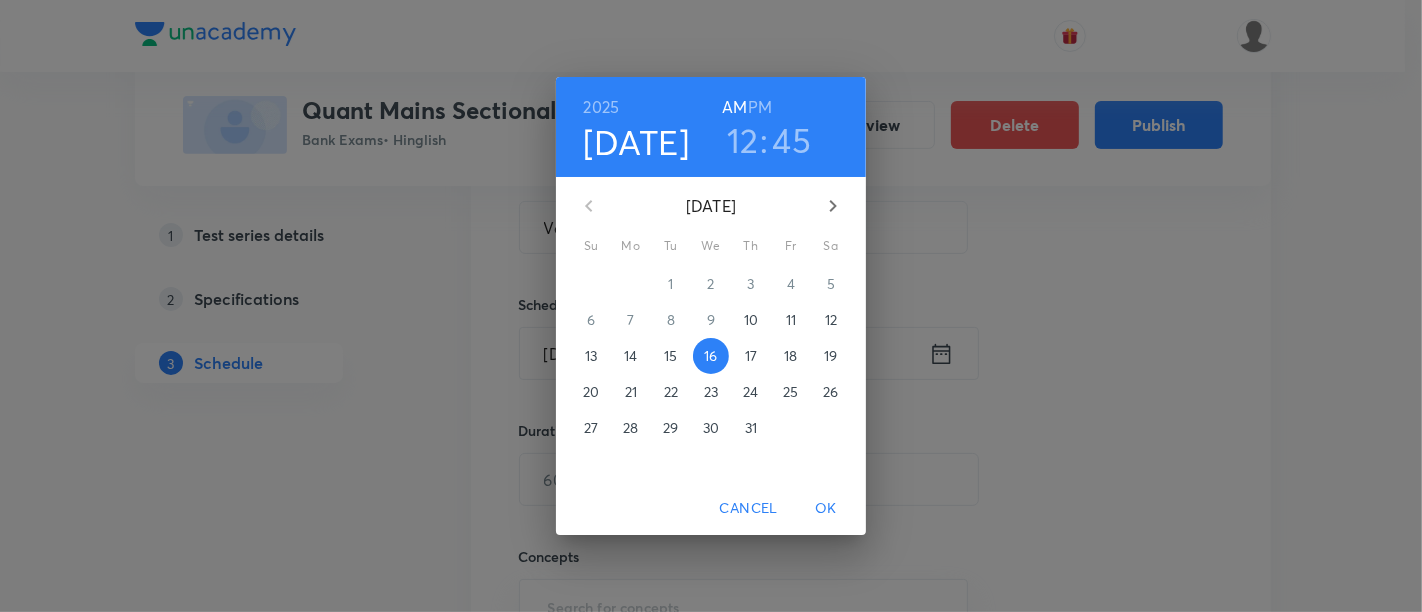 click on "PM" at bounding box center [760, 107] 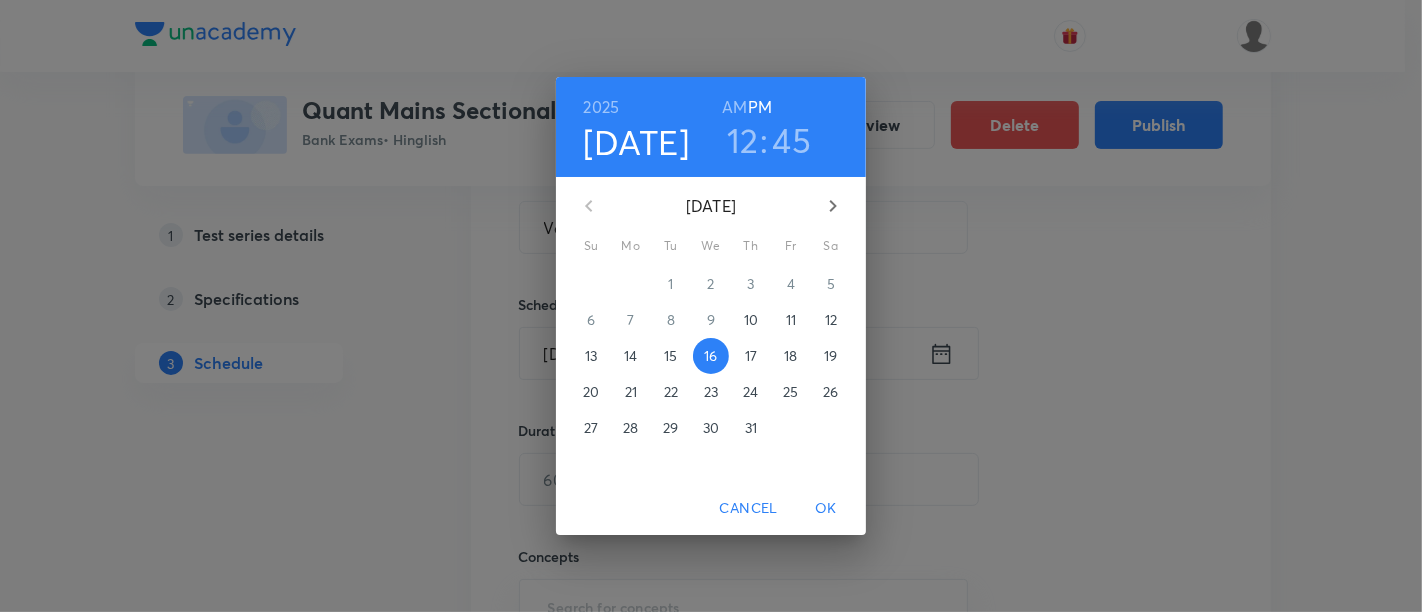 click on "2025 Jul 16 12 : 45 AM PM July 2025 Su Mo Tu We Th Fr Sa 29 30 1 2 3 4 5 6 7 8 9 10 11 12 13 14 15 16 17 18 19 20 21 22 23 24 25 26 27 28 29 30 31 1 2 Cancel OK" at bounding box center [711, 306] 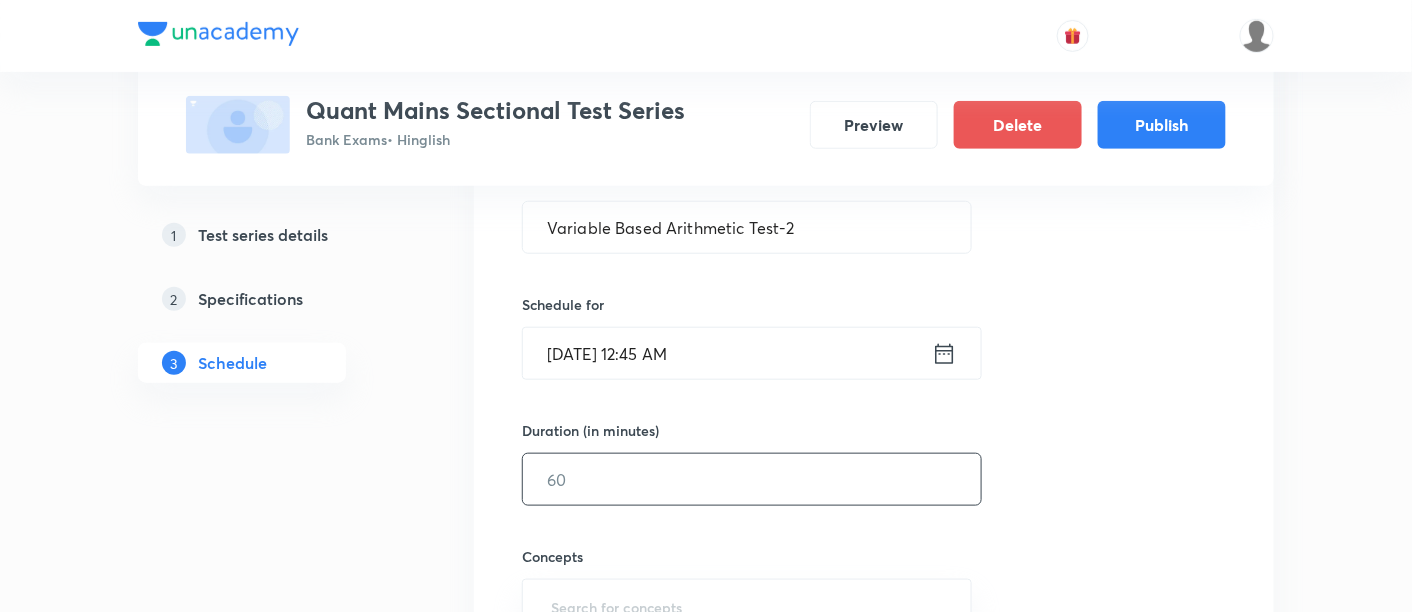 click at bounding box center (752, 479) 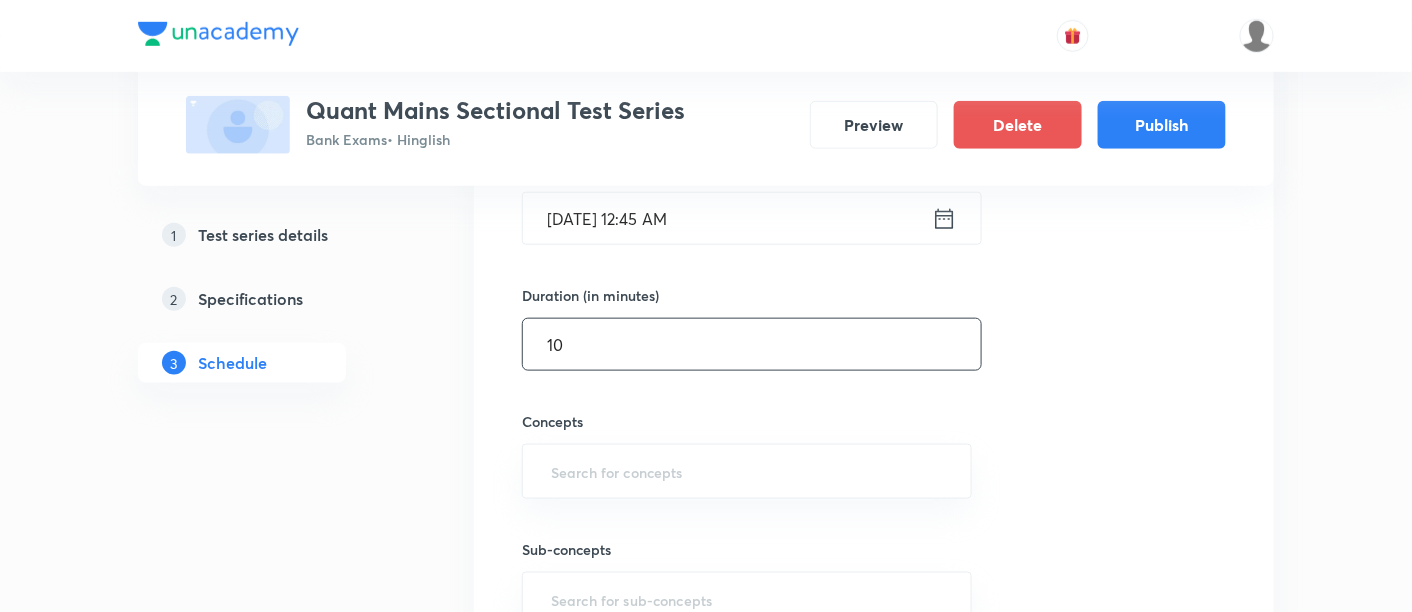 scroll, scrollTop: 573, scrollLeft: 0, axis: vertical 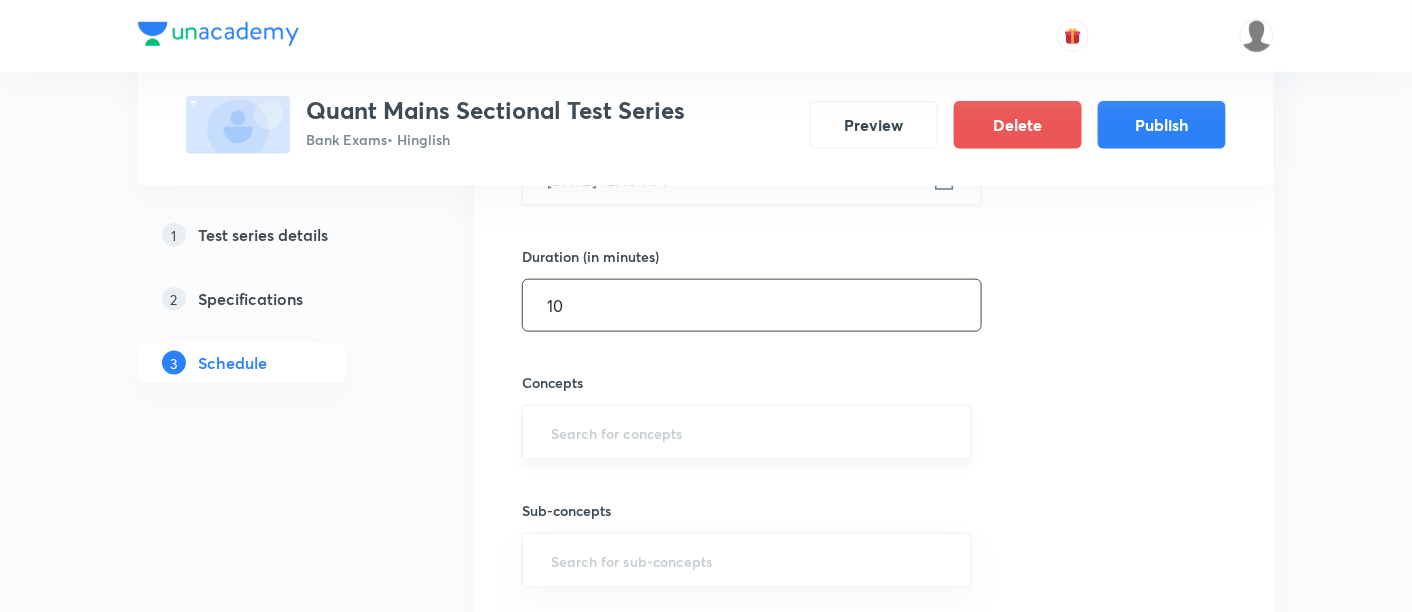 type on "10" 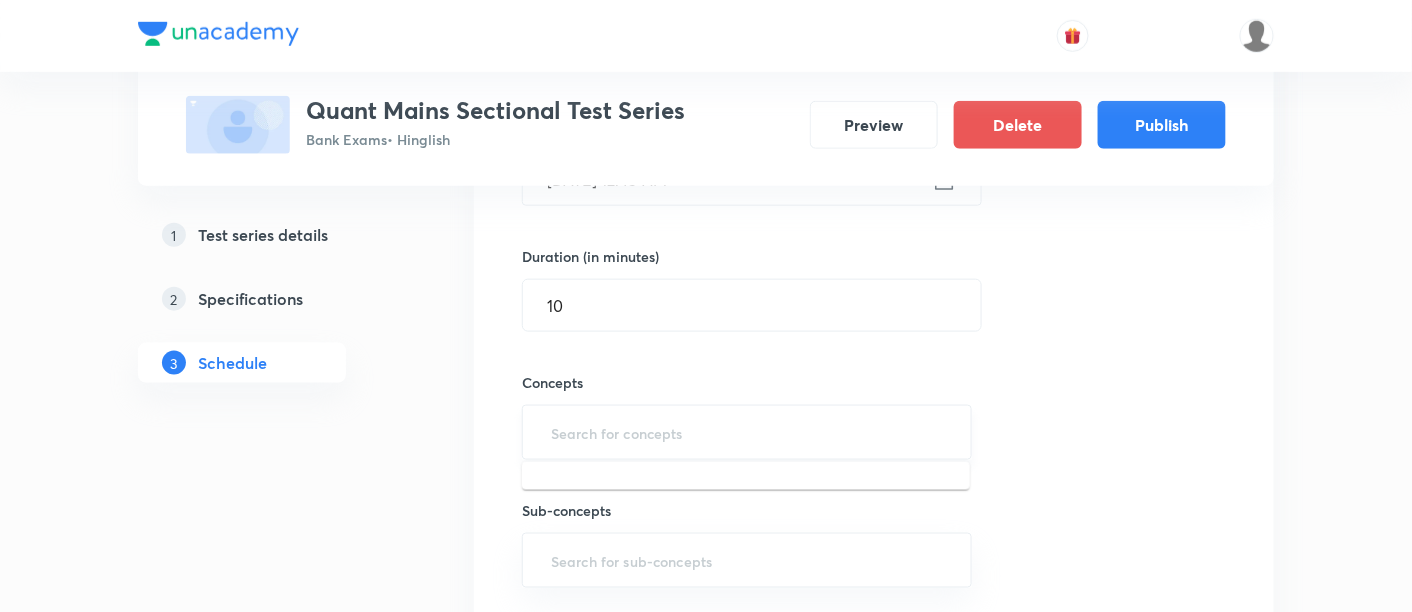 click at bounding box center [747, 432] 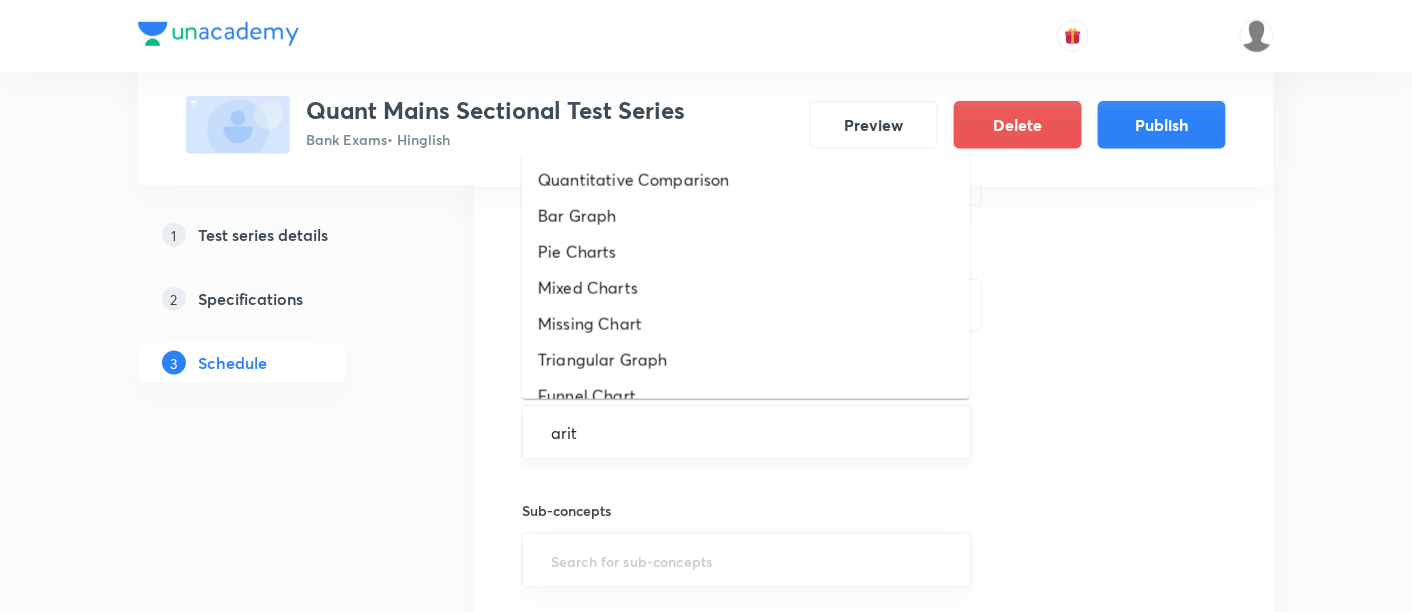 type on "arith" 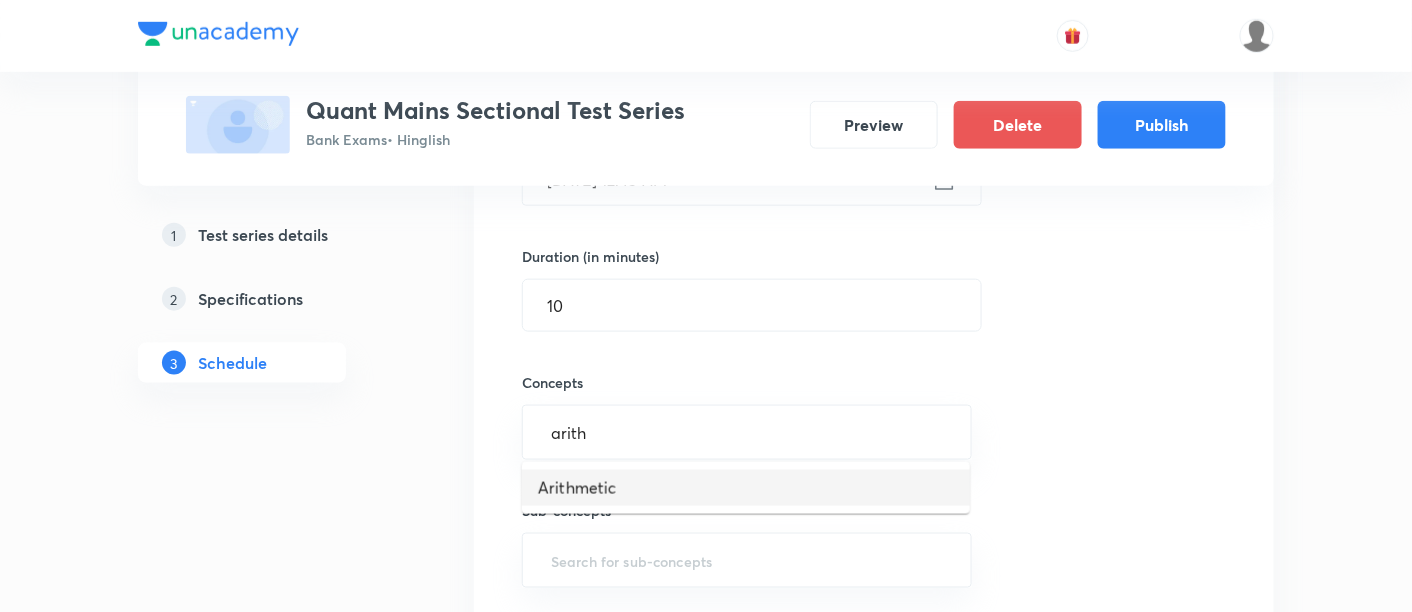 click on "Arithmetic" at bounding box center (746, 488) 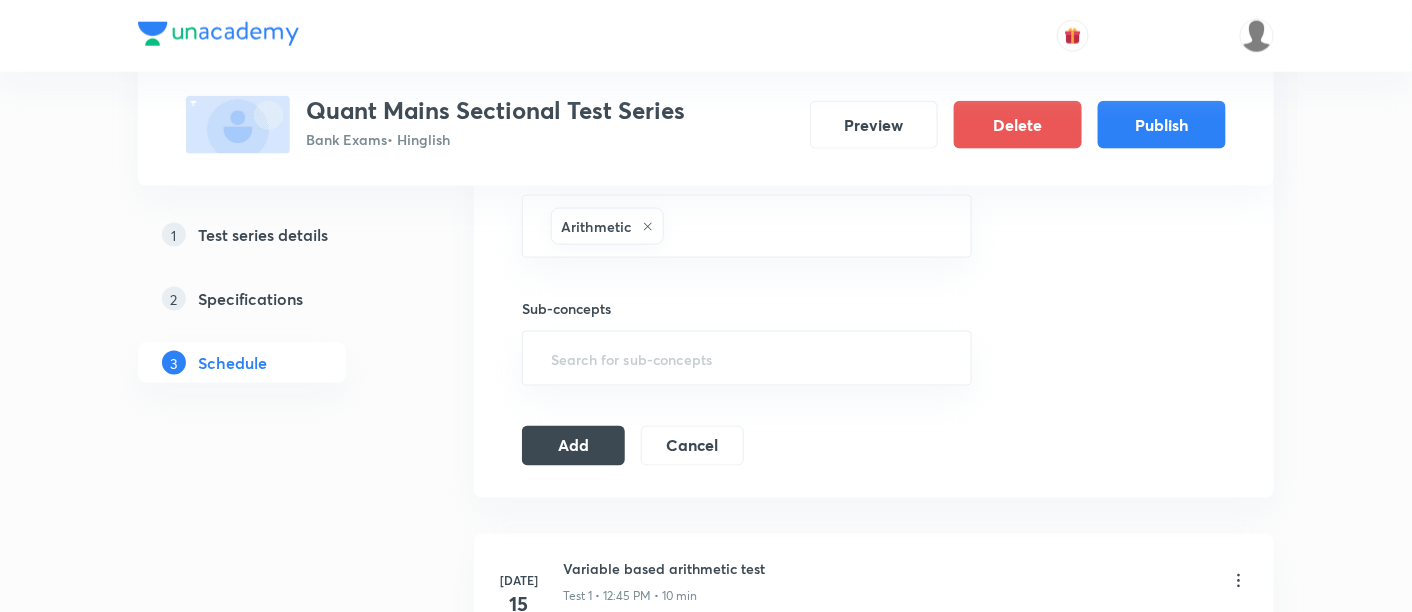 scroll, scrollTop: 813, scrollLeft: 0, axis: vertical 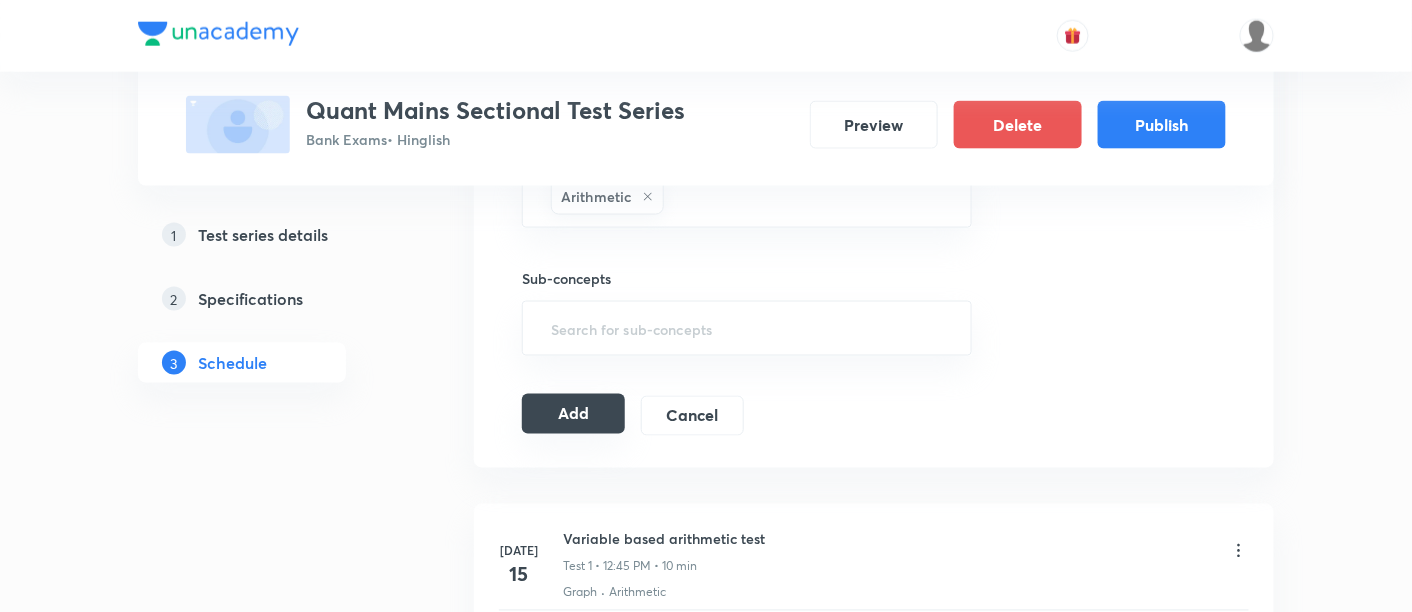 click on "Add" at bounding box center (573, 414) 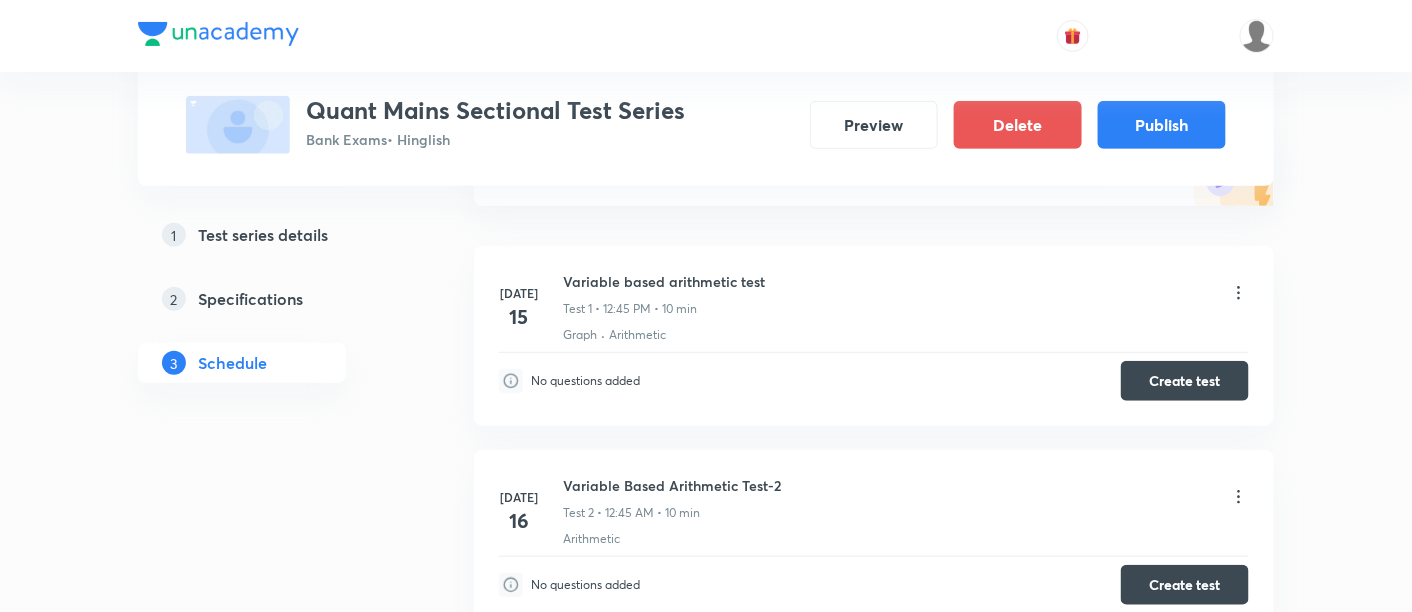 scroll, scrollTop: 0, scrollLeft: 0, axis: both 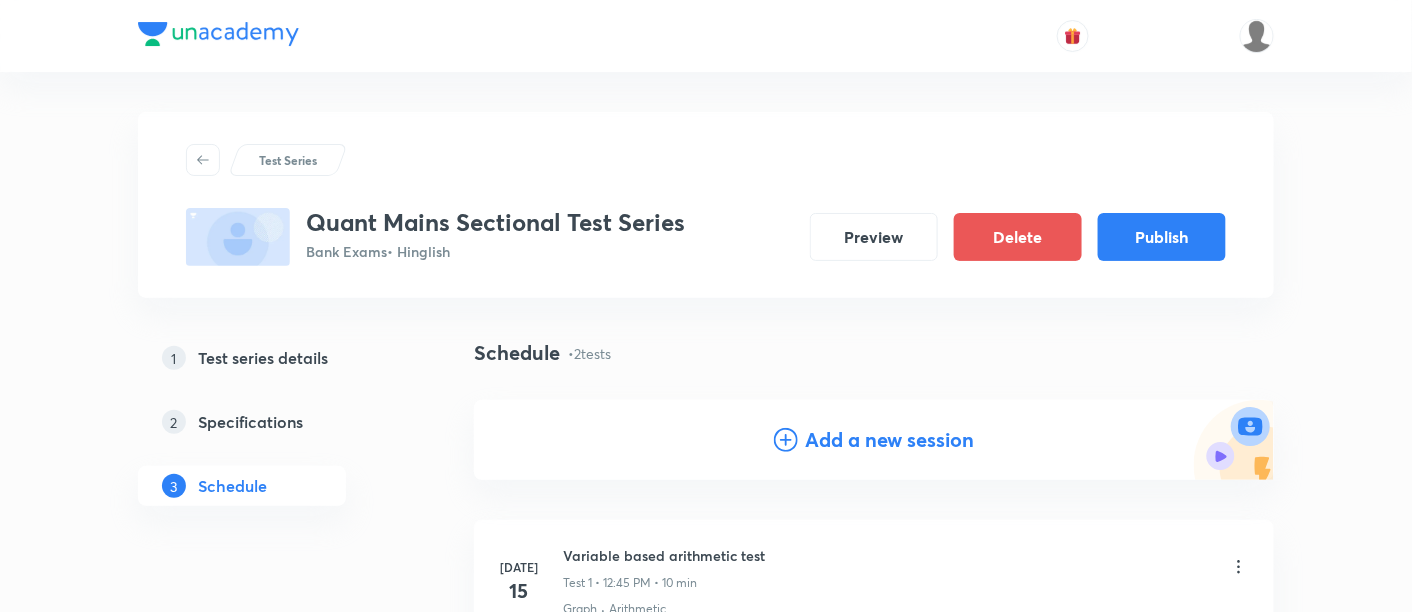 click on "Add a new session" at bounding box center [890, 440] 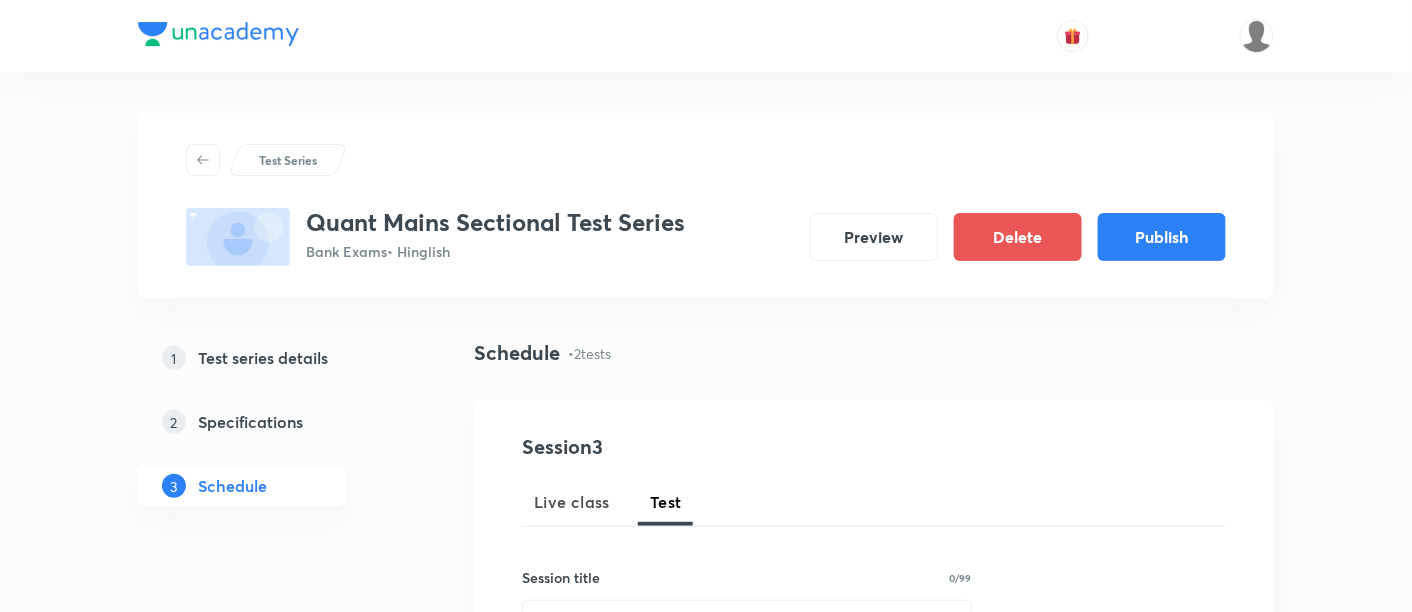 scroll, scrollTop: 285, scrollLeft: 0, axis: vertical 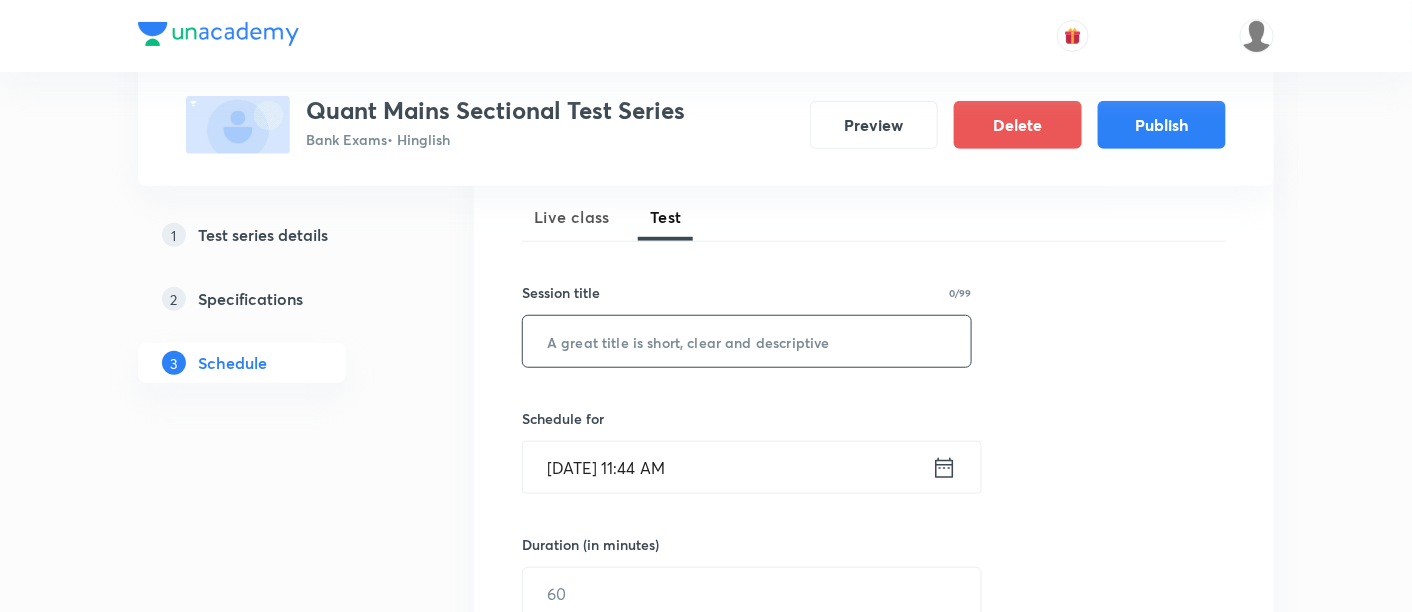 click at bounding box center [747, 341] 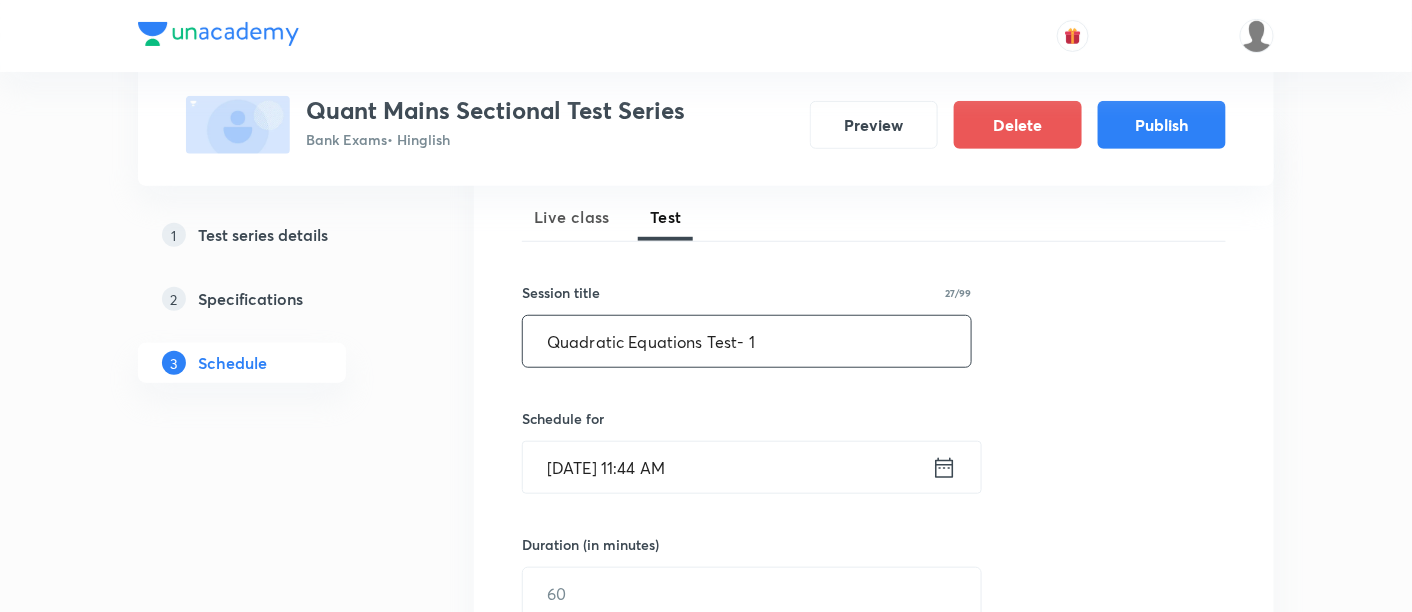 scroll, scrollTop: 488, scrollLeft: 0, axis: vertical 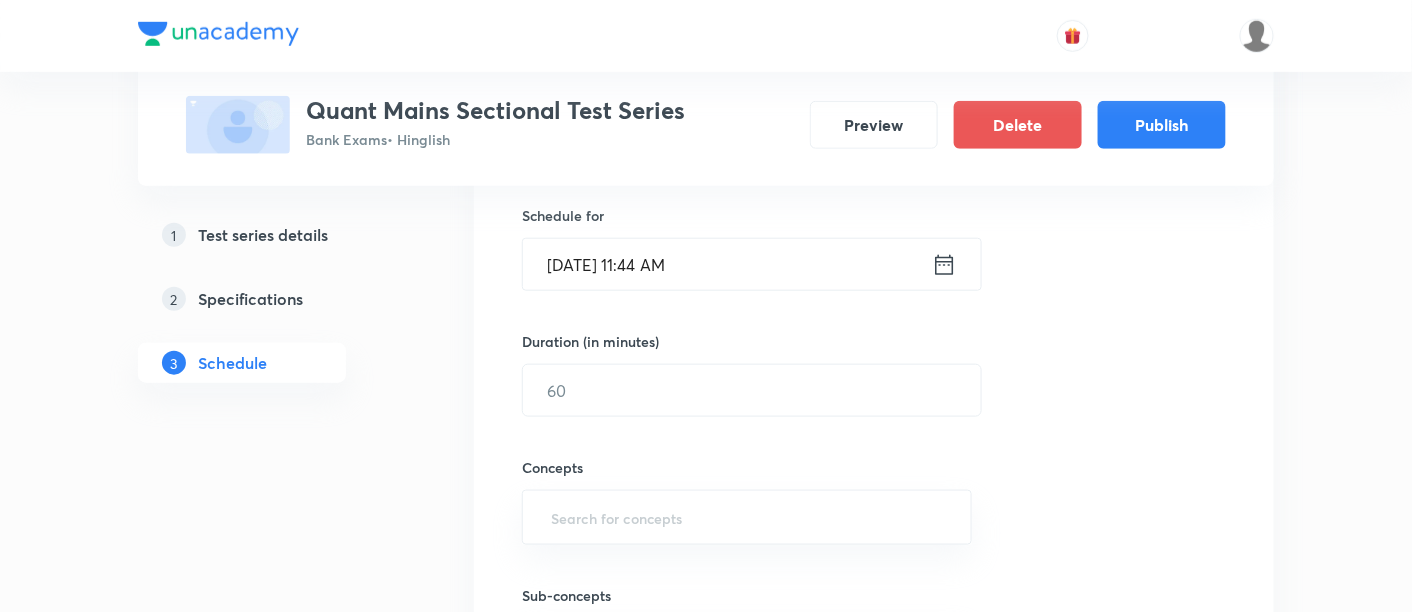 type on "Quadratic Equations Test- 1" 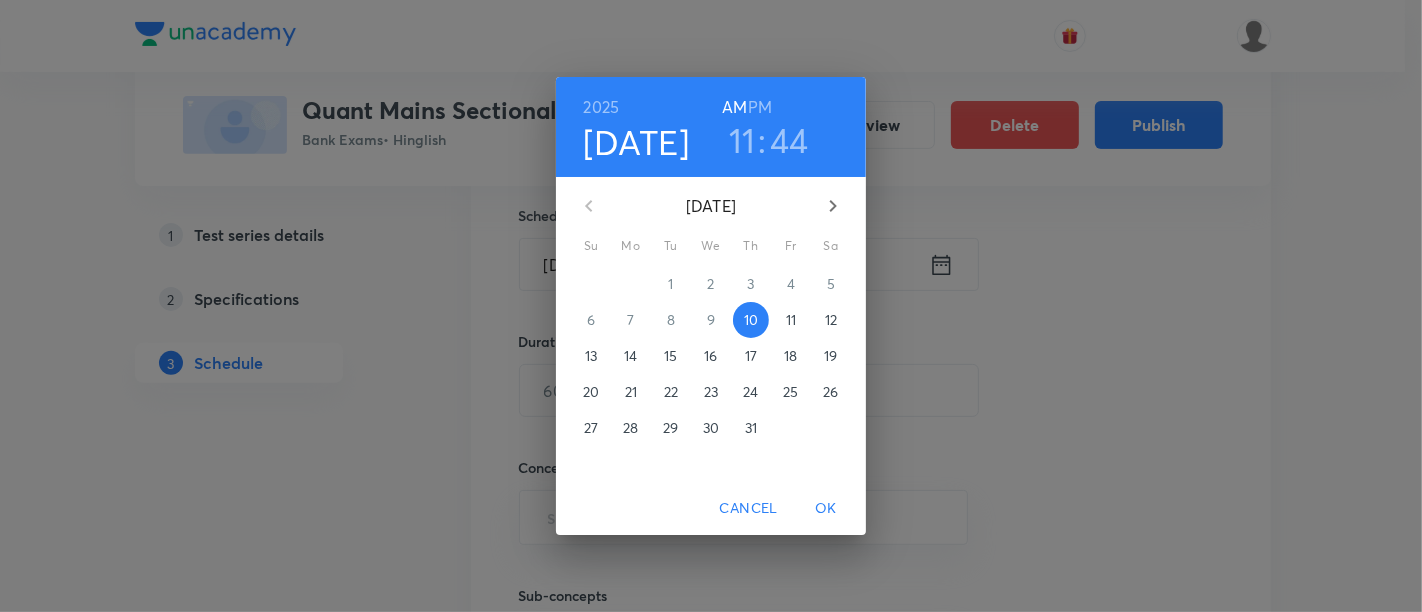 click on "17" at bounding box center (751, 356) 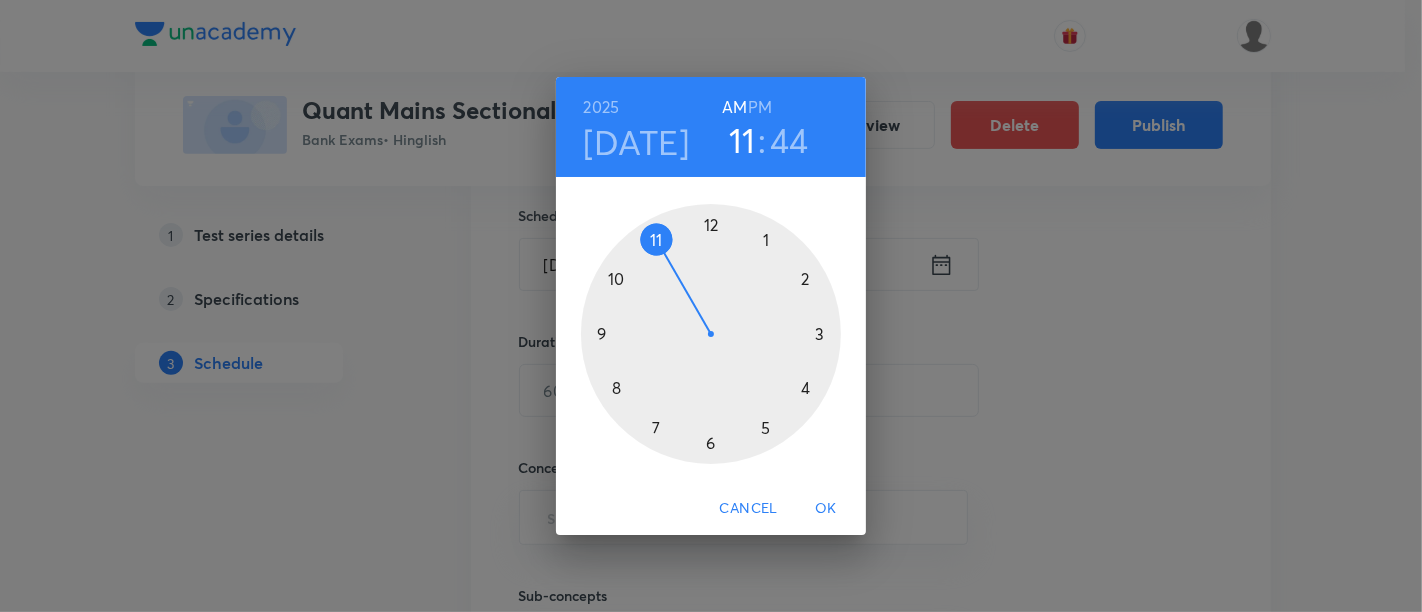 click at bounding box center (711, 334) 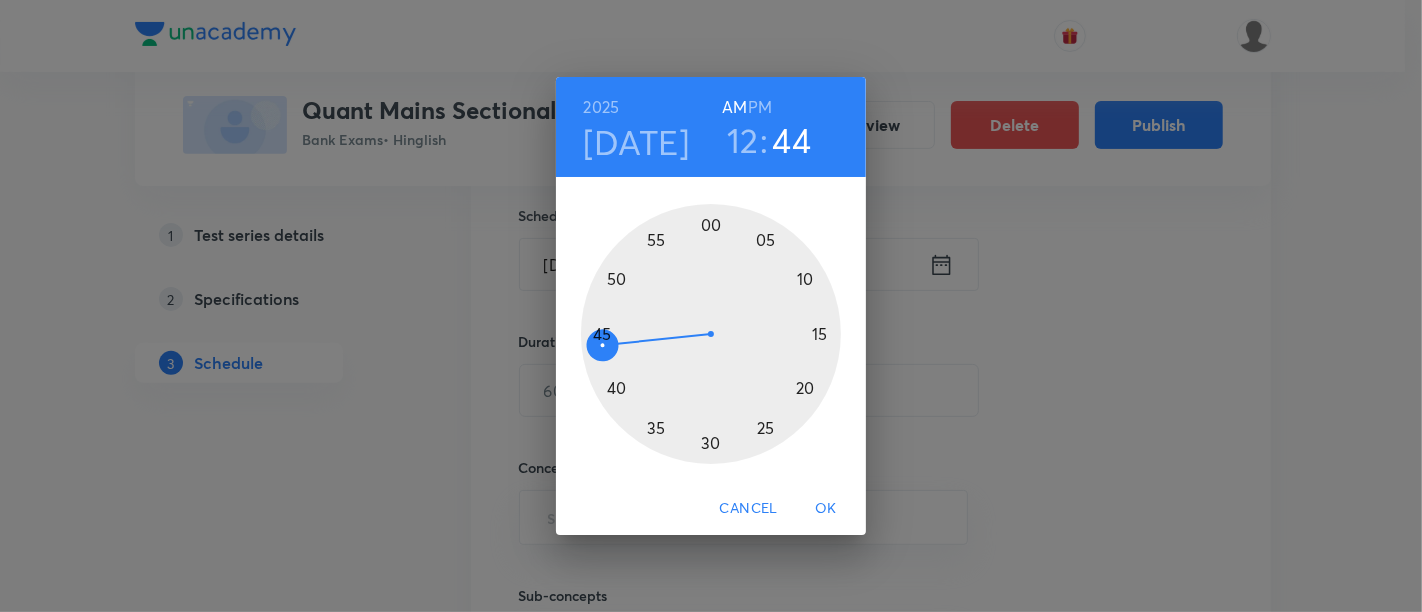click on "PM" at bounding box center [760, 107] 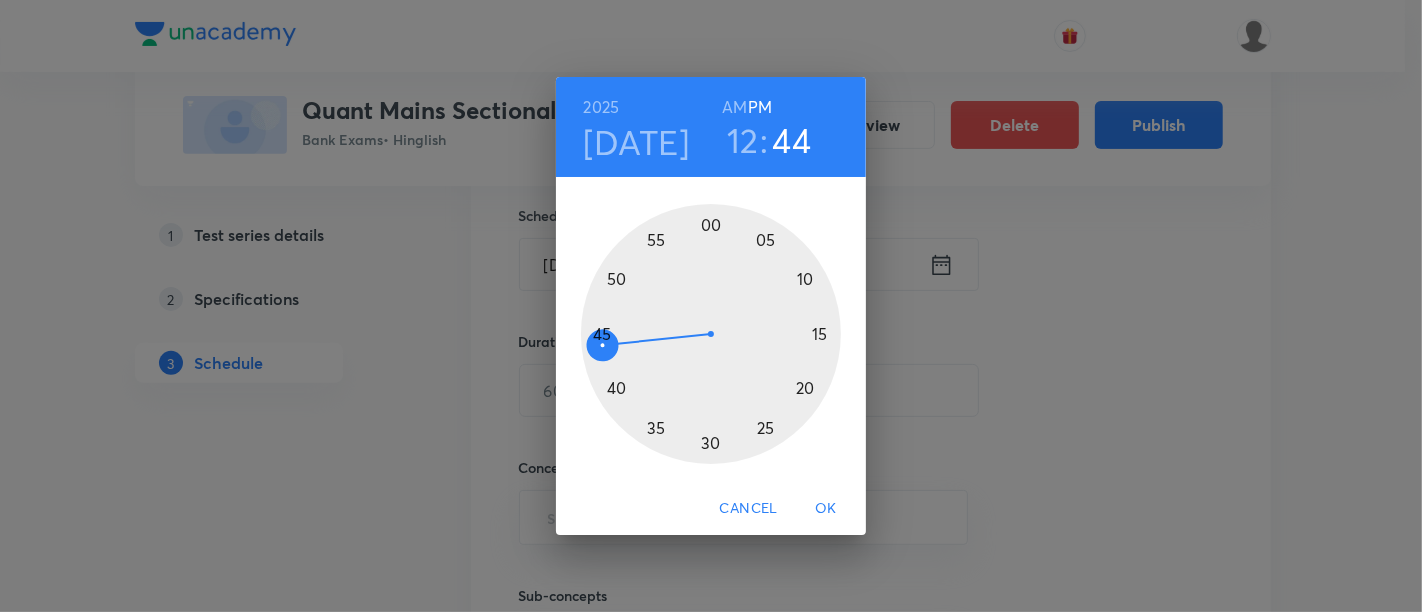 click at bounding box center (711, 334) 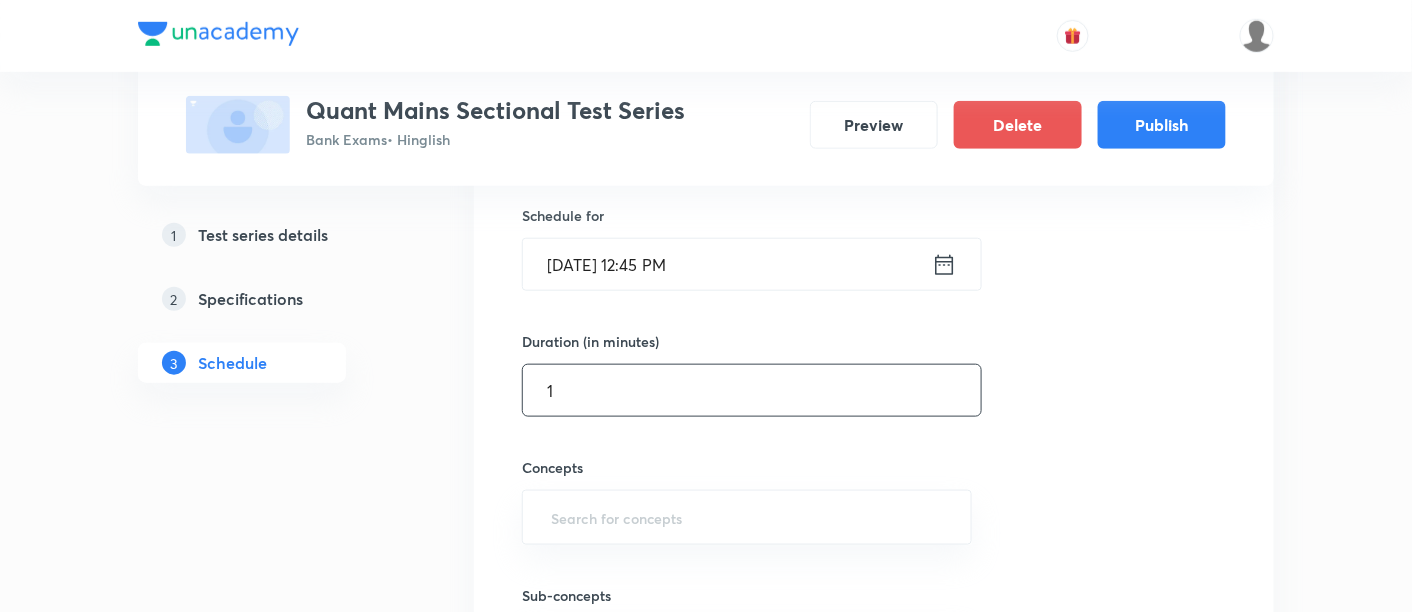 click on "1" at bounding box center (752, 390) 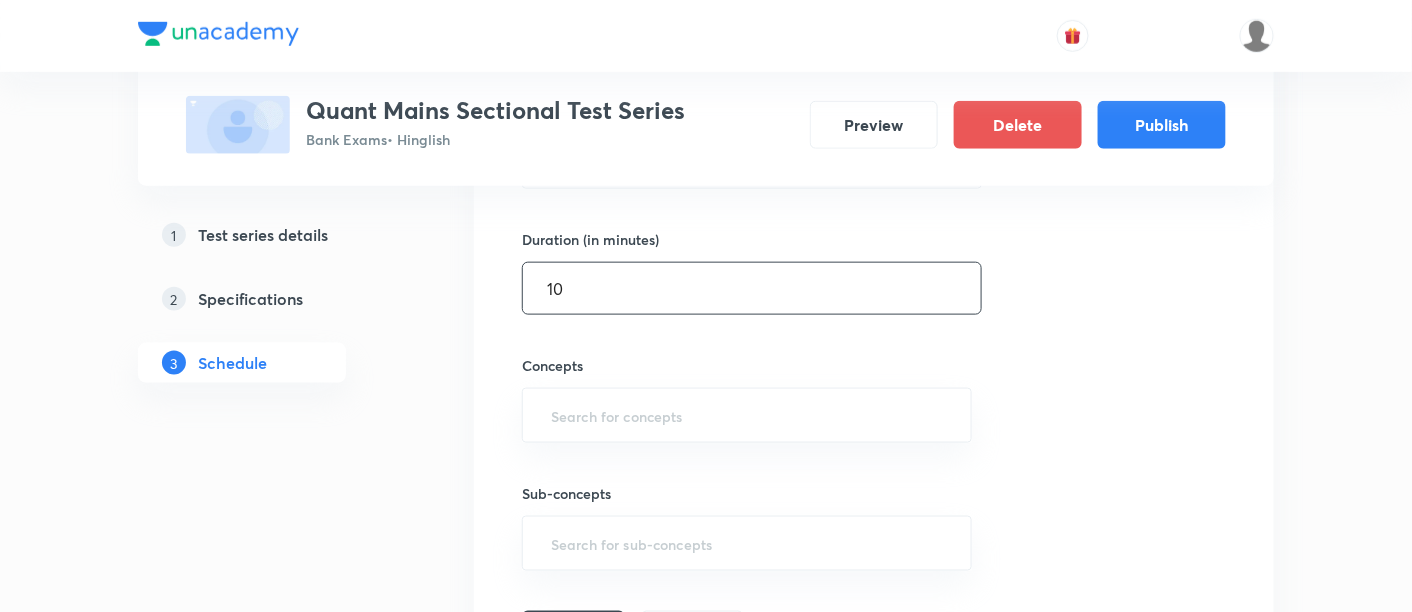 scroll, scrollTop: 621, scrollLeft: 0, axis: vertical 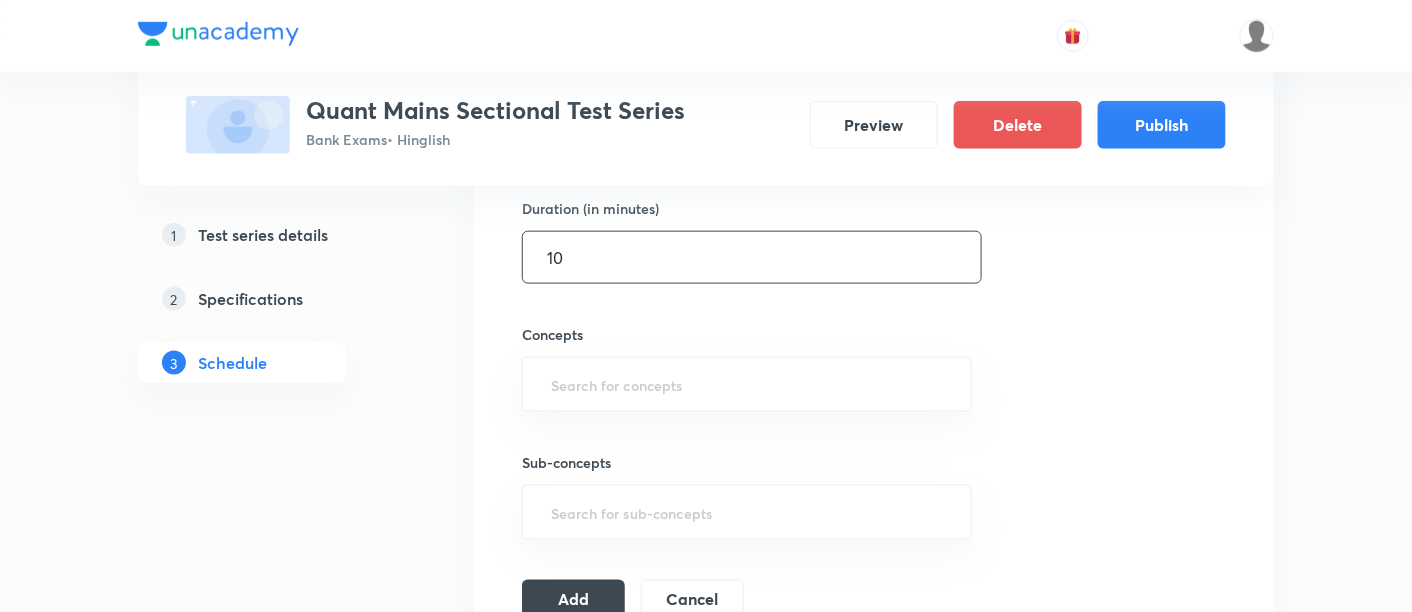 type on "10" 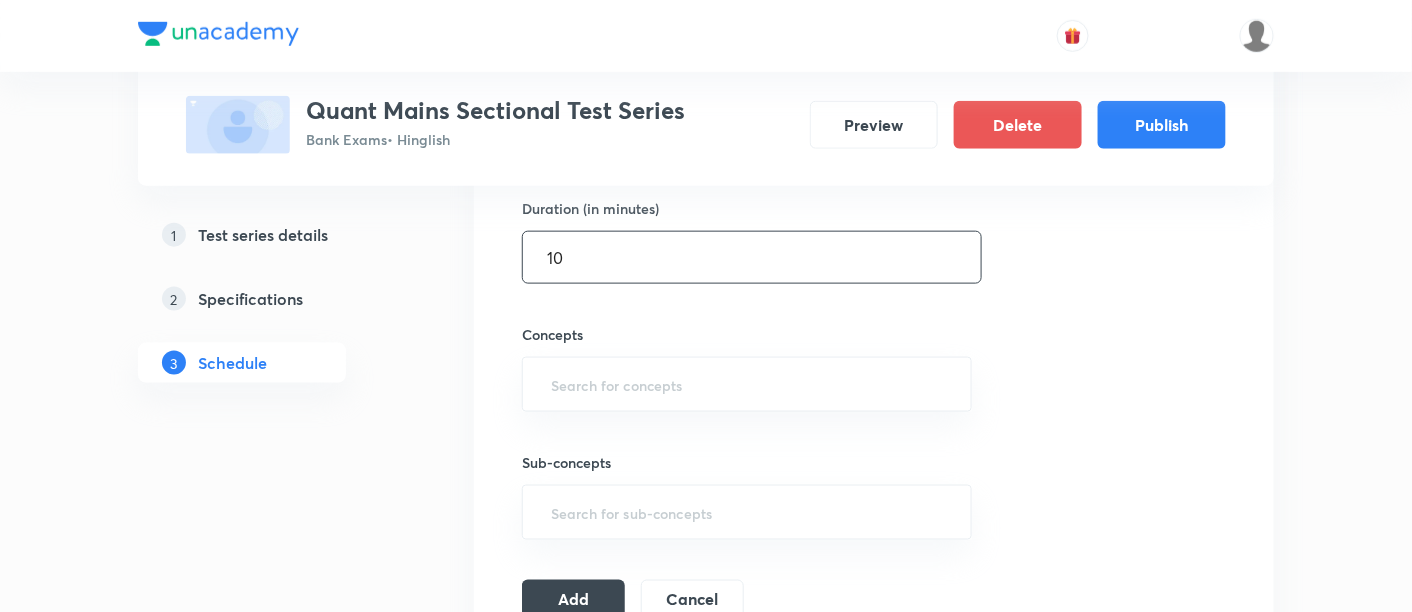 click at bounding box center (747, 384) 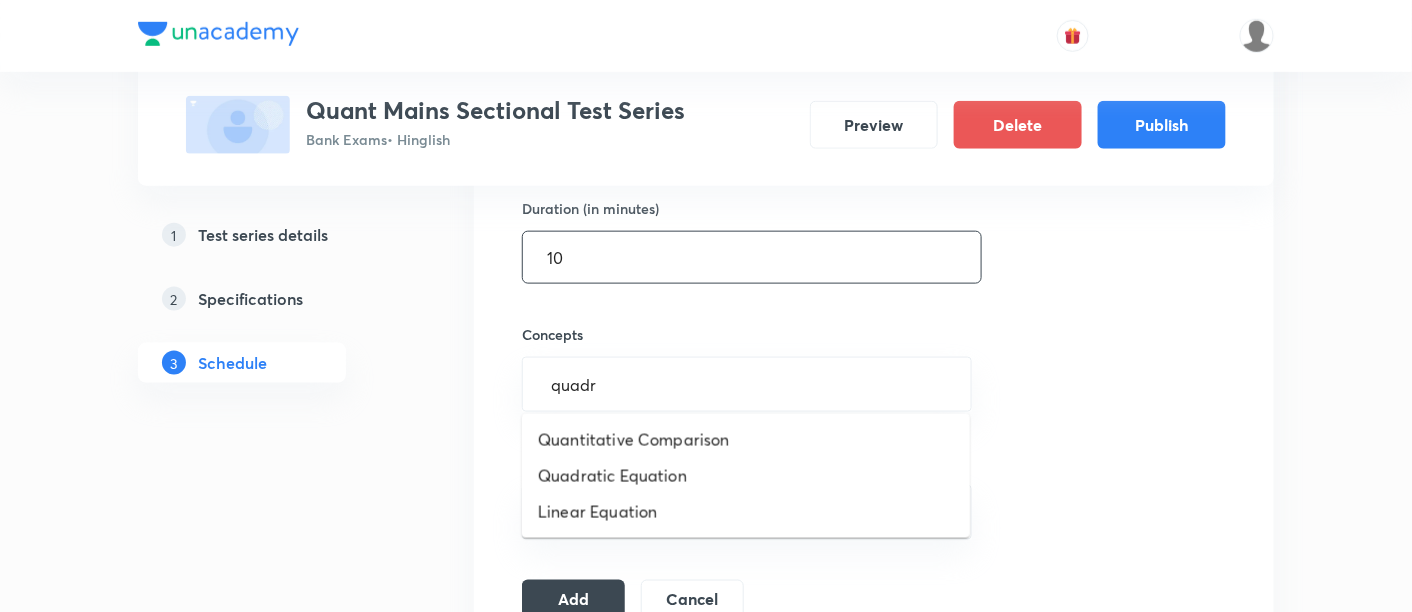 type on "quadra" 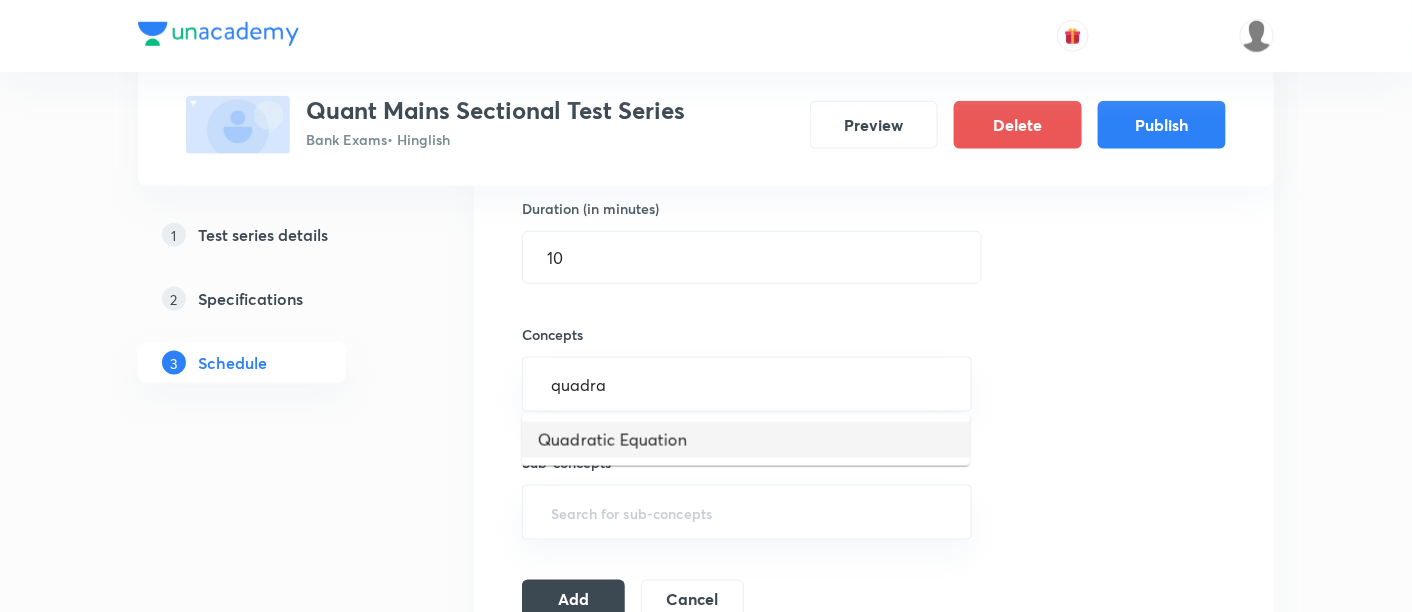 click on "Quadratic Equation" at bounding box center (746, 440) 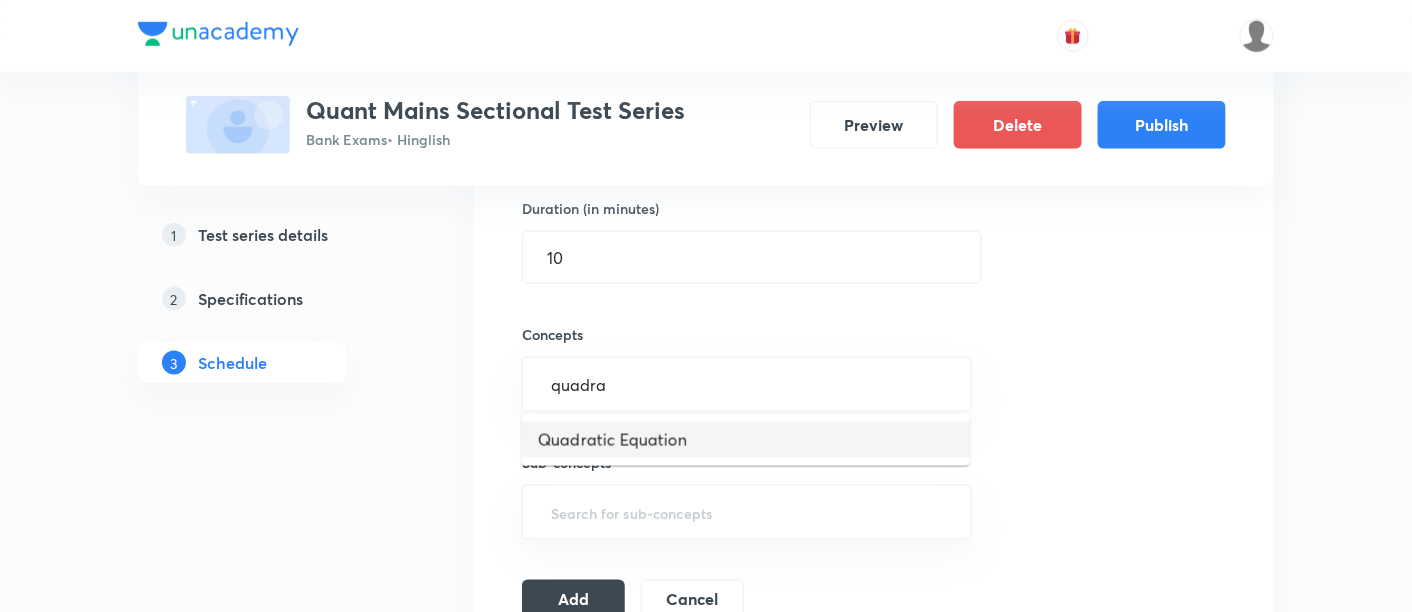 type 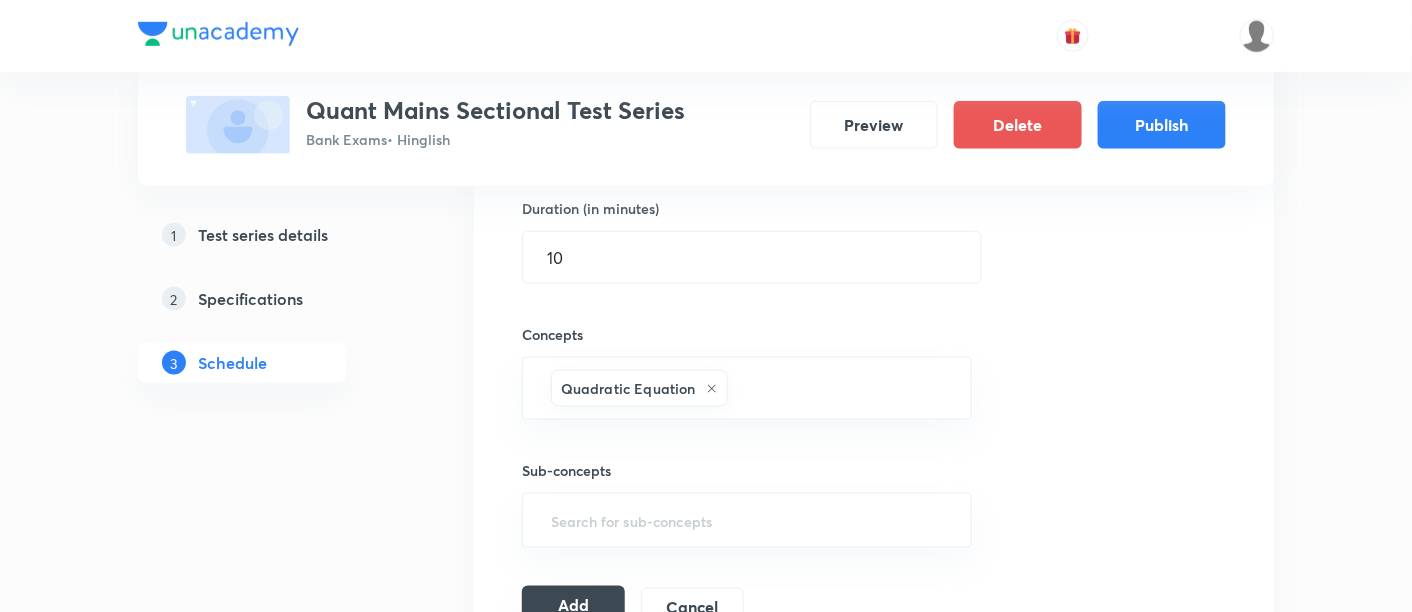 click on "Add" at bounding box center [573, 606] 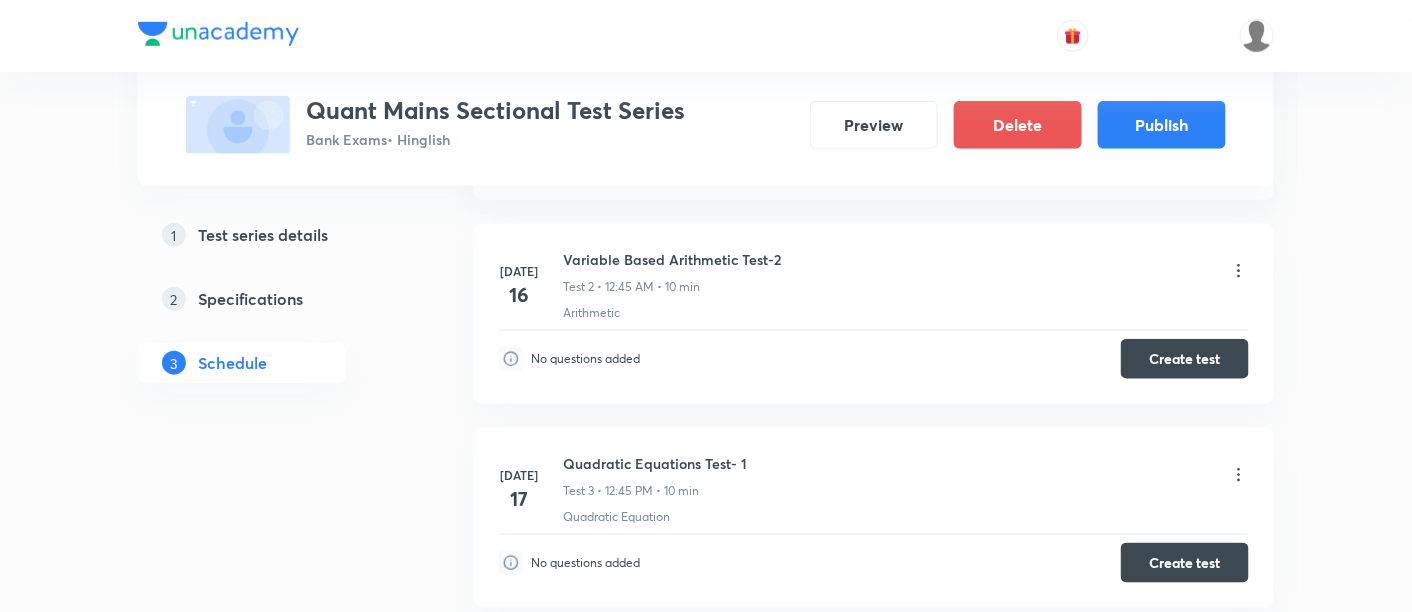 scroll, scrollTop: 502, scrollLeft: 0, axis: vertical 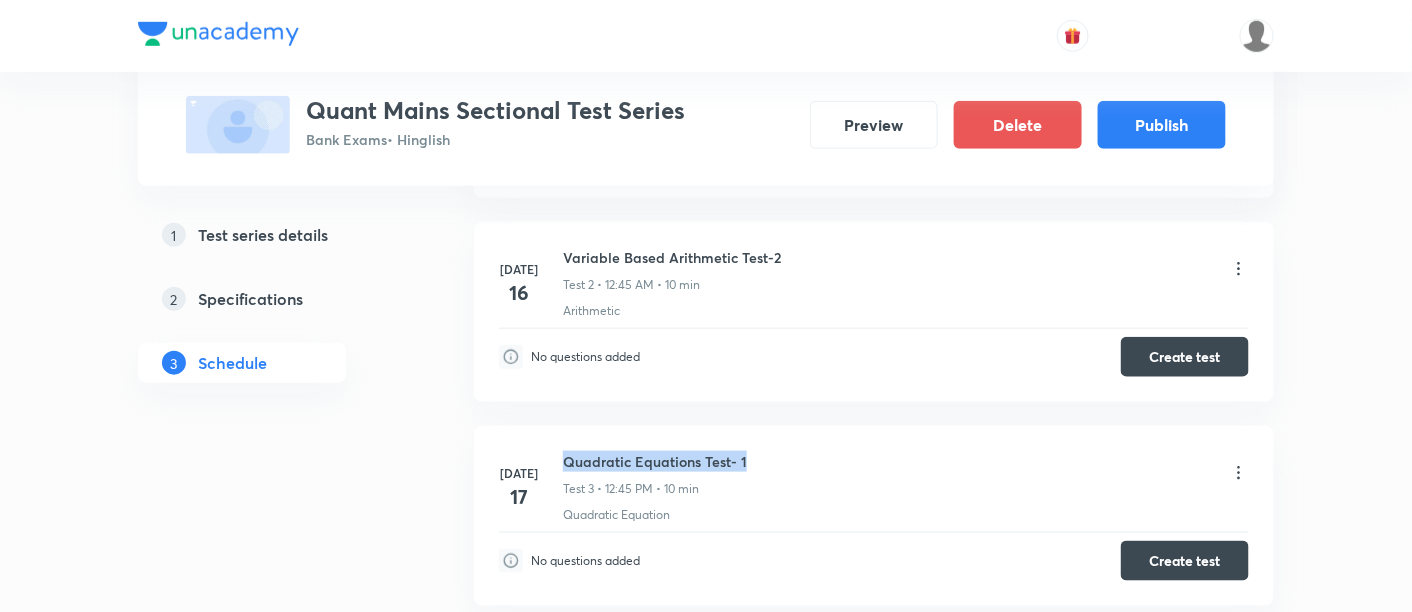 drag, startPoint x: 741, startPoint y: 458, endPoint x: 555, endPoint y: 451, distance: 186.13167 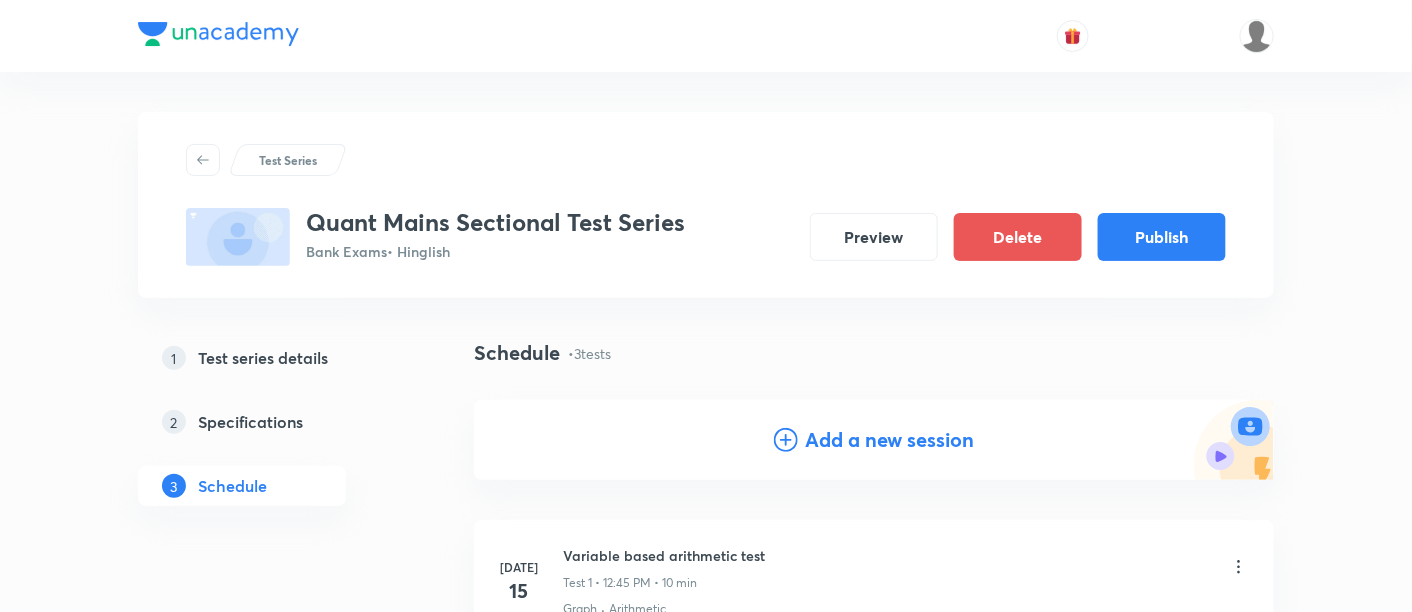 click on "Add a new session" at bounding box center (890, 440) 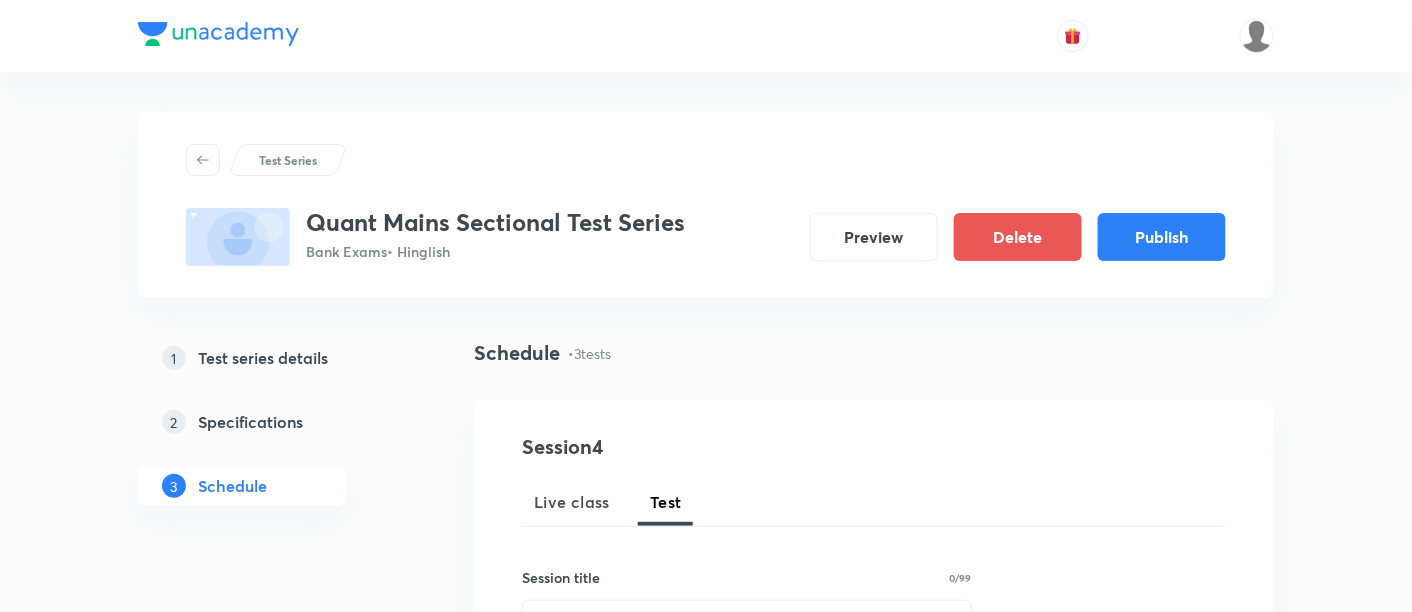 scroll, scrollTop: 300, scrollLeft: 0, axis: vertical 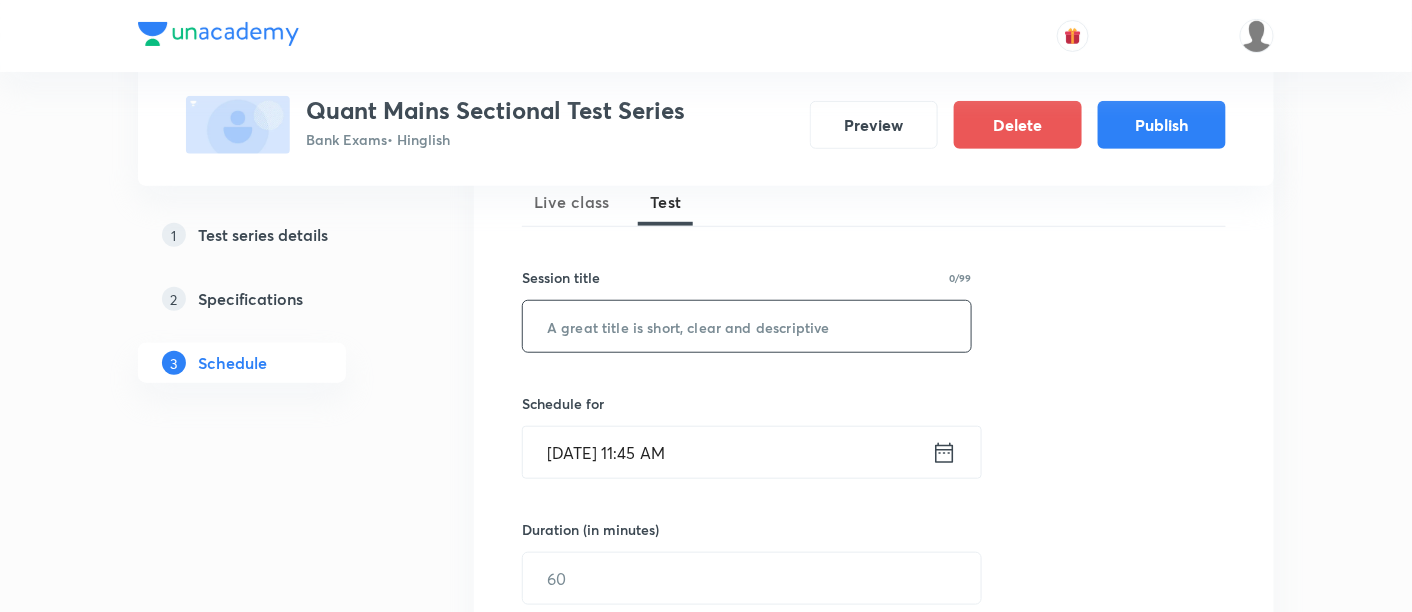 paste on "Quadratic Equations Test- 1" 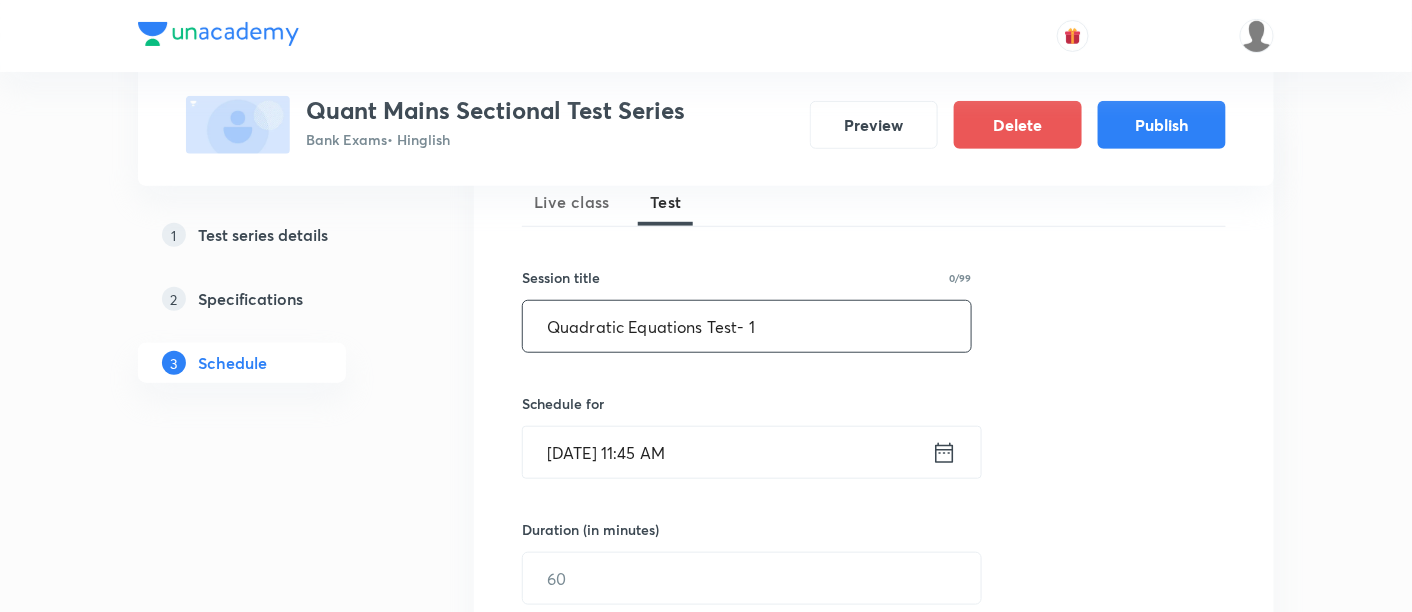 click on "Quadratic Equations Test- 1" at bounding box center (747, 326) 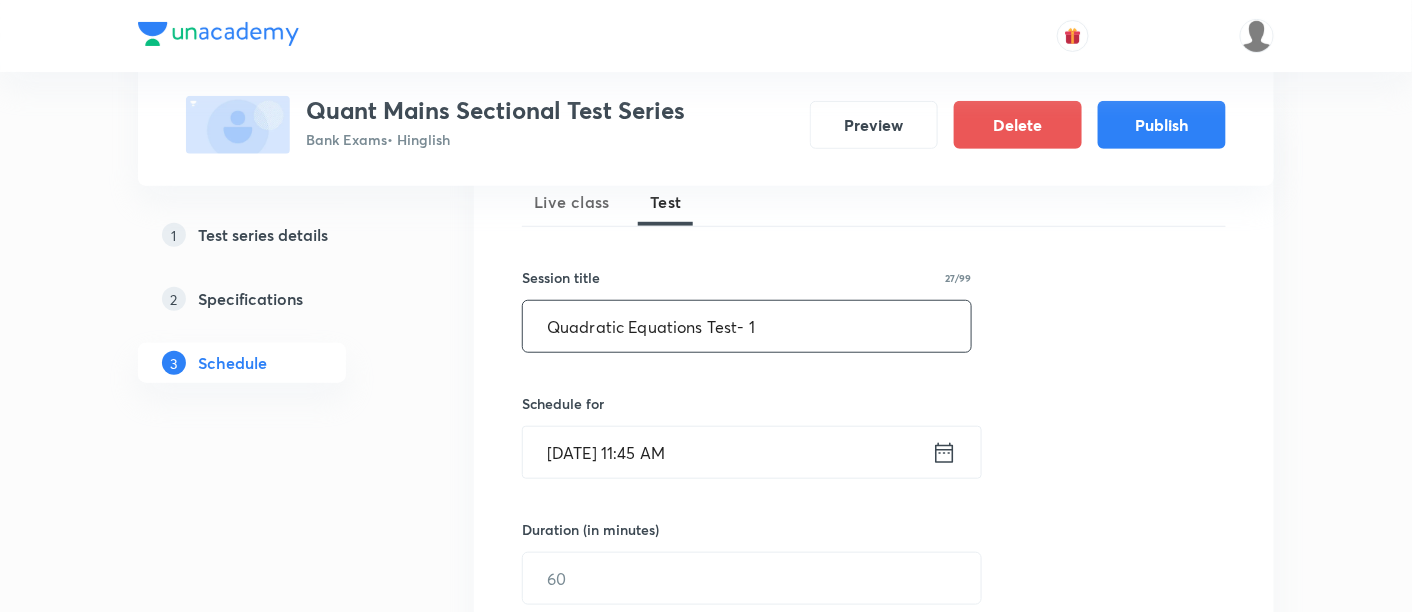 click on "Quadratic Equations Test- 1" at bounding box center [747, 326] 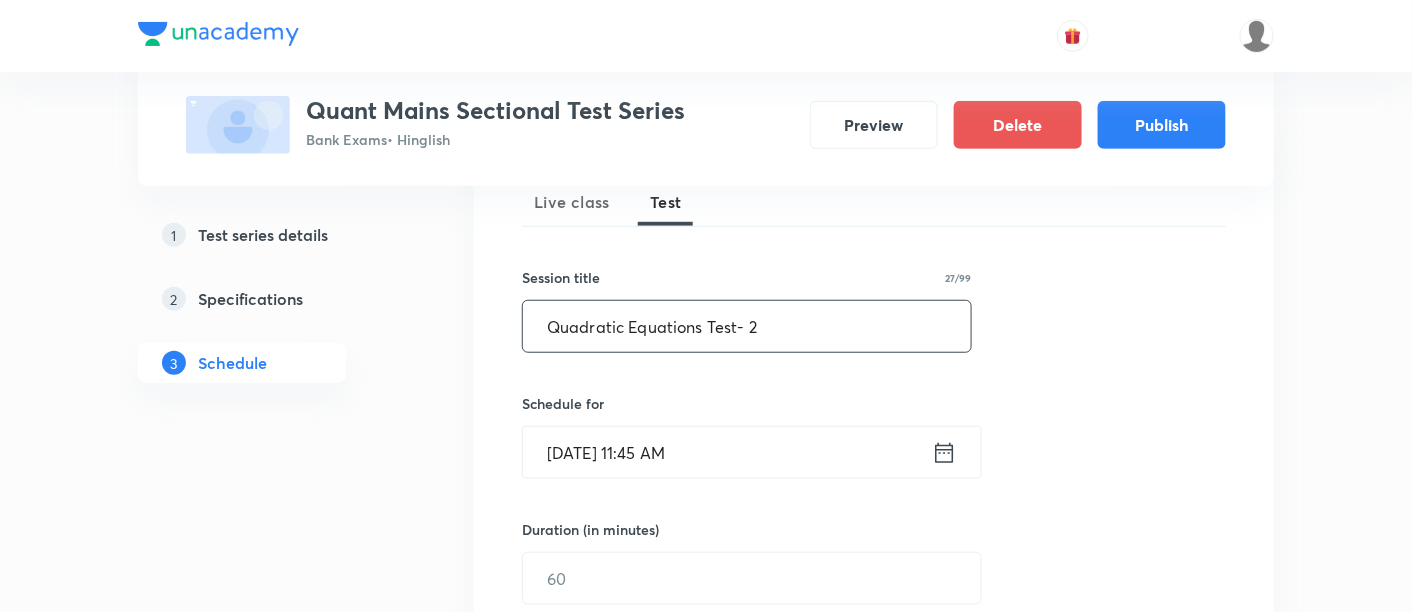 type on "Quadratic Equations Test- 2" 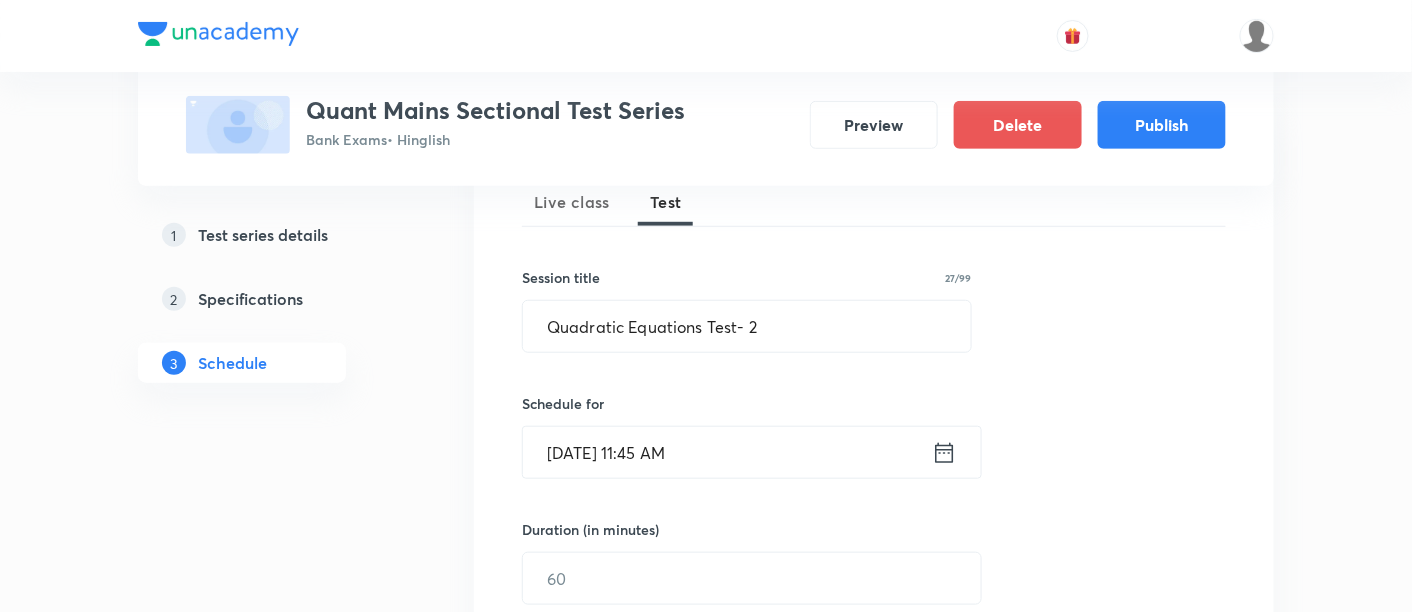 click 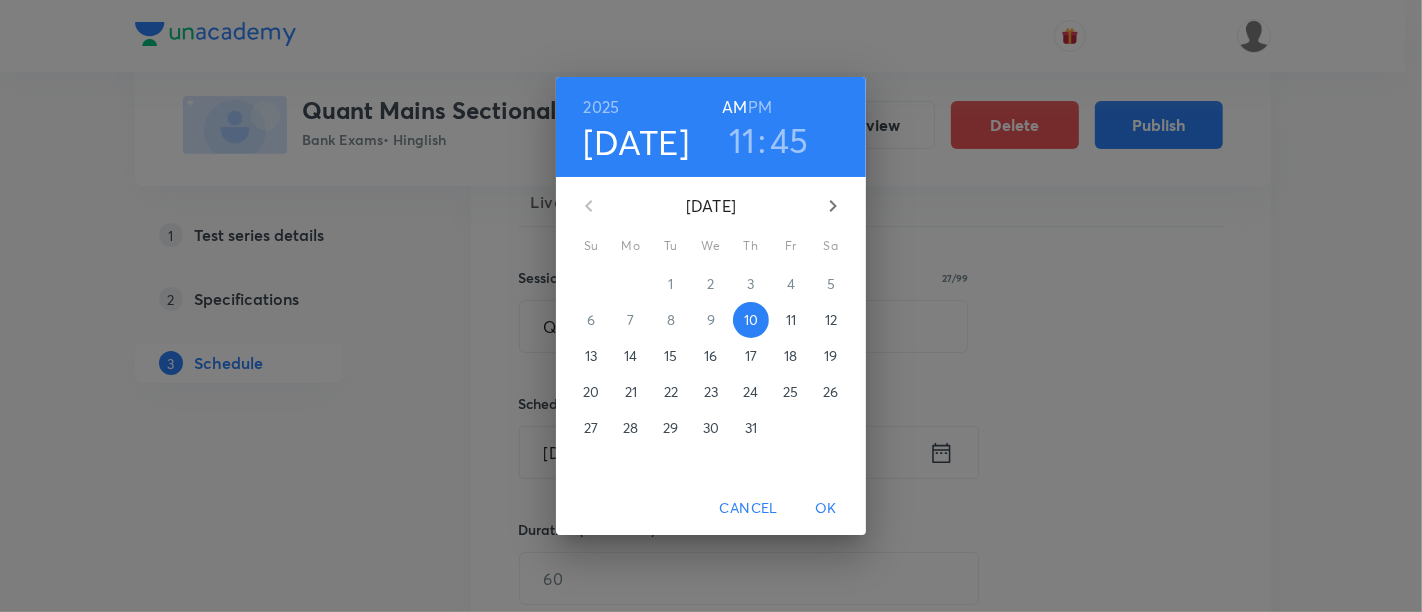 click on "18" at bounding box center (790, 356) 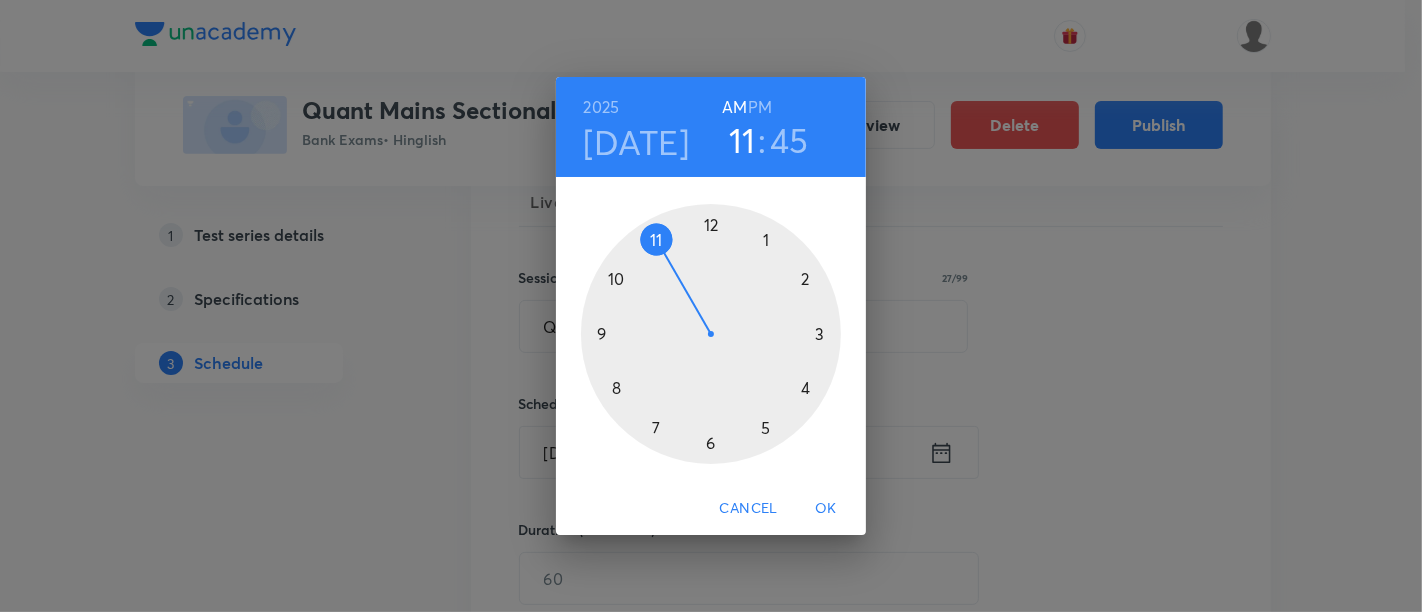 click at bounding box center [711, 334] 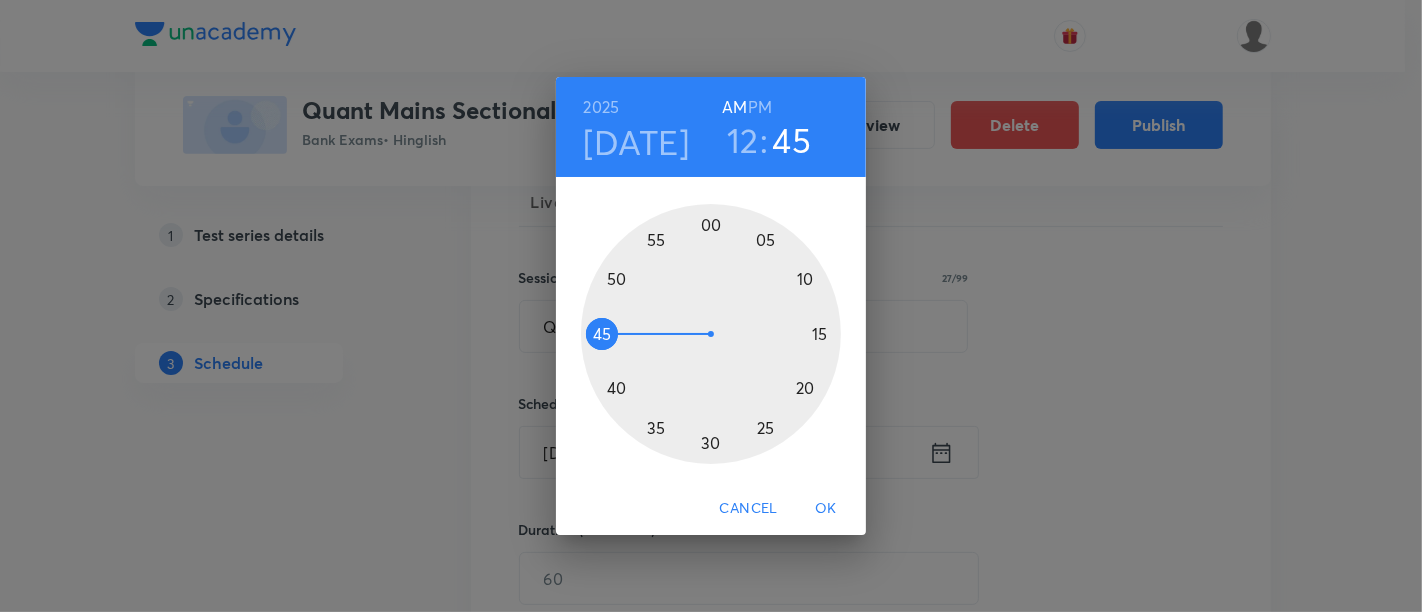 click on "PM" at bounding box center (760, 107) 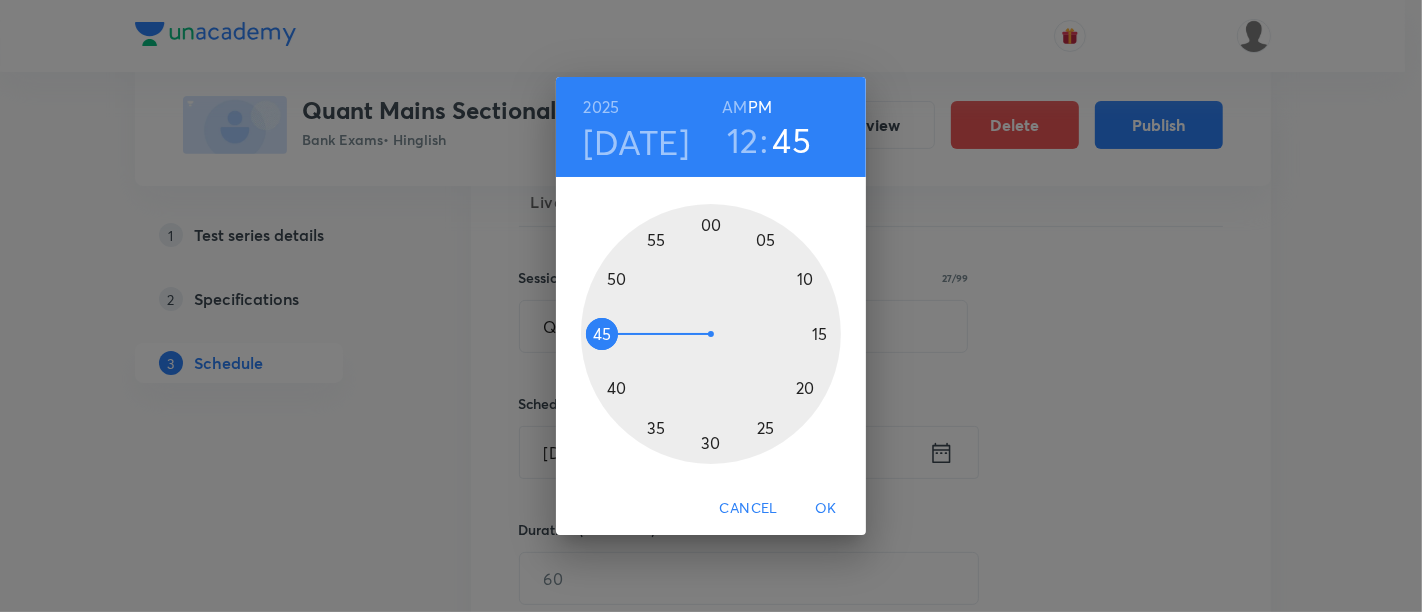 click on "OK" at bounding box center [826, 508] 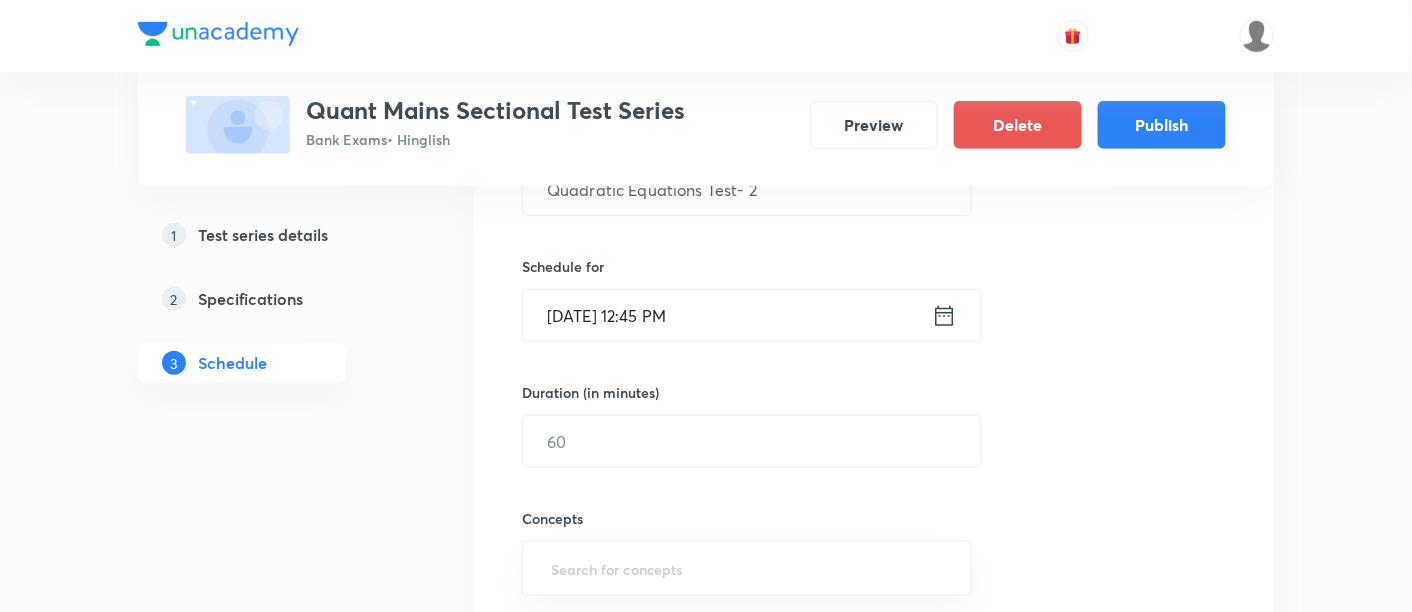 scroll, scrollTop: 437, scrollLeft: 0, axis: vertical 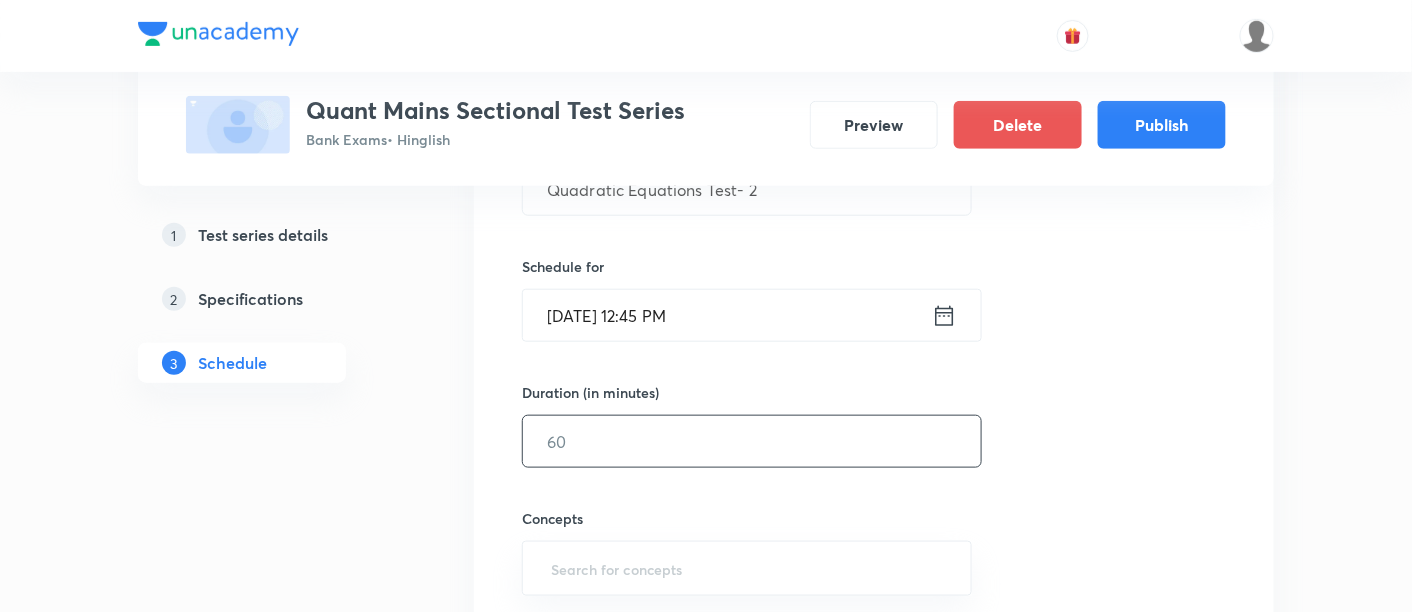 click at bounding box center (752, 441) 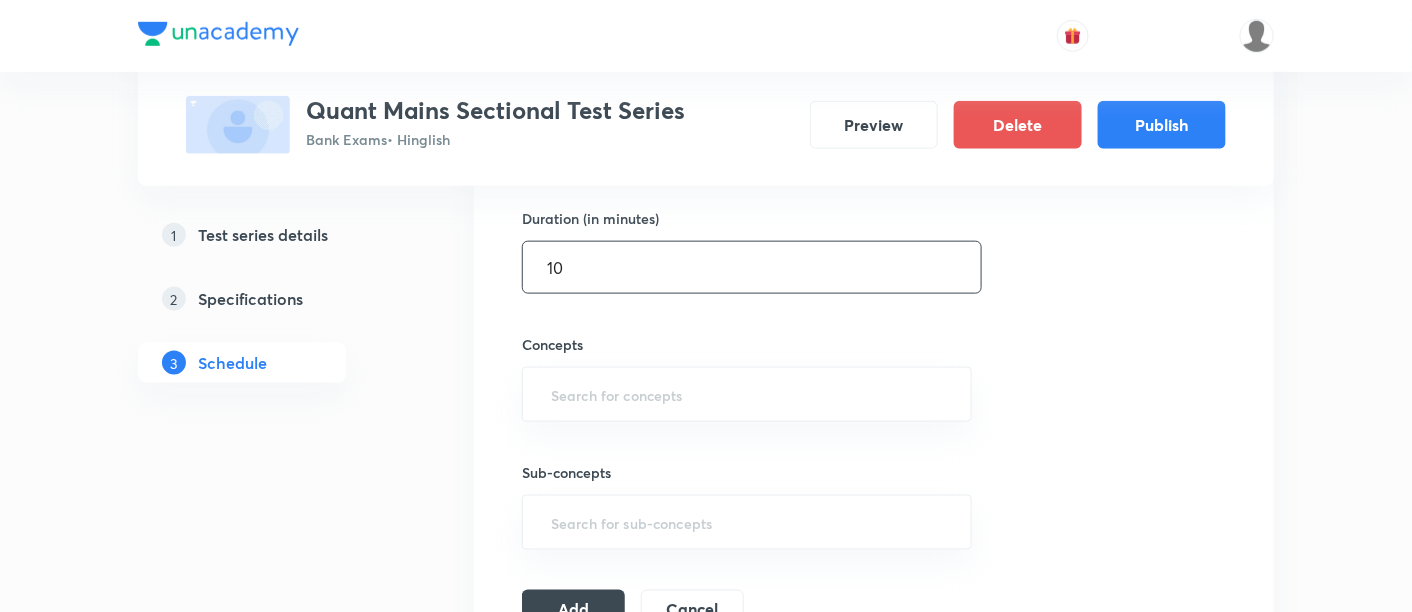 scroll, scrollTop: 612, scrollLeft: 0, axis: vertical 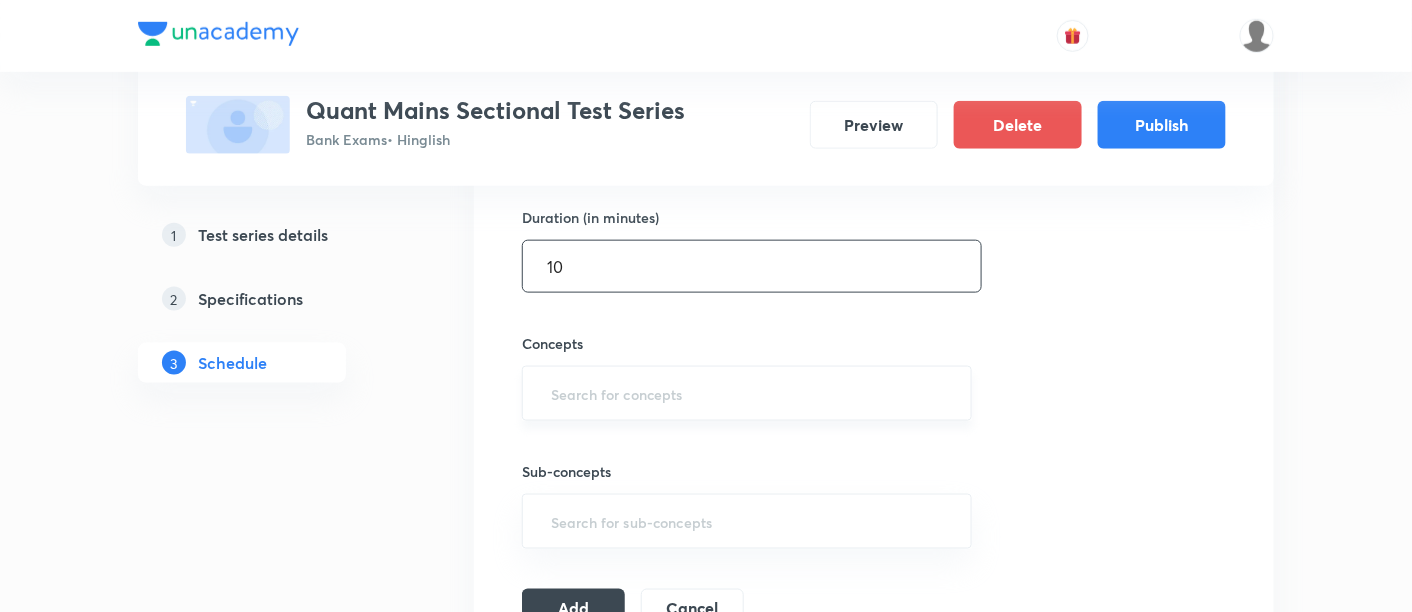 type on "10" 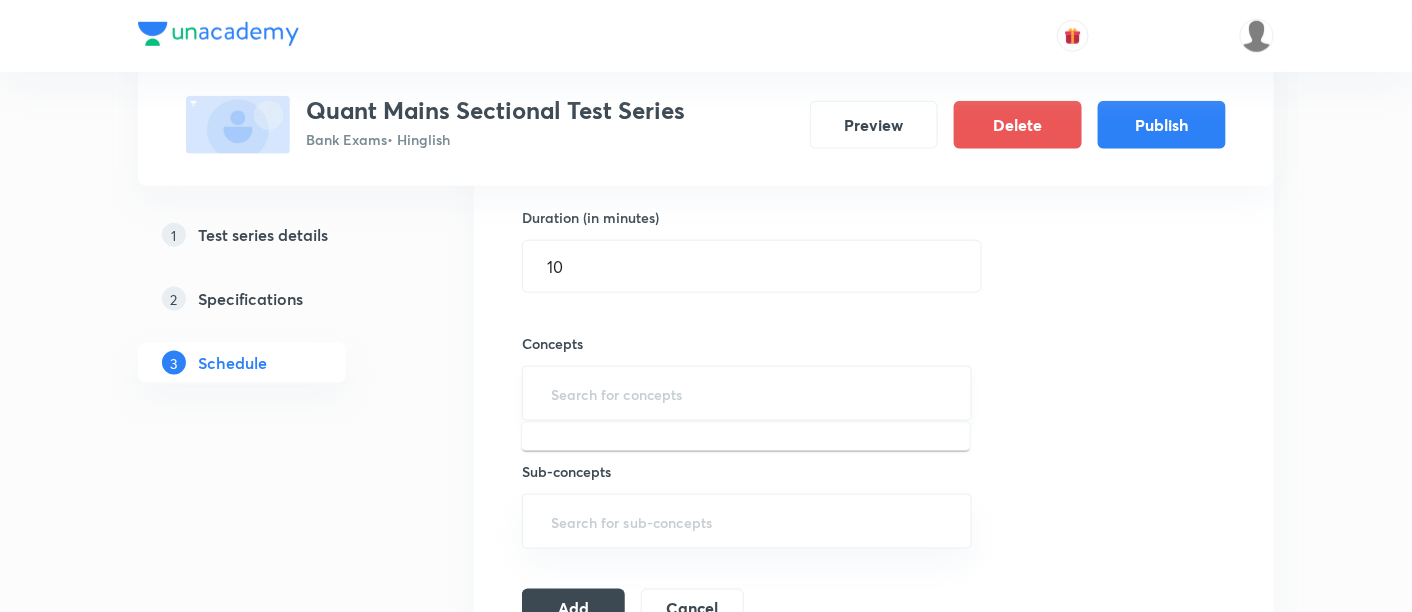 click at bounding box center (747, 393) 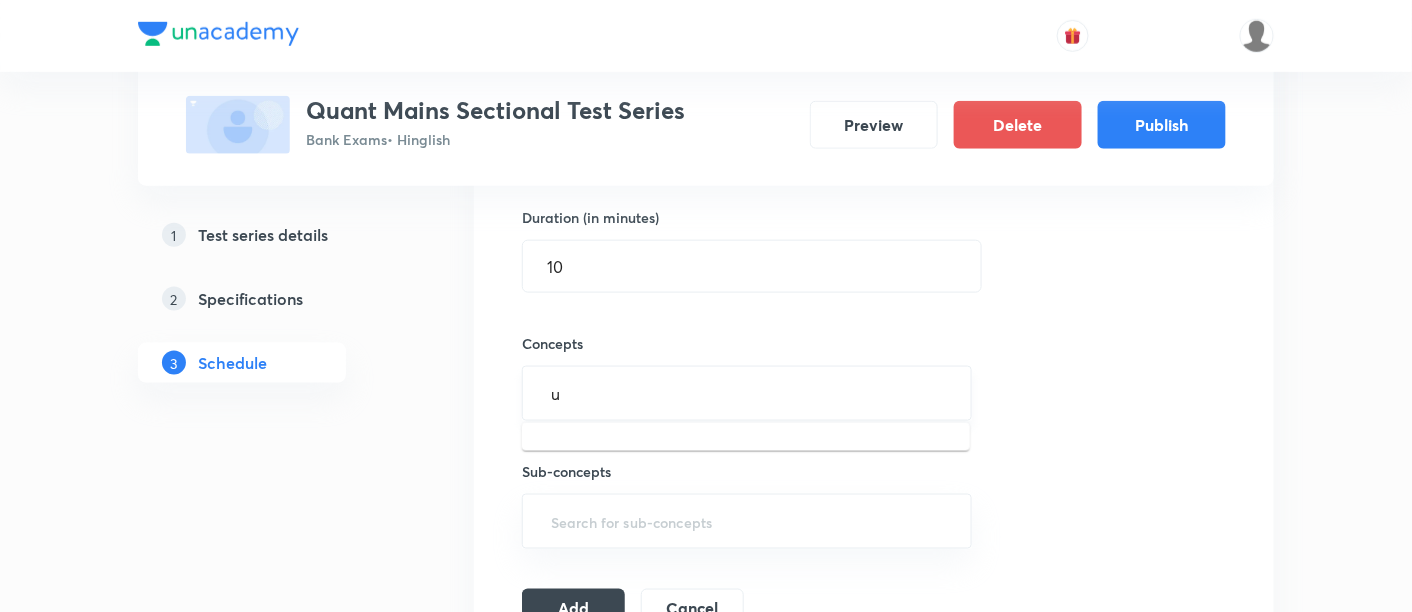 type on "ua" 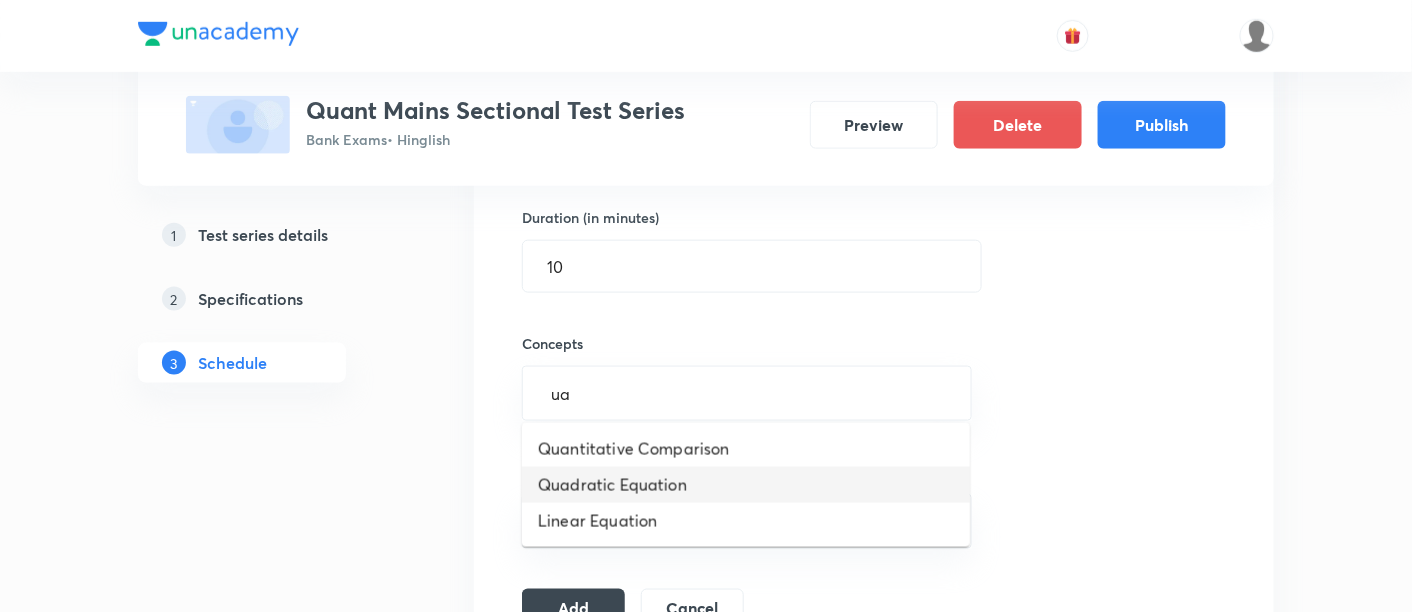 click on "Quadratic Equation" at bounding box center [746, 485] 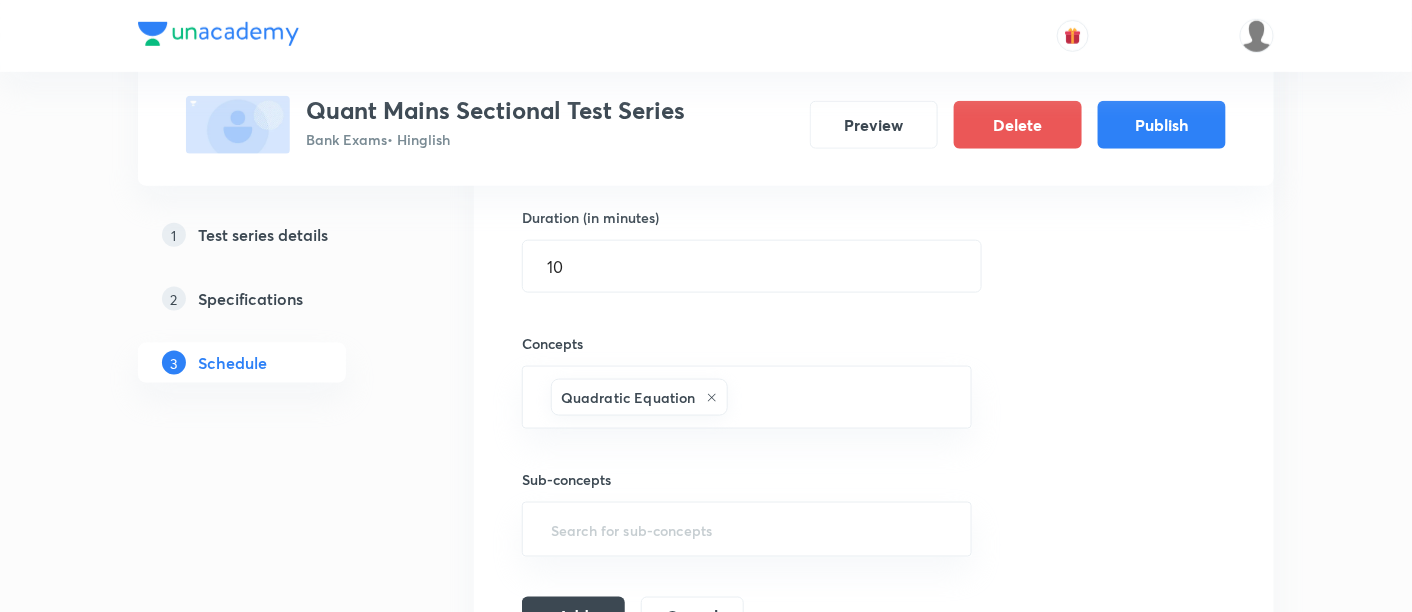 scroll, scrollTop: 759, scrollLeft: 0, axis: vertical 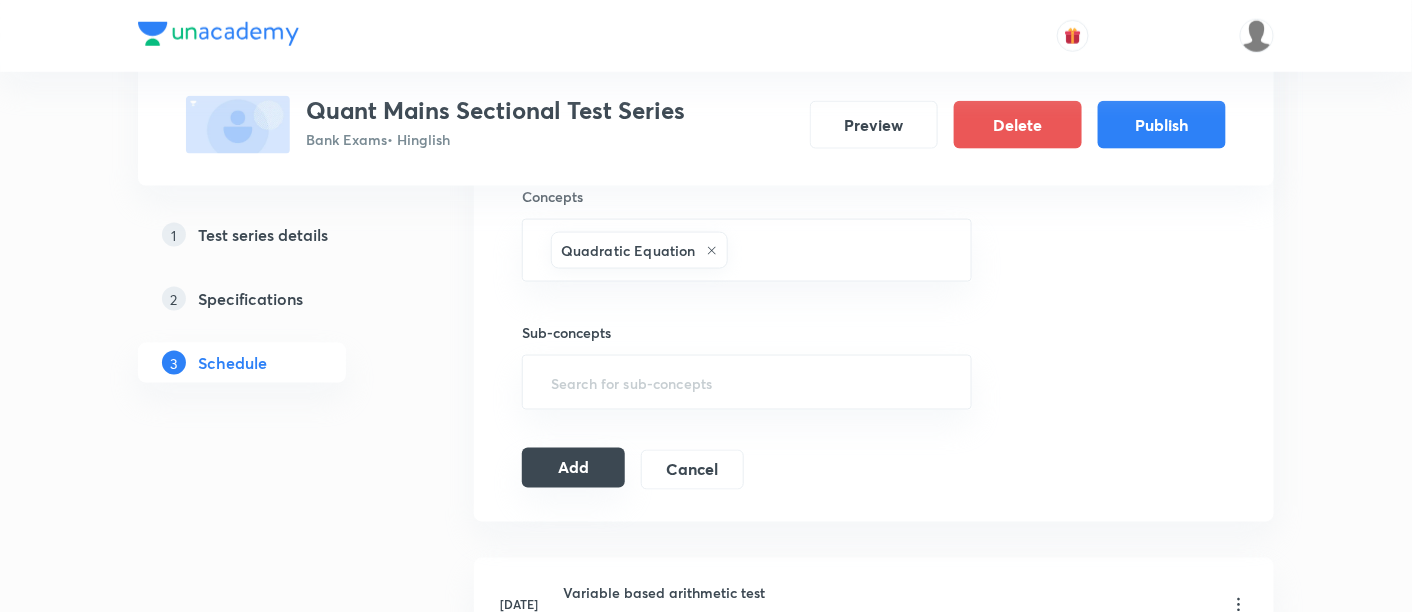 click on "Add" at bounding box center (573, 468) 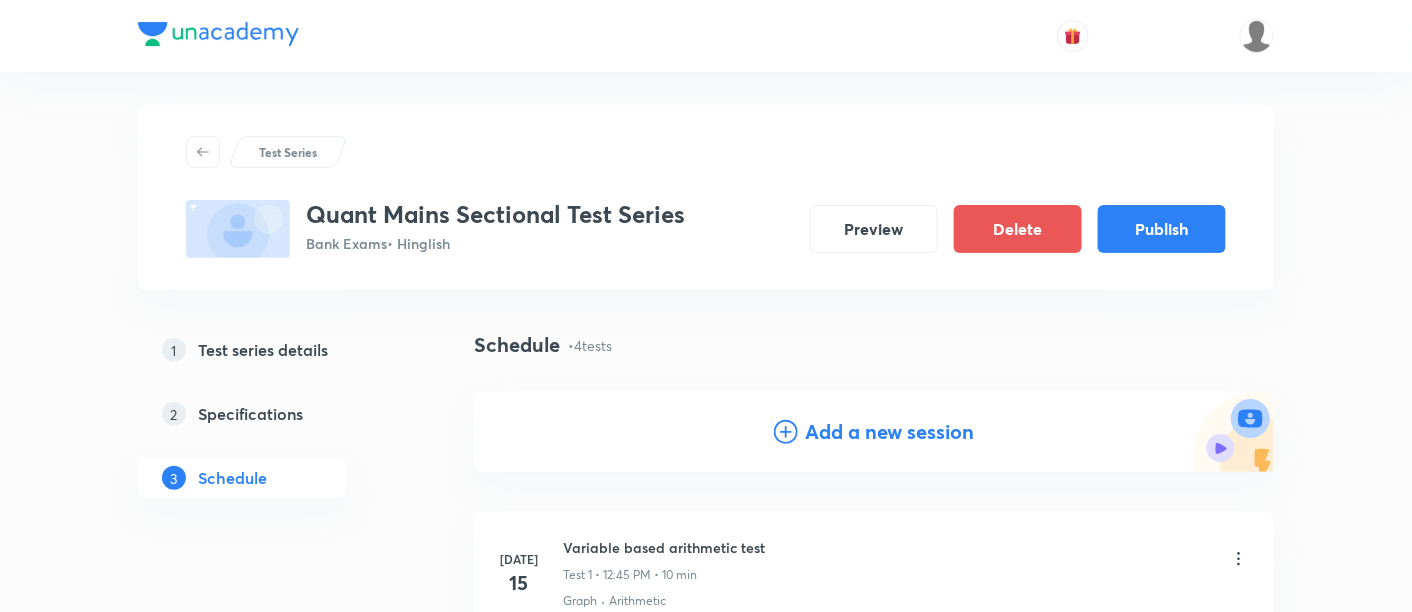 scroll, scrollTop: 0, scrollLeft: 0, axis: both 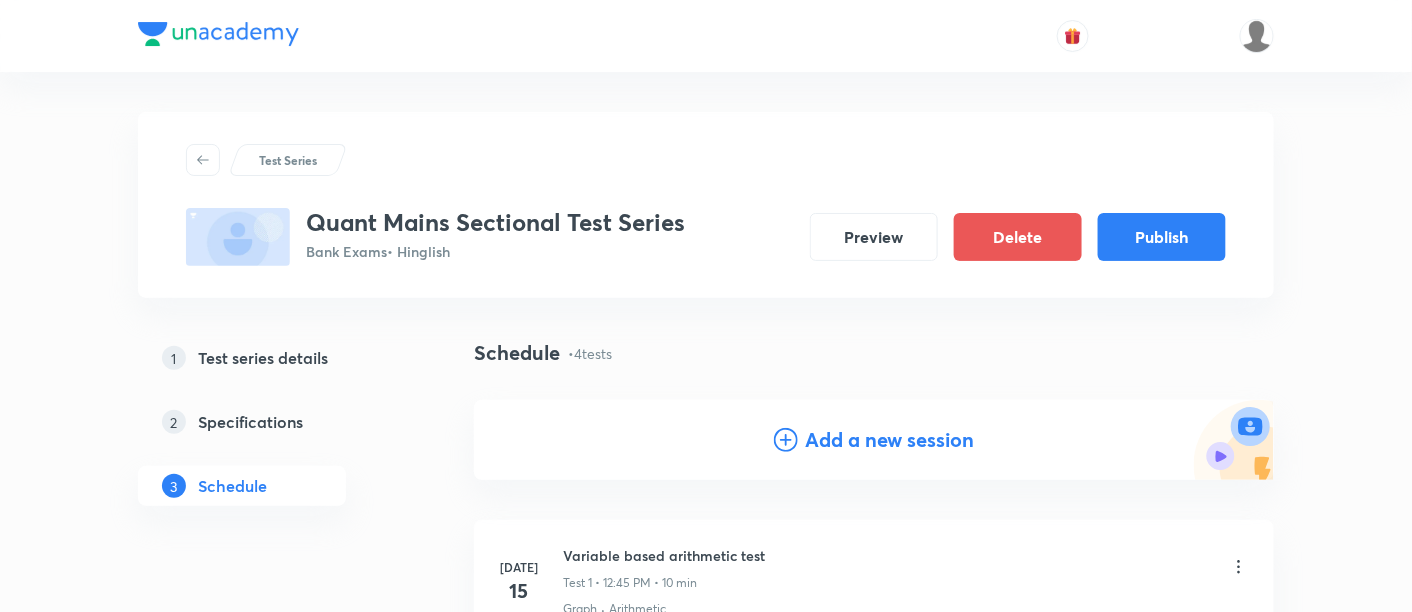 click on "Add a new session" at bounding box center (890, 440) 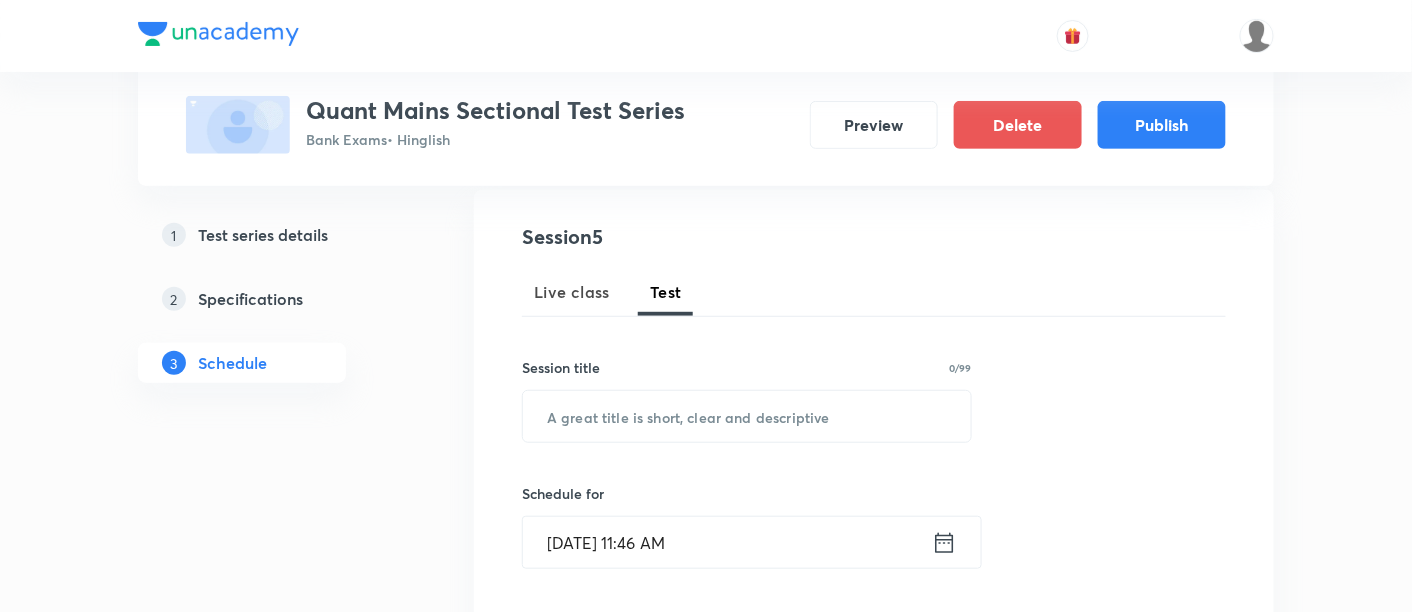 scroll, scrollTop: 211, scrollLeft: 0, axis: vertical 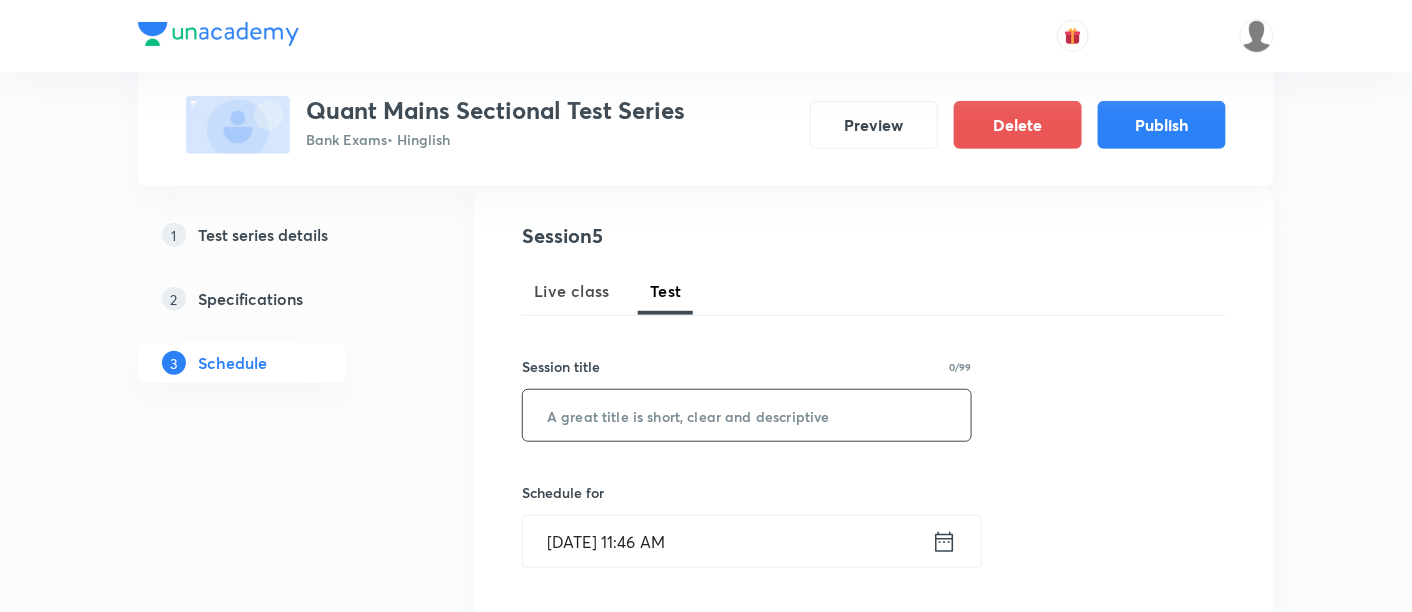 click at bounding box center (747, 415) 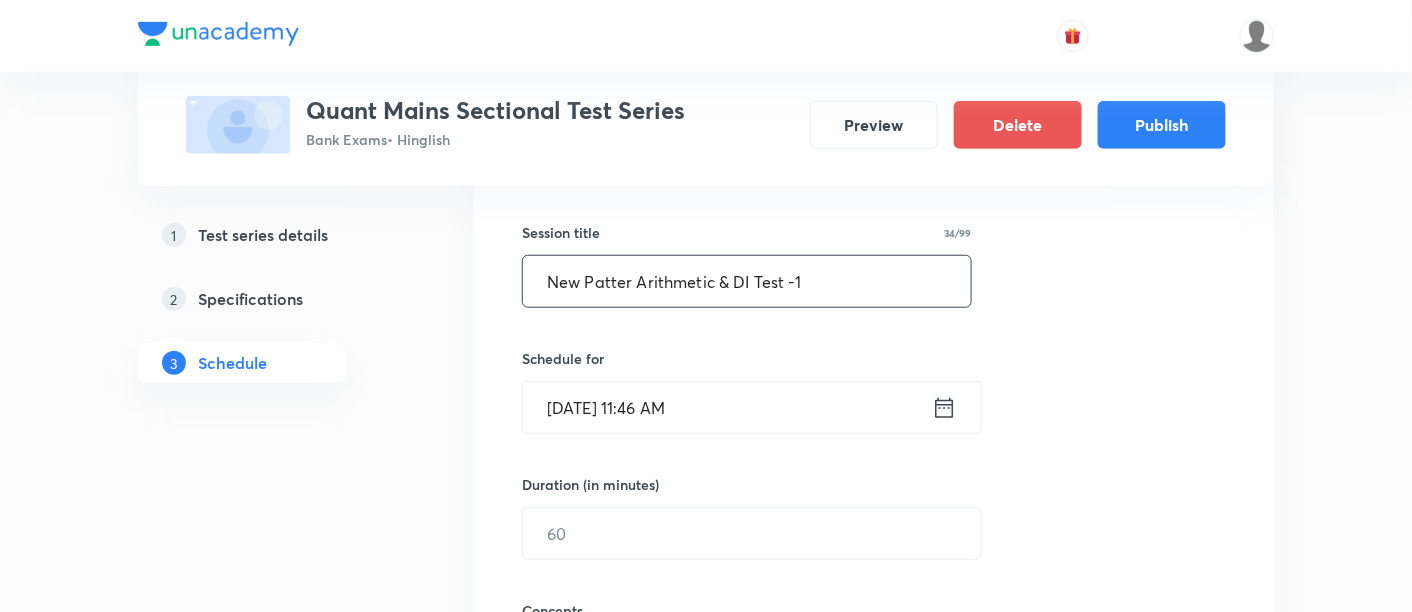 scroll, scrollTop: 352, scrollLeft: 0, axis: vertical 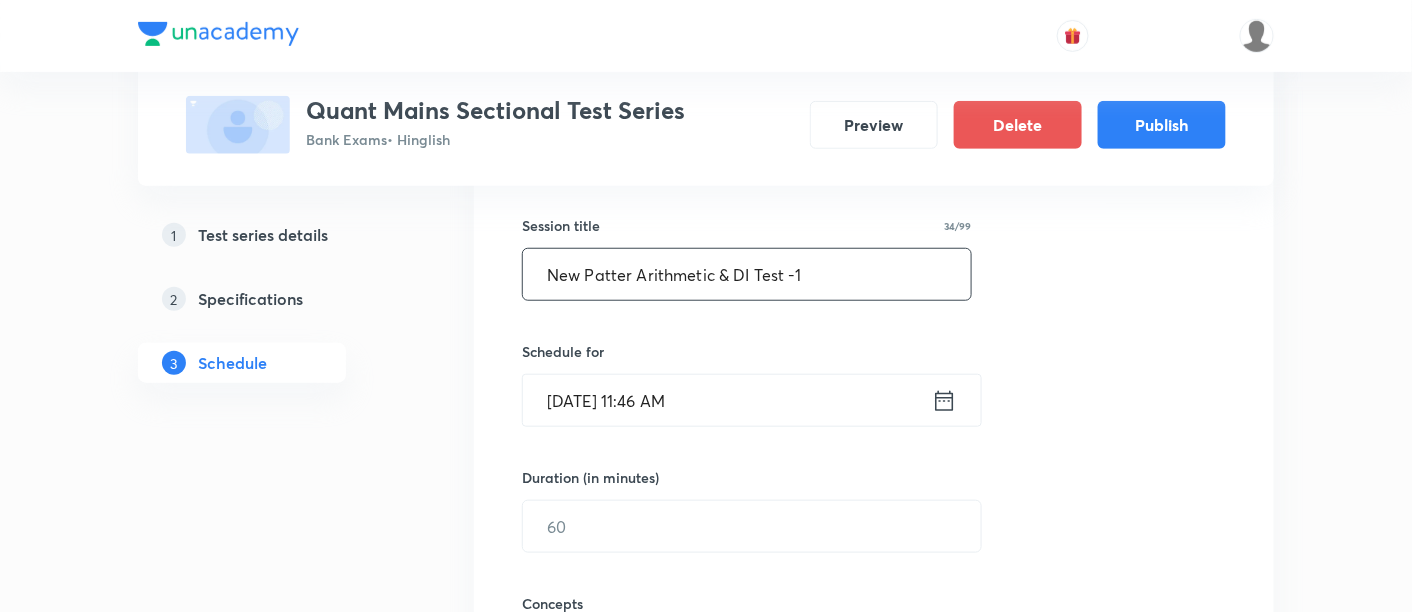 click on "New Patter Arithmetic & DI Test -1" at bounding box center [747, 274] 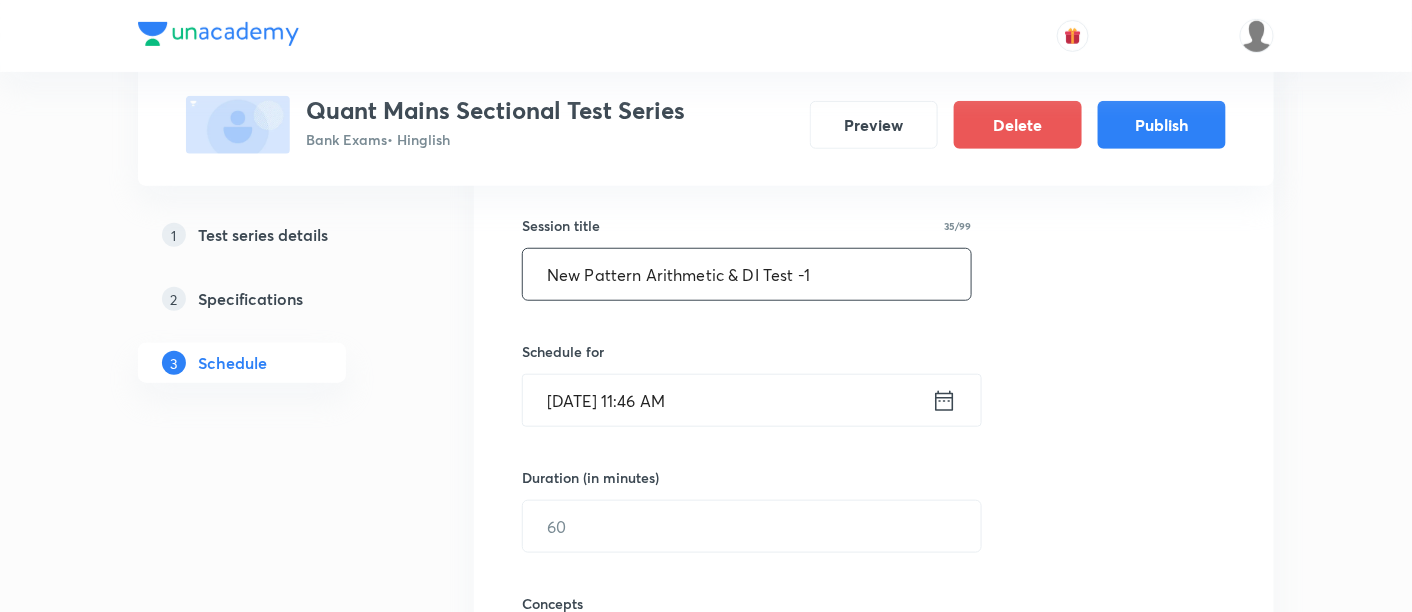 drag, startPoint x: 532, startPoint y: 273, endPoint x: 877, endPoint y: 290, distance: 345.41858 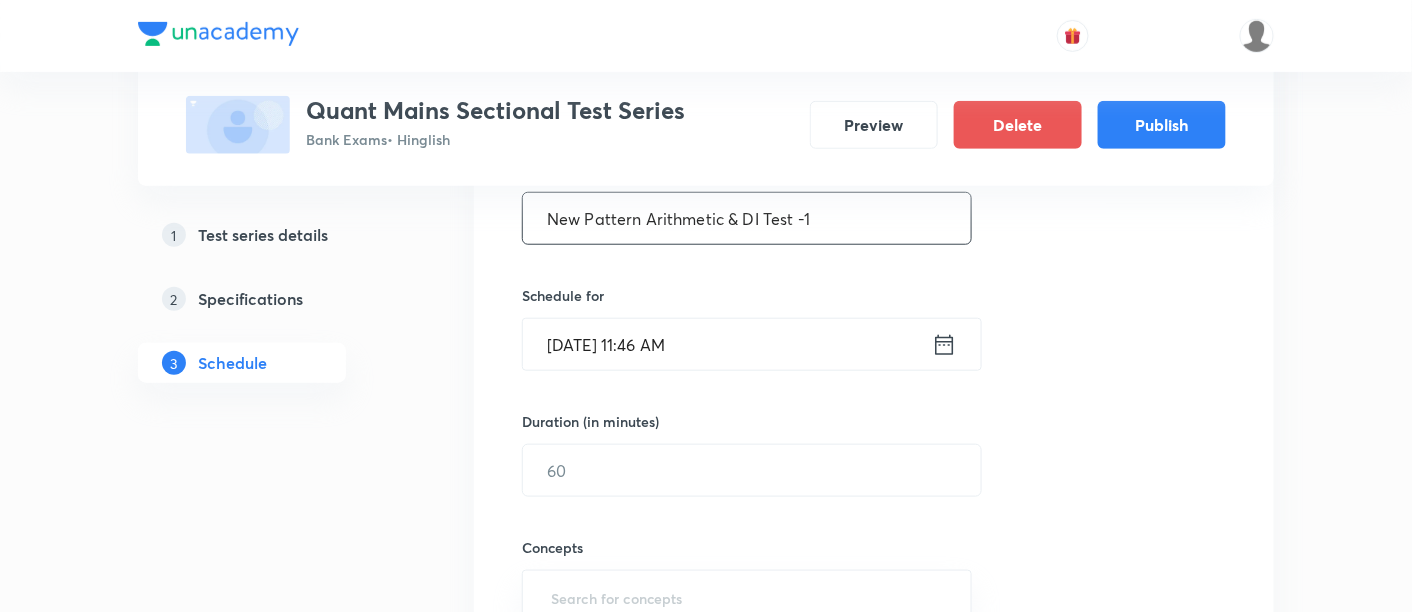 scroll, scrollTop: 397, scrollLeft: 0, axis: vertical 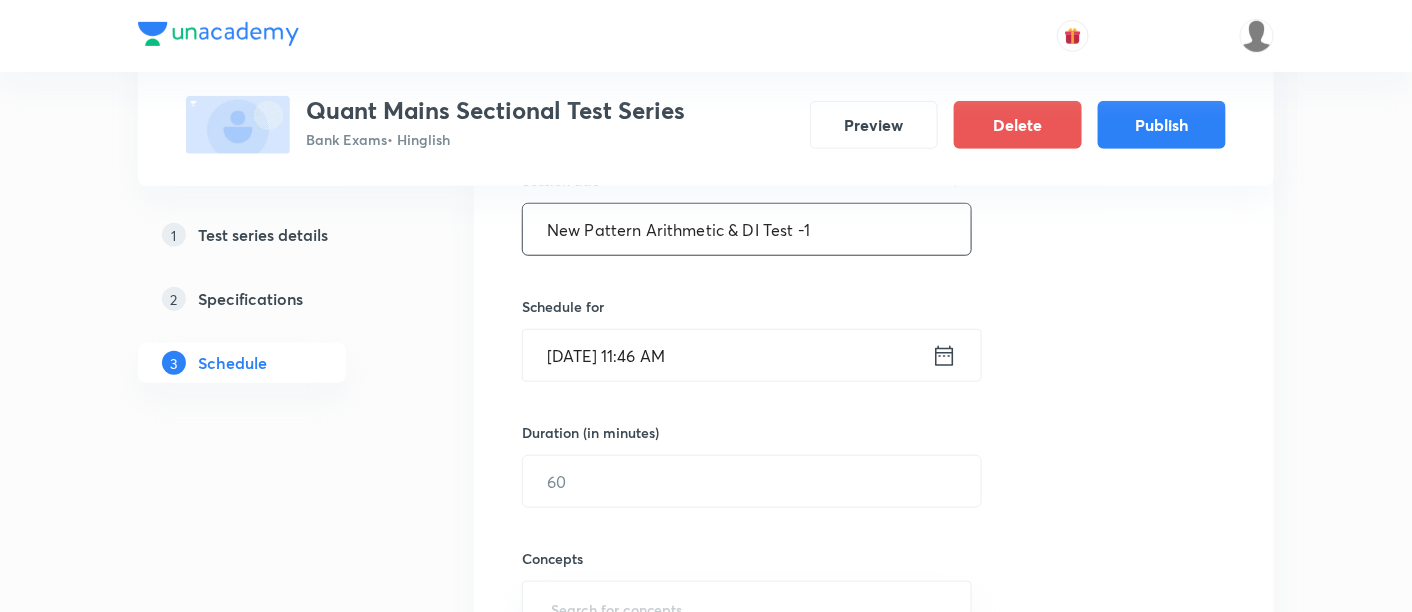 type on "New Pattern Arithmetic & DI Test -1" 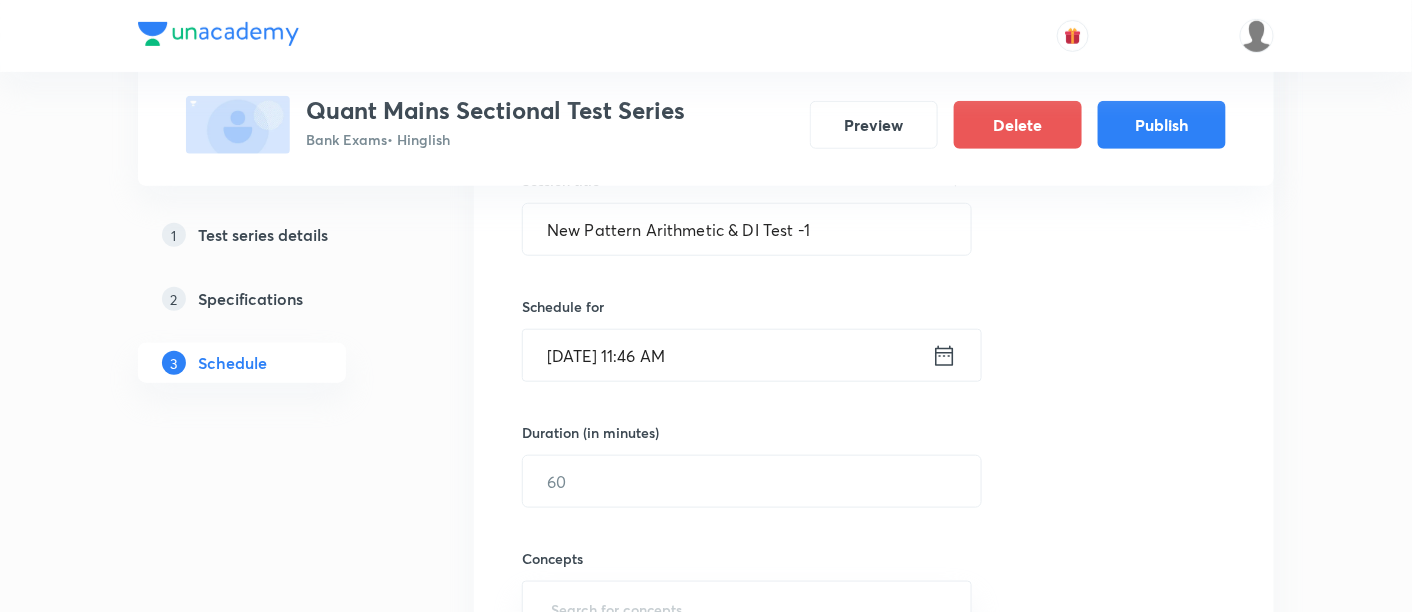 click 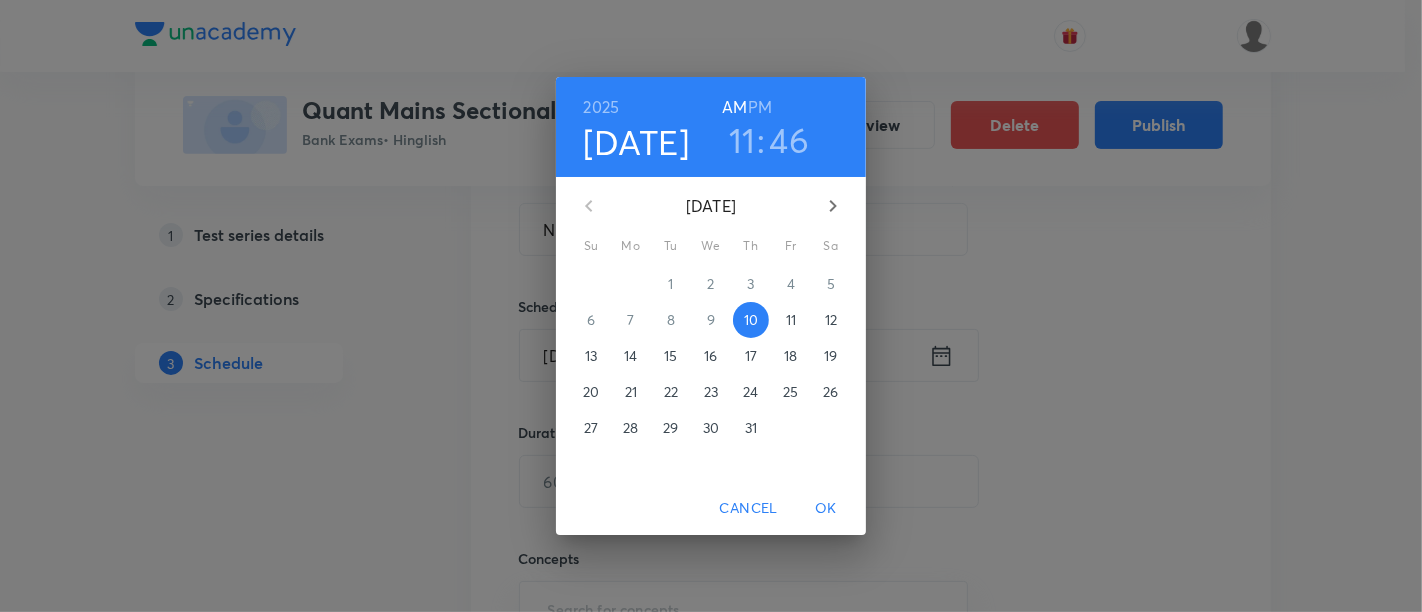 click on "19" at bounding box center (831, 356) 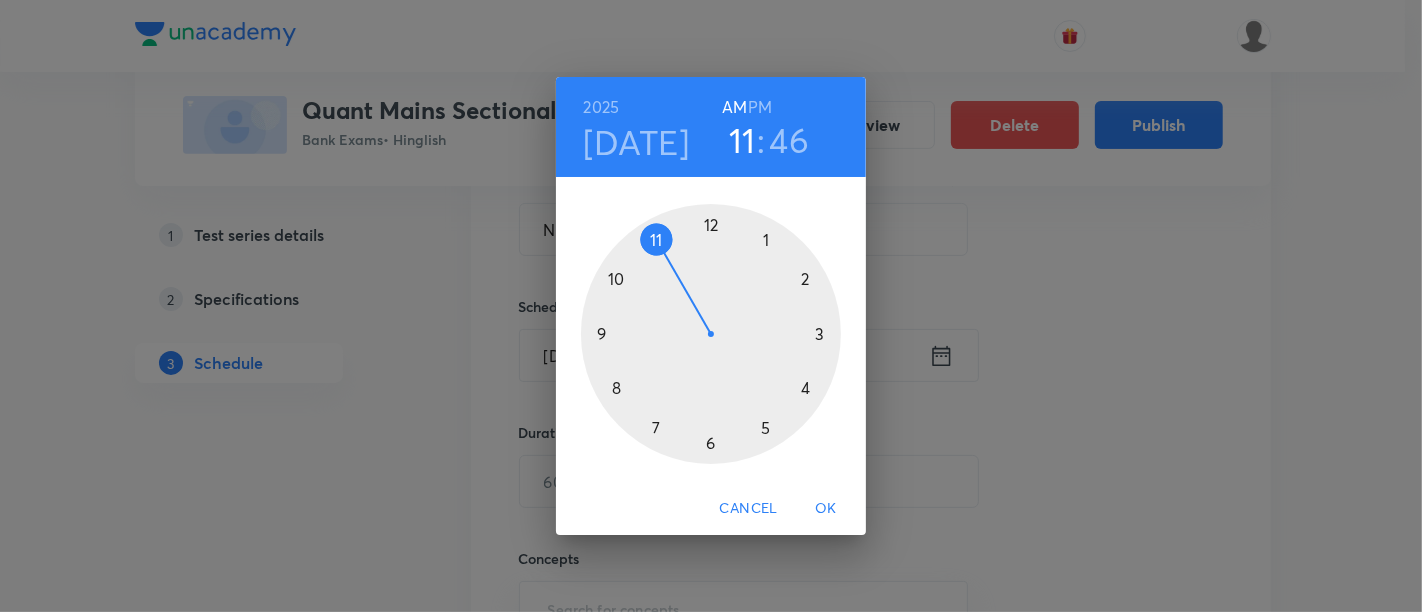 click at bounding box center [711, 334] 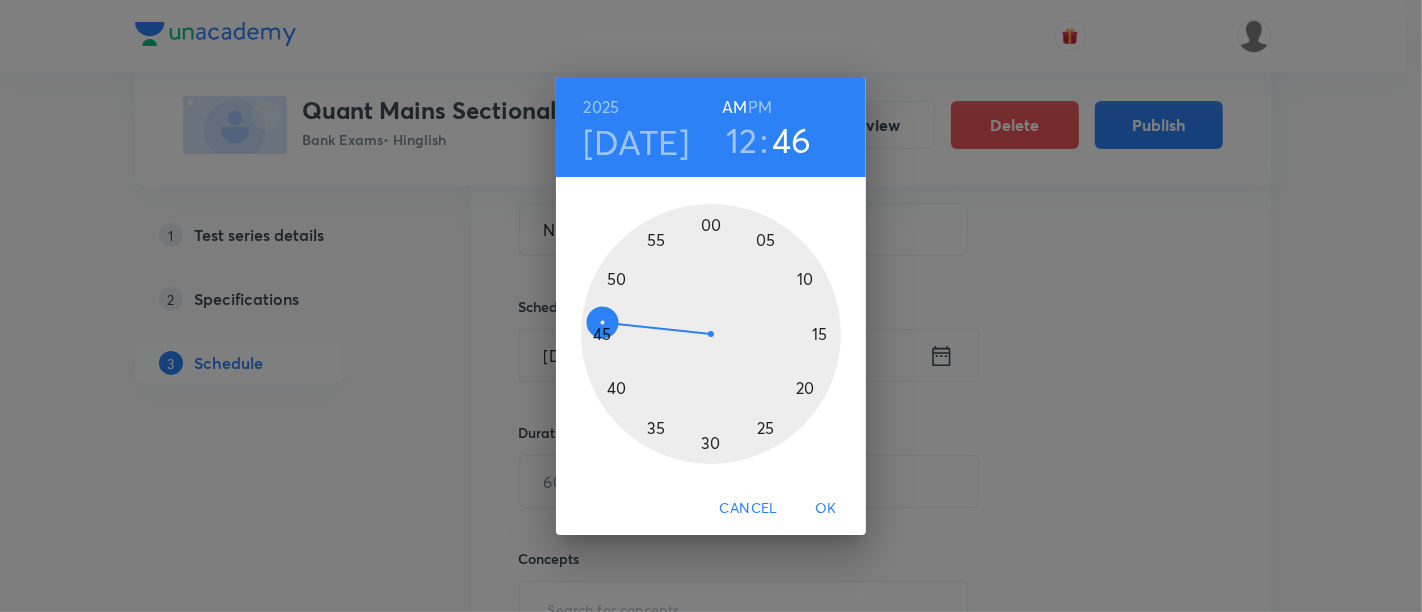 click at bounding box center (711, 334) 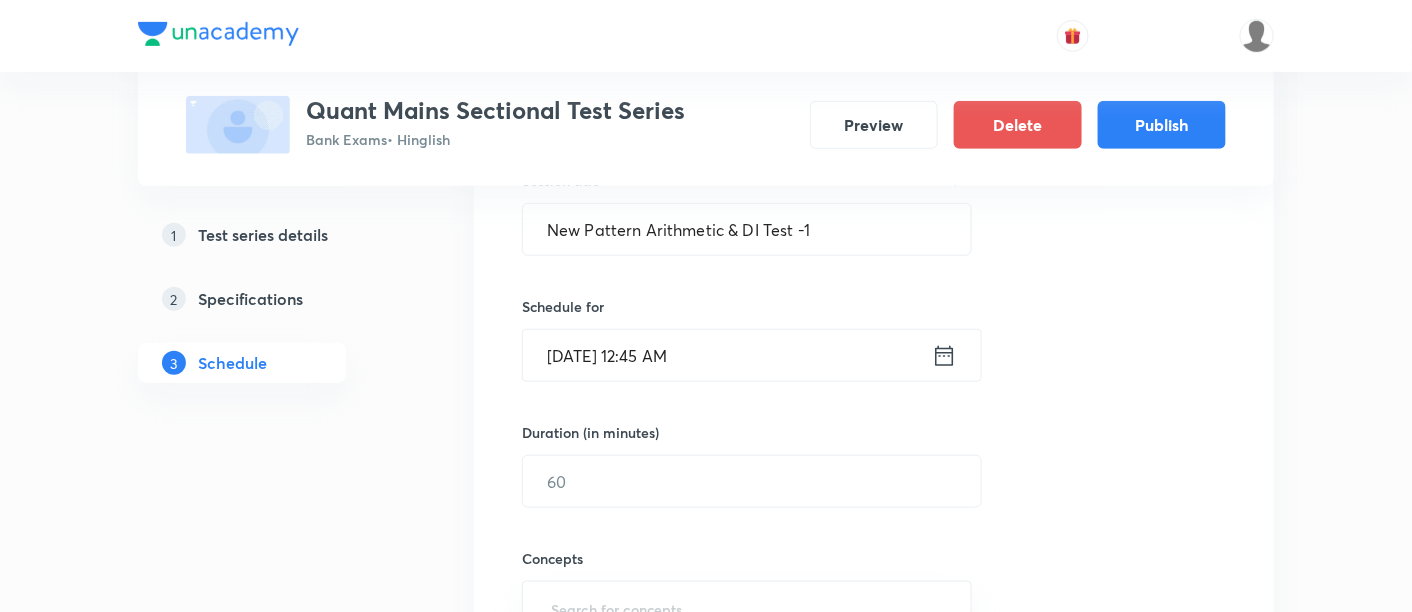 click on "Jul 19, 2025, 12:45 AM" at bounding box center [727, 355] 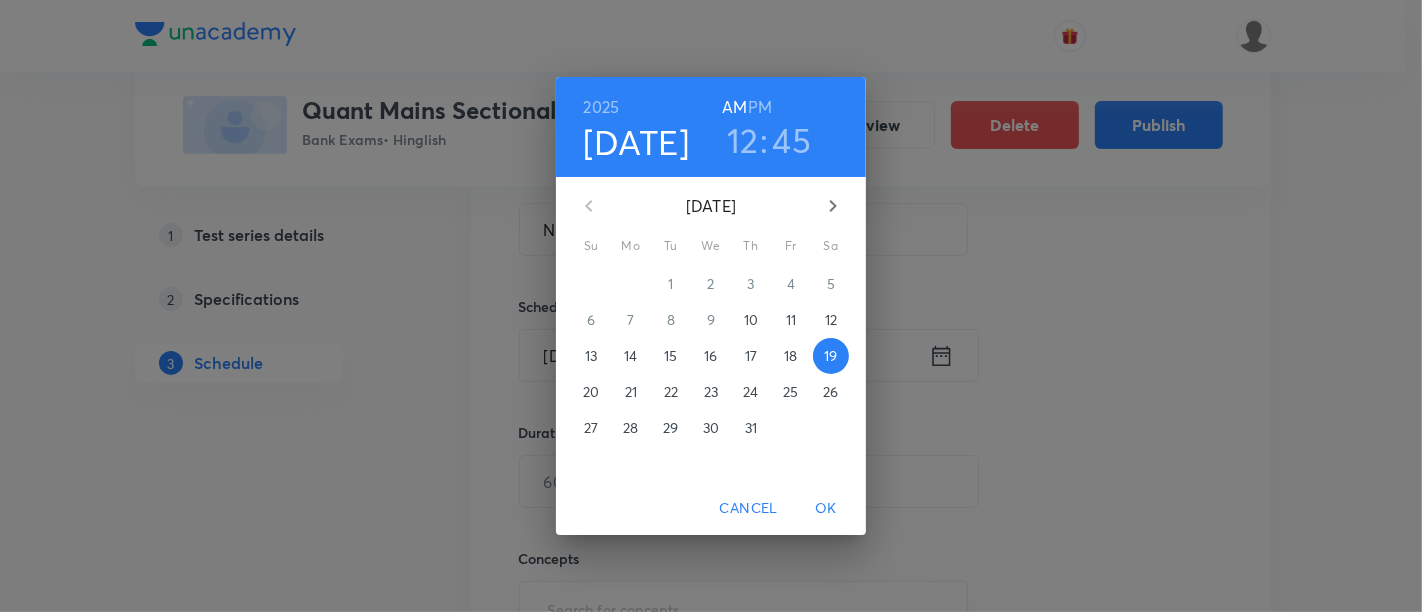 click on "PM" at bounding box center [760, 107] 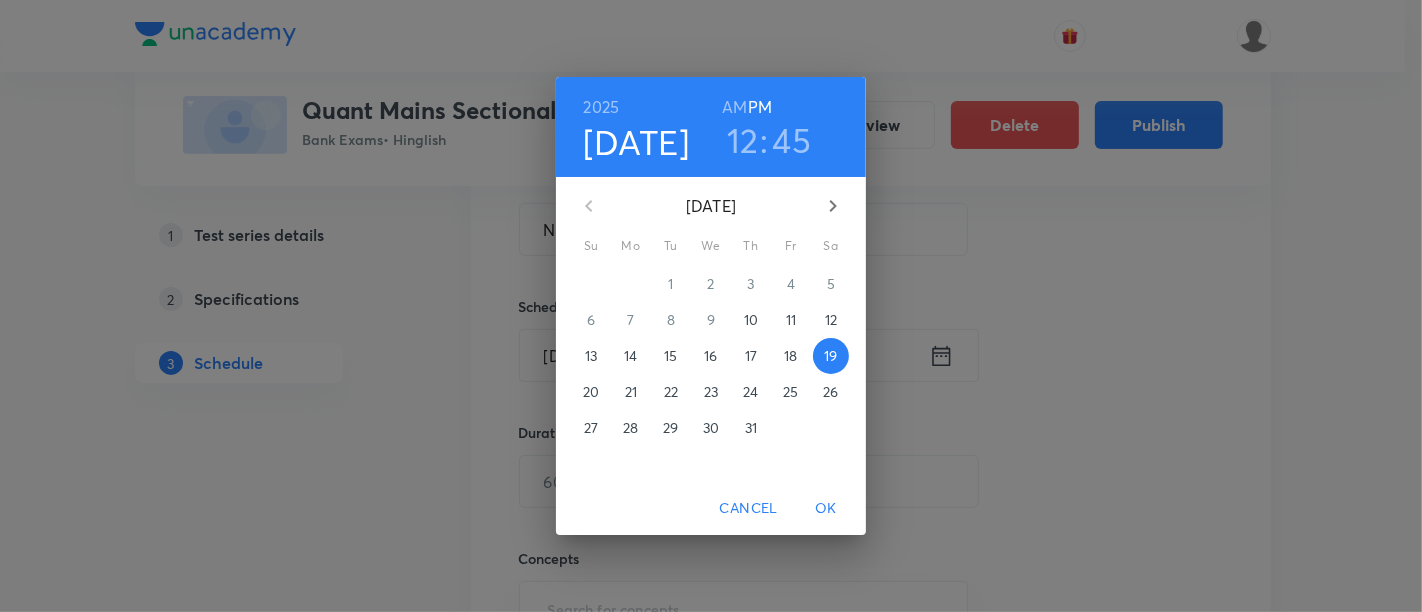 click on "OK" at bounding box center (826, 508) 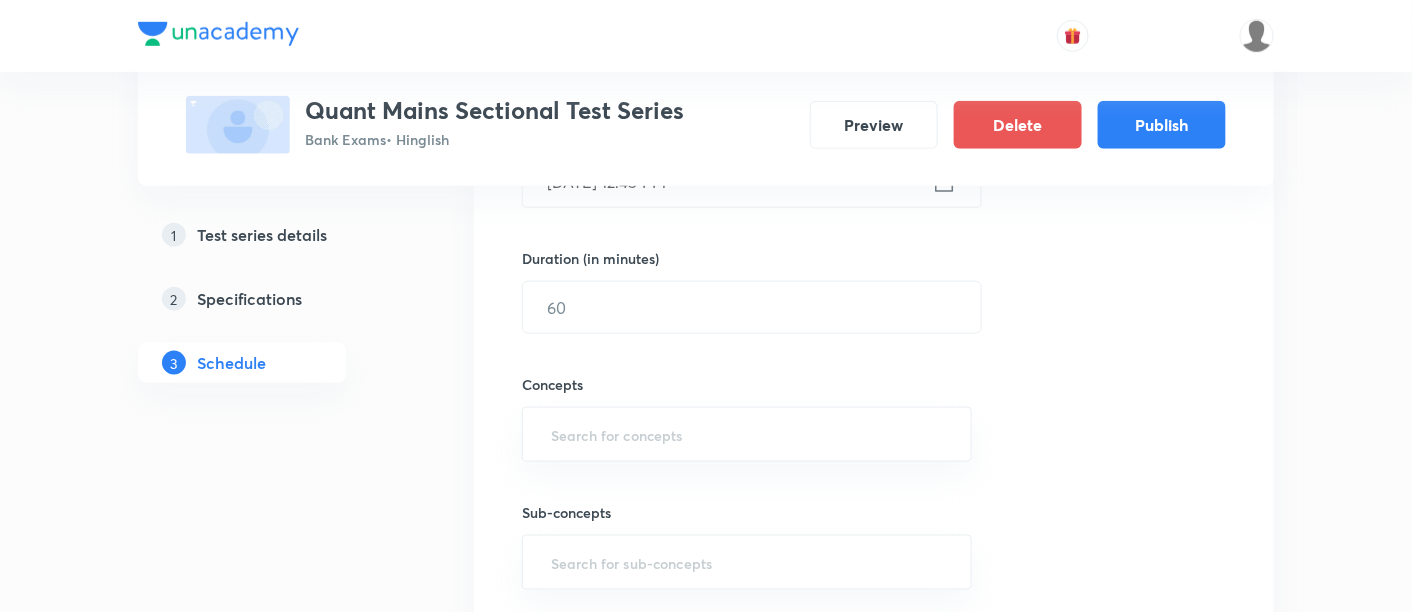 scroll, scrollTop: 580, scrollLeft: 0, axis: vertical 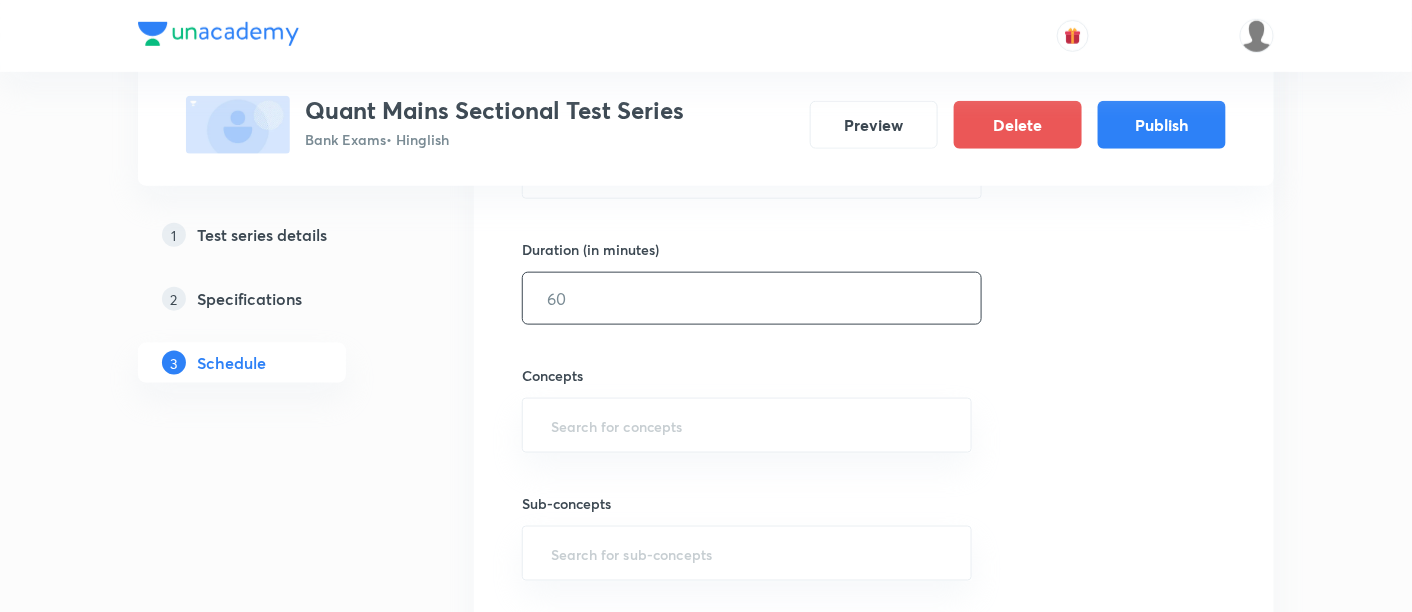 click at bounding box center (752, 298) 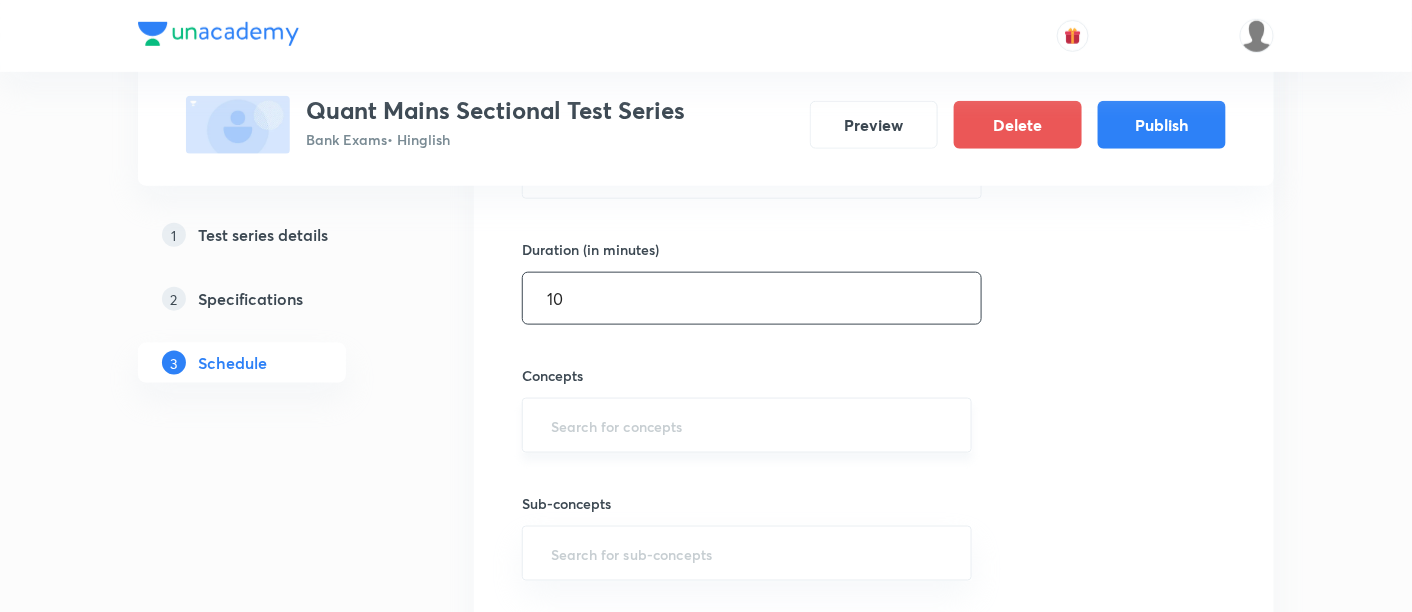 type on "10" 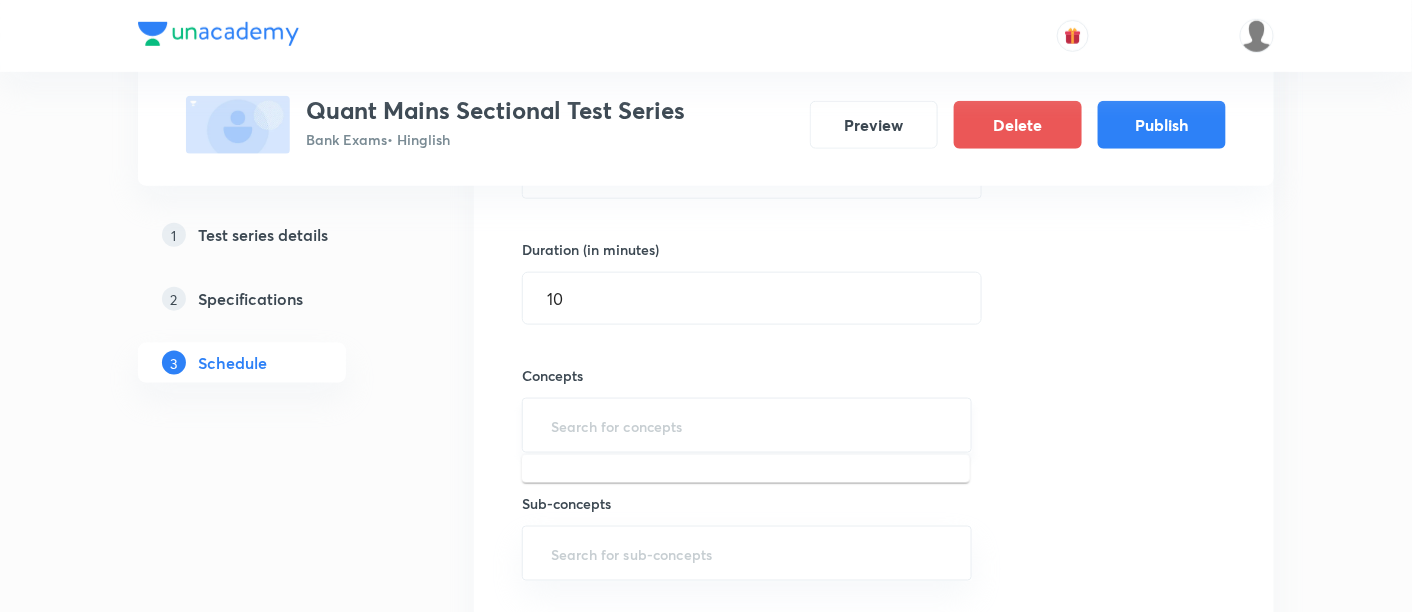 click at bounding box center [747, 425] 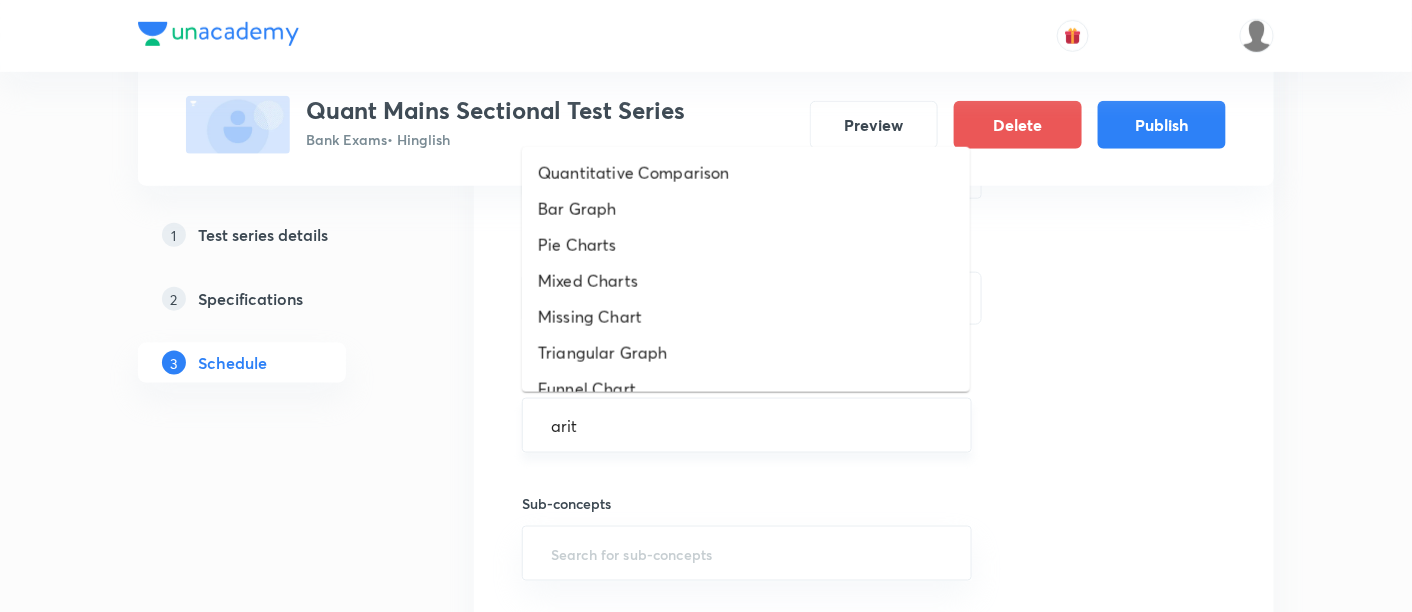 type on "arith" 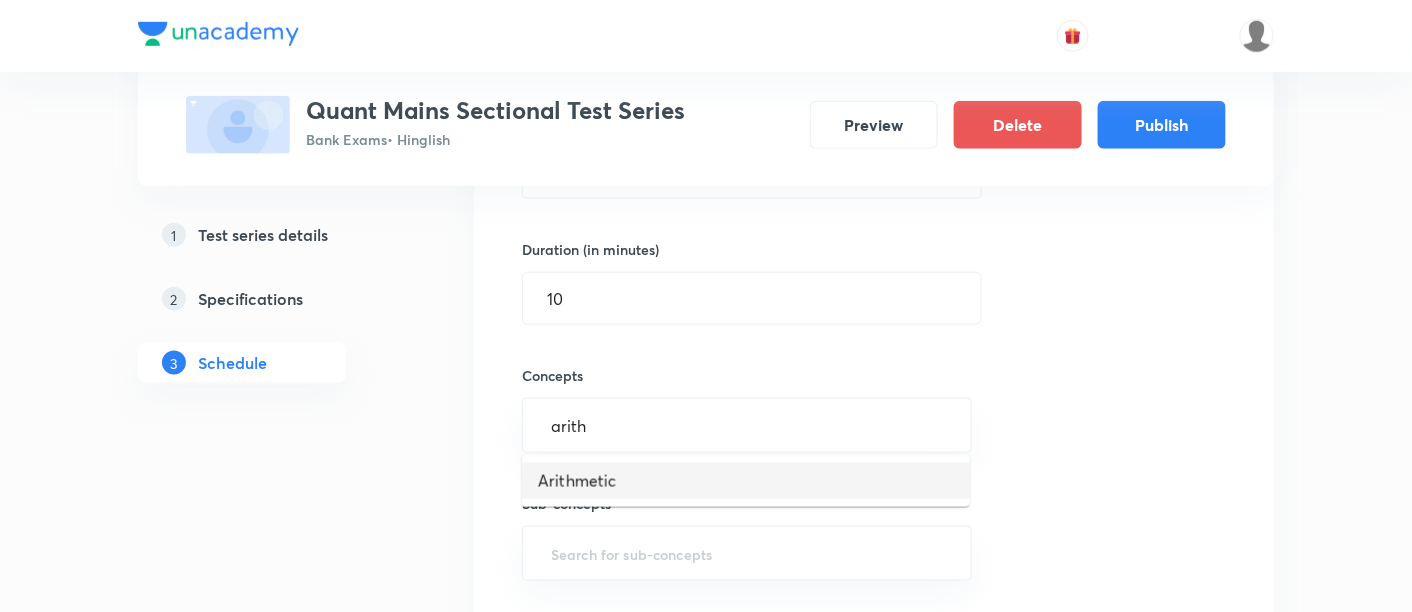 click on "Arithmetic" at bounding box center [746, 481] 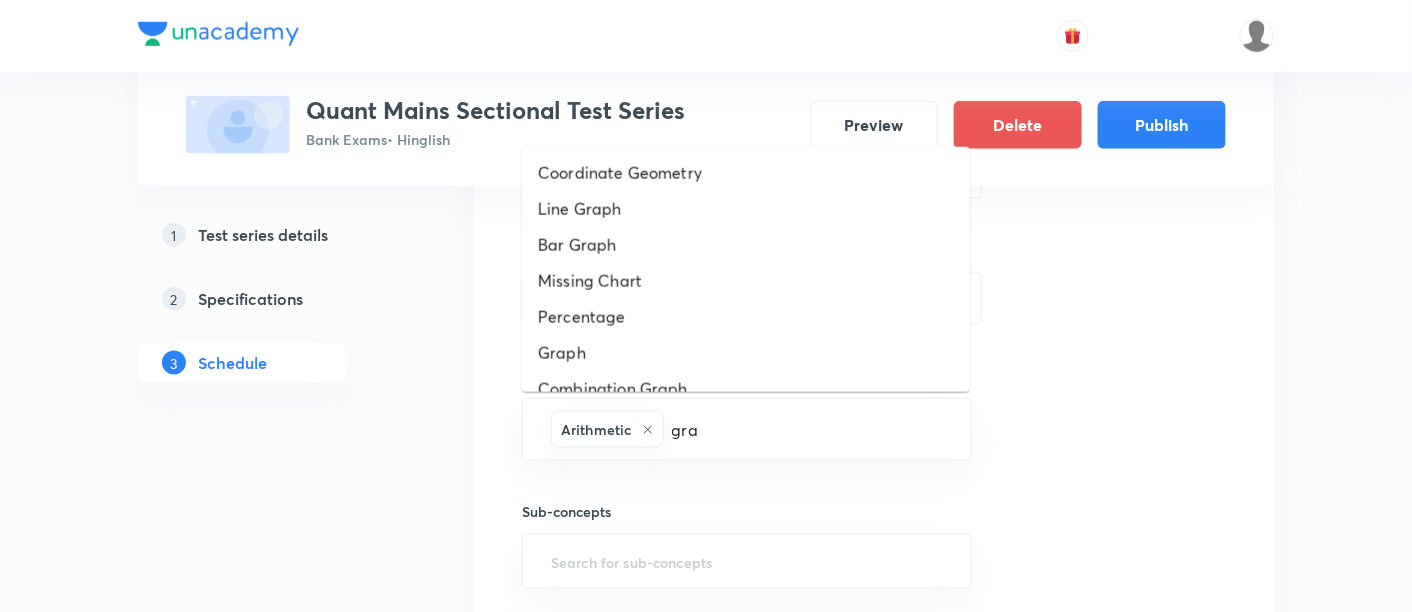 type on "grap" 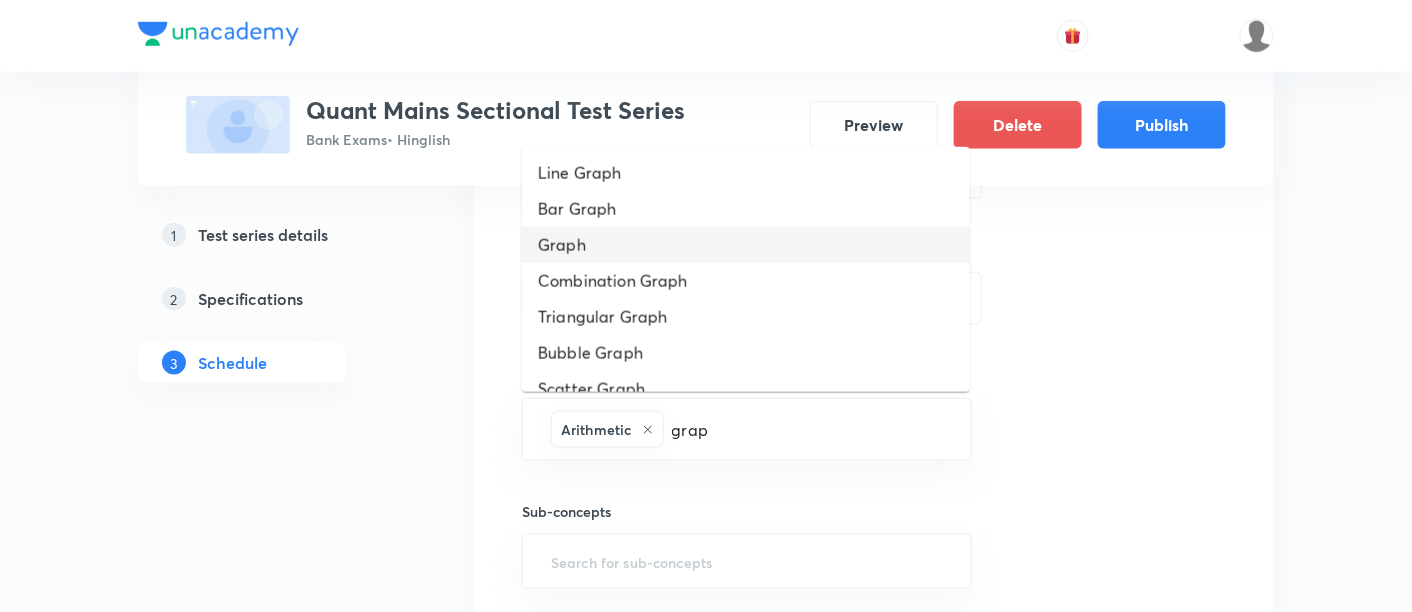 click on "Graph" at bounding box center (746, 245) 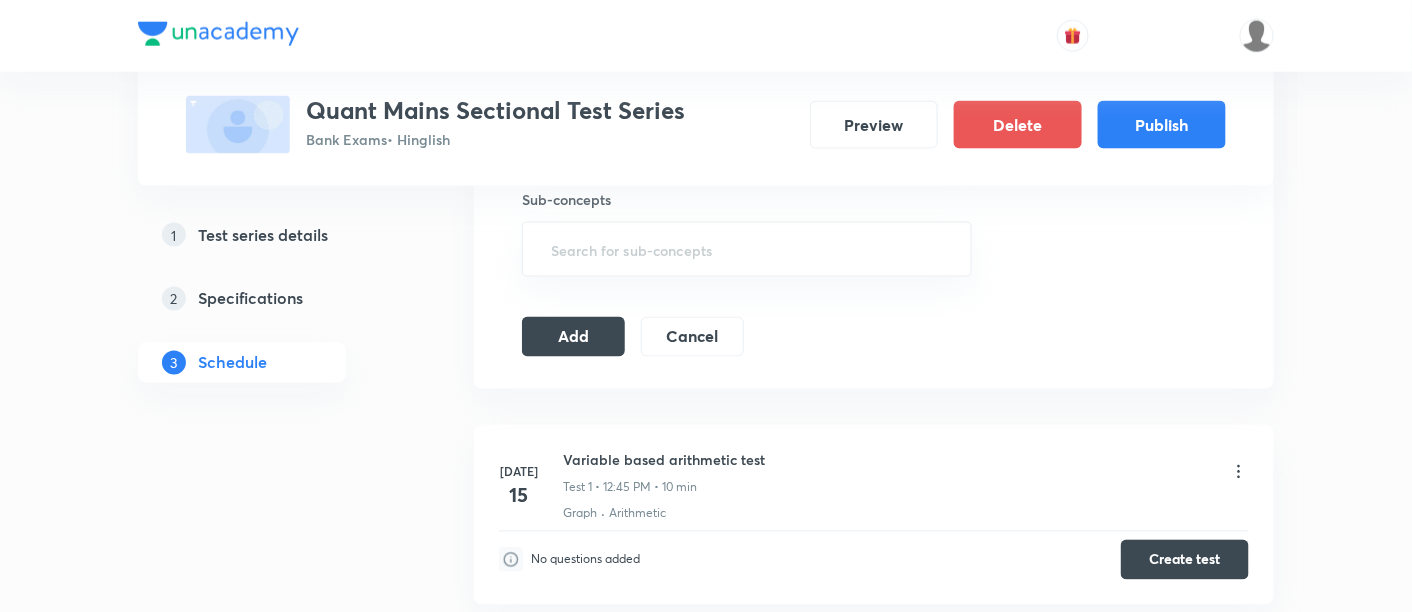 scroll, scrollTop: 910, scrollLeft: 0, axis: vertical 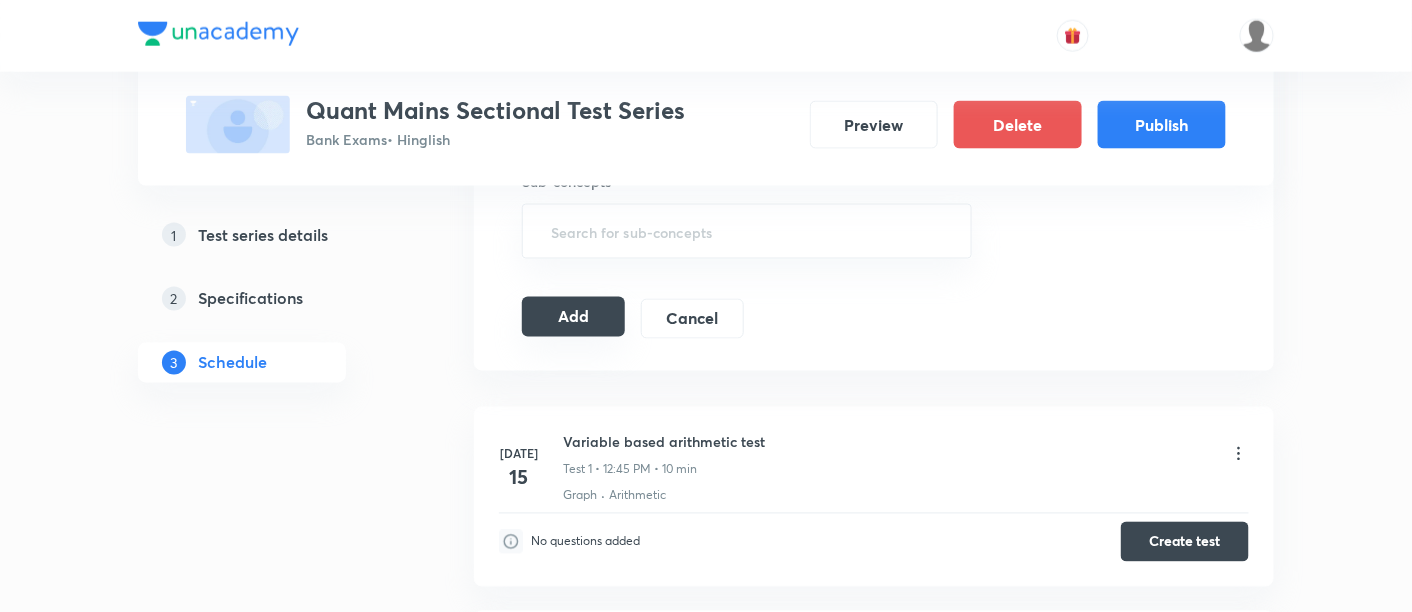 click on "Add" at bounding box center [573, 317] 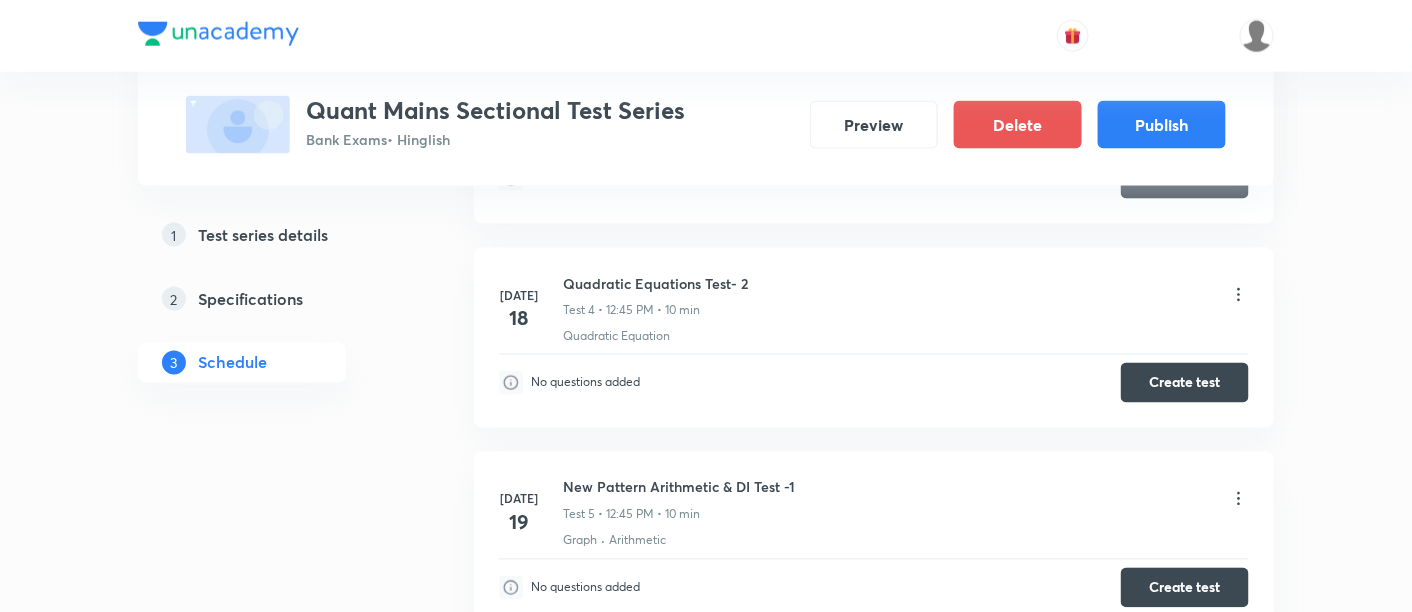 scroll, scrollTop: 0, scrollLeft: 0, axis: both 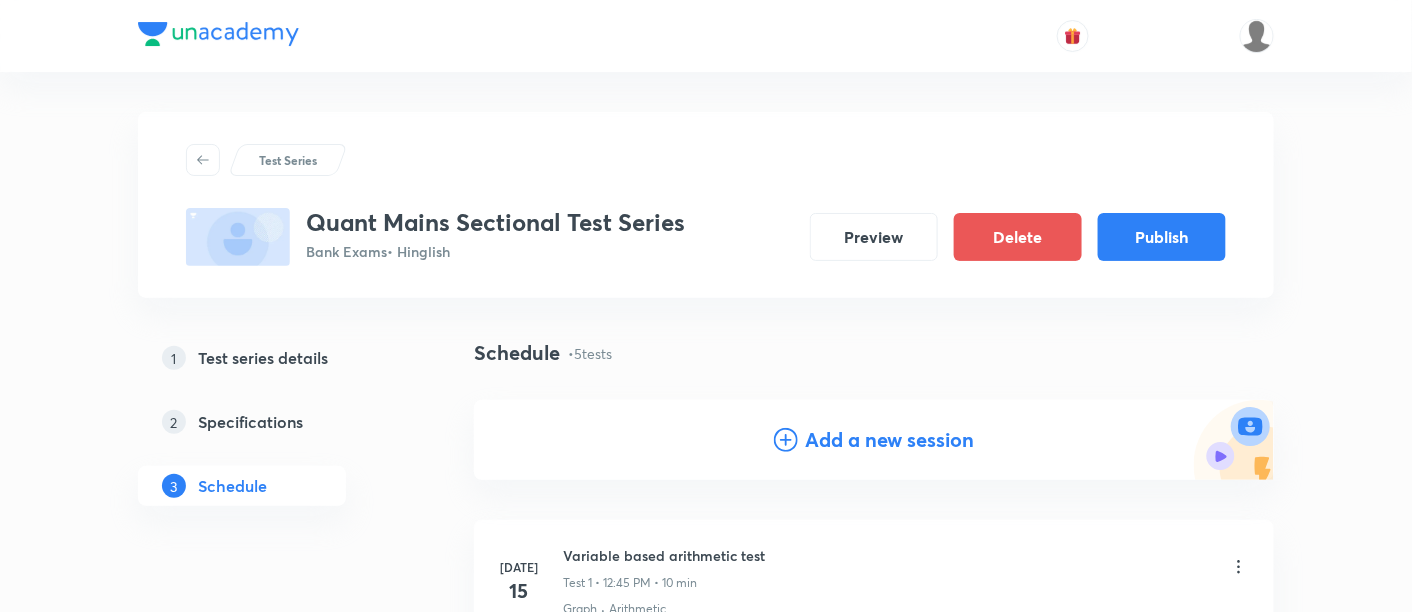 click on "Add a new session" at bounding box center [890, 440] 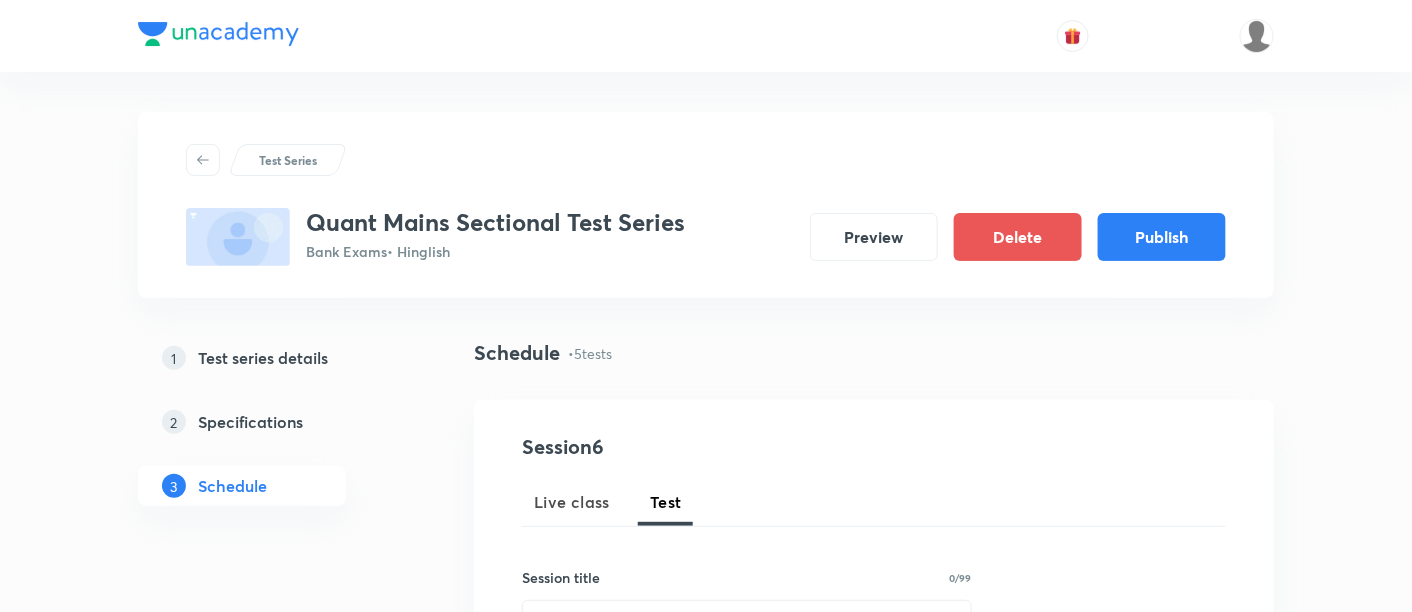 scroll, scrollTop: 252, scrollLeft: 0, axis: vertical 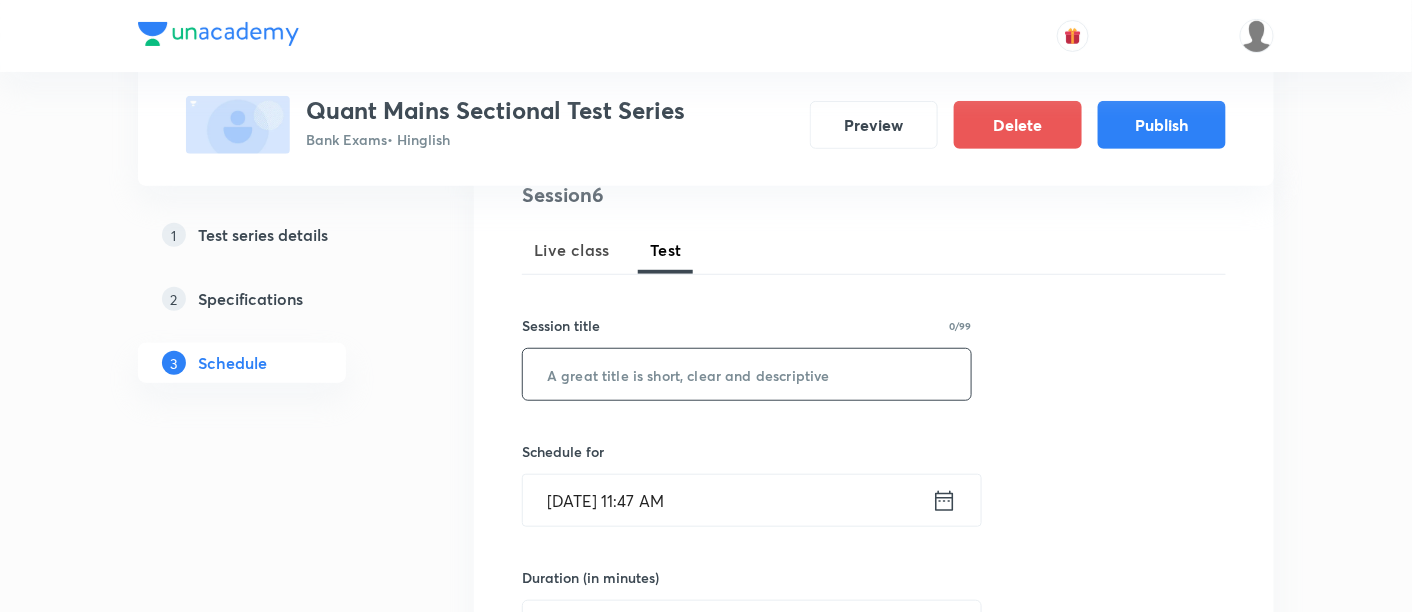 paste on "New Pattern Arithmetic & DI Test -1" 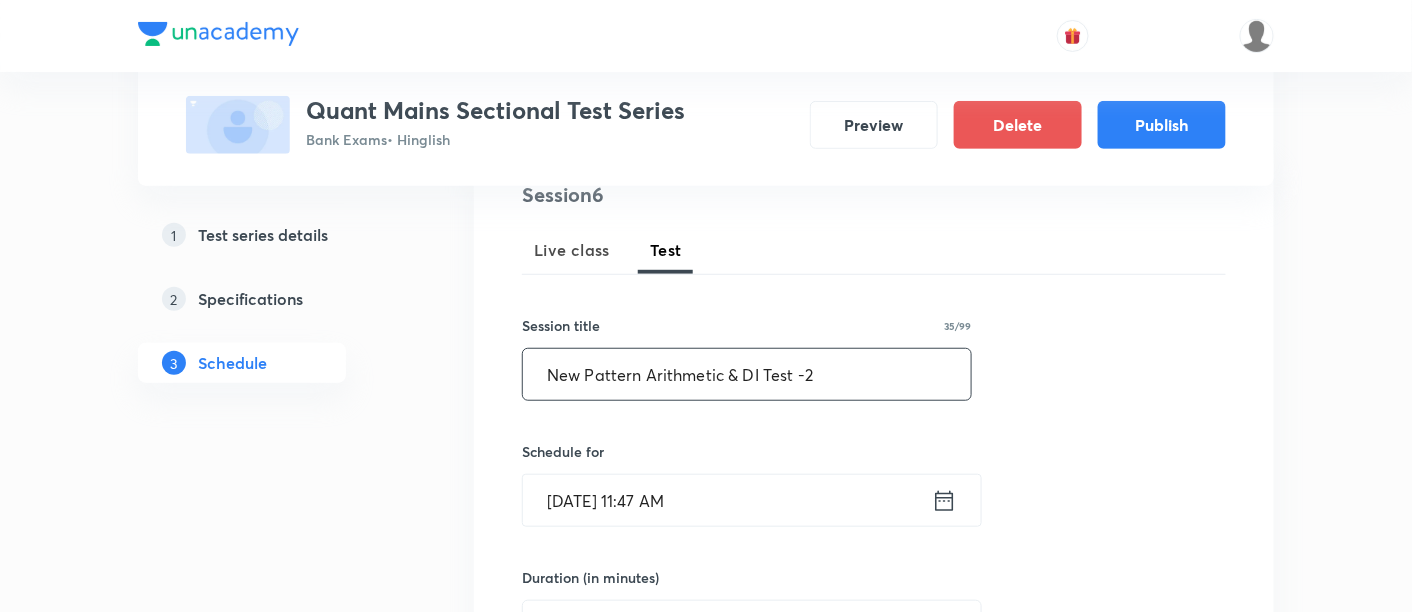 type on "New Pattern Arithmetic & DI Test -2" 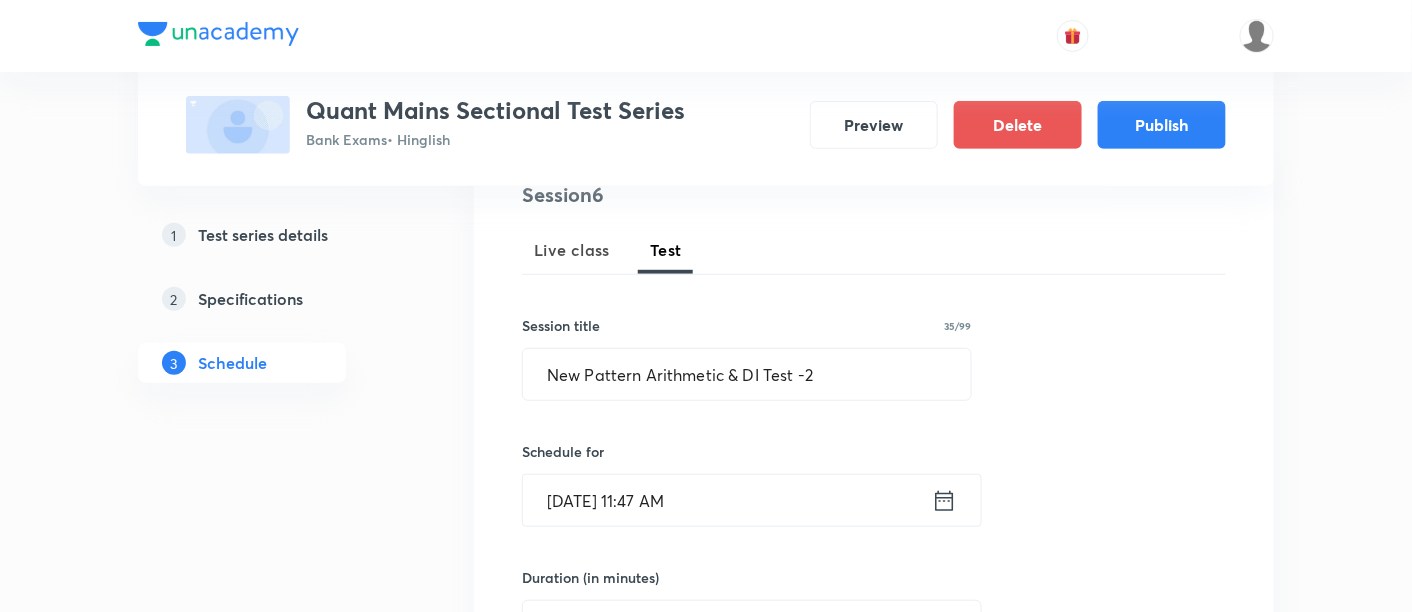 click 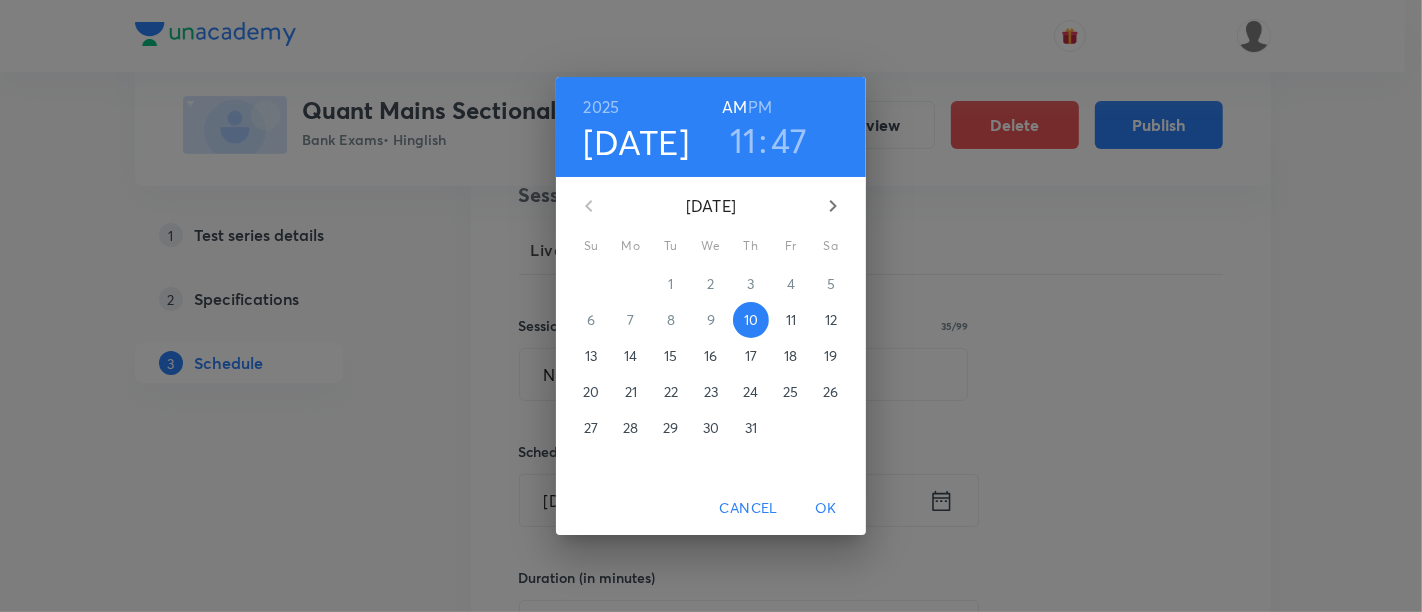 click on "21" at bounding box center (631, 392) 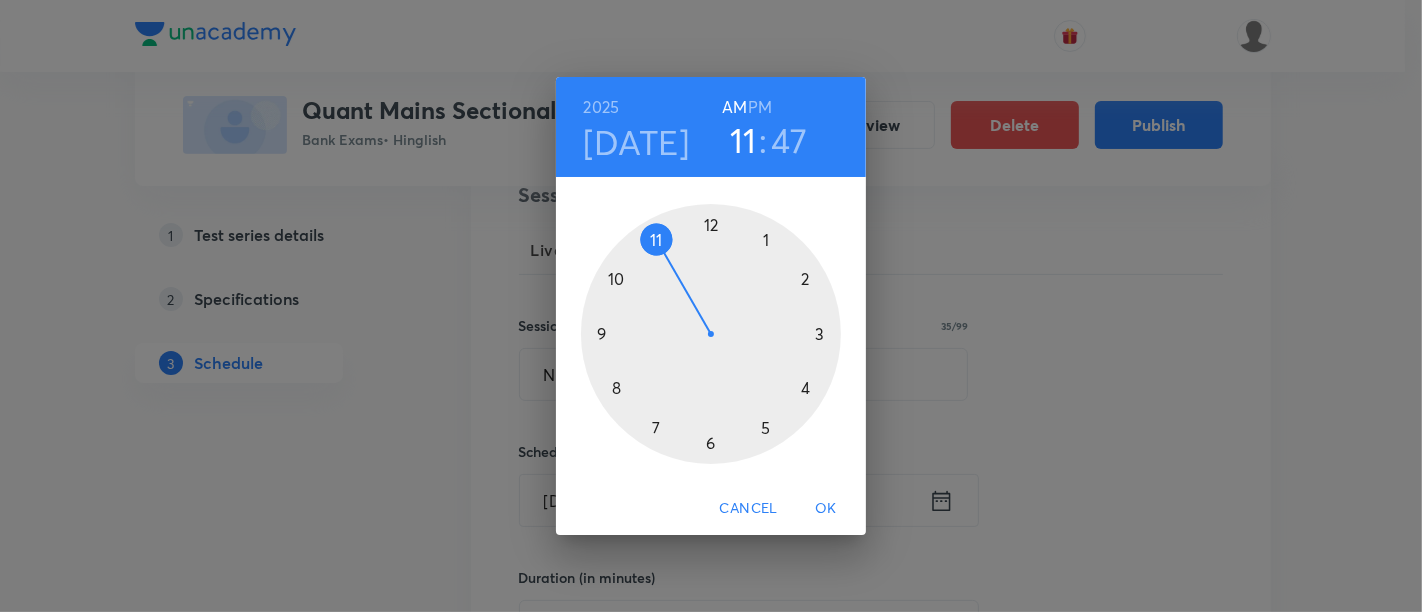 click at bounding box center (711, 334) 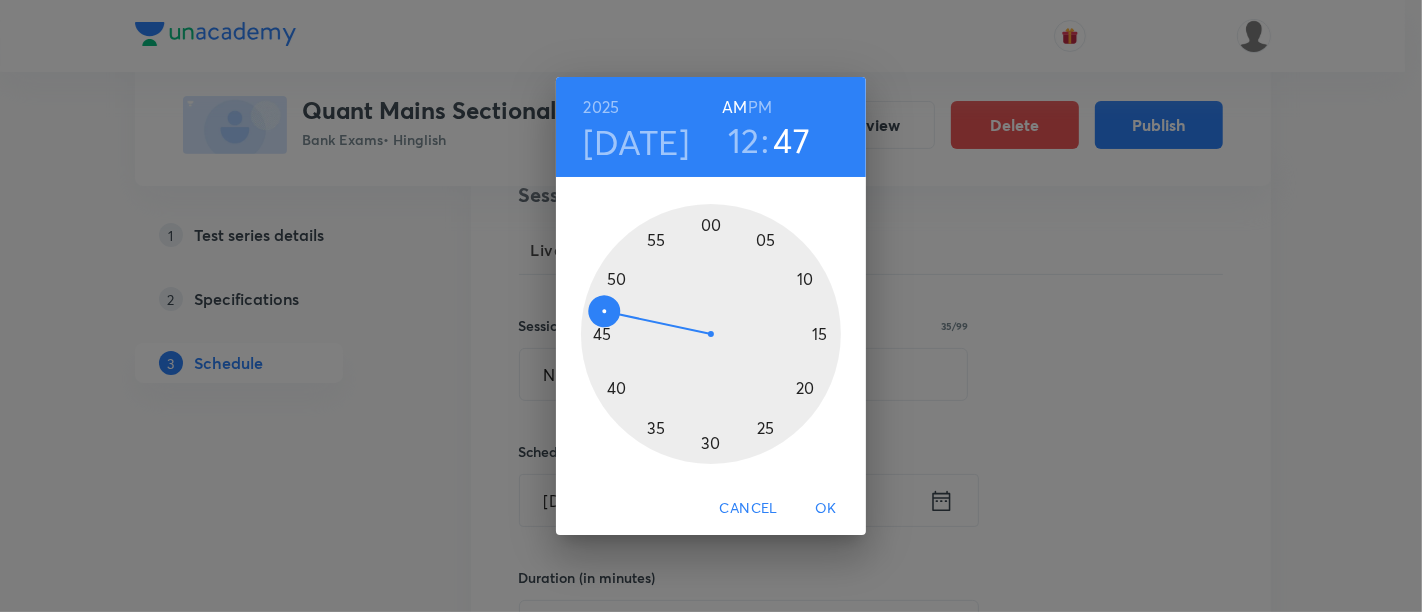 click at bounding box center (711, 334) 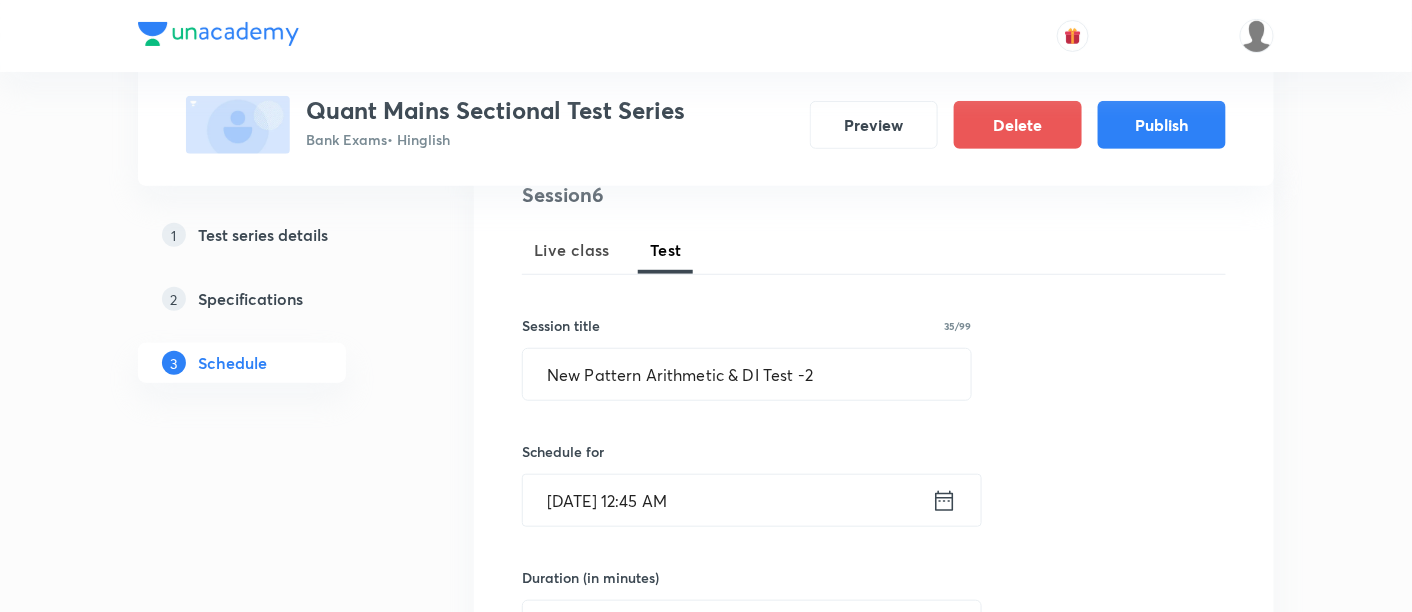 click on "Jul 21, 2025, 12:45 AM" at bounding box center (727, 500) 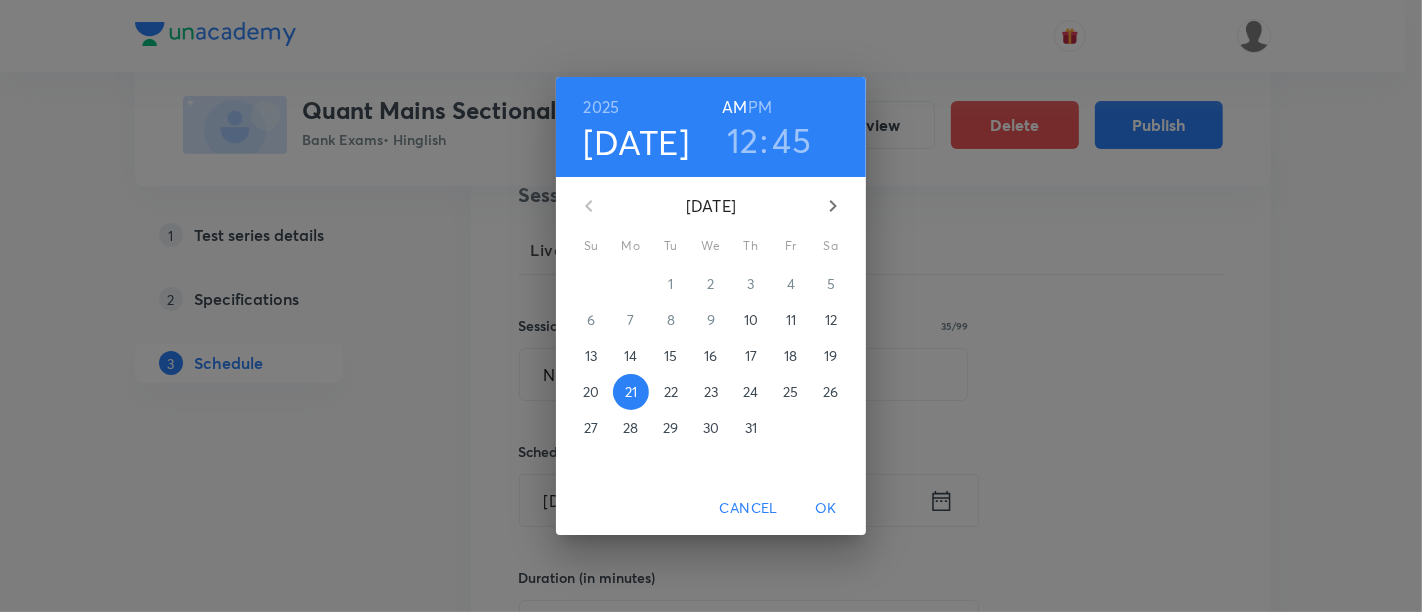 click on "PM" at bounding box center (760, 107) 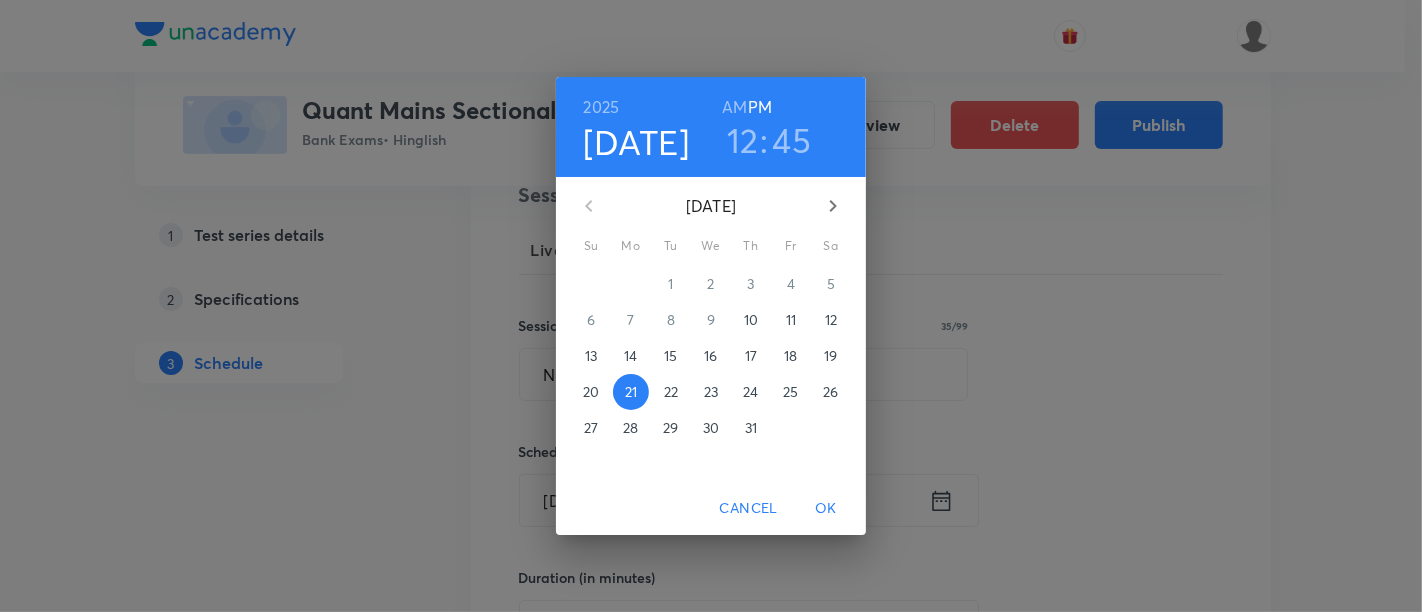 click on "OK" at bounding box center (826, 508) 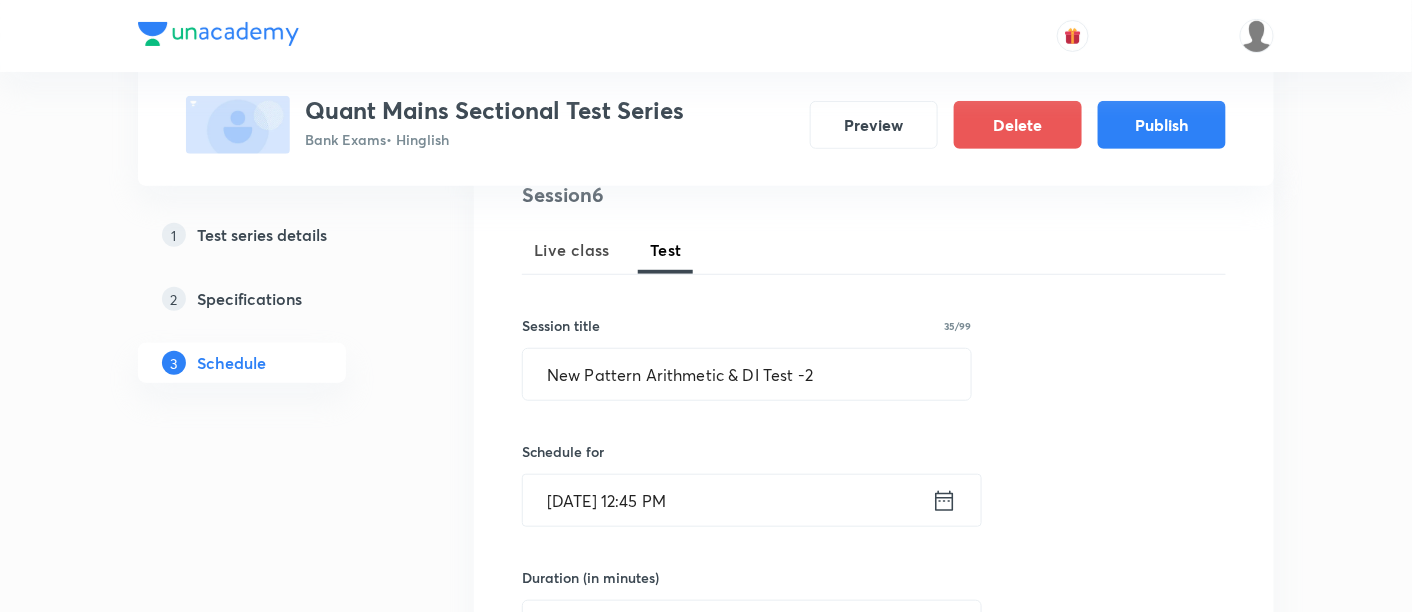 scroll, scrollTop: 423, scrollLeft: 0, axis: vertical 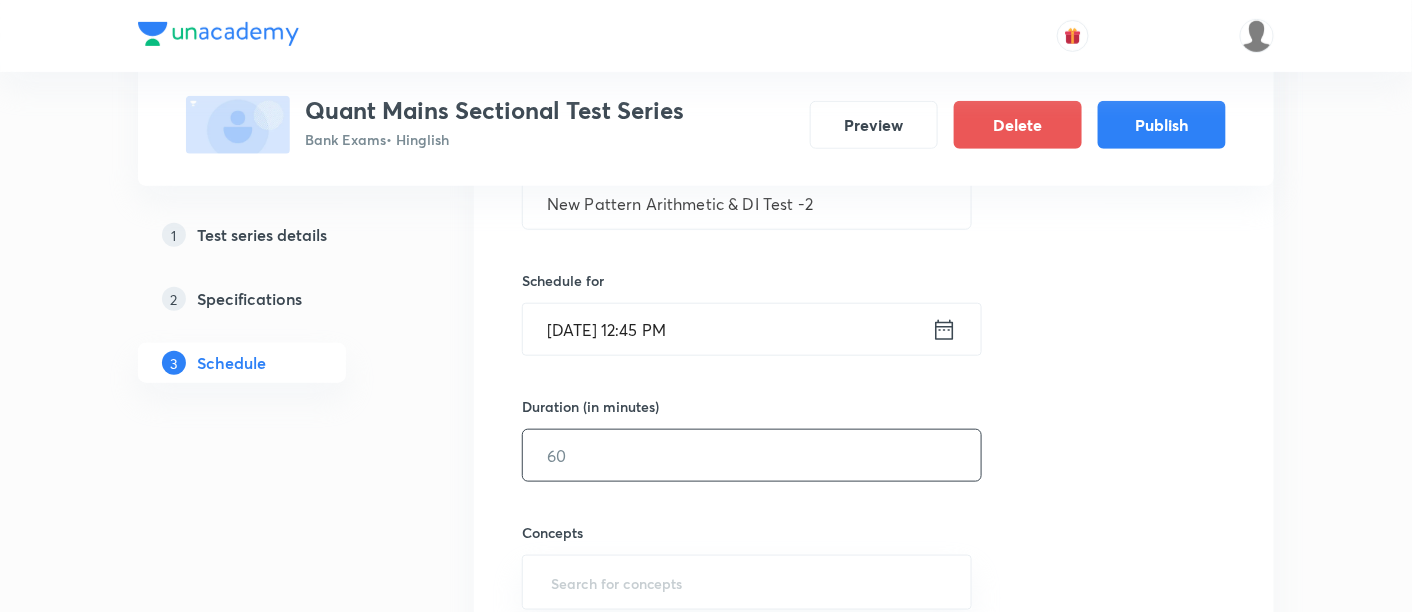 click at bounding box center [752, 455] 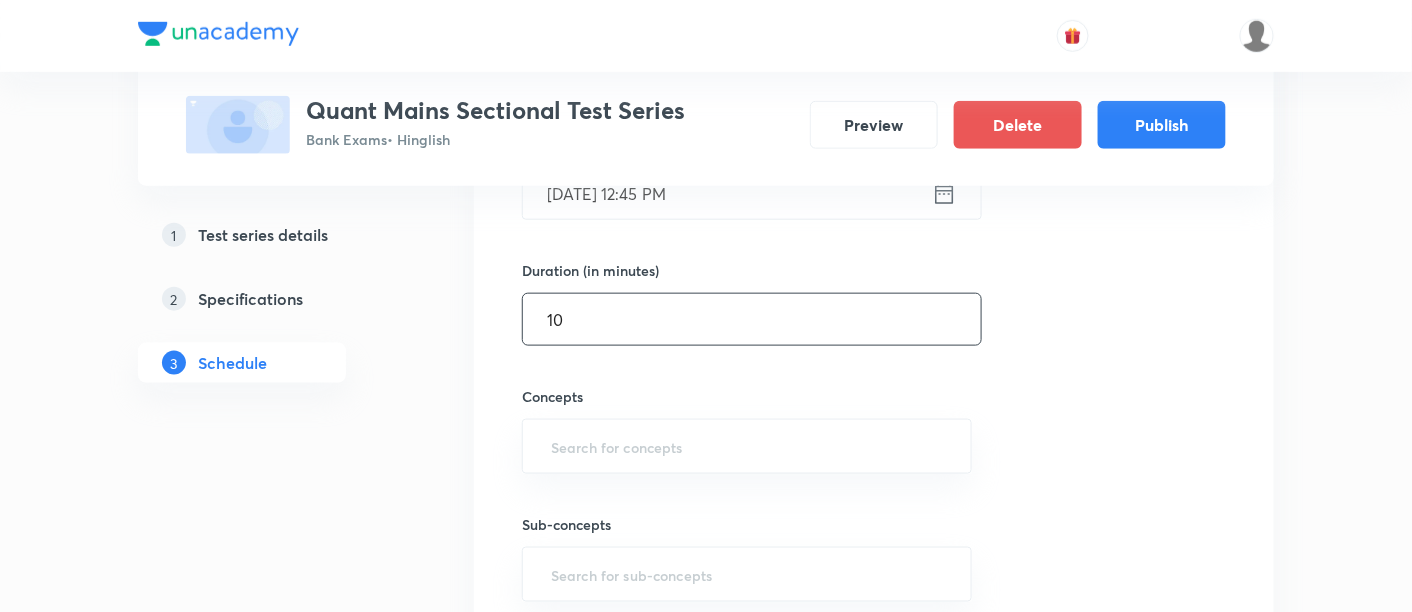 scroll, scrollTop: 560, scrollLeft: 0, axis: vertical 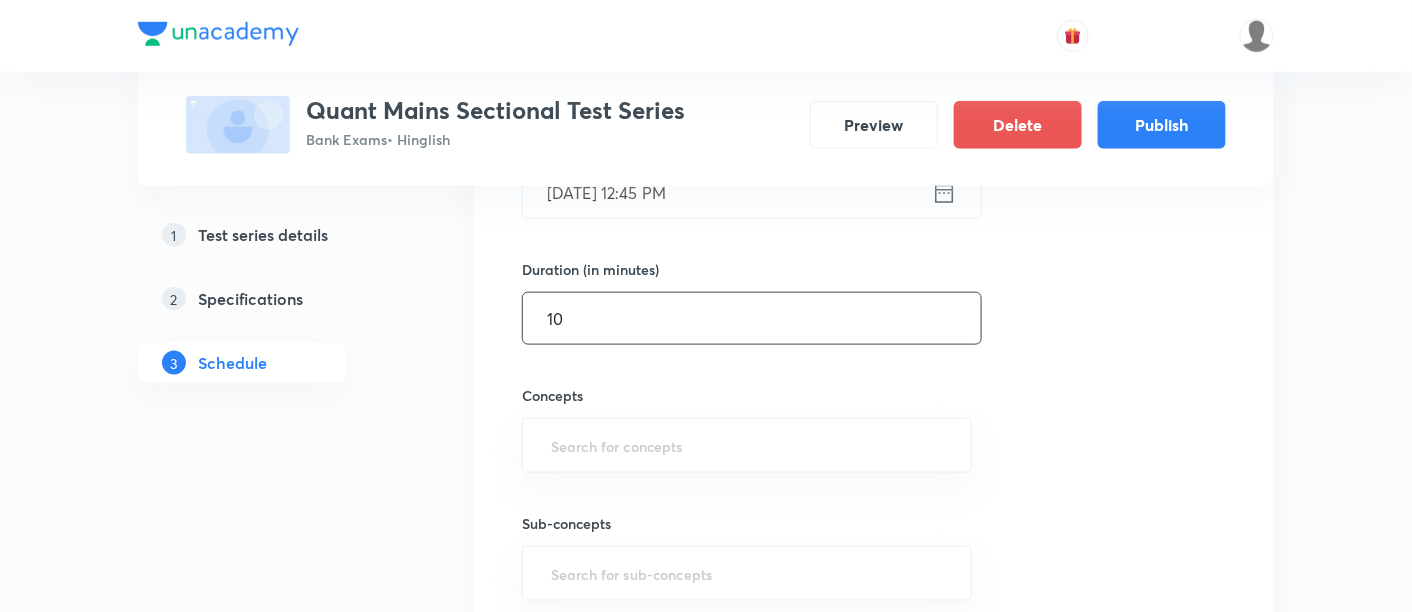 type on "10" 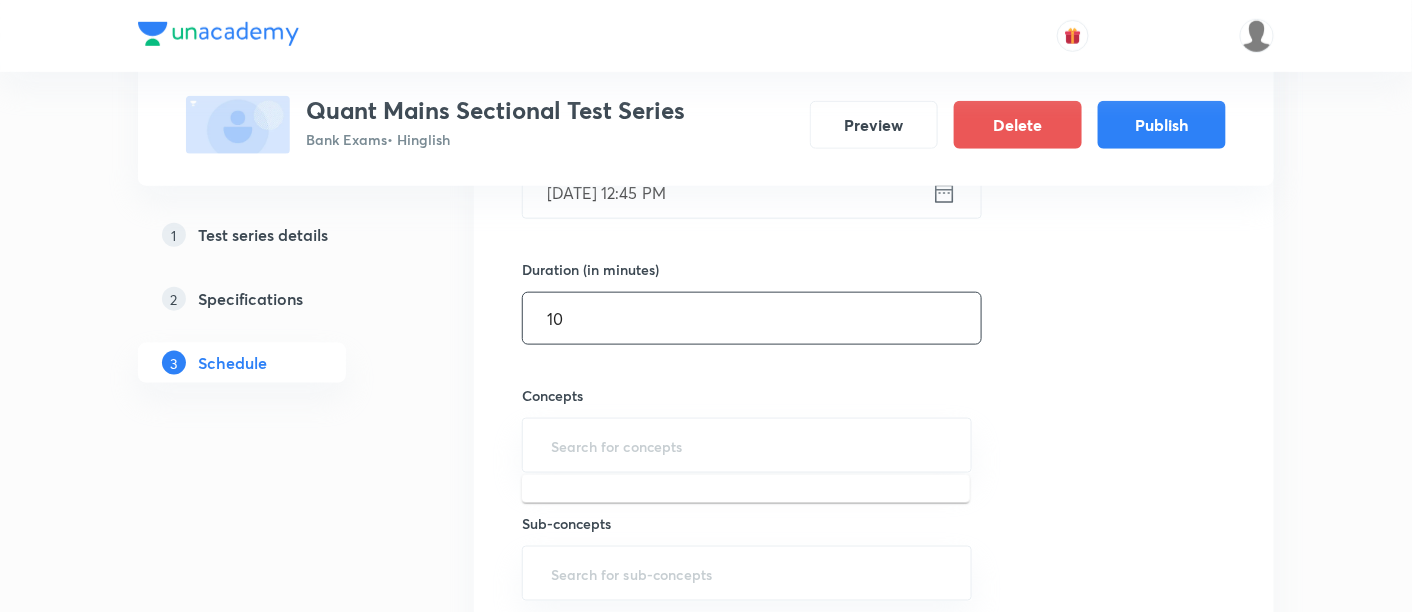 click at bounding box center (747, 445) 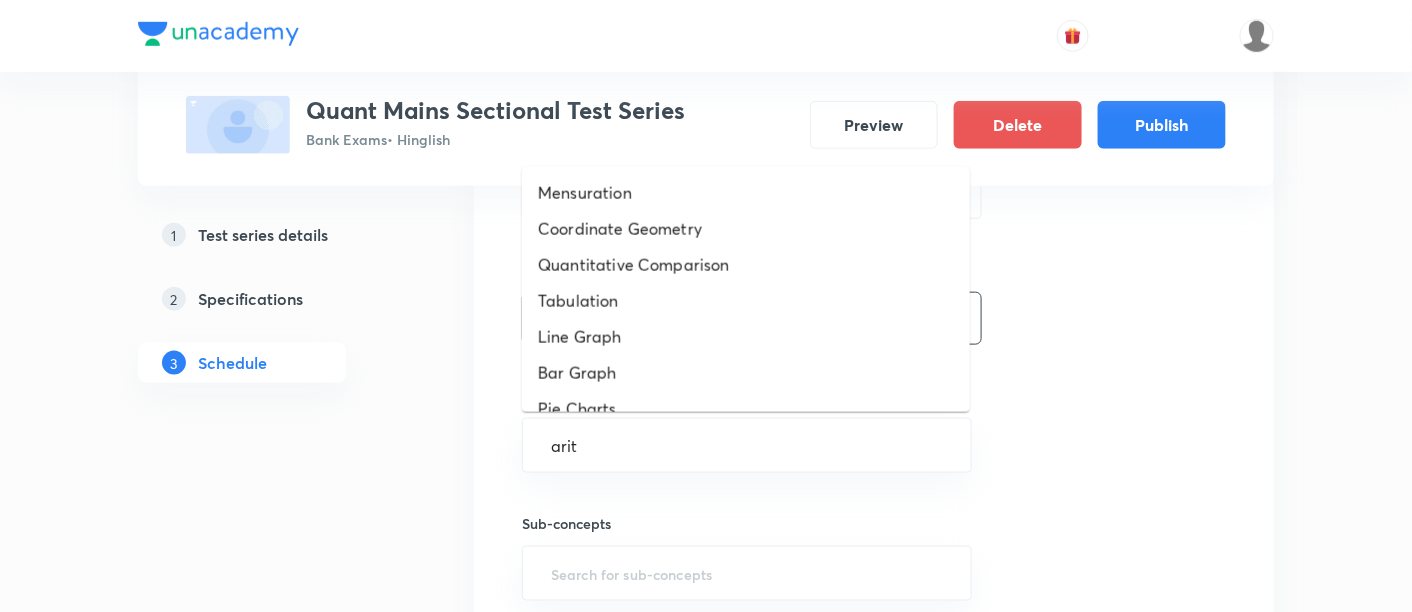 type on "arith" 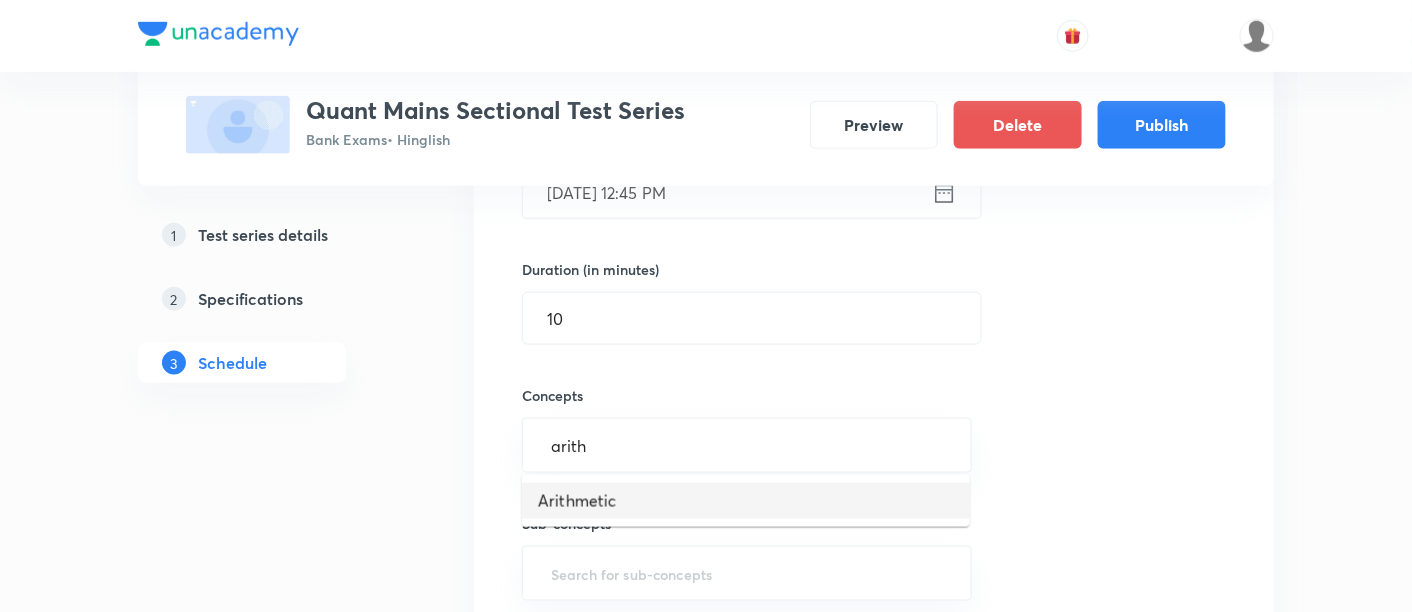 click on "Arithmetic" at bounding box center [746, 501] 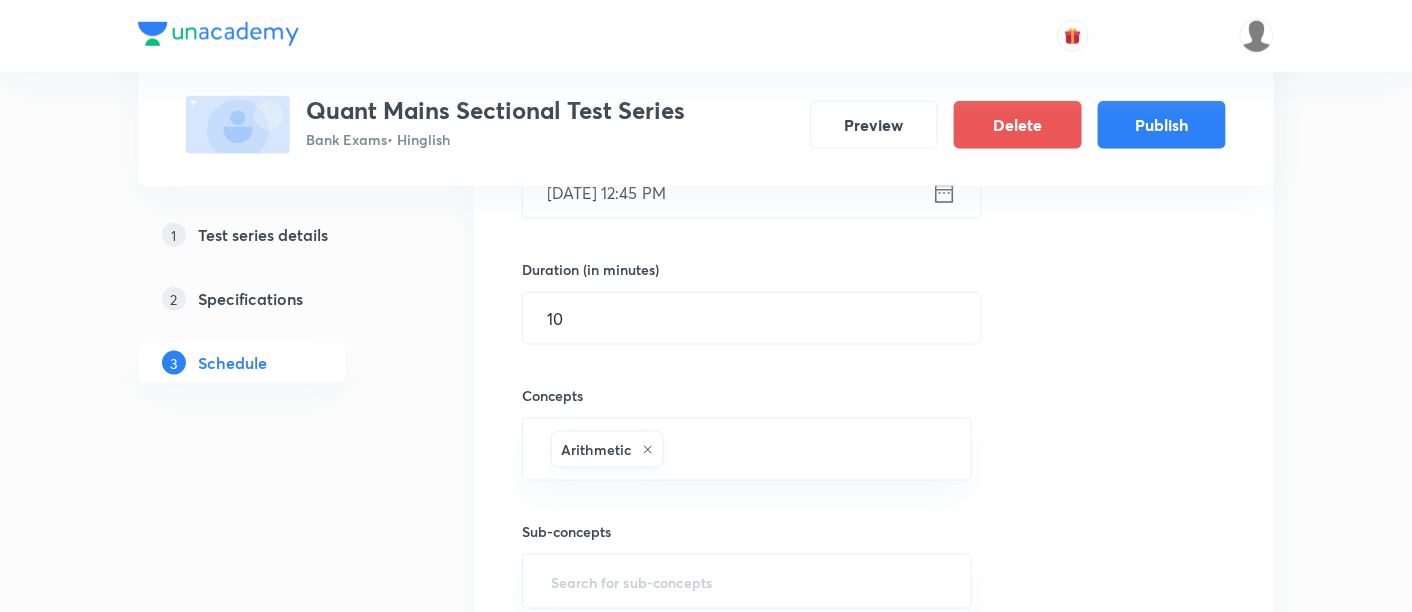type on "d" 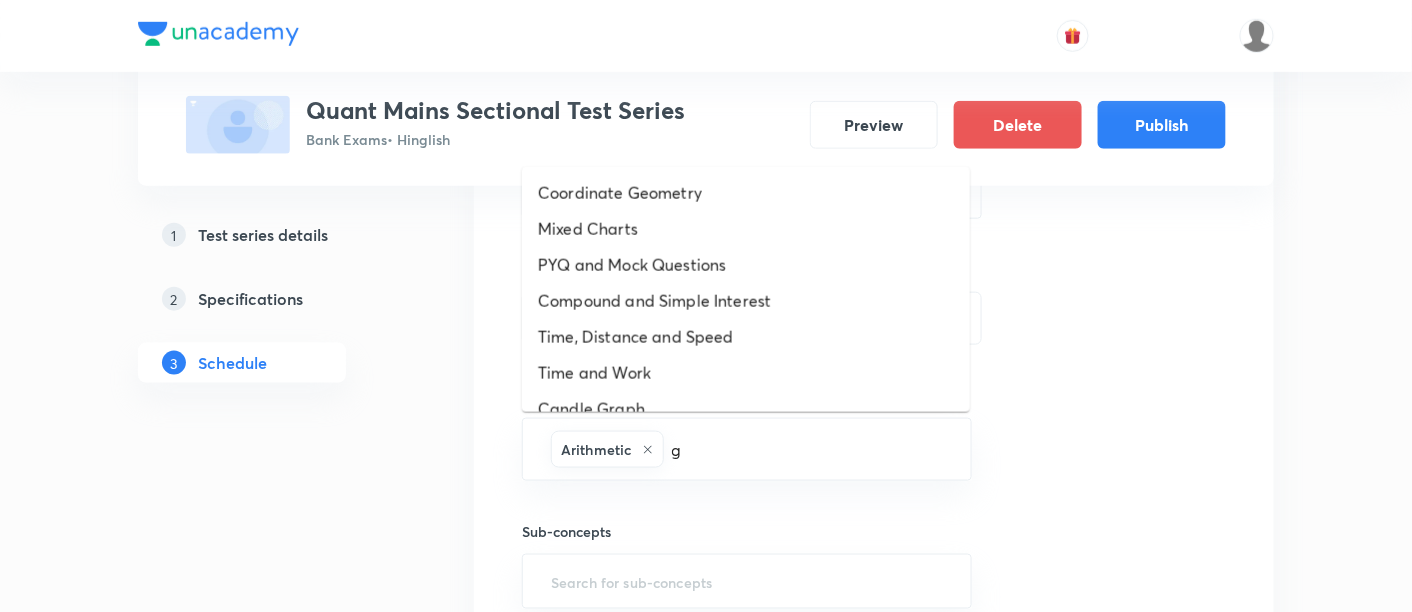type on "gr" 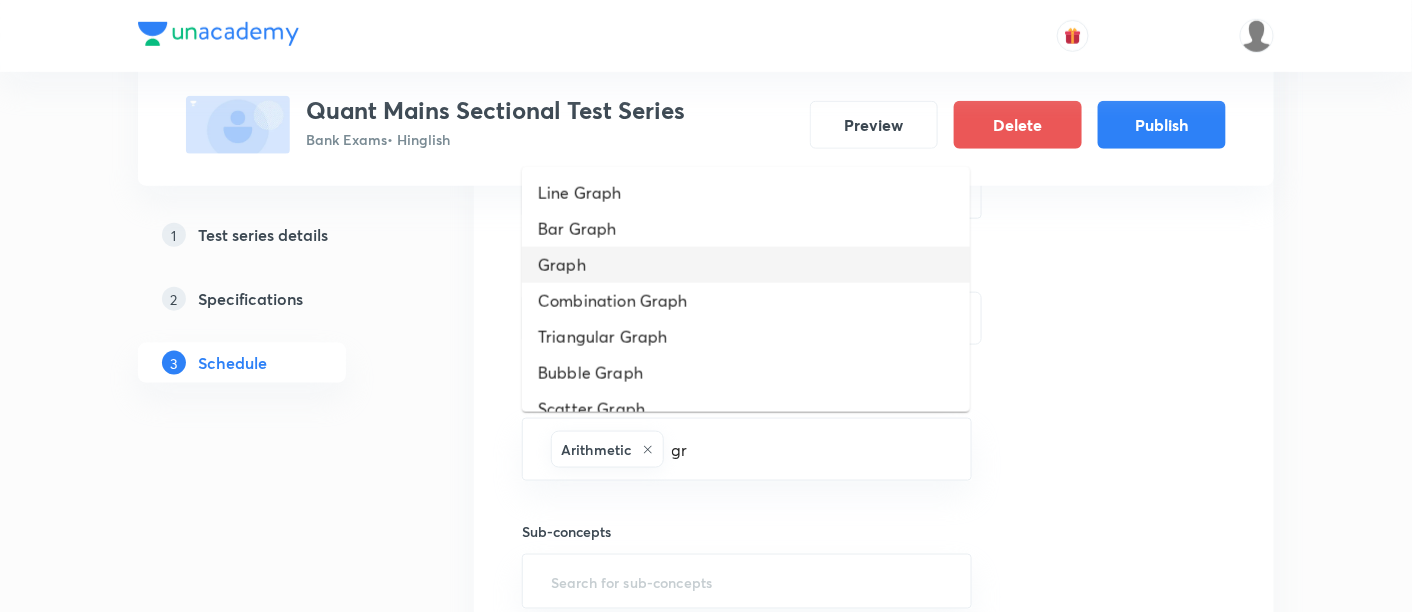 type 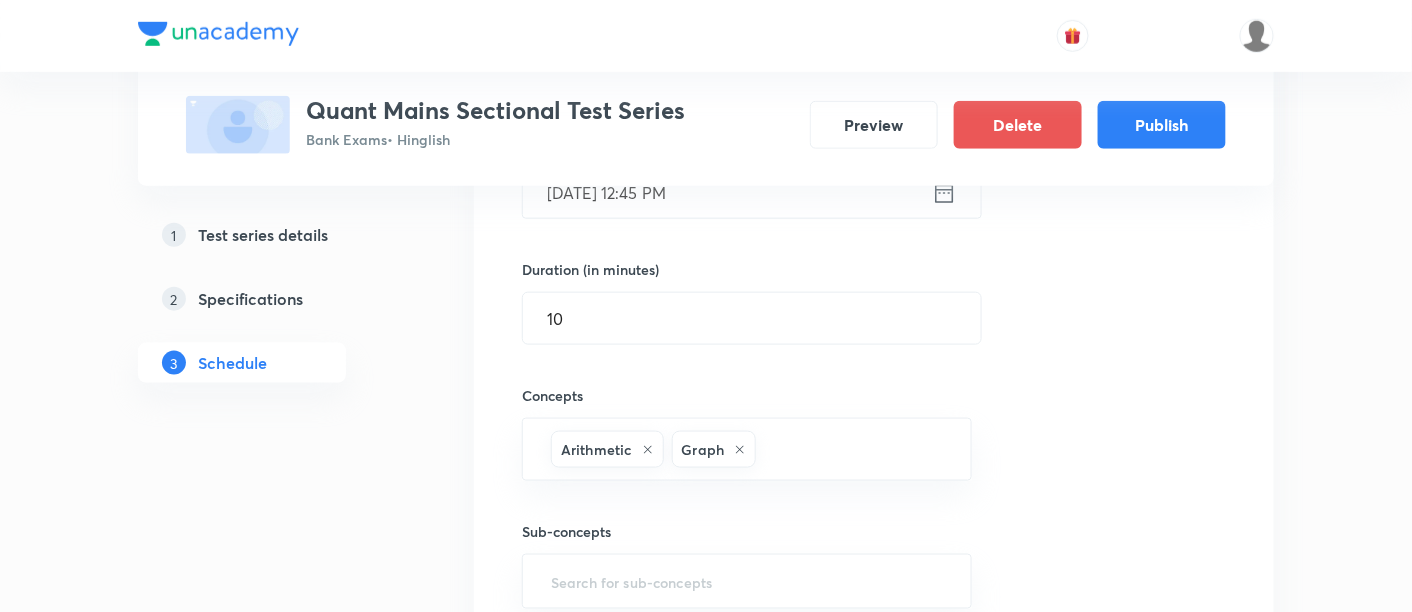 scroll, scrollTop: 721, scrollLeft: 0, axis: vertical 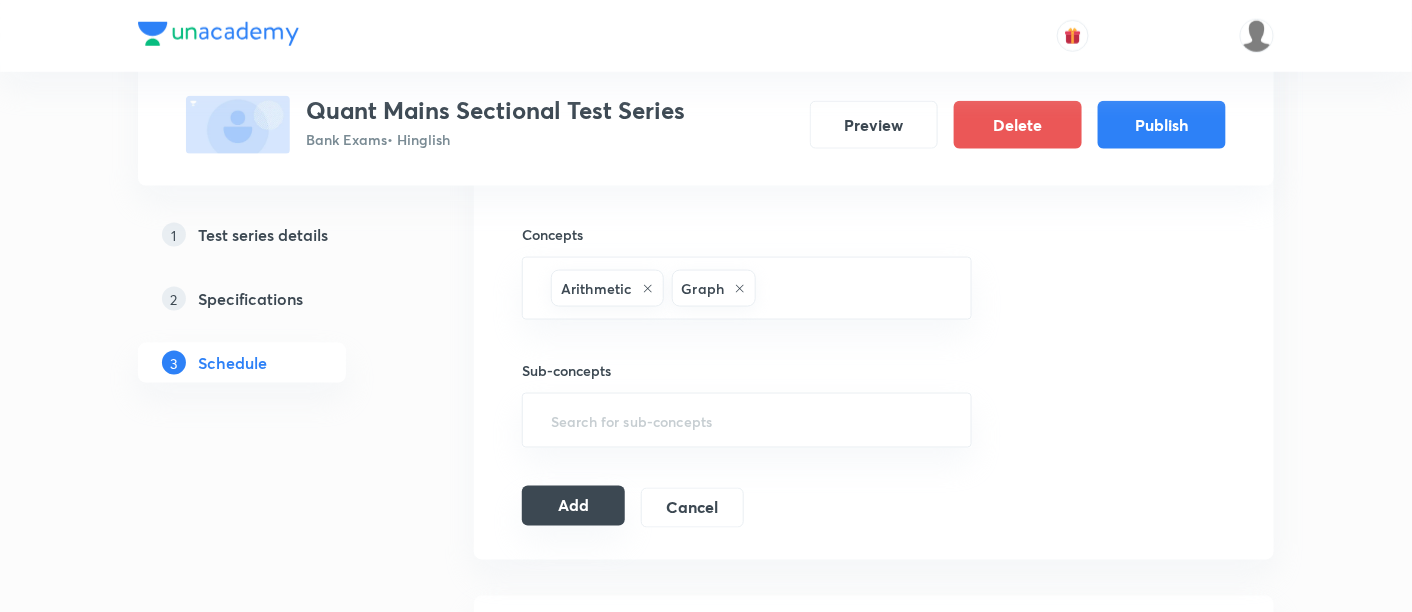 click on "Add" at bounding box center (573, 506) 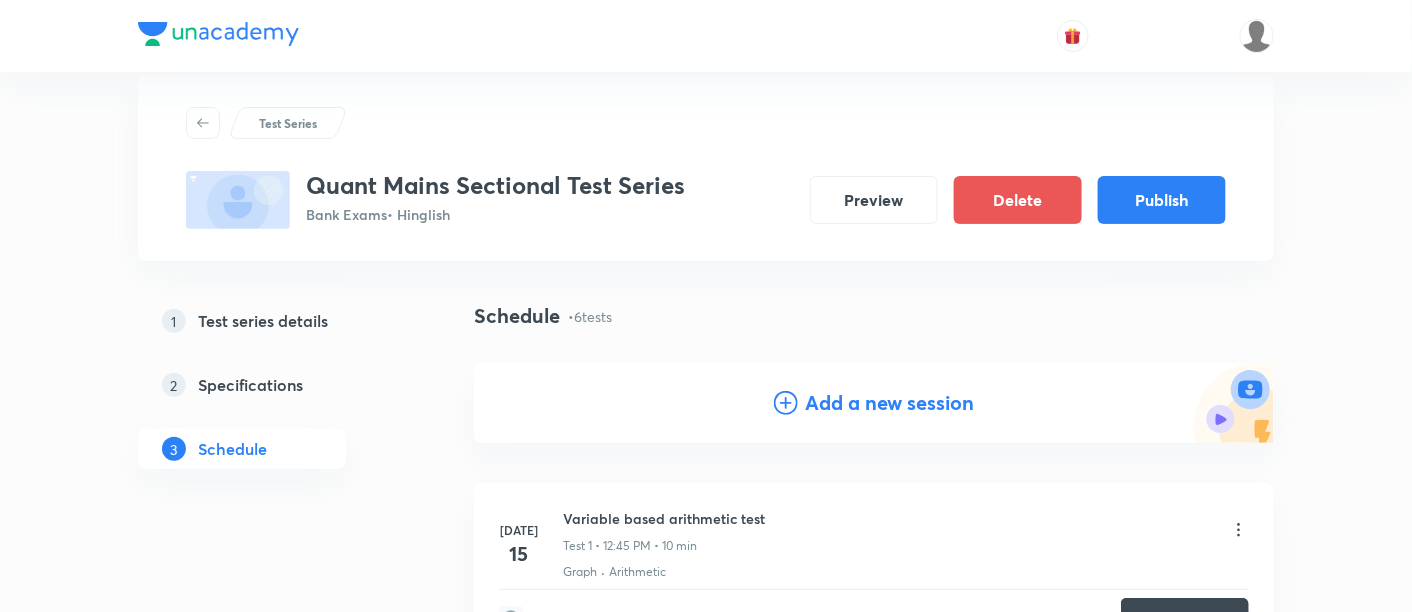 scroll, scrollTop: 0, scrollLeft: 0, axis: both 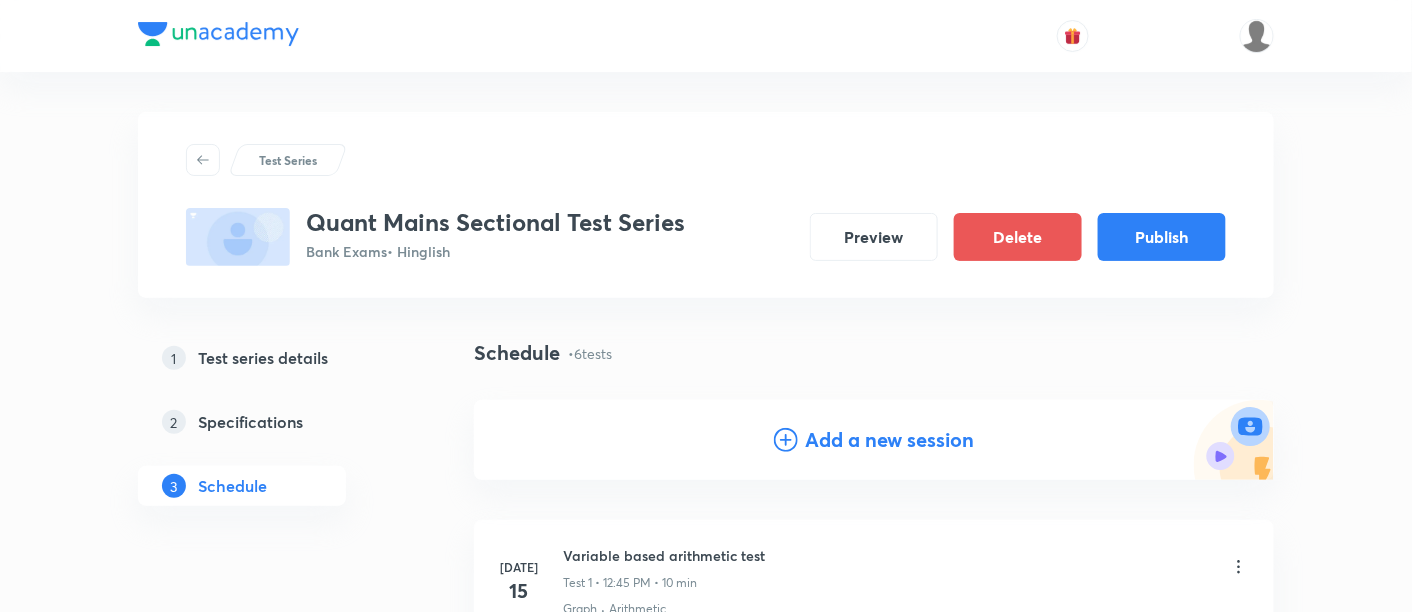click on "Add a new session" at bounding box center (890, 440) 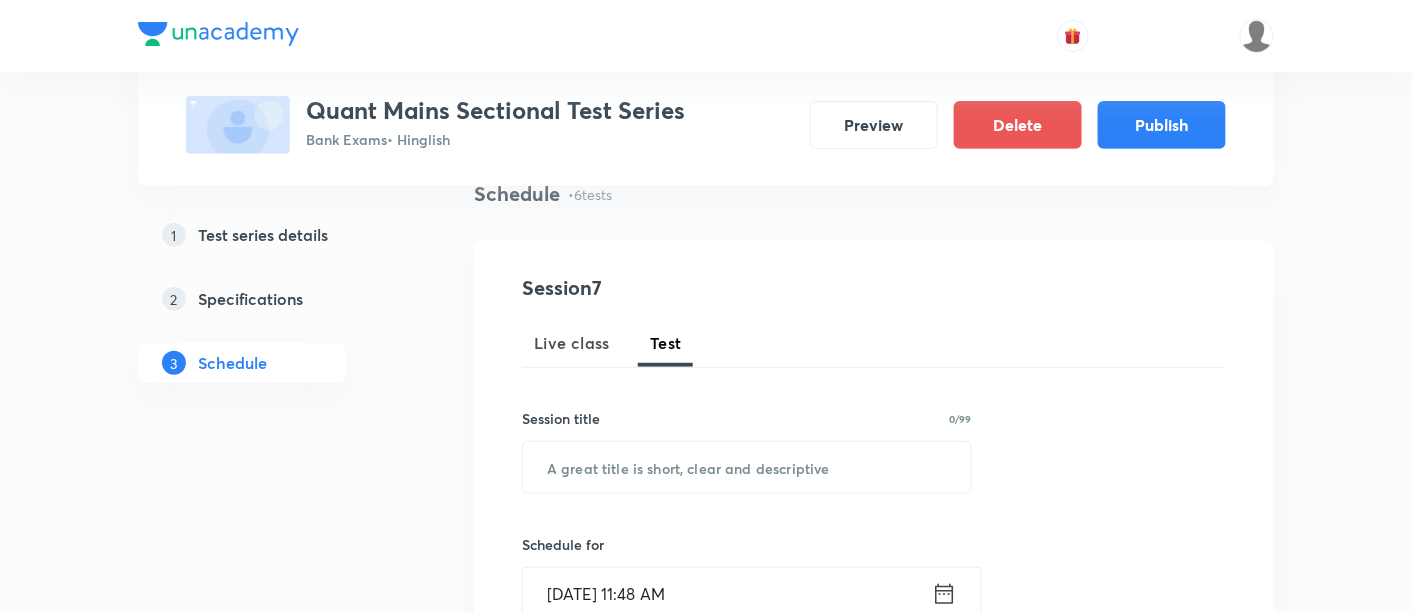 scroll, scrollTop: 160, scrollLeft: 0, axis: vertical 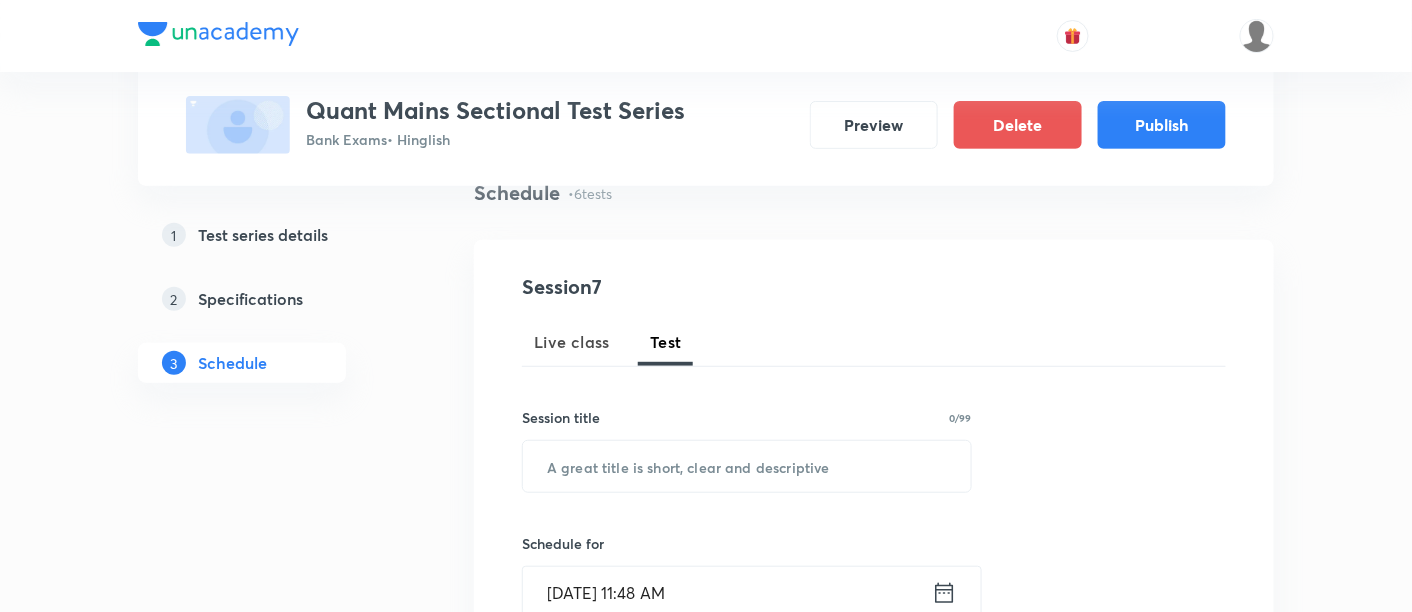 click at bounding box center [747, 466] 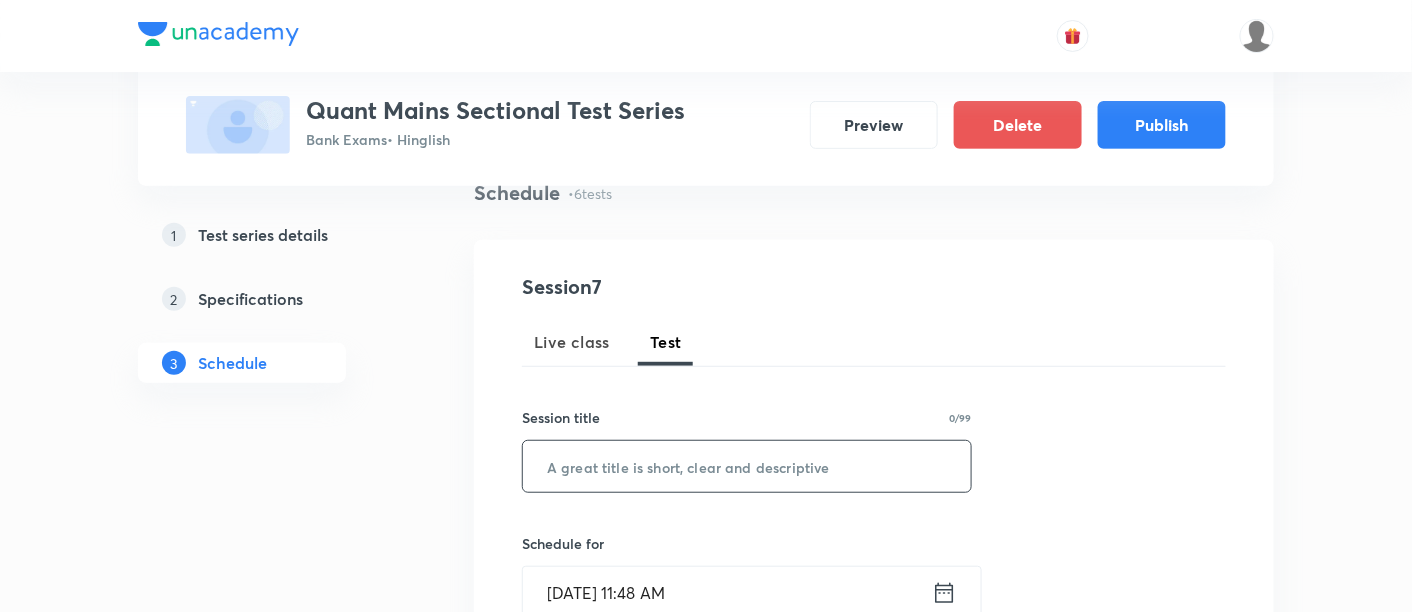 paste on "New Pattern Arithmetic & DI Test -1" 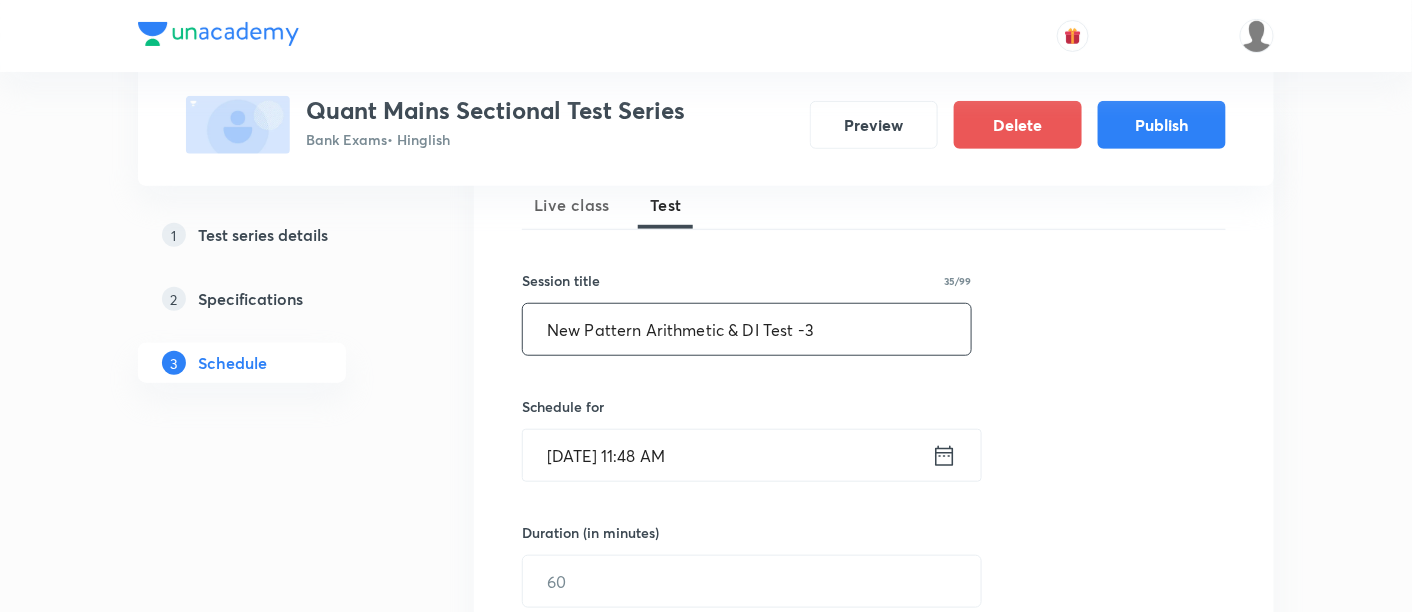scroll, scrollTop: 297, scrollLeft: 0, axis: vertical 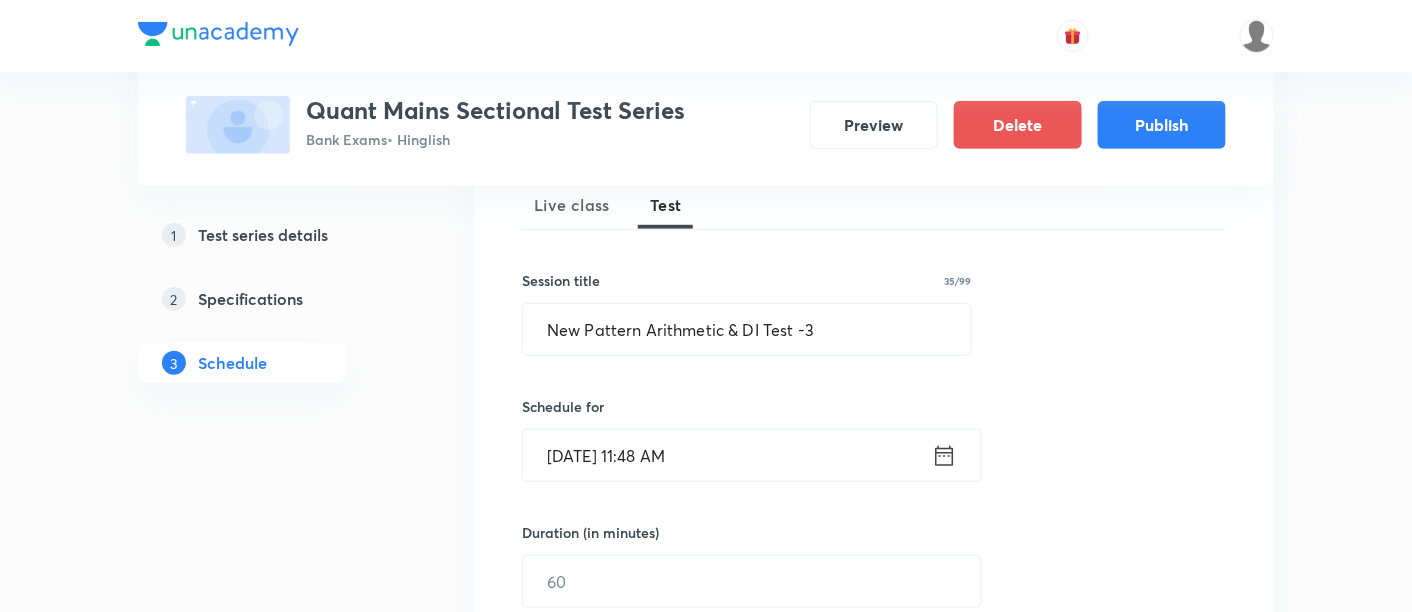 click 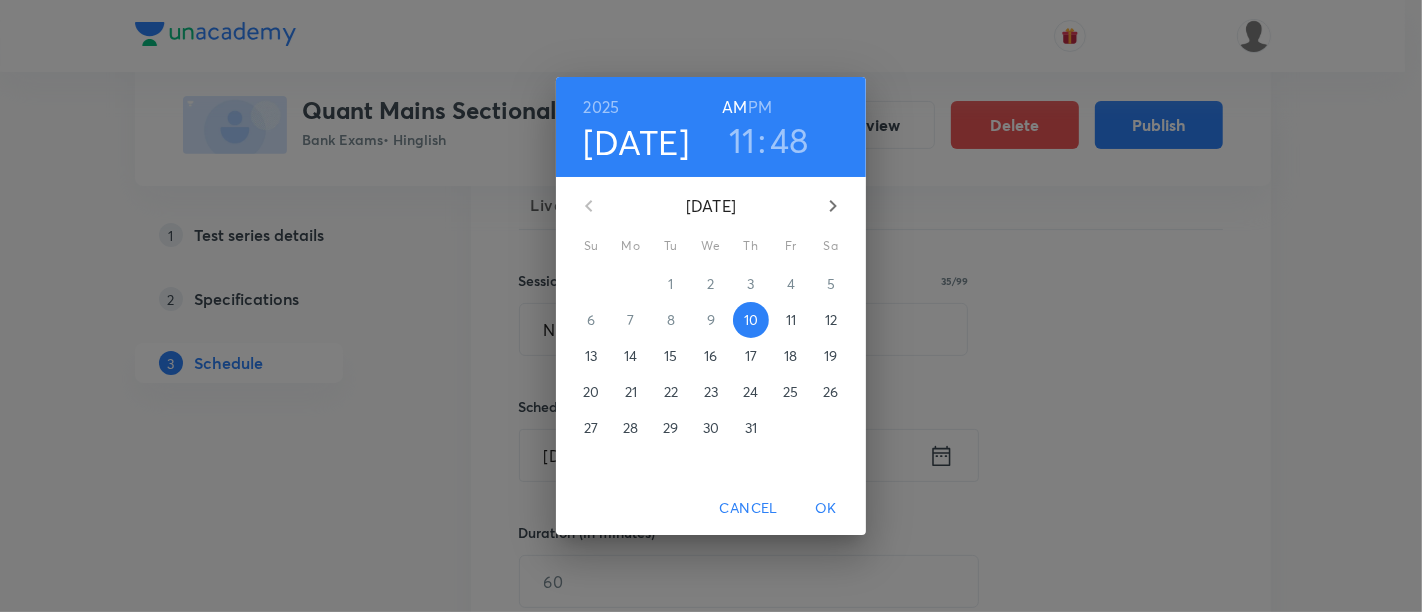 click on "PM" at bounding box center [760, 107] 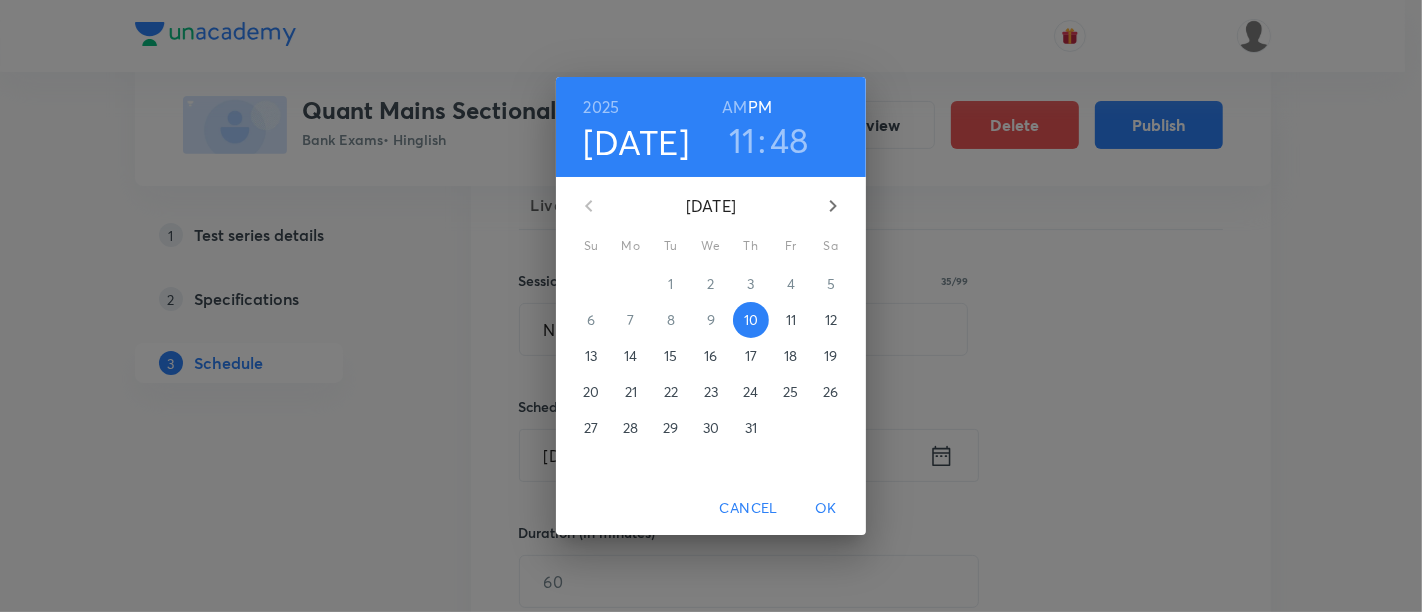 click on "22" at bounding box center (671, 392) 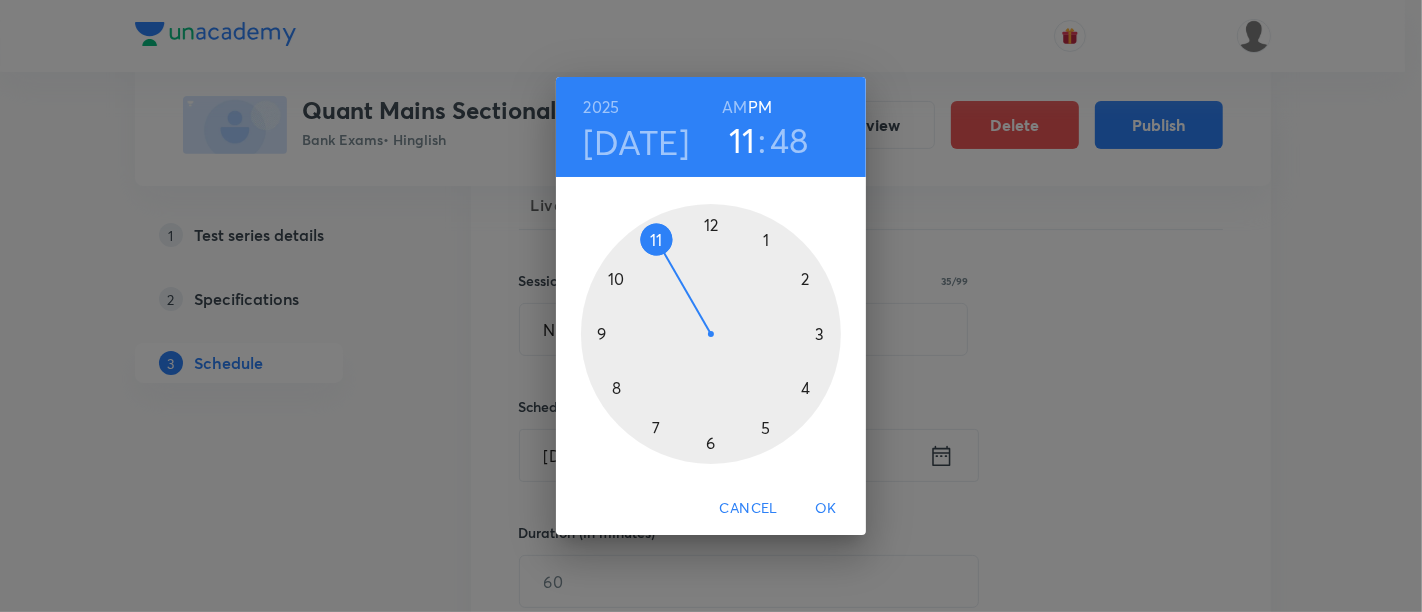 click at bounding box center [711, 334] 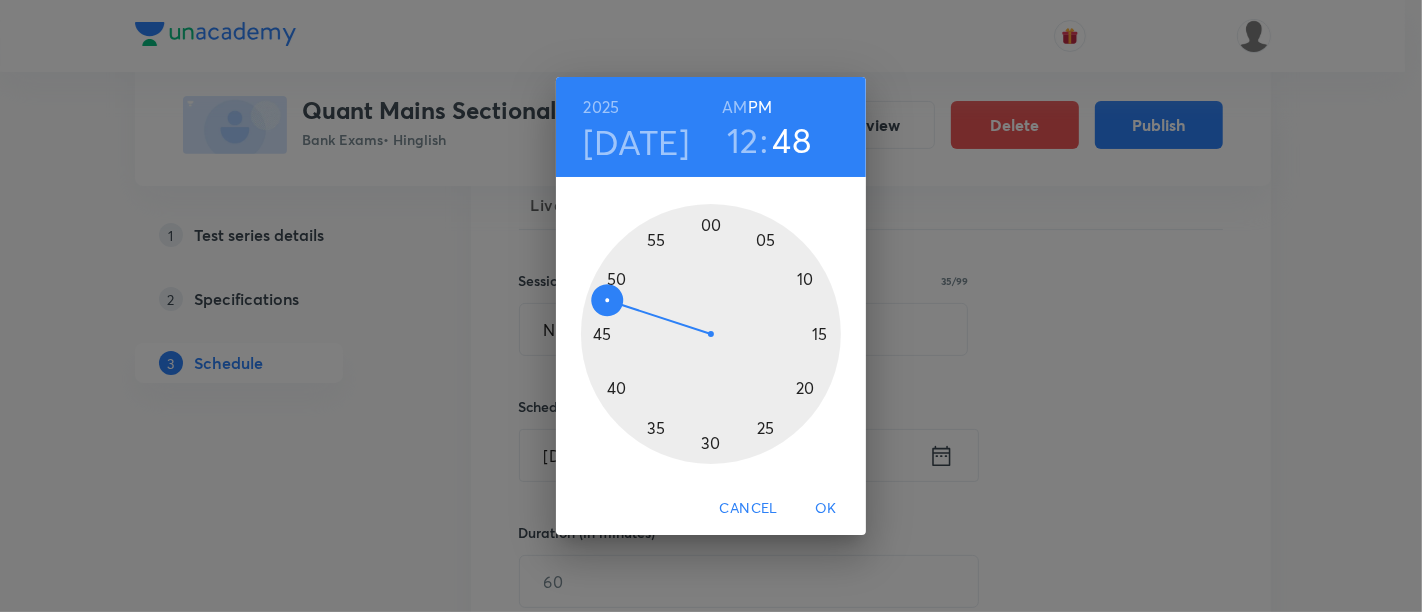 click at bounding box center [711, 334] 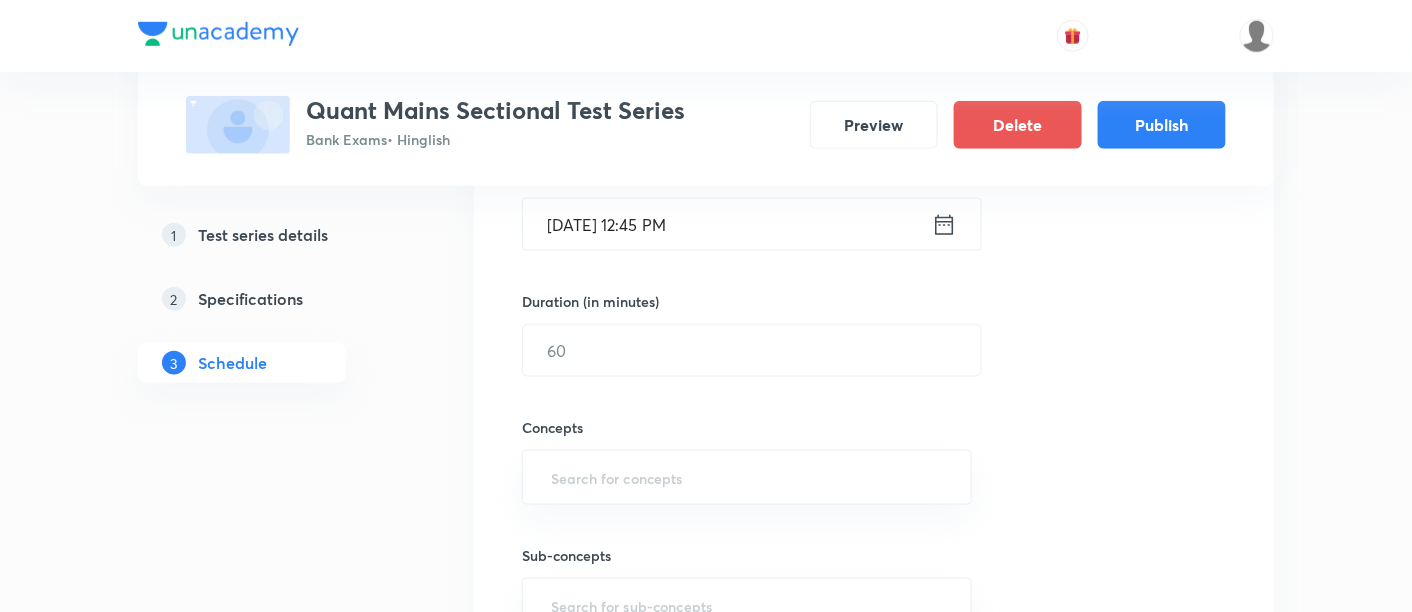 scroll, scrollTop: 528, scrollLeft: 0, axis: vertical 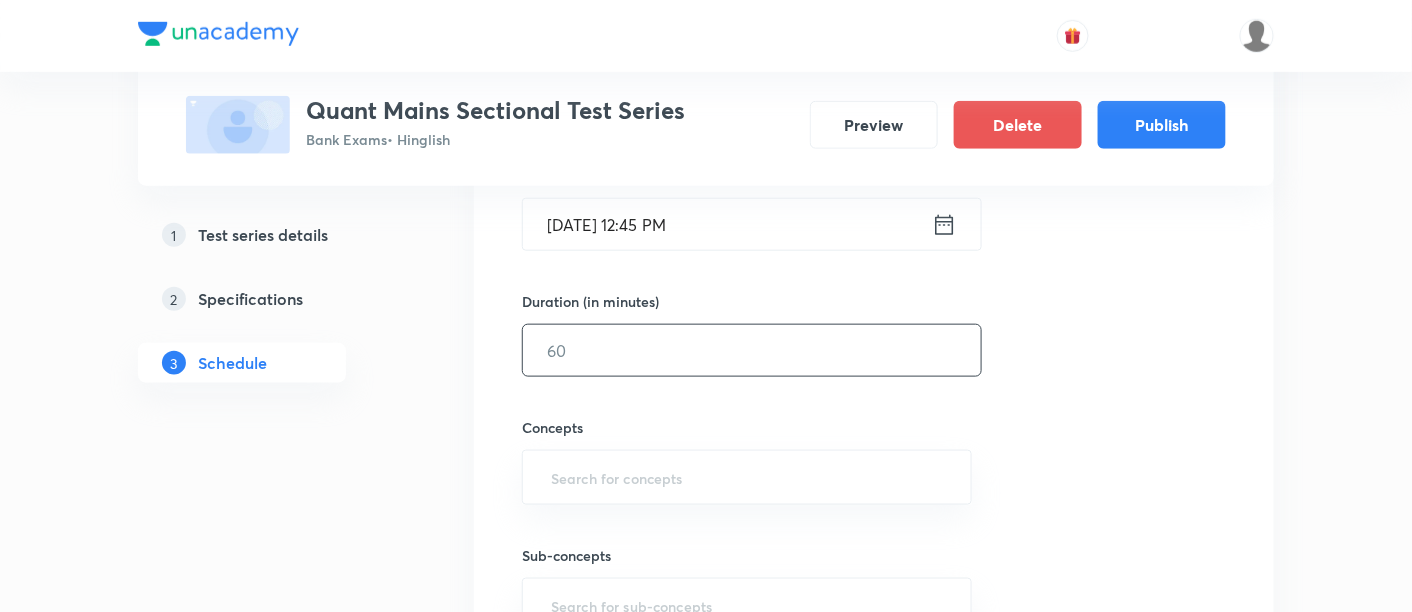click at bounding box center [752, 350] 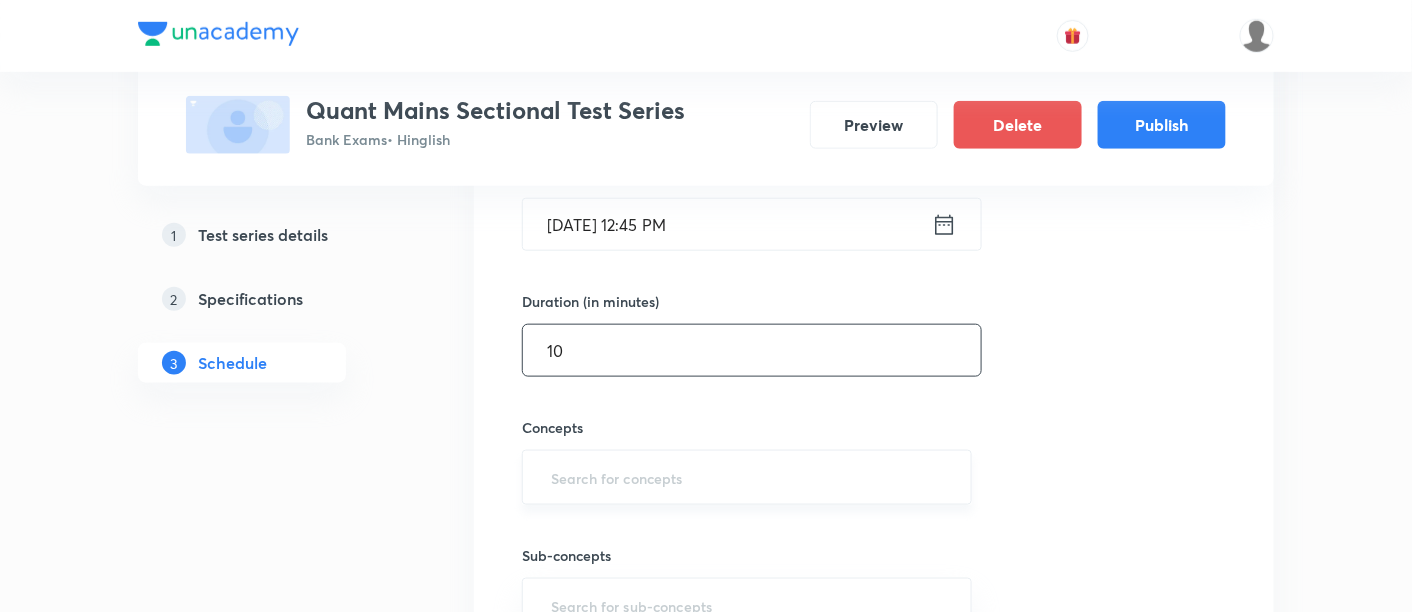 type on "10" 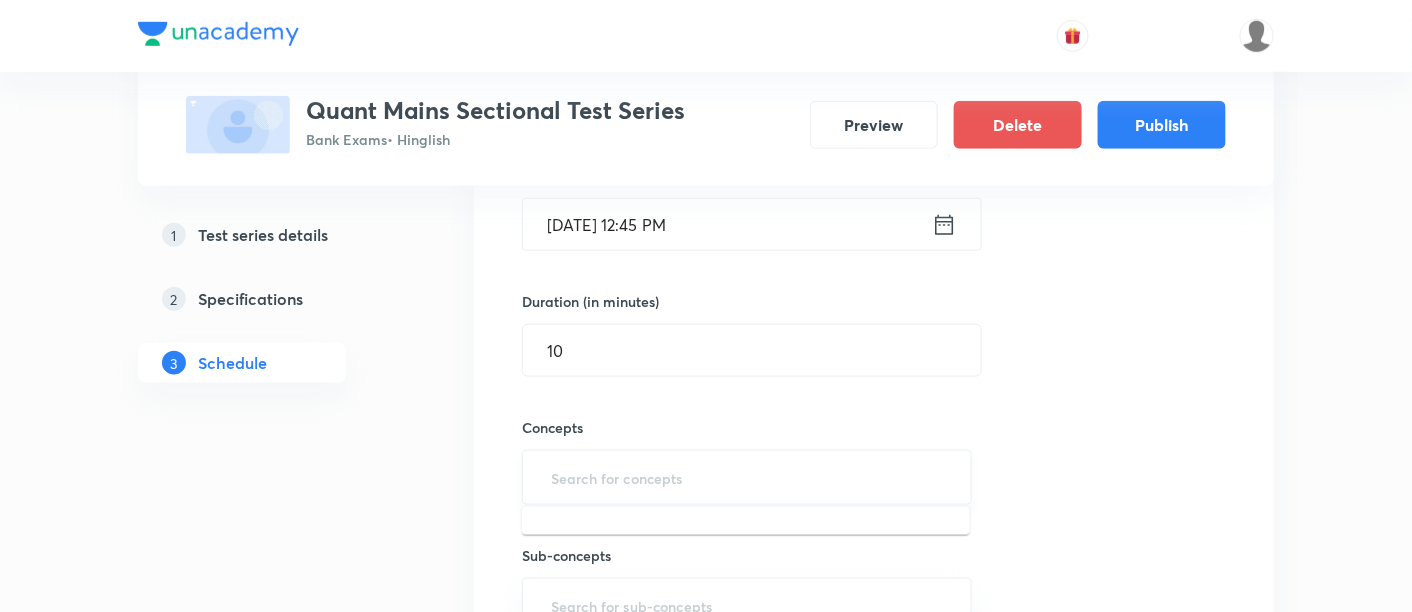 click at bounding box center (747, 477) 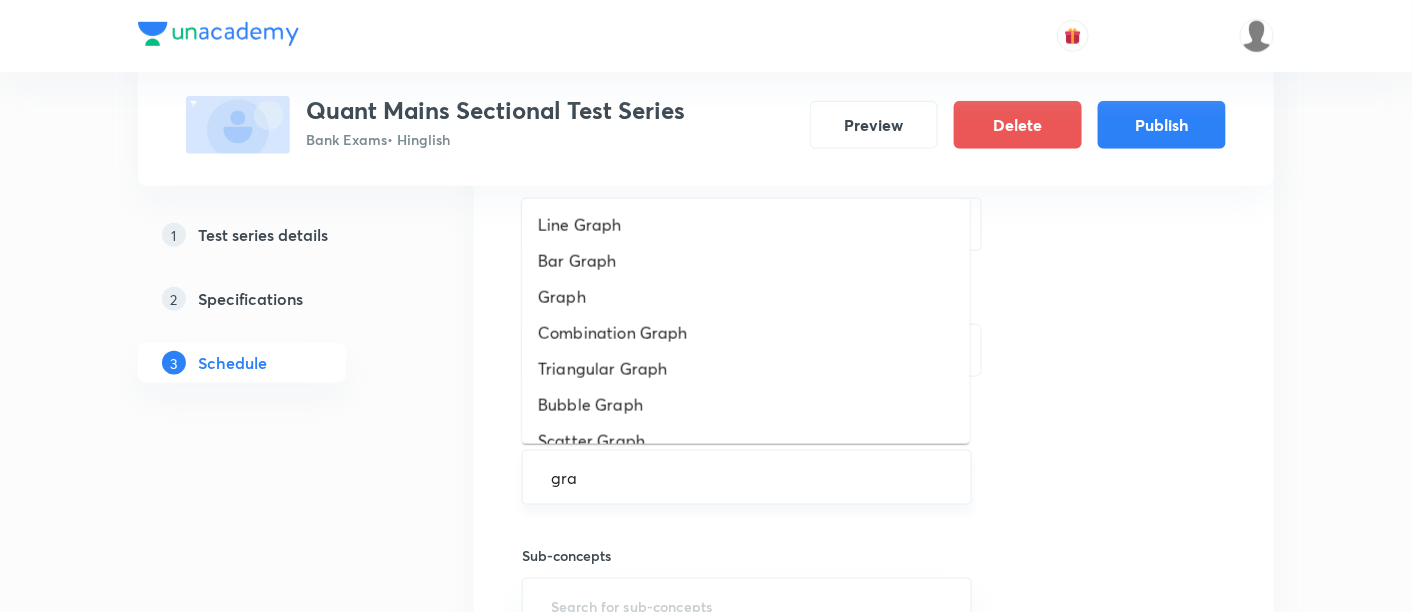 type on "grap" 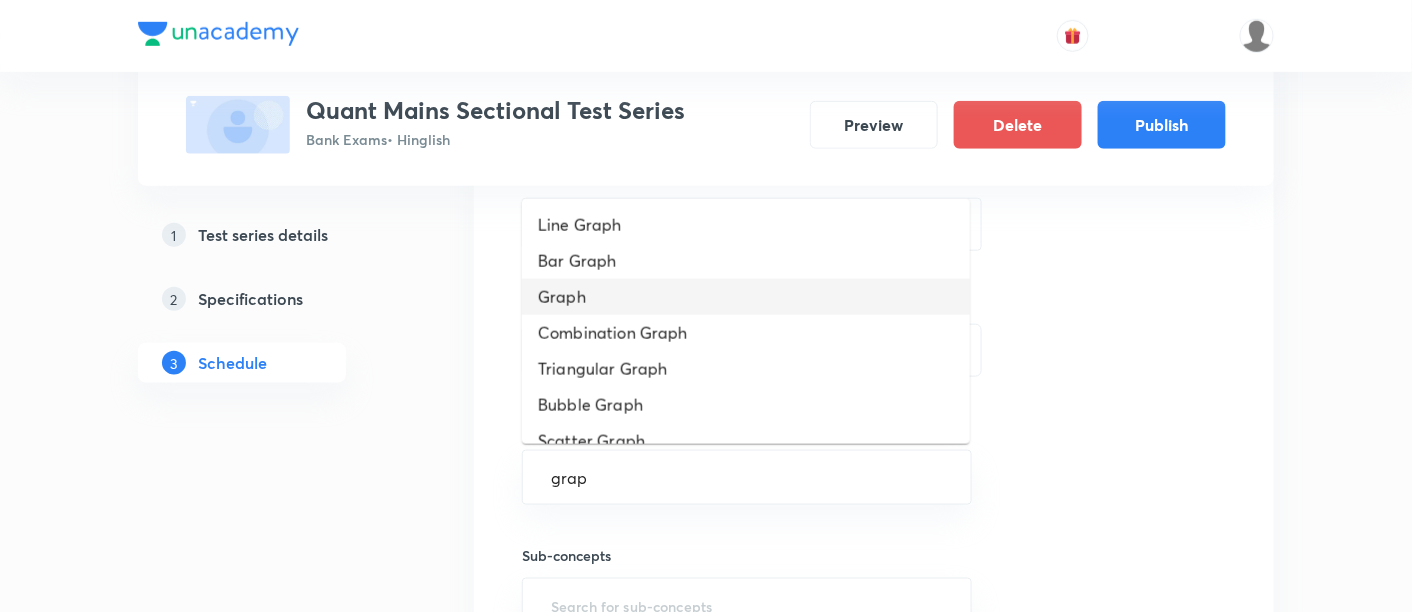 click on "Graph" at bounding box center [746, 297] 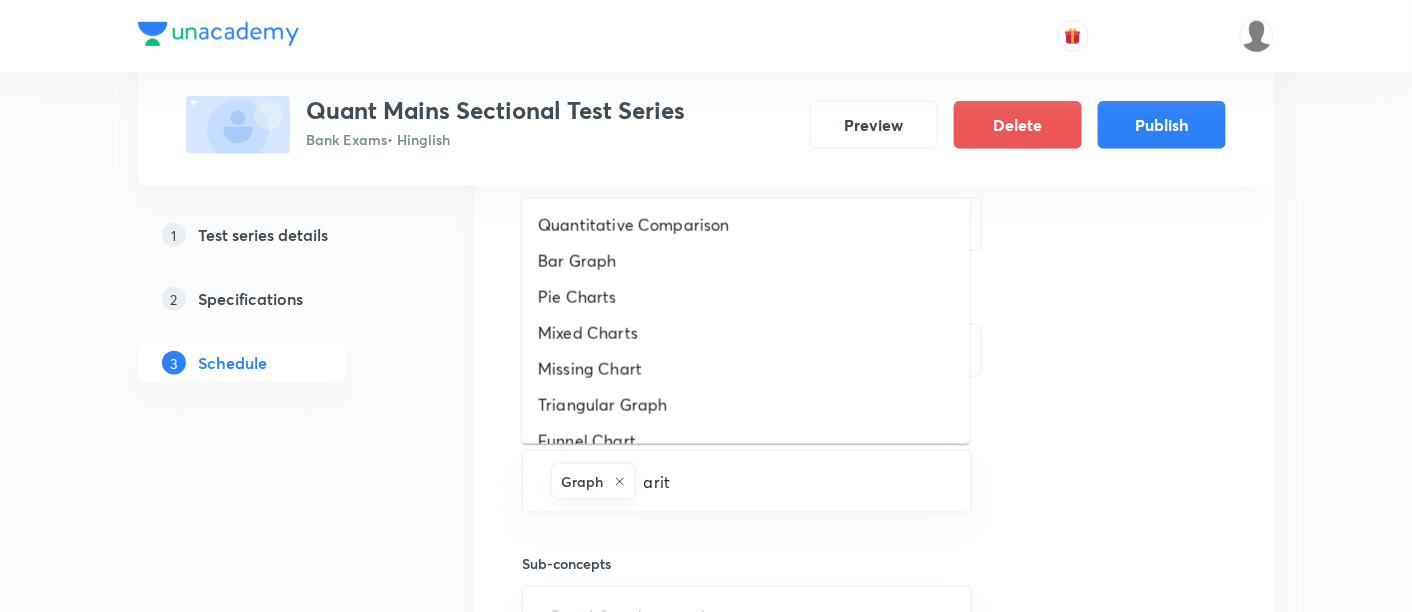 type on "arith" 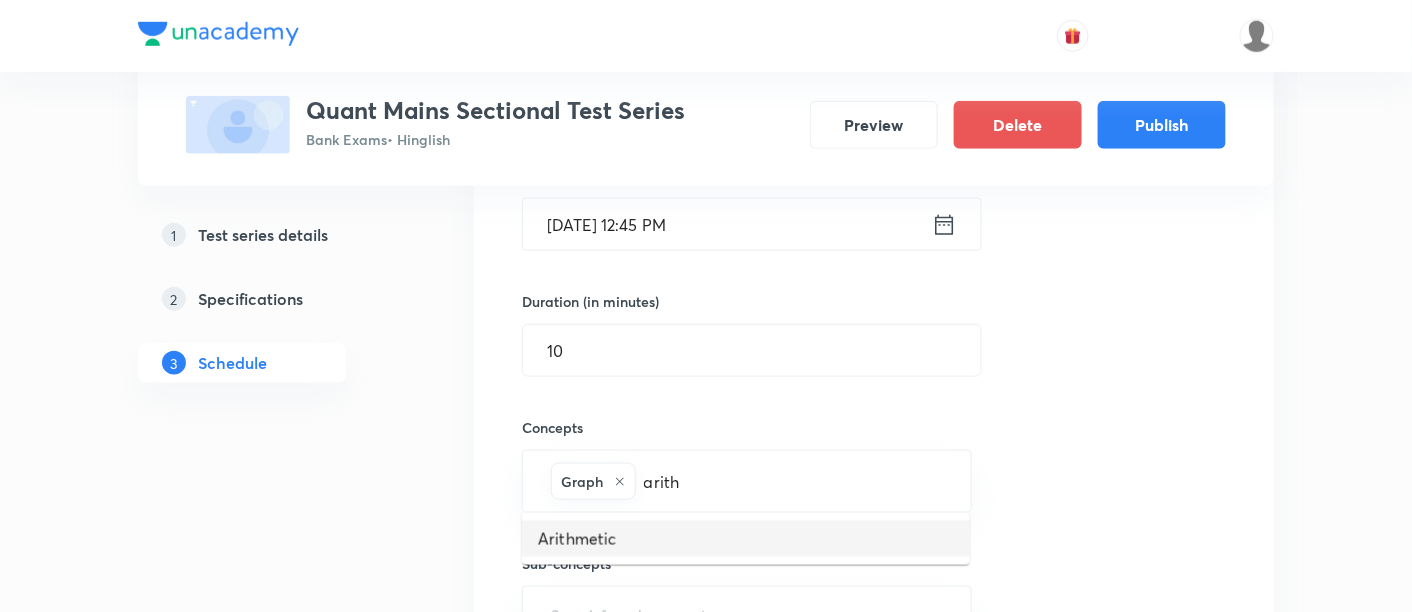 type 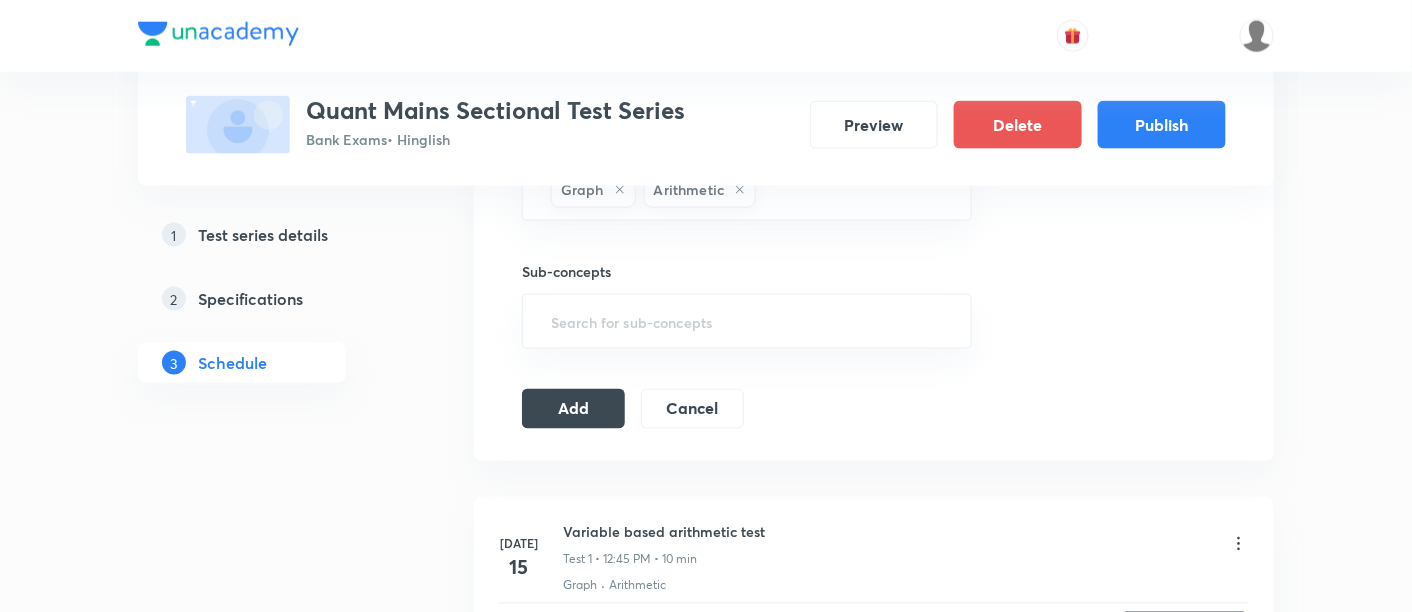 scroll, scrollTop: 824, scrollLeft: 0, axis: vertical 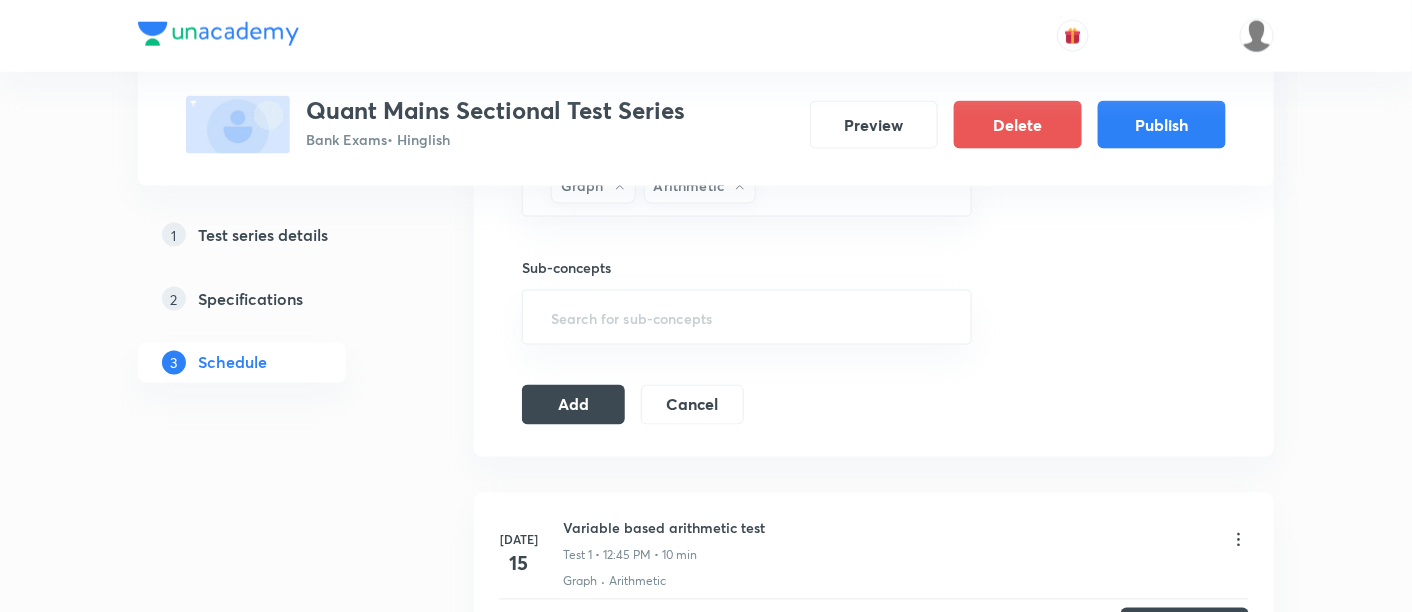 click on "Session  7 Live class Test Session title 35/99 New Pattern Arithmetic & DI Test -3 ​ Schedule for Jul 22, 2025, 12:45 PM ​ Duration (in minutes) 10 ​ Concepts Graph Arithmetic ​ Sub-concepts ​ Add Cancel" at bounding box center (874, 16) 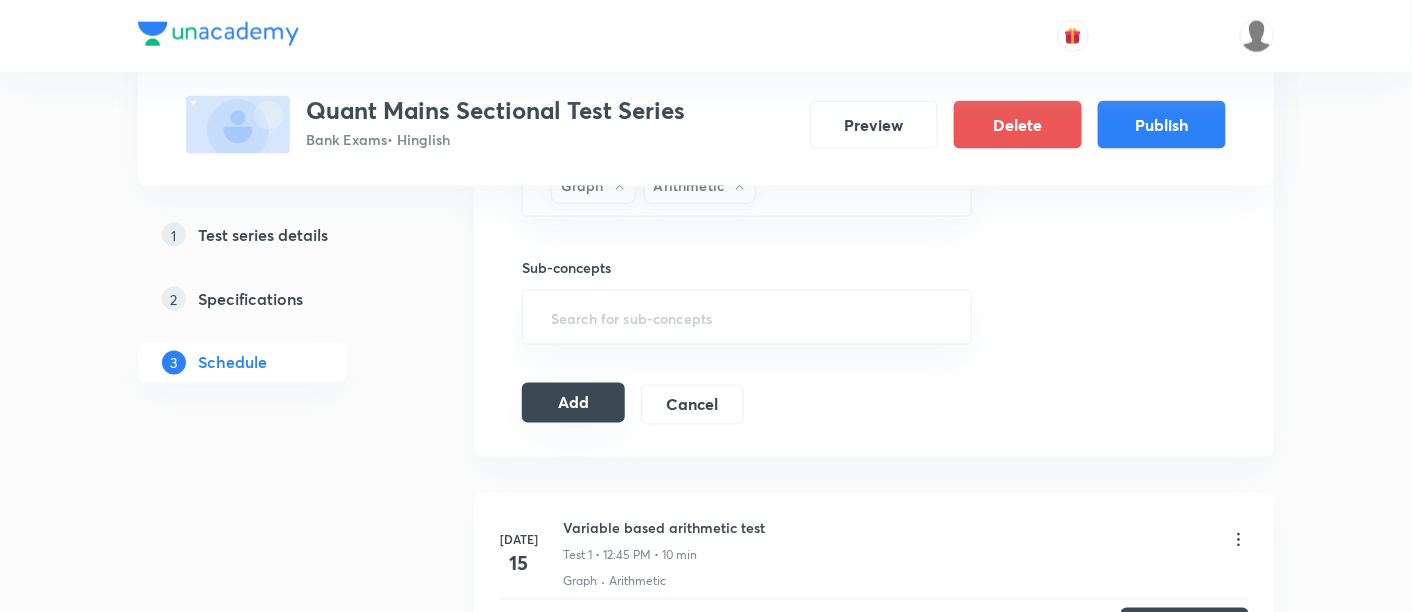 click on "Add" at bounding box center (573, 403) 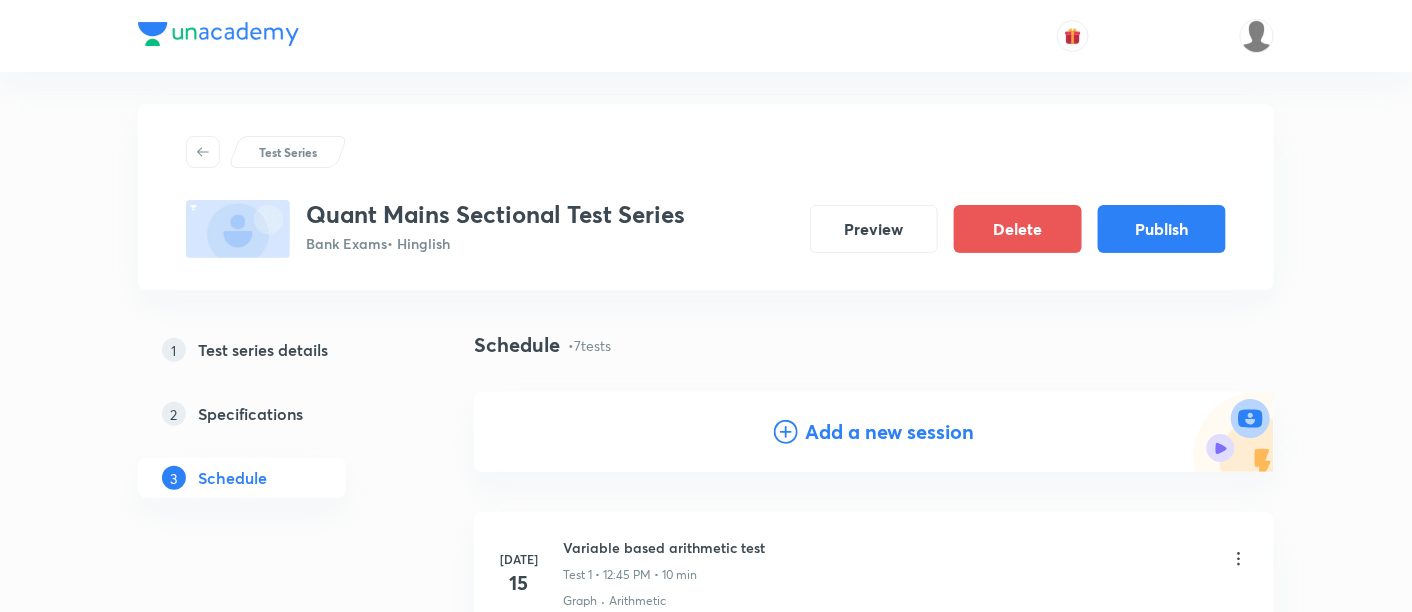 scroll, scrollTop: 0, scrollLeft: 0, axis: both 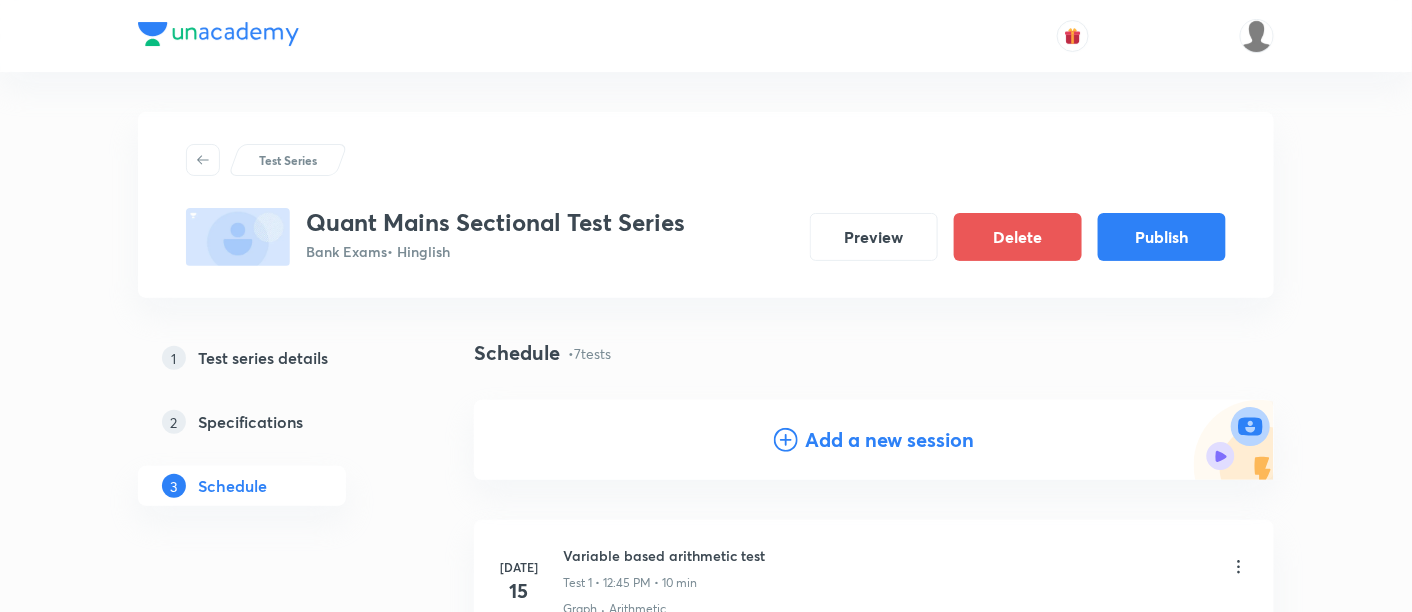 click on "Add a new session" at bounding box center (890, 440) 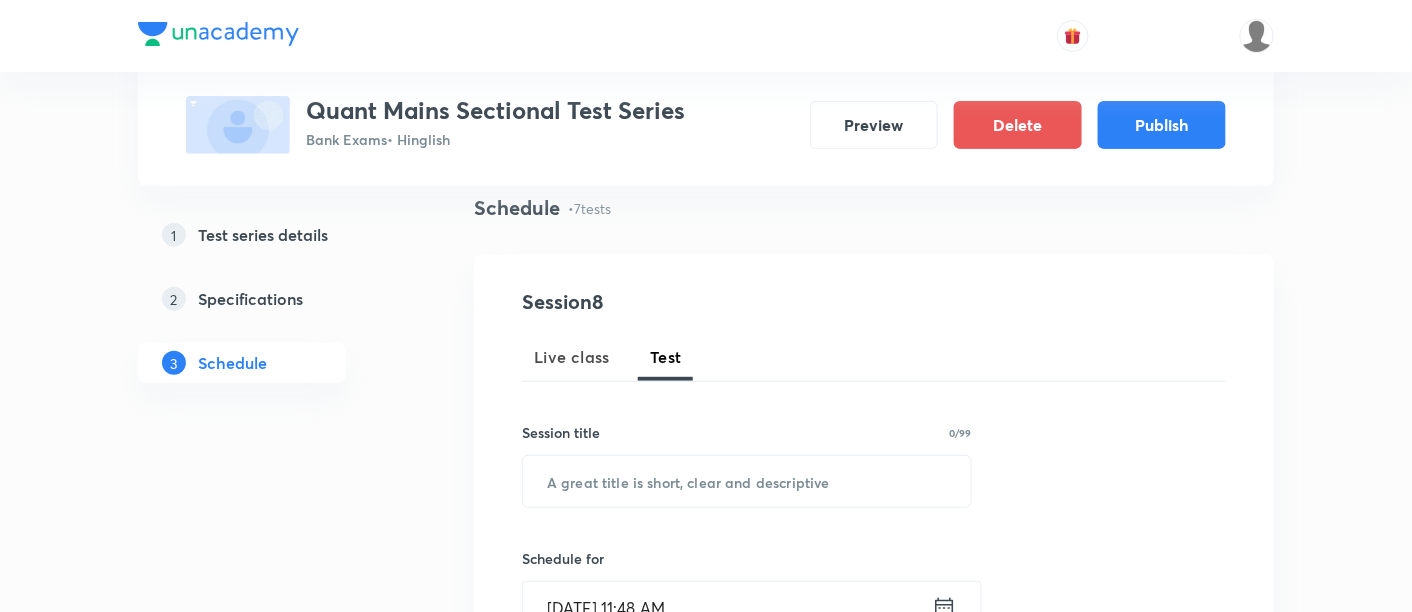 scroll, scrollTop: 150, scrollLeft: 0, axis: vertical 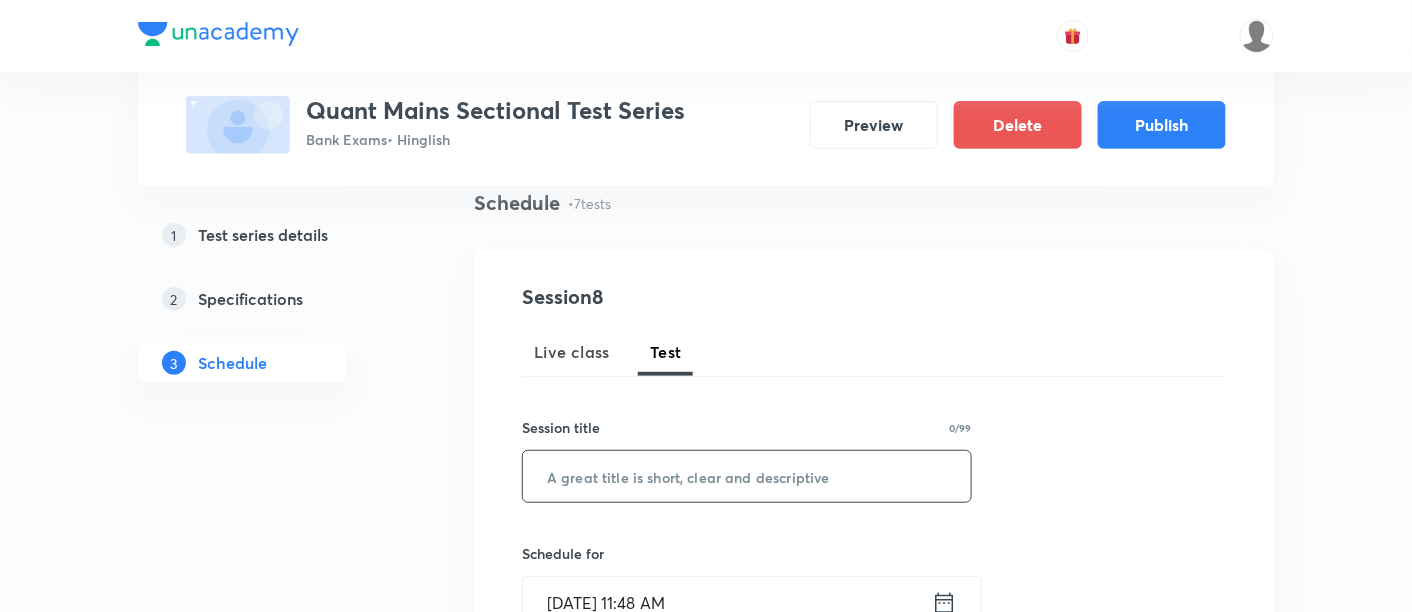 paste on "New Pattern Arithmetic & DI Test -1" 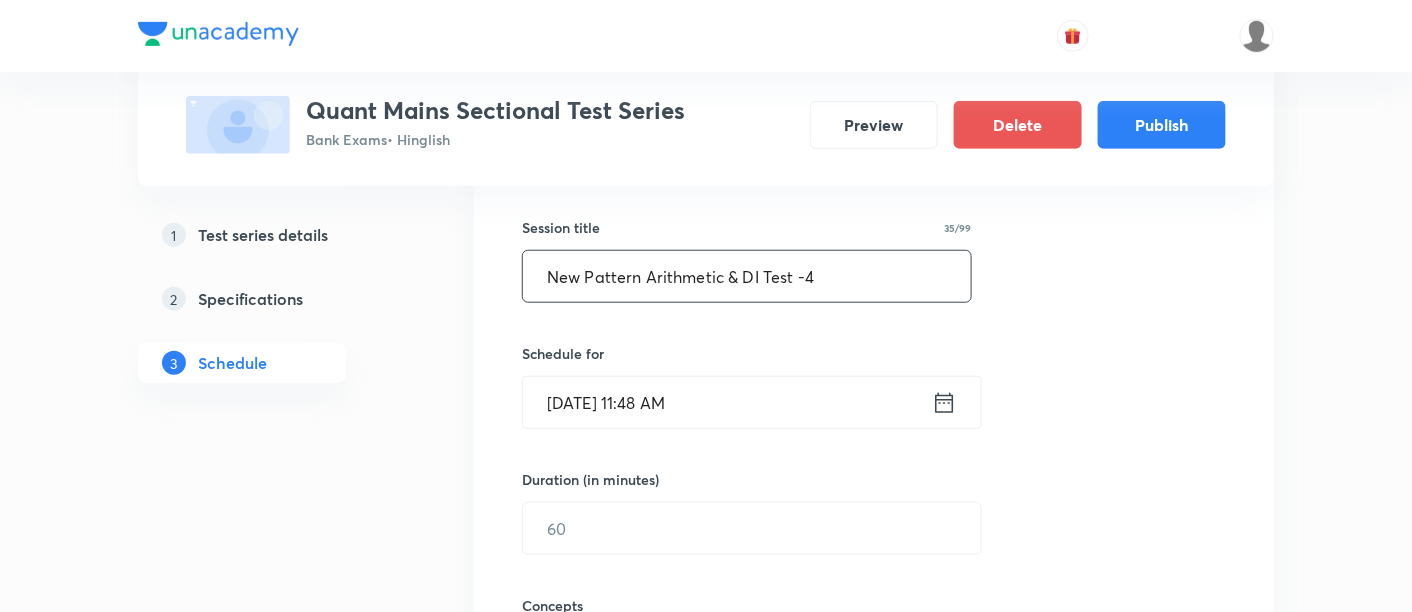 scroll, scrollTop: 351, scrollLeft: 0, axis: vertical 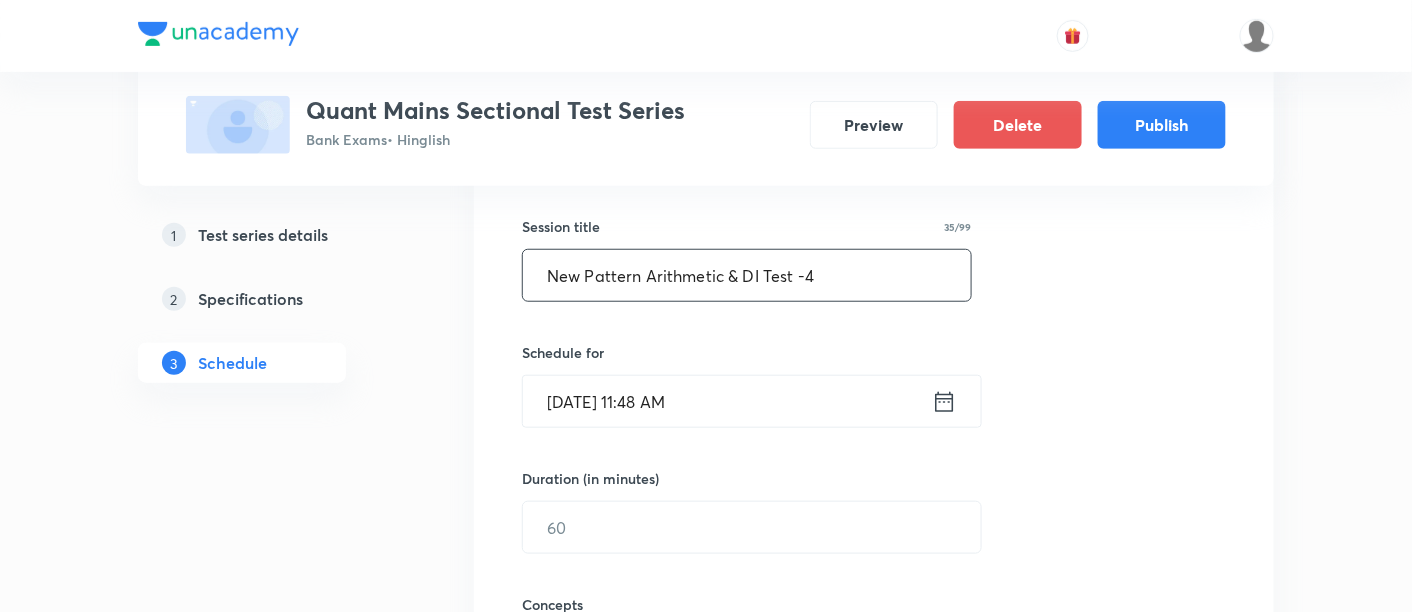 type on "New Pattern Arithmetic & DI Test -4" 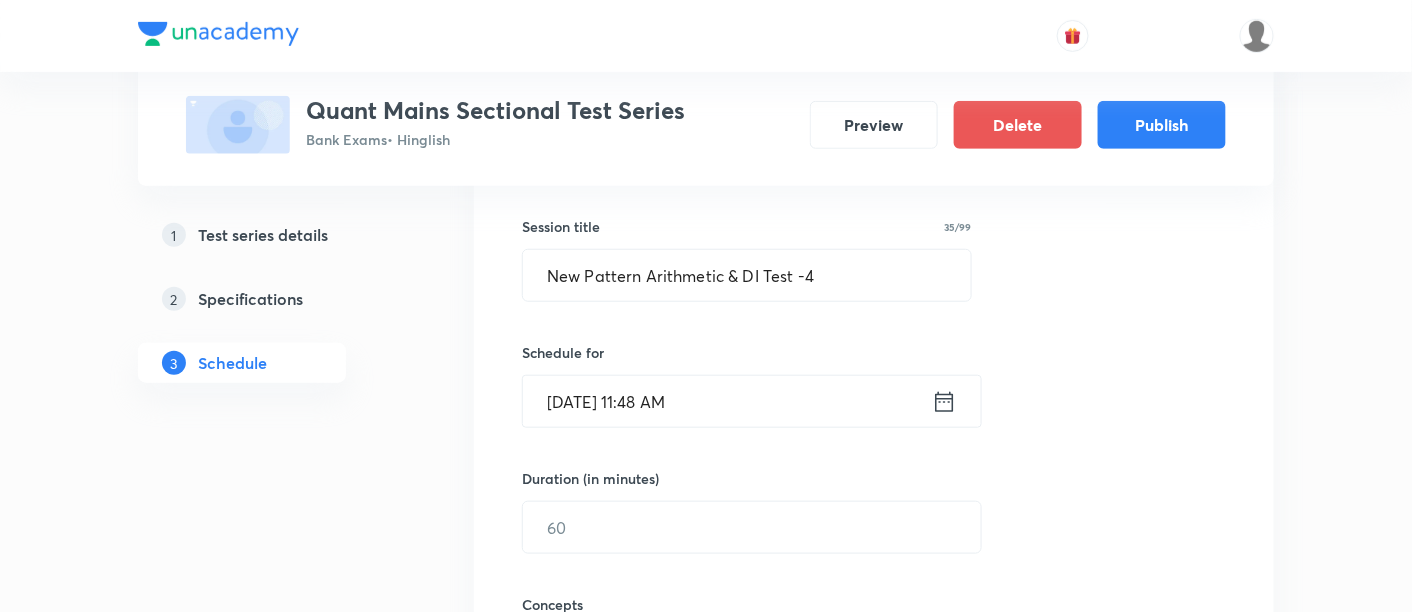 click 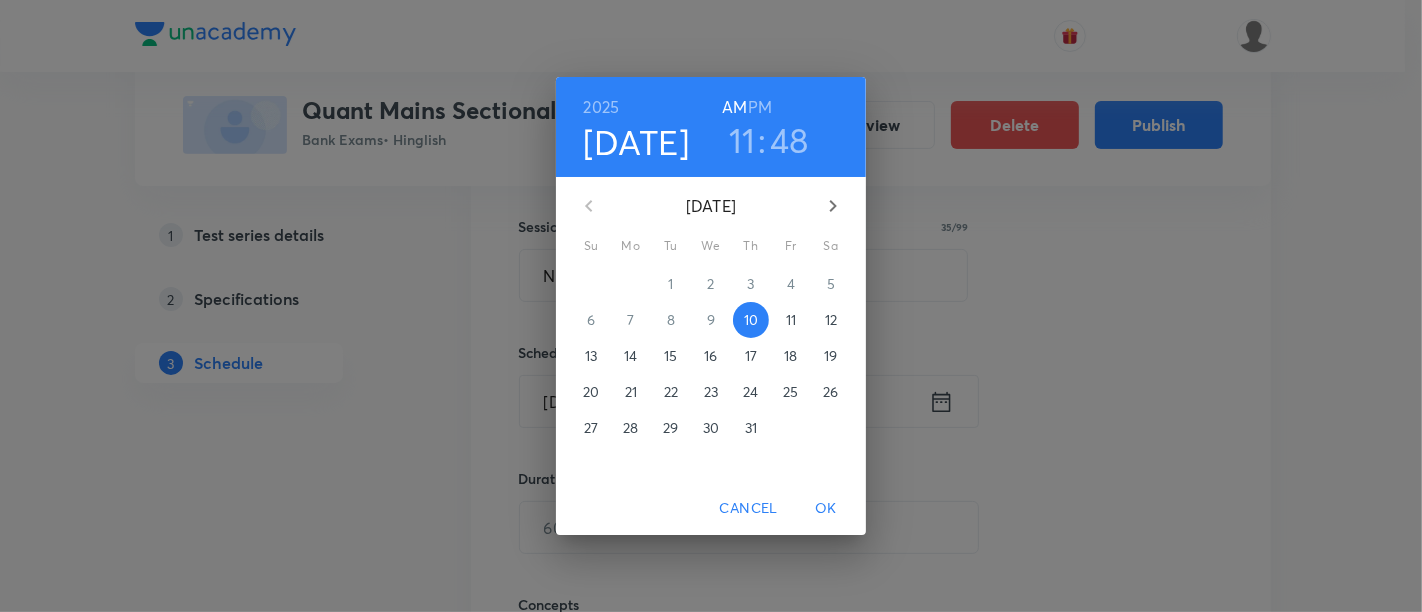 click on "23" at bounding box center [711, 392] 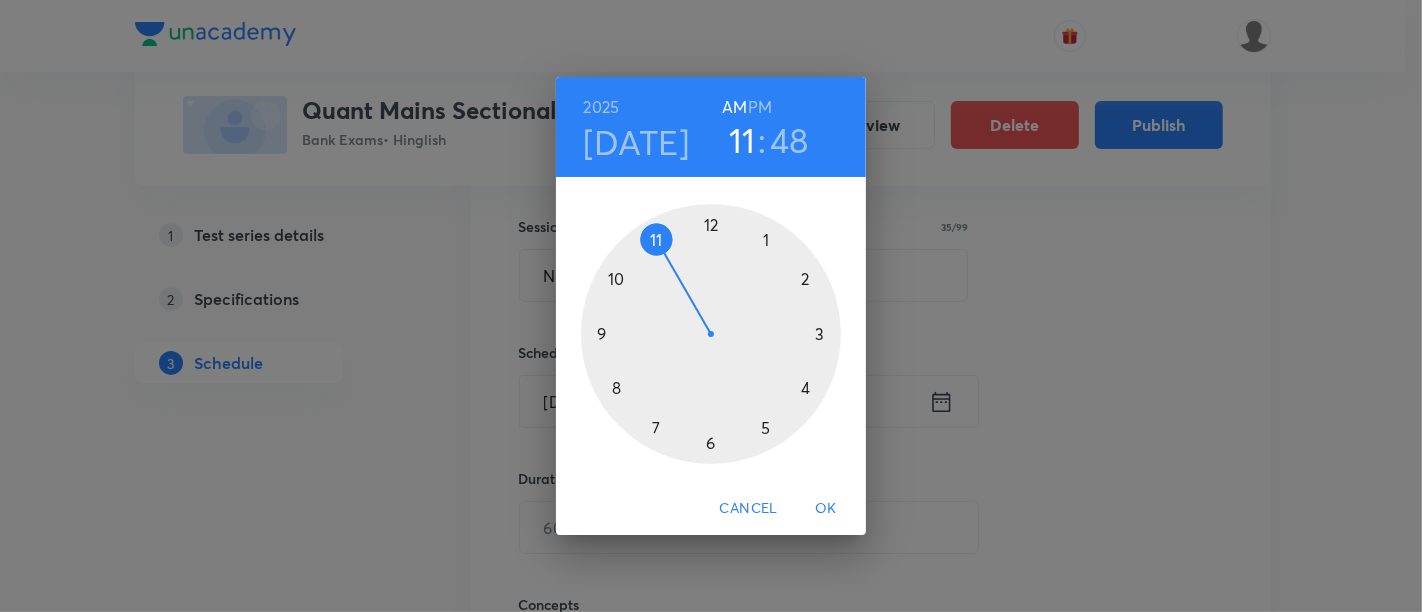 click at bounding box center (711, 334) 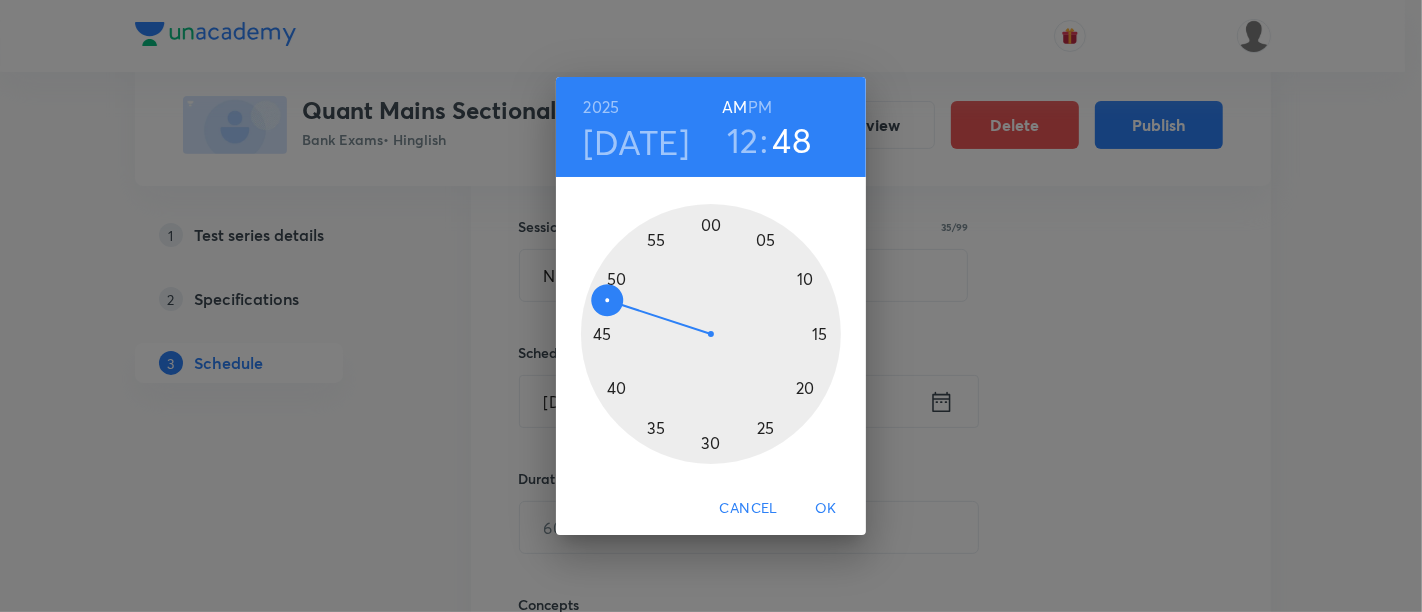 click on "PM" at bounding box center (760, 107) 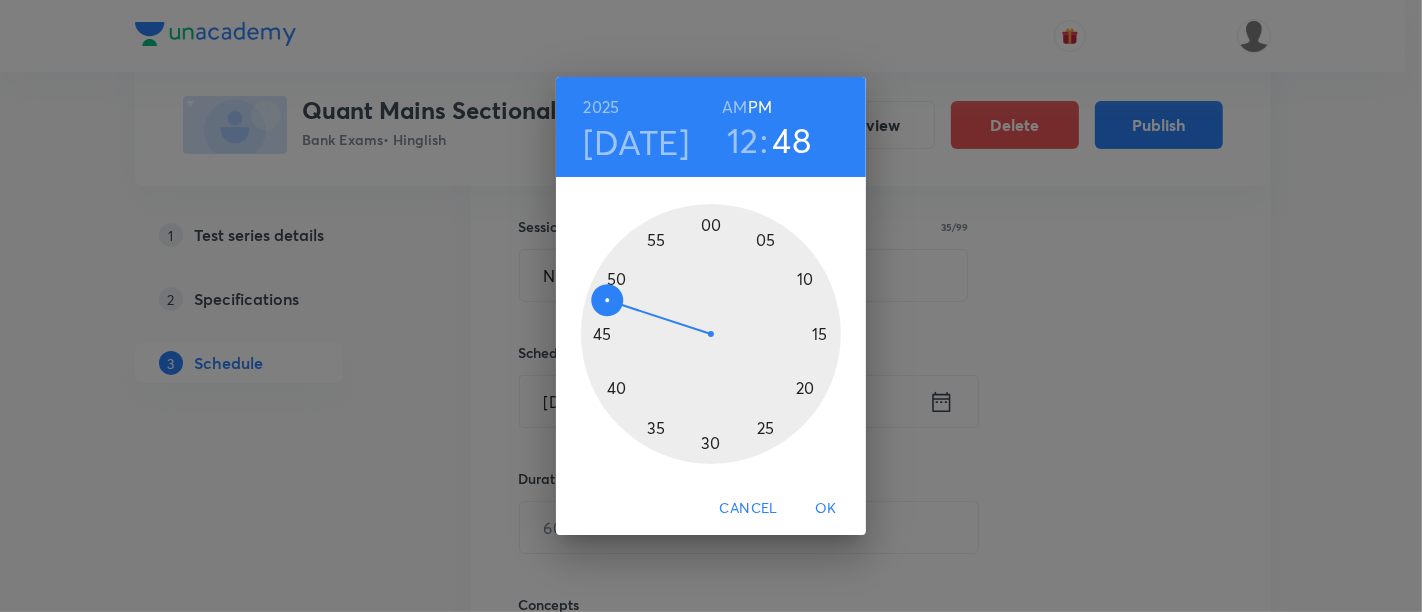 click at bounding box center (711, 334) 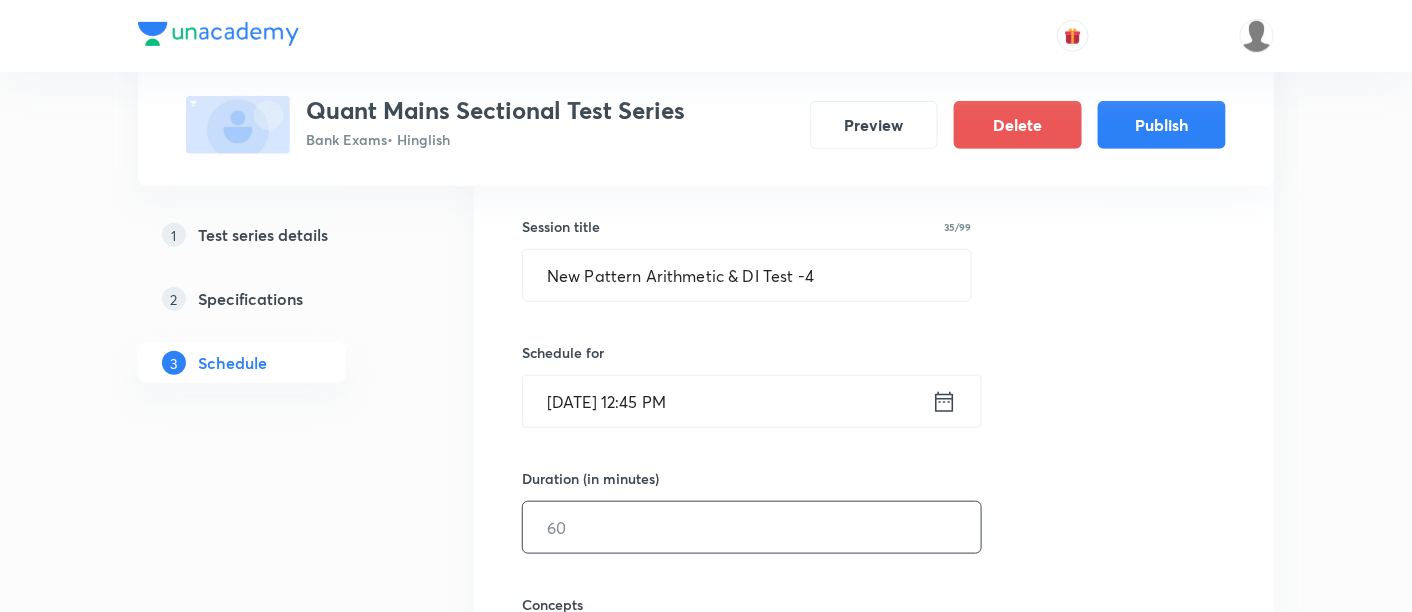 click at bounding box center [752, 527] 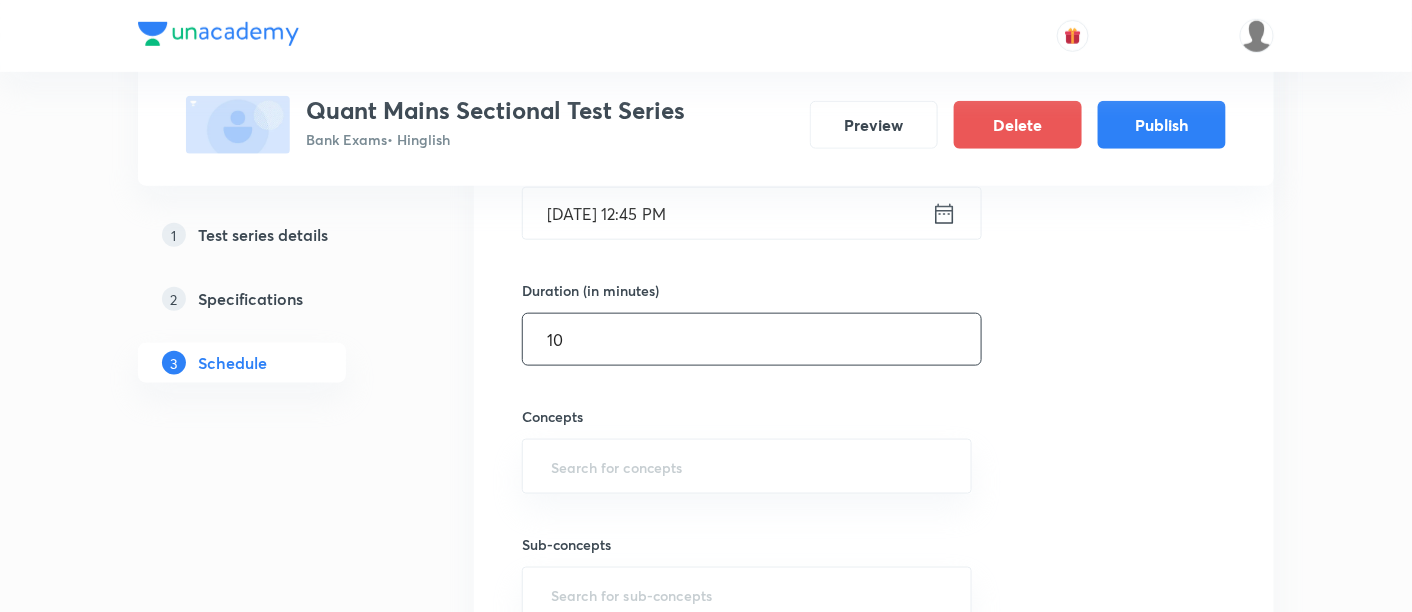 scroll, scrollTop: 572, scrollLeft: 0, axis: vertical 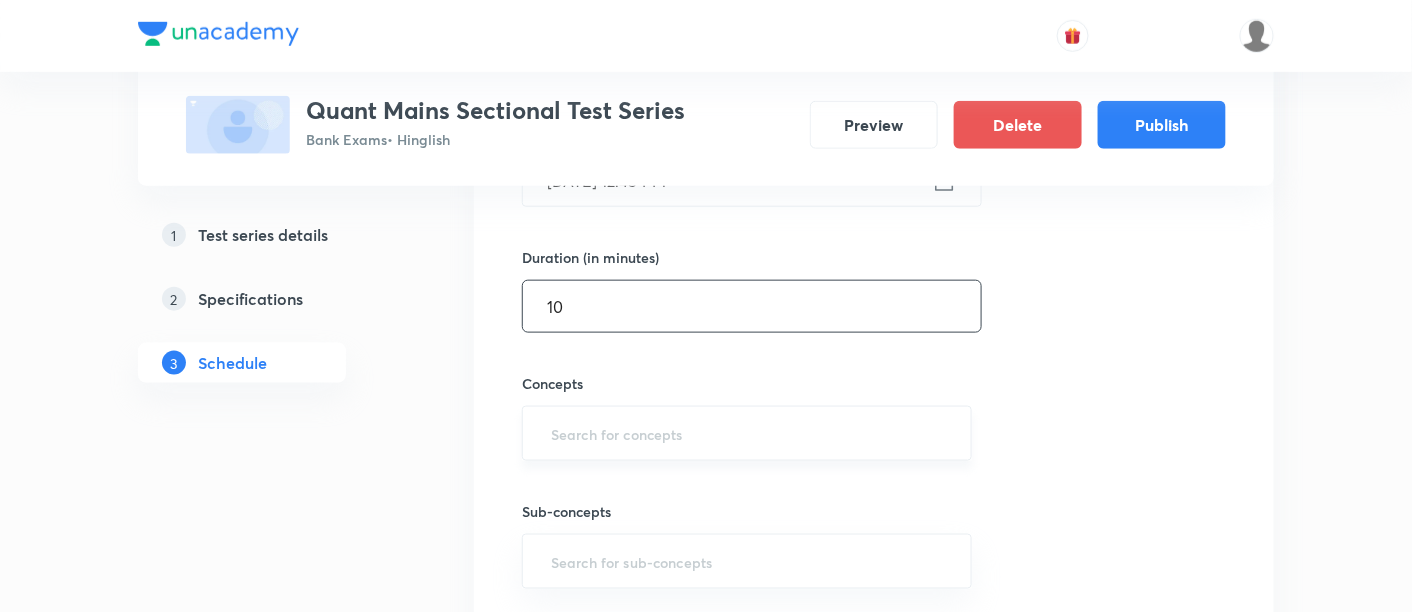 type on "10" 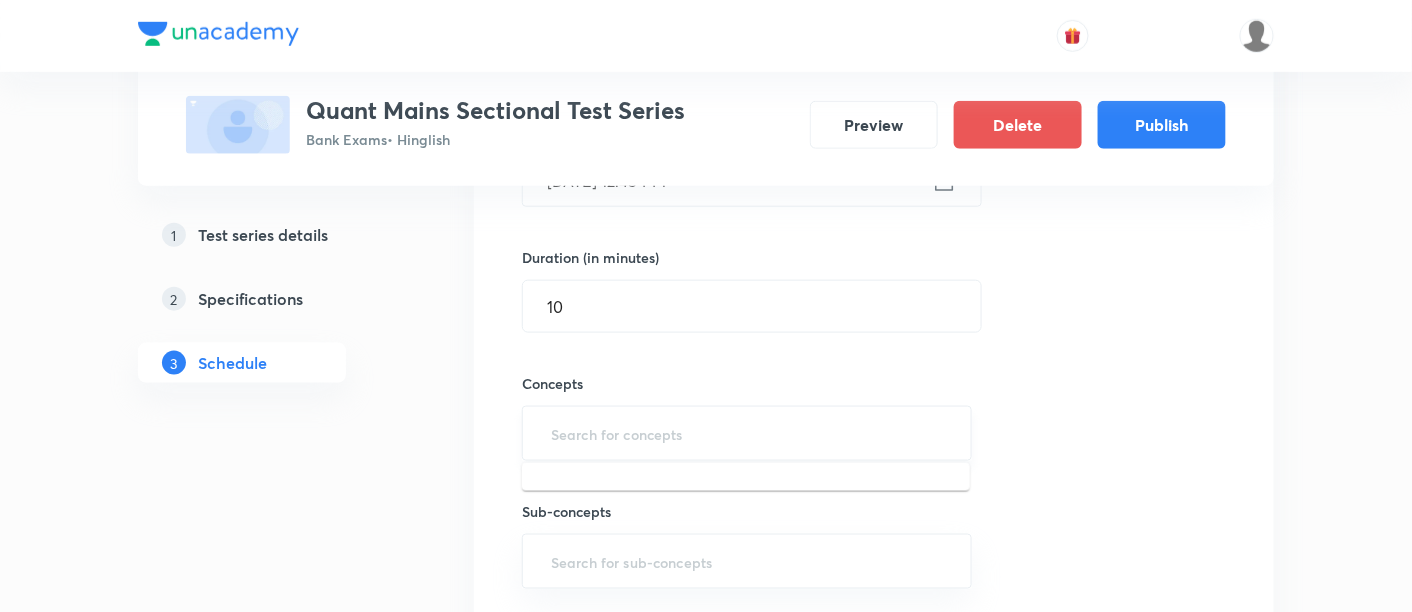 click at bounding box center [747, 433] 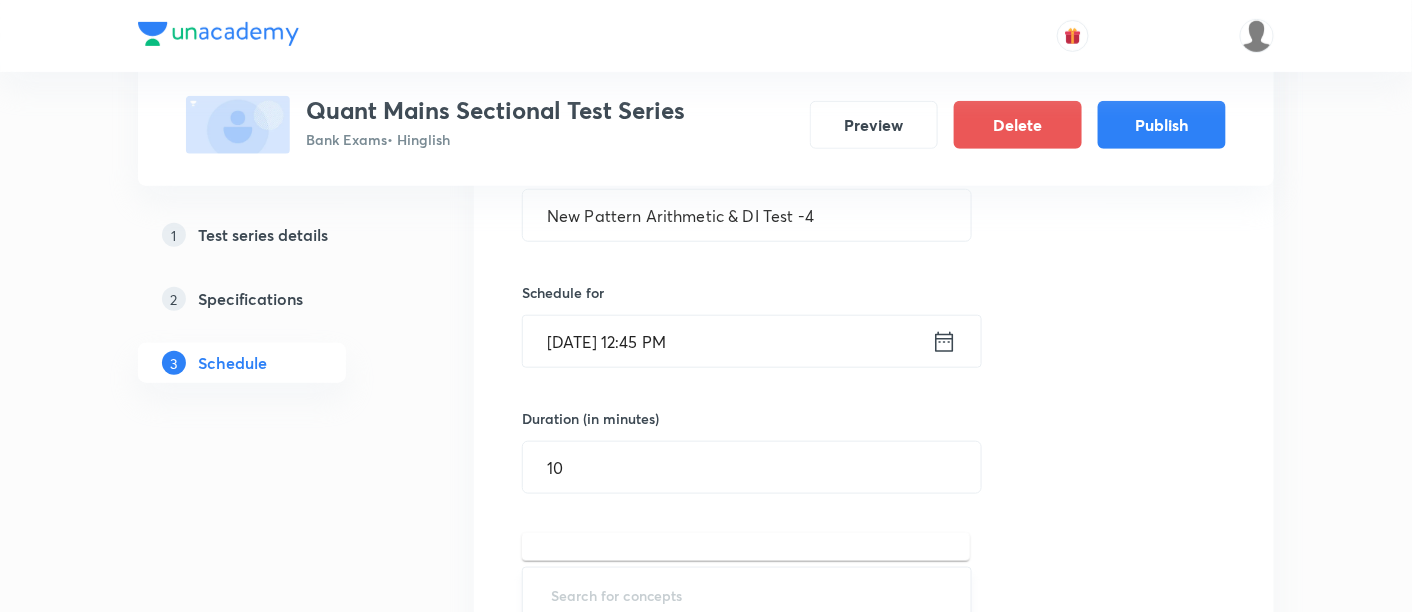 scroll, scrollTop: 437, scrollLeft: 0, axis: vertical 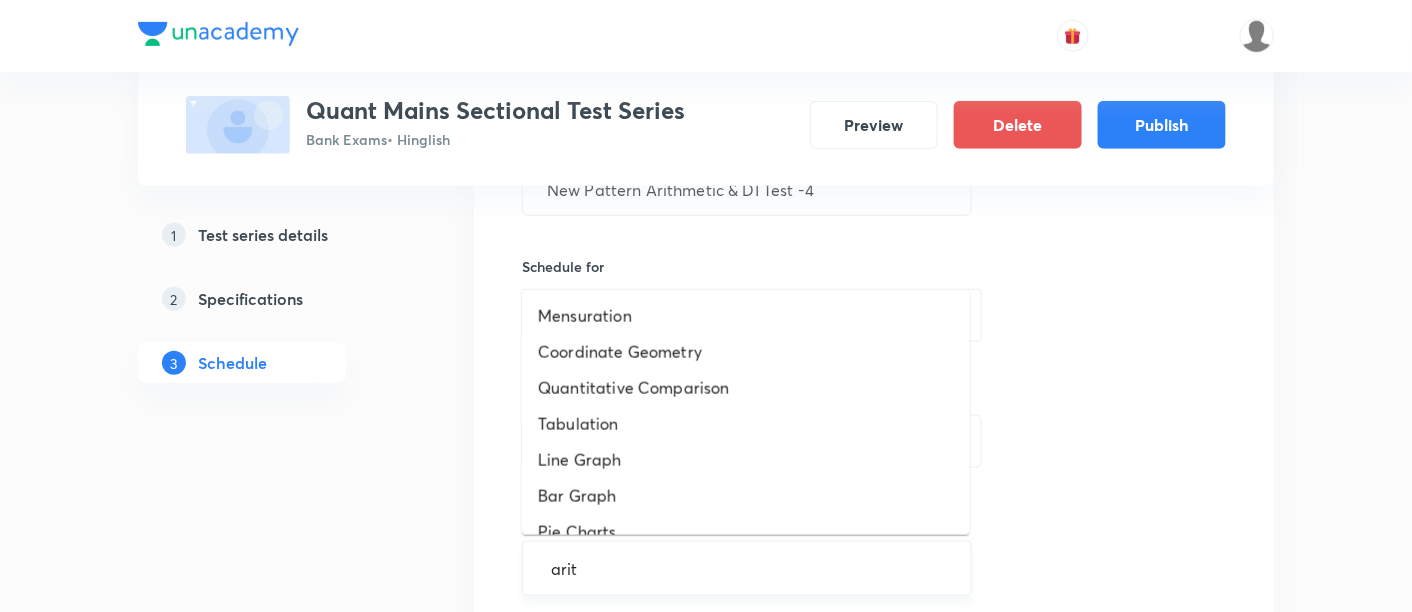 type on "arith" 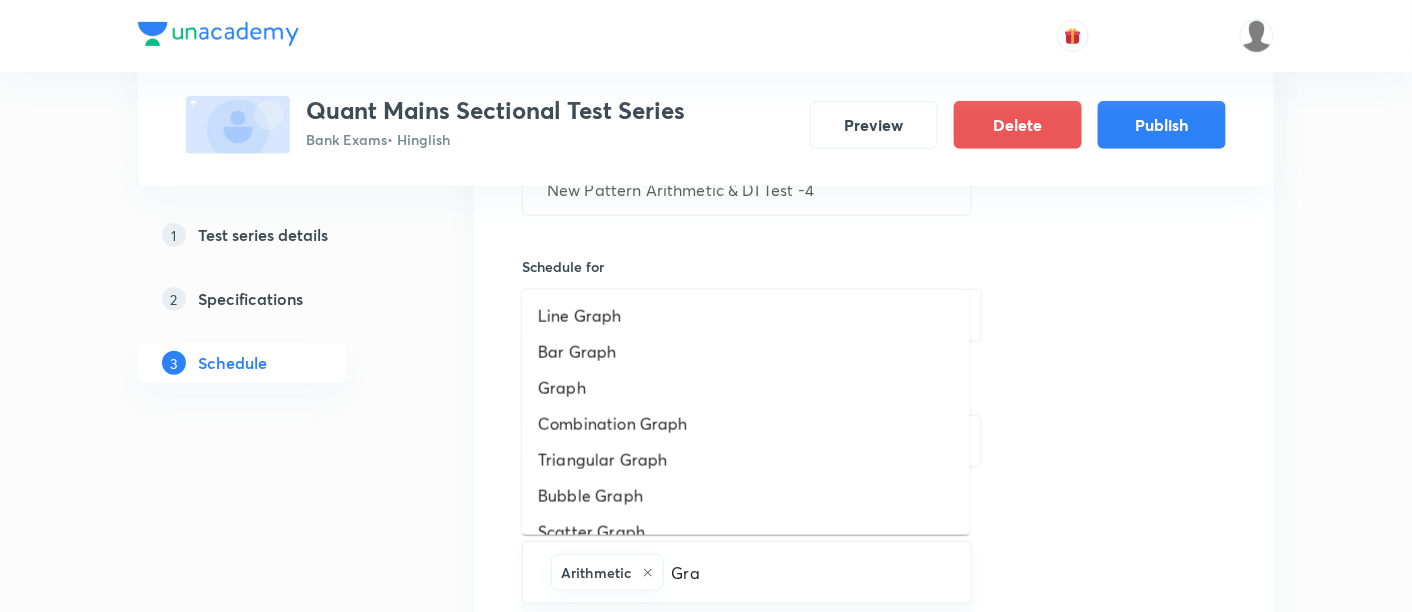type on "Grap" 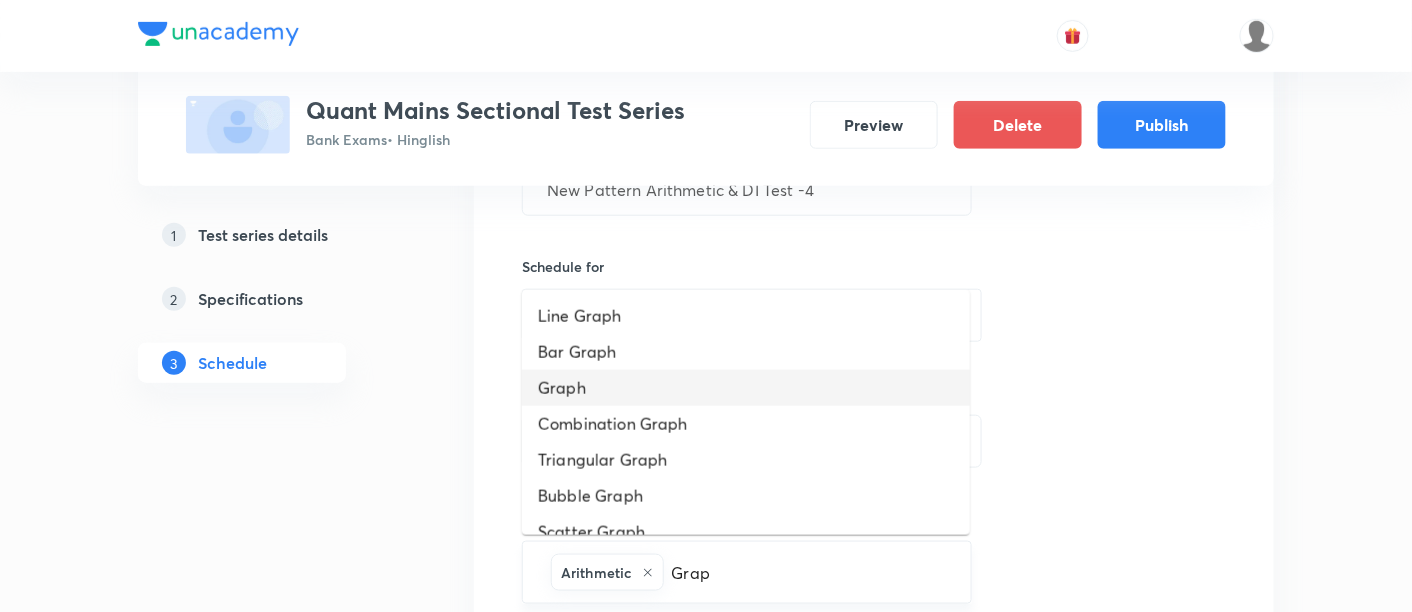 type 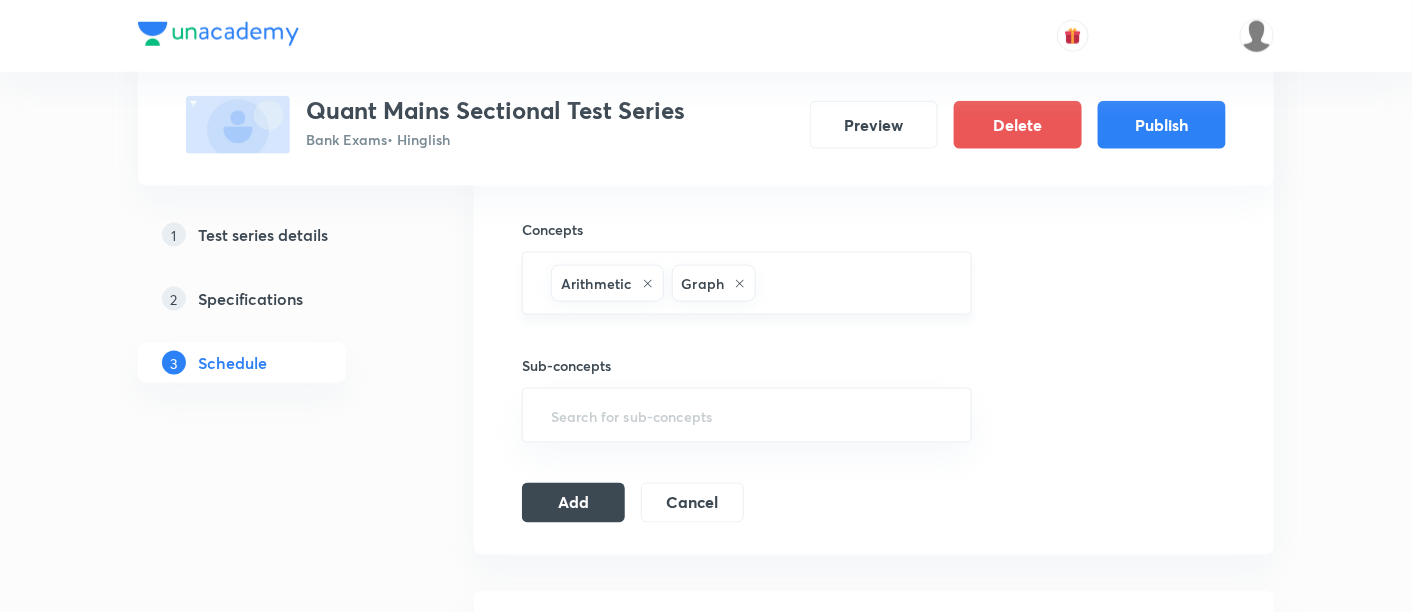 scroll, scrollTop: 728, scrollLeft: 0, axis: vertical 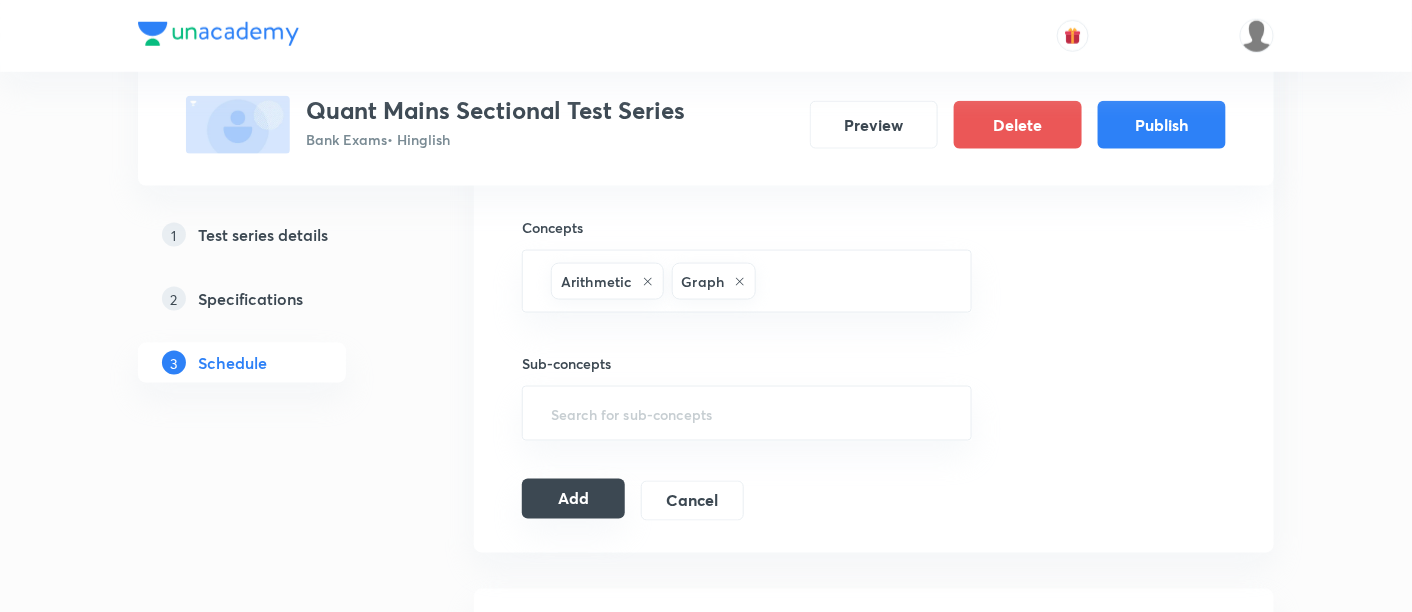 click on "Add" at bounding box center [573, 499] 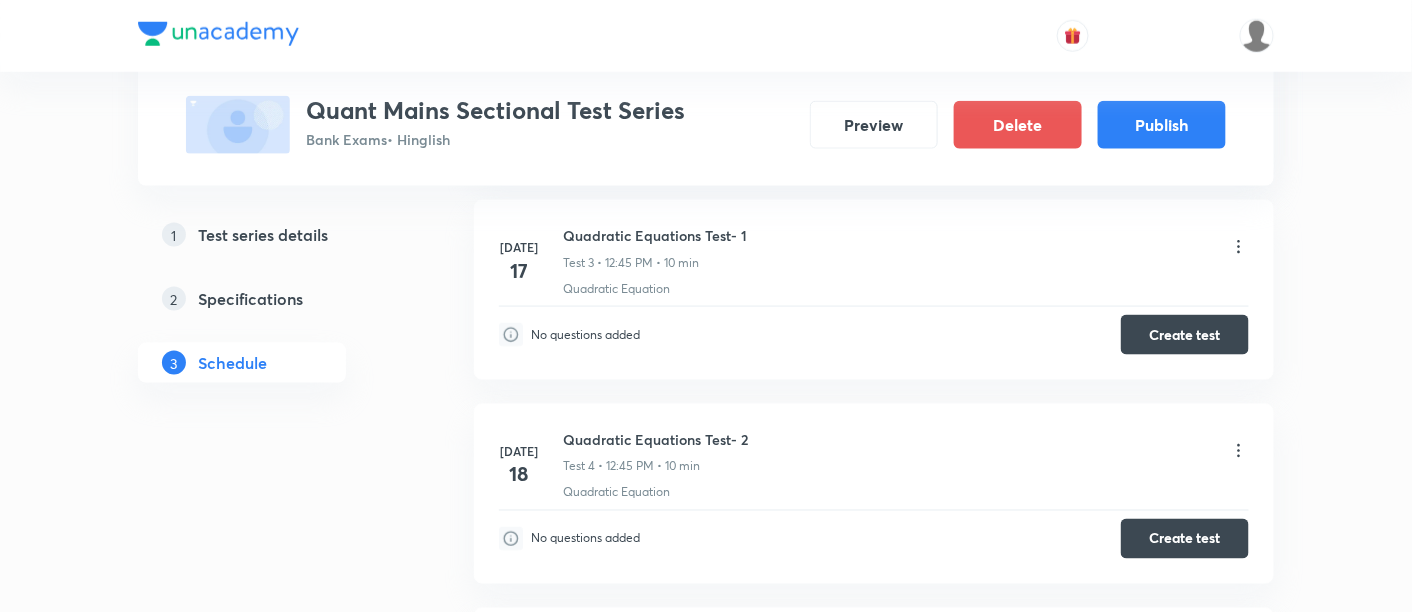 scroll, scrollTop: 0, scrollLeft: 0, axis: both 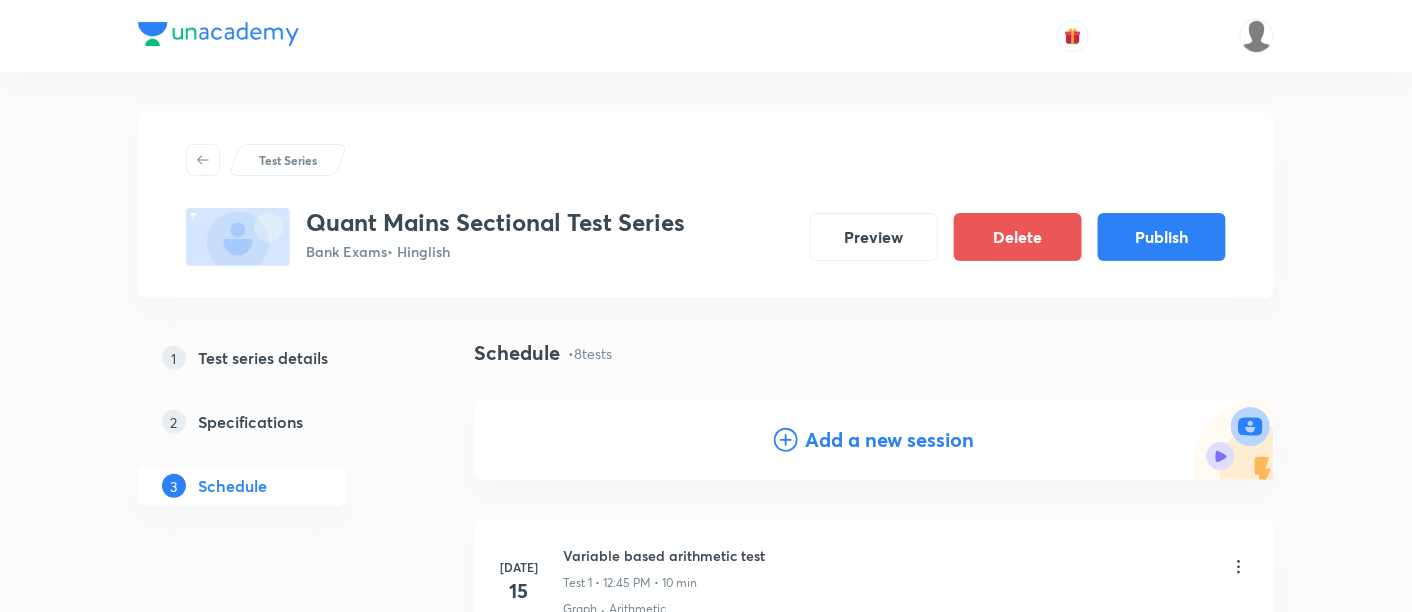 click on "Add a new session" at bounding box center (890, 440) 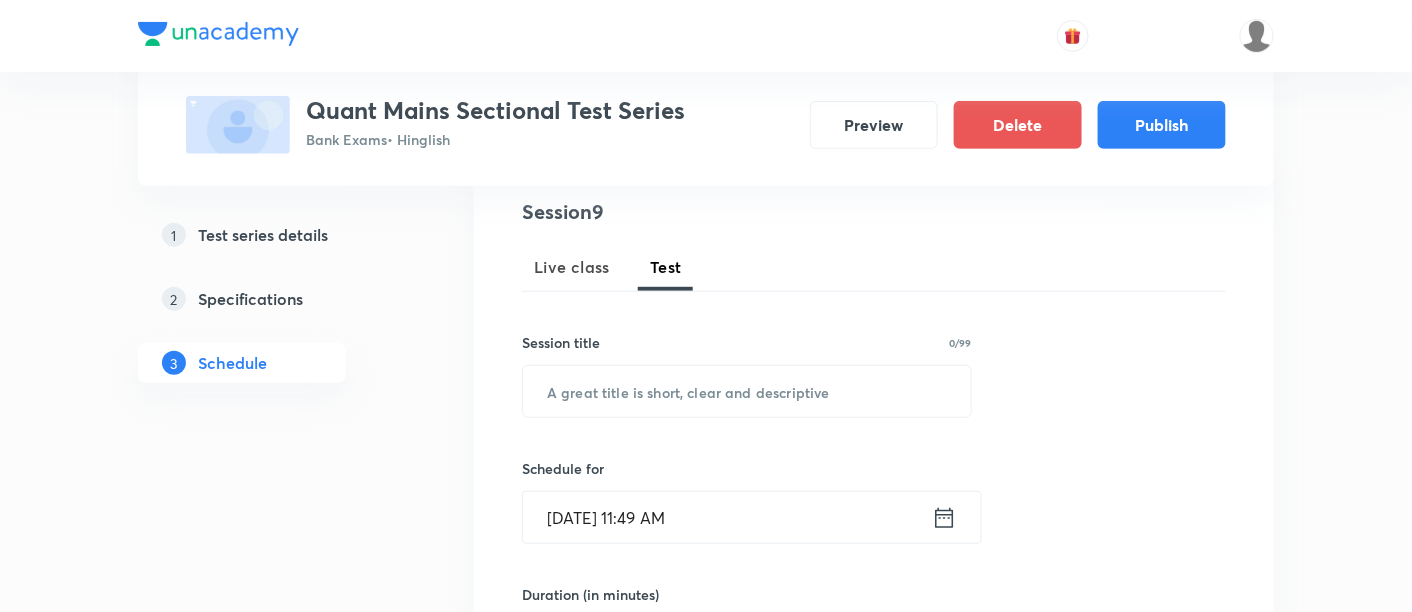 scroll, scrollTop: 248, scrollLeft: 0, axis: vertical 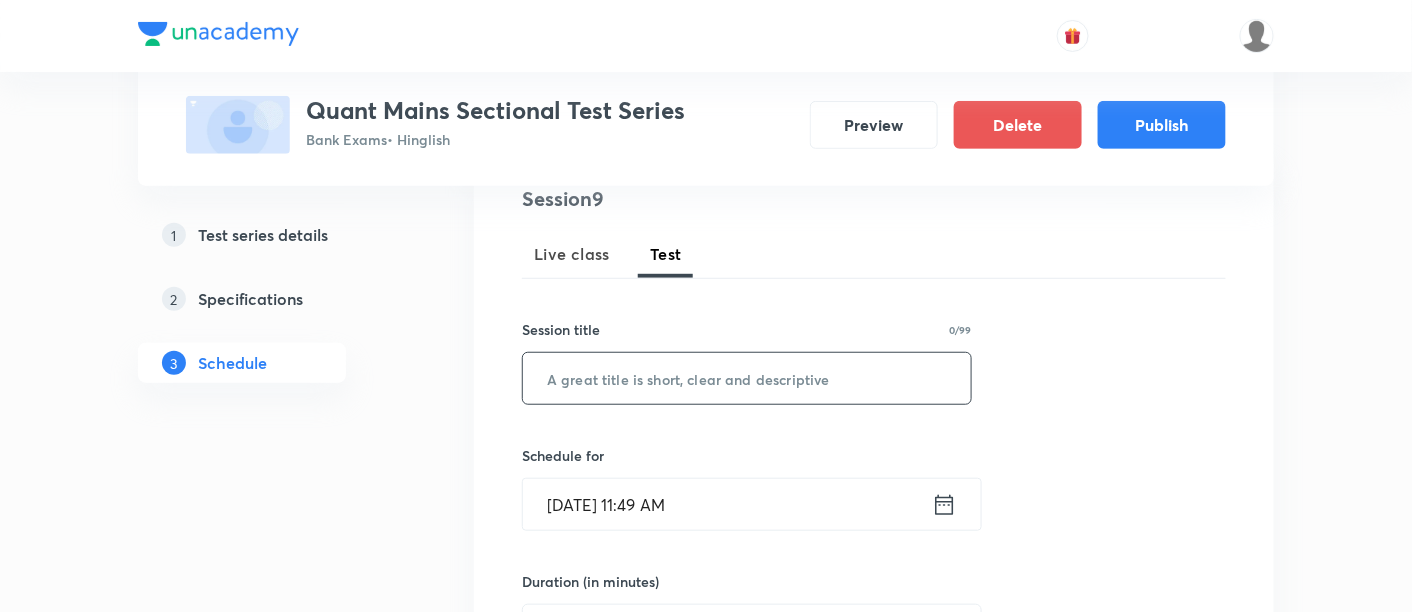 click at bounding box center (747, 378) 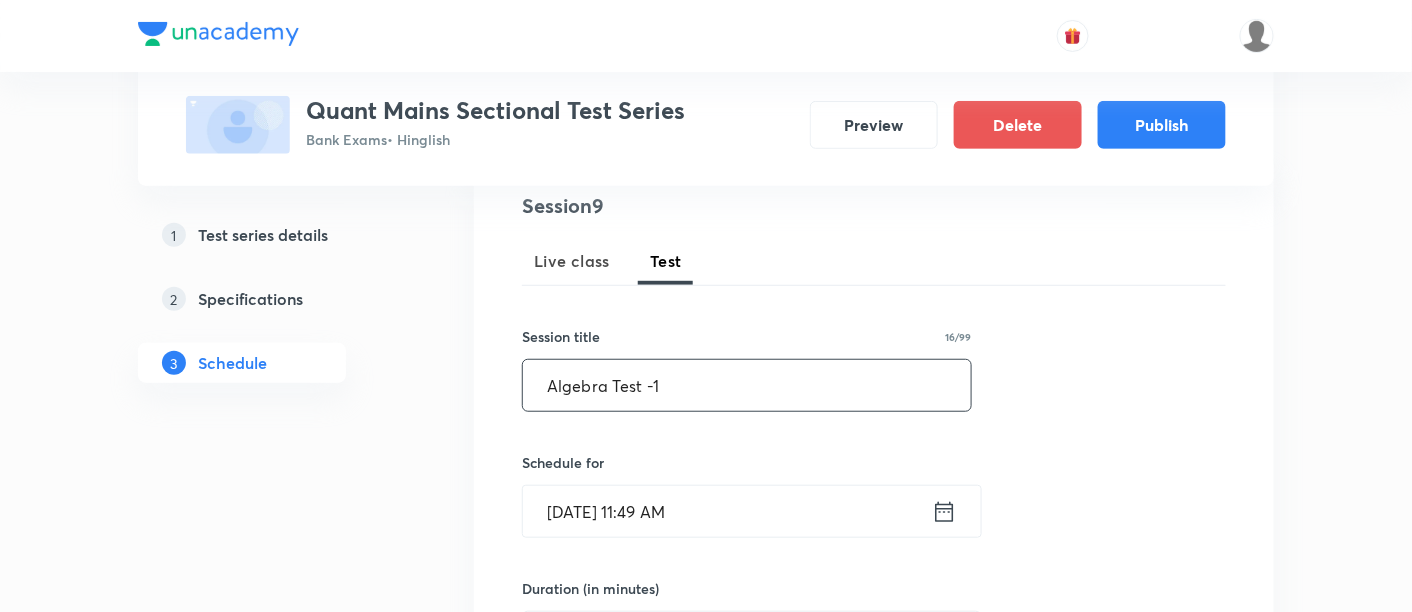 scroll, scrollTop: 228, scrollLeft: 0, axis: vertical 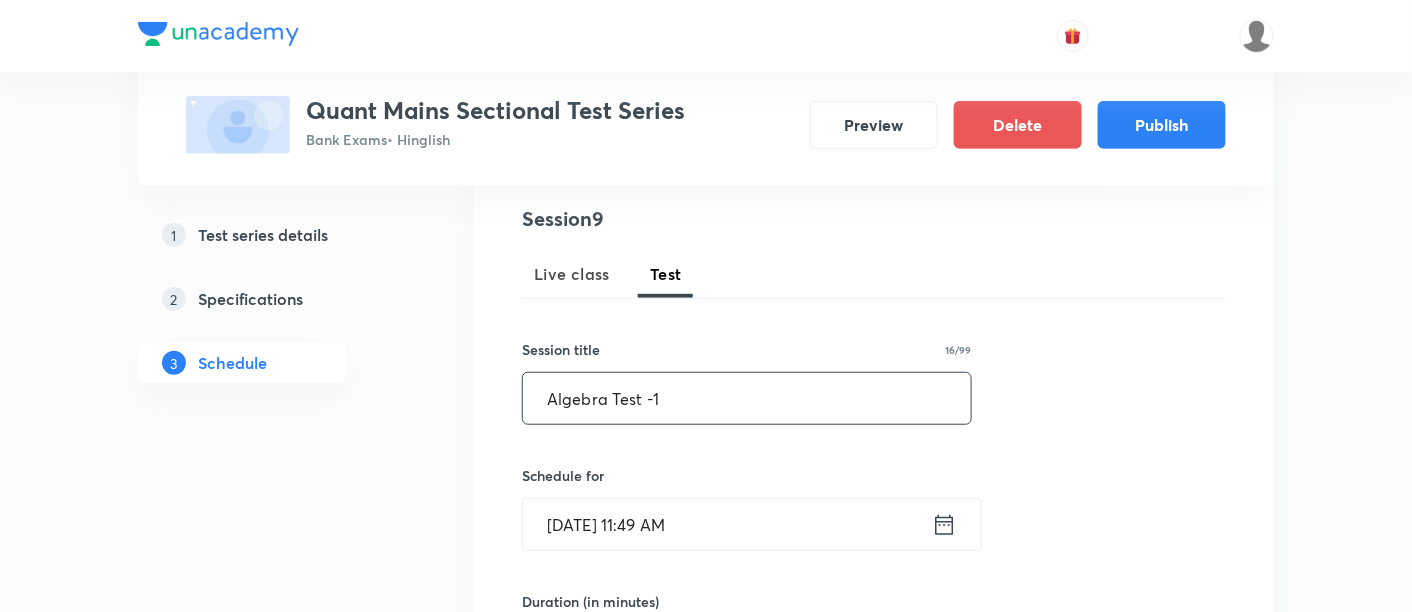 type on "Algebra Test -1" 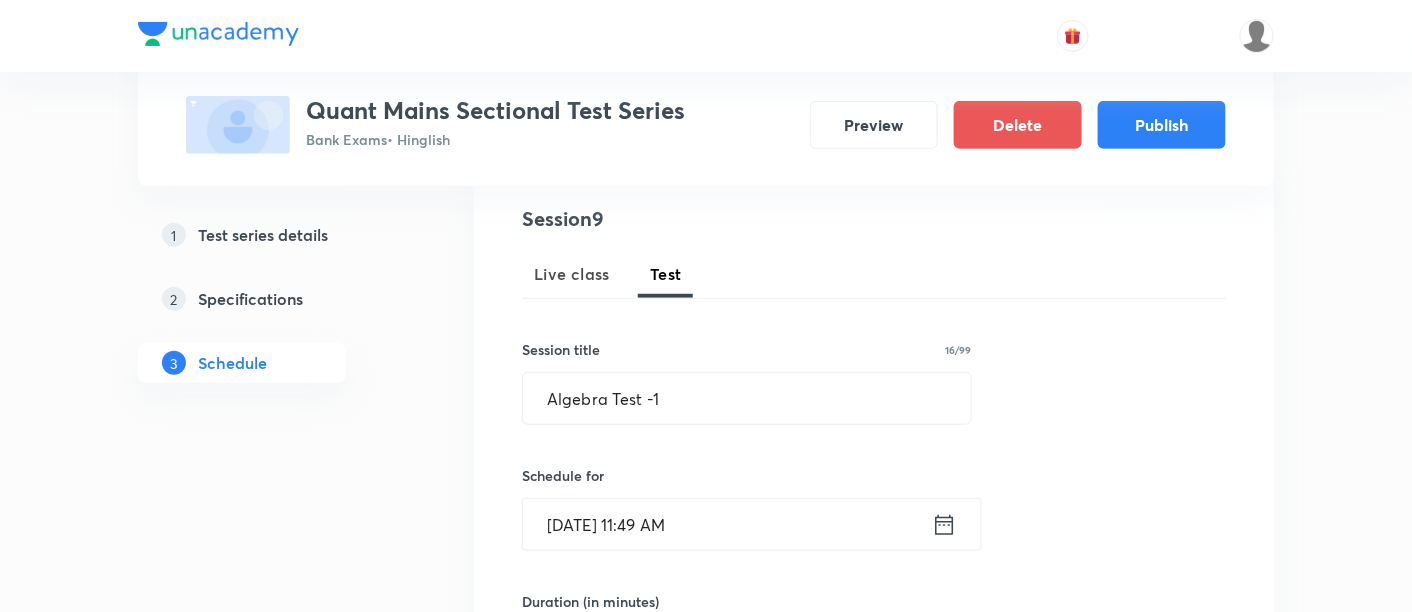 click 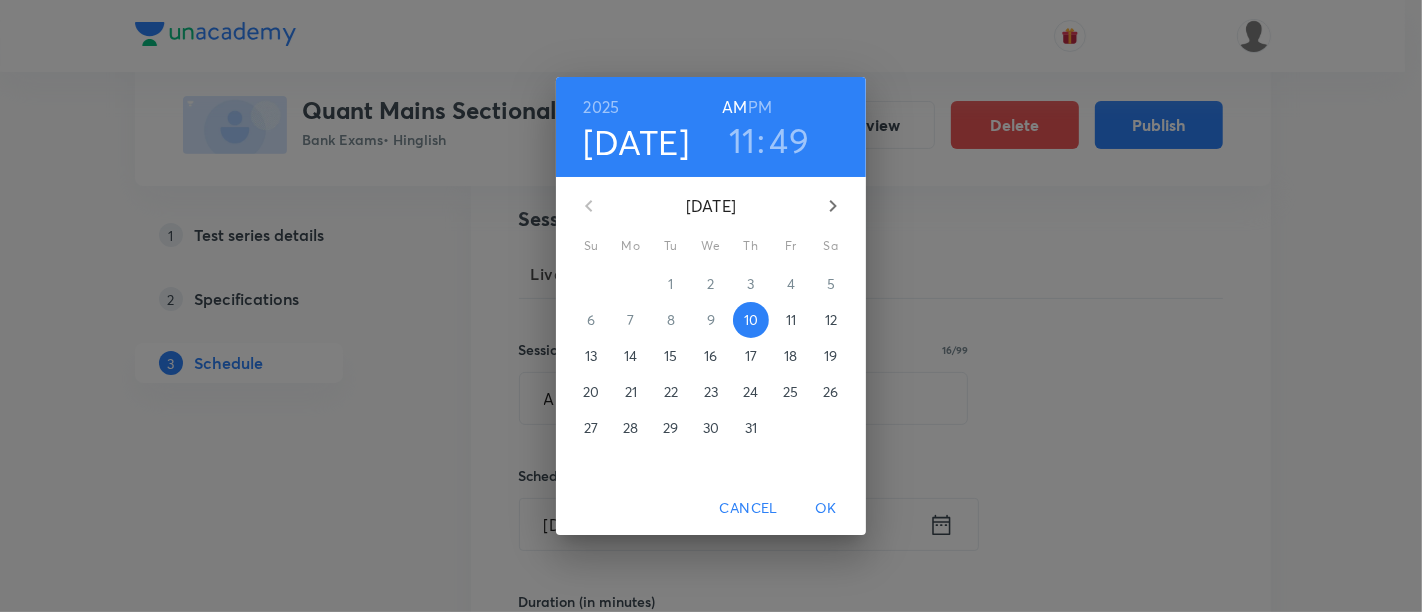 click on "24" at bounding box center (750, 392) 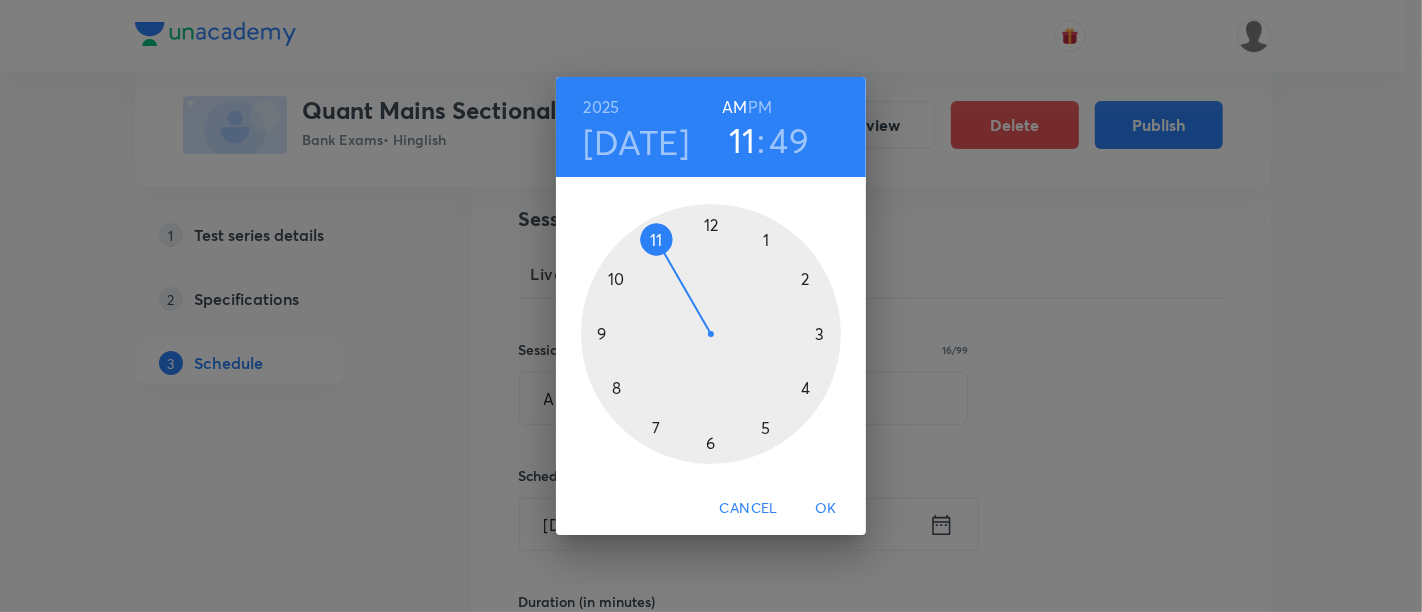 click at bounding box center (711, 334) 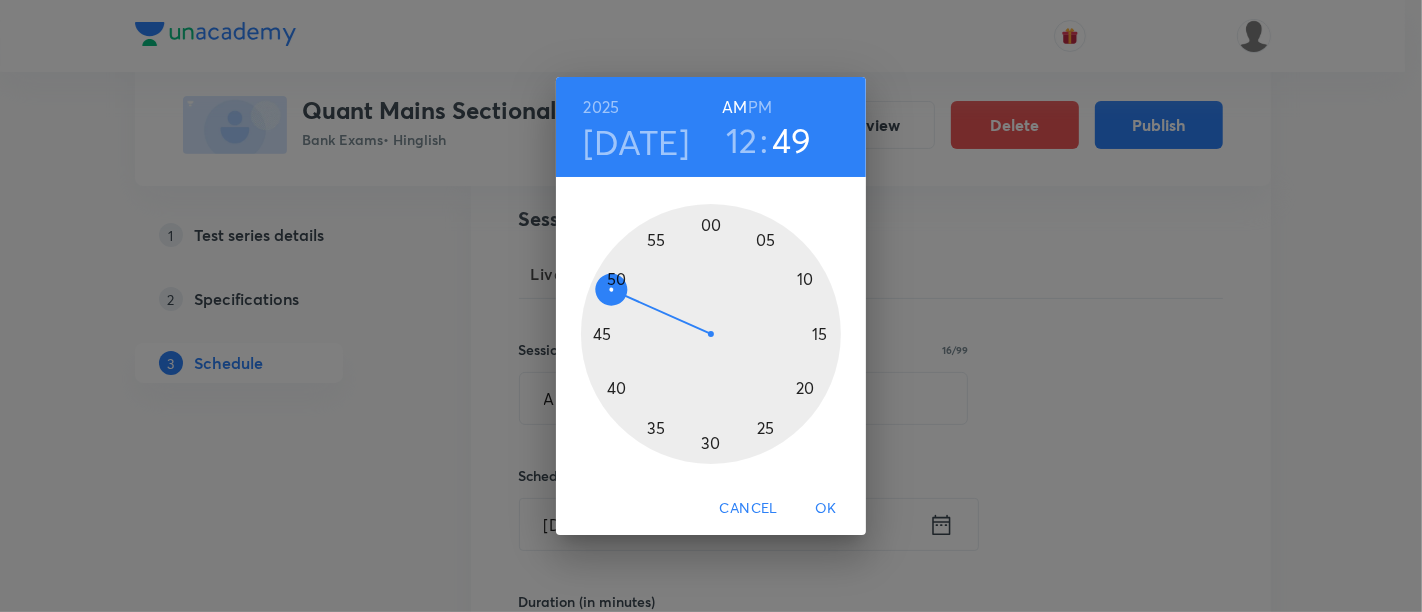 click at bounding box center (711, 334) 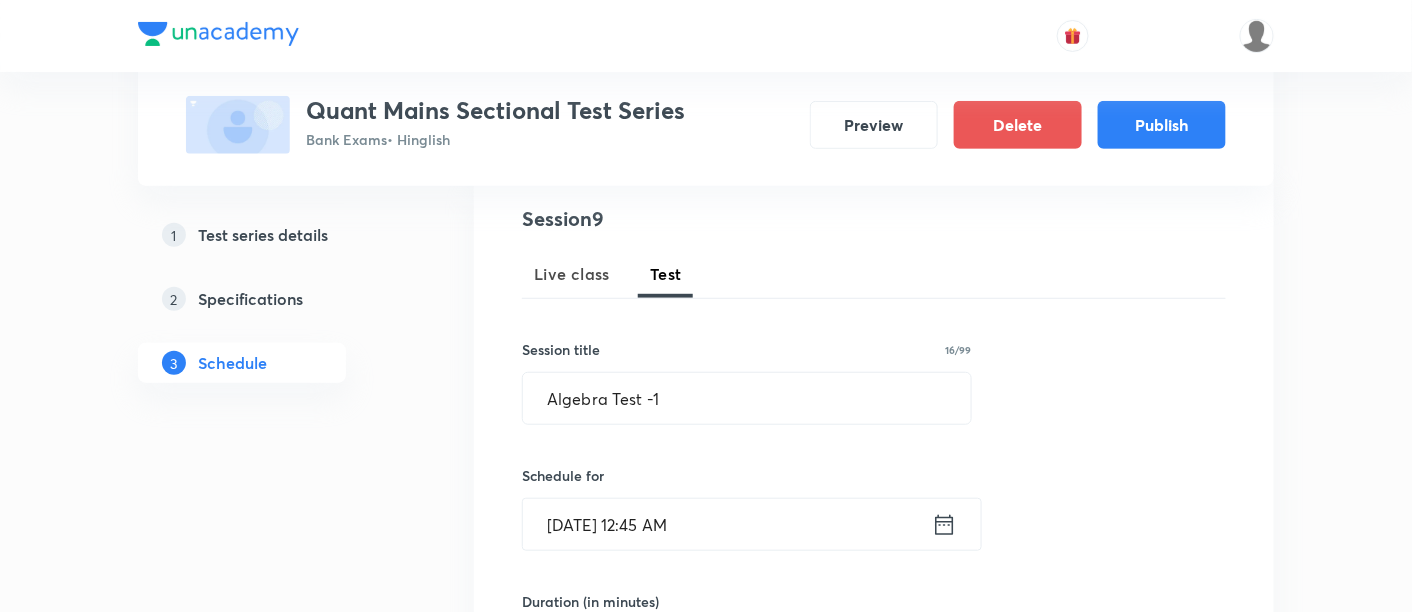 click on "Jul 24, 2025, 12:45 AM" at bounding box center [727, 524] 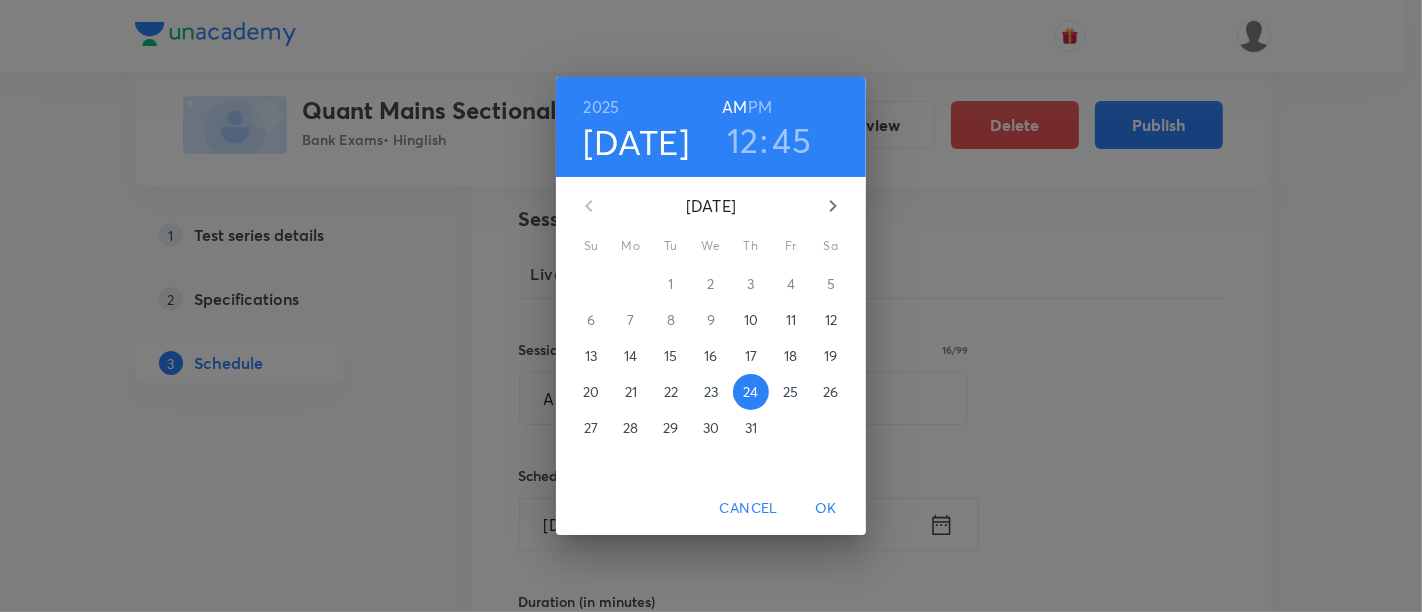 click on "PM" at bounding box center [760, 107] 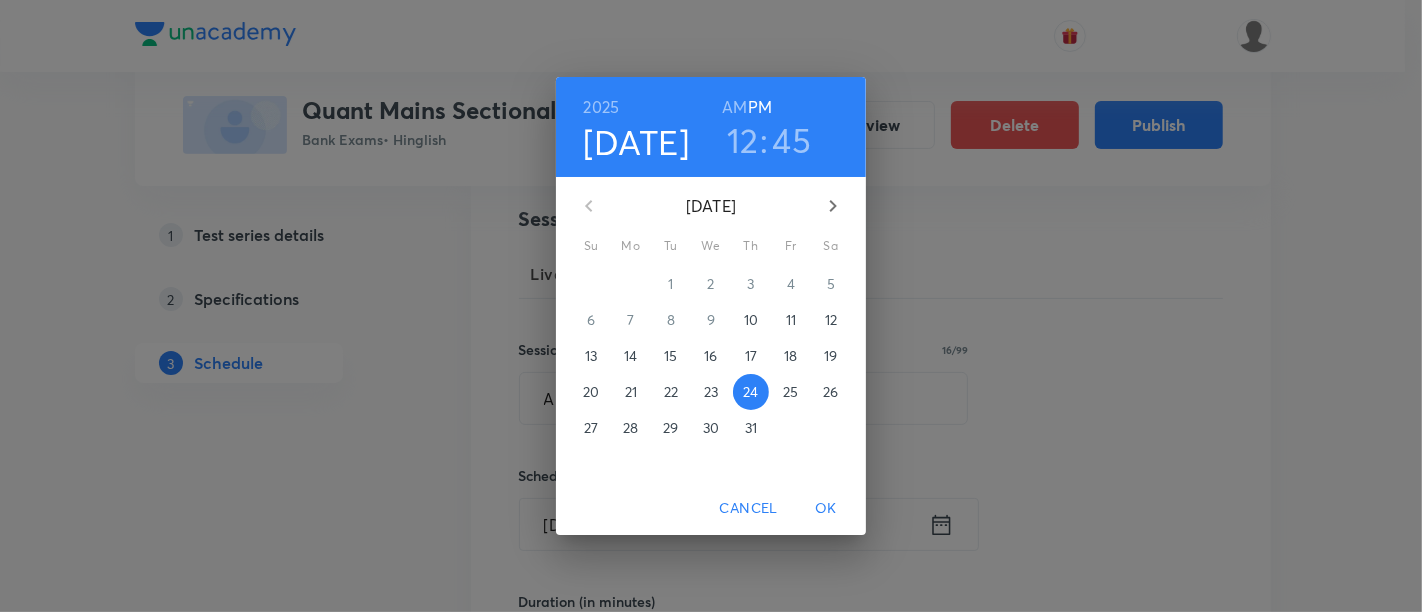 click on "OK" at bounding box center (826, 508) 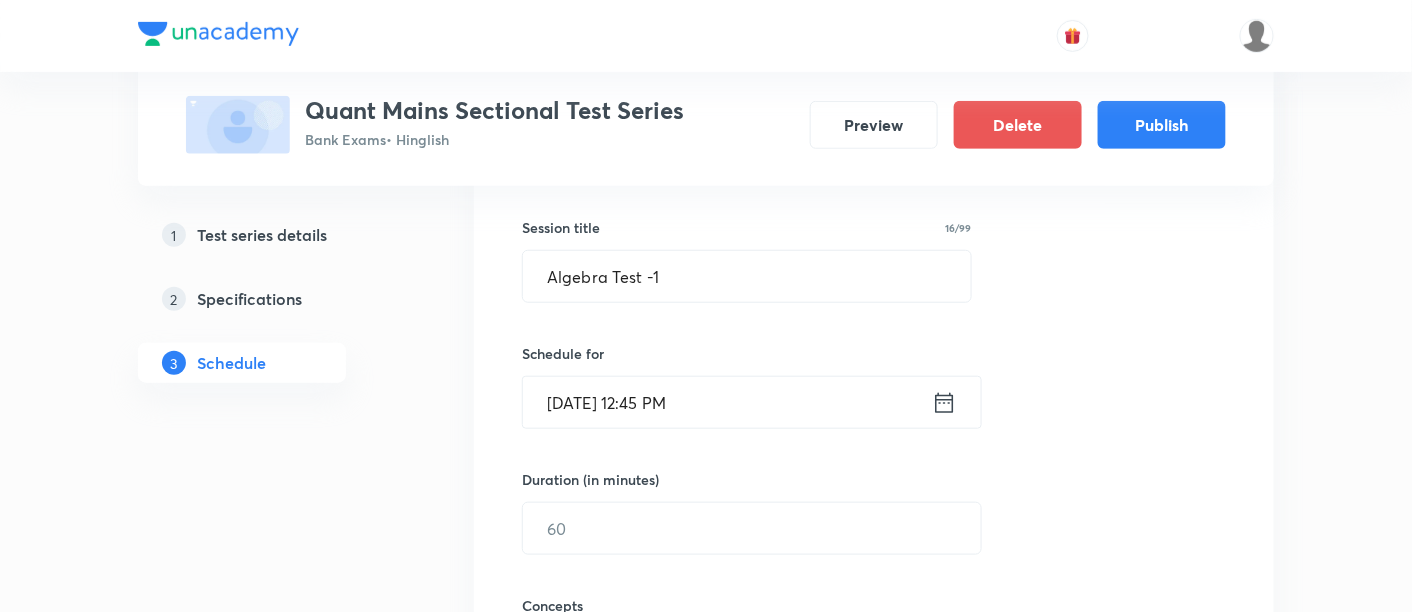 scroll, scrollTop: 377, scrollLeft: 0, axis: vertical 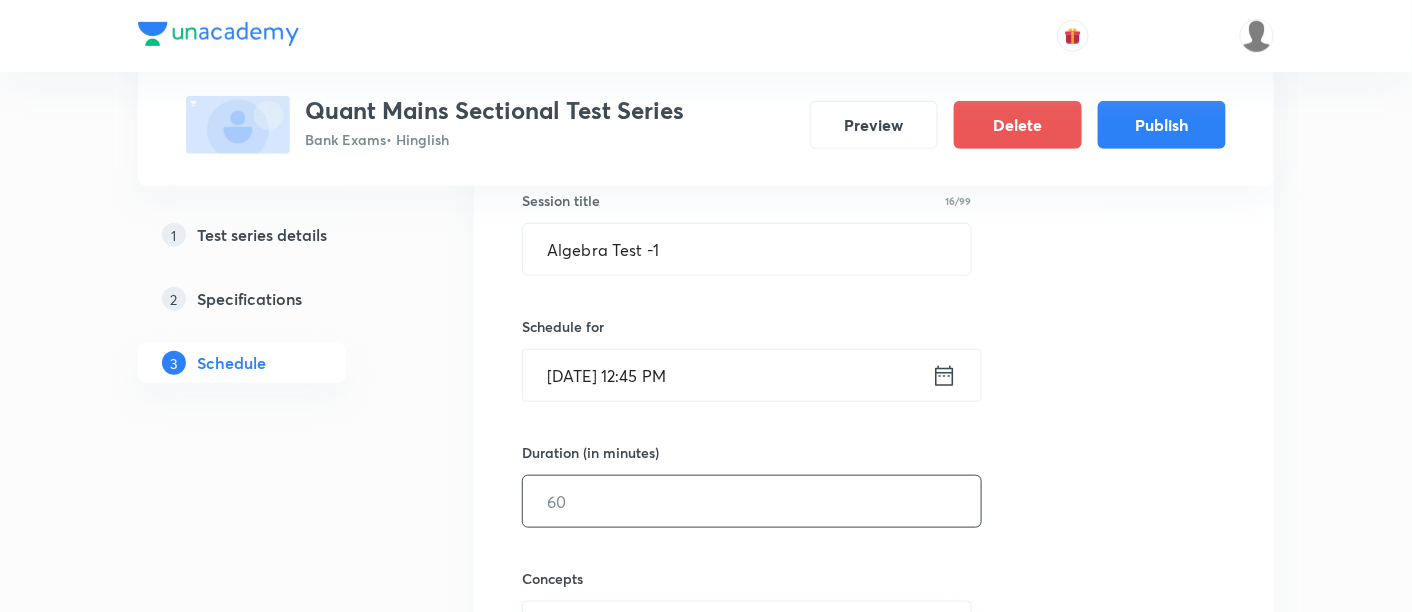 click at bounding box center [752, 501] 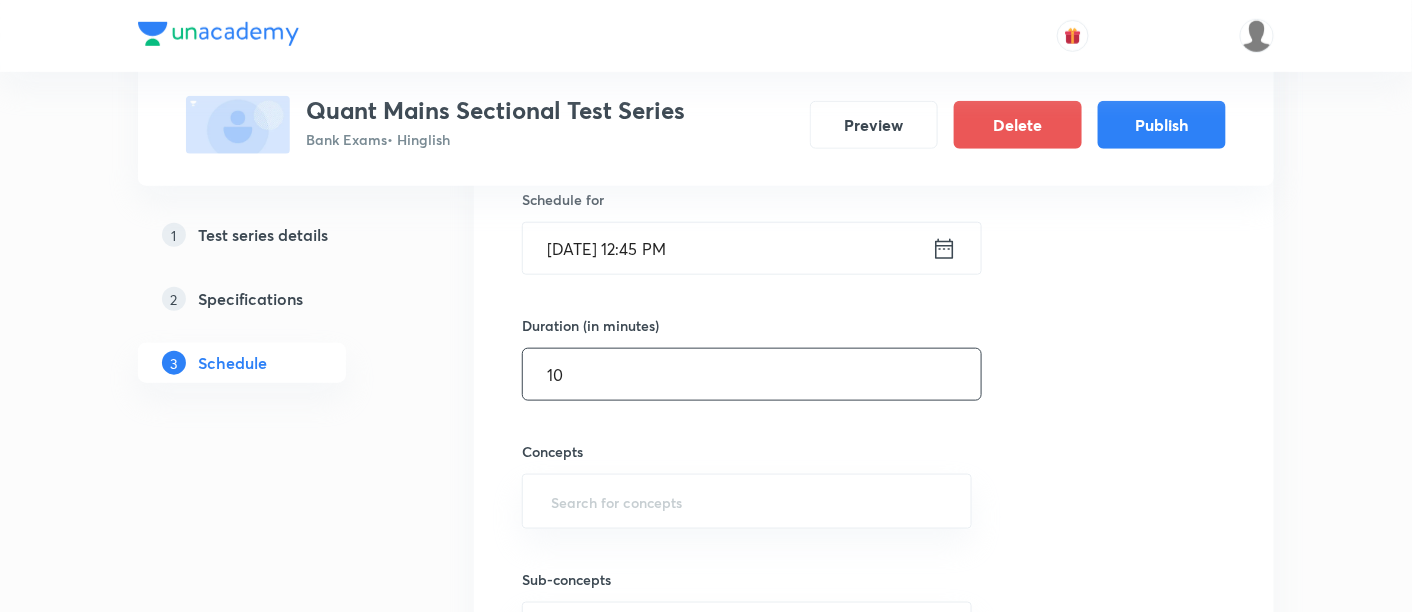 scroll, scrollTop: 512, scrollLeft: 0, axis: vertical 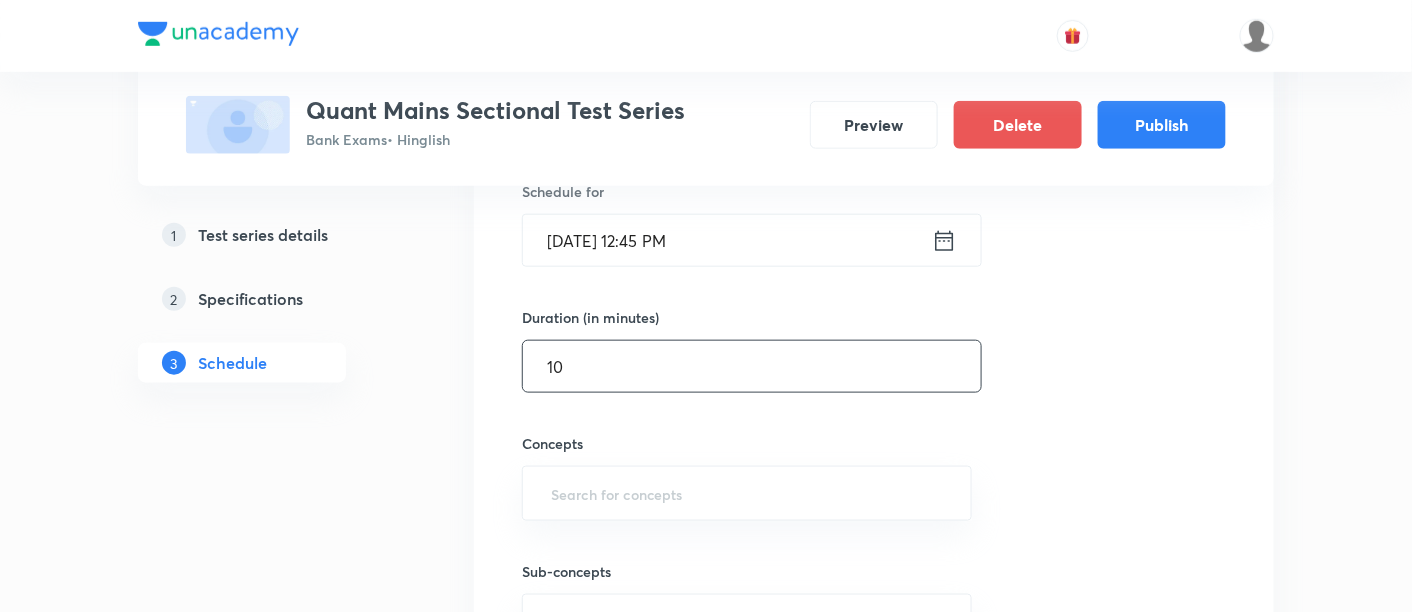 type on "10" 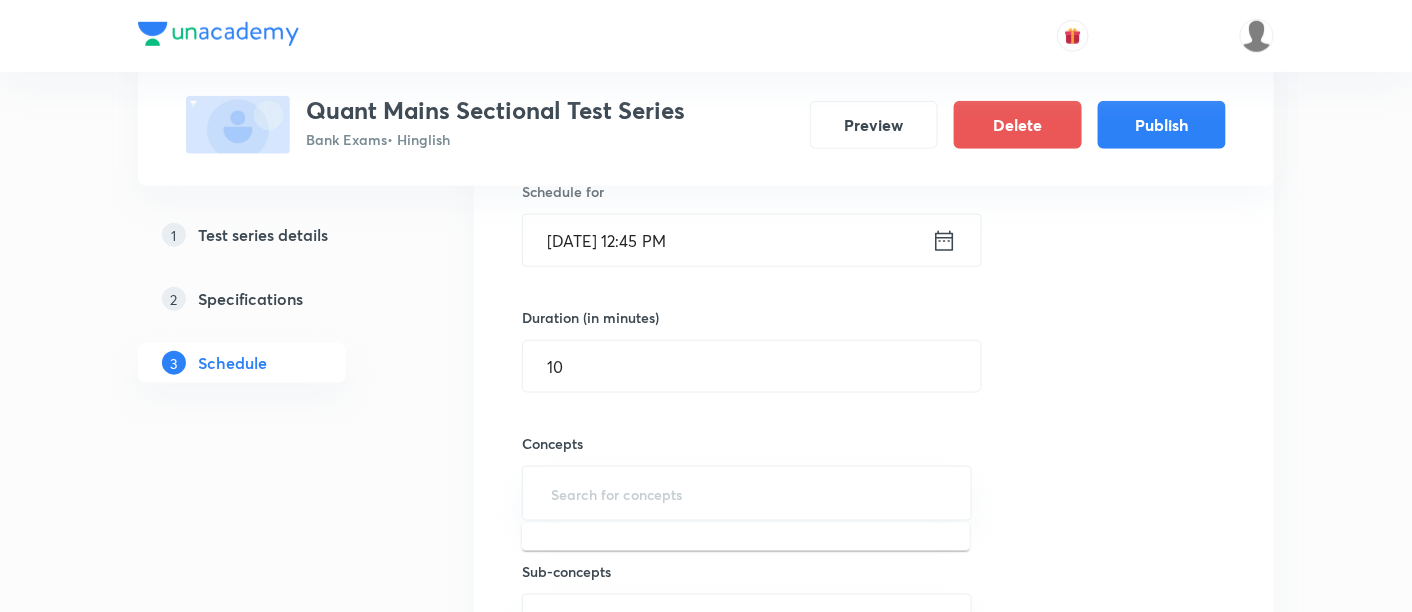 click at bounding box center [747, 493] 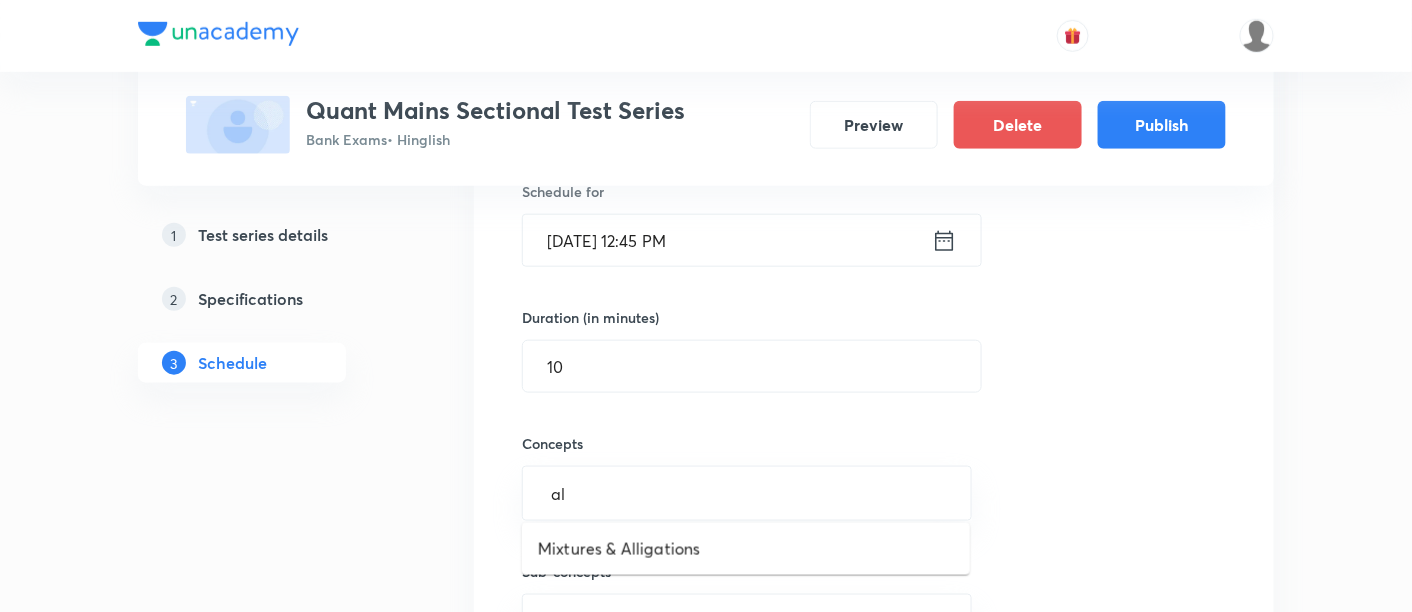 type on "a" 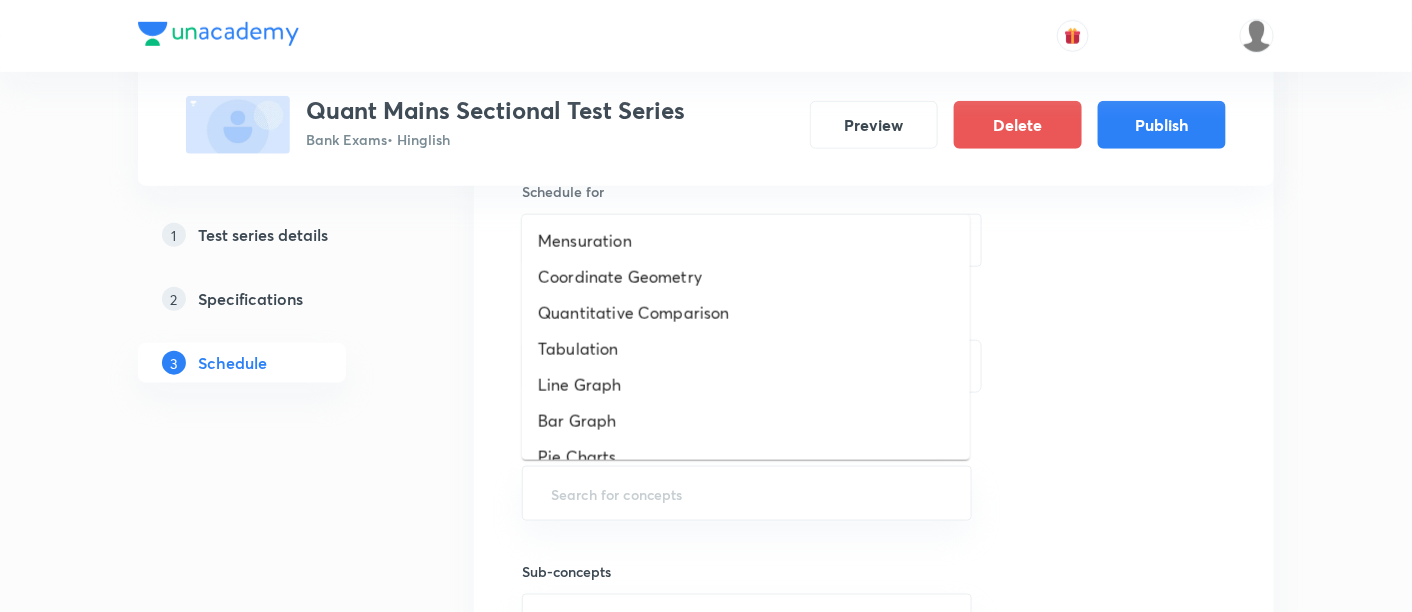 type on "n" 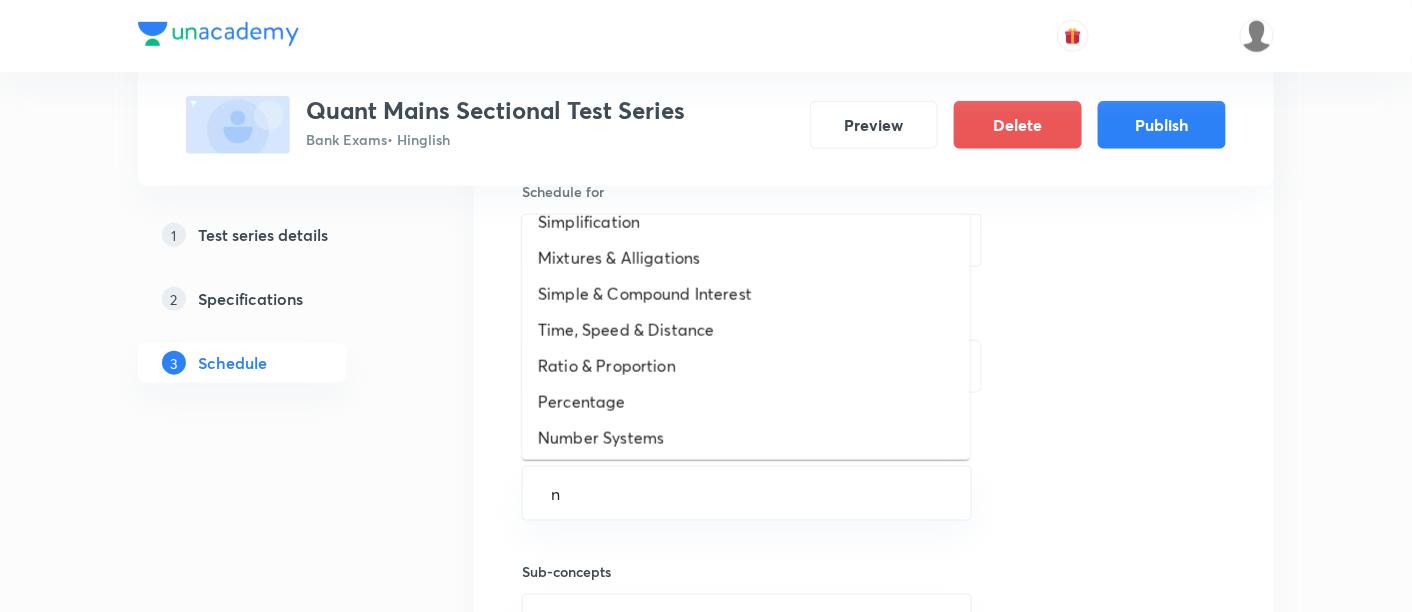 scroll, scrollTop: 631, scrollLeft: 0, axis: vertical 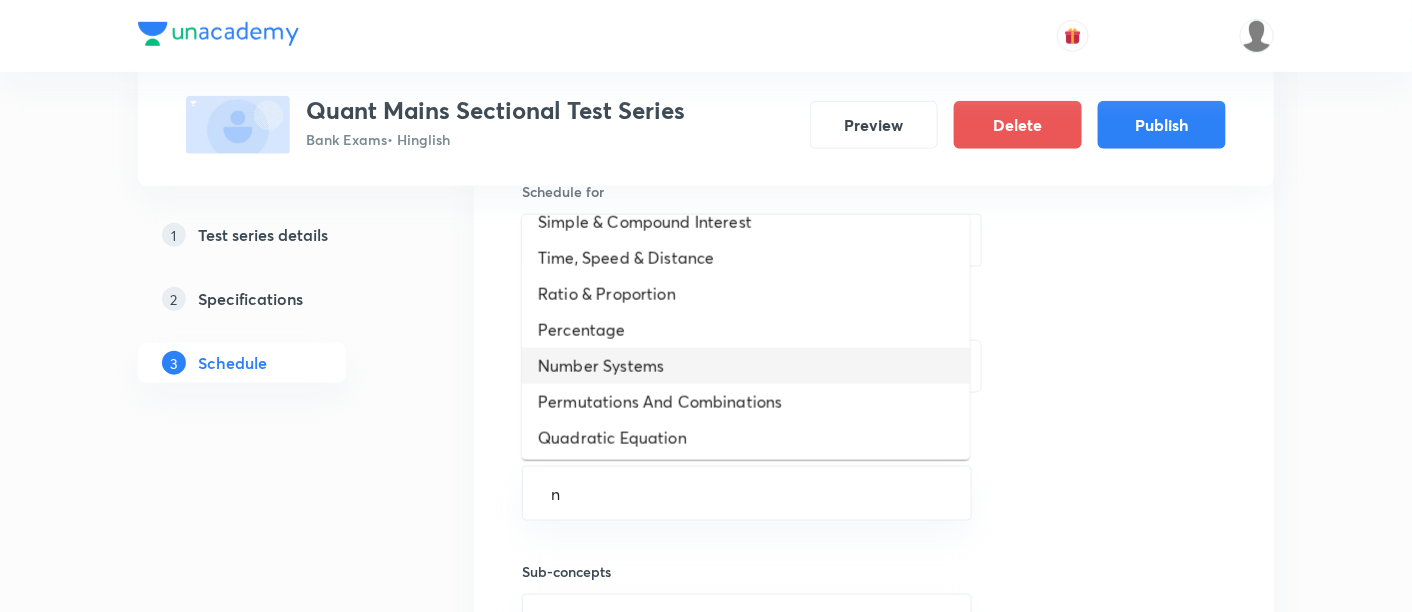 type 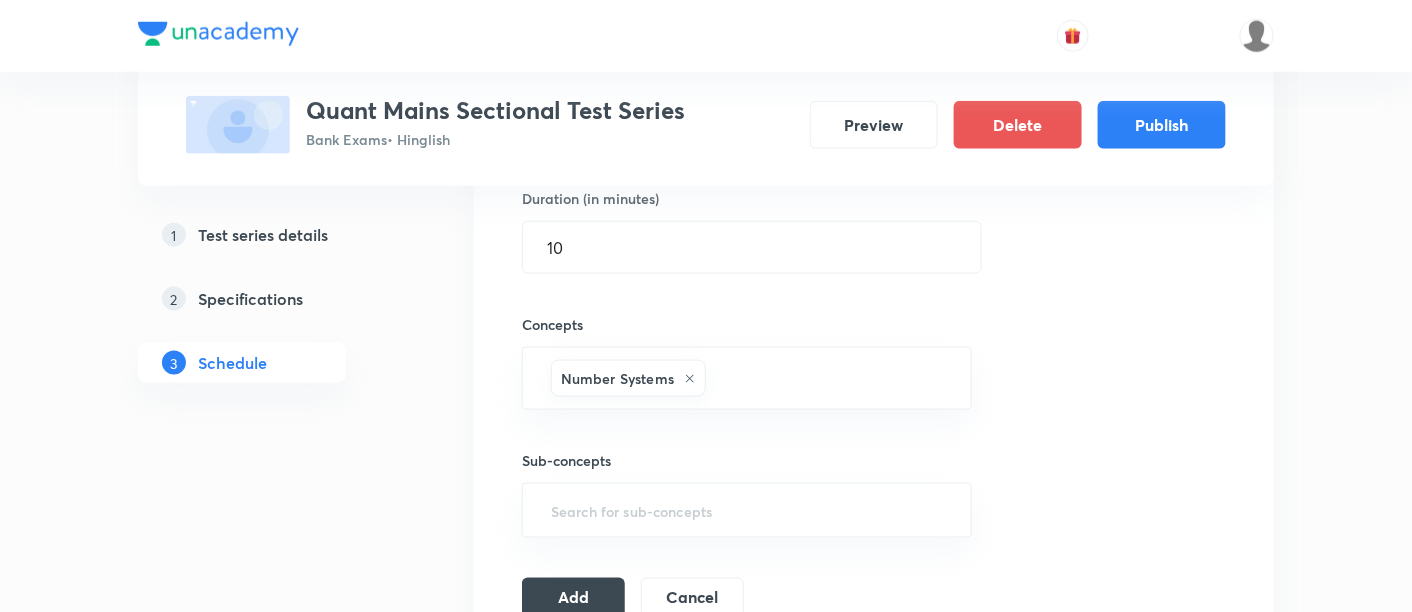 scroll, scrollTop: 632, scrollLeft: 0, axis: vertical 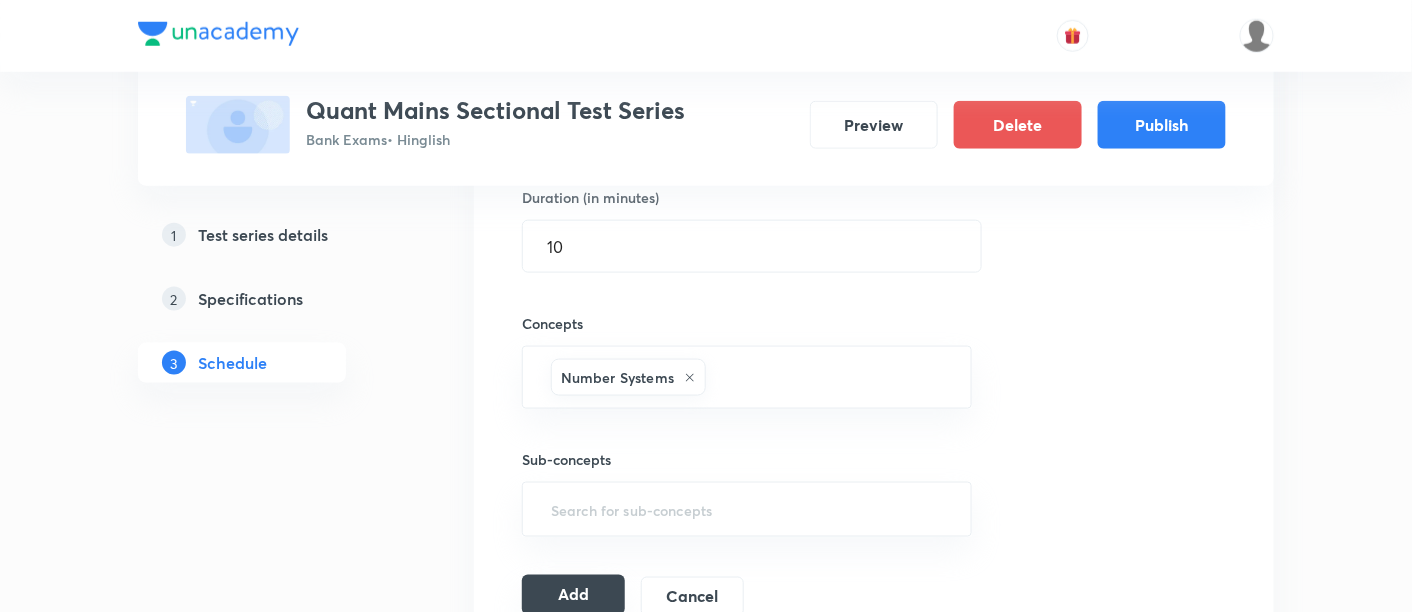 click on "Add" at bounding box center (573, 595) 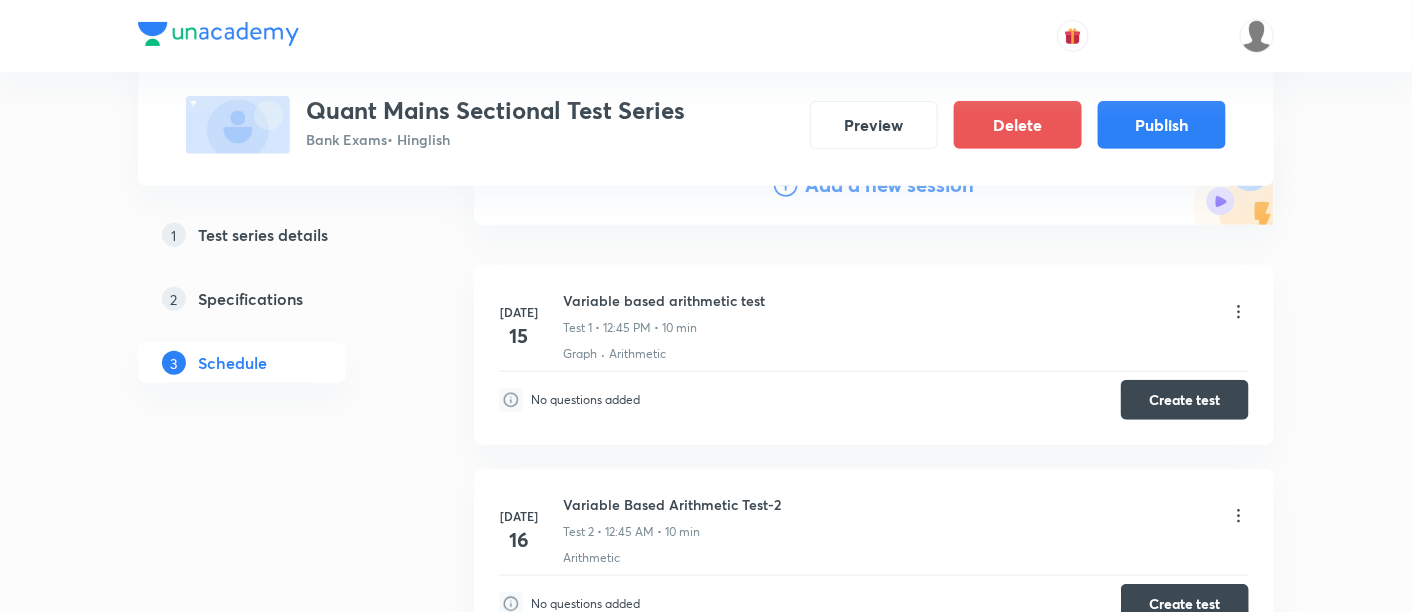 scroll, scrollTop: 0, scrollLeft: 0, axis: both 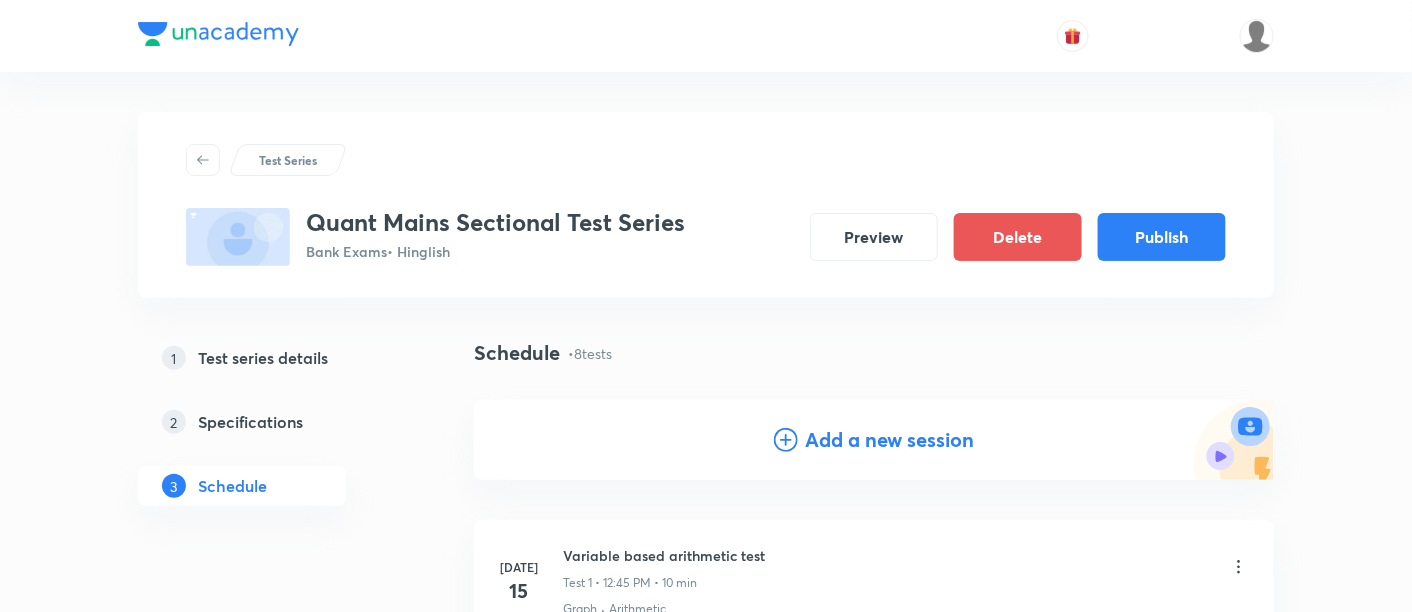 click on "Add a new session" at bounding box center (890, 440) 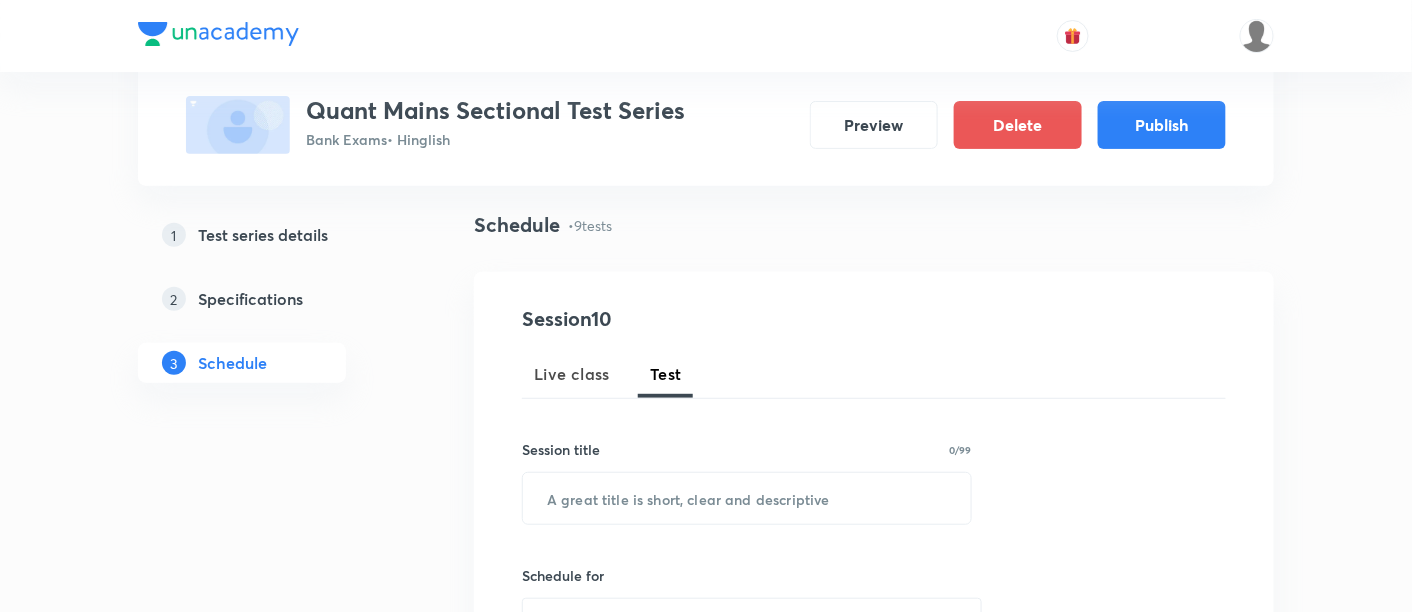 scroll, scrollTop: 128, scrollLeft: 0, axis: vertical 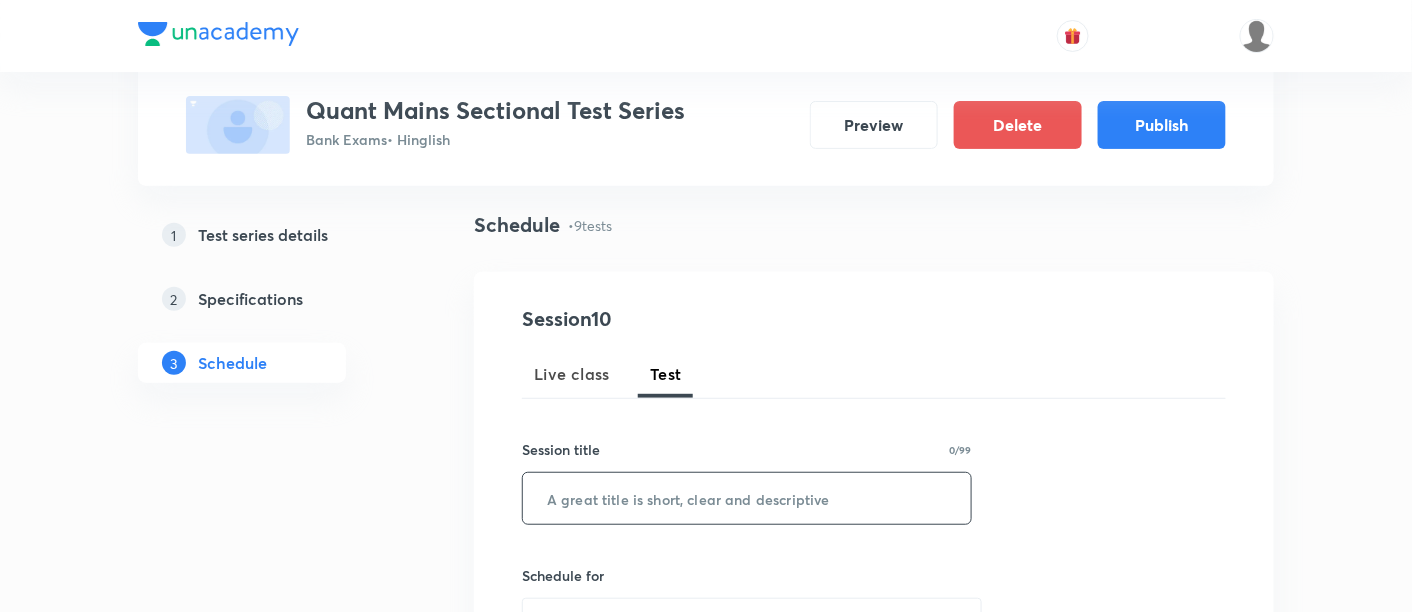click at bounding box center [747, 498] 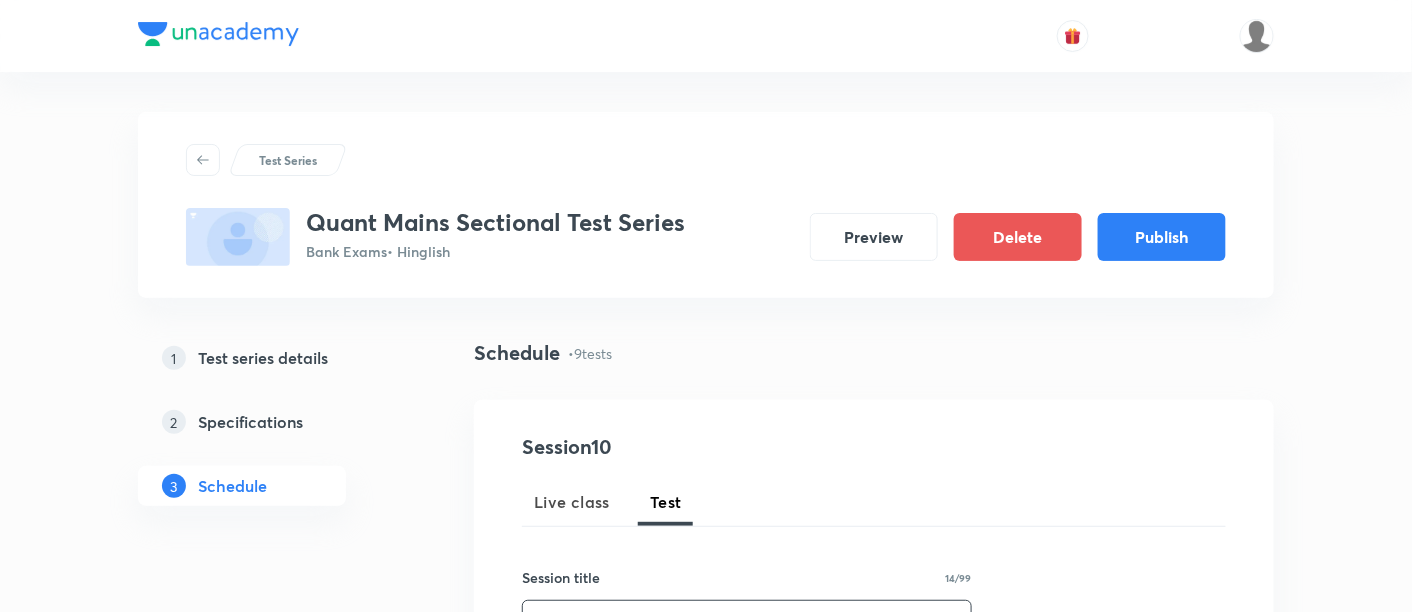 scroll, scrollTop: 437, scrollLeft: 0, axis: vertical 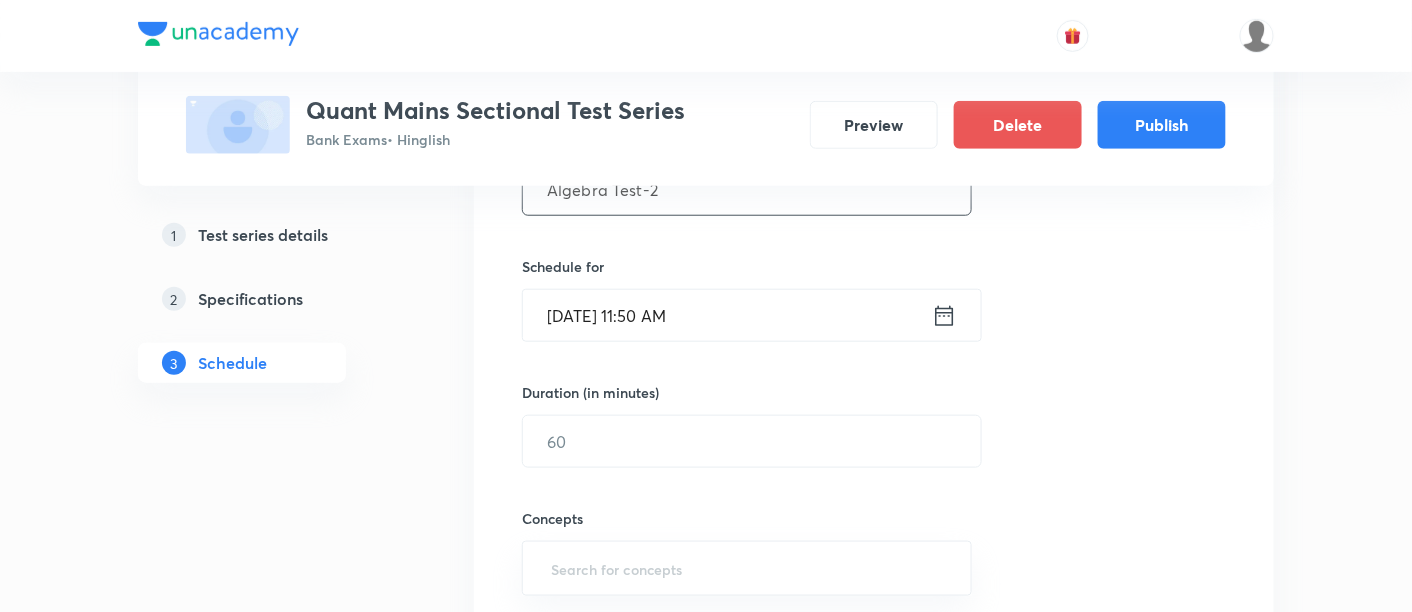 type on "Algebra Test-2" 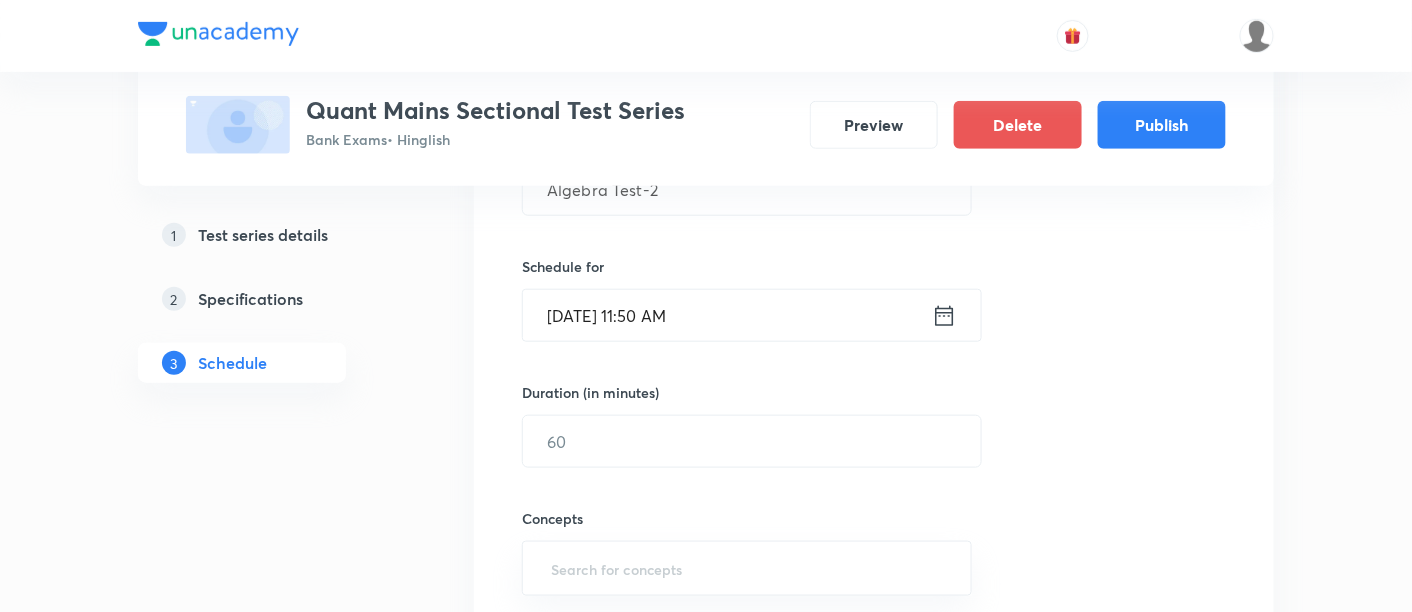 click 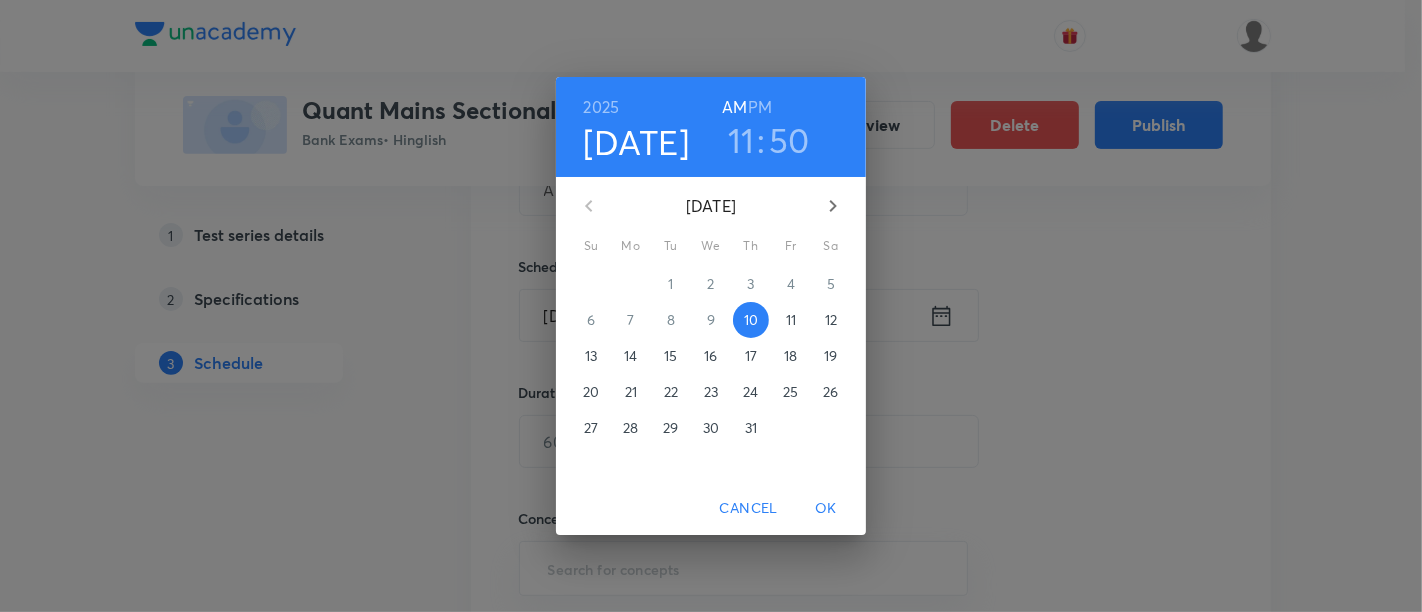 click on "25" at bounding box center [790, 392] 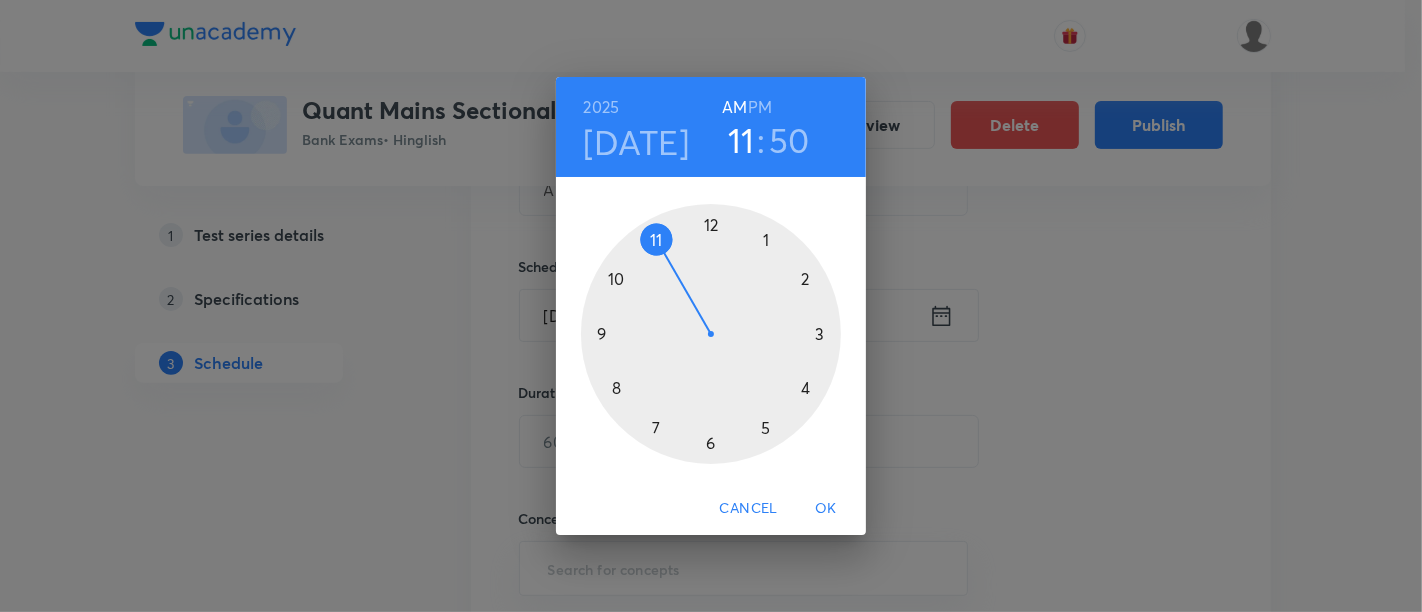 click at bounding box center (711, 334) 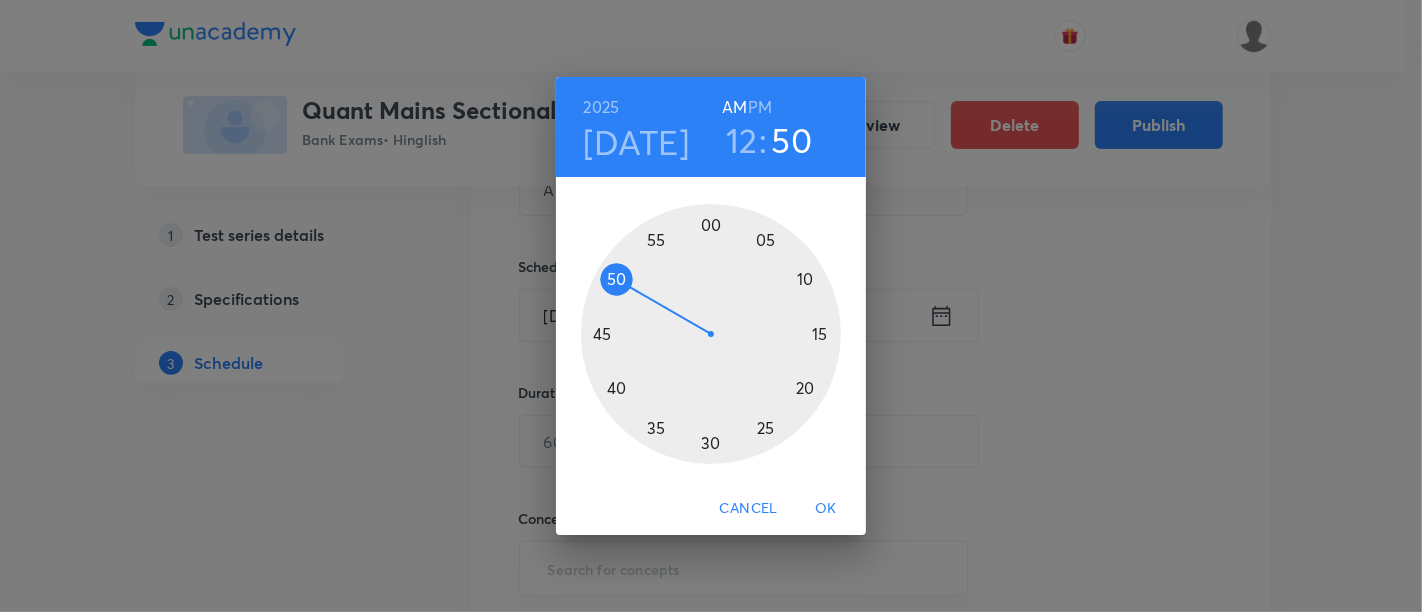 click at bounding box center [711, 334] 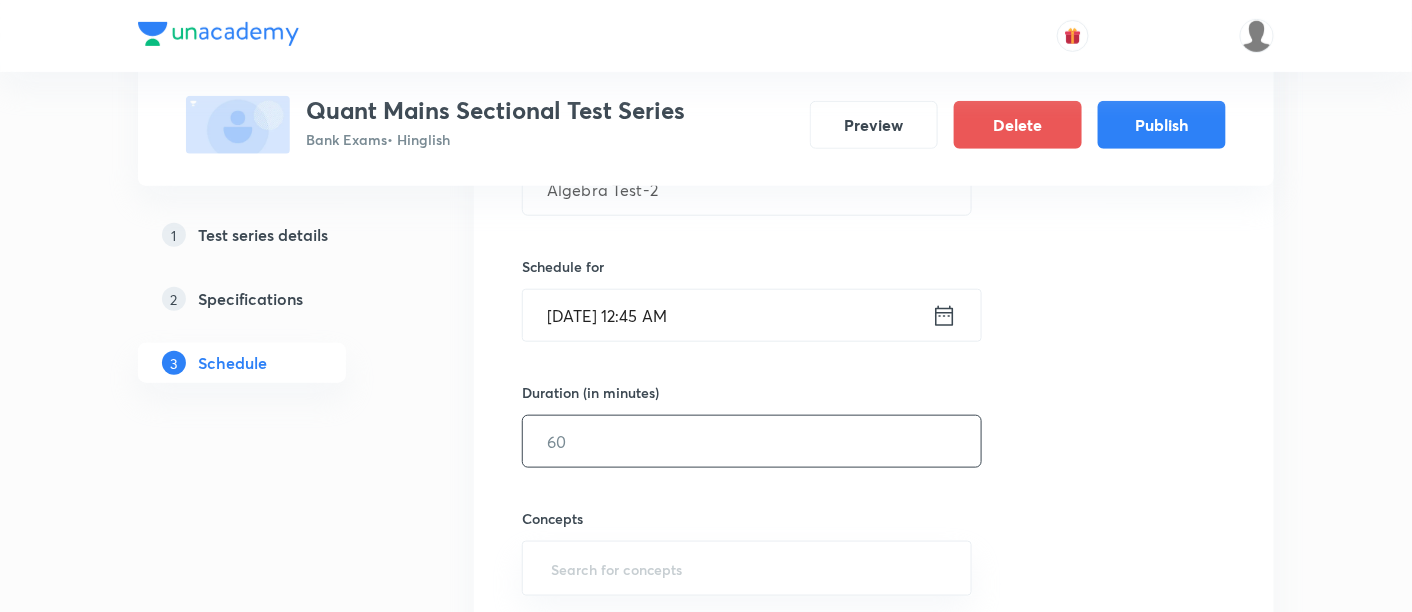 click at bounding box center (752, 441) 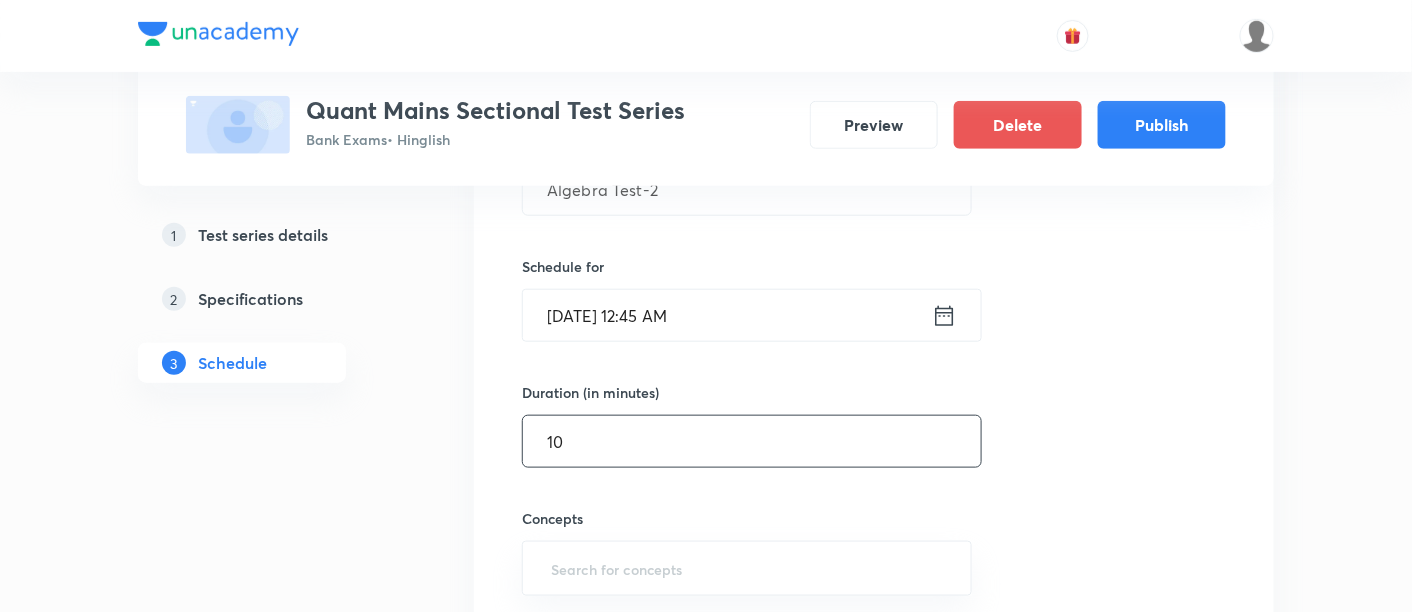 scroll, scrollTop: 592, scrollLeft: 0, axis: vertical 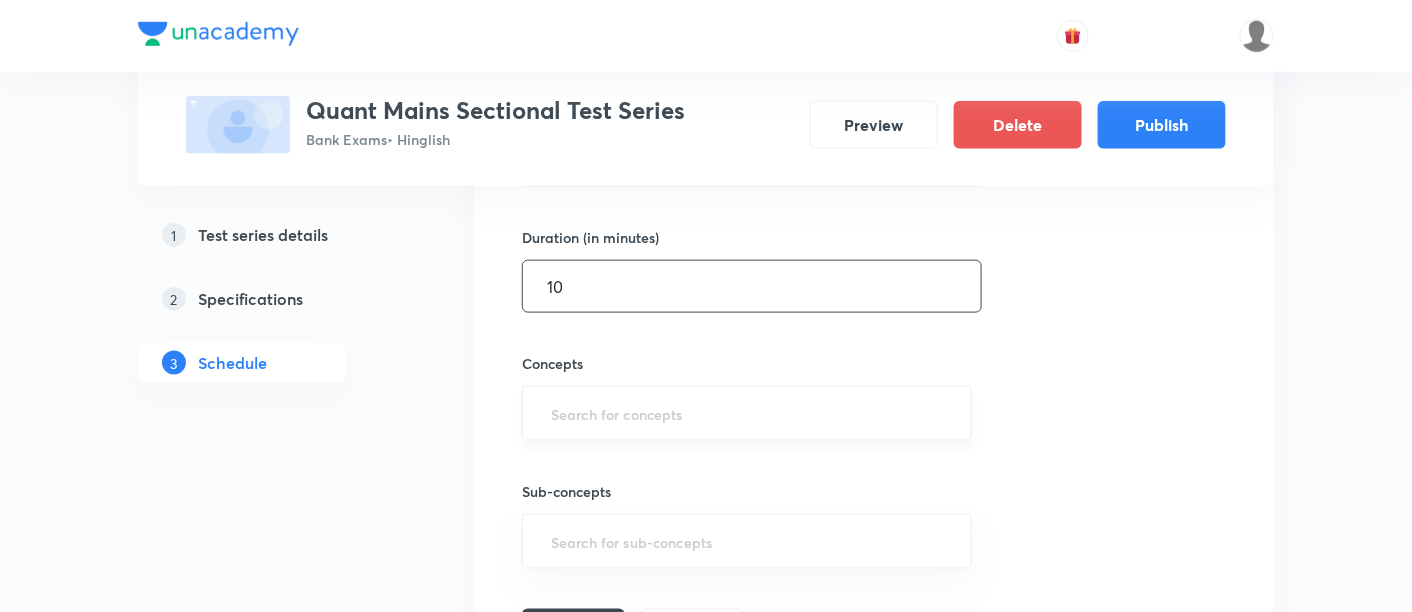 type on "10" 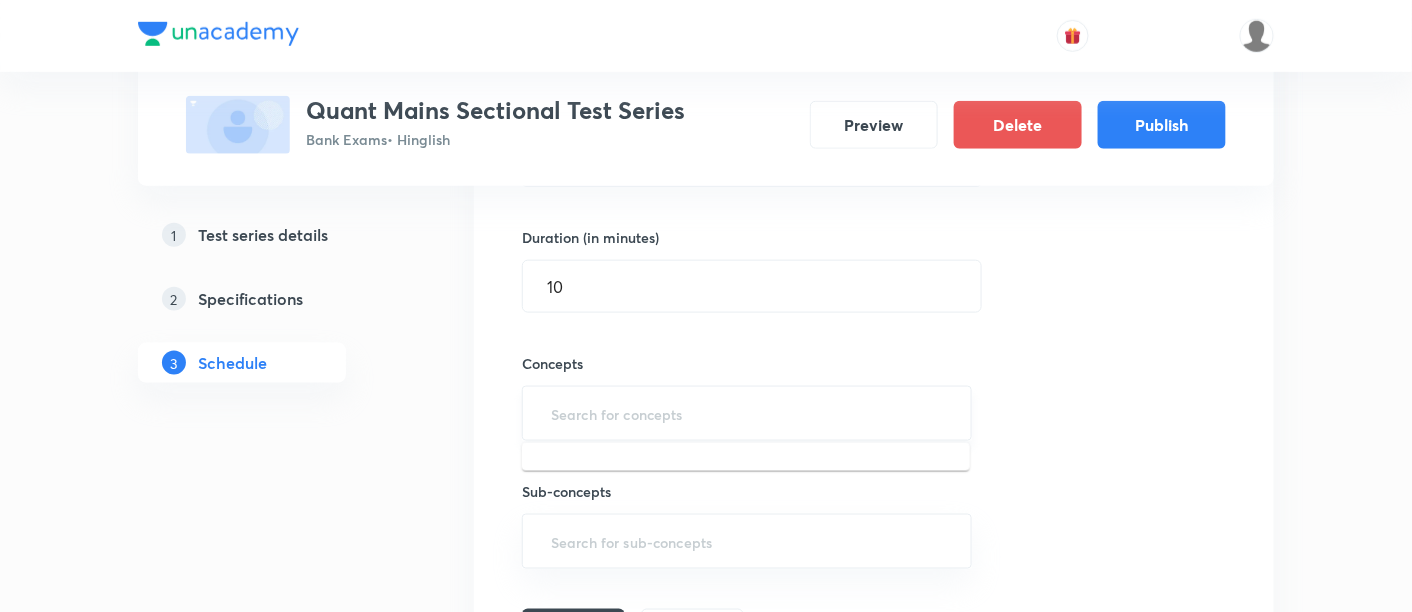 click at bounding box center [747, 413] 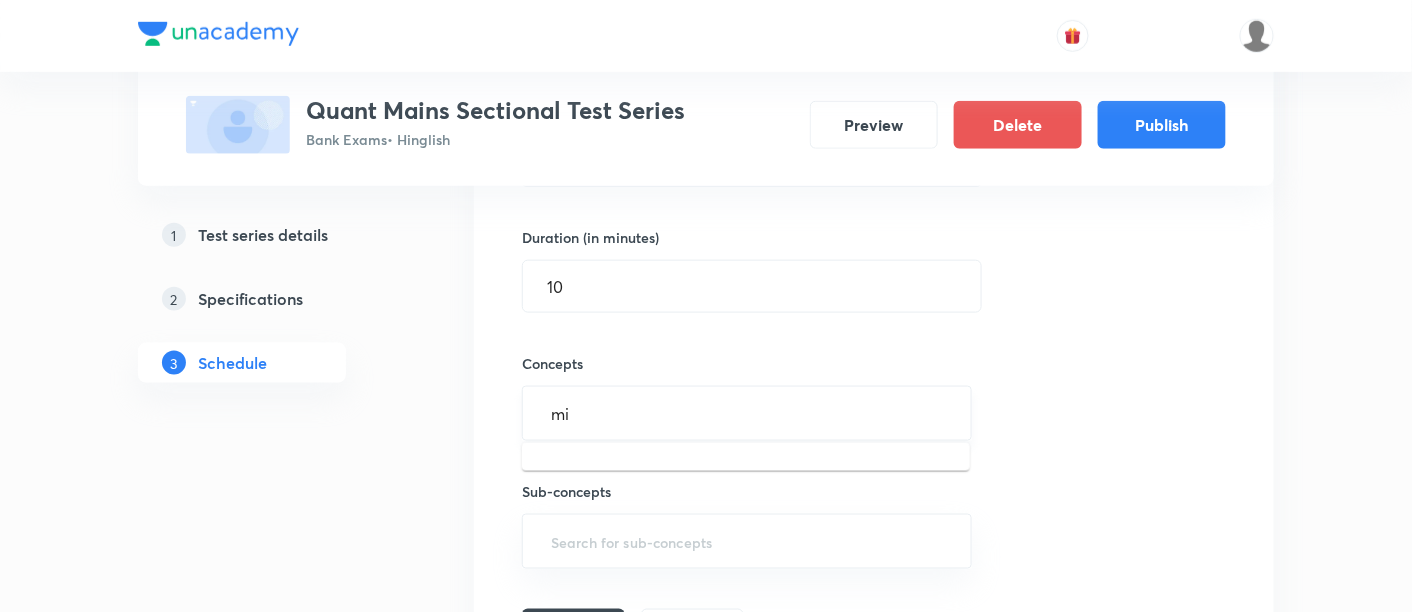 type on "m" 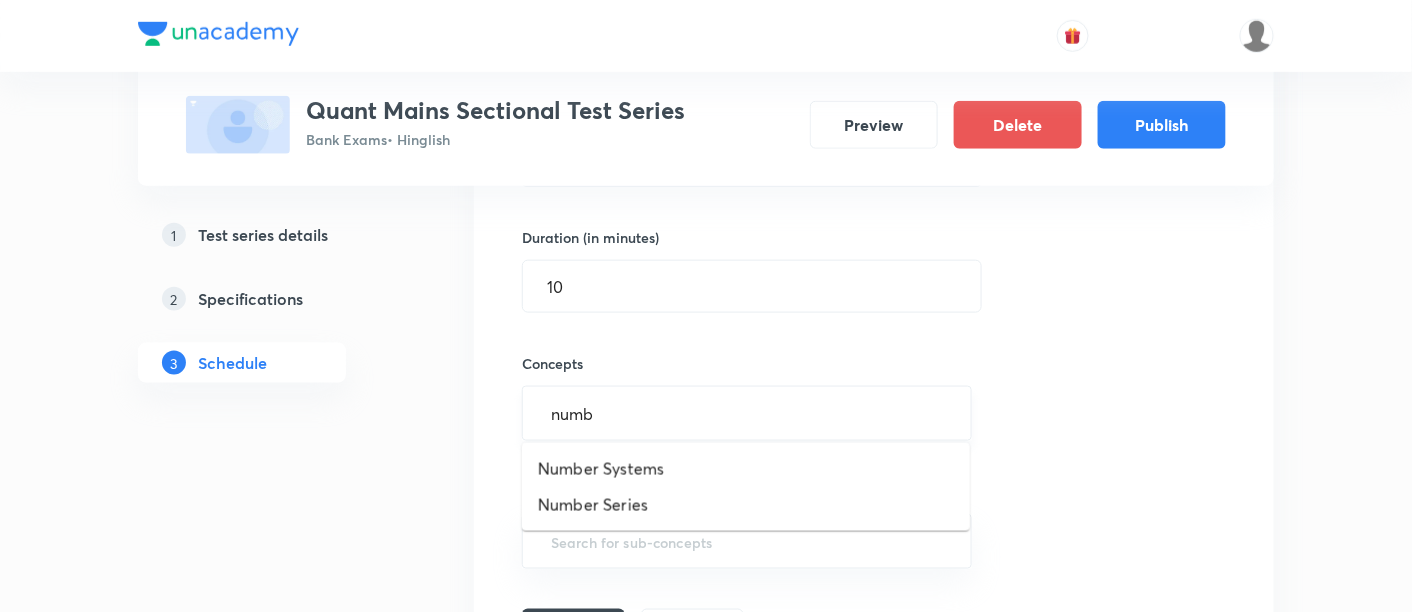type on "numbe" 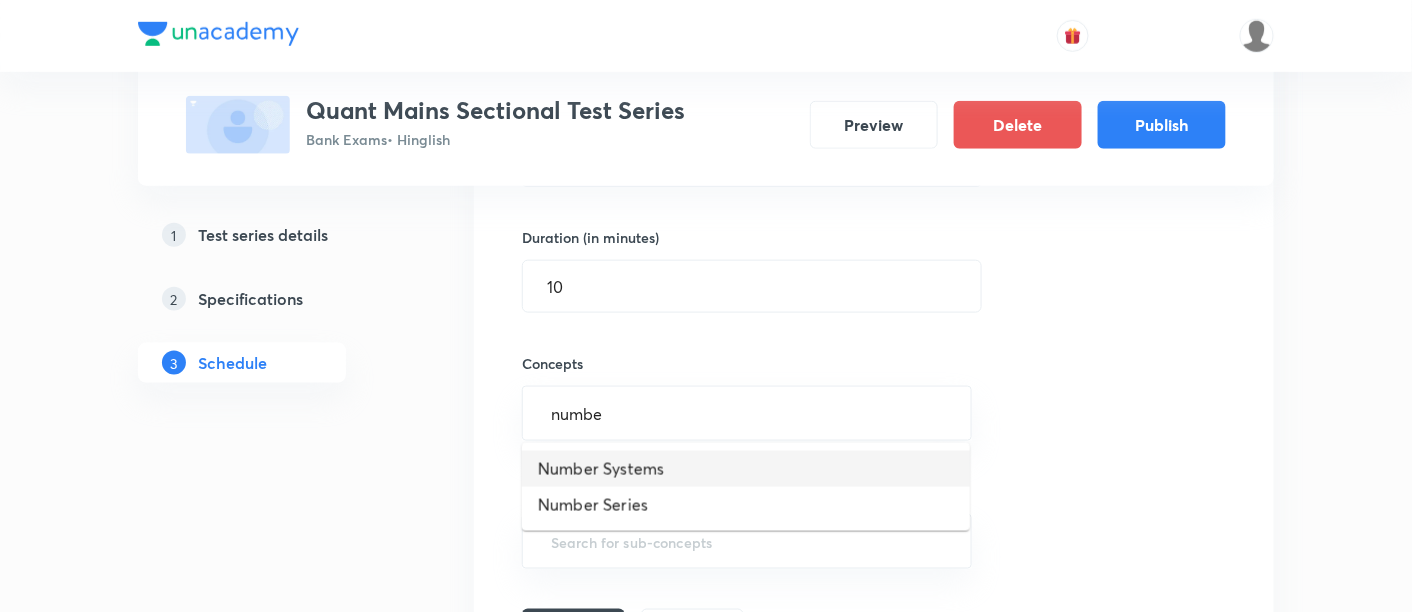 click on "Number Systems" at bounding box center (746, 469) 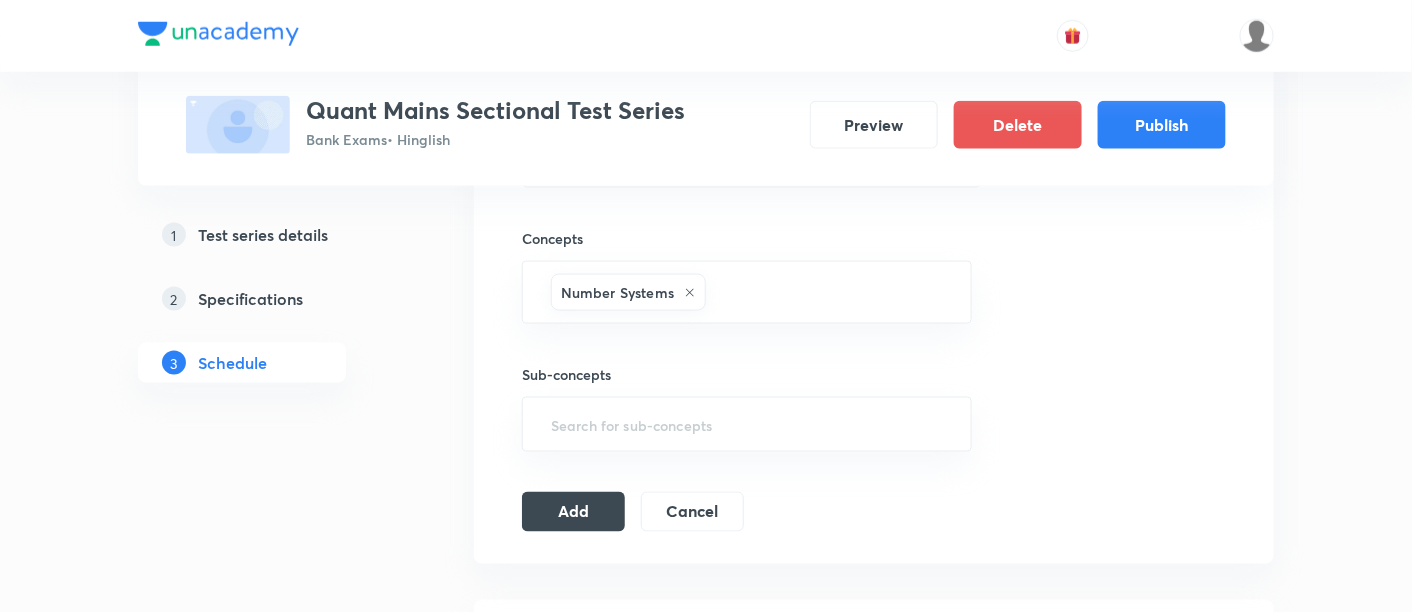 scroll, scrollTop: 728, scrollLeft: 0, axis: vertical 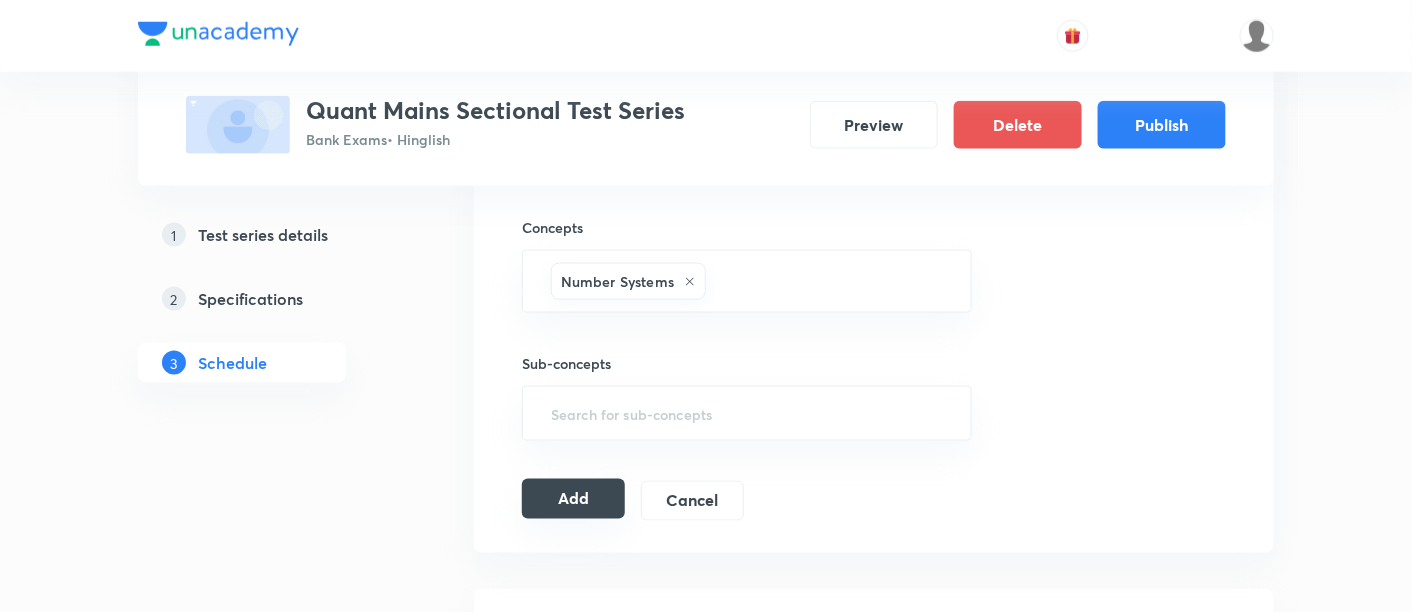 click on "Add" at bounding box center [573, 499] 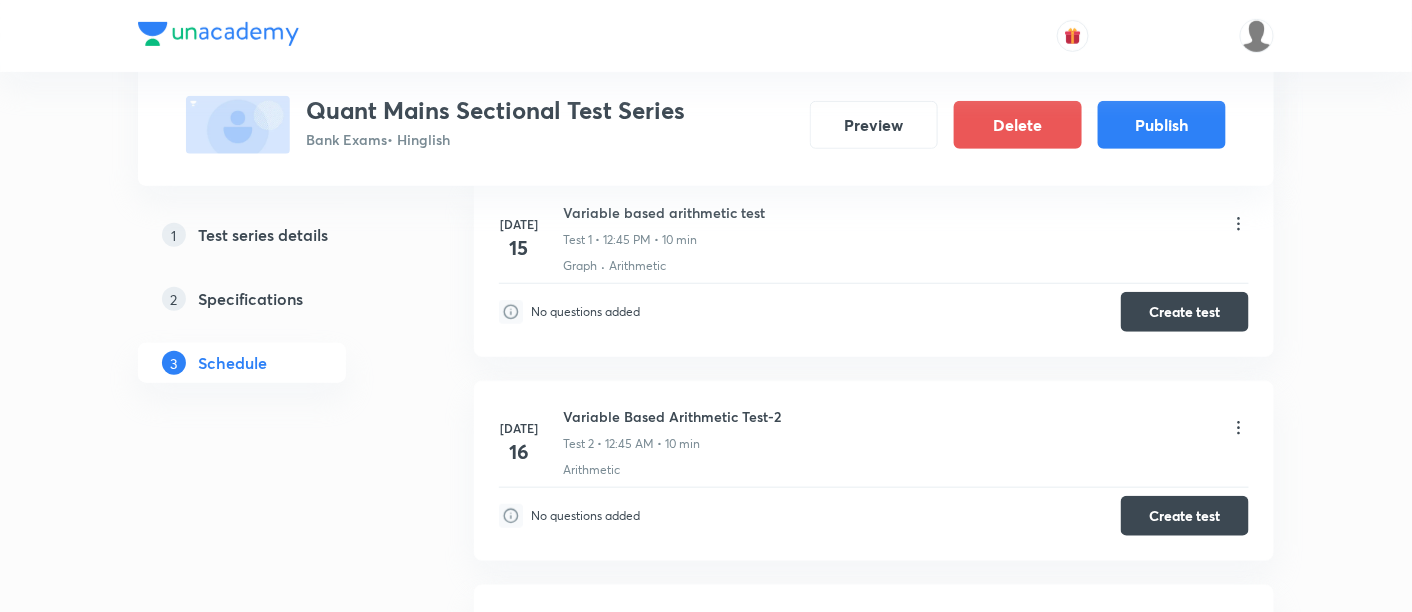 scroll, scrollTop: 0, scrollLeft: 0, axis: both 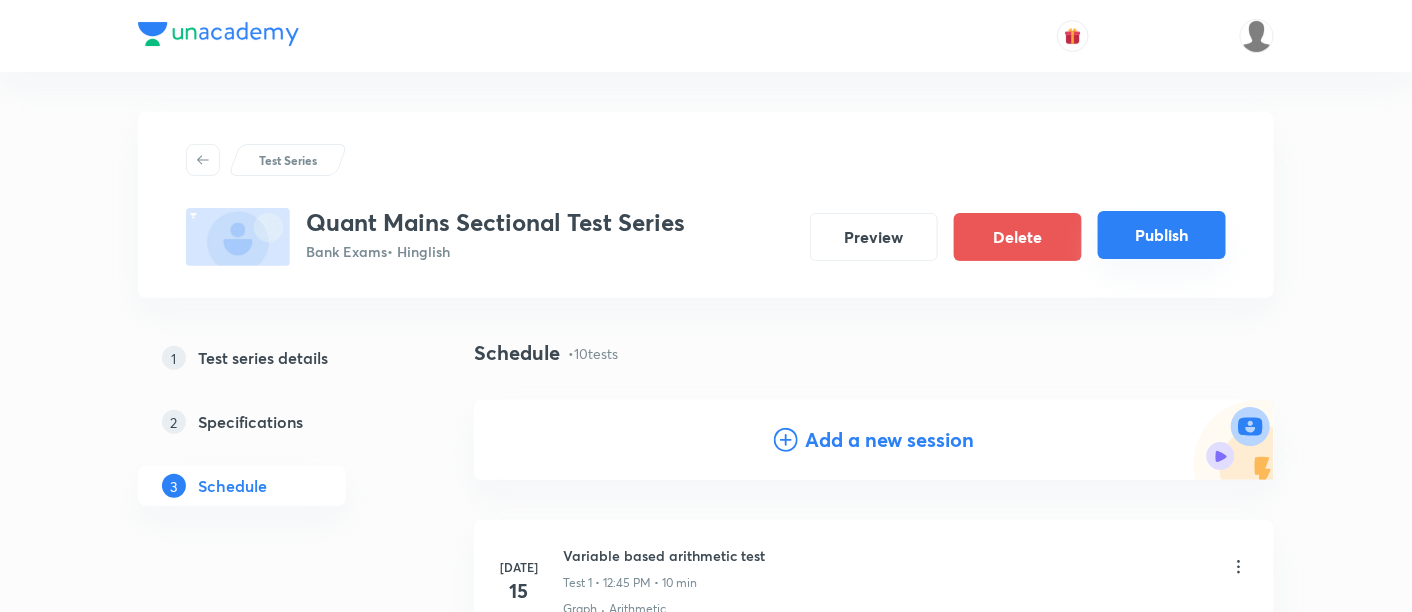 click on "Publish" at bounding box center [1162, 235] 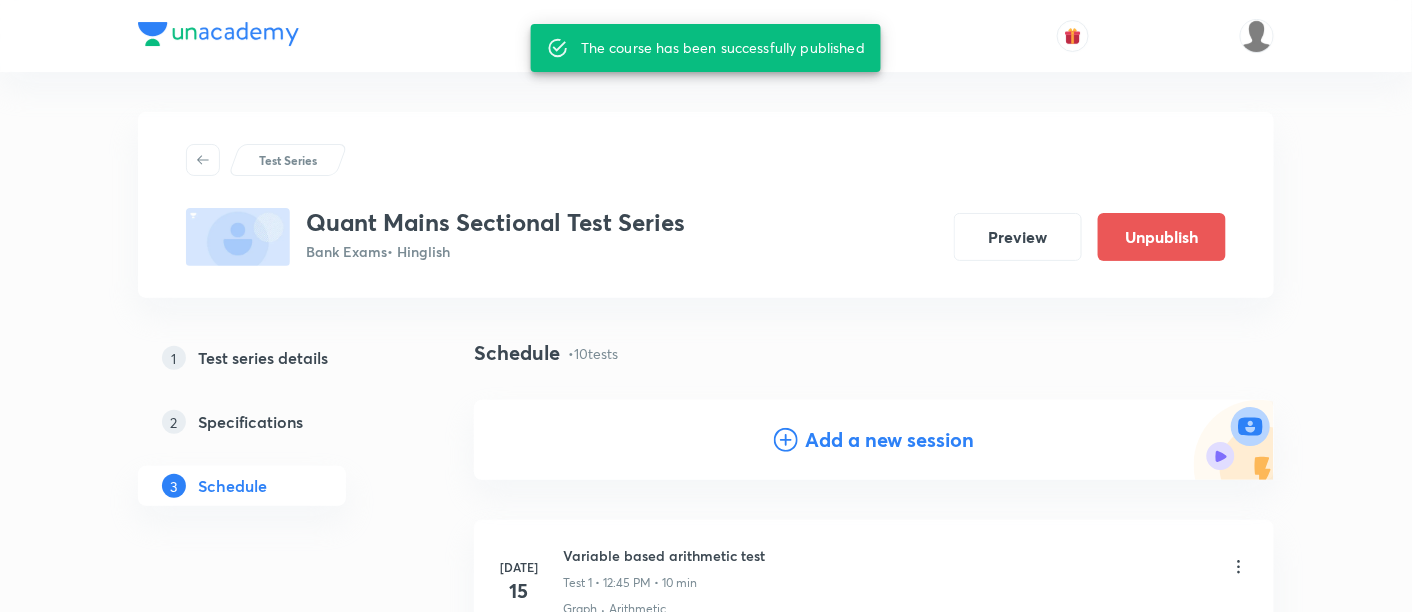click on "Add a new session" at bounding box center [890, 440] 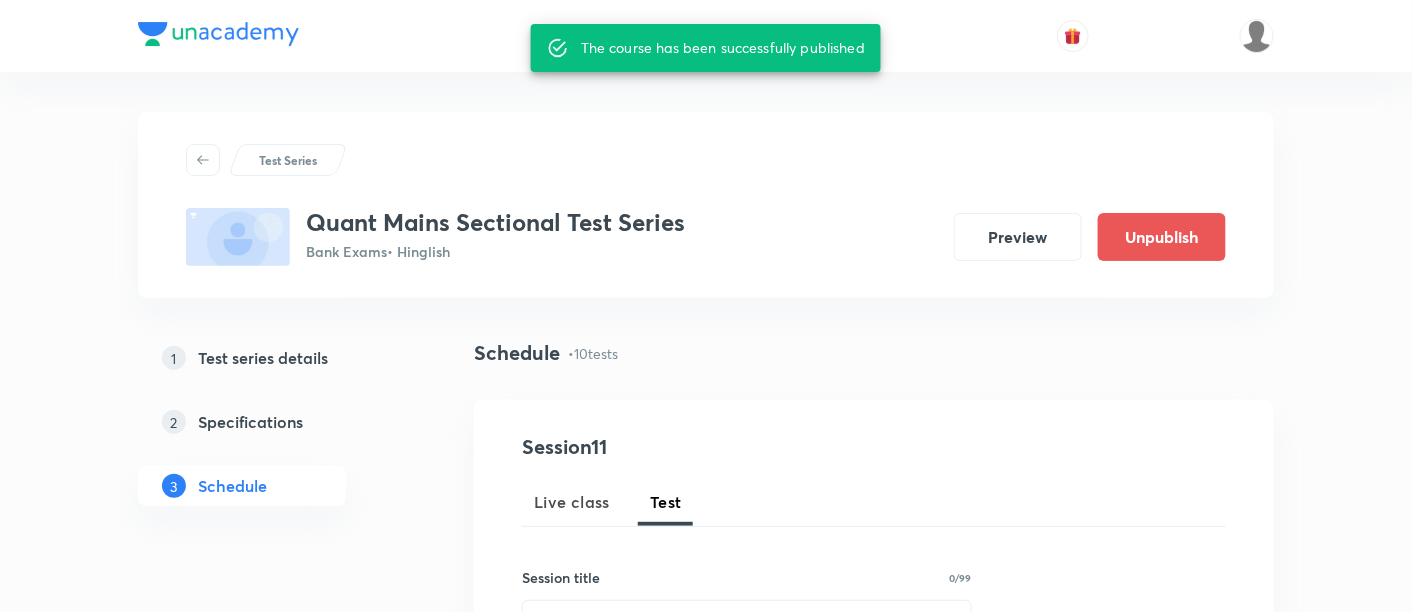 scroll, scrollTop: 357, scrollLeft: 0, axis: vertical 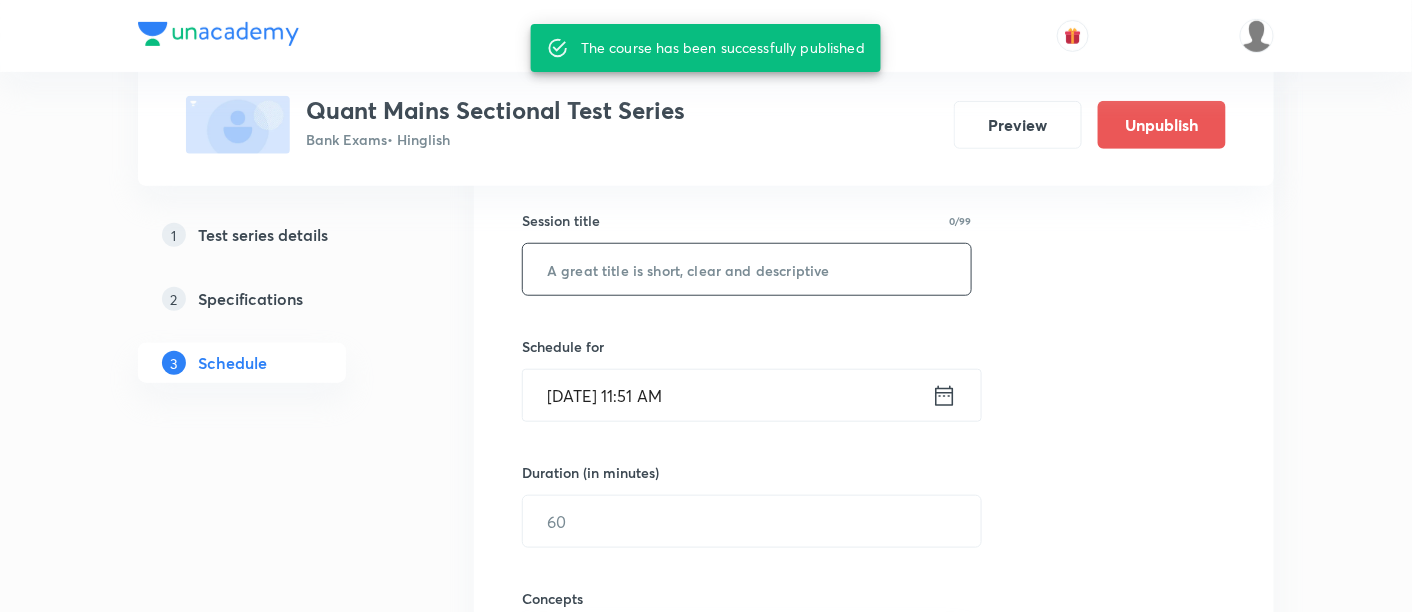 click at bounding box center (747, 269) 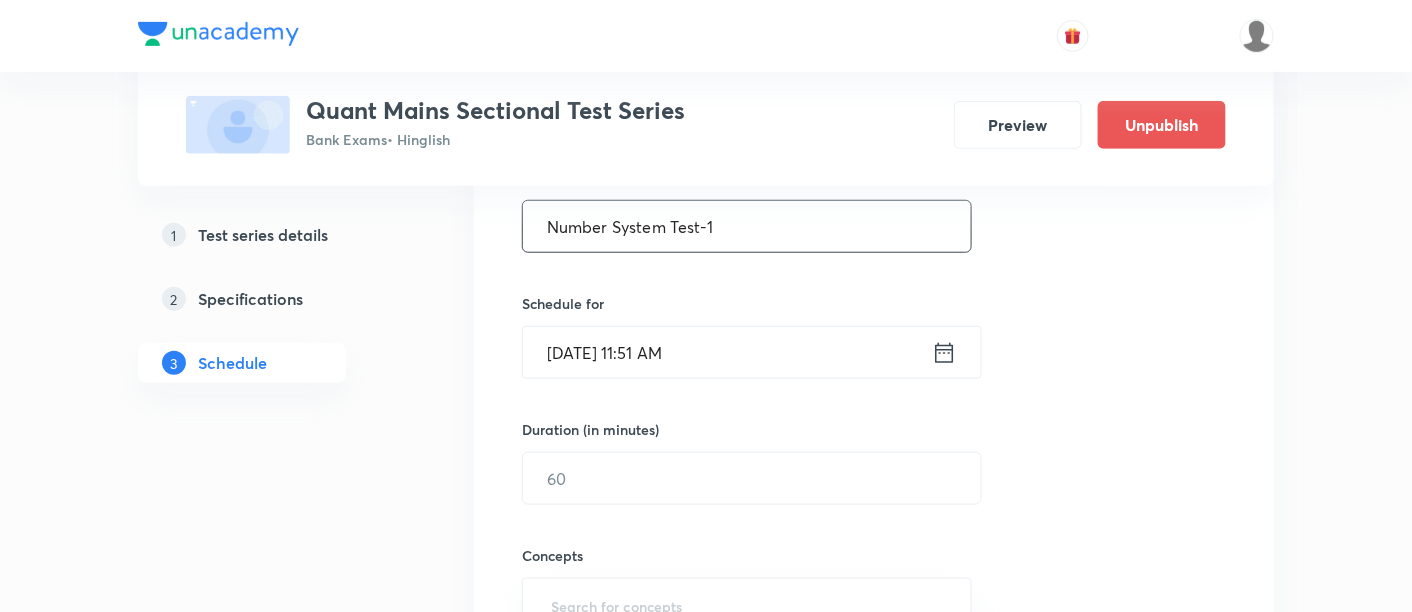 scroll, scrollTop: 446, scrollLeft: 0, axis: vertical 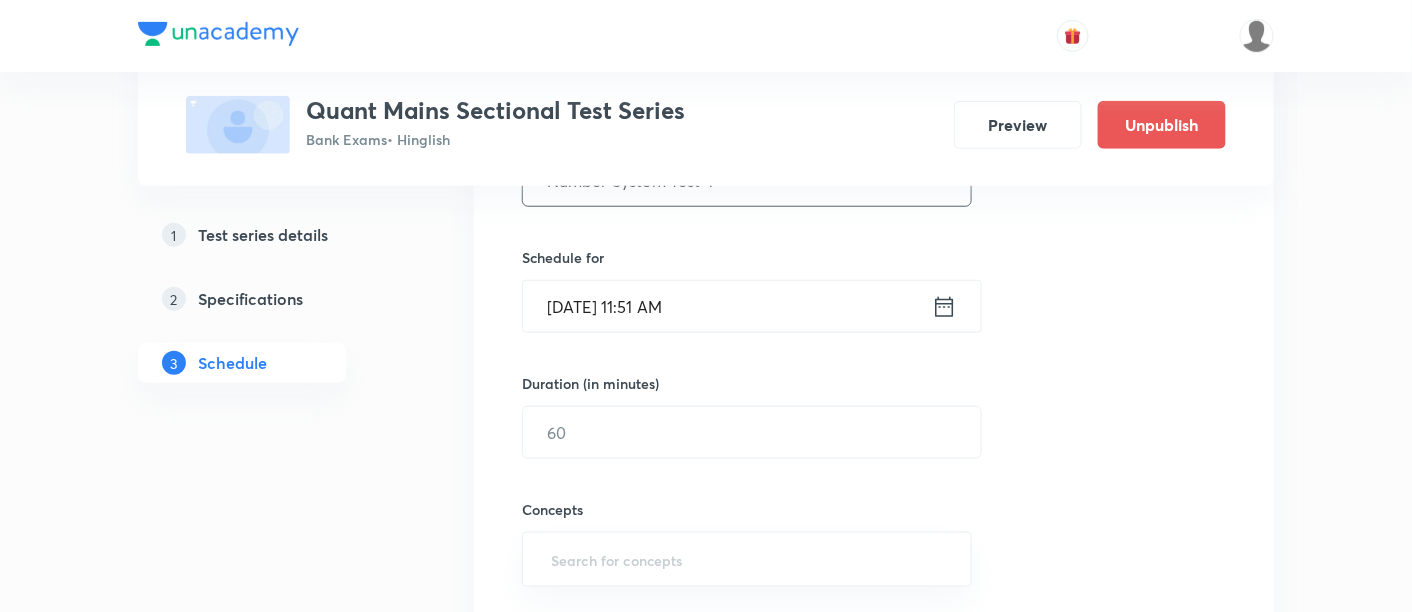 type on "Number System Test-1" 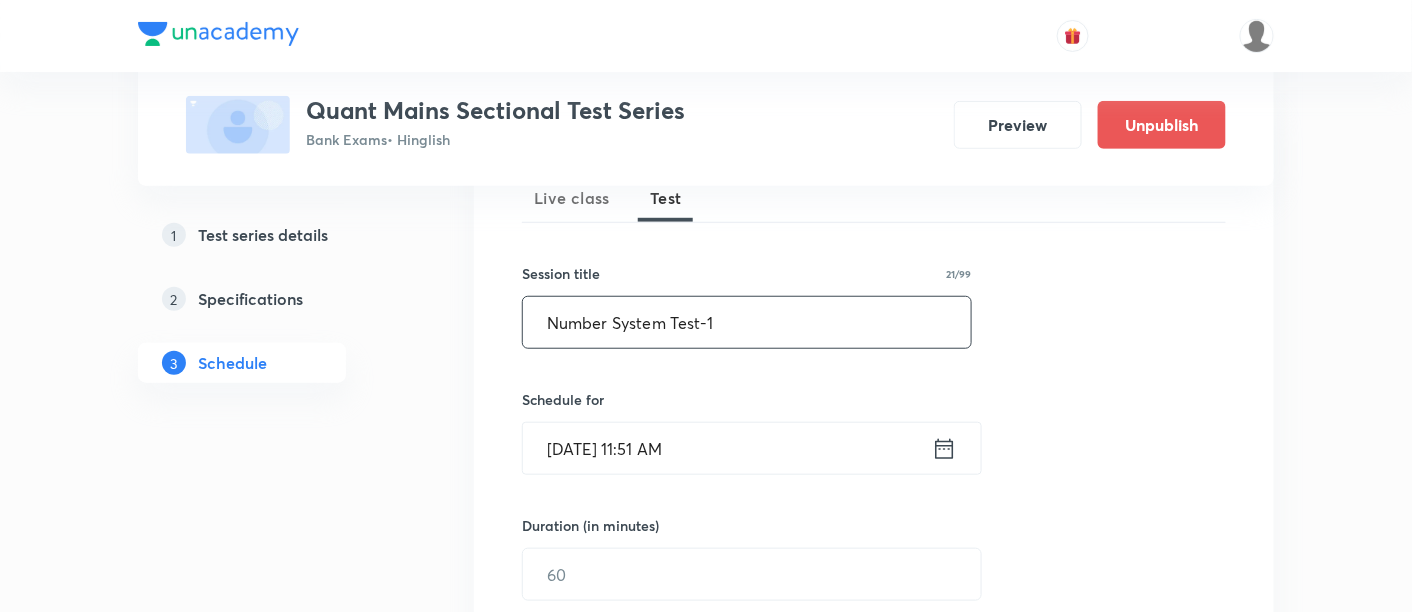 scroll, scrollTop: 308, scrollLeft: 0, axis: vertical 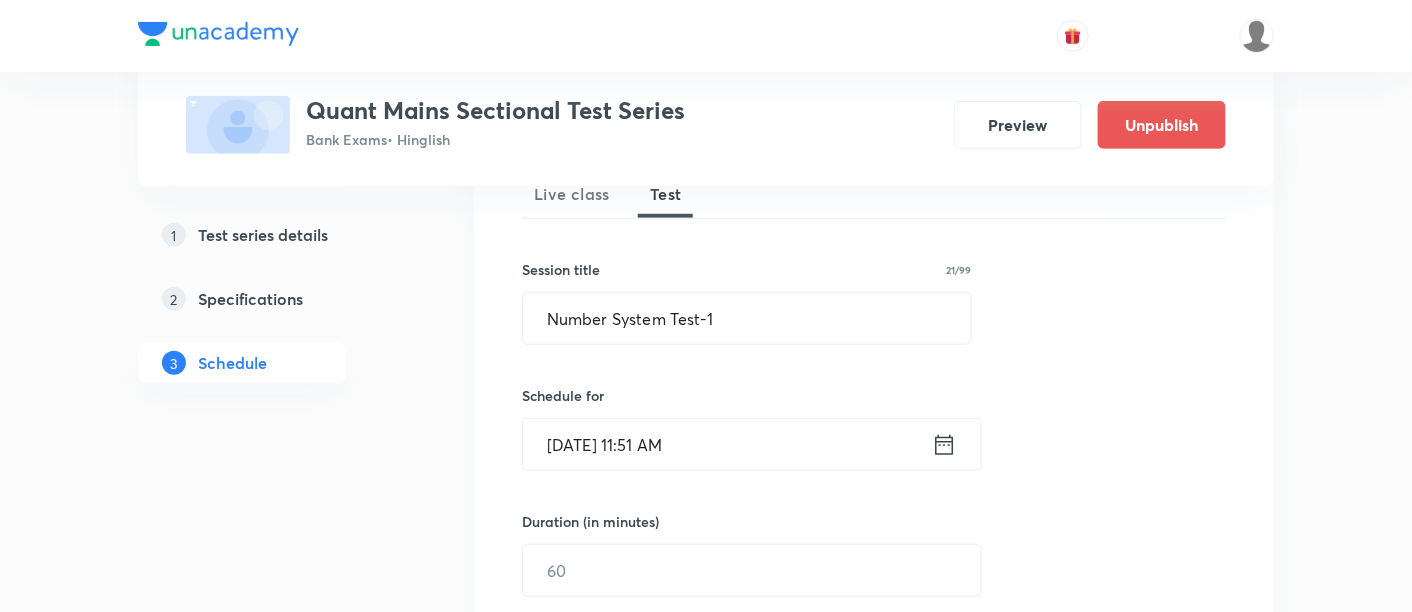 click 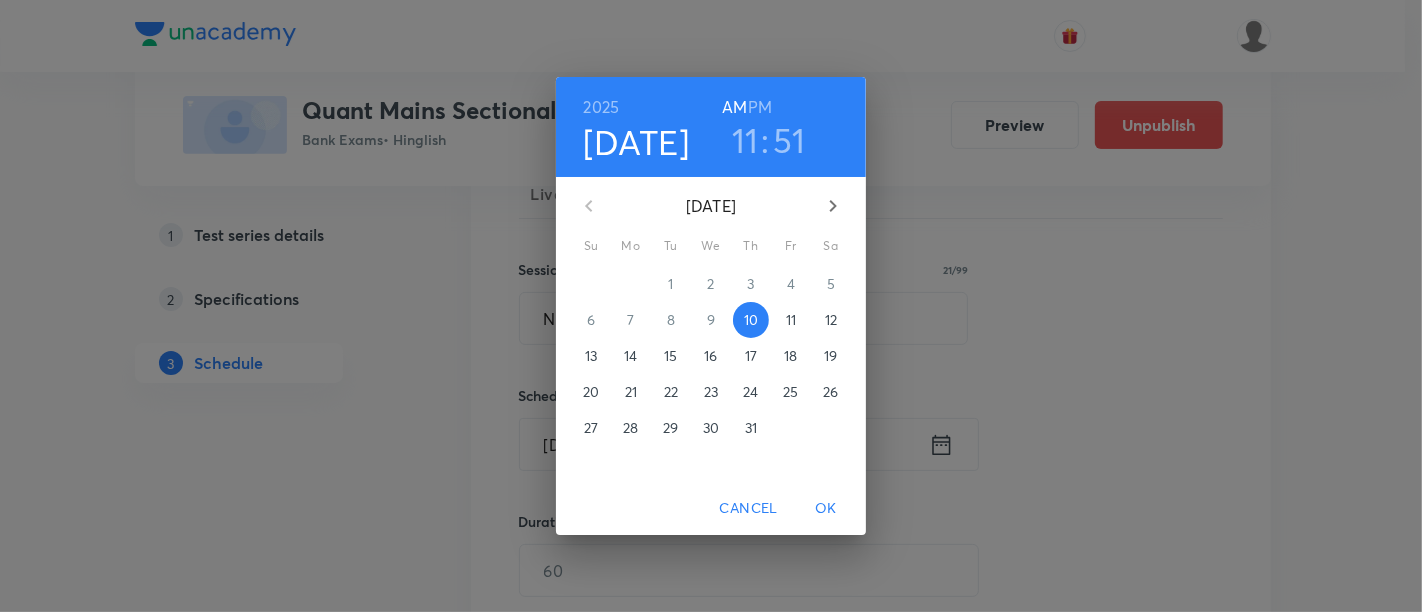 click on "26" at bounding box center [830, 392] 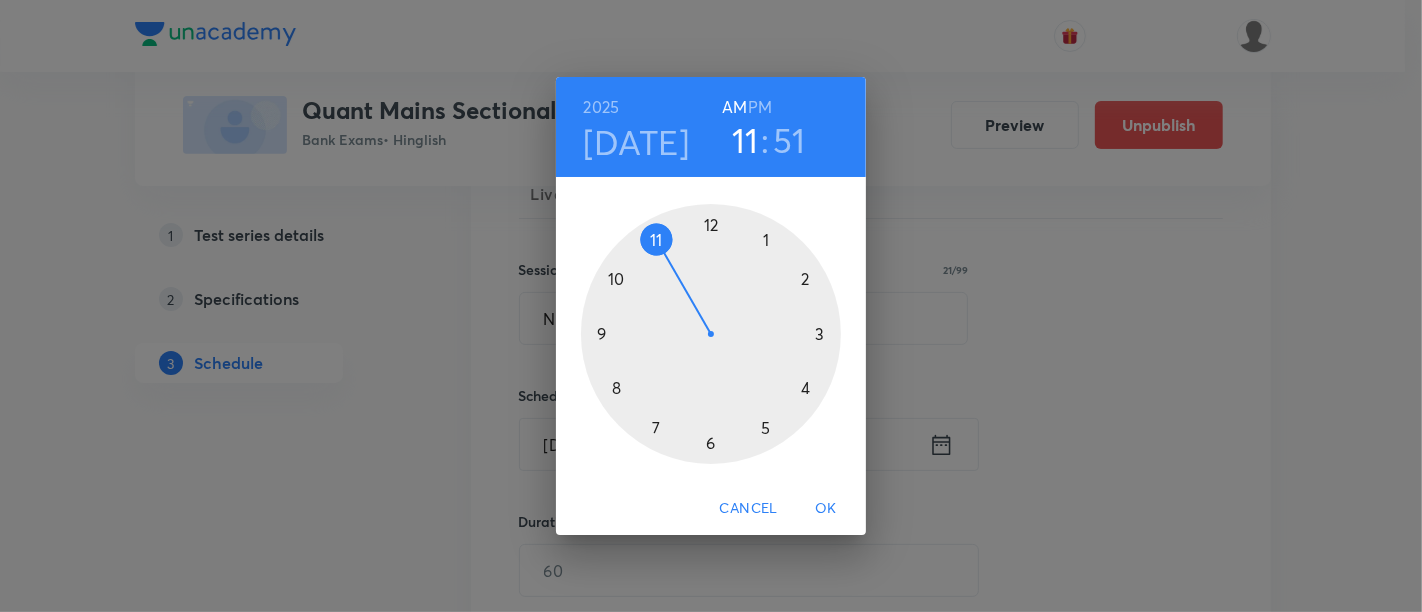 click at bounding box center (711, 334) 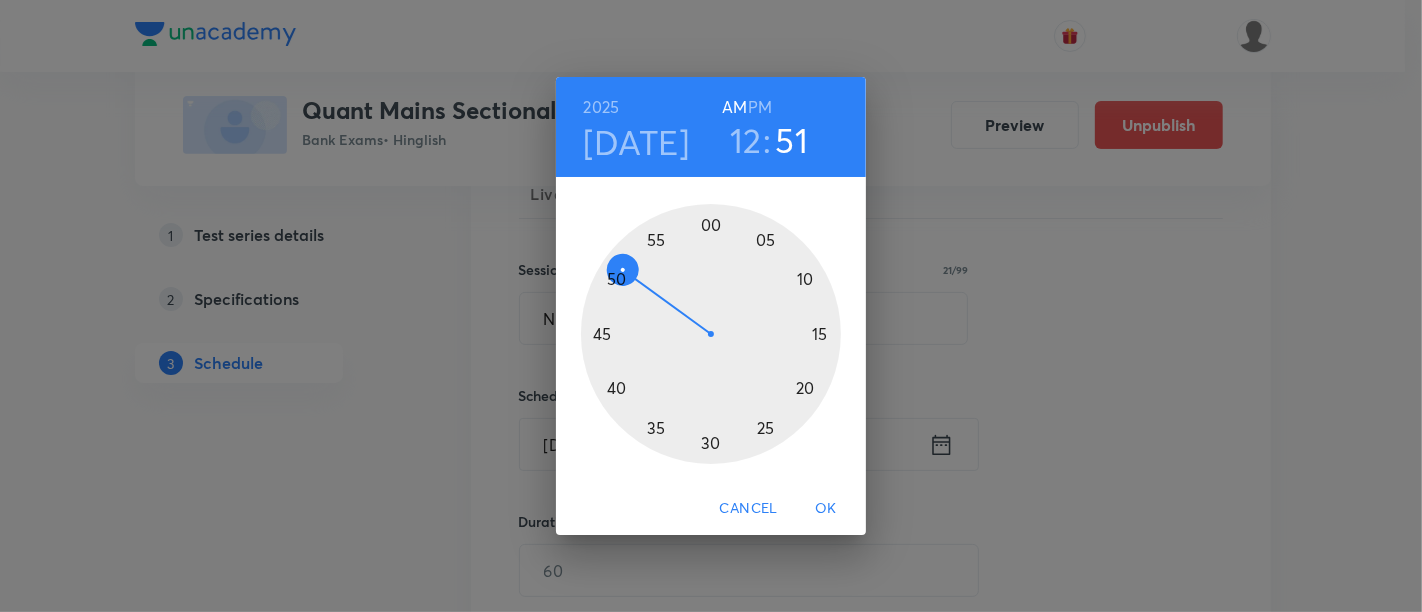 click on "PM" at bounding box center (760, 107) 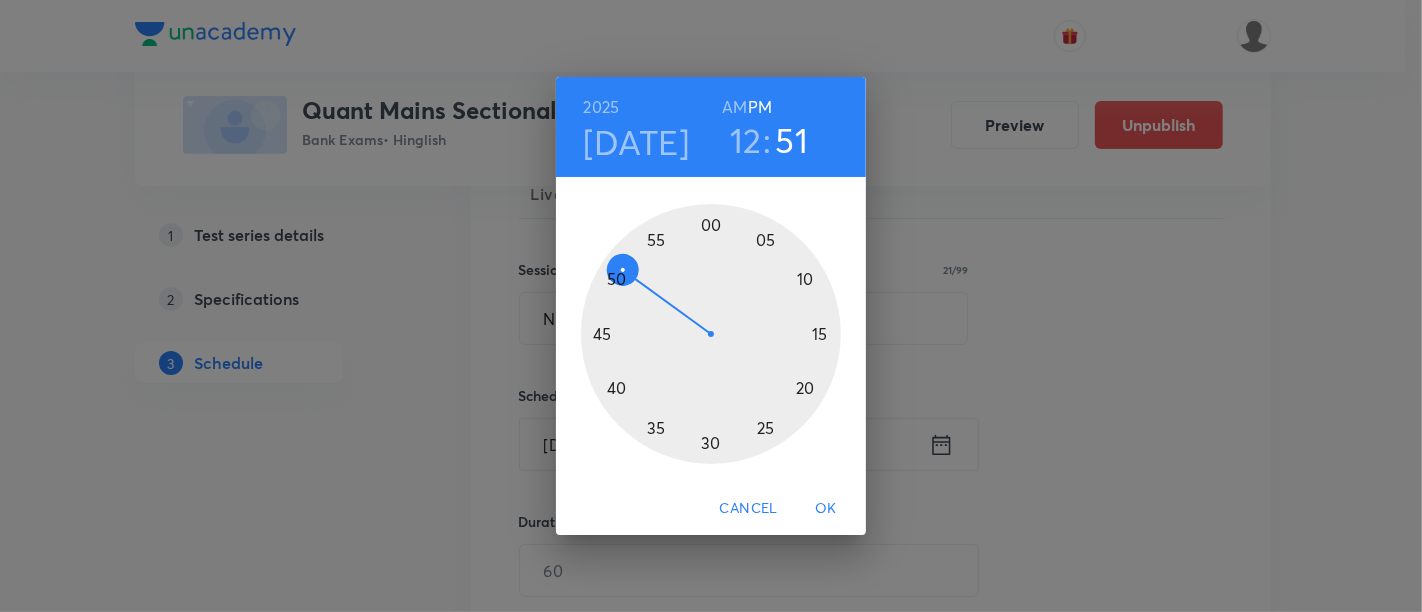 click at bounding box center [711, 334] 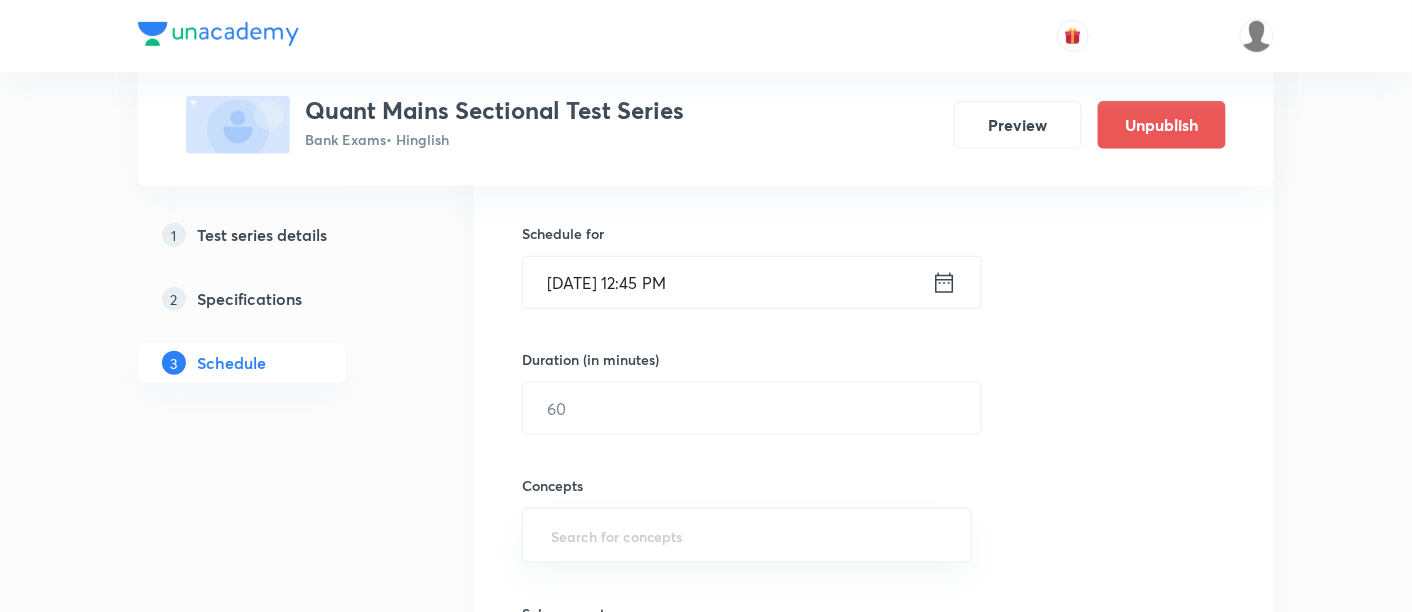 scroll, scrollTop: 500, scrollLeft: 0, axis: vertical 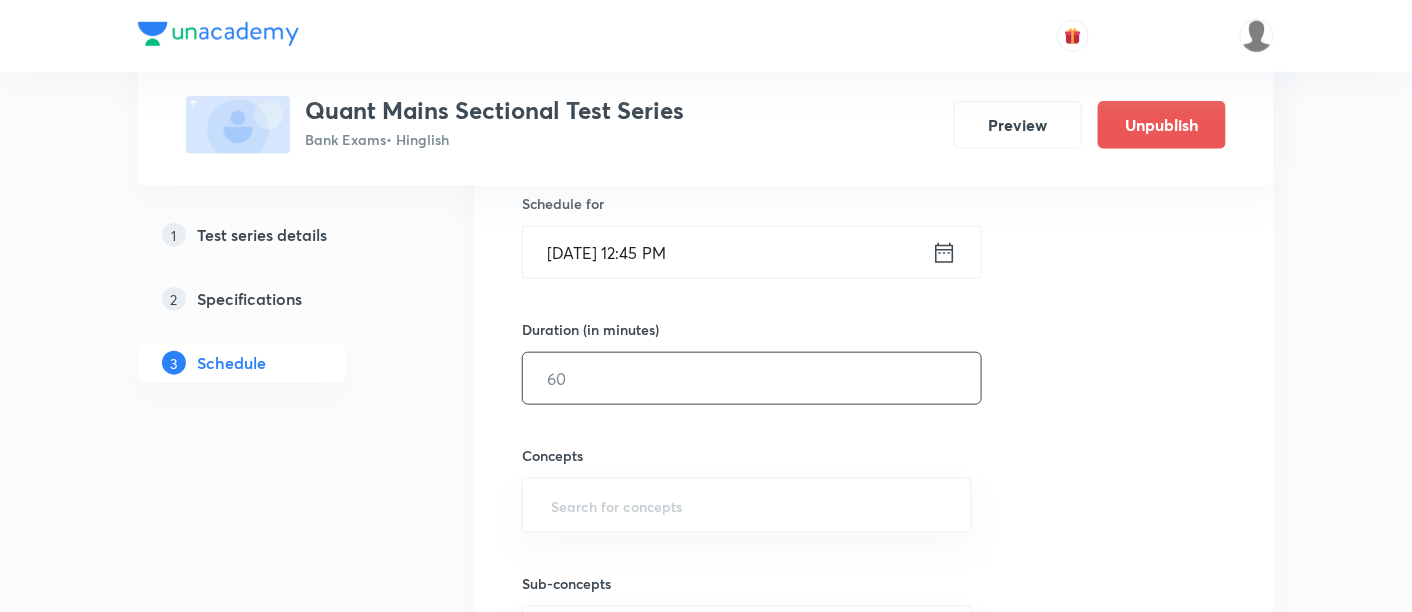 click at bounding box center [752, 378] 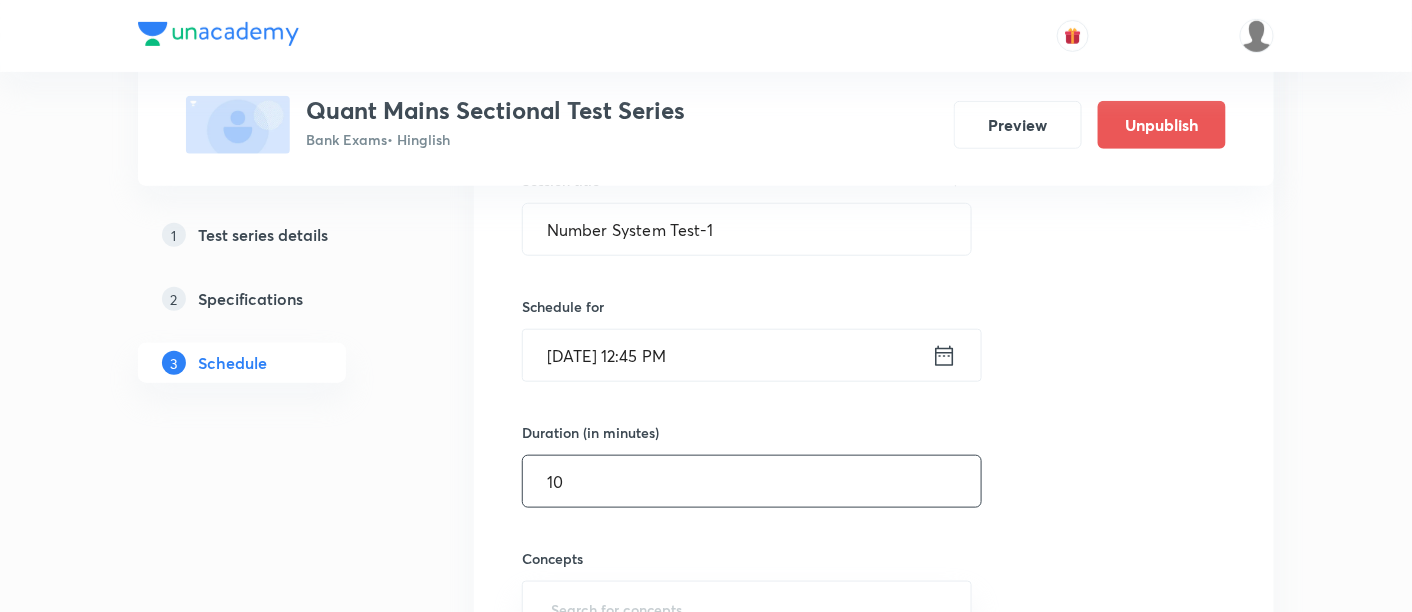 scroll, scrollTop: 551, scrollLeft: 0, axis: vertical 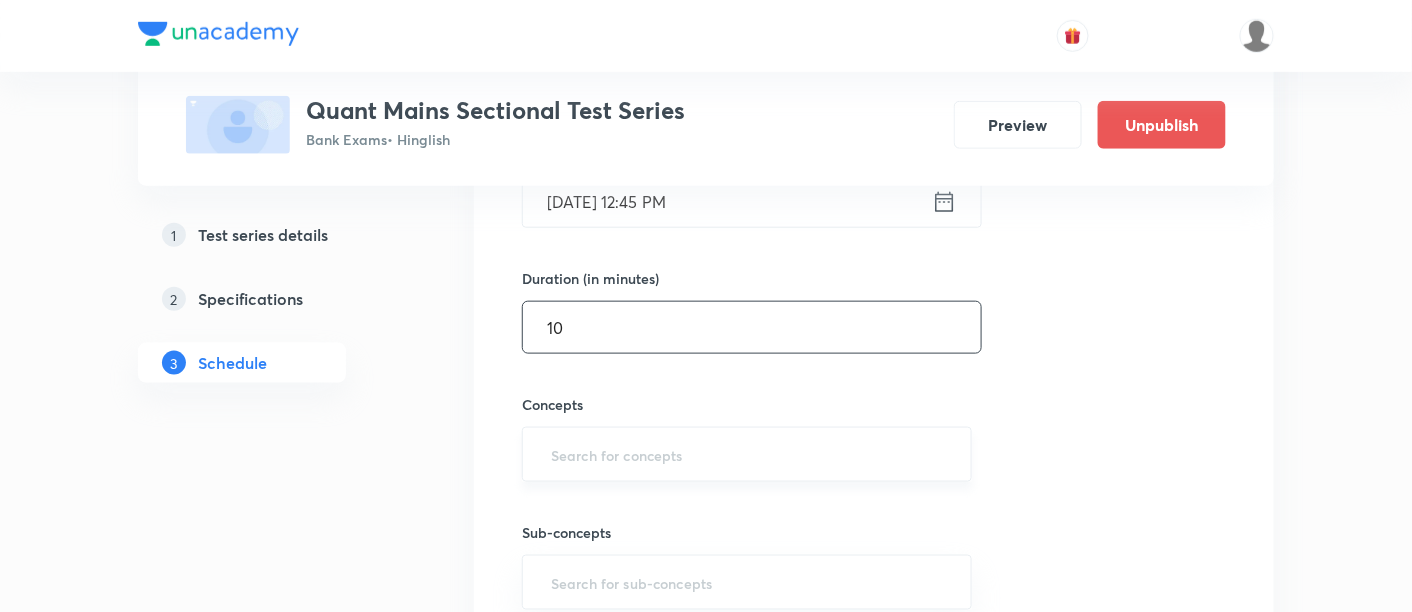 type on "10" 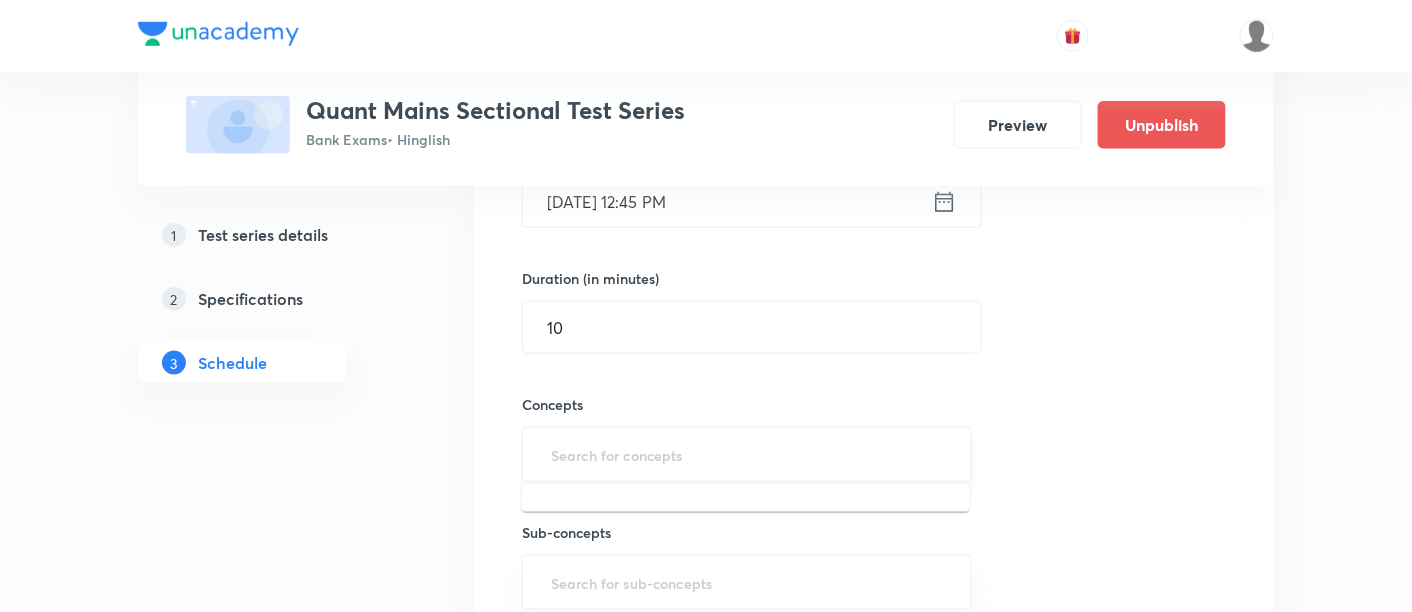 click at bounding box center (747, 454) 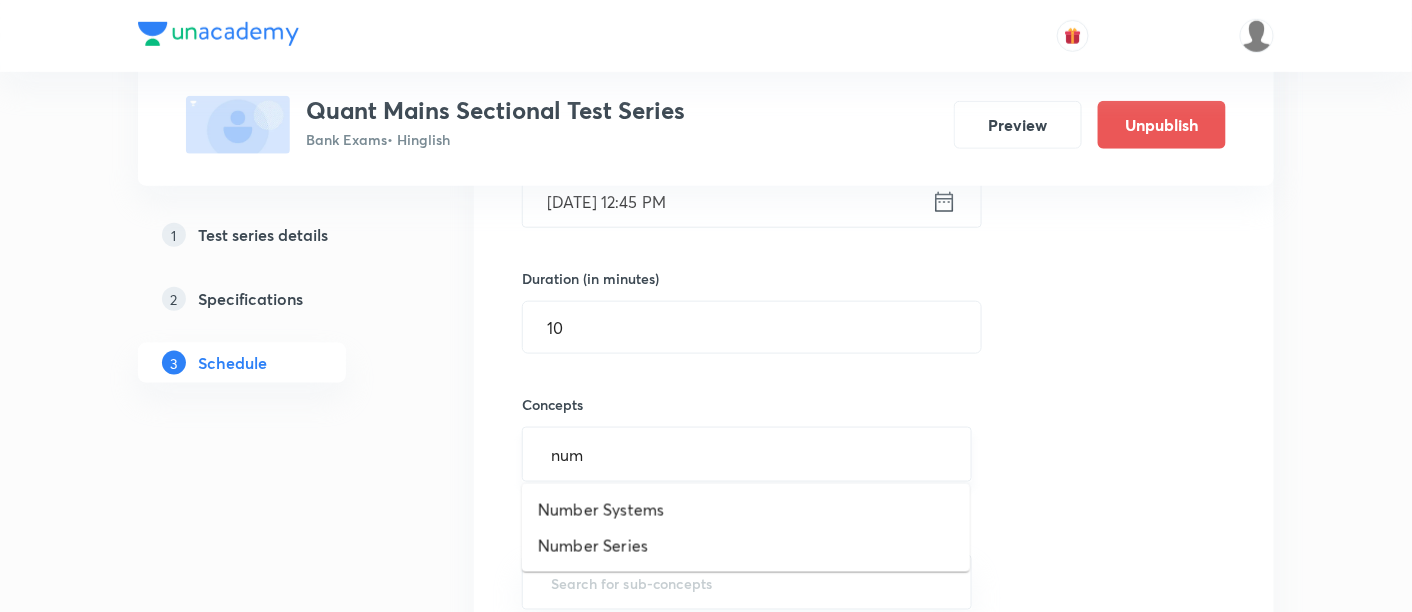 type on "numb" 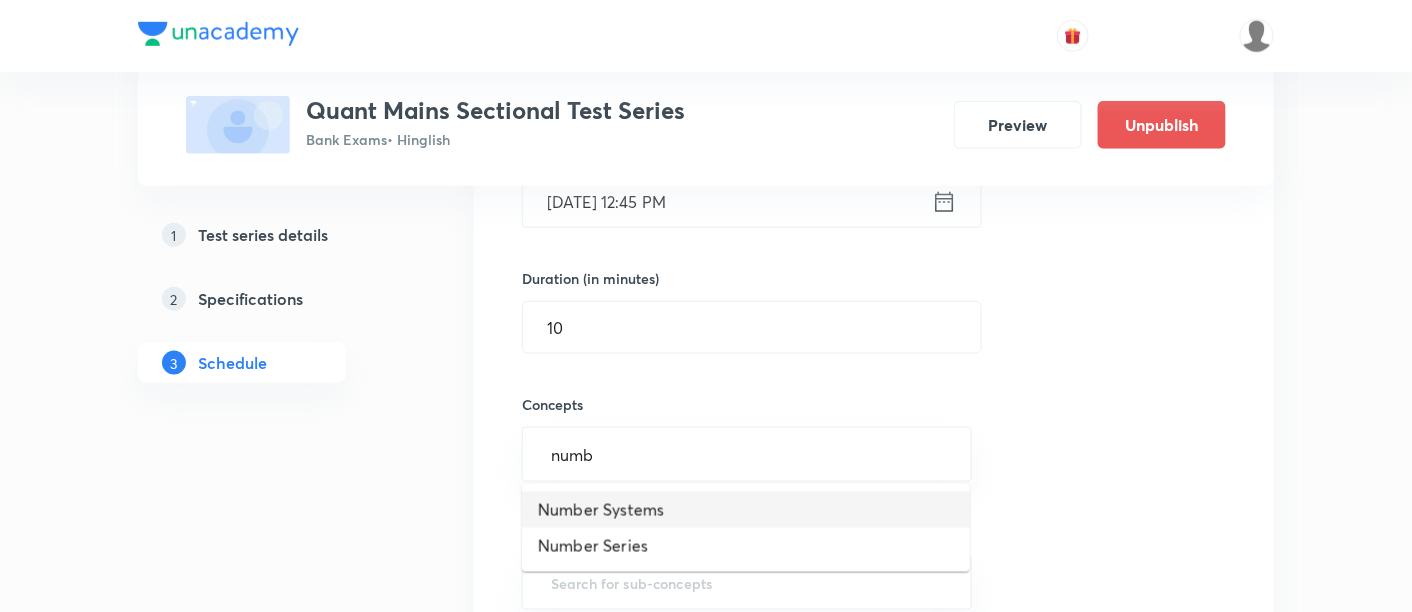 click on "Number Systems" at bounding box center (746, 510) 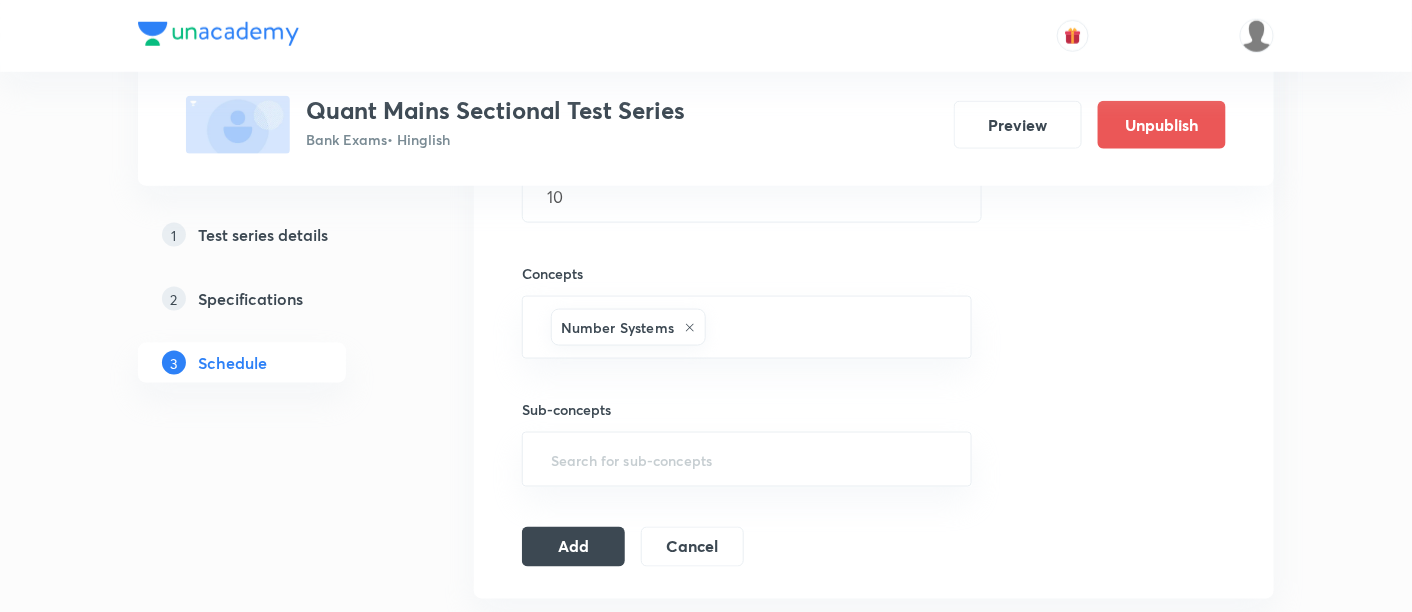 scroll, scrollTop: 684, scrollLeft: 0, axis: vertical 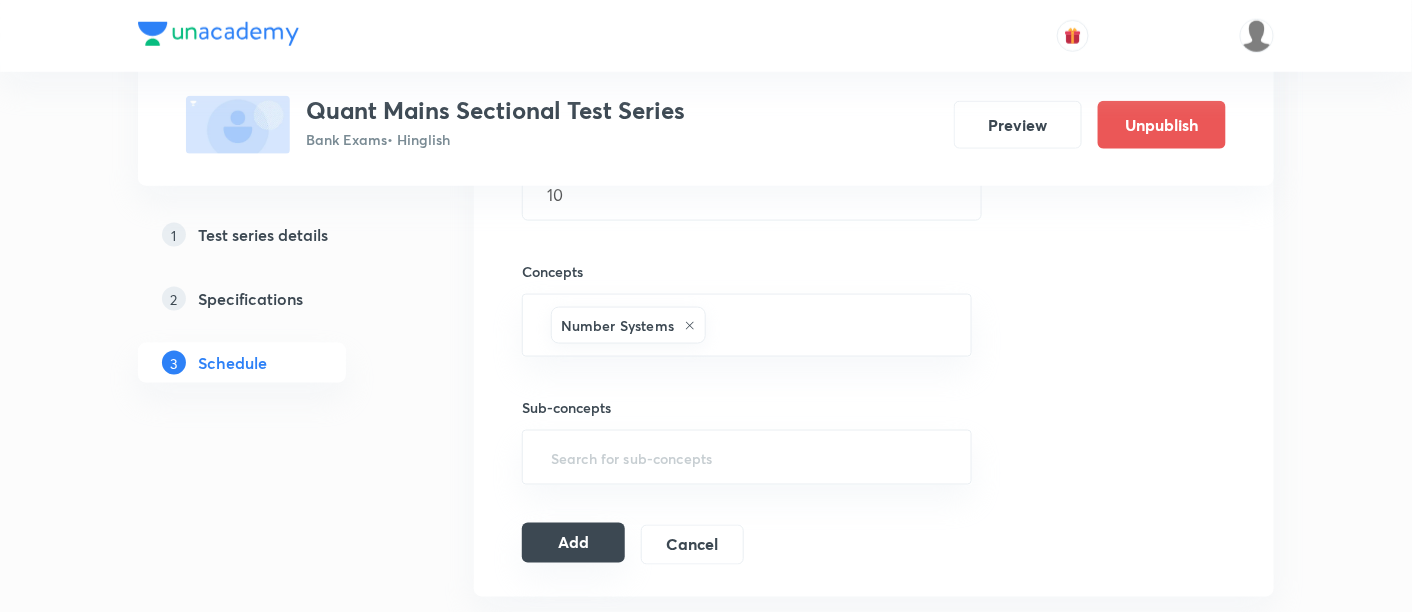 click on "Add" at bounding box center (573, 543) 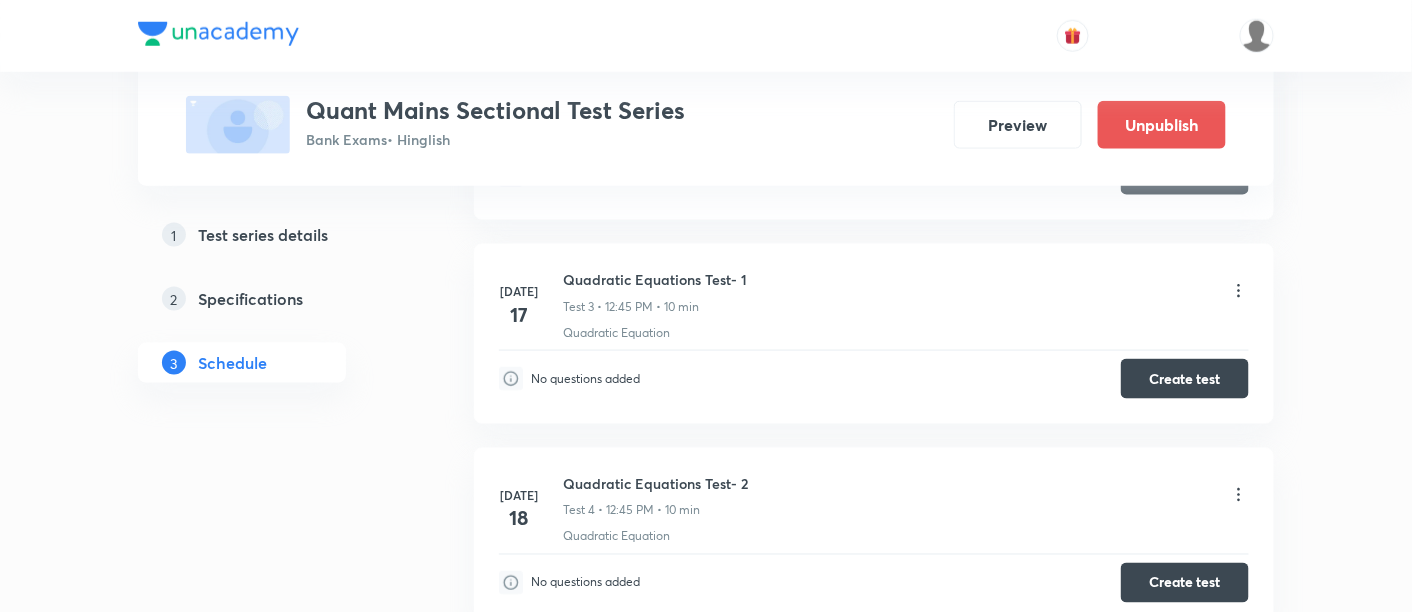 scroll, scrollTop: 0, scrollLeft: 0, axis: both 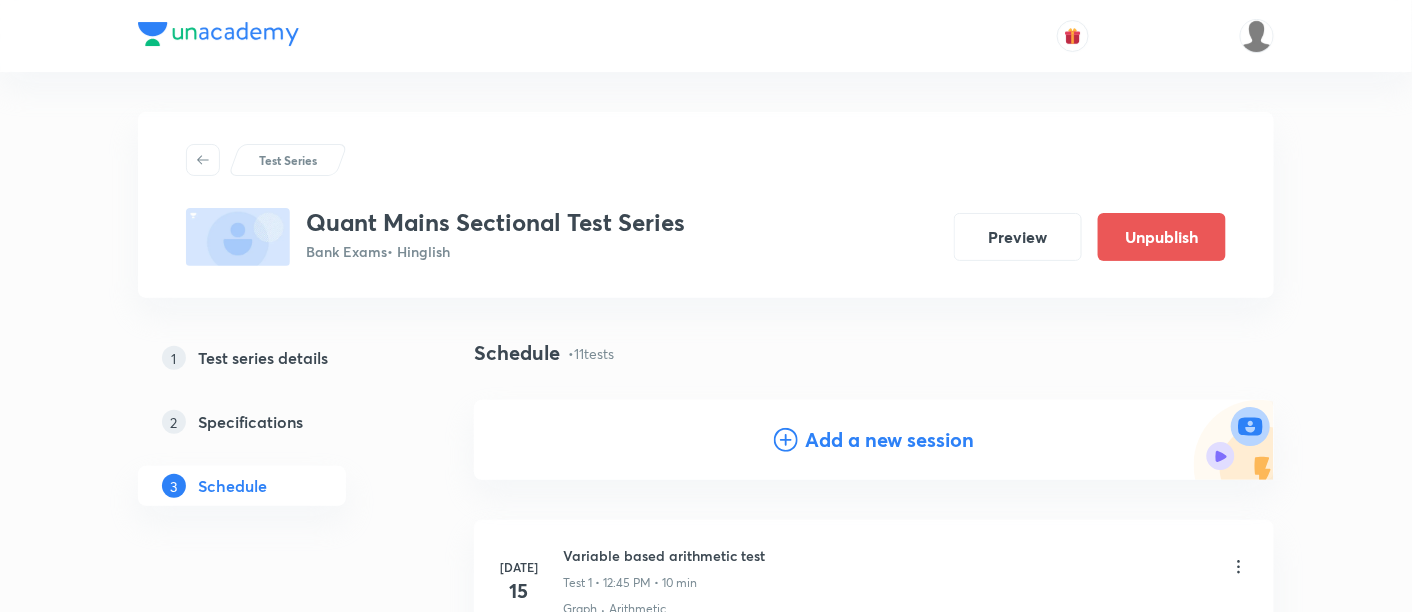 click on "Add a new session" at bounding box center [890, 440] 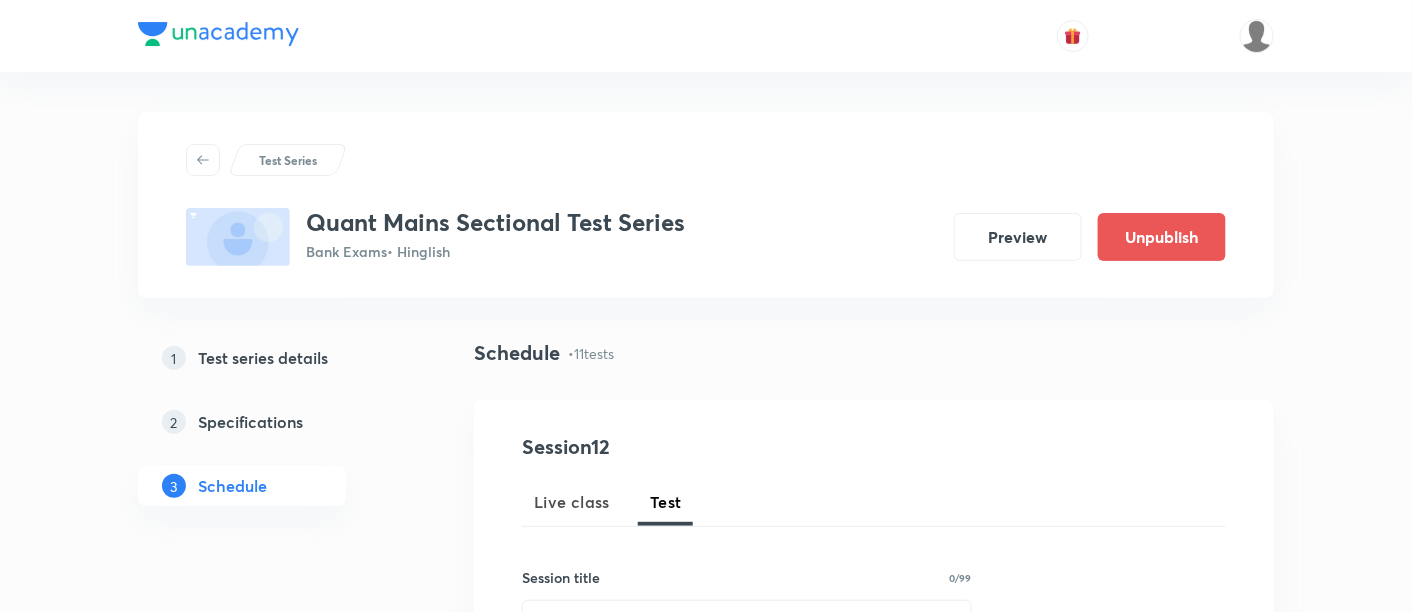 scroll, scrollTop: 304, scrollLeft: 0, axis: vertical 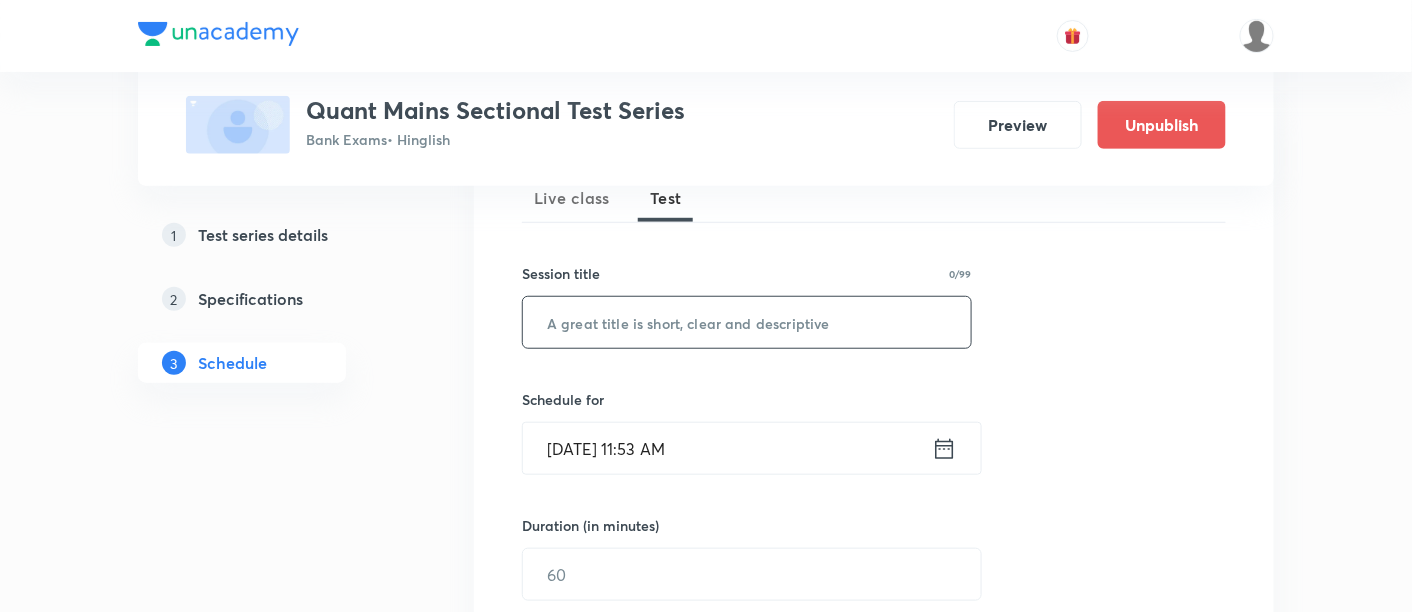 click at bounding box center [747, 322] 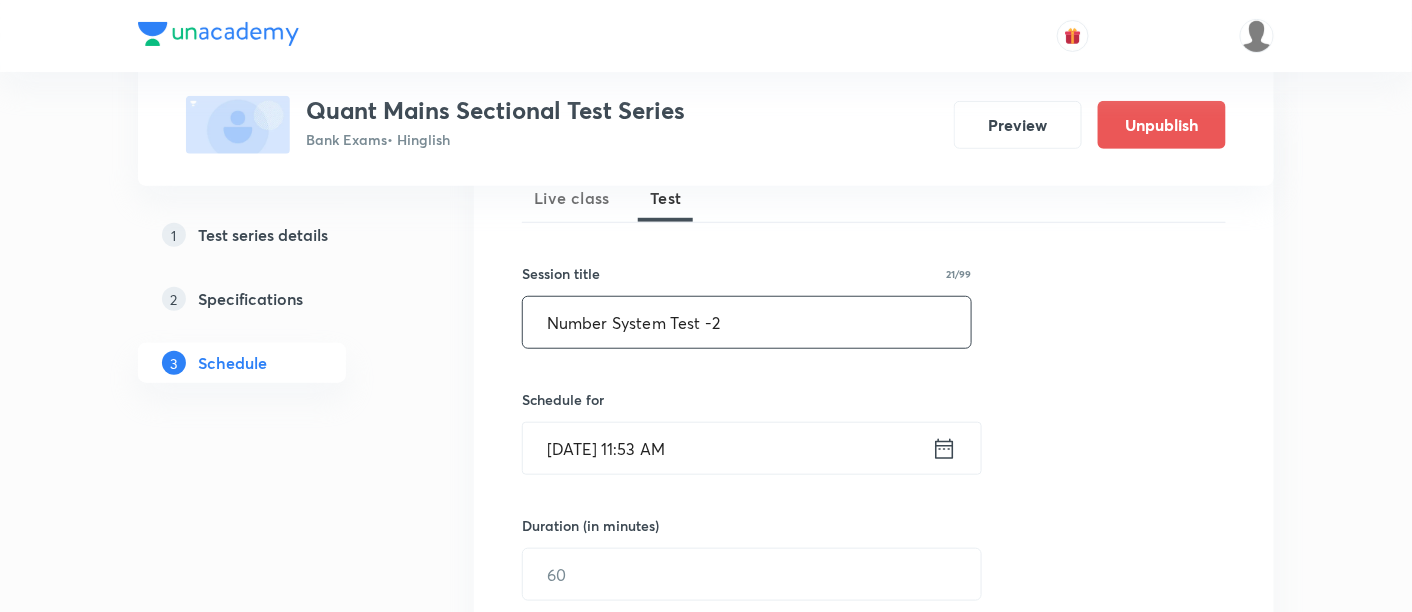 scroll, scrollTop: 482, scrollLeft: 0, axis: vertical 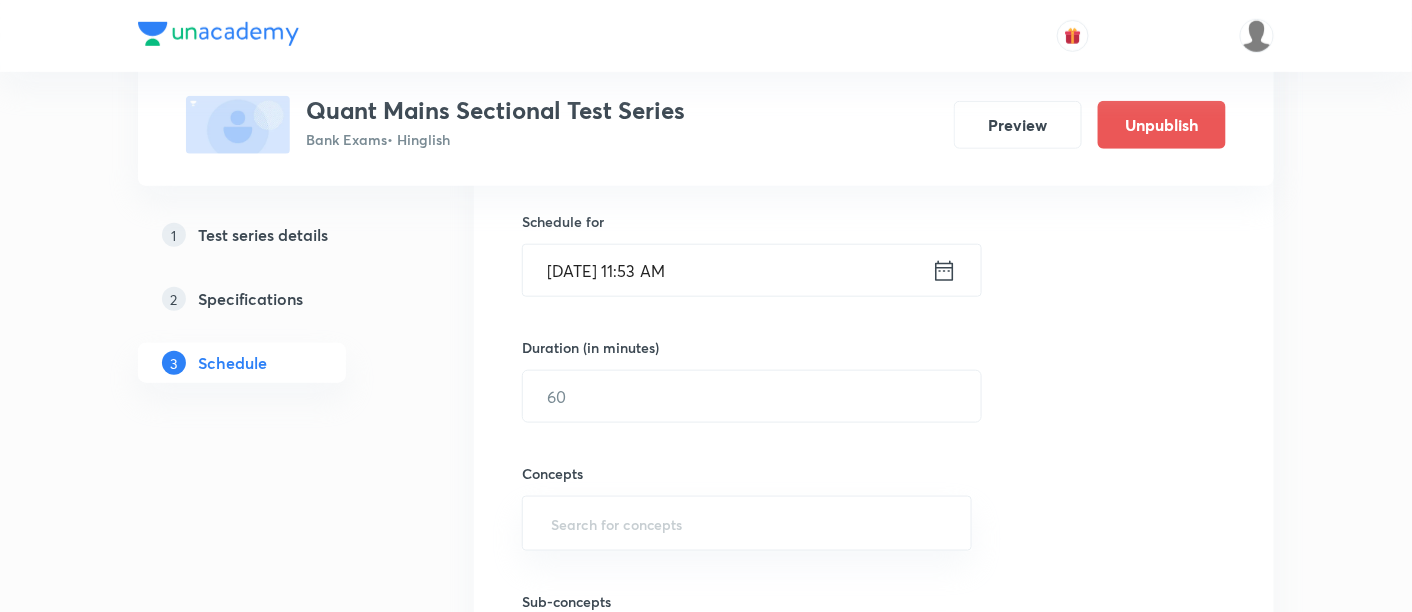 type on "Number System Test -2" 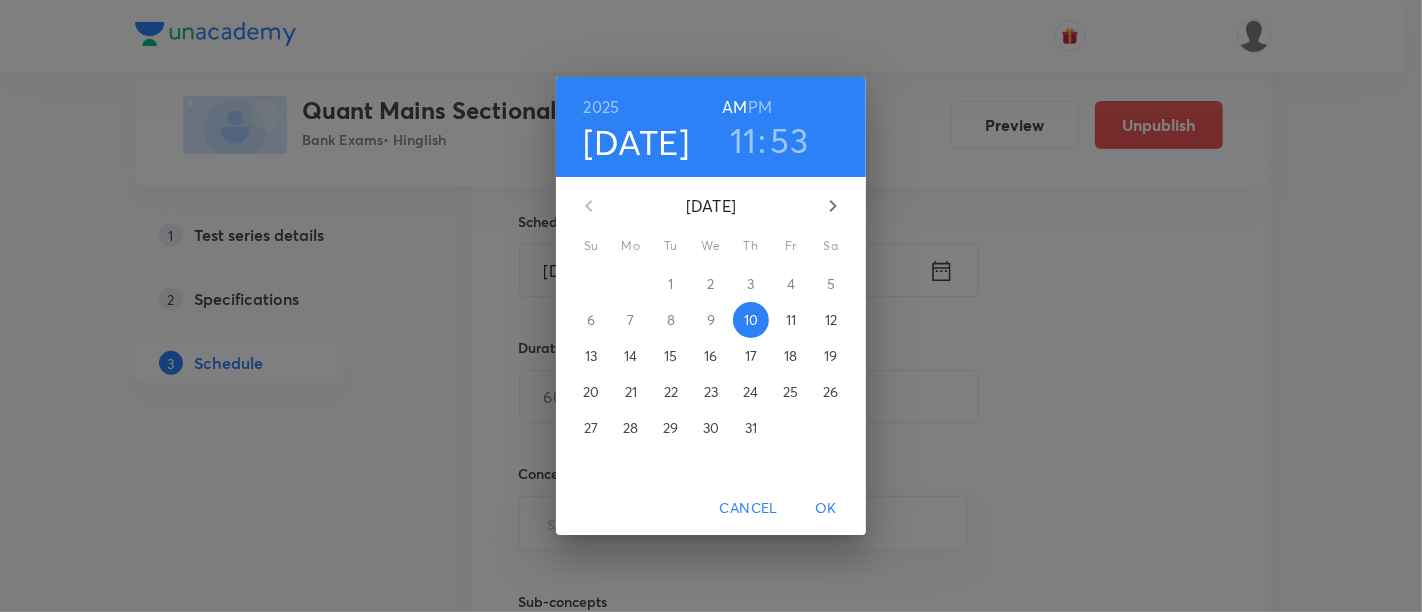 click on "28" at bounding box center [630, 428] 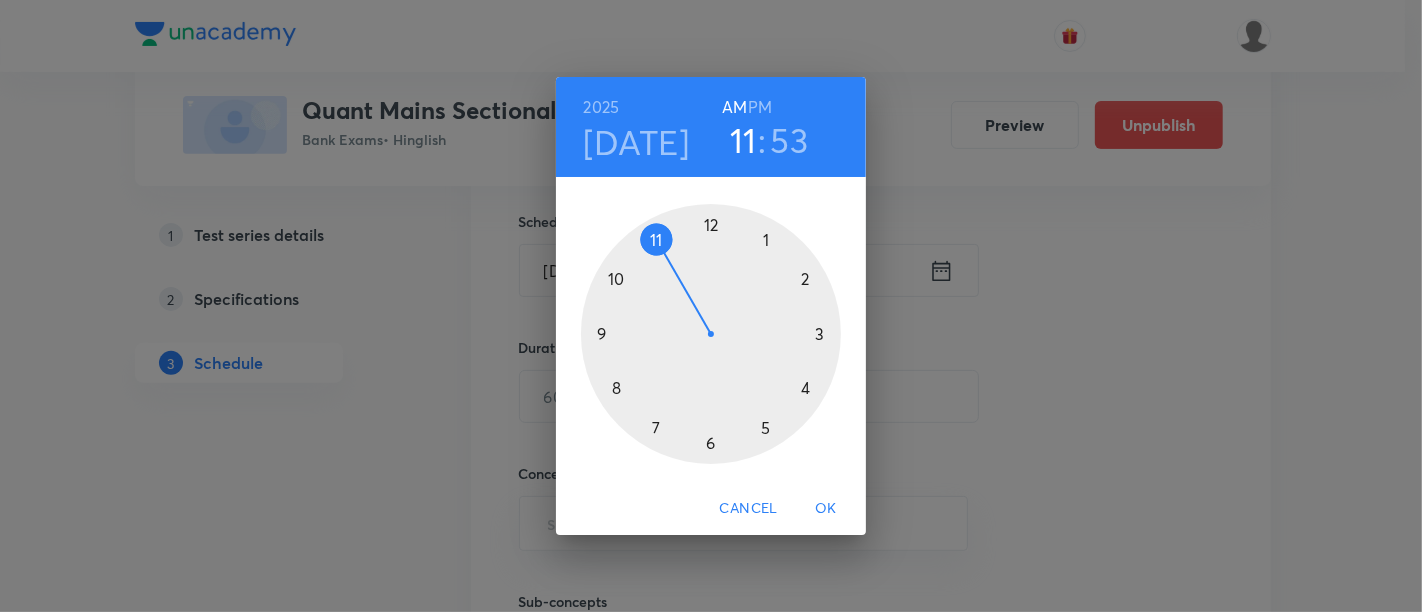 click at bounding box center (711, 334) 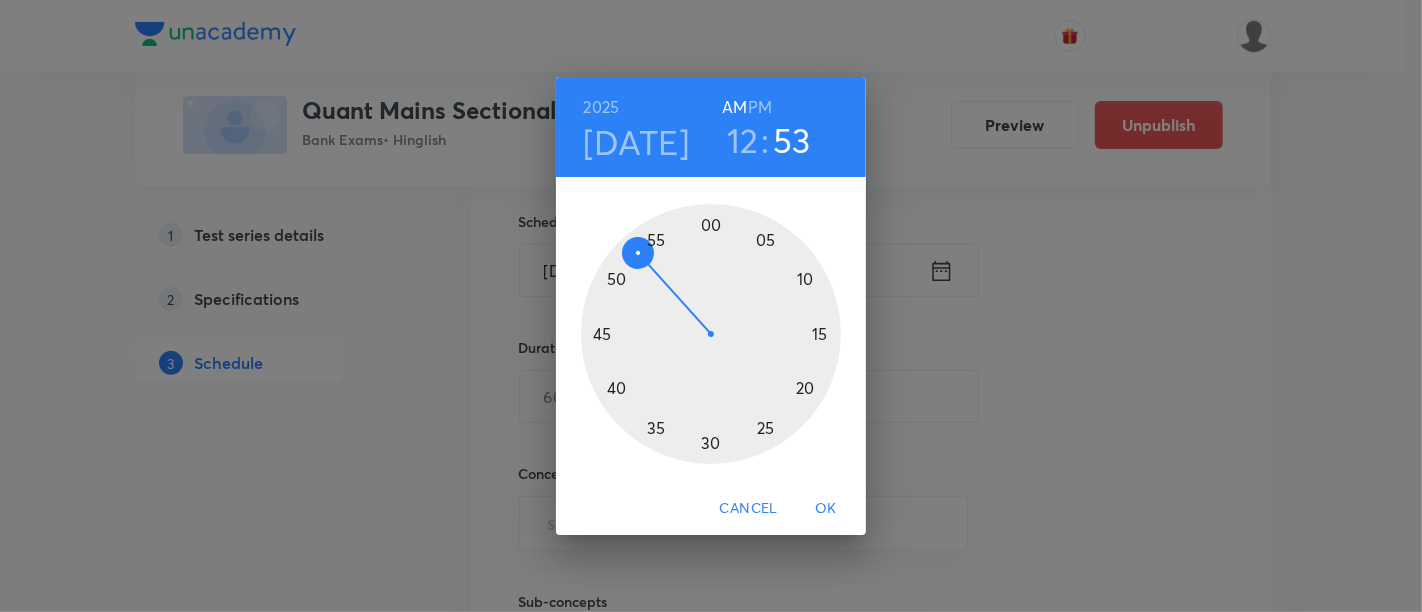 click on "PM" at bounding box center [760, 107] 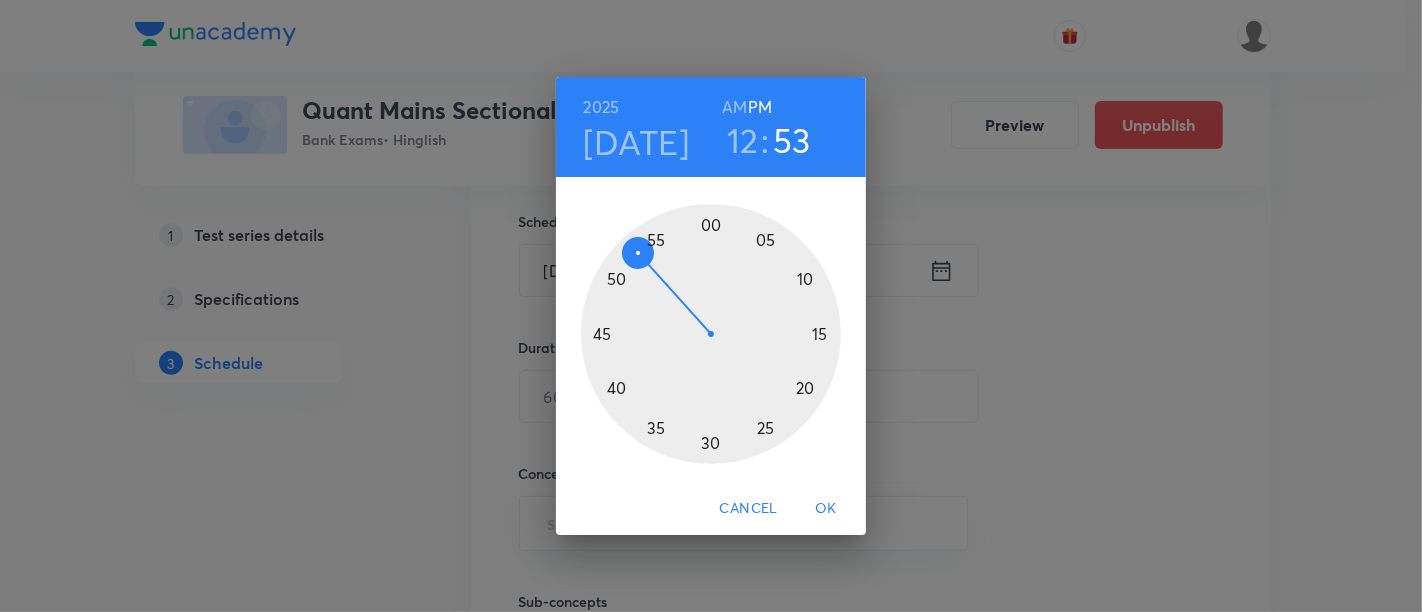 click at bounding box center (711, 334) 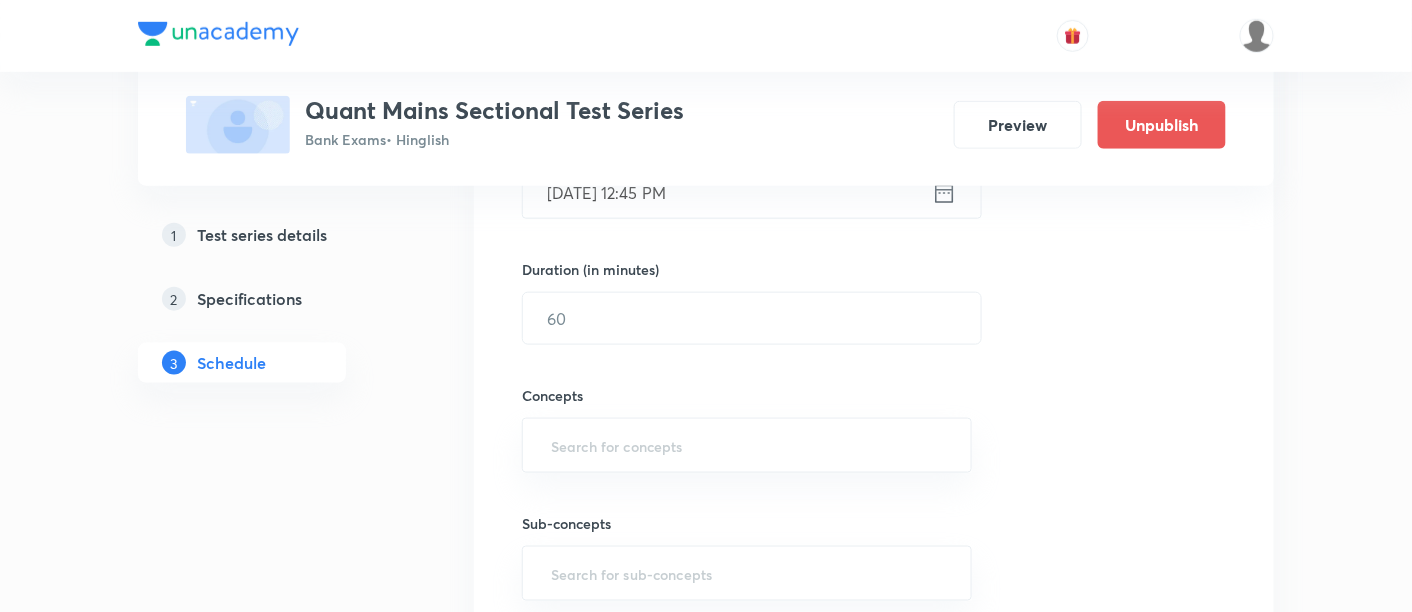 scroll, scrollTop: 568, scrollLeft: 0, axis: vertical 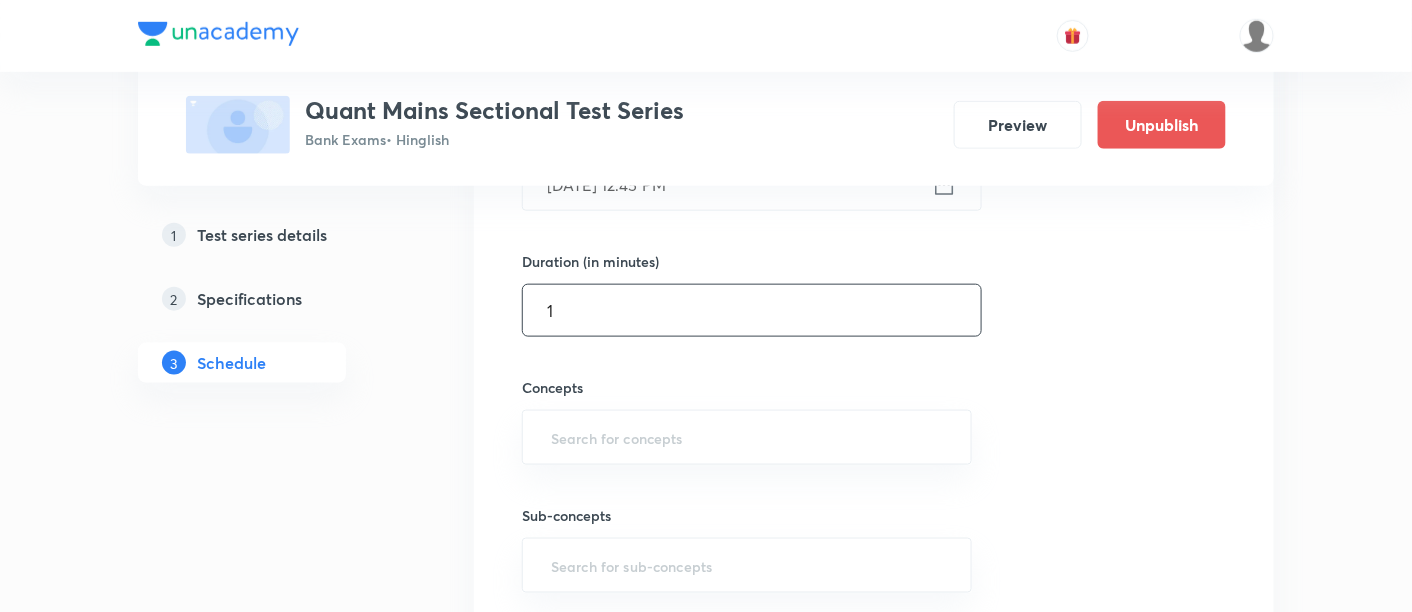 click on "1" at bounding box center [752, 310] 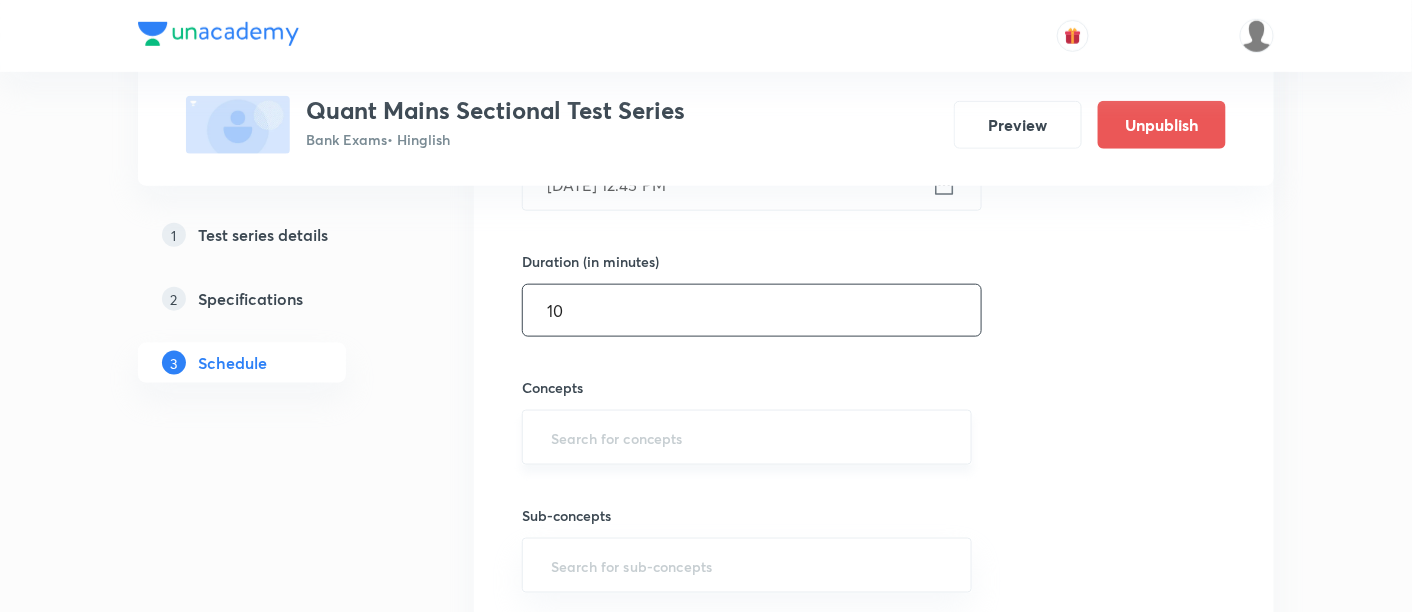 type on "10" 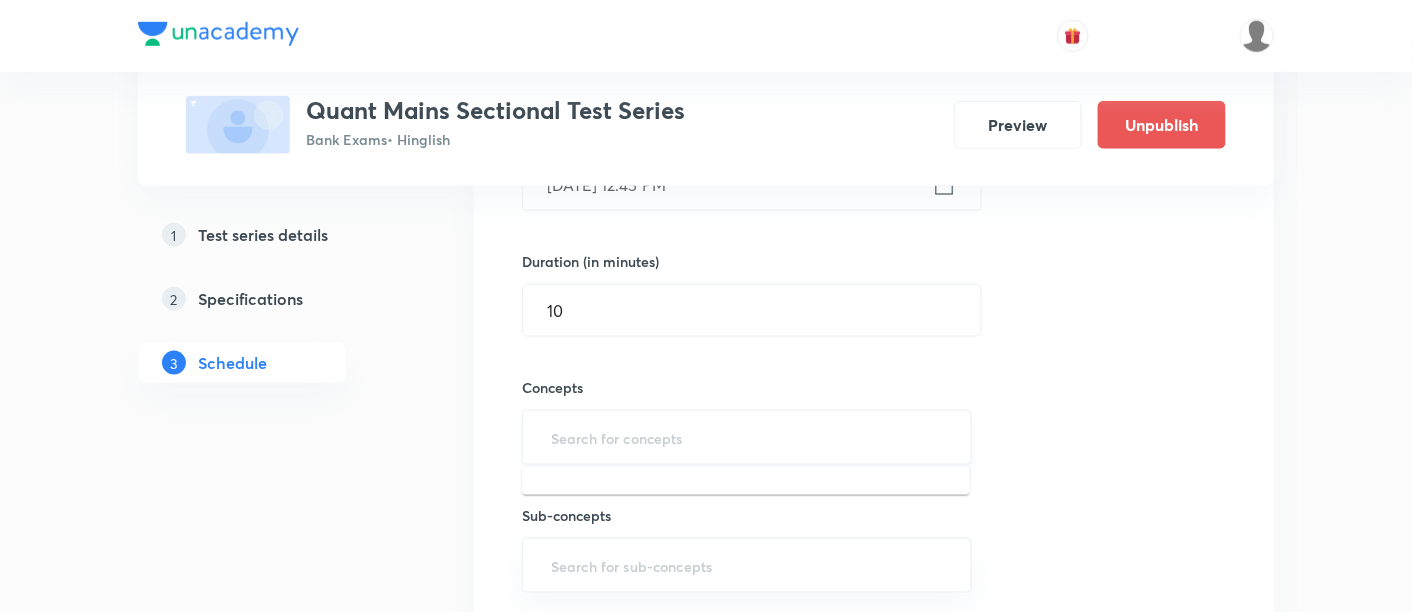 click at bounding box center [747, 437] 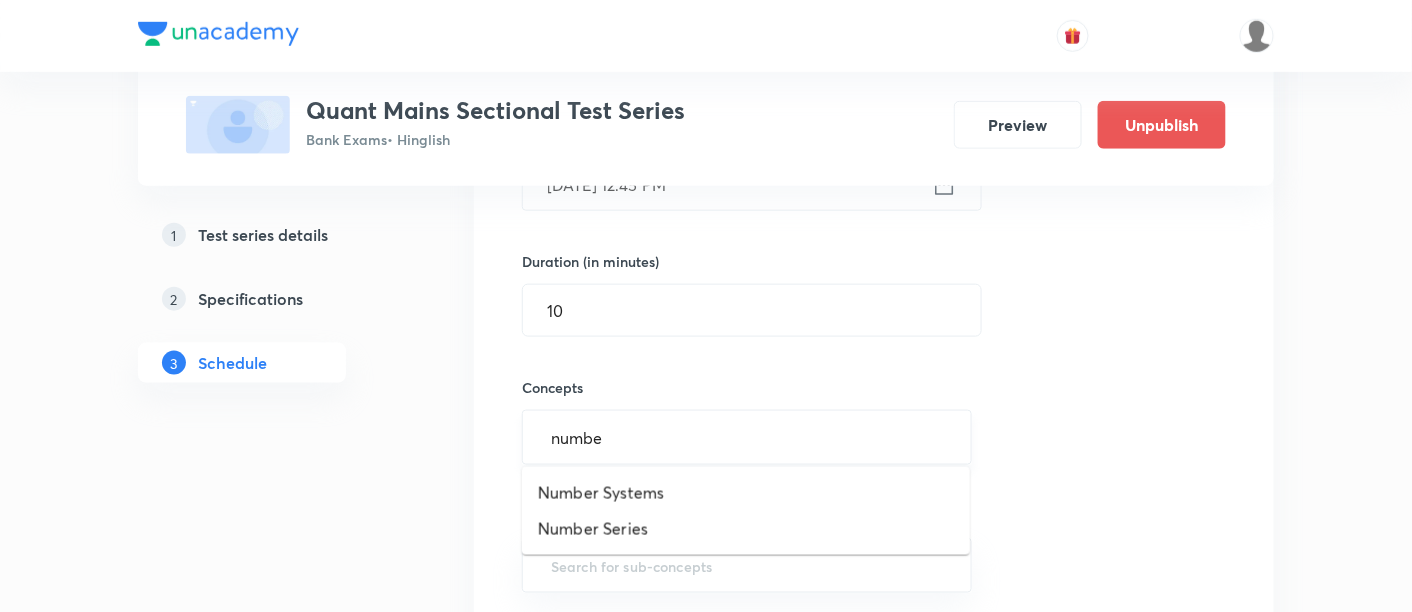 type on "number" 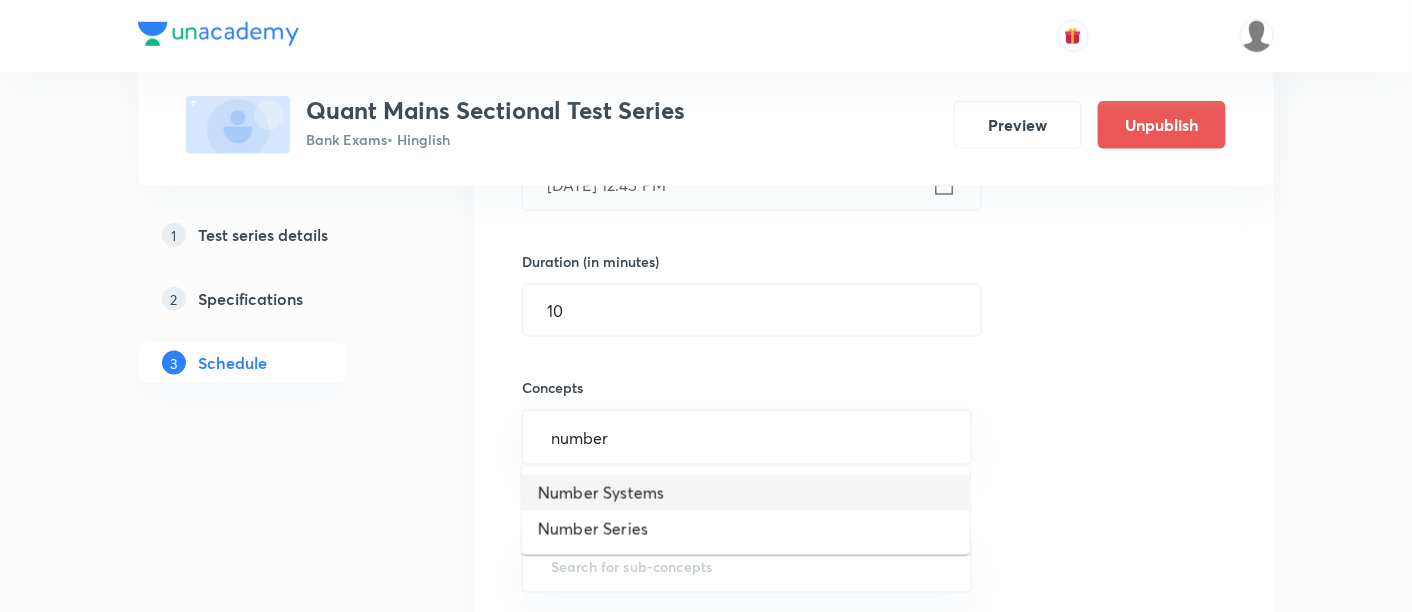 click on "Number Systems" at bounding box center [746, 493] 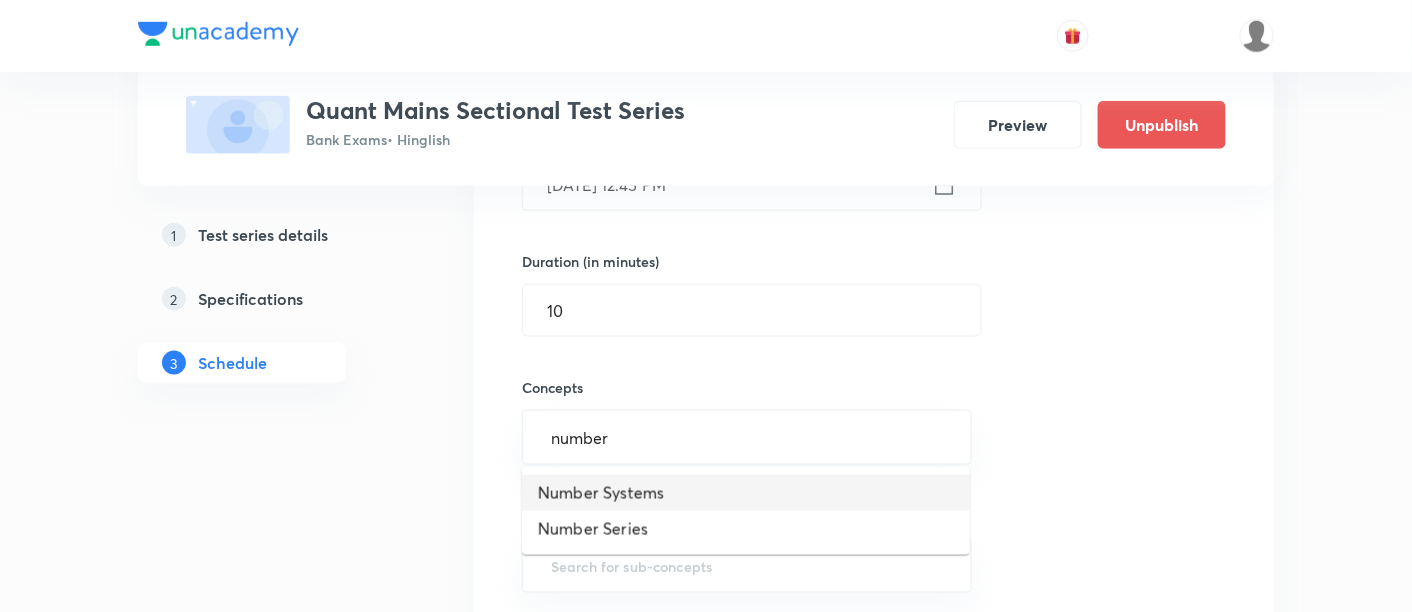 type 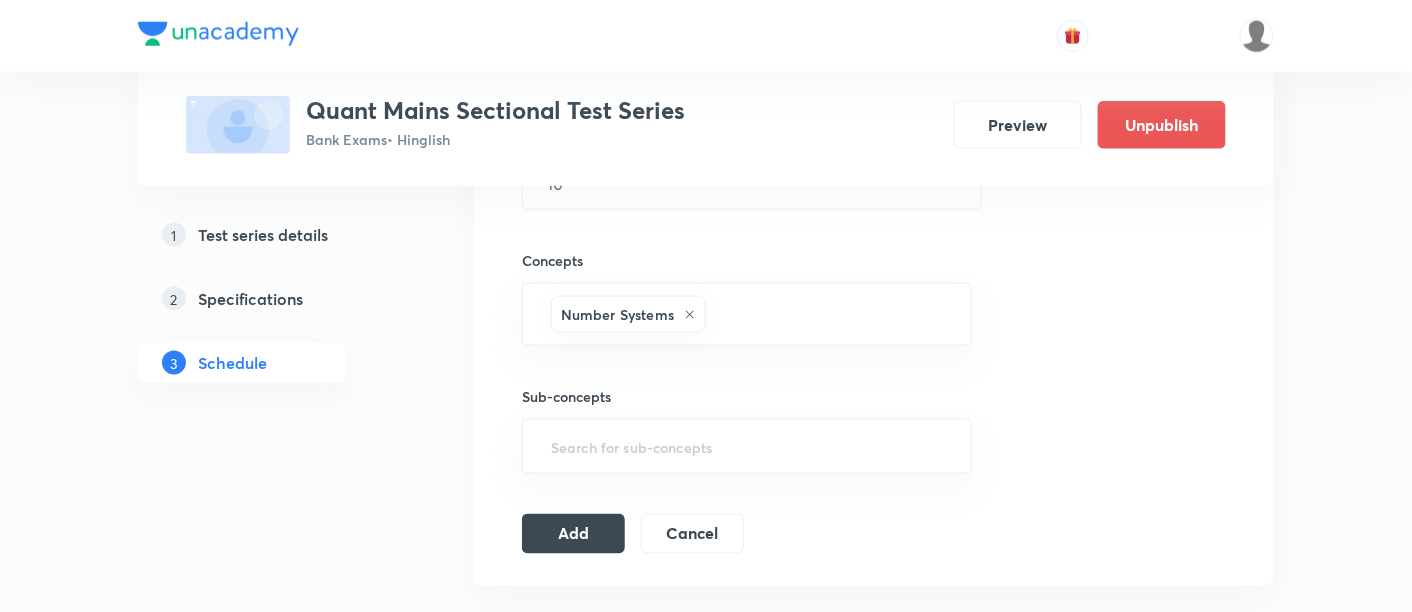 scroll, scrollTop: 708, scrollLeft: 0, axis: vertical 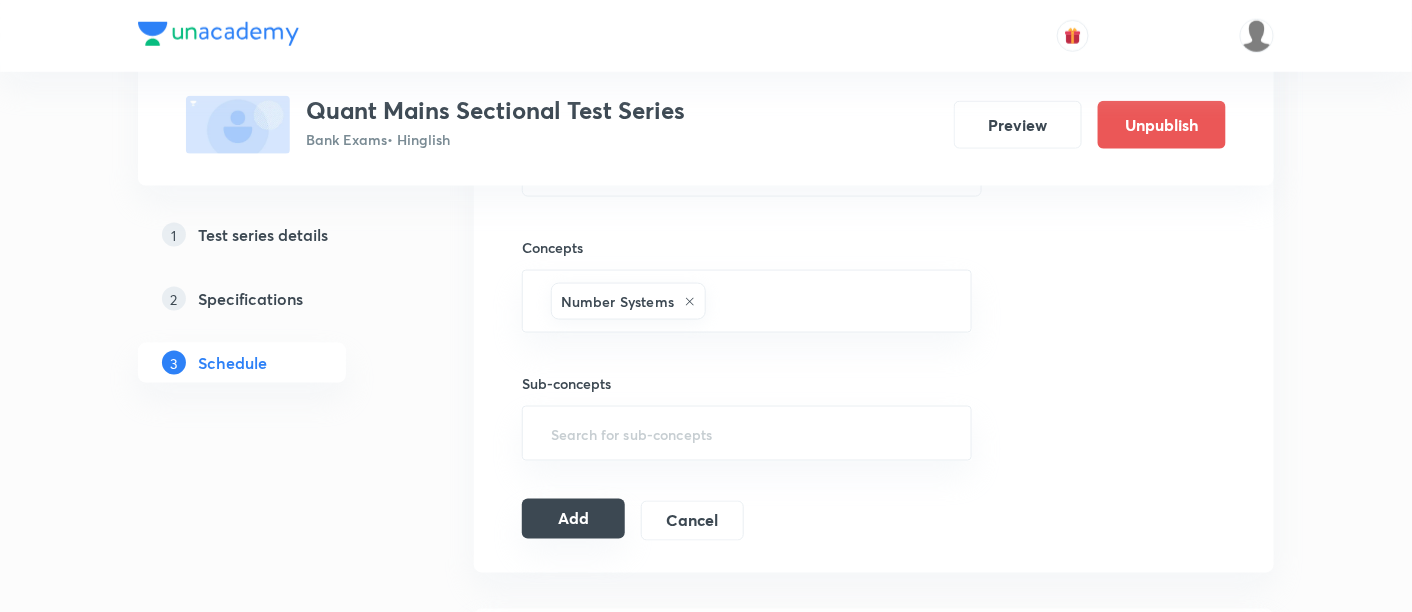 click on "Add" at bounding box center (573, 519) 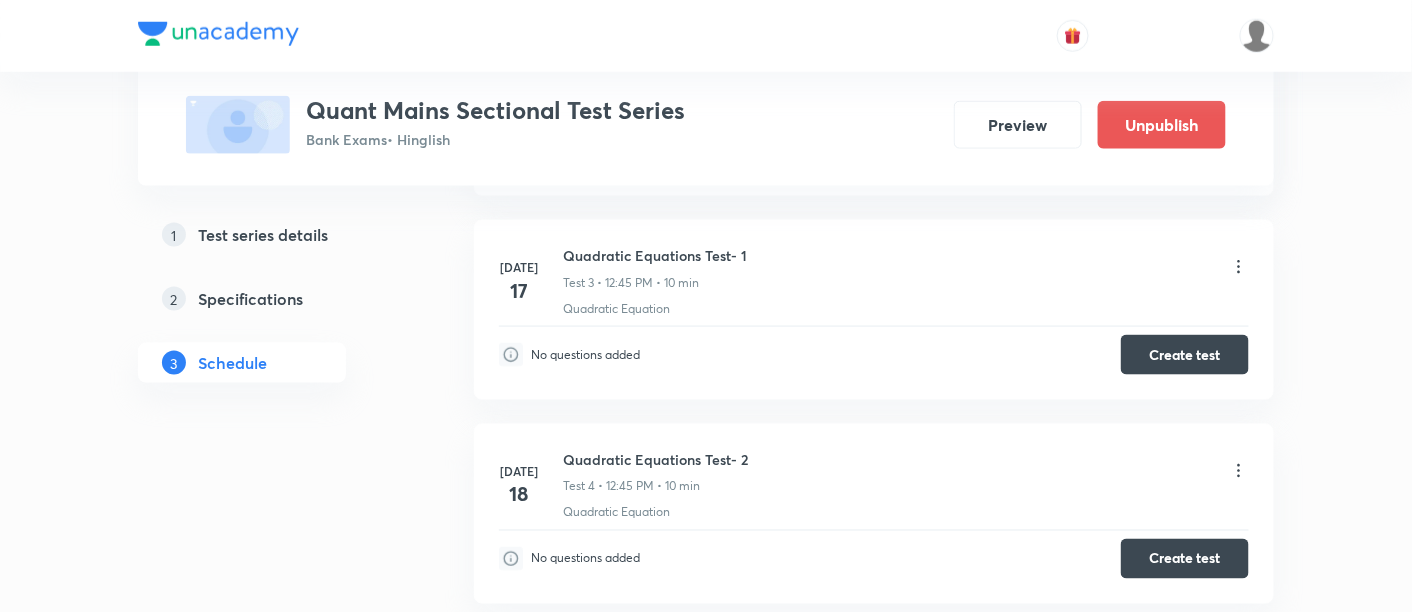 click on "Test Series Quant Mains Sectional Test Series Bank Exams  • Hinglish Preview Unpublish 1 Test series details 2 Specifications 3 Schedule Schedule •  12  tests Add a new session Jul 15 Variable based arithmetic test Test 1 • 12:45 PM • 10 min Graph · Arithmetic No questions added  Create test Jul 16 Variable Based Arithmetic Test-2 Test 2 • 12:45 AM • 10 min Arithmetic No questions added  Create test Jul 17 Quadratic Equations Test- 1 Test 3 • 12:45 PM • 10 min Quadratic Equation No questions added  Create test Jul 18 Quadratic Equations Test- 2 Test 4 • 12:45 PM • 10 min Quadratic Equation No questions added  Create test Jul 19 New Pattern Arithmetic & DI Test -1 Test 5 • 12:45 PM • 10 min Graph · Arithmetic No questions added  Create test Jul 21 New Pattern Arithmetic & DI Test -2 Test 6 • 12:45 PM • 10 min Graph · Arithmetic No questions added  Create test Jul 22 New Pattern Arithmetic & DI Test -3 Test 7 • 12:45 PM • 10 min Graph · Arithmetic No questions added  Jul 23" at bounding box center (706, 859) 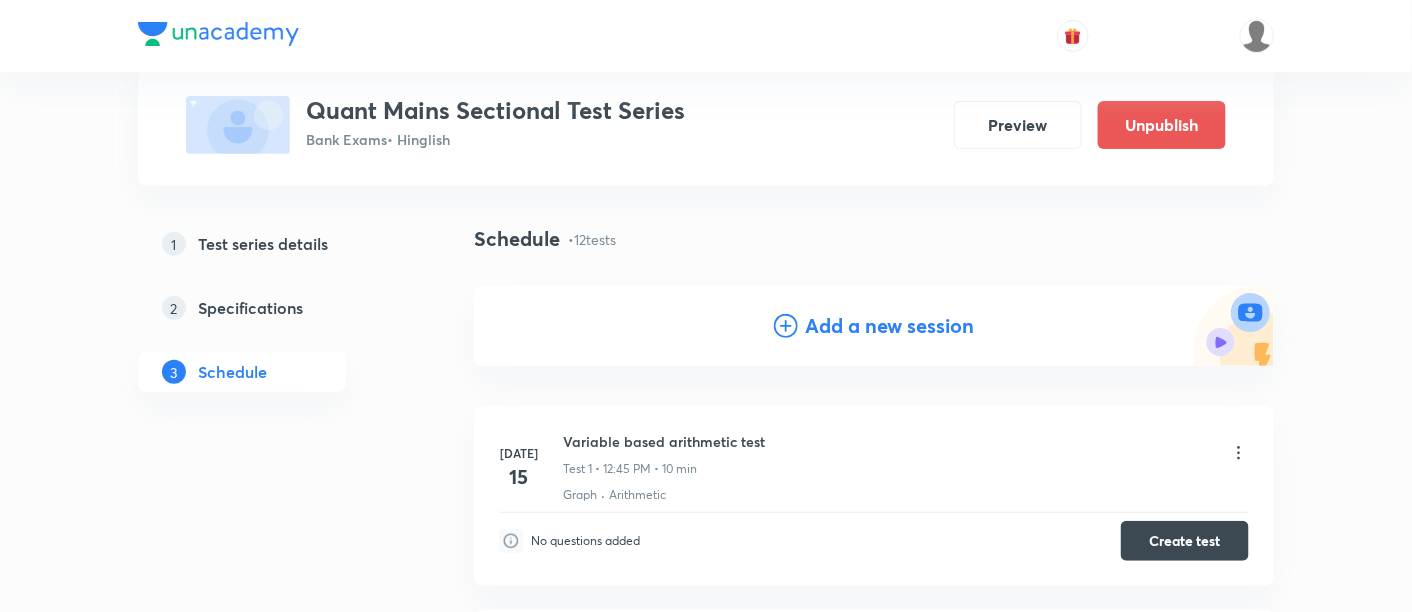 scroll, scrollTop: 110, scrollLeft: 0, axis: vertical 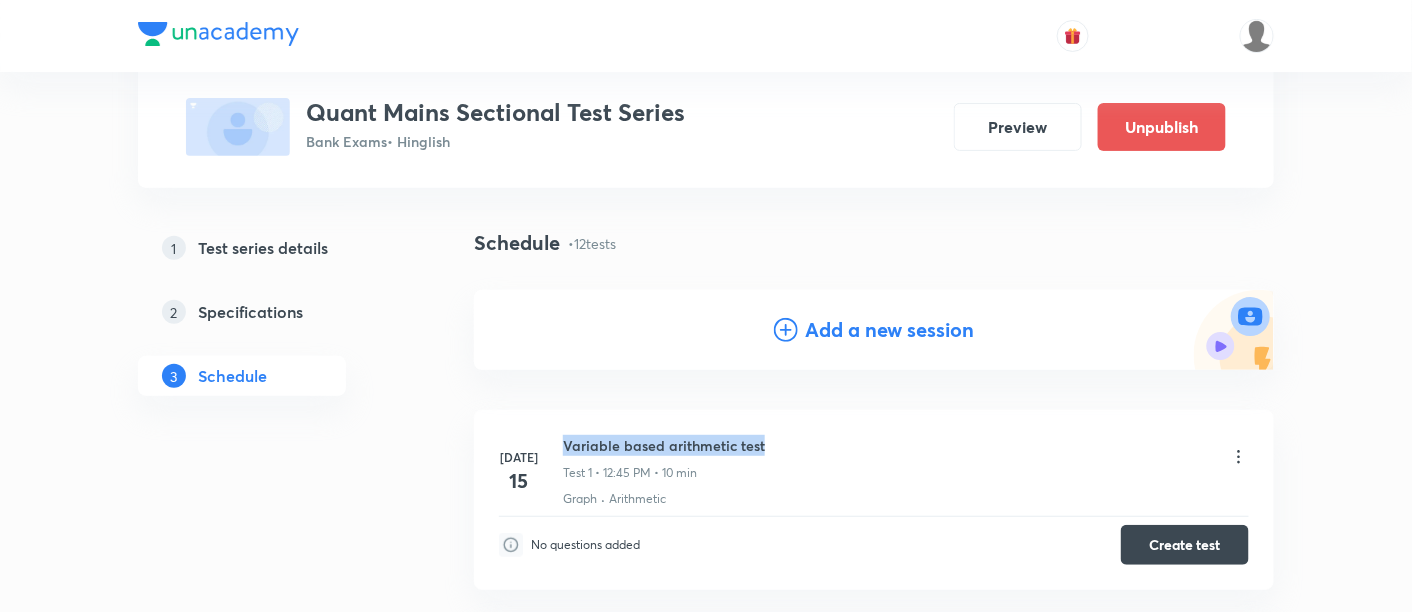 drag, startPoint x: 562, startPoint y: 444, endPoint x: 808, endPoint y: 454, distance: 246.20317 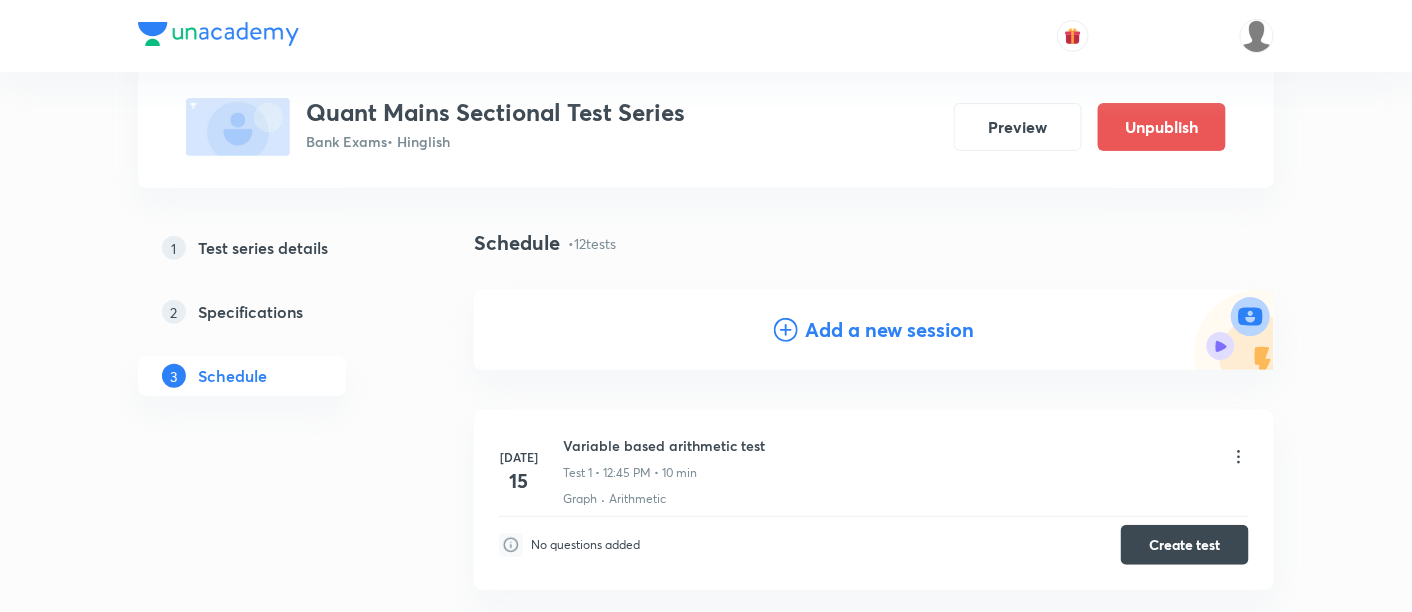 click on "Add a new session" at bounding box center [890, 330] 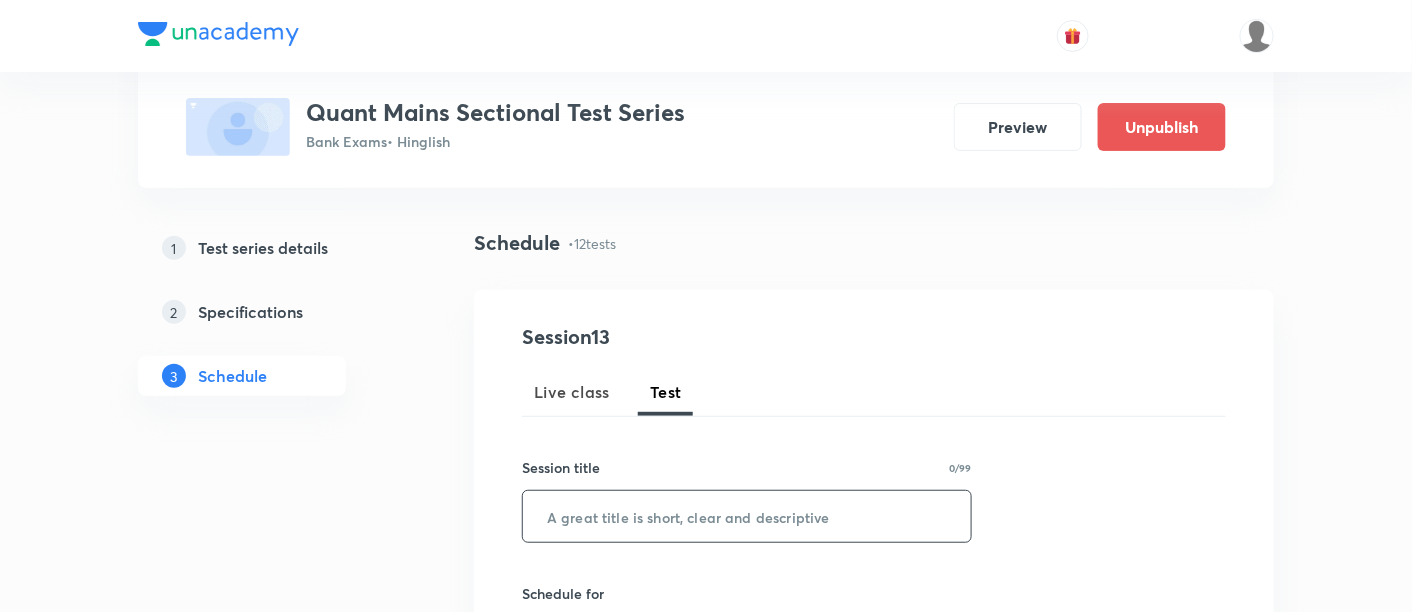 paste on "Variable based arithmetic test" 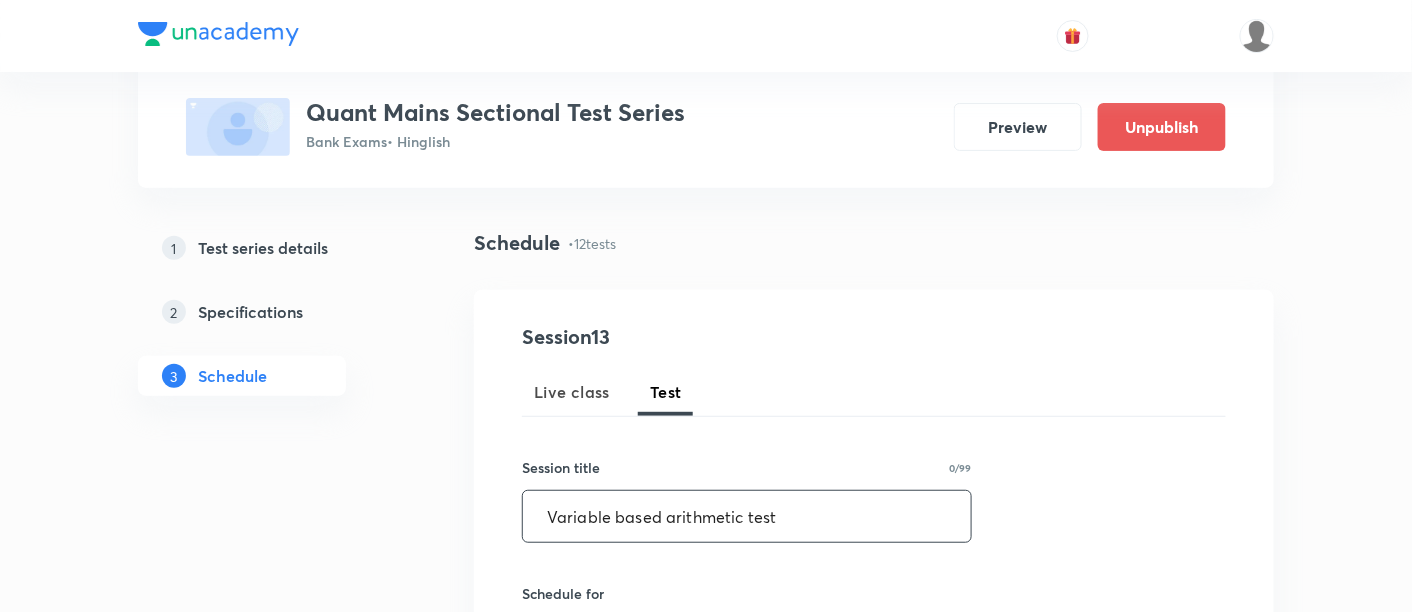 click on "Variable based arithmetic test" at bounding box center (747, 516) 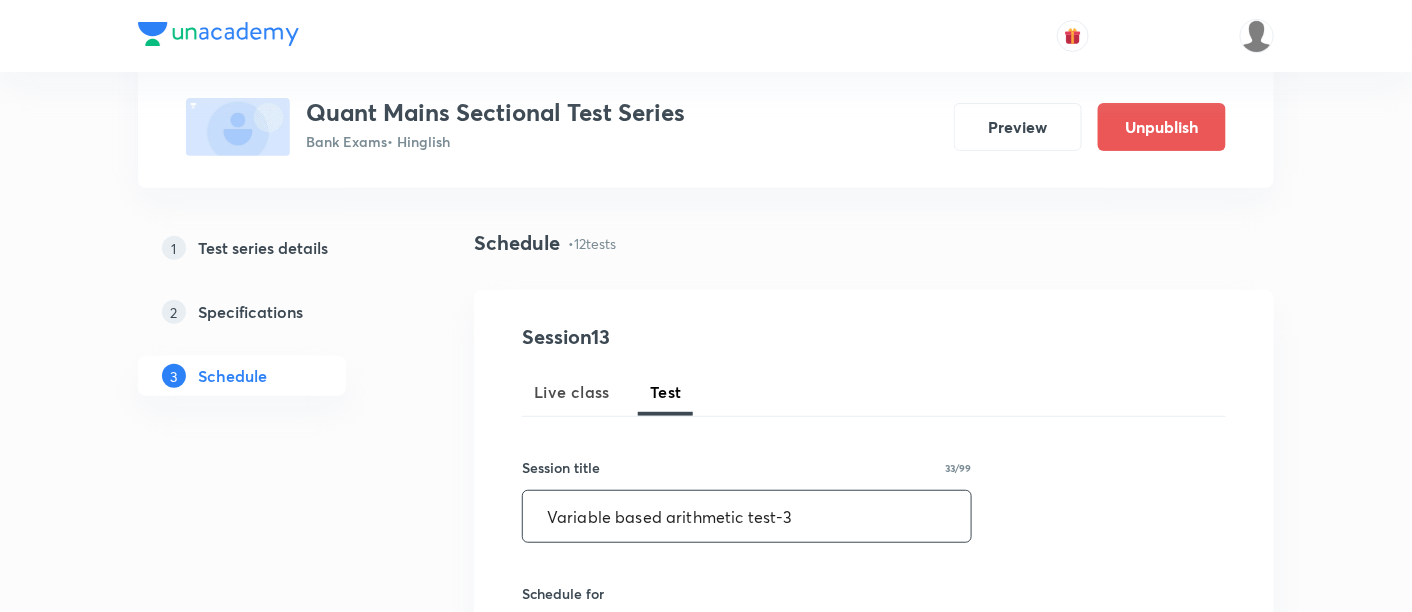 click on "Variable based arithmetic test-3" at bounding box center (747, 516) 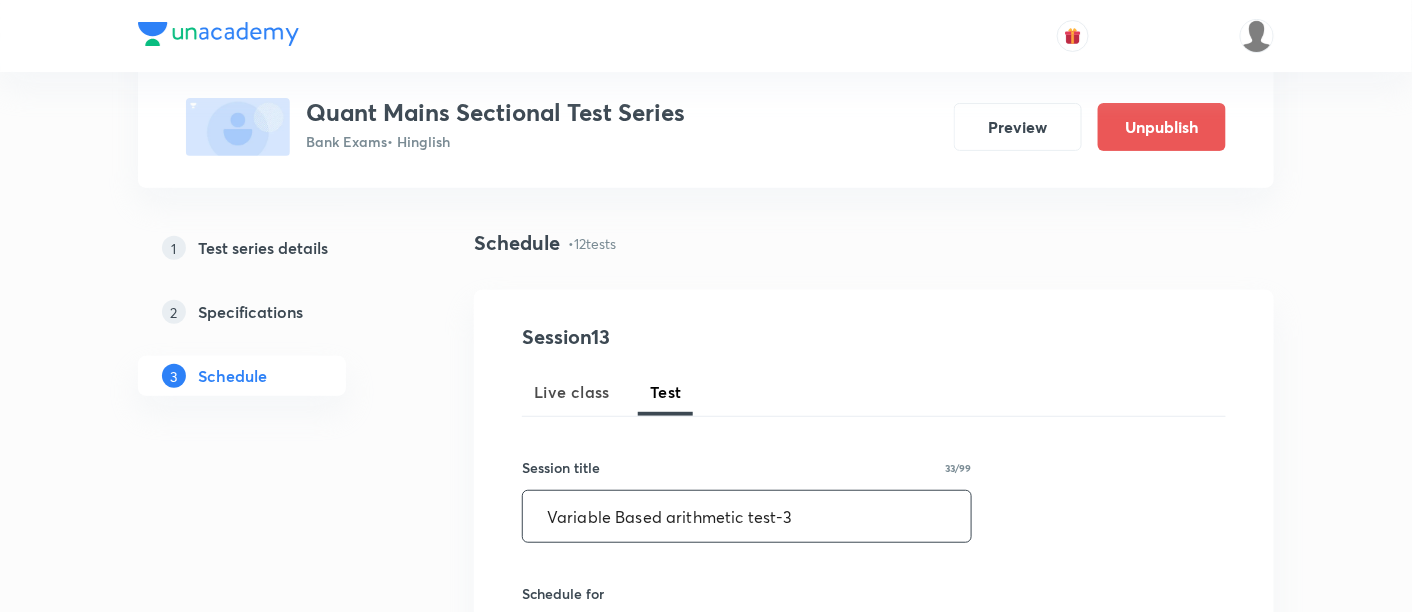 click on "Variable Based arithmetic test-3" at bounding box center (747, 516) 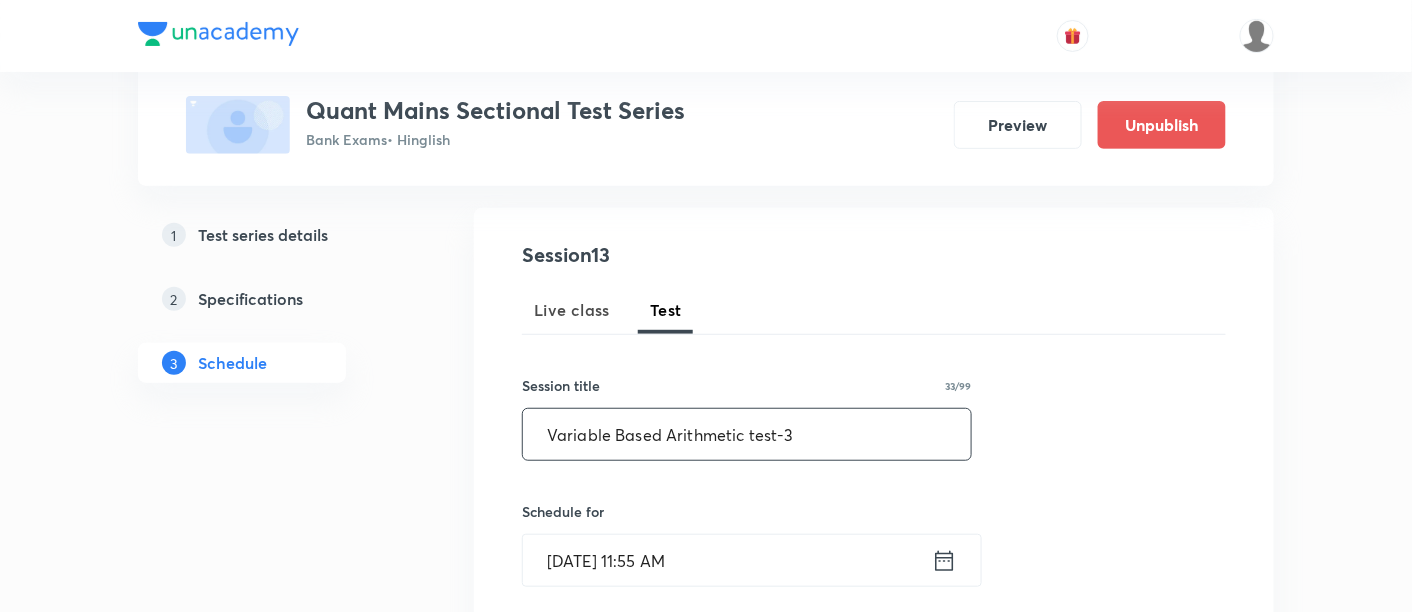 scroll, scrollTop: 211, scrollLeft: 0, axis: vertical 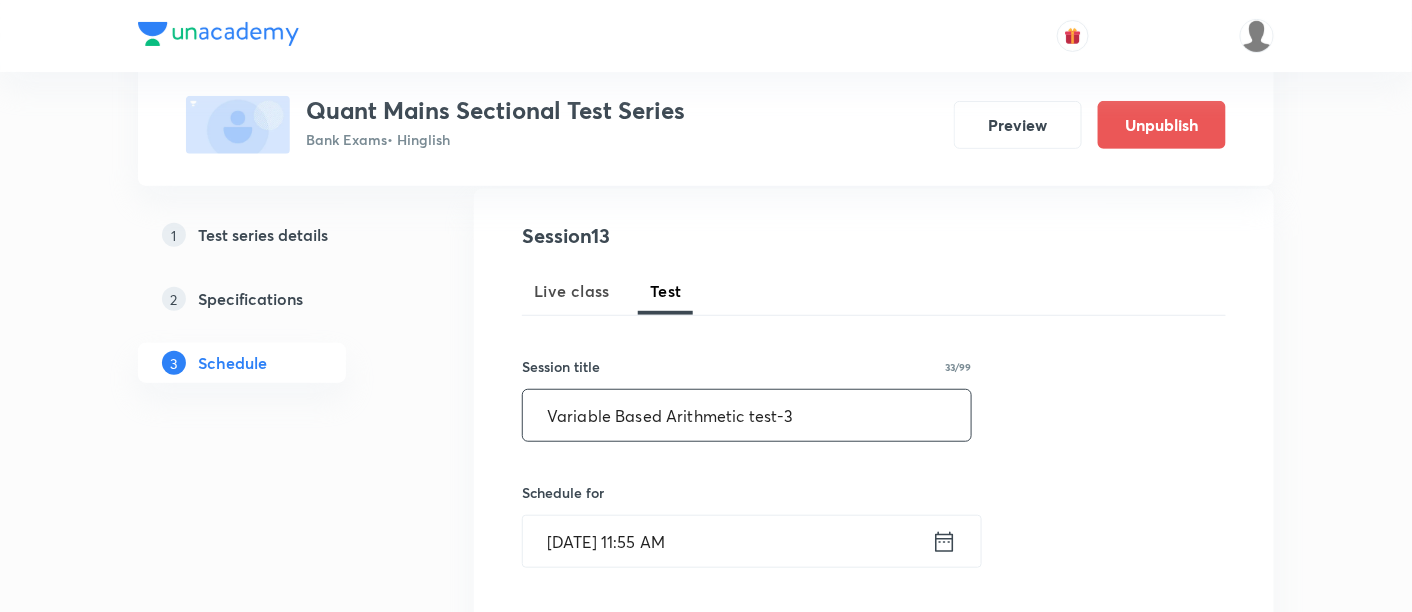 click on "Variable Based Arithmetic test-3" at bounding box center [747, 415] 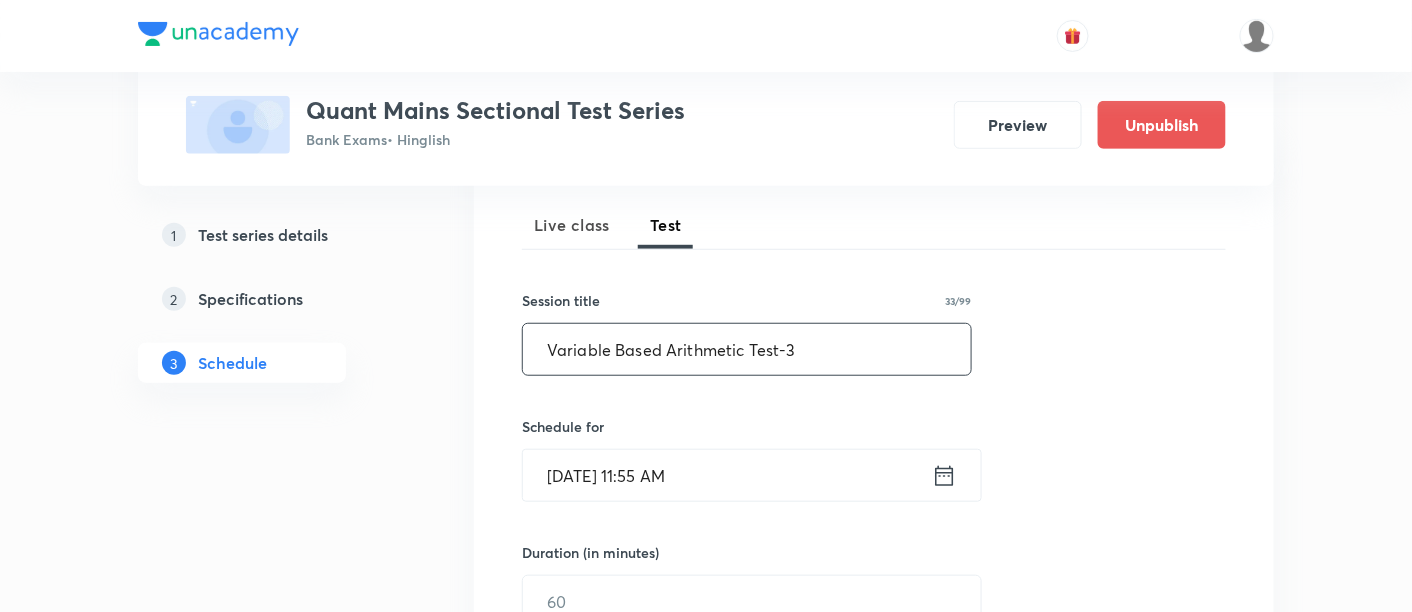 scroll, scrollTop: 268, scrollLeft: 0, axis: vertical 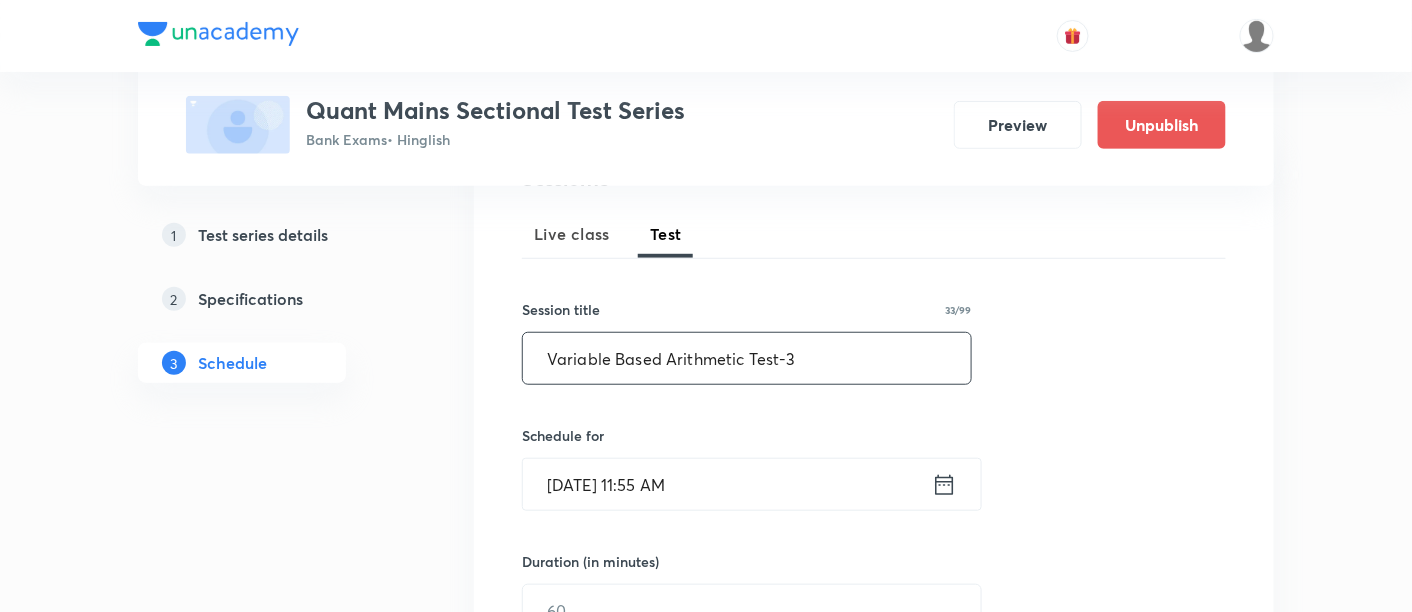 type on "Variable Based Arithmetic Test-3" 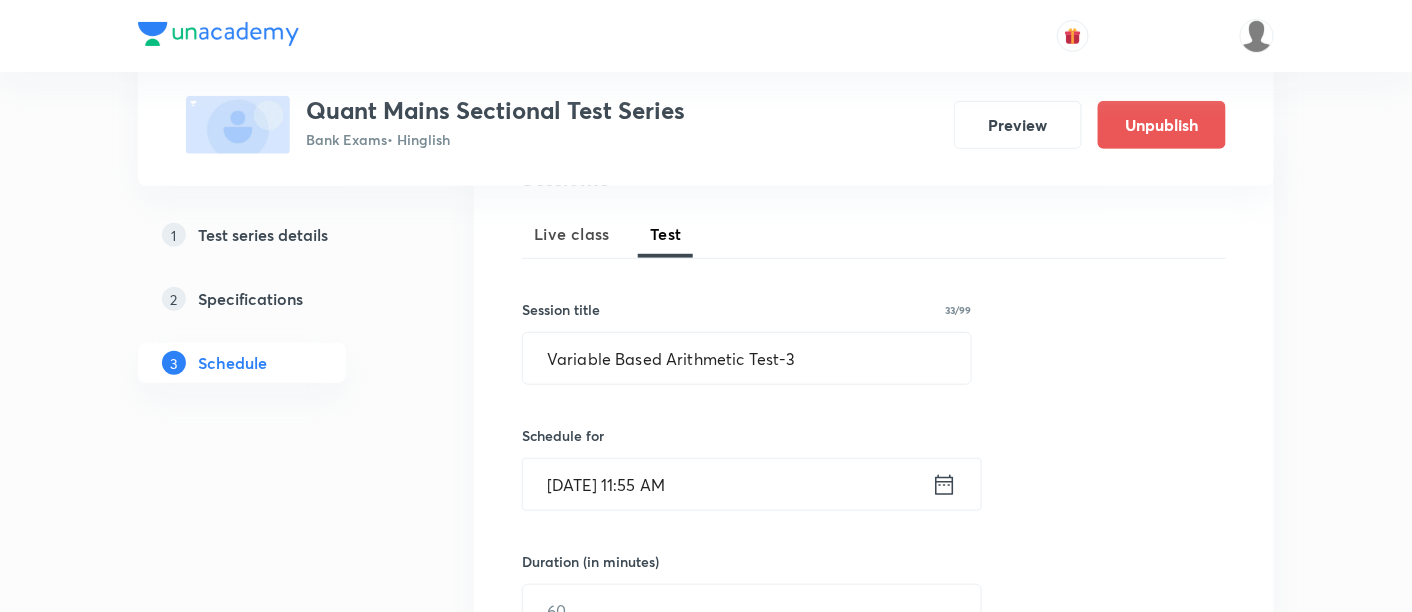 click 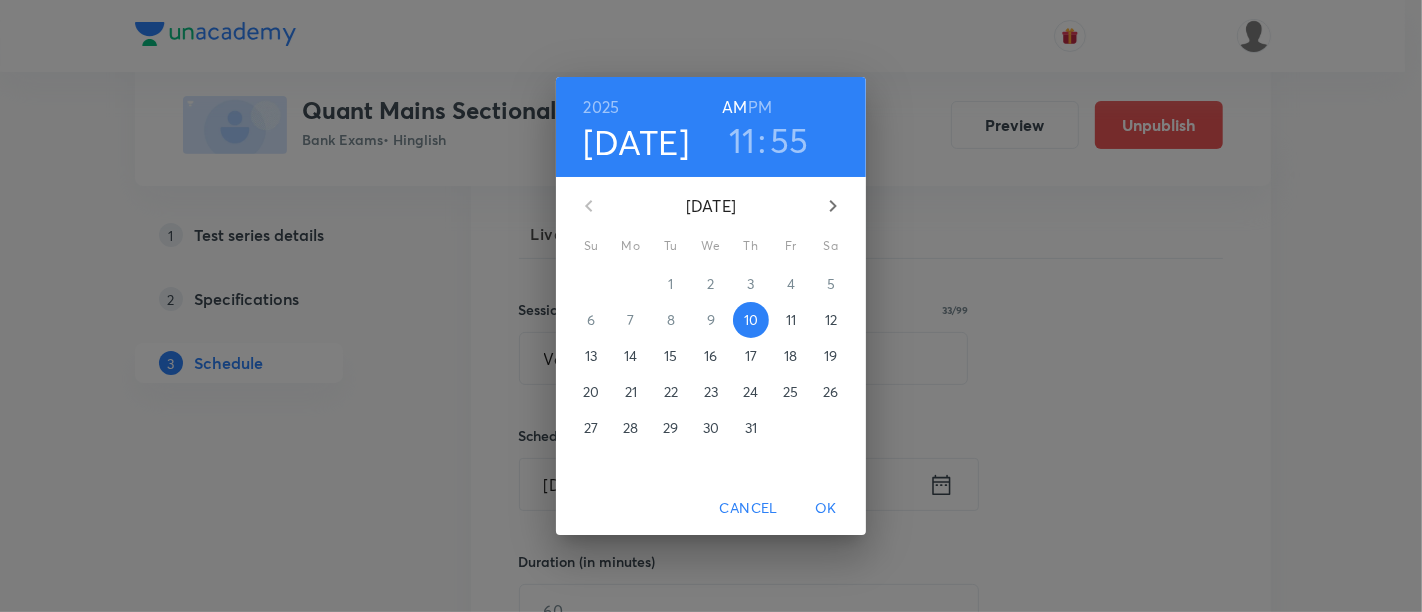 click on "PM" at bounding box center (760, 107) 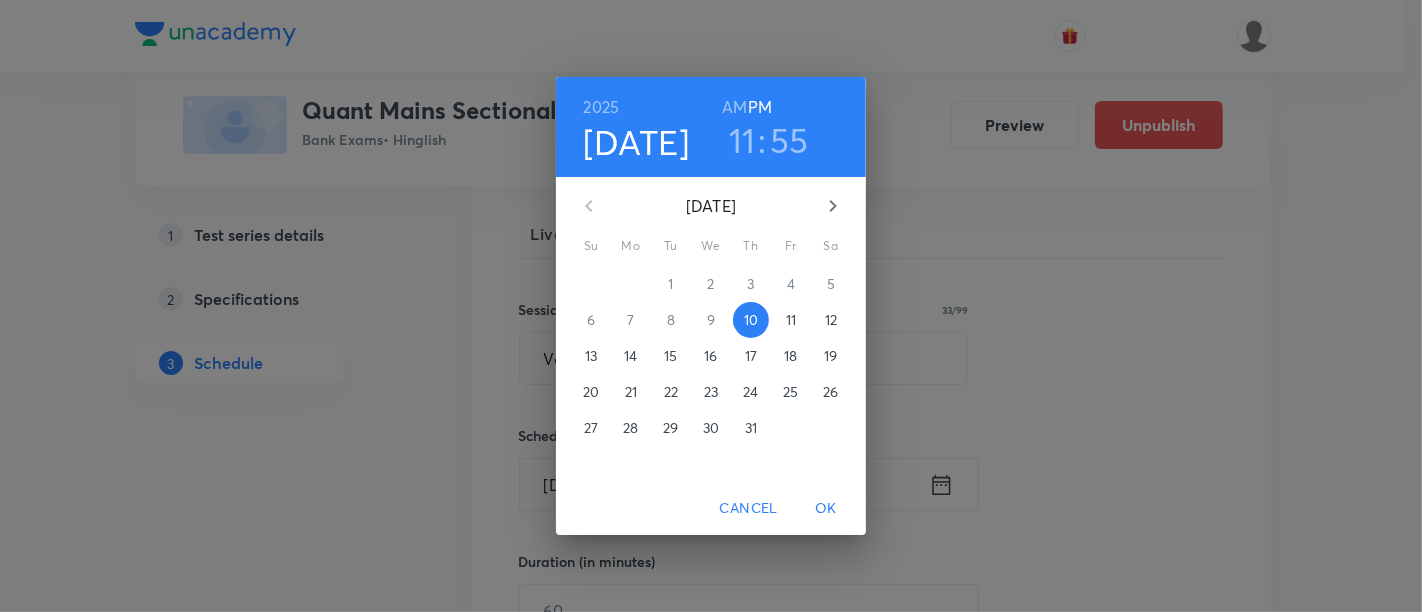 click on "29" at bounding box center (670, 428) 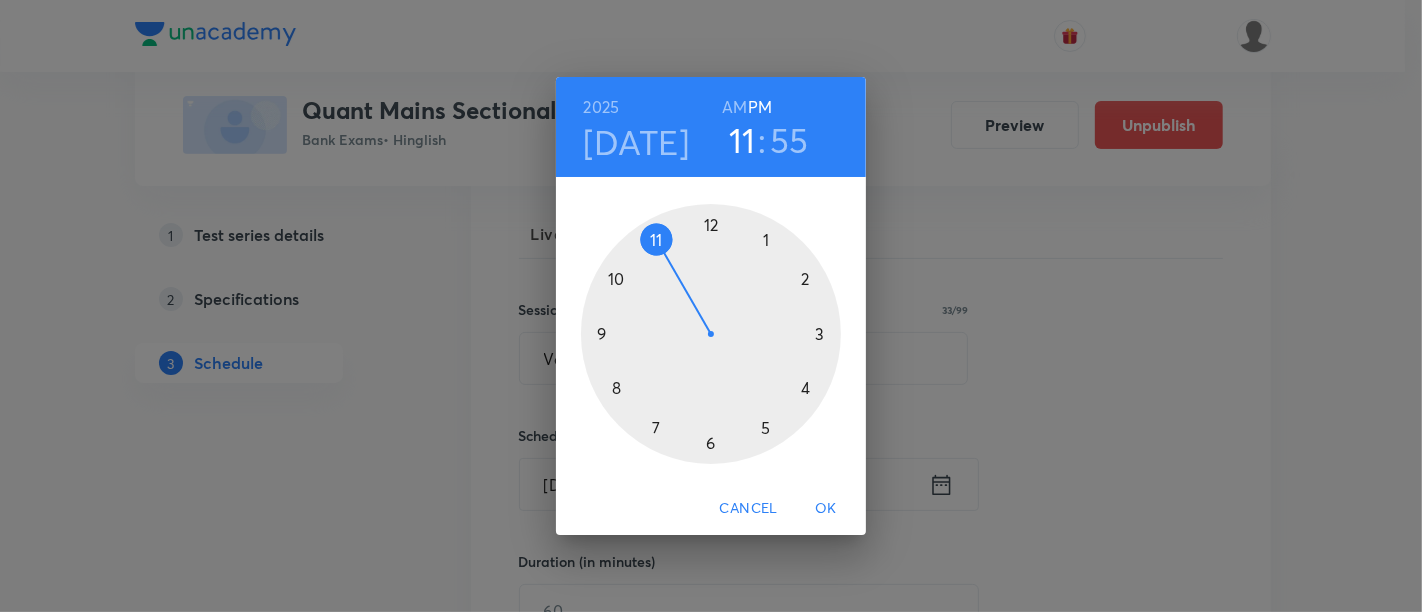 click at bounding box center [711, 334] 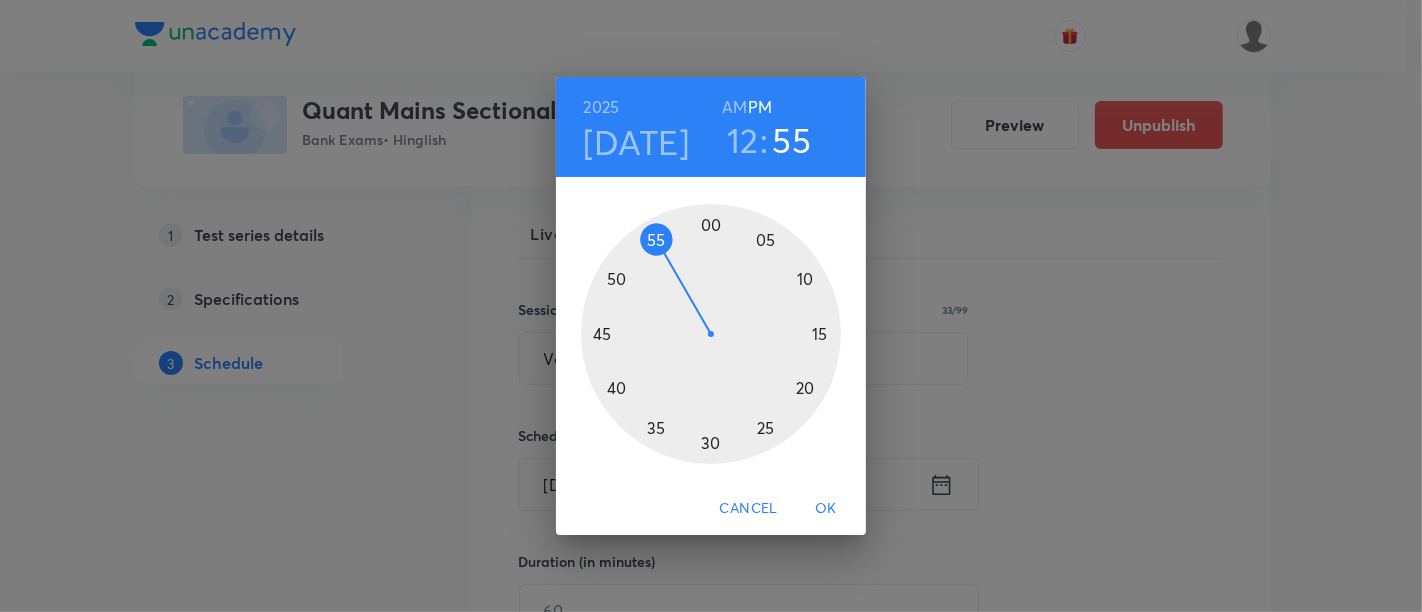 click at bounding box center [711, 334] 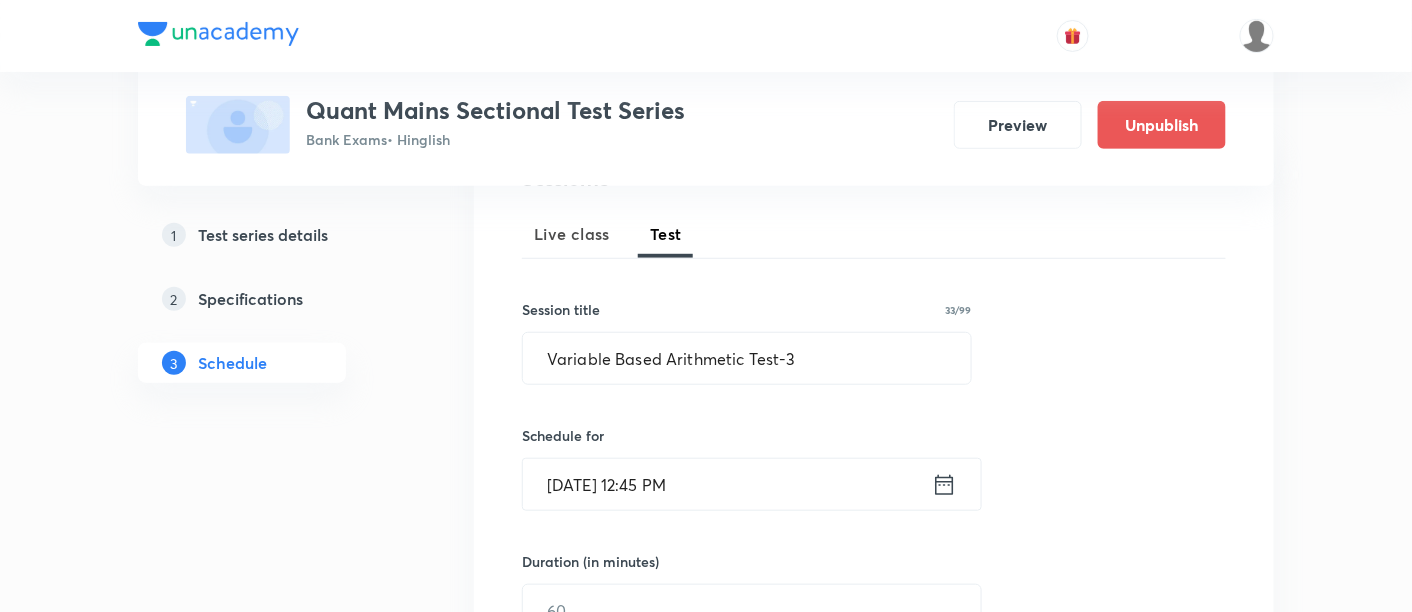 scroll, scrollTop: 363, scrollLeft: 0, axis: vertical 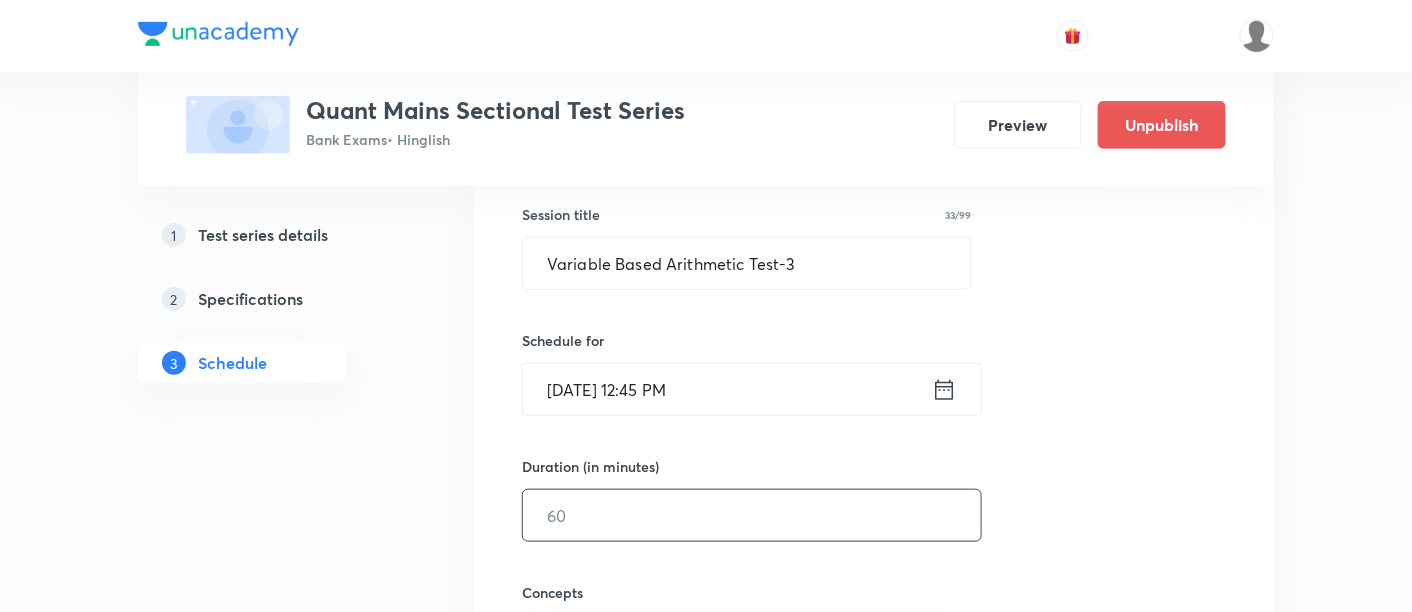 click at bounding box center [752, 515] 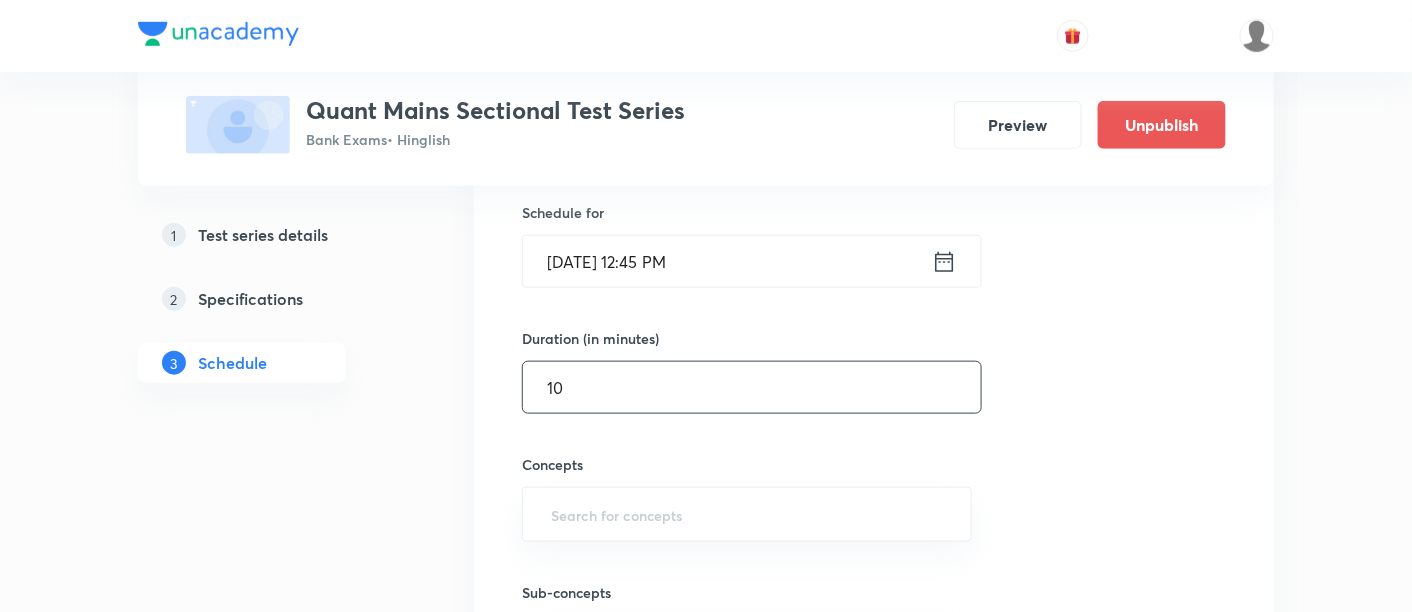 scroll, scrollTop: 492, scrollLeft: 0, axis: vertical 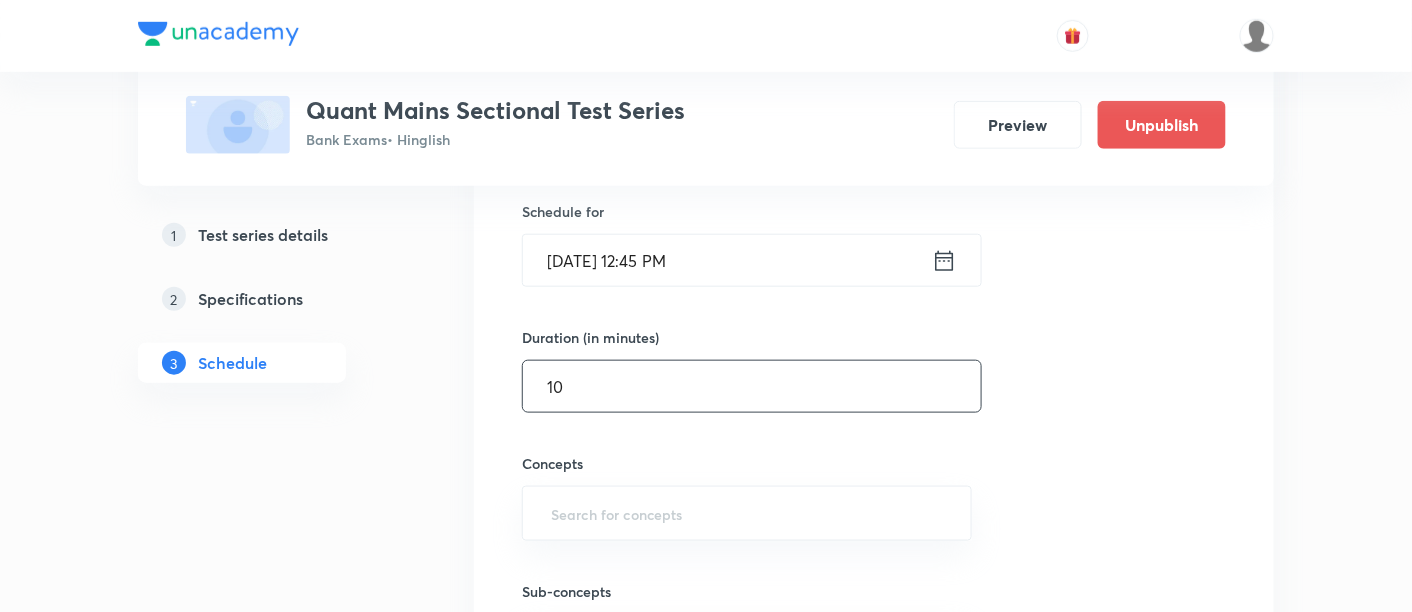 type on "10" 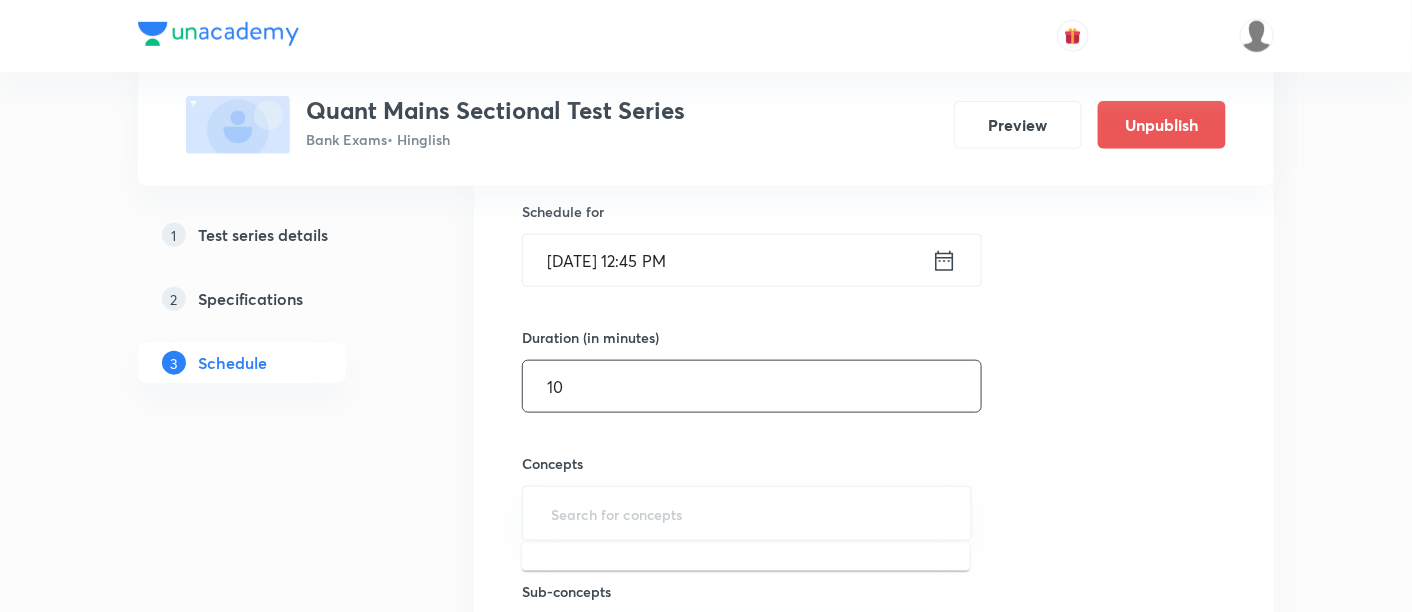 click at bounding box center [747, 513] 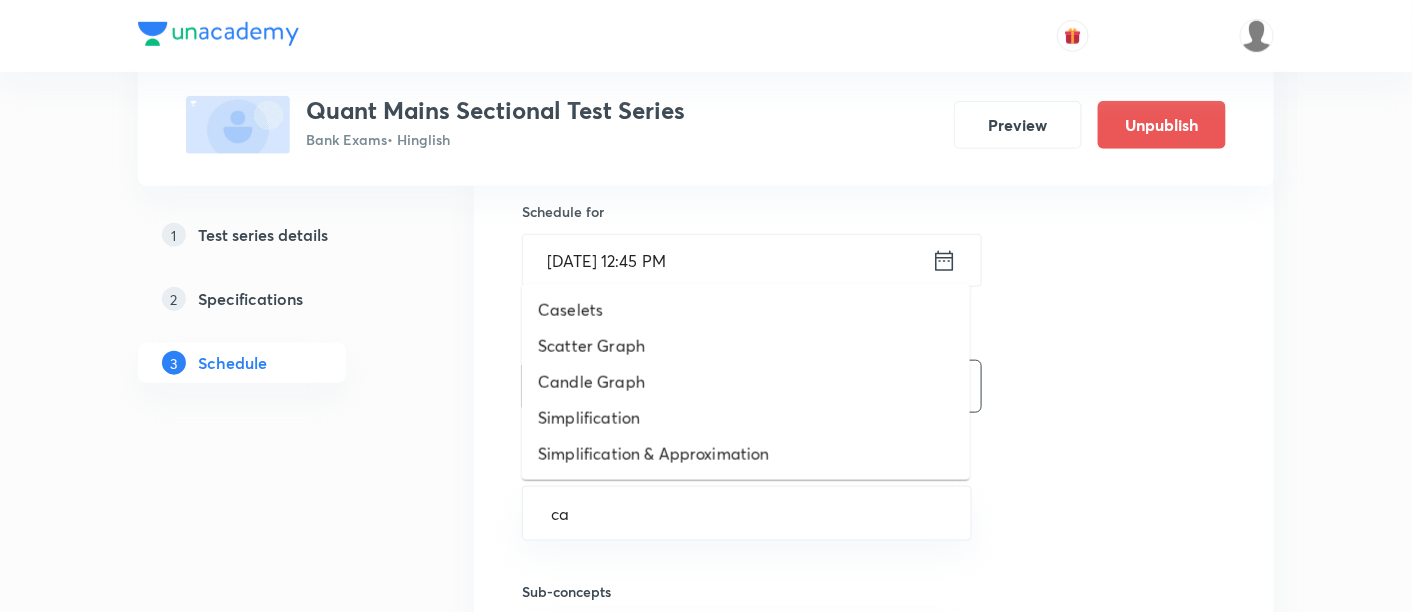 type on "c" 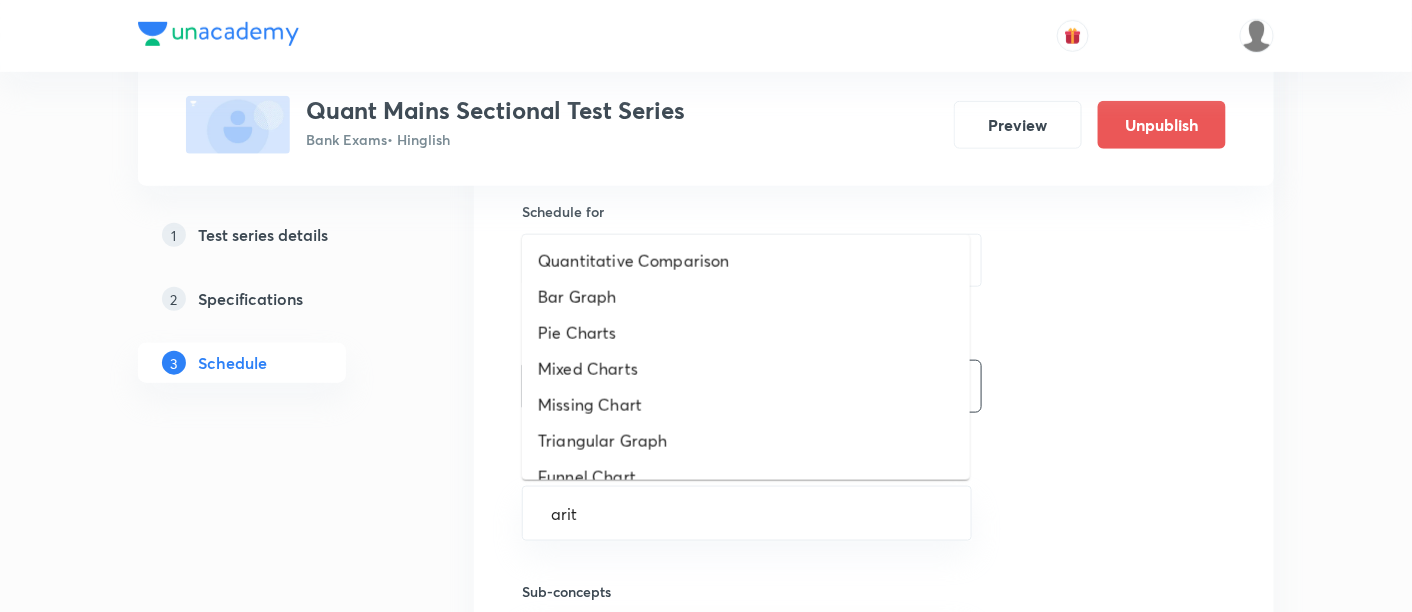 type on "arith" 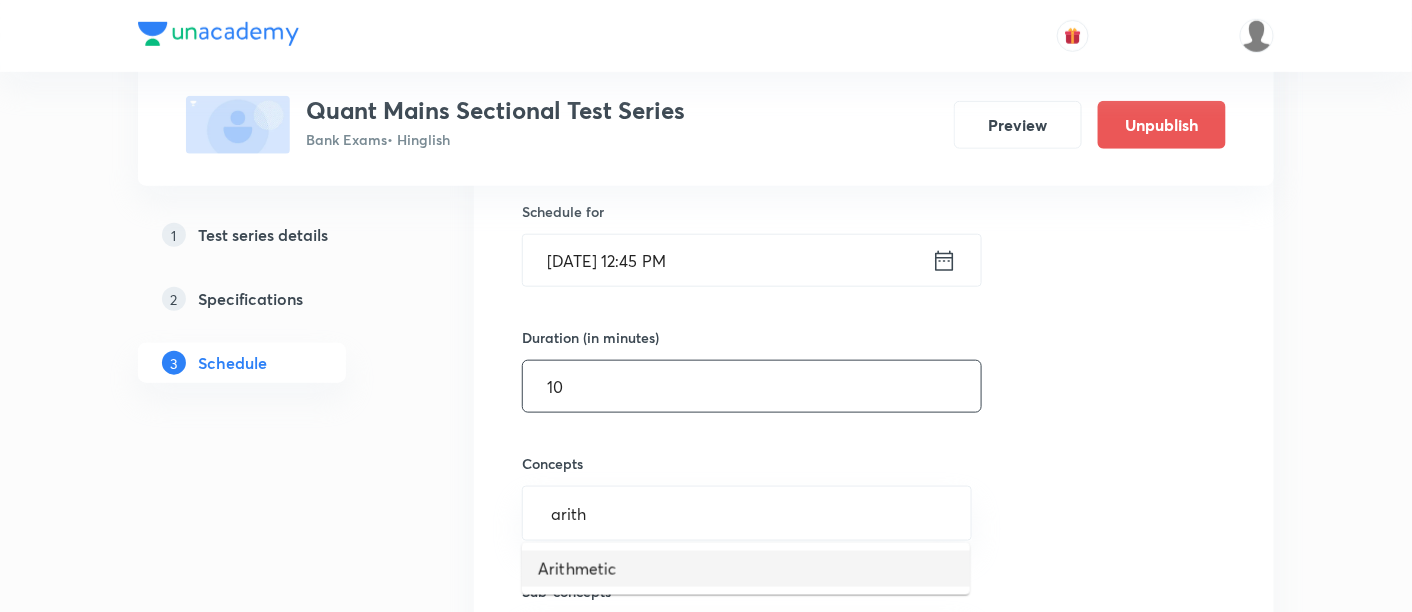 type 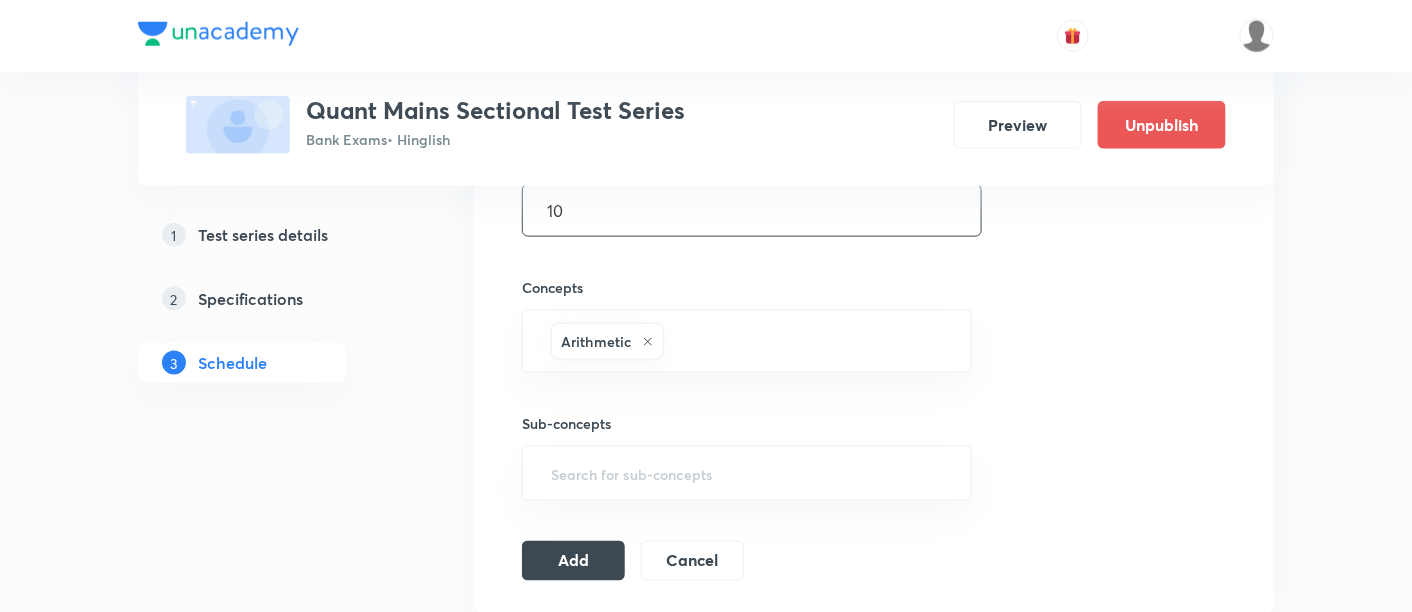 scroll, scrollTop: 672, scrollLeft: 0, axis: vertical 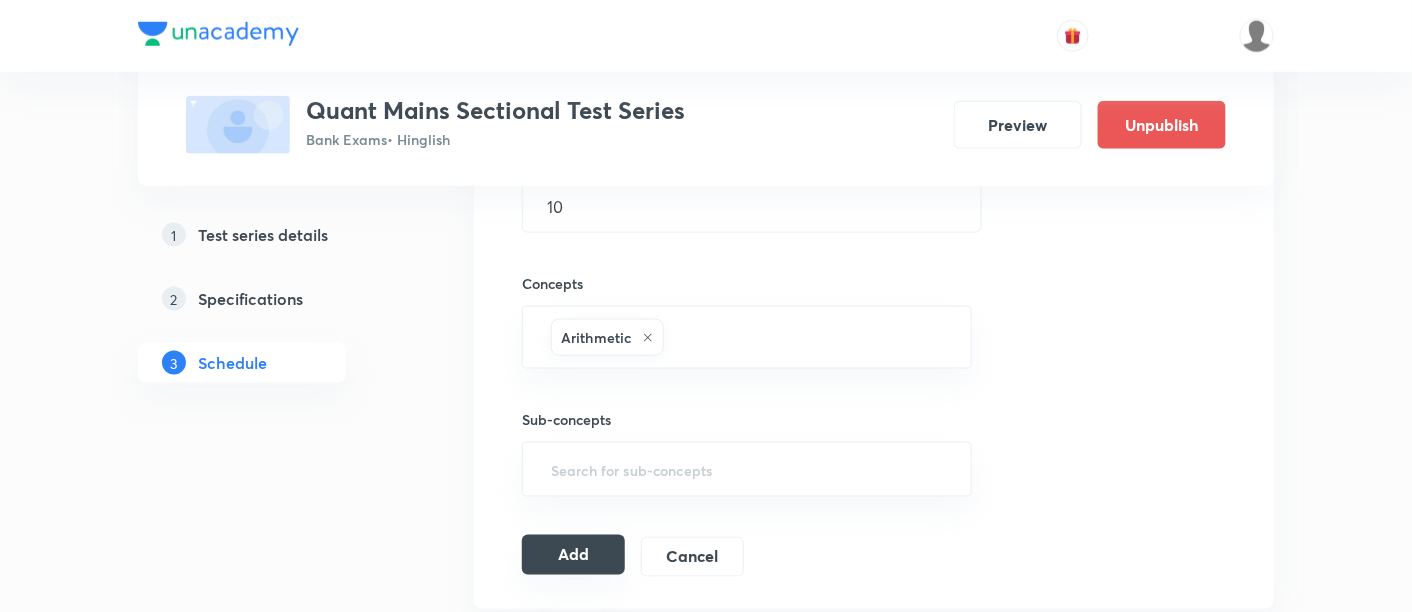 click on "Add" at bounding box center (573, 555) 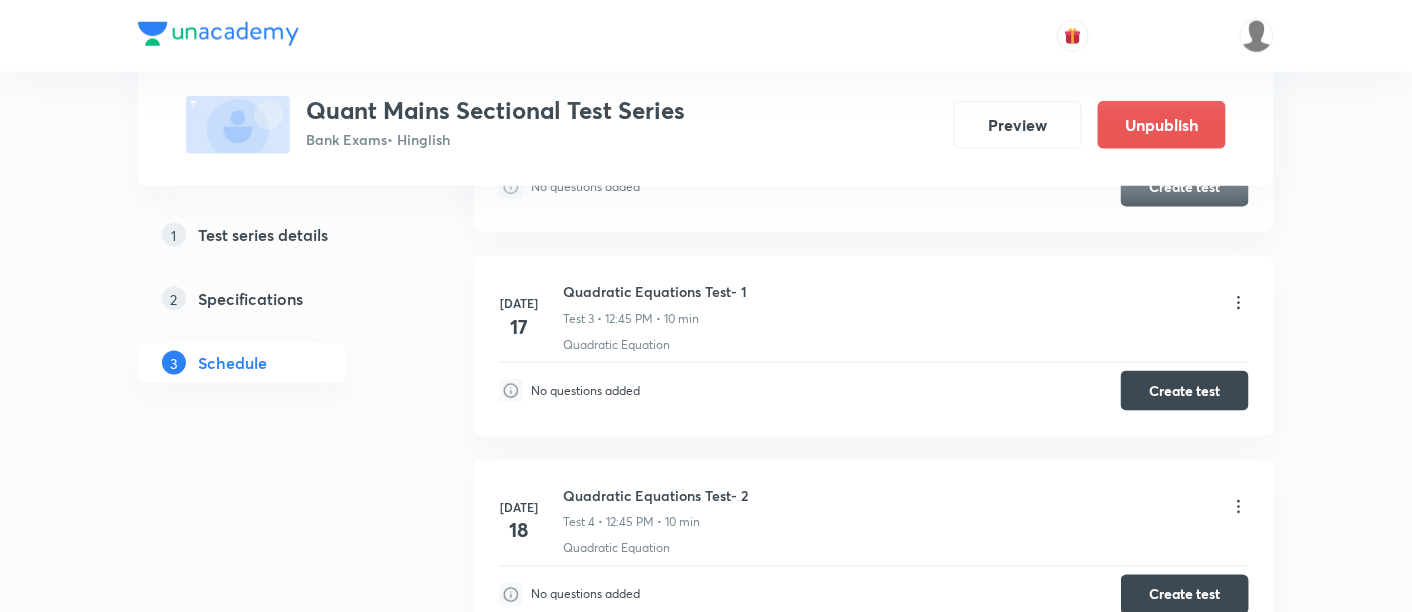 scroll, scrollTop: 0, scrollLeft: 0, axis: both 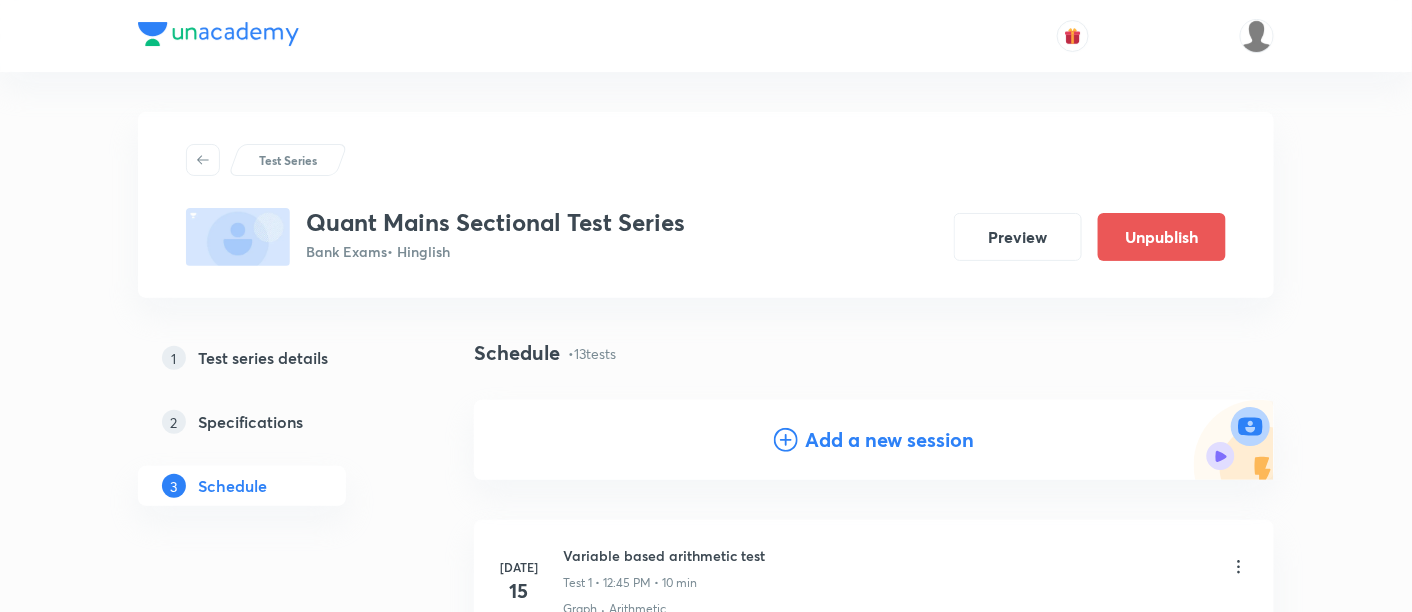 click on "Add a new session" at bounding box center (890, 440) 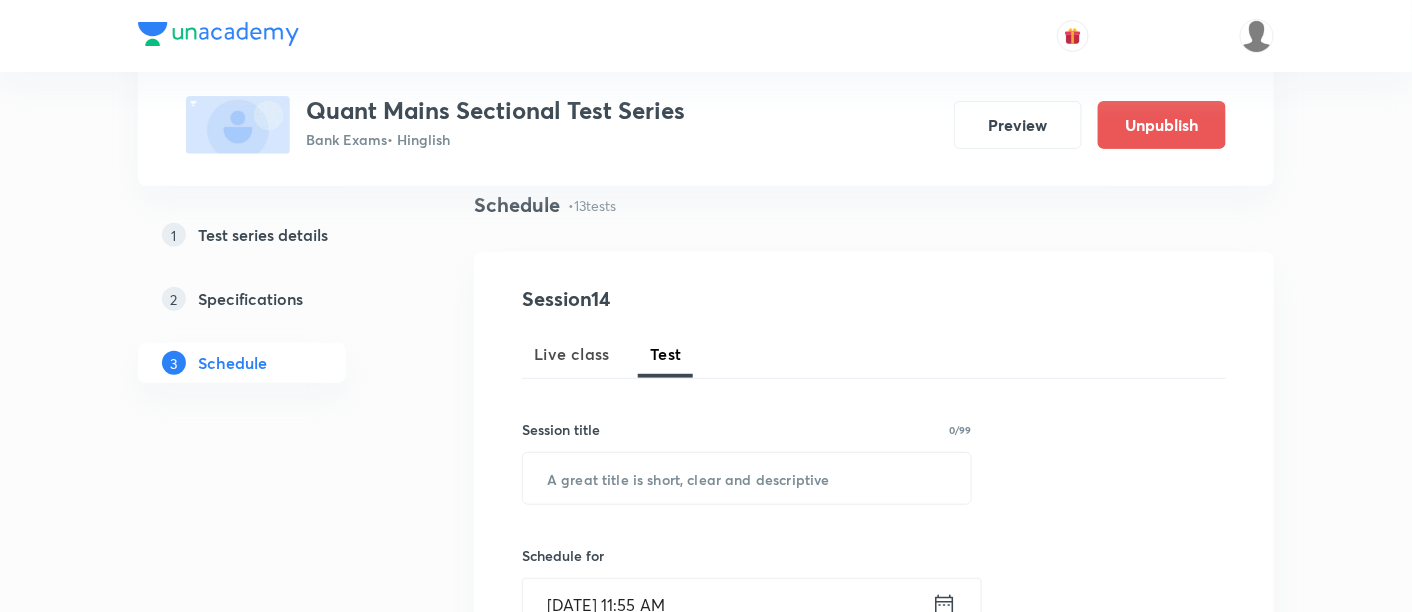 scroll, scrollTop: 200, scrollLeft: 0, axis: vertical 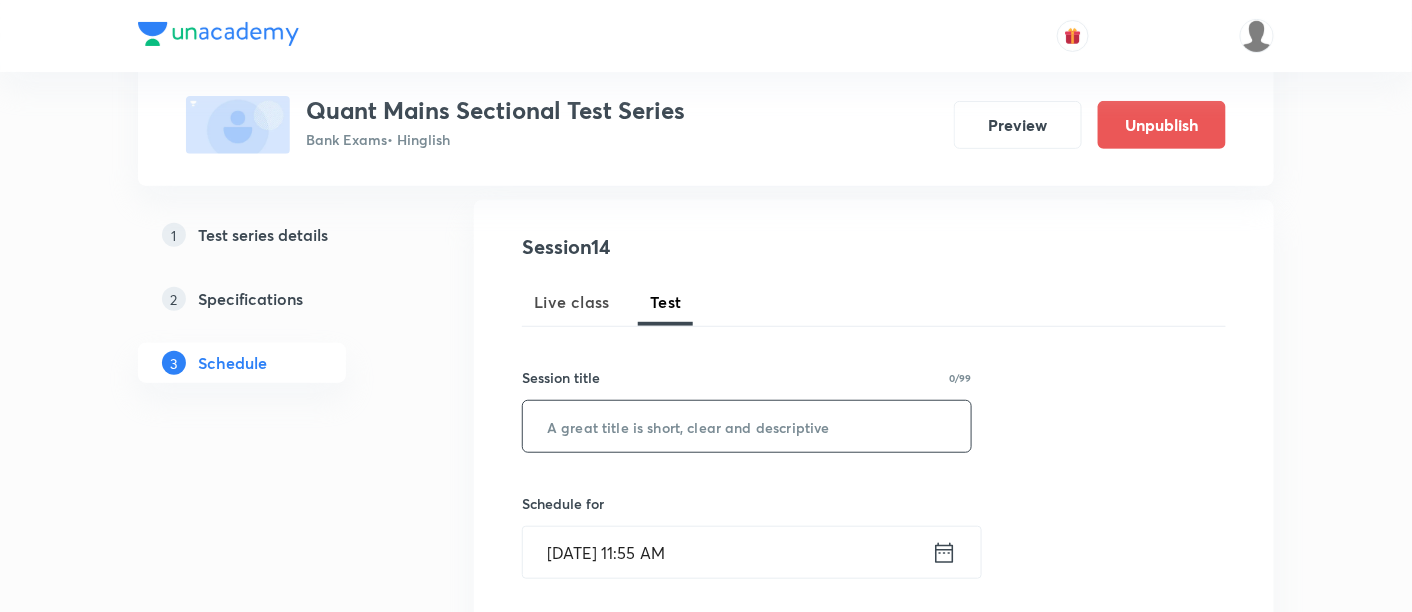 click at bounding box center [747, 426] 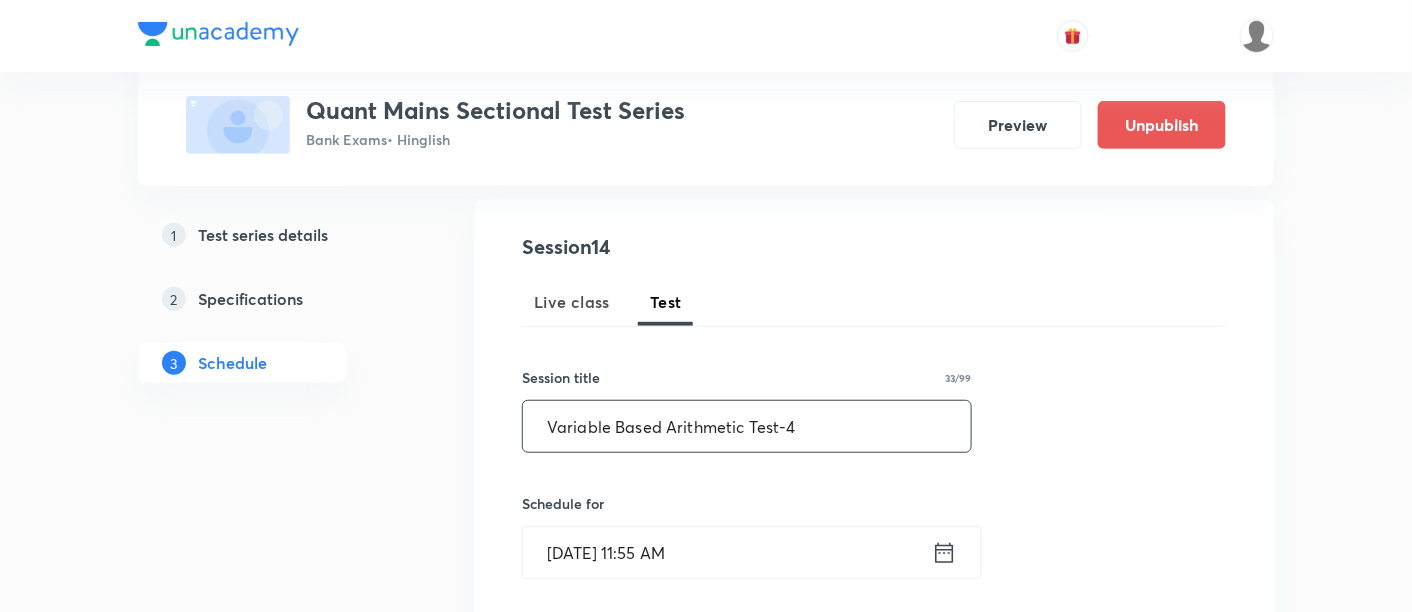 type on "Variable Based Arithmetic Test-4" 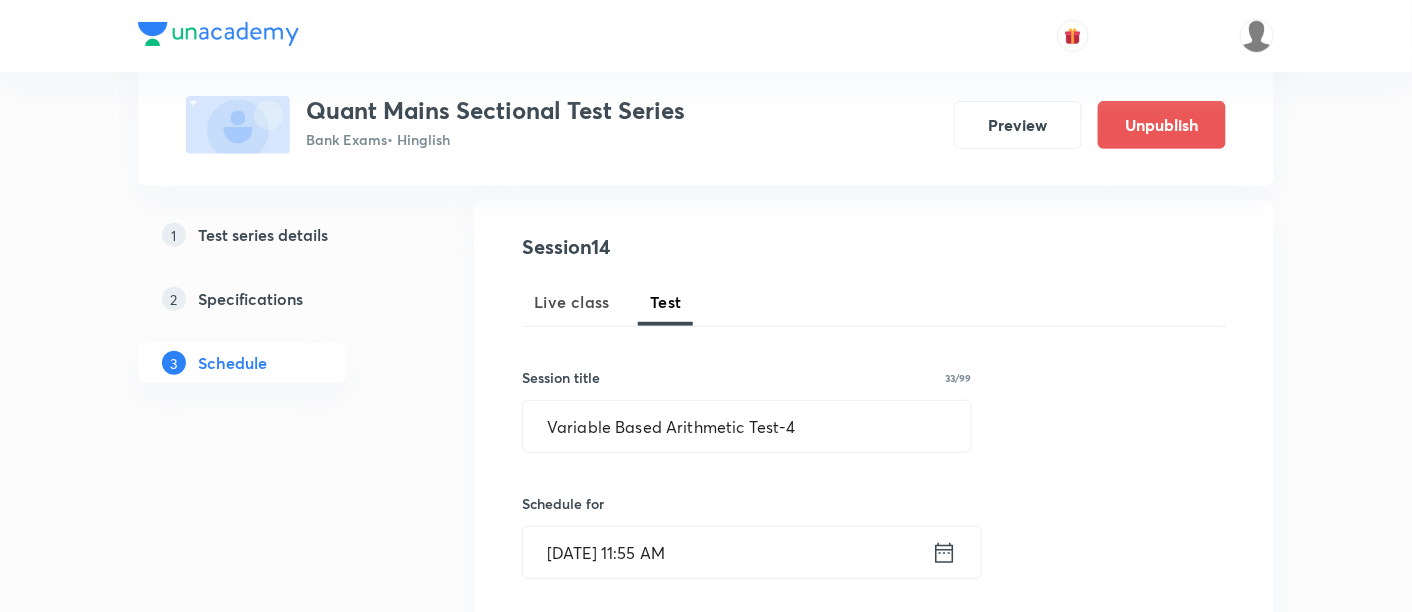 click 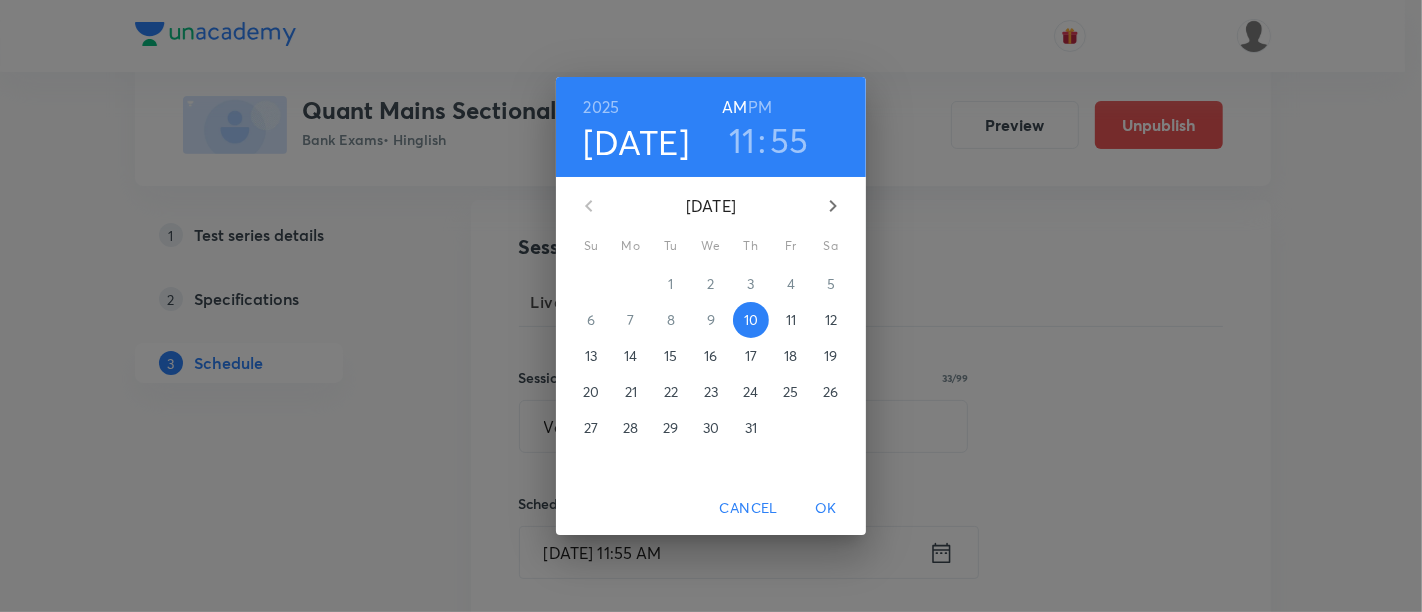 click on "30" at bounding box center [711, 428] 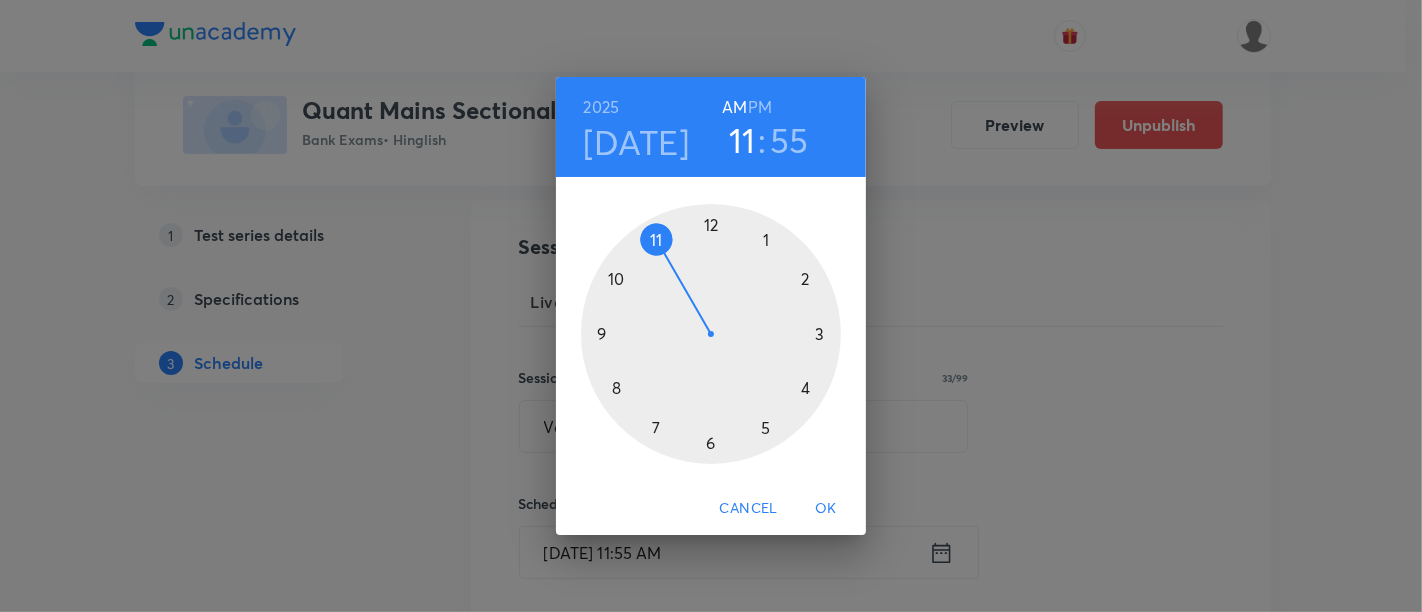 click at bounding box center (711, 334) 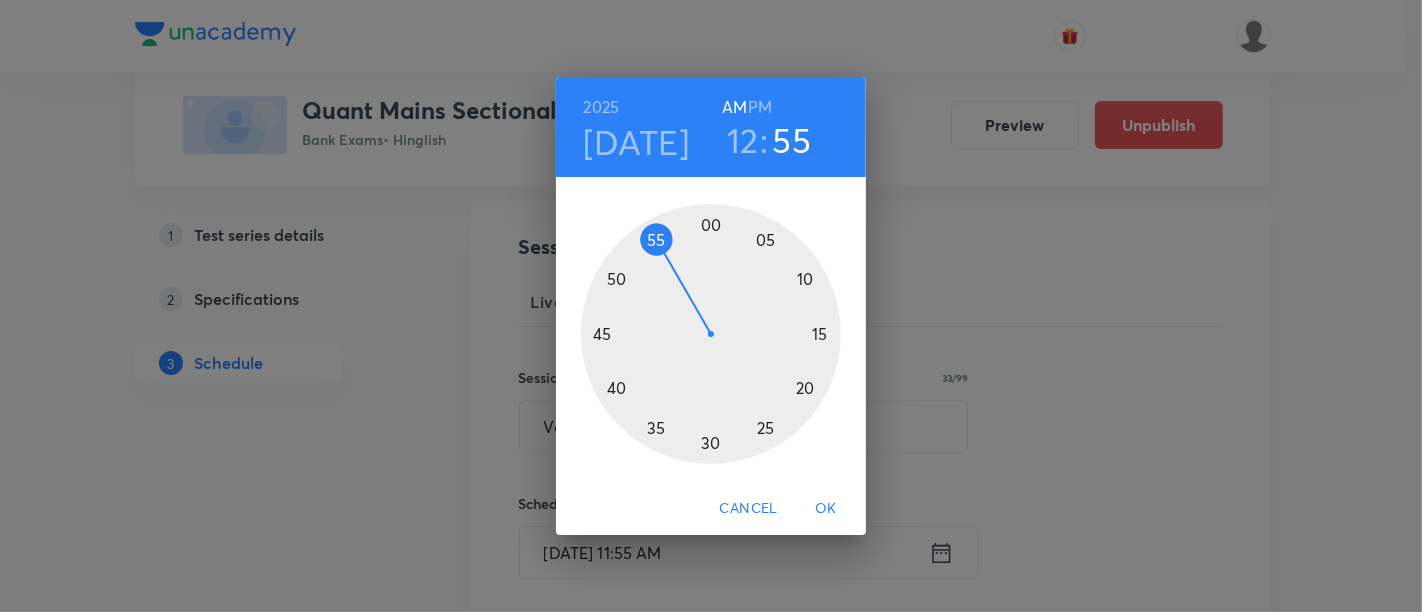 click at bounding box center [711, 334] 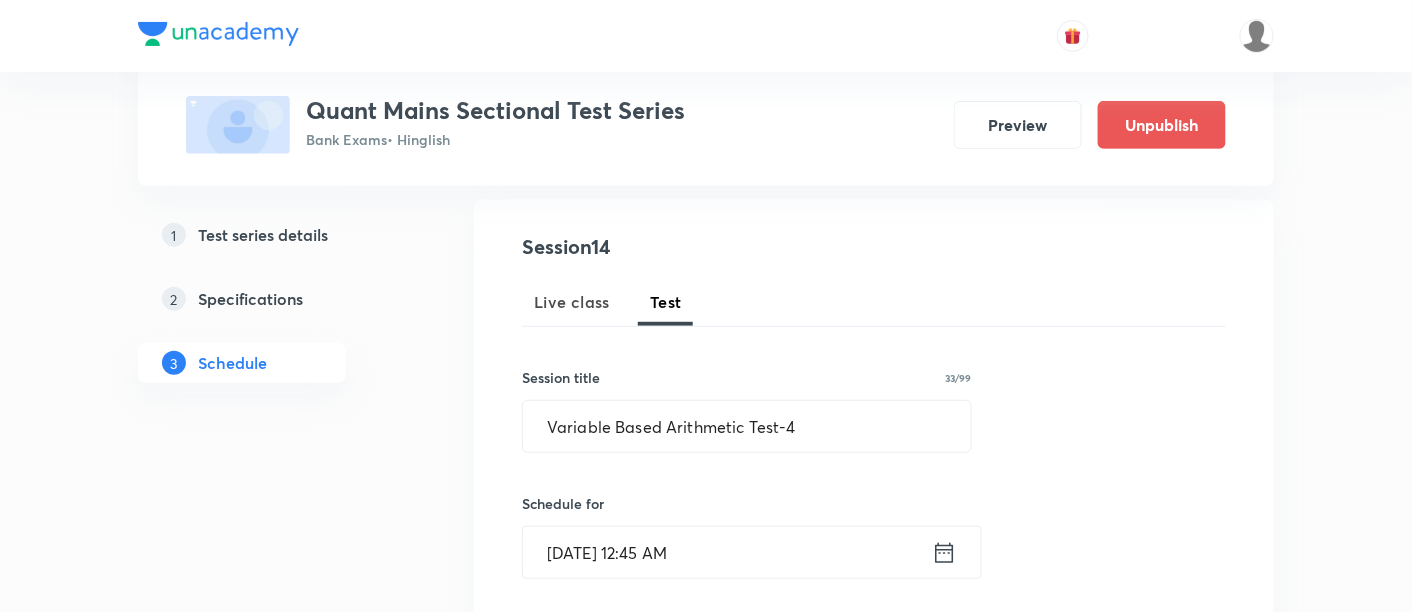 click on "Jul 30, 2025, 12:45 AM" at bounding box center (727, 552) 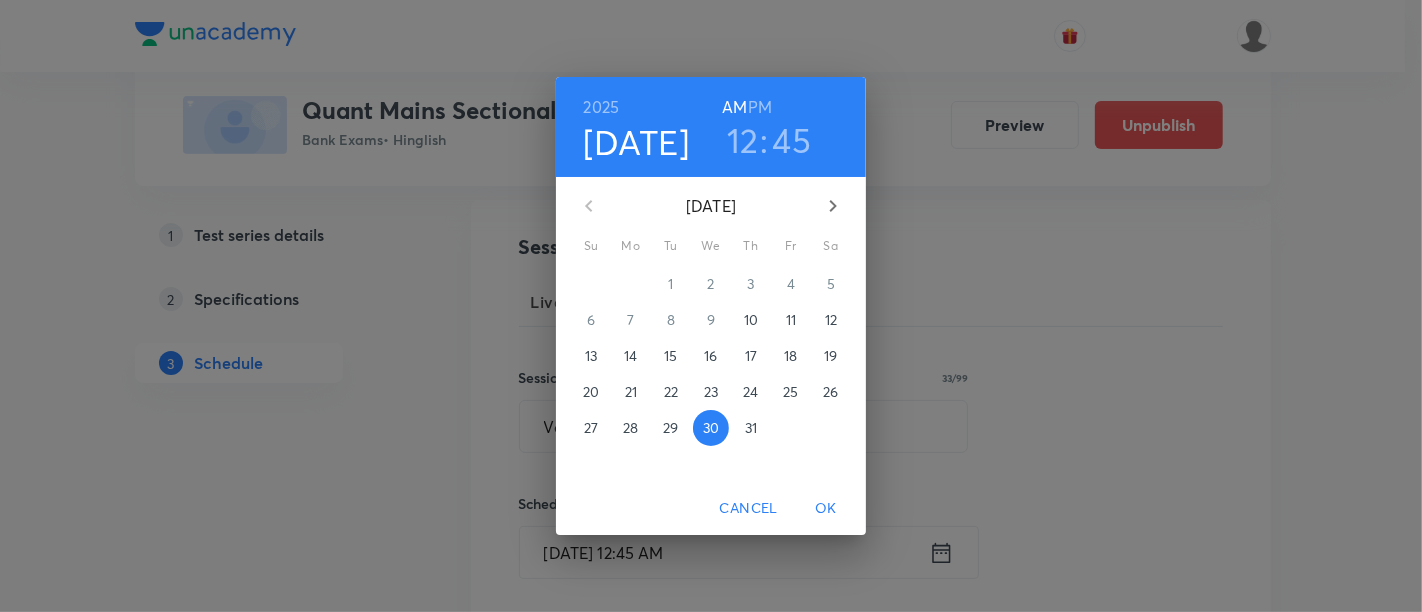 click on "PM" at bounding box center (760, 107) 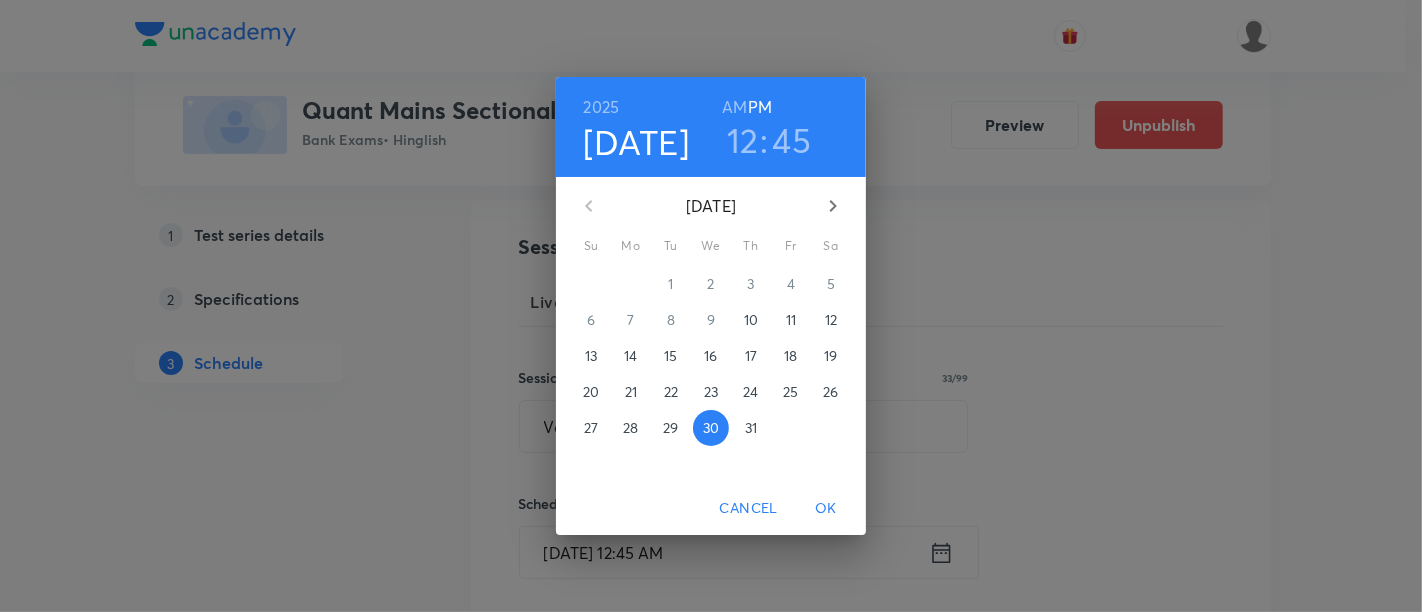 click on "OK" at bounding box center (826, 508) 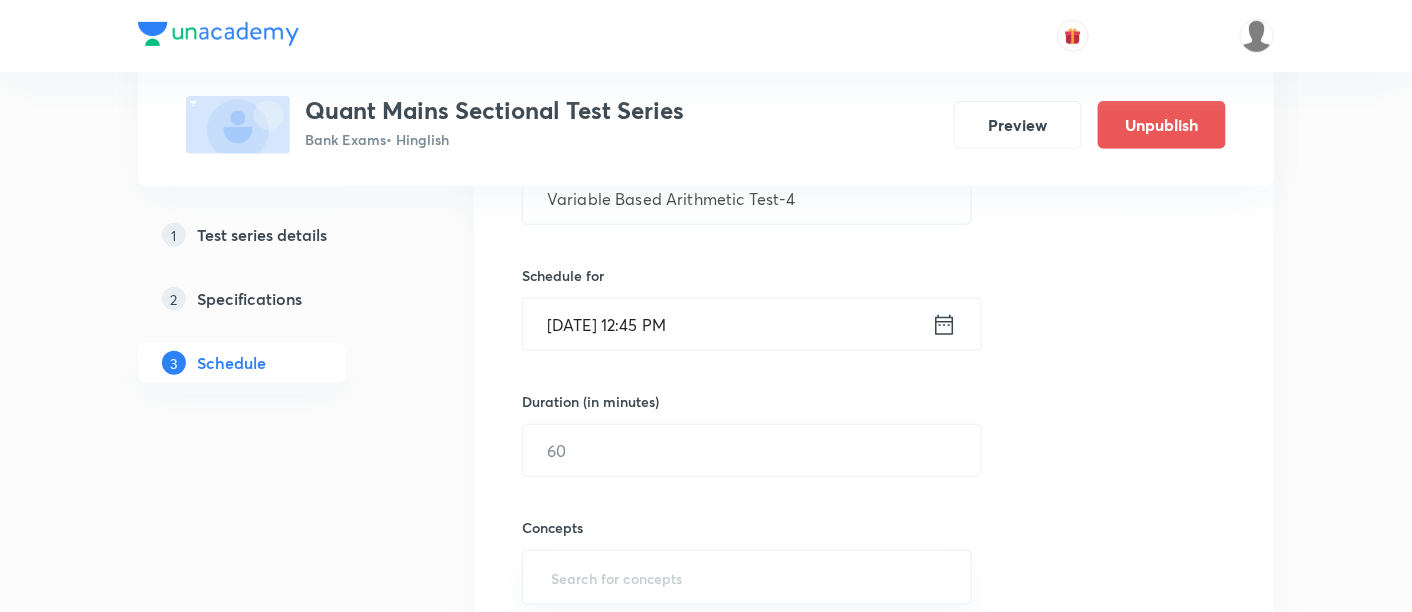 scroll, scrollTop: 428, scrollLeft: 0, axis: vertical 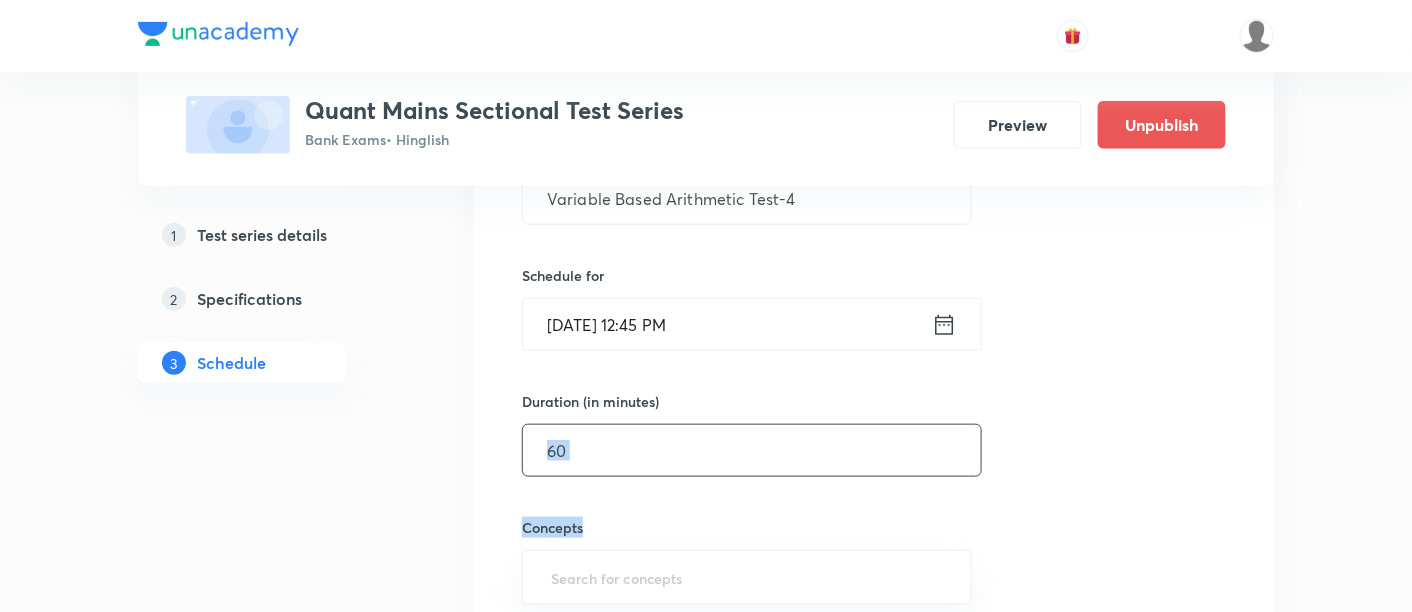 drag, startPoint x: 834, startPoint y: 502, endPoint x: 783, endPoint y: 436, distance: 83.40863 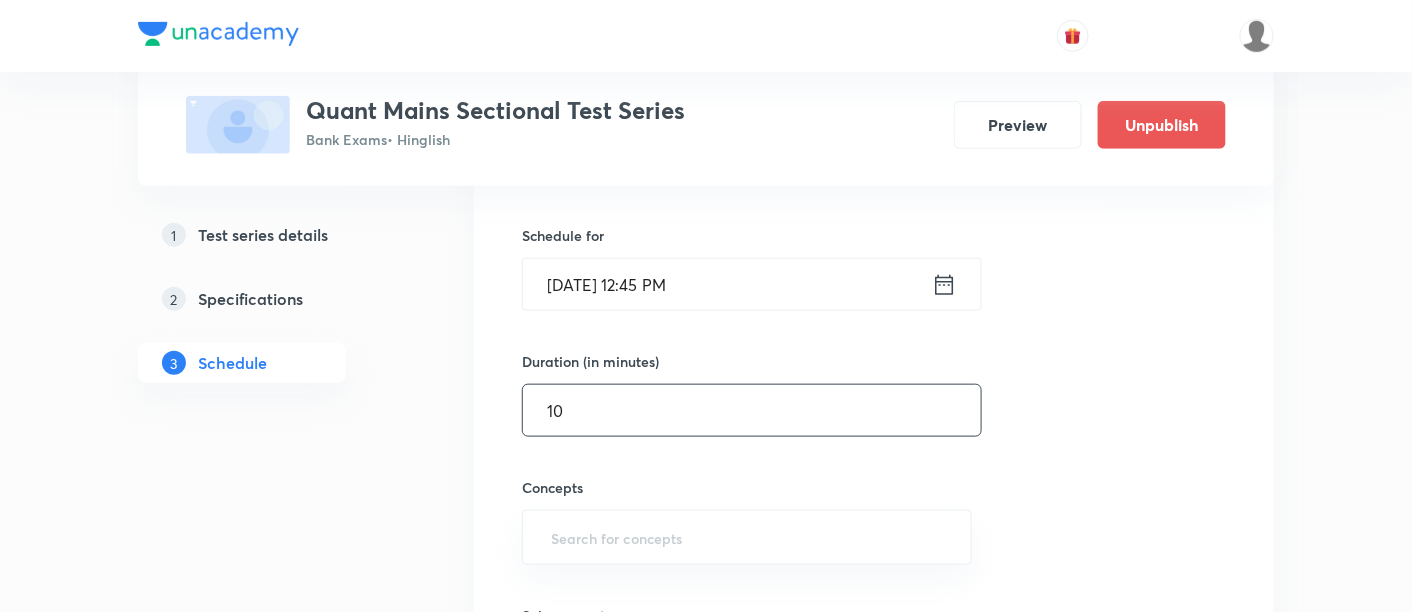 scroll, scrollTop: 588, scrollLeft: 0, axis: vertical 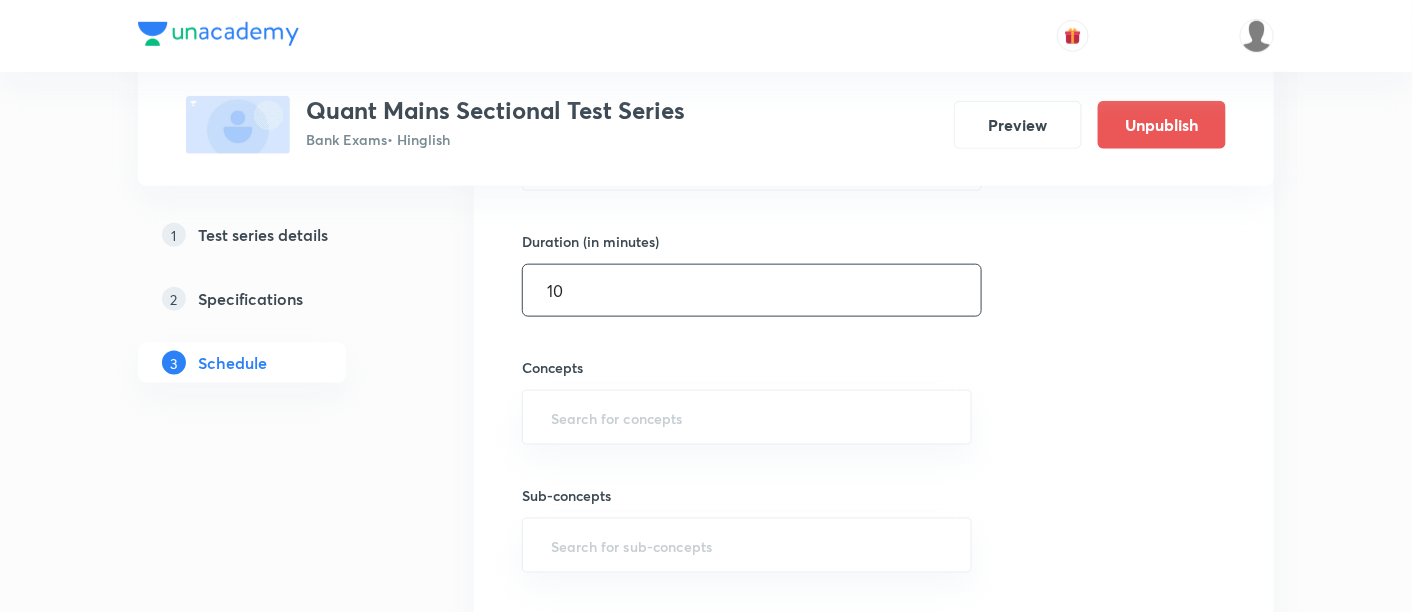 click on "​" at bounding box center [747, 417] 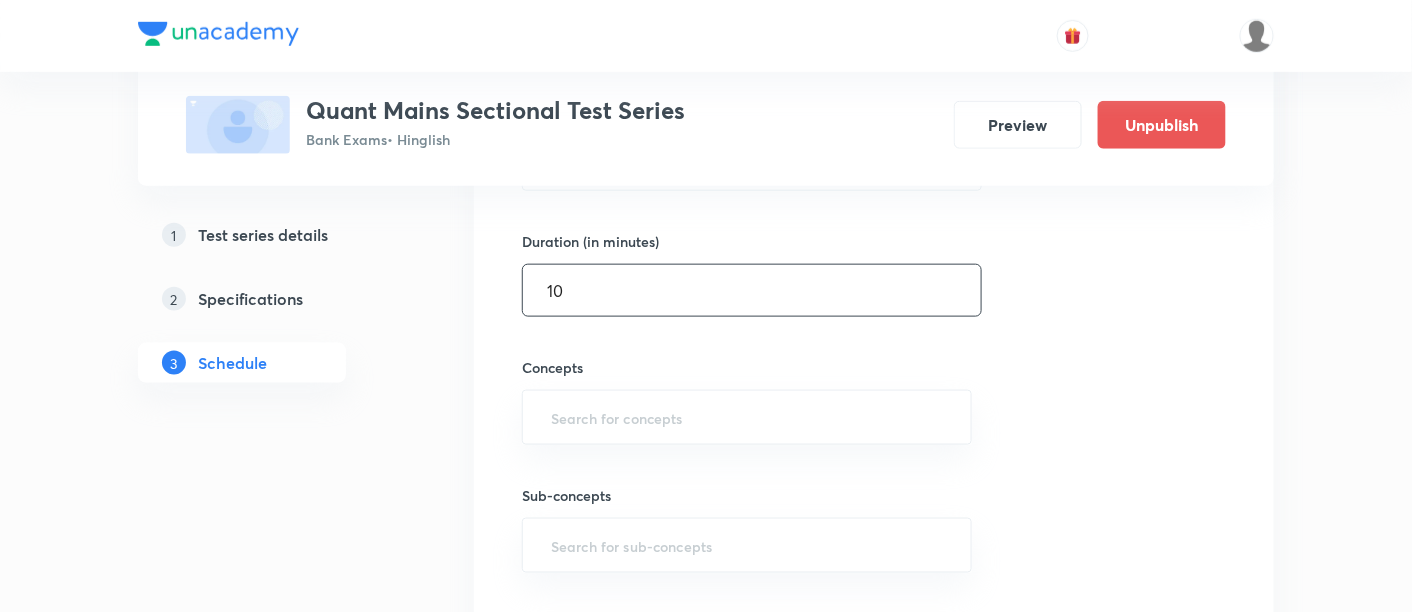 type on "10" 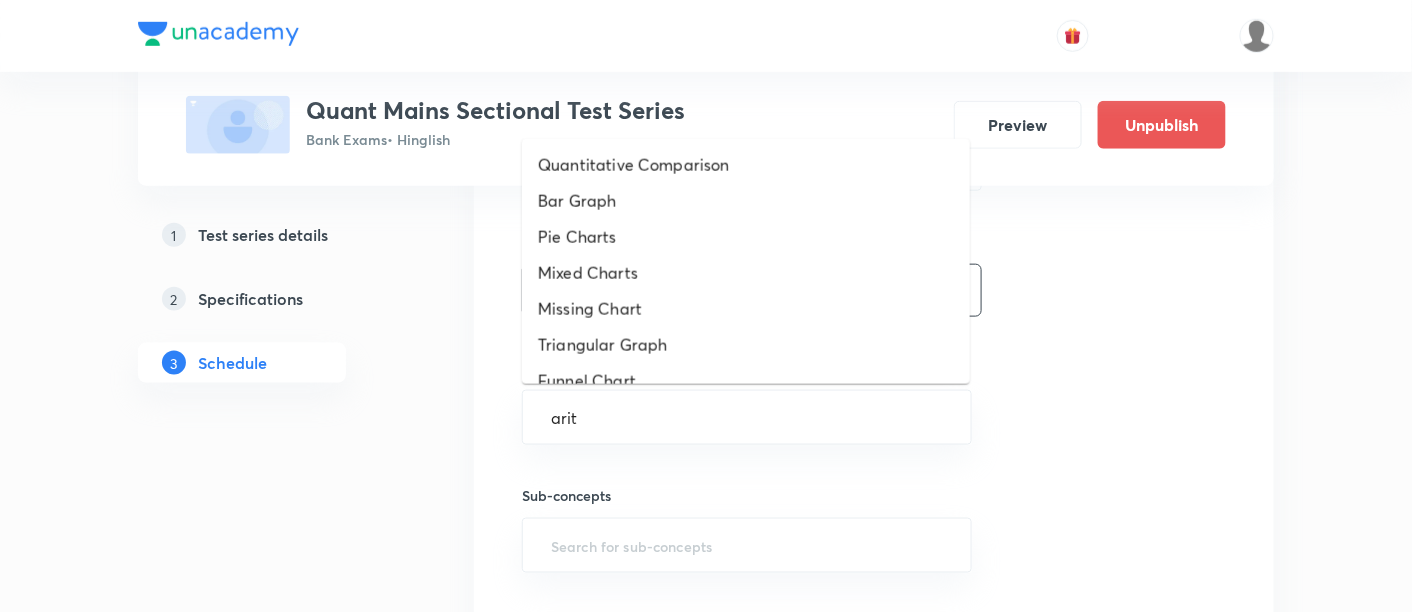 type on "arith" 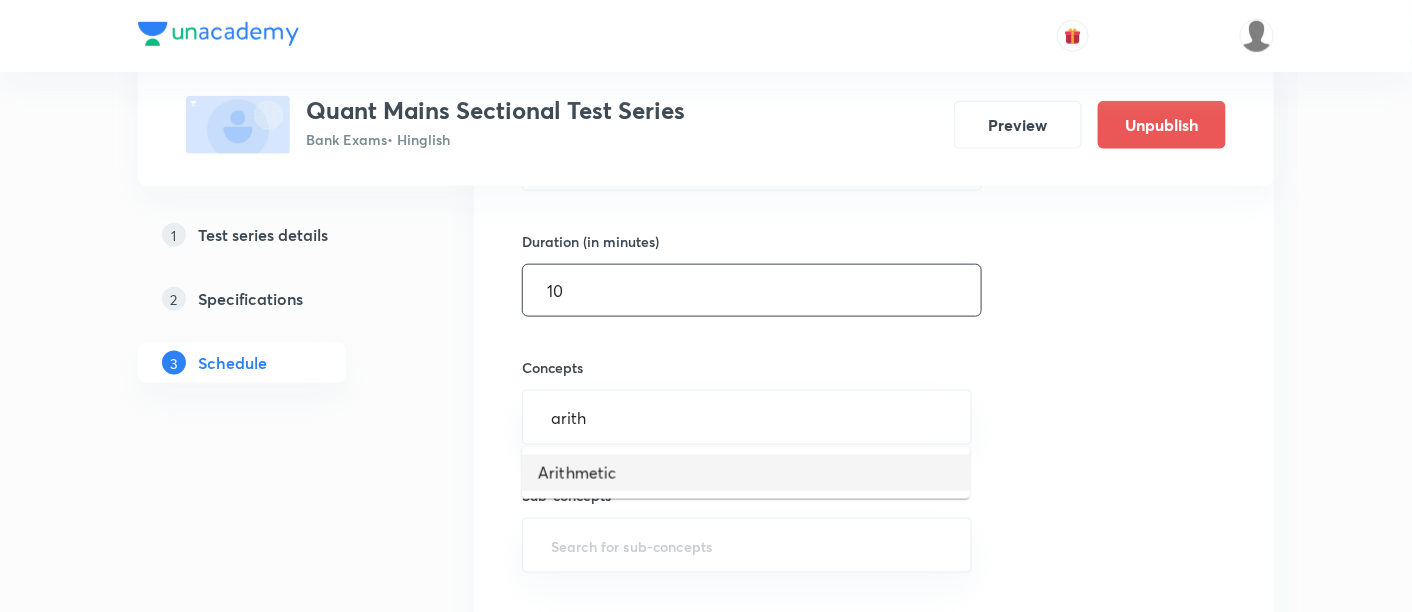 type 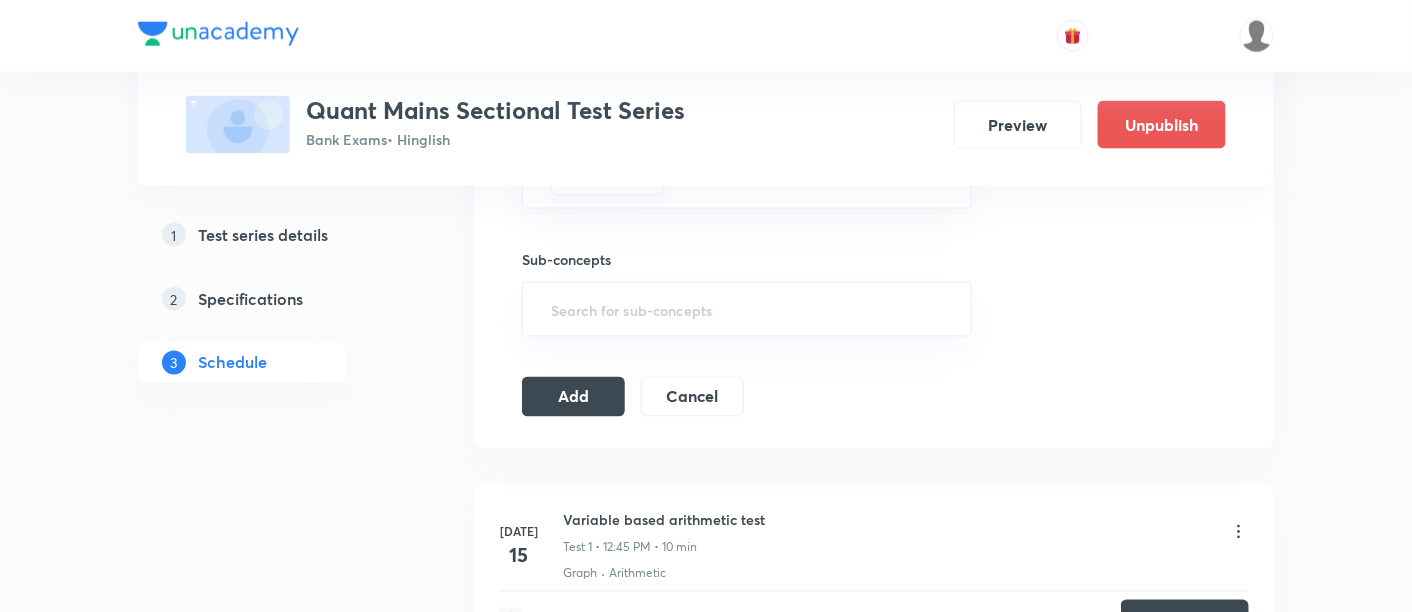 scroll, scrollTop: 833, scrollLeft: 0, axis: vertical 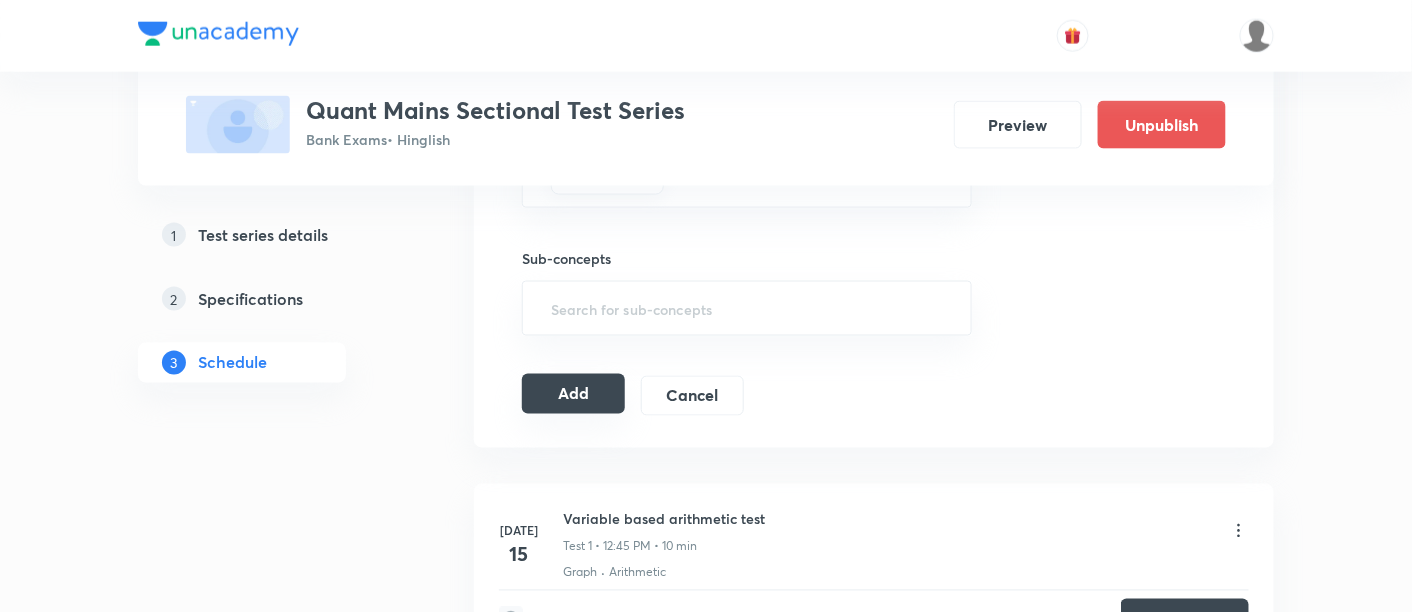 click on "Add" at bounding box center [573, 394] 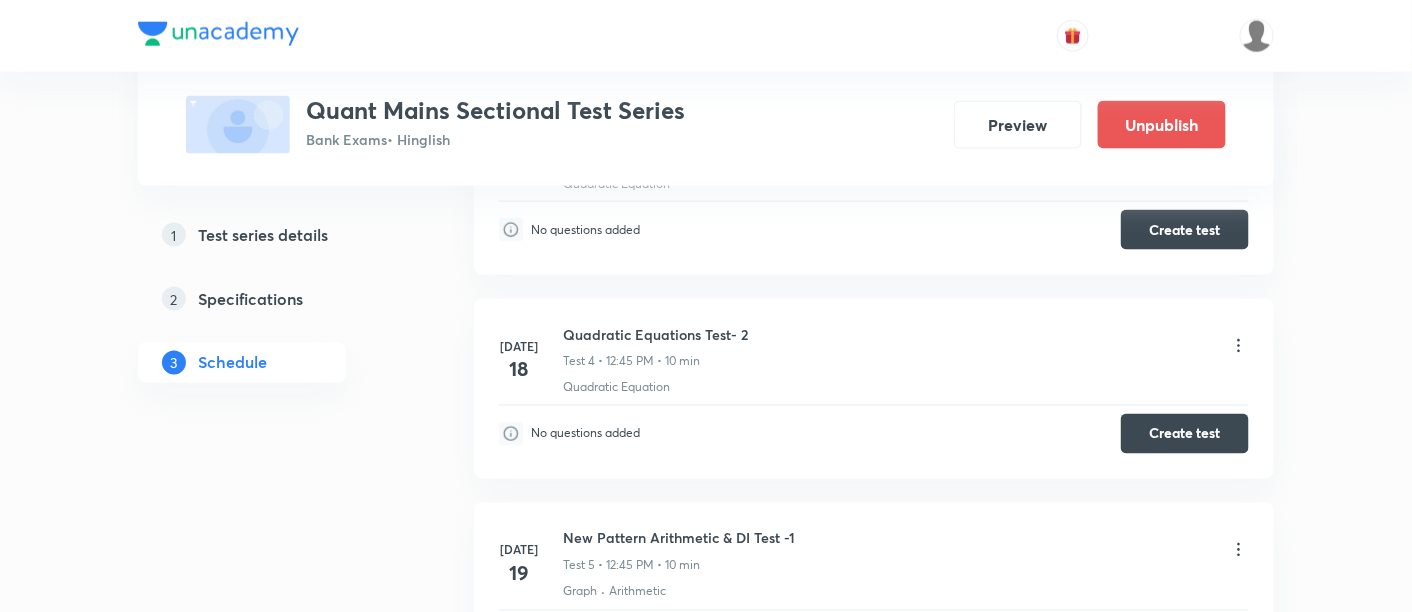 scroll, scrollTop: 866, scrollLeft: 0, axis: vertical 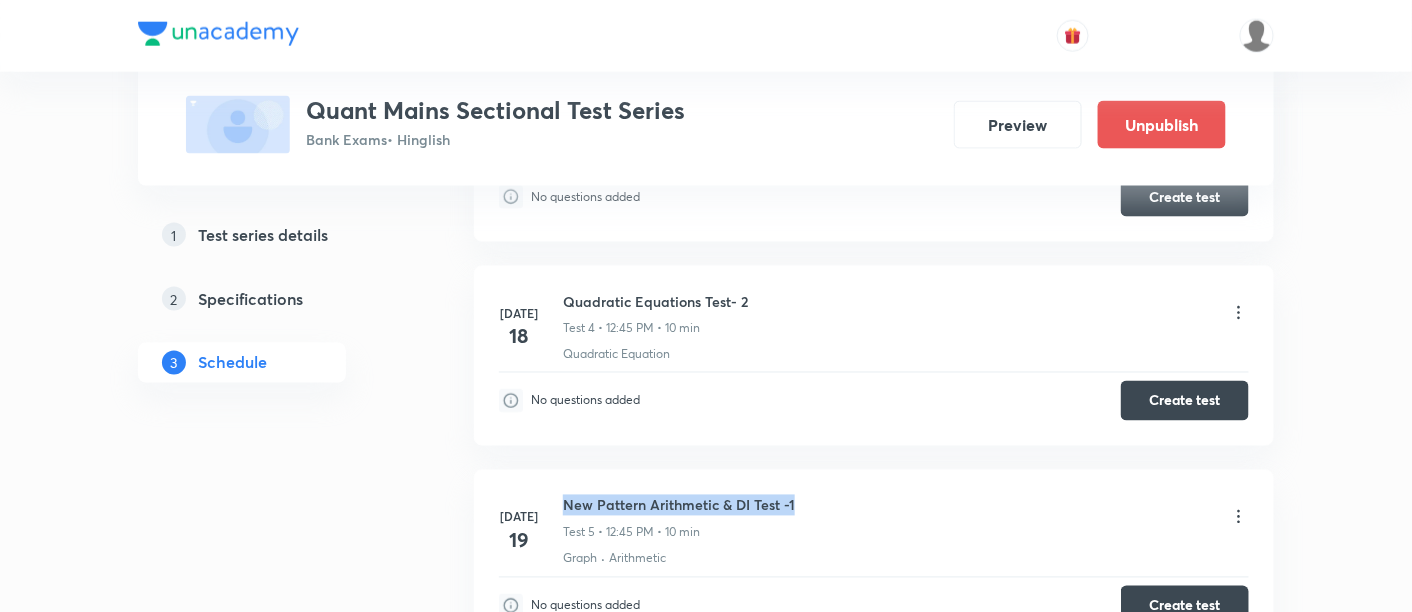 drag, startPoint x: 564, startPoint y: 501, endPoint x: 805, endPoint y: 506, distance: 241.05186 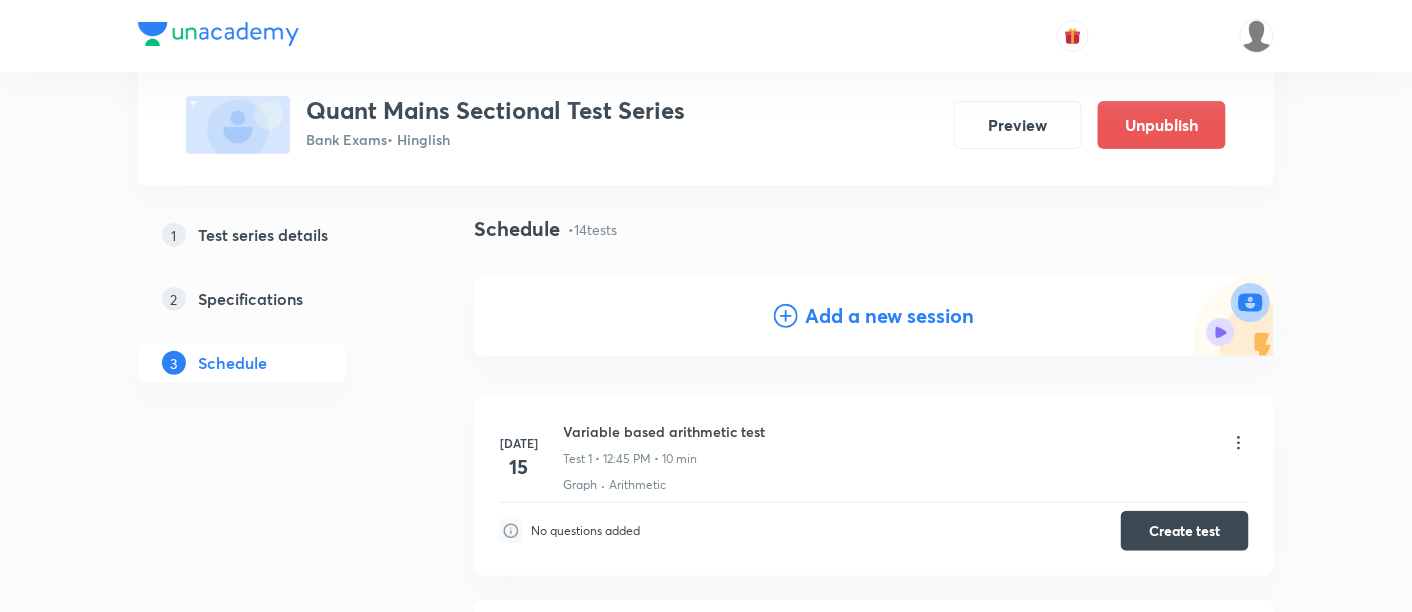scroll, scrollTop: 123, scrollLeft: 0, axis: vertical 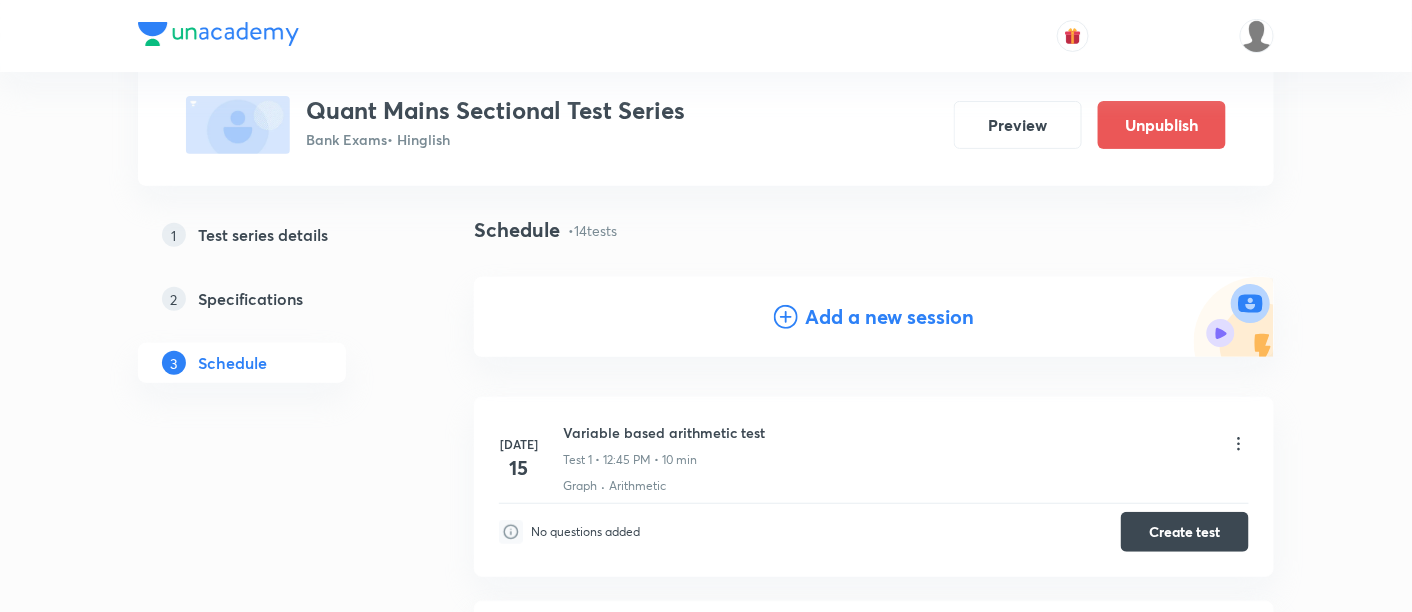 click on "Add a new session" at bounding box center [890, 317] 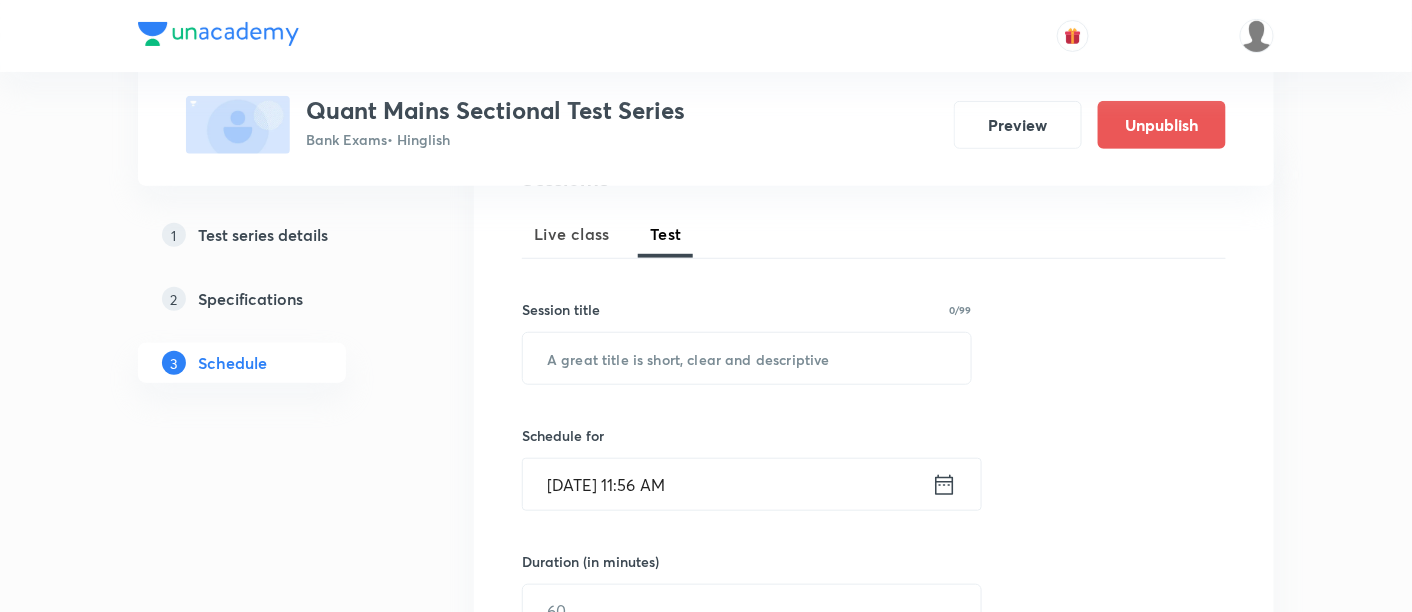 scroll, scrollTop: 270, scrollLeft: 0, axis: vertical 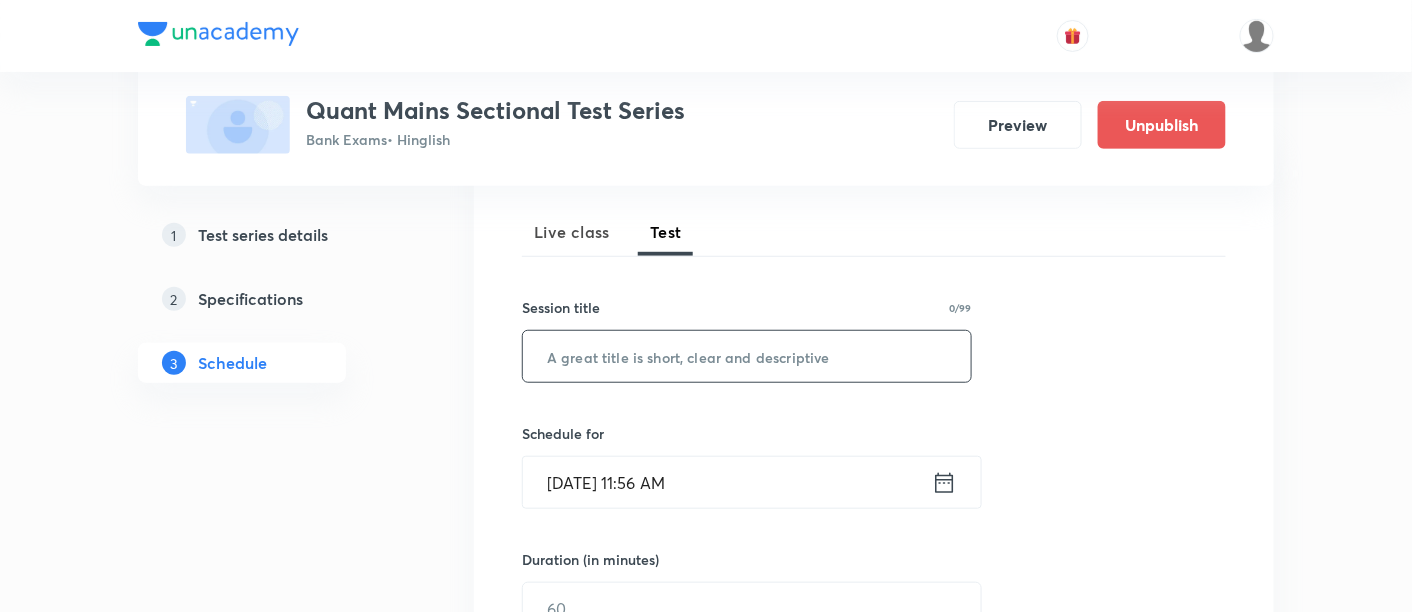 paste on "New Pattern Arithmetic & DI Test -1" 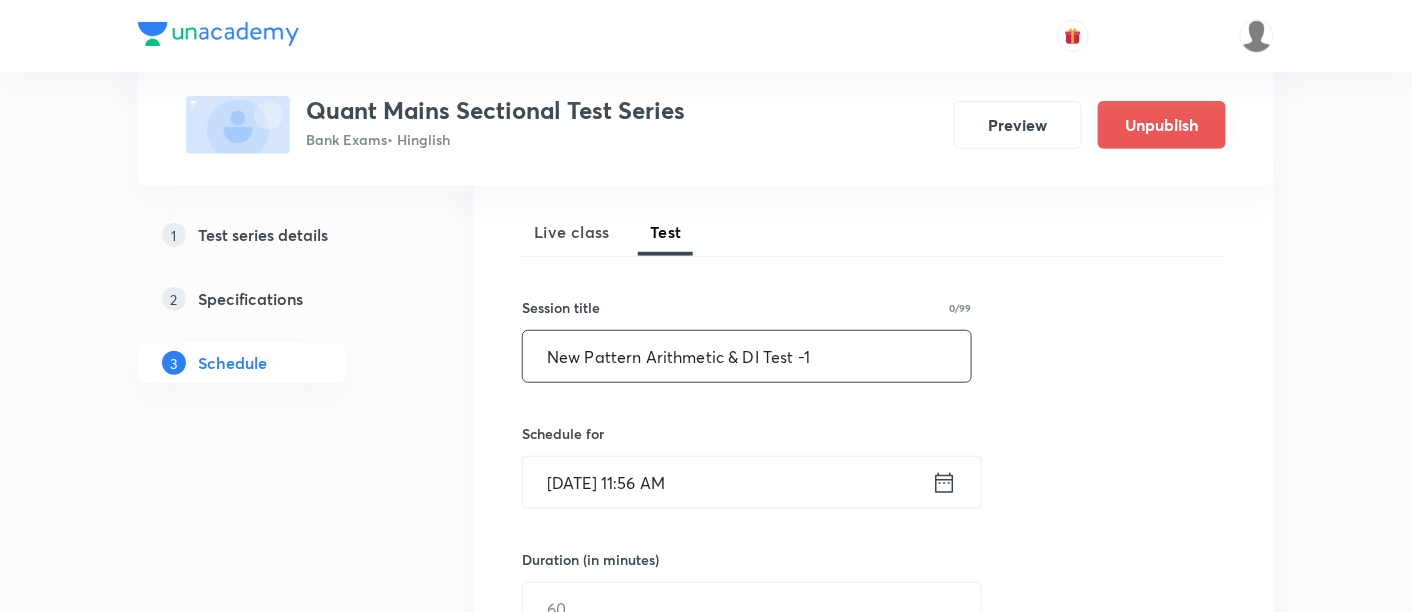 click on "New Pattern Arithmetic & DI Test -1" at bounding box center (747, 356) 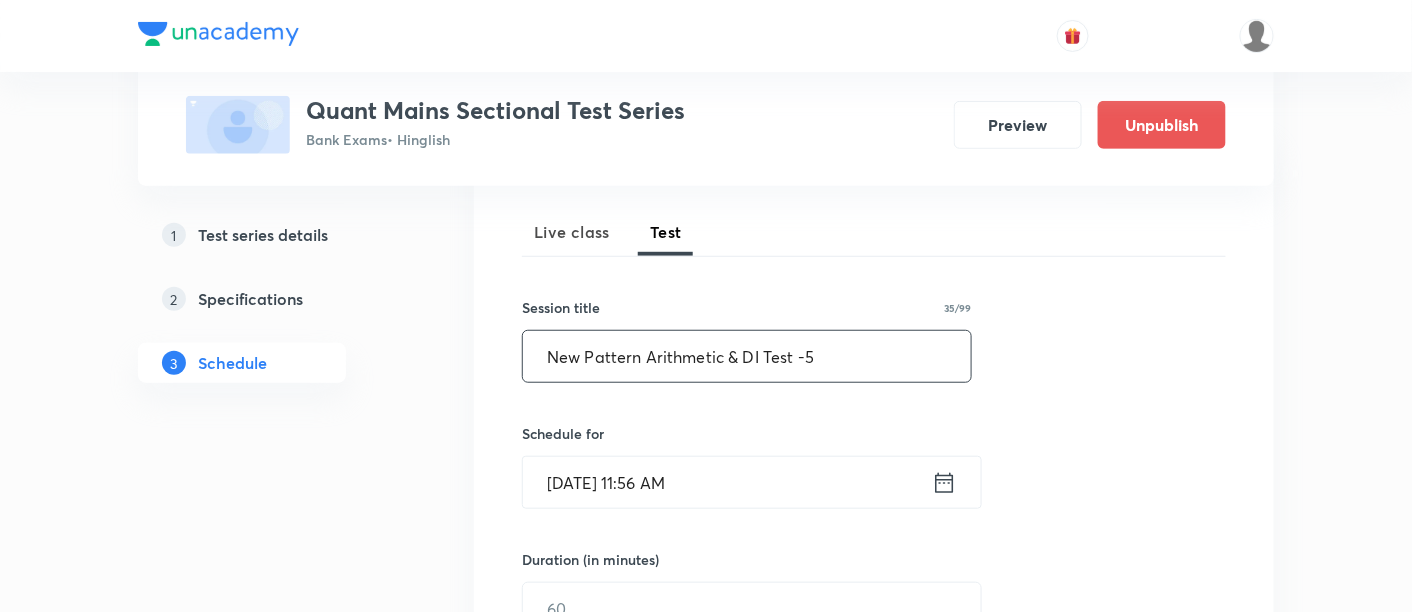 type on "New Pattern Arithmetic & DI Test -5" 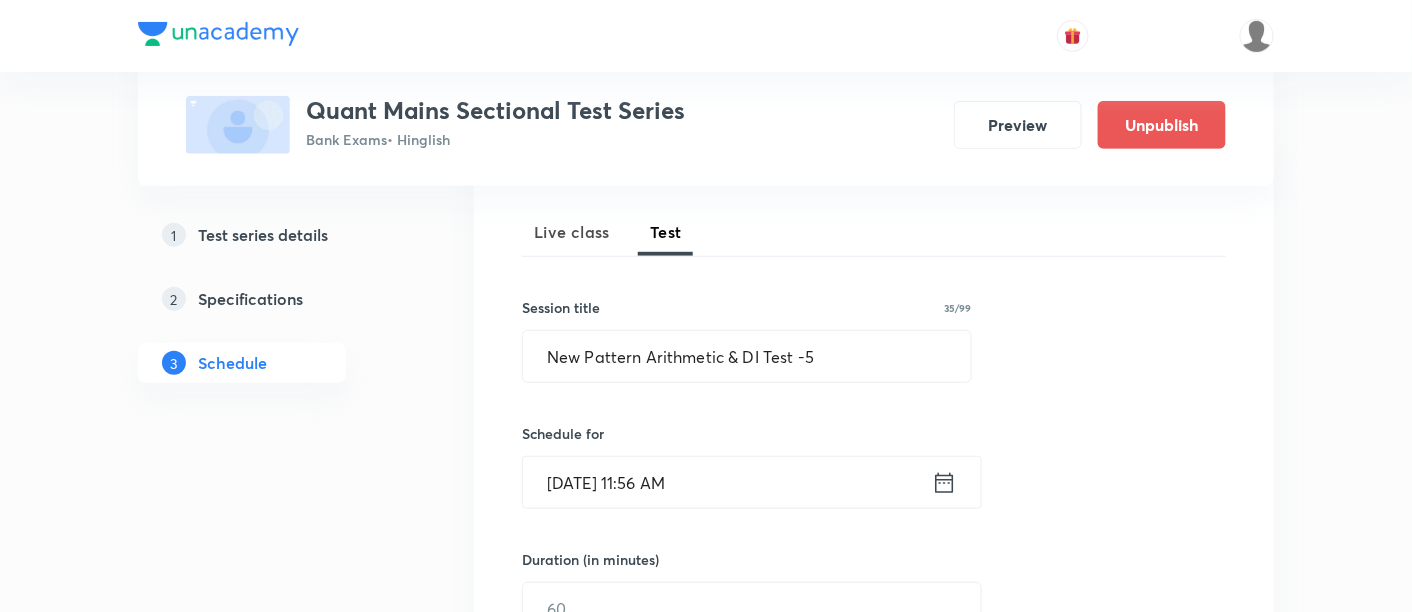click 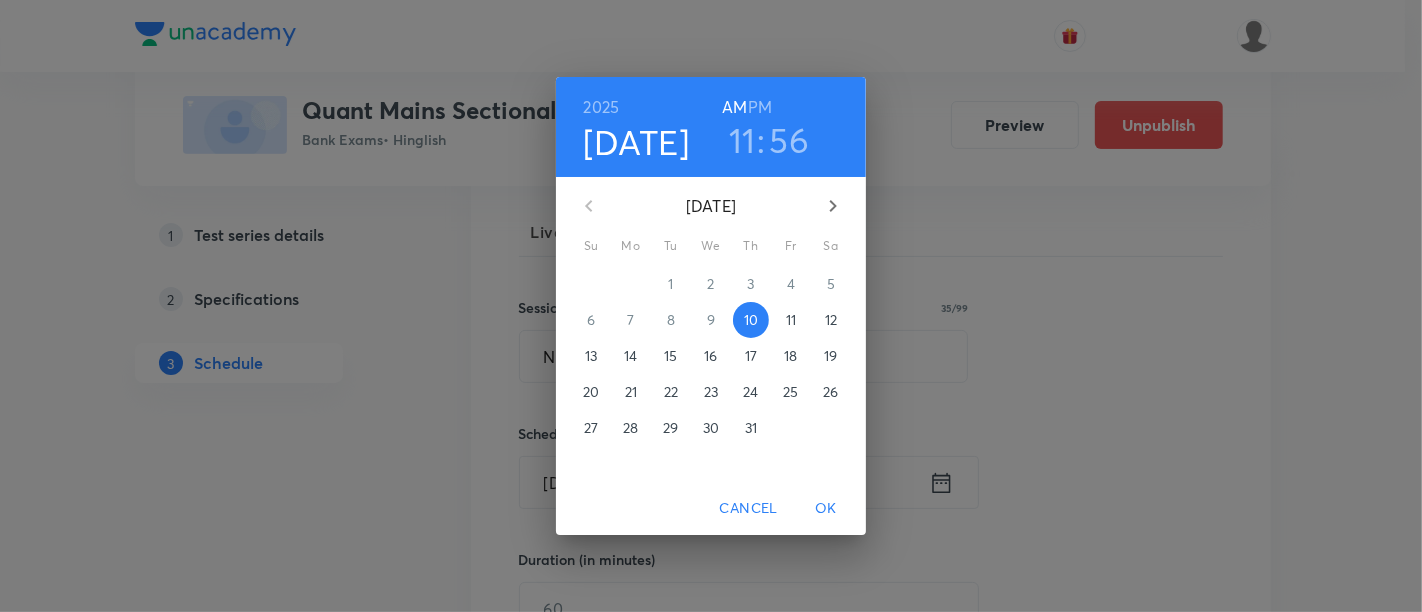 click on "30" at bounding box center [711, 428] 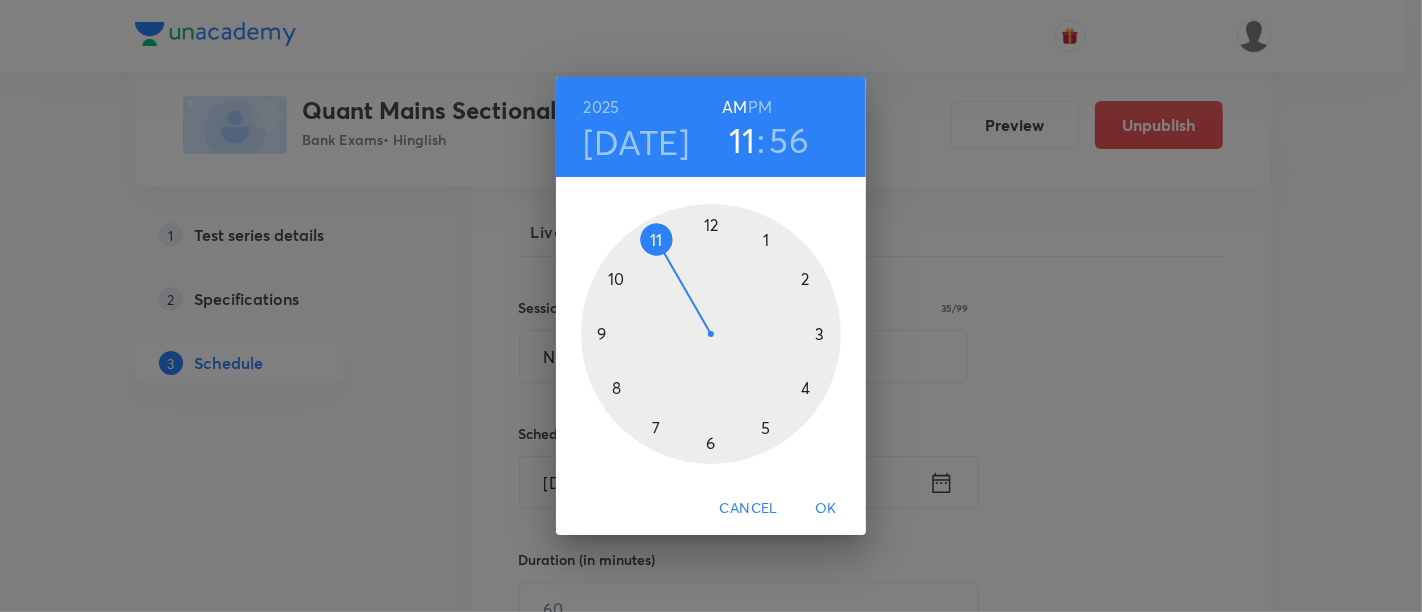 click at bounding box center (711, 334) 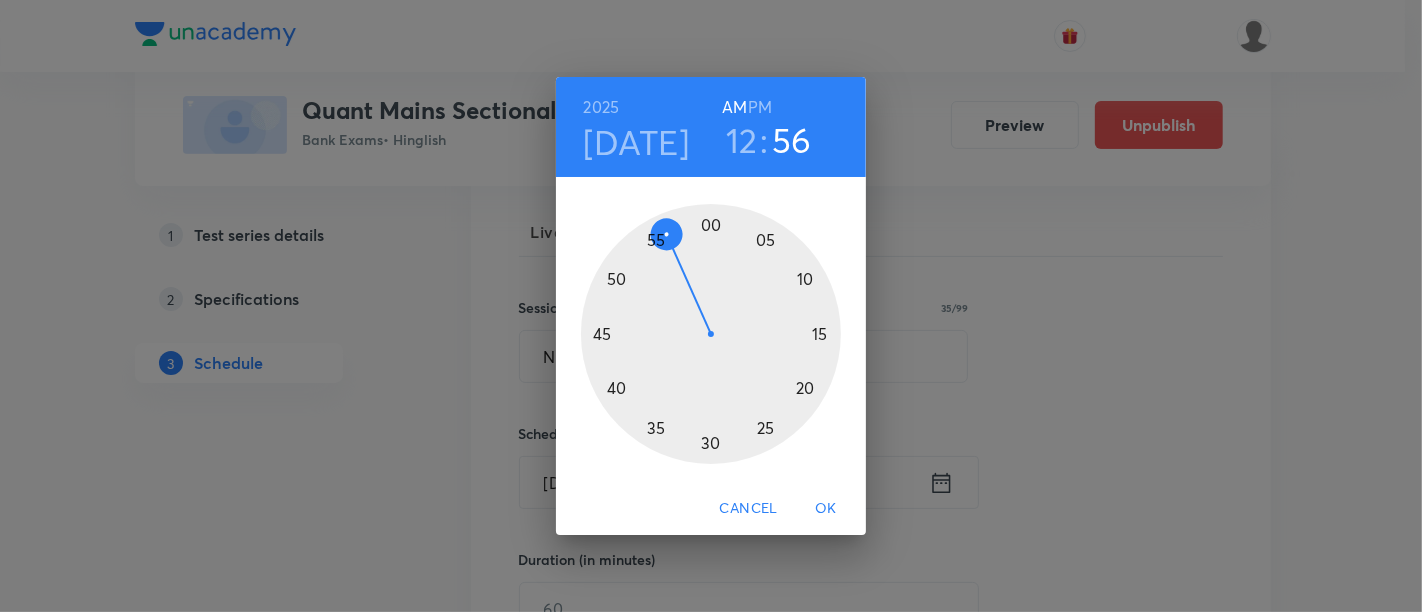 click at bounding box center [711, 334] 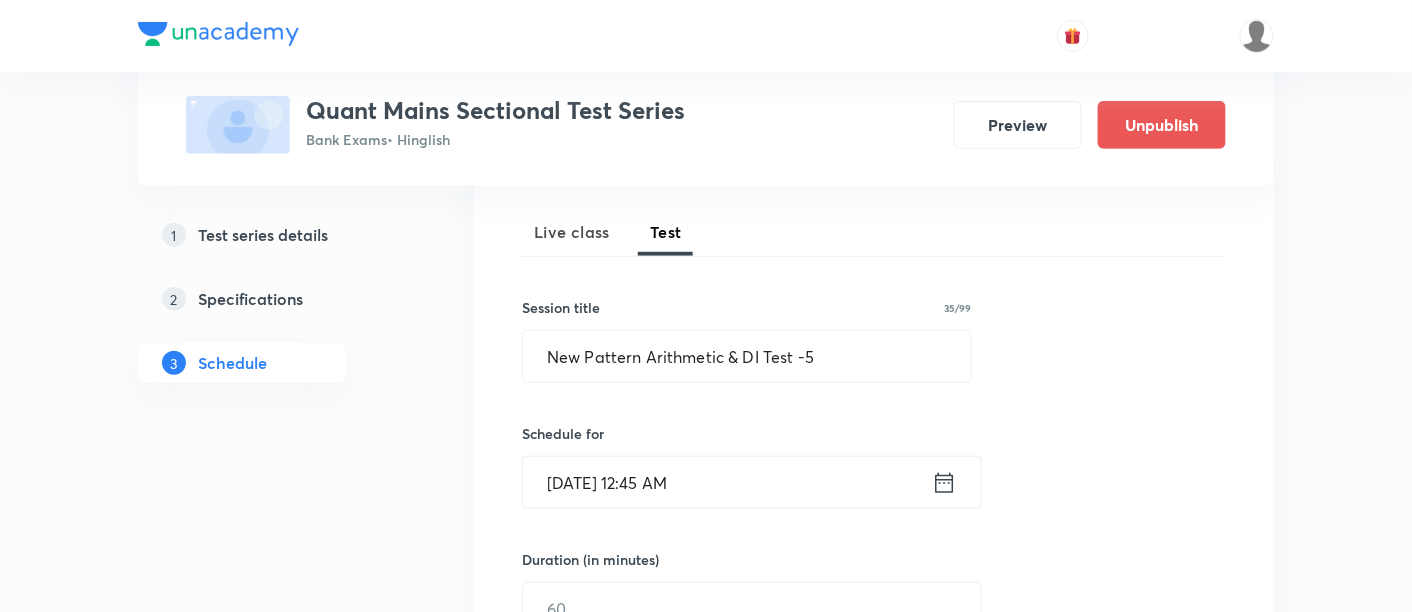 click on "Jul 30, 2025, 12:45 AM" at bounding box center [727, 482] 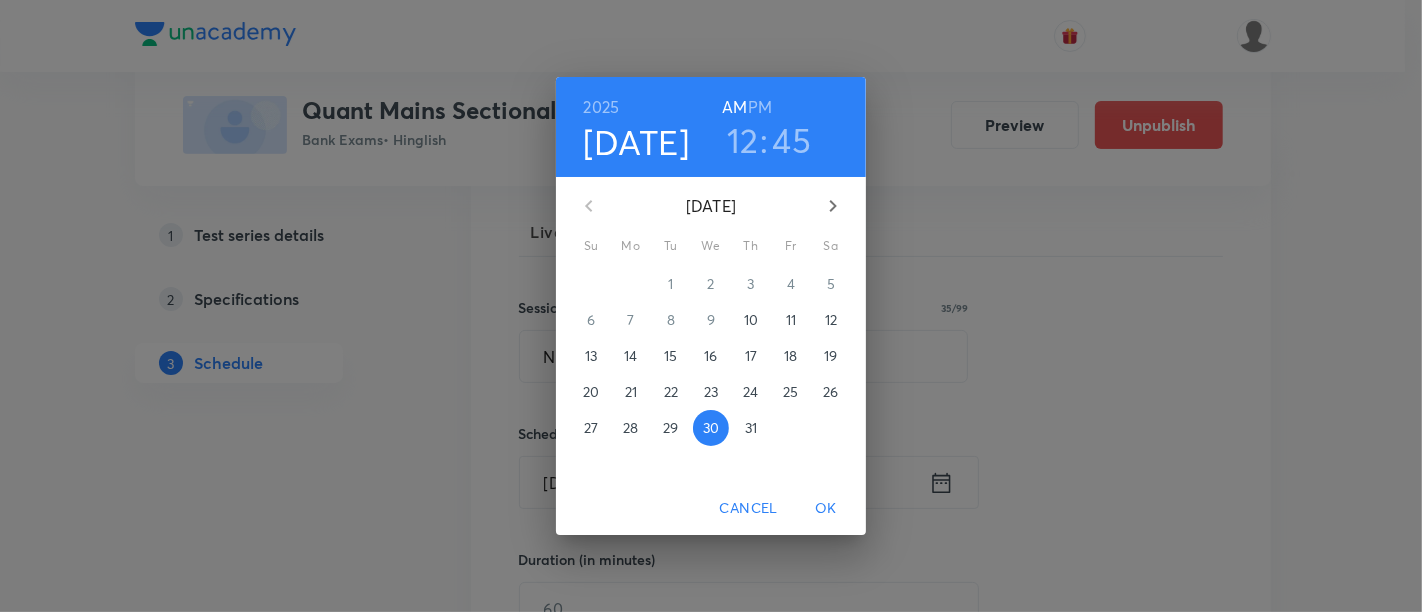 click on "PM" at bounding box center [760, 107] 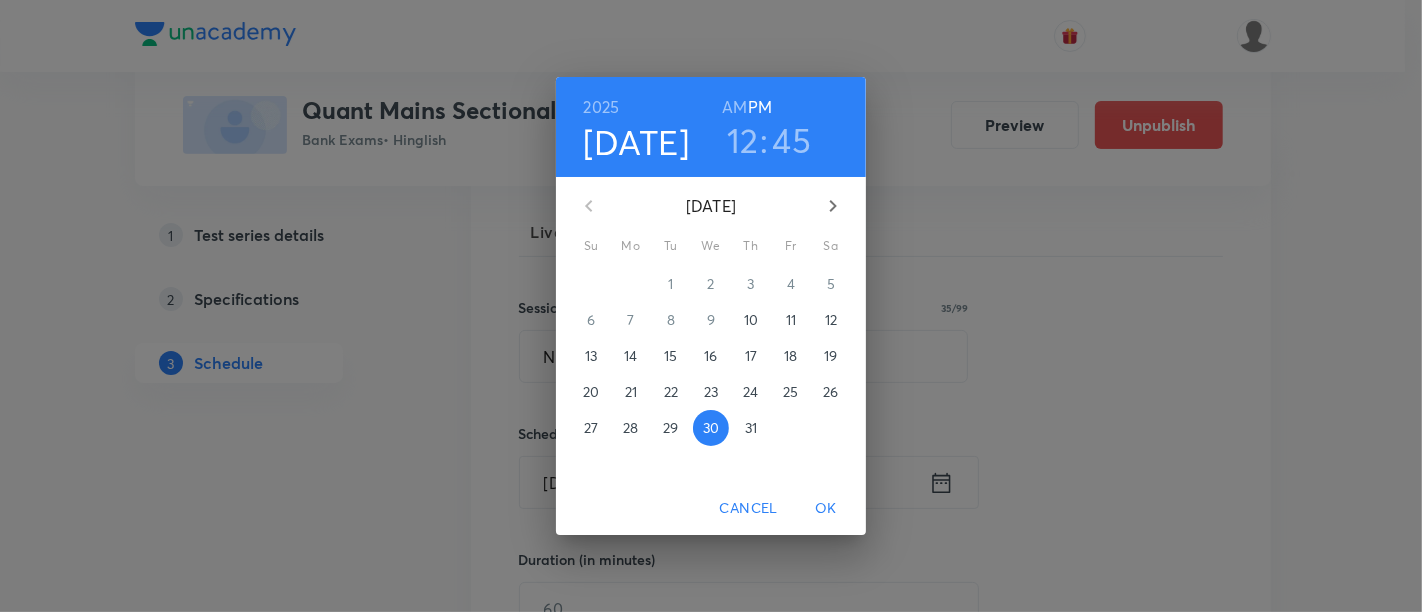 click on "OK" at bounding box center (826, 508) 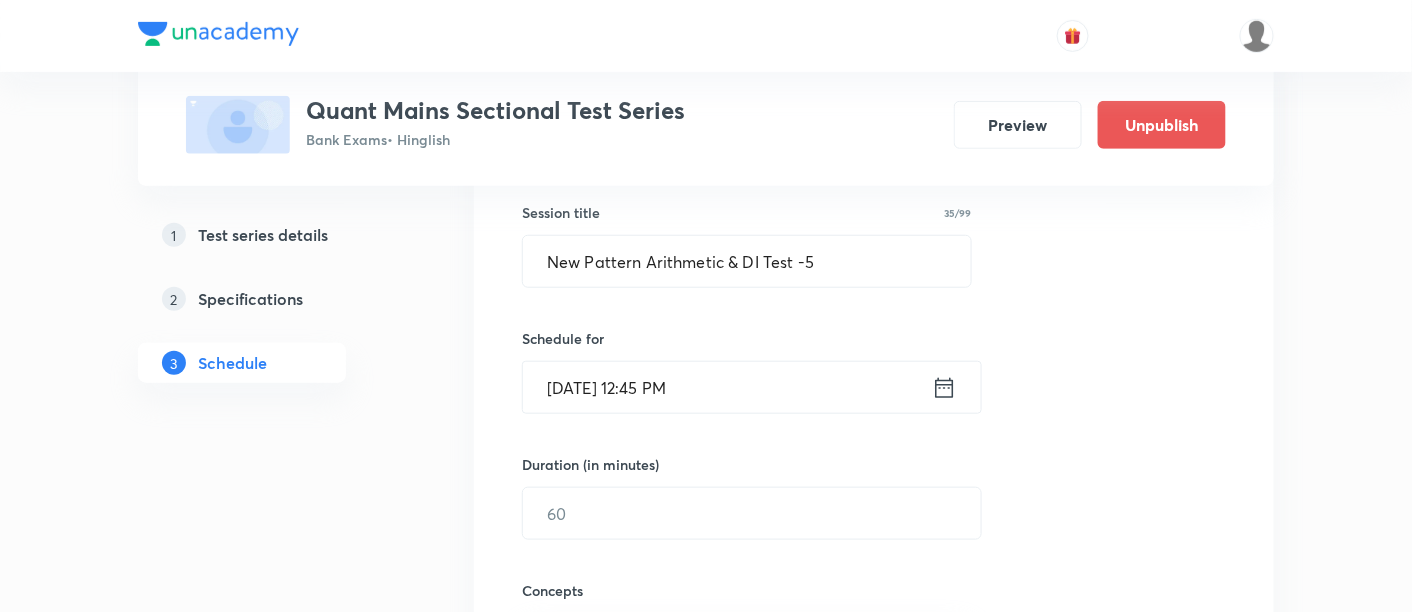 scroll, scrollTop: 380, scrollLeft: 0, axis: vertical 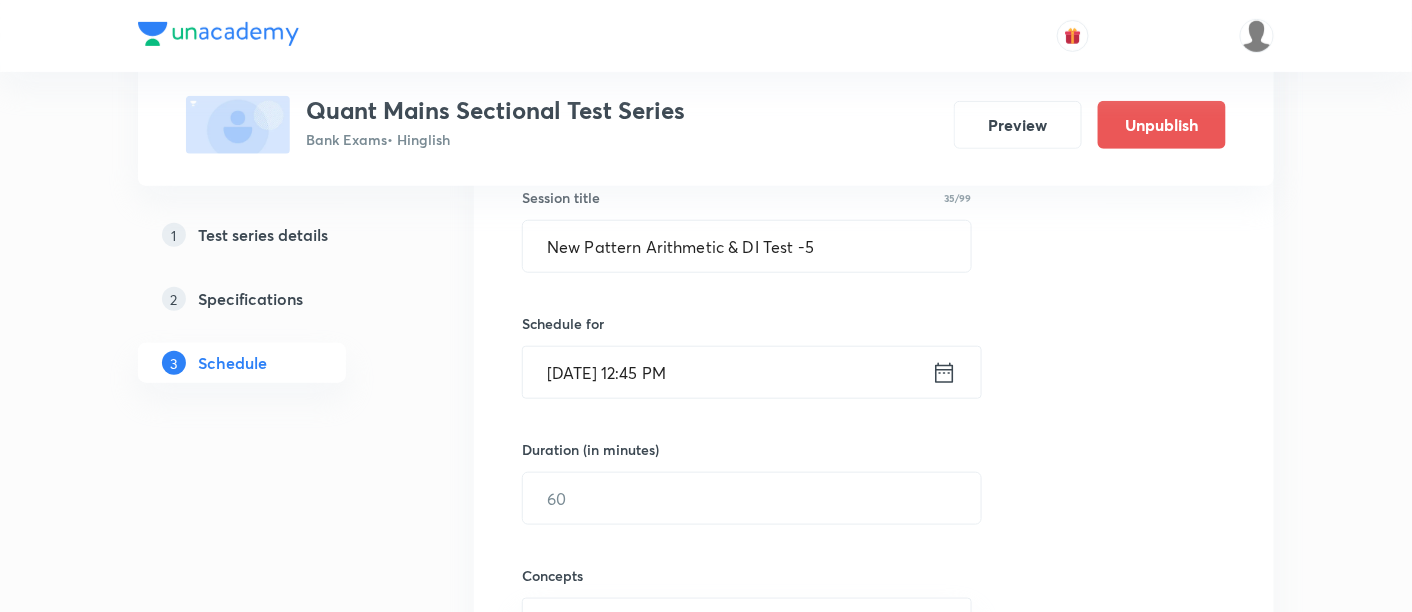 click 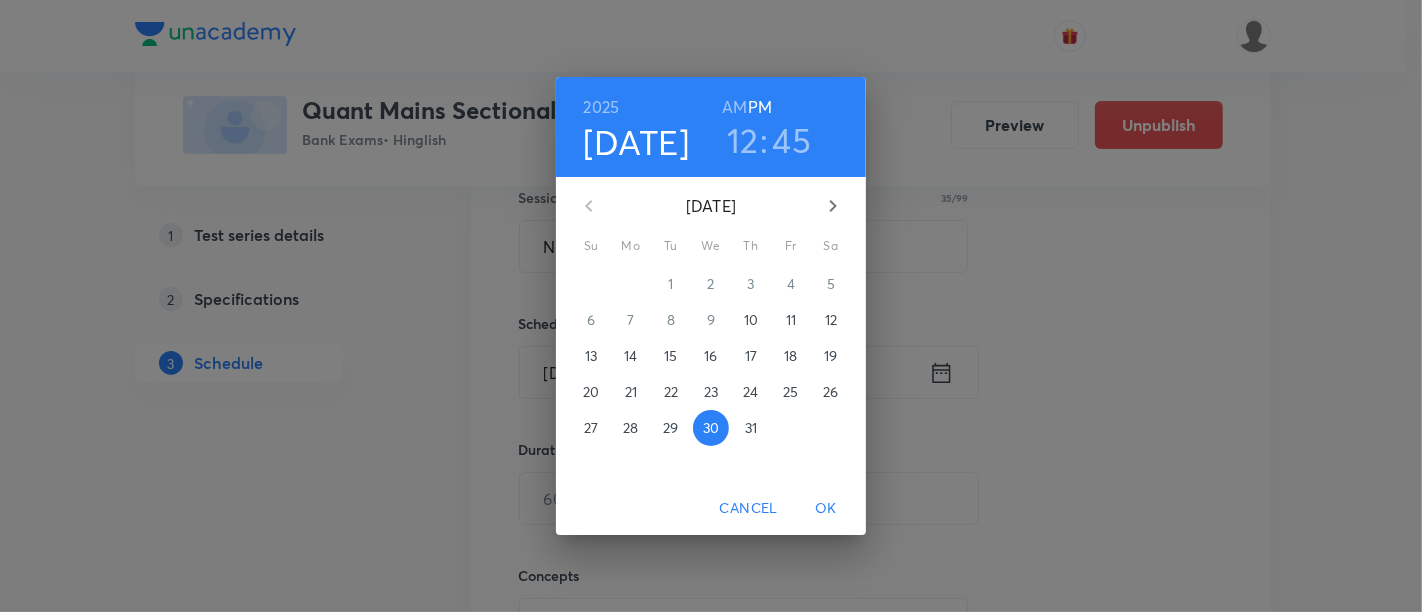 click on "31" at bounding box center (751, 428) 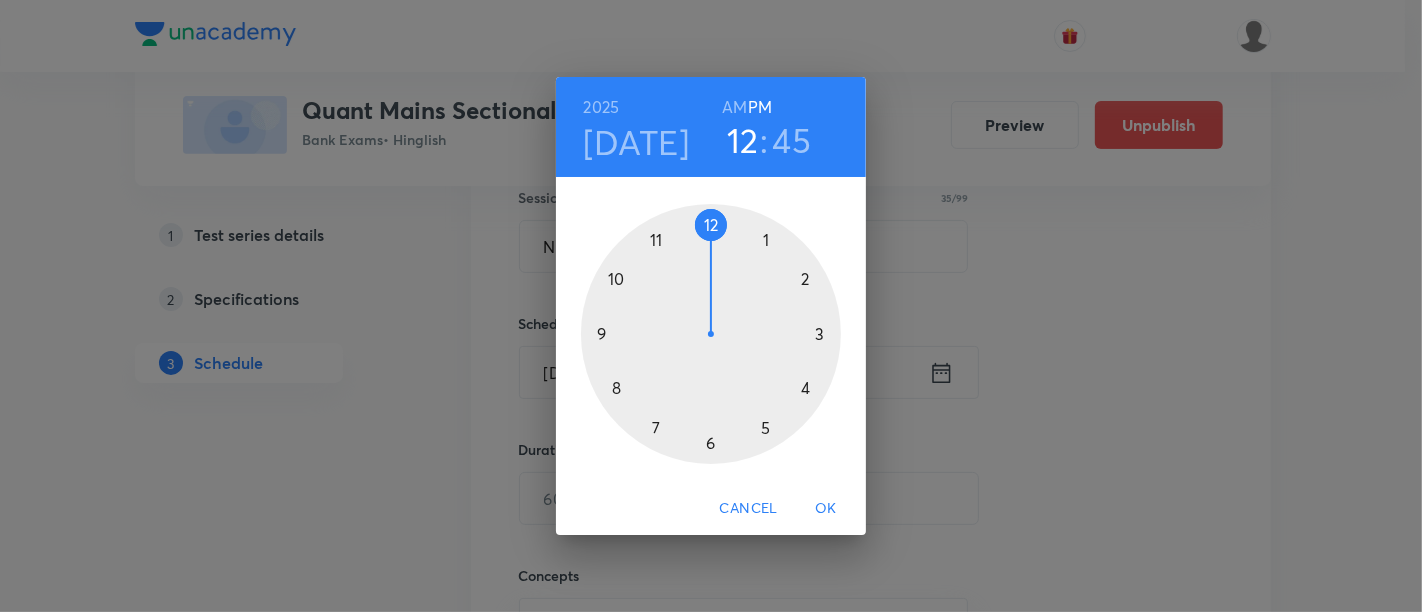 click on "OK" at bounding box center (826, 508) 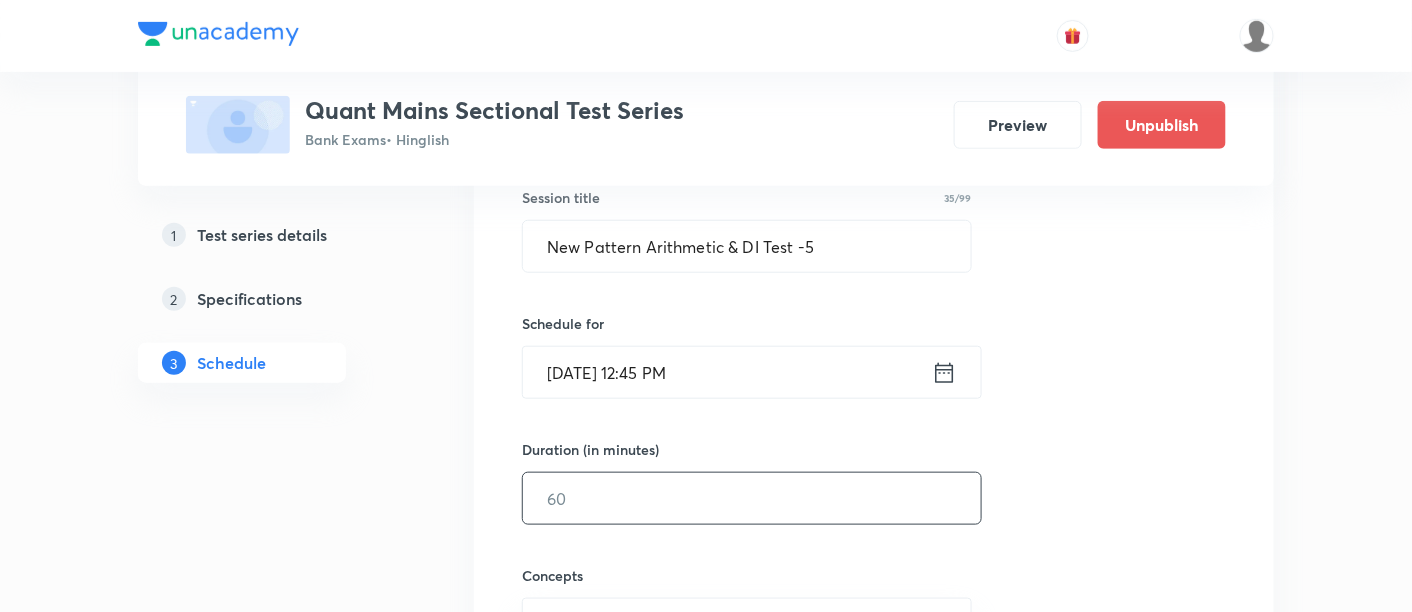 click at bounding box center [752, 498] 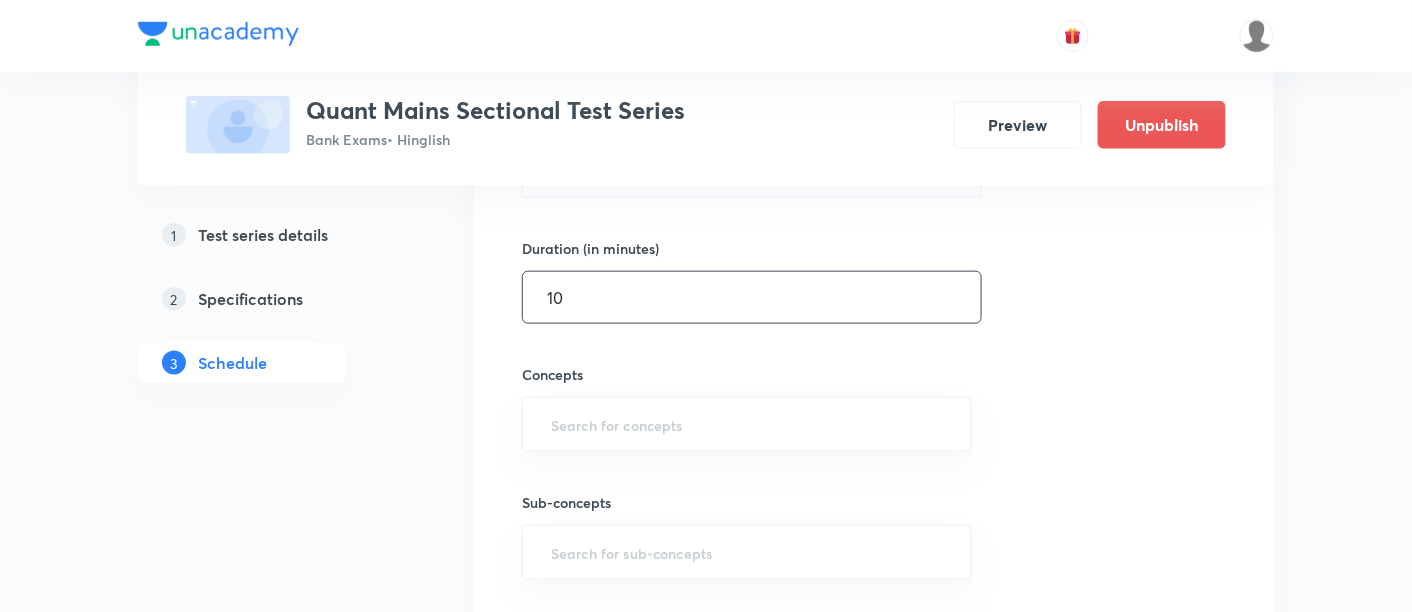 scroll, scrollTop: 582, scrollLeft: 0, axis: vertical 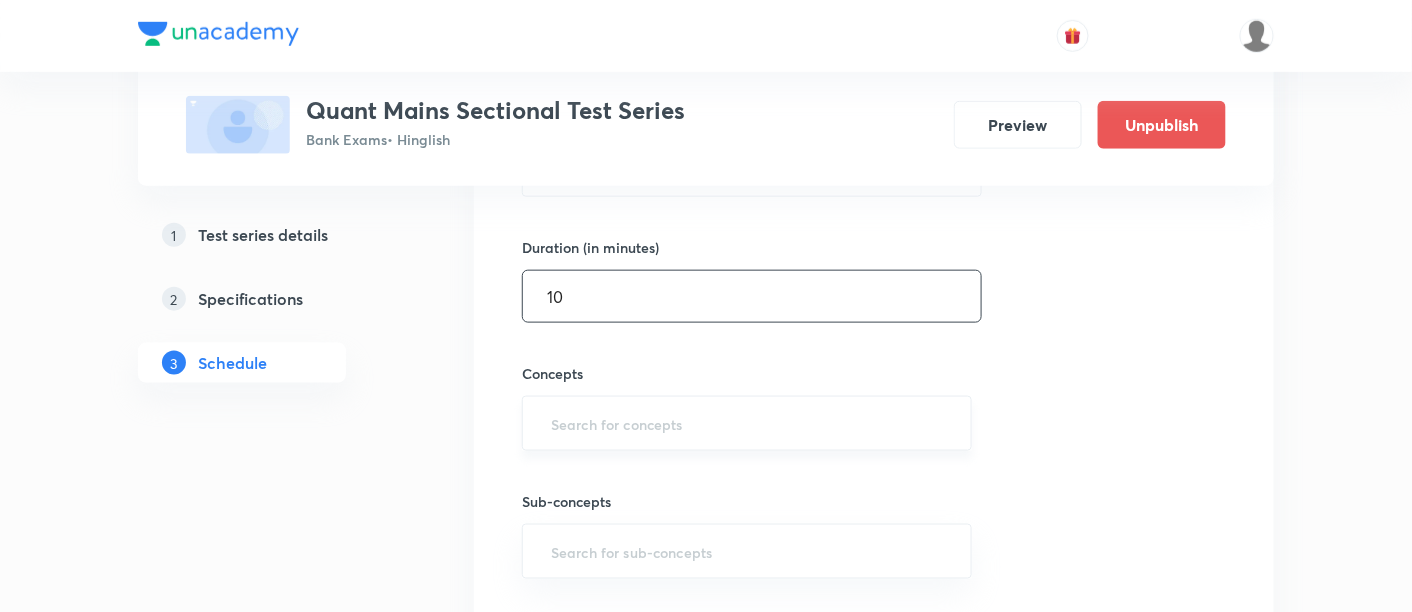 click on "​" at bounding box center [747, 423] 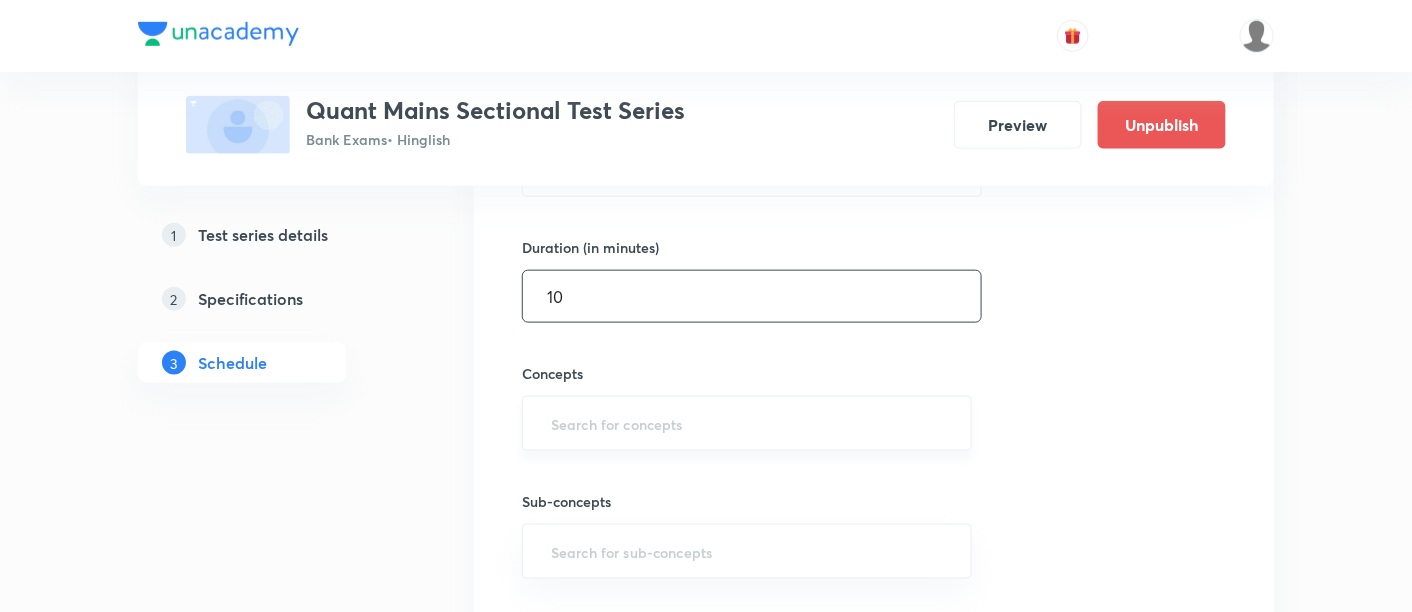 type on "10" 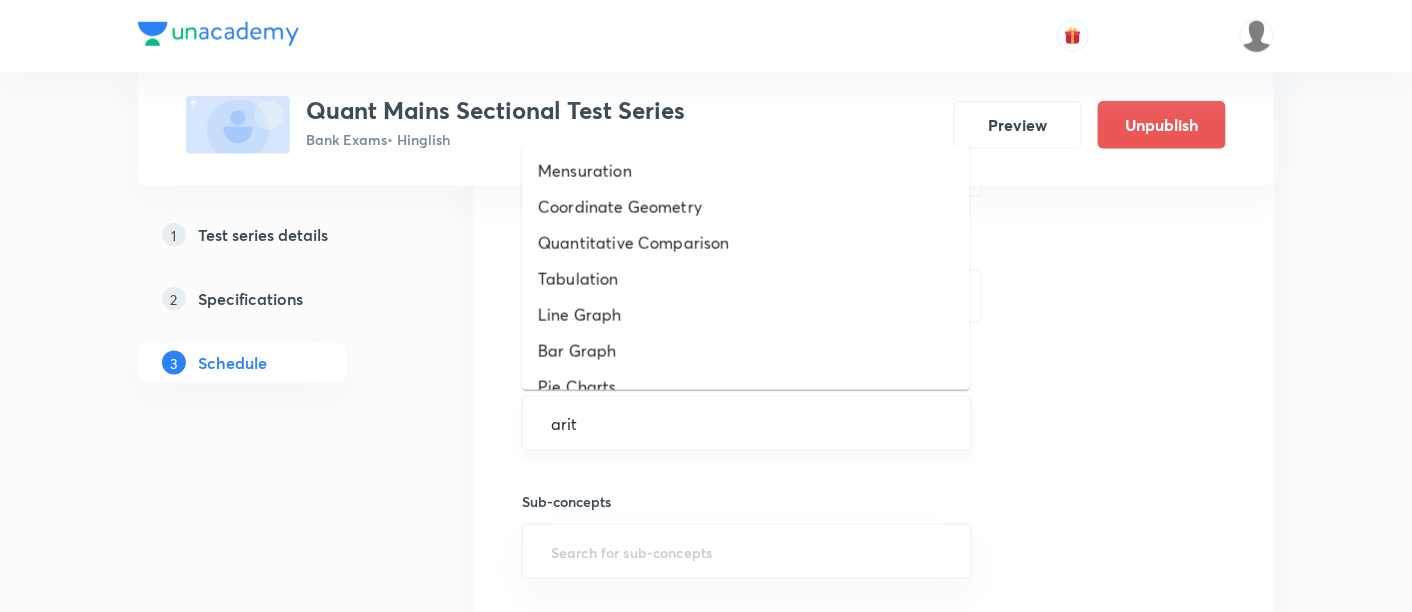 type on "arith" 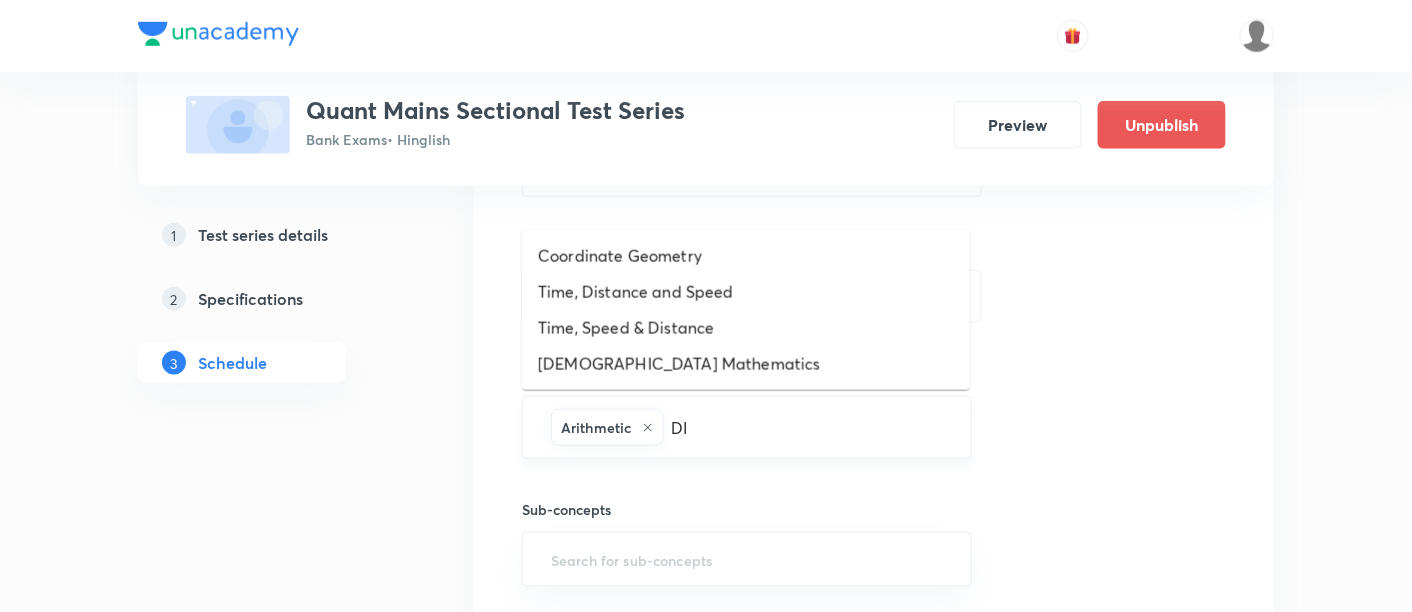 type on "D" 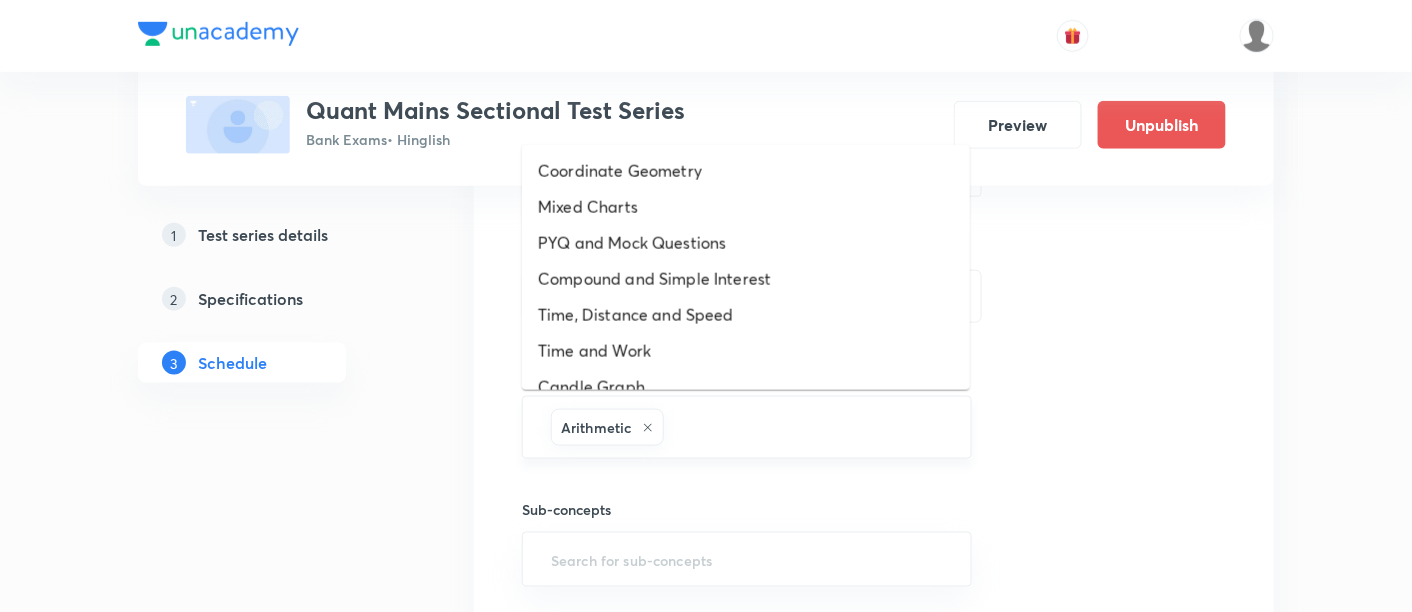 type on "g" 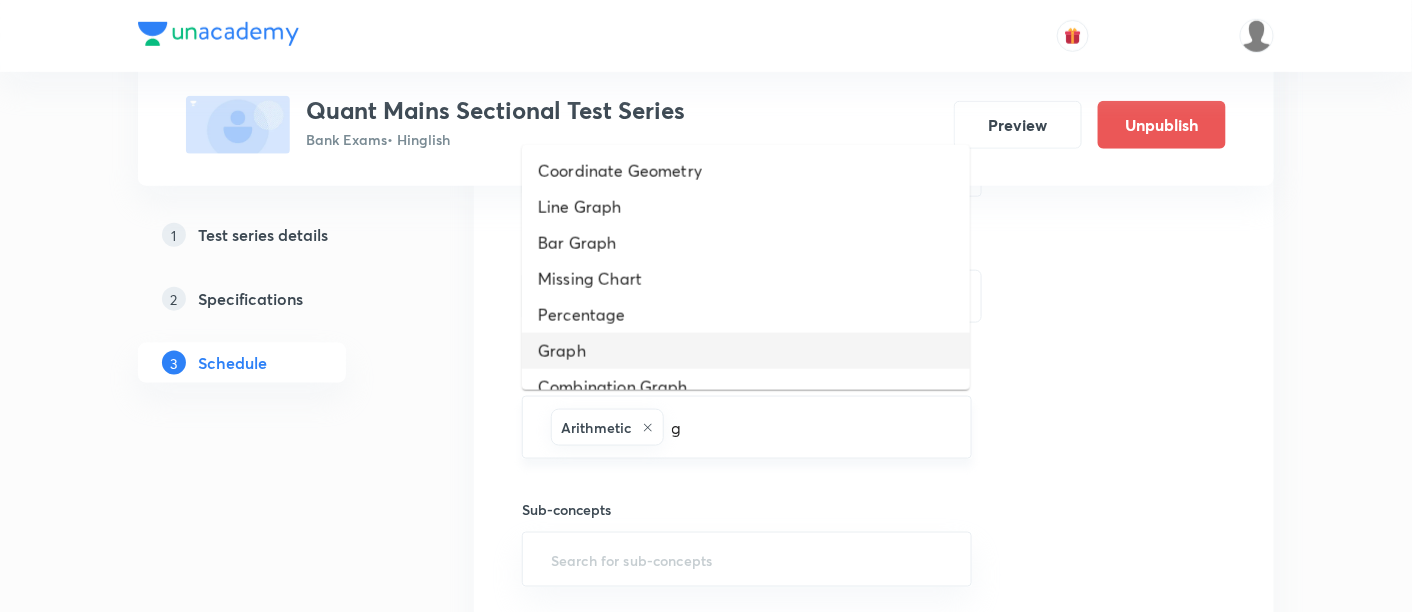 type 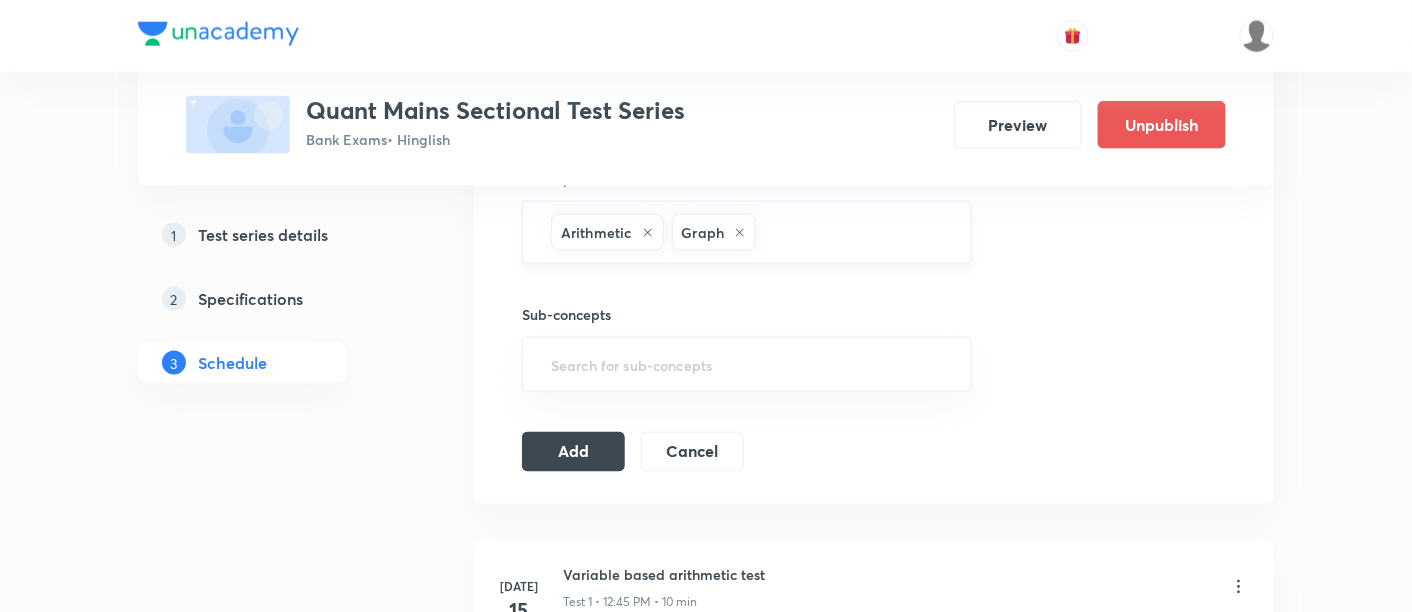 scroll, scrollTop: 780, scrollLeft: 0, axis: vertical 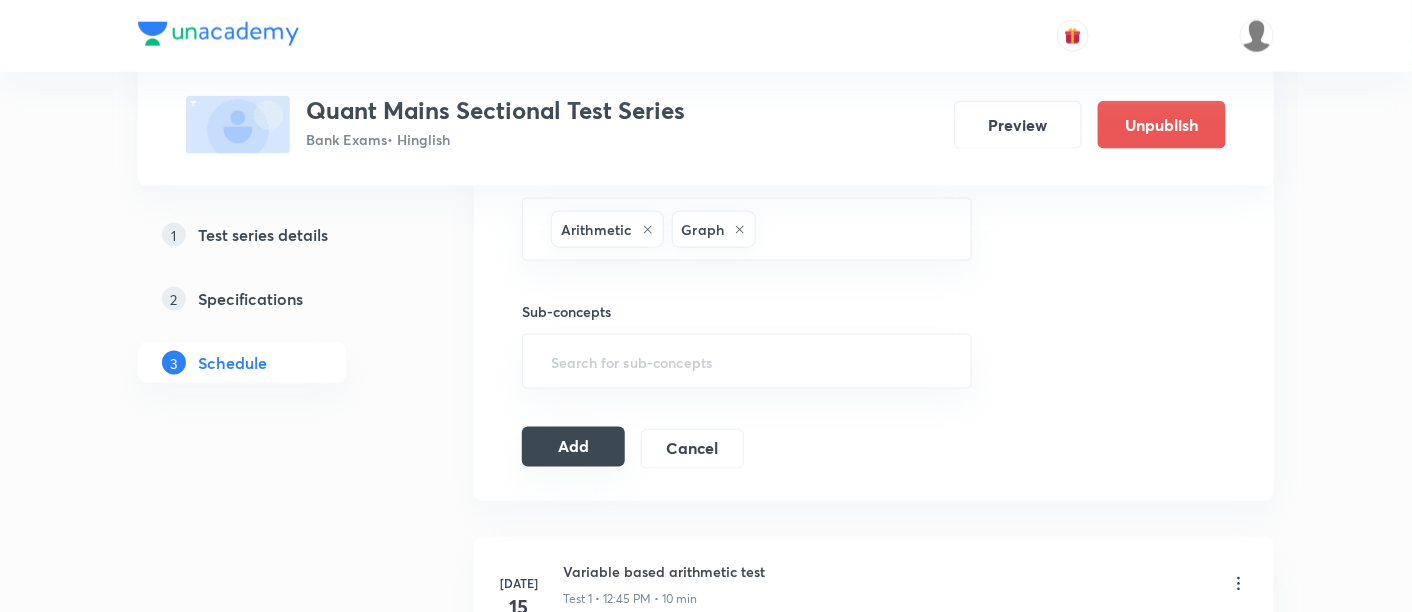 click on "Add" at bounding box center [573, 447] 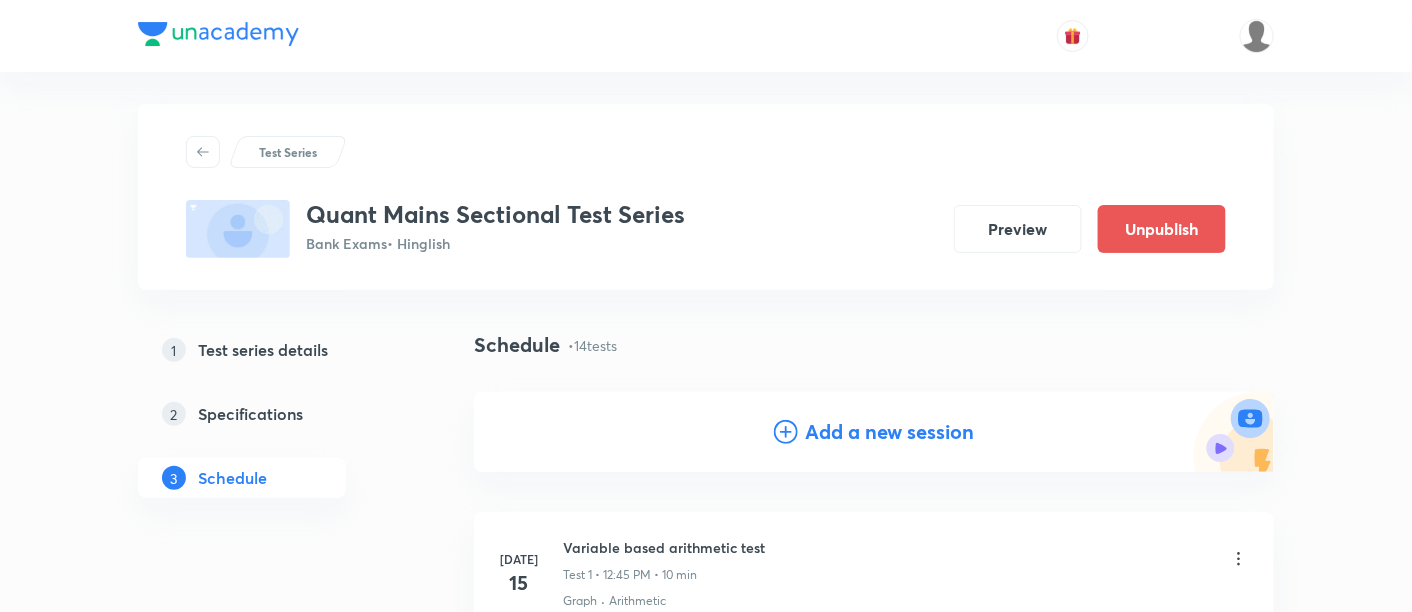 scroll, scrollTop: 0, scrollLeft: 0, axis: both 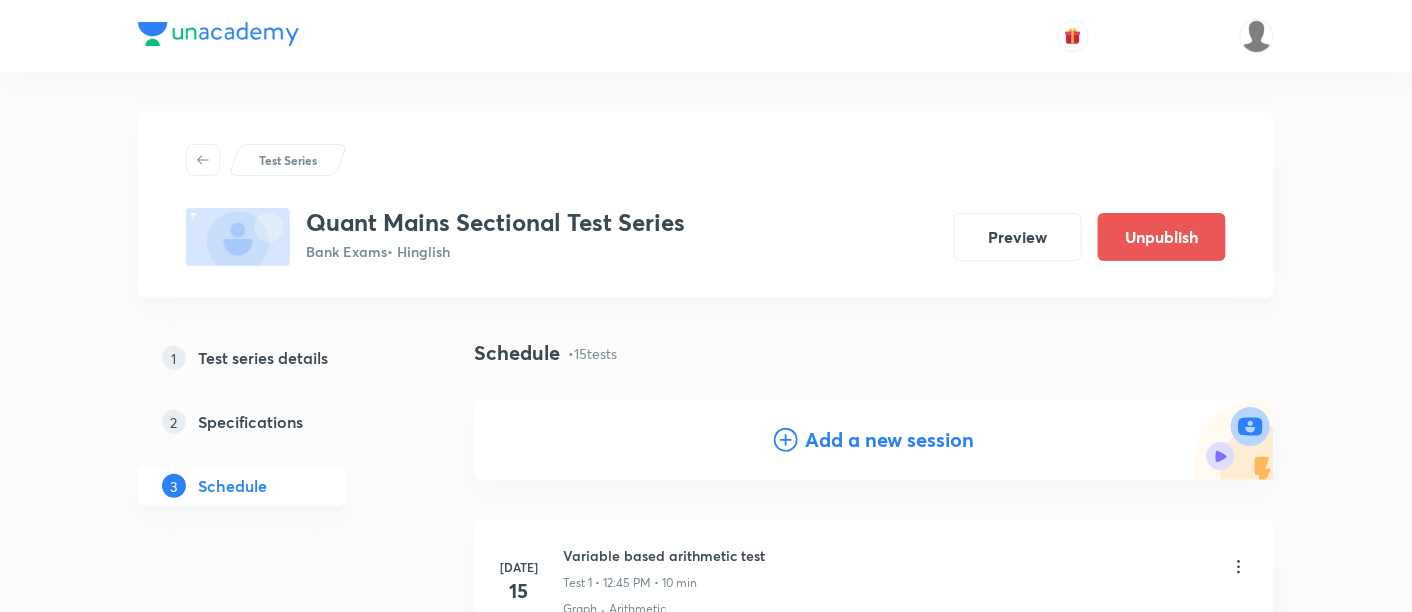 click on "Add a new session" at bounding box center (890, 440) 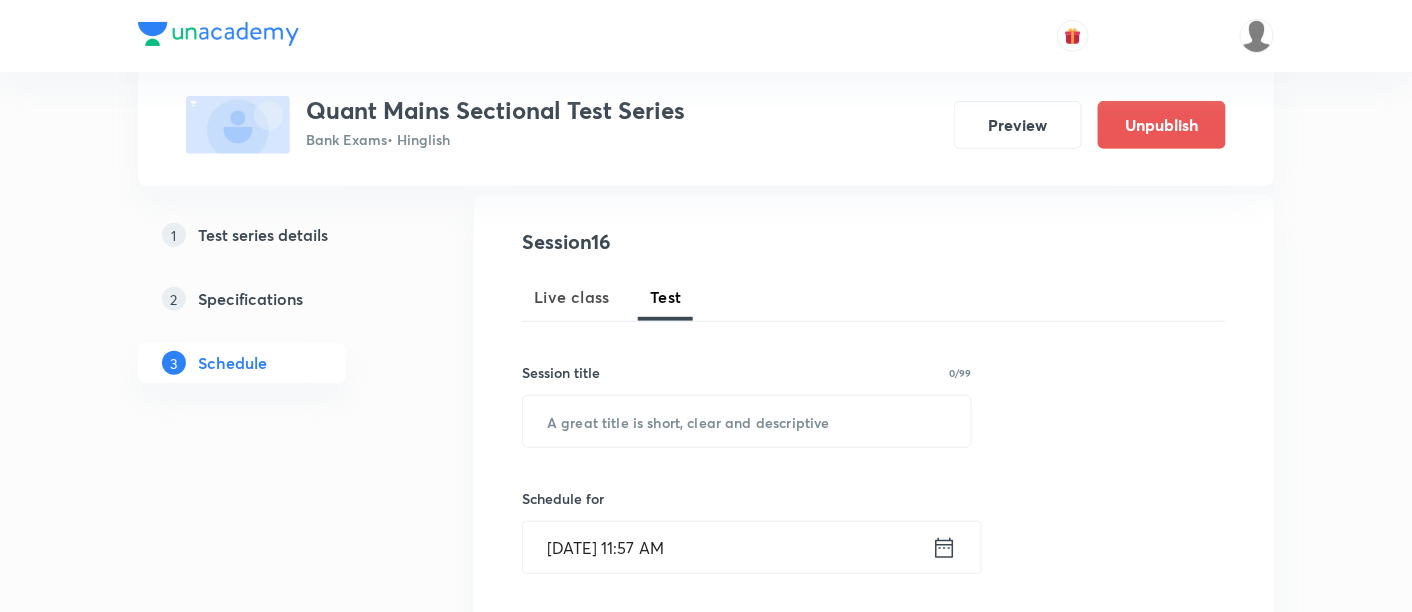 scroll, scrollTop: 210, scrollLeft: 0, axis: vertical 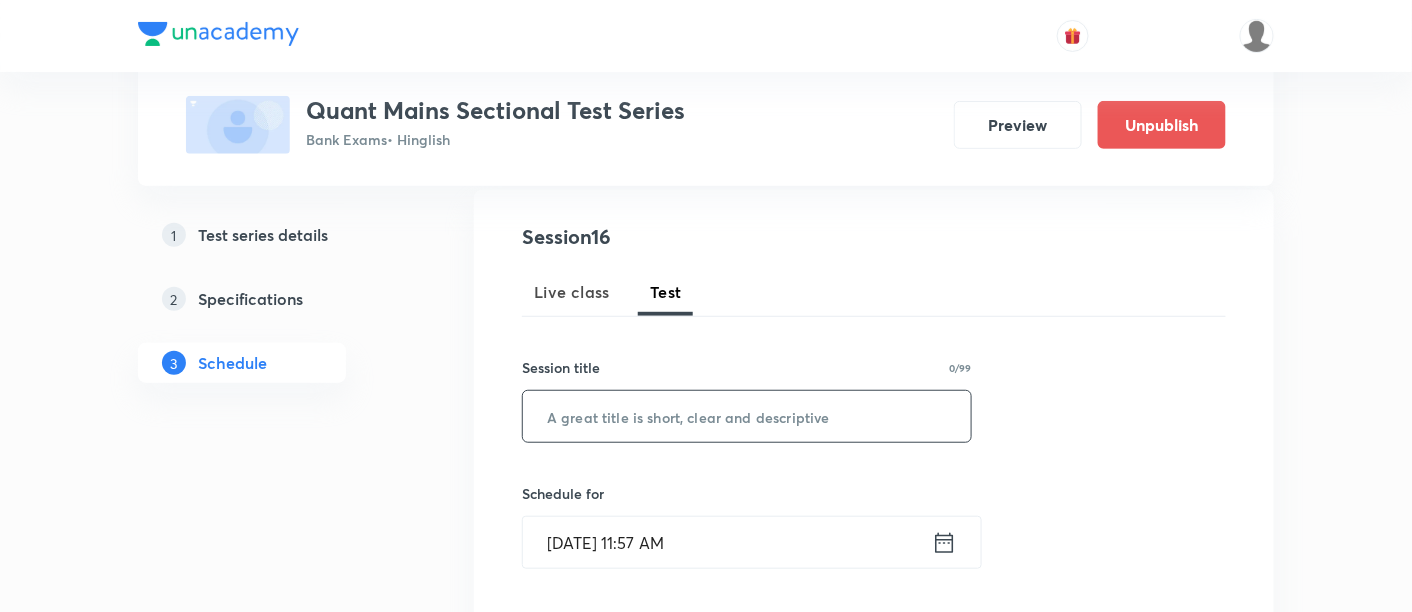 paste on "New Pattern Arithmetic & DI Test -1" 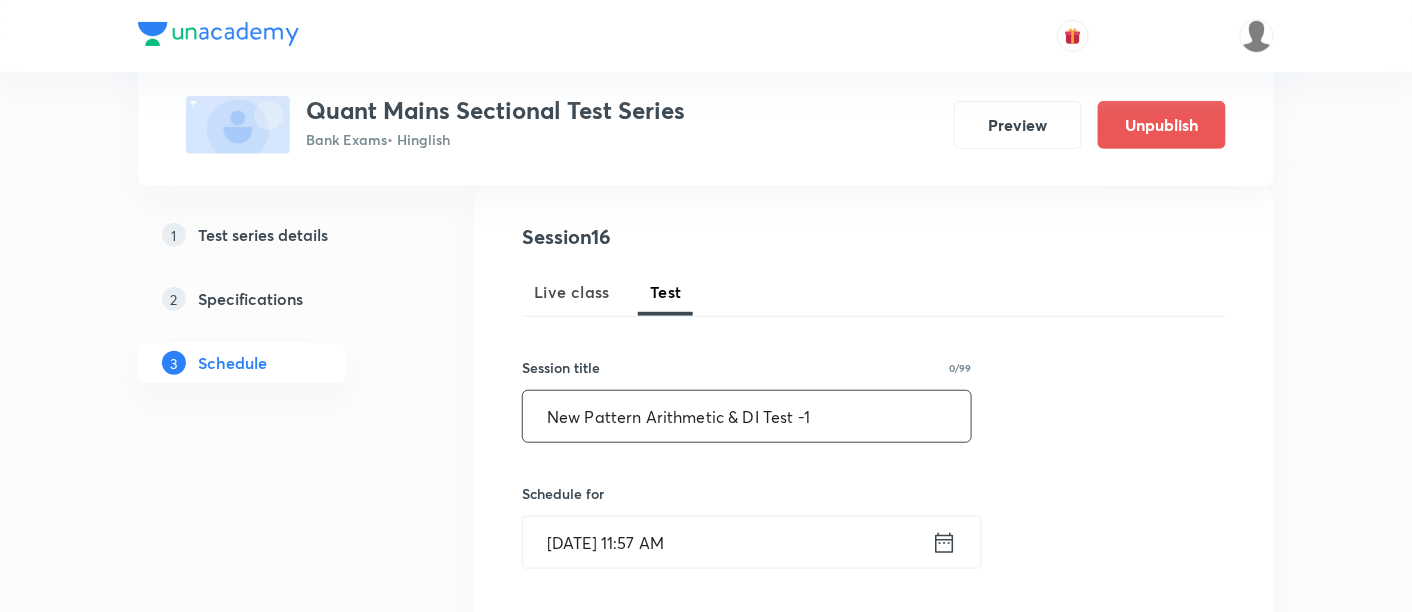 click on "New Pattern Arithmetic & DI Test -1" at bounding box center (747, 416) 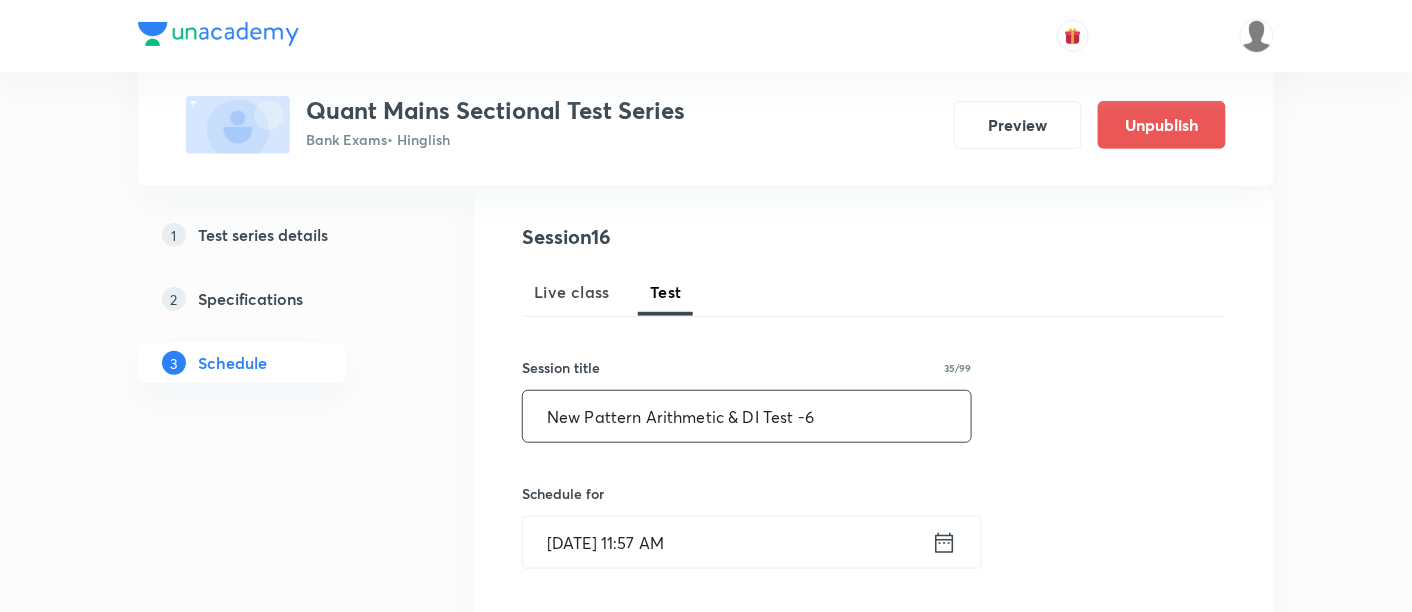 type on "New Pattern Arithmetic & DI Test -6" 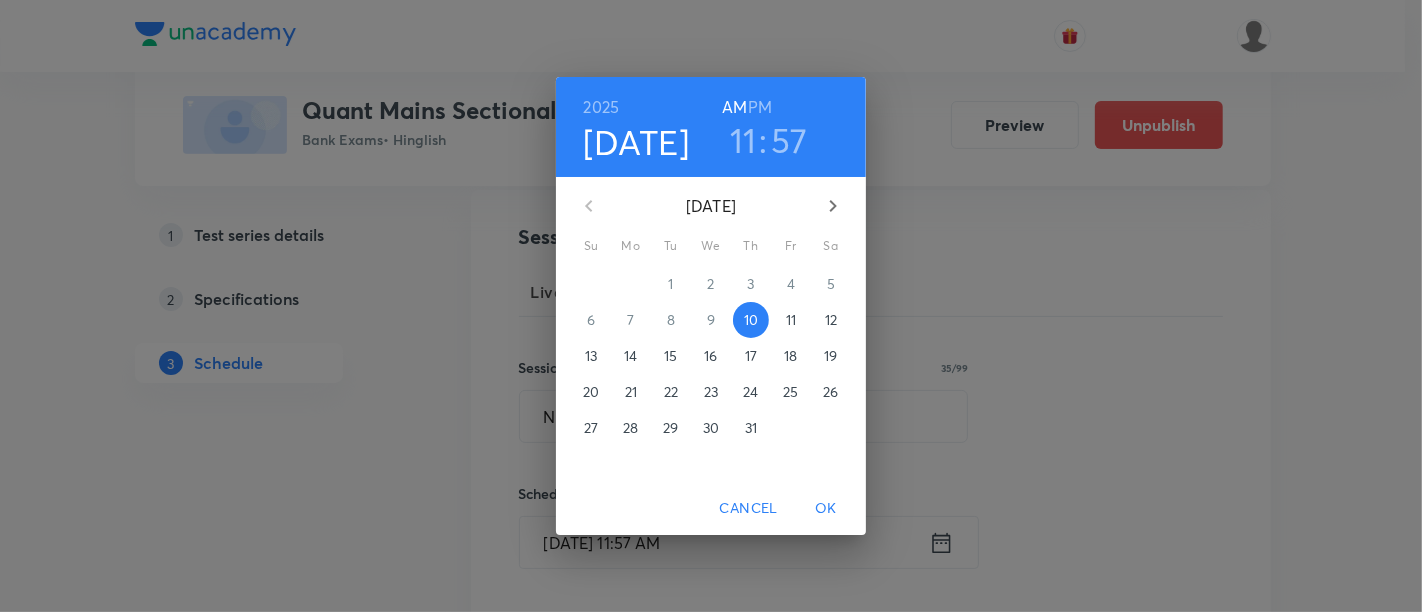 click 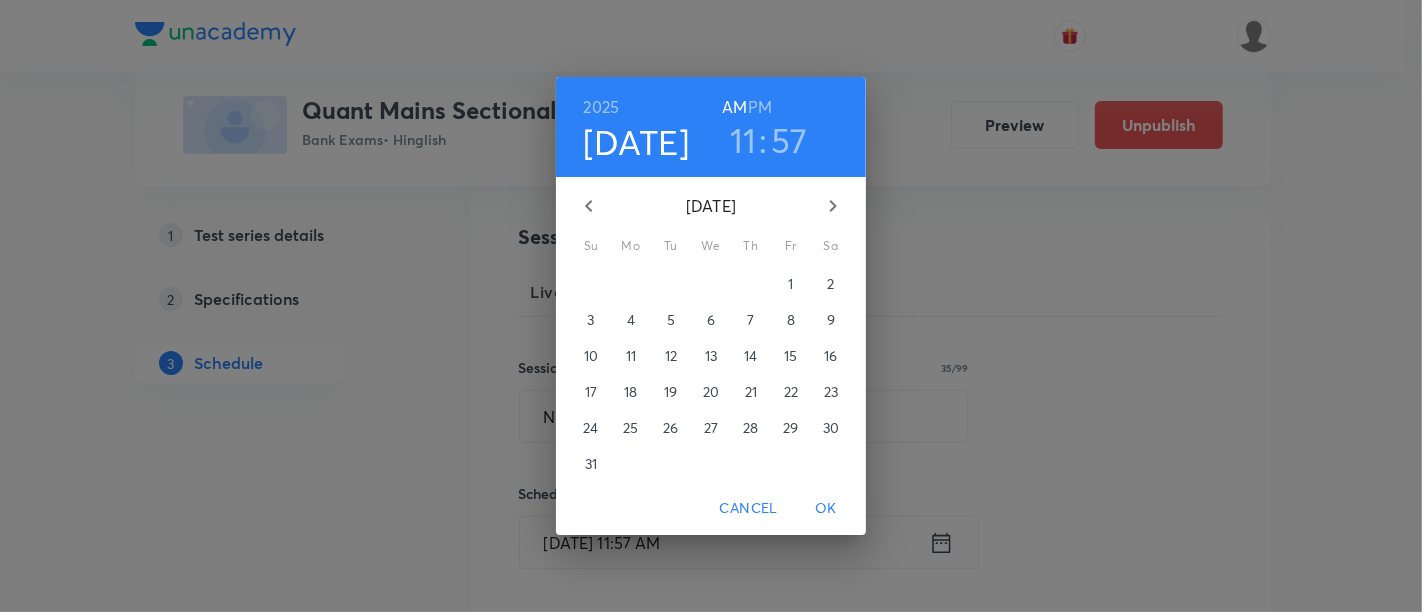 click on "1" at bounding box center (791, 284) 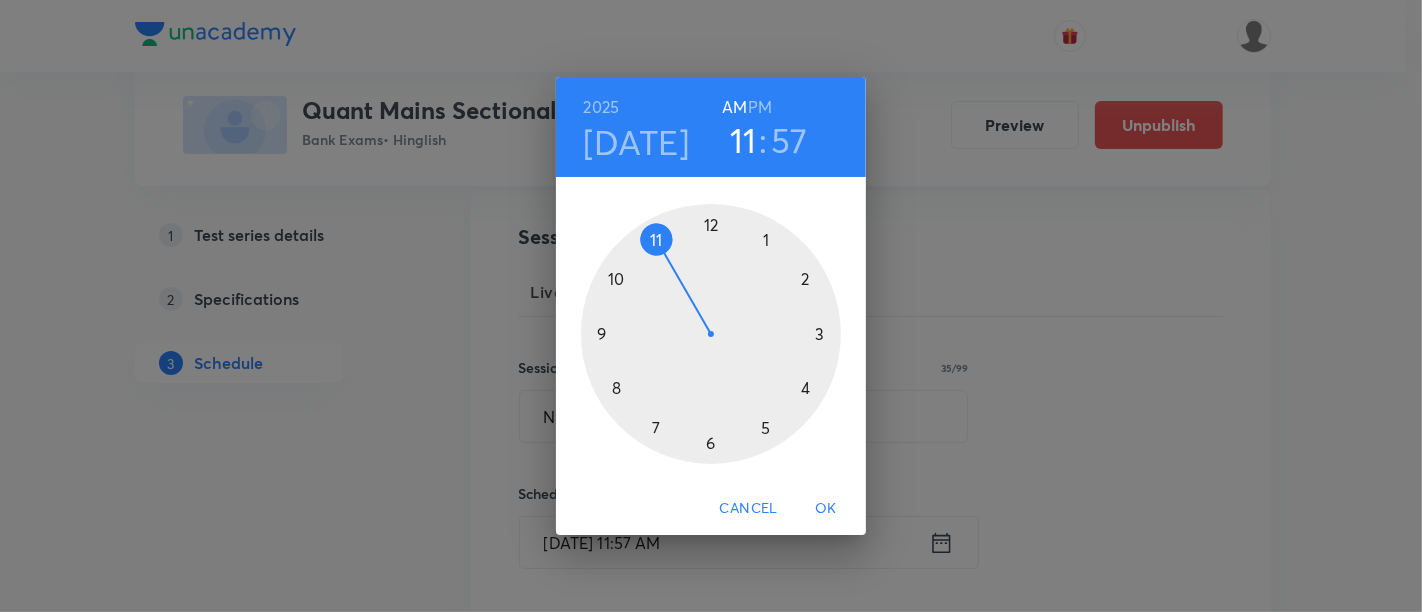 click on "PM" at bounding box center [760, 107] 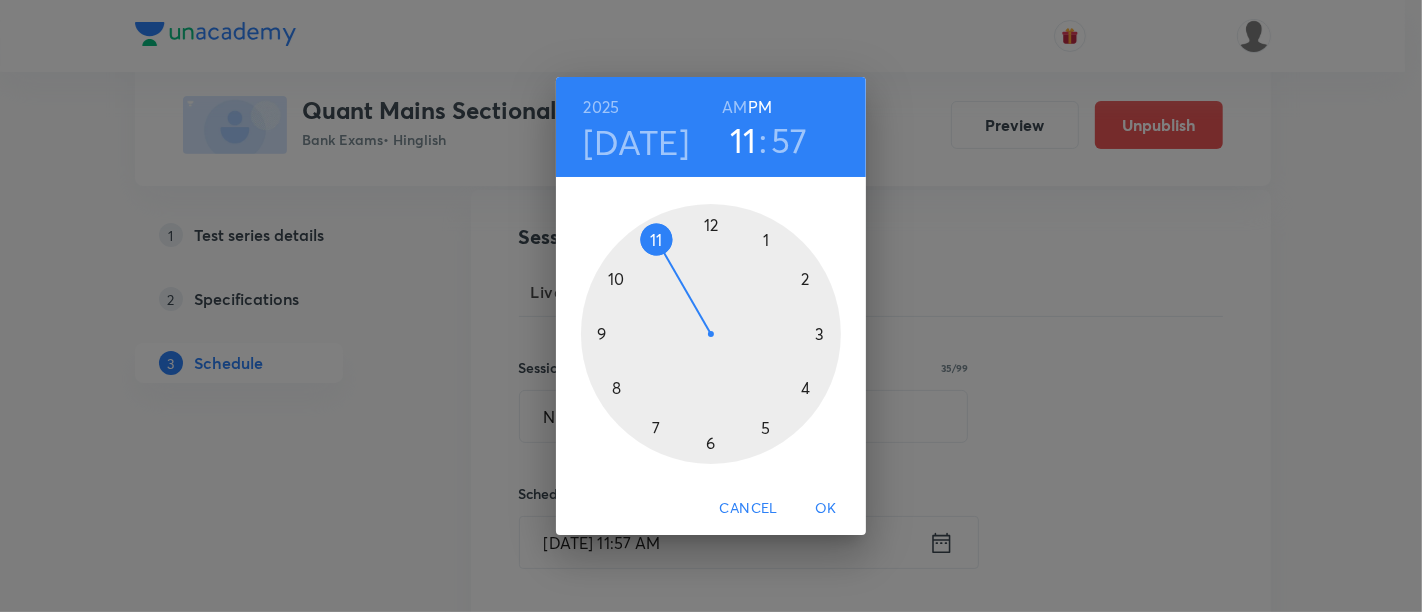 click at bounding box center (711, 334) 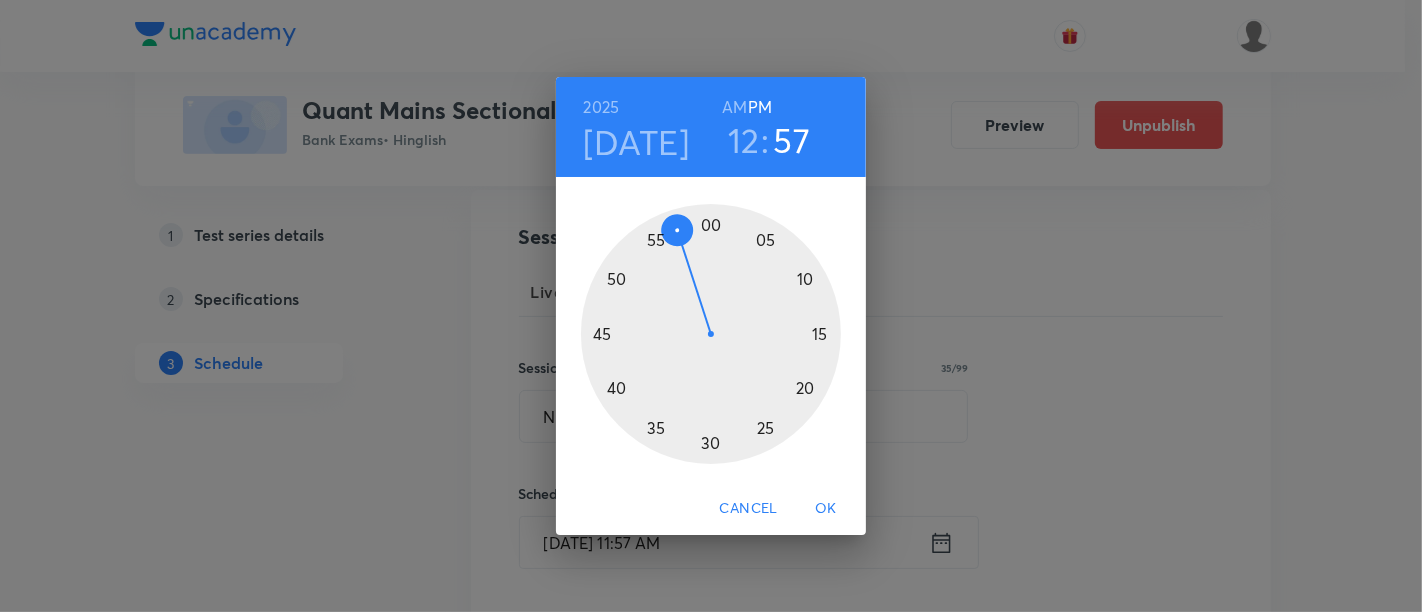 click at bounding box center [711, 334] 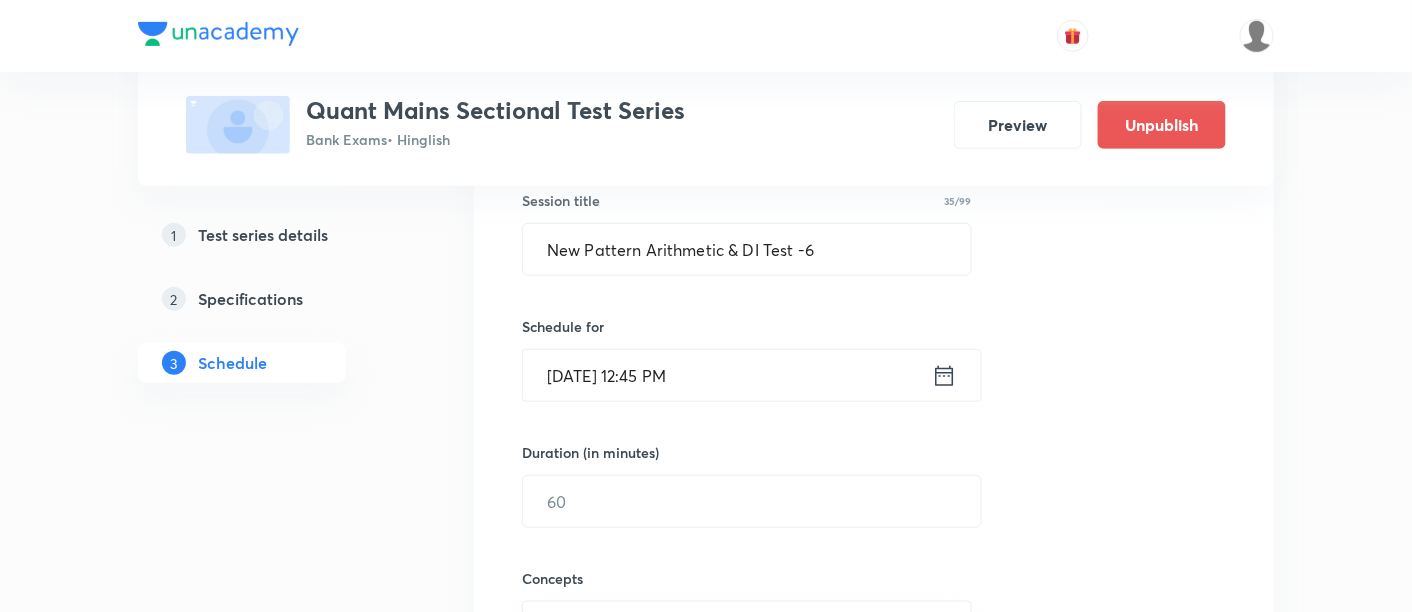 scroll, scrollTop: 412, scrollLeft: 0, axis: vertical 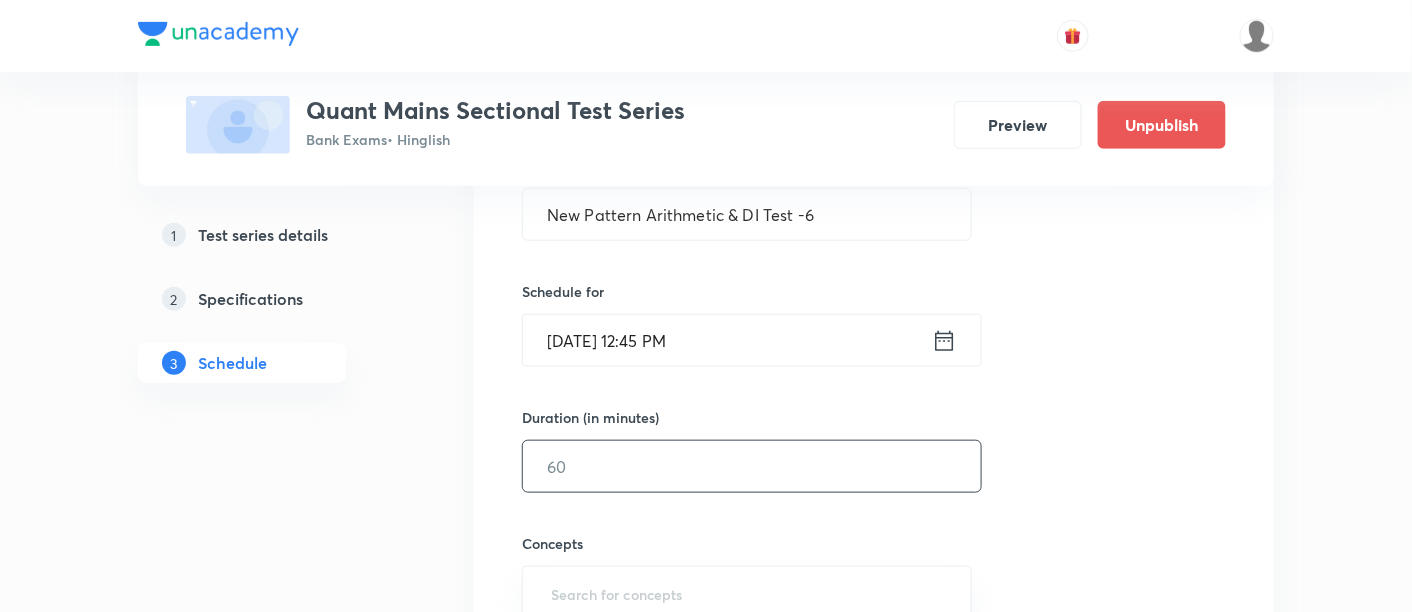 click at bounding box center (752, 466) 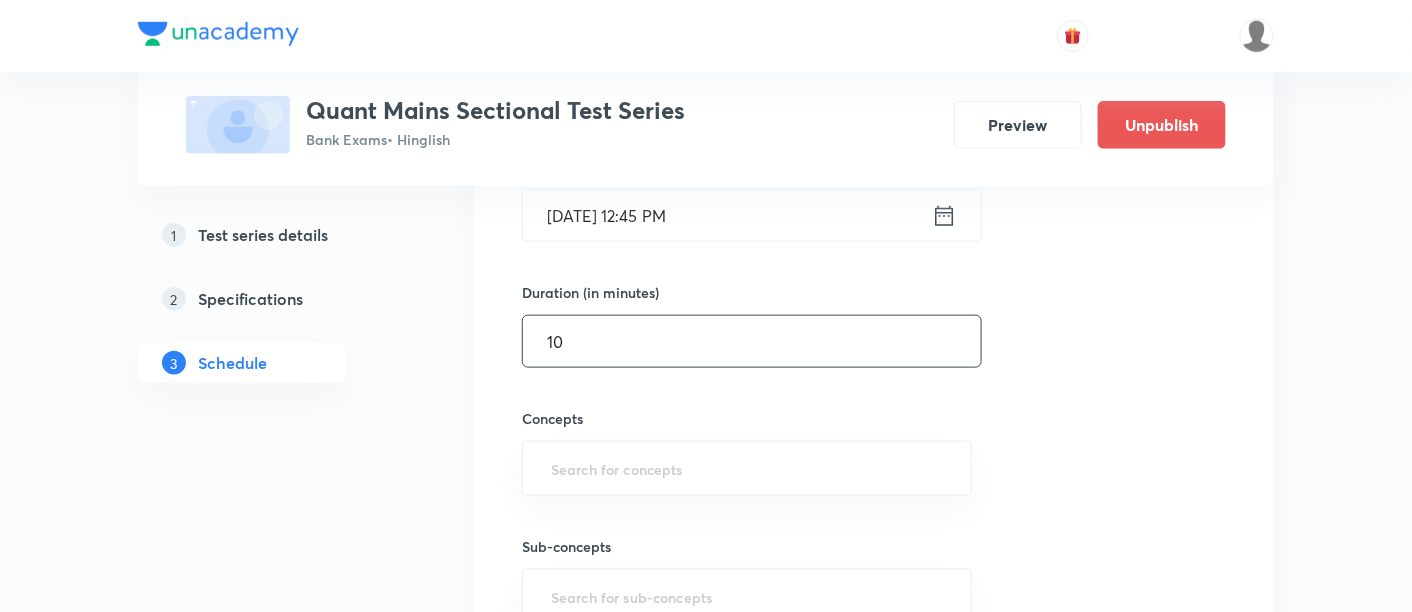 scroll, scrollTop: 539, scrollLeft: 0, axis: vertical 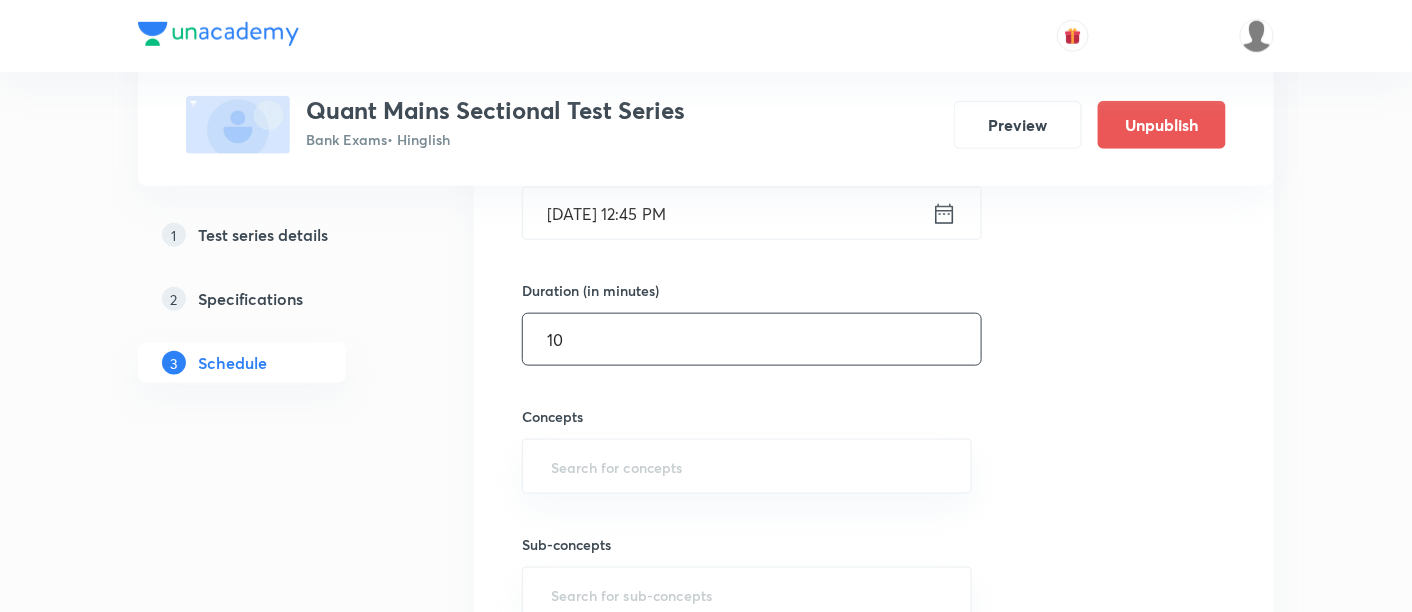 type on "10" 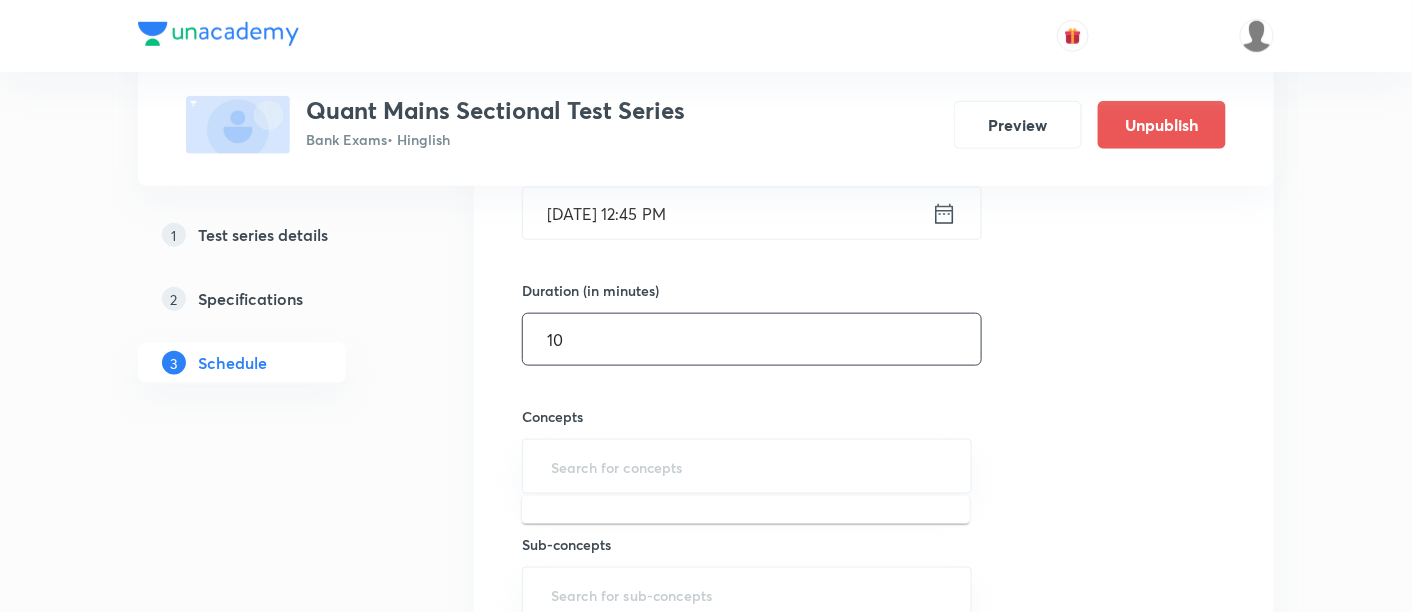 click at bounding box center (747, 466) 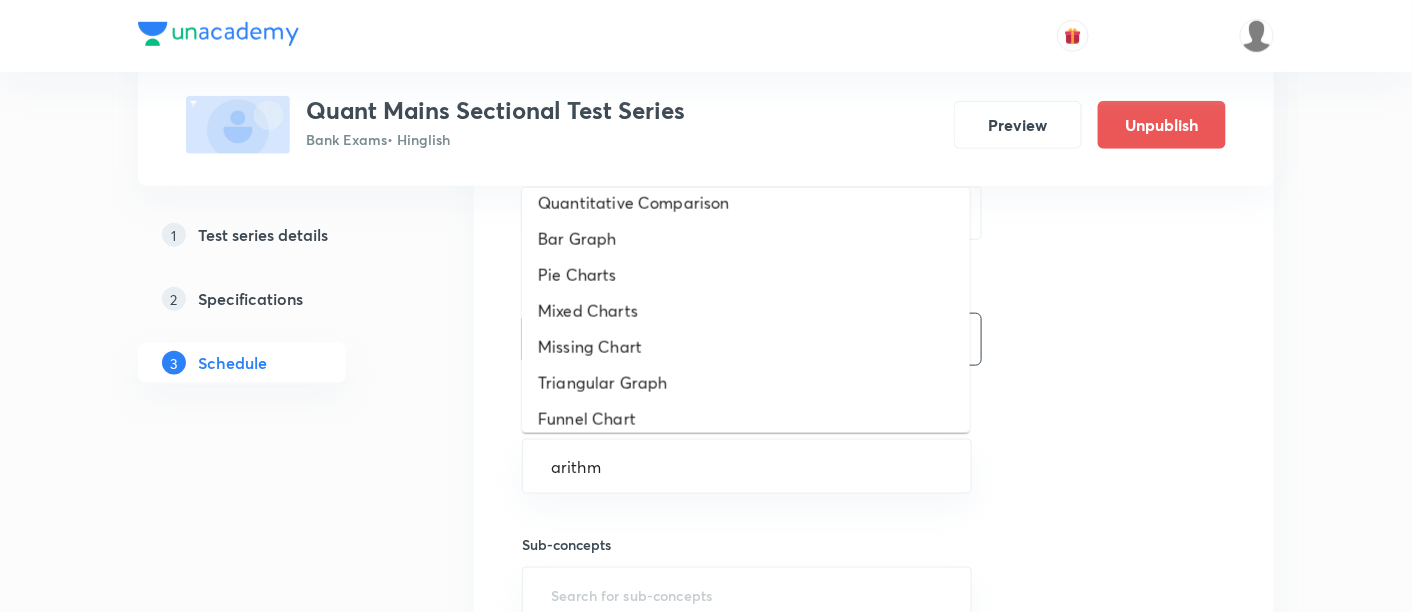 scroll, scrollTop: 0, scrollLeft: 0, axis: both 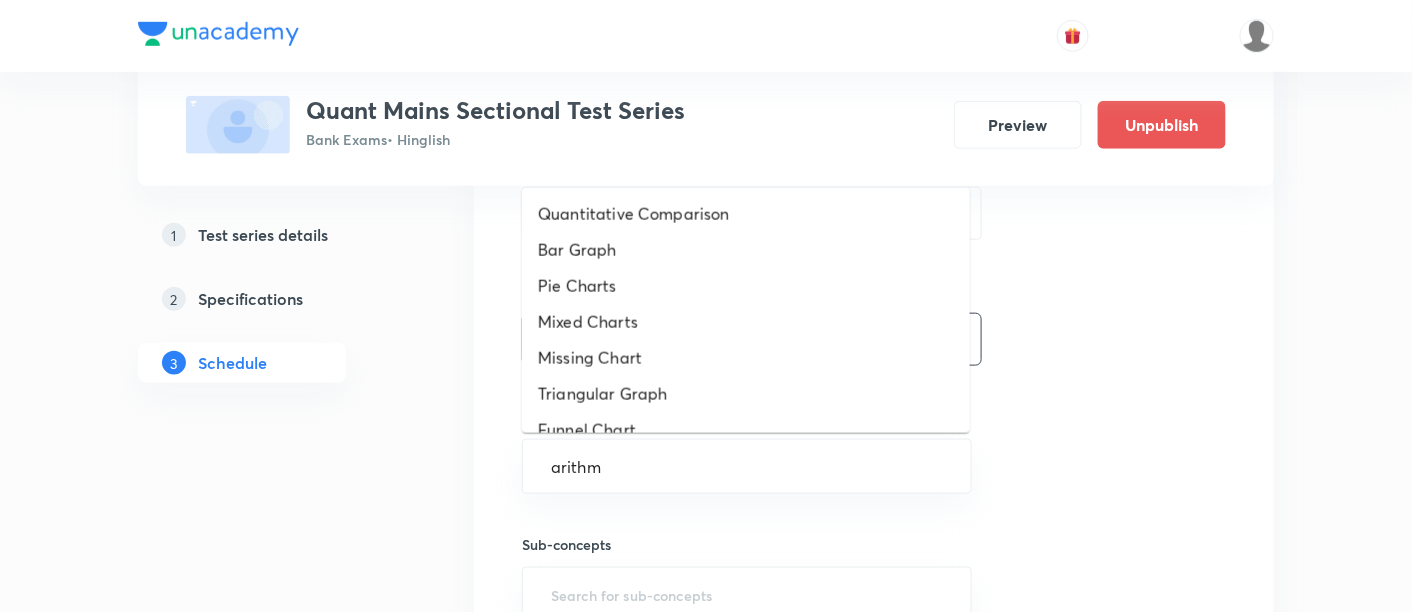 type on "arithme" 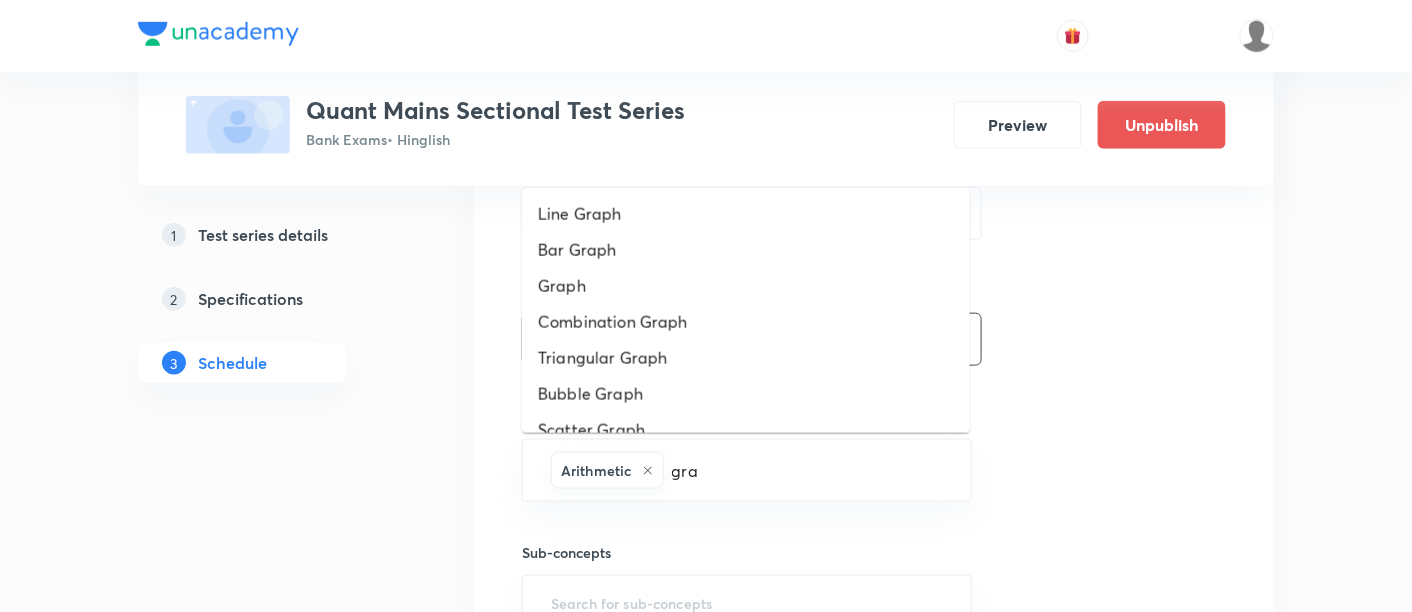 type on "grap" 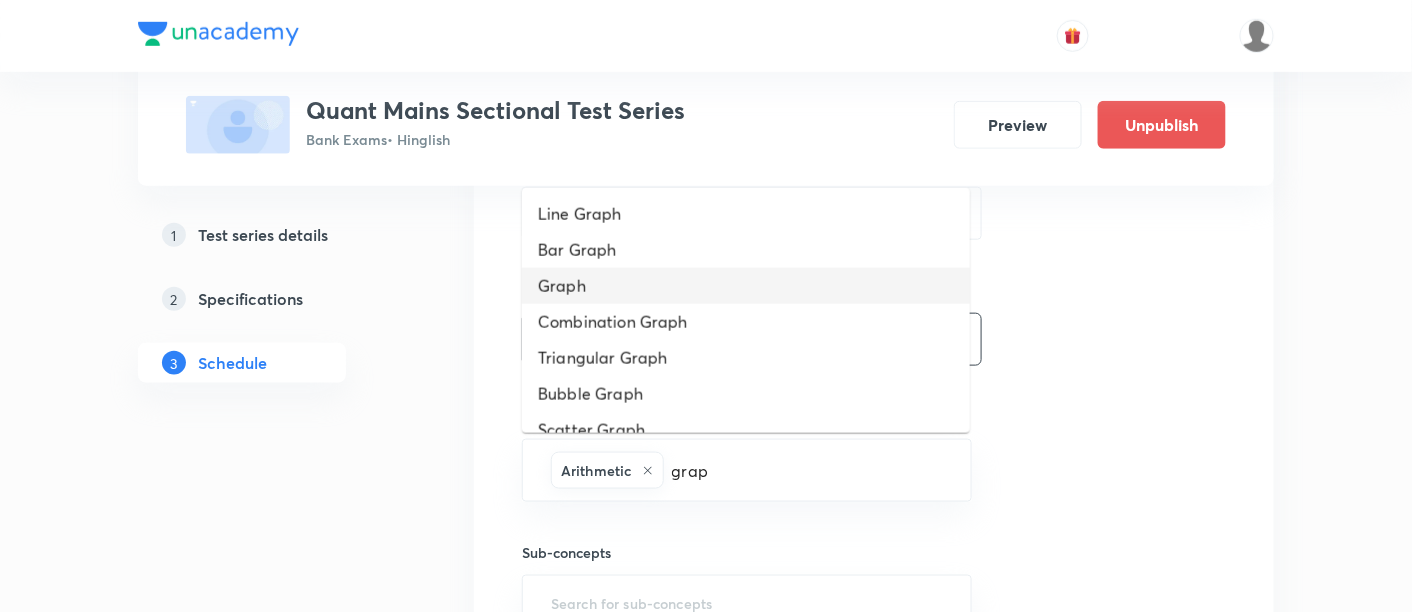 type 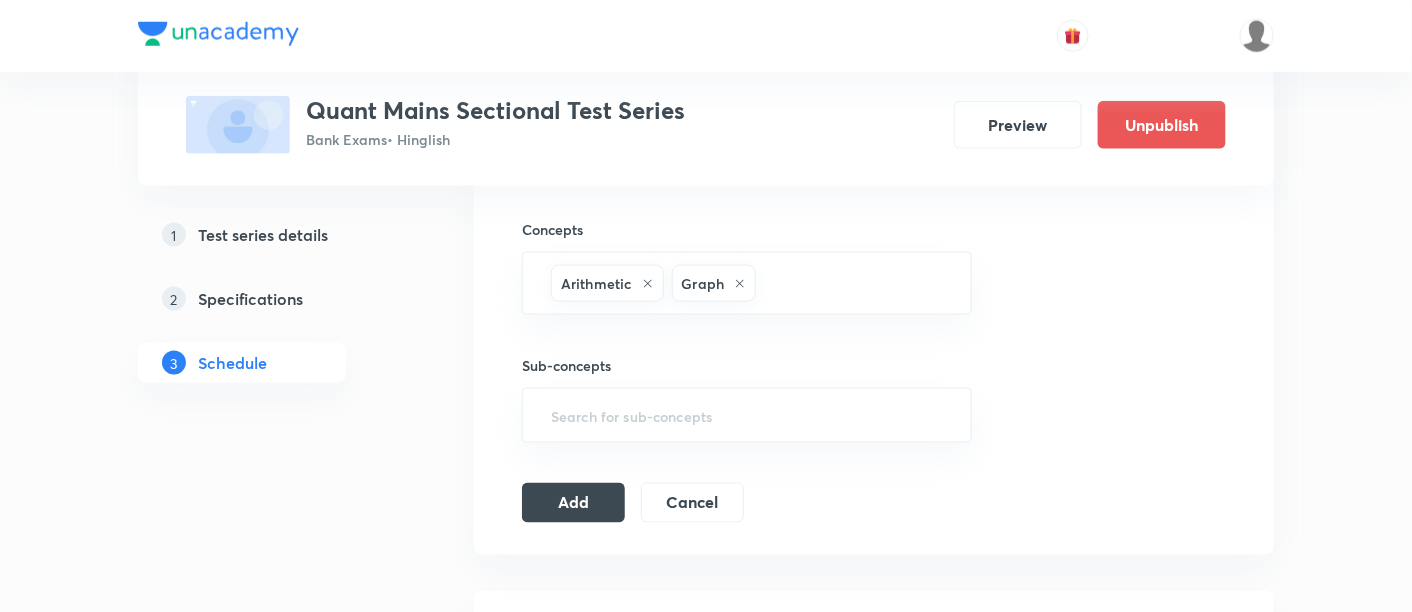 scroll, scrollTop: 728, scrollLeft: 0, axis: vertical 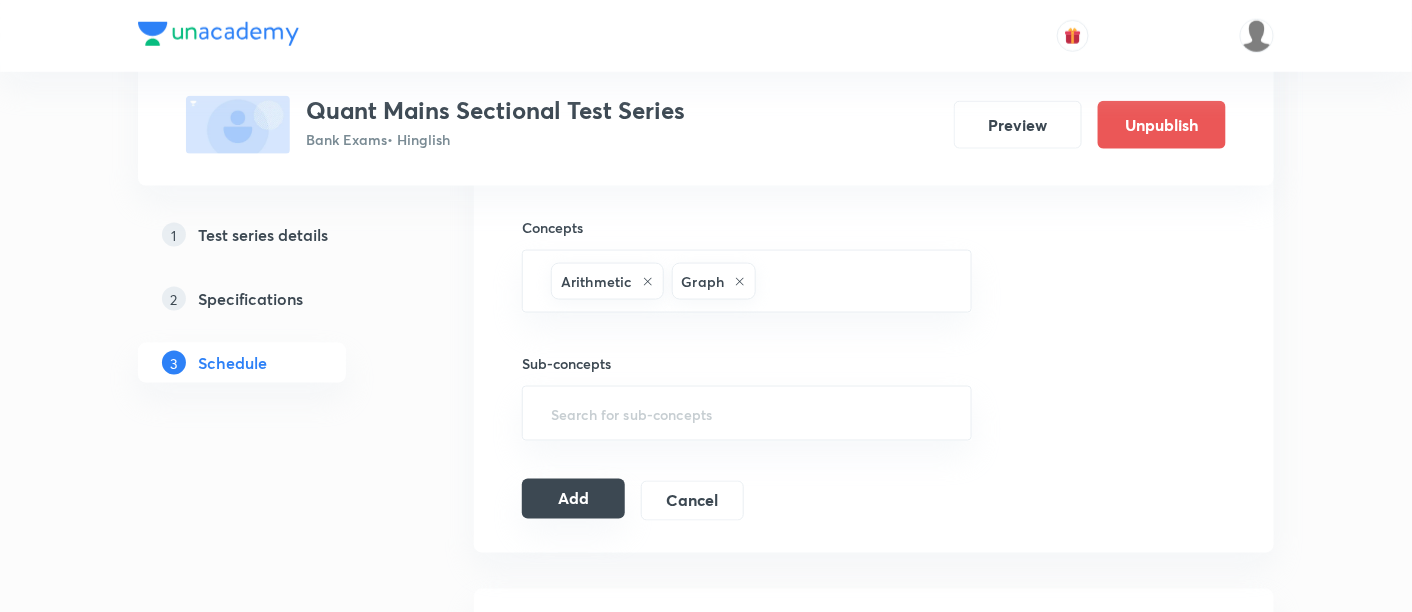 click on "Add" at bounding box center (573, 499) 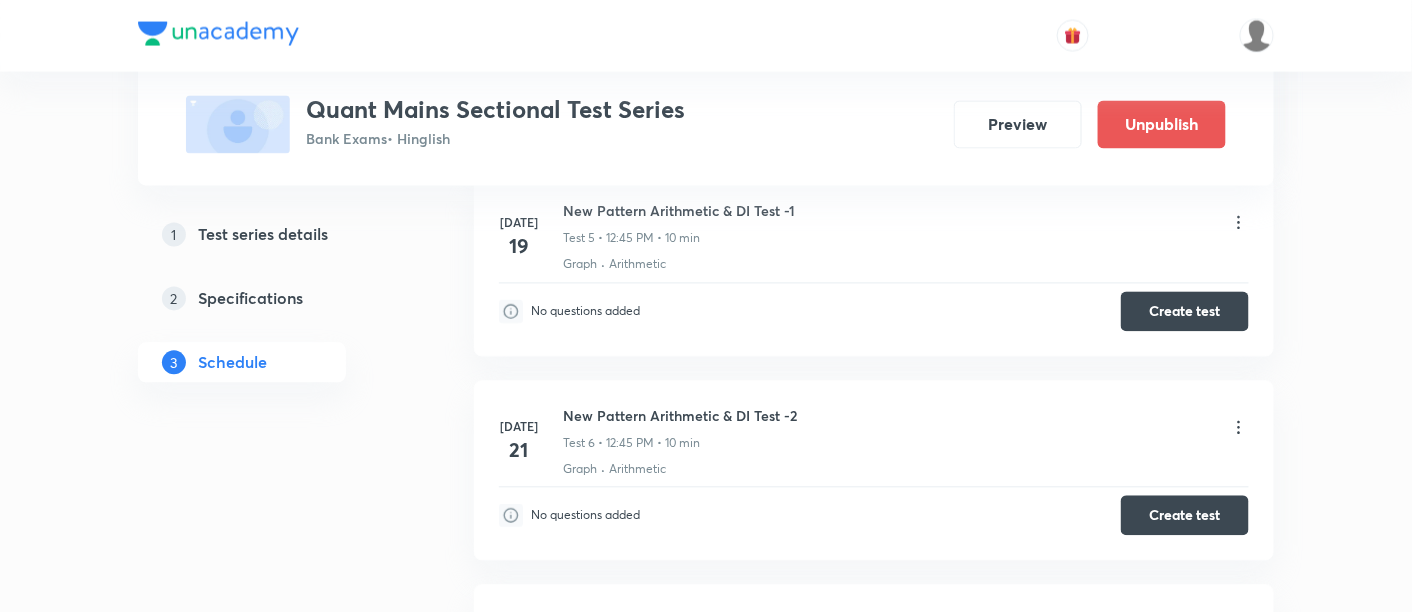 scroll, scrollTop: 0, scrollLeft: 0, axis: both 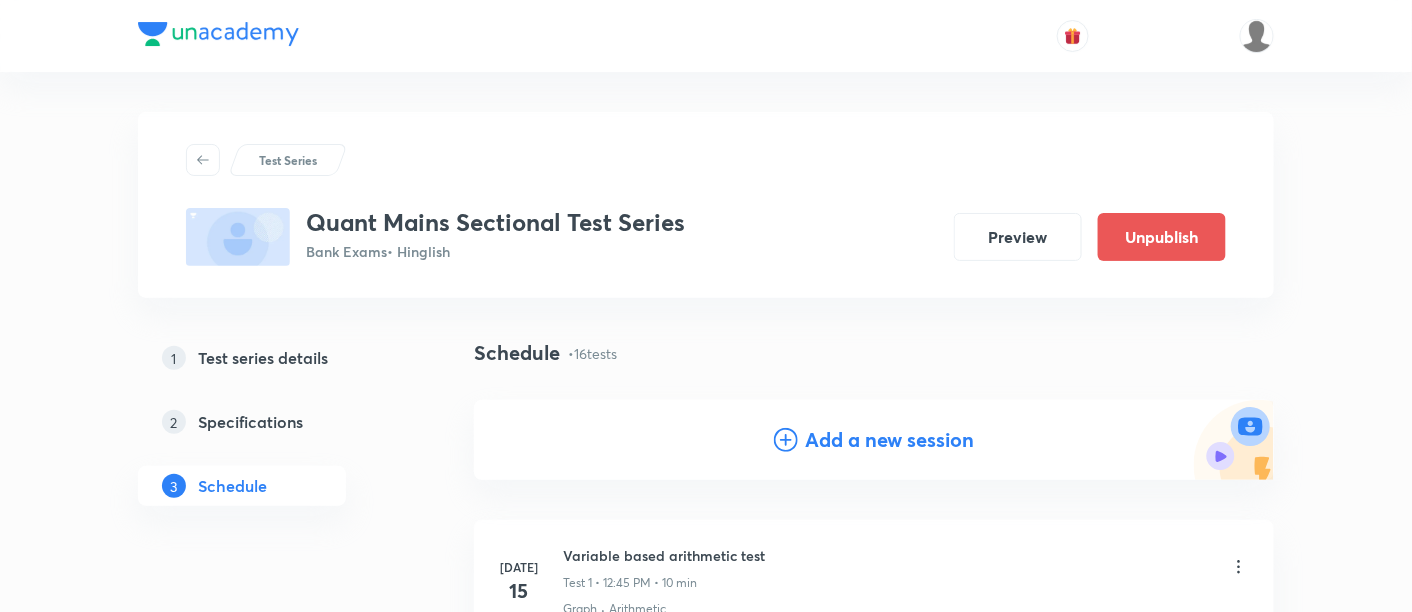 click on "Add a new session" at bounding box center (890, 440) 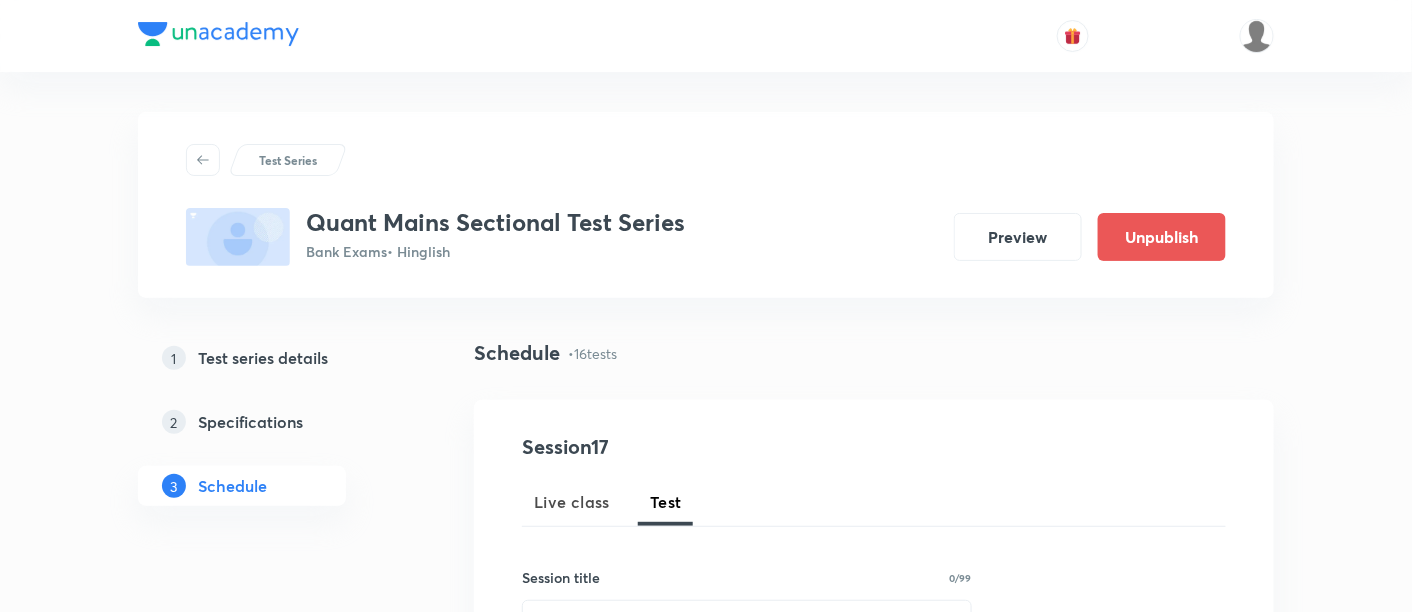 scroll, scrollTop: 185, scrollLeft: 0, axis: vertical 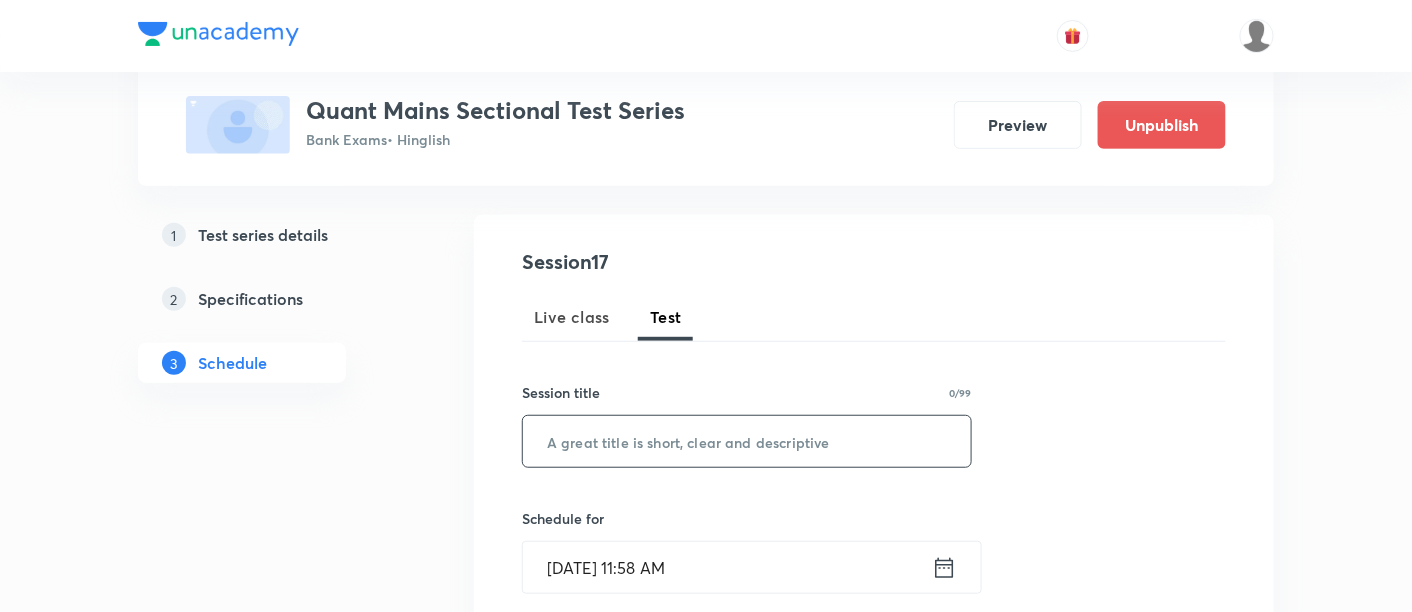 click at bounding box center [747, 441] 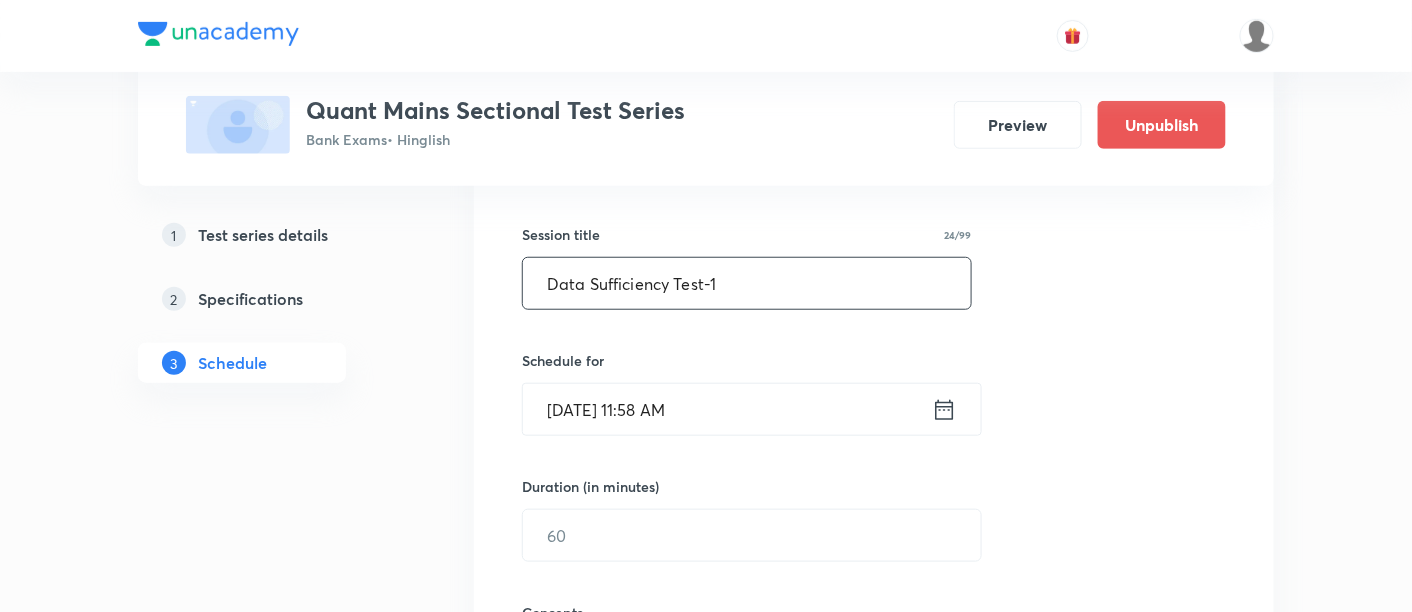 scroll, scrollTop: 355, scrollLeft: 0, axis: vertical 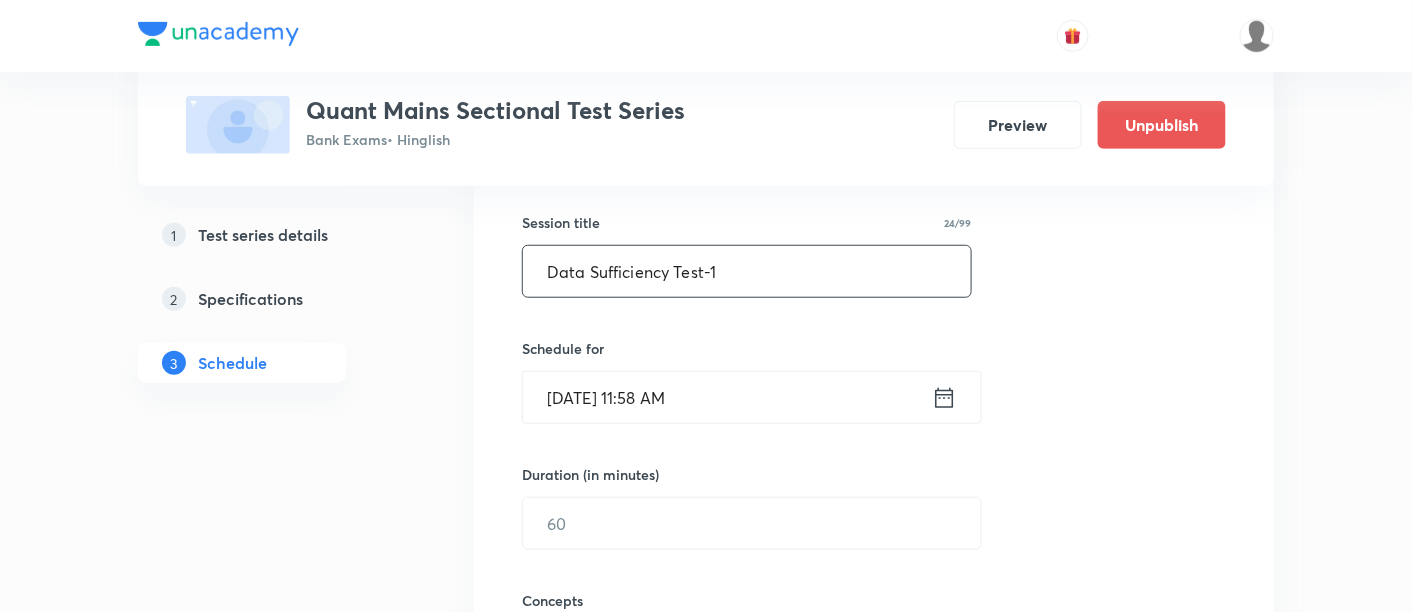 type on "Data Sufficiency Test-1" 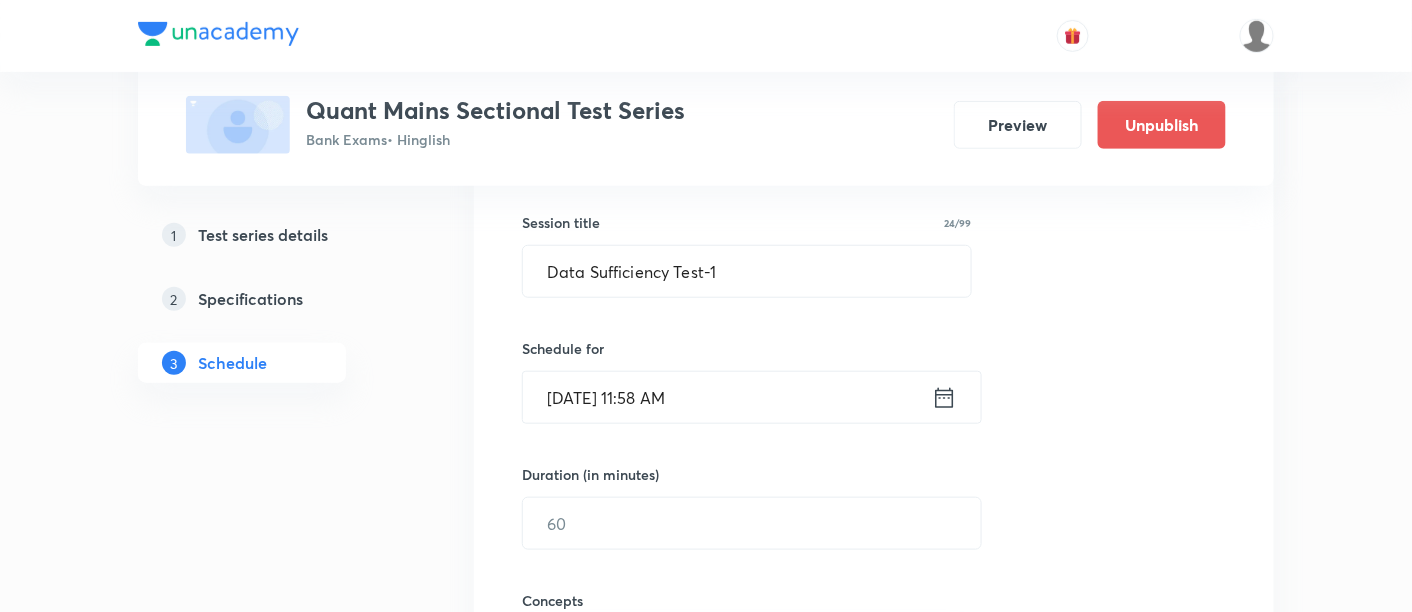 click 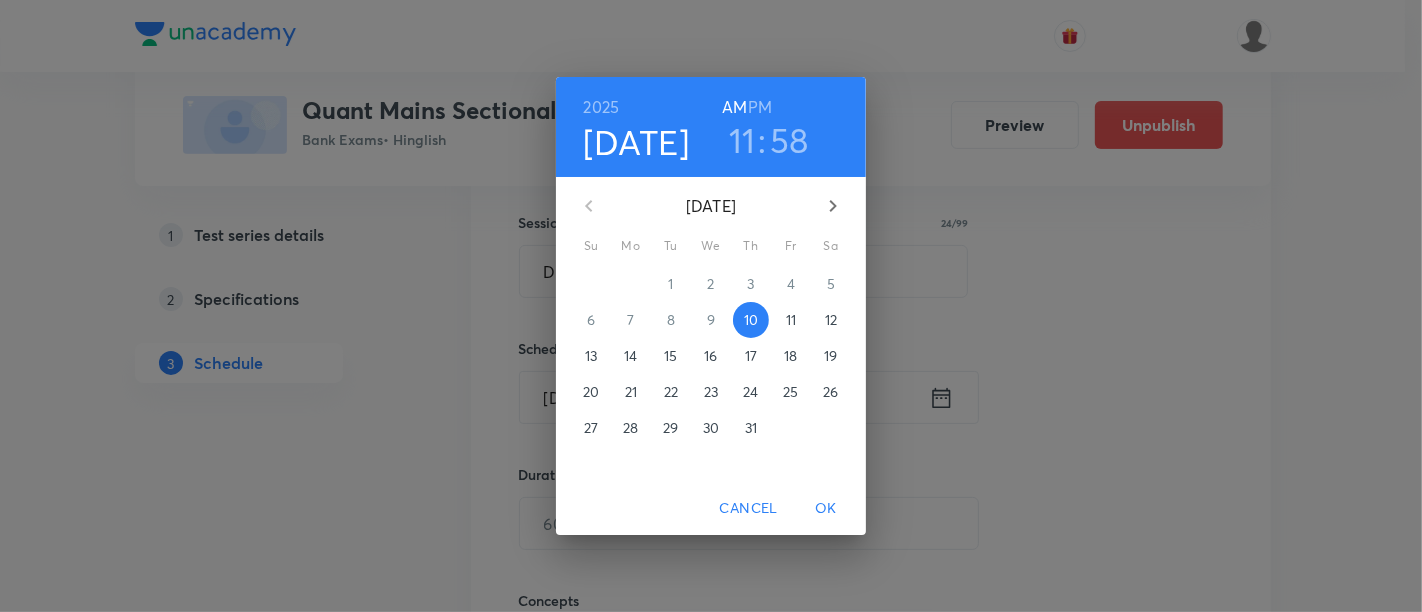 click 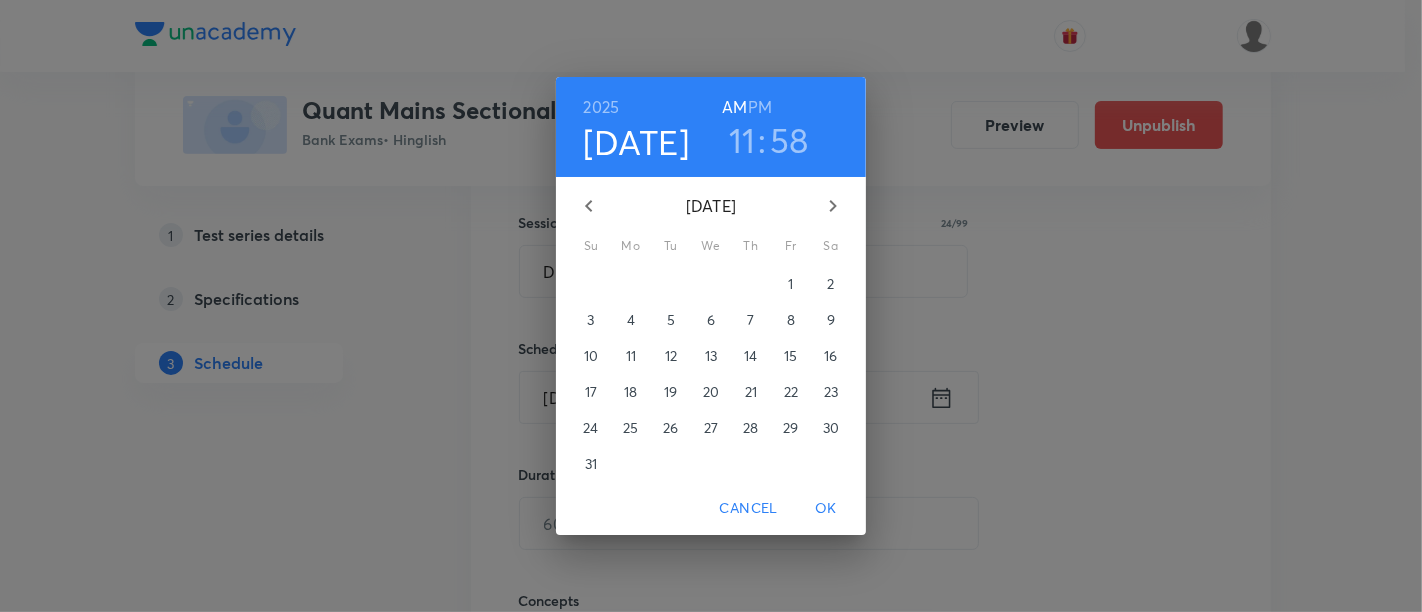 click on "2" at bounding box center [830, 284] 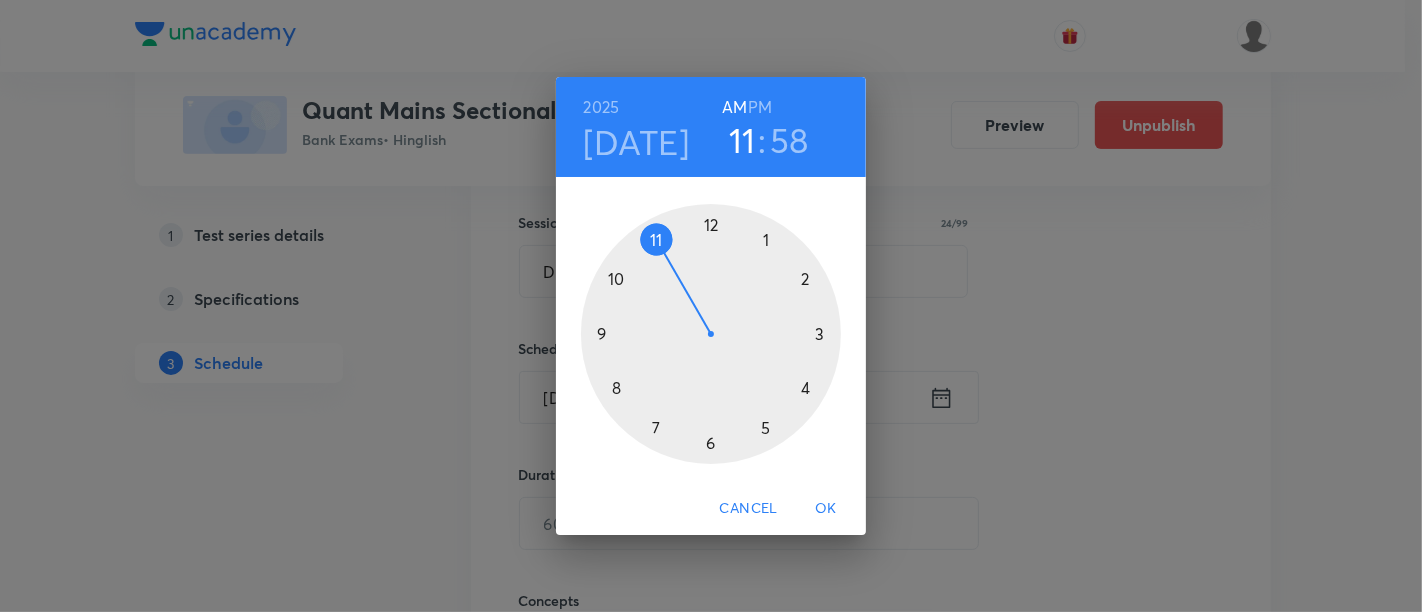 click at bounding box center (711, 334) 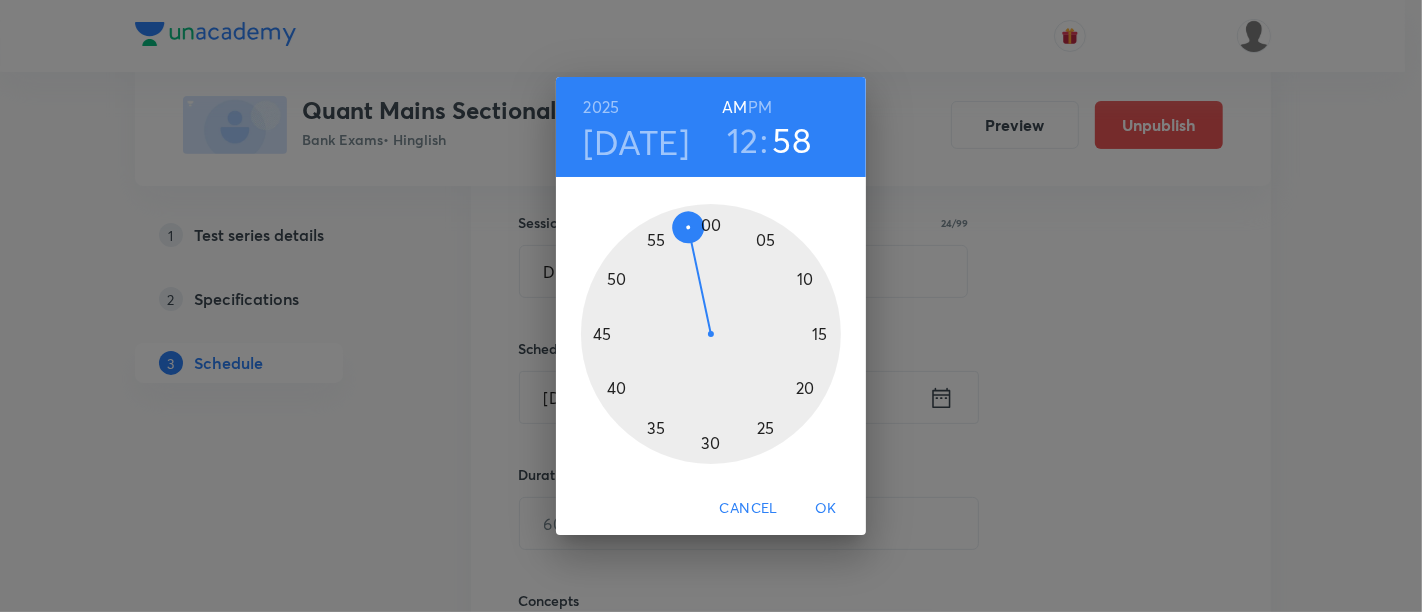 click on "PM" at bounding box center (760, 107) 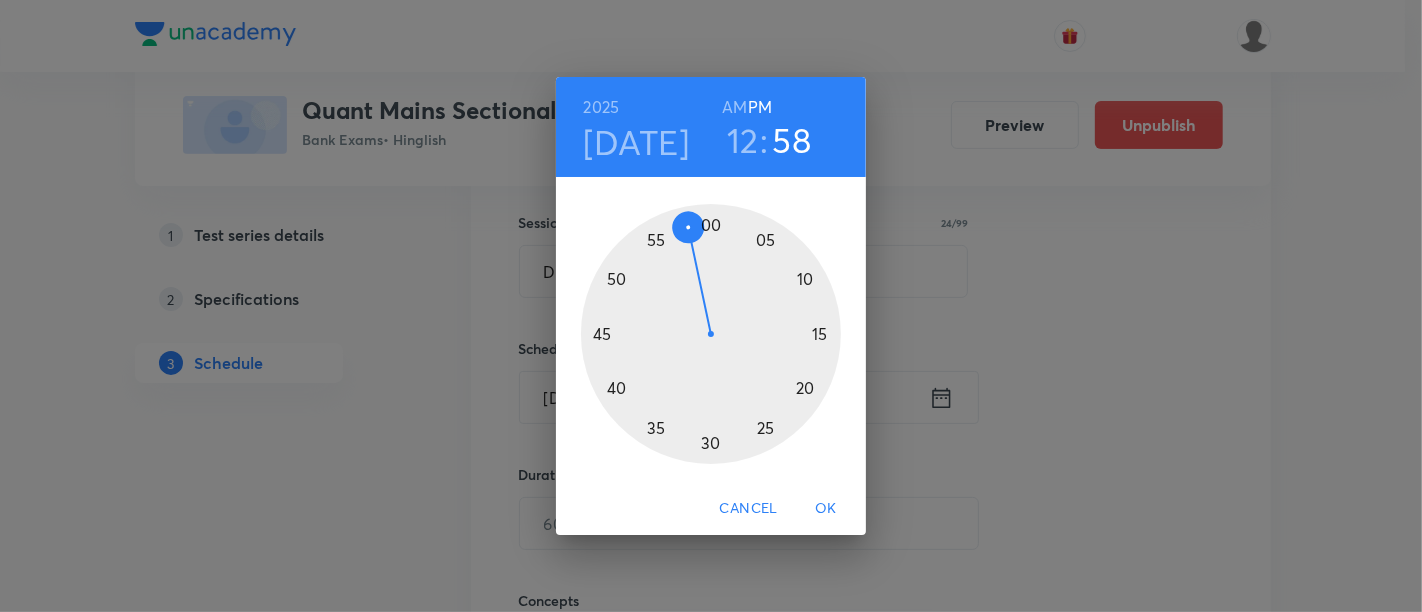click at bounding box center (711, 334) 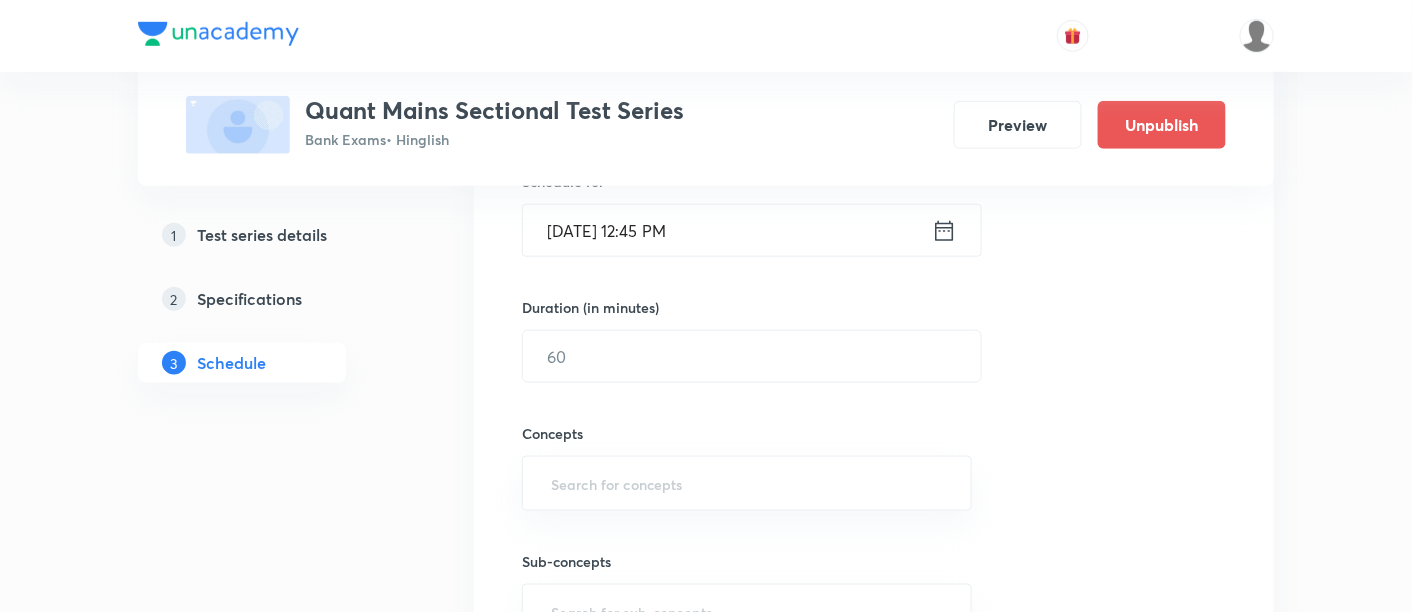 scroll, scrollTop: 535, scrollLeft: 0, axis: vertical 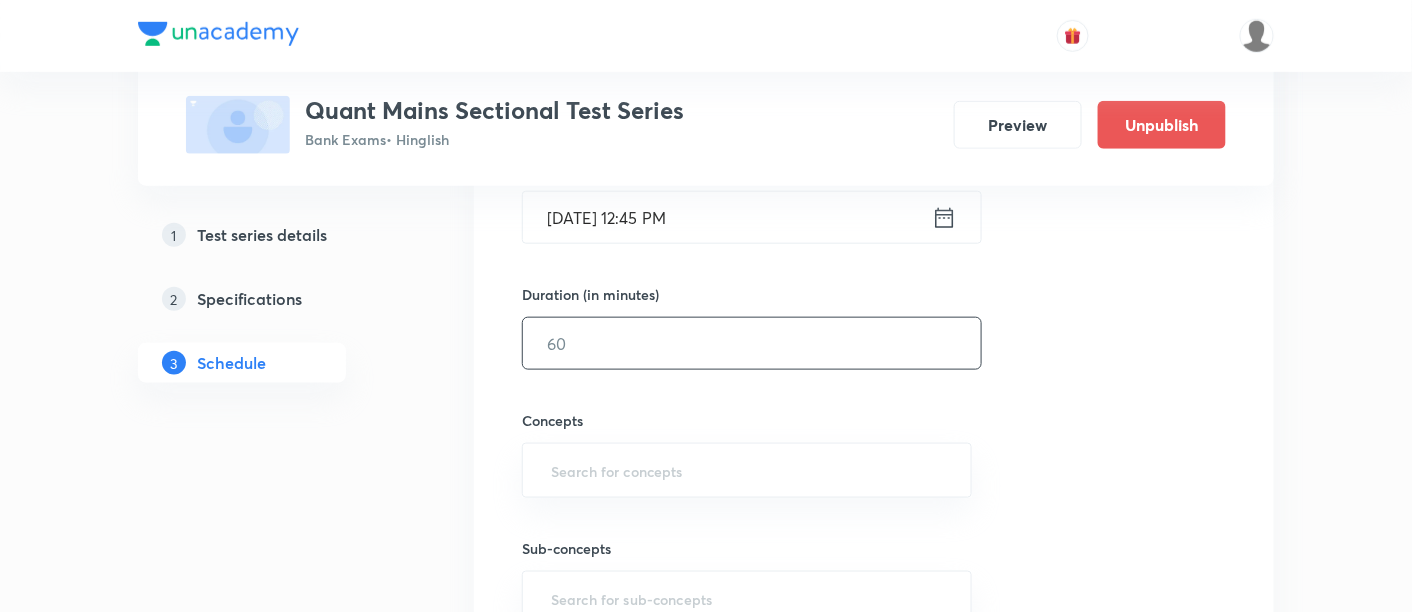 click at bounding box center [752, 343] 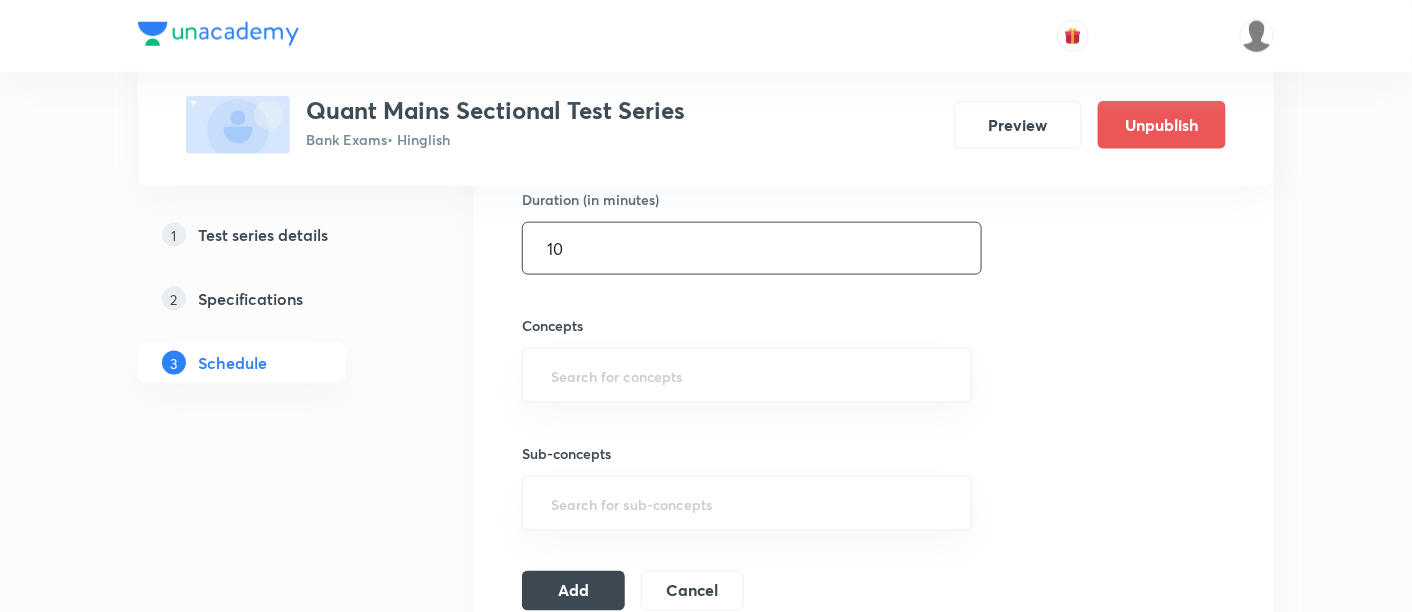 scroll, scrollTop: 654, scrollLeft: 0, axis: vertical 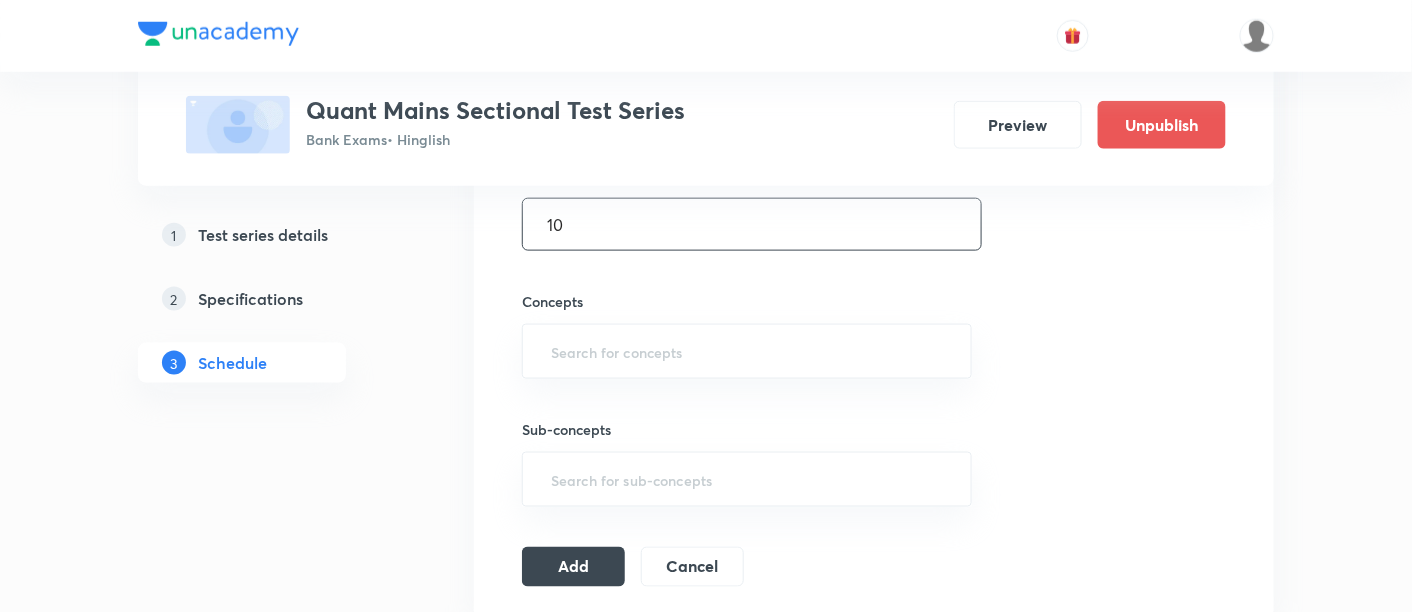 type on "10" 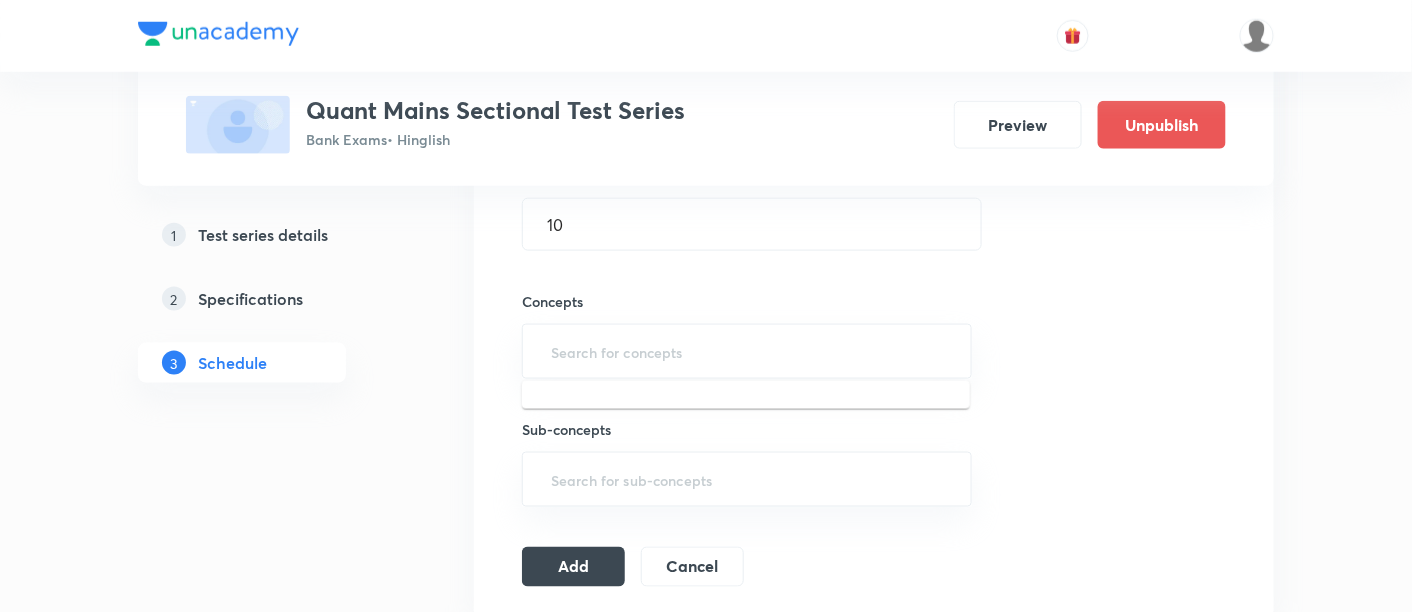 click at bounding box center (747, 351) 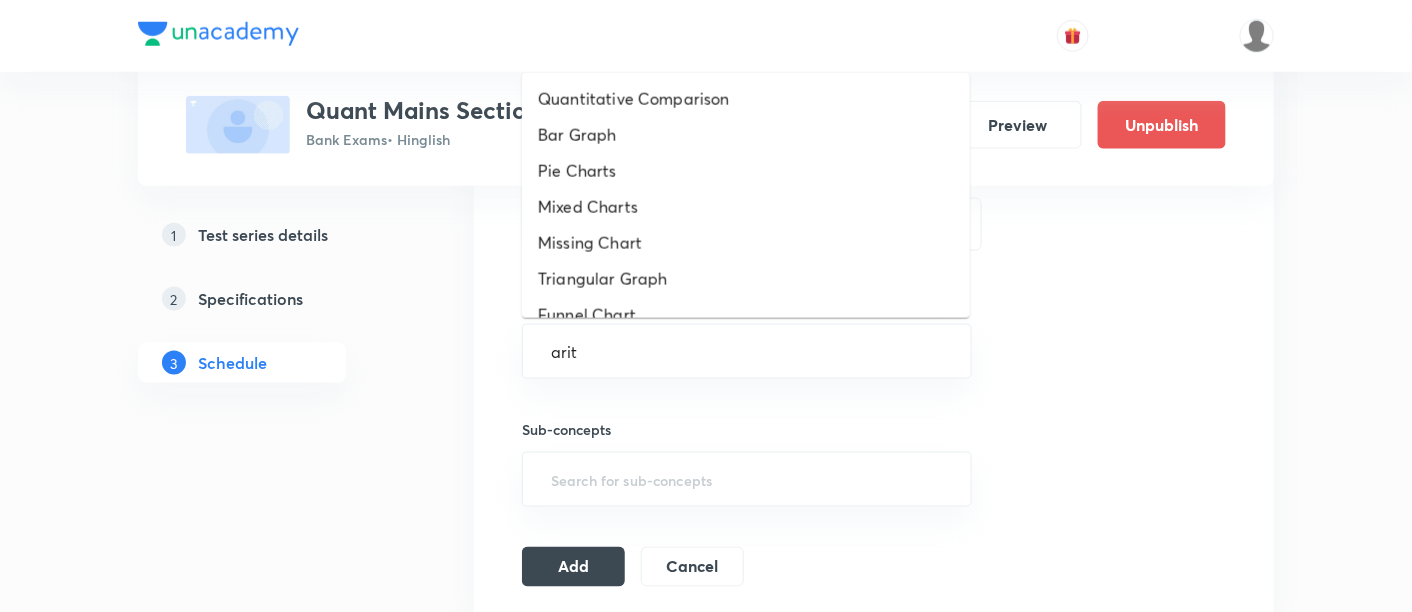 type on "arith" 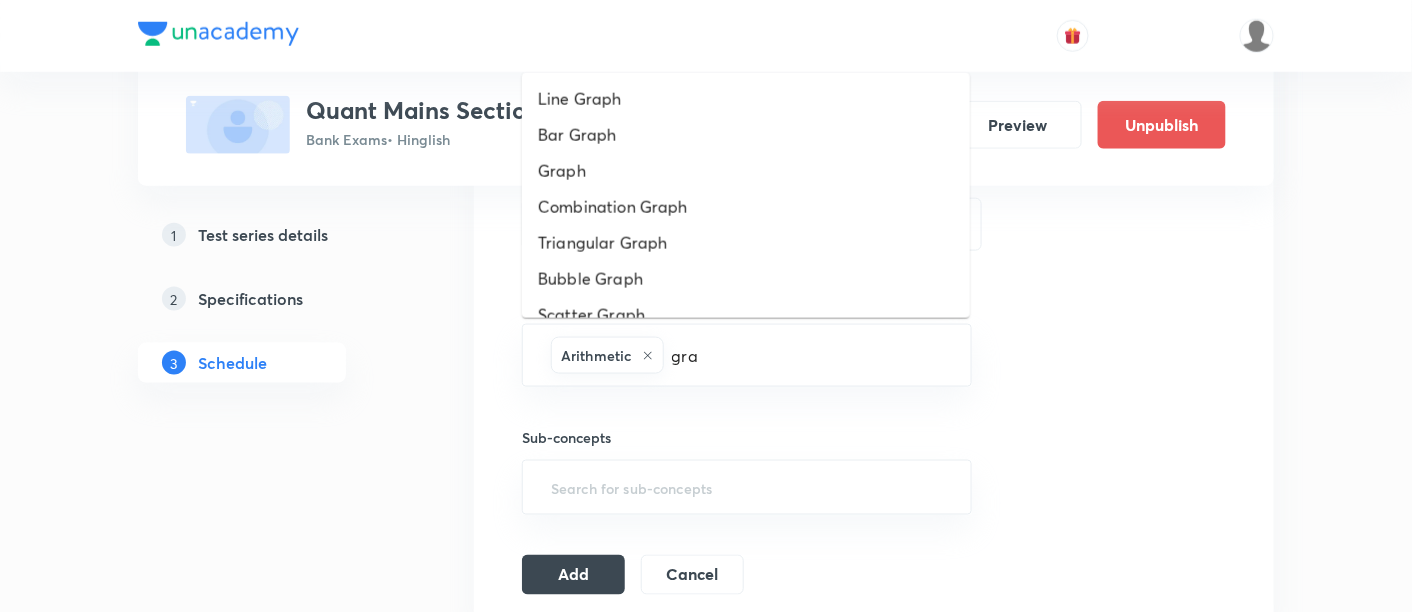 type on "grap" 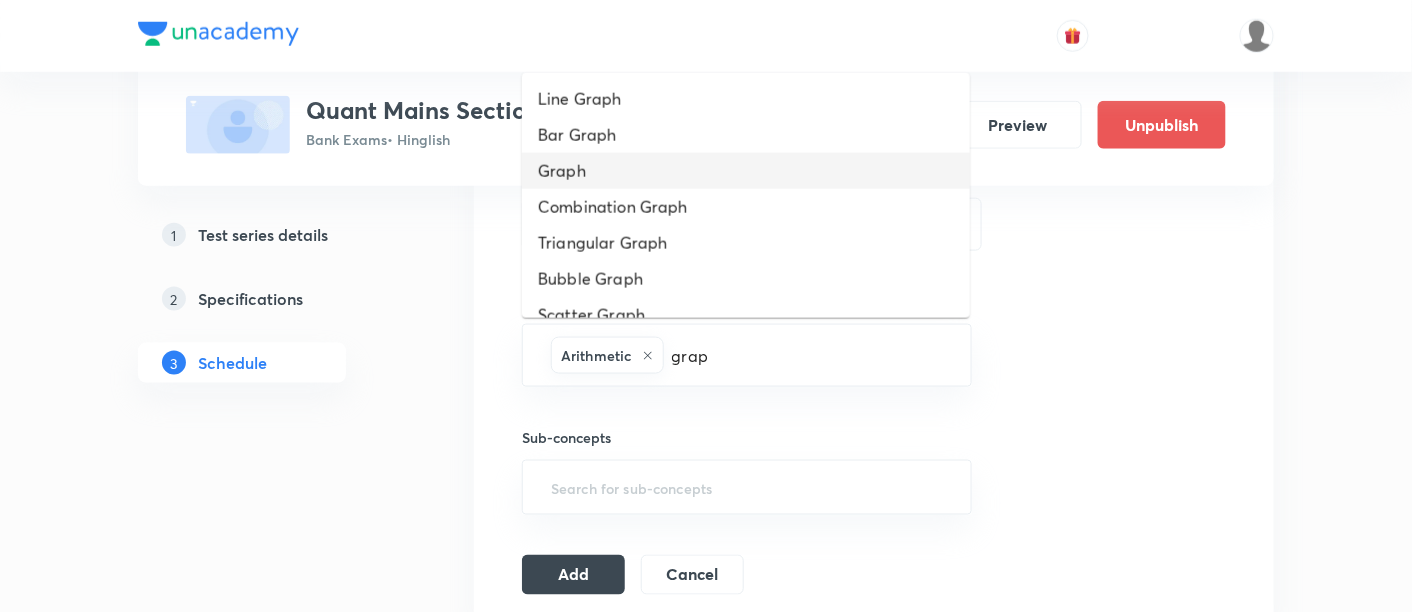 click on "Graph" at bounding box center (746, 171) 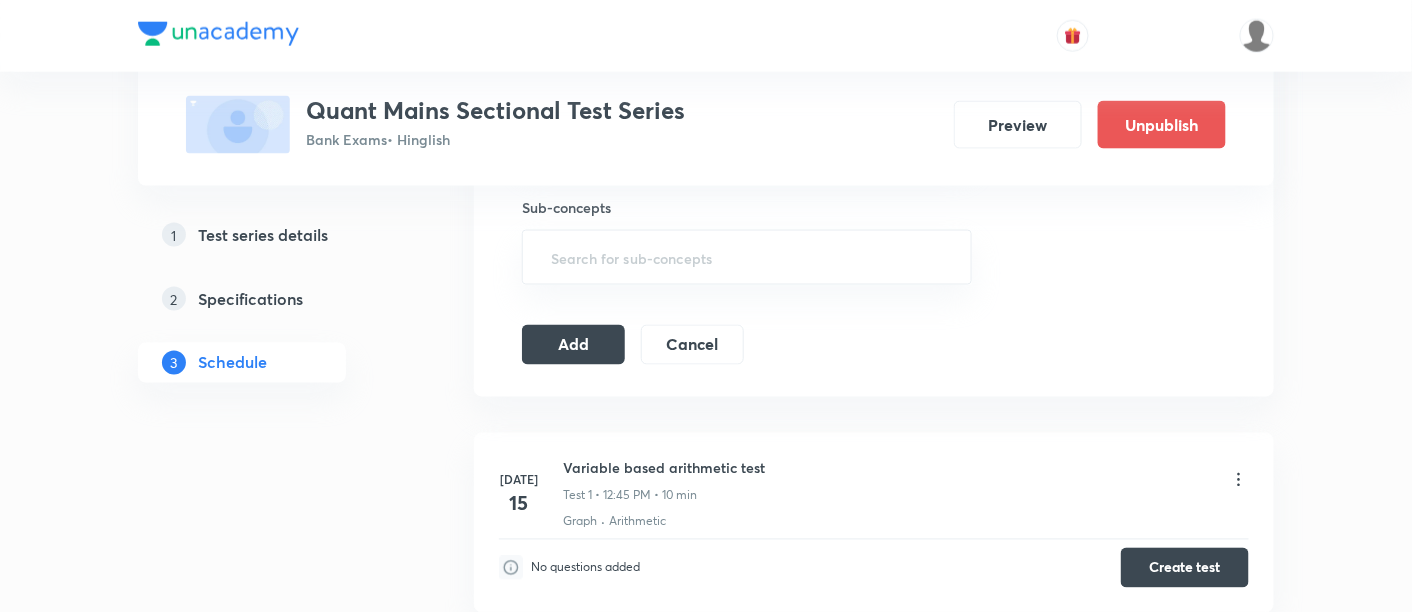 scroll, scrollTop: 892, scrollLeft: 0, axis: vertical 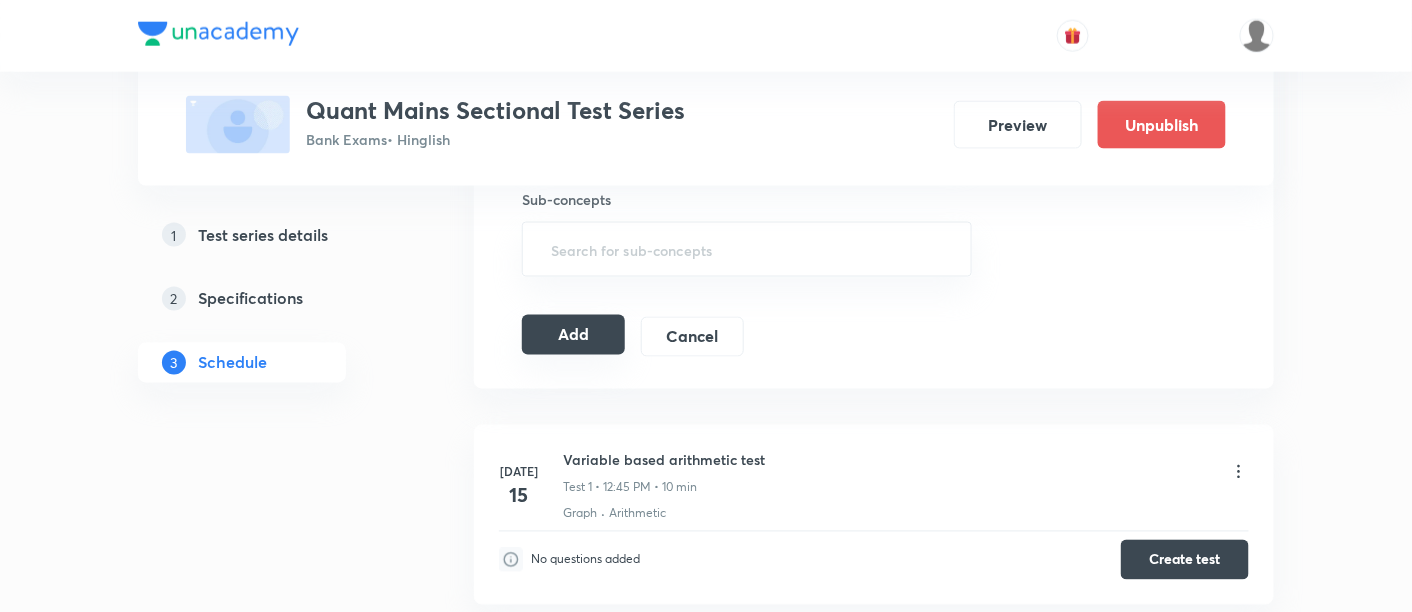 click on "Add" at bounding box center (573, 335) 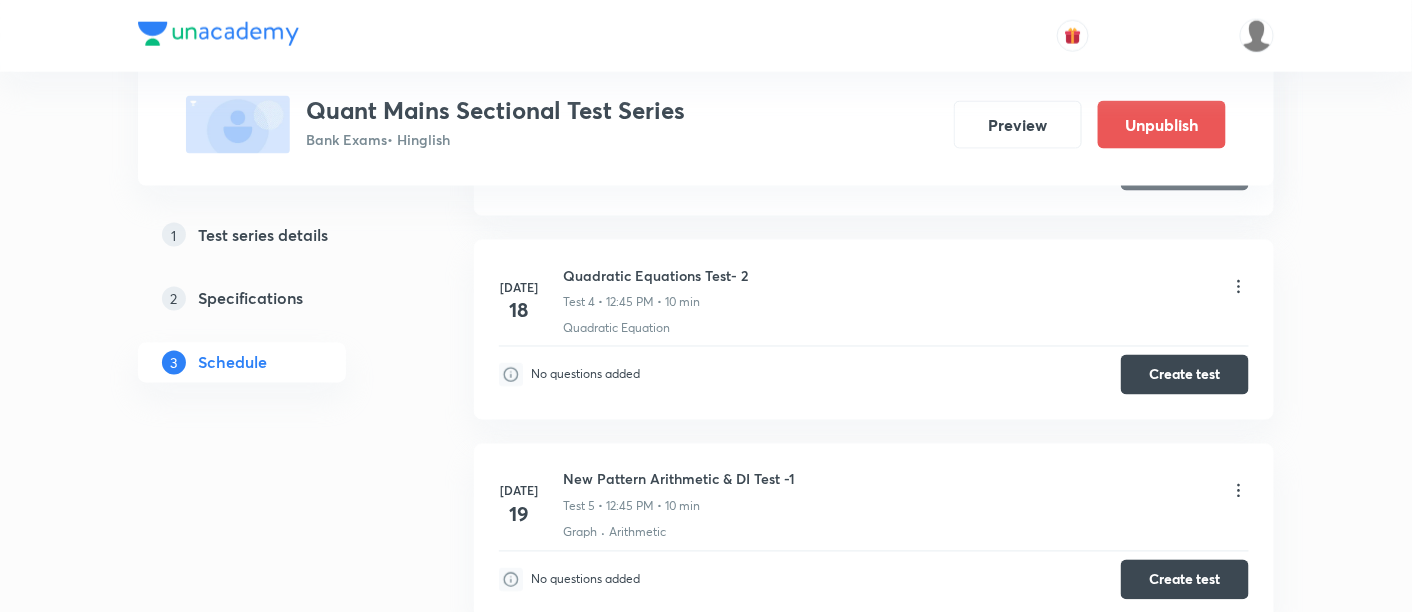click on "Test Series Quant Mains Sectional Test Series Bank Exams  • Hinglish Preview Unpublish 1 Test series details 2 Specifications 3 Schedule Schedule •  17  tests Add a new session Jul 15 Variable based arithmetic test Test 1 • 12:45 PM • 10 min Graph · Arithmetic No questions added  Create test Jul 16 Variable Based Arithmetic Test-2 Test 2 • 12:45 AM • 10 min Arithmetic No questions added  Create test Jul 17 Quadratic Equations Test- 1 Test 3 • 12:45 PM • 10 min Quadratic Equation No questions added  Create test Jul 18 Quadratic Equations Test- 2 Test 4 • 12:45 PM • 10 min Quadratic Equation No questions added  Create test Jul 19 New Pattern Arithmetic & DI Test -1 Test 5 • 12:45 PM • 10 min Graph · Arithmetic No questions added  Create test Jul 21 New Pattern Arithmetic & DI Test -2 Test 6 • 12:45 PM • 10 min Graph · Arithmetic No questions added  Create test Jul 22 New Pattern Arithmetic & DI Test -3 Test 7 • 12:45 PM • 10 min Graph · Arithmetic No questions added  Jul 23 1" at bounding box center [706, 1185] 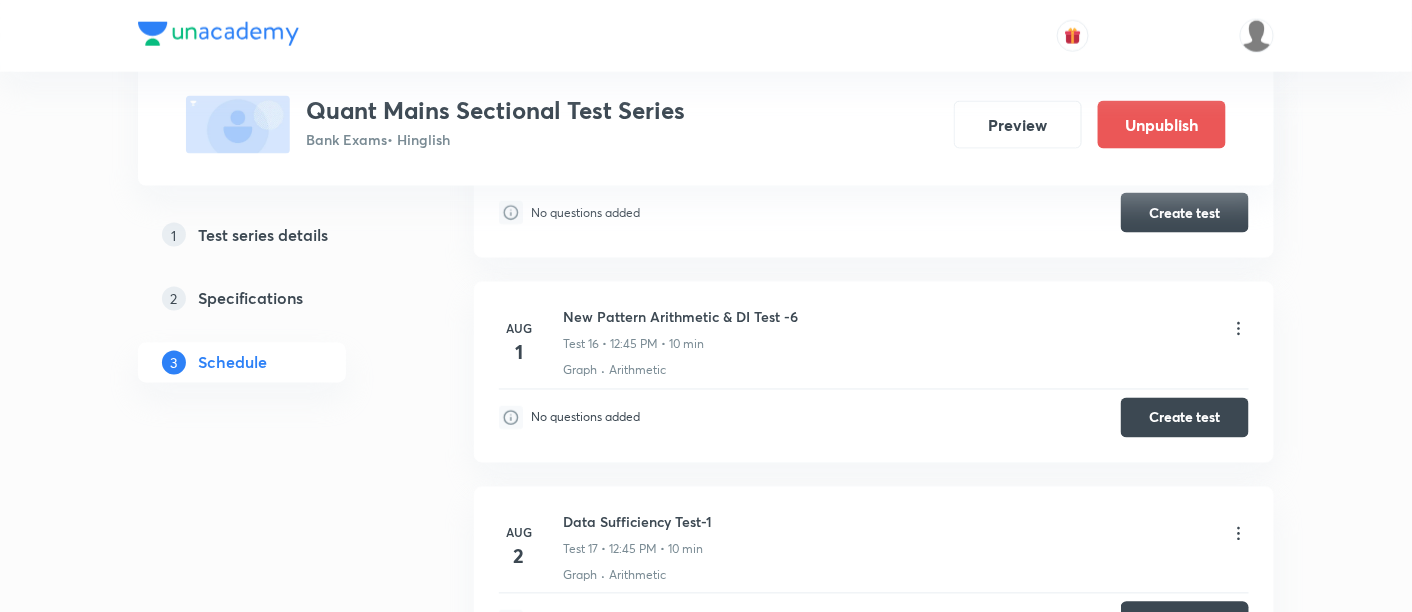 scroll, scrollTop: 3301, scrollLeft: 0, axis: vertical 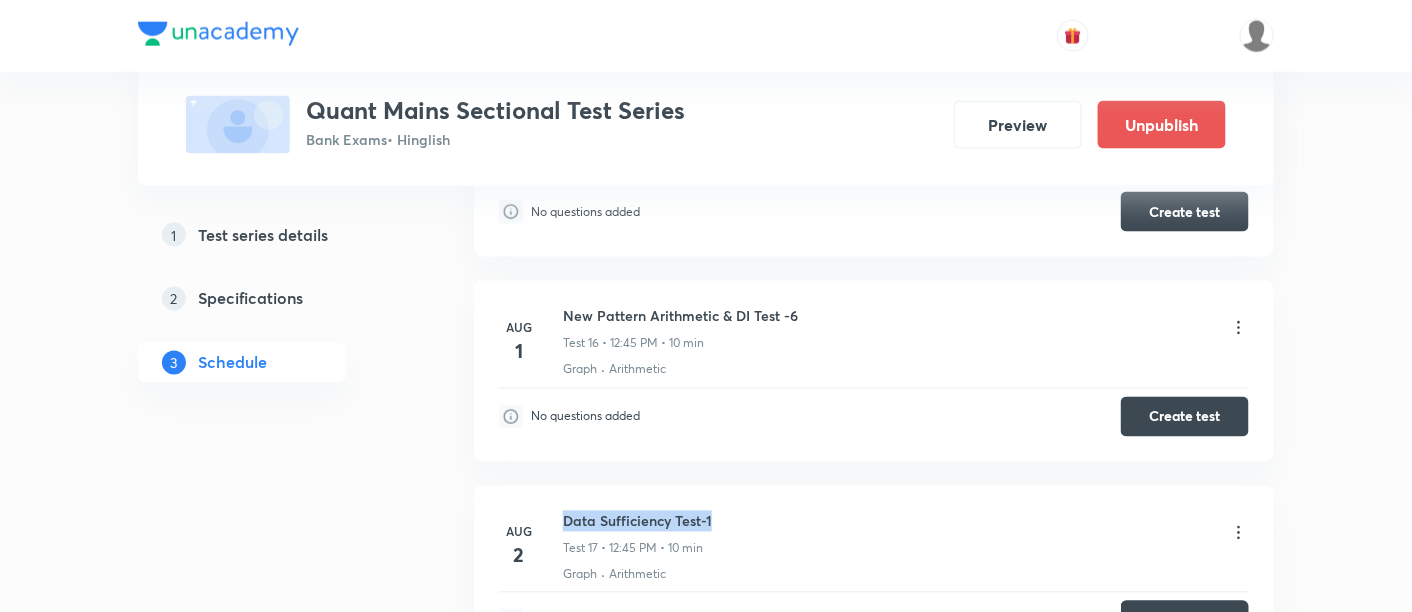 drag, startPoint x: 709, startPoint y: 506, endPoint x: 566, endPoint y: 505, distance: 143.0035 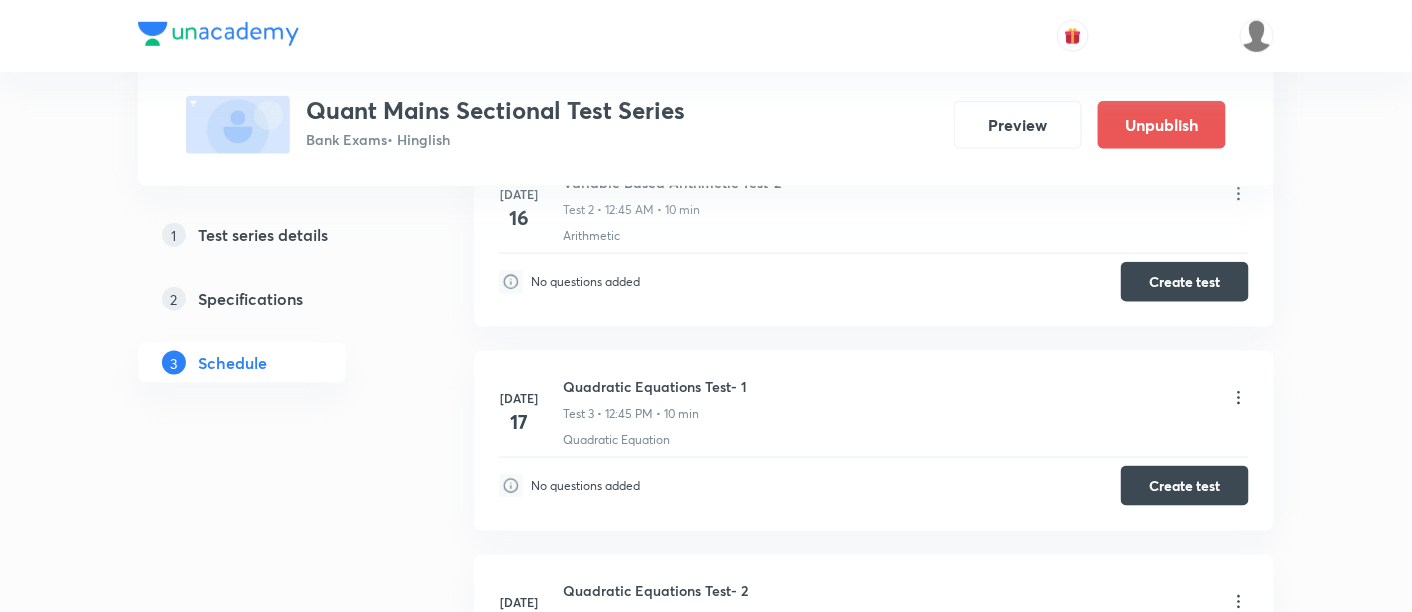 scroll, scrollTop: 0, scrollLeft: 0, axis: both 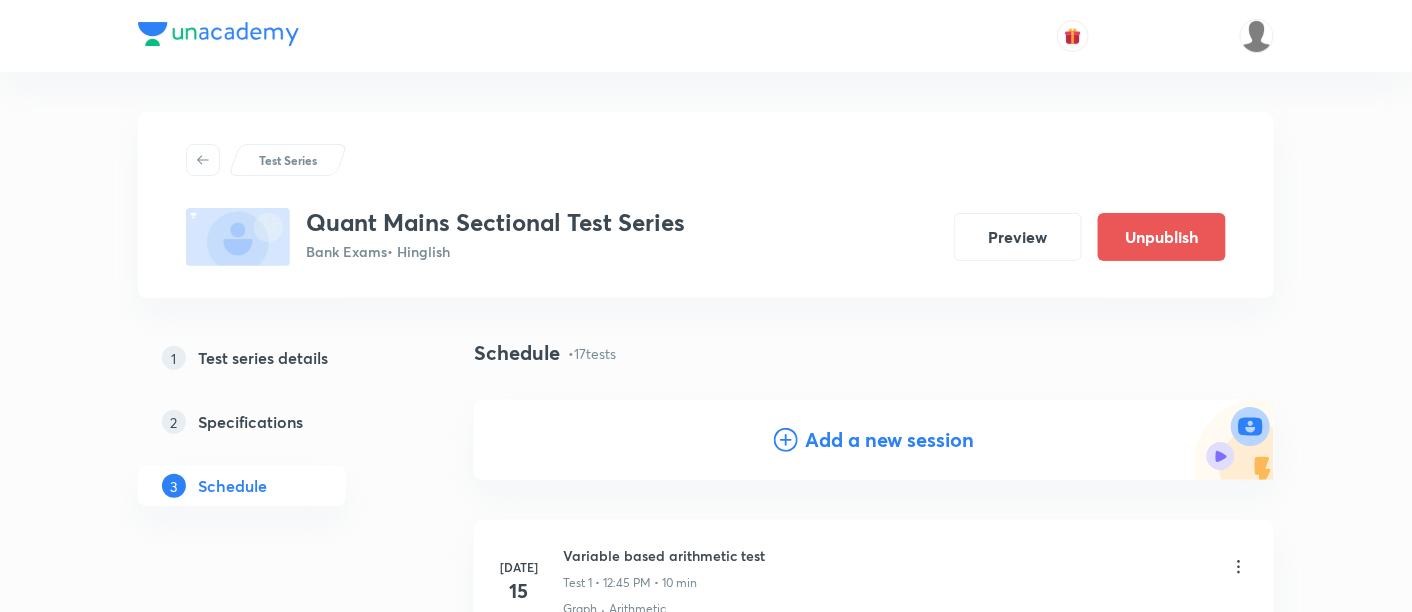 click on "Add a new session" at bounding box center (890, 440) 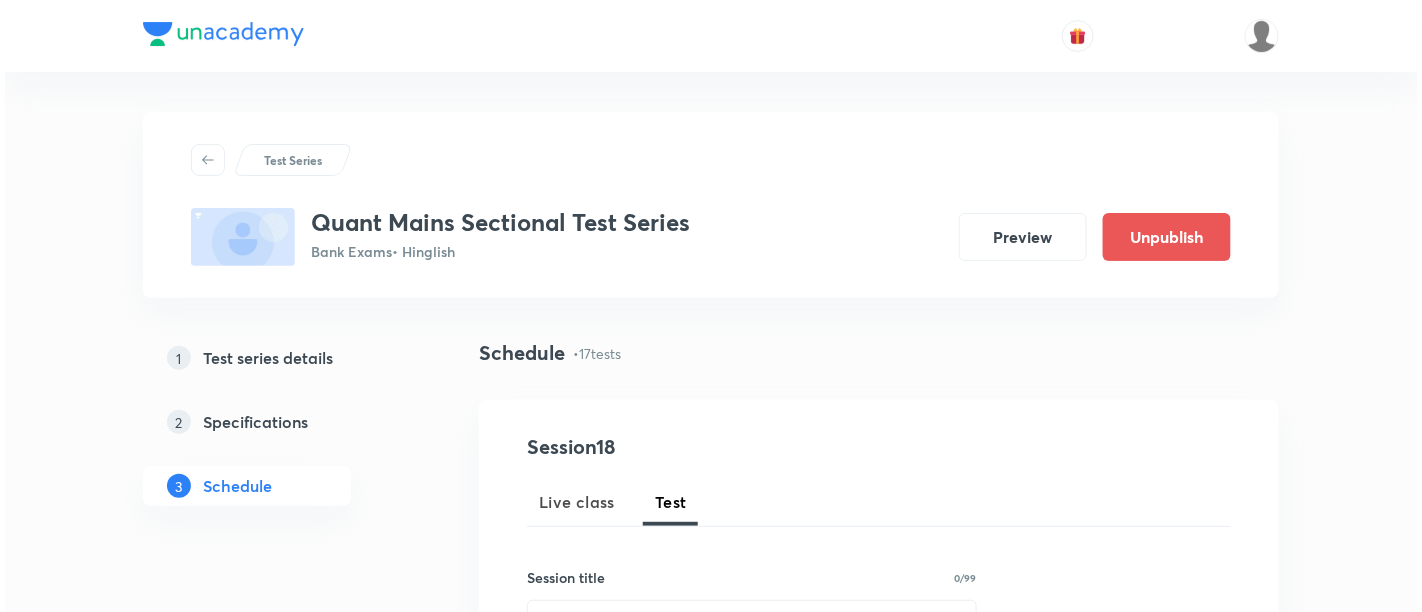 scroll, scrollTop: 268, scrollLeft: 0, axis: vertical 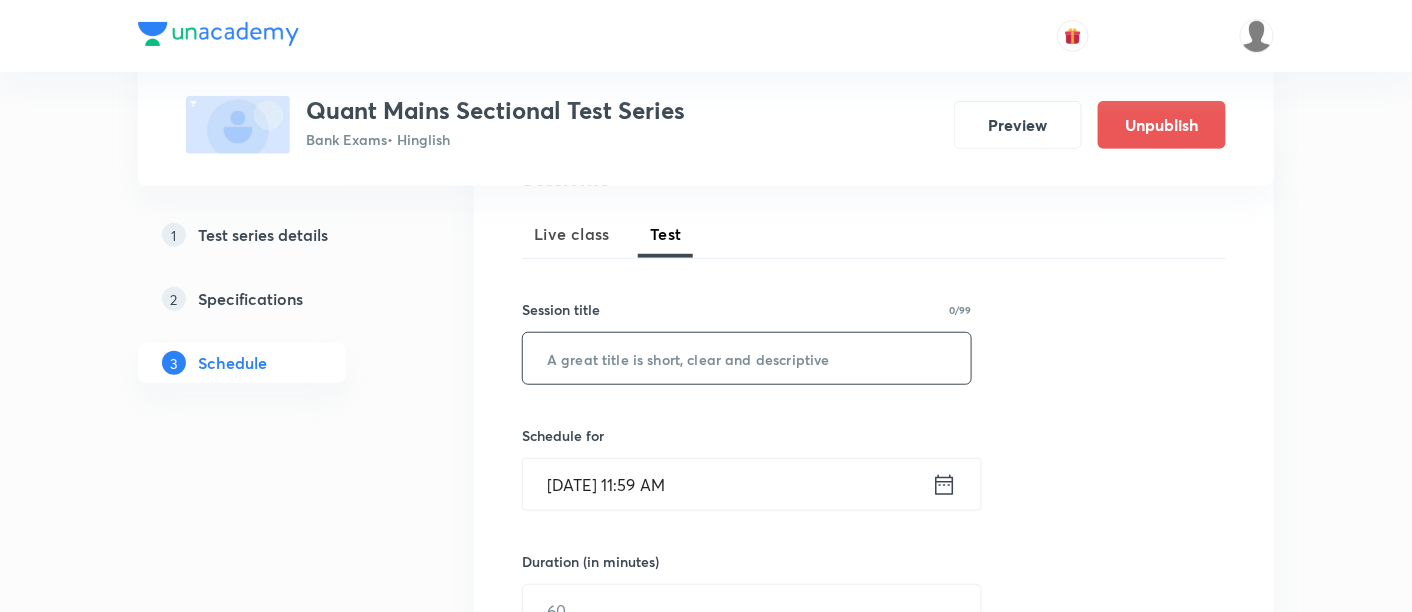 click at bounding box center (747, 358) 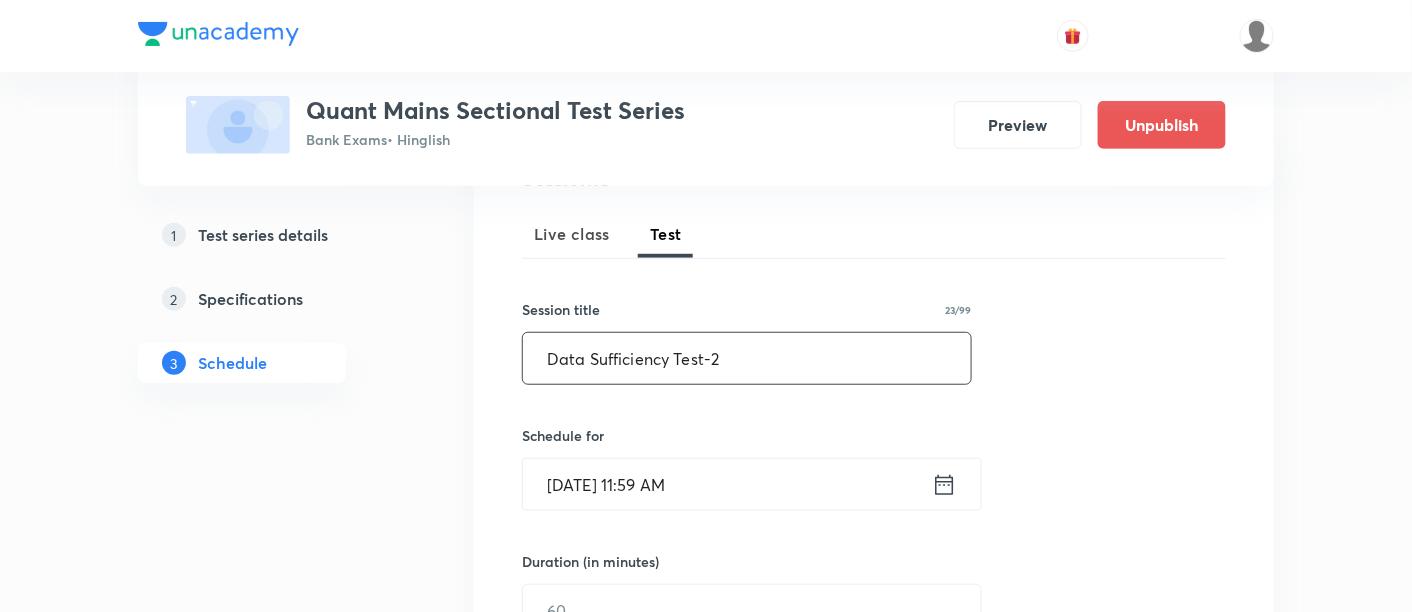 type on "Data Sufficiency Test-2" 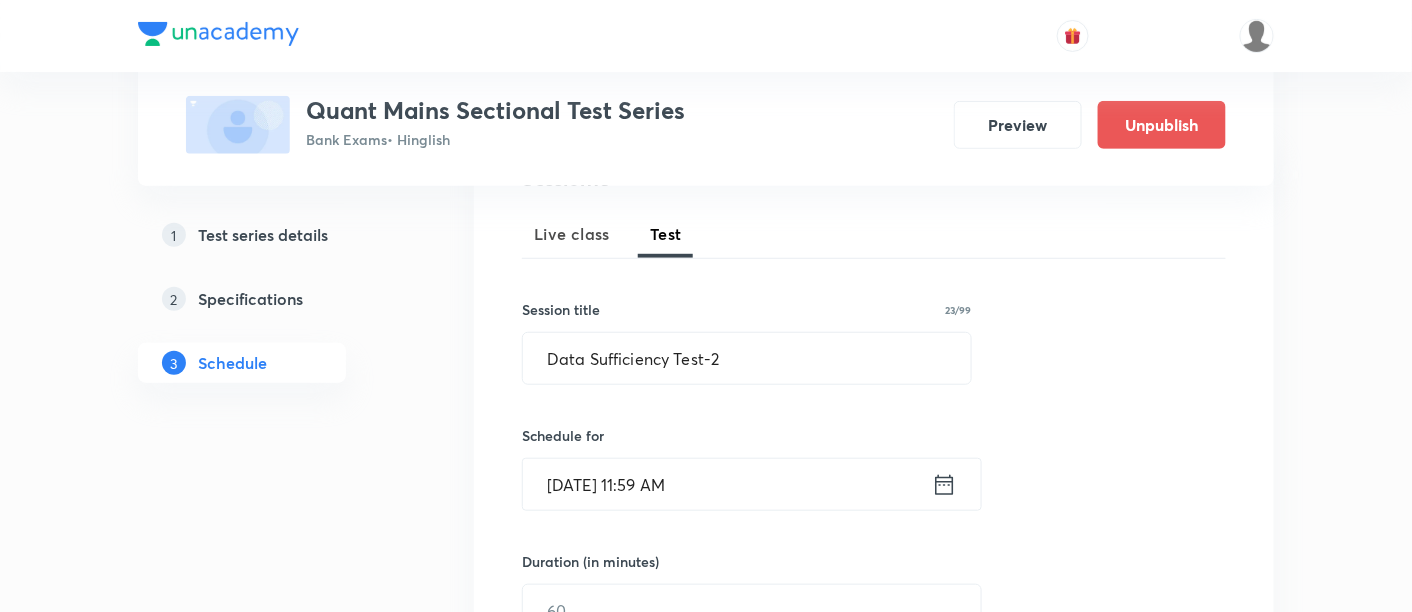 click 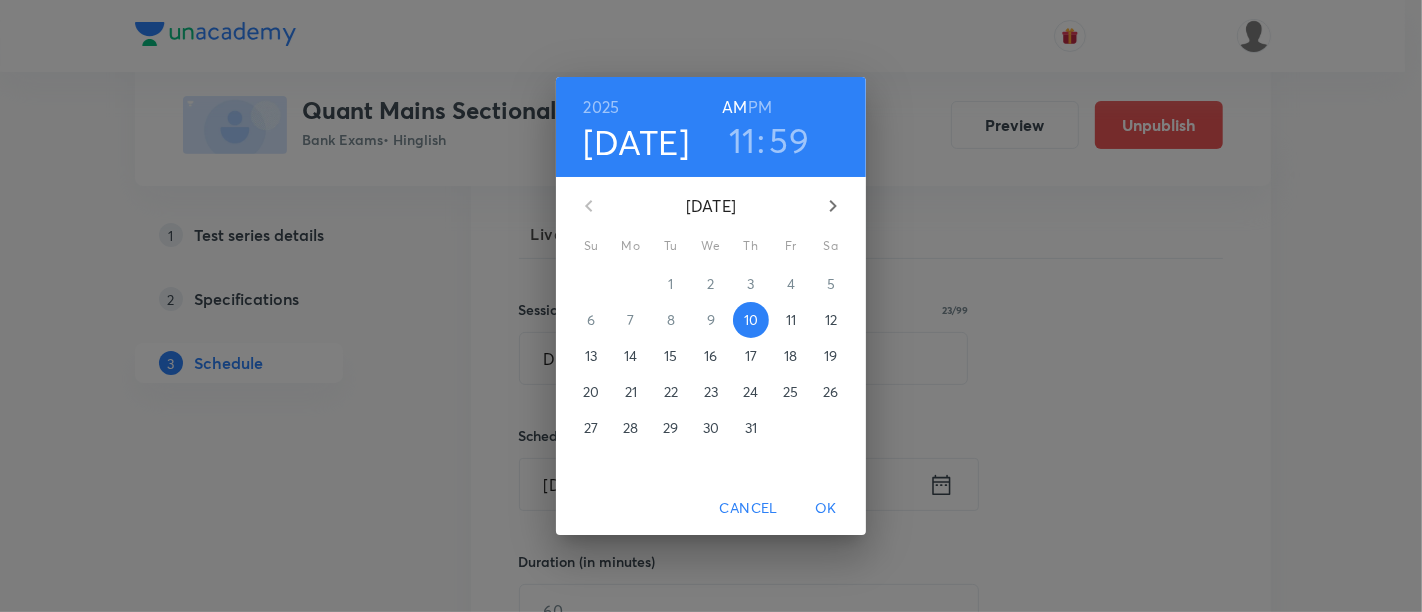 click 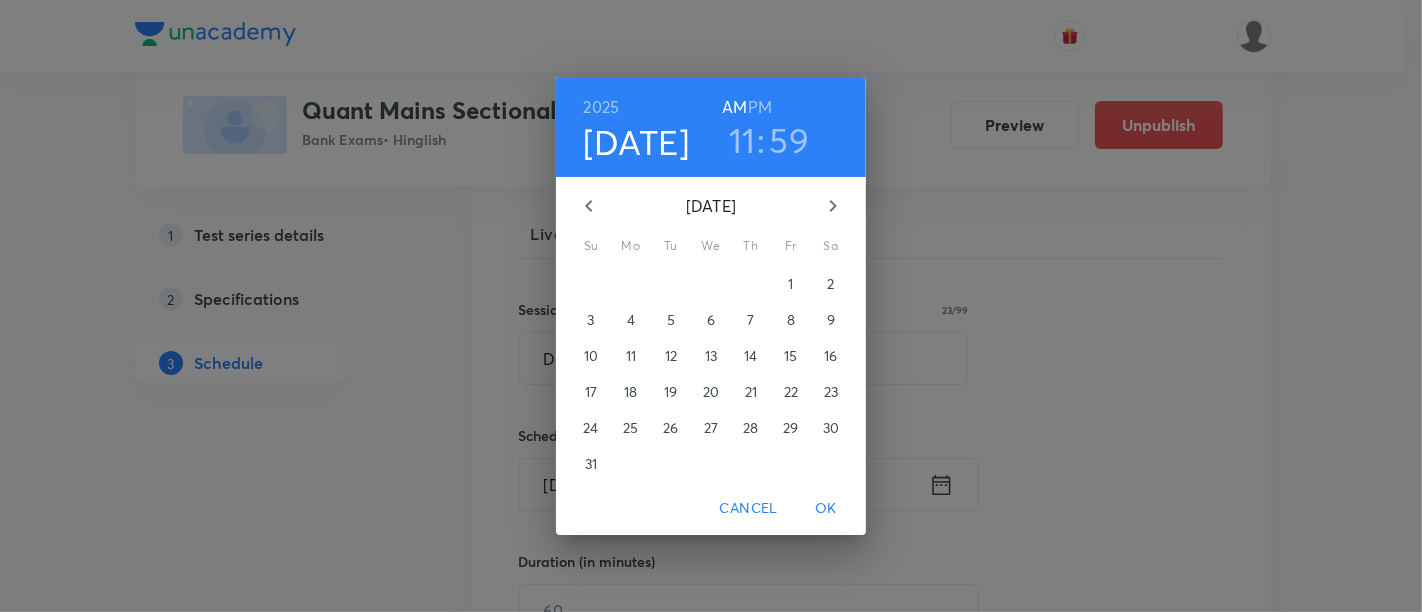 click on "4" at bounding box center [631, 320] 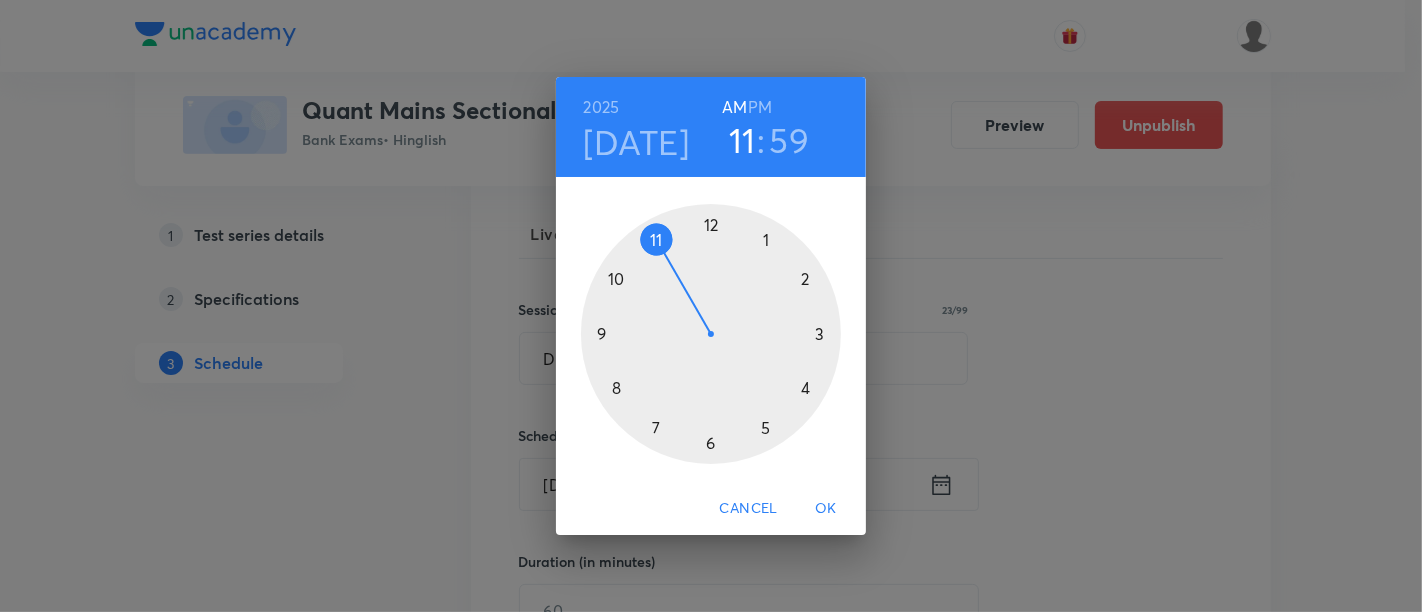 click at bounding box center [711, 334] 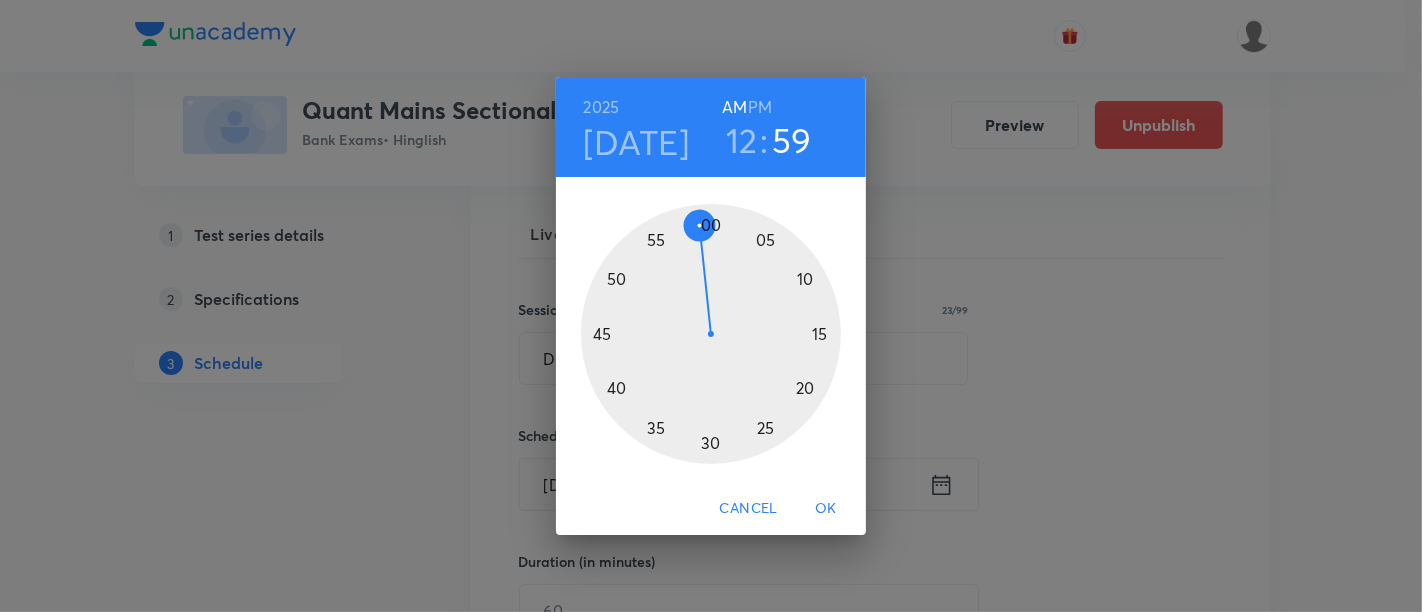 click at bounding box center (711, 334) 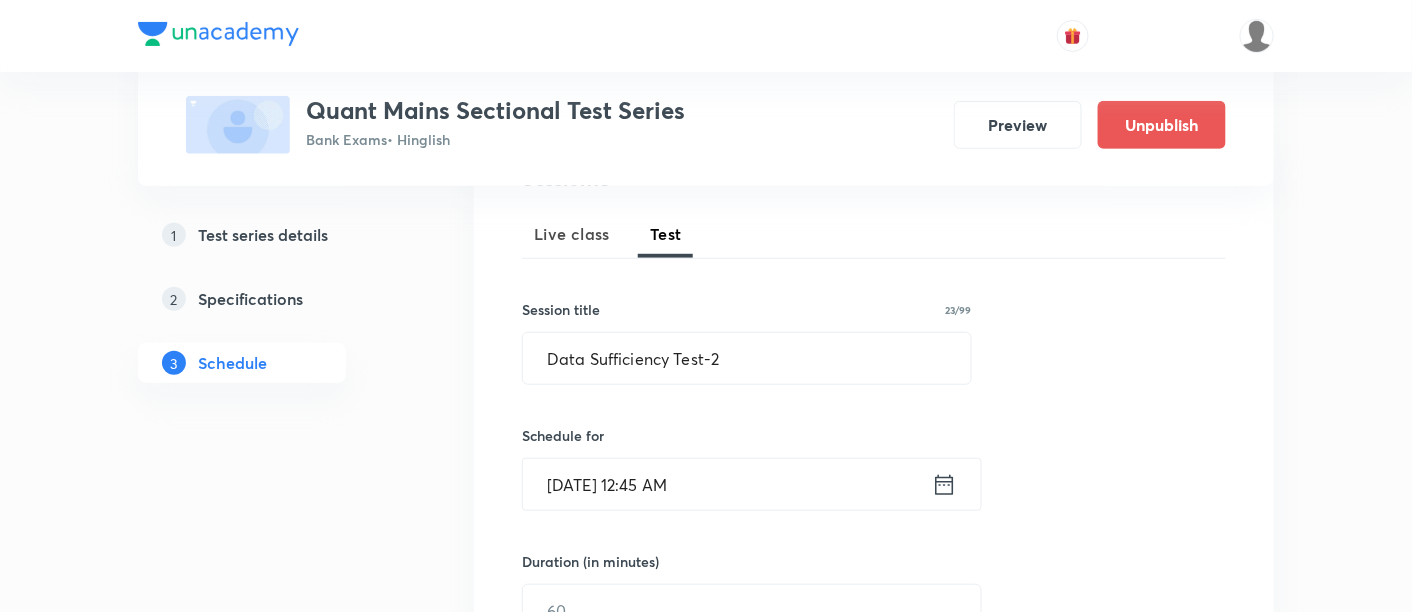 click 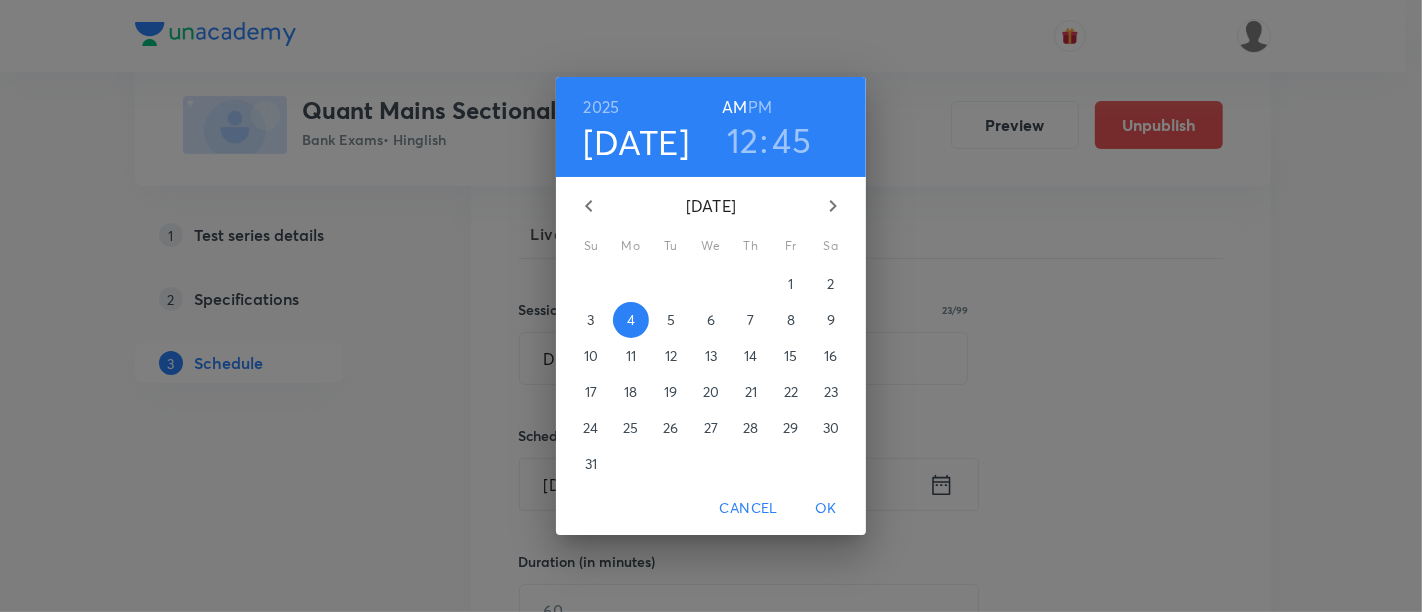 click on "PM" at bounding box center (760, 107) 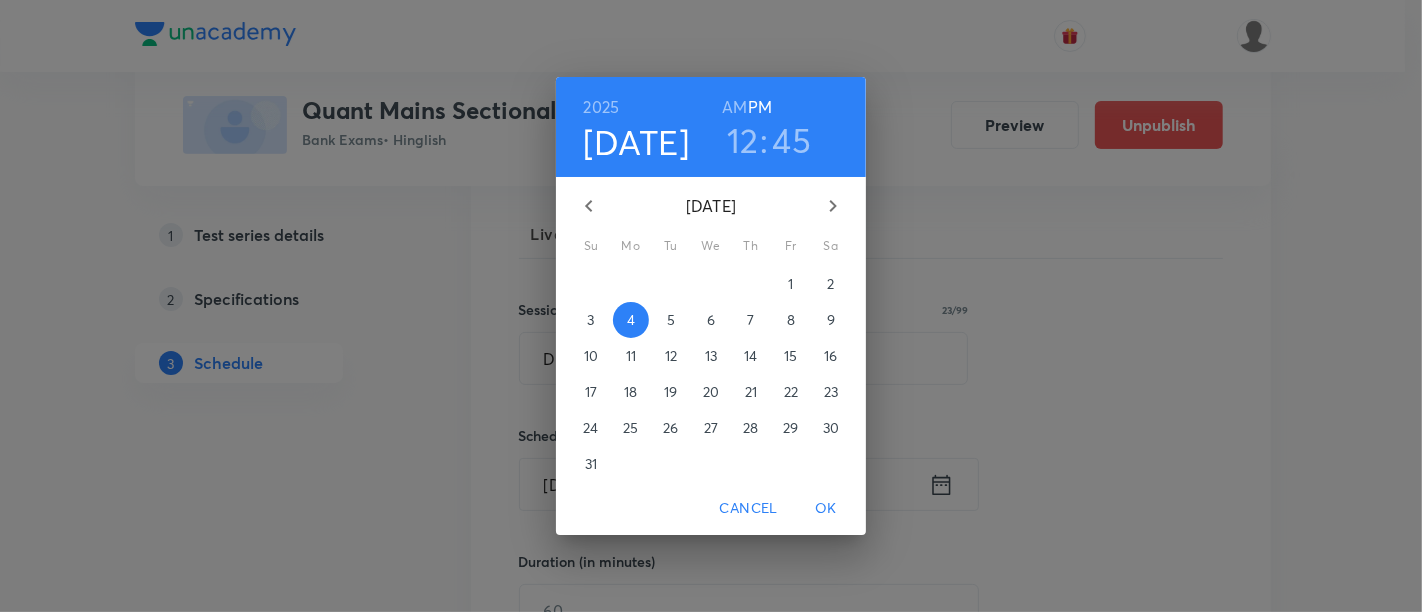 click on "OK" at bounding box center (826, 508) 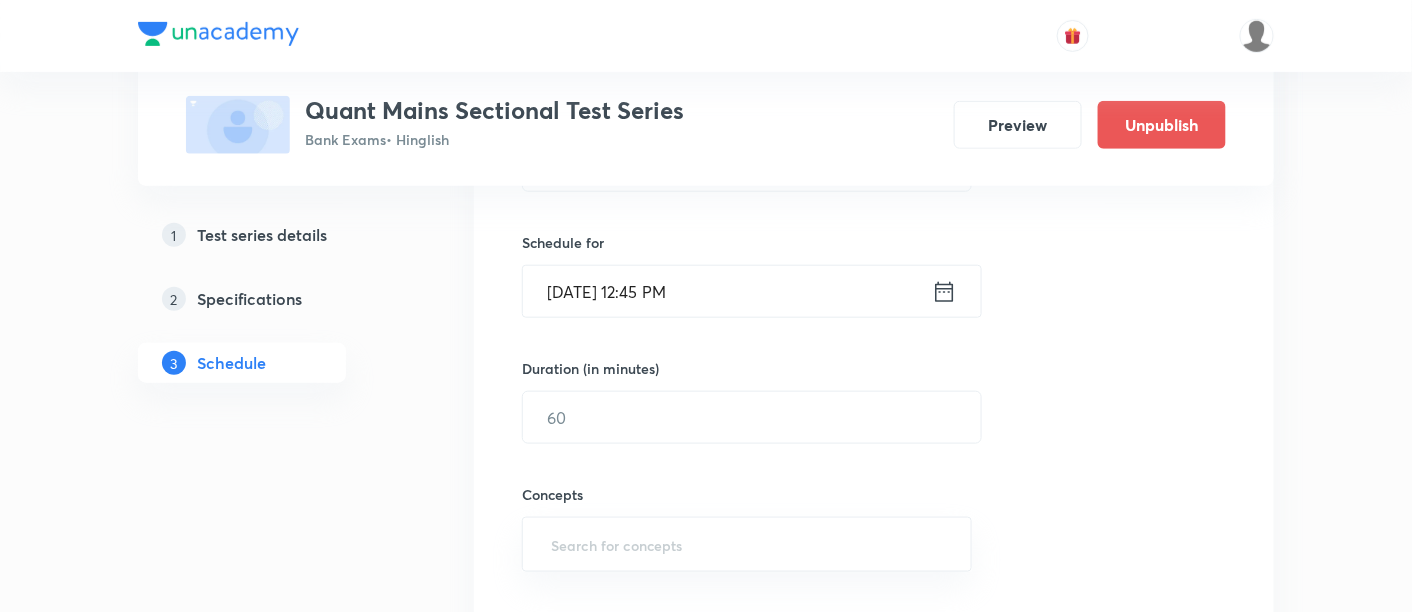 scroll, scrollTop: 462, scrollLeft: 0, axis: vertical 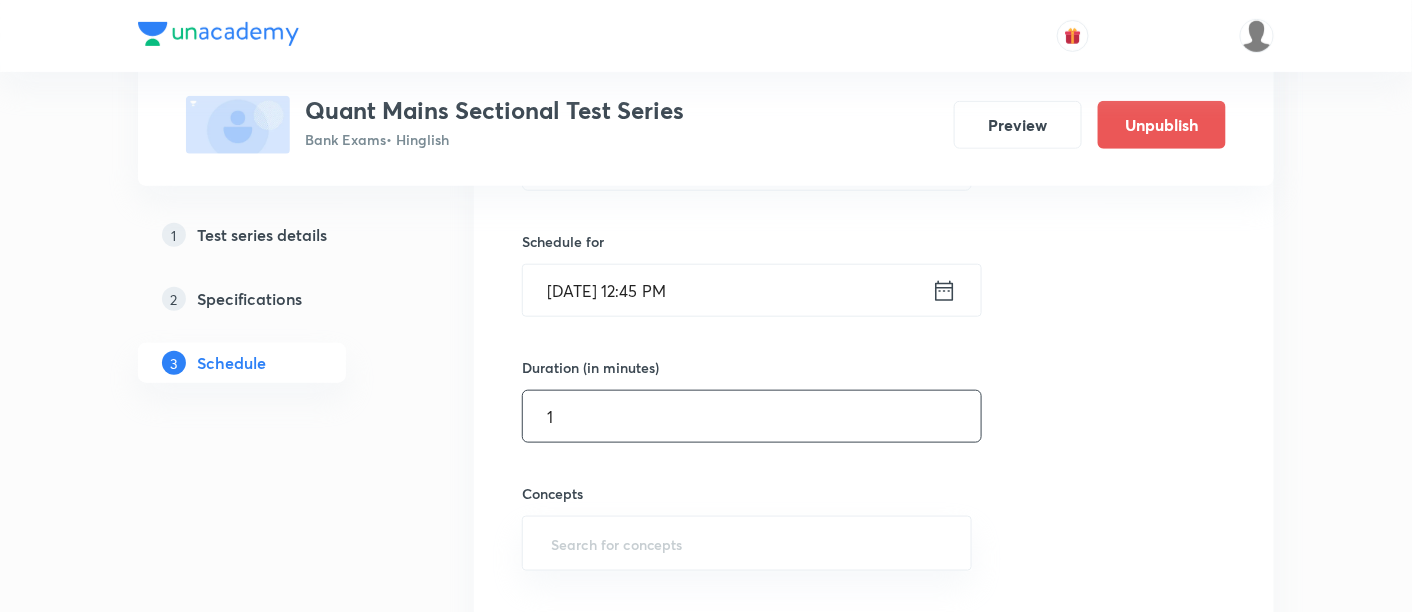 click on "1" at bounding box center [752, 416] 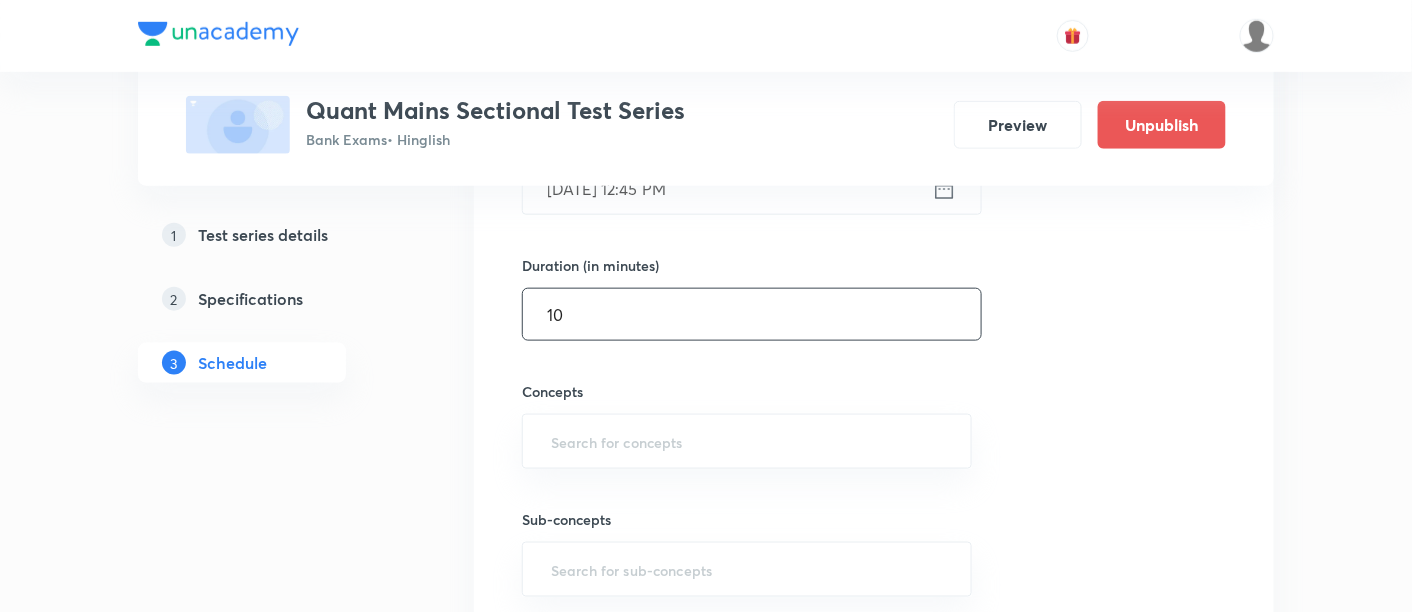 scroll, scrollTop: 565, scrollLeft: 0, axis: vertical 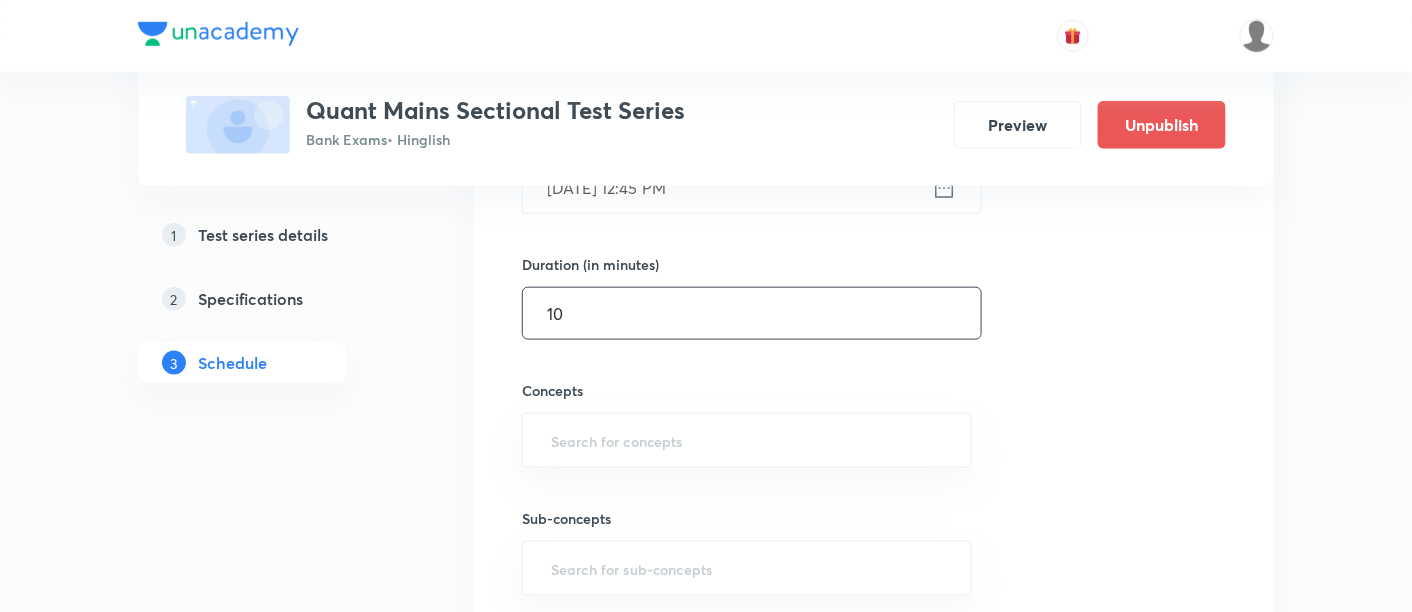 type on "10" 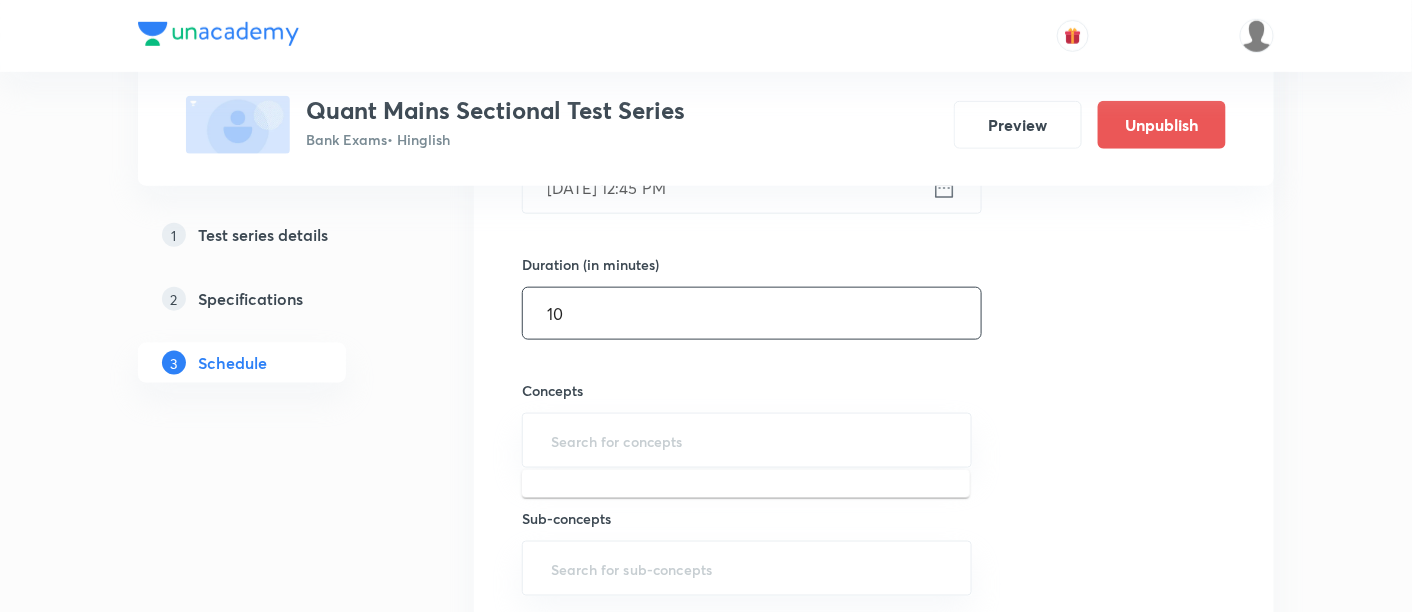 click at bounding box center [747, 440] 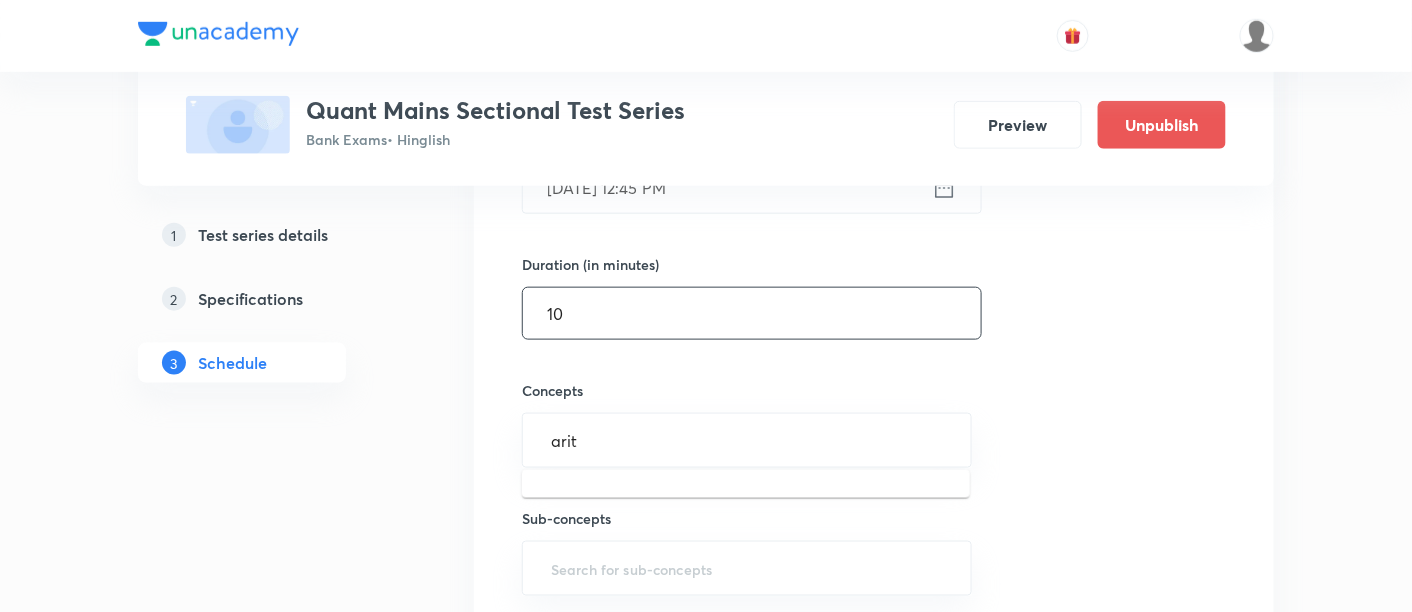 type on "arith" 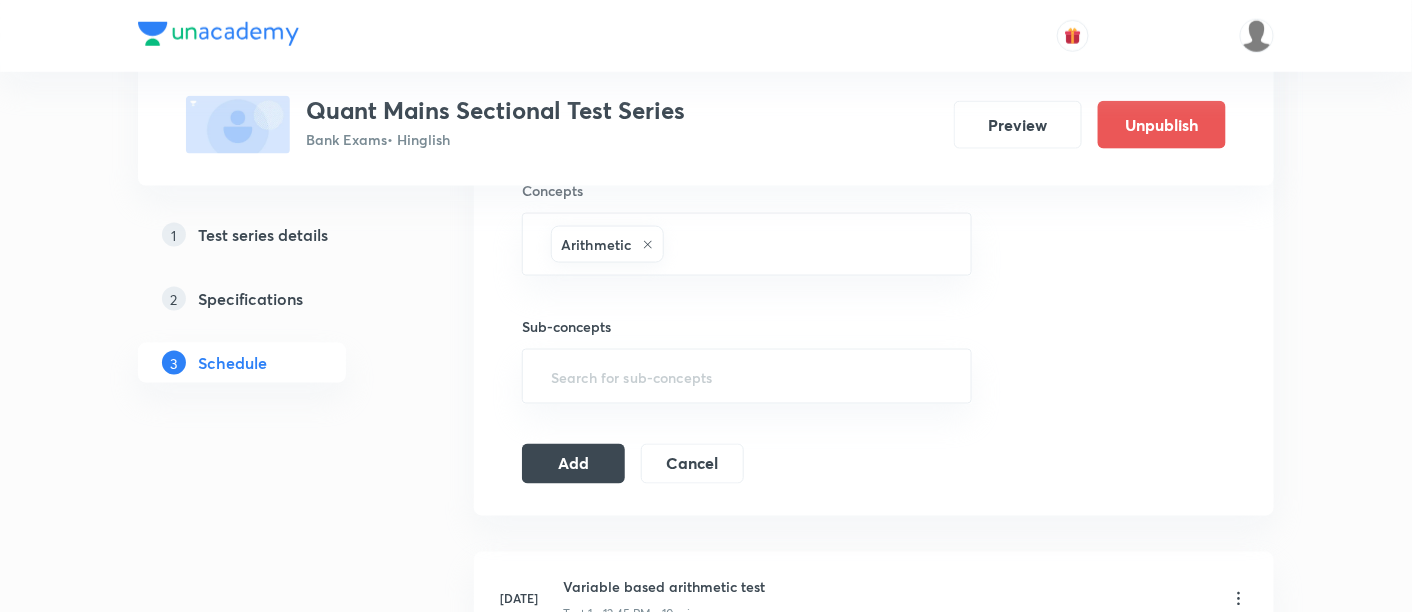 scroll, scrollTop: 771, scrollLeft: 0, axis: vertical 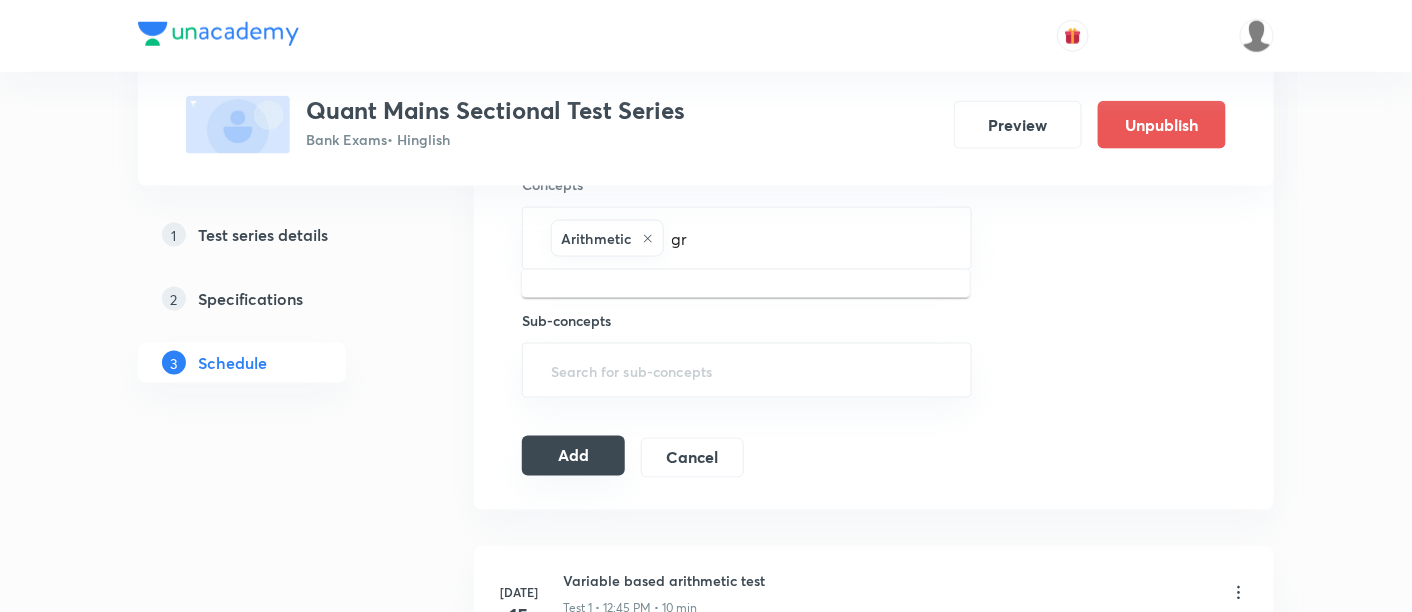 type on "gra" 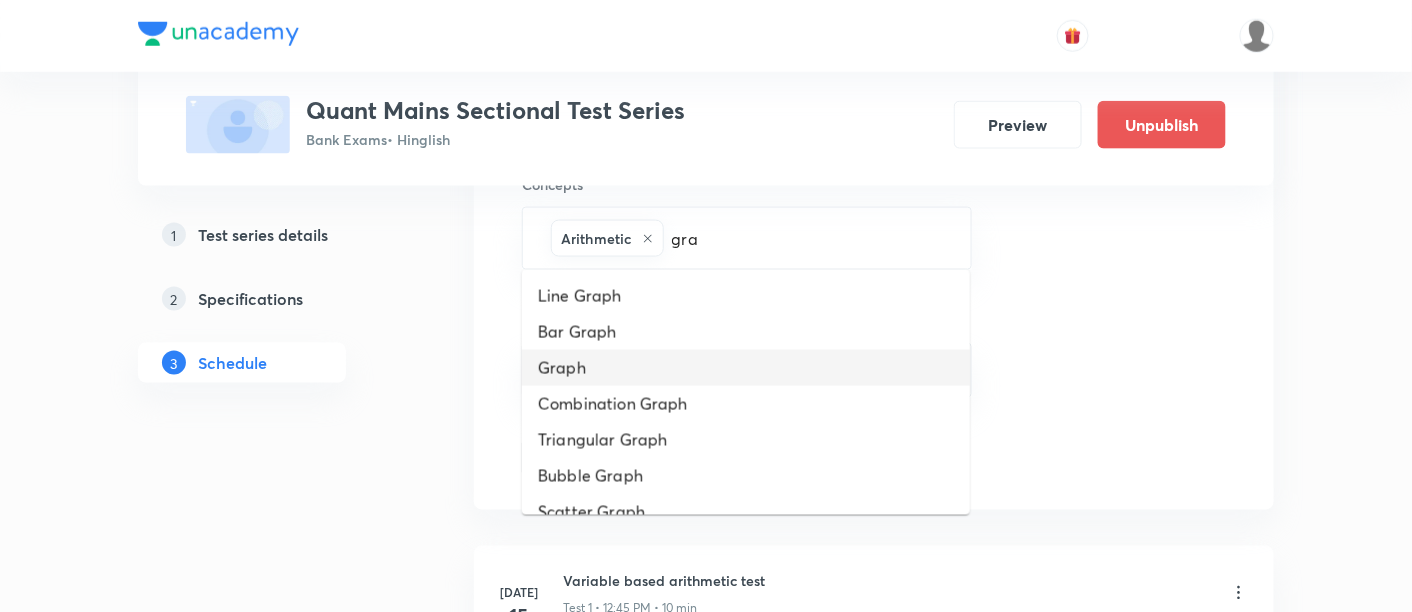 click on "Graph" at bounding box center [746, 368] 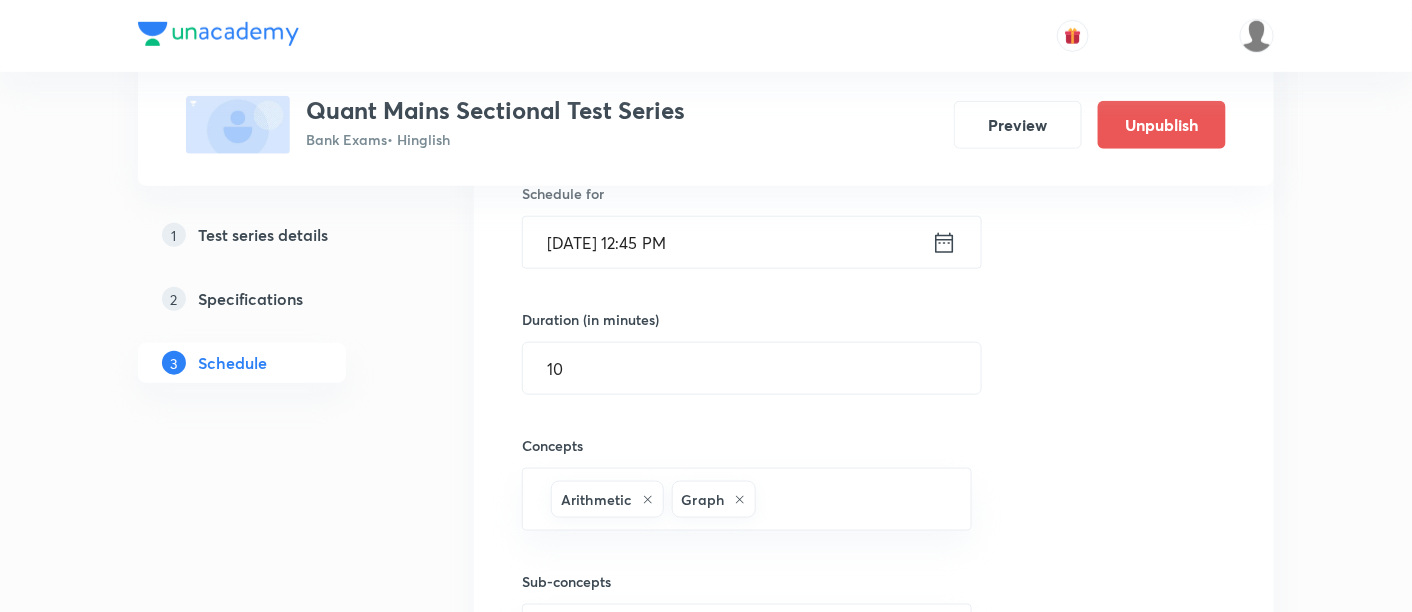 scroll, scrollTop: 508, scrollLeft: 0, axis: vertical 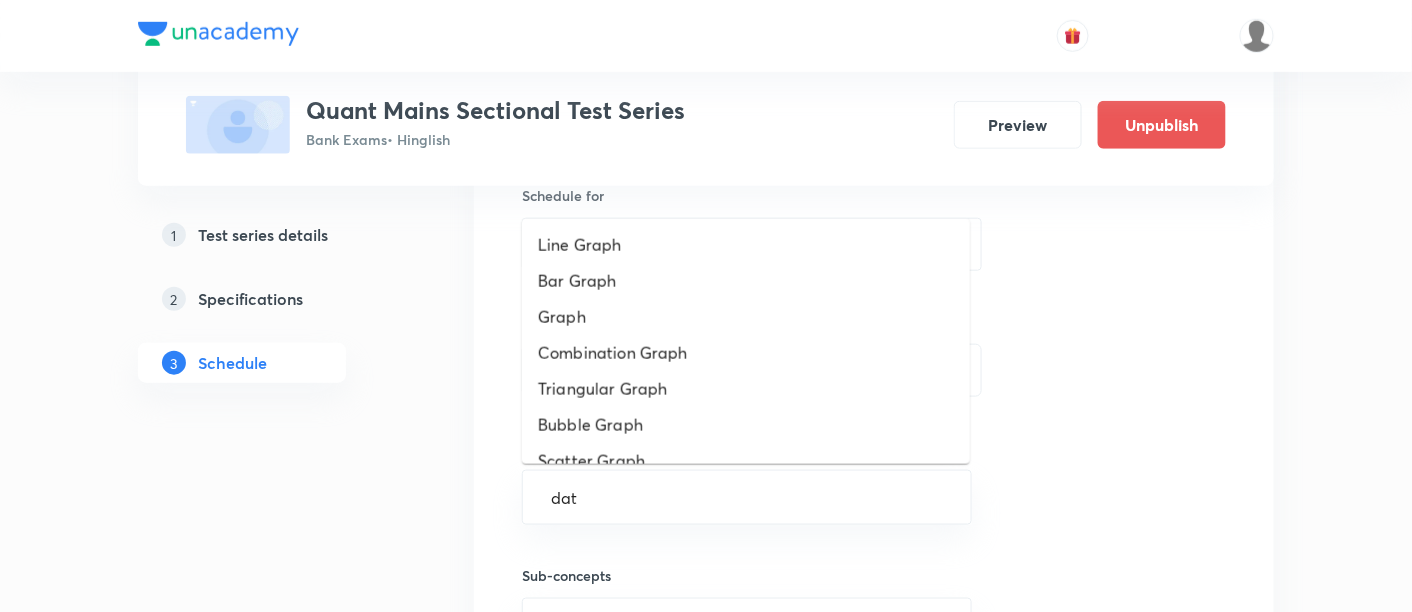 type on "data" 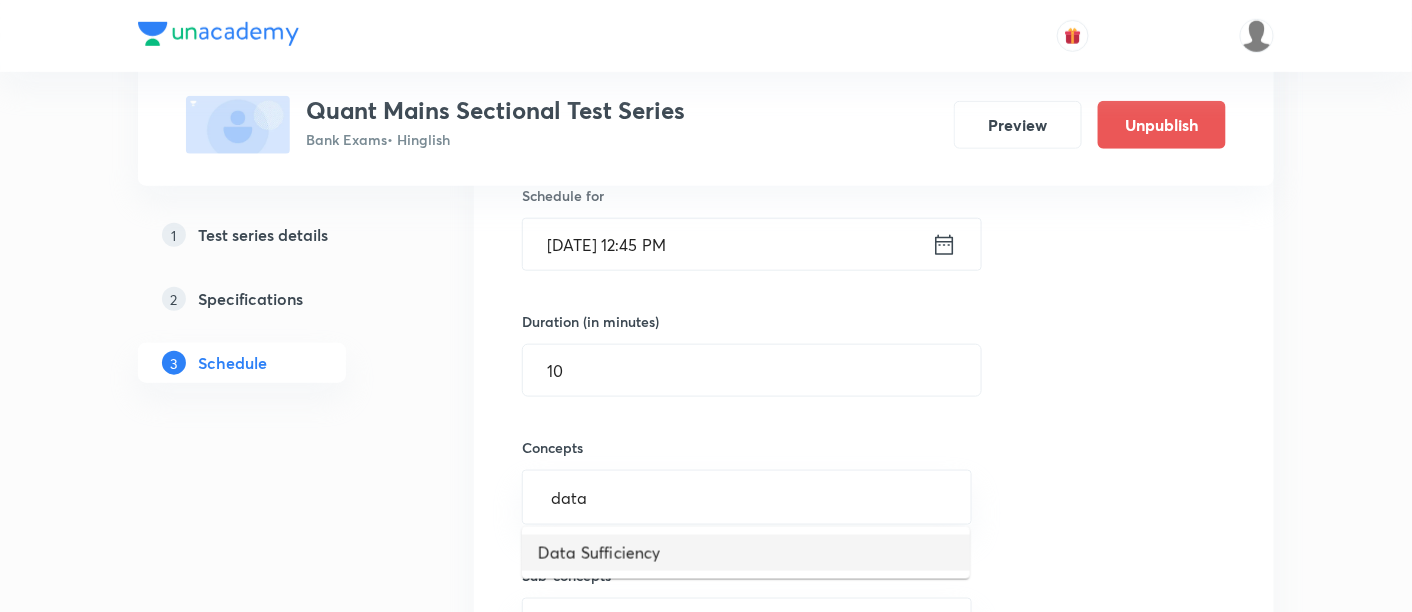 click on "Data Sufficiency" at bounding box center (746, 553) 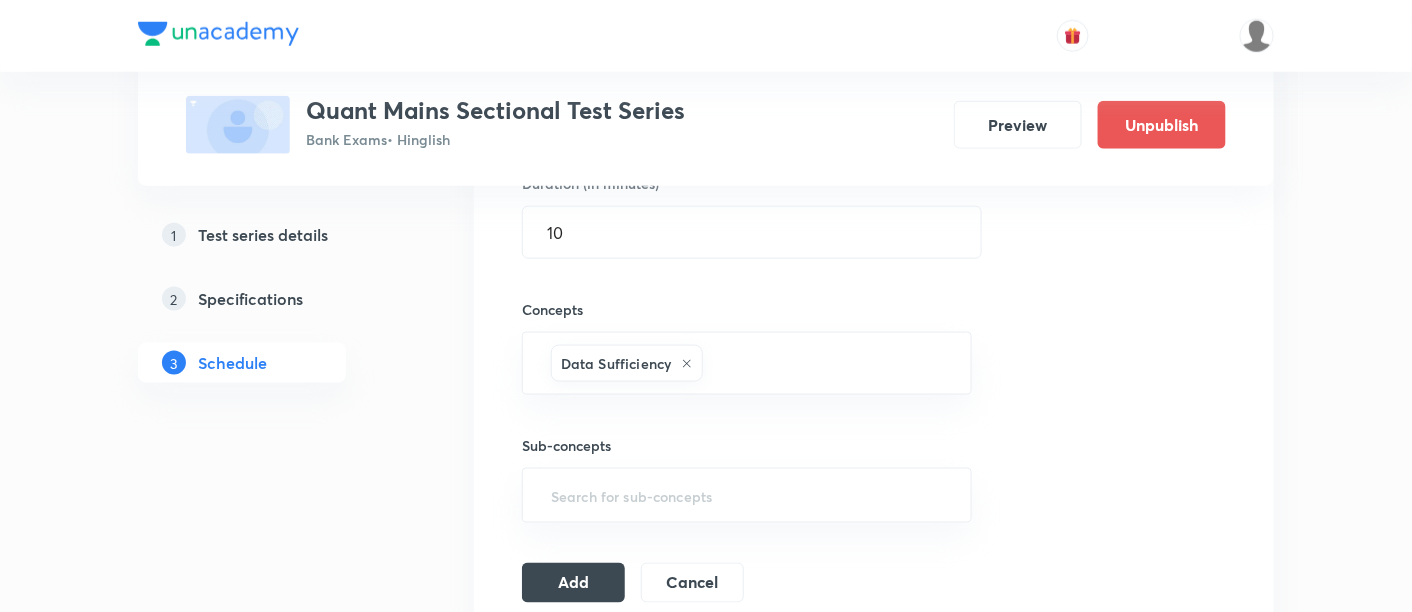 scroll, scrollTop: 662, scrollLeft: 0, axis: vertical 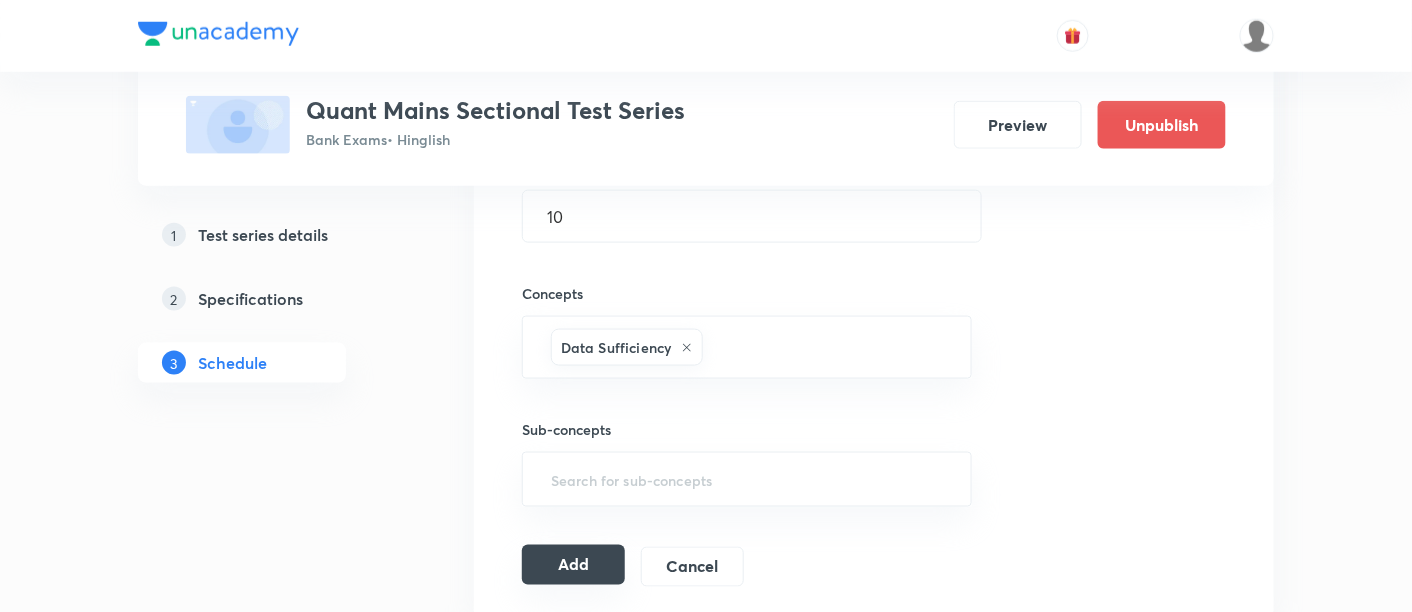 click on "Add" at bounding box center (573, 565) 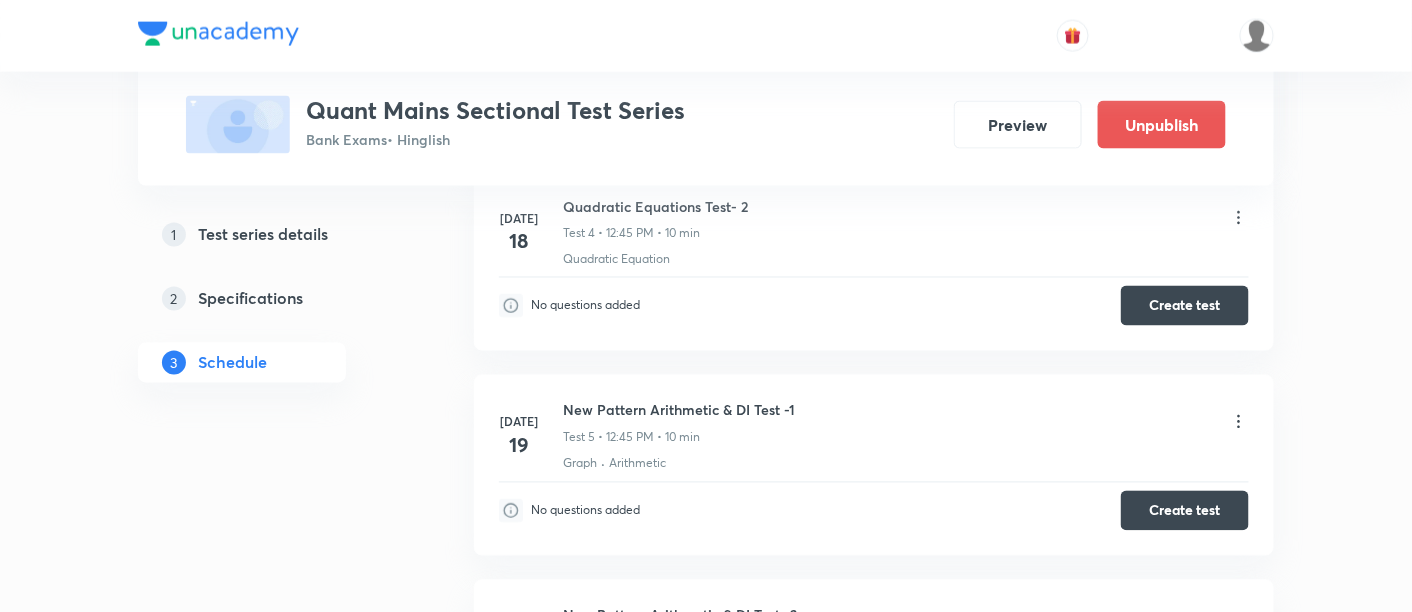 scroll, scrollTop: 974, scrollLeft: 0, axis: vertical 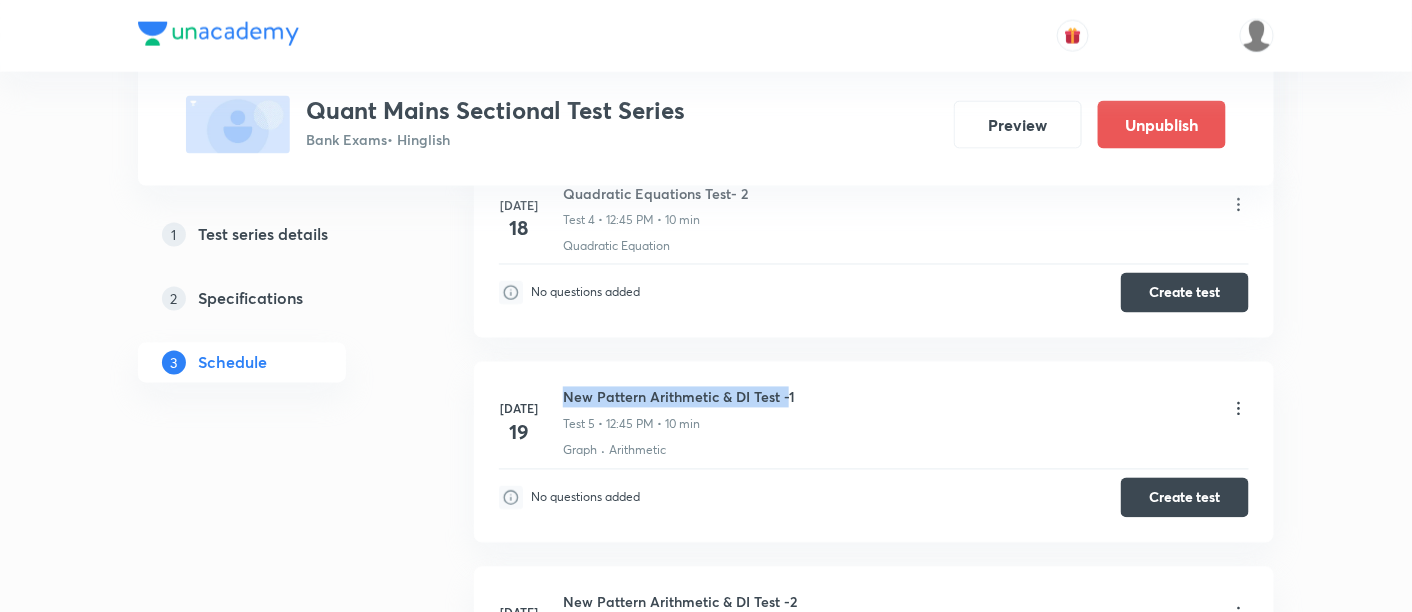 drag, startPoint x: 788, startPoint y: 391, endPoint x: 560, endPoint y: 391, distance: 228 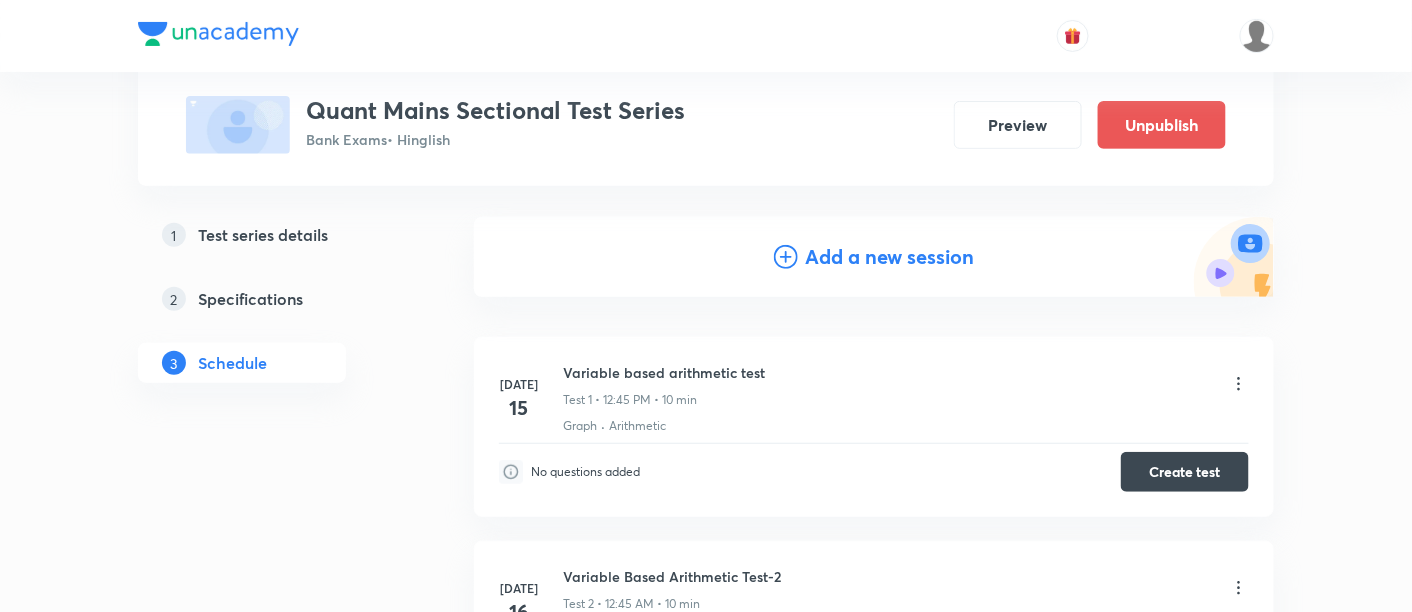 scroll, scrollTop: 0, scrollLeft: 0, axis: both 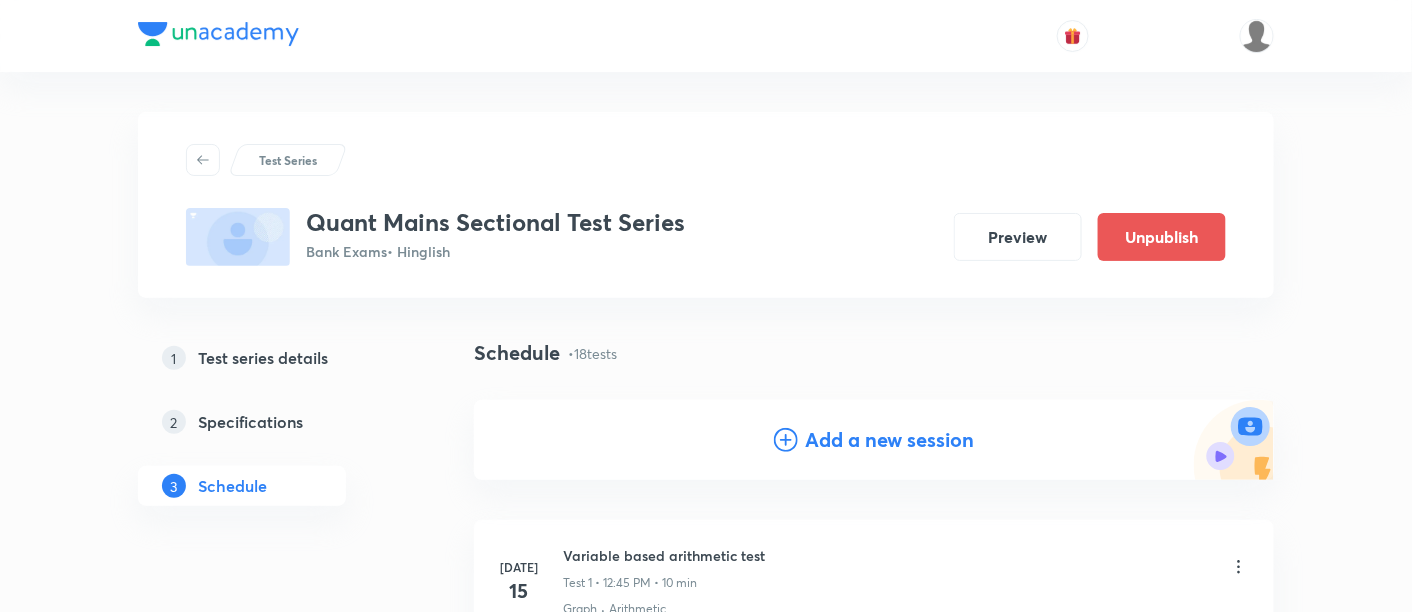 click on "Add a new session" at bounding box center [890, 440] 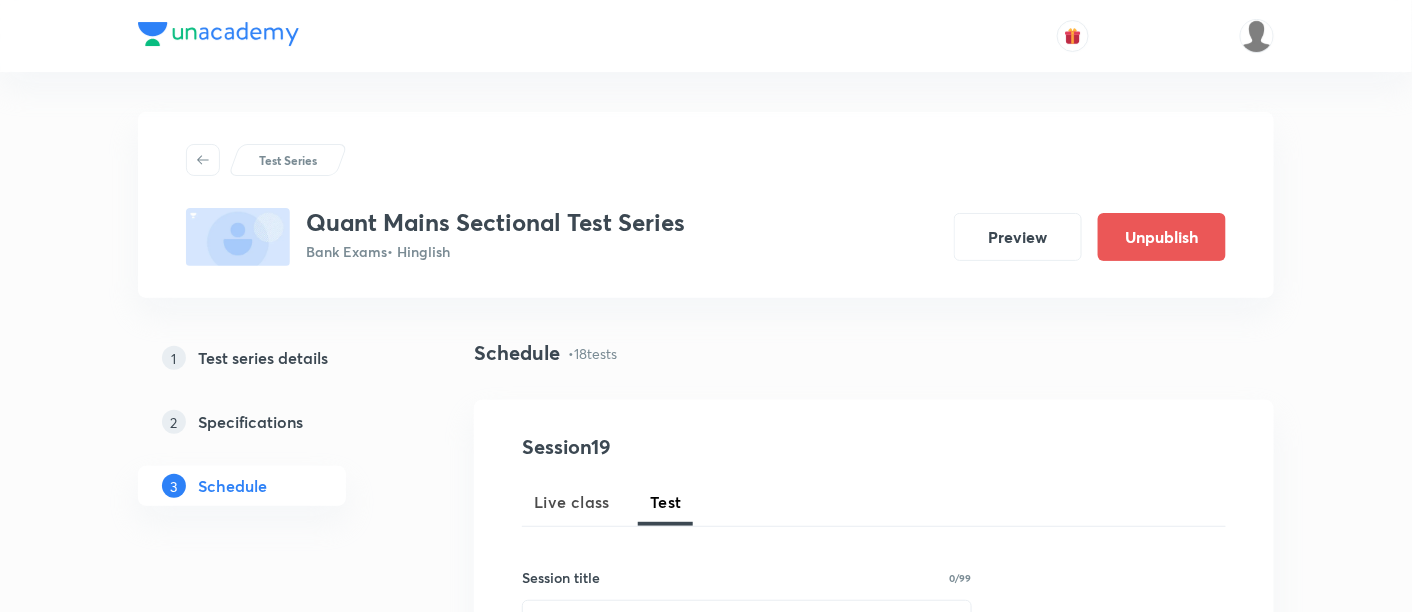 scroll, scrollTop: 223, scrollLeft: 0, axis: vertical 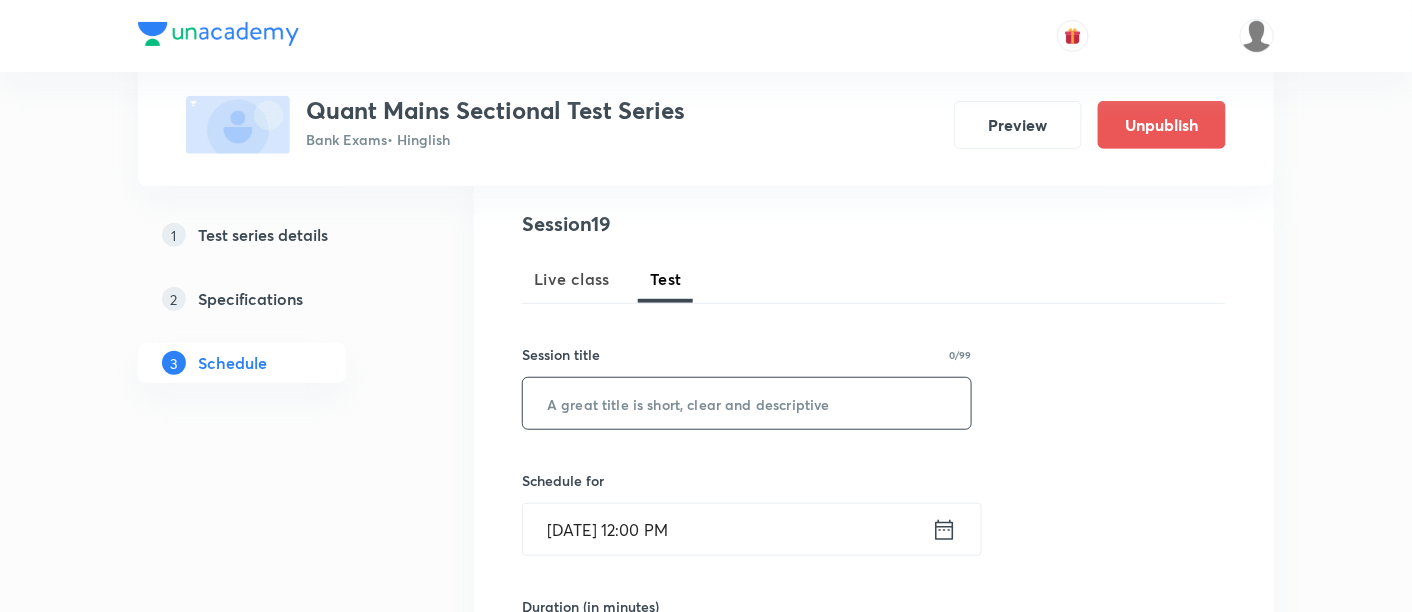 paste on "New Pattern Arithmetic & DI Test -" 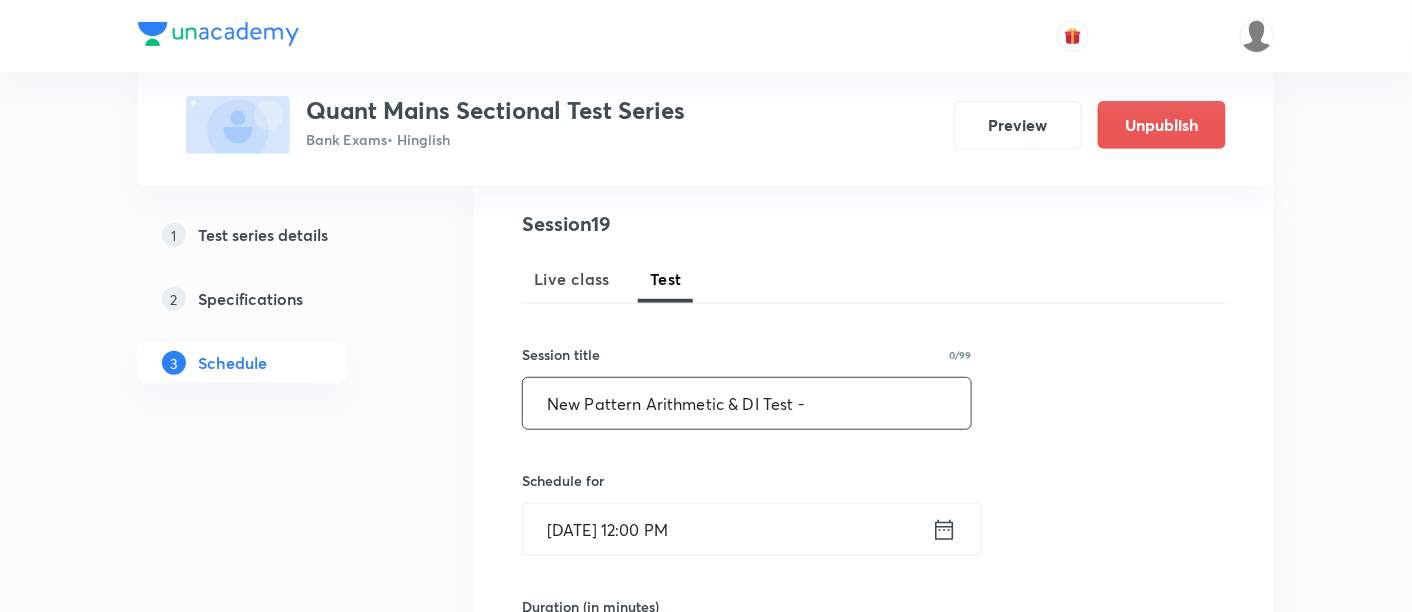 click on "New Pattern Arithmetic & DI Test -" at bounding box center (747, 403) 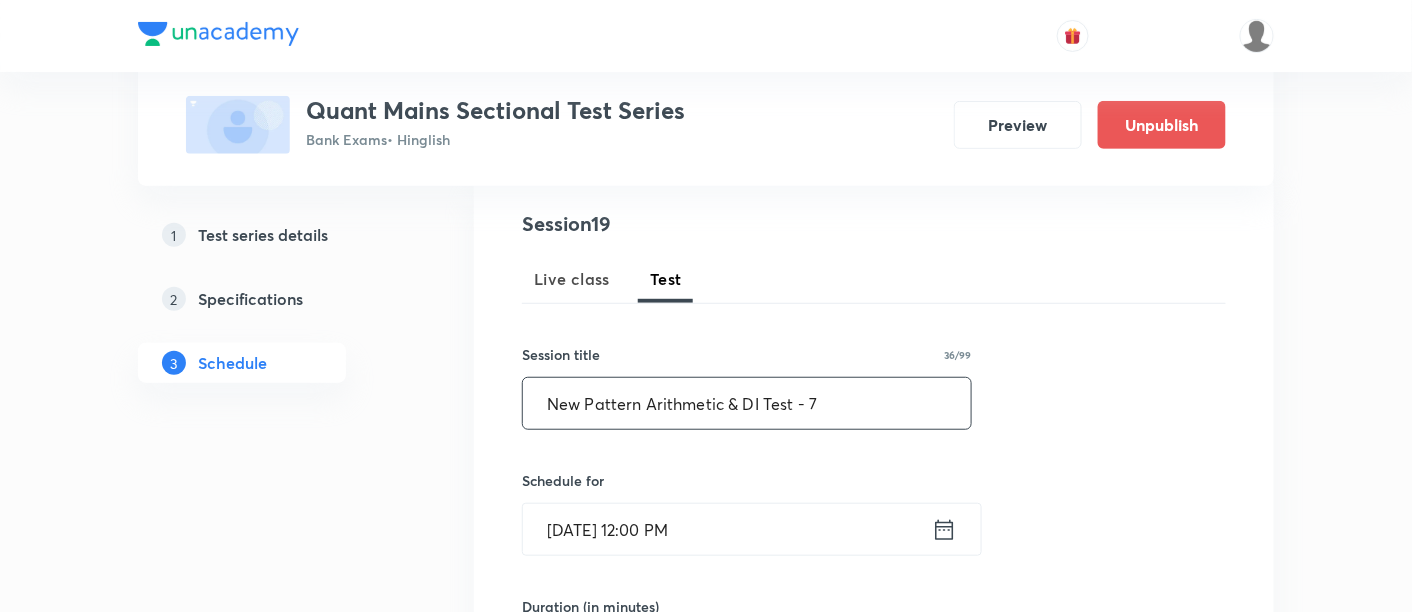 scroll, scrollTop: 403, scrollLeft: 0, axis: vertical 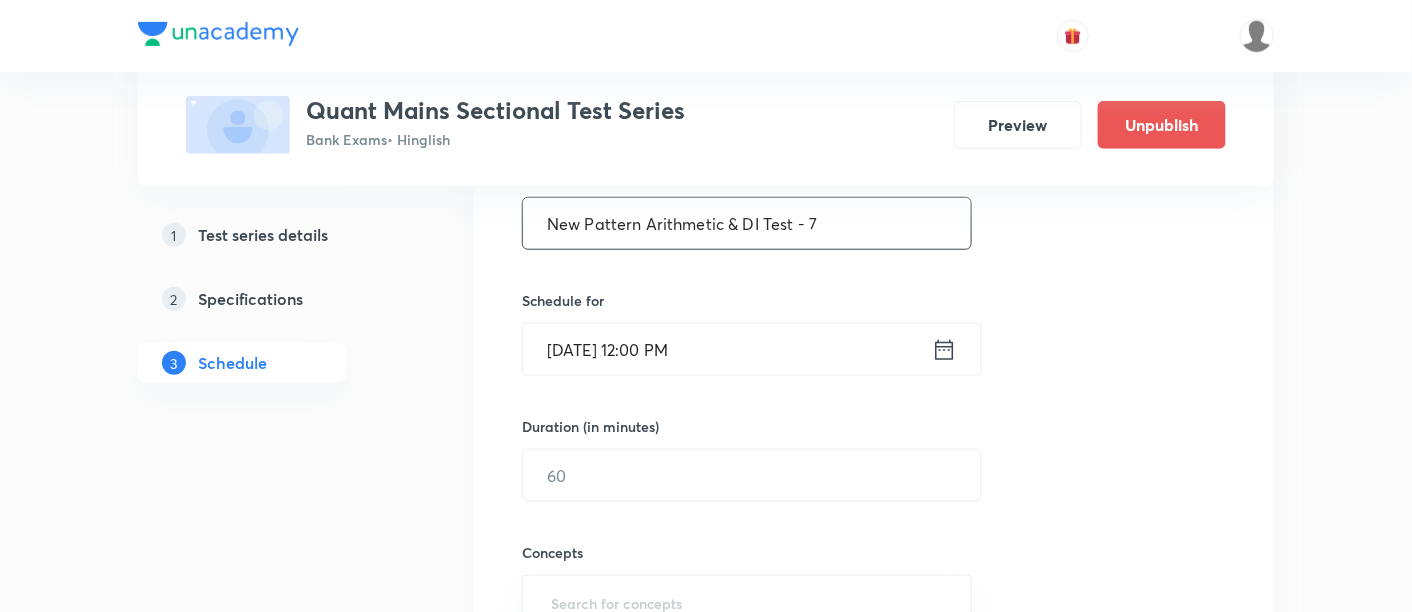 type on "New Pattern Arithmetic & DI Test - 7" 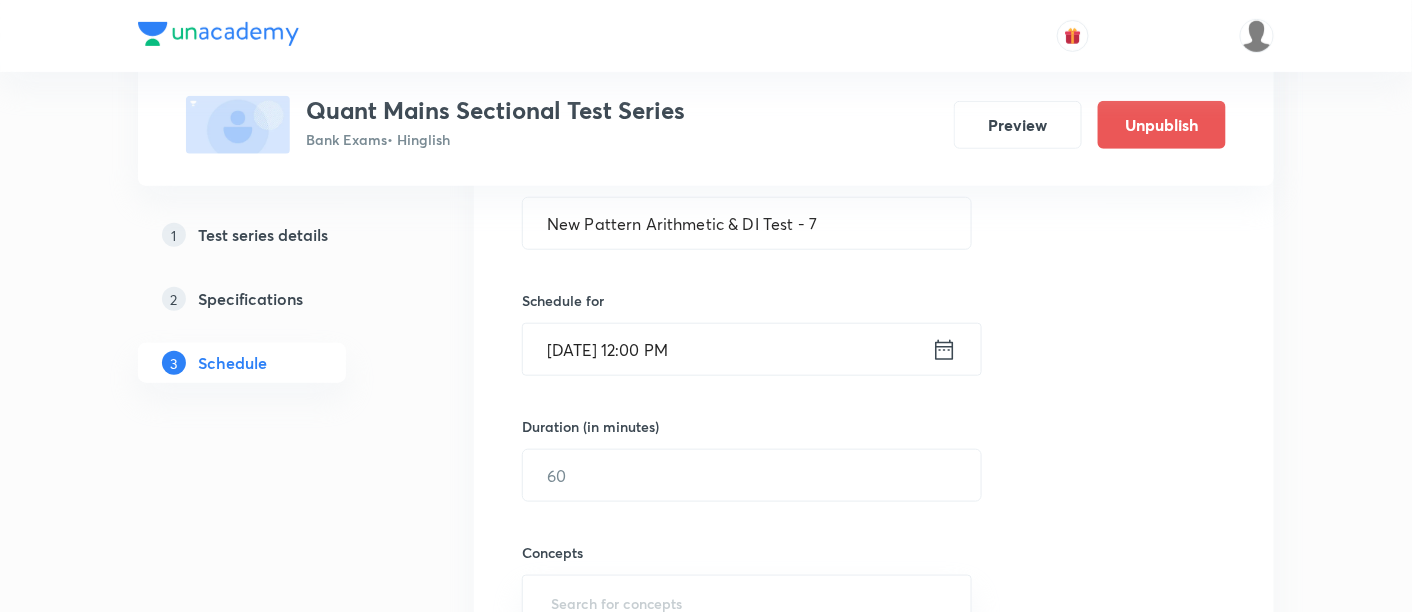 click 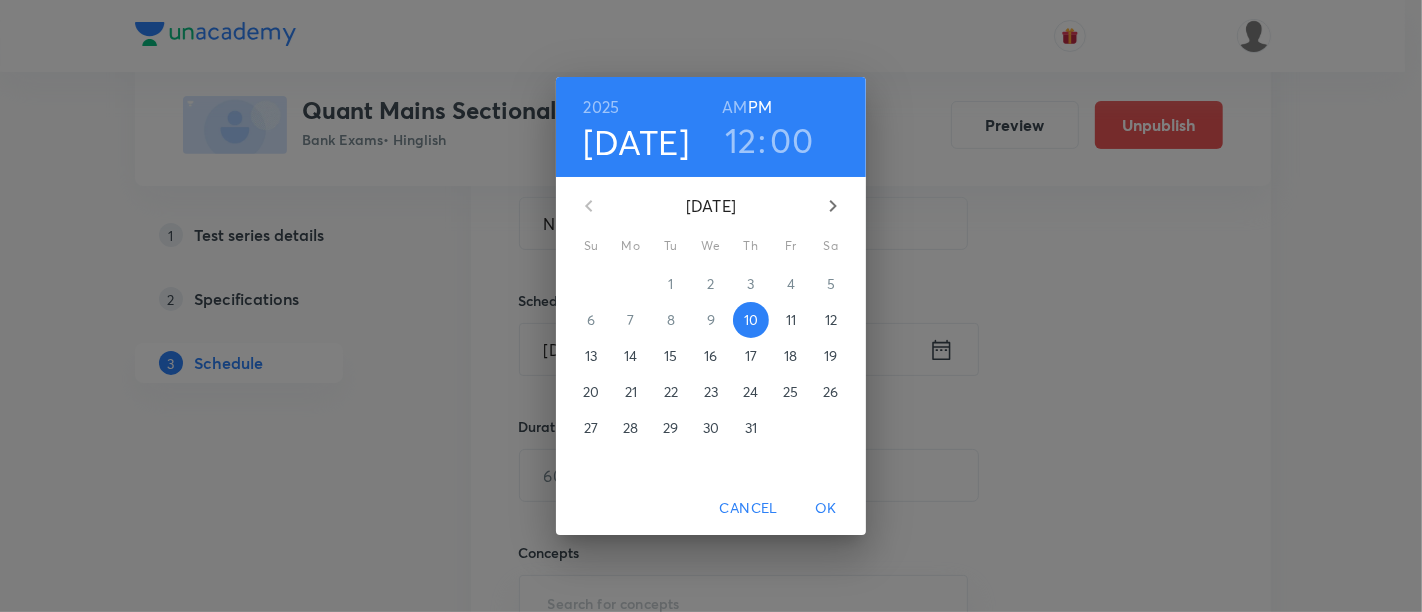 click 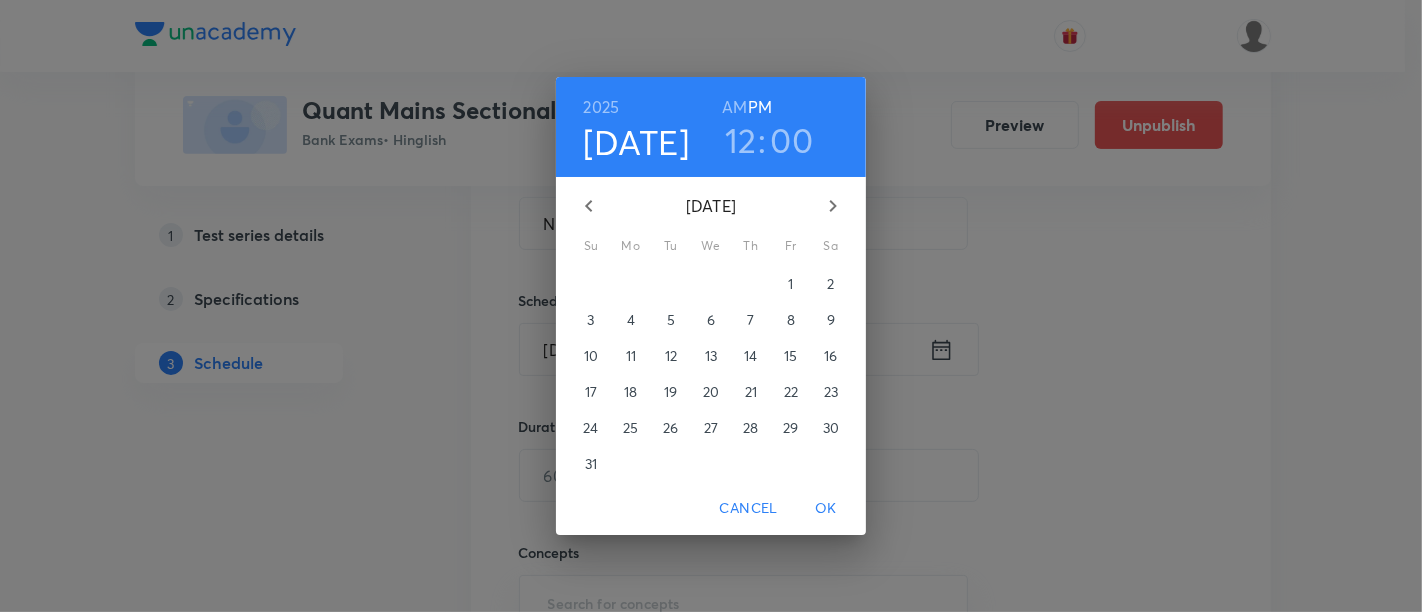 click on "5" at bounding box center [671, 320] 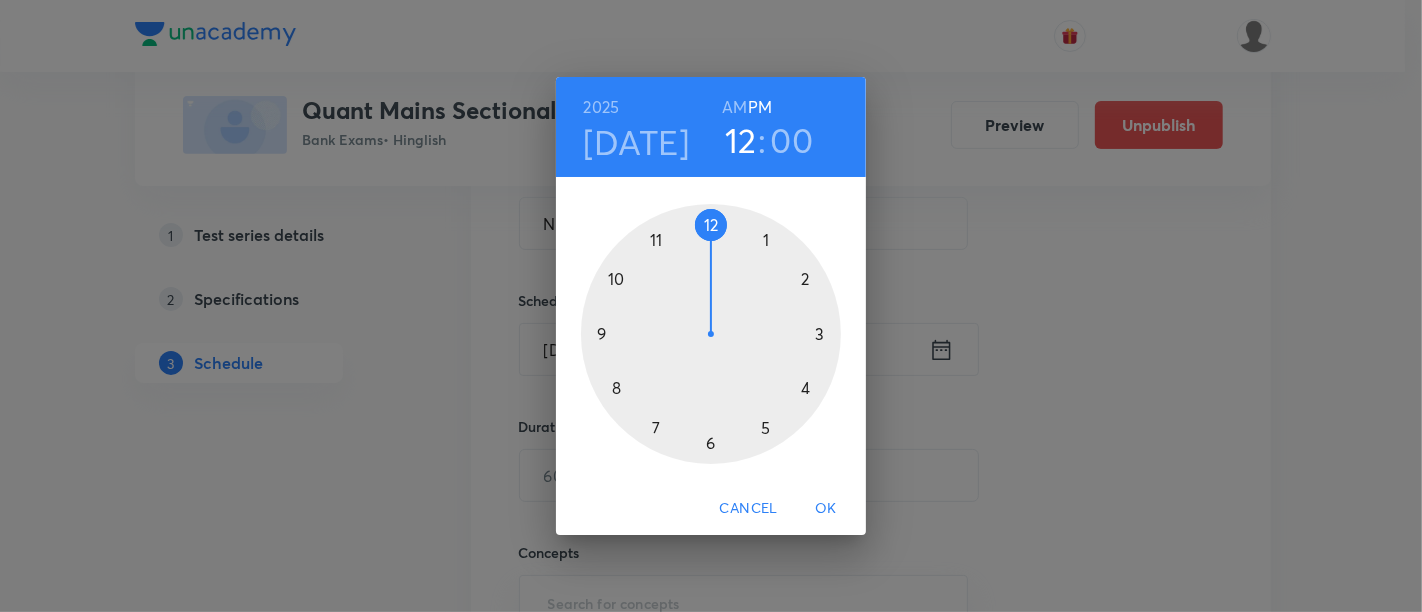 click at bounding box center [711, 334] 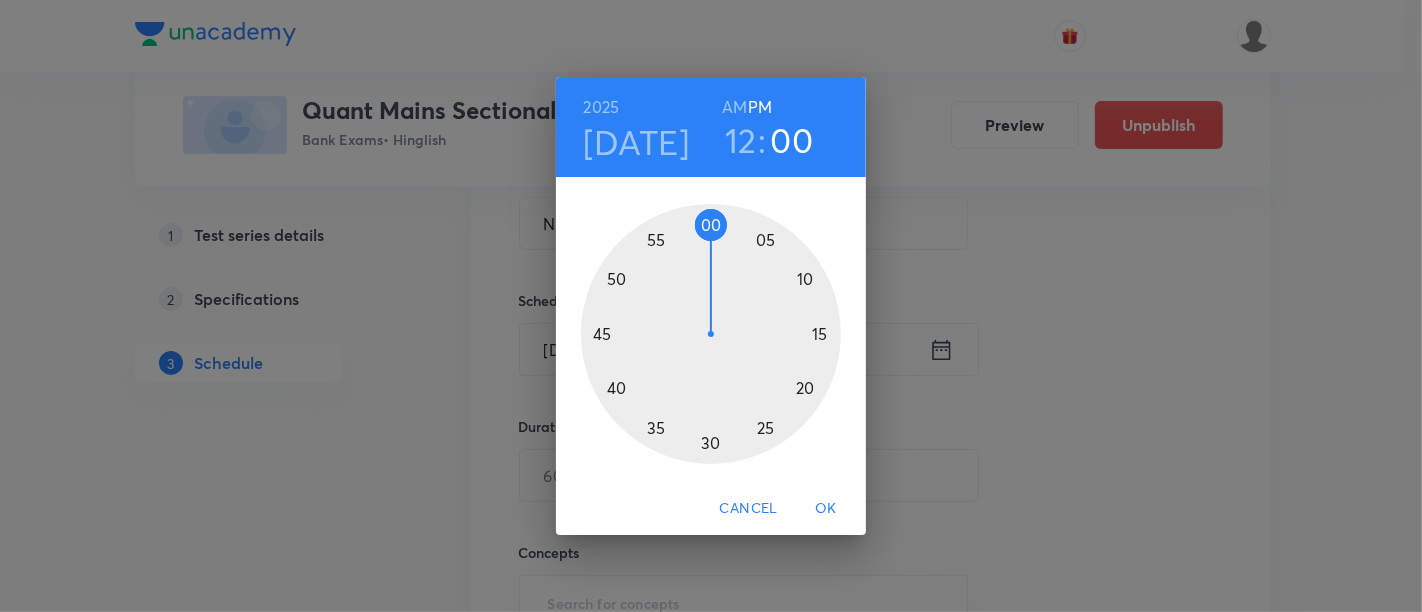 click at bounding box center [711, 334] 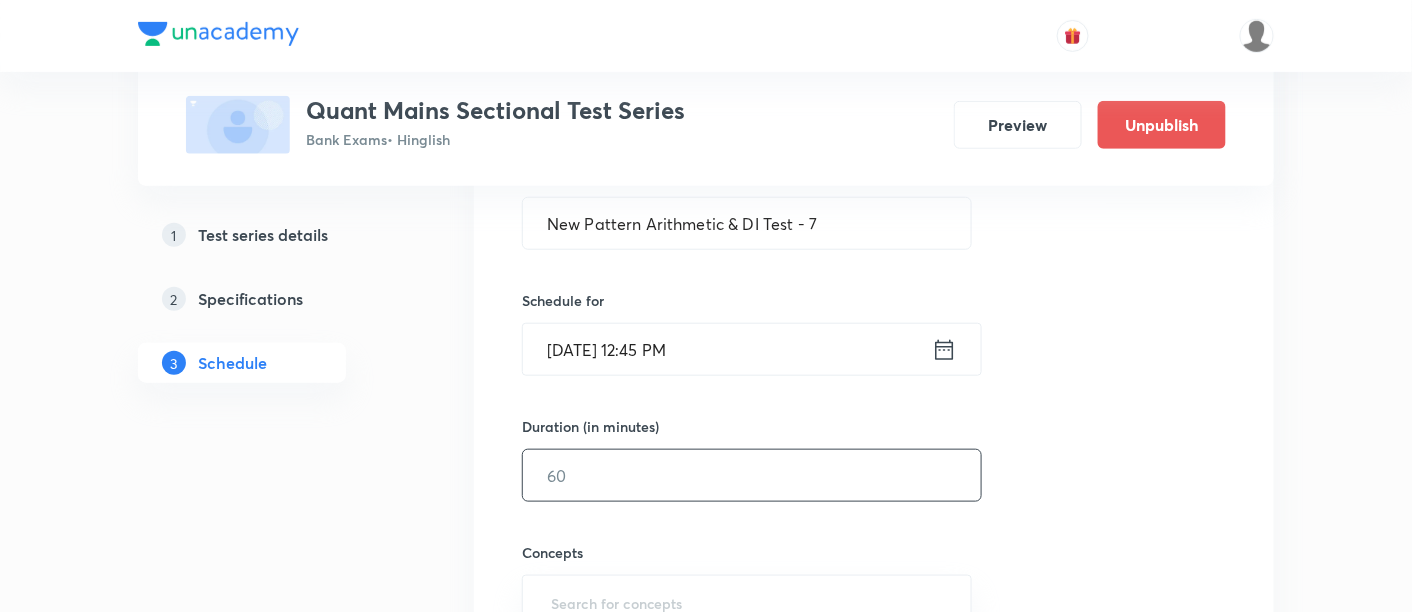 click at bounding box center [752, 475] 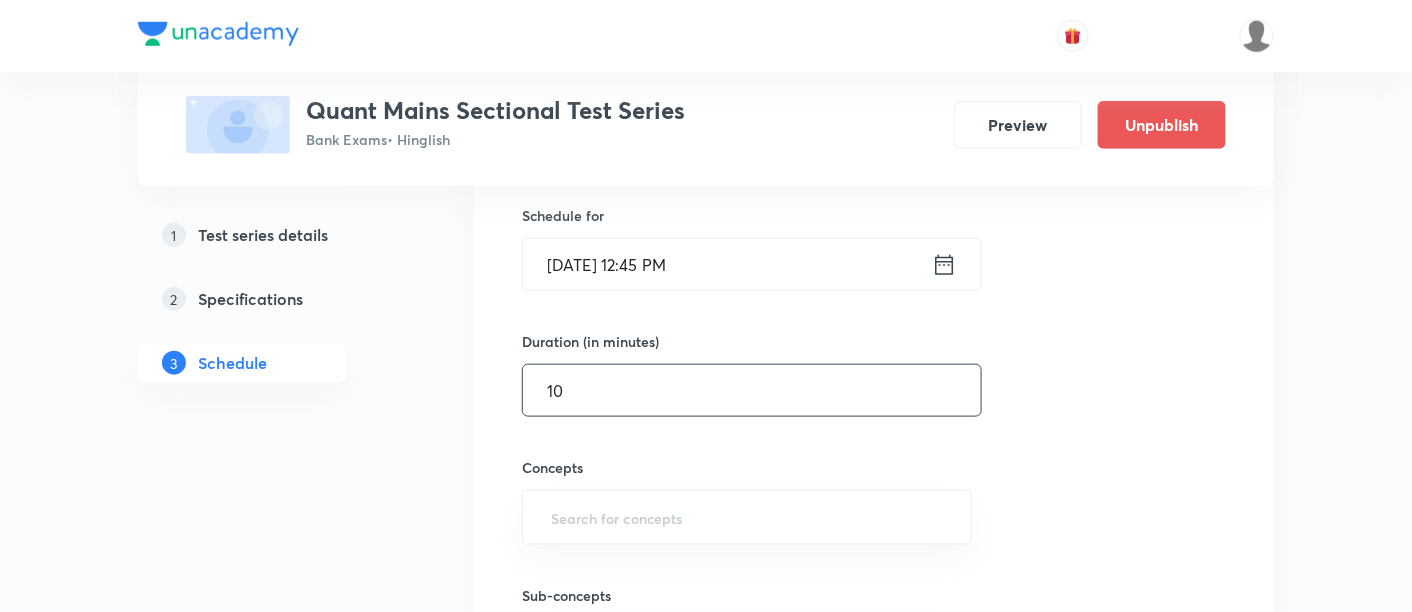 scroll, scrollTop: 490, scrollLeft: 0, axis: vertical 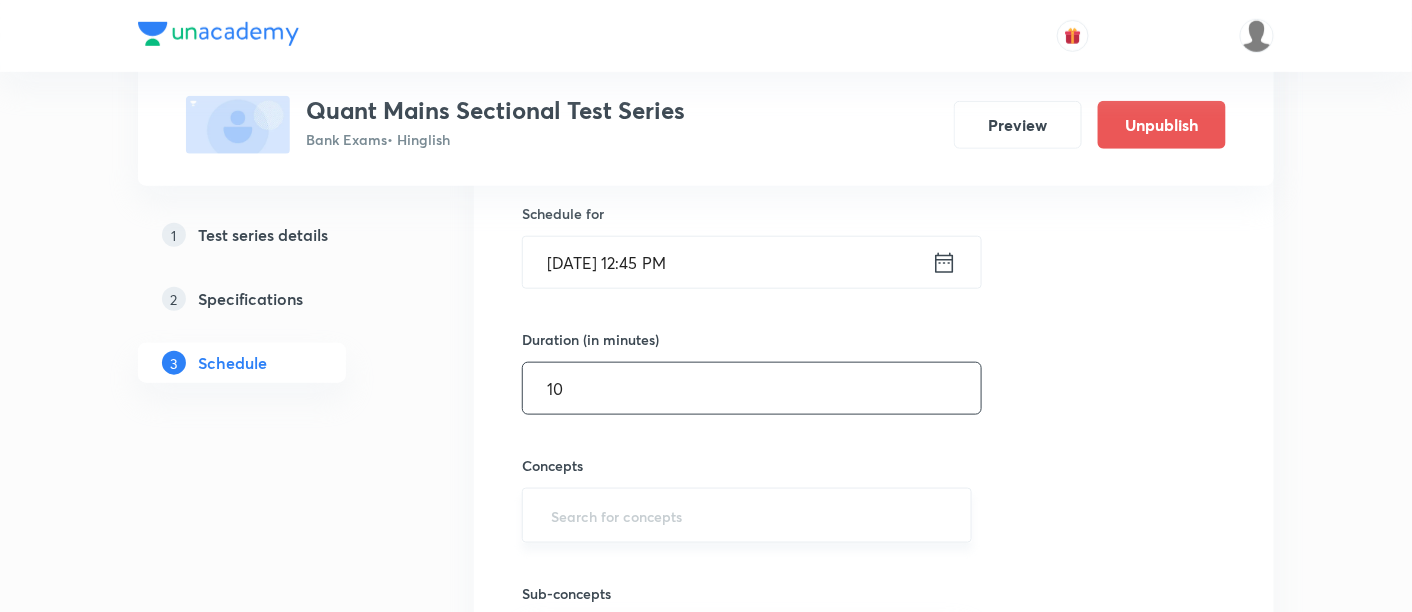 type on "10" 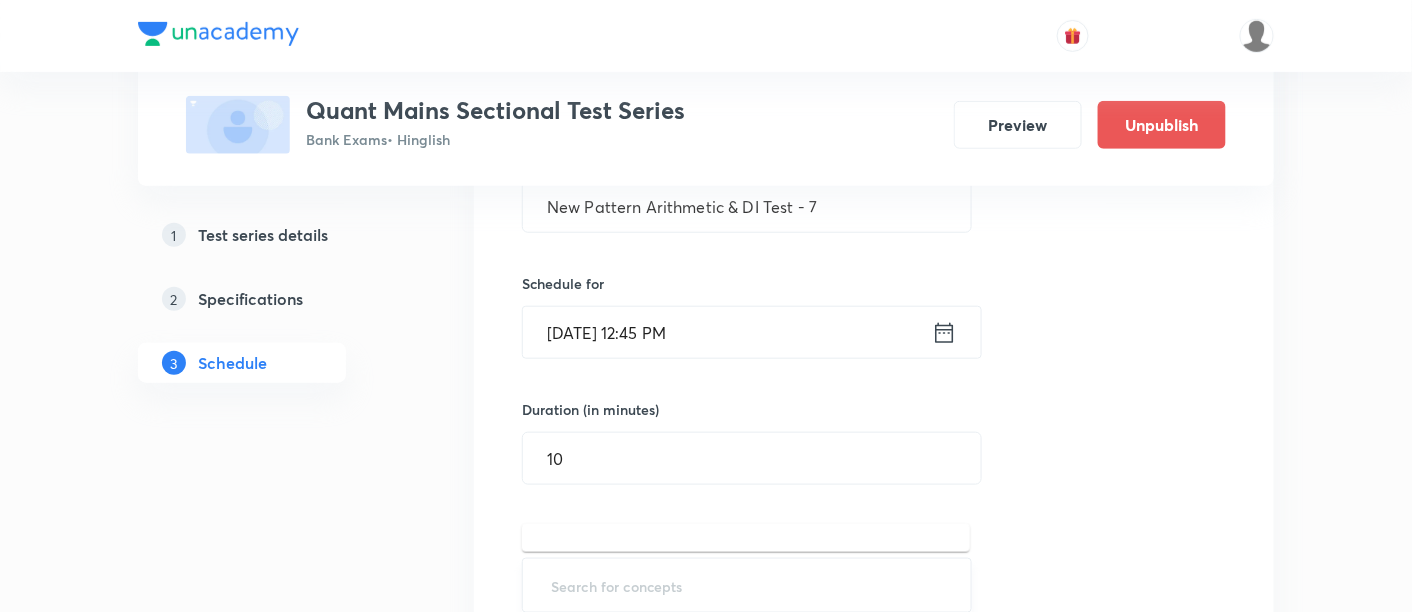 scroll, scrollTop: 421, scrollLeft: 0, axis: vertical 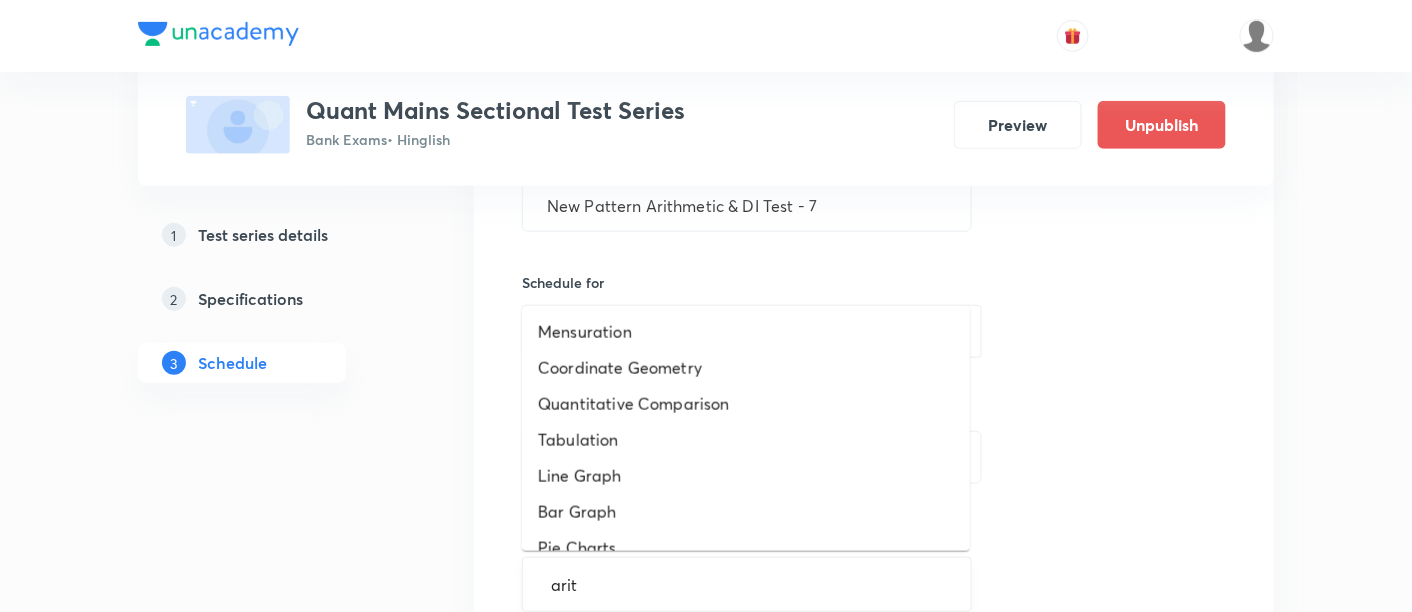 type on "arith" 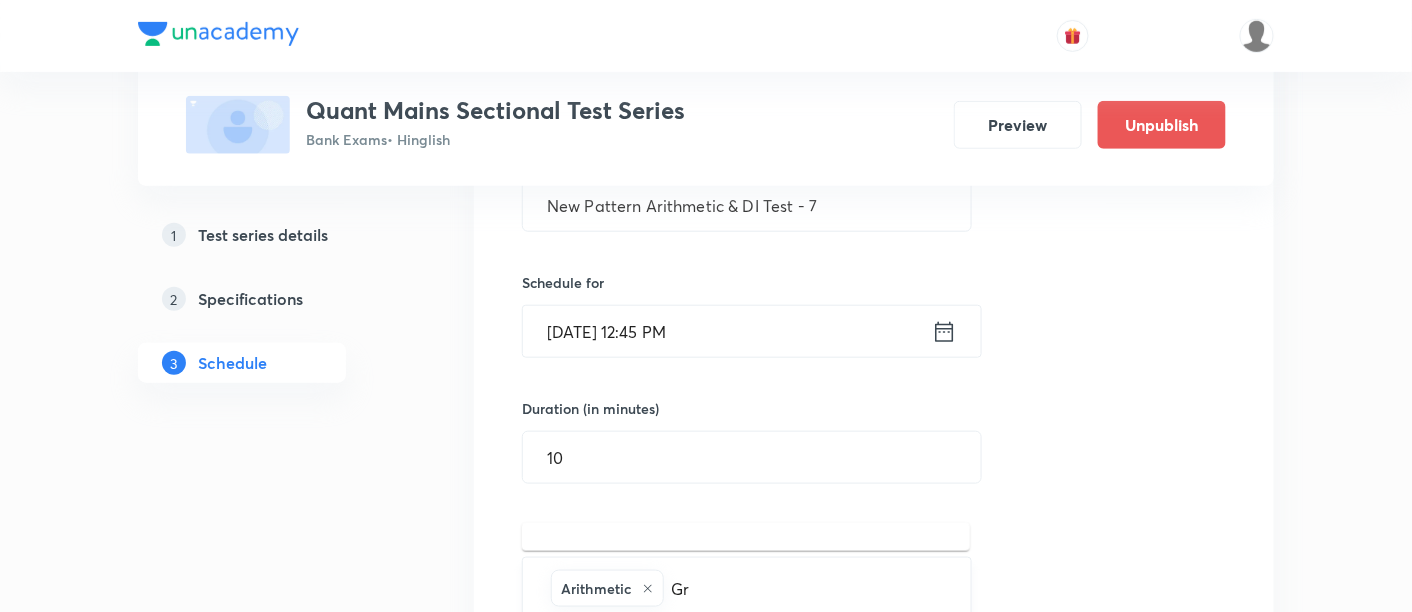 type on "Gra" 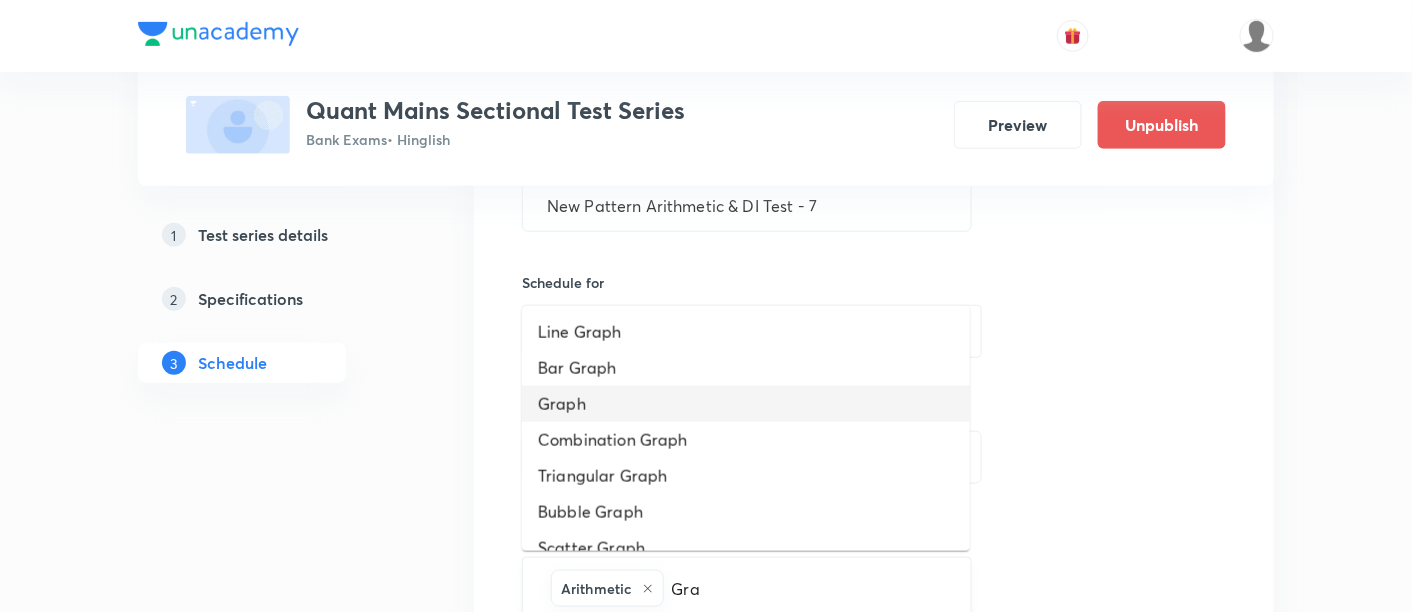 type 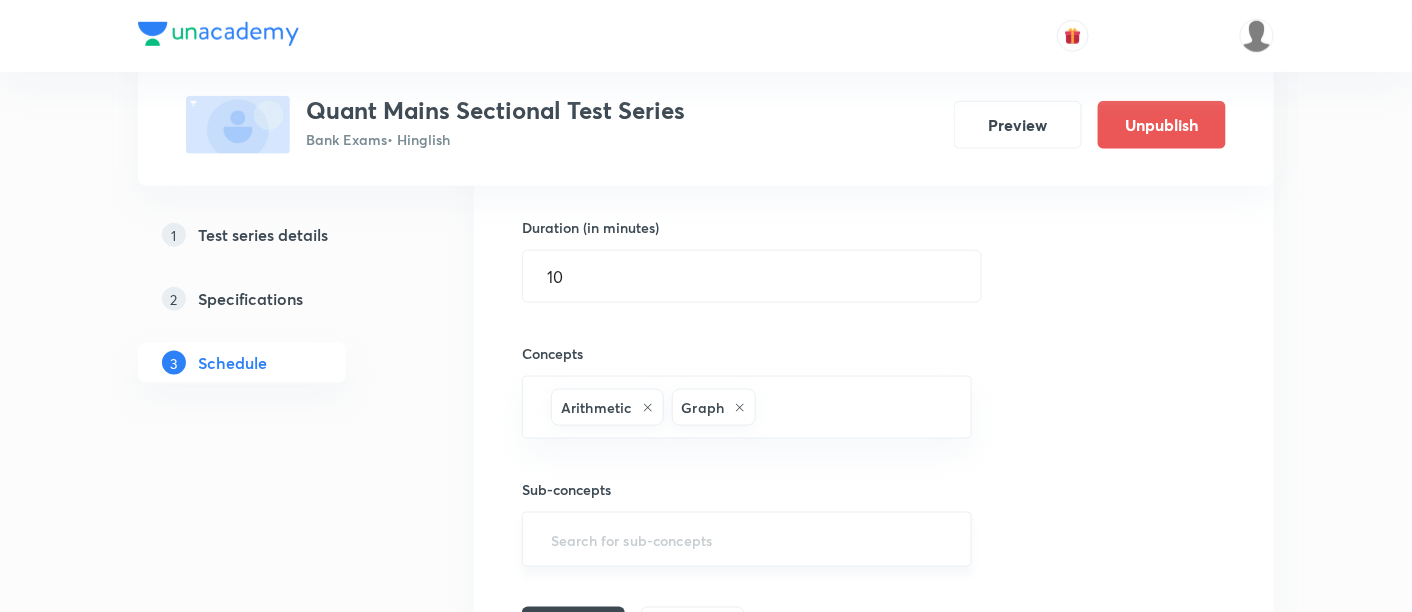 scroll, scrollTop: 693, scrollLeft: 0, axis: vertical 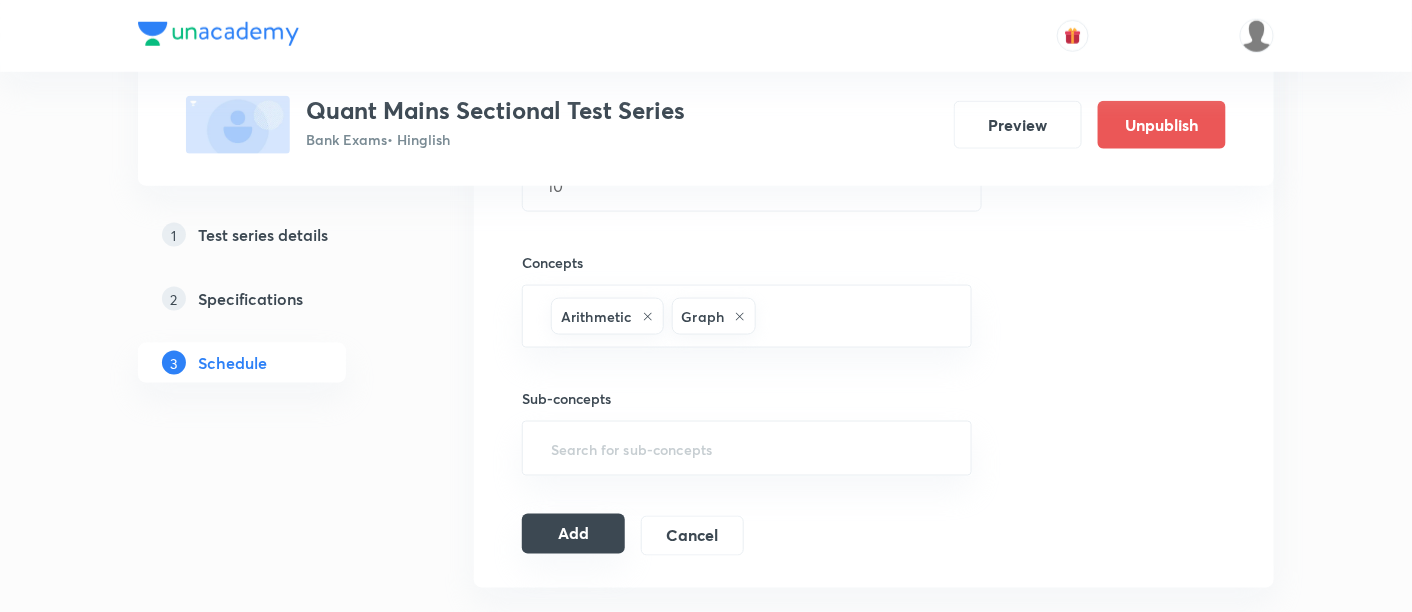 click on "Add" at bounding box center [573, 534] 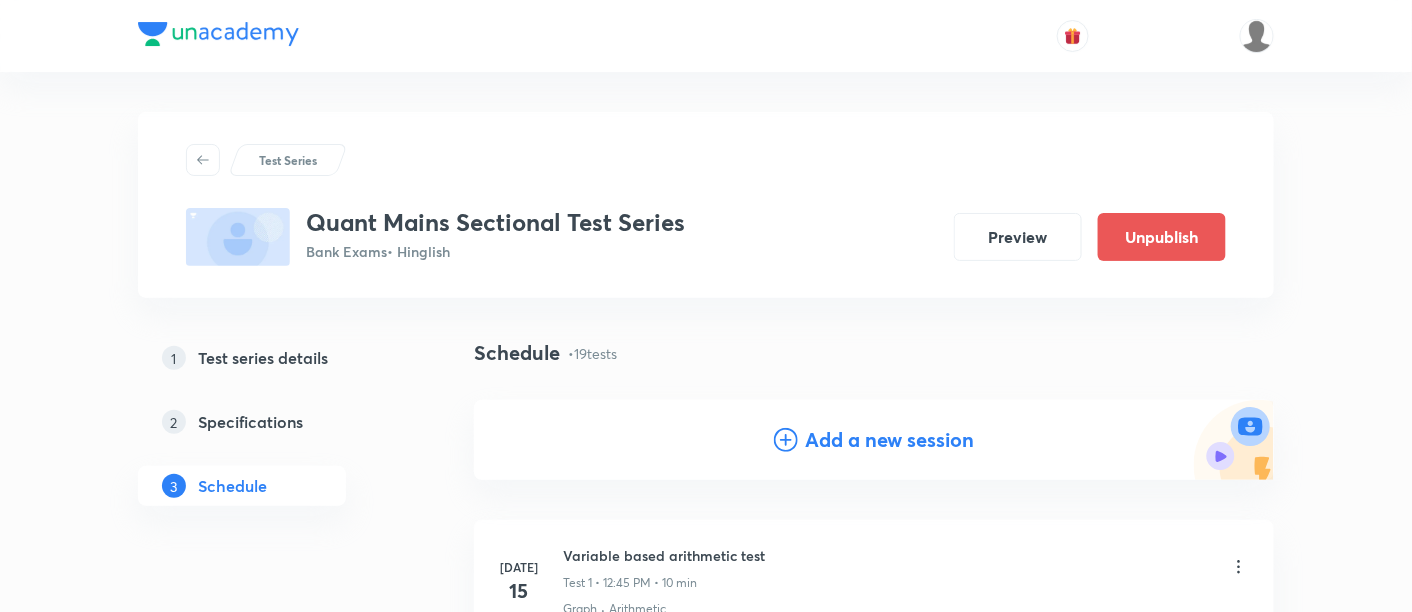 scroll, scrollTop: 126, scrollLeft: 0, axis: vertical 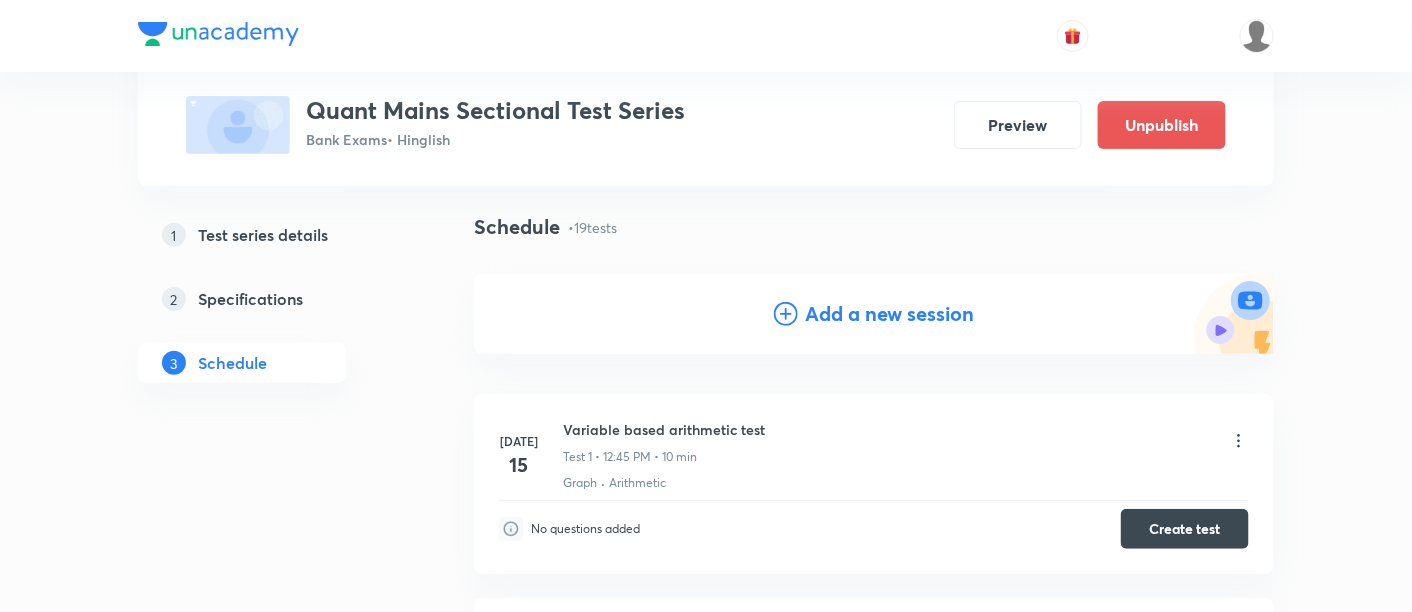click on "Add a new session" at bounding box center [890, 314] 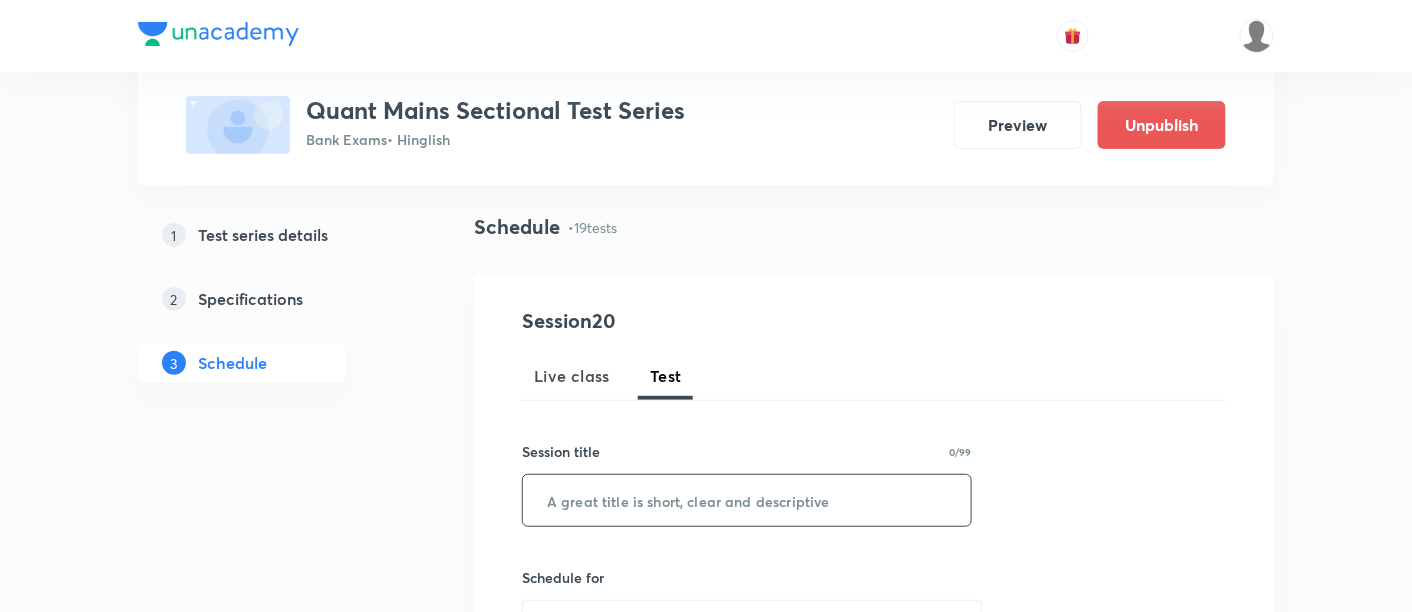 paste on "New Pattern Arithmetic & DI Test -" 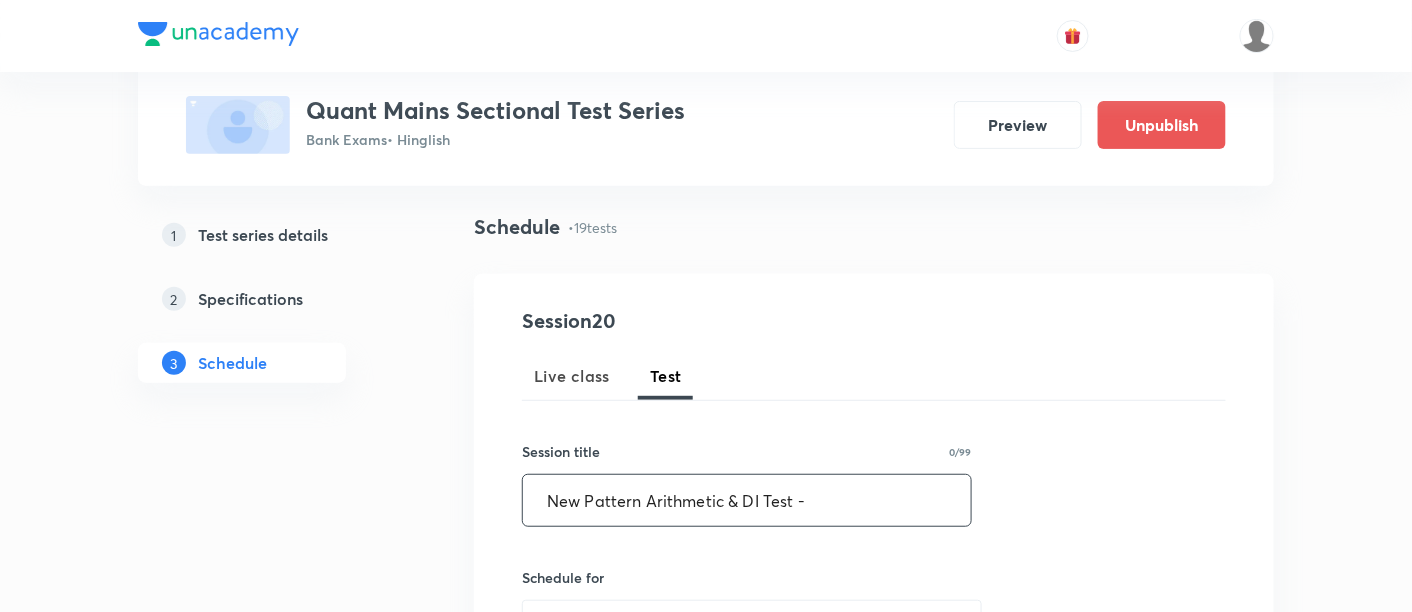 click on "New Pattern Arithmetic & DI Test -" at bounding box center (747, 500) 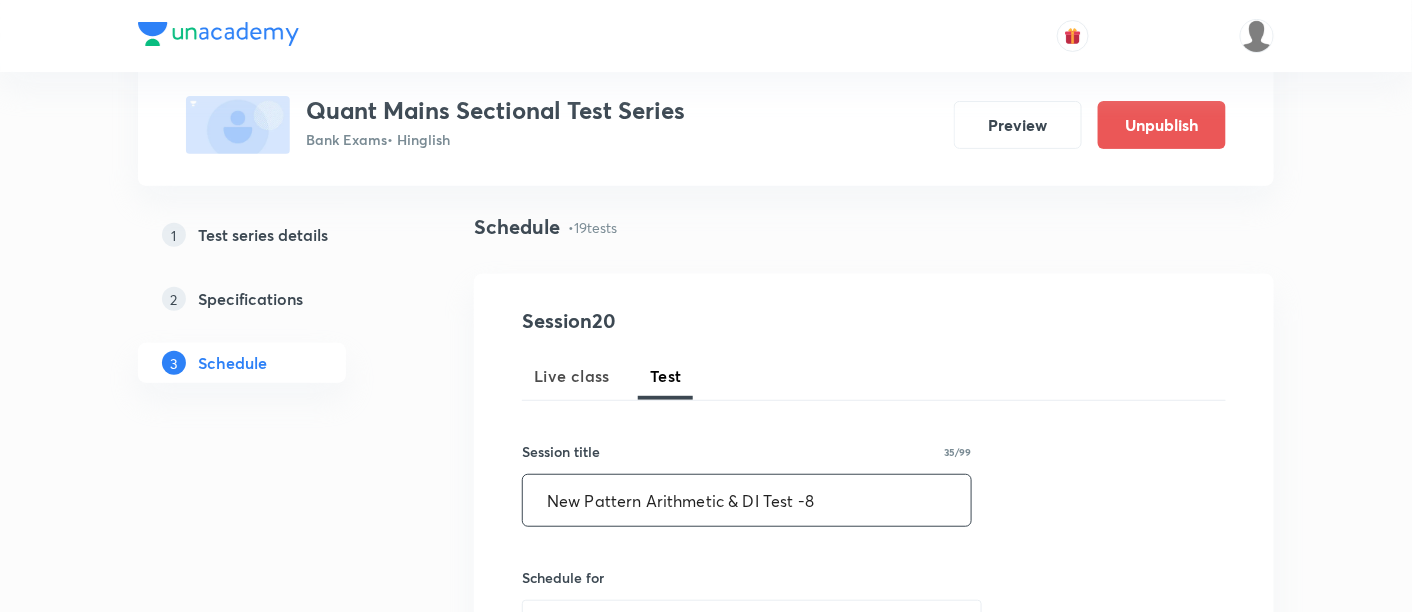 scroll, scrollTop: 340, scrollLeft: 0, axis: vertical 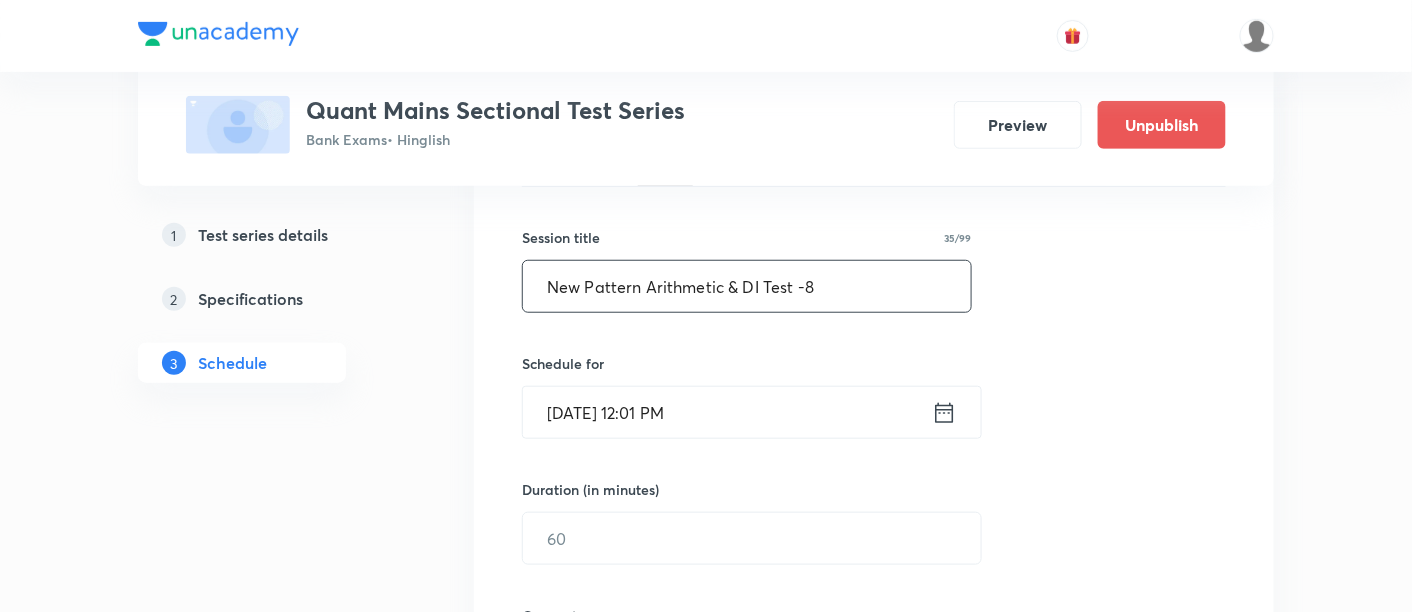 type on "New Pattern Arithmetic & DI Test -8" 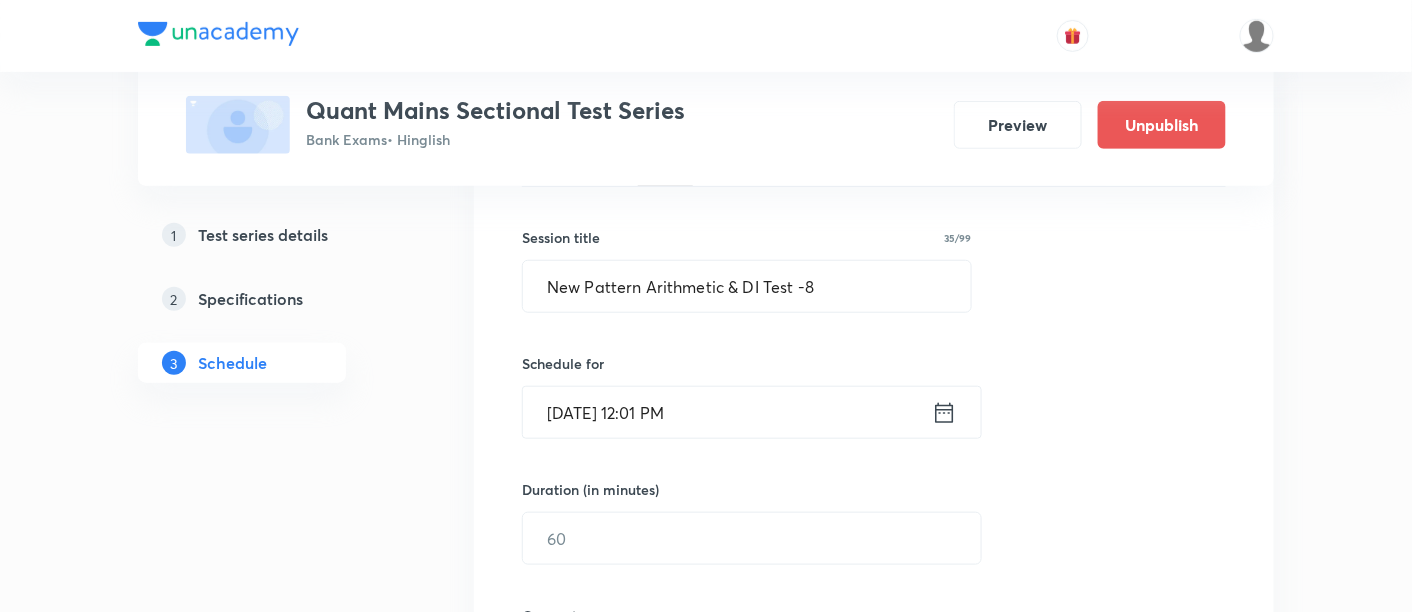 click 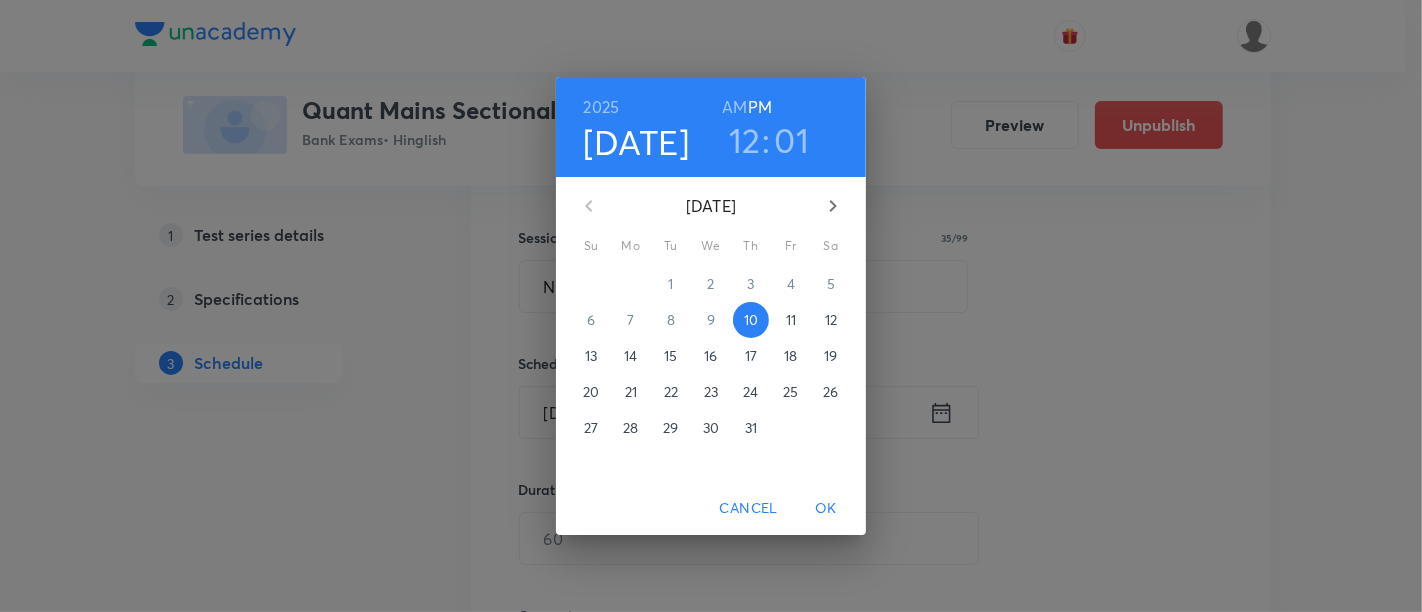 click 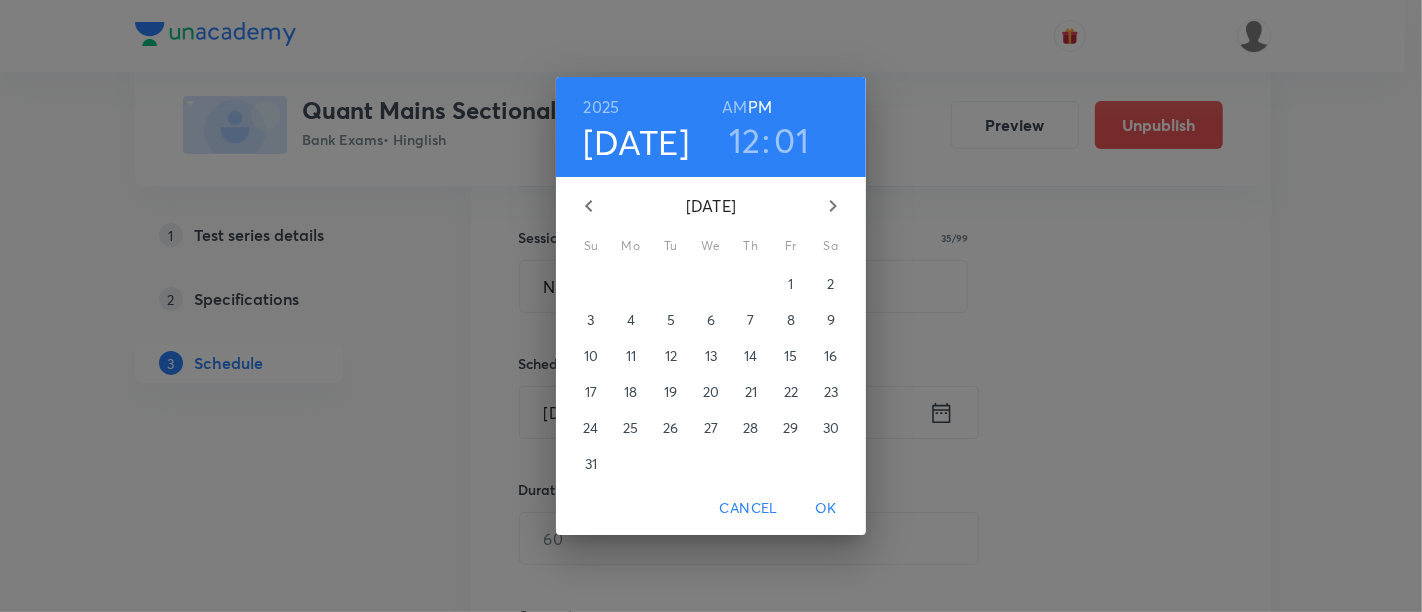 click on "6" at bounding box center (711, 320) 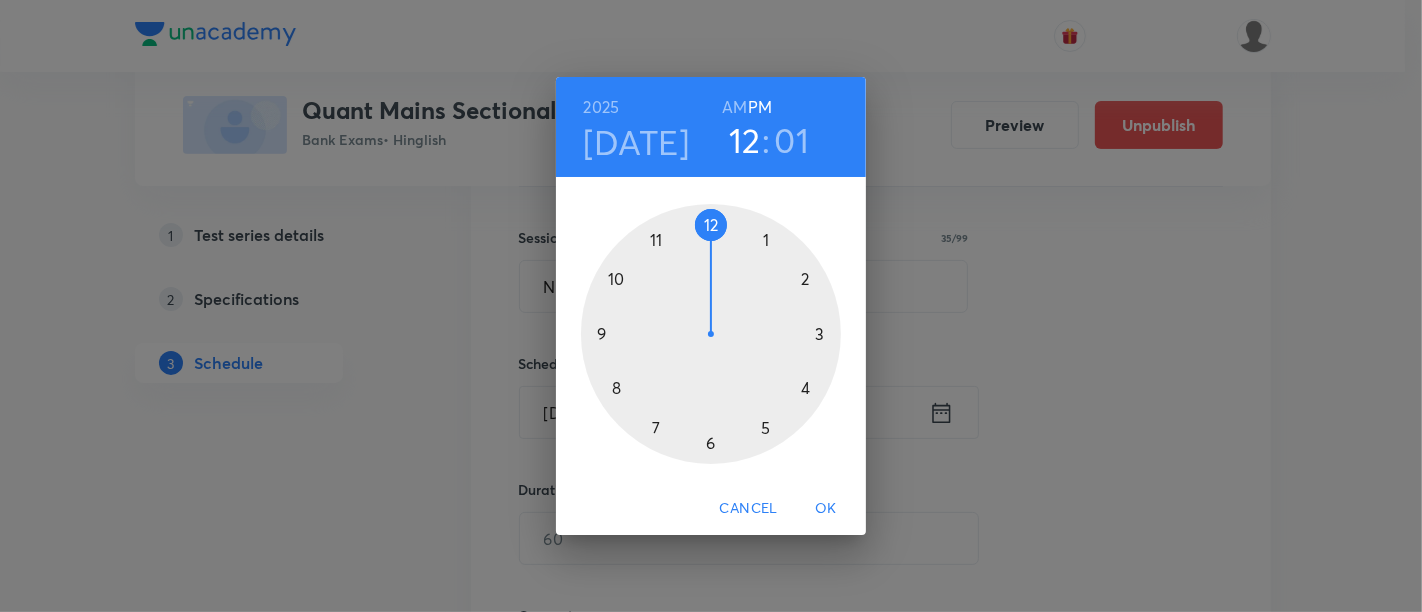 click at bounding box center (711, 334) 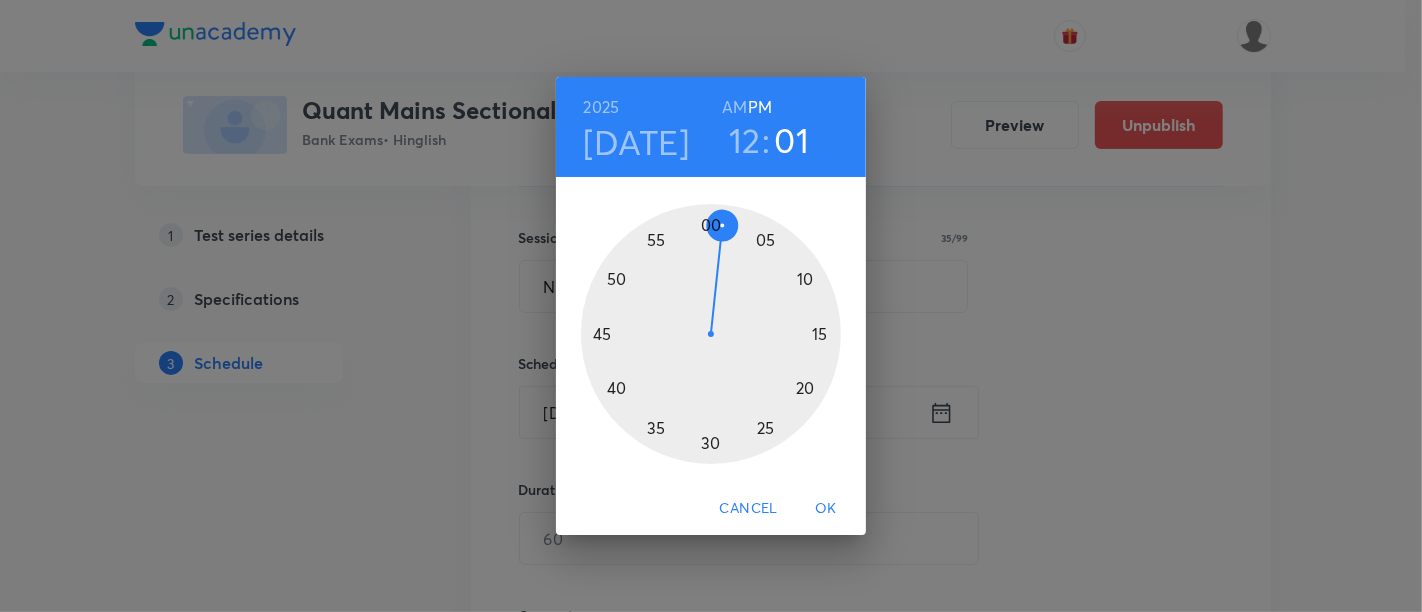 click at bounding box center [711, 334] 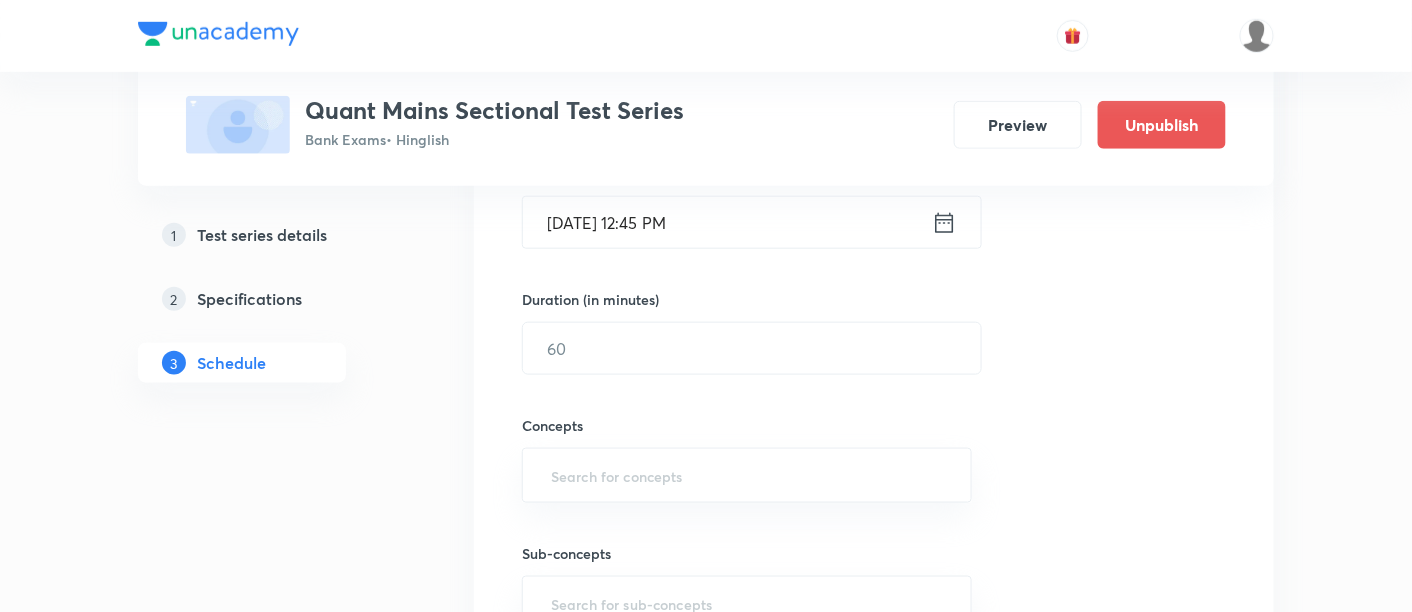 scroll, scrollTop: 537, scrollLeft: 0, axis: vertical 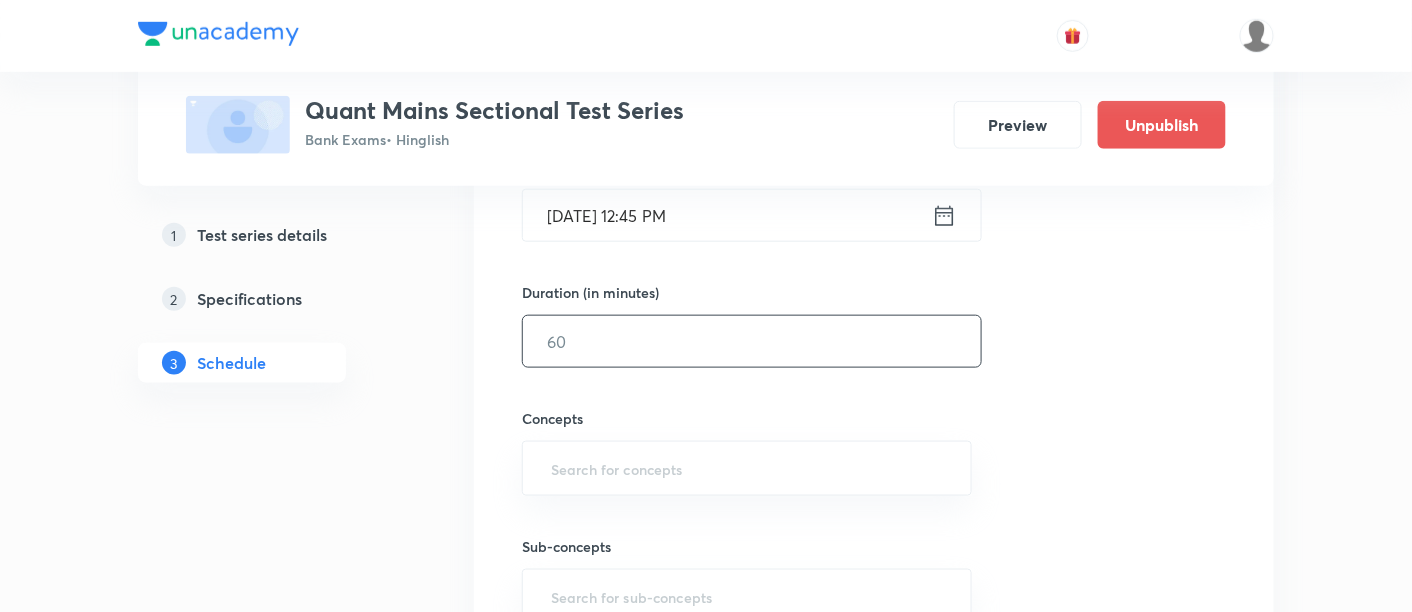 click at bounding box center [752, 341] 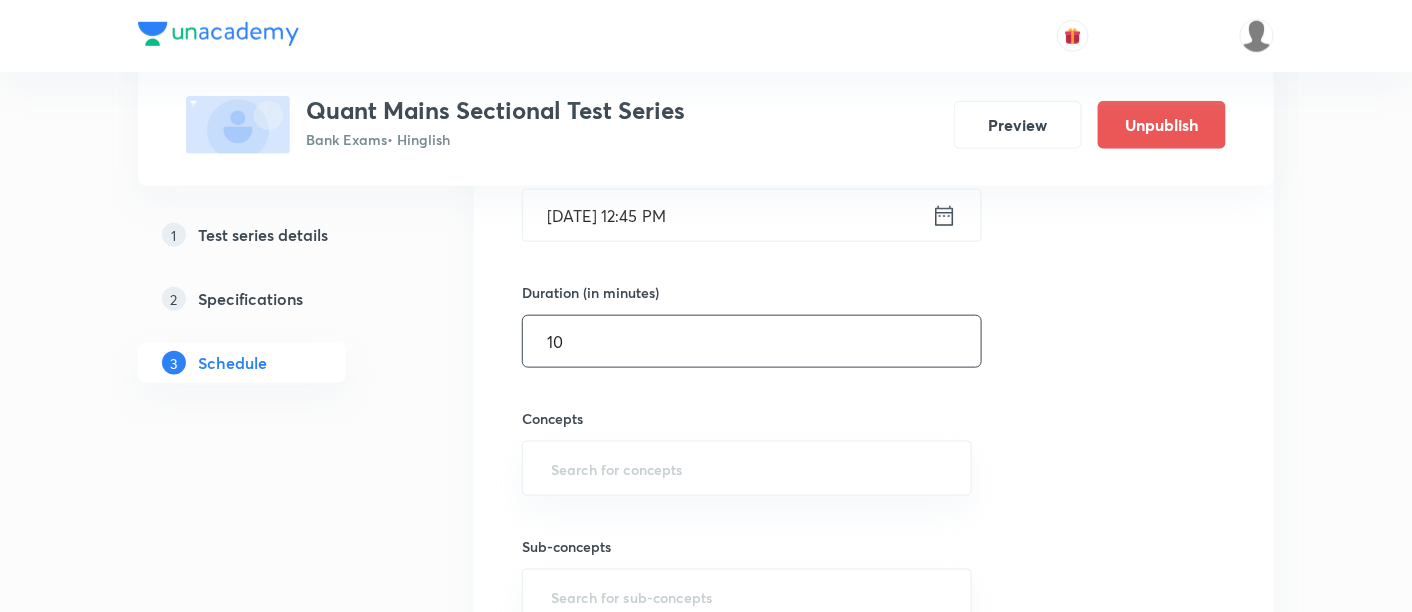 scroll, scrollTop: 713, scrollLeft: 0, axis: vertical 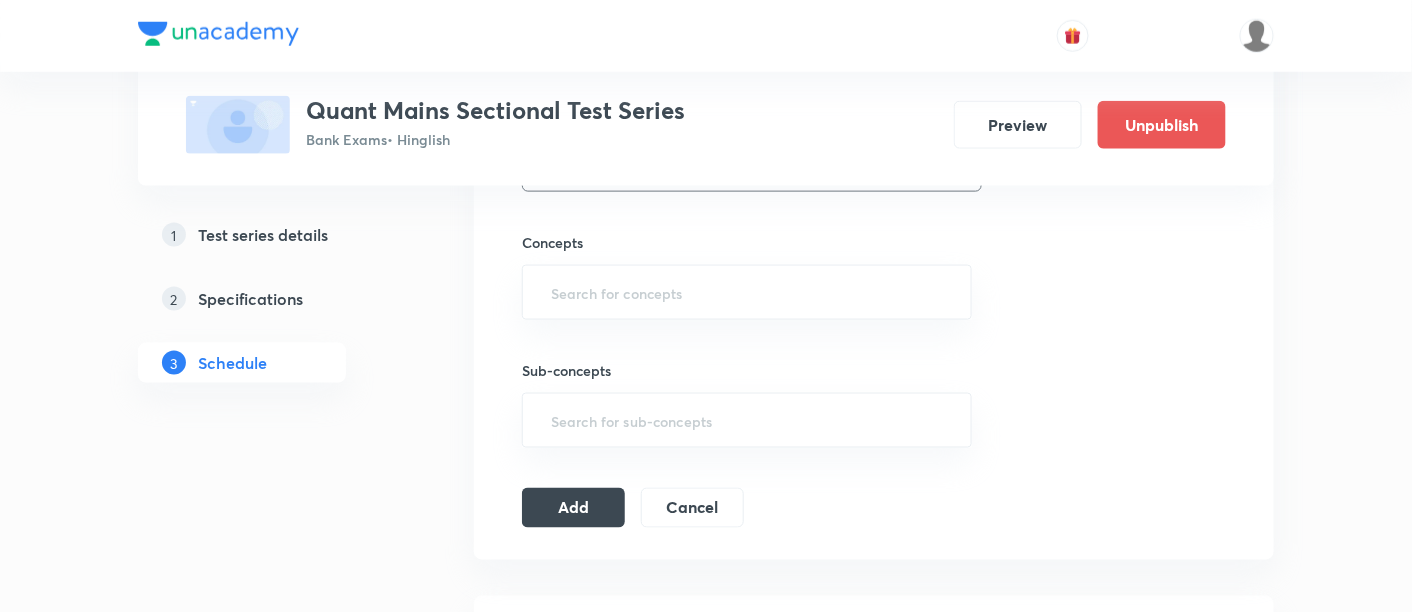 type on "10" 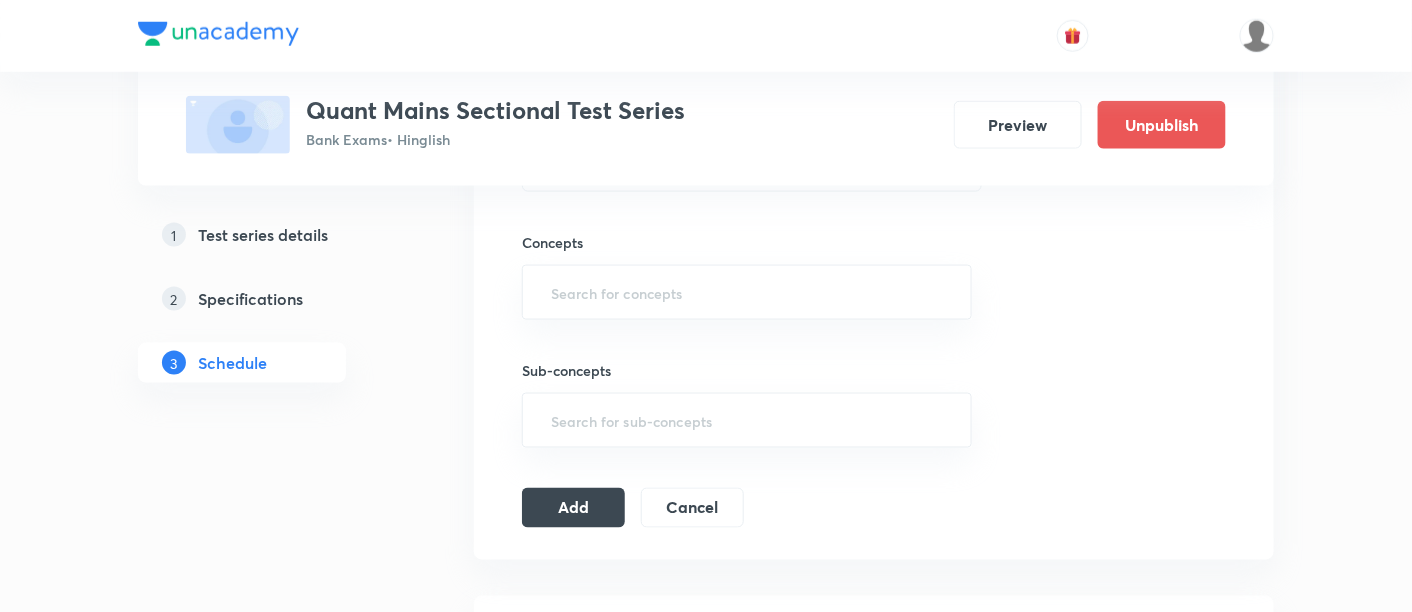 click on "Sub-concepts ​" at bounding box center (747, 384) 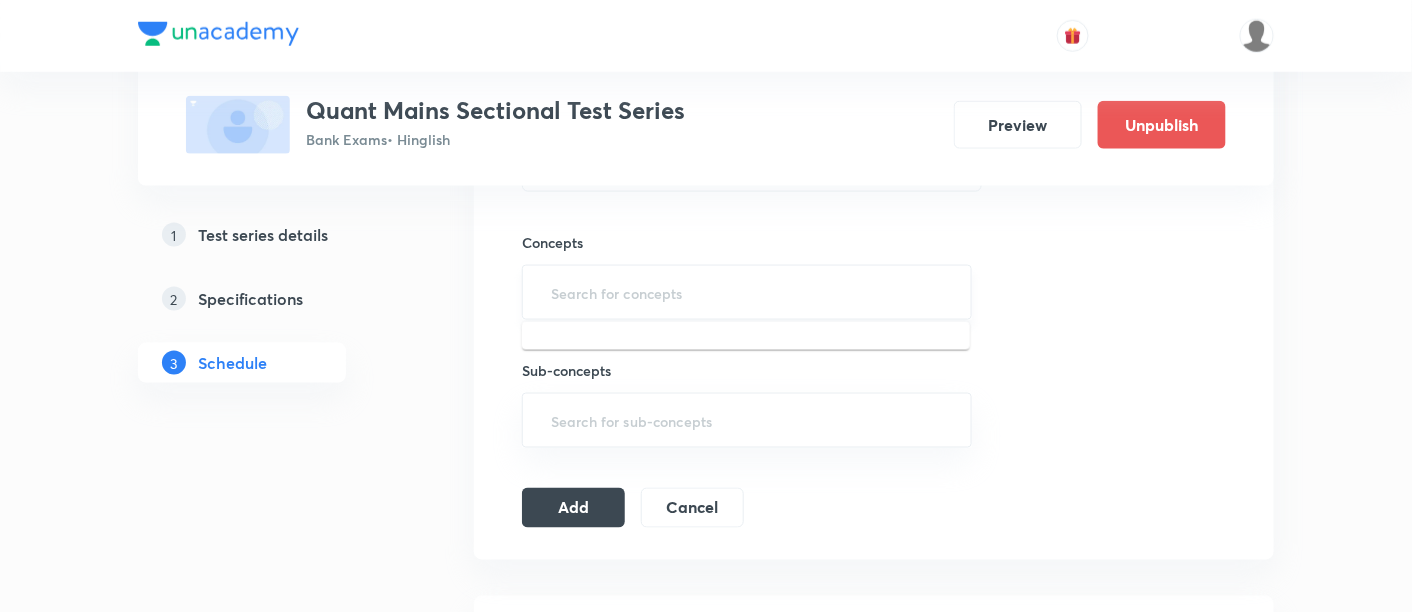 click at bounding box center [747, 292] 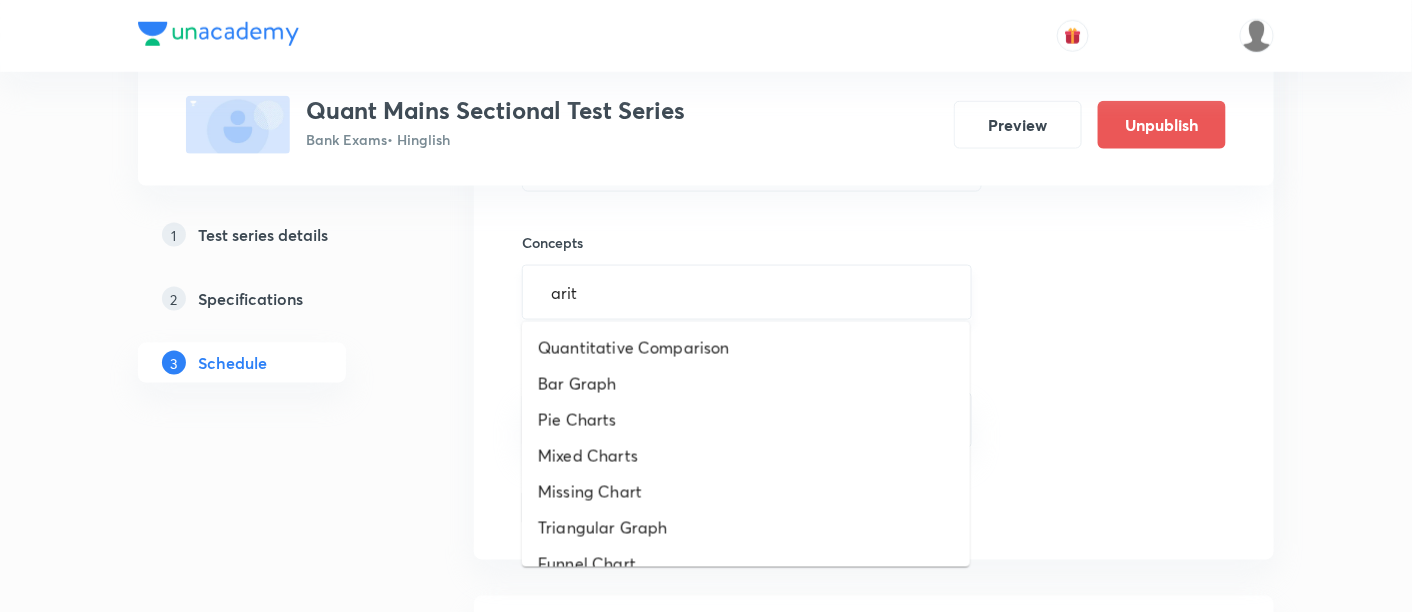 type on "arith" 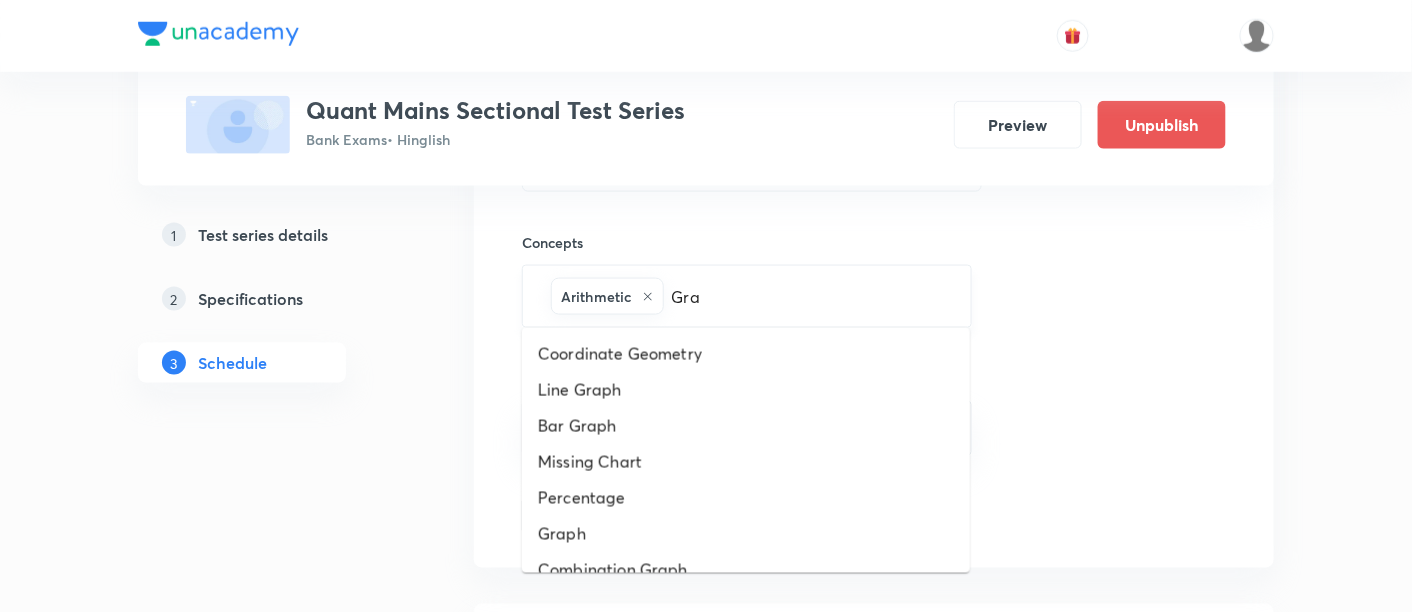 type on "Grap" 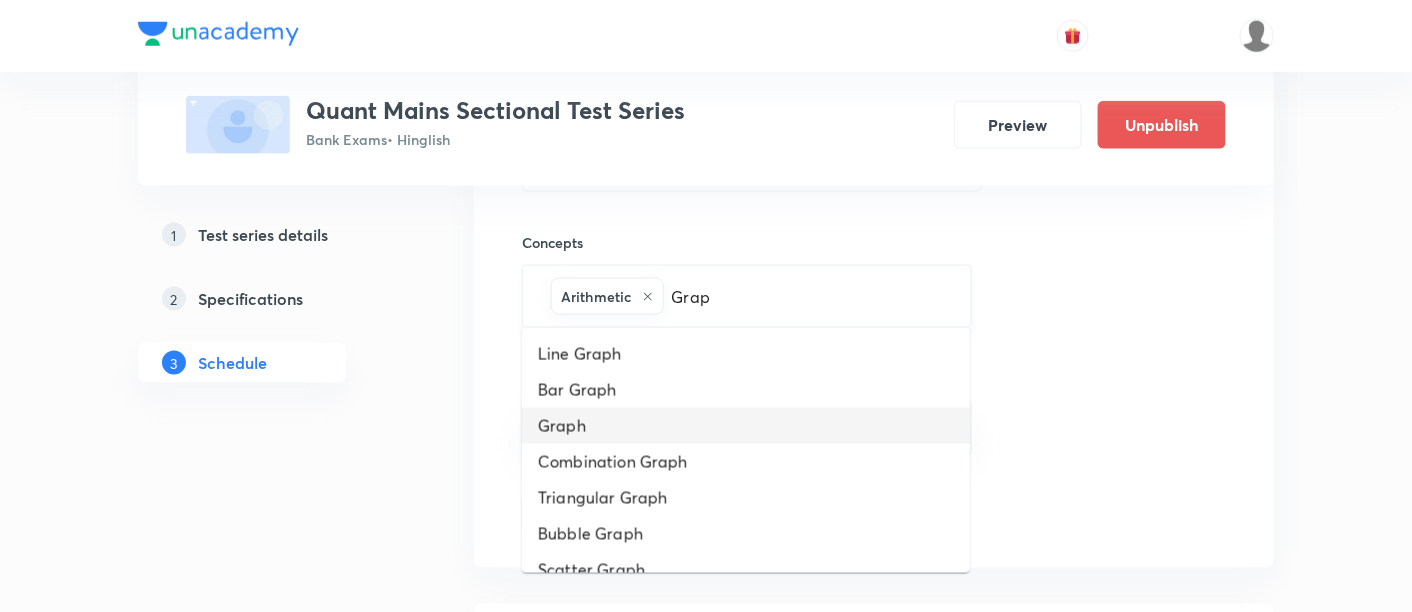 type 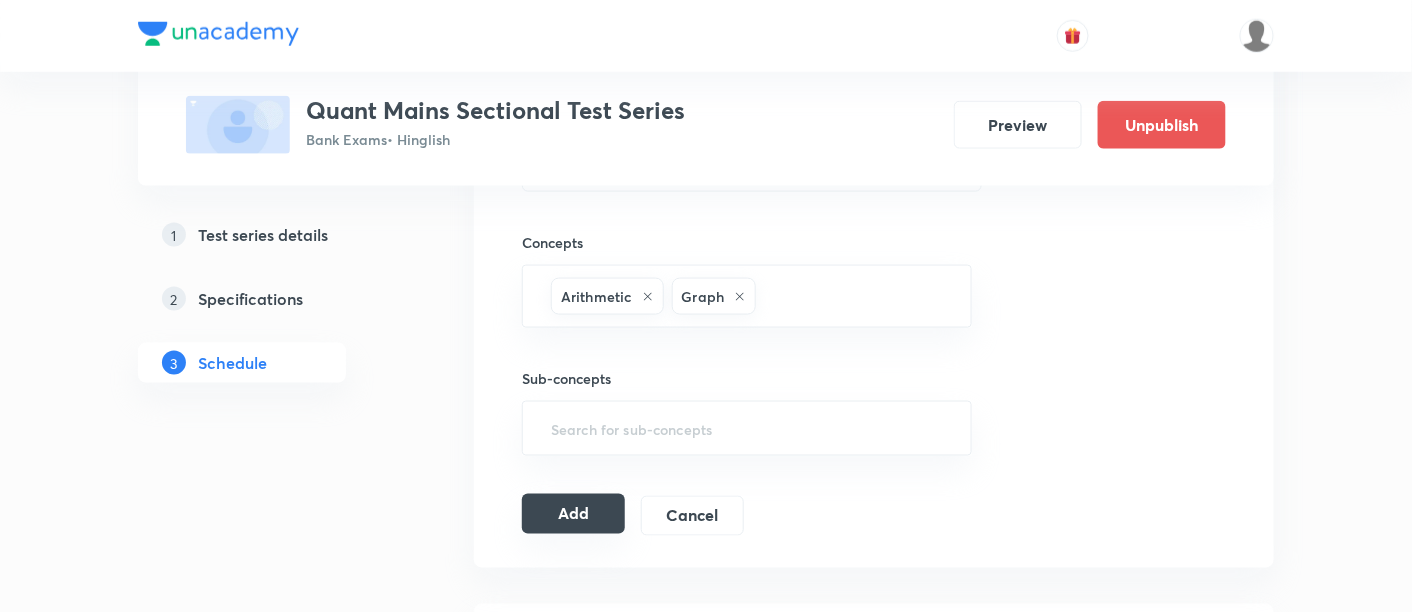 click on "Add" at bounding box center (573, 514) 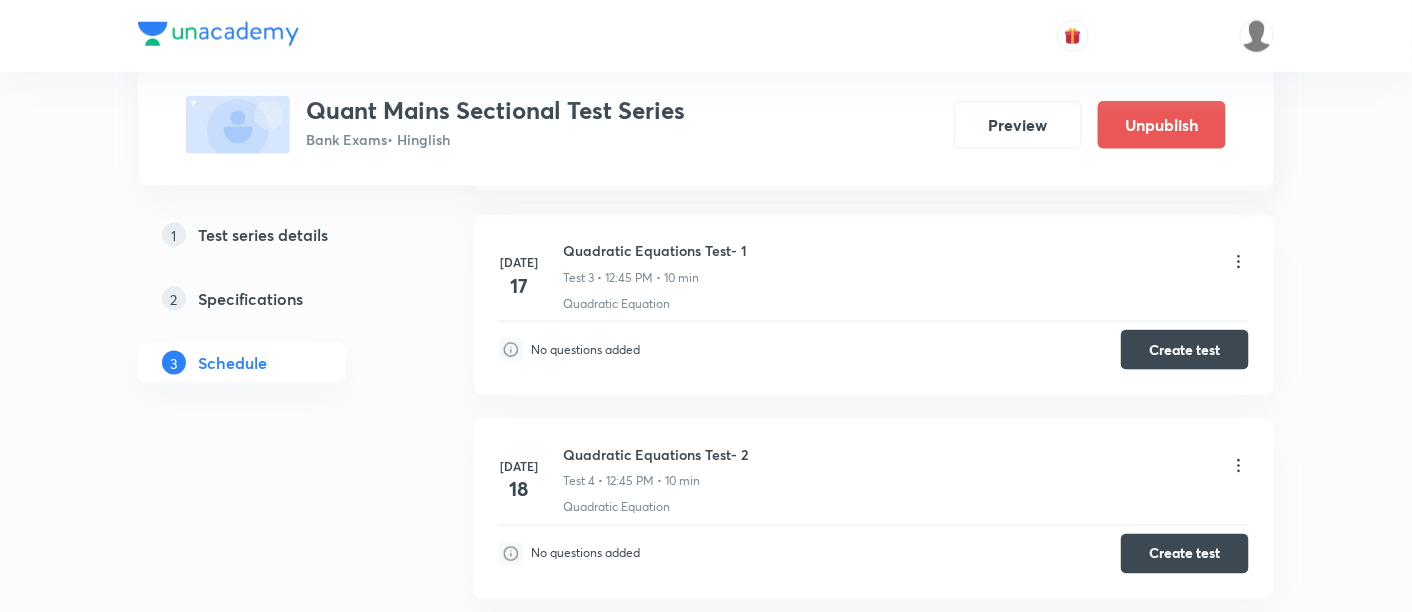 scroll, scrollTop: 0, scrollLeft: 0, axis: both 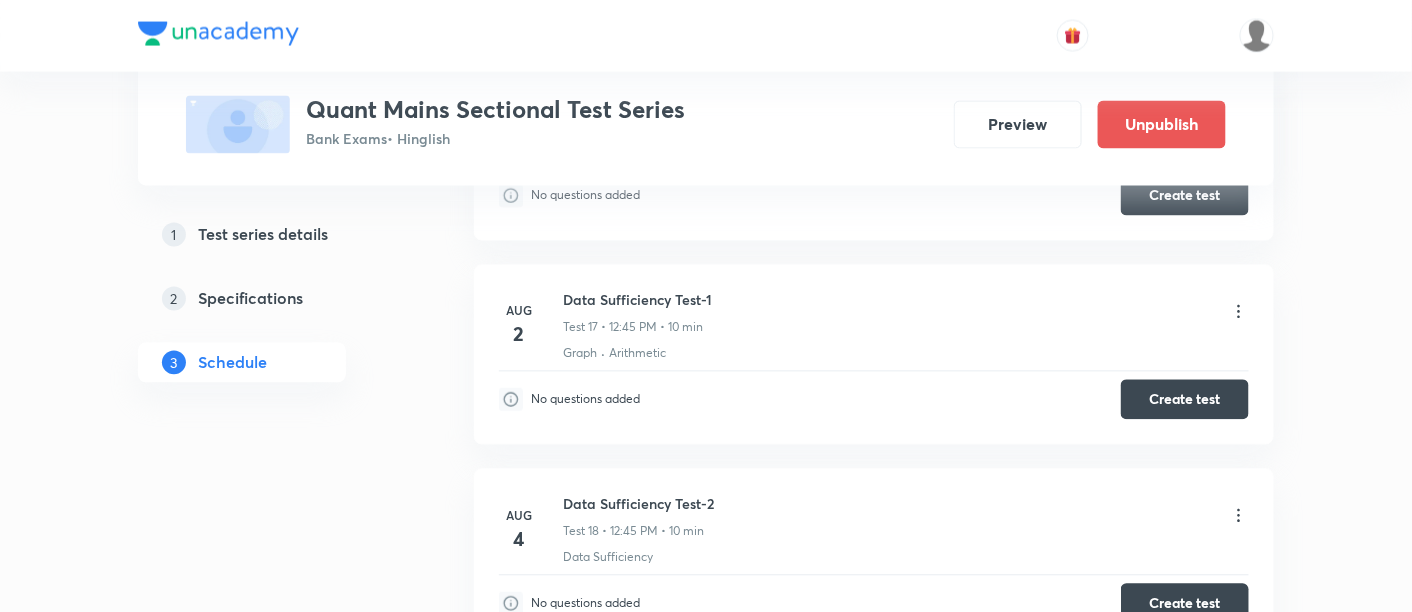 click 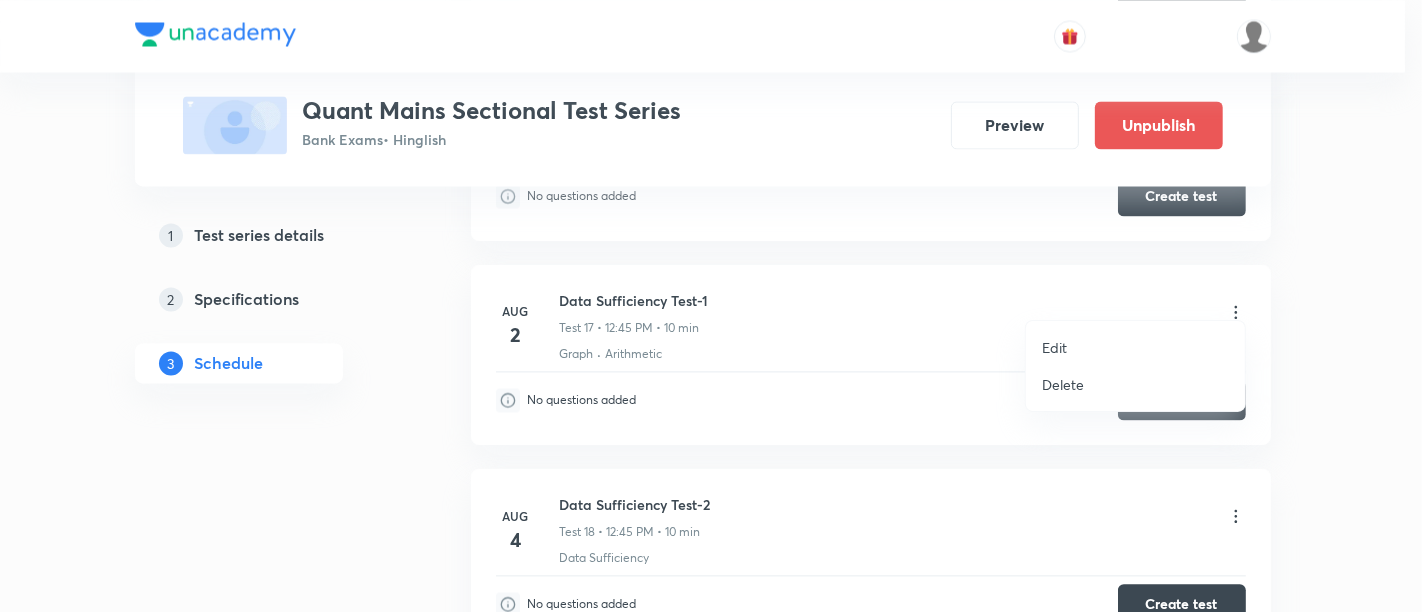 click on "Edit" at bounding box center [1135, 347] 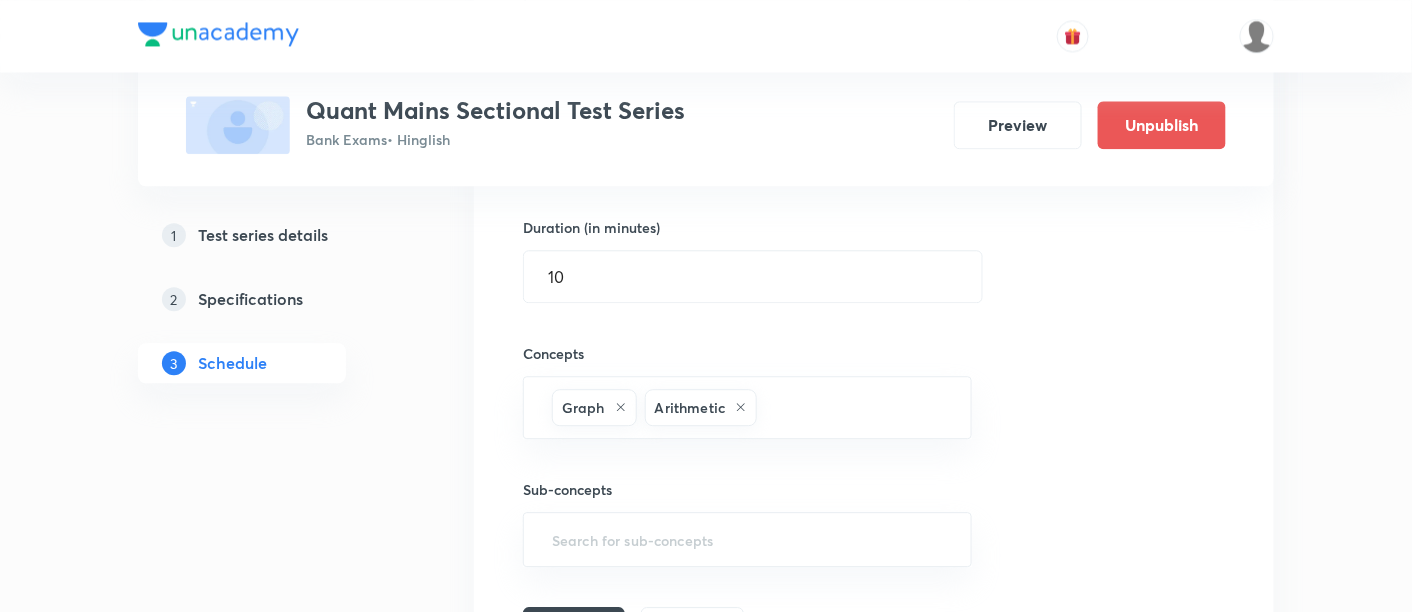 scroll, scrollTop: 3867, scrollLeft: 0, axis: vertical 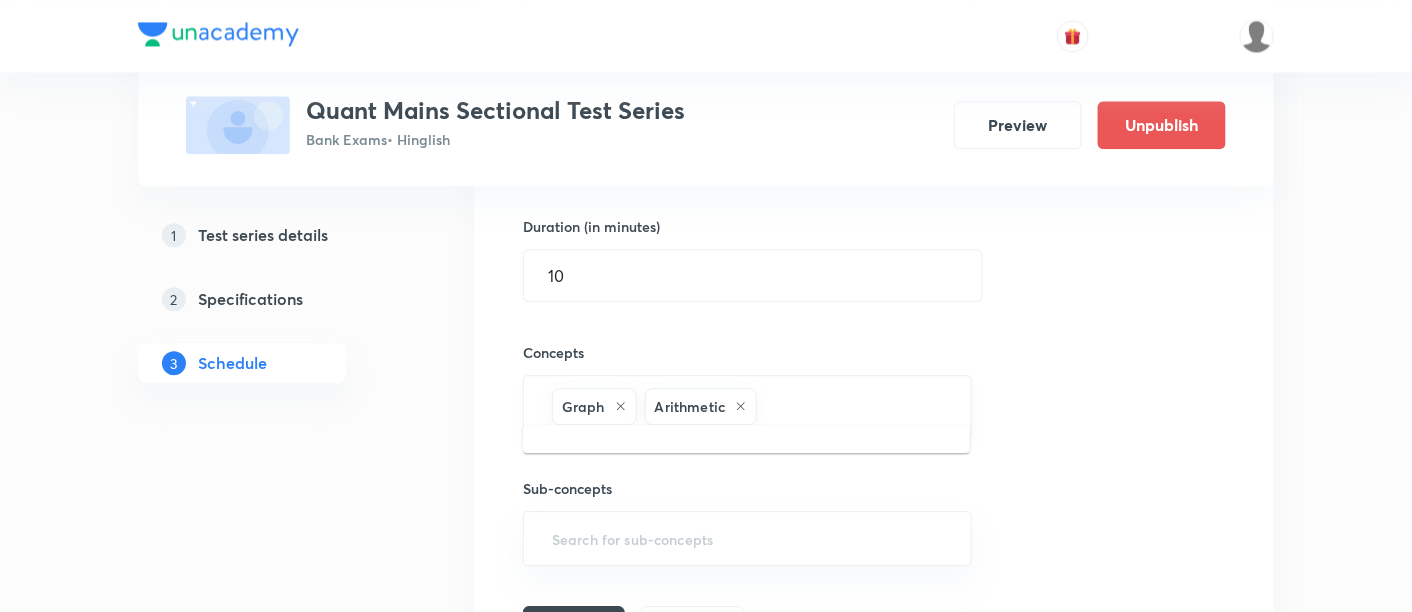 click at bounding box center (853, 406) 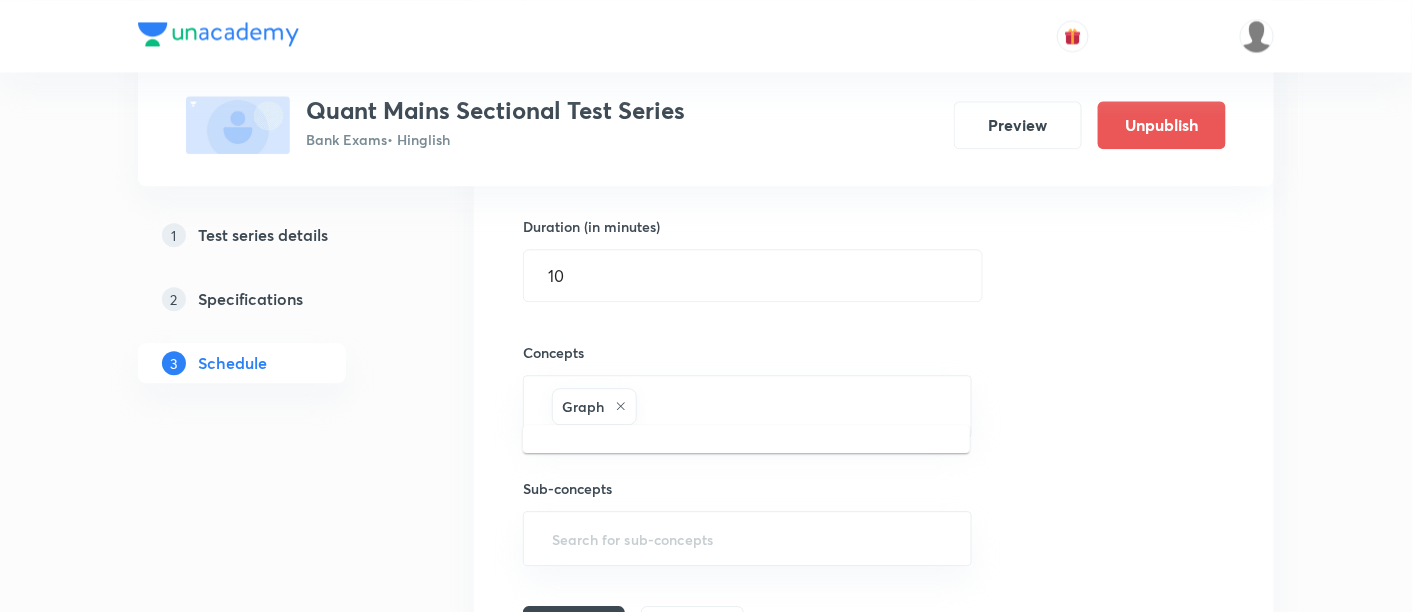 click at bounding box center [794, 406] 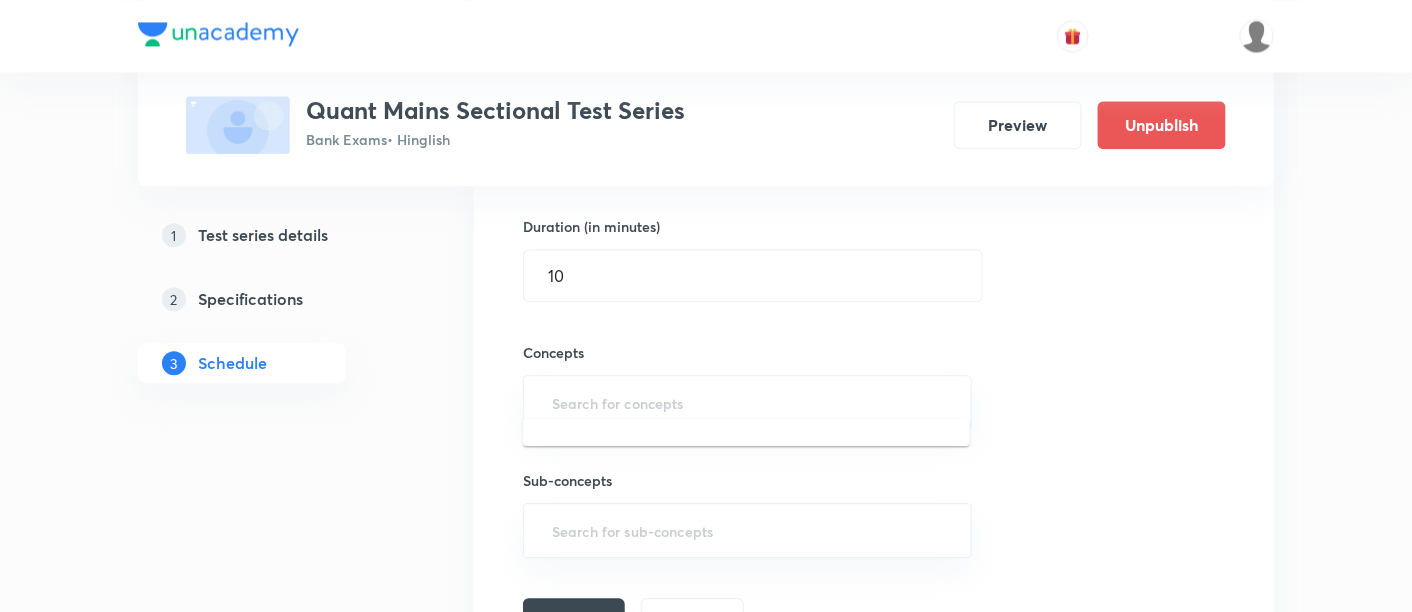 click at bounding box center (747, 402) 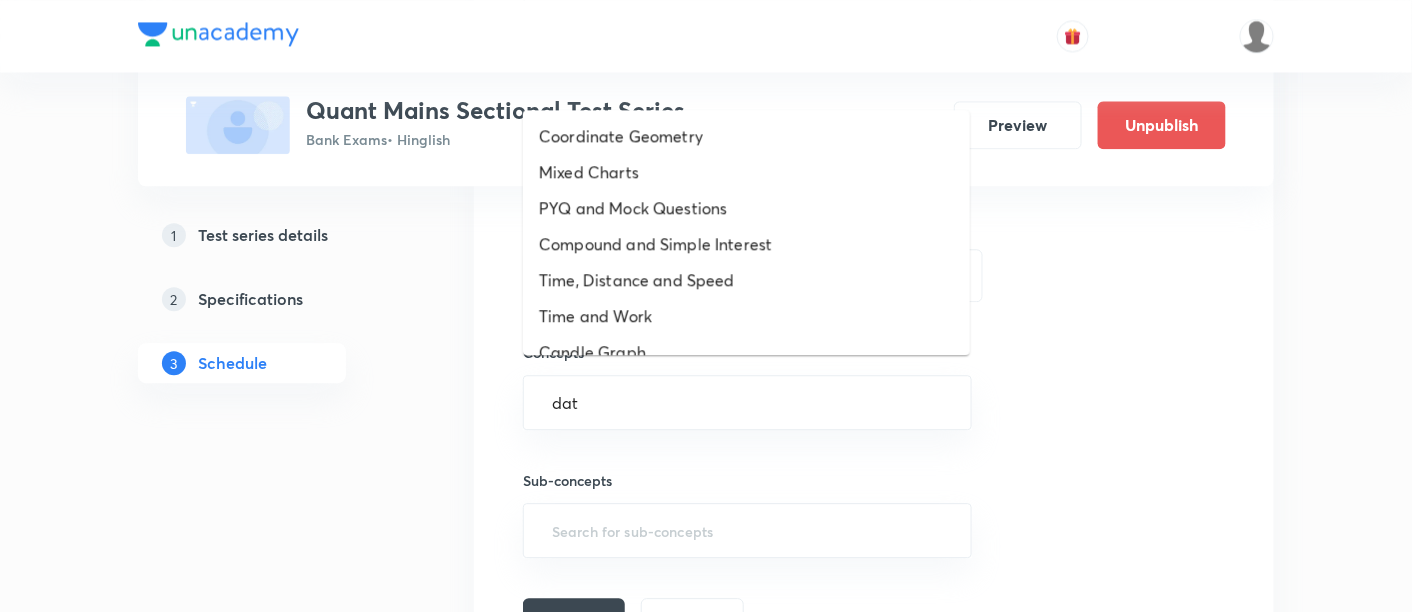 type on "data" 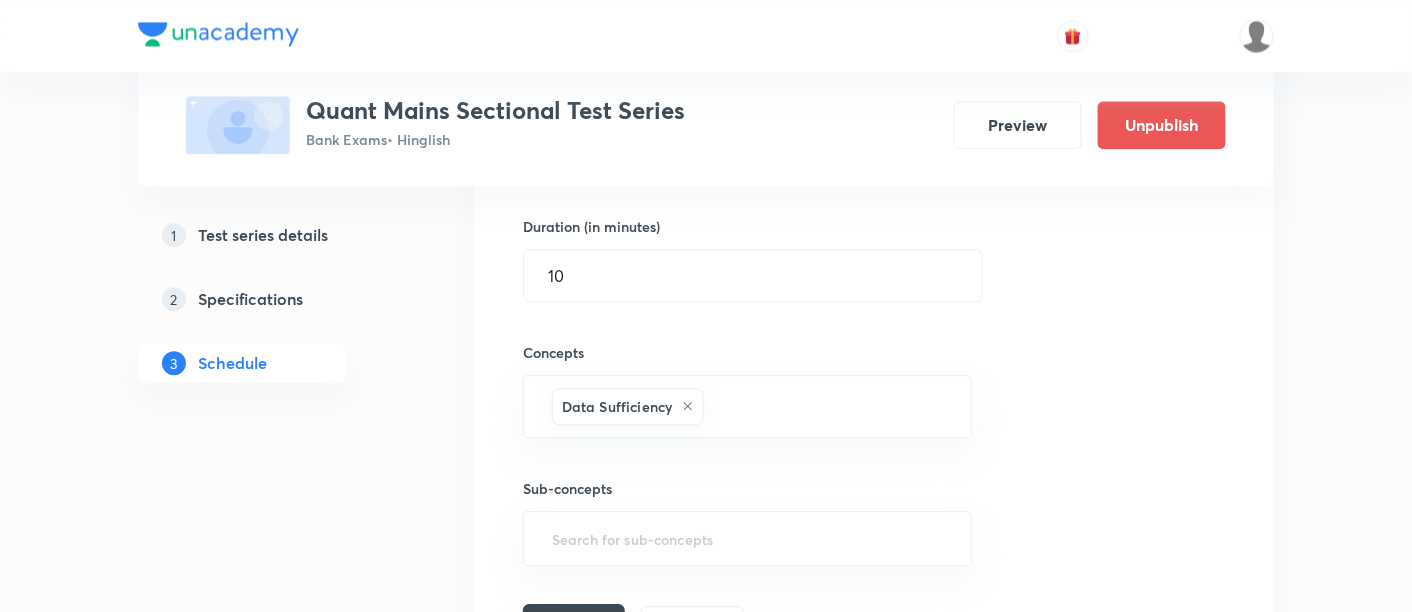 click on "Save" at bounding box center [574, 624] 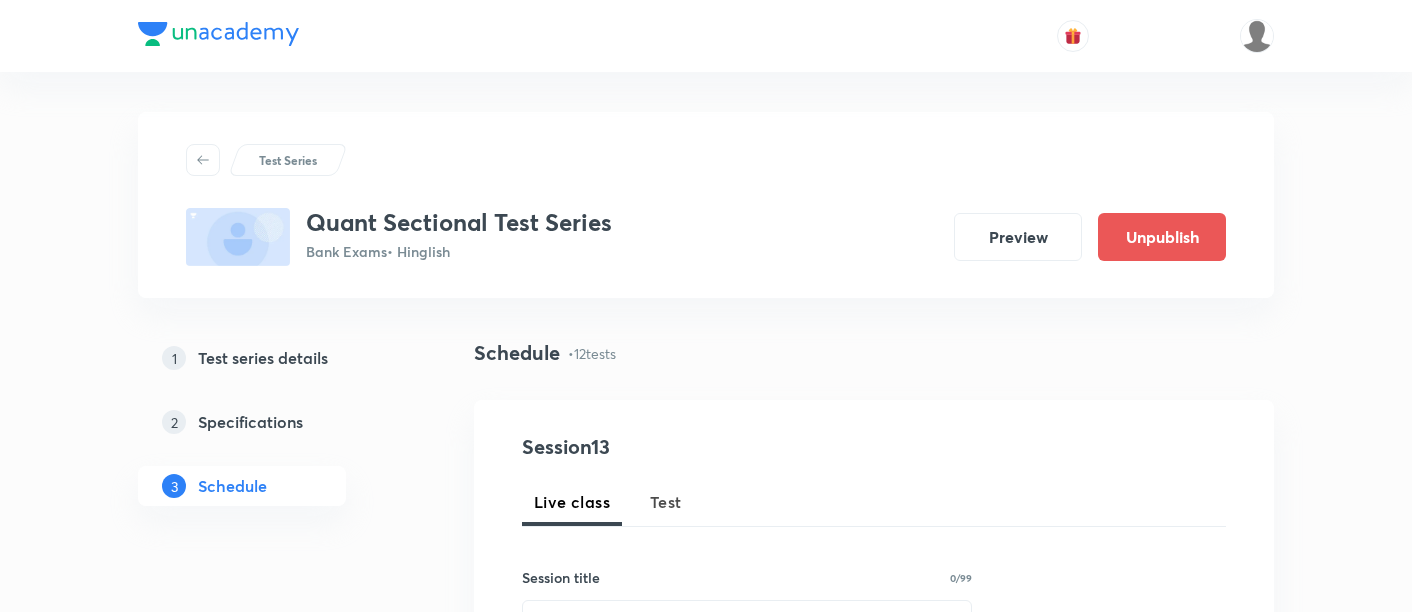 scroll, scrollTop: 0, scrollLeft: 0, axis: both 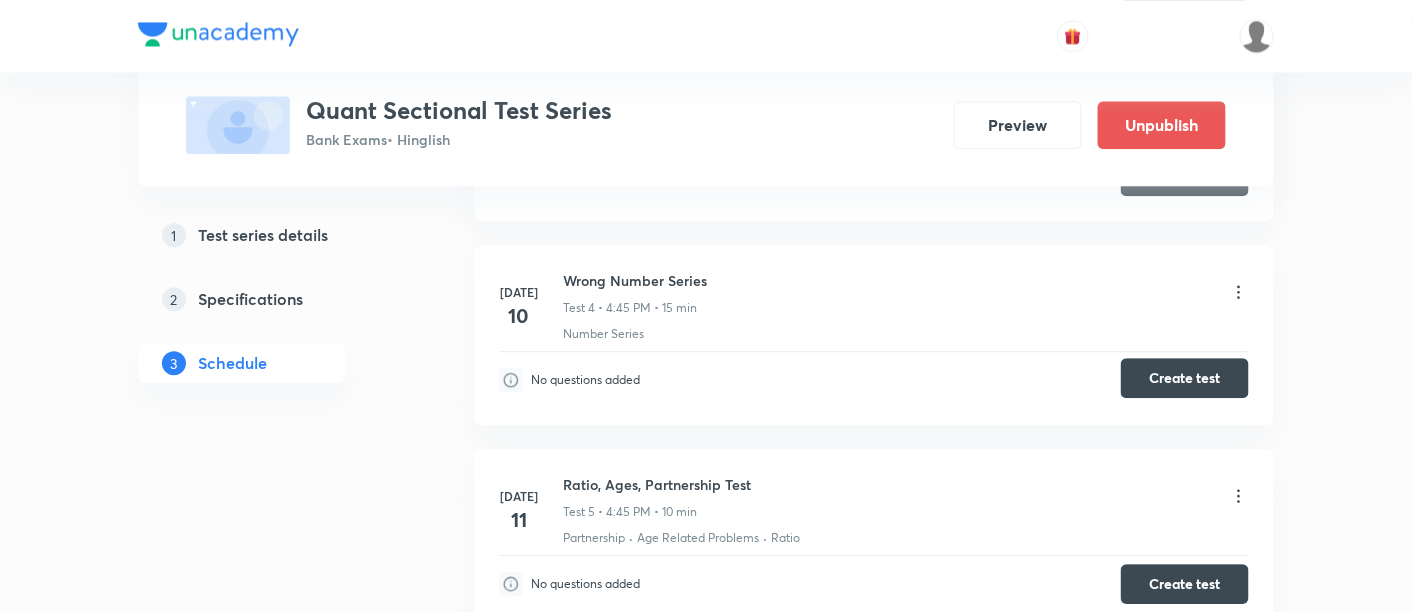 click on "Create test" at bounding box center (1185, 378) 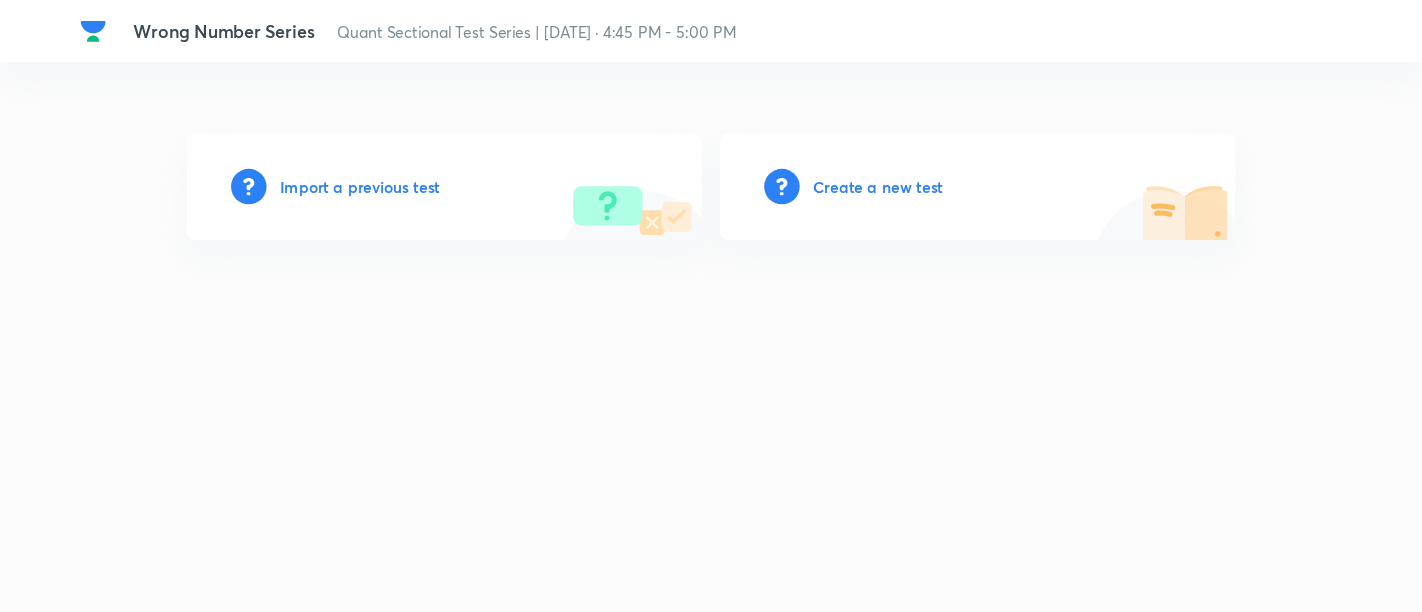 scroll, scrollTop: 0, scrollLeft: 0, axis: both 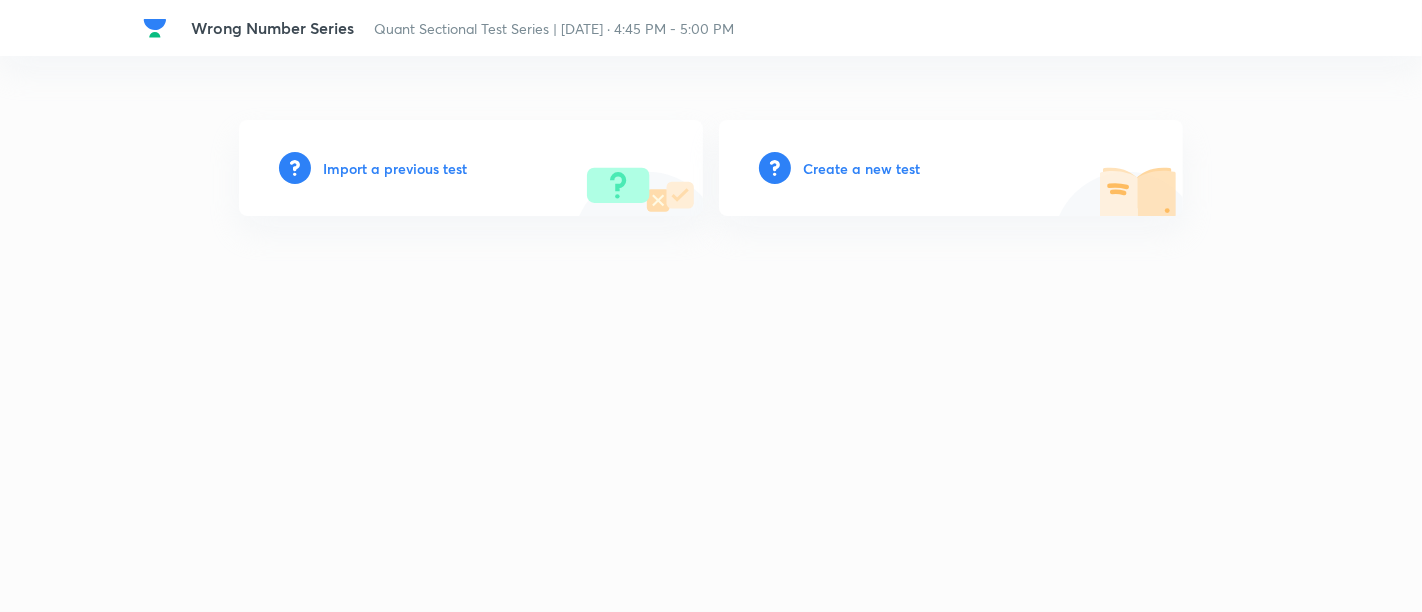 click on "Create a new test" at bounding box center [861, 168] 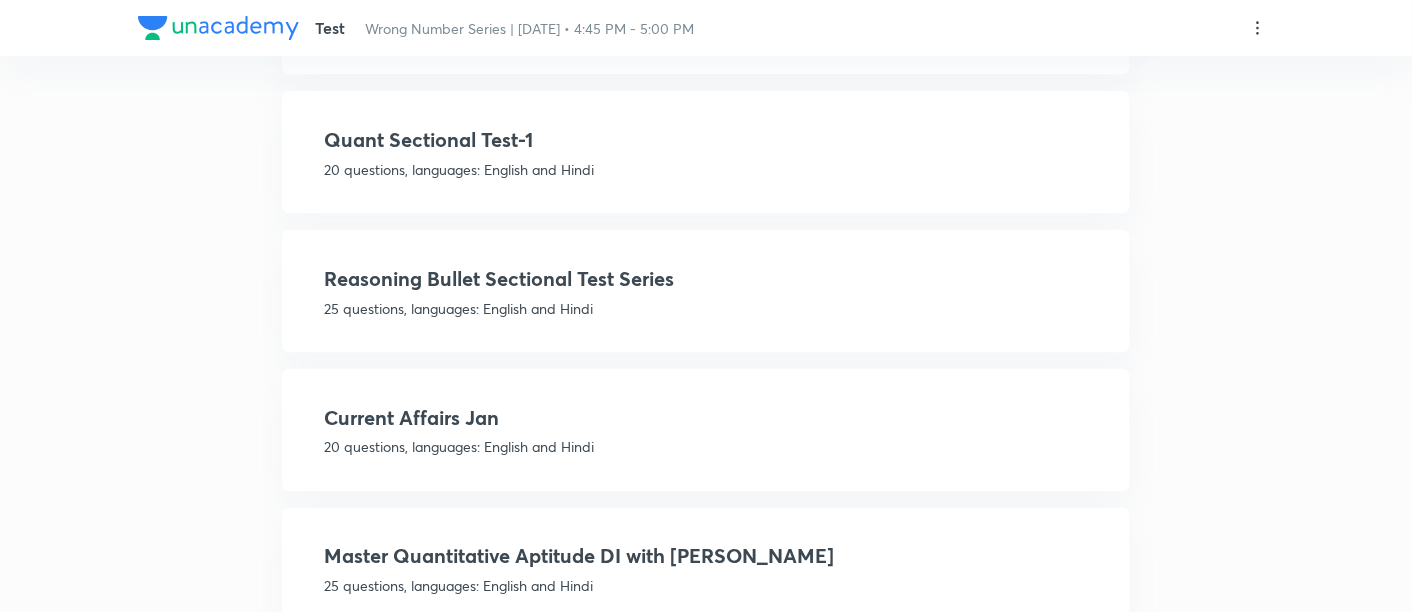 click on "20 questions, languages: English and Hindi" at bounding box center [706, 169] 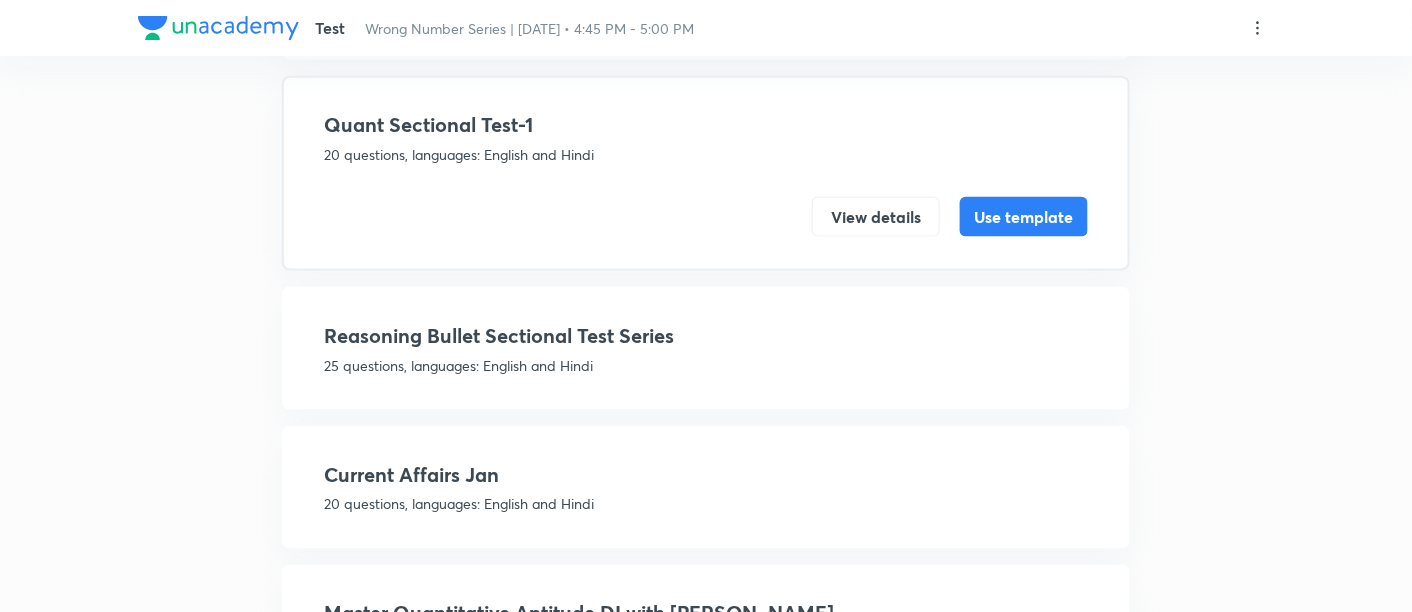 scroll, scrollTop: 671, scrollLeft: 0, axis: vertical 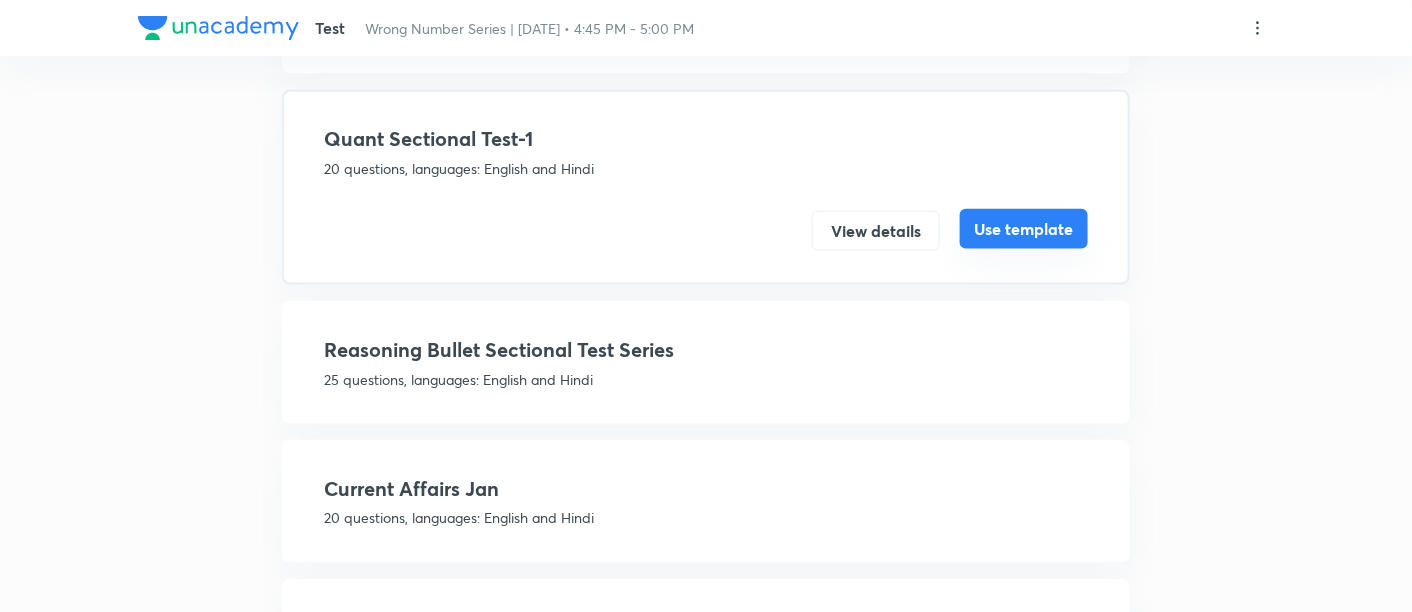 click on "Use template" at bounding box center (1024, 229) 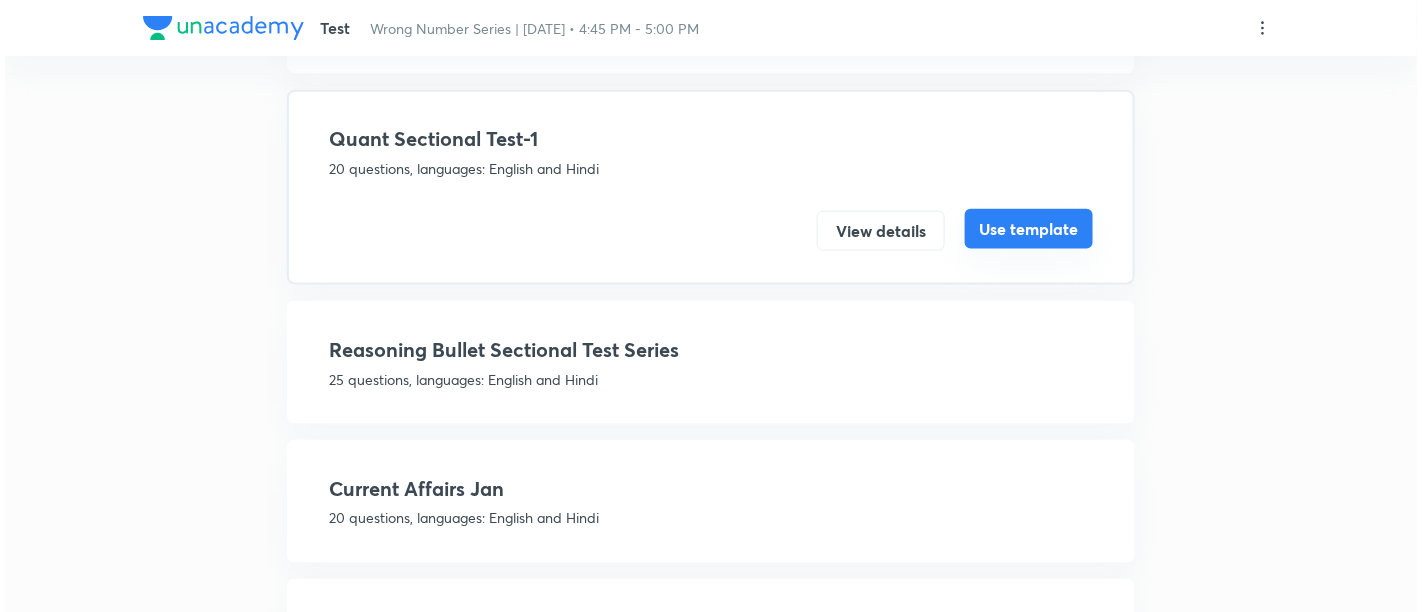 scroll, scrollTop: 0, scrollLeft: 0, axis: both 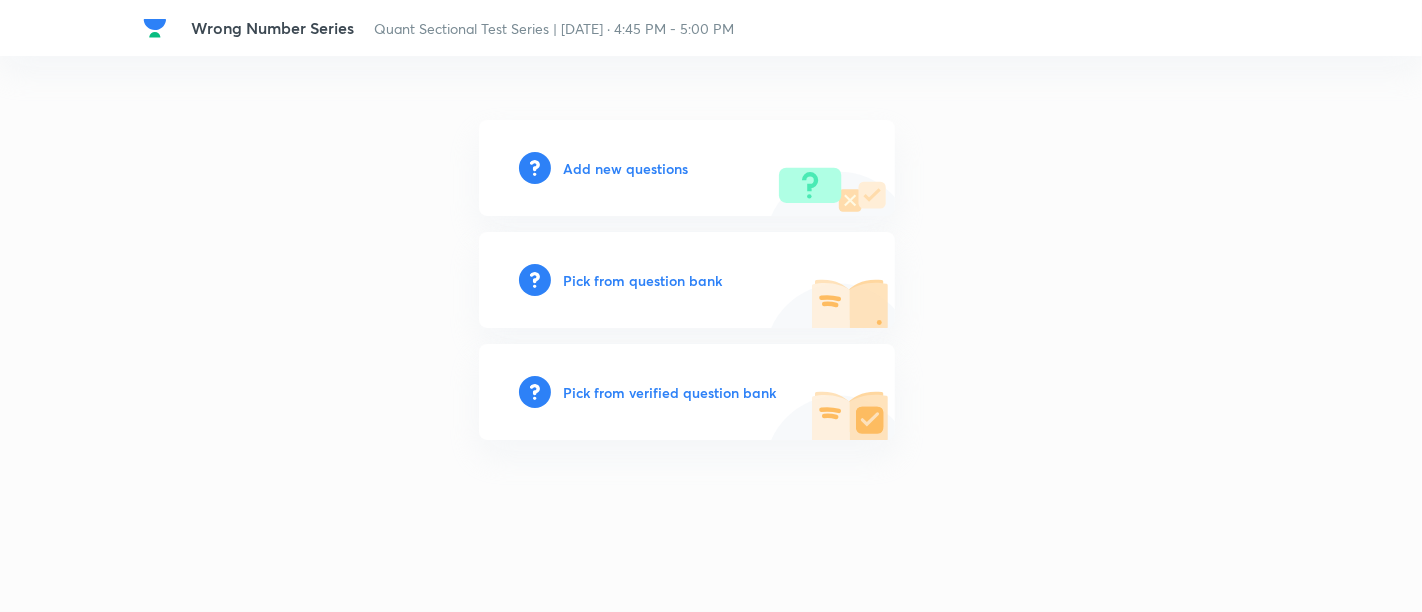 click on "Add new questions" at bounding box center [625, 168] 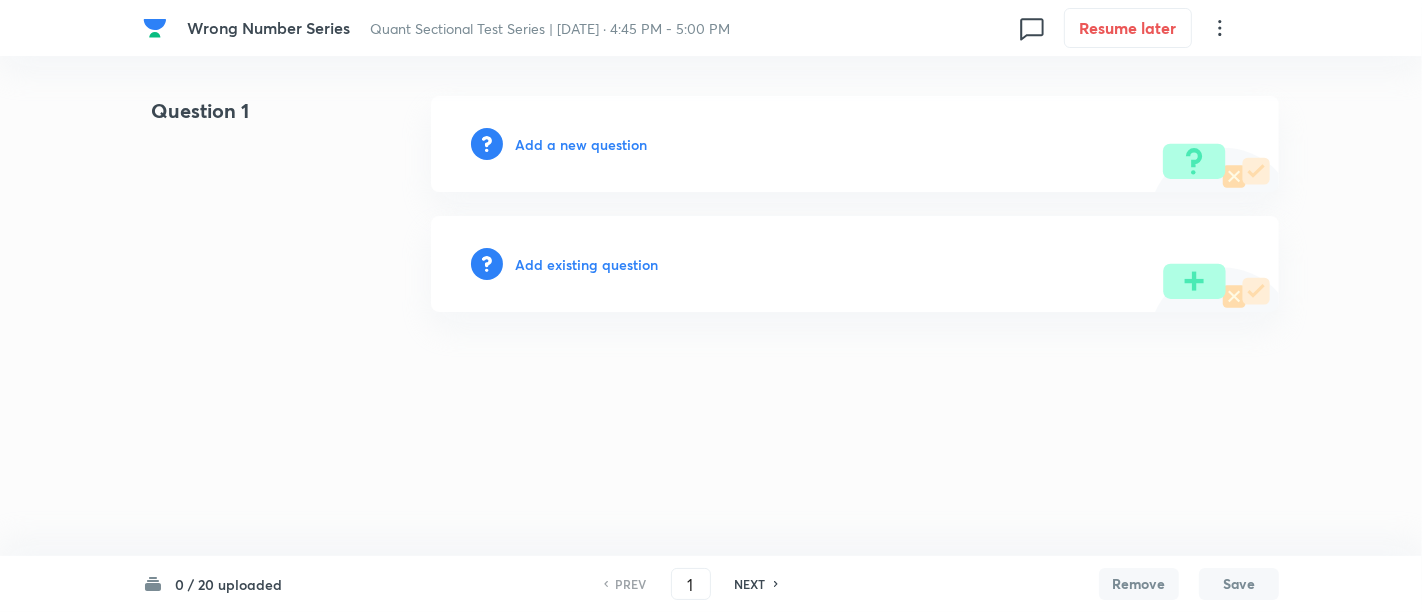 click on "Add a new question" at bounding box center [581, 144] 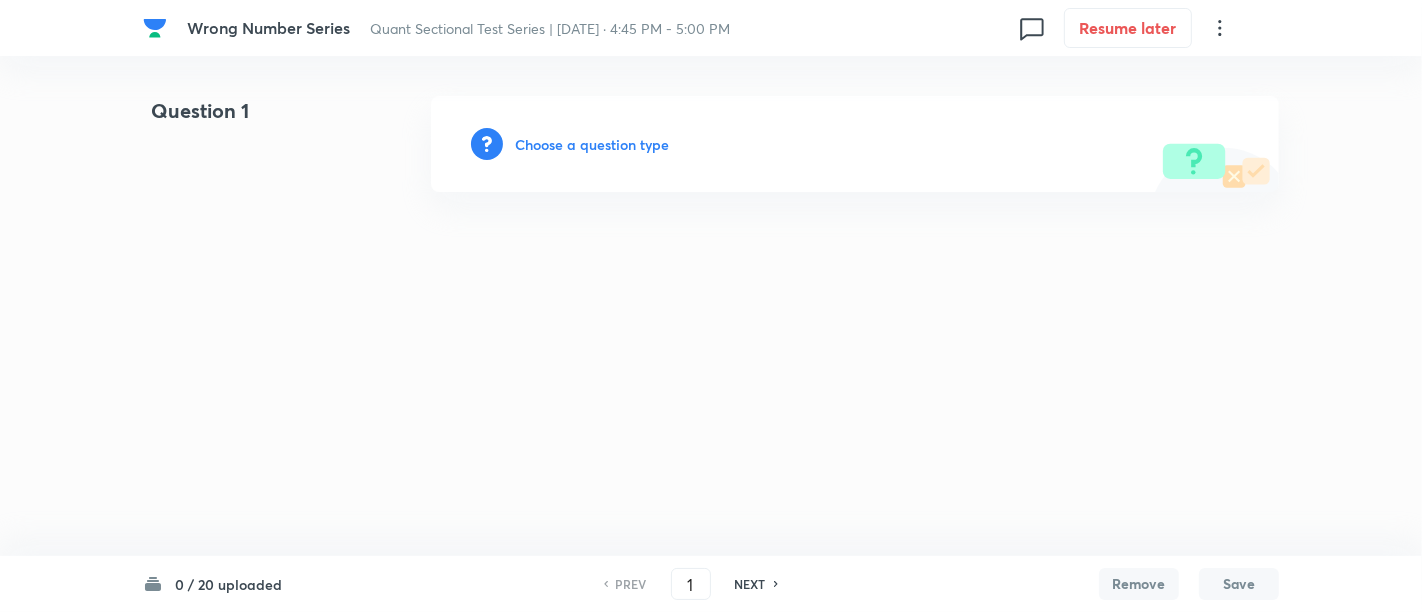 click on "Choose a question type" at bounding box center [592, 144] 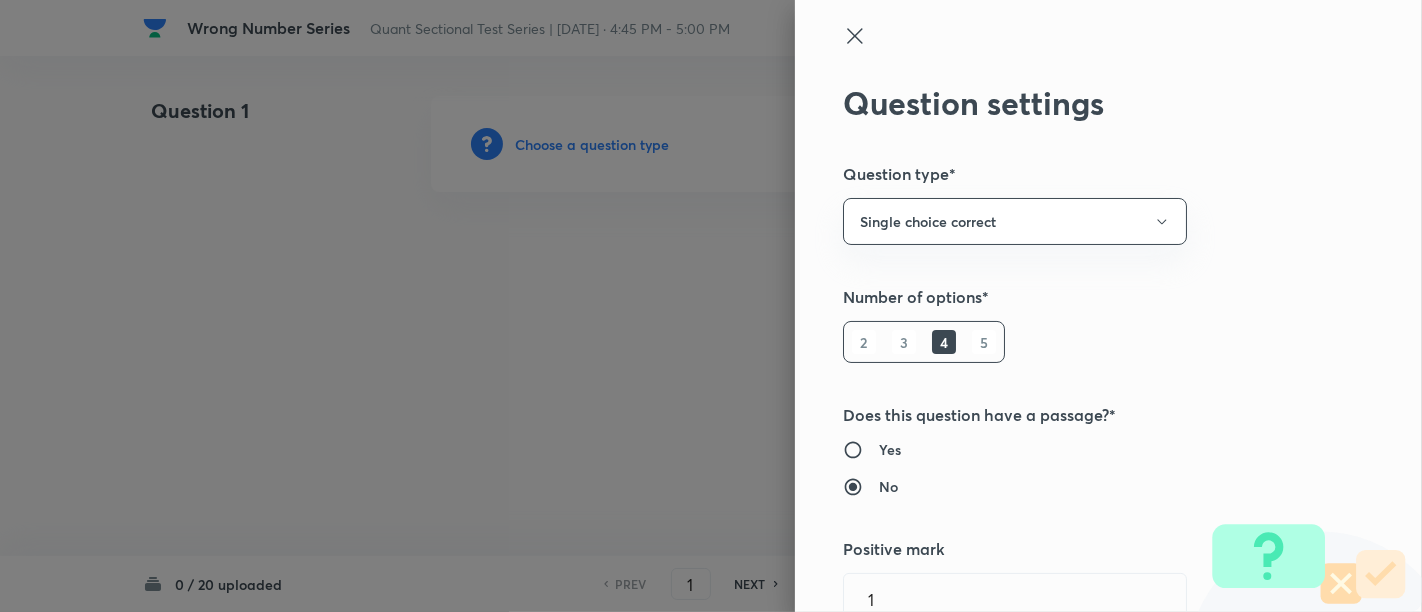 click on "5" at bounding box center [984, 342] 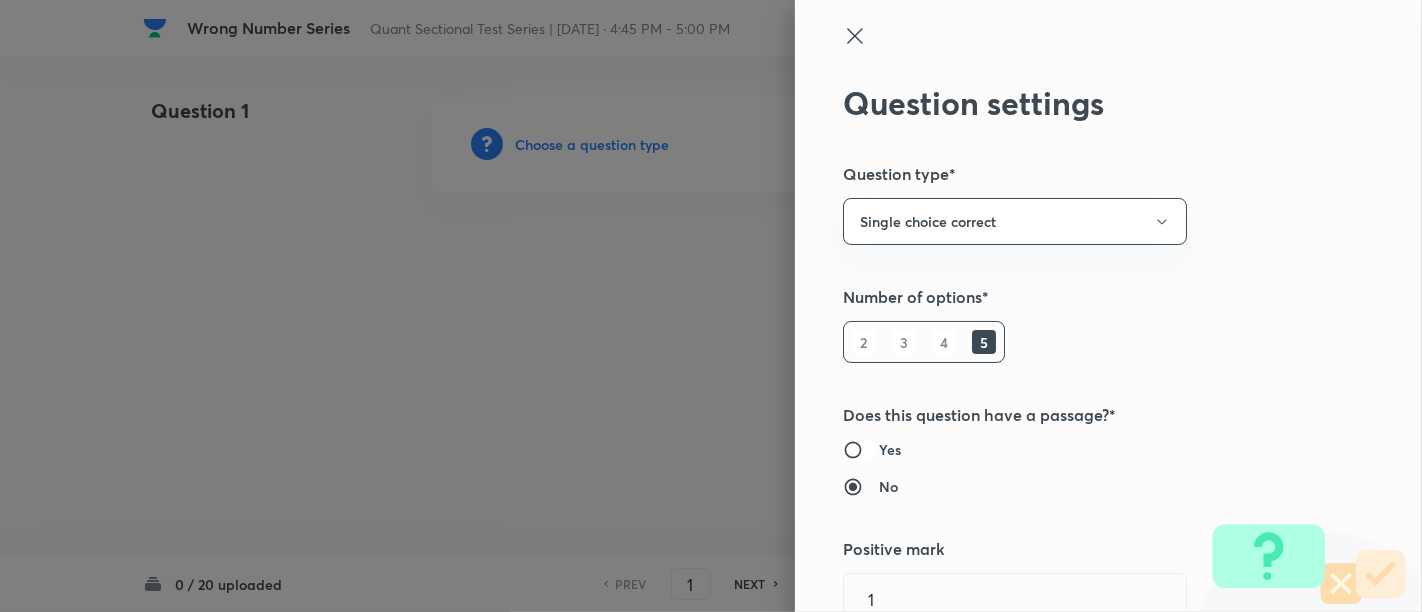 click on "Yes" at bounding box center [861, 450] 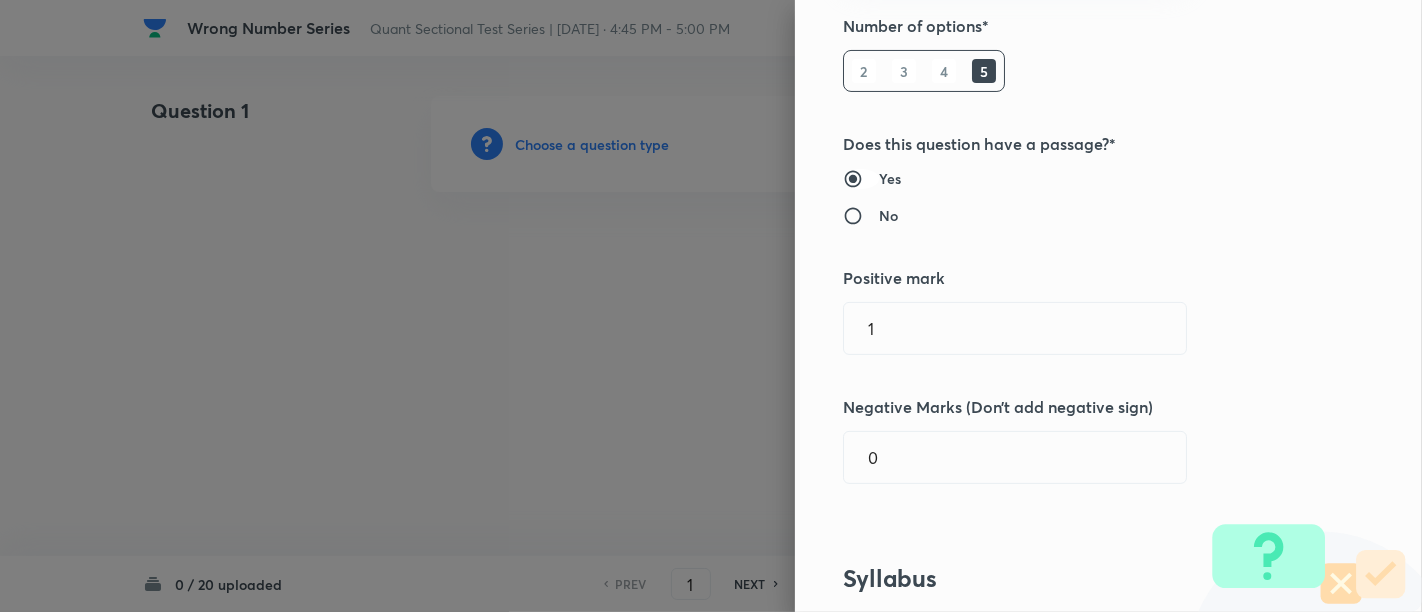 scroll, scrollTop: 272, scrollLeft: 0, axis: vertical 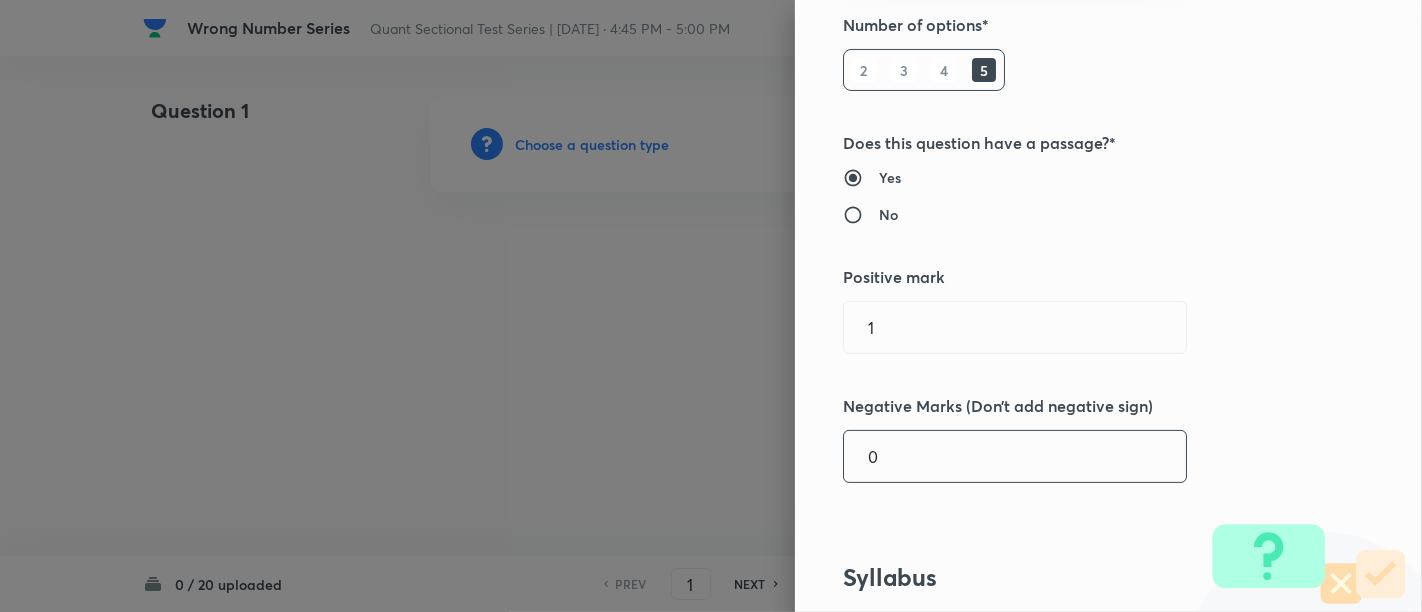 click on "0" at bounding box center (1015, 456) 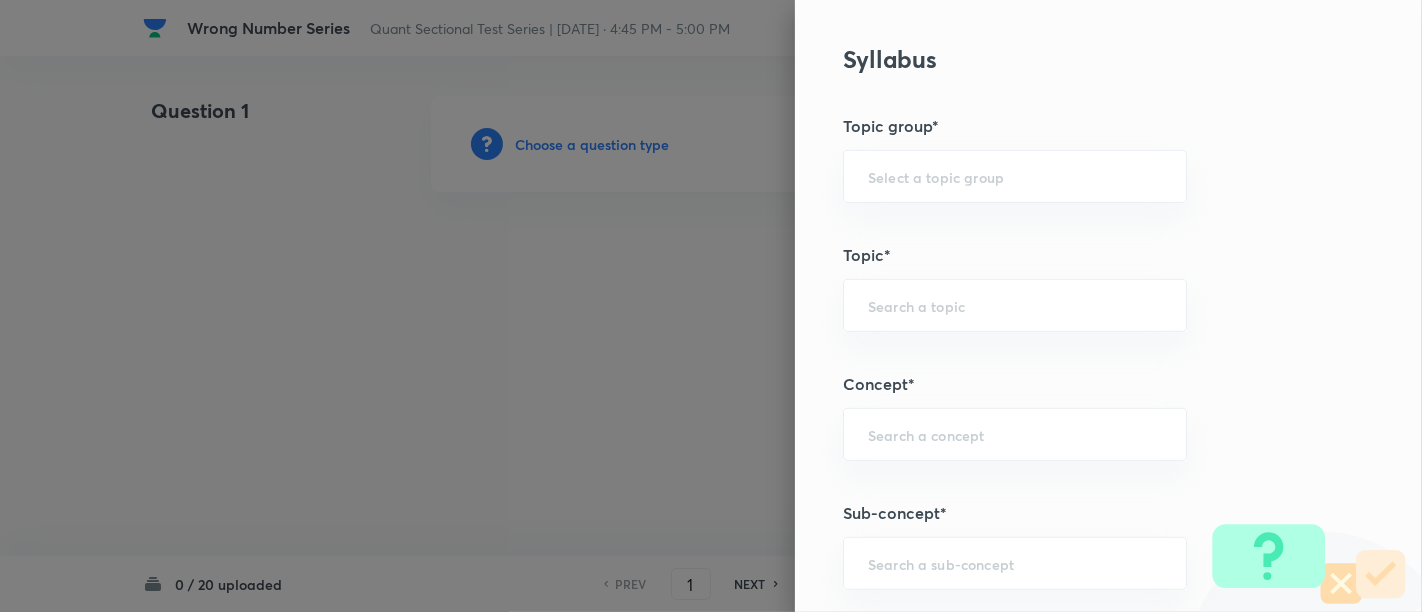 scroll, scrollTop: 957, scrollLeft: 0, axis: vertical 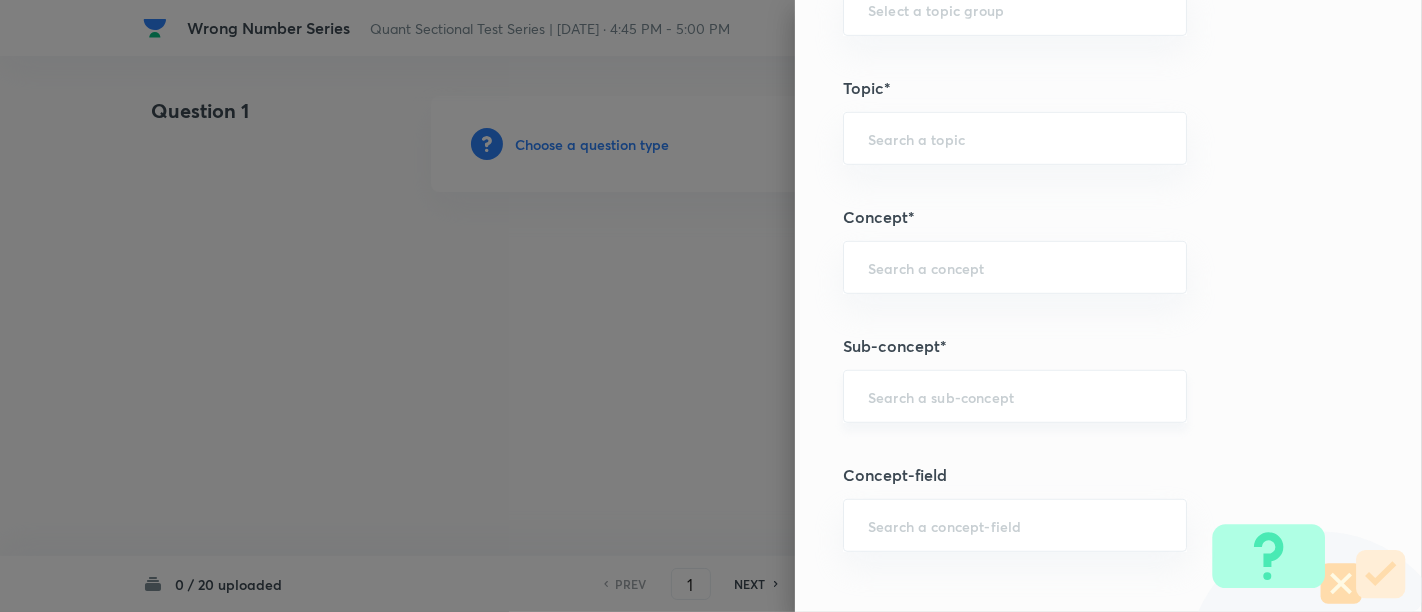 click on "​" at bounding box center [1015, 396] 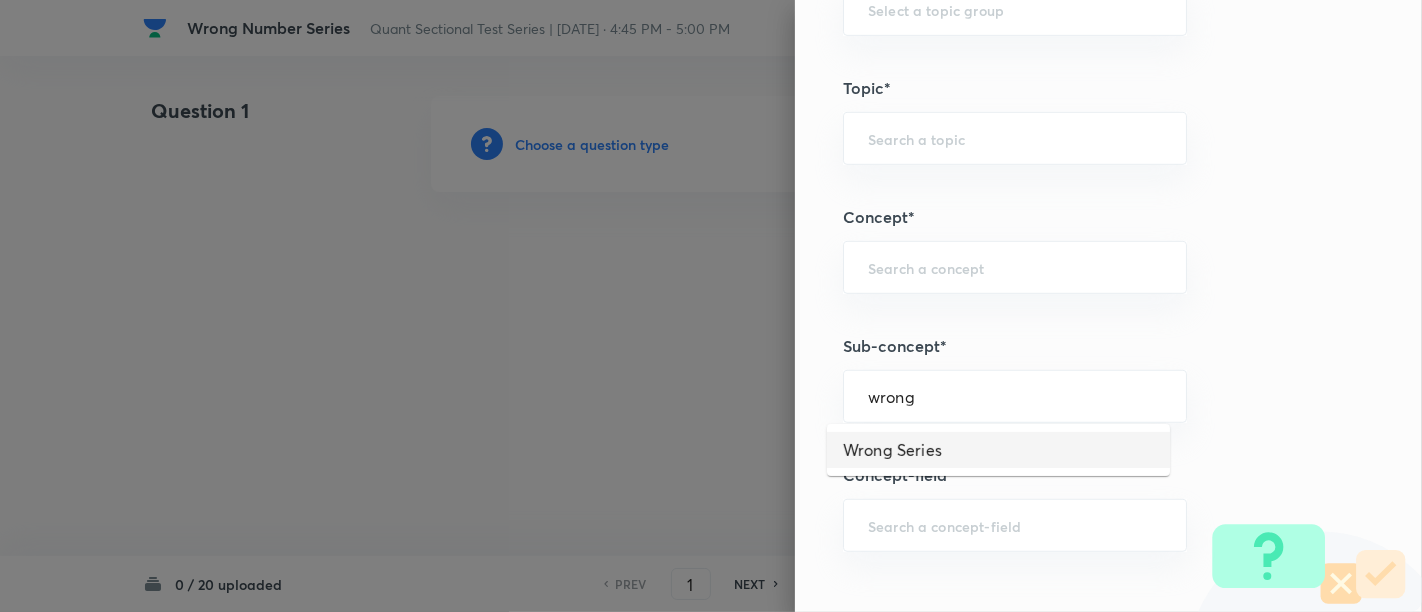 click on "Wrong Series" at bounding box center [998, 450] 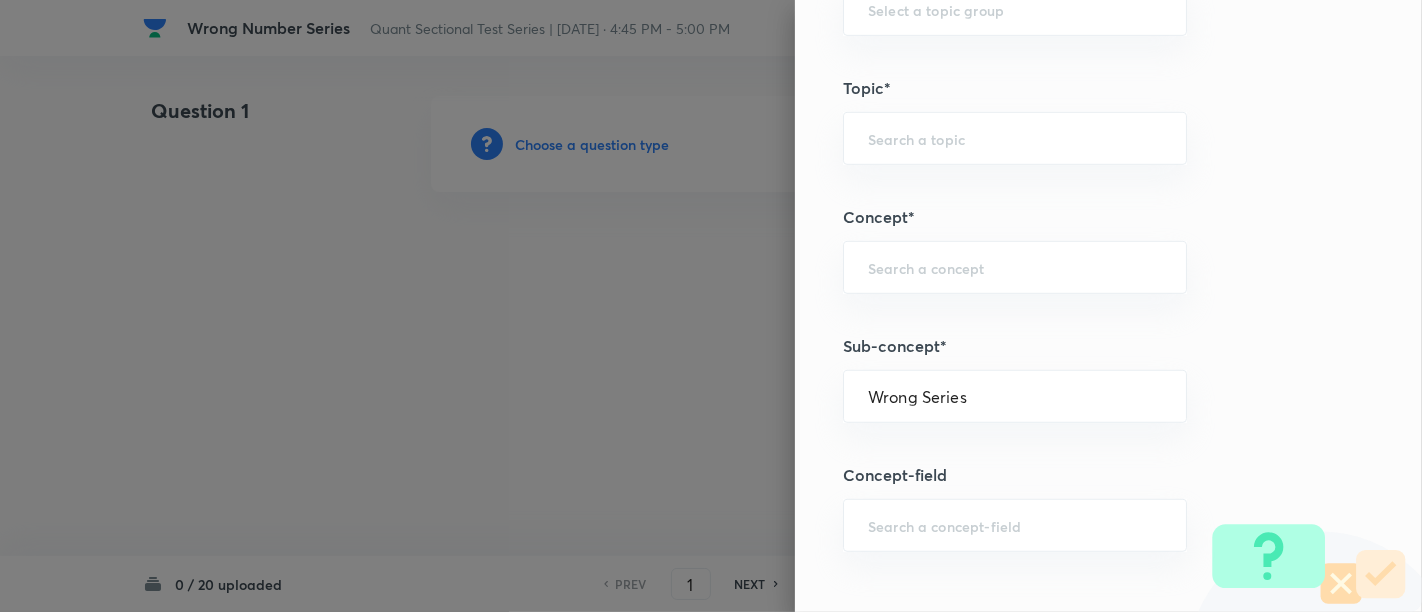 type on "Quantitative Aptitude" 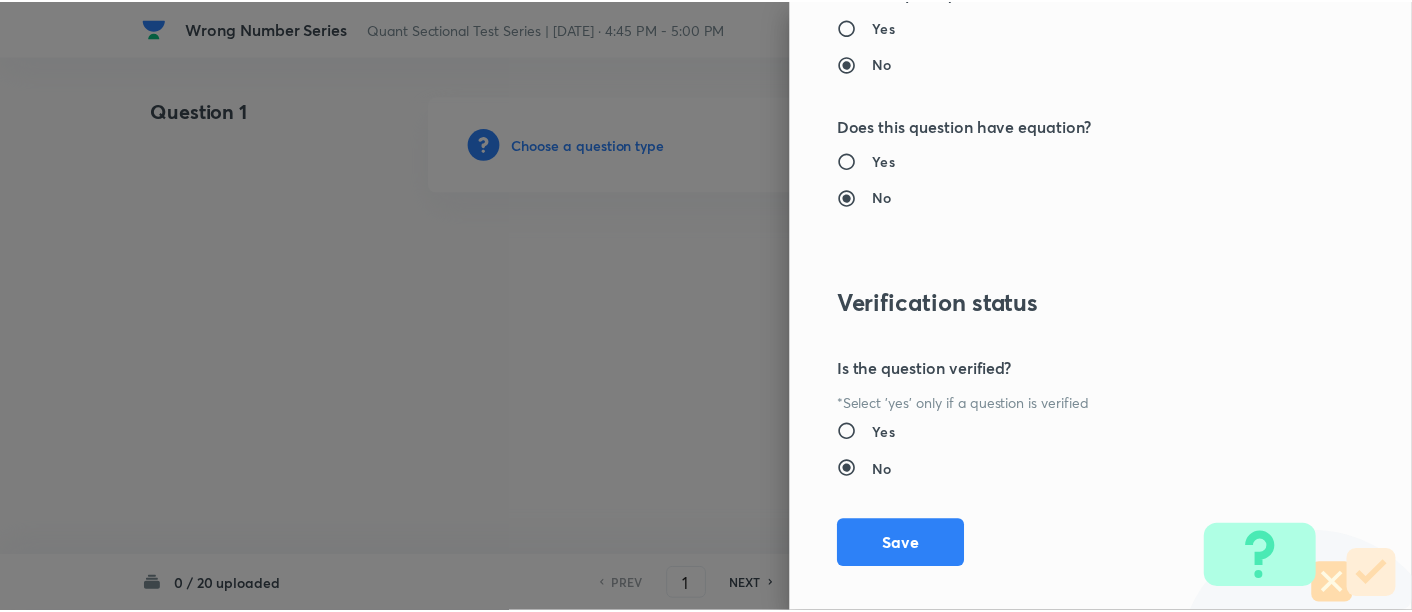 scroll, scrollTop: 2108, scrollLeft: 0, axis: vertical 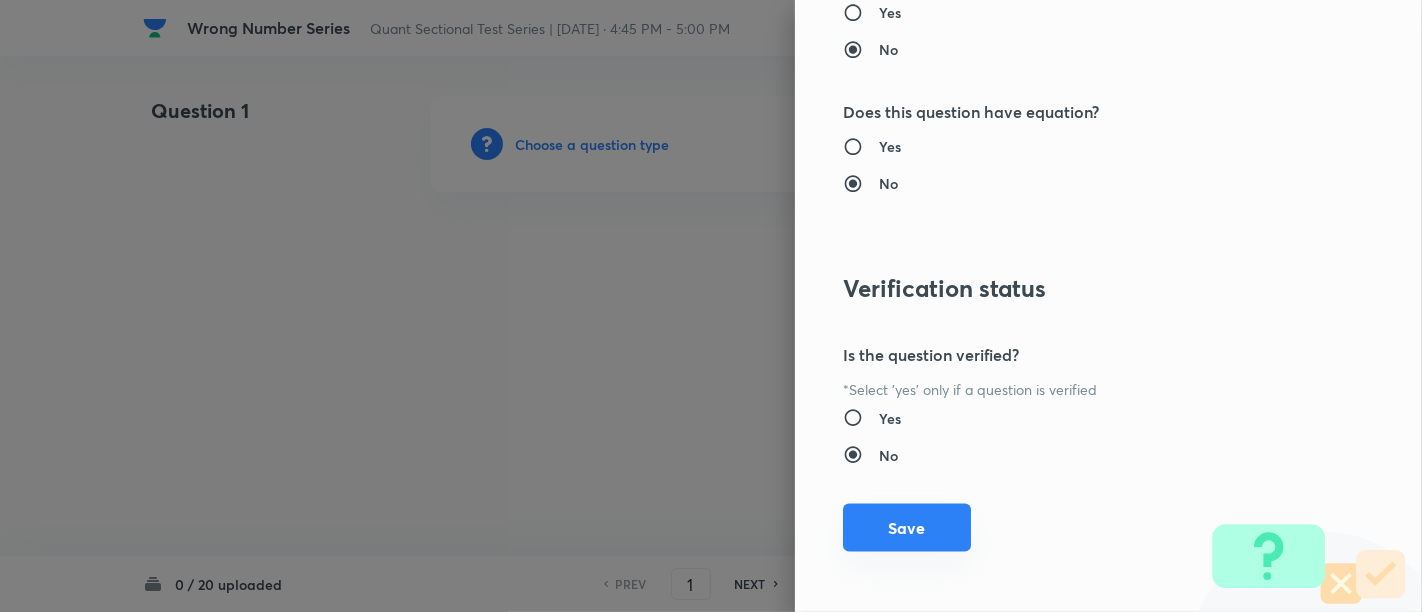 click on "Save" at bounding box center (907, 528) 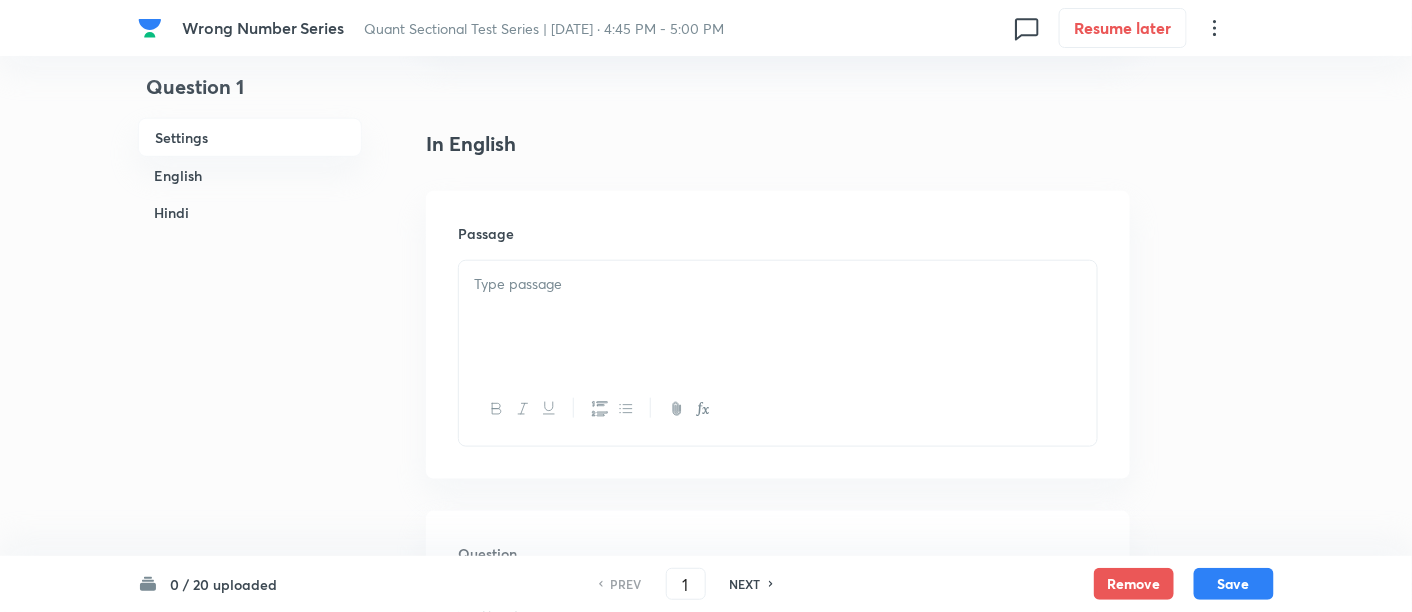 scroll, scrollTop: 464, scrollLeft: 0, axis: vertical 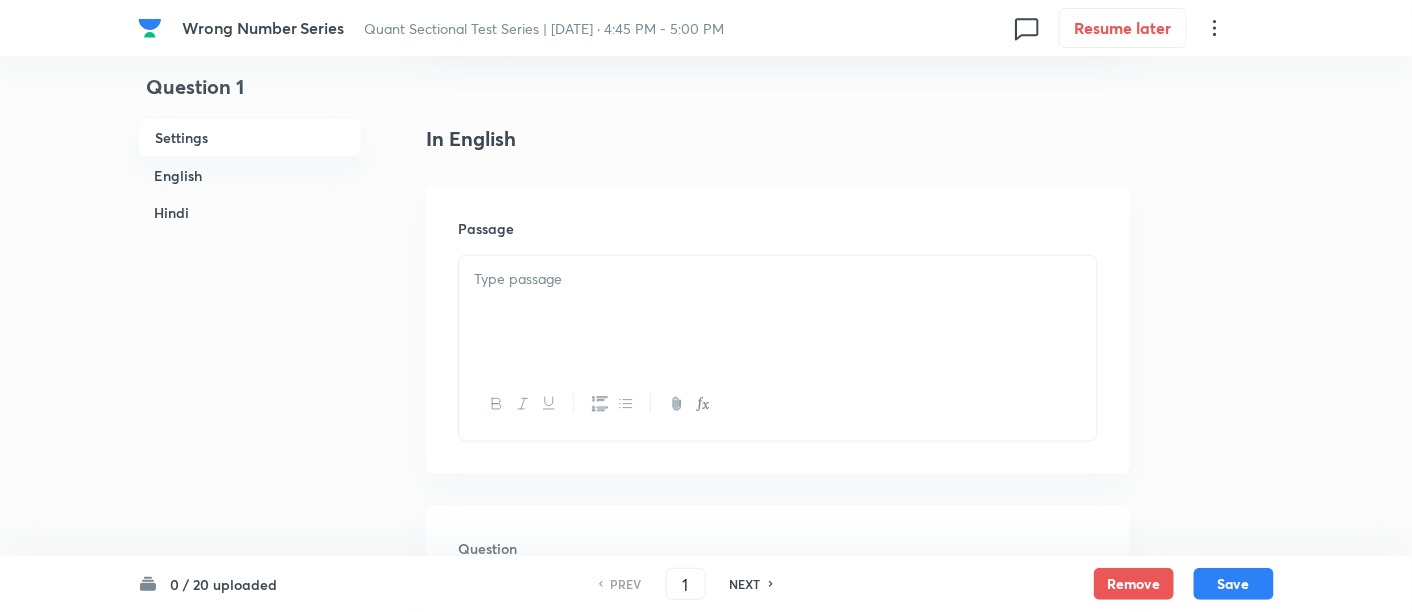 click at bounding box center (778, 312) 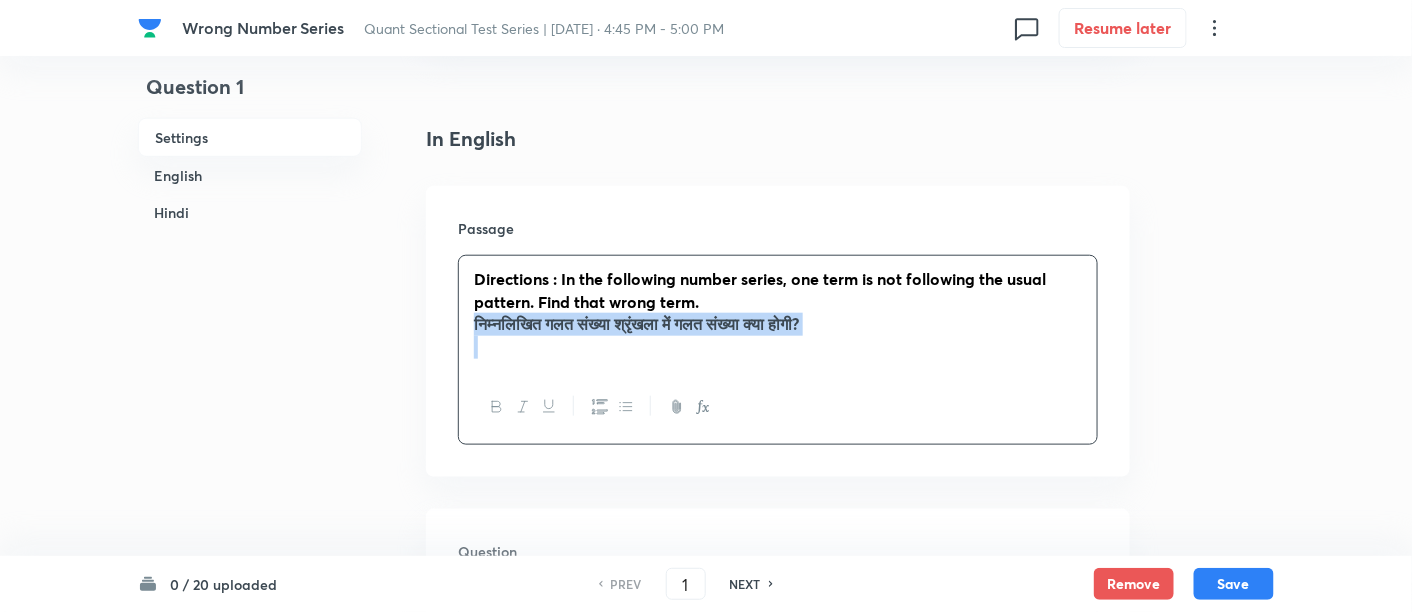 drag, startPoint x: 462, startPoint y: 317, endPoint x: 1057, endPoint y: 374, distance: 597.724 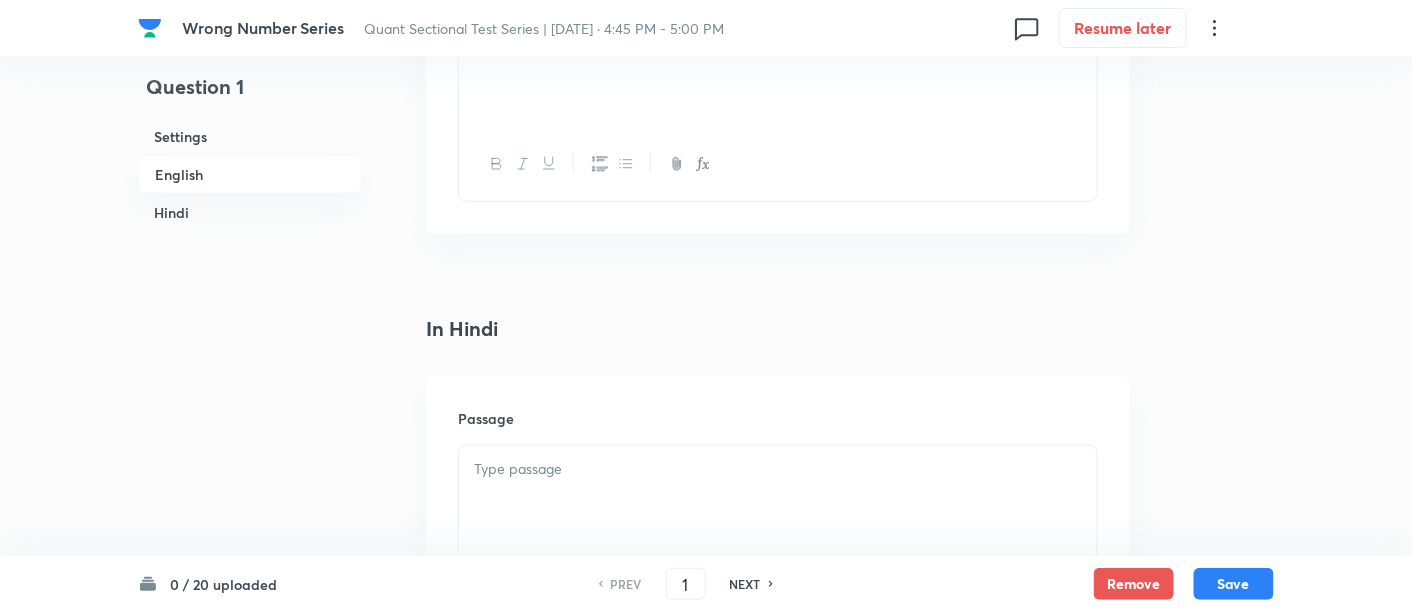 scroll, scrollTop: 2988, scrollLeft: 0, axis: vertical 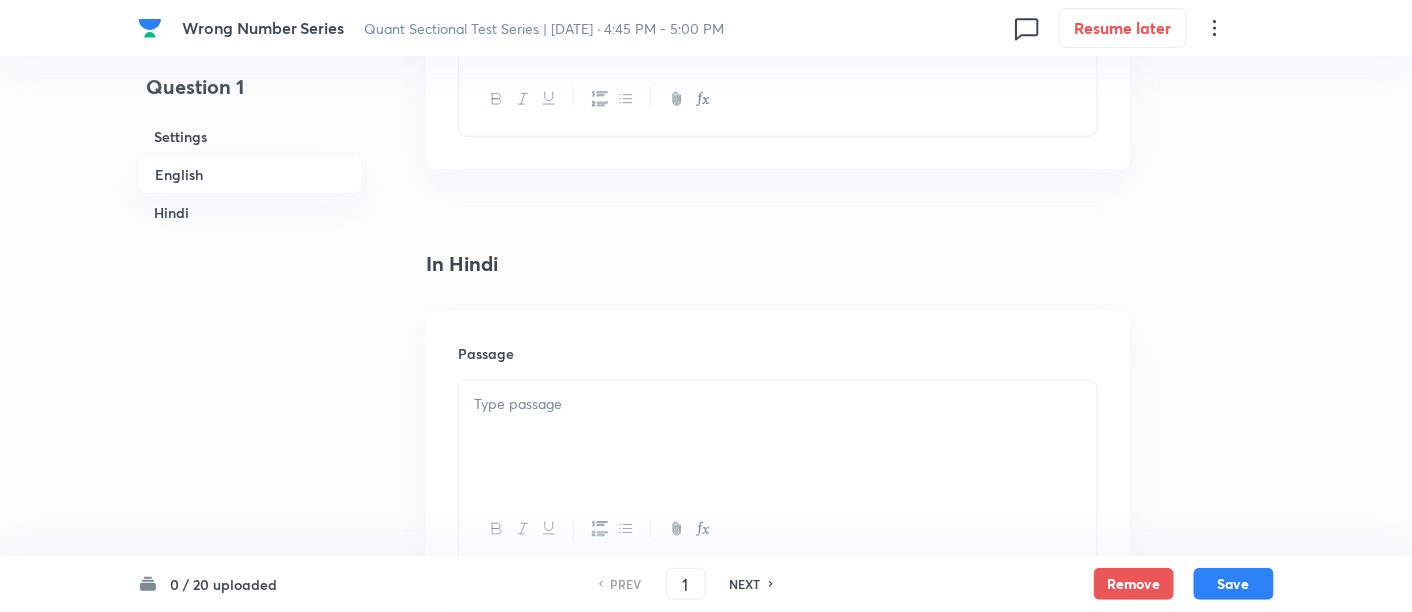 click at bounding box center [778, 437] 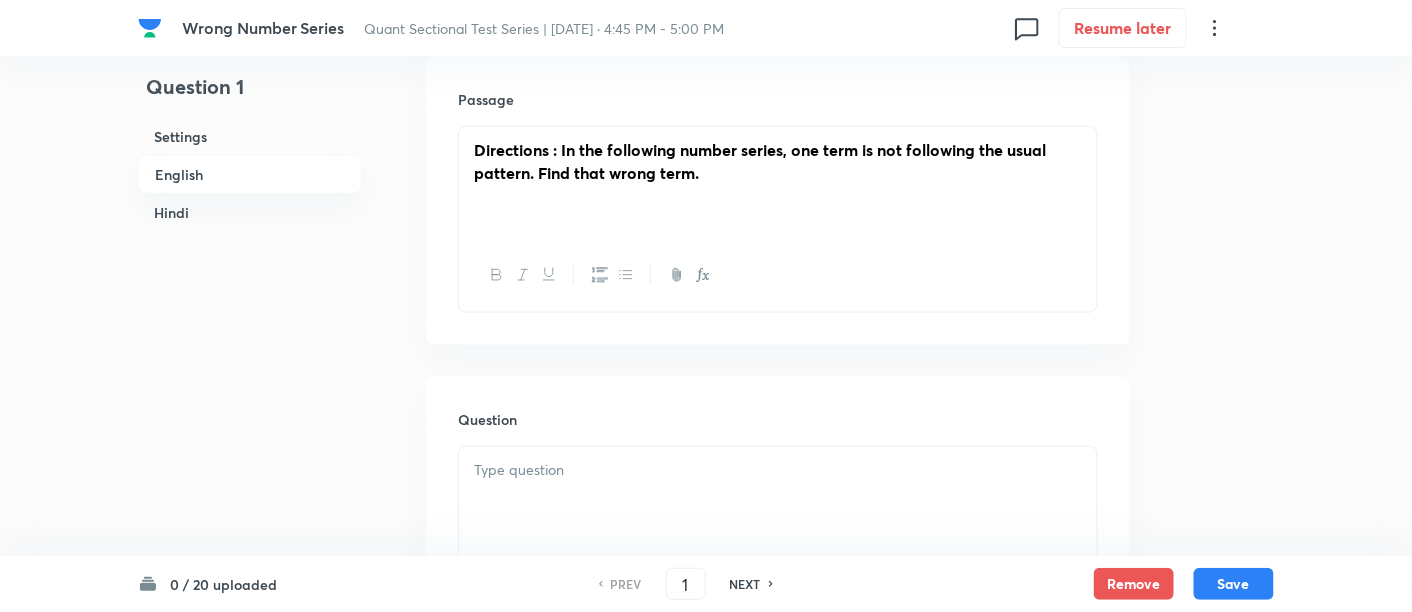 scroll, scrollTop: 611, scrollLeft: 0, axis: vertical 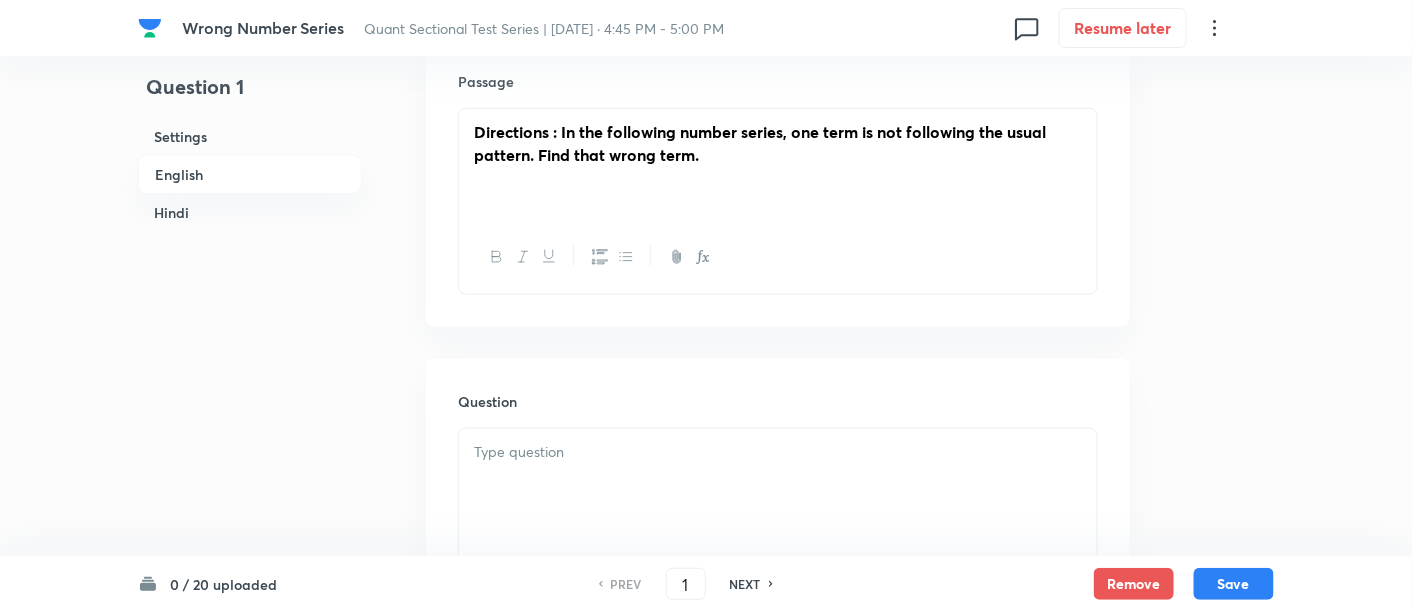 click at bounding box center (778, 485) 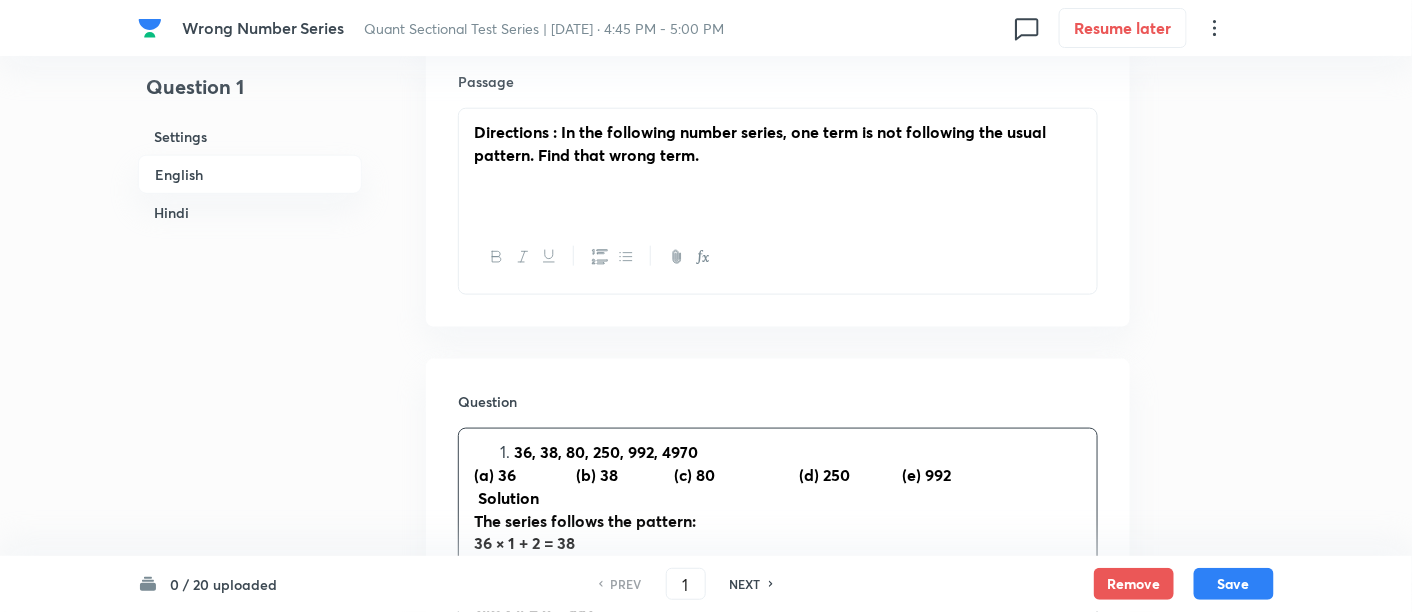 scroll, scrollTop: 837, scrollLeft: 0, axis: vertical 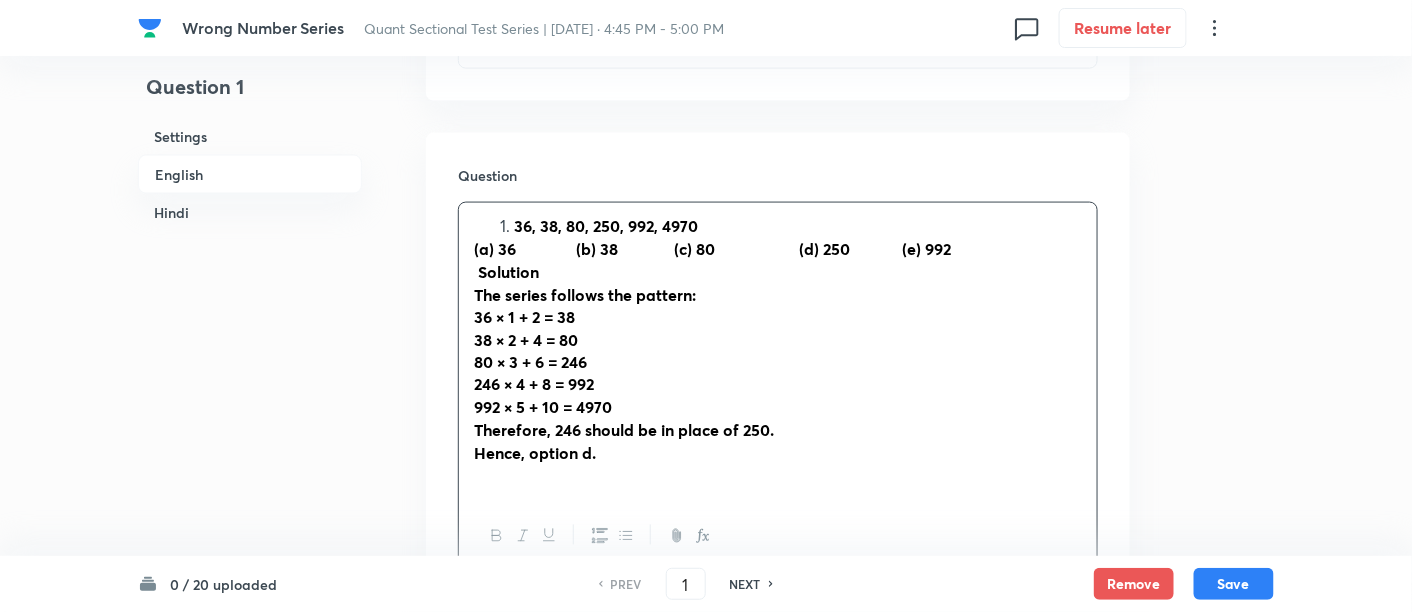 click on "36, 38, 80, 250, 992, 4970" at bounding box center (606, 225) 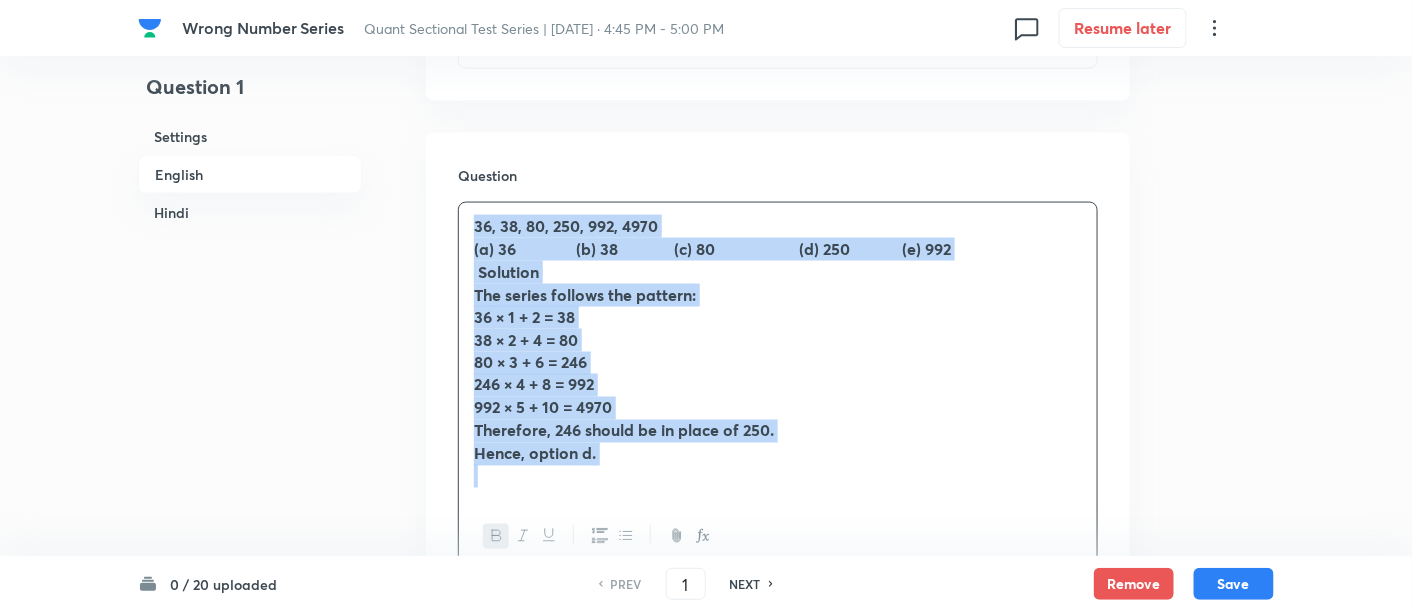 drag, startPoint x: 465, startPoint y: 224, endPoint x: 654, endPoint y: 486, distance: 323.05573 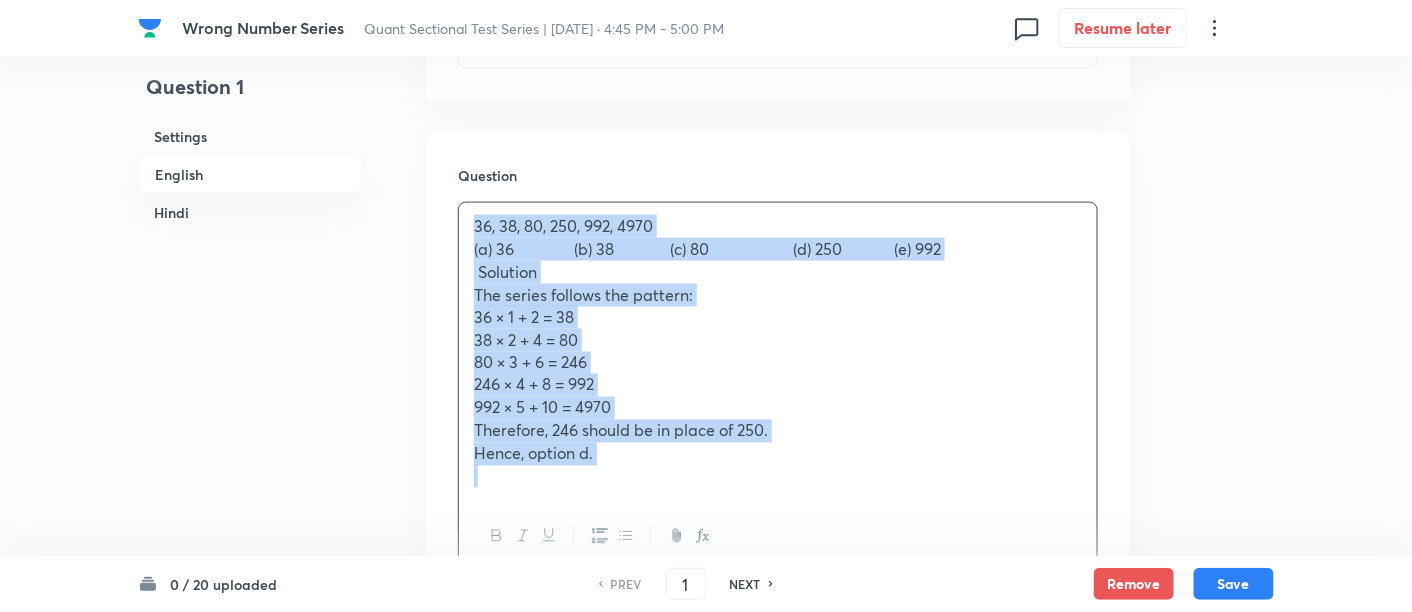 copy on "36, 38, 80, 250, 992, 4970 (a) 36              	(b) 38             	(c) 80                    	(d) 250            	(e) 992    Solution The series follows the pattern: 36 × 1 + 2 = 38 38 × 2 + 4 = 80 80 × 3 + 6 = 246 246 × 4 + 8 = 992 992 × 5 + 10 = 4970 Therefore, 246 should be in place of 250. Hence, option d." 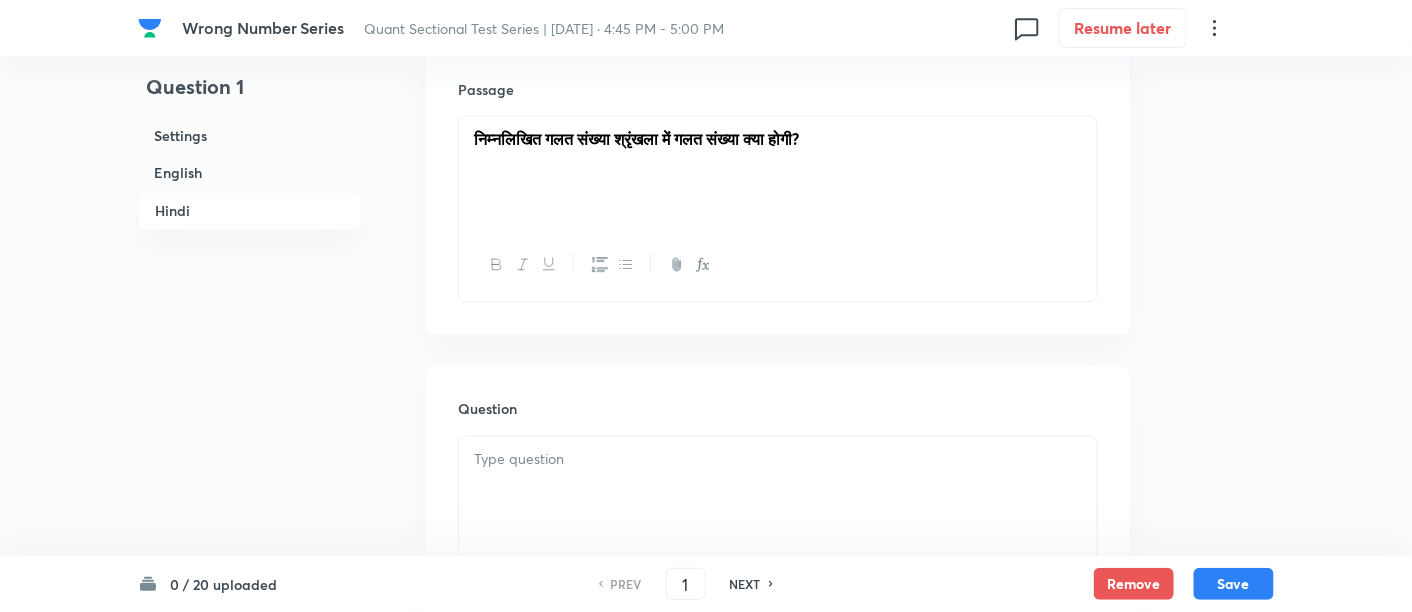 scroll, scrollTop: 3480, scrollLeft: 0, axis: vertical 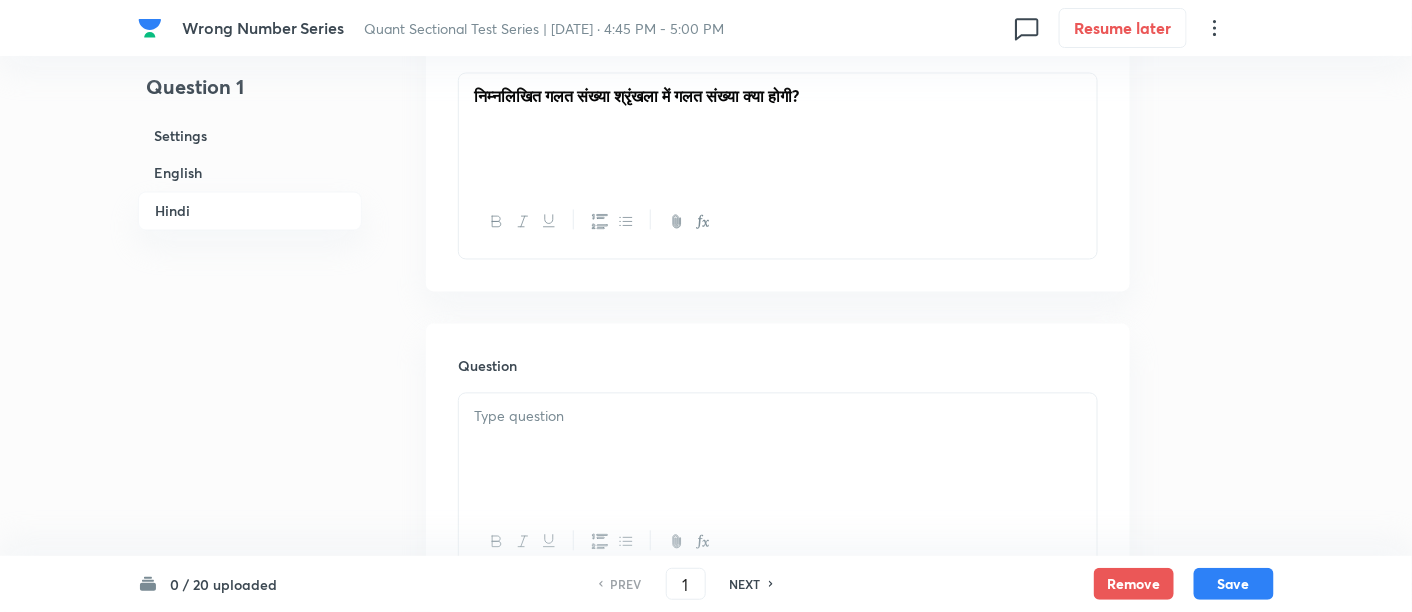click at bounding box center (778, 450) 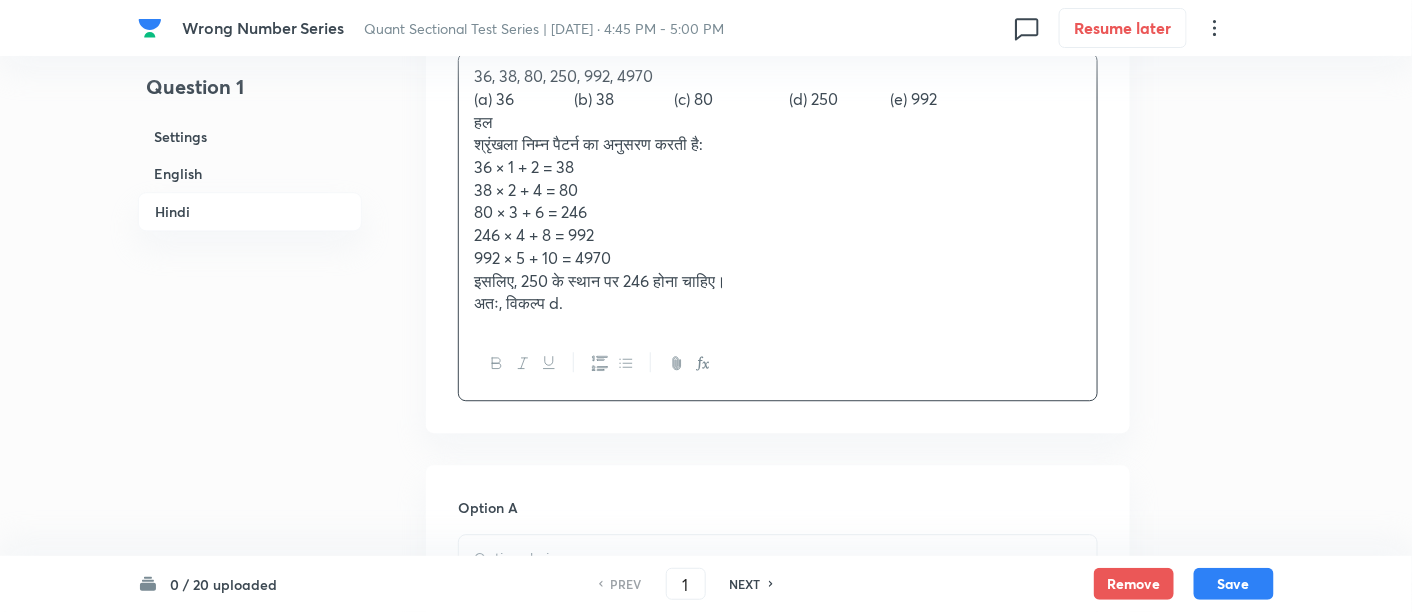 scroll, scrollTop: 3822, scrollLeft: 0, axis: vertical 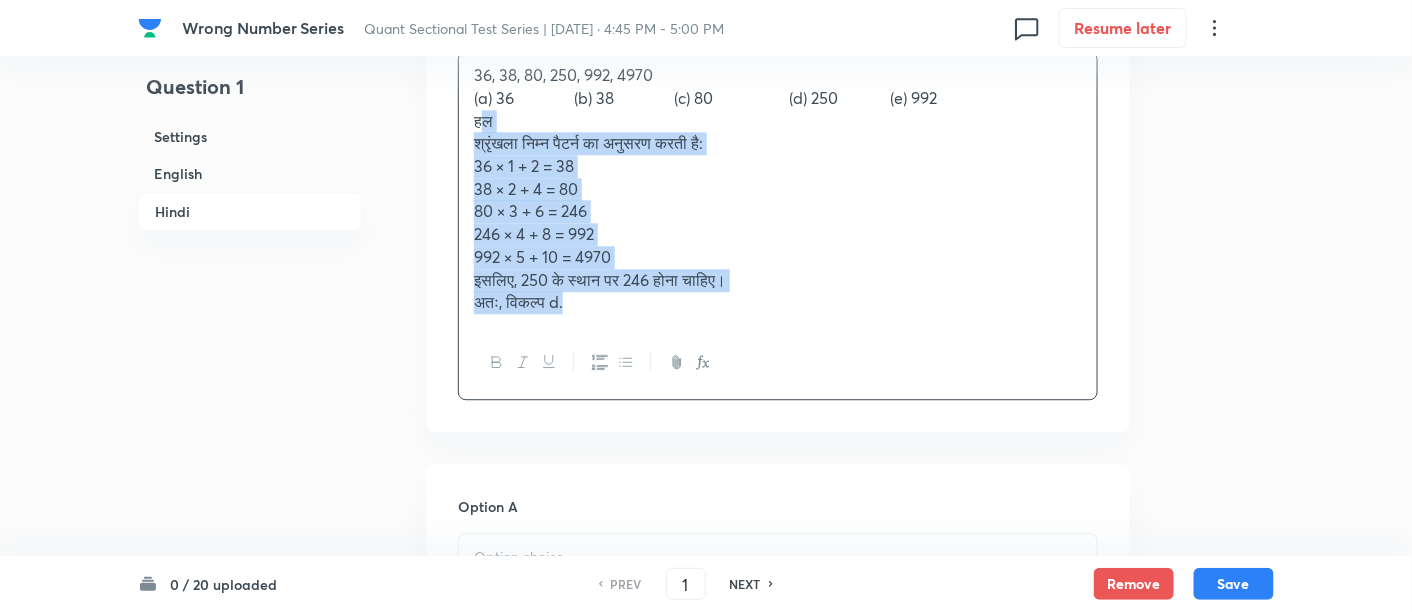 drag, startPoint x: 476, startPoint y: 118, endPoint x: 707, endPoint y: 437, distance: 393.85532 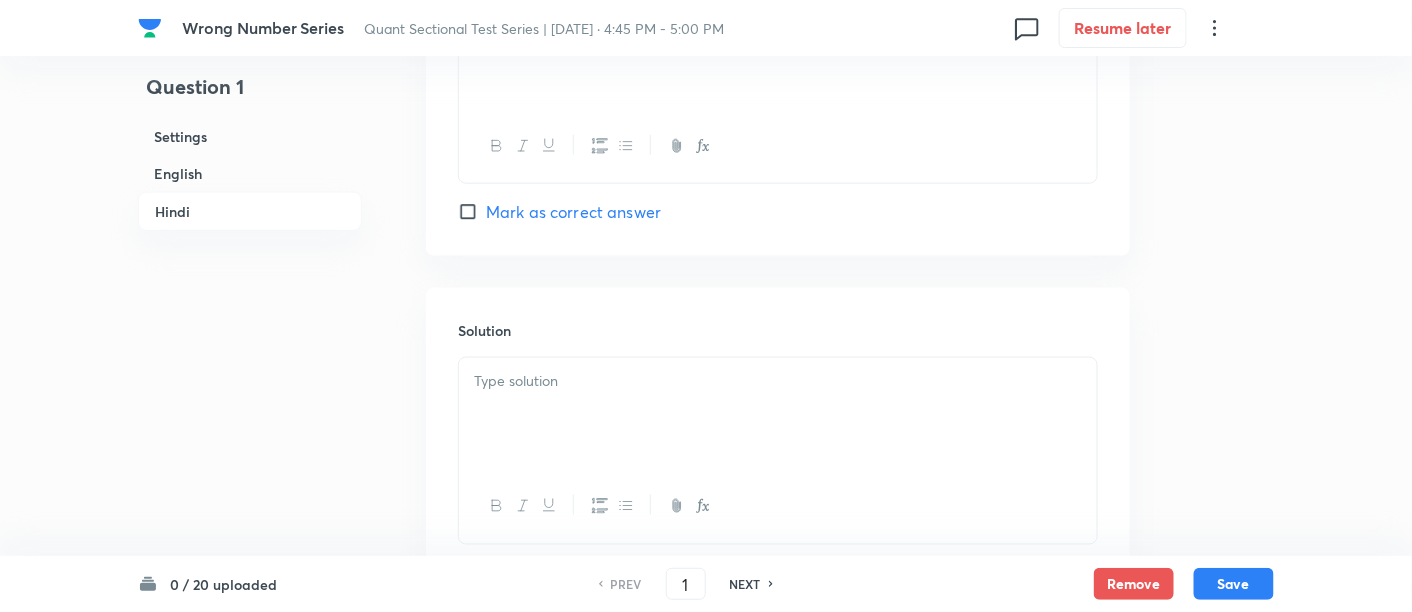 scroll, scrollTop: 5547, scrollLeft: 0, axis: vertical 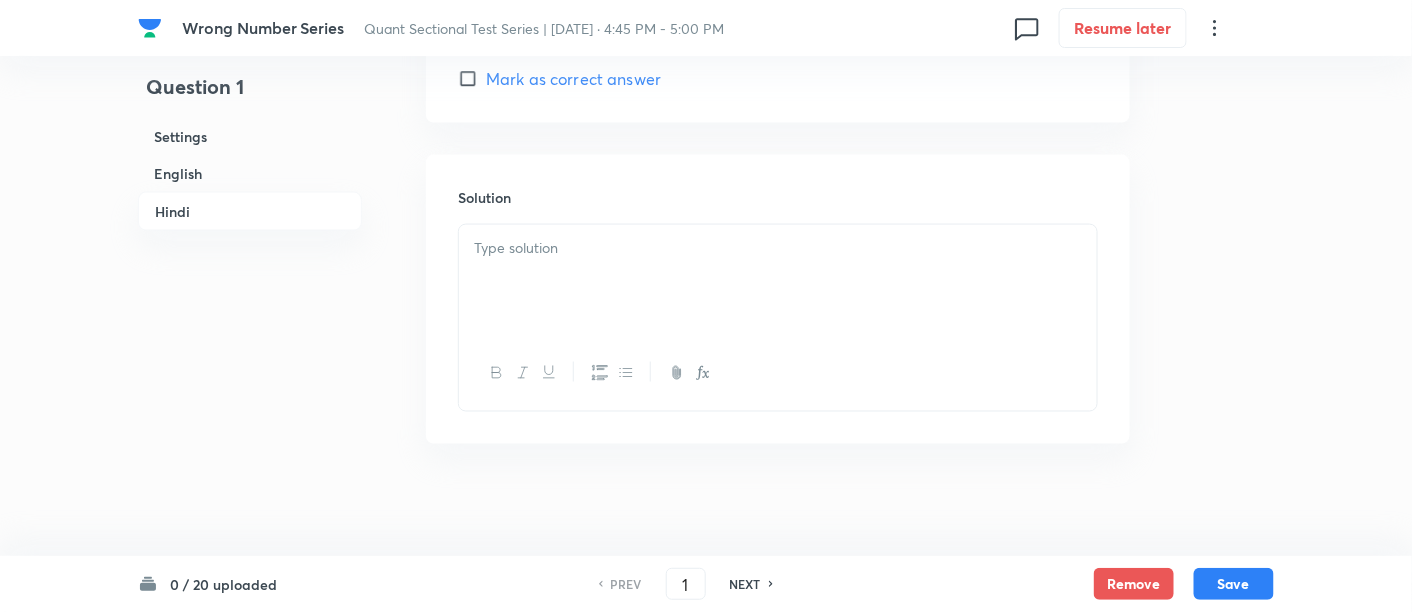 click at bounding box center (778, 281) 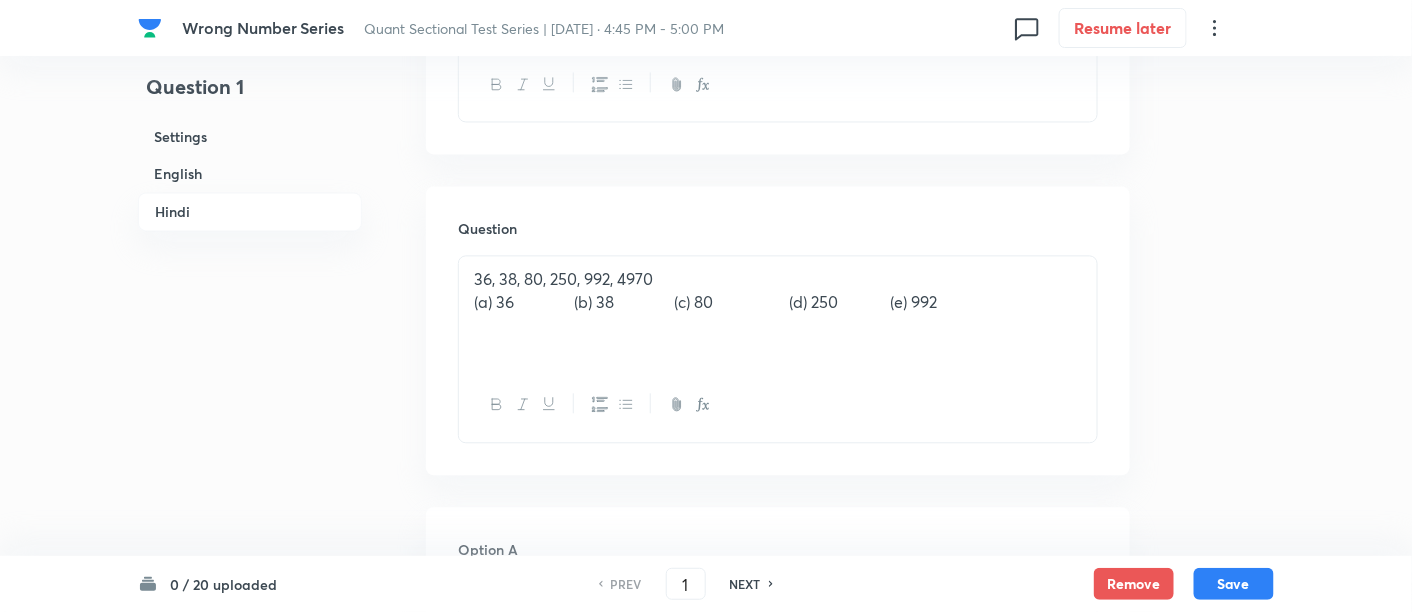 scroll, scrollTop: 3620, scrollLeft: 0, axis: vertical 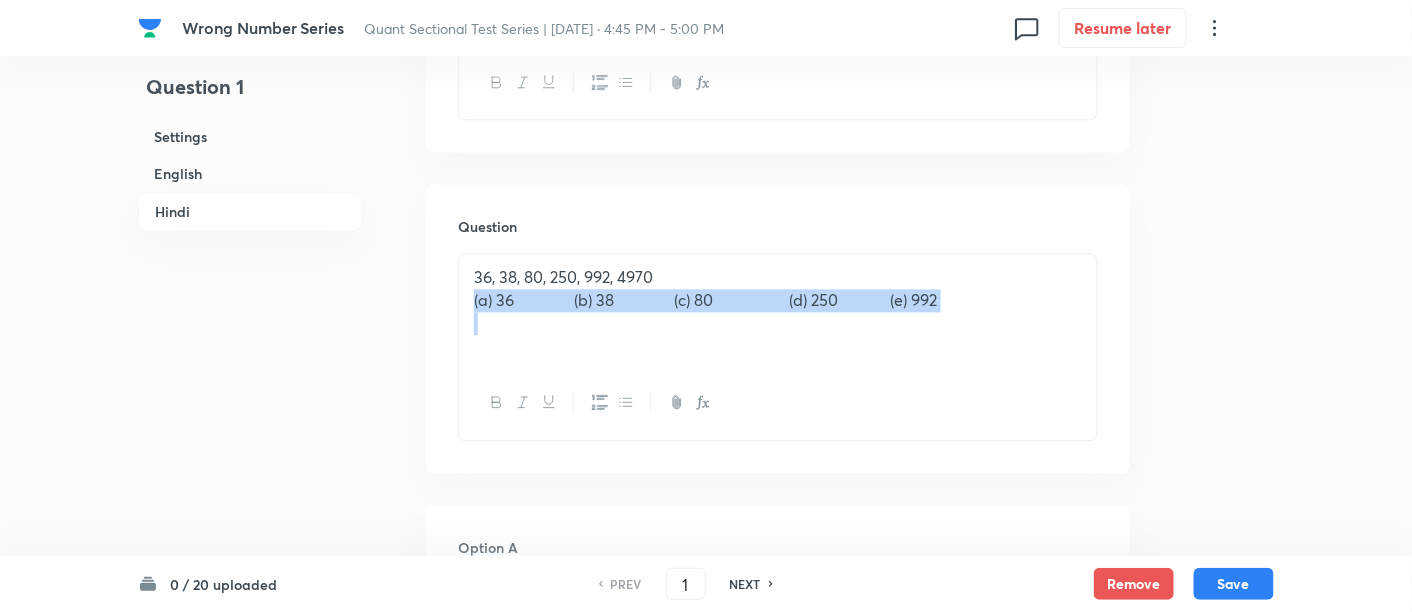 drag, startPoint x: 470, startPoint y: 297, endPoint x: 997, endPoint y: 313, distance: 527.2428 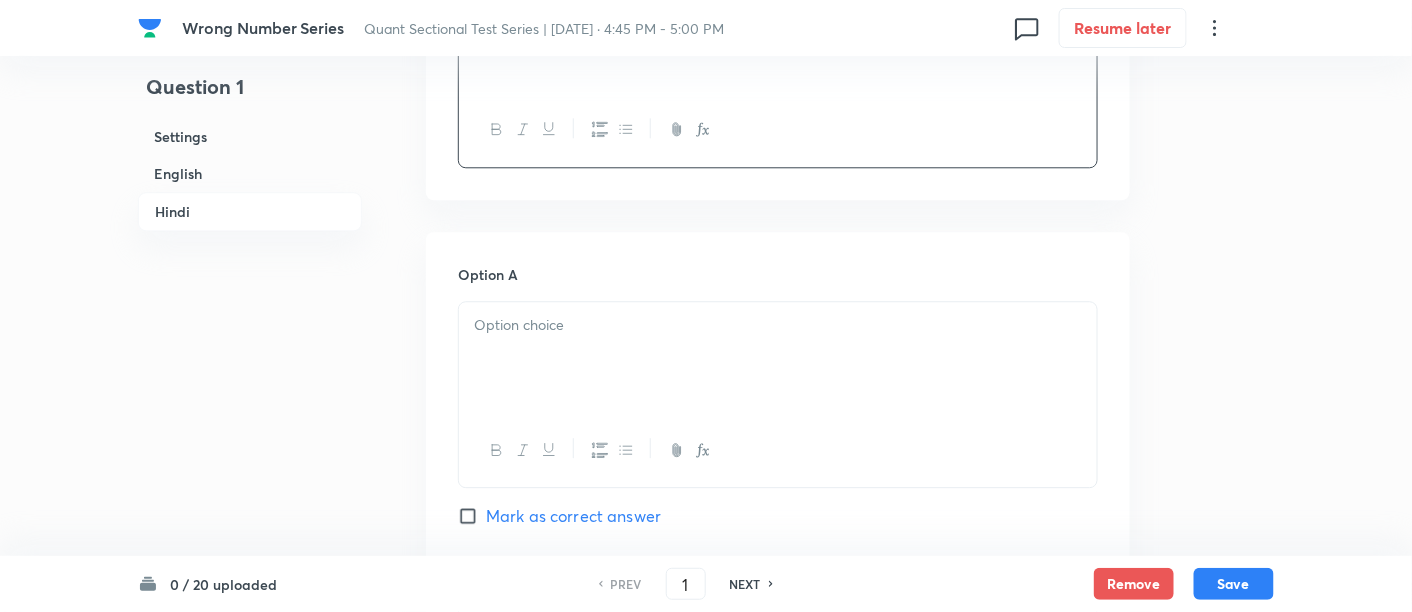 scroll, scrollTop: 3900, scrollLeft: 0, axis: vertical 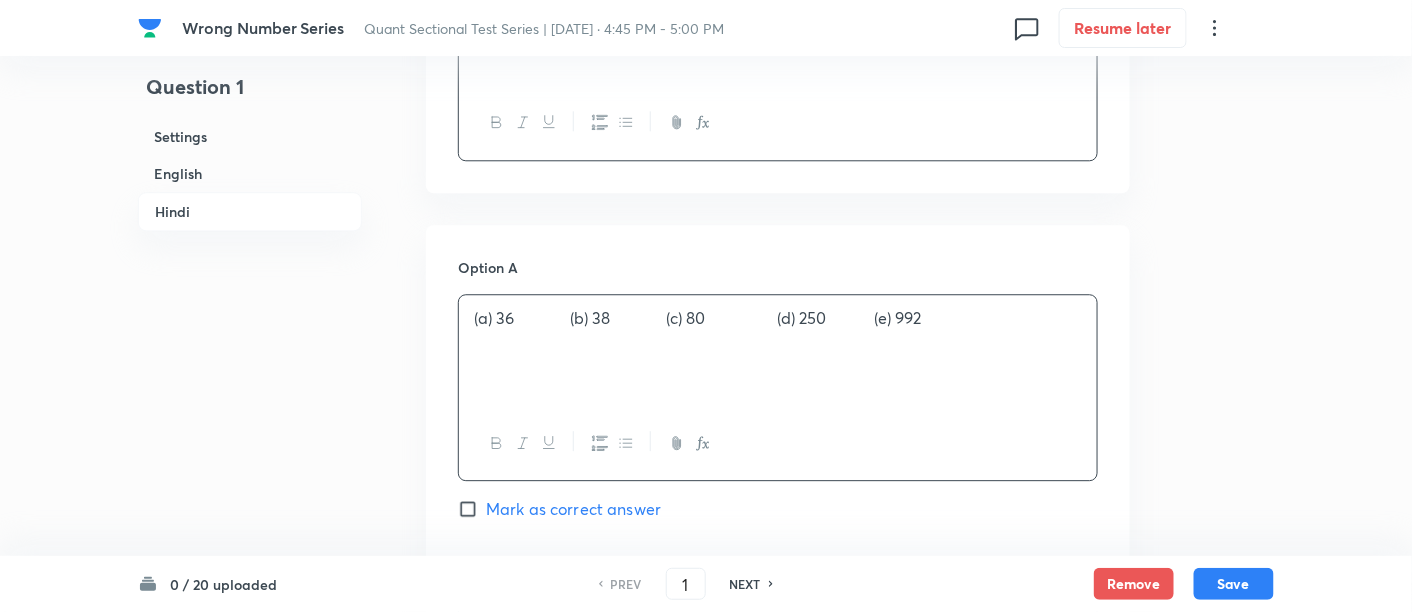 click on "(a) 36              (b) 38              (c) 80                  (d) 250            (e) 992" at bounding box center [778, 351] 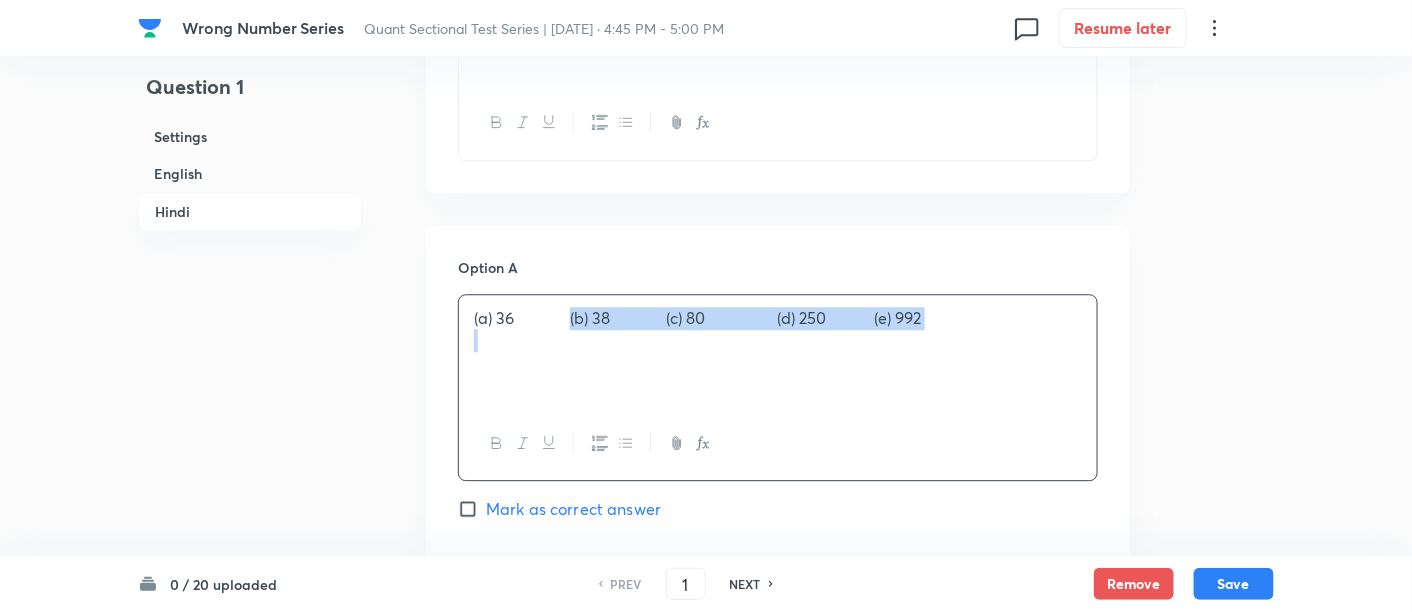 drag, startPoint x: 576, startPoint y: 314, endPoint x: 1055, endPoint y: 349, distance: 480.277 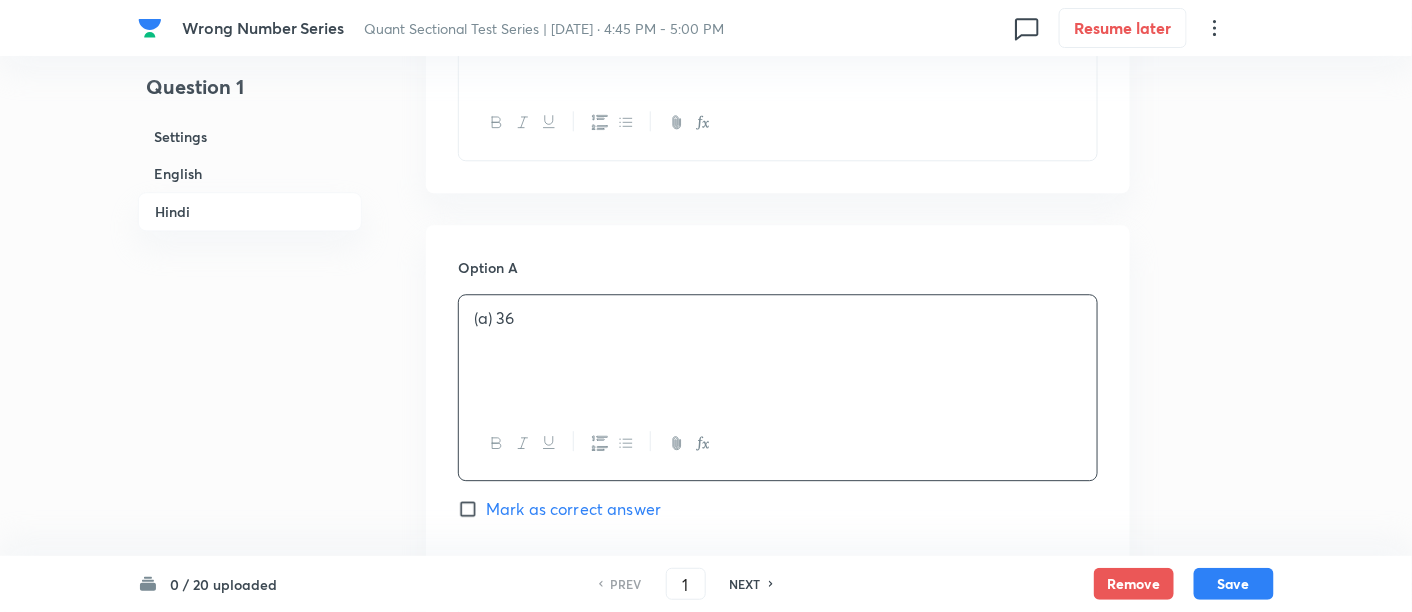 scroll, scrollTop: 4171, scrollLeft: 0, axis: vertical 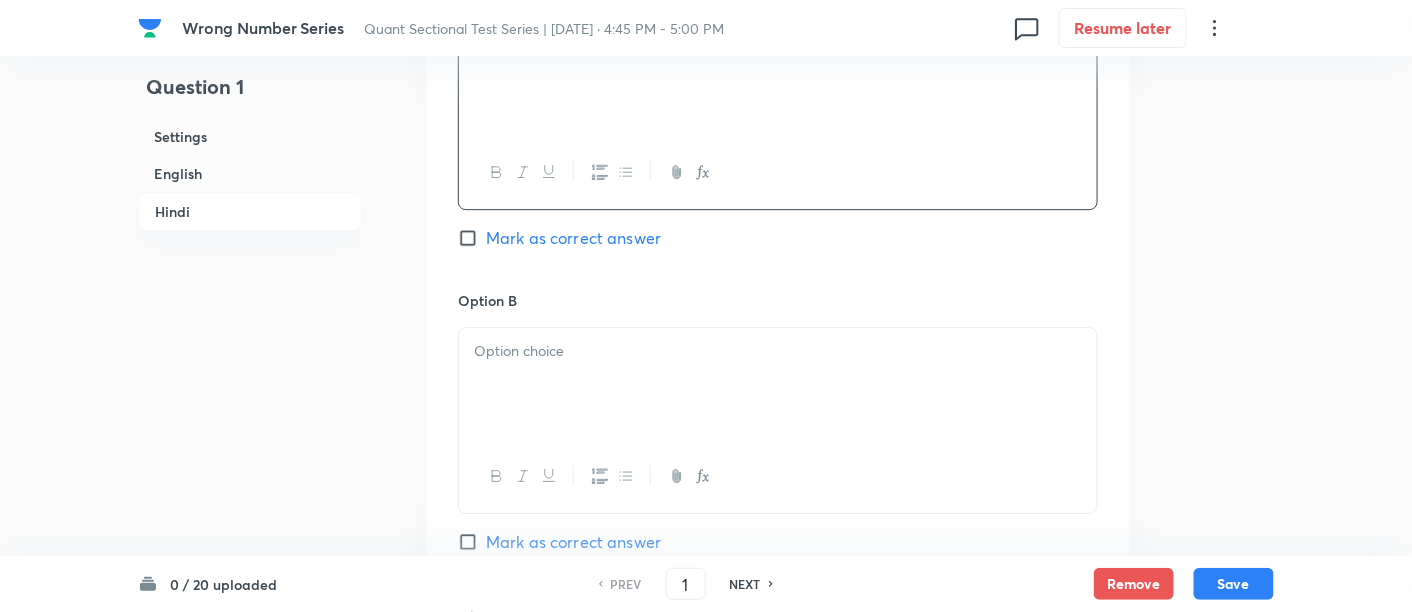click at bounding box center (778, 384) 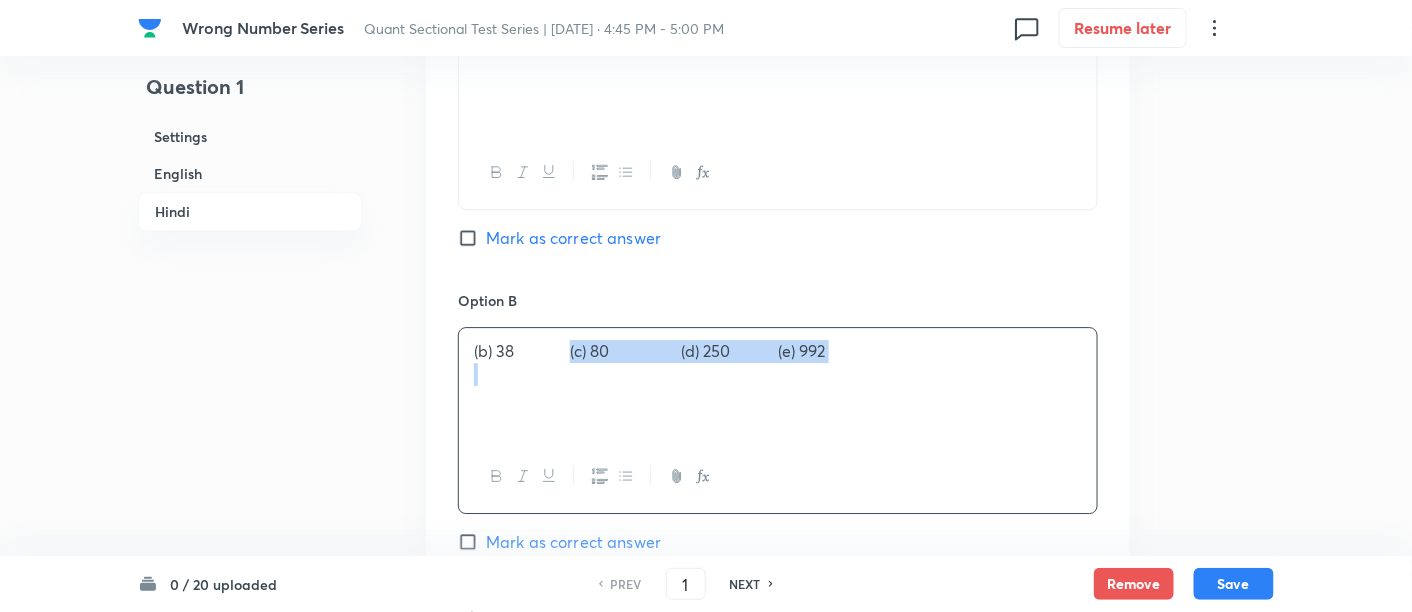 drag, startPoint x: 574, startPoint y: 352, endPoint x: 971, endPoint y: 438, distance: 406.20807 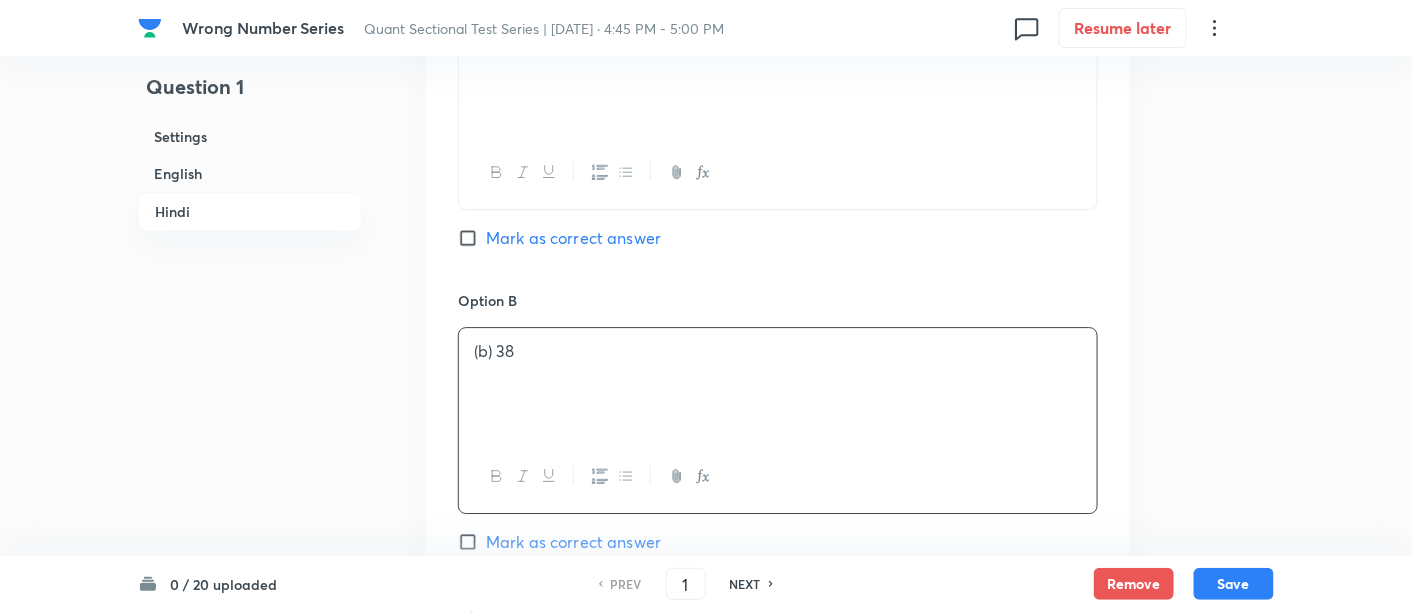 scroll, scrollTop: 4478, scrollLeft: 0, axis: vertical 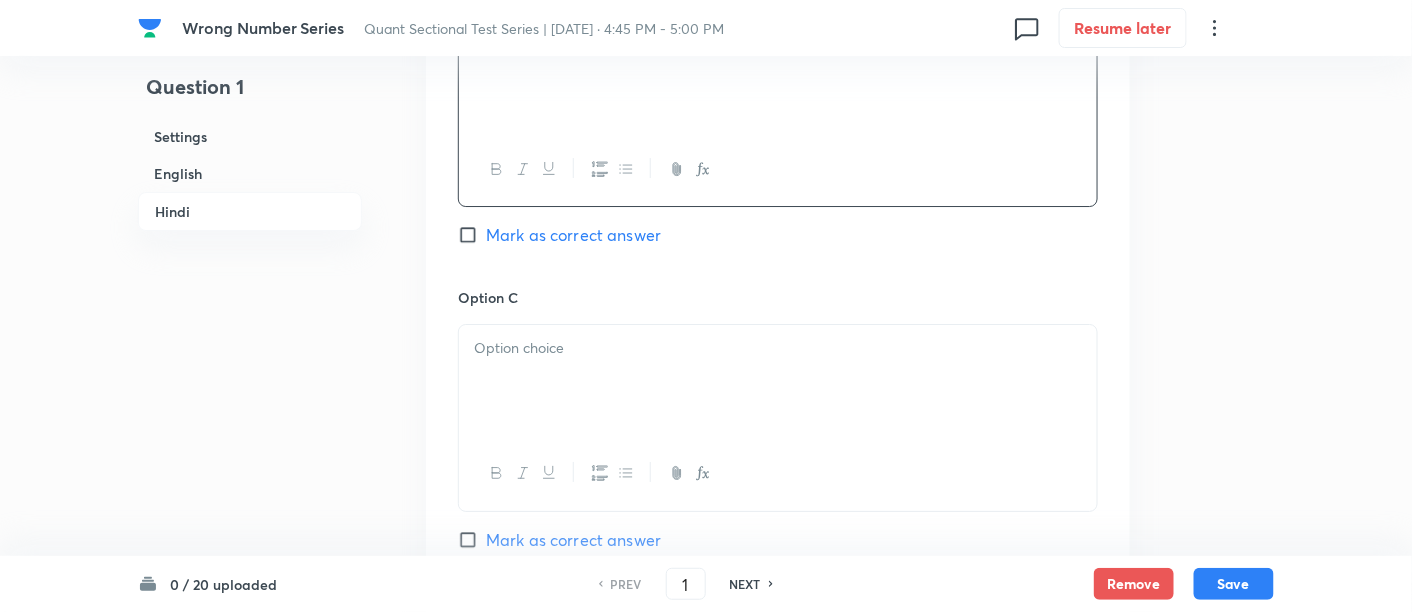 click at bounding box center (778, 381) 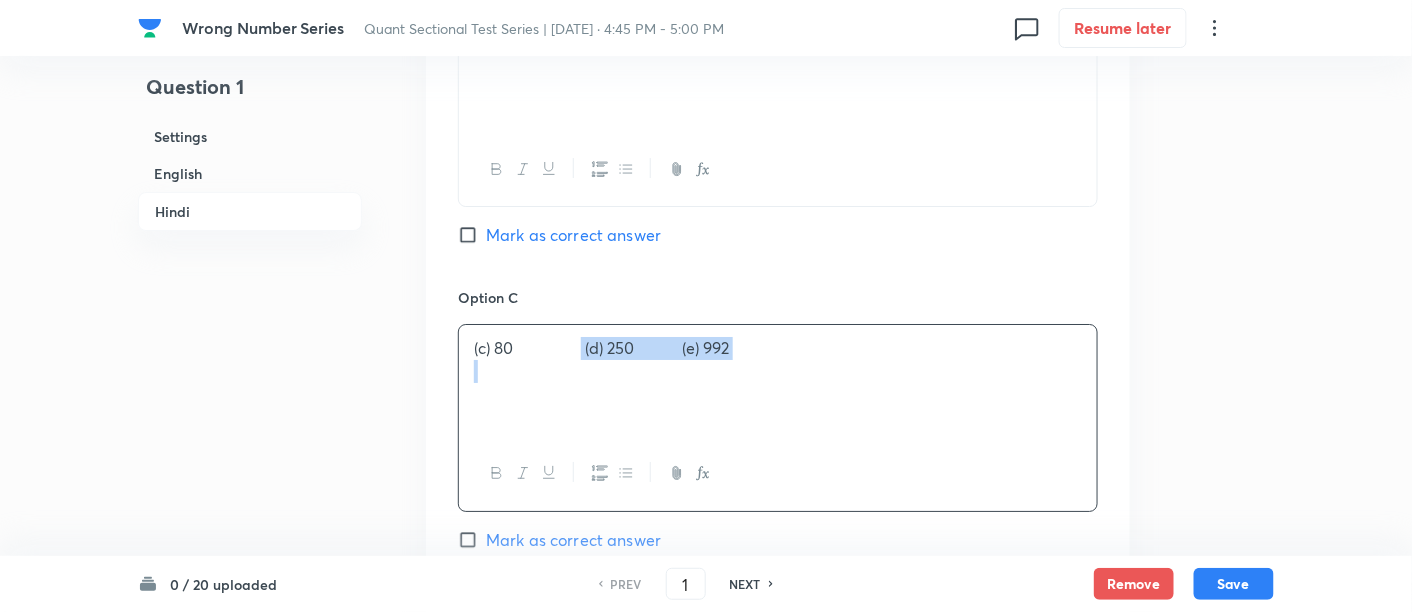 drag, startPoint x: 589, startPoint y: 343, endPoint x: 885, endPoint y: 430, distance: 308.52066 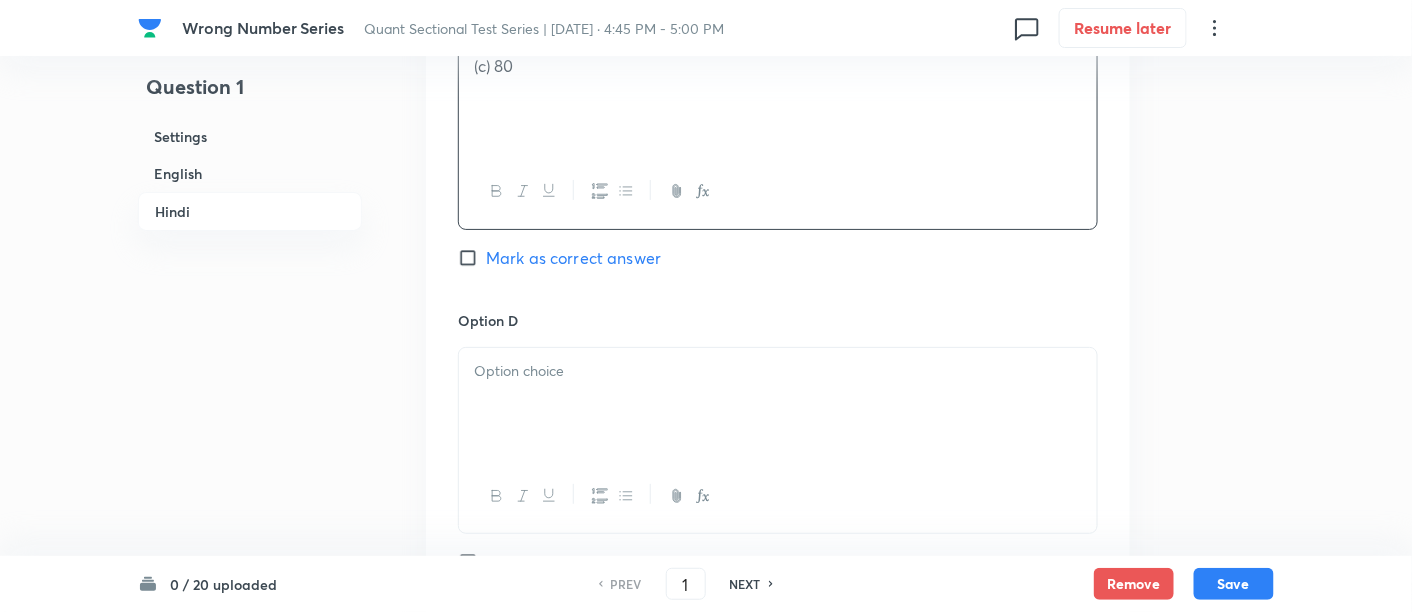 scroll, scrollTop: 4760, scrollLeft: 0, axis: vertical 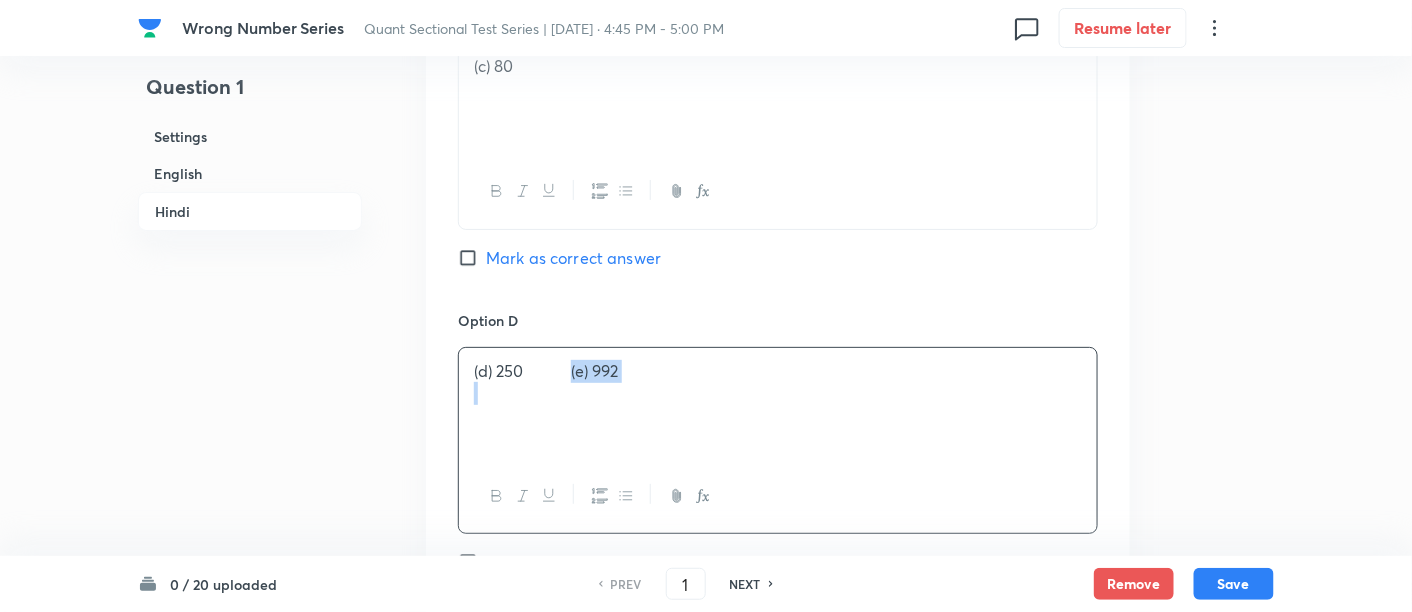 drag, startPoint x: 576, startPoint y: 370, endPoint x: 794, endPoint y: 436, distance: 227.77182 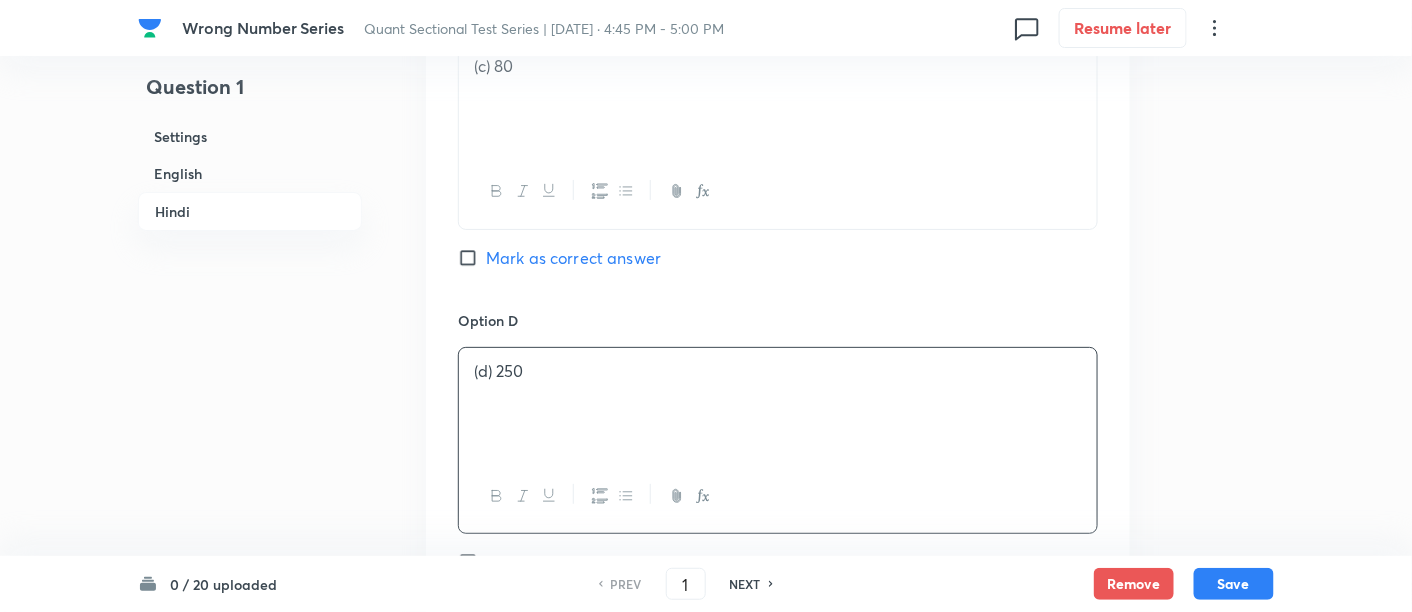 scroll, scrollTop: 5066, scrollLeft: 0, axis: vertical 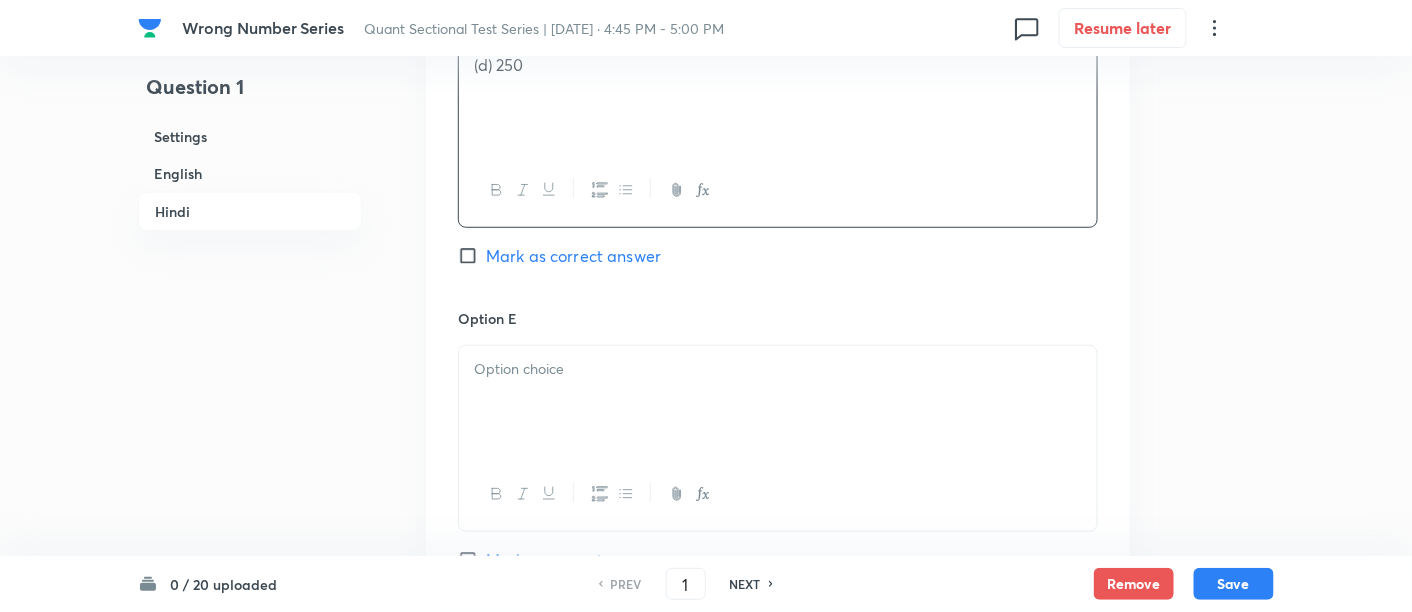click at bounding box center [778, 402] 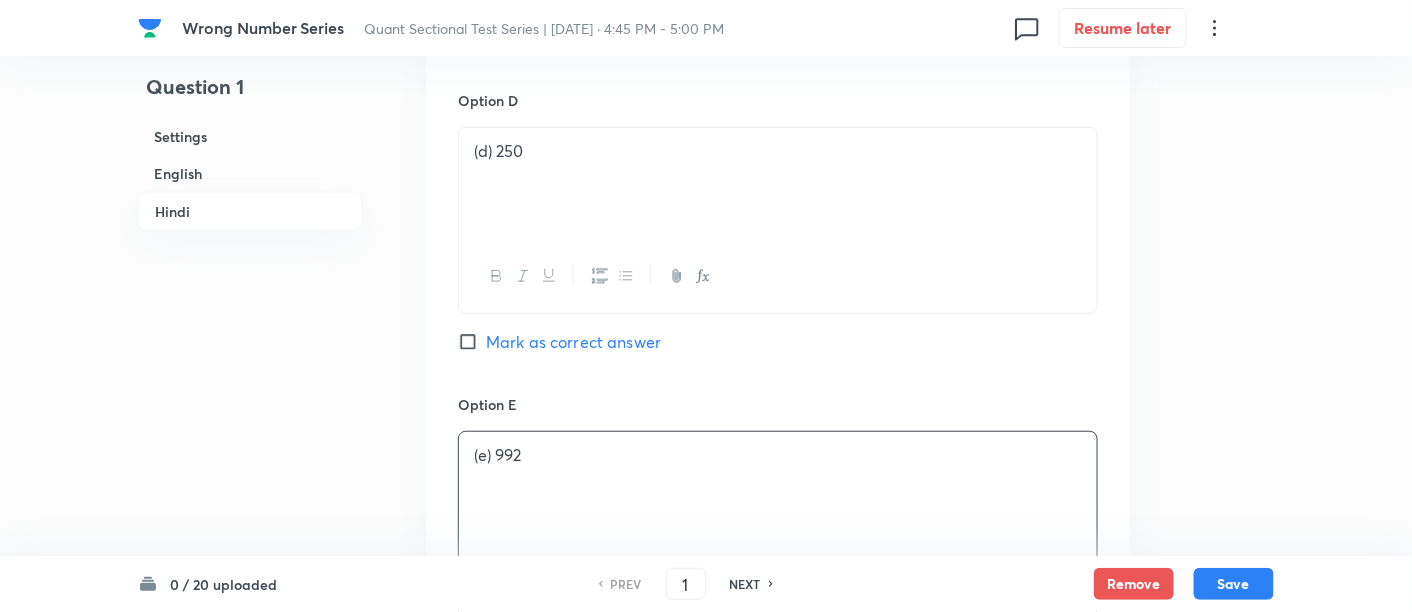 scroll, scrollTop: 4977, scrollLeft: 0, axis: vertical 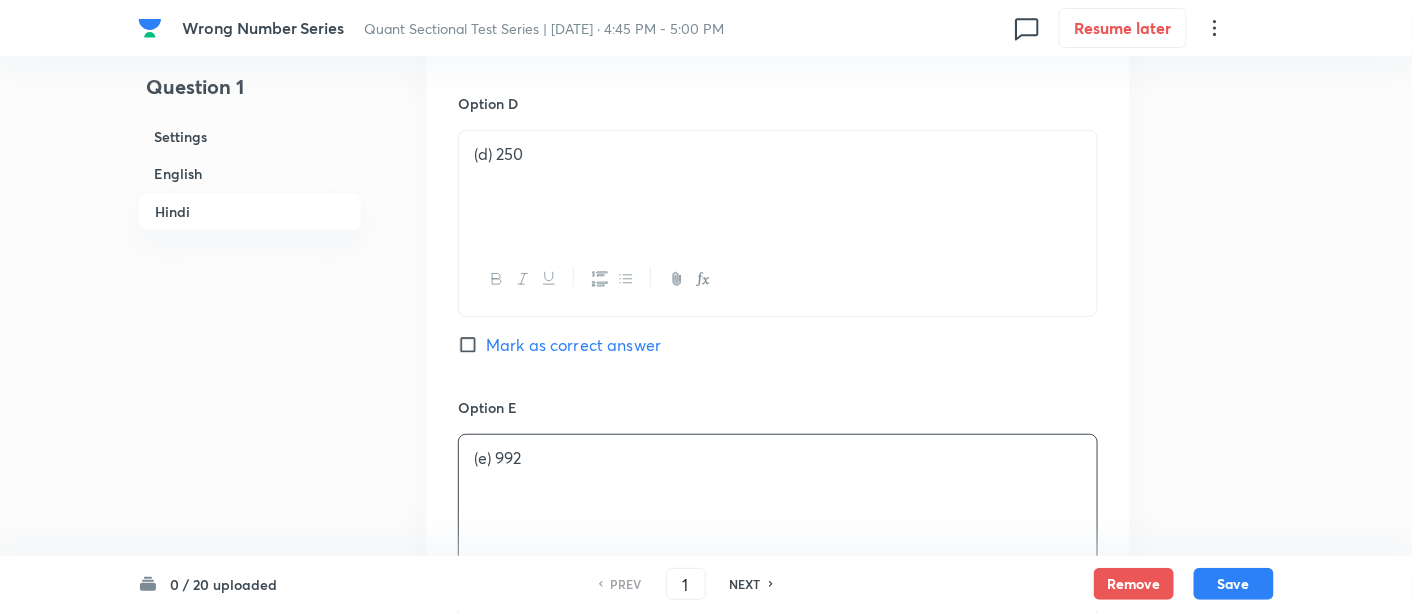 click on "Mark as correct answer" at bounding box center [573, 345] 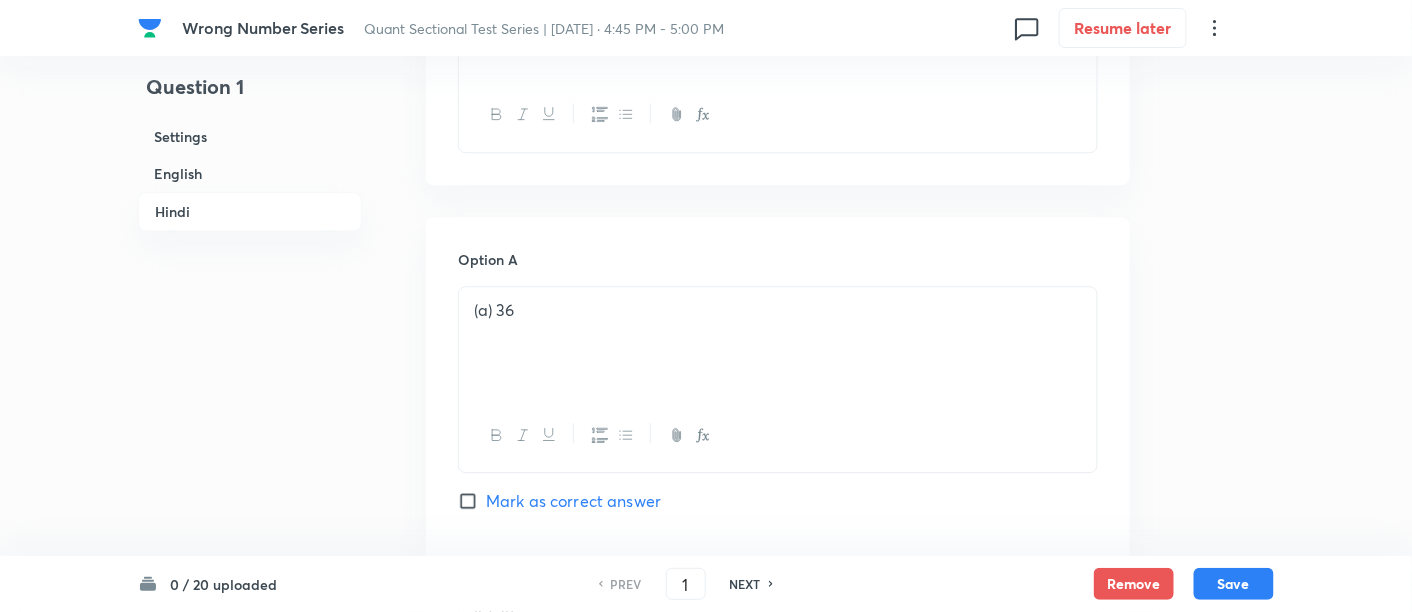 checkbox on "true" 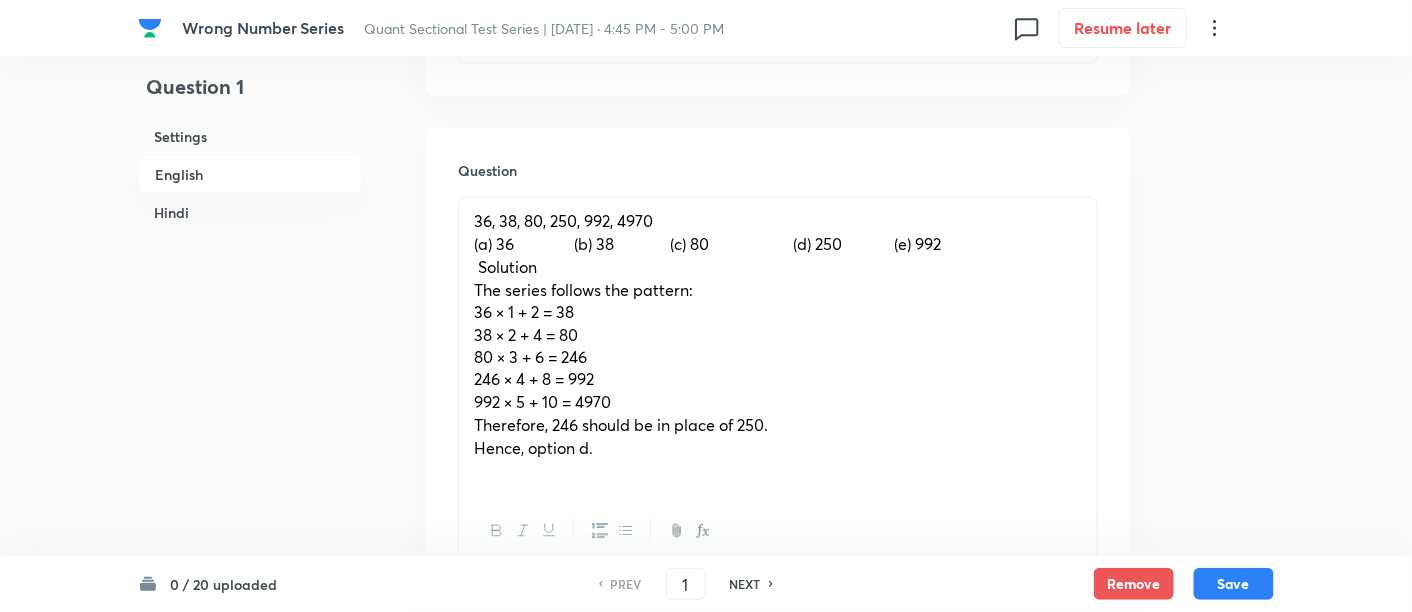 scroll, scrollTop: 907, scrollLeft: 0, axis: vertical 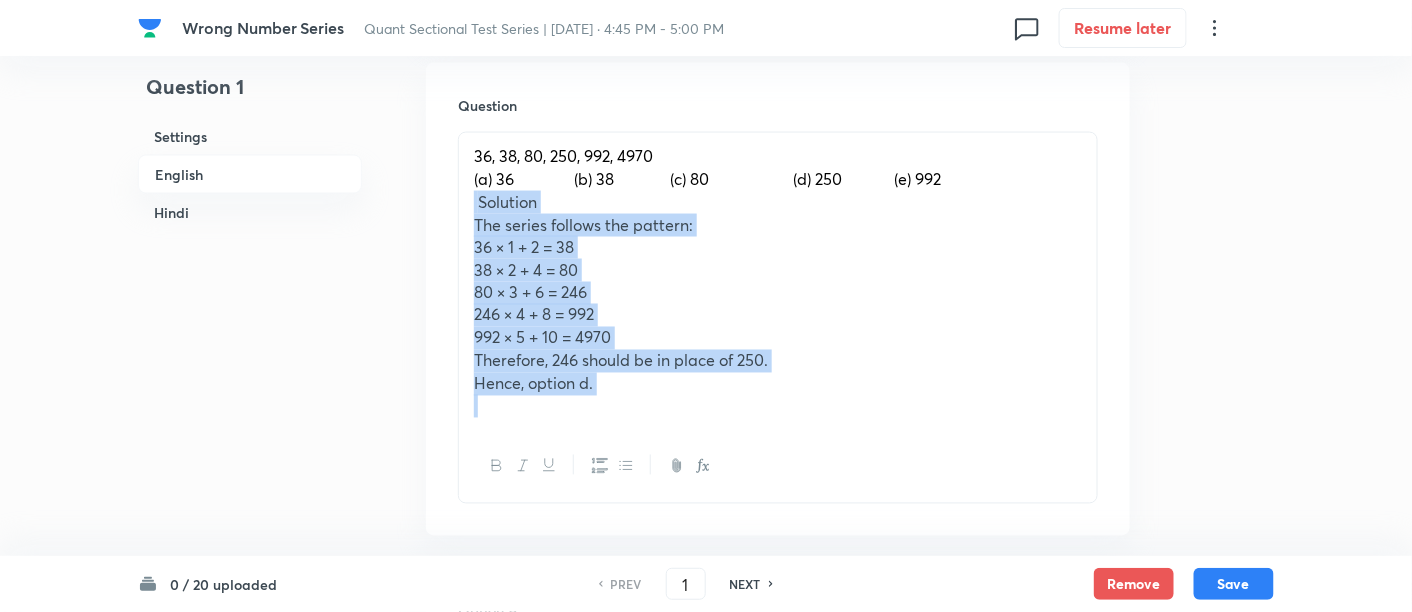 drag, startPoint x: 474, startPoint y: 204, endPoint x: 648, endPoint y: 451, distance: 302.13406 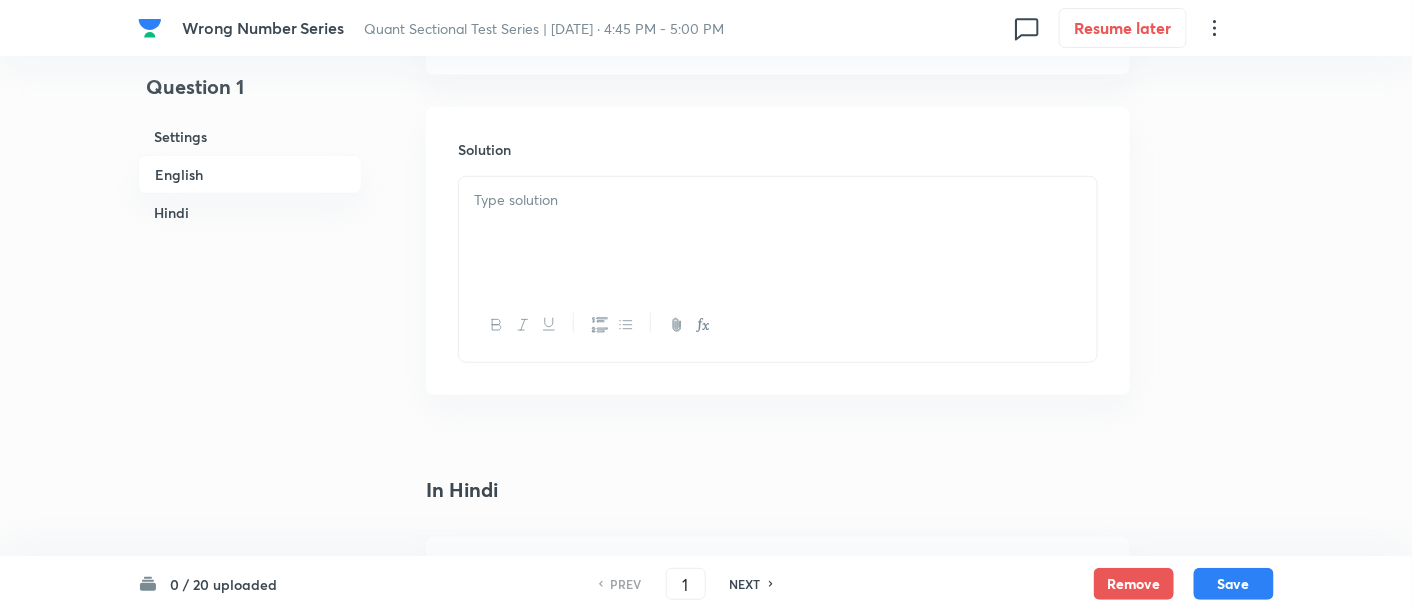 click at bounding box center [778, 233] 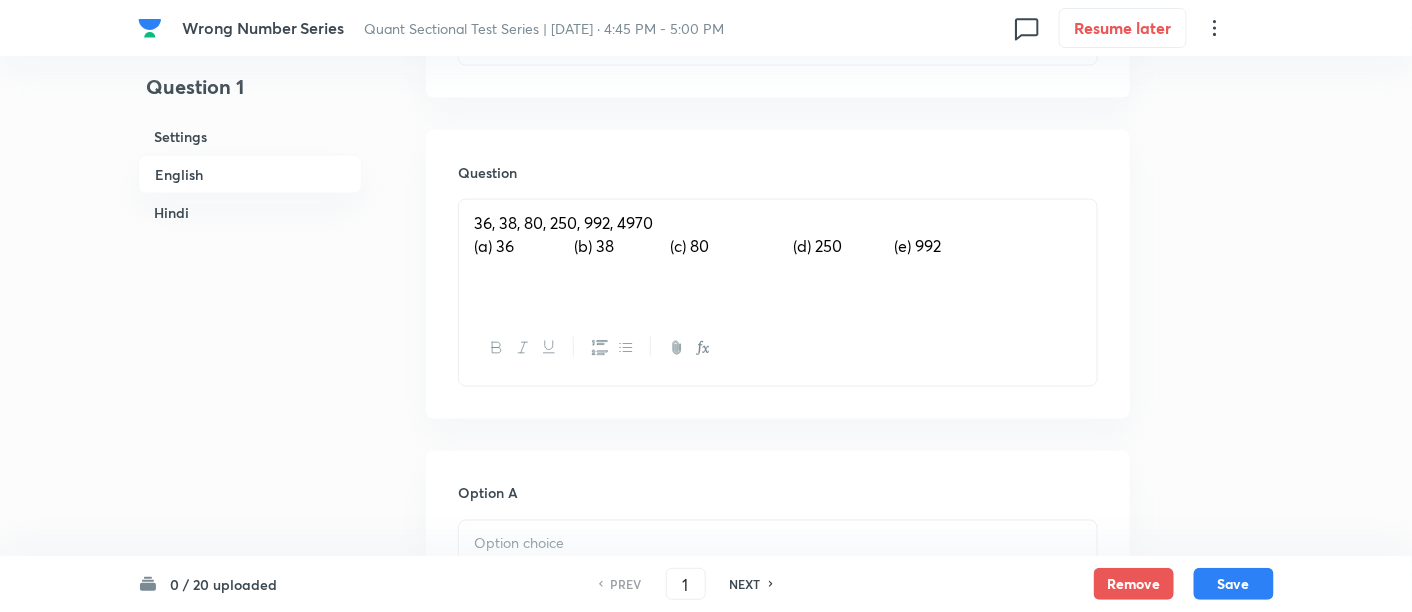 scroll, scrollTop: 836, scrollLeft: 0, axis: vertical 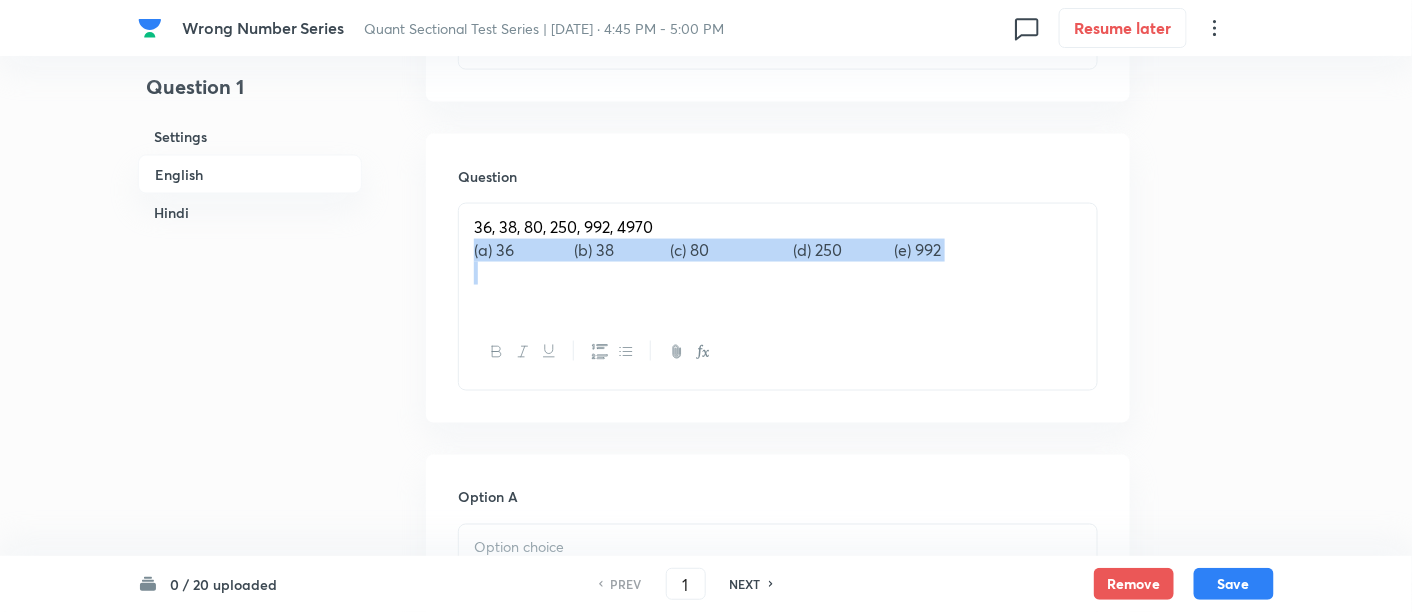 drag, startPoint x: 469, startPoint y: 250, endPoint x: 1011, endPoint y: 337, distance: 548.93805 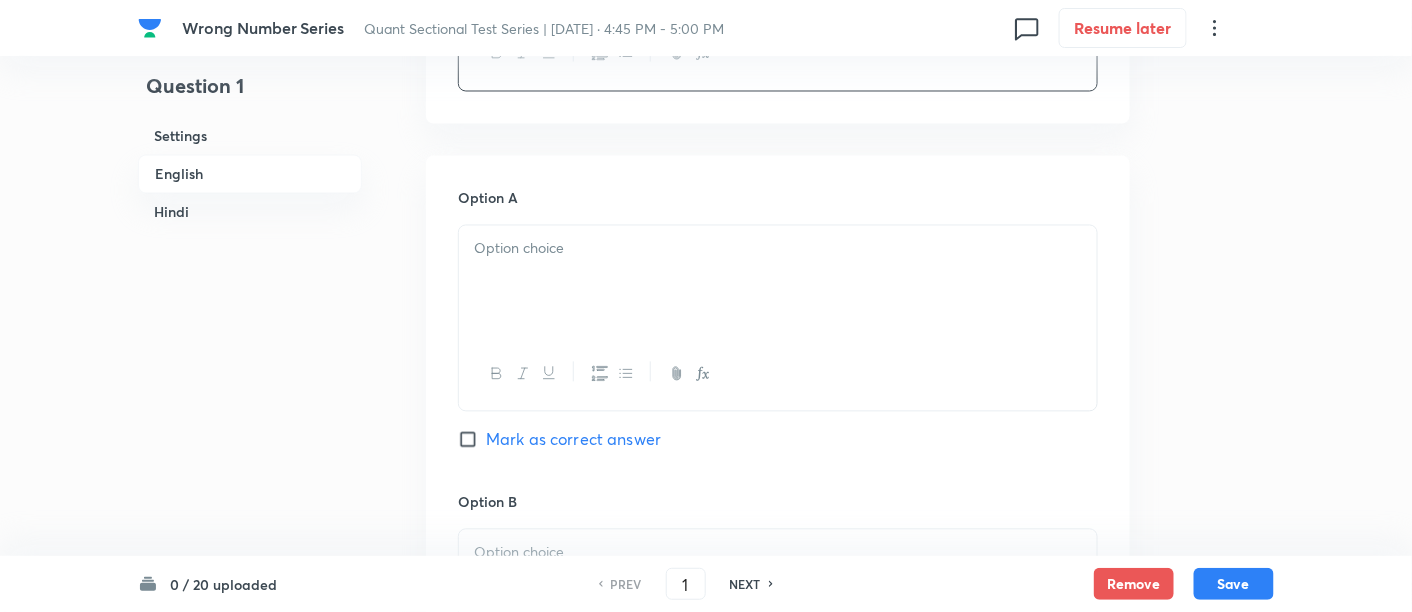 scroll, scrollTop: 1138, scrollLeft: 0, axis: vertical 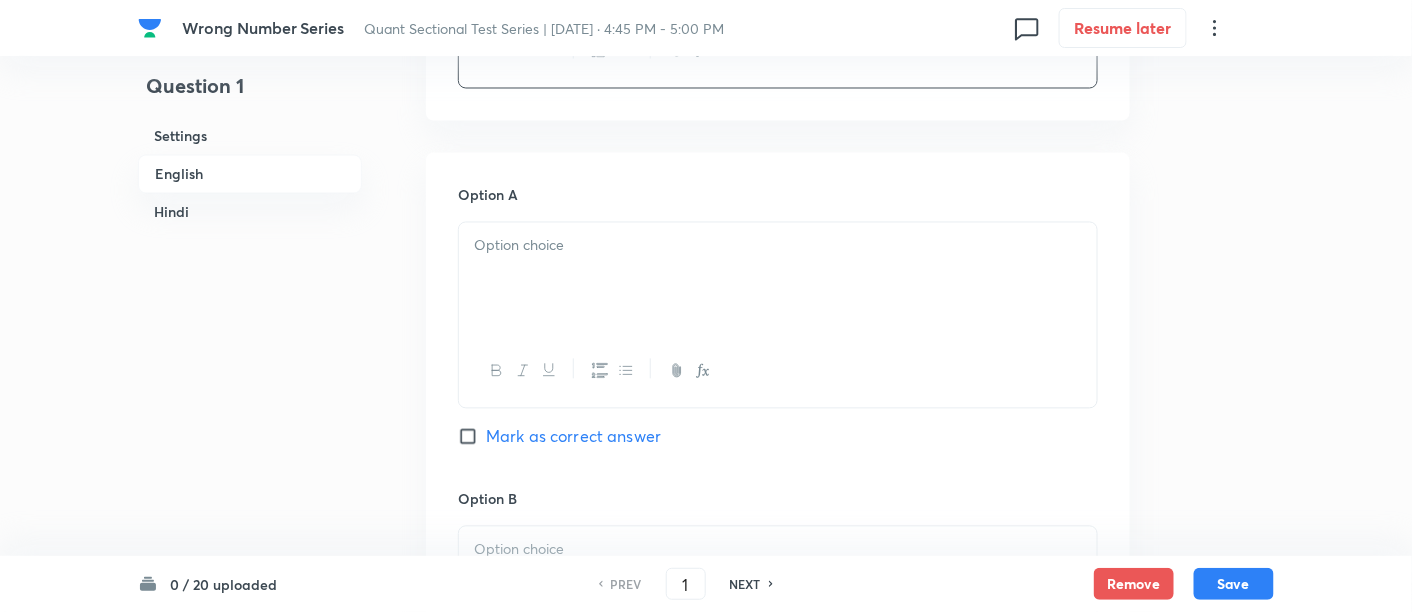 click at bounding box center (778, 279) 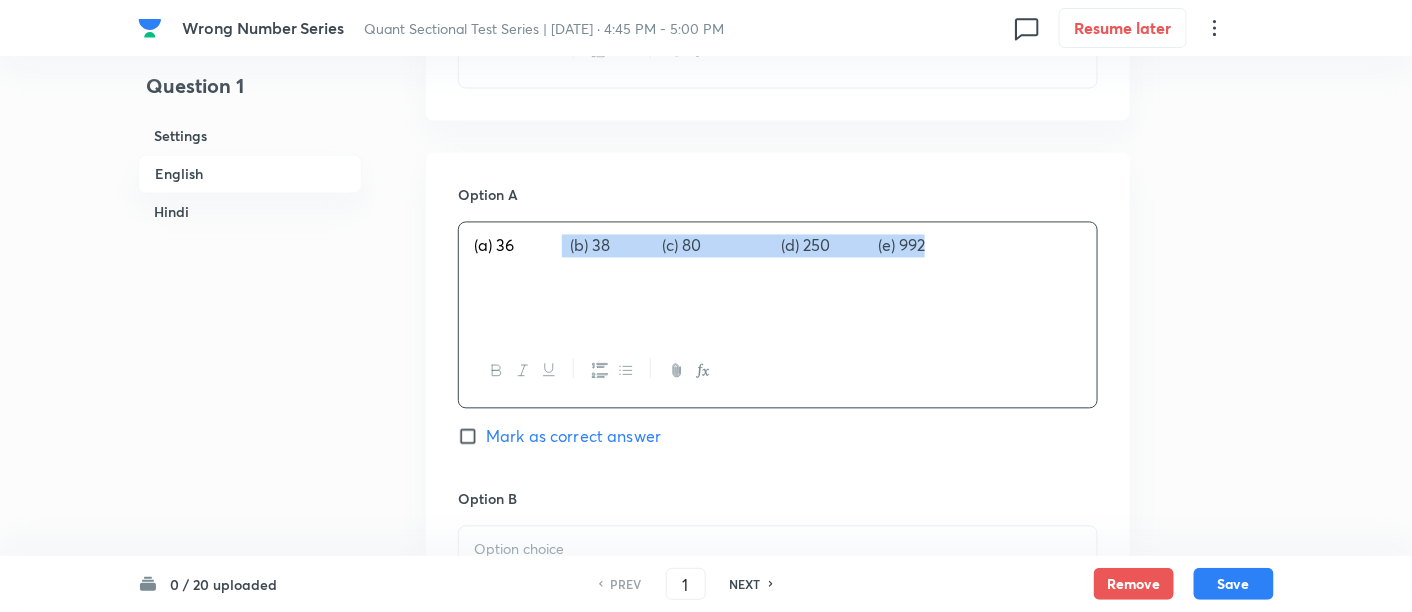 drag, startPoint x: 567, startPoint y: 243, endPoint x: 1051, endPoint y: 312, distance: 488.89365 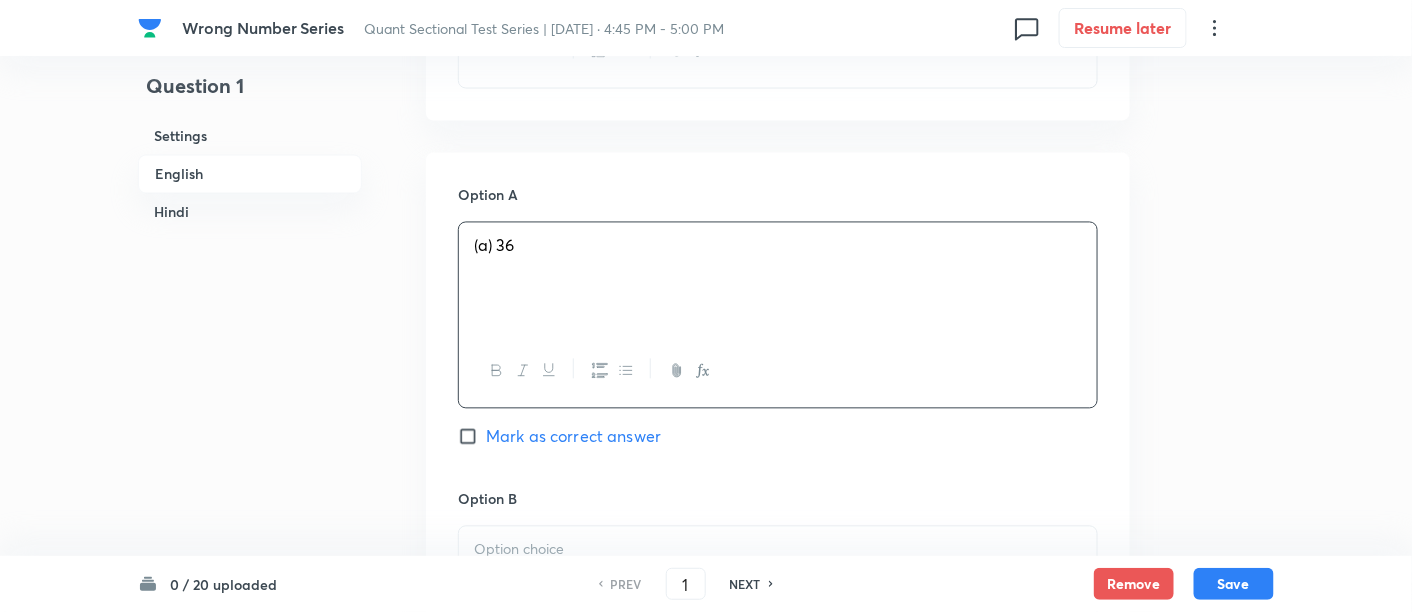 scroll, scrollTop: 1425, scrollLeft: 0, axis: vertical 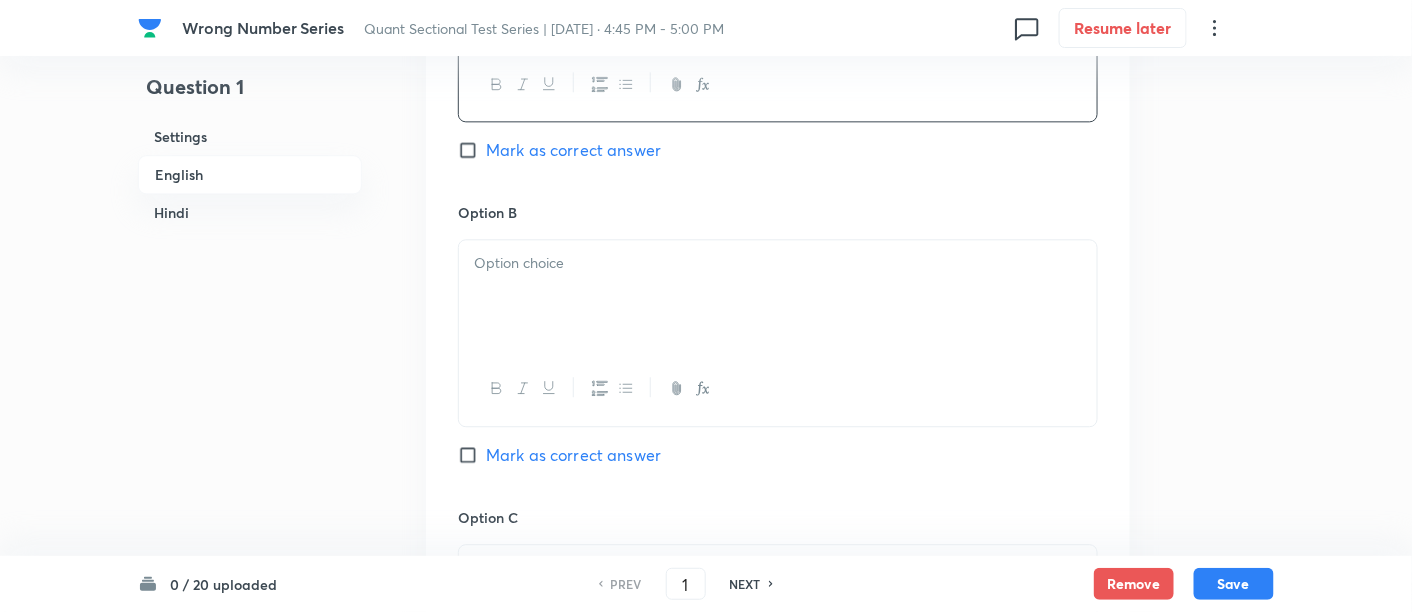 click at bounding box center [778, 296] 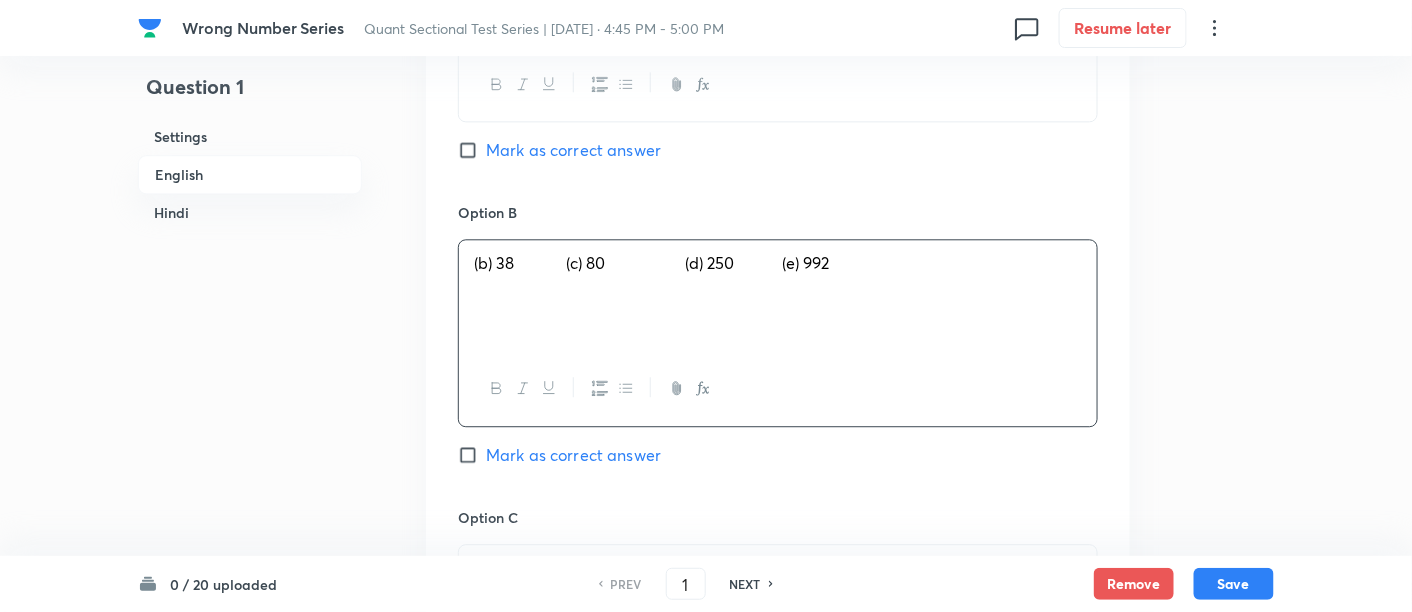 drag, startPoint x: 574, startPoint y: 267, endPoint x: 977, endPoint y: 353, distance: 412.07404 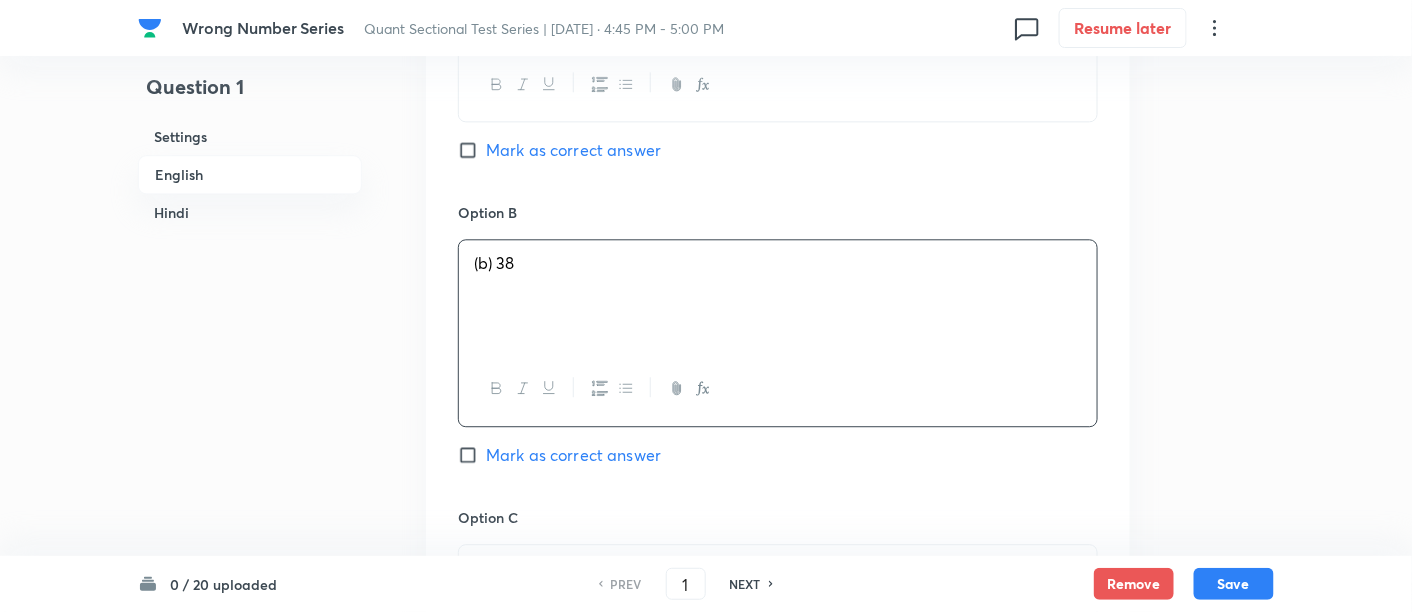 scroll, scrollTop: 1711, scrollLeft: 0, axis: vertical 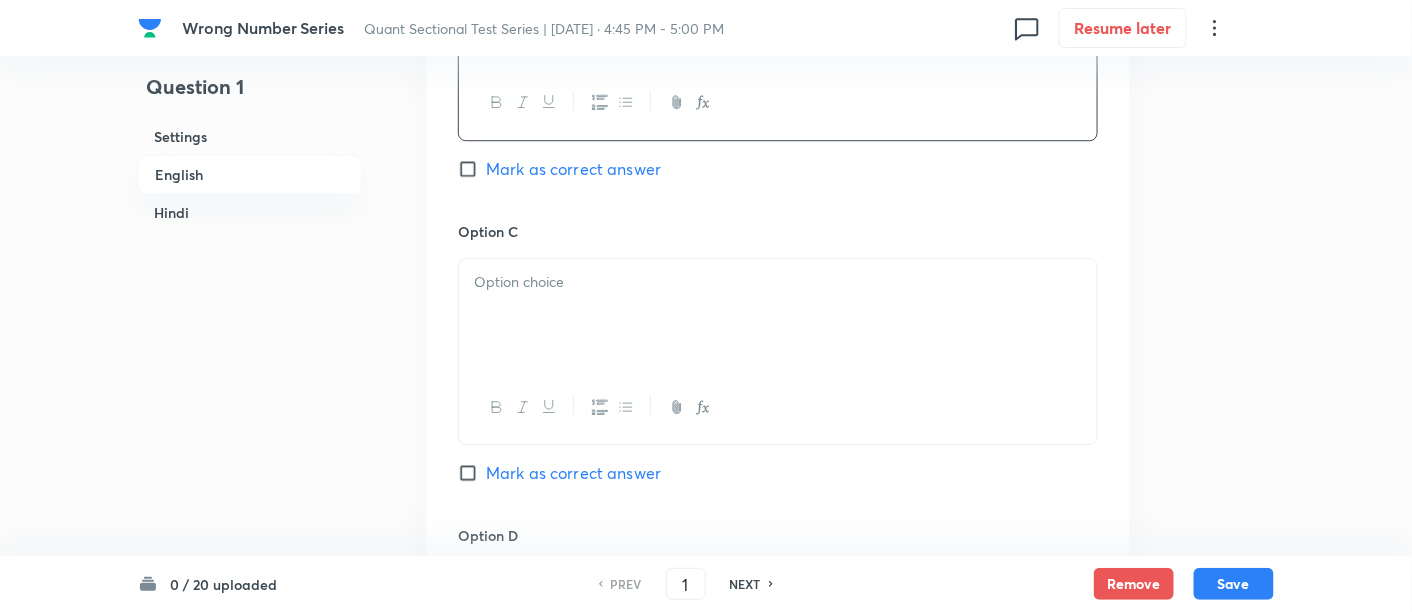 click at bounding box center (778, 315) 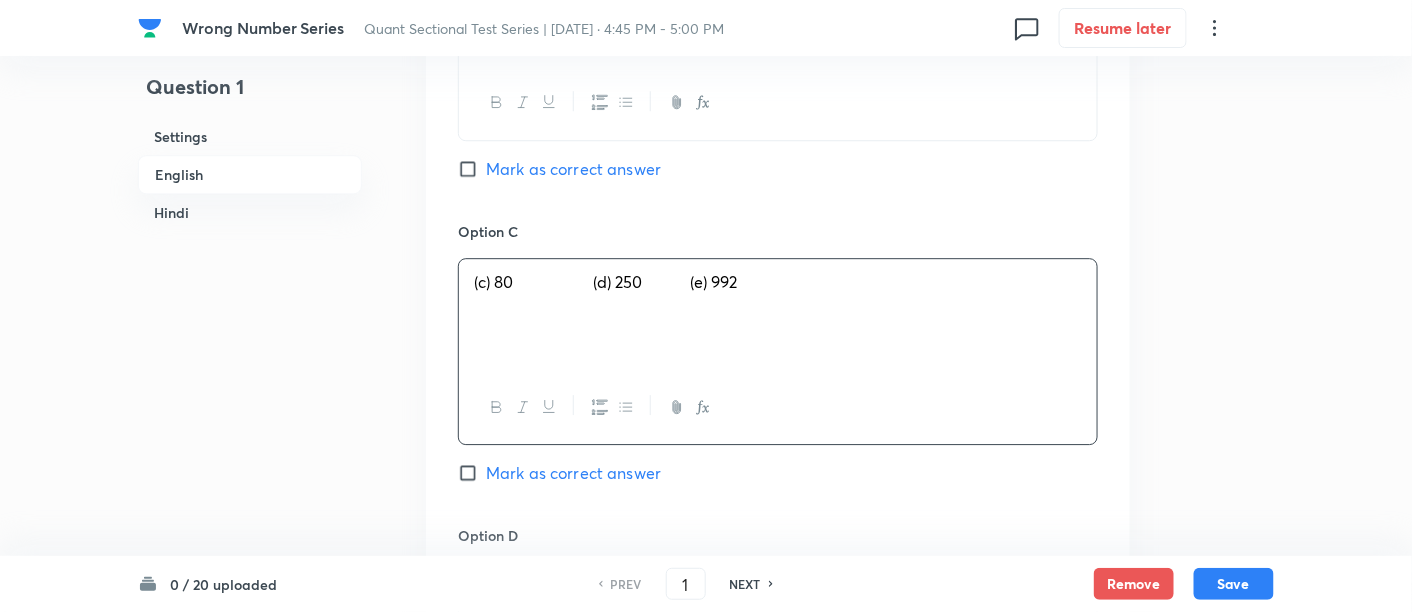 drag, startPoint x: 600, startPoint y: 278, endPoint x: 908, endPoint y: 354, distance: 317.23807 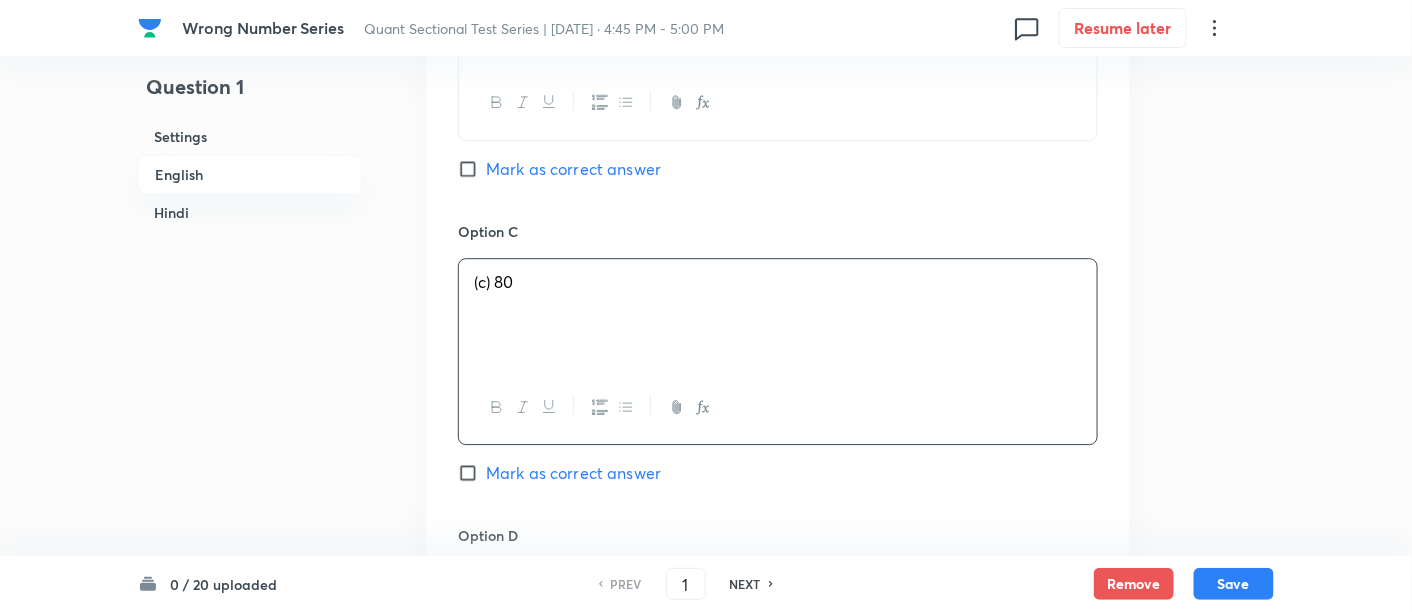 scroll, scrollTop: 2035, scrollLeft: 0, axis: vertical 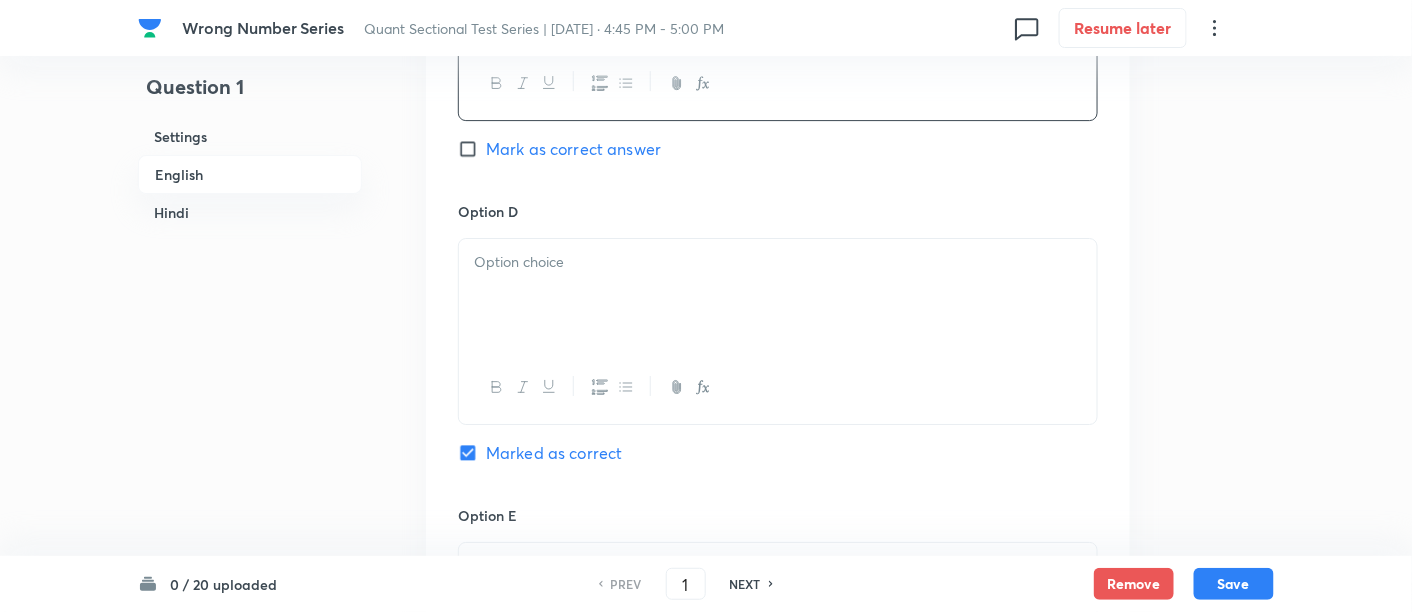click at bounding box center (778, 295) 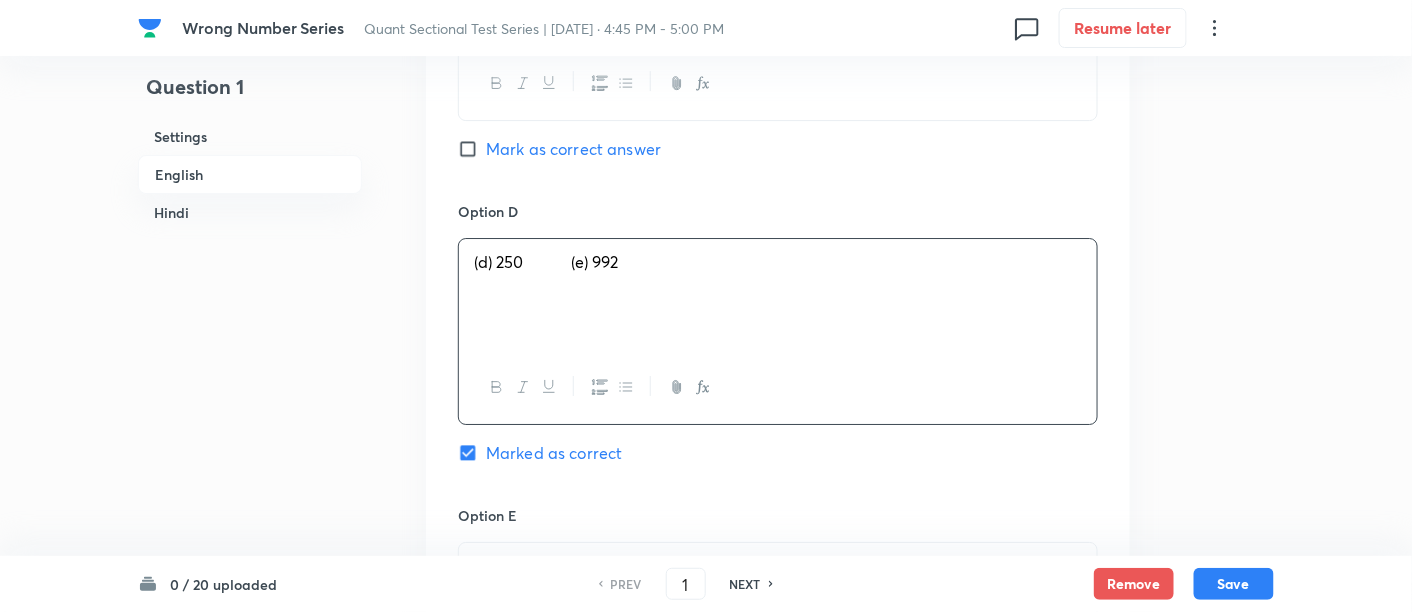 drag, startPoint x: 577, startPoint y: 255, endPoint x: 818, endPoint y: 350, distance: 259.04825 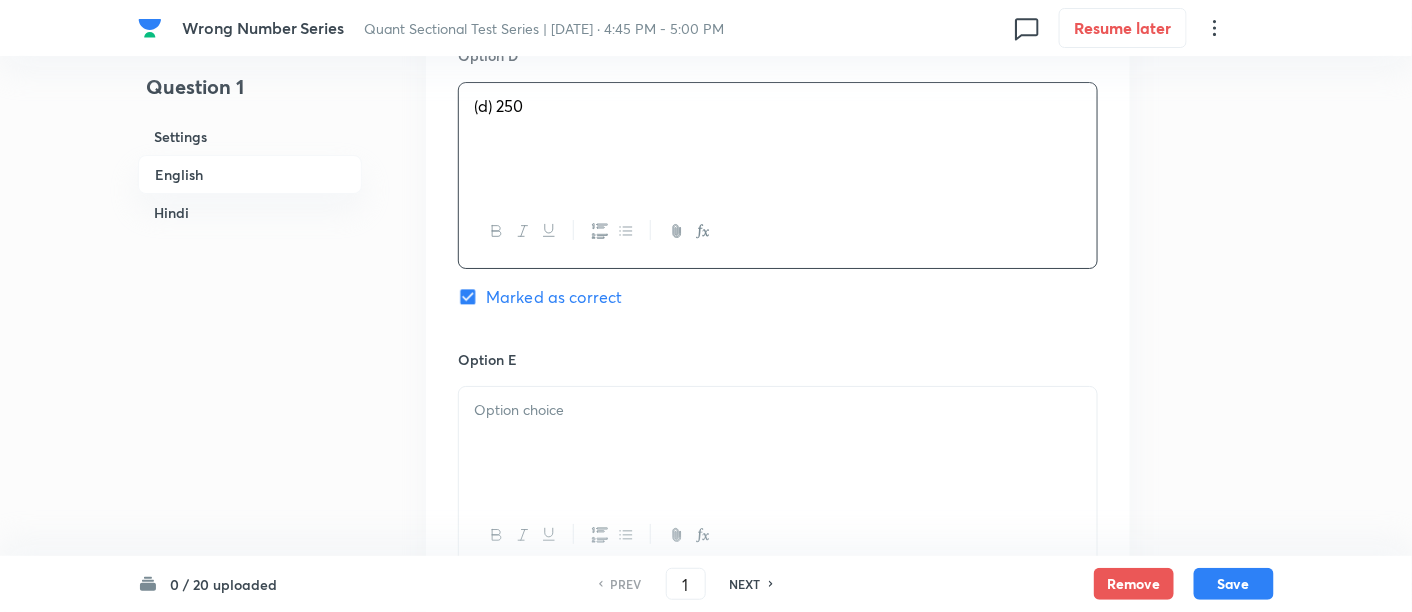 scroll, scrollTop: 2278, scrollLeft: 0, axis: vertical 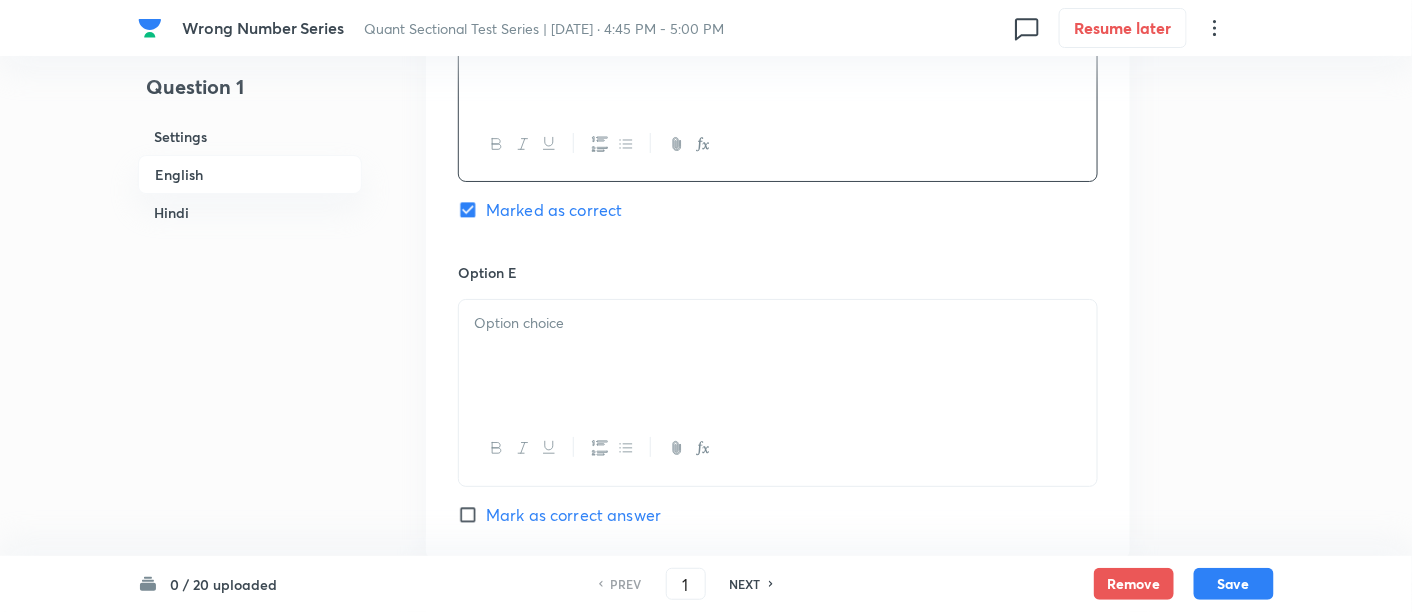 click at bounding box center (778, 356) 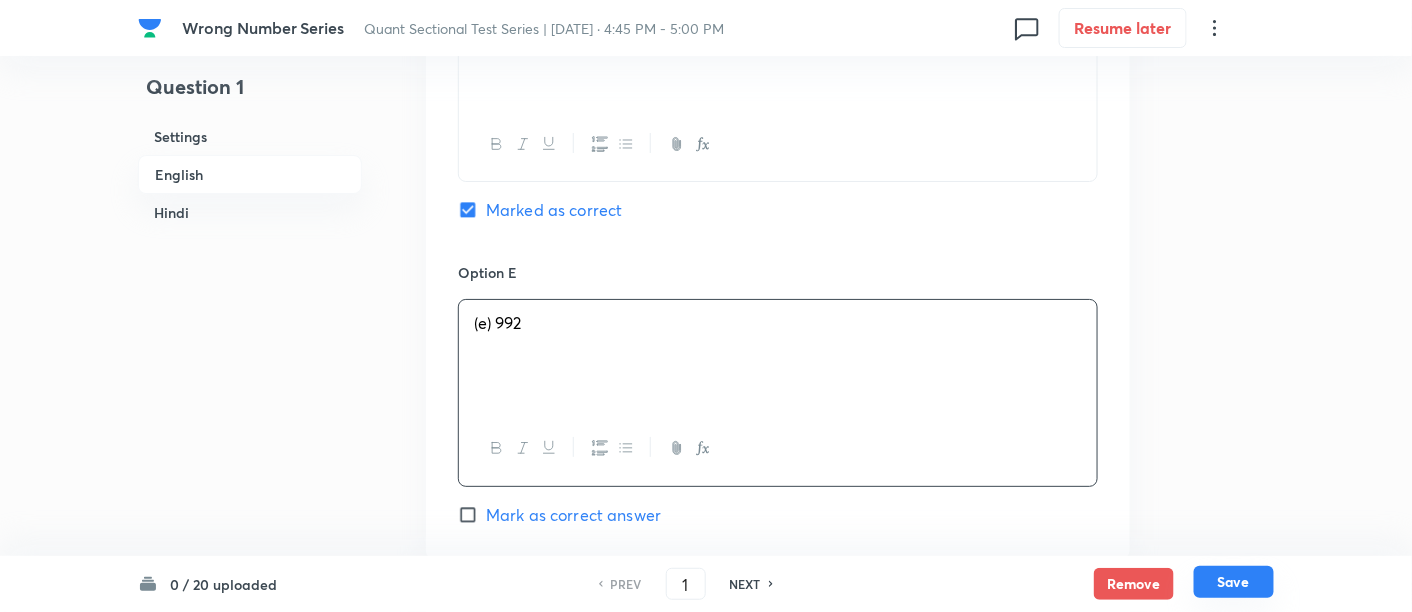 click on "Save" at bounding box center (1234, 582) 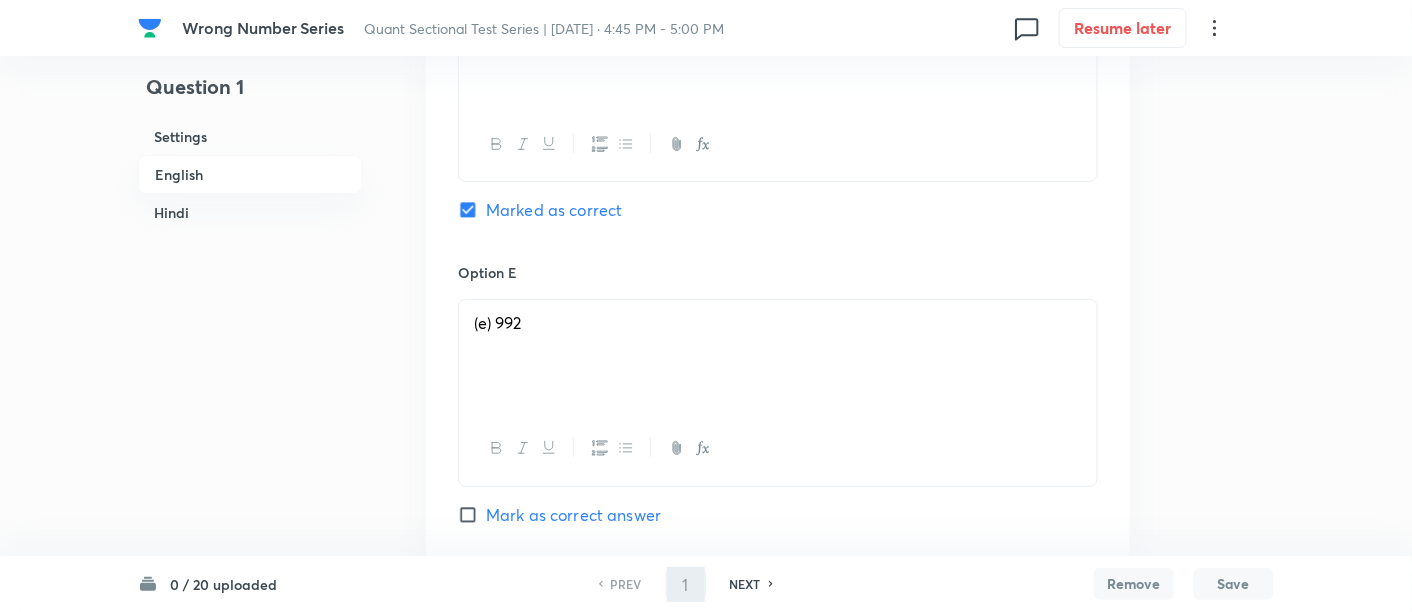 type on "2" 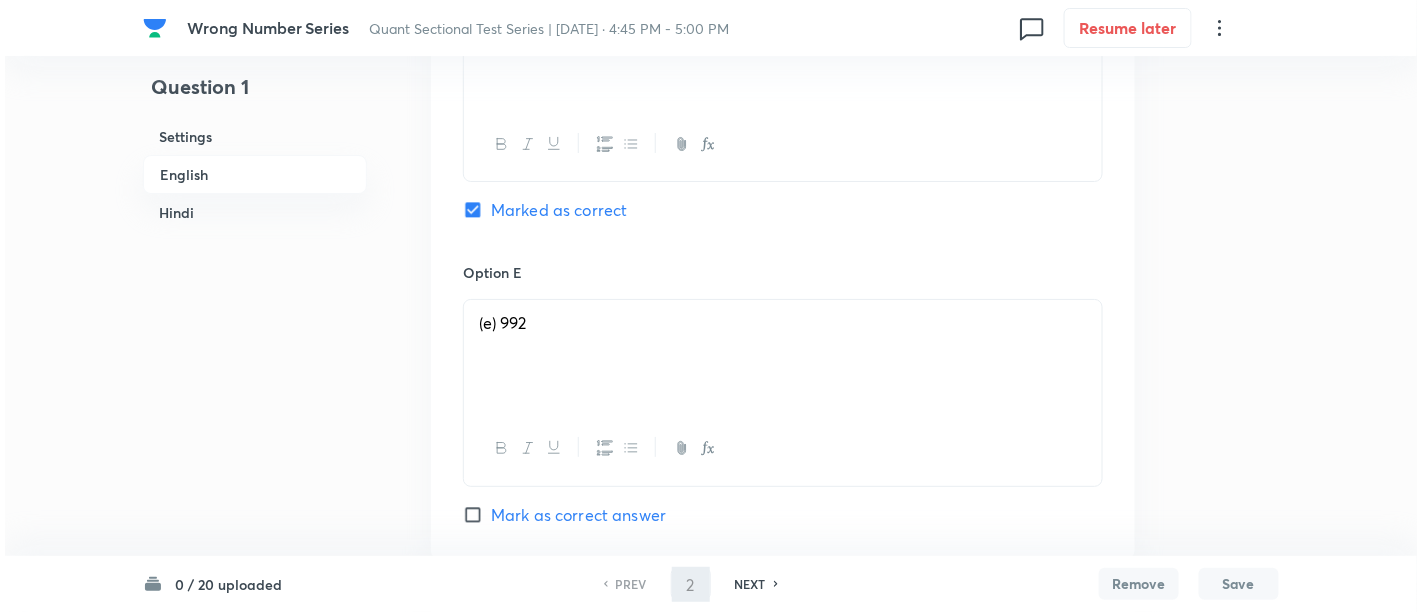scroll, scrollTop: 0, scrollLeft: 0, axis: both 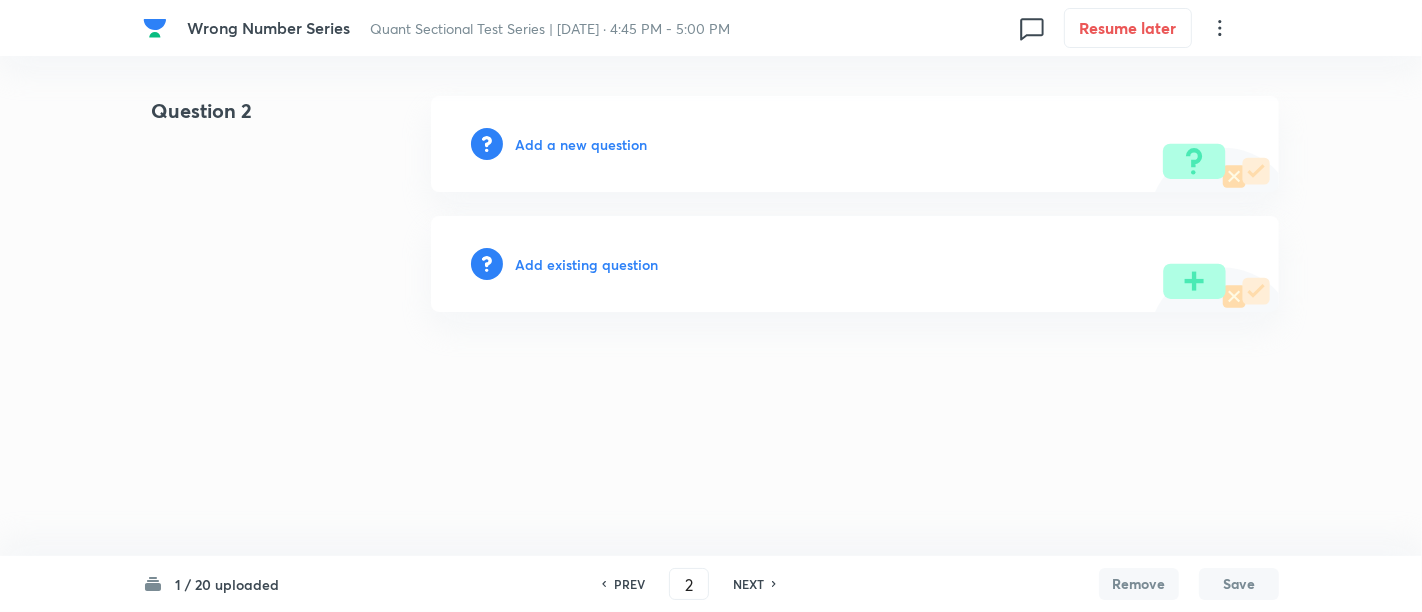 click on "Add a new question" at bounding box center [581, 144] 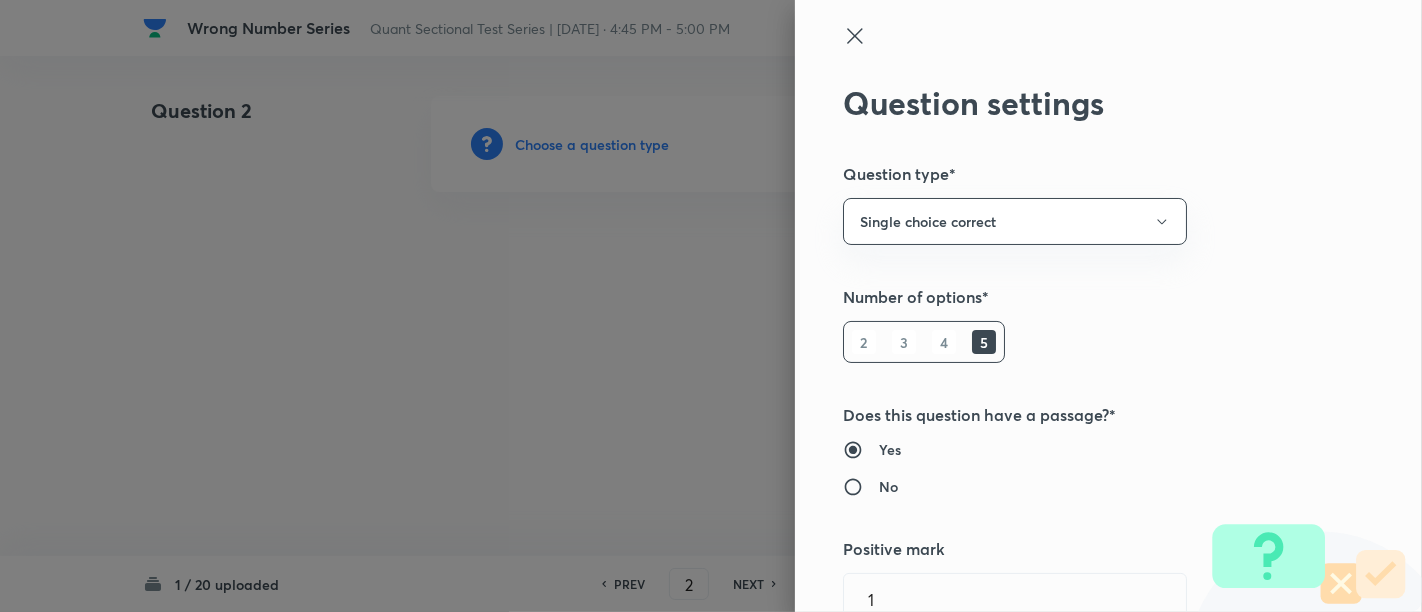type 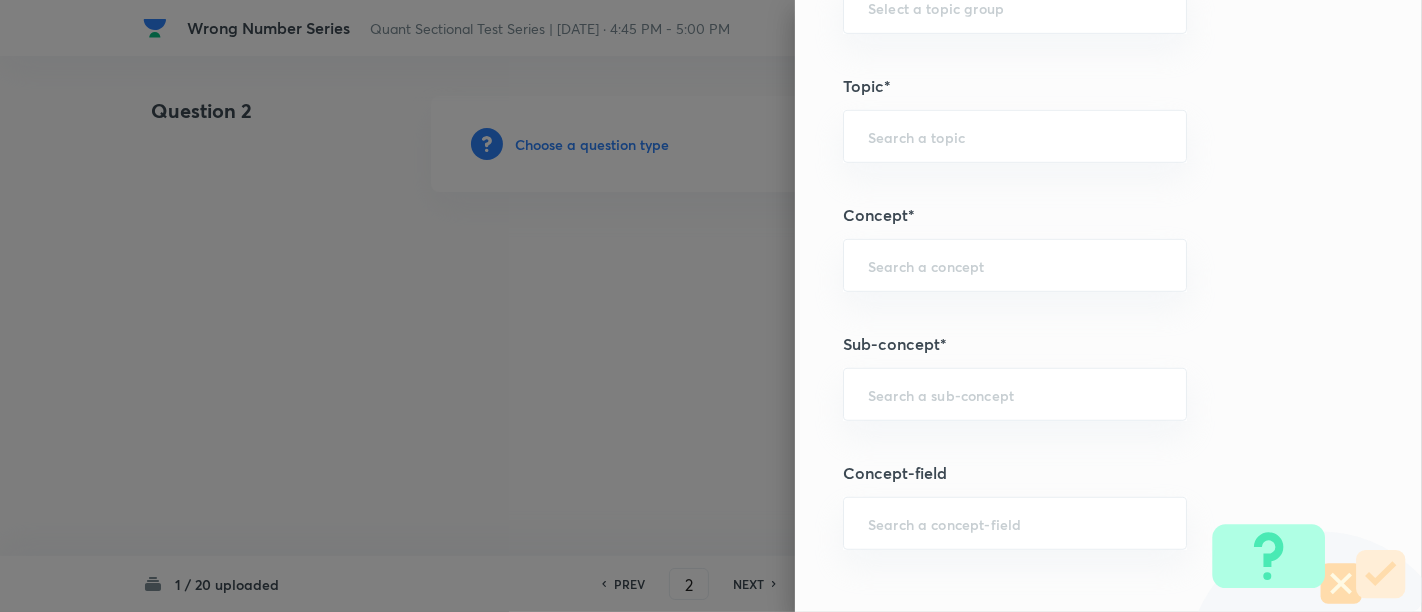 scroll, scrollTop: 957, scrollLeft: 0, axis: vertical 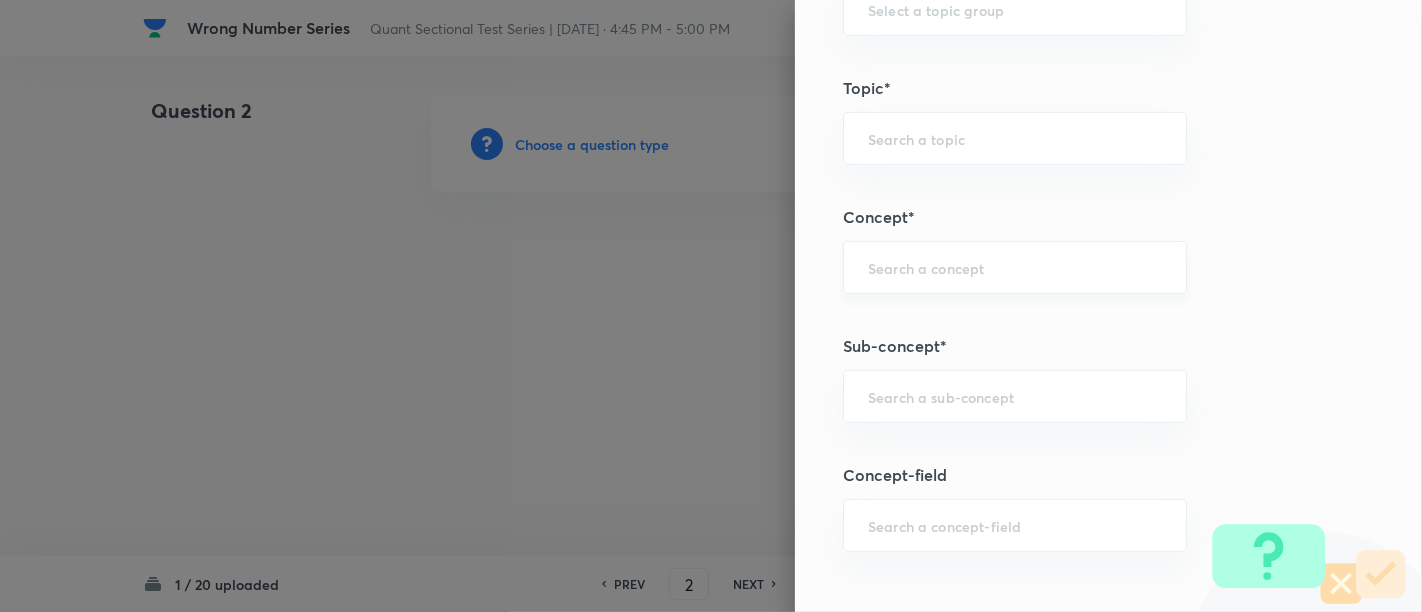 click on "​" at bounding box center [1015, 267] 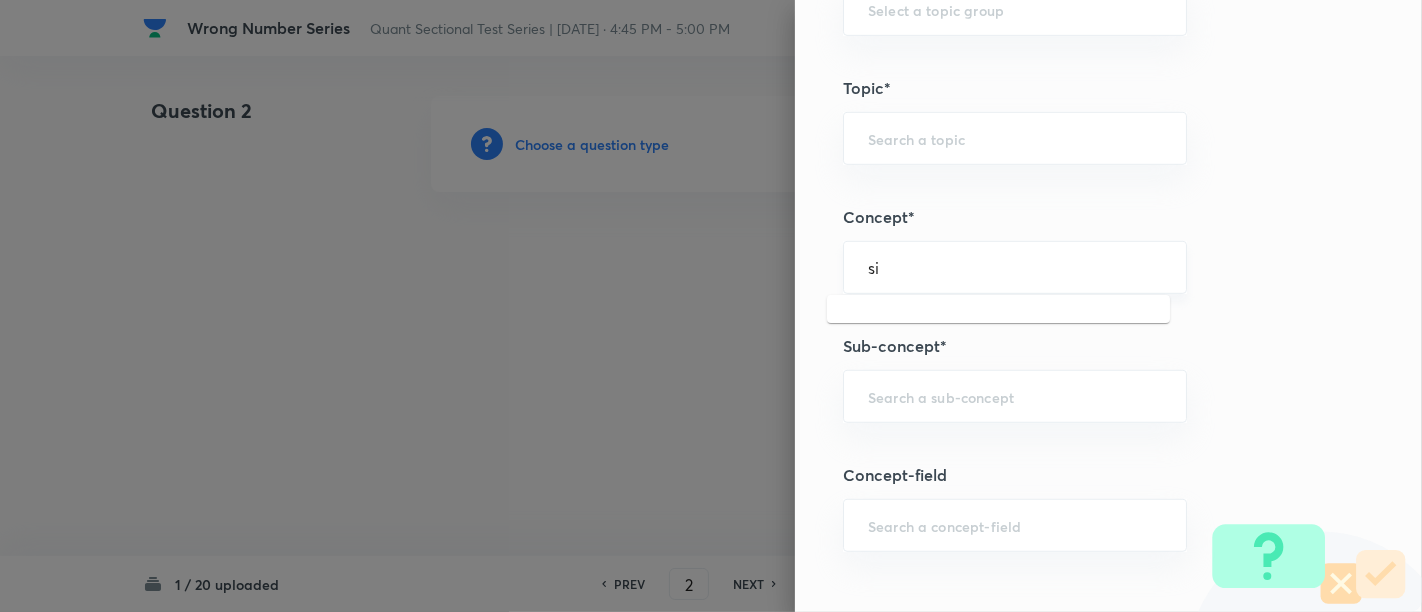 type on "s" 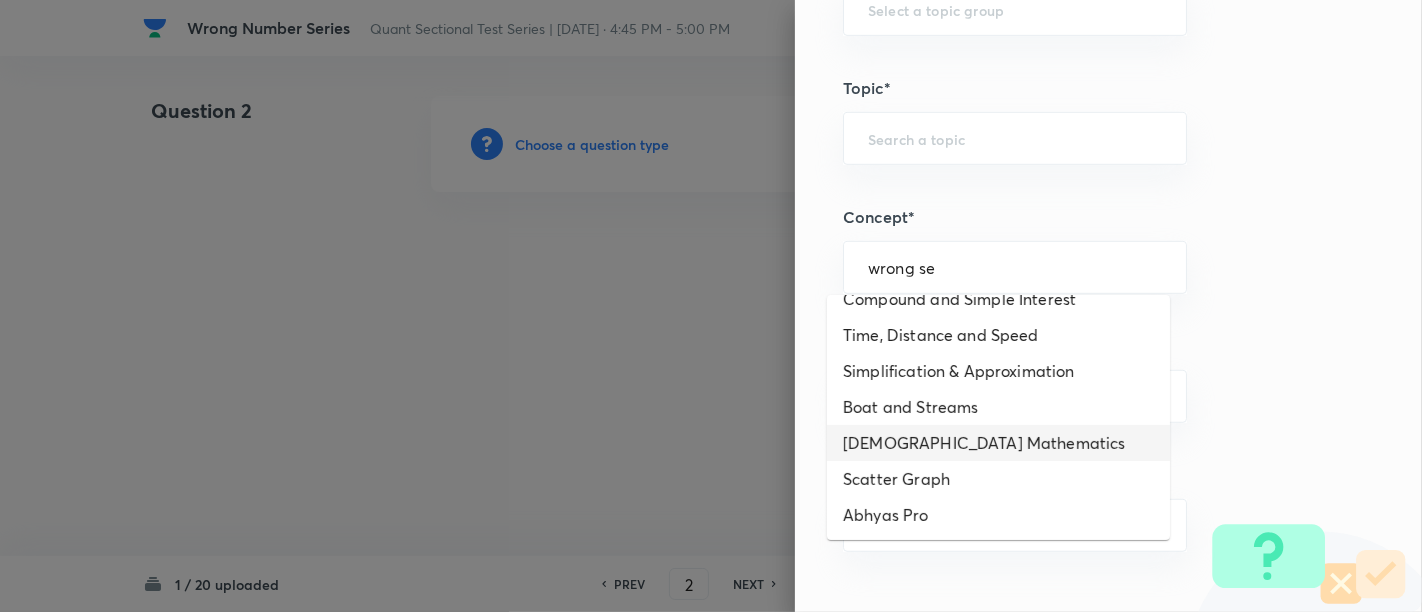 scroll, scrollTop: 0, scrollLeft: 0, axis: both 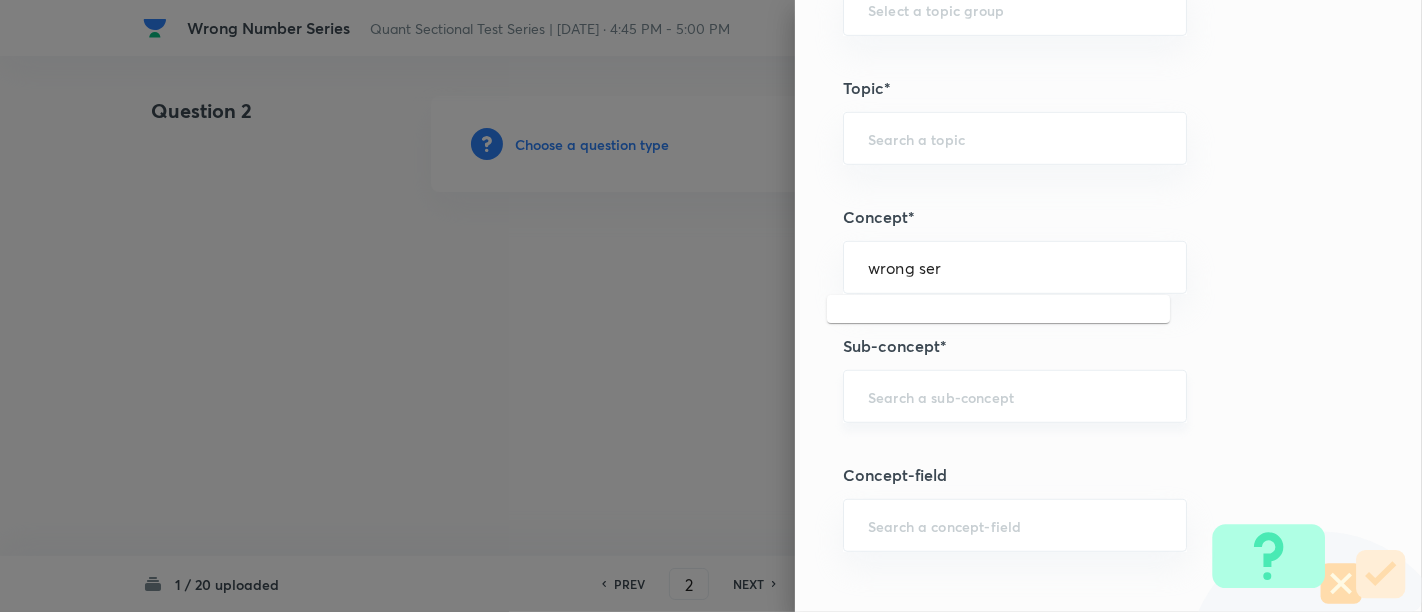 type on "wrong ser" 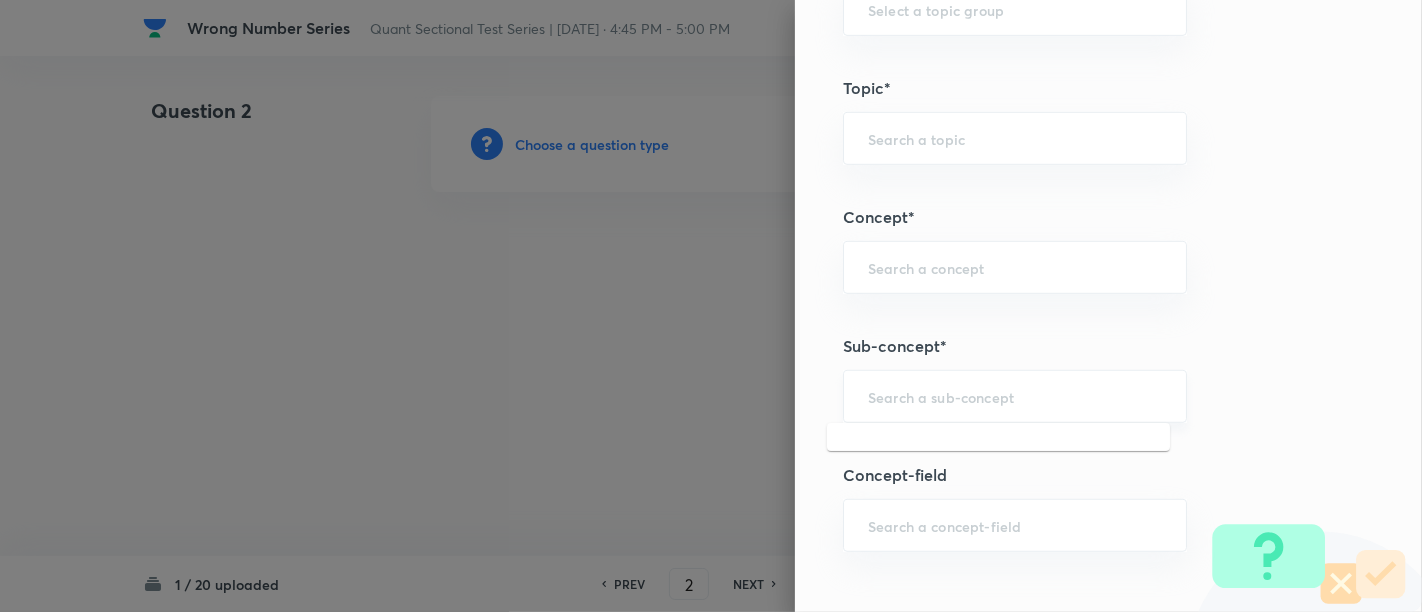 click at bounding box center [1015, 396] 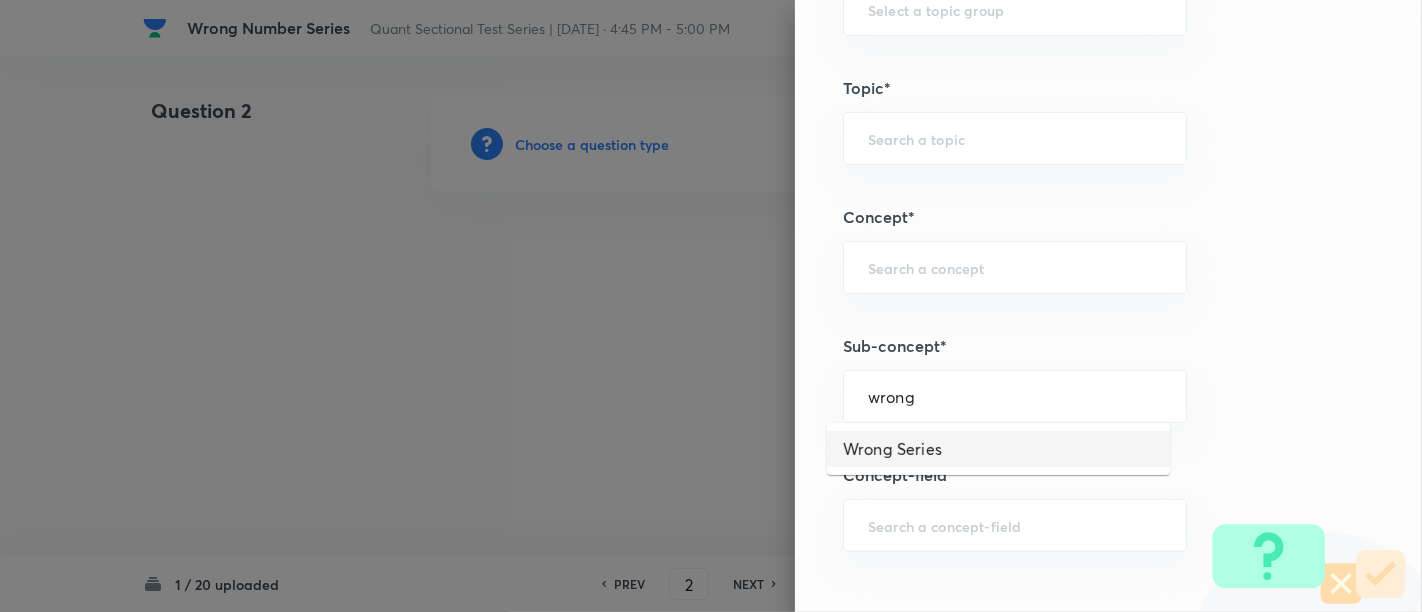click on "Wrong Series" at bounding box center (998, 449) 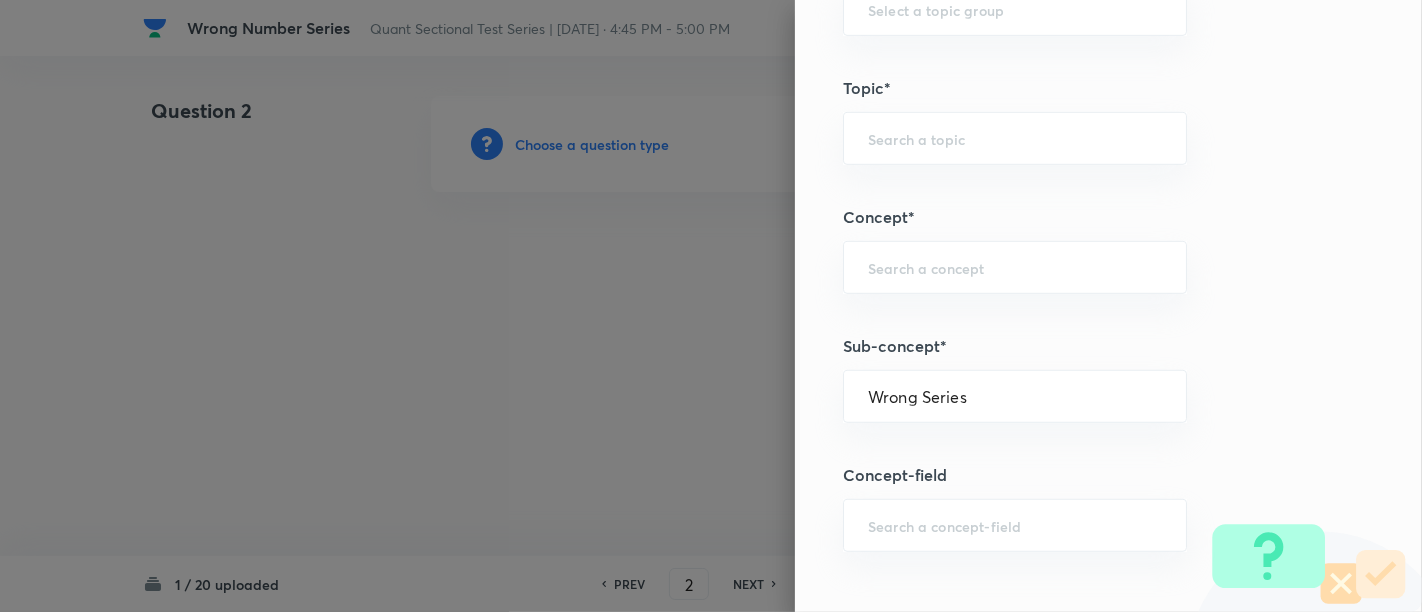 type on "Quantitative Aptitude" 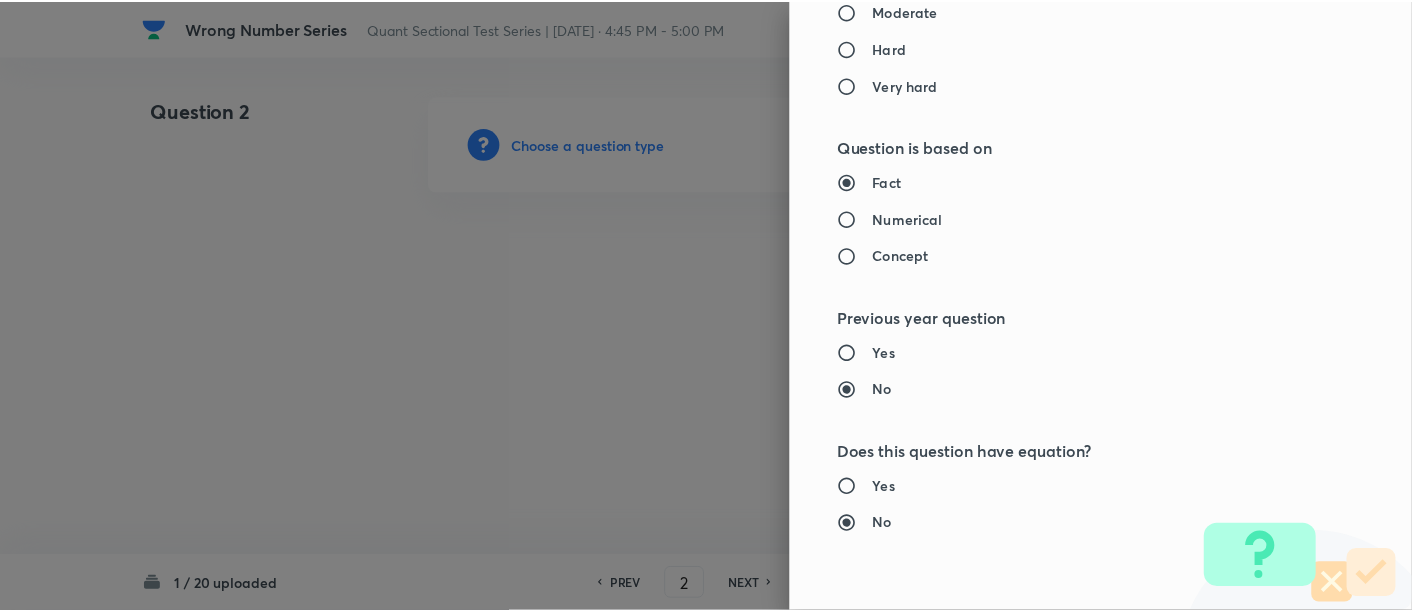 scroll, scrollTop: 2108, scrollLeft: 0, axis: vertical 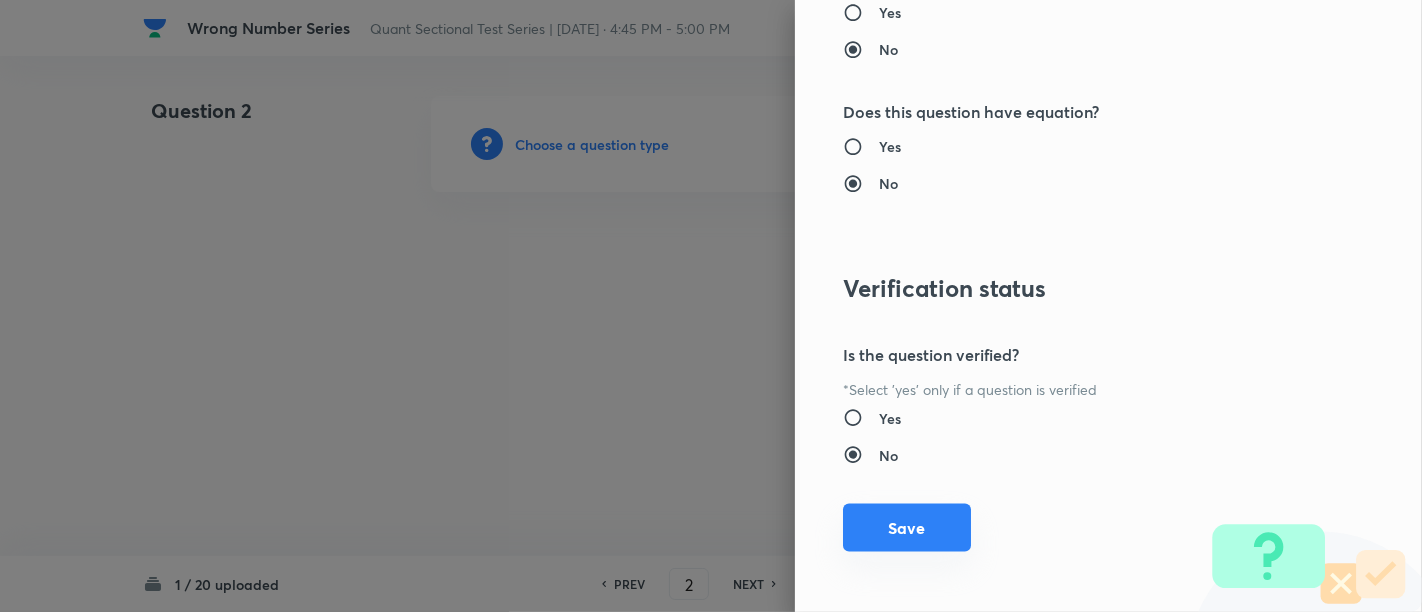 click on "Save" at bounding box center (907, 528) 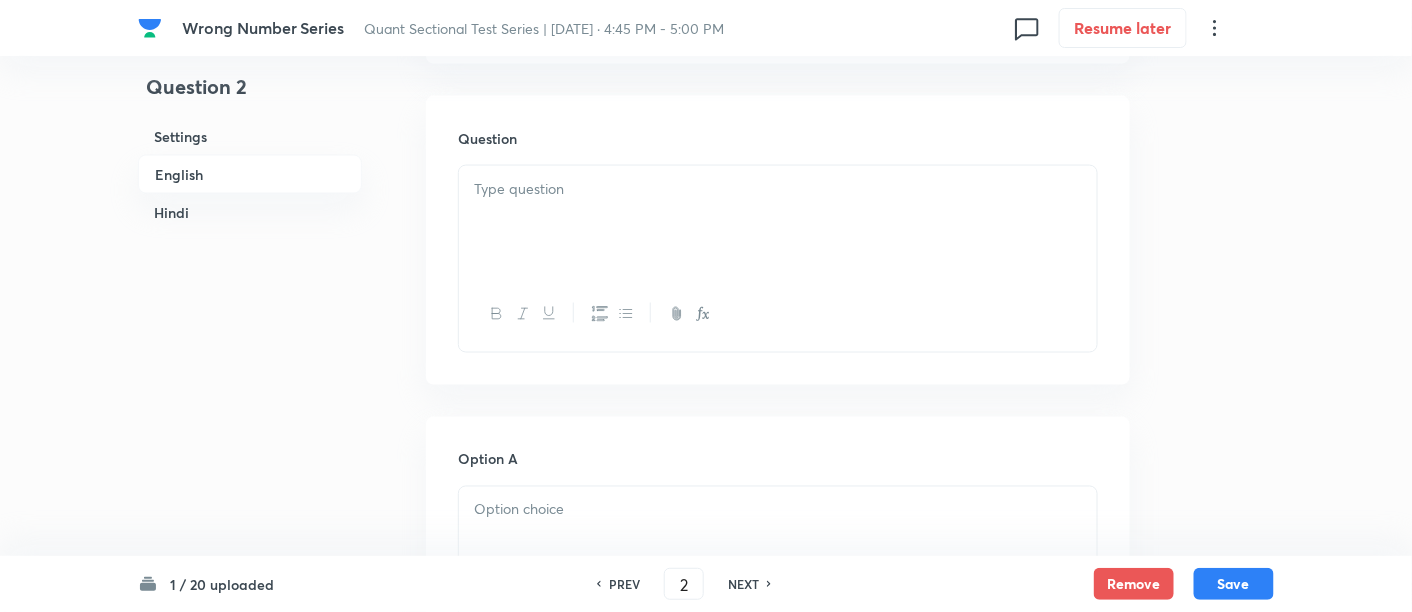 scroll, scrollTop: 893, scrollLeft: 0, axis: vertical 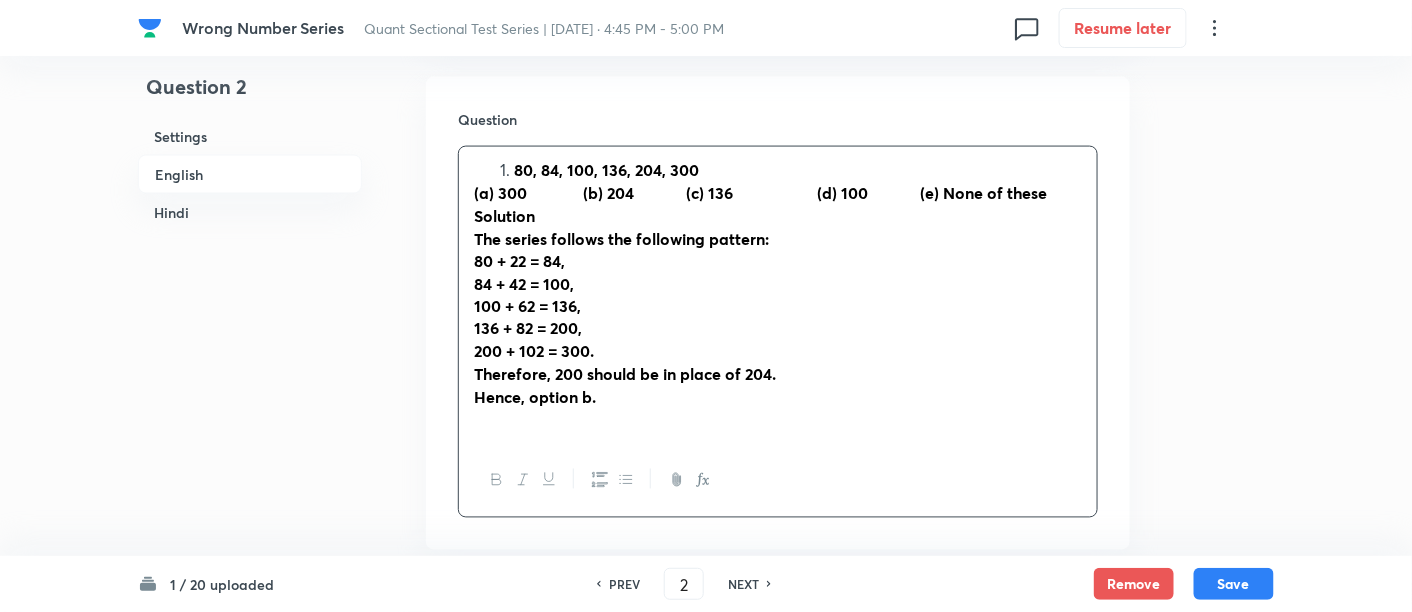 click on "80, 84, 100, 136, 204, 300 (a) 300             	(b) 204            	(c) 136                    	(d) 100            	(e) None of these Solution The series follows the following pattern: 80 + 22 = 84, 84 + 42 = 100, 100 + 62 = 136, 136 + 82 = 200, 200 + 102 = 300. Therefore, 200 should be in place of 204. Hence, option b." at bounding box center (778, 295) 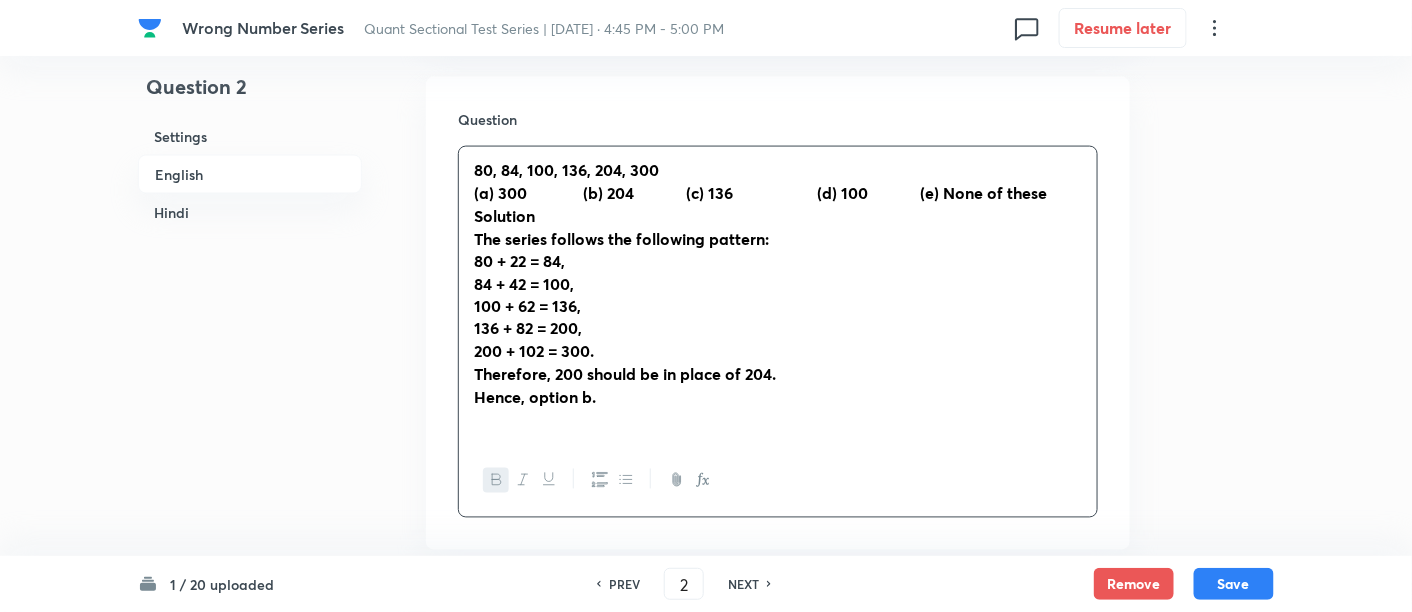 click on "80 + 22 = 84," at bounding box center (519, 260) 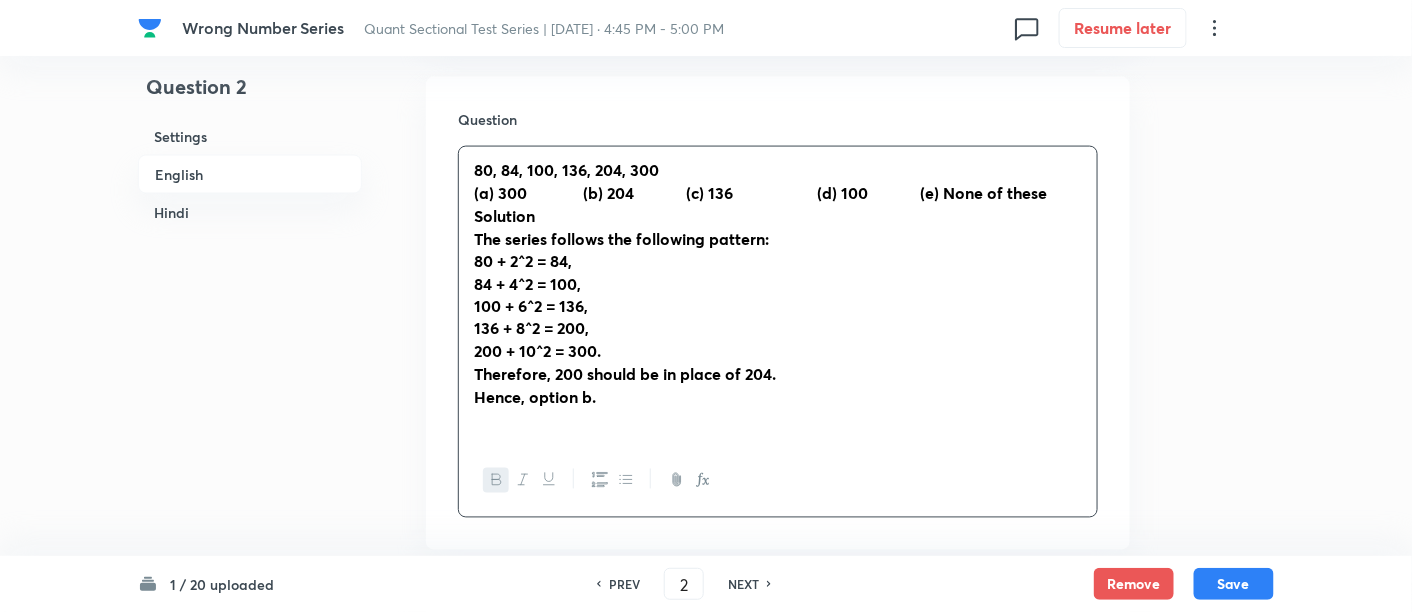 click on "80, 84, 100, 136, 204, 300 (a) 300             	(b) 204            	(c) 136                    	(d) 100            	(e) None of these Solution The series follows the following pattern: 80 + 2^2 = 84, 84 + 4^2 = 100, 100 + 6^2 = 136, 136 + 8^2 = 200, 200 + 10^2 = 300. Therefore, 200 should be in place of 204. Hence, option b." at bounding box center [778, 295] 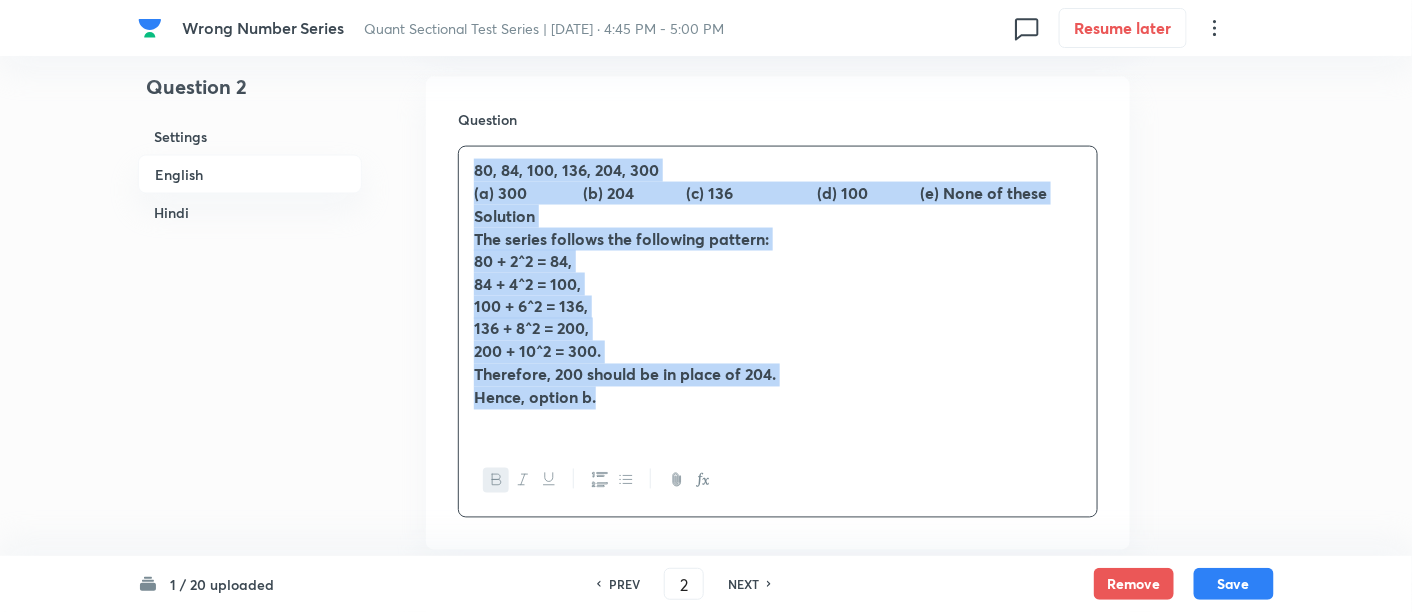 drag, startPoint x: 660, startPoint y: 403, endPoint x: 411, endPoint y: 46, distance: 435.25854 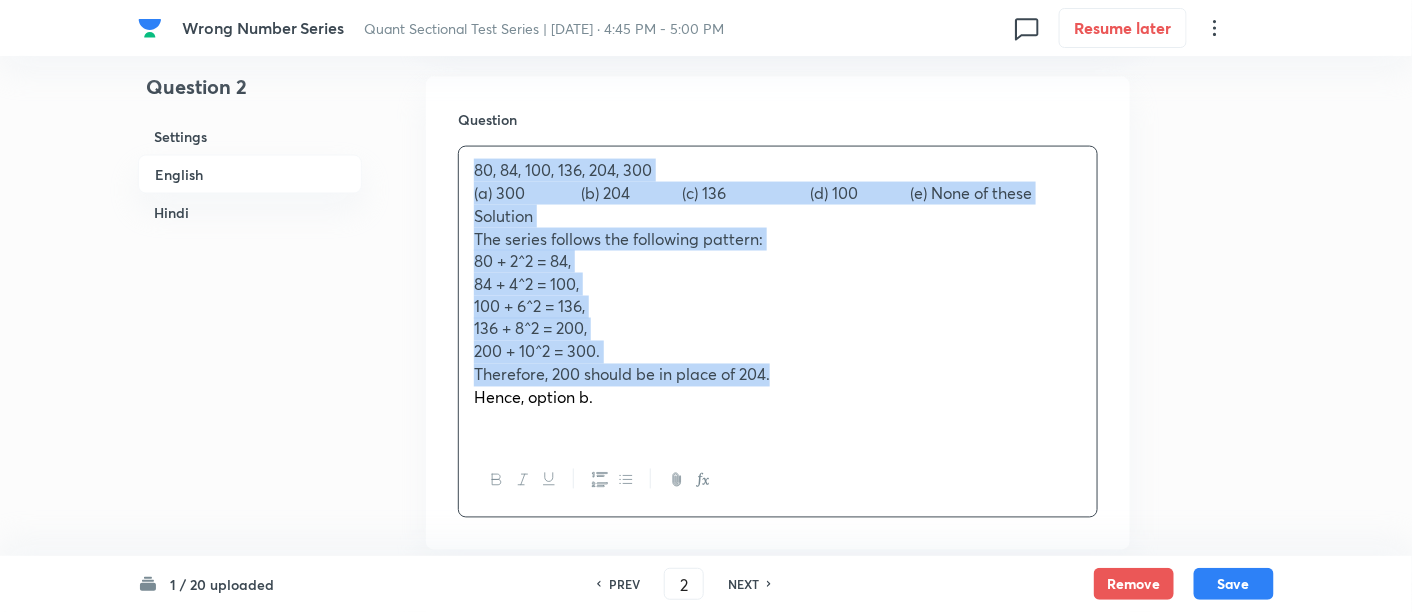 copy on "80, 84, 100, 136, 204, 300 (a) 300             	(b) 204            	(c) 136                    	(d) 100            	(e) None of these Solution The series follows the following pattern: 80 + 2^2 = 84, 84 + 4^2 = 100, 100 + 6^2 = 136, 136 + 8^2 = 200, 200 + 10^2 = 300. Therefore, 200 should be in place of 204. Hence, option b." 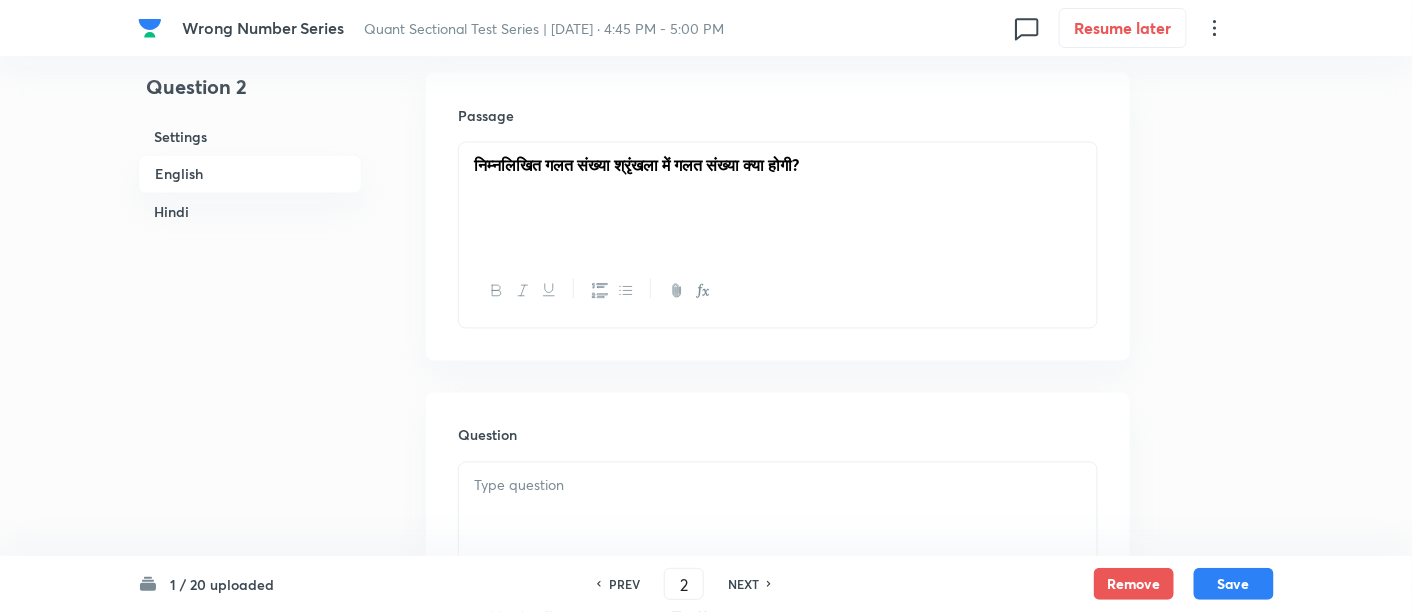 scroll, scrollTop: 3588, scrollLeft: 0, axis: vertical 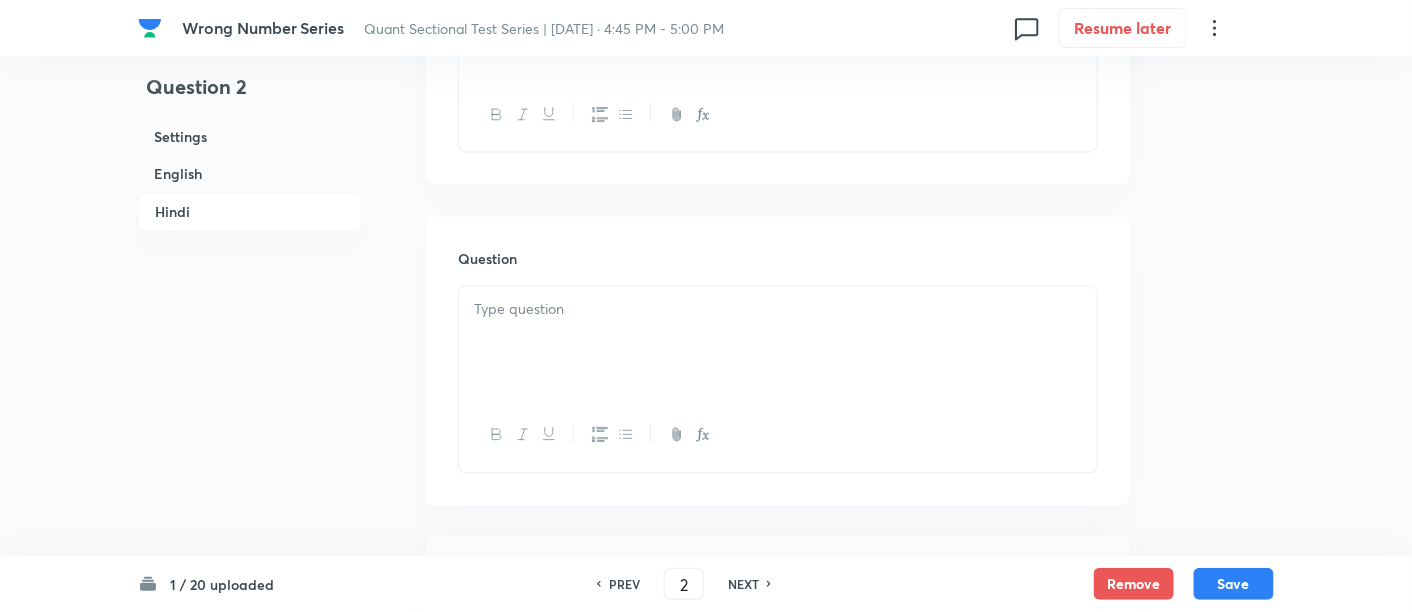 click at bounding box center (778, 342) 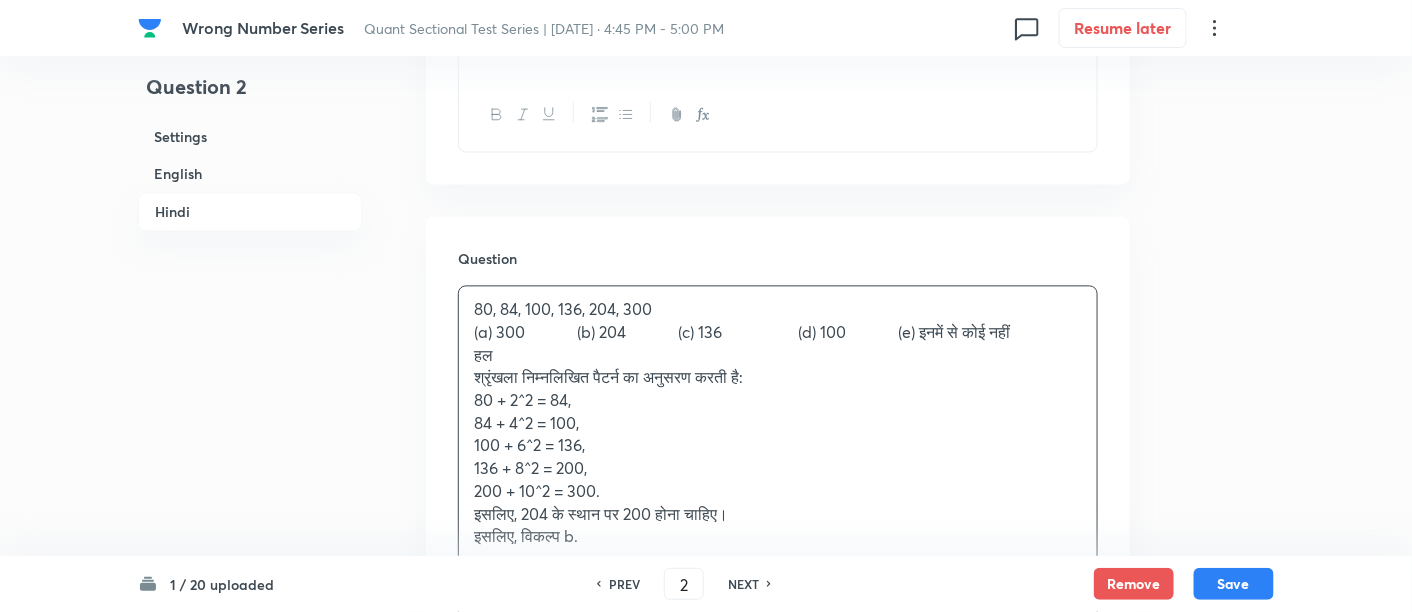 scroll, scrollTop: 3781, scrollLeft: 0, axis: vertical 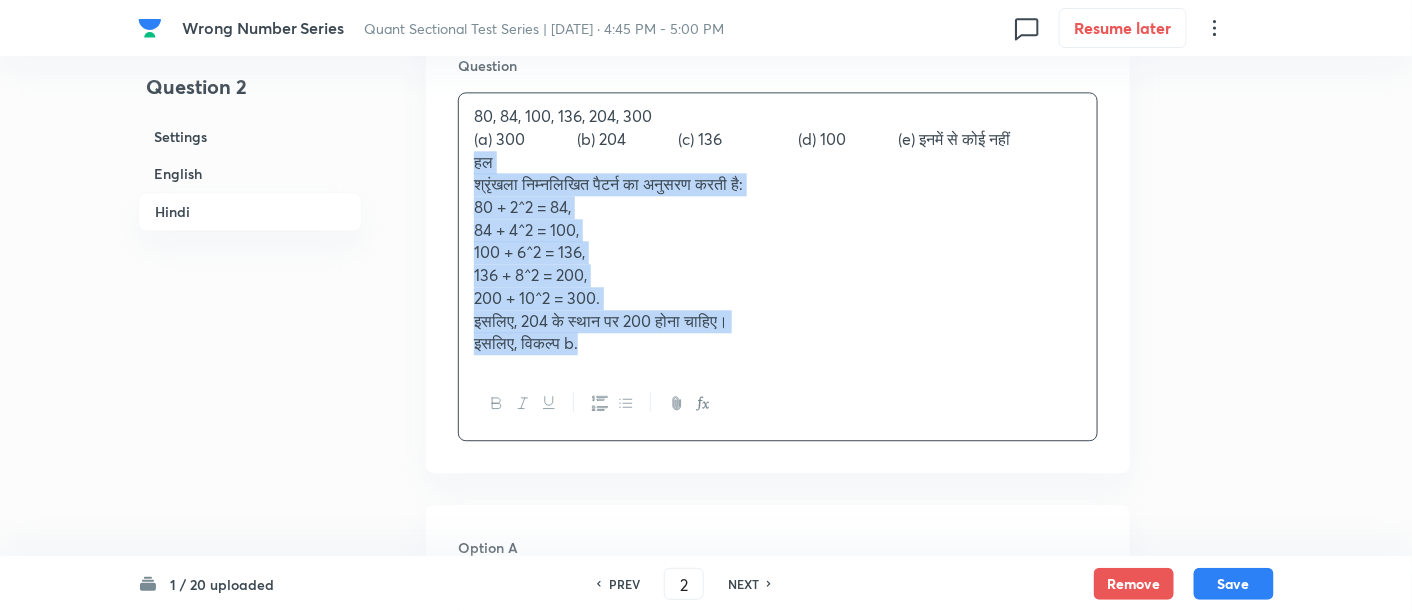 drag, startPoint x: 462, startPoint y: 155, endPoint x: 835, endPoint y: 541, distance: 536.77277 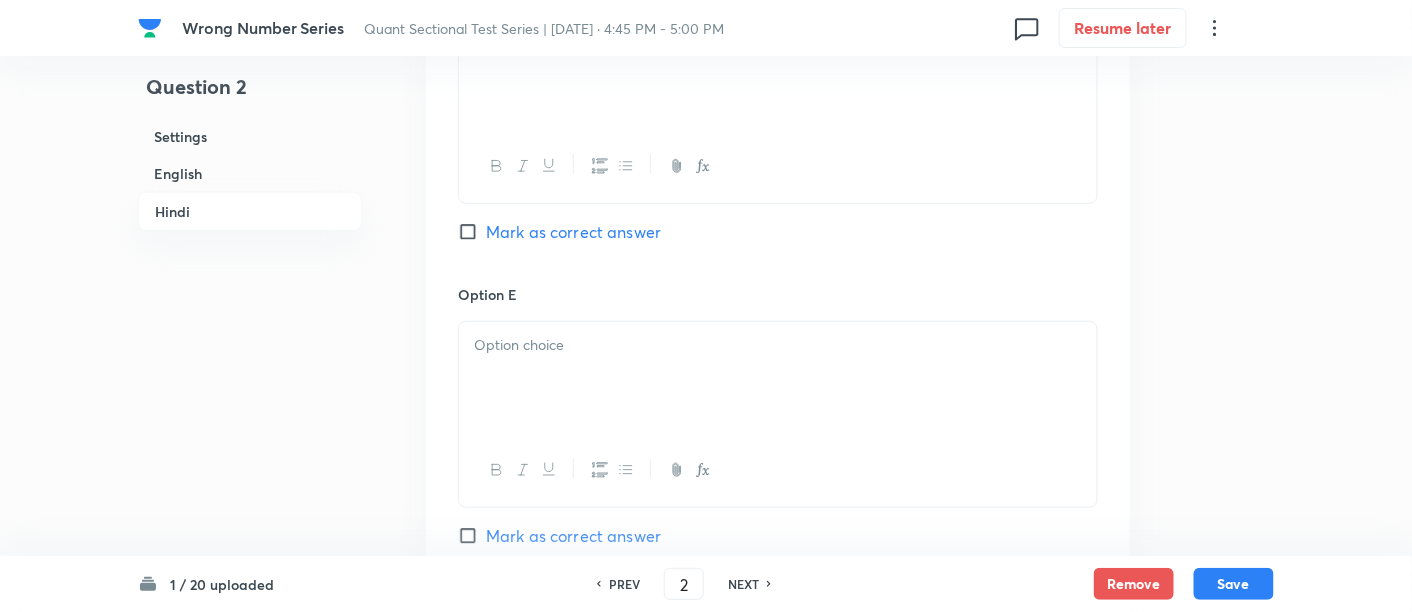 scroll, scrollTop: 5547, scrollLeft: 0, axis: vertical 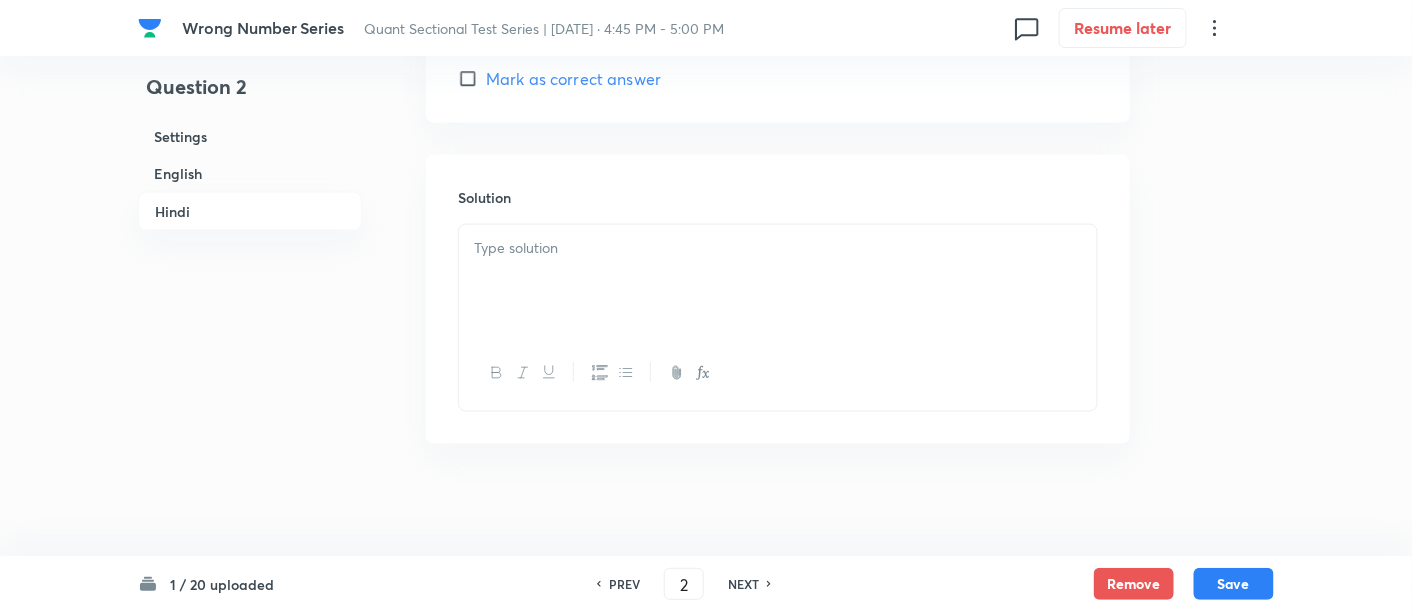 click at bounding box center (778, 248) 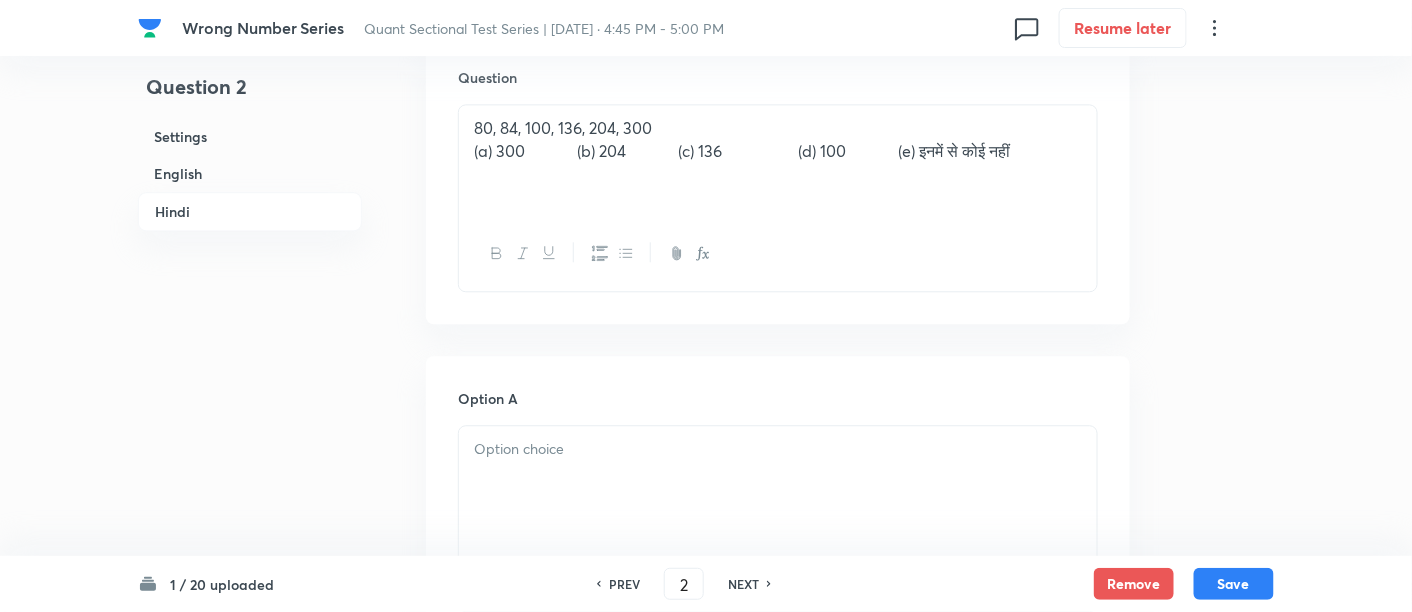 scroll, scrollTop: 3748, scrollLeft: 0, axis: vertical 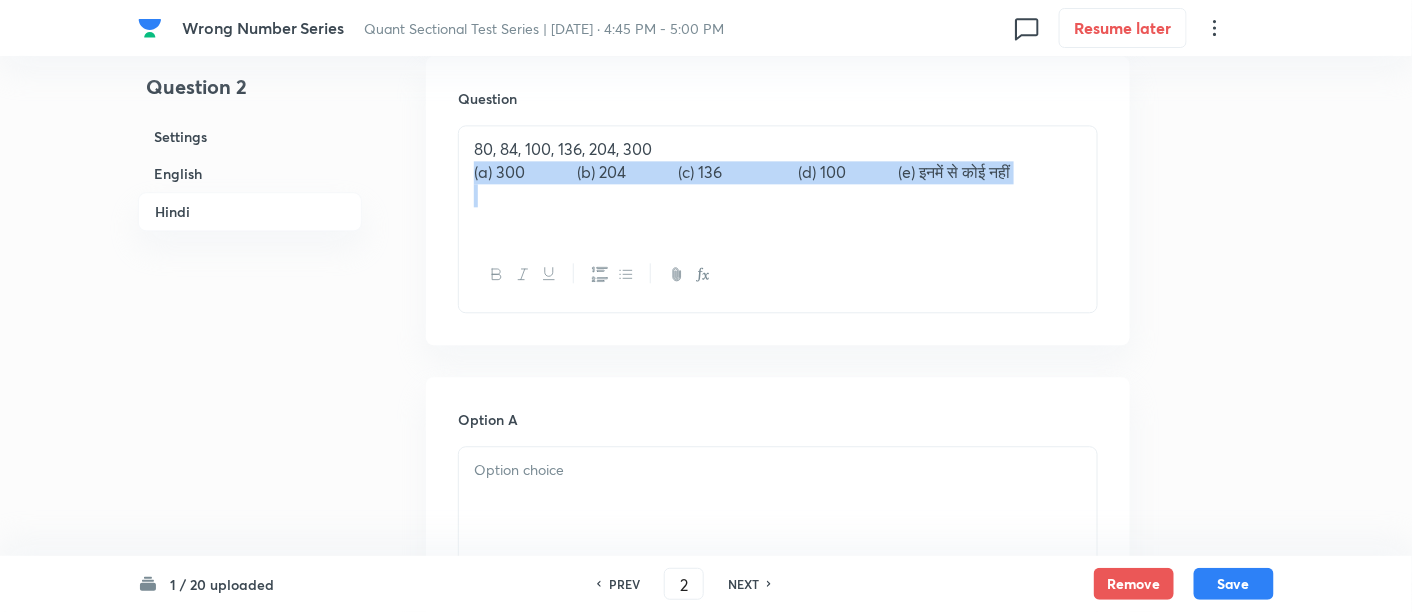 drag, startPoint x: 474, startPoint y: 165, endPoint x: 1105, endPoint y: 205, distance: 632.26654 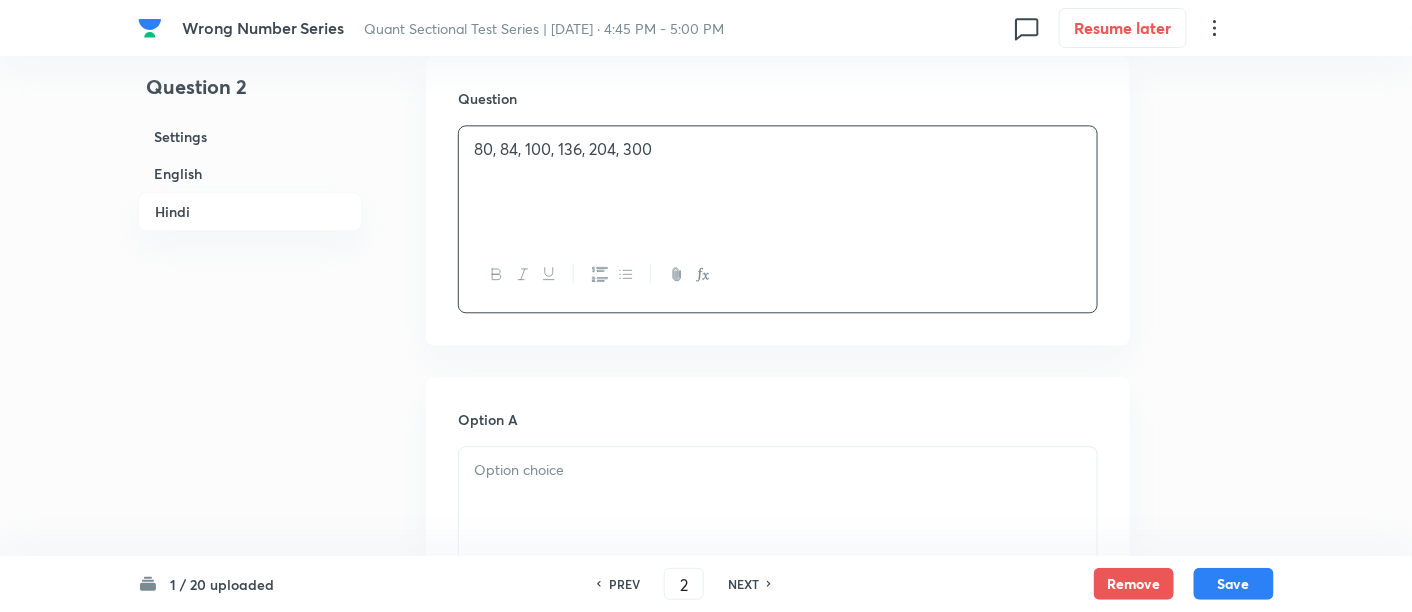 scroll, scrollTop: 4051, scrollLeft: 0, axis: vertical 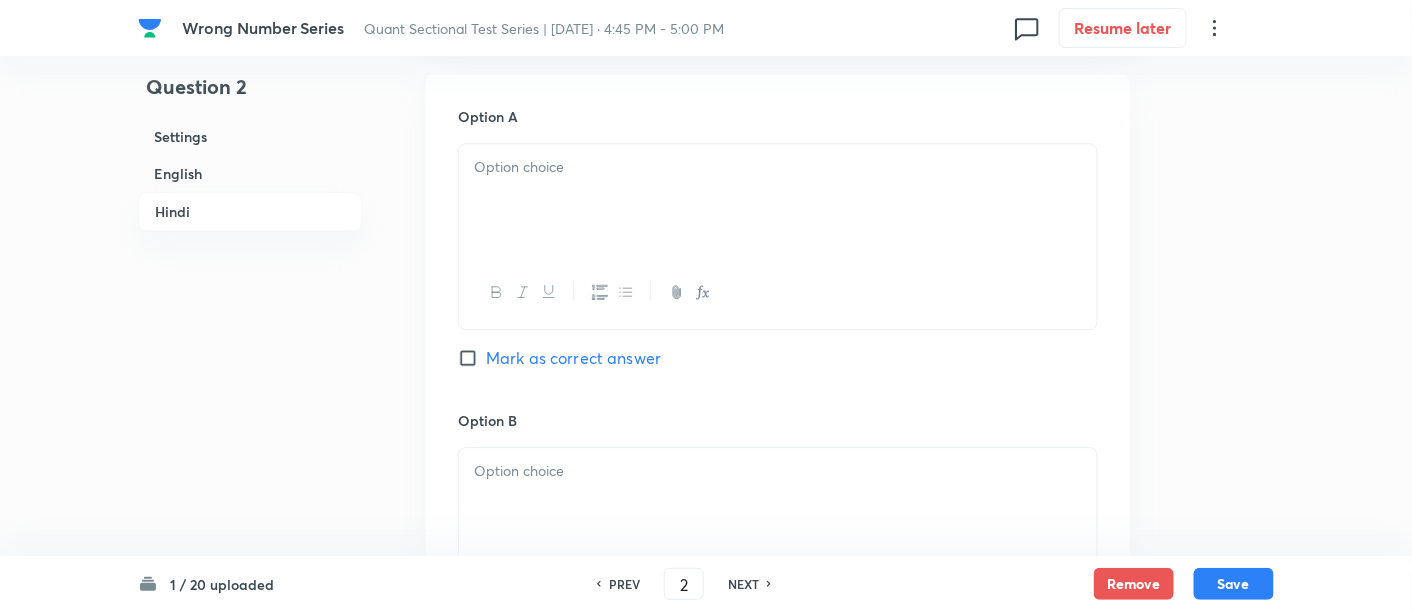 click at bounding box center [778, 200] 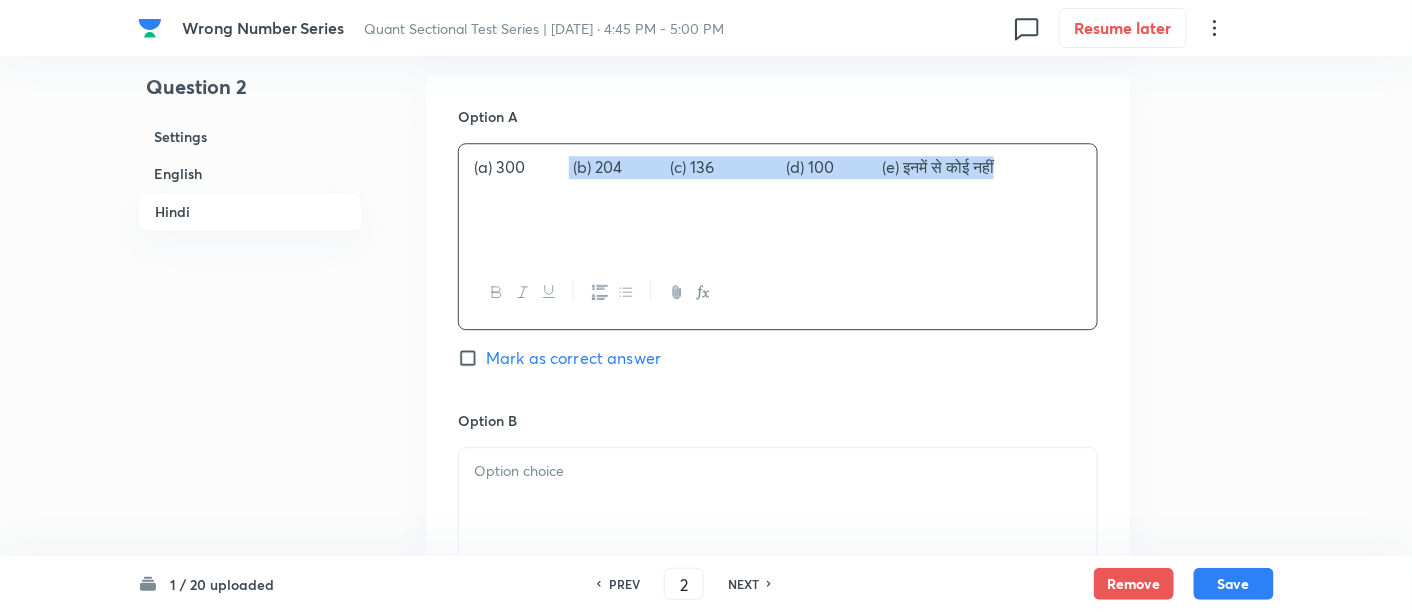 drag, startPoint x: 572, startPoint y: 158, endPoint x: 1137, endPoint y: 232, distance: 569.82544 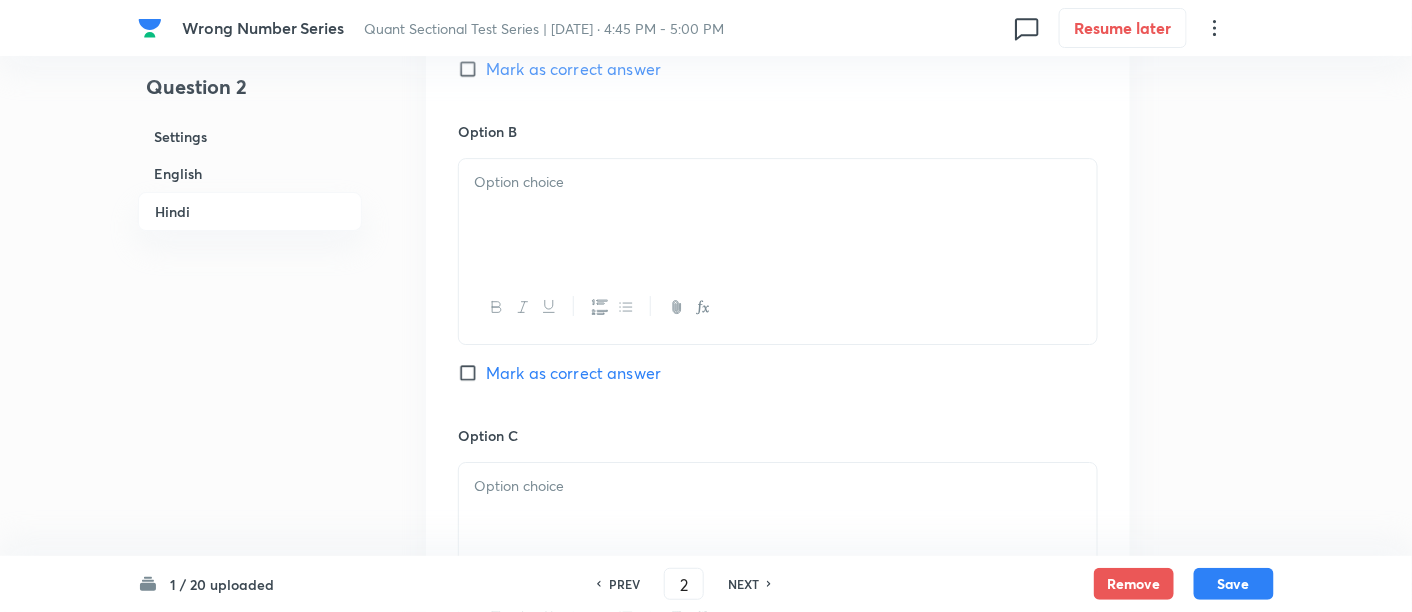scroll, scrollTop: 4342, scrollLeft: 0, axis: vertical 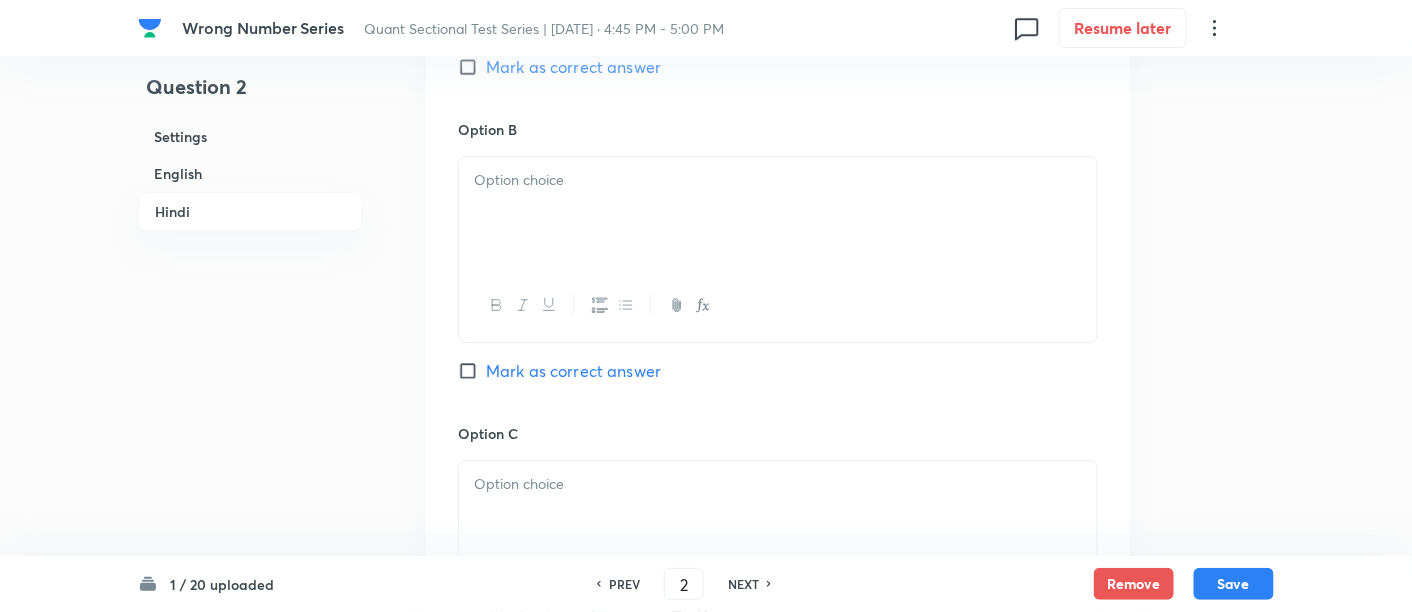 click at bounding box center [778, 180] 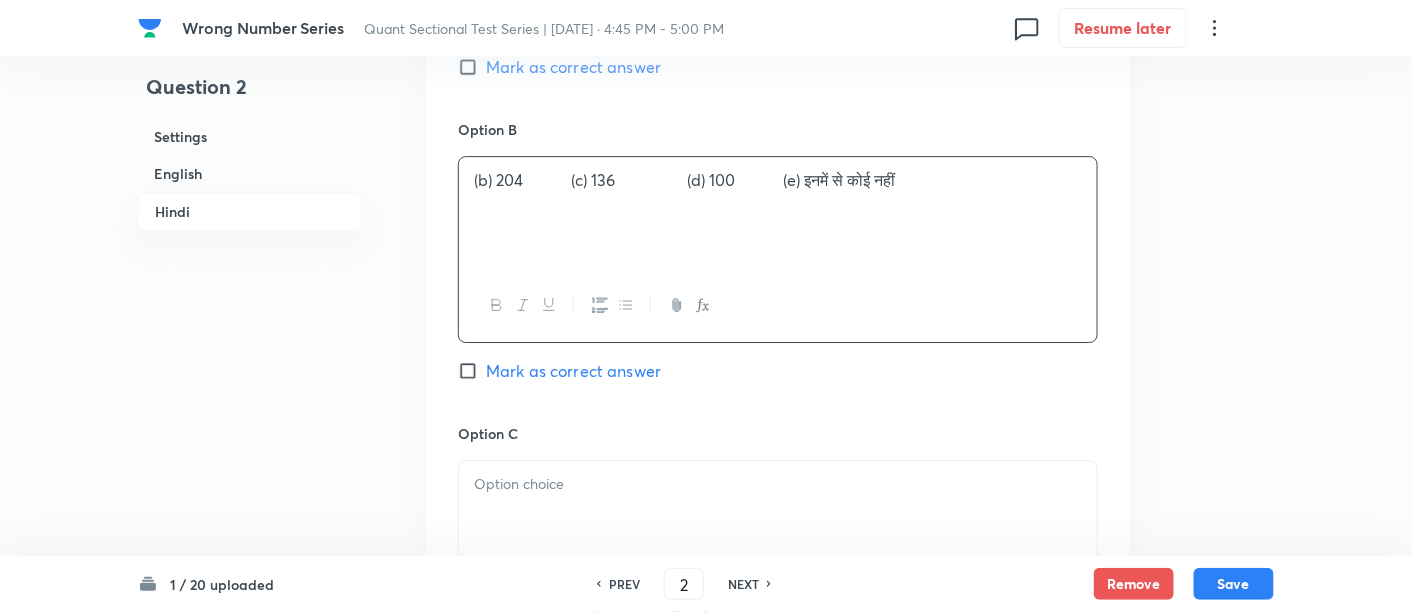 drag, startPoint x: 574, startPoint y: 178, endPoint x: 1116, endPoint y: 261, distance: 548.31836 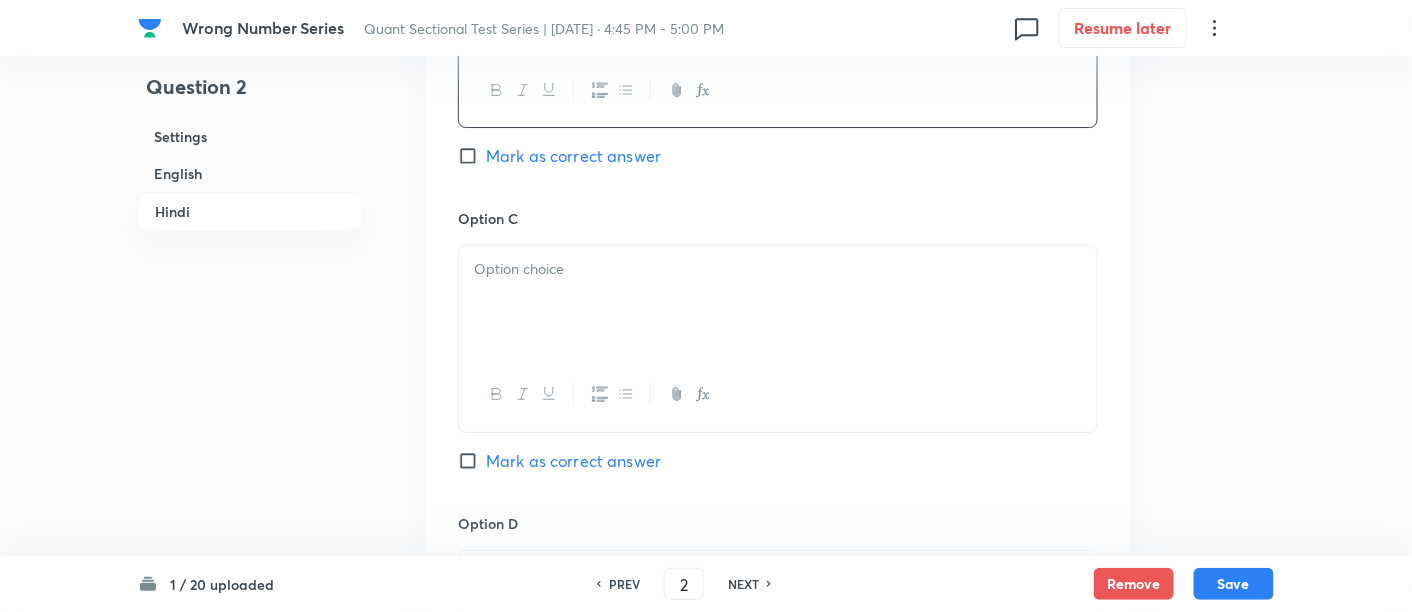 scroll, scrollTop: 4560, scrollLeft: 0, axis: vertical 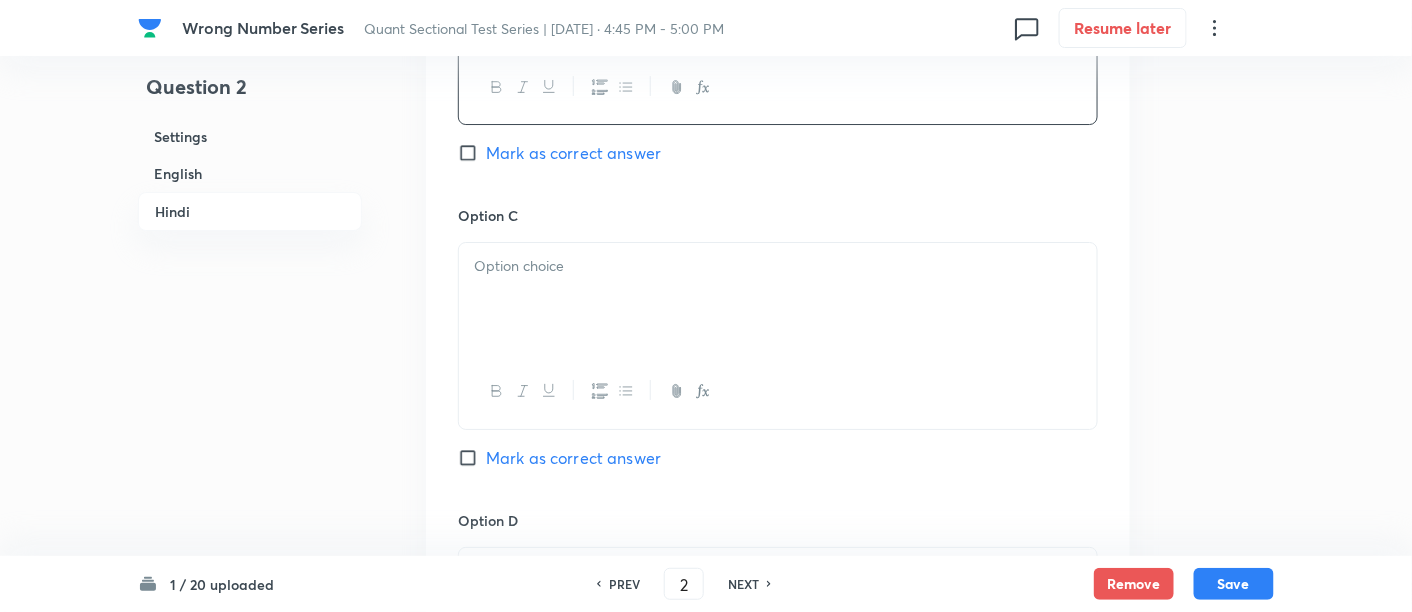 click at bounding box center (778, 266) 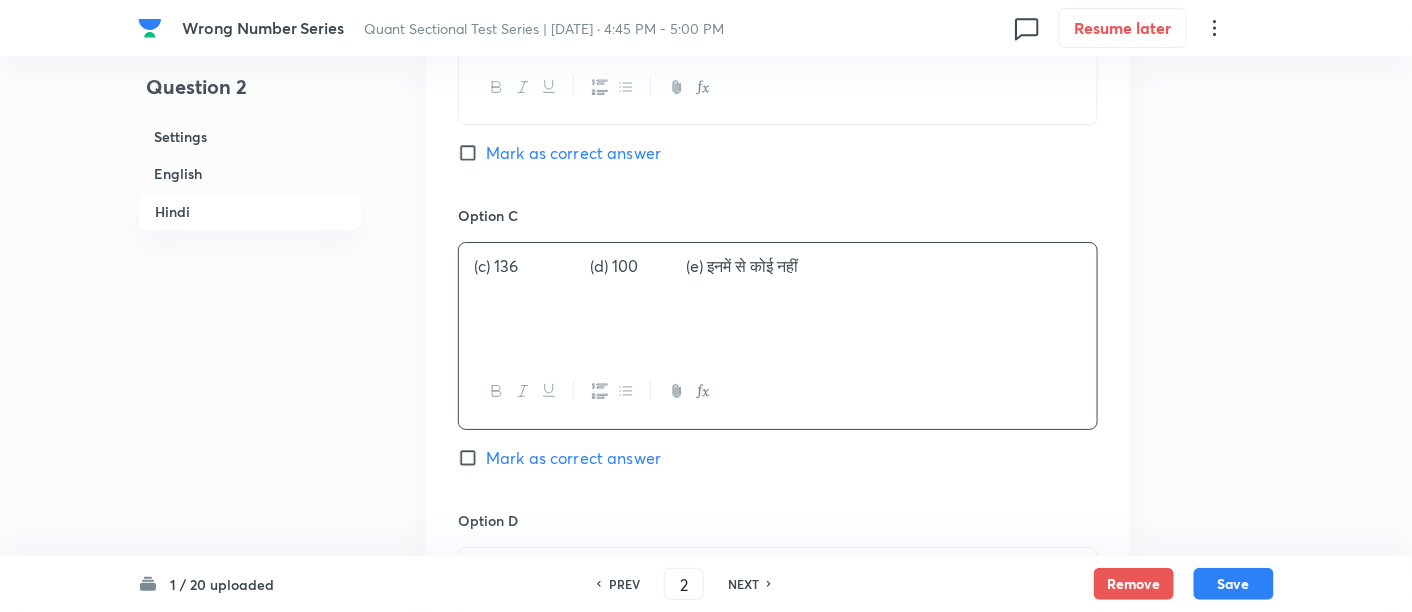 drag, startPoint x: 596, startPoint y: 263, endPoint x: 1045, endPoint y: 350, distance: 457.35107 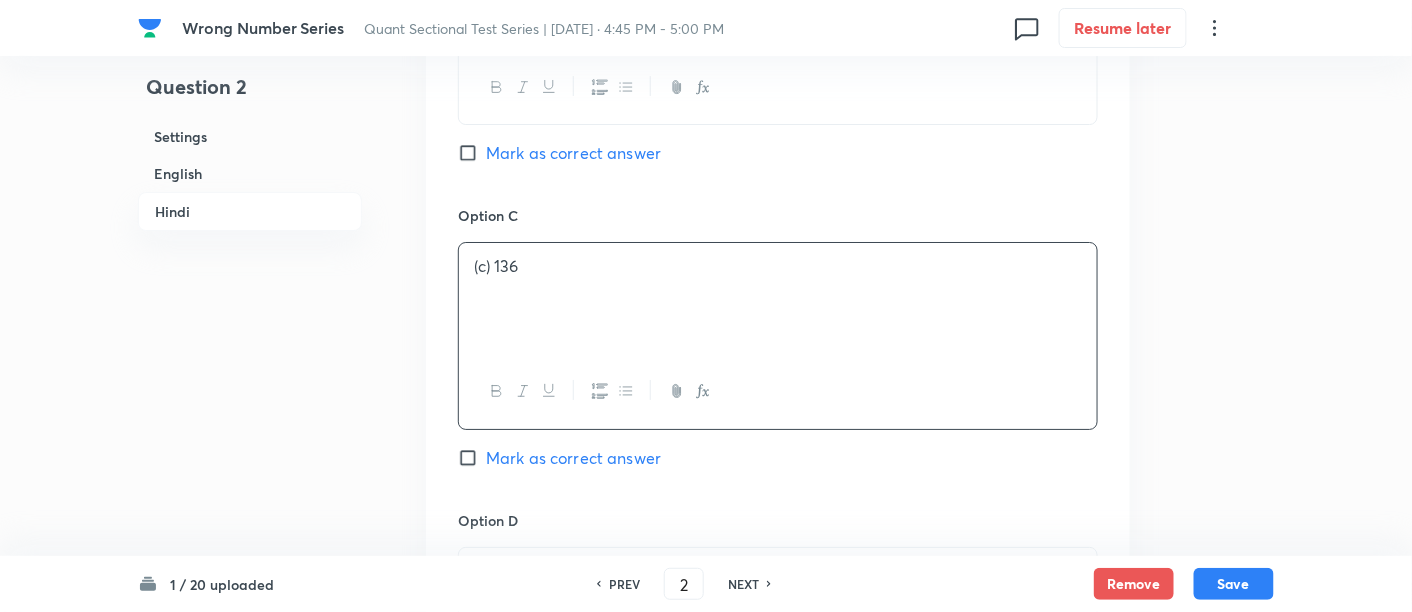 scroll, scrollTop: 4897, scrollLeft: 0, axis: vertical 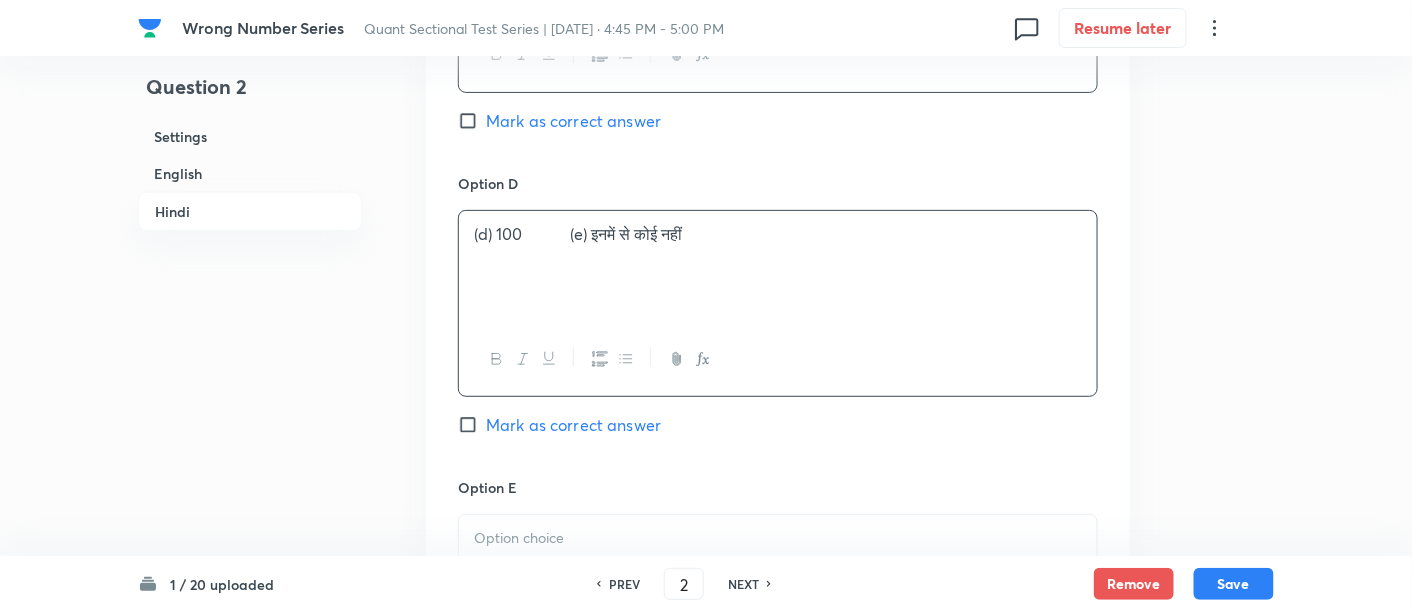 click on "(d) 100            (e) इनमें से कोई नहीं" at bounding box center (778, 267) 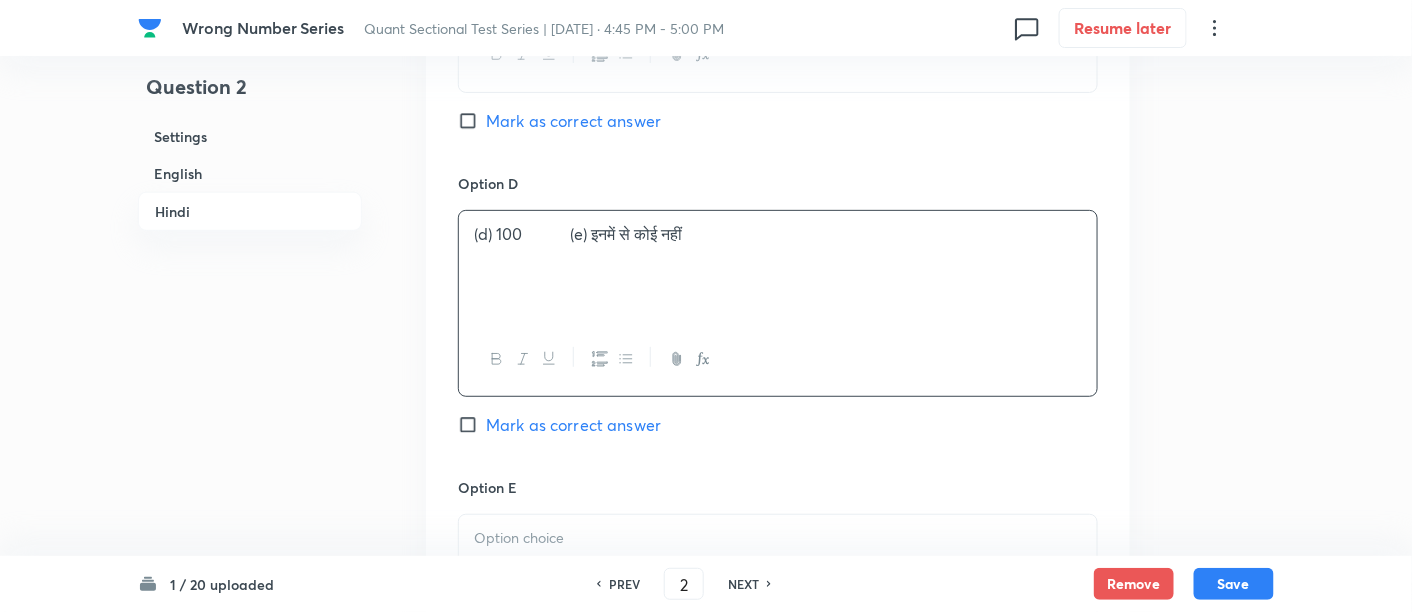 drag, startPoint x: 578, startPoint y: 230, endPoint x: 875, endPoint y: 295, distance: 304.0296 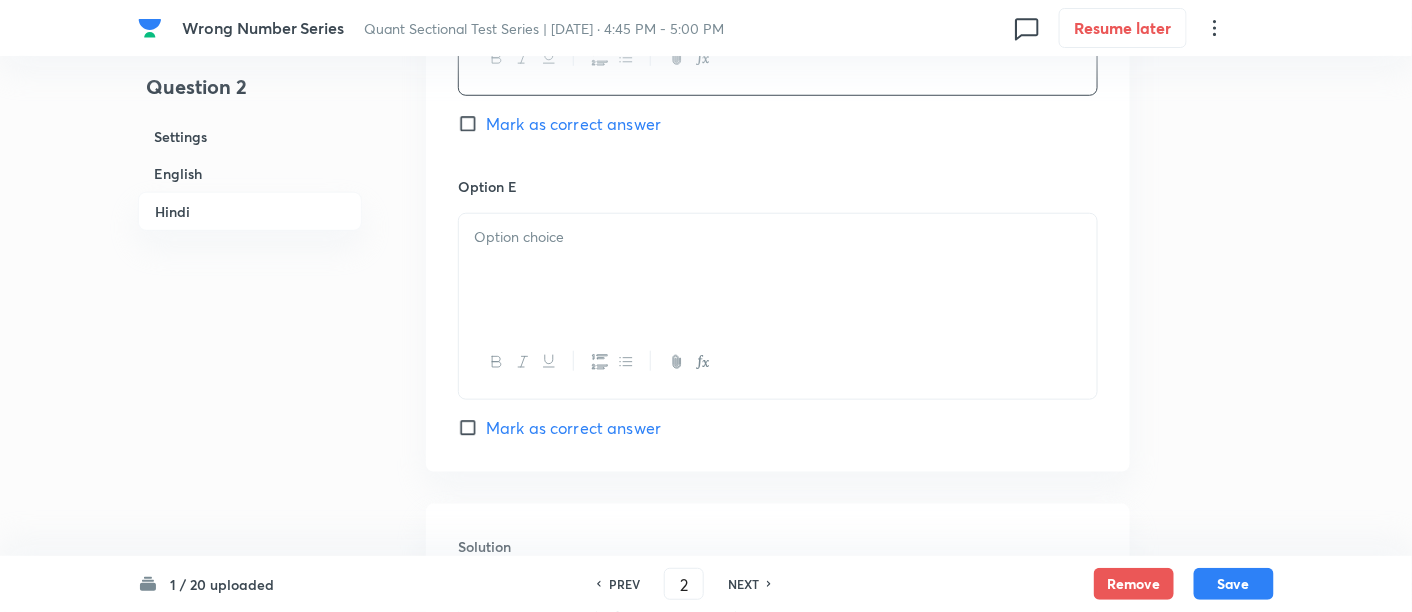 click at bounding box center [778, 270] 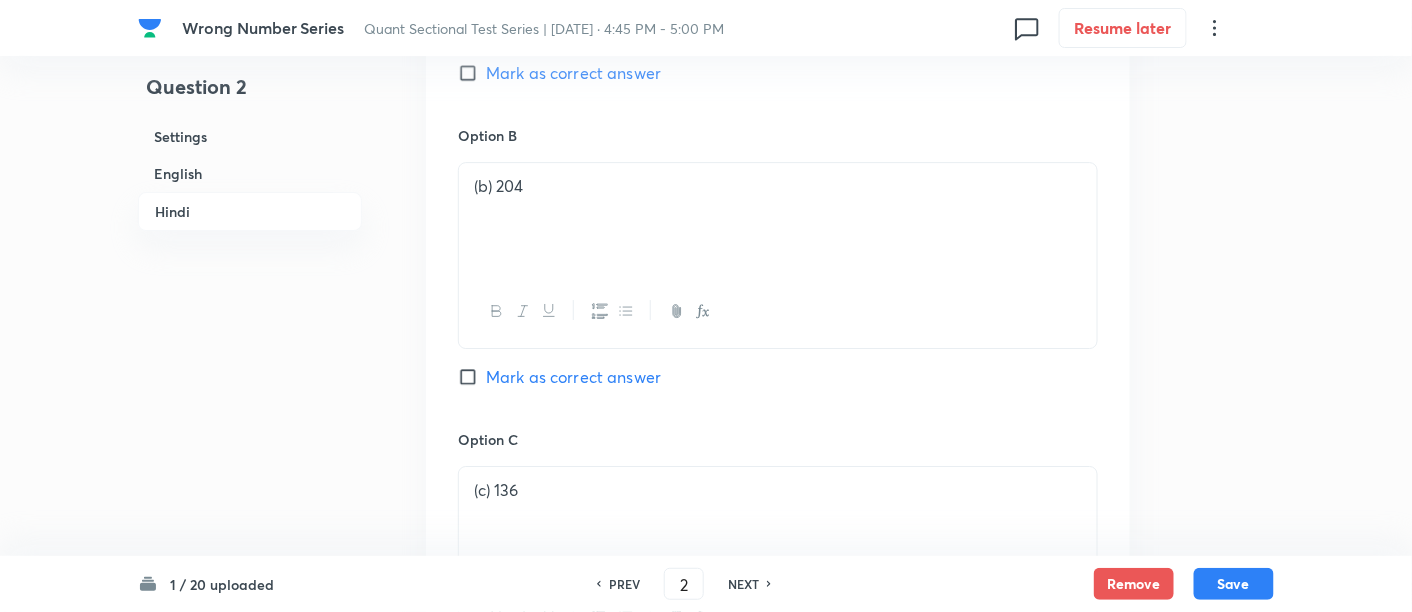scroll, scrollTop: 4334, scrollLeft: 0, axis: vertical 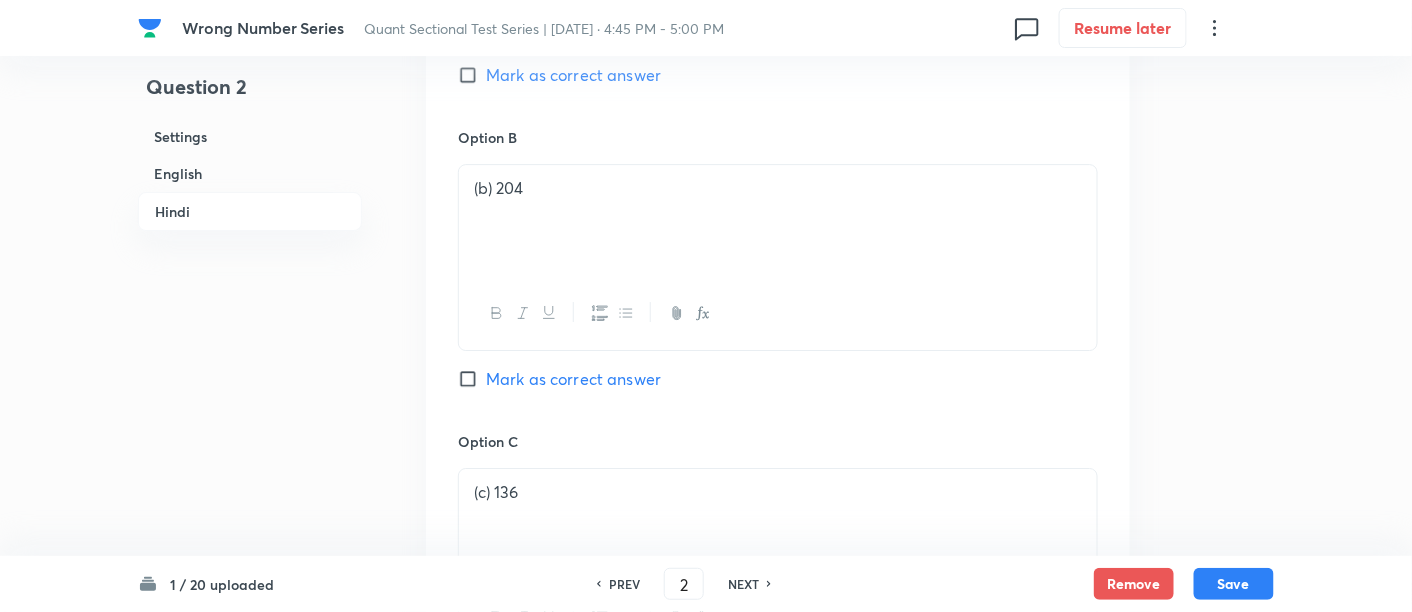 click on "Mark as correct answer" at bounding box center [573, 379] 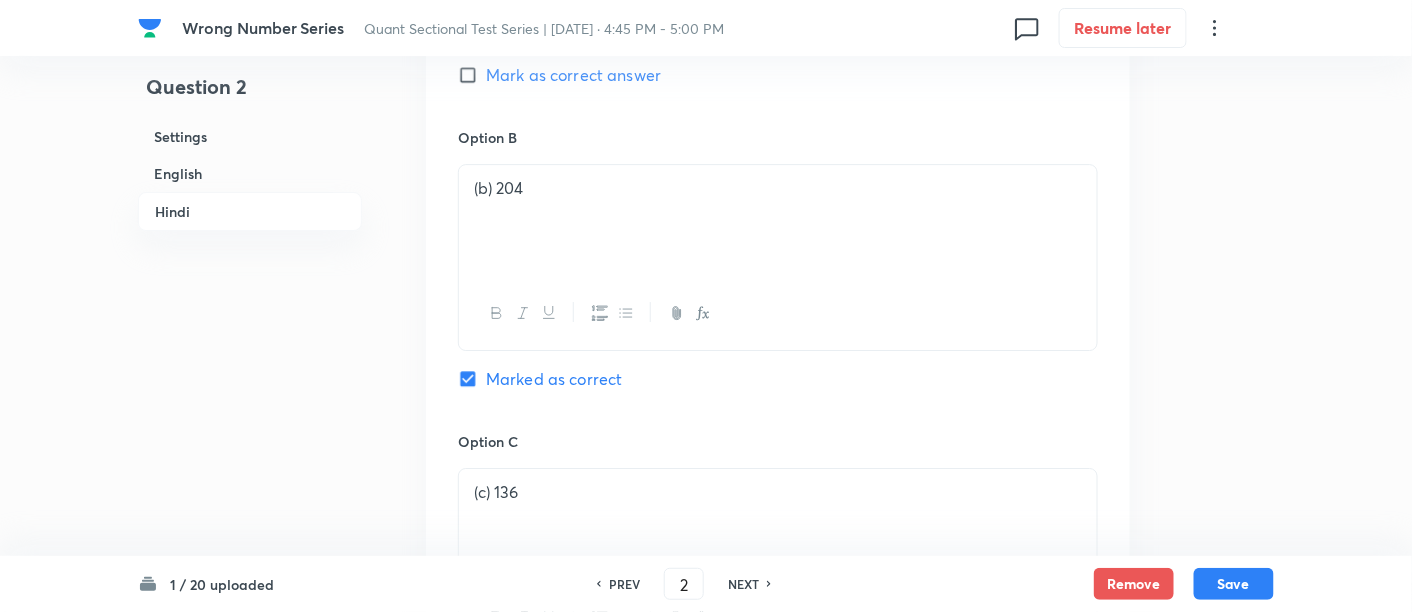 checkbox on "true" 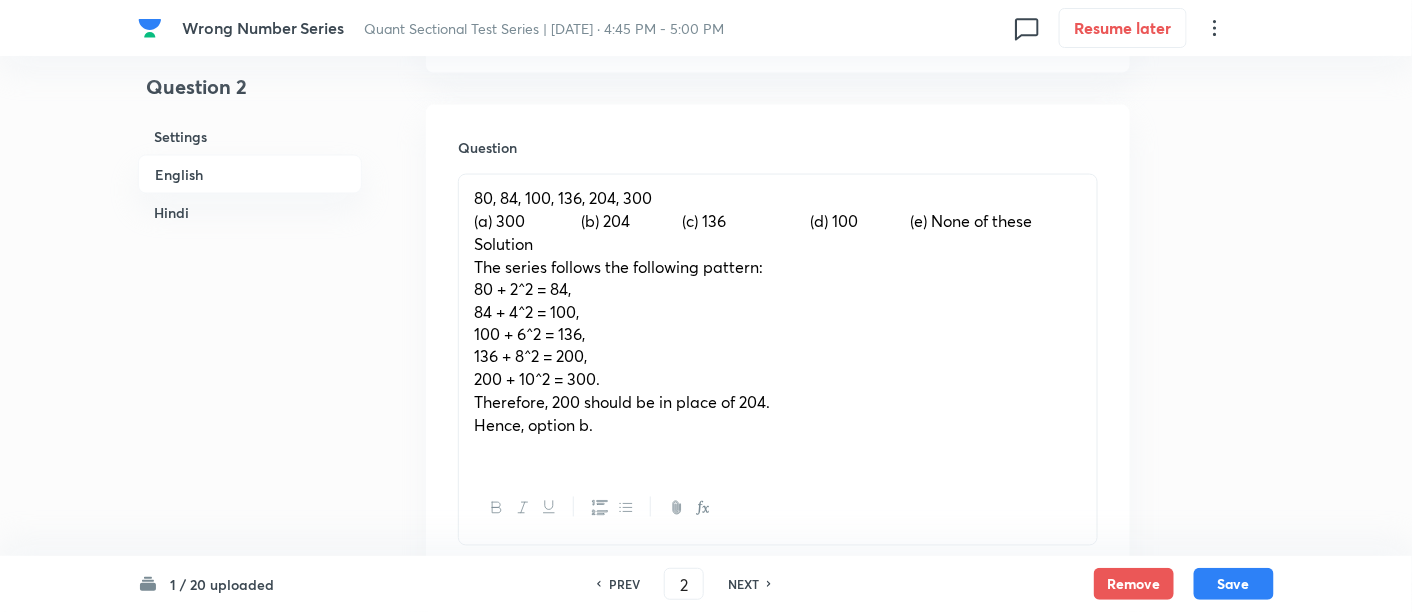 scroll, scrollTop: 865, scrollLeft: 0, axis: vertical 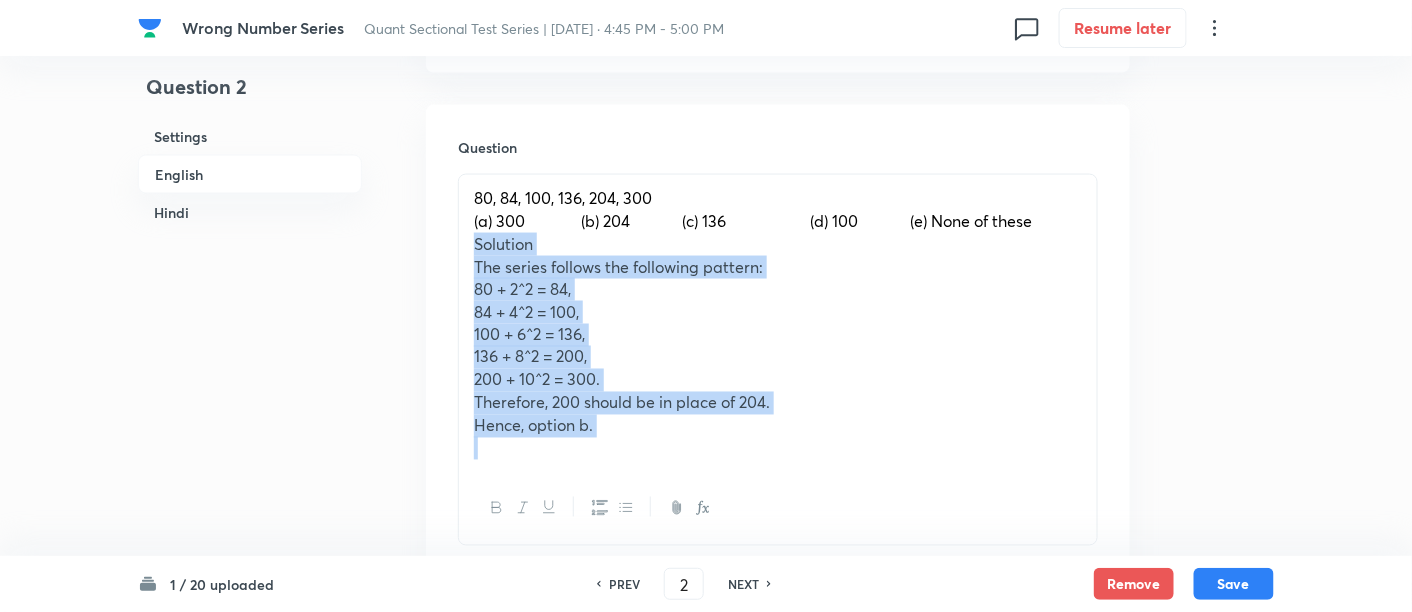 drag, startPoint x: 470, startPoint y: 247, endPoint x: 718, endPoint y: 493, distance: 349.3136 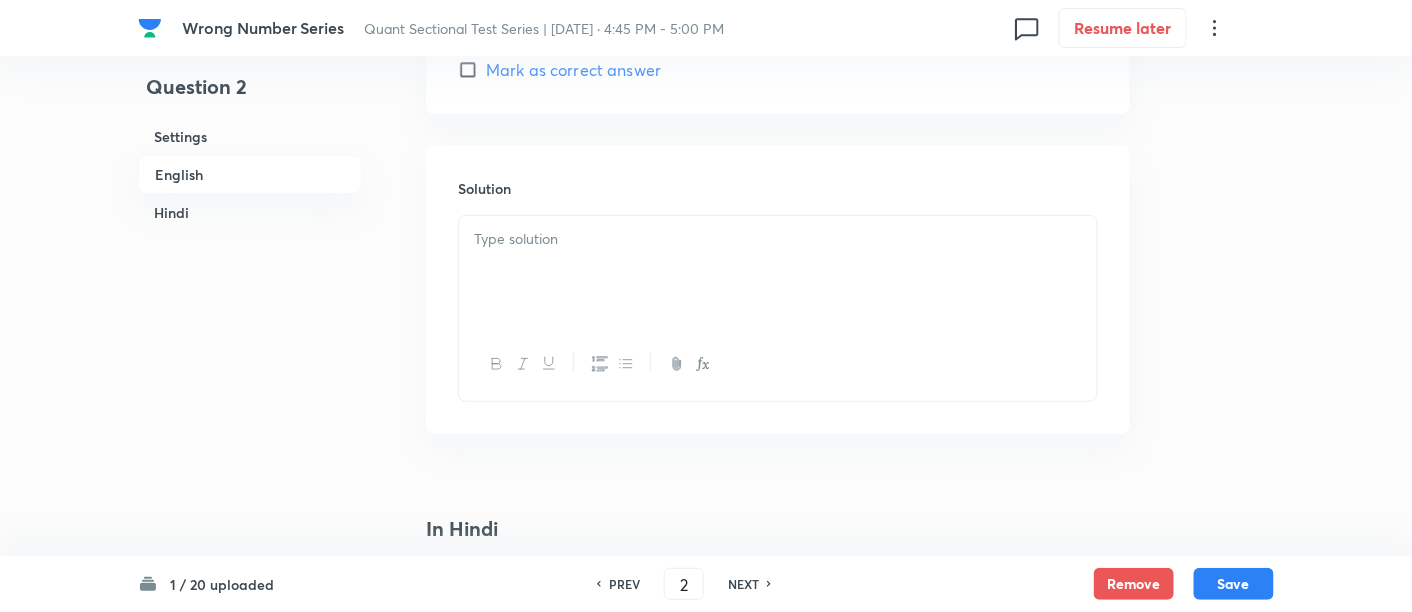 scroll, scrollTop: 2709, scrollLeft: 0, axis: vertical 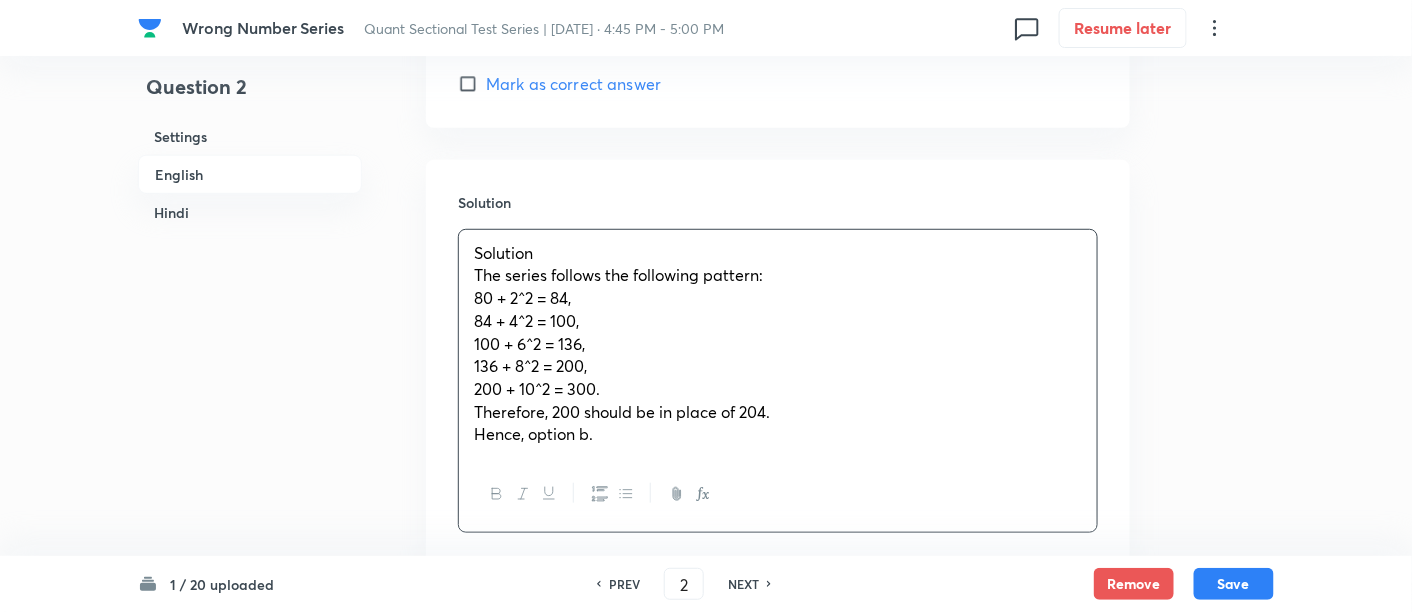 click on "Solution The series follows the following pattern: 80 + 2^2 = 84, 84 + 4^2 = 100, 100 + 6^2 = 136, 136 + 8^2 = 200, 200 + 10^2 = 300. Therefore, 200 should be in place of 204. Hence, option b." at bounding box center (778, 344) 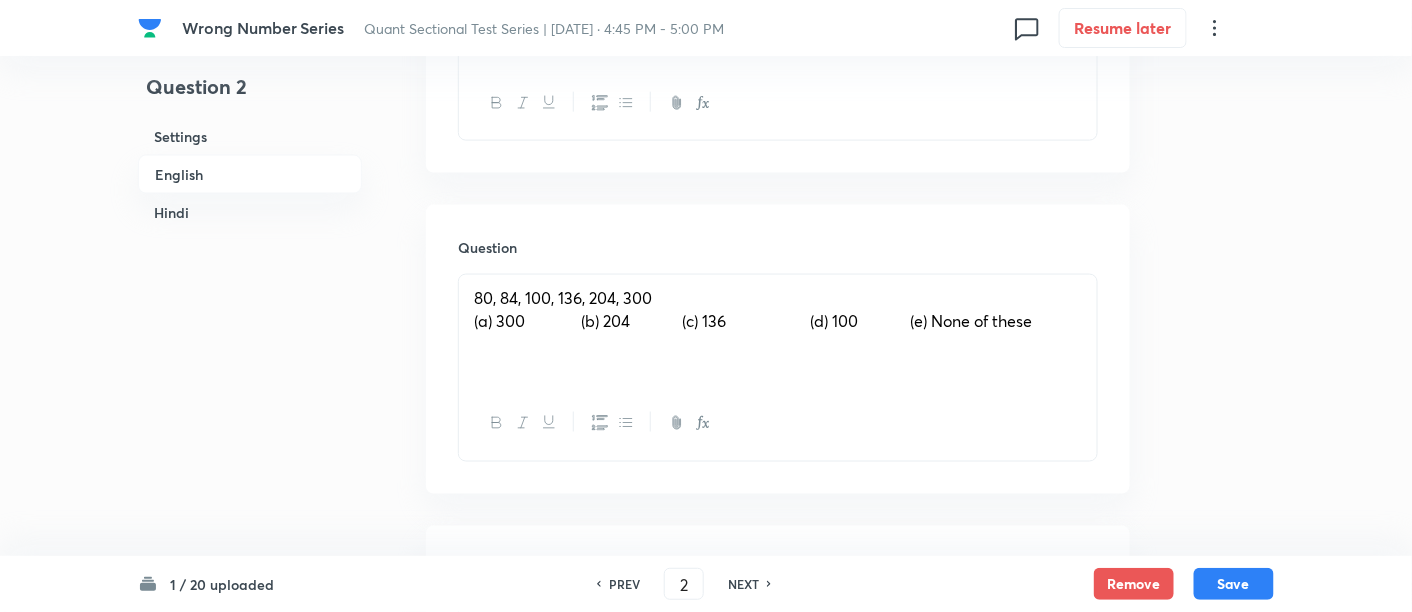 scroll, scrollTop: 767, scrollLeft: 0, axis: vertical 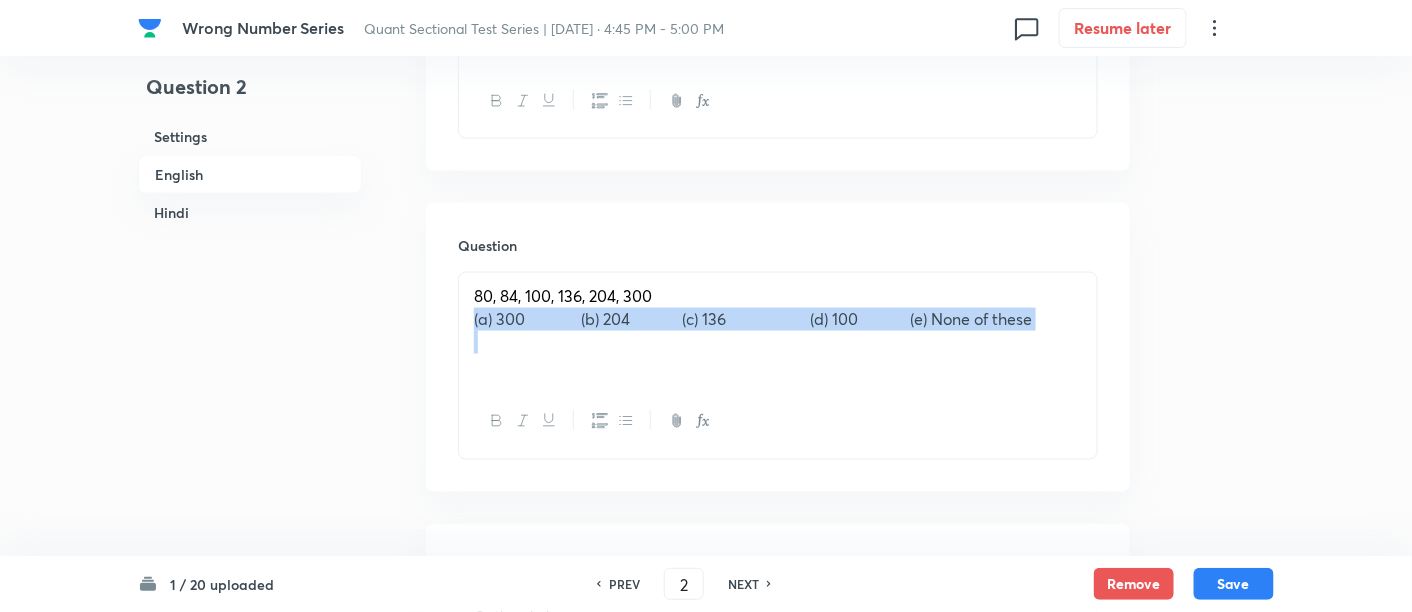 drag, startPoint x: 467, startPoint y: 320, endPoint x: 1069, endPoint y: 367, distance: 603.8319 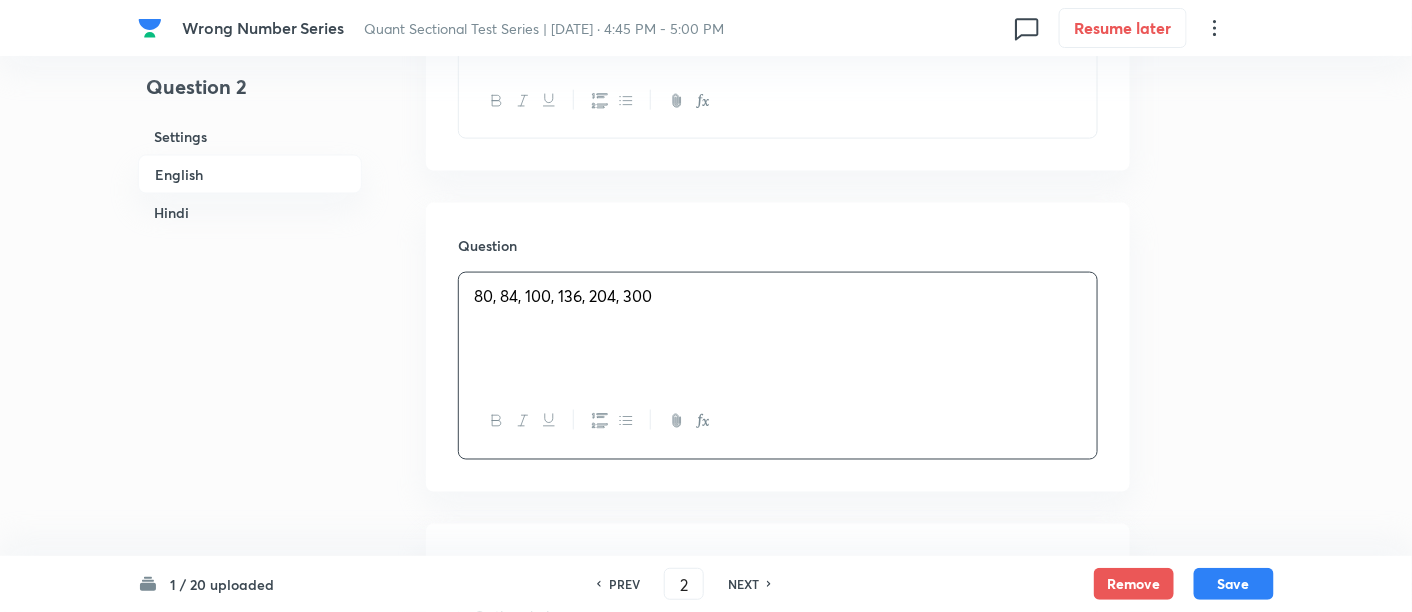 scroll, scrollTop: 1074, scrollLeft: 0, axis: vertical 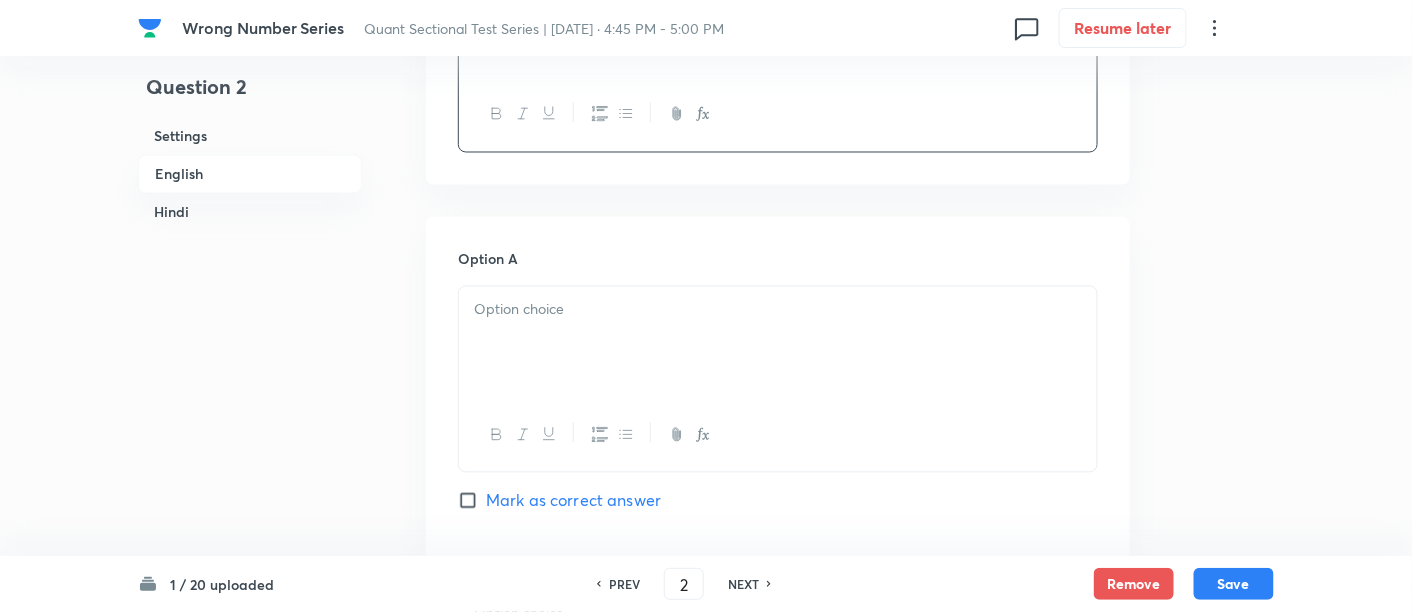 click at bounding box center (778, 343) 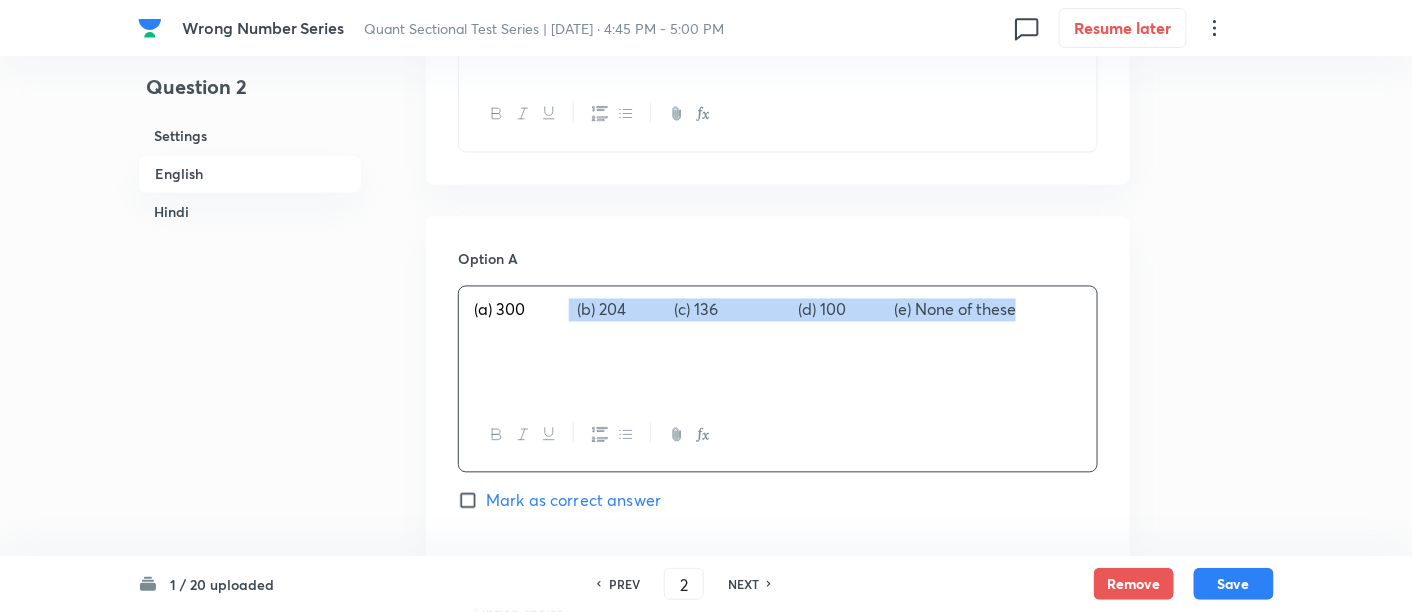 drag, startPoint x: 573, startPoint y: 312, endPoint x: 1069, endPoint y: 363, distance: 498.61508 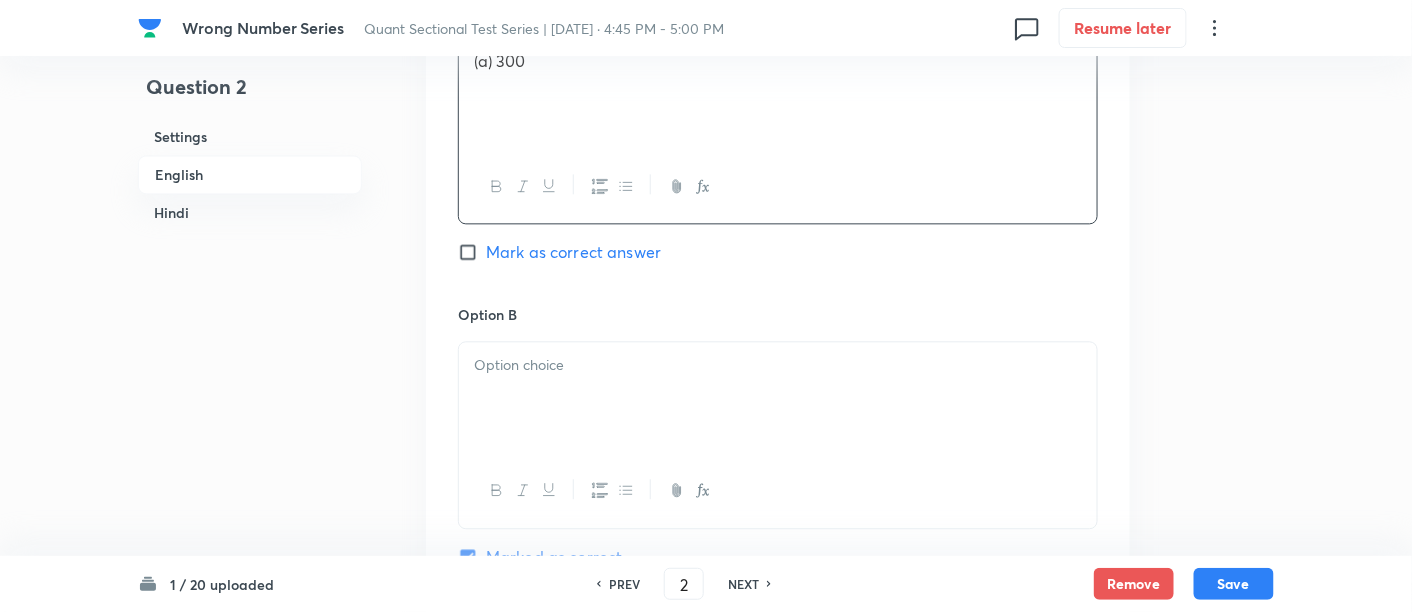 scroll, scrollTop: 1325, scrollLeft: 0, axis: vertical 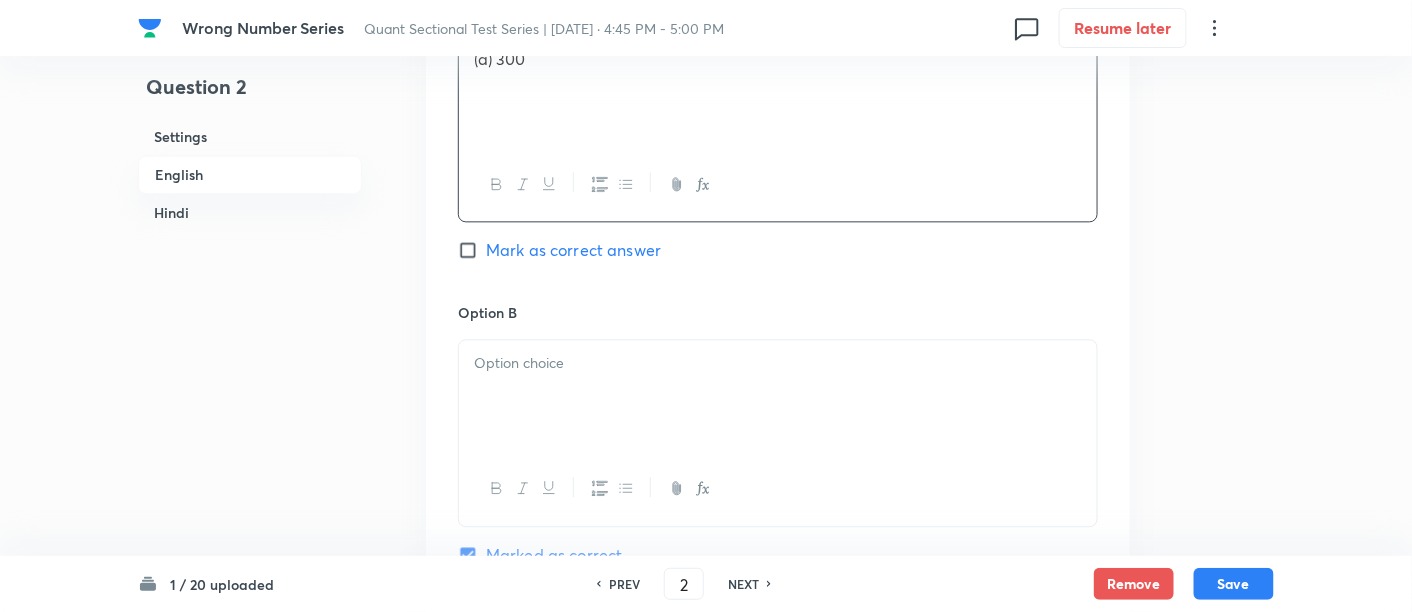 click at bounding box center (778, 396) 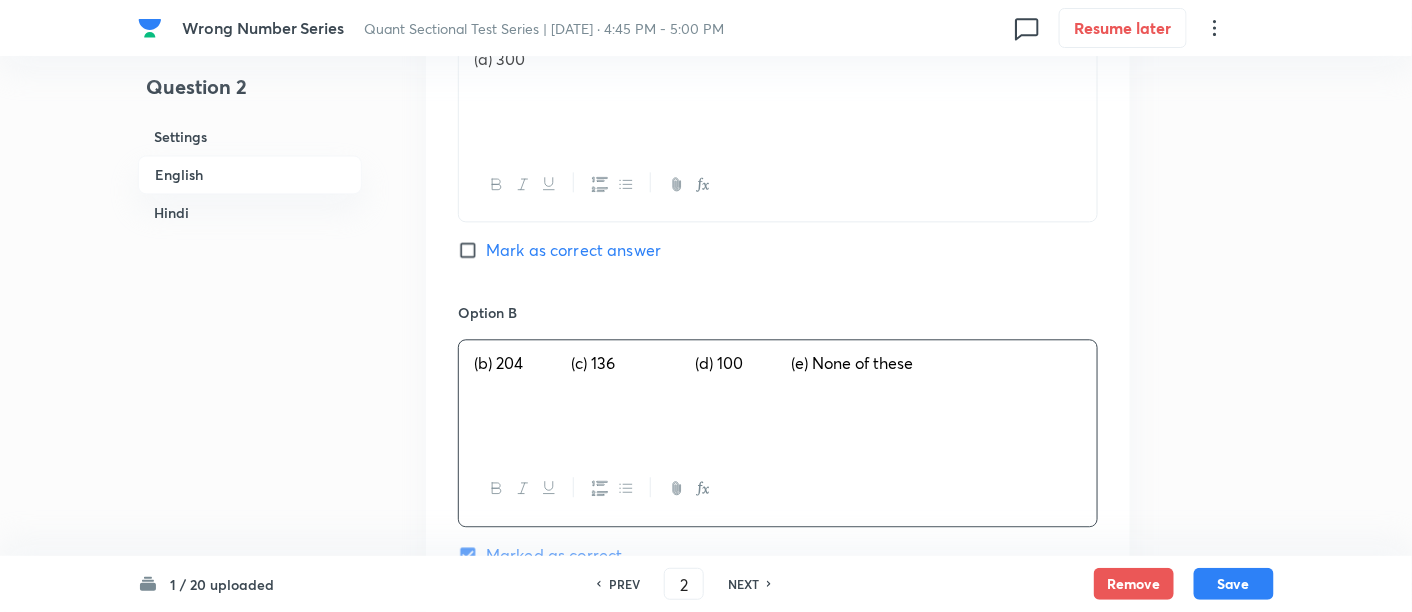 drag, startPoint x: 583, startPoint y: 361, endPoint x: 1148, endPoint y: 390, distance: 565.7438 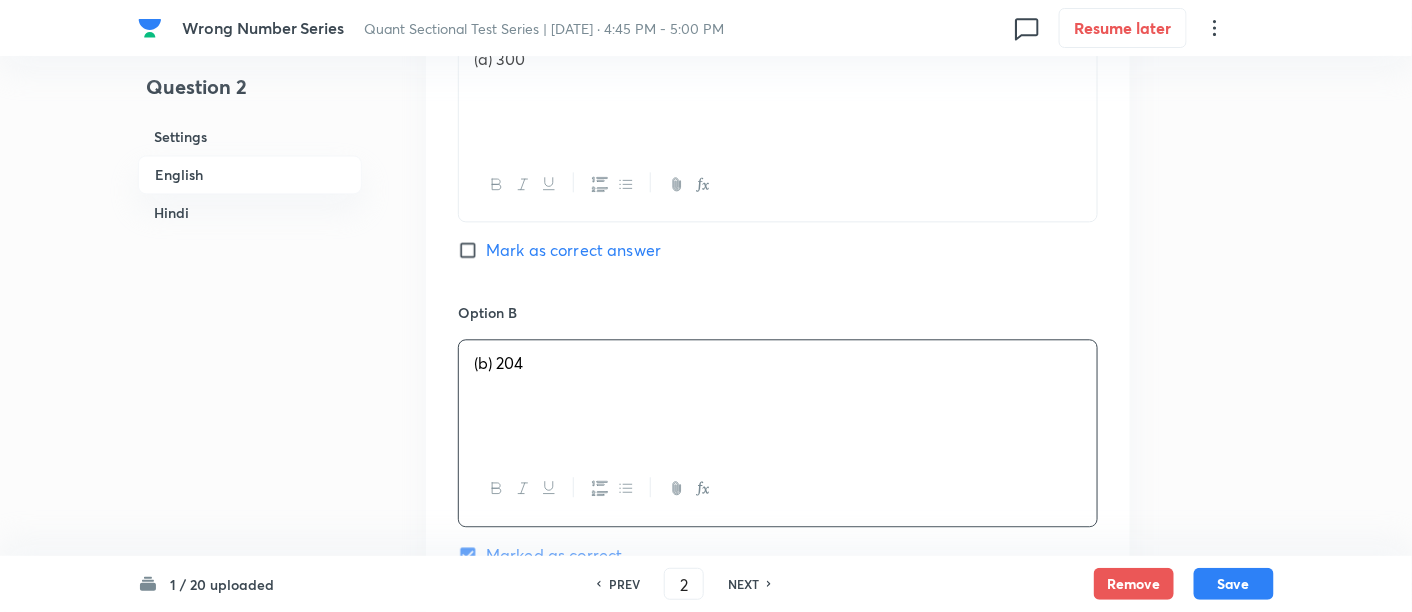 scroll, scrollTop: 1599, scrollLeft: 0, axis: vertical 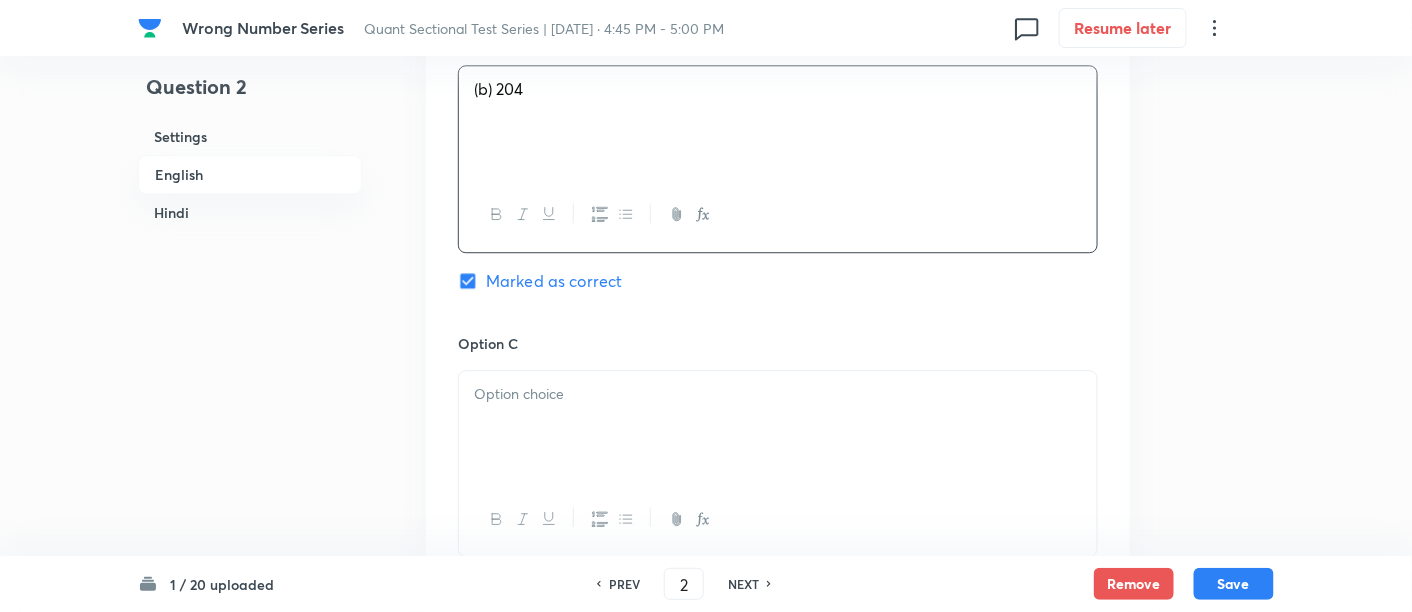 click at bounding box center [778, 427] 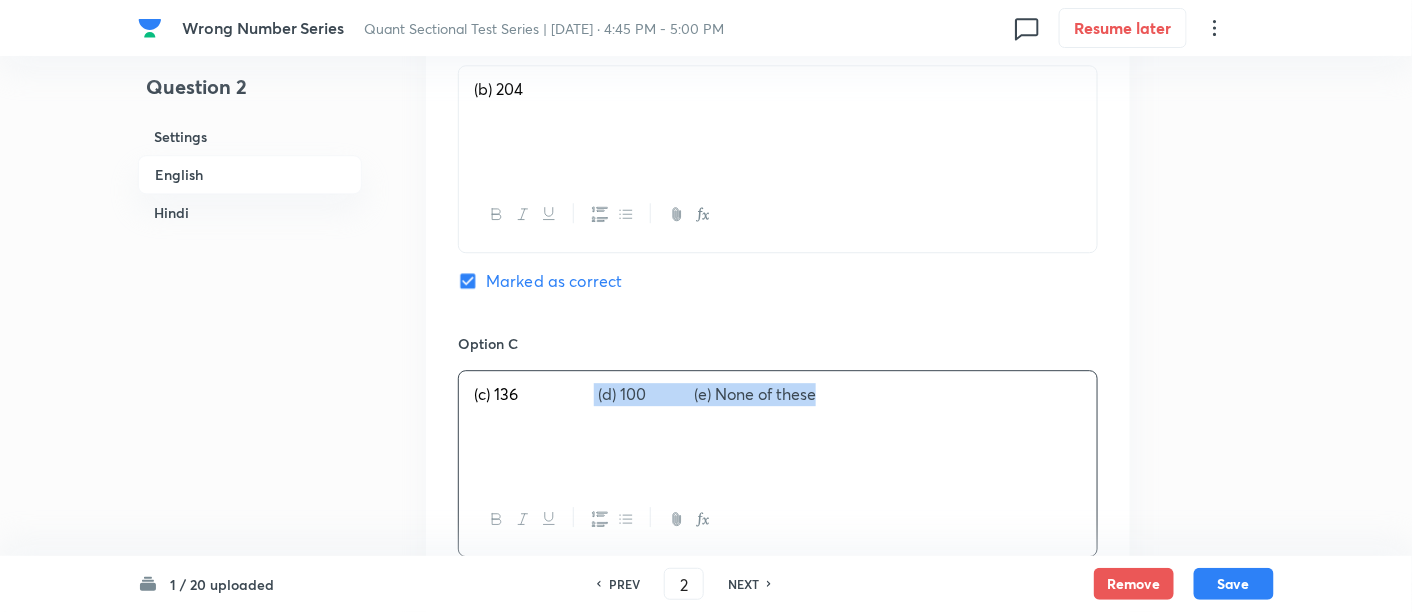 drag, startPoint x: 602, startPoint y: 395, endPoint x: 991, endPoint y: 451, distance: 393.0102 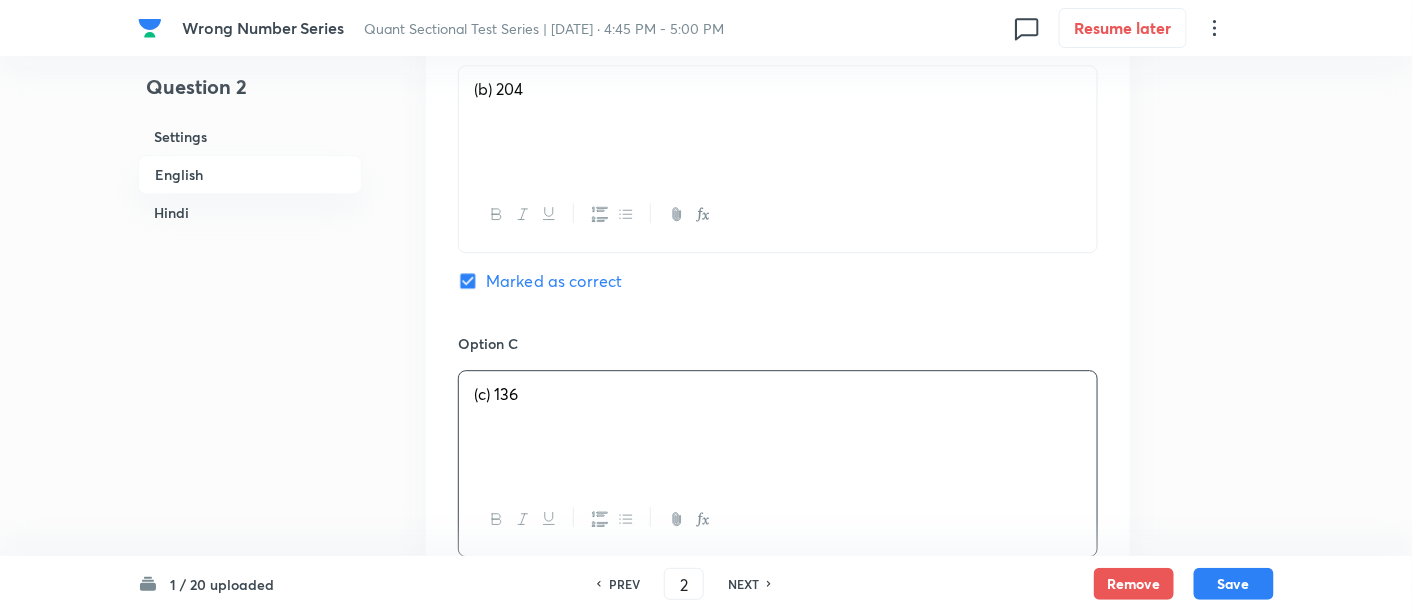 scroll, scrollTop: 1880, scrollLeft: 0, axis: vertical 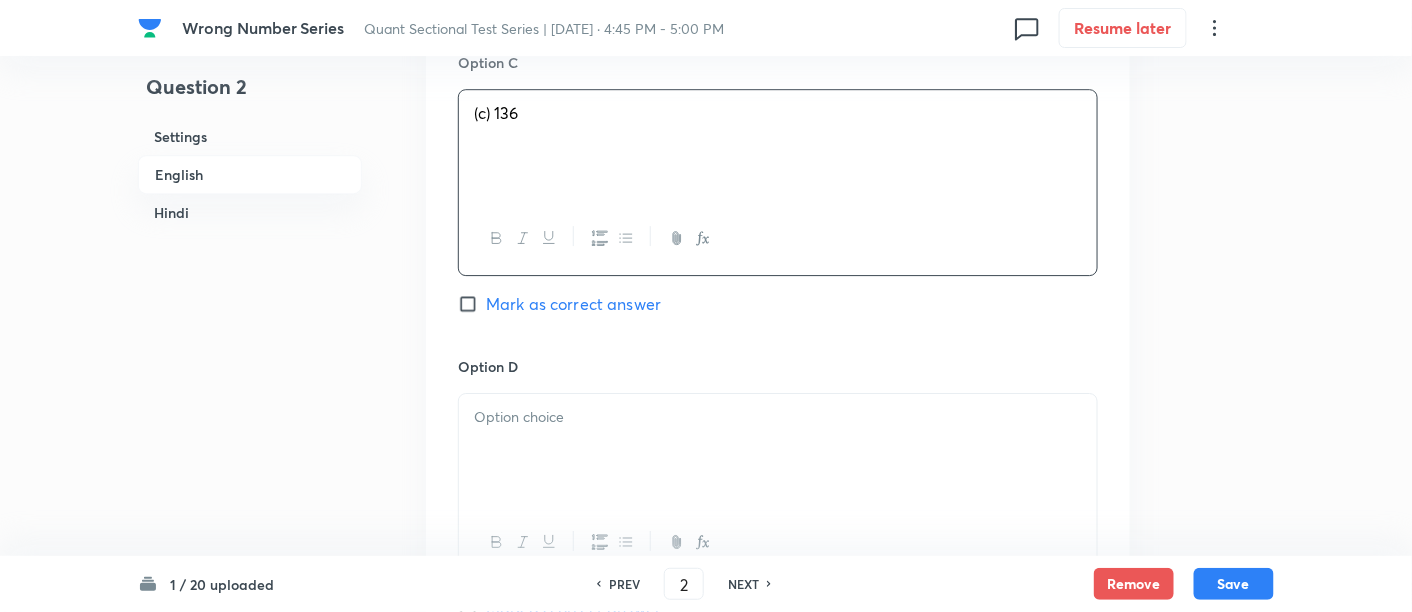 click at bounding box center (778, 450) 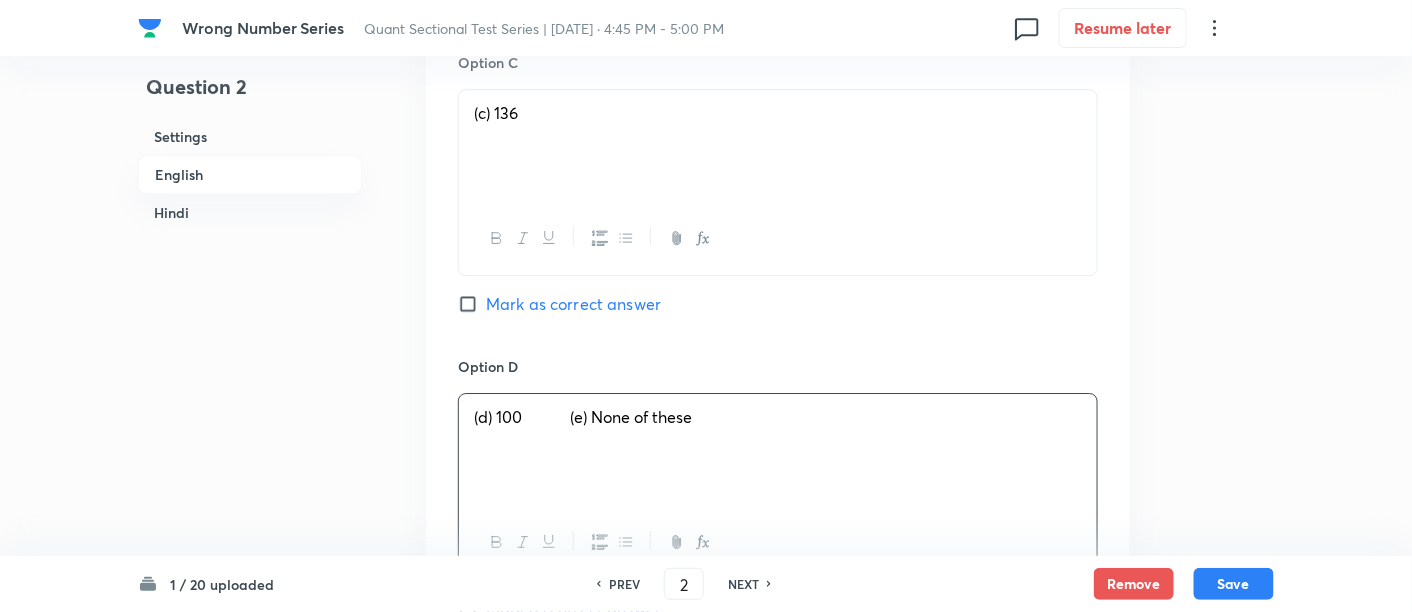 drag, startPoint x: 574, startPoint y: 414, endPoint x: 831, endPoint y: 444, distance: 258.74506 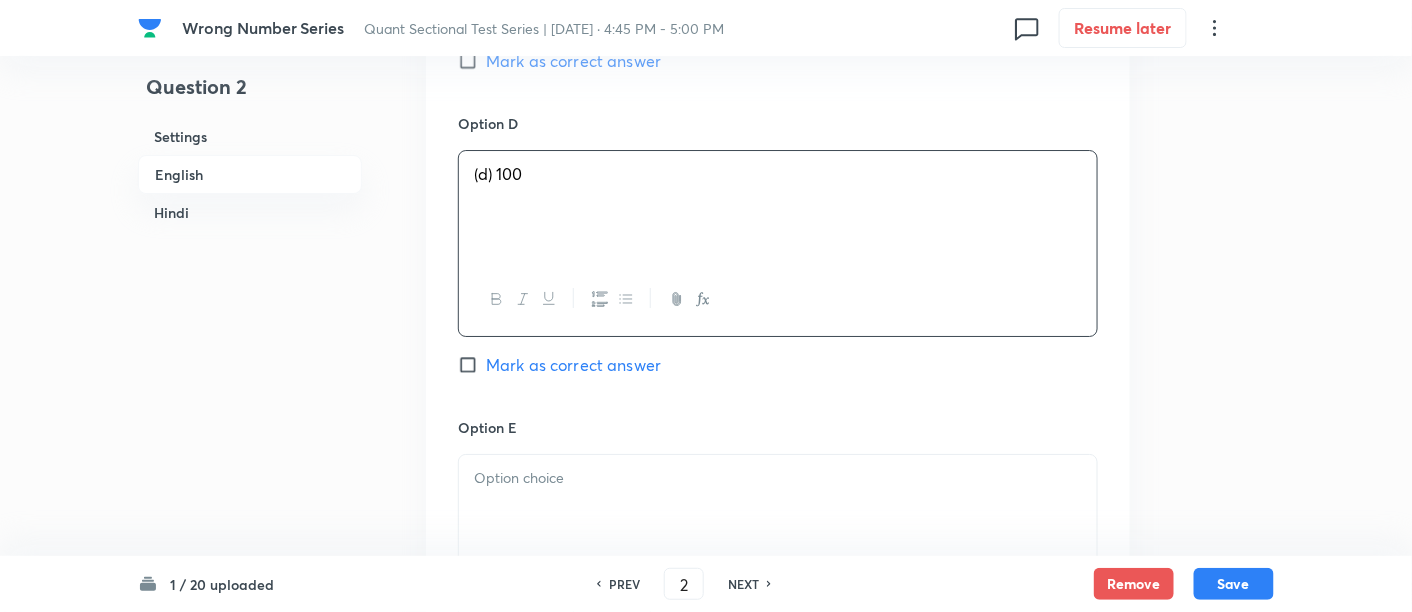 scroll, scrollTop: 2125, scrollLeft: 0, axis: vertical 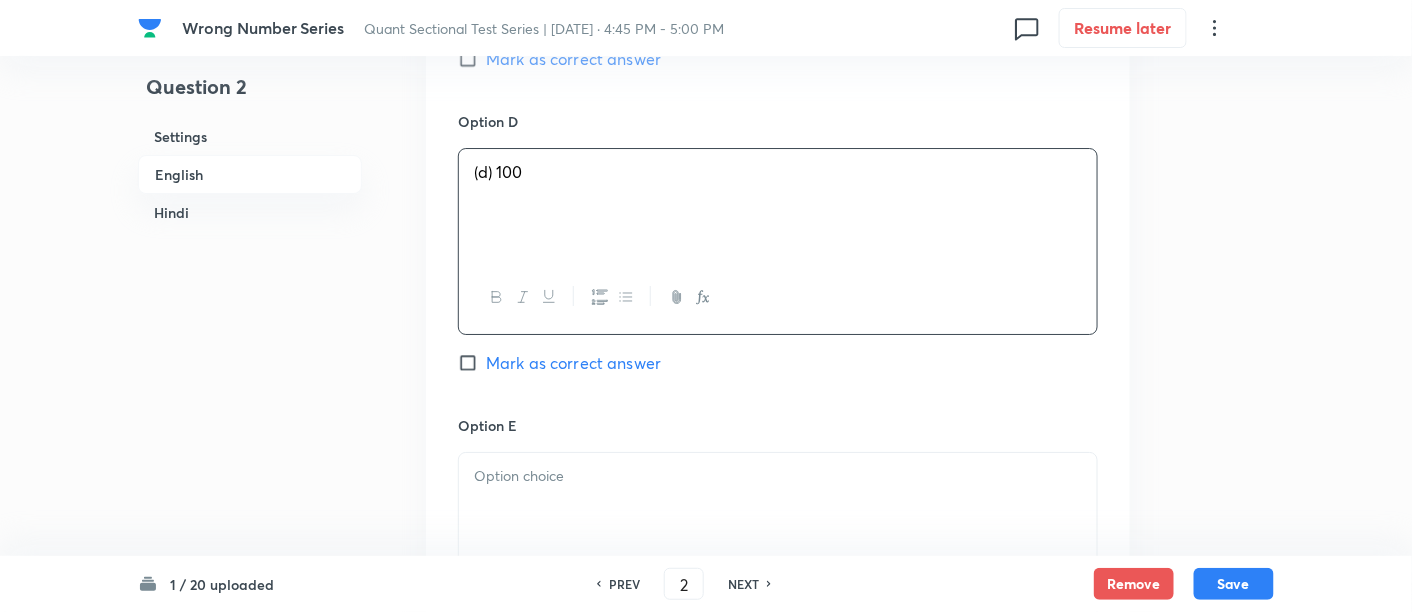 click at bounding box center (778, 509) 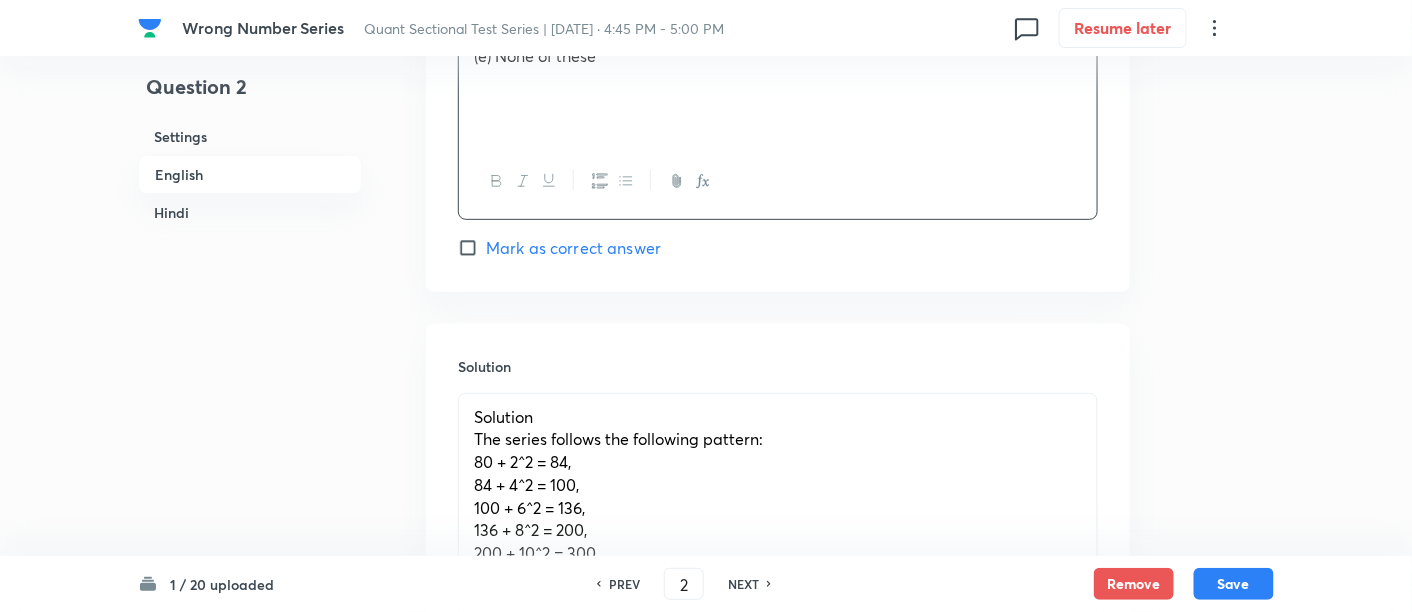 scroll, scrollTop: 2585, scrollLeft: 0, axis: vertical 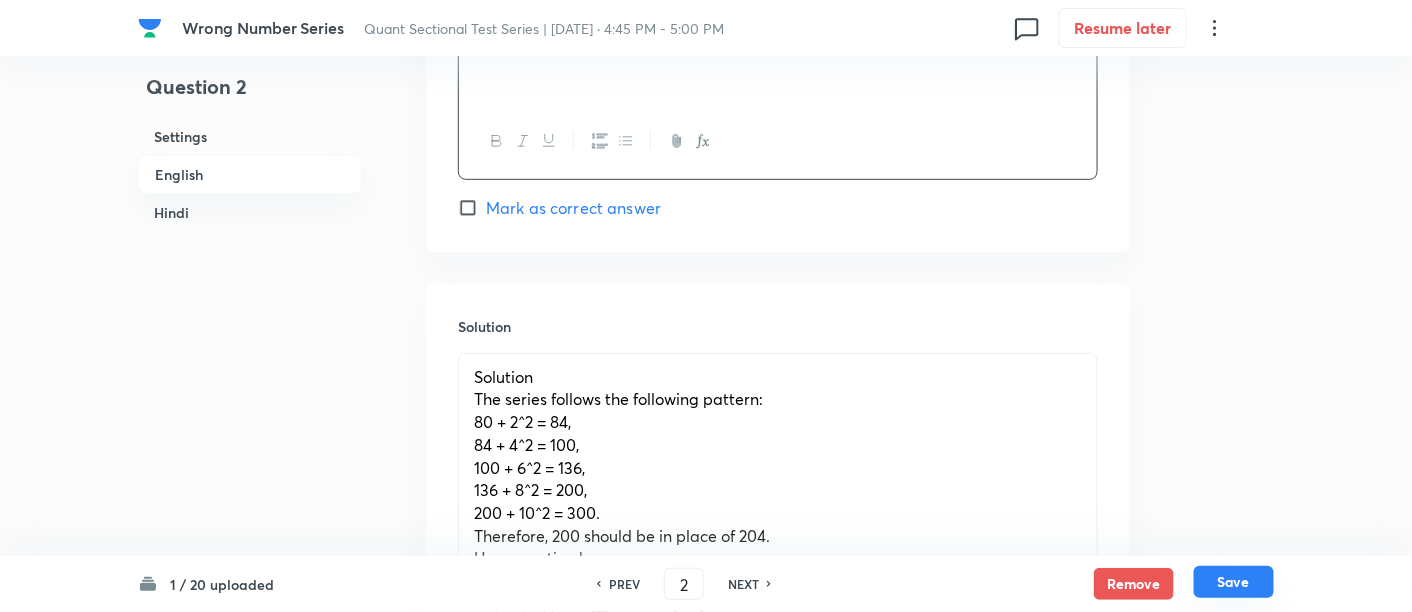 click on "Save" at bounding box center [1234, 582] 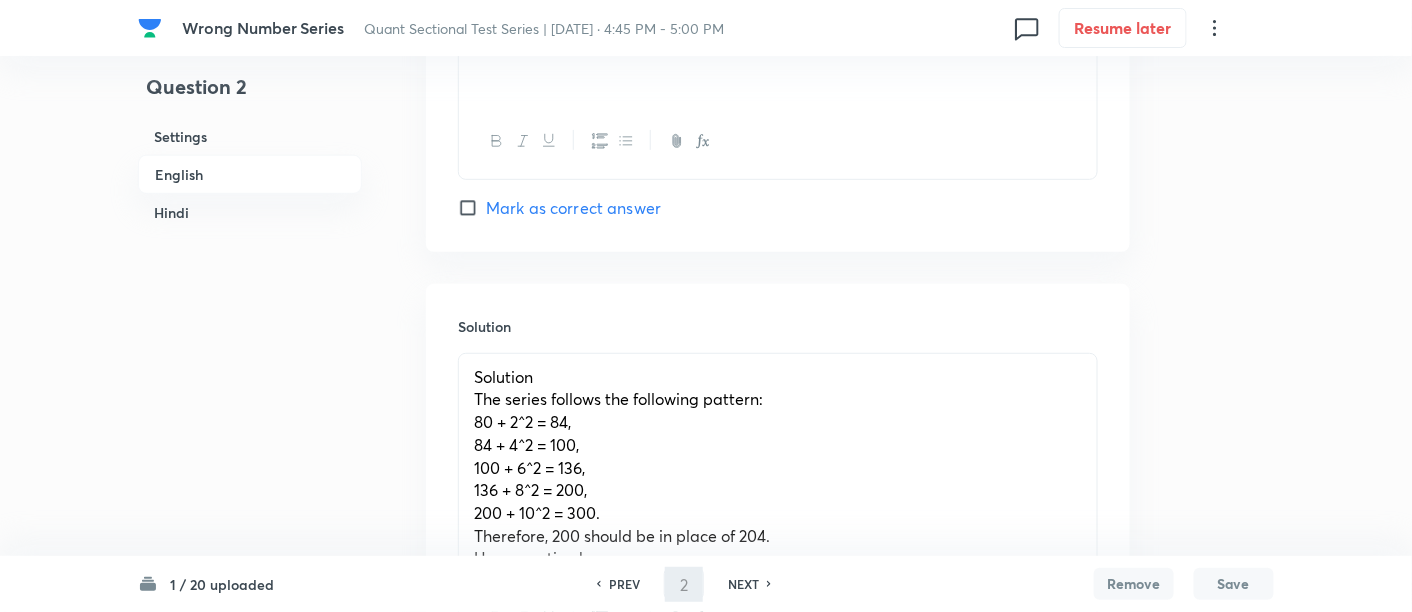 type on "3" 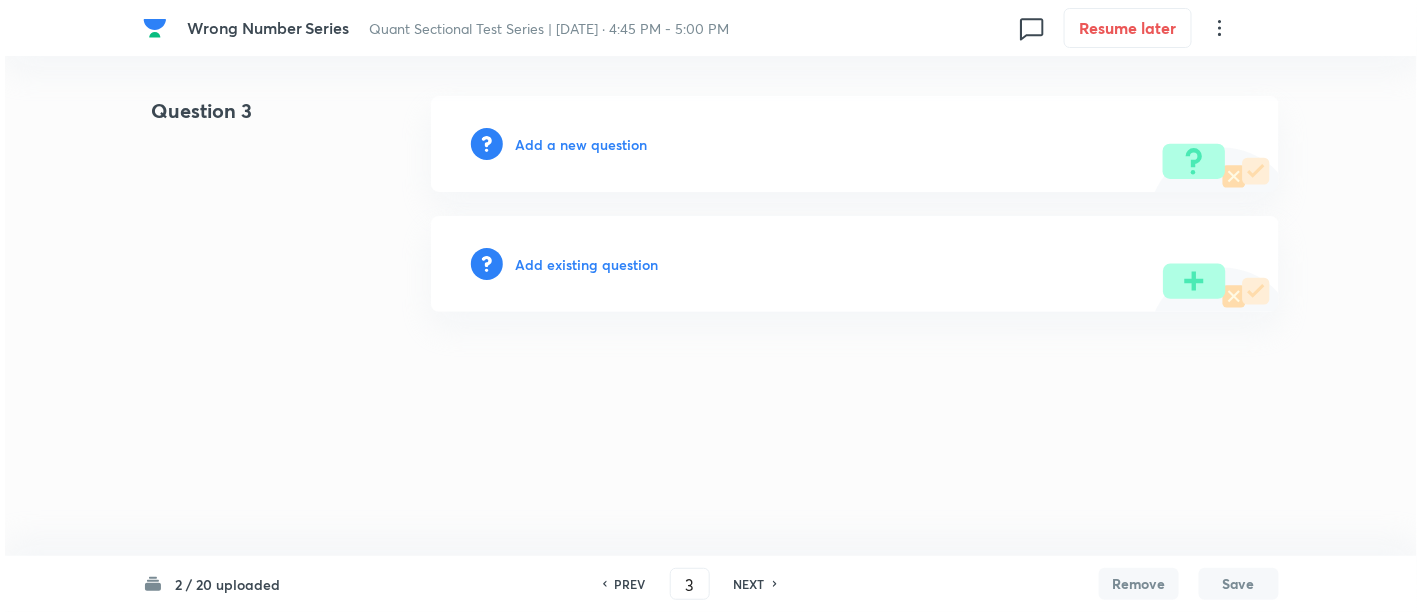 scroll, scrollTop: 0, scrollLeft: 0, axis: both 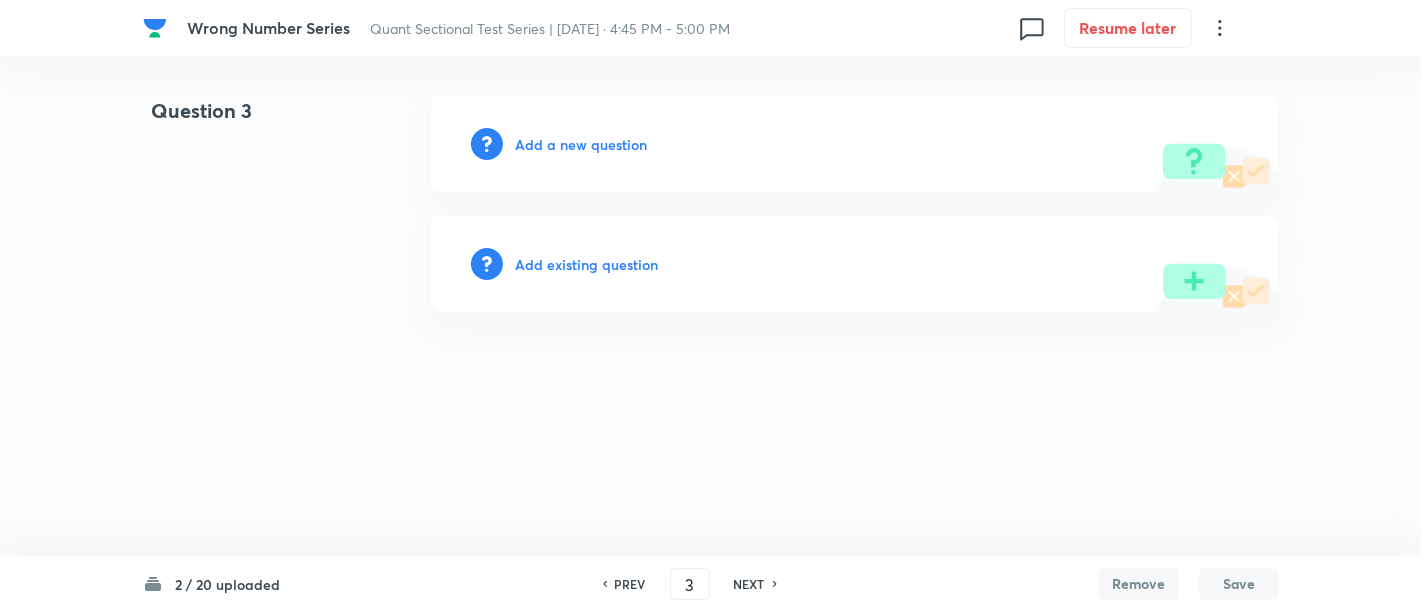 click on "Add a new question" at bounding box center (581, 144) 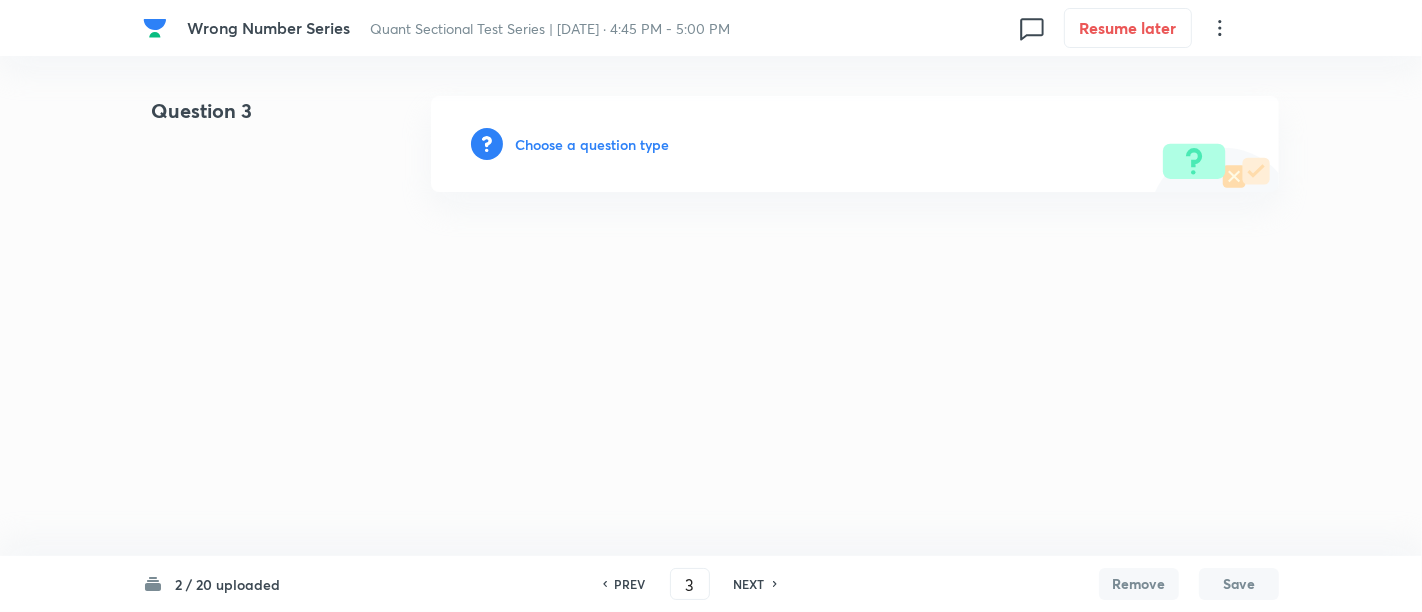 click on "Choose a question type" at bounding box center [592, 144] 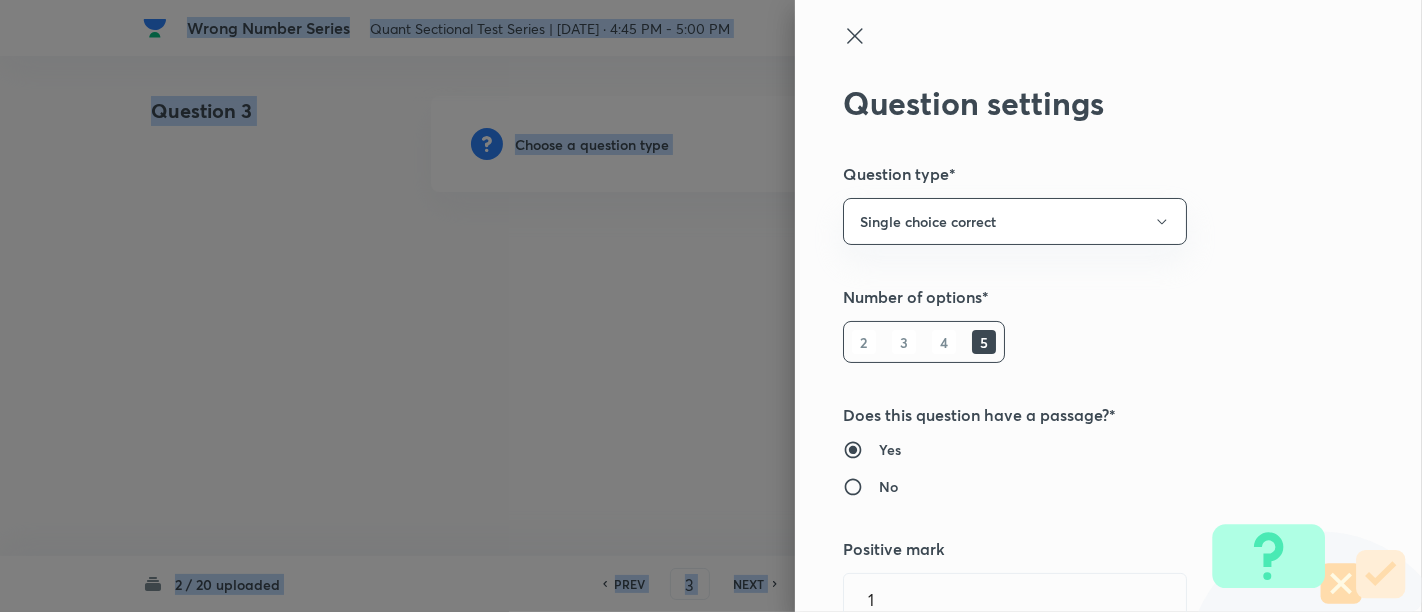 click at bounding box center [711, 306] 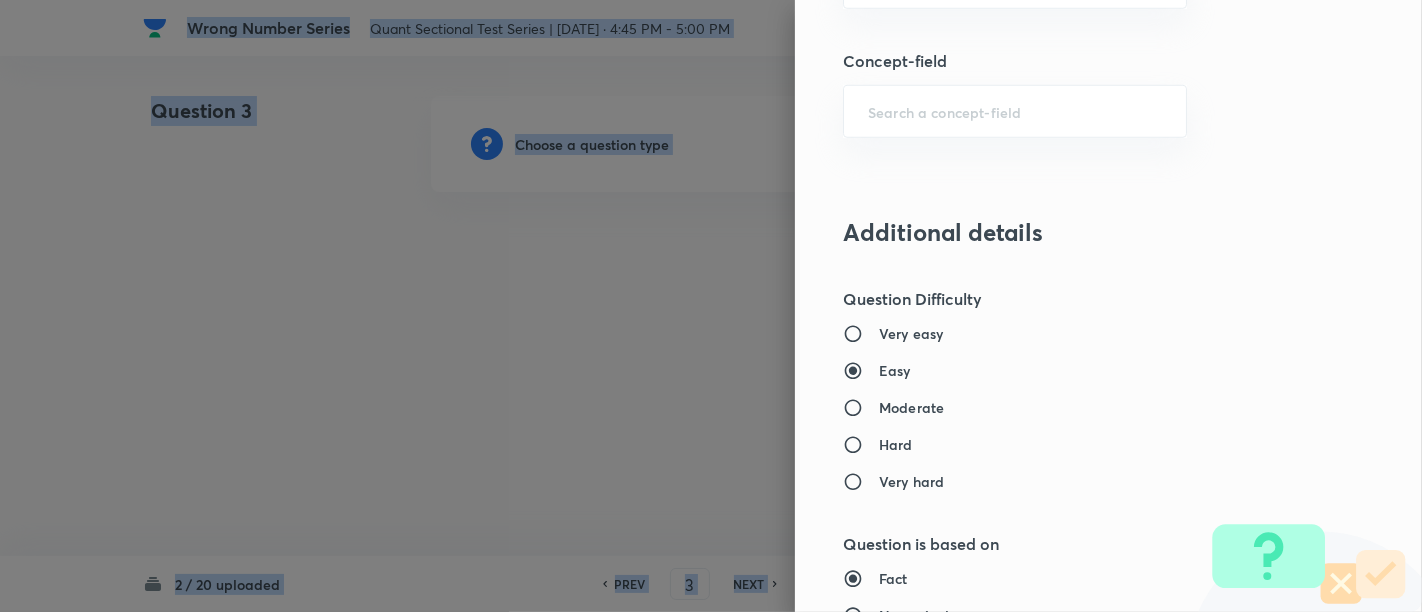 scroll, scrollTop: 1203, scrollLeft: 0, axis: vertical 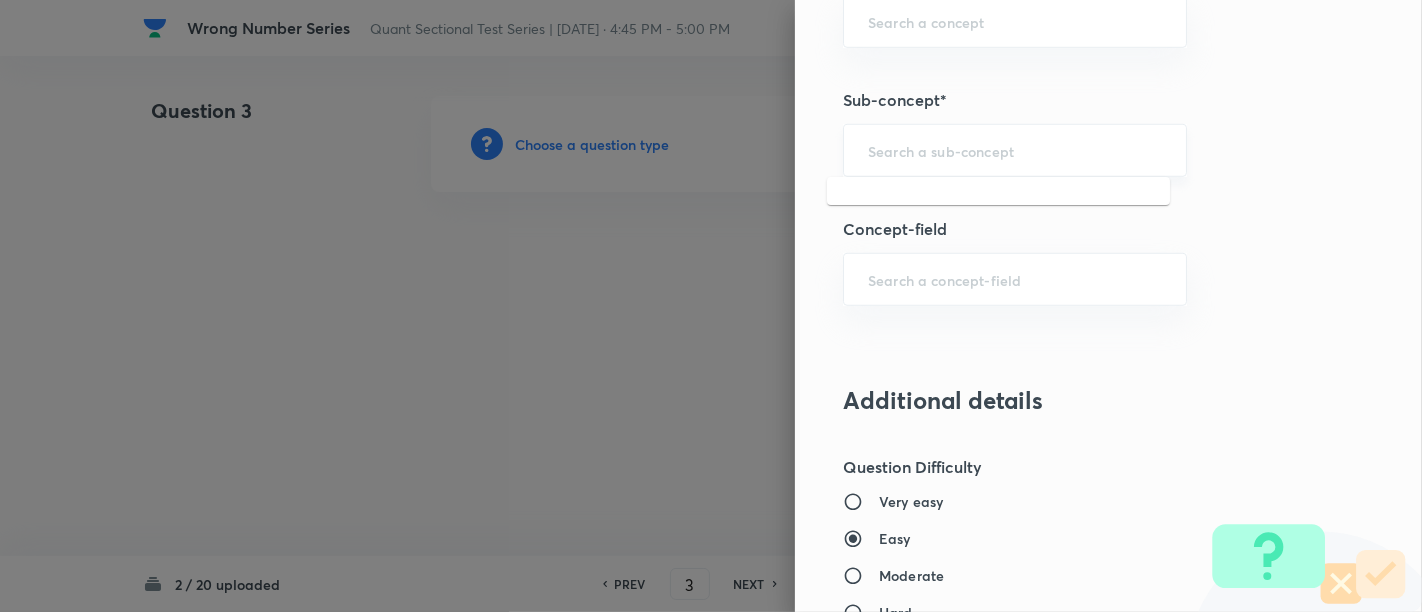click at bounding box center [1015, 150] 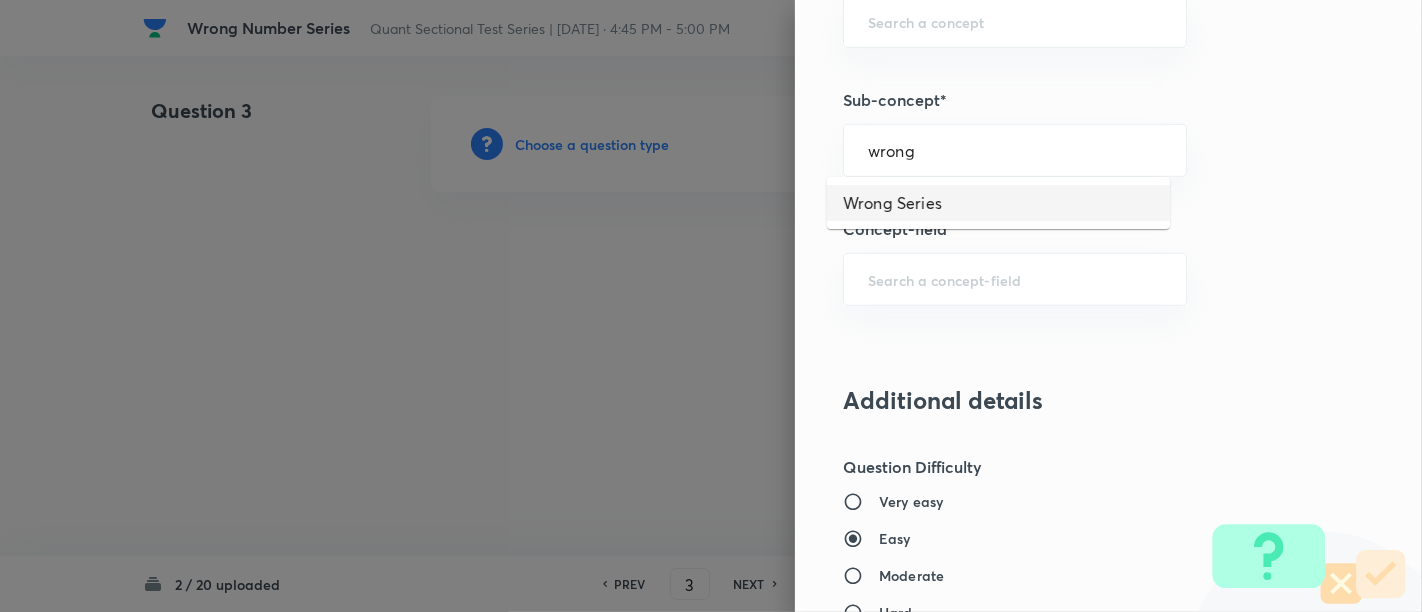 click on "Wrong Series" at bounding box center [998, 203] 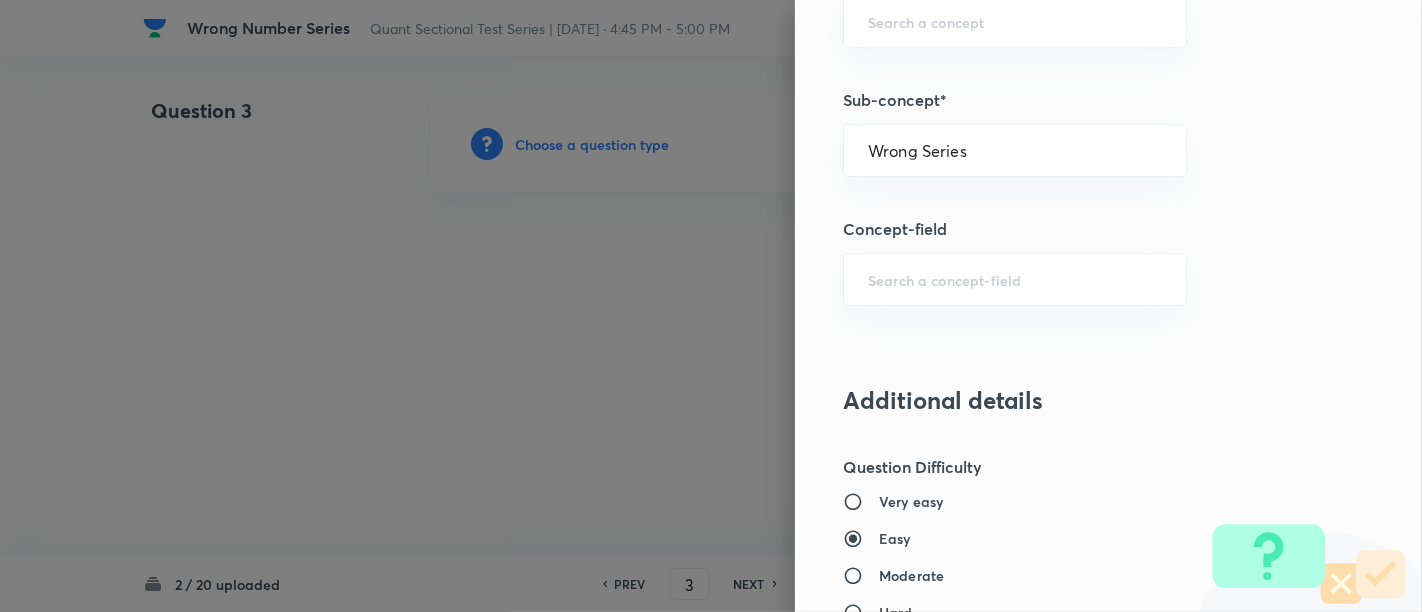 type on "Quantitative Aptitude" 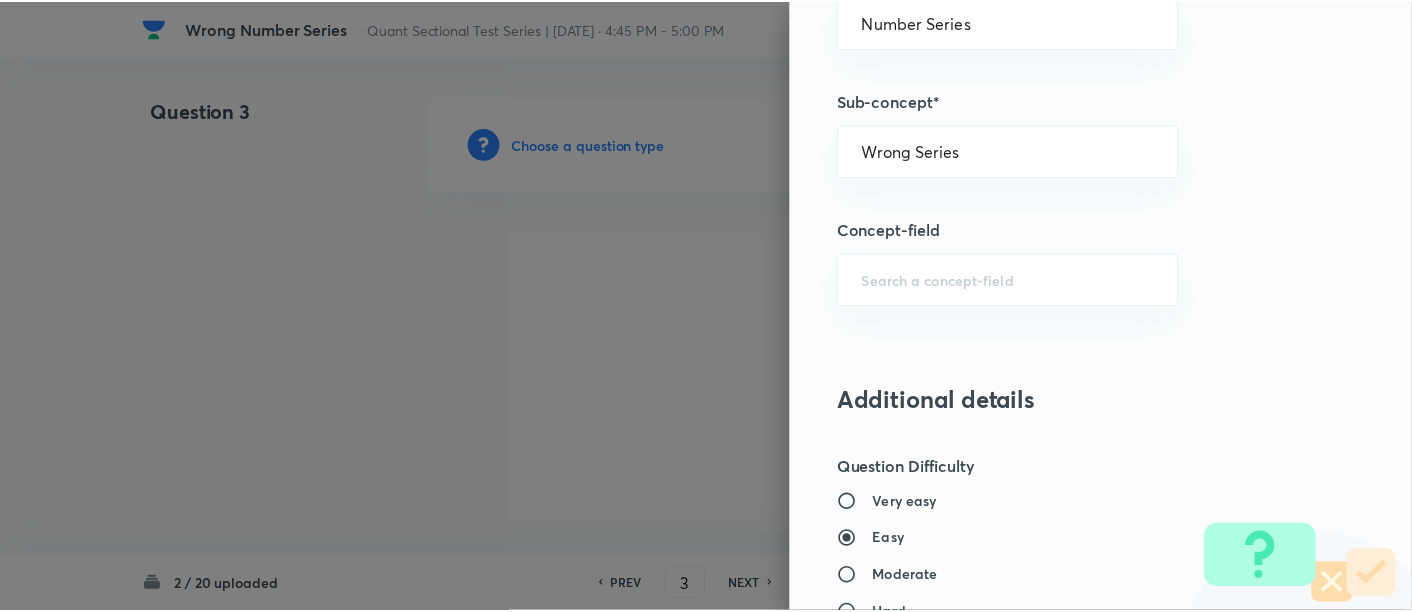 scroll, scrollTop: 2108, scrollLeft: 0, axis: vertical 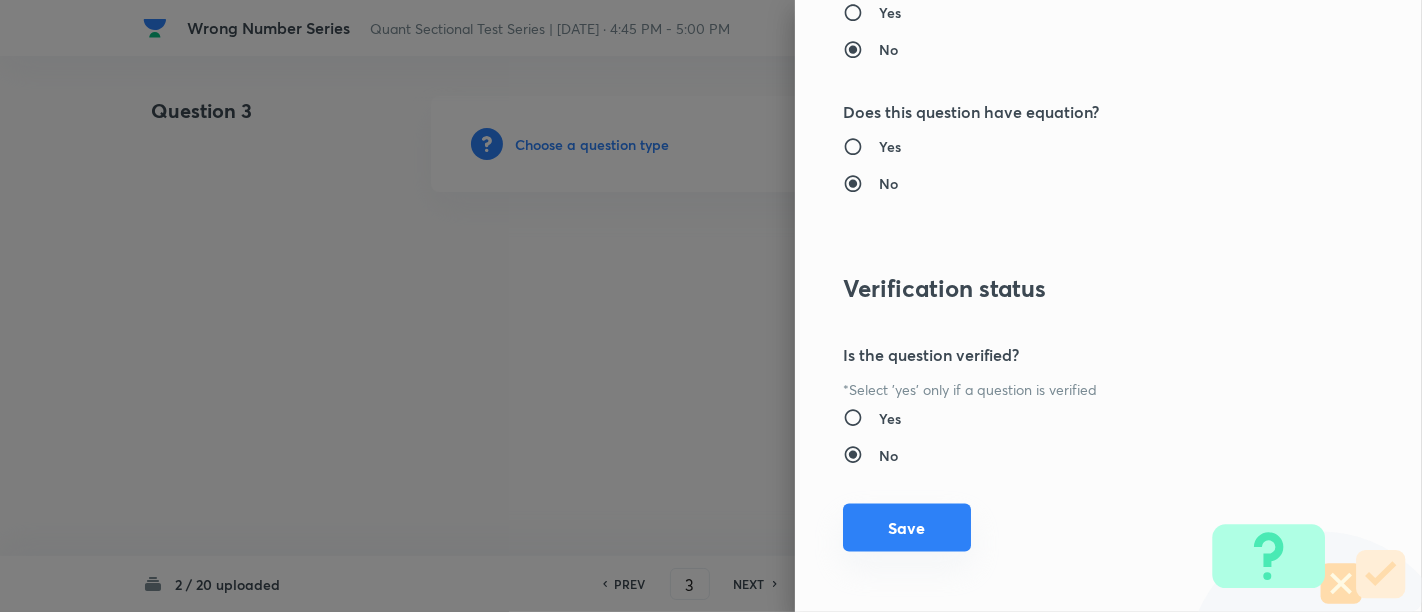 click on "Save" at bounding box center [907, 528] 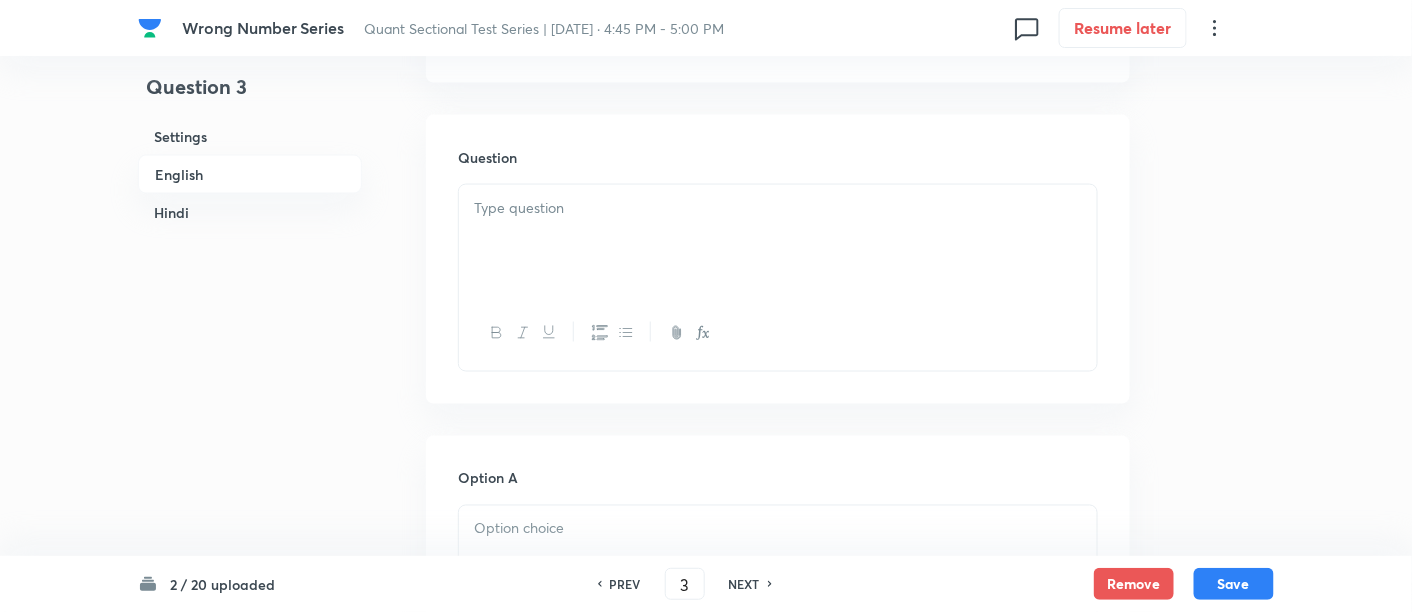 scroll, scrollTop: 843, scrollLeft: 0, axis: vertical 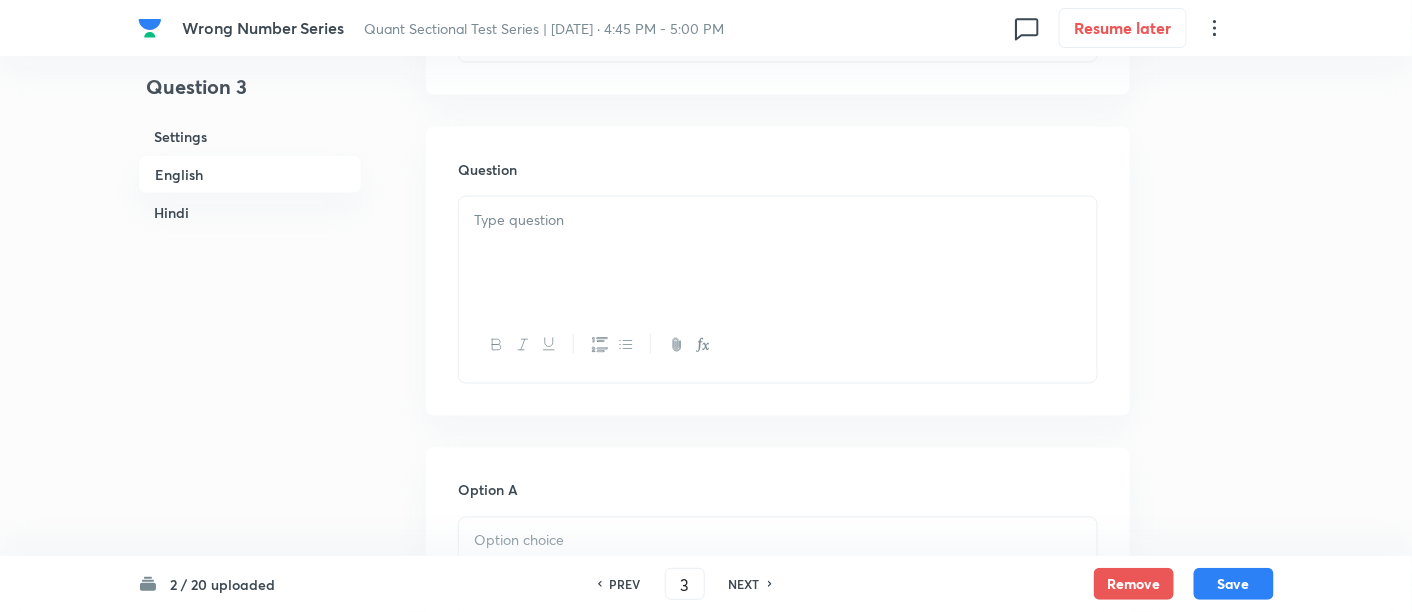 click at bounding box center (778, 253) 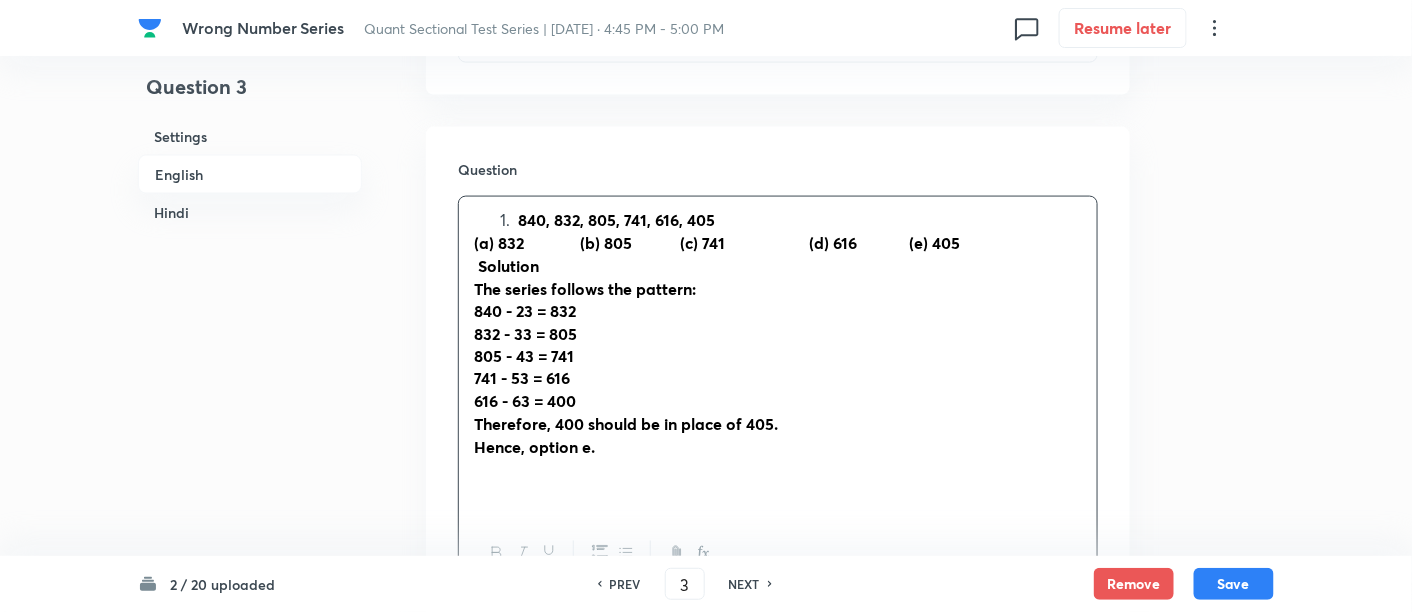 click at bounding box center [516, 219] 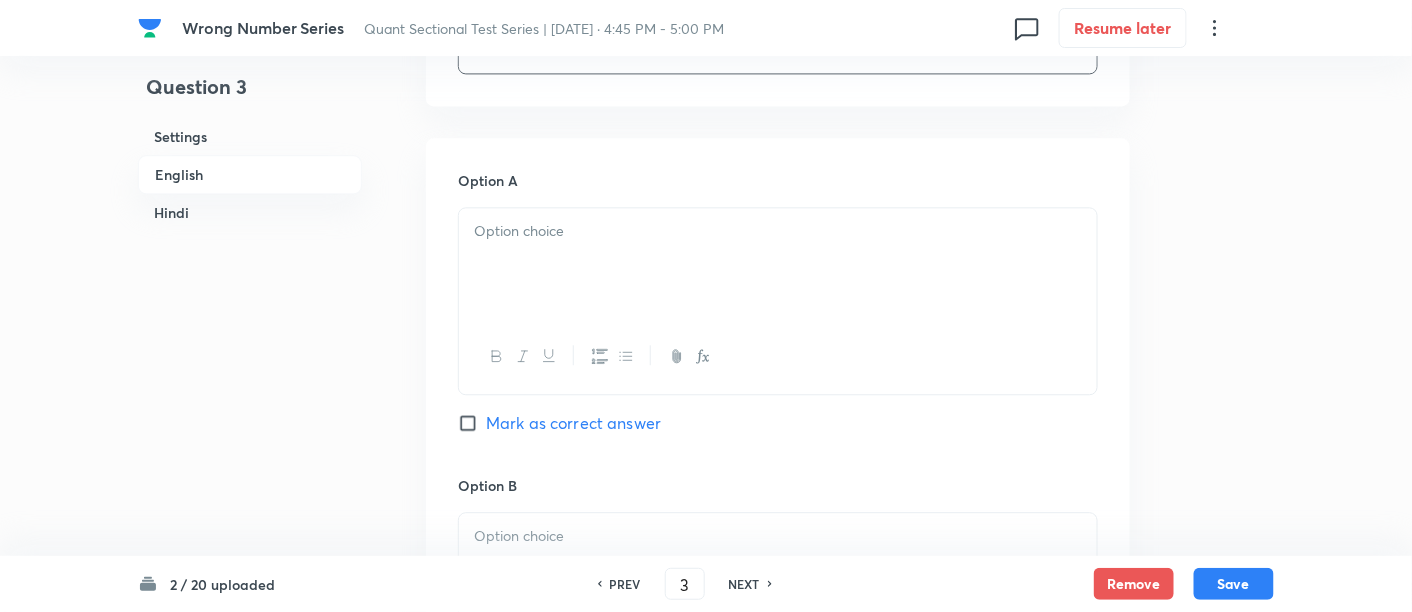 drag, startPoint x: 466, startPoint y: 215, endPoint x: 814, endPoint y: 635, distance: 545.4393 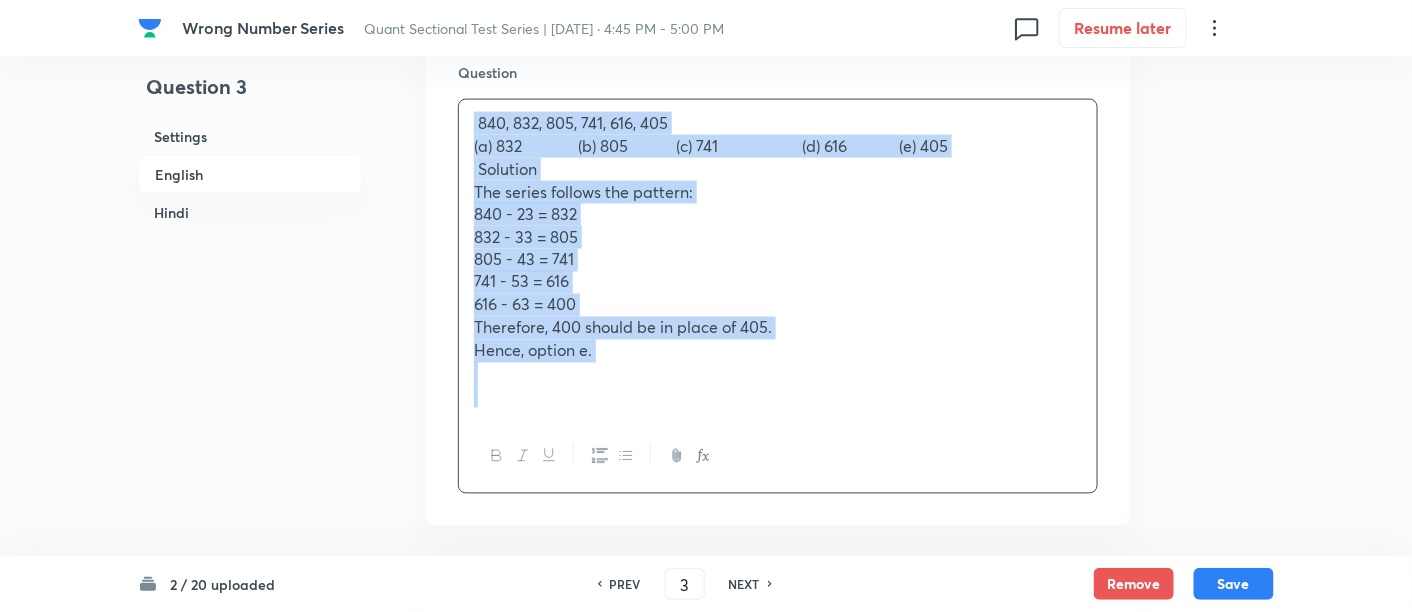 scroll, scrollTop: 942, scrollLeft: 0, axis: vertical 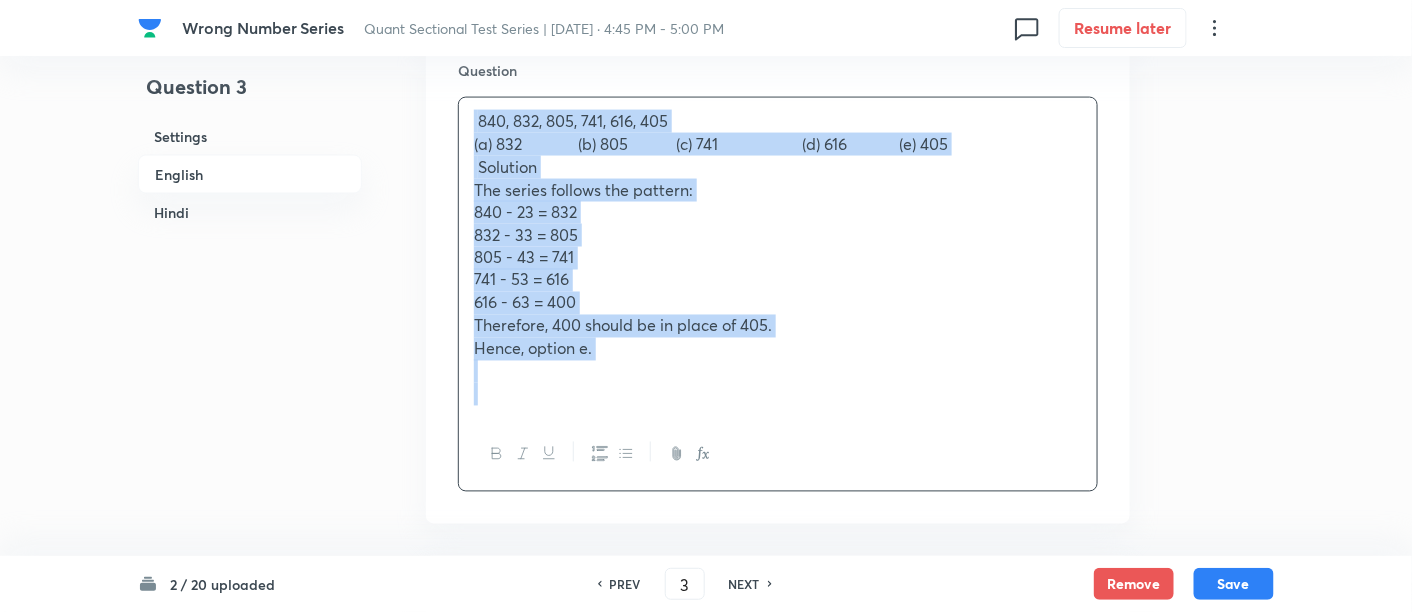 click on "840 - 23 = 832" at bounding box center (525, 211) 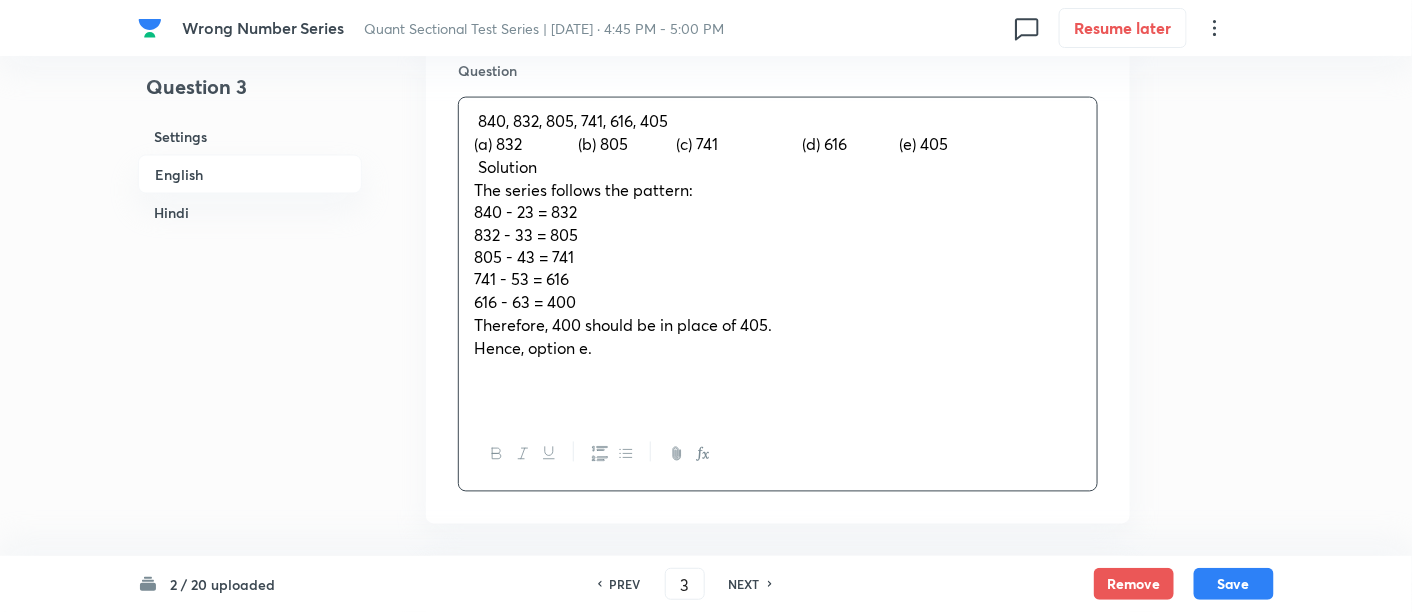 type 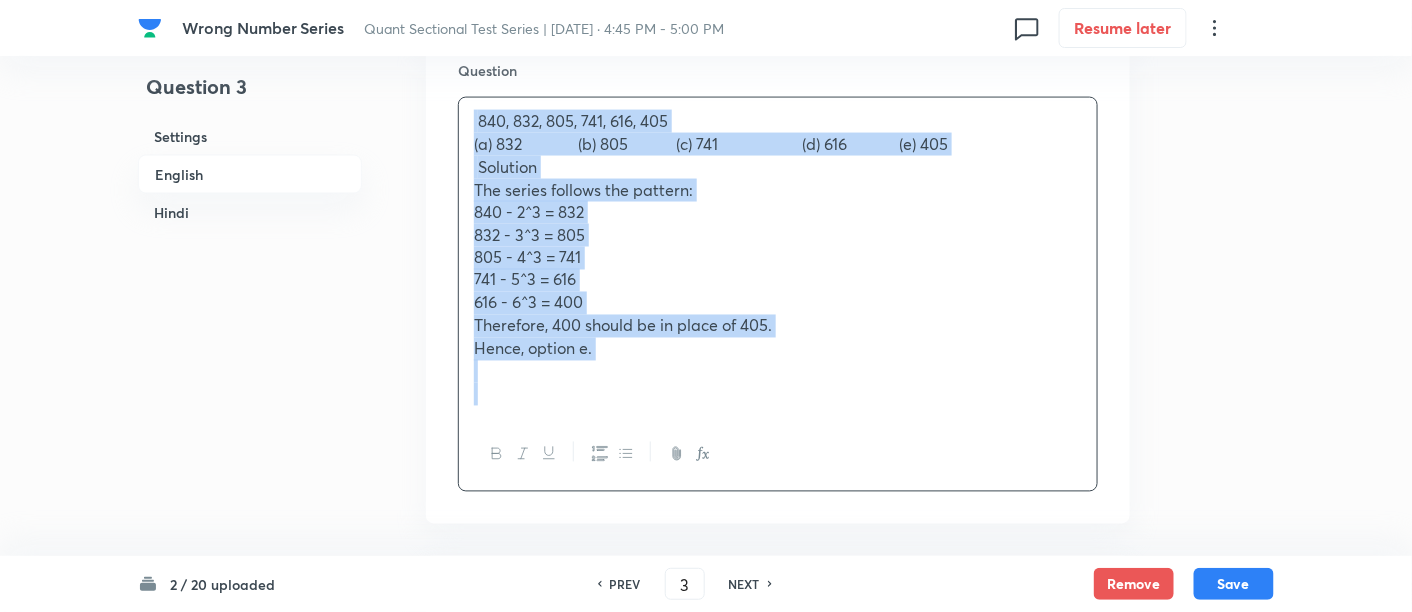 drag, startPoint x: 474, startPoint y: 112, endPoint x: 762, endPoint y: 487, distance: 472.83084 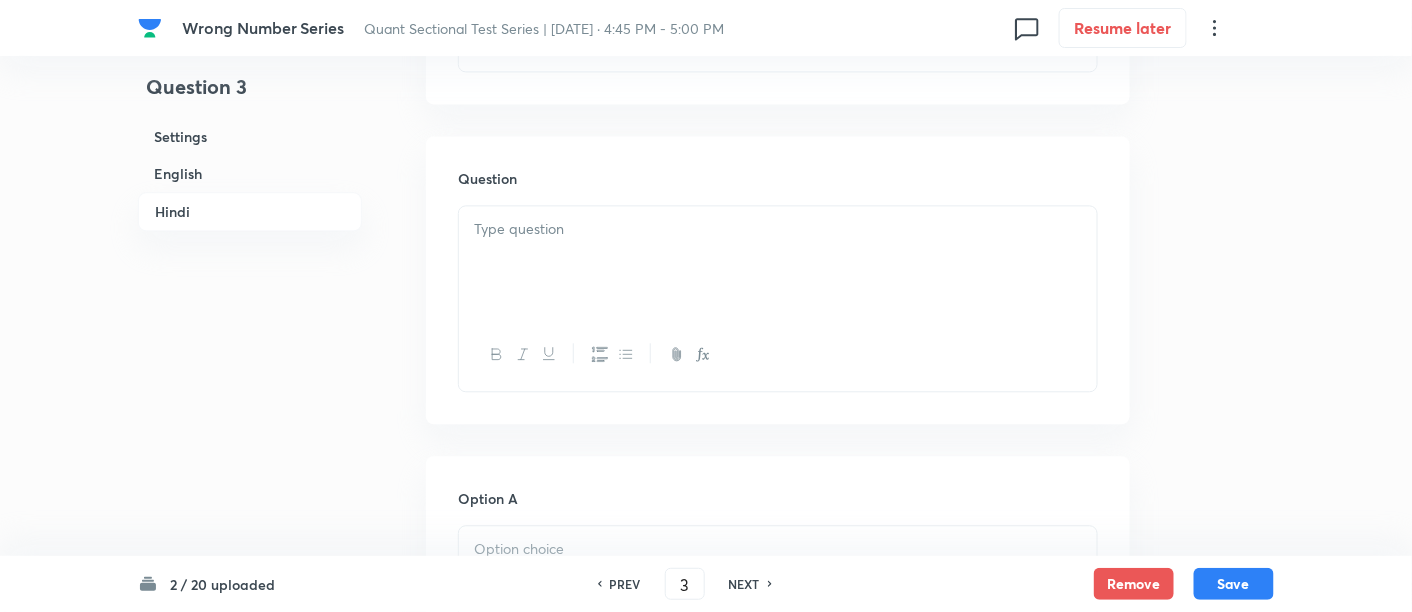 scroll, scrollTop: 3693, scrollLeft: 0, axis: vertical 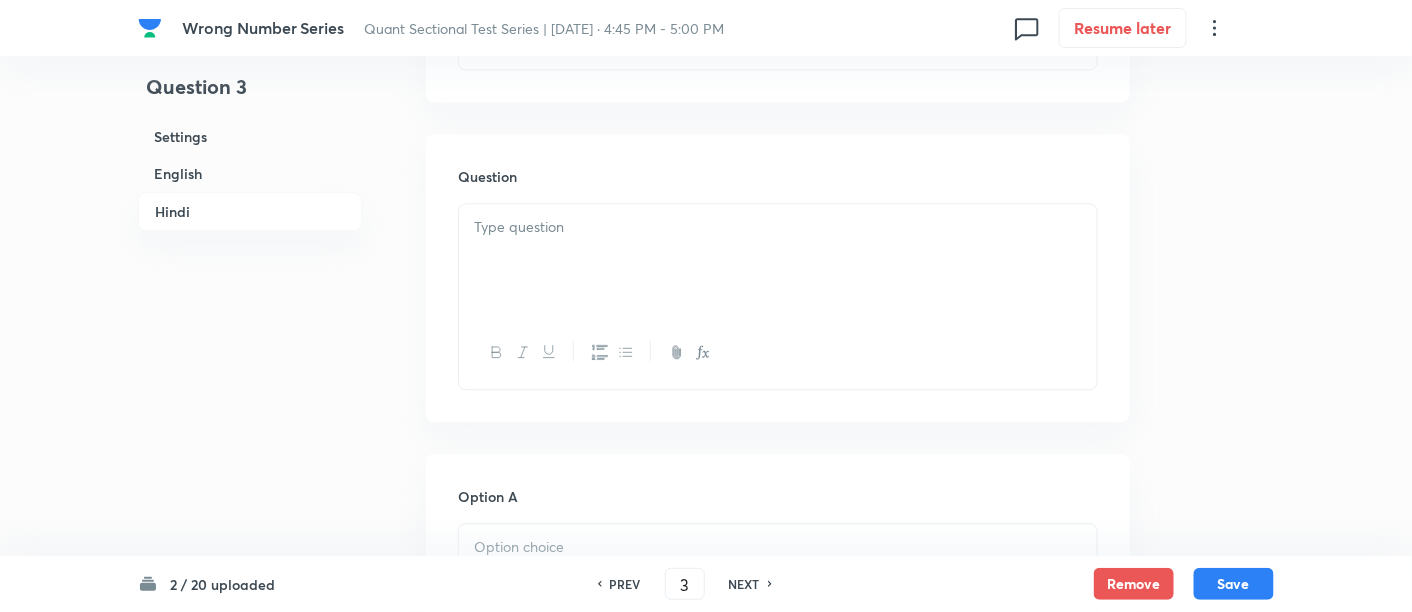 click at bounding box center [778, 260] 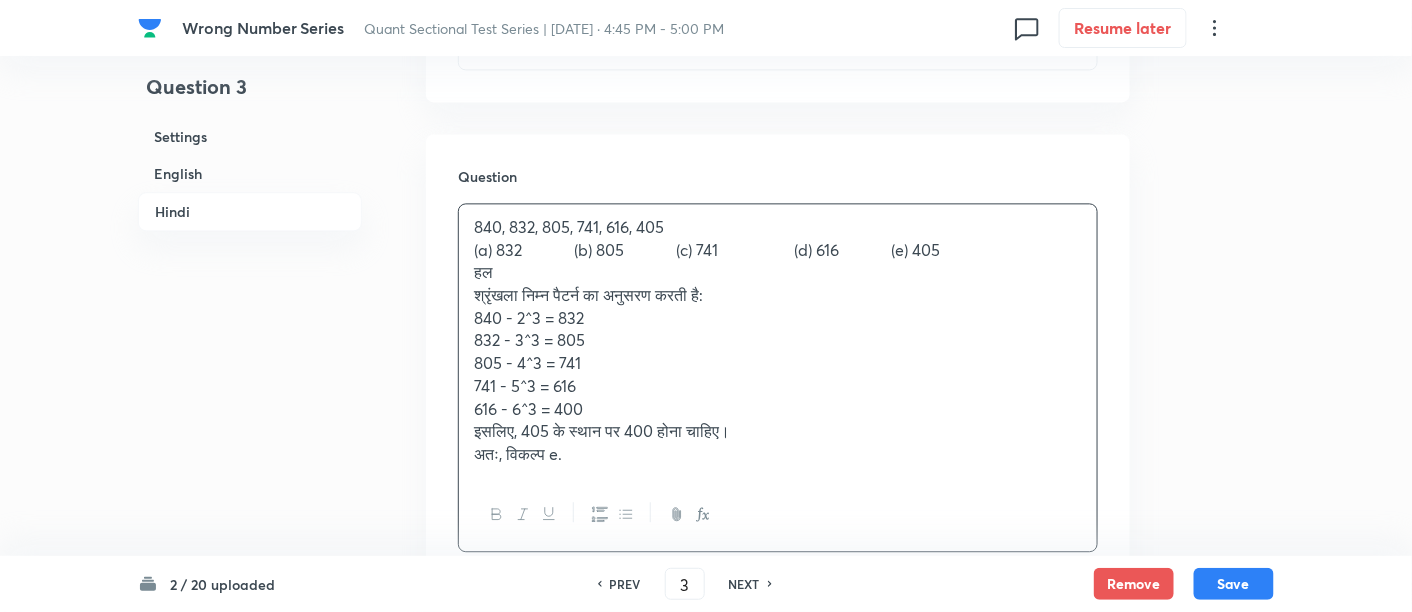 scroll, scrollTop: 3869, scrollLeft: 0, axis: vertical 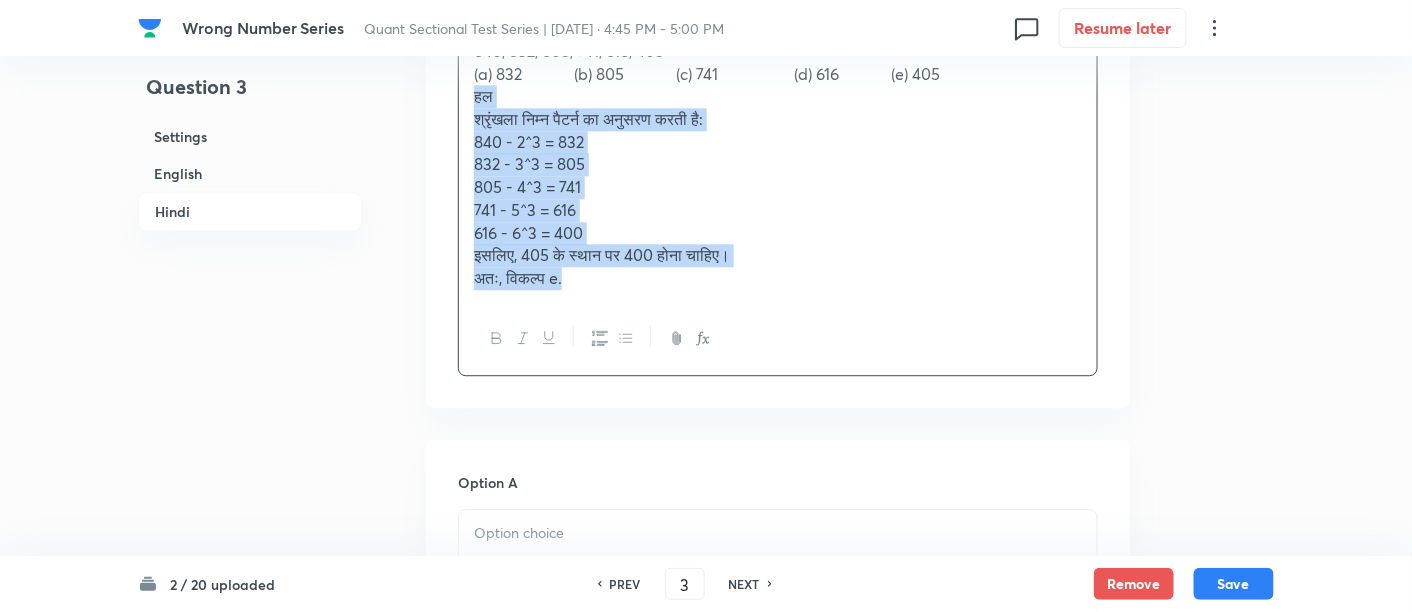 drag, startPoint x: 474, startPoint y: 92, endPoint x: 688, endPoint y: 363, distance: 345.3071 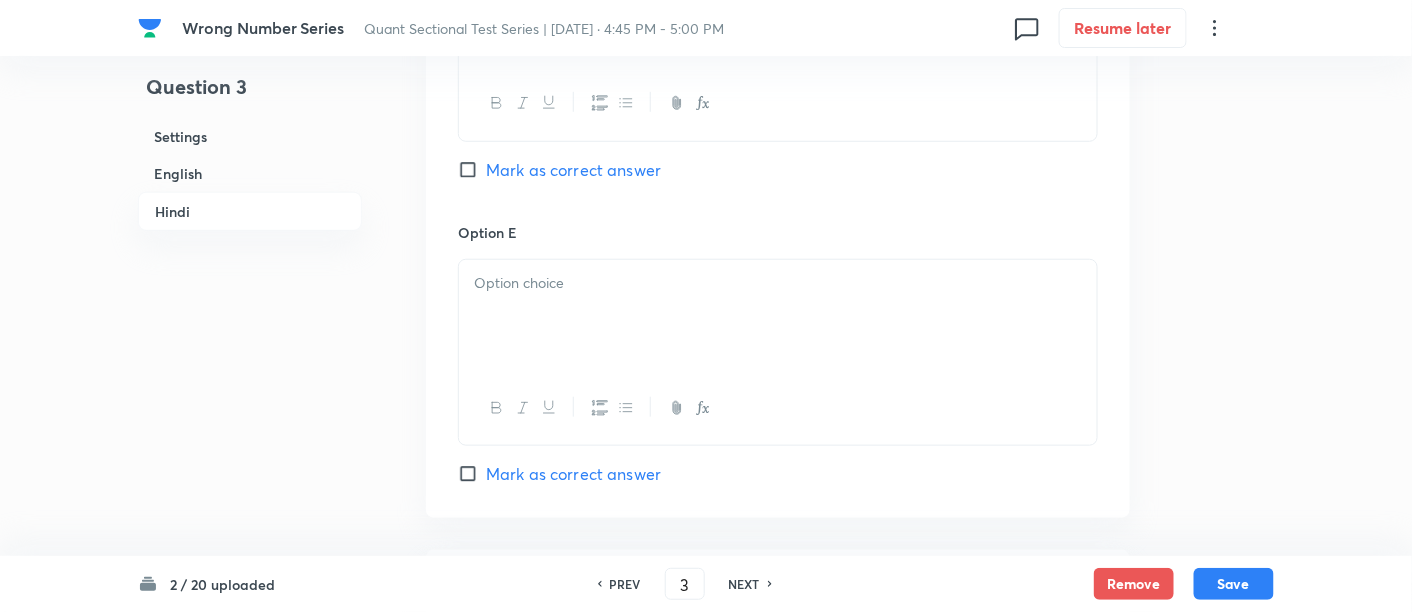 scroll, scrollTop: 5570, scrollLeft: 0, axis: vertical 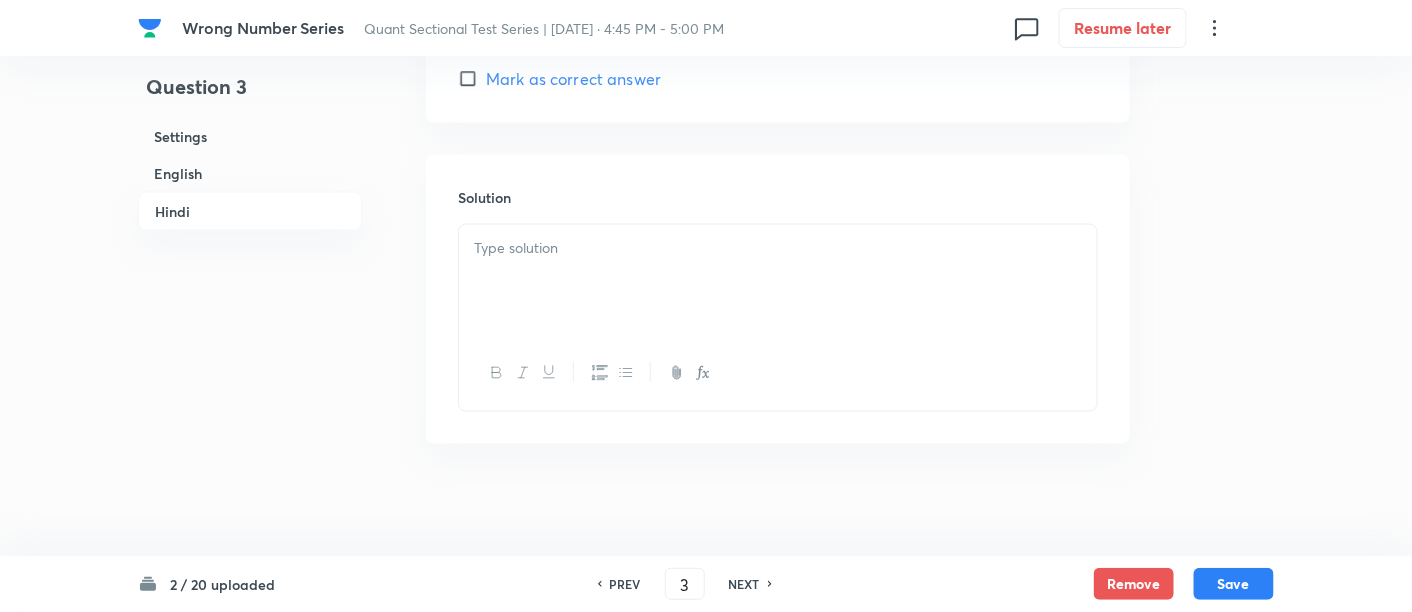 click at bounding box center (778, 248) 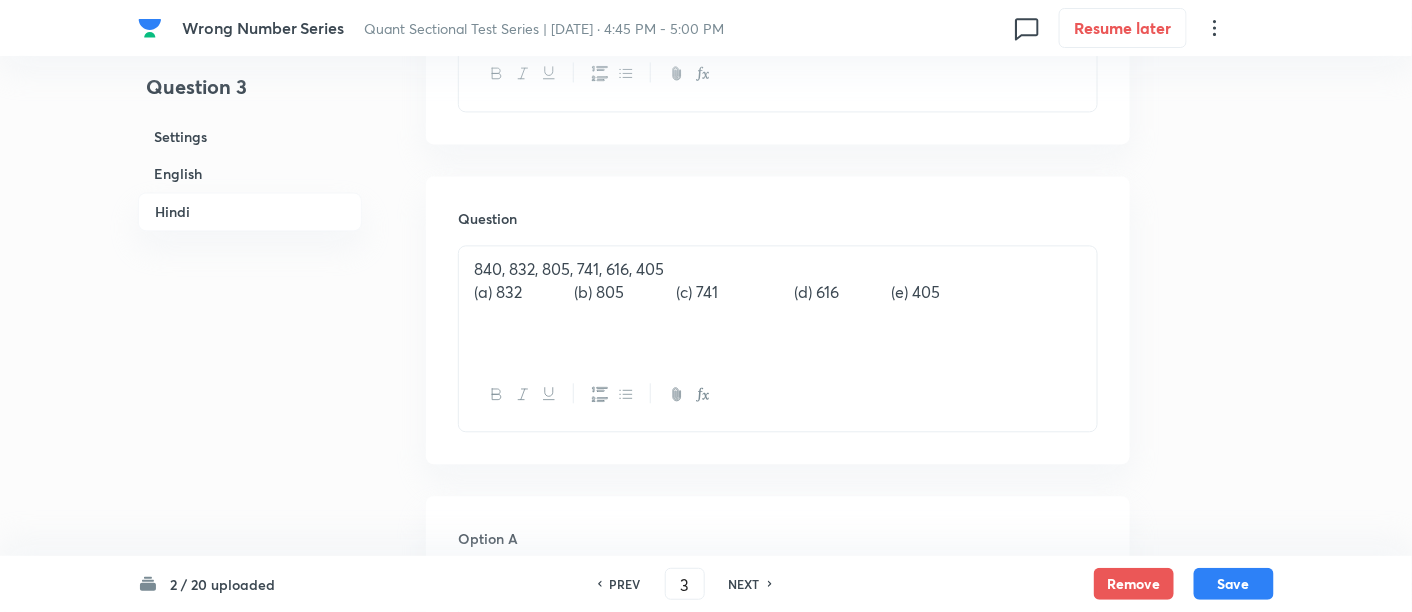 scroll, scrollTop: 3645, scrollLeft: 0, axis: vertical 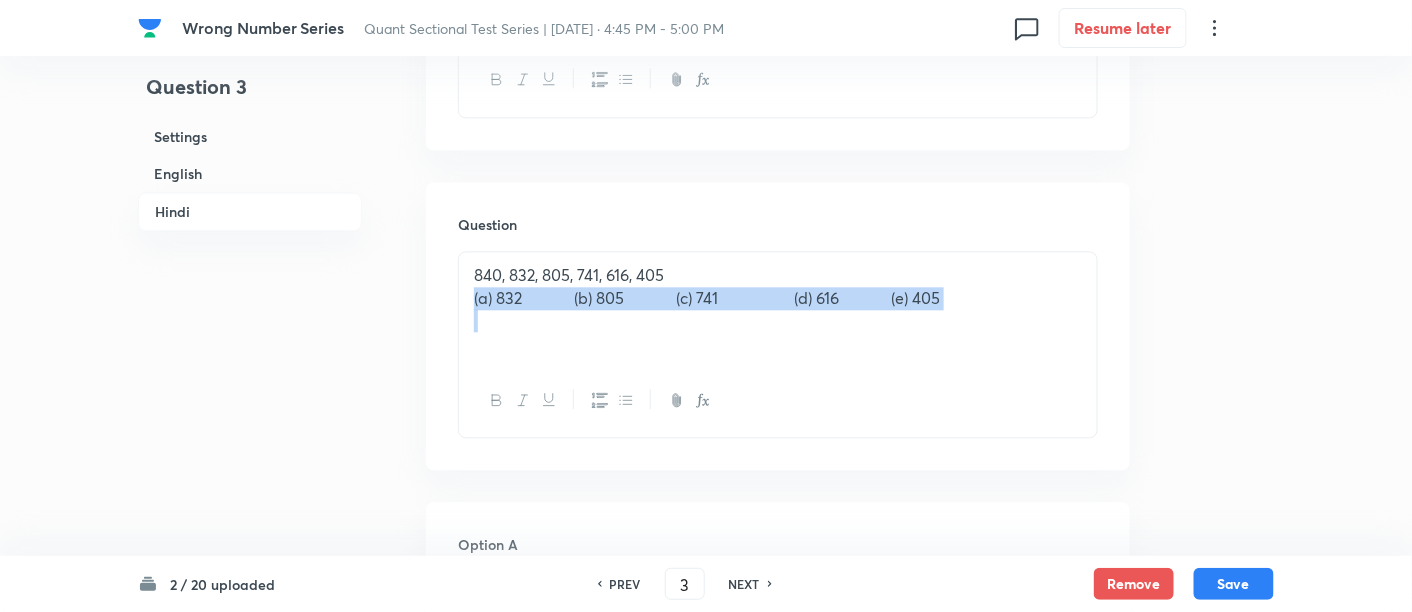 drag, startPoint x: 467, startPoint y: 287, endPoint x: 1051, endPoint y: 321, distance: 584.9889 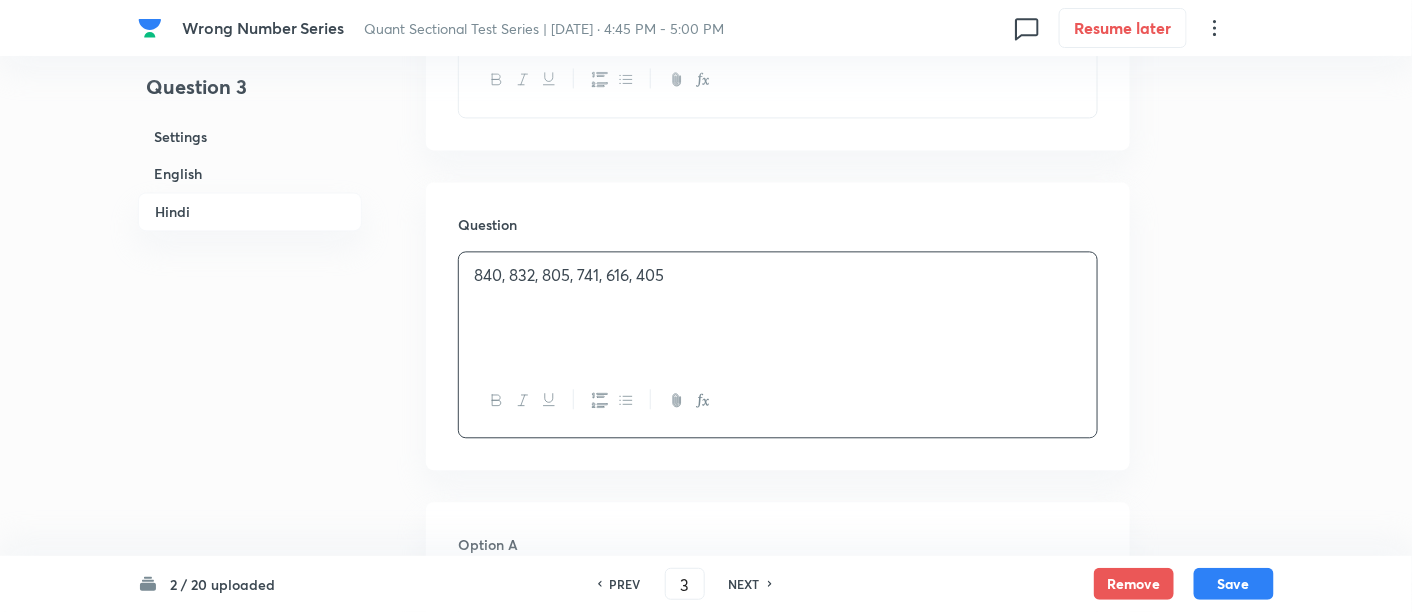 scroll, scrollTop: 3902, scrollLeft: 0, axis: vertical 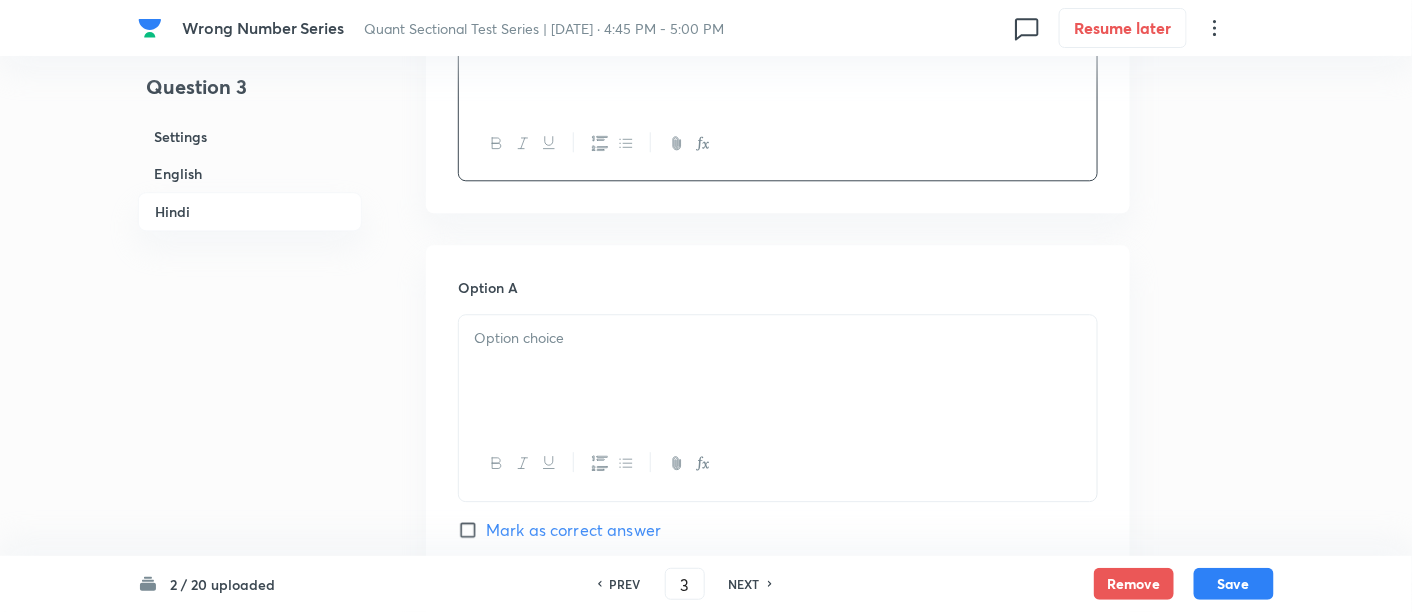 click at bounding box center [778, 371] 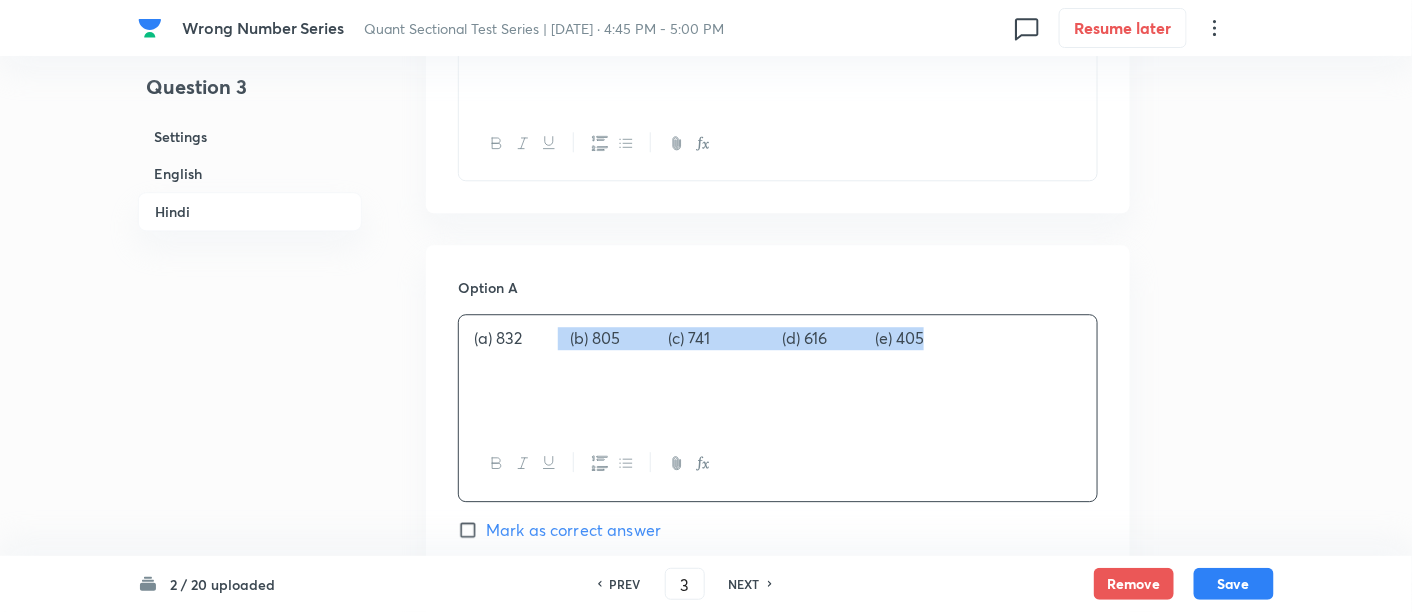 drag, startPoint x: 562, startPoint y: 332, endPoint x: 1088, endPoint y: 362, distance: 526.8548 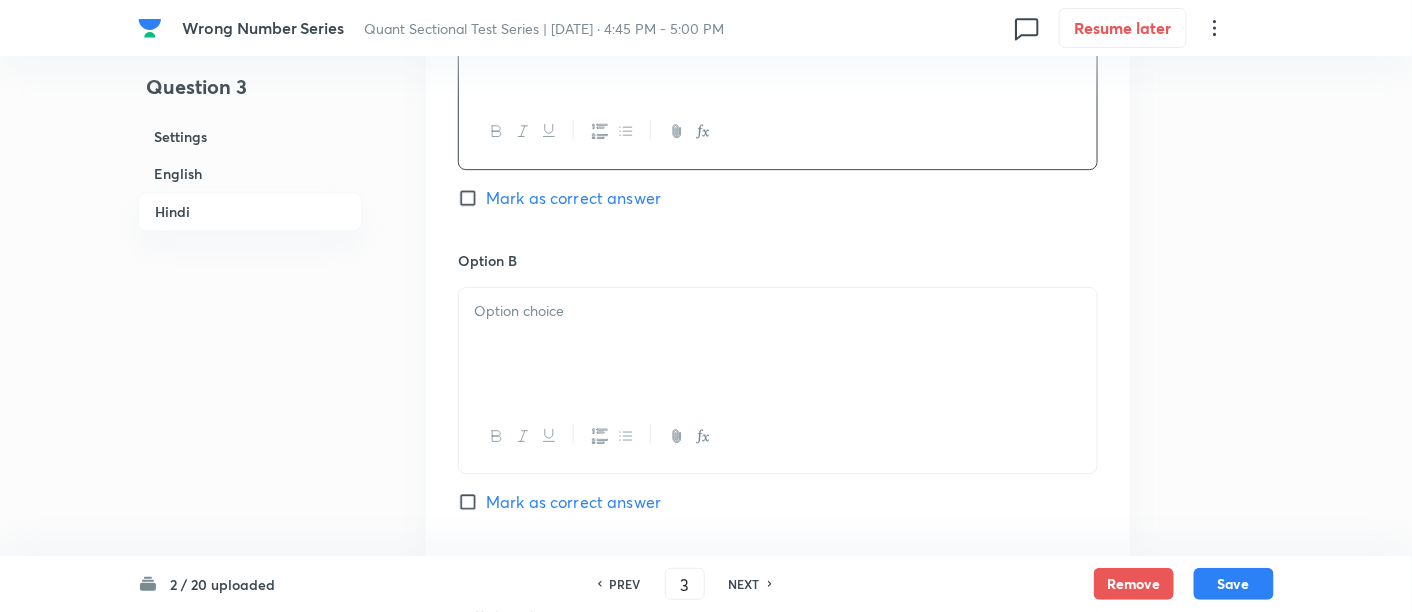 scroll, scrollTop: 4265, scrollLeft: 0, axis: vertical 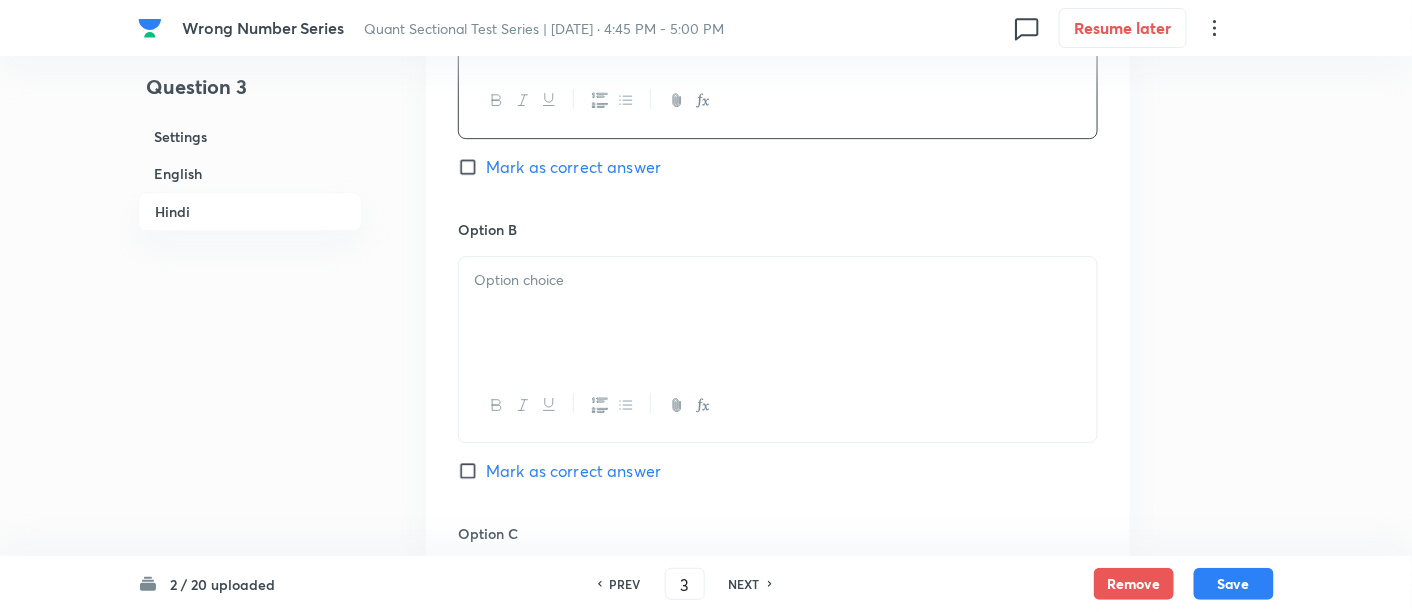 click at bounding box center [778, 313] 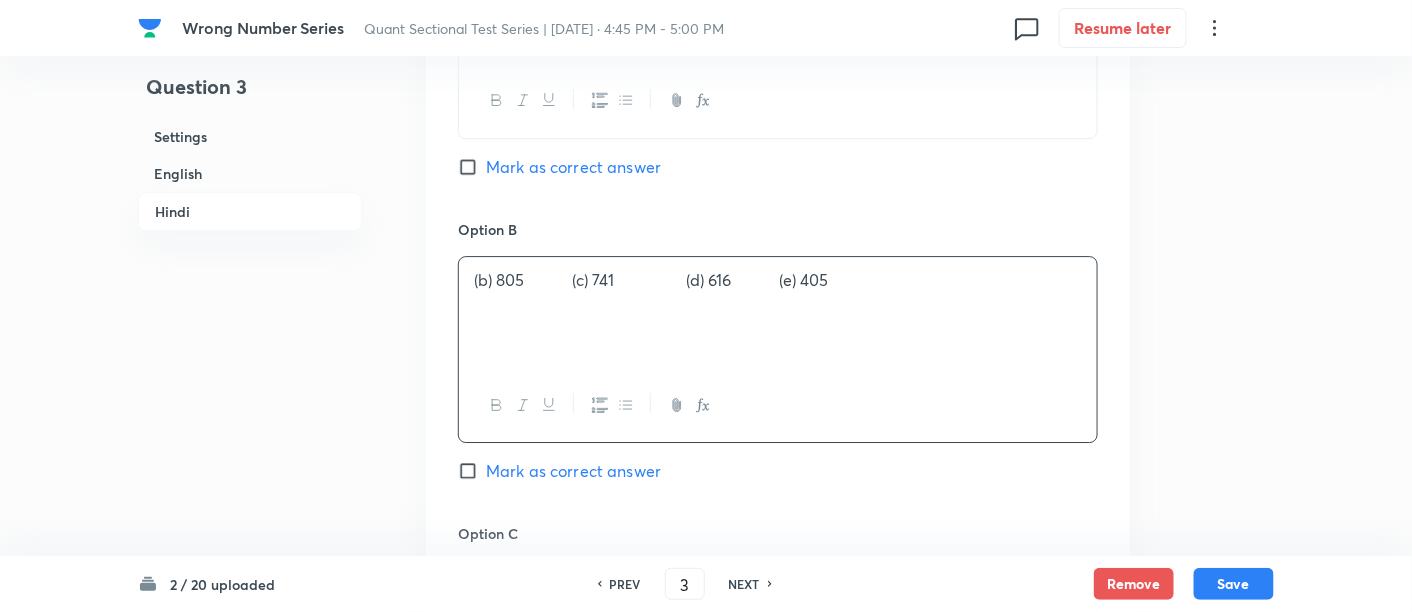 drag, startPoint x: 587, startPoint y: 281, endPoint x: 942, endPoint y: 376, distance: 367.4915 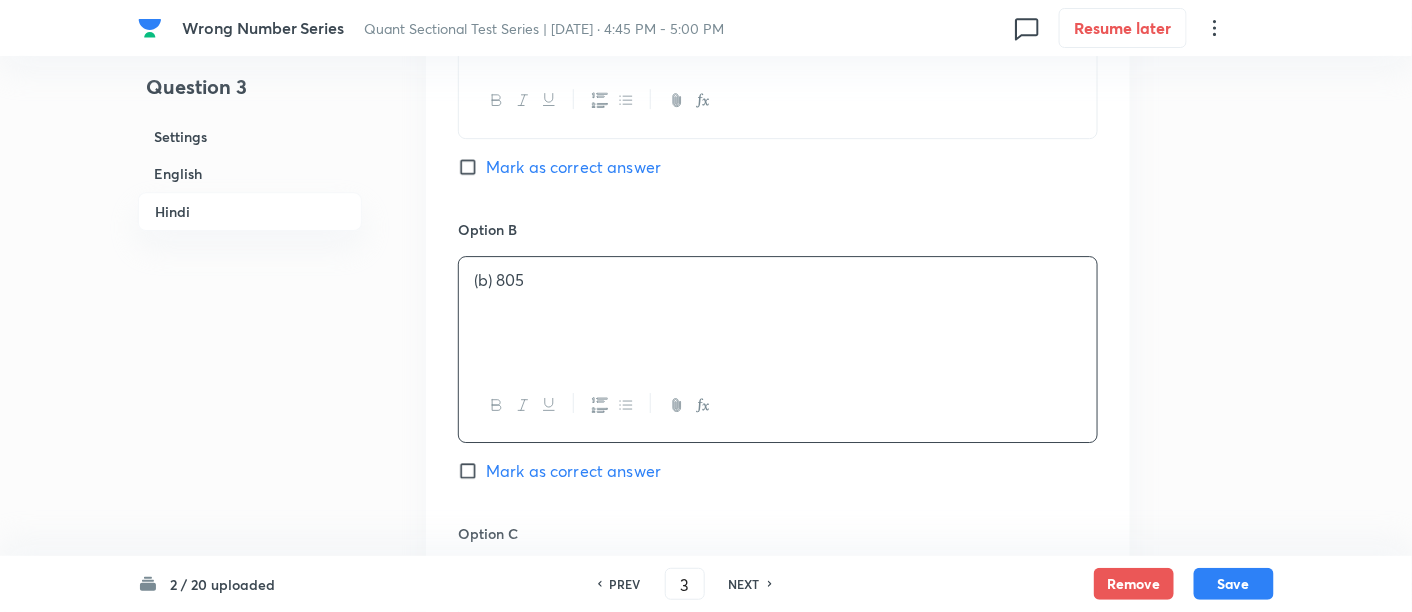 scroll, scrollTop: 4542, scrollLeft: 0, axis: vertical 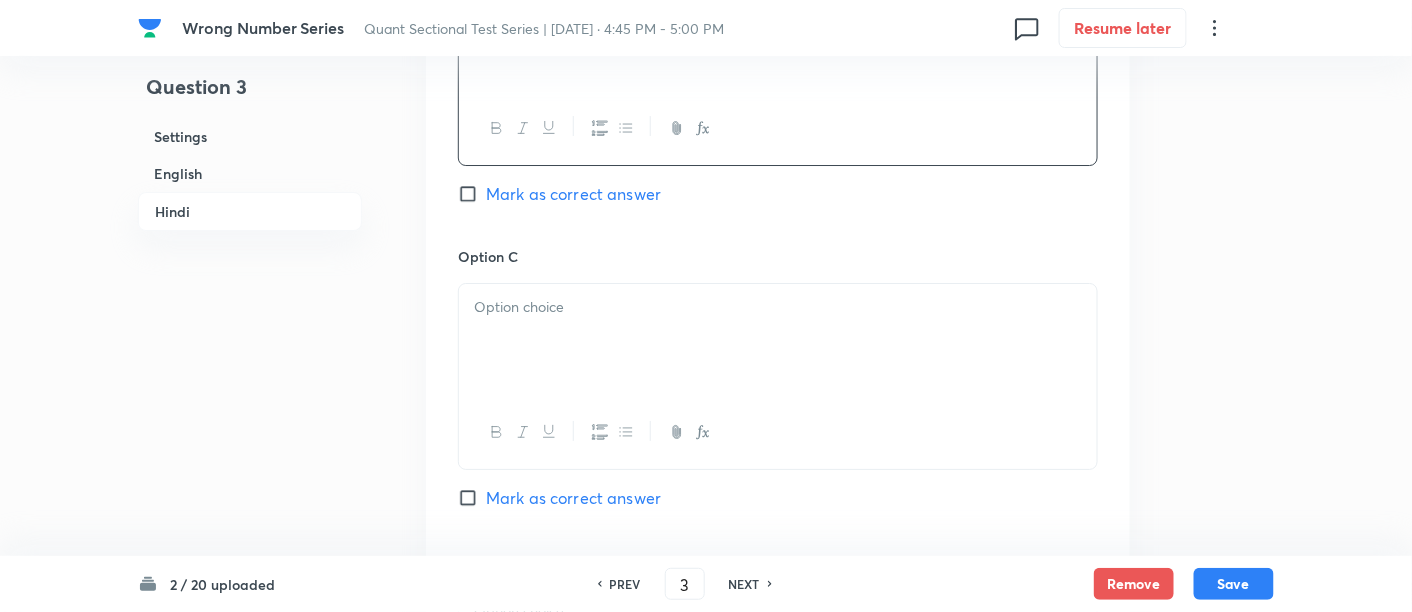 click at bounding box center [778, 340] 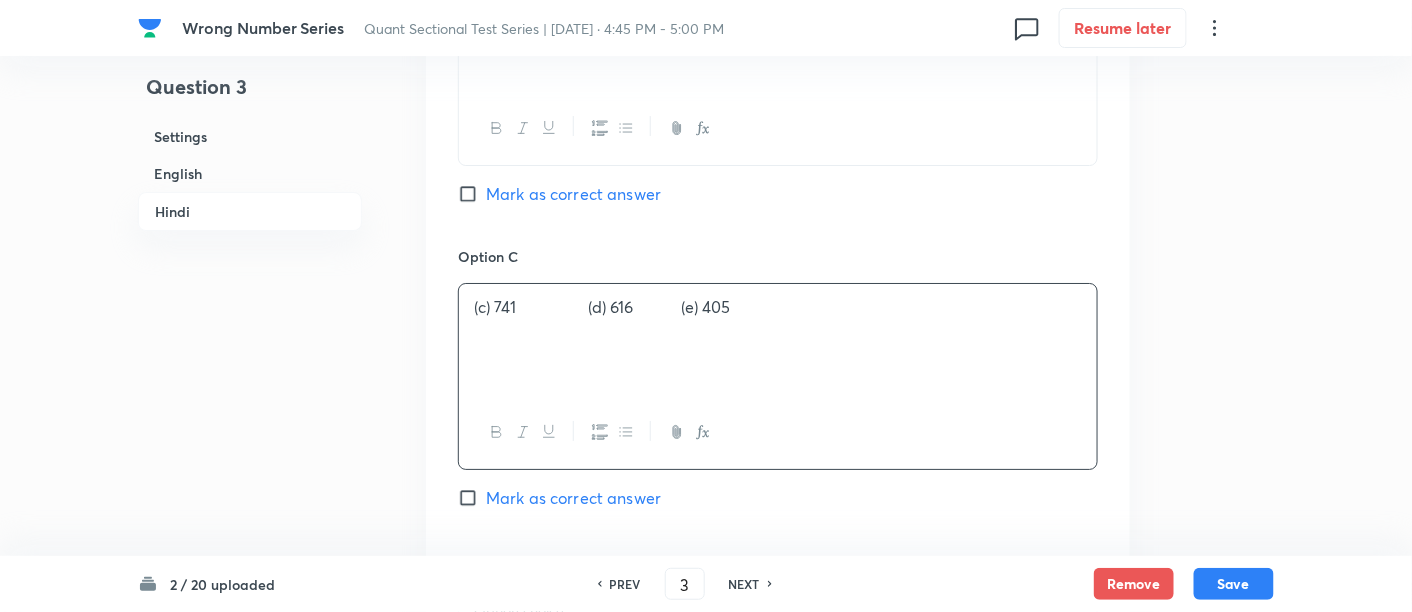 drag, startPoint x: 577, startPoint y: 295, endPoint x: 827, endPoint y: 347, distance: 255.35074 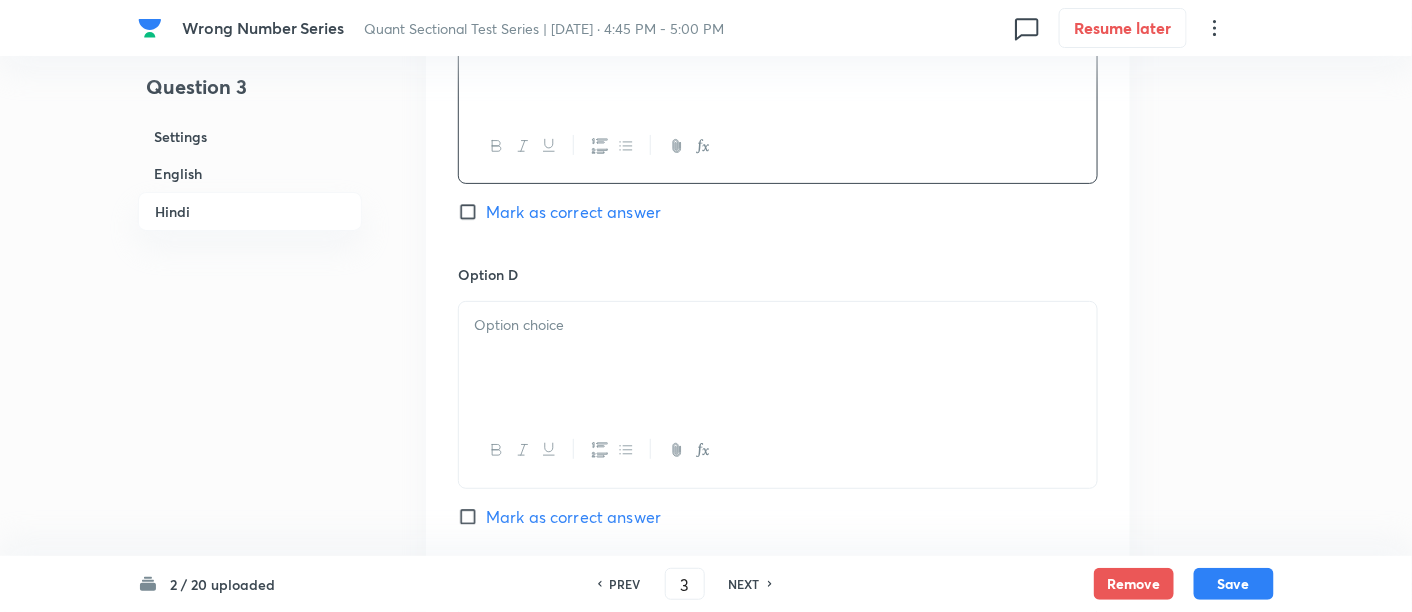 scroll, scrollTop: 4829, scrollLeft: 0, axis: vertical 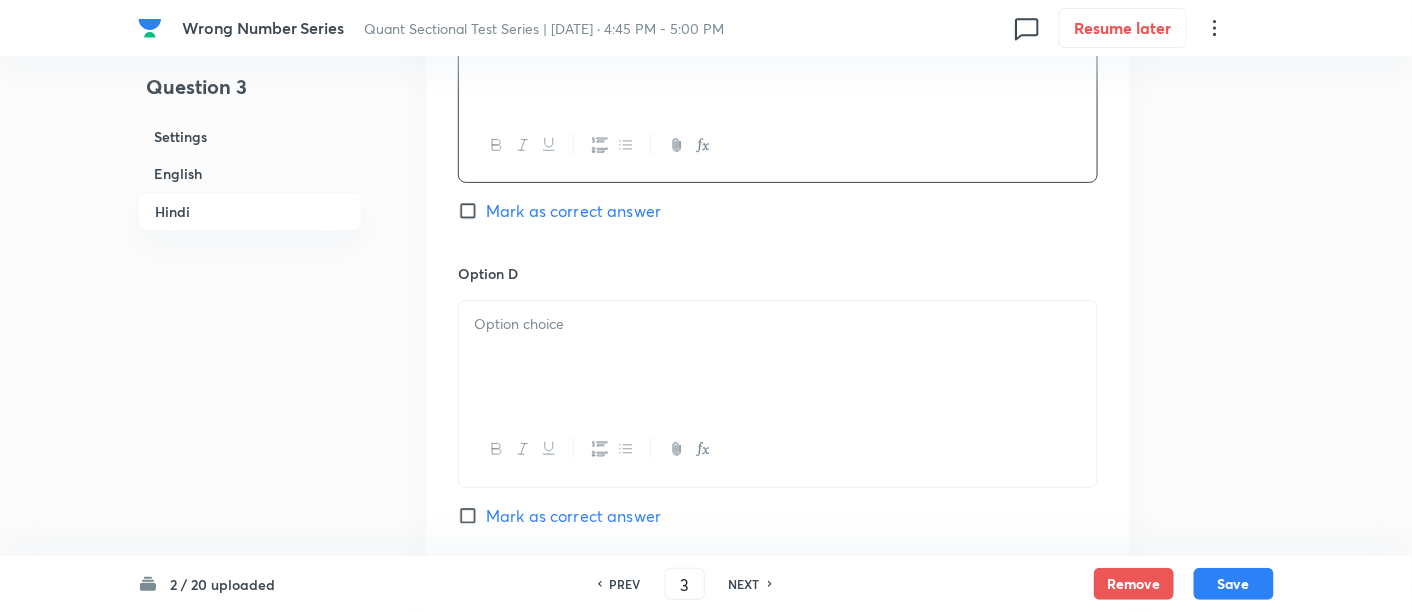 click at bounding box center (778, 357) 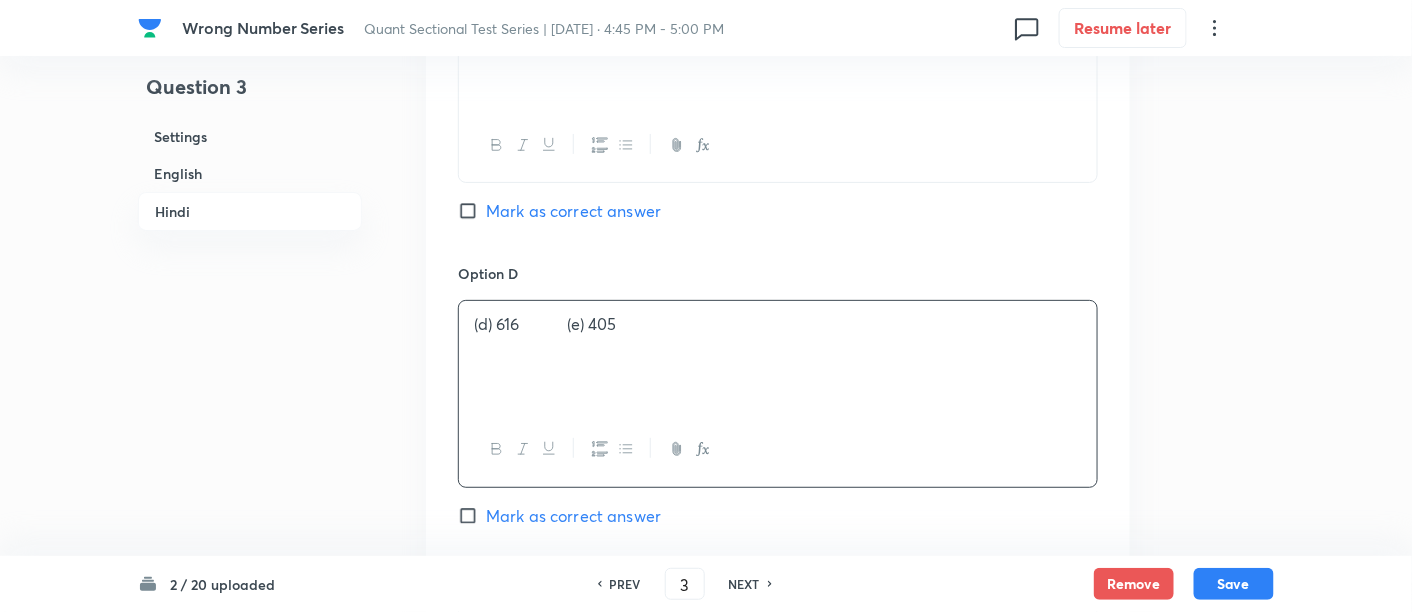 drag, startPoint x: 589, startPoint y: 323, endPoint x: 845, endPoint y: 383, distance: 262.93726 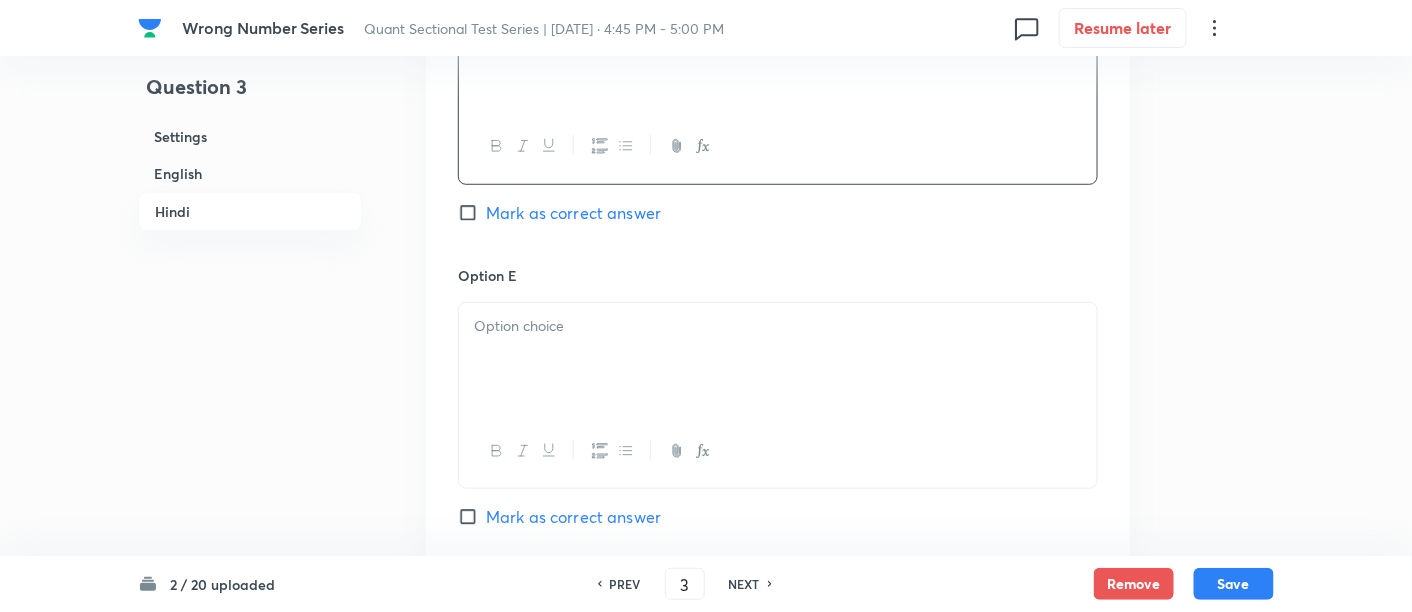 scroll, scrollTop: 5134, scrollLeft: 0, axis: vertical 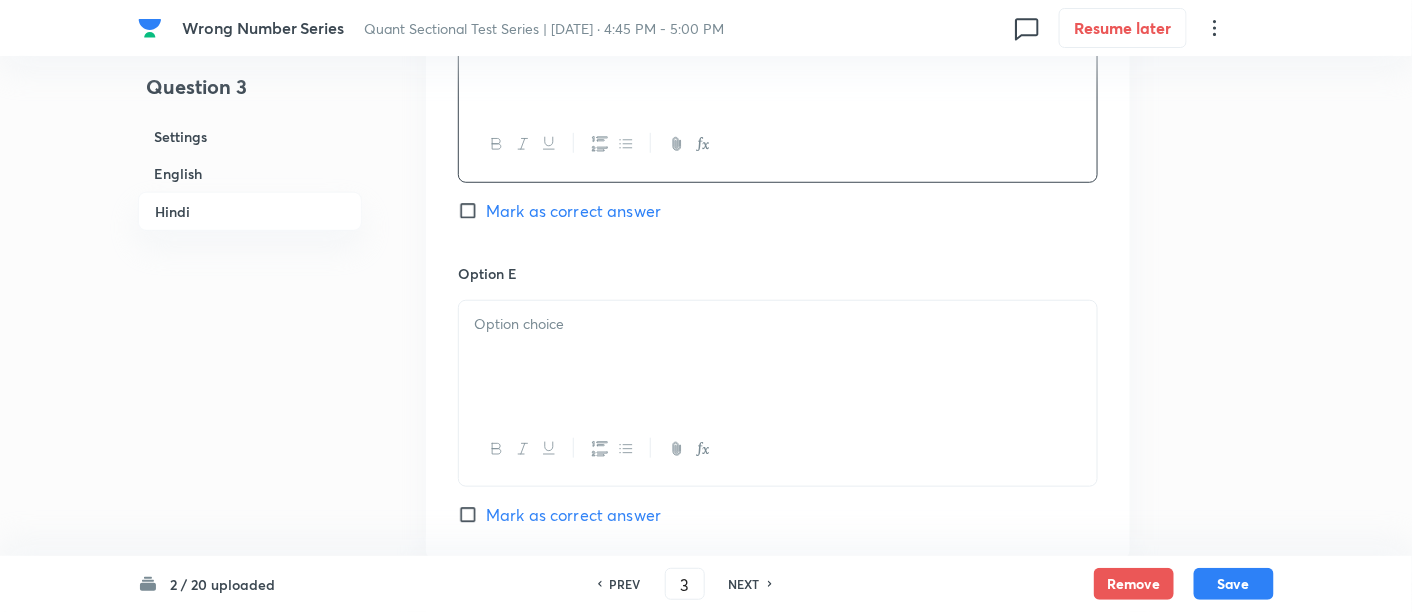 click at bounding box center (778, 357) 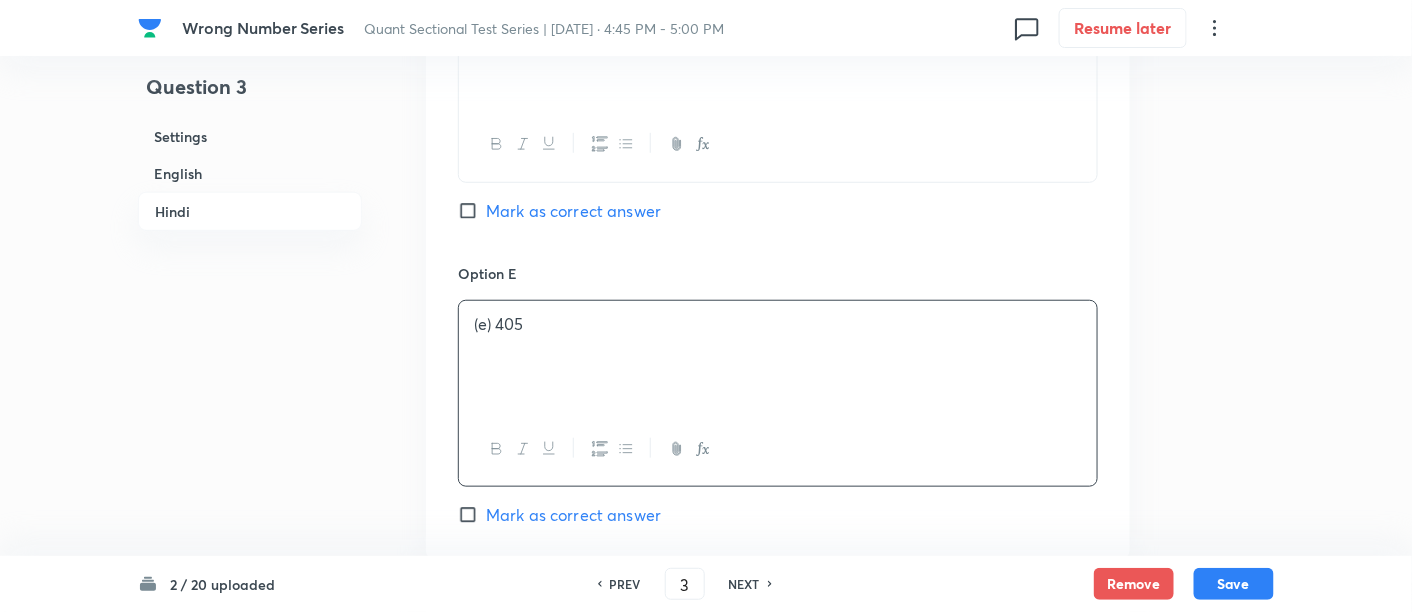 click on "Mark as correct answer" at bounding box center (573, 515) 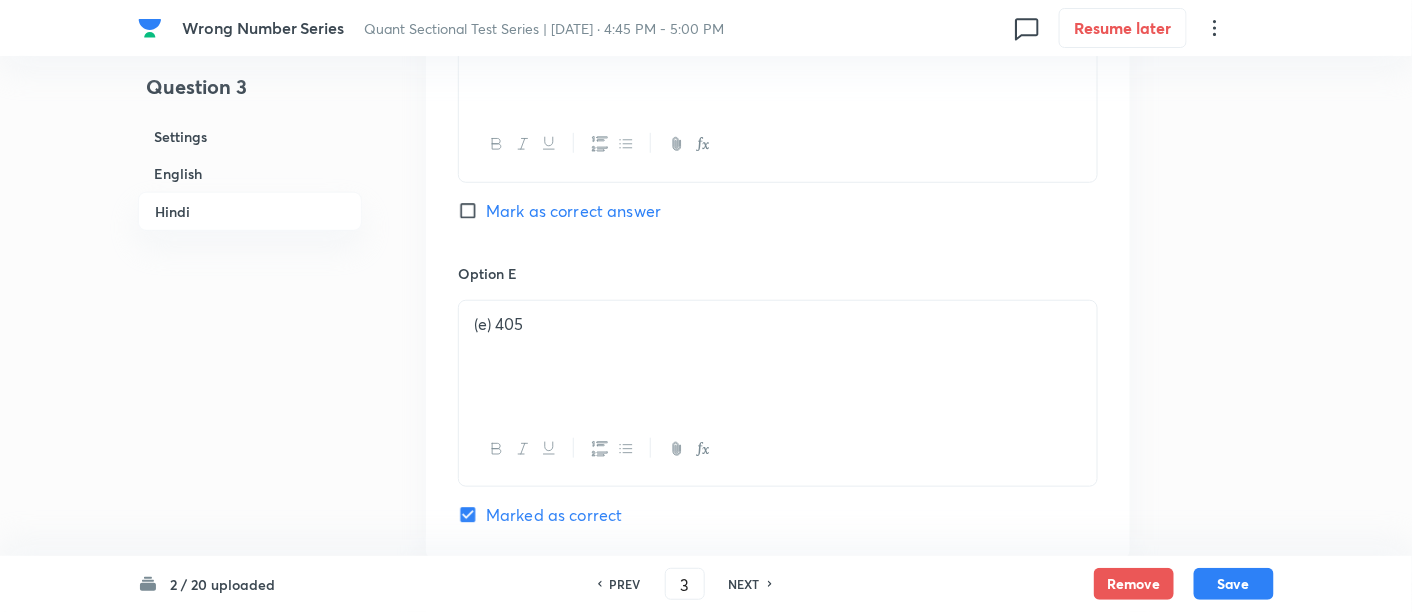 checkbox on "true" 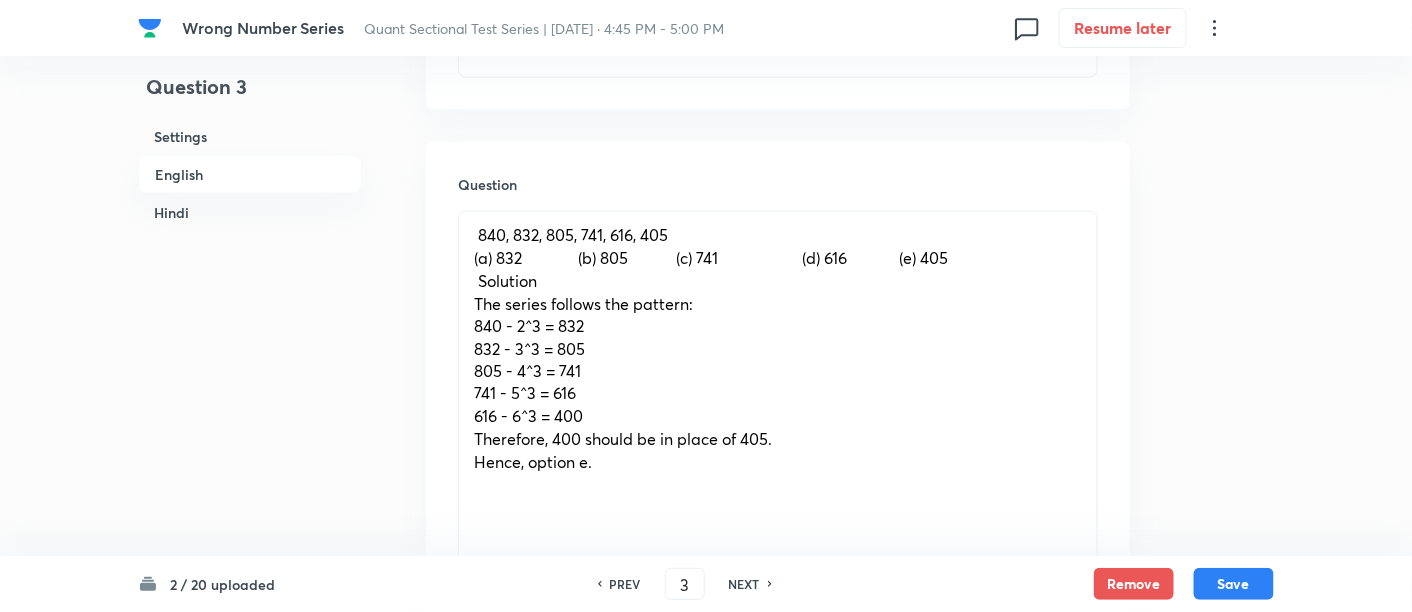 scroll, scrollTop: 827, scrollLeft: 0, axis: vertical 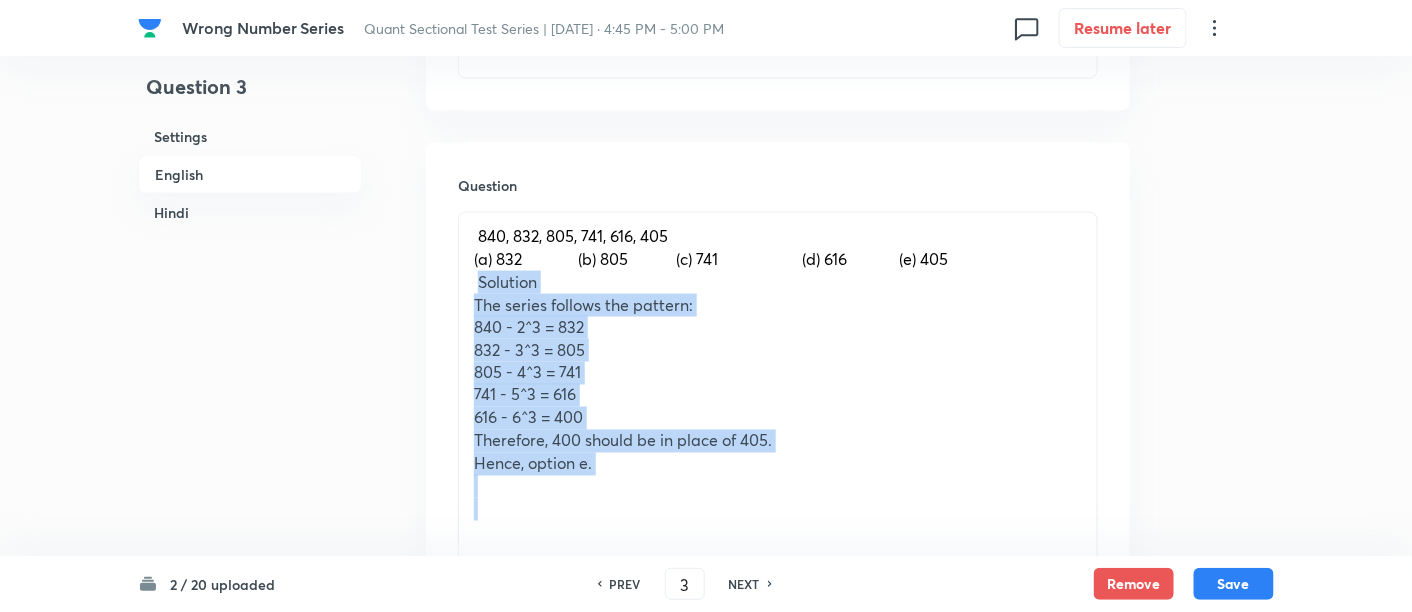drag, startPoint x: 480, startPoint y: 280, endPoint x: 668, endPoint y: 540, distance: 320.84888 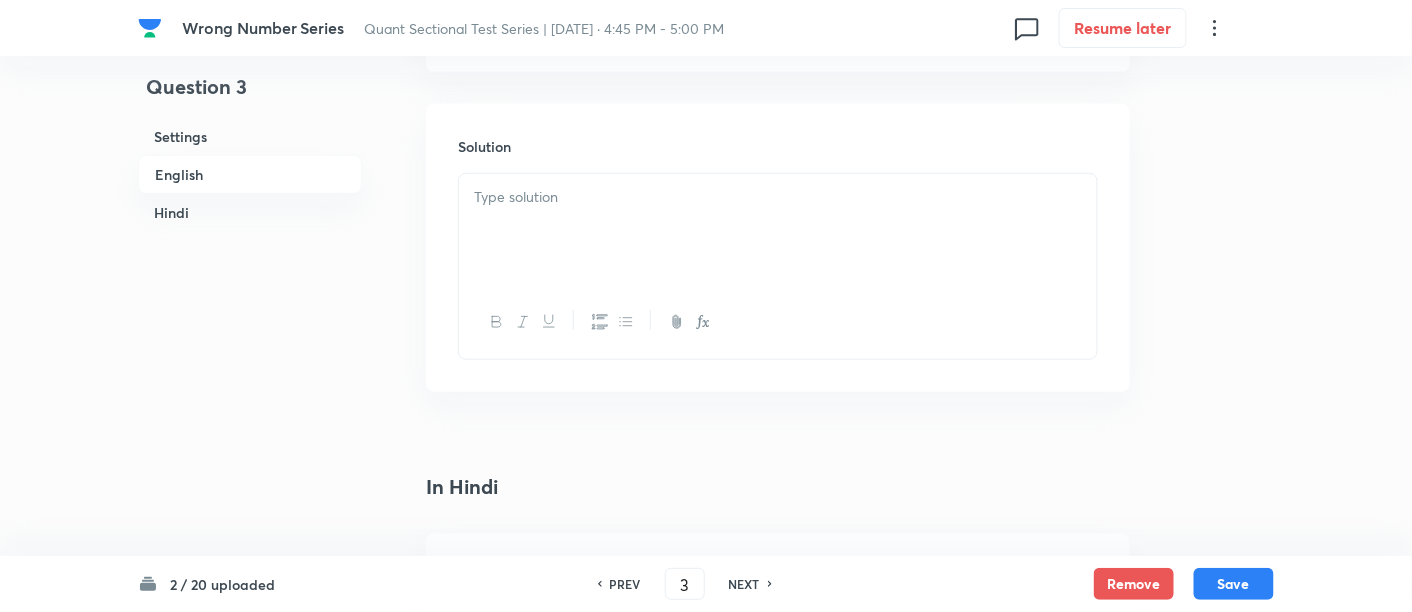 click at bounding box center (778, 197) 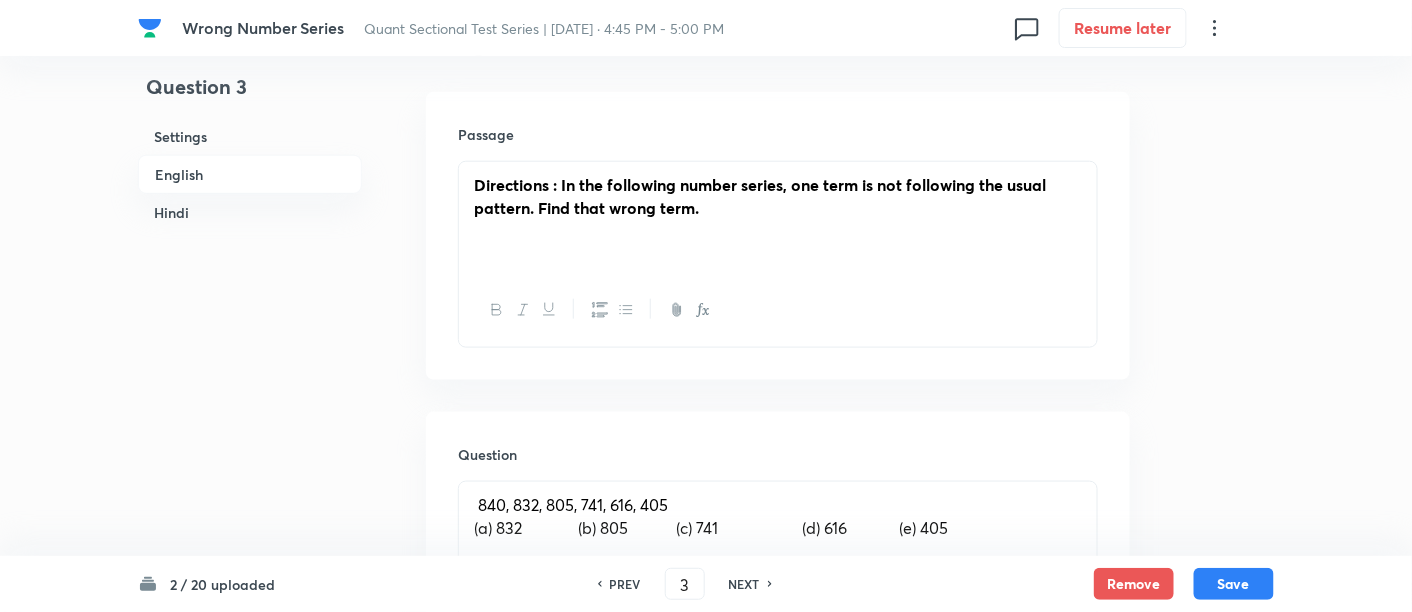 scroll, scrollTop: 761, scrollLeft: 0, axis: vertical 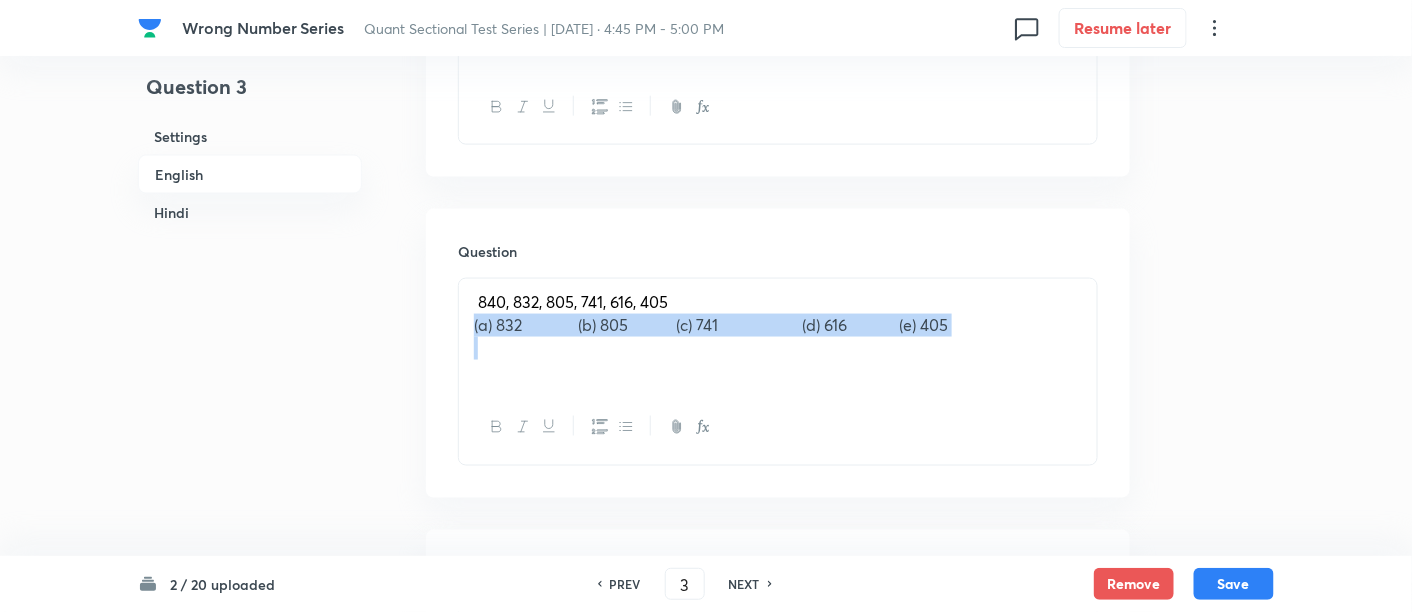 drag, startPoint x: 460, startPoint y: 325, endPoint x: 1131, endPoint y: 366, distance: 672.25146 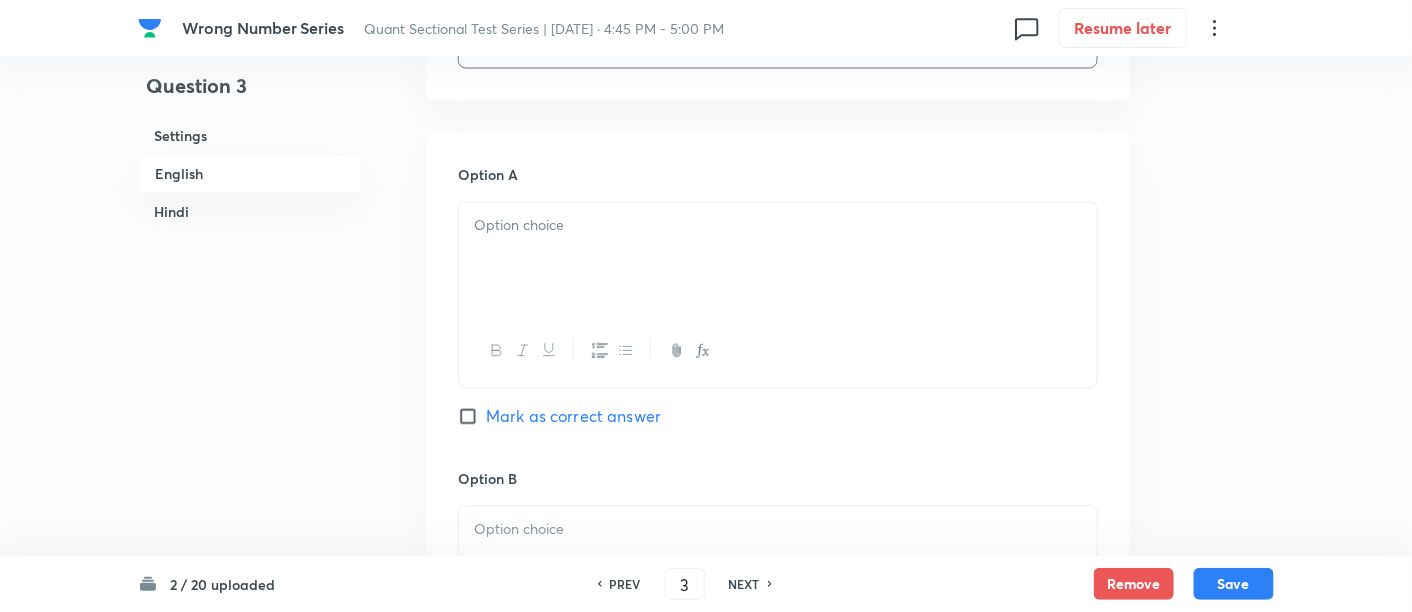 scroll, scrollTop: 1159, scrollLeft: 0, axis: vertical 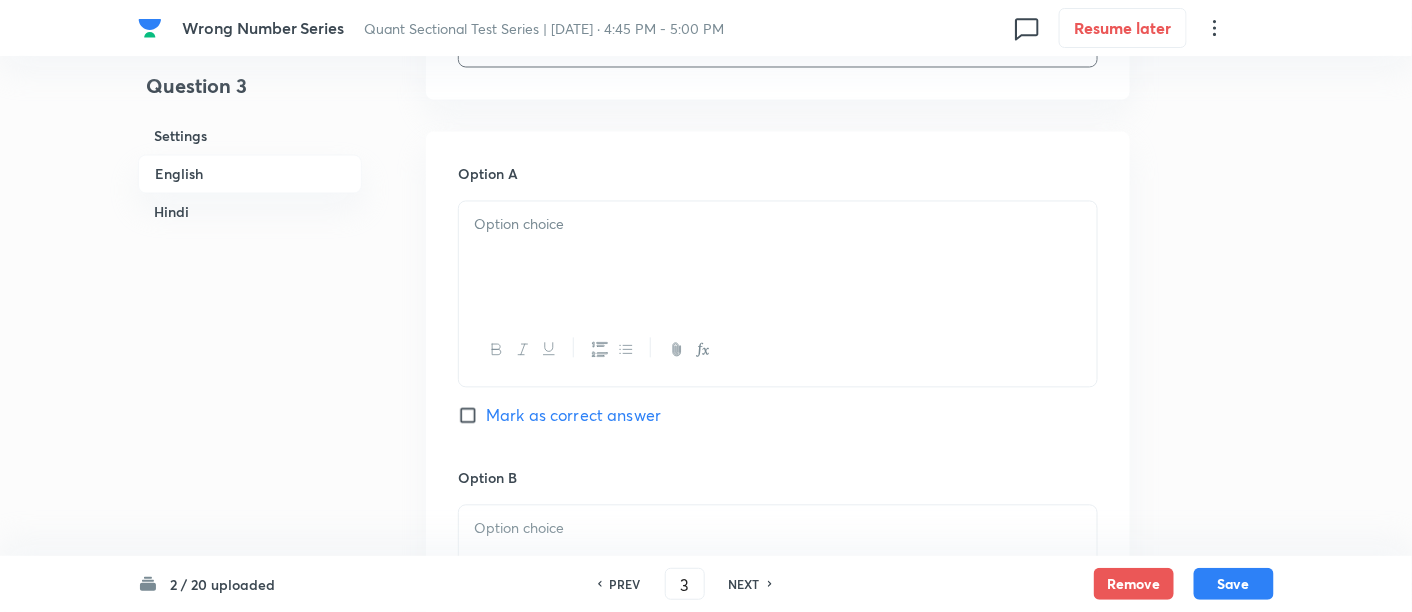 click at bounding box center (778, 258) 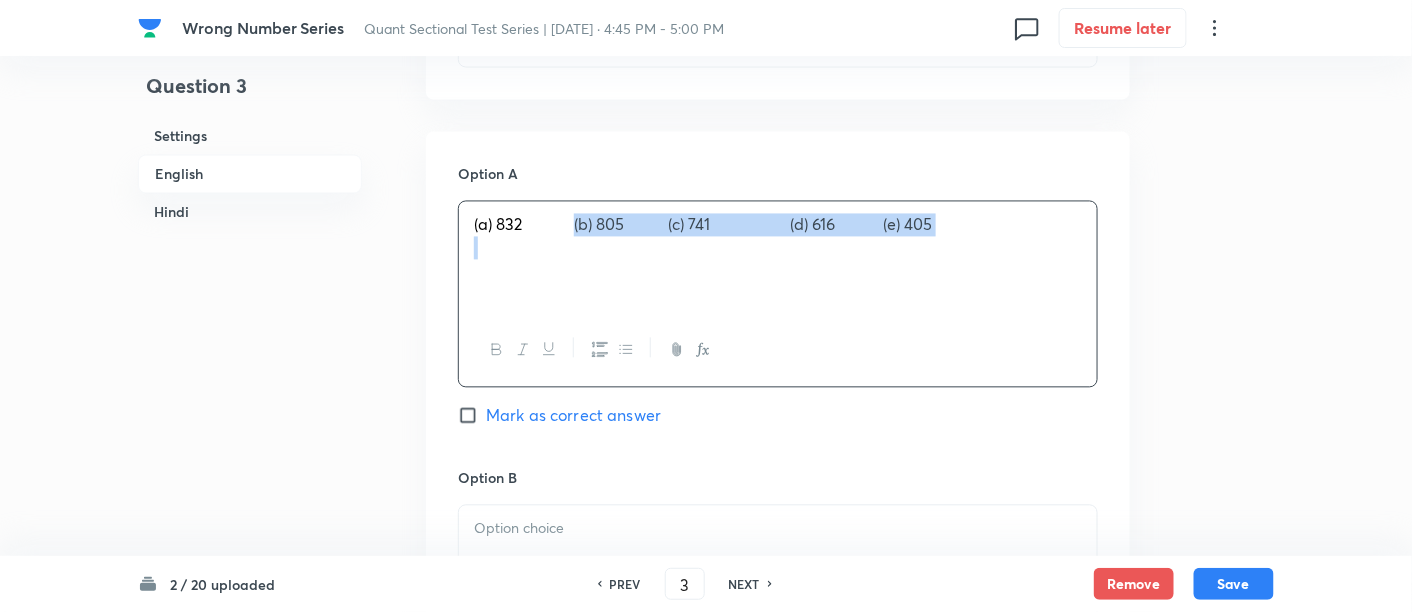 drag, startPoint x: 577, startPoint y: 220, endPoint x: 1082, endPoint y: 275, distance: 507.9862 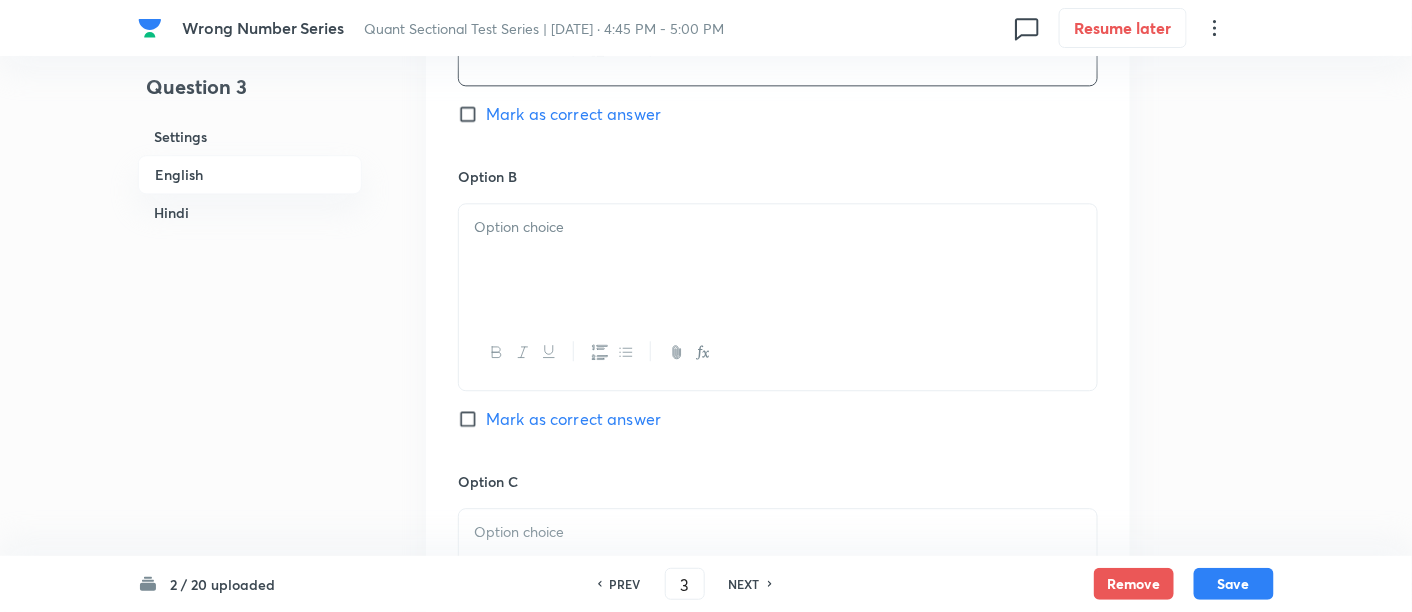 scroll, scrollTop: 1462, scrollLeft: 0, axis: vertical 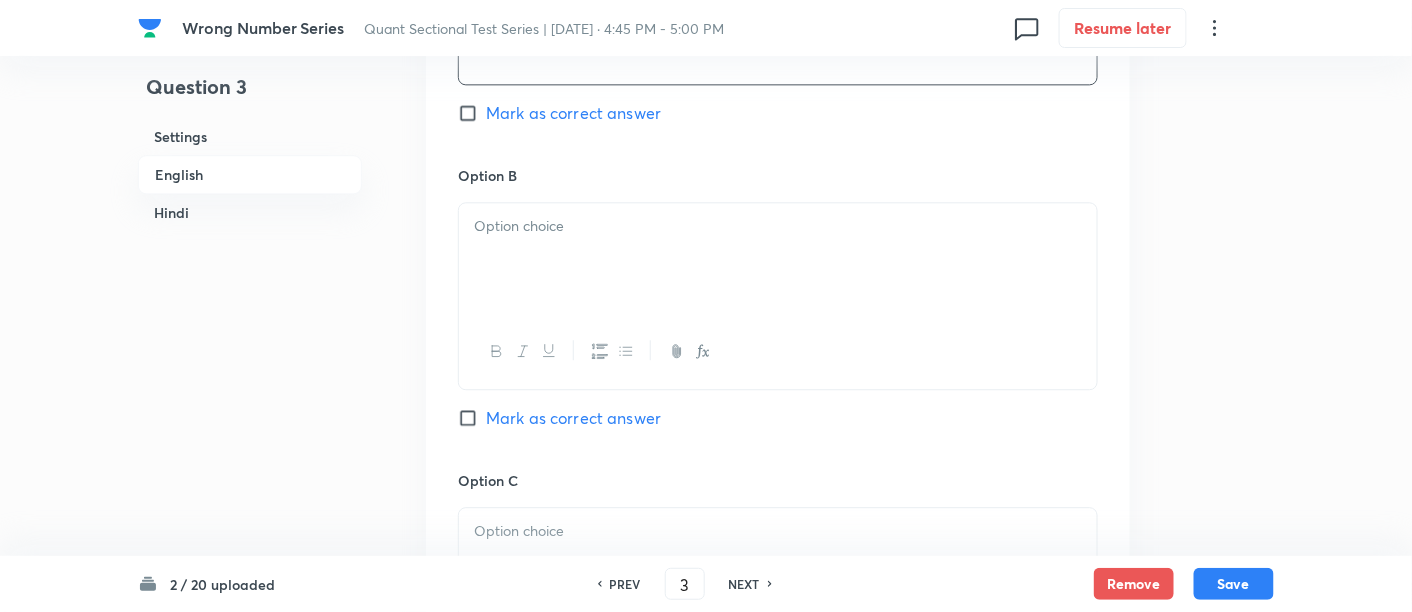 click at bounding box center [778, 259] 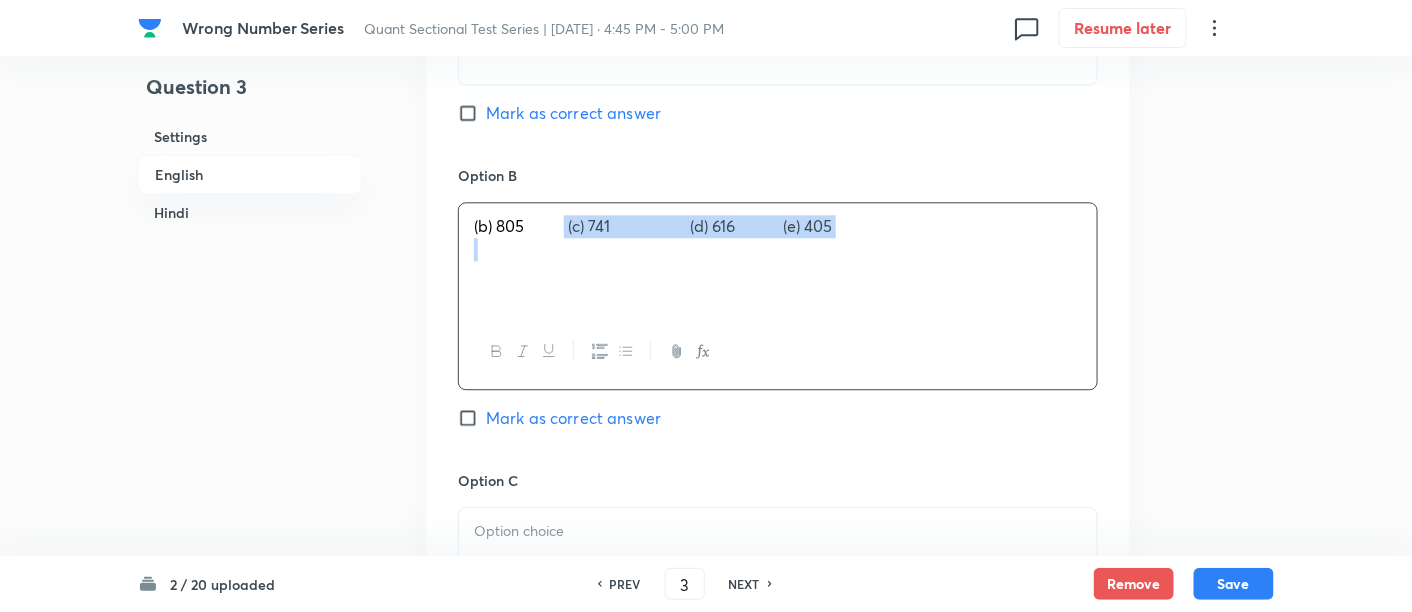 drag, startPoint x: 568, startPoint y: 224, endPoint x: 964, endPoint y: 266, distance: 398.22104 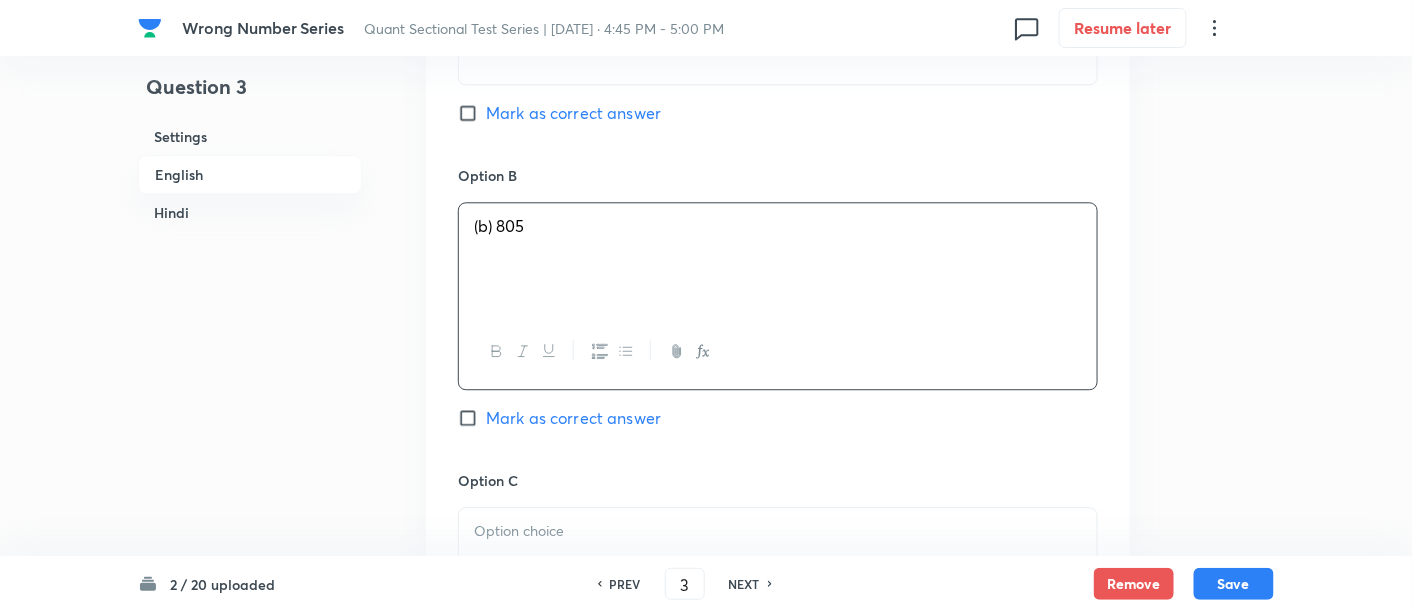 scroll, scrollTop: 1678, scrollLeft: 0, axis: vertical 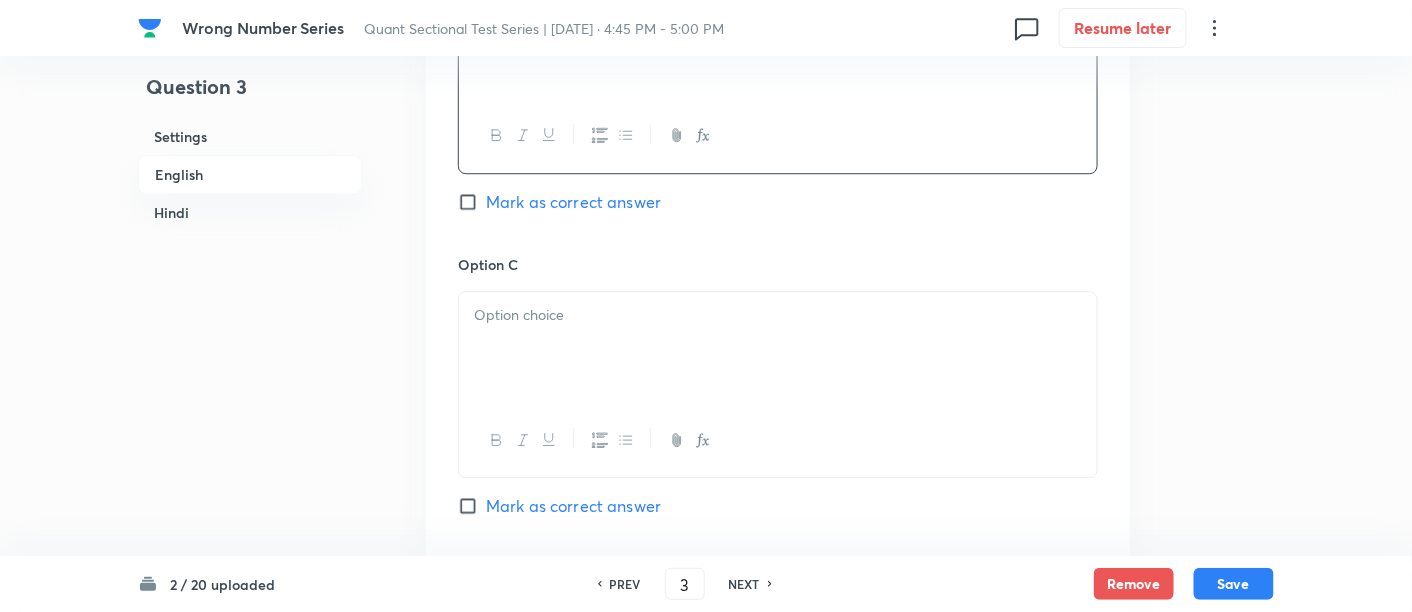 drag, startPoint x: 964, startPoint y: 266, endPoint x: 917, endPoint y: 308, distance: 63.03174 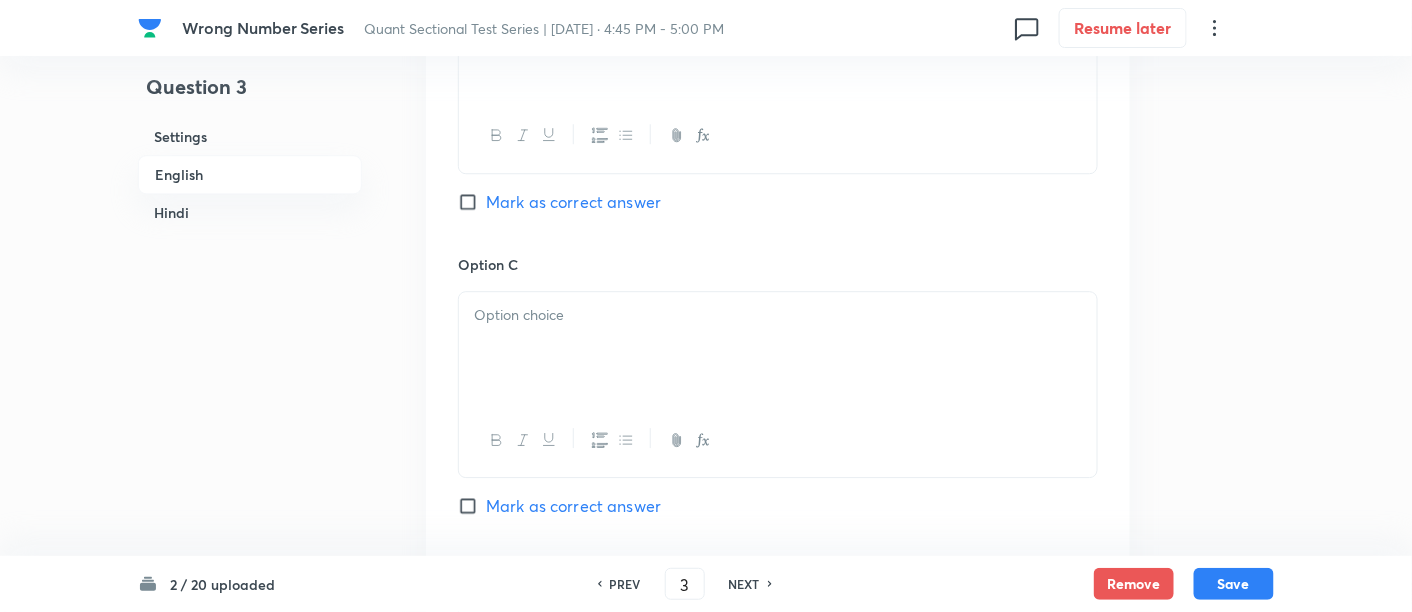 click at bounding box center (778, 315) 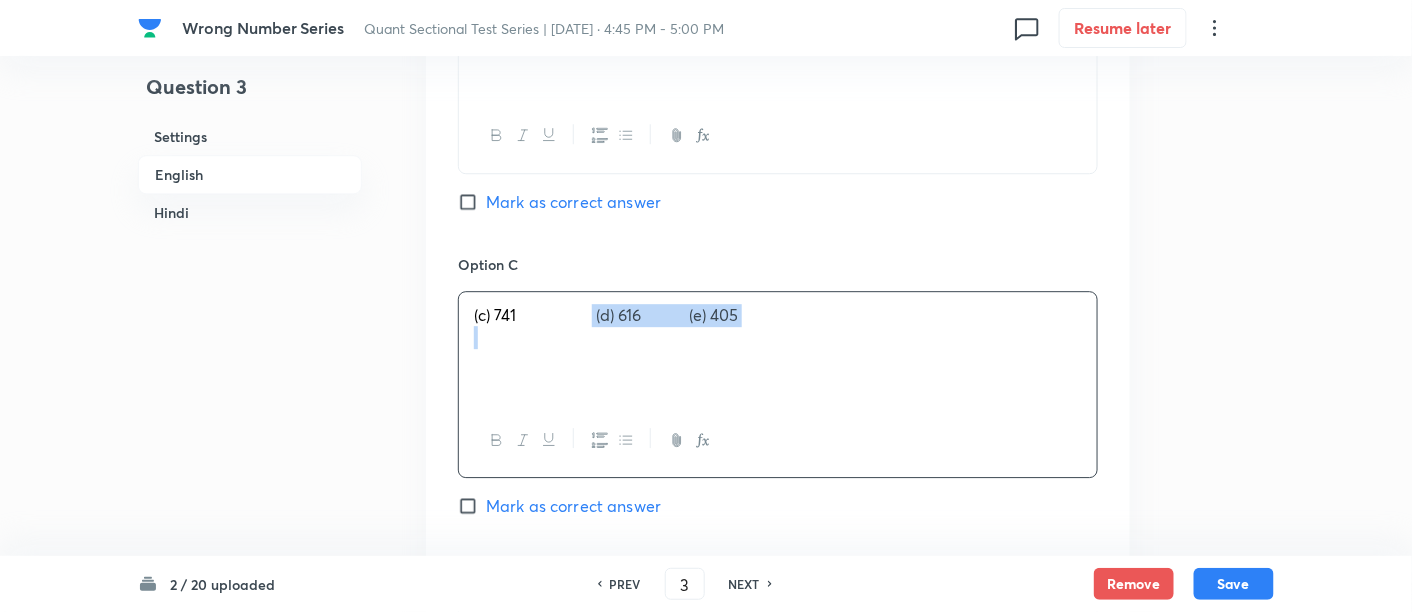 drag, startPoint x: 599, startPoint y: 315, endPoint x: 900, endPoint y: 375, distance: 306.9218 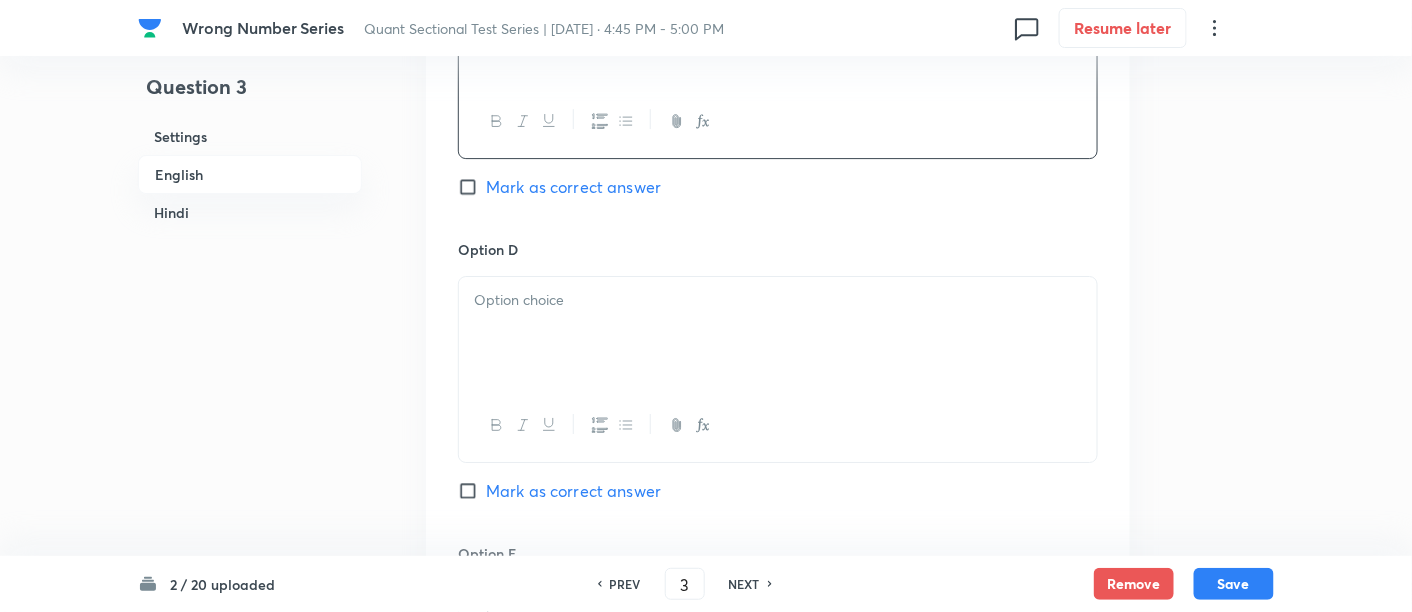scroll, scrollTop: 1999, scrollLeft: 0, axis: vertical 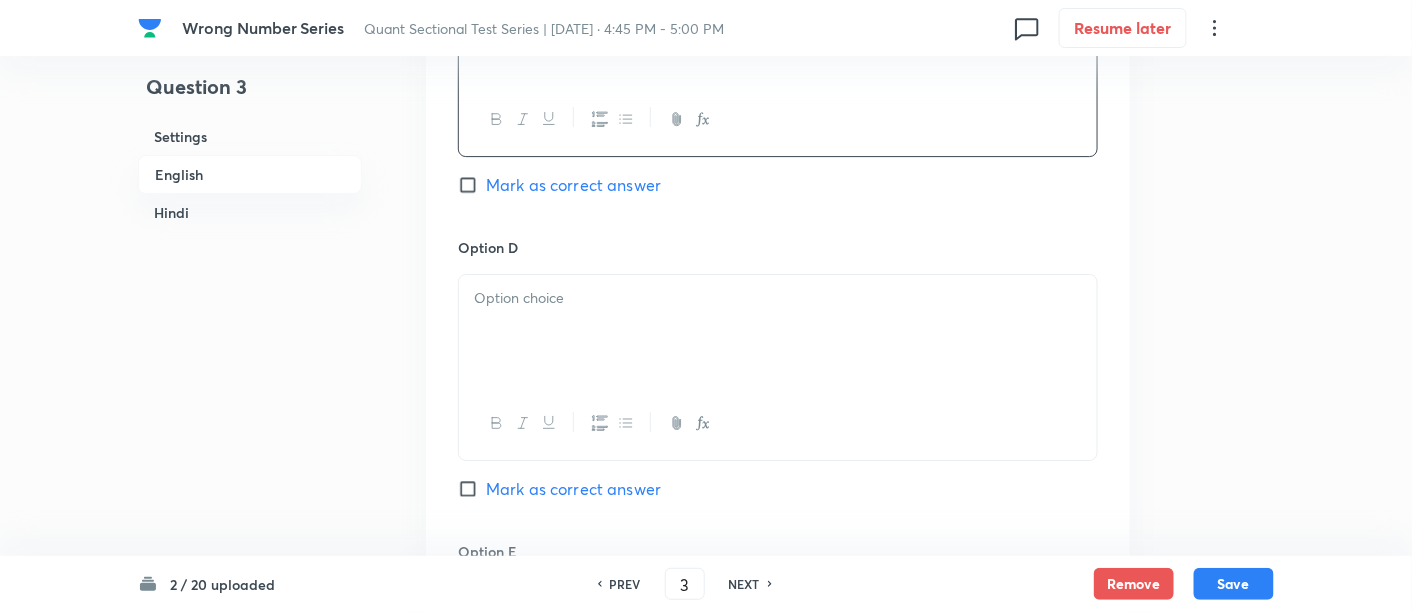 click at bounding box center (778, 331) 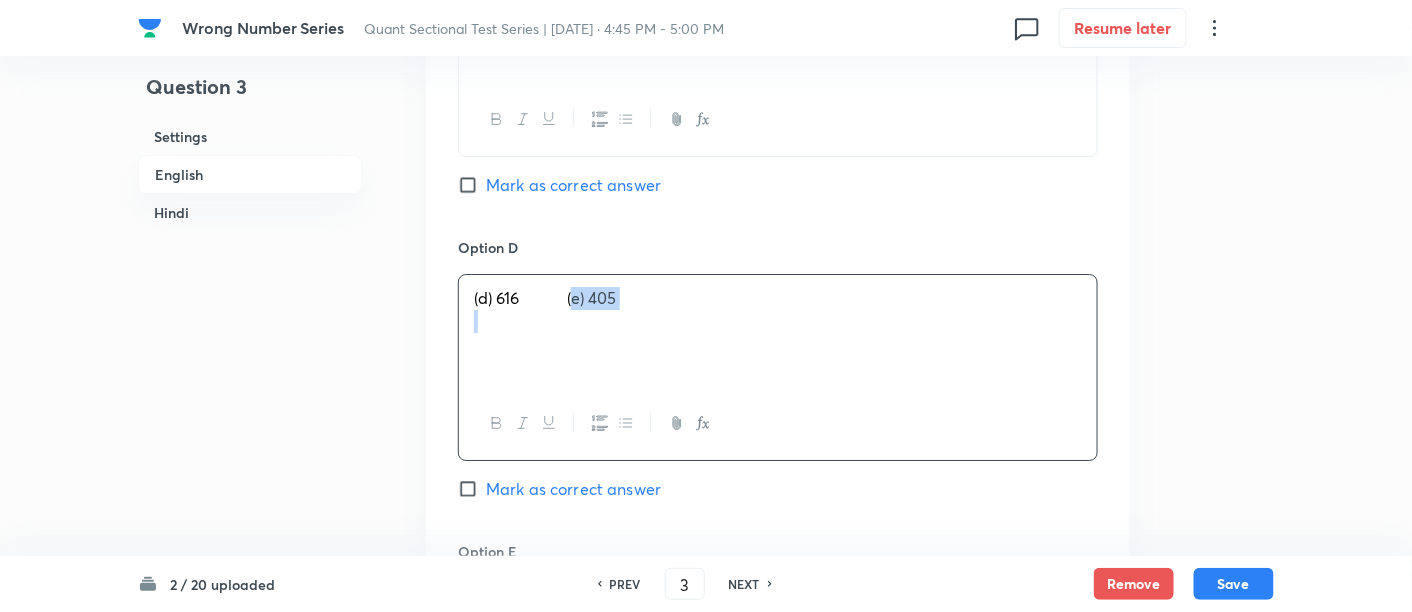 drag, startPoint x: 578, startPoint y: 291, endPoint x: 824, endPoint y: 350, distance: 252.97629 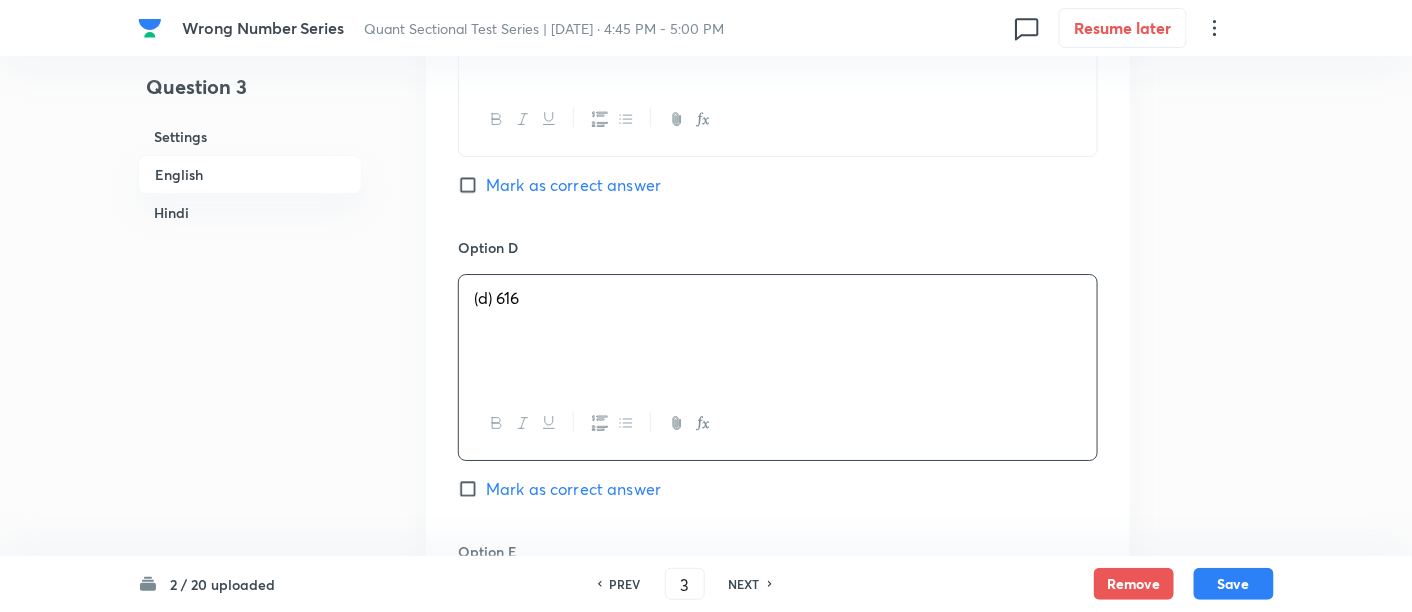 scroll, scrollTop: 2217, scrollLeft: 0, axis: vertical 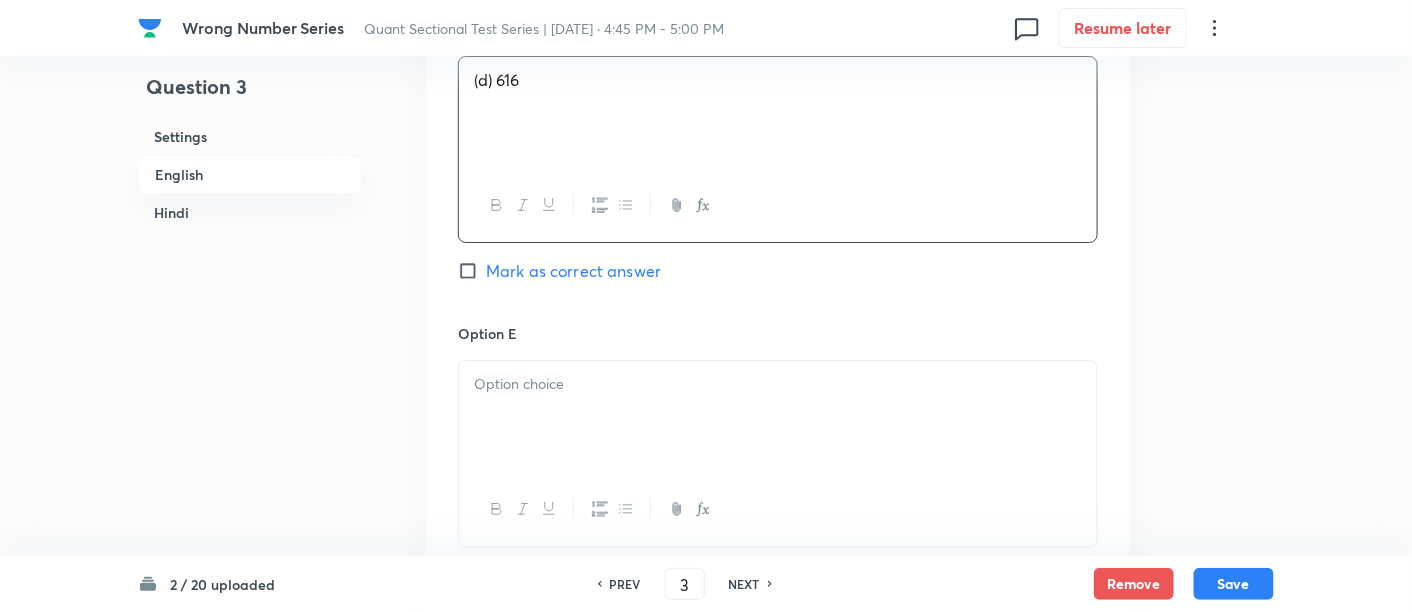 click on "Option E Marked as correct" at bounding box center [778, 455] 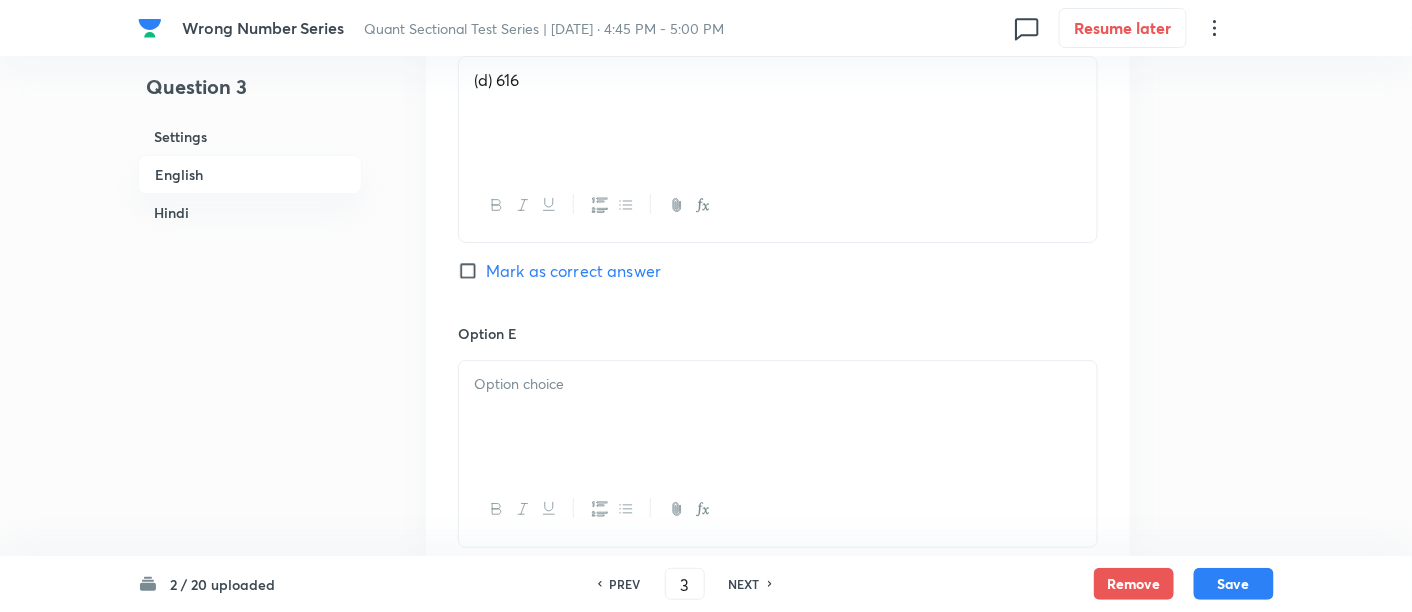 click at bounding box center [778, 384] 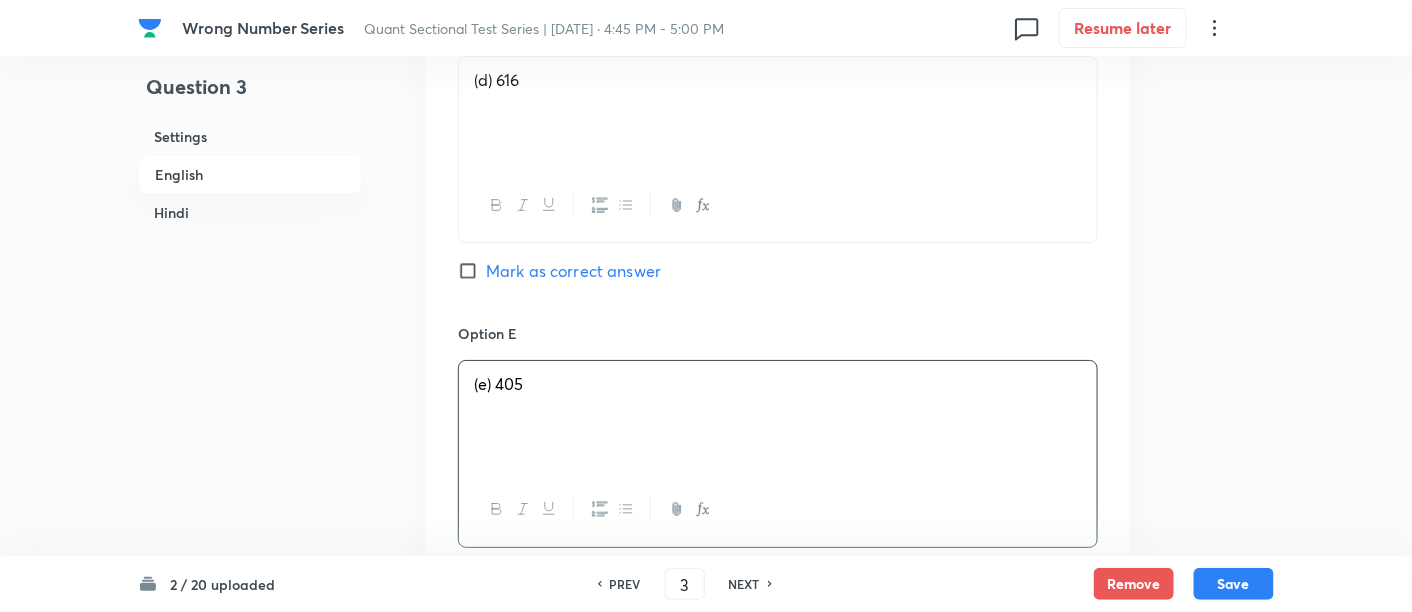 scroll, scrollTop: 2660, scrollLeft: 0, axis: vertical 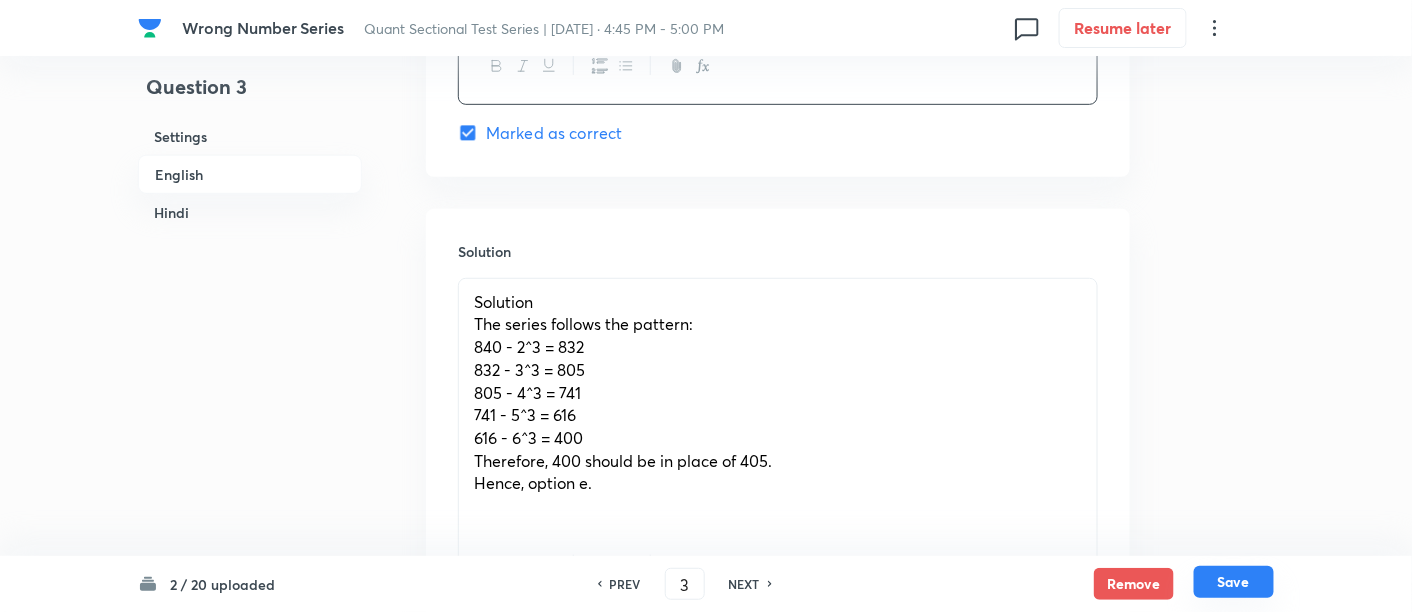 click on "Save" at bounding box center [1234, 582] 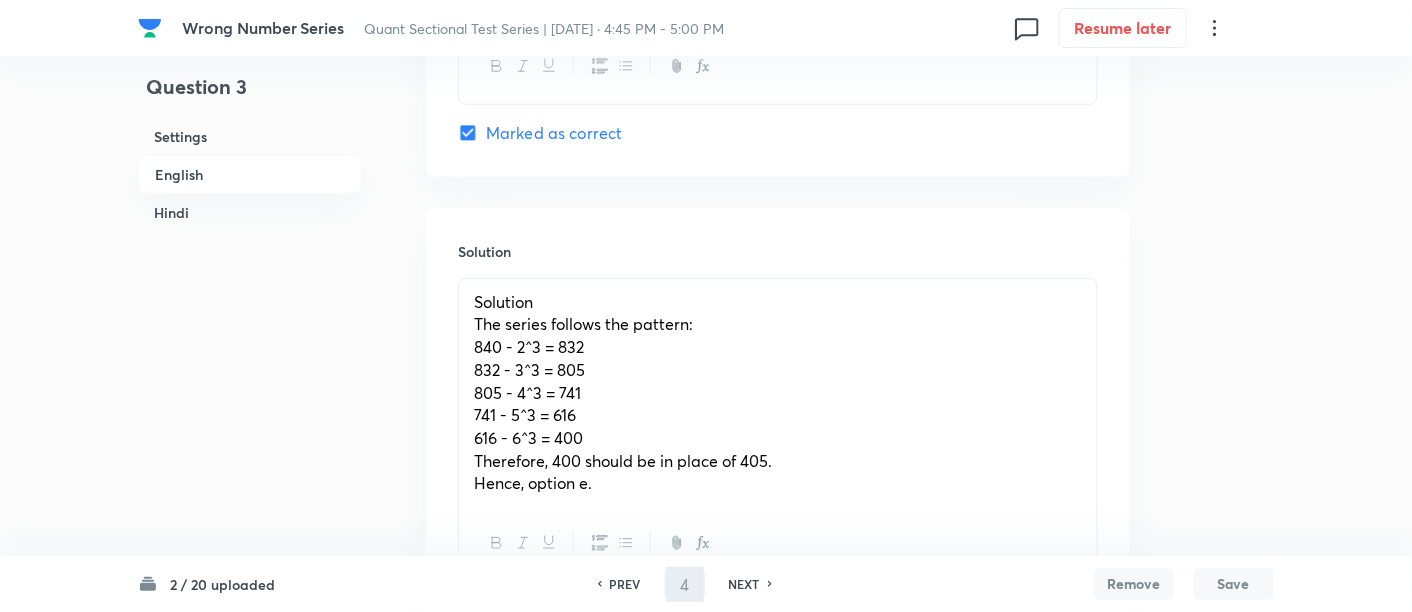 scroll, scrollTop: 0, scrollLeft: 0, axis: both 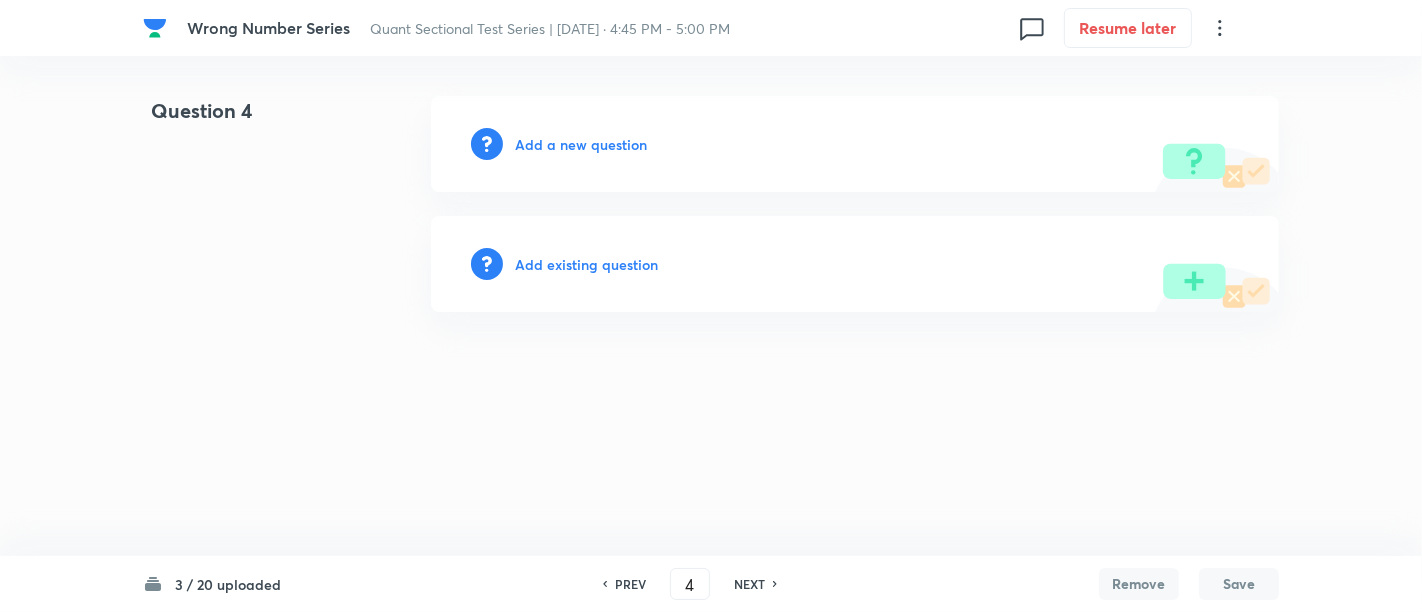 click on "PREV" at bounding box center (630, 584) 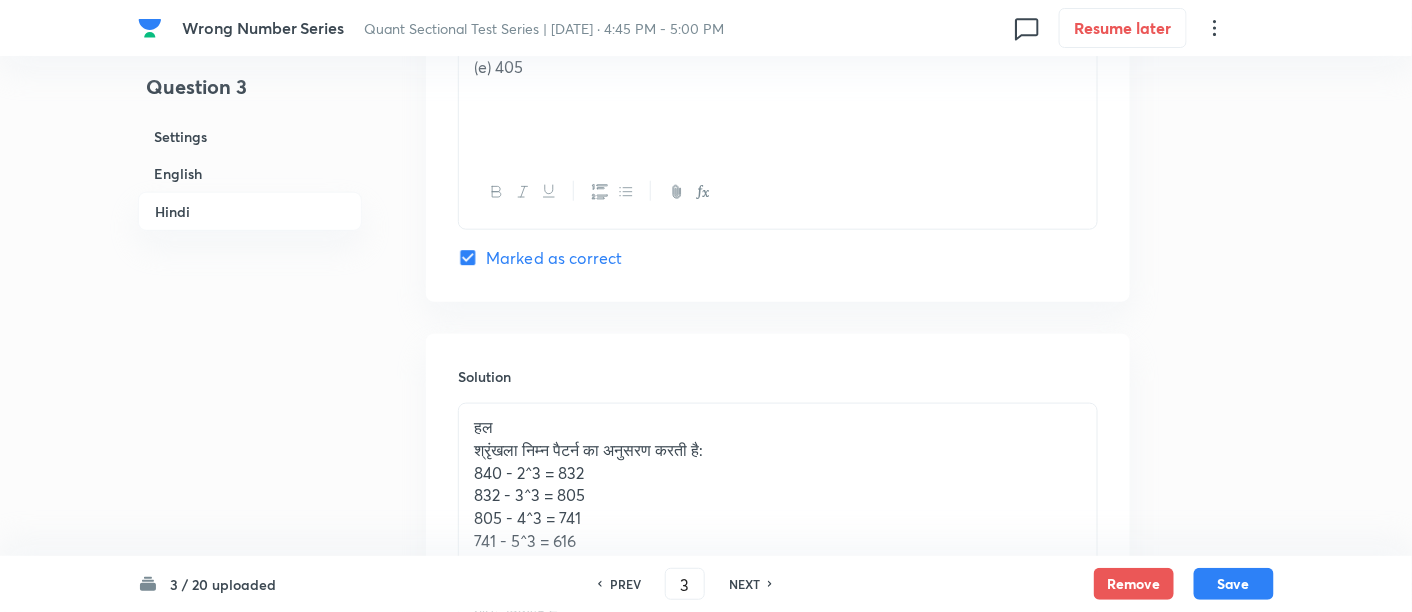 scroll, scrollTop: 5595, scrollLeft: 0, axis: vertical 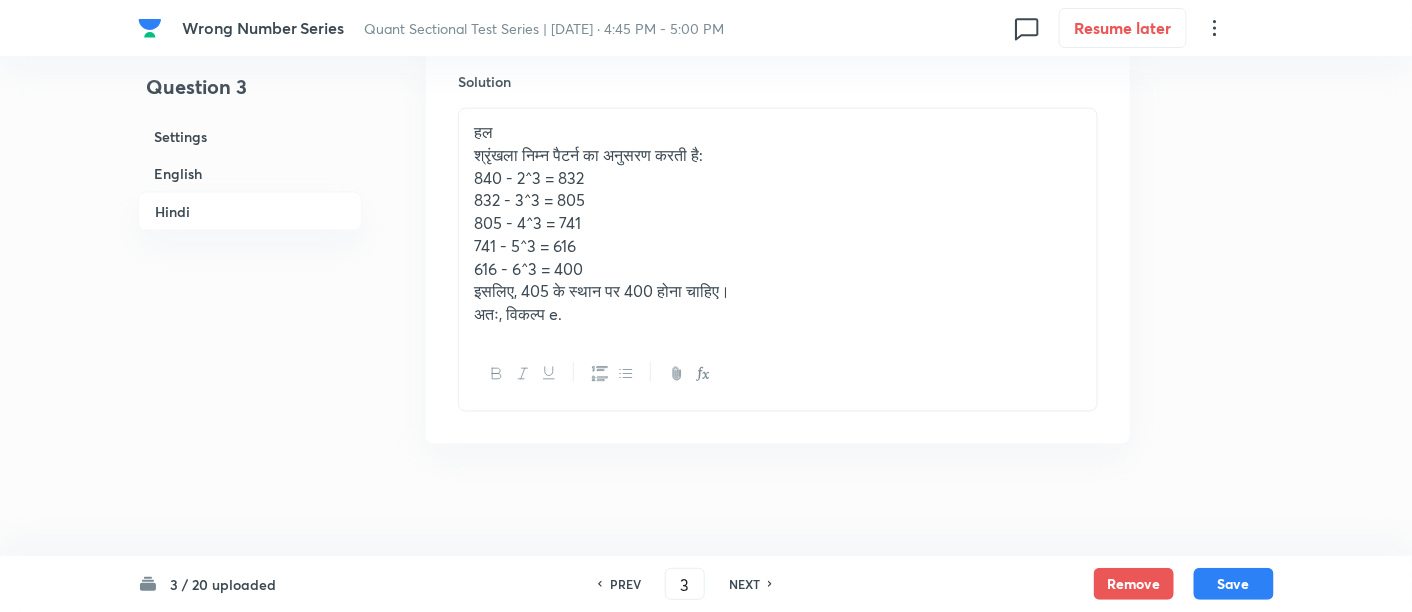 click on "NEXT" at bounding box center [744, 584] 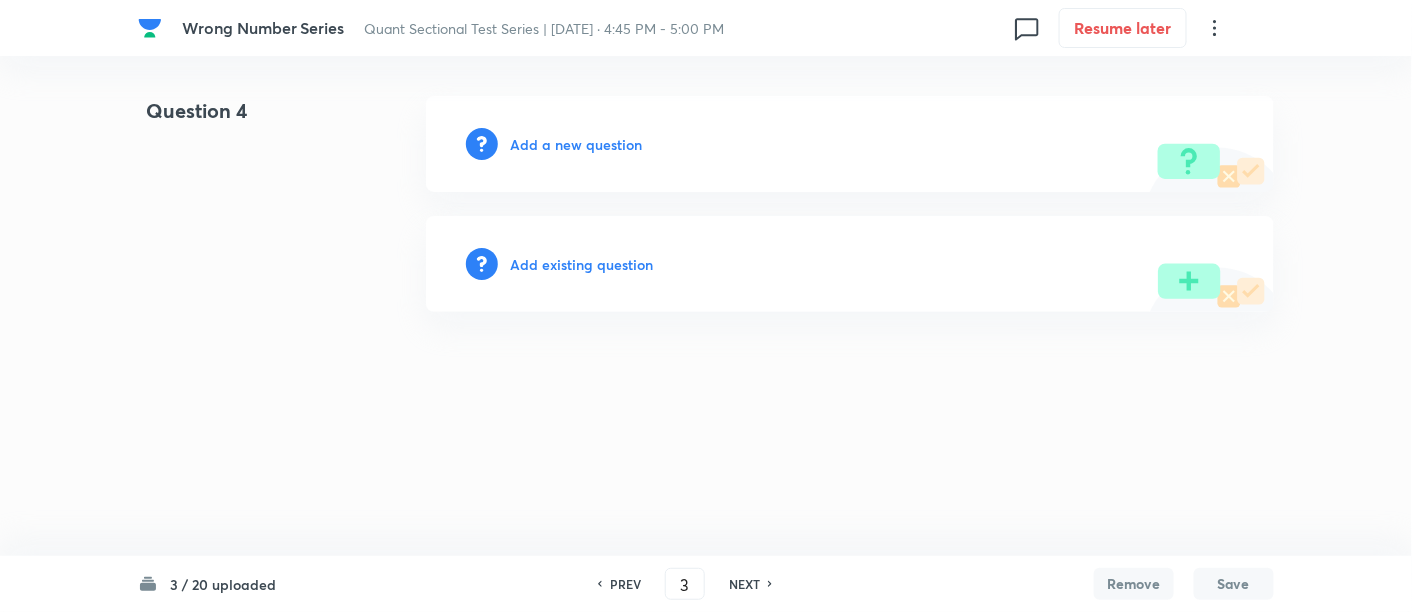 type on "4" 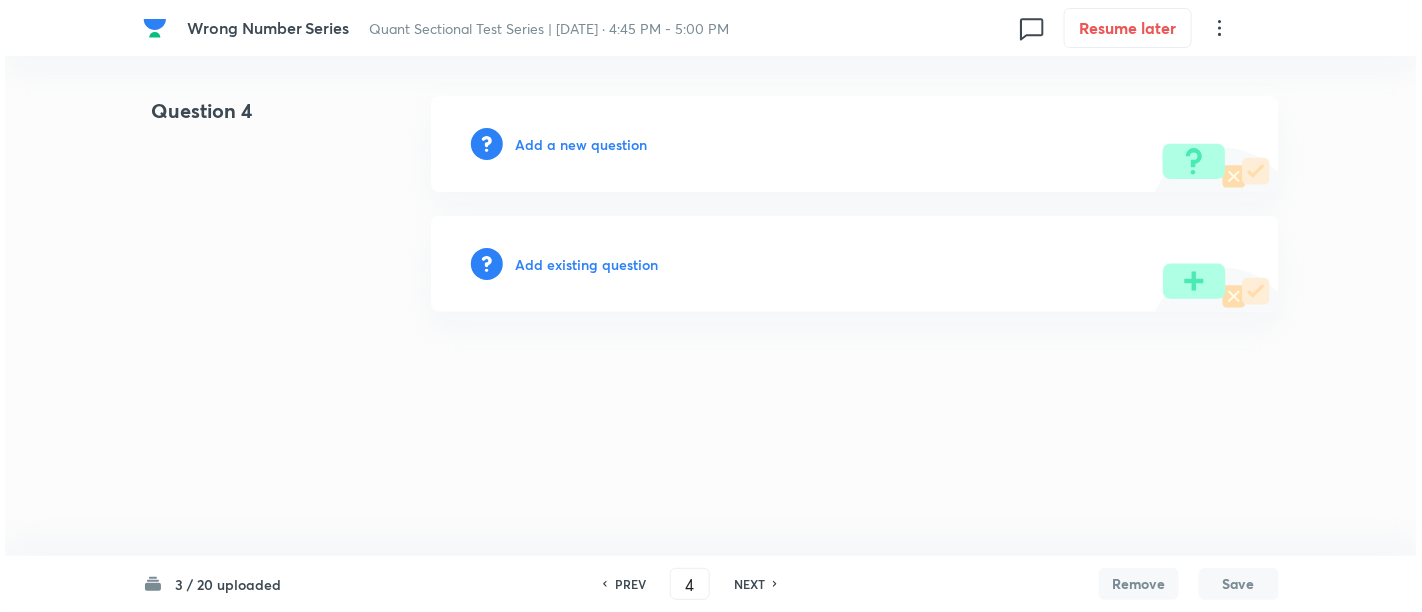scroll, scrollTop: 0, scrollLeft: 0, axis: both 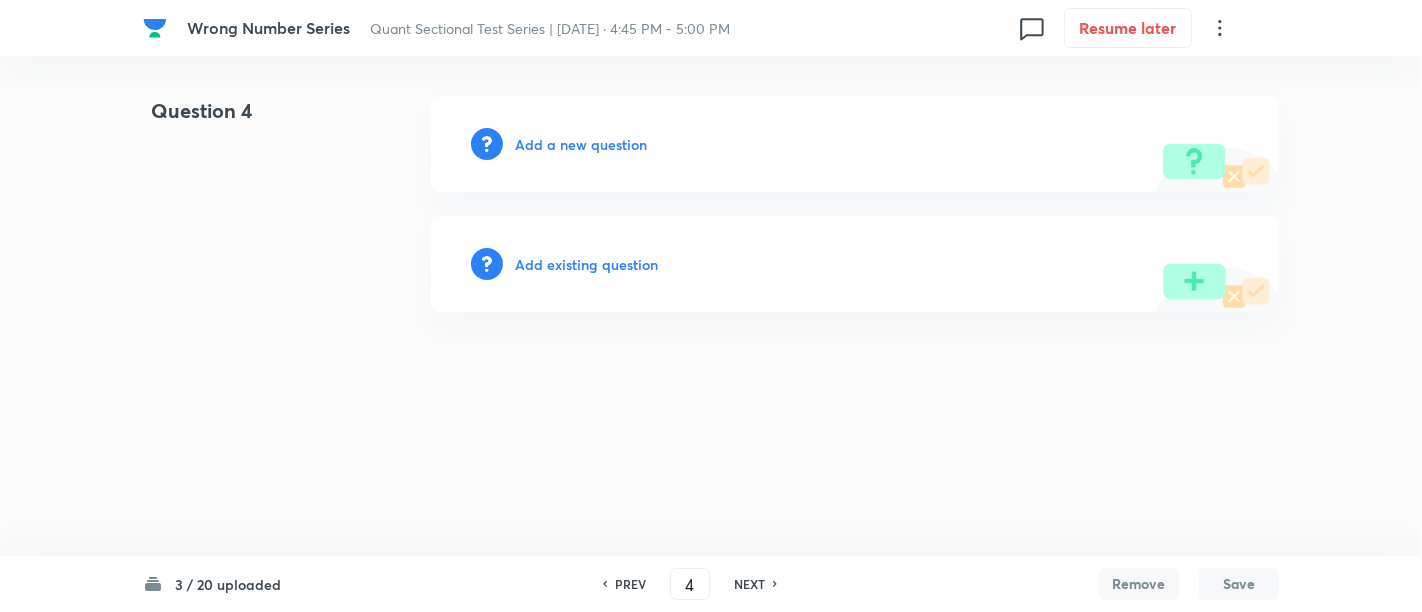 click on "Add a new question" at bounding box center (581, 144) 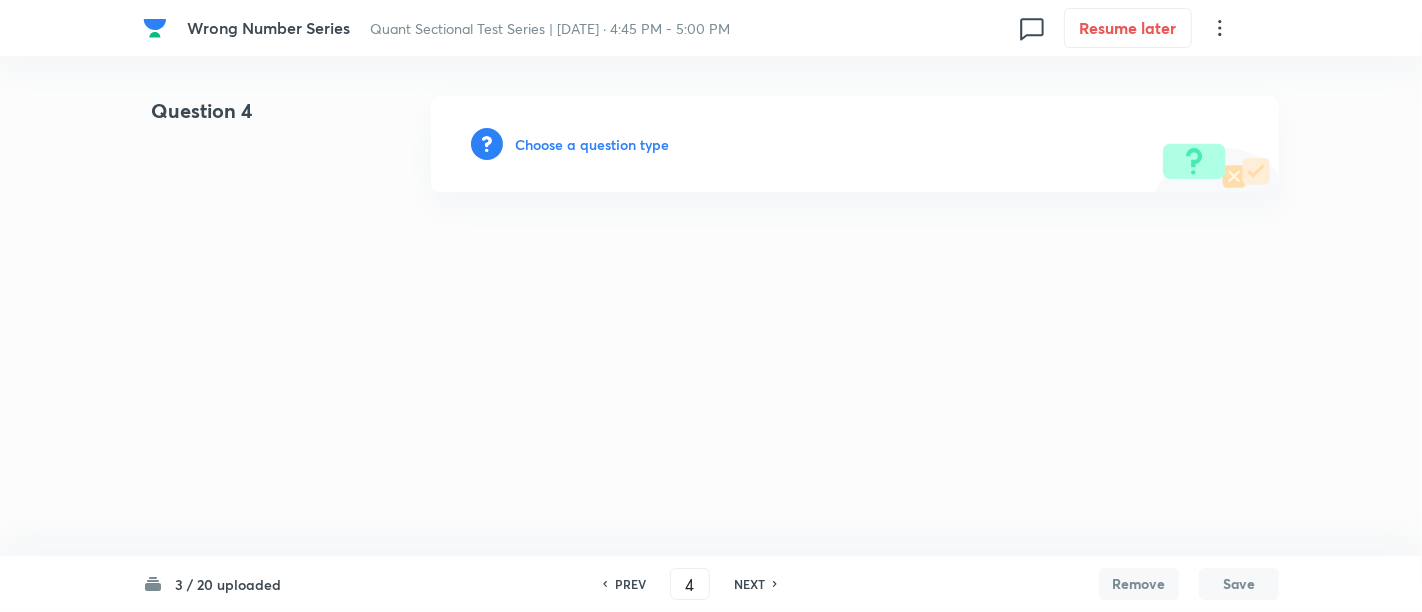 click on "Choose a question type" at bounding box center [592, 144] 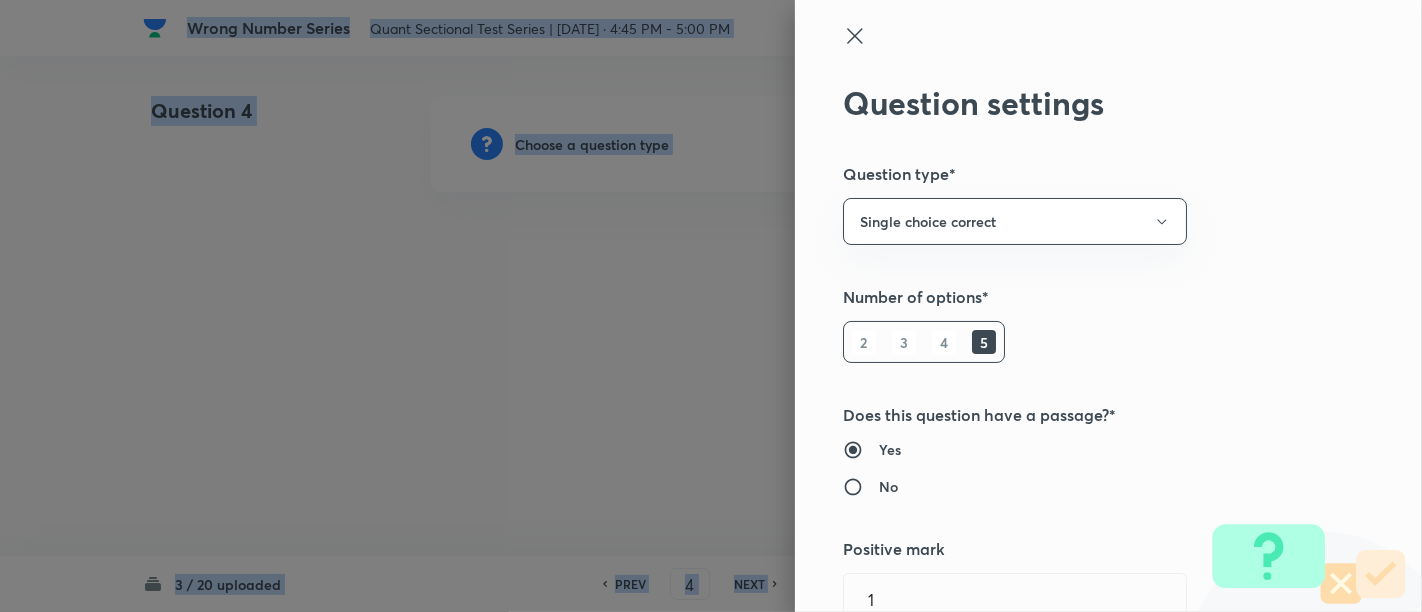 click at bounding box center (711, 306) 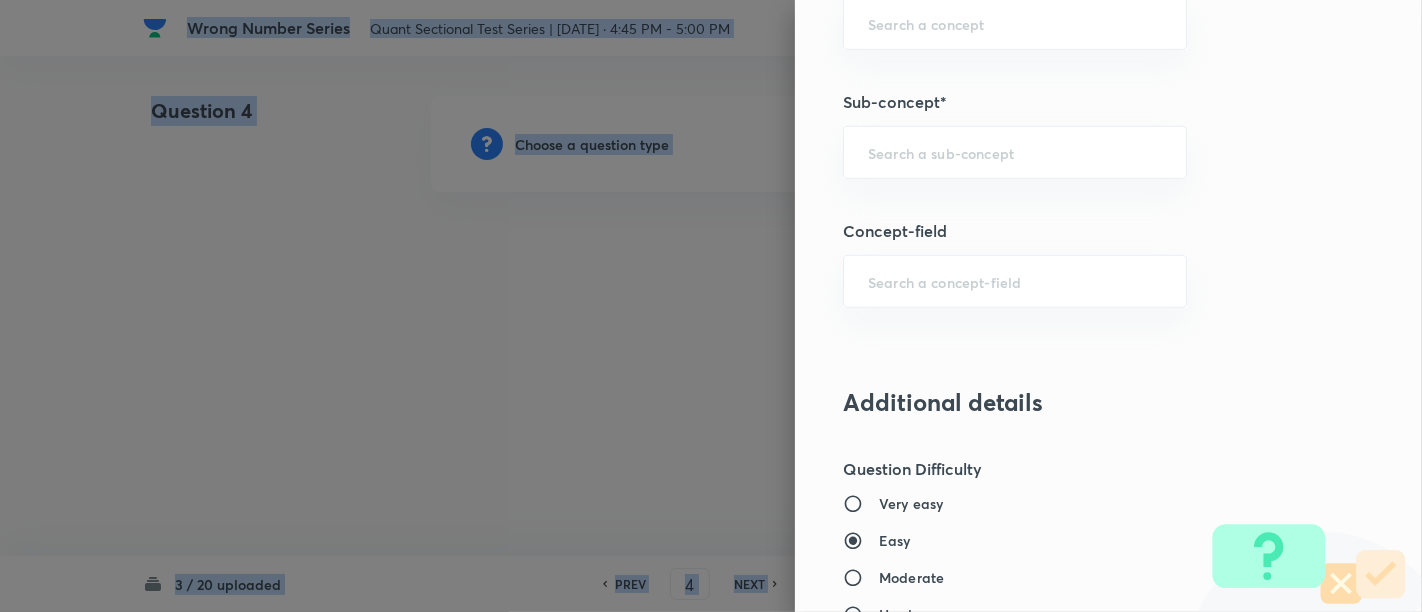scroll, scrollTop: 1200, scrollLeft: 0, axis: vertical 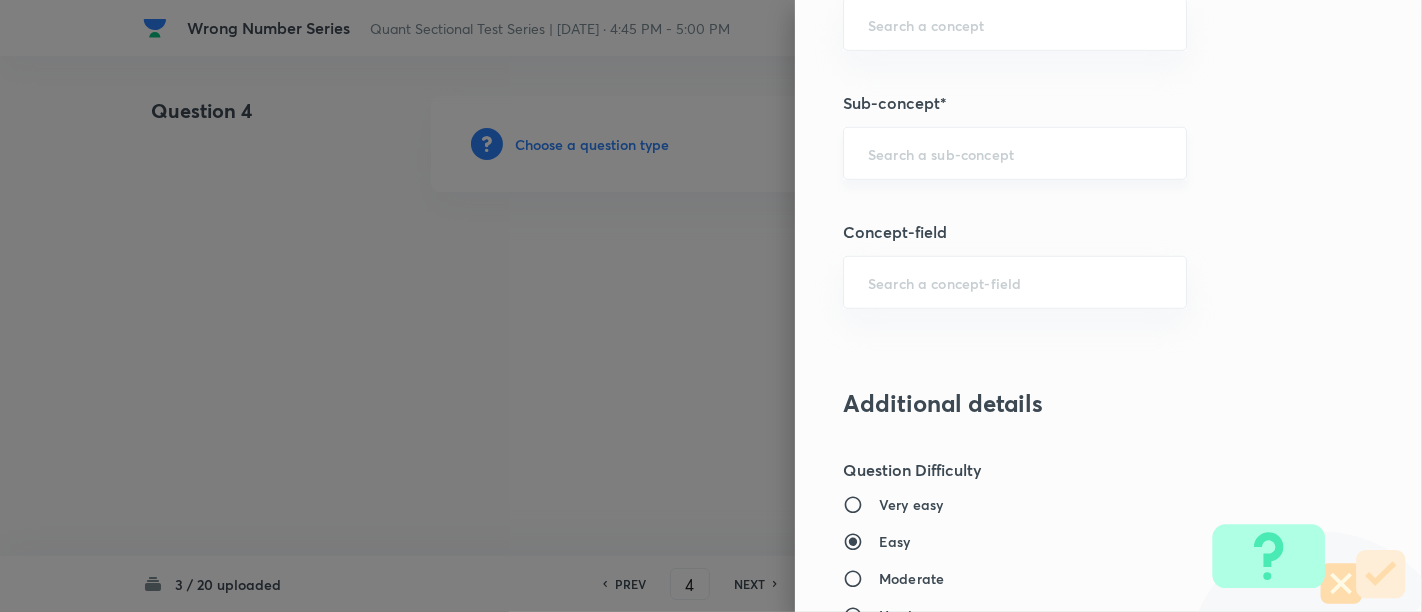 click at bounding box center (1015, 153) 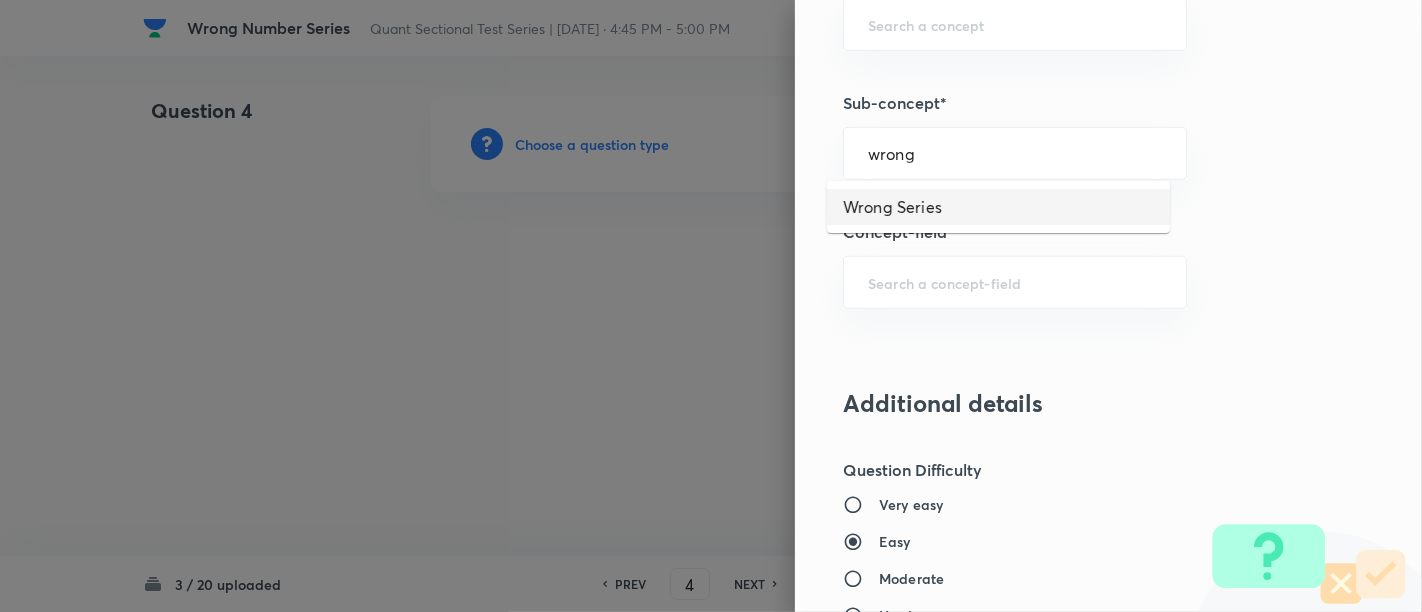 click on "Wrong Series" at bounding box center (998, 207) 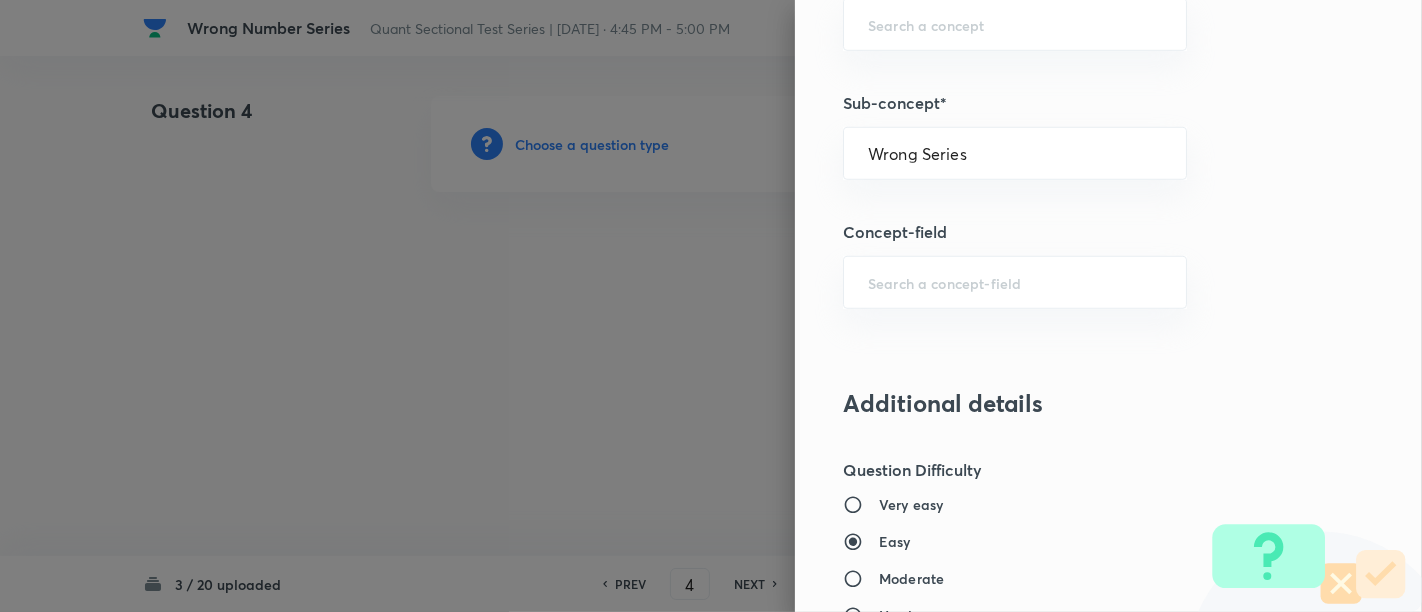type on "Quantitative Aptitude" 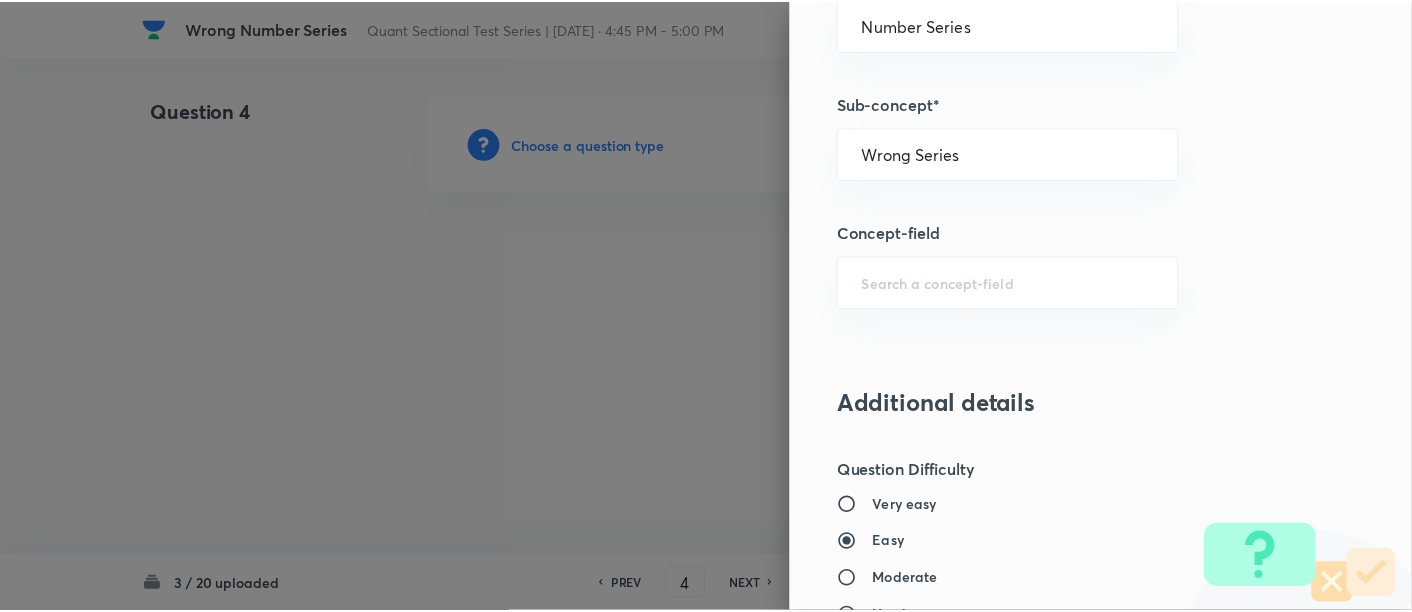 scroll, scrollTop: 2108, scrollLeft: 0, axis: vertical 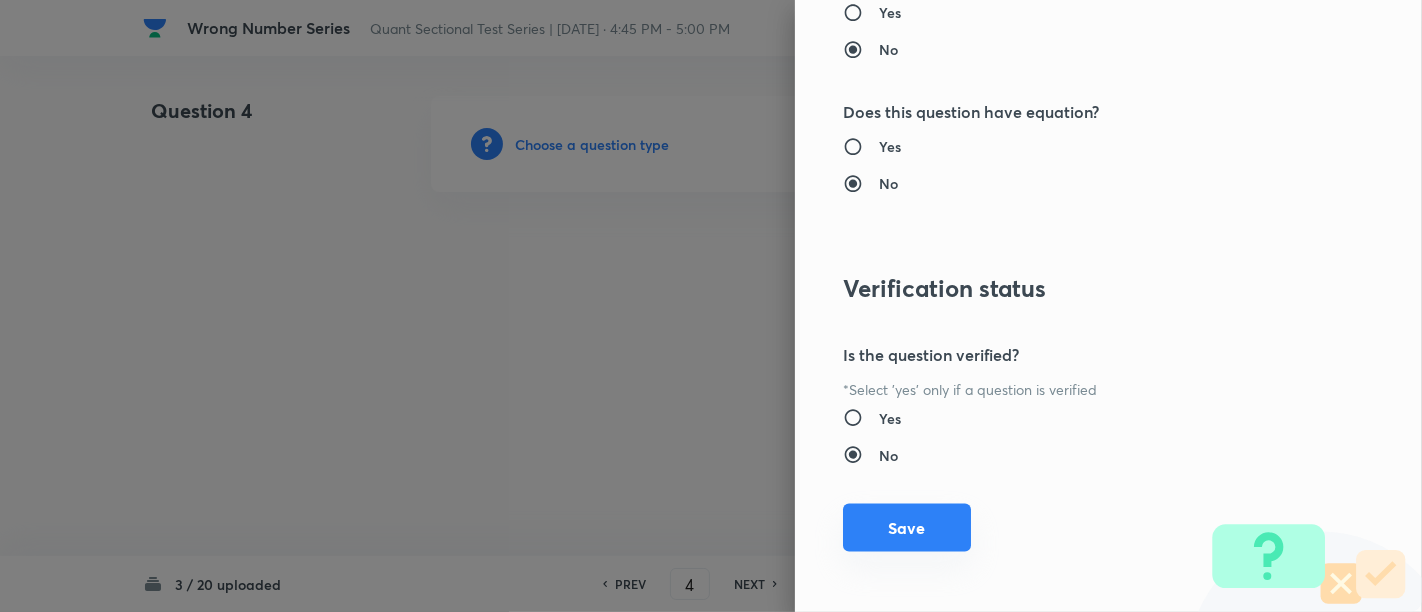 click on "Save" at bounding box center [907, 528] 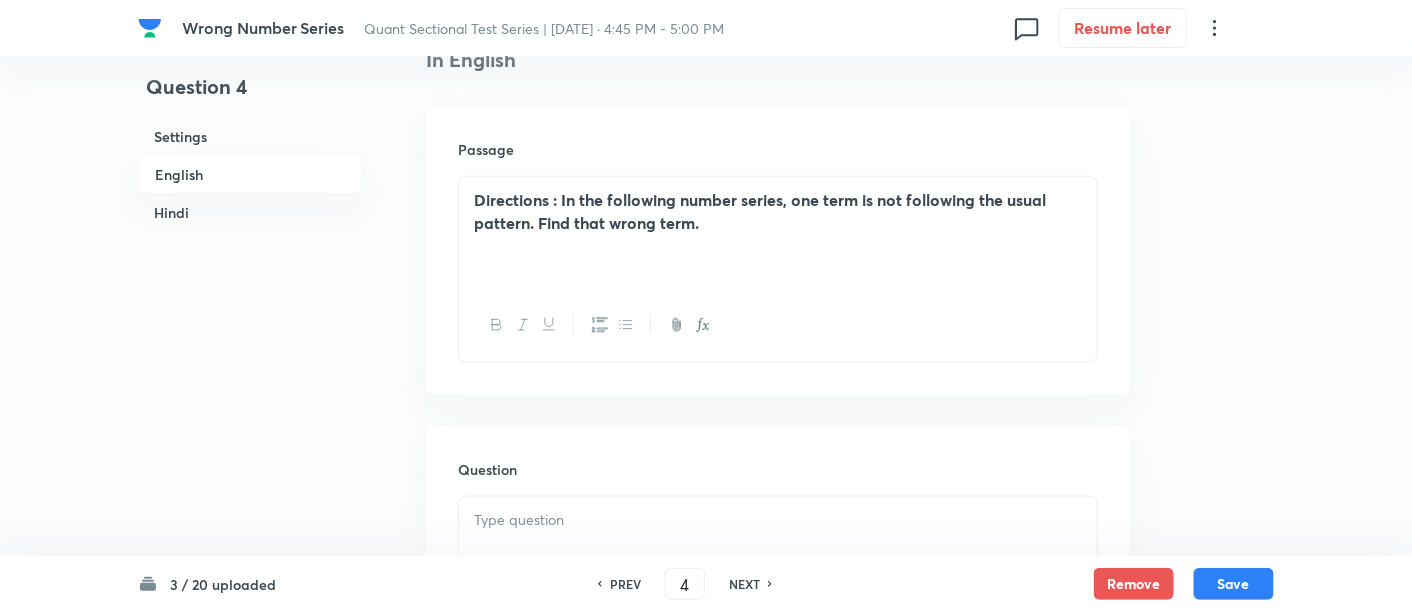 scroll, scrollTop: 928, scrollLeft: 0, axis: vertical 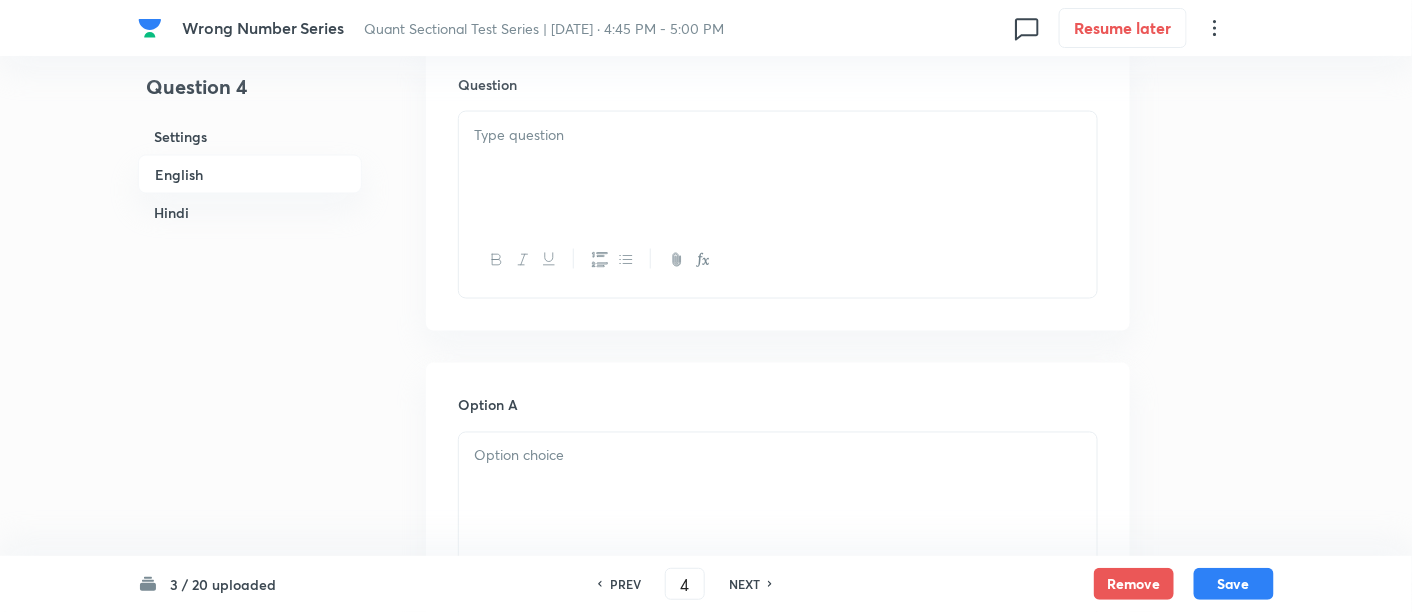 click at bounding box center [778, 168] 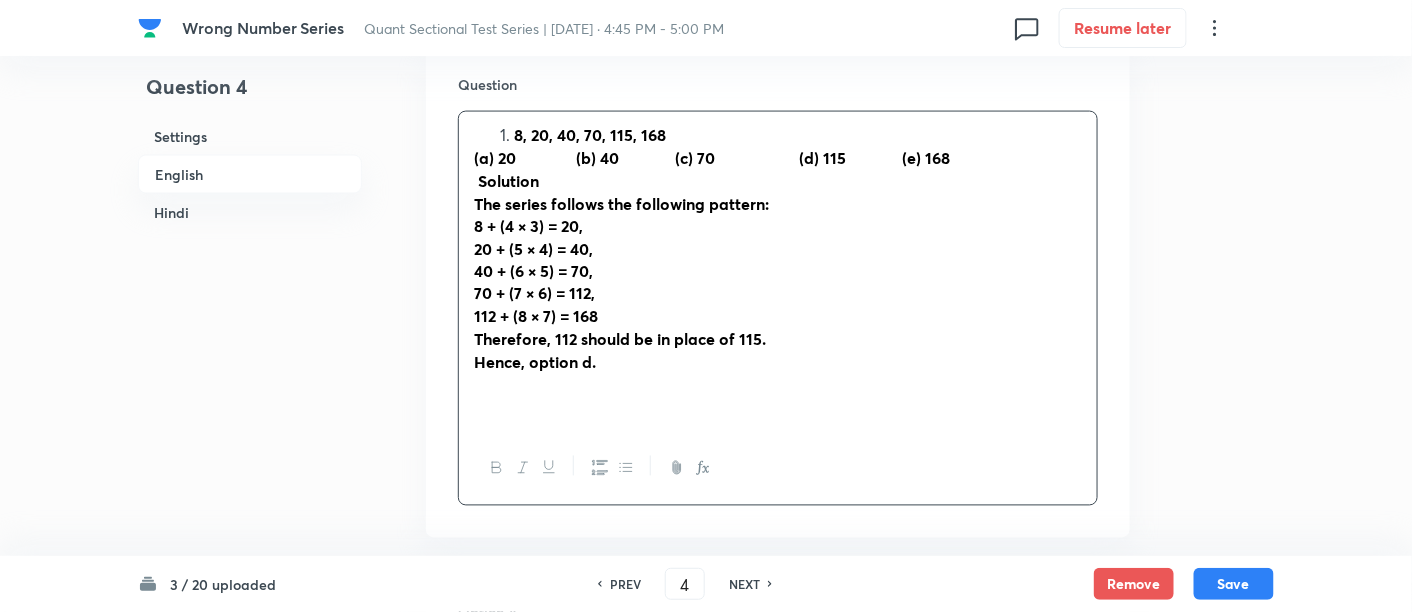 click on "8, 20, 40, 70, 115, 168" at bounding box center (798, 135) 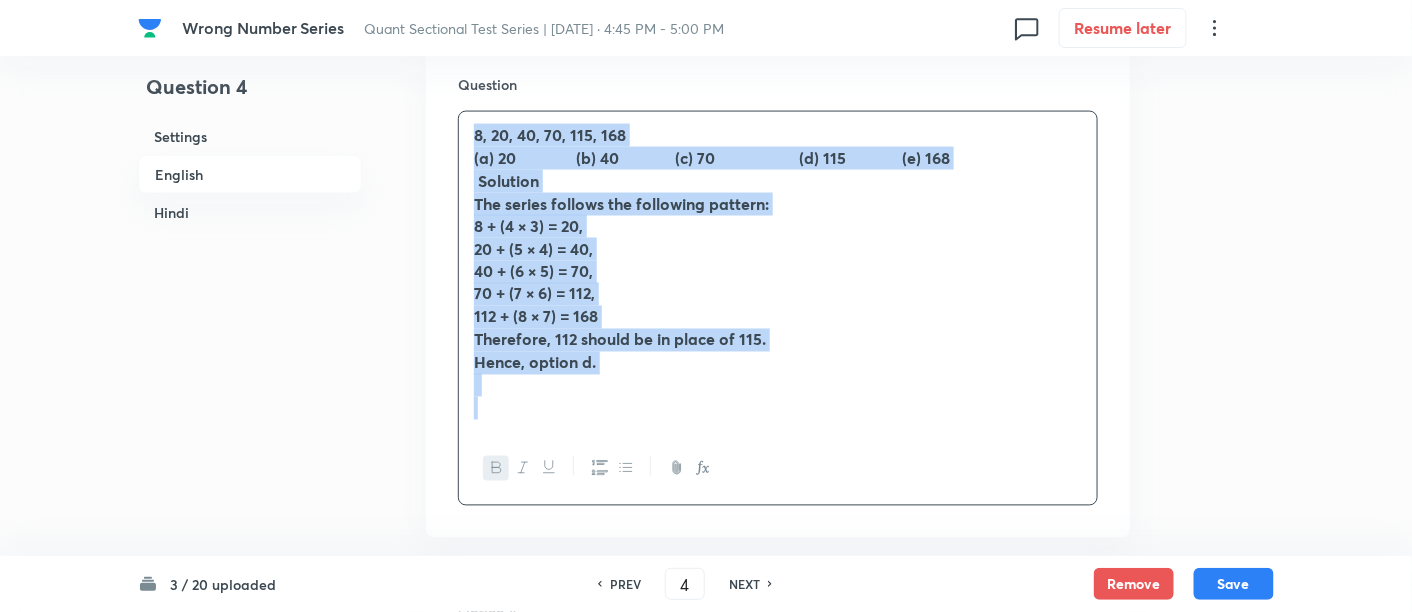 drag, startPoint x: 469, startPoint y: 135, endPoint x: 731, endPoint y: 449, distance: 408.94986 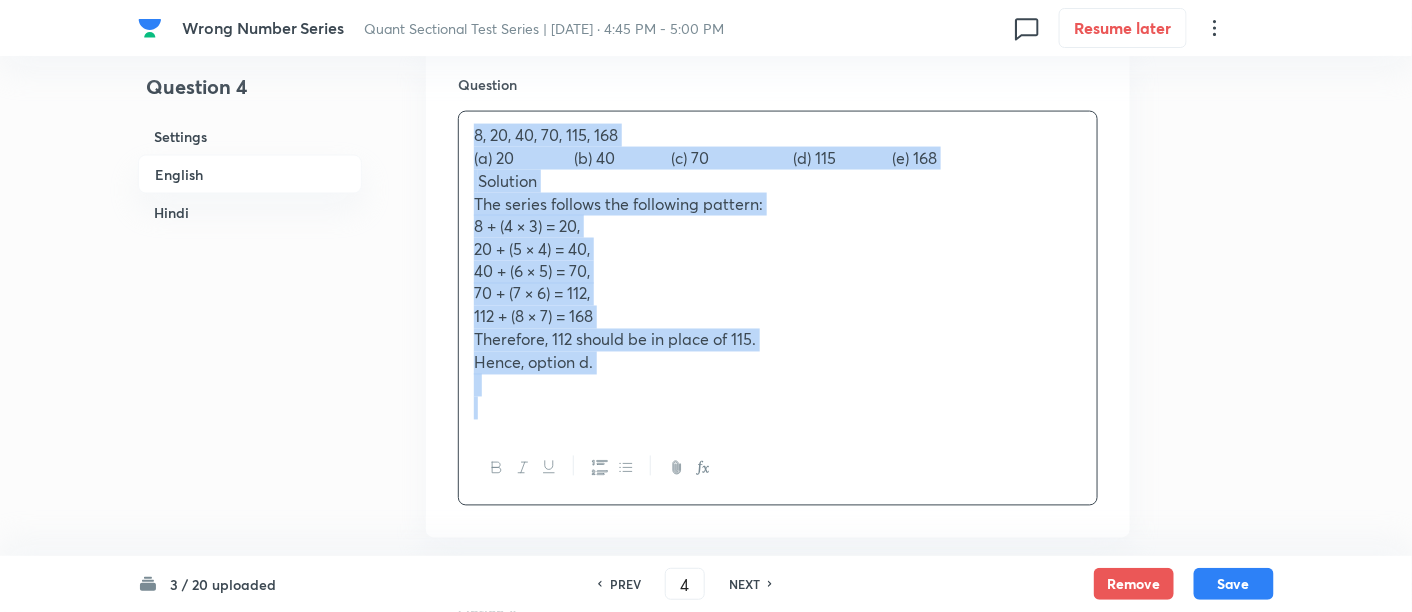 copy on "8, 20, 40, 70, 115, 168 (a) 20              	(b) 40             	(c) 70                    	(d) 115             	(e) 168   Solution The series follows the following pattern: 8 + (4 × 3) = 20, 20 + (5 × 4) = 40, 40 + (6 × 5) = 70, 70 + (7 × 6) = 112, 112 + (8 × 7) = 168 Therefore, 112 should be in place of 115. Hence, option d." 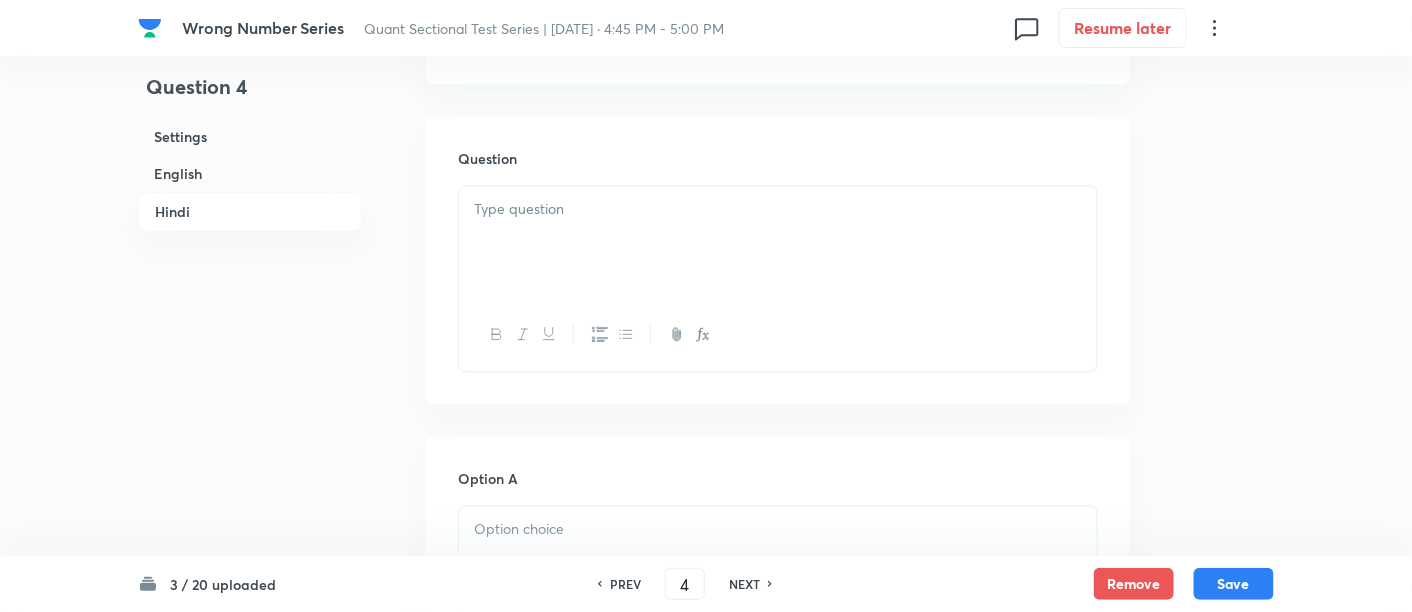 scroll, scrollTop: 3714, scrollLeft: 0, axis: vertical 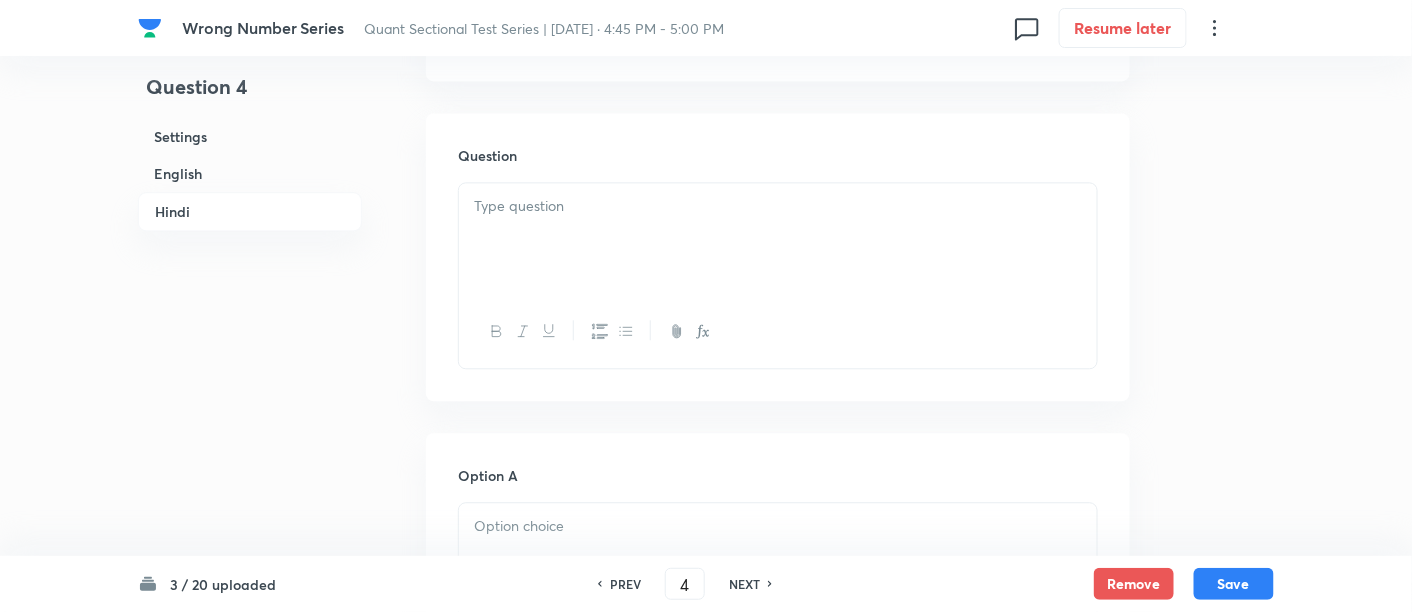 click at bounding box center [778, 239] 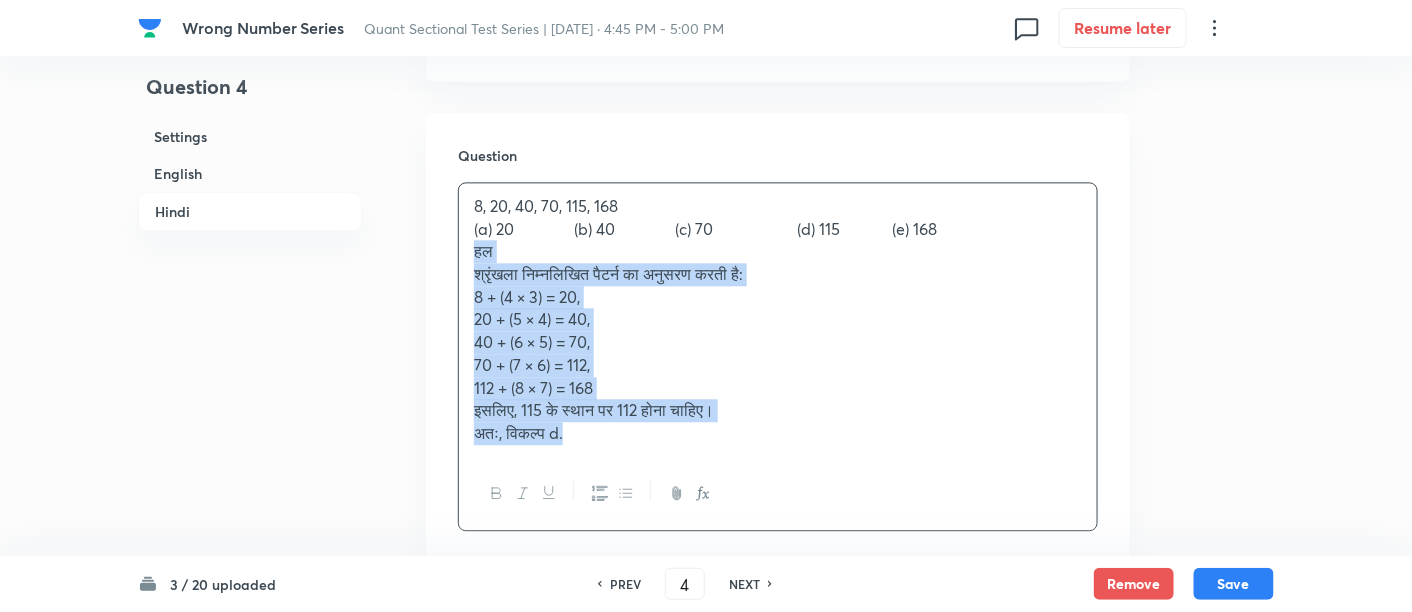 drag, startPoint x: 472, startPoint y: 251, endPoint x: 626, endPoint y: 477, distance: 273.48126 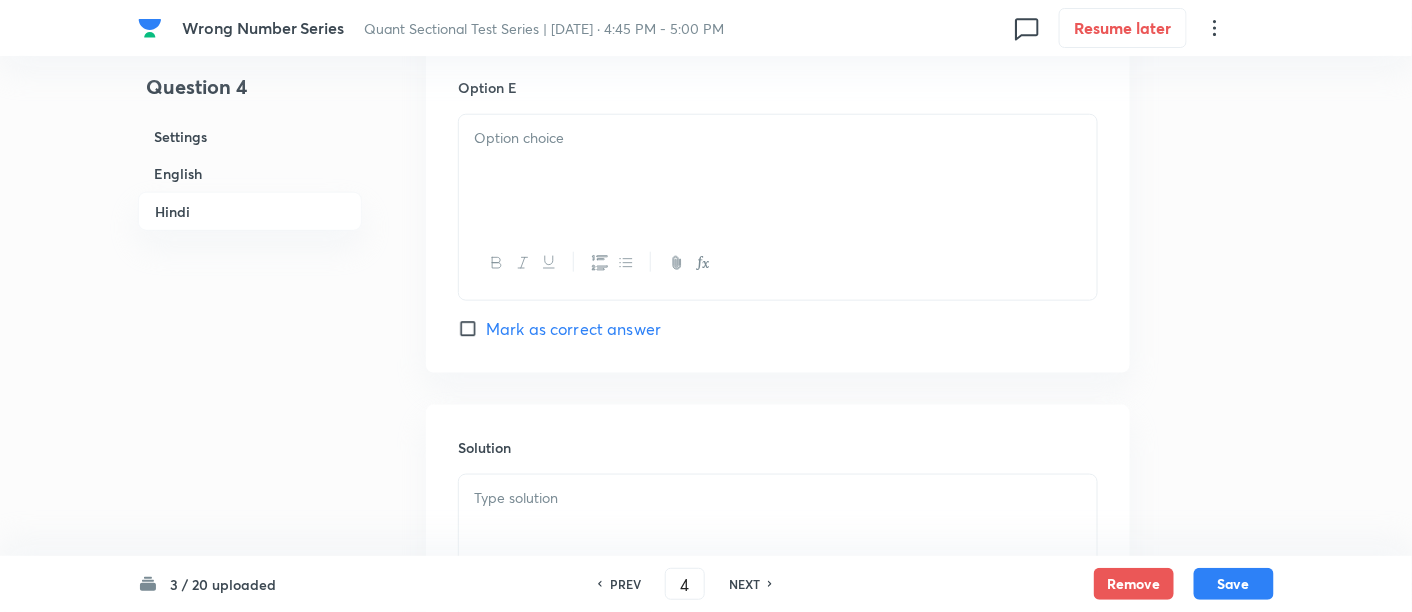 scroll, scrollTop: 5570, scrollLeft: 0, axis: vertical 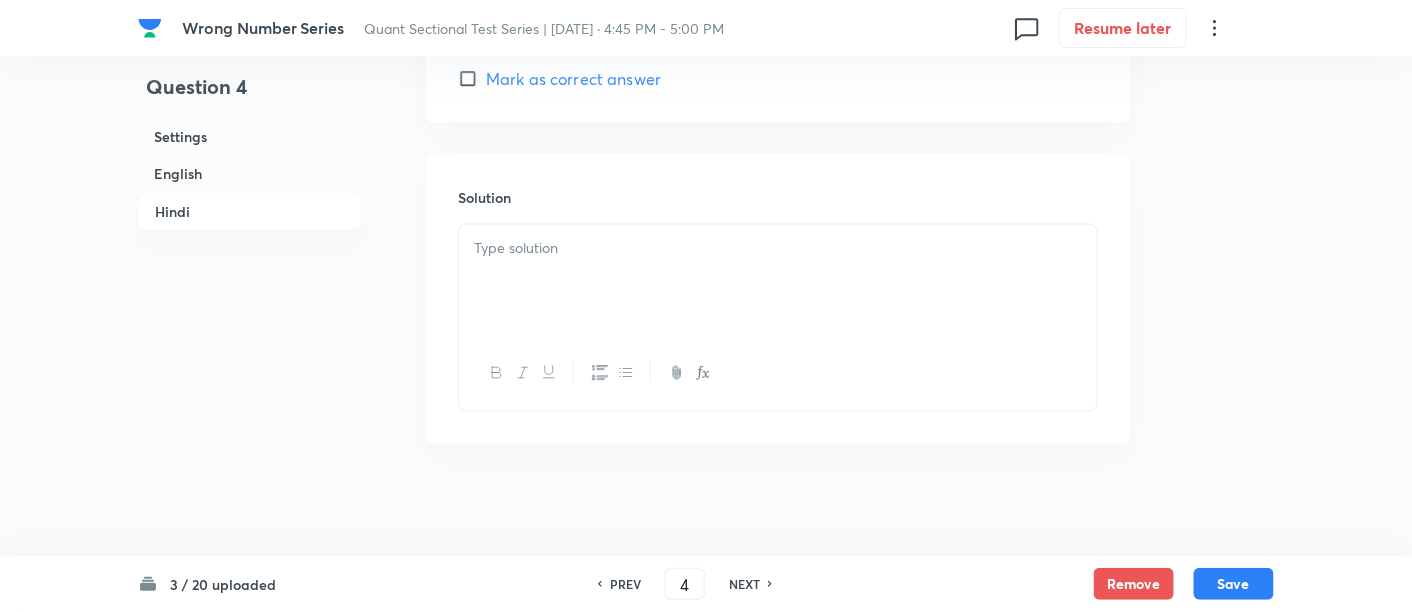 click at bounding box center (778, 248) 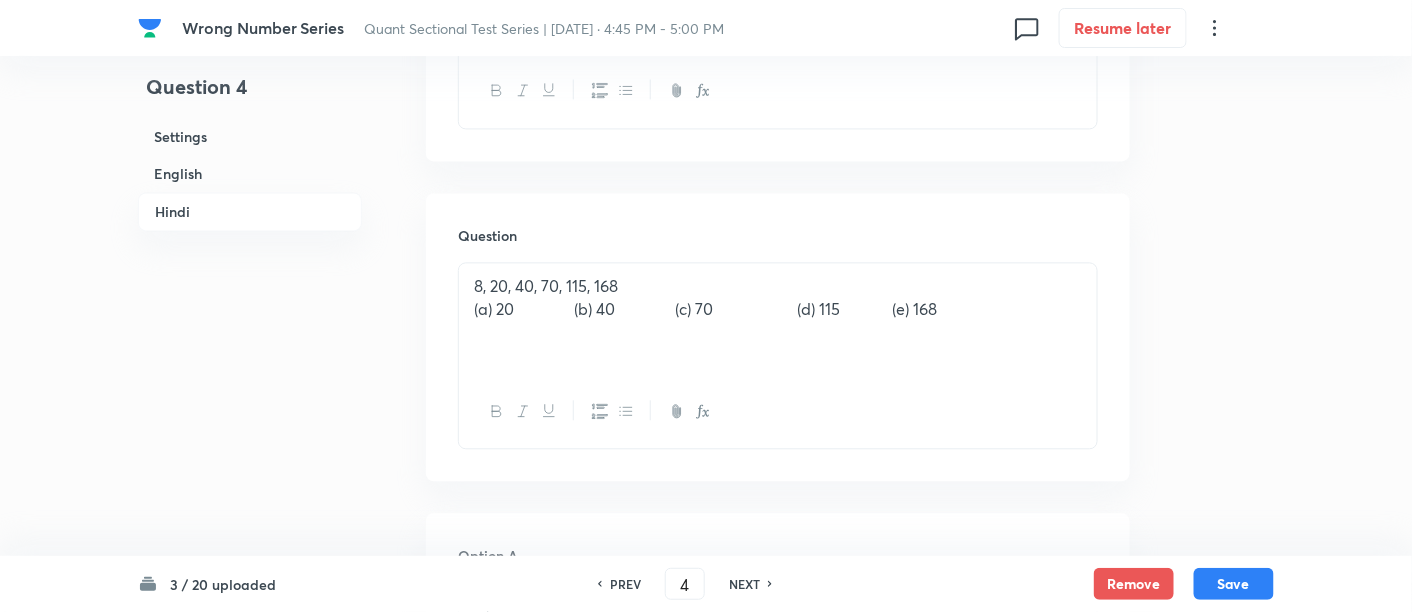 scroll, scrollTop: 3656, scrollLeft: 0, axis: vertical 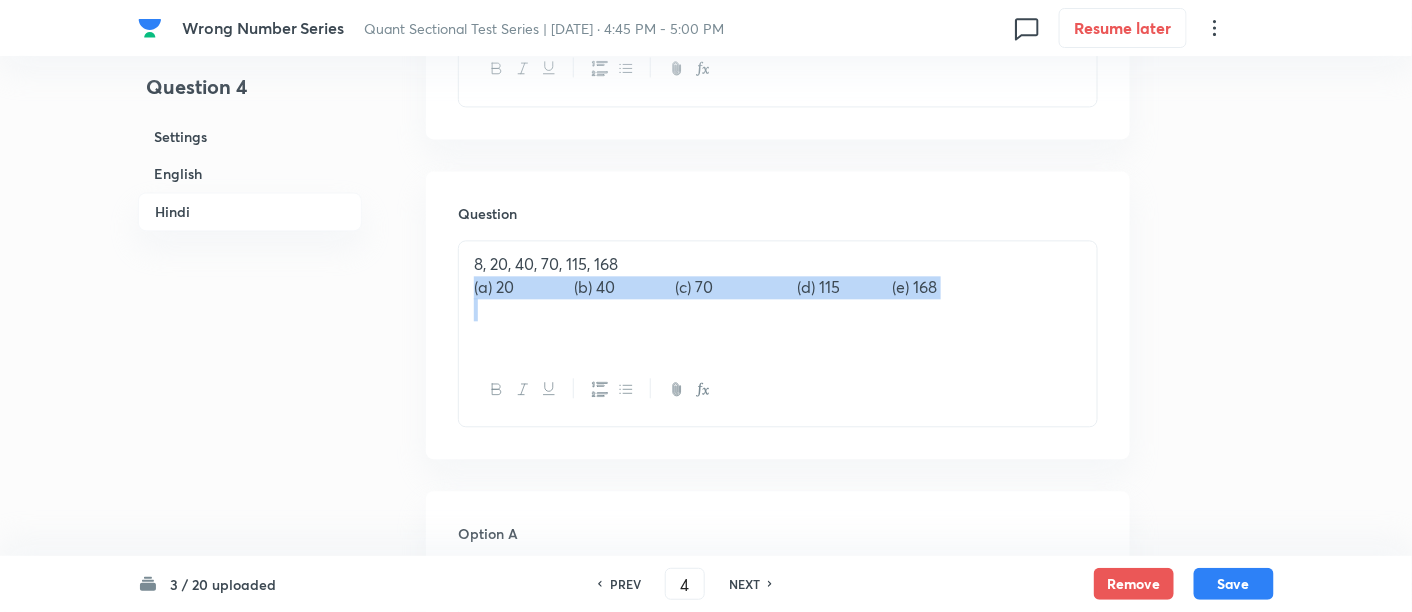 drag, startPoint x: 464, startPoint y: 287, endPoint x: 1072, endPoint y: 328, distance: 609.38086 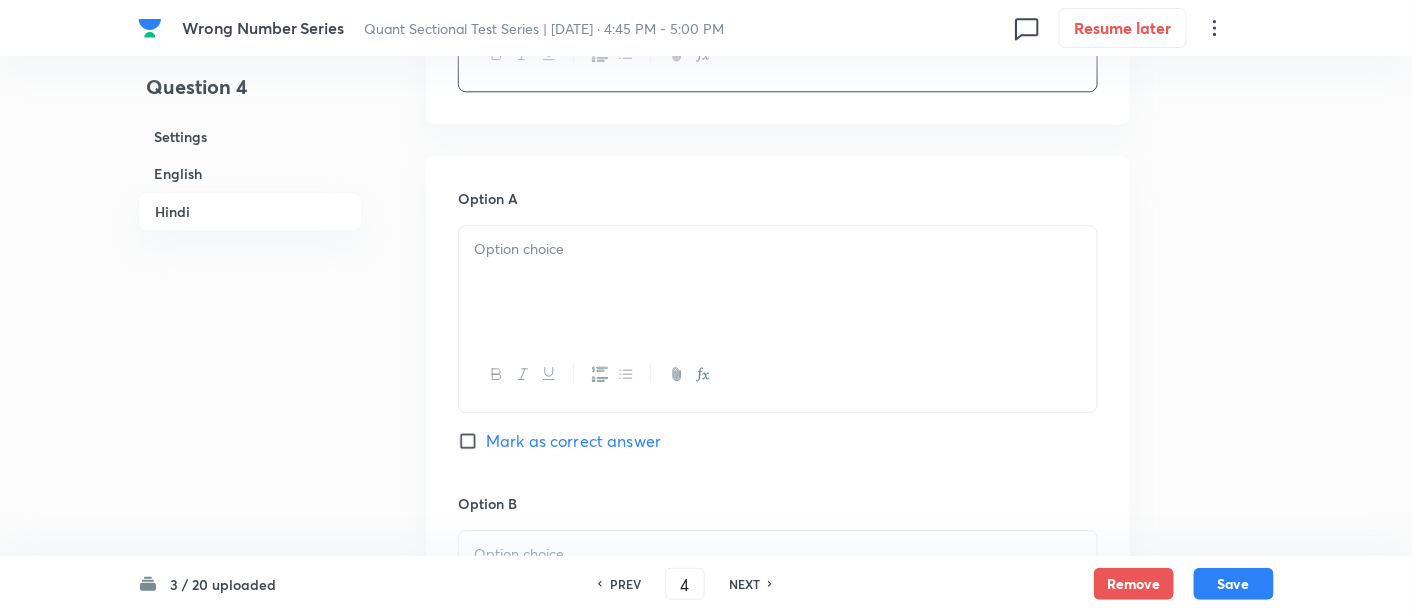 scroll, scrollTop: 3994, scrollLeft: 0, axis: vertical 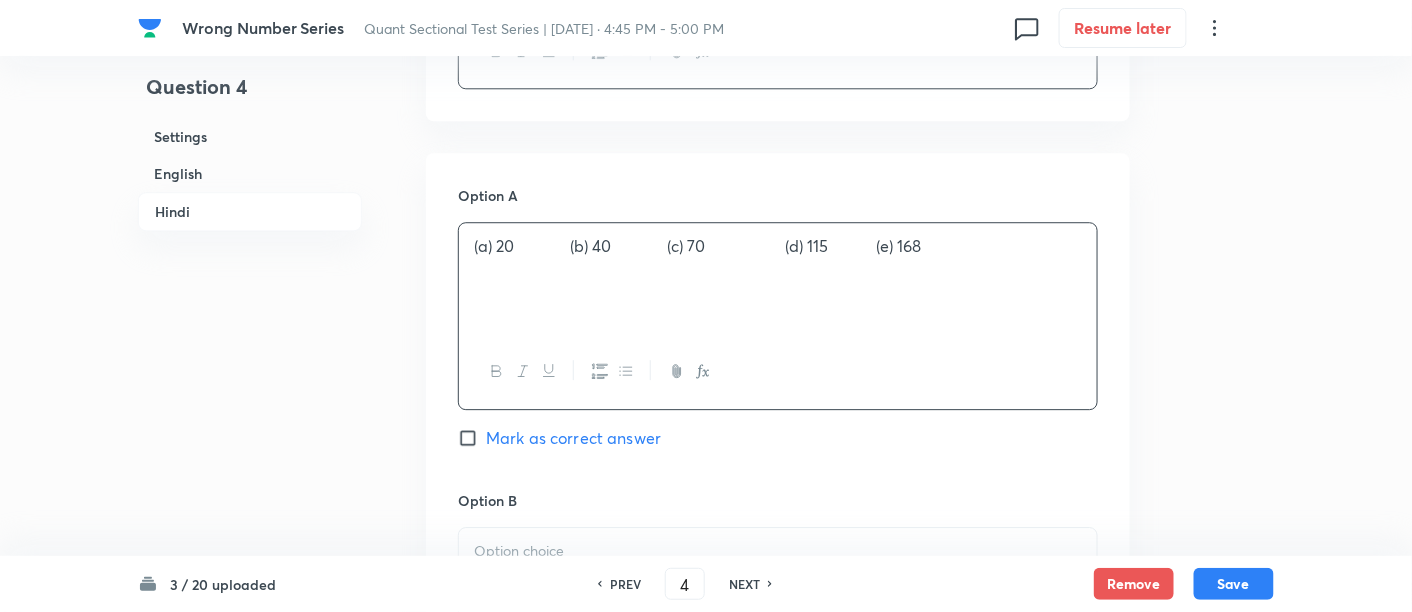 click on "(a) 20              (b) 40              (c) 70                    (d) 115            (e) 168" at bounding box center (778, 279) 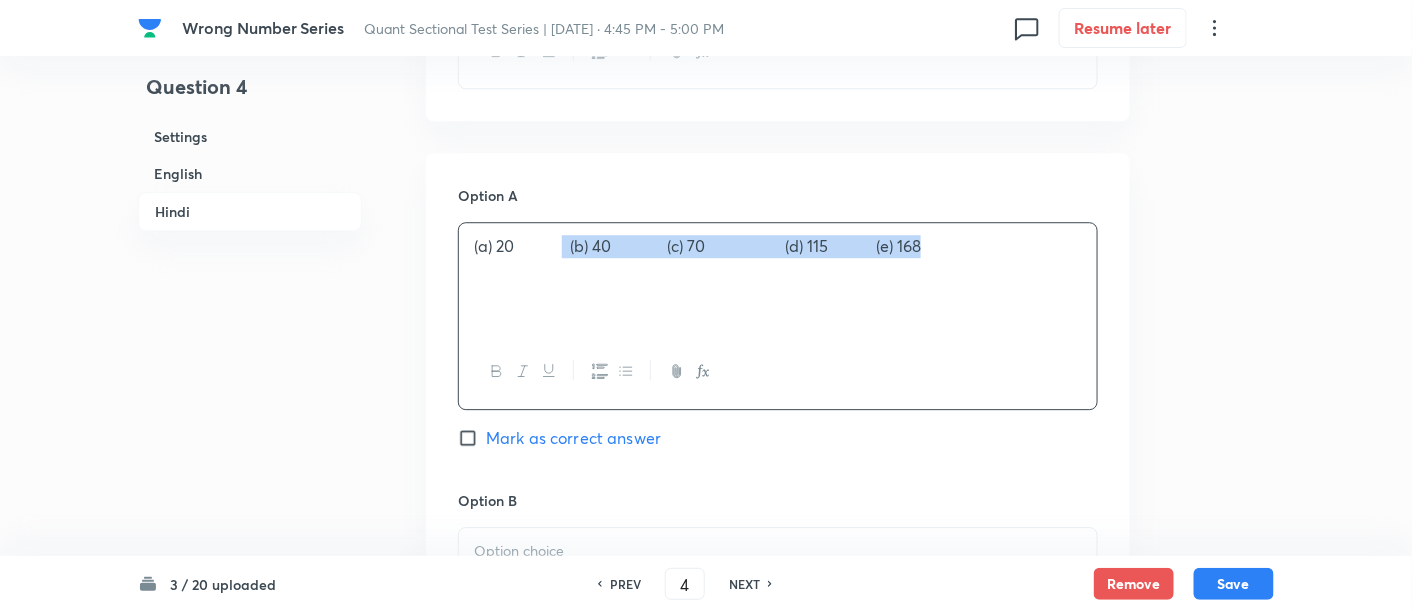drag, startPoint x: 568, startPoint y: 246, endPoint x: 1049, endPoint y: 307, distance: 484.85257 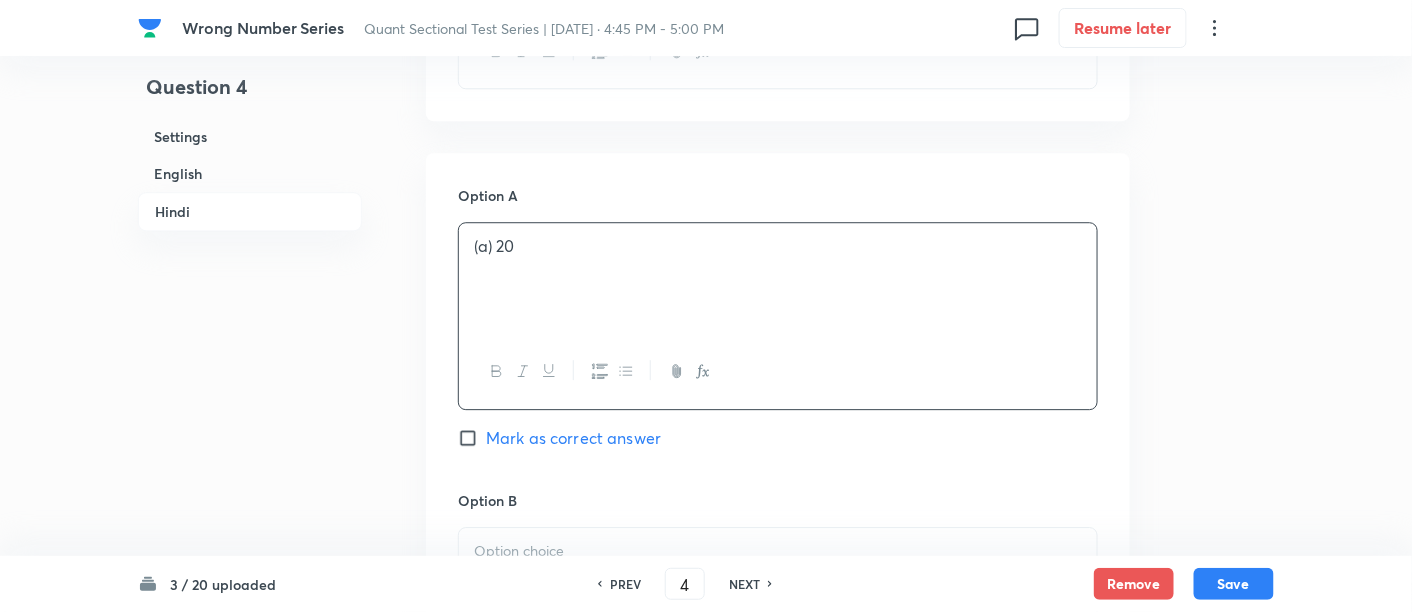 scroll, scrollTop: 4312, scrollLeft: 0, axis: vertical 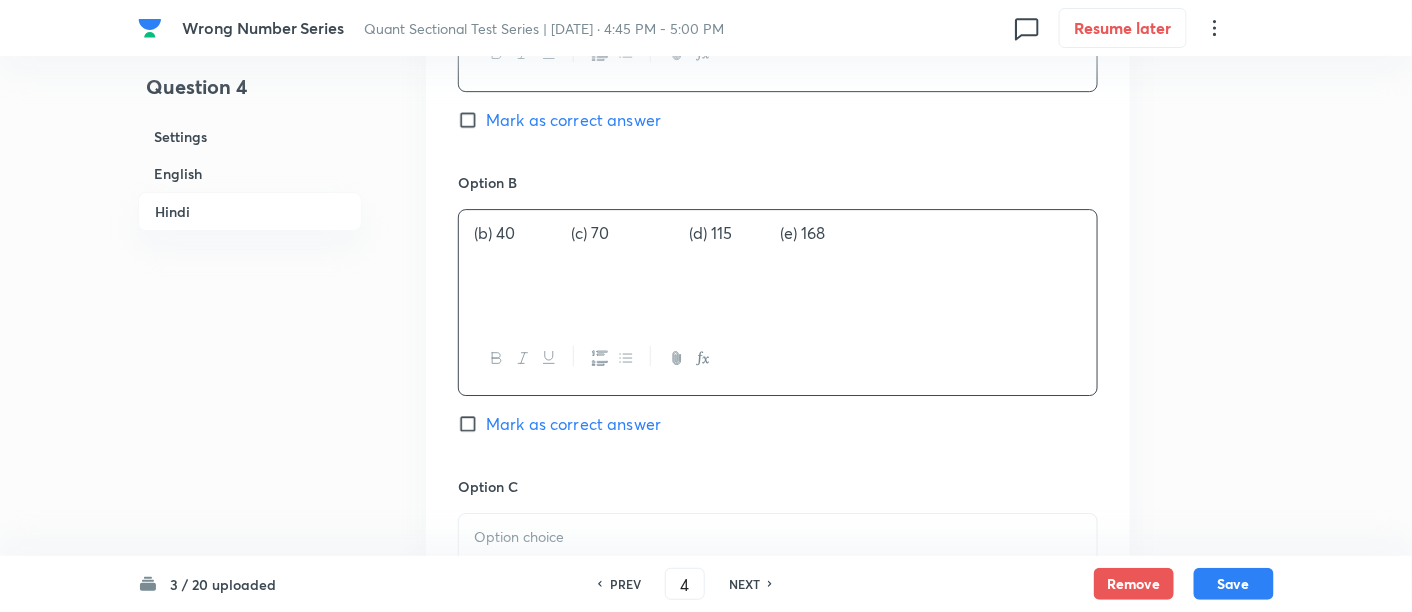 click on "(b) 40              (c) 70                    (d) 115            (e) 168" at bounding box center [778, 266] 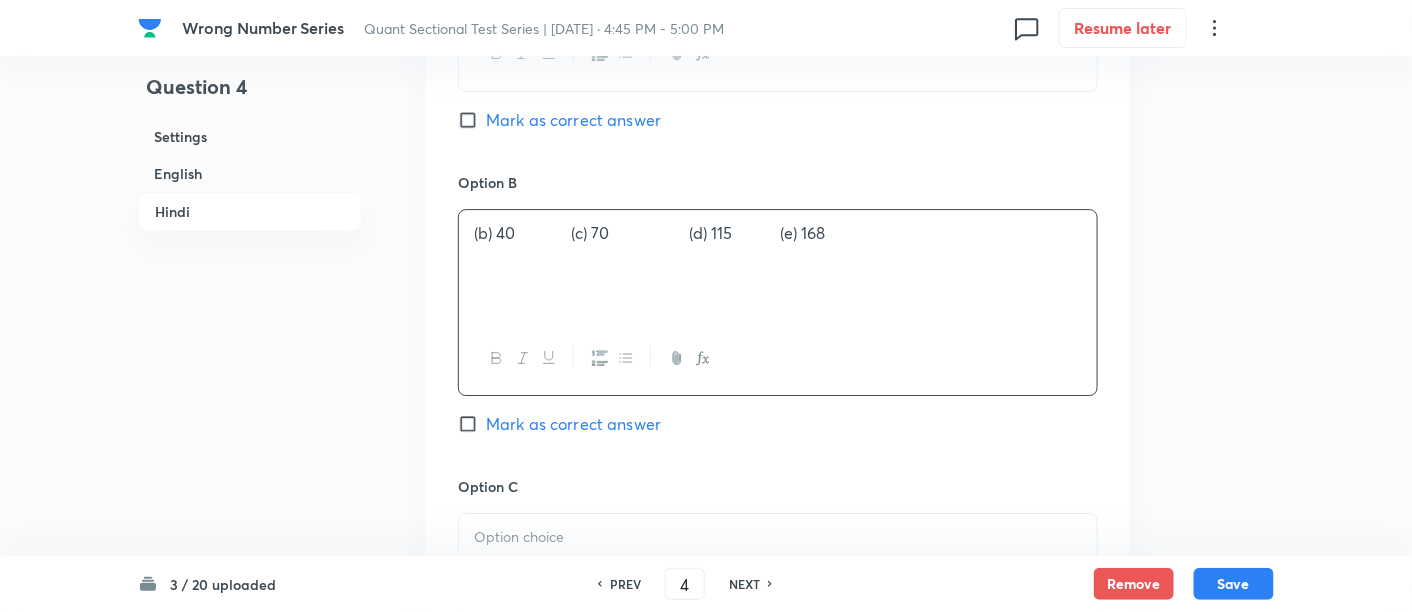 drag, startPoint x: 583, startPoint y: 228, endPoint x: 1057, endPoint y: 327, distance: 484.22824 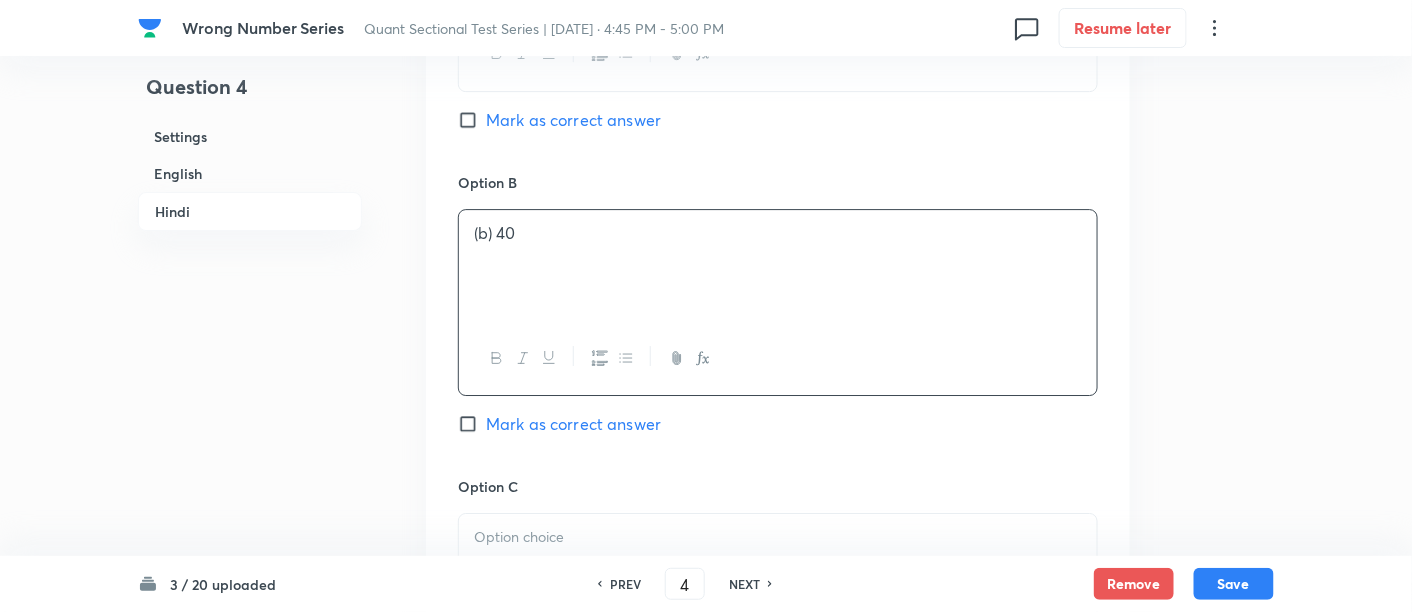 scroll, scrollTop: 4649, scrollLeft: 0, axis: vertical 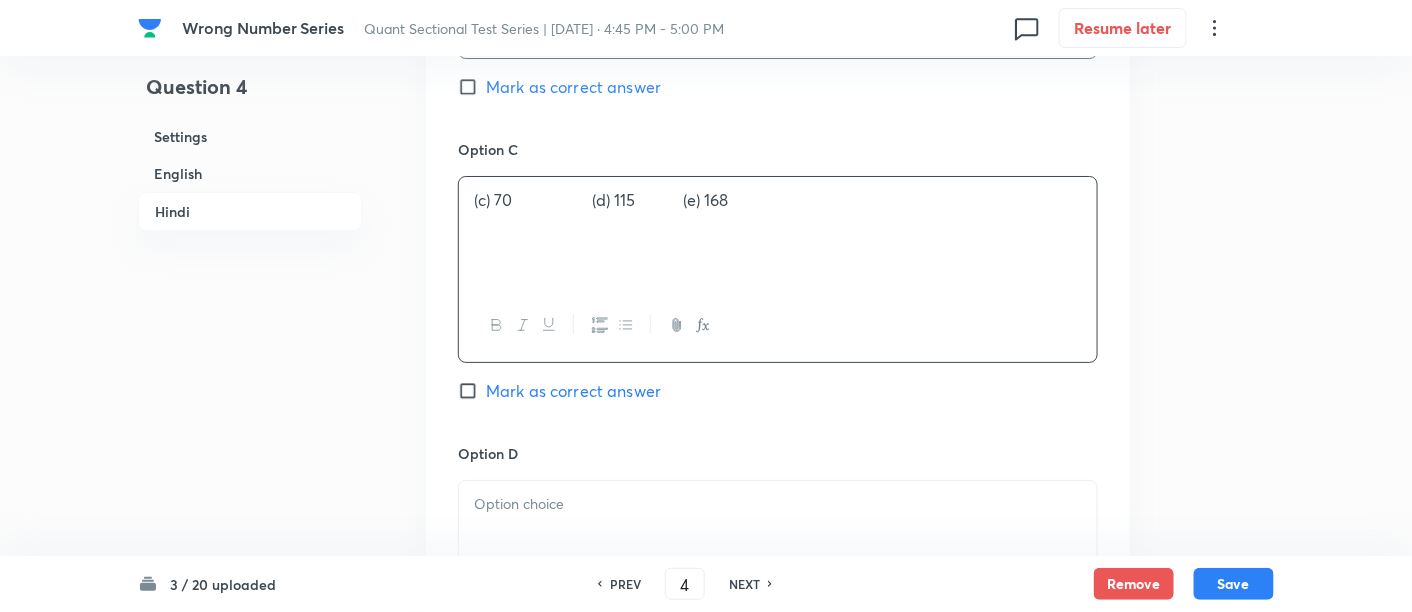 click on "(c) 70                    (d) 115            (e) 168" at bounding box center [778, 233] 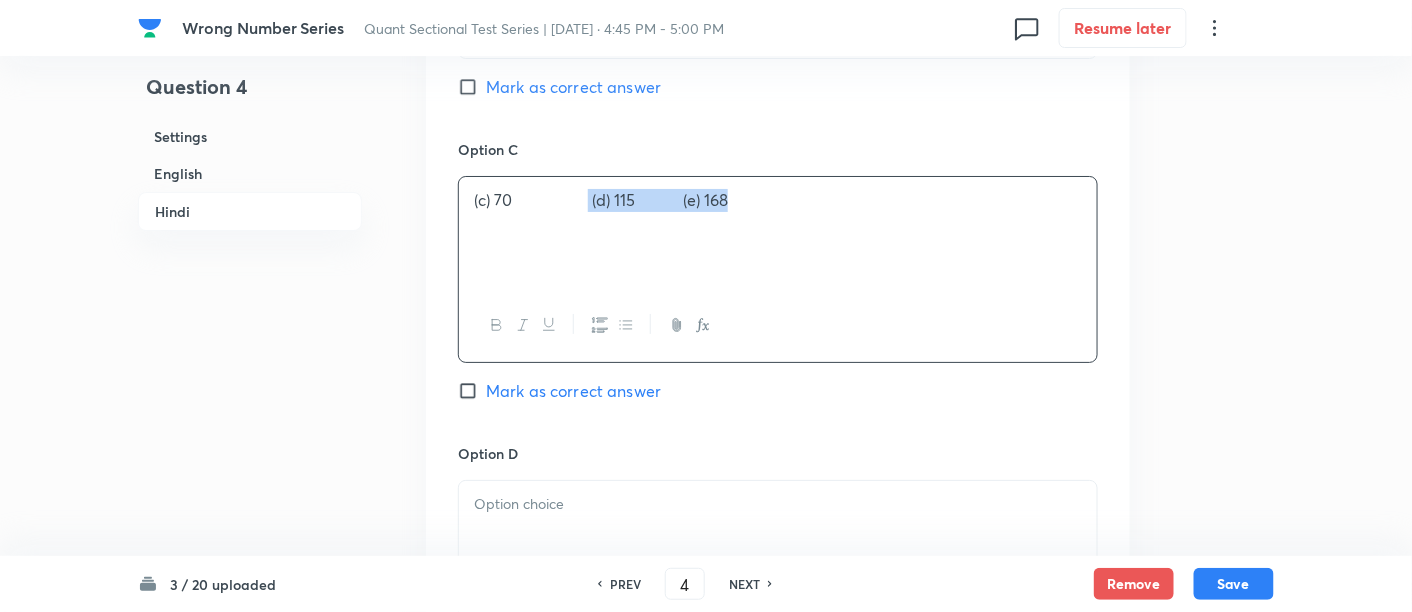 drag, startPoint x: 597, startPoint y: 200, endPoint x: 868, endPoint y: 265, distance: 278.68622 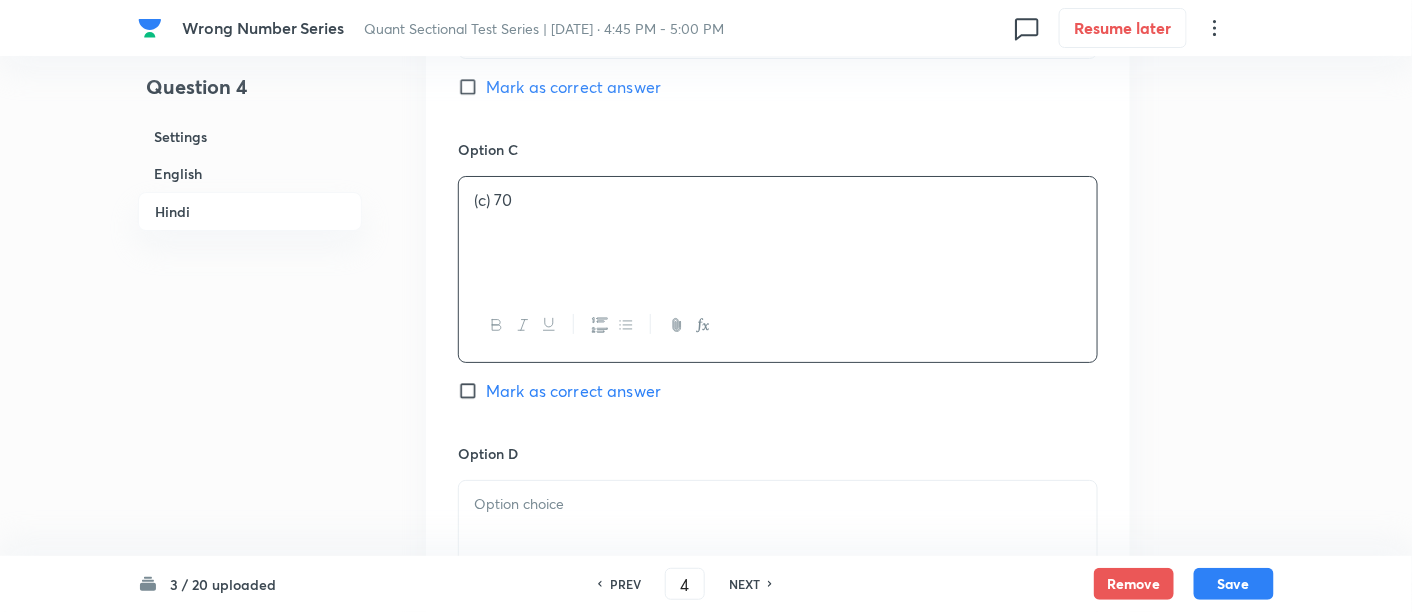scroll, scrollTop: 4891, scrollLeft: 0, axis: vertical 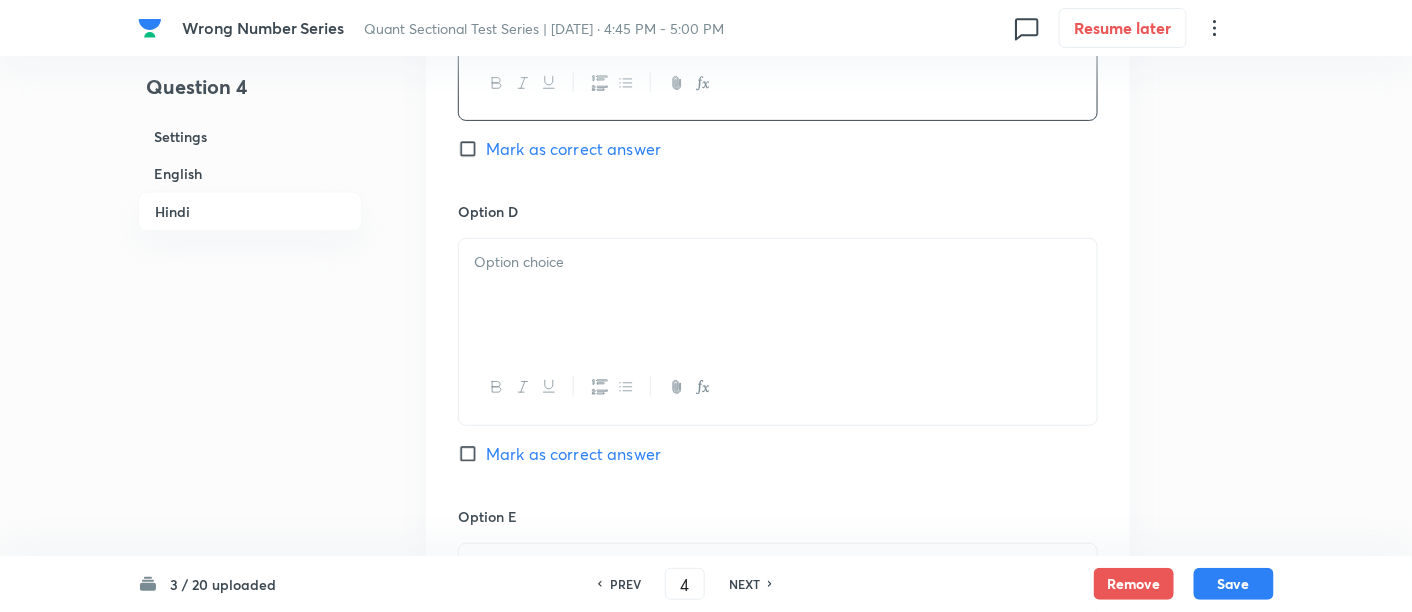 click at bounding box center (778, 262) 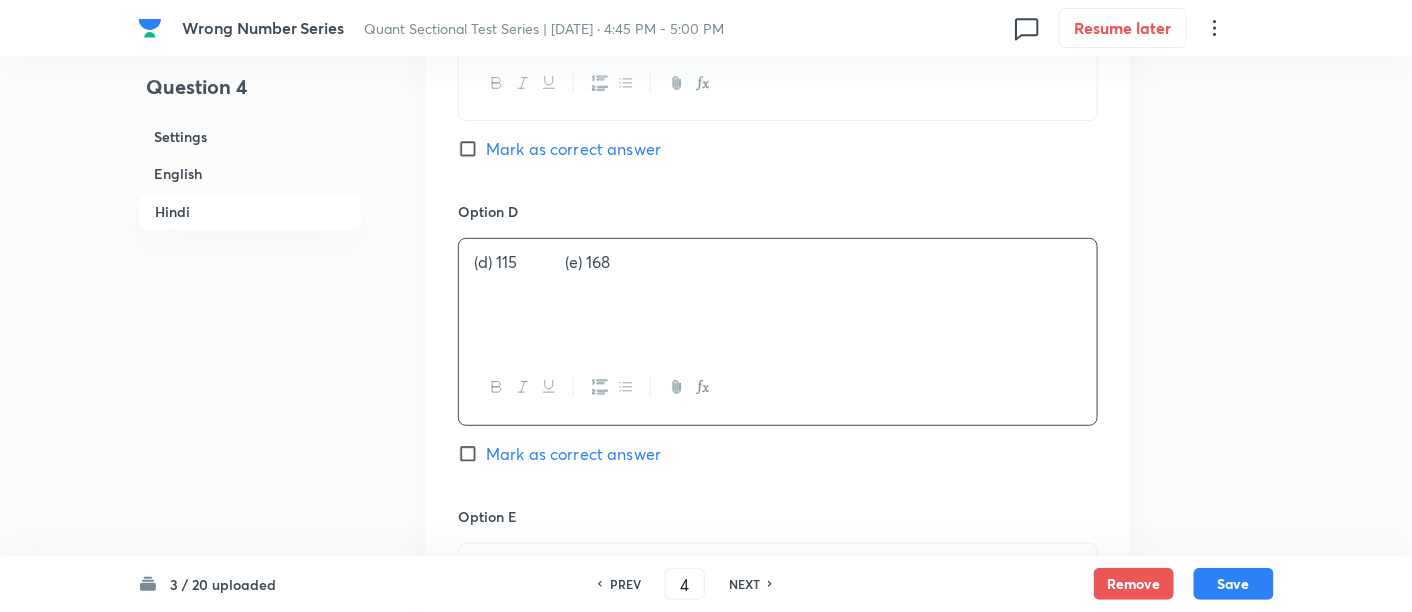 drag, startPoint x: 574, startPoint y: 254, endPoint x: 754, endPoint y: 320, distance: 191.71854 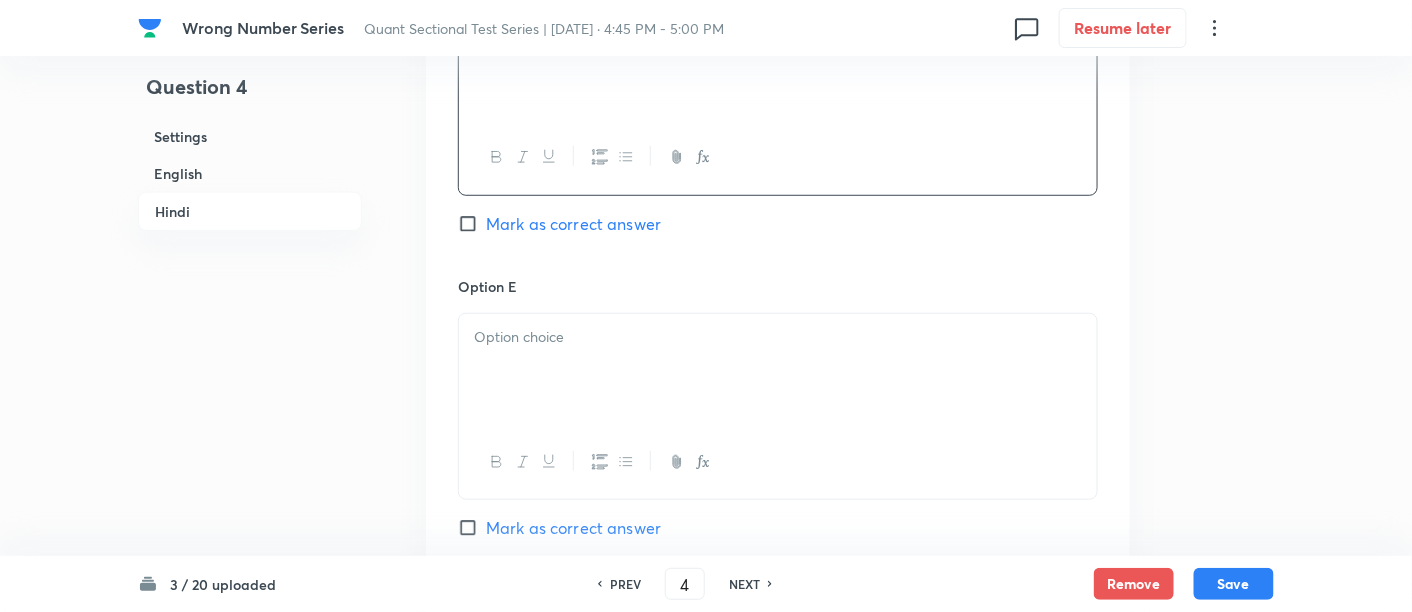 click at bounding box center (778, 337) 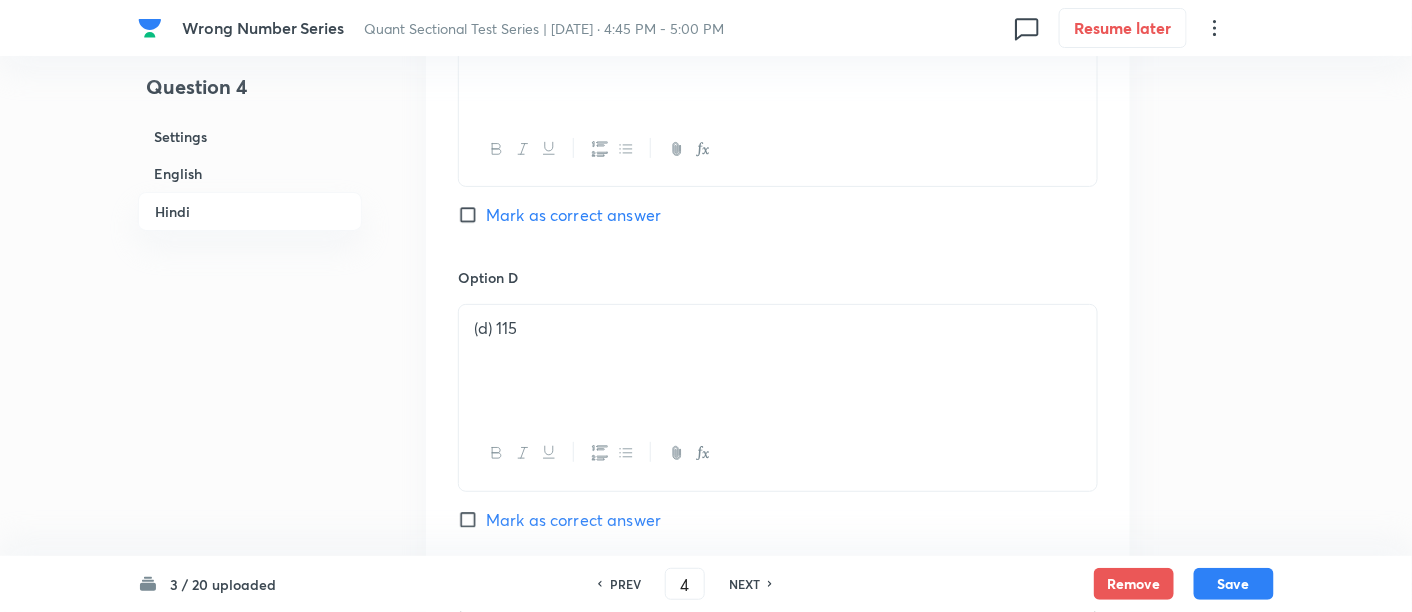 scroll, scrollTop: 4903, scrollLeft: 0, axis: vertical 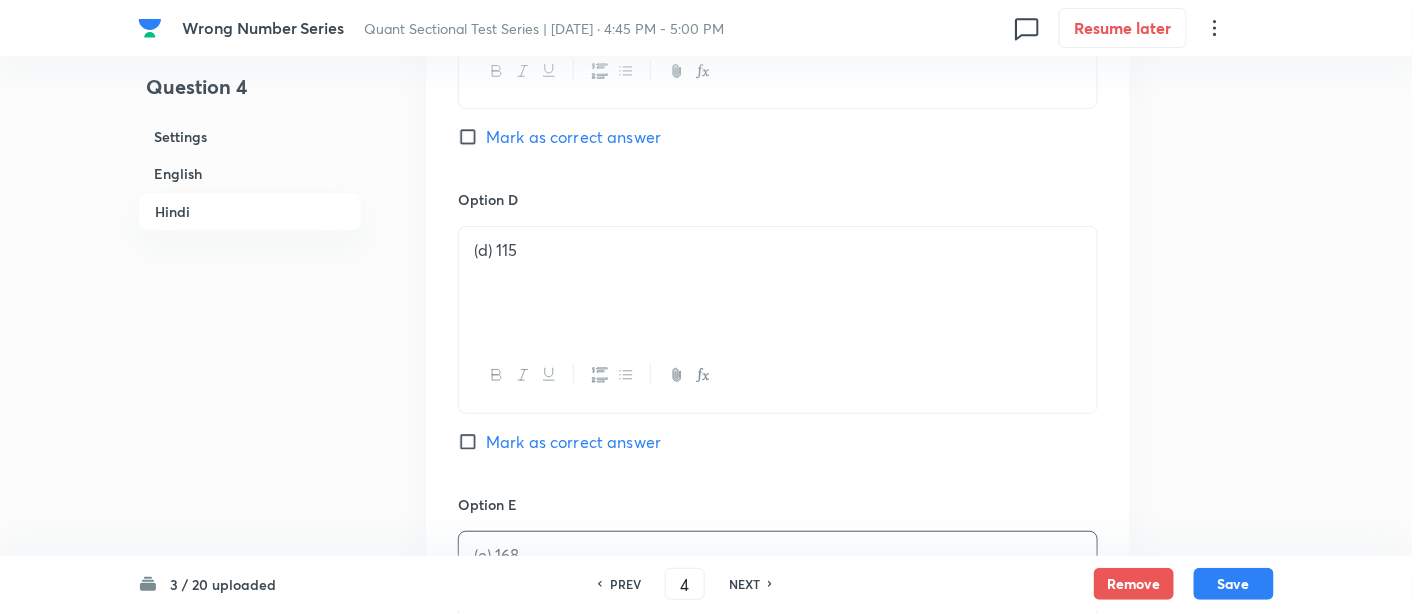 click on "Mark as correct answer" at bounding box center (573, 442) 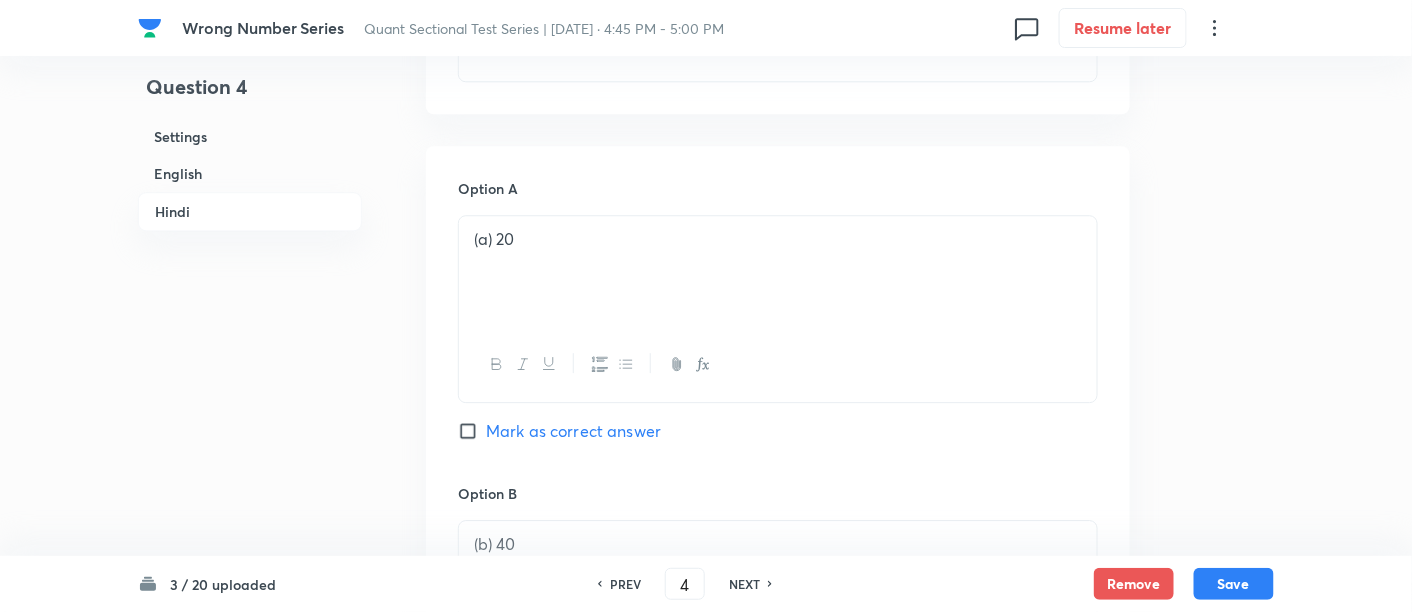 checkbox on "true" 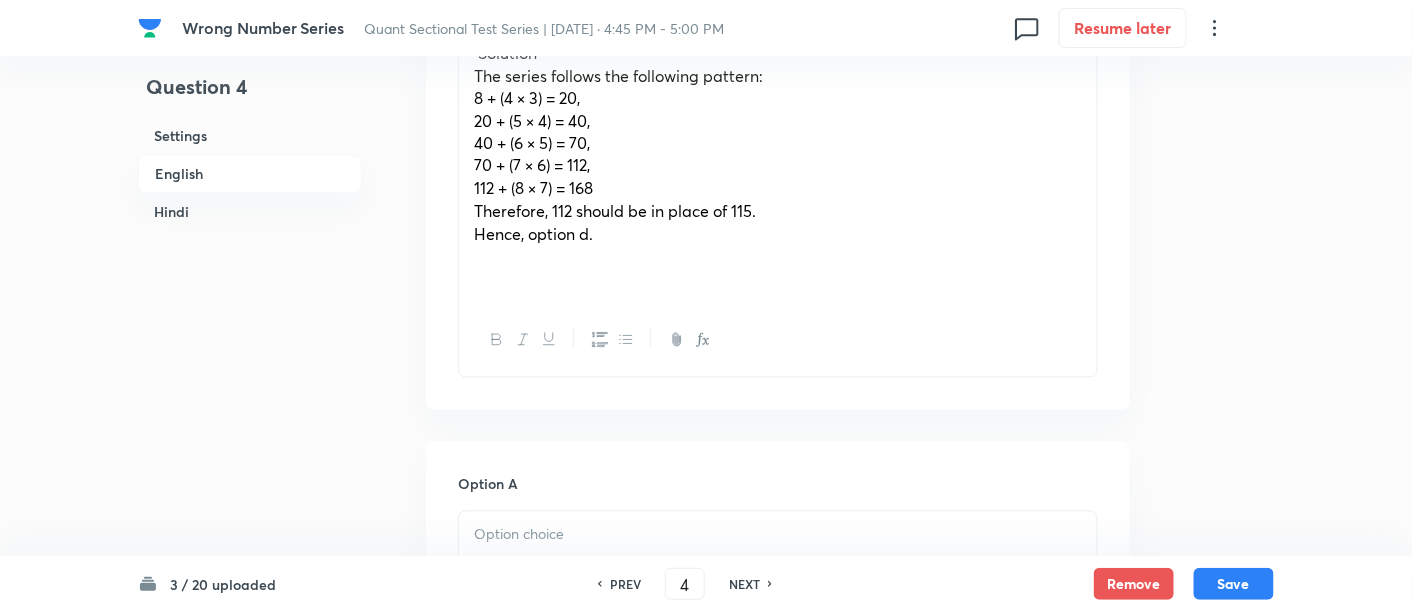 scroll, scrollTop: 854, scrollLeft: 0, axis: vertical 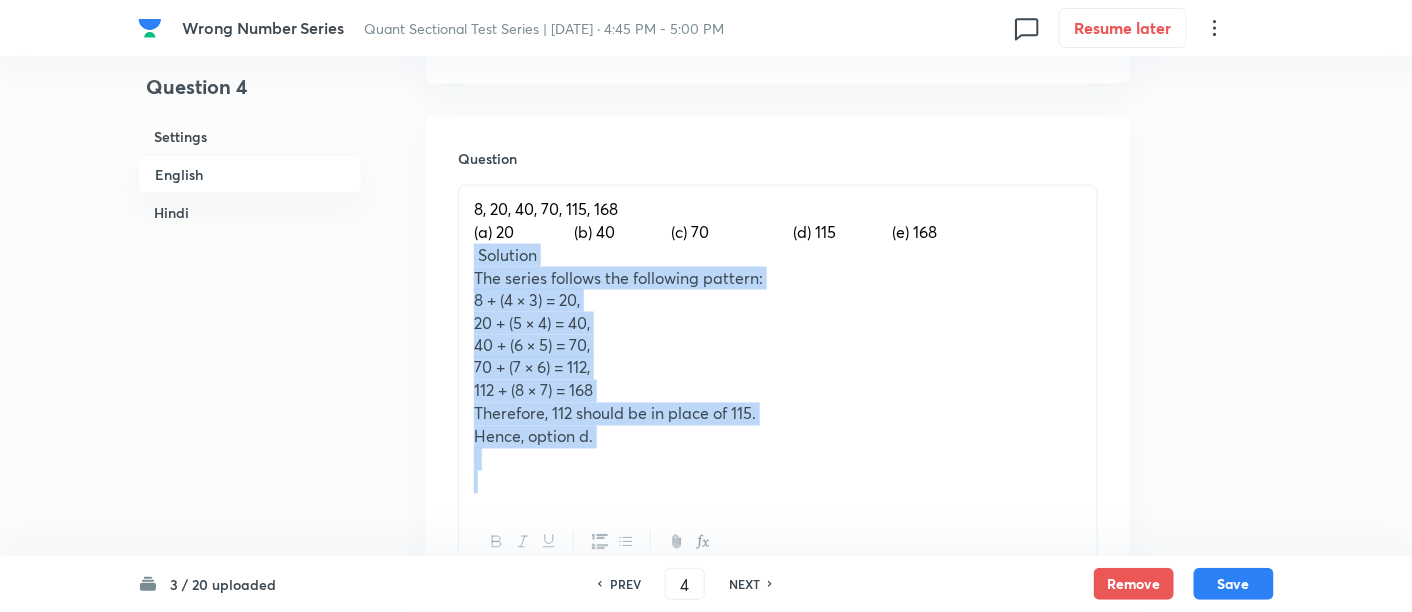 drag, startPoint x: 469, startPoint y: 255, endPoint x: 708, endPoint y: 521, distance: 357.59894 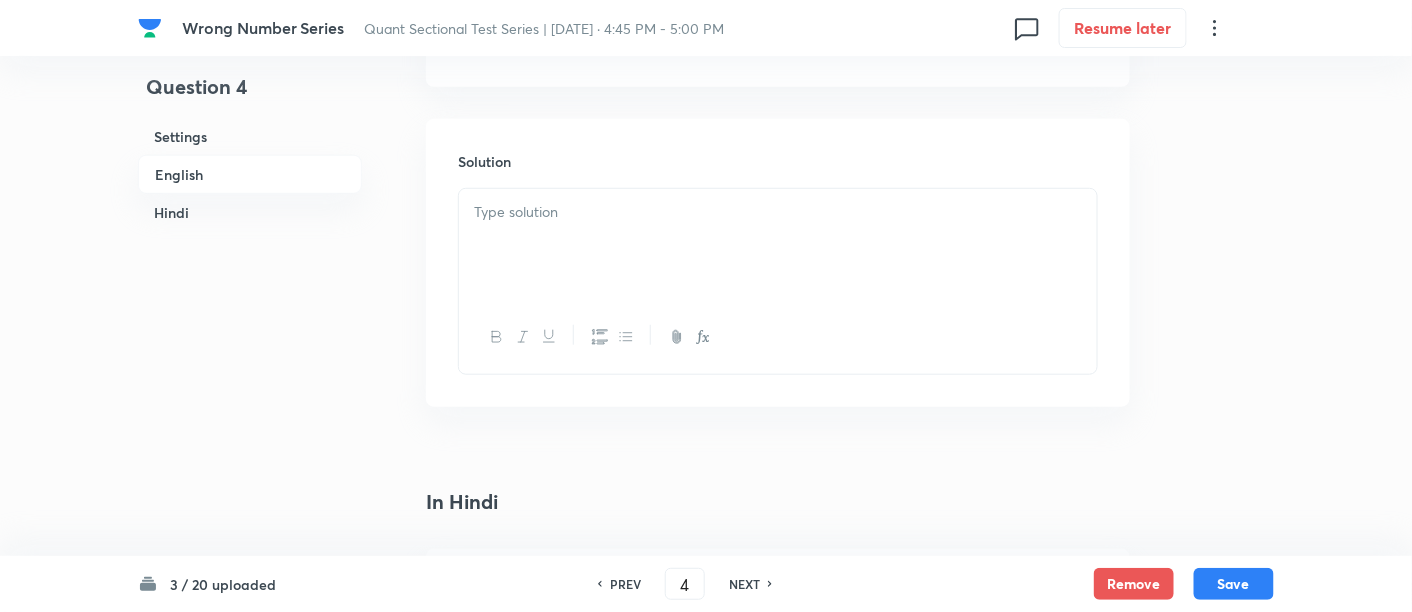 scroll, scrollTop: 2822, scrollLeft: 0, axis: vertical 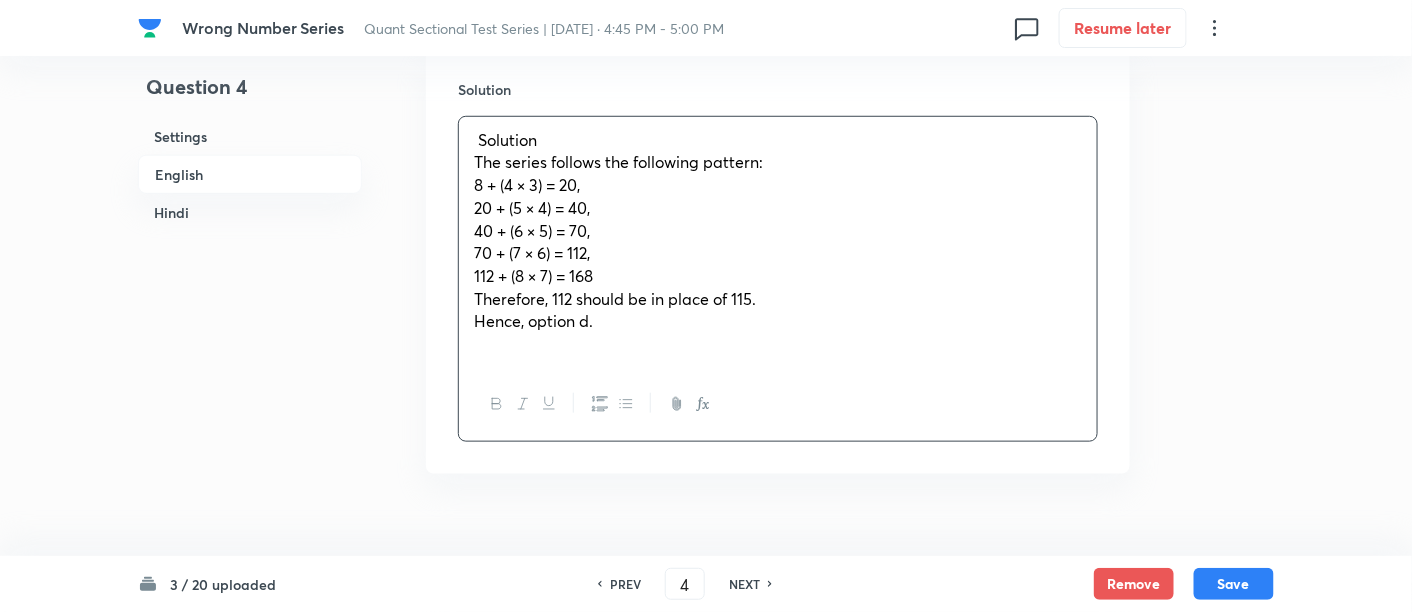 click on "Solution The series follows the following pattern: 8 + (4 × 3) = 20, 20 + (5 × 4) = 40, 40 + (6 × 5) = 70, 70 + (7 × 6) = 112, 112 + (8 × 7) = 168 Therefore, 112 should be in place of 115. Hence, option d." at bounding box center (778, 242) 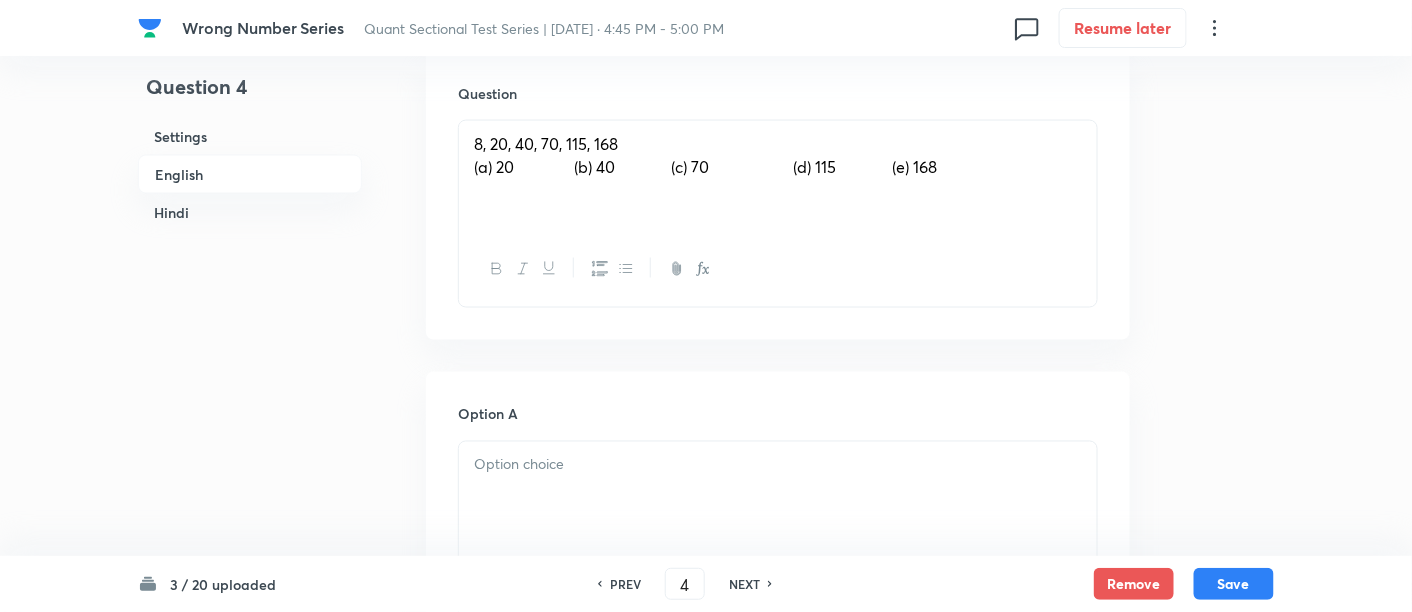 scroll, scrollTop: 898, scrollLeft: 0, axis: vertical 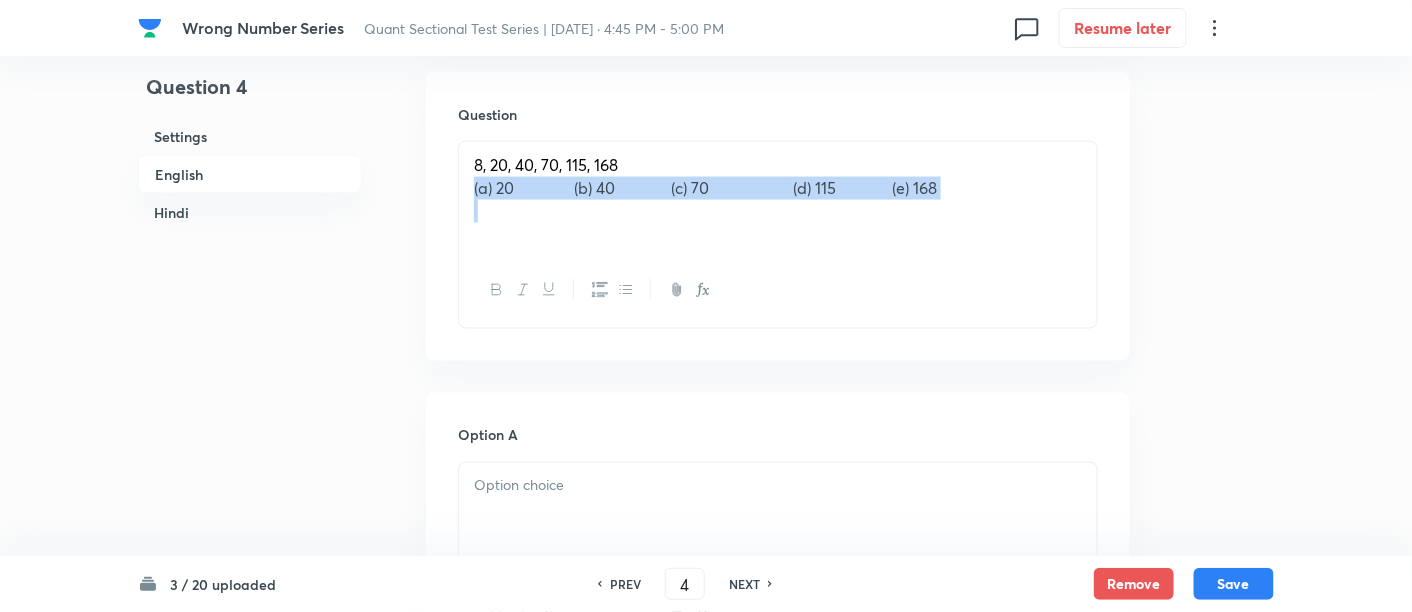 drag, startPoint x: 463, startPoint y: 187, endPoint x: 1045, endPoint y: 257, distance: 586.1945 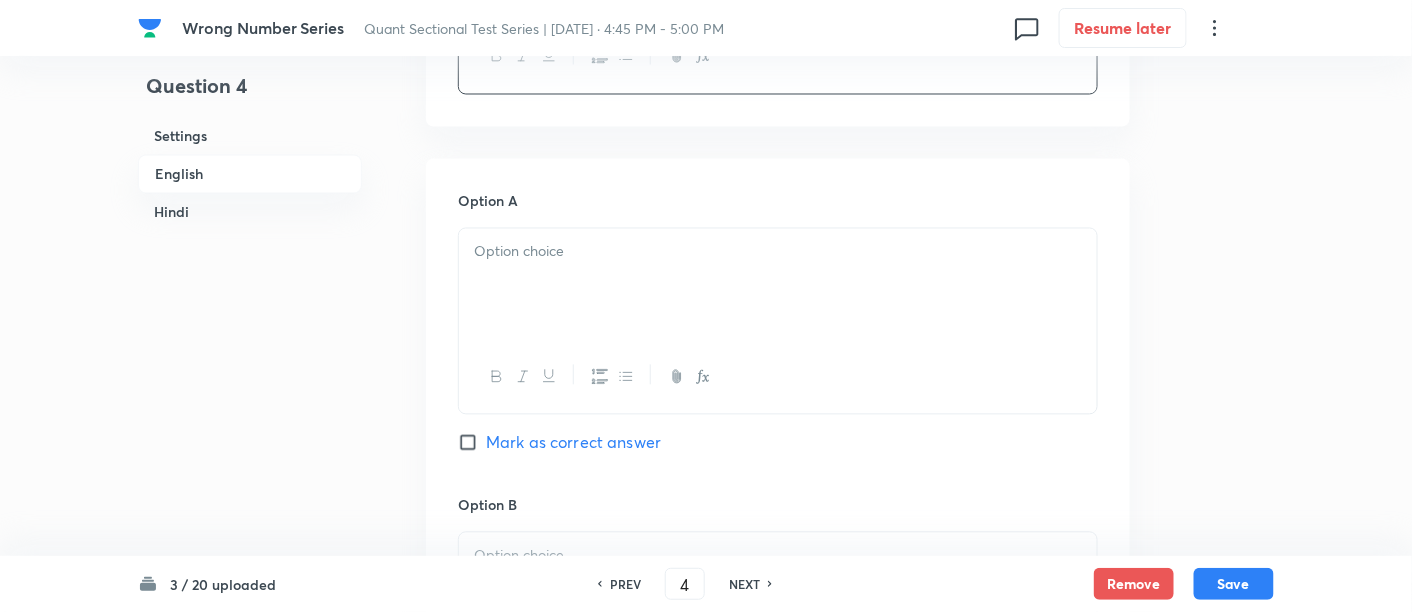 scroll, scrollTop: 1134, scrollLeft: 0, axis: vertical 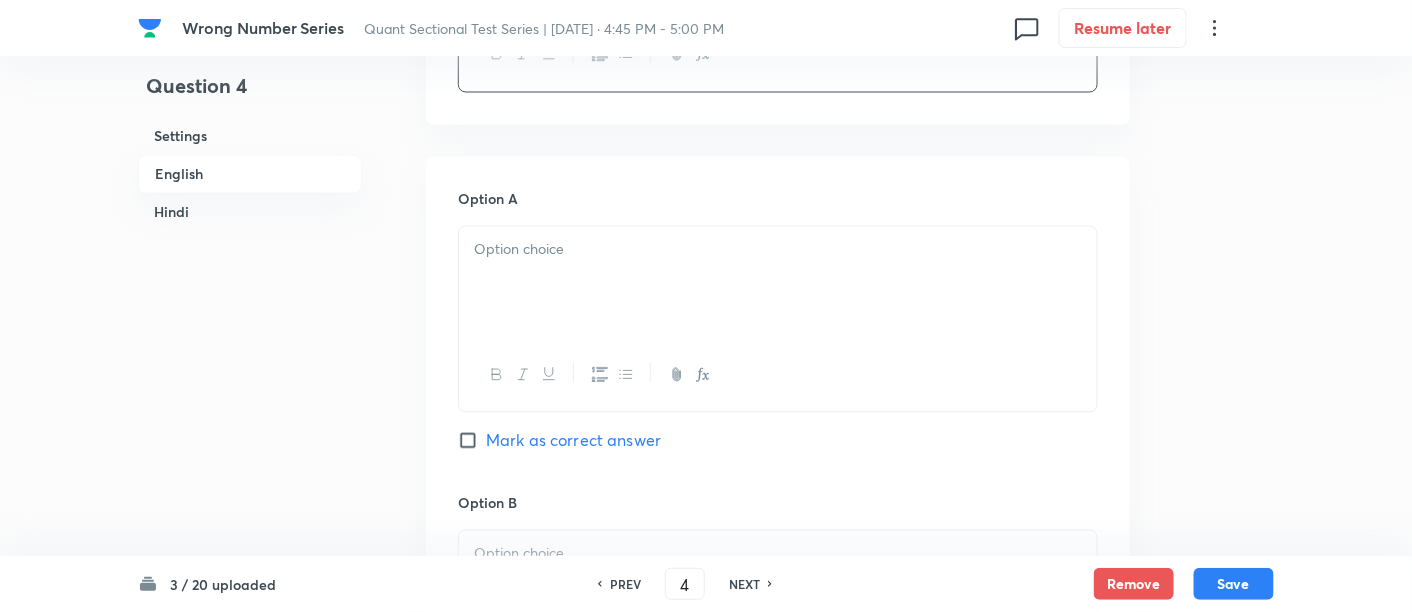 click at bounding box center (778, 250) 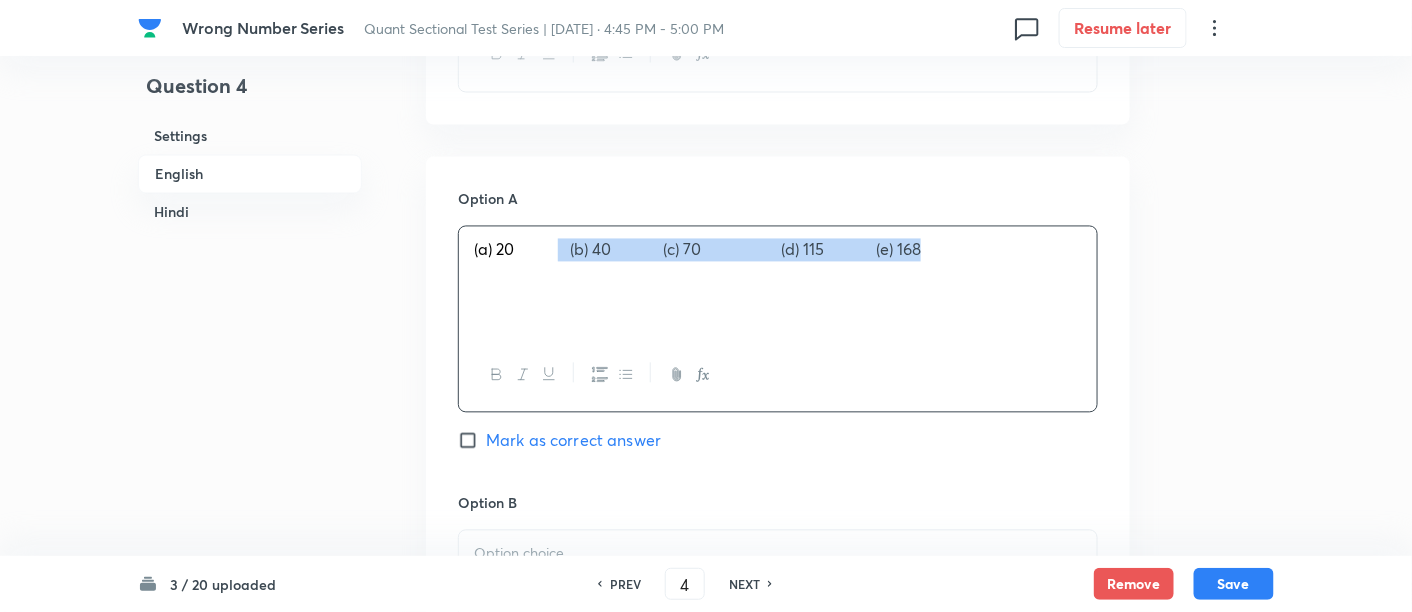 drag, startPoint x: 561, startPoint y: 246, endPoint x: 1048, endPoint y: 306, distance: 490.6822 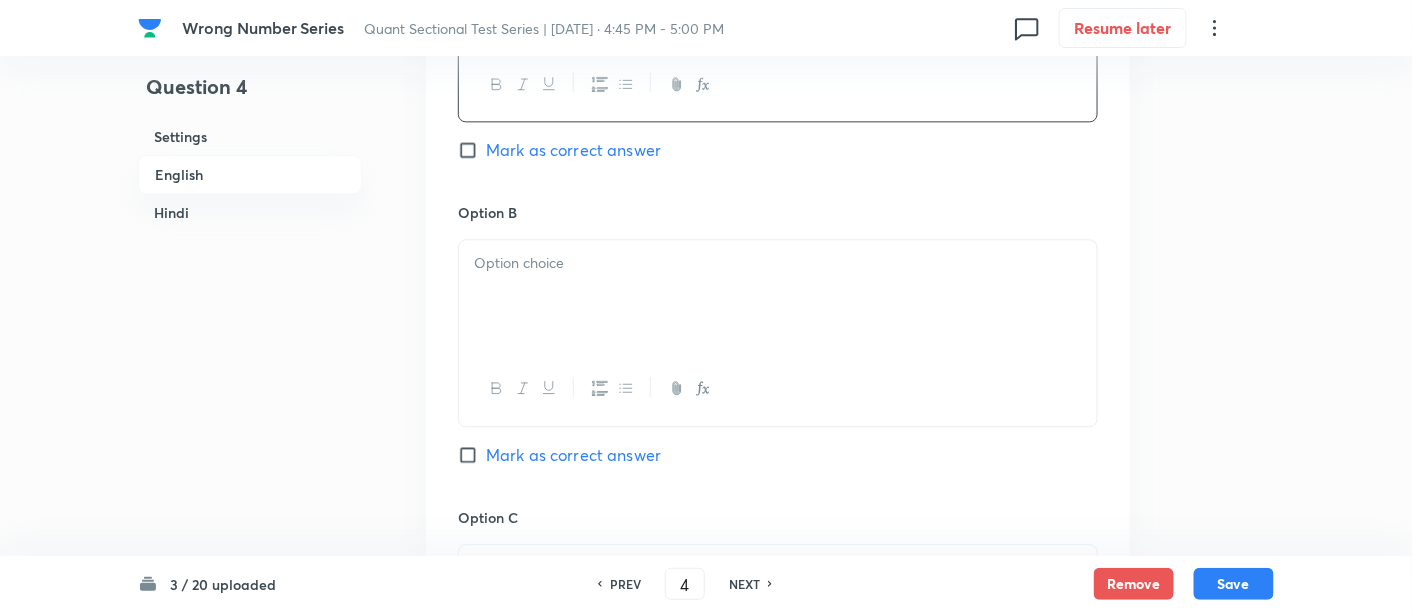 scroll, scrollTop: 1438, scrollLeft: 0, axis: vertical 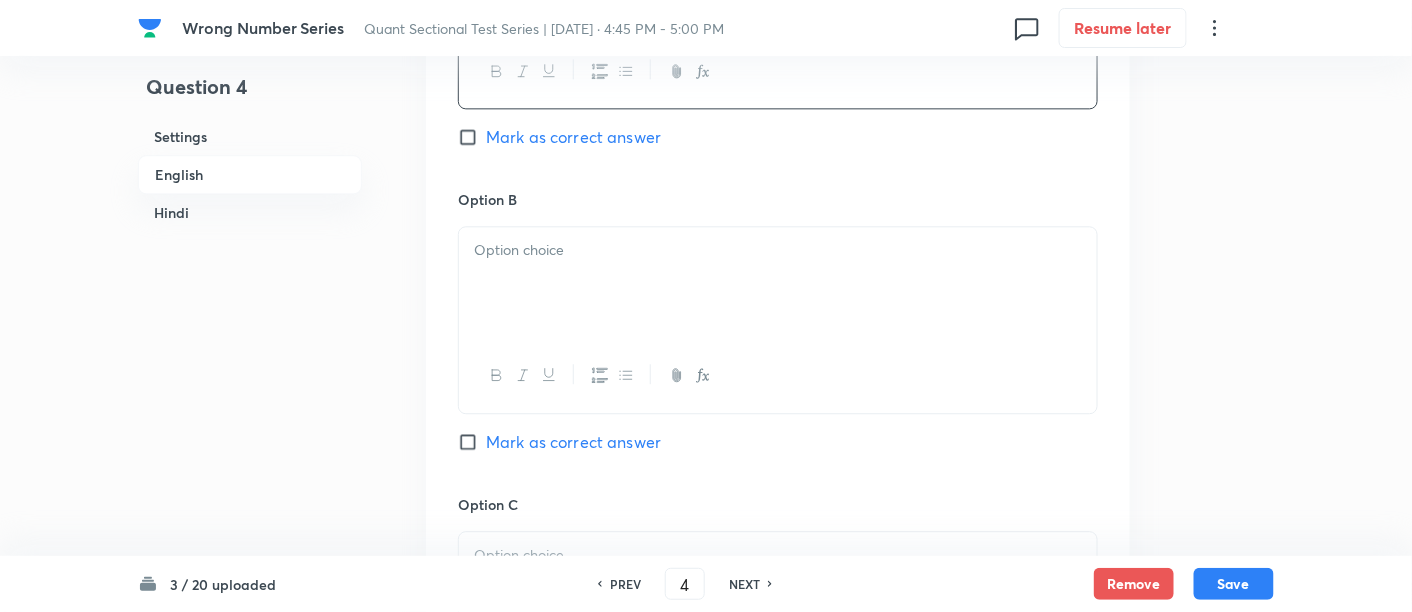 click at bounding box center [778, 283] 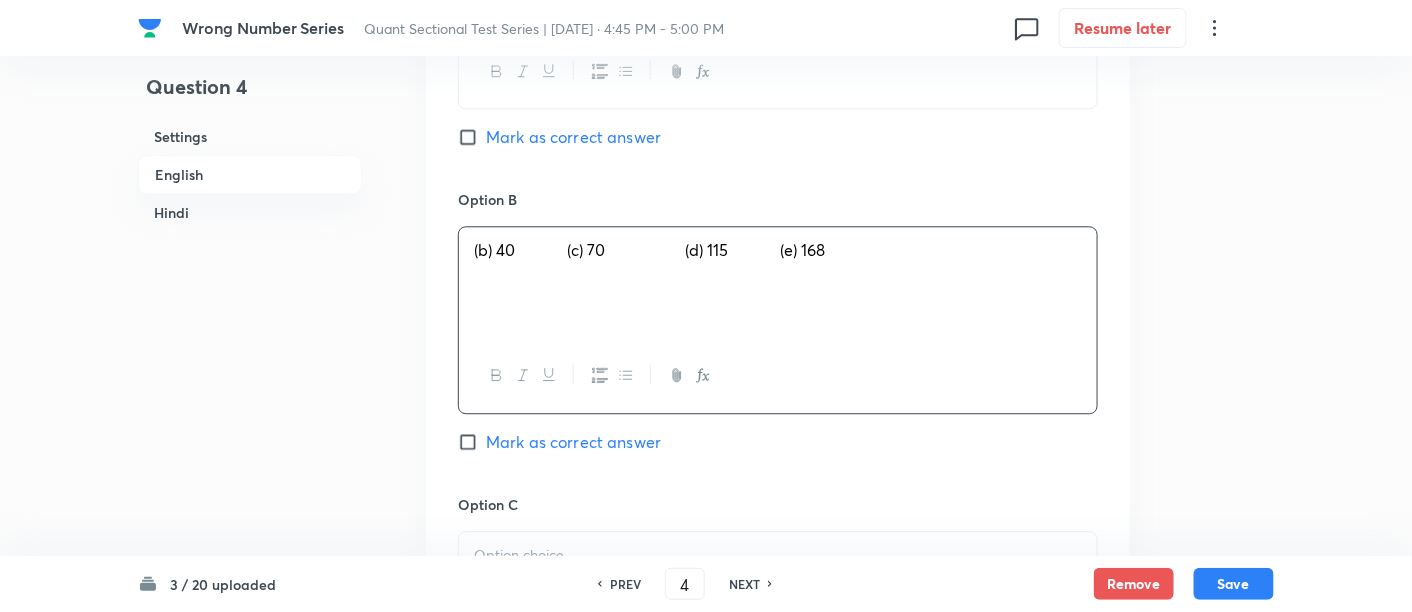 drag, startPoint x: 583, startPoint y: 252, endPoint x: 1051, endPoint y: 370, distance: 482.64688 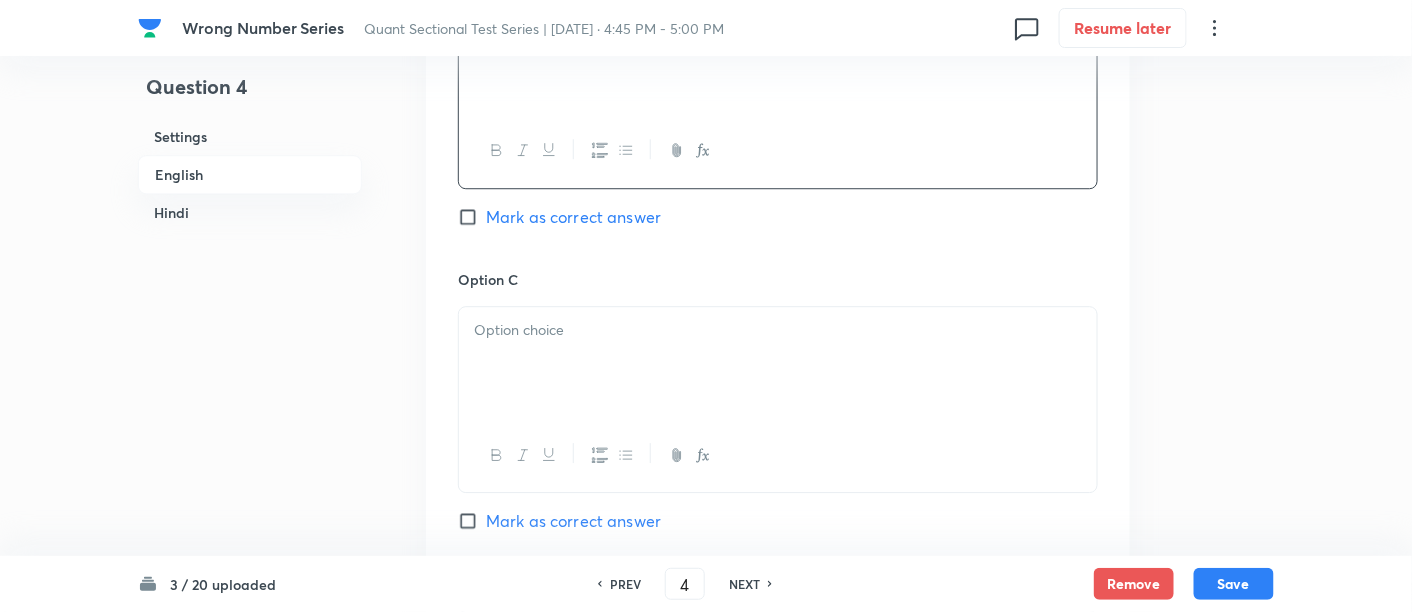 scroll, scrollTop: 1665, scrollLeft: 0, axis: vertical 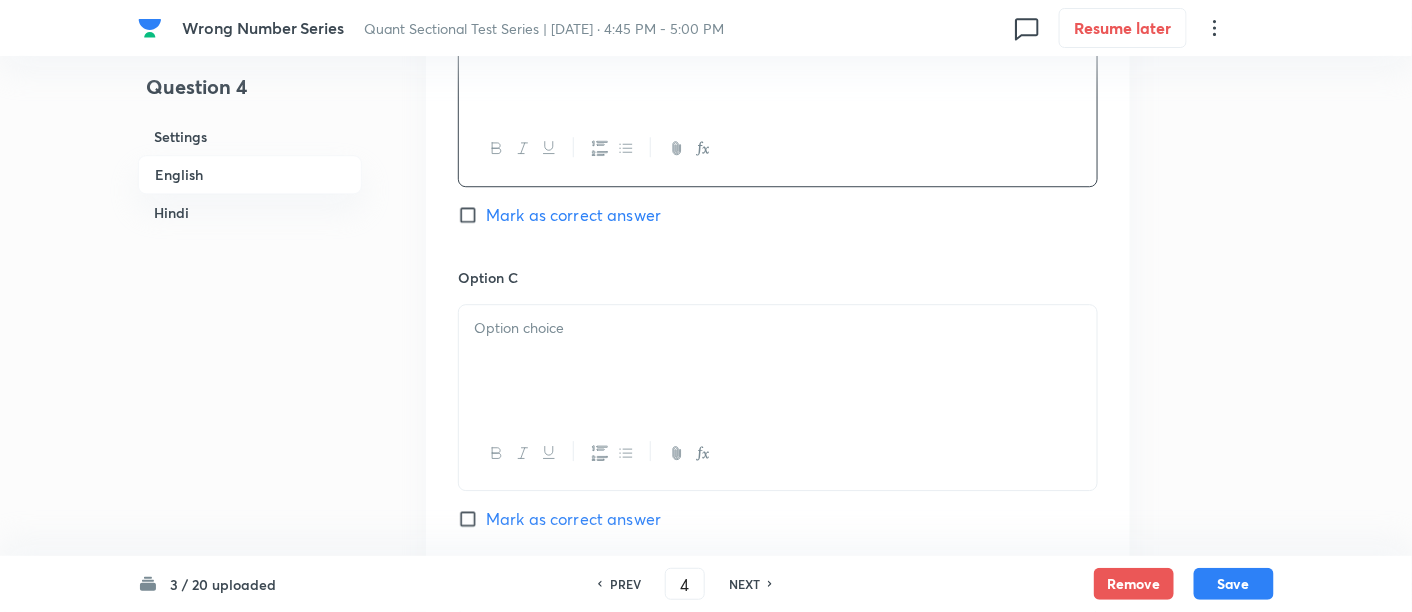 click at bounding box center [778, 361] 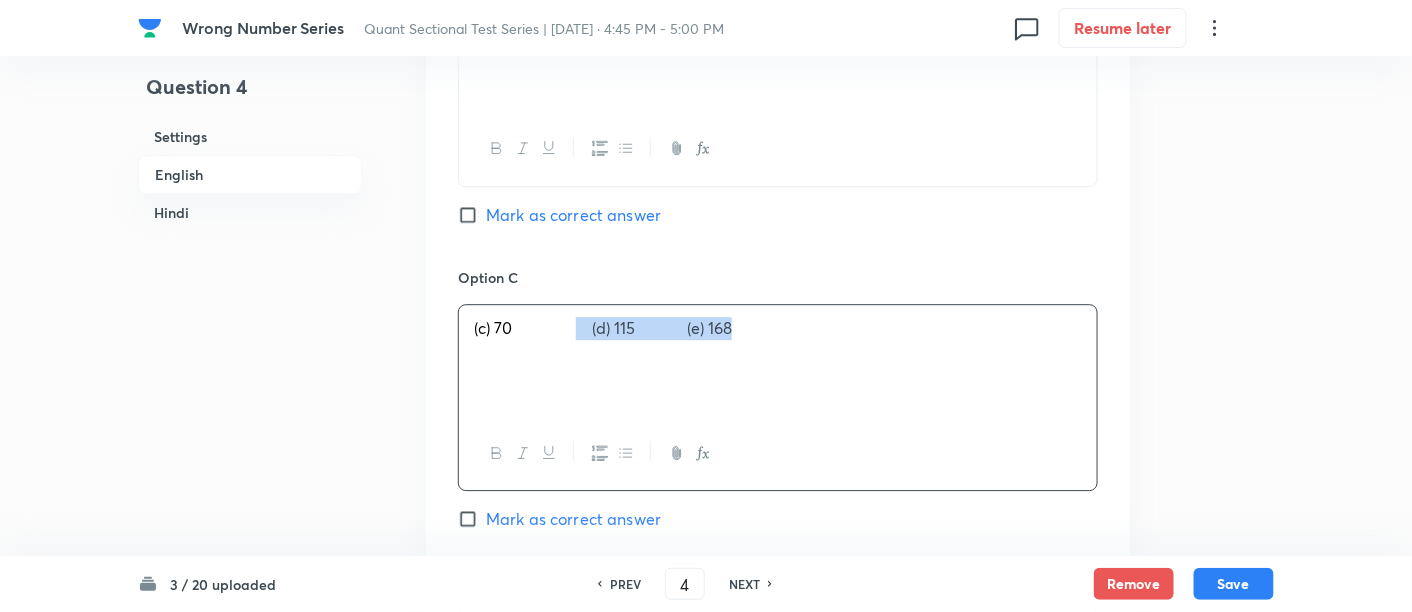 drag, startPoint x: 583, startPoint y: 324, endPoint x: 876, endPoint y: 379, distance: 298.11743 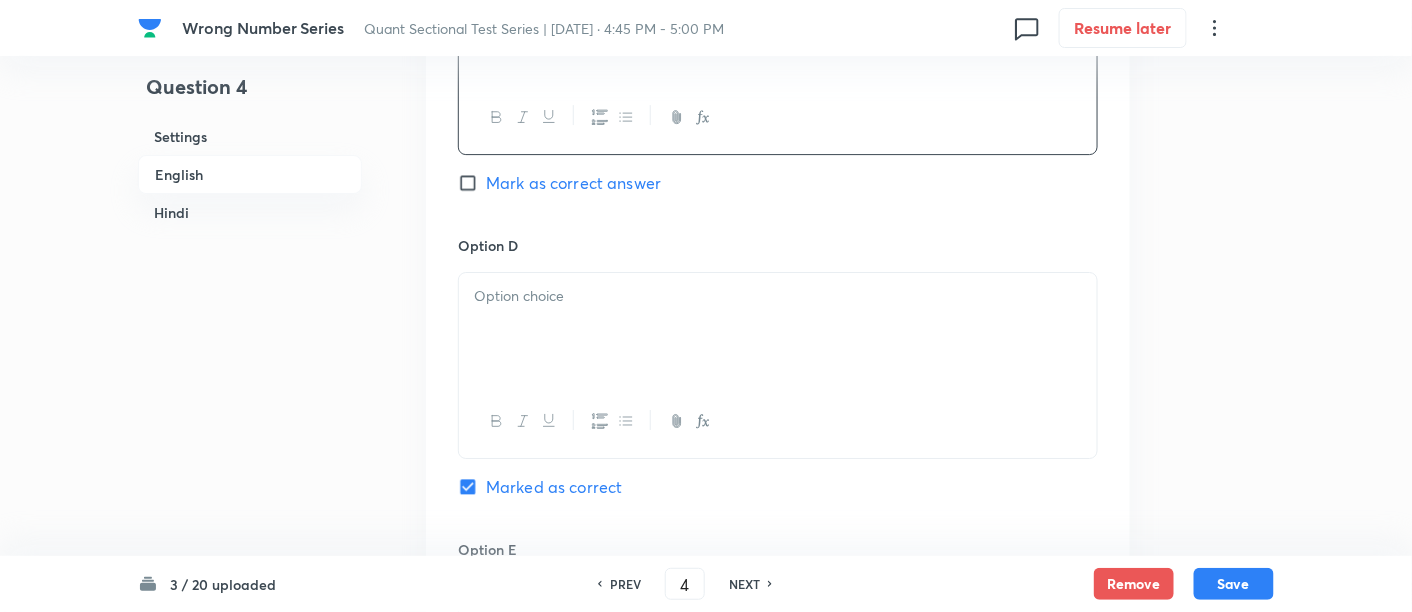 scroll, scrollTop: 2002, scrollLeft: 0, axis: vertical 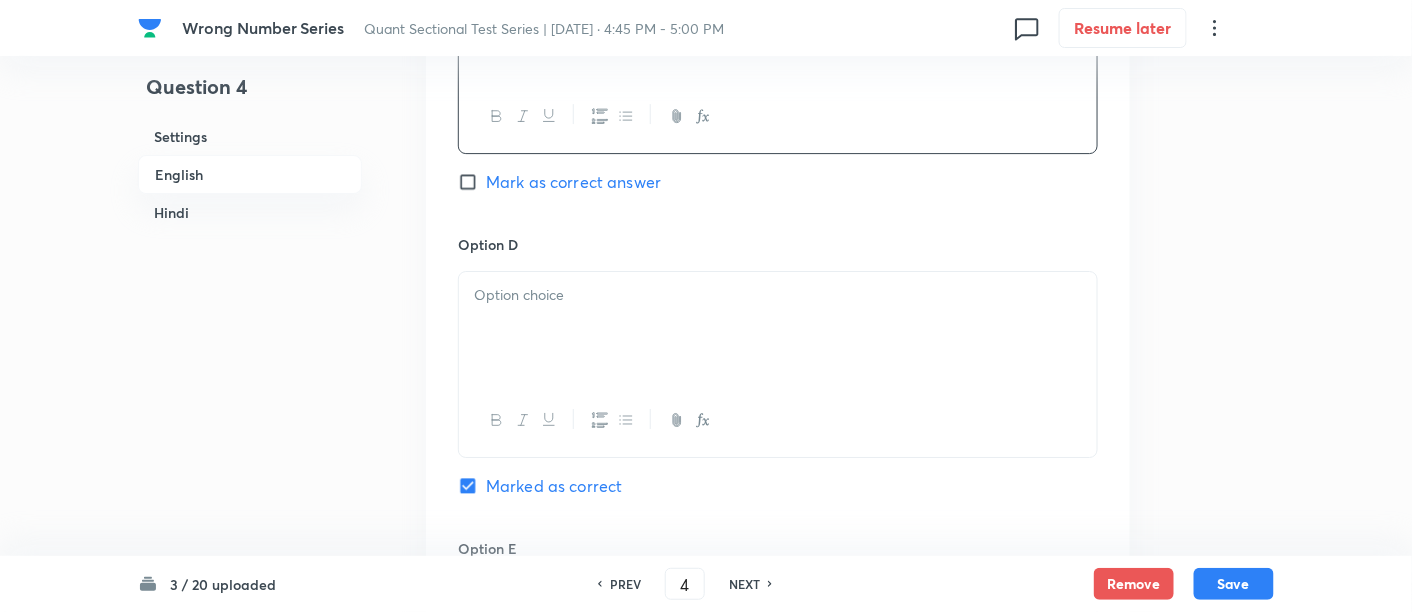 click at bounding box center [778, 328] 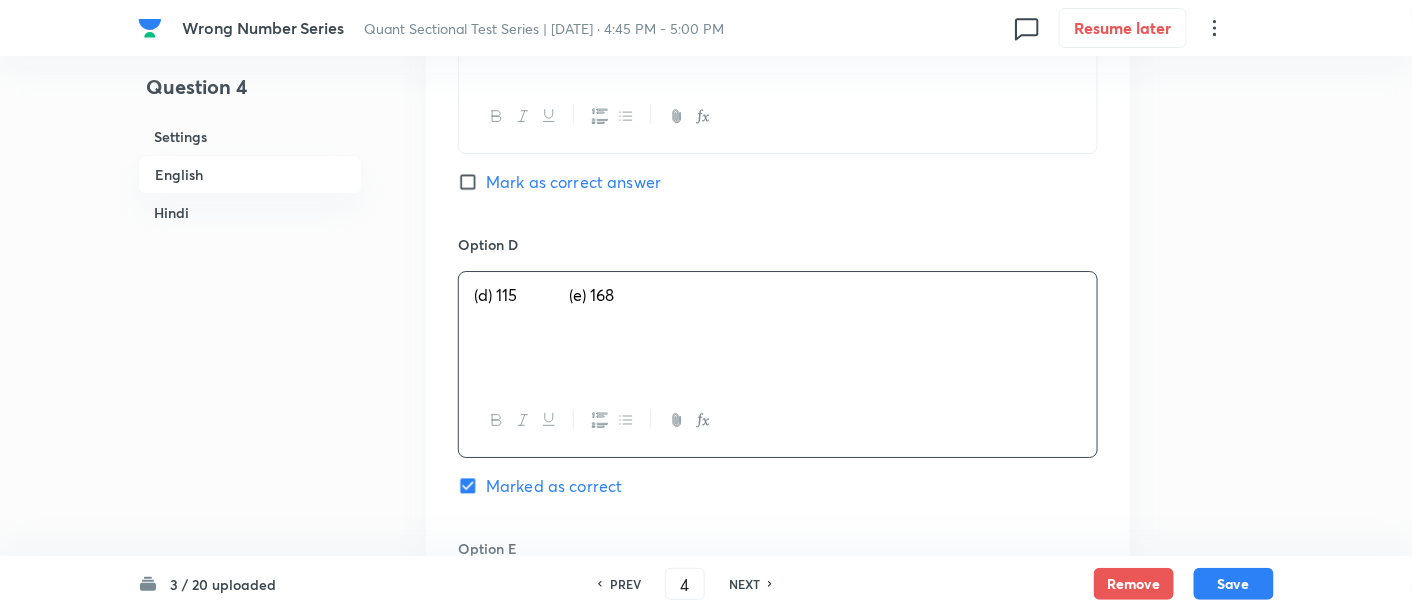 drag, startPoint x: 590, startPoint y: 290, endPoint x: 802, endPoint y: 381, distance: 230.70544 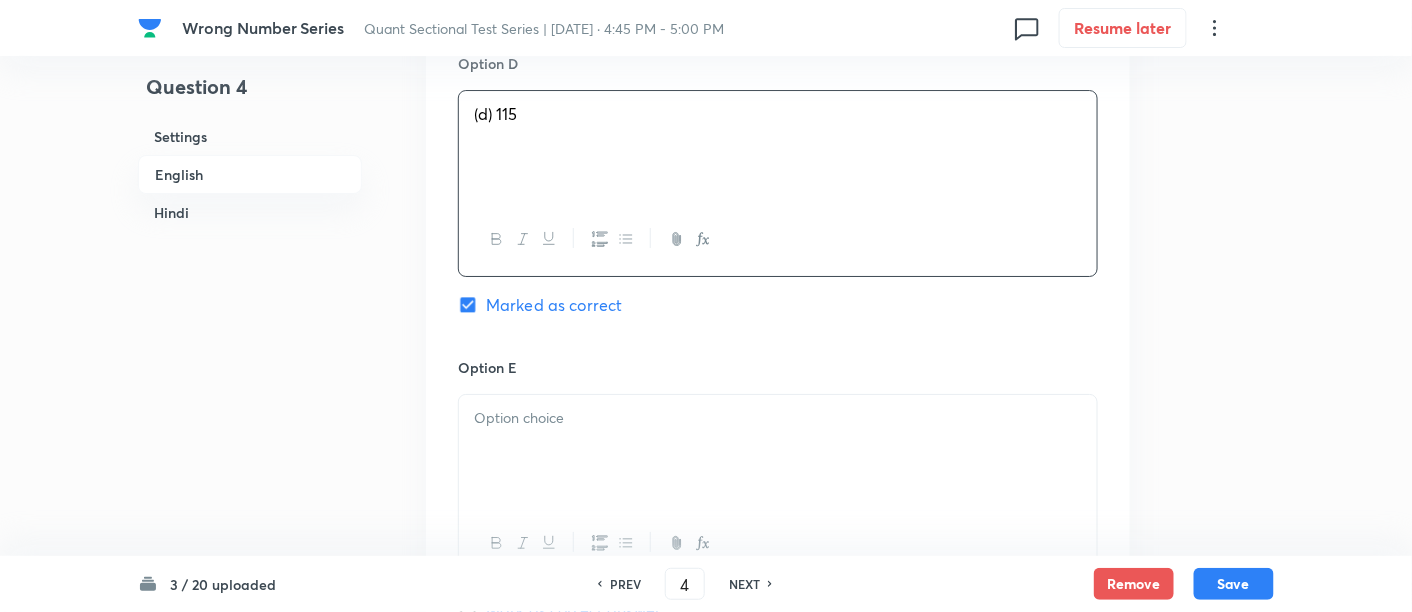 scroll, scrollTop: 2185, scrollLeft: 0, axis: vertical 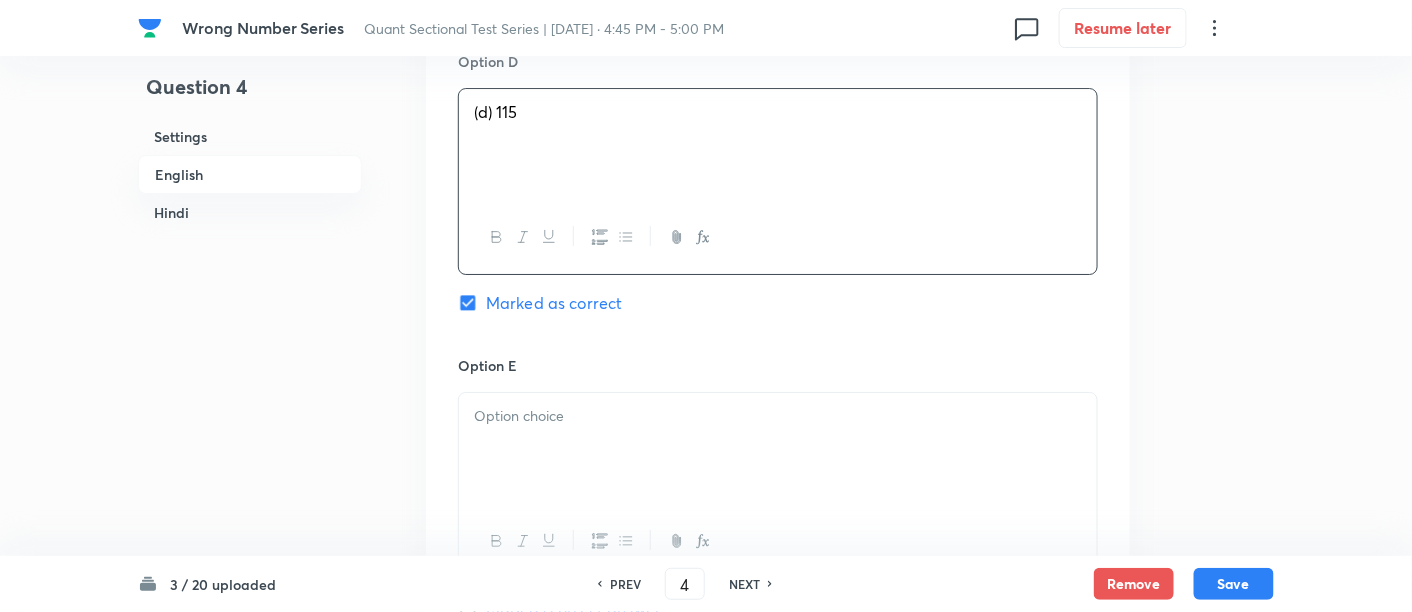 click at bounding box center [778, 416] 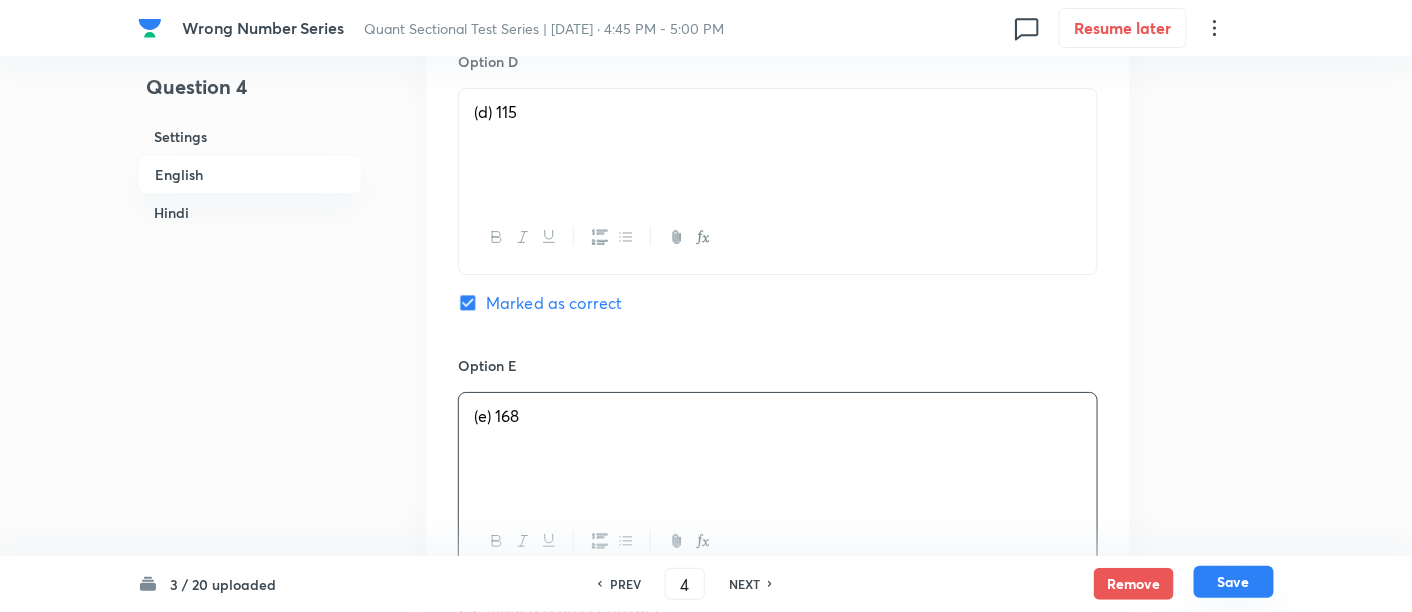 click on "Save" at bounding box center [1234, 582] 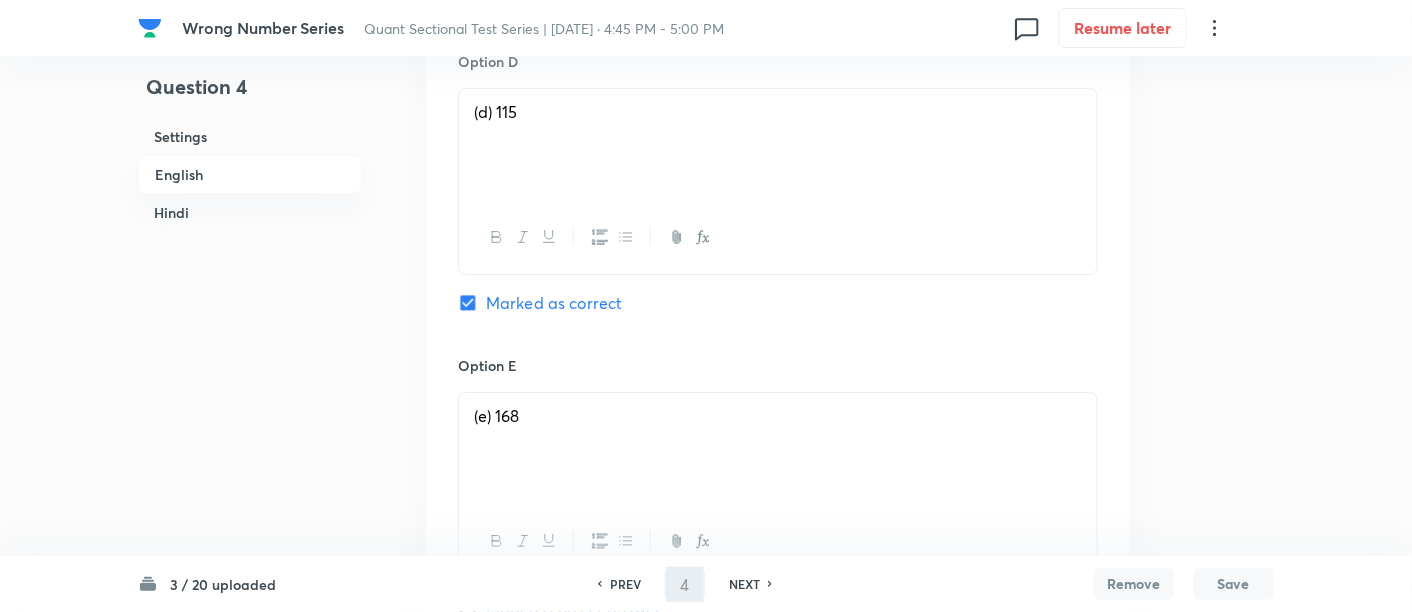 type on "5" 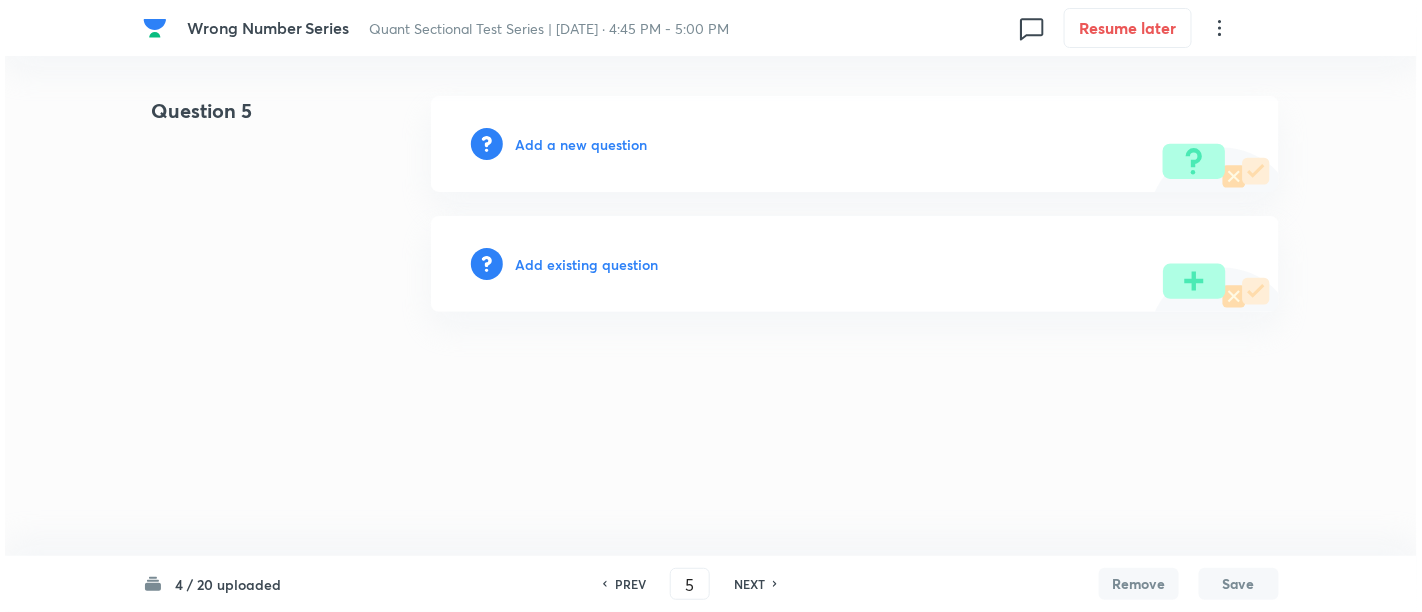 scroll, scrollTop: 0, scrollLeft: 0, axis: both 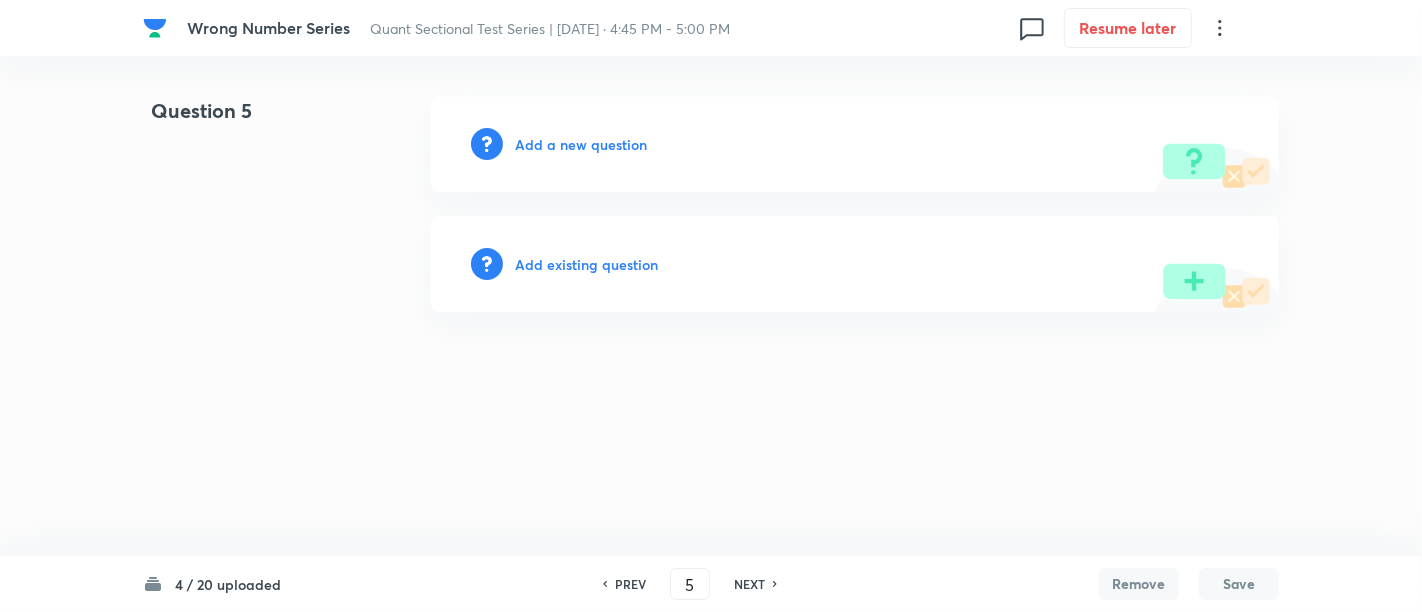 click on "Add a new question" at bounding box center [581, 144] 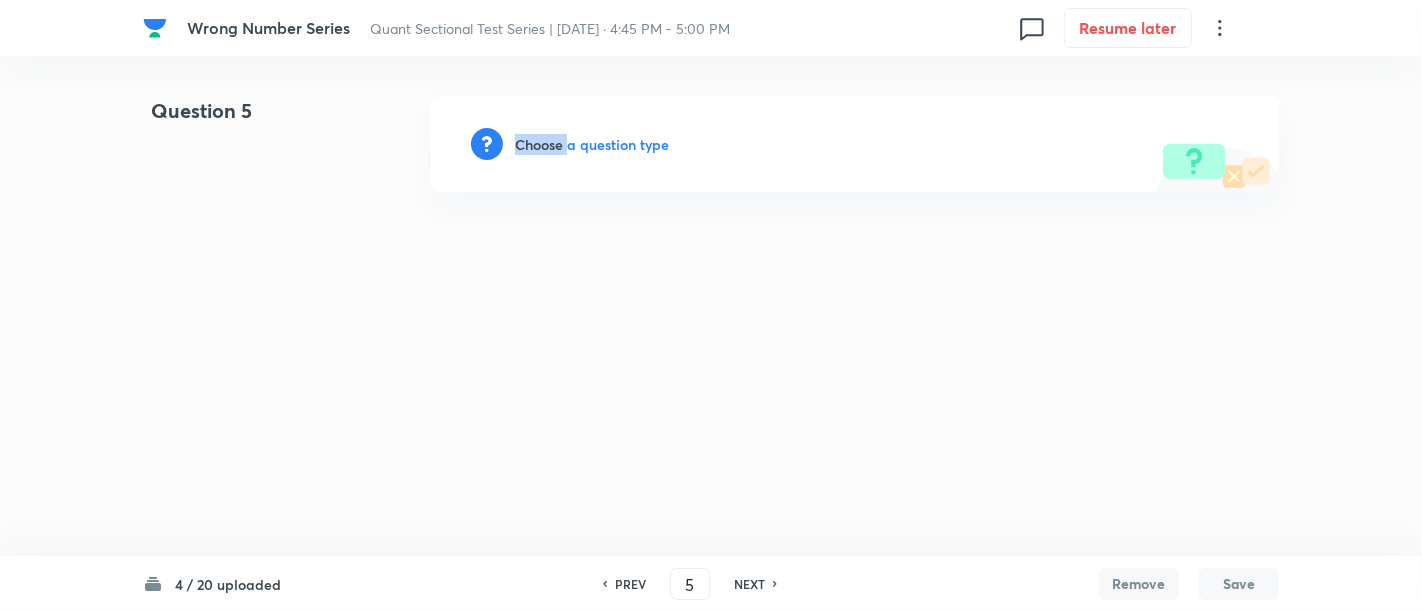 click on "Choose a question type" at bounding box center [592, 144] 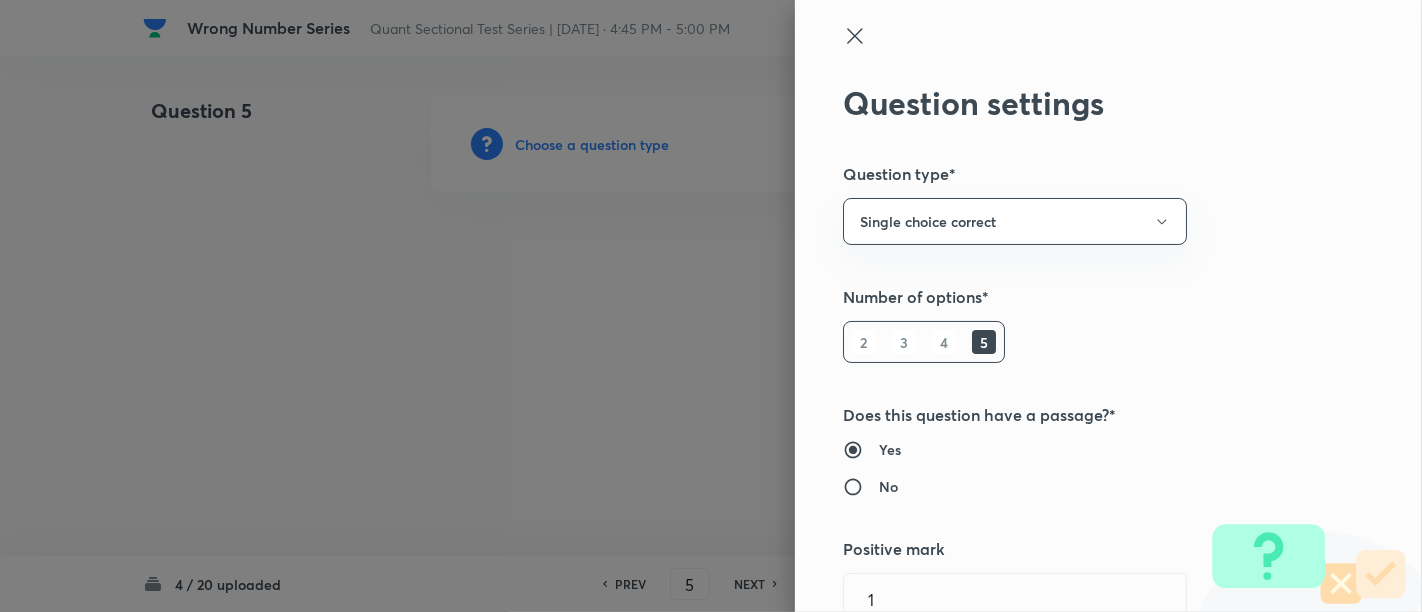 click at bounding box center [711, 306] 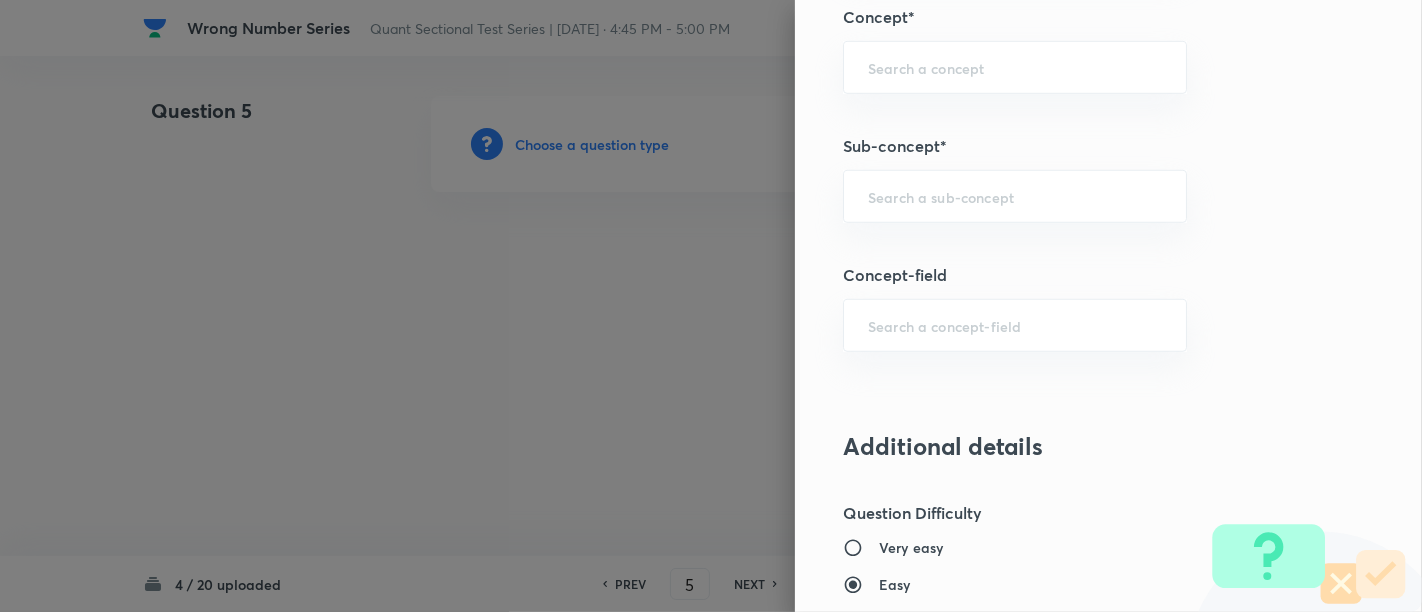 scroll, scrollTop: 1126, scrollLeft: 0, axis: vertical 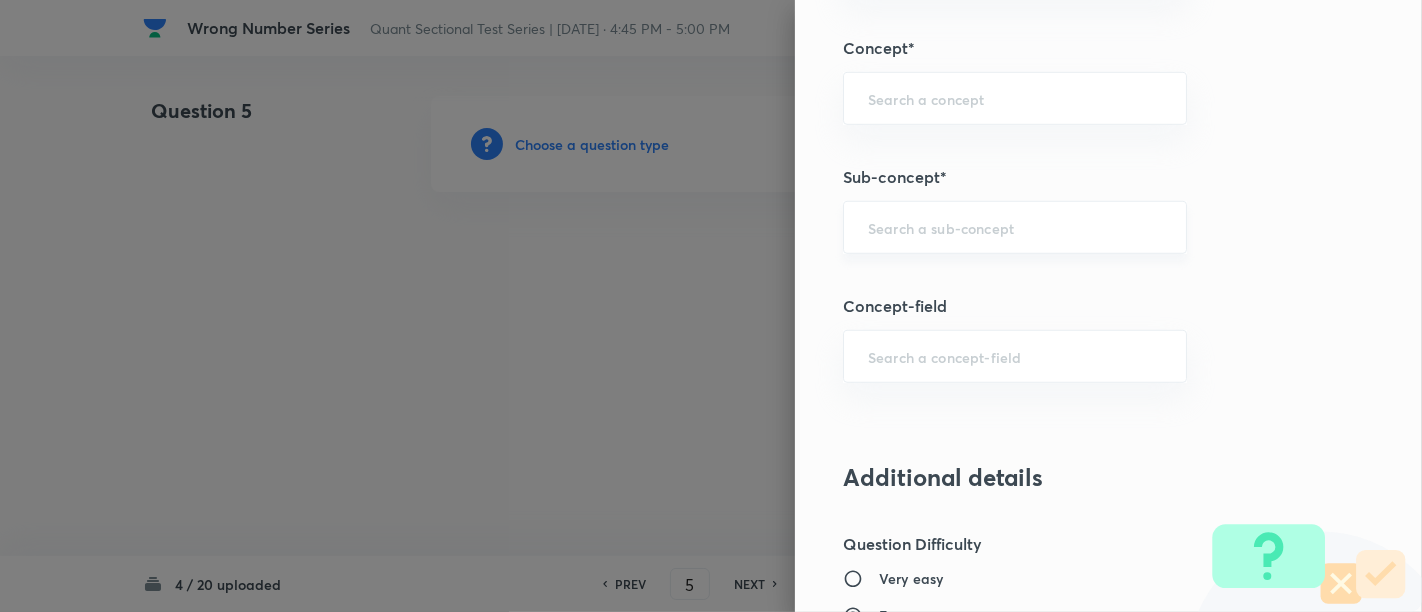 click on "​" at bounding box center (1015, 227) 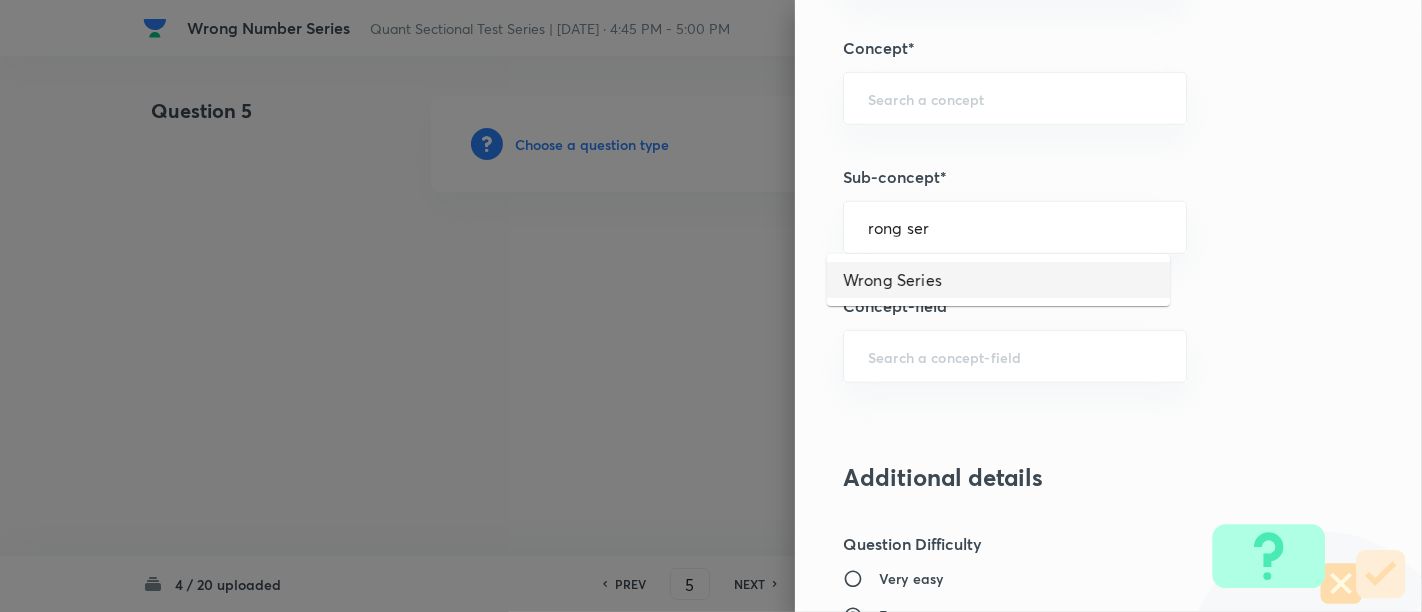 click on "Wrong Series" at bounding box center (998, 280) 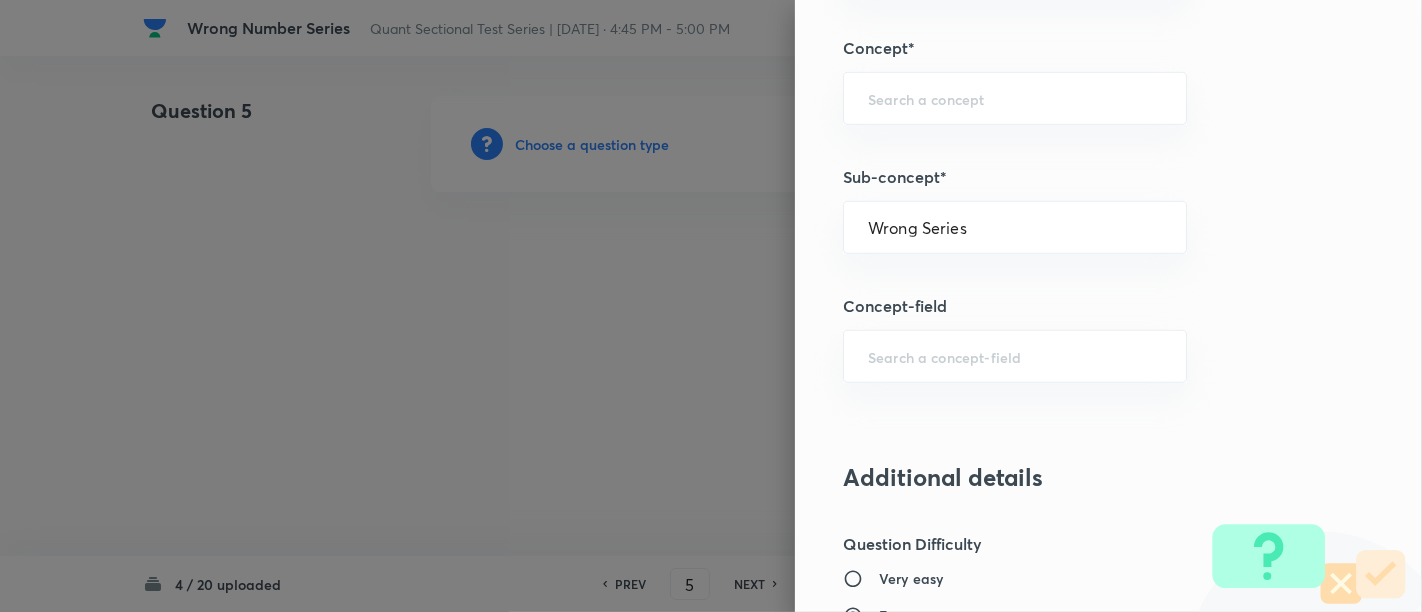 type on "Quantitative Aptitude" 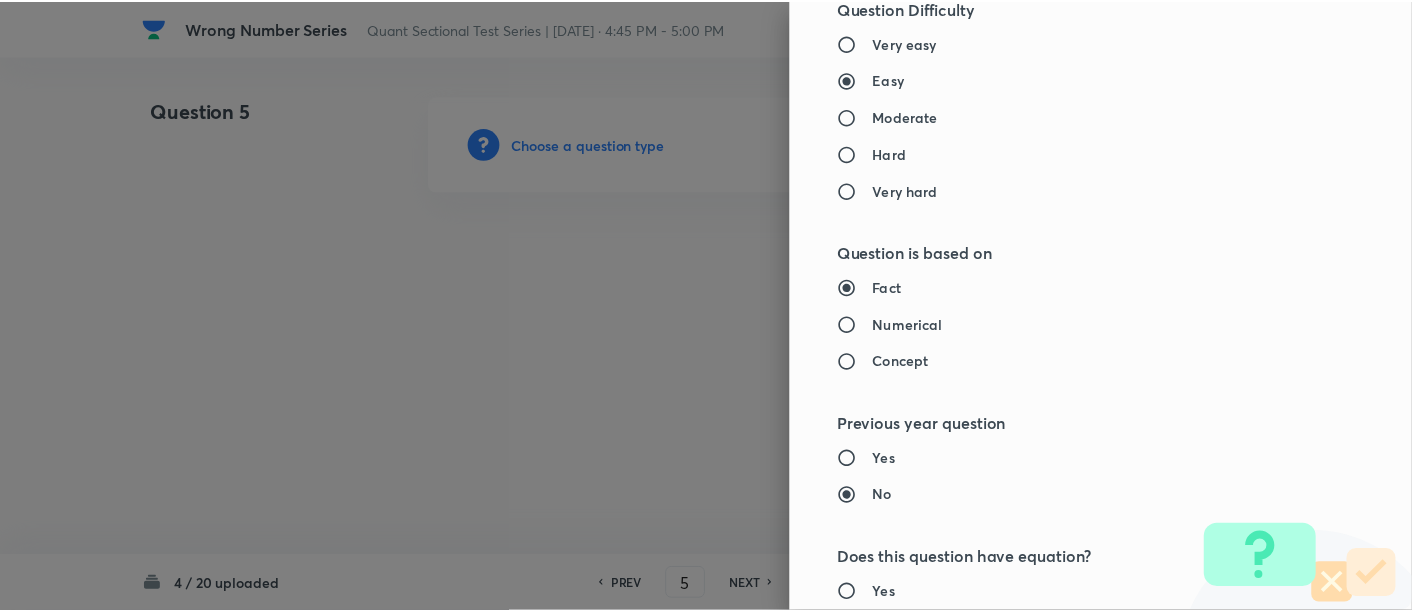 scroll, scrollTop: 2108, scrollLeft: 0, axis: vertical 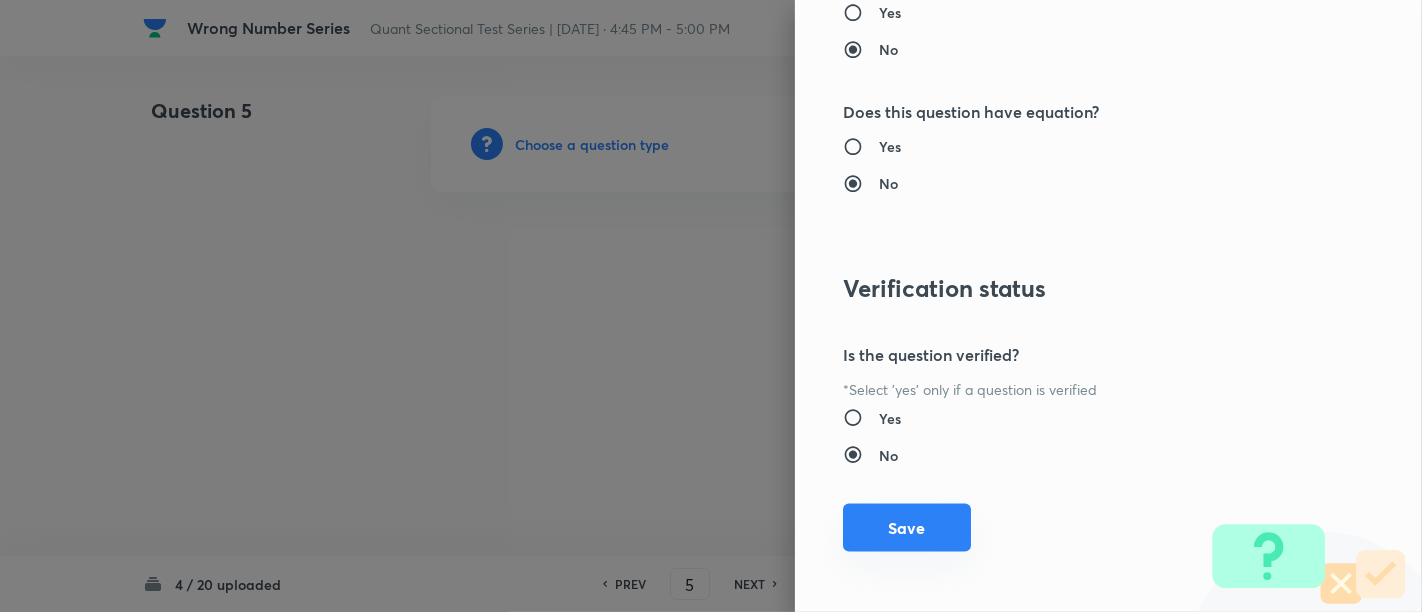 click on "Save" at bounding box center (907, 528) 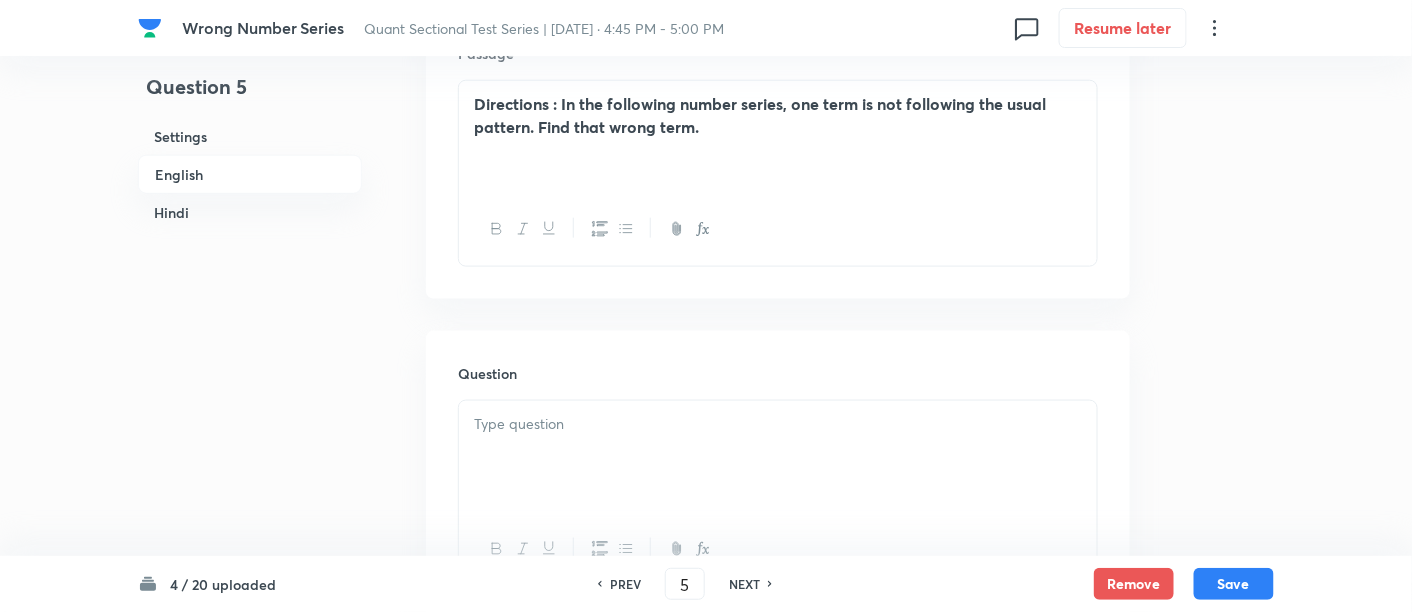 scroll, scrollTop: 640, scrollLeft: 0, axis: vertical 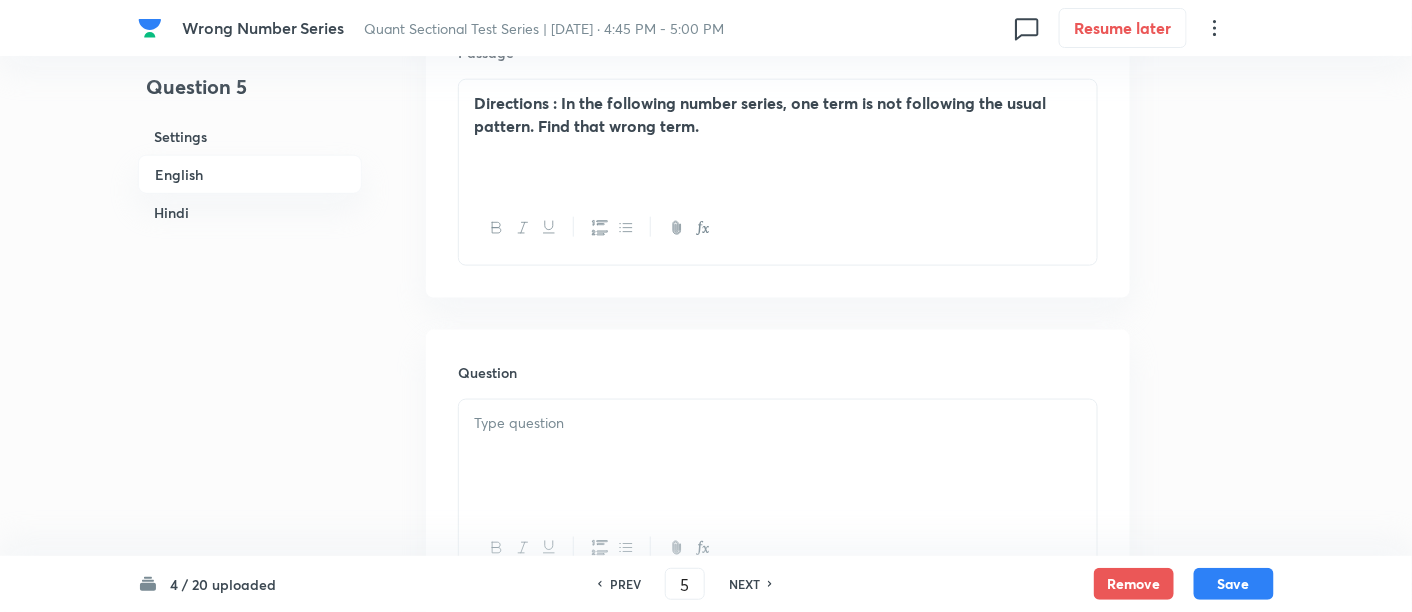click at bounding box center [778, 456] 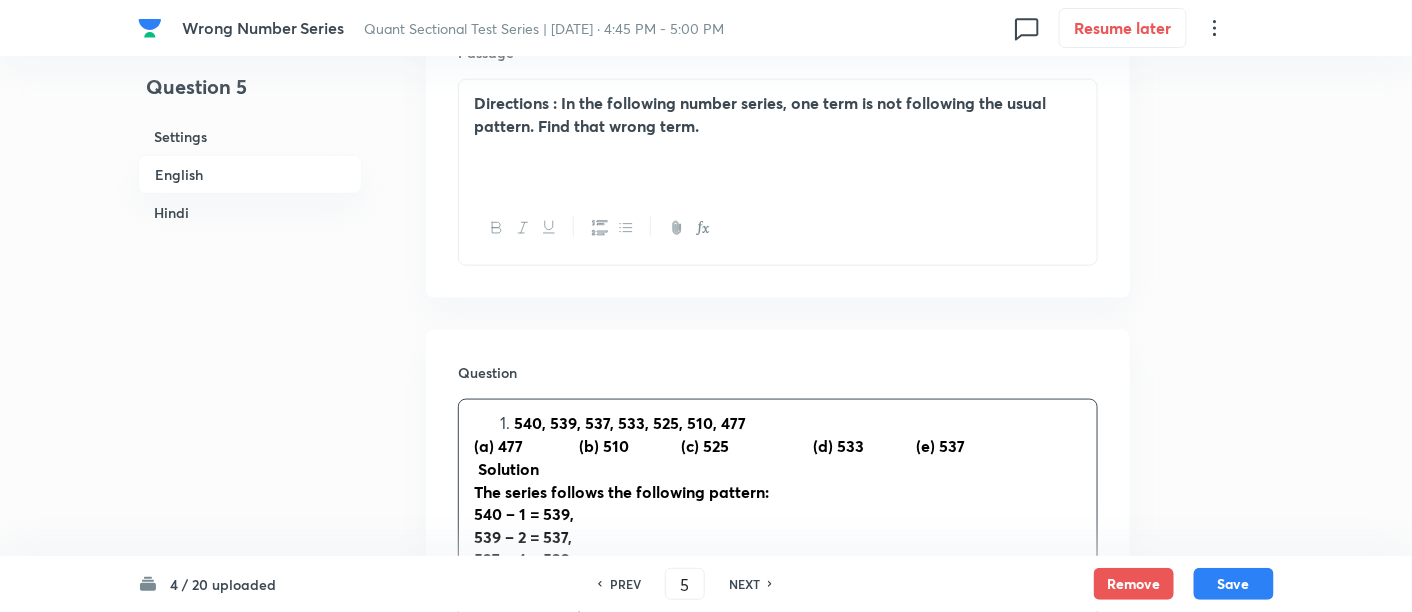 click on "540, 539, 537, 533, 525, 510, 477" at bounding box center [630, 422] 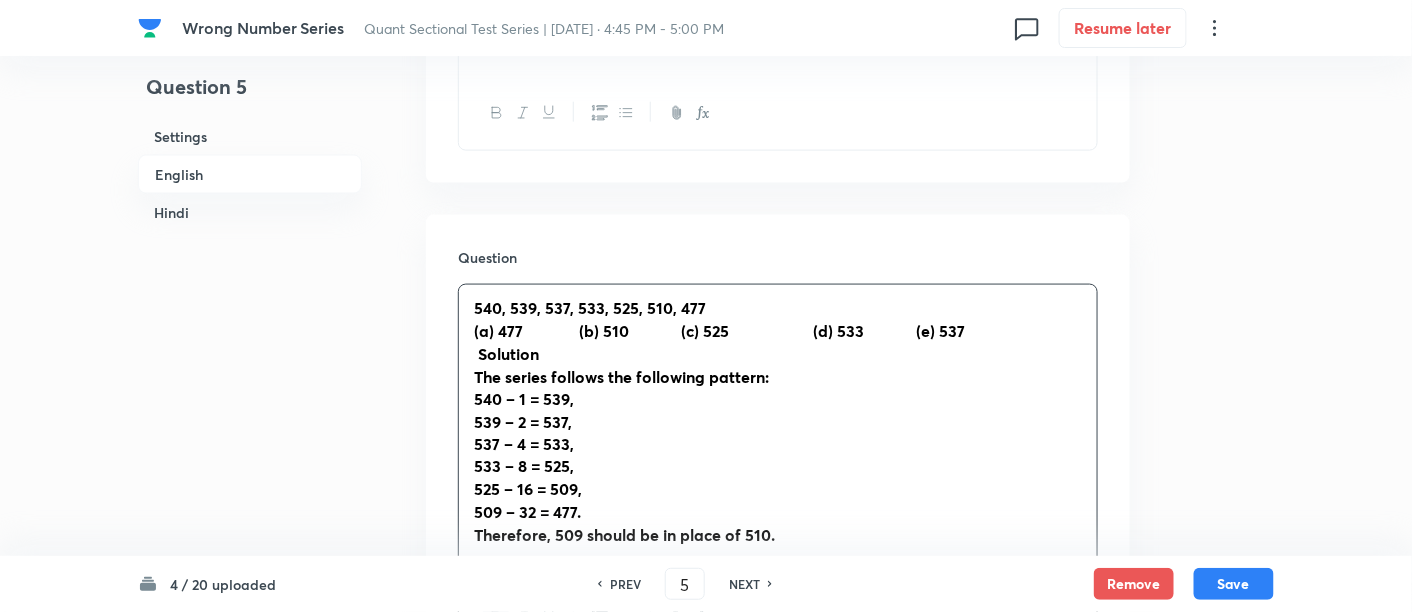 scroll, scrollTop: 757, scrollLeft: 0, axis: vertical 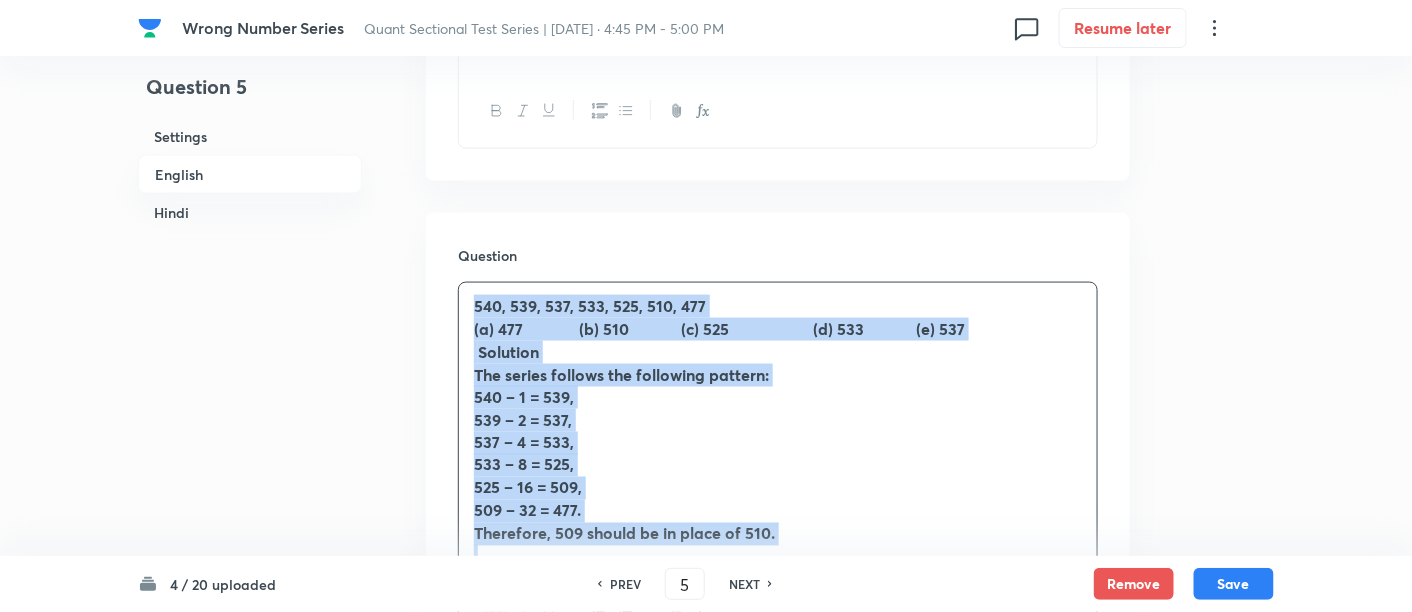 drag, startPoint x: 475, startPoint y: 299, endPoint x: 803, endPoint y: 547, distance: 411.20312 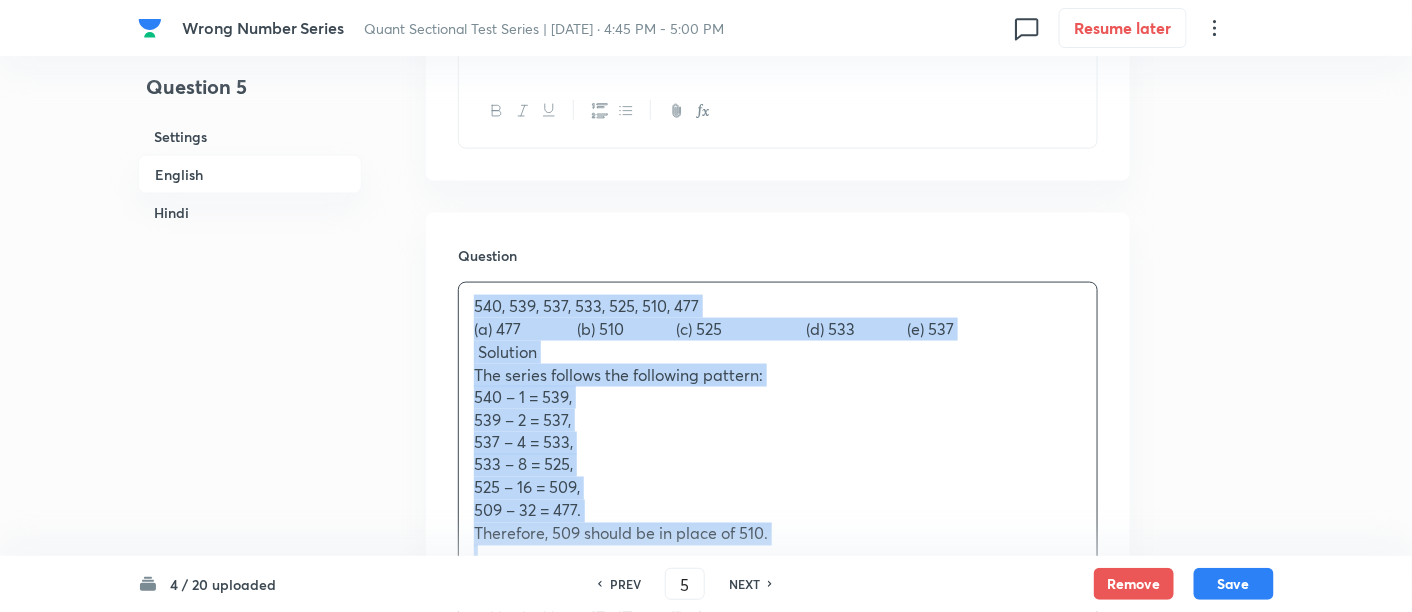 copy on "540, 539, 537, 533, 525, 510, 477 (a) 477             	(b) 510            	(c) 525                    	(d) 533            	(e) 537   Solution The series follows the following pattern: 540 – 1 = 539, 539 – 2 = 537, 537 – 4 = 533, 533 – 8 = 525, 525 – 16 = 509, 509 – 32 = 477. Therefore, 509 should be in place of 510." 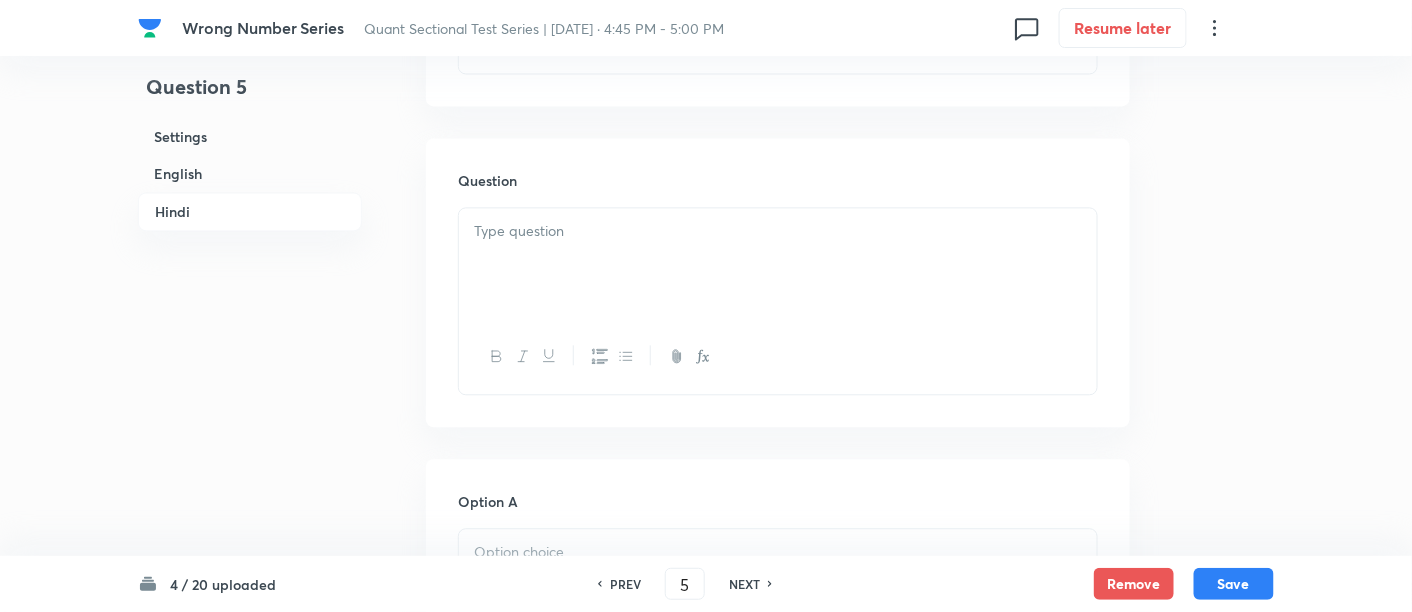 scroll, scrollTop: 3774, scrollLeft: 0, axis: vertical 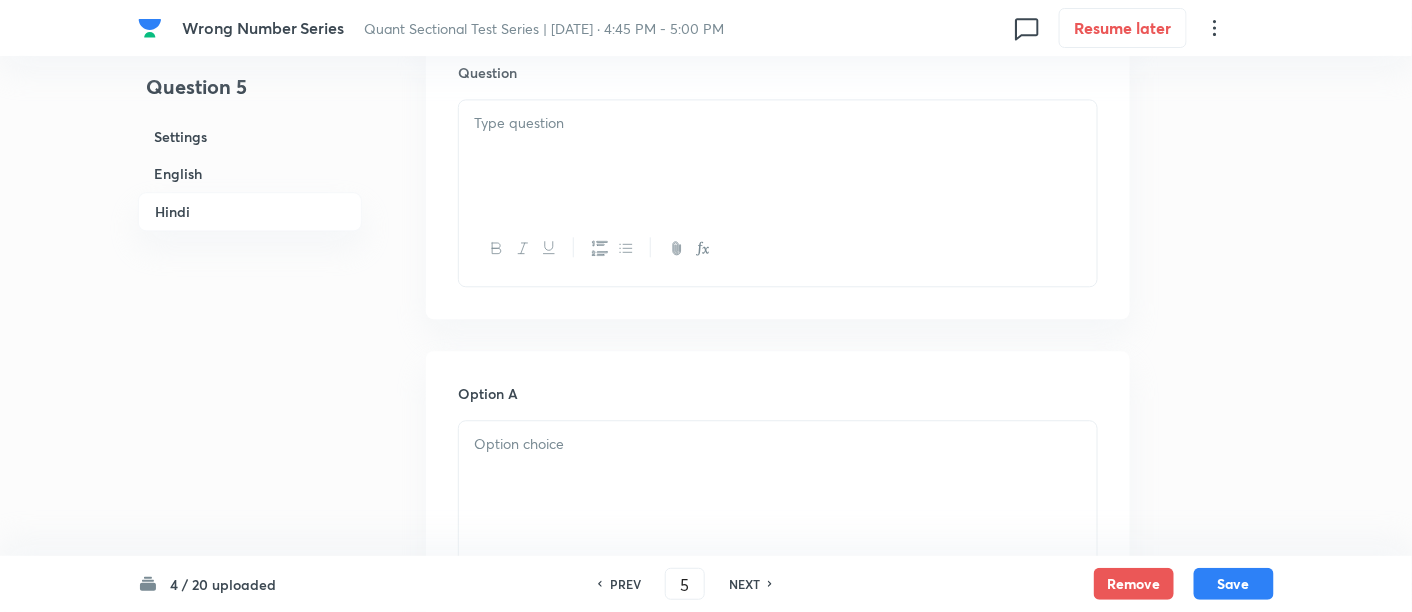 click at bounding box center (778, 156) 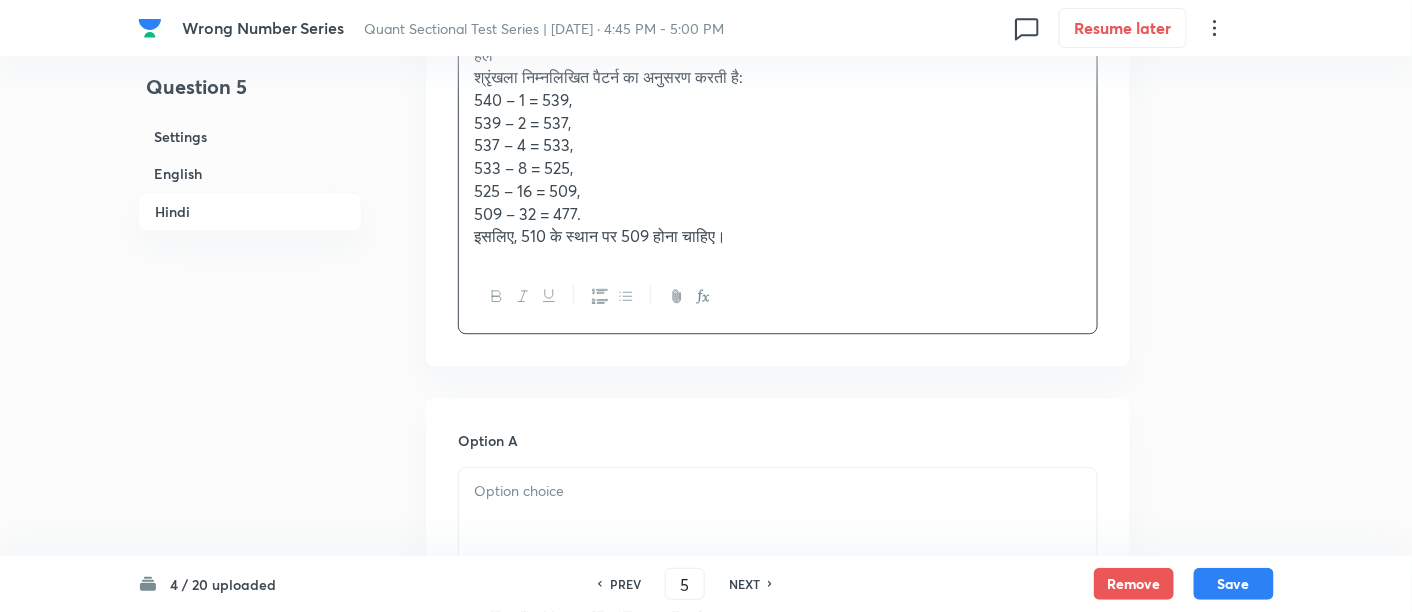 scroll, scrollTop: 3811, scrollLeft: 0, axis: vertical 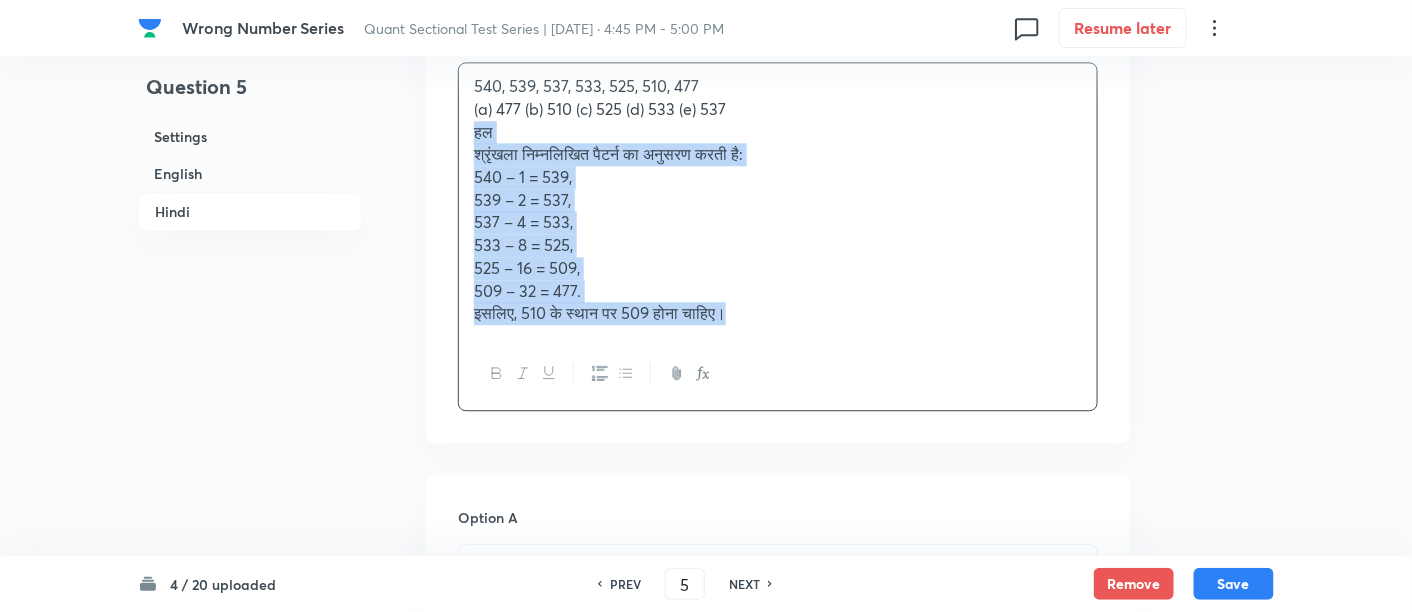 drag, startPoint x: 466, startPoint y: 126, endPoint x: 870, endPoint y: 376, distance: 475.0958 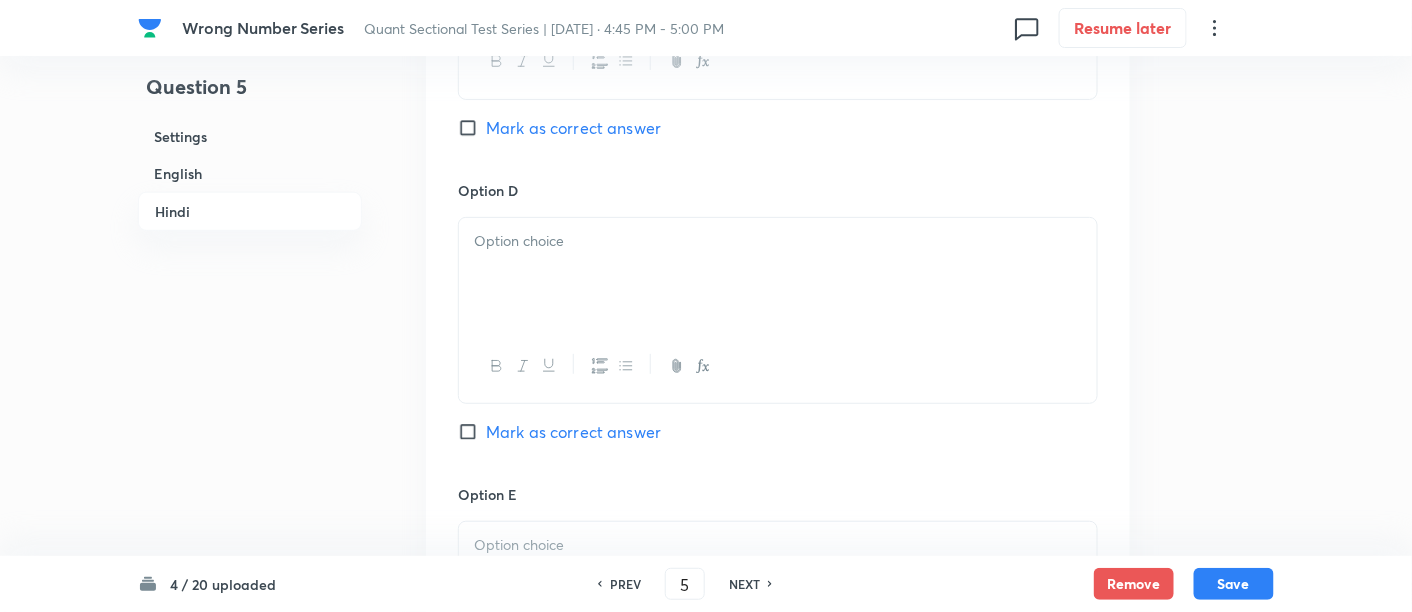 scroll, scrollTop: 5547, scrollLeft: 0, axis: vertical 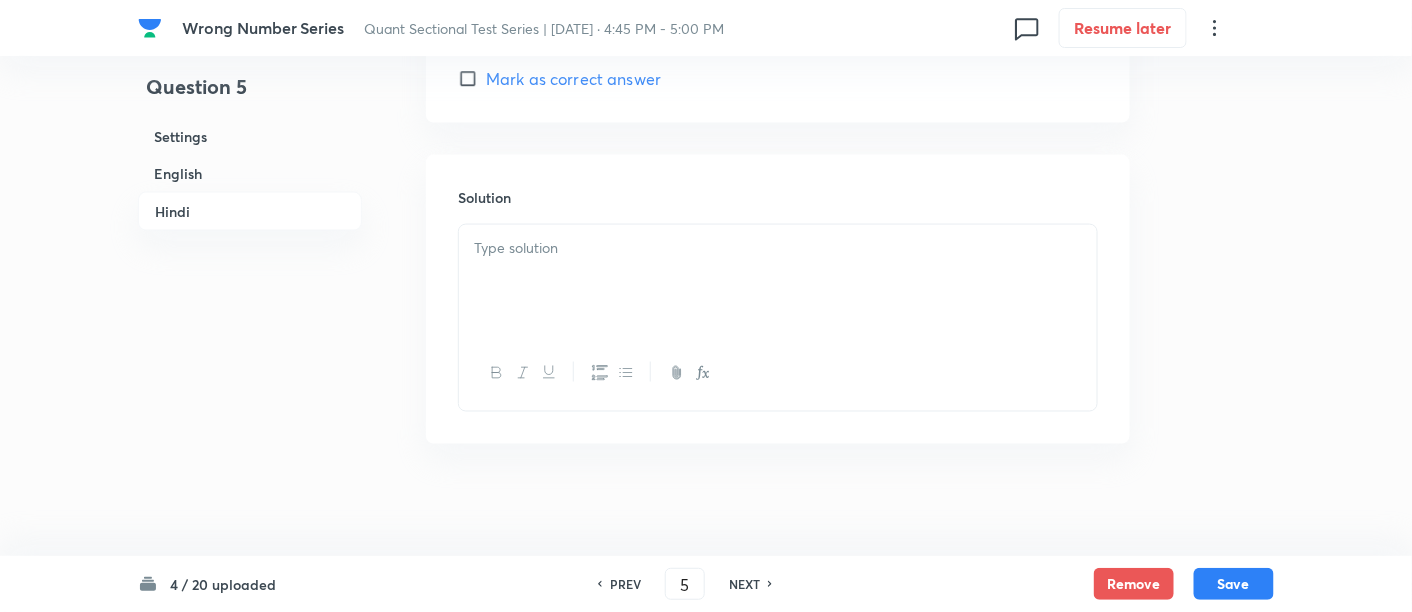 click at bounding box center (778, 281) 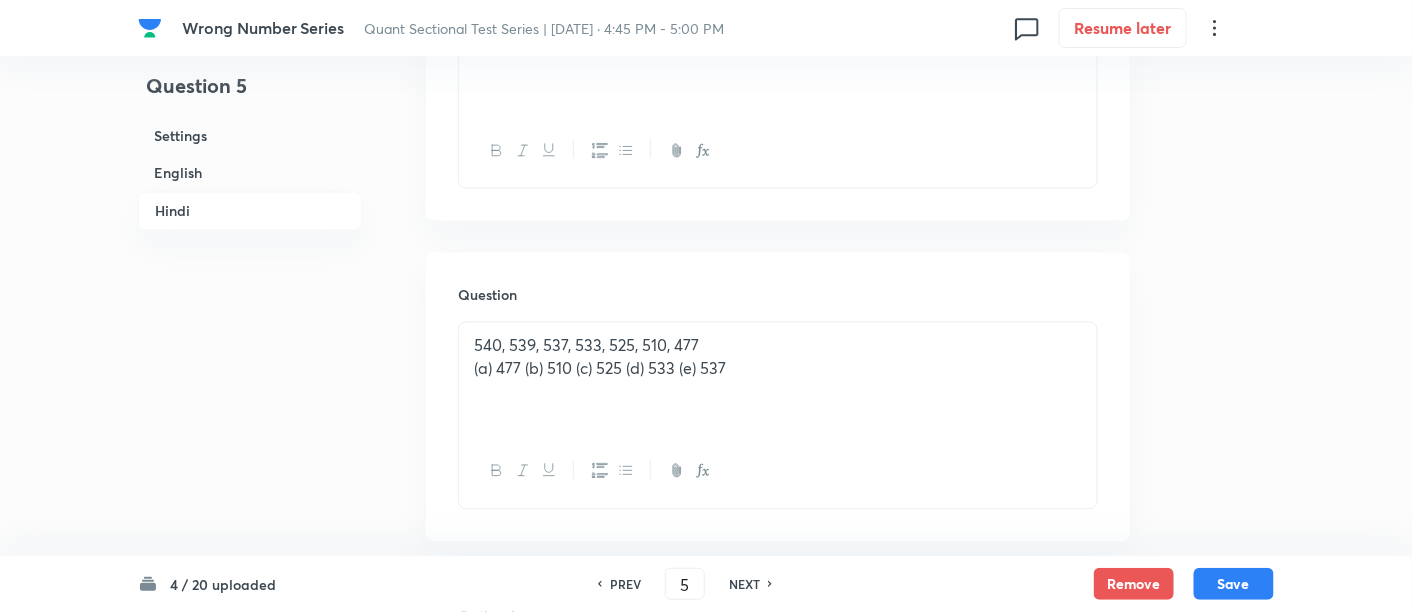 scroll, scrollTop: 3662, scrollLeft: 0, axis: vertical 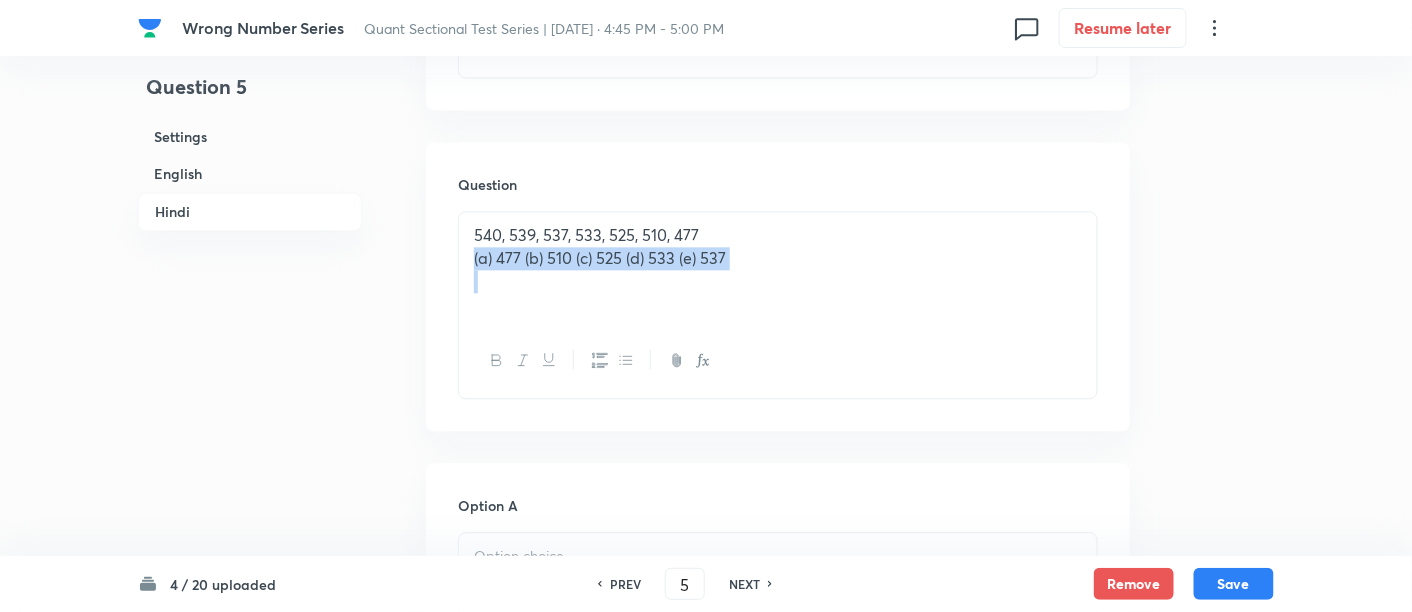 drag, startPoint x: 460, startPoint y: 255, endPoint x: 906, endPoint y: 375, distance: 461.86145 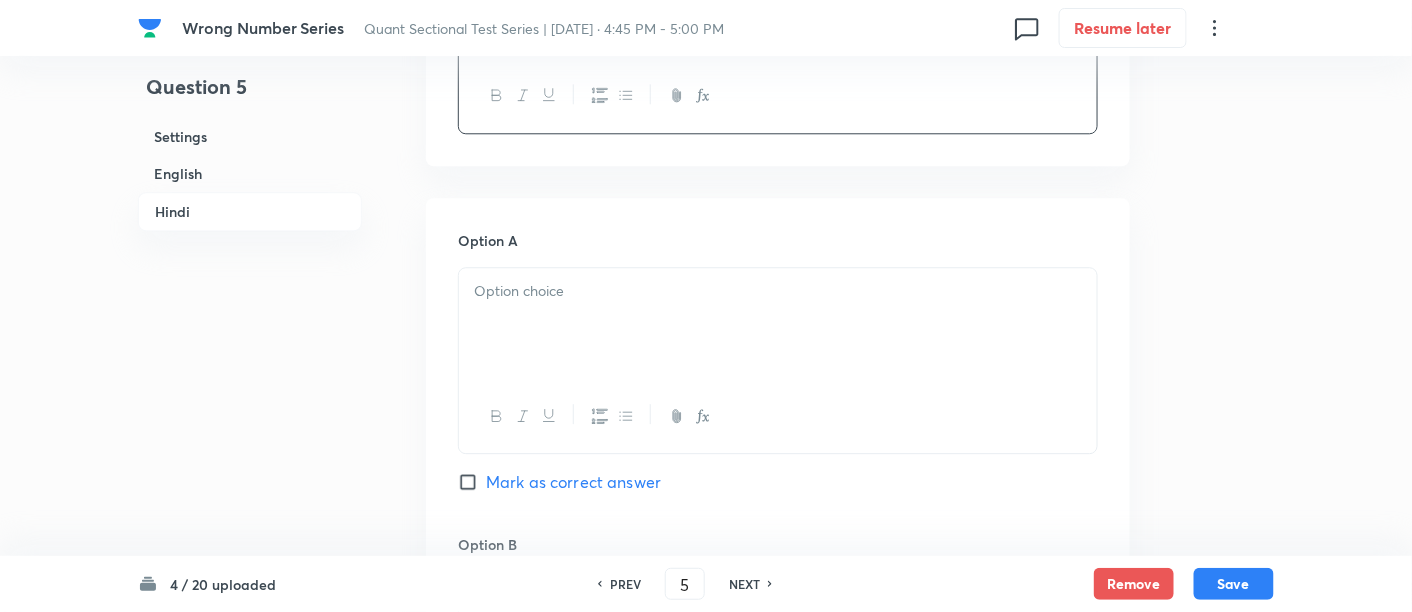 scroll, scrollTop: 3929, scrollLeft: 0, axis: vertical 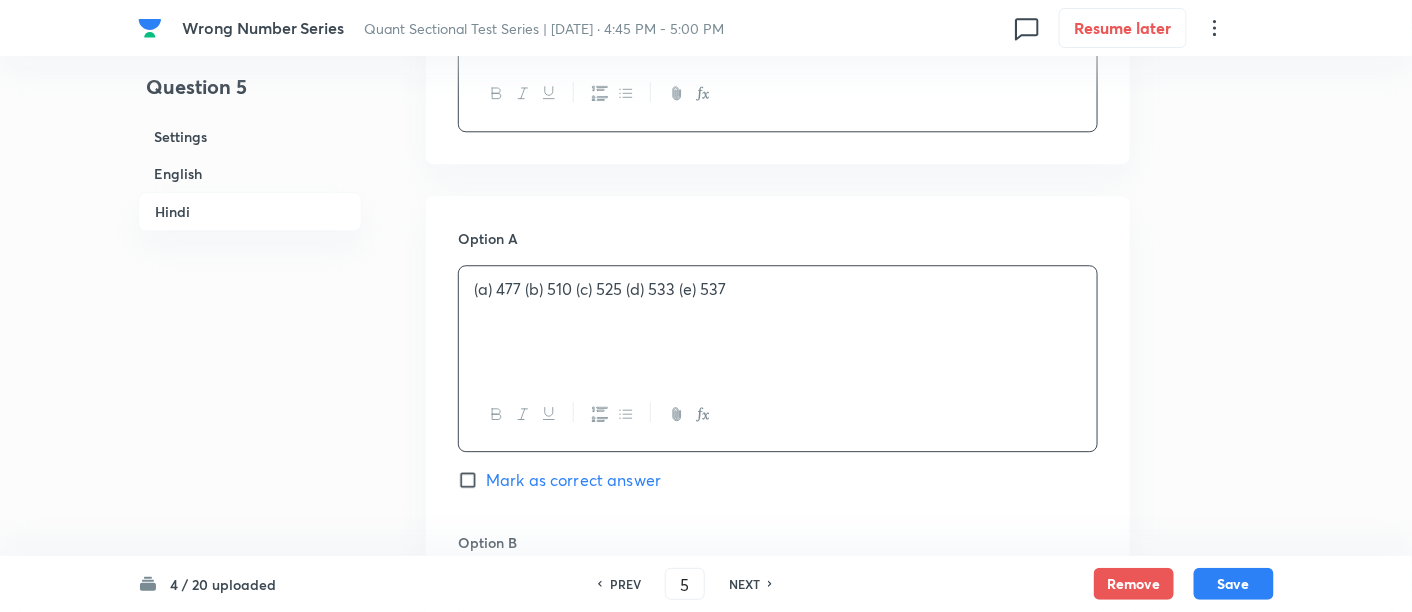 click on "(a) 477 (b) 510 (c) 525 (d) 533 (e) 537" at bounding box center (778, 322) 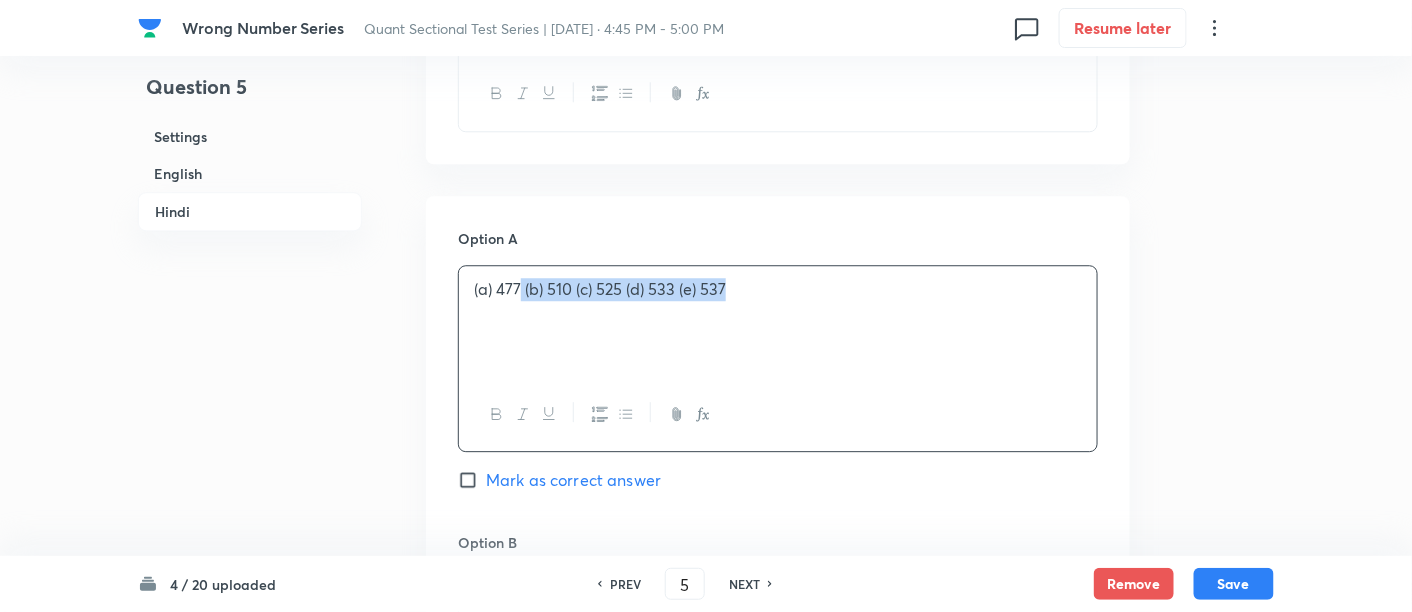 drag, startPoint x: 519, startPoint y: 284, endPoint x: 944, endPoint y: 386, distance: 437.06863 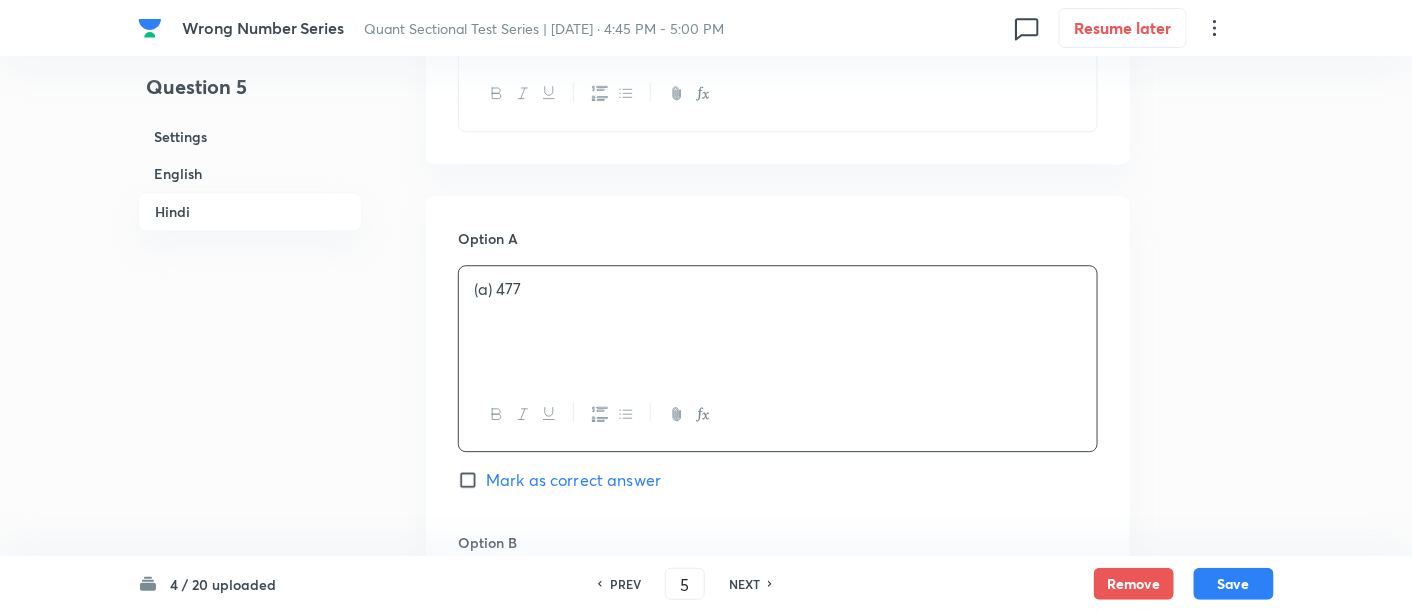 scroll, scrollTop: 4213, scrollLeft: 0, axis: vertical 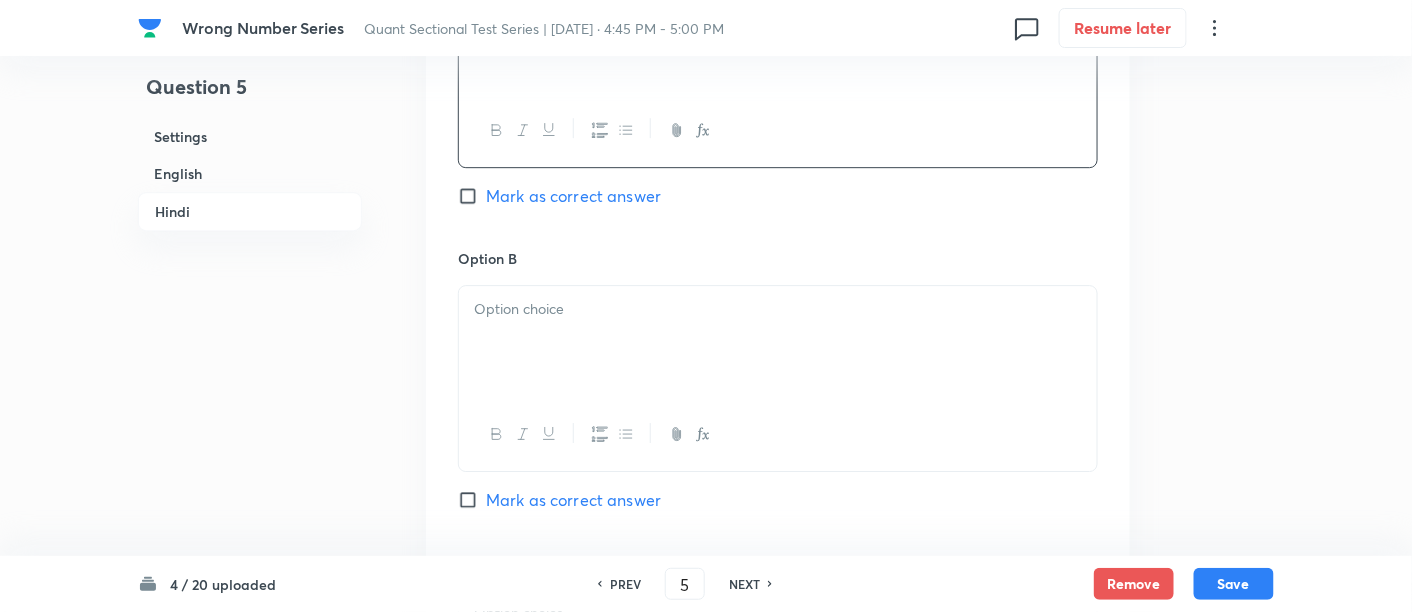 click at bounding box center (778, 342) 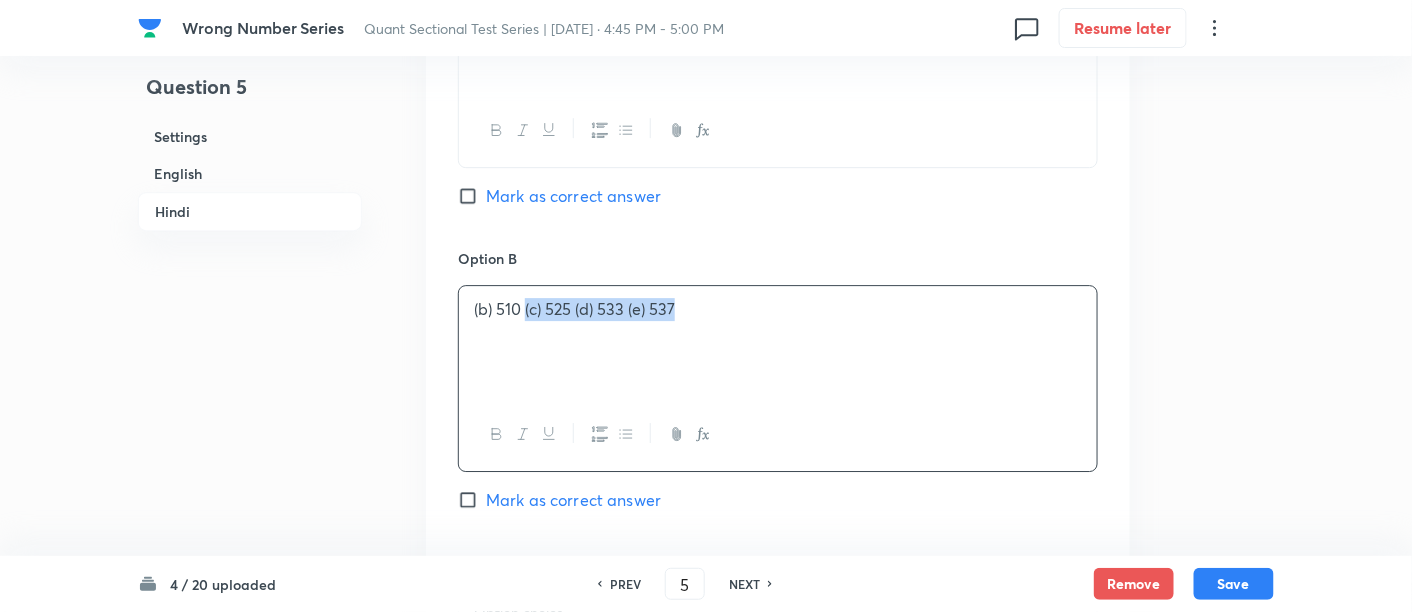 drag, startPoint x: 523, startPoint y: 309, endPoint x: 865, endPoint y: 422, distance: 360.18466 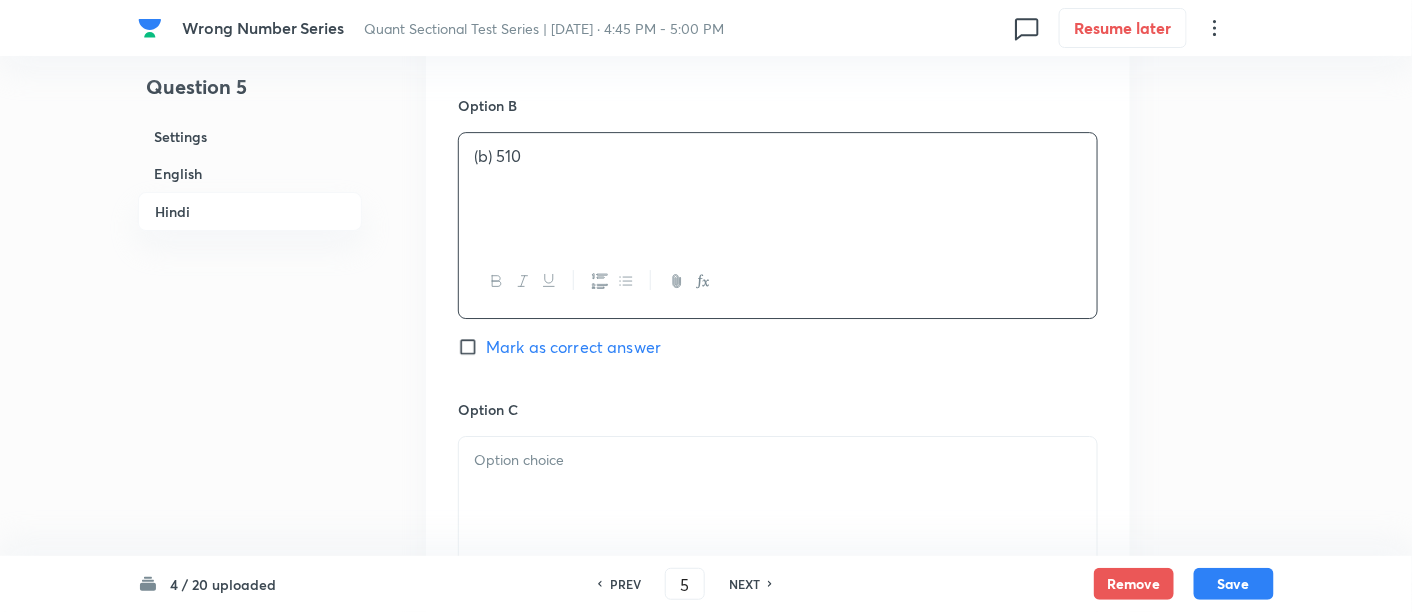 scroll, scrollTop: 4368, scrollLeft: 0, axis: vertical 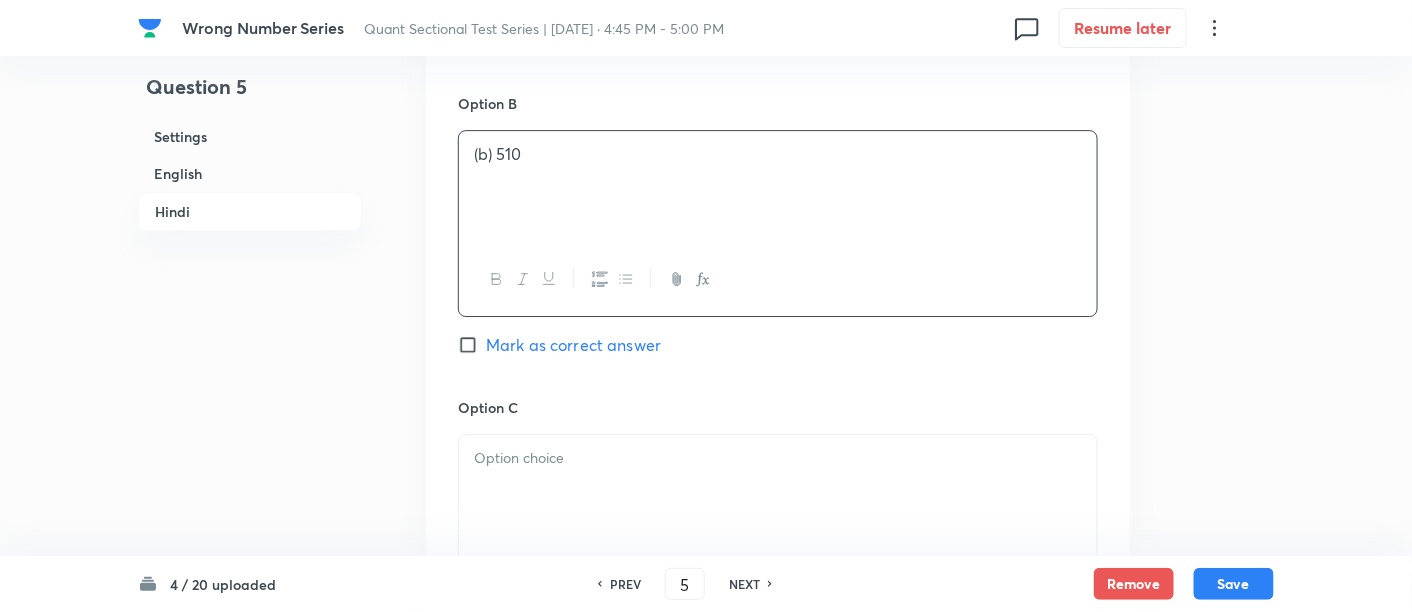 click on "Mark as correct answer" at bounding box center (573, 345) 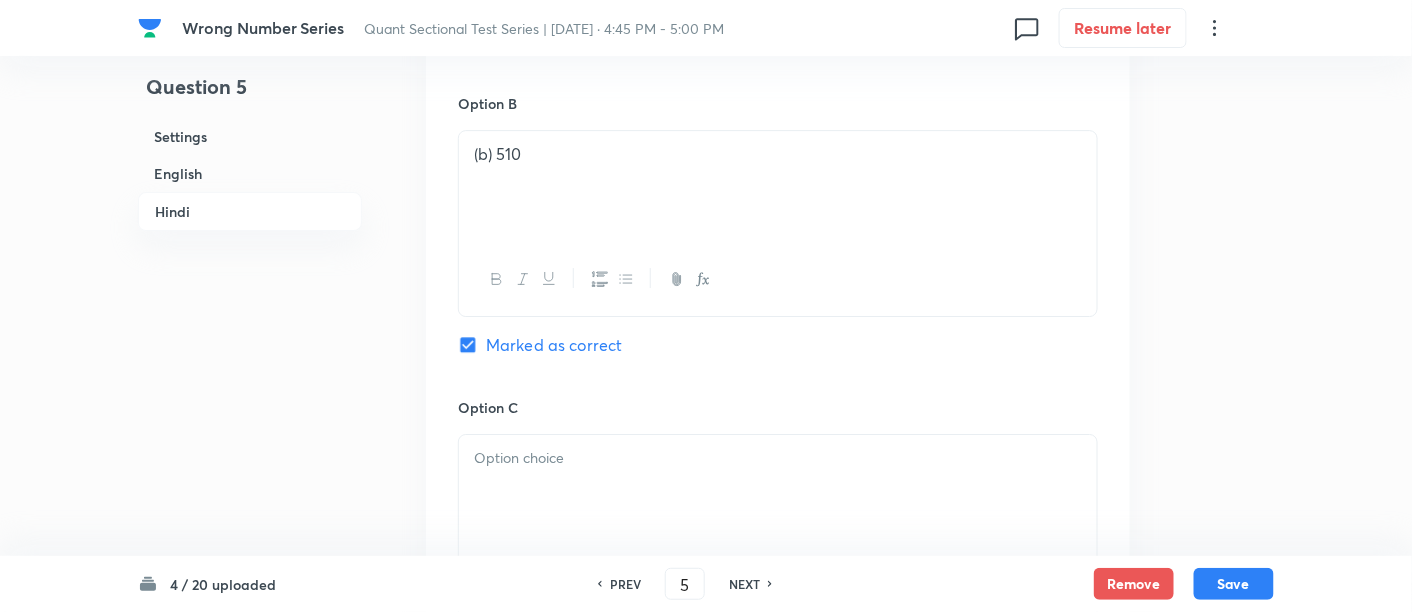 checkbox on "true" 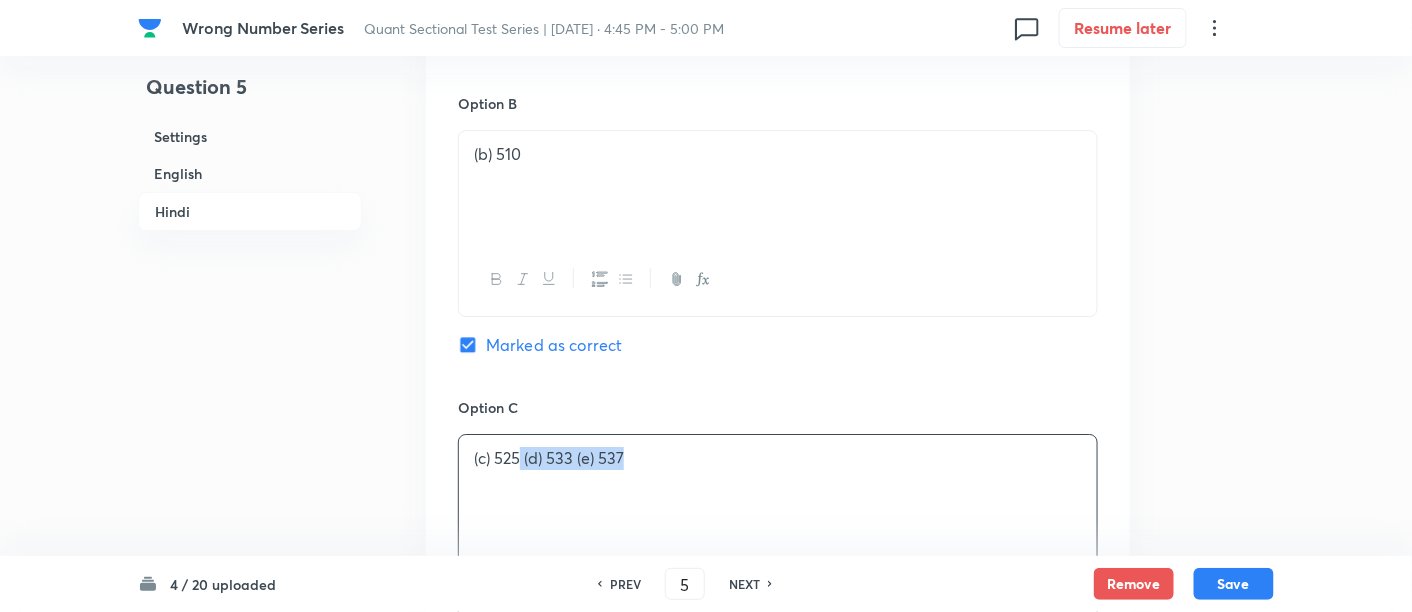 drag, startPoint x: 522, startPoint y: 449, endPoint x: 790, endPoint y: 524, distance: 278.2966 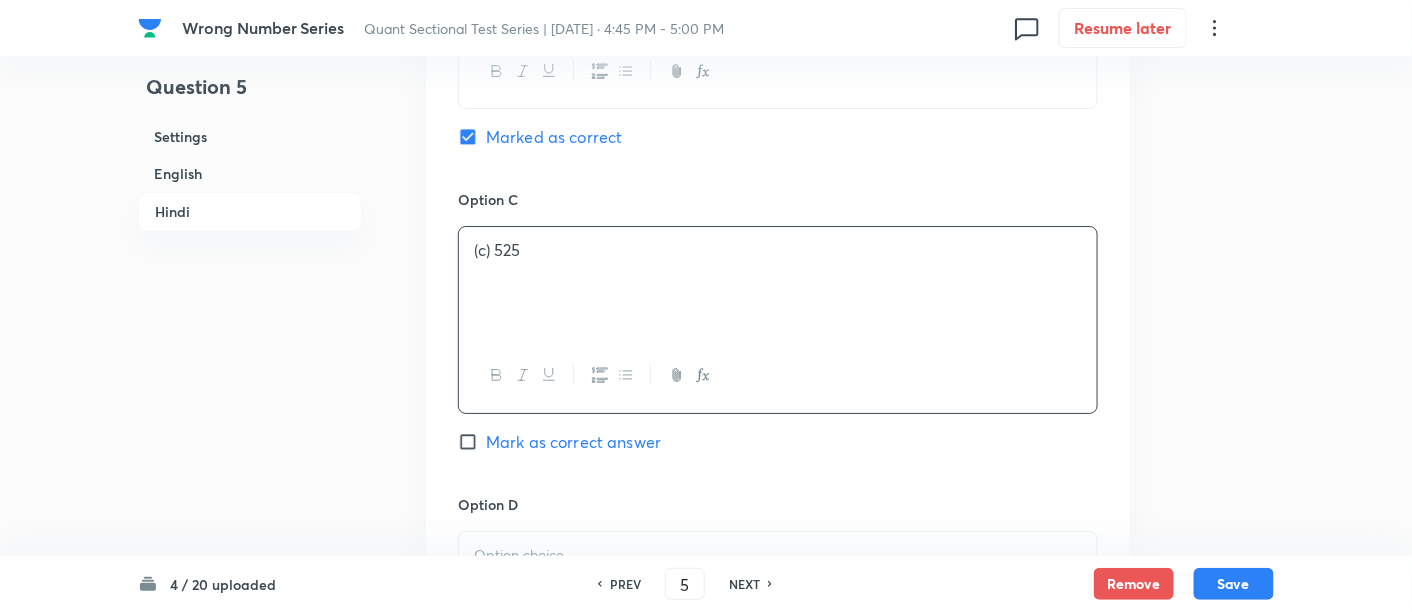 scroll, scrollTop: 4577, scrollLeft: 0, axis: vertical 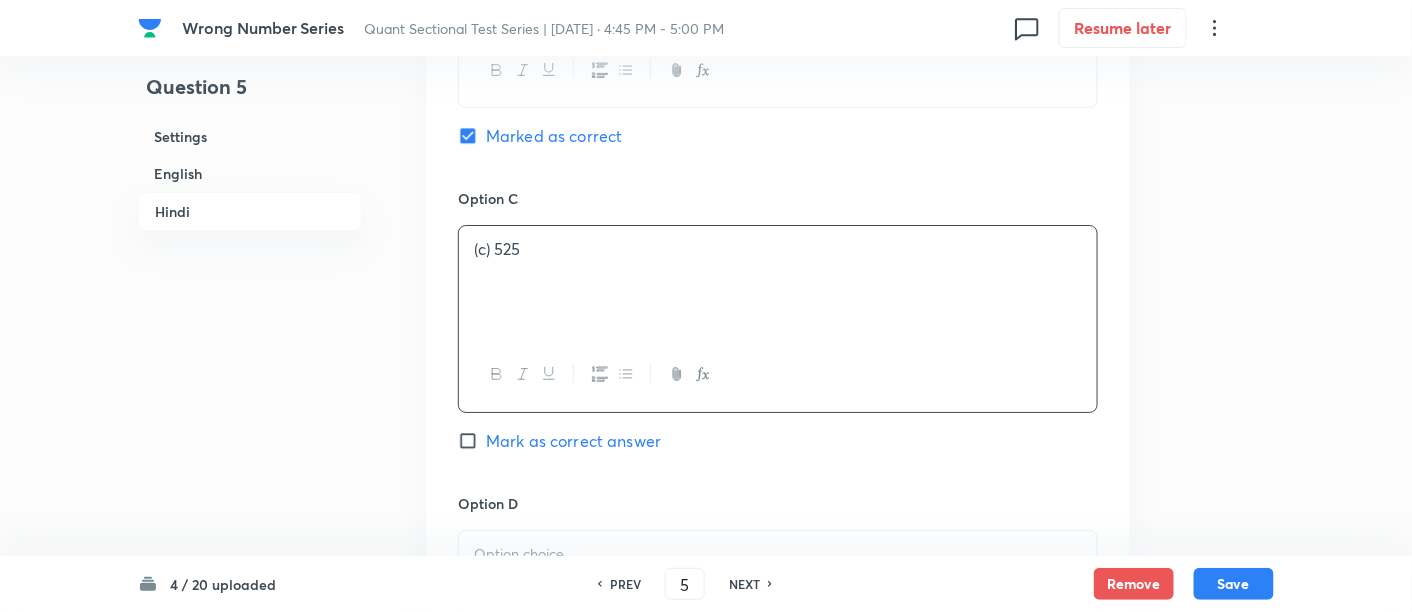 click at bounding box center (778, 587) 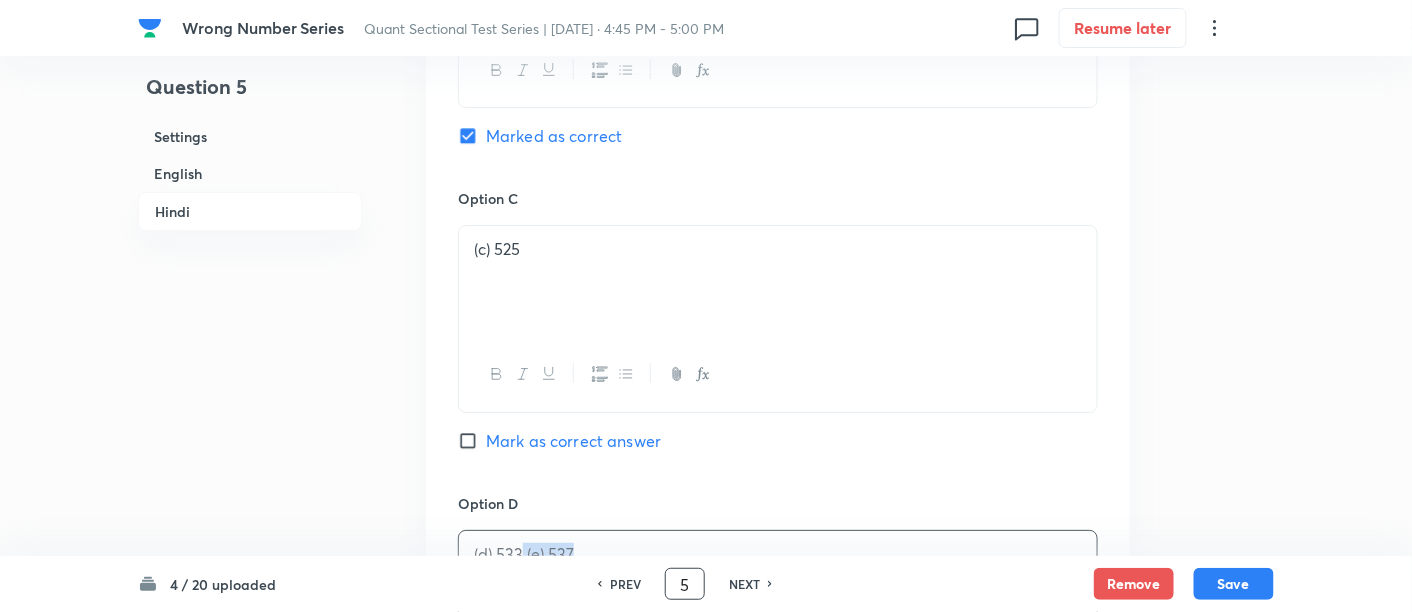 drag, startPoint x: 519, startPoint y: 544, endPoint x: 688, endPoint y: 584, distance: 173.66922 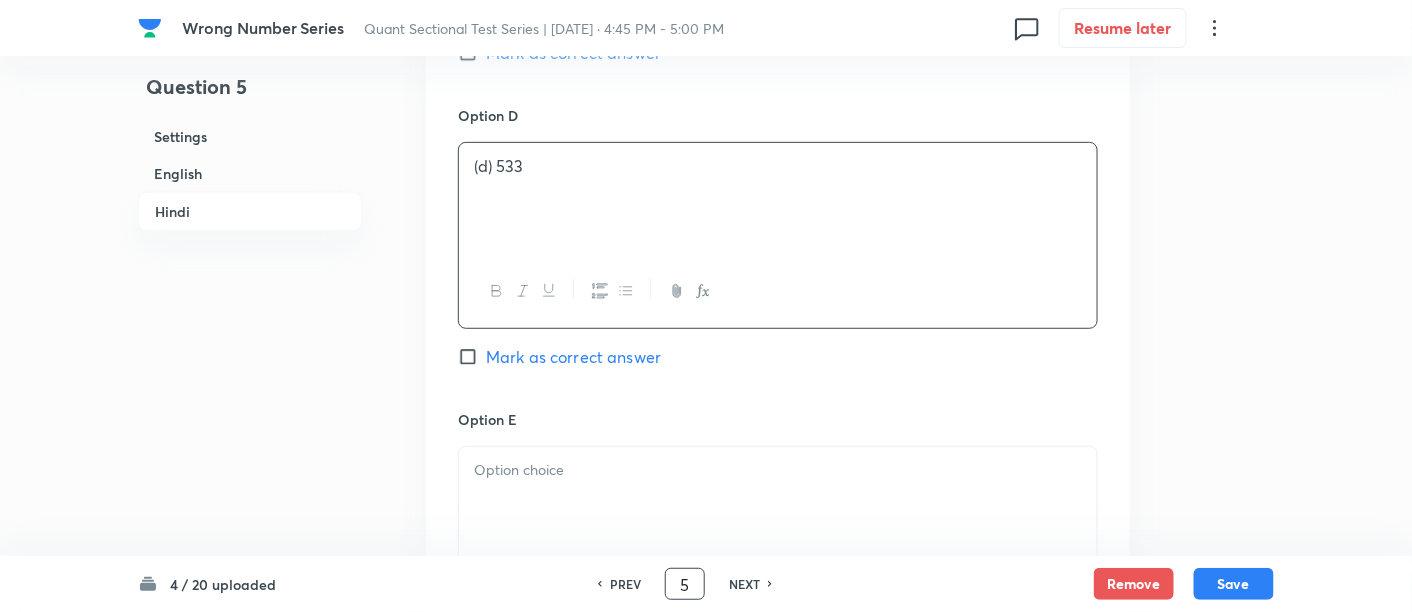 scroll, scrollTop: 4966, scrollLeft: 0, axis: vertical 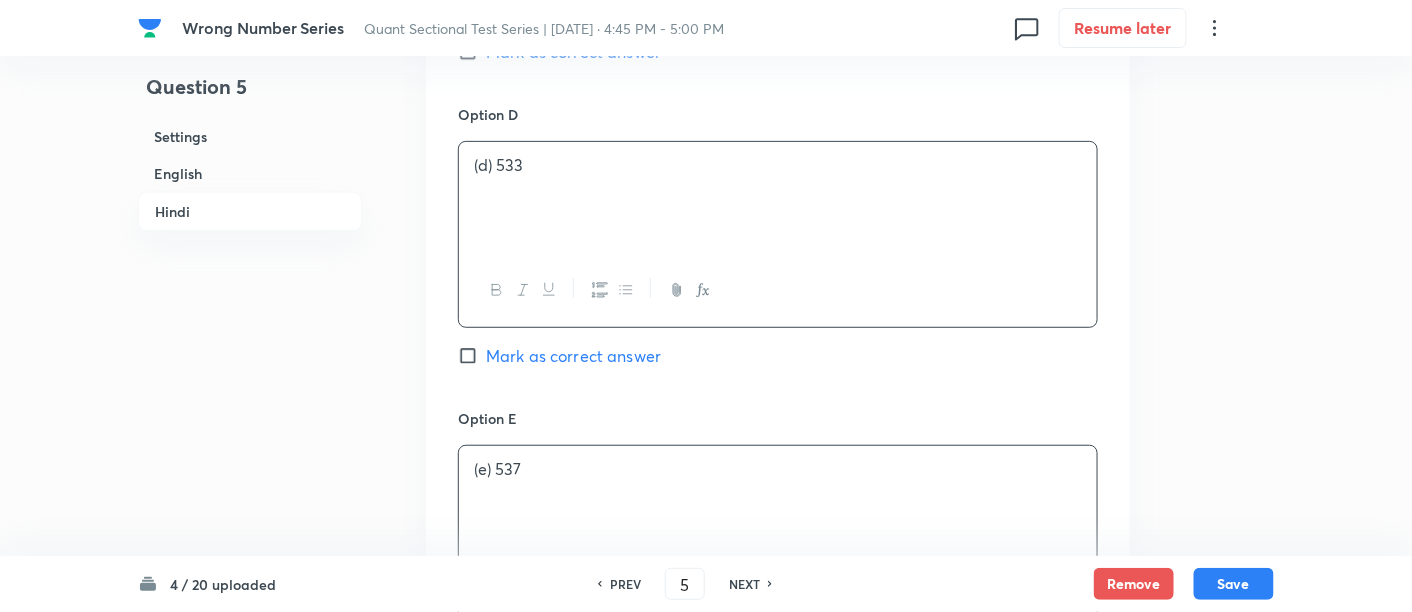 click on "(e) 537" at bounding box center (778, 502) 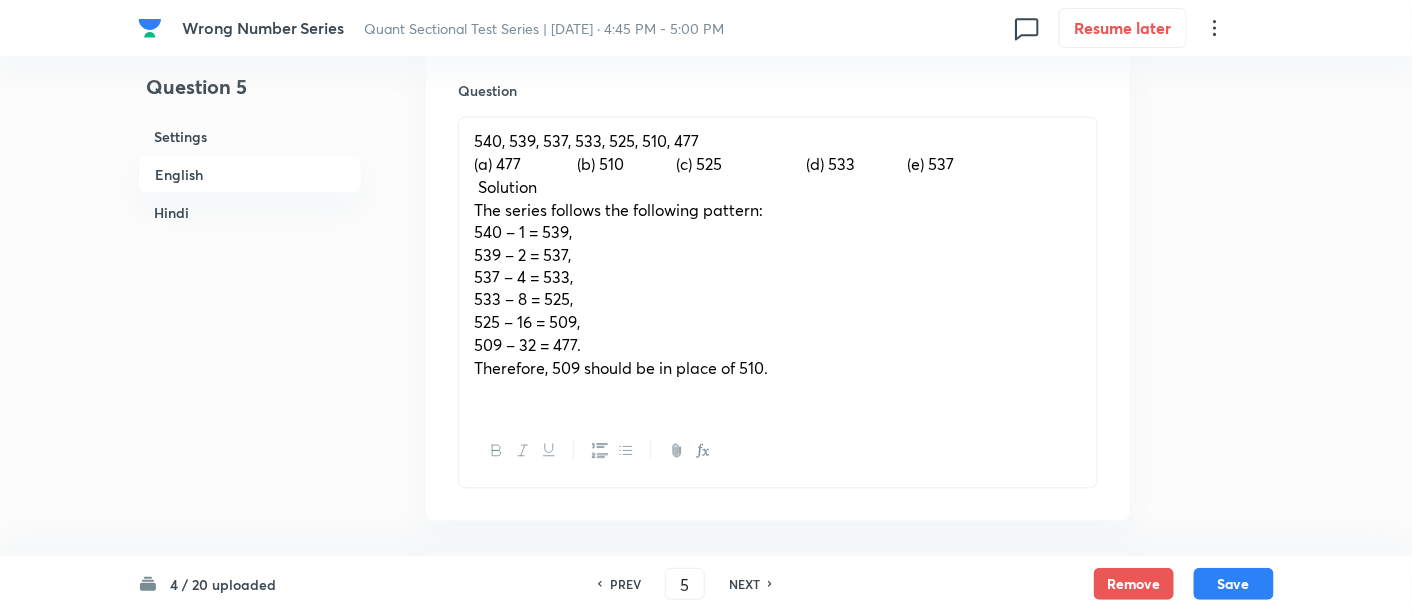 scroll, scrollTop: 851, scrollLeft: 0, axis: vertical 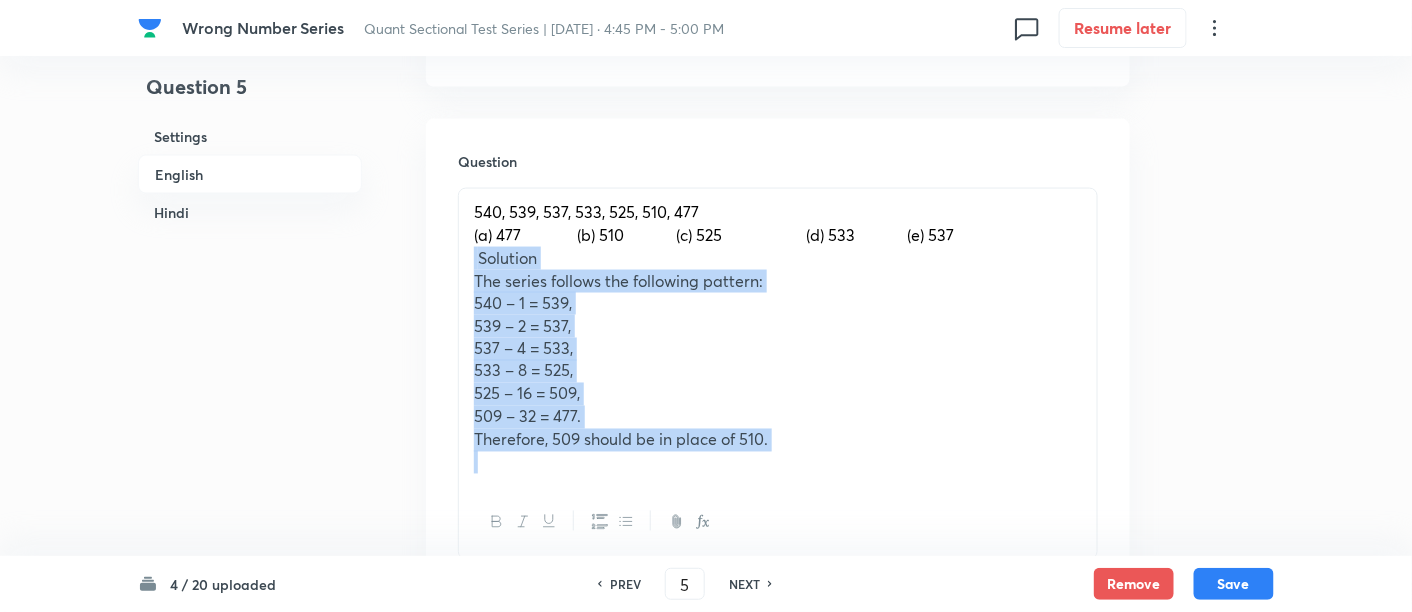 drag, startPoint x: 472, startPoint y: 261, endPoint x: 931, endPoint y: 481, distance: 509 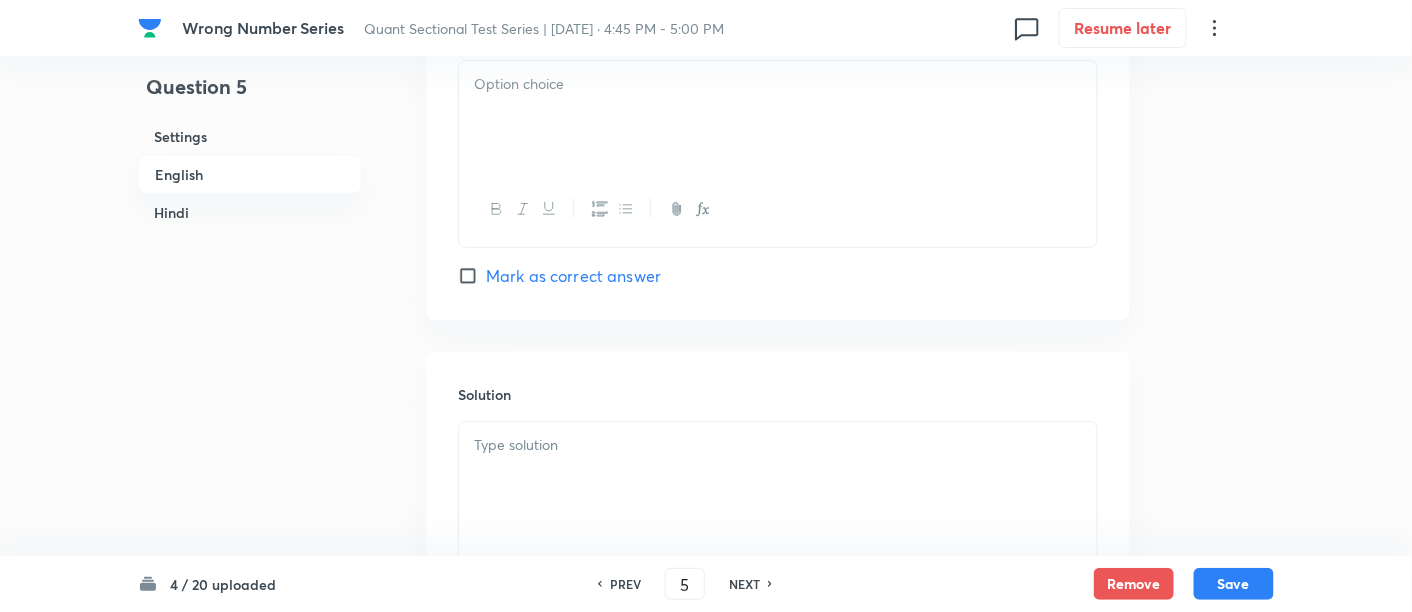 scroll, scrollTop: 2524, scrollLeft: 0, axis: vertical 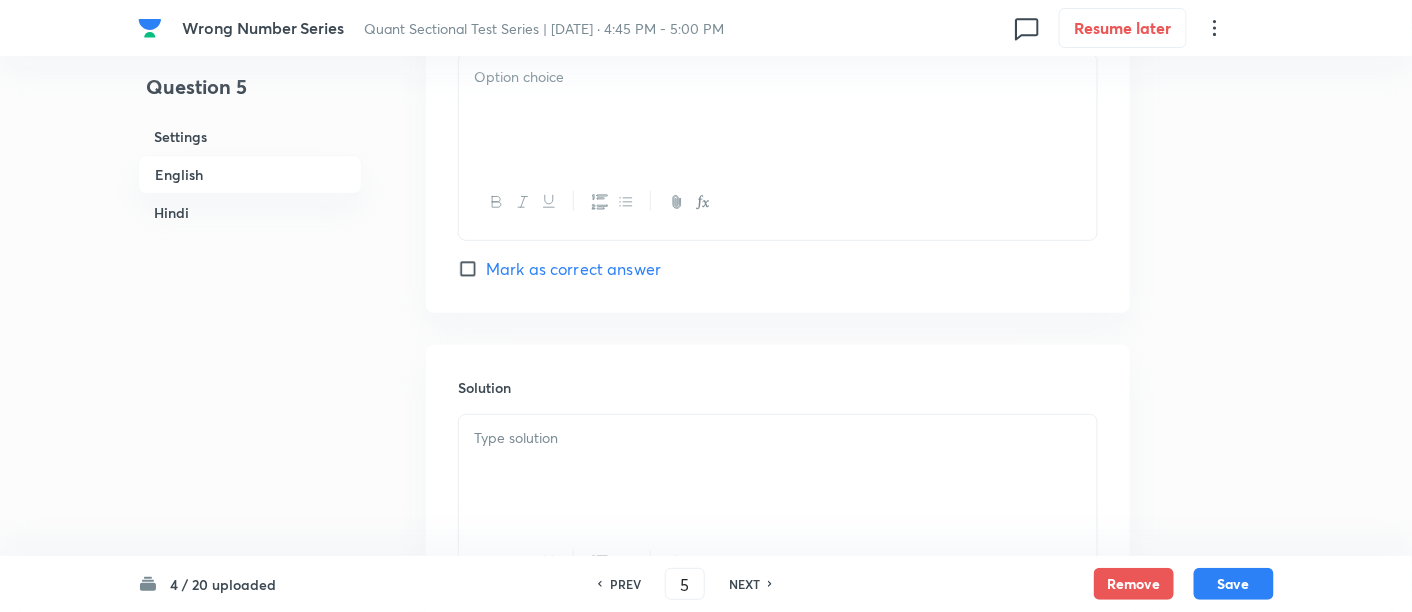 click at bounding box center (778, 471) 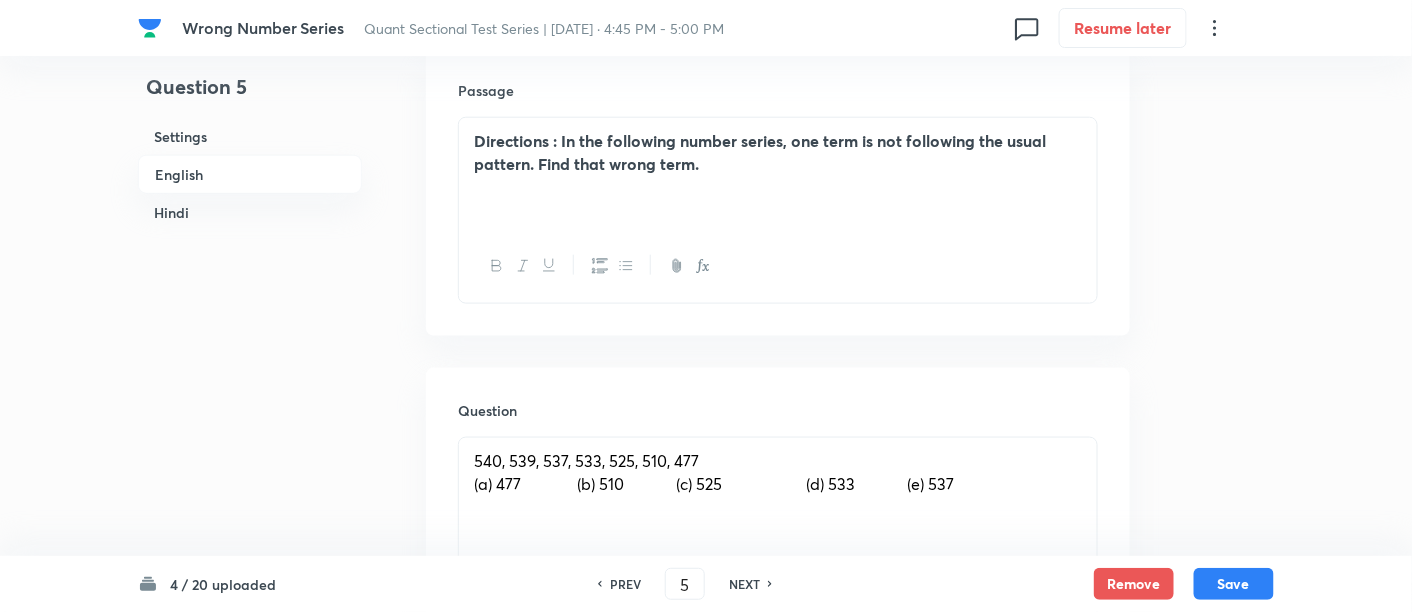scroll, scrollTop: 754, scrollLeft: 0, axis: vertical 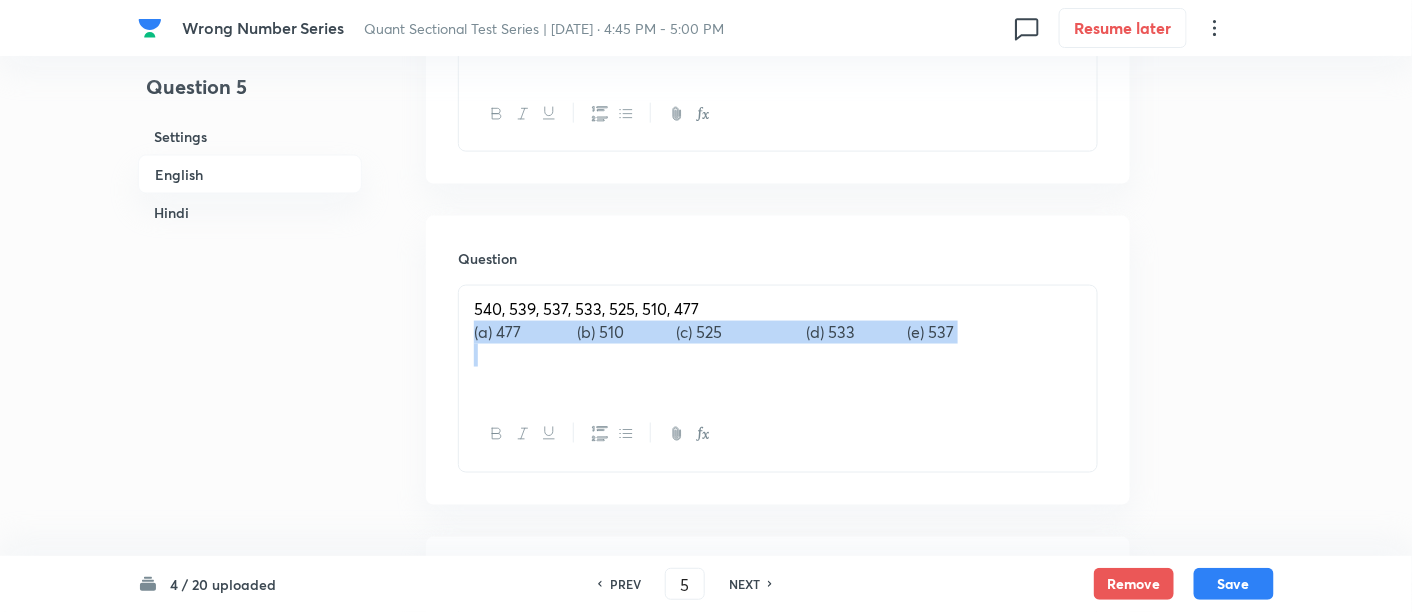 drag, startPoint x: 469, startPoint y: 334, endPoint x: 1129, endPoint y: 457, distance: 671.3635 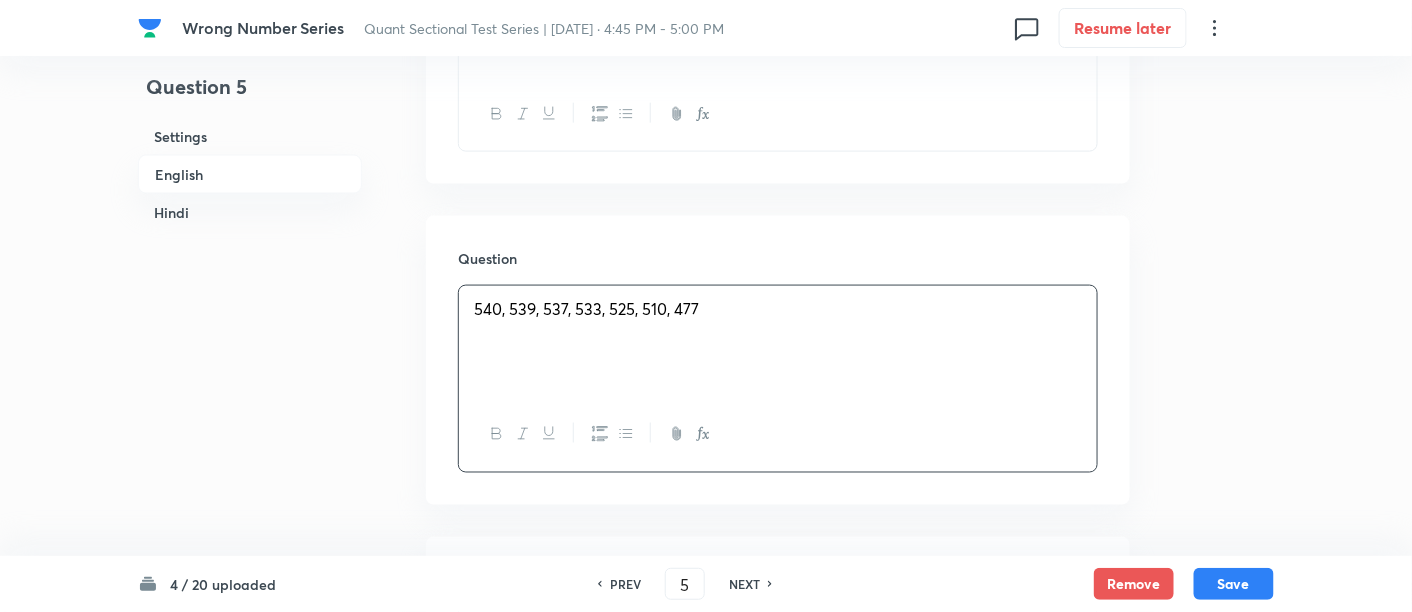 scroll, scrollTop: 1042, scrollLeft: 0, axis: vertical 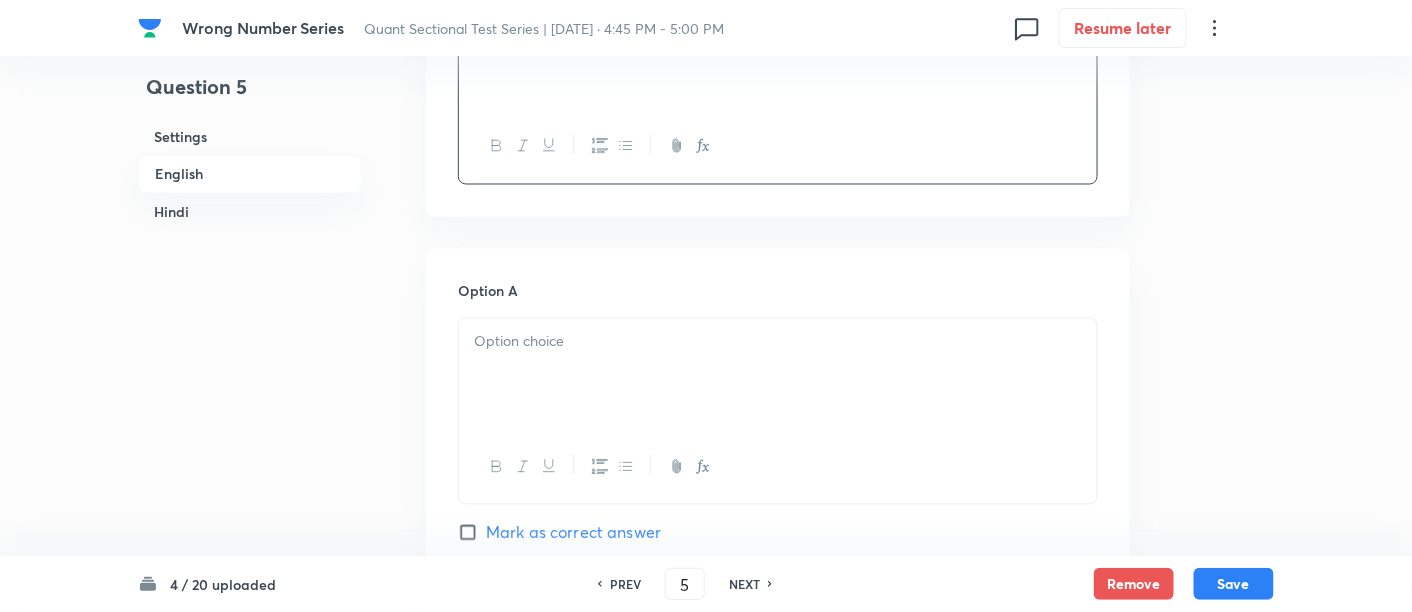 click at bounding box center (778, 375) 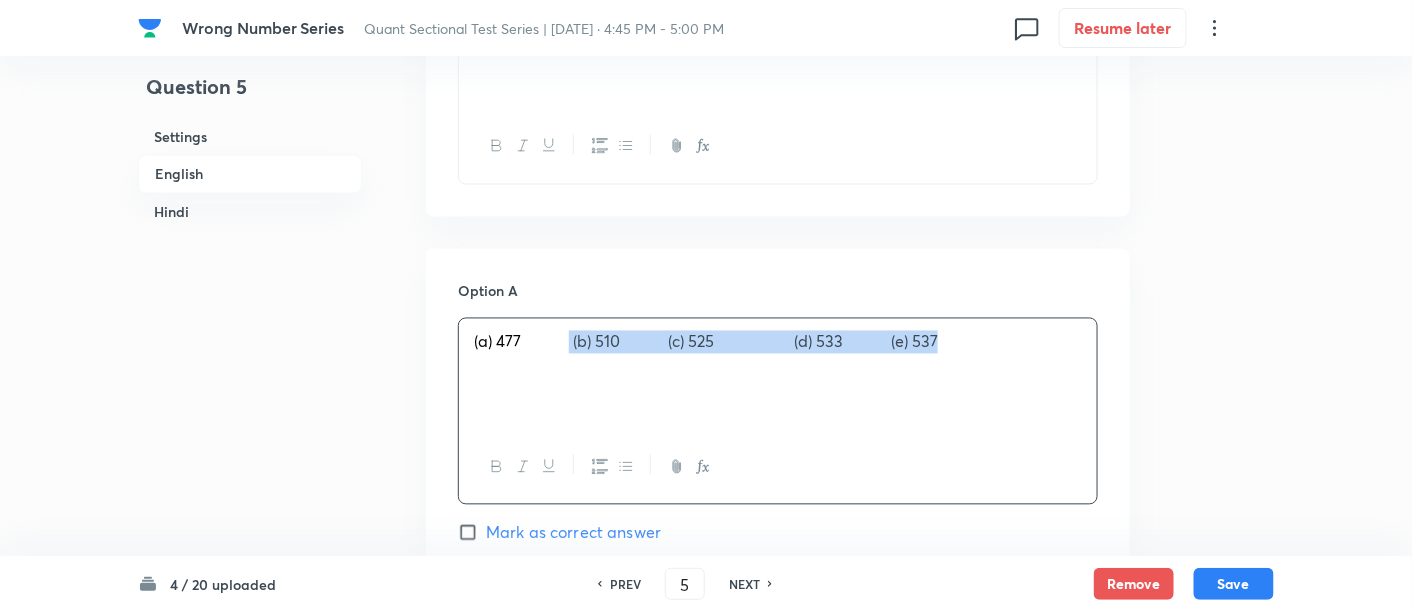 drag, startPoint x: 571, startPoint y: 341, endPoint x: 1154, endPoint y: 478, distance: 598.8806 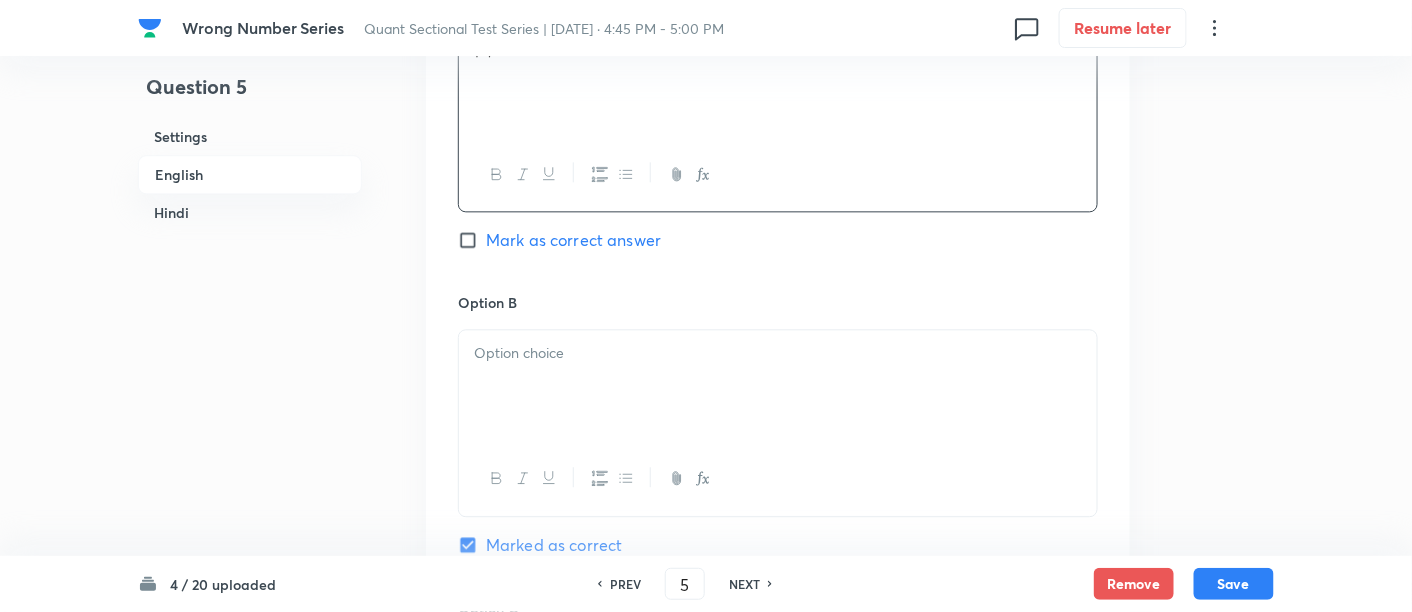 scroll, scrollTop: 1336, scrollLeft: 0, axis: vertical 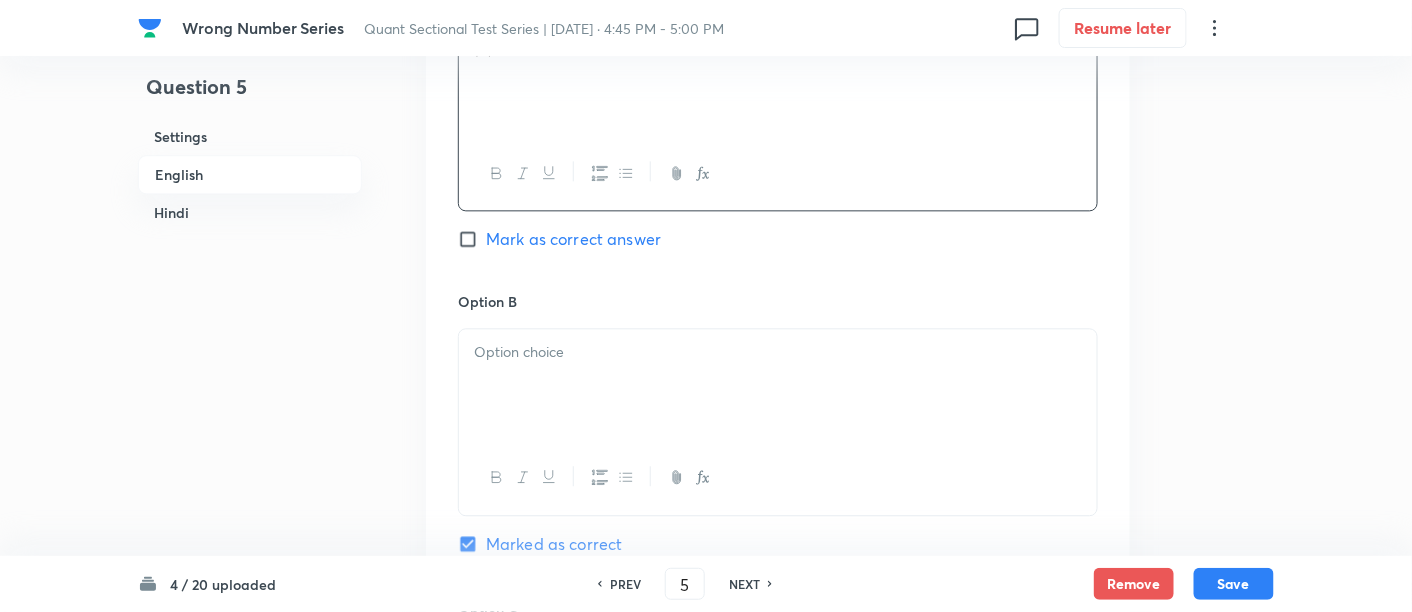 click at bounding box center (778, 385) 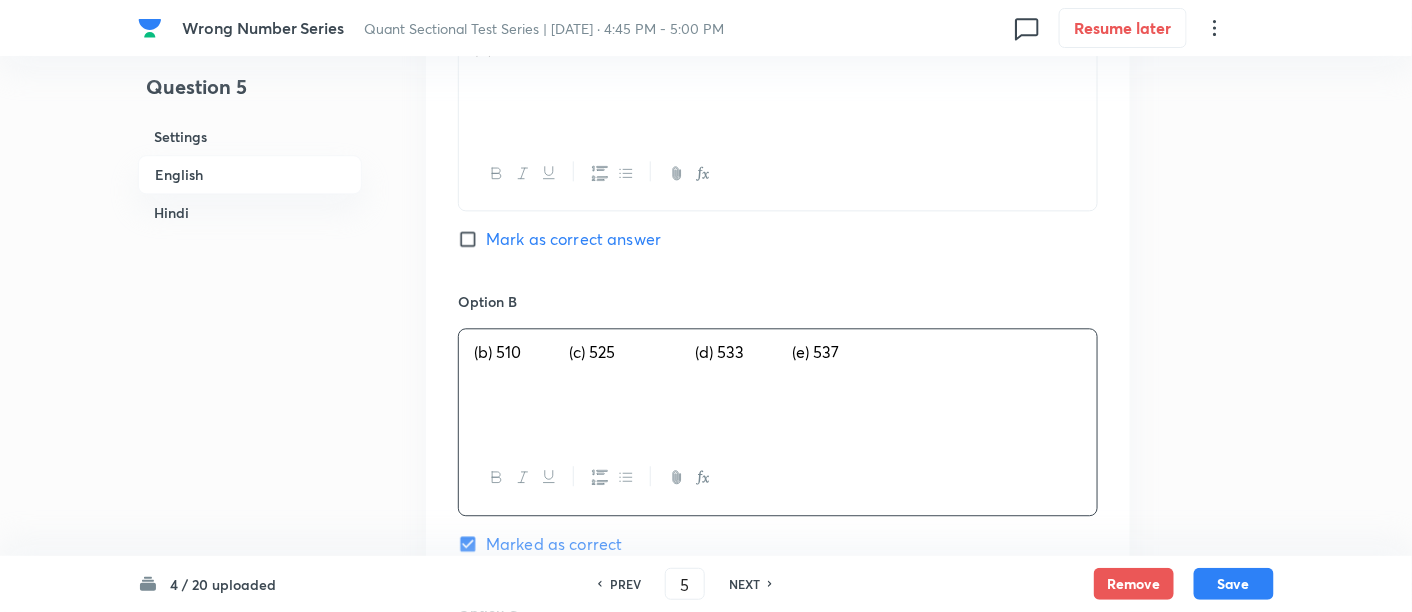 drag, startPoint x: 570, startPoint y: 344, endPoint x: 1039, endPoint y: 394, distance: 471.6577 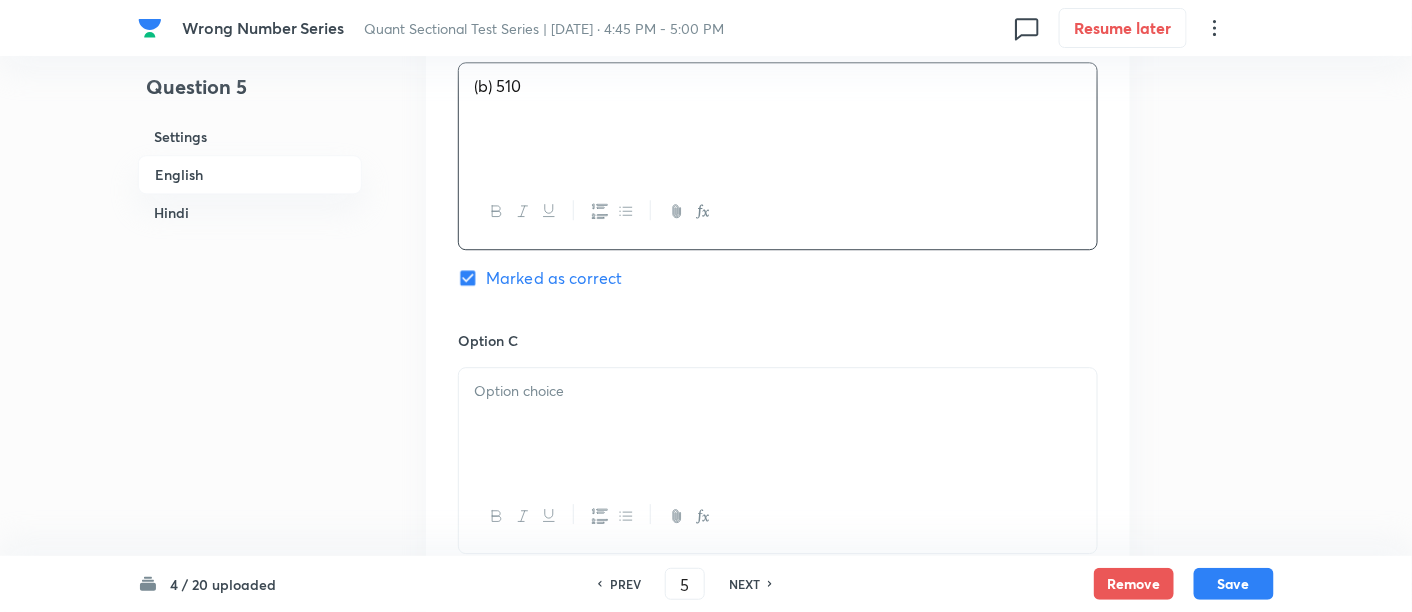 scroll, scrollTop: 1602, scrollLeft: 0, axis: vertical 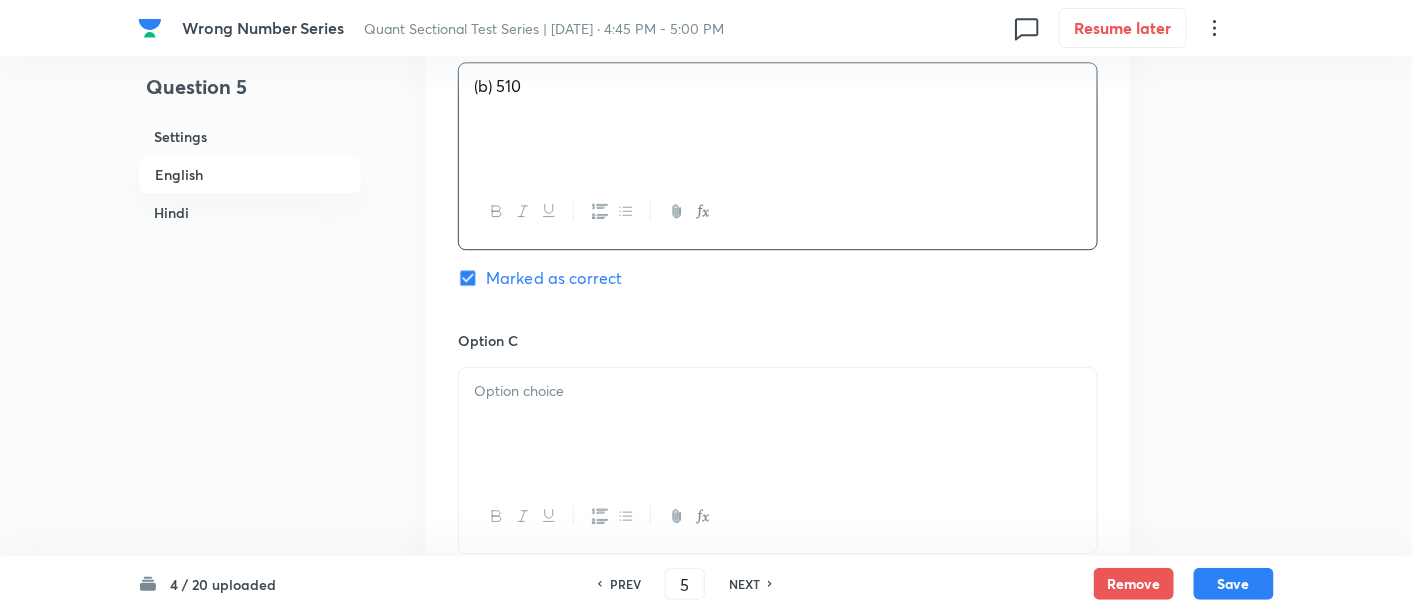 click at bounding box center (778, 424) 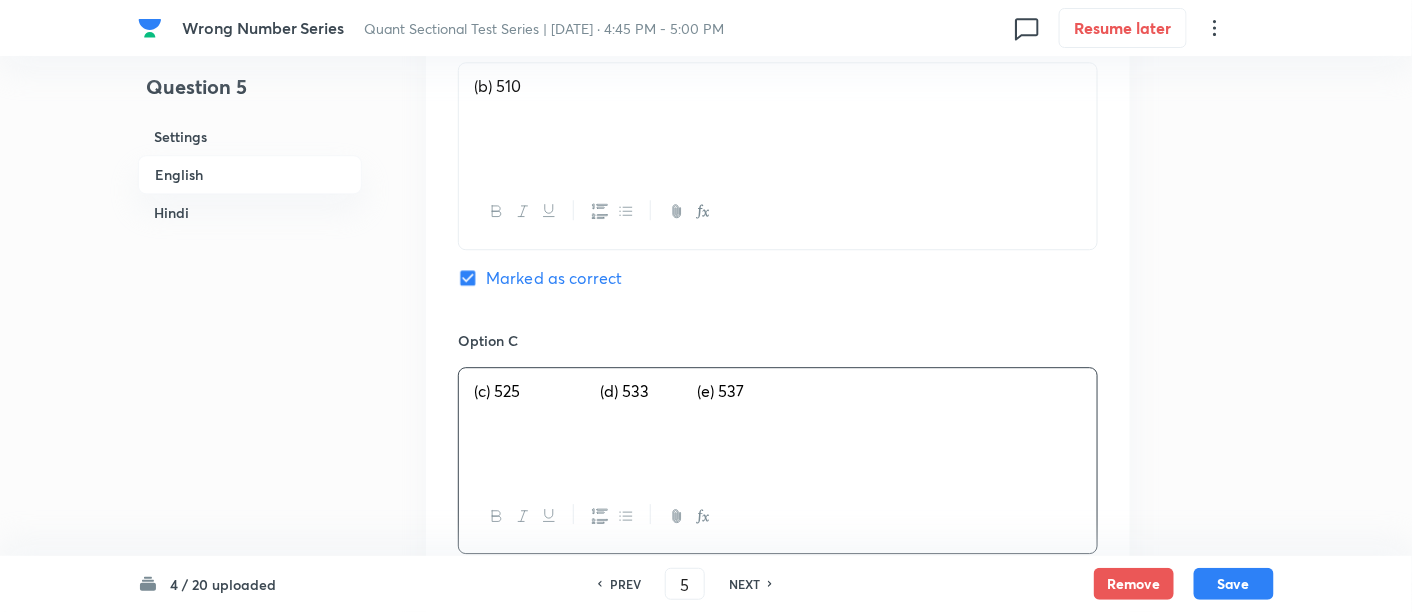 drag, startPoint x: 609, startPoint y: 387, endPoint x: 948, endPoint y: 439, distance: 342.96503 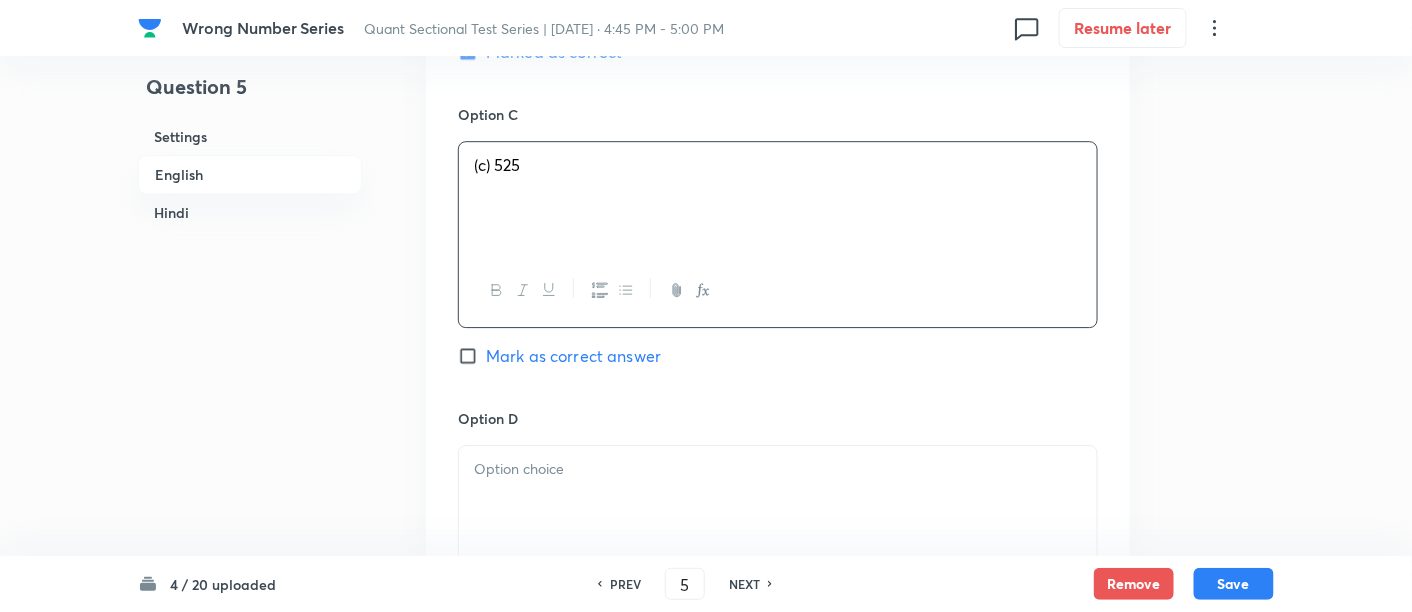 scroll, scrollTop: 1842, scrollLeft: 0, axis: vertical 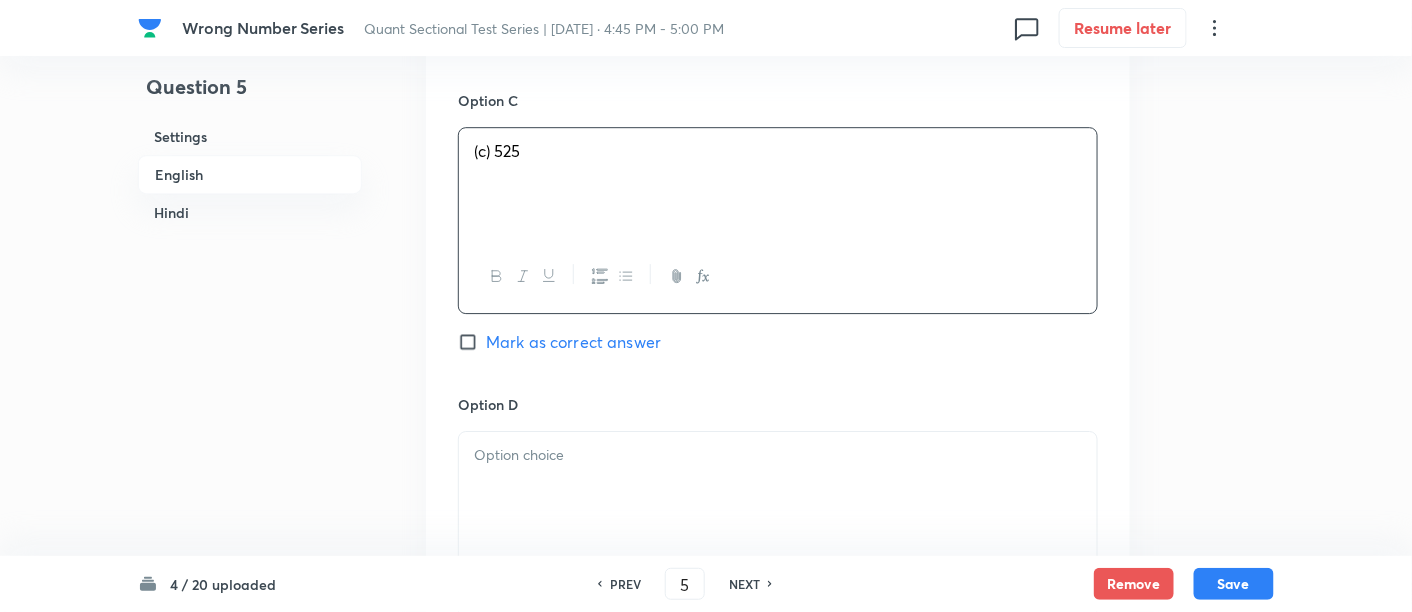 click at bounding box center (778, 455) 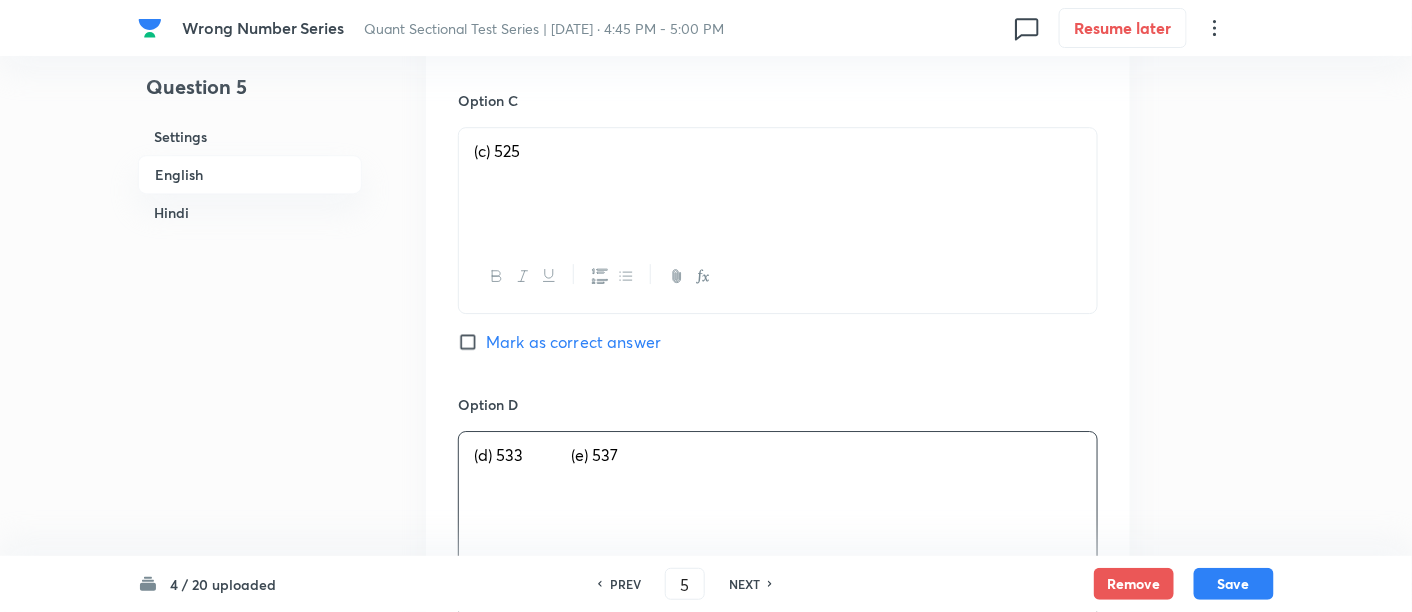 drag, startPoint x: 576, startPoint y: 455, endPoint x: 825, endPoint y: 522, distance: 257.85654 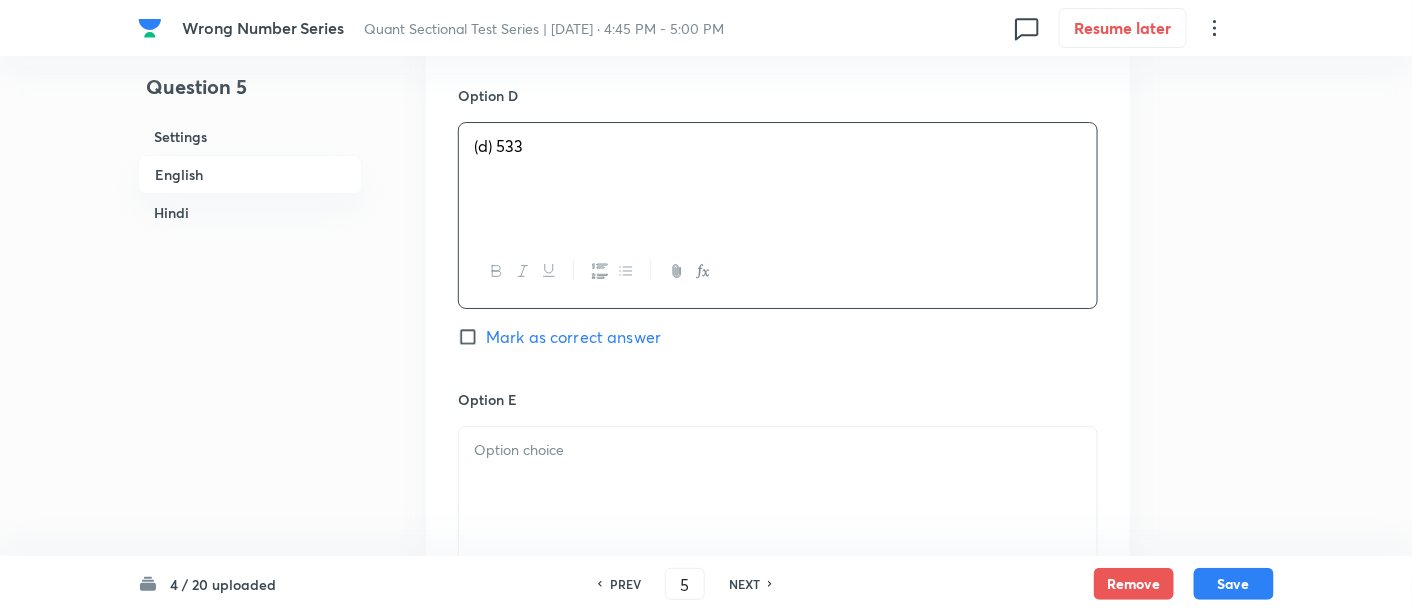 scroll, scrollTop: 2175, scrollLeft: 0, axis: vertical 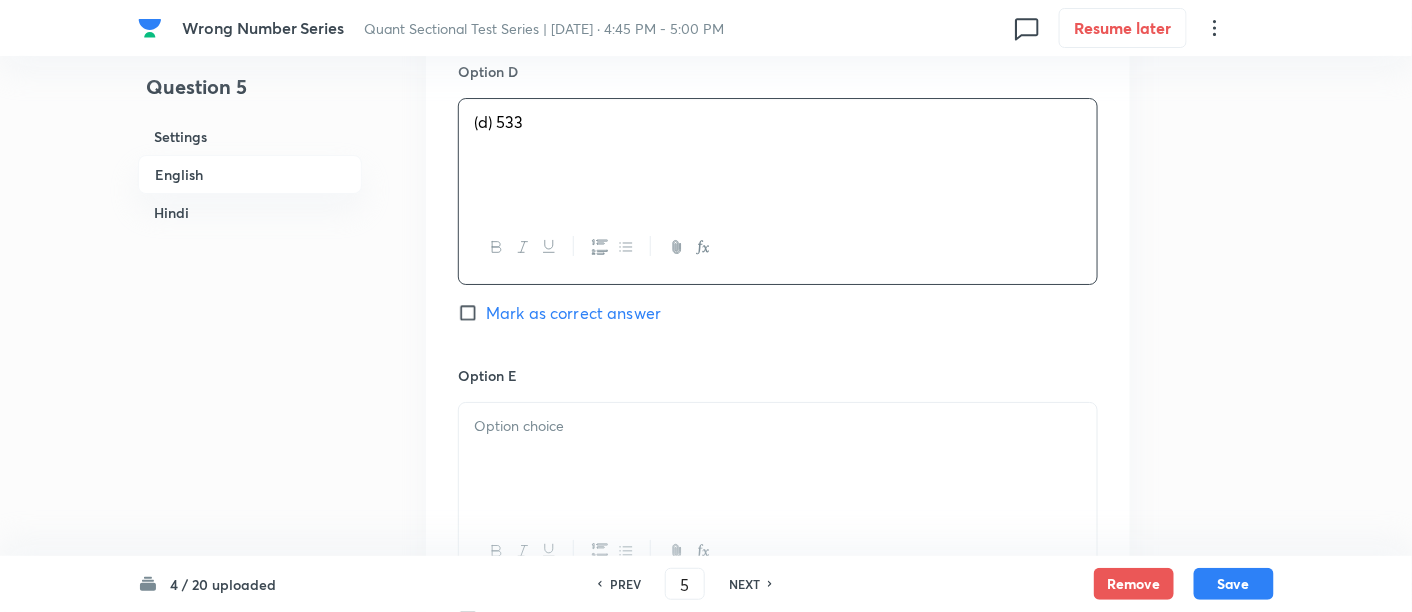 click at bounding box center [778, 459] 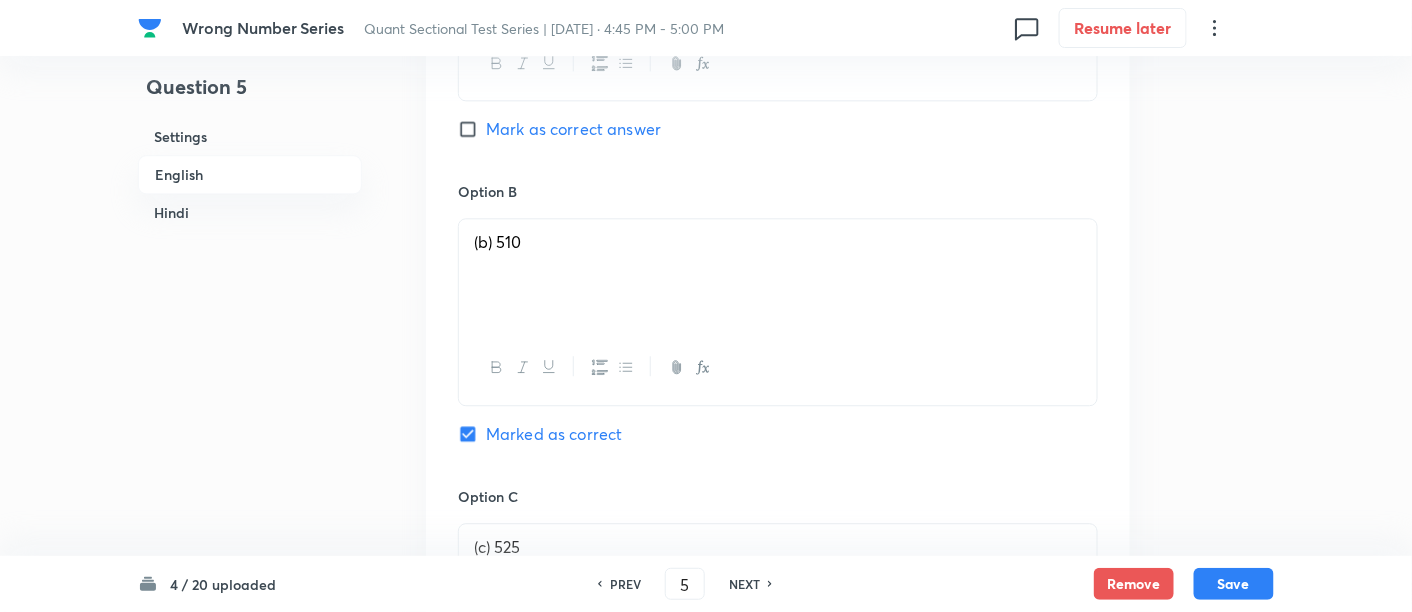 scroll, scrollTop: 1380, scrollLeft: 0, axis: vertical 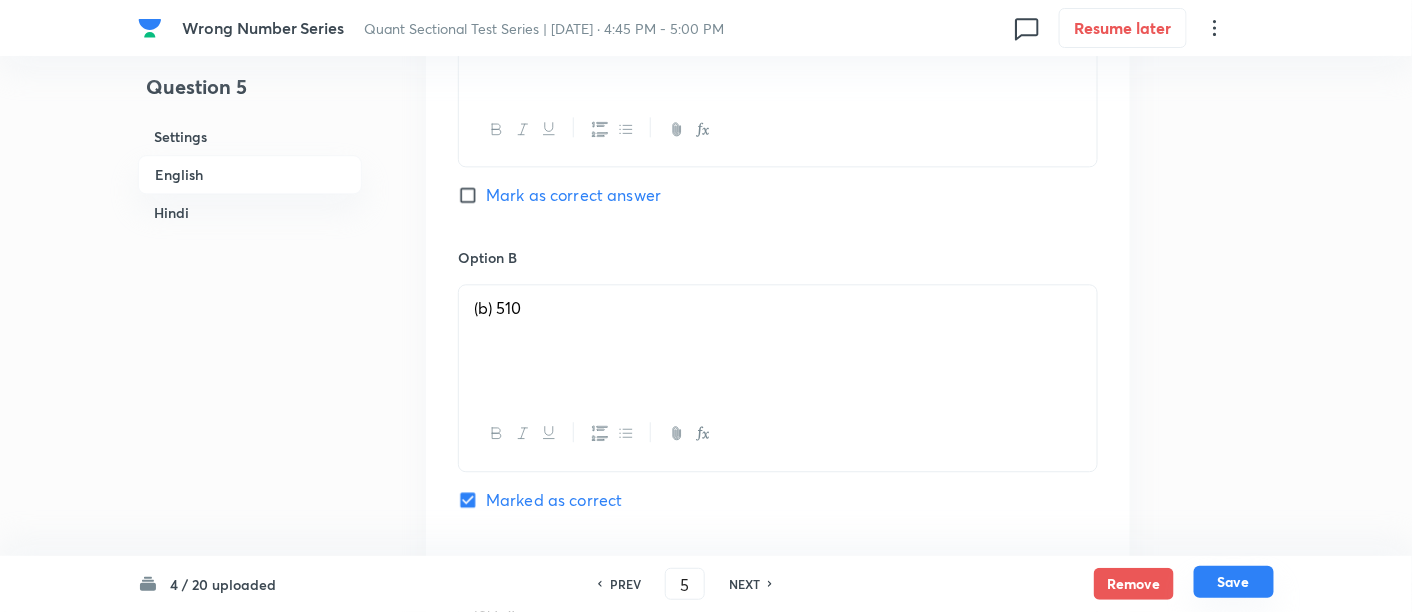 click on "Save" at bounding box center (1234, 582) 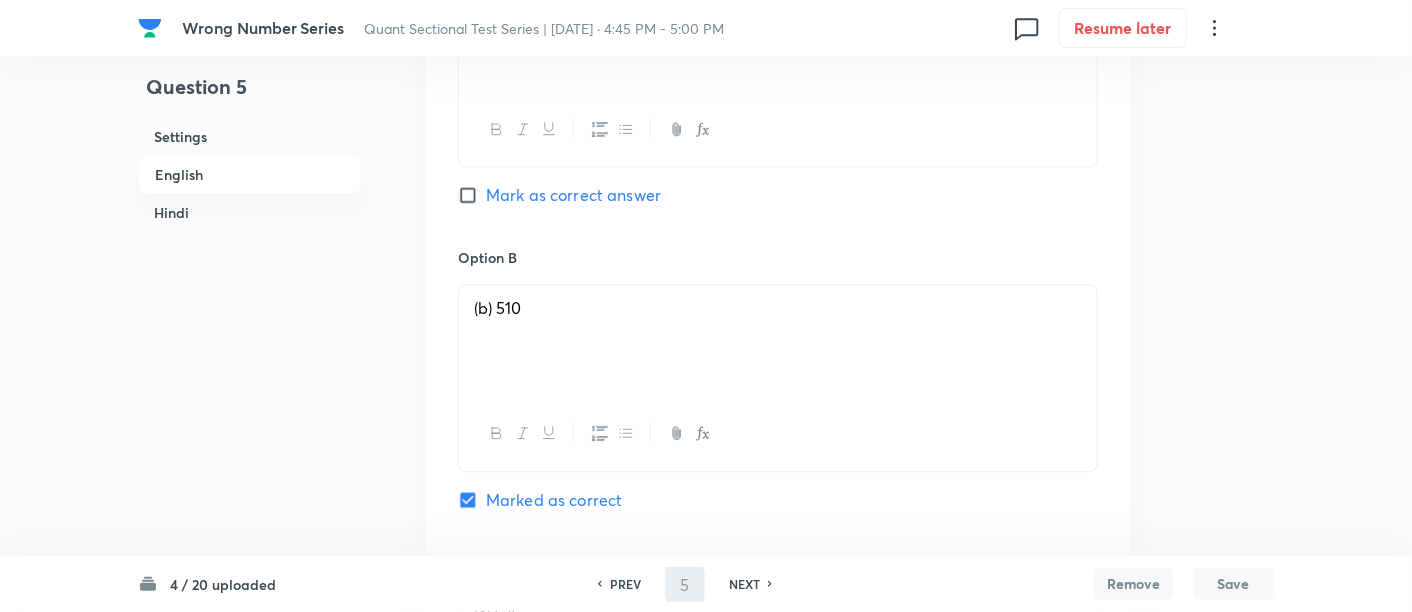 type on "6" 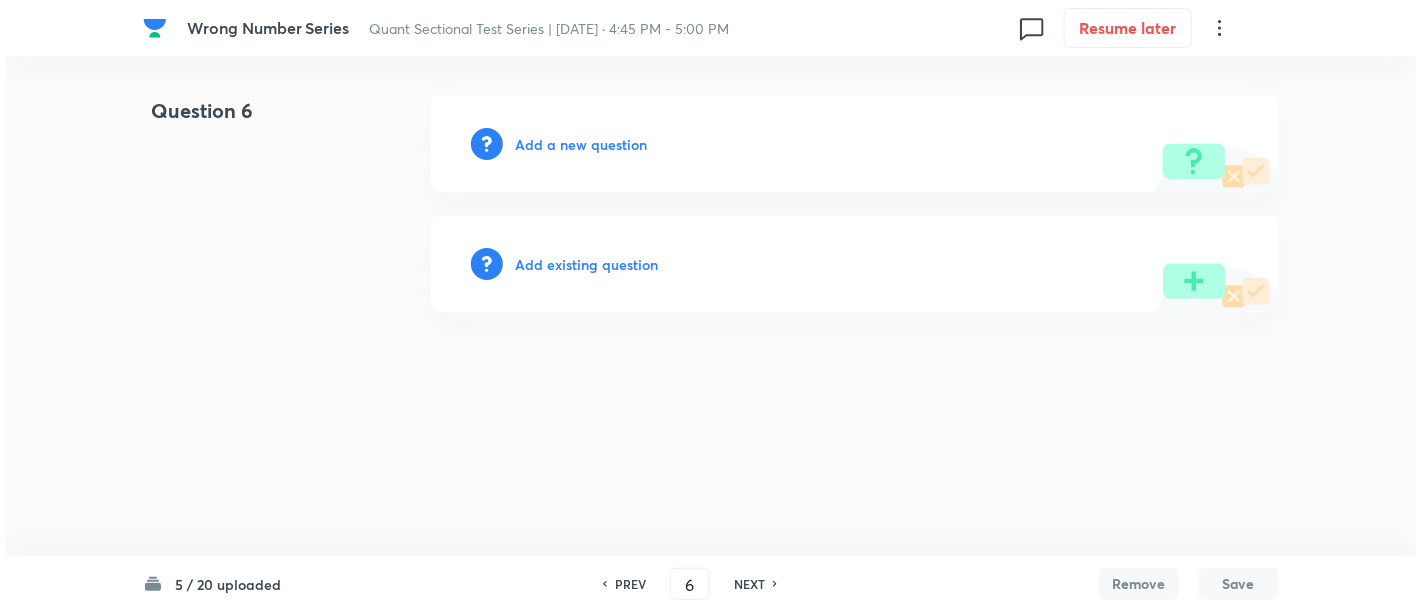 scroll, scrollTop: 0, scrollLeft: 0, axis: both 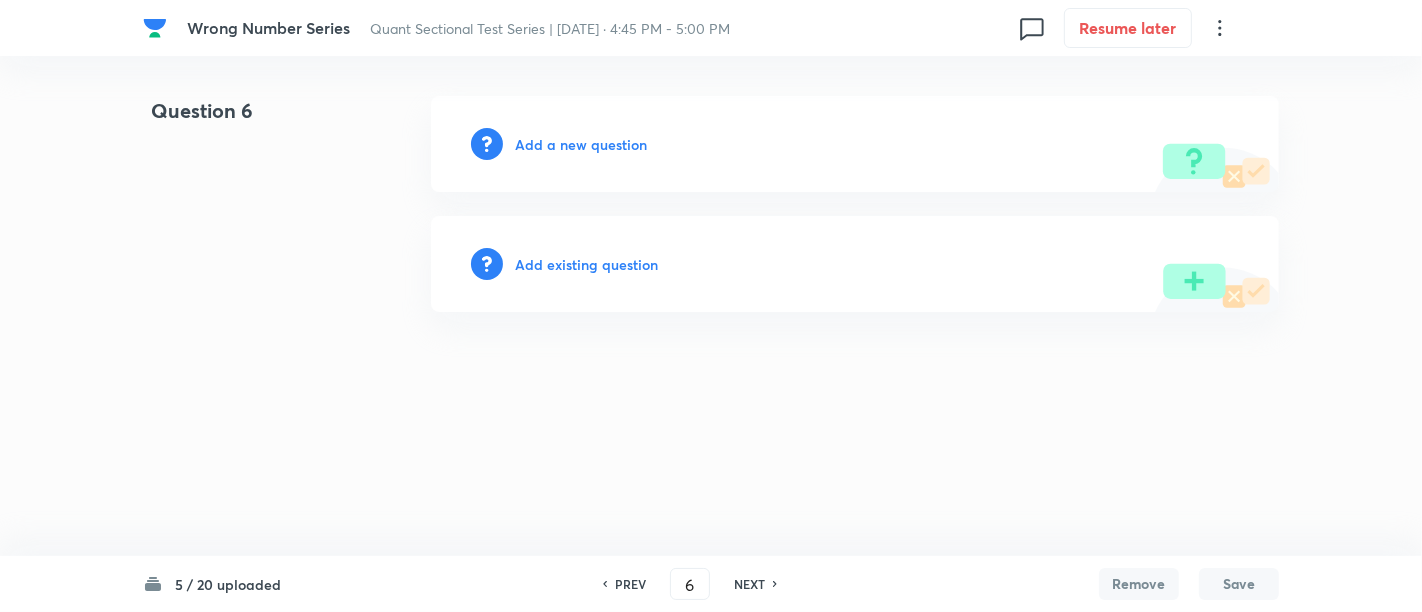 click on "Add a new question" at bounding box center (581, 144) 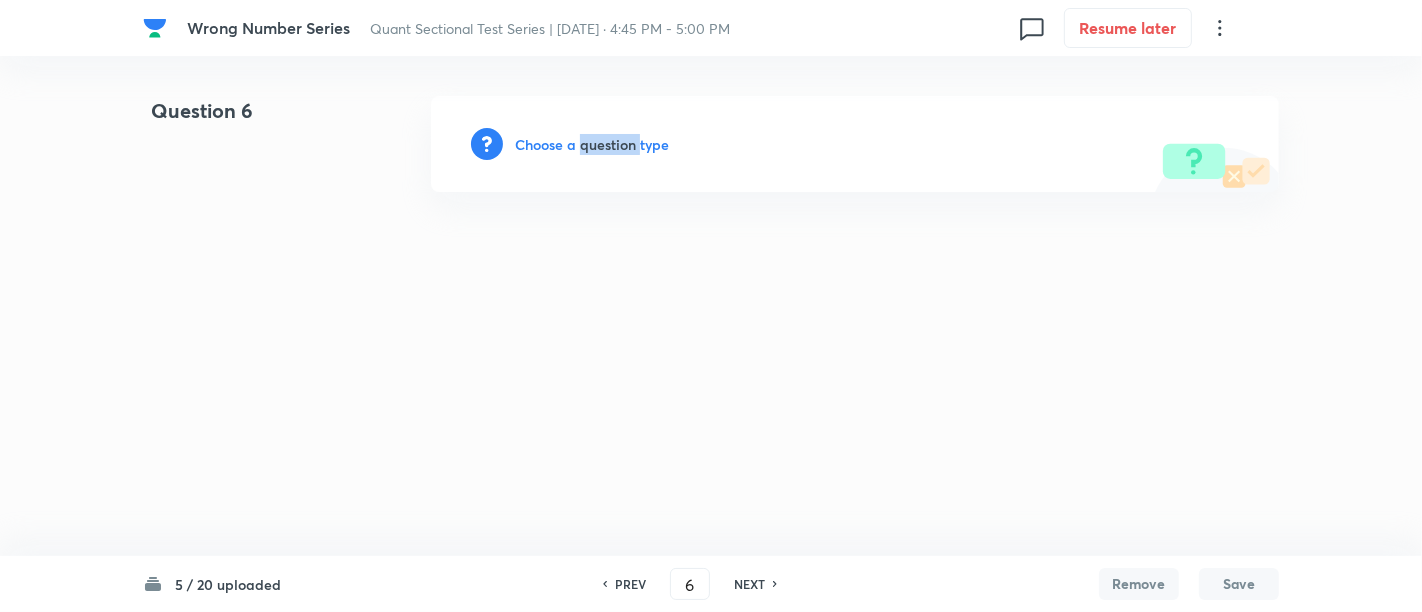 click on "Choose a question type" at bounding box center [592, 144] 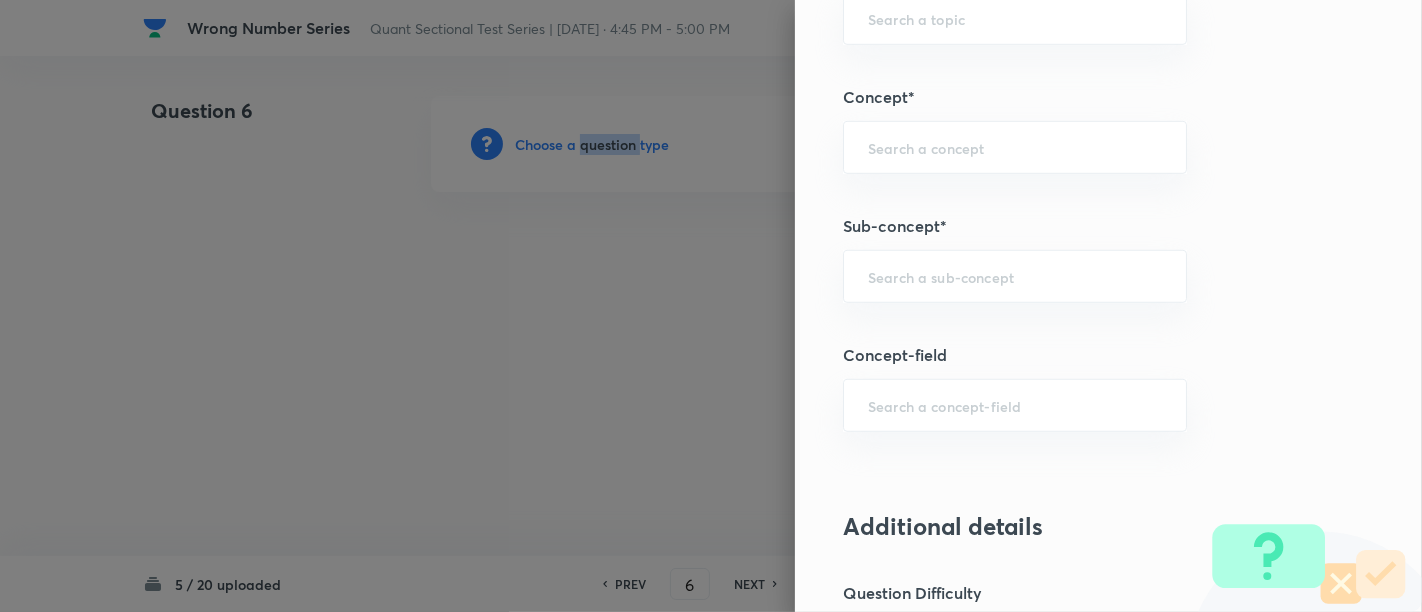 scroll, scrollTop: 1080, scrollLeft: 0, axis: vertical 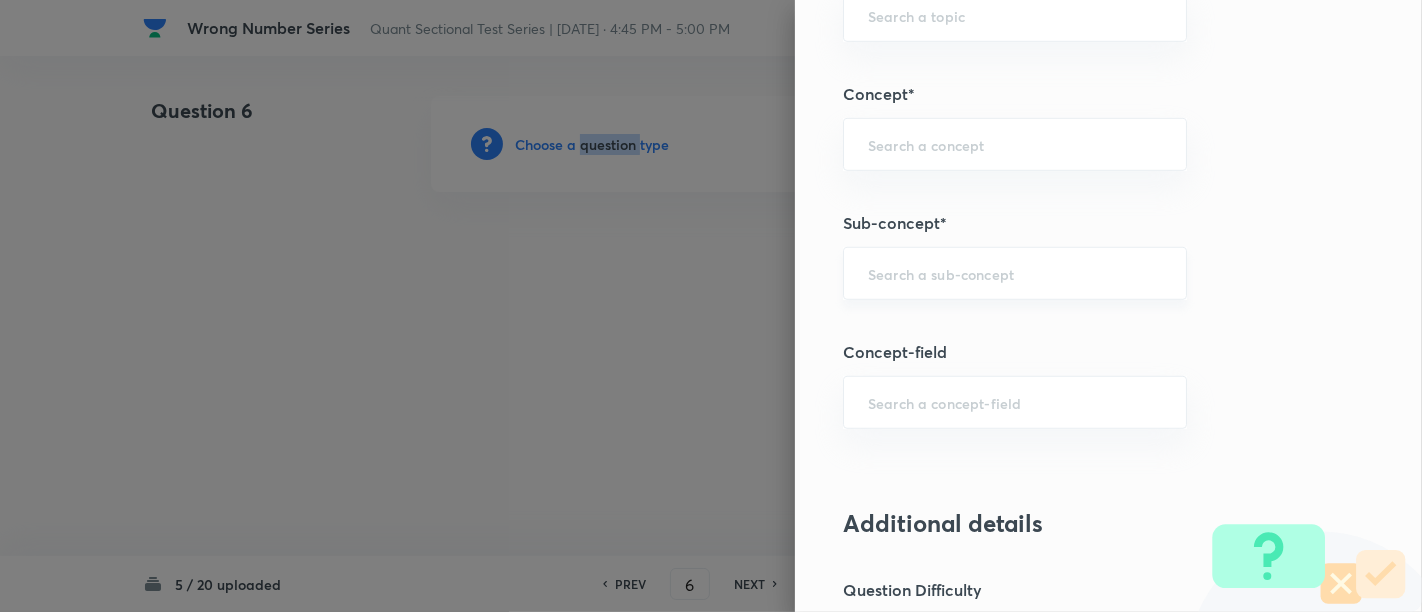 click on "​" at bounding box center (1015, 273) 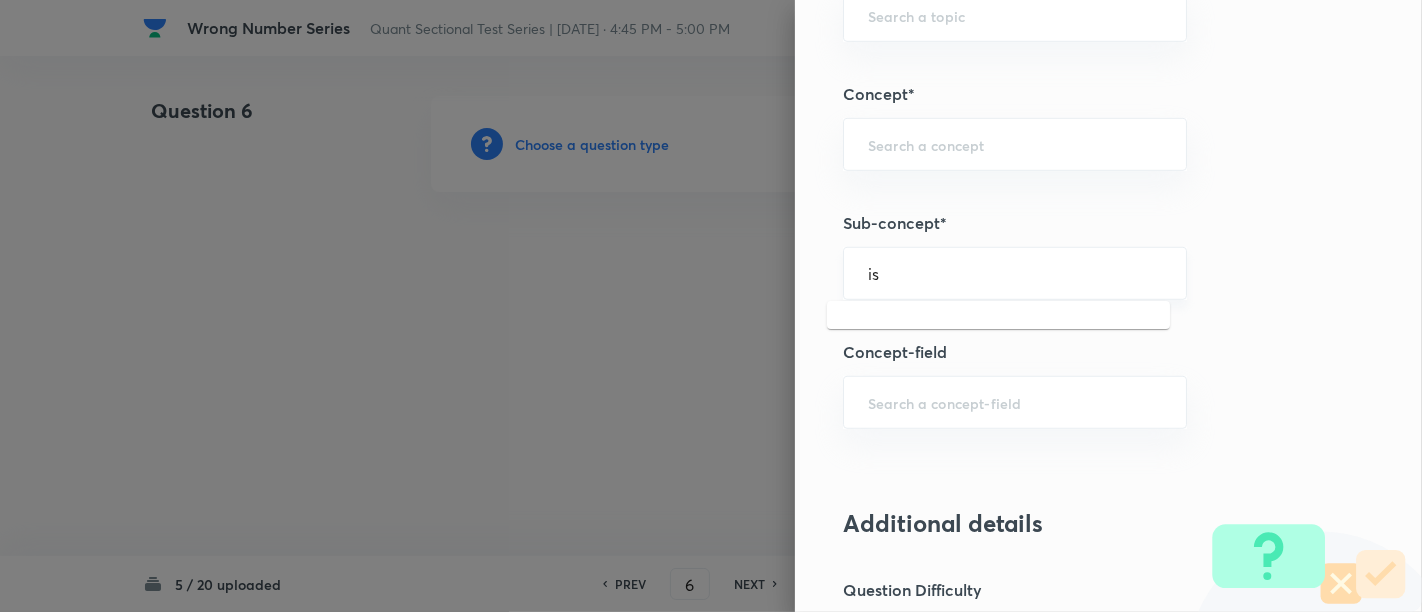 type on "i" 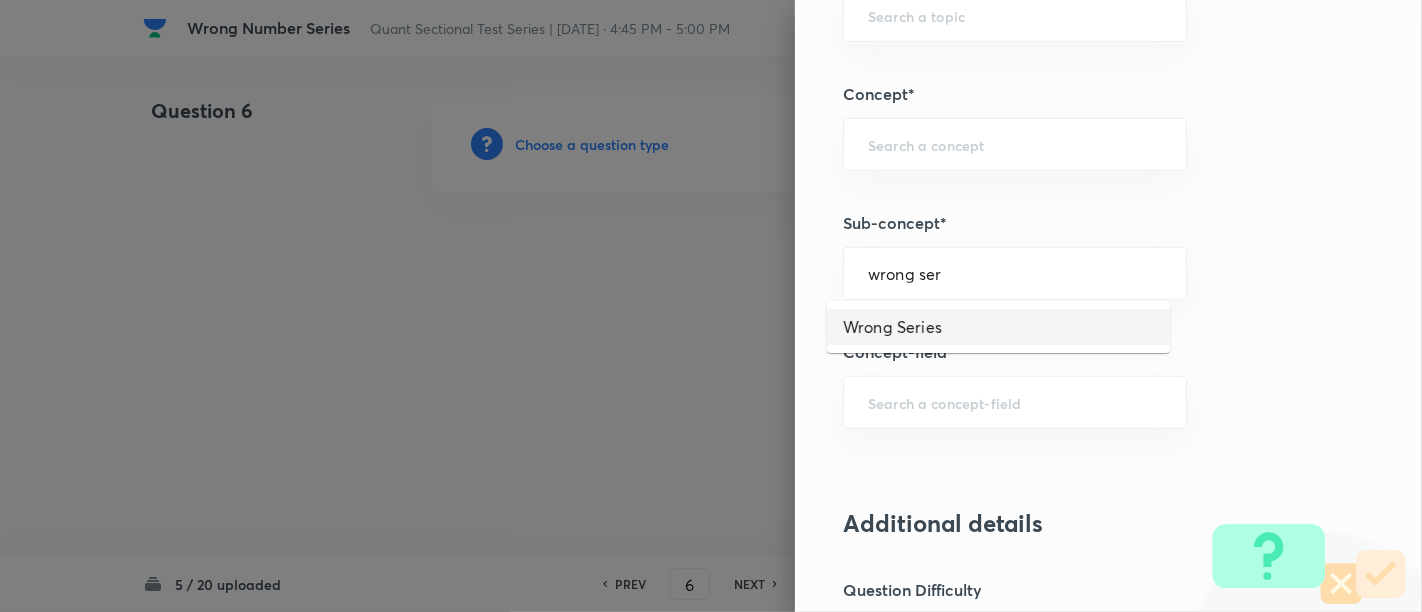 click on "Wrong Series" at bounding box center (998, 327) 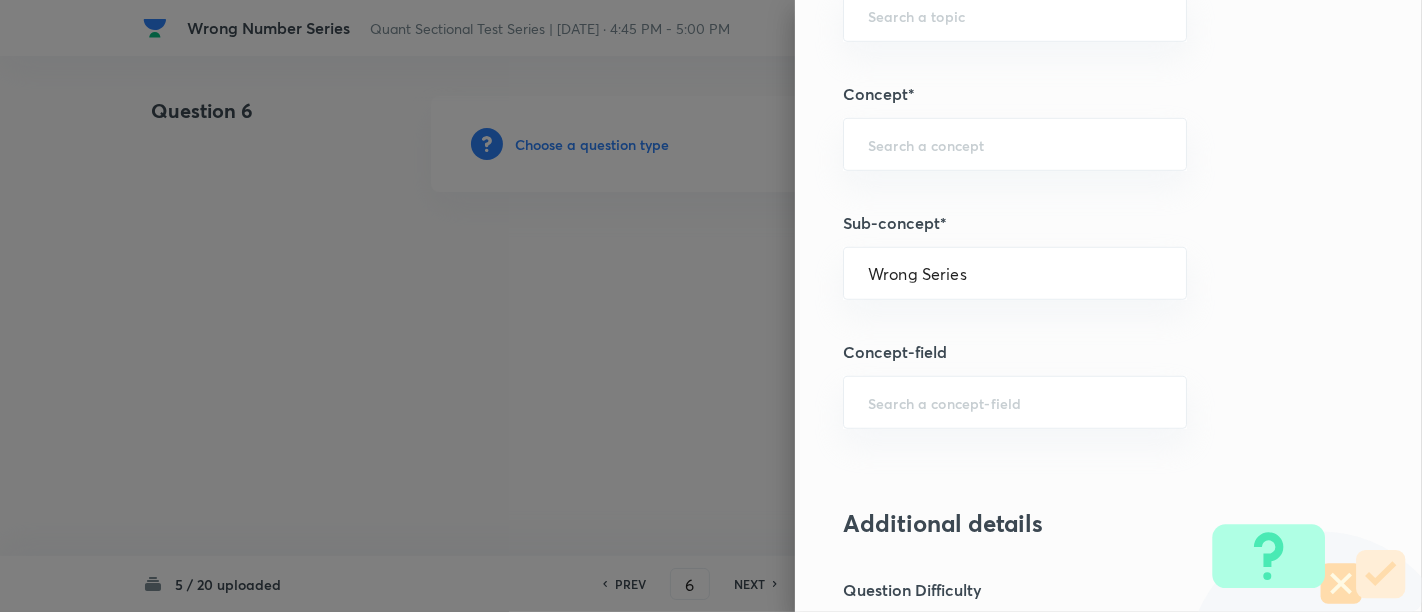type on "Quantitative Aptitude" 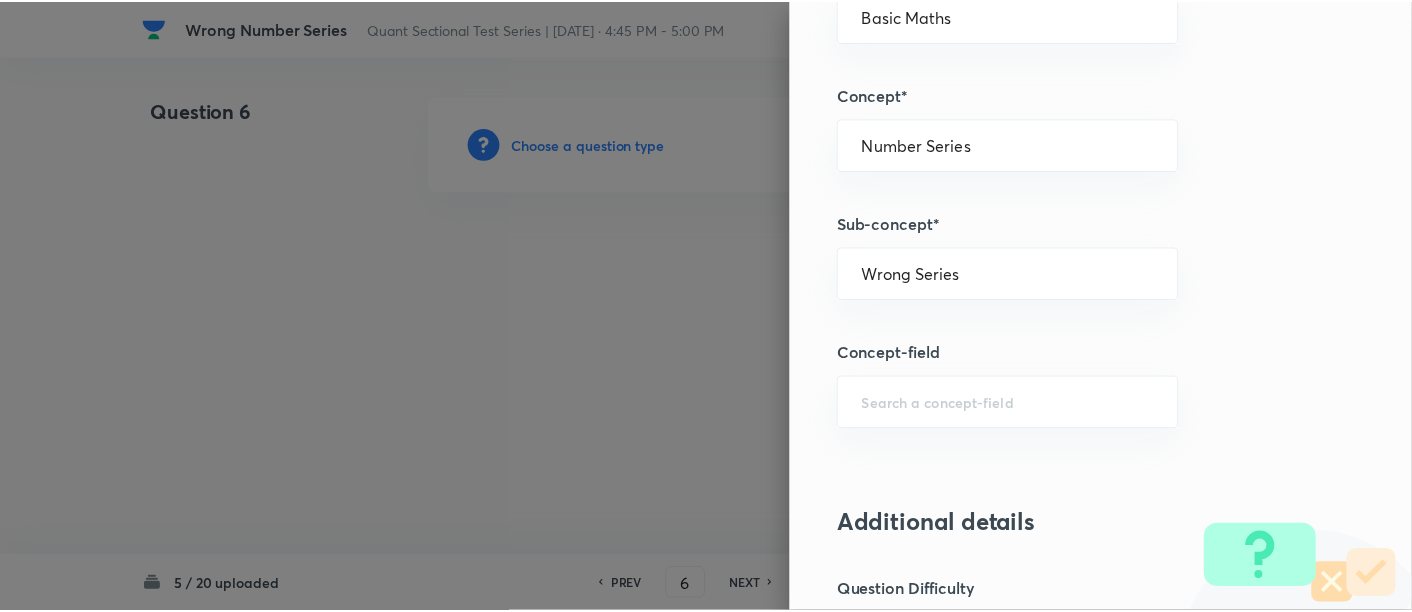 scroll, scrollTop: 2108, scrollLeft: 0, axis: vertical 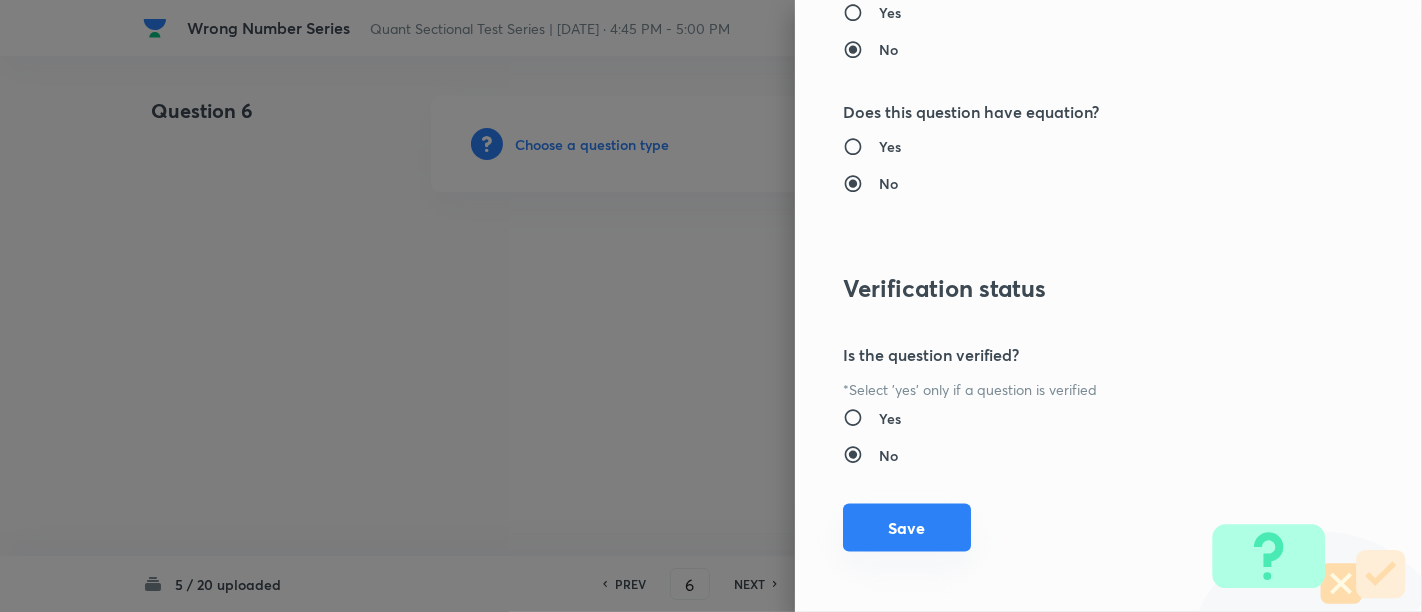 click on "Save" at bounding box center (907, 528) 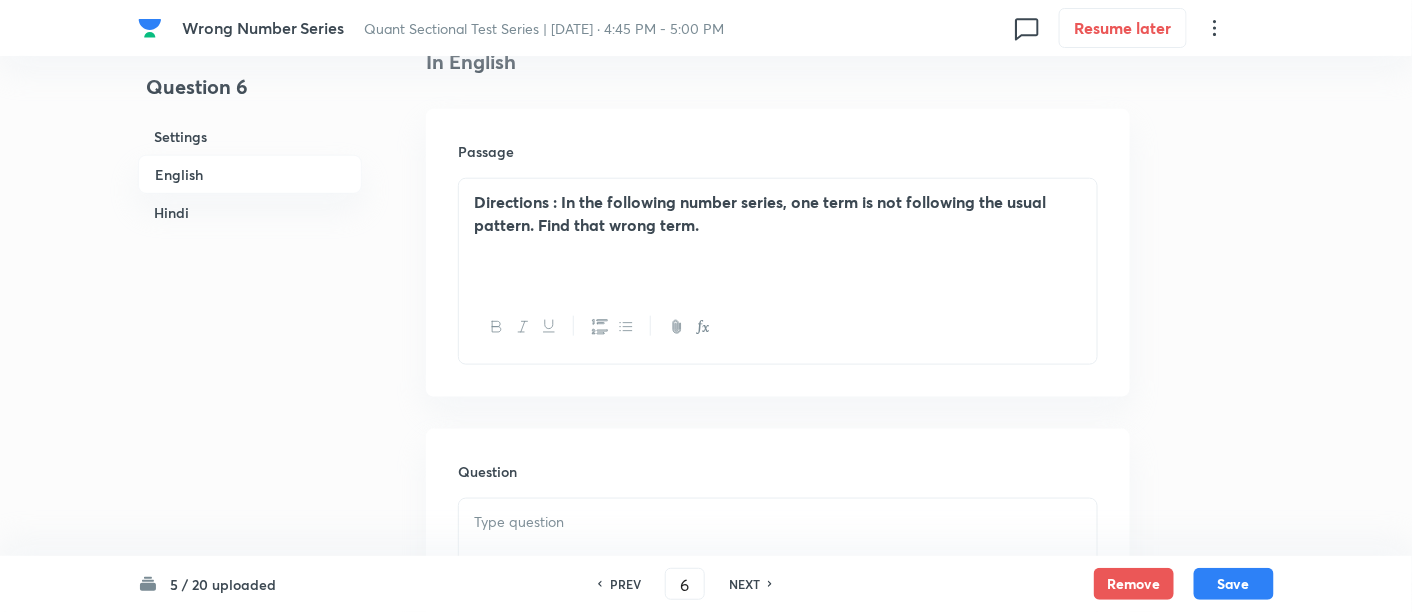 scroll, scrollTop: 550, scrollLeft: 0, axis: vertical 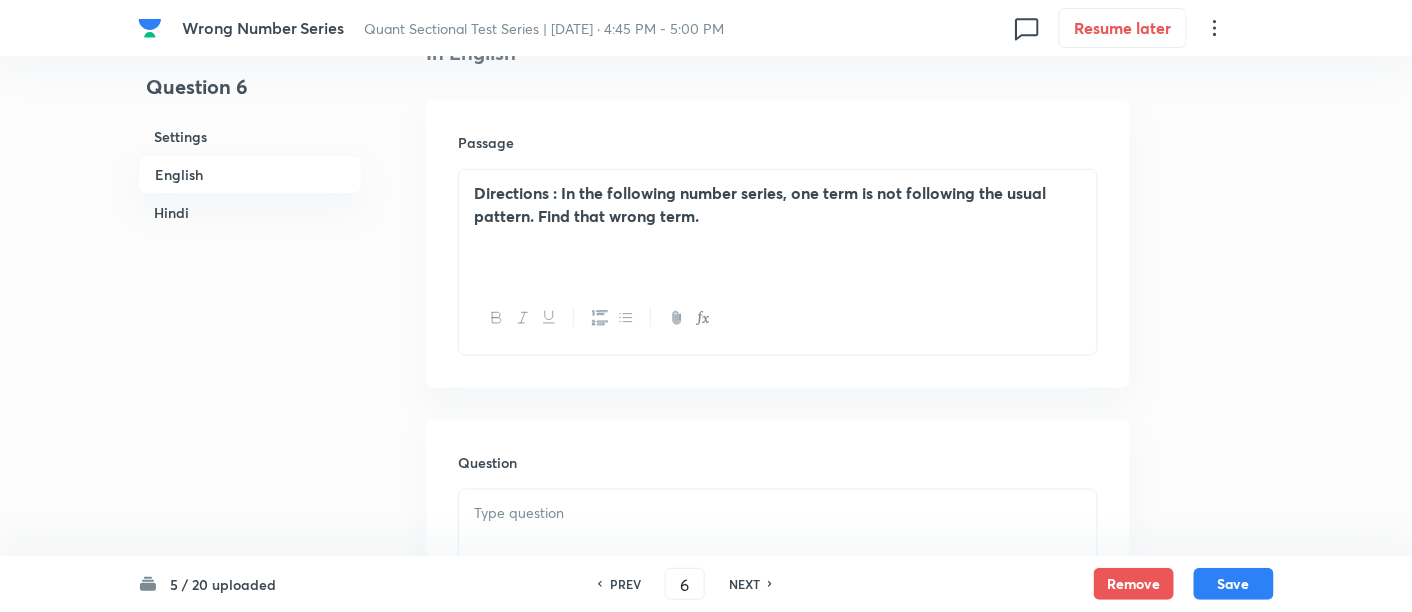 click at bounding box center (778, 513) 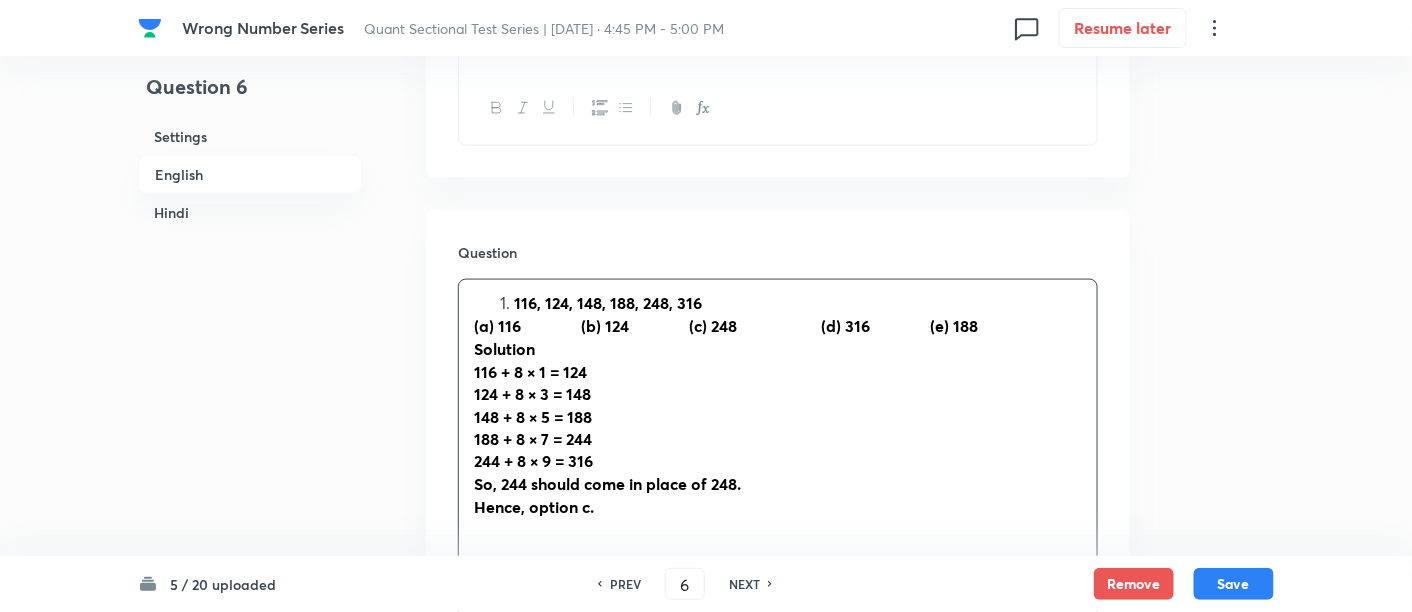 scroll, scrollTop: 820, scrollLeft: 0, axis: vertical 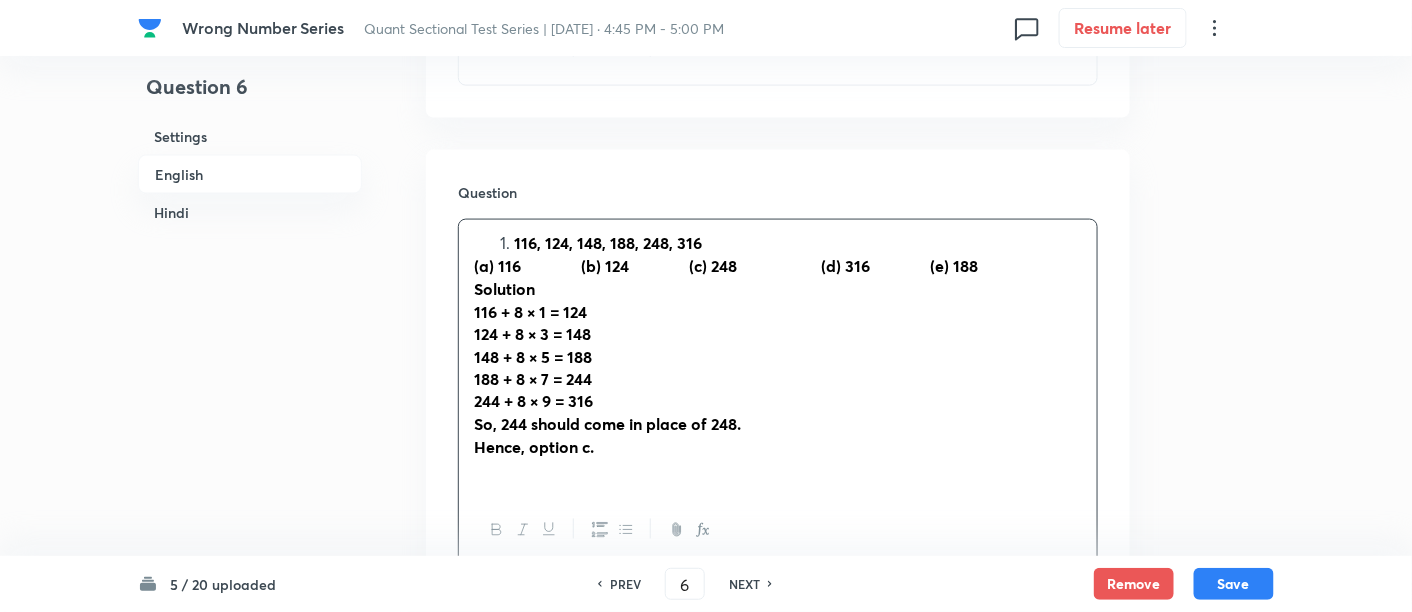 click on "116, 124, 148, 188, 248, 316" at bounding box center (798, 243) 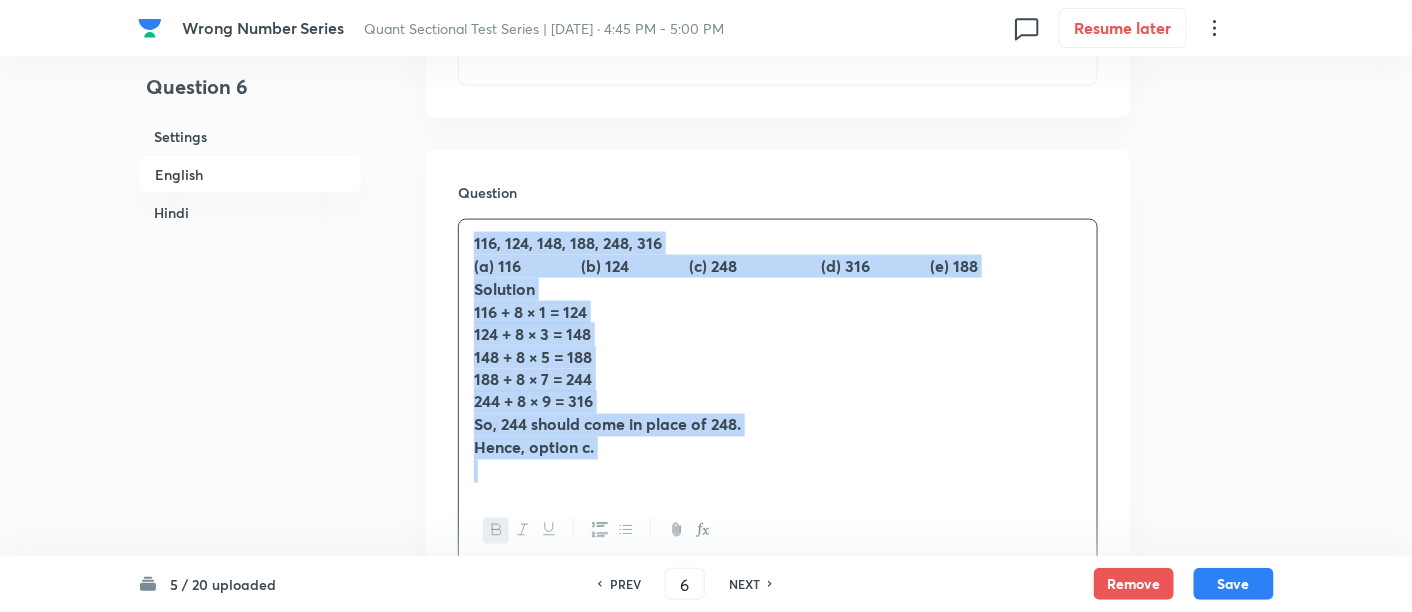 drag, startPoint x: 467, startPoint y: 242, endPoint x: 762, endPoint y: 575, distance: 444.87527 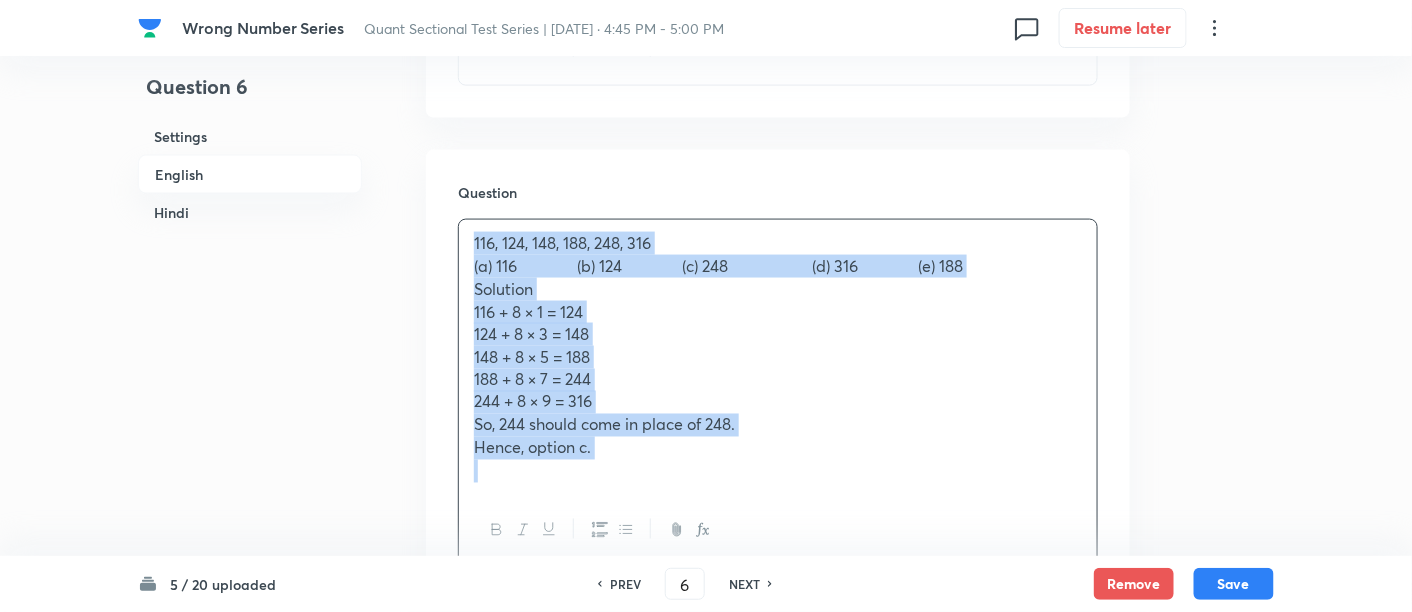 copy on "116, 124, 148, 188, 248, 316  (a) 116              	(b) 124              	(c) 248                    	(d) 316              	(e) 188  Solution 116 + 8 × 1 = 124 124 + 8 × 3 = 148 148 + 8 × 5 = 188 188 + 8 × 7 = 244 244 + 8 × 9 = 316 So, 244 should come in place of 248. Hence, option c." 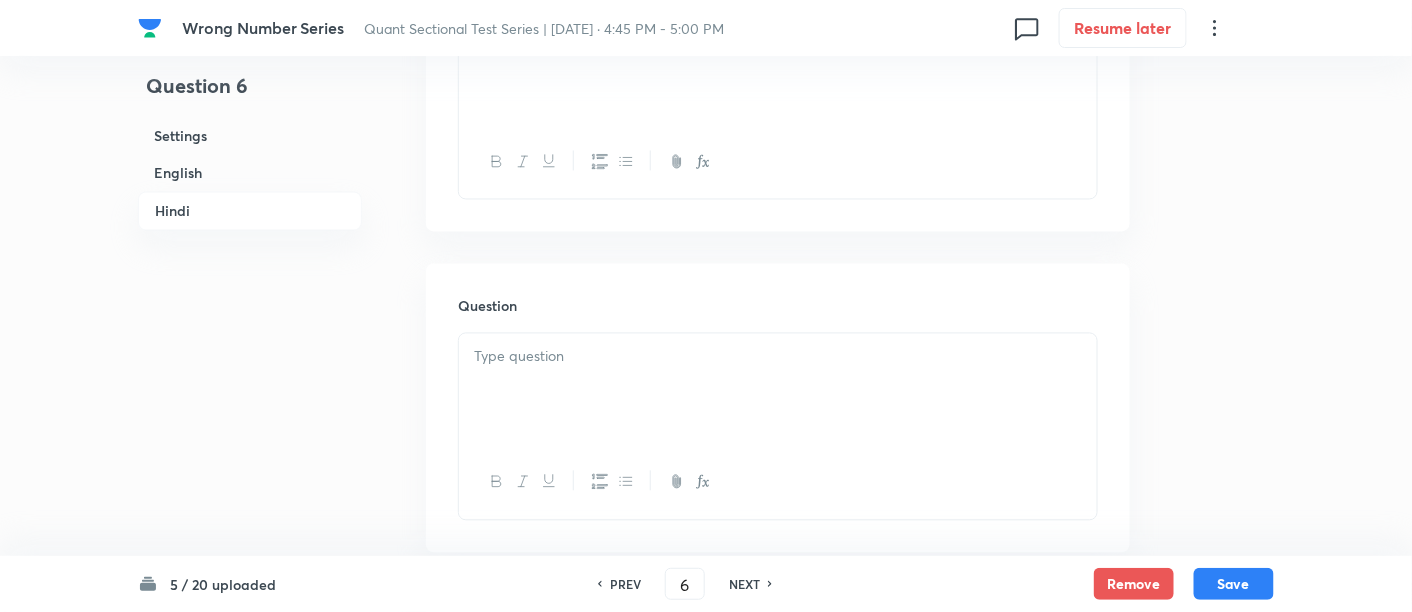 scroll, scrollTop: 3563, scrollLeft: 0, axis: vertical 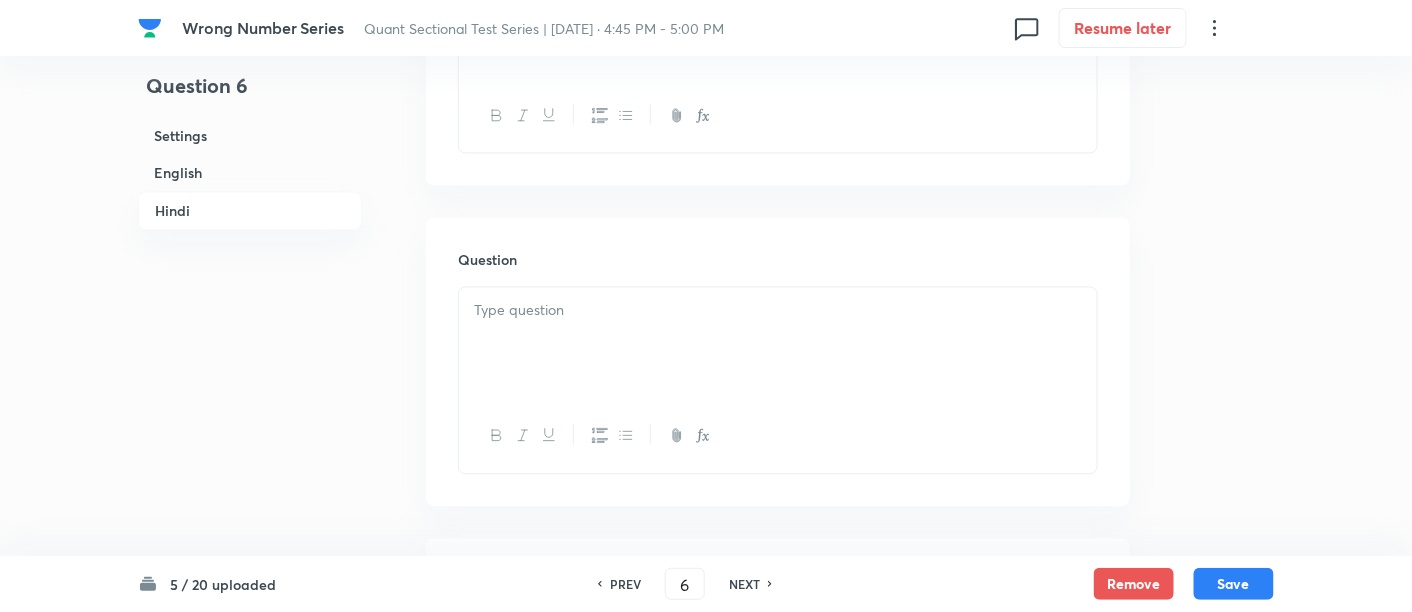 click at bounding box center (778, 344) 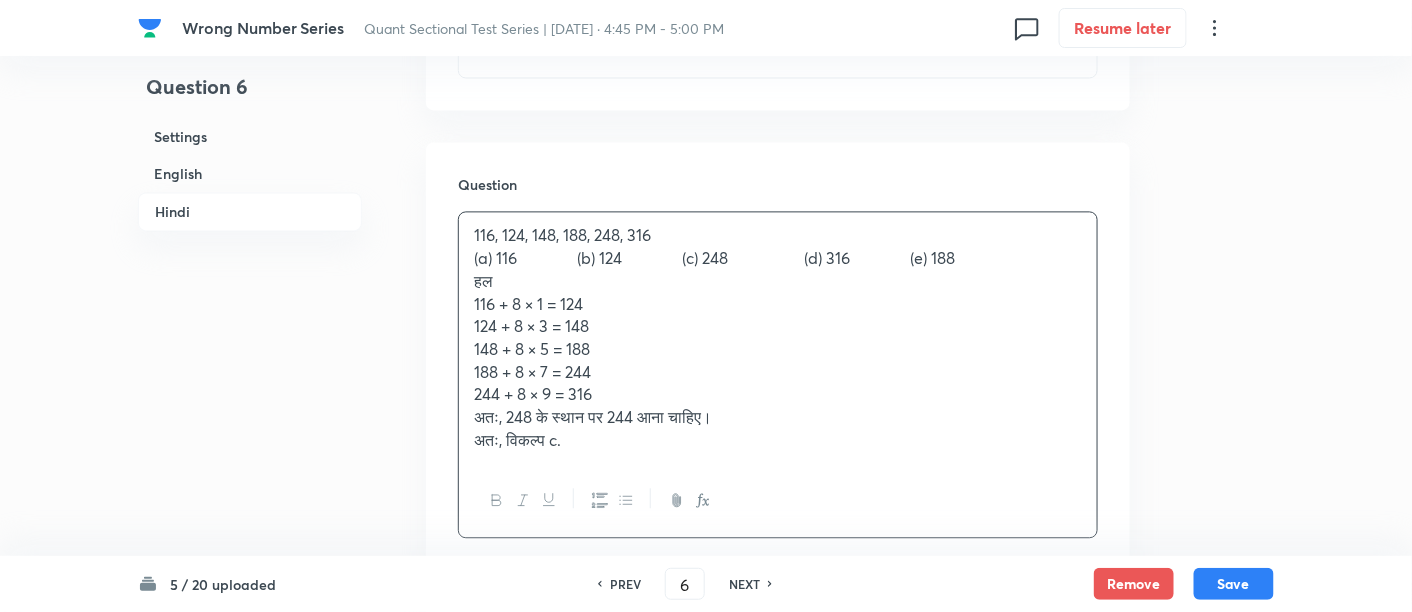 scroll, scrollTop: 3648, scrollLeft: 0, axis: vertical 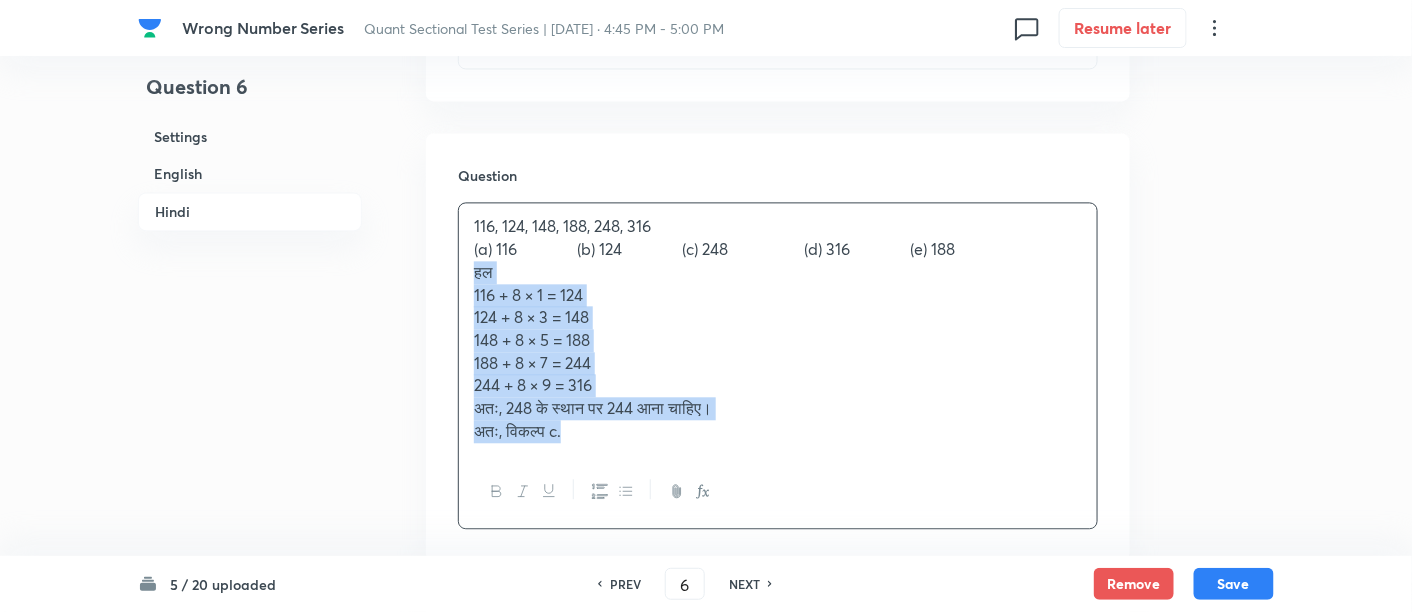 drag, startPoint x: 463, startPoint y: 275, endPoint x: 652, endPoint y: 447, distance: 255.54843 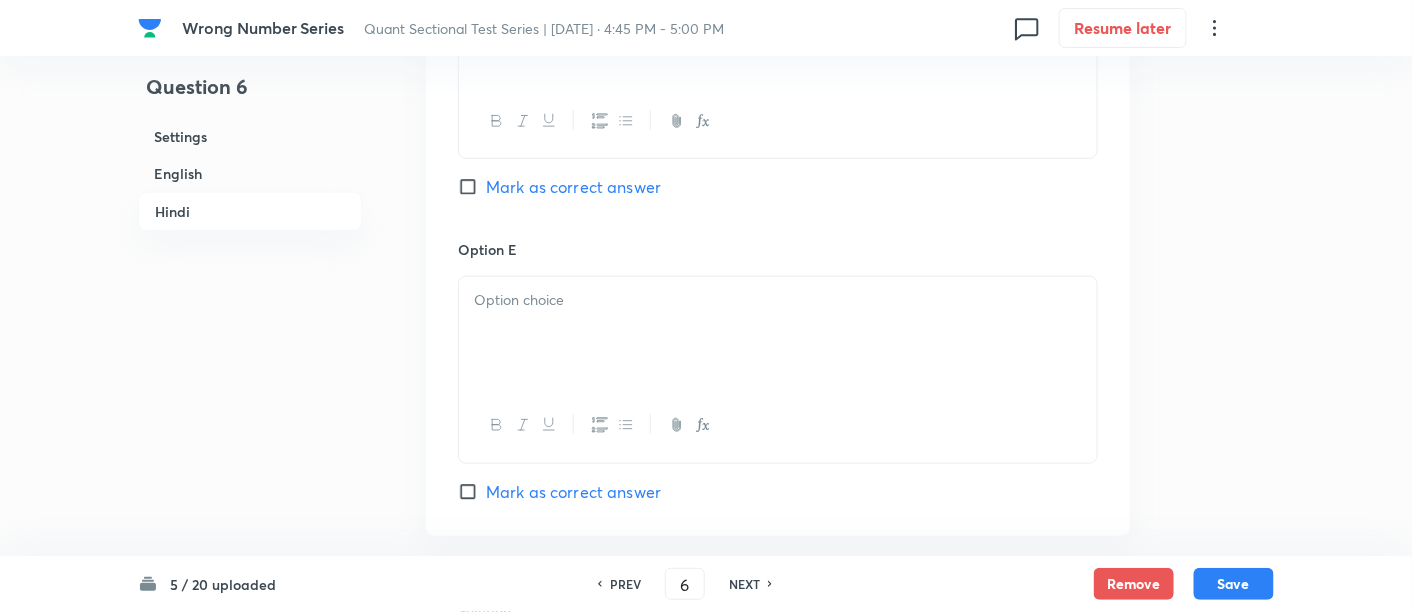 scroll, scrollTop: 5524, scrollLeft: 0, axis: vertical 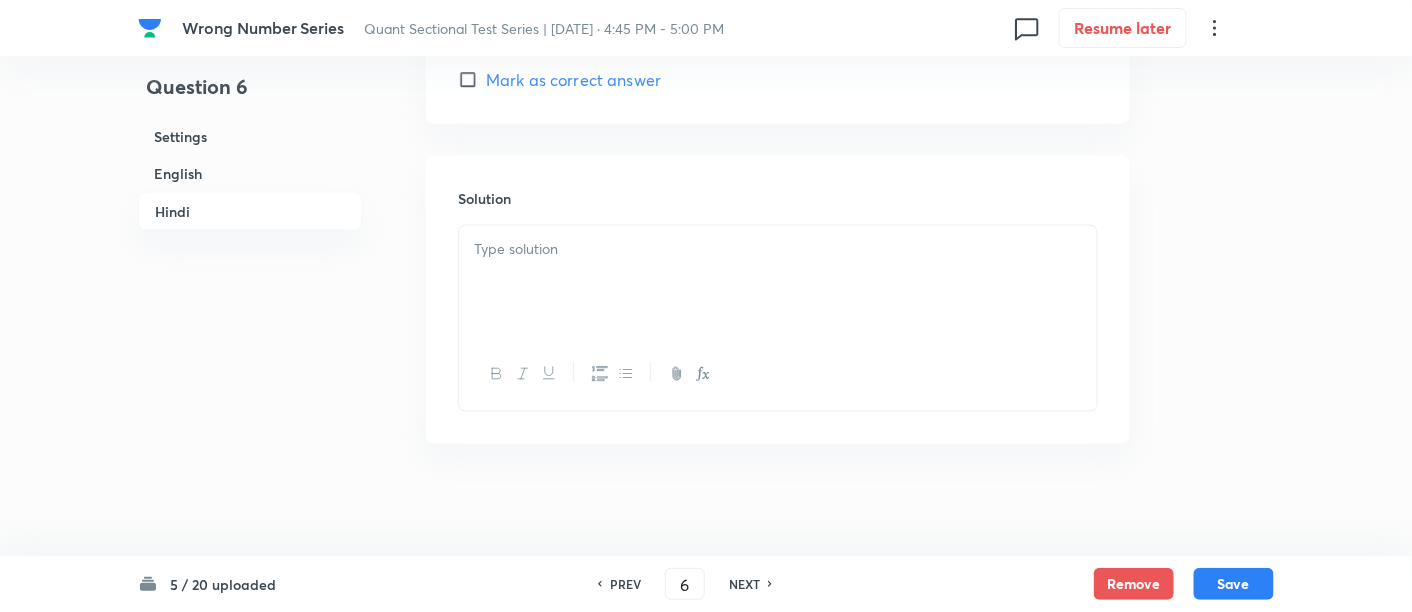 click at bounding box center (778, 282) 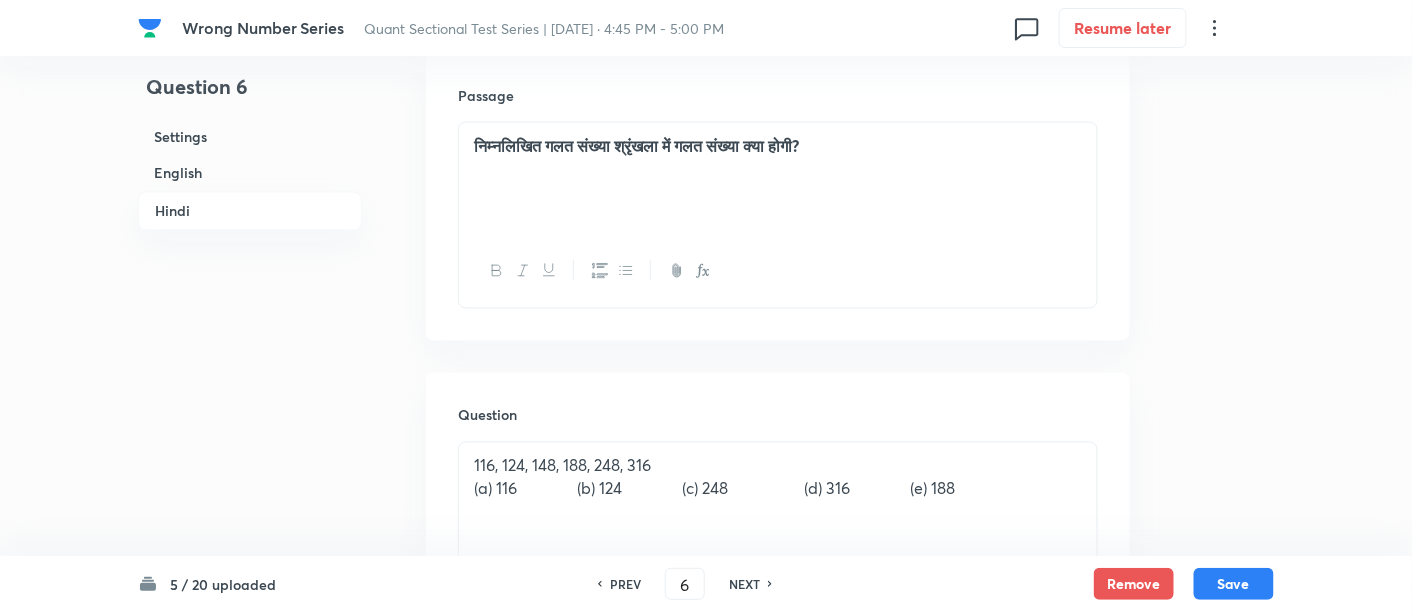 scroll, scrollTop: 3410, scrollLeft: 0, axis: vertical 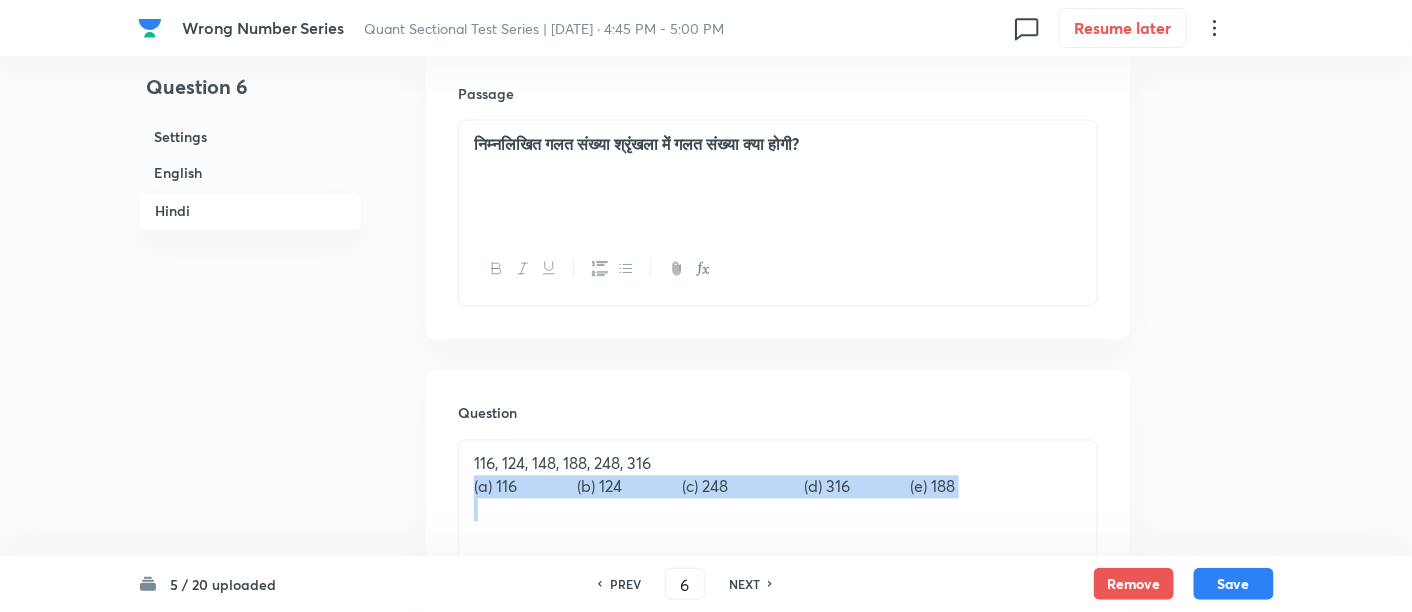 drag, startPoint x: 468, startPoint y: 485, endPoint x: 1065, endPoint y: 521, distance: 598.0845 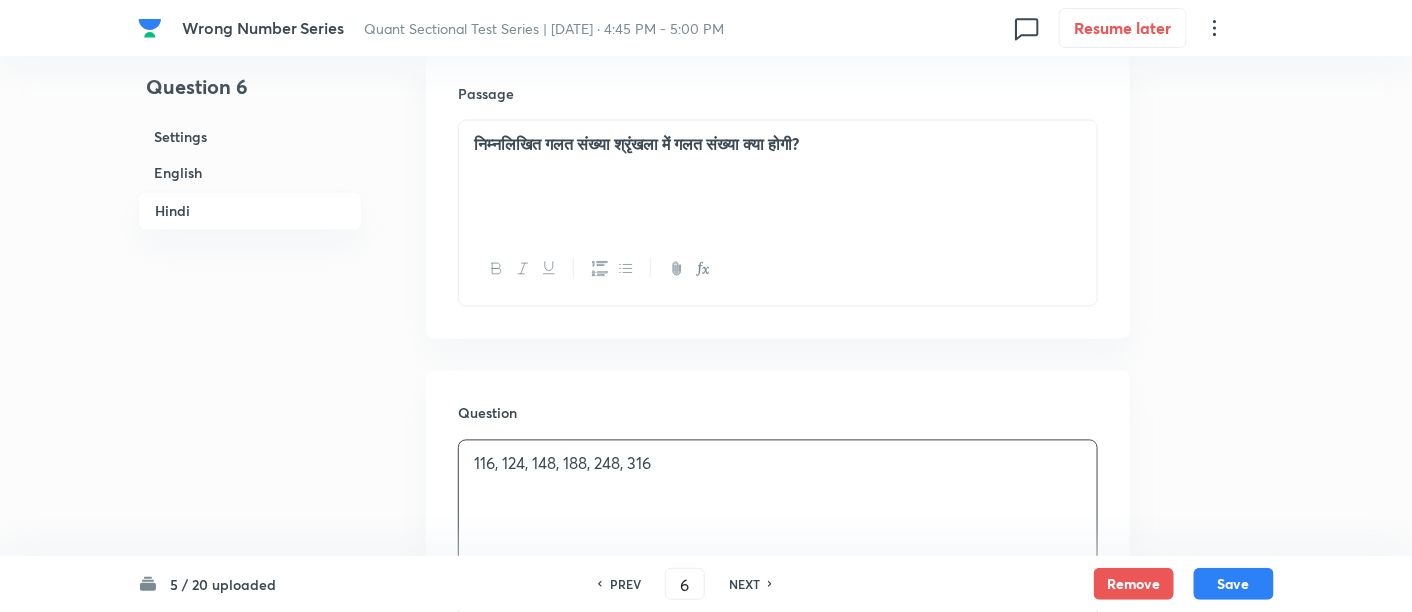 scroll, scrollTop: 3806, scrollLeft: 0, axis: vertical 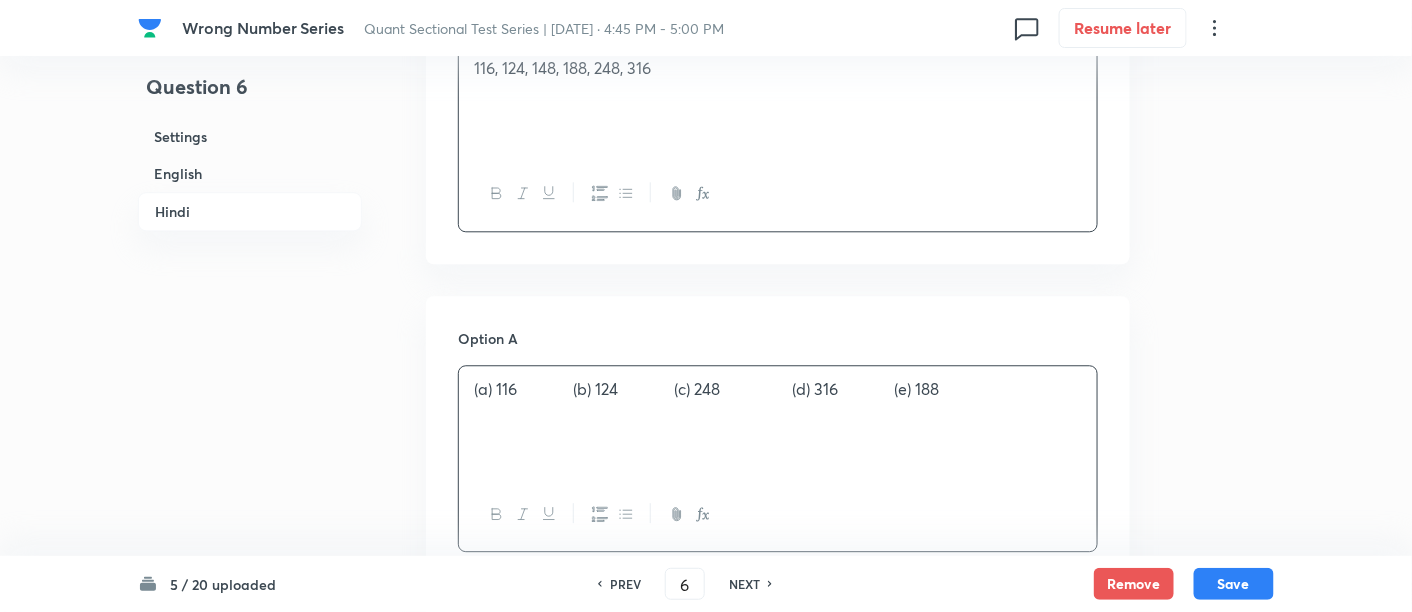 click on "(a) 116              (b) 124              (c) 248                  (d) 316              (e) 188" at bounding box center [778, 422] 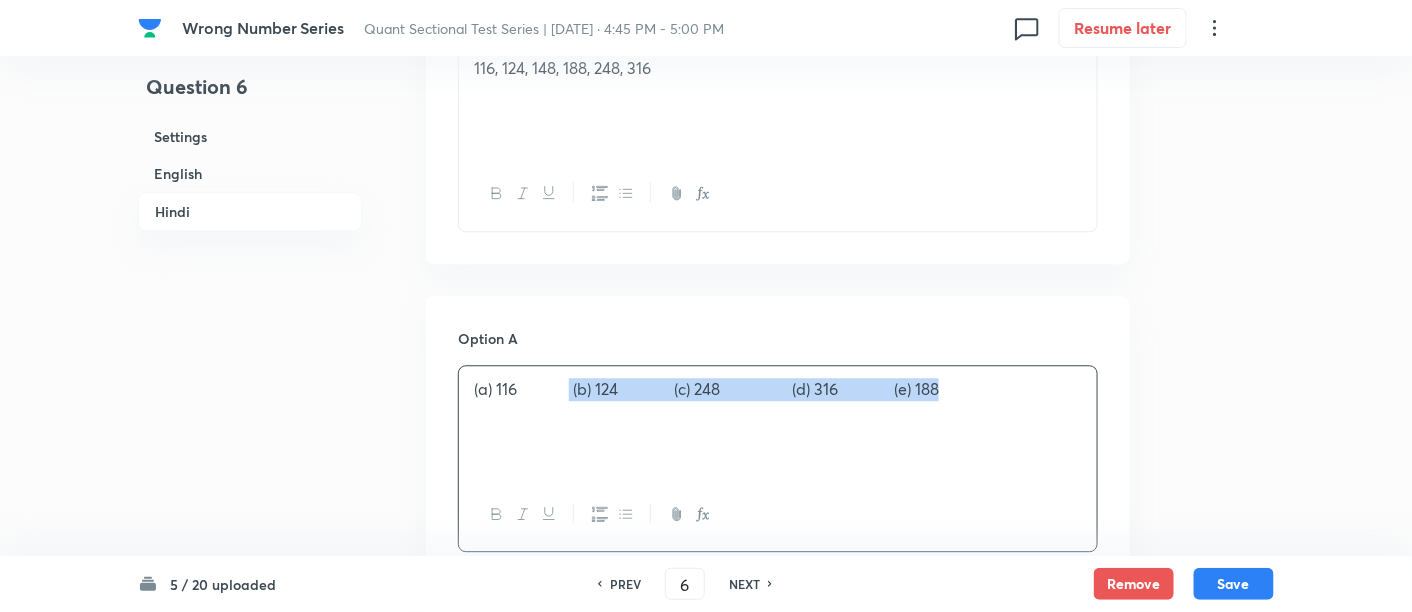 drag, startPoint x: 574, startPoint y: 384, endPoint x: 1285, endPoint y: 504, distance: 721.0555 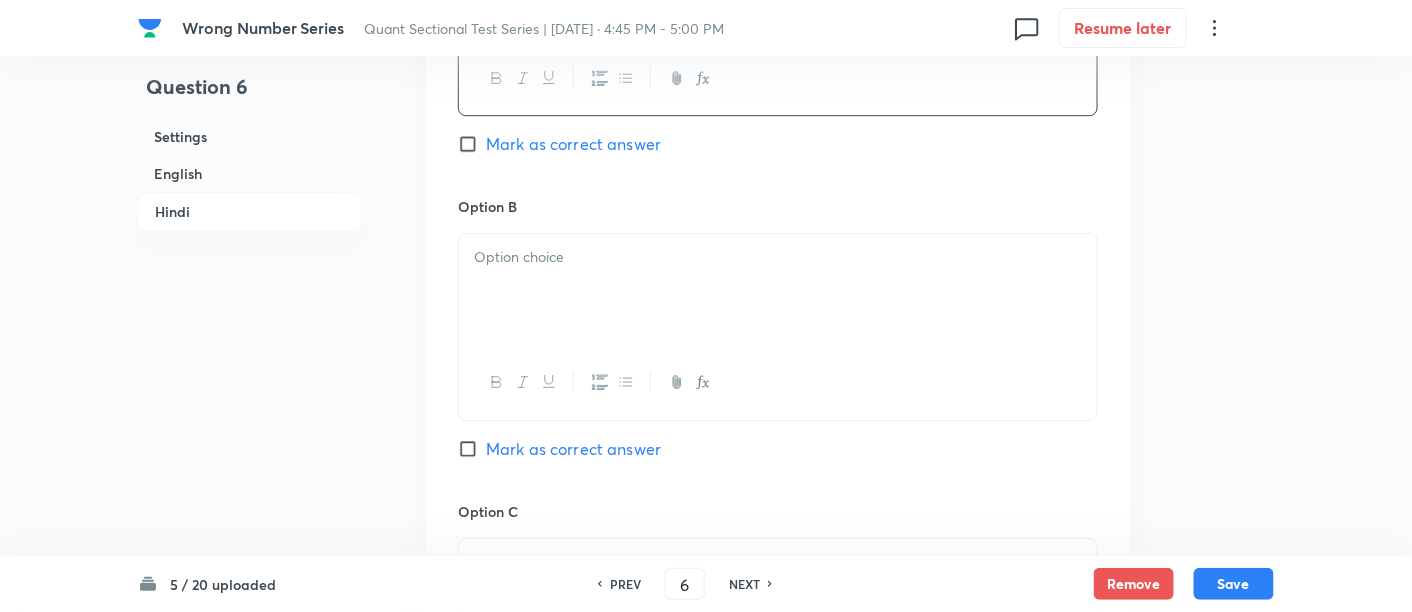 scroll, scrollTop: 4241, scrollLeft: 0, axis: vertical 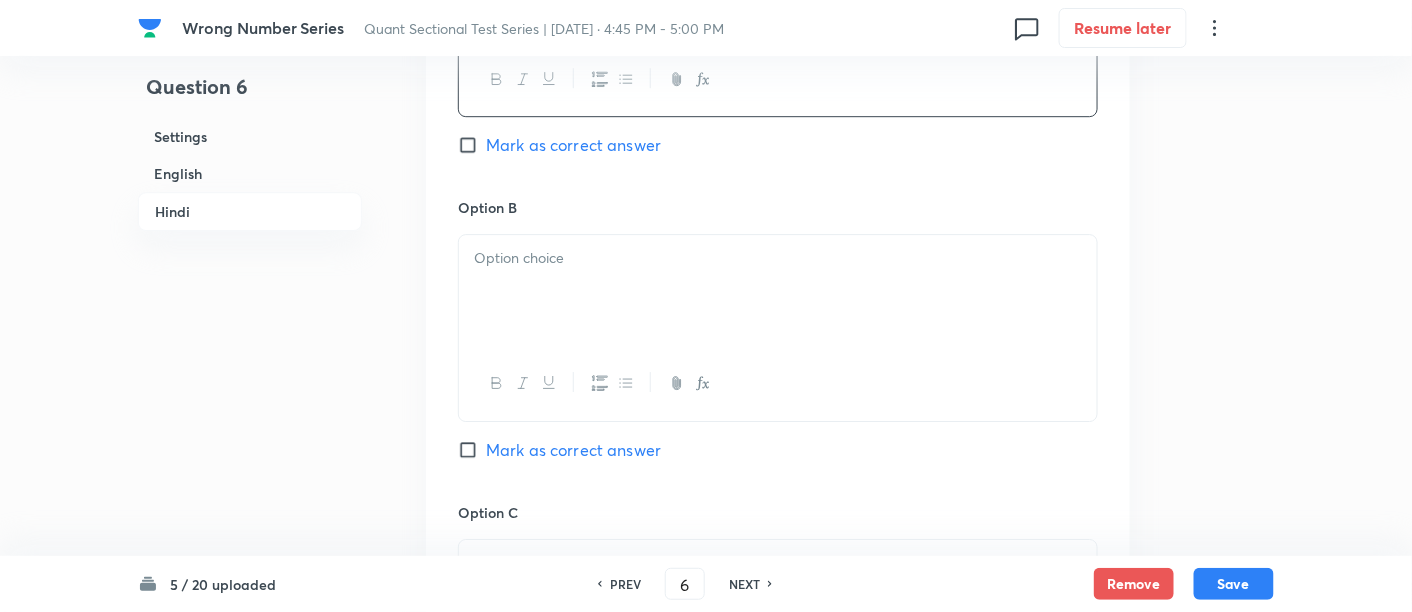 click at bounding box center [778, 291] 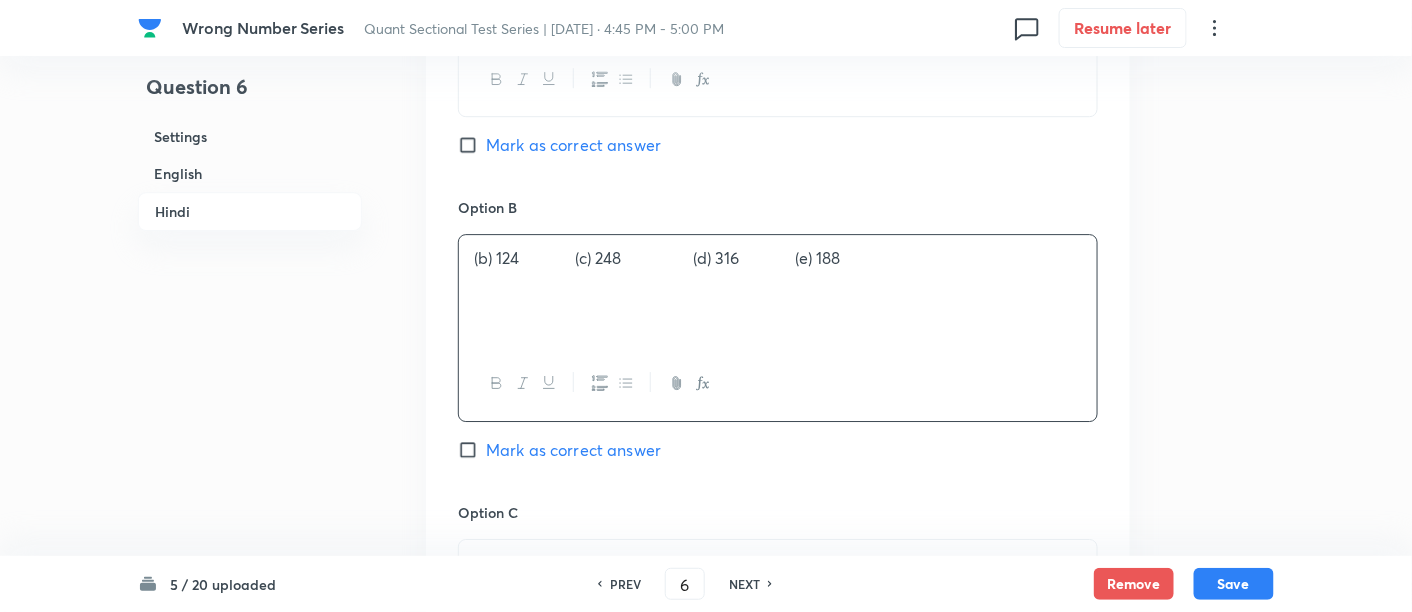 drag, startPoint x: 581, startPoint y: 257, endPoint x: 1011, endPoint y: 337, distance: 437.37854 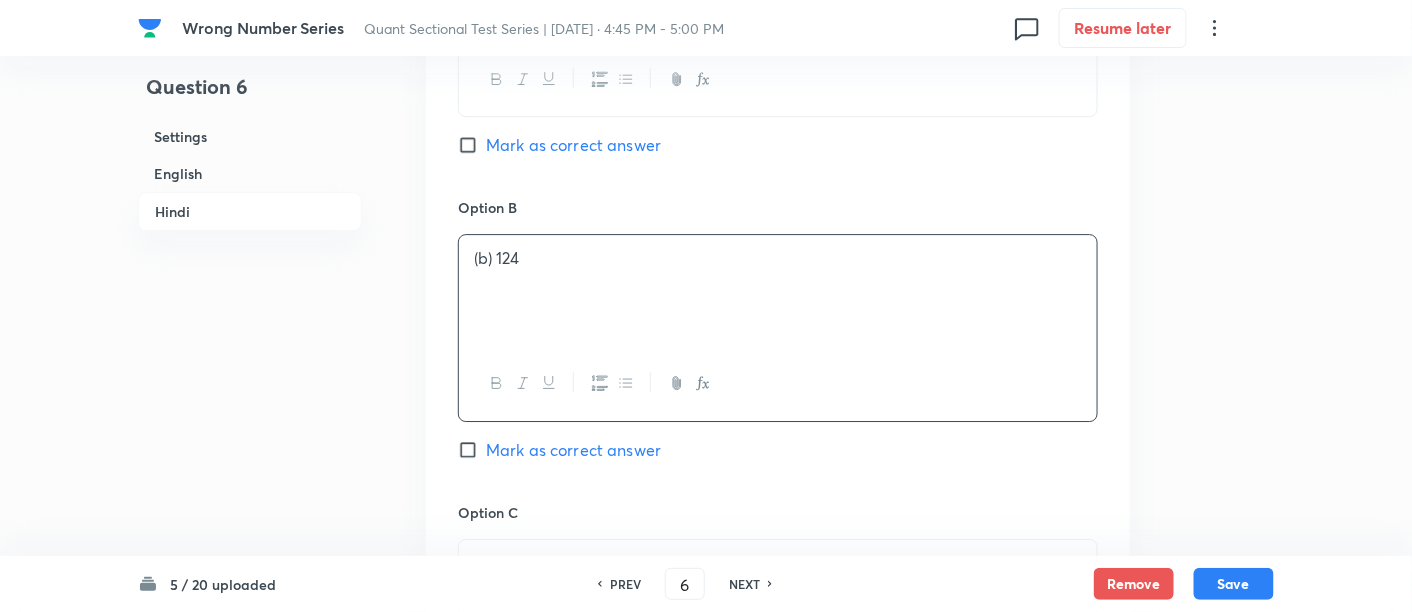 scroll, scrollTop: 4493, scrollLeft: 0, axis: vertical 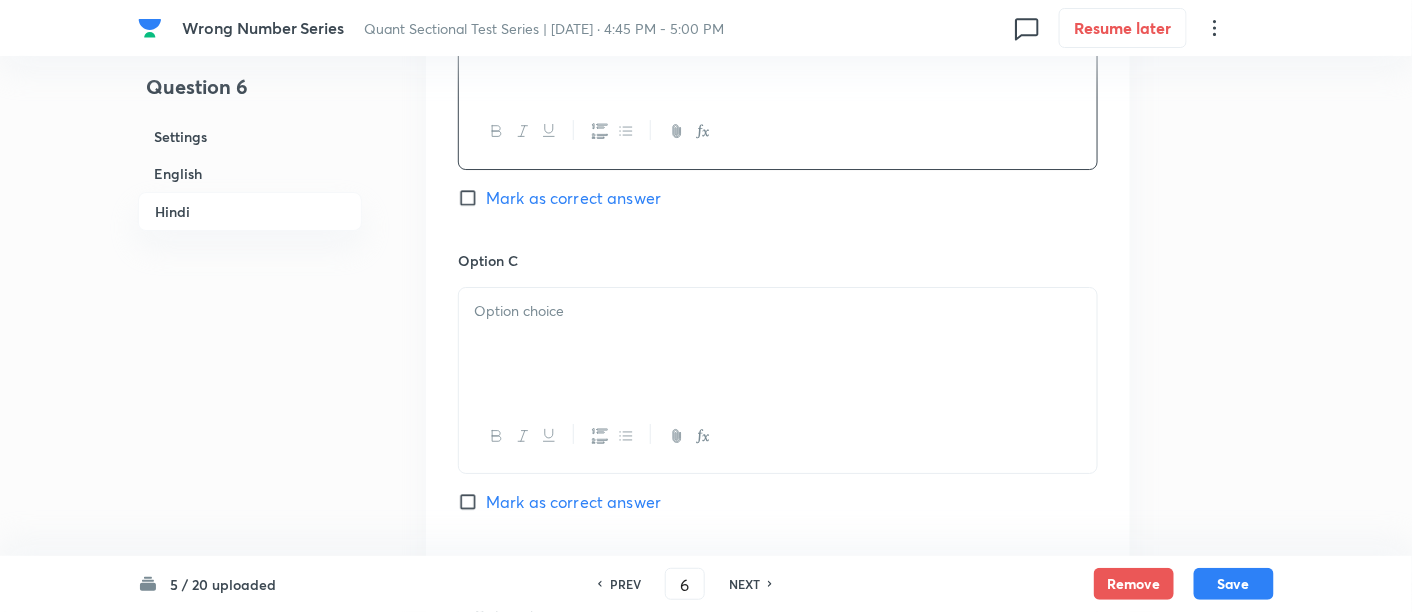 click at bounding box center [778, 344] 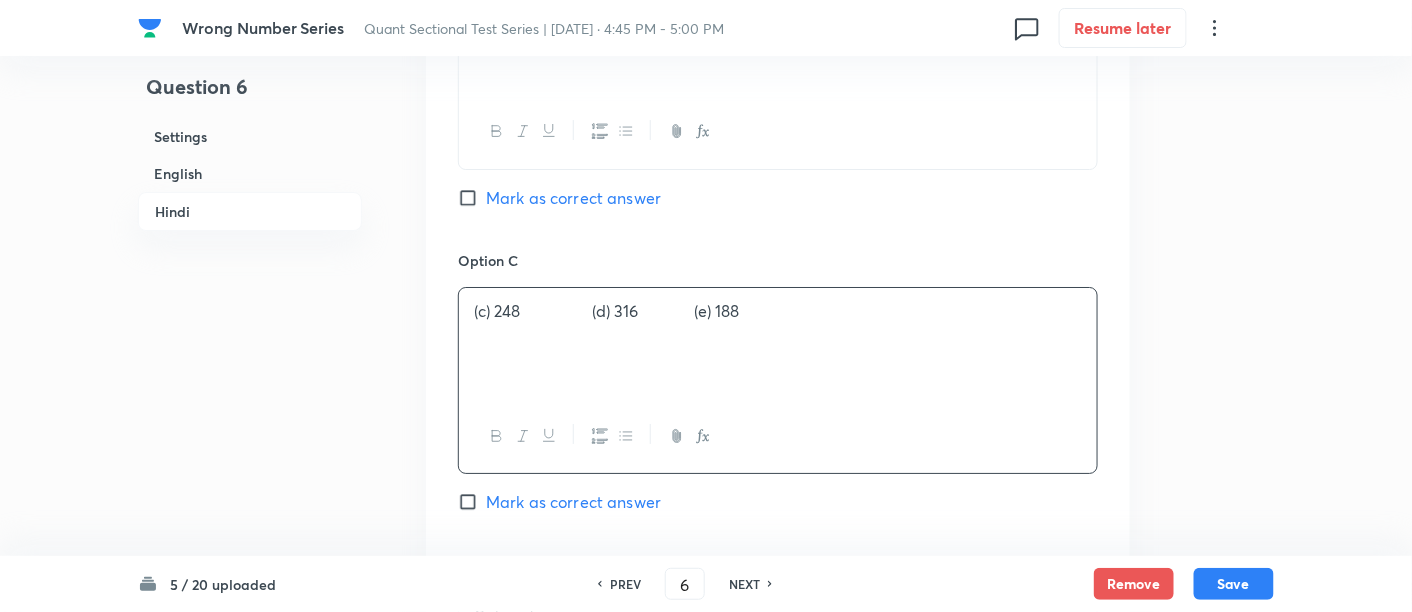drag, startPoint x: 598, startPoint y: 305, endPoint x: 894, endPoint y: 350, distance: 299.40106 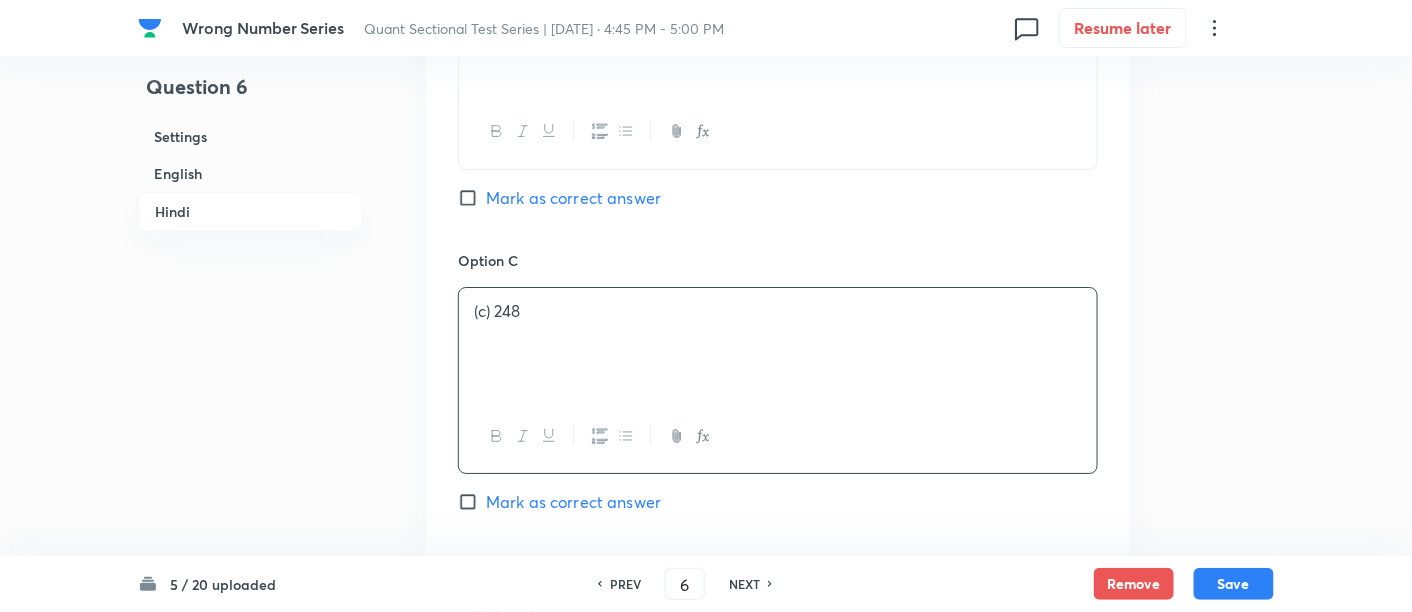 click on "Mark as correct answer" at bounding box center (573, 502) 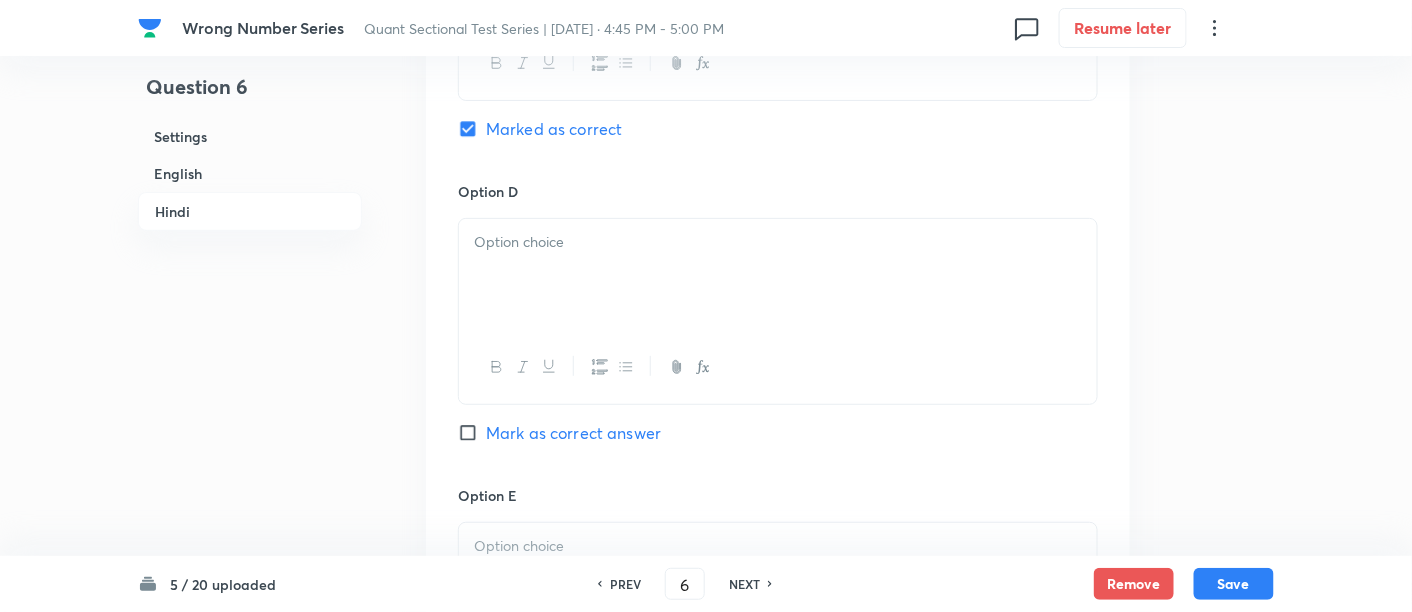 checkbox on "true" 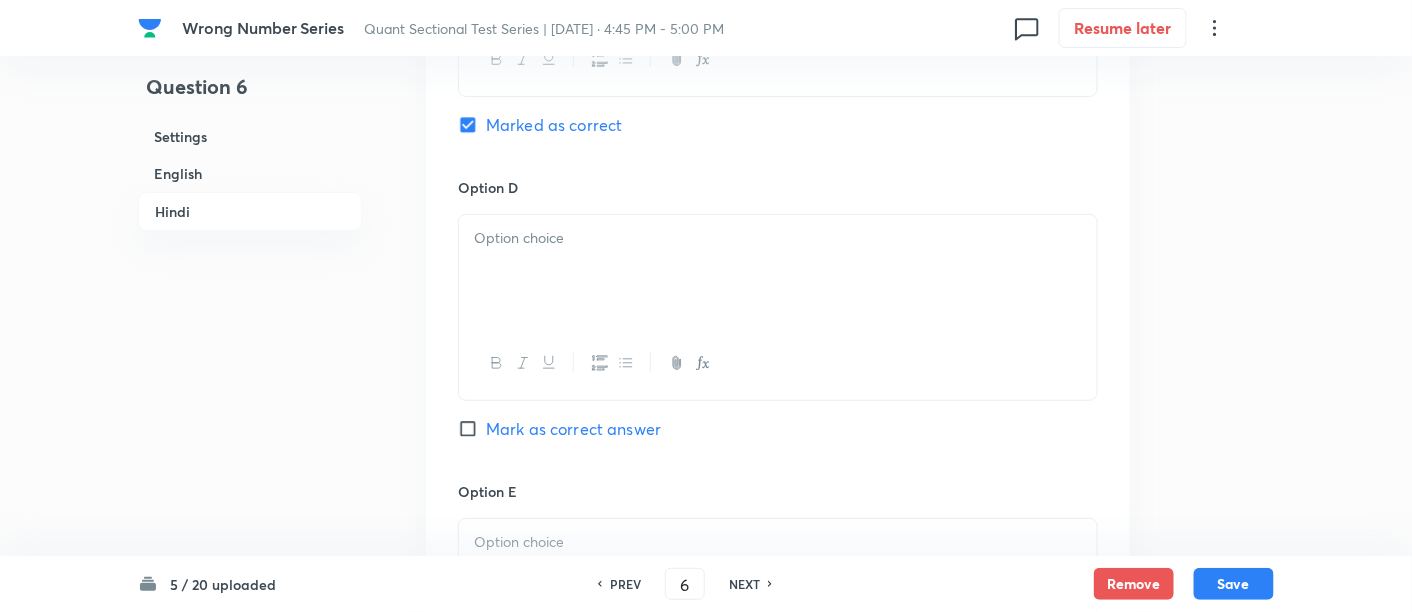 scroll, scrollTop: 4871, scrollLeft: 0, axis: vertical 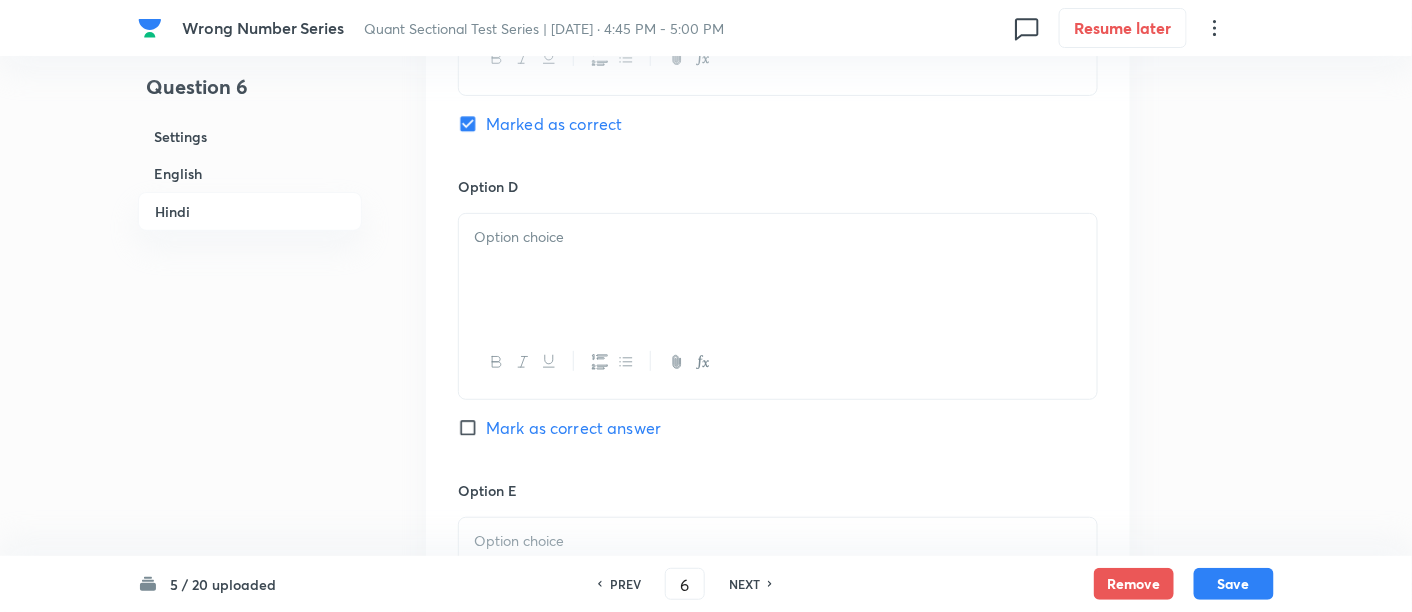 click at bounding box center (778, 270) 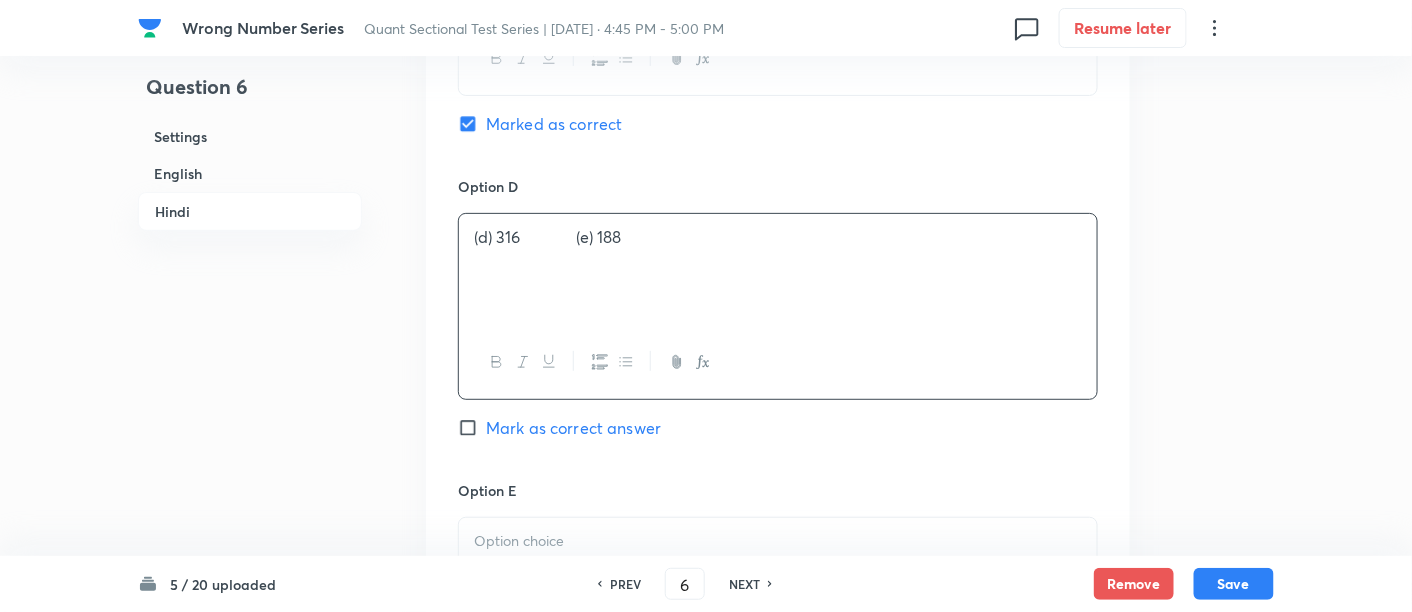 drag, startPoint x: 569, startPoint y: 233, endPoint x: 761, endPoint y: 298, distance: 202.70422 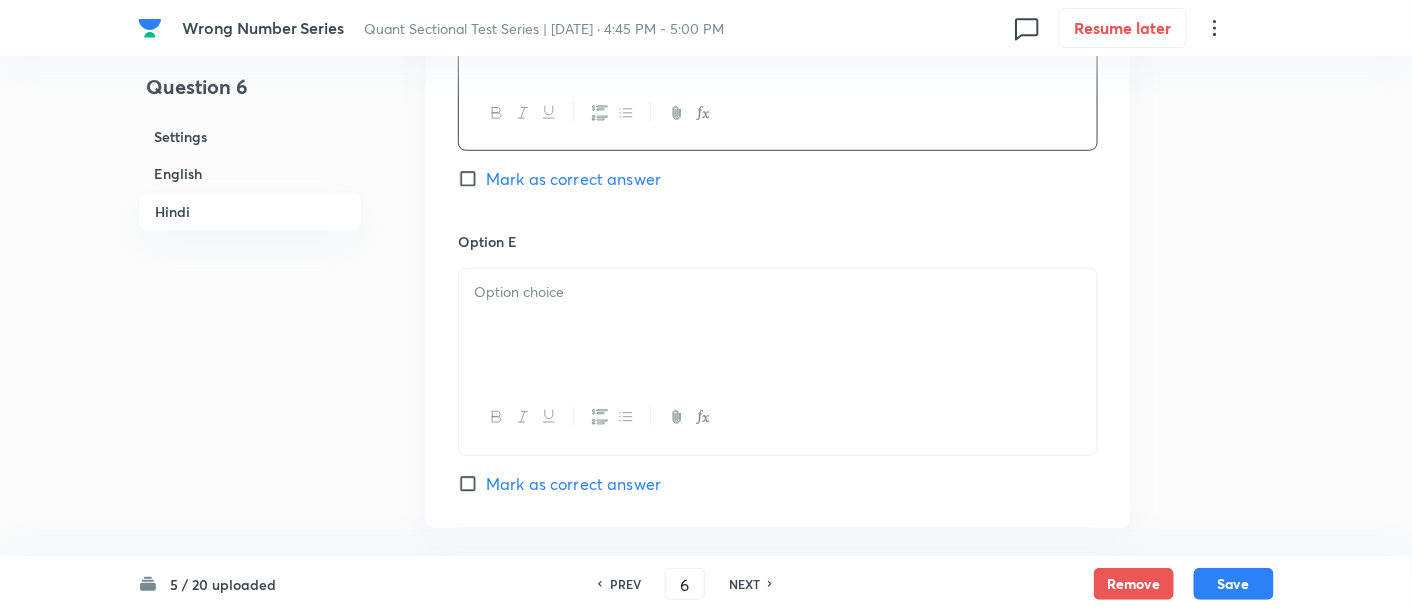 click at bounding box center [778, 325] 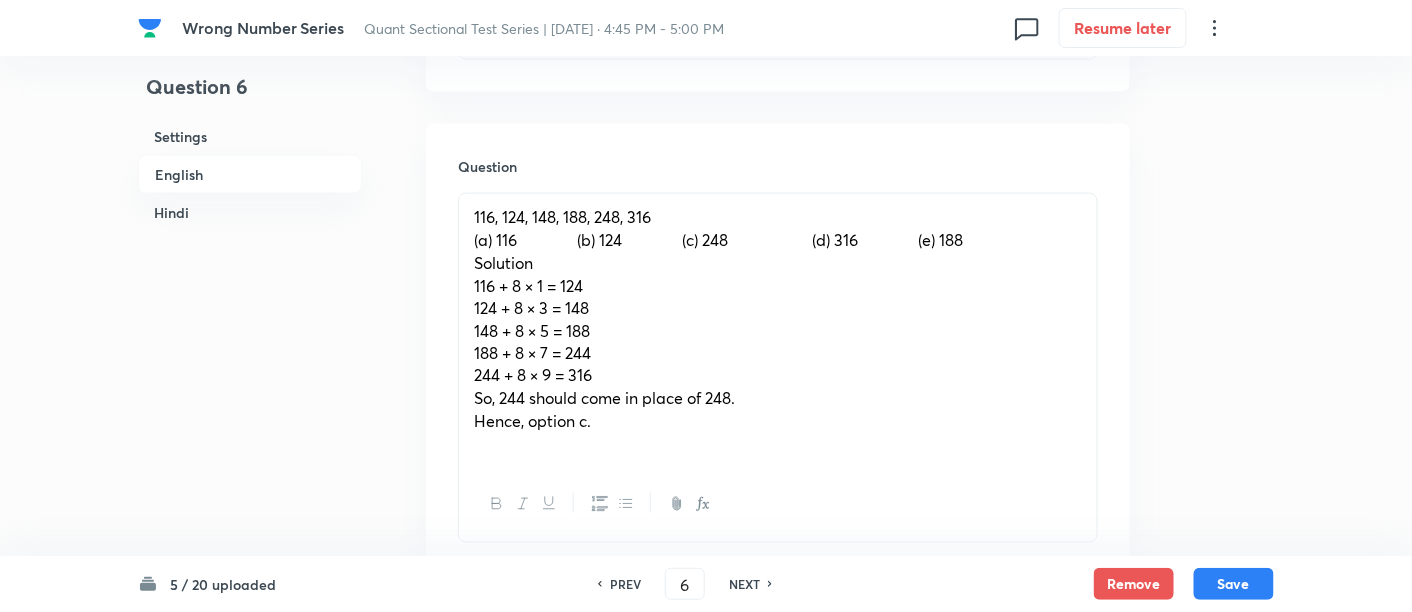 scroll, scrollTop: 845, scrollLeft: 0, axis: vertical 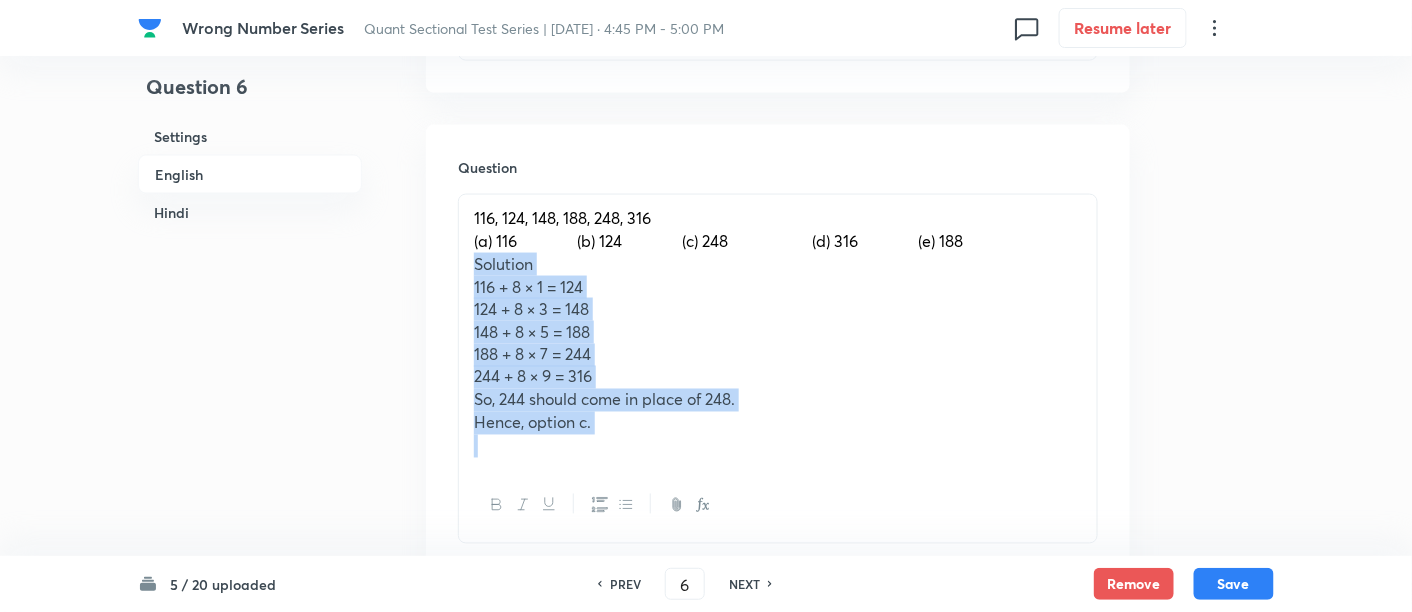 drag, startPoint x: 463, startPoint y: 262, endPoint x: 717, endPoint y: 469, distance: 327.666 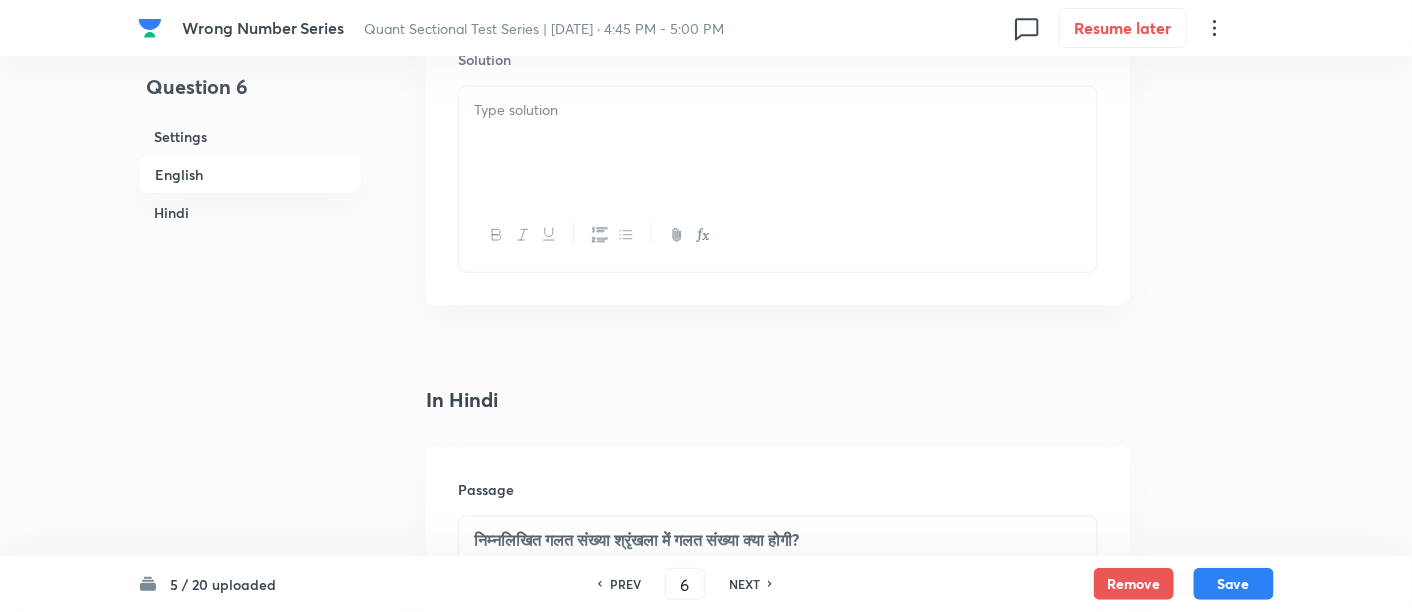 click at bounding box center [778, 143] 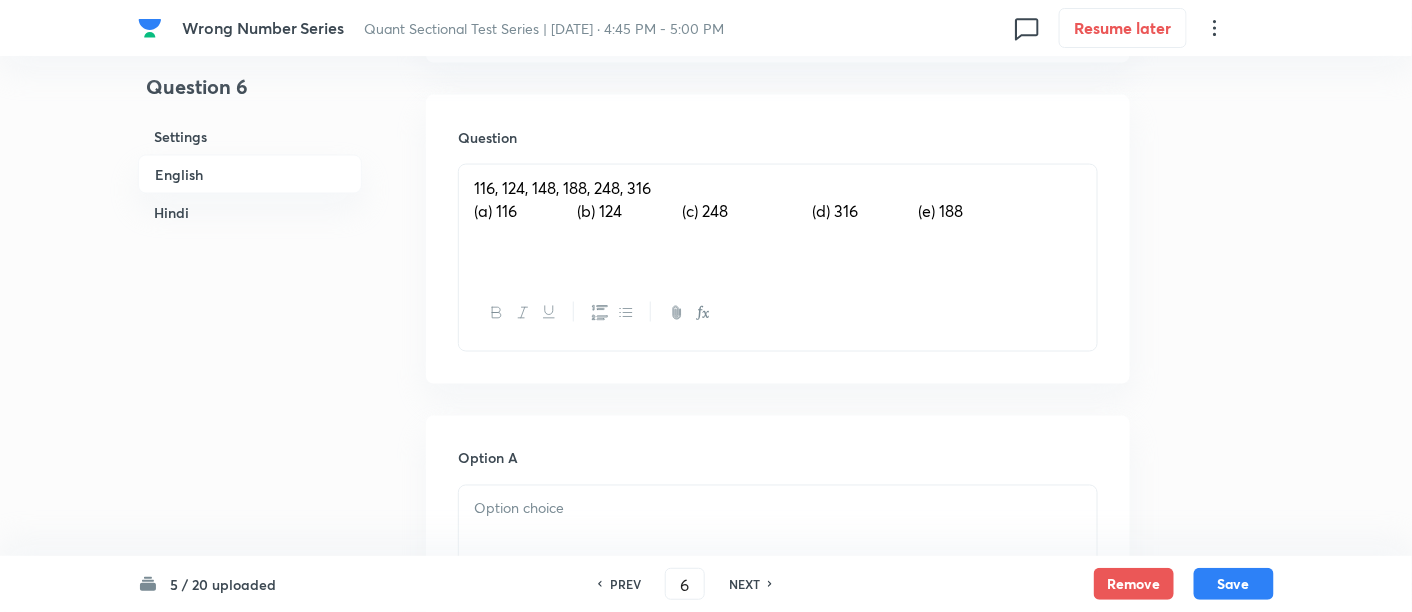 scroll, scrollTop: 903, scrollLeft: 0, axis: vertical 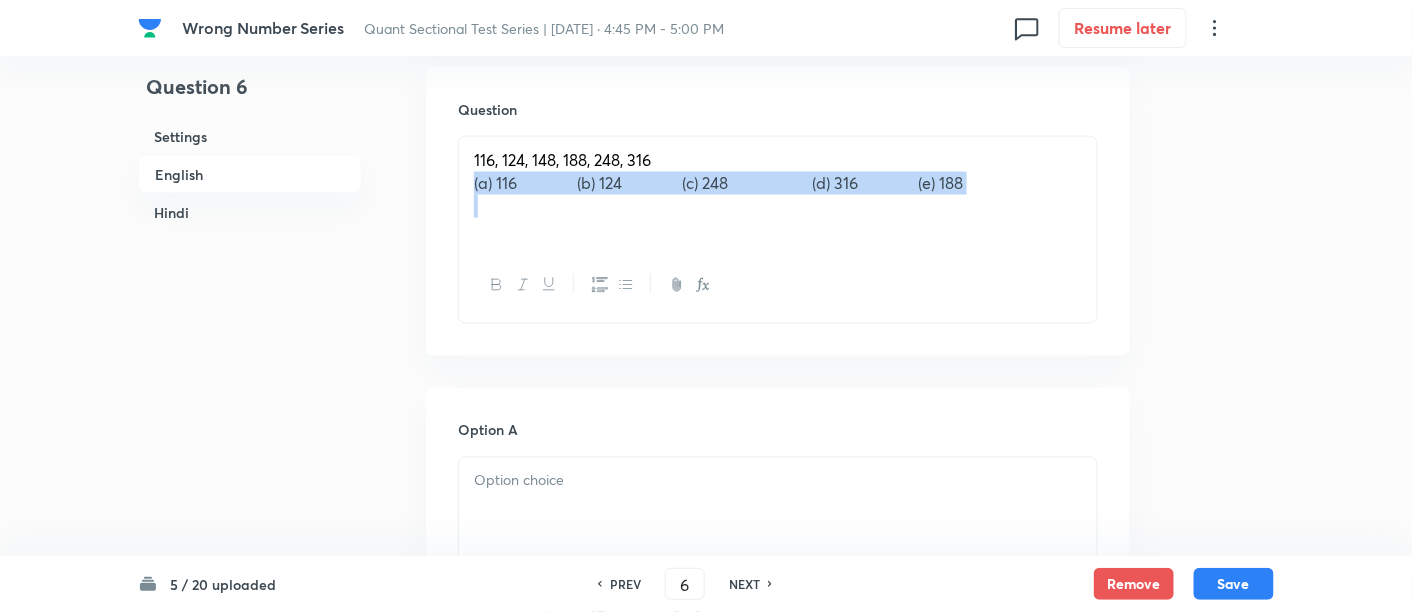 drag, startPoint x: 460, startPoint y: 180, endPoint x: 1054, endPoint y: 224, distance: 595.6274 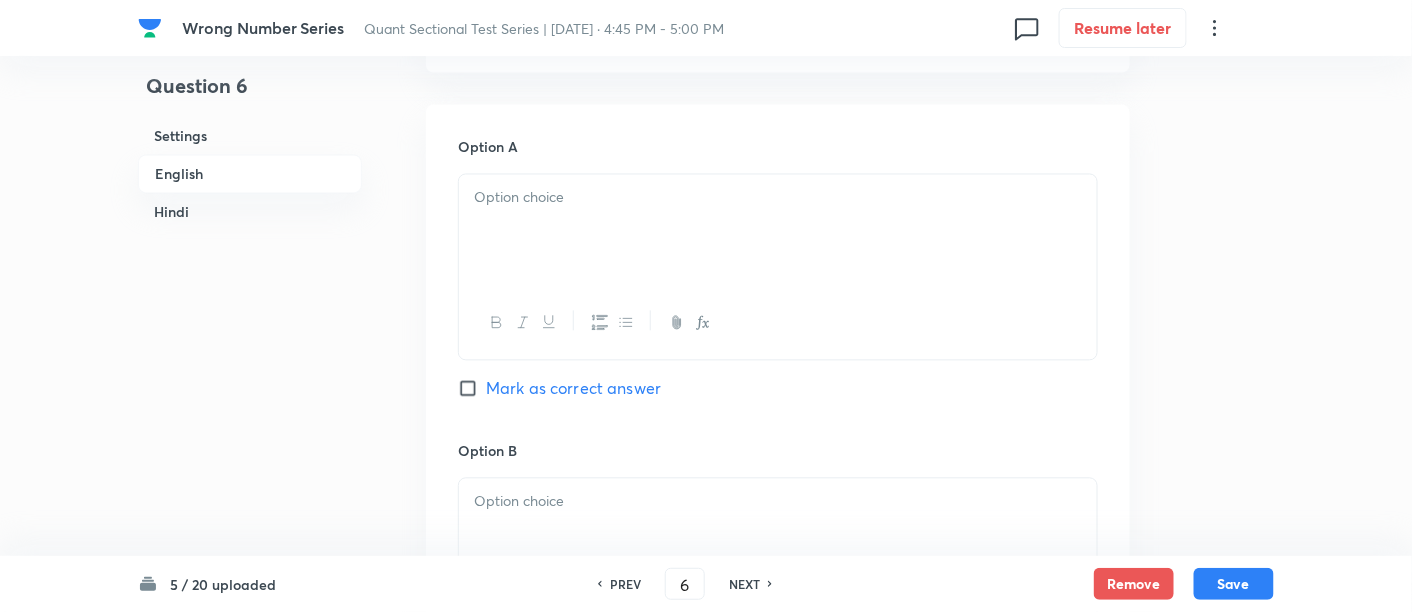 scroll, scrollTop: 1188, scrollLeft: 0, axis: vertical 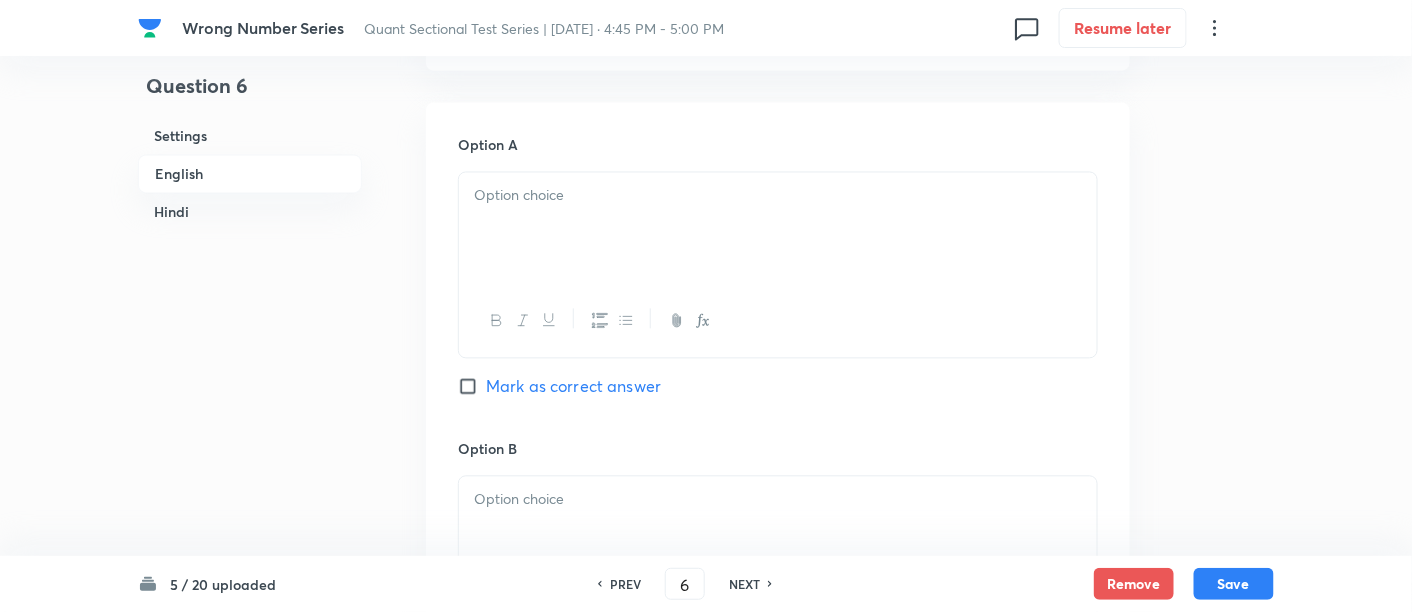 click at bounding box center (778, 229) 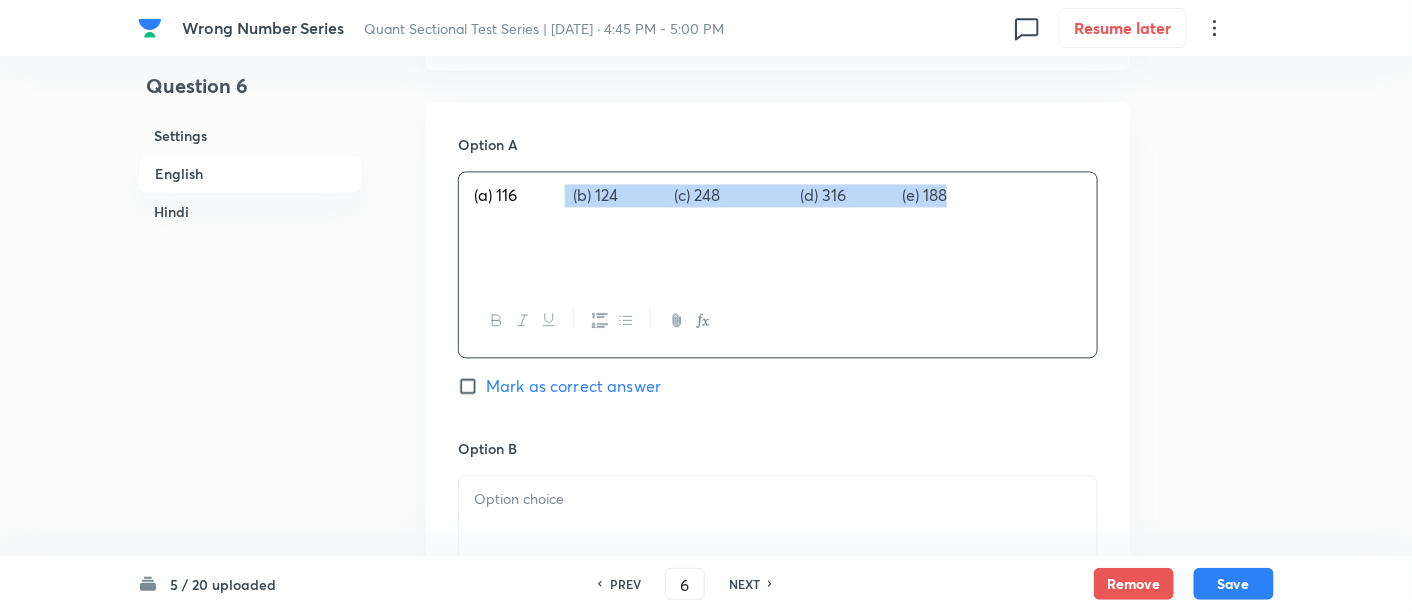 drag, startPoint x: 571, startPoint y: 192, endPoint x: 1117, endPoint y: 264, distance: 550.7268 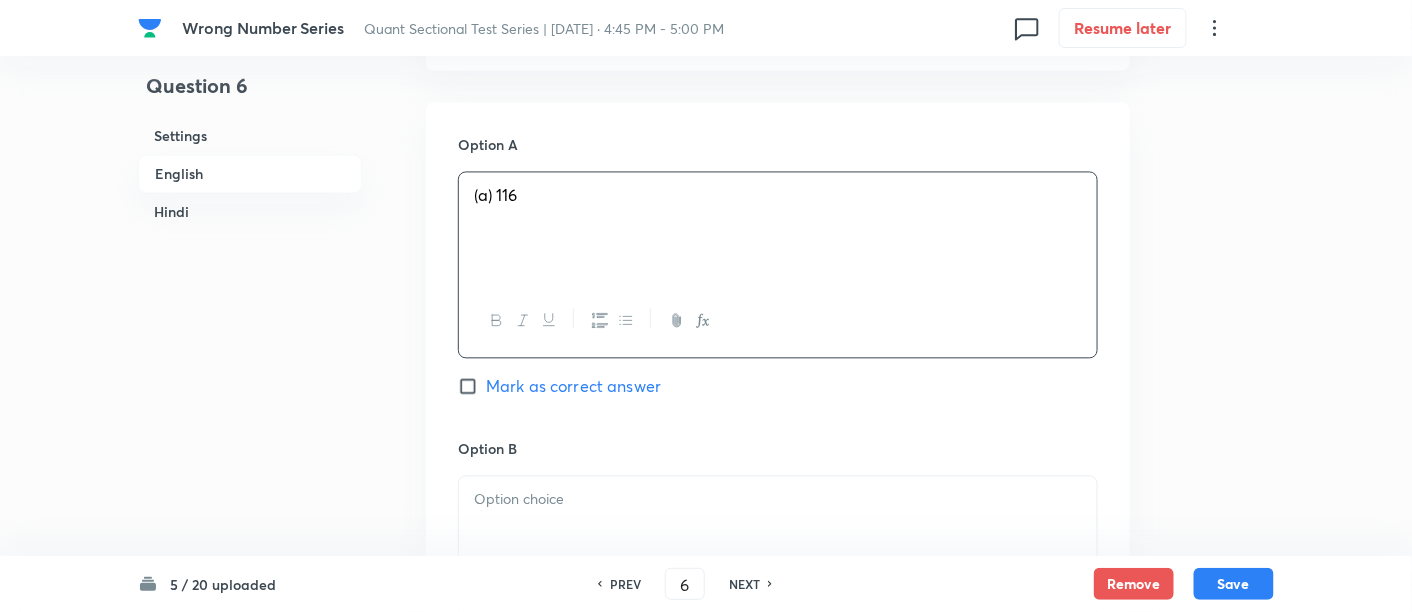 scroll, scrollTop: 1430, scrollLeft: 0, axis: vertical 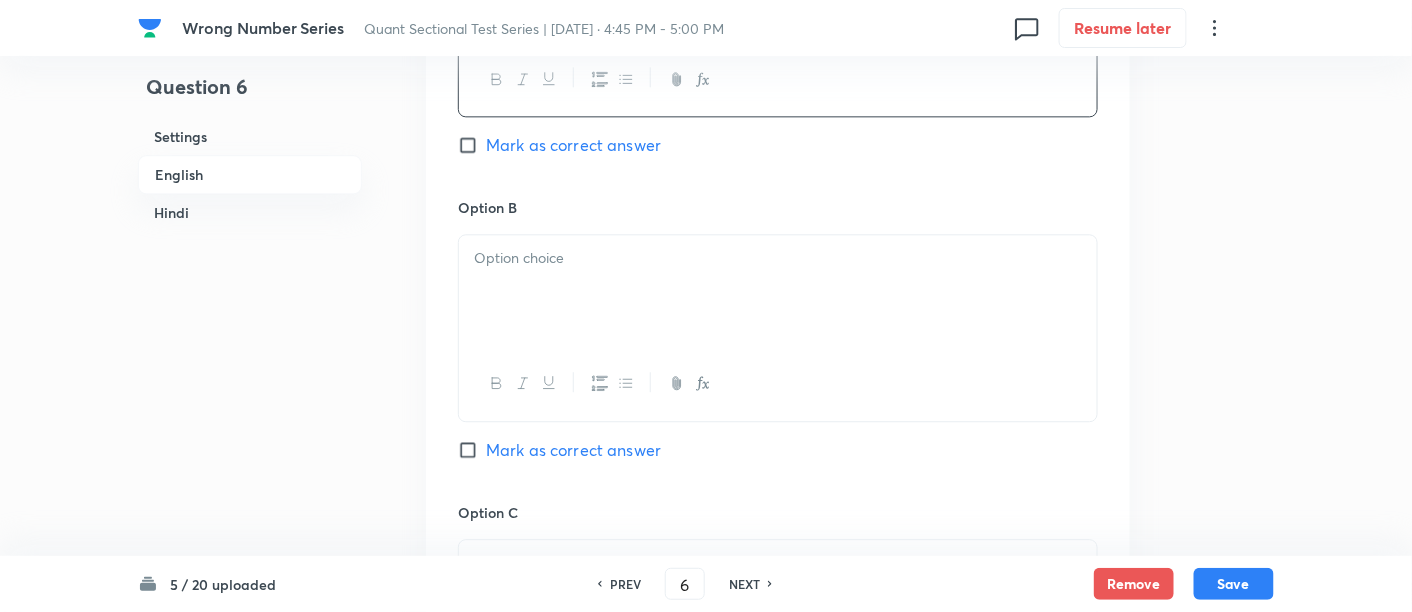 click at bounding box center (778, 291) 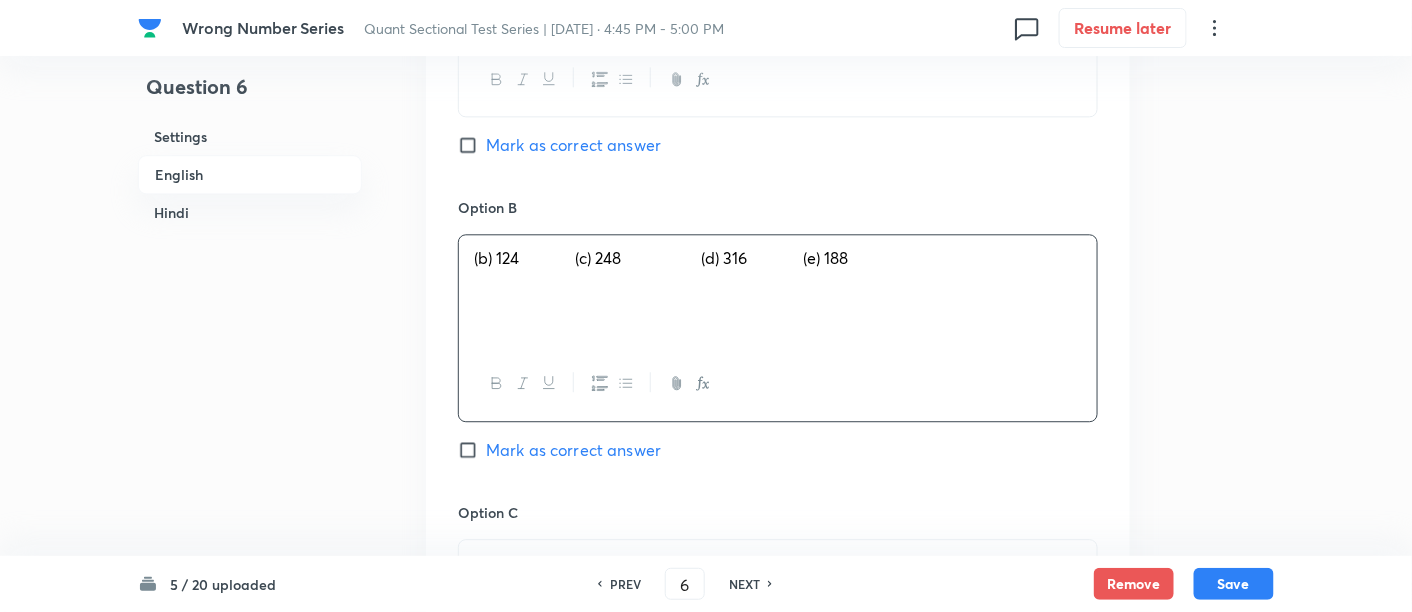 drag, startPoint x: 582, startPoint y: 263, endPoint x: 897, endPoint y: 341, distance: 324.5135 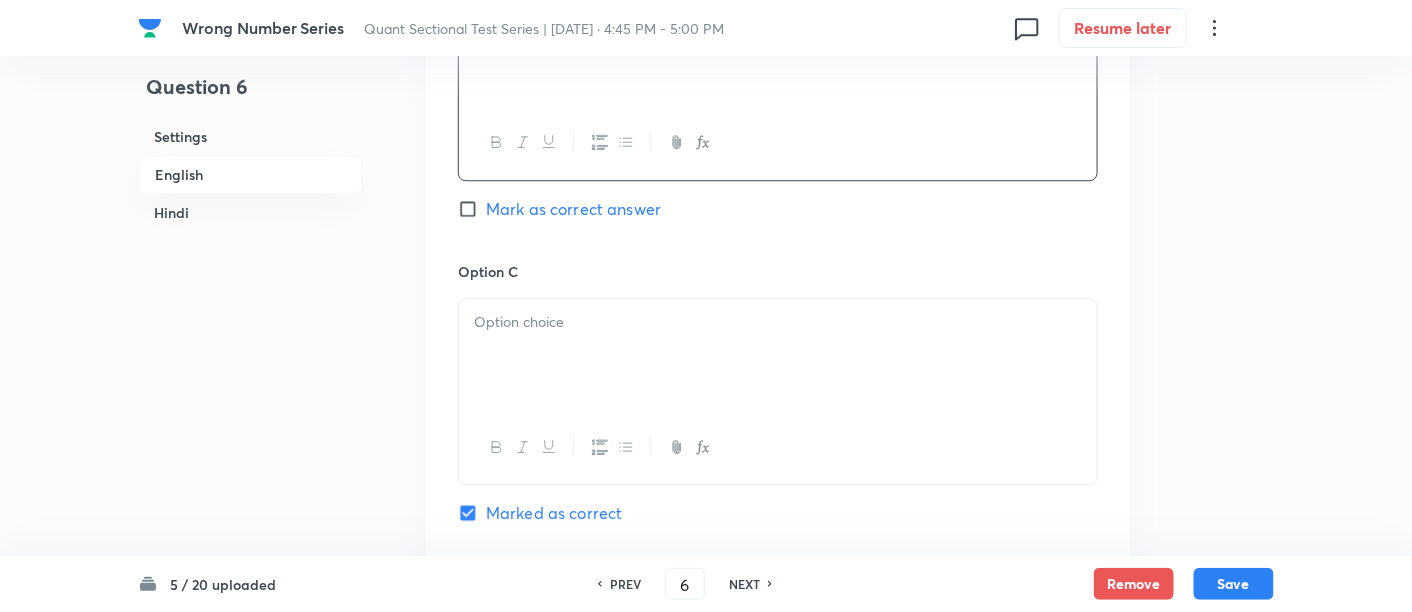 scroll, scrollTop: 1672, scrollLeft: 0, axis: vertical 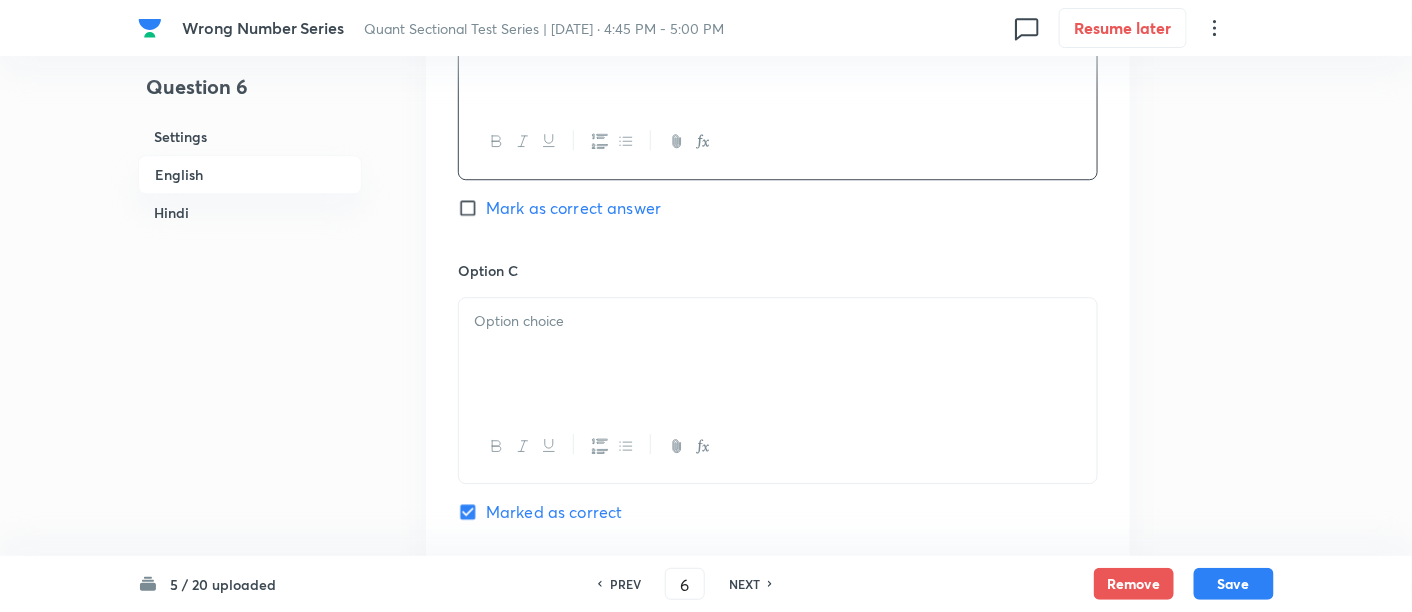 click at bounding box center (778, 354) 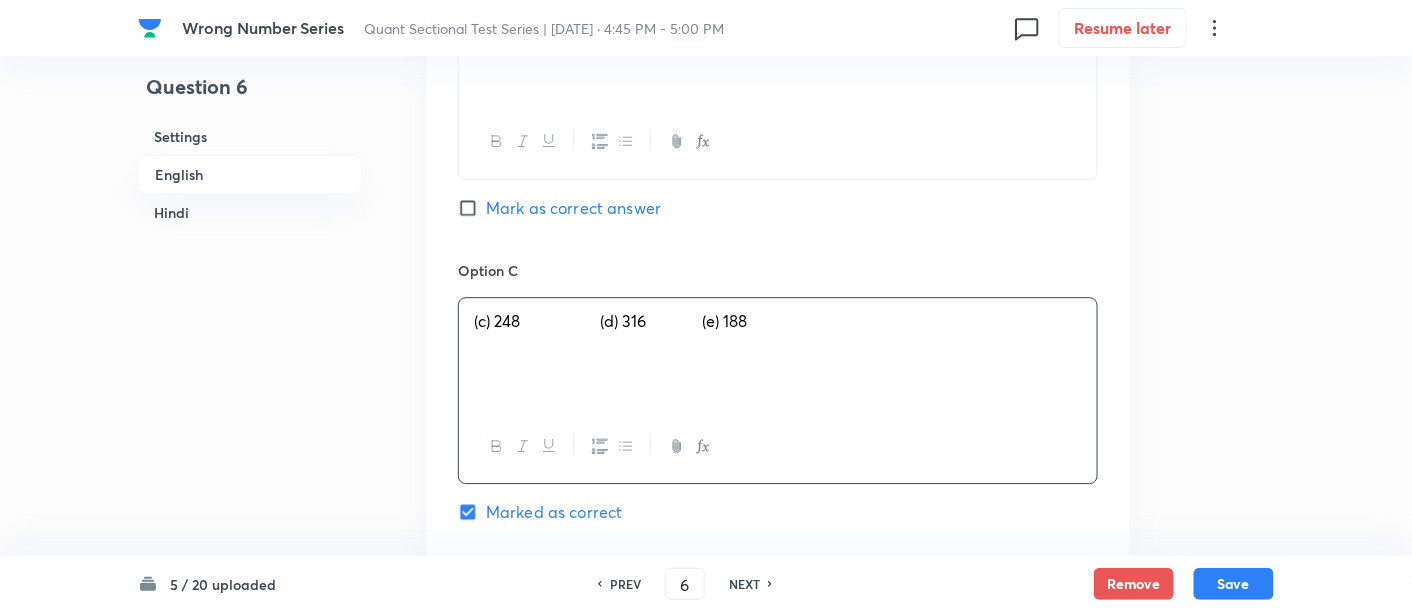 drag, startPoint x: 616, startPoint y: 326, endPoint x: 883, endPoint y: 388, distance: 274.104 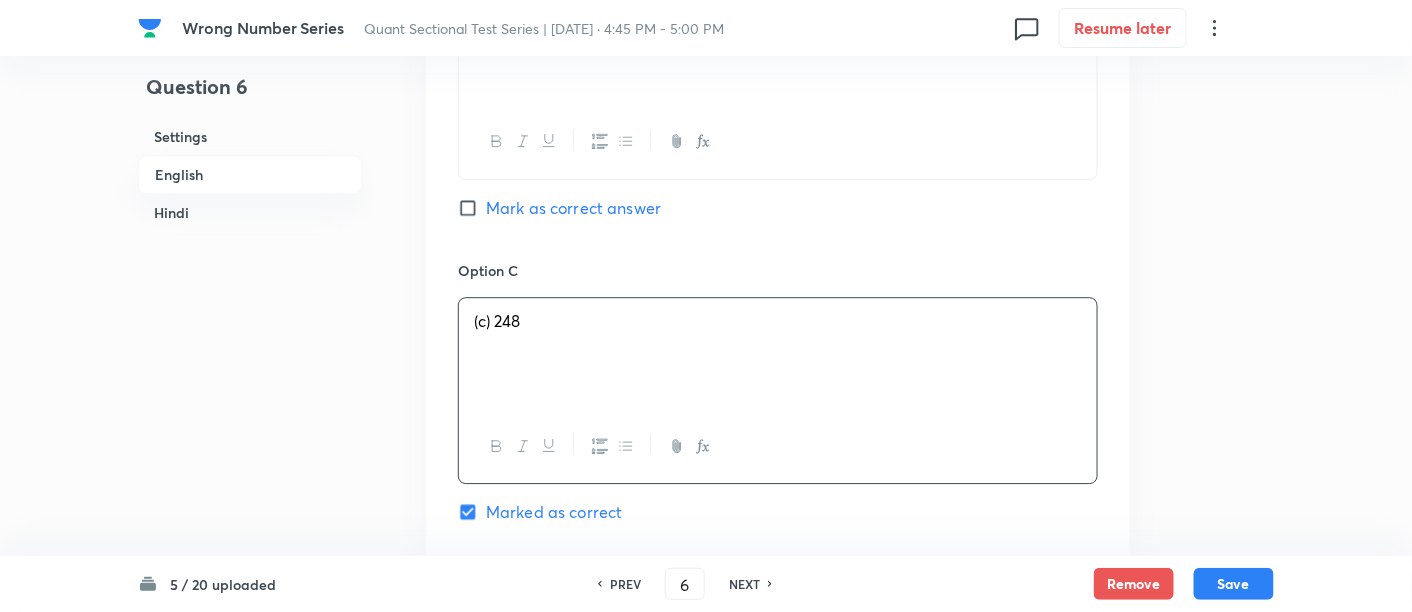 scroll, scrollTop: 1993, scrollLeft: 0, axis: vertical 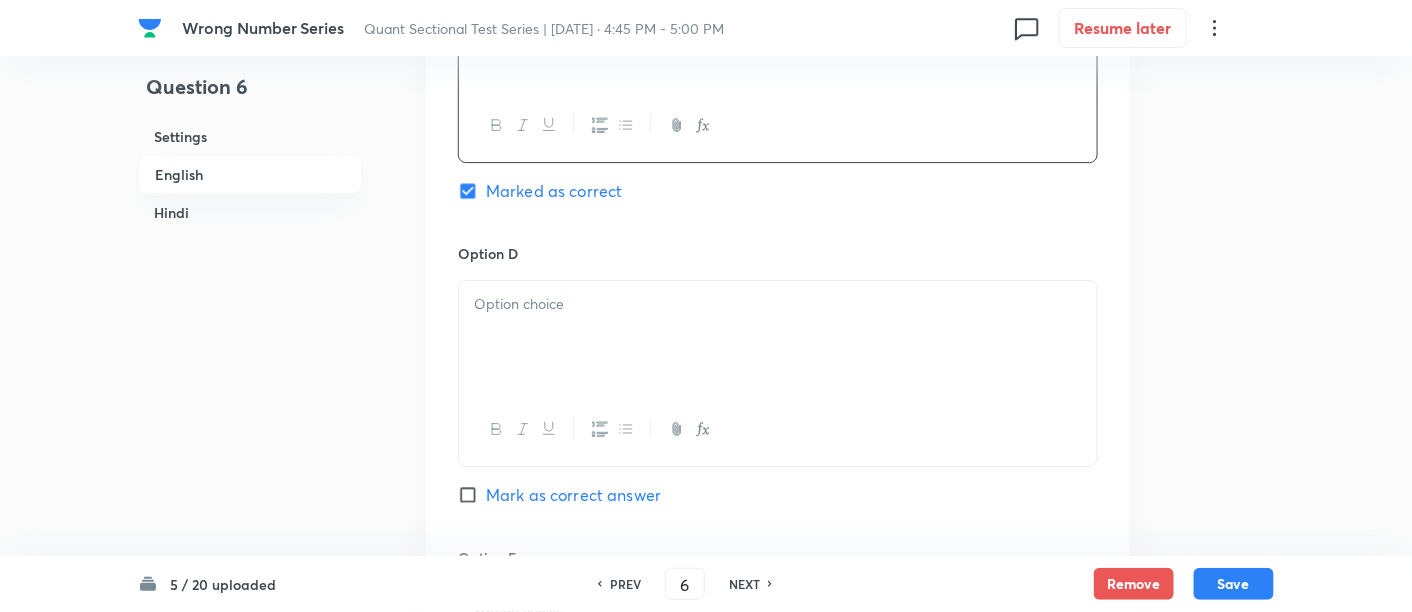 click at bounding box center (778, 337) 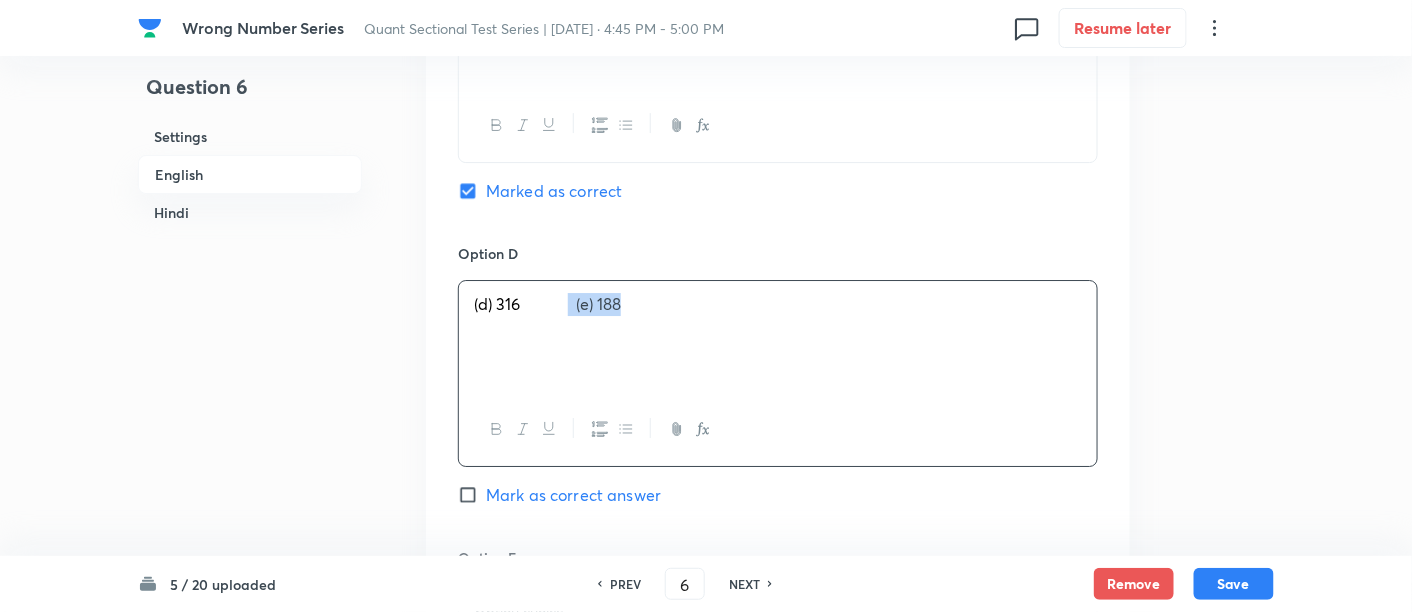 drag, startPoint x: 573, startPoint y: 301, endPoint x: 820, endPoint y: 358, distance: 253.49162 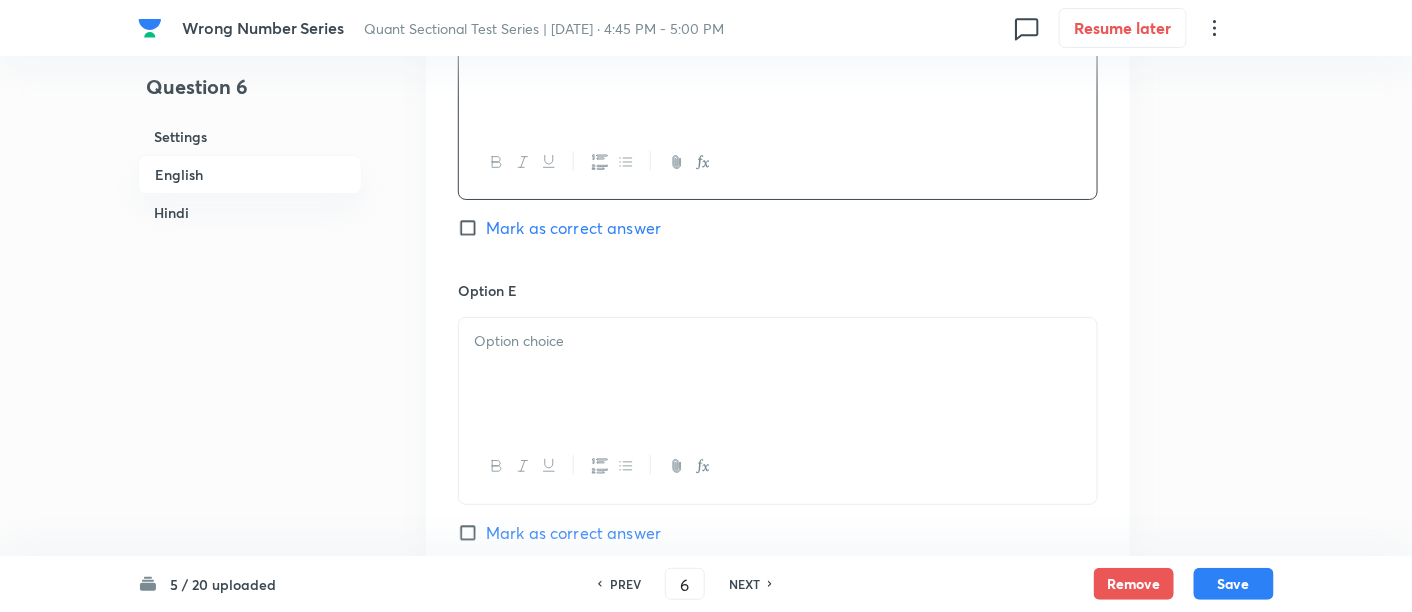click at bounding box center (778, 374) 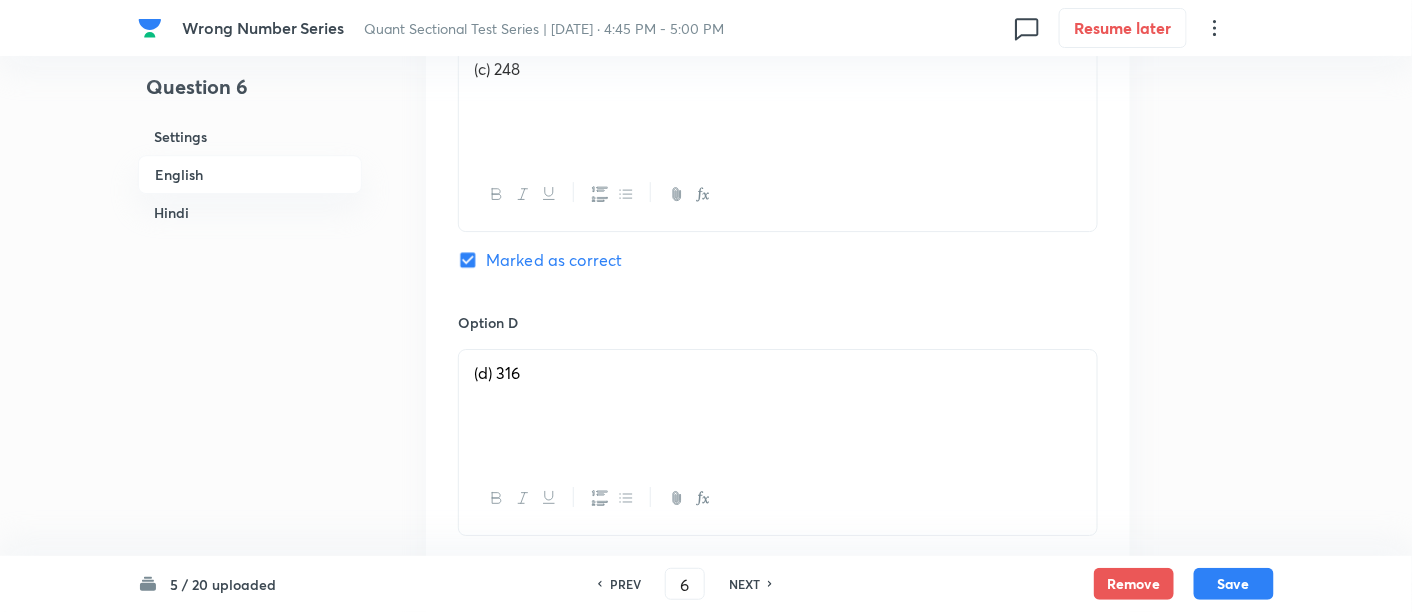 scroll, scrollTop: 1923, scrollLeft: 0, axis: vertical 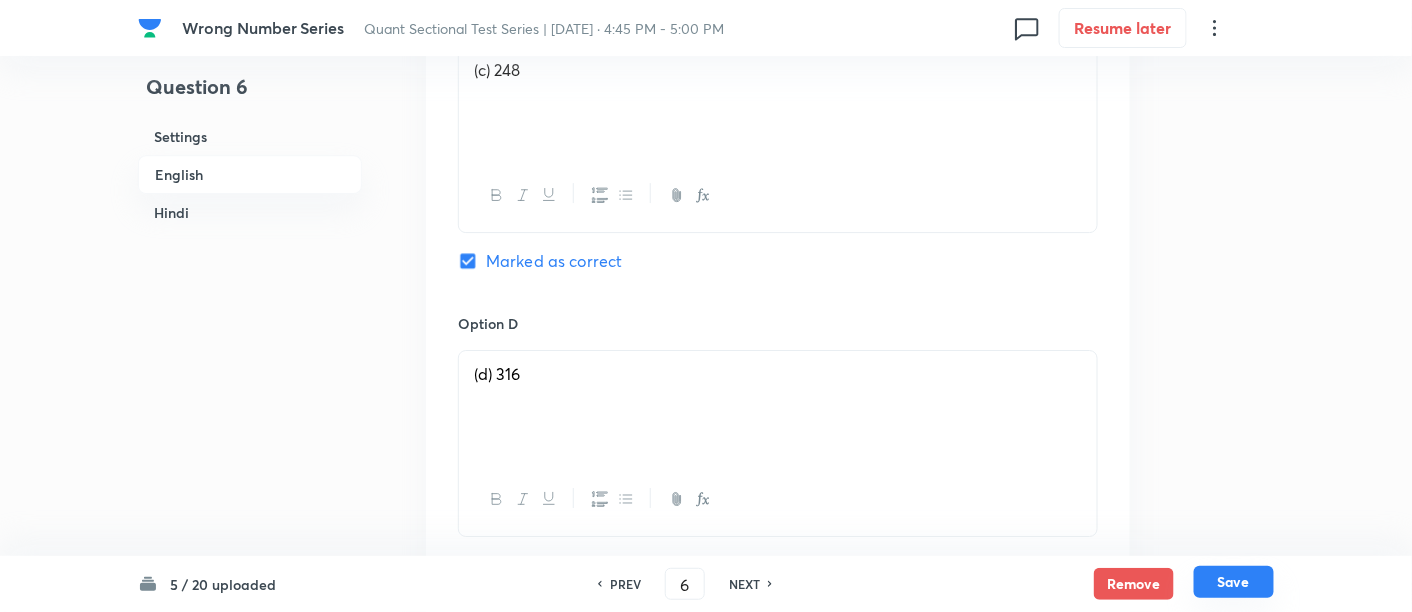 click on "Save" at bounding box center [1234, 582] 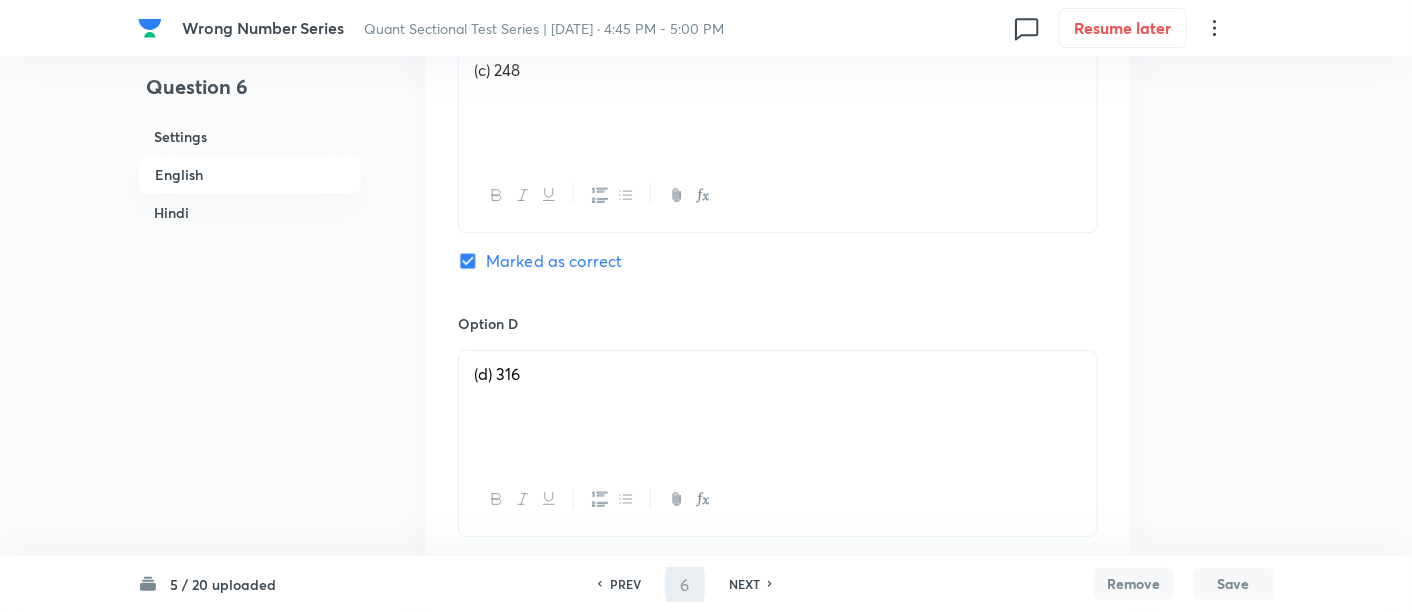 type on "7" 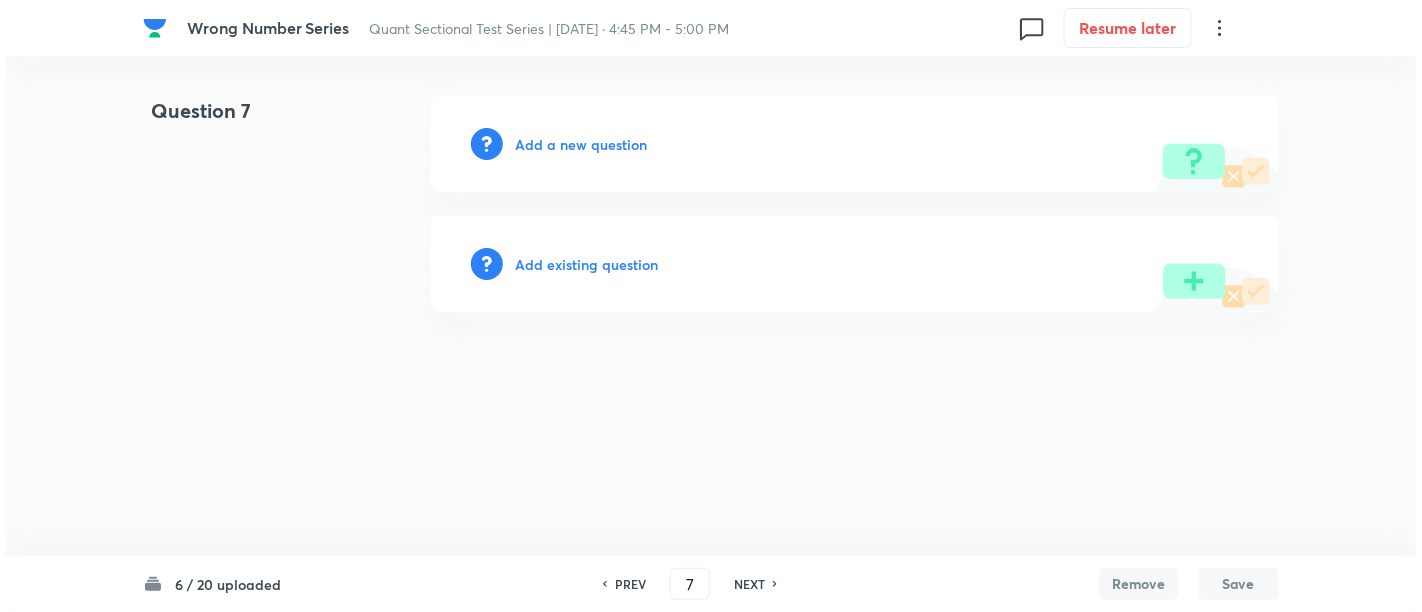 scroll, scrollTop: 0, scrollLeft: 0, axis: both 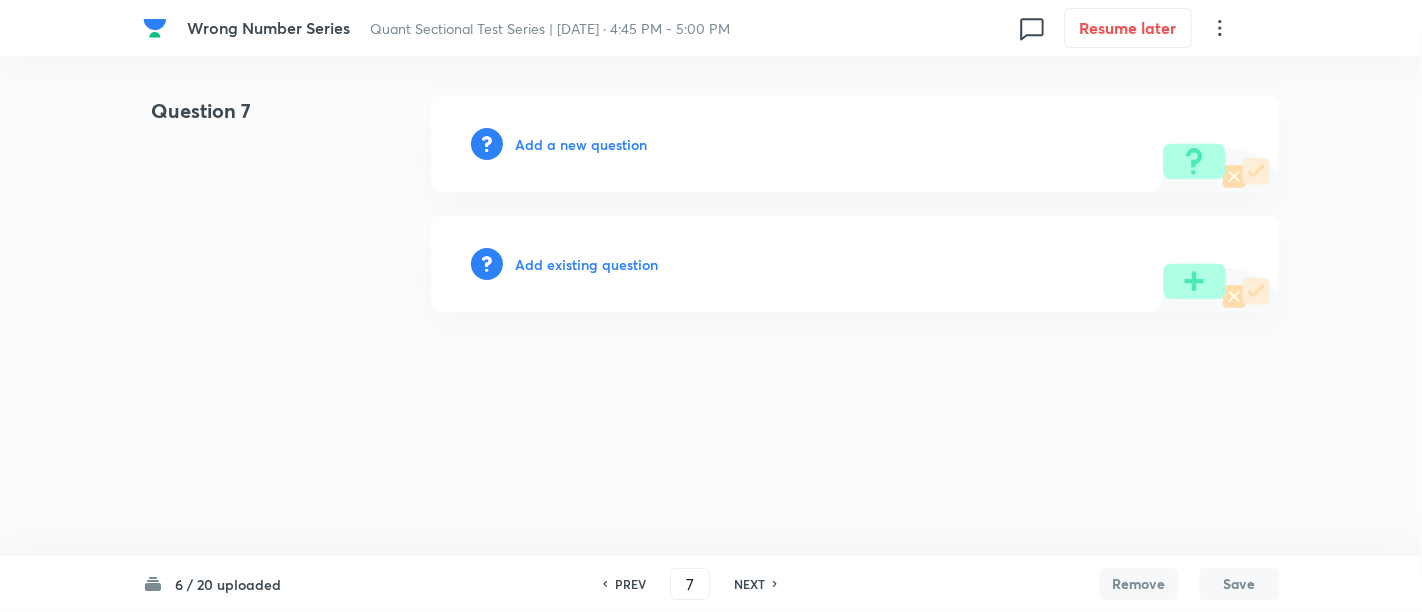click on "Add a new question" at bounding box center [581, 144] 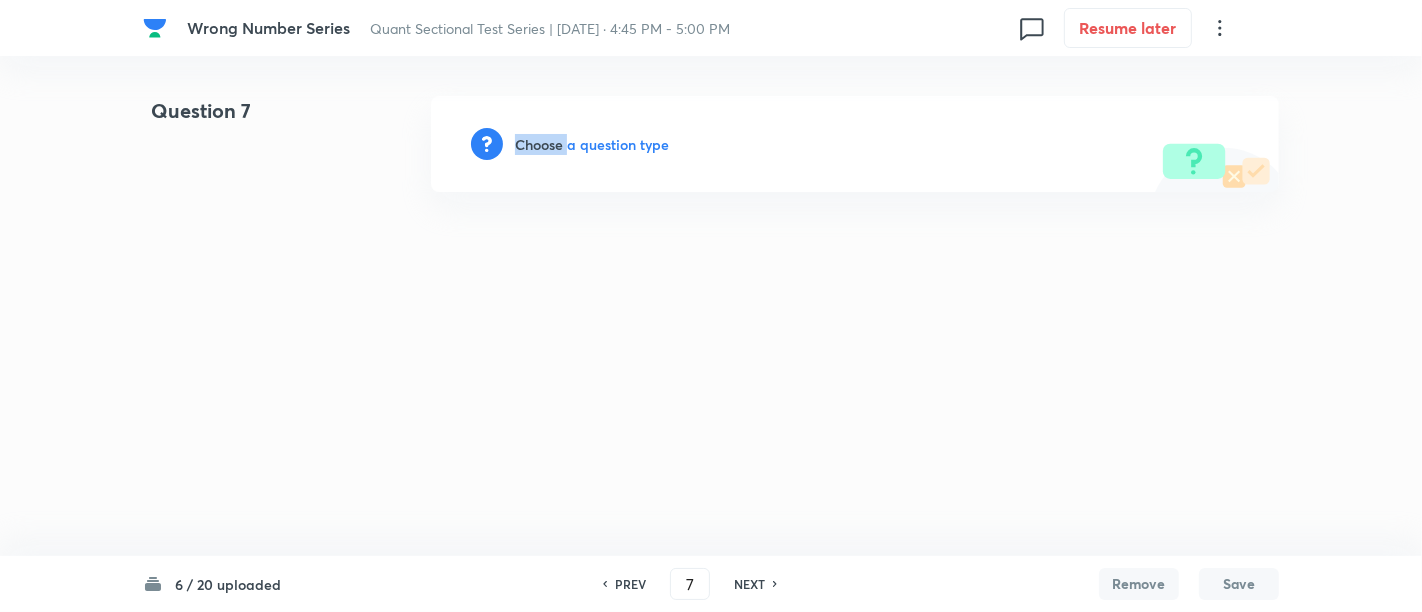 click on "Choose a question type" at bounding box center (592, 144) 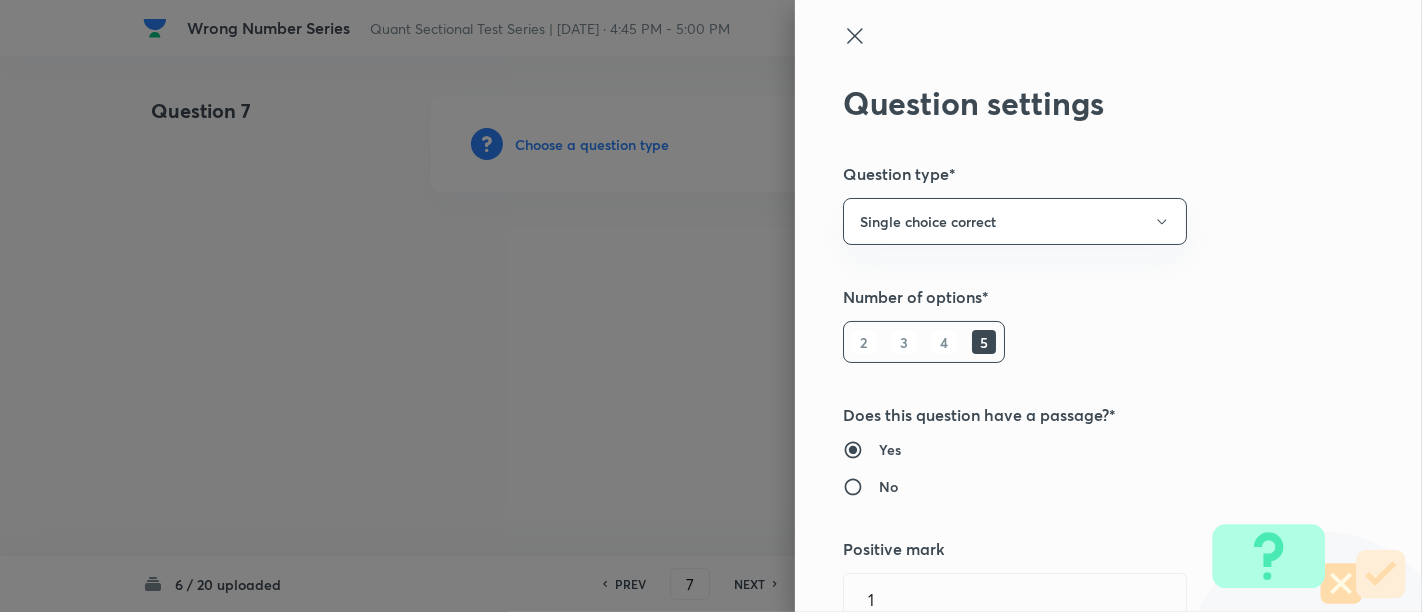 click at bounding box center (711, 306) 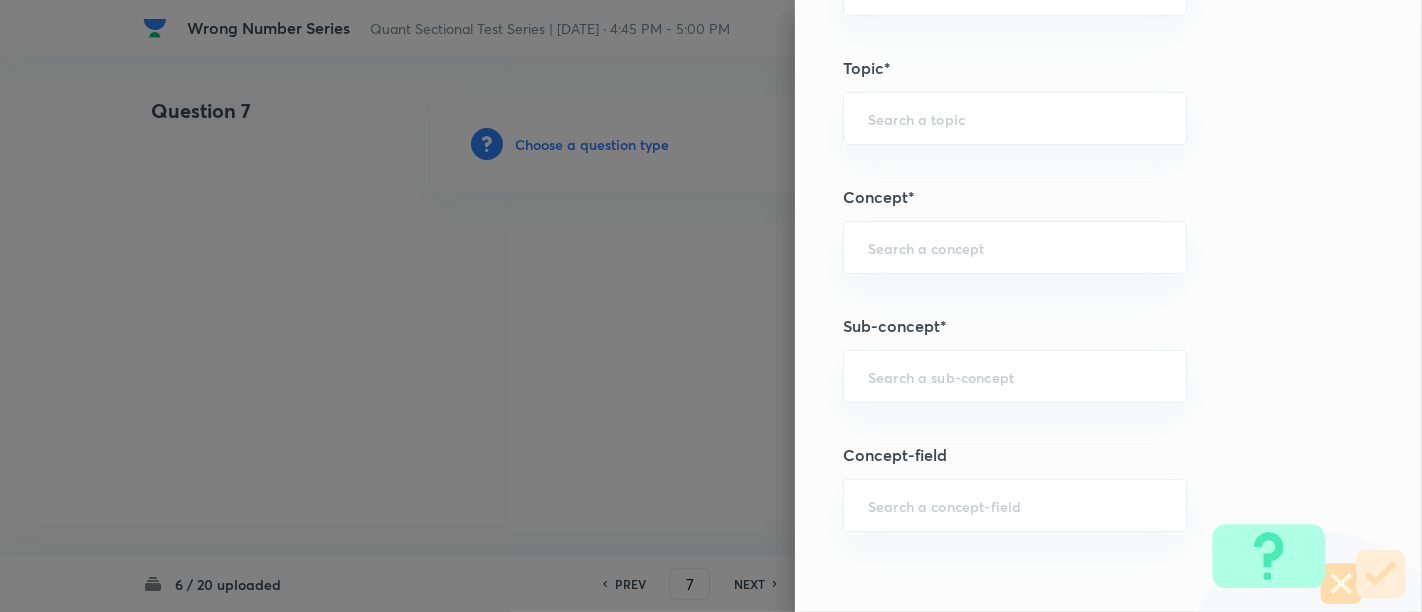 scroll, scrollTop: 975, scrollLeft: 0, axis: vertical 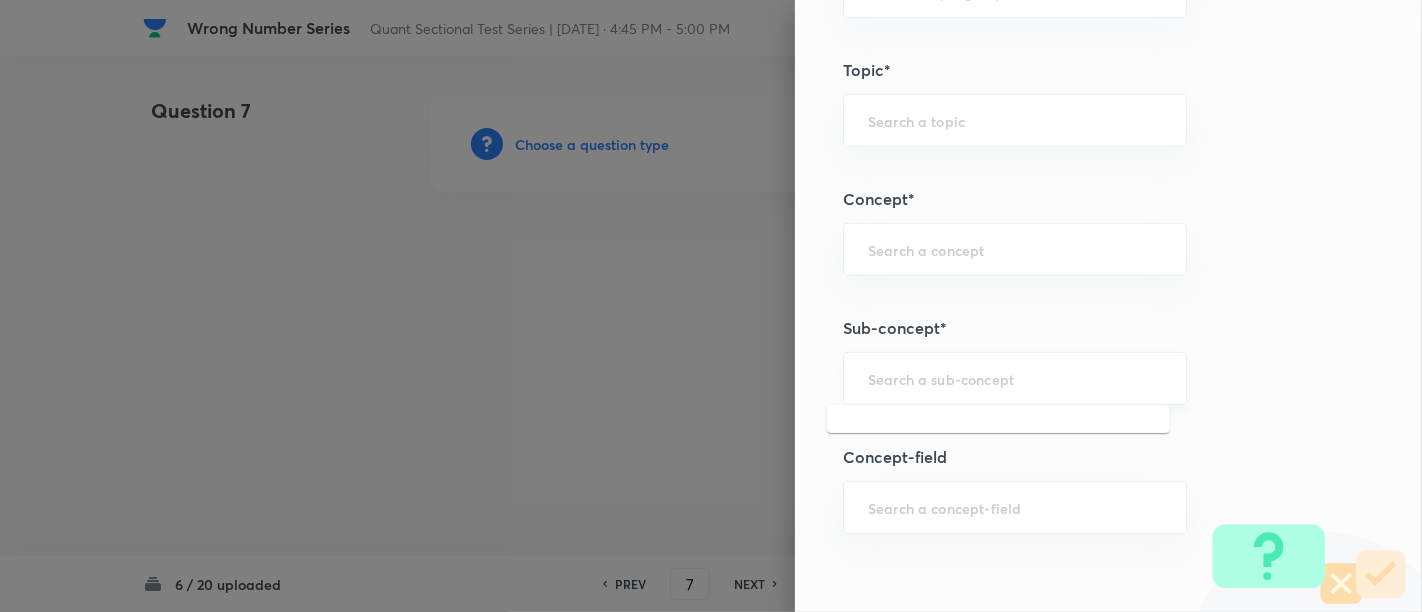 type on "s" 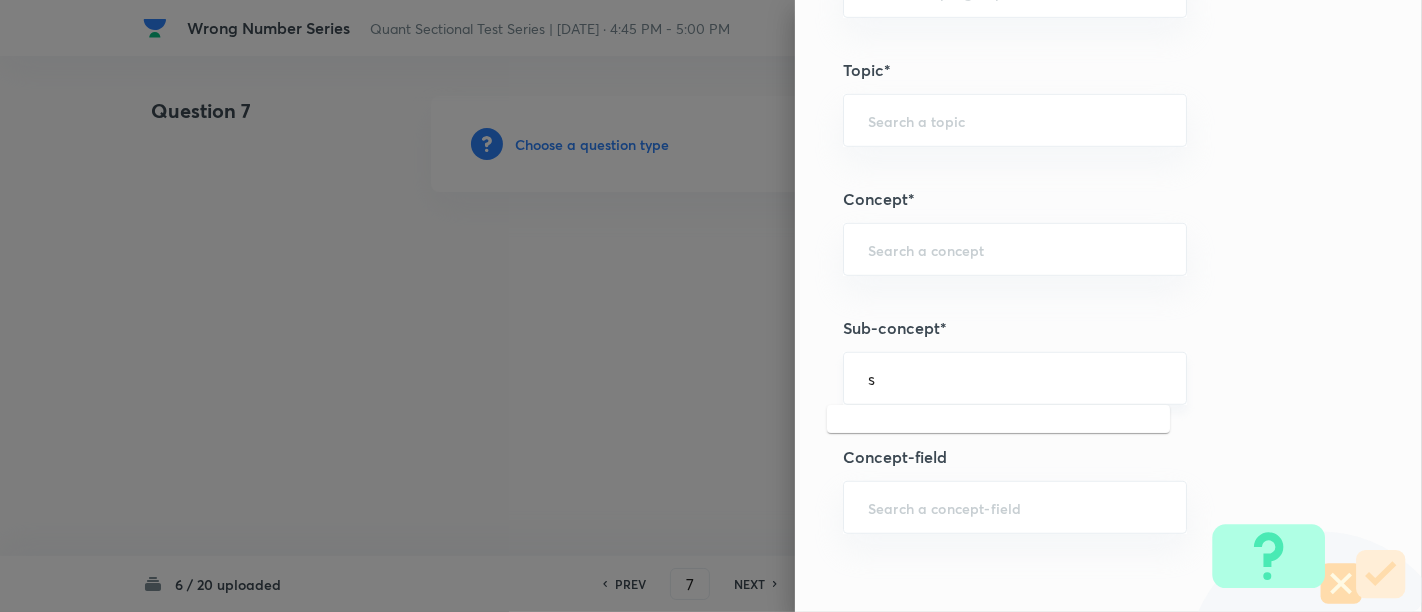 click on "s" at bounding box center (1015, 378) 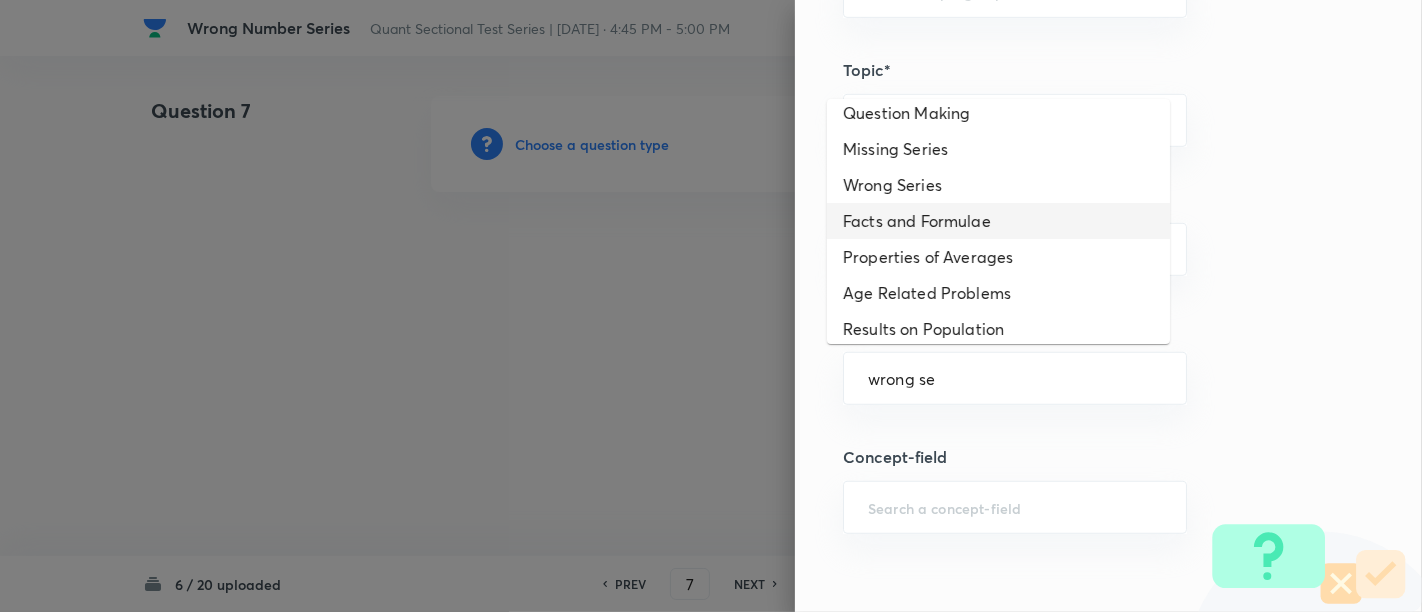 scroll, scrollTop: 1128, scrollLeft: 0, axis: vertical 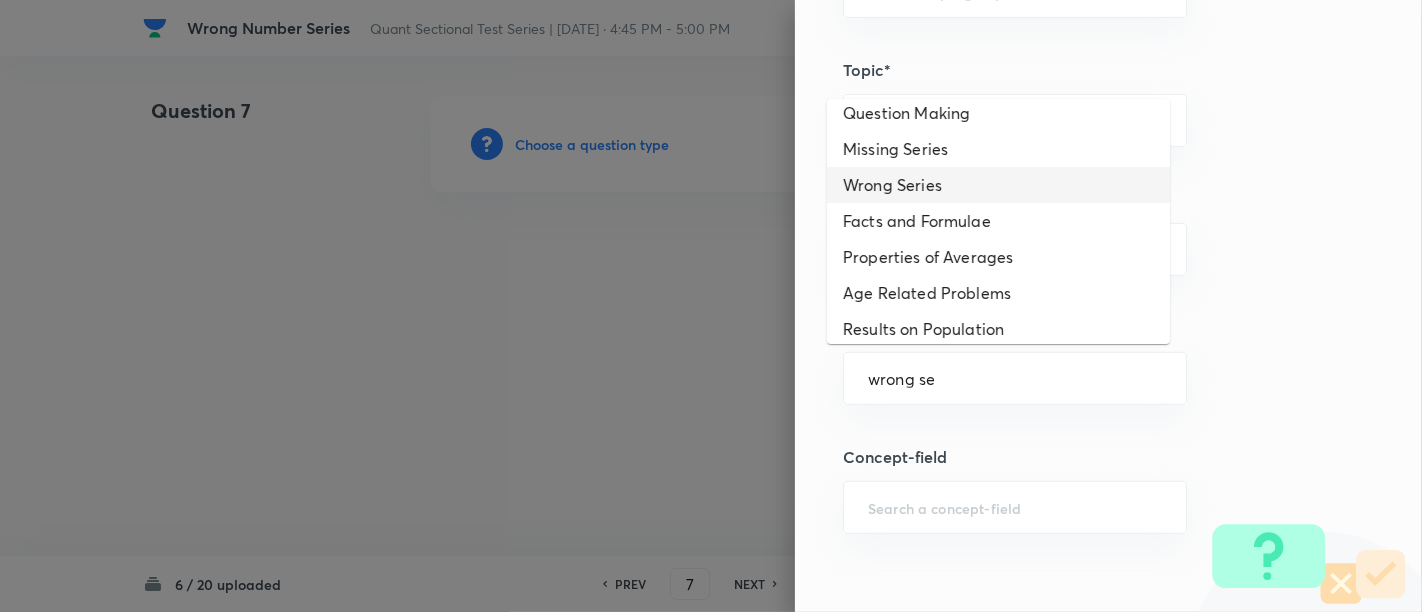 click on "Wrong Series" at bounding box center (998, 185) 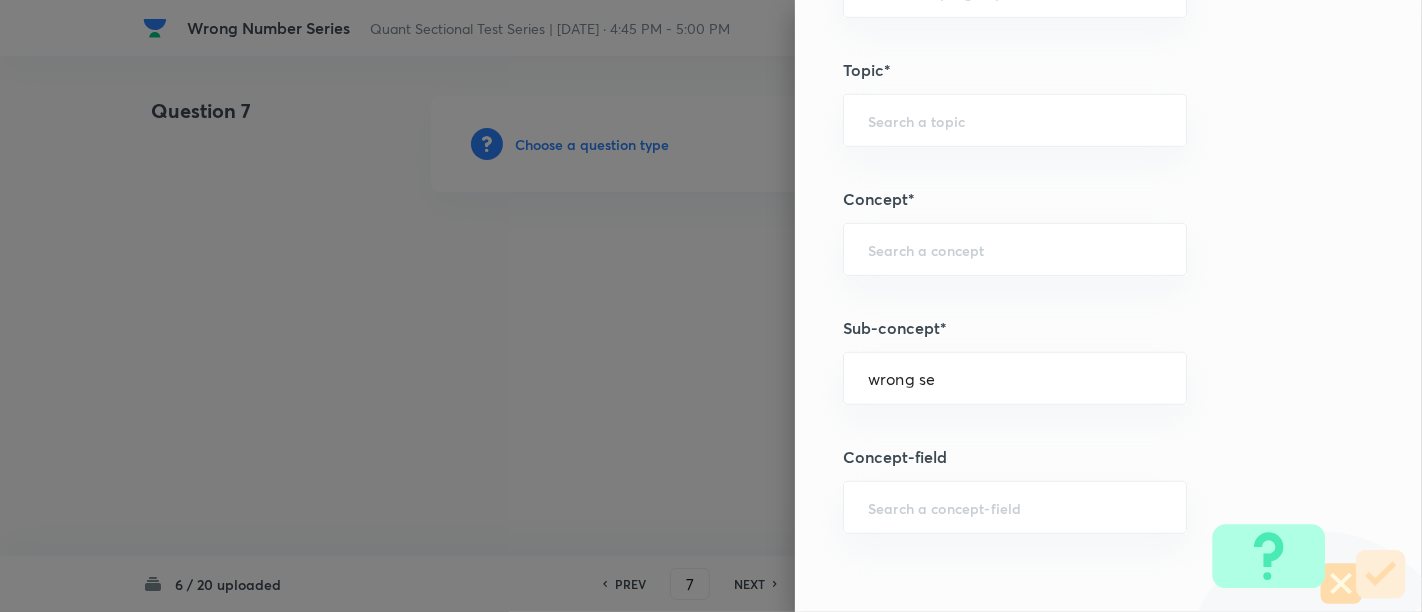 type on "Wrong Series" 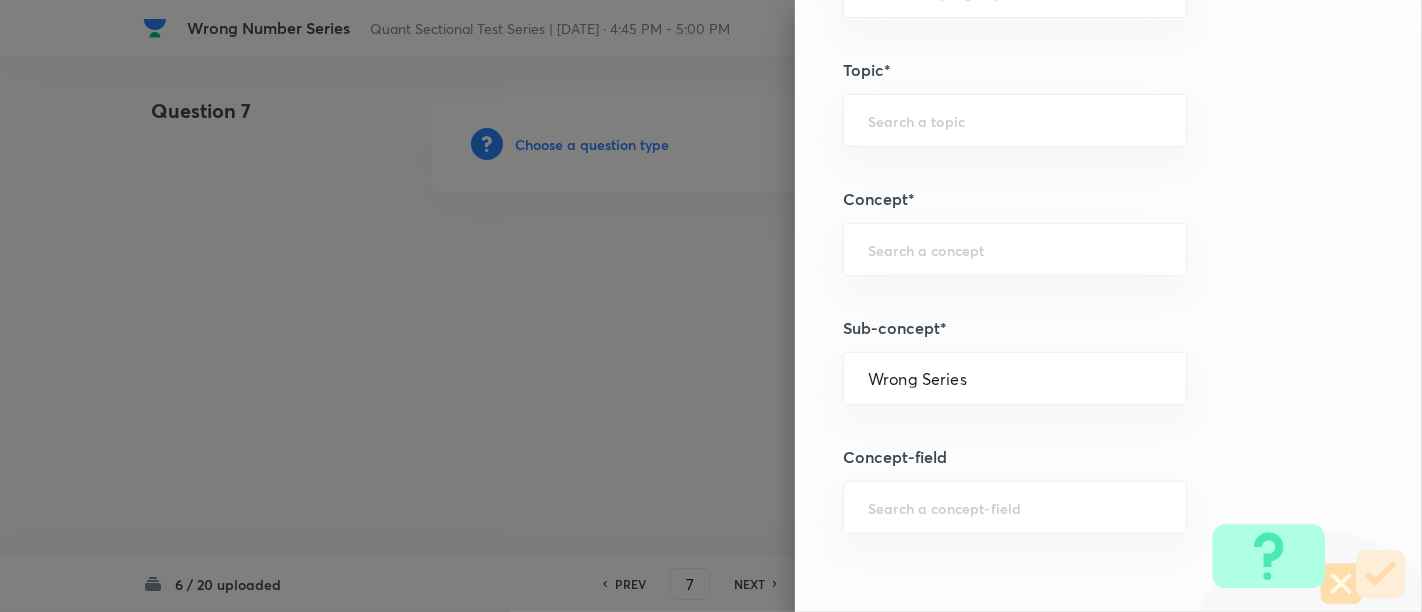 type on "Quantitative Aptitude" 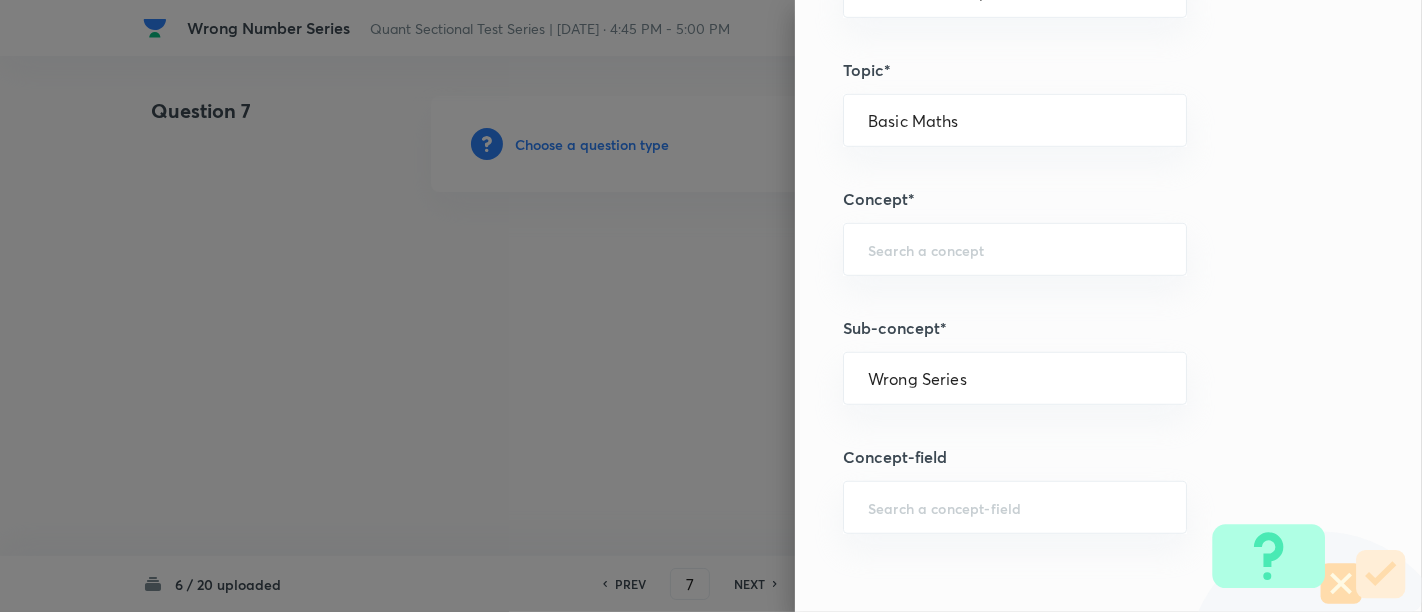 type on "Number Series" 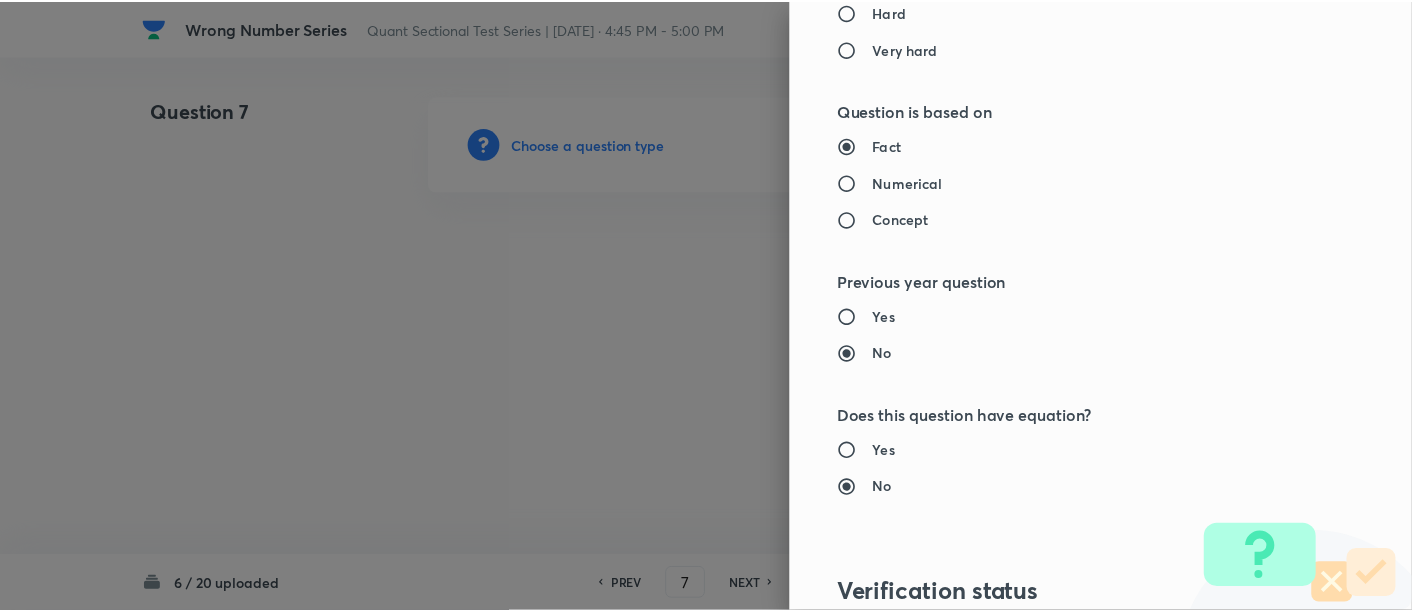 scroll, scrollTop: 2108, scrollLeft: 0, axis: vertical 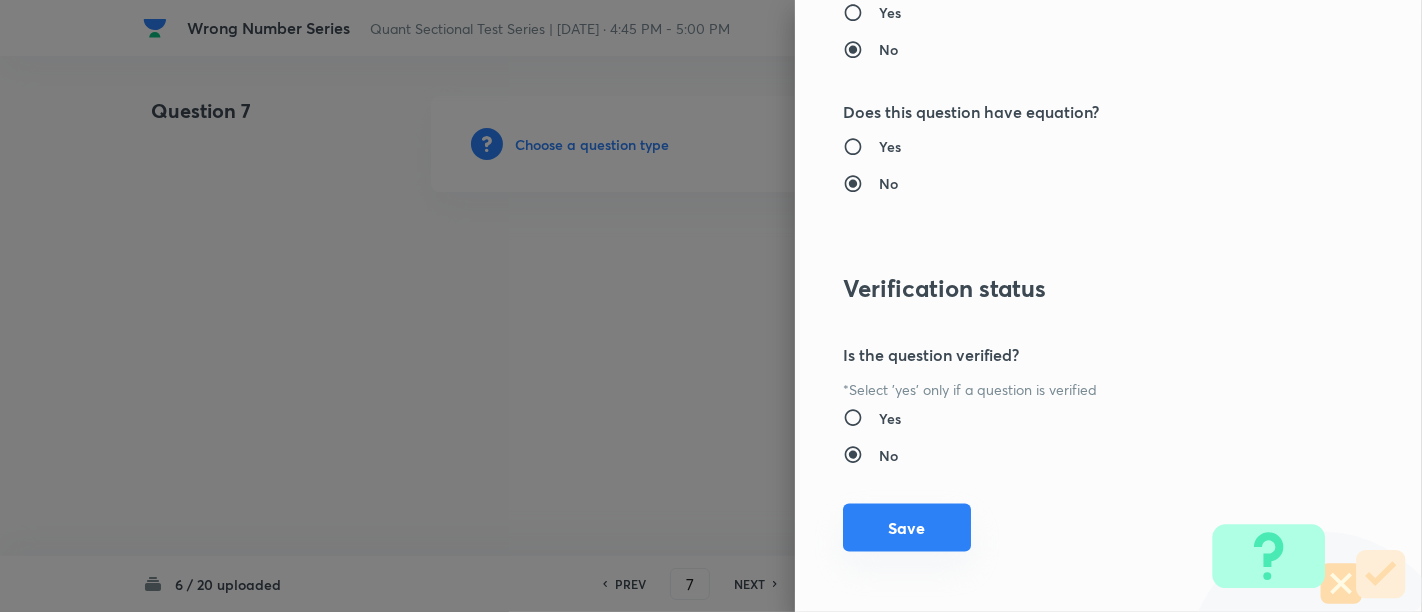 click on "Save" at bounding box center (907, 528) 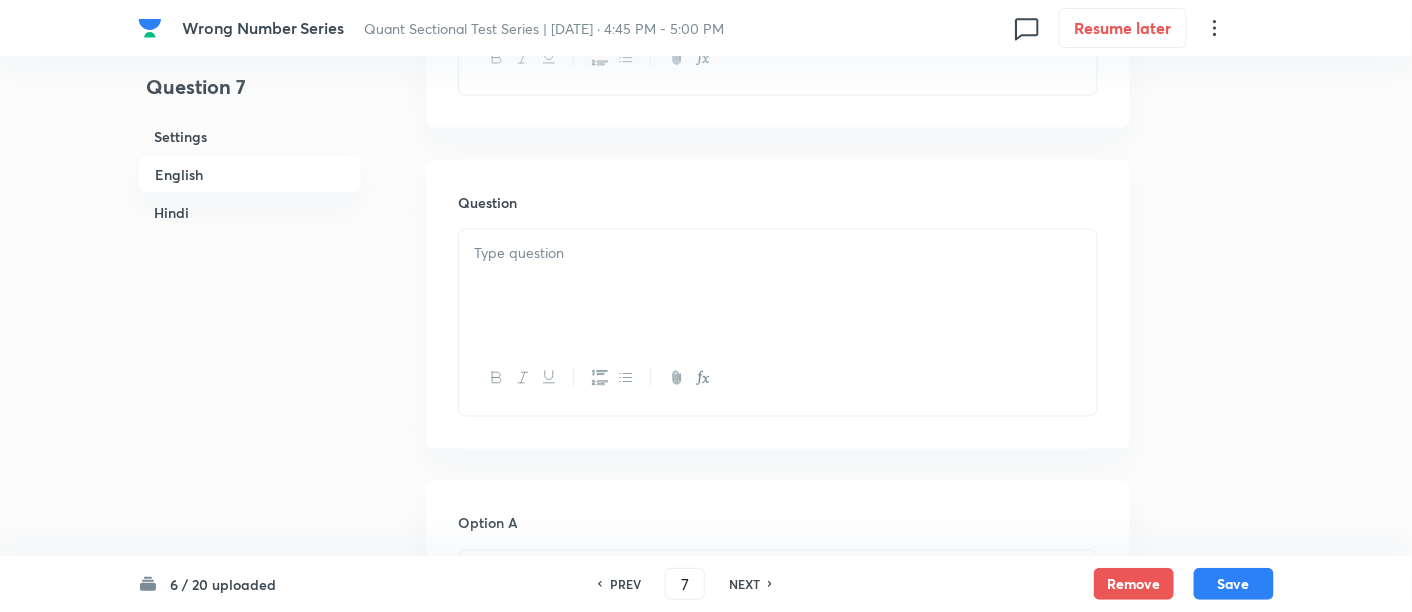 scroll, scrollTop: 817, scrollLeft: 0, axis: vertical 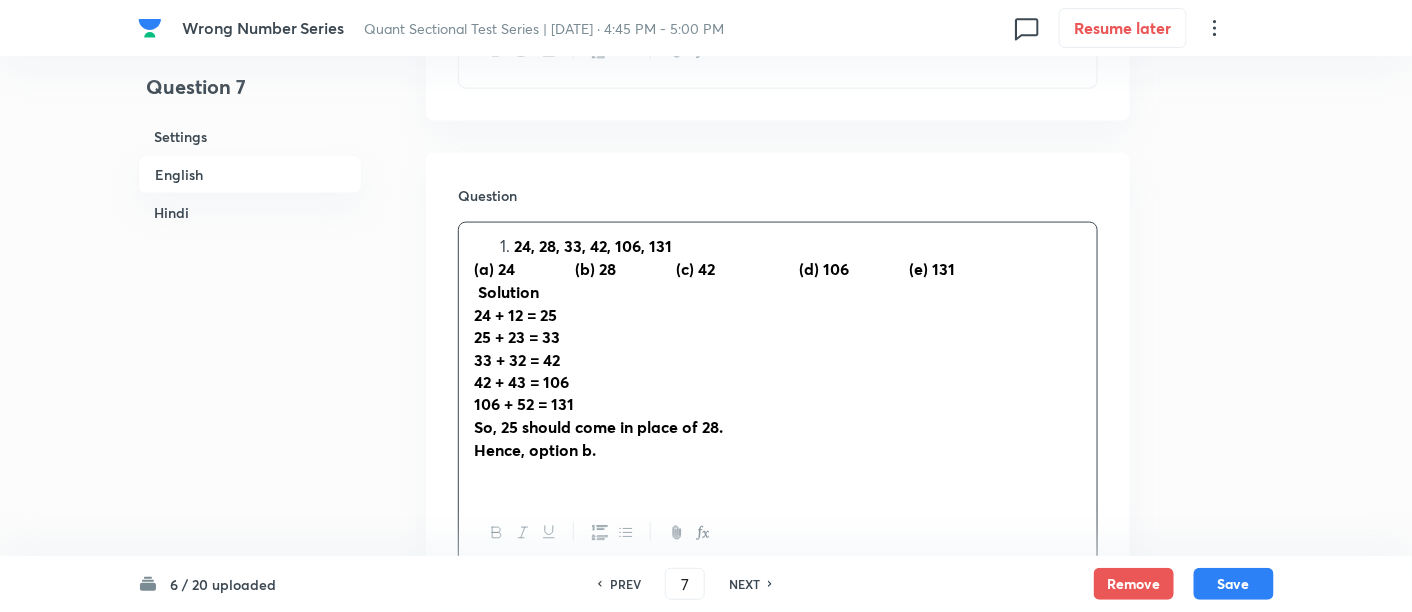click on "24, 28, 33, 42, 106, 131" at bounding box center [593, 245] 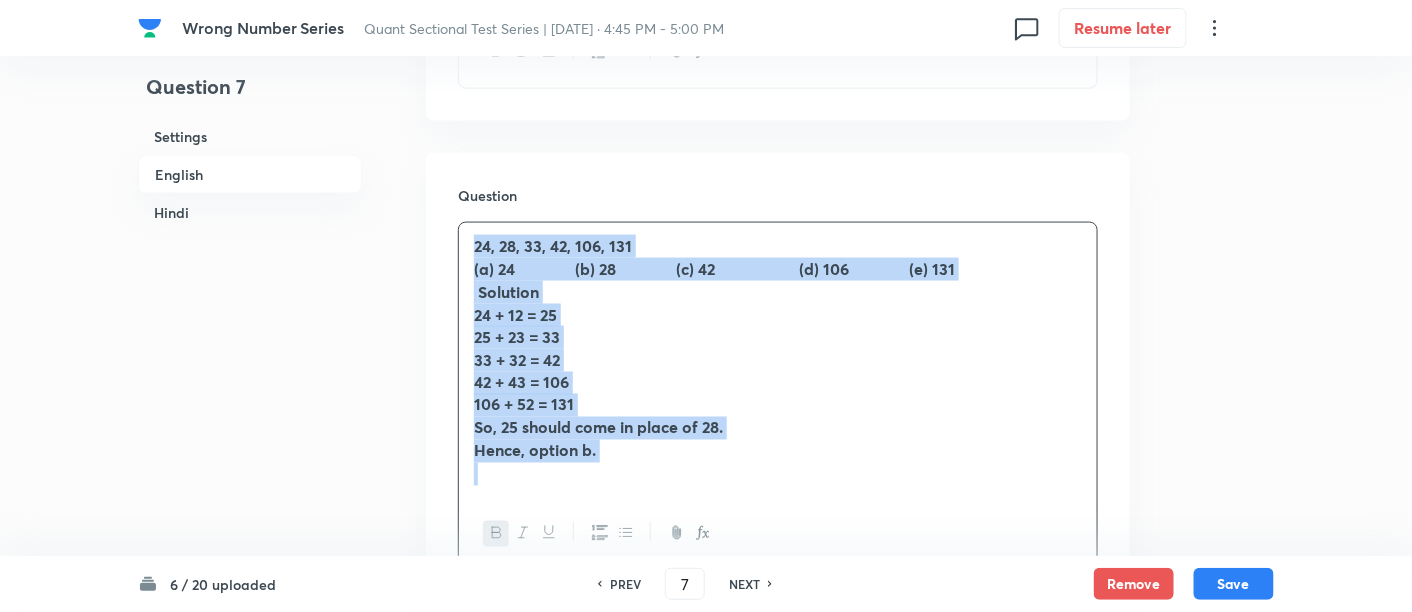 drag, startPoint x: 461, startPoint y: 251, endPoint x: 722, endPoint y: 514, distance: 370.52664 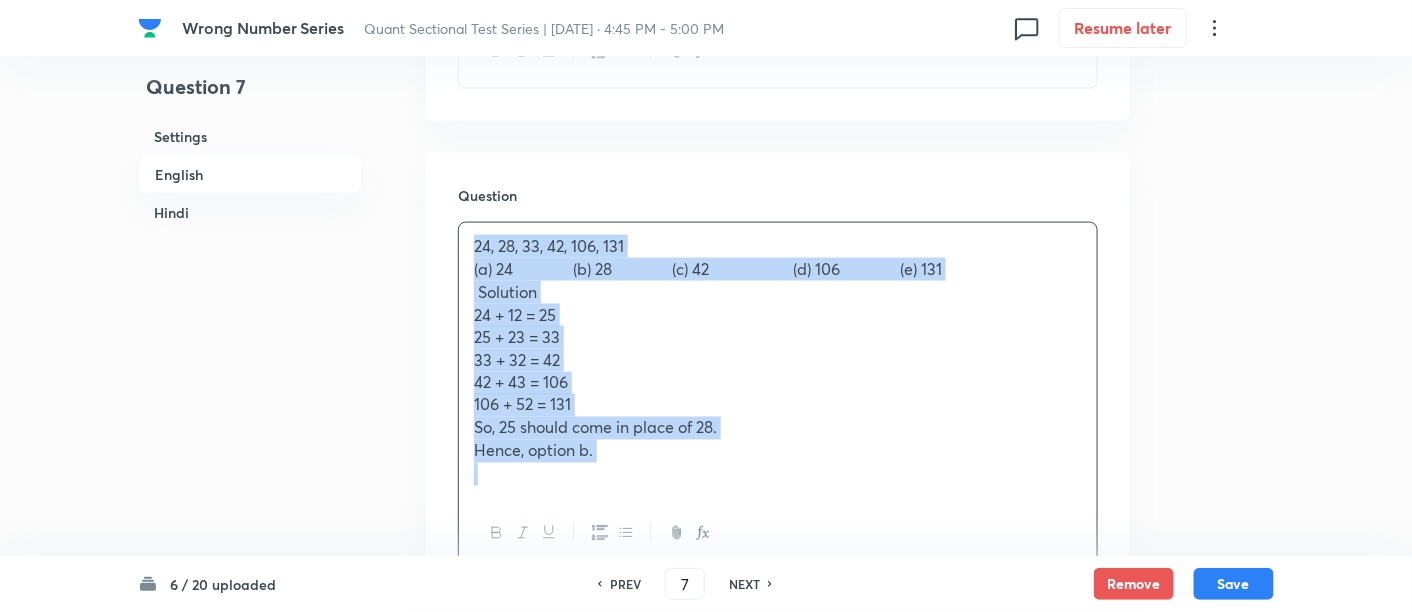 click on "24 + 12 = 25" at bounding box center [515, 314] 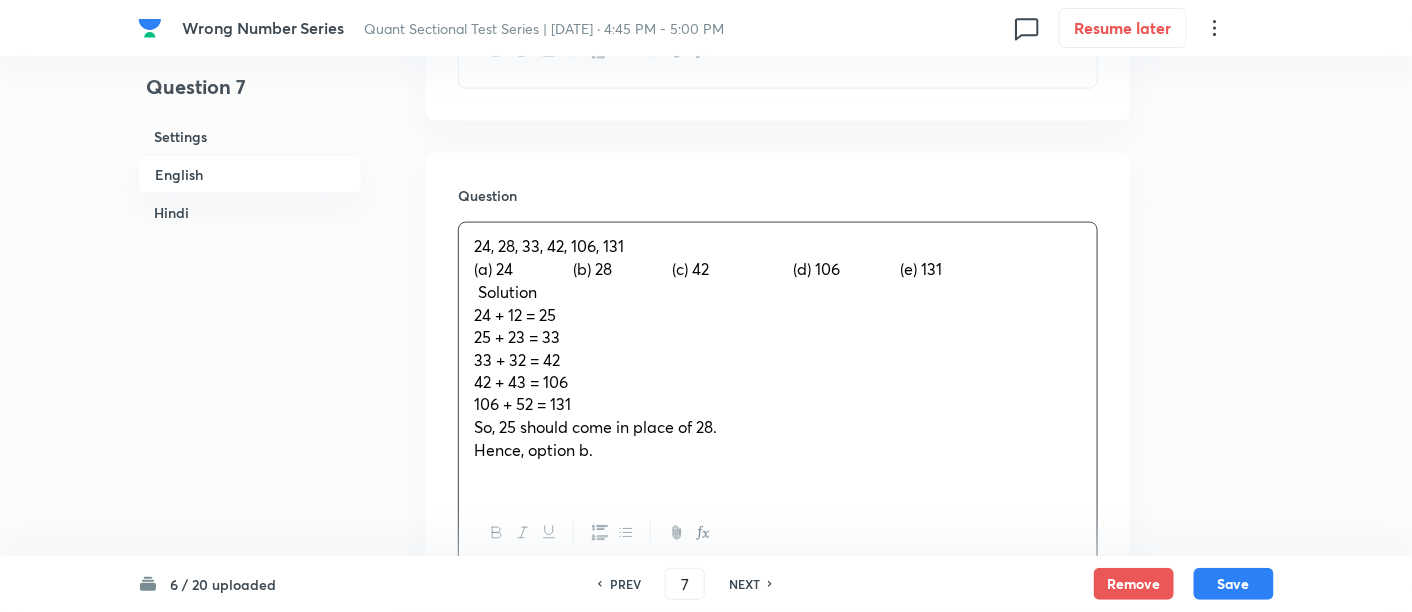type 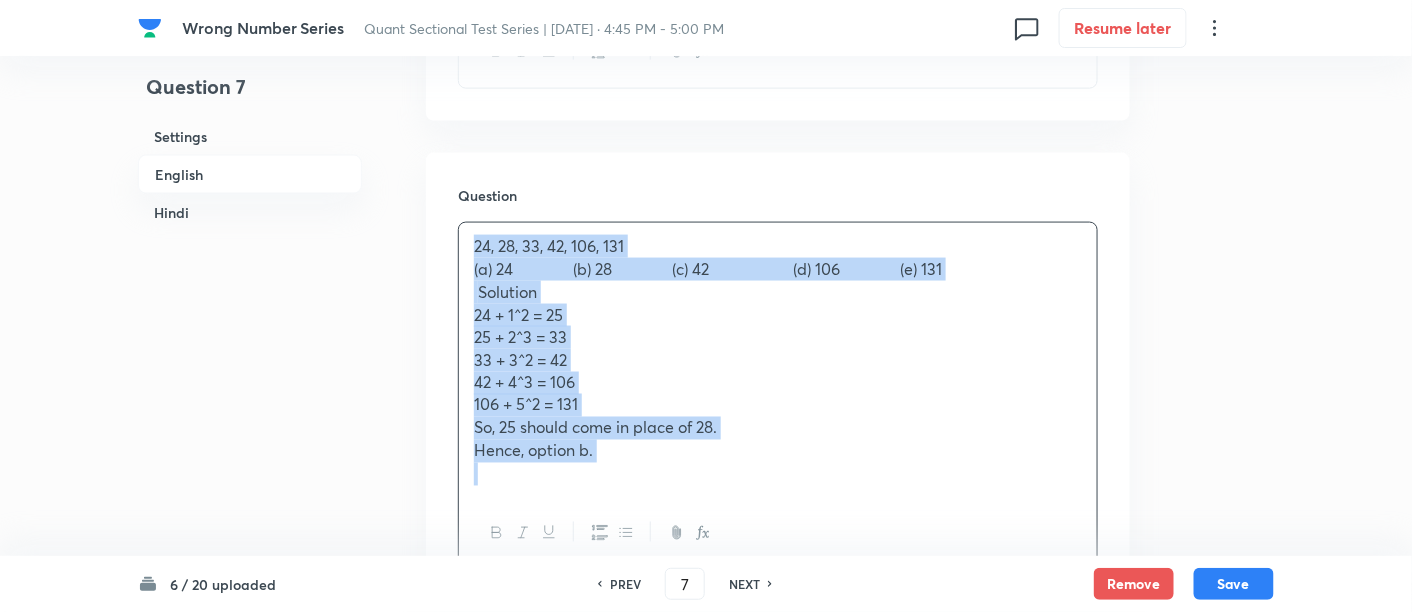 drag, startPoint x: 465, startPoint y: 241, endPoint x: 697, endPoint y: 559, distance: 393.63434 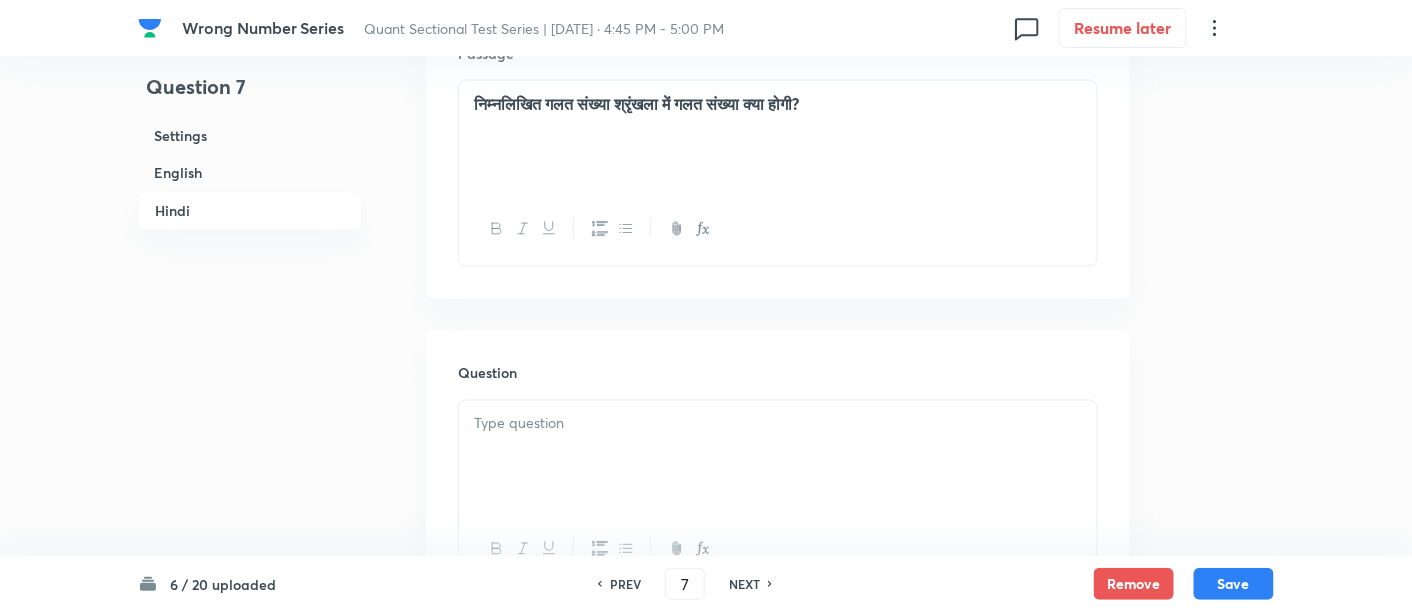 scroll, scrollTop: 3473, scrollLeft: 0, axis: vertical 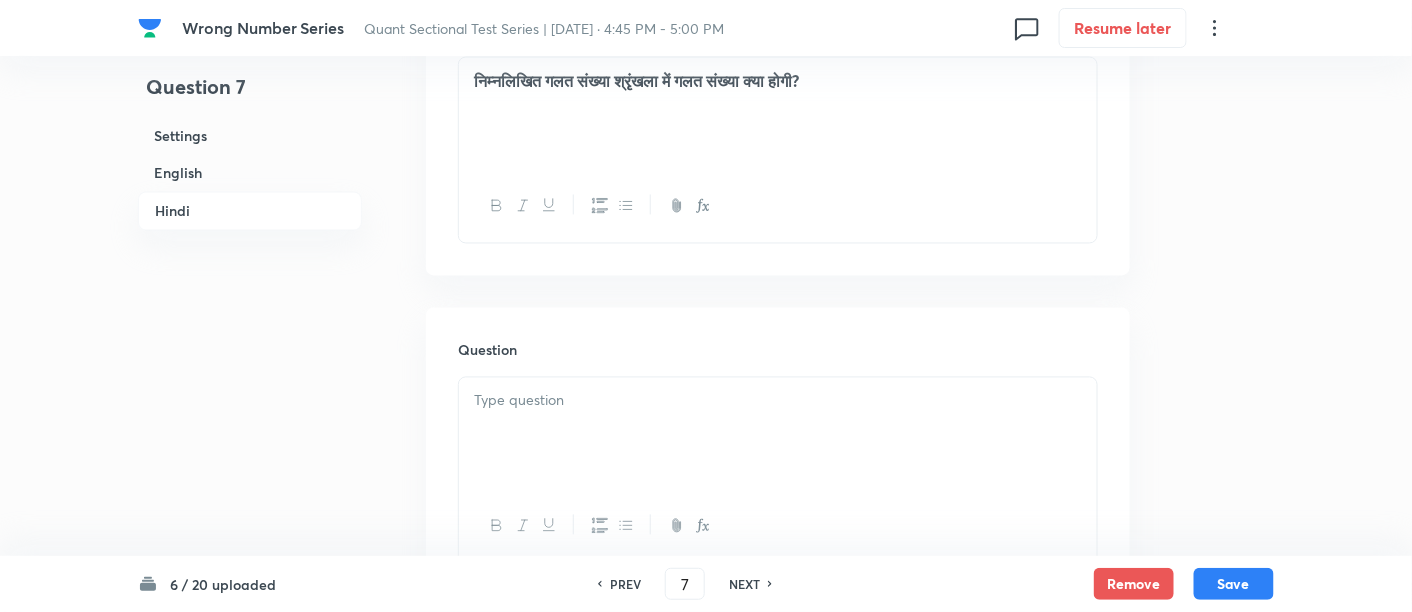 click at bounding box center (778, 434) 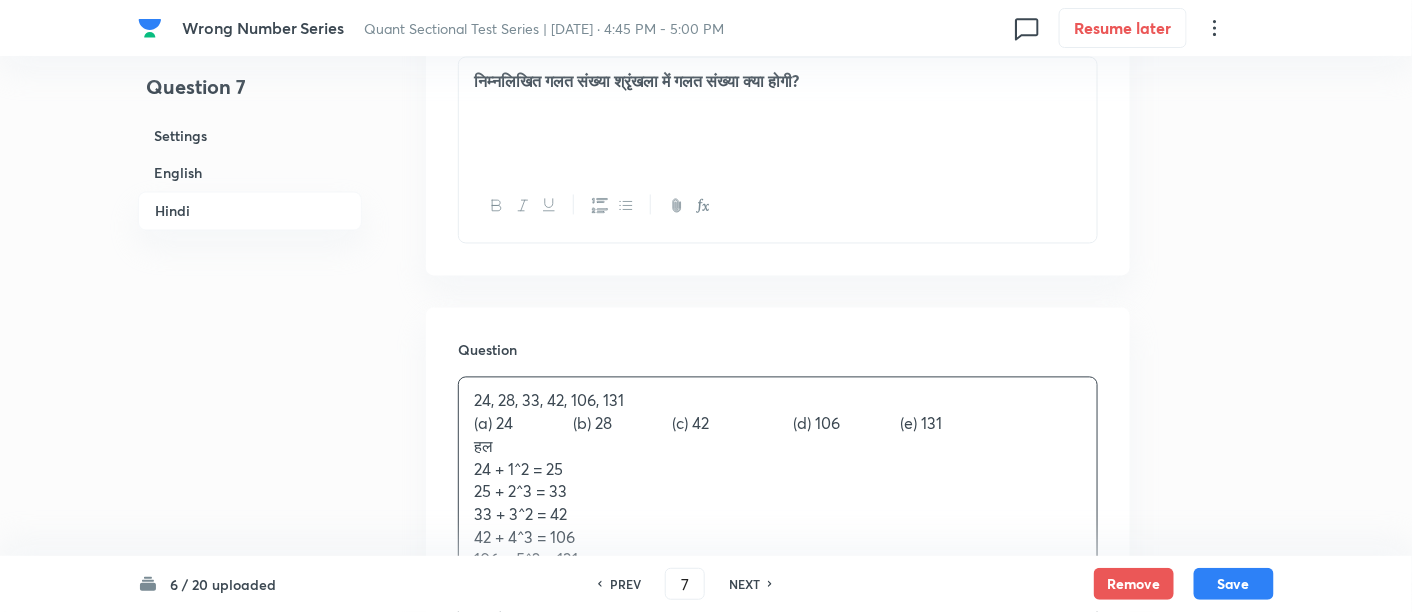 scroll, scrollTop: 3660, scrollLeft: 0, axis: vertical 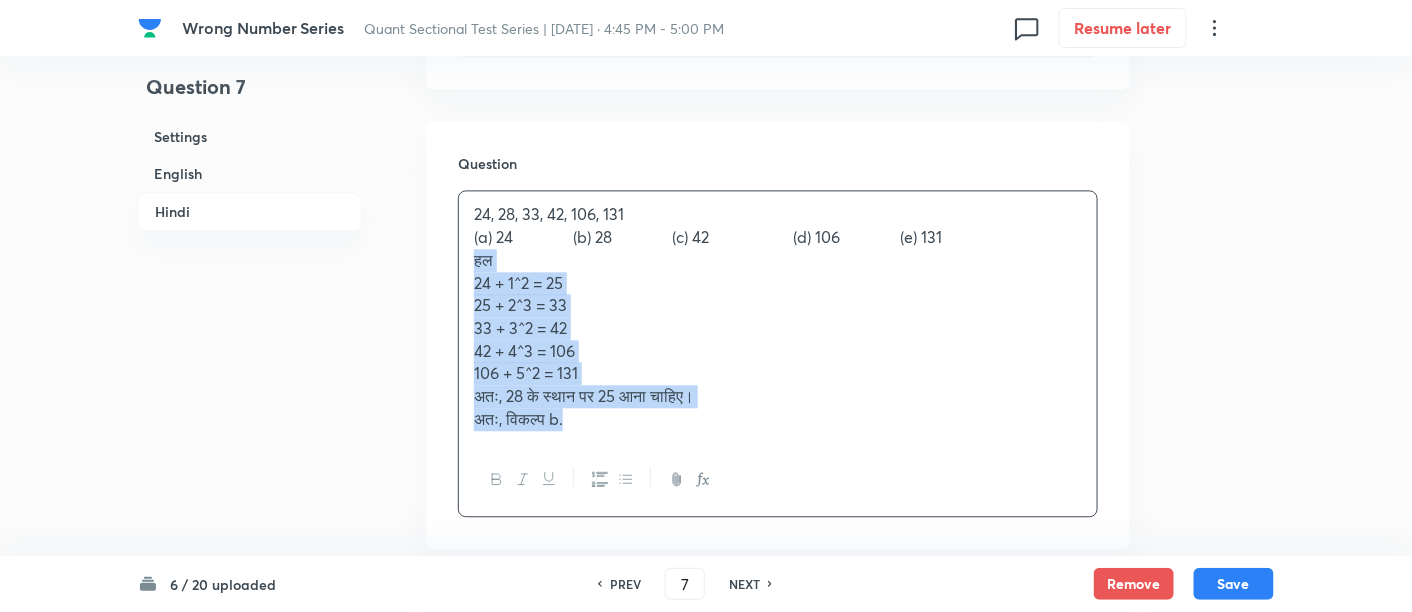drag, startPoint x: 466, startPoint y: 250, endPoint x: 735, endPoint y: 486, distance: 357.85052 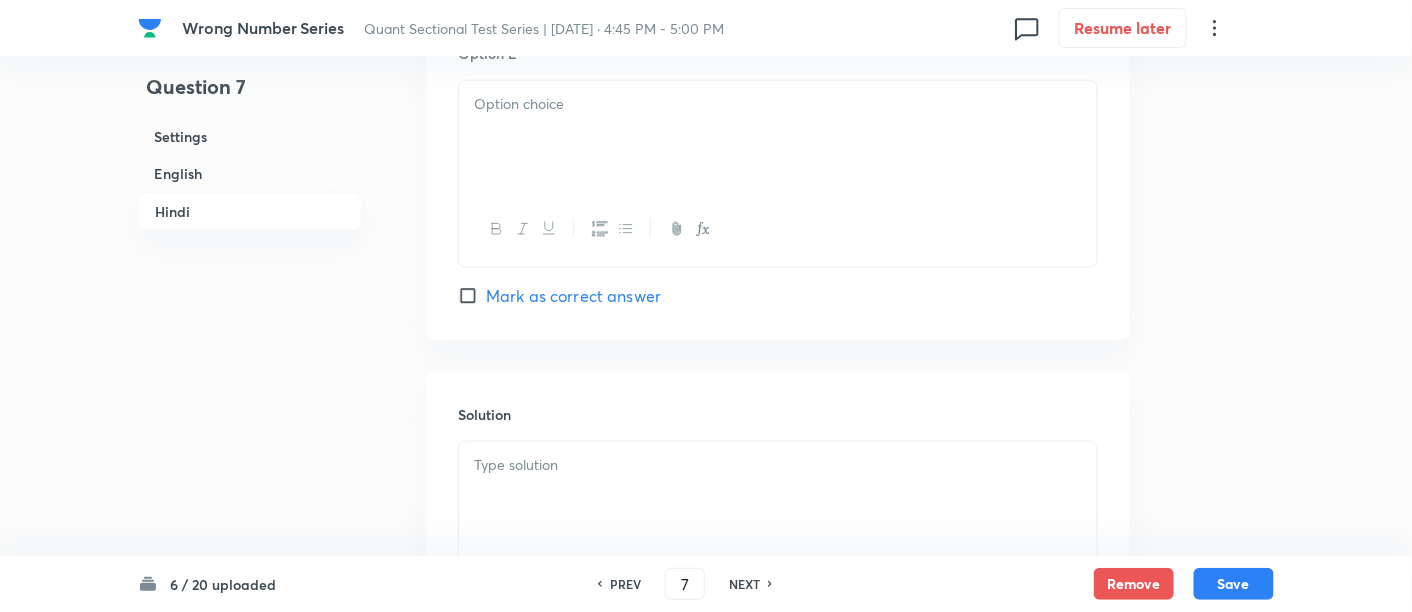 scroll, scrollTop: 5524, scrollLeft: 0, axis: vertical 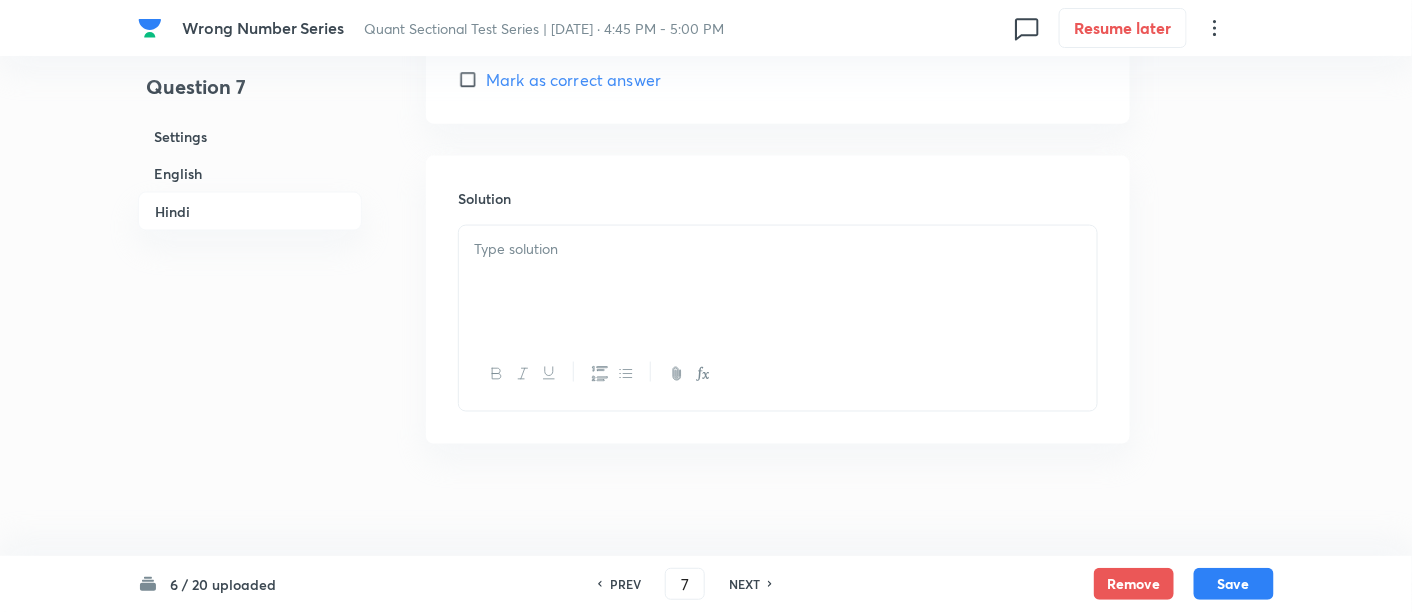 click at bounding box center (778, 282) 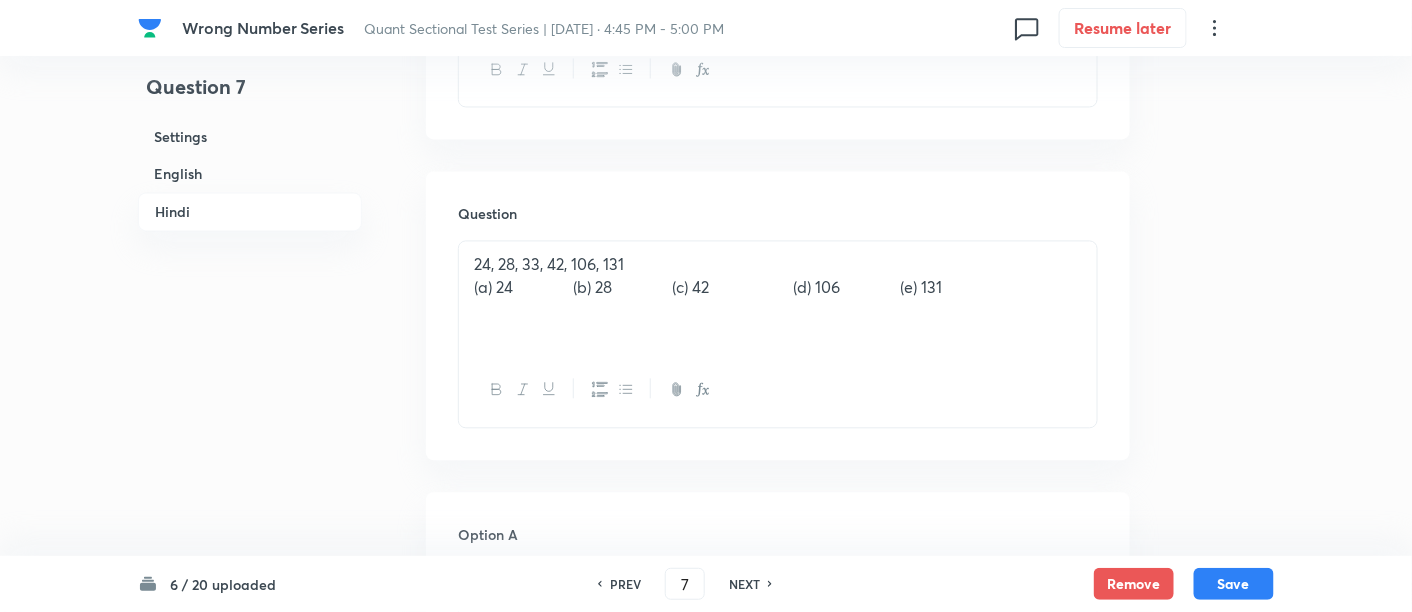 scroll, scrollTop: 3588, scrollLeft: 0, axis: vertical 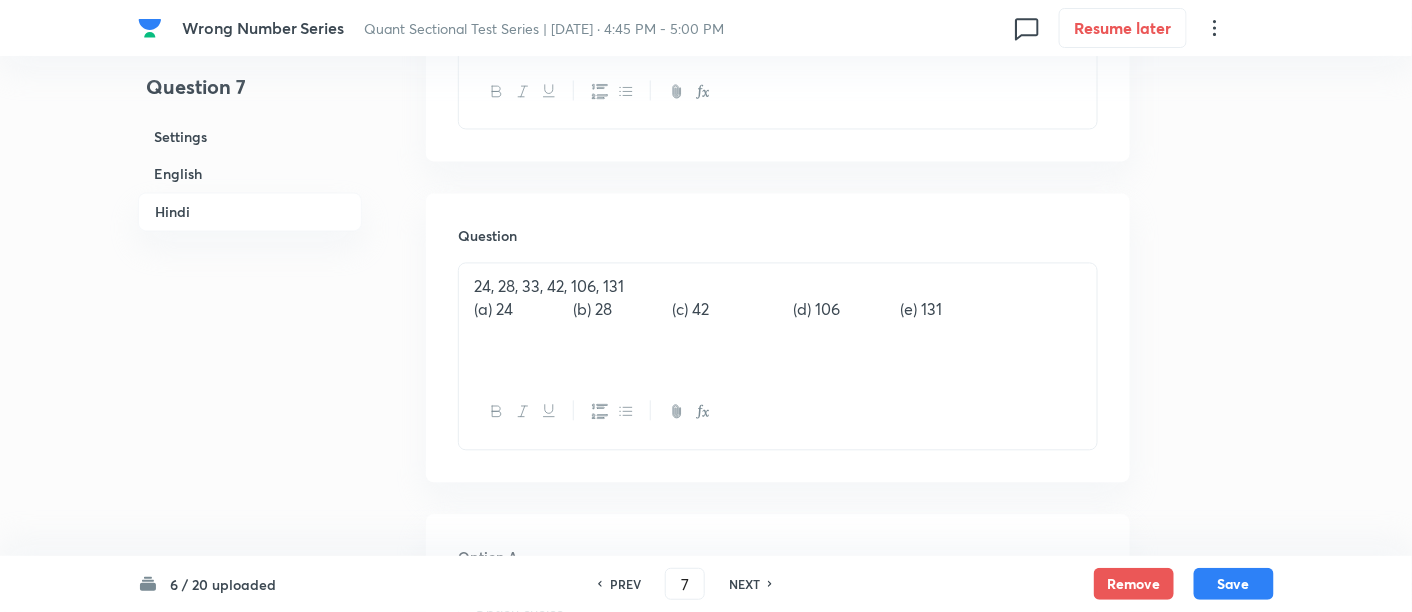 click on "24, 28, 33, 42, 106, 131 (a) 24               (b) 28               (c) 42                     (d) 106               (e) 131" at bounding box center [778, 319] 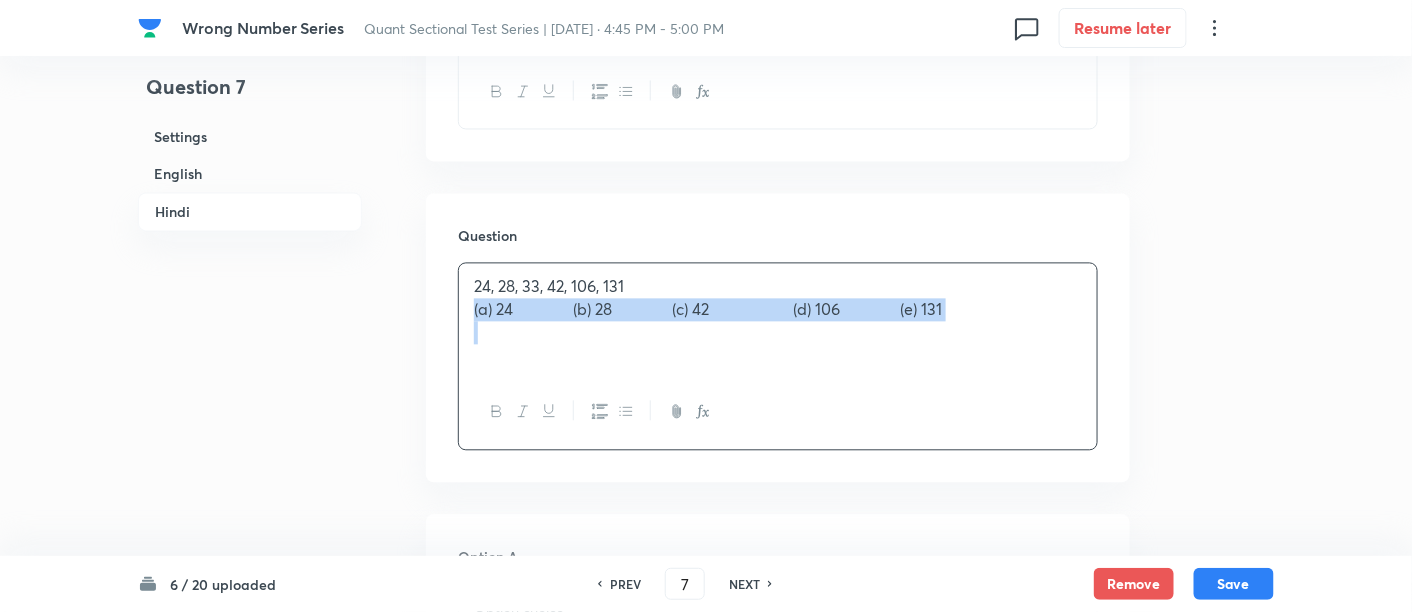 drag, startPoint x: 467, startPoint y: 310, endPoint x: 1098, endPoint y: 325, distance: 631.1783 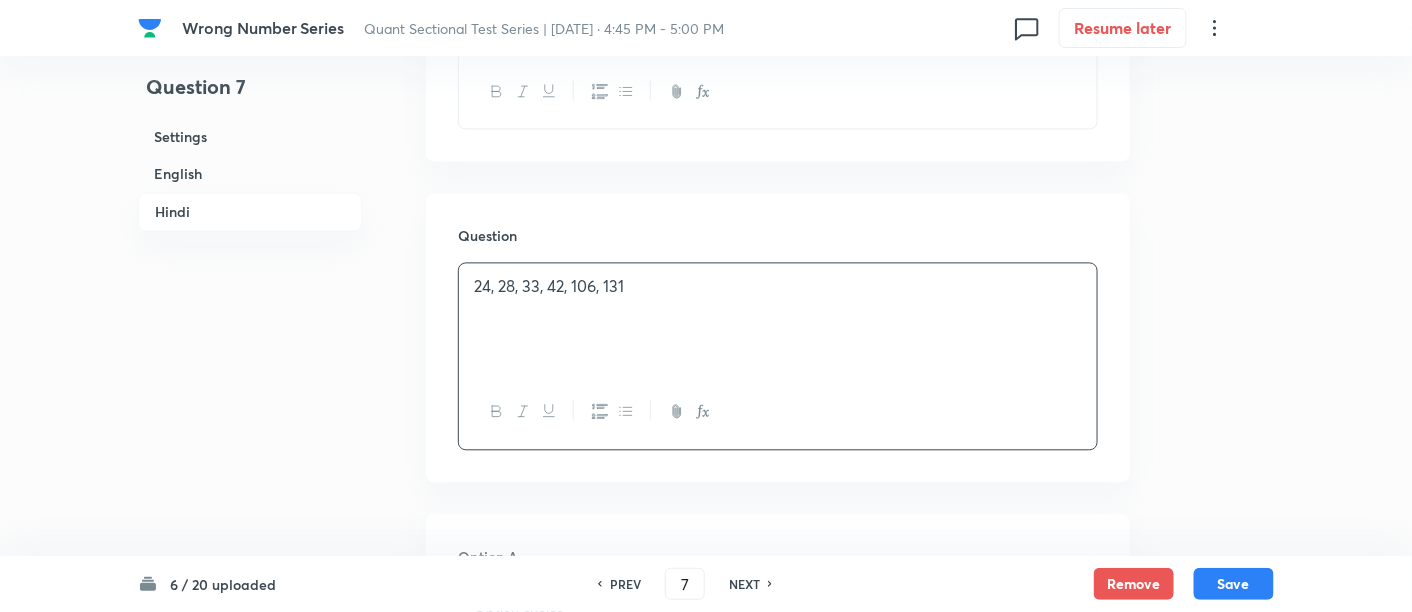 scroll, scrollTop: 4017, scrollLeft: 0, axis: vertical 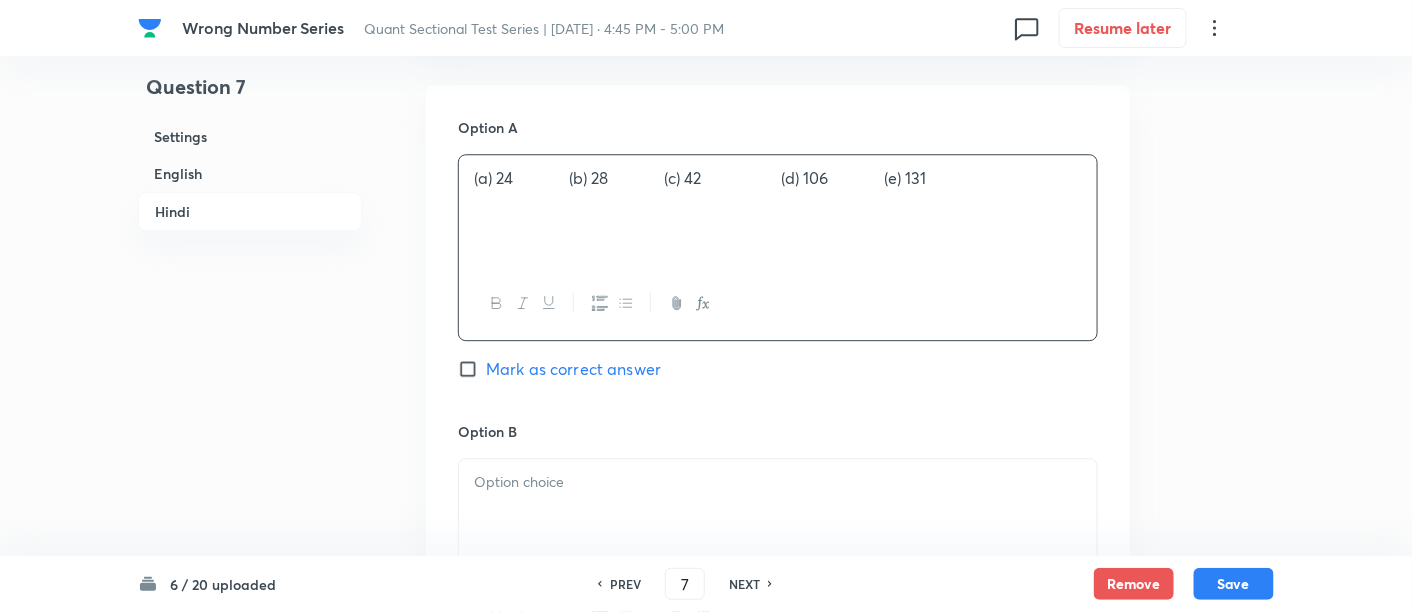 click on "(a) 24              (b) 28              (c) 42                    (d) 106              (e) 131" at bounding box center (778, 211) 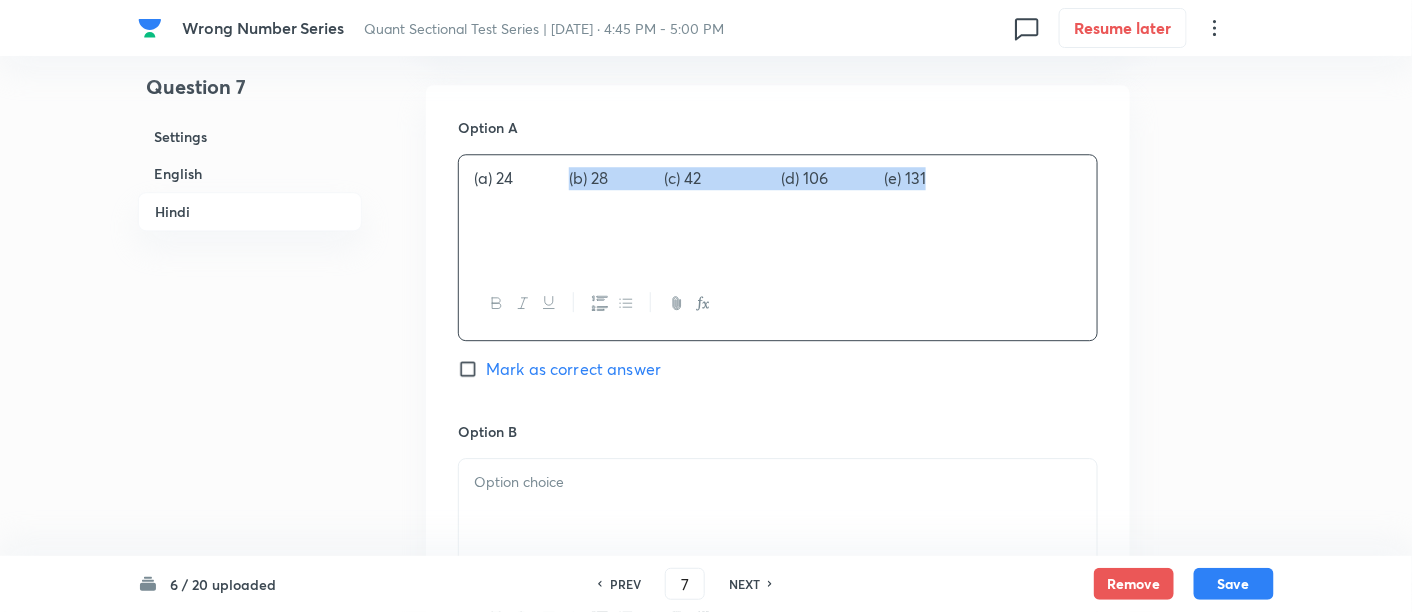 drag, startPoint x: 572, startPoint y: 175, endPoint x: 1048, endPoint y: 280, distance: 487.44333 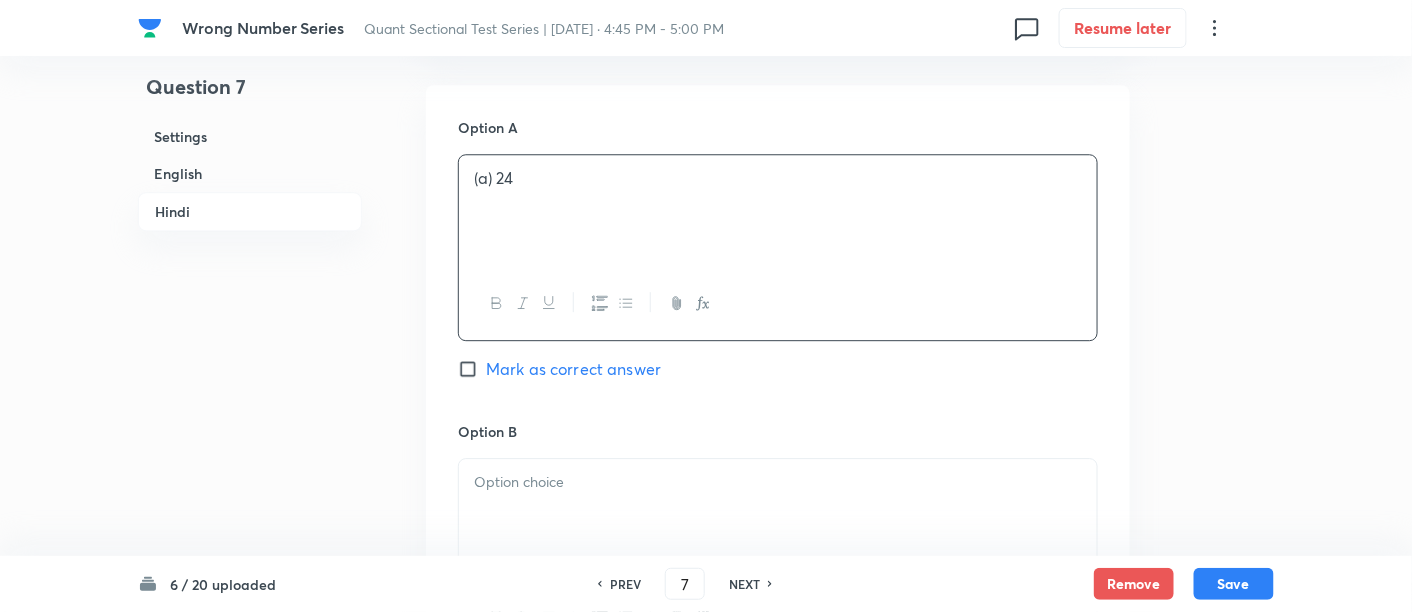 scroll, scrollTop: 4233, scrollLeft: 0, axis: vertical 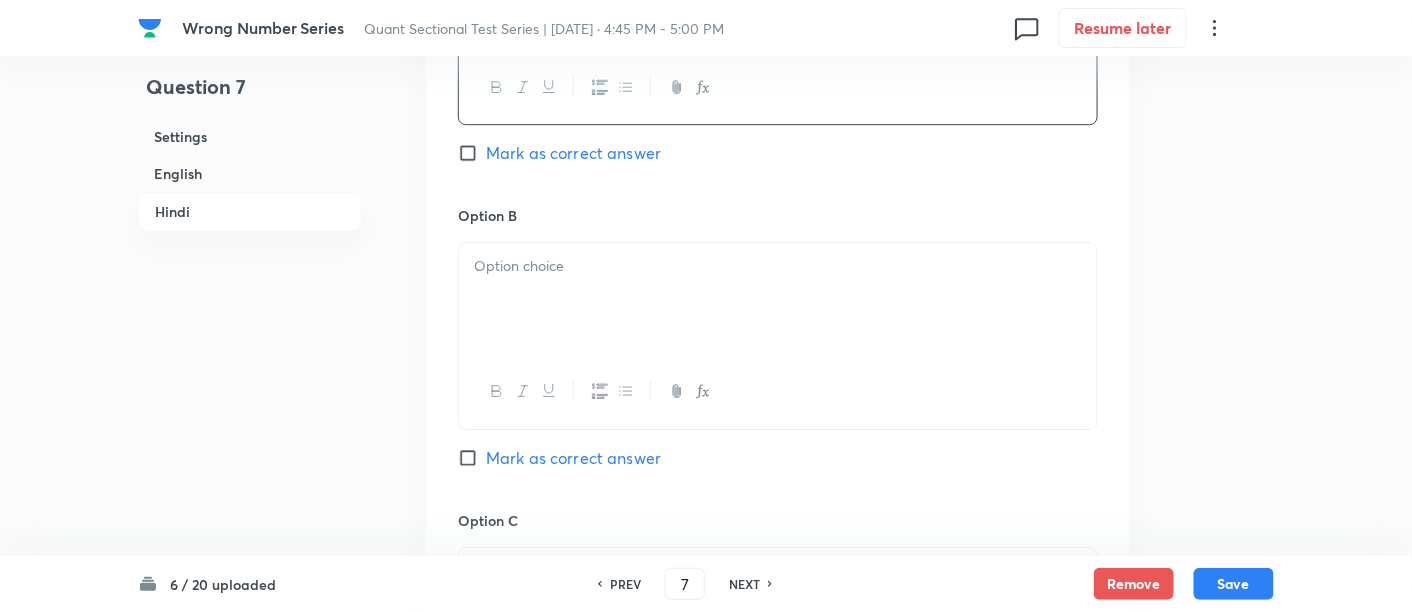 click at bounding box center (778, 299) 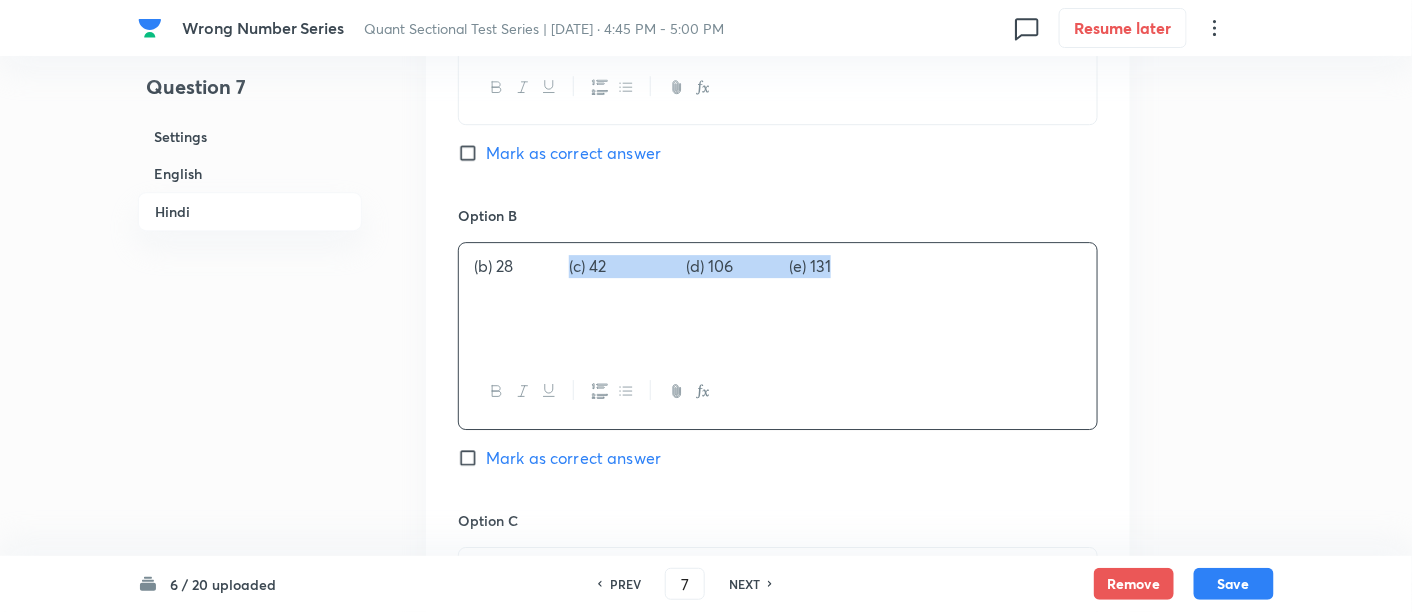 drag, startPoint x: 574, startPoint y: 257, endPoint x: 962, endPoint y: 283, distance: 388.87015 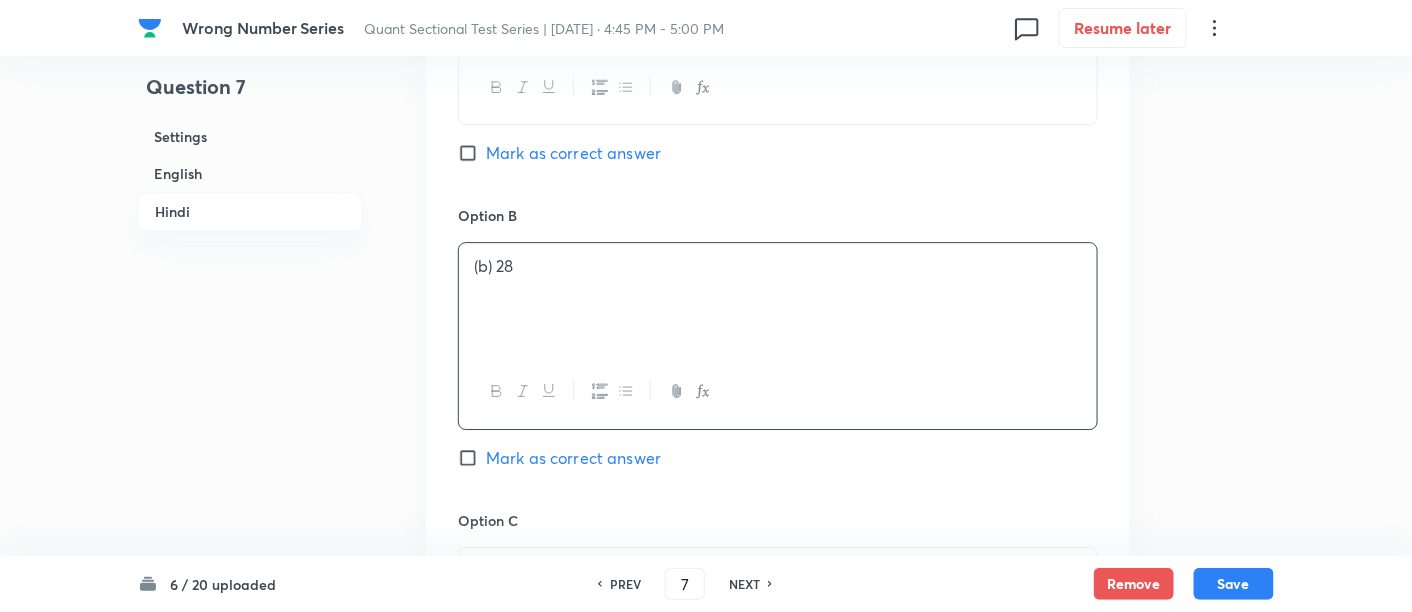 scroll, scrollTop: 4552, scrollLeft: 0, axis: vertical 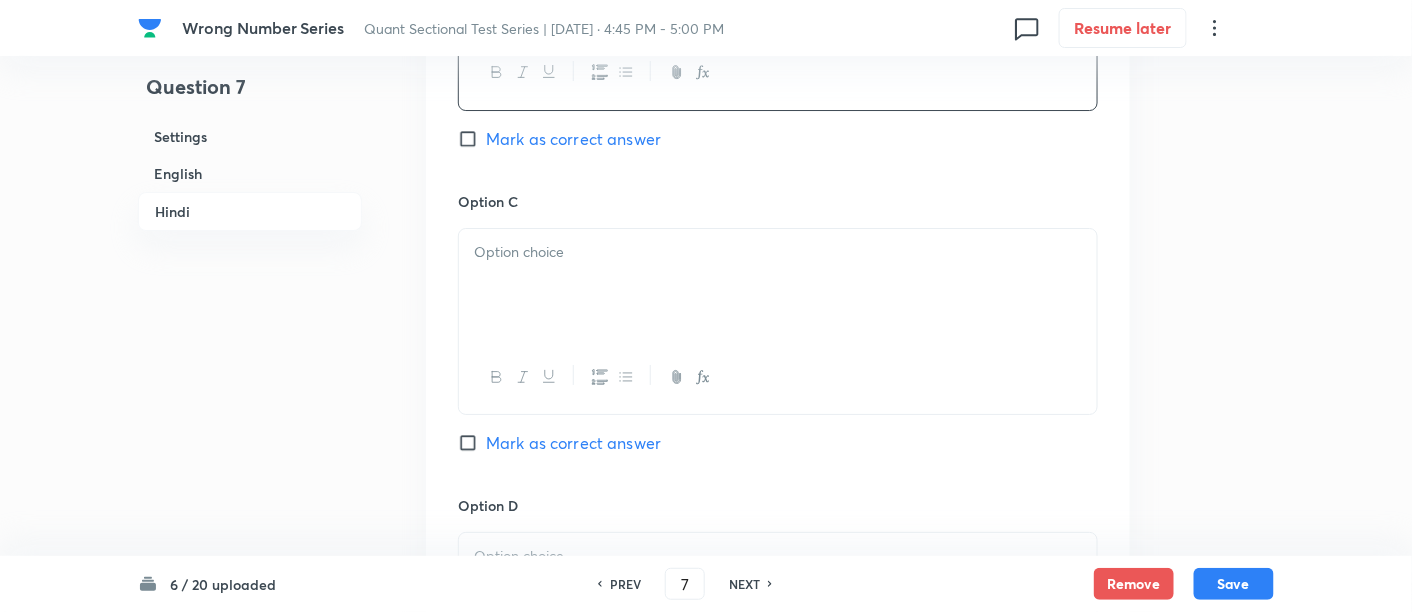 click at bounding box center (778, 285) 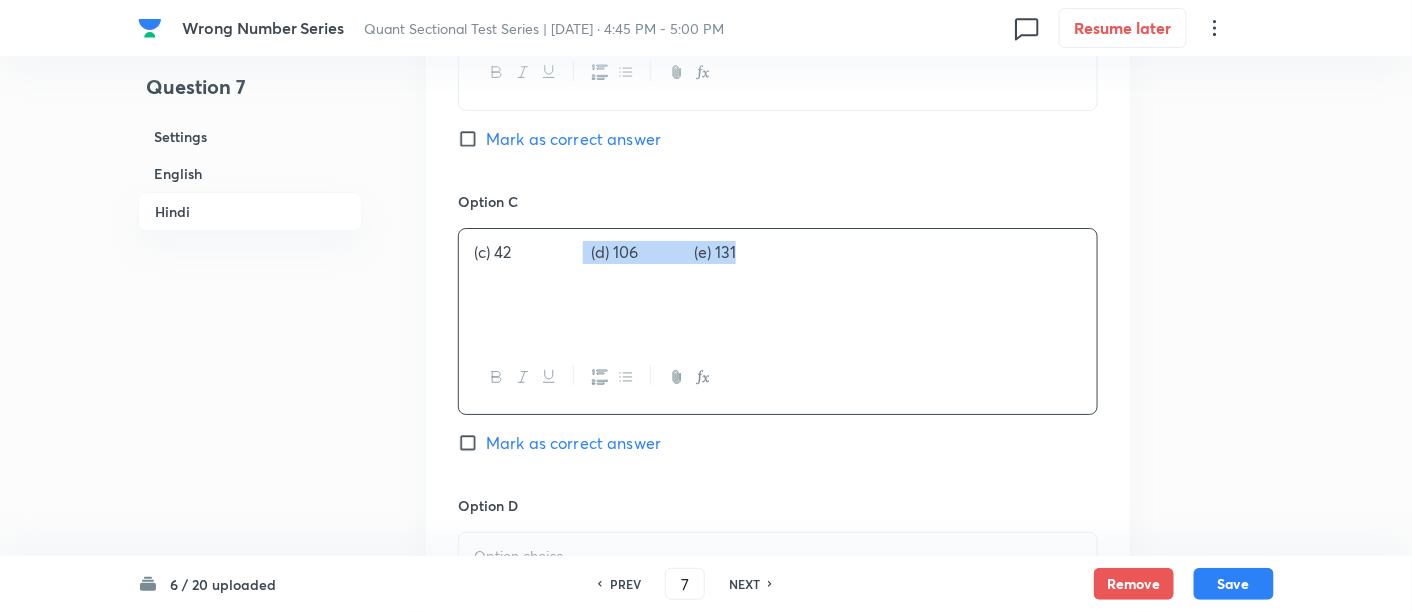 drag, startPoint x: 591, startPoint y: 248, endPoint x: 919, endPoint y: 327, distance: 337.3796 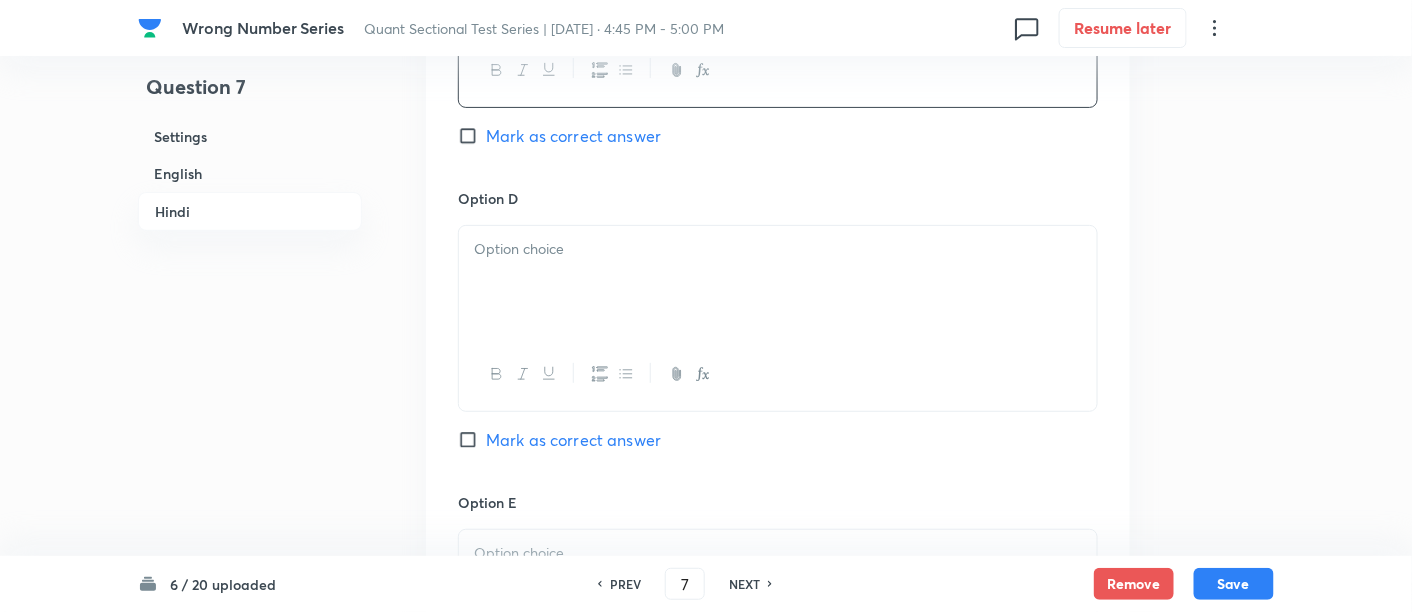 scroll, scrollTop: 4865, scrollLeft: 0, axis: vertical 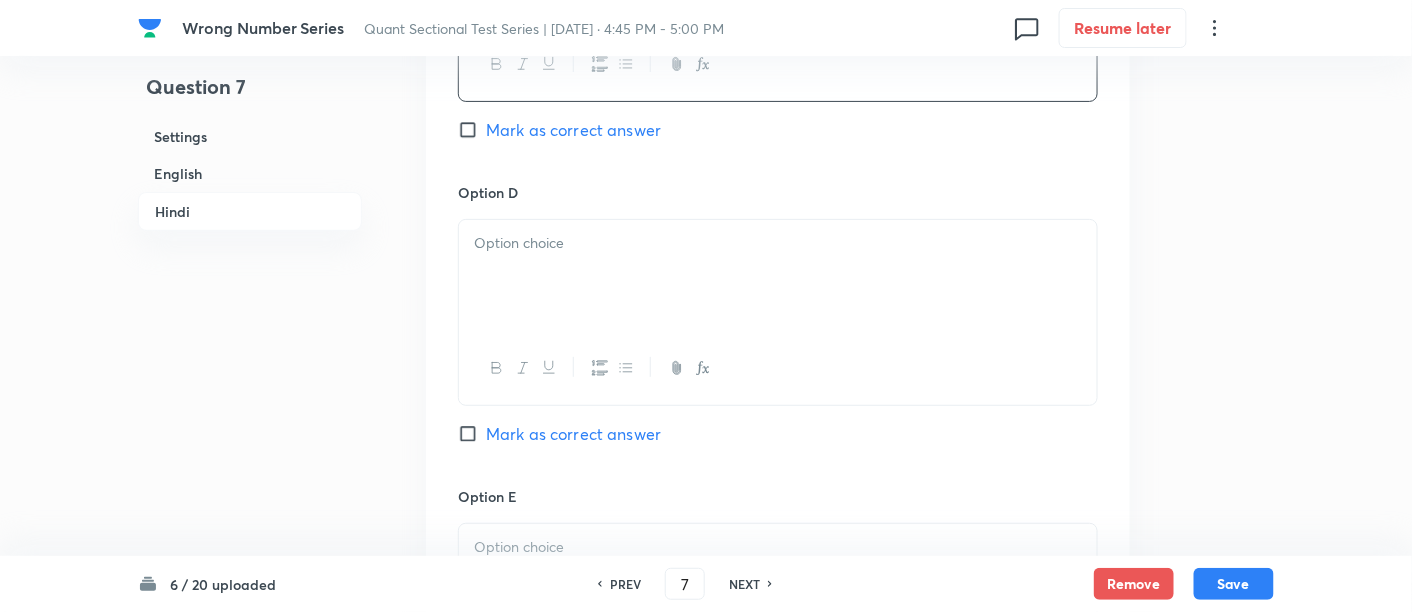 click at bounding box center (778, 276) 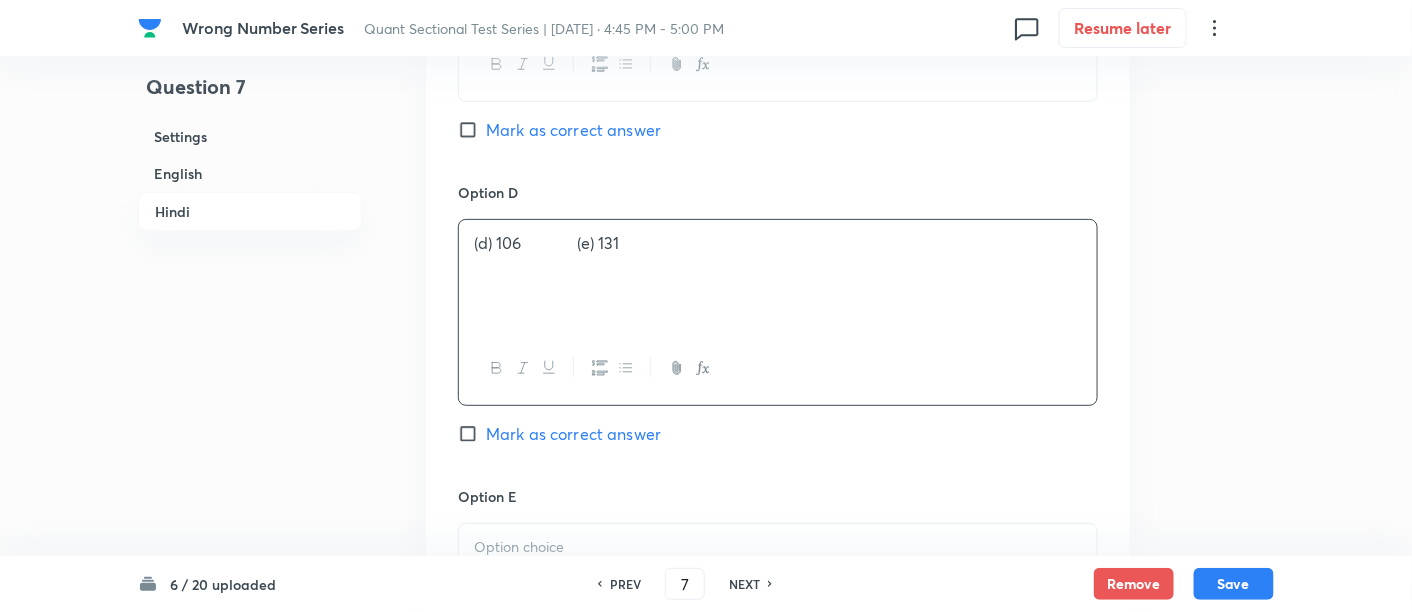 drag, startPoint x: 591, startPoint y: 235, endPoint x: 773, endPoint y: 298, distance: 192.59543 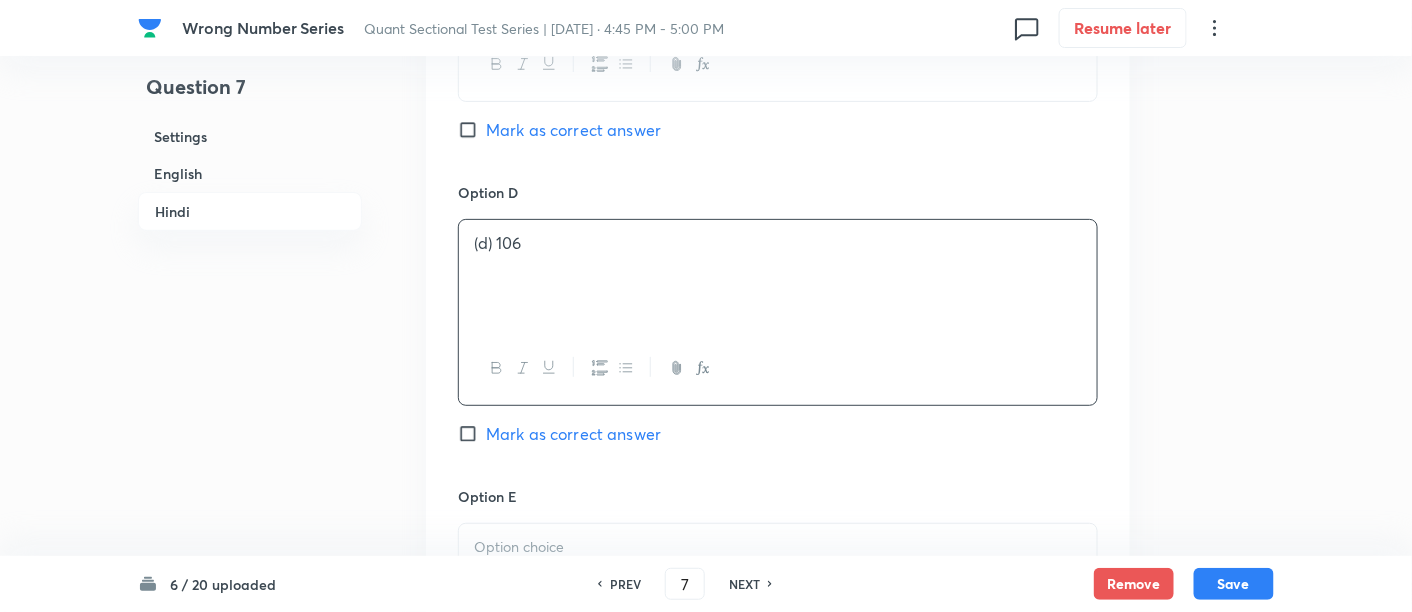 scroll, scrollTop: 5165, scrollLeft: 0, axis: vertical 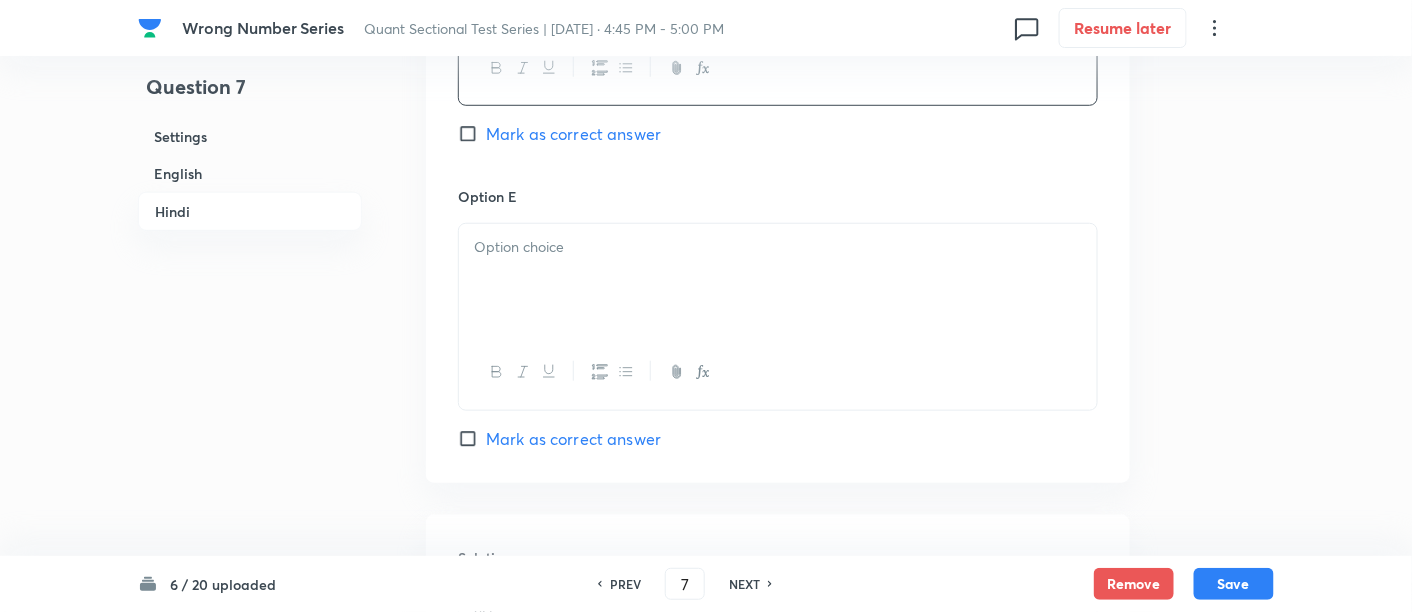 click at bounding box center (778, 280) 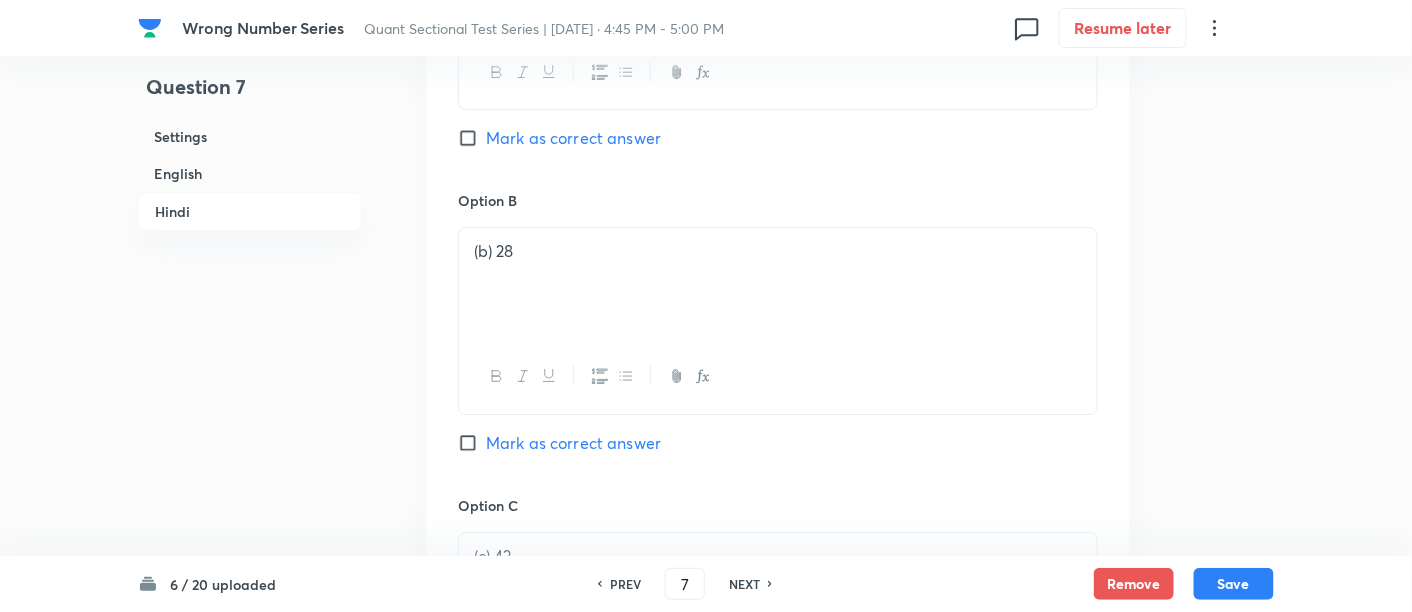 scroll, scrollTop: 4250, scrollLeft: 0, axis: vertical 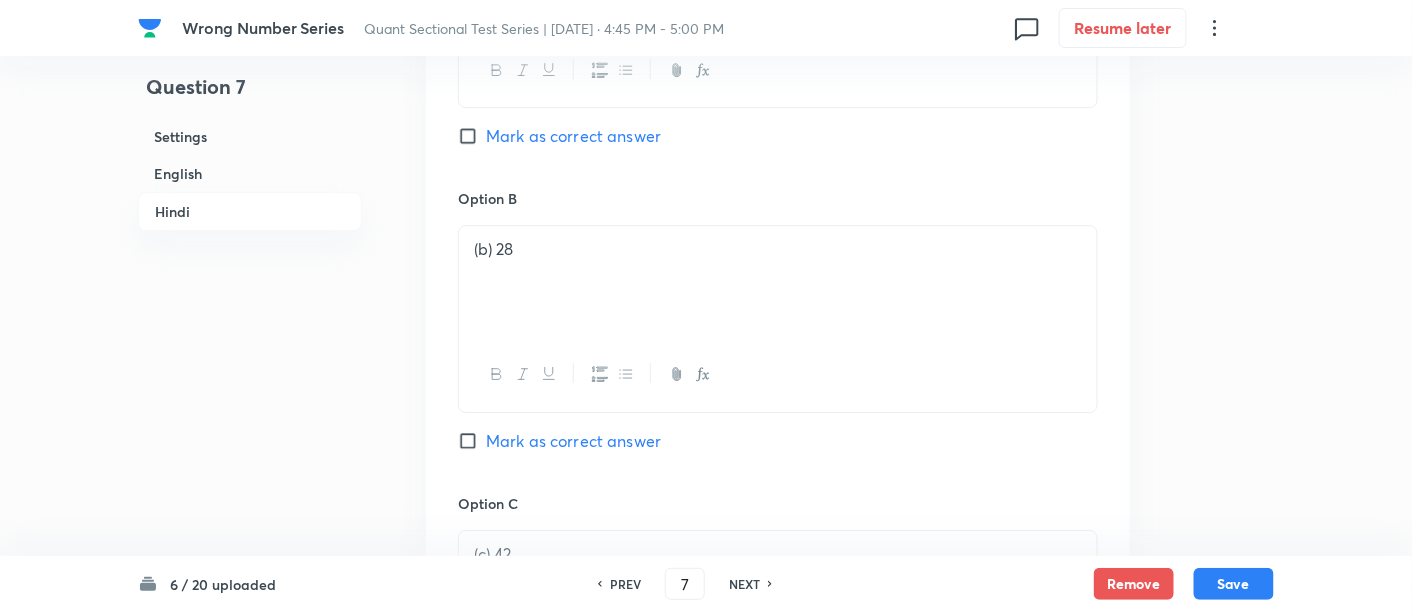 click on "Mark as correct answer" at bounding box center (573, 441) 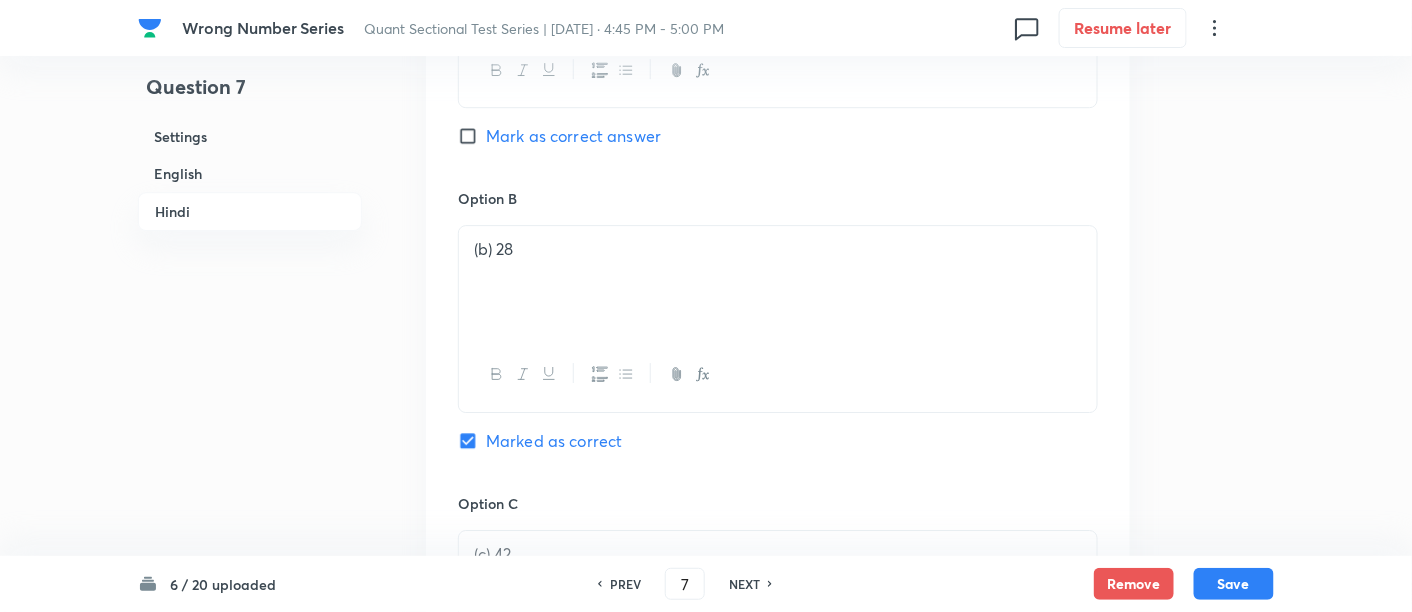 checkbox on "true" 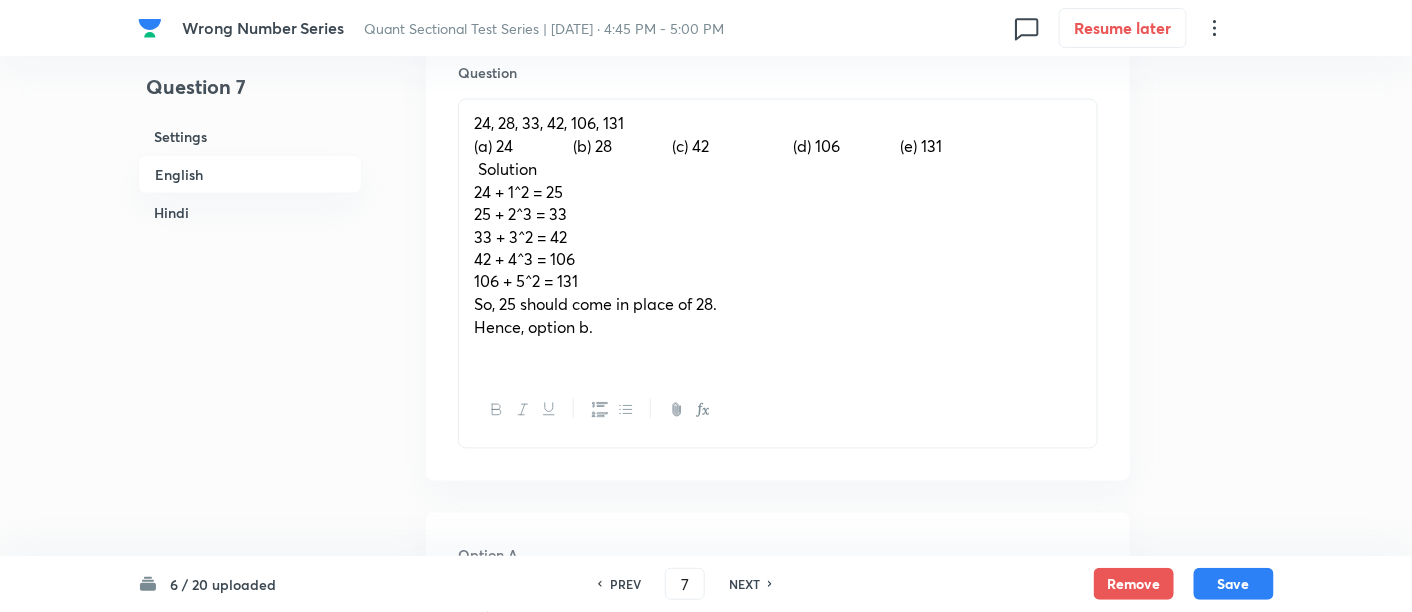 scroll, scrollTop: 973, scrollLeft: 0, axis: vertical 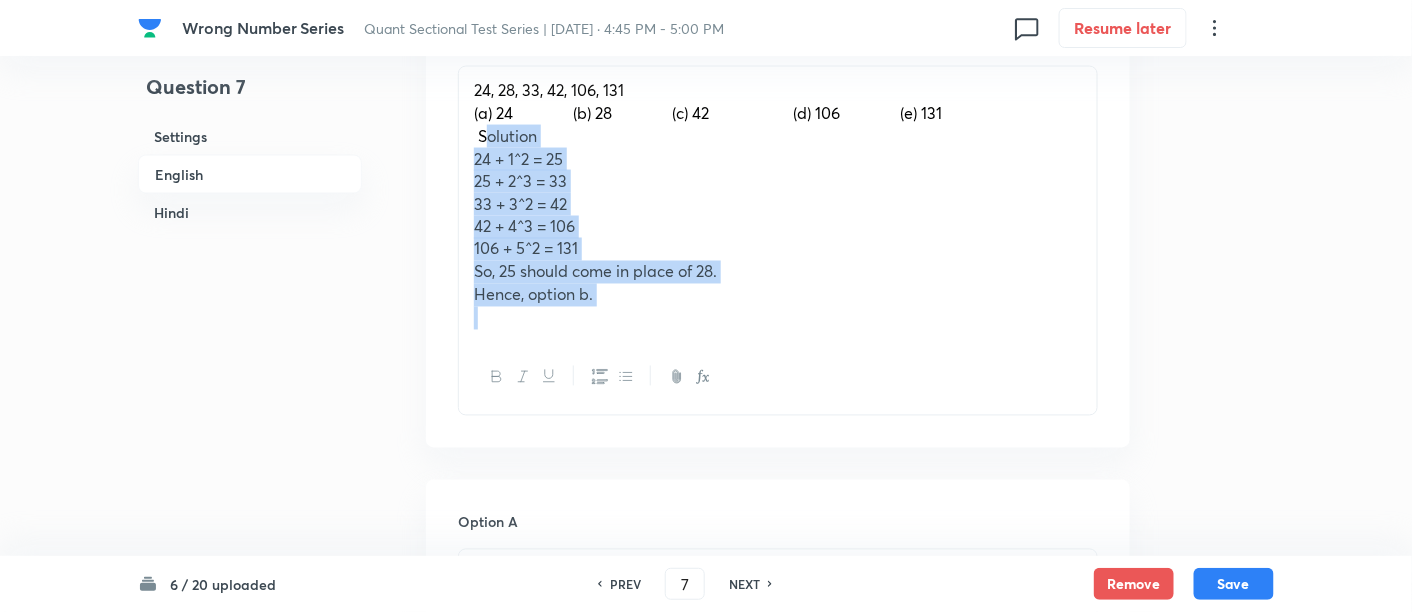 drag, startPoint x: 480, startPoint y: 131, endPoint x: 691, endPoint y: 372, distance: 320.31546 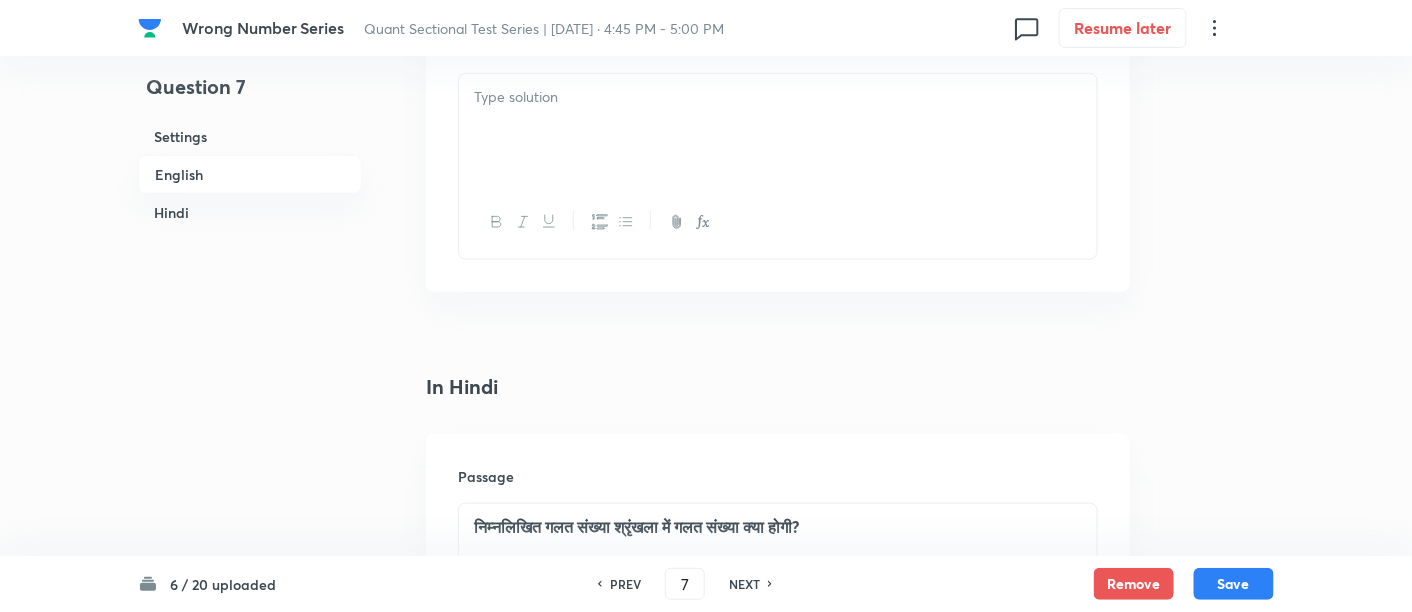click at bounding box center (778, 130) 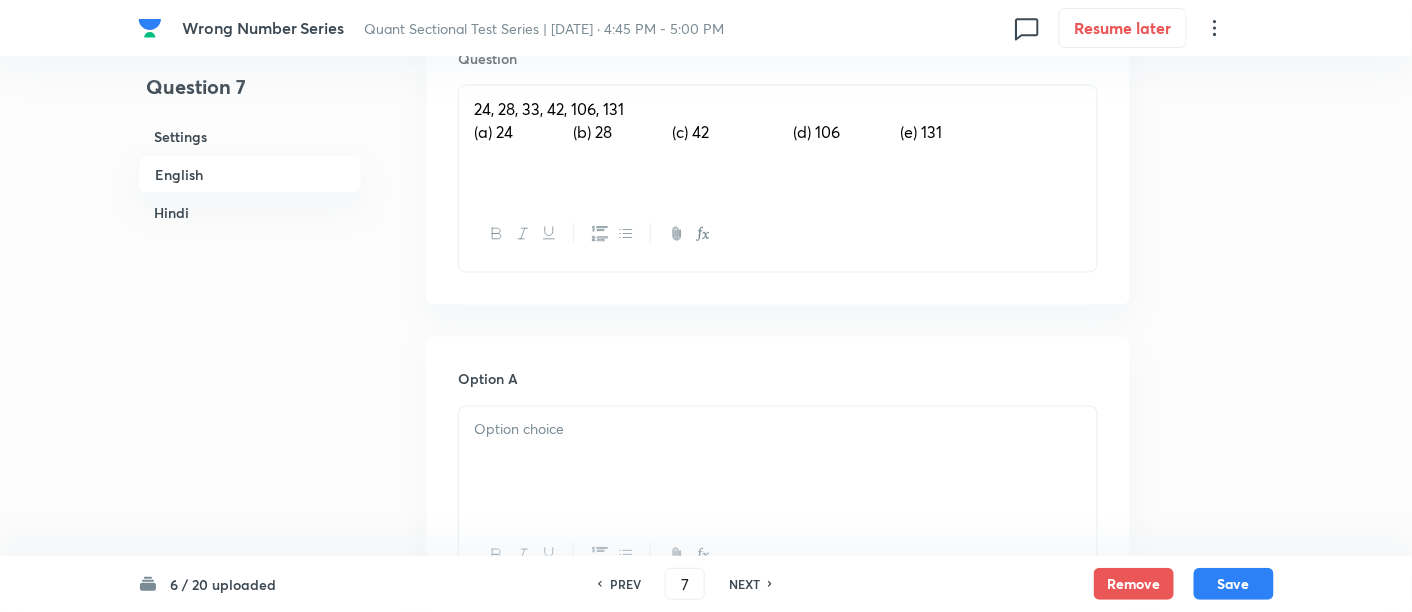 scroll, scrollTop: 886, scrollLeft: 0, axis: vertical 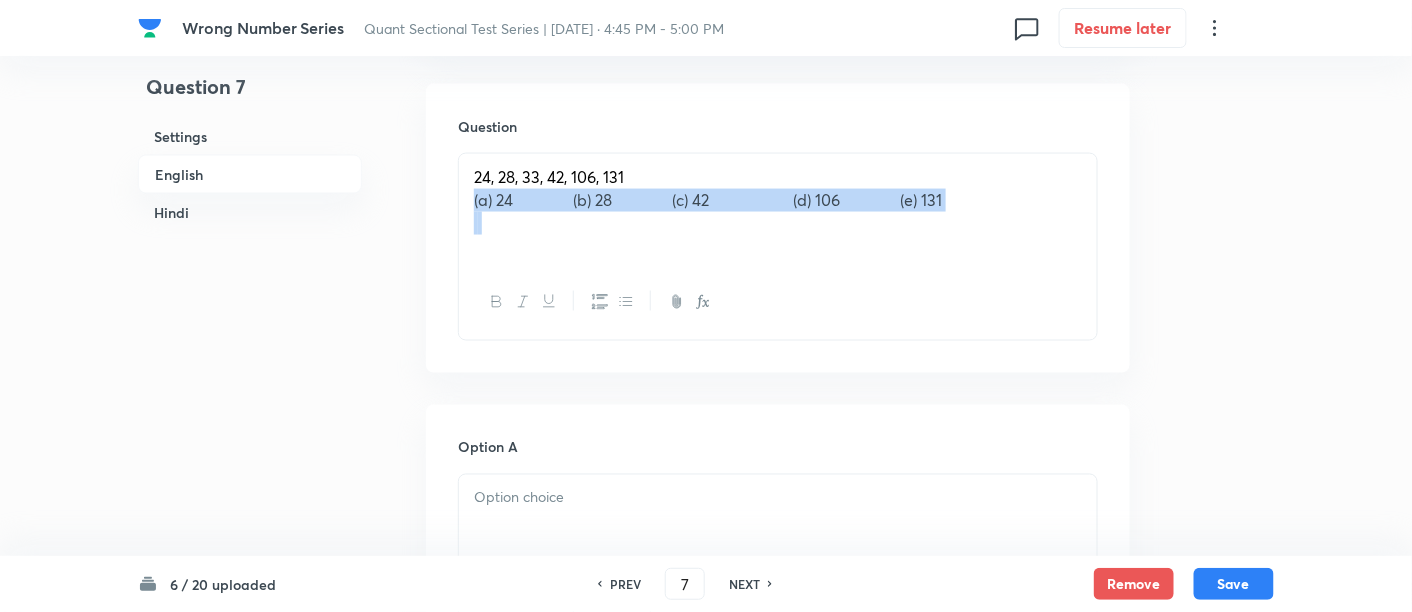 drag, startPoint x: 464, startPoint y: 201, endPoint x: 1022, endPoint y: 255, distance: 560.6068 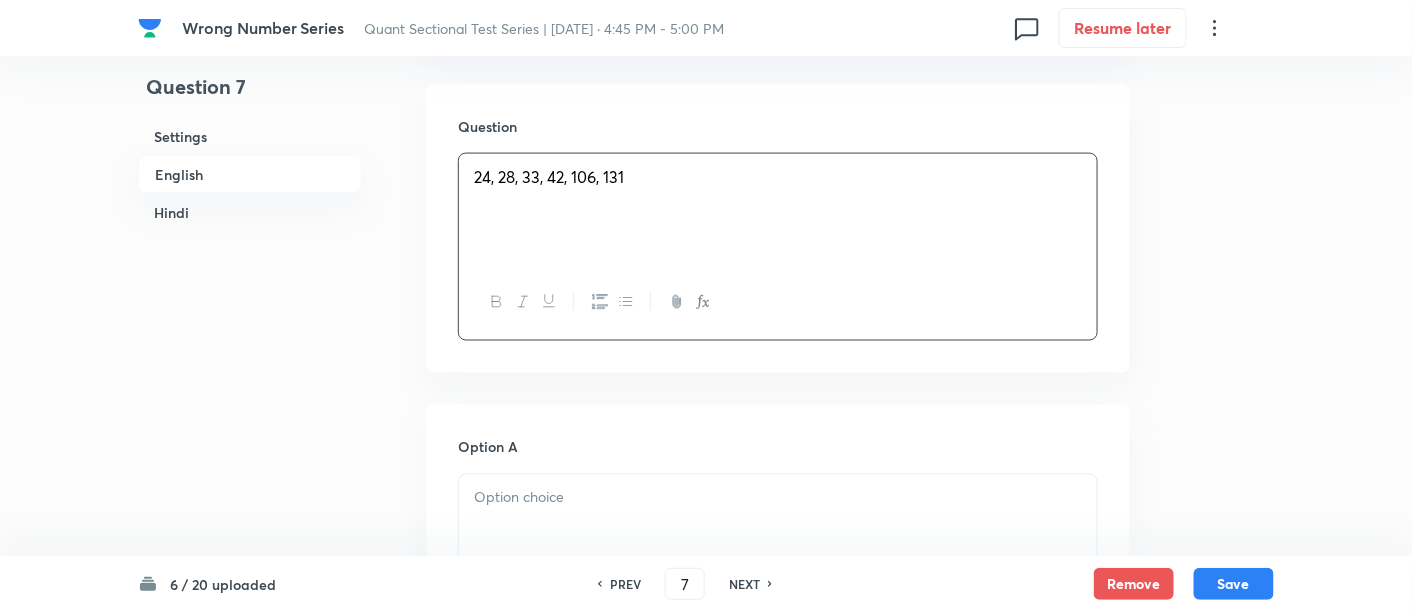 scroll, scrollTop: 1133, scrollLeft: 0, axis: vertical 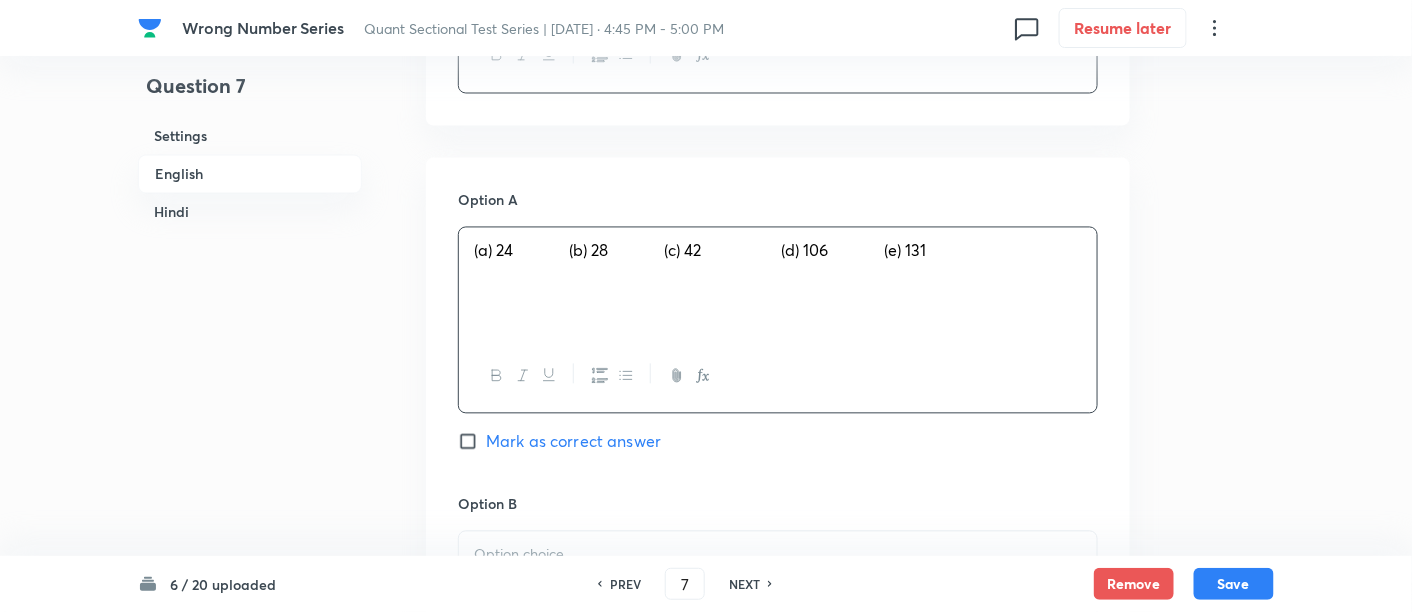 click on "(a) 24              (b) 28              (c) 42                    (d) 106              (e) 131" at bounding box center (778, 284) 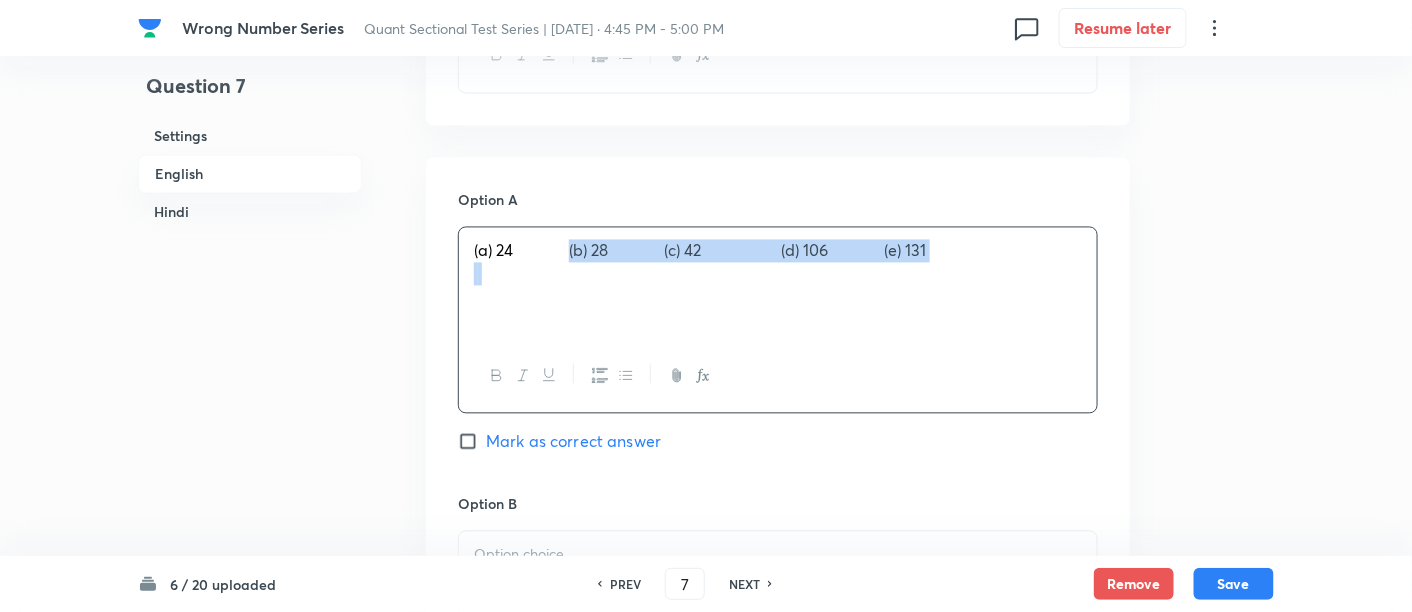 drag, startPoint x: 574, startPoint y: 251, endPoint x: 1072, endPoint y: 301, distance: 500.50375 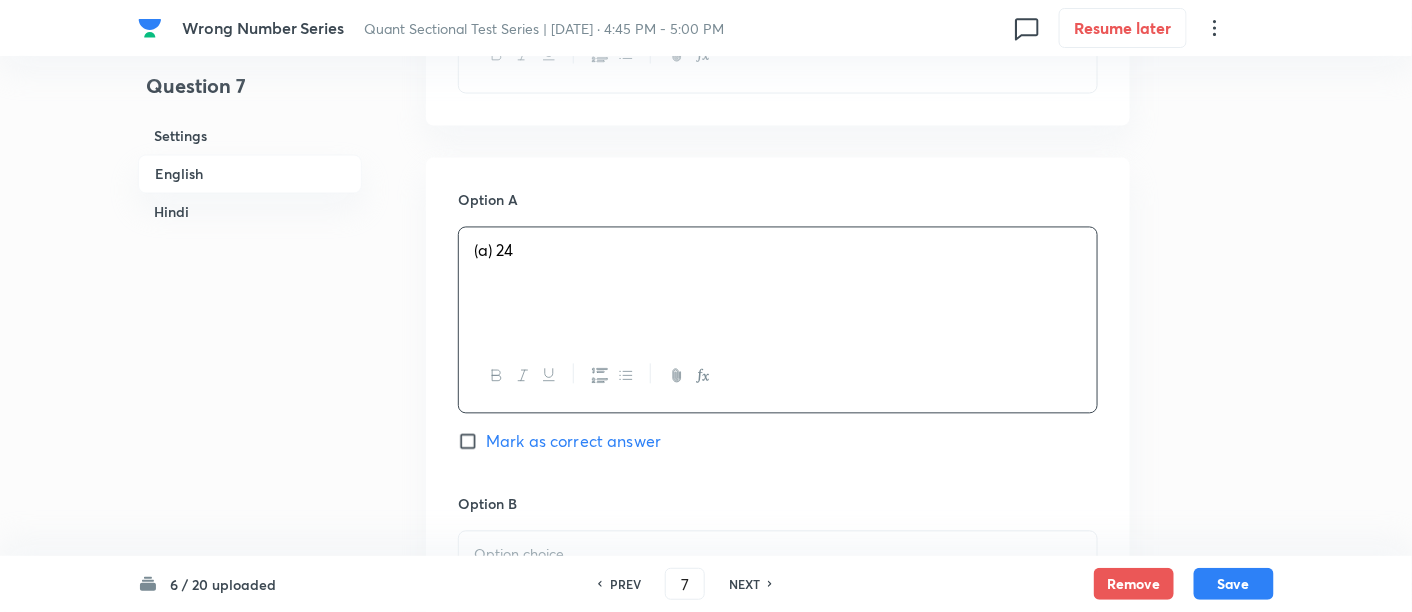 scroll, scrollTop: 1324, scrollLeft: 0, axis: vertical 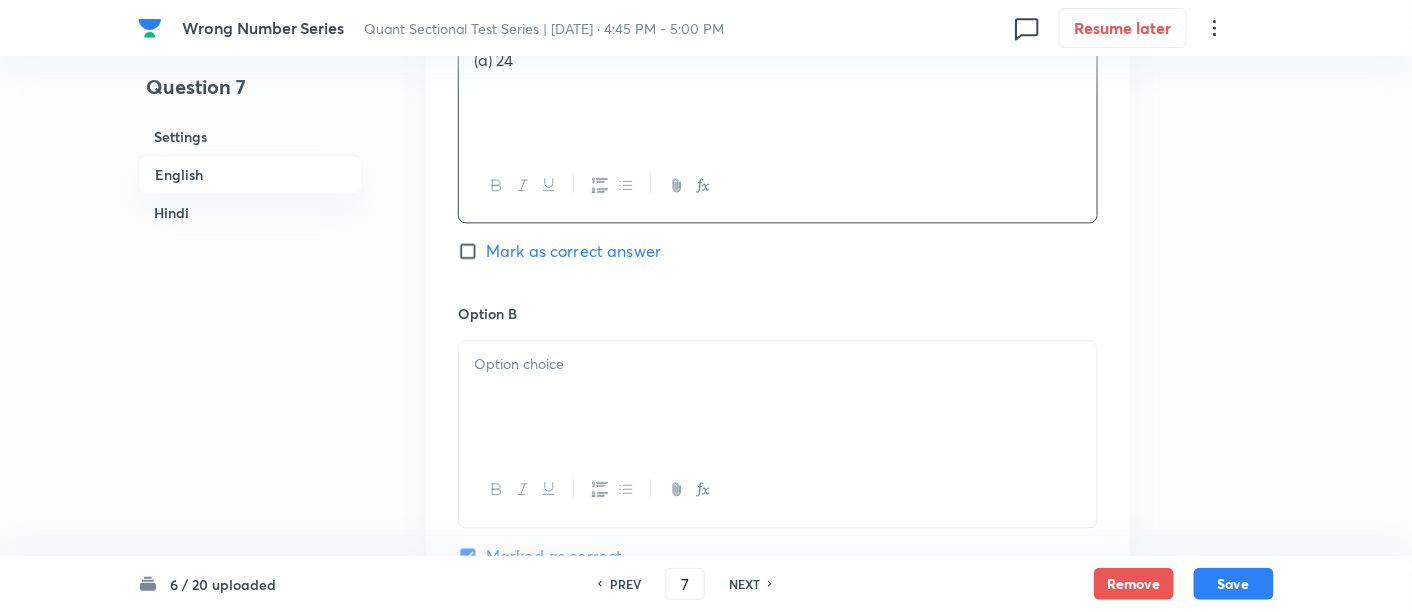 click at bounding box center [778, 364] 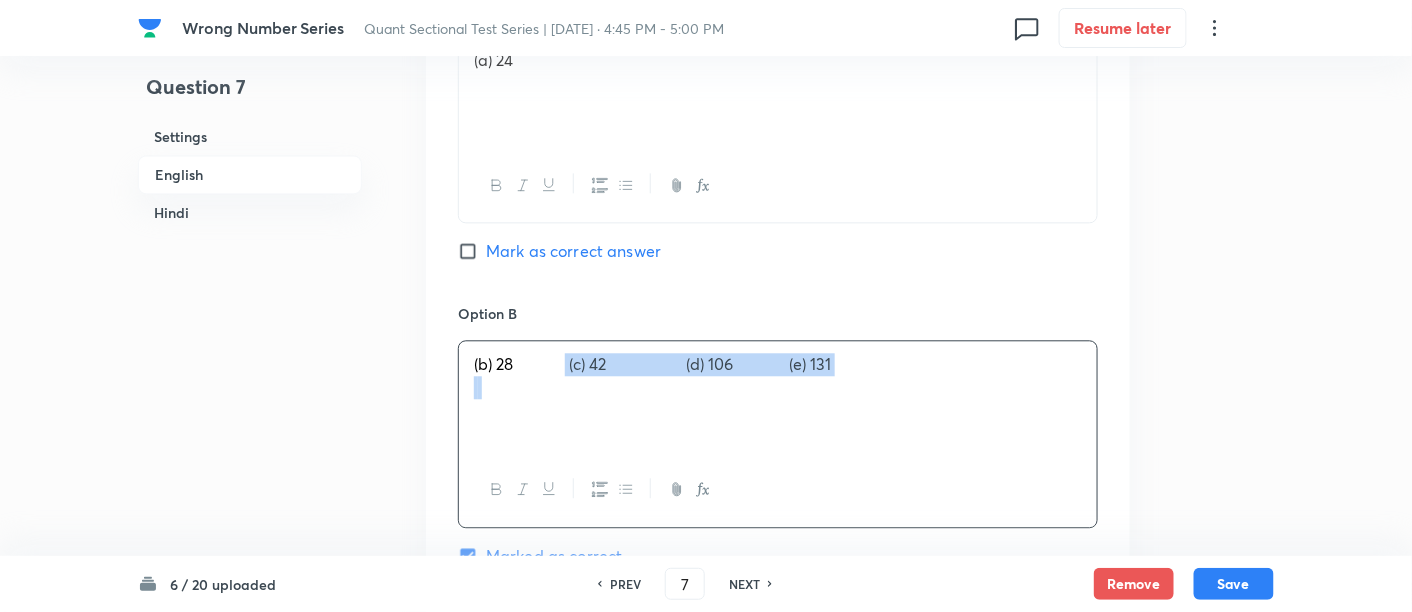 drag, startPoint x: 568, startPoint y: 367, endPoint x: 938, endPoint y: 418, distance: 373.49832 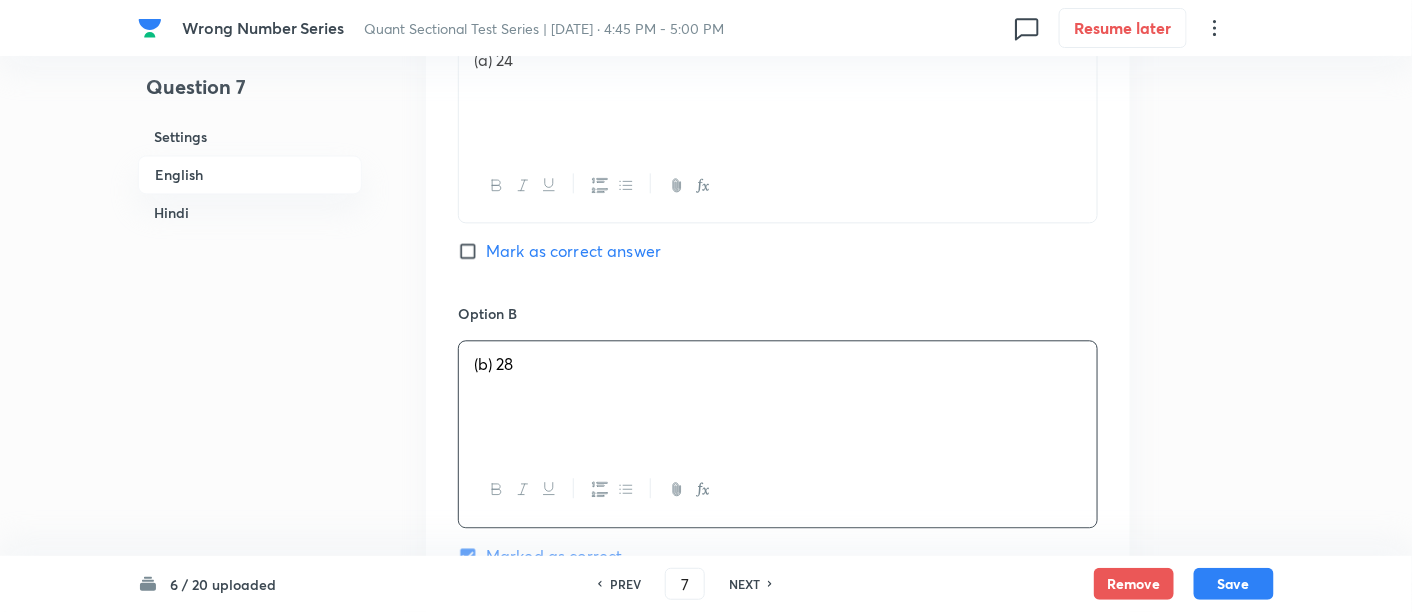 scroll, scrollTop: 1653, scrollLeft: 0, axis: vertical 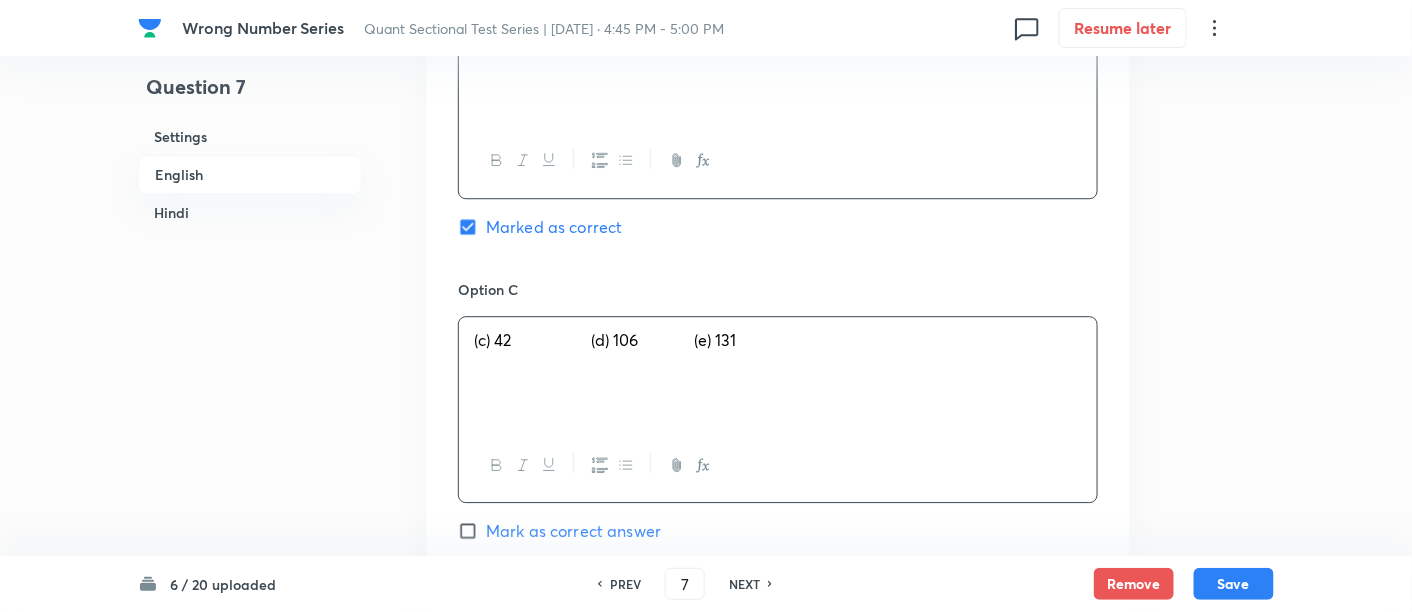 click on "(c) 42                    (d) 106              (e) 131" at bounding box center (778, 373) 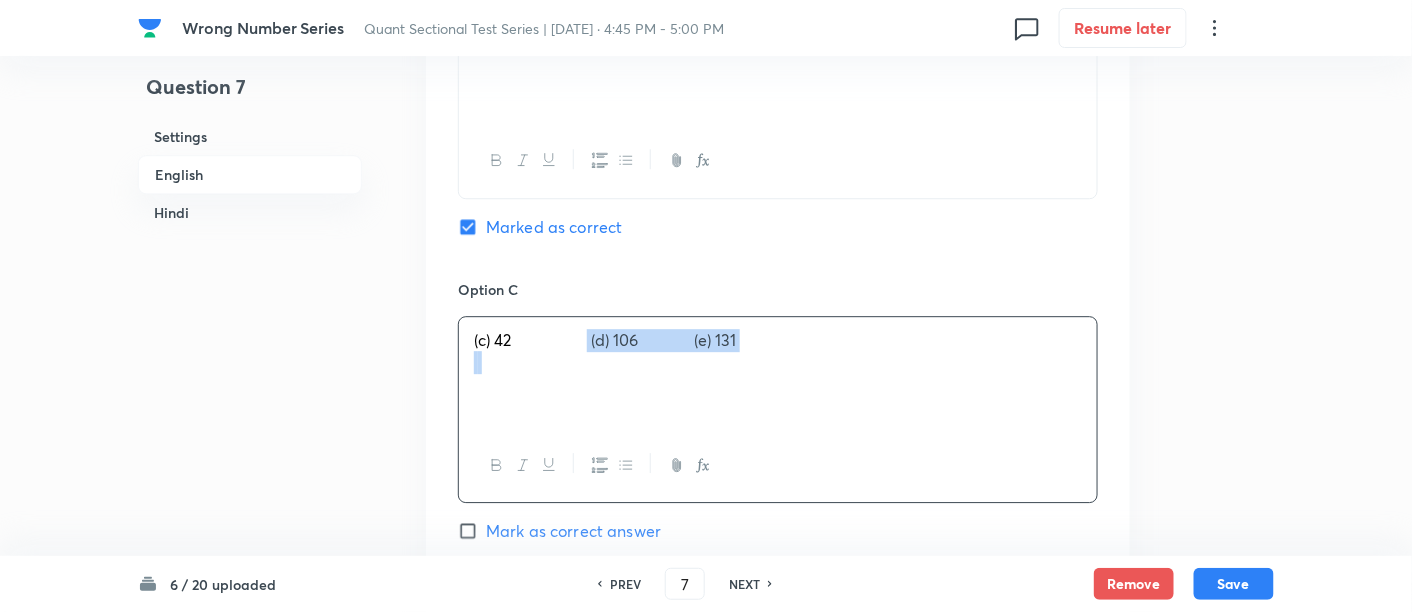drag, startPoint x: 597, startPoint y: 341, endPoint x: 891, endPoint y: 410, distance: 301.9884 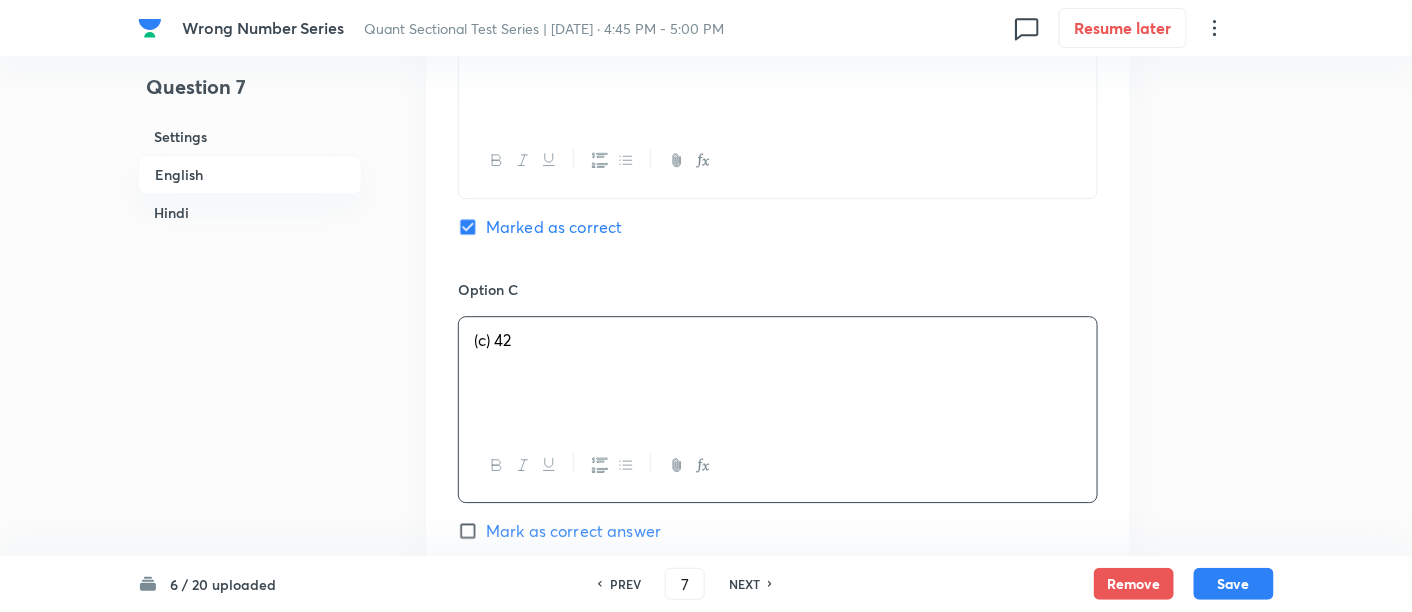 scroll, scrollTop: 1925, scrollLeft: 0, axis: vertical 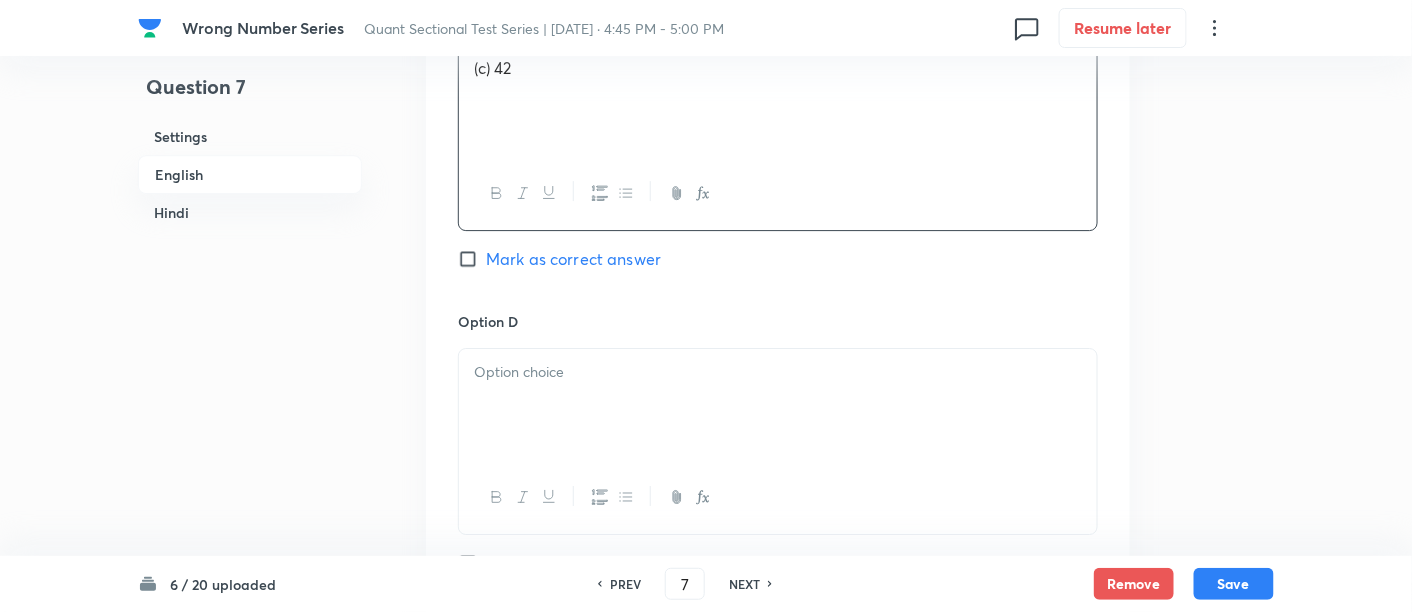 click at bounding box center (778, 405) 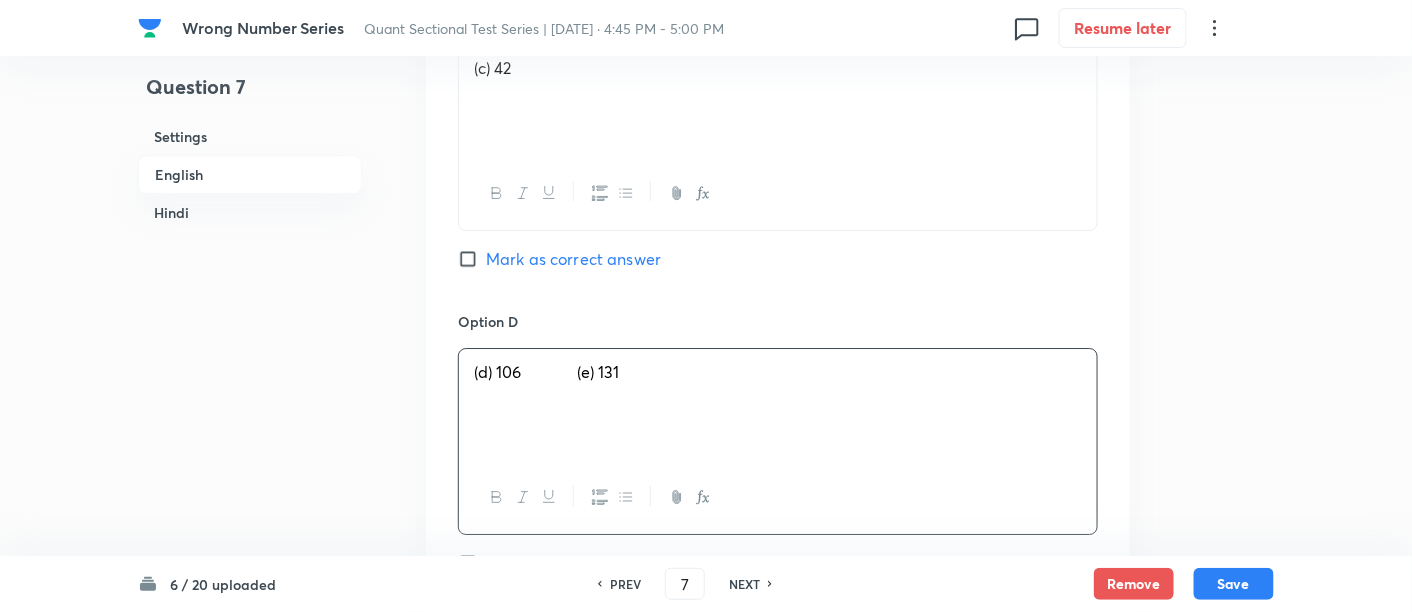 drag, startPoint x: 588, startPoint y: 380, endPoint x: 674, endPoint y: 410, distance: 91.08238 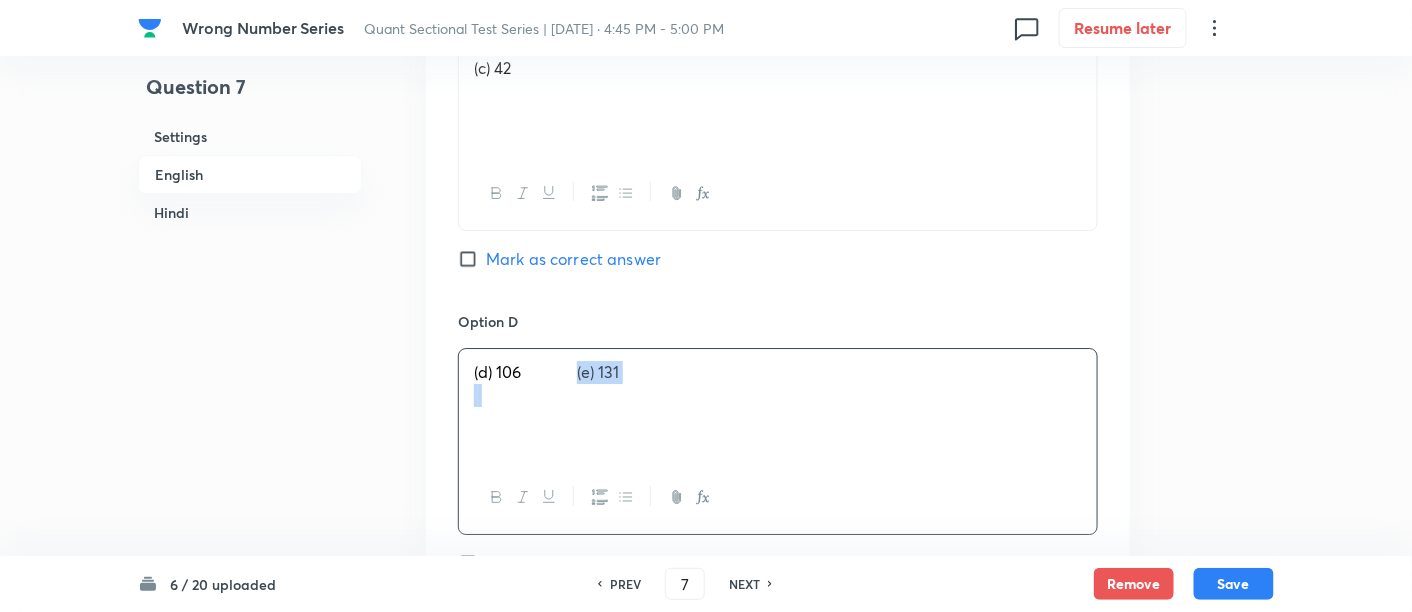 drag, startPoint x: 582, startPoint y: 368, endPoint x: 794, endPoint y: 404, distance: 215.03488 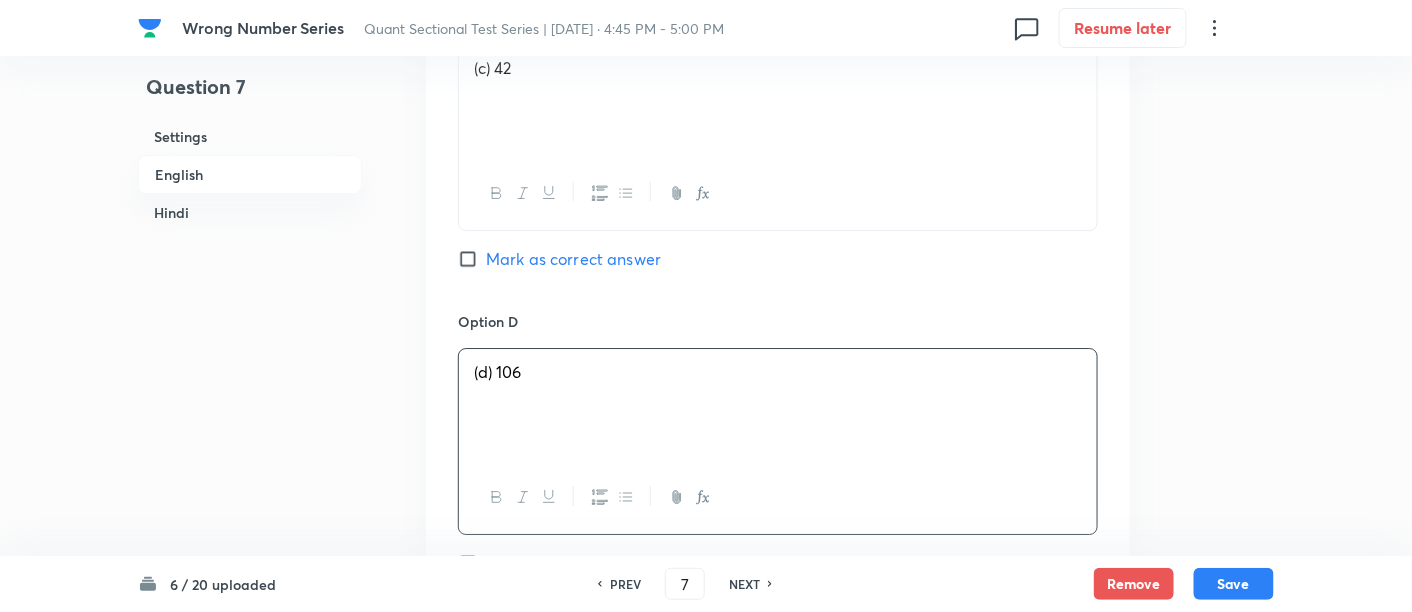 scroll, scrollTop: 2179, scrollLeft: 0, axis: vertical 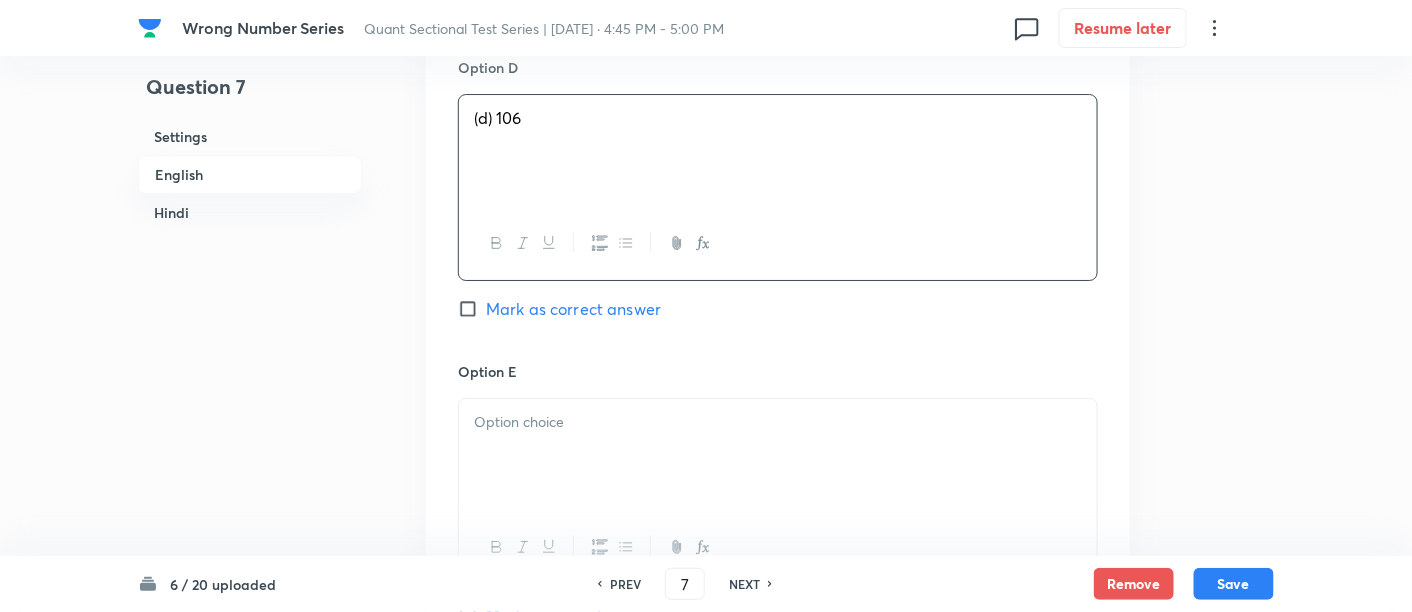 click at bounding box center (778, 455) 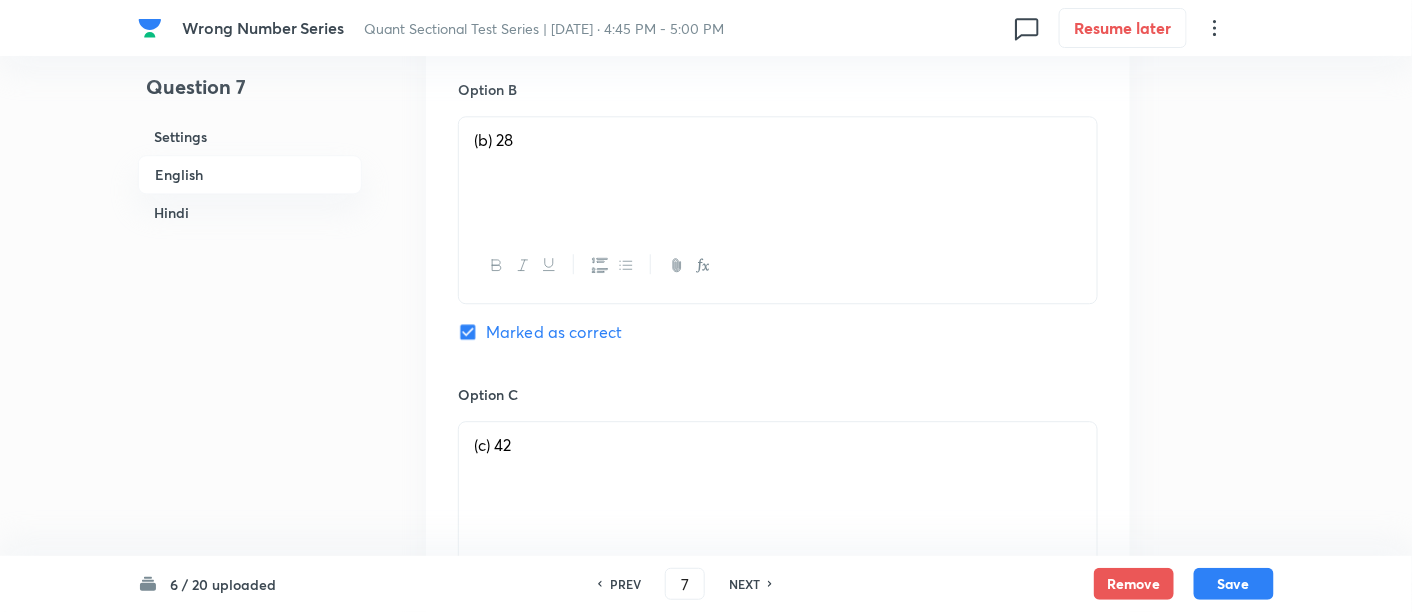 scroll, scrollTop: 1543, scrollLeft: 0, axis: vertical 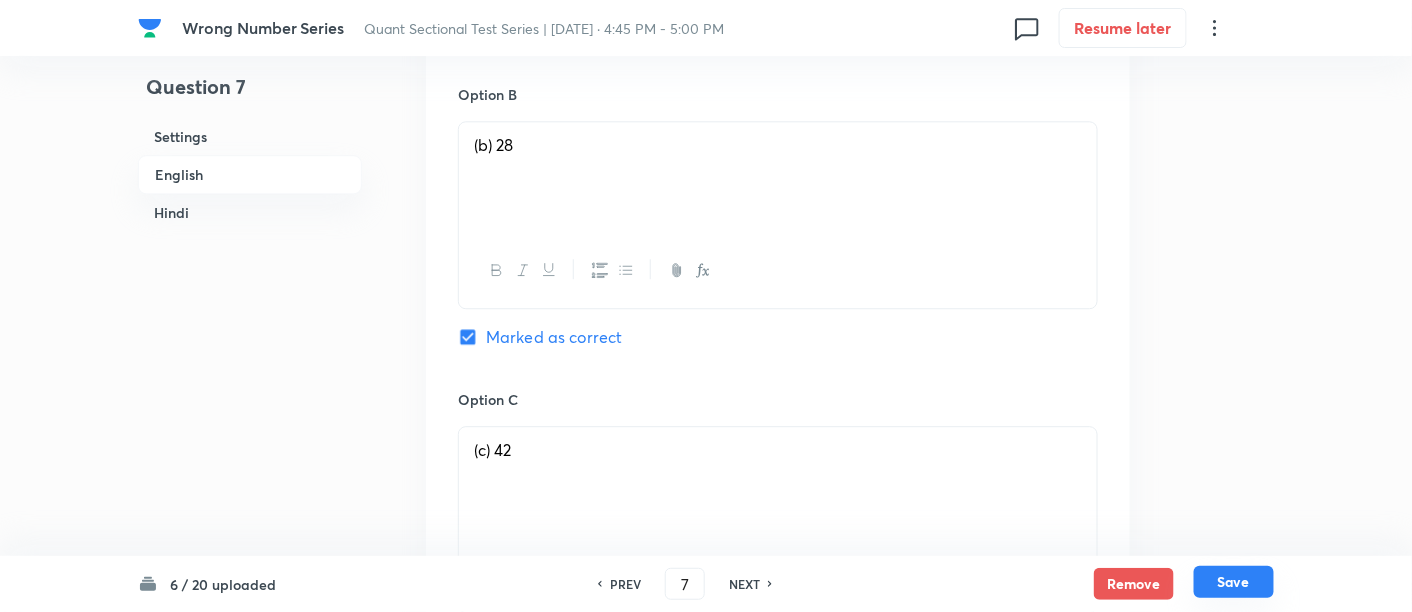 click on "Save" at bounding box center [1234, 582] 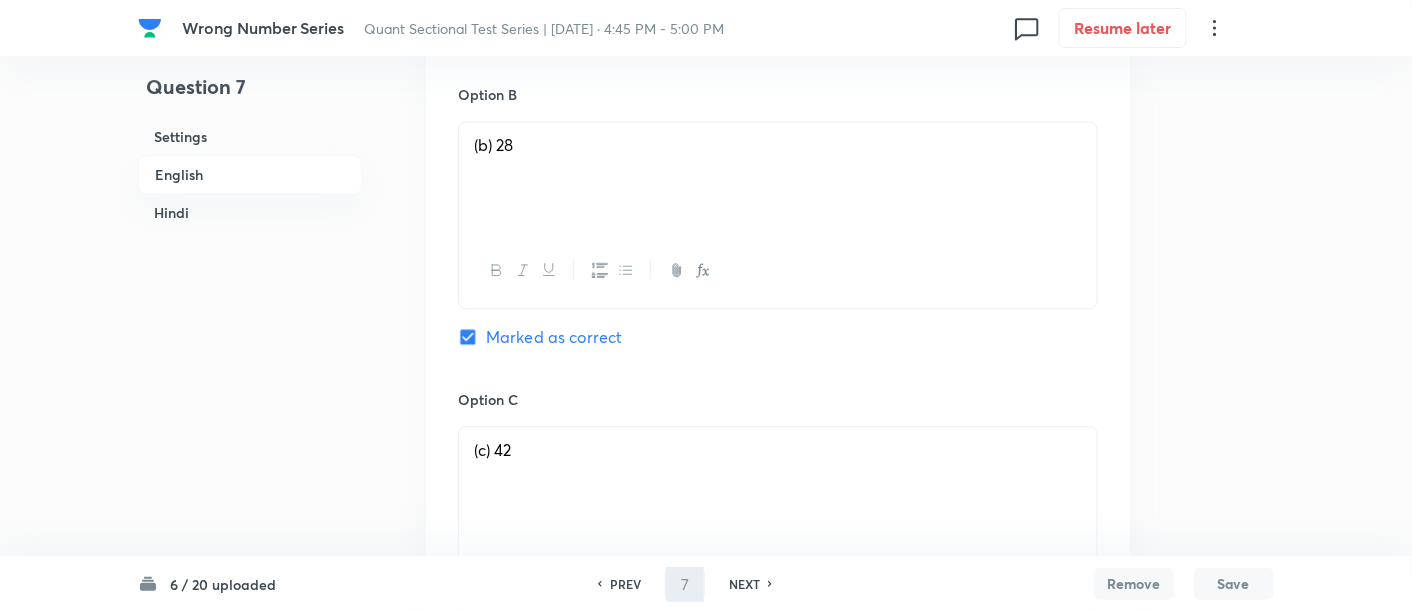 type on "8" 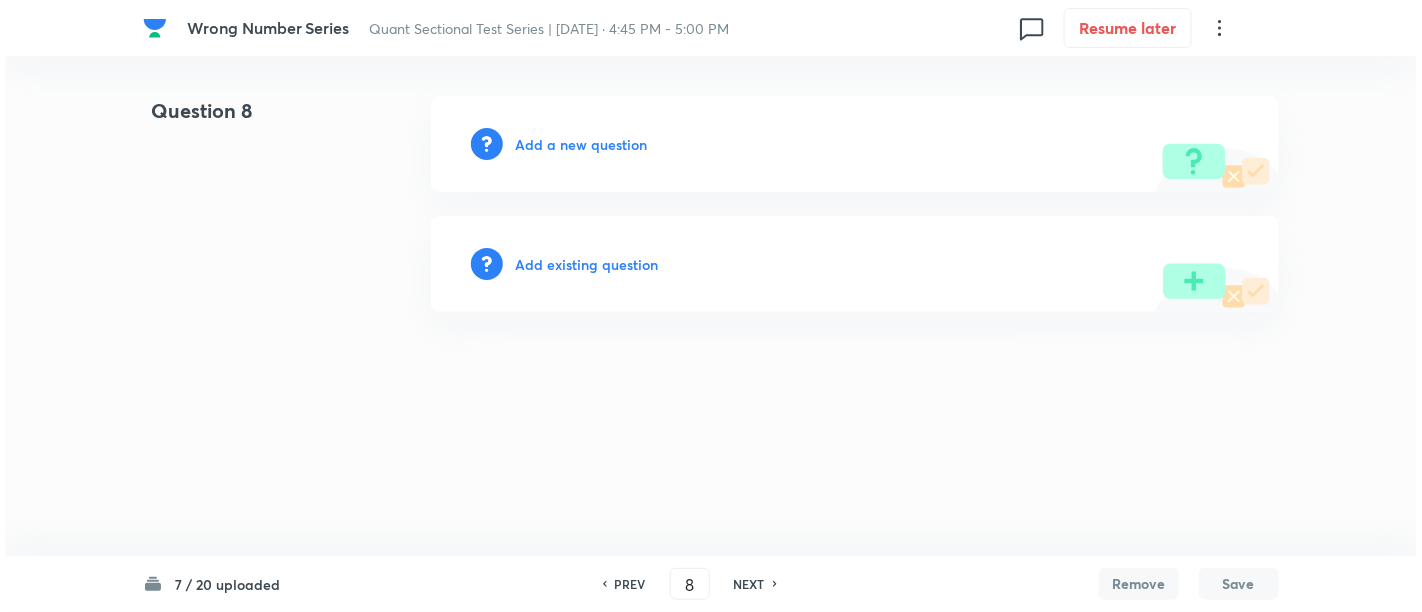 scroll, scrollTop: 0, scrollLeft: 0, axis: both 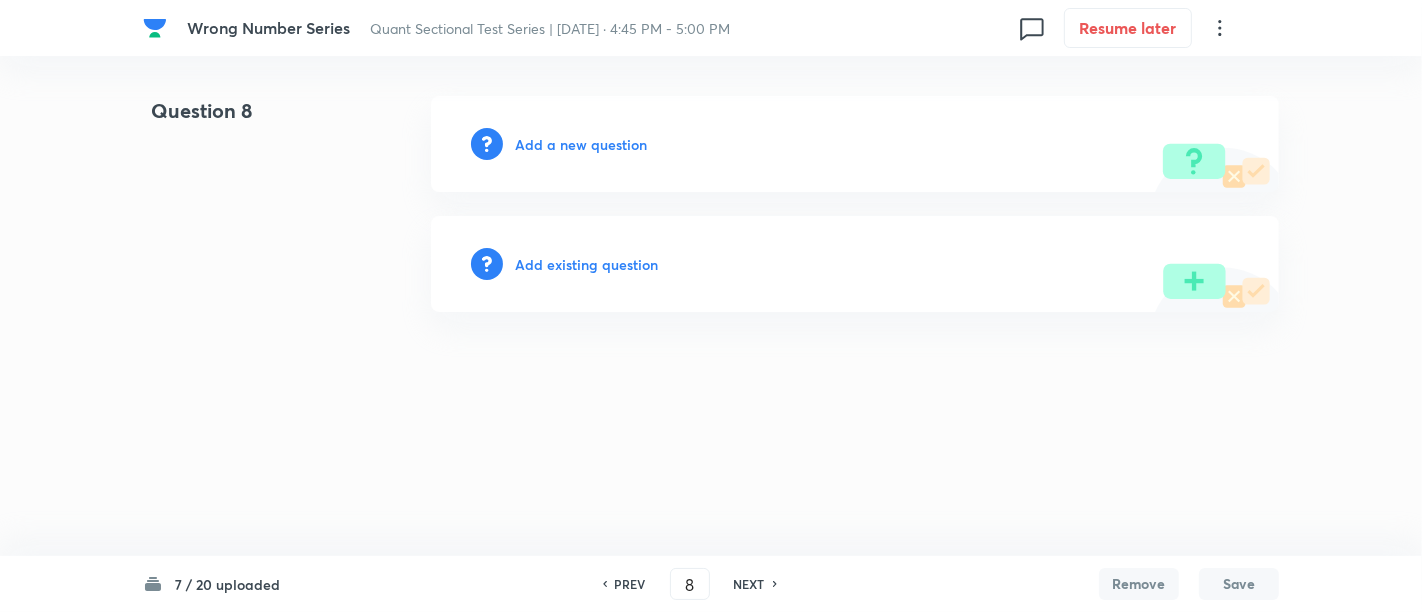 click on "Add a new question" at bounding box center (581, 144) 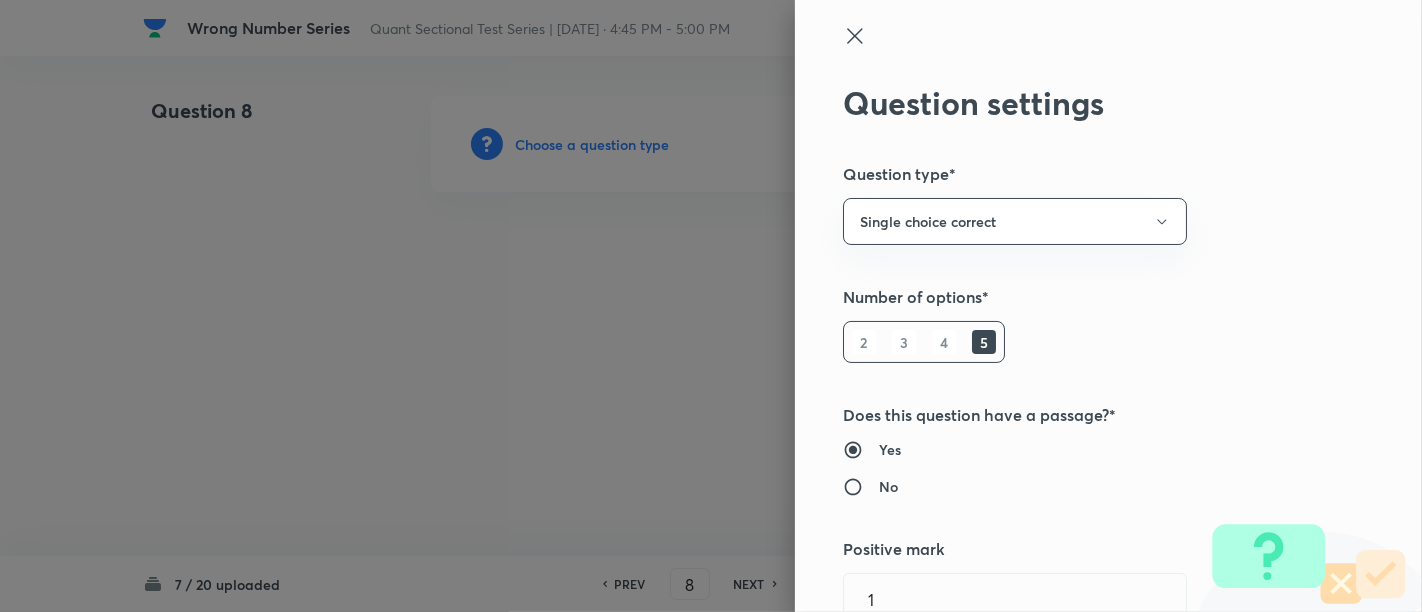 type 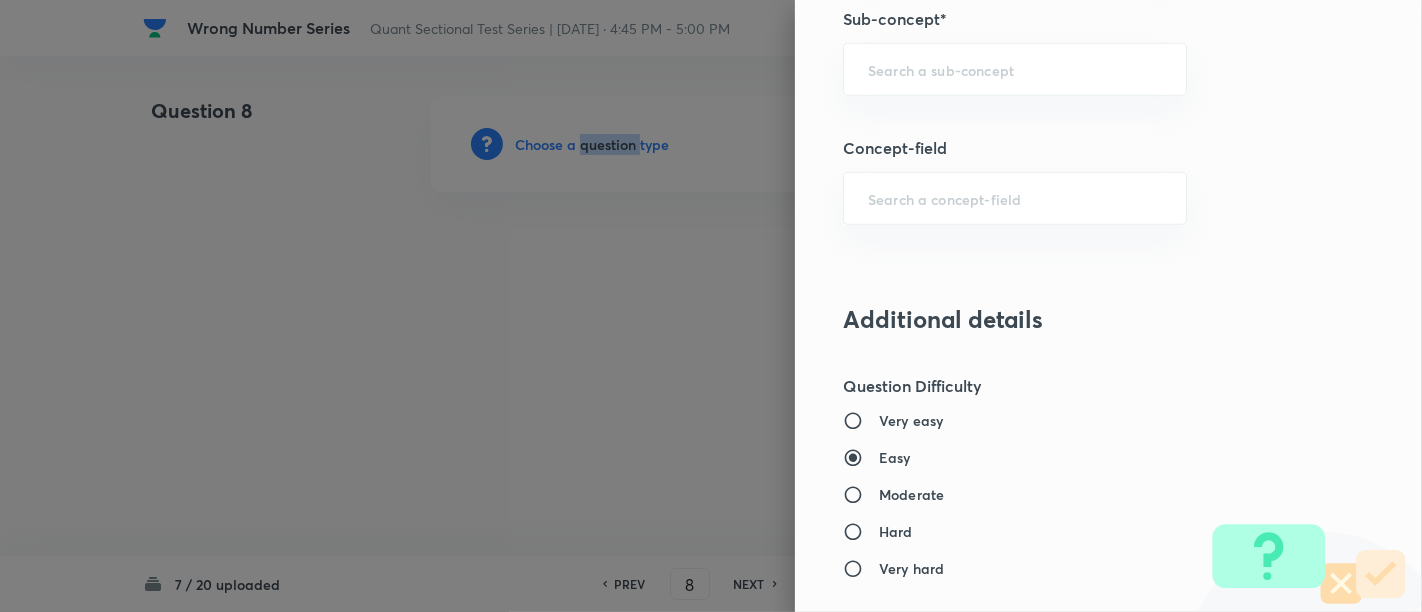 scroll, scrollTop: 1266, scrollLeft: 0, axis: vertical 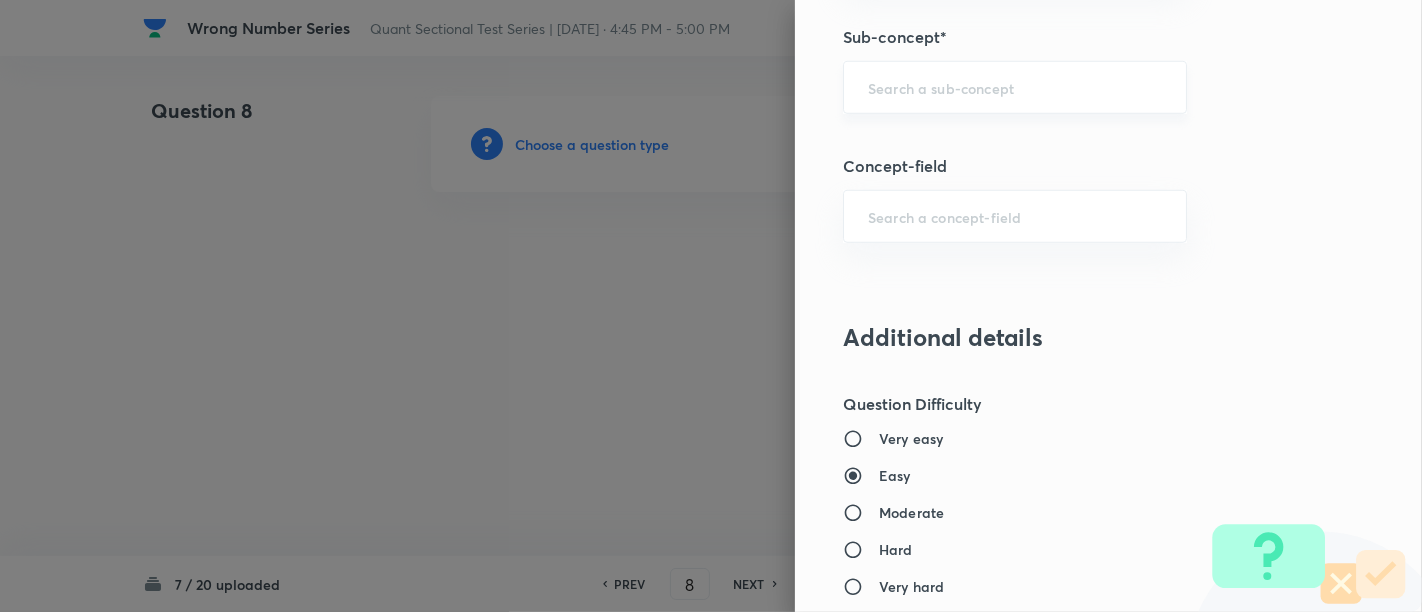 click at bounding box center (1015, 87) 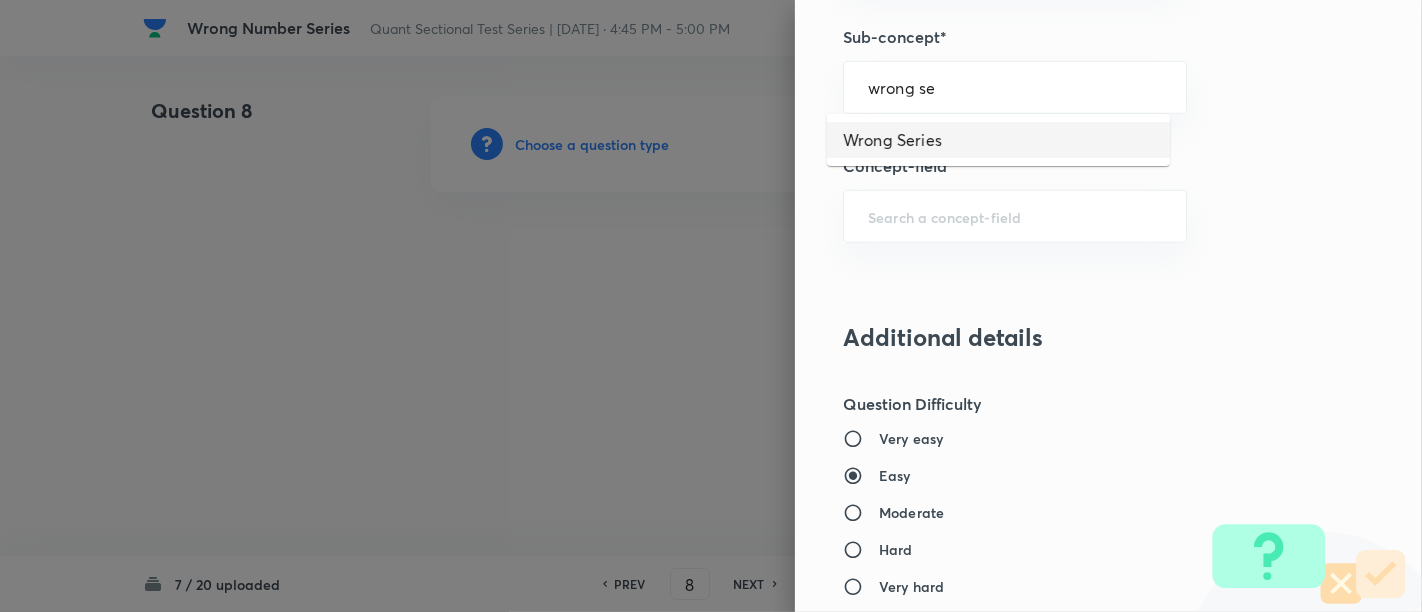 click on "Wrong Series" at bounding box center (998, 140) 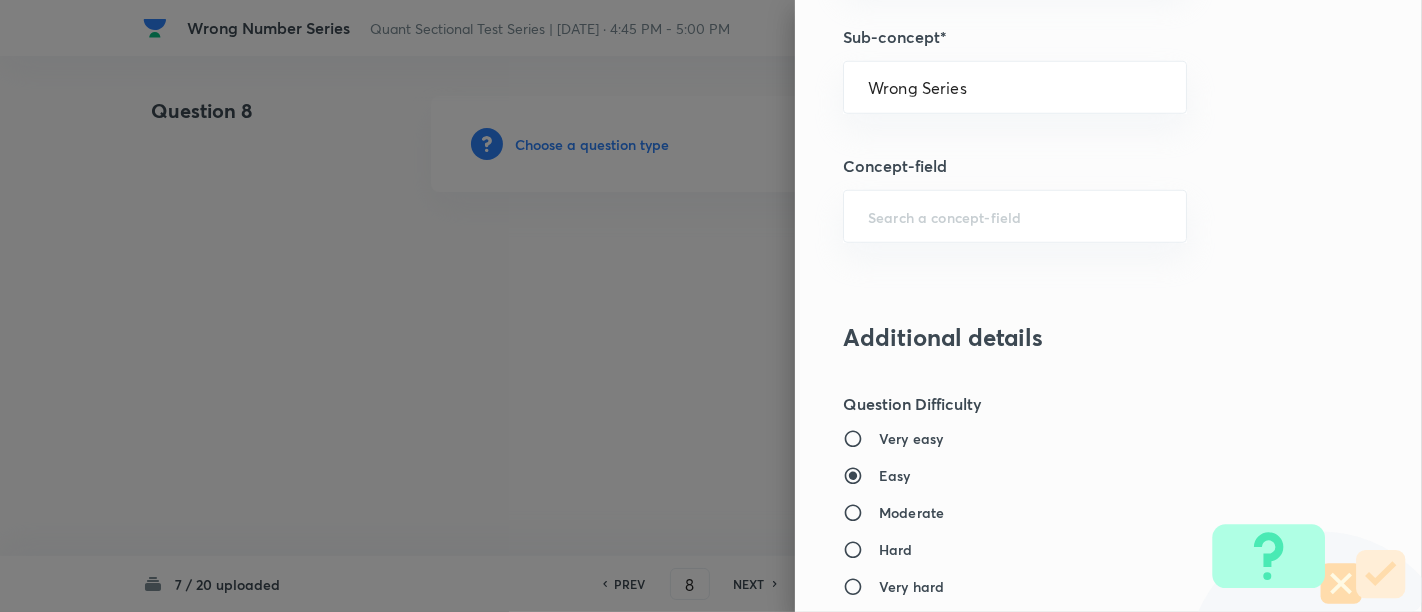 type on "Quantitative Aptitude" 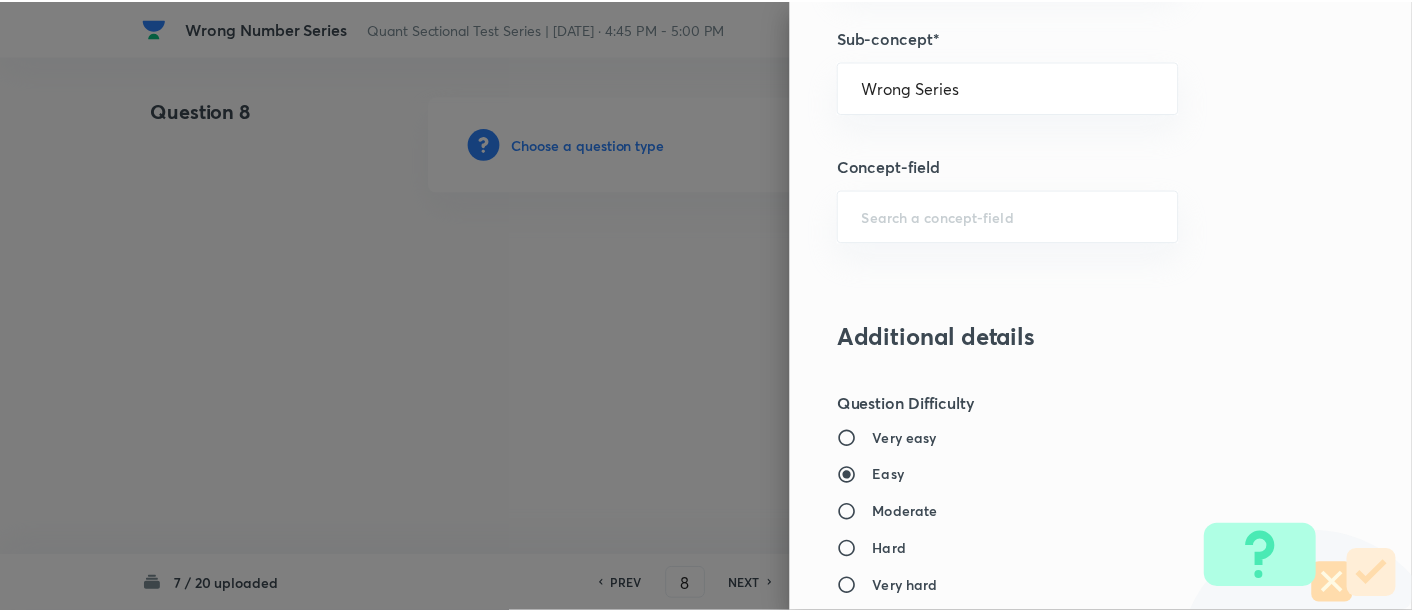 scroll, scrollTop: 2108, scrollLeft: 0, axis: vertical 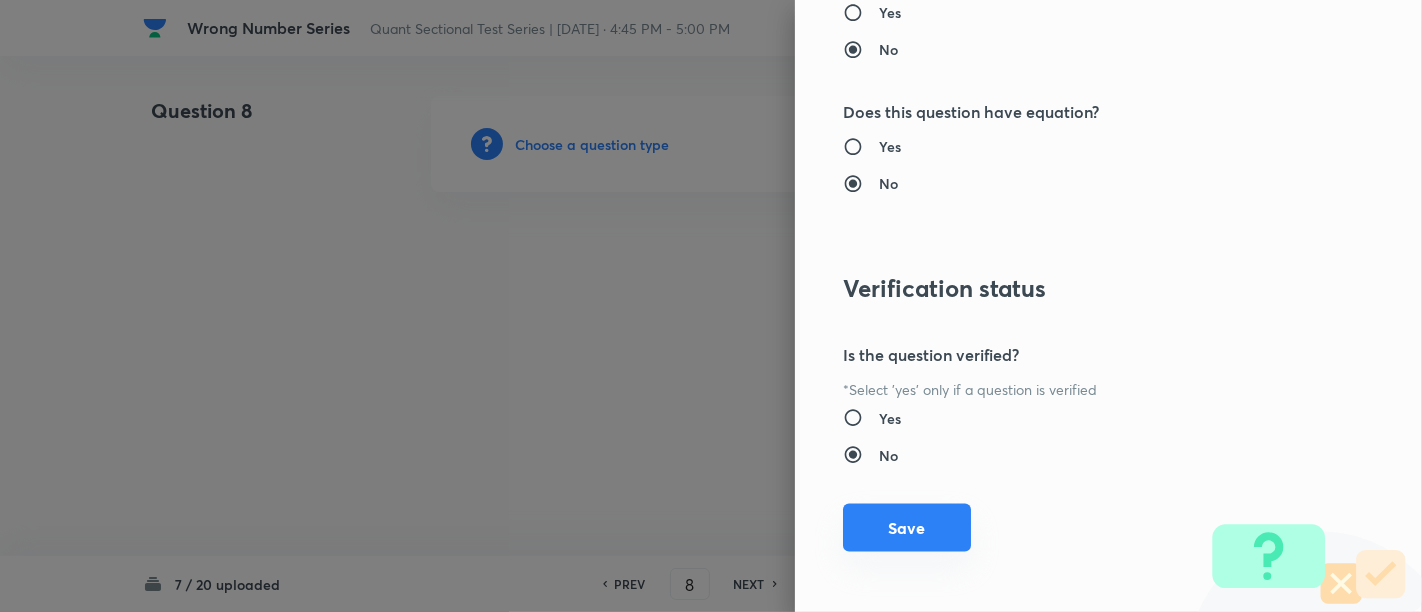 click on "Save" at bounding box center (907, 528) 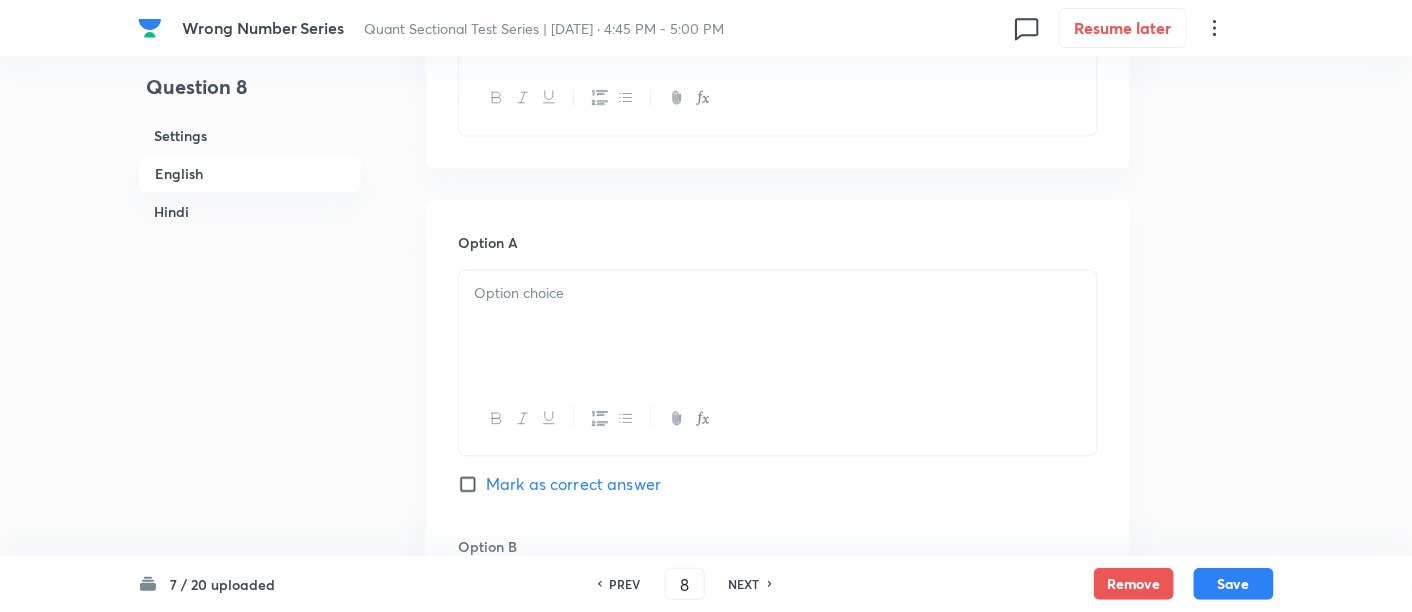 scroll, scrollTop: 895, scrollLeft: 0, axis: vertical 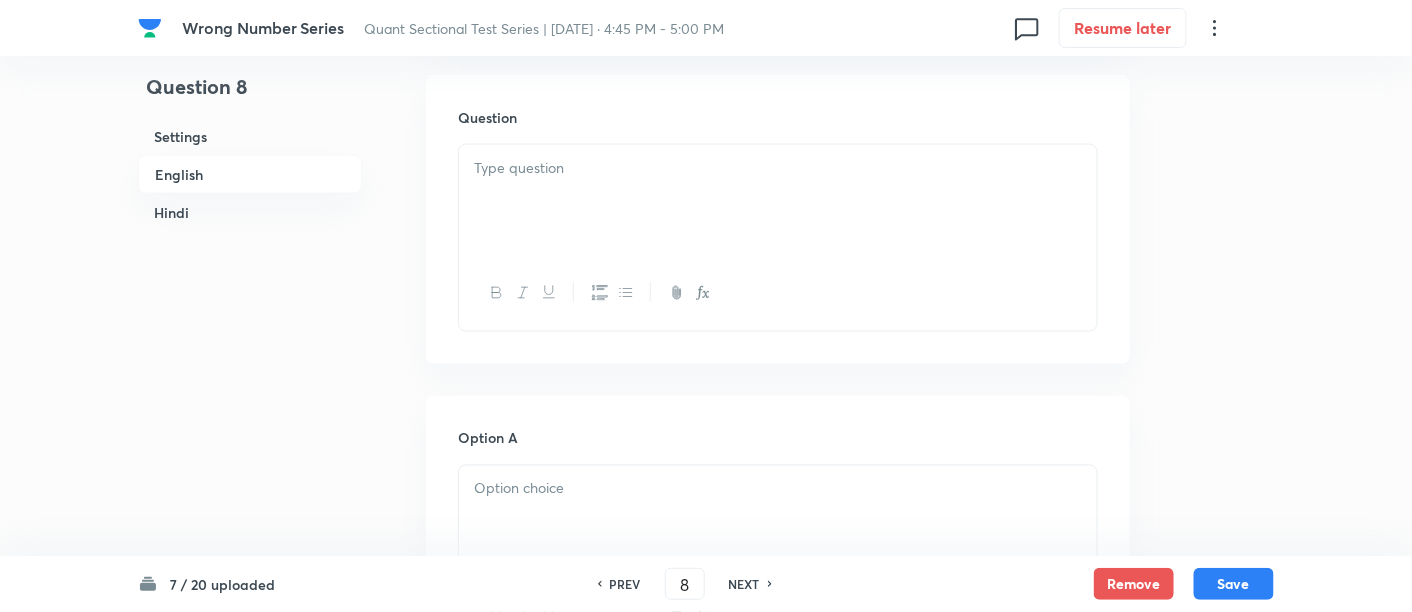 click at bounding box center (778, 201) 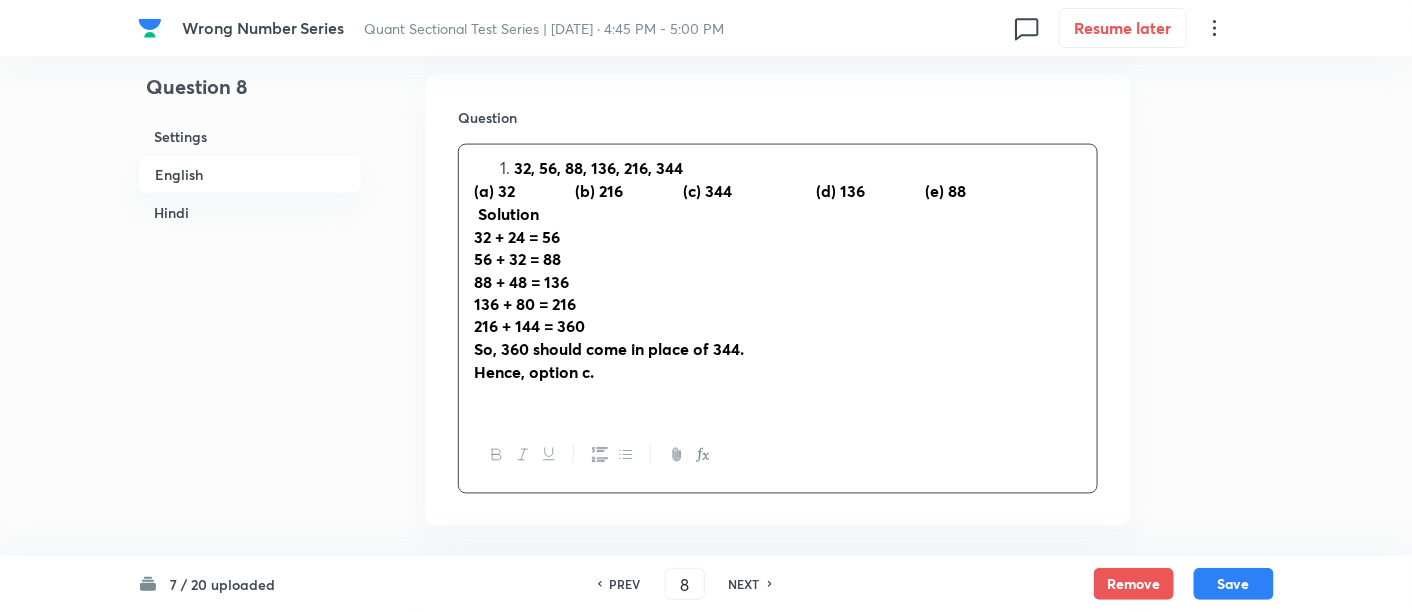 click on "32, 56, 88, 136, 216, 344" at bounding box center (598, 167) 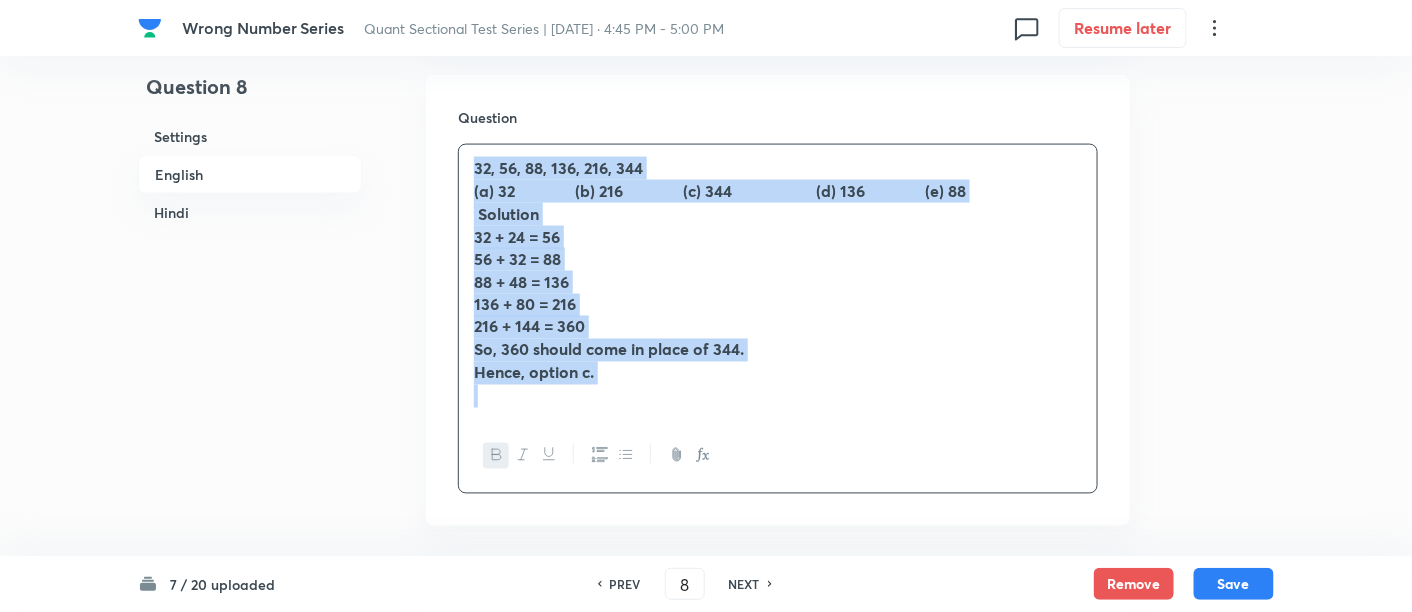 drag, startPoint x: 462, startPoint y: 164, endPoint x: 671, endPoint y: 437, distance: 343.8168 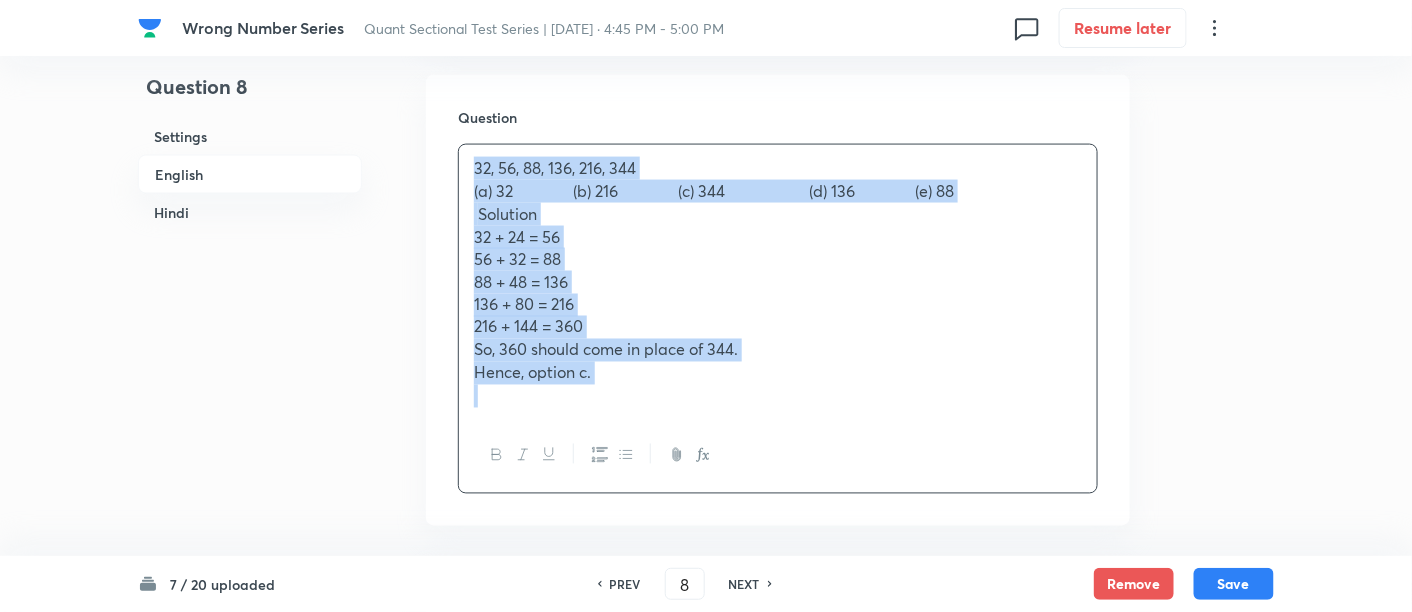 copy on "32, 56, 88, 136, 216, 344 (a) 32              	(b) 216              	(c) 344                    	(d) 136              	(e) 88    Solution 32 + 24 = 56 56 + 32 = 88 88 + 48 = 136 136 + 80 = 216 216 + 144 = 360 So, 360 should come in place of 344. Hence, option c." 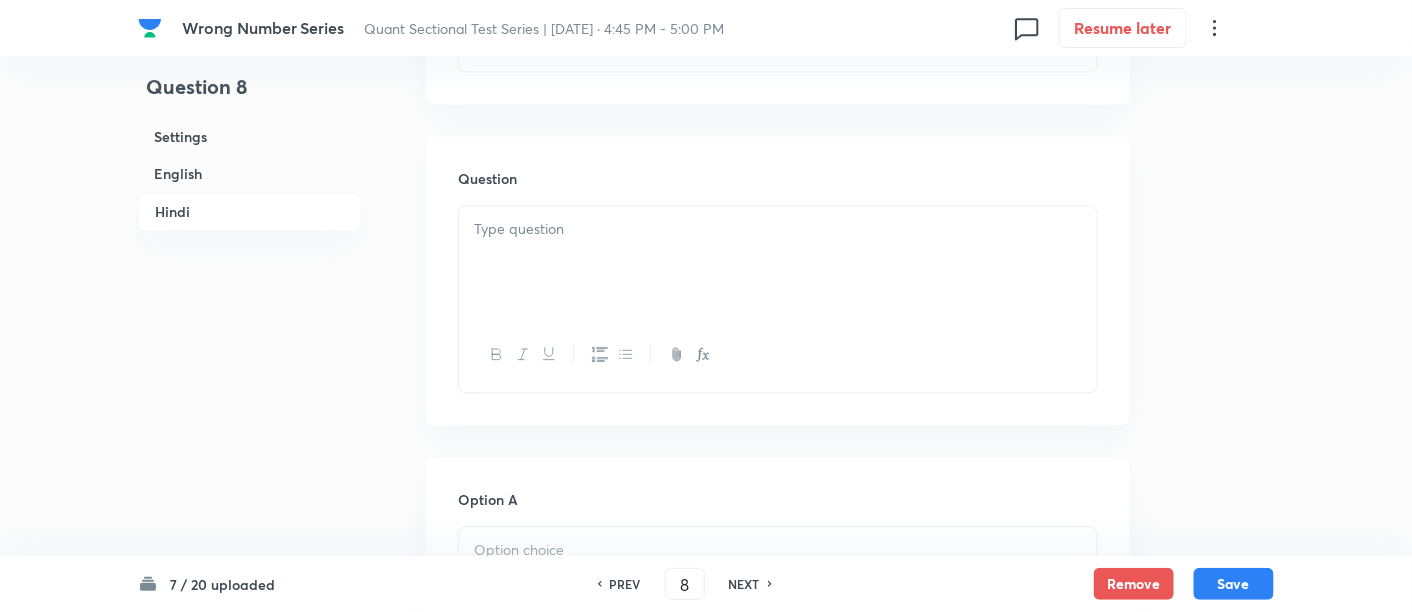 scroll, scrollTop: 3755, scrollLeft: 0, axis: vertical 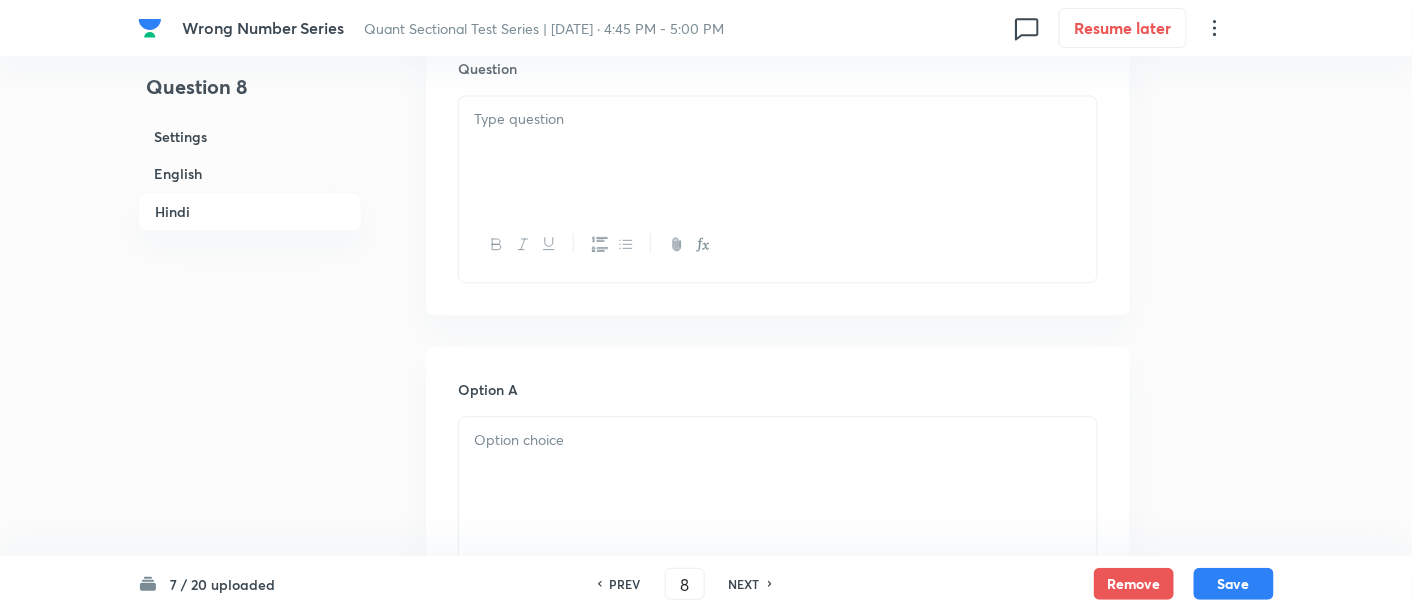 click at bounding box center (778, 152) 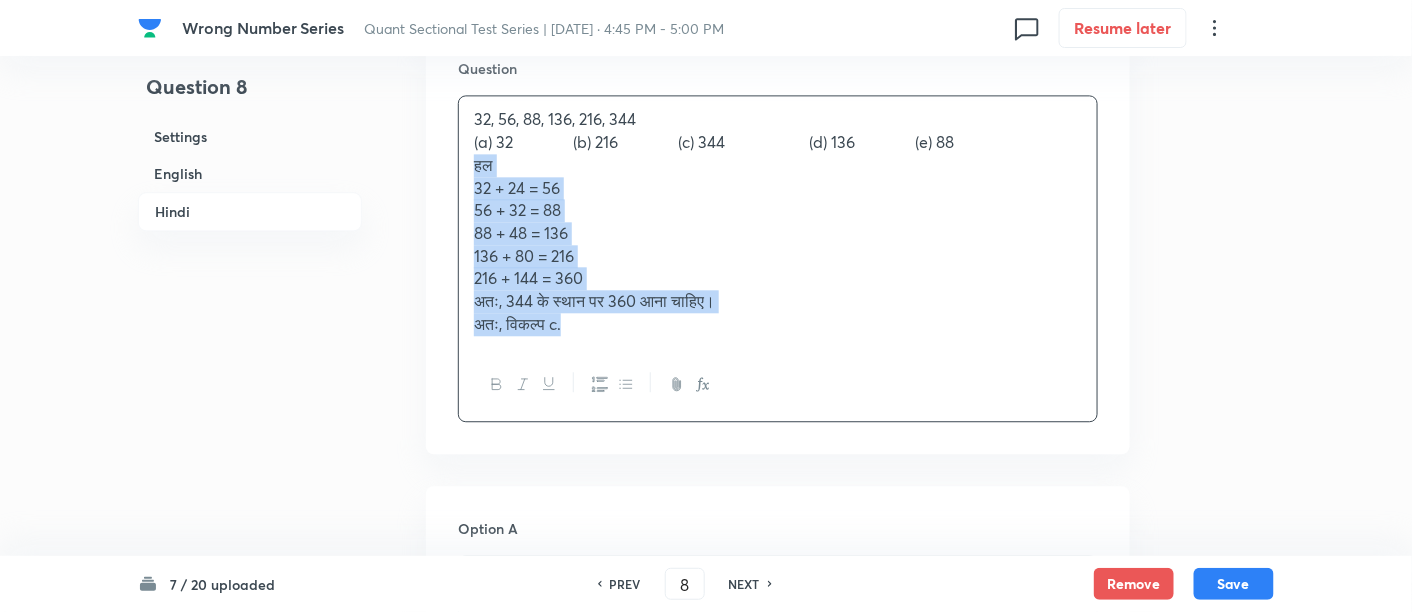 drag, startPoint x: 474, startPoint y: 155, endPoint x: 667, endPoint y: 372, distance: 290.41006 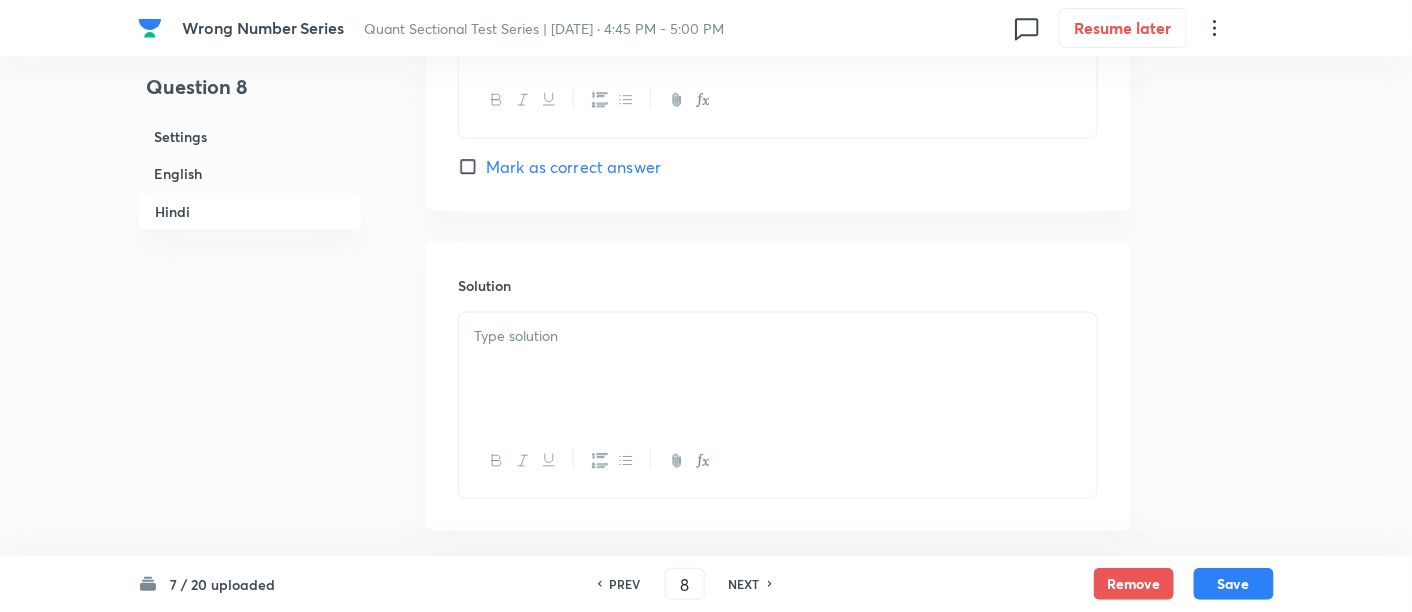 scroll, scrollTop: 5524, scrollLeft: 0, axis: vertical 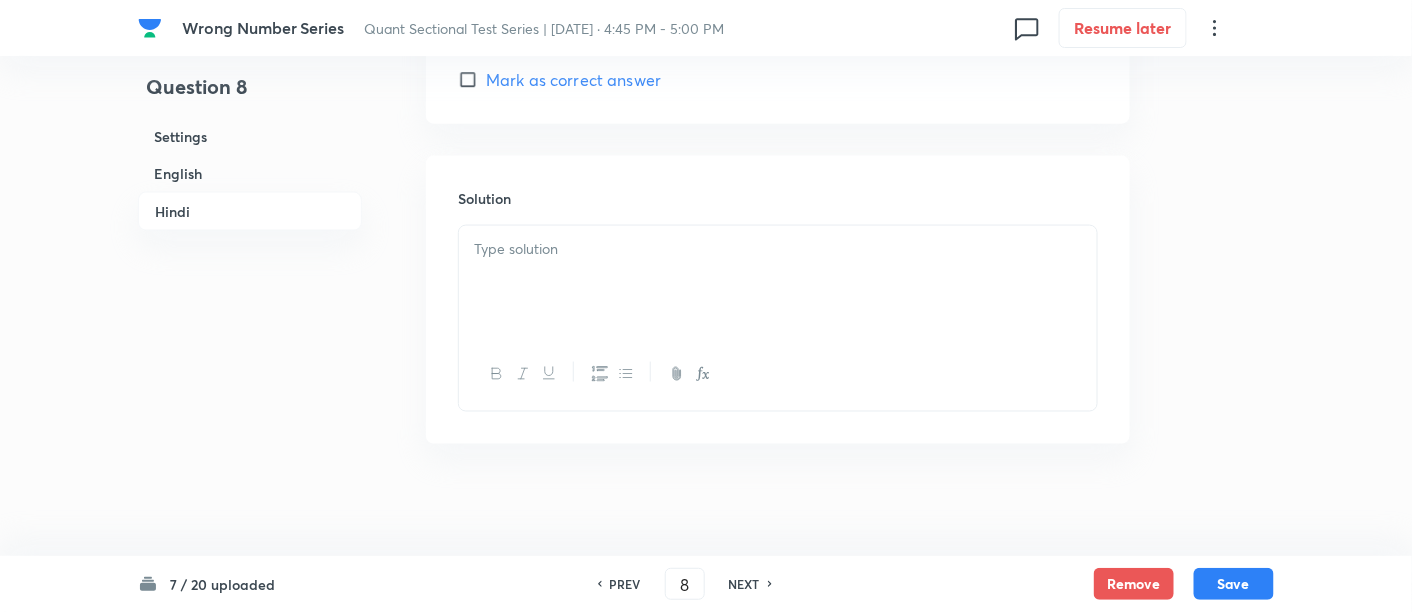 click at bounding box center [778, 282] 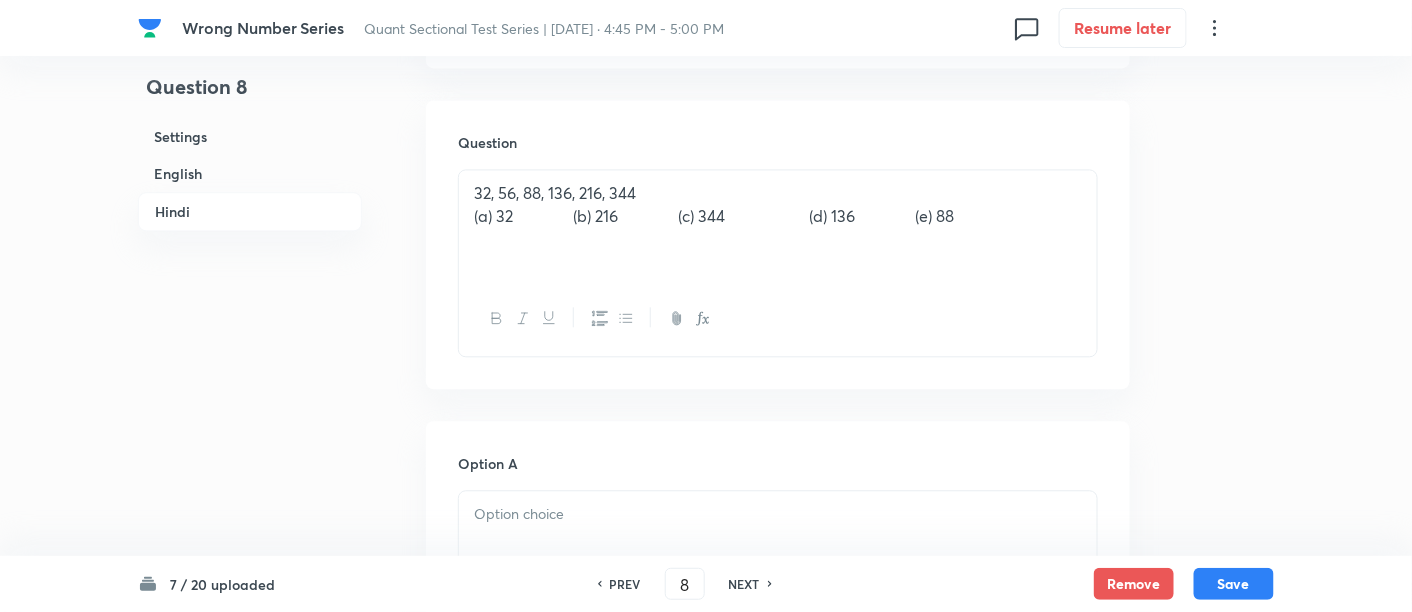 scroll, scrollTop: 3670, scrollLeft: 0, axis: vertical 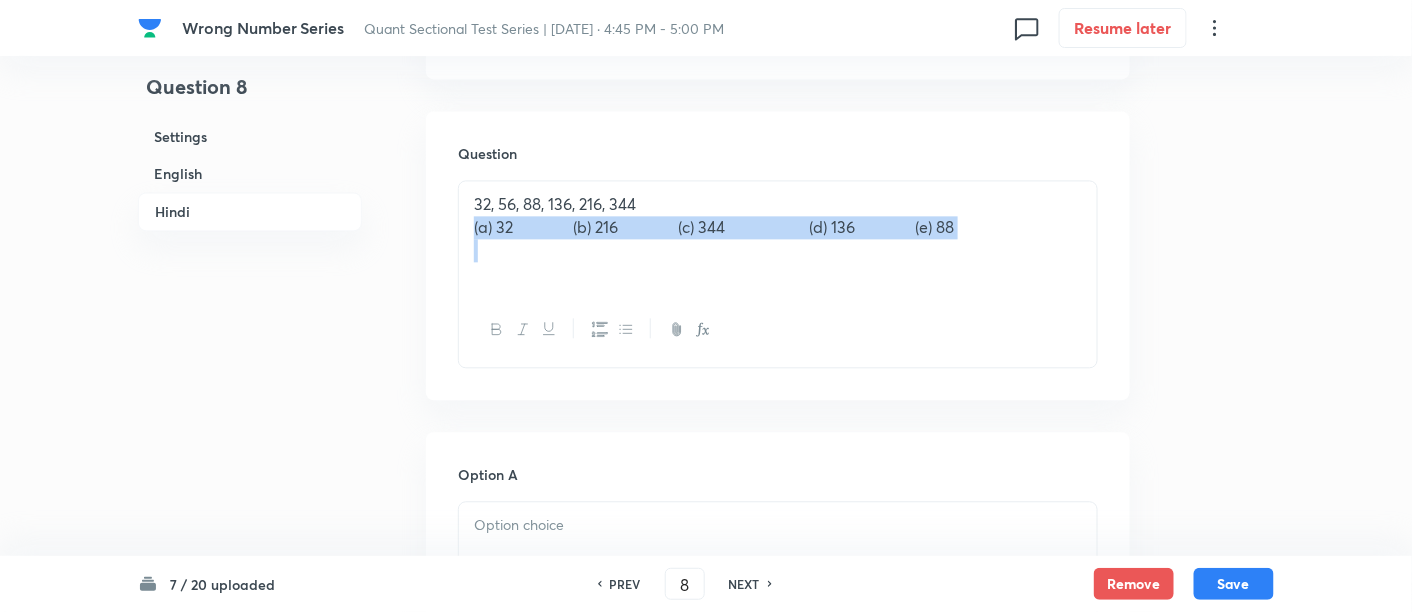 drag, startPoint x: 462, startPoint y: 226, endPoint x: 1126, endPoint y: 294, distance: 667.47284 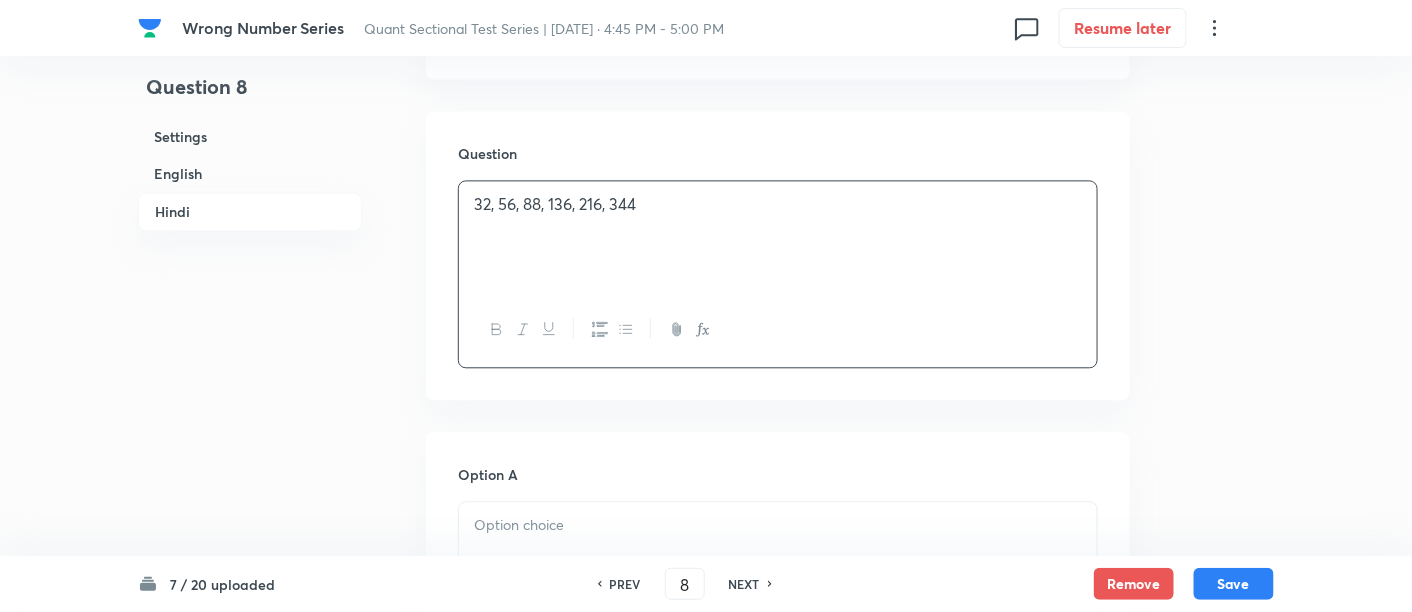 scroll, scrollTop: 3995, scrollLeft: 0, axis: vertical 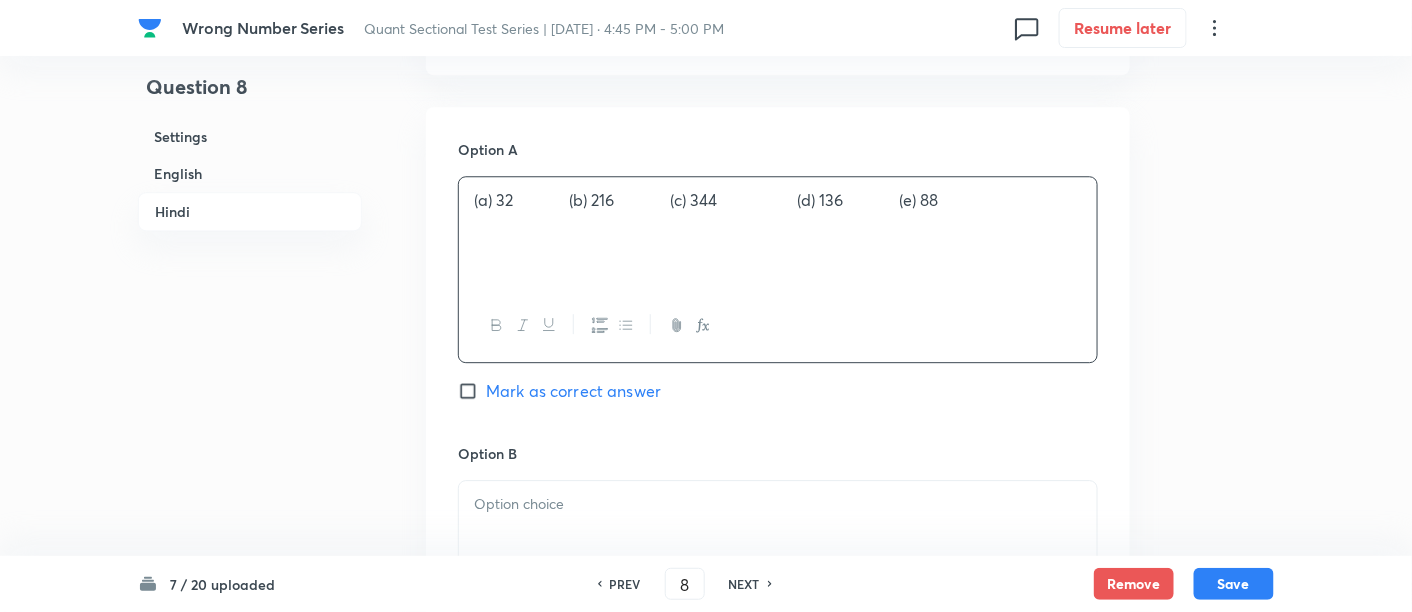 click on "(a) 32              (b) 216              (c) 344                    (d) 136              (e) 88" at bounding box center [778, 233] 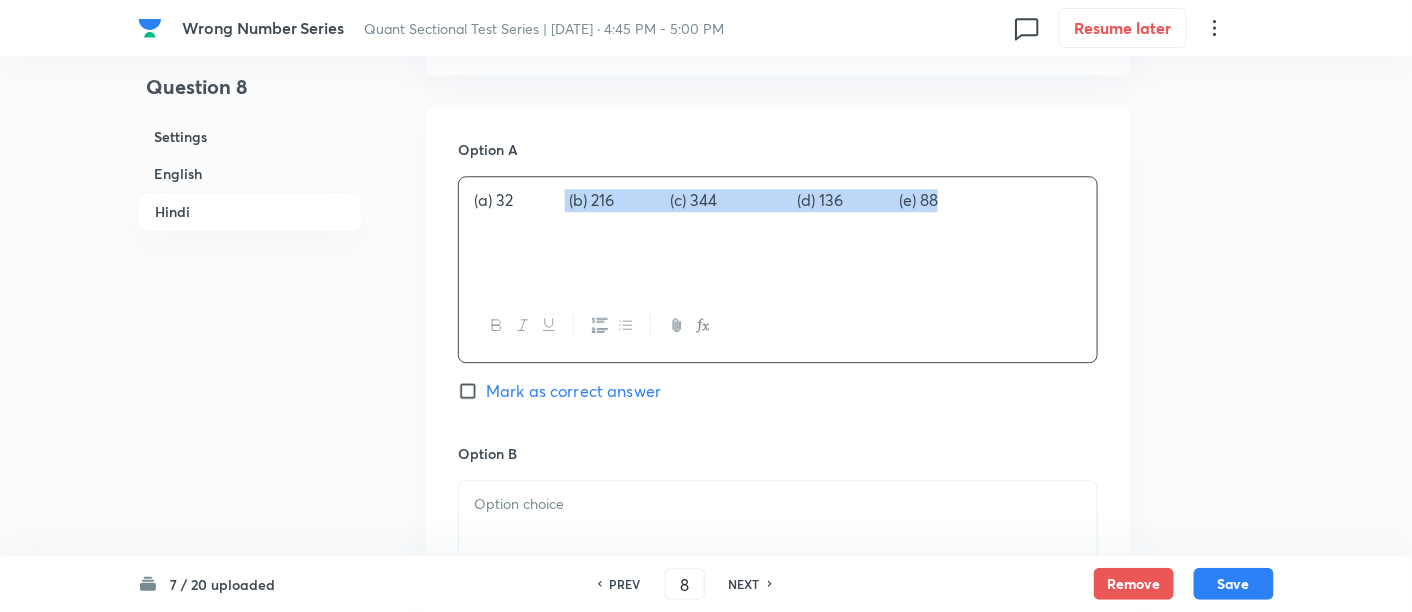 drag, startPoint x: 569, startPoint y: 198, endPoint x: 1128, endPoint y: 277, distance: 564.5547 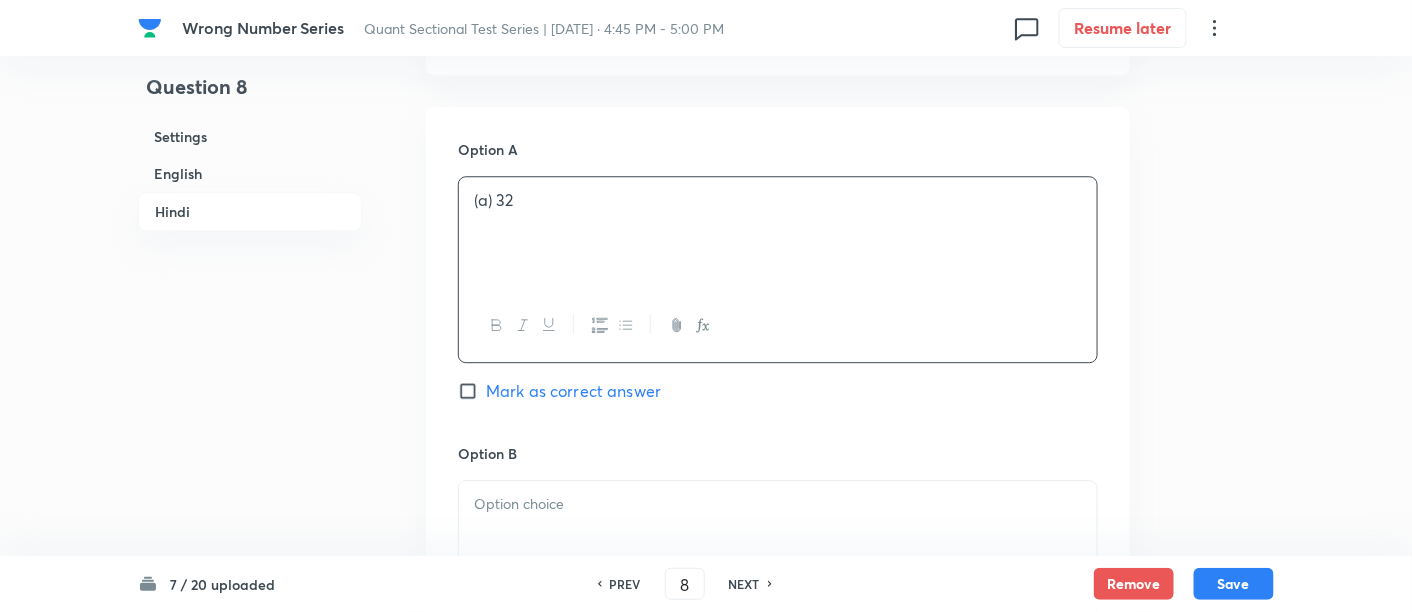 scroll, scrollTop: 4348, scrollLeft: 0, axis: vertical 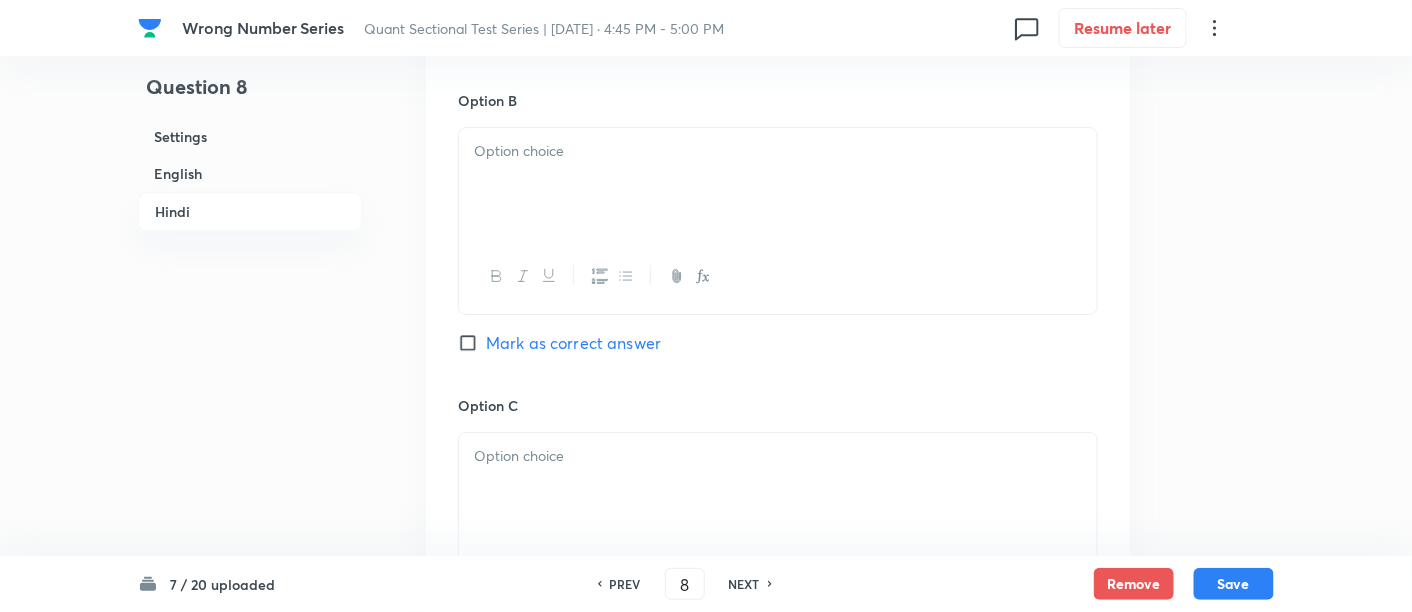 click at bounding box center [778, 184] 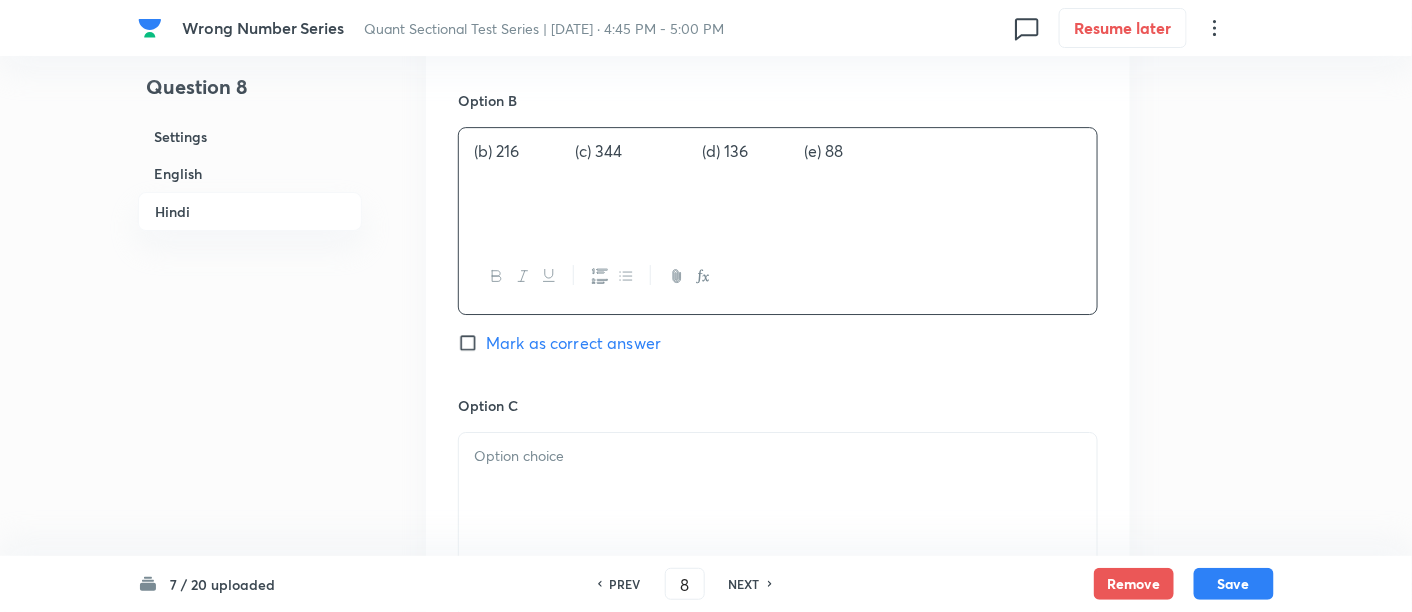 drag, startPoint x: 580, startPoint y: 146, endPoint x: 986, endPoint y: 184, distance: 407.77444 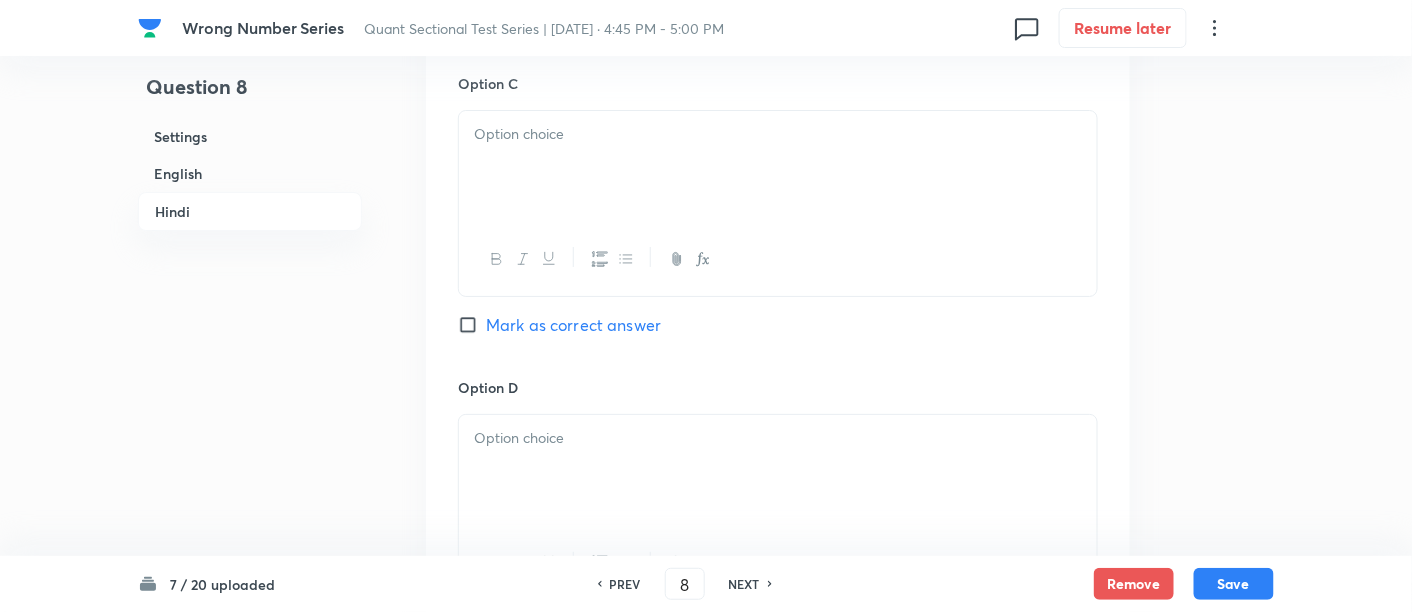 scroll, scrollTop: 4685, scrollLeft: 0, axis: vertical 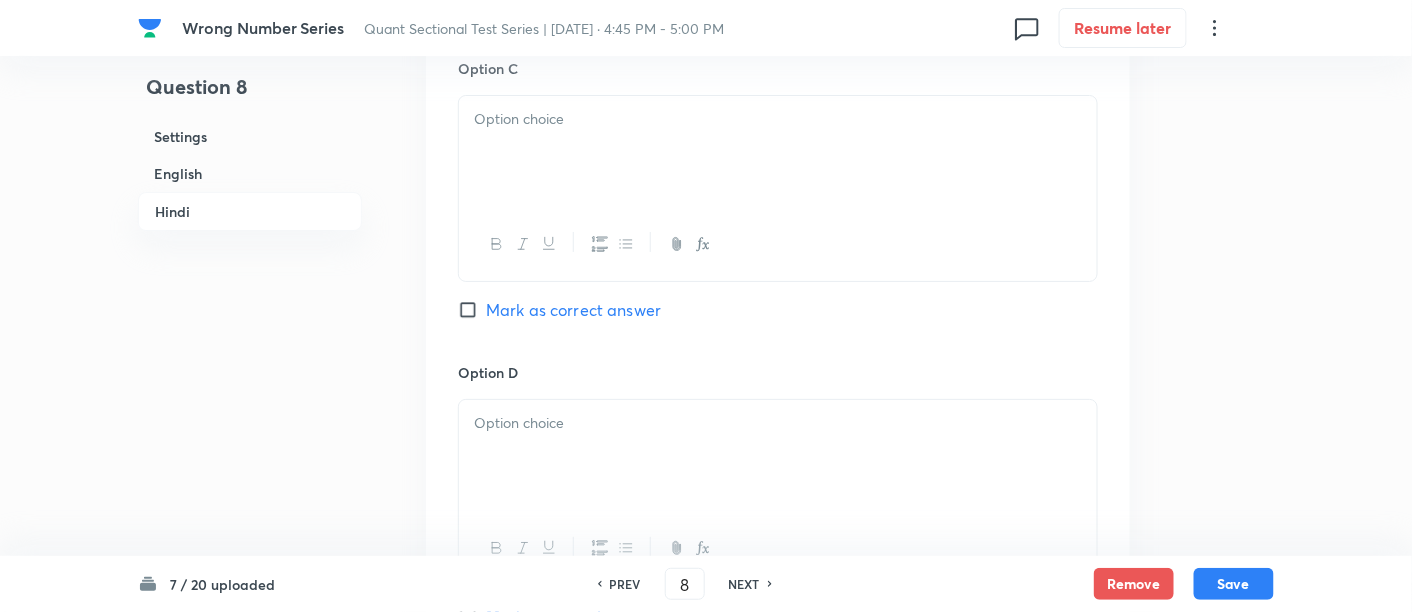 click at bounding box center [778, 152] 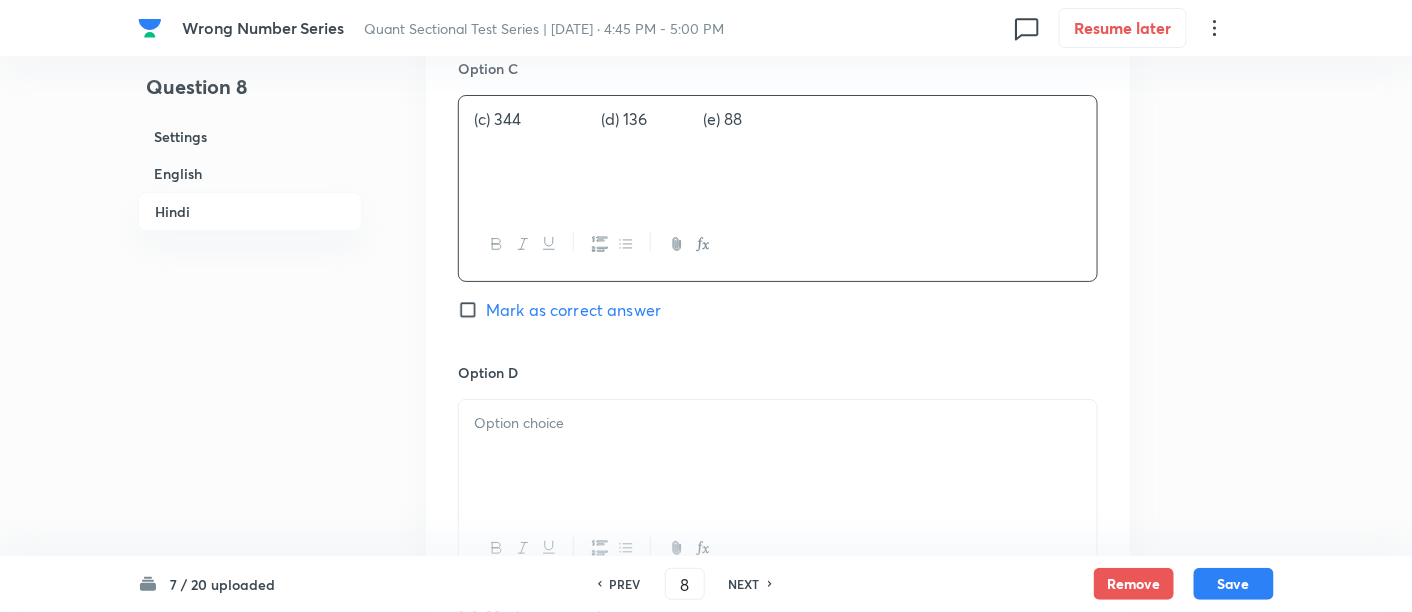 drag, startPoint x: 611, startPoint y: 117, endPoint x: 878, endPoint y: 163, distance: 270.93356 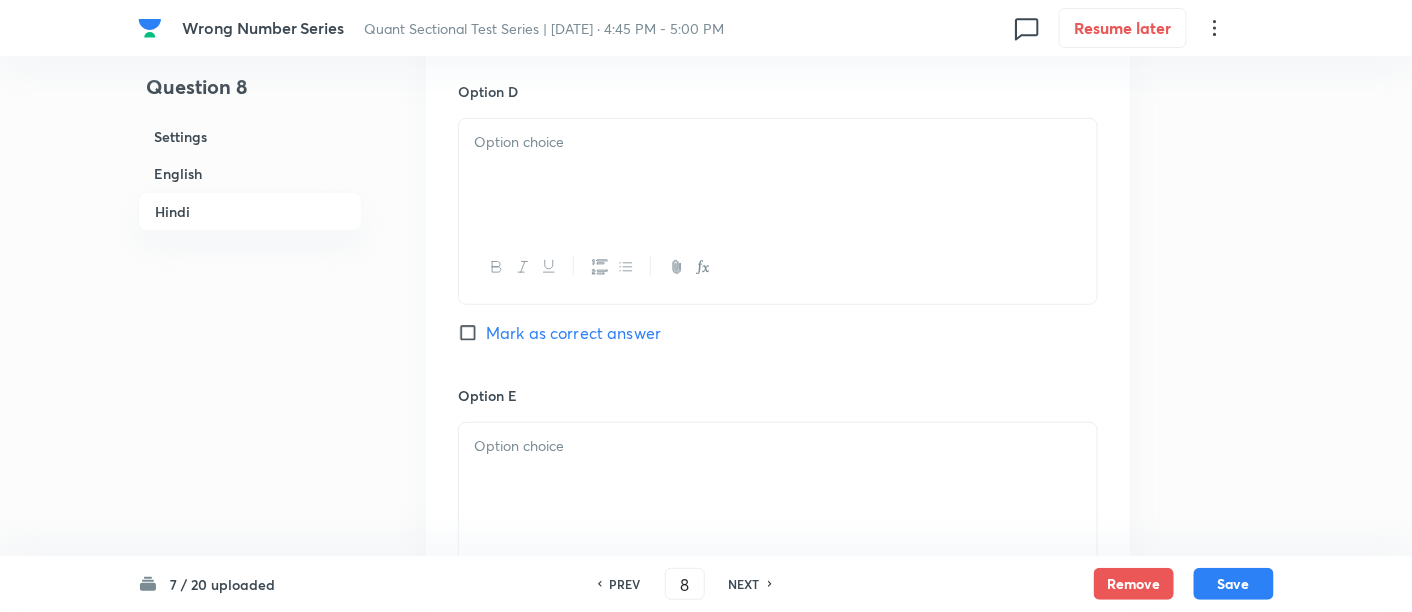 scroll, scrollTop: 4965, scrollLeft: 0, axis: vertical 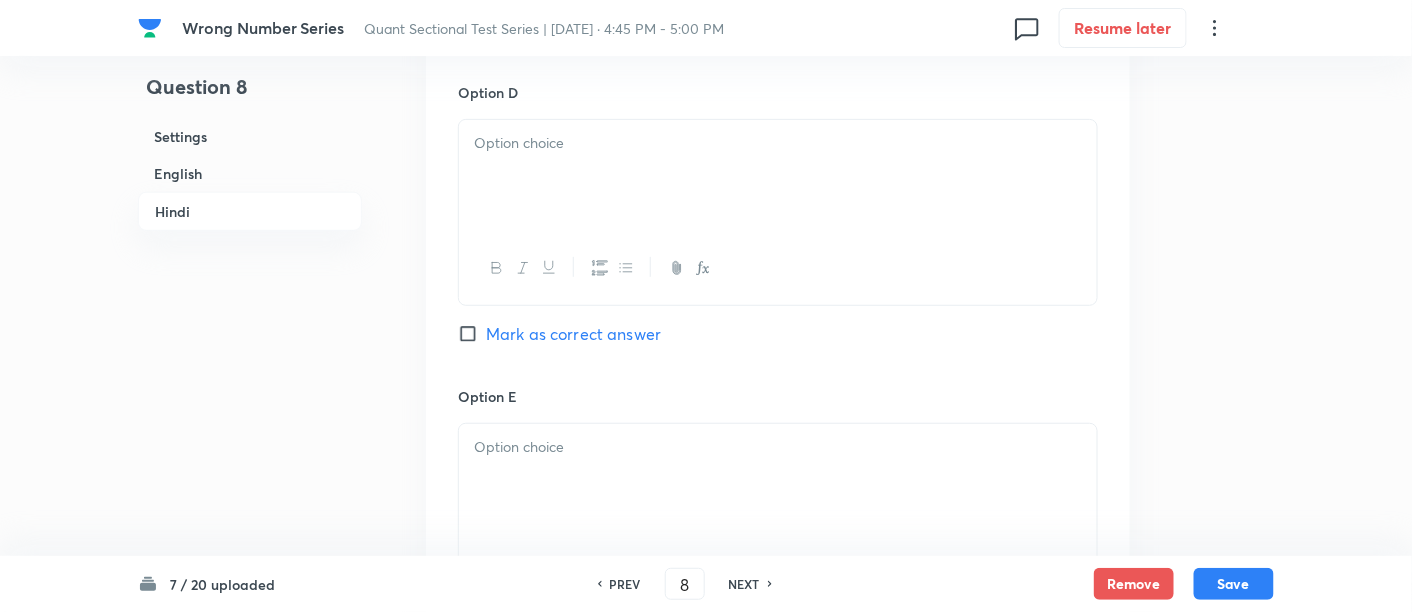 click at bounding box center [778, 176] 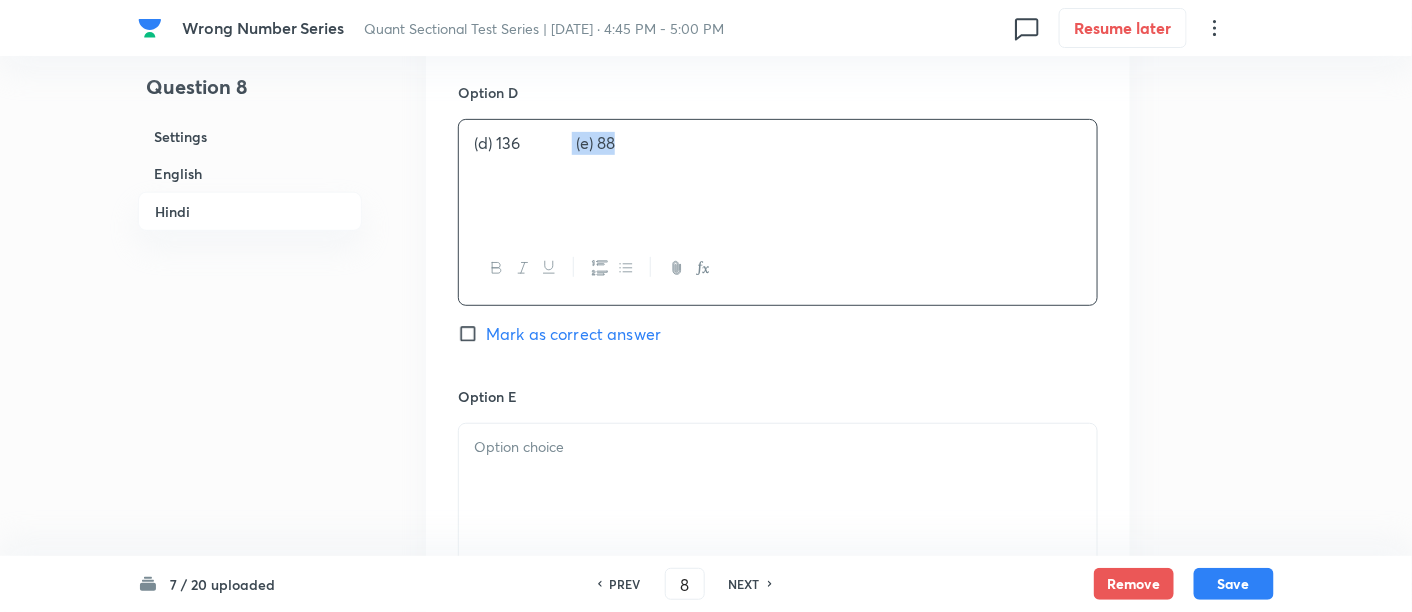 drag, startPoint x: 577, startPoint y: 133, endPoint x: 794, endPoint y: 196, distance: 225.96017 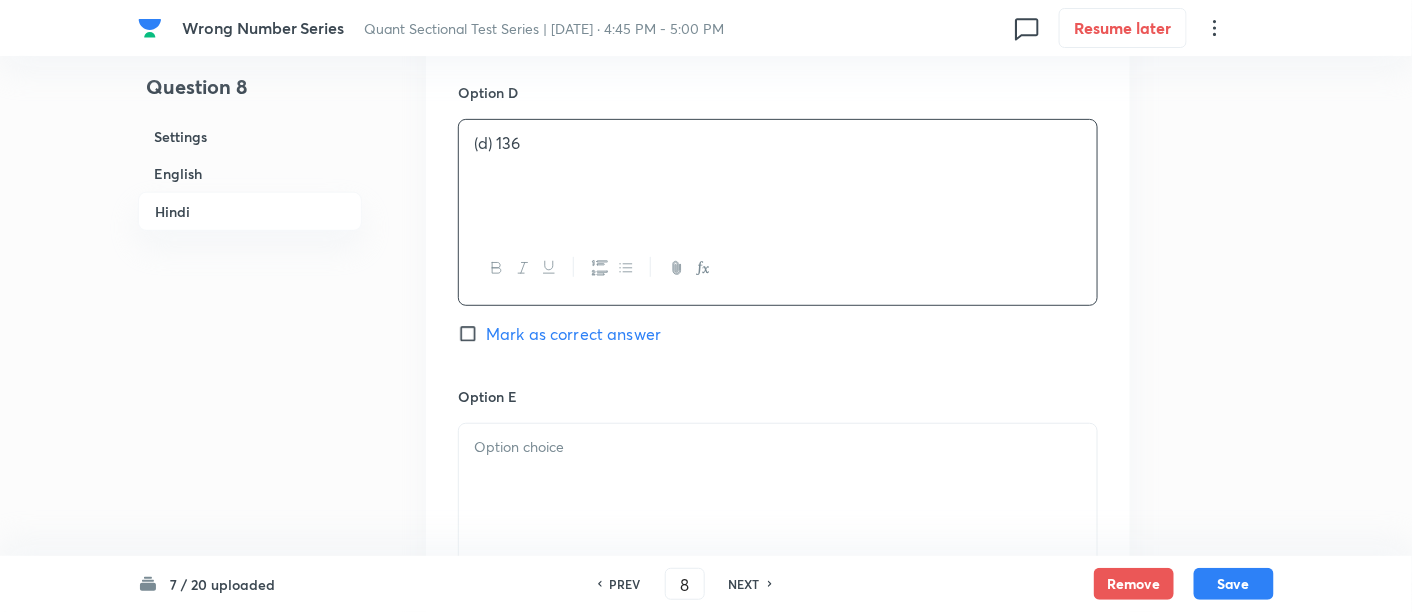 scroll, scrollTop: 5294, scrollLeft: 0, axis: vertical 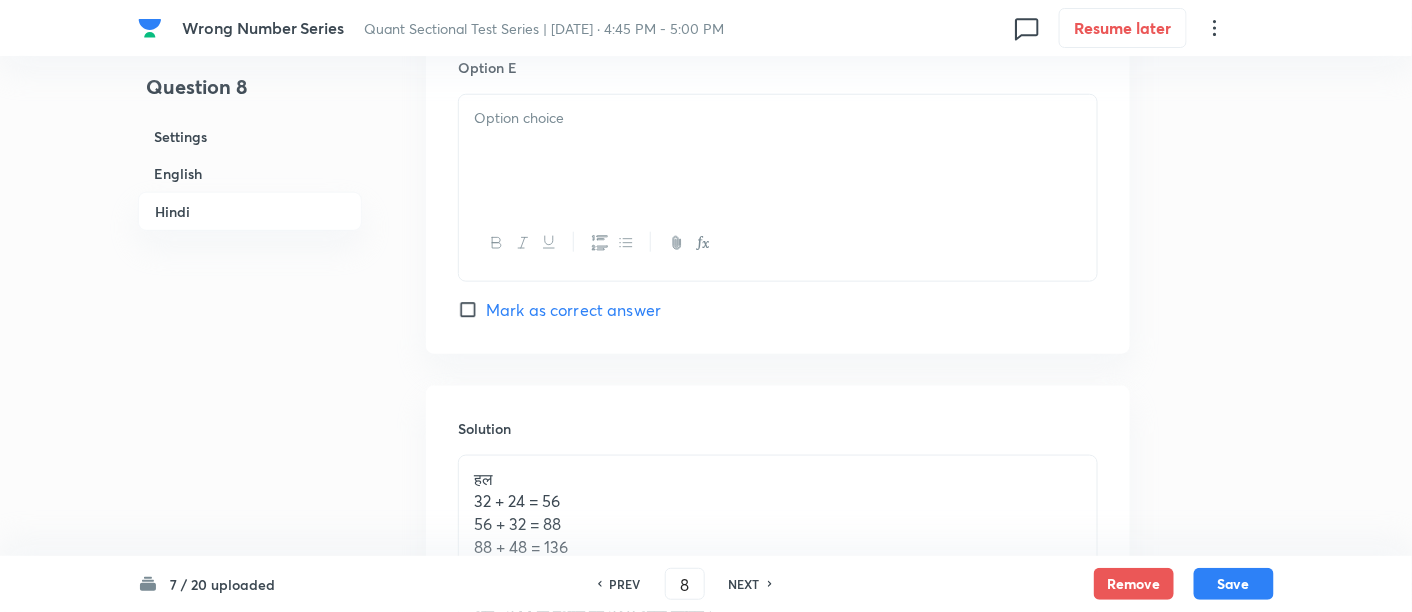 click at bounding box center [778, 151] 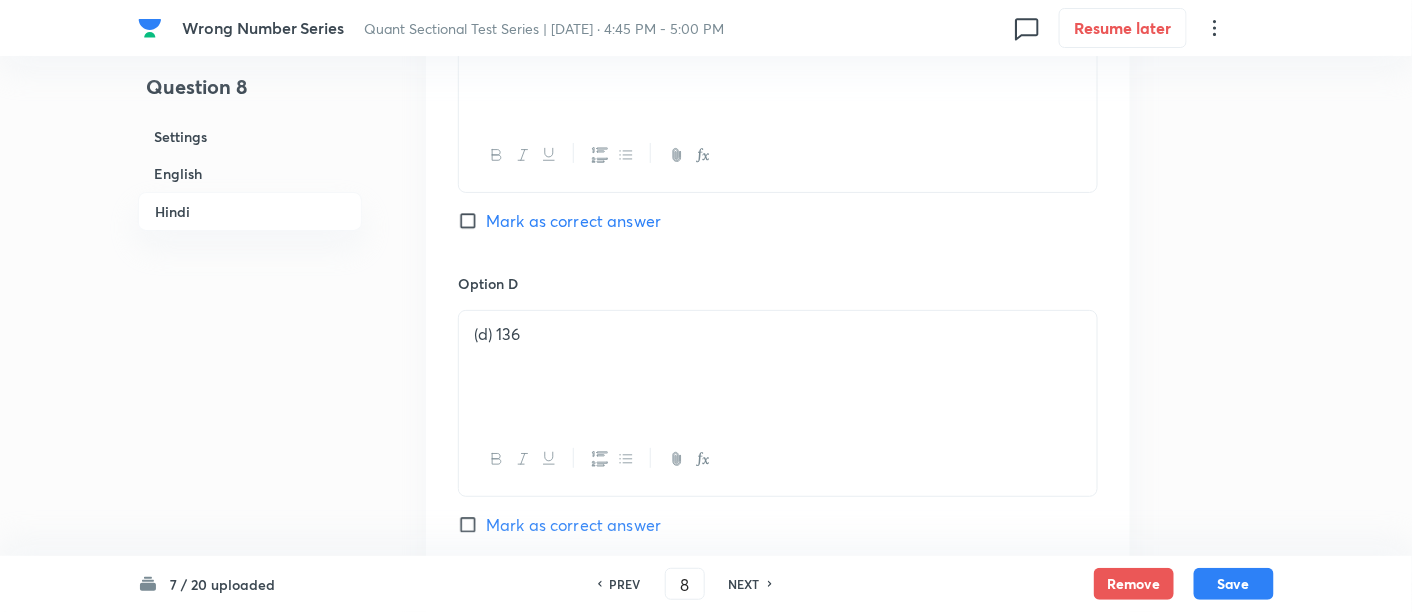 scroll, scrollTop: 4729, scrollLeft: 0, axis: vertical 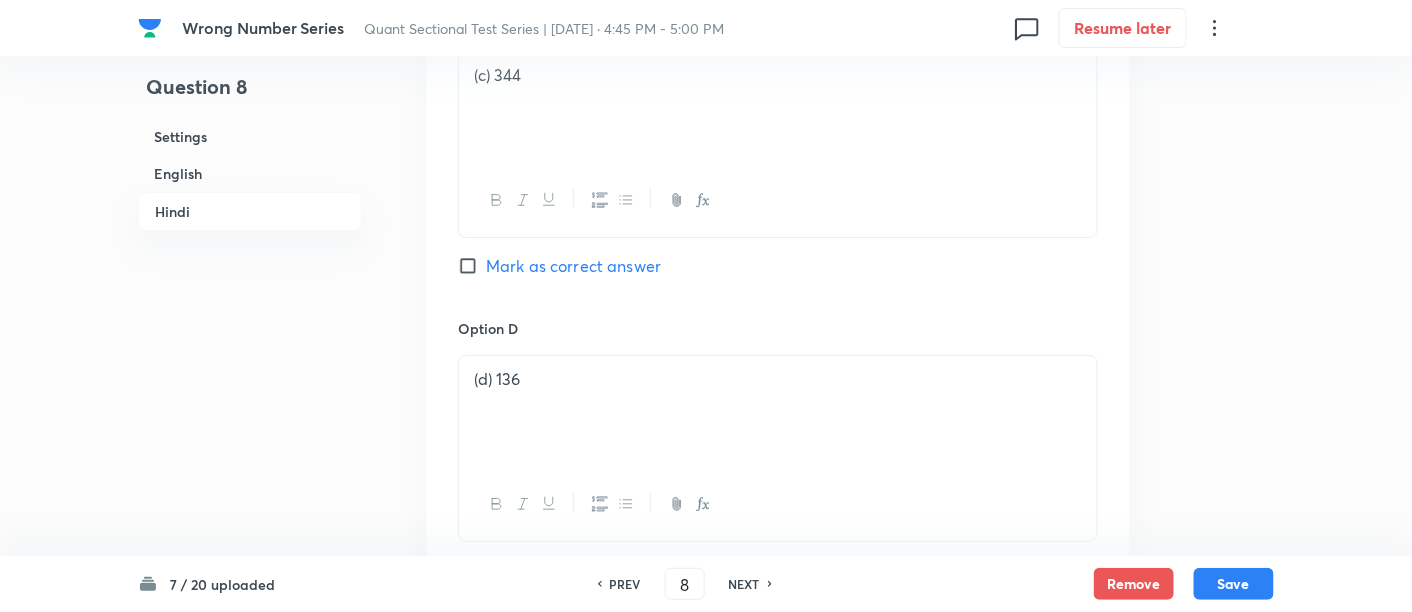click on "Mark as correct answer" at bounding box center [573, 266] 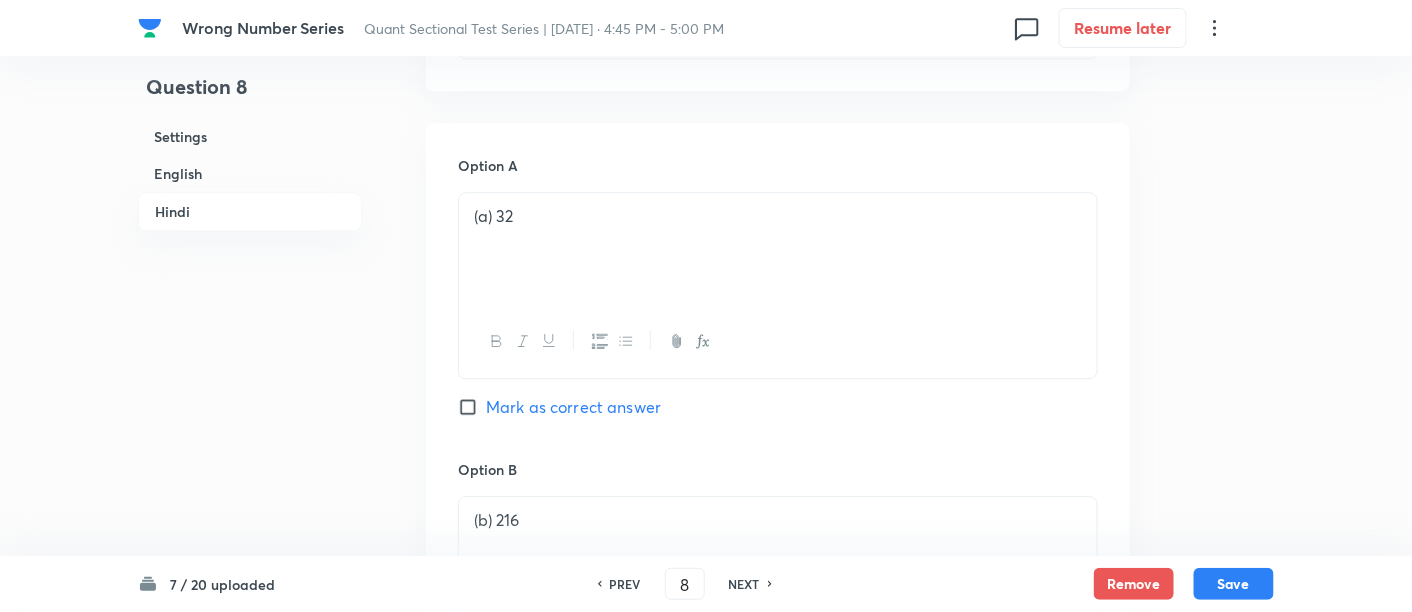 checkbox on "true" 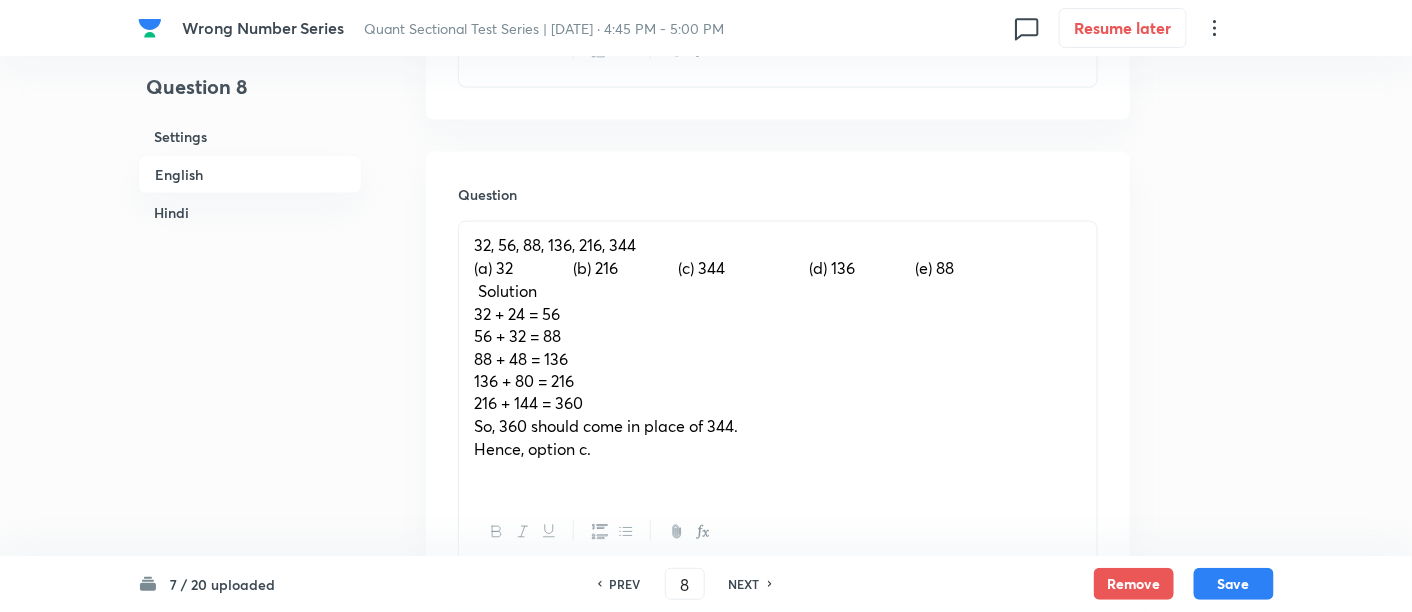 scroll, scrollTop: 833, scrollLeft: 0, axis: vertical 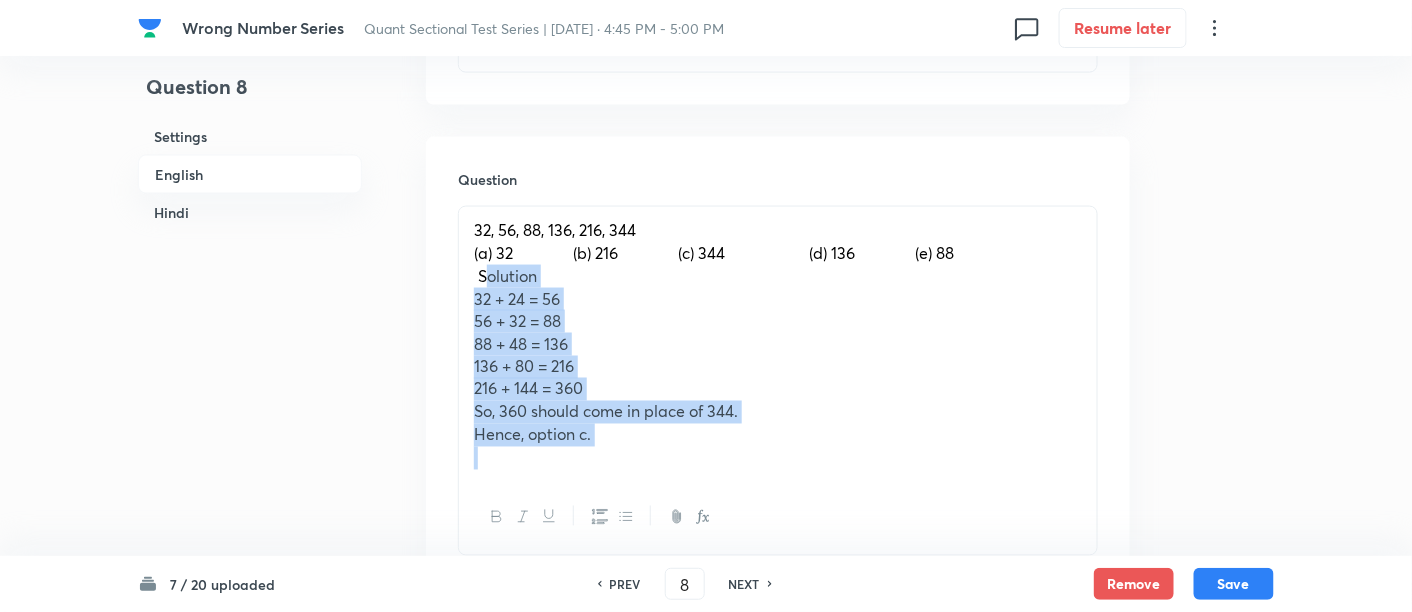 drag, startPoint x: 480, startPoint y: 275, endPoint x: 703, endPoint y: 537, distance: 344.05377 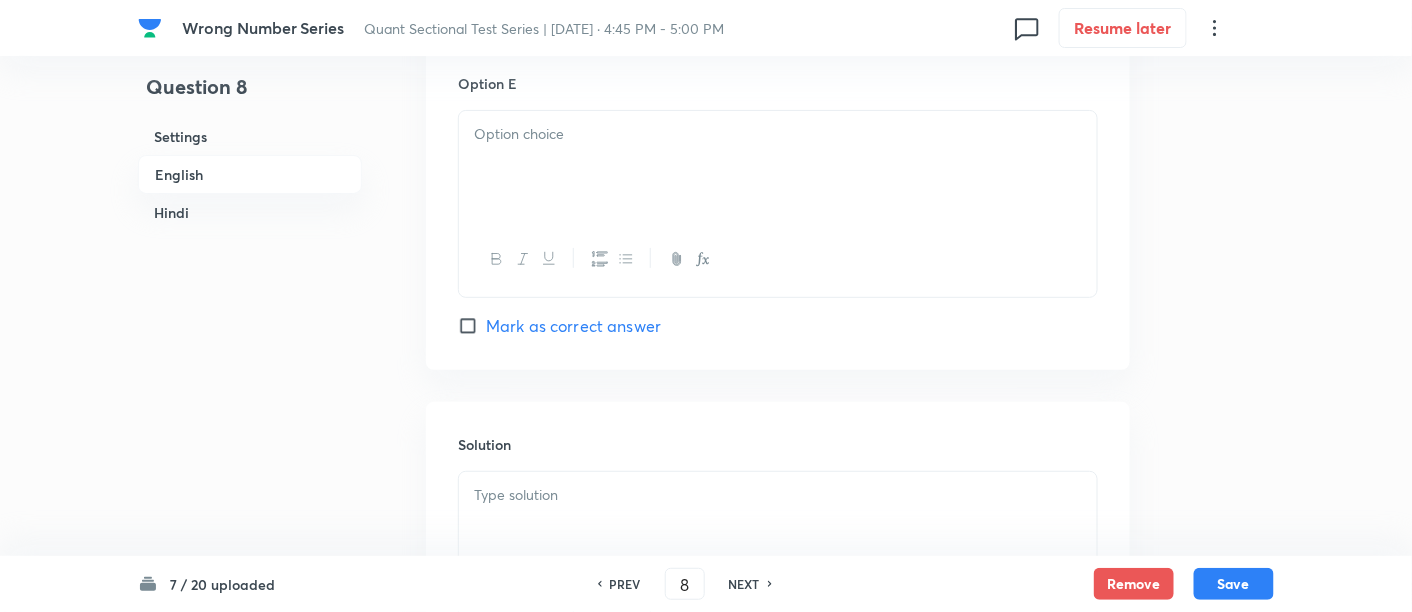 scroll, scrollTop: 2506, scrollLeft: 0, axis: vertical 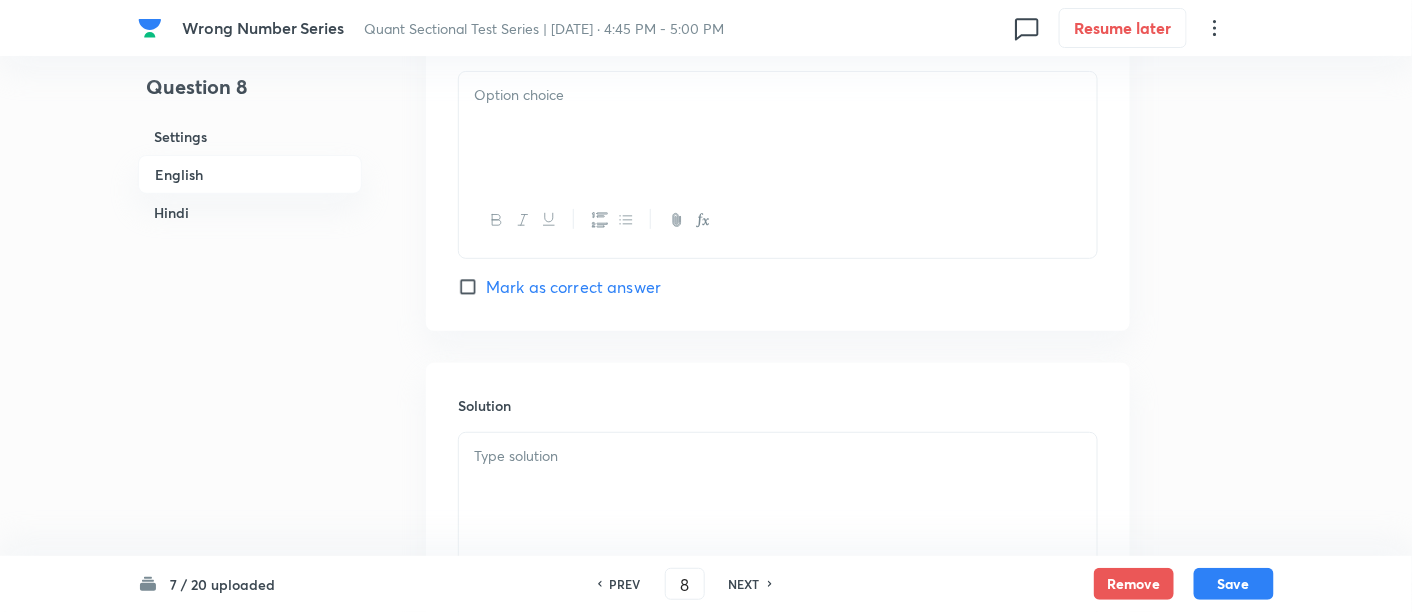 click at bounding box center [778, 489] 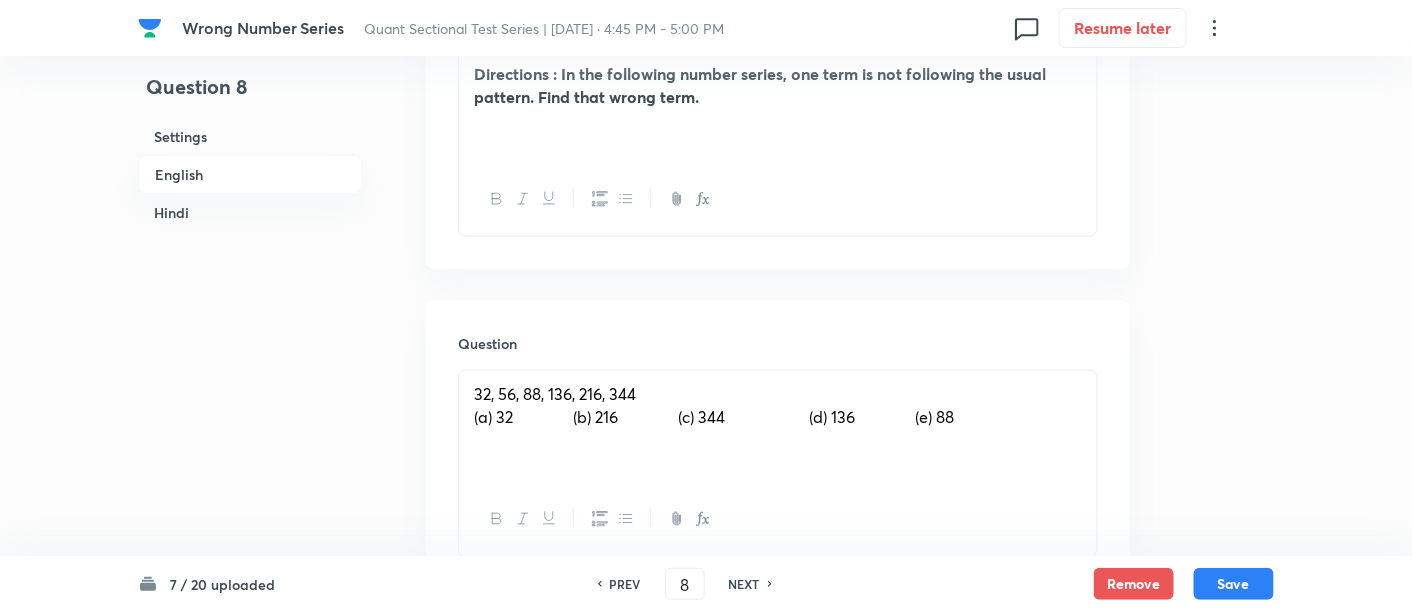 scroll, scrollTop: 680, scrollLeft: 0, axis: vertical 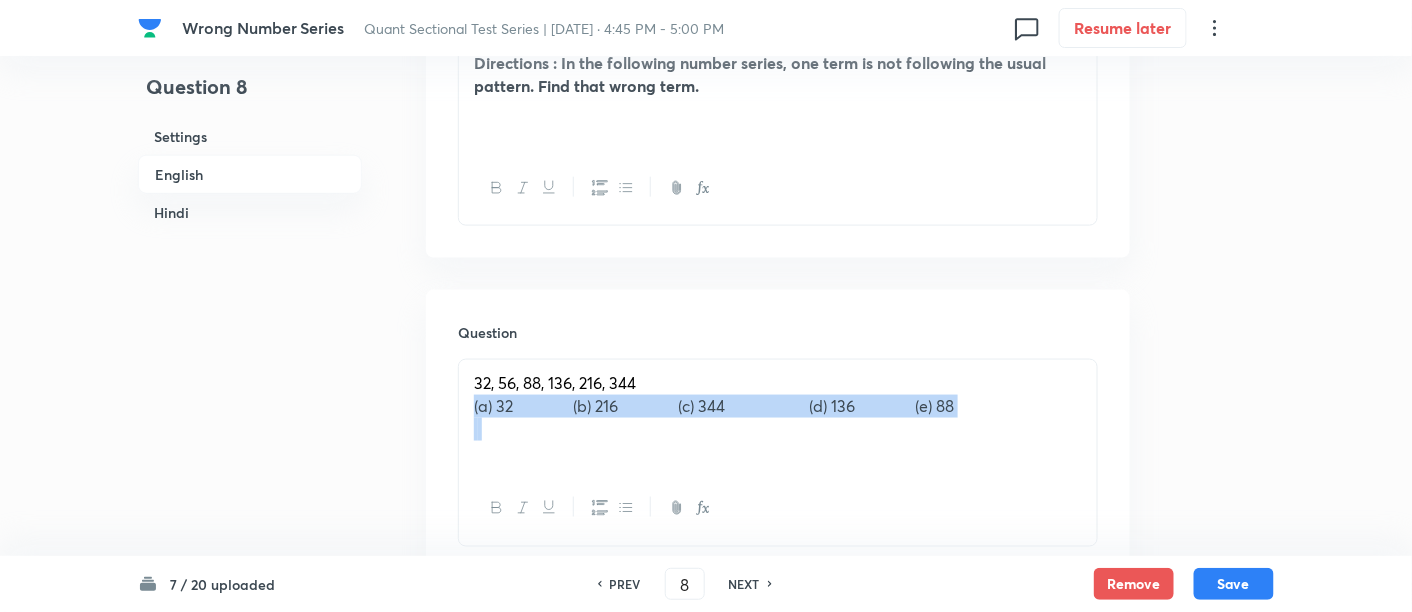 drag, startPoint x: 459, startPoint y: 415, endPoint x: 1197, endPoint y: 455, distance: 739.0832 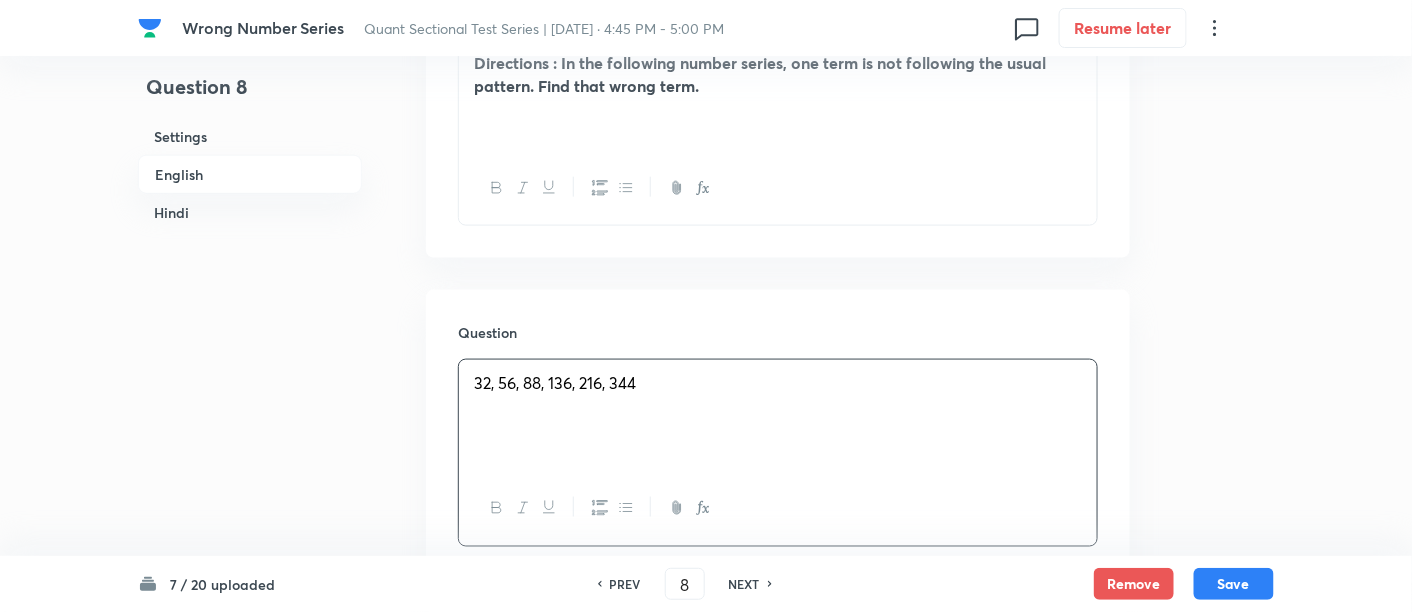 scroll, scrollTop: 1086, scrollLeft: 0, axis: vertical 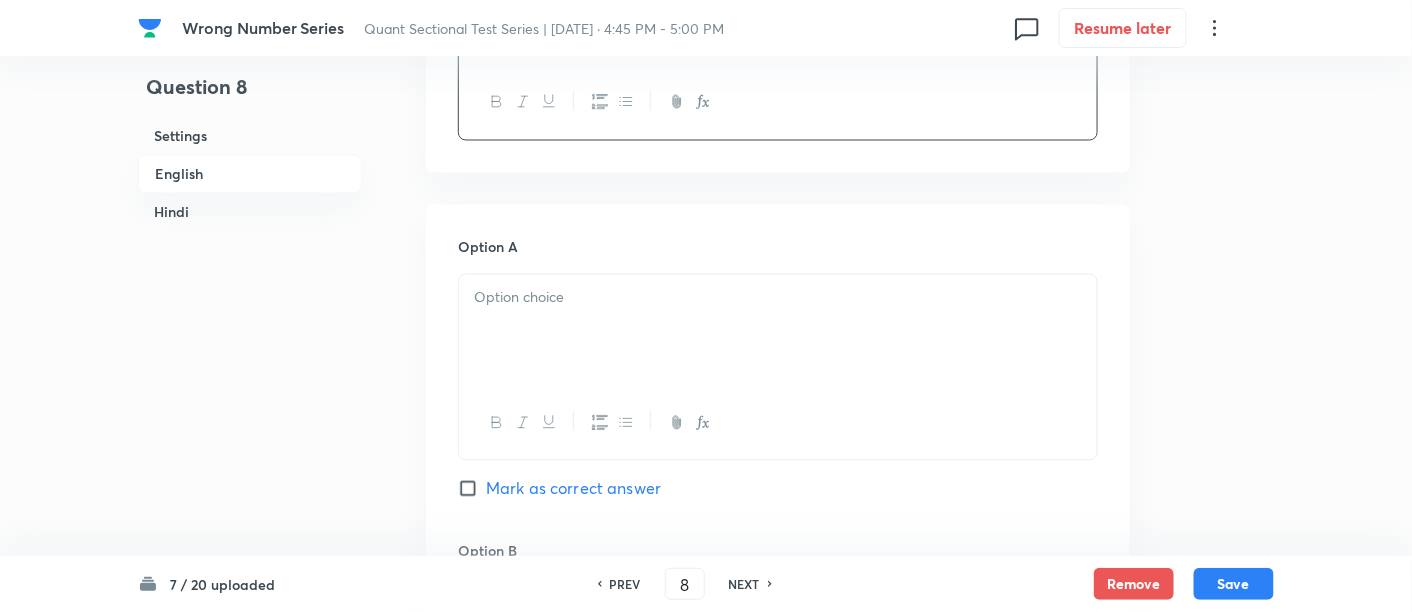 click at bounding box center [778, 331] 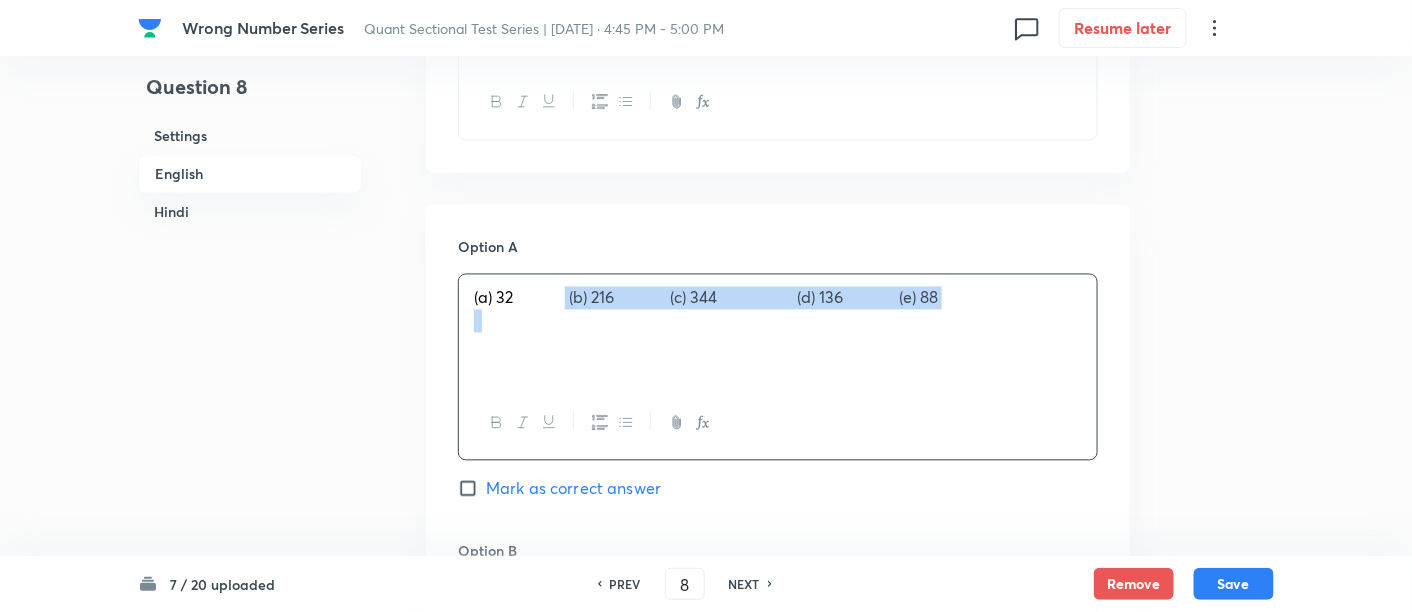 drag, startPoint x: 569, startPoint y: 299, endPoint x: 1093, endPoint y: 344, distance: 525.9287 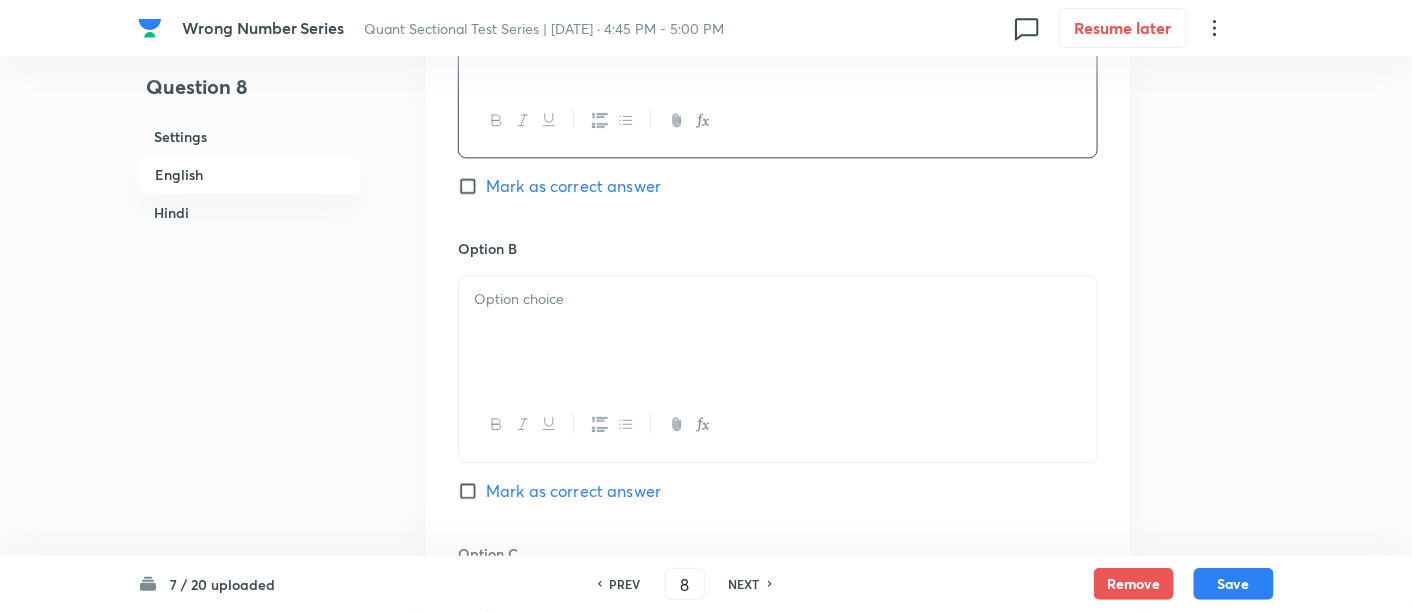 scroll, scrollTop: 1388, scrollLeft: 0, axis: vertical 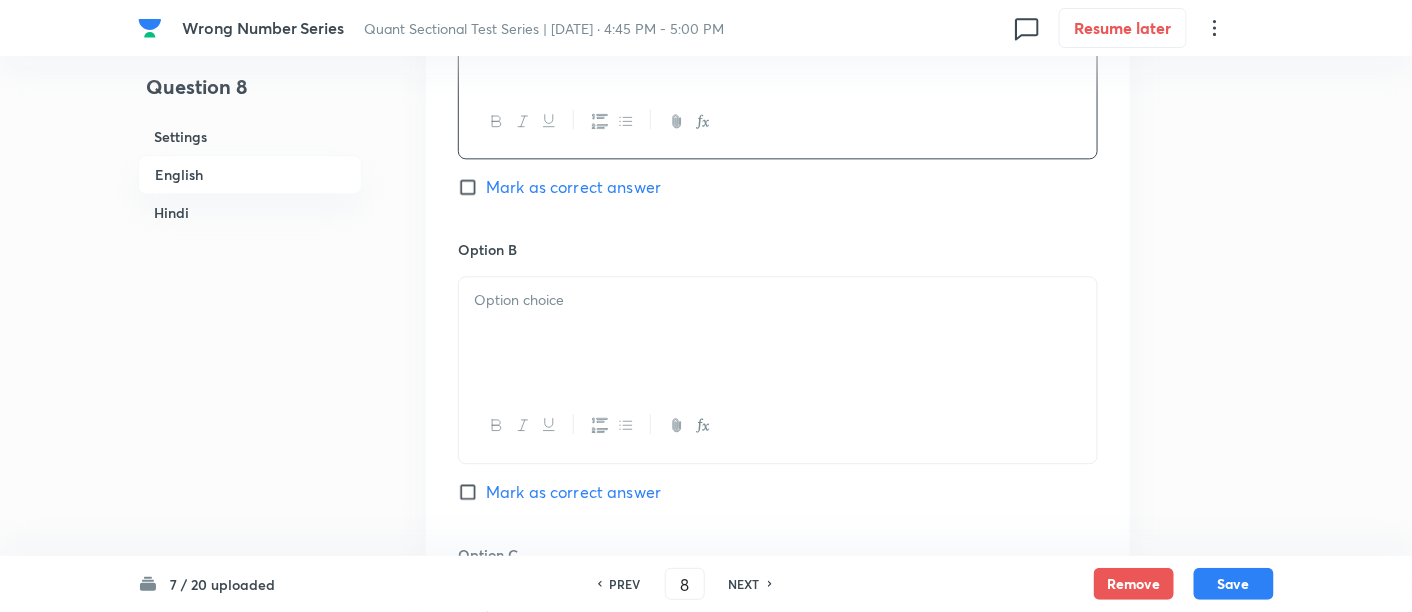 click at bounding box center [778, 333] 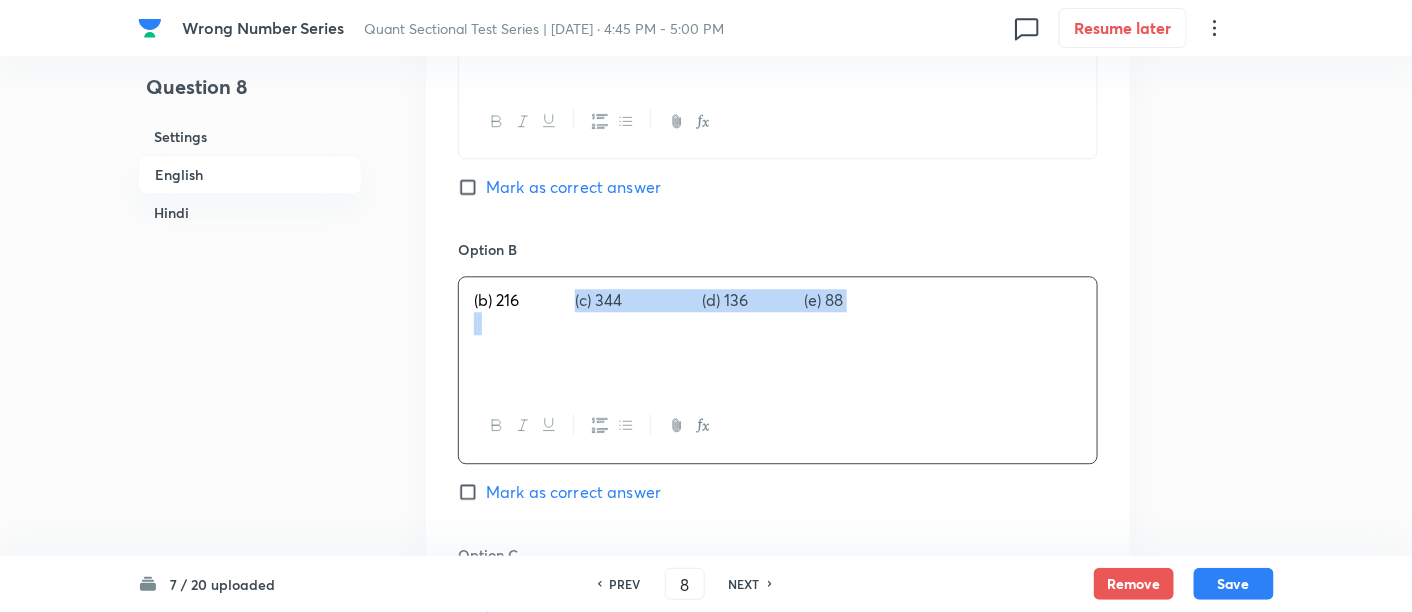 drag, startPoint x: 580, startPoint y: 298, endPoint x: 1009, endPoint y: 355, distance: 432.77014 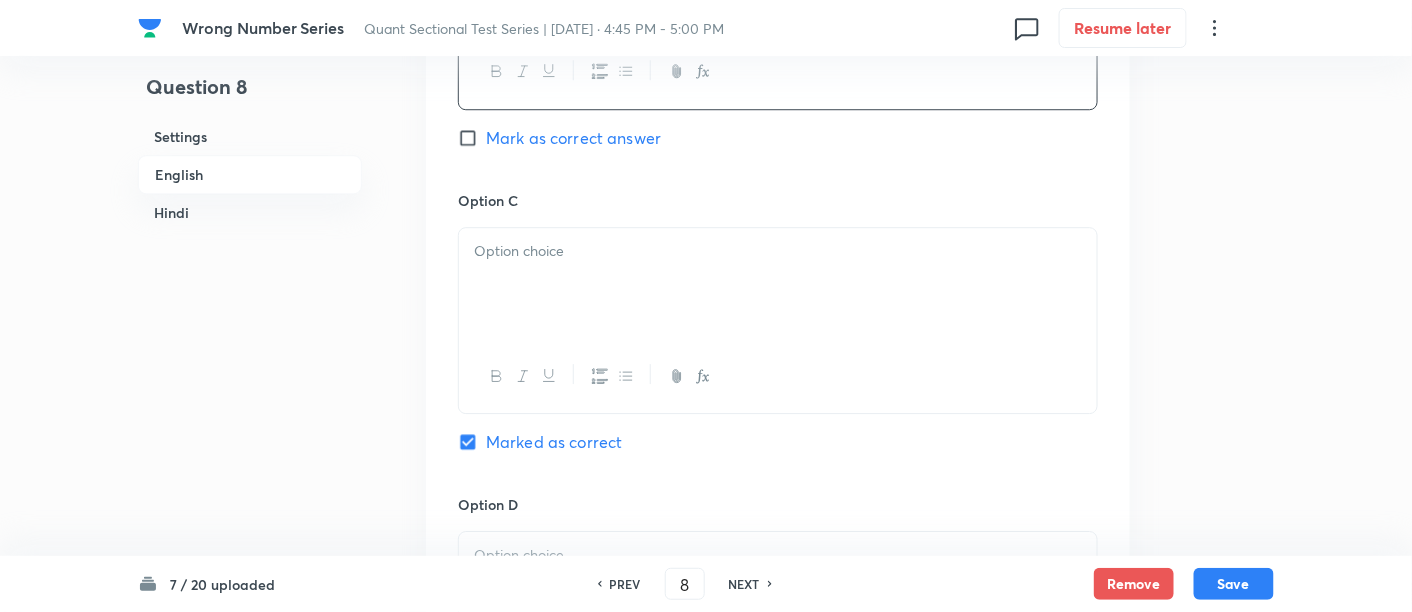 scroll, scrollTop: 1744, scrollLeft: 0, axis: vertical 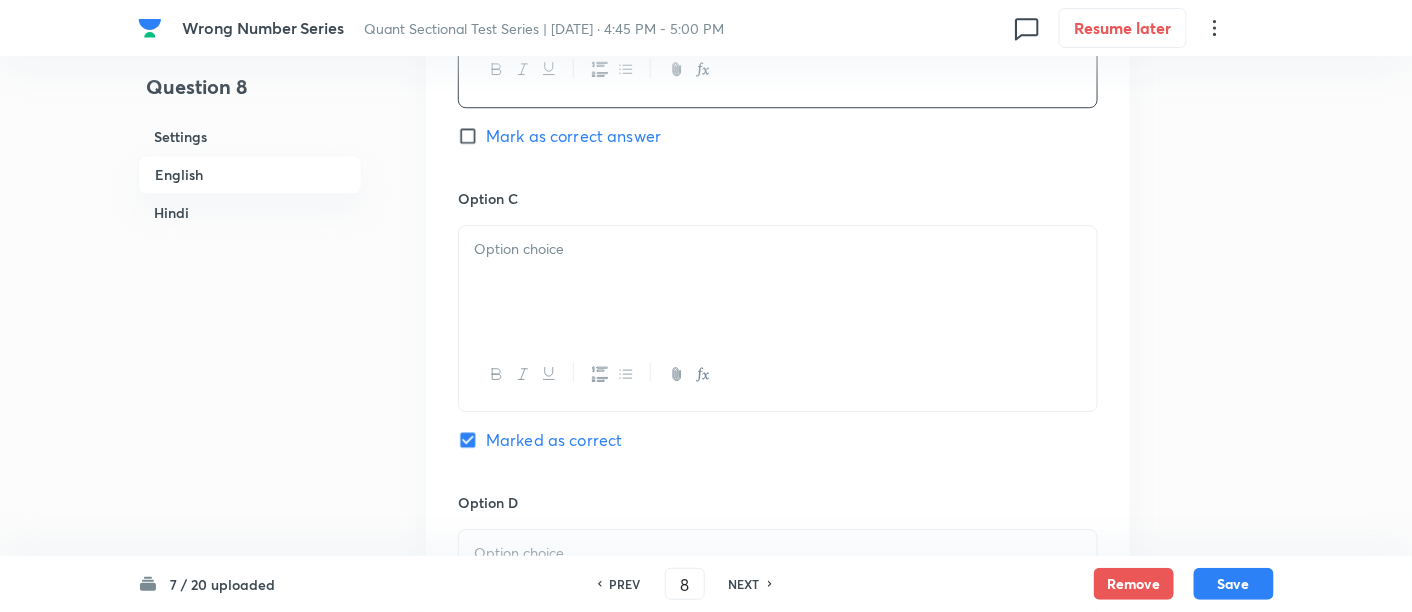 click at bounding box center (778, 282) 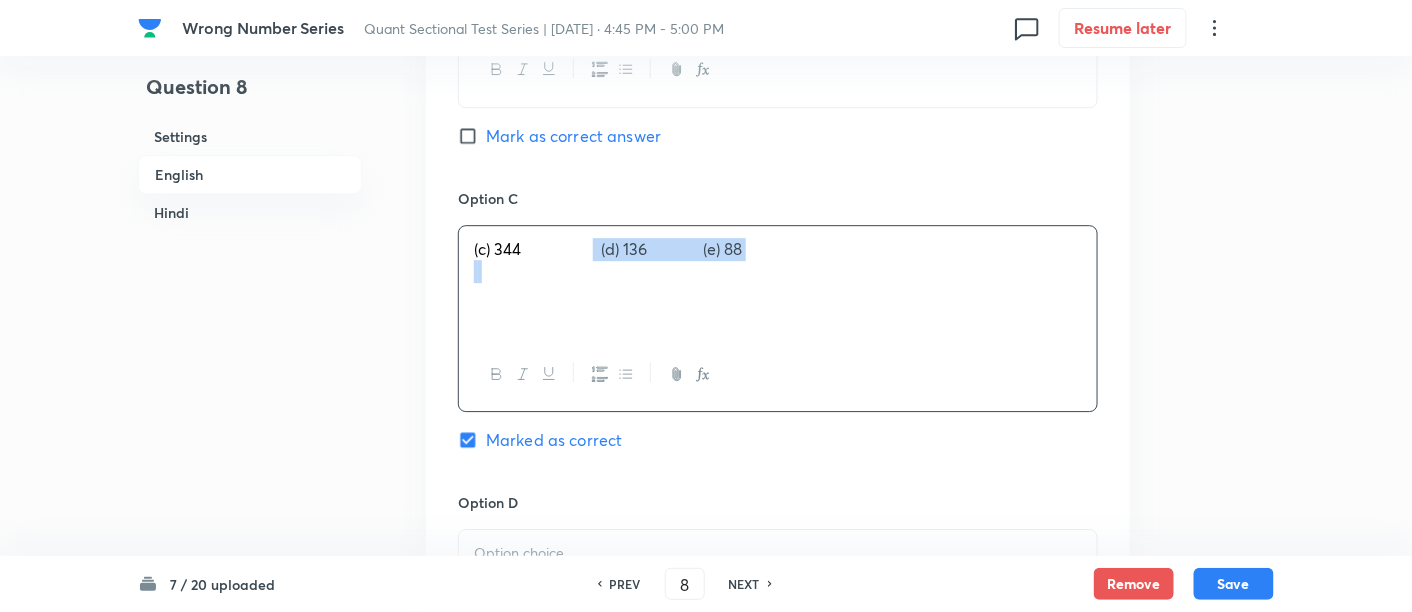 drag, startPoint x: 598, startPoint y: 247, endPoint x: 884, endPoint y: 307, distance: 292.22595 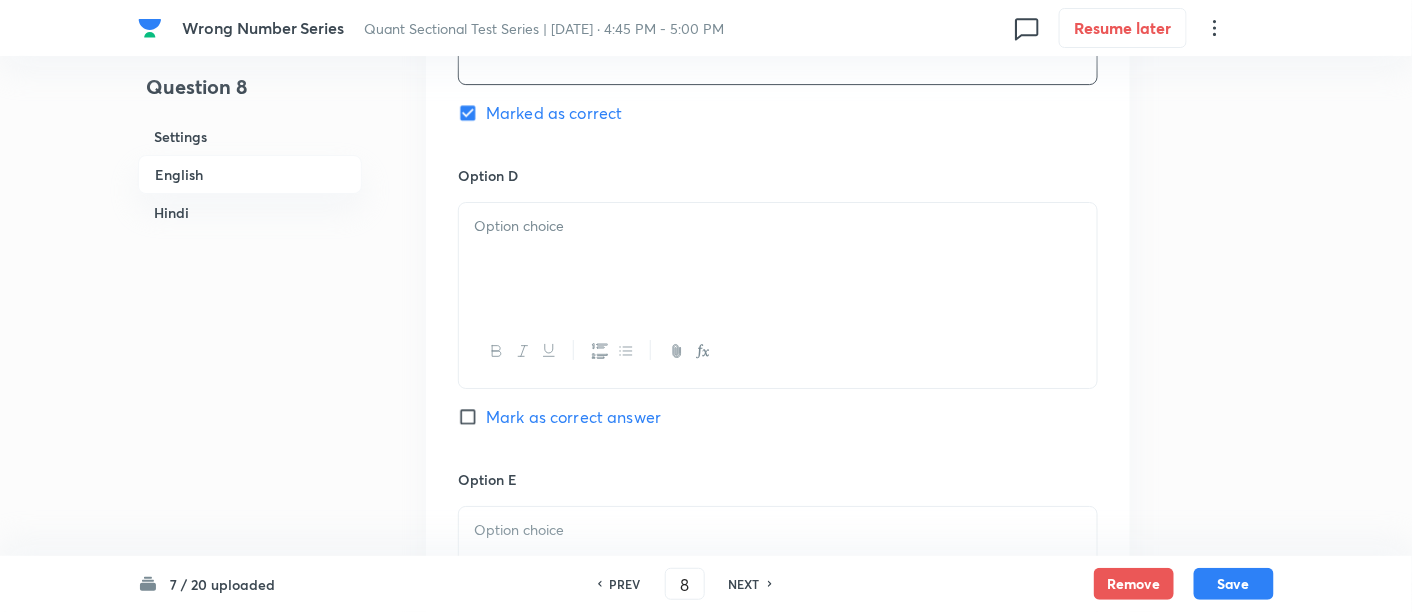 scroll, scrollTop: 2073, scrollLeft: 0, axis: vertical 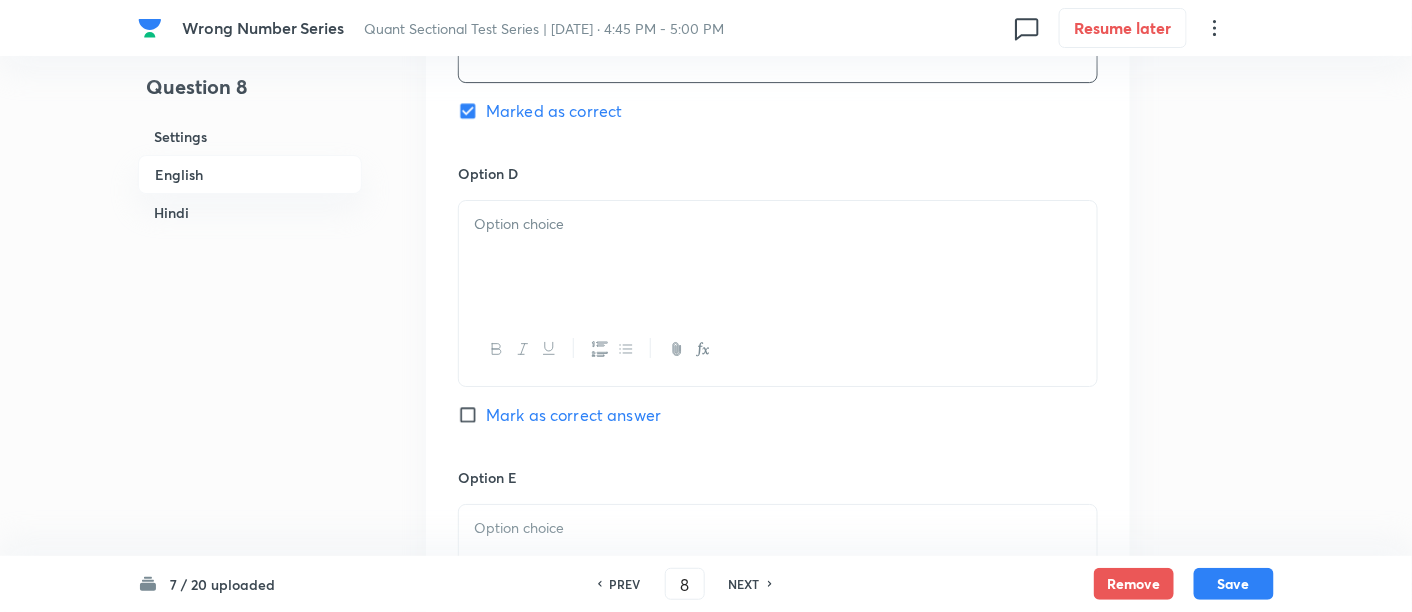 click at bounding box center (778, 257) 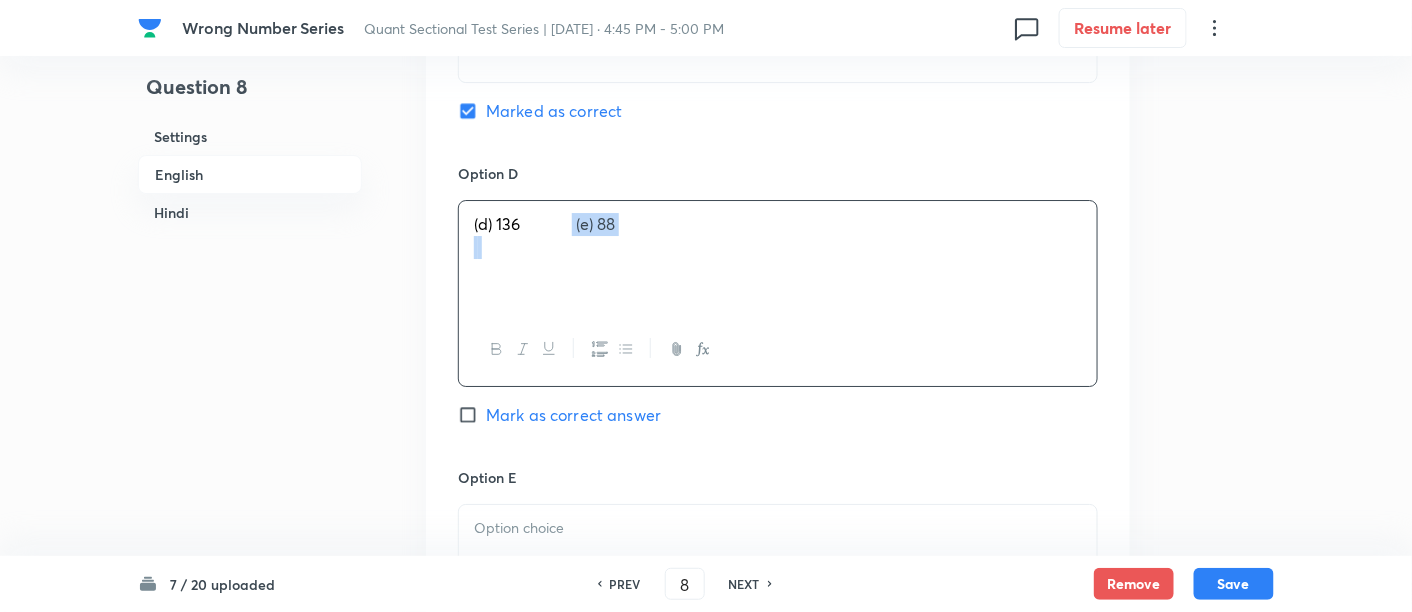 drag, startPoint x: 577, startPoint y: 226, endPoint x: 716, endPoint y: 267, distance: 144.92067 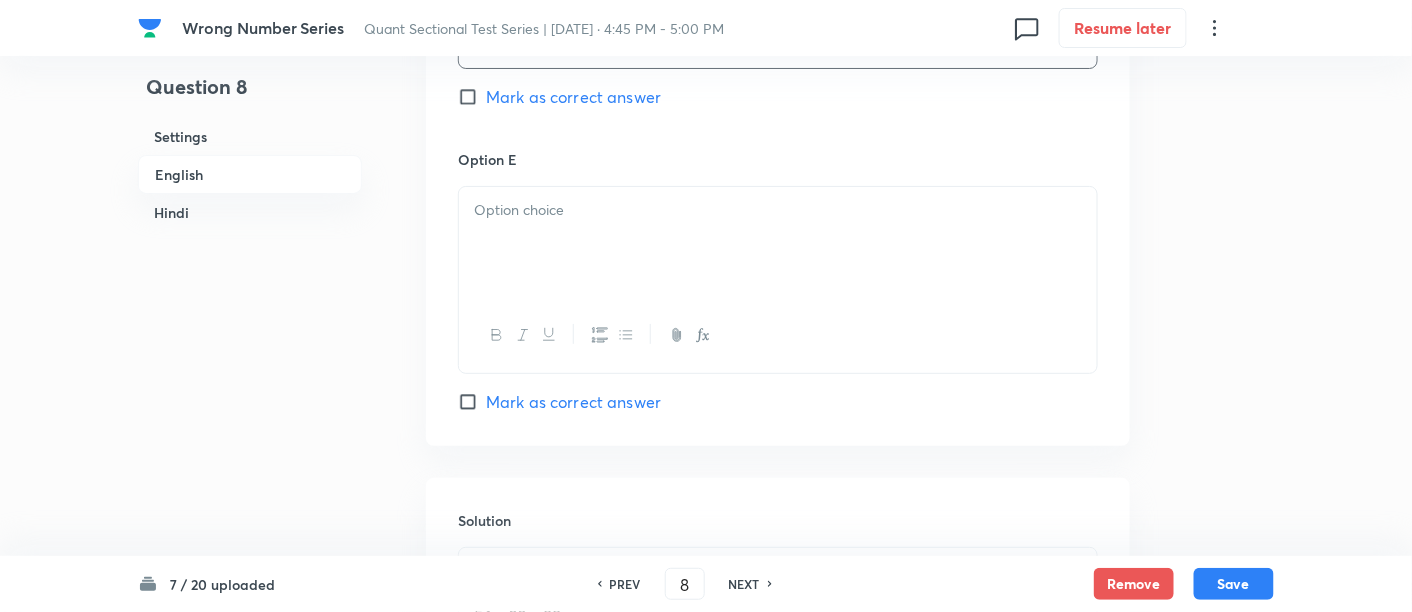click at bounding box center (778, 243) 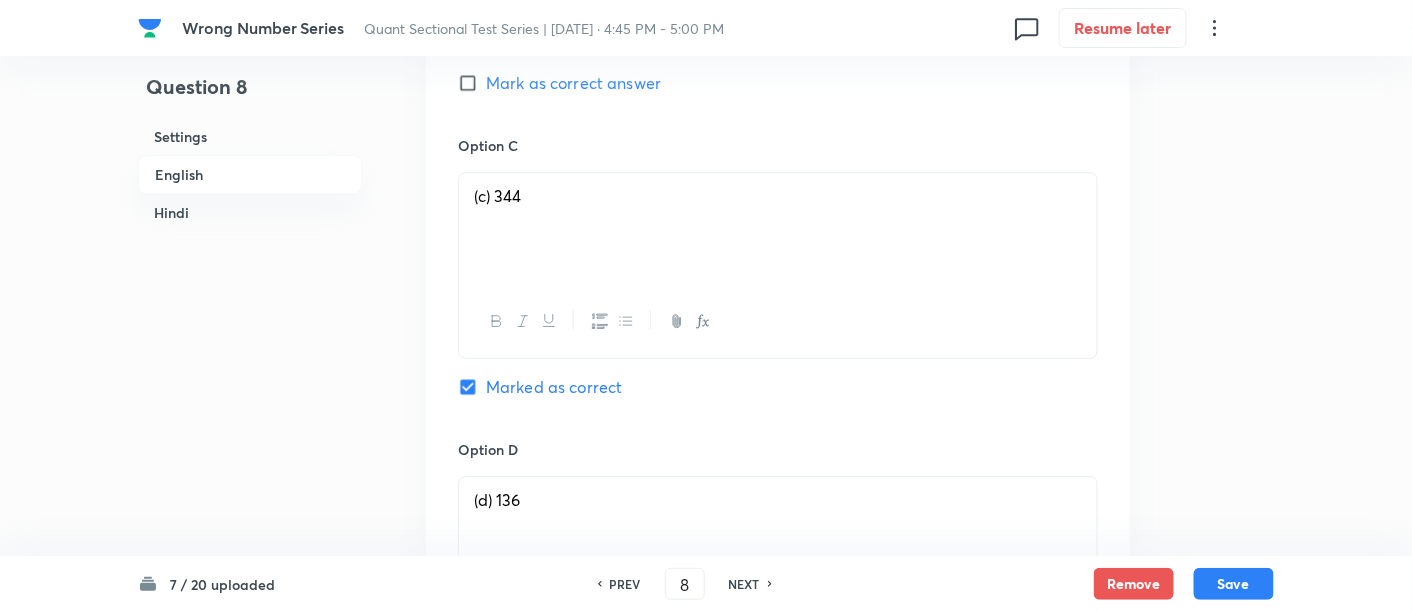 scroll, scrollTop: 1767, scrollLeft: 0, axis: vertical 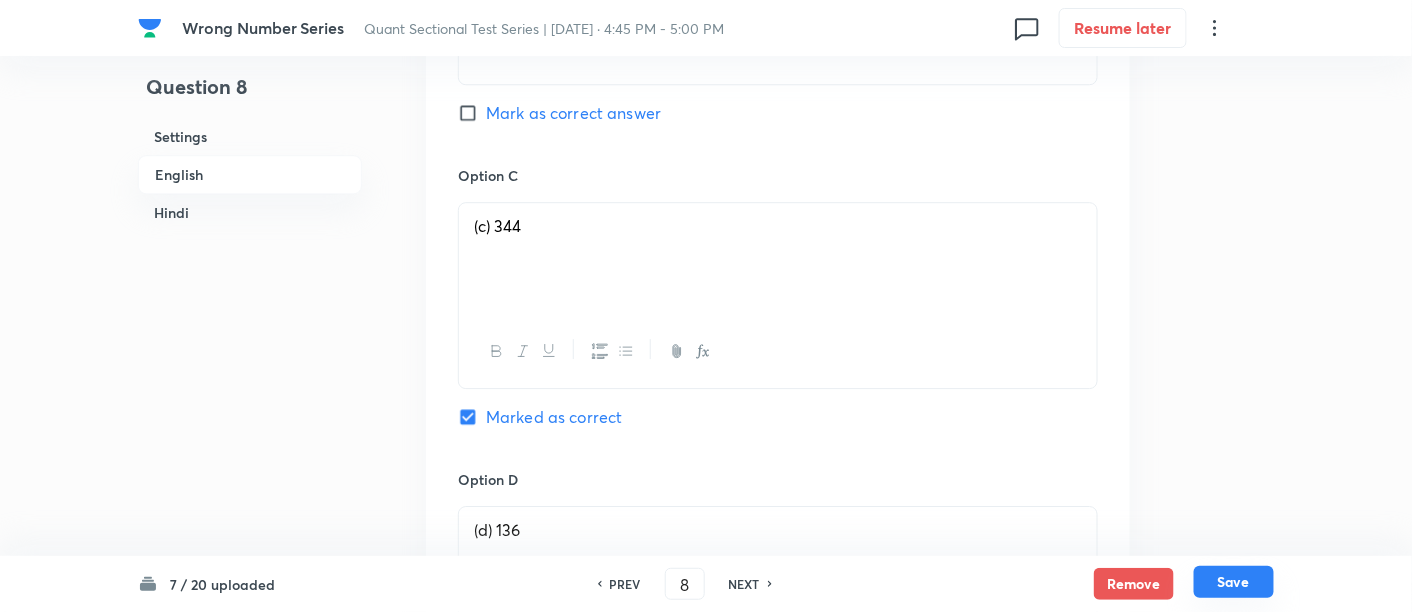 click on "Save" at bounding box center [1234, 582] 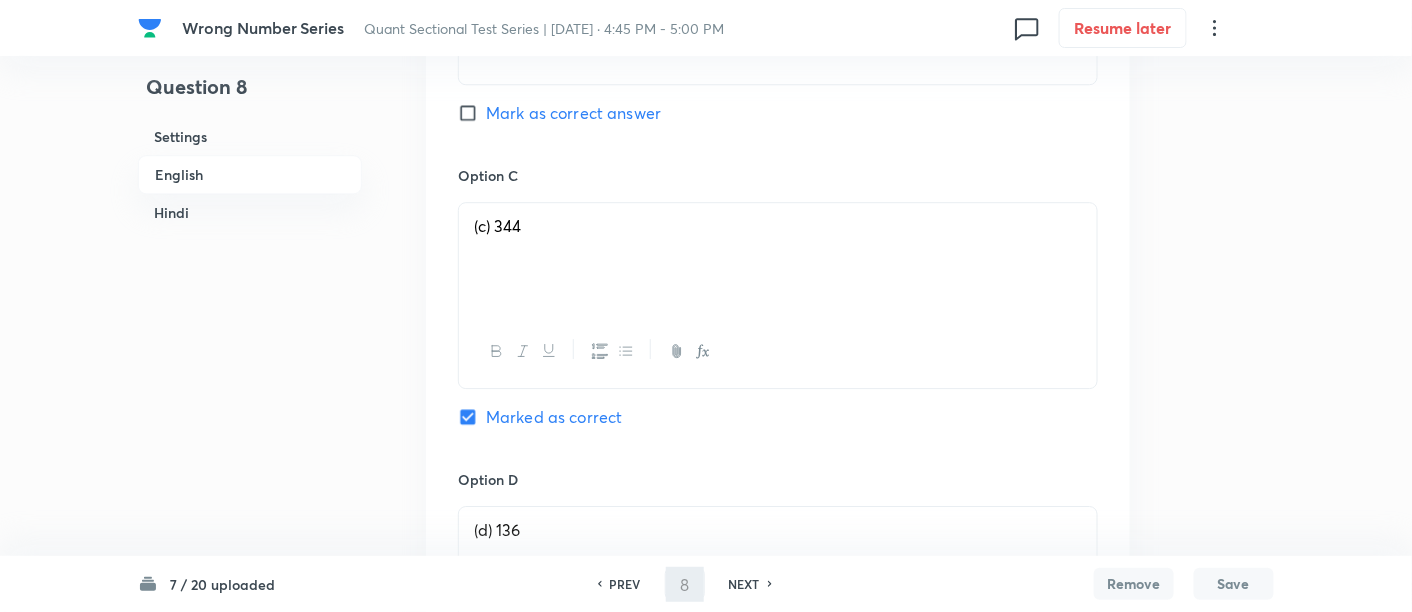 type on "9" 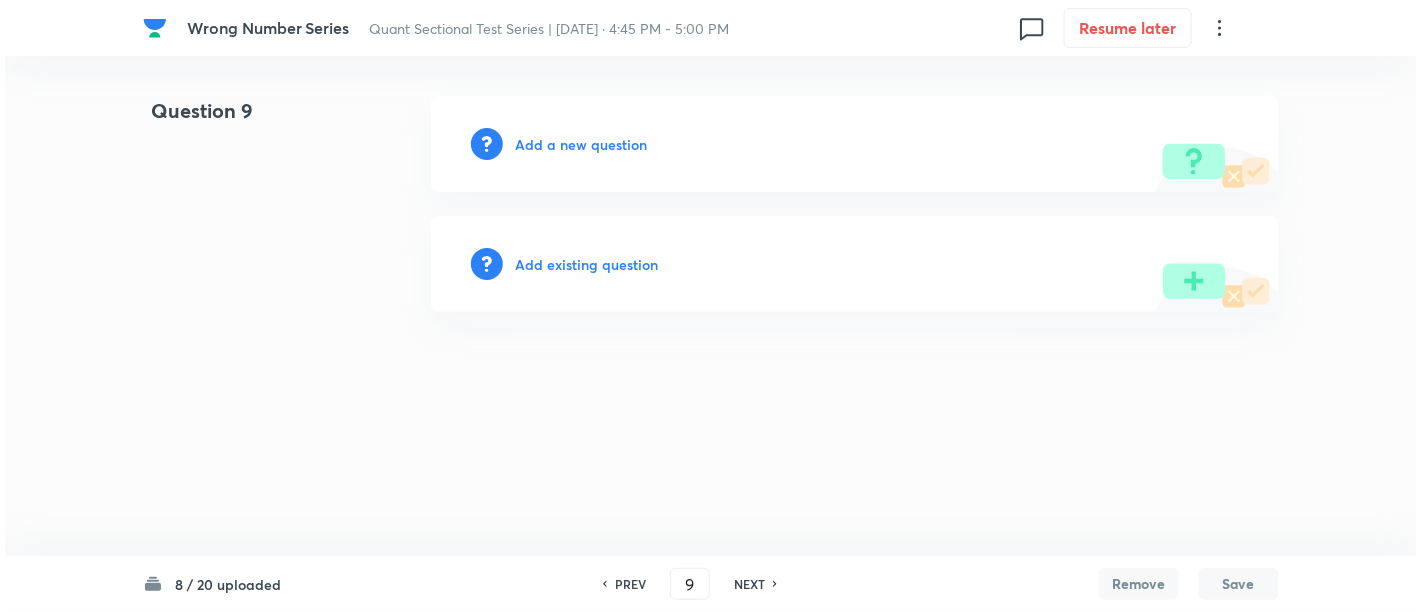 scroll, scrollTop: 0, scrollLeft: 0, axis: both 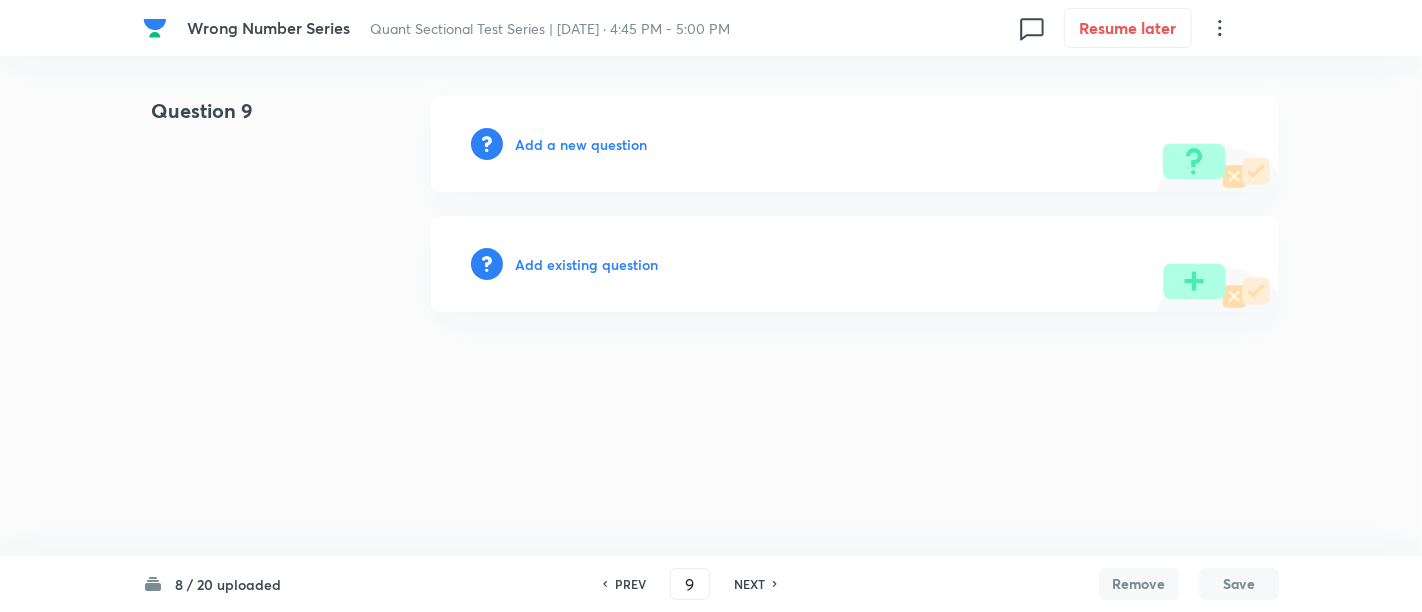 click on "Add a new question" at bounding box center (581, 144) 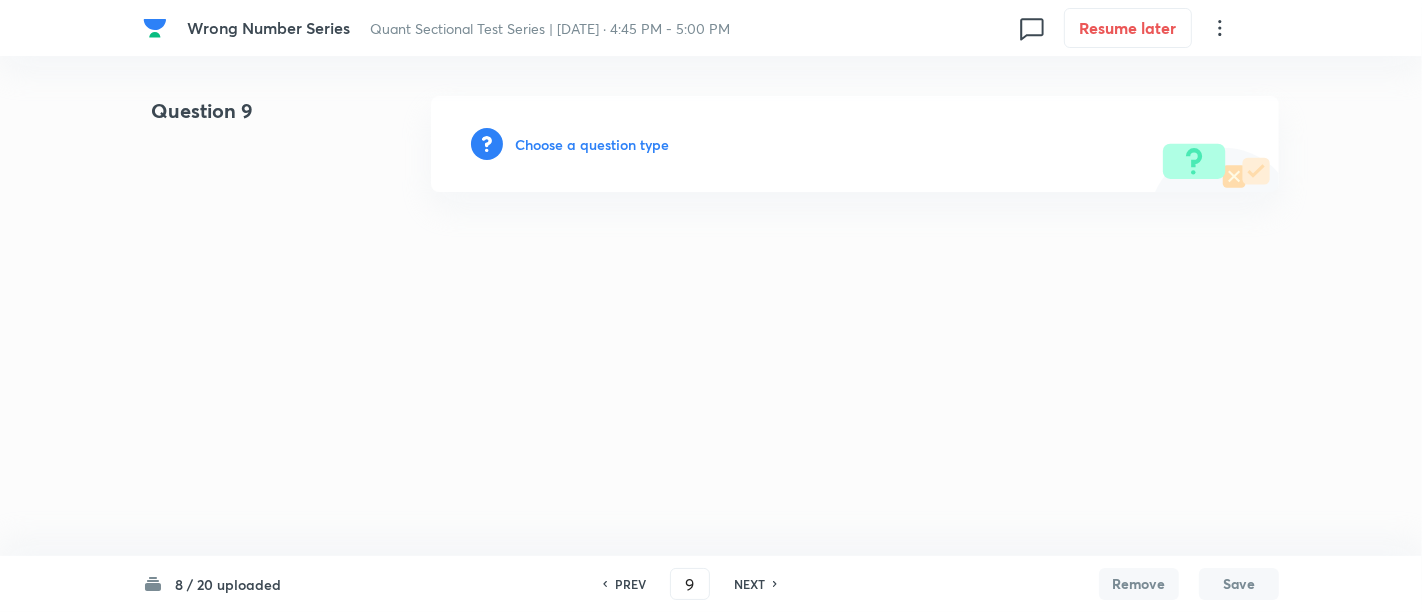 click on "Choose a question type" at bounding box center (592, 144) 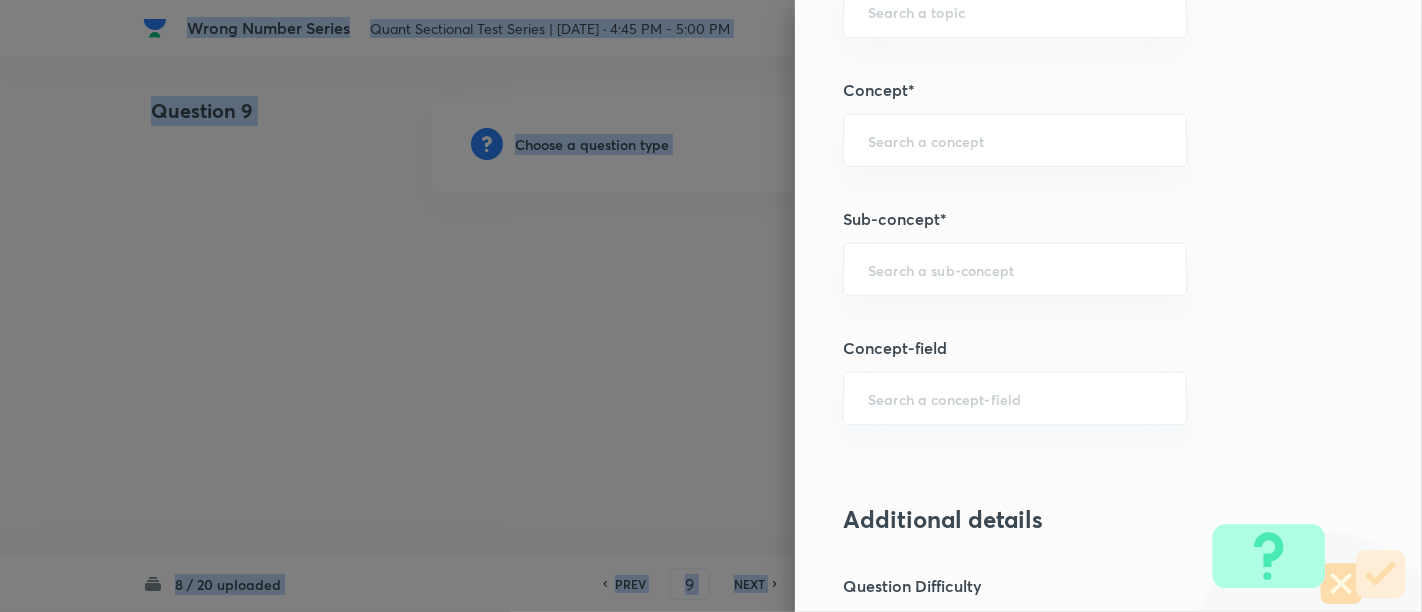 scroll, scrollTop: 1082, scrollLeft: 0, axis: vertical 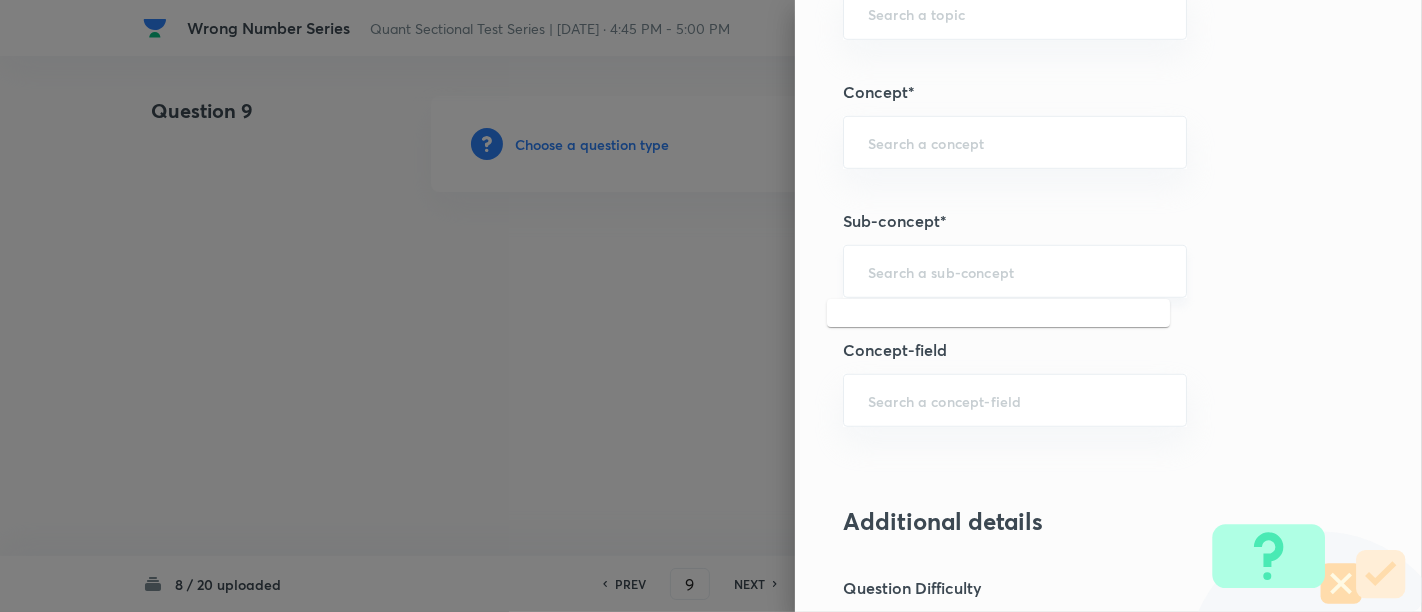 click at bounding box center [1015, 271] 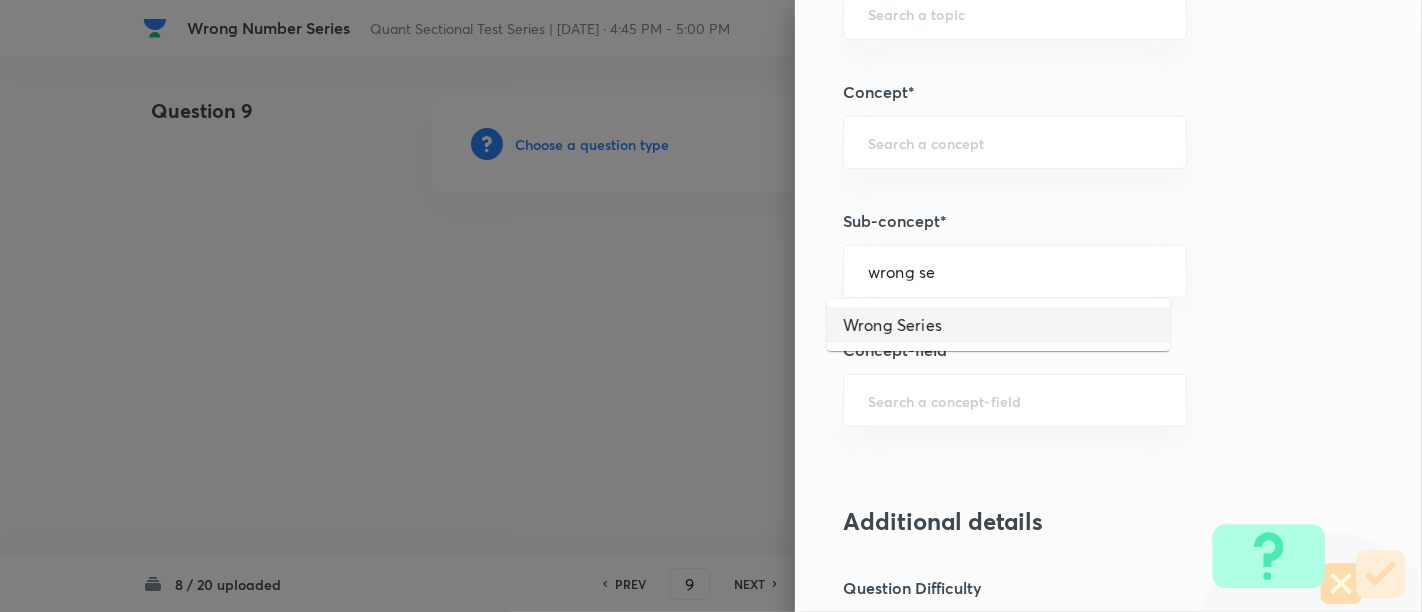 click on "Wrong Series" at bounding box center [998, 325] 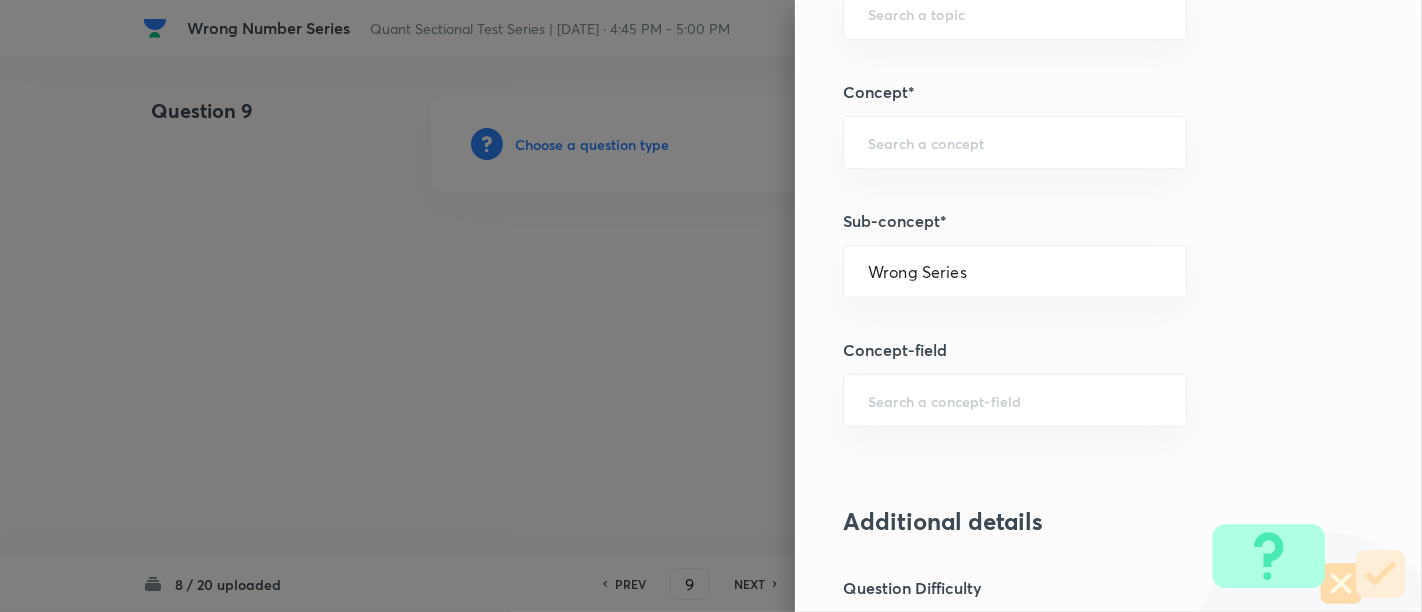 type on "Quantitative Aptitude" 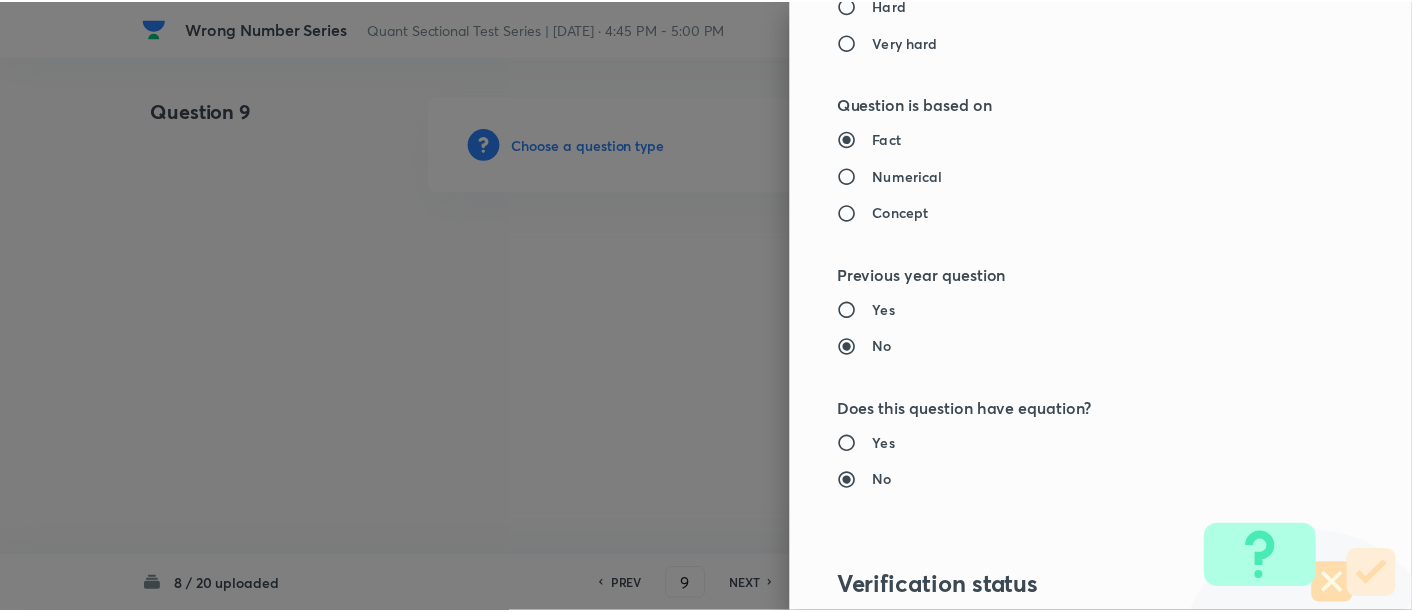 scroll, scrollTop: 2108, scrollLeft: 0, axis: vertical 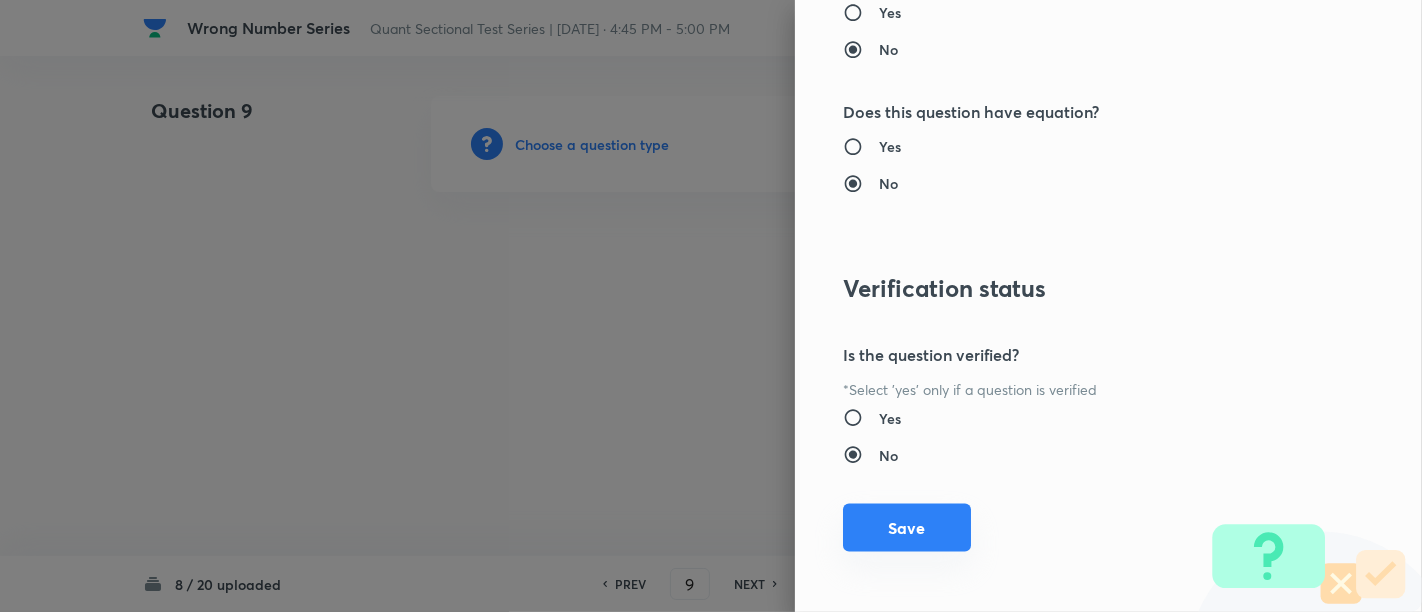 click on "Save" at bounding box center (907, 528) 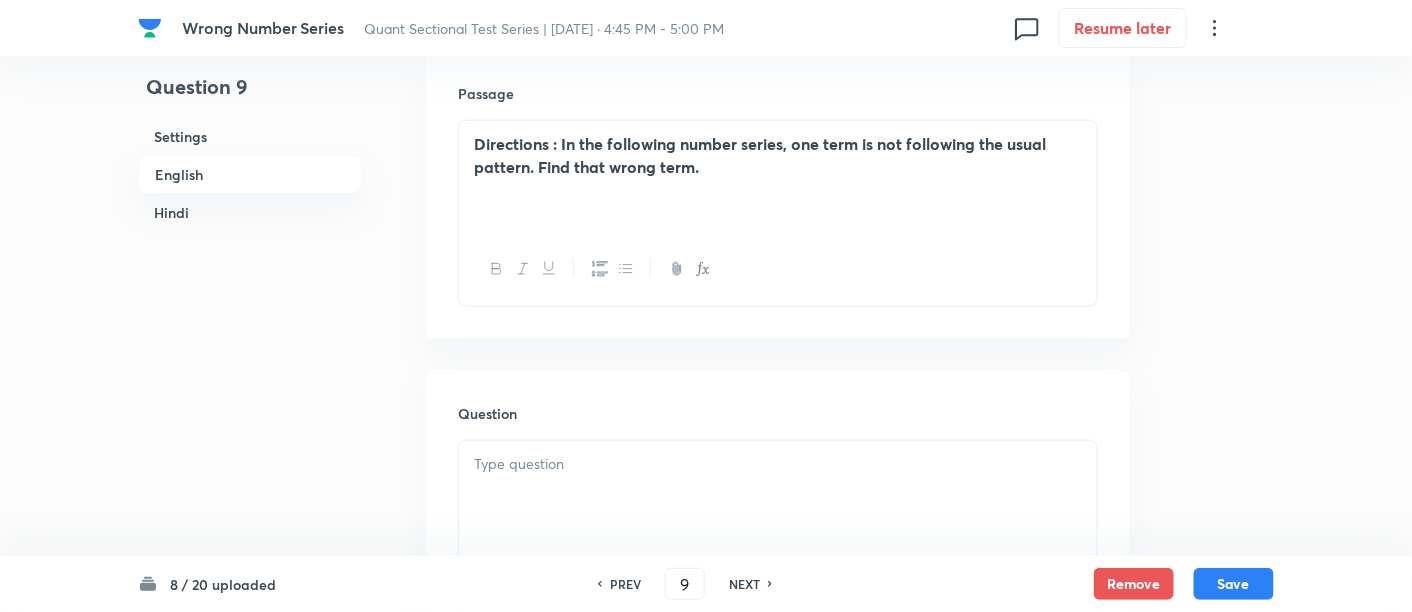 scroll, scrollTop: 600, scrollLeft: 0, axis: vertical 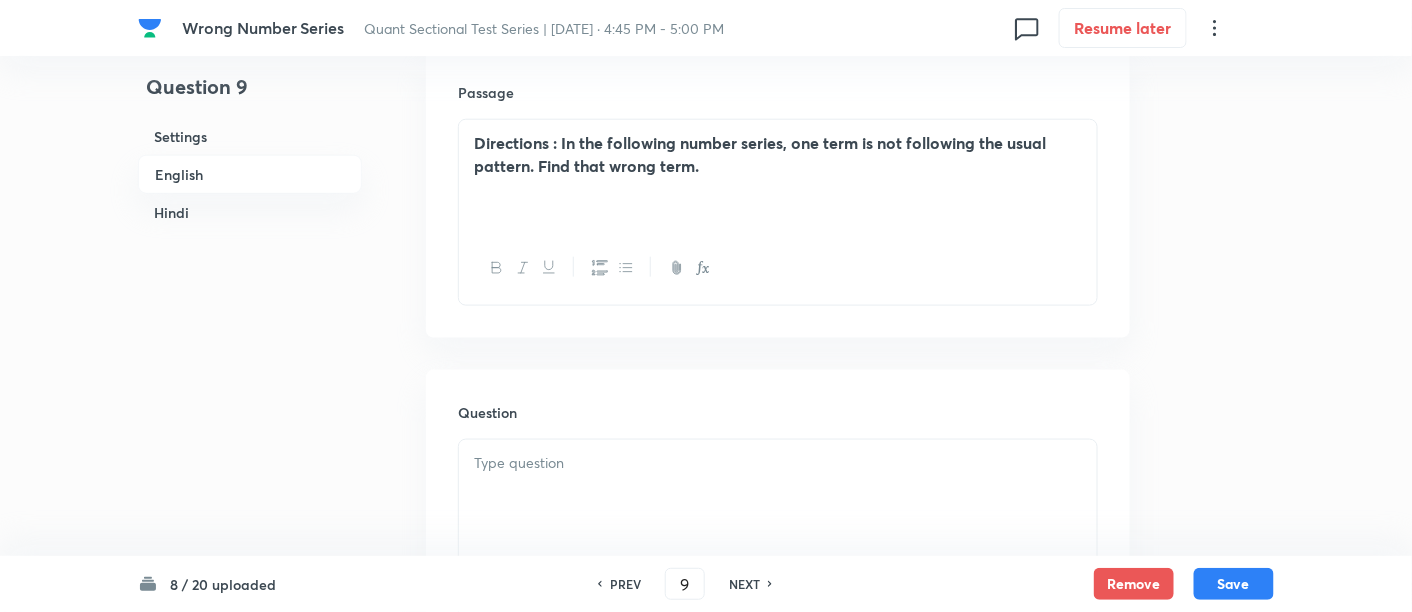 click at bounding box center [778, 496] 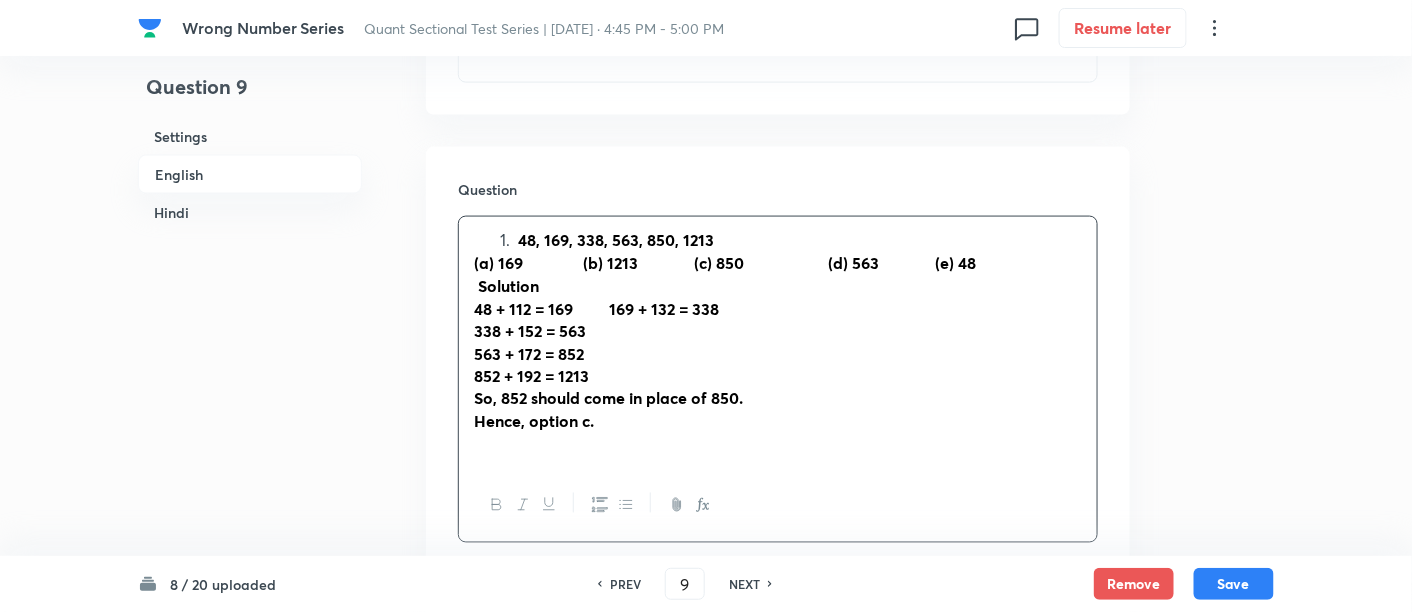 scroll, scrollTop: 824, scrollLeft: 0, axis: vertical 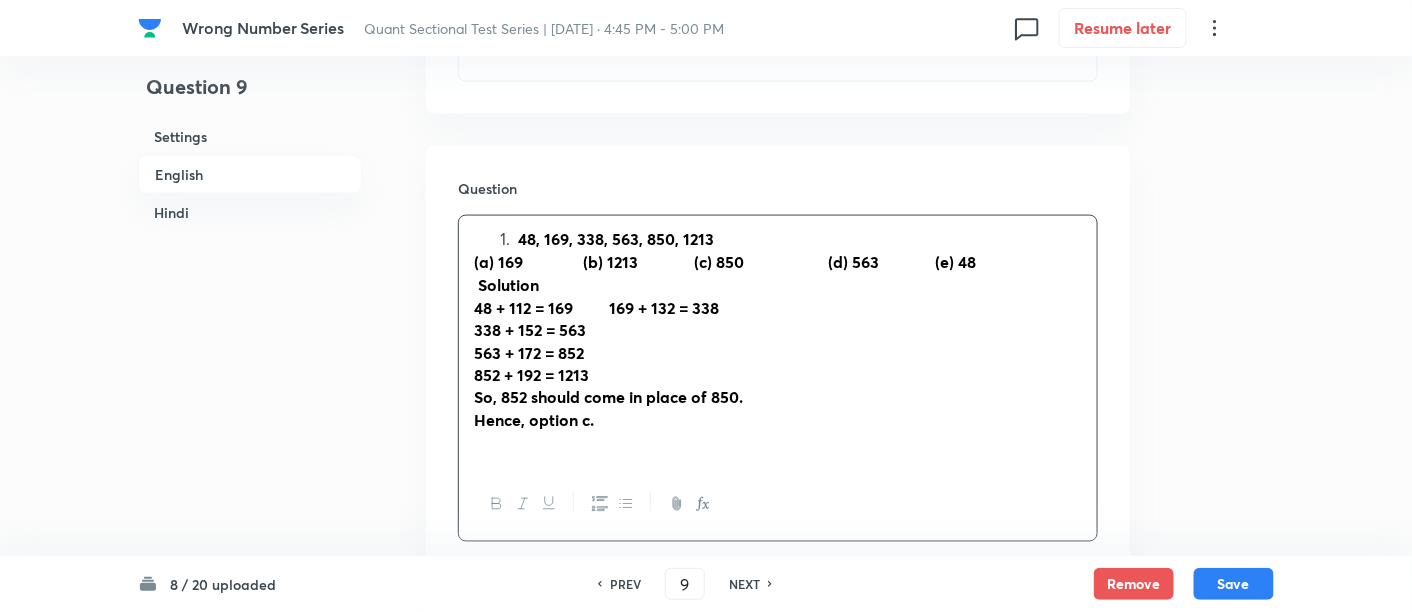 click at bounding box center (516, 238) 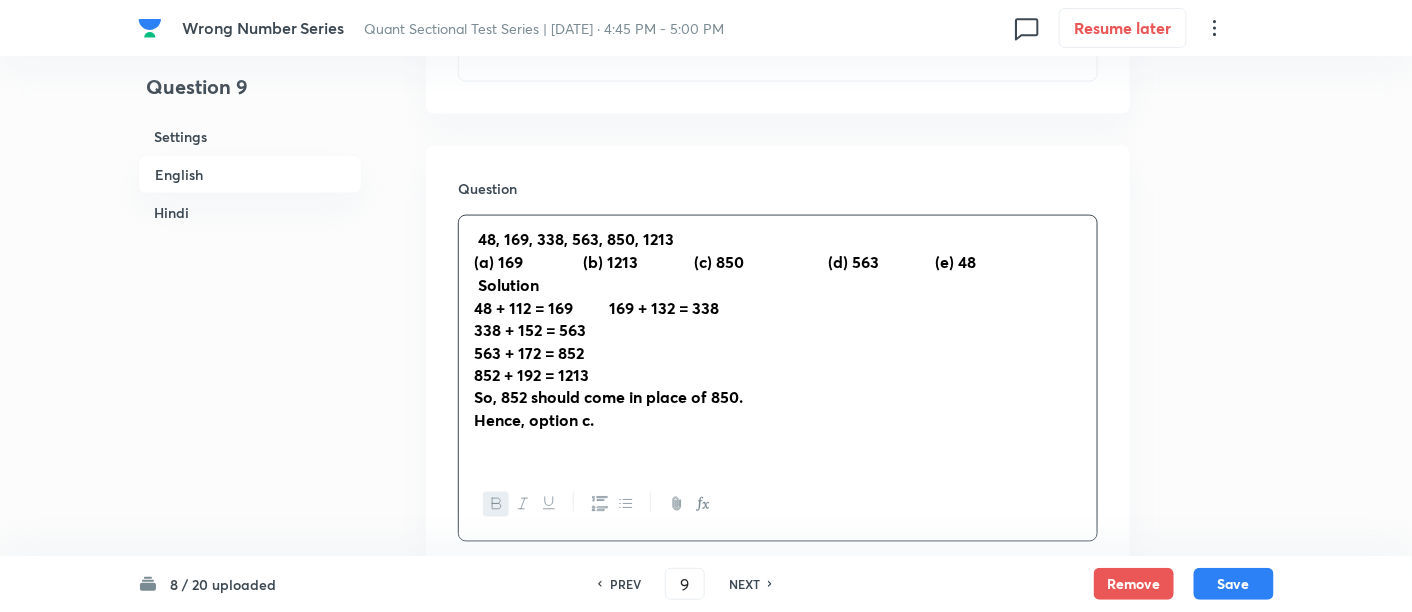 click on "48 + 112 = 169        	169 + 132 = 338" at bounding box center [596, 307] 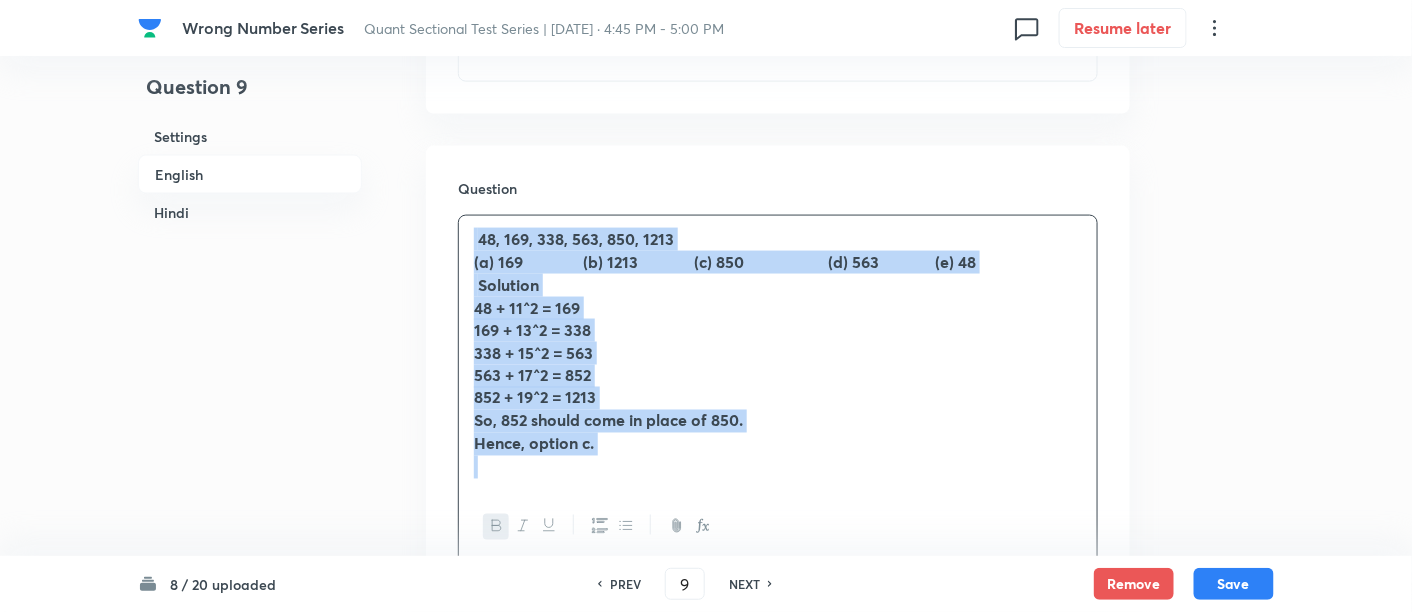 drag, startPoint x: 474, startPoint y: 234, endPoint x: 711, endPoint y: 512, distance: 365.3122 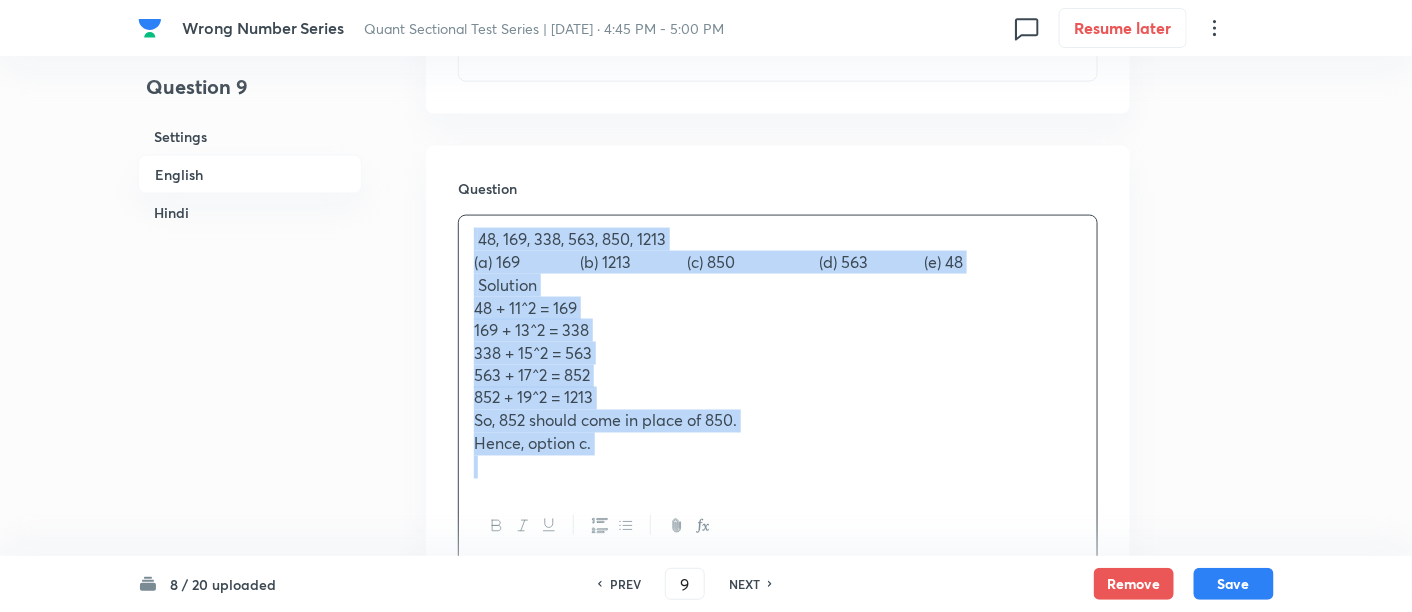 copy on "48, 169, 338, 563, 850, 1213 (a) 169              	(b) 1213             	(c) 850                    	(d) 563             	(e) 48   Solution 48 + 11^2 = 169        	 169 + 13^2 = 338 338 + 15^2 = 563 563 + 17^2 = 852 852 + 19^2 = 1213 So, 852 should come in place of 850. Hence, option c." 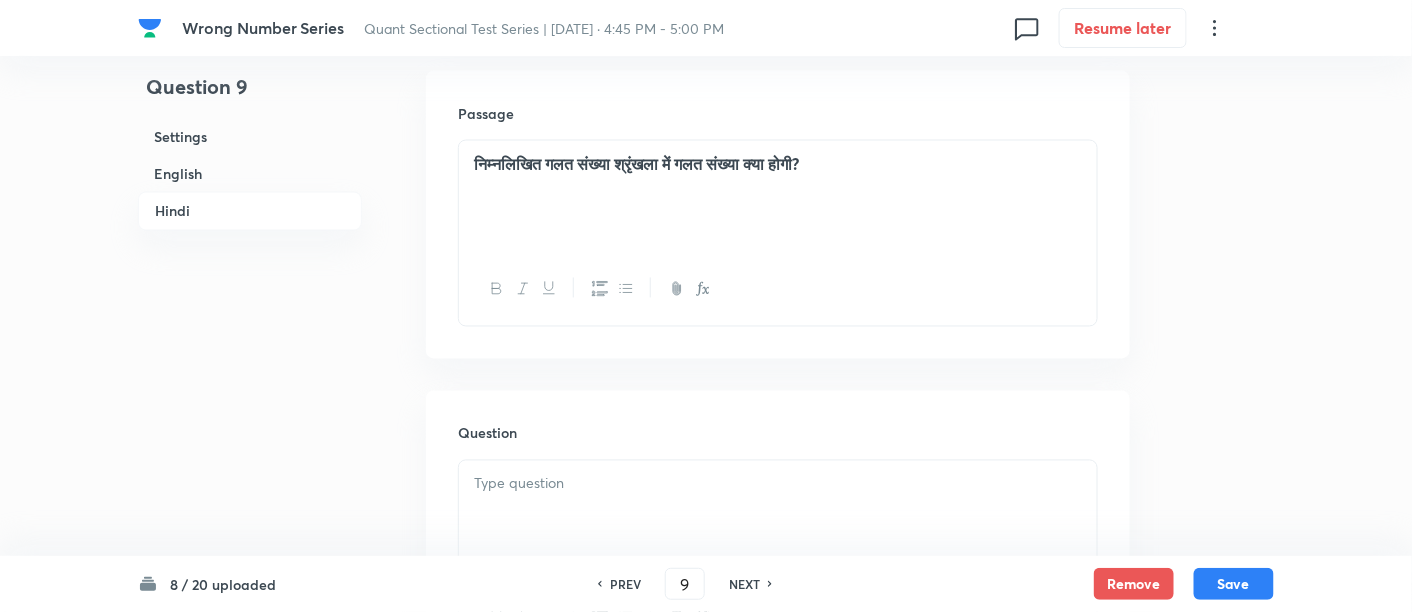 scroll, scrollTop: 3564, scrollLeft: 0, axis: vertical 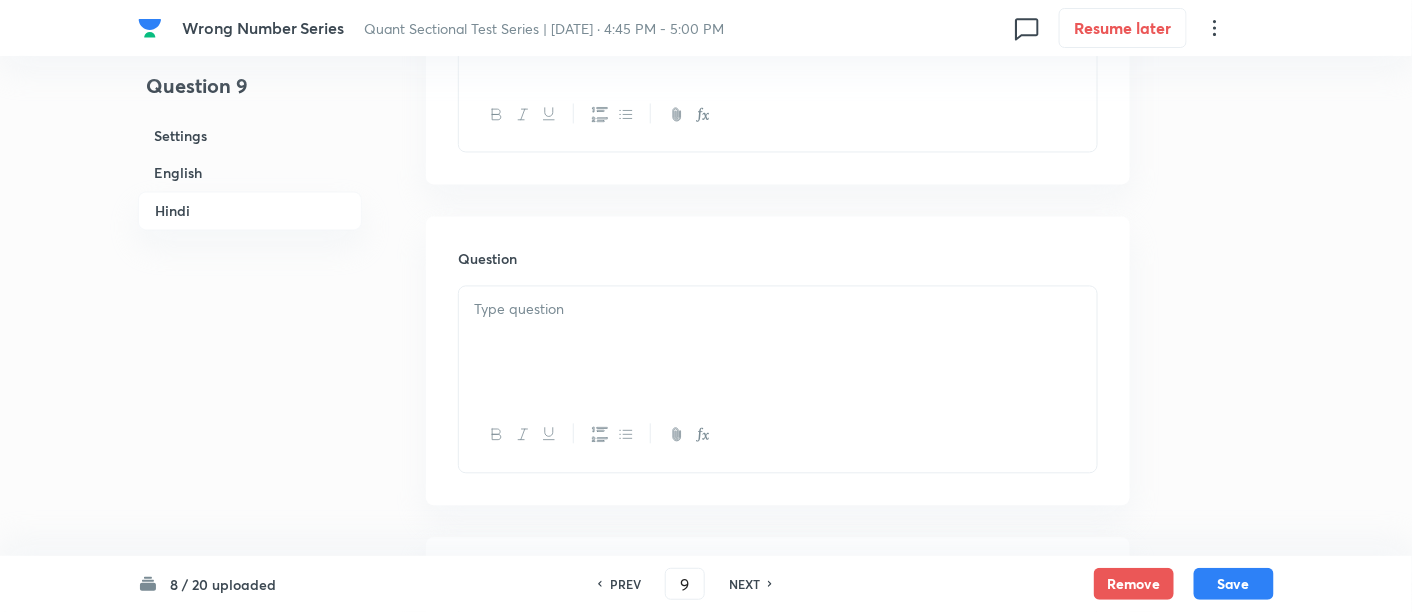click at bounding box center [778, 343] 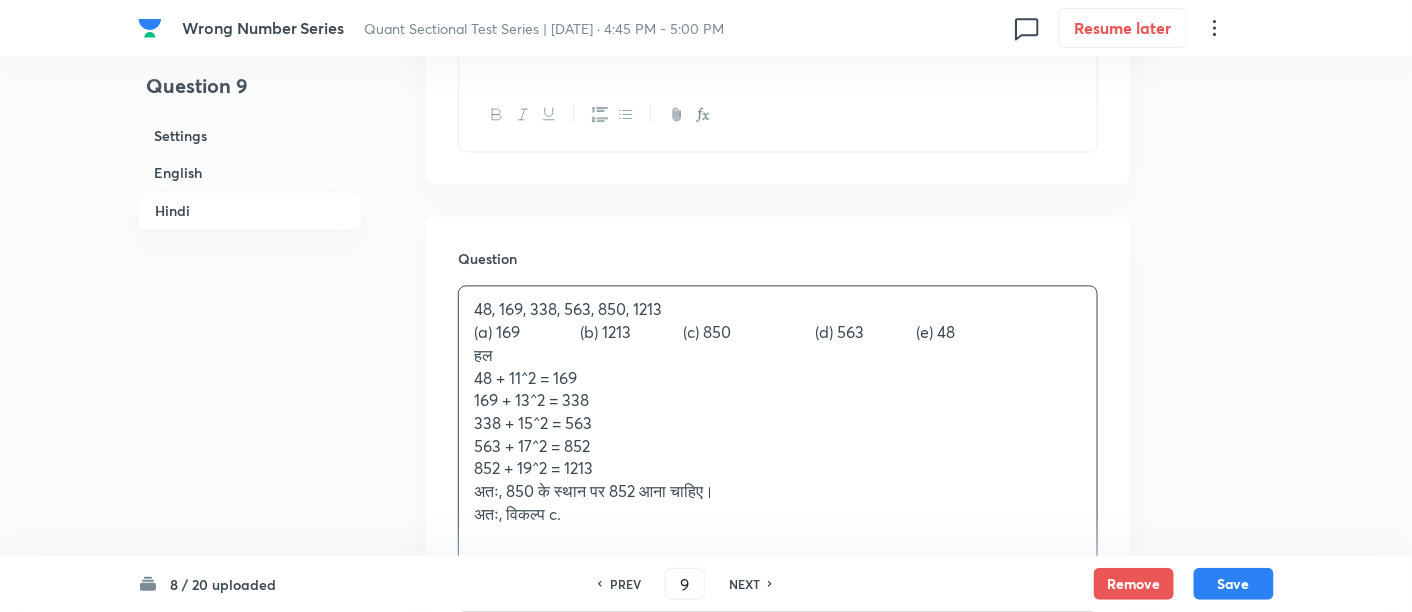 scroll, scrollTop: 3635, scrollLeft: 0, axis: vertical 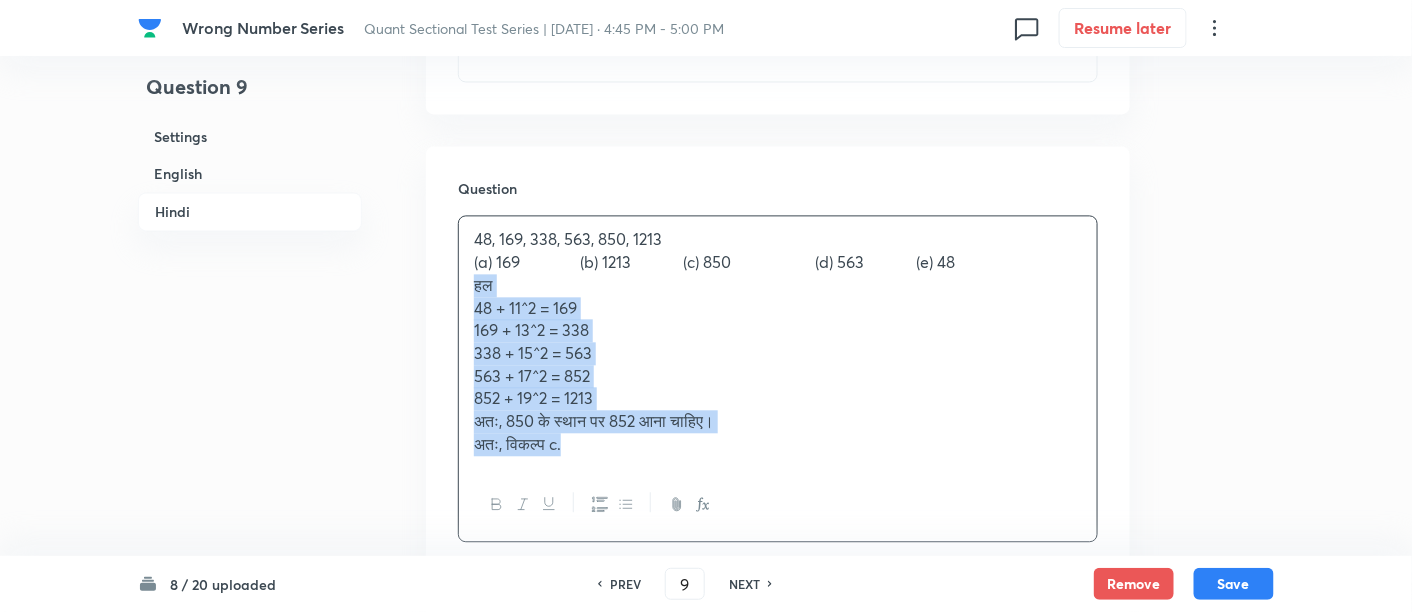 drag, startPoint x: 459, startPoint y: 284, endPoint x: 747, endPoint y: 595, distance: 423.86908 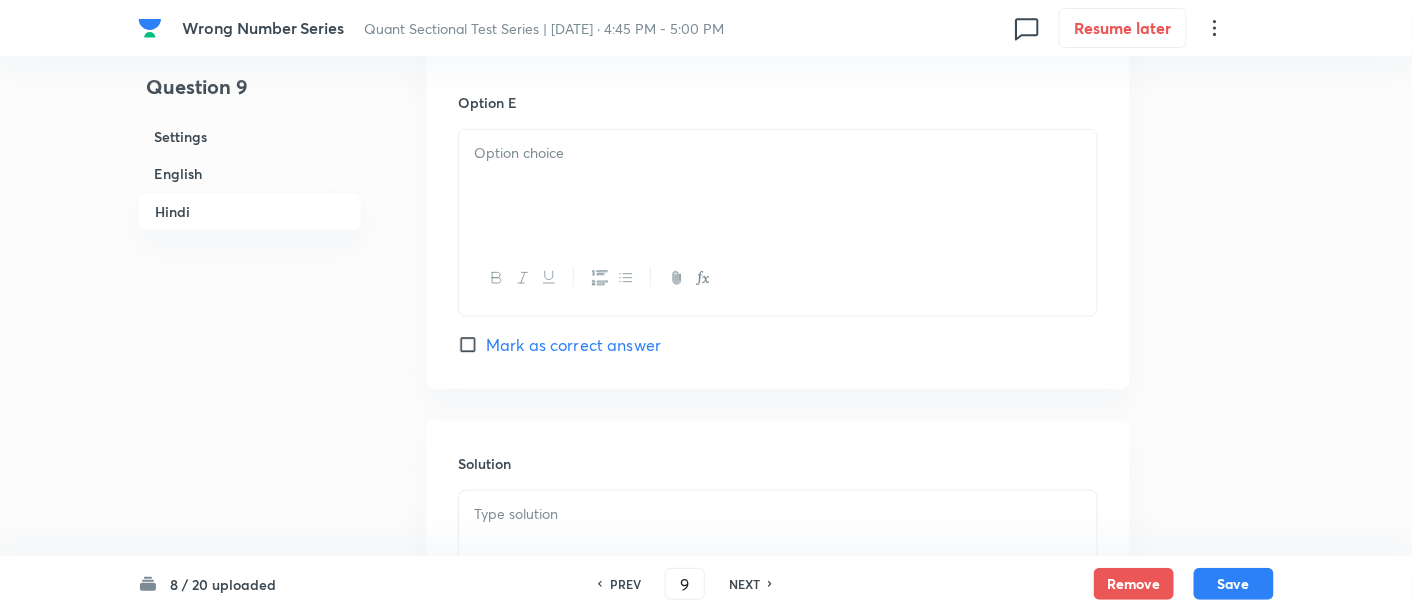 scroll, scrollTop: 5524, scrollLeft: 0, axis: vertical 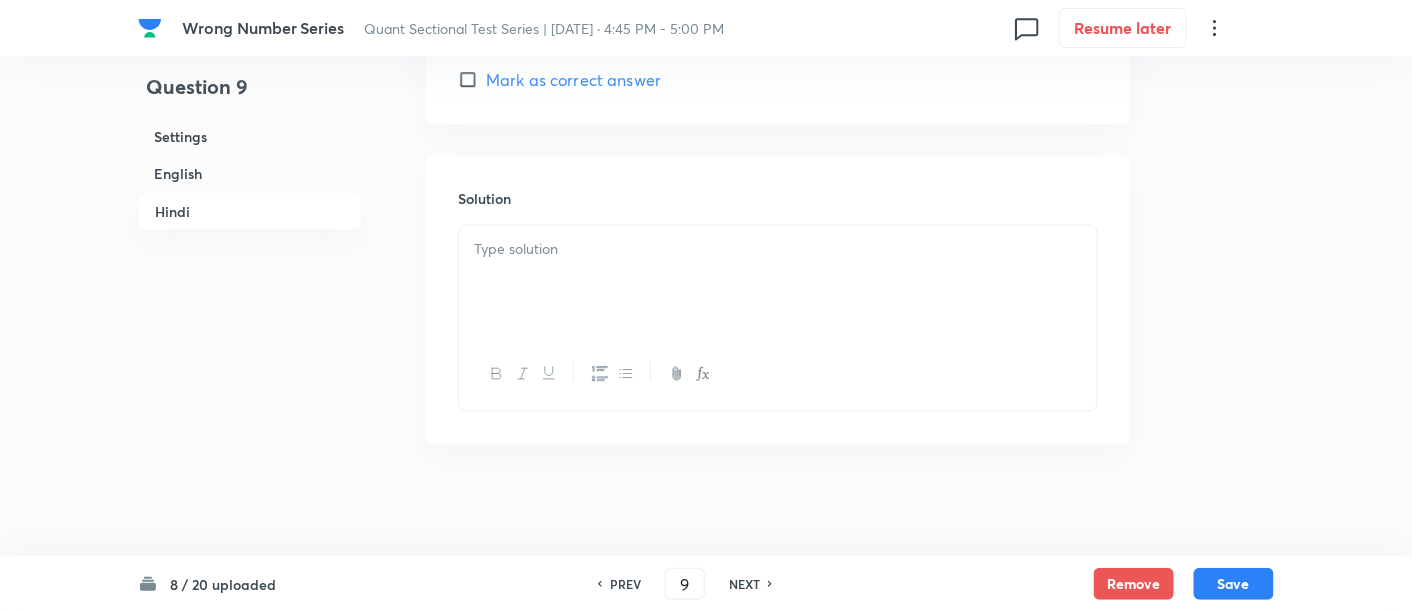click at bounding box center [778, 282] 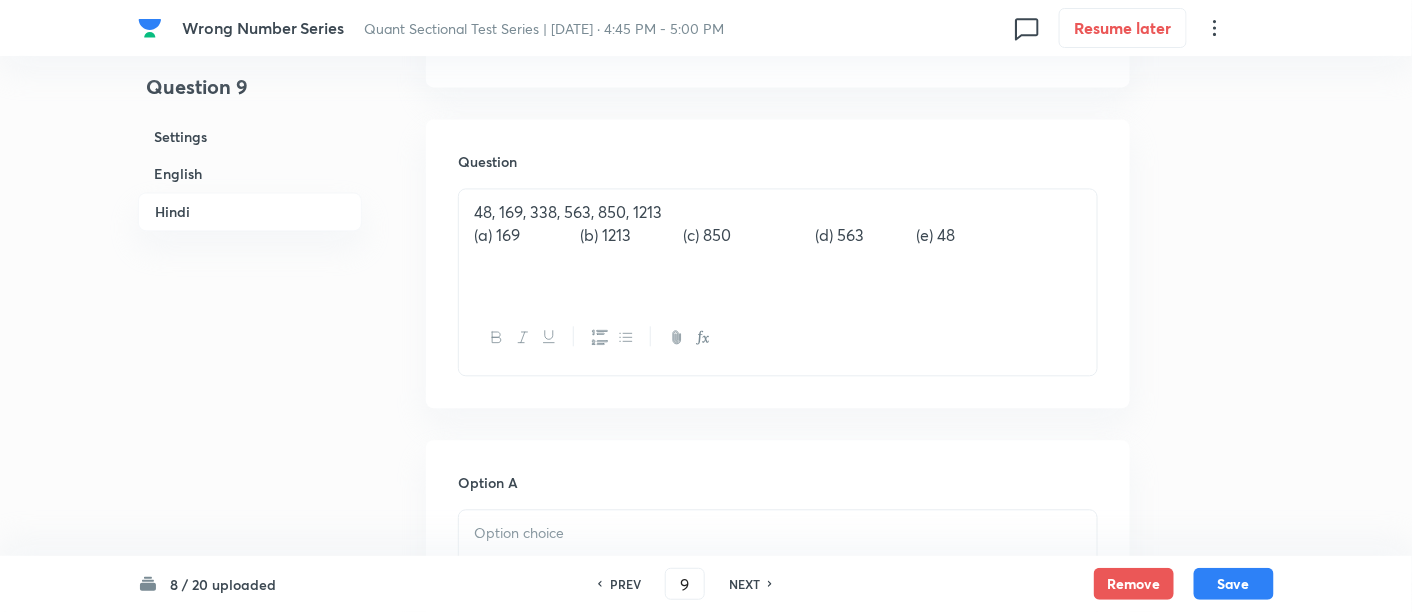 scroll, scrollTop: 3663, scrollLeft: 0, axis: vertical 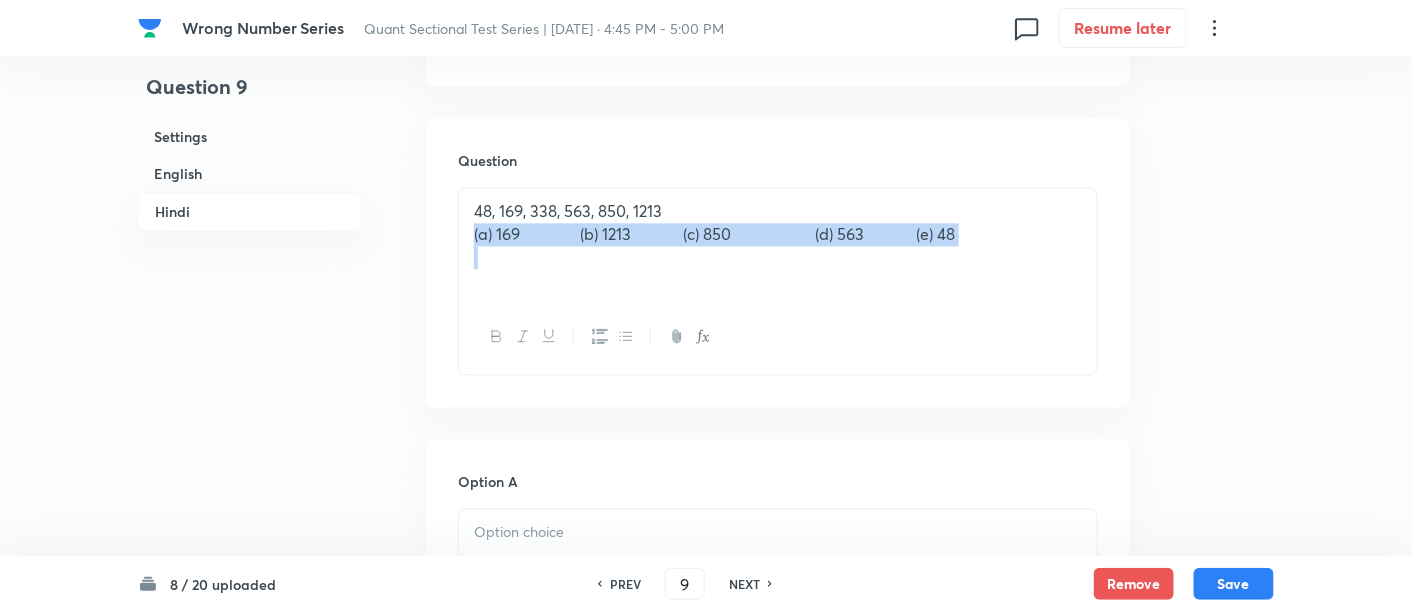 drag, startPoint x: 458, startPoint y: 231, endPoint x: 1053, endPoint y: 268, distance: 596.1493 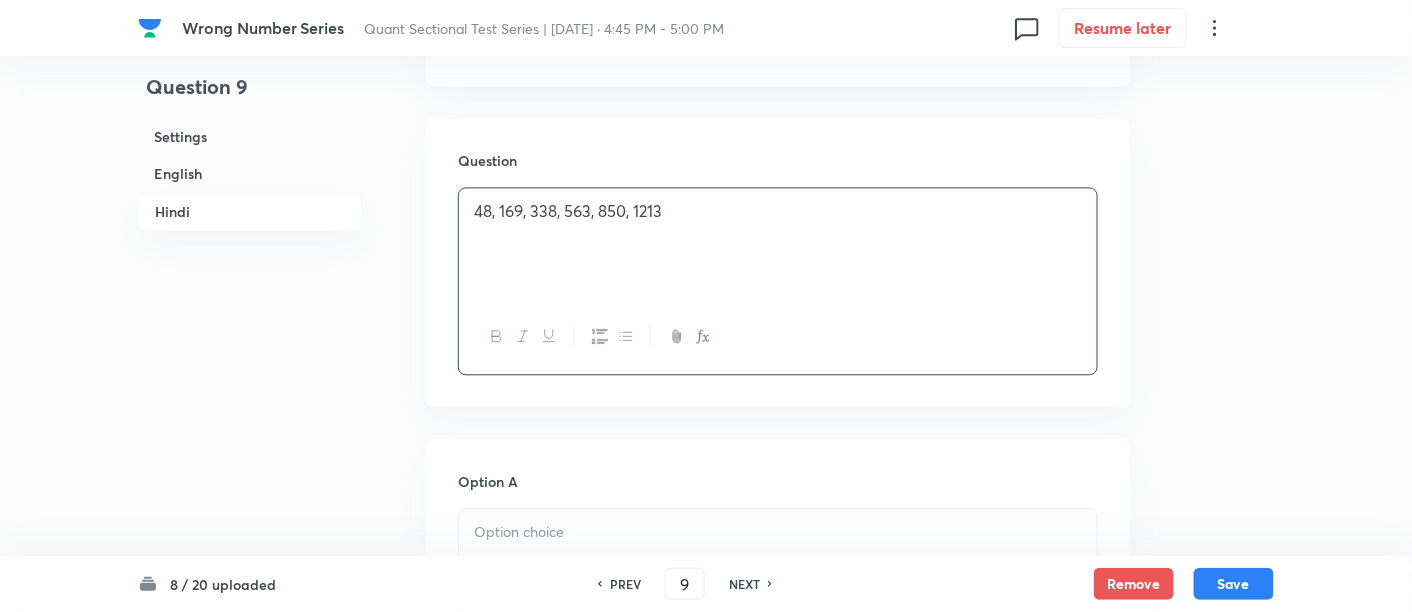 scroll, scrollTop: 3955, scrollLeft: 0, axis: vertical 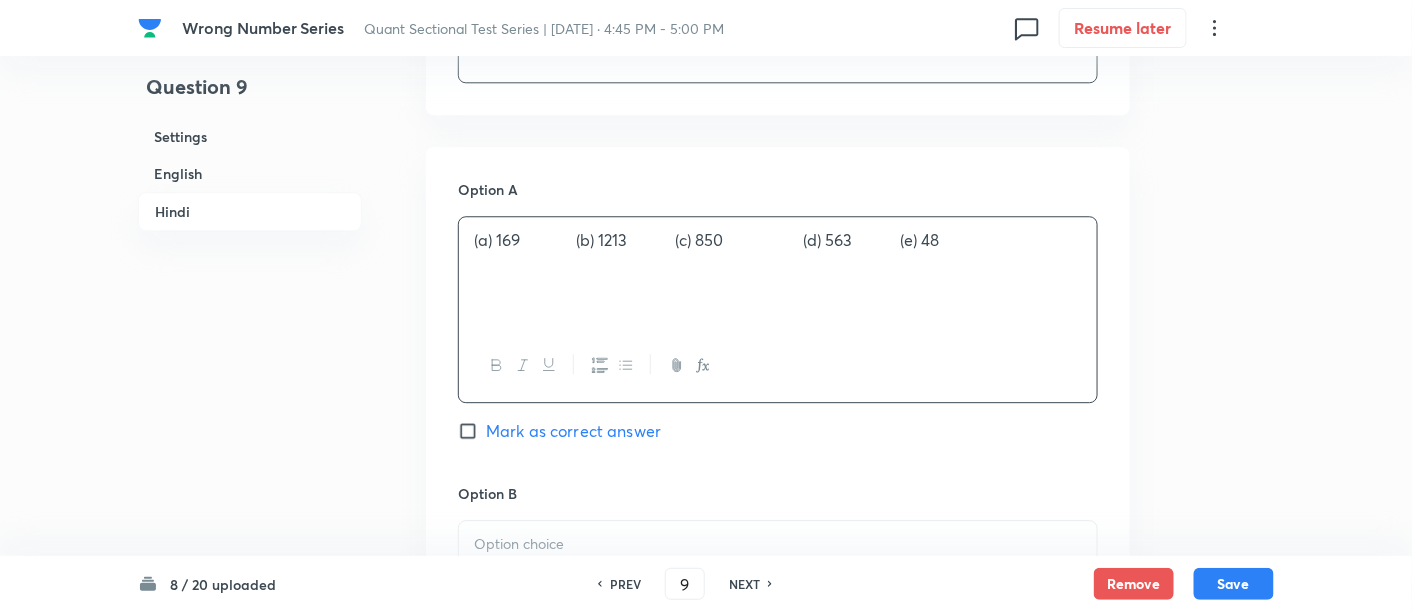 click on "(a) 169              (b) 1213            (c) 850                    (d) 563            (e) 48" at bounding box center (778, 273) 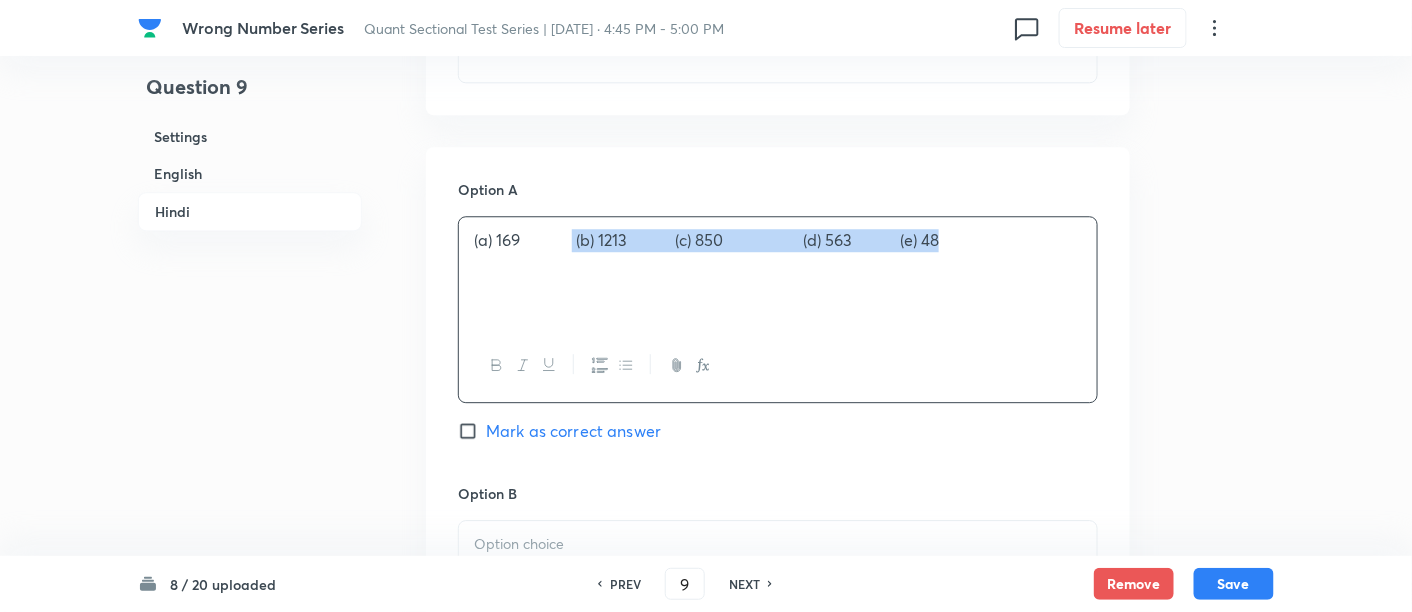 drag, startPoint x: 577, startPoint y: 234, endPoint x: 1145, endPoint y: 282, distance: 570.02454 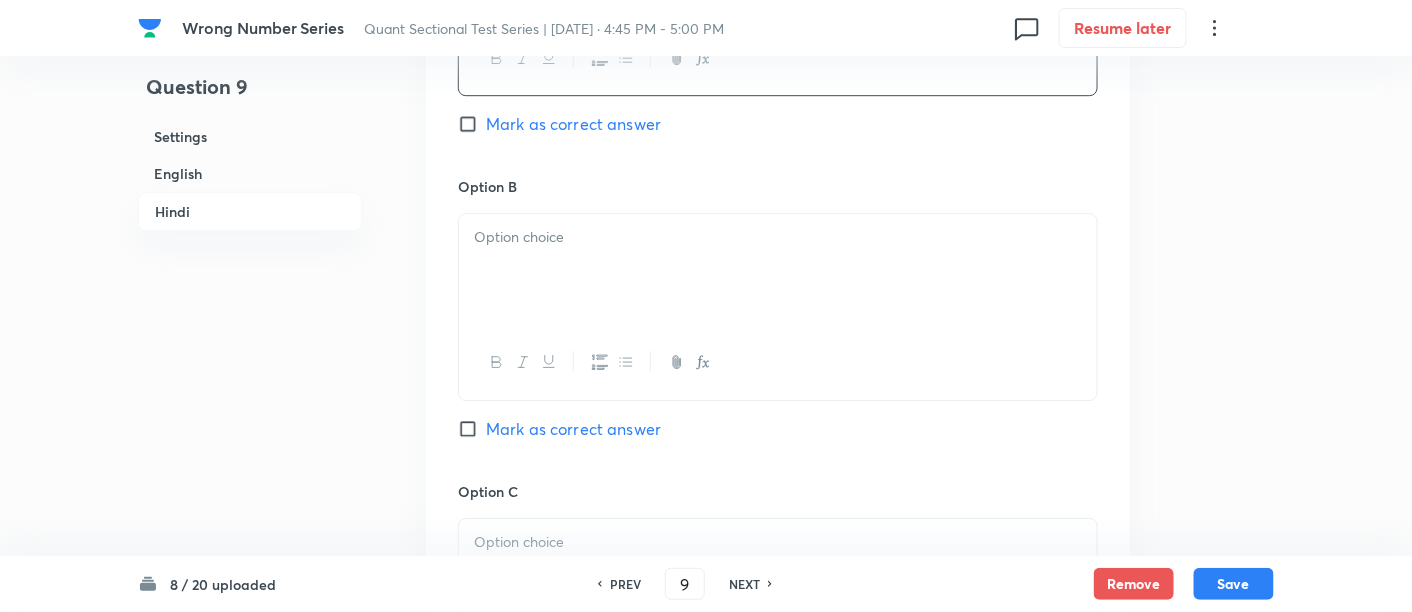 scroll, scrollTop: 4264, scrollLeft: 0, axis: vertical 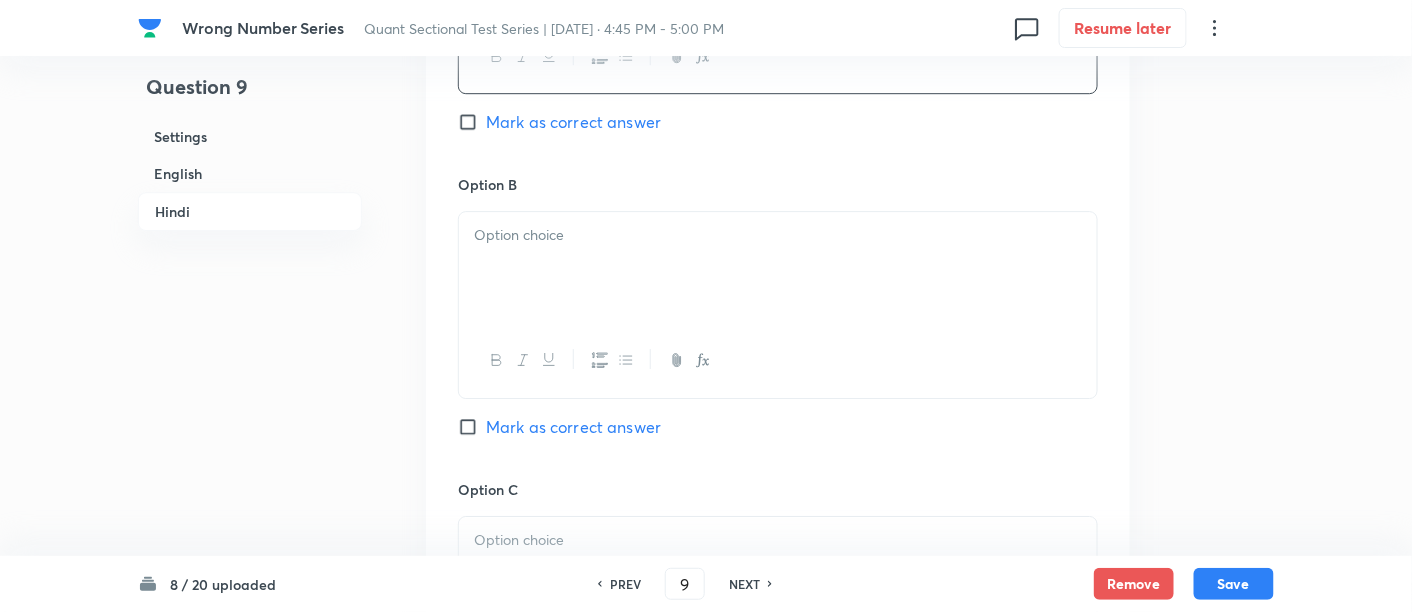 click at bounding box center [778, 268] 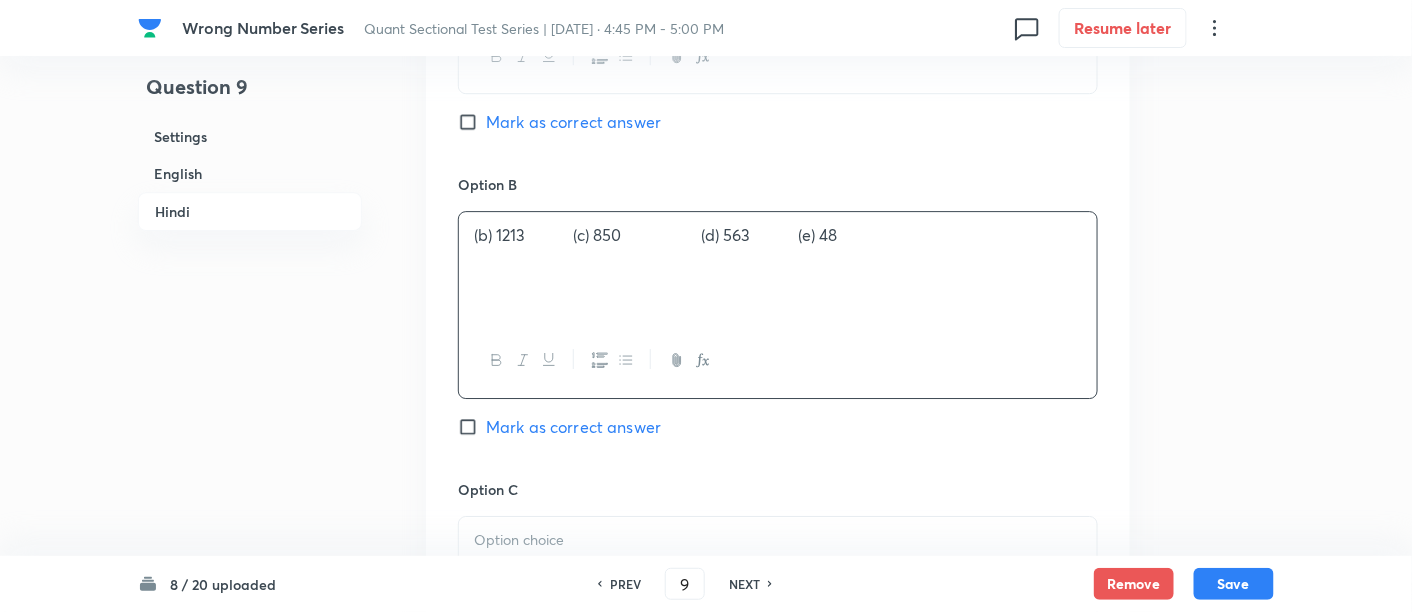 drag, startPoint x: 578, startPoint y: 232, endPoint x: 950, endPoint y: 290, distance: 376.49435 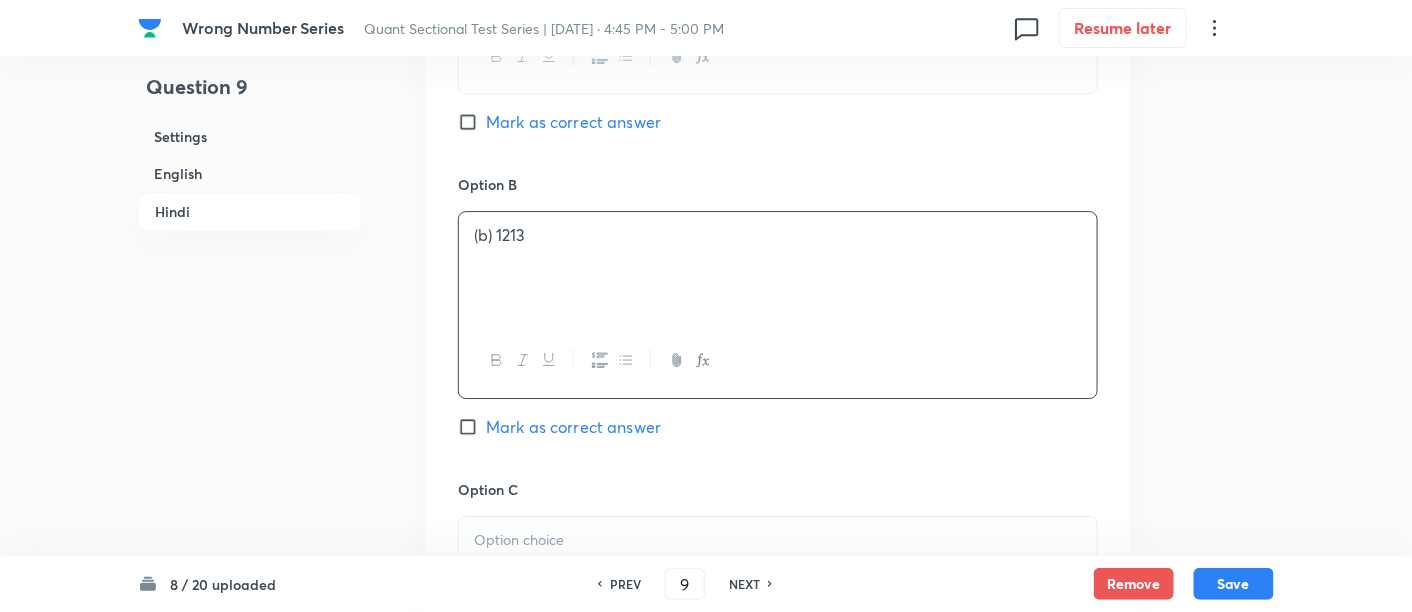 scroll, scrollTop: 4597, scrollLeft: 0, axis: vertical 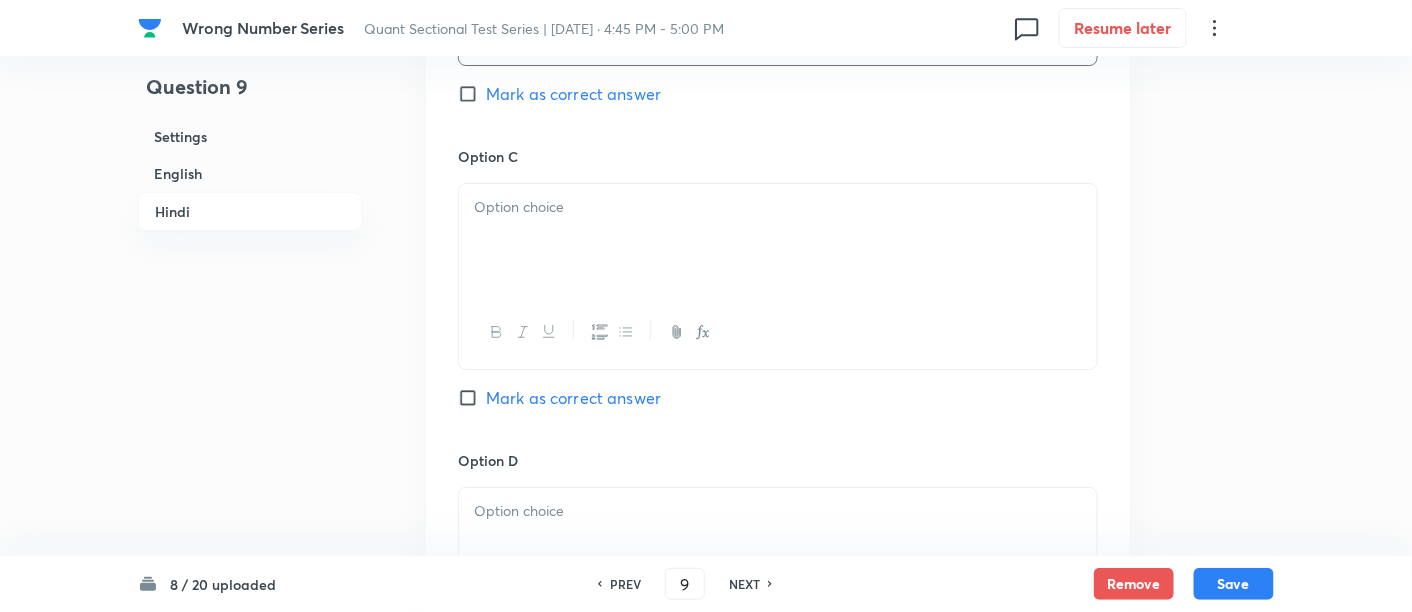 click at bounding box center (778, 240) 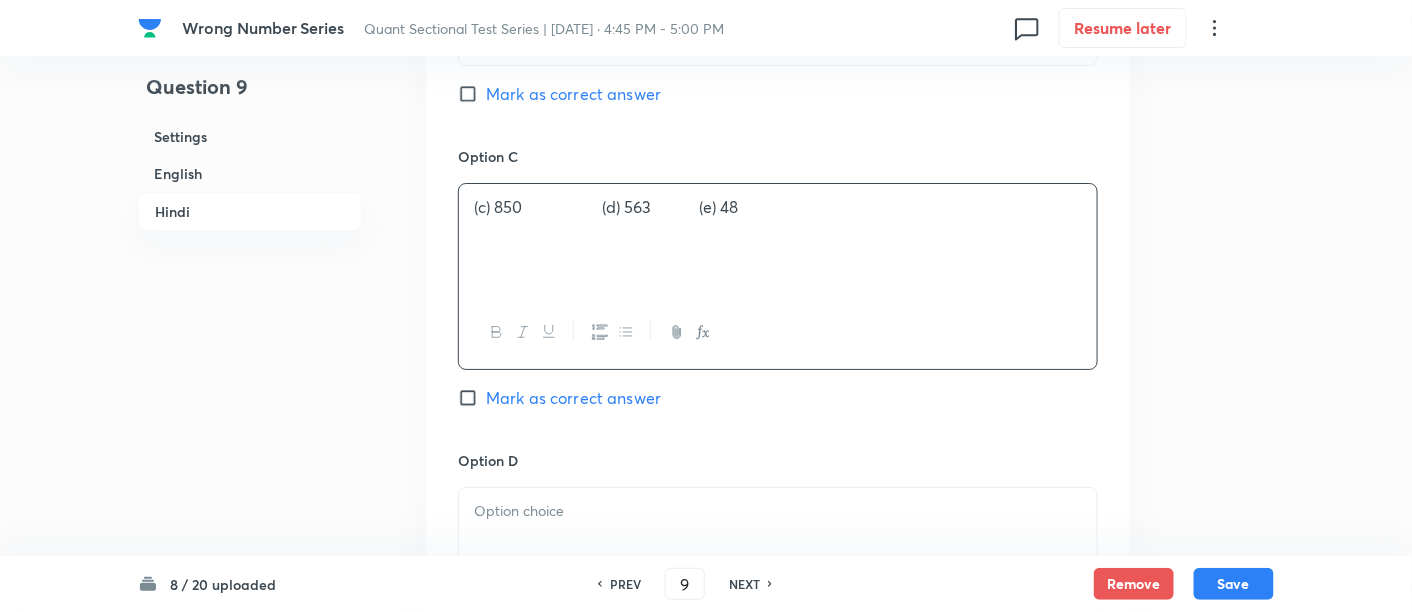 drag, startPoint x: 608, startPoint y: 201, endPoint x: 923, endPoint y: 267, distance: 321.84003 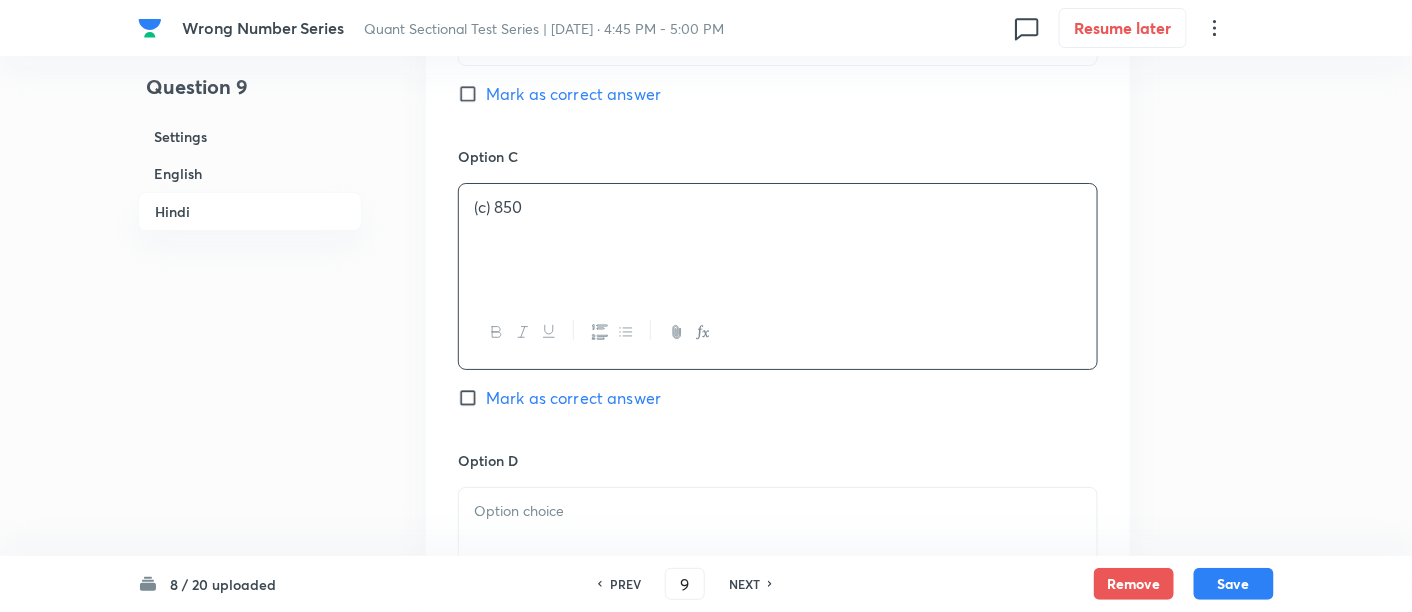 click on "Mark as correct answer" at bounding box center [573, 398] 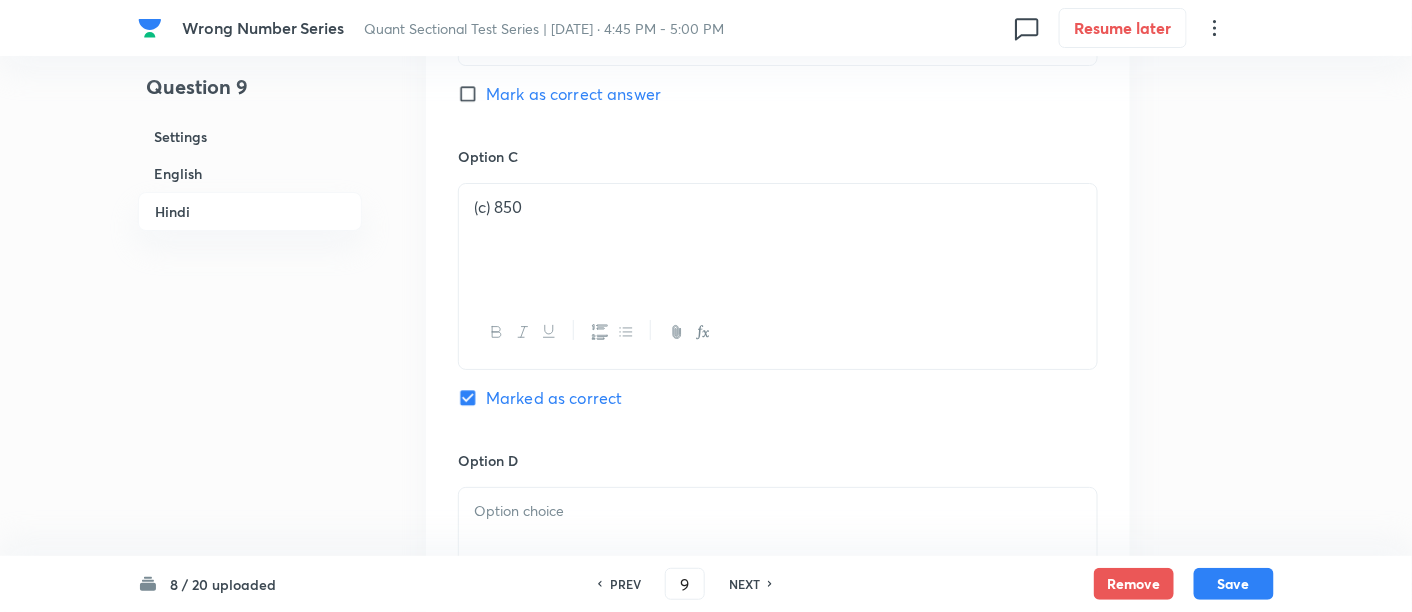 checkbox on "true" 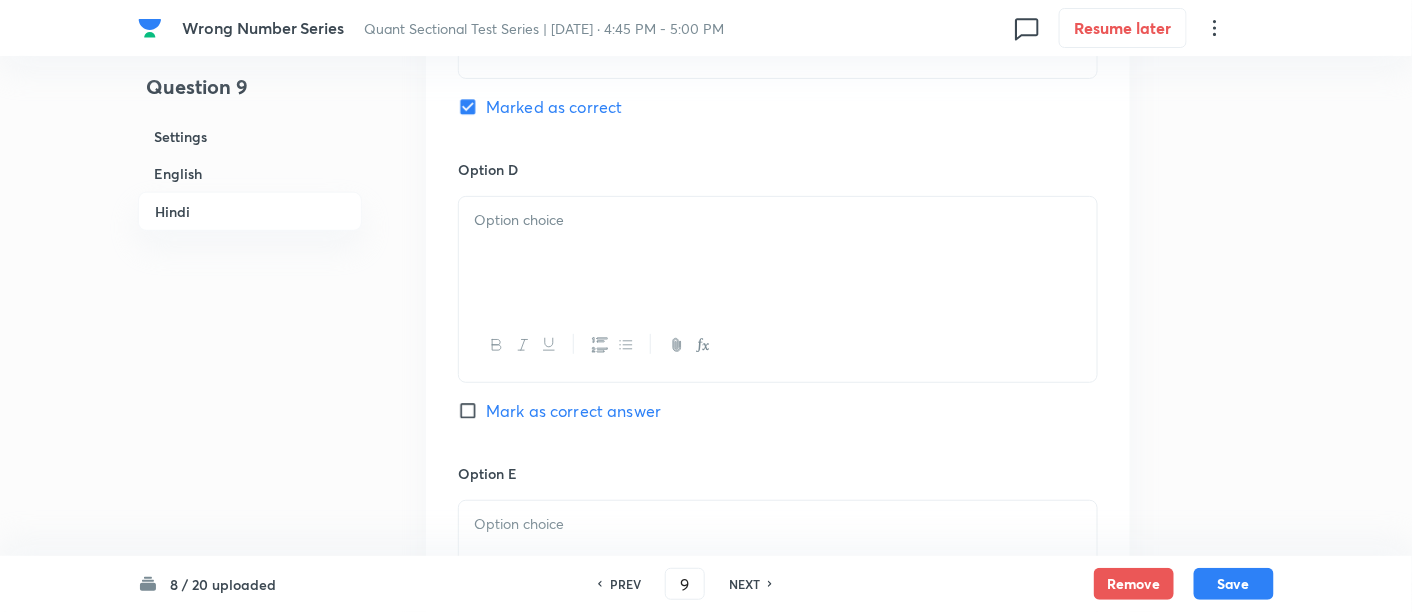 scroll, scrollTop: 4888, scrollLeft: 0, axis: vertical 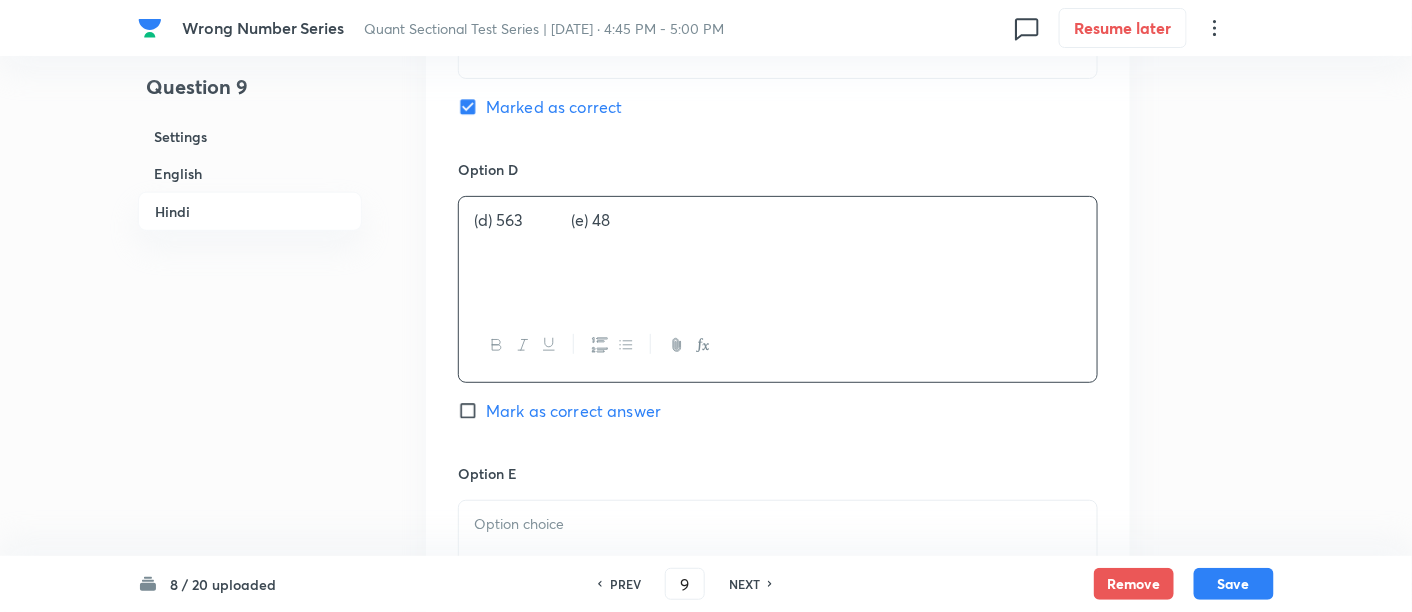 drag, startPoint x: 569, startPoint y: 215, endPoint x: 738, endPoint y: 269, distance: 177.41759 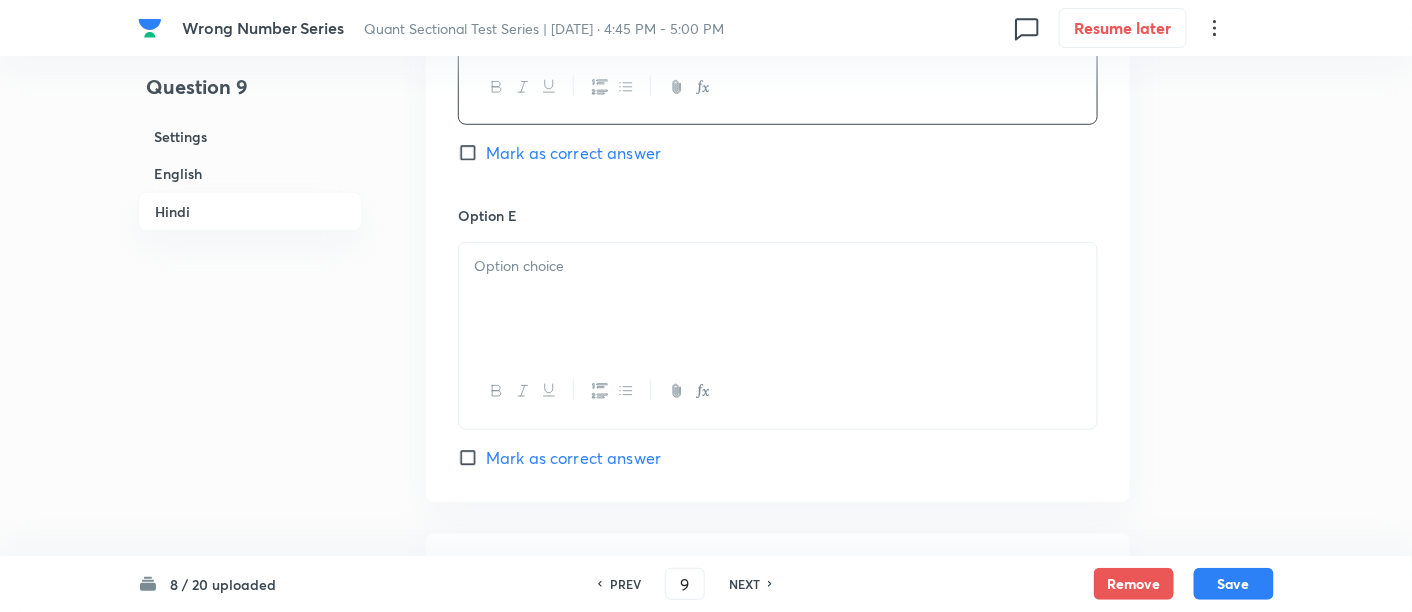 click at bounding box center [778, 266] 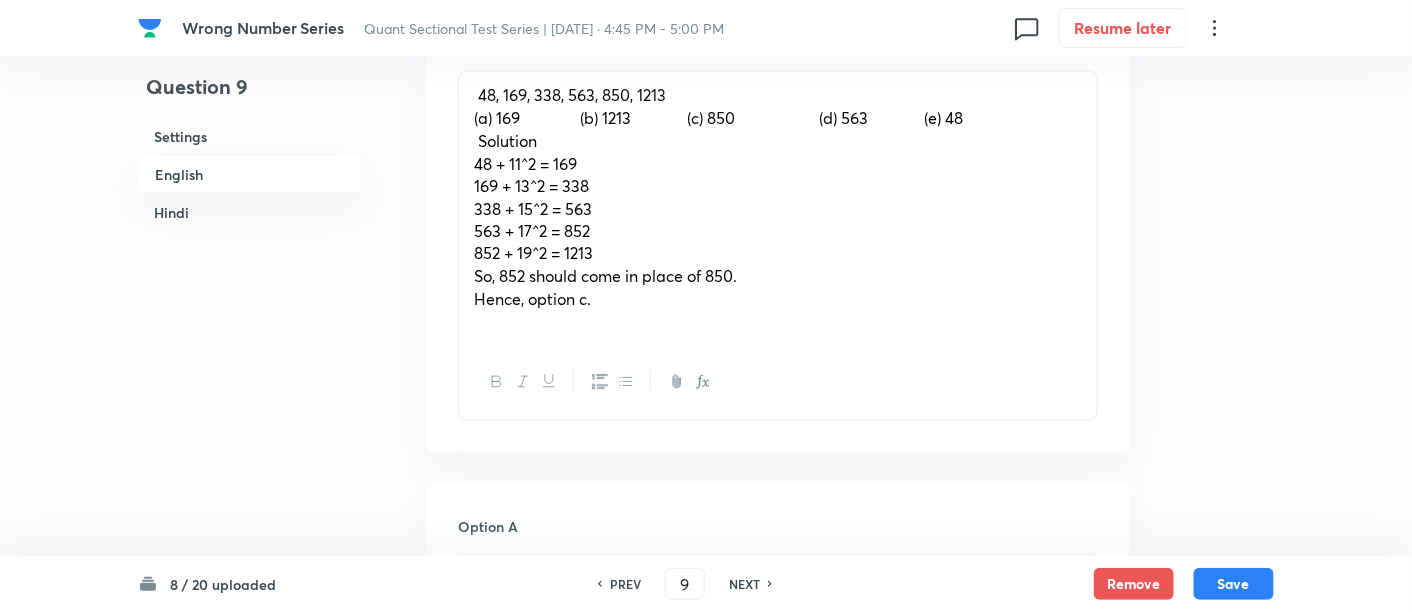 scroll, scrollTop: 940, scrollLeft: 0, axis: vertical 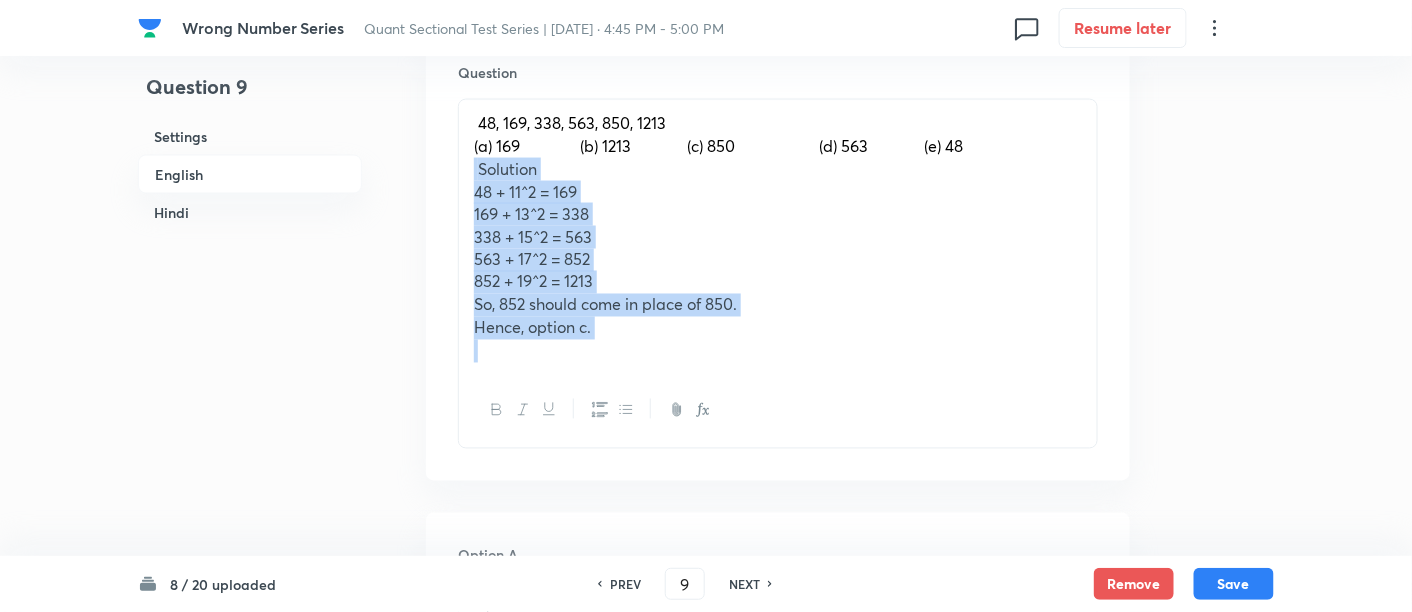drag, startPoint x: 474, startPoint y: 165, endPoint x: 726, endPoint y: 471, distance: 396.40887 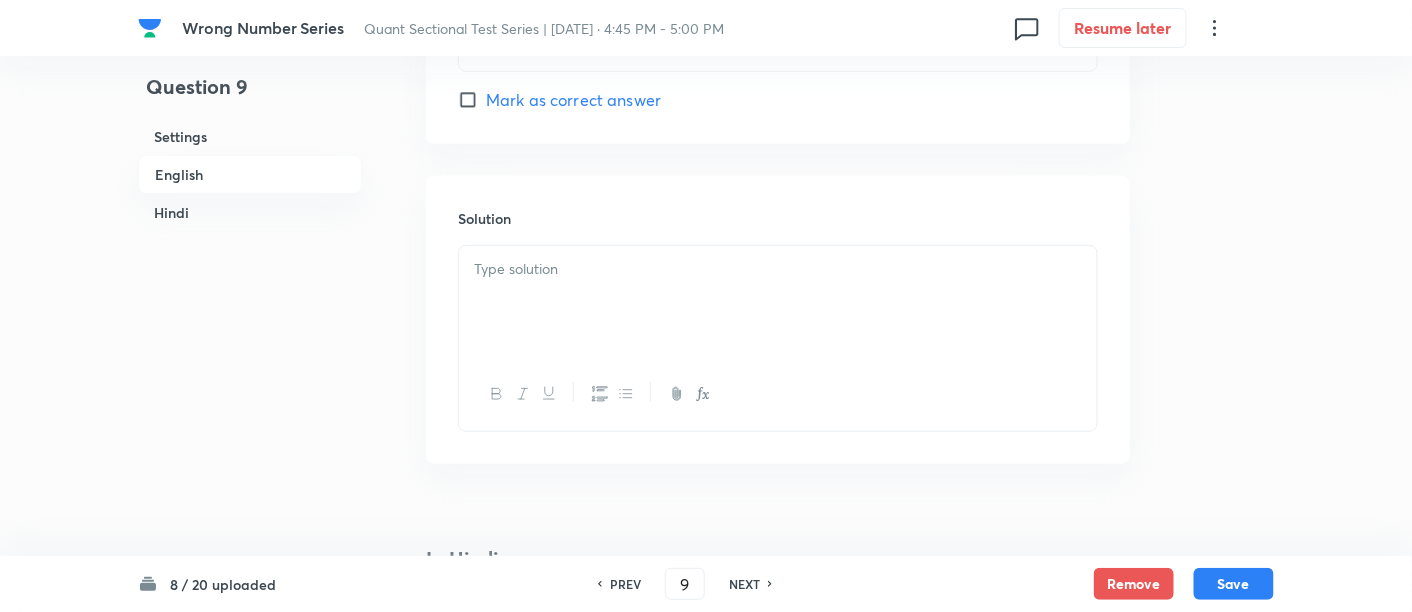 scroll, scrollTop: 2766, scrollLeft: 0, axis: vertical 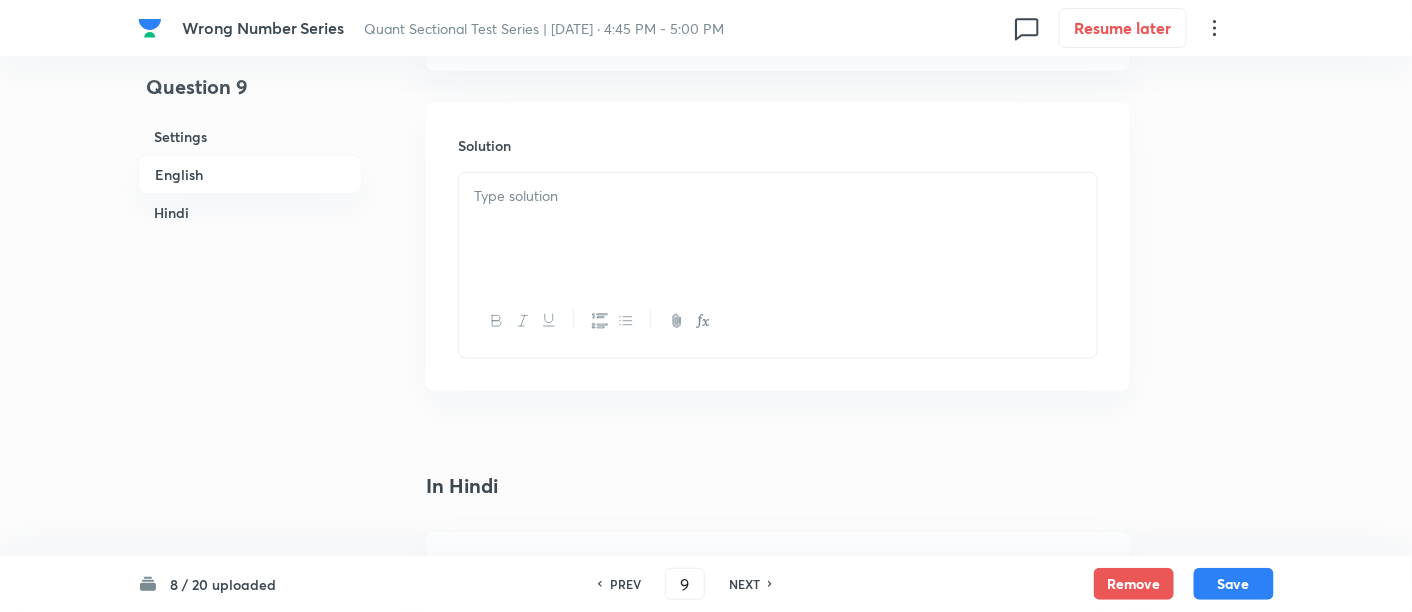 click at bounding box center (778, 229) 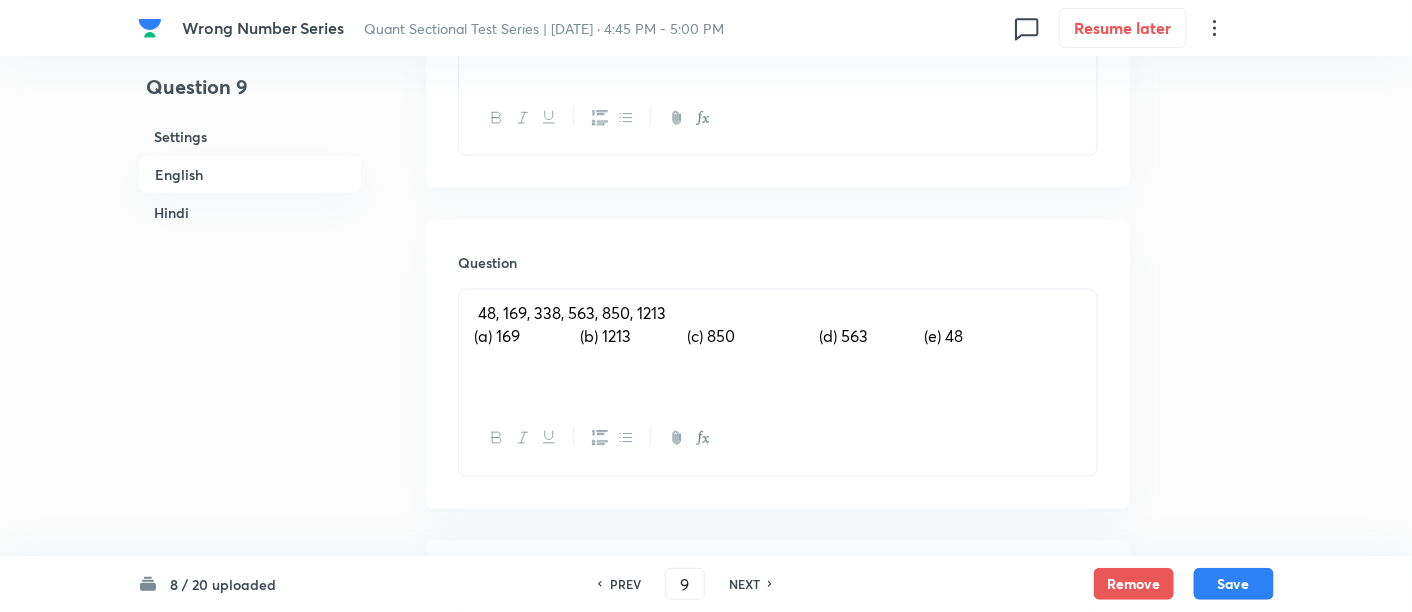 scroll, scrollTop: 725, scrollLeft: 0, axis: vertical 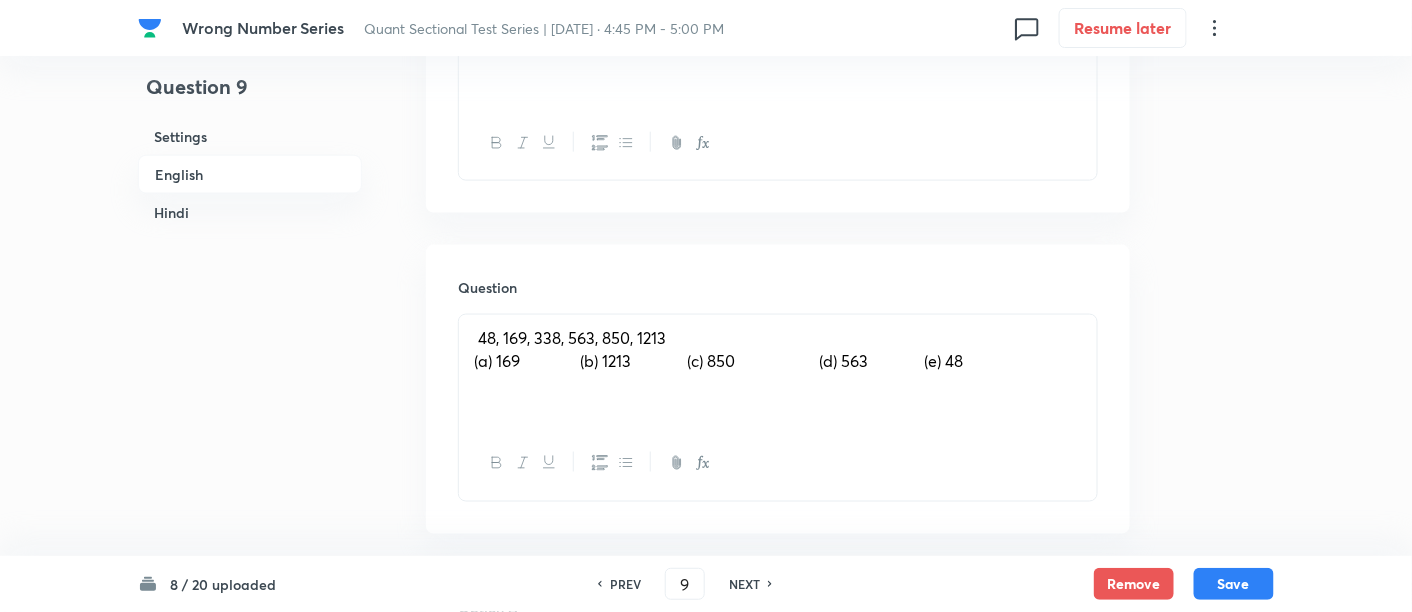 click on "48, 169, 338, 563, 850, 1213 (a) 169              	(b) 1213             	(c) 850                    	(d) 563             	(e) 48" at bounding box center (778, 371) 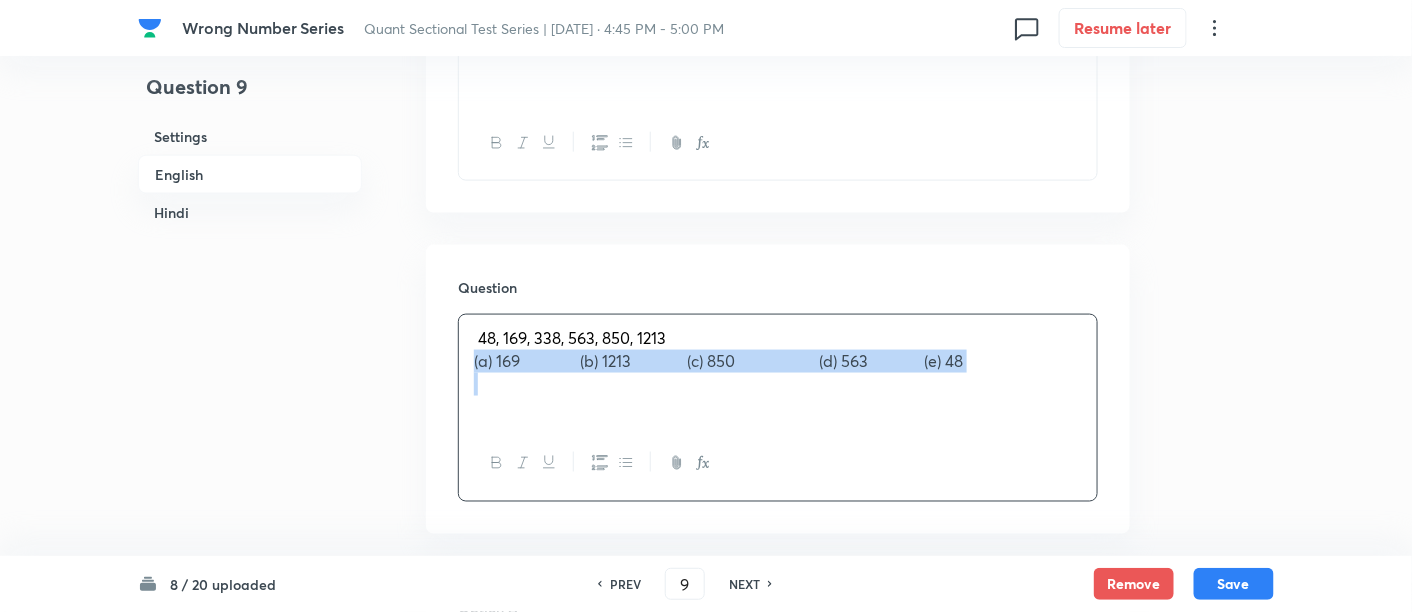 drag, startPoint x: 462, startPoint y: 357, endPoint x: 1140, endPoint y: 414, distance: 680.3918 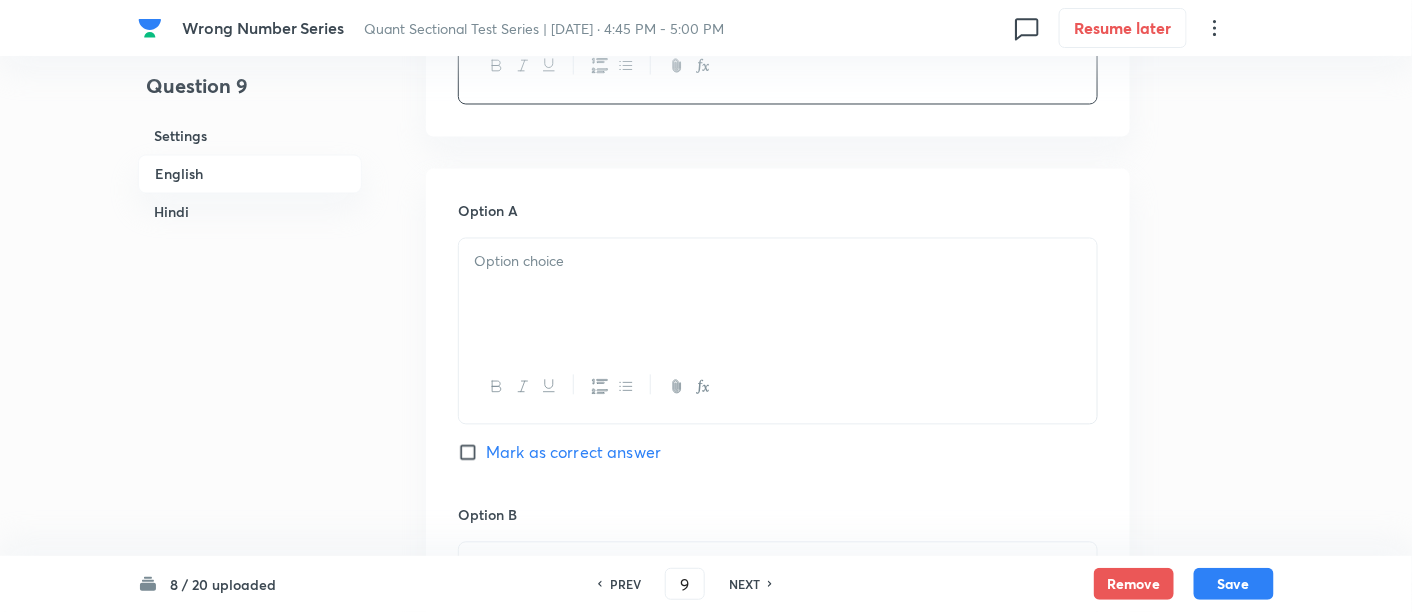 scroll, scrollTop: 1123, scrollLeft: 0, axis: vertical 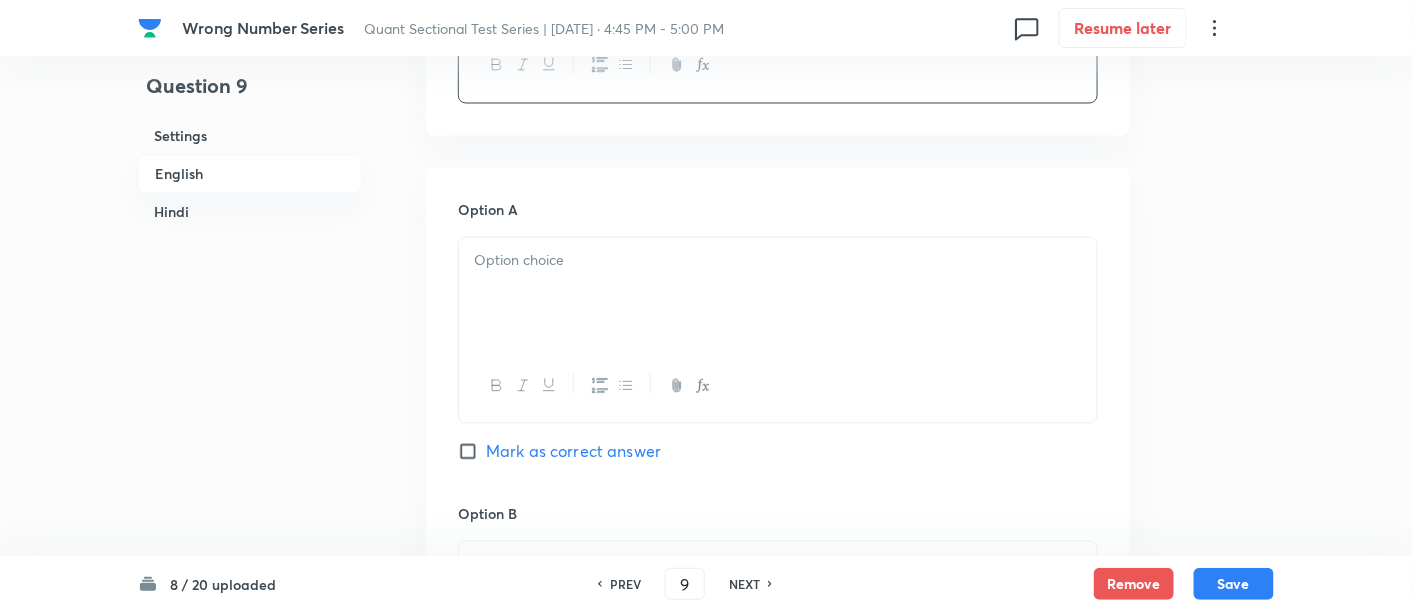 click at bounding box center (778, 294) 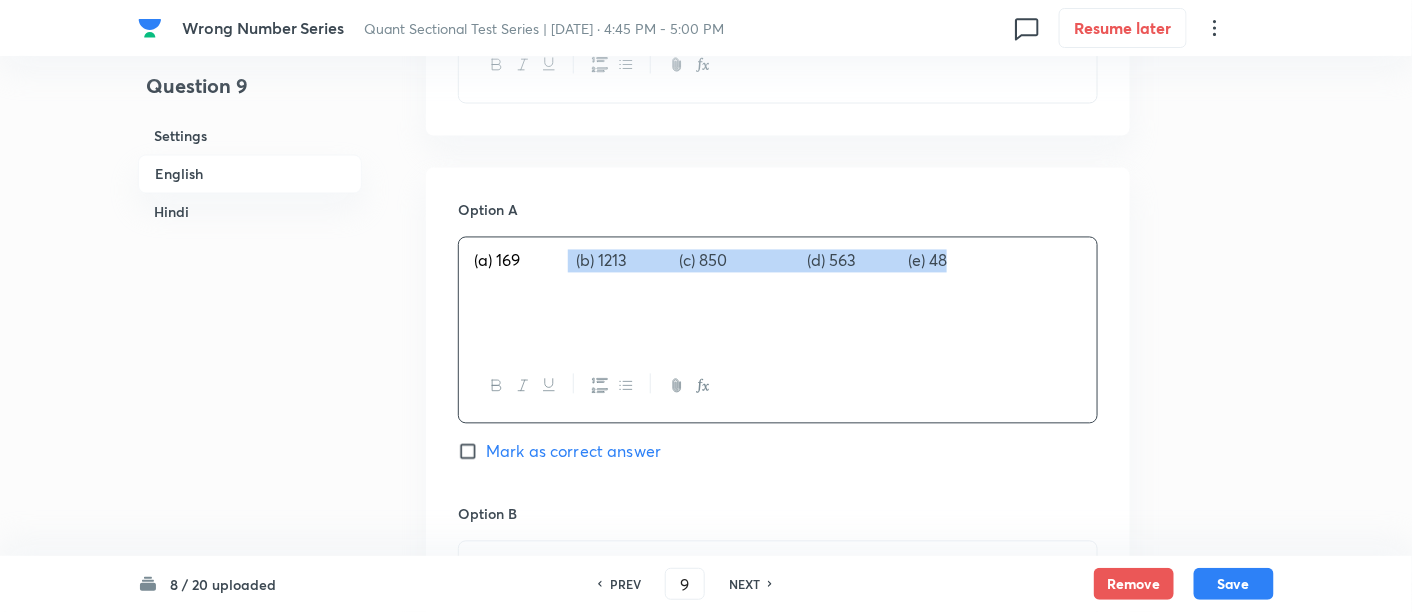 drag, startPoint x: 574, startPoint y: 260, endPoint x: 1015, endPoint y: 290, distance: 442.01923 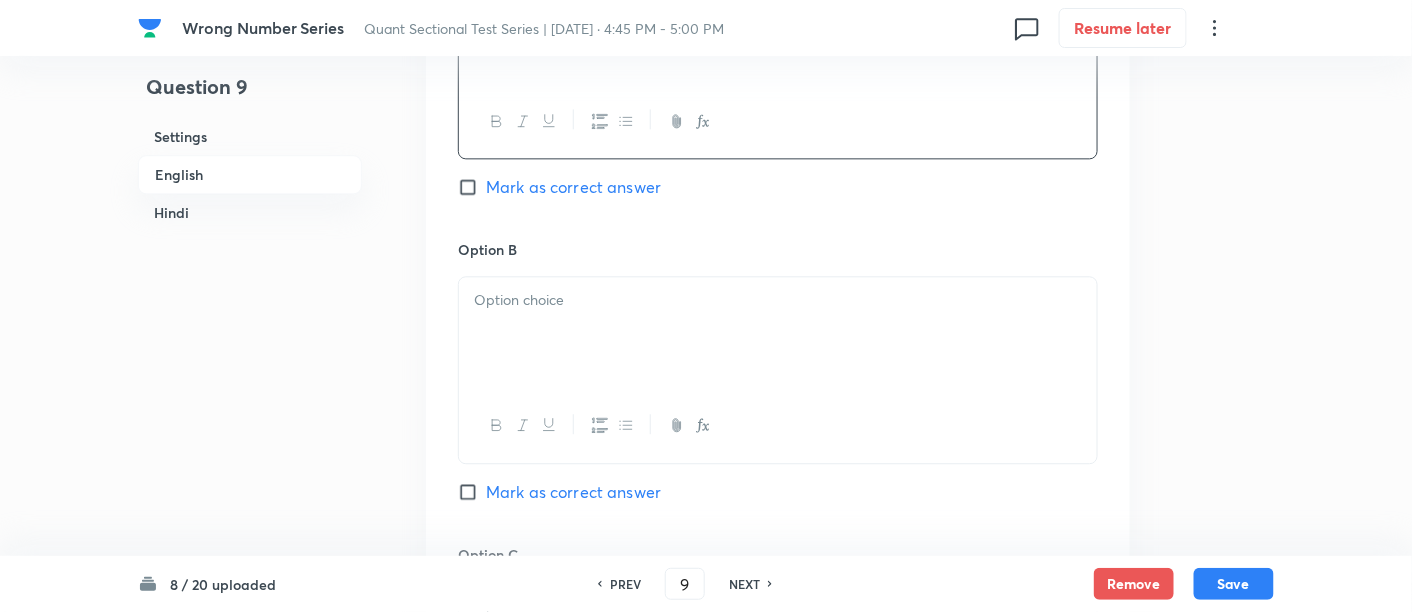 scroll, scrollTop: 1395, scrollLeft: 0, axis: vertical 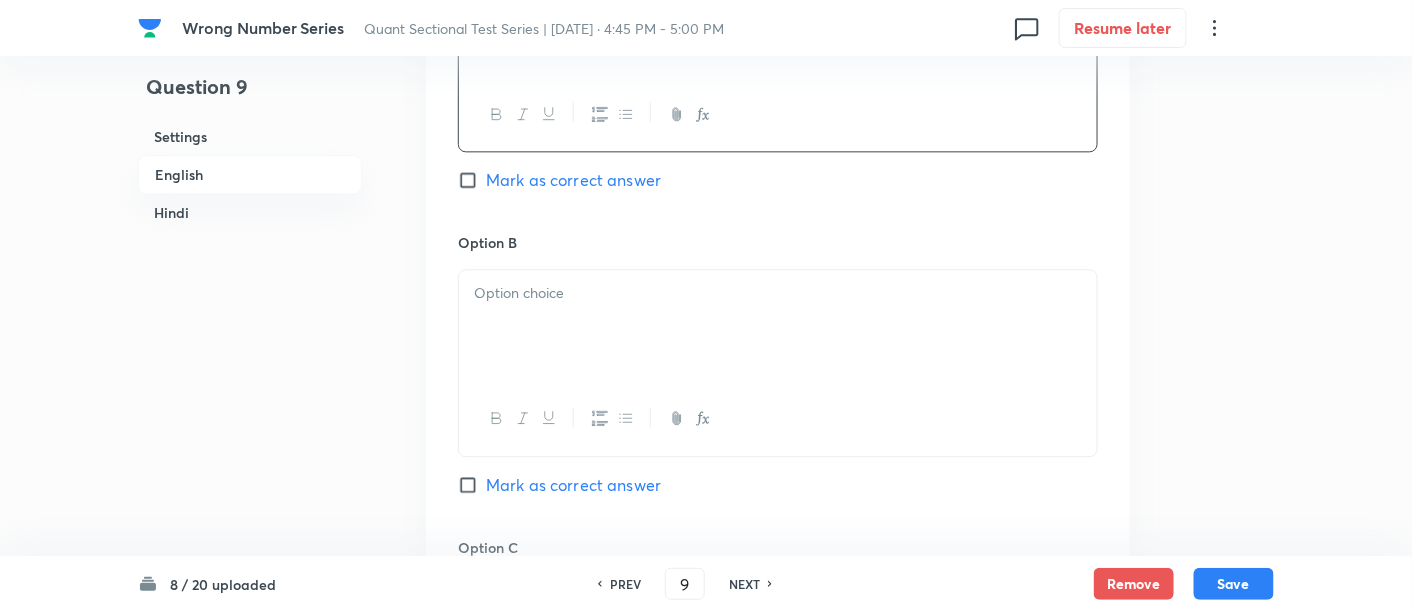 click at bounding box center [778, 293] 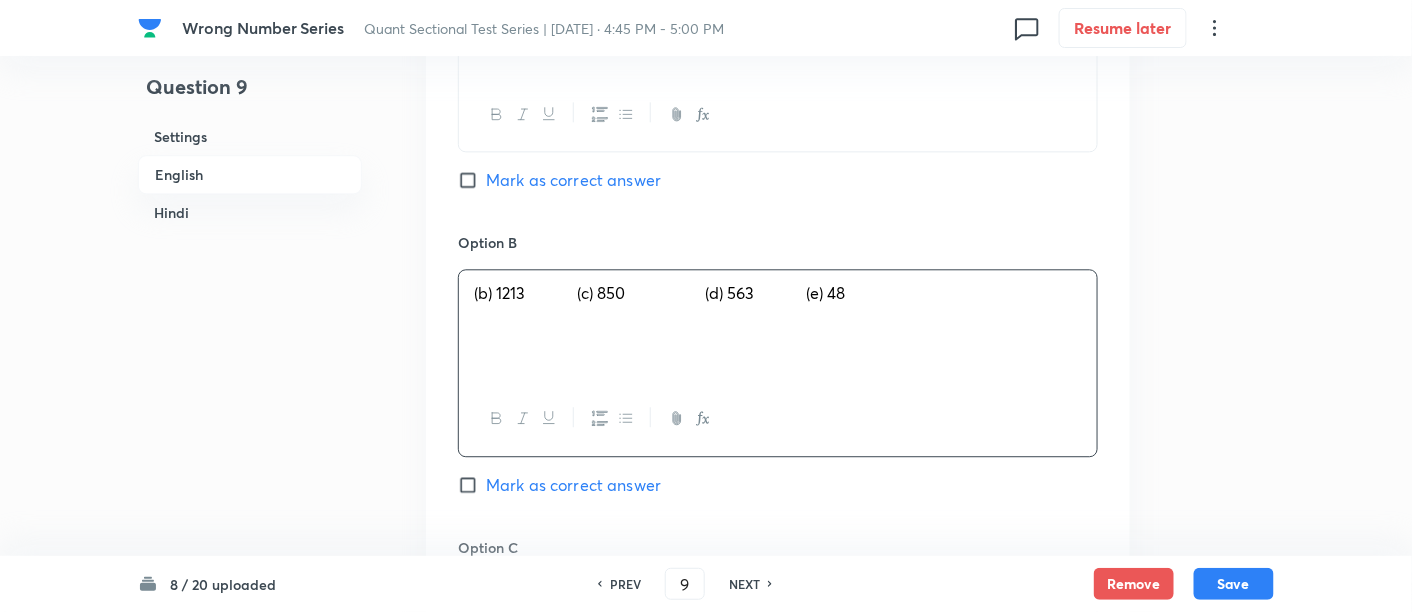 drag, startPoint x: 587, startPoint y: 295, endPoint x: 1086, endPoint y: 359, distance: 503.08746 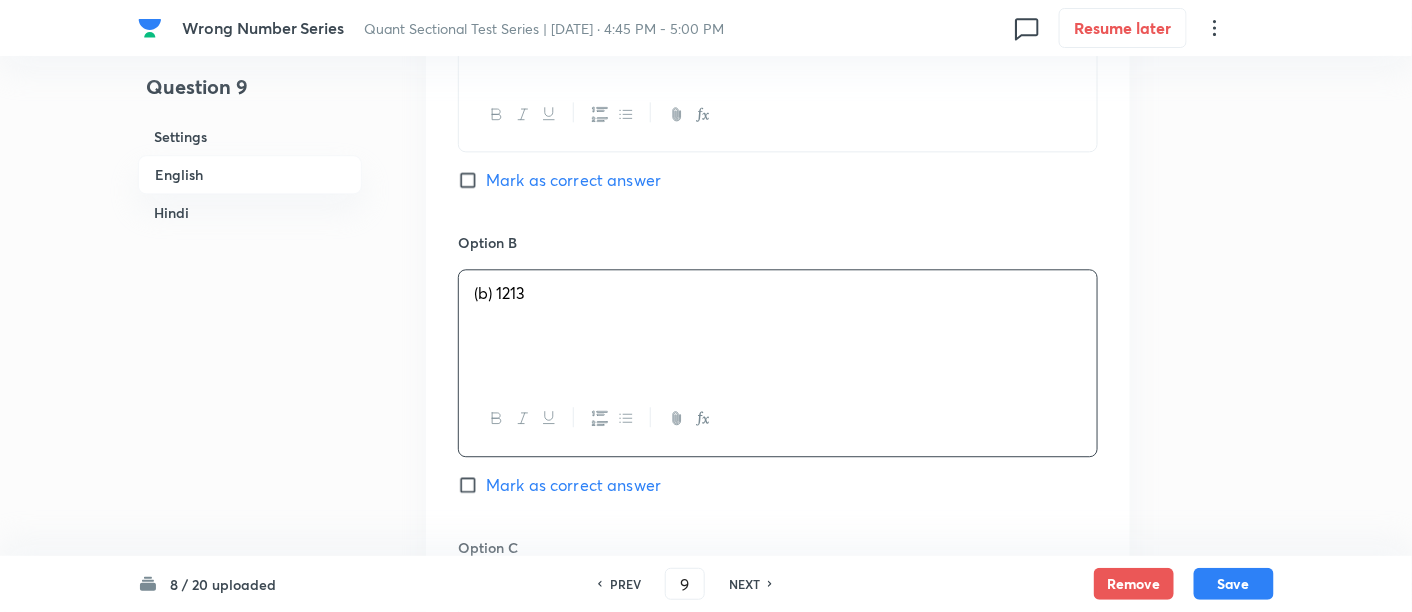 scroll, scrollTop: 1644, scrollLeft: 0, axis: vertical 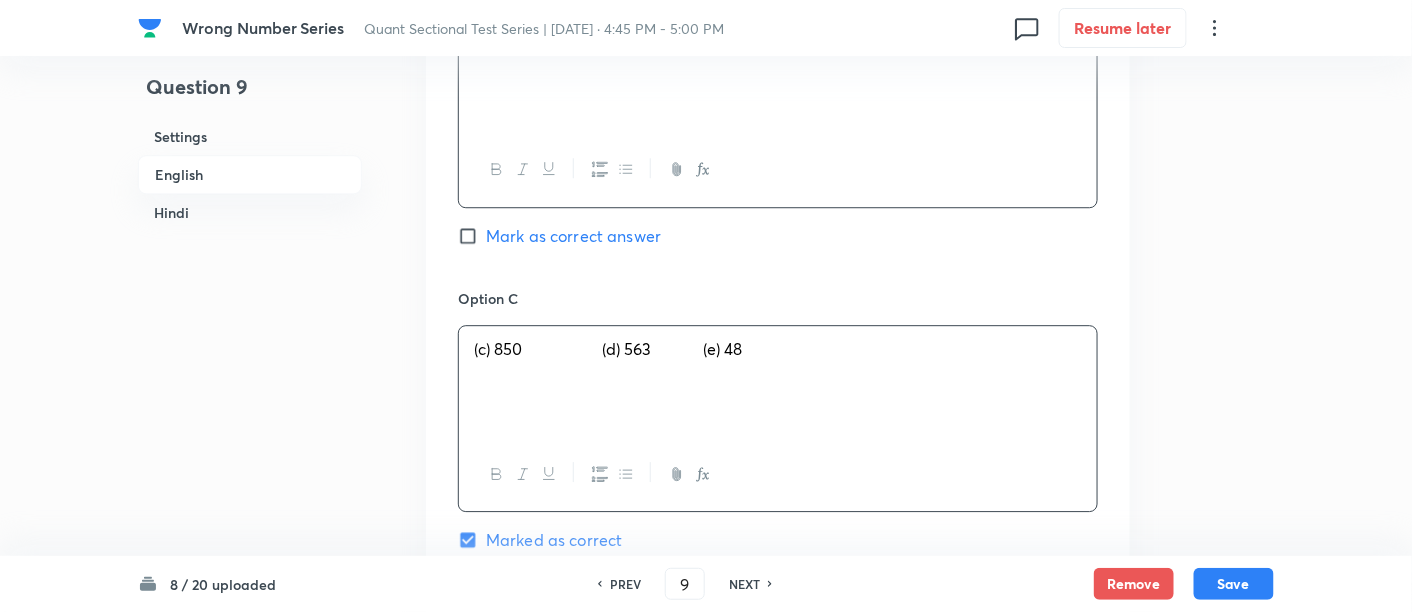 click on "(c) 850                    (d) 563             (e) 48" at bounding box center [778, 382] 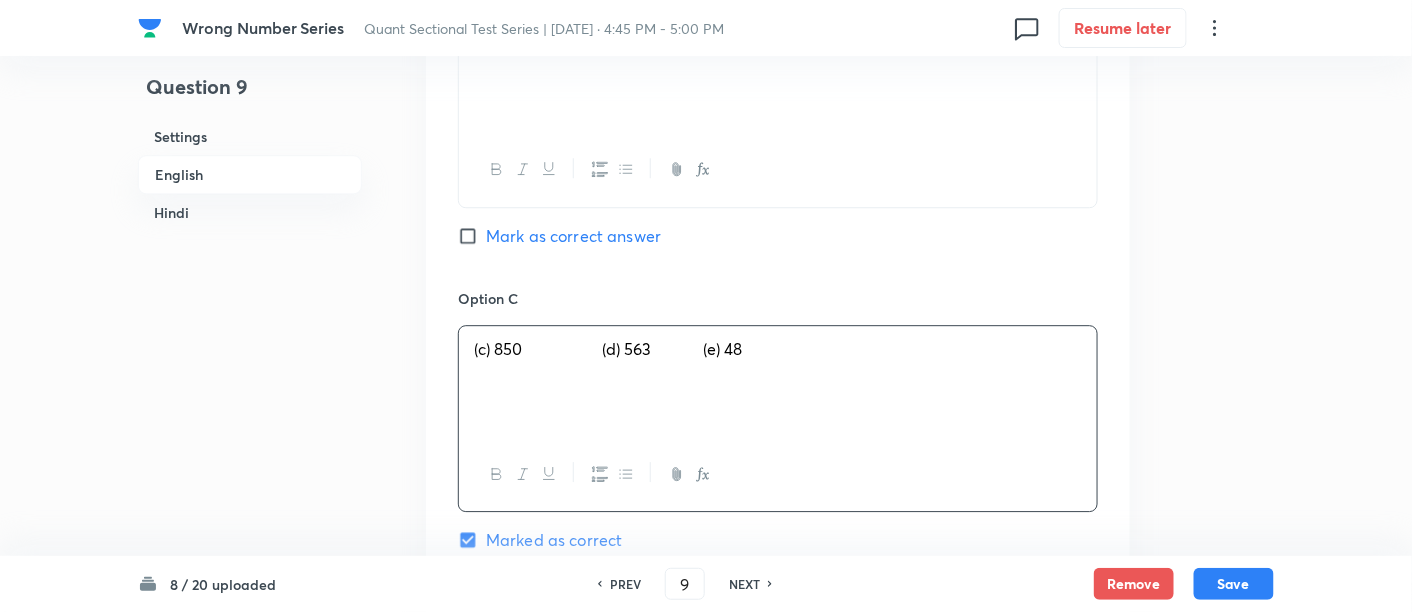 drag, startPoint x: 598, startPoint y: 355, endPoint x: 887, endPoint y: 419, distance: 296.00168 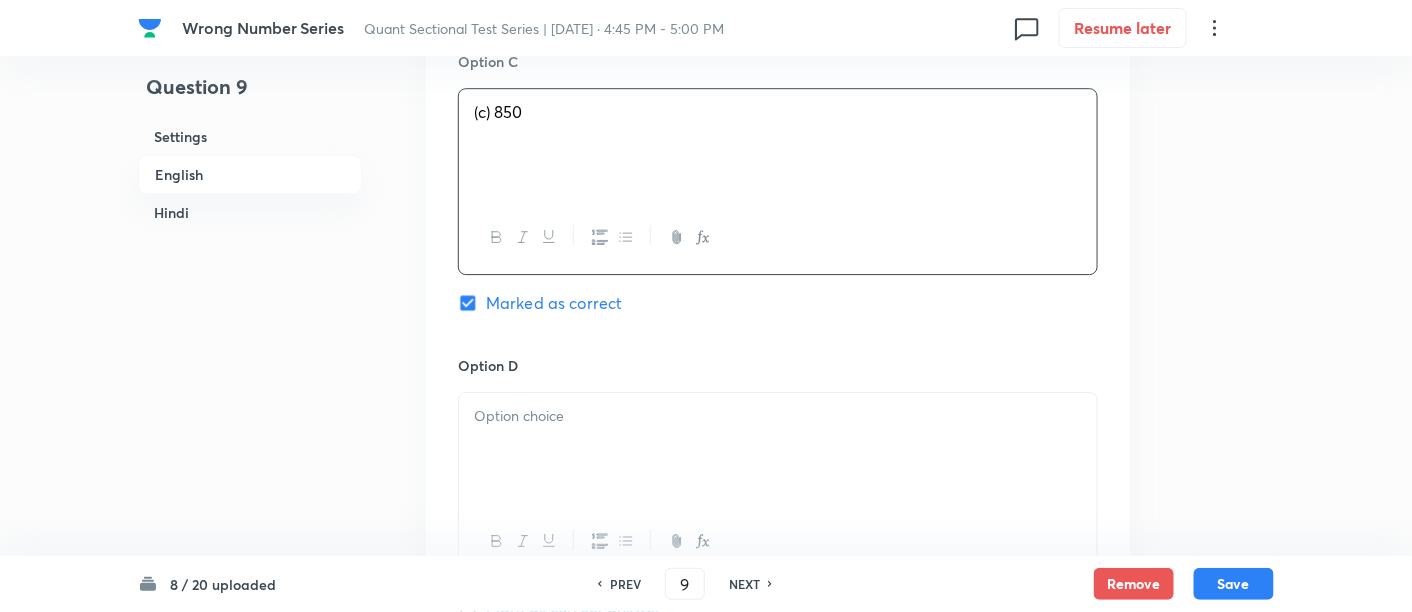 scroll, scrollTop: 1882, scrollLeft: 0, axis: vertical 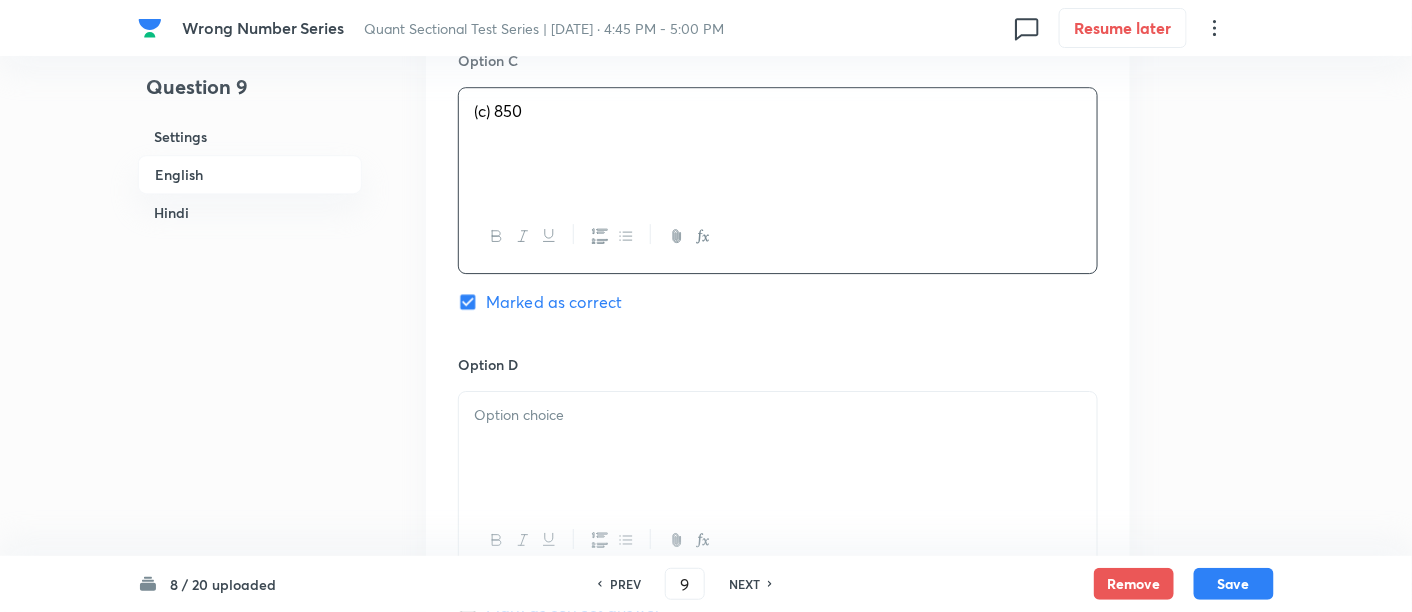 click at bounding box center (778, 415) 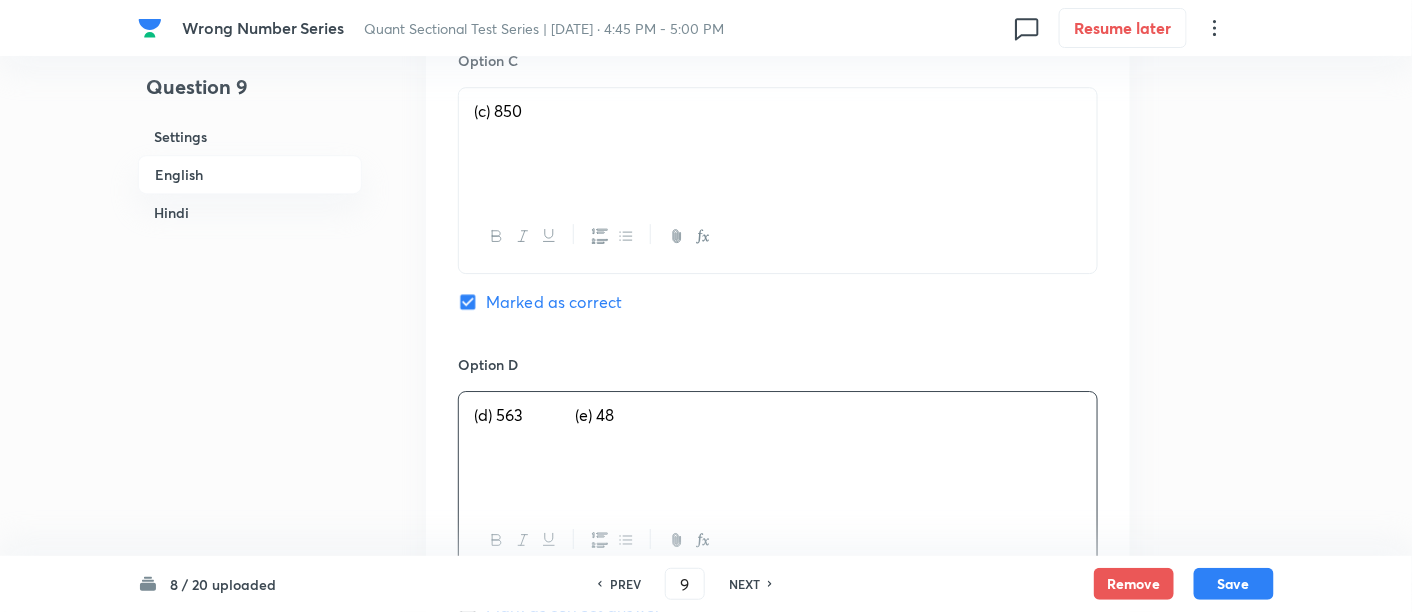 drag, startPoint x: 596, startPoint y: 408, endPoint x: 754, endPoint y: 450, distance: 163.487 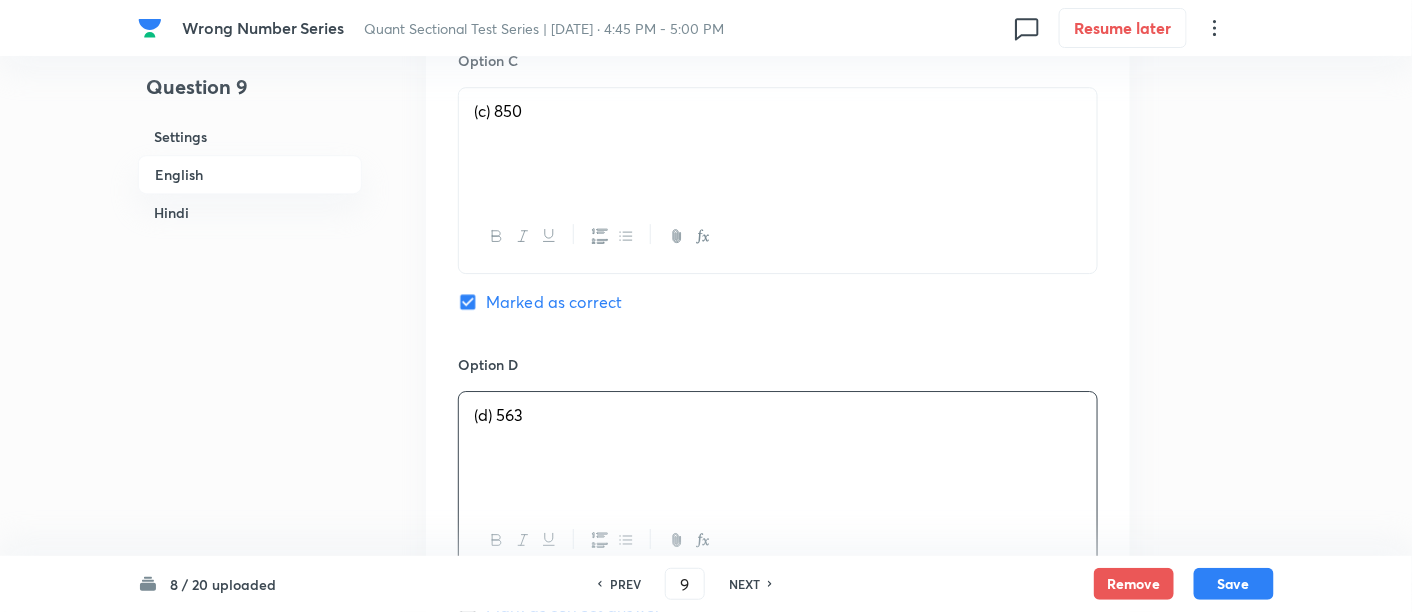scroll, scrollTop: 2228, scrollLeft: 0, axis: vertical 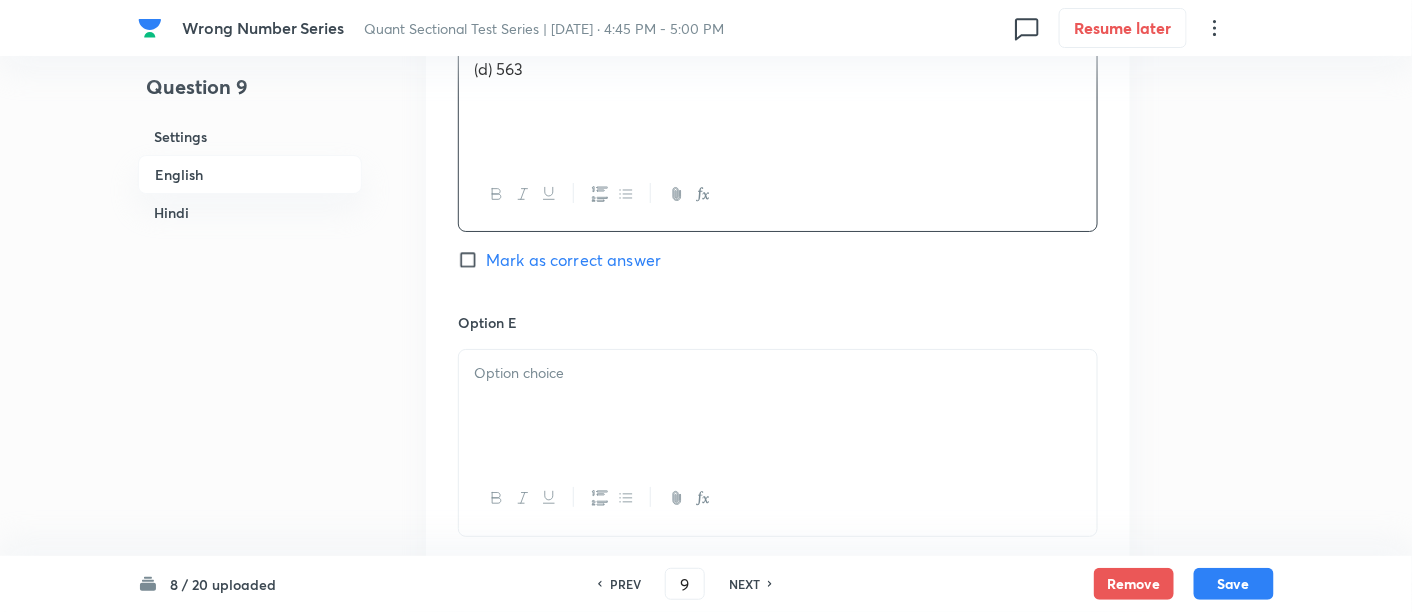 click at bounding box center [778, 406] 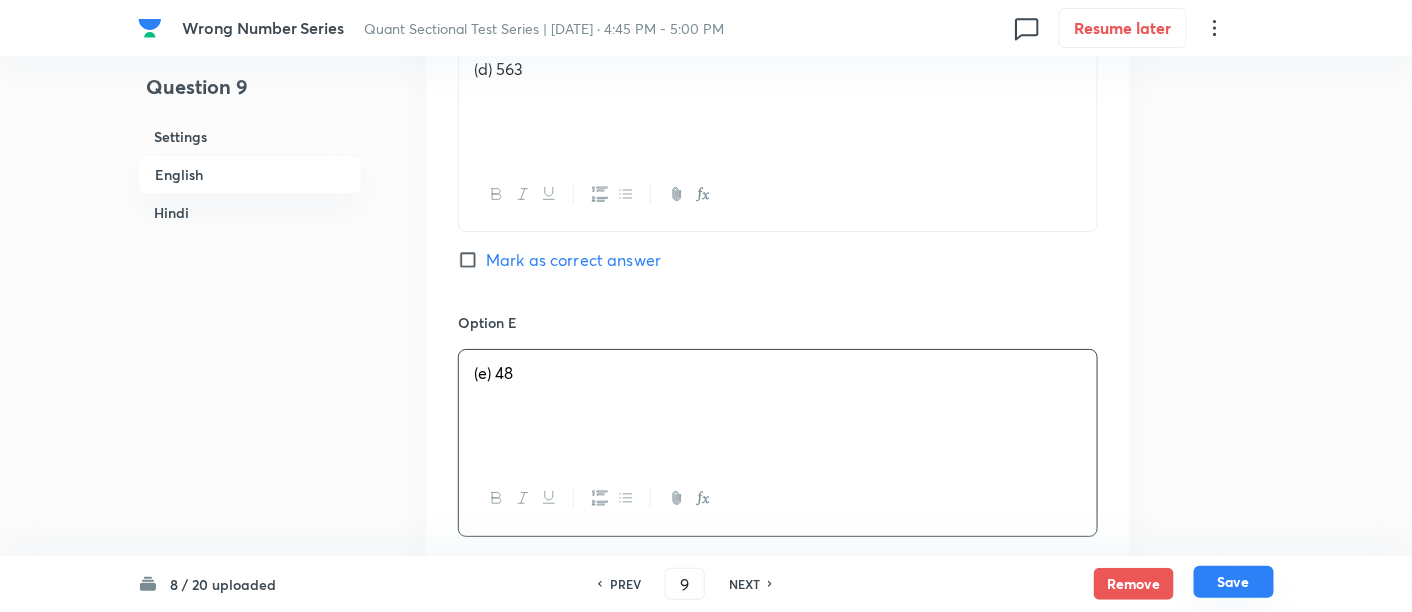 click on "Save" at bounding box center (1234, 582) 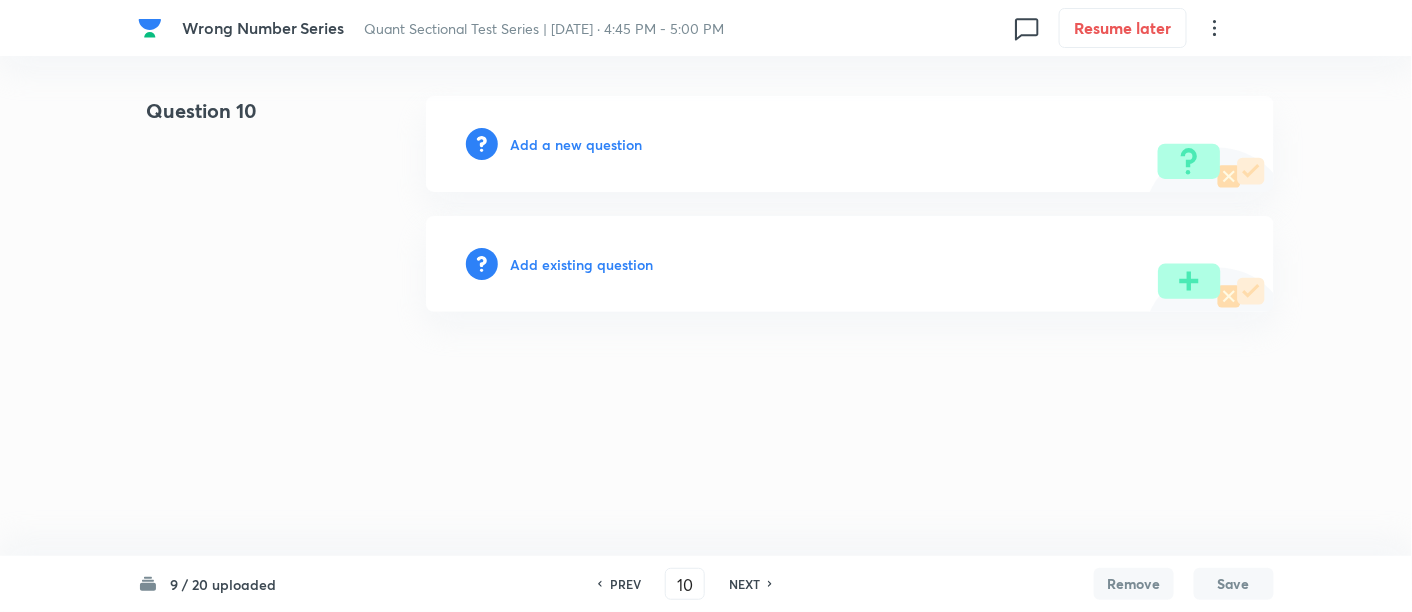 scroll, scrollTop: 0, scrollLeft: 0, axis: both 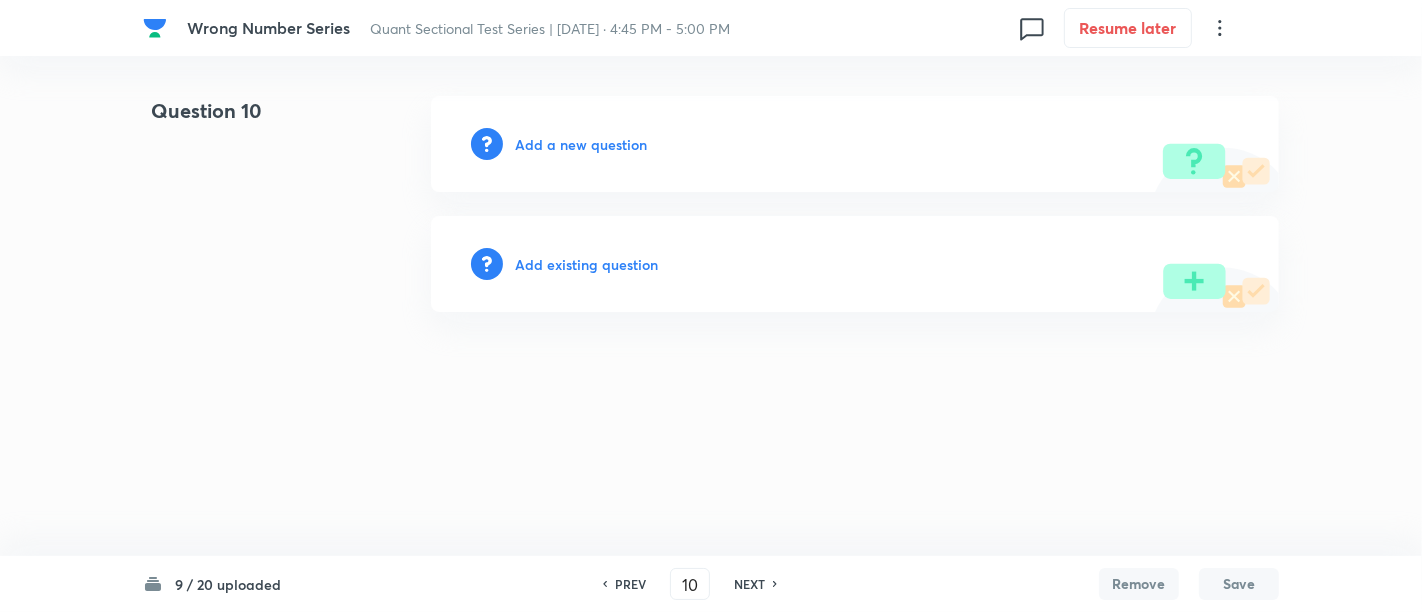 click on "PREV" at bounding box center [630, 584] 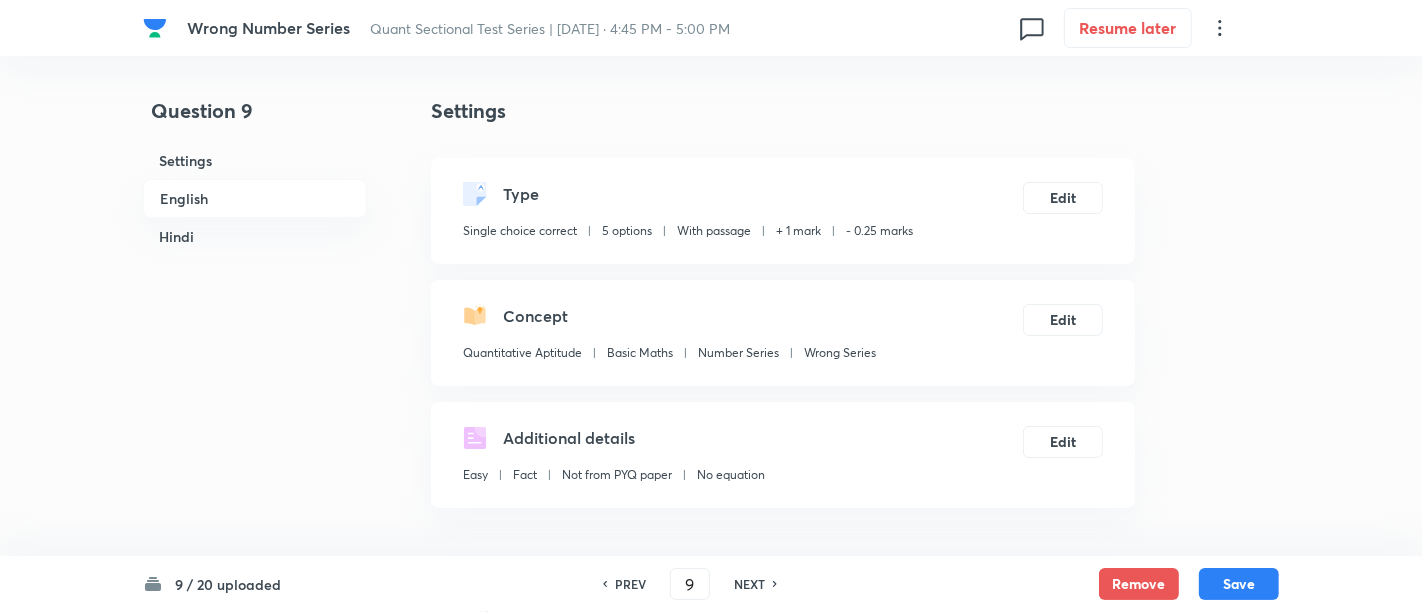 checkbox on "true" 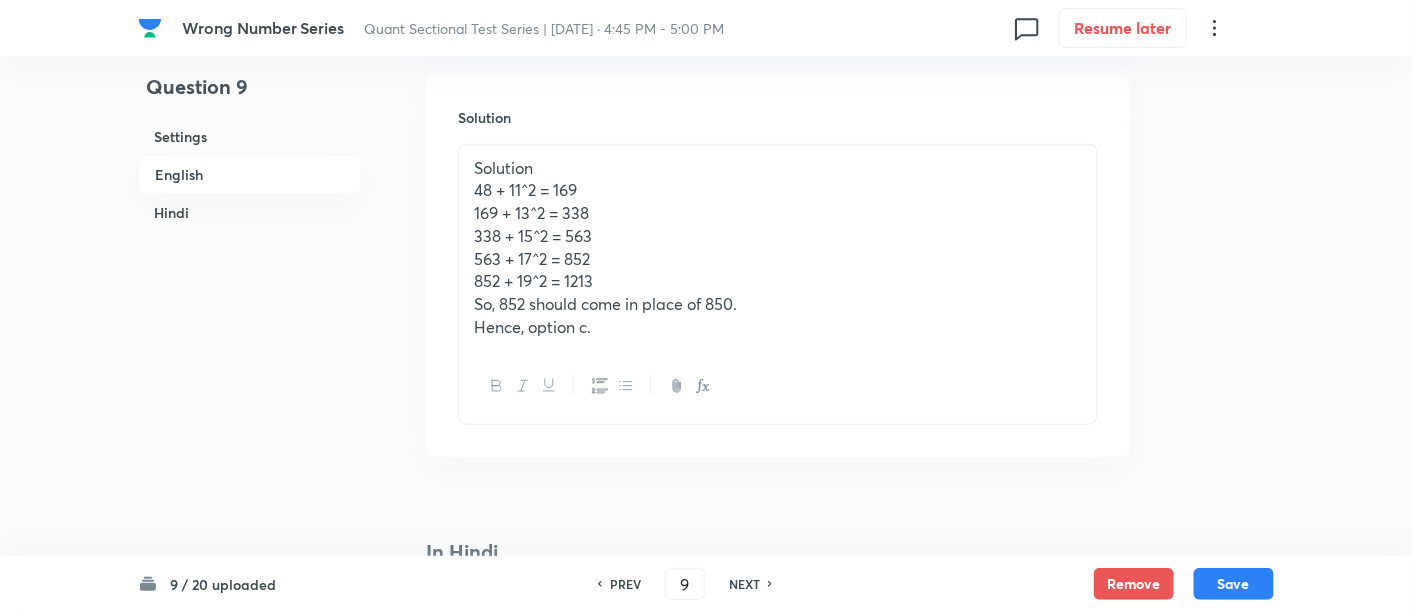 scroll, scrollTop: 2721, scrollLeft: 0, axis: vertical 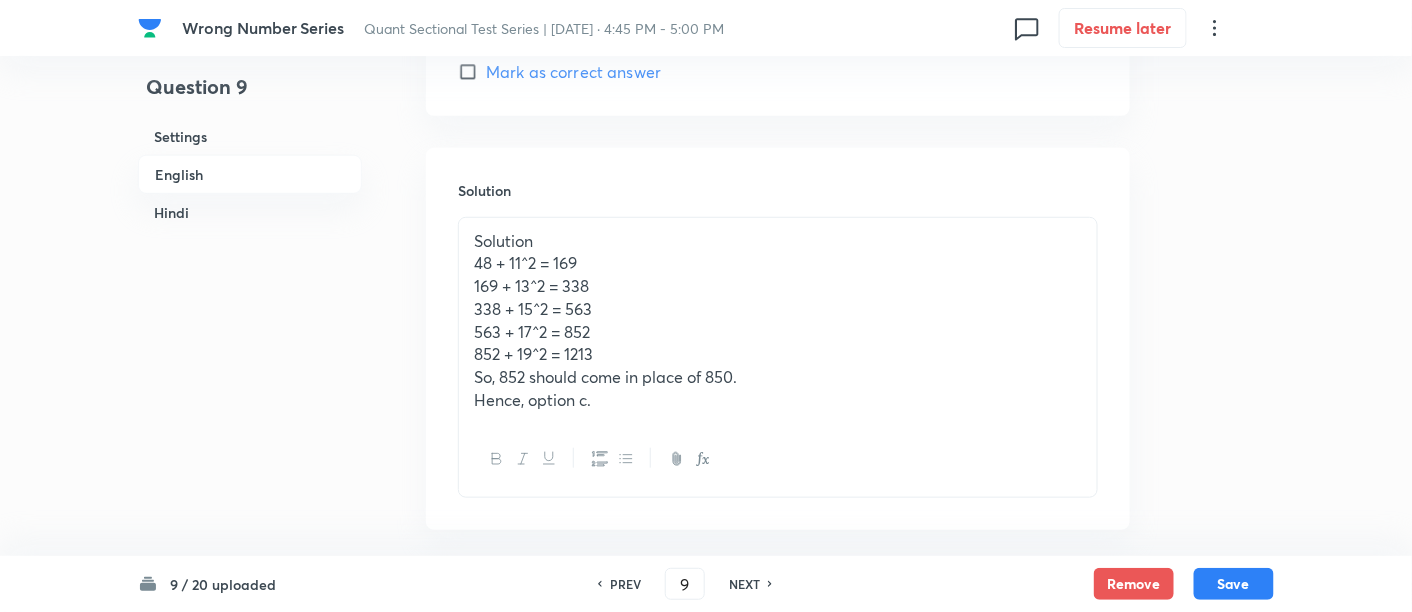 click on "NEXT" at bounding box center (744, 584) 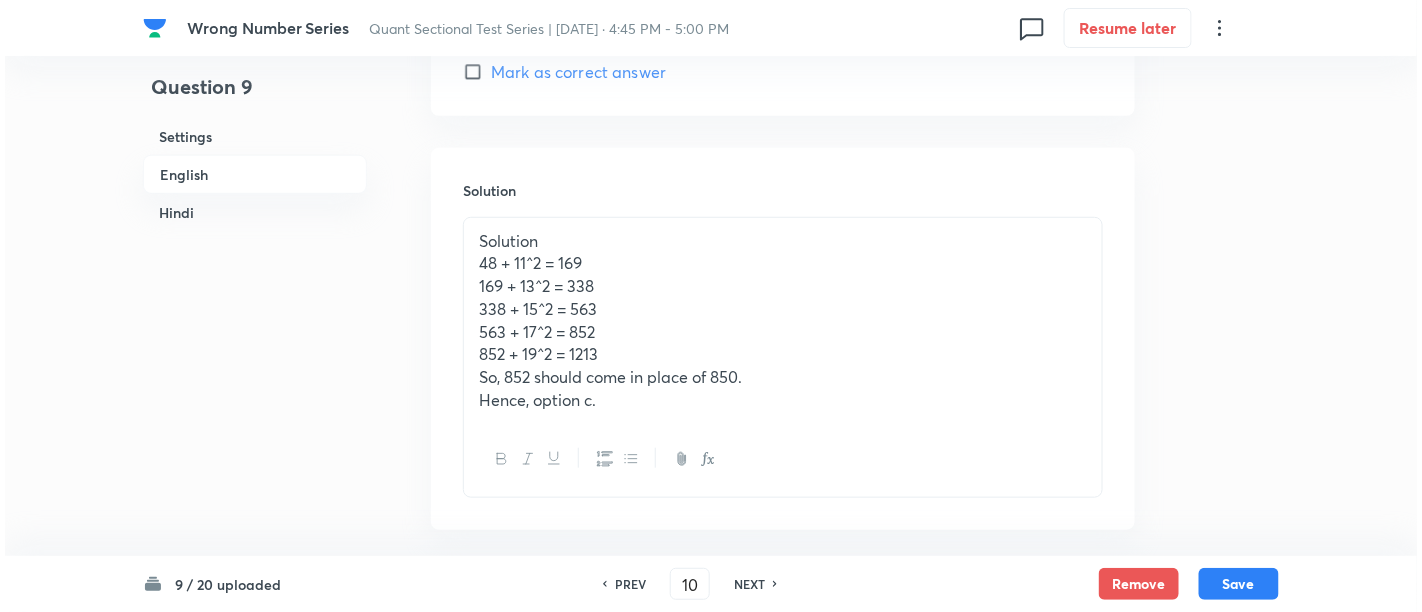 scroll, scrollTop: 0, scrollLeft: 0, axis: both 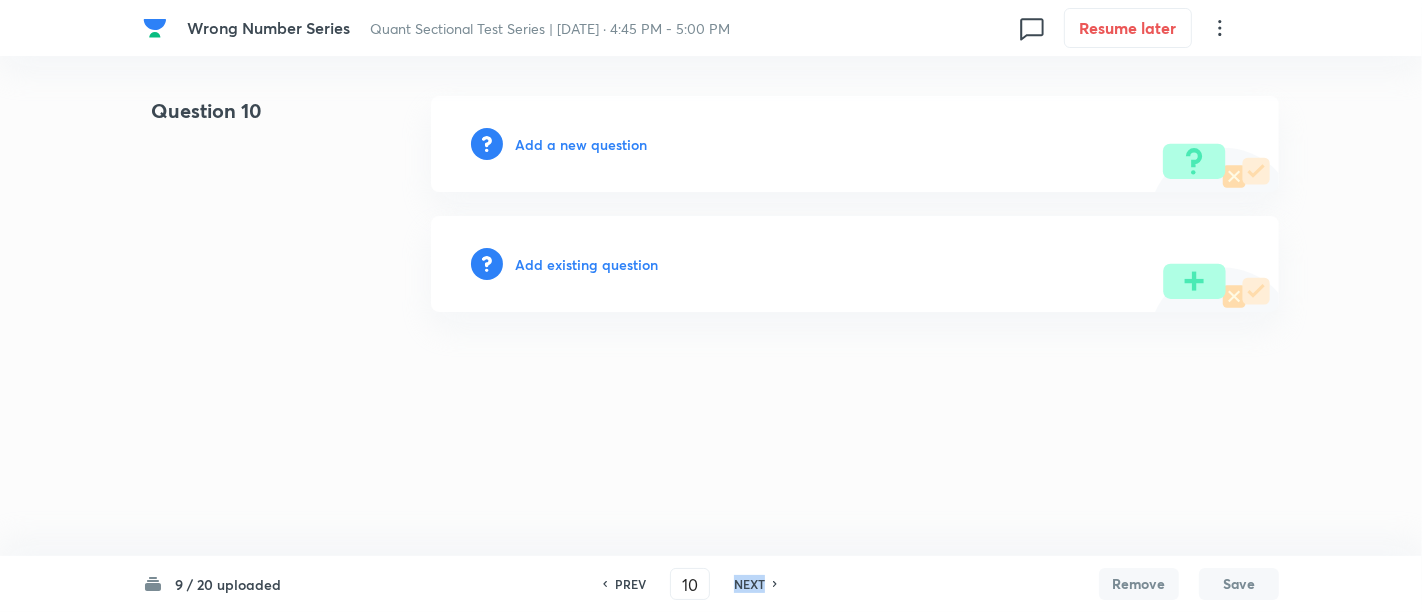 click on "NEXT" at bounding box center (749, 584) 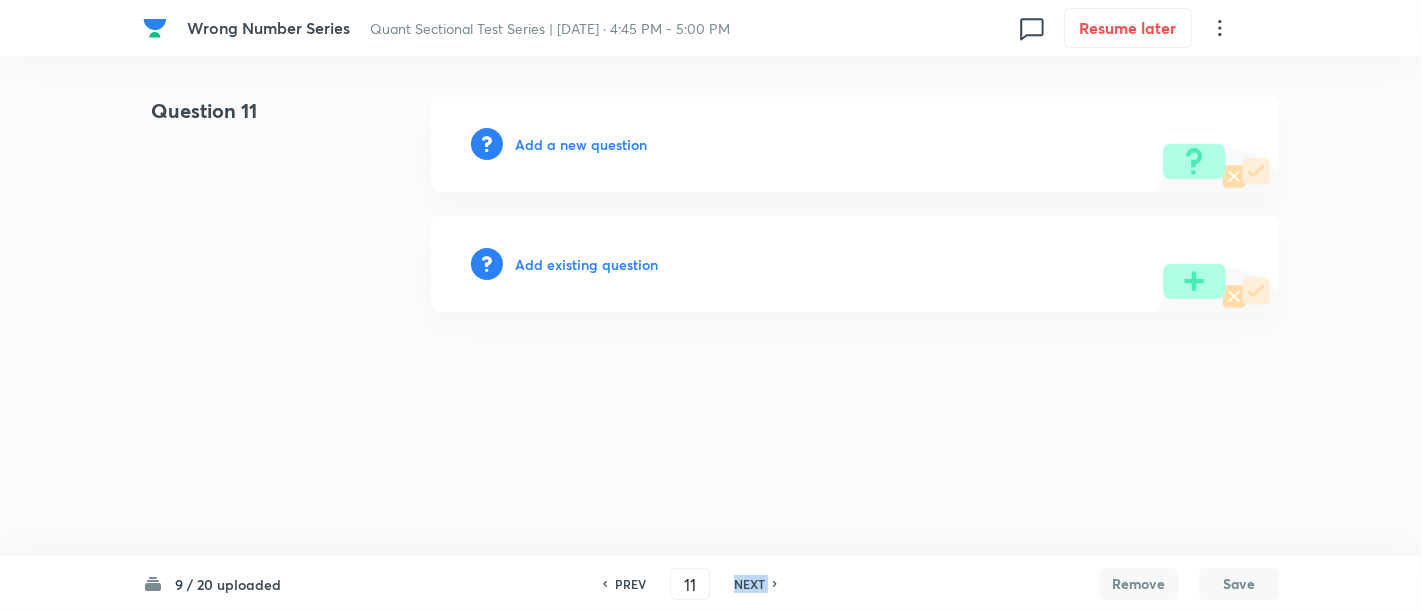click on "NEXT" at bounding box center [749, 584] 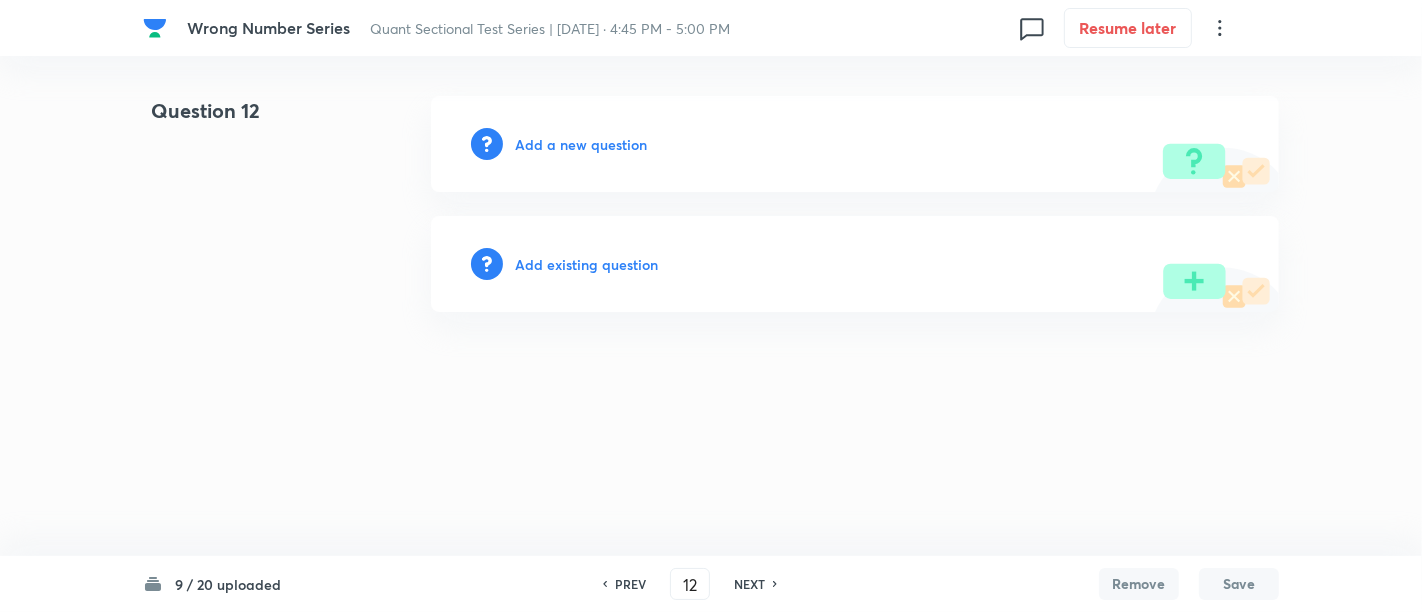 click on "PREV" at bounding box center (630, 584) 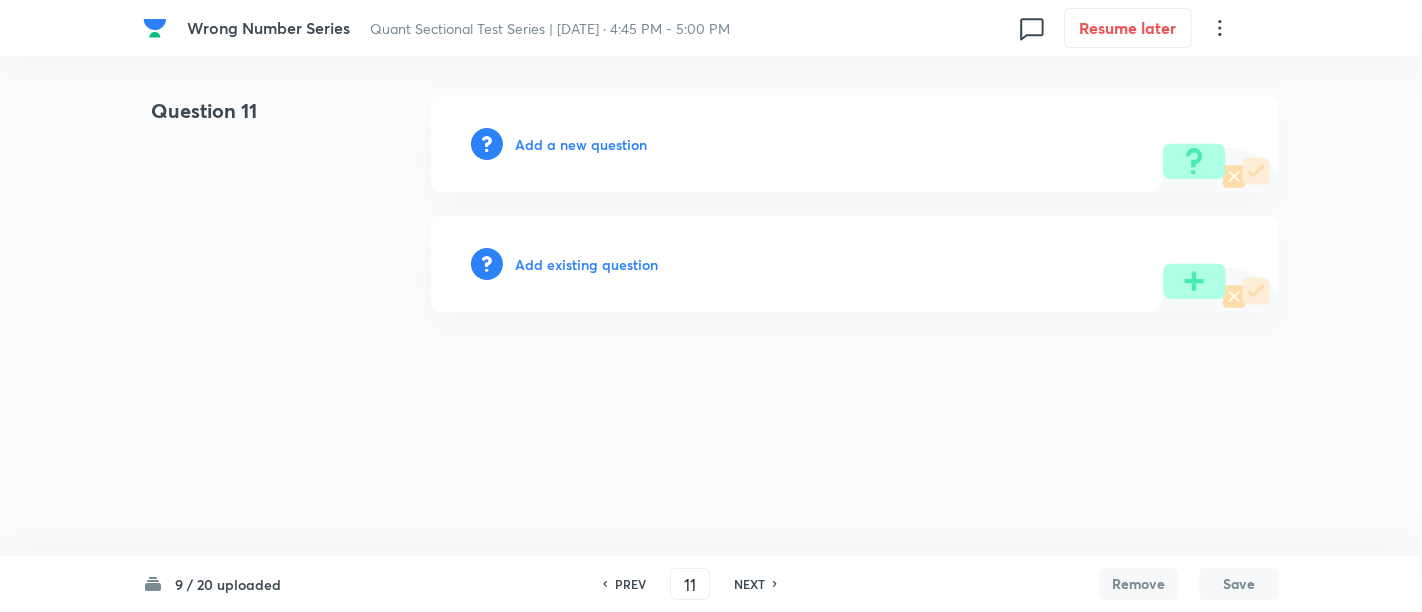 click on "Add a new question" at bounding box center [581, 144] 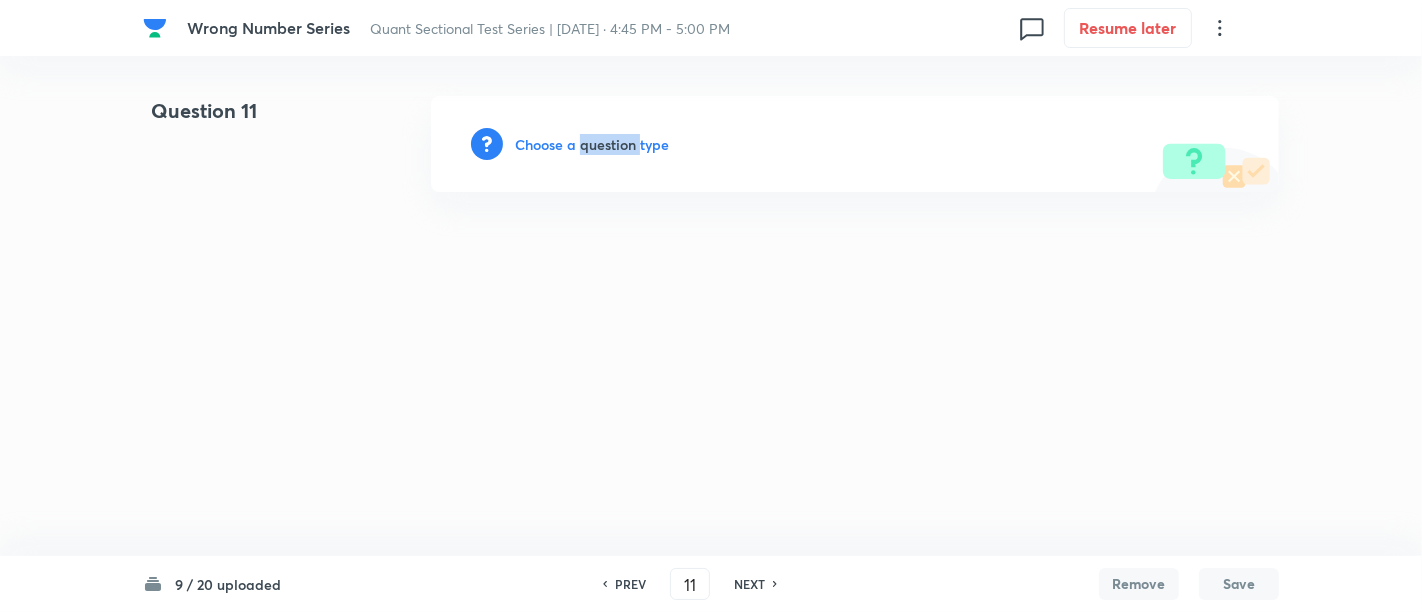click on "Choose a question type" at bounding box center [592, 144] 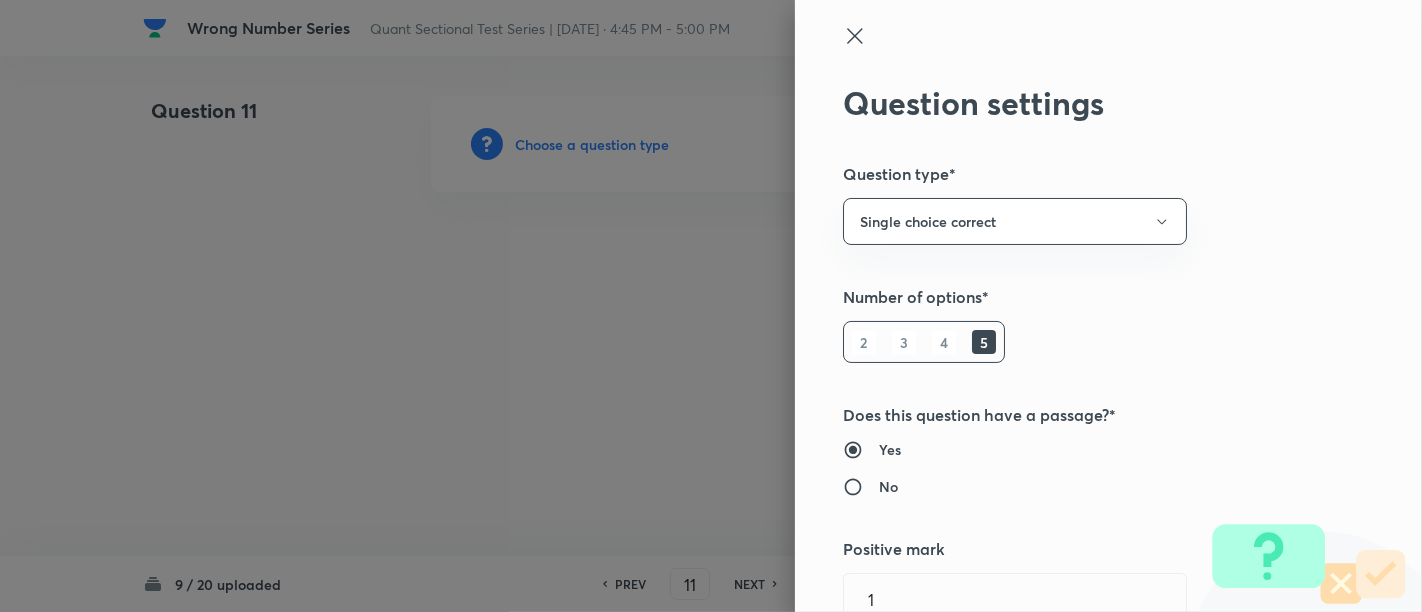 click 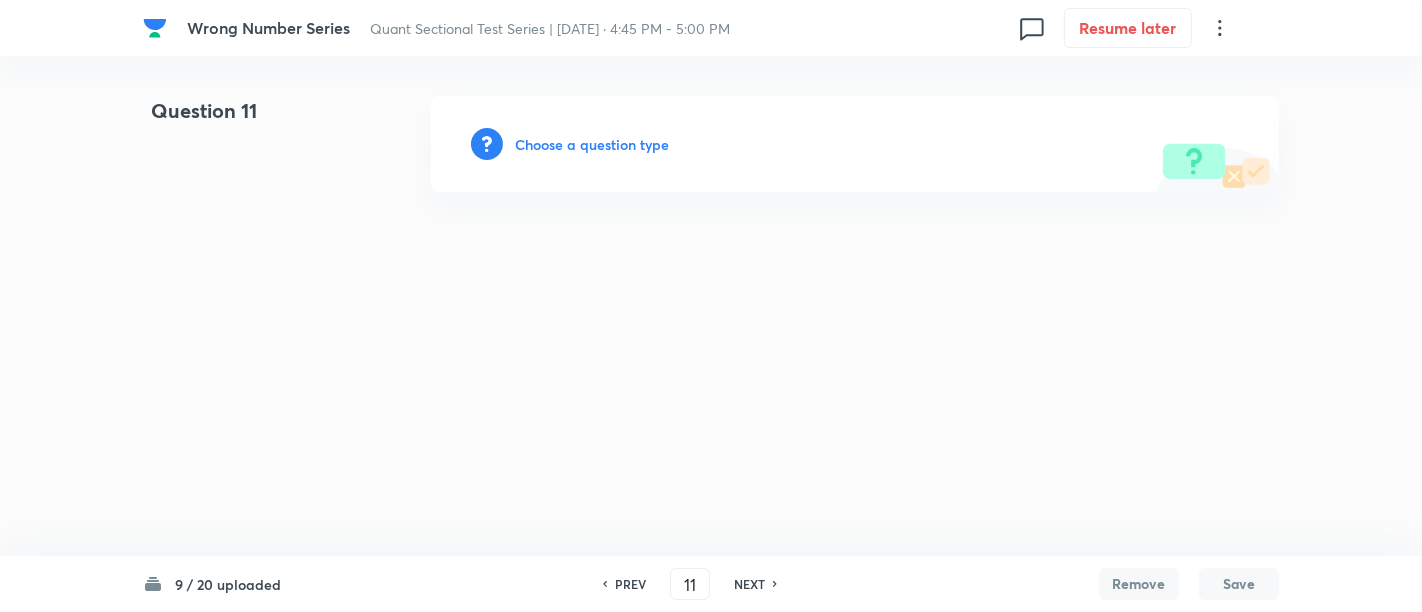 click on "PREV" at bounding box center (630, 584) 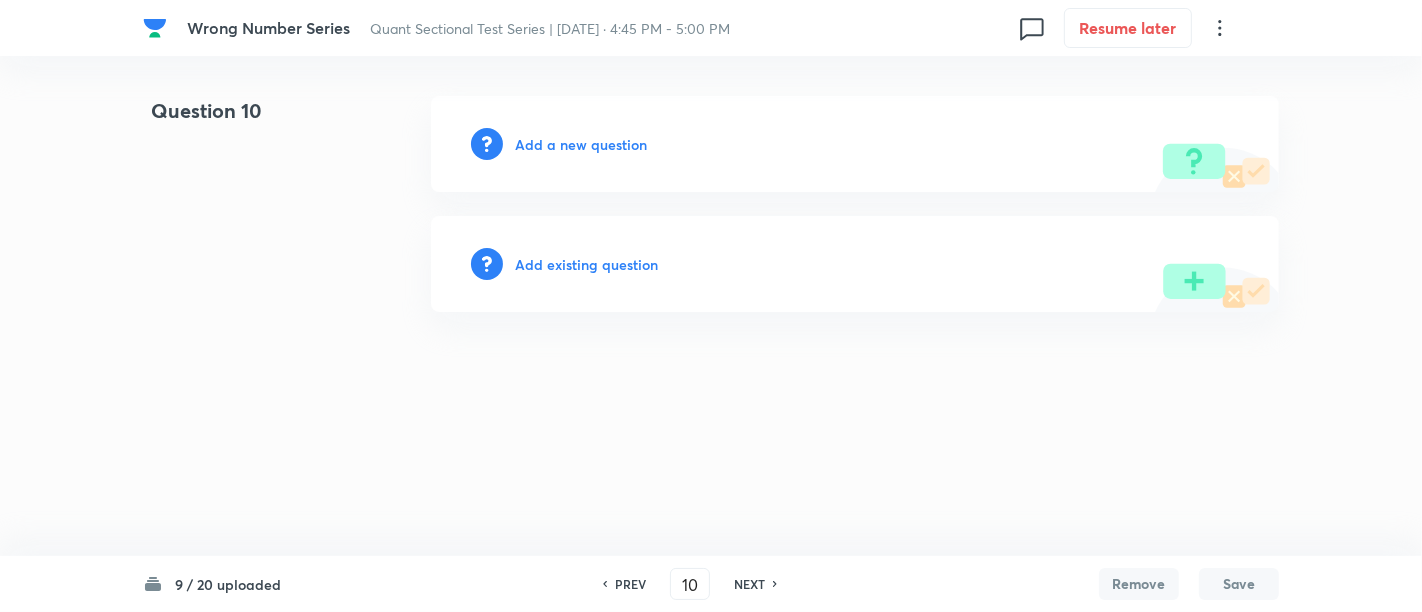 click on "Add a new question" at bounding box center [581, 144] 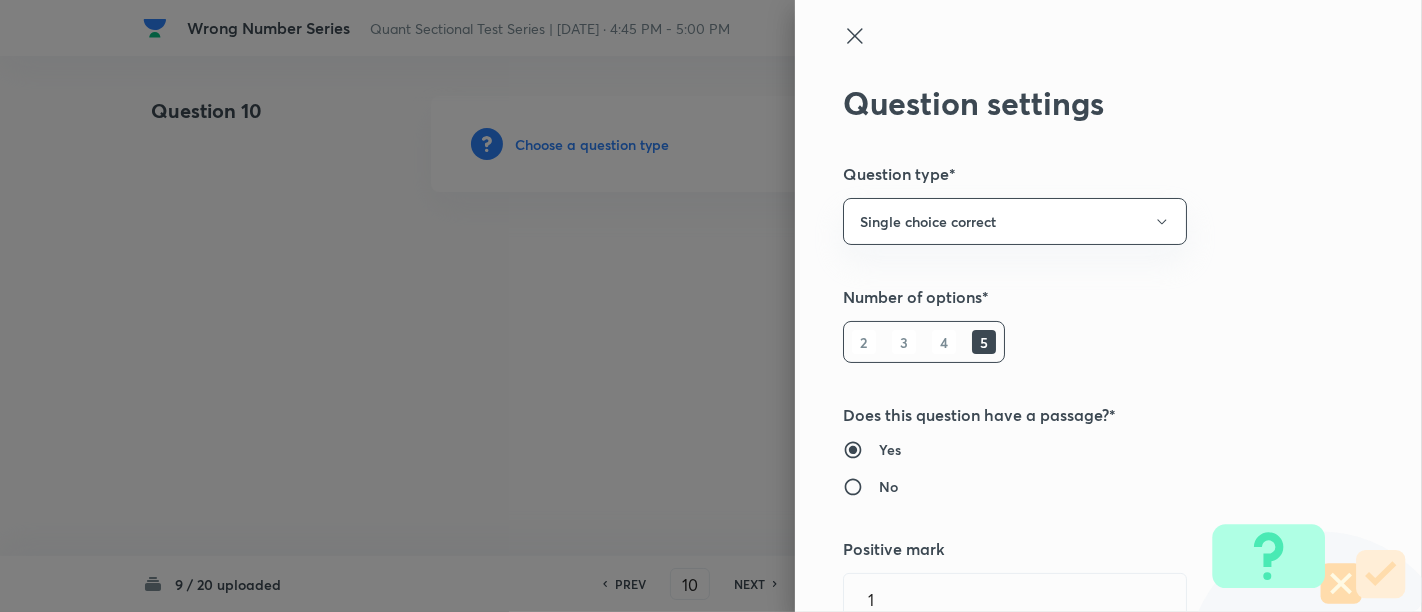 click at bounding box center [711, 306] 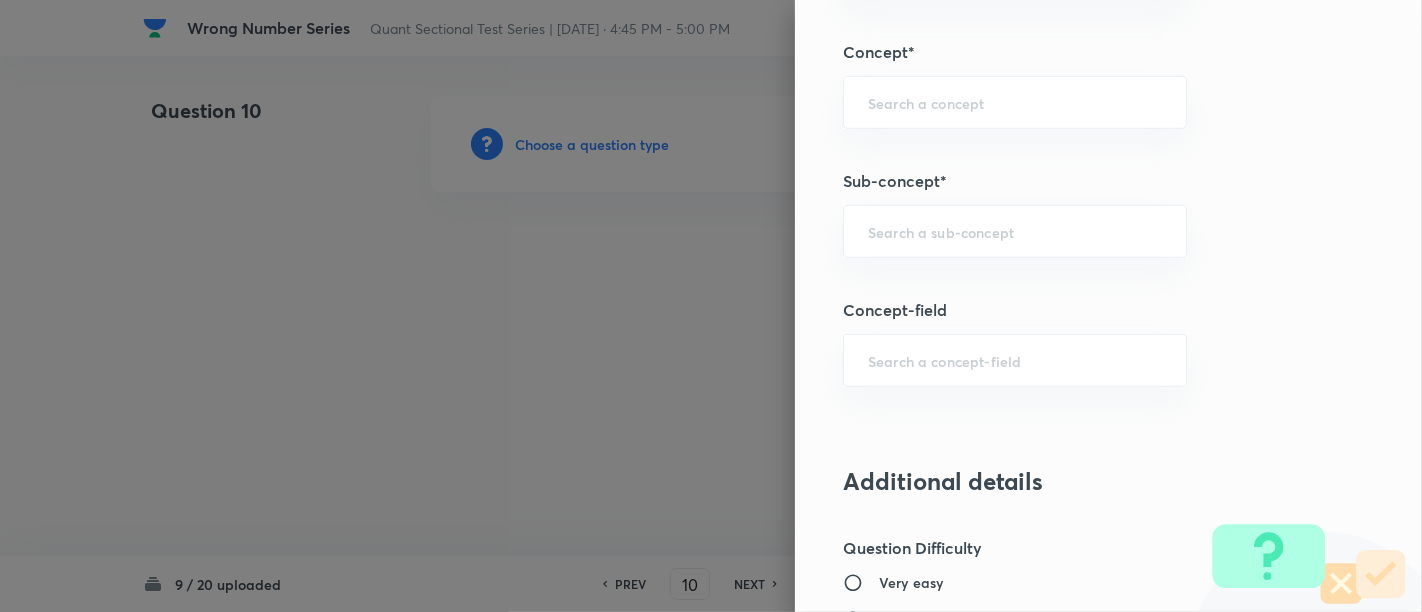 scroll, scrollTop: 1194, scrollLeft: 0, axis: vertical 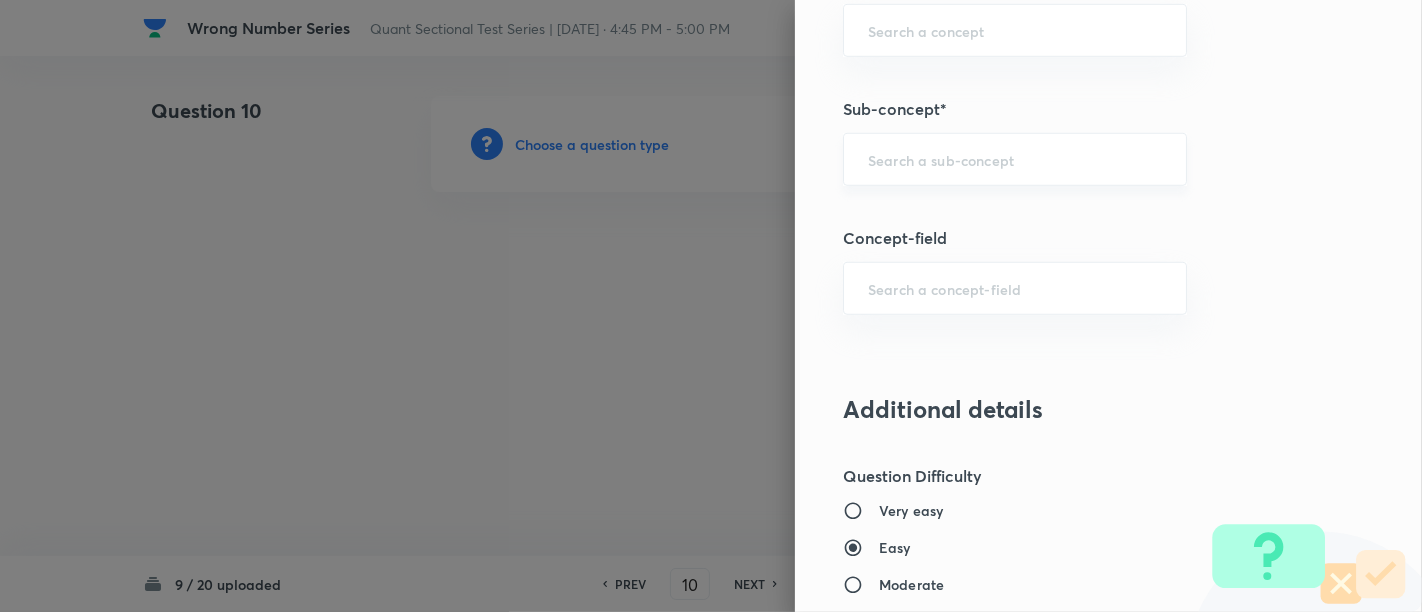 click on "​" at bounding box center [1015, 159] 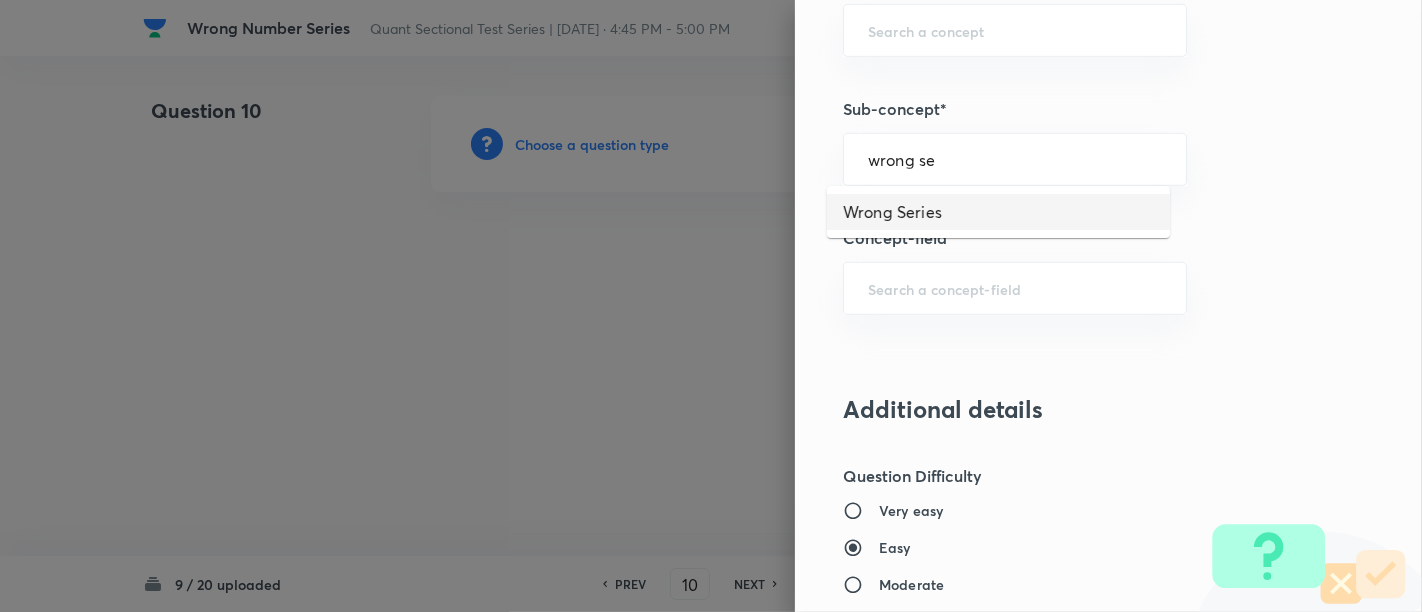 click on "Wrong Series" at bounding box center (998, 212) 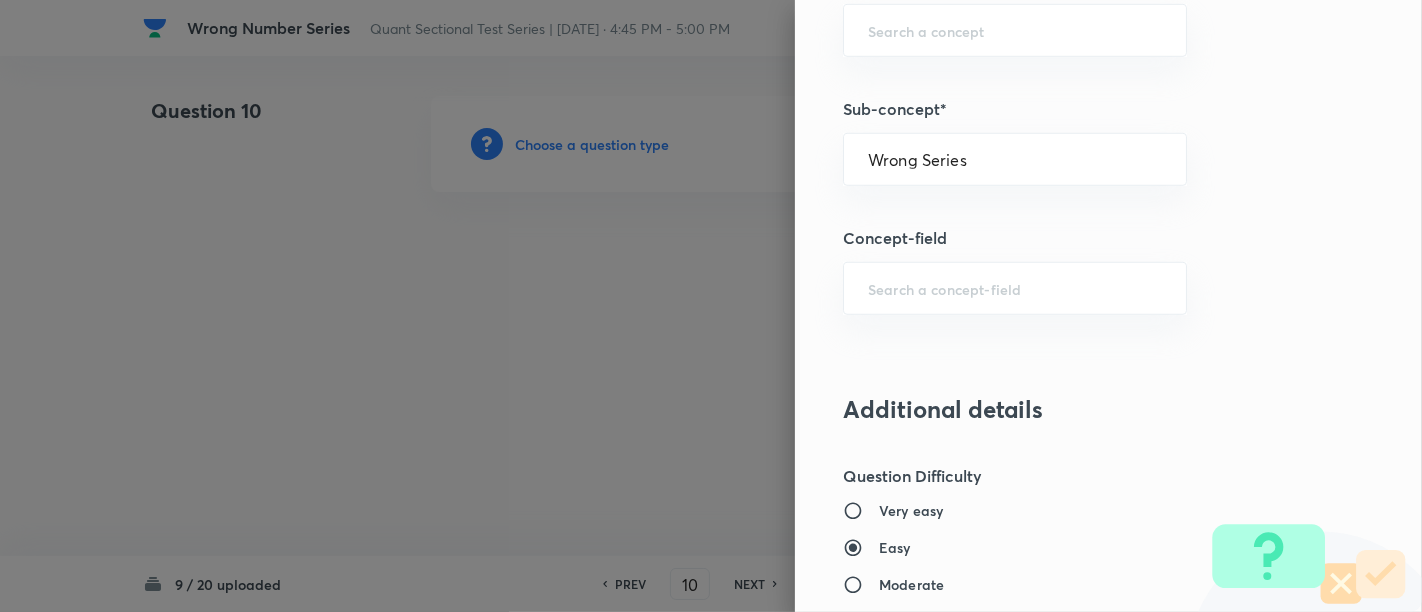 type on "Quantitative Aptitude" 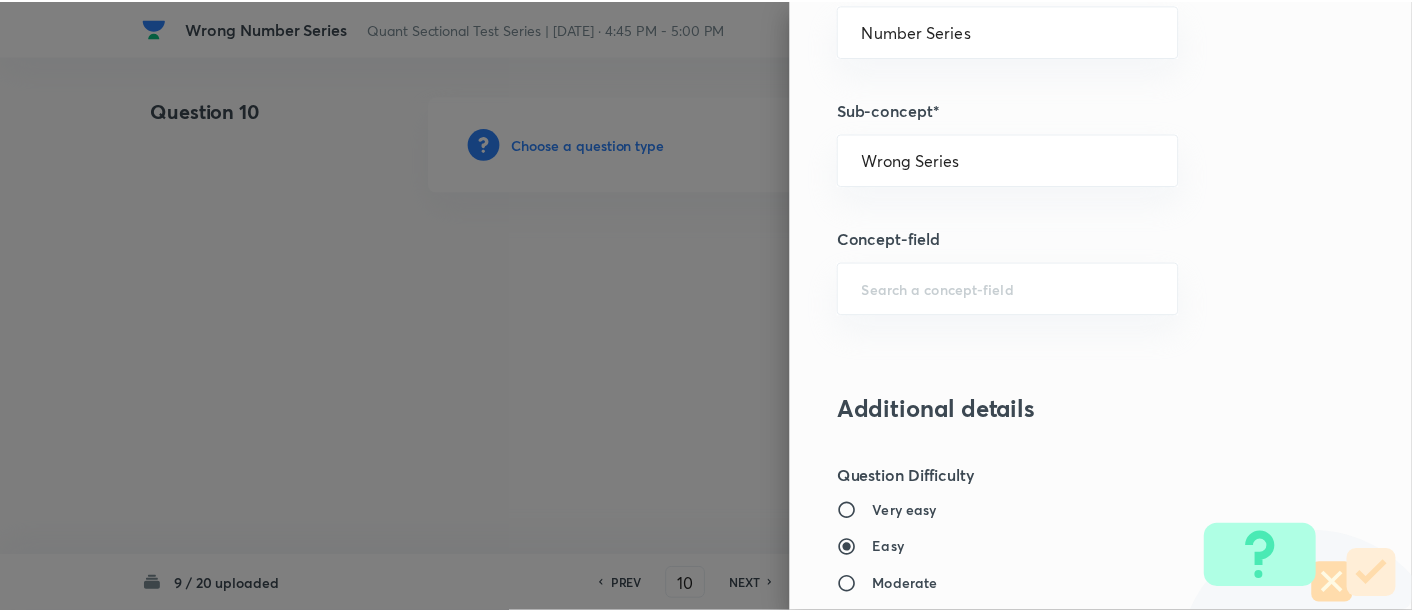 scroll, scrollTop: 2108, scrollLeft: 0, axis: vertical 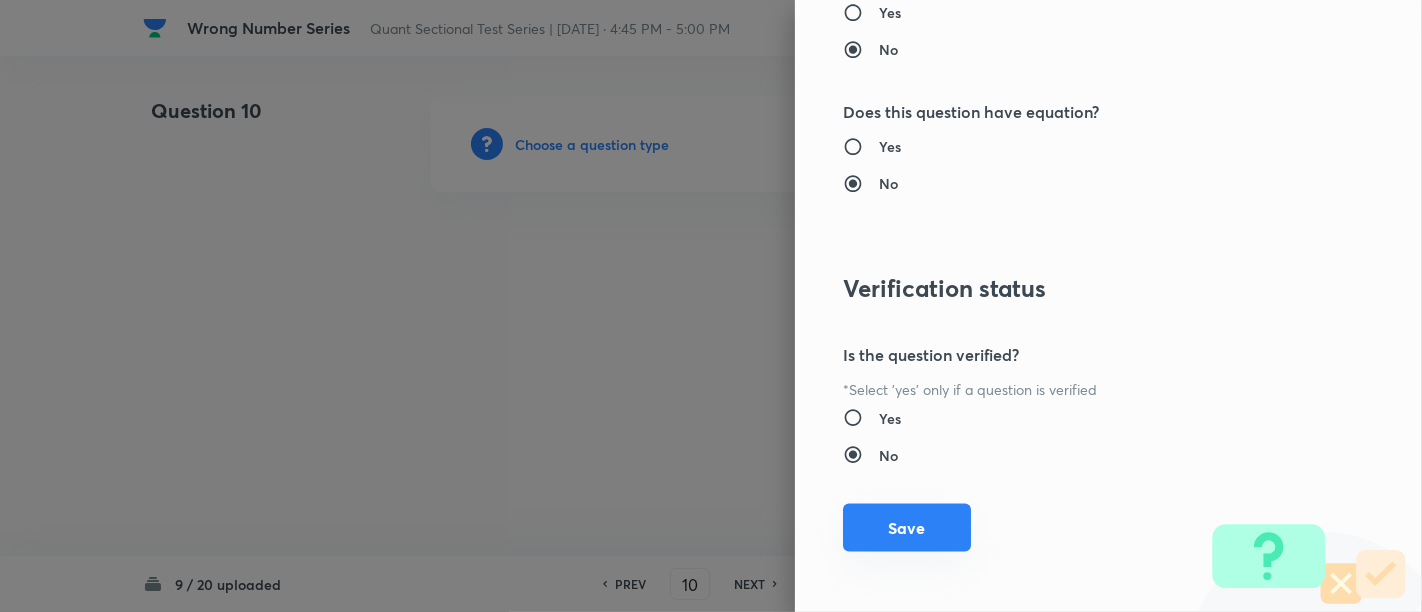 click on "Save" at bounding box center (907, 528) 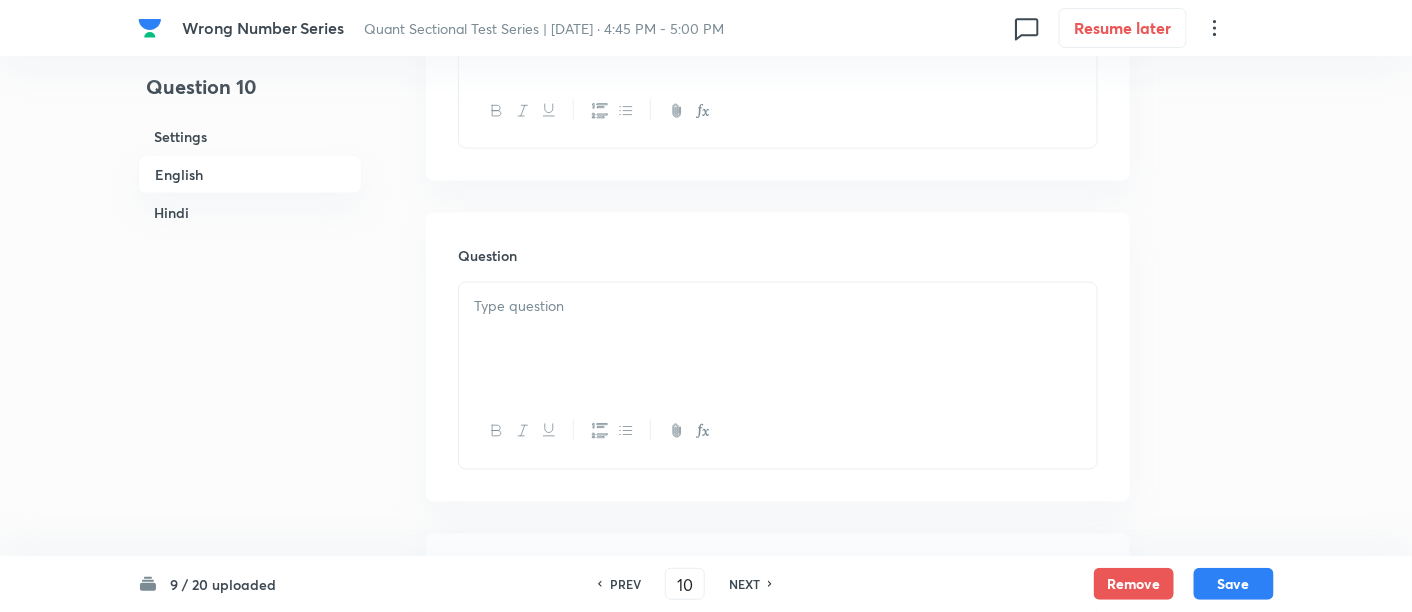 scroll, scrollTop: 764, scrollLeft: 0, axis: vertical 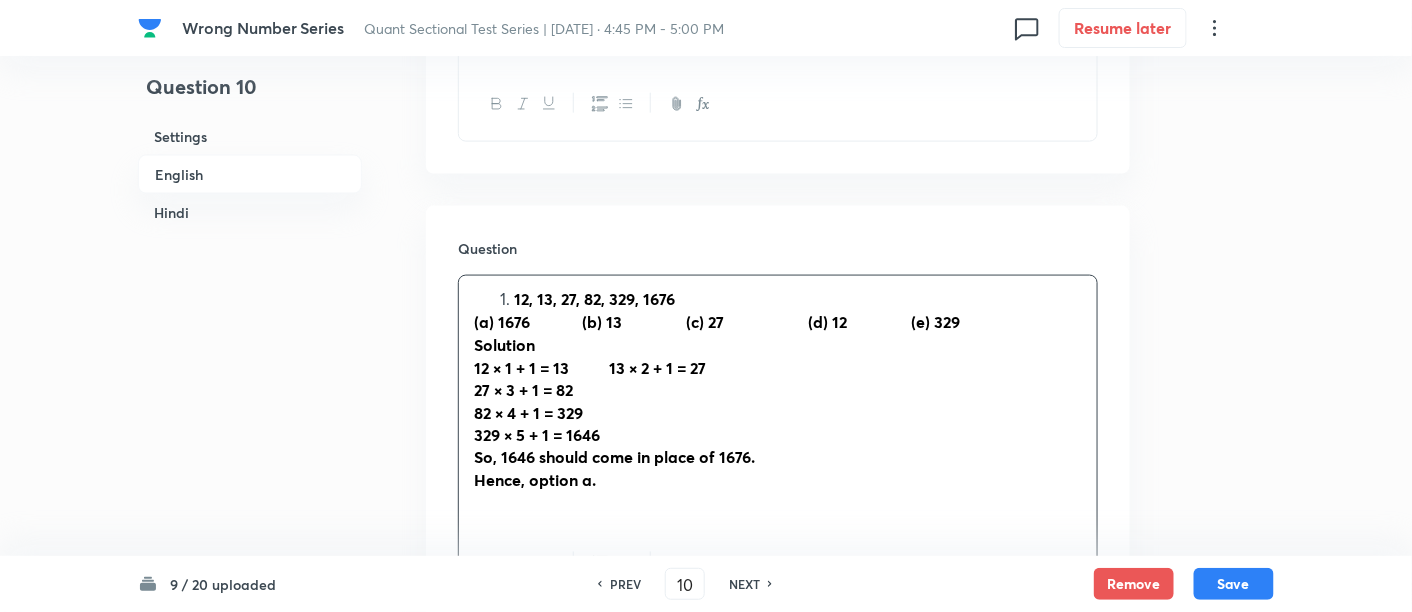 click on "12, 13, 27, 82, 329, 1676" at bounding box center [798, 299] 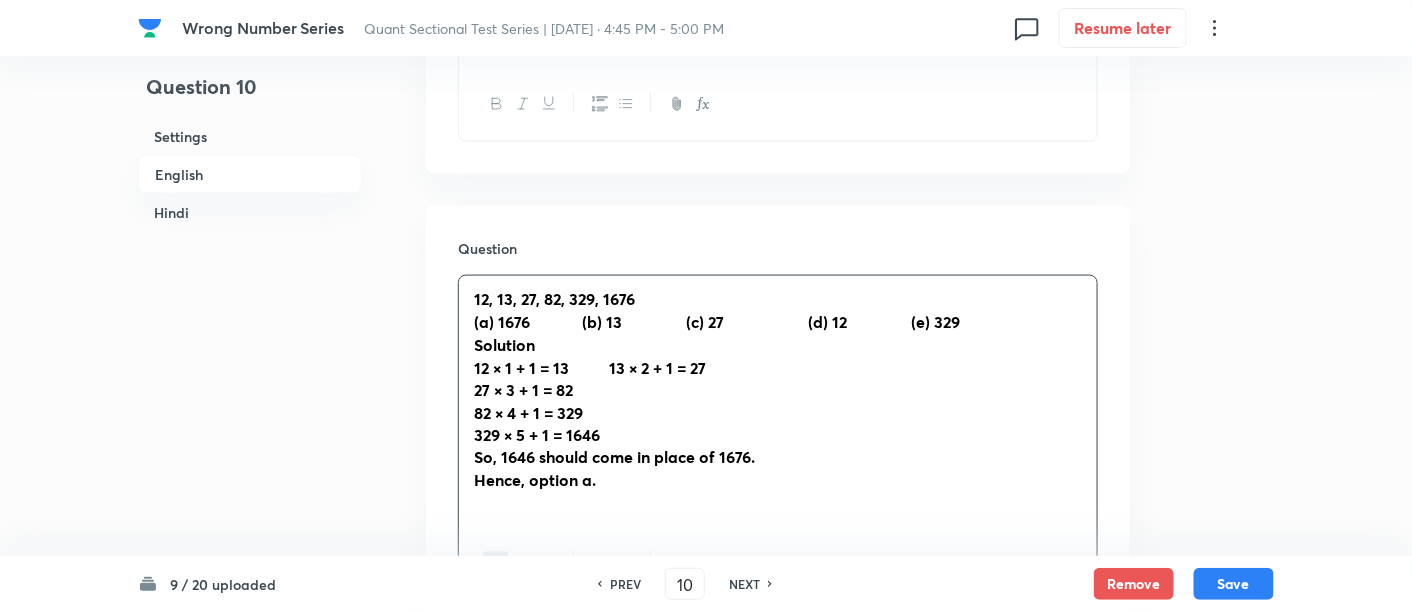 drag, startPoint x: 468, startPoint y: 304, endPoint x: 608, endPoint y: 444, distance: 197.9899 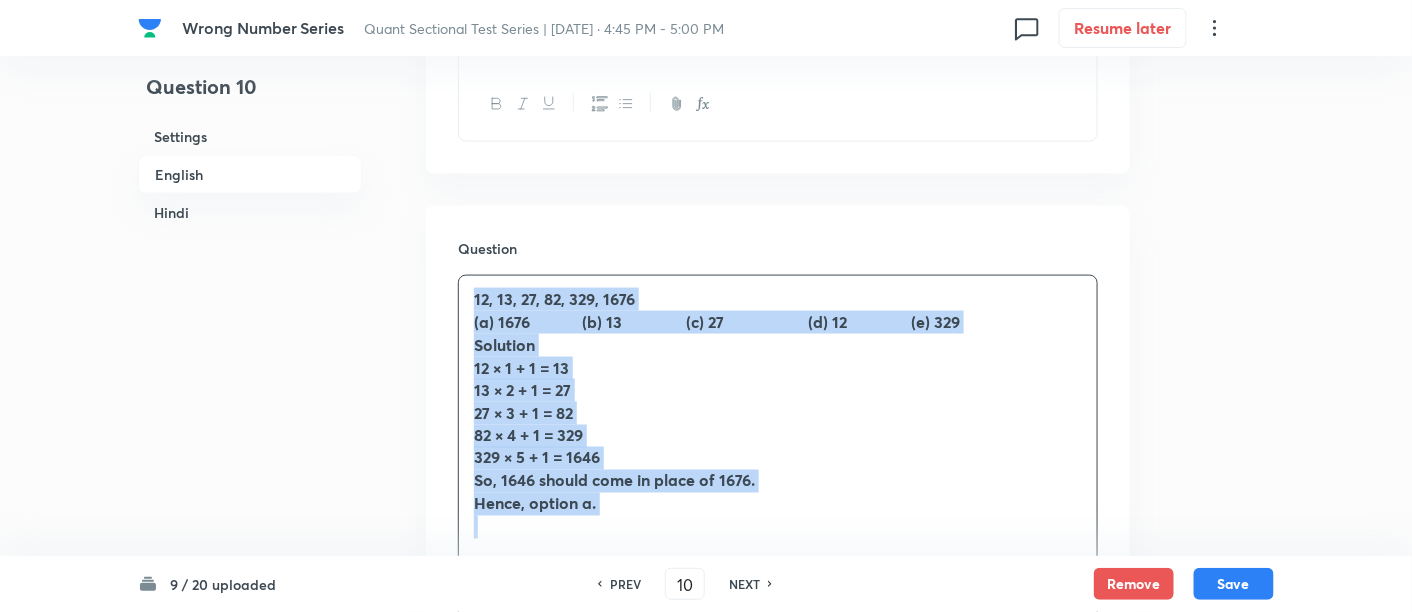 drag, startPoint x: 467, startPoint y: 301, endPoint x: 679, endPoint y: 536, distance: 316.49487 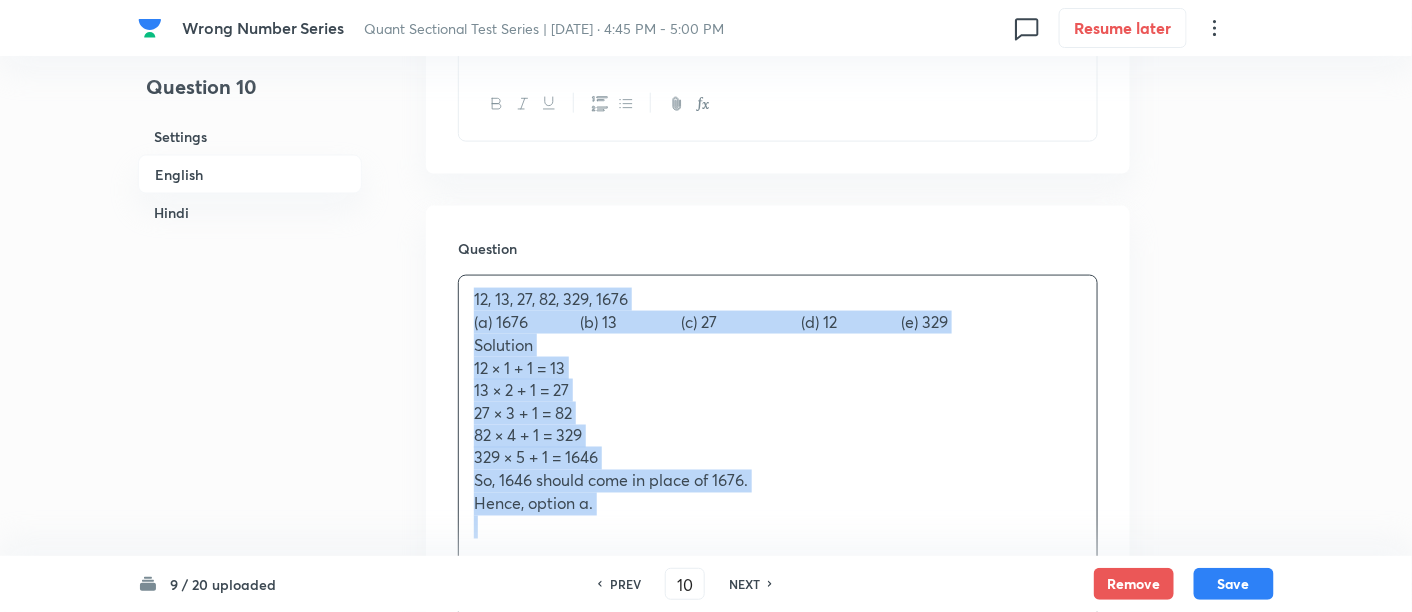 copy on "12, 13, 27, 82, 329, 1676 (a) 1676            	(b) 13               	(c) 27                    	(d) 12               	(e) 329 Solution 12 × 1 + 1 = 13         ﻿  	13 × 2 + 1 = 27 27 × 3 + 1 = 82 82 × 4 + 1 = 329 329 × 5 + 1 = 1646 So, 1646 should come in place of 1676. Hence, option a." 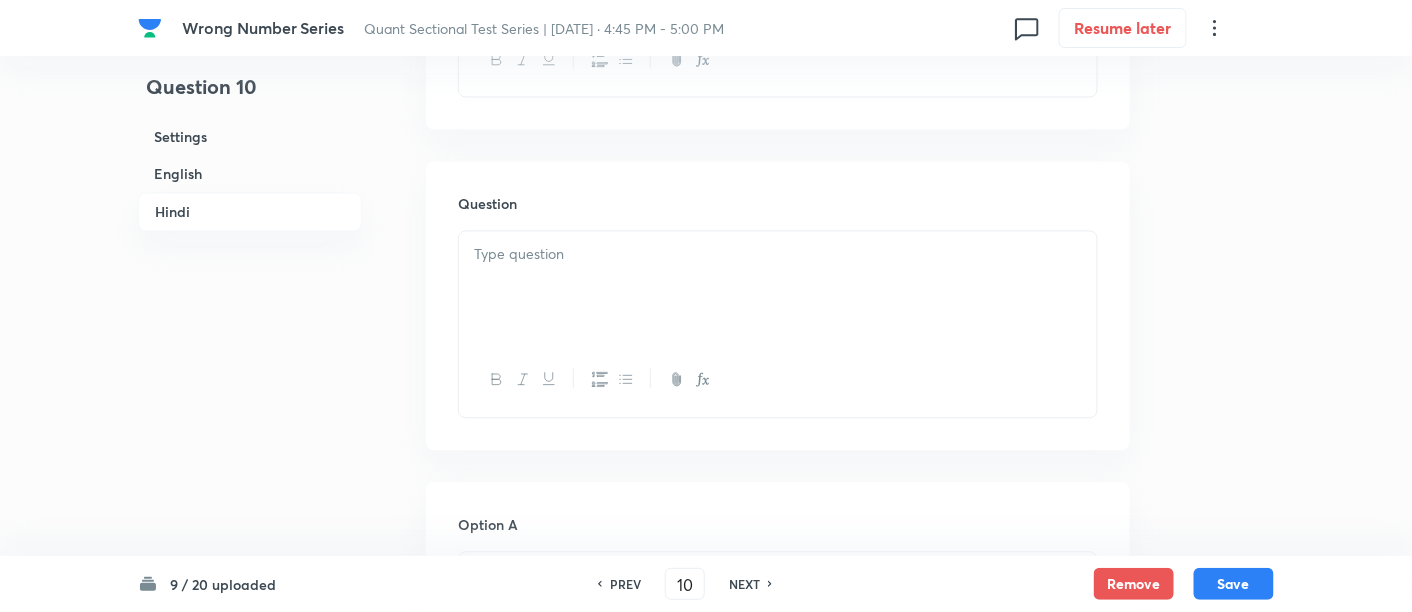 scroll, scrollTop: 3664, scrollLeft: 0, axis: vertical 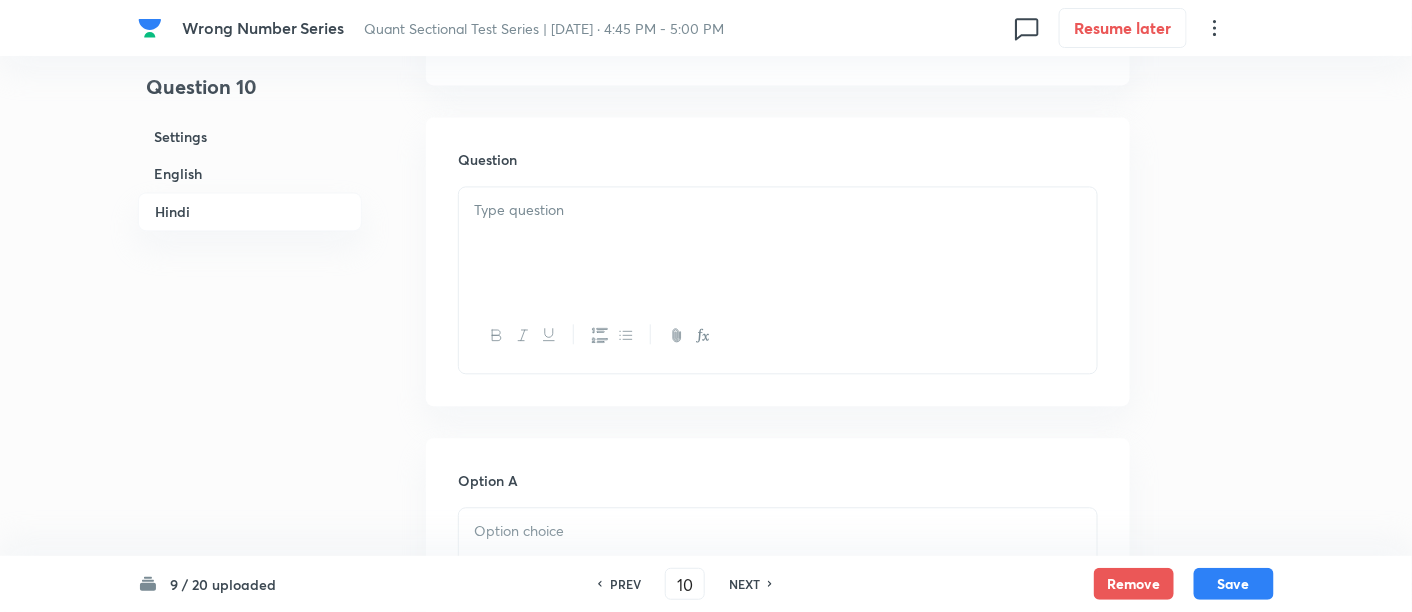 click at bounding box center [778, 243] 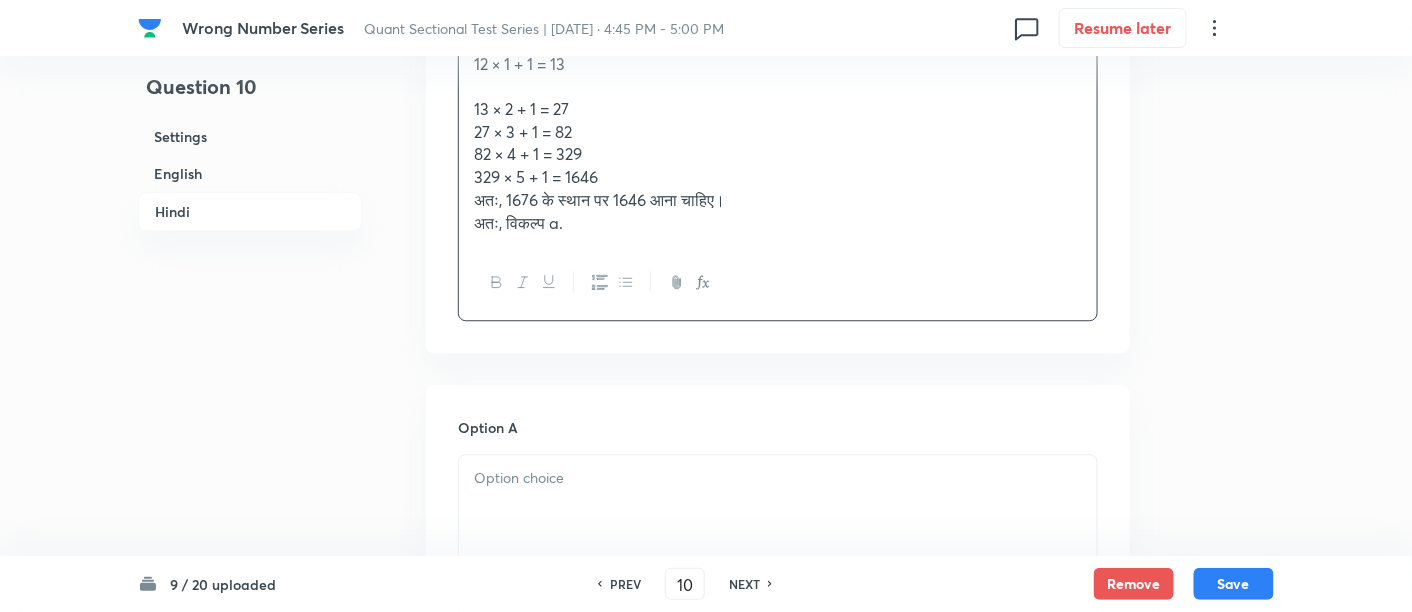 scroll, scrollTop: 3808, scrollLeft: 0, axis: vertical 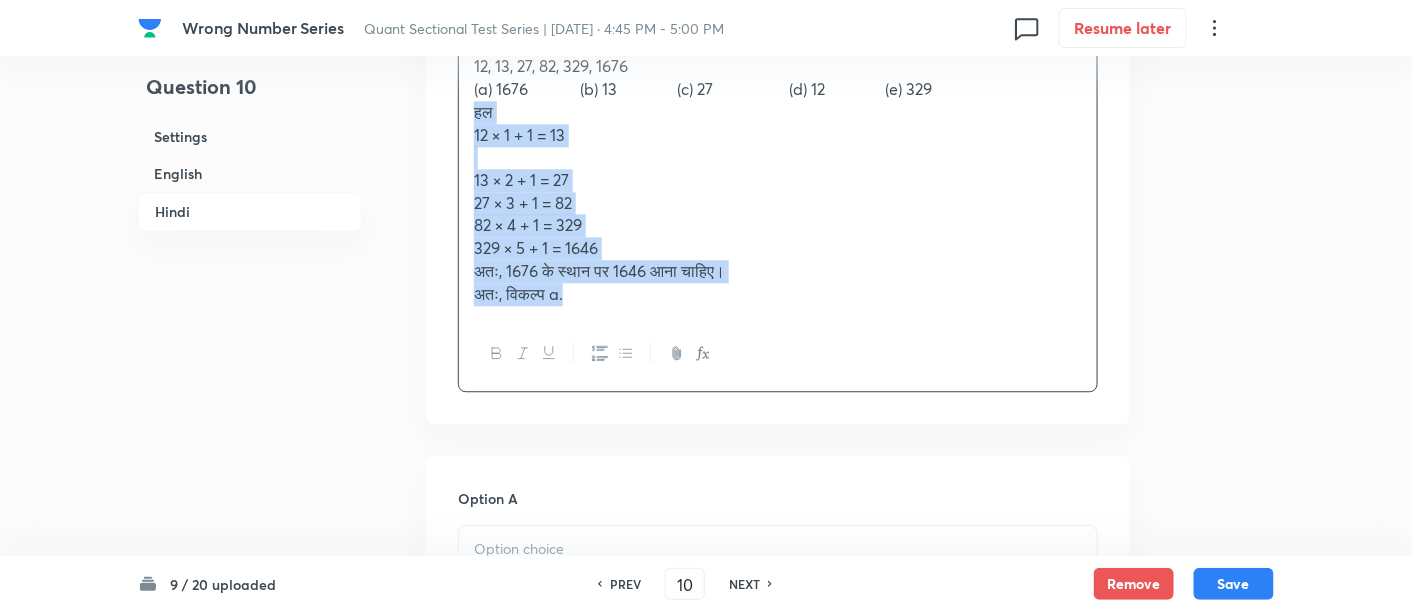 drag, startPoint x: 469, startPoint y: 112, endPoint x: 650, endPoint y: 354, distance: 302.20026 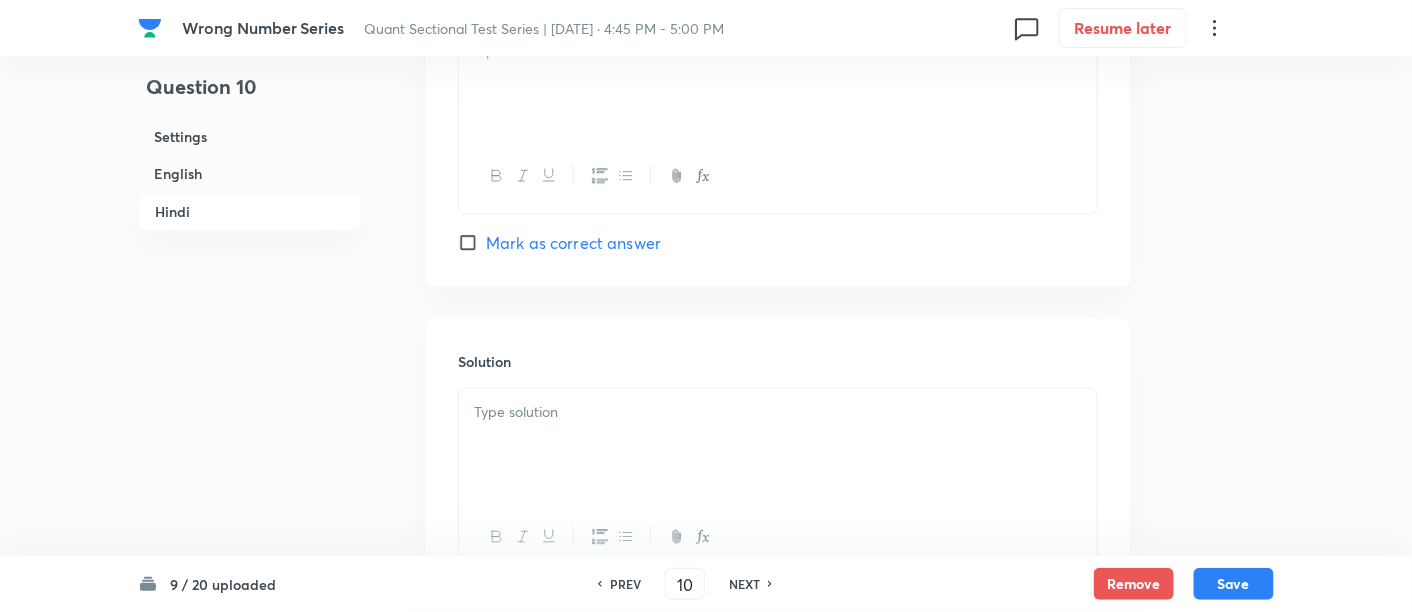 scroll, scrollTop: 5524, scrollLeft: 0, axis: vertical 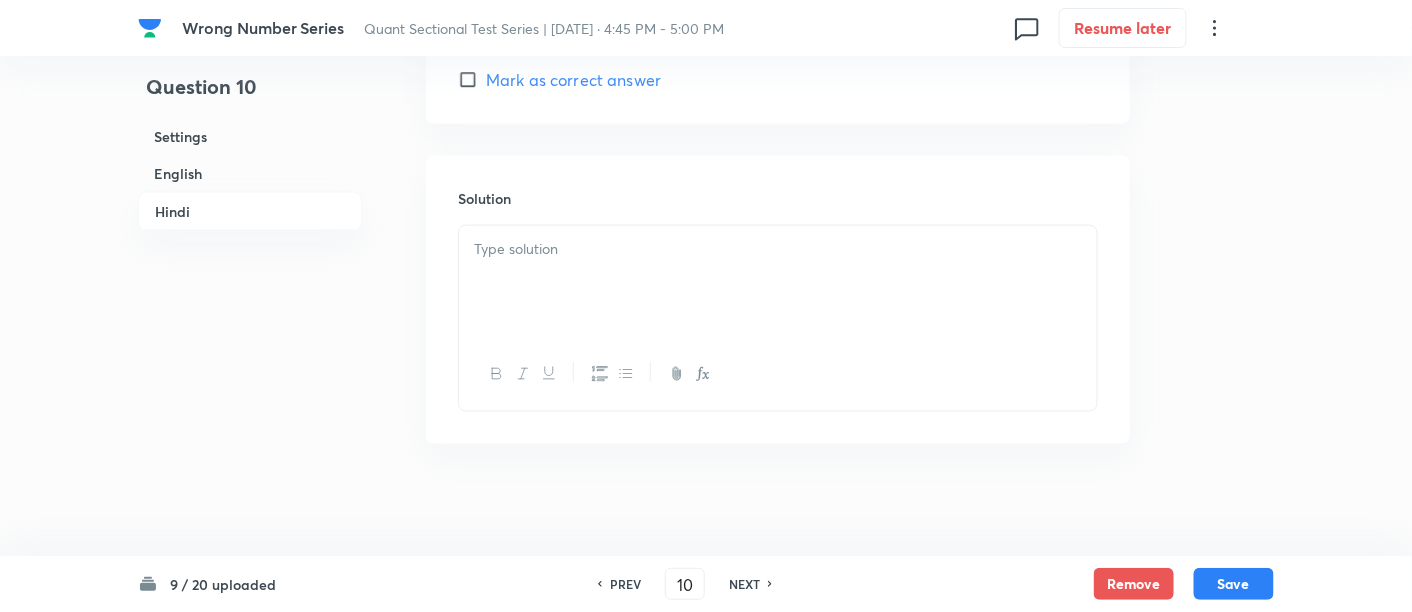 drag, startPoint x: 516, startPoint y: 213, endPoint x: 513, endPoint y: 241, distance: 28.160255 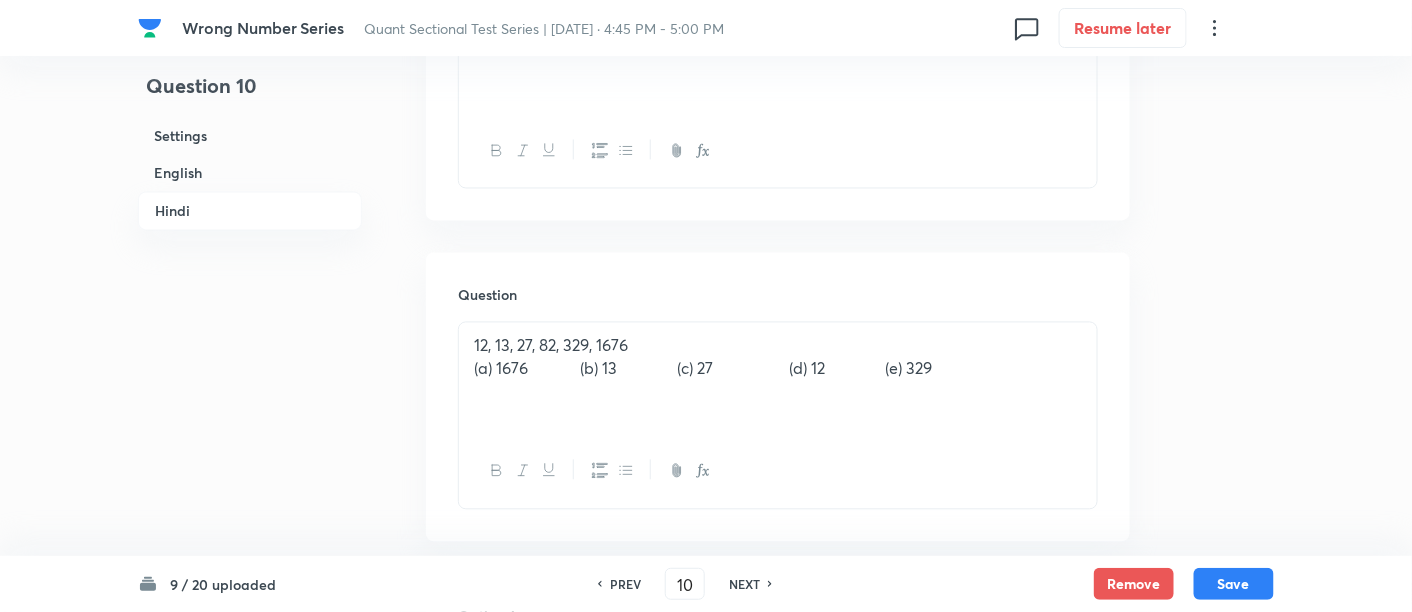 scroll, scrollTop: 3528, scrollLeft: 0, axis: vertical 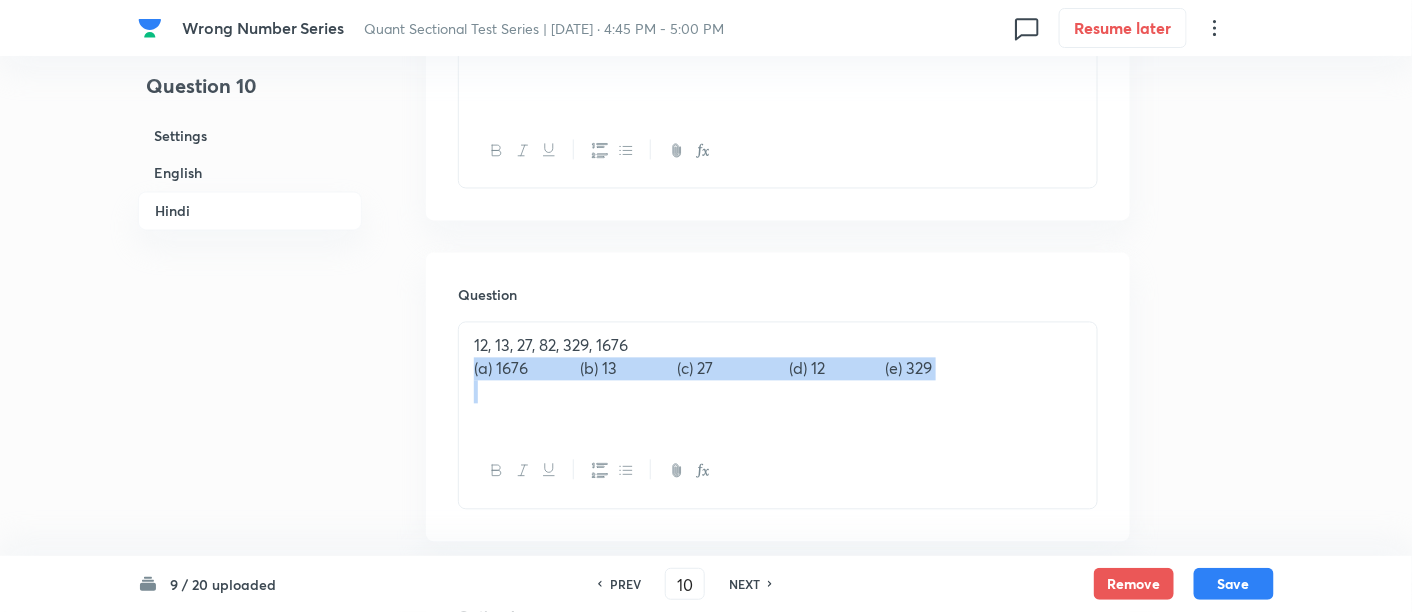 drag, startPoint x: 464, startPoint y: 355, endPoint x: 1114, endPoint y: 422, distance: 653.444 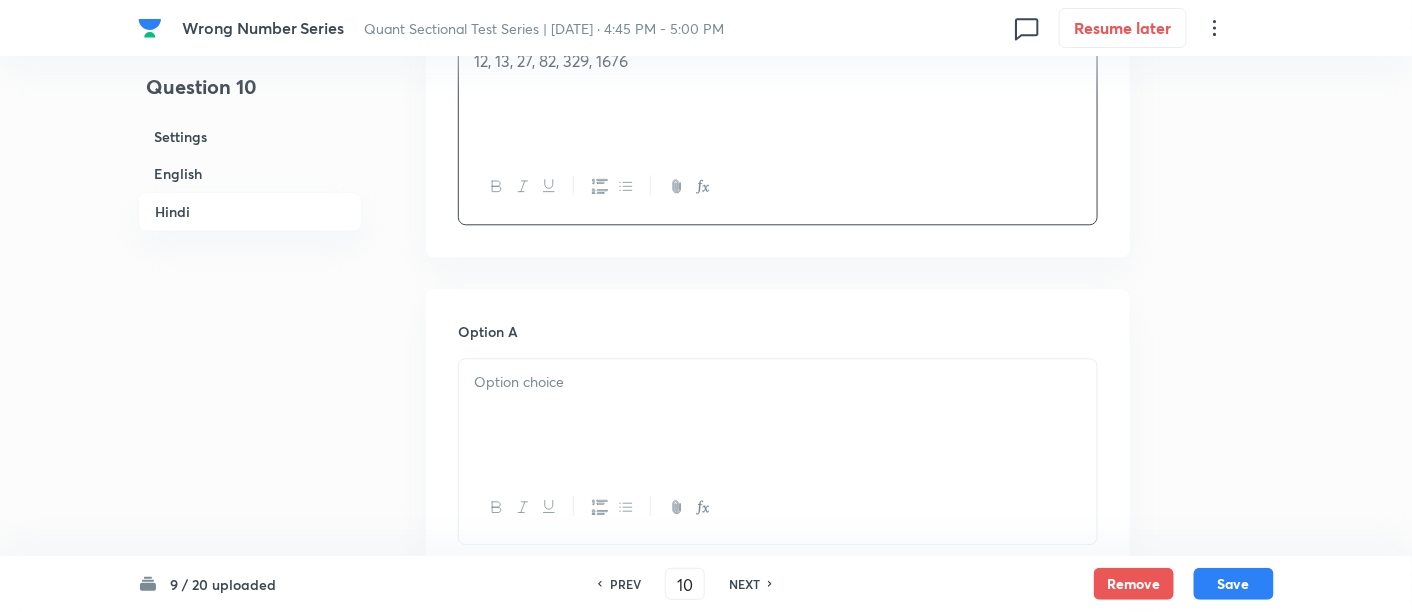 scroll, scrollTop: 3815, scrollLeft: 0, axis: vertical 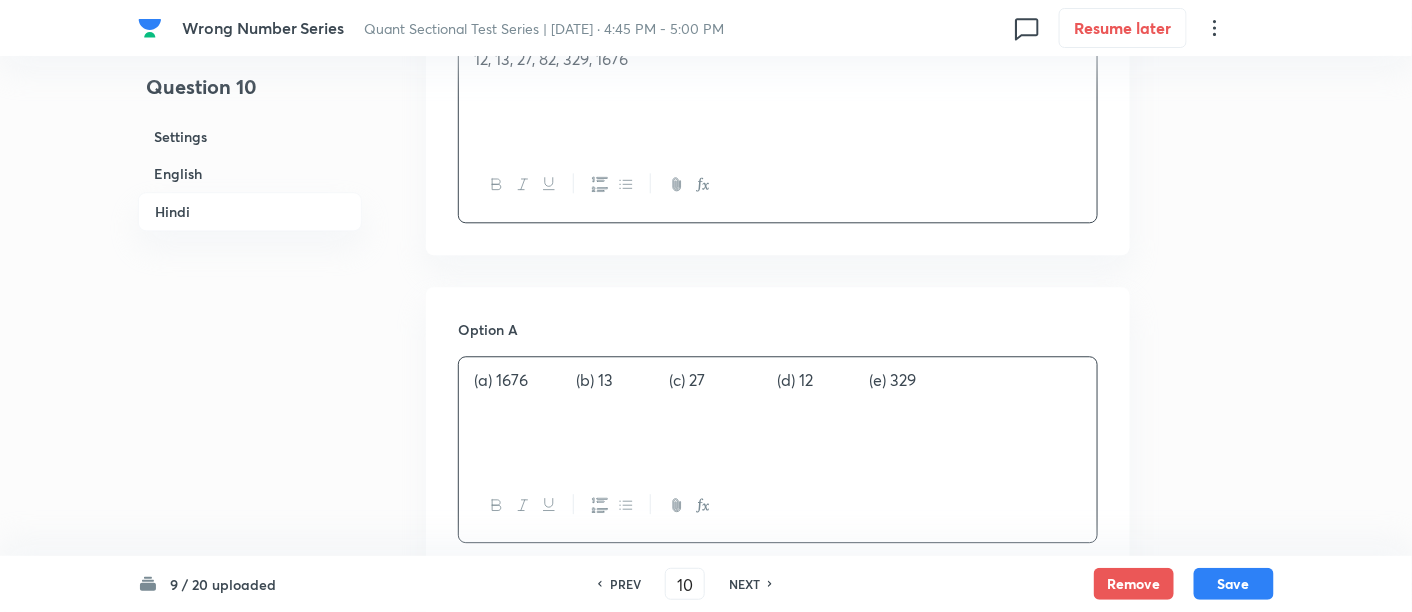 click on "(a) 1676            (b) 13              (c) 27                  (d) 12              (e) 329" at bounding box center (778, 413) 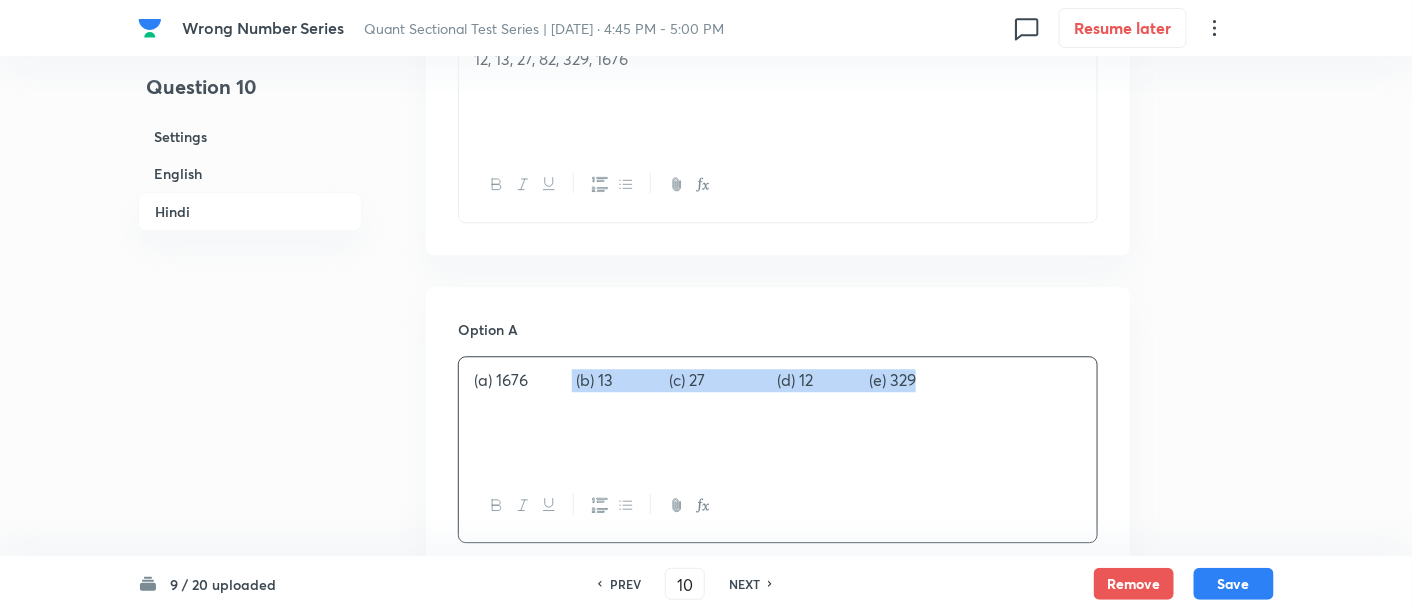 drag, startPoint x: 576, startPoint y: 378, endPoint x: 1011, endPoint y: 392, distance: 435.22522 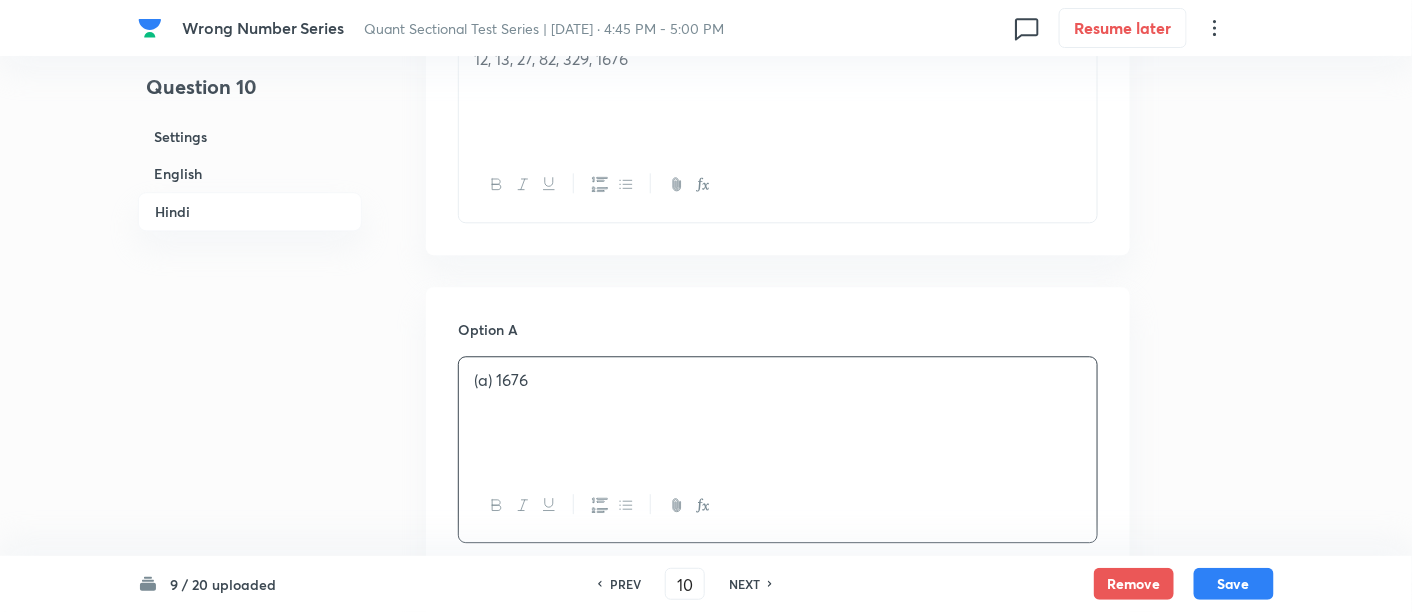 scroll, scrollTop: 4208, scrollLeft: 0, axis: vertical 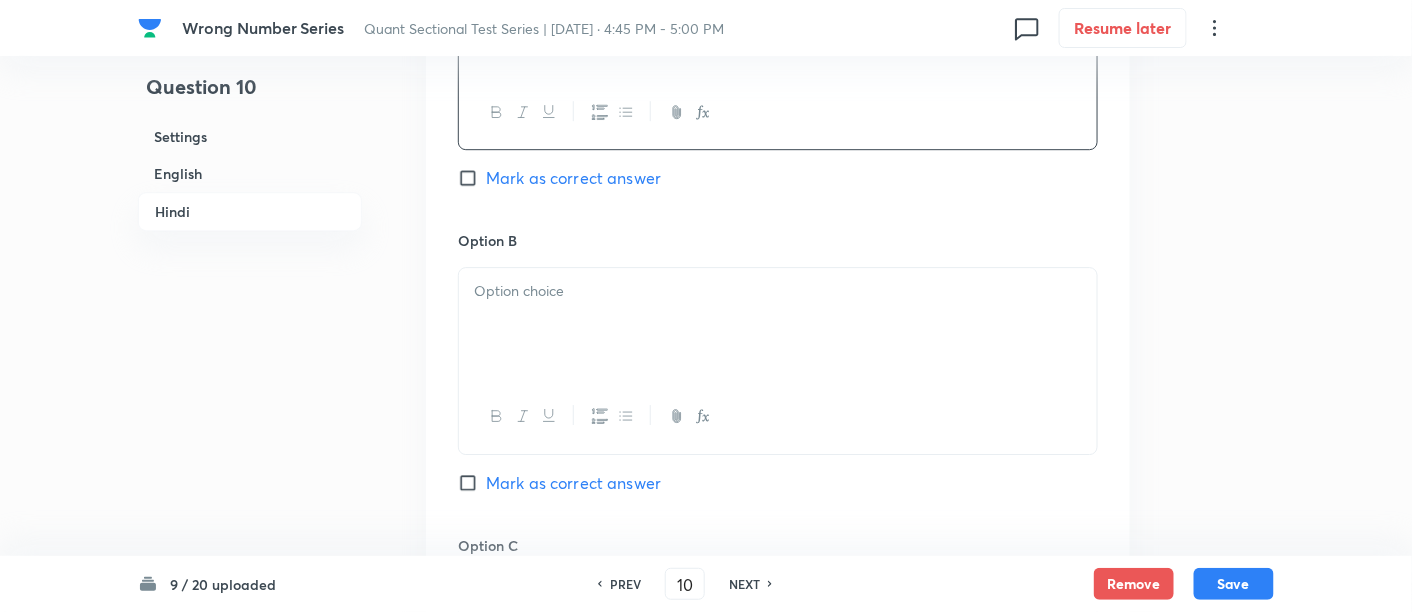 click on "Mark as correct answer" at bounding box center [573, 178] 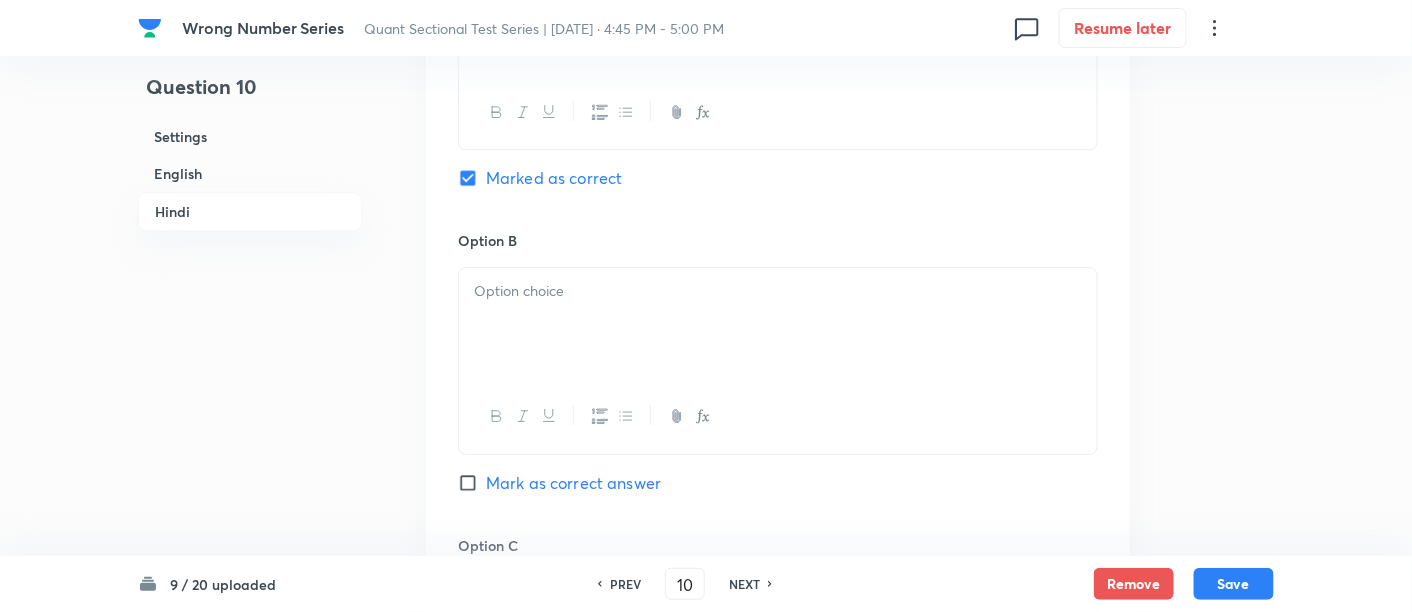 checkbox on "true" 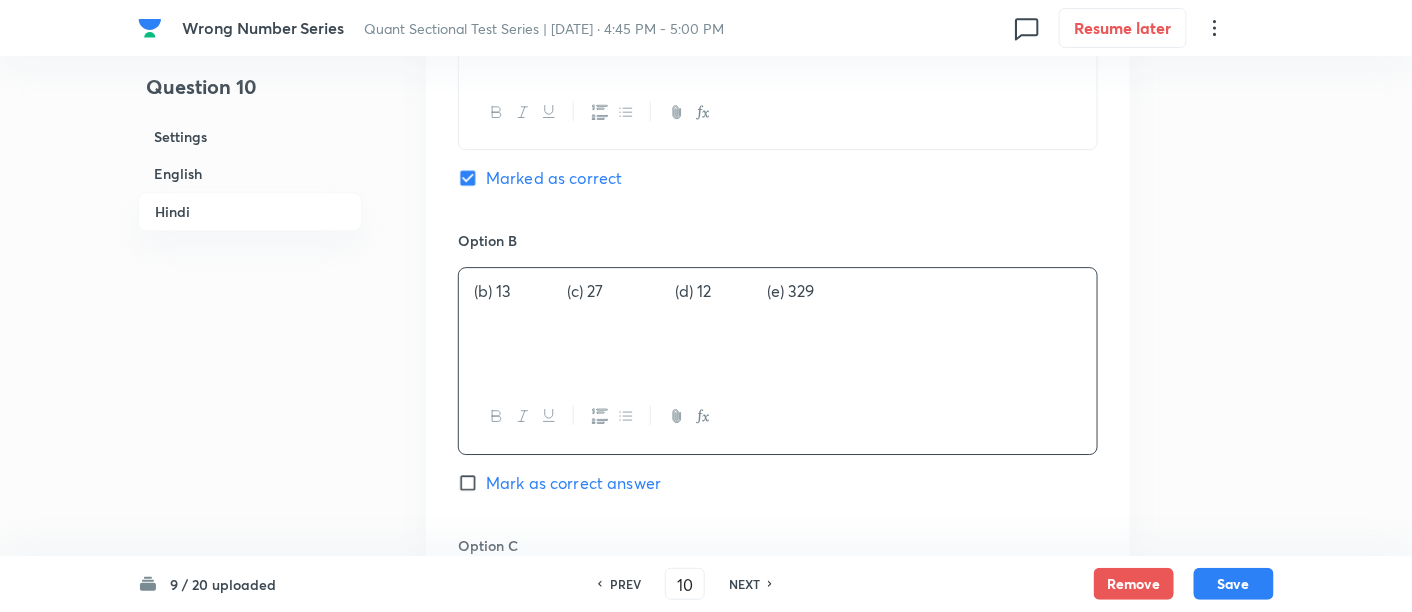 drag, startPoint x: 561, startPoint y: 292, endPoint x: 974, endPoint y: 343, distance: 416.137 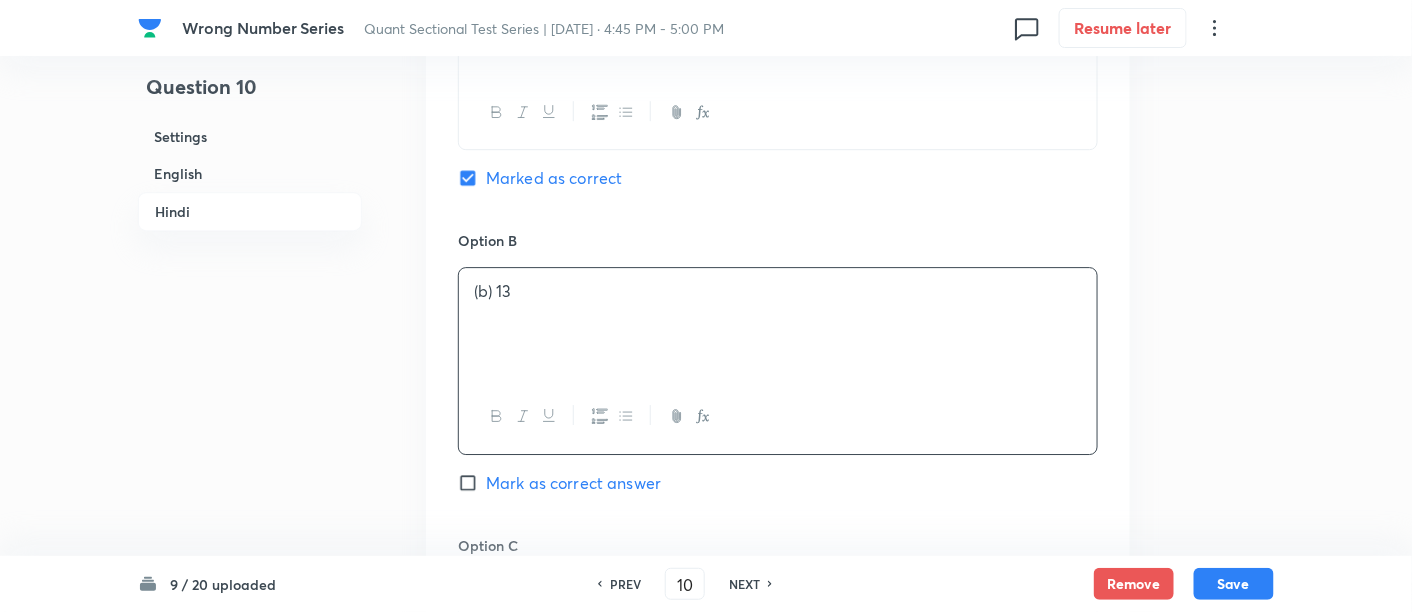 scroll, scrollTop: 4522, scrollLeft: 0, axis: vertical 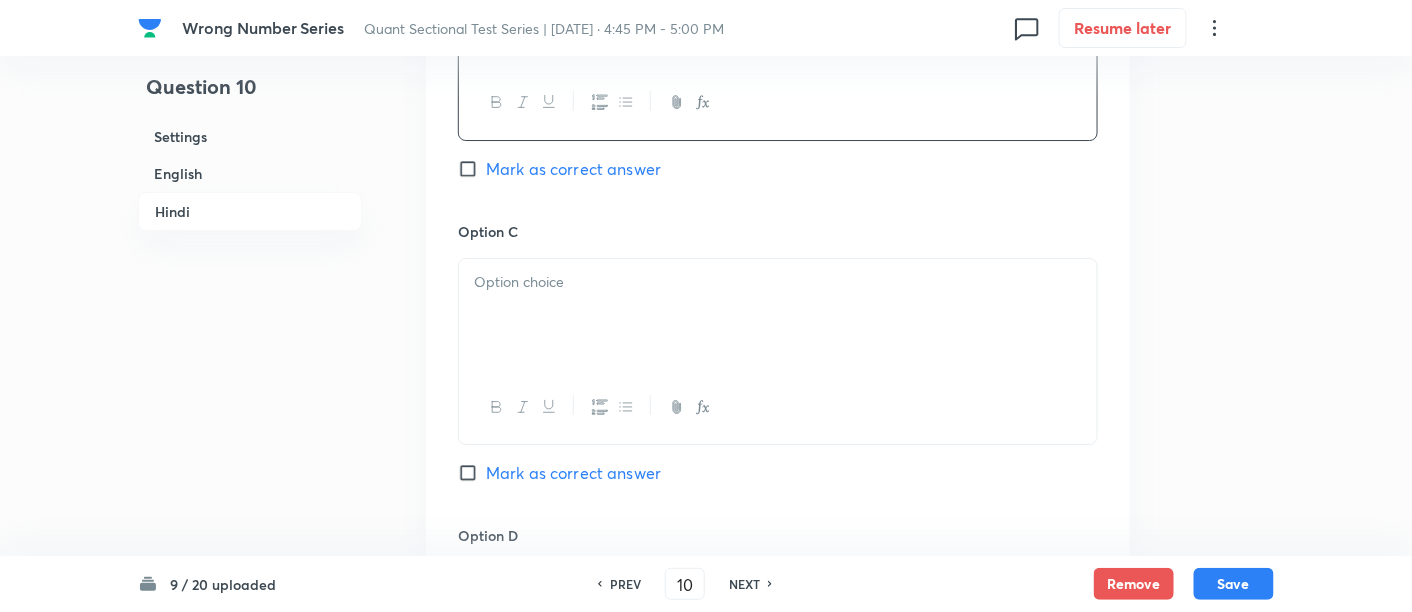 click at bounding box center (778, 282) 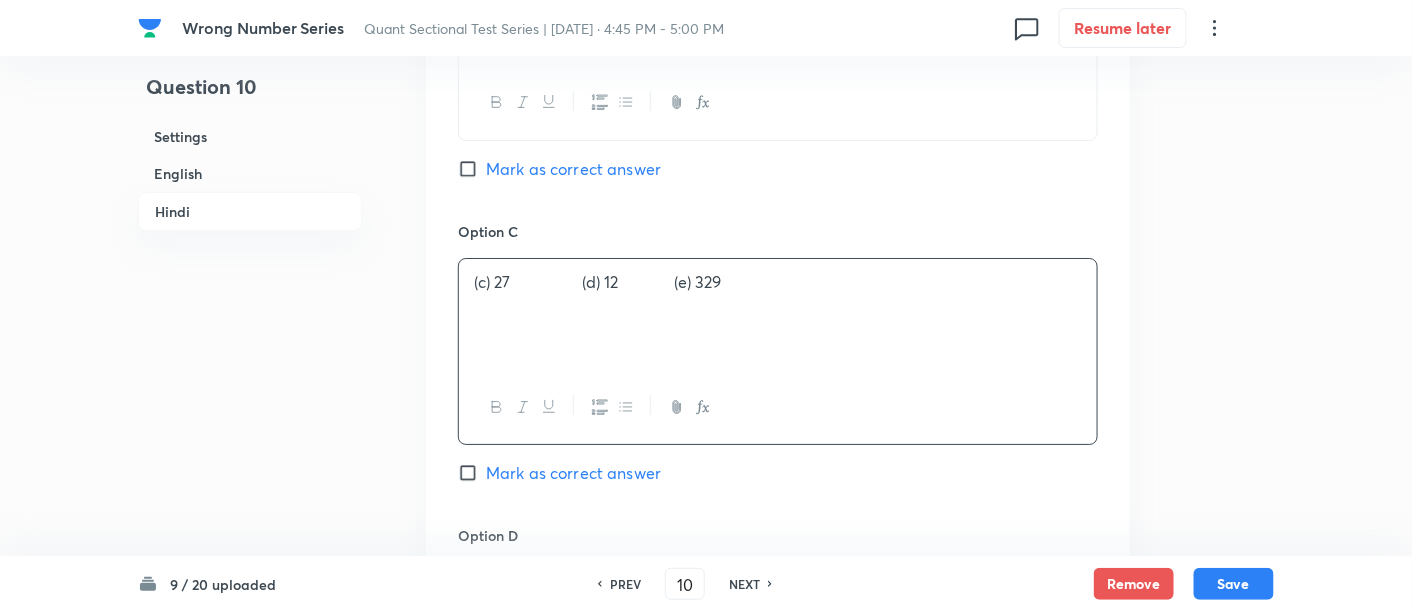 drag, startPoint x: 582, startPoint y: 279, endPoint x: 940, endPoint y: 344, distance: 363.853 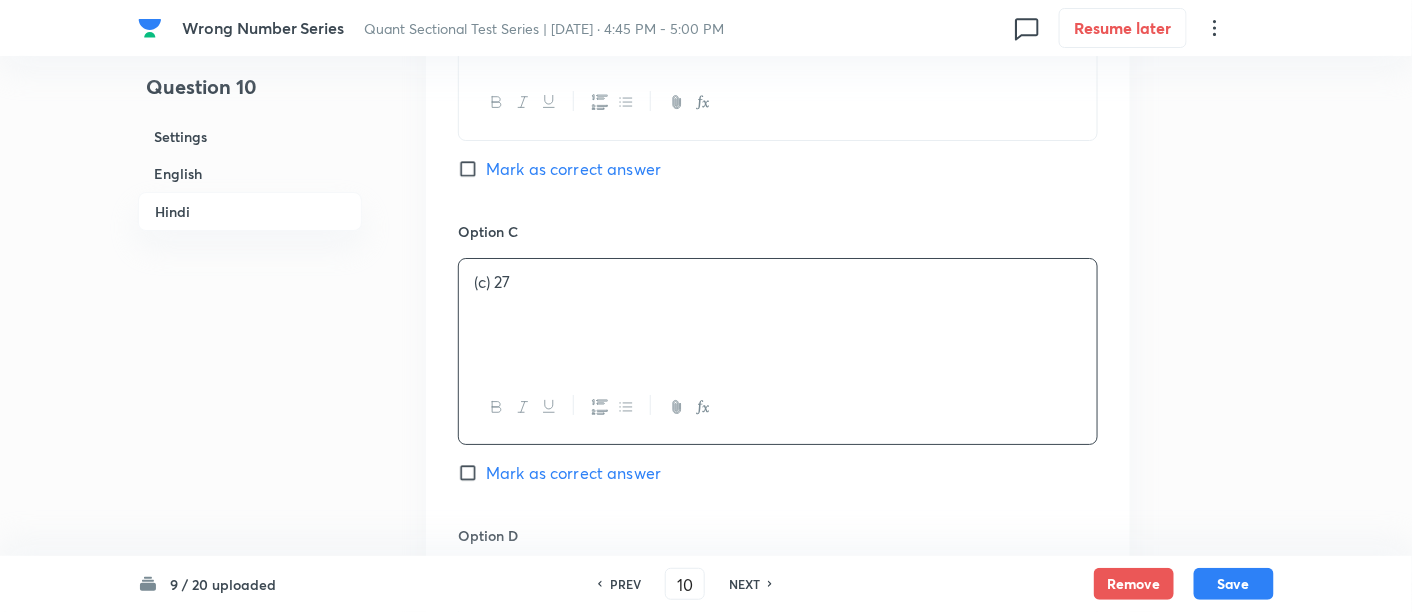 scroll, scrollTop: 4877, scrollLeft: 0, axis: vertical 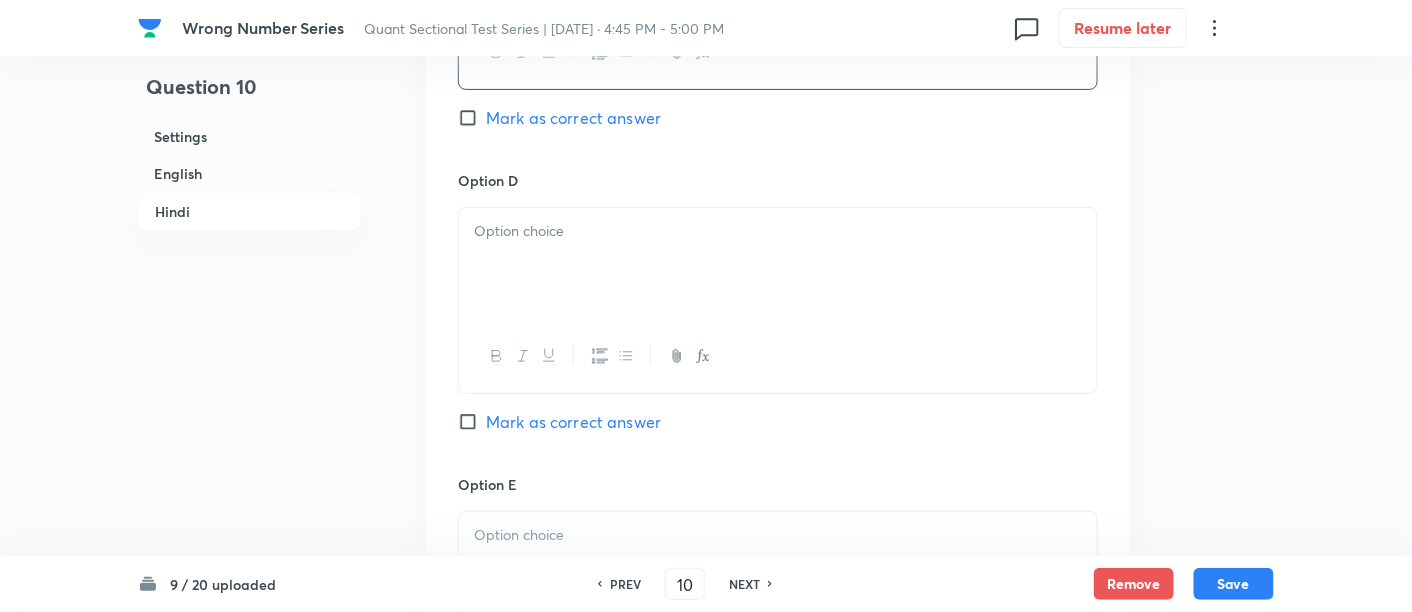 click at bounding box center (778, 264) 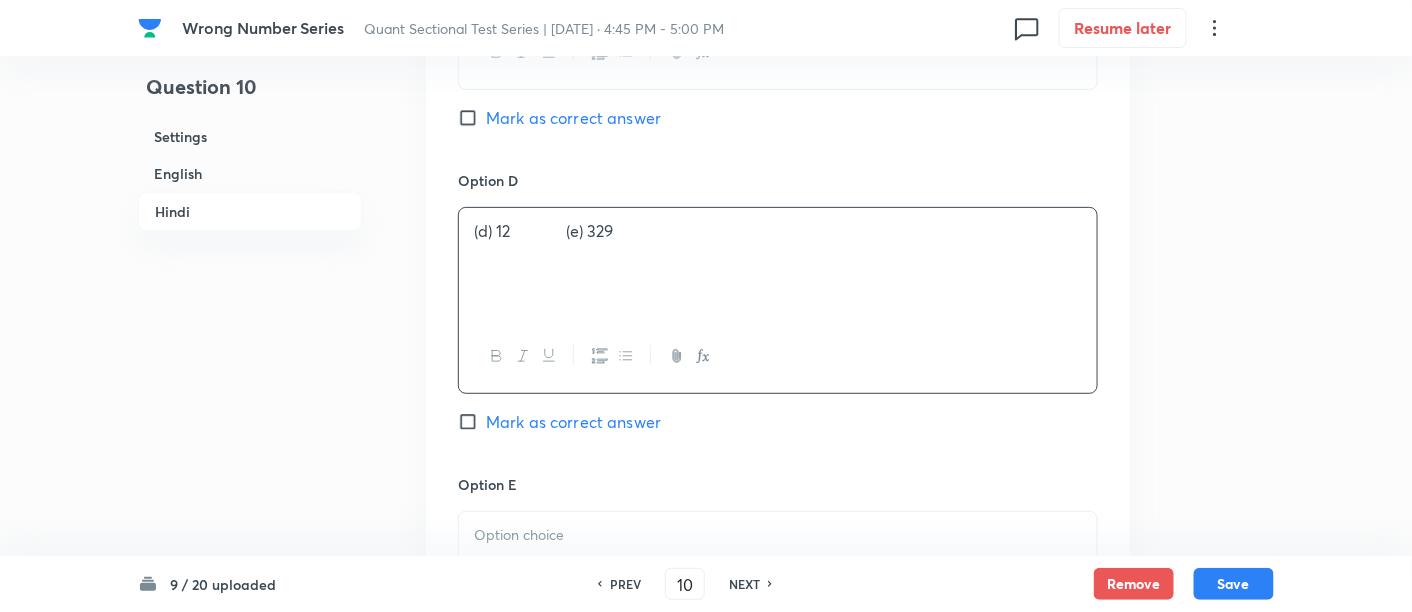 drag, startPoint x: 575, startPoint y: 216, endPoint x: 808, endPoint y: 270, distance: 239.17567 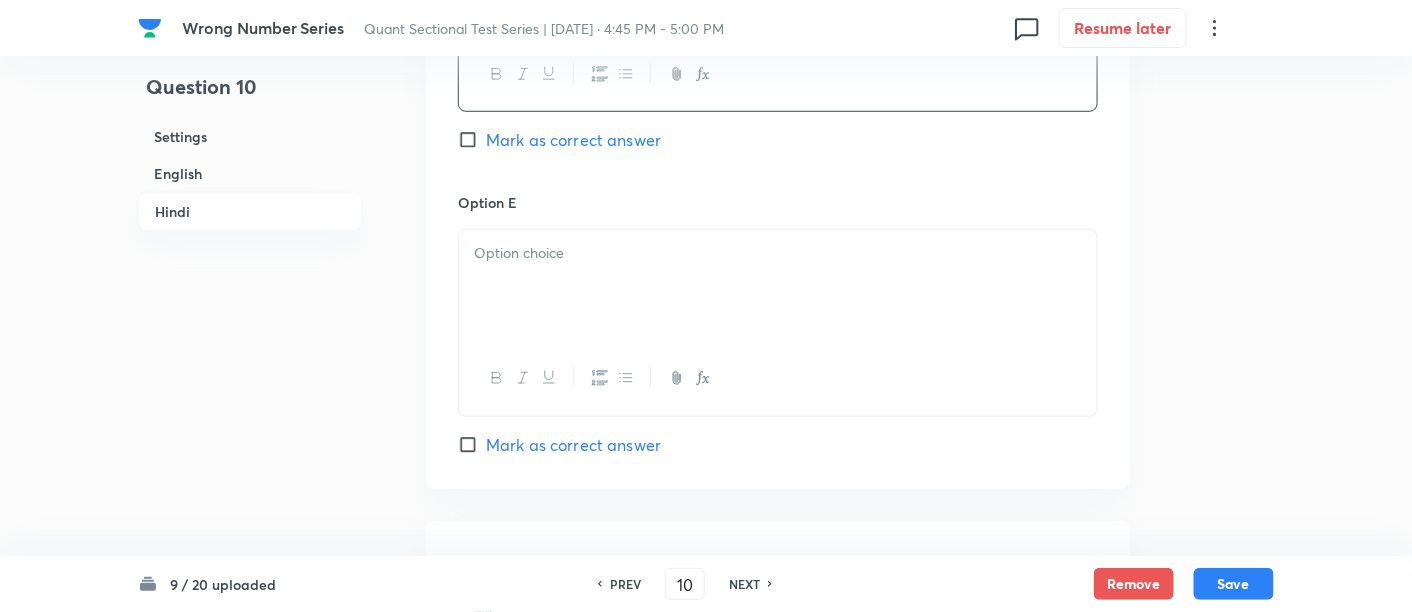 click at bounding box center [778, 286] 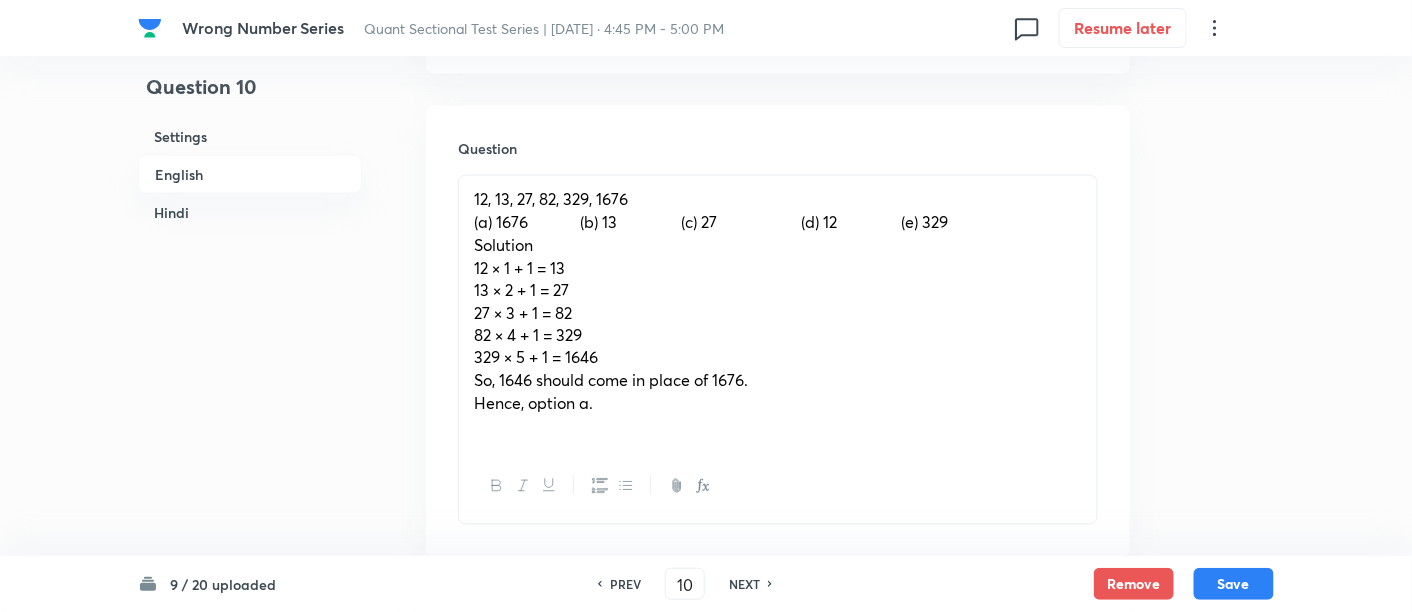scroll, scrollTop: 865, scrollLeft: 0, axis: vertical 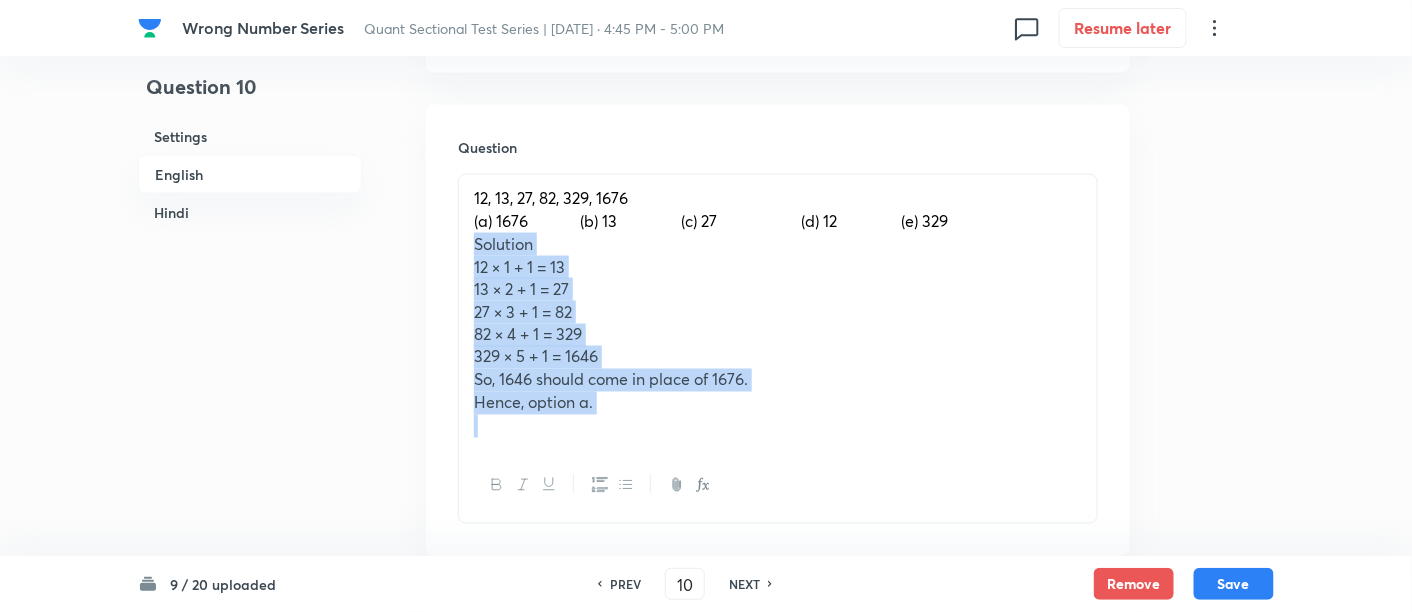 drag, startPoint x: 467, startPoint y: 247, endPoint x: 718, endPoint y: 473, distance: 337.75287 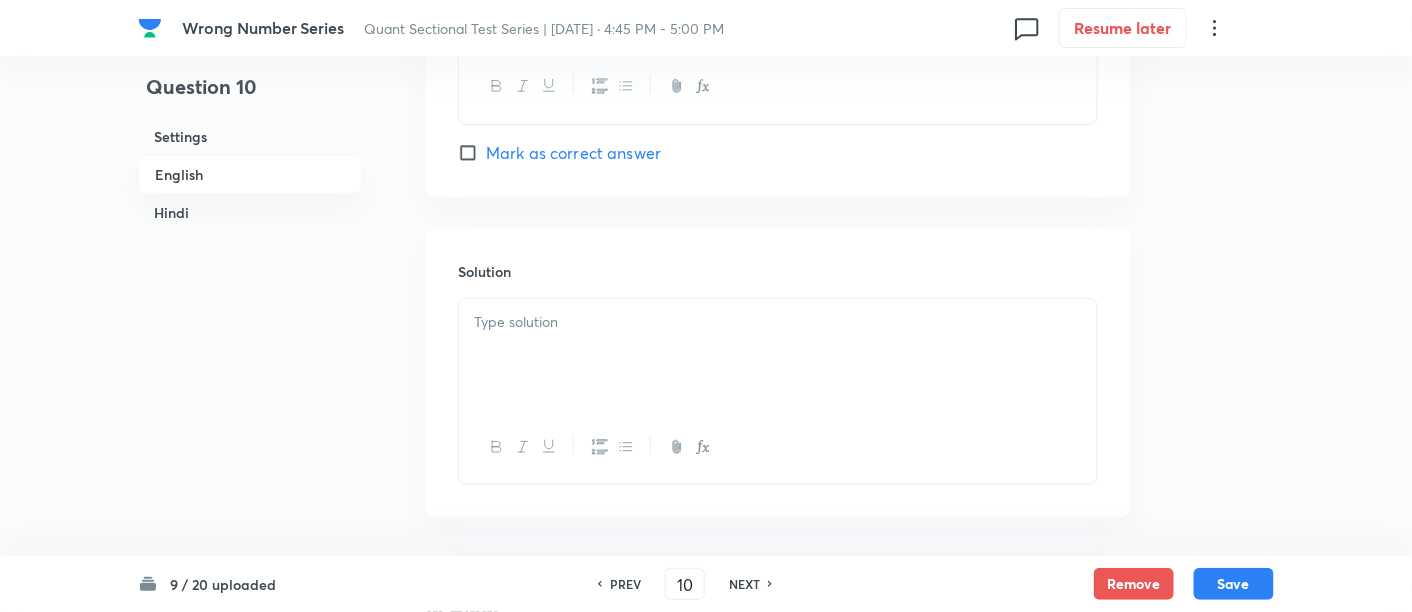 scroll, scrollTop: 2858, scrollLeft: 0, axis: vertical 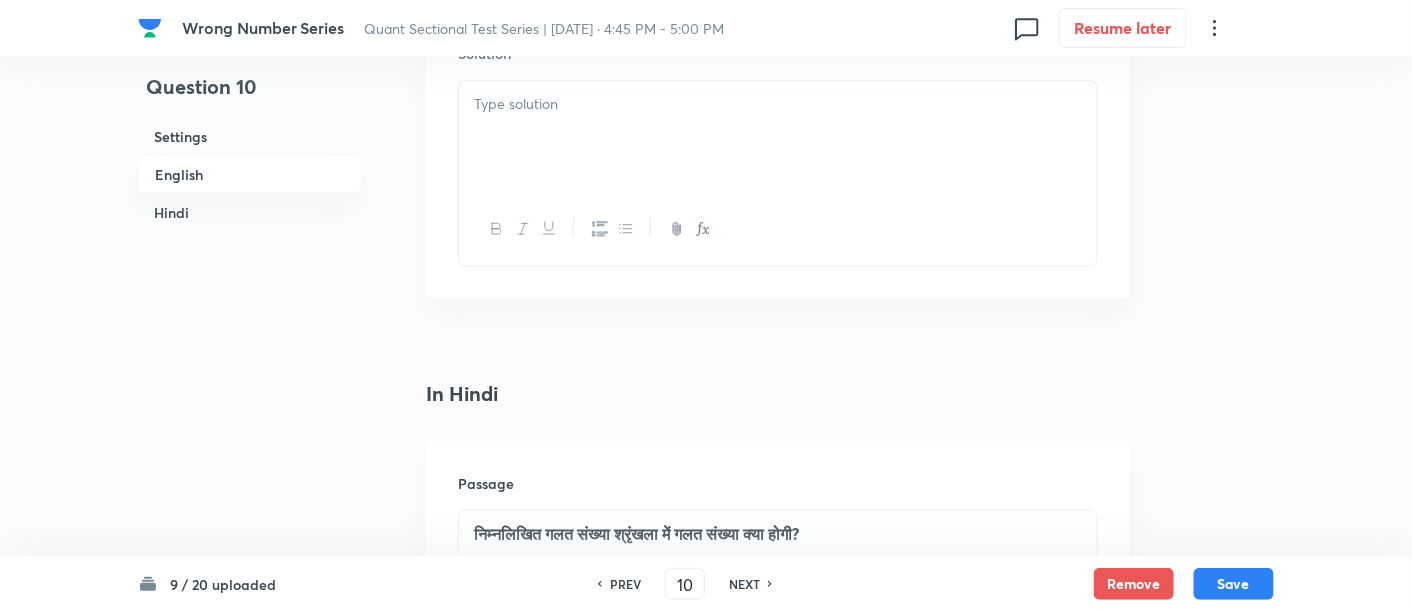 click at bounding box center (778, 137) 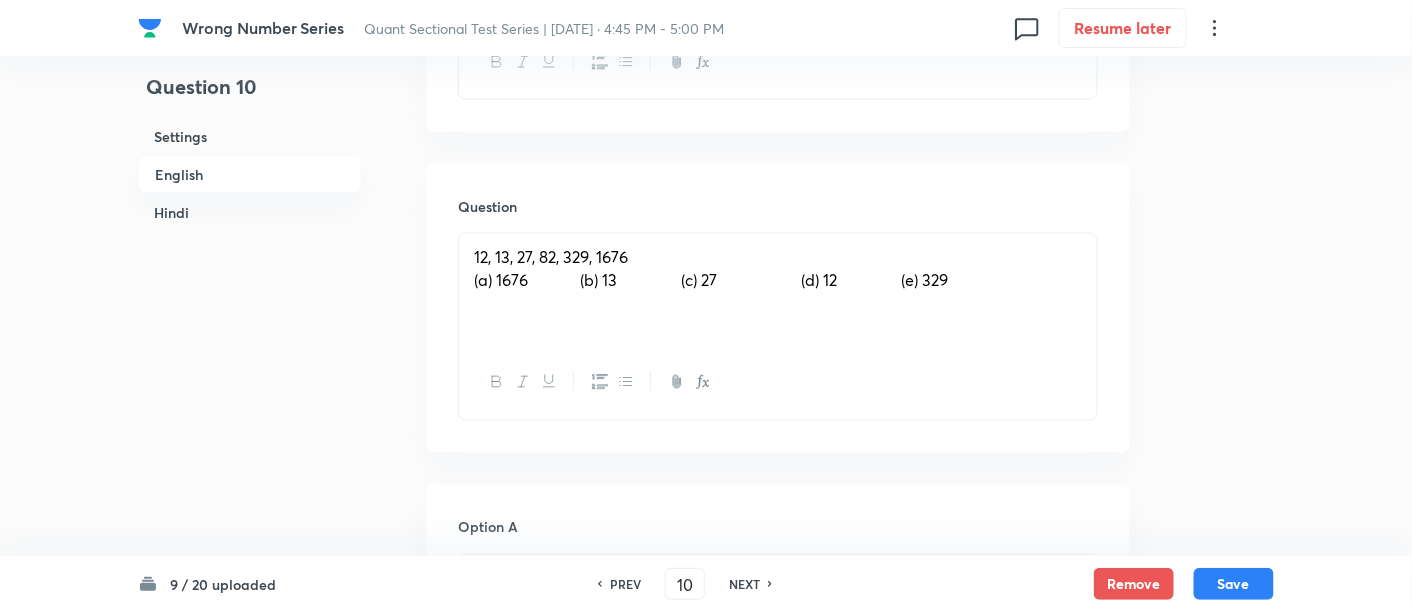 scroll, scrollTop: 891, scrollLeft: 0, axis: vertical 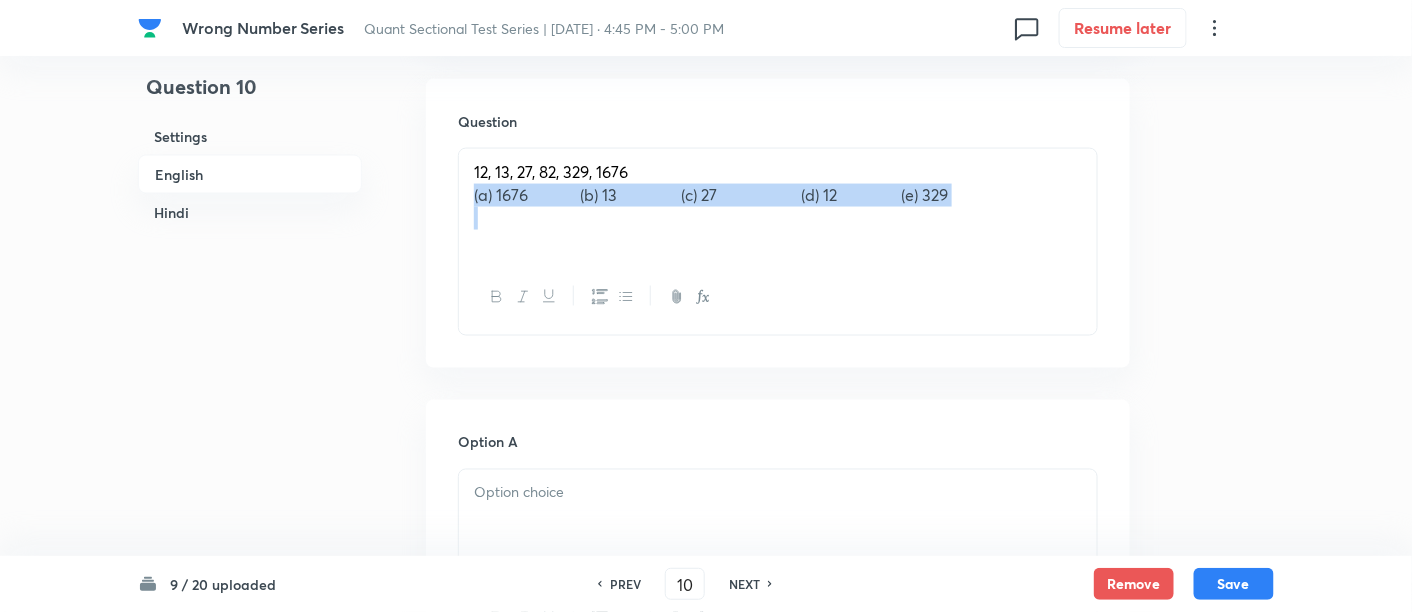 drag, startPoint x: 461, startPoint y: 201, endPoint x: 1157, endPoint y: 241, distance: 697.1485 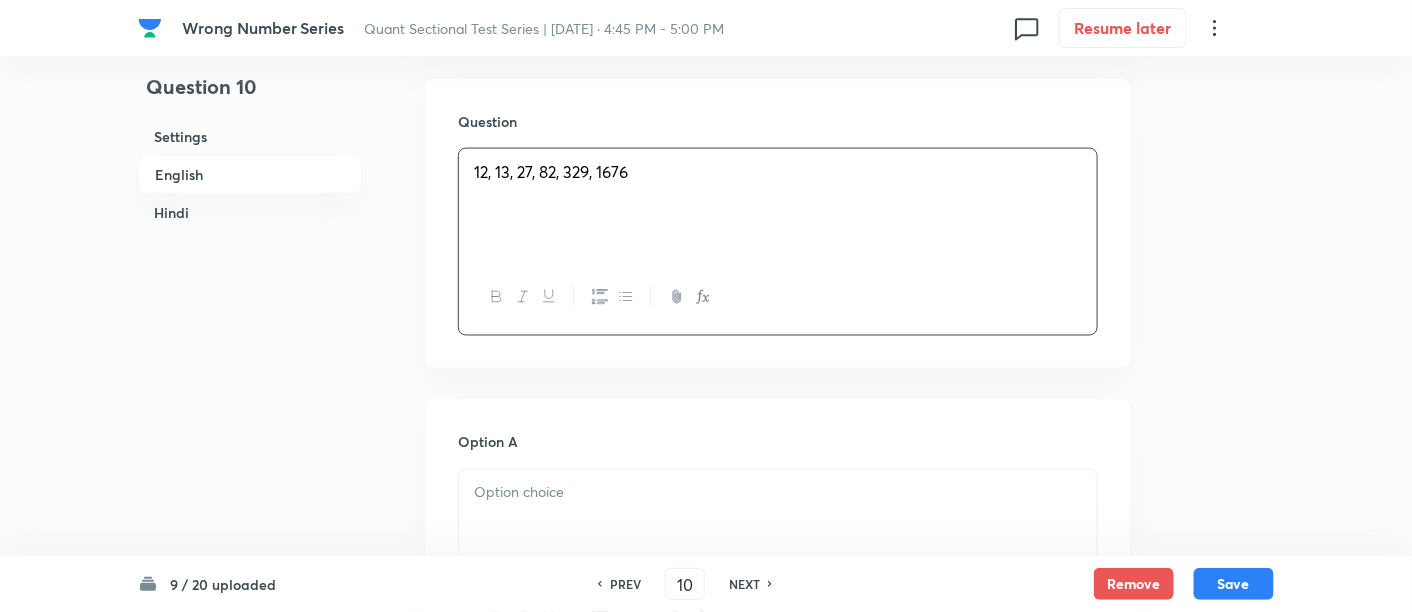 scroll, scrollTop: 1133, scrollLeft: 0, axis: vertical 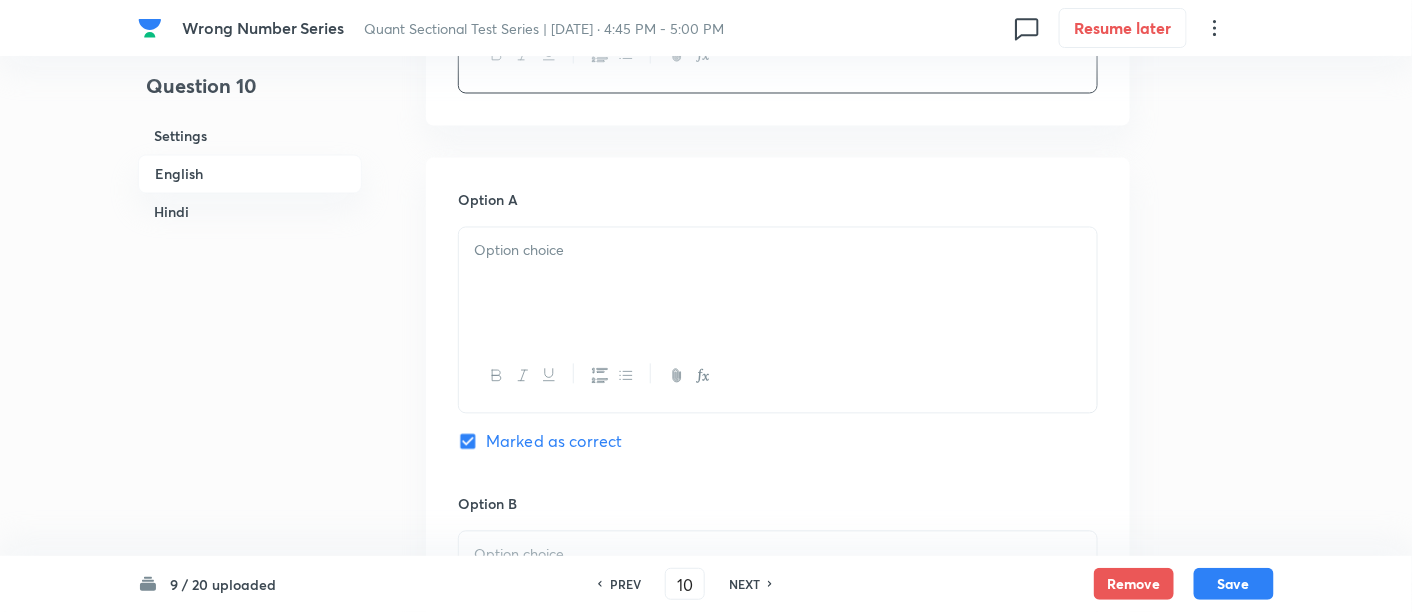 click at bounding box center (778, 251) 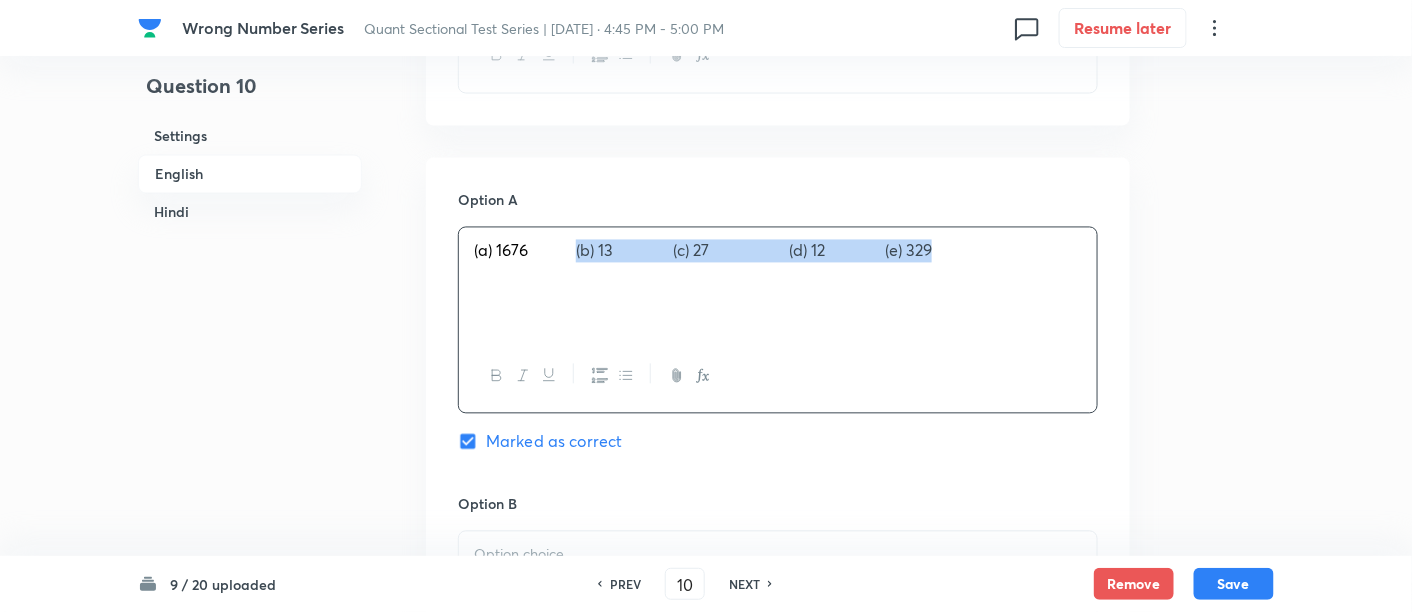 drag, startPoint x: 578, startPoint y: 253, endPoint x: 1086, endPoint y: 319, distance: 512.2695 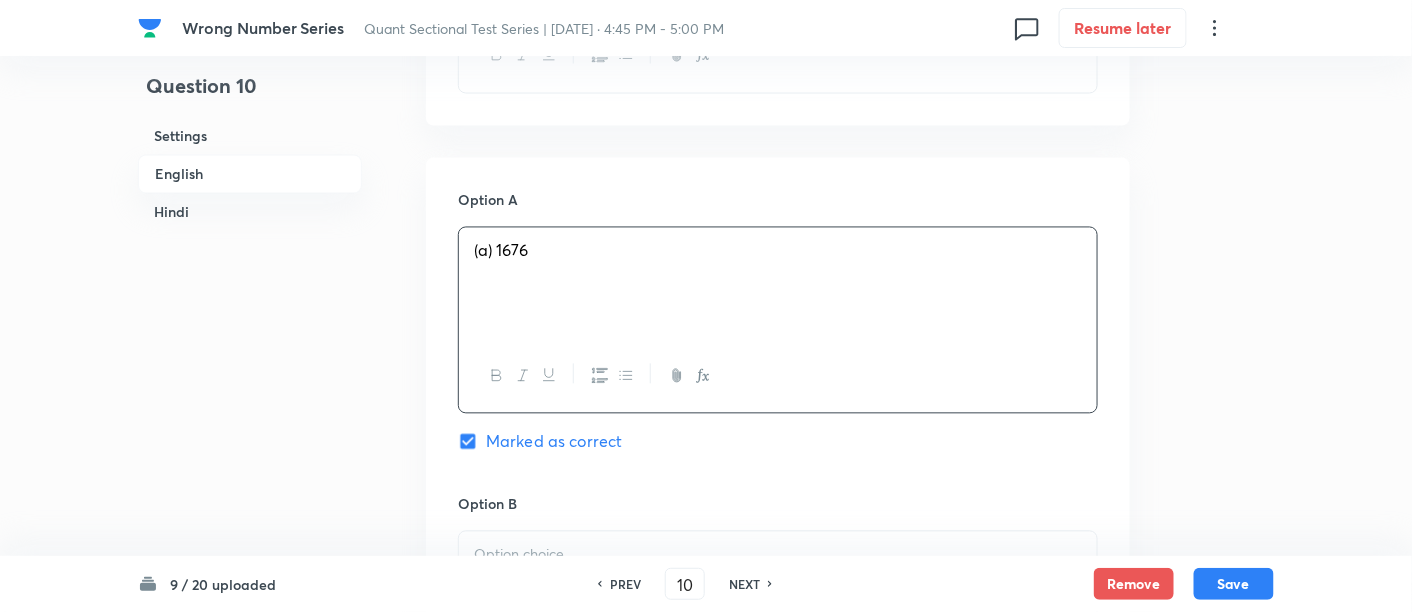 scroll, scrollTop: 1404, scrollLeft: 0, axis: vertical 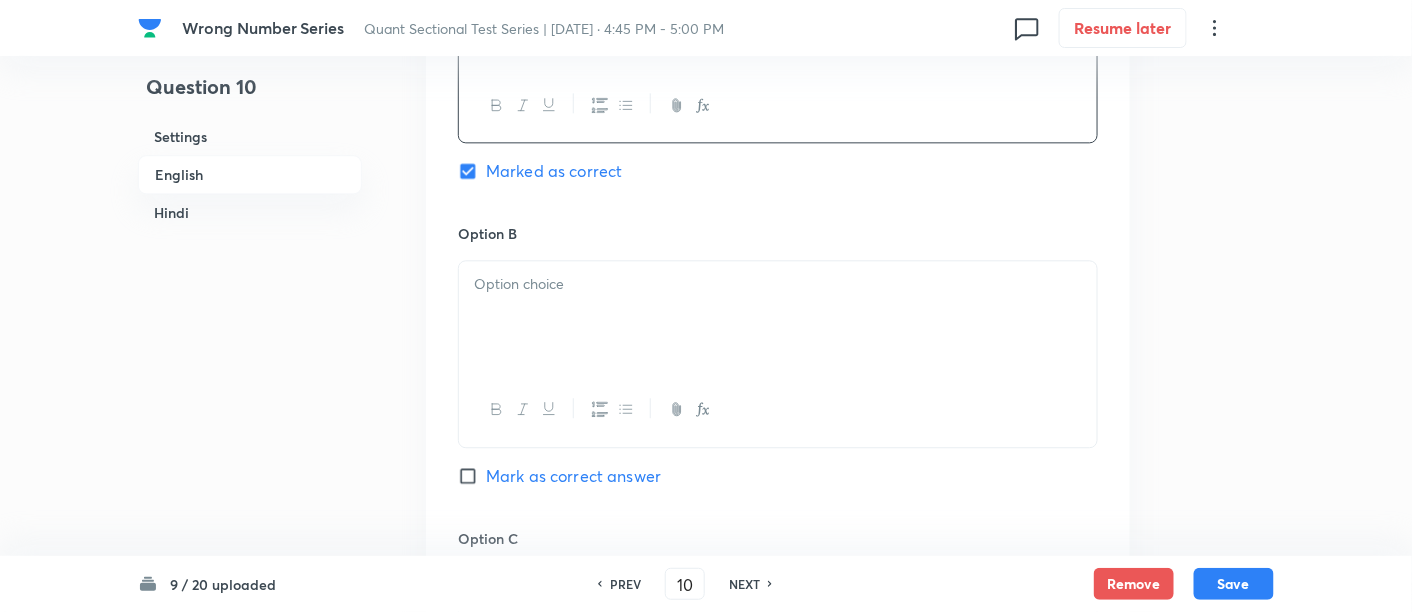 click at bounding box center [778, 317] 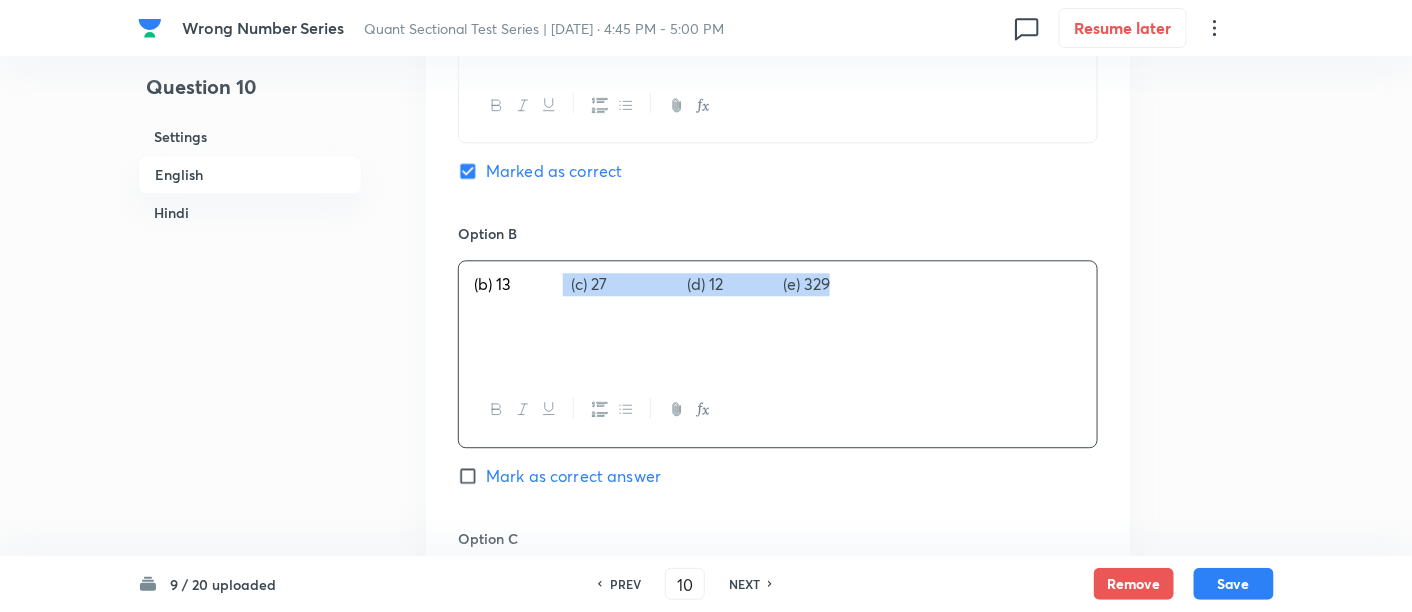 drag, startPoint x: 568, startPoint y: 287, endPoint x: 934, endPoint y: 315, distance: 367.0695 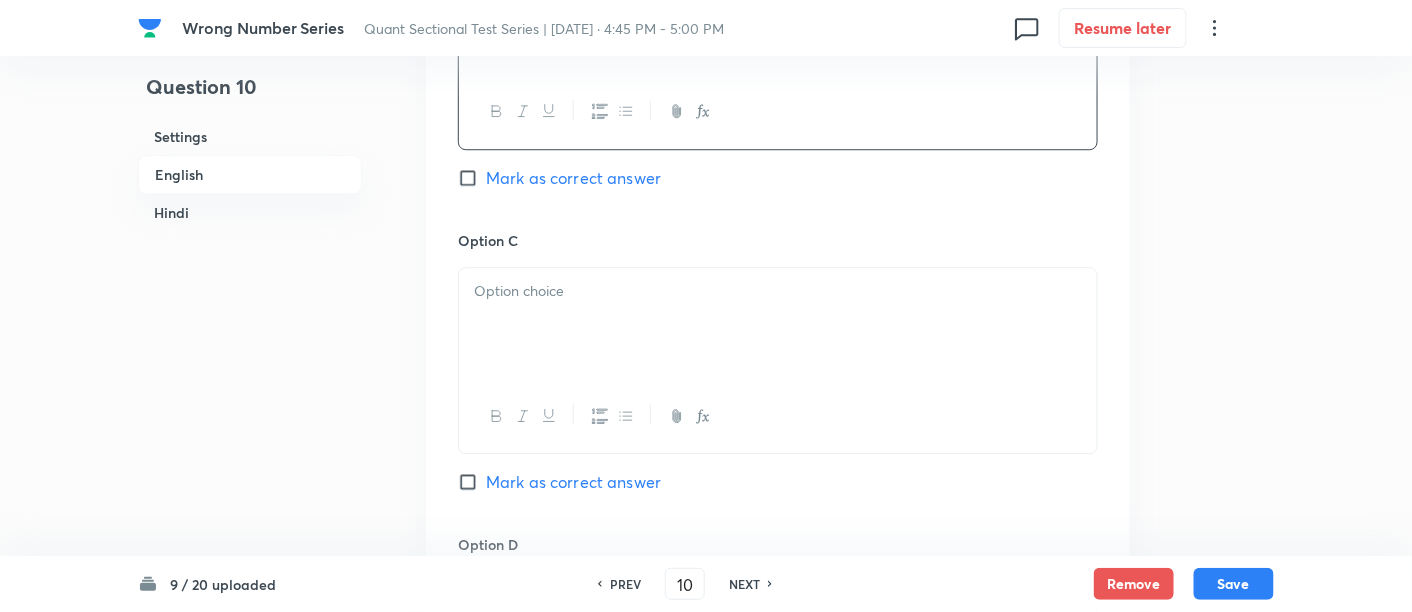 scroll, scrollTop: 1705, scrollLeft: 0, axis: vertical 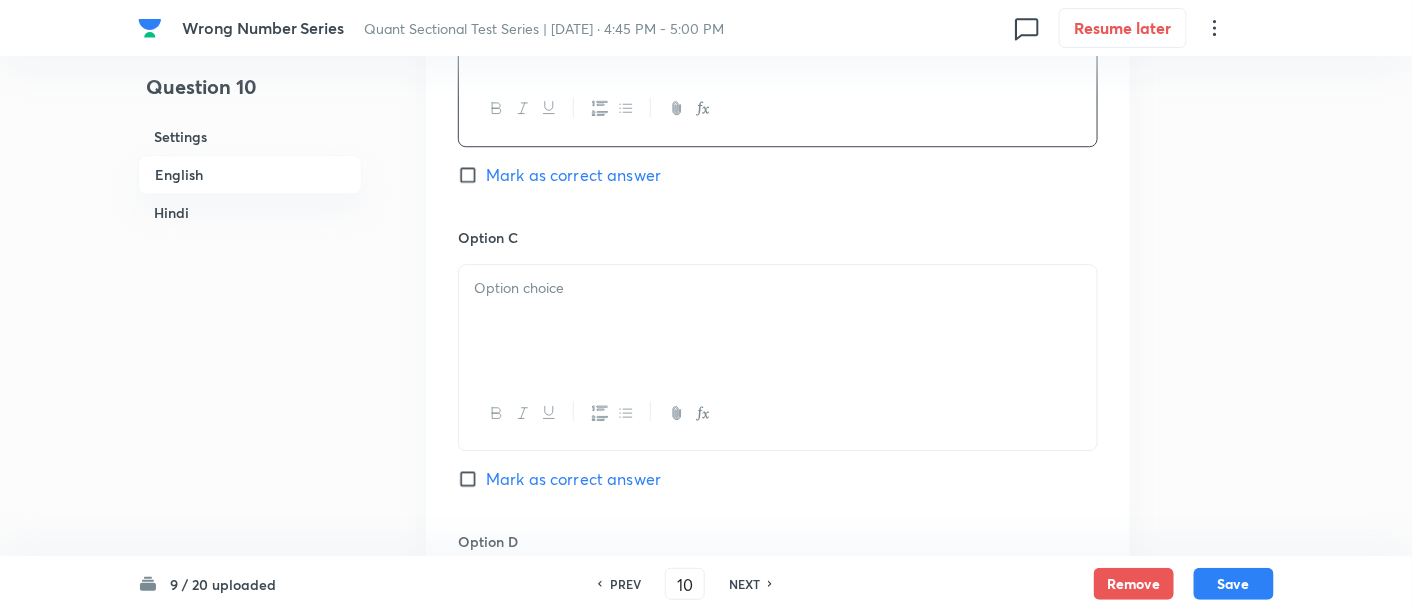 click at bounding box center [778, 321] 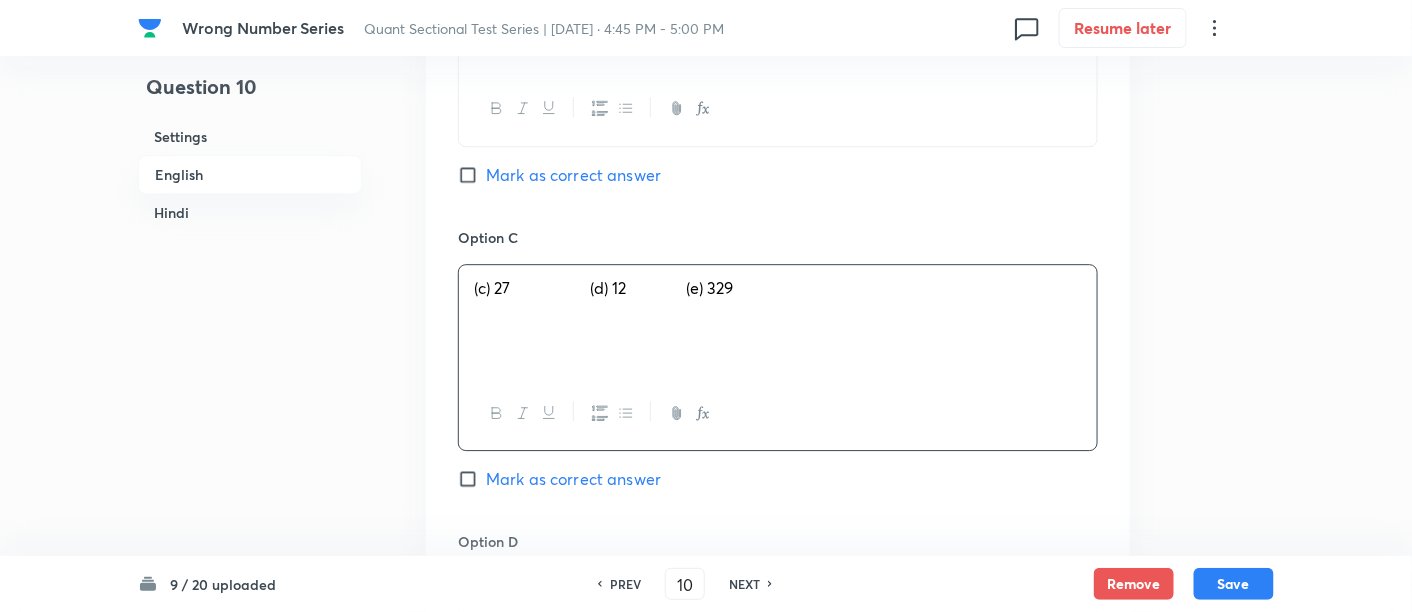 drag, startPoint x: 602, startPoint y: 290, endPoint x: 889, endPoint y: 314, distance: 288.00174 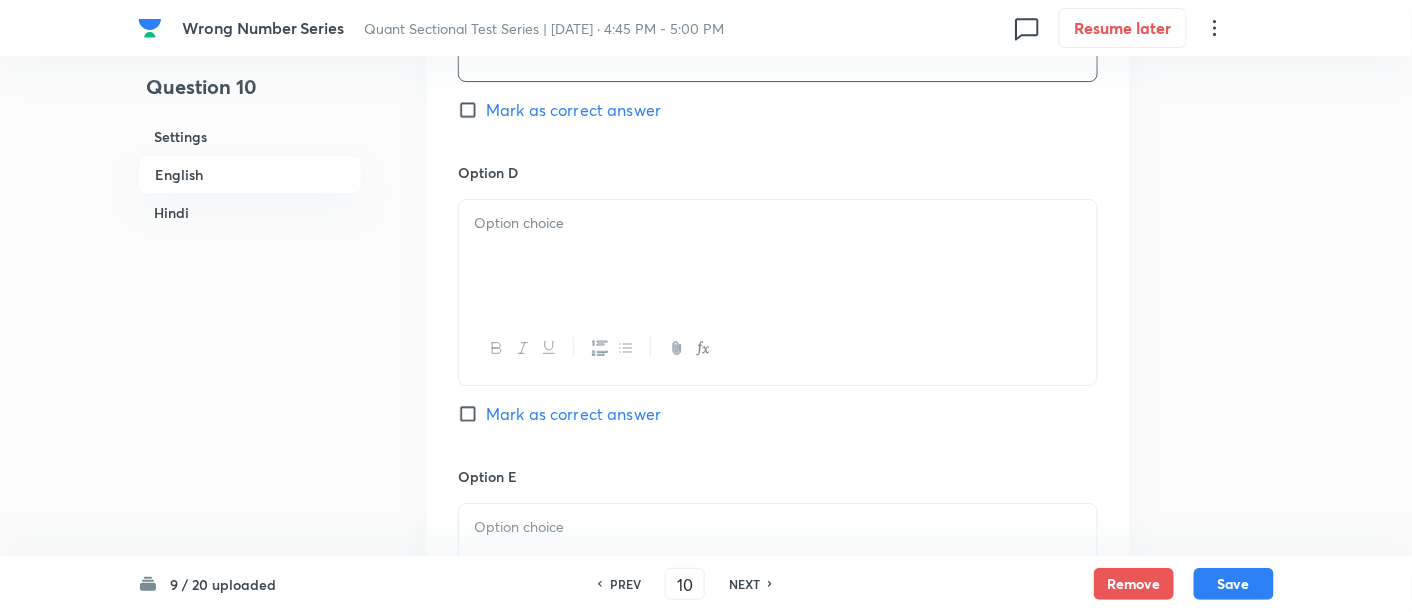 scroll, scrollTop: 2087, scrollLeft: 0, axis: vertical 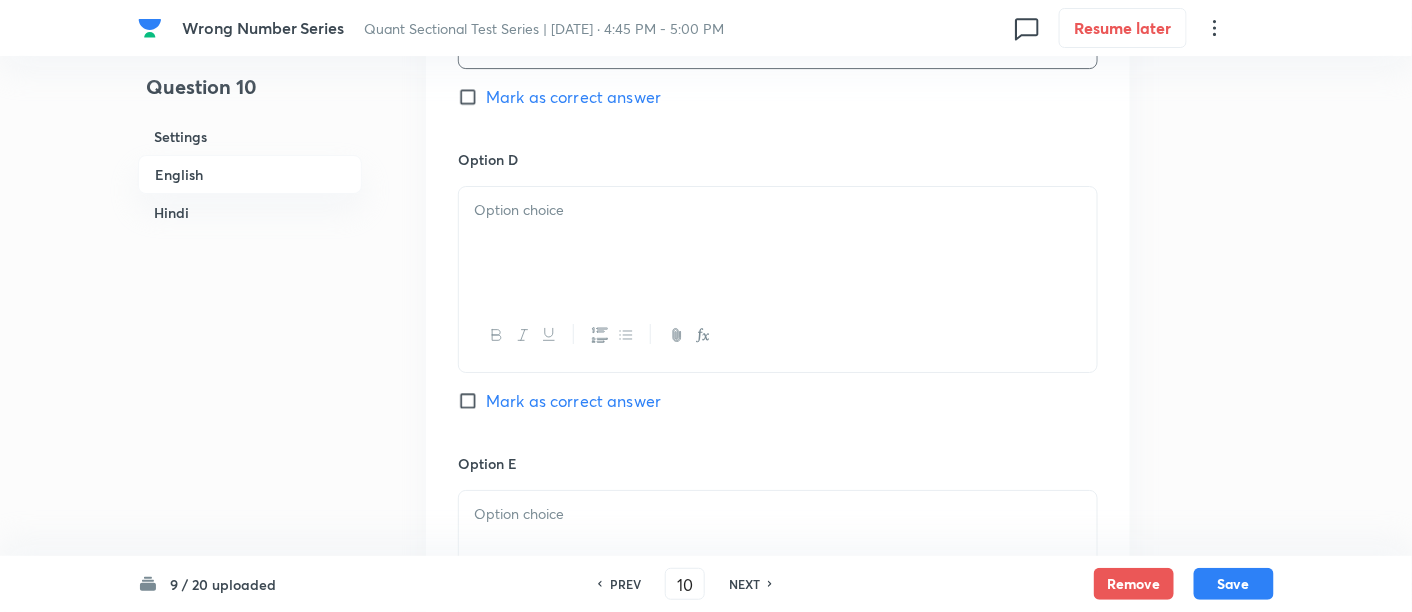 click at bounding box center [778, 243] 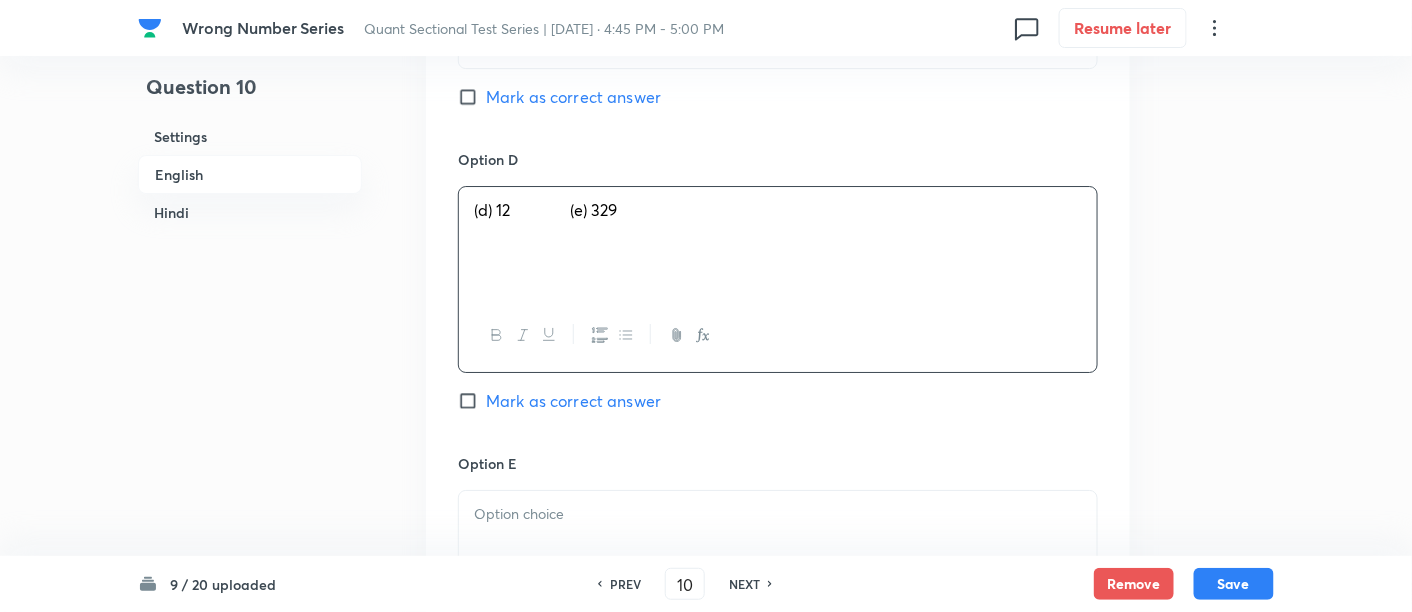 drag, startPoint x: 574, startPoint y: 213, endPoint x: 813, endPoint y: 252, distance: 242.1611 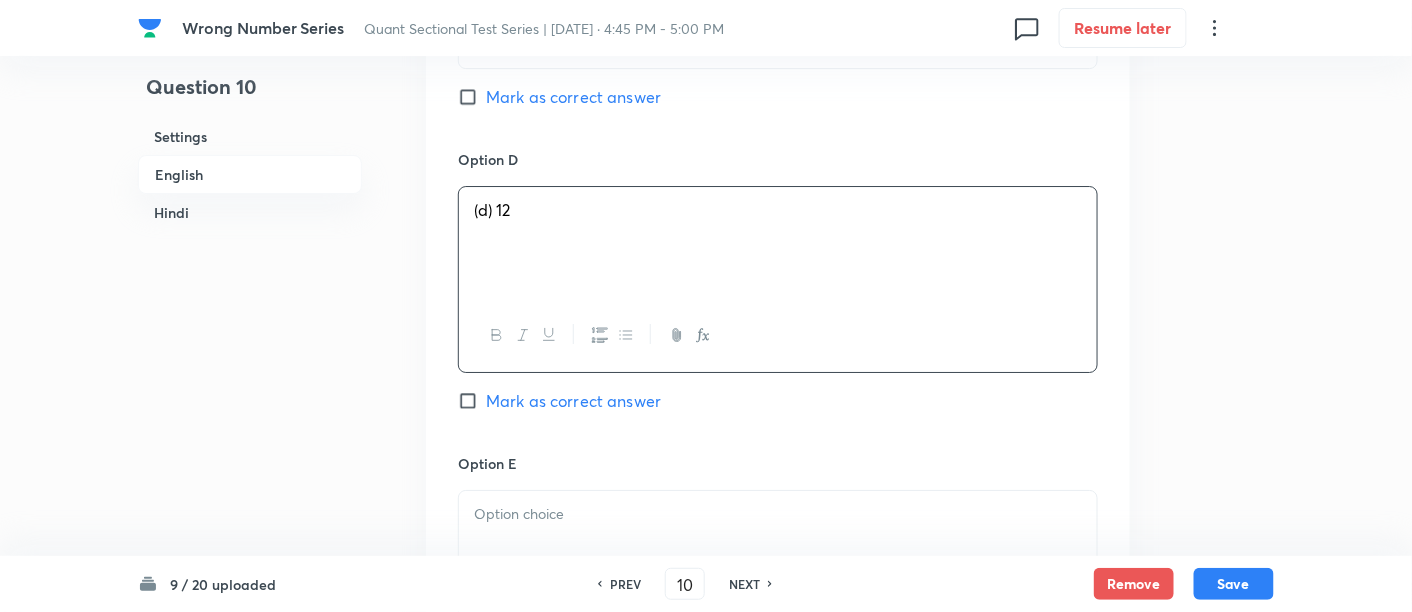scroll, scrollTop: 2349, scrollLeft: 0, axis: vertical 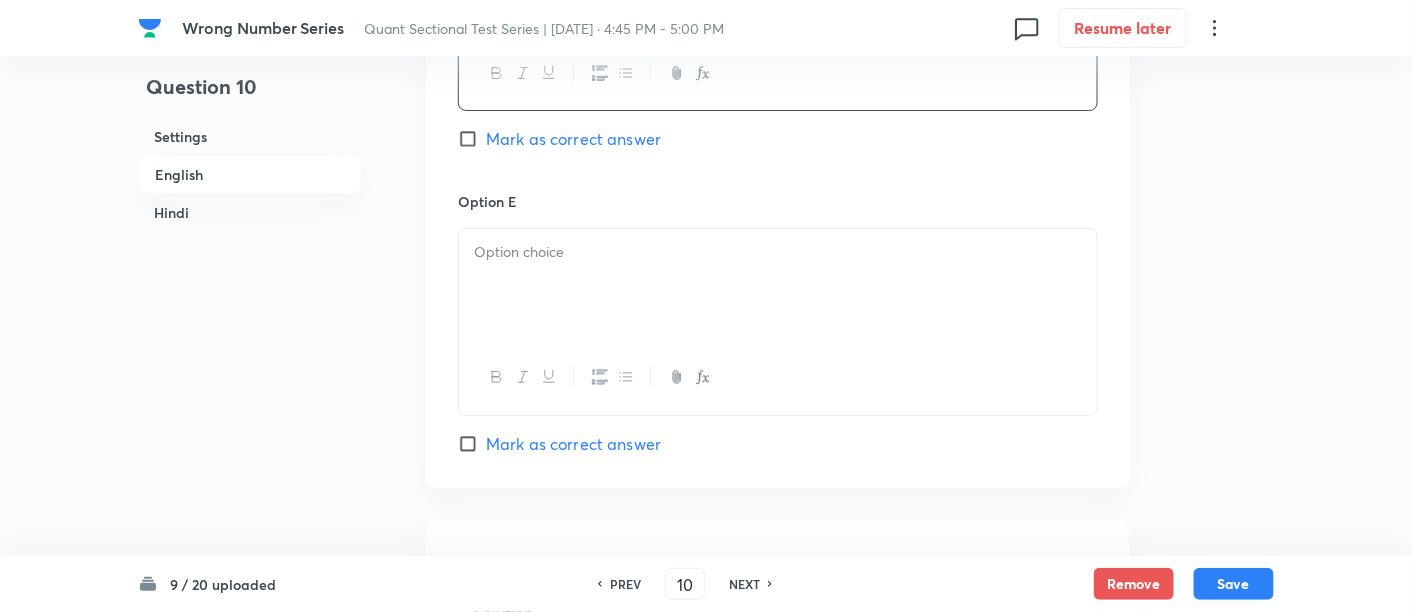 click at bounding box center (778, 252) 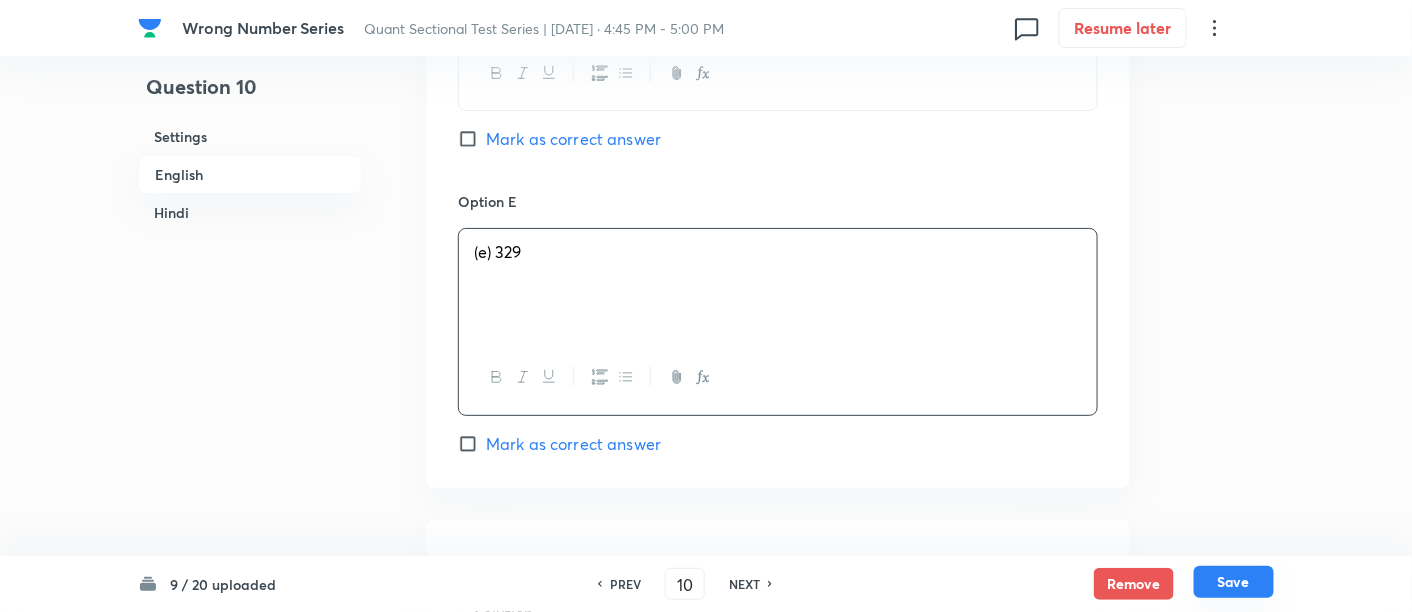 click on "Save" at bounding box center (1234, 582) 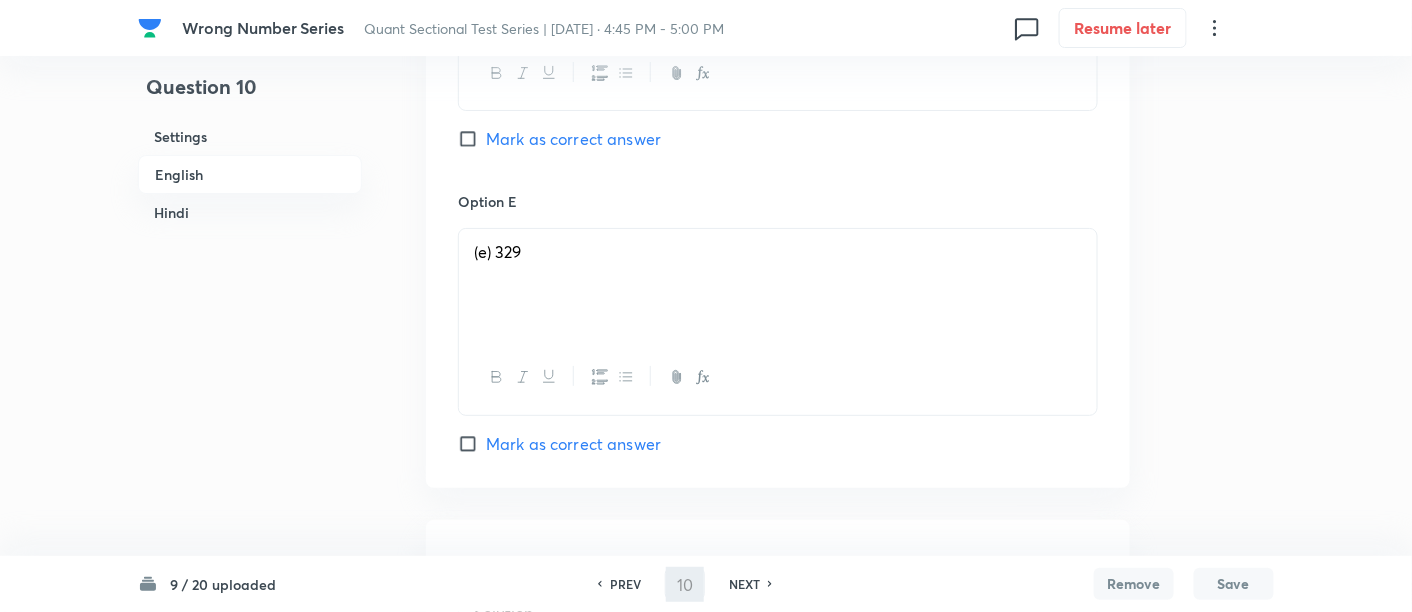 type on "11" 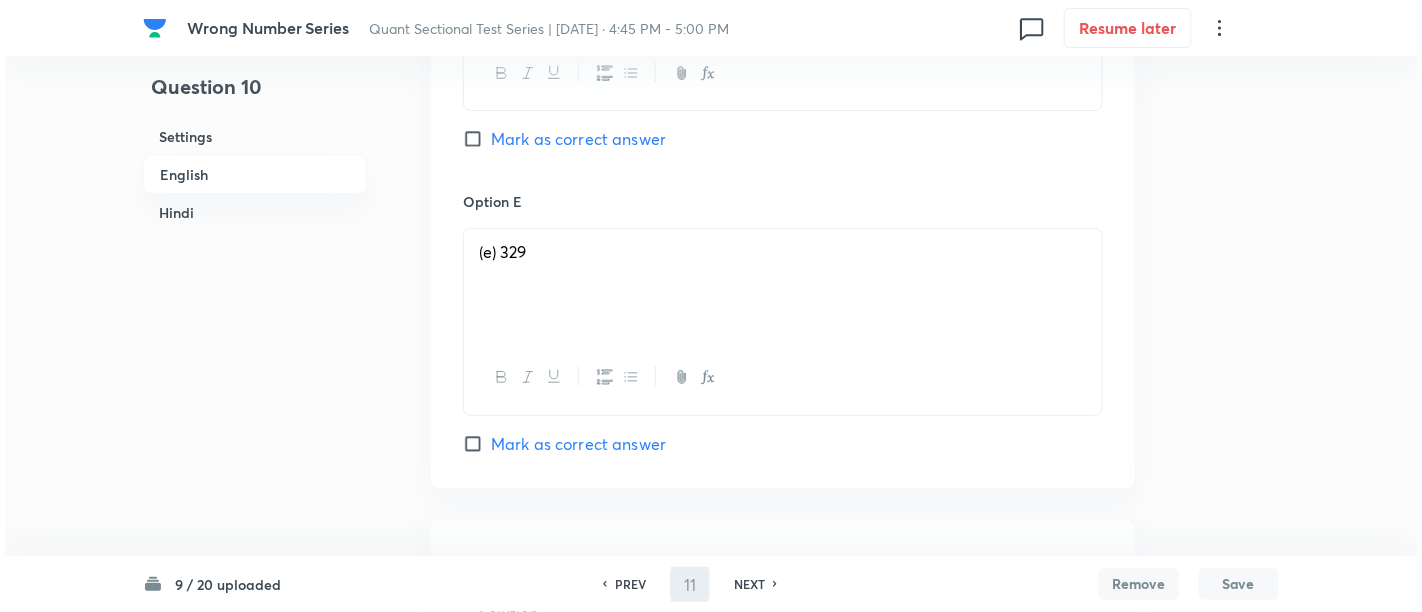 scroll, scrollTop: 0, scrollLeft: 0, axis: both 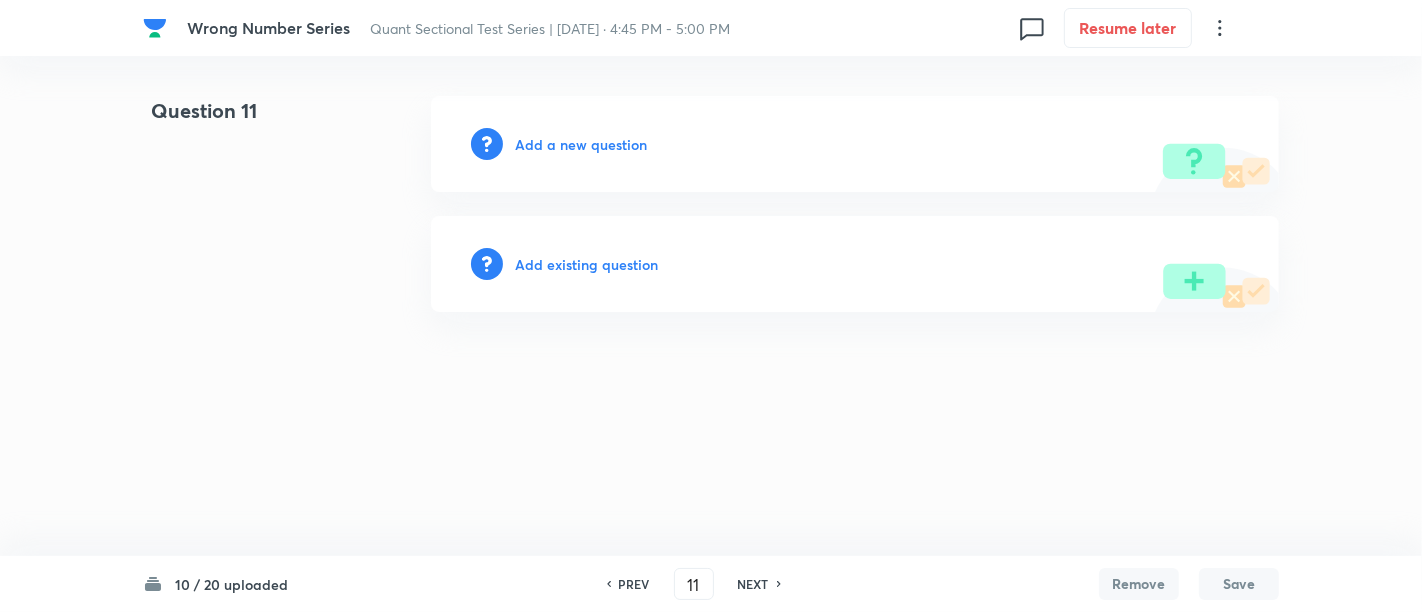 click on "Add a new question" at bounding box center [581, 144] 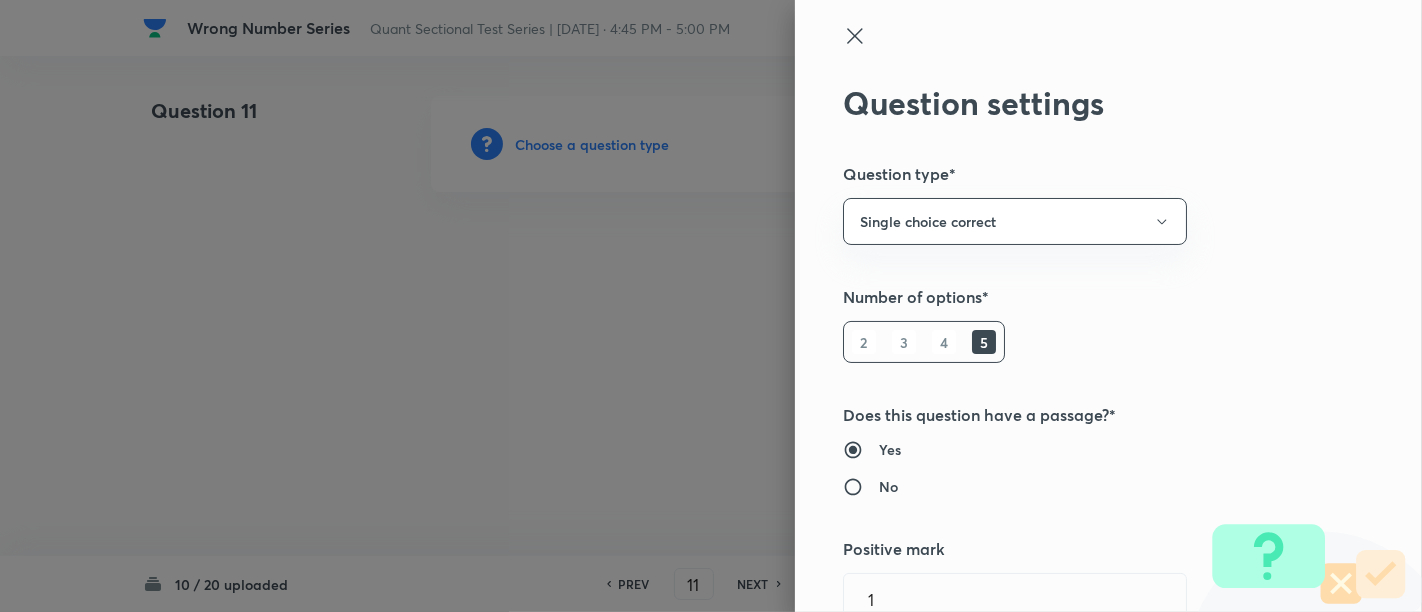 click at bounding box center [711, 306] 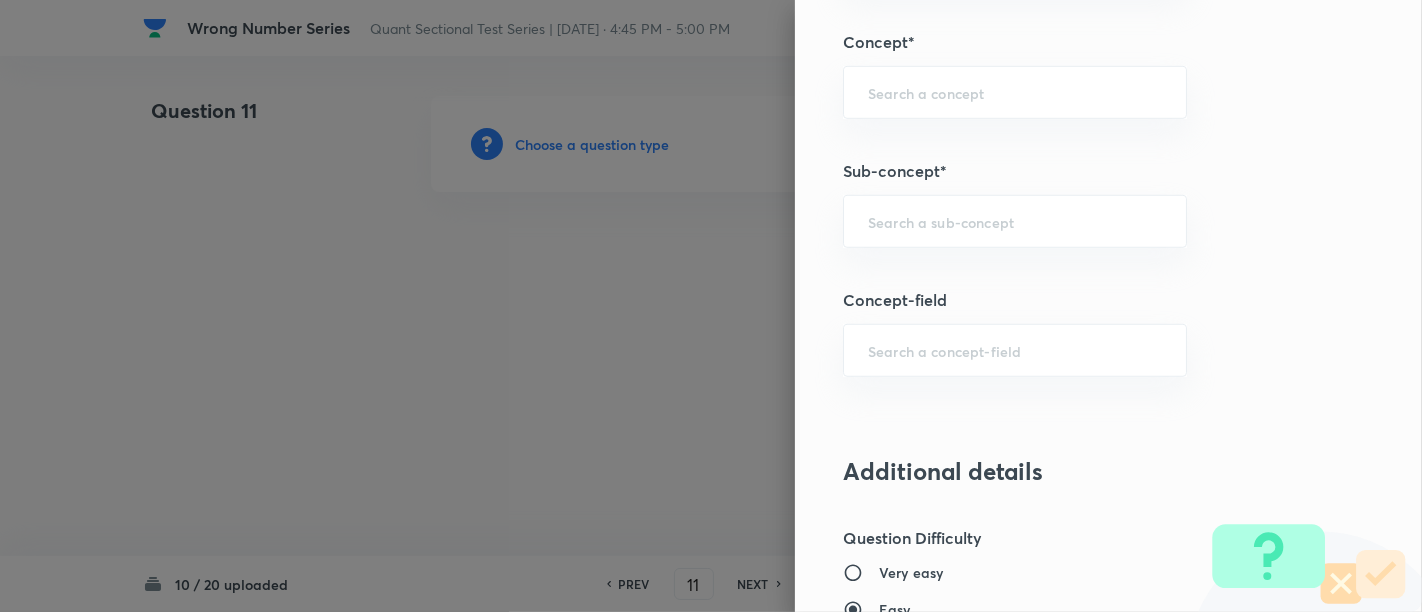 scroll, scrollTop: 1133, scrollLeft: 0, axis: vertical 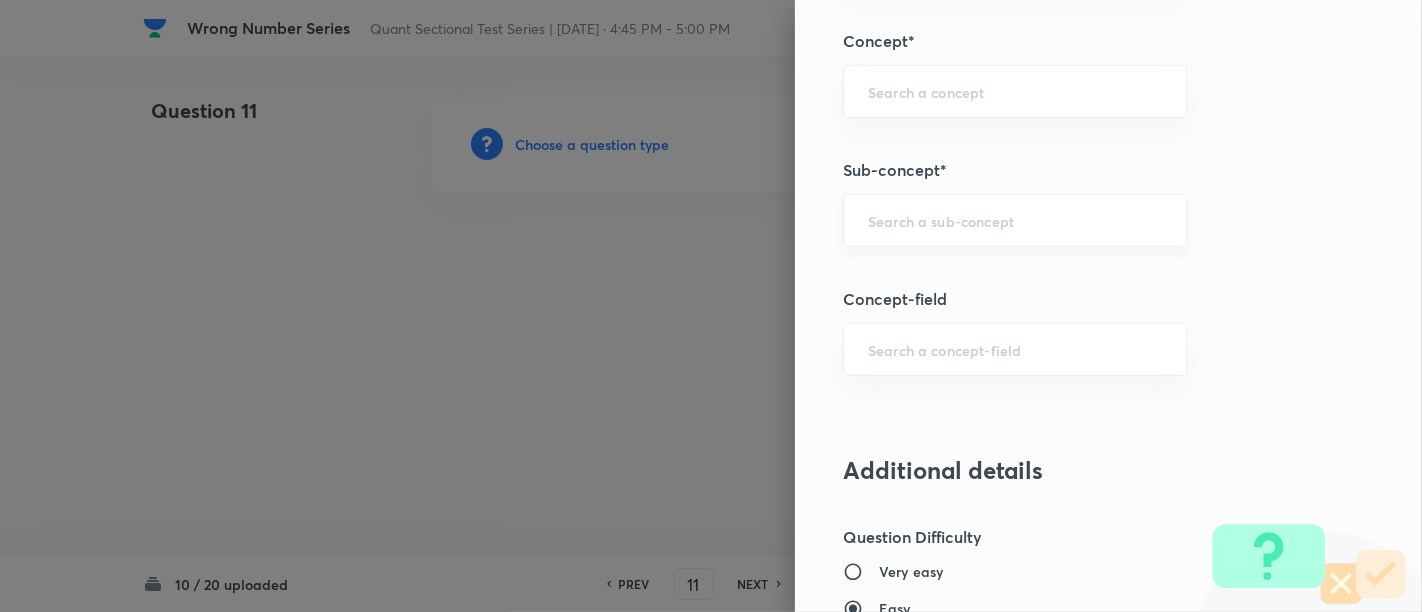 click on "​" at bounding box center (1015, 220) 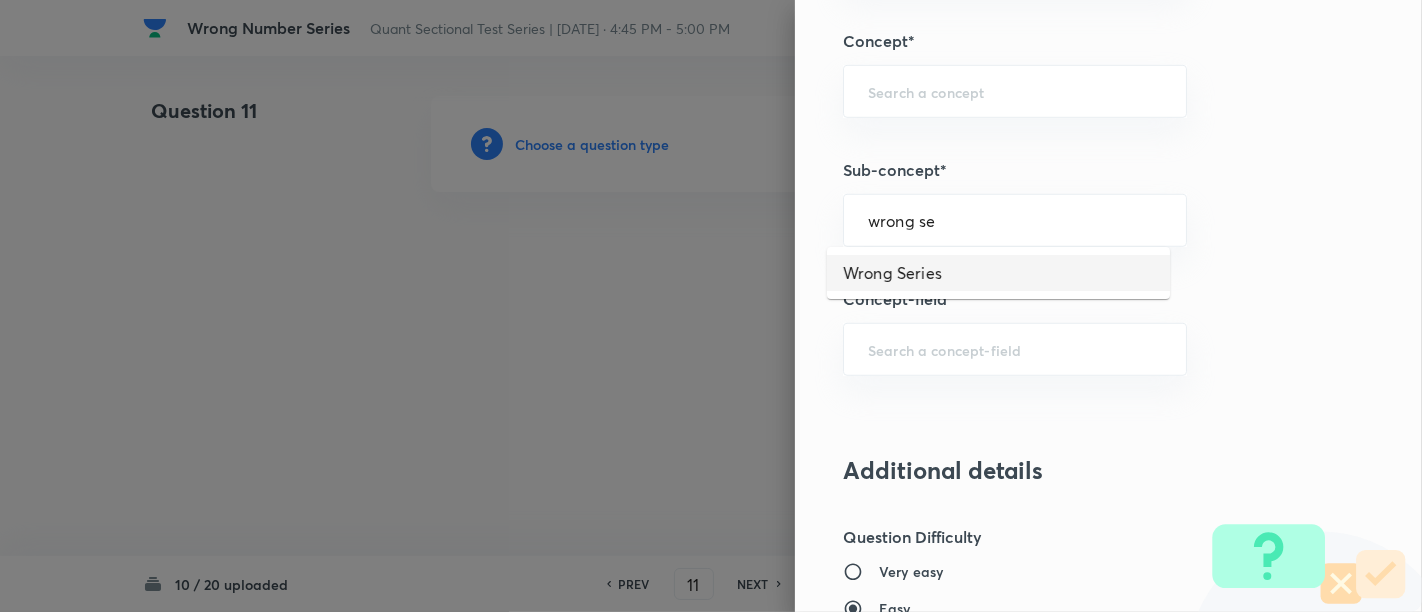 click on "Wrong Series" at bounding box center [998, 273] 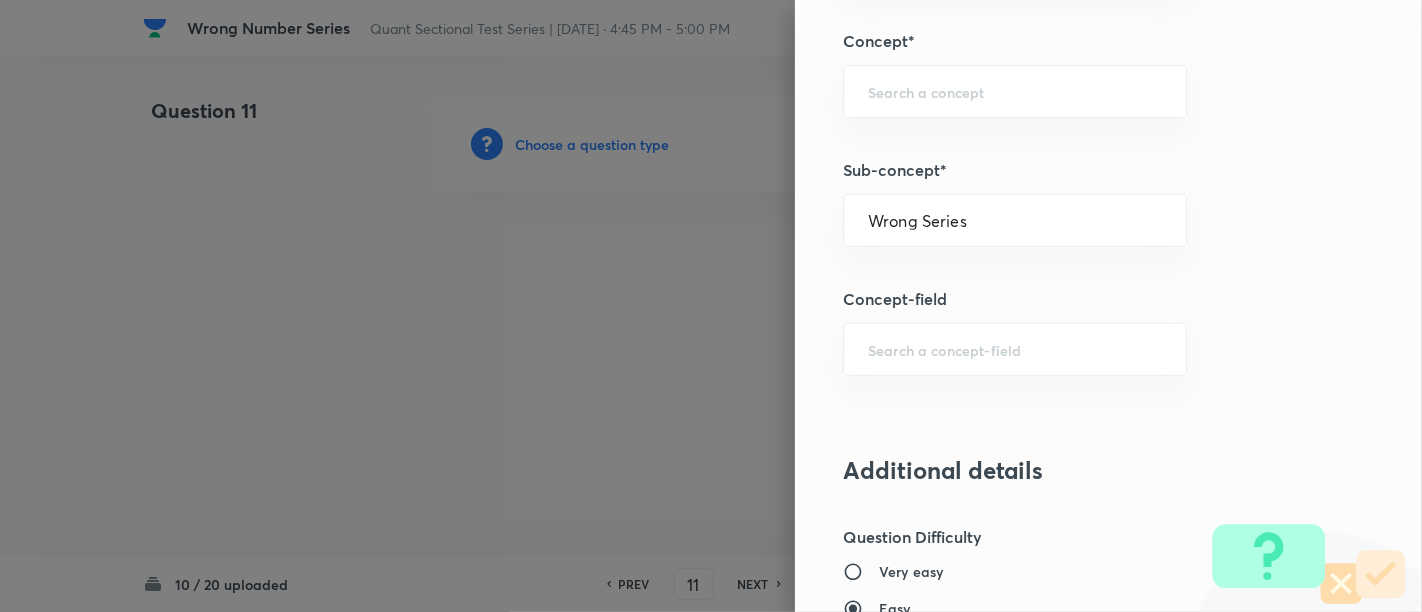 type on "Quantitative Aptitude" 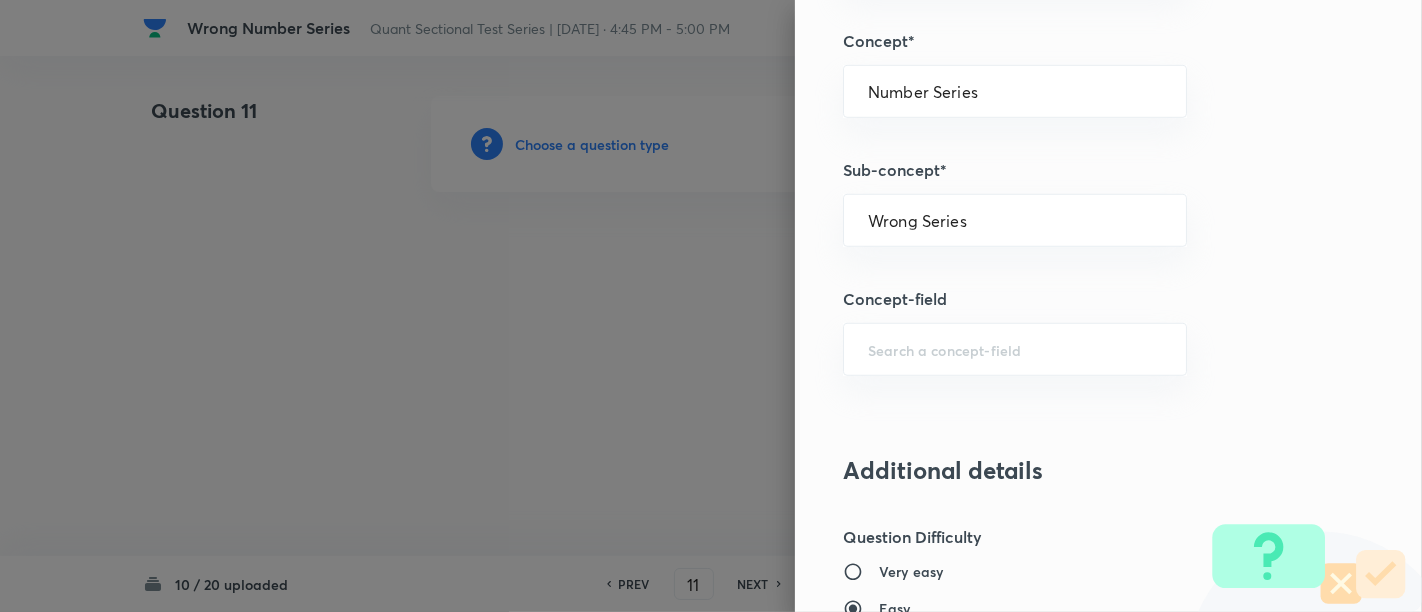 scroll, scrollTop: 2108, scrollLeft: 0, axis: vertical 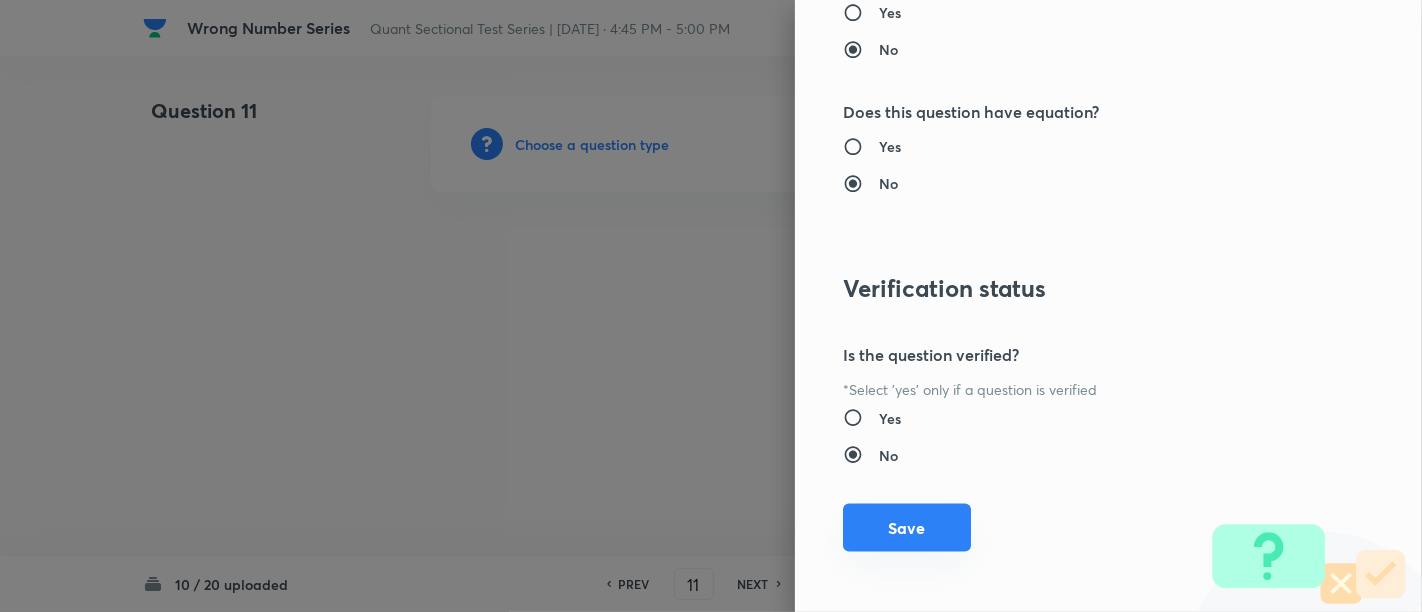 click on "Save" at bounding box center [907, 528] 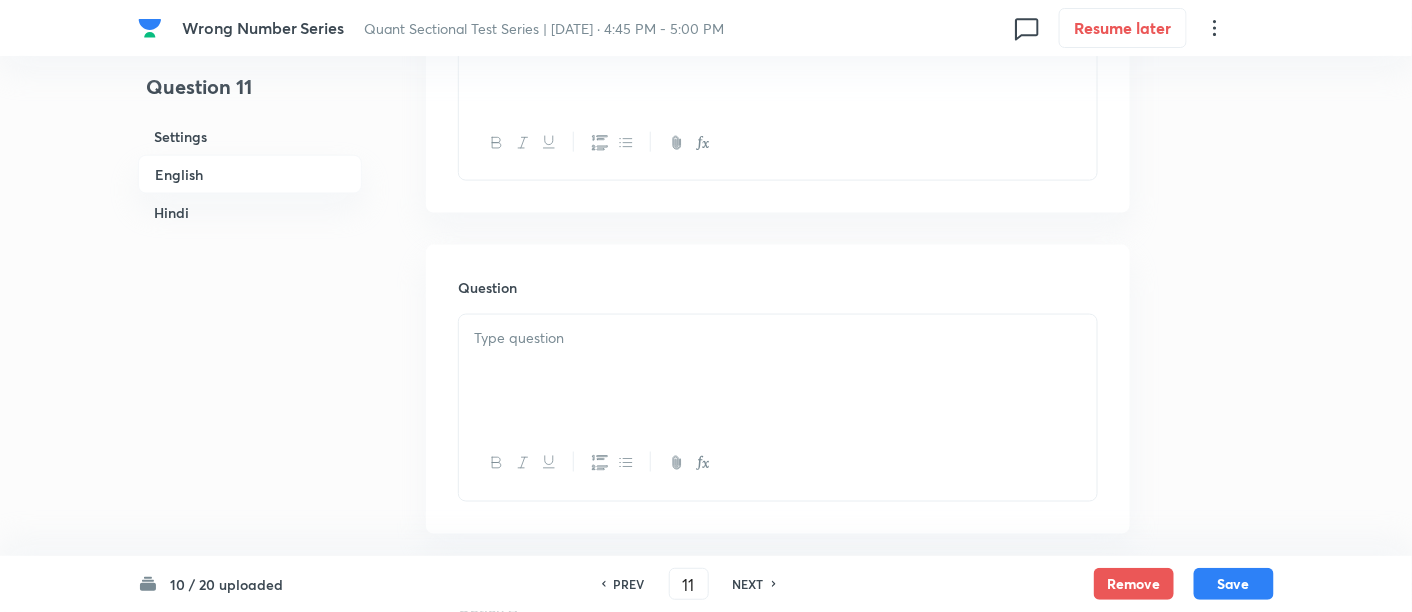 scroll, scrollTop: 739, scrollLeft: 0, axis: vertical 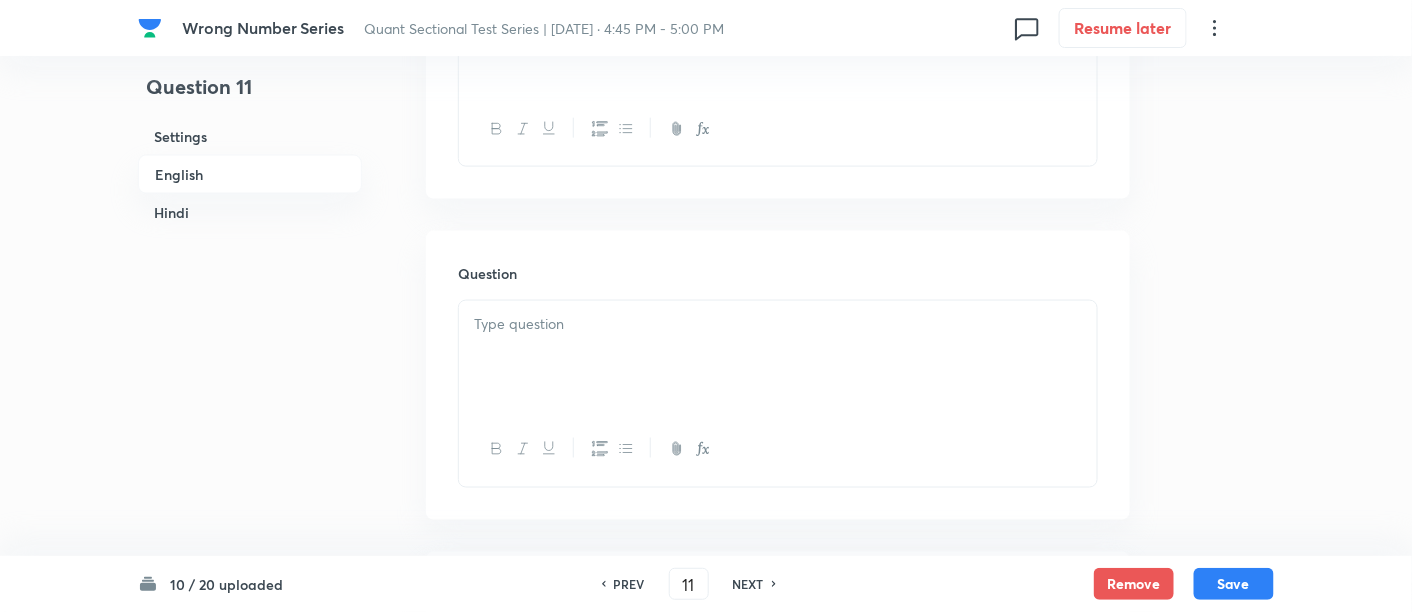 click at bounding box center (778, 357) 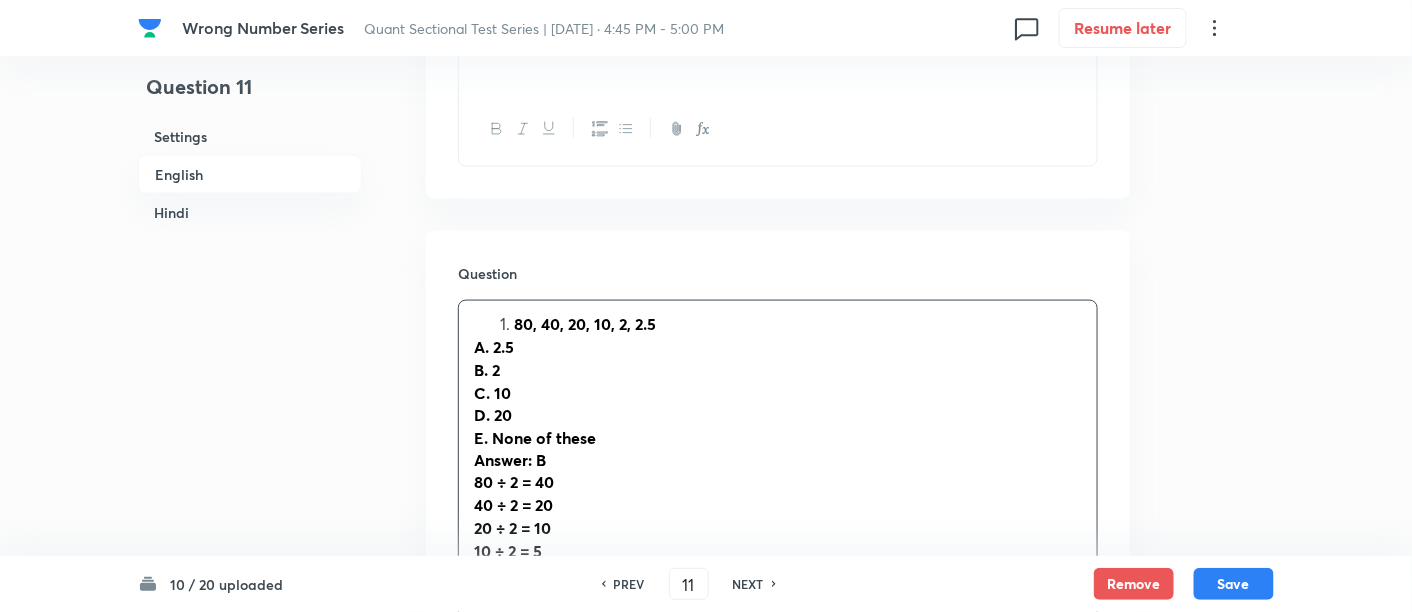 drag, startPoint x: 525, startPoint y: 335, endPoint x: 518, endPoint y: 316, distance: 20.248457 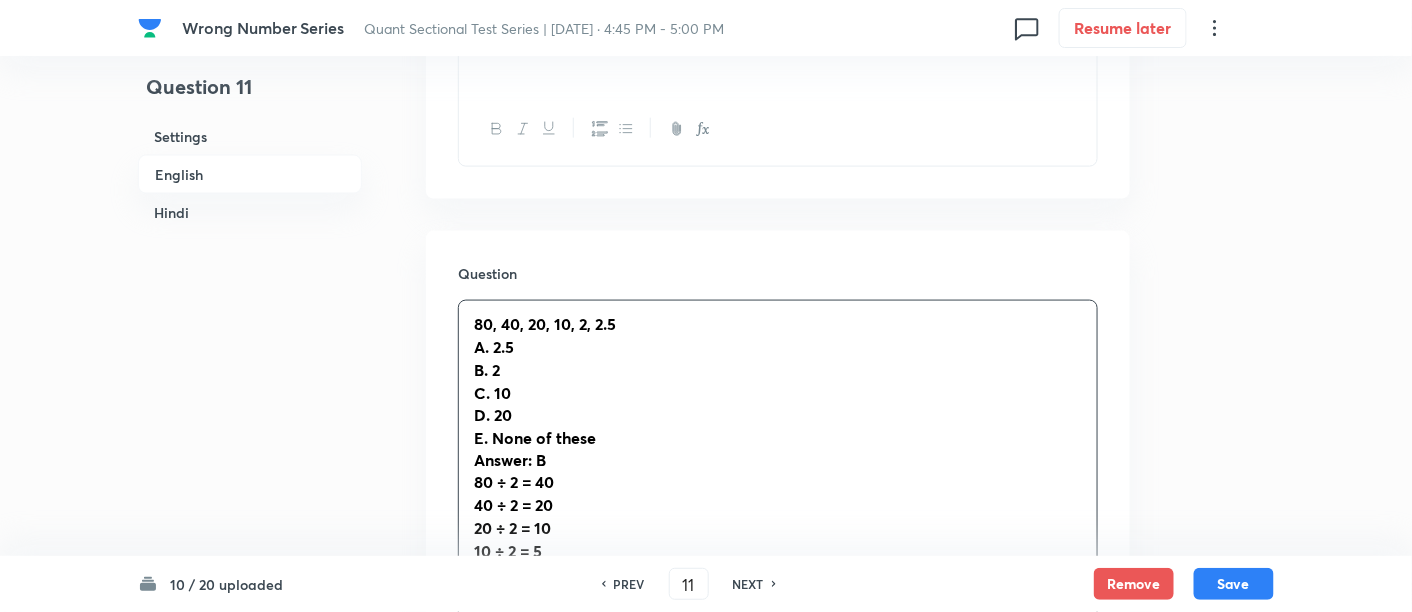scroll, scrollTop: 885, scrollLeft: 0, axis: vertical 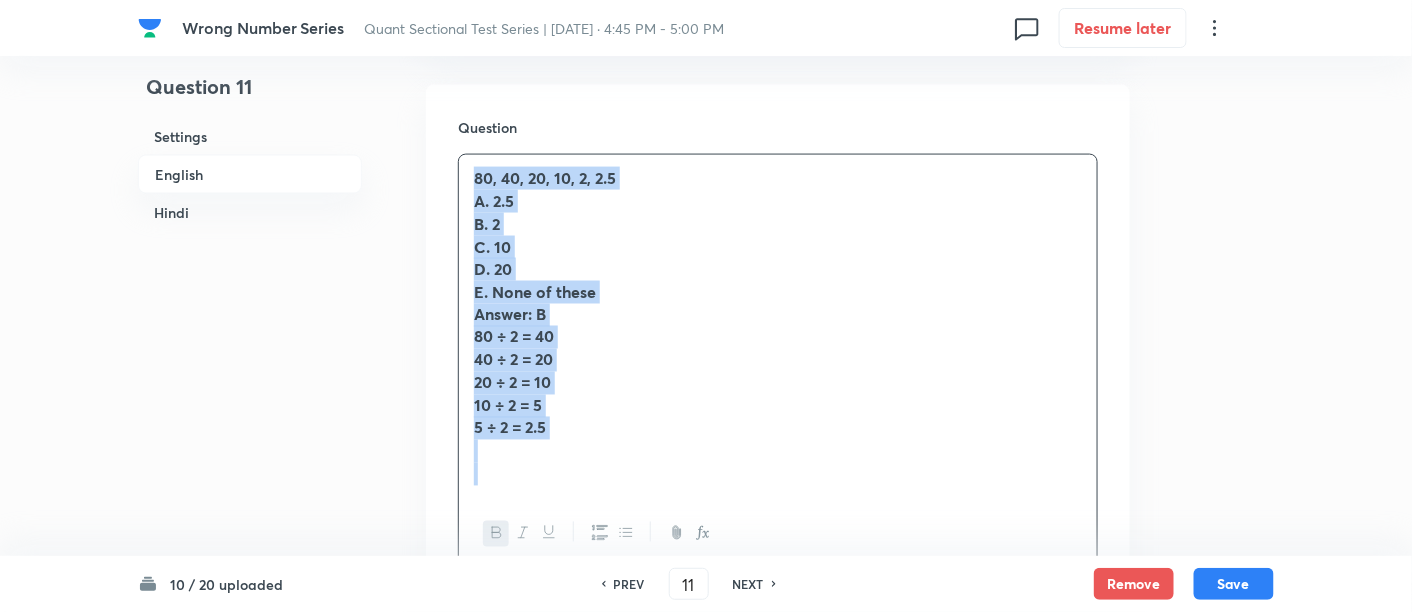 drag, startPoint x: 465, startPoint y: 177, endPoint x: 602, endPoint y: 481, distance: 333.44415 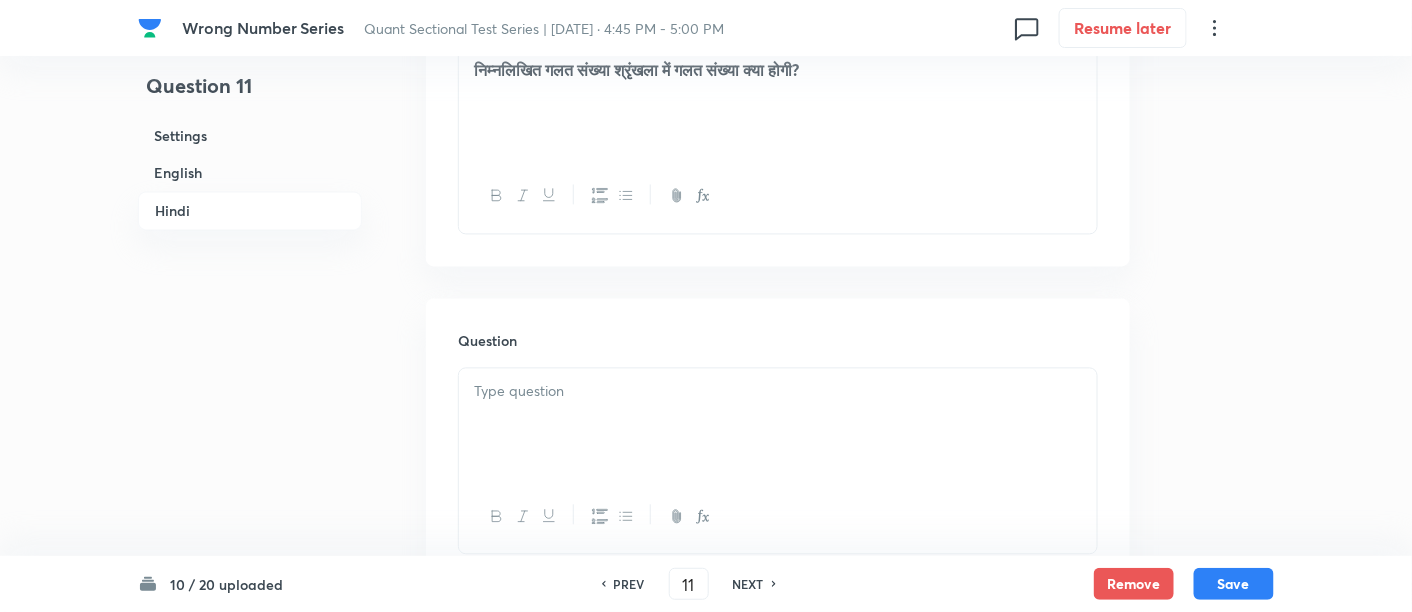 scroll, scrollTop: 3552, scrollLeft: 0, axis: vertical 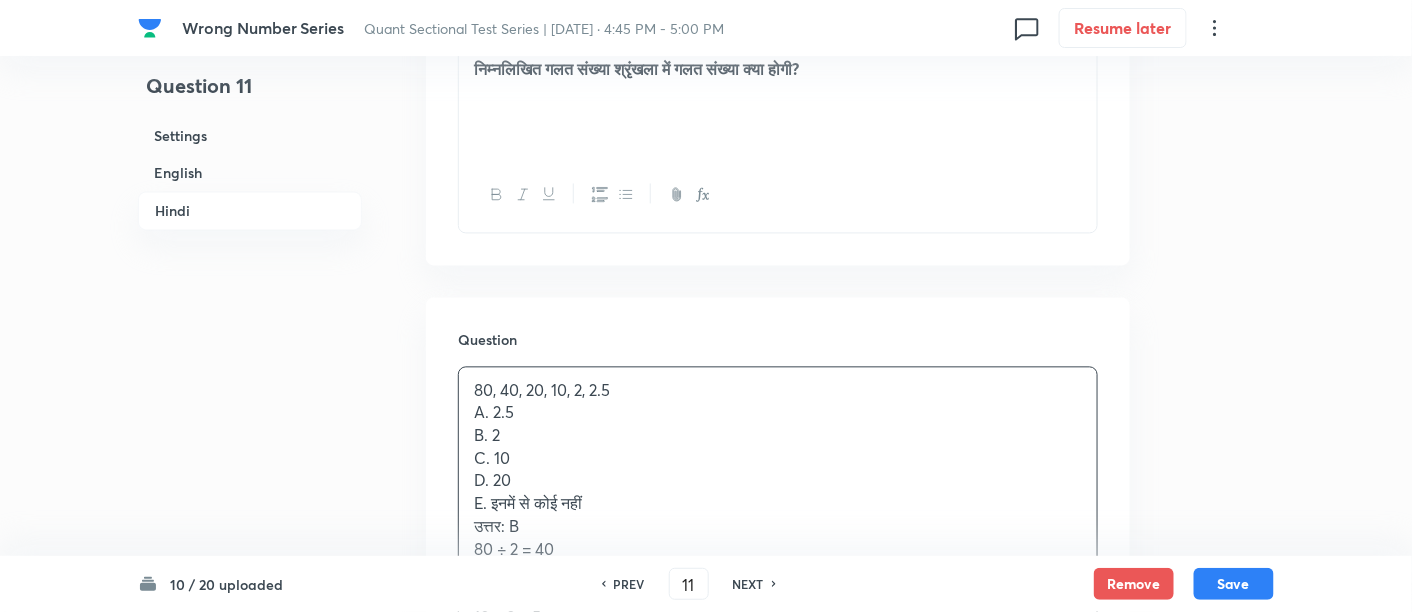 click on "80, 40, 20, 10, 2, 2.5 A. 2.5 B. 2 C. 10 D. 20 E. इनमें से कोई नहीं उत्तर: B 80 ÷ 2 = 40 40 ÷ 2 = 20 20 ÷ 2 = 10 10 ÷ 2 = 5 5 ÷ 2 = 2.5" at bounding box center (778, 516) 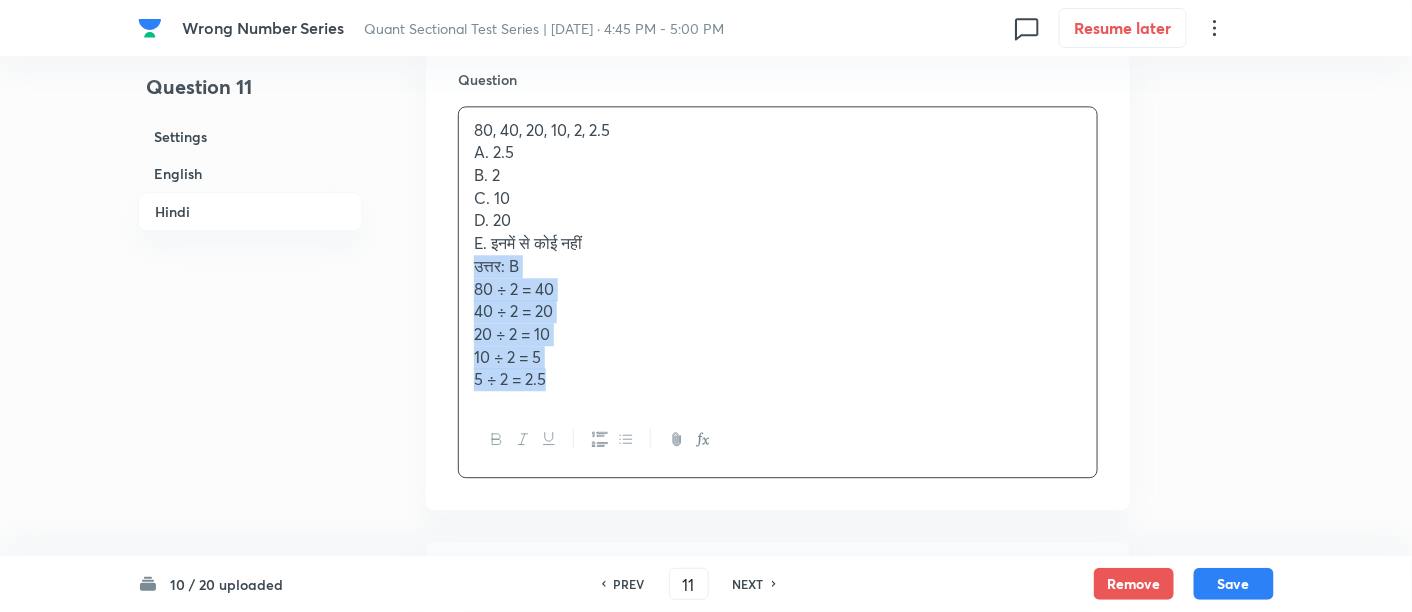 drag, startPoint x: 465, startPoint y: 260, endPoint x: 705, endPoint y: 478, distance: 324.2283 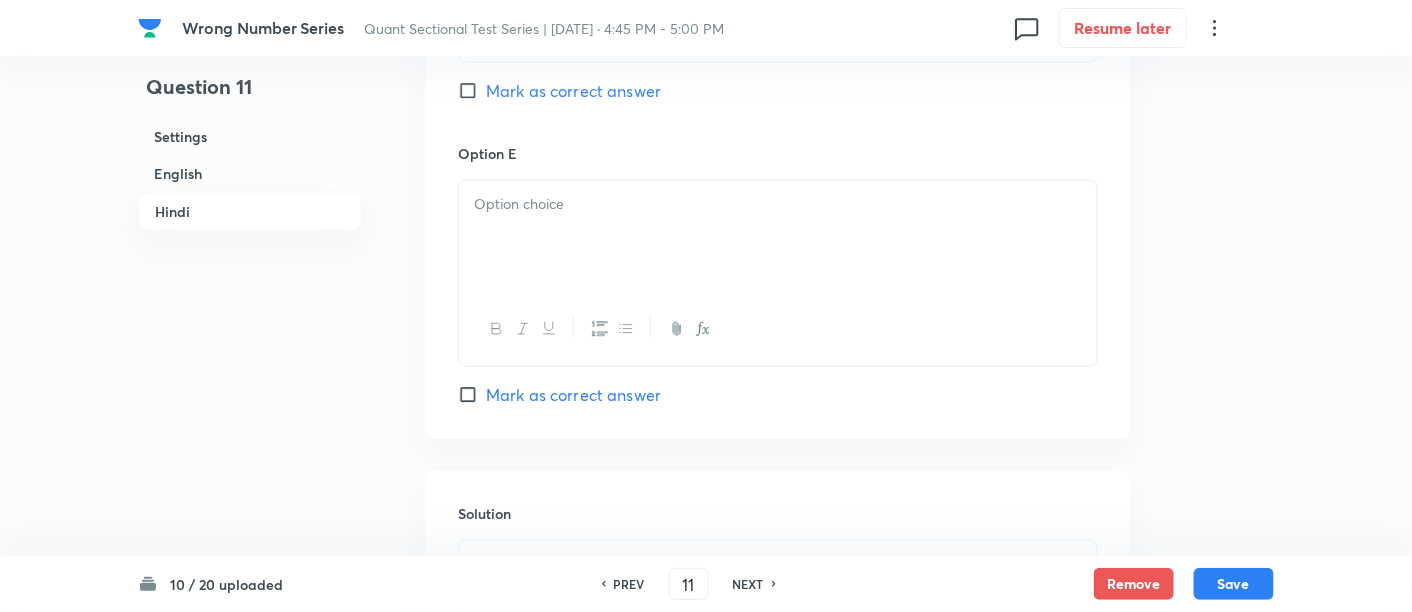 scroll, scrollTop: 5663, scrollLeft: 0, axis: vertical 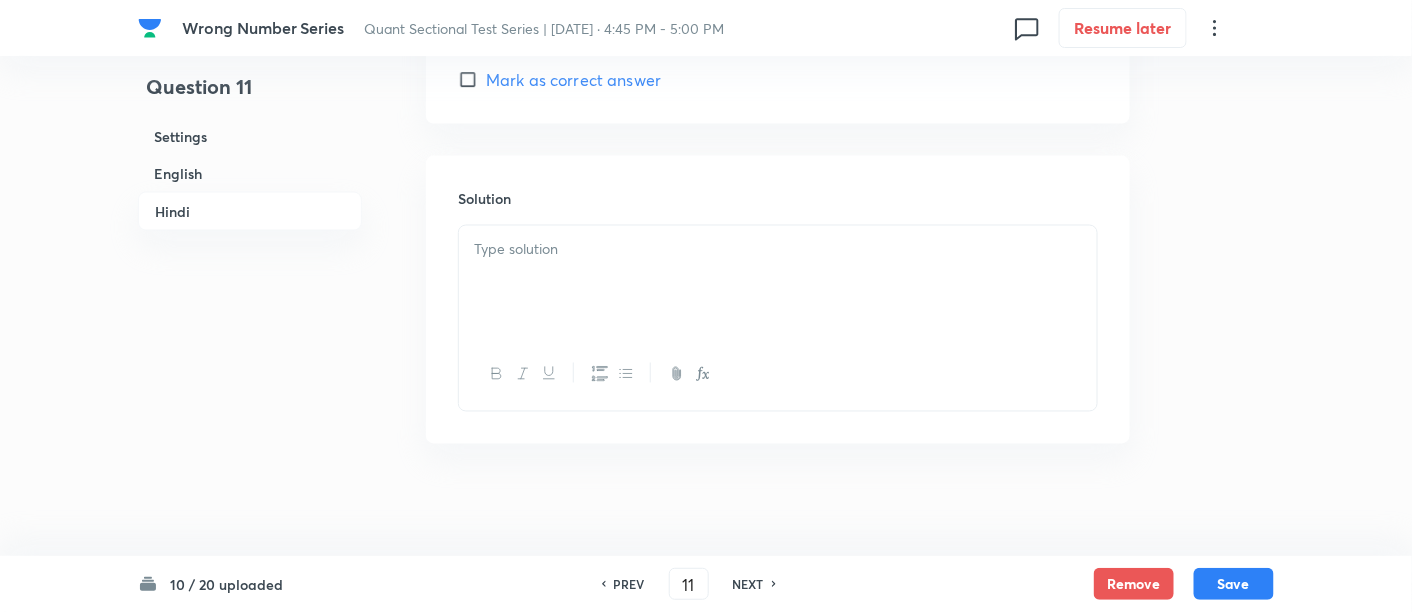 click at bounding box center [778, 249] 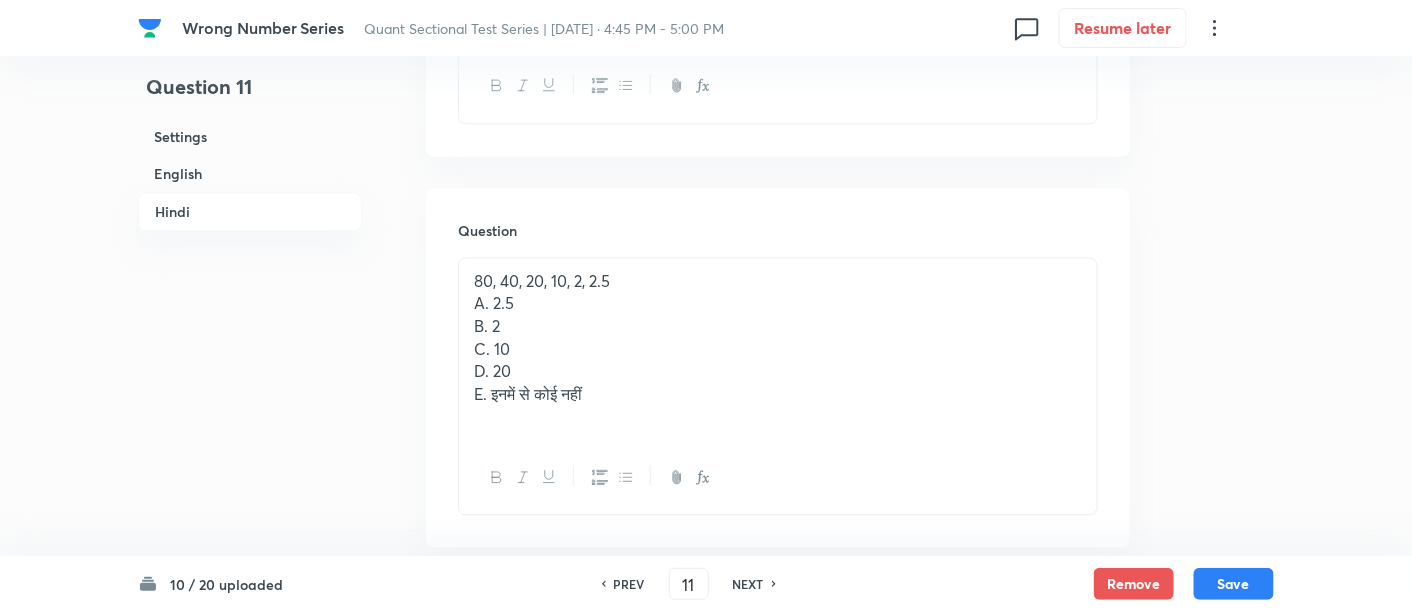 scroll, scrollTop: 3661, scrollLeft: 0, axis: vertical 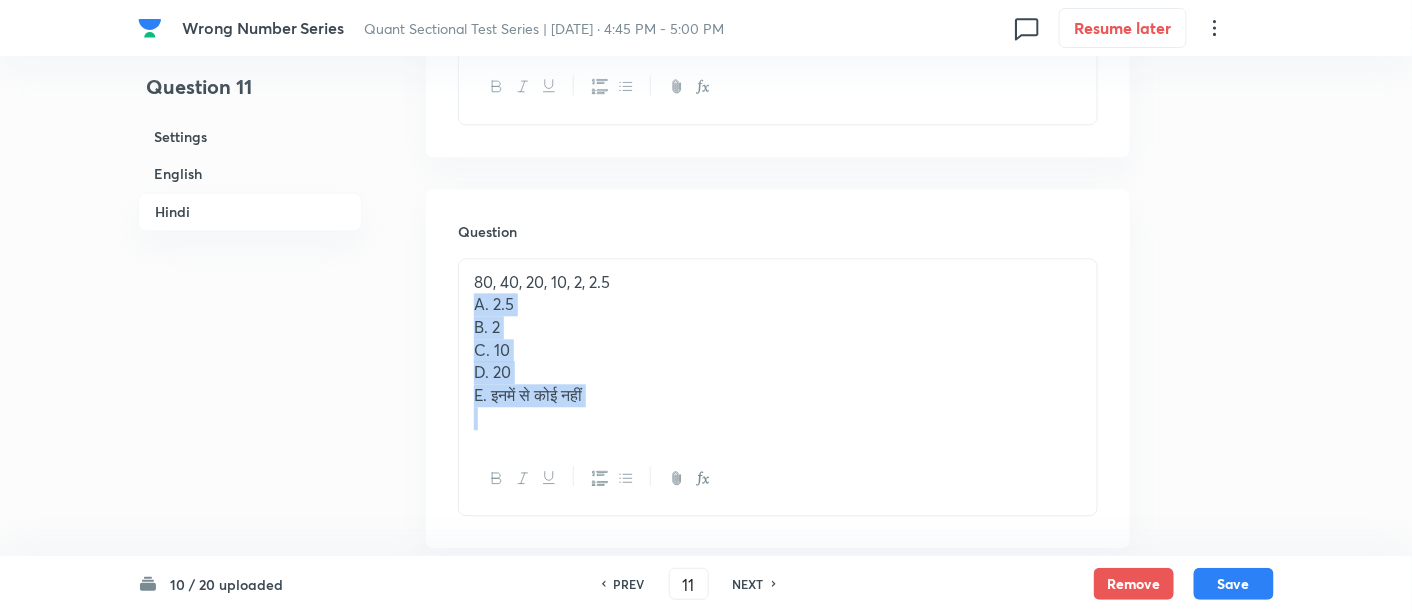 drag, startPoint x: 472, startPoint y: 298, endPoint x: 679, endPoint y: 422, distance: 241.29857 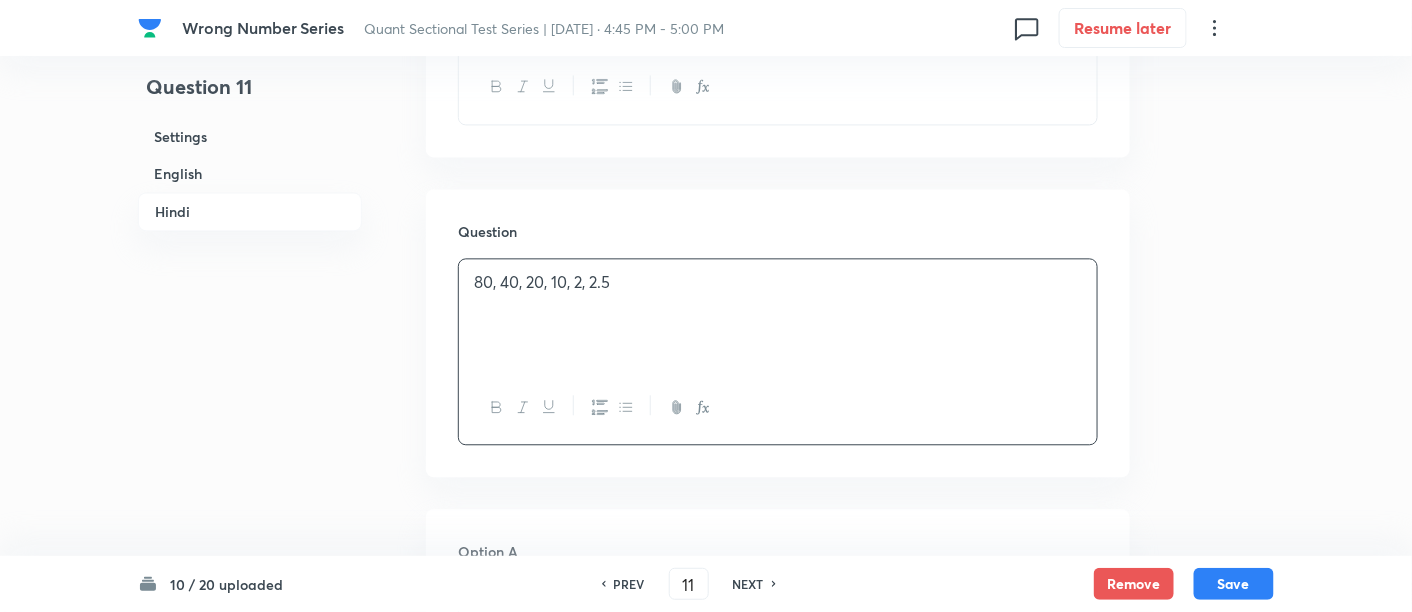 scroll, scrollTop: 3939, scrollLeft: 0, axis: vertical 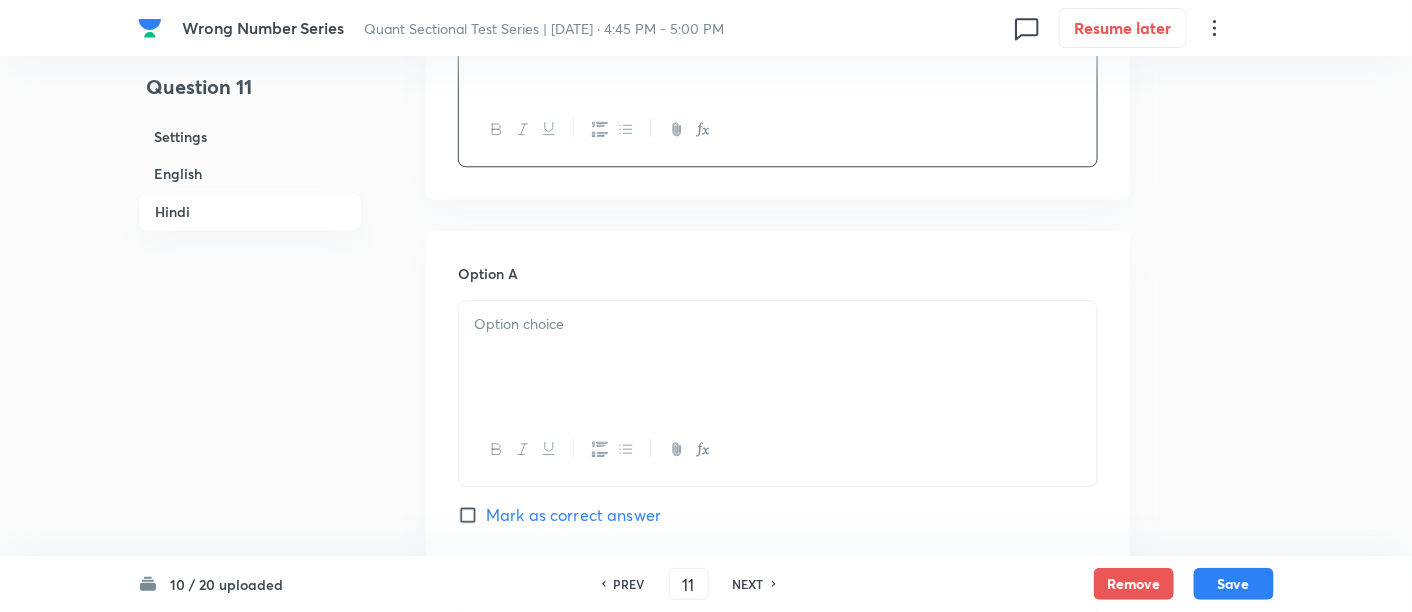 click at bounding box center [778, 357] 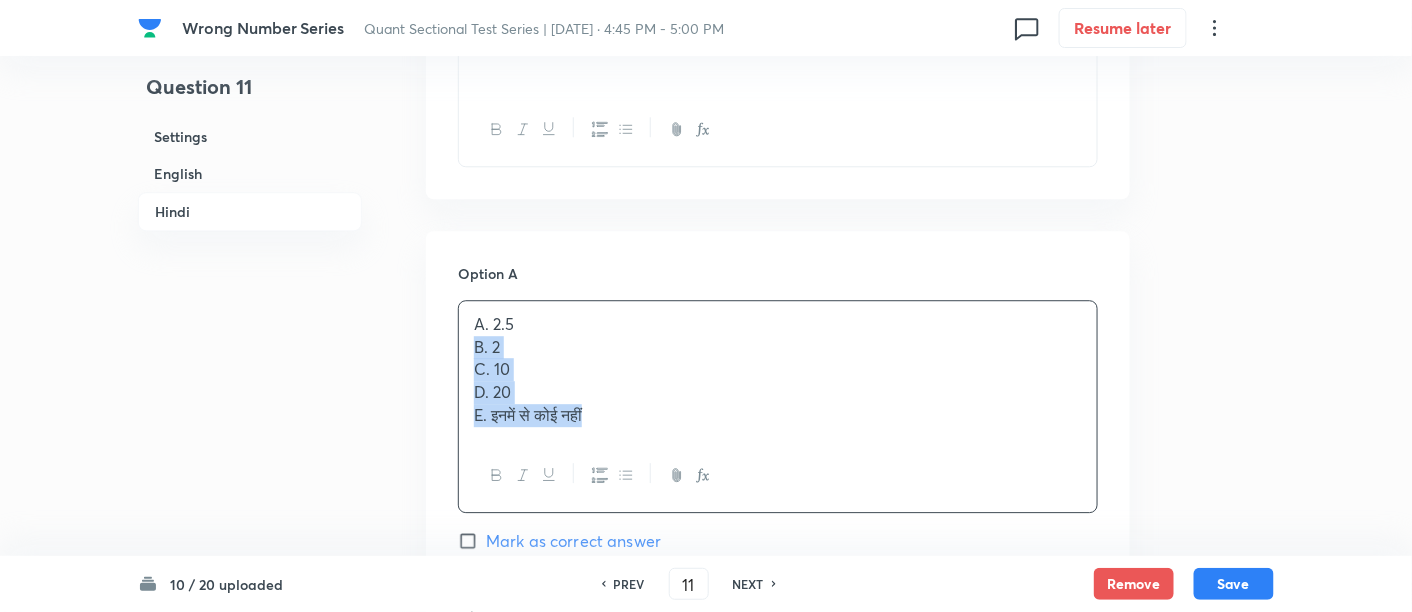 drag, startPoint x: 468, startPoint y: 335, endPoint x: 691, endPoint y: 478, distance: 264.91132 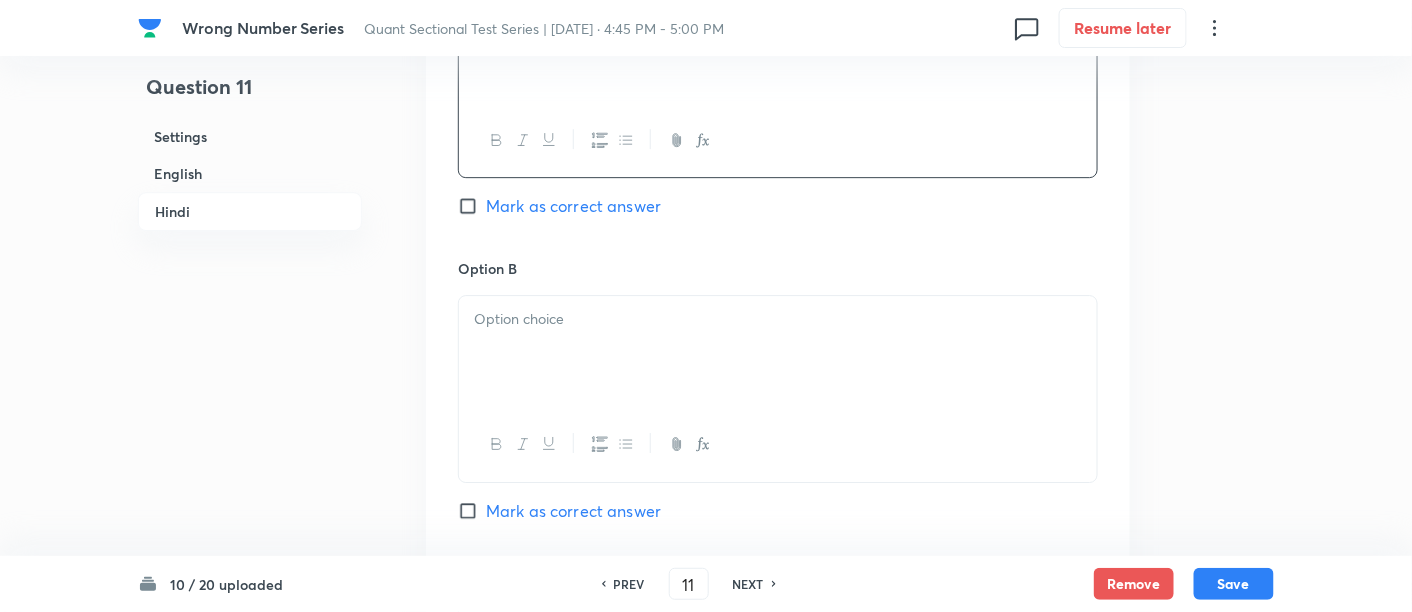 scroll, scrollTop: 4263, scrollLeft: 0, axis: vertical 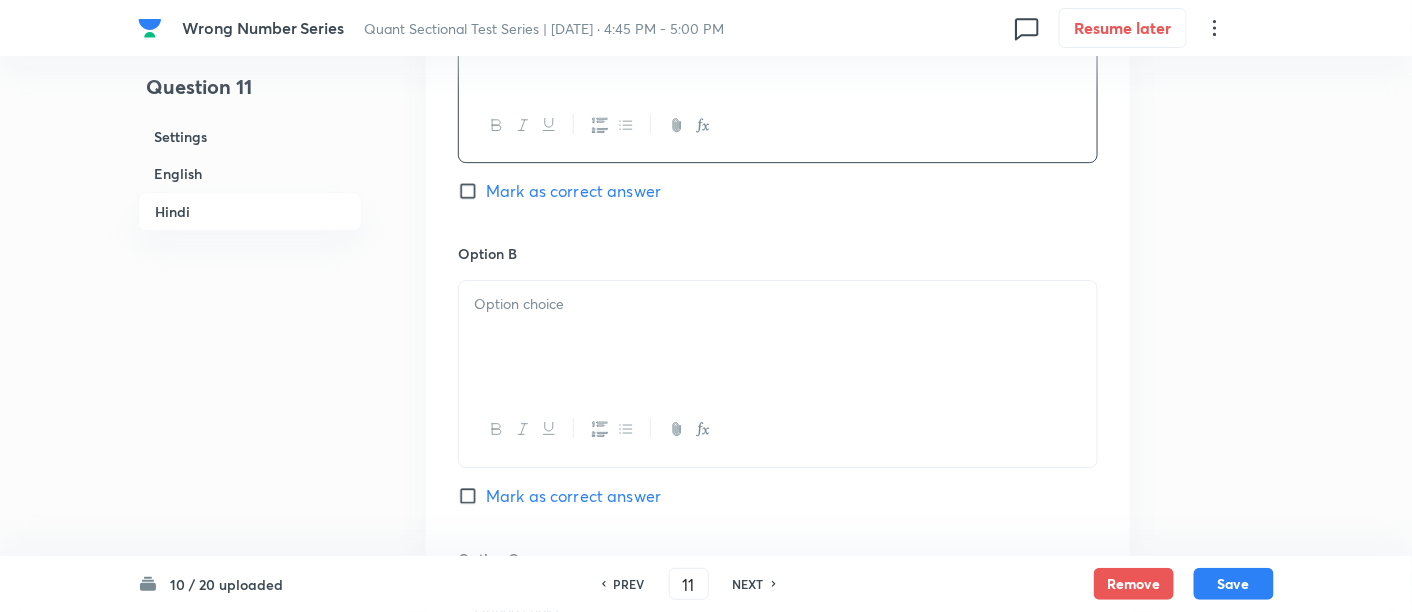 click at bounding box center (778, 337) 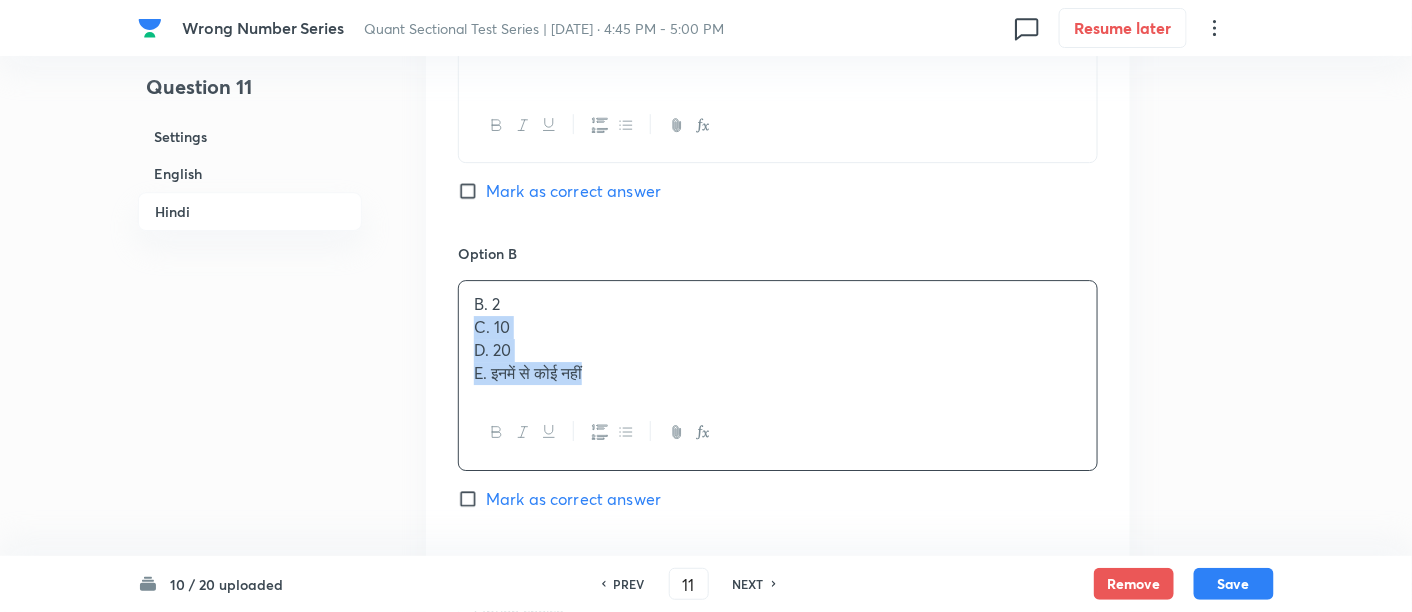 drag, startPoint x: 469, startPoint y: 316, endPoint x: 754, endPoint y: 473, distance: 325.38284 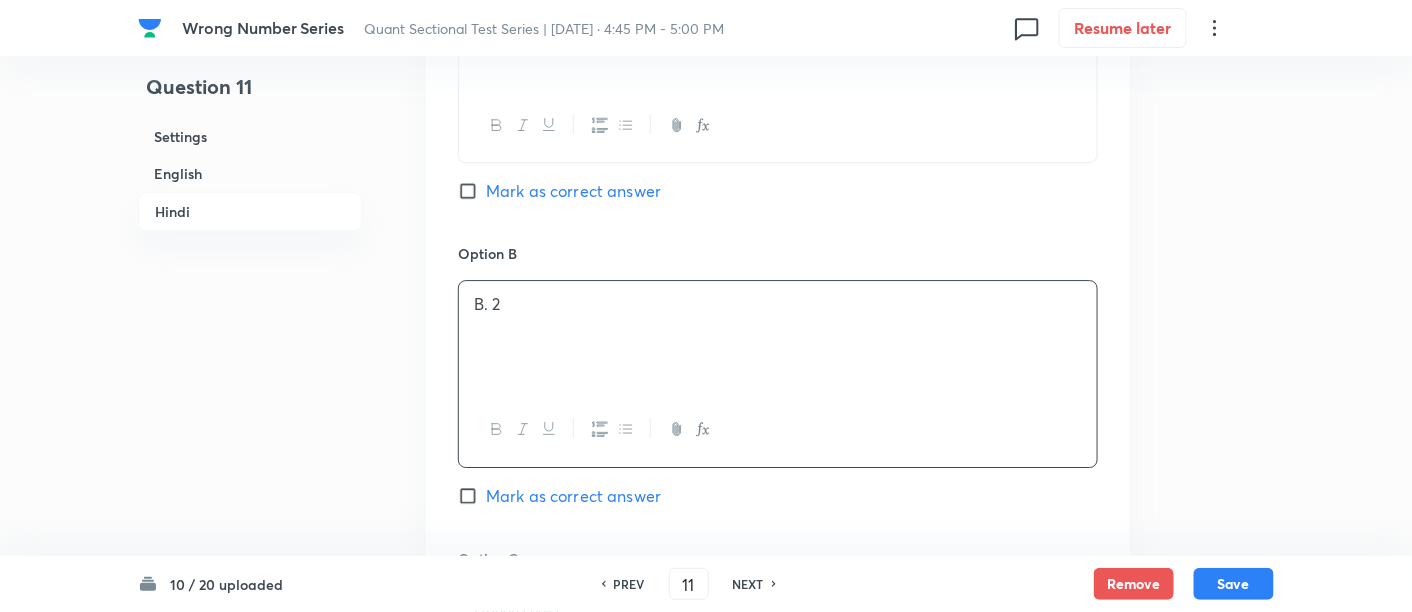 click on "Mark as correct answer" at bounding box center (573, 496) 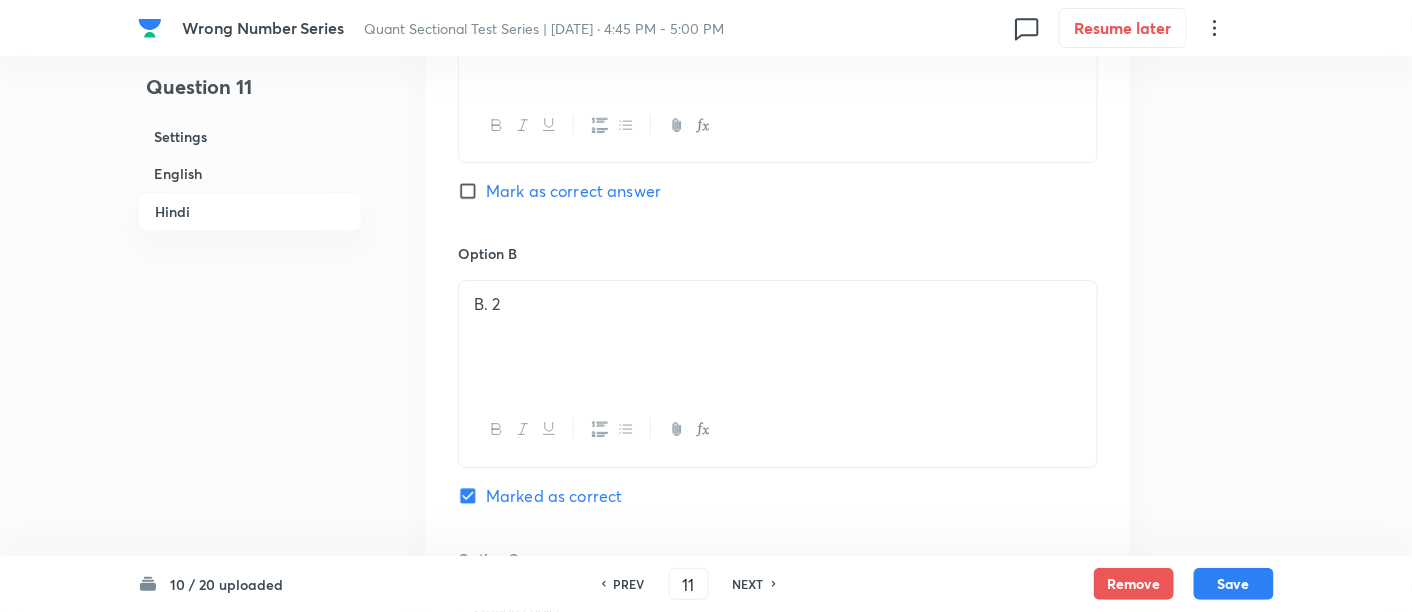 scroll, scrollTop: 4639, scrollLeft: 0, axis: vertical 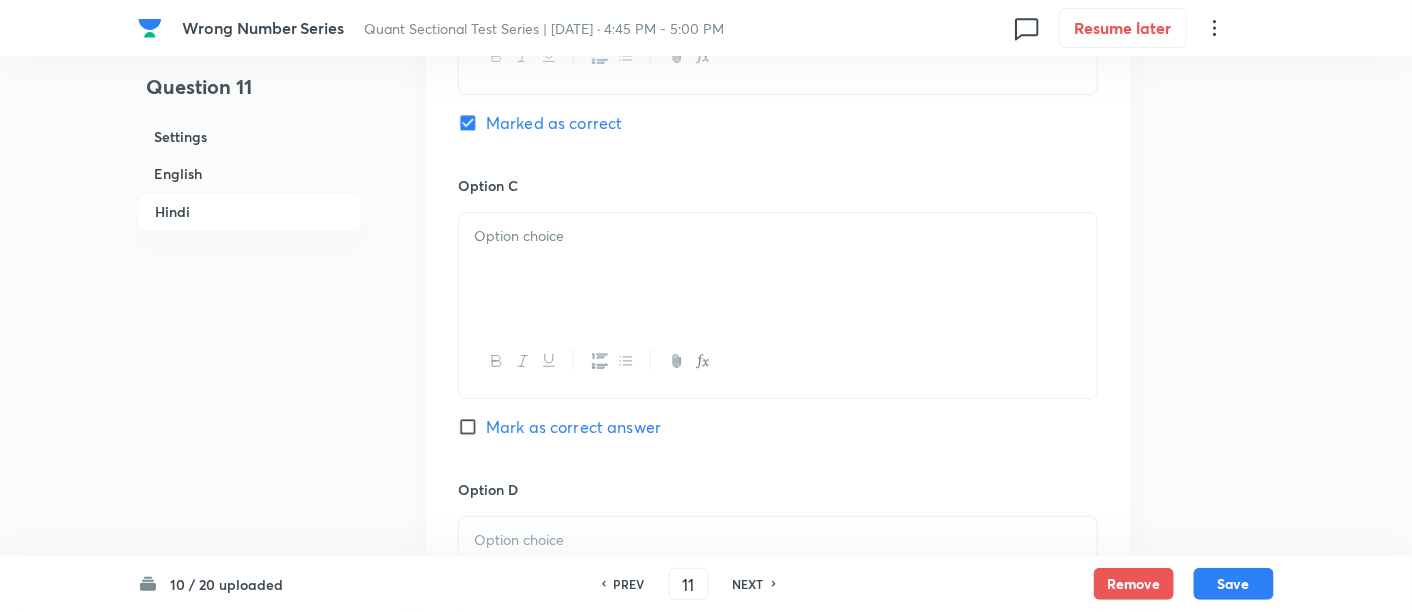 checkbox on "true" 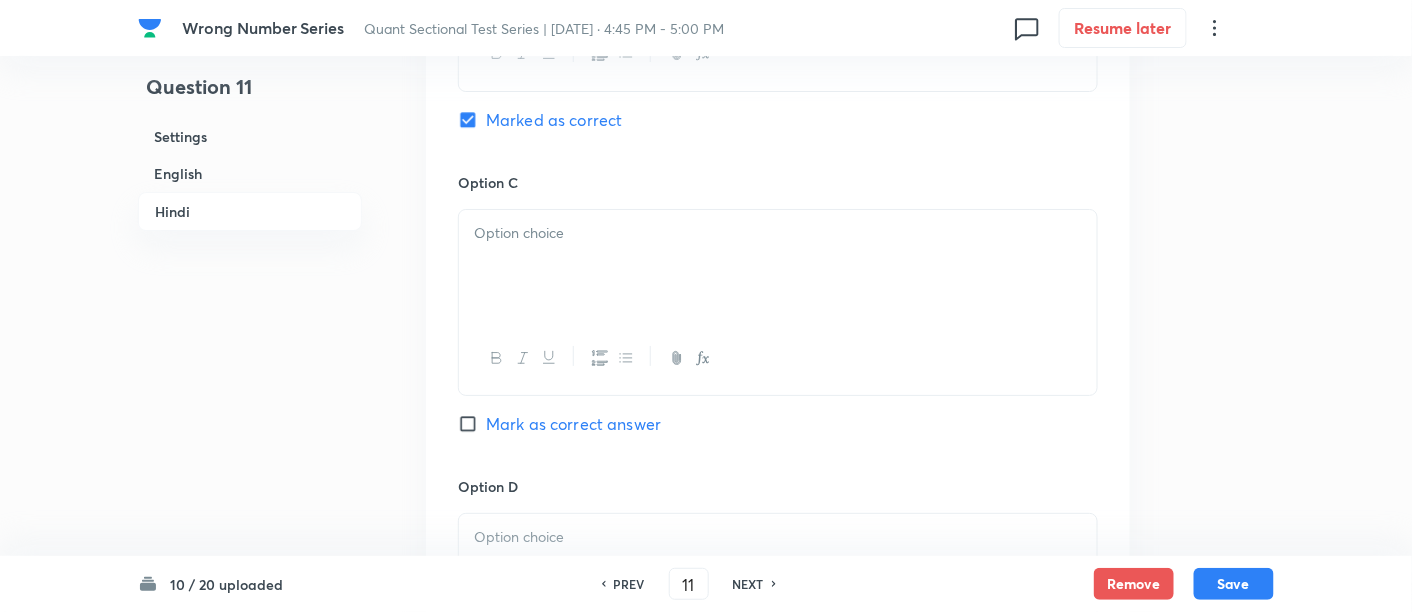 click at bounding box center (778, 266) 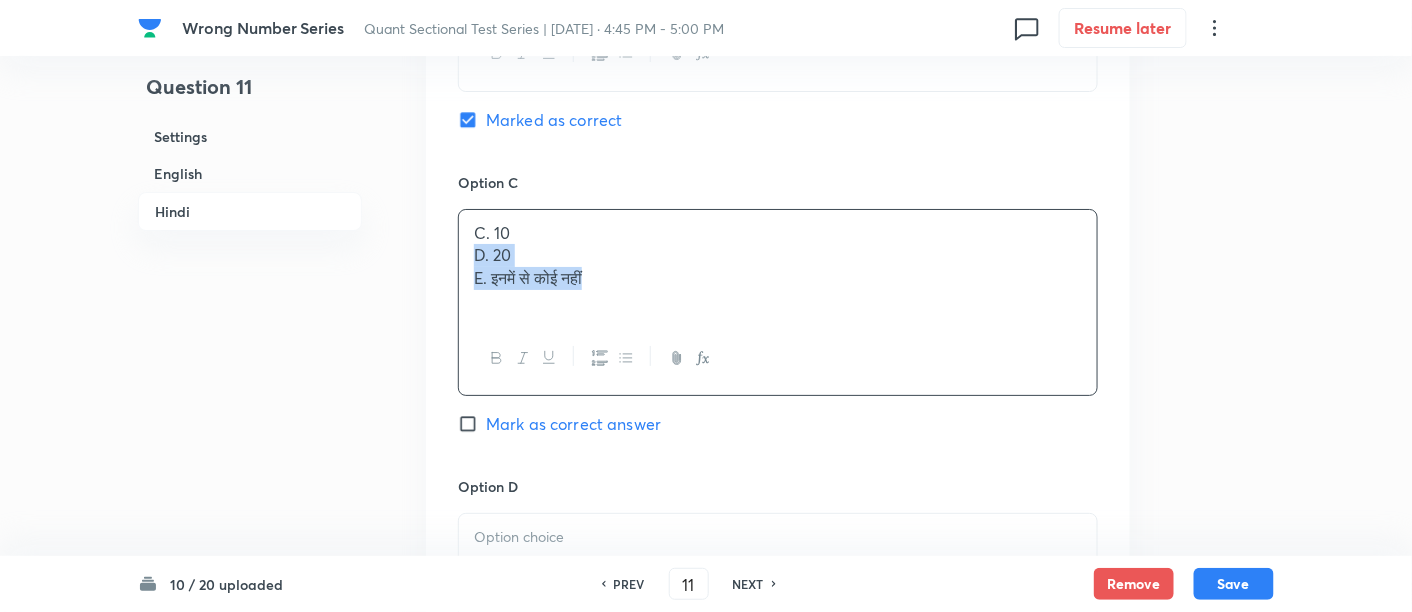 drag, startPoint x: 467, startPoint y: 254, endPoint x: 707, endPoint y: 398, distance: 279.88568 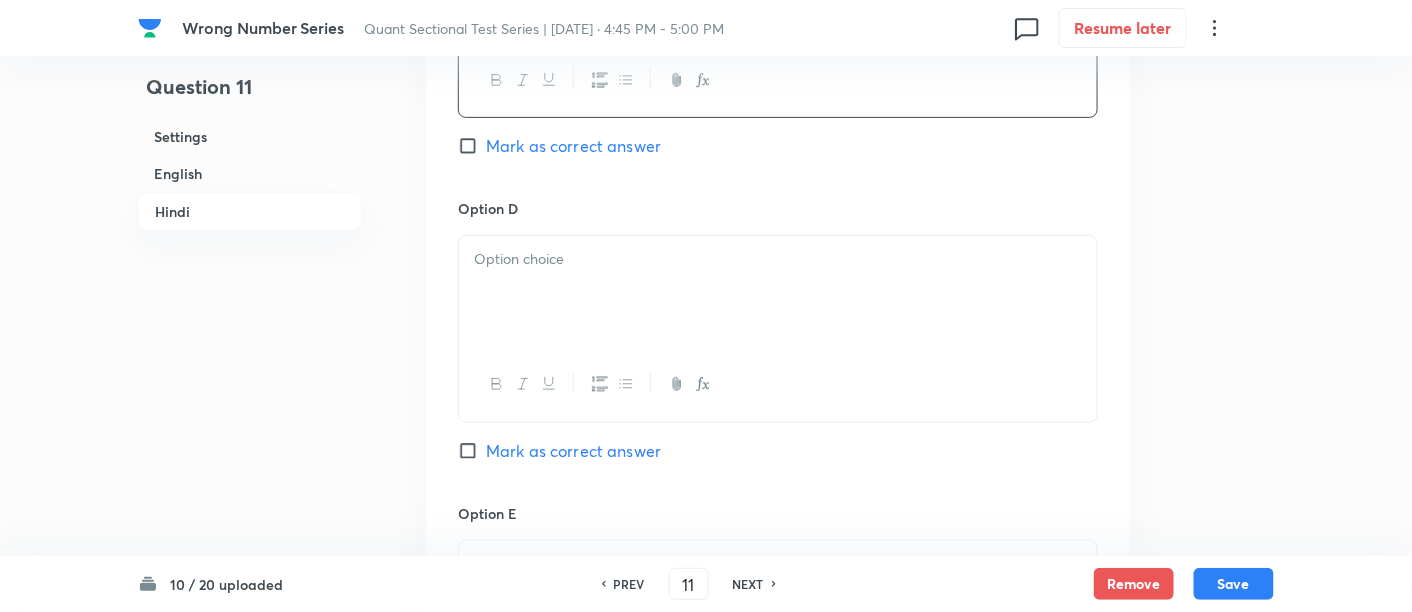 scroll, scrollTop: 4919, scrollLeft: 0, axis: vertical 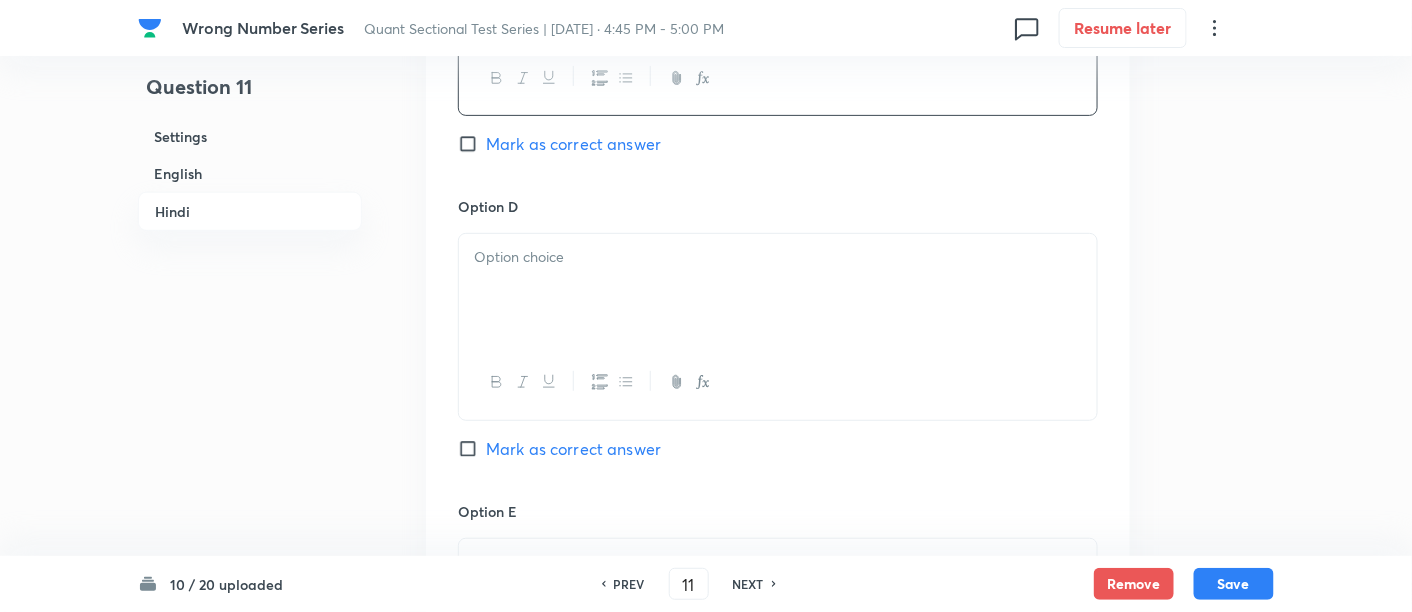 click at bounding box center (778, 290) 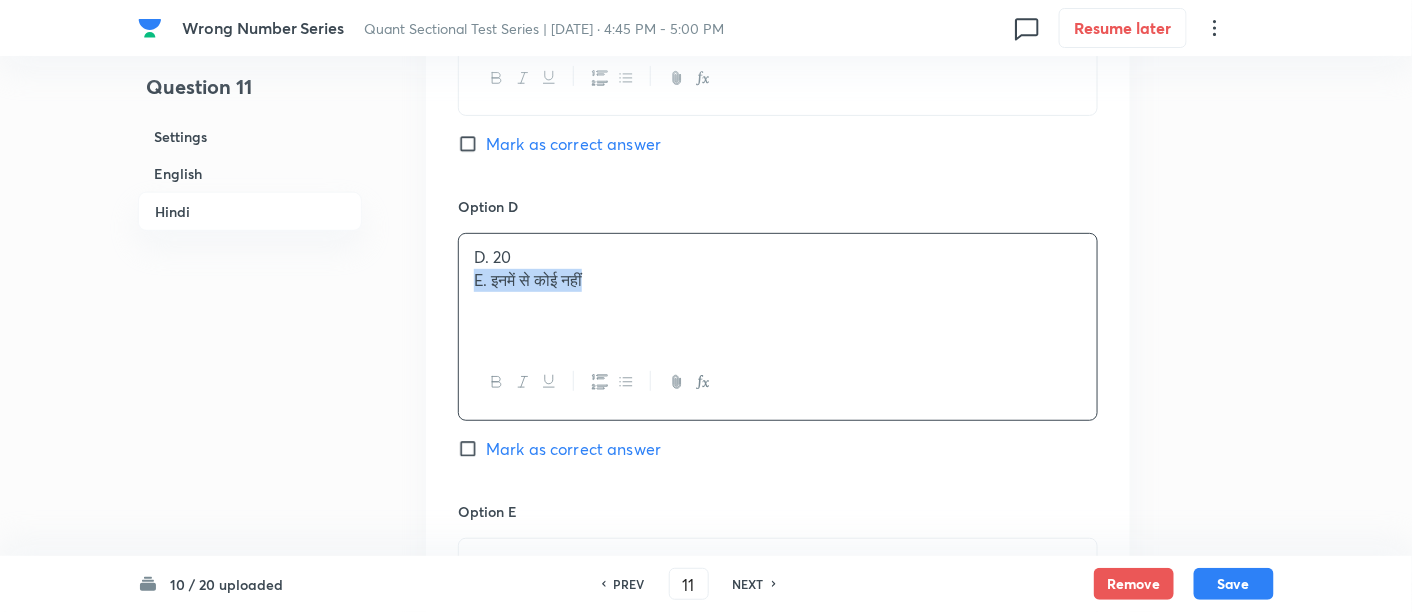 drag, startPoint x: 471, startPoint y: 268, endPoint x: 737, endPoint y: 324, distance: 271.83084 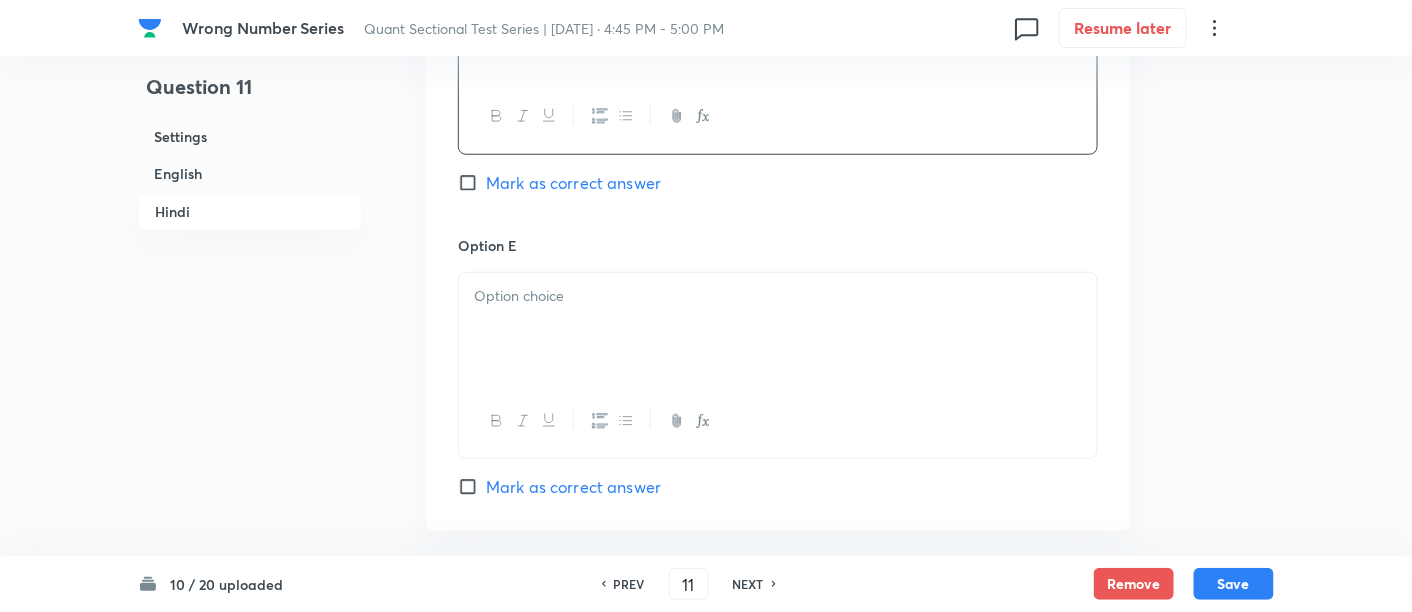 click at bounding box center [778, 329] 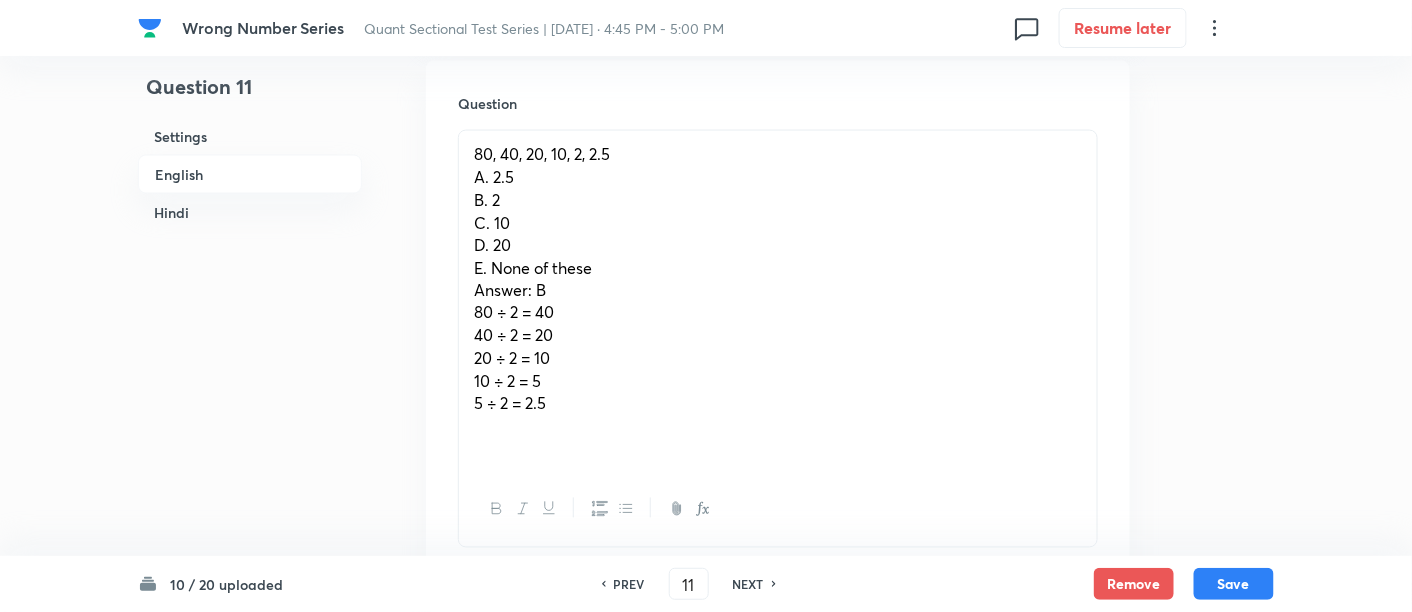 scroll, scrollTop: 914, scrollLeft: 0, axis: vertical 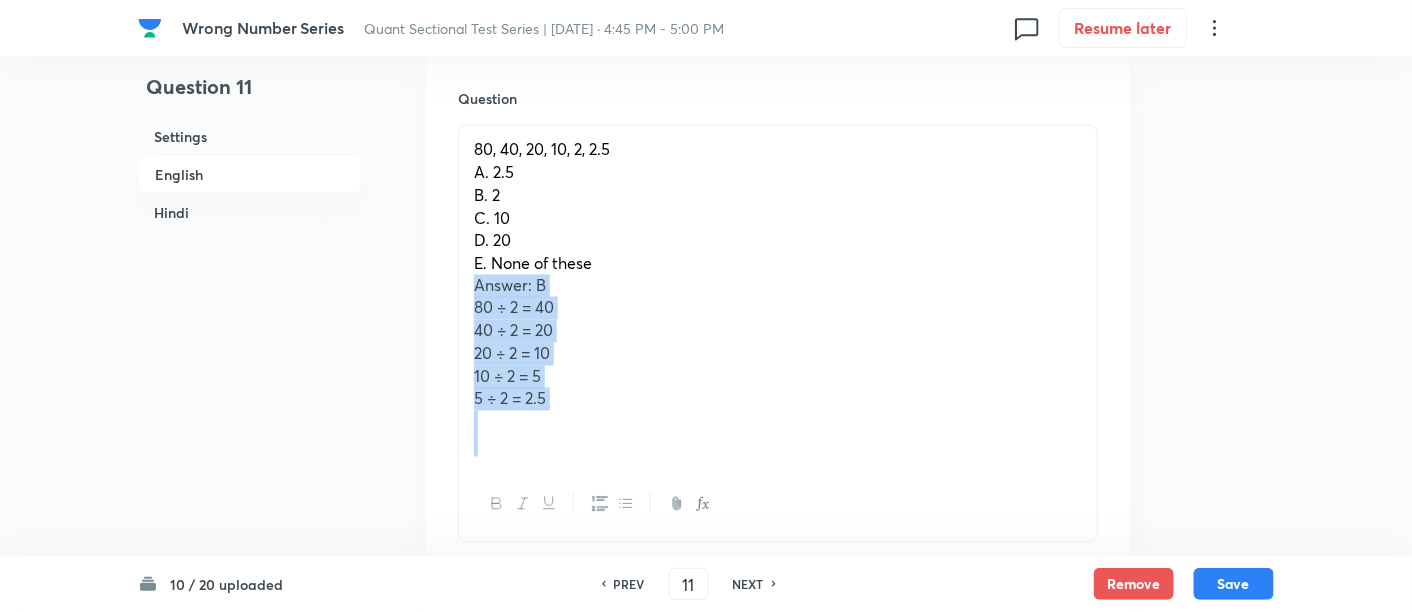 drag, startPoint x: 470, startPoint y: 283, endPoint x: 686, endPoint y: 490, distance: 299.17386 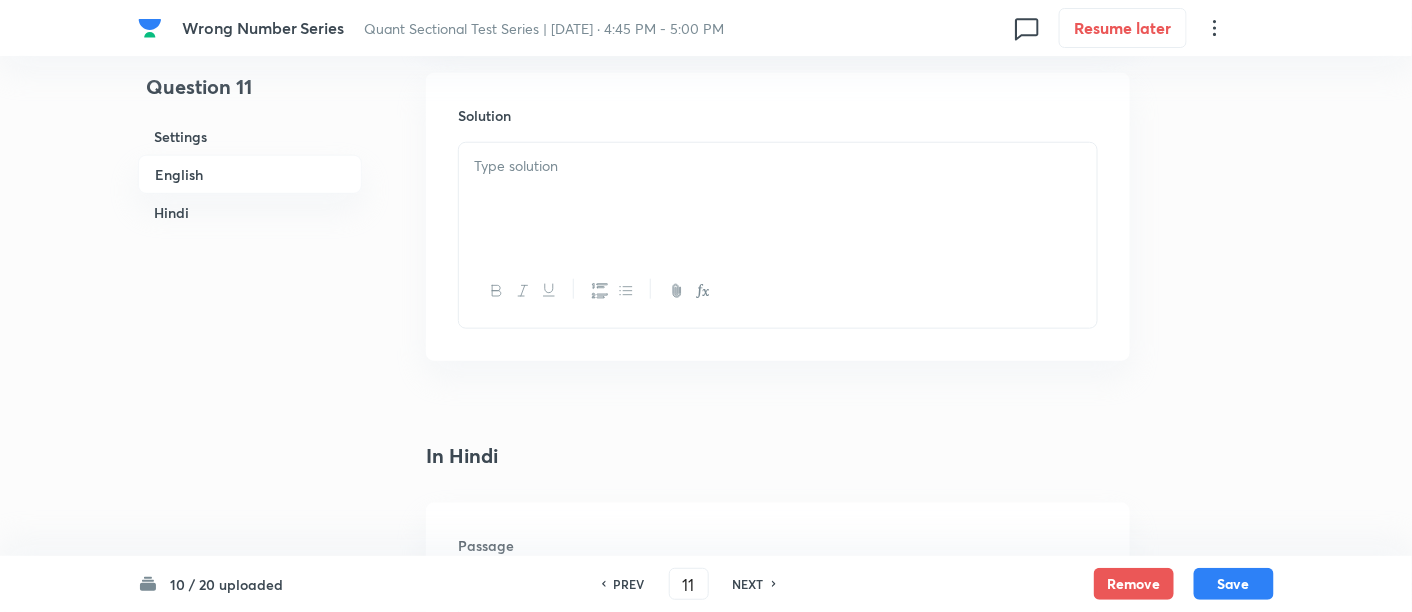 click at bounding box center (778, 166) 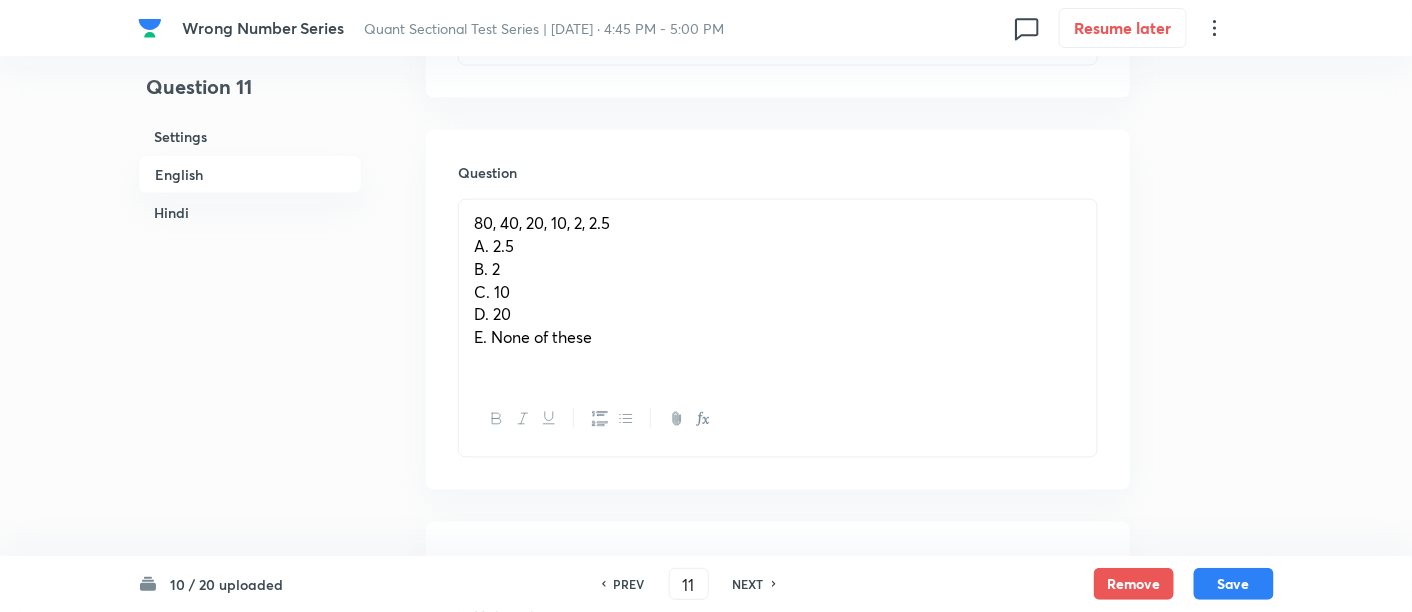 scroll, scrollTop: 842, scrollLeft: 0, axis: vertical 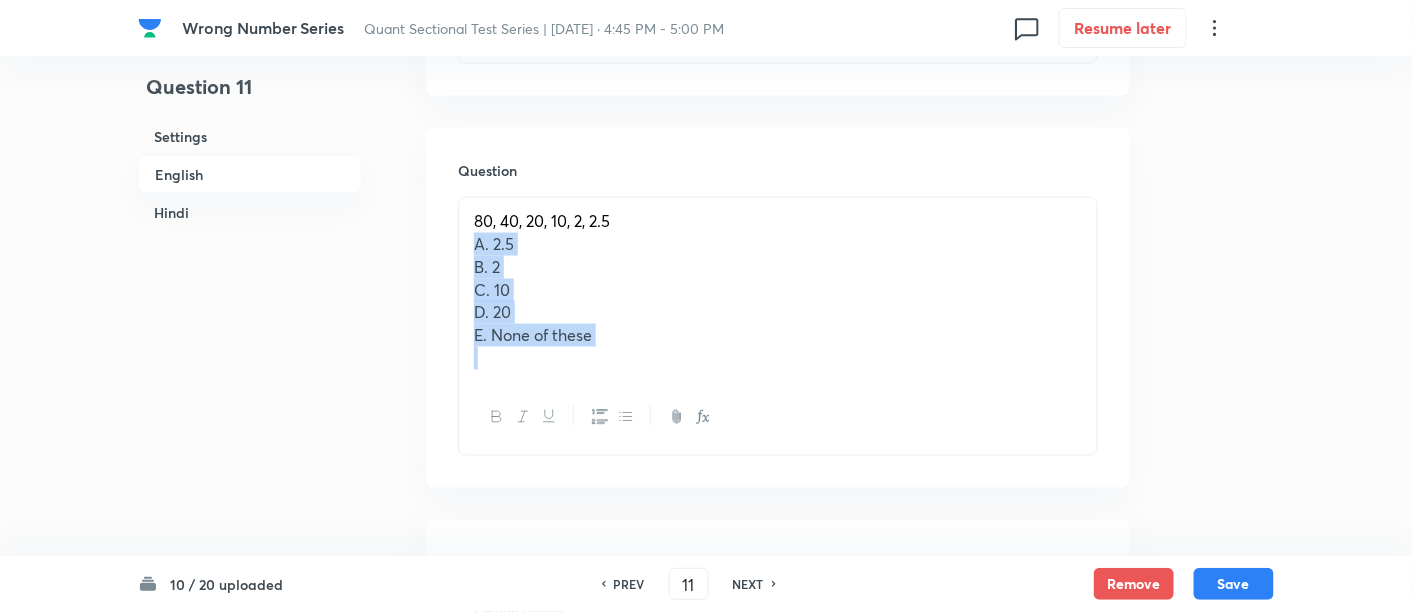 drag, startPoint x: 461, startPoint y: 243, endPoint x: 720, endPoint y: 444, distance: 327.84448 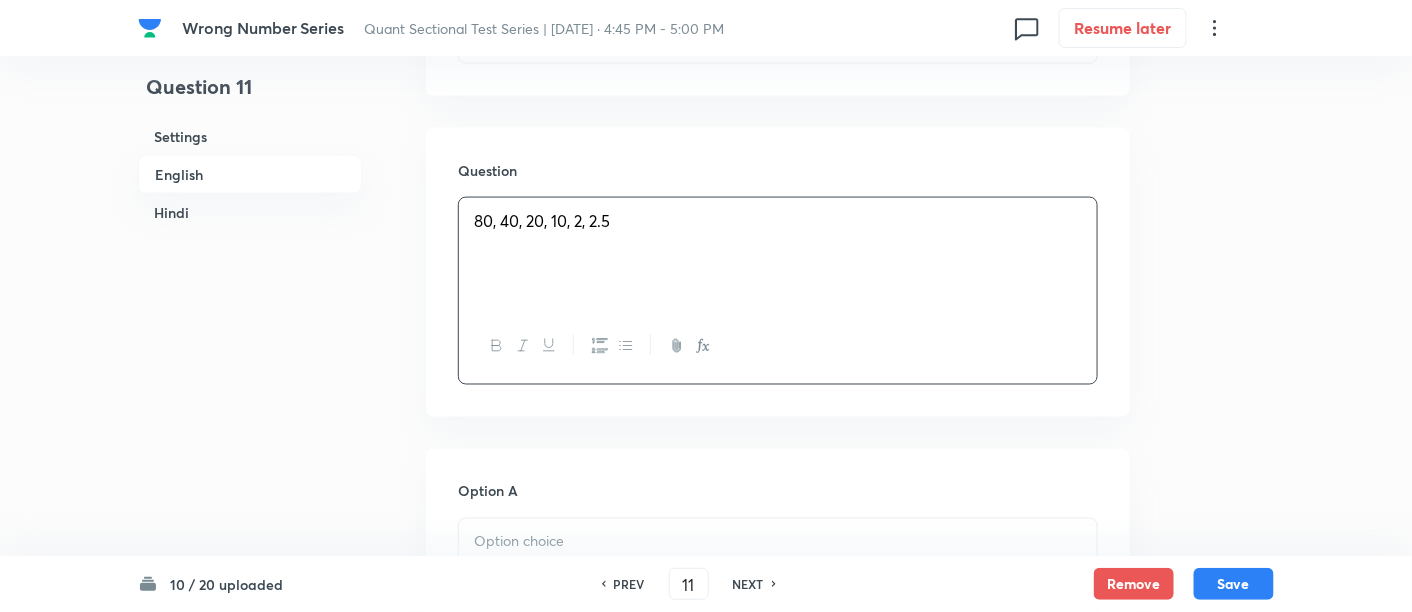 scroll, scrollTop: 1195, scrollLeft: 0, axis: vertical 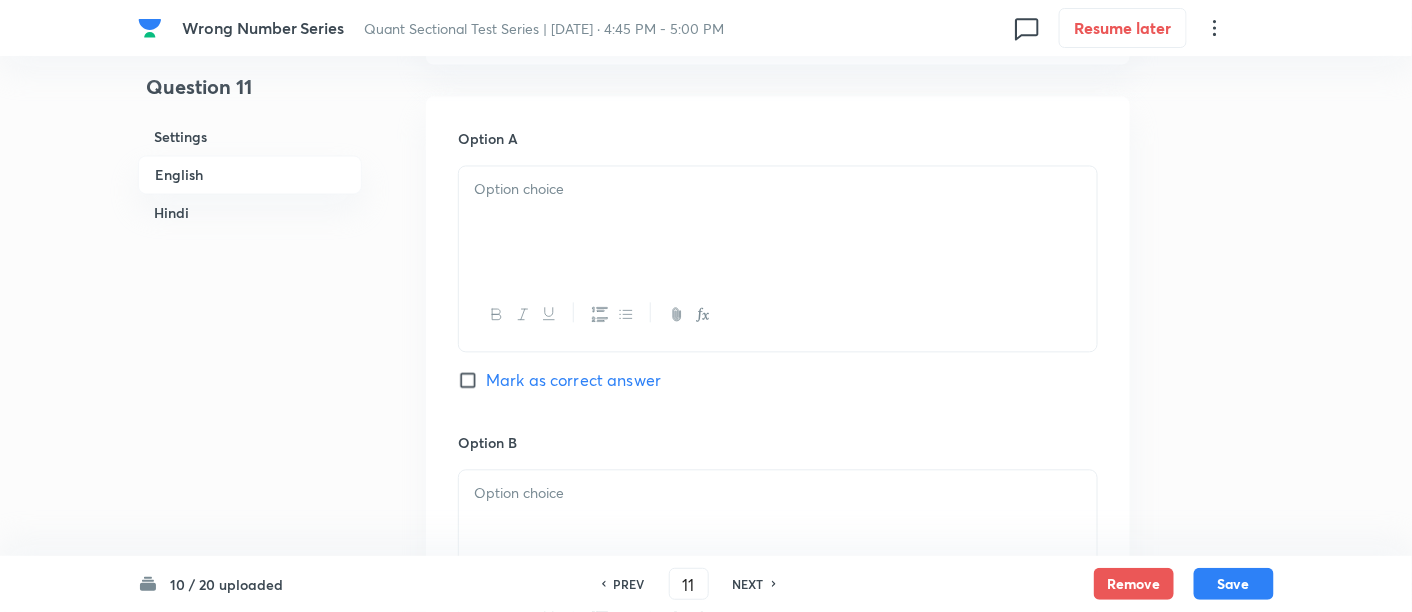 click at bounding box center (778, 222) 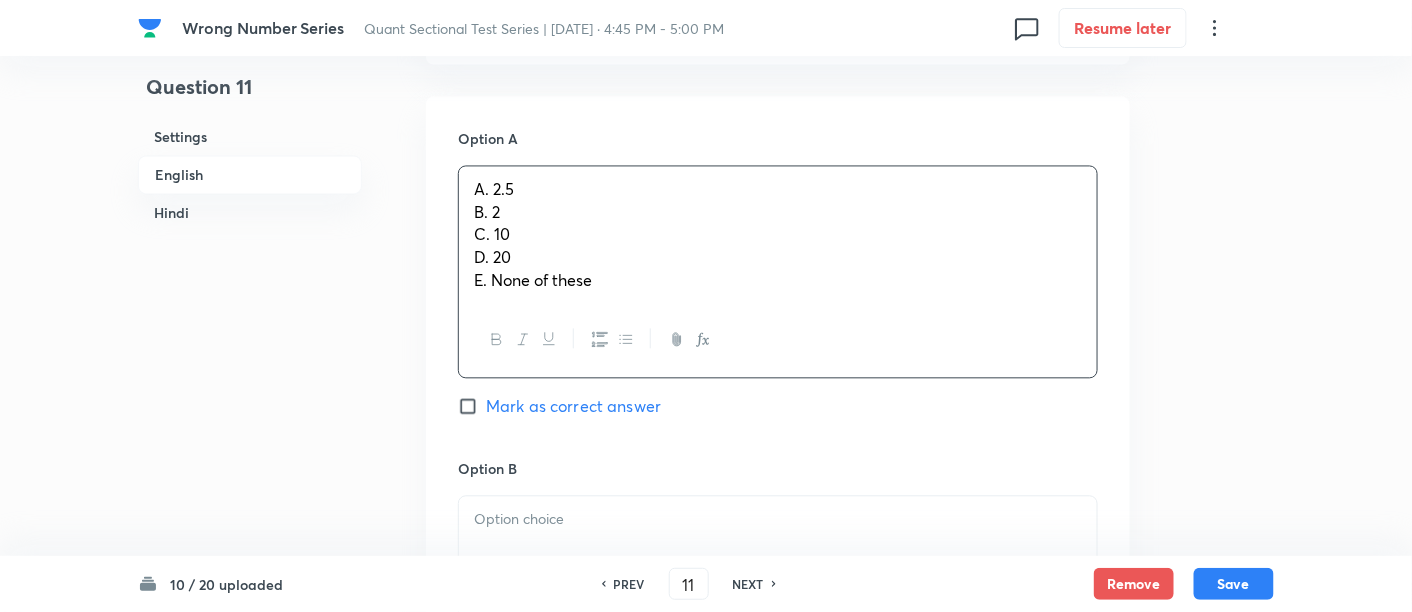 drag, startPoint x: 475, startPoint y: 215, endPoint x: 733, endPoint y: 384, distance: 308.4234 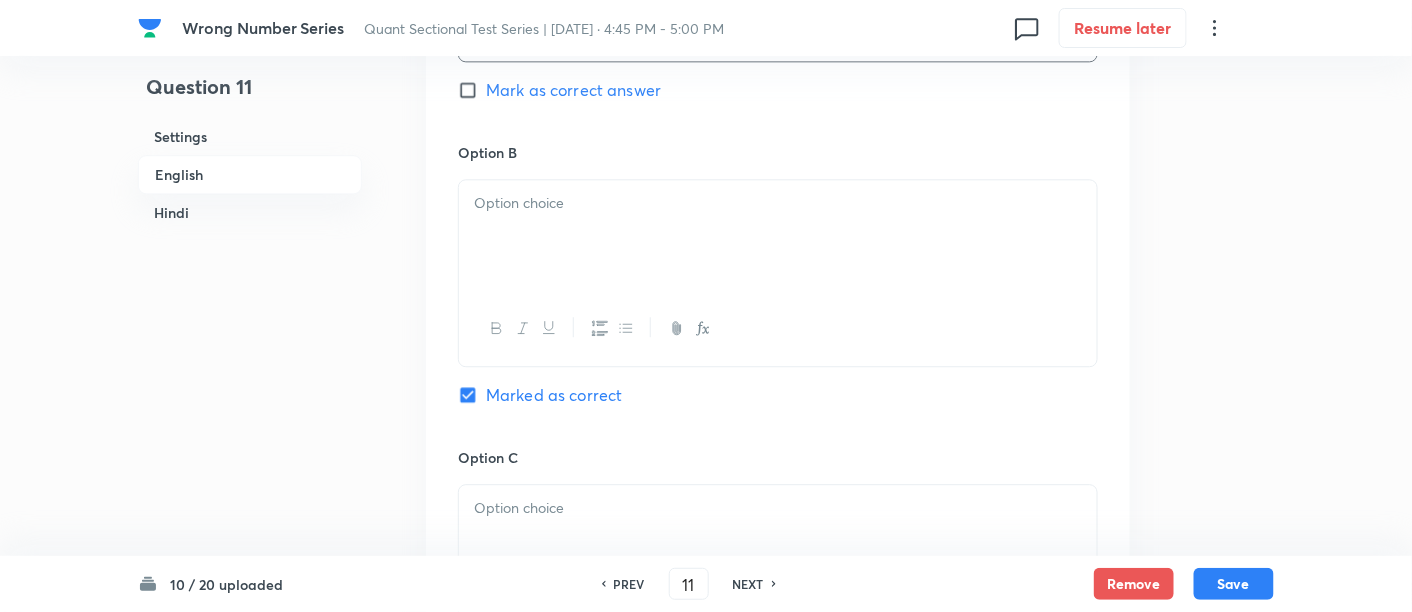 scroll, scrollTop: 1484, scrollLeft: 0, axis: vertical 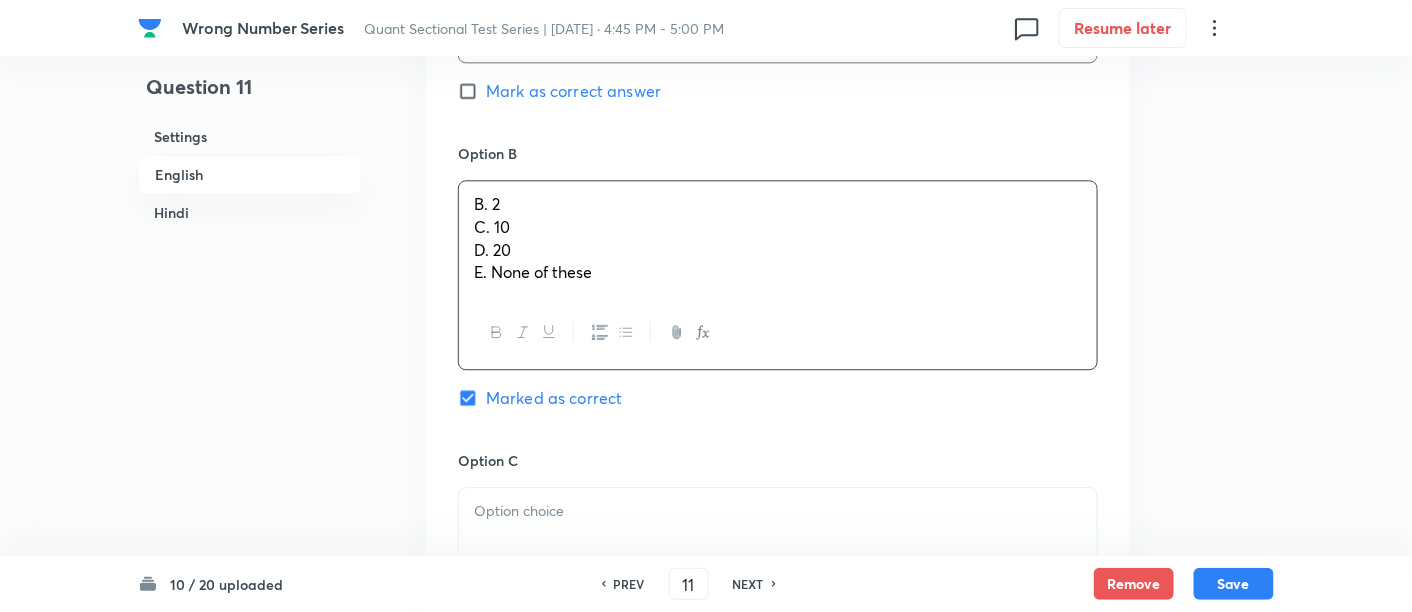 click on "B. 2  C. 10  D. 20  E. None of these" at bounding box center [778, 238] 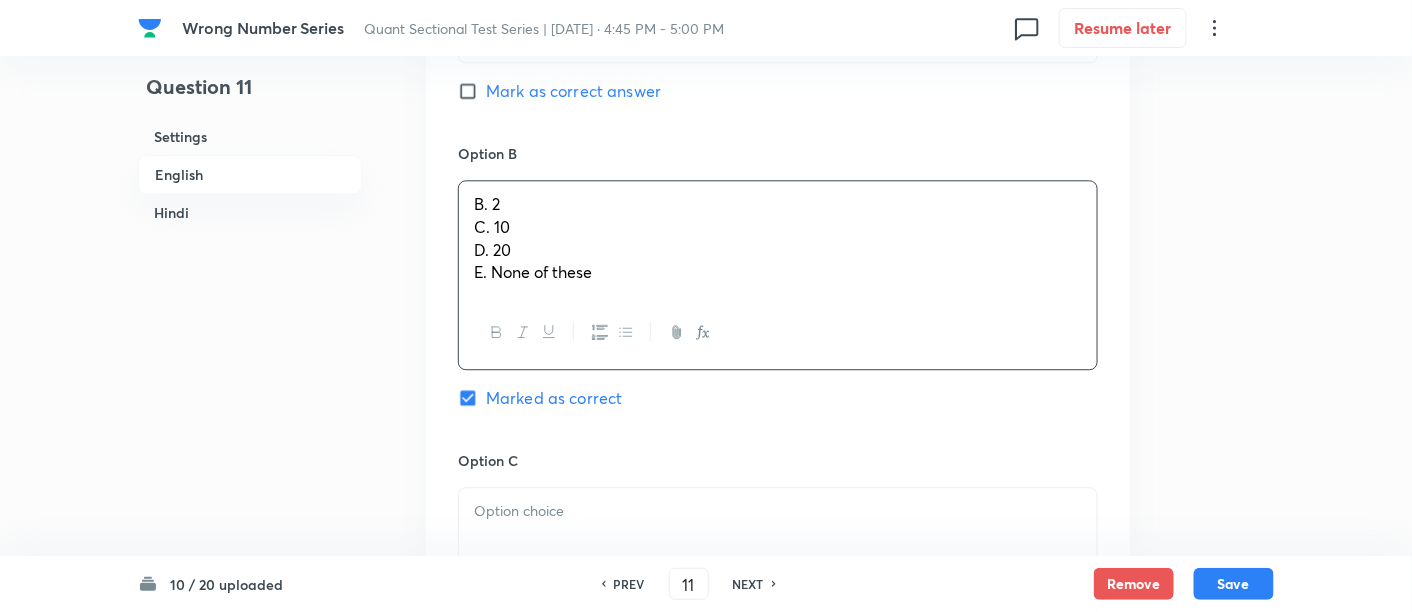 drag, startPoint x: 467, startPoint y: 229, endPoint x: 702, endPoint y: 370, distance: 274.05475 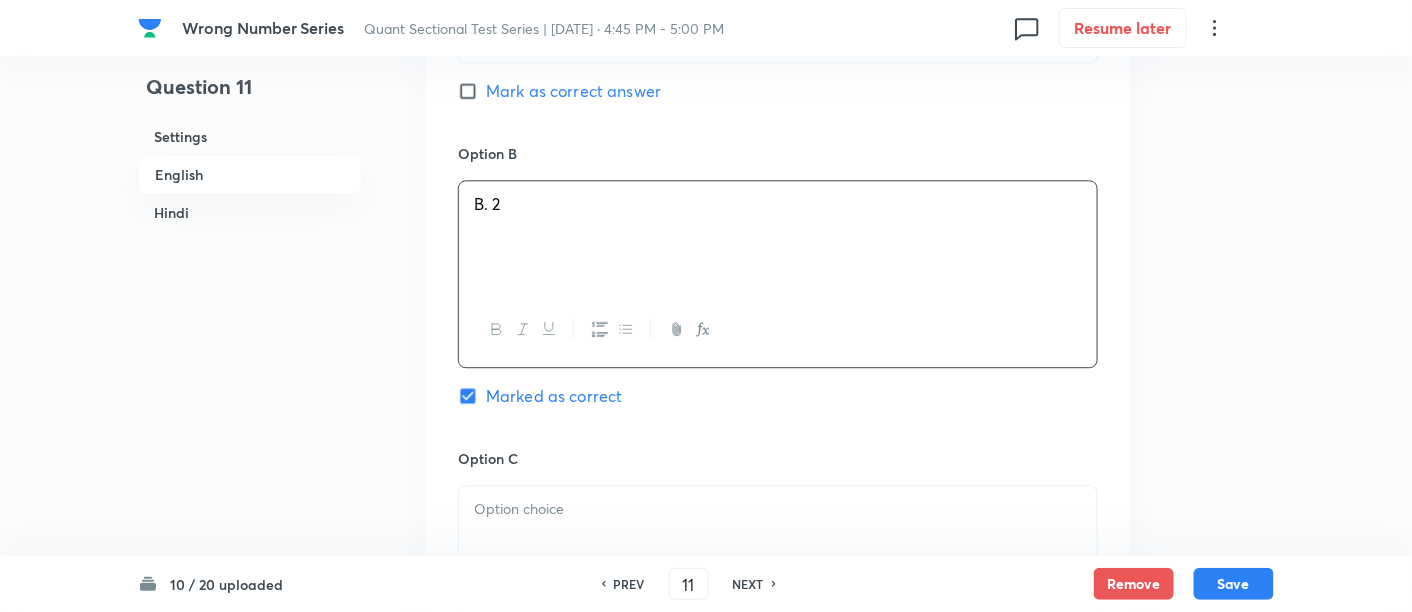 scroll, scrollTop: 1809, scrollLeft: 0, axis: vertical 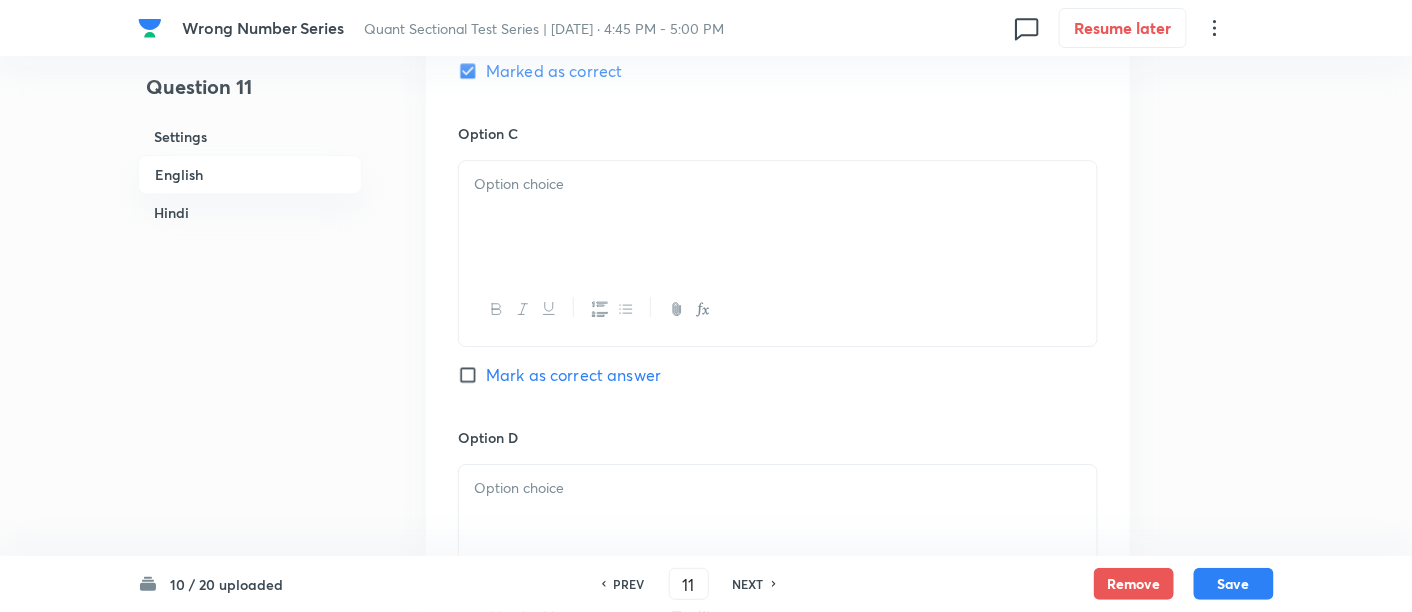 click at bounding box center [778, 217] 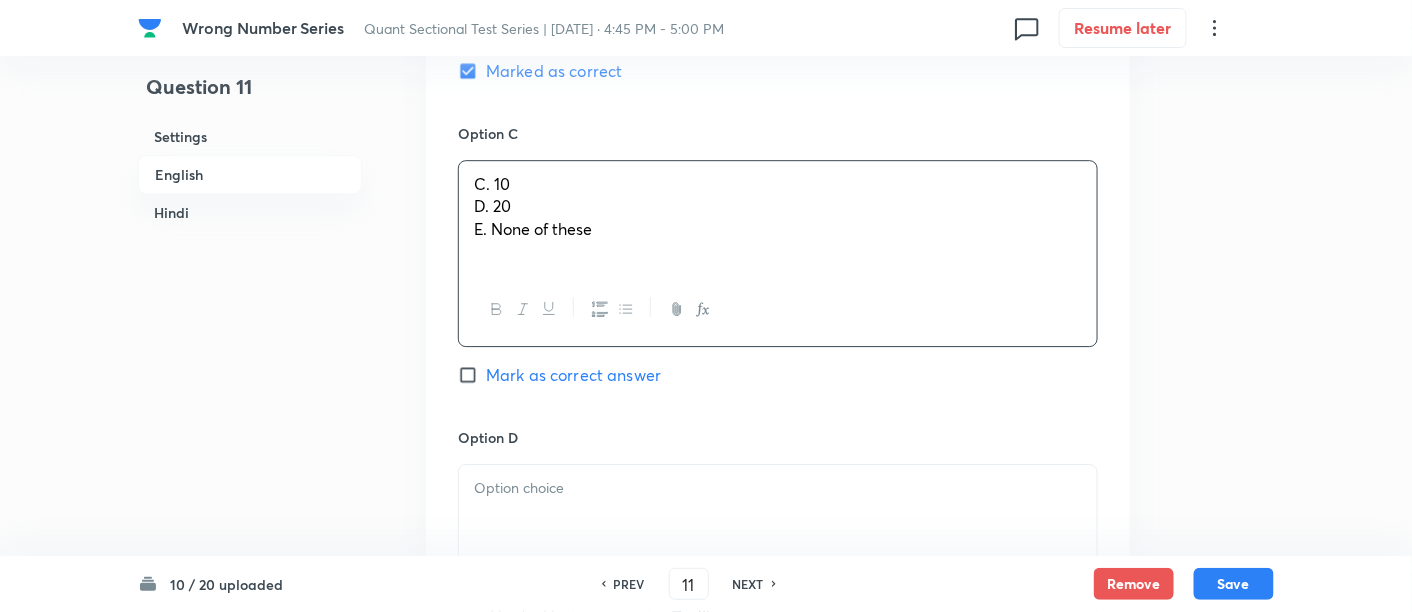 drag, startPoint x: 470, startPoint y: 204, endPoint x: 728, endPoint y: 312, distance: 279.6927 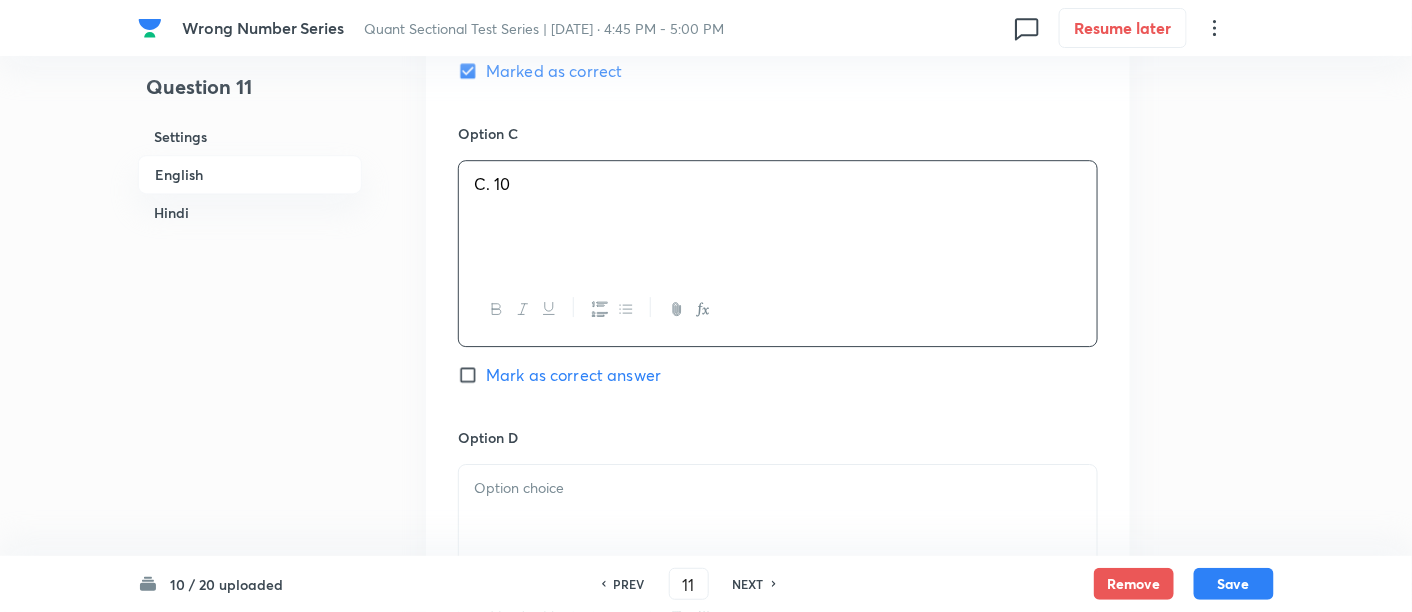 scroll, scrollTop: 2047, scrollLeft: 0, axis: vertical 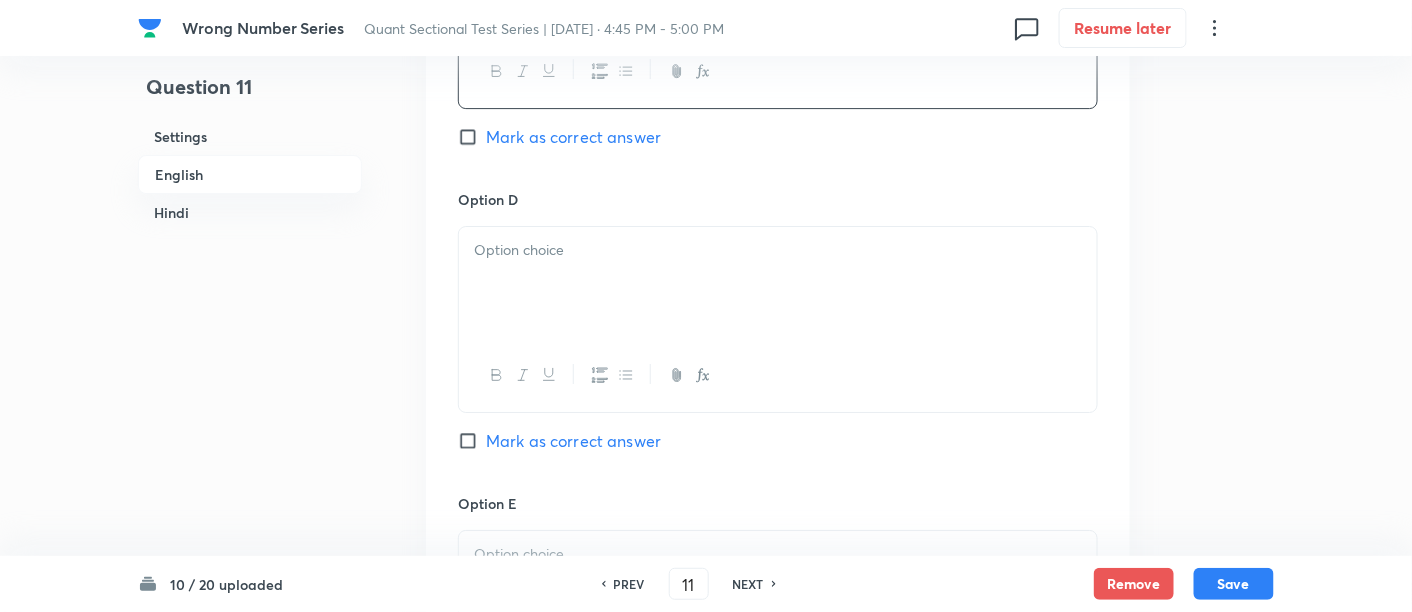 click at bounding box center [778, 283] 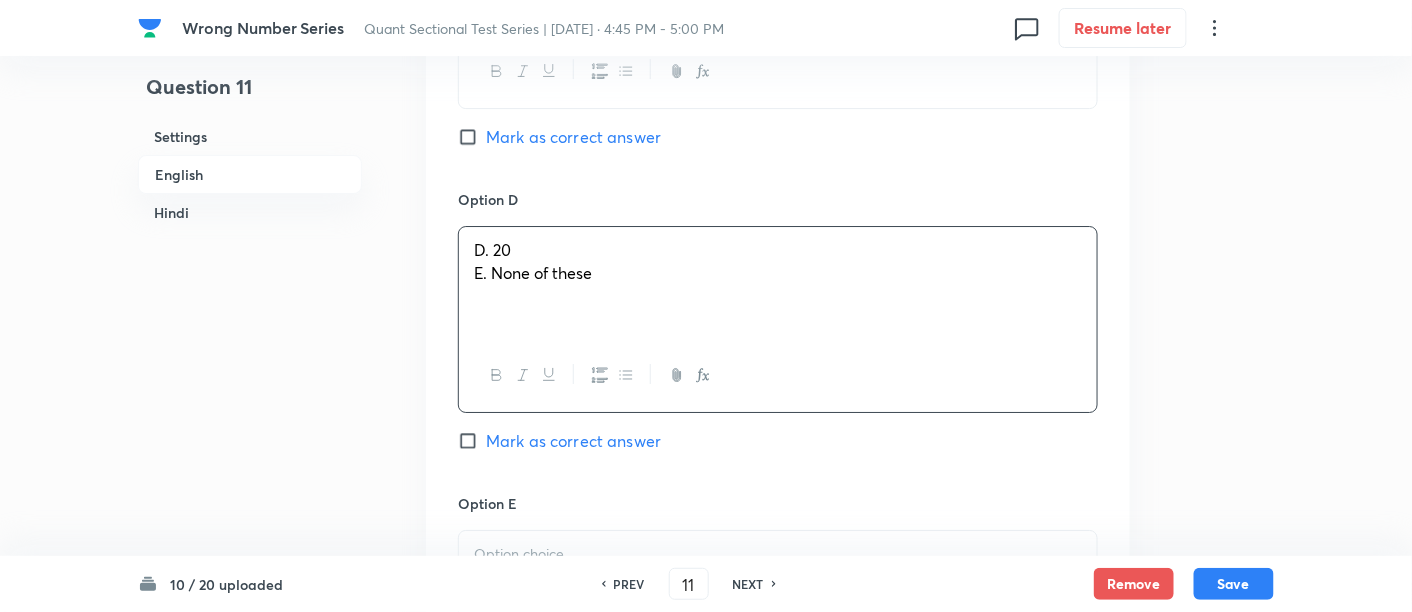 drag, startPoint x: 477, startPoint y: 270, endPoint x: 653, endPoint y: 295, distance: 177.76671 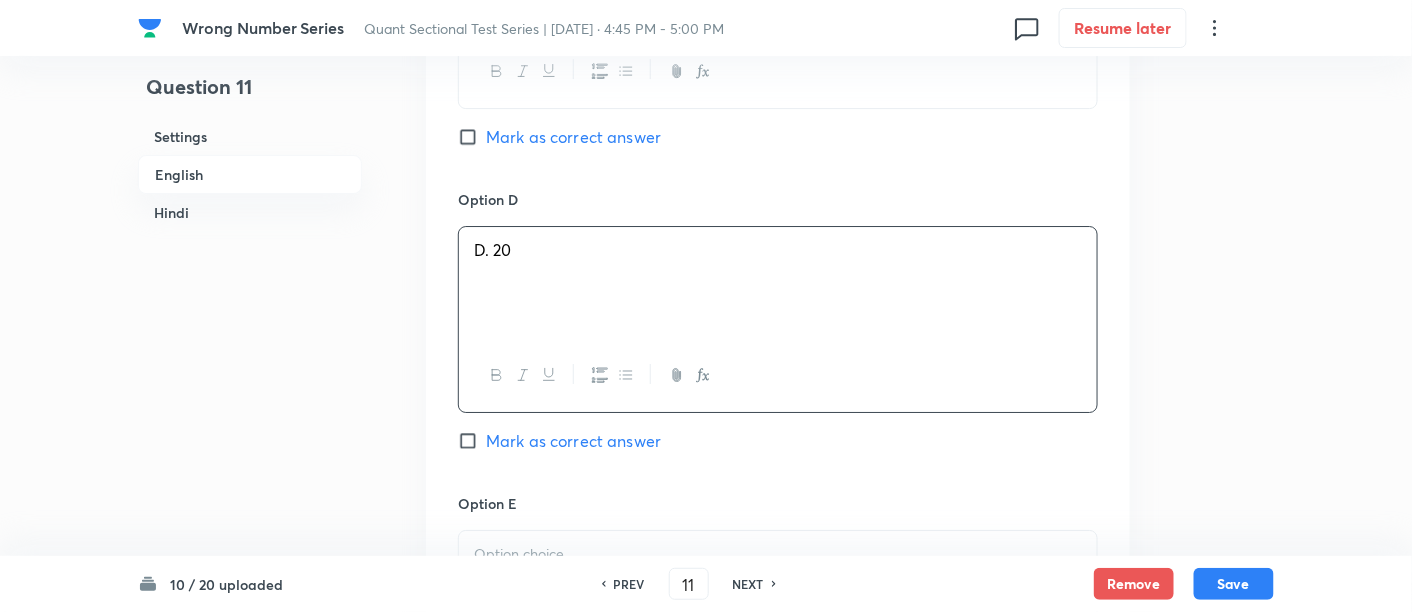 scroll, scrollTop: 2322, scrollLeft: 0, axis: vertical 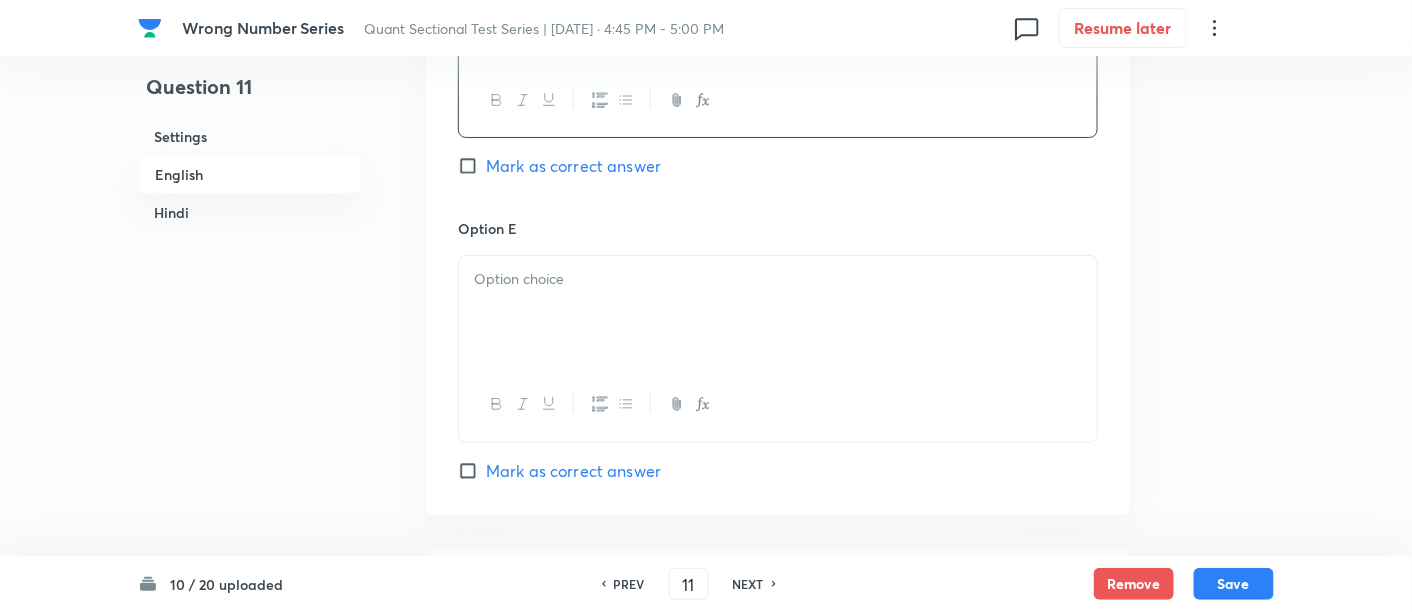 click at bounding box center [778, 312] 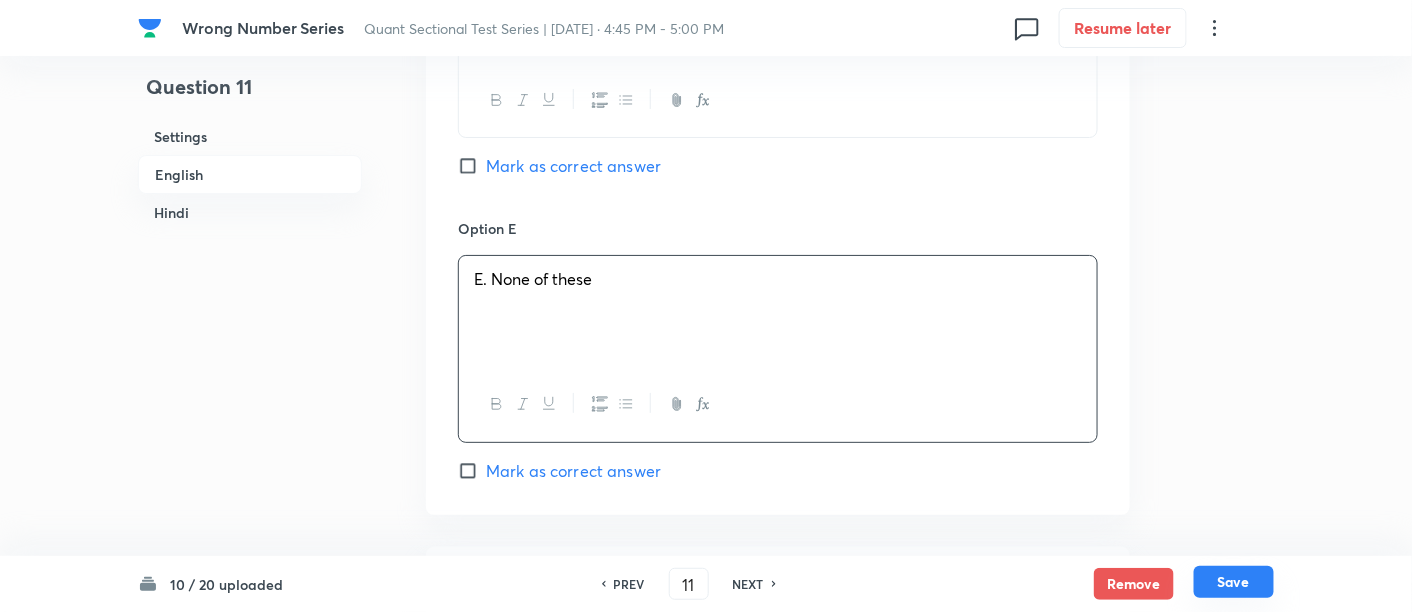 click on "Save" at bounding box center (1234, 582) 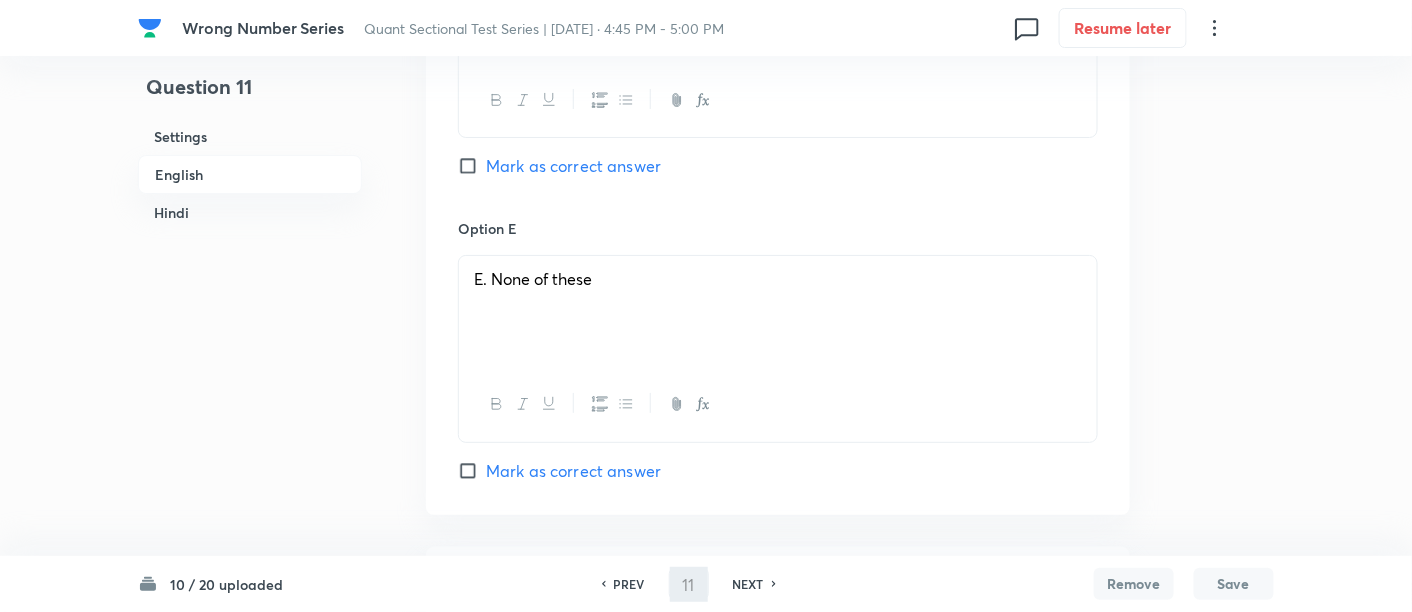 type on "12" 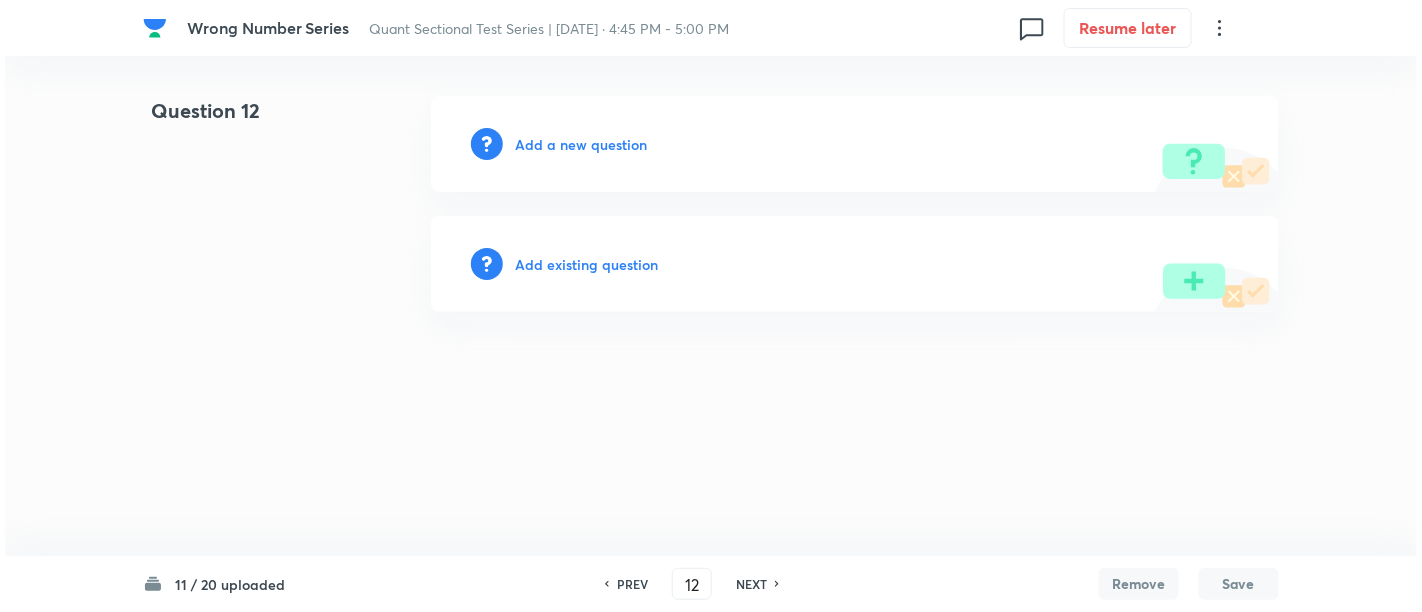 scroll, scrollTop: 0, scrollLeft: 0, axis: both 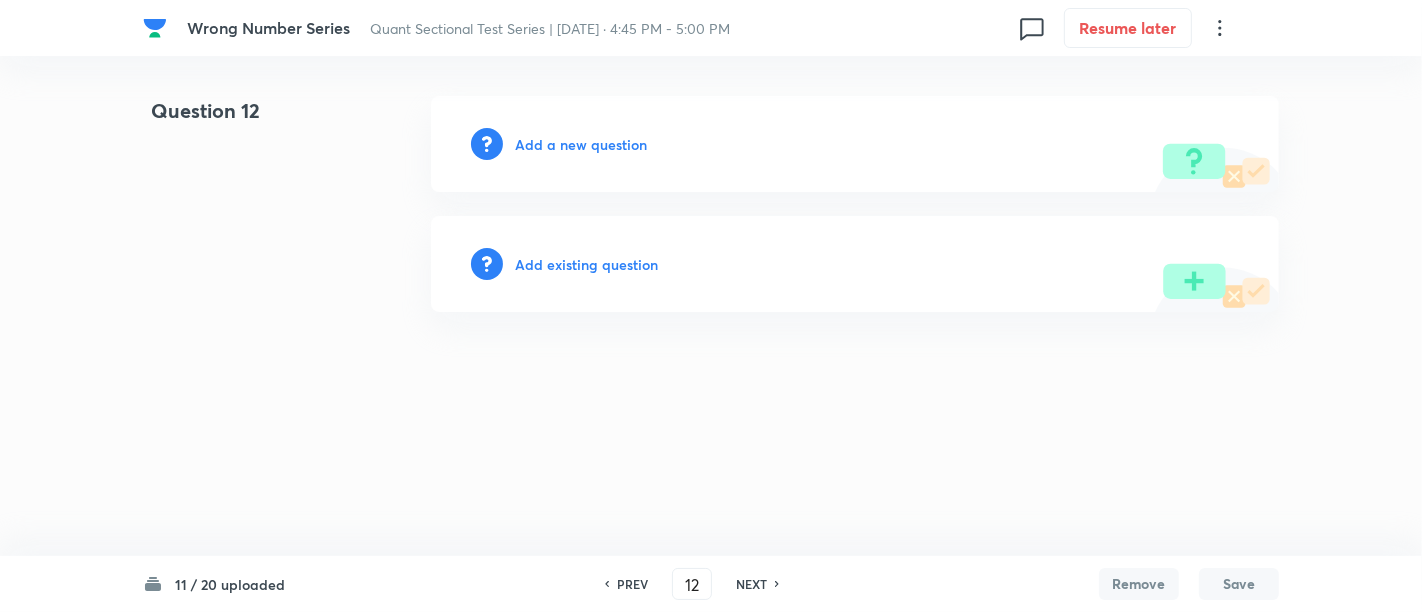 click on "Add a new question" at bounding box center [581, 144] 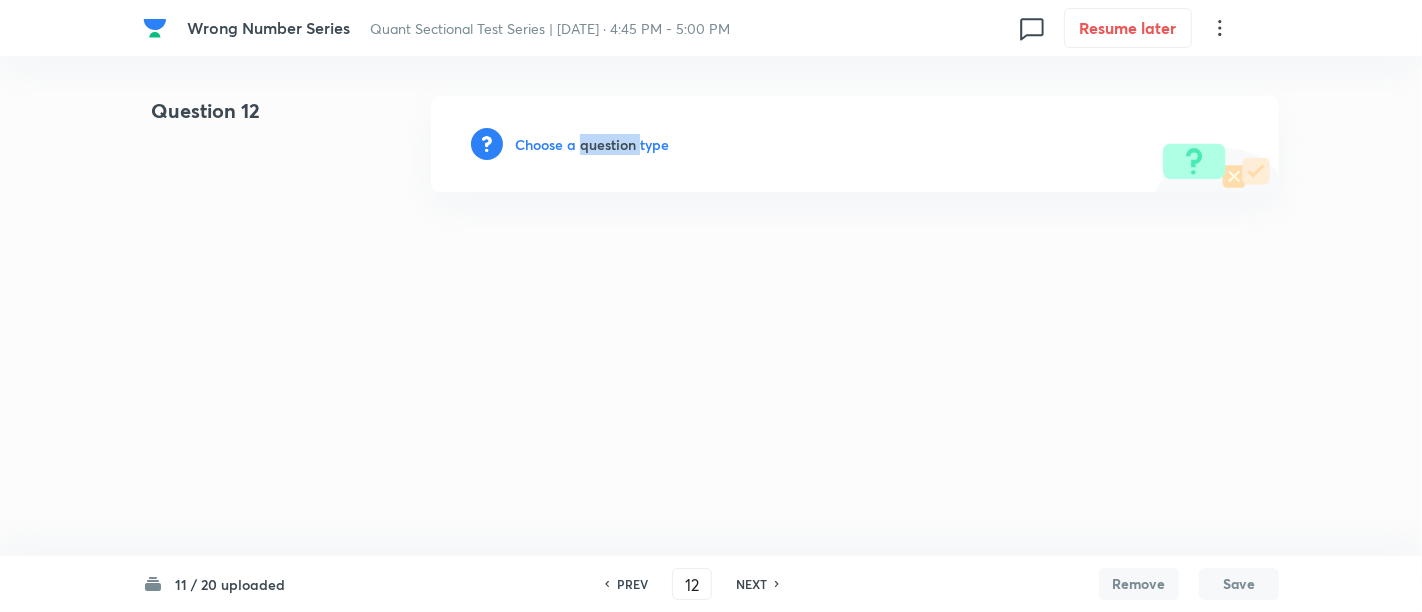 click on "Choose a question type" at bounding box center (592, 144) 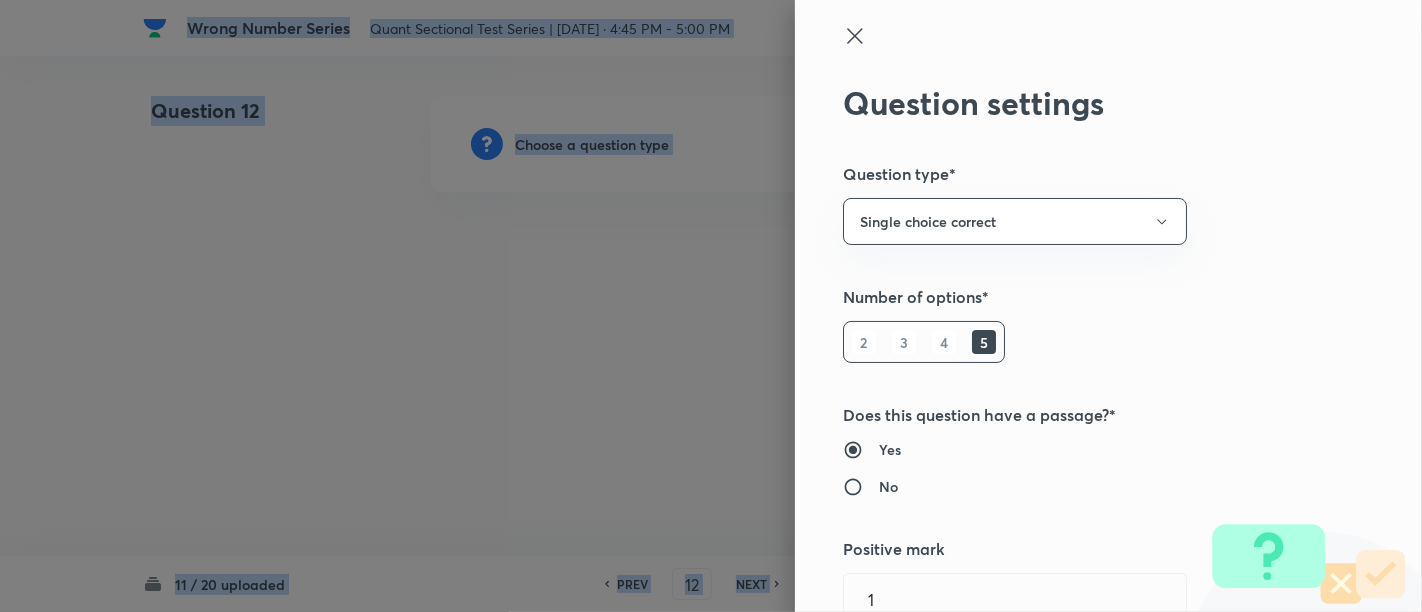 click at bounding box center [711, 306] 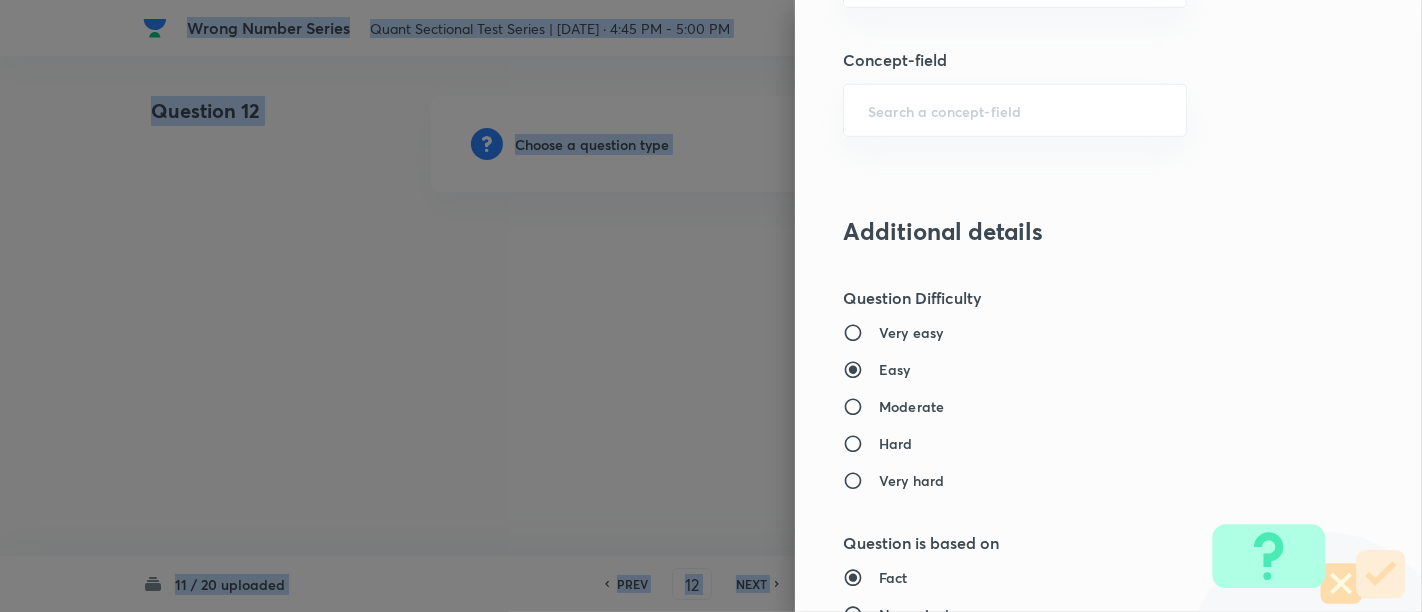scroll, scrollTop: 1297, scrollLeft: 0, axis: vertical 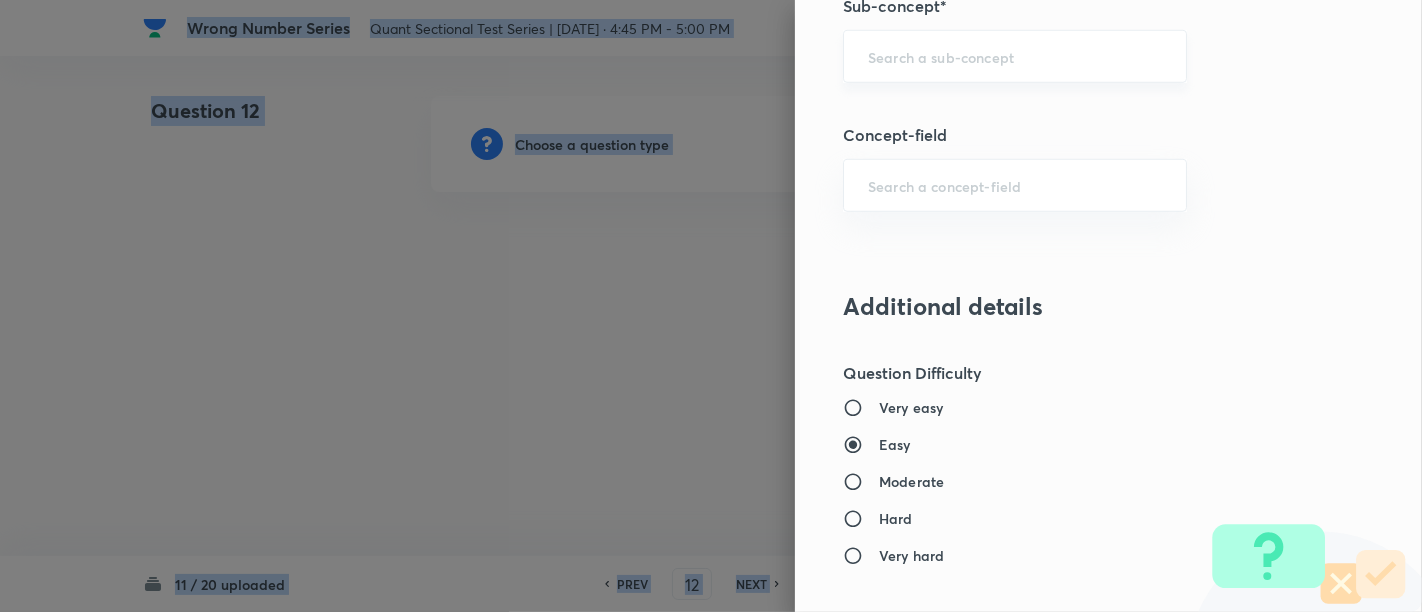 click on "​" at bounding box center [1015, 56] 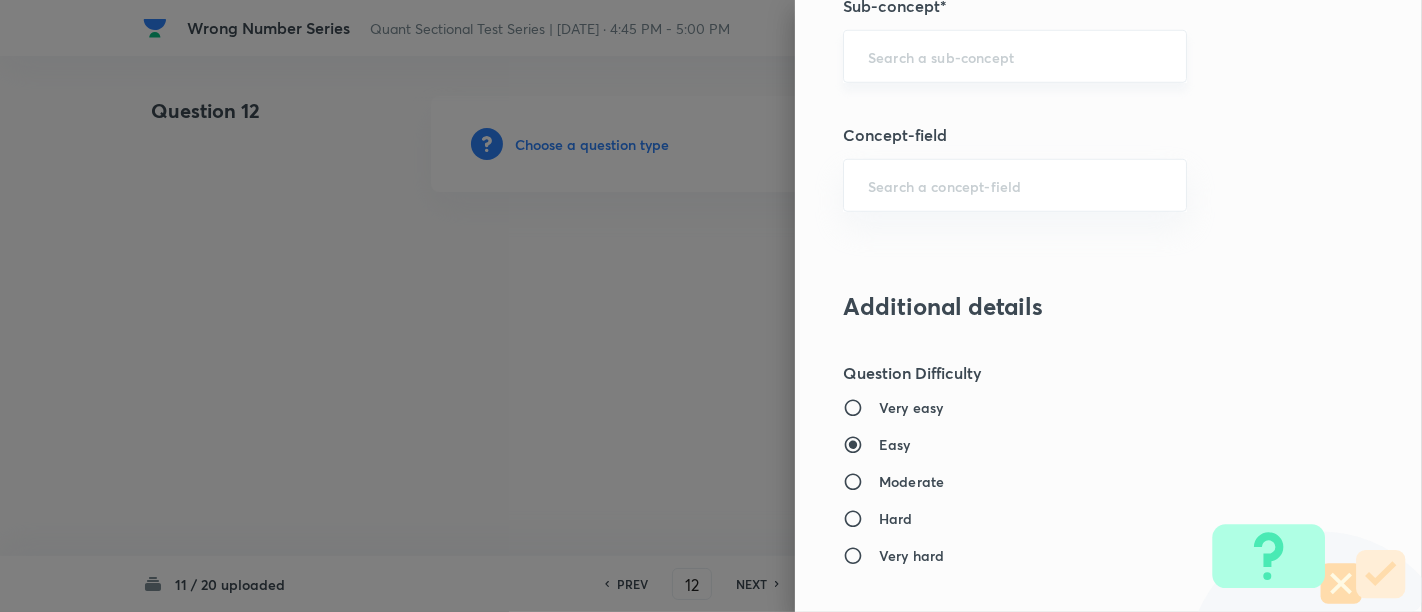 type on "s" 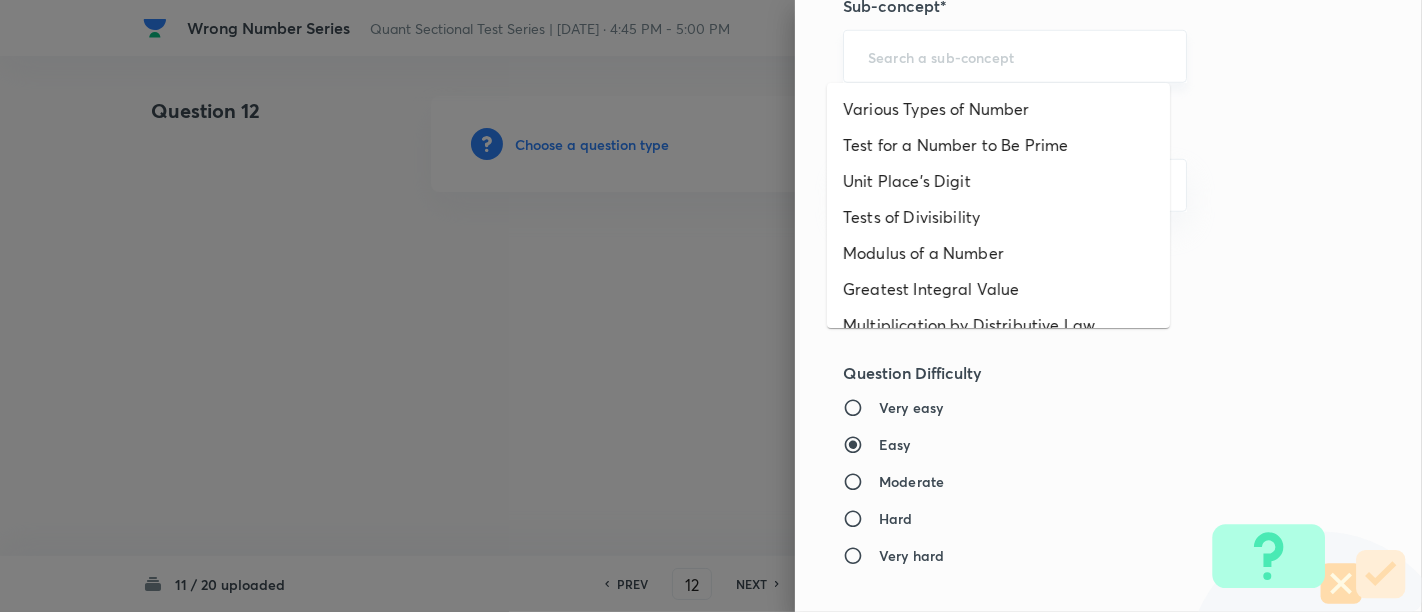 type on "a" 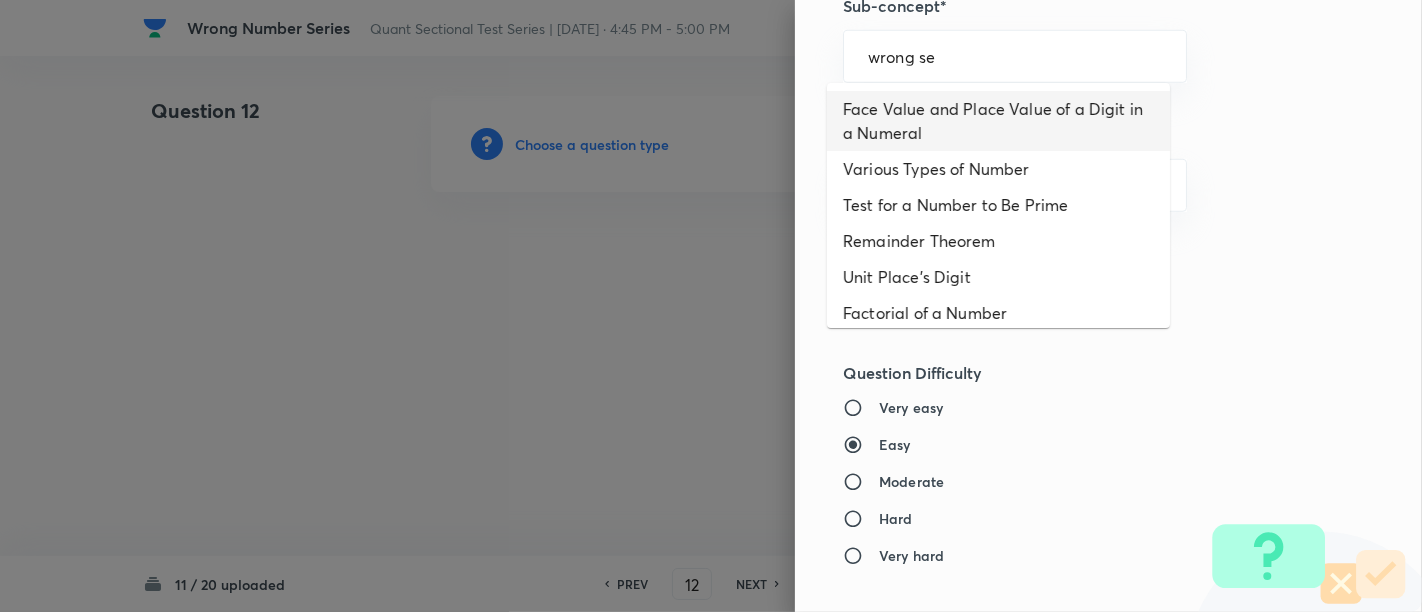 click on "Face Value and Place Value of a Digit in a Numeral" at bounding box center (998, 121) 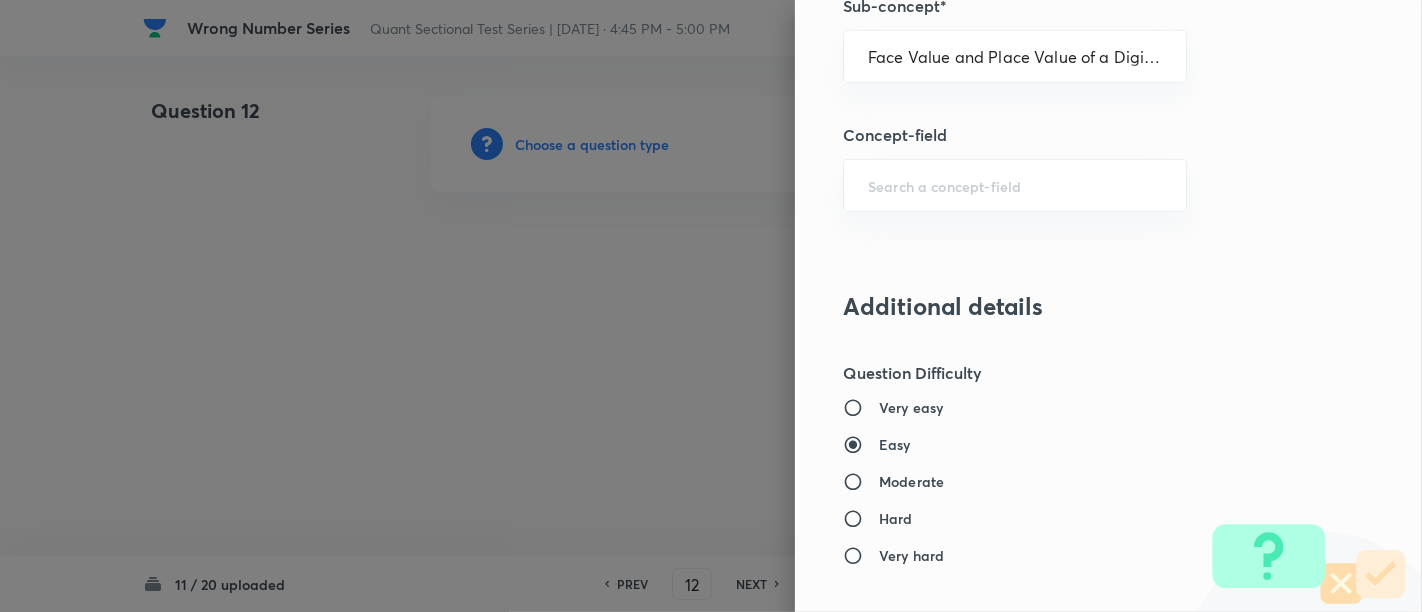 type on "Quantitative Aptitude" 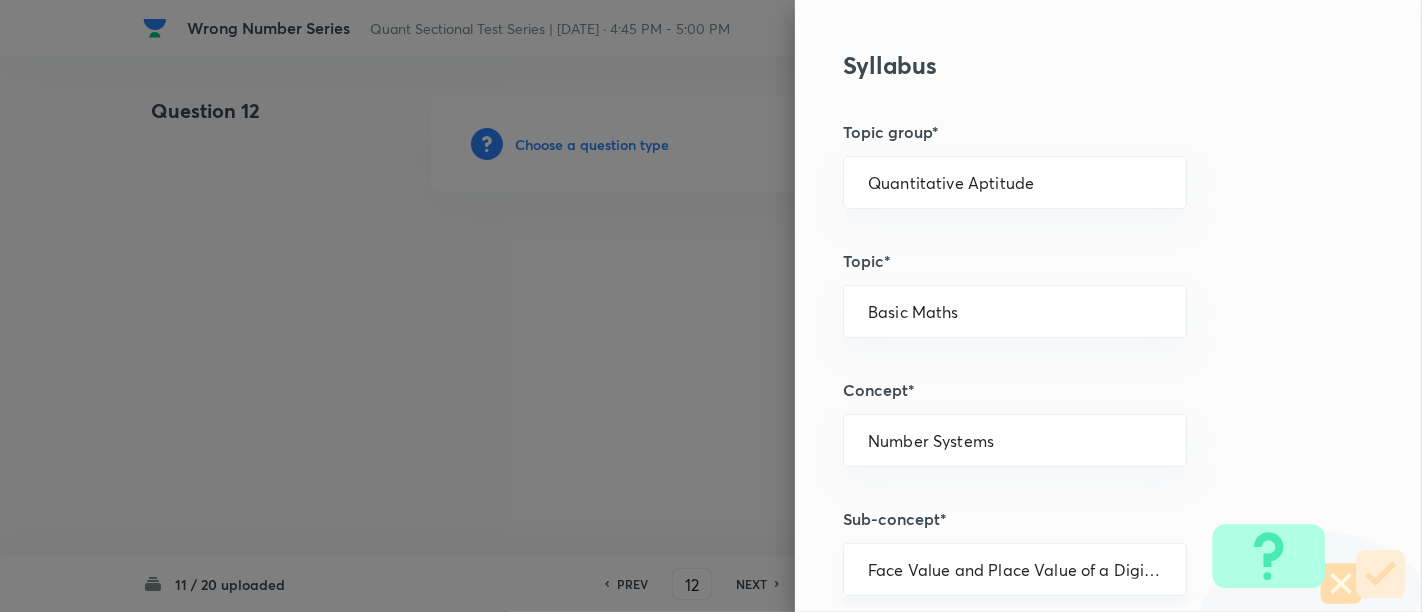 scroll, scrollTop: 782, scrollLeft: 0, axis: vertical 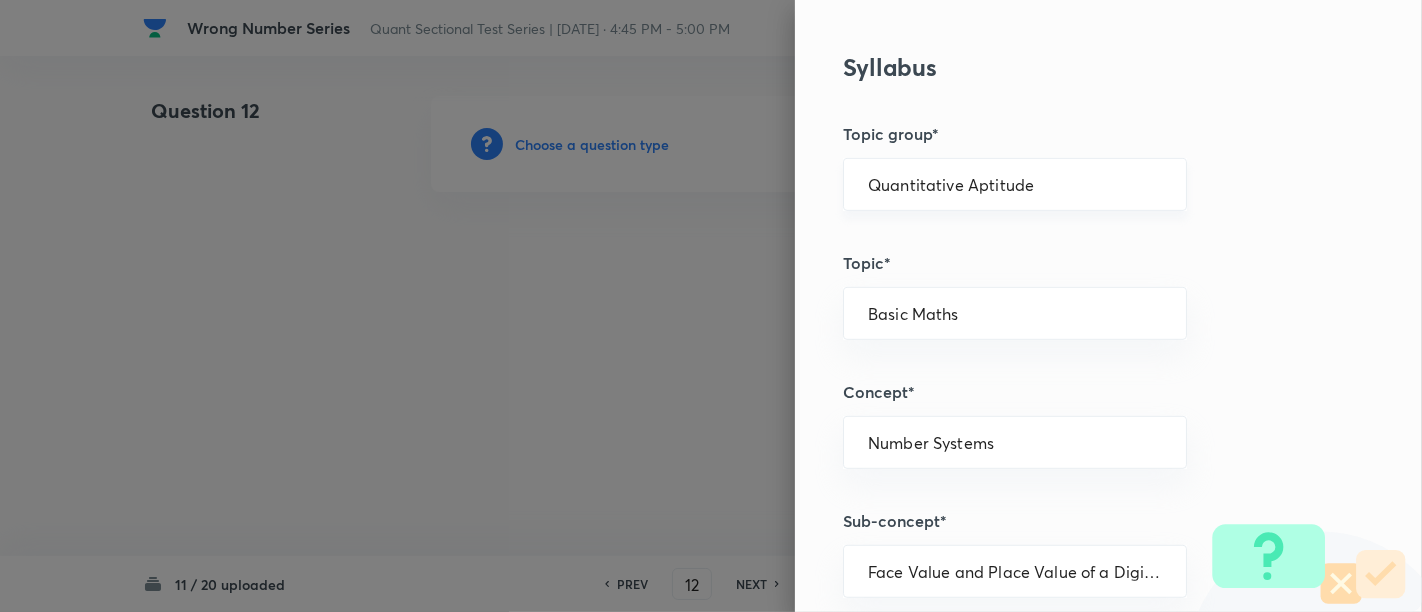 click on "Quantitative Aptitude ​" at bounding box center [1015, 184] 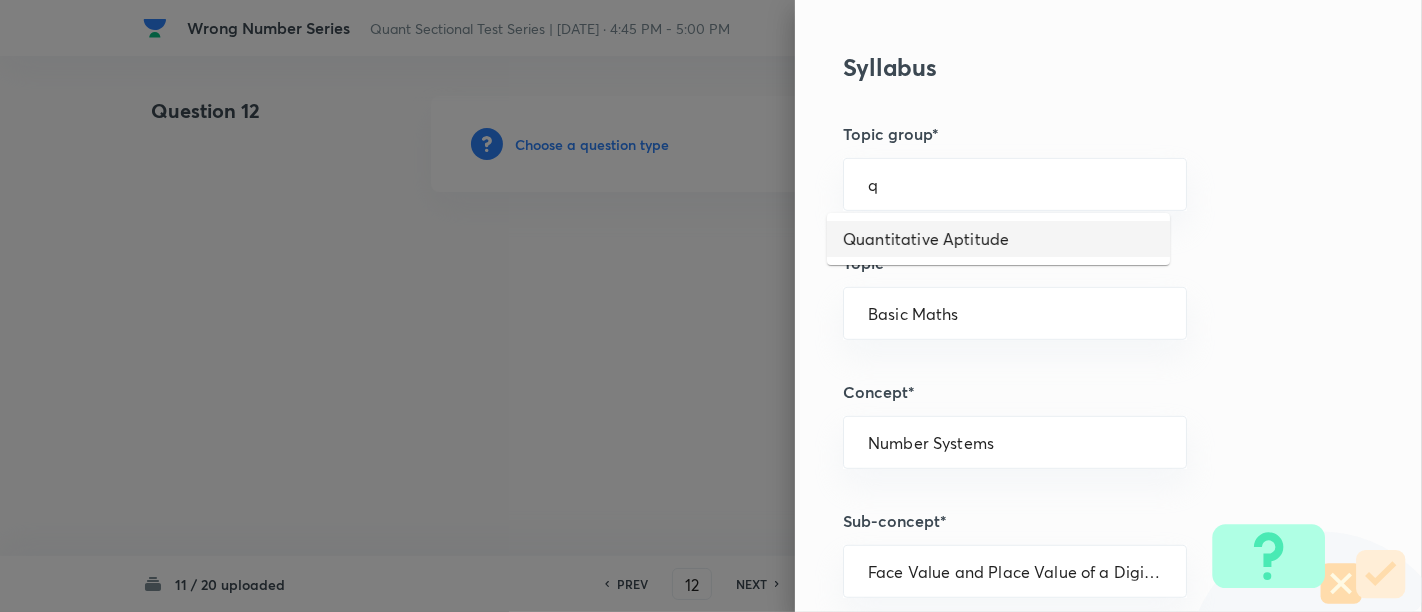 click on "Quantitative Aptitude" at bounding box center [998, 239] 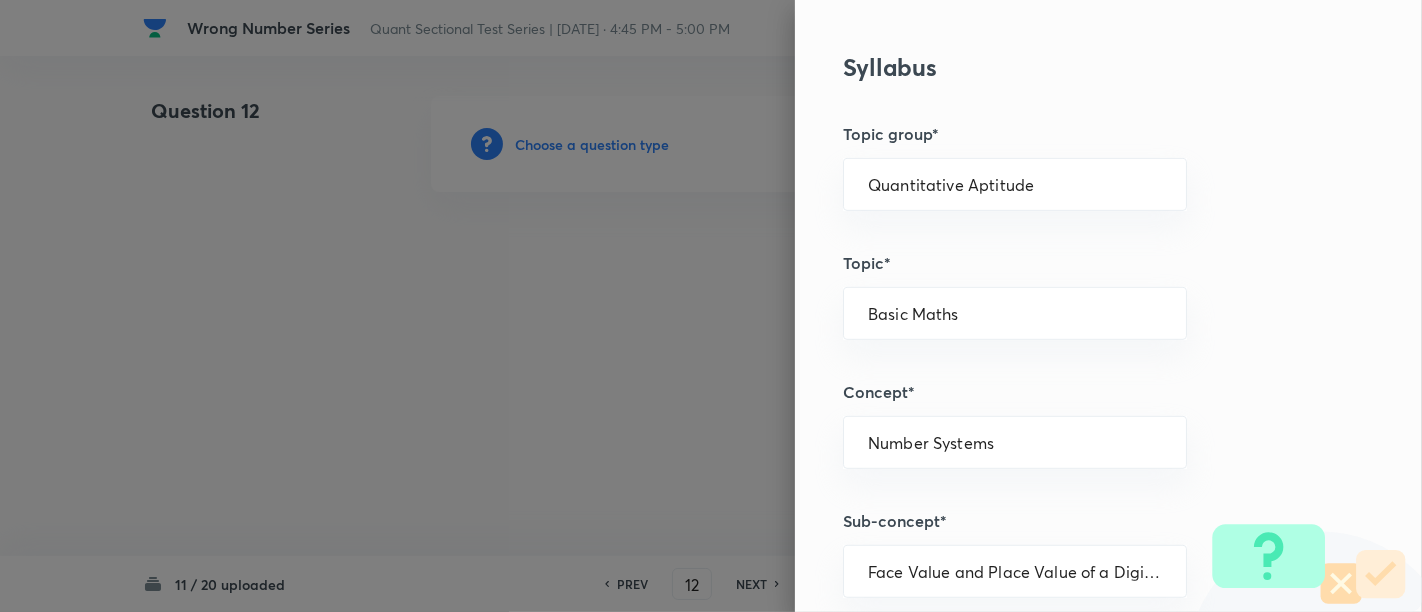 type 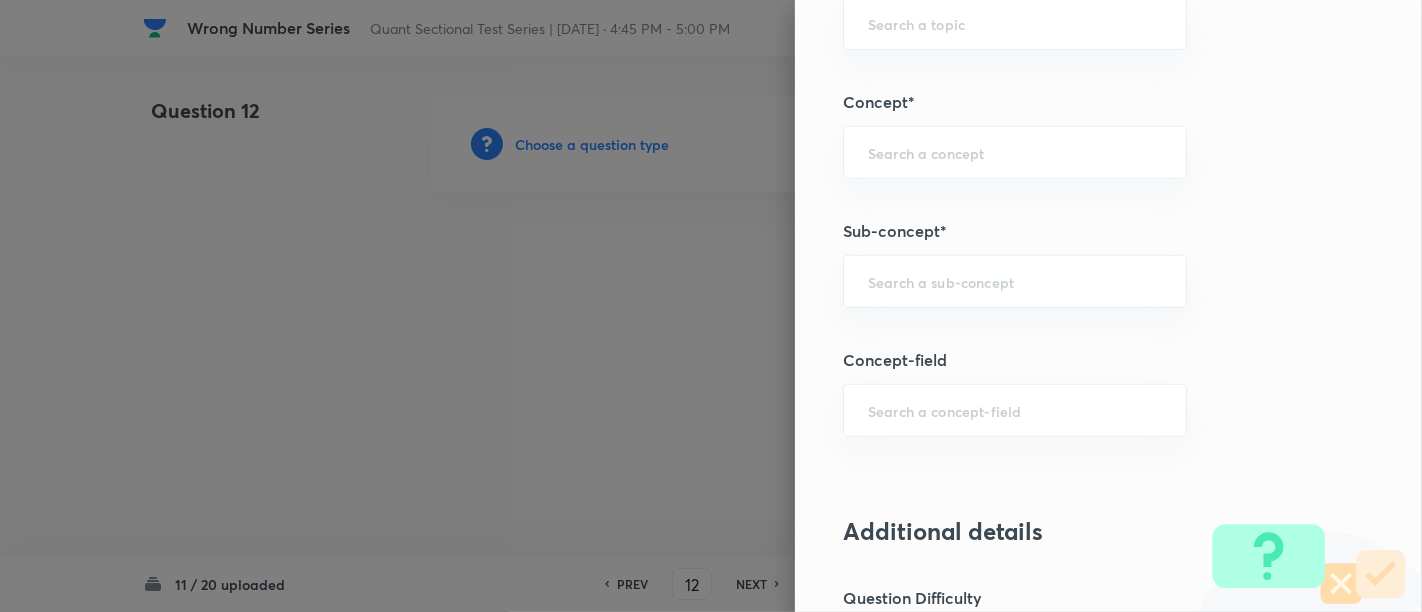 scroll, scrollTop: 1077, scrollLeft: 0, axis: vertical 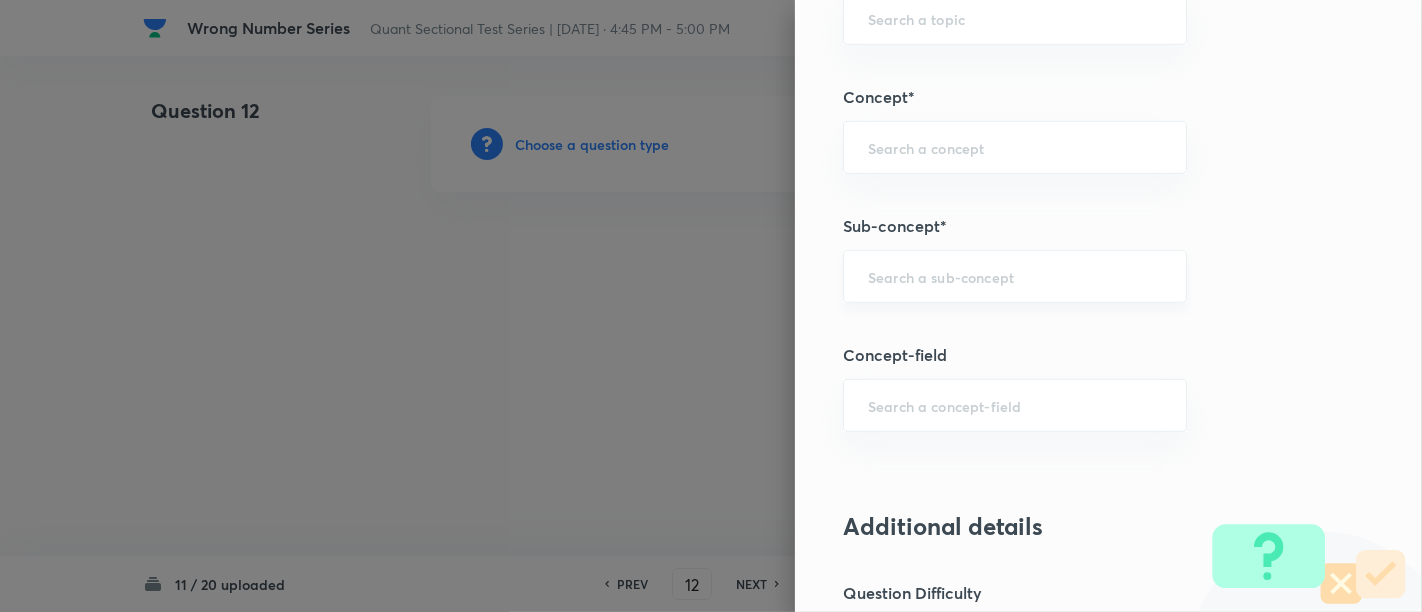 click on "​" at bounding box center (1015, 276) 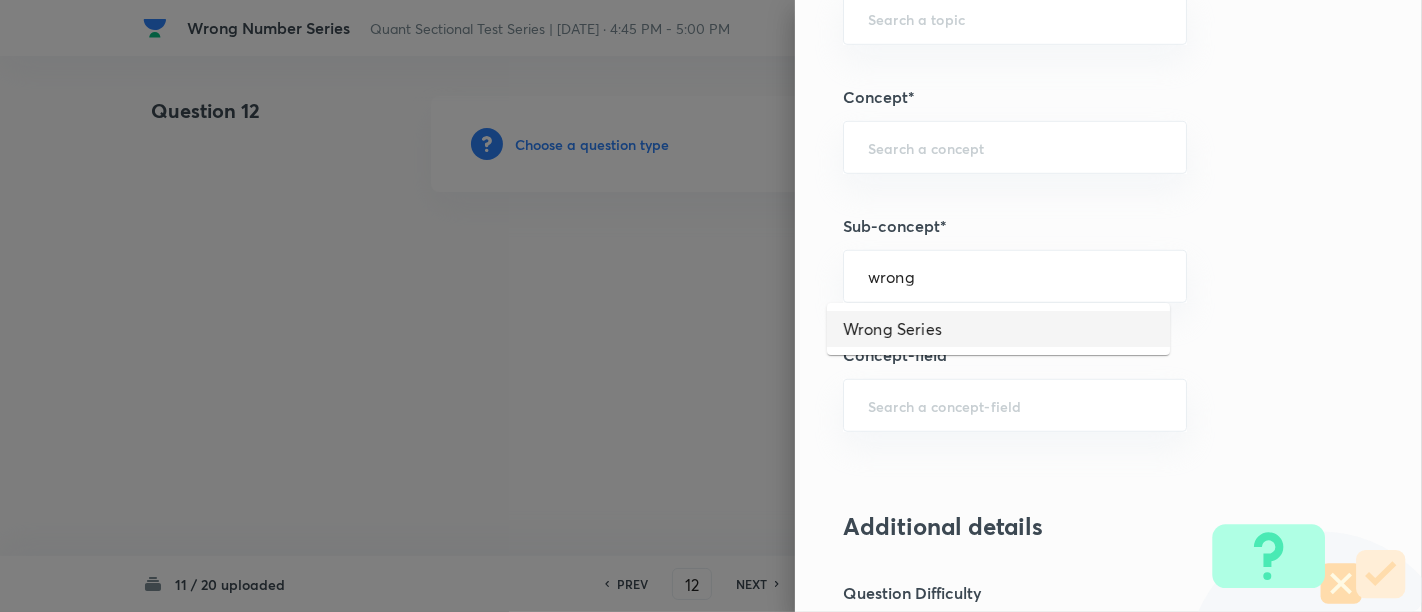 click on "Wrong Series" at bounding box center (998, 329) 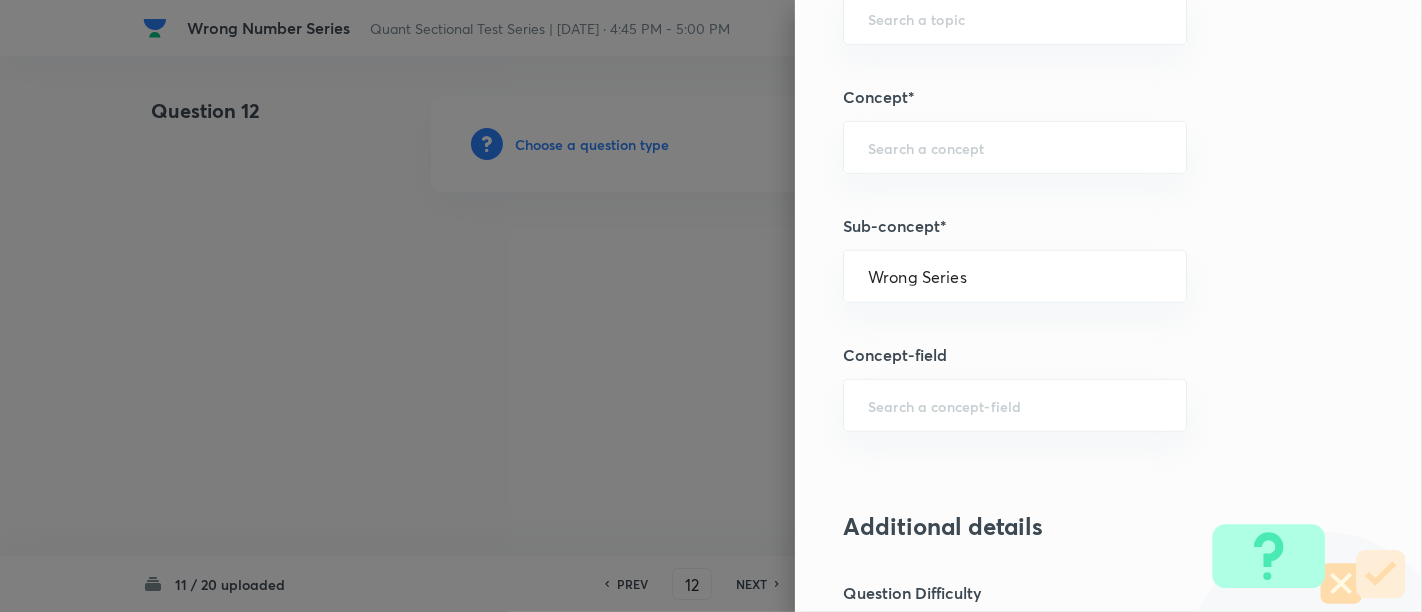 type on "Basic Maths" 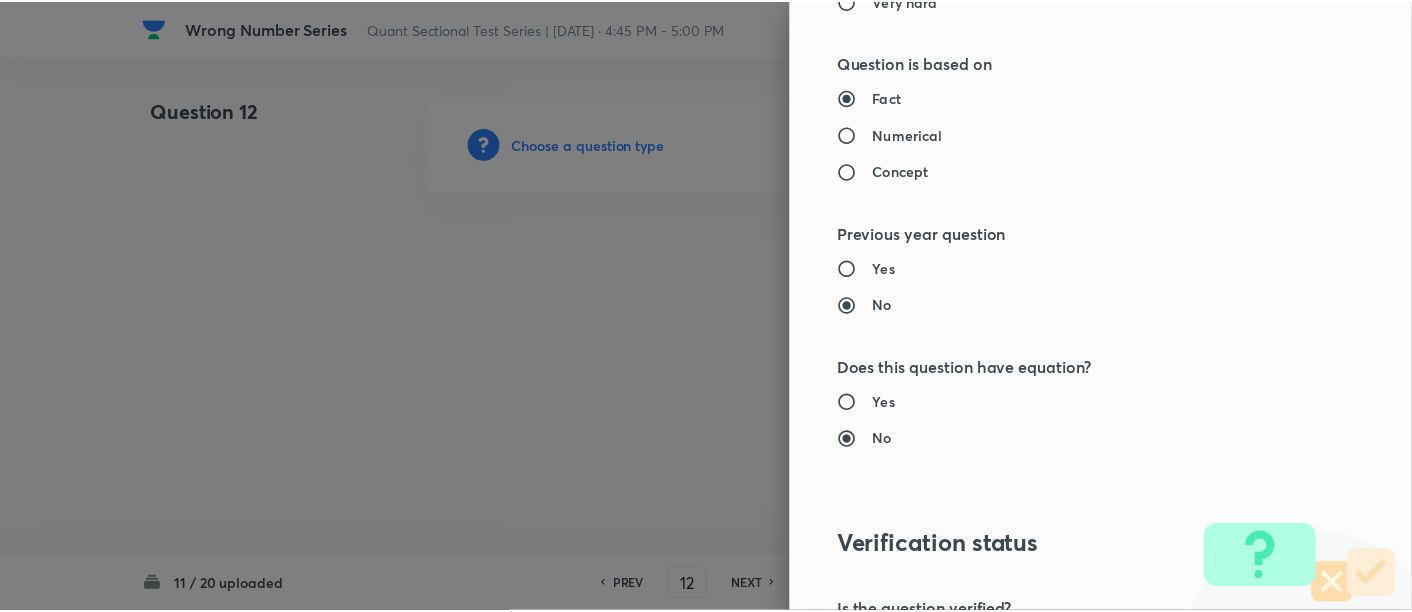 scroll, scrollTop: 2108, scrollLeft: 0, axis: vertical 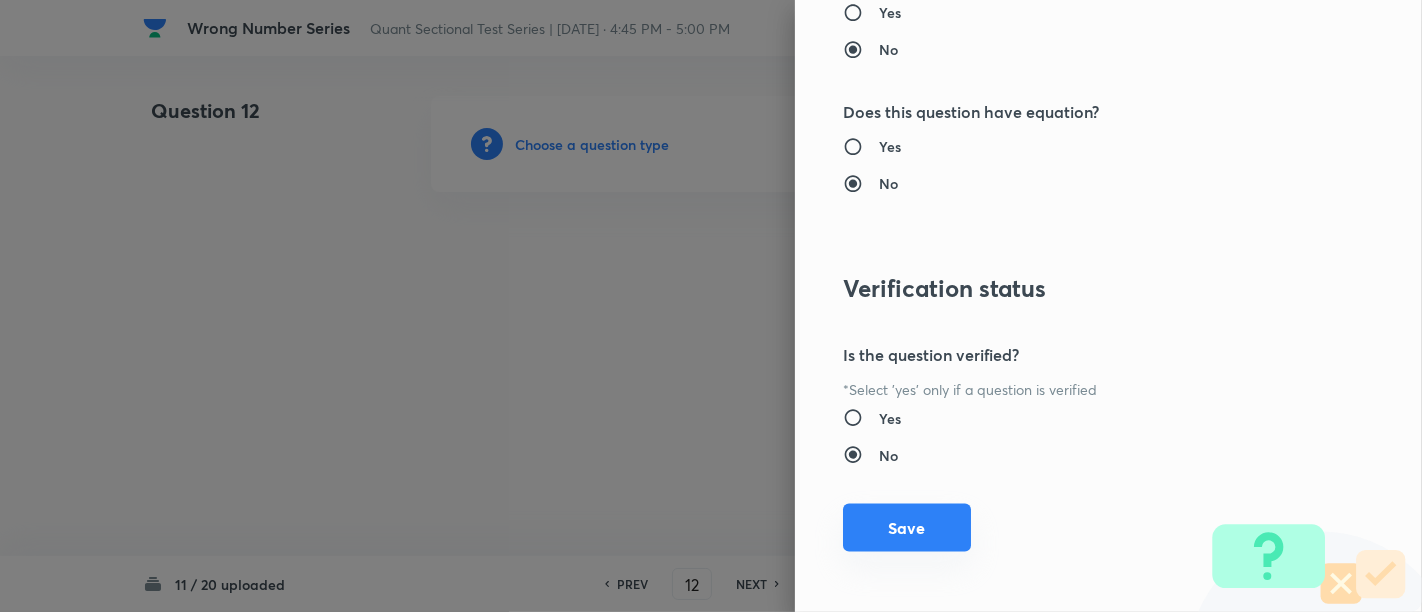 click on "Save" at bounding box center [907, 528] 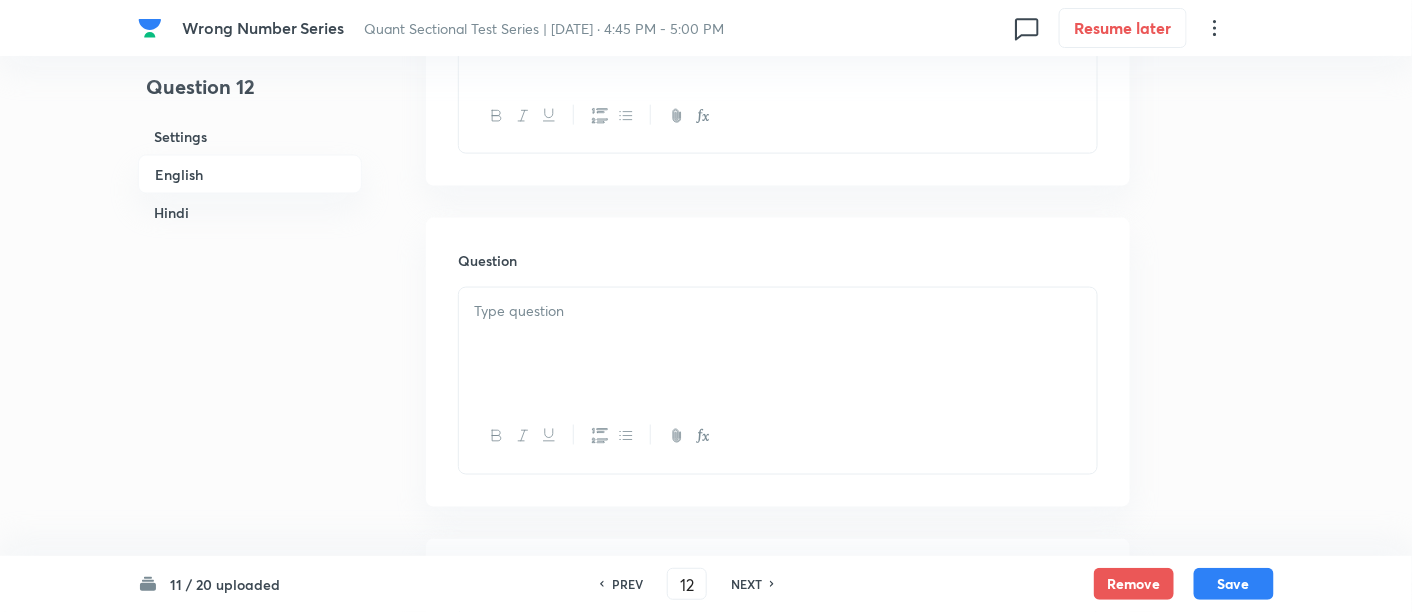 scroll, scrollTop: 754, scrollLeft: 0, axis: vertical 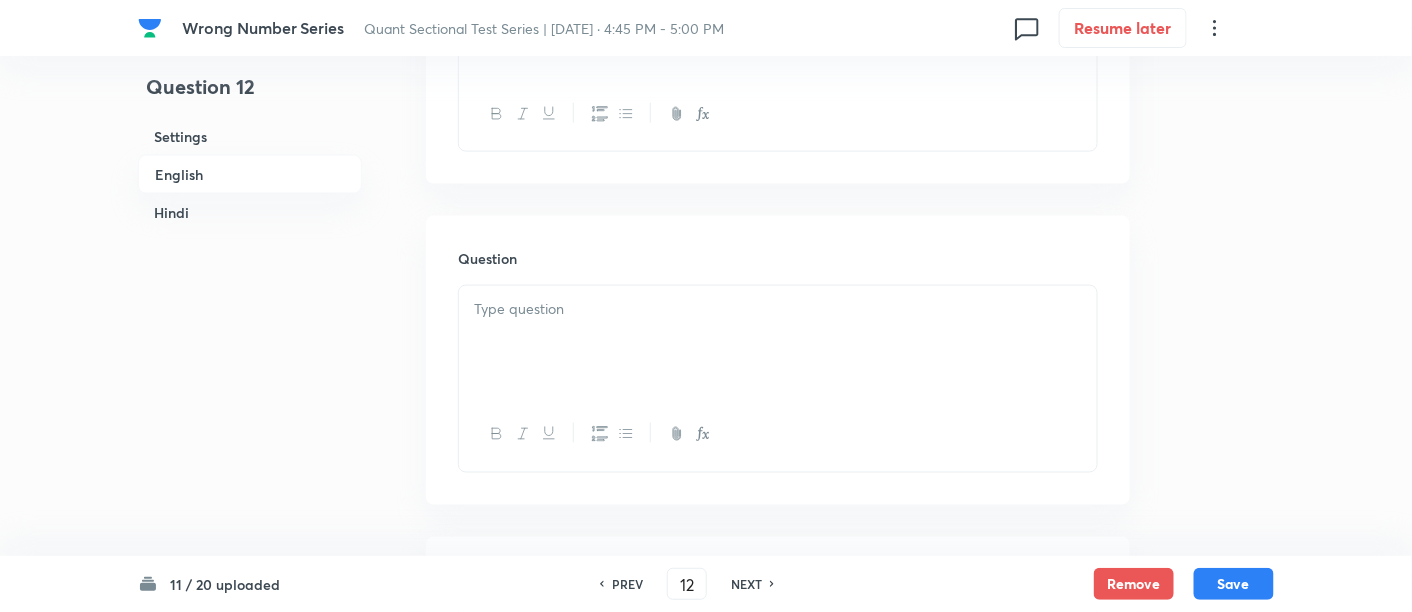 click at bounding box center [778, 342] 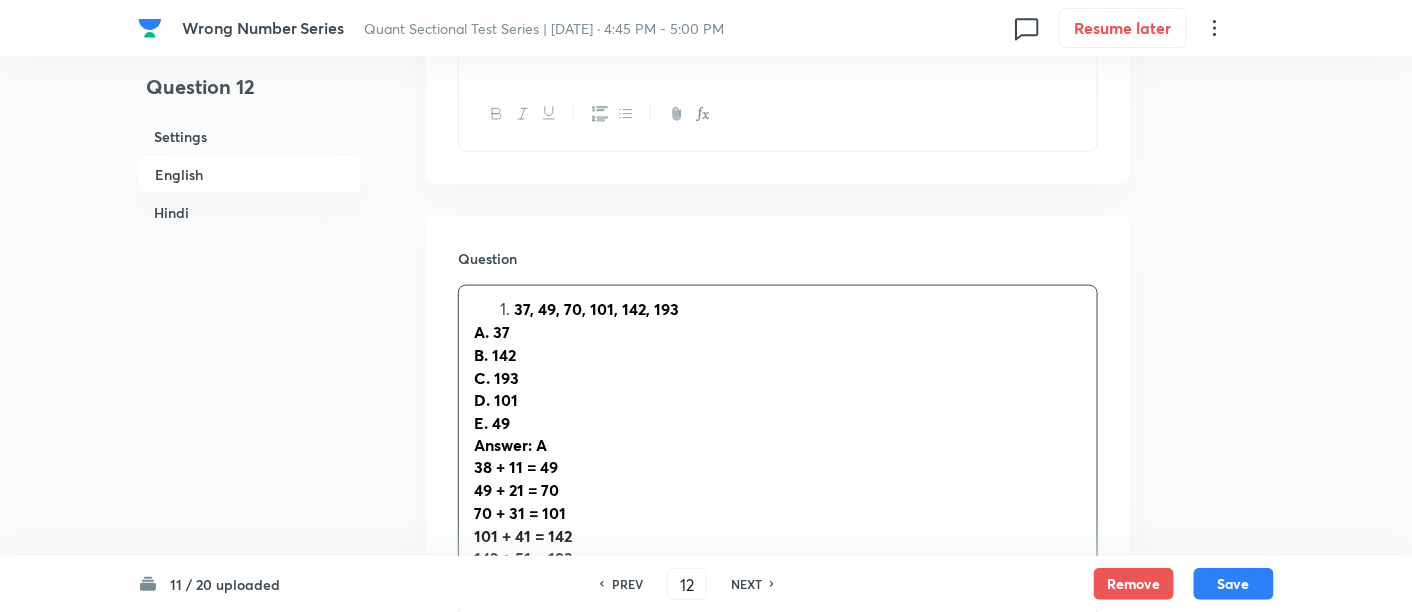 scroll, scrollTop: 988, scrollLeft: 0, axis: vertical 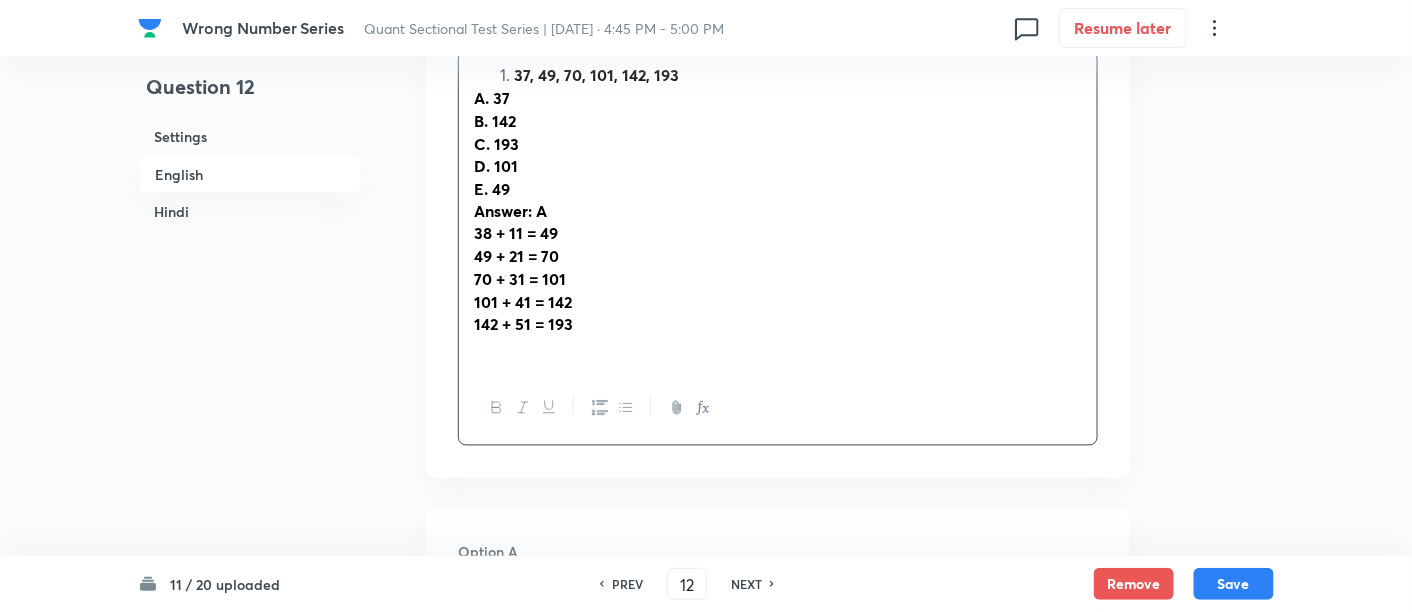click on "37, 49, 70, 101, 142, 193" at bounding box center (596, 74) 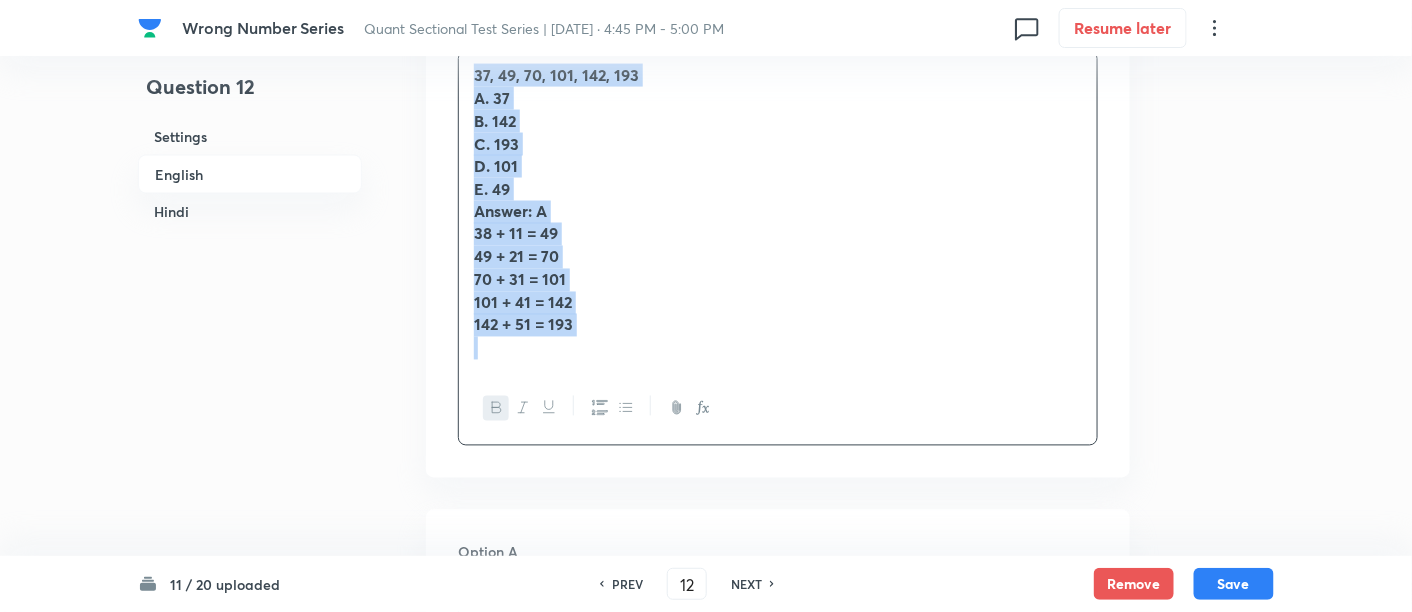 drag, startPoint x: 474, startPoint y: 72, endPoint x: 642, endPoint y: 431, distance: 396.36475 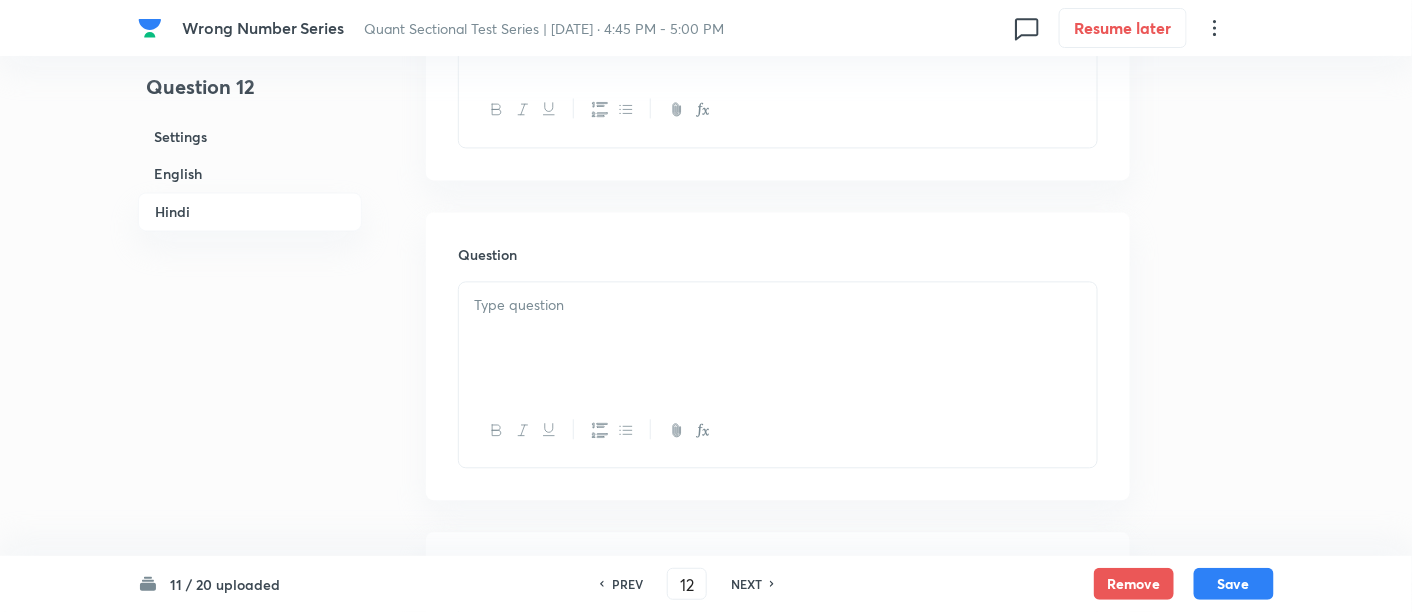 scroll, scrollTop: 3631, scrollLeft: 0, axis: vertical 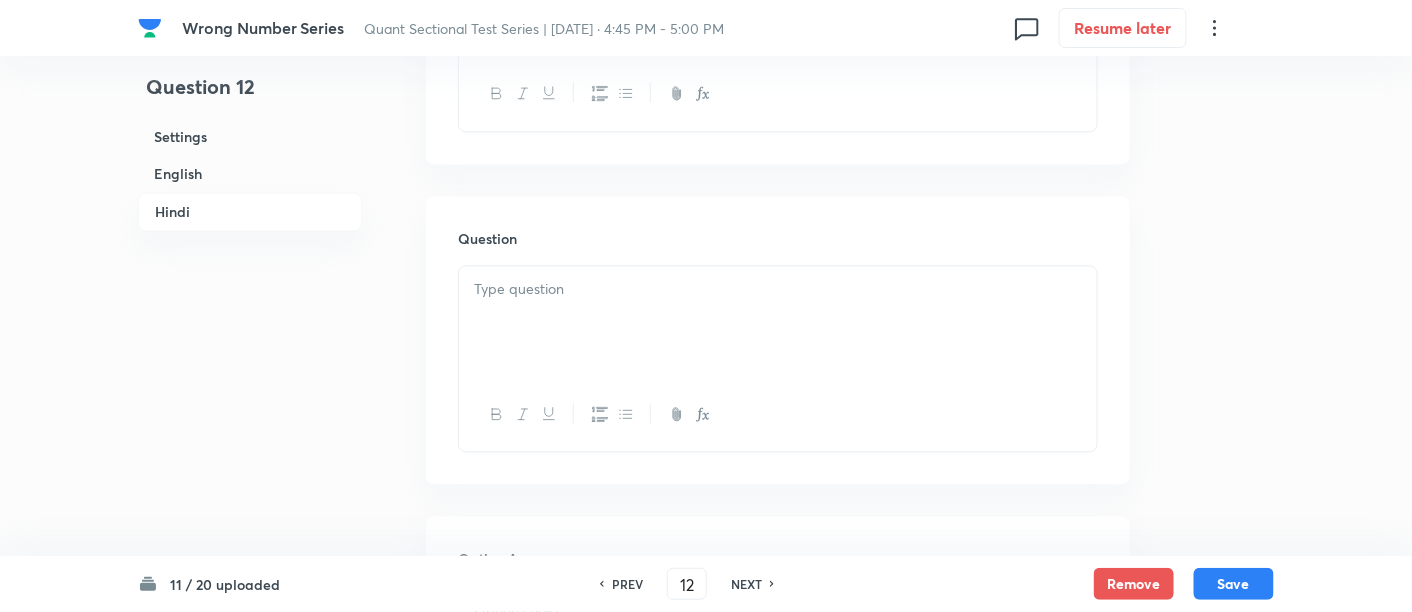 click at bounding box center (778, 322) 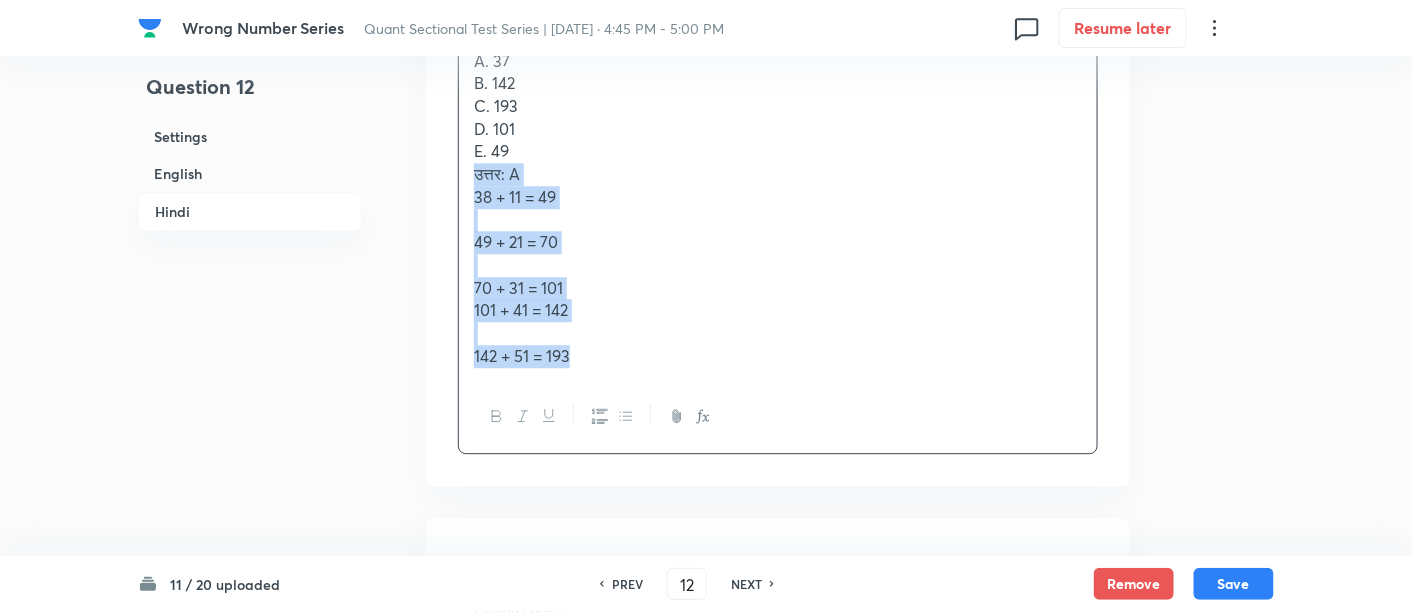 drag, startPoint x: 467, startPoint y: 415, endPoint x: 891, endPoint y: 470, distance: 427.55234 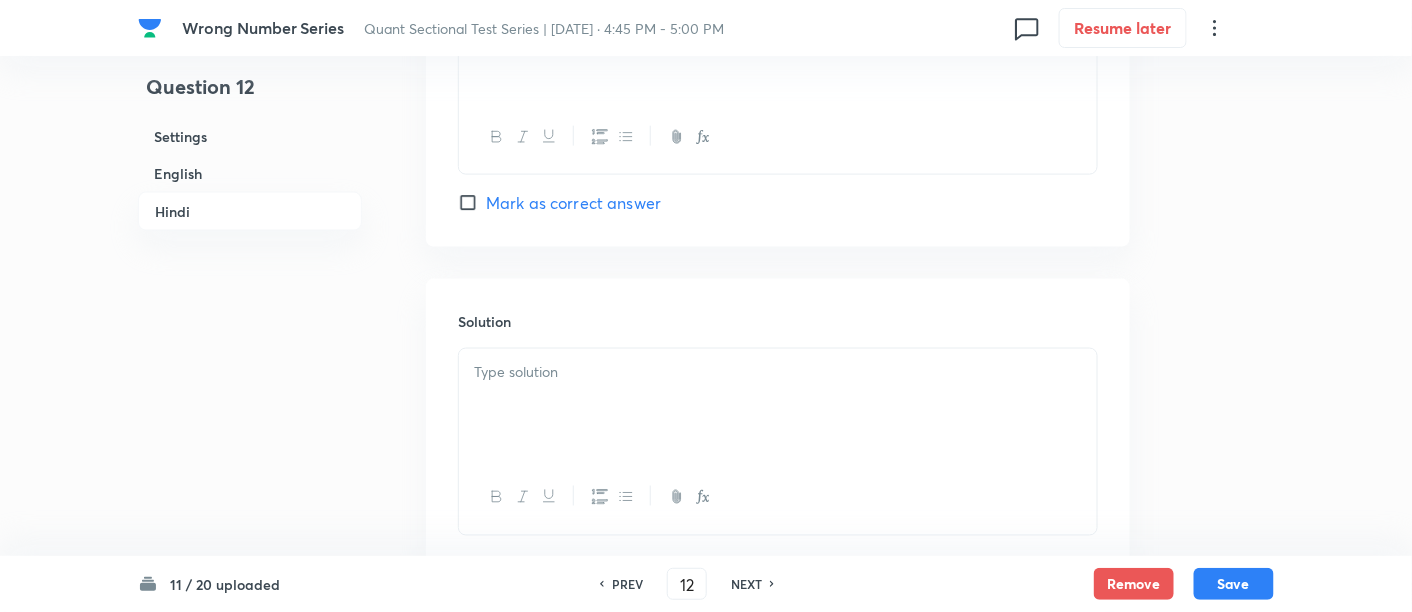 scroll, scrollTop: 5640, scrollLeft: 0, axis: vertical 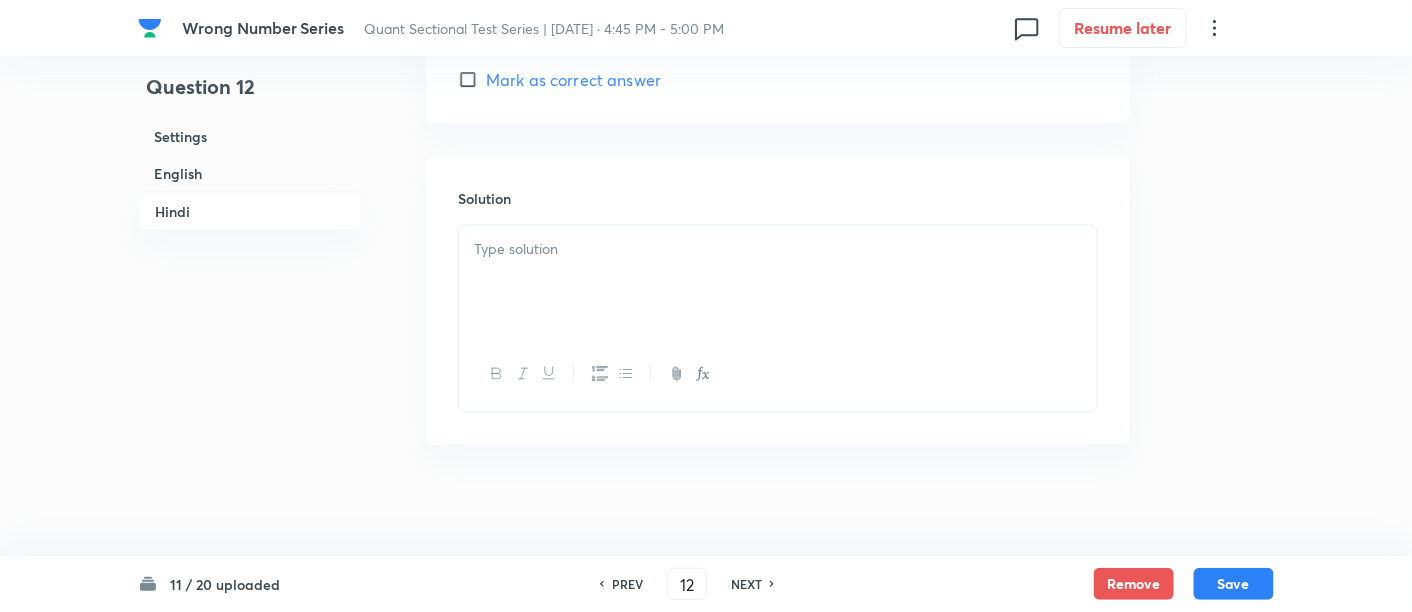 click at bounding box center [778, 282] 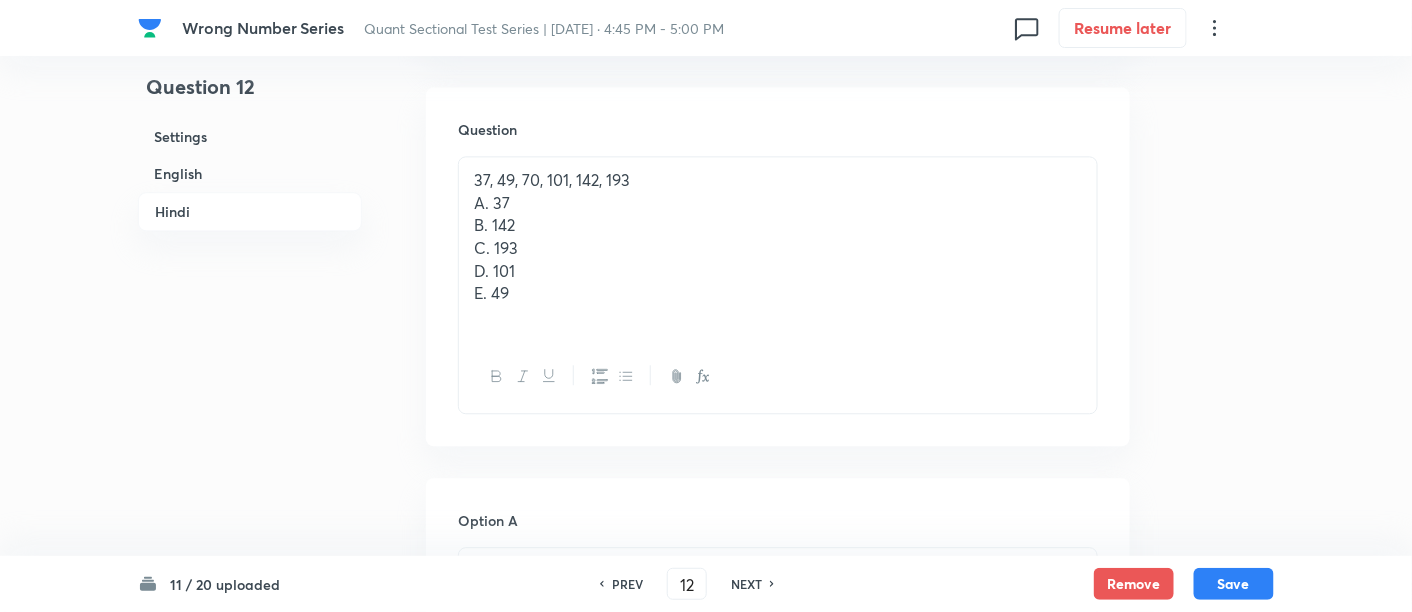 scroll, scrollTop: 3789, scrollLeft: 0, axis: vertical 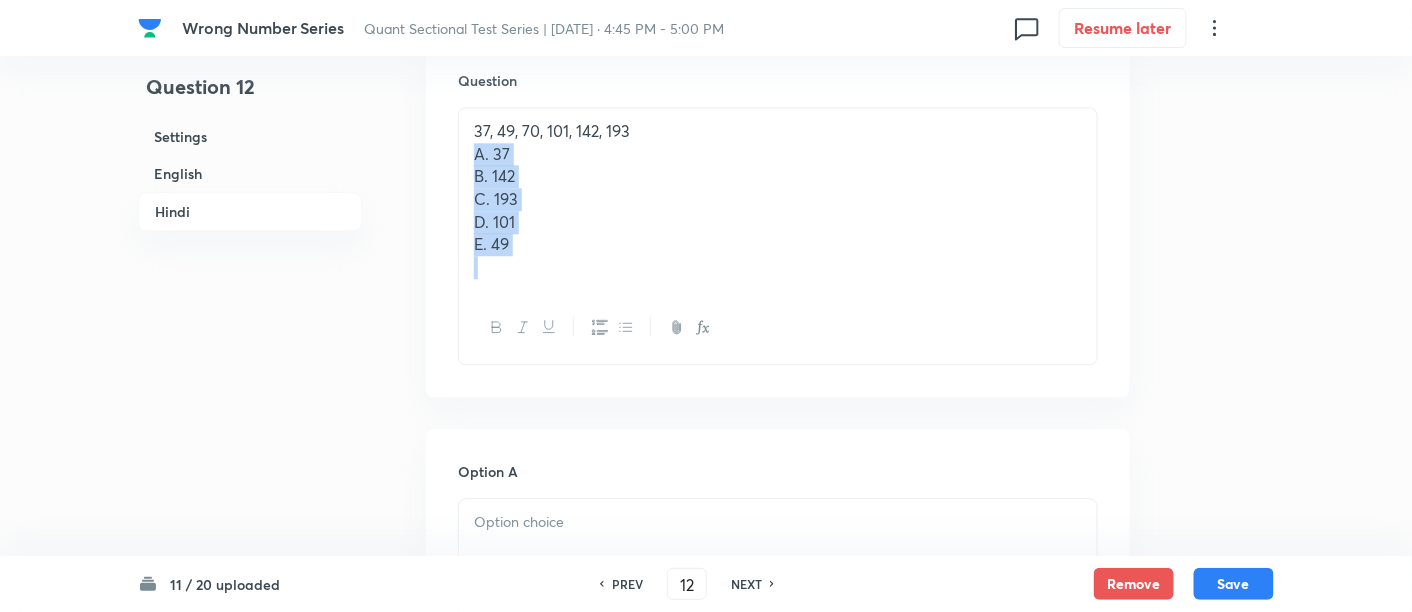 drag, startPoint x: 465, startPoint y: 152, endPoint x: 600, endPoint y: 309, distance: 207.06038 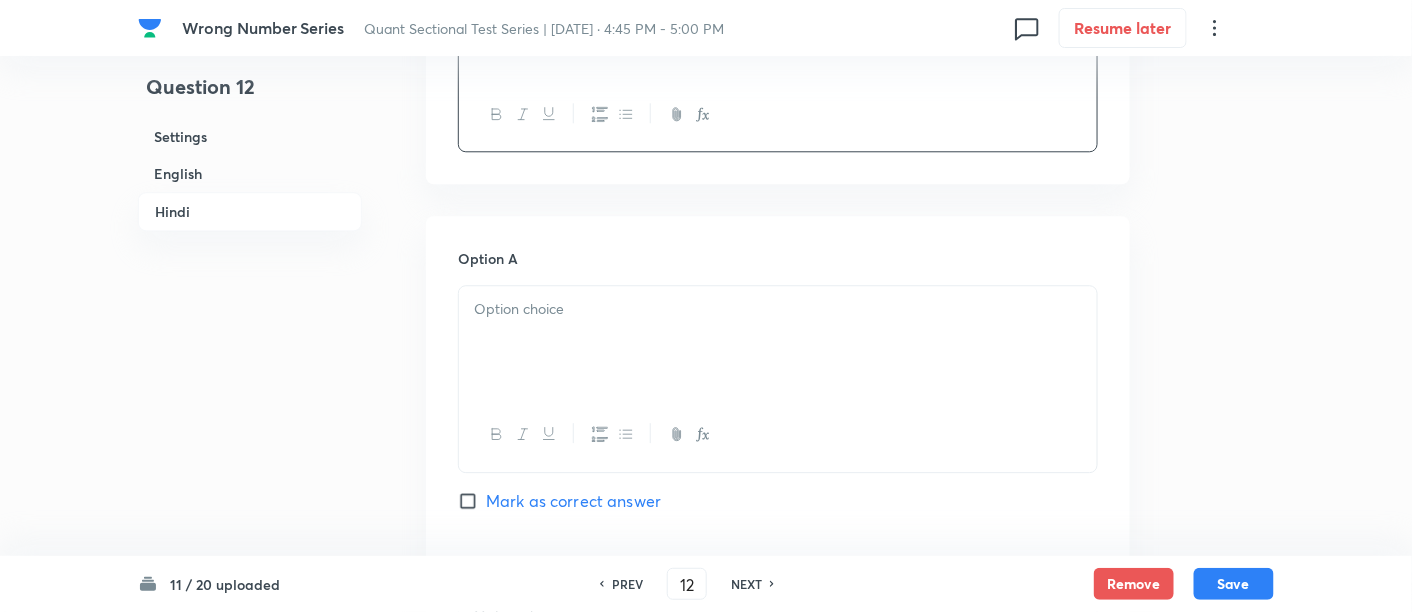 scroll, scrollTop: 4006, scrollLeft: 0, axis: vertical 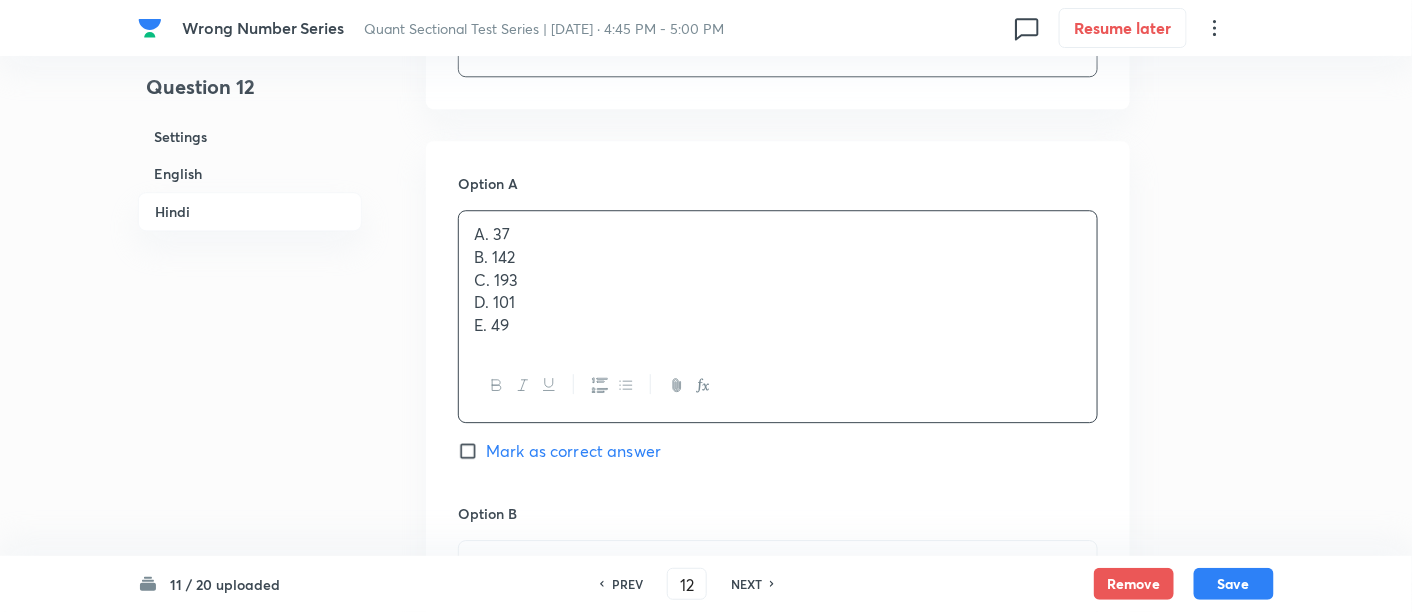 click on "A. 37 B. 142 C. 193 D. 101 E. 49" at bounding box center [778, 280] 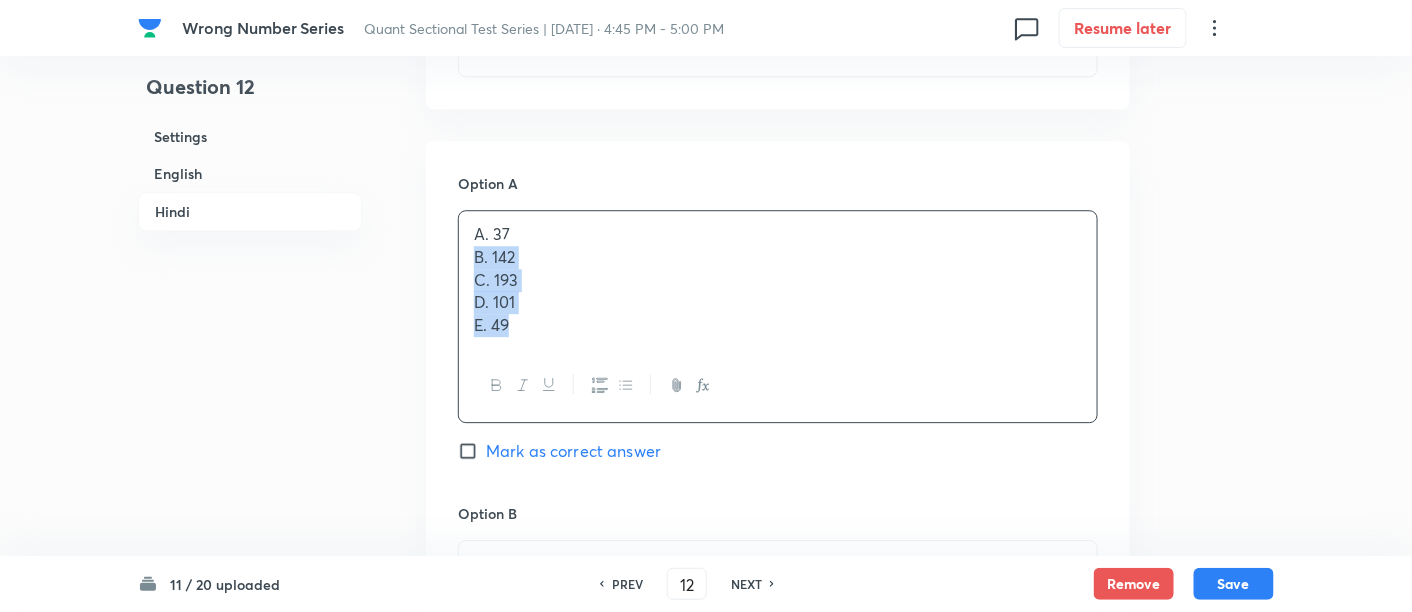drag, startPoint x: 467, startPoint y: 256, endPoint x: 625, endPoint y: 407, distance: 218.55205 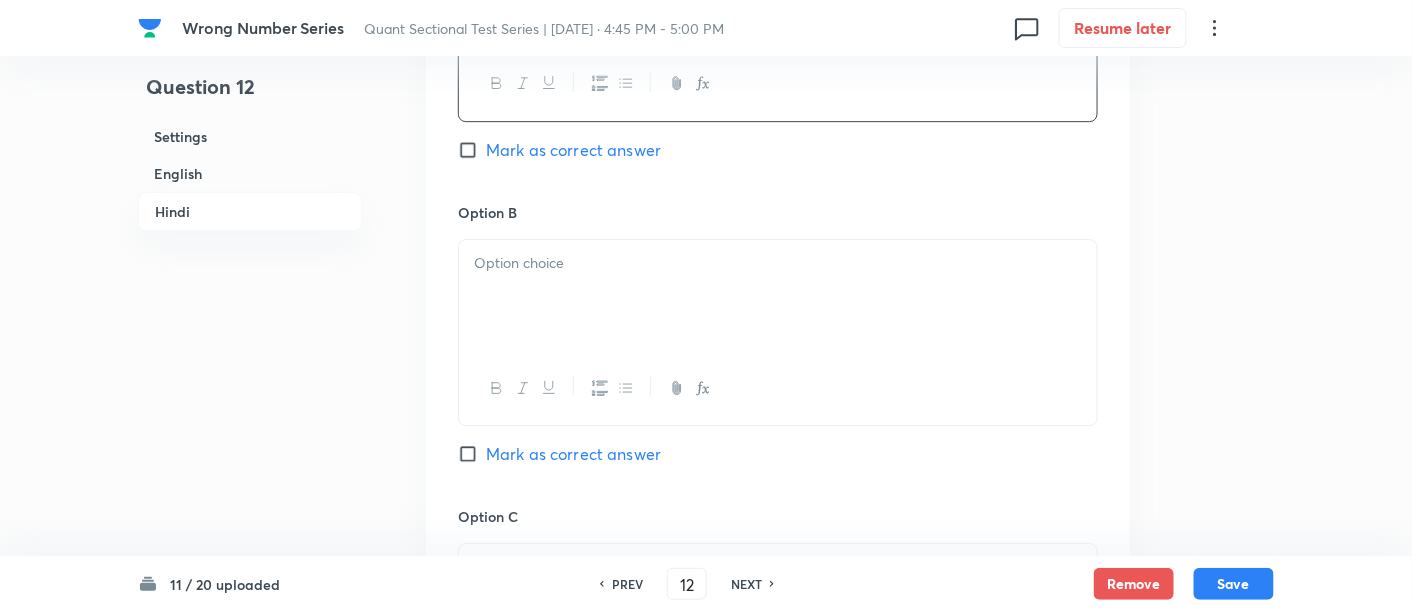 scroll, scrollTop: 4284, scrollLeft: 0, axis: vertical 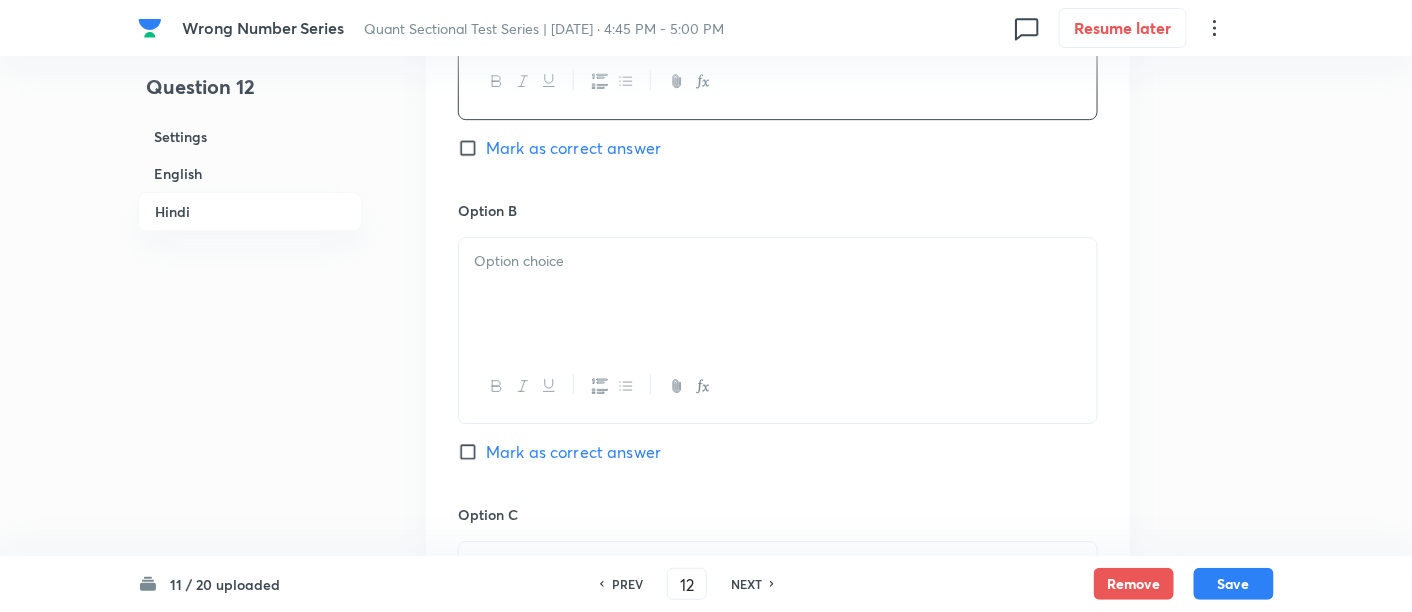 click at bounding box center [778, 294] 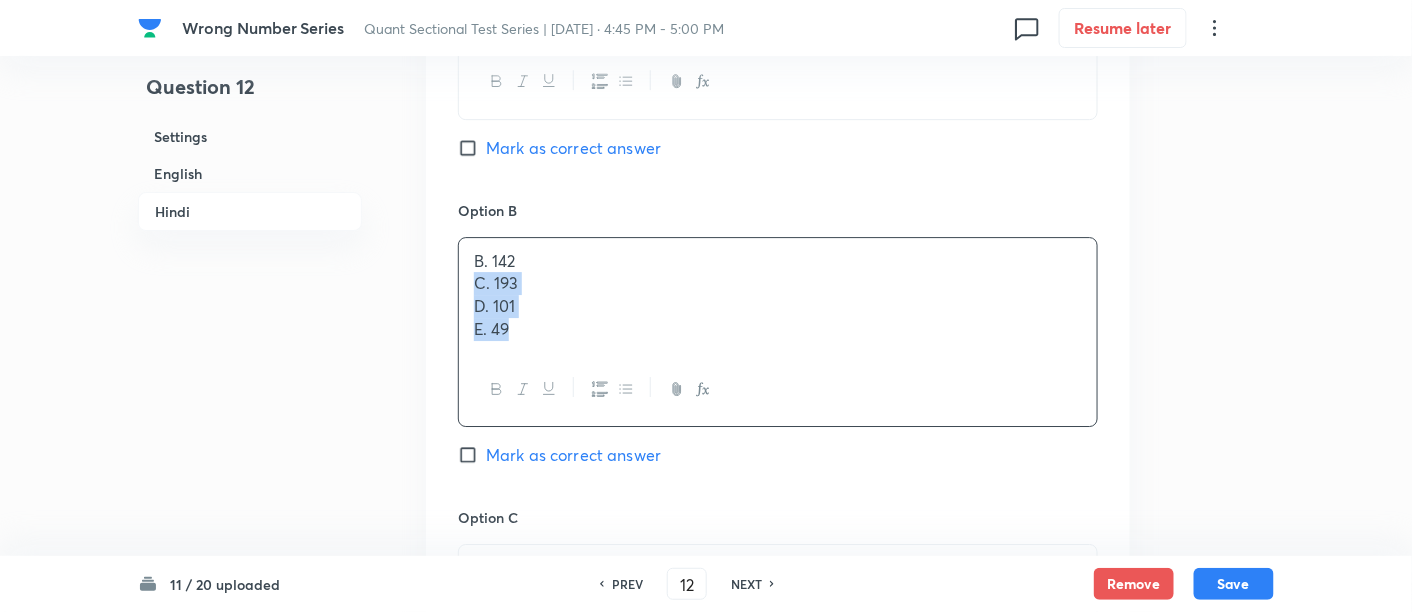 drag, startPoint x: 469, startPoint y: 281, endPoint x: 580, endPoint y: 406, distance: 167.17058 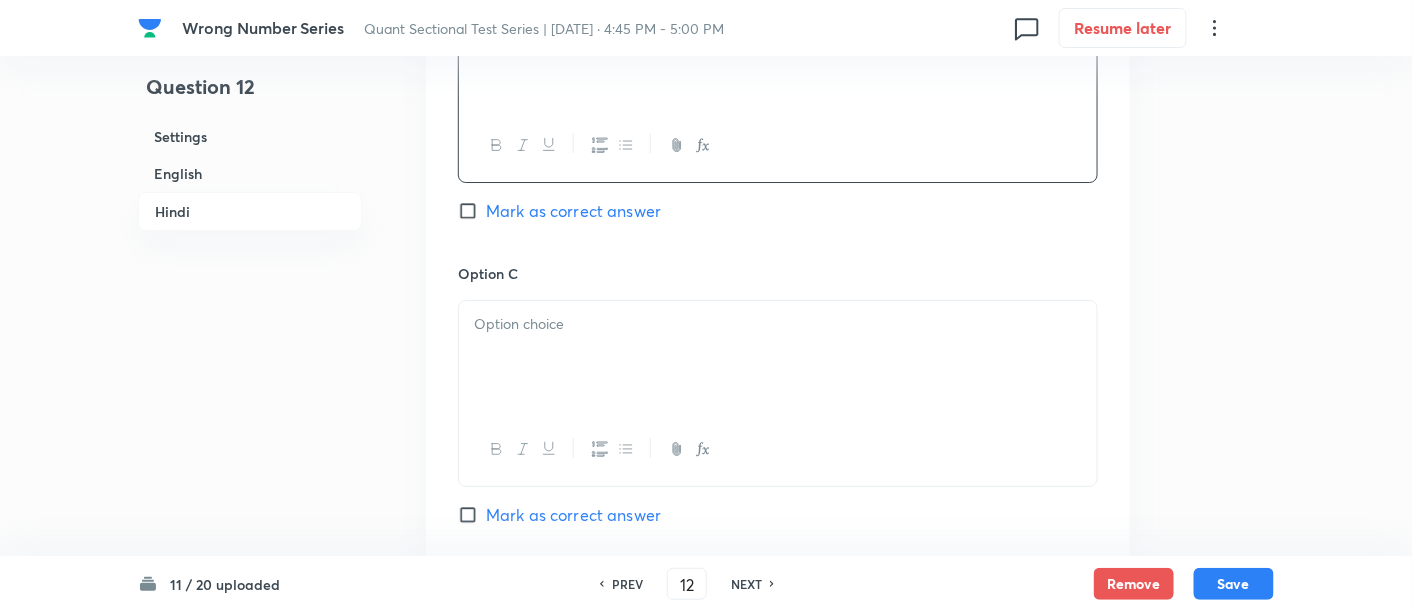 scroll, scrollTop: 4526, scrollLeft: 0, axis: vertical 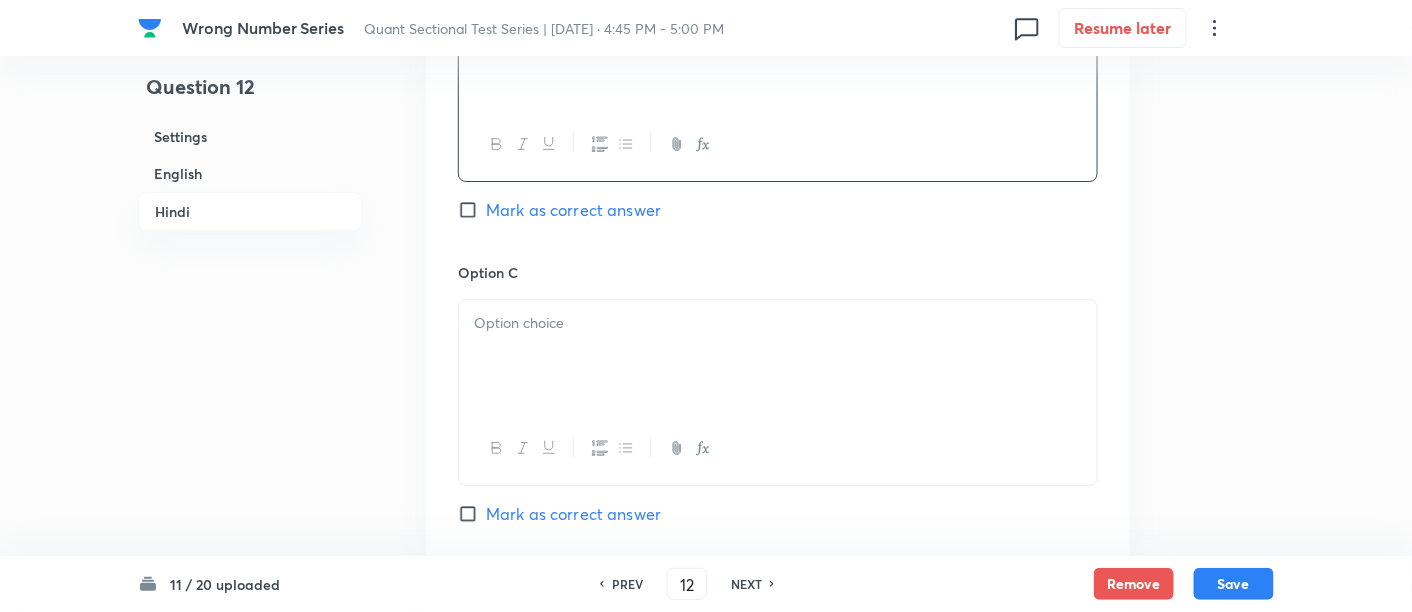 click at bounding box center (778, 356) 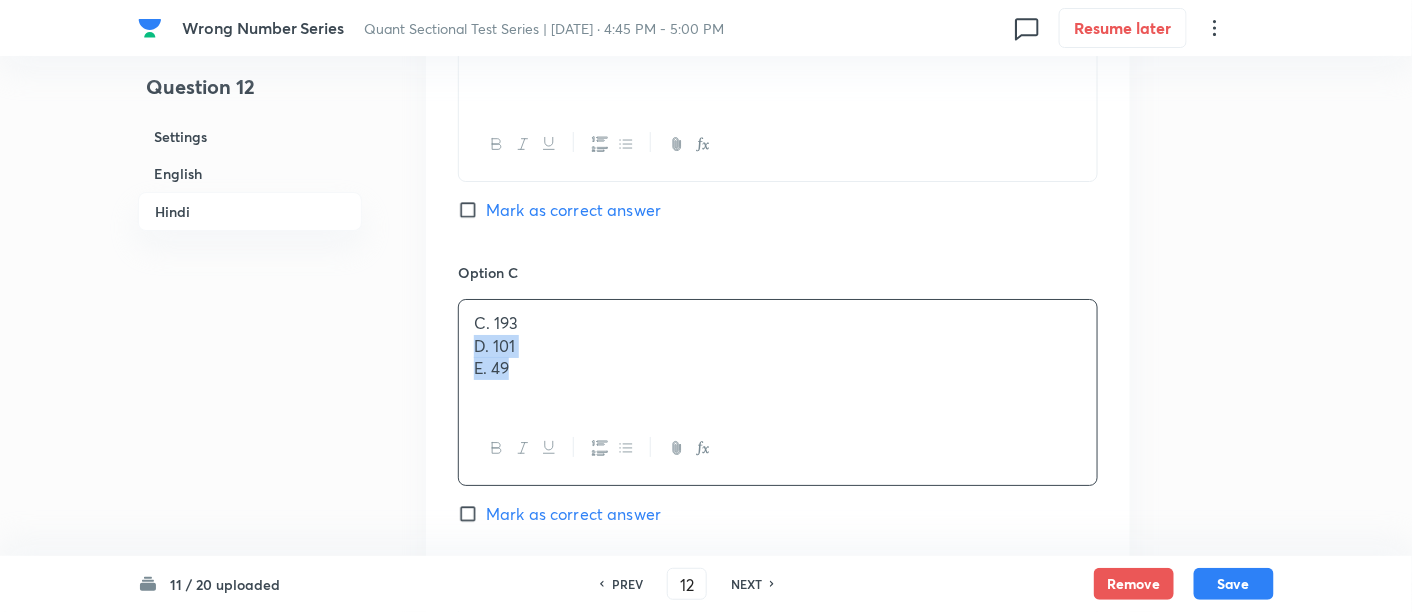 drag, startPoint x: 477, startPoint y: 332, endPoint x: 617, endPoint y: 425, distance: 168.07439 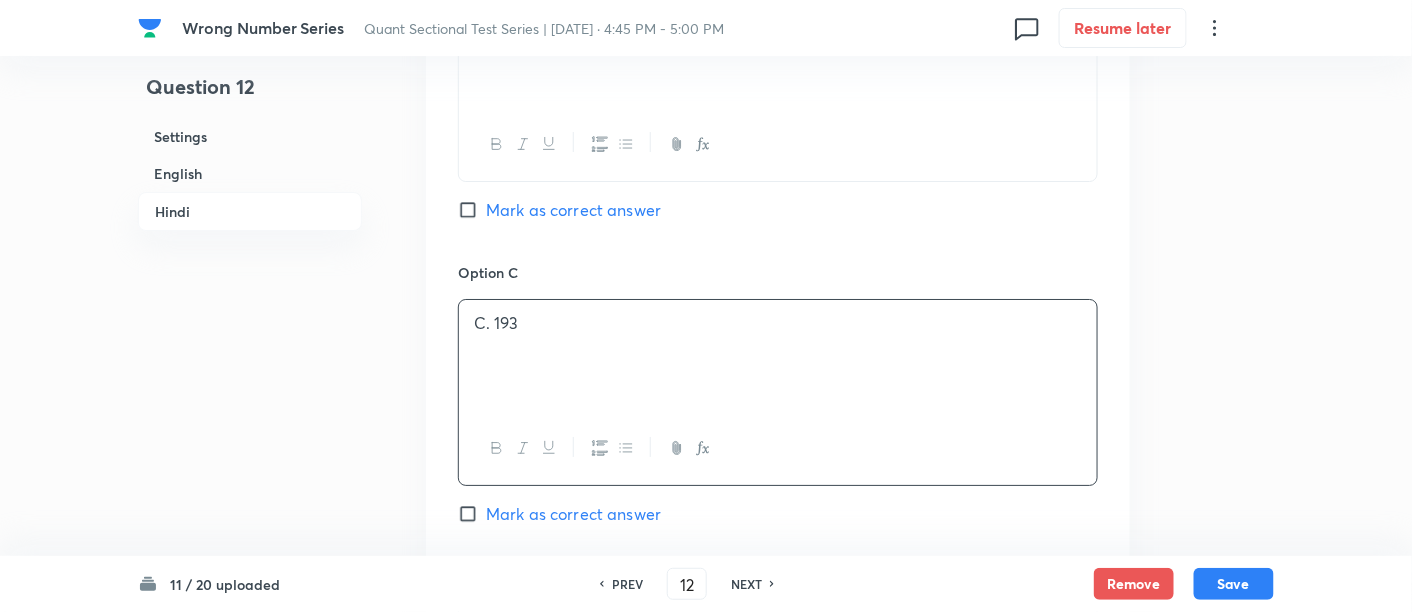 scroll, scrollTop: 4816, scrollLeft: 0, axis: vertical 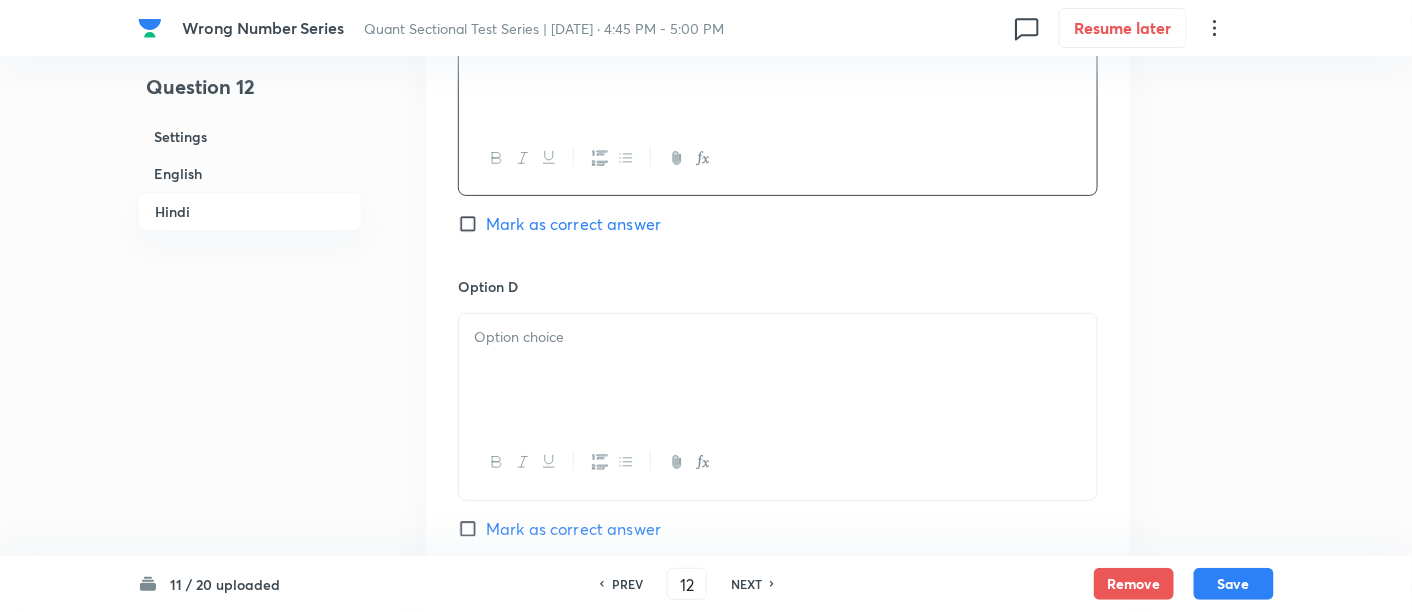click at bounding box center [778, 370] 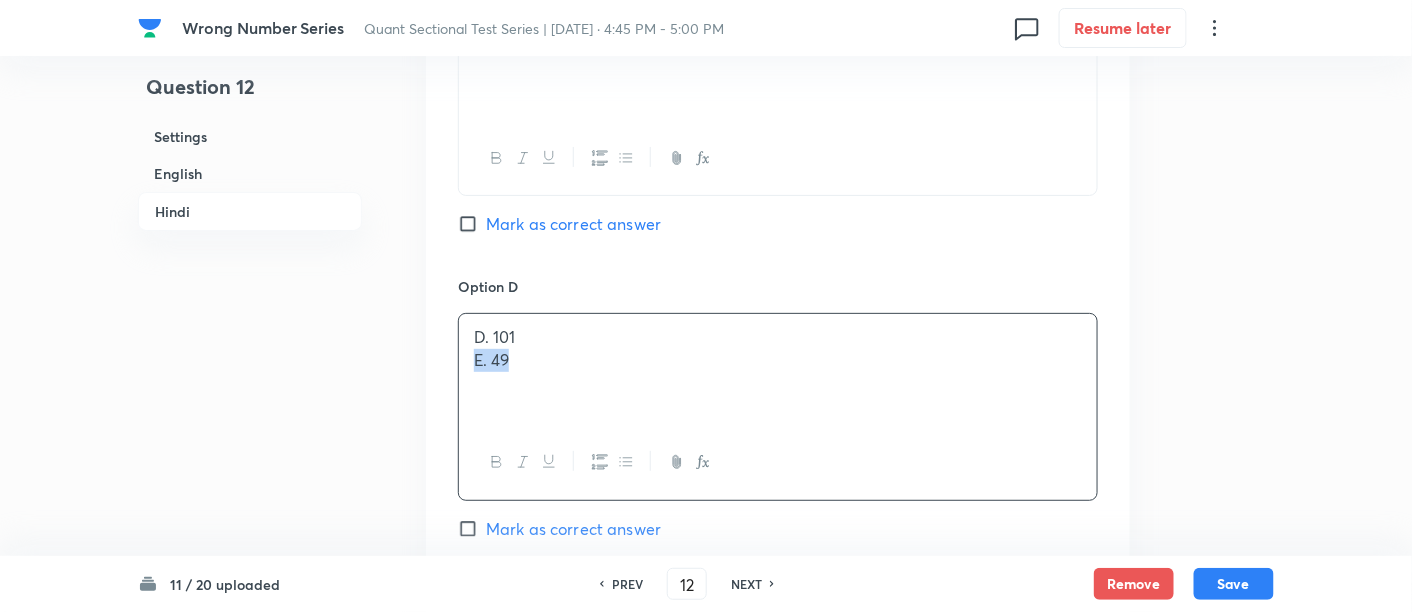 drag, startPoint x: 471, startPoint y: 355, endPoint x: 640, endPoint y: 404, distance: 175.96022 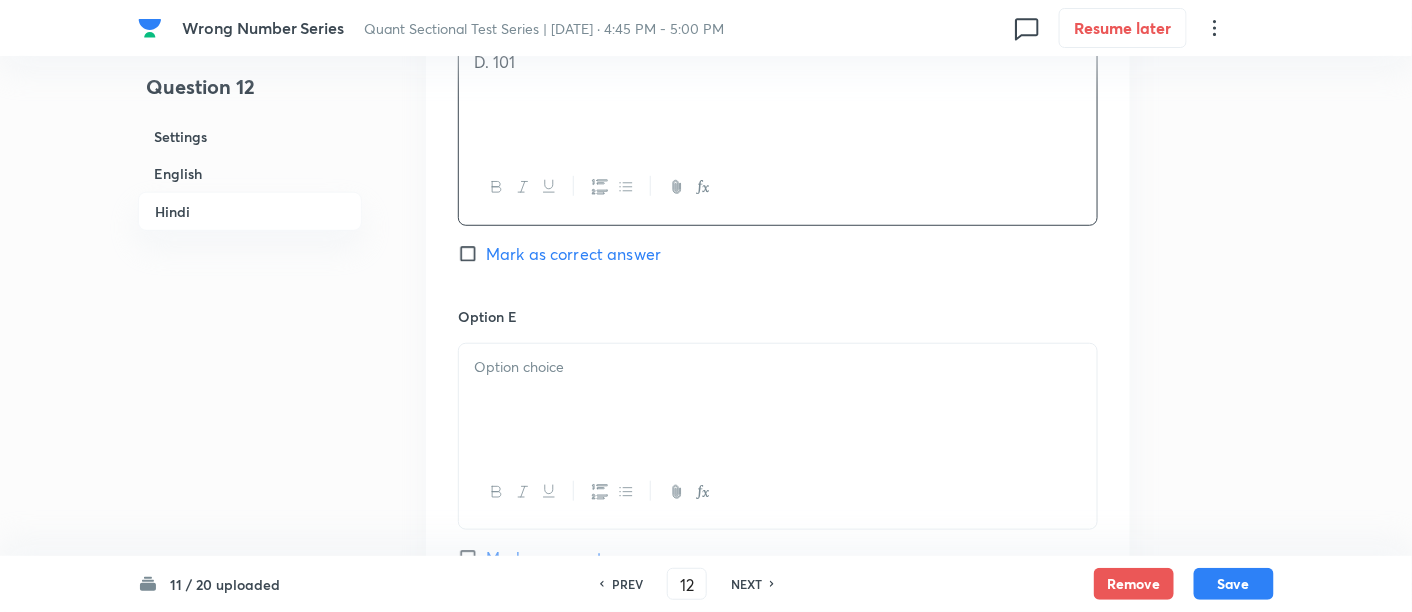 click at bounding box center (778, 400) 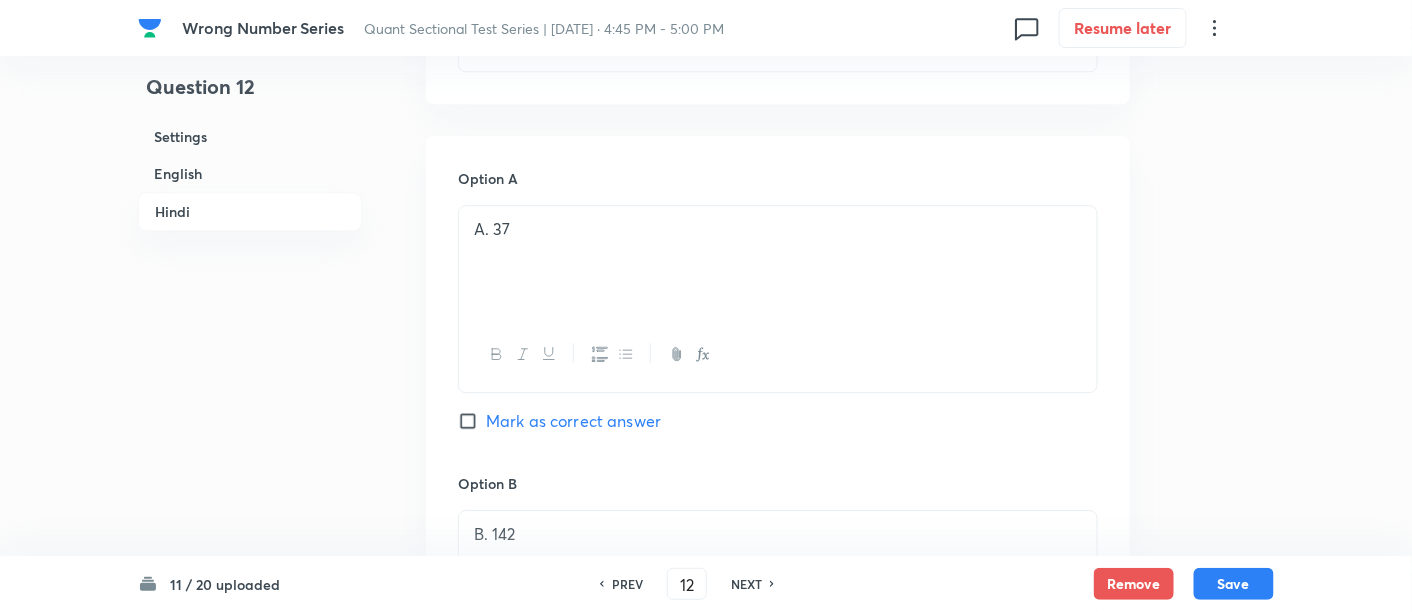 scroll, scrollTop: 4009, scrollLeft: 0, axis: vertical 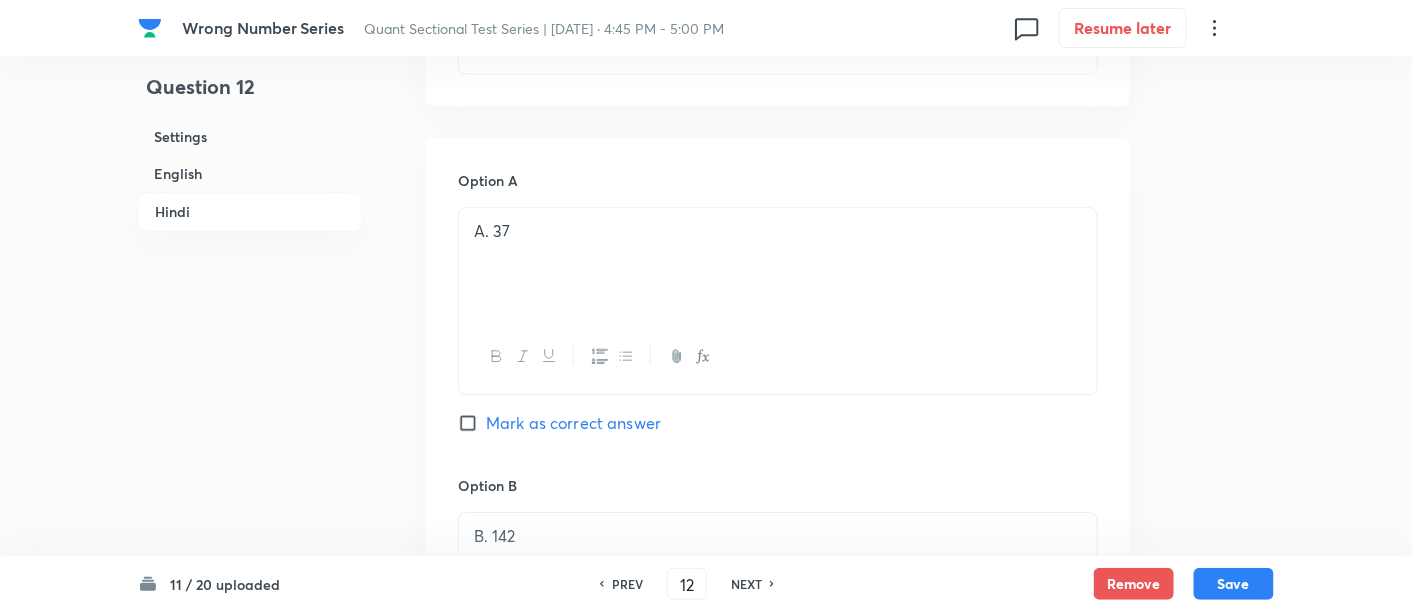 click on "Option A A. 37 Mark as correct answer" at bounding box center (778, 322) 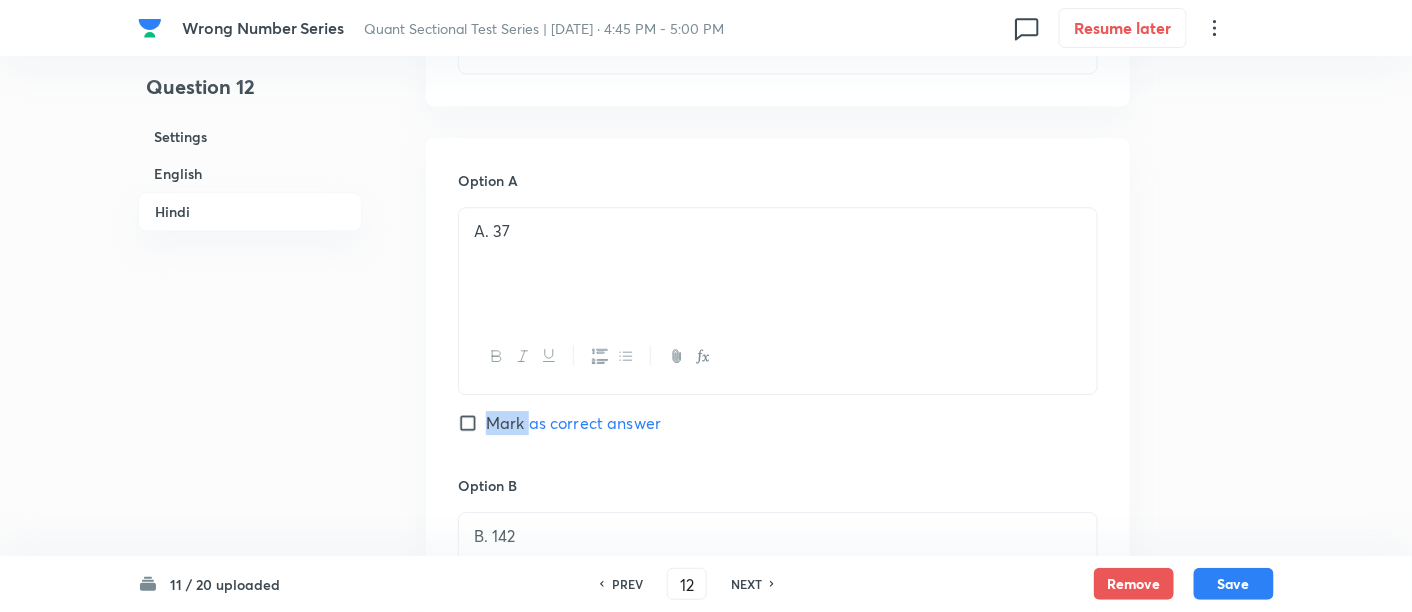 click on "Option A A. 37 Mark as correct answer" at bounding box center (778, 322) 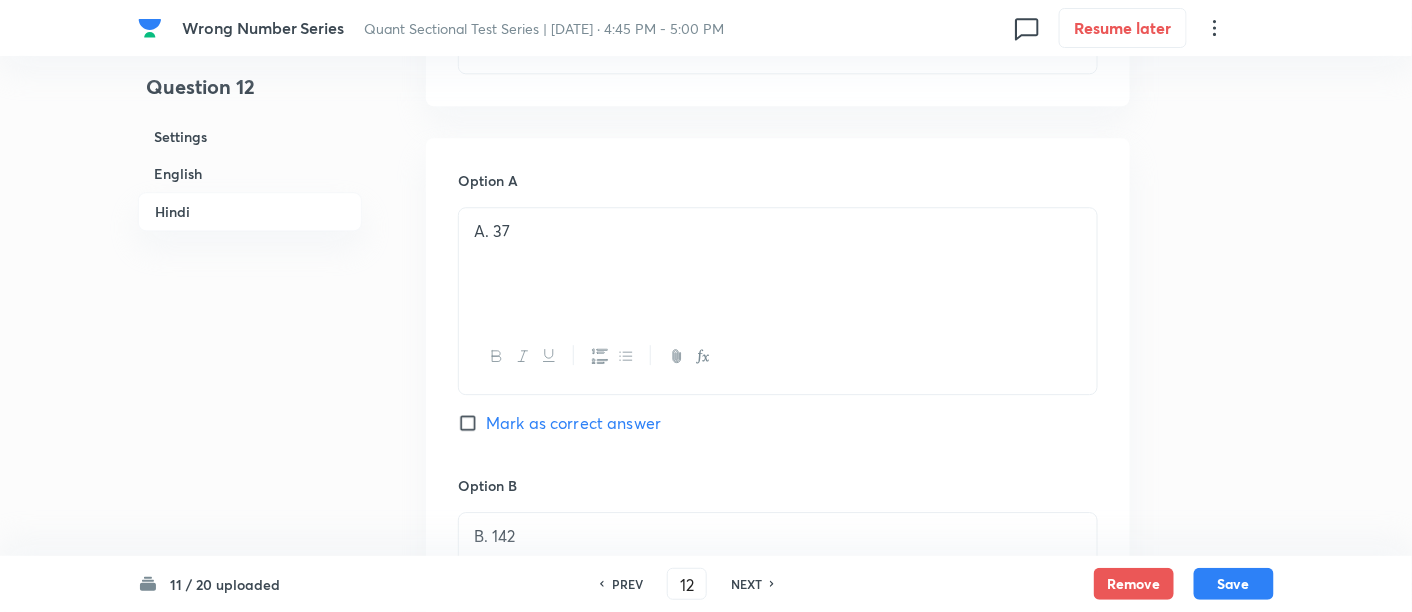 click on "Mark as correct answer" at bounding box center [573, 423] 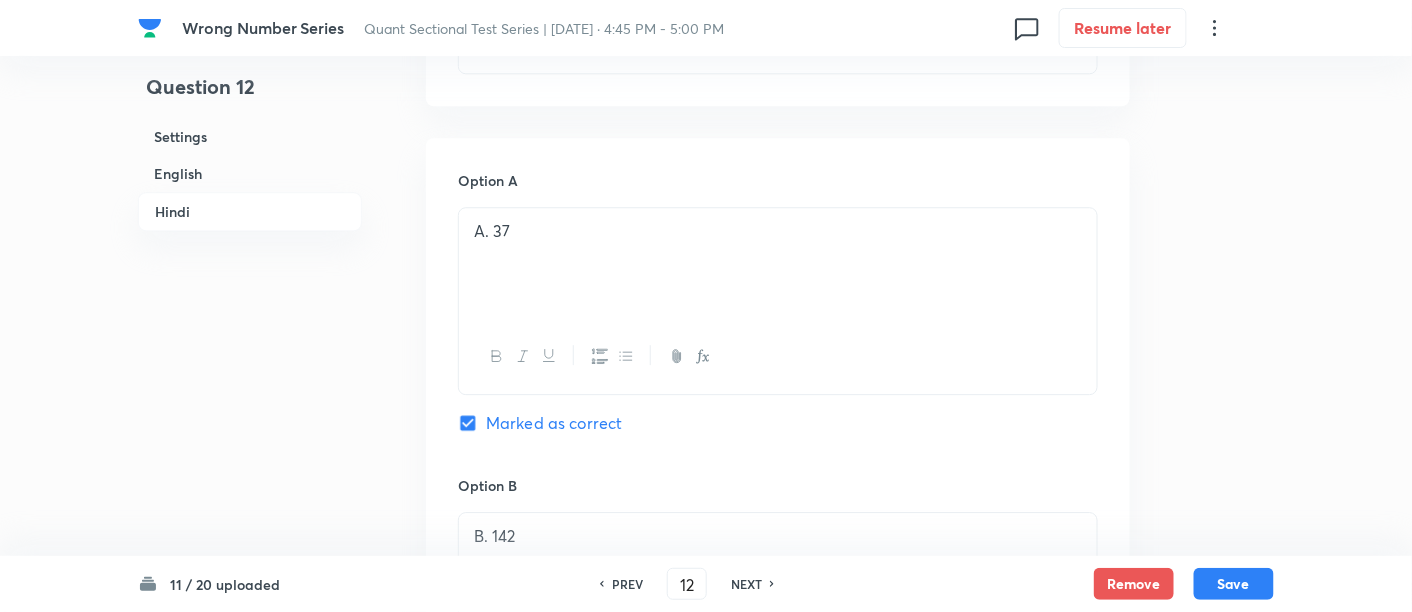 checkbox on "true" 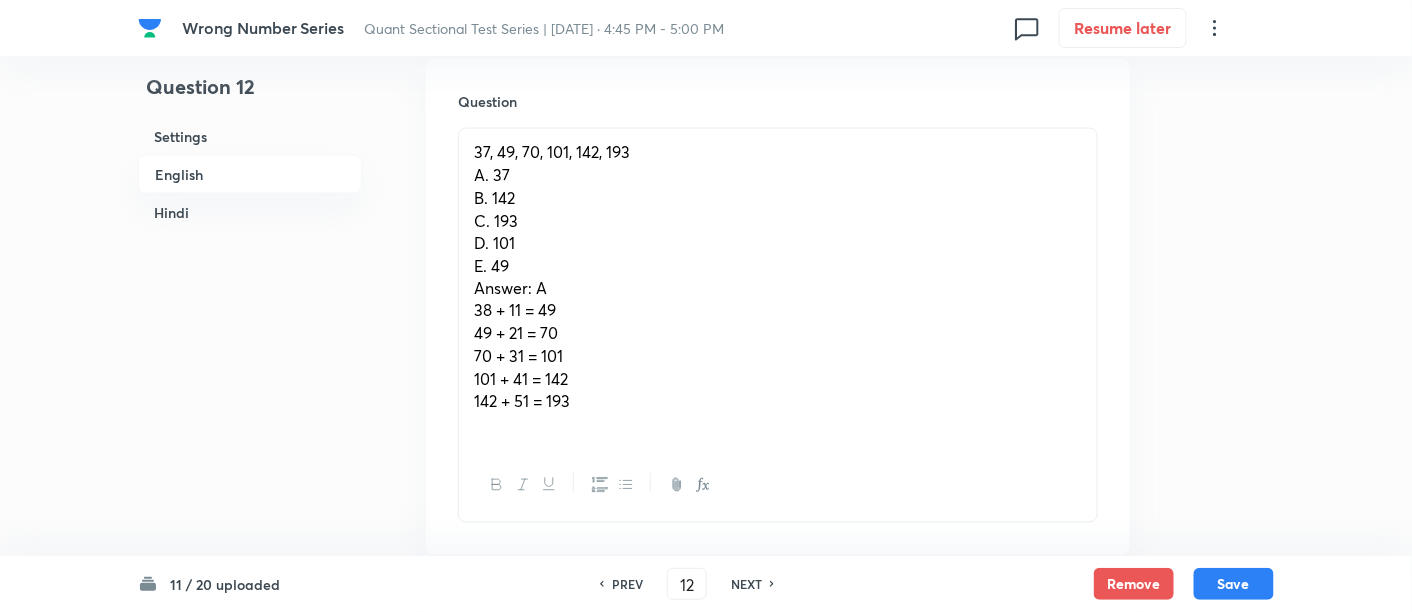scroll, scrollTop: 913, scrollLeft: 0, axis: vertical 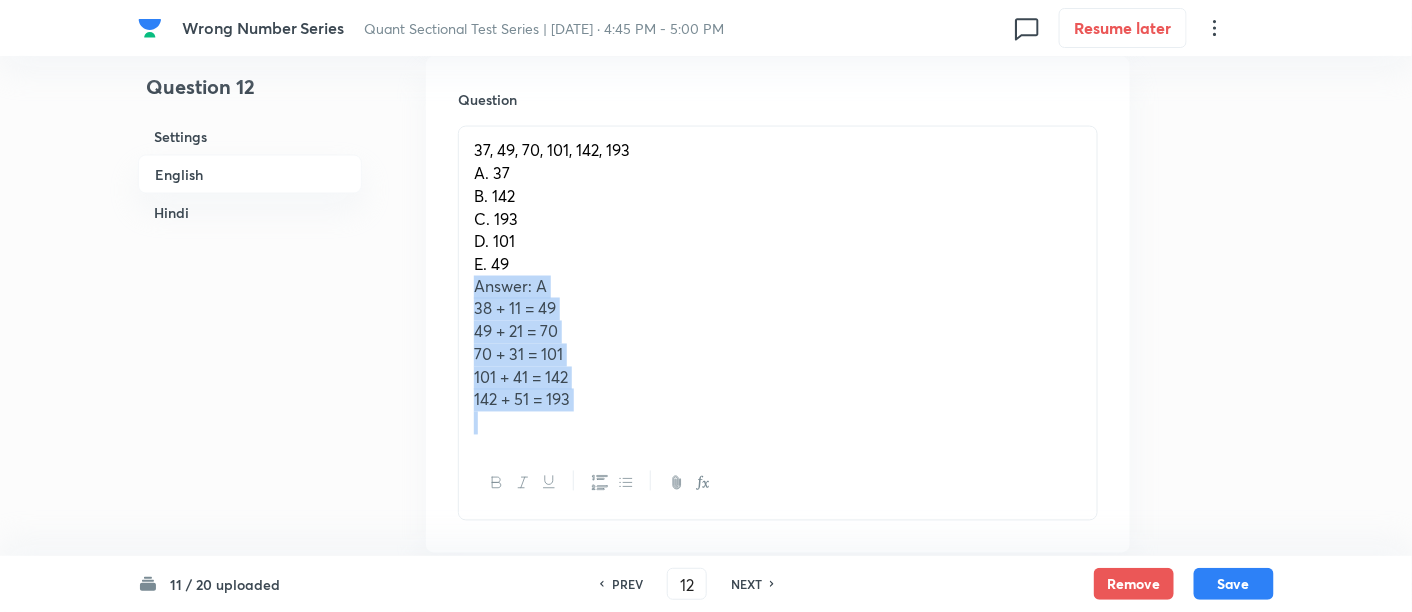 drag, startPoint x: 470, startPoint y: 288, endPoint x: 734, endPoint y: 543, distance: 367.04358 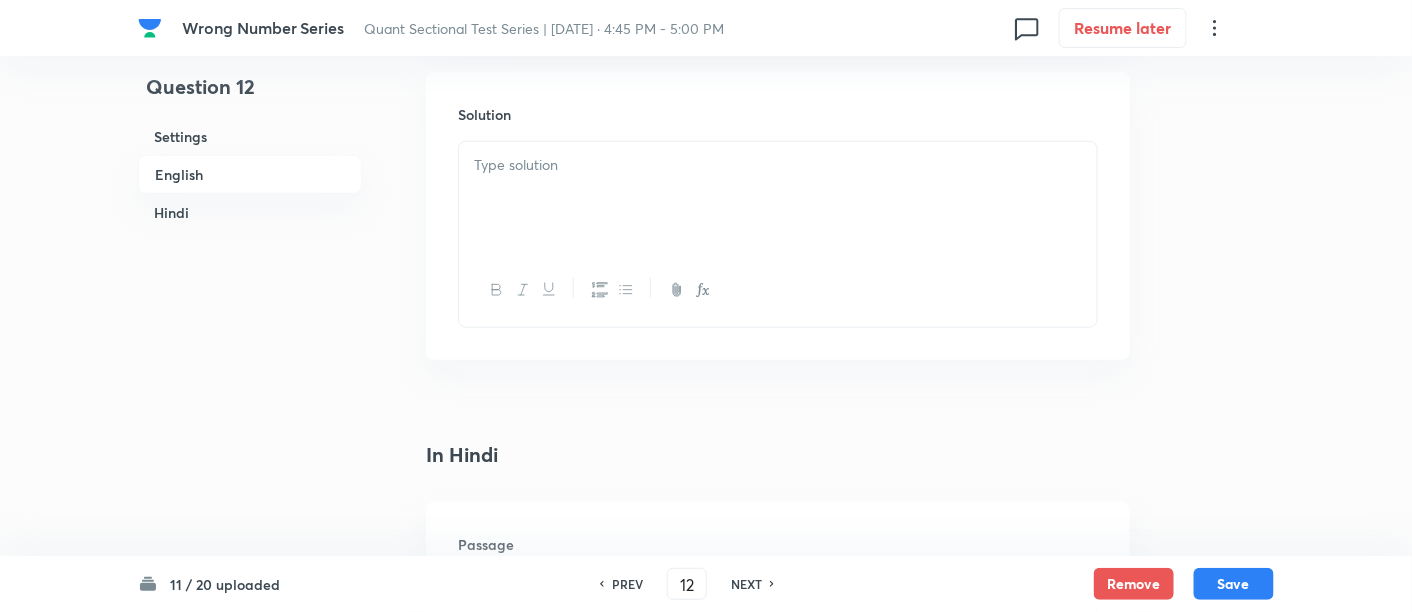 scroll, scrollTop: 2933, scrollLeft: 0, axis: vertical 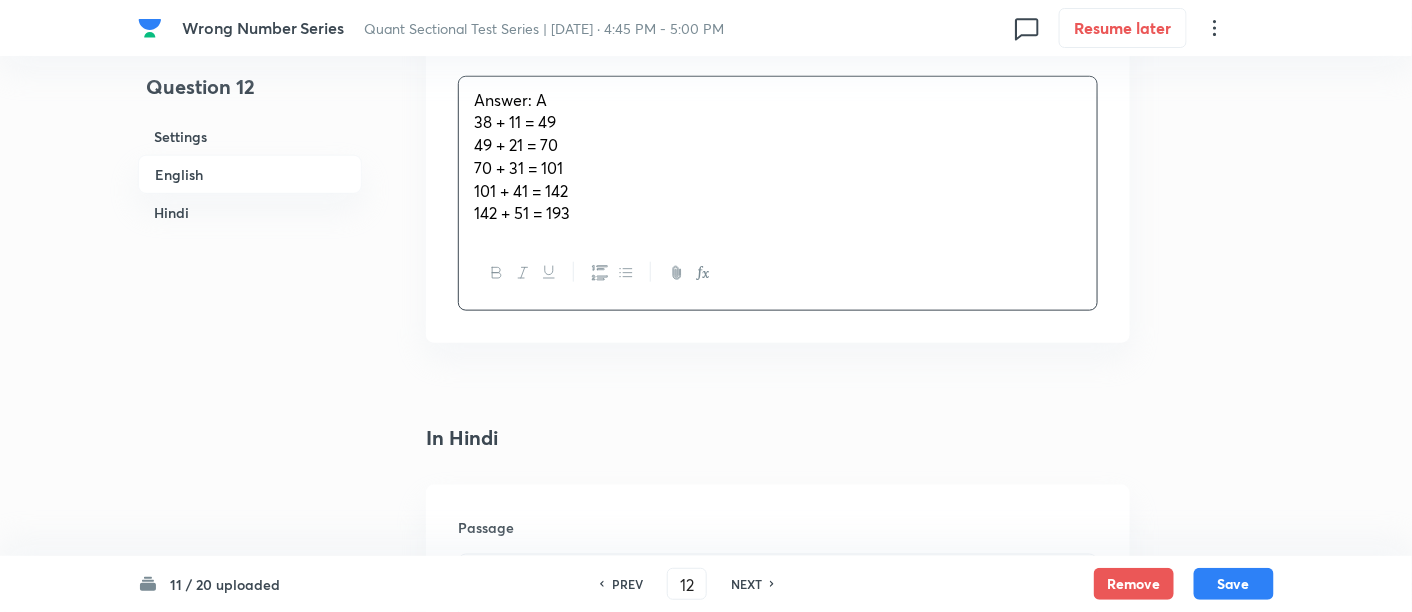 click on "Answer: A" at bounding box center [778, 100] 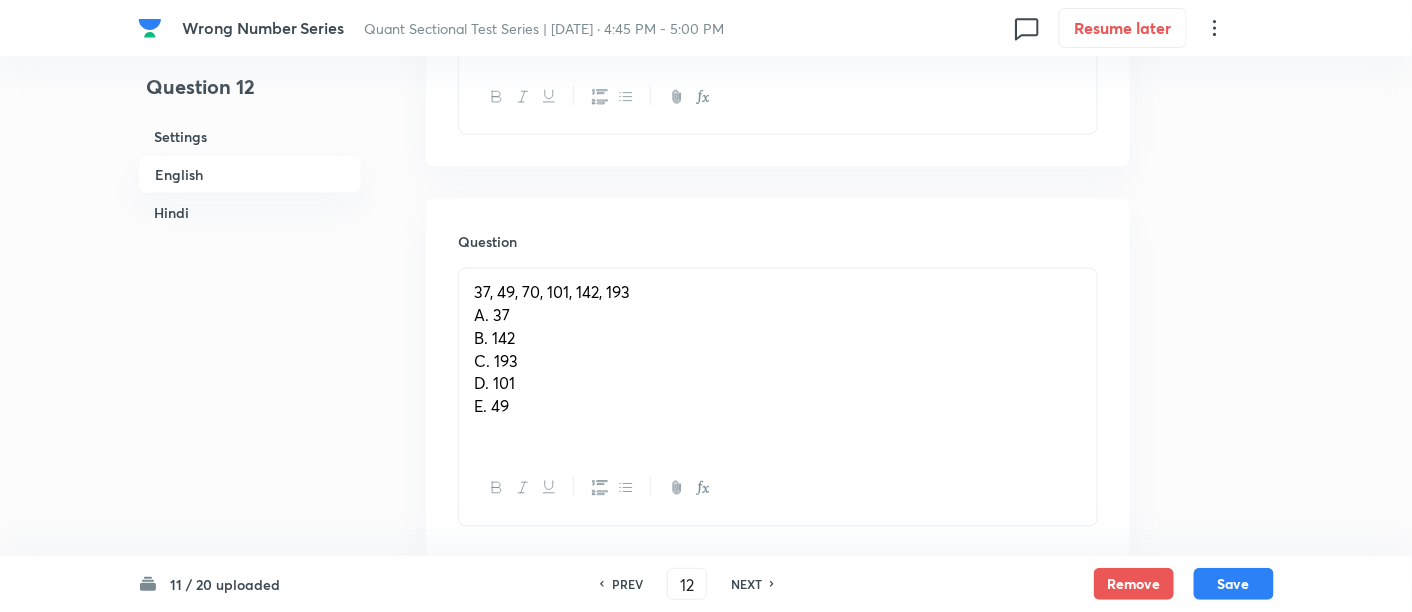 scroll, scrollTop: 837, scrollLeft: 0, axis: vertical 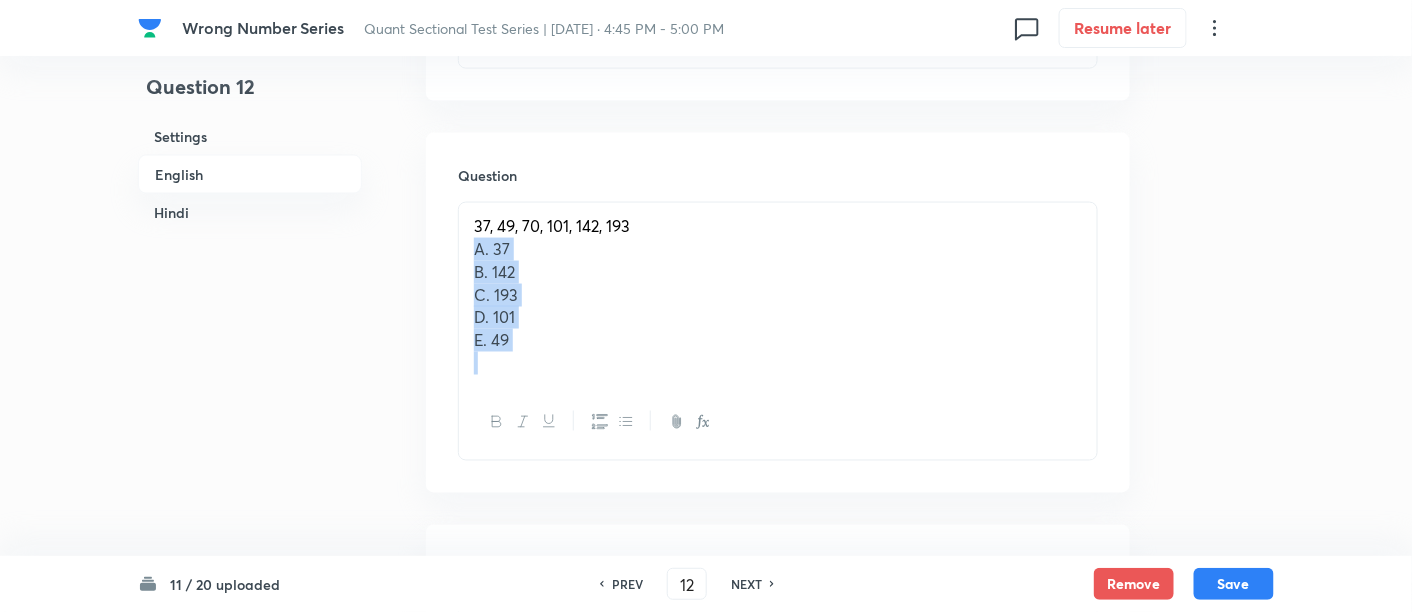 drag, startPoint x: 471, startPoint y: 240, endPoint x: 592, endPoint y: 398, distance: 199.01006 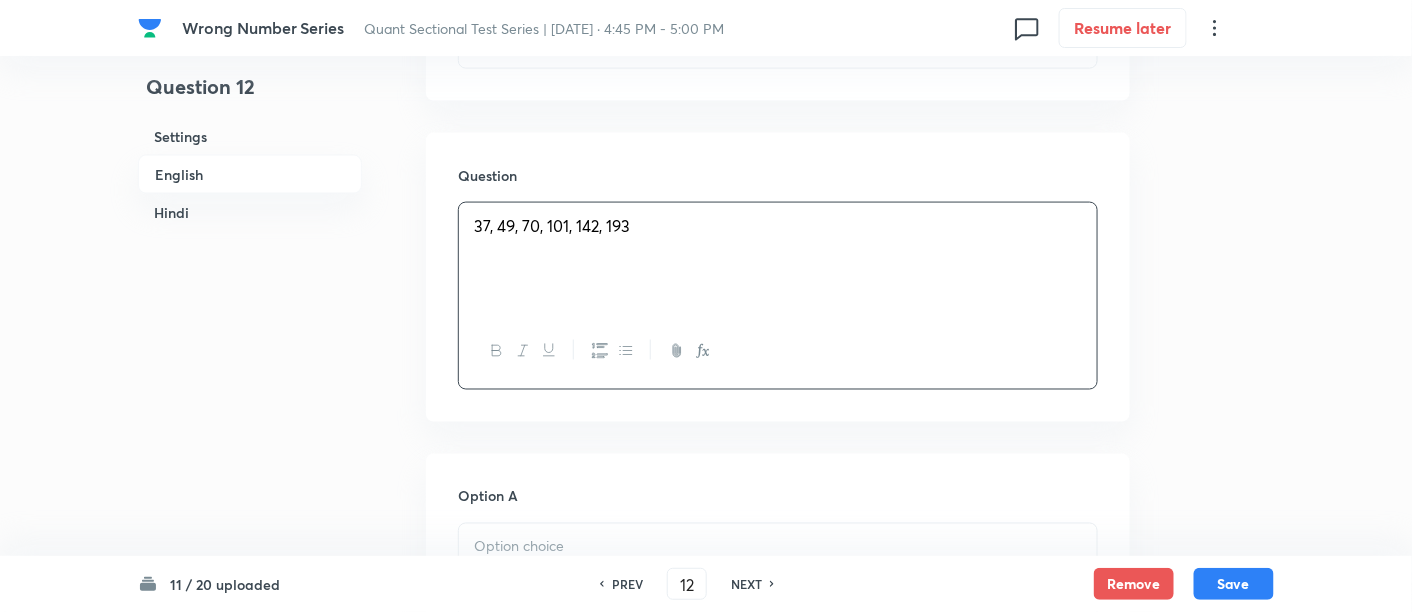 scroll, scrollTop: 1213, scrollLeft: 0, axis: vertical 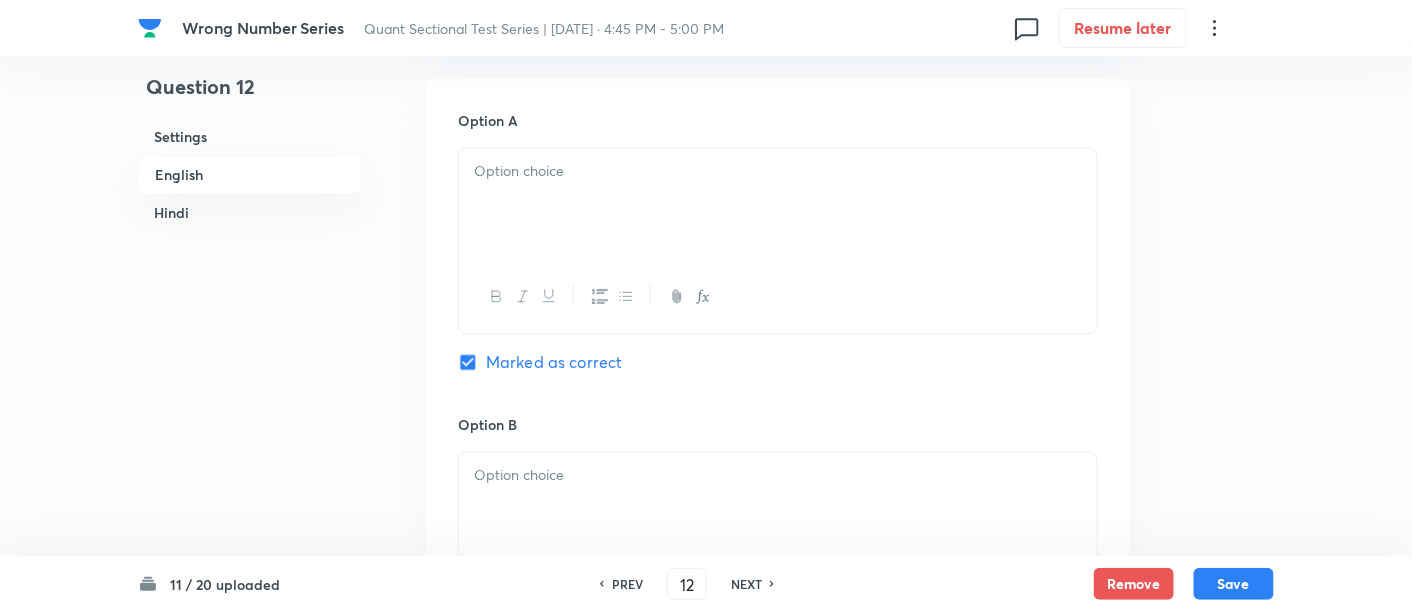 click at bounding box center (778, 204) 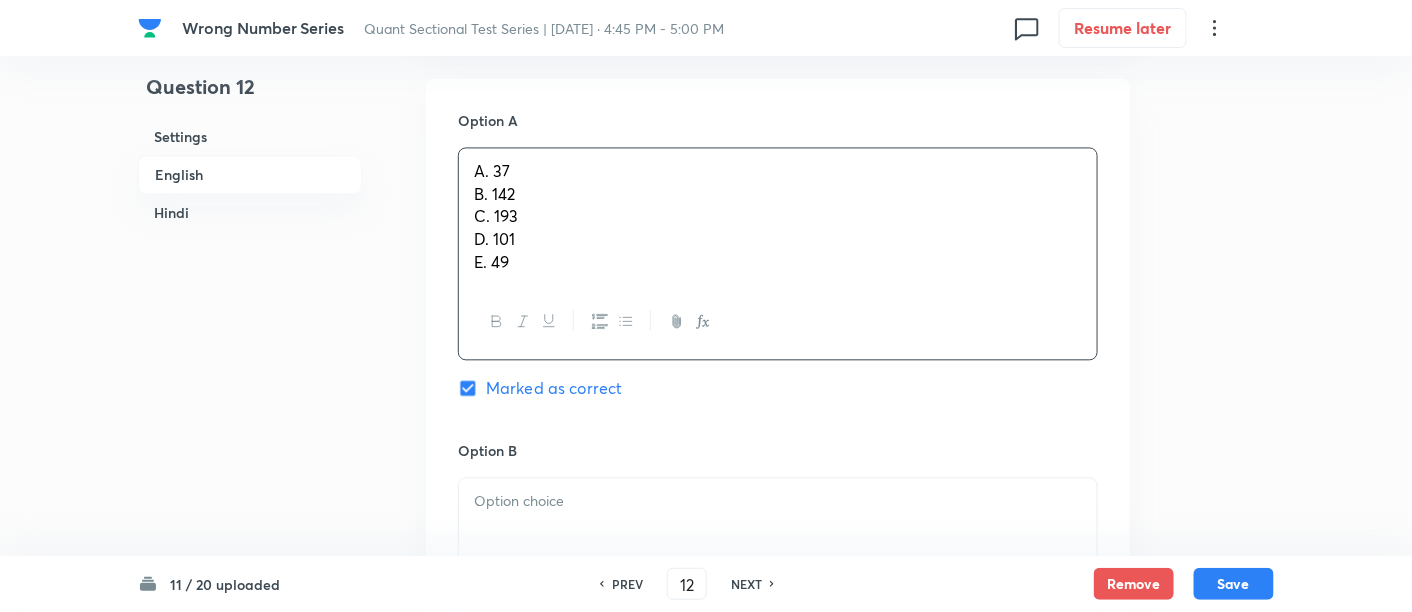 drag, startPoint x: 465, startPoint y: 188, endPoint x: 610, endPoint y: 356, distance: 221.92116 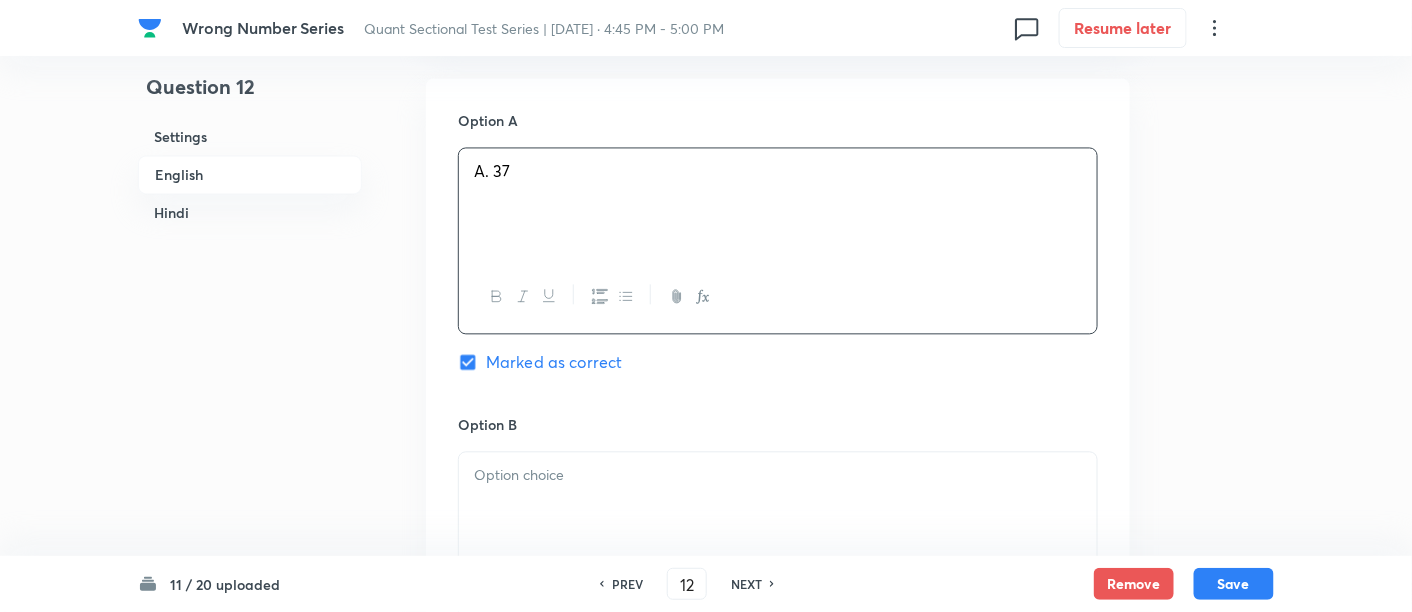 scroll, scrollTop: 1451, scrollLeft: 0, axis: vertical 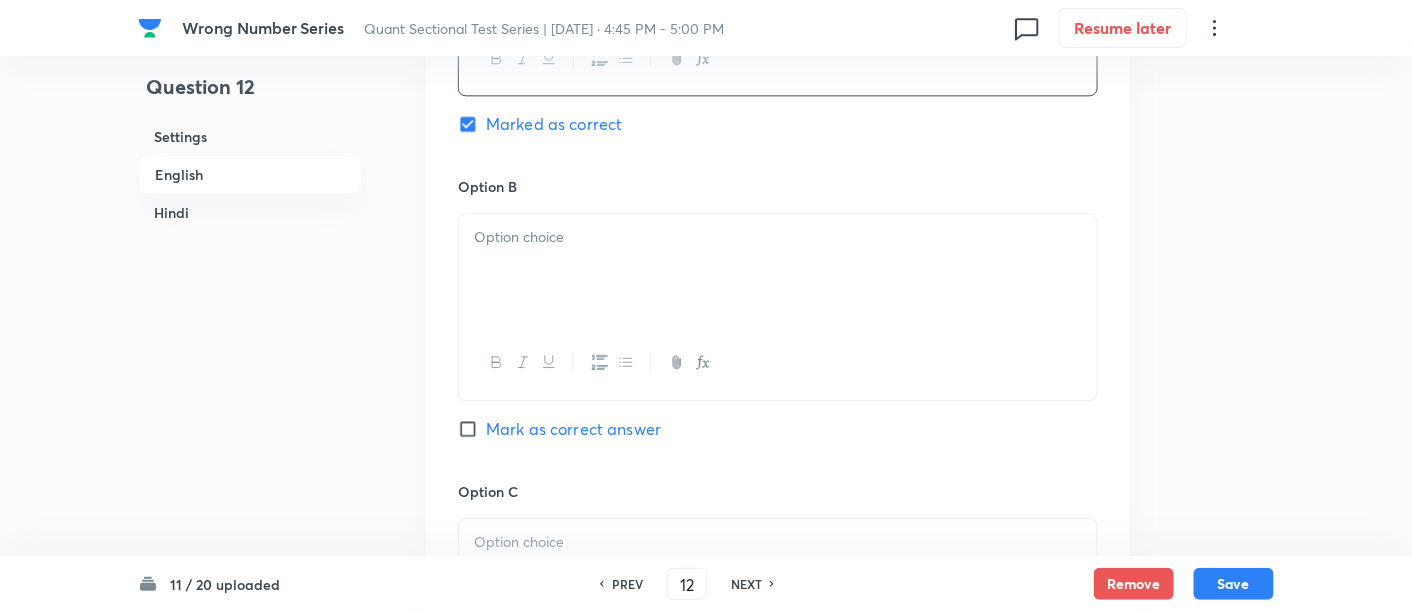 click at bounding box center (778, 270) 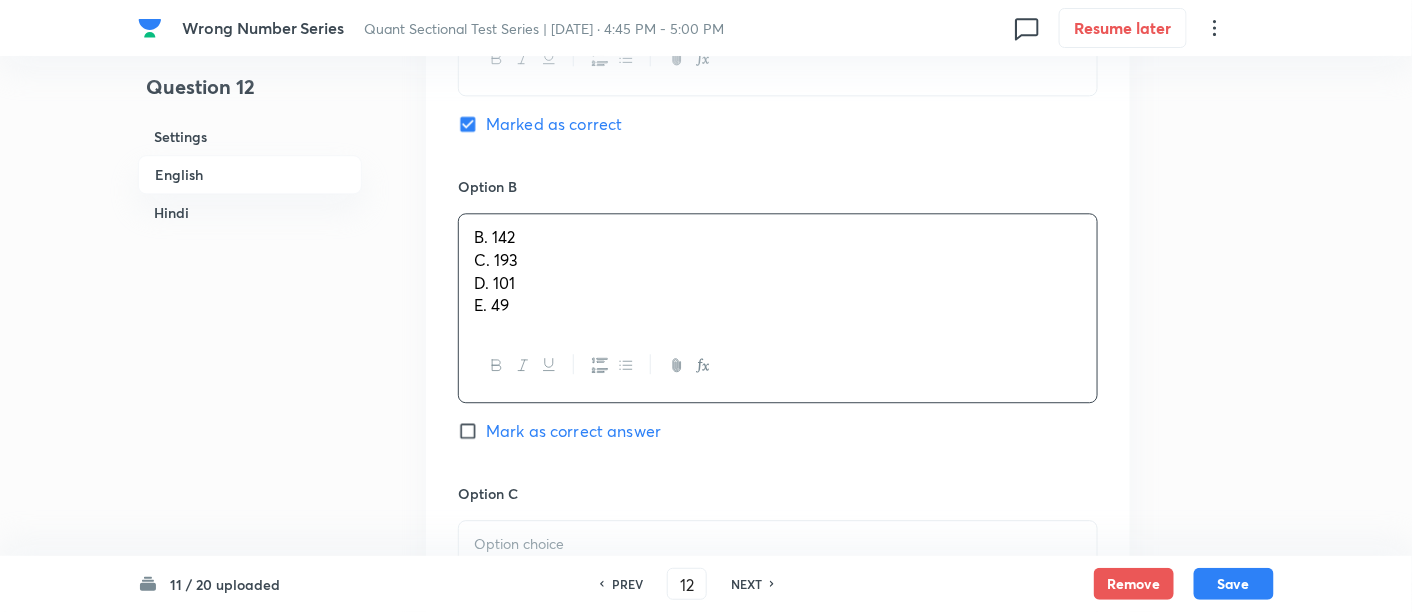 drag, startPoint x: 468, startPoint y: 257, endPoint x: 627, endPoint y: 391, distance: 207.93509 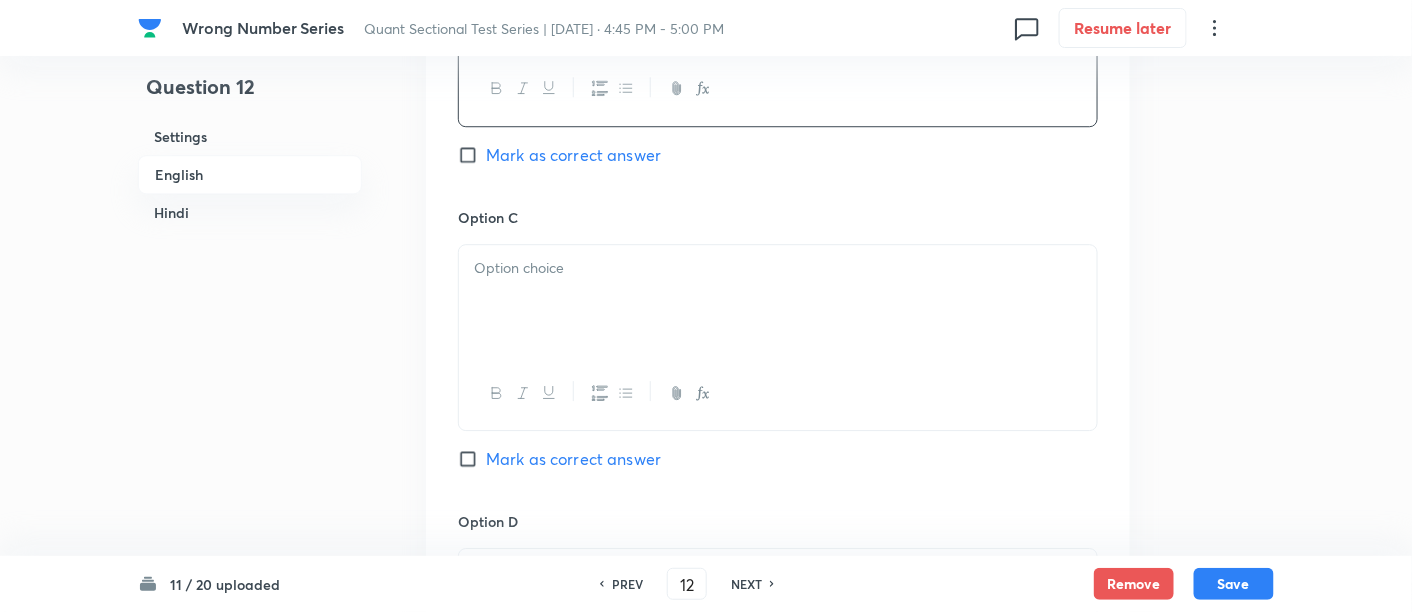 scroll, scrollTop: 1726, scrollLeft: 0, axis: vertical 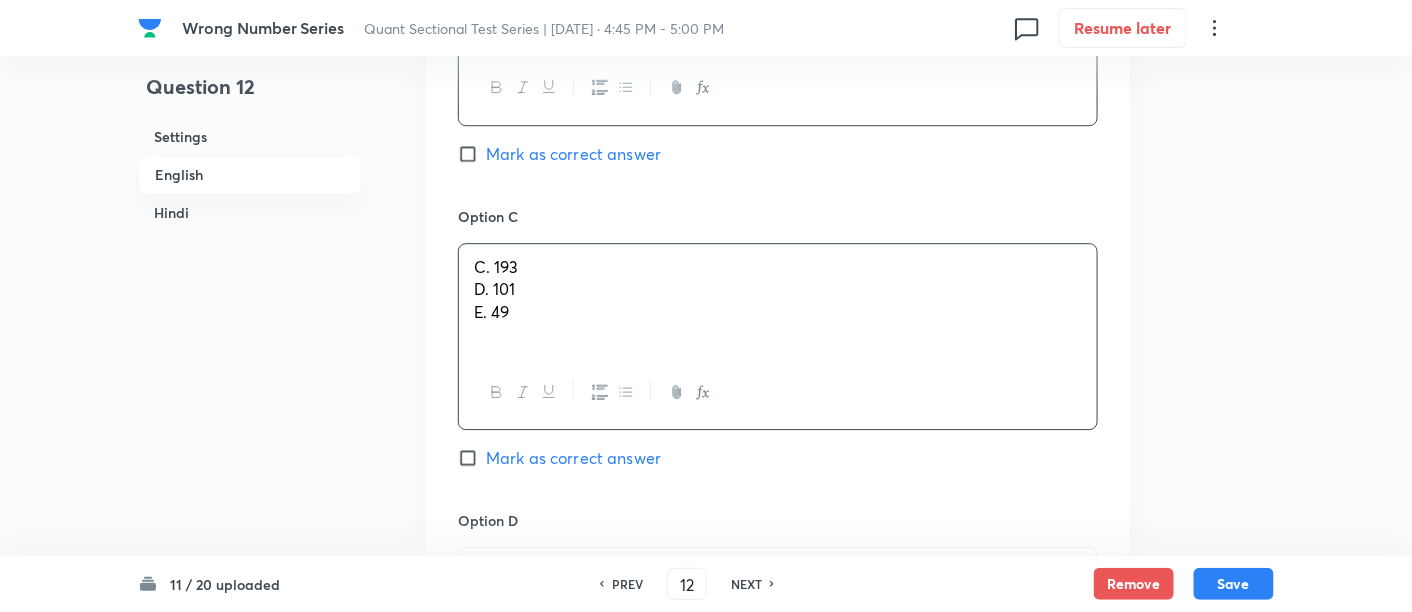 click on "C. 193  D. 101  E. 49" at bounding box center [778, 300] 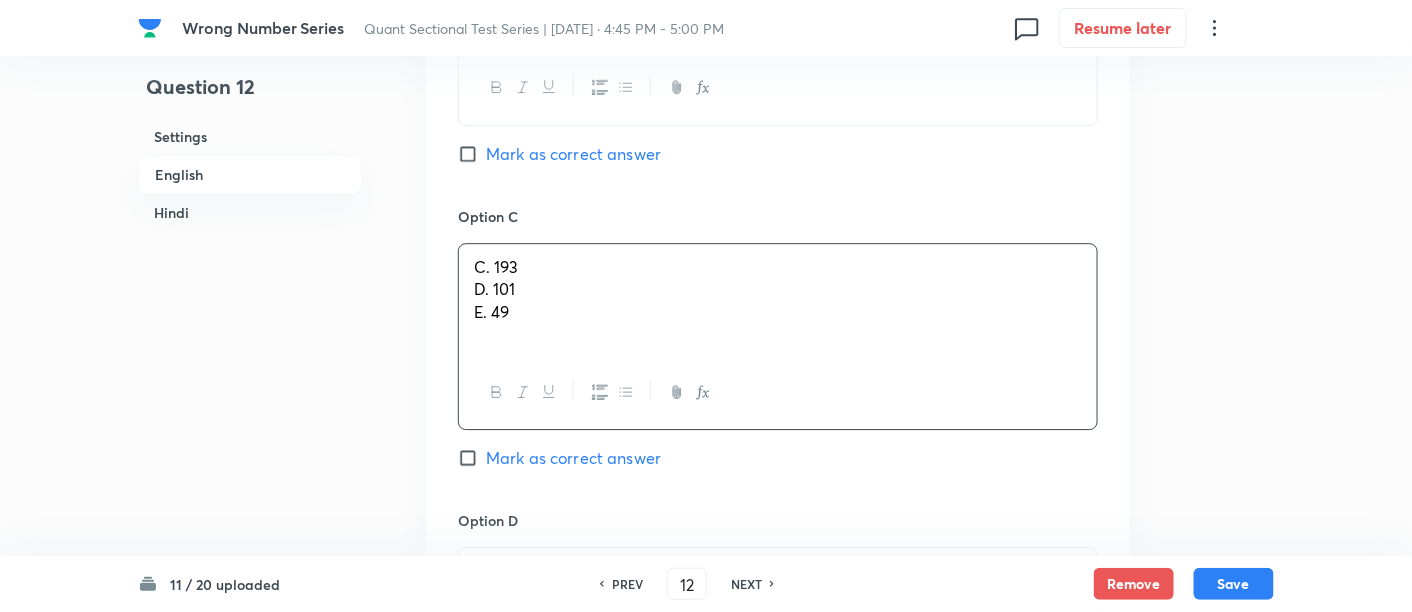 drag, startPoint x: 472, startPoint y: 289, endPoint x: 627, endPoint y: 415, distance: 199.75235 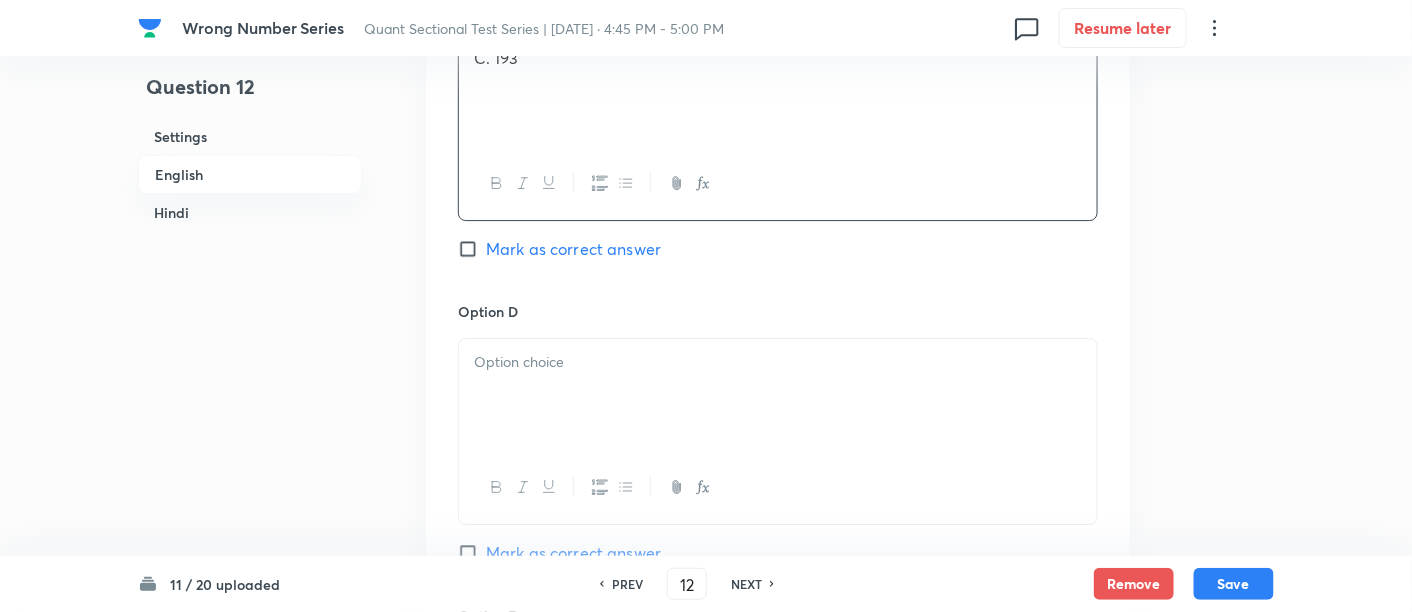 scroll, scrollTop: 1938, scrollLeft: 0, axis: vertical 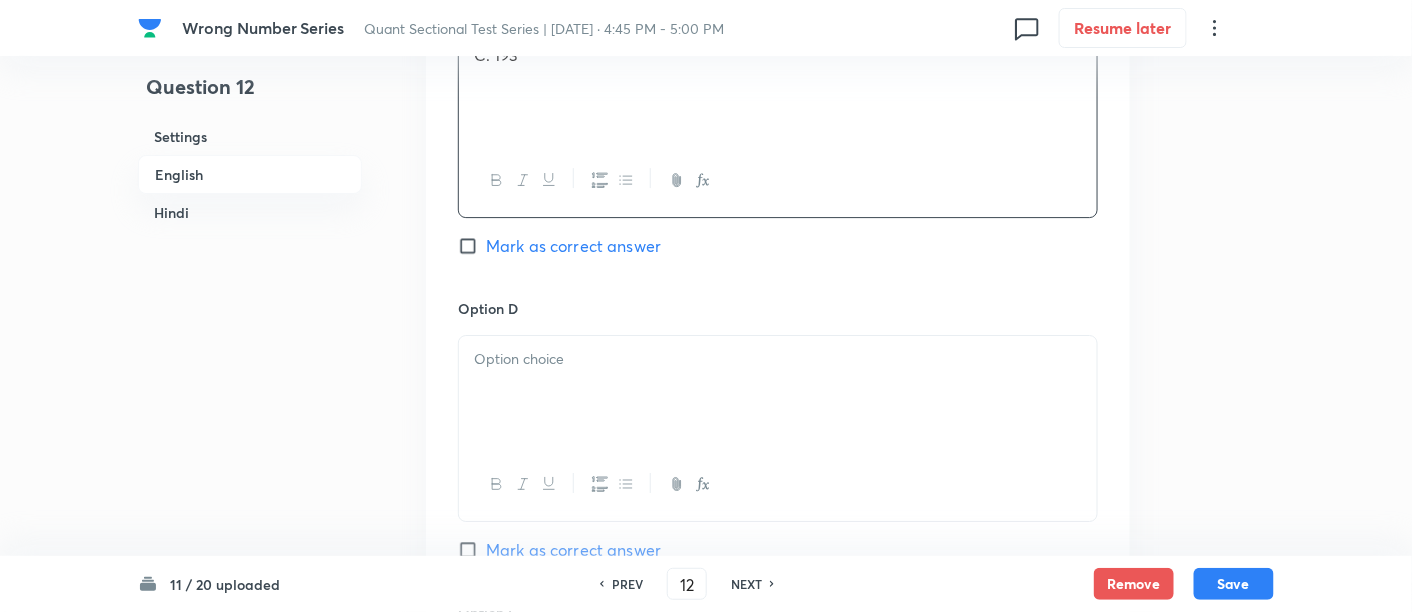 click at bounding box center [778, 392] 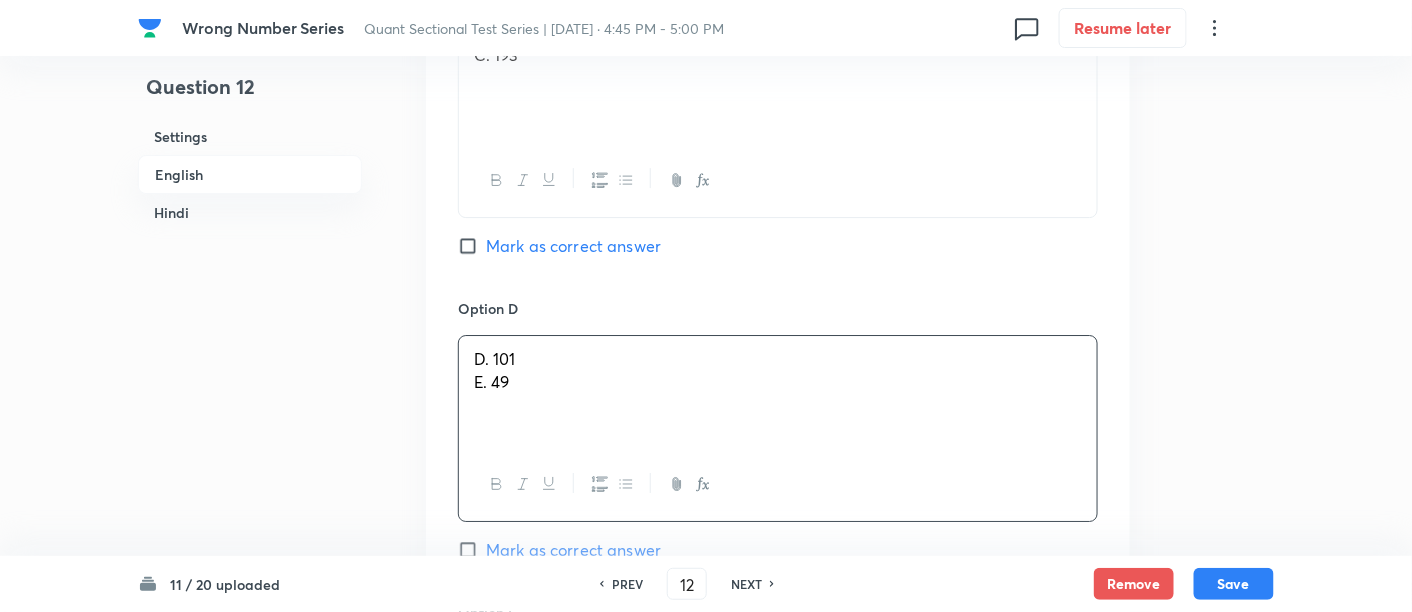 drag, startPoint x: 462, startPoint y: 371, endPoint x: 663, endPoint y: 437, distance: 211.5585 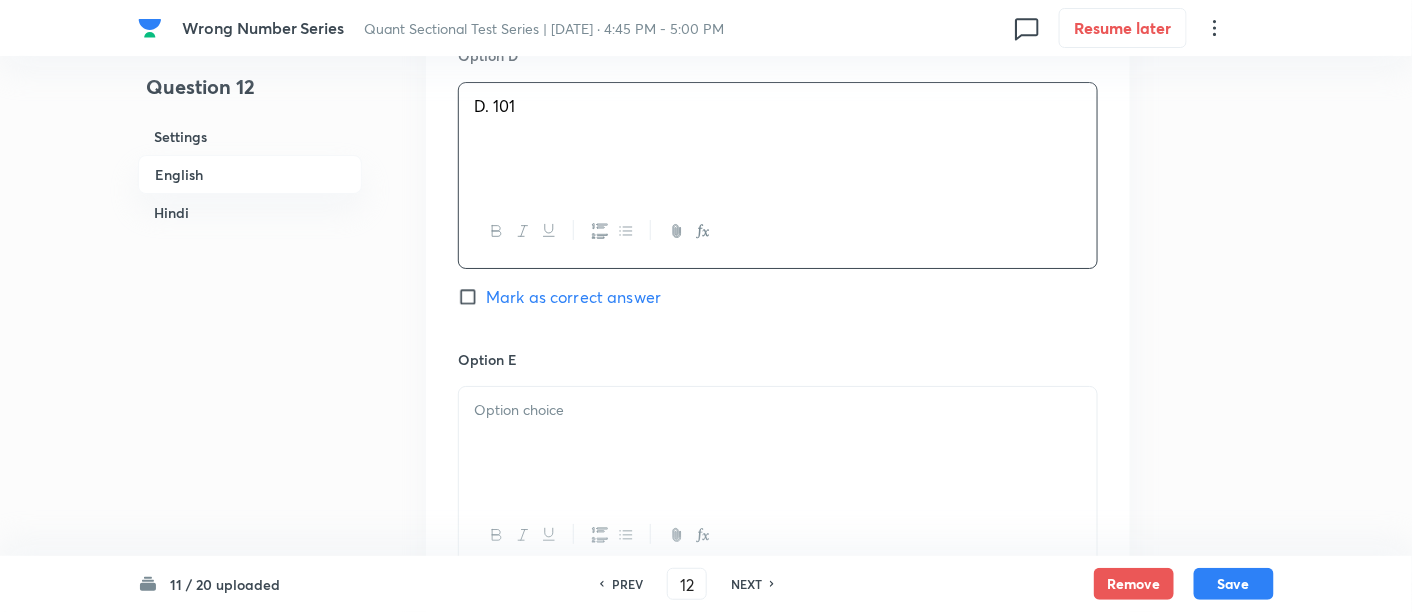 click at bounding box center (778, 443) 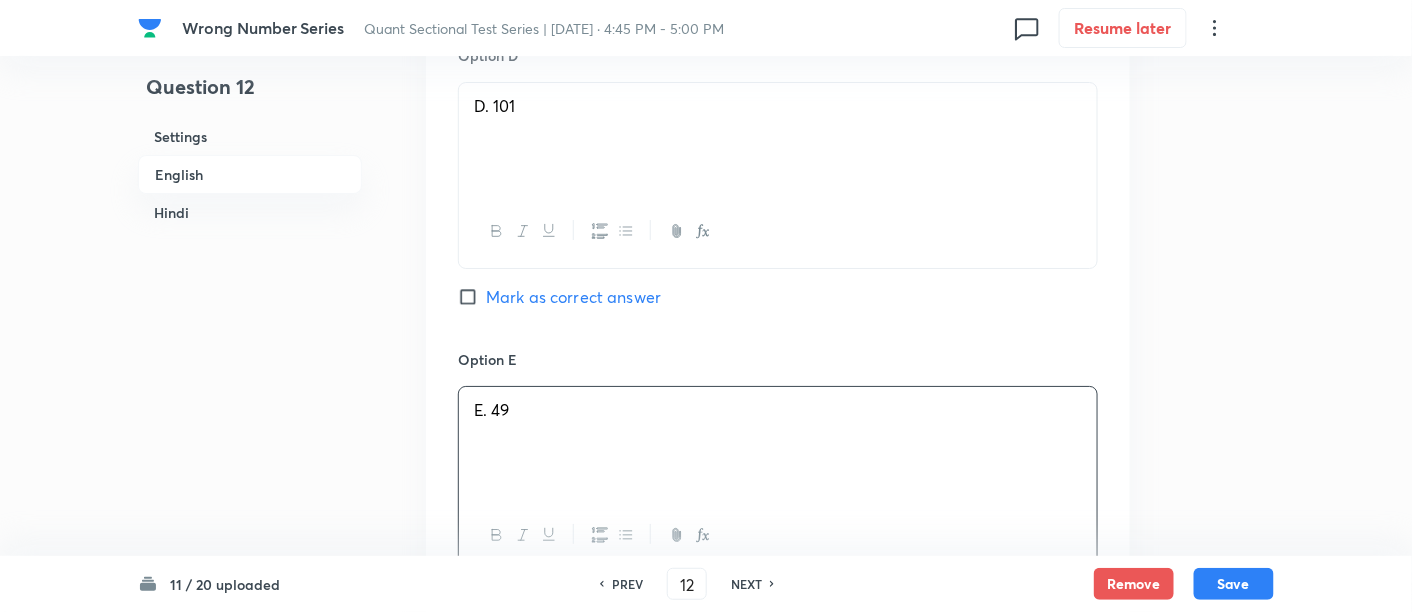 scroll, scrollTop: 2789, scrollLeft: 0, axis: vertical 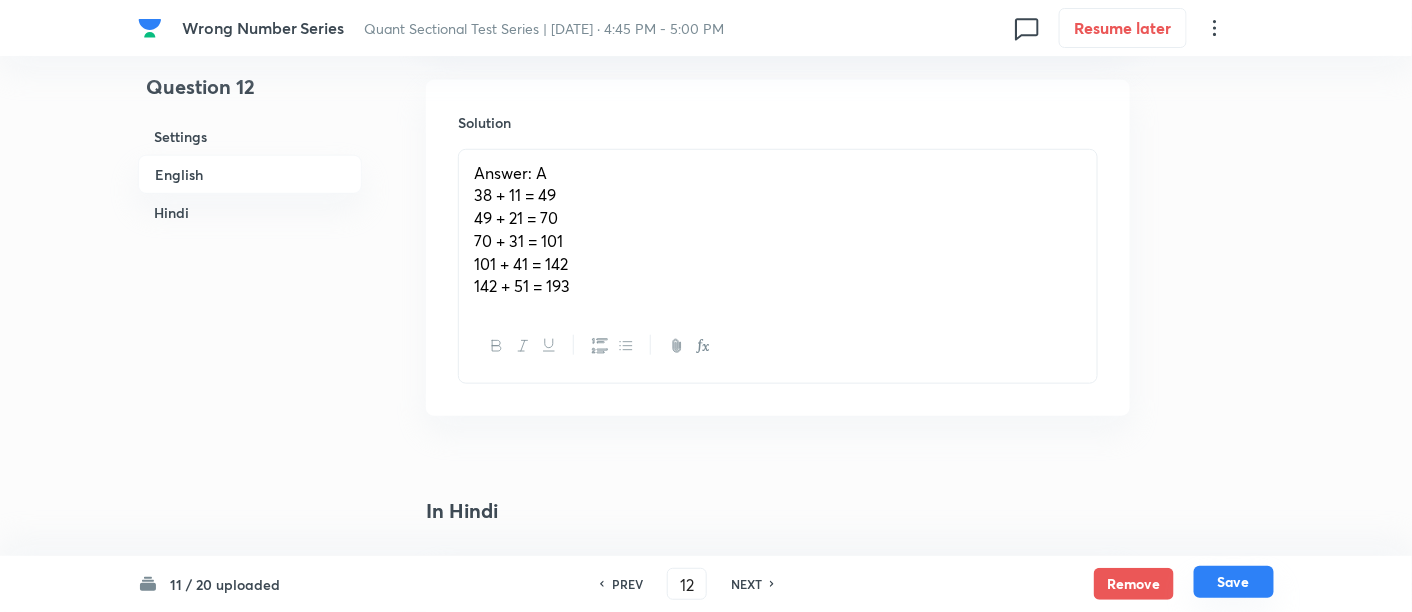 click on "Save" at bounding box center (1234, 582) 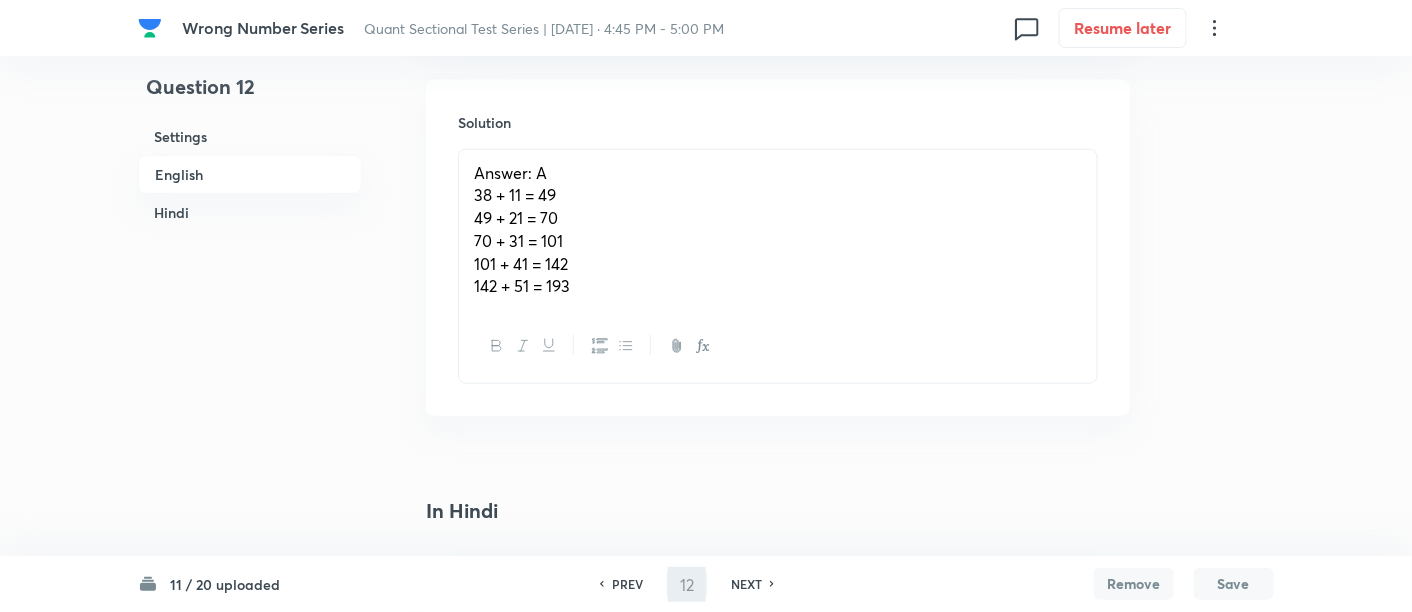 type on "13" 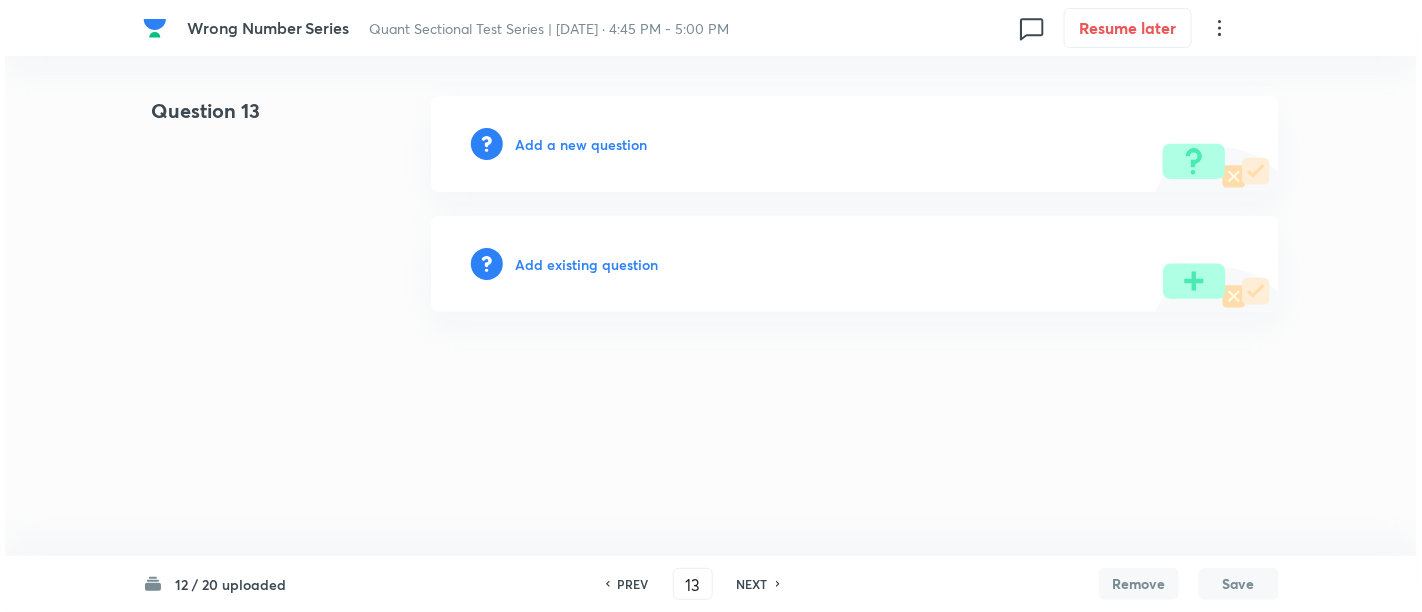 scroll, scrollTop: 0, scrollLeft: 0, axis: both 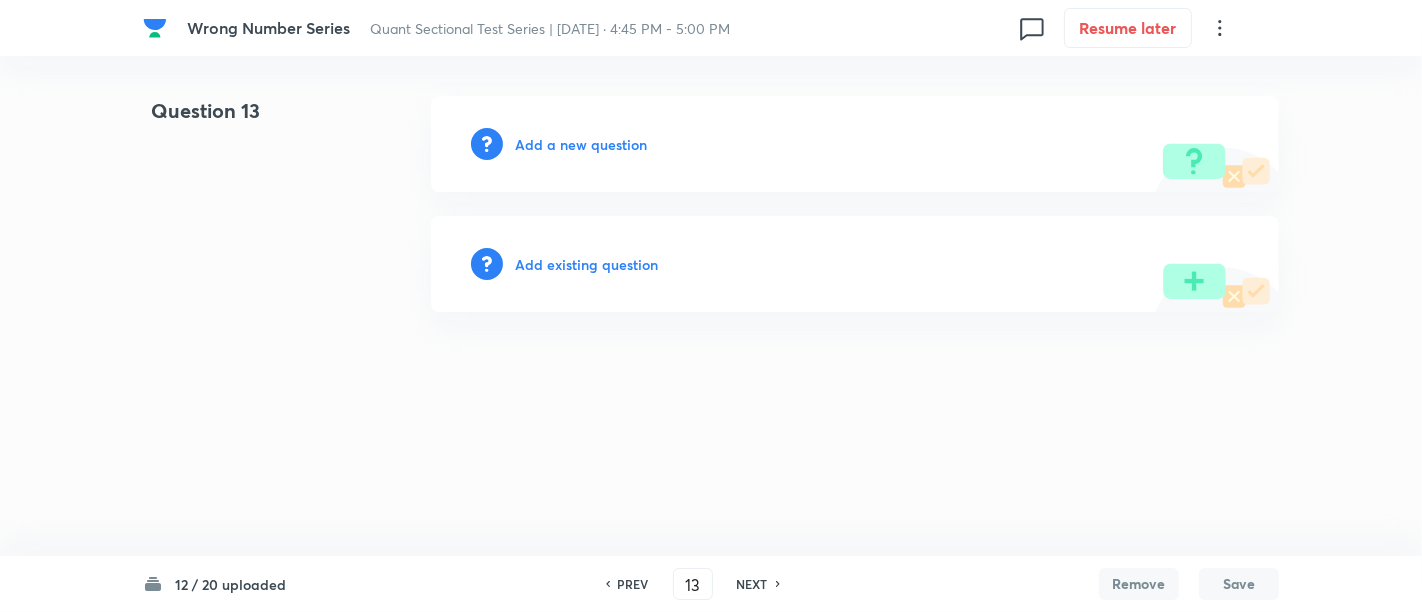 click on "Add a new question" at bounding box center [581, 144] 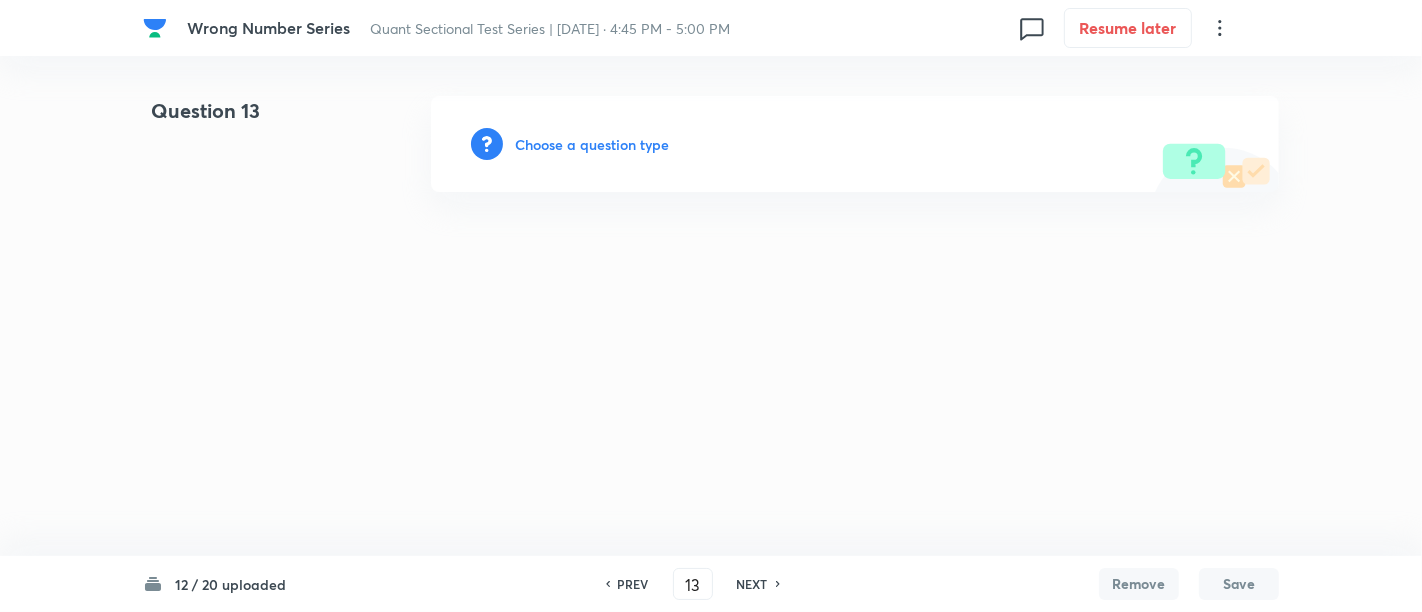 click on "Choose a question type" at bounding box center (592, 144) 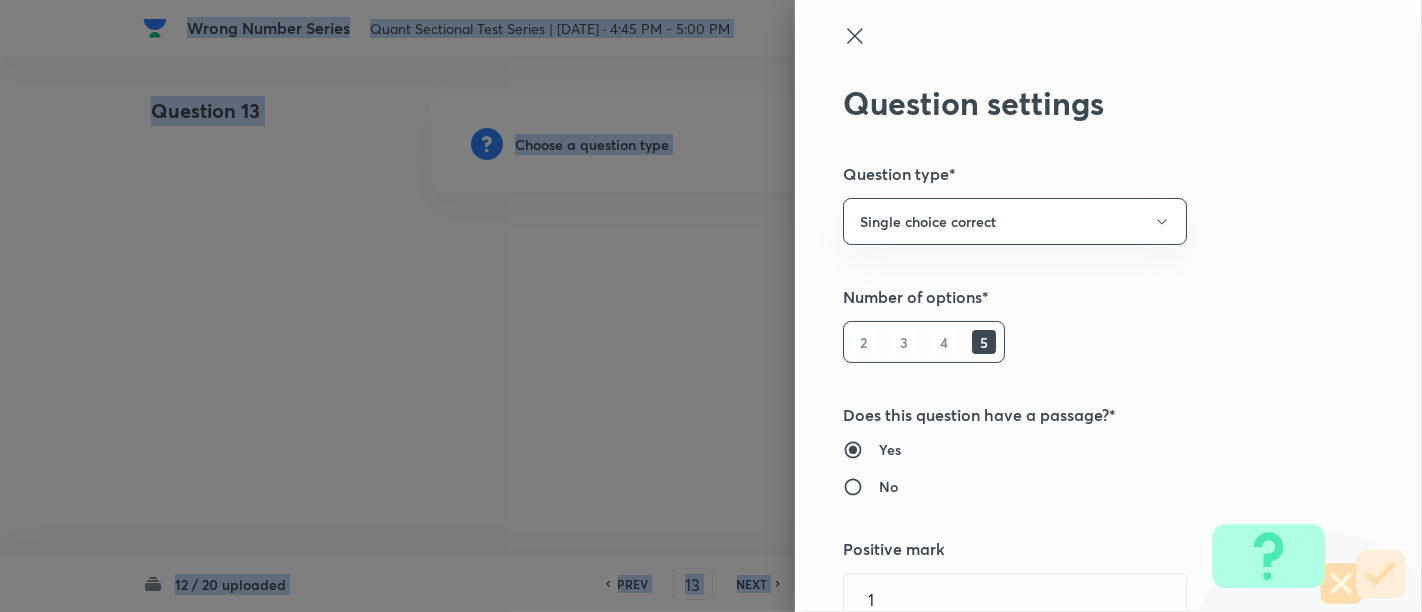 click at bounding box center [711, 306] 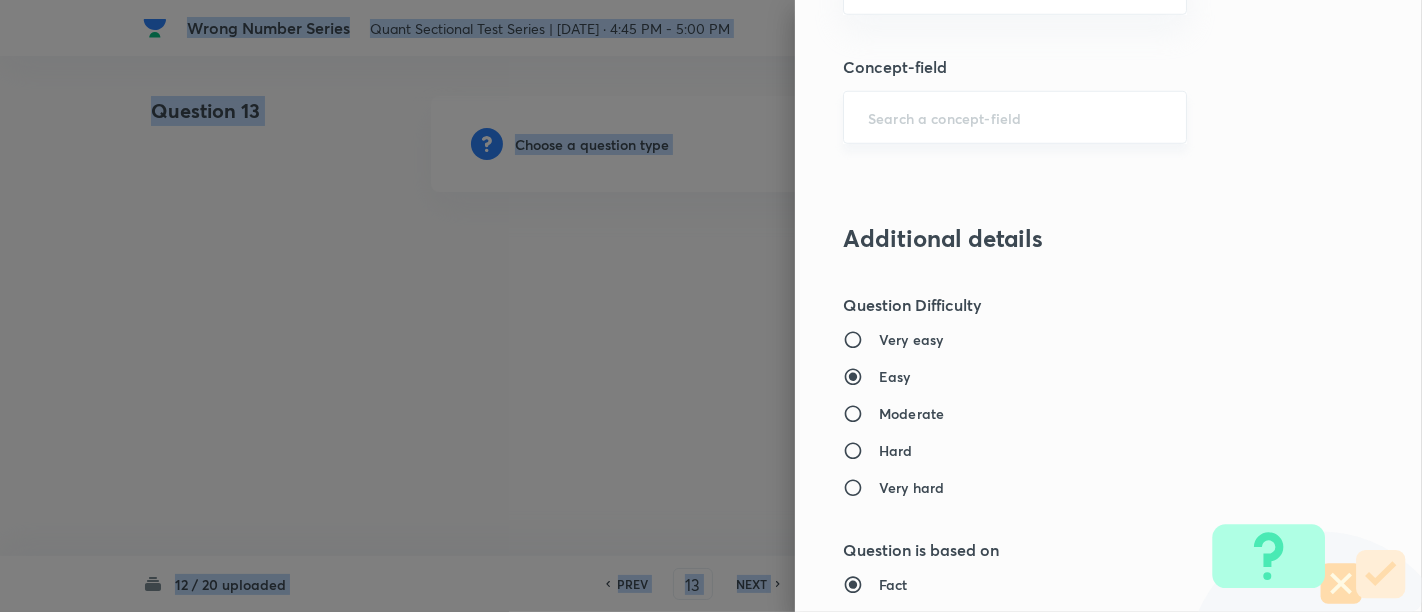scroll, scrollTop: 1170, scrollLeft: 0, axis: vertical 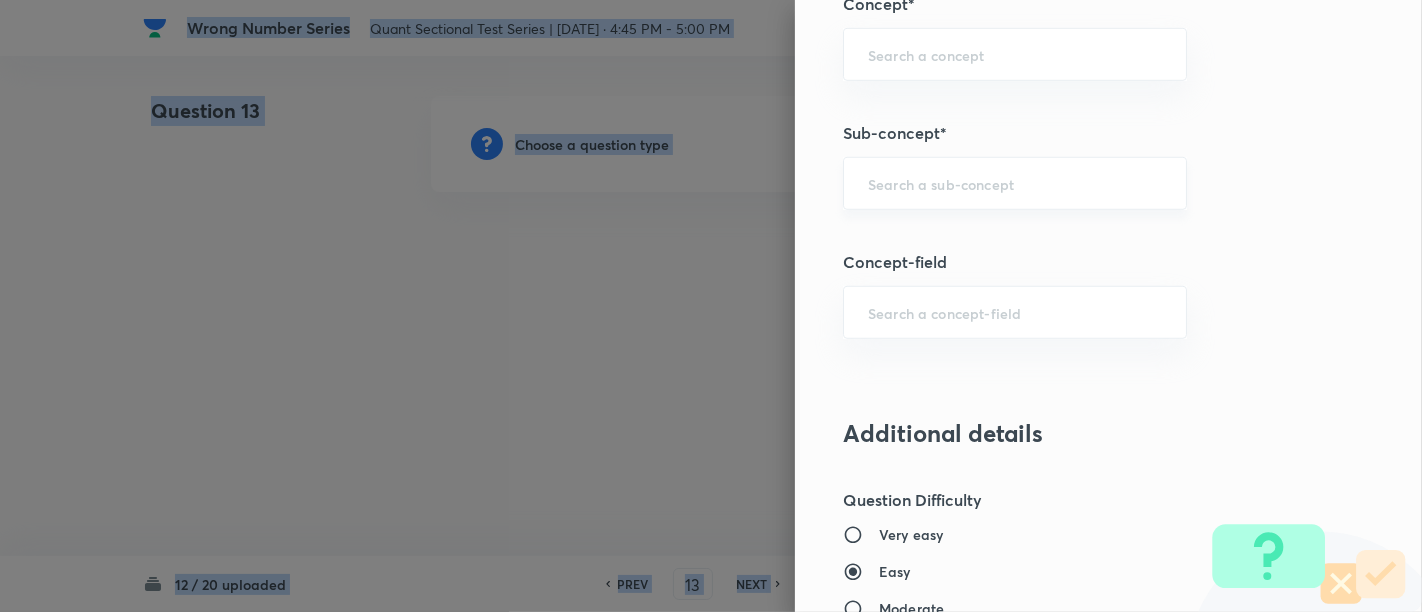 click on "​" at bounding box center [1015, 183] 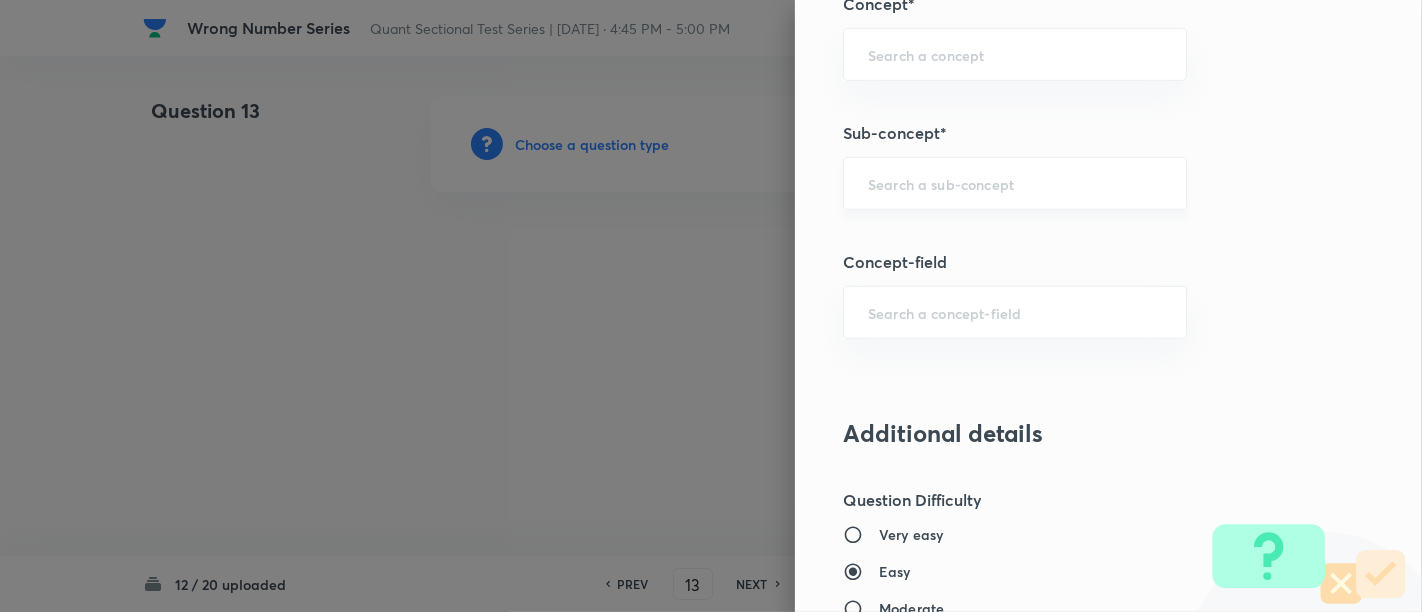 type on "s" 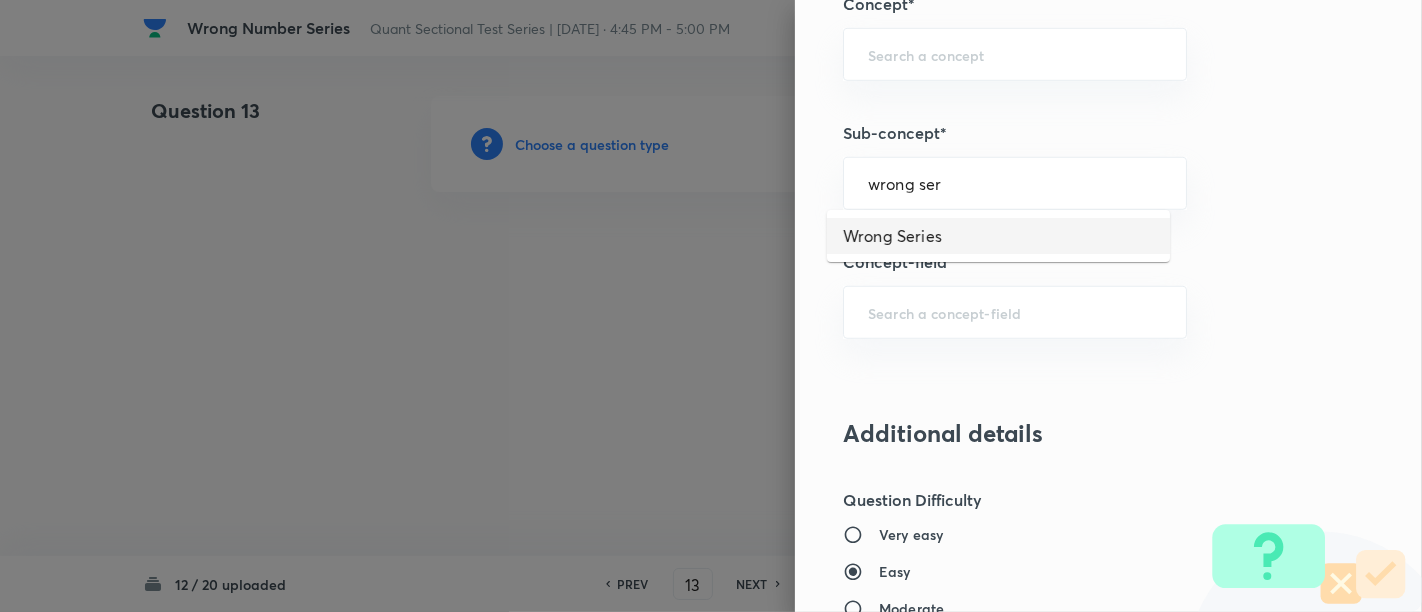 click on "Wrong Series" at bounding box center (998, 236) 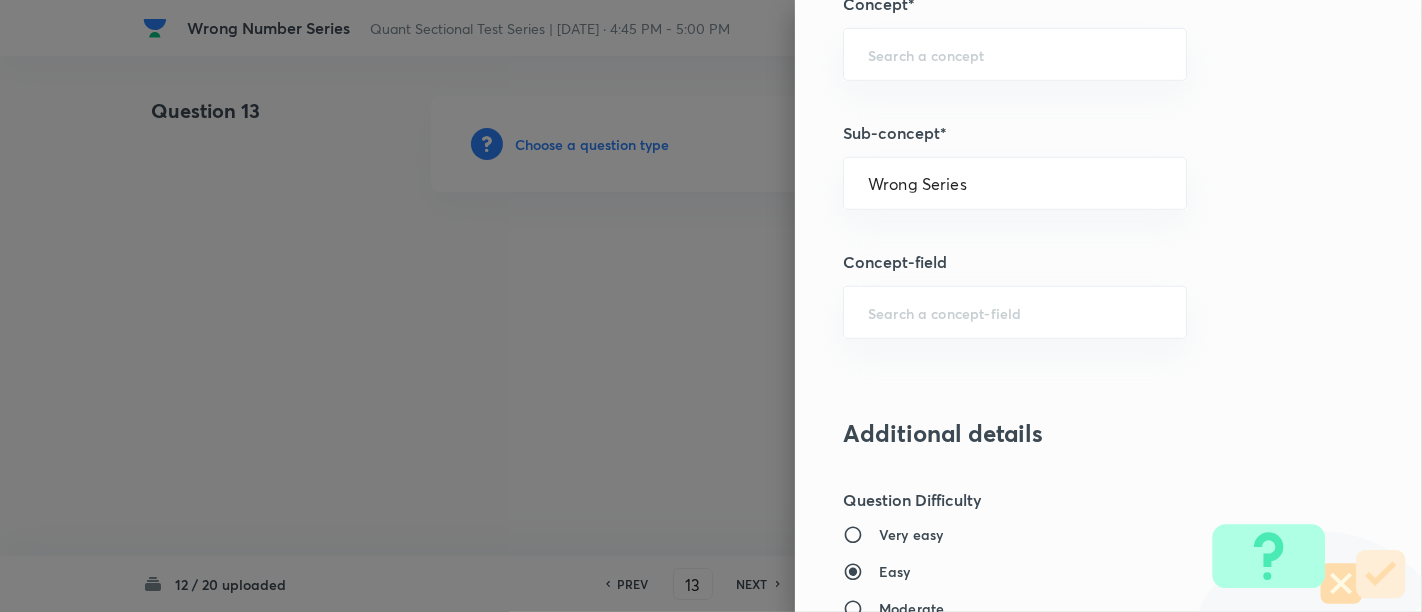type on "Quantitative Aptitude" 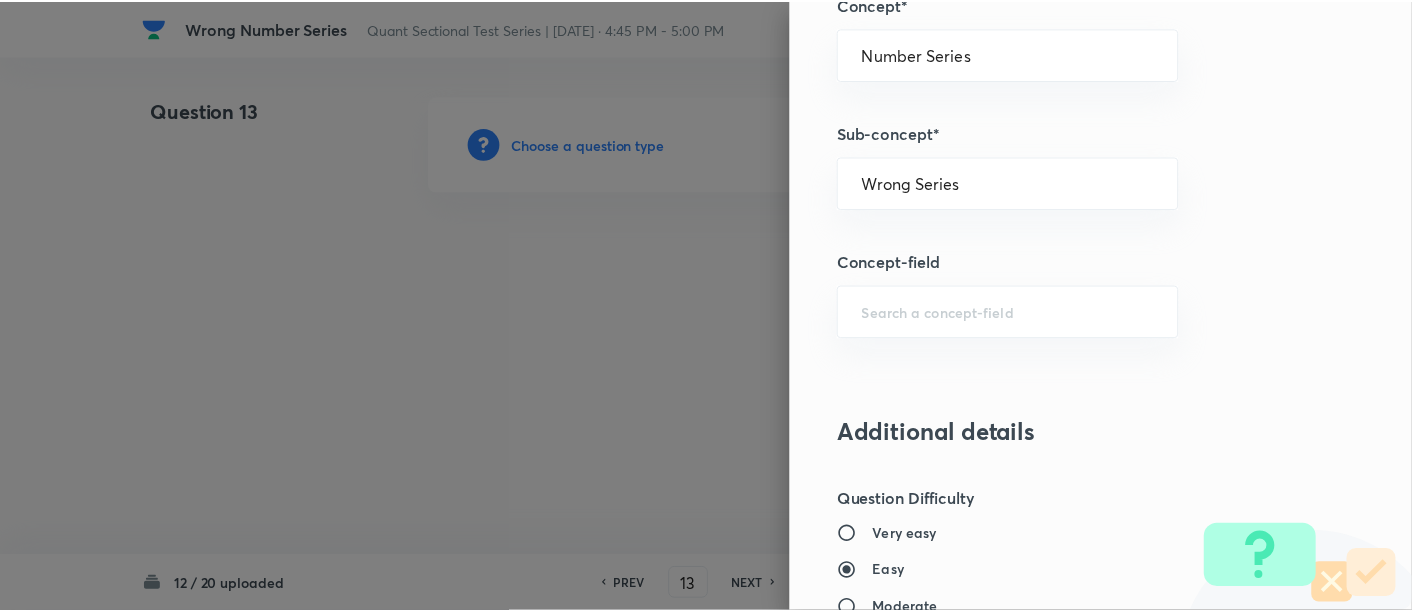 scroll, scrollTop: 2108, scrollLeft: 0, axis: vertical 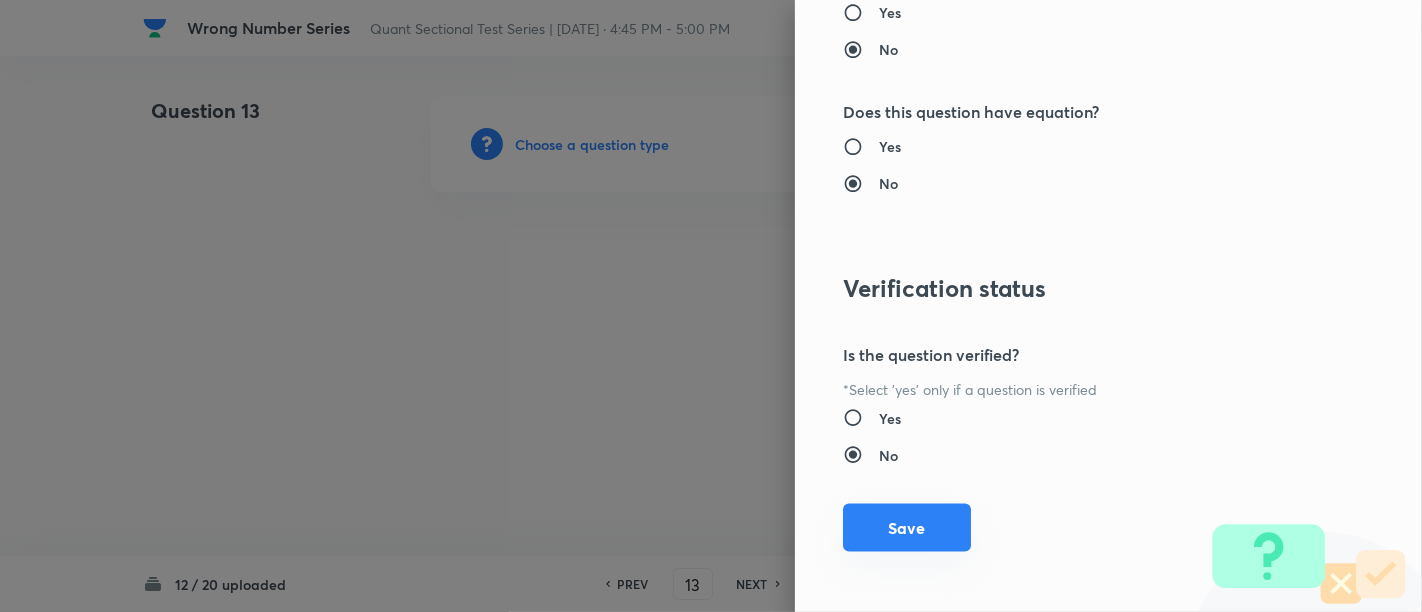 click on "Save" at bounding box center [907, 528] 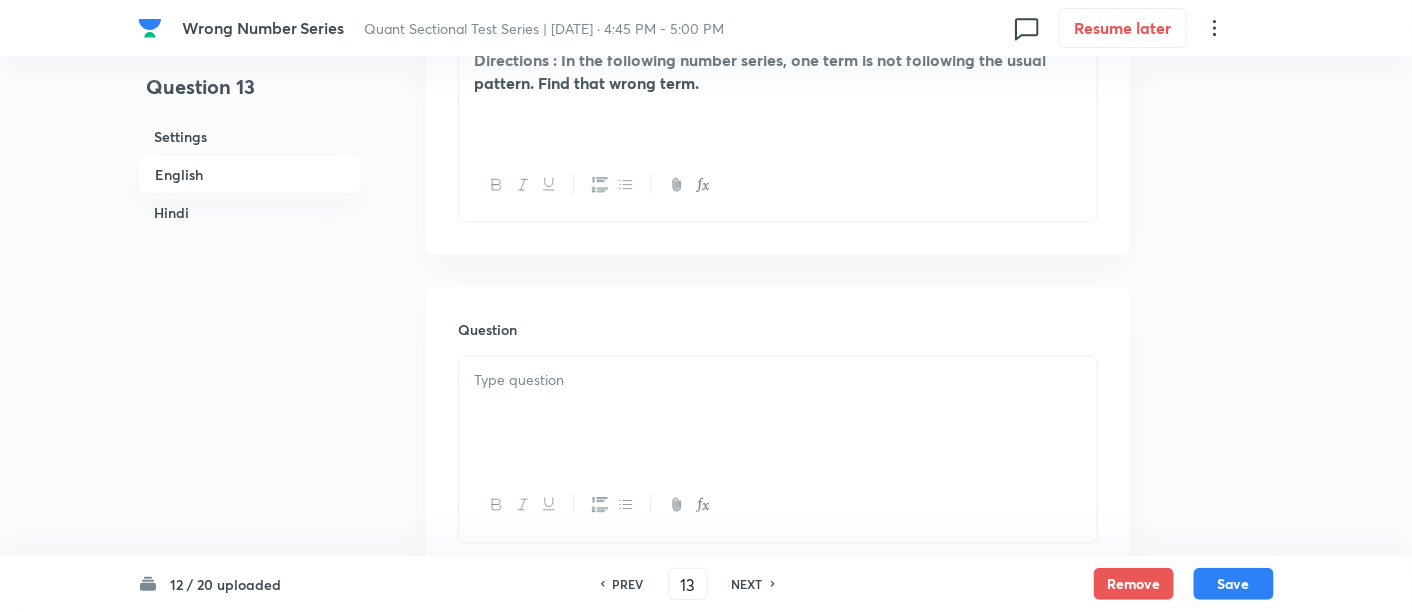 scroll, scrollTop: 754, scrollLeft: 0, axis: vertical 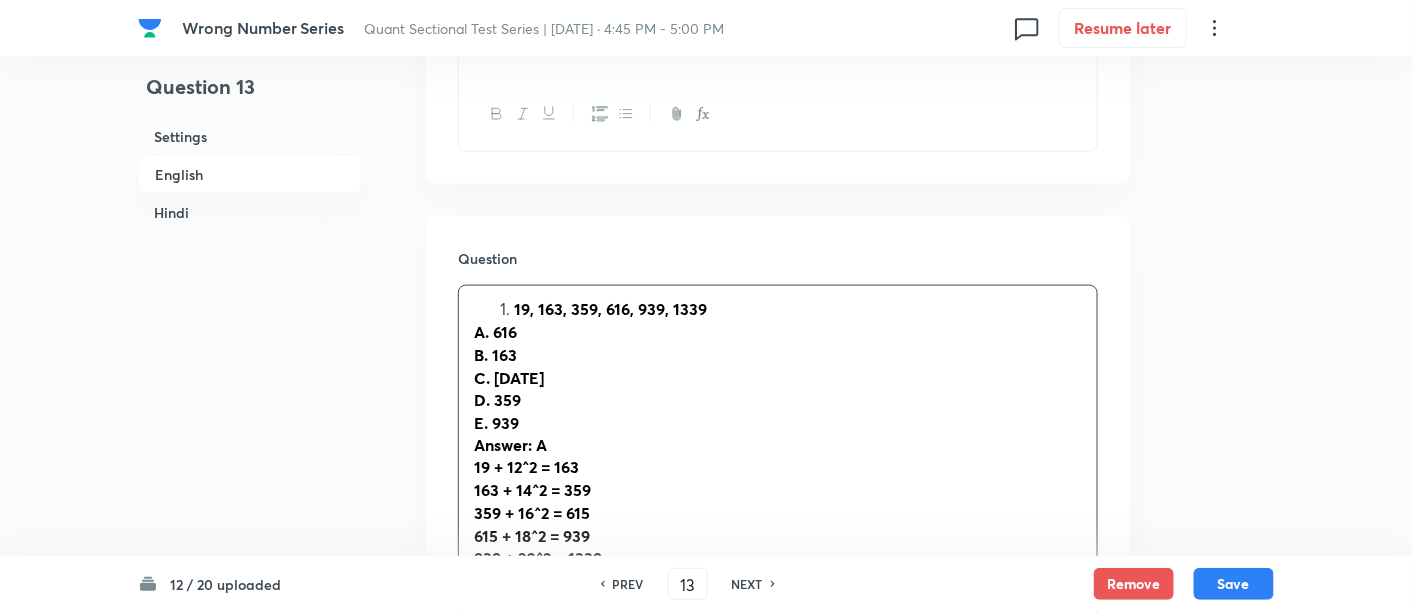 click on "19, 163, 359, 616, 939, 1339" at bounding box center (798, 309) 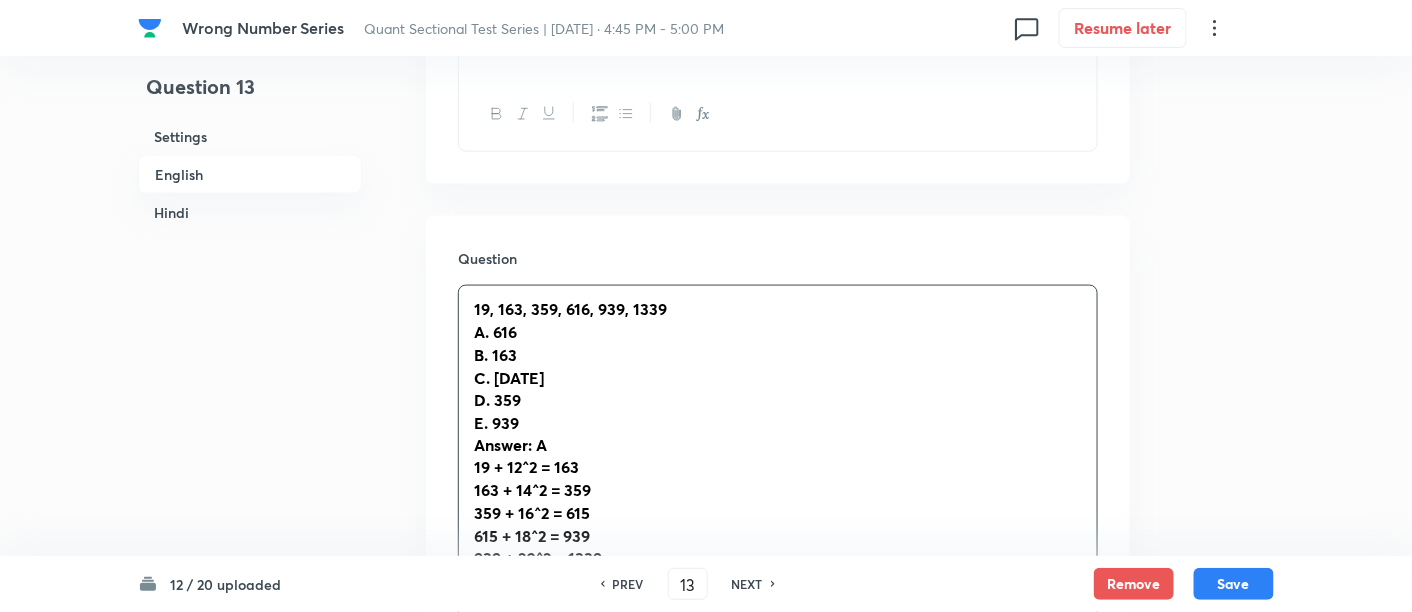 scroll, scrollTop: 903, scrollLeft: 0, axis: vertical 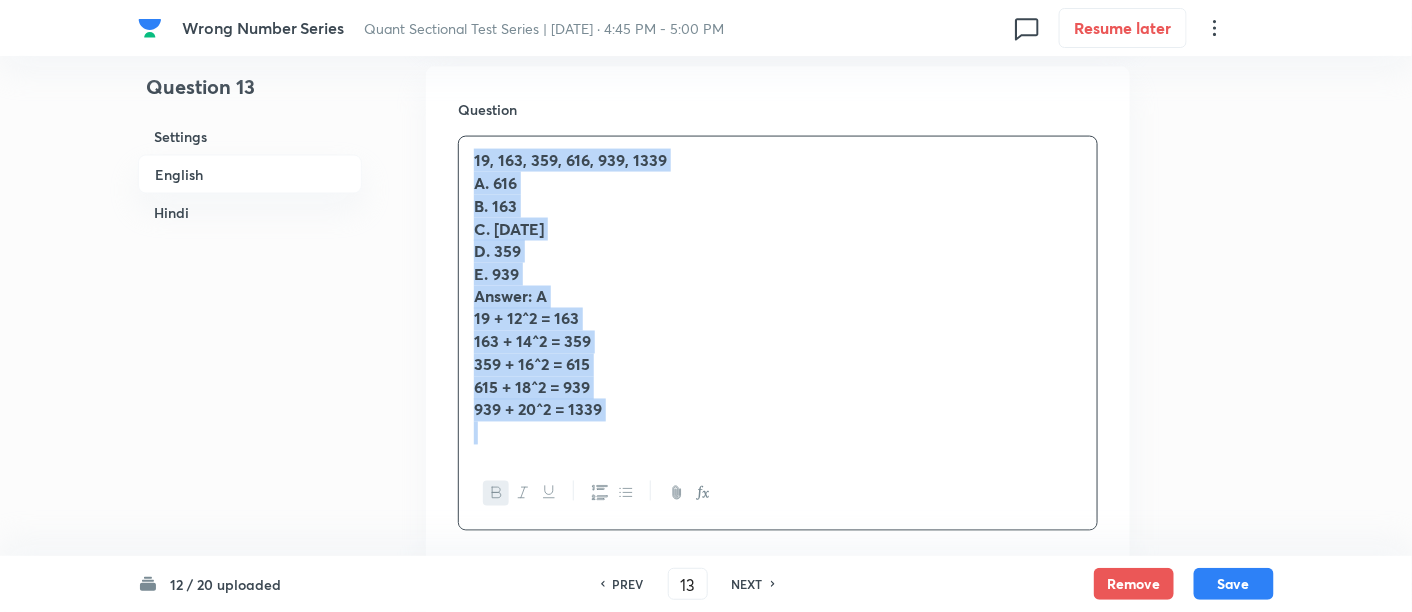 drag, startPoint x: 469, startPoint y: 152, endPoint x: 665, endPoint y: 441, distance: 349.1948 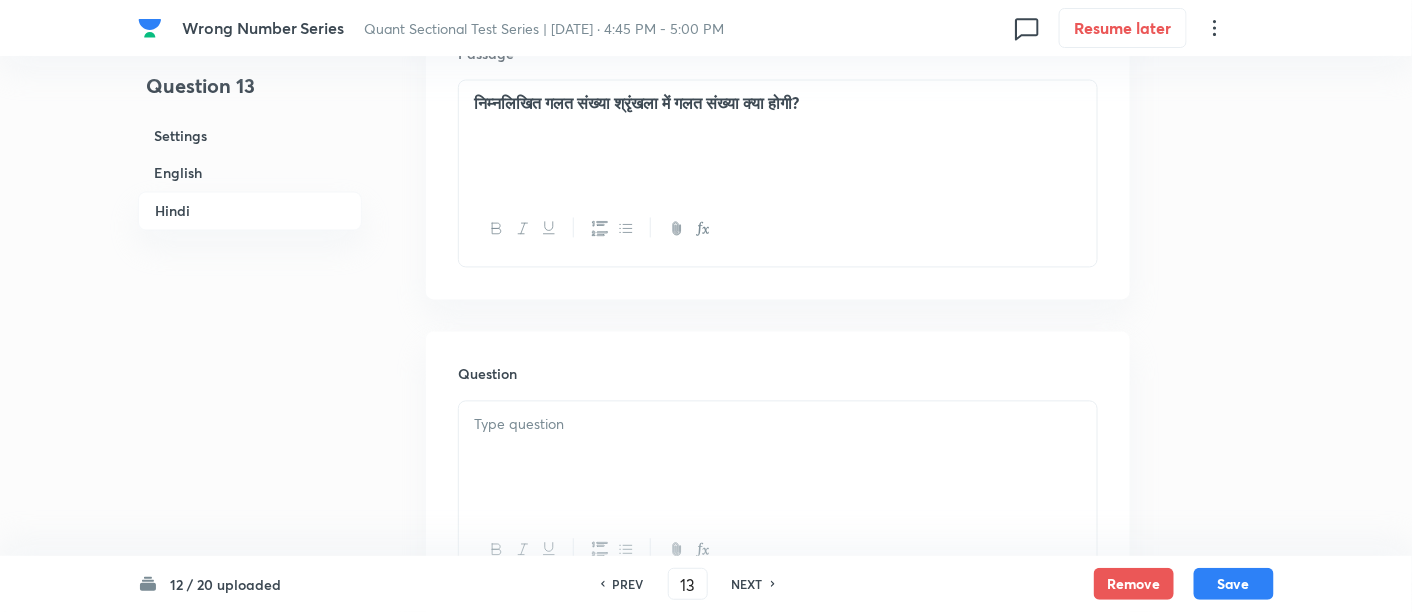 scroll, scrollTop: 3622, scrollLeft: 0, axis: vertical 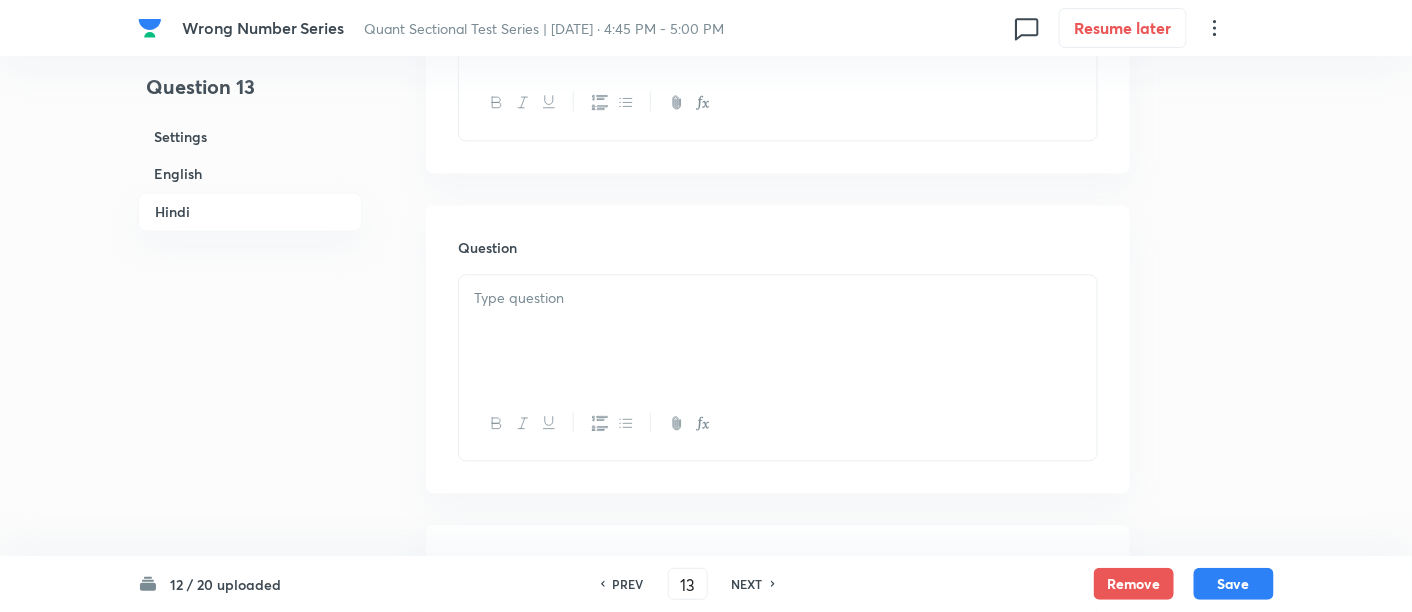 click at bounding box center (778, 331) 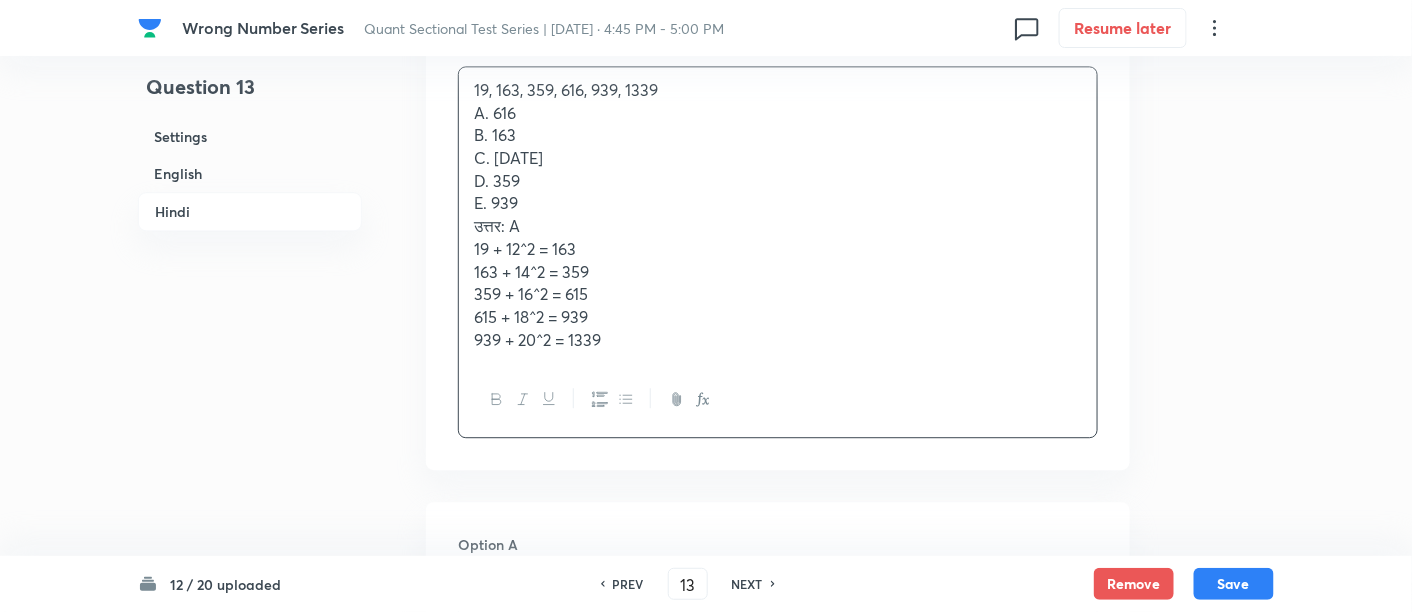 scroll, scrollTop: 3828, scrollLeft: 0, axis: vertical 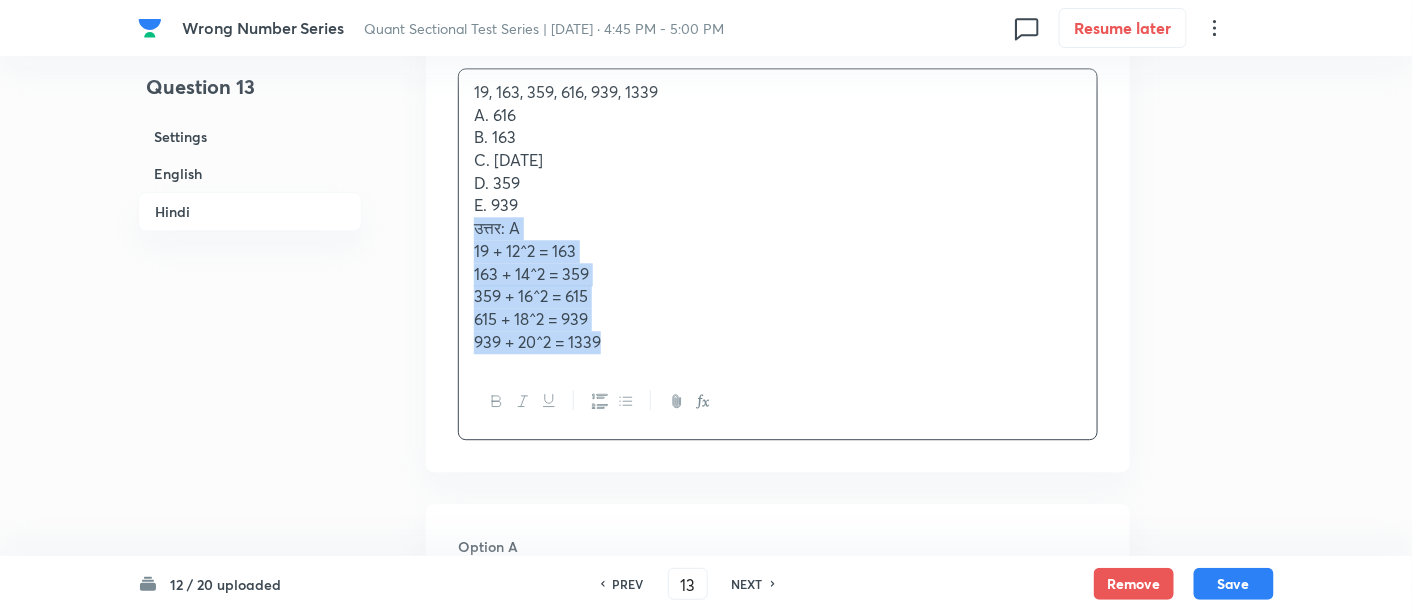 drag, startPoint x: 469, startPoint y: 230, endPoint x: 712, endPoint y: 431, distance: 315.35693 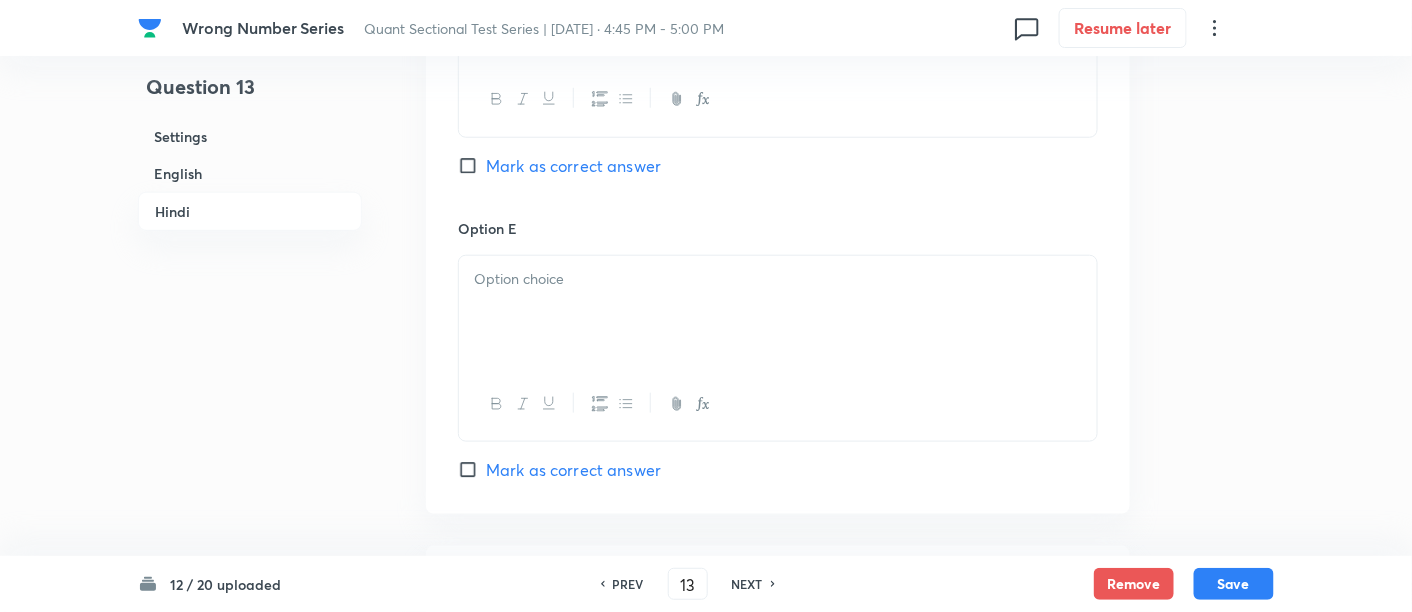 scroll, scrollTop: 5640, scrollLeft: 0, axis: vertical 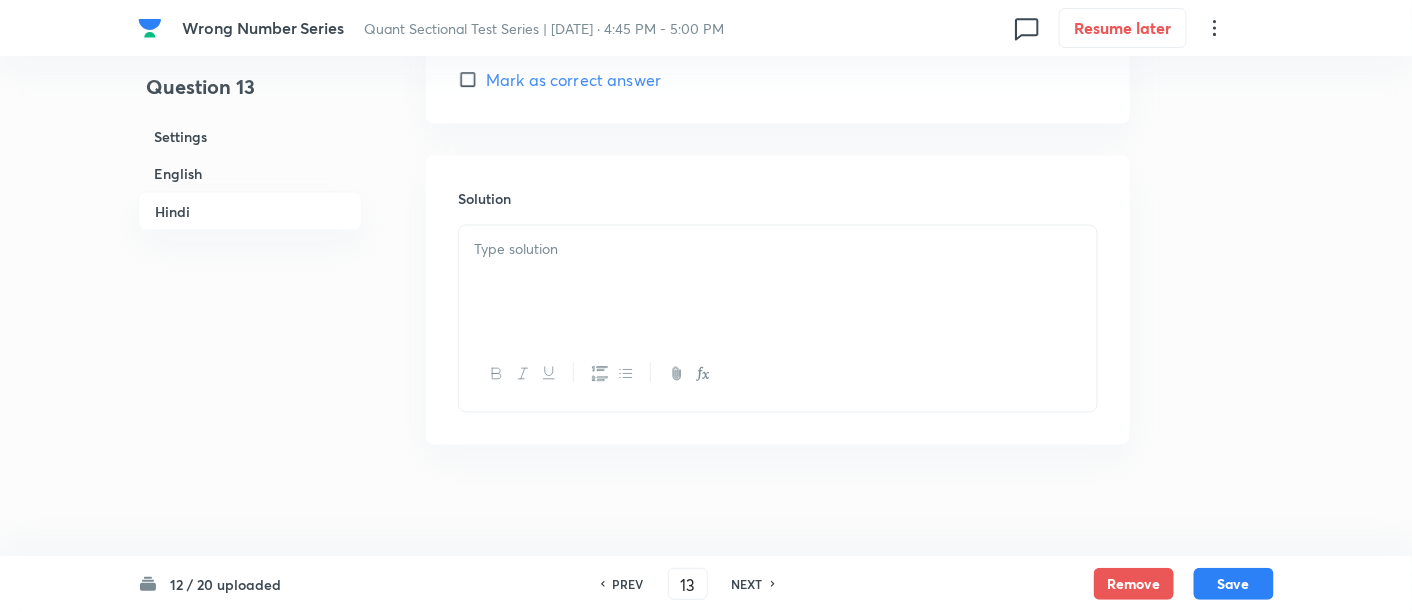 click at bounding box center (778, 282) 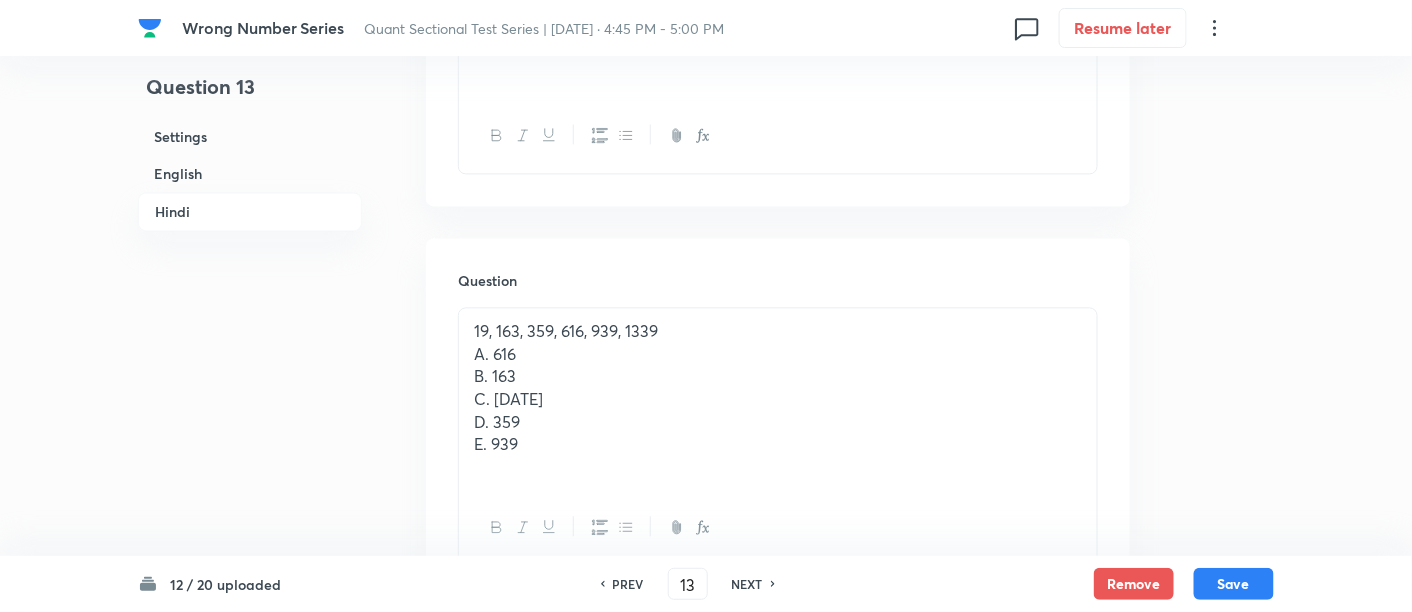 scroll, scrollTop: 3622, scrollLeft: 0, axis: vertical 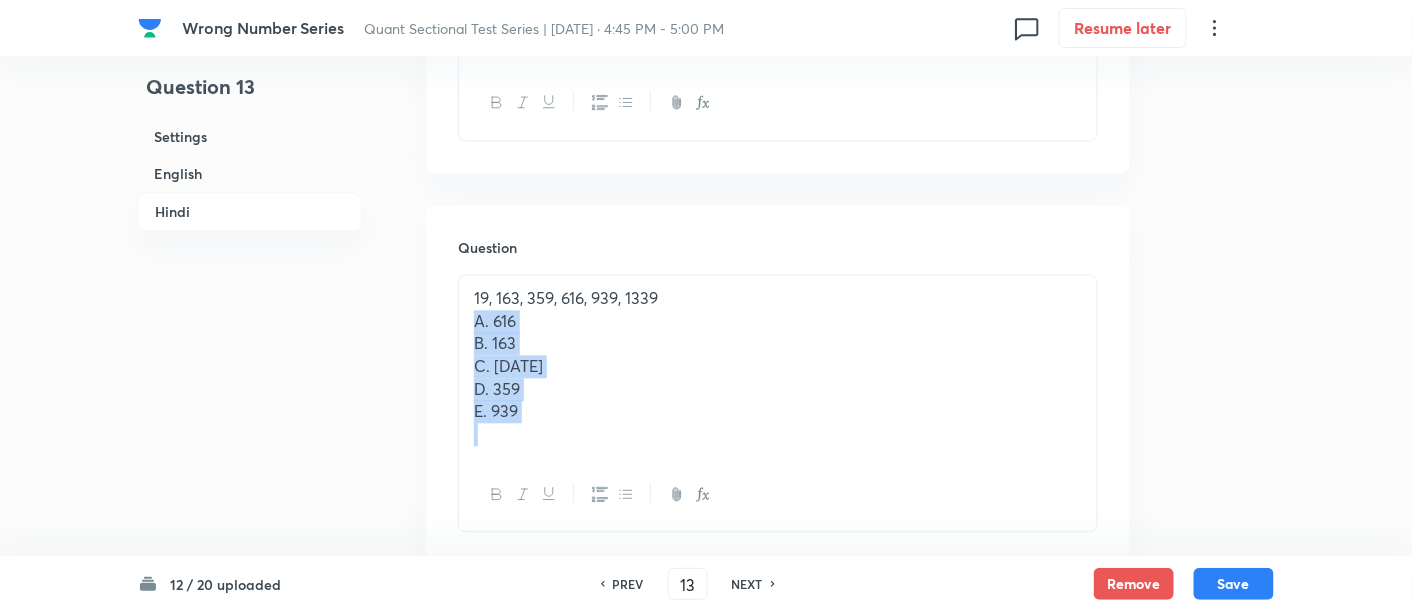 drag, startPoint x: 472, startPoint y: 316, endPoint x: 620, endPoint y: 471, distance: 214.31052 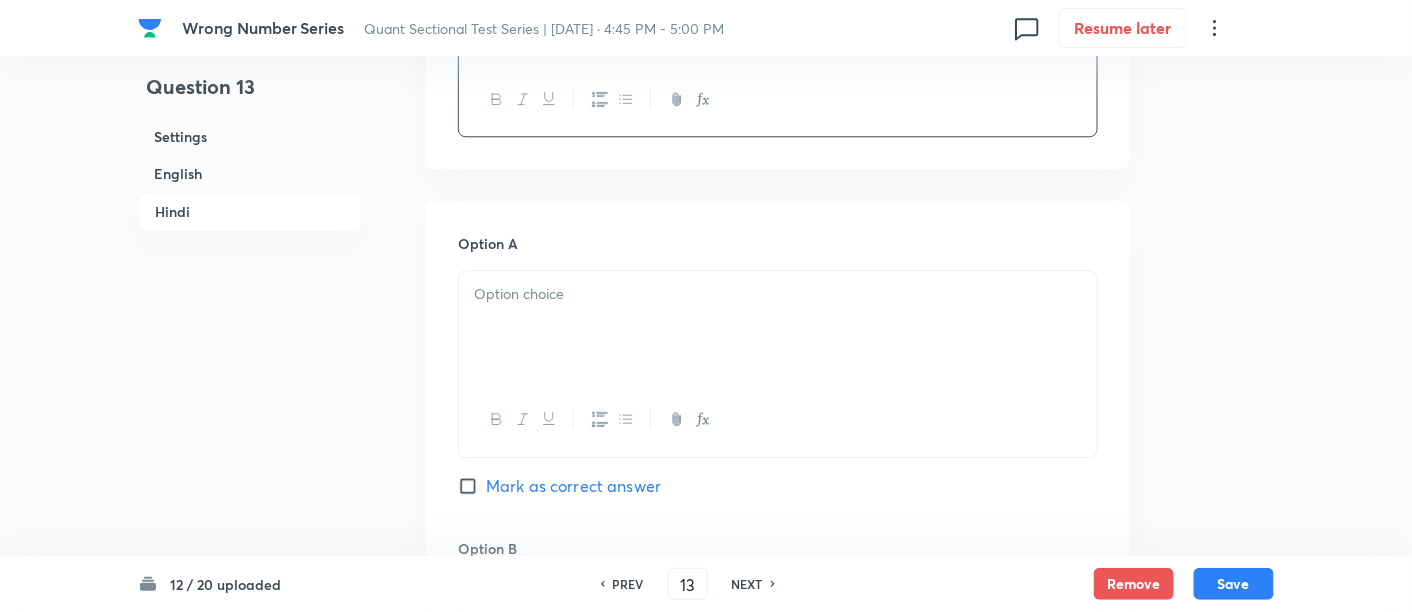 scroll, scrollTop: 3945, scrollLeft: 0, axis: vertical 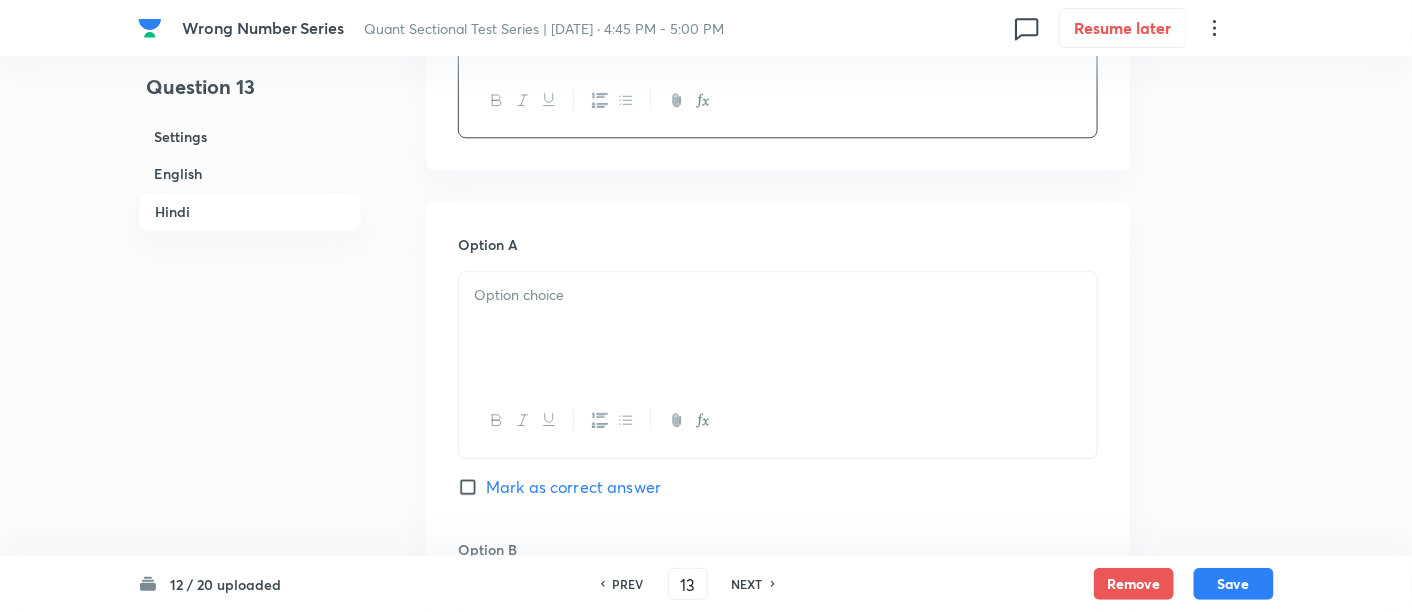 click at bounding box center (778, 328) 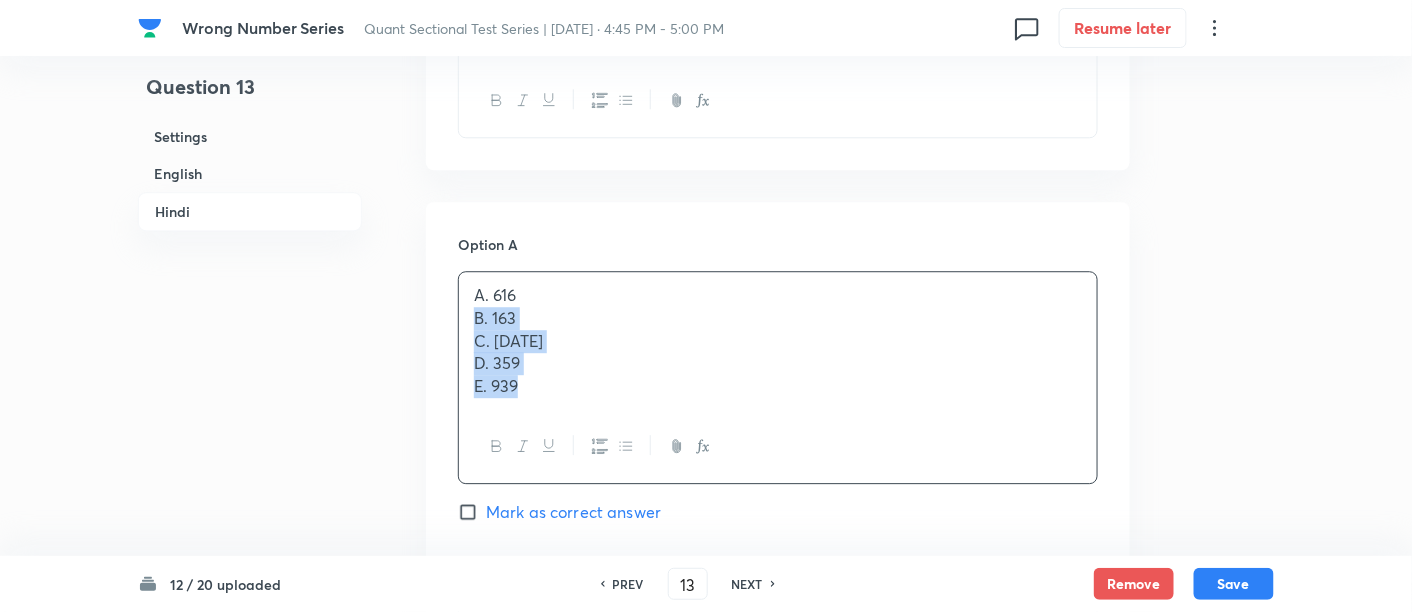 drag, startPoint x: 465, startPoint y: 314, endPoint x: 610, endPoint y: 446, distance: 196.08417 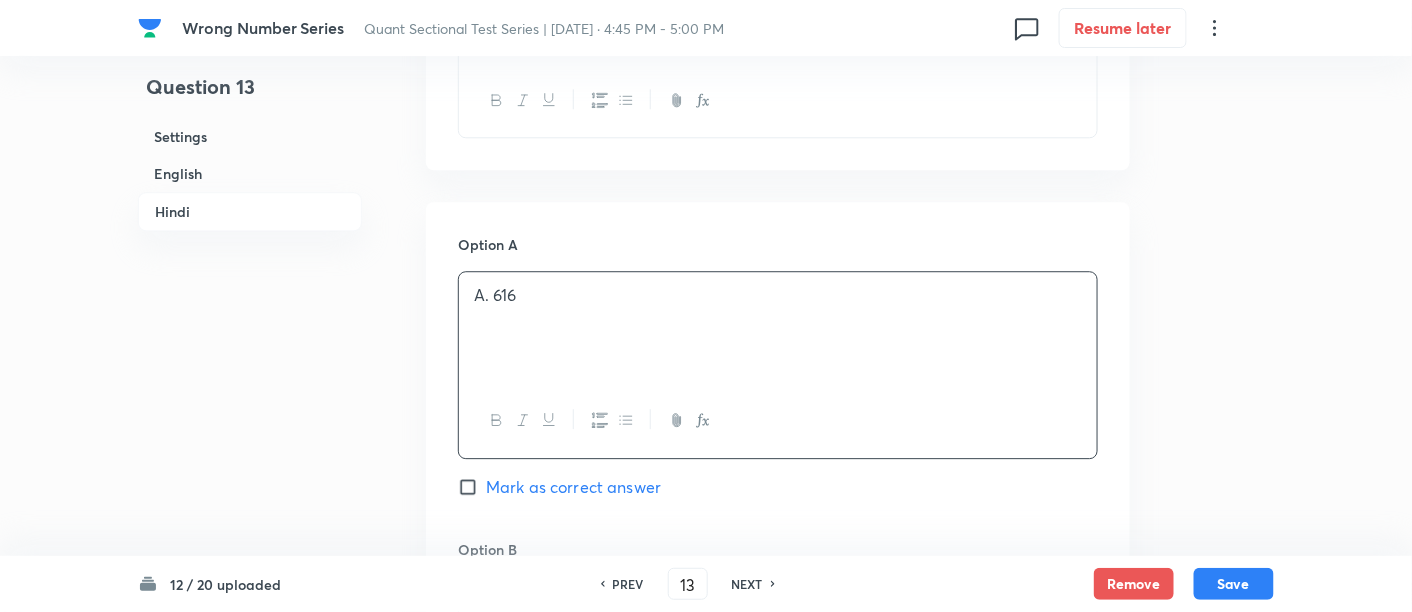 scroll, scrollTop: 4089, scrollLeft: 0, axis: vertical 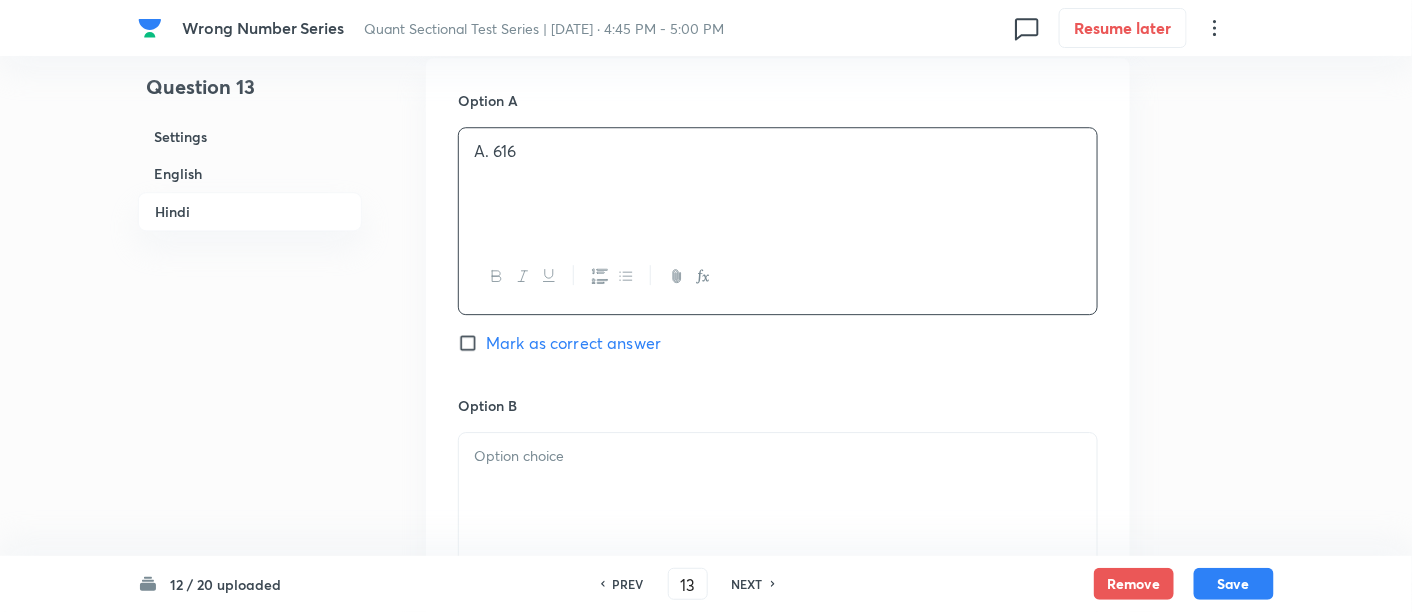 click on "Mark as correct answer" at bounding box center (573, 343) 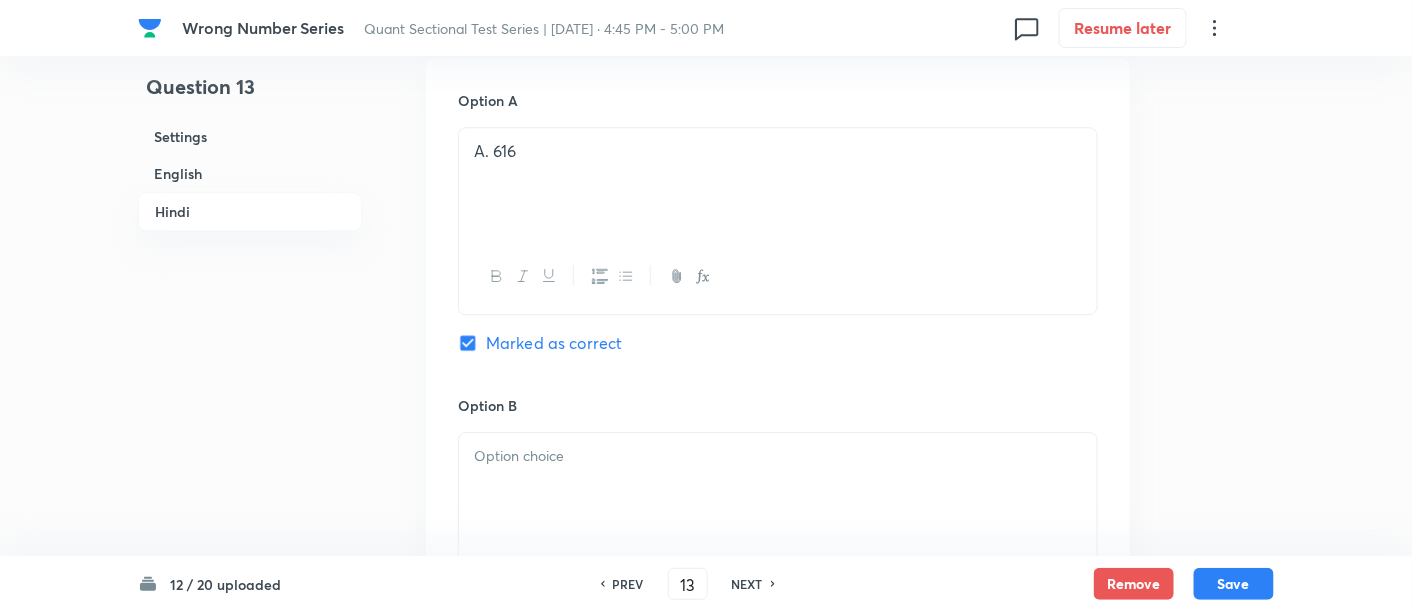 checkbox on "true" 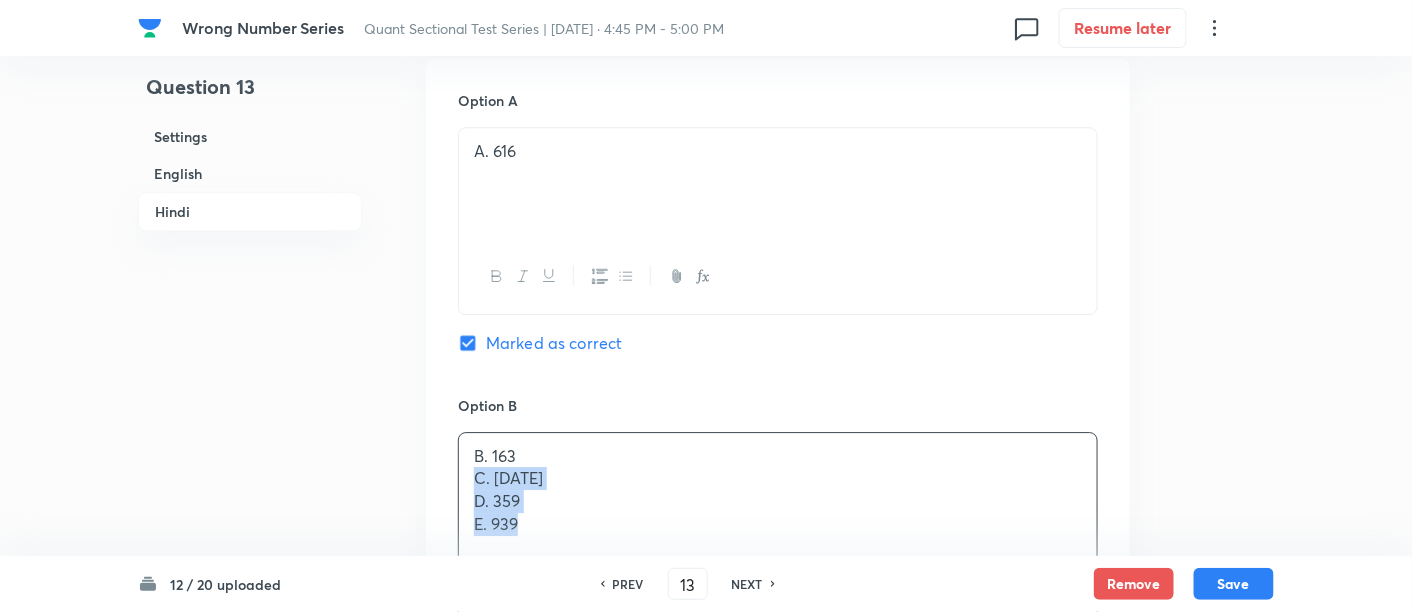 drag, startPoint x: 474, startPoint y: 477, endPoint x: 614, endPoint y: 575, distance: 170.89178 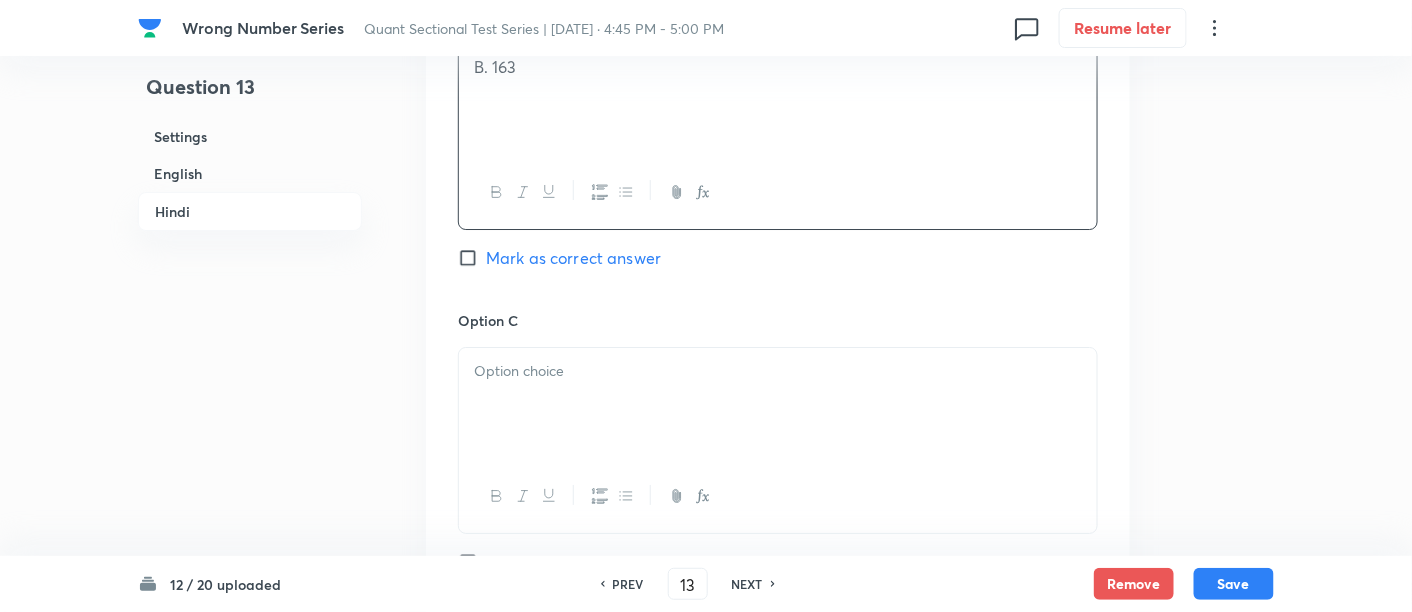scroll, scrollTop: 4480, scrollLeft: 0, axis: vertical 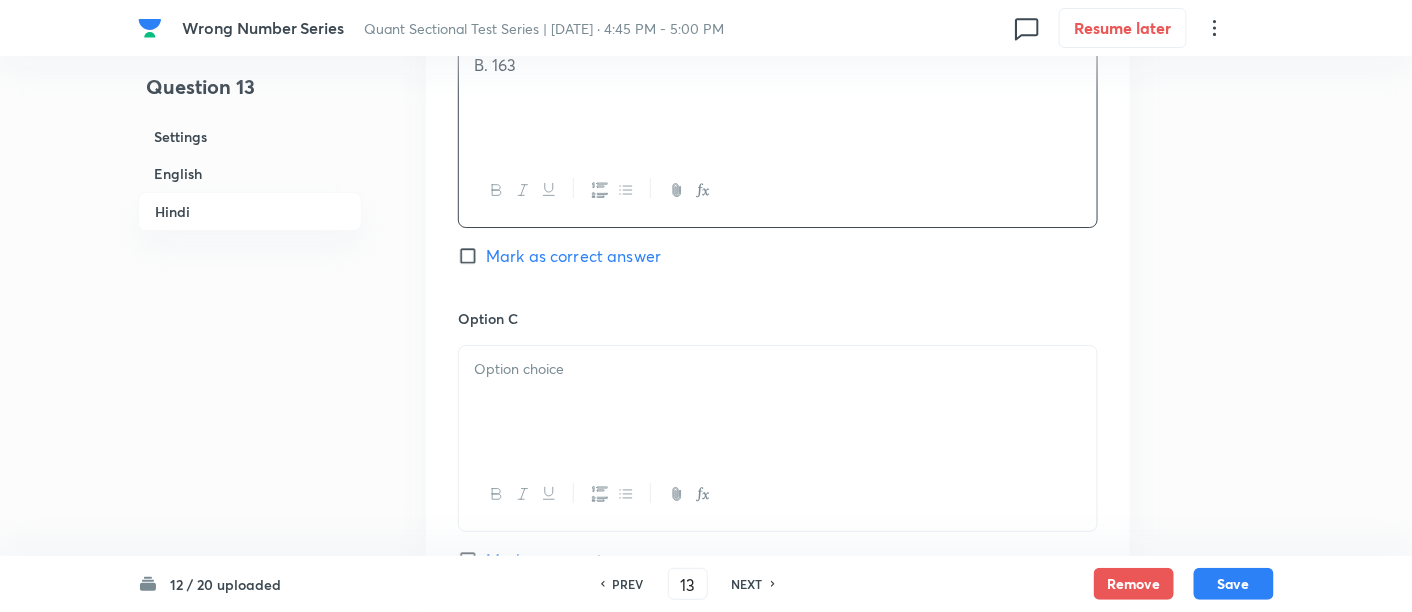 click at bounding box center [778, 402] 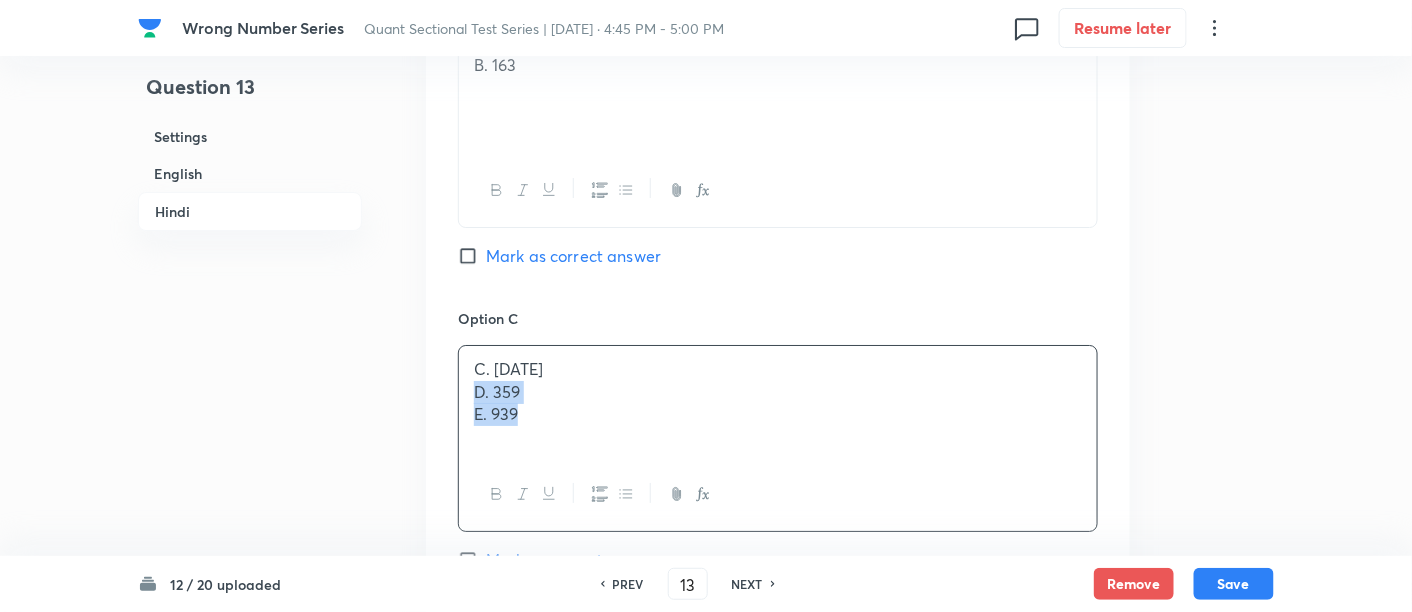 drag, startPoint x: 471, startPoint y: 385, endPoint x: 616, endPoint y: 495, distance: 182.00275 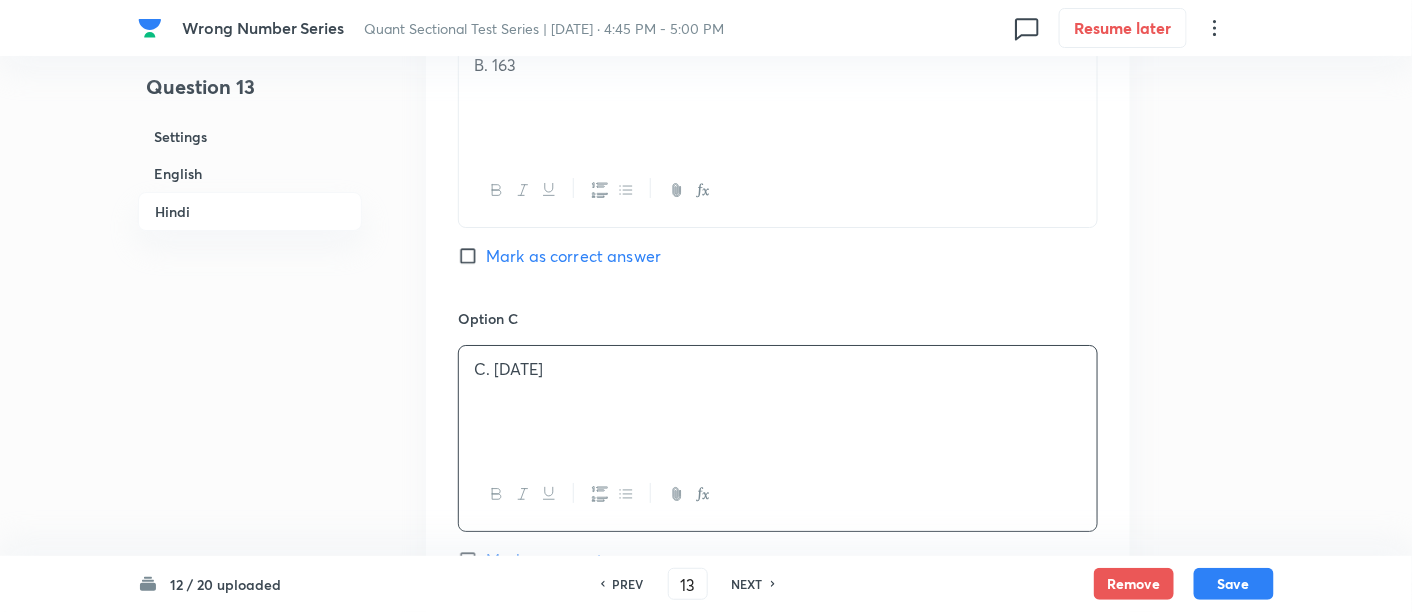 scroll, scrollTop: 4771, scrollLeft: 0, axis: vertical 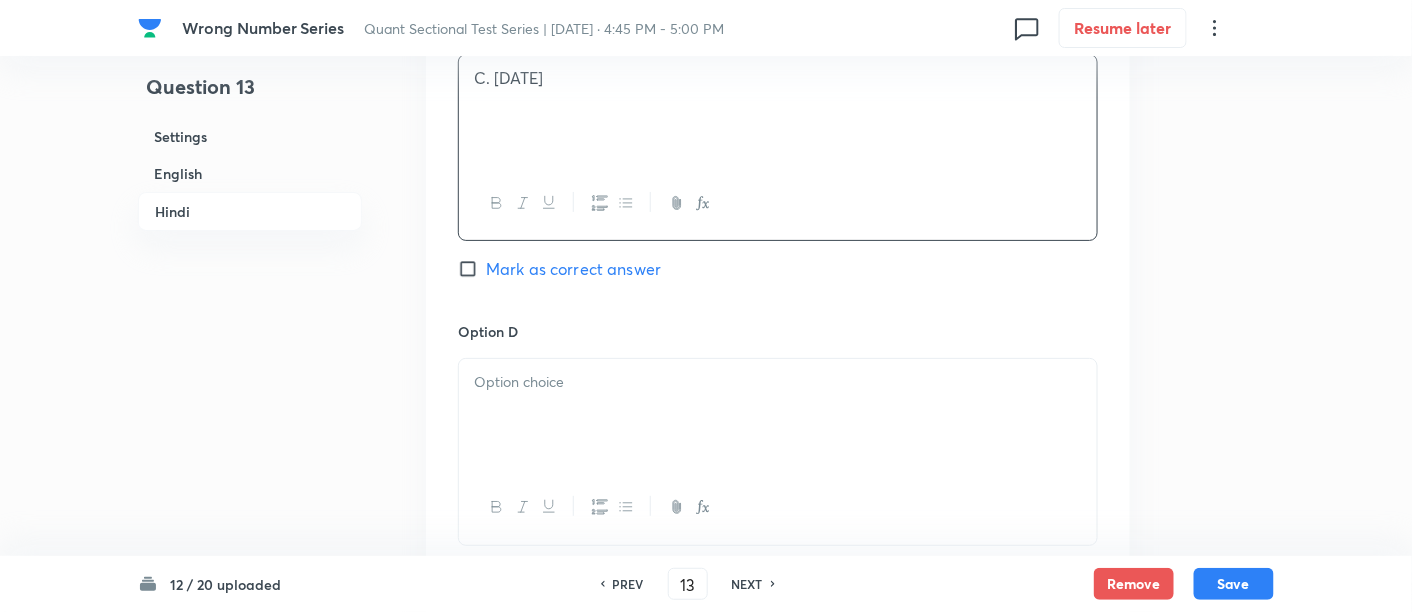 click at bounding box center [778, 415] 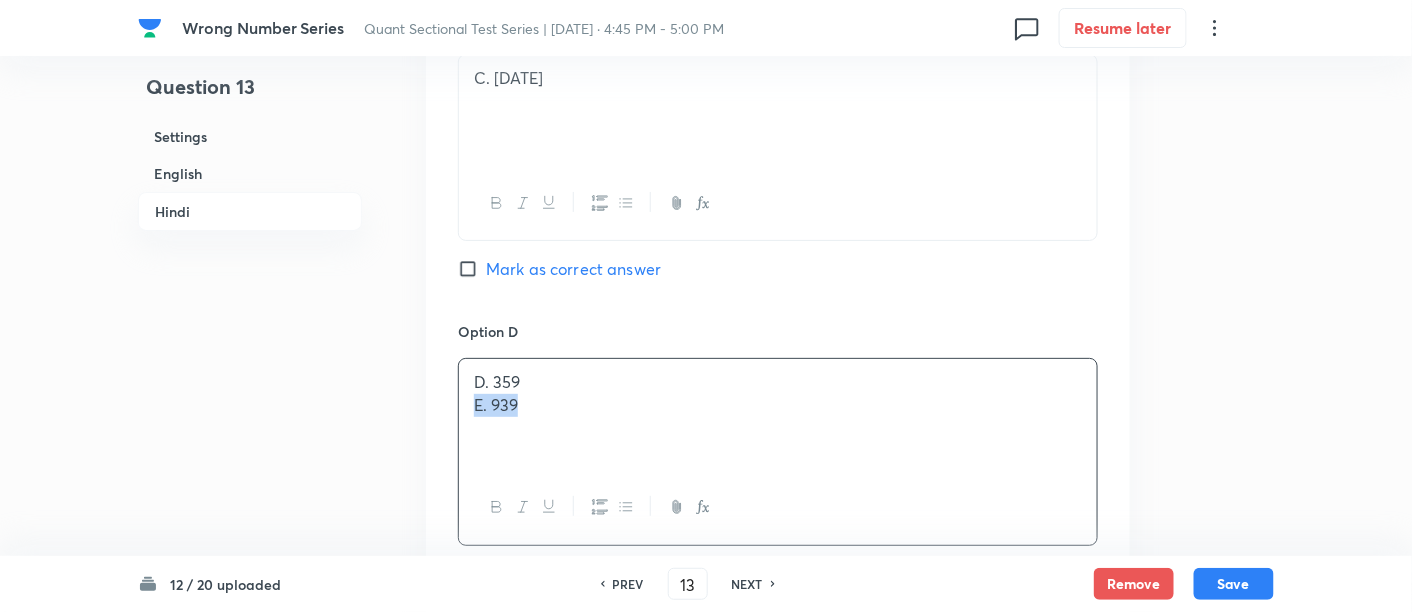 drag, startPoint x: 460, startPoint y: 406, endPoint x: 645, endPoint y: 467, distance: 194.79733 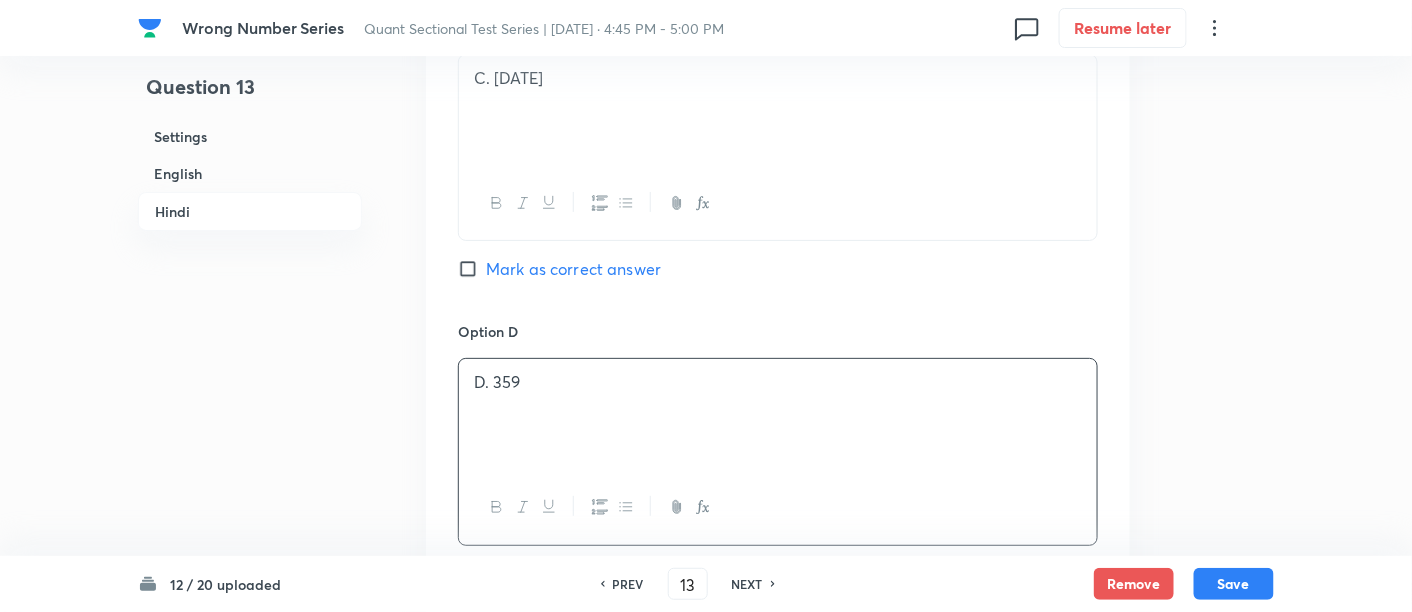scroll, scrollTop: 5077, scrollLeft: 0, axis: vertical 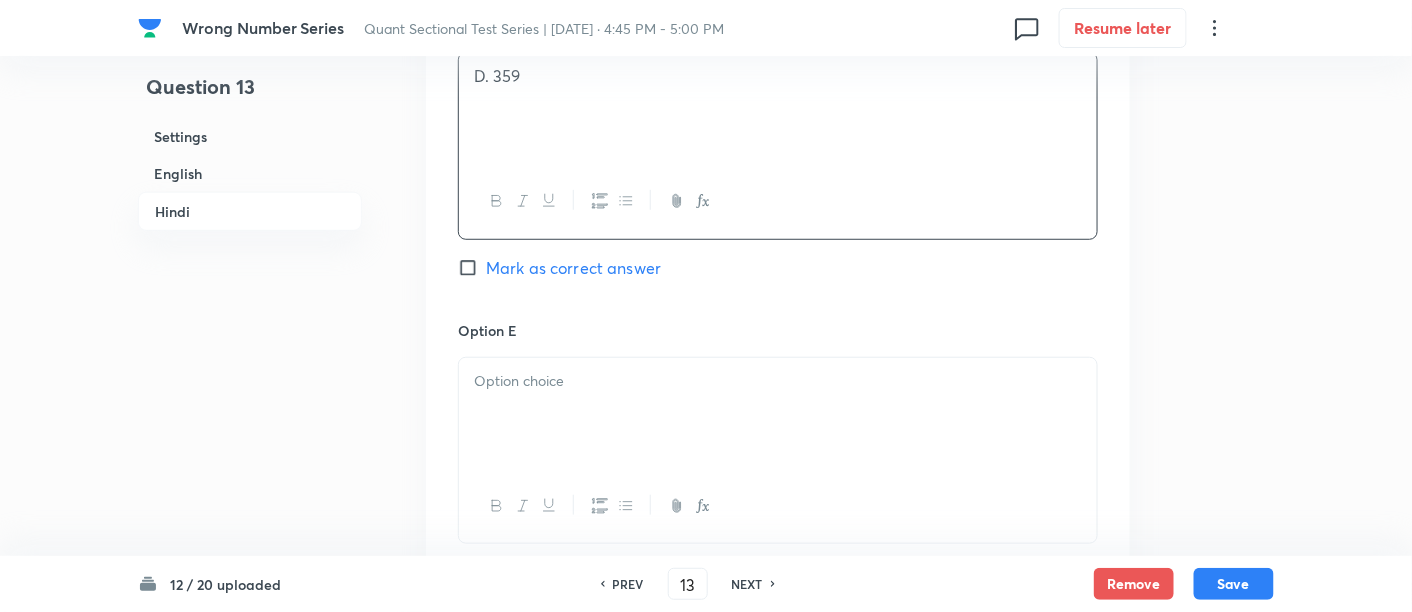 click at bounding box center [778, 414] 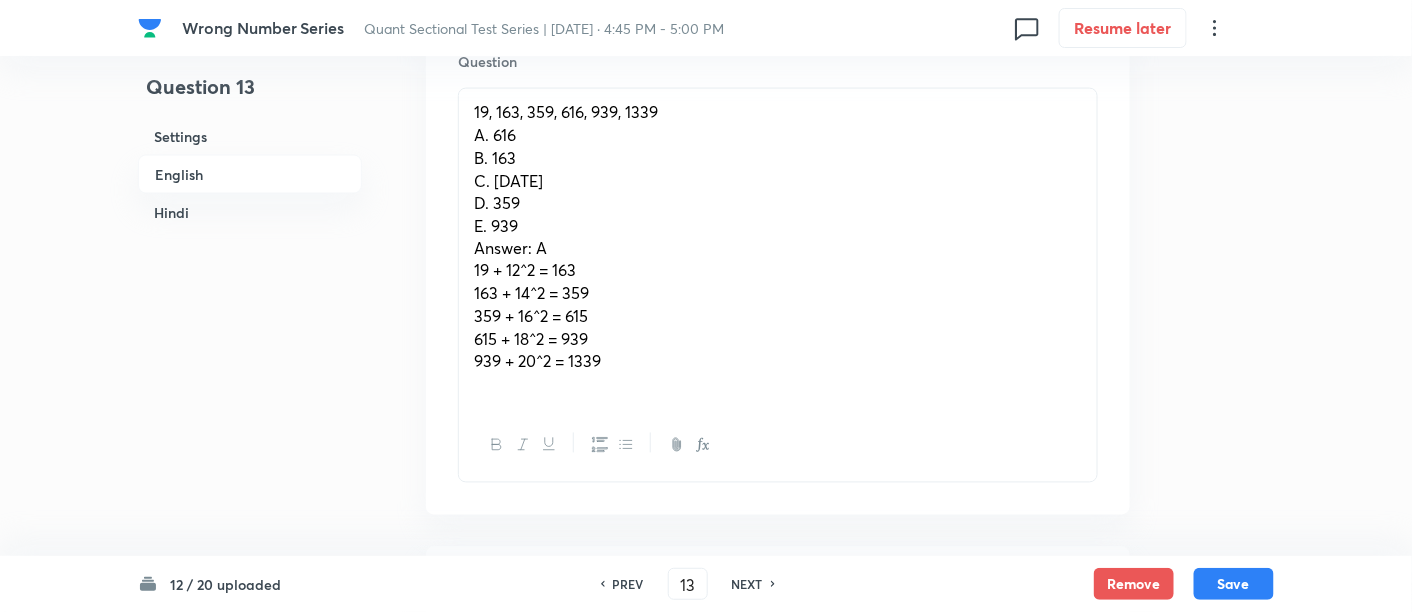 scroll, scrollTop: 951, scrollLeft: 0, axis: vertical 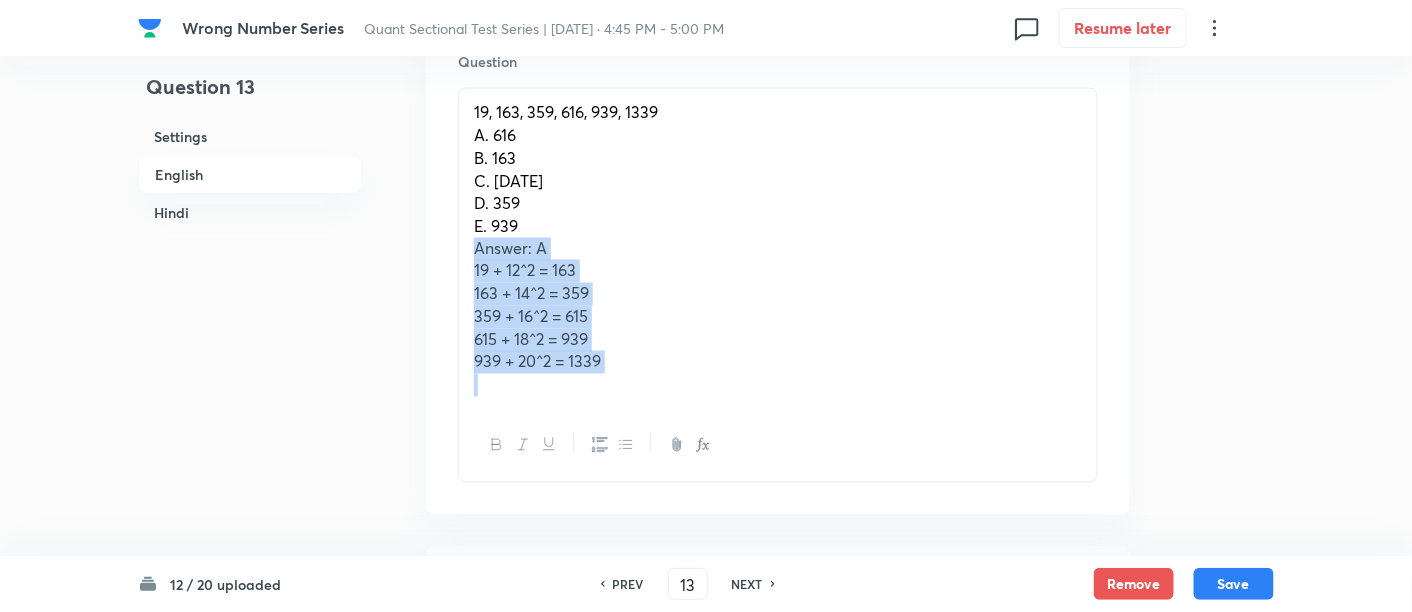 drag, startPoint x: 465, startPoint y: 245, endPoint x: 701, endPoint y: 419, distance: 293.2098 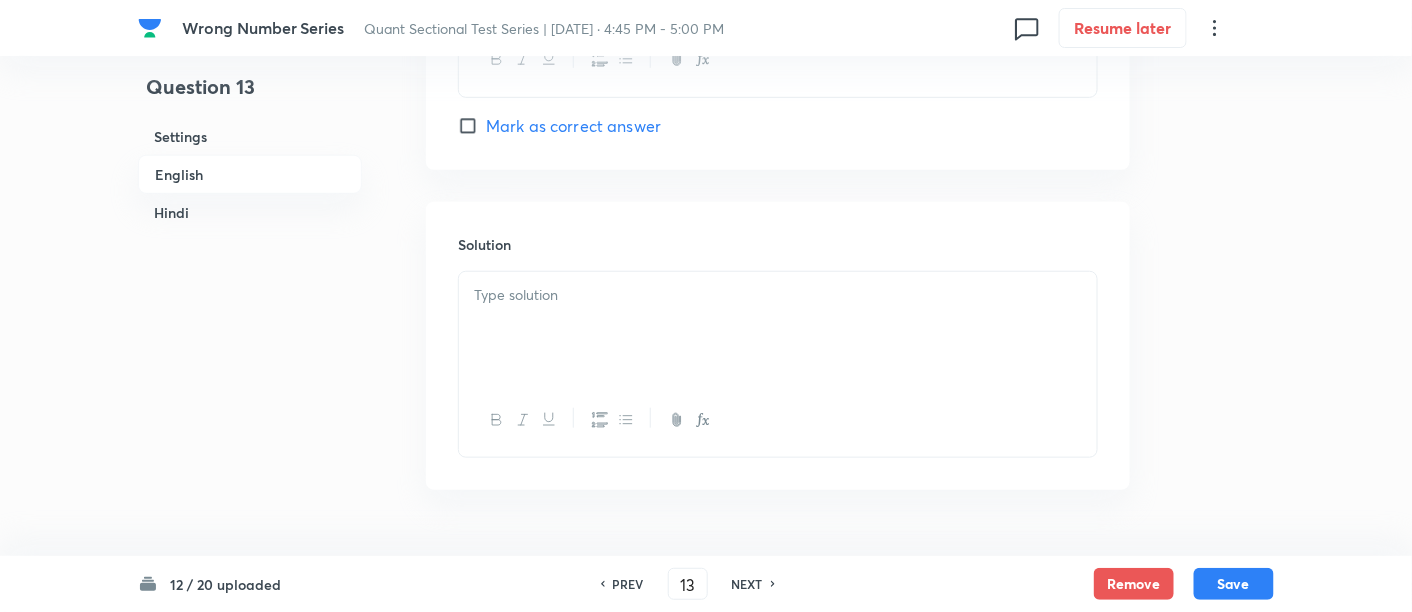 scroll, scrollTop: 2727, scrollLeft: 0, axis: vertical 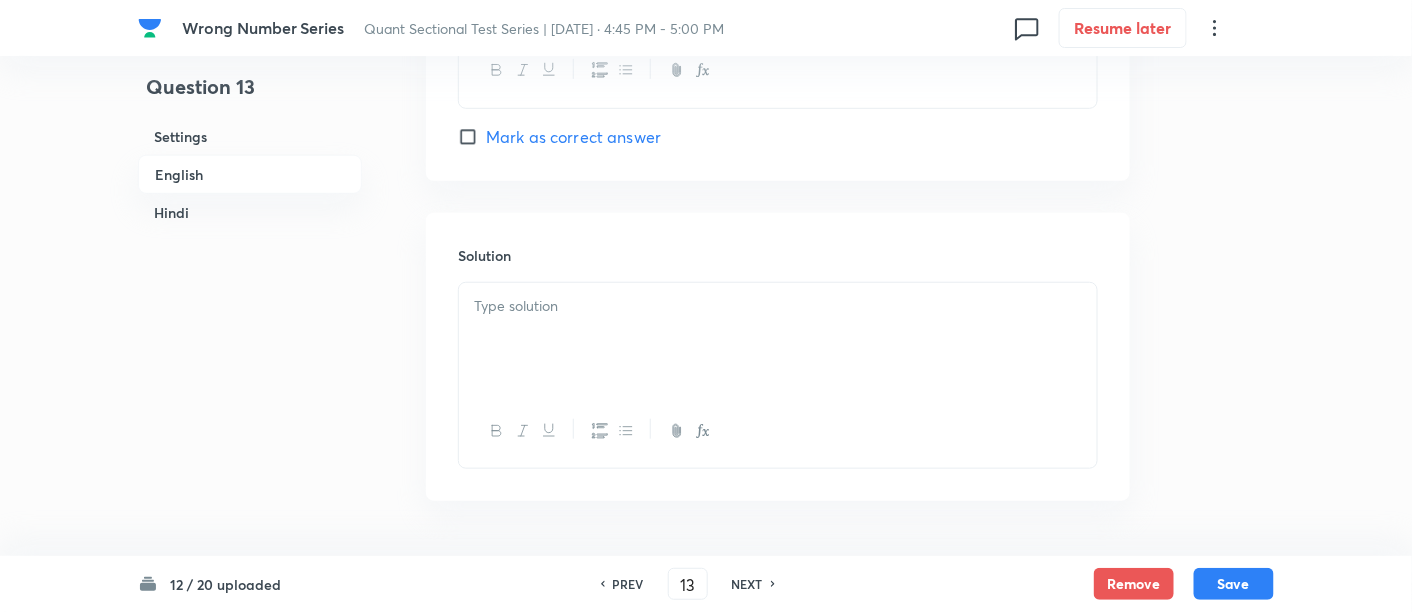 click at bounding box center (778, 375) 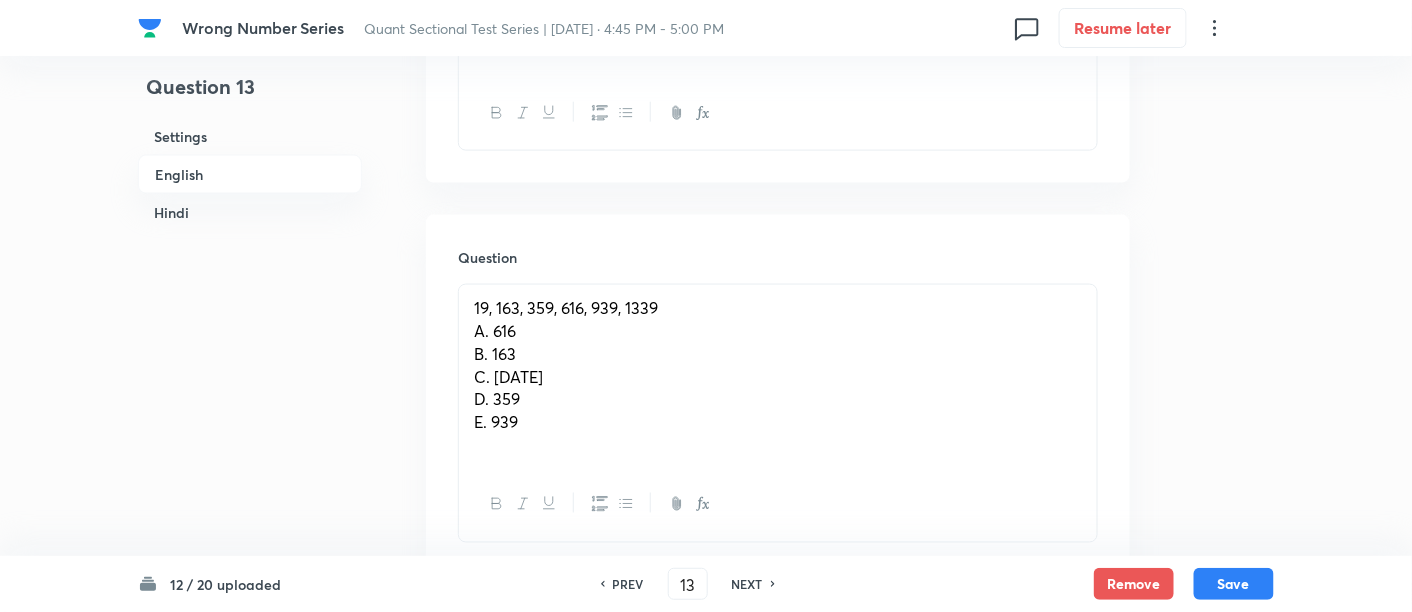 scroll, scrollTop: 756, scrollLeft: 0, axis: vertical 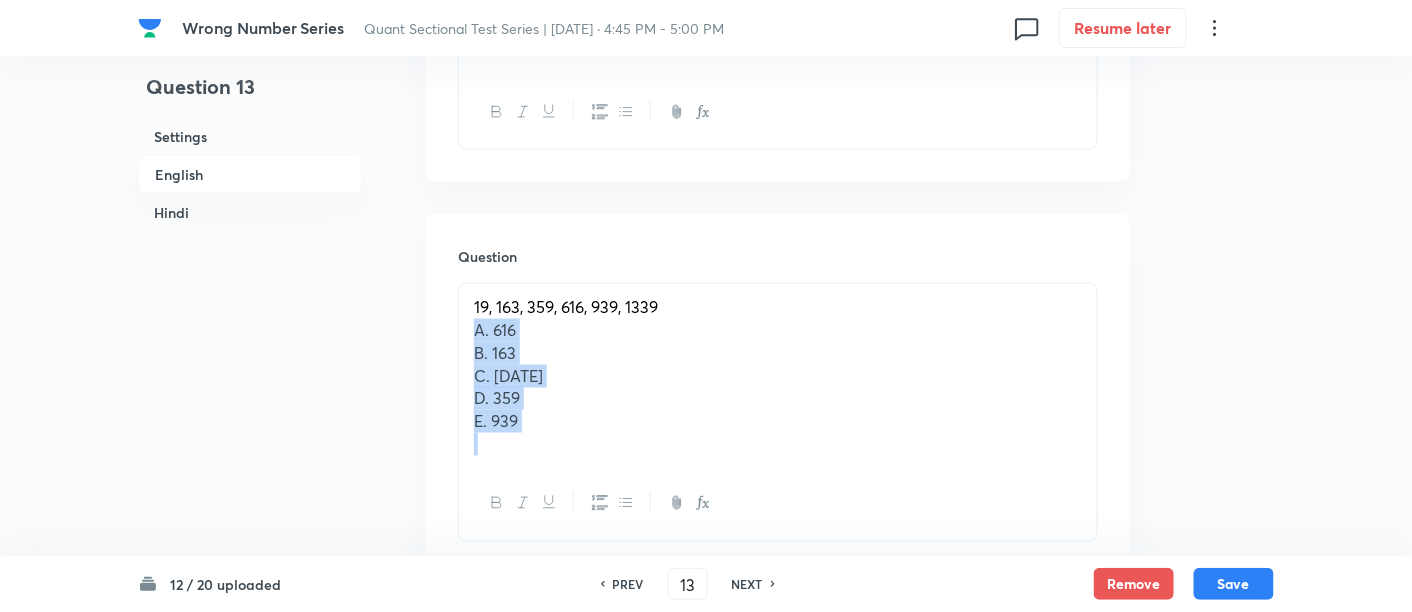drag, startPoint x: 465, startPoint y: 327, endPoint x: 622, endPoint y: 484, distance: 222.03152 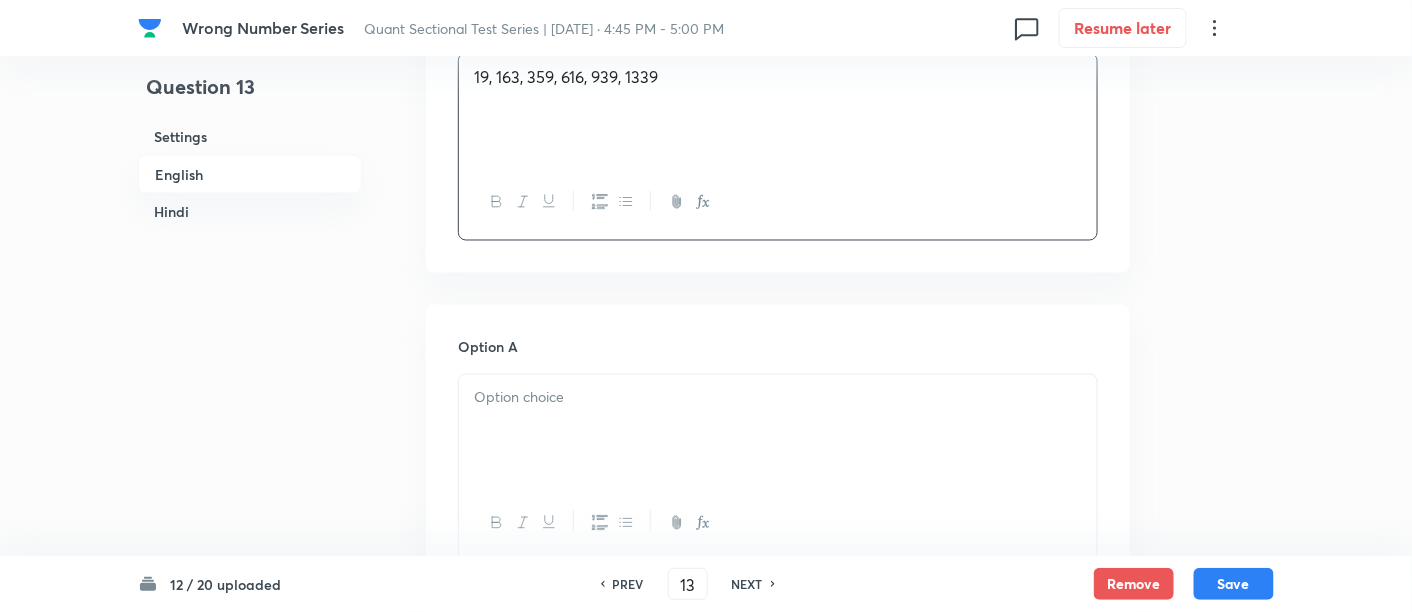 scroll, scrollTop: 1029, scrollLeft: 0, axis: vertical 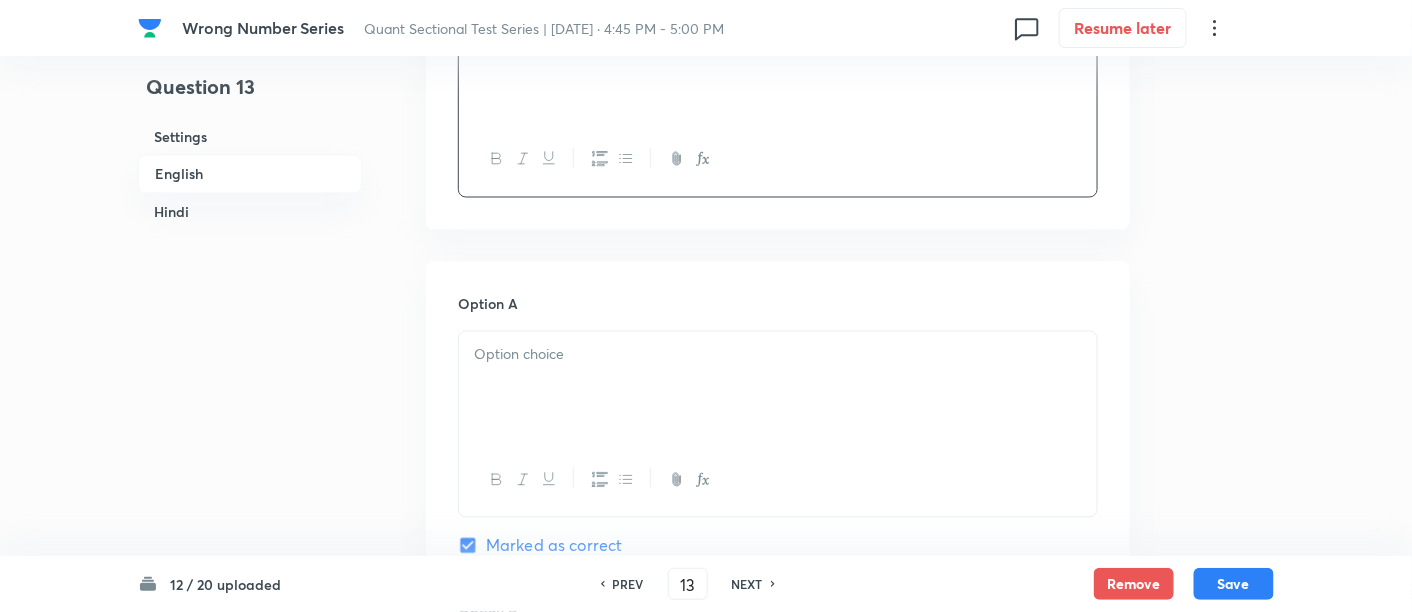 click at bounding box center [778, 388] 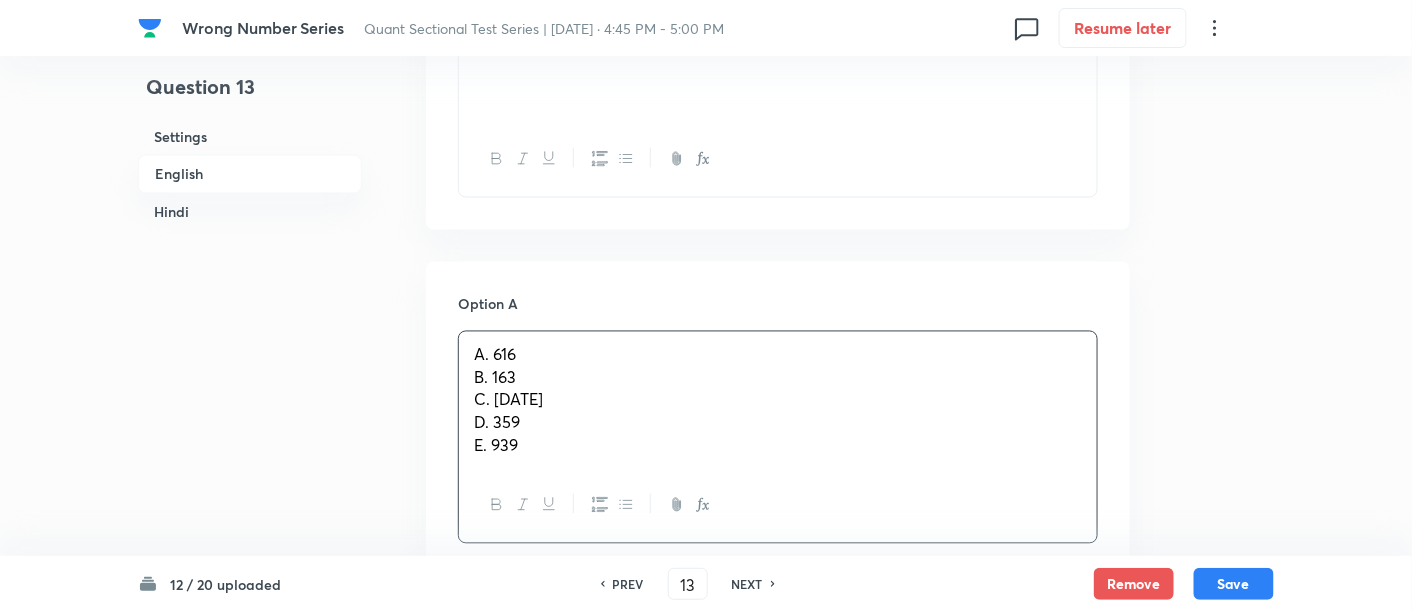 drag, startPoint x: 469, startPoint y: 375, endPoint x: 657, endPoint y: 532, distance: 244.9347 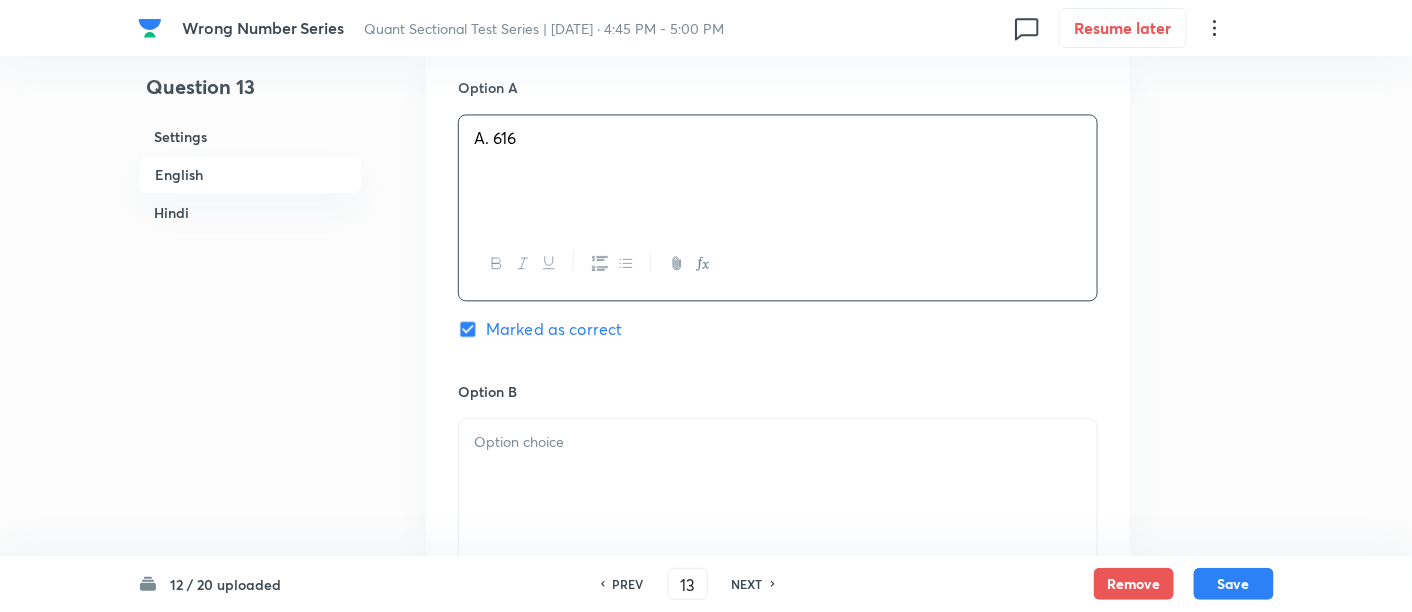 scroll, scrollTop: 1247, scrollLeft: 0, axis: vertical 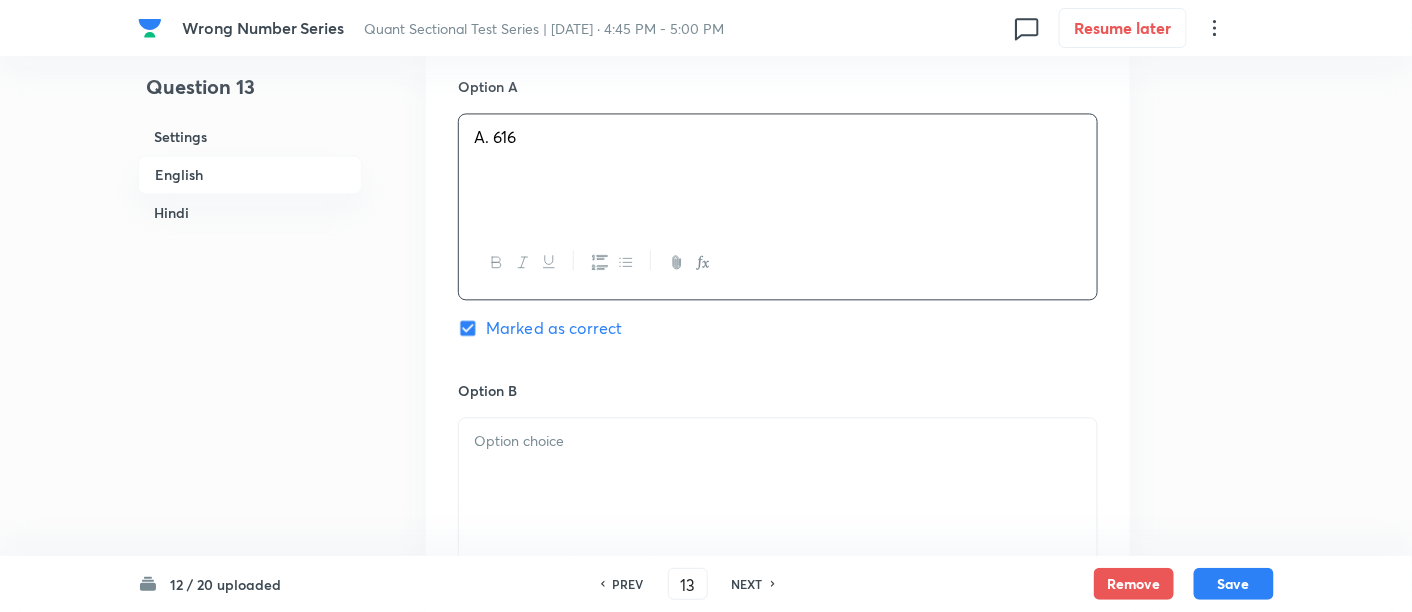 click at bounding box center [778, 474] 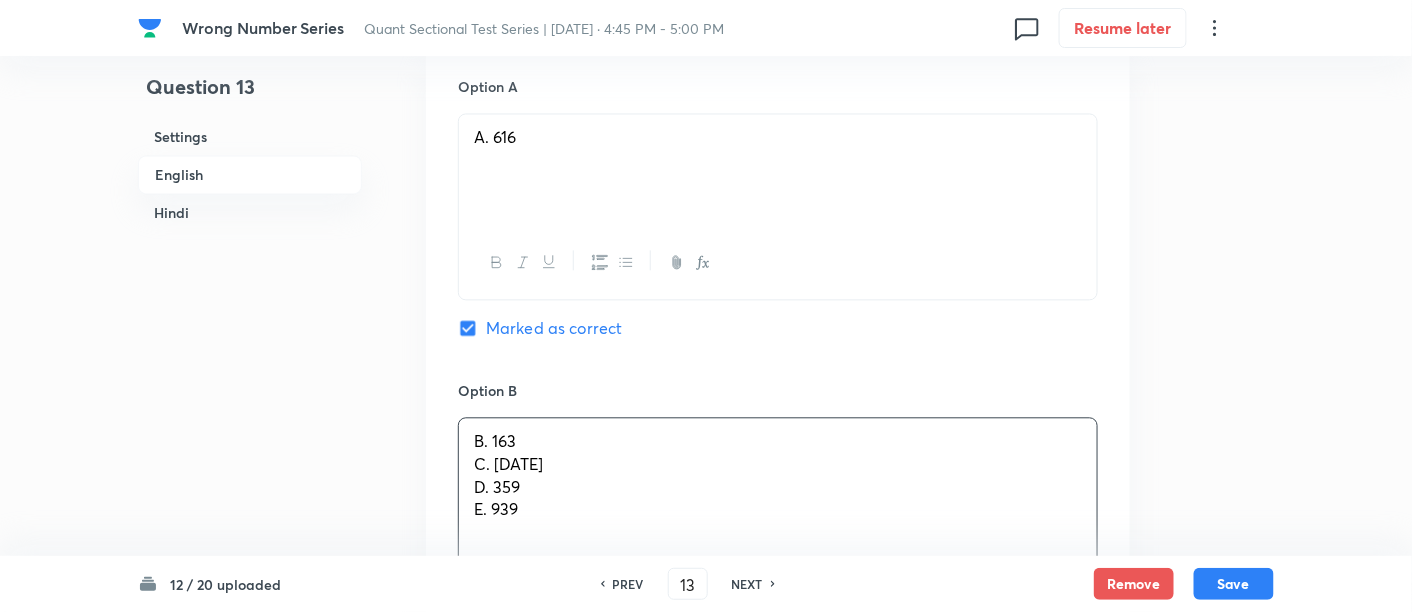 drag, startPoint x: 460, startPoint y: 462, endPoint x: 640, endPoint y: 569, distance: 209.40154 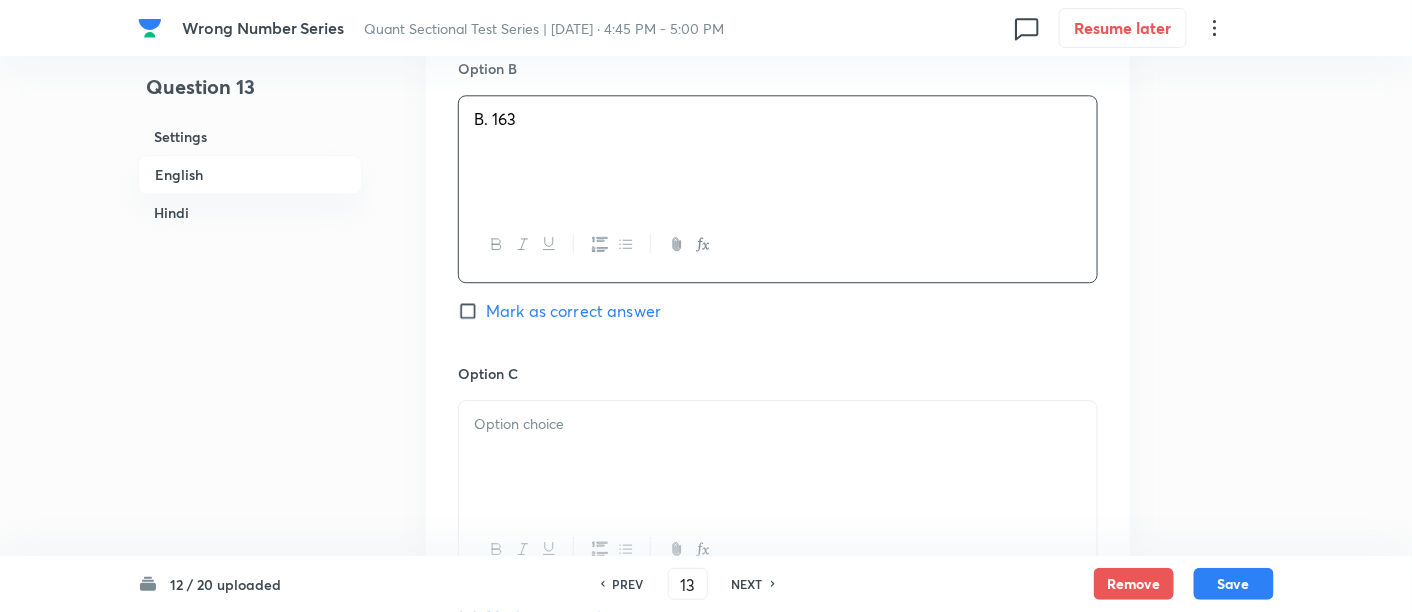 scroll, scrollTop: 1608, scrollLeft: 0, axis: vertical 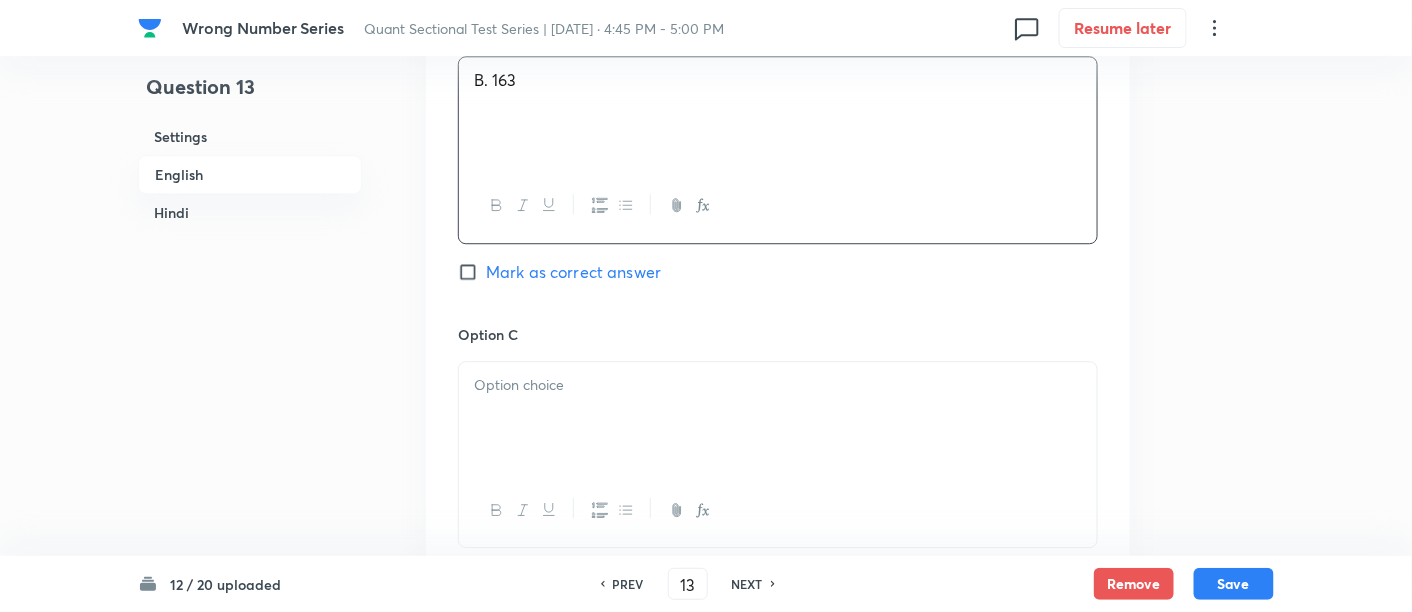 click at bounding box center (778, 418) 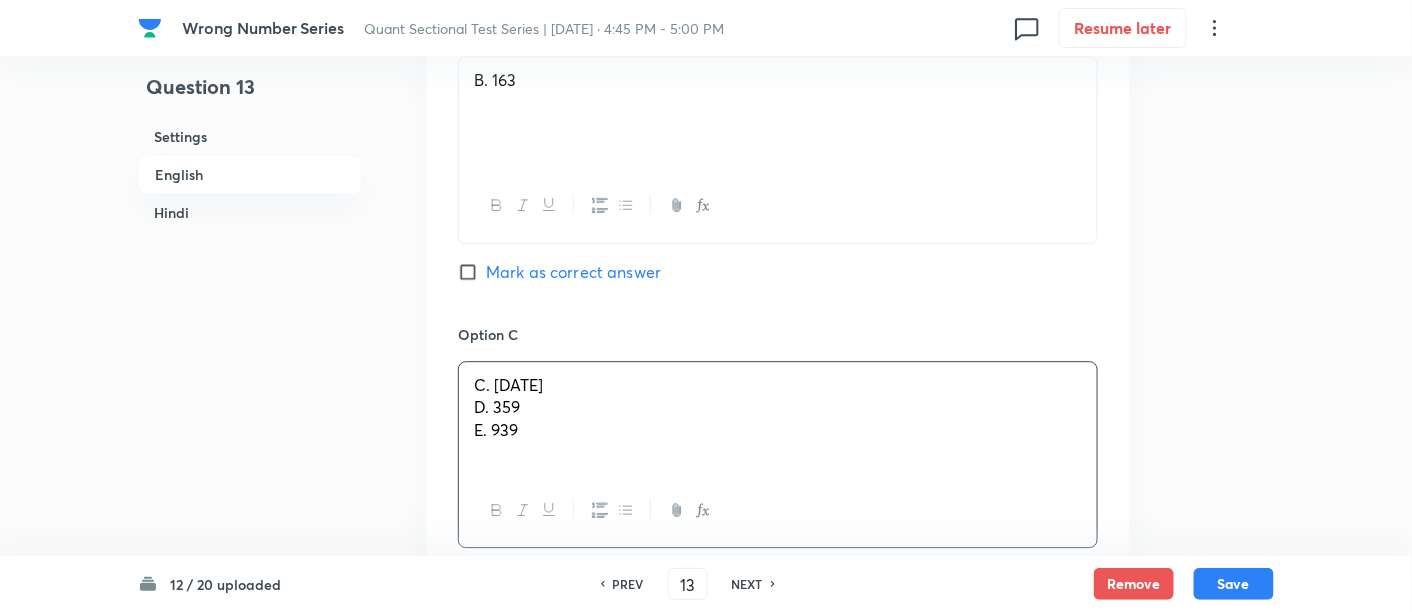 drag, startPoint x: 468, startPoint y: 405, endPoint x: 636, endPoint y: 527, distance: 207.62466 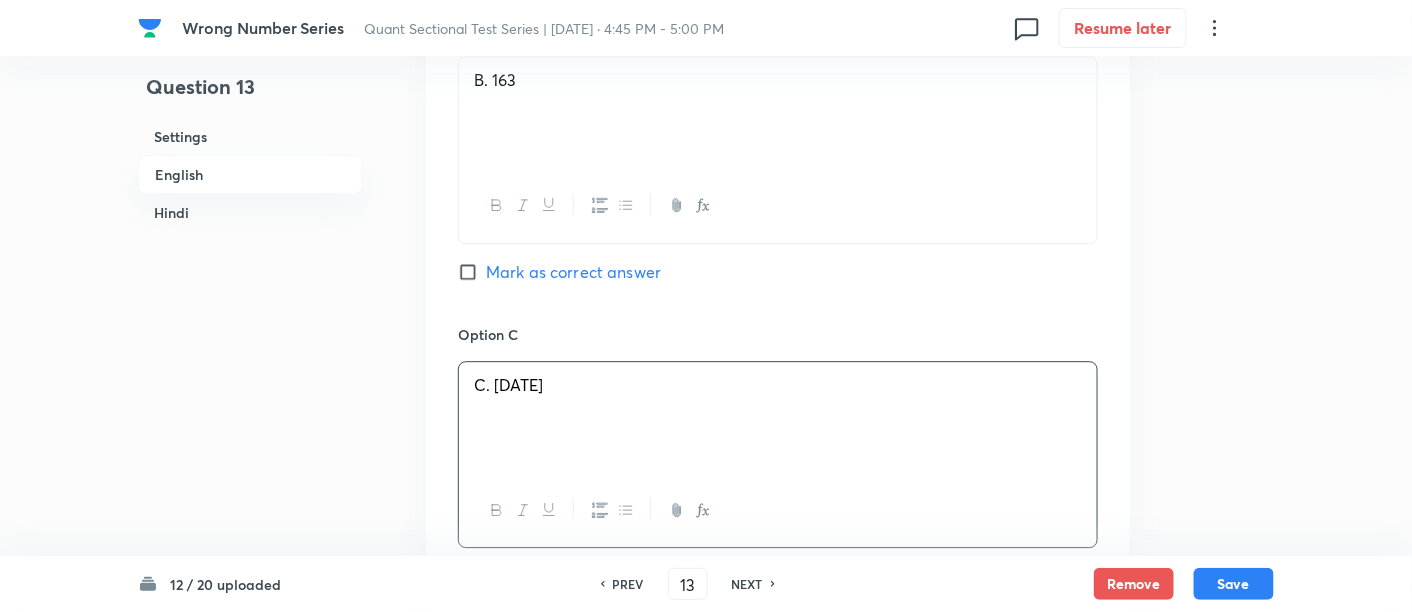 scroll, scrollTop: 1974, scrollLeft: 0, axis: vertical 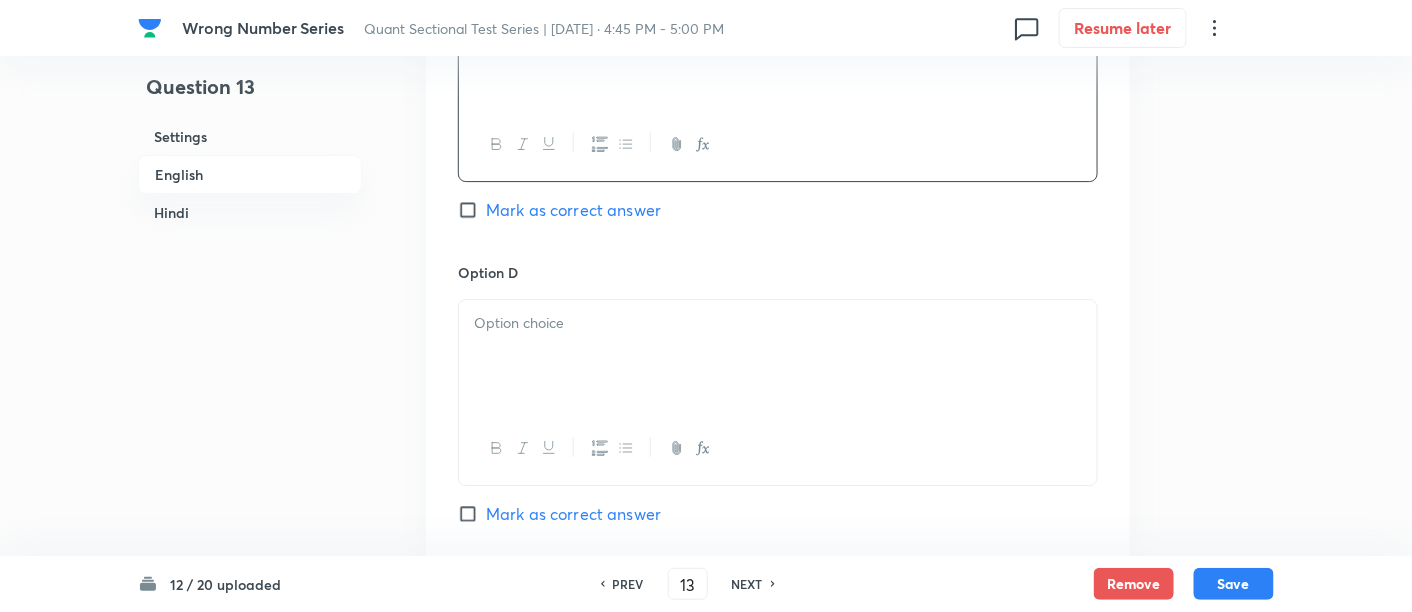 click at bounding box center [778, 356] 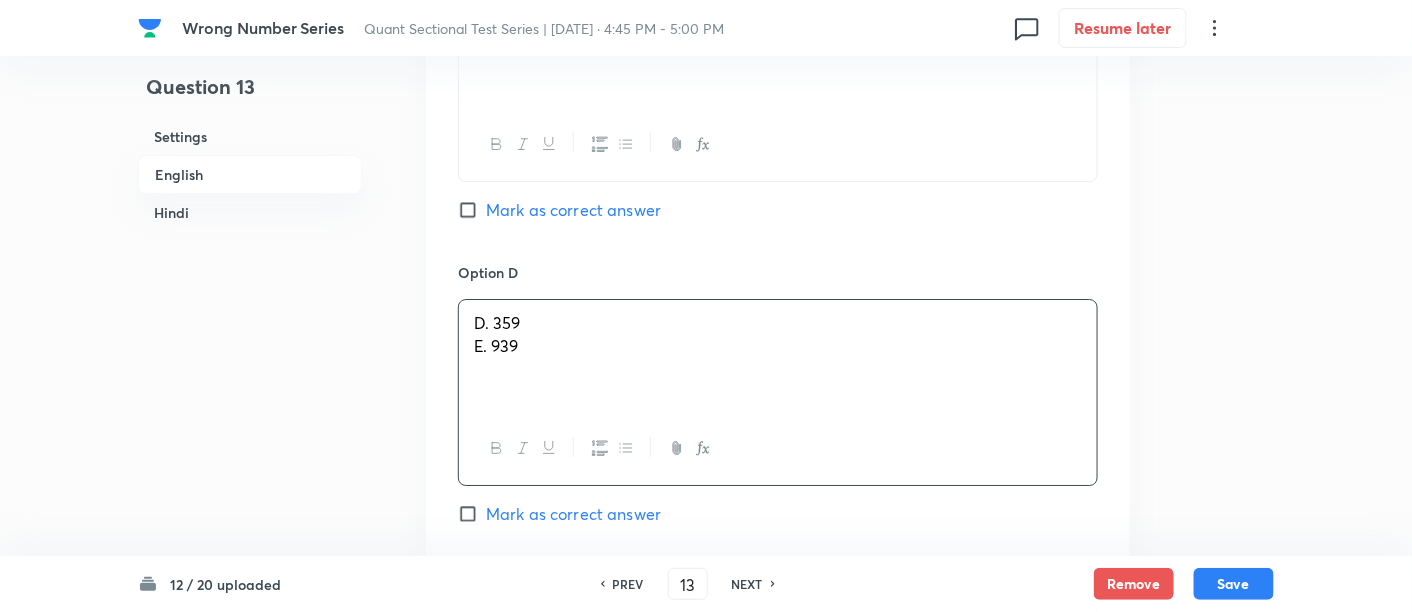 drag, startPoint x: 460, startPoint y: 337, endPoint x: 645, endPoint y: 389, distance: 192.16919 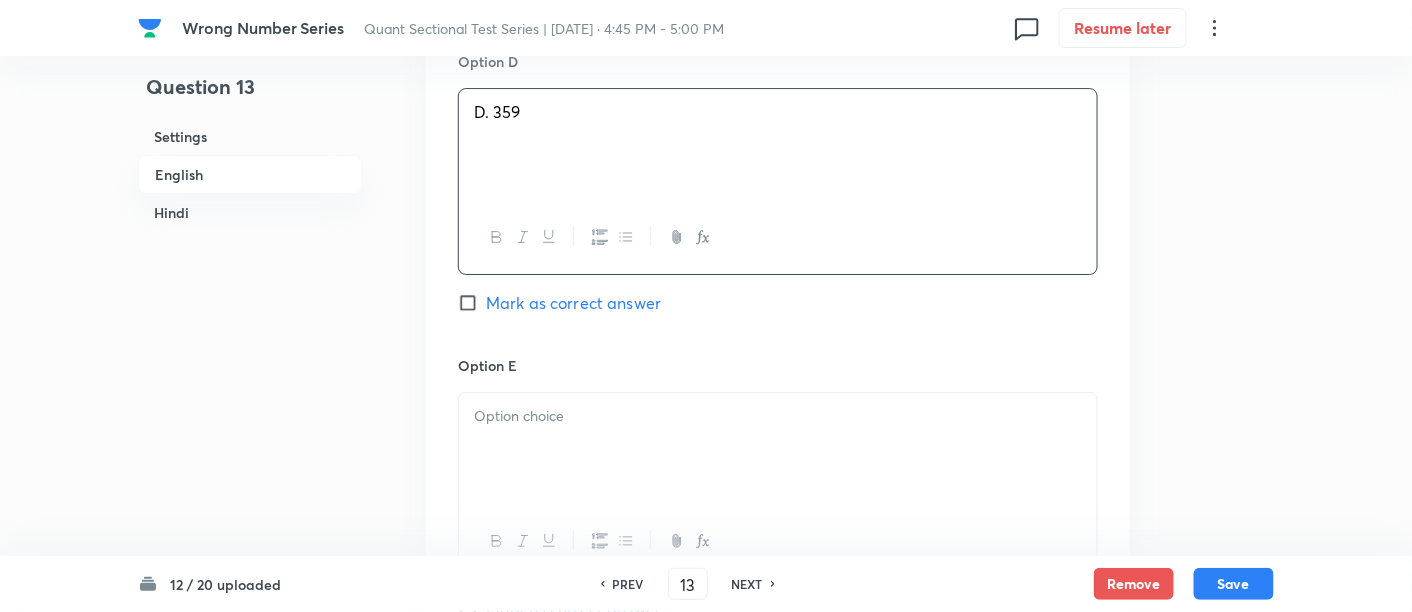 scroll, scrollTop: 2187, scrollLeft: 0, axis: vertical 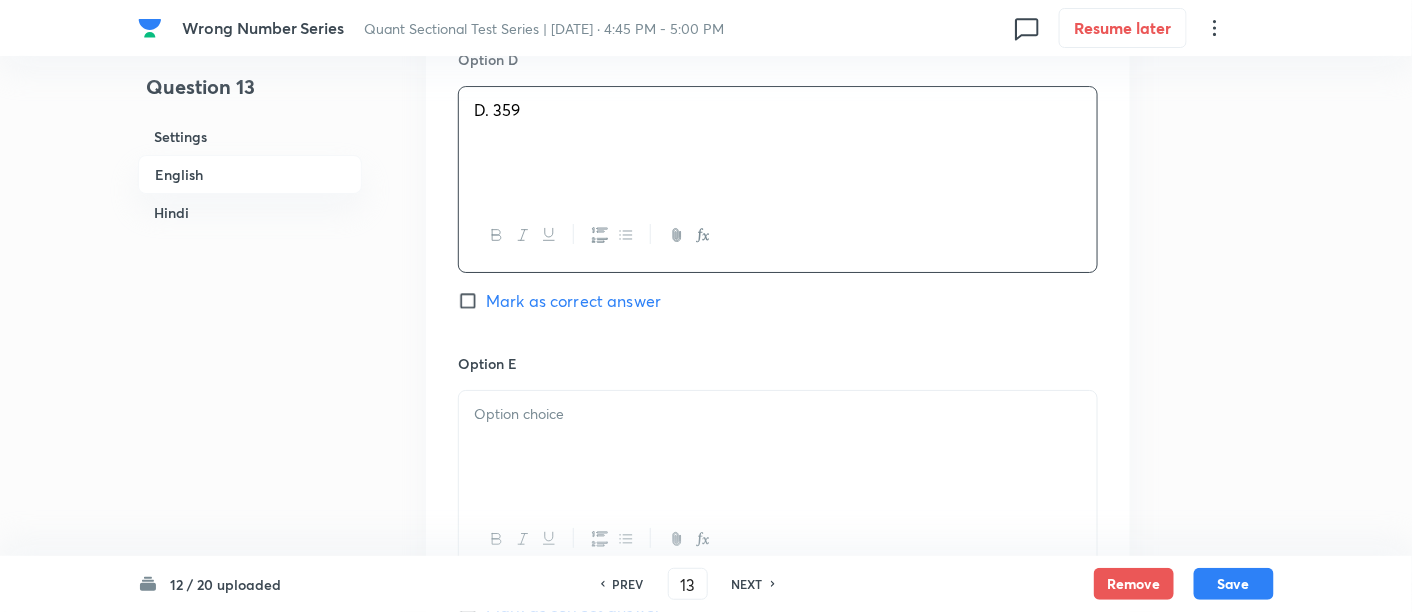 click at bounding box center (778, 447) 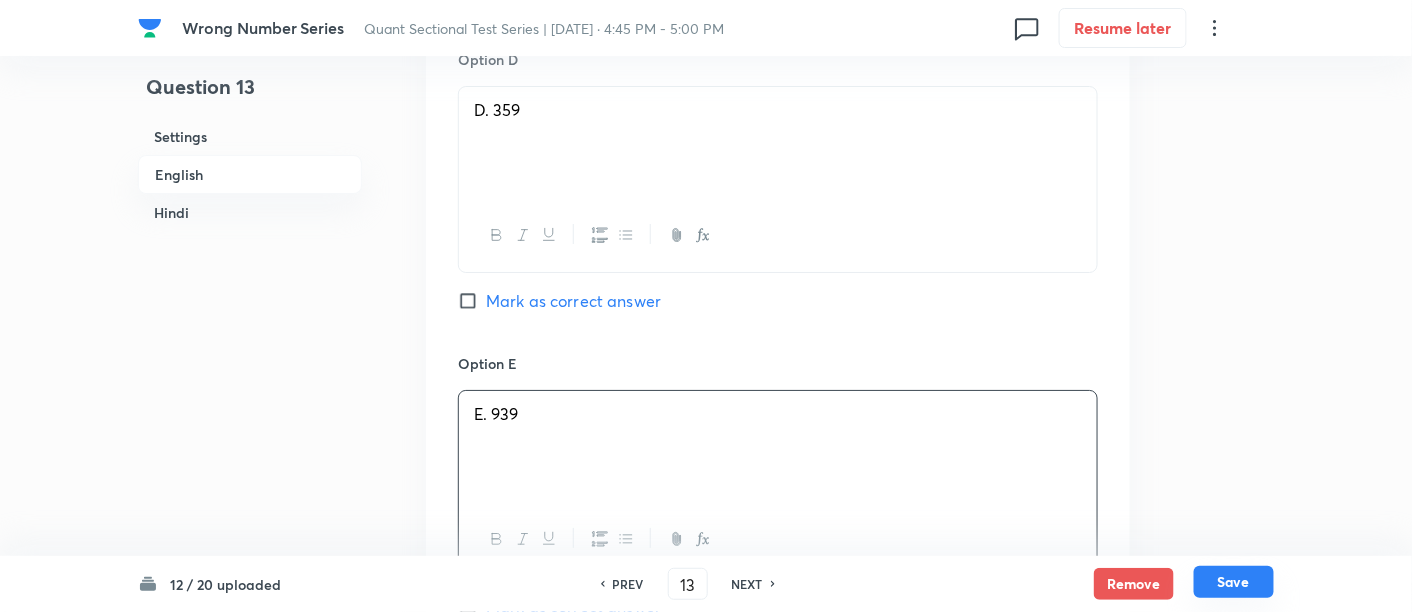 click on "Save" at bounding box center (1234, 582) 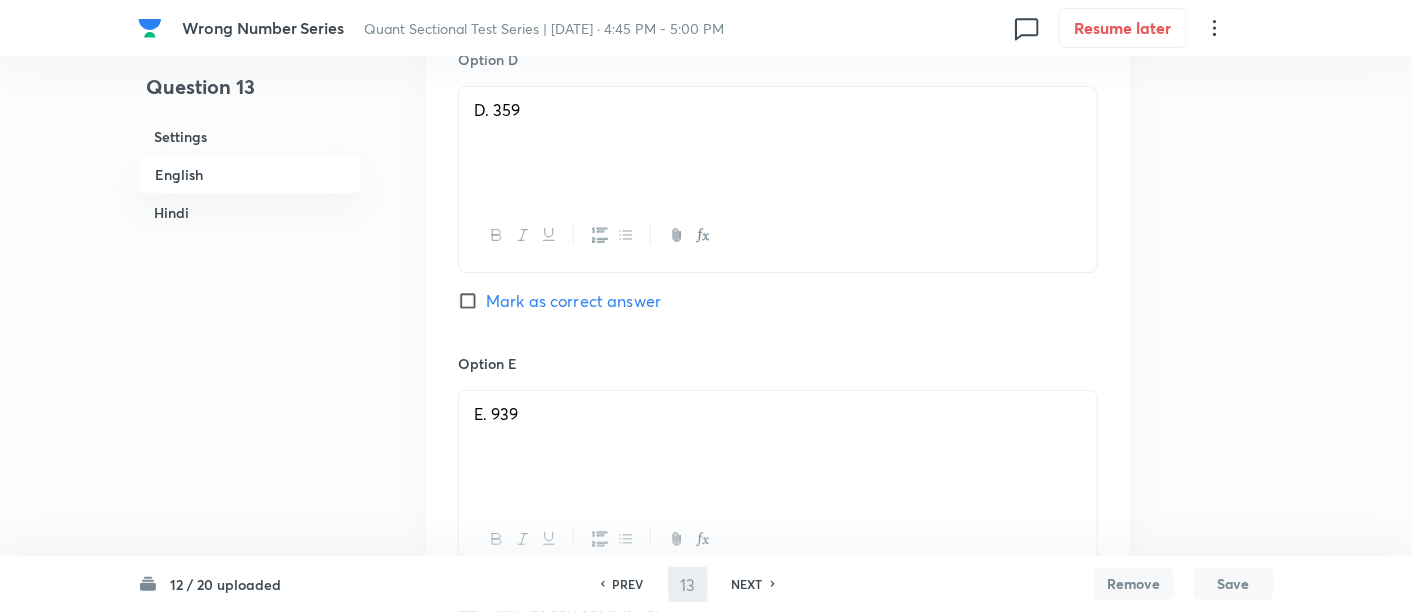 type on "14" 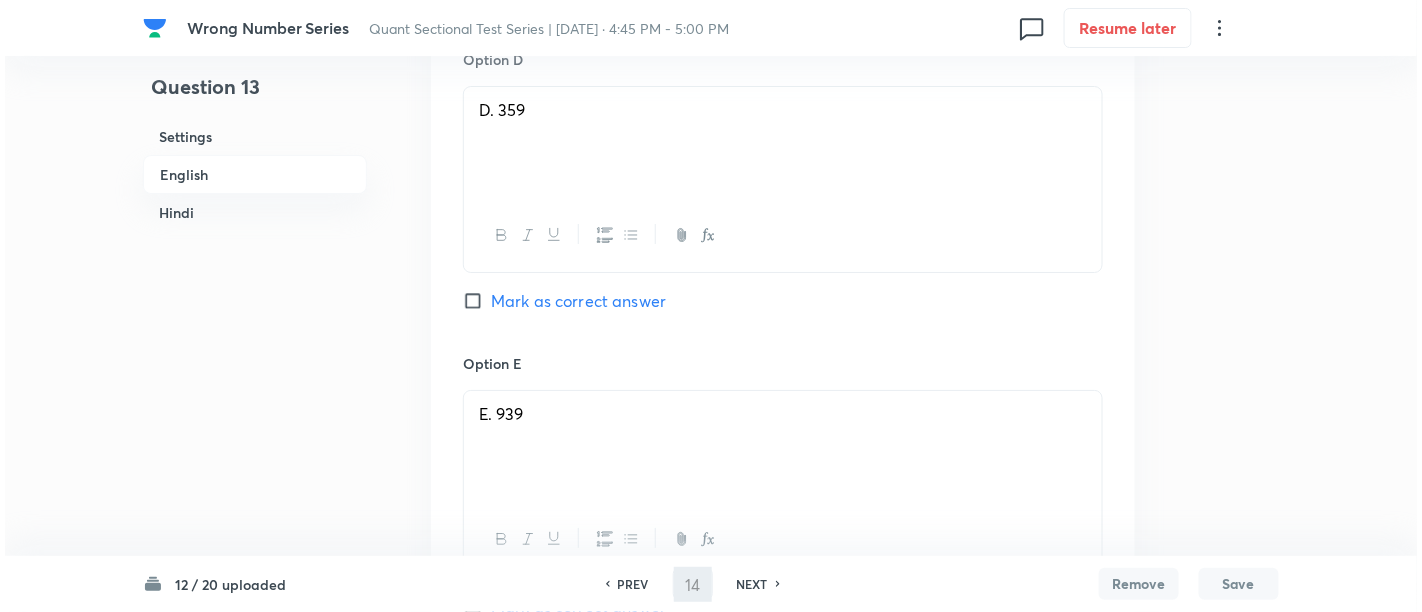 scroll, scrollTop: 0, scrollLeft: 0, axis: both 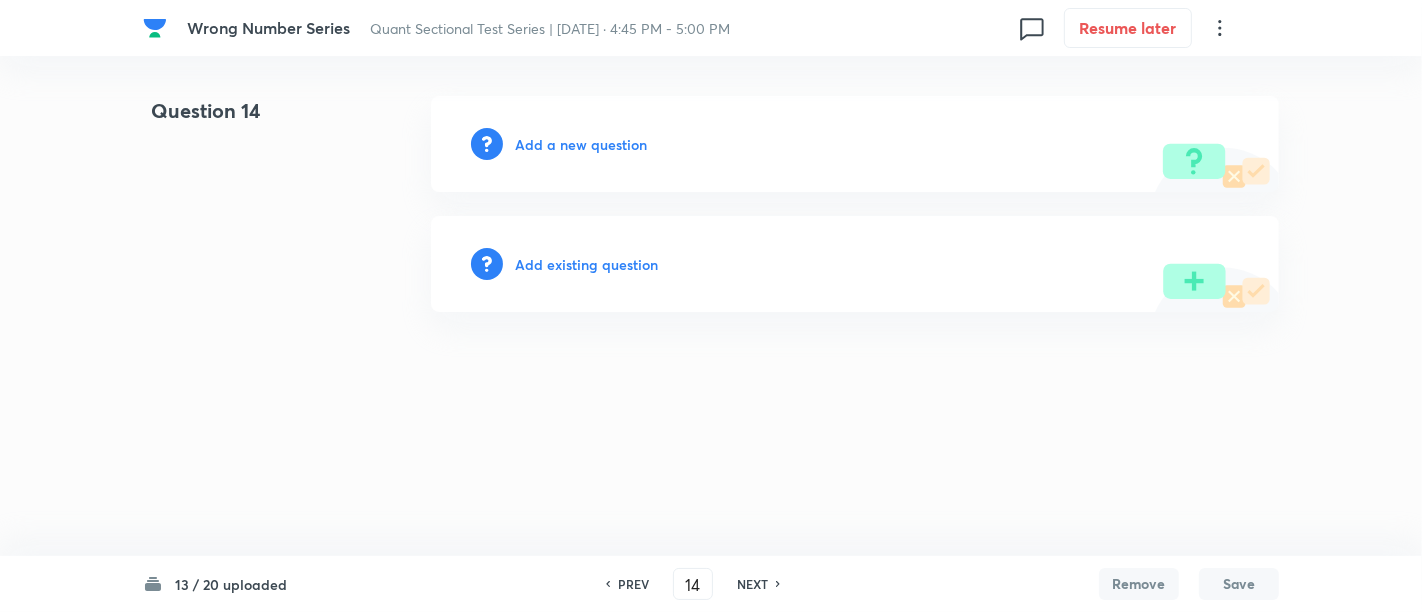 click on "Add a new question" at bounding box center [581, 144] 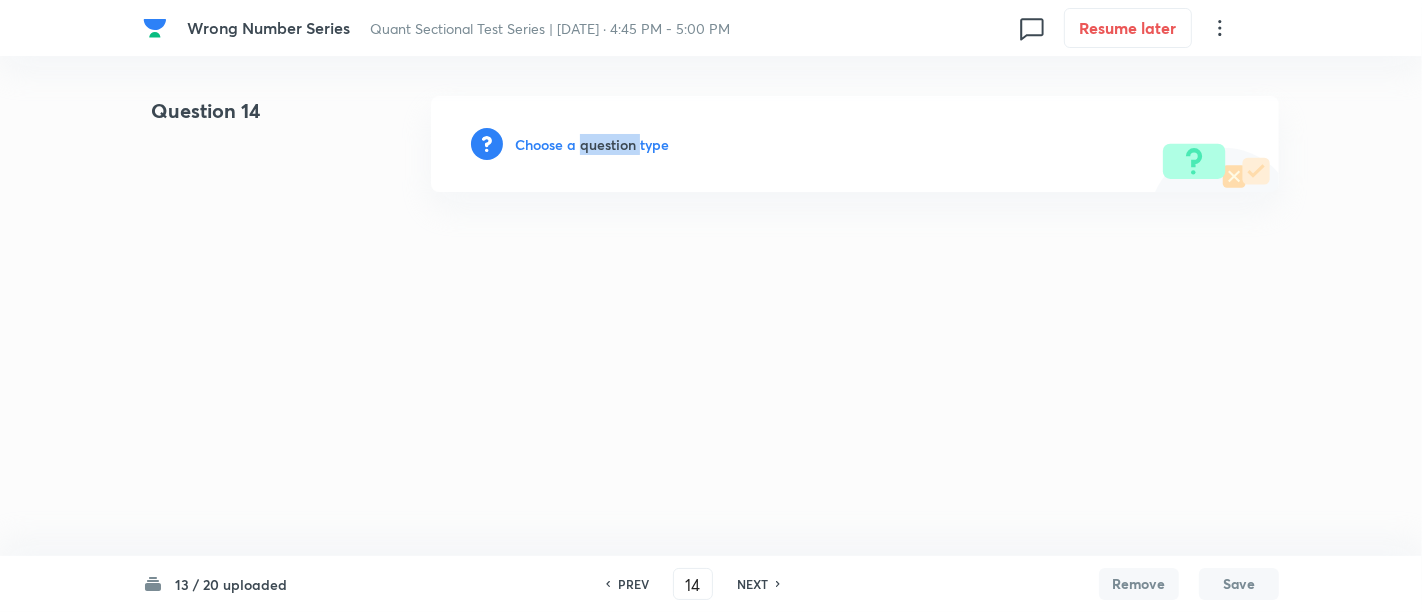 click on "Choose a question type" at bounding box center [592, 144] 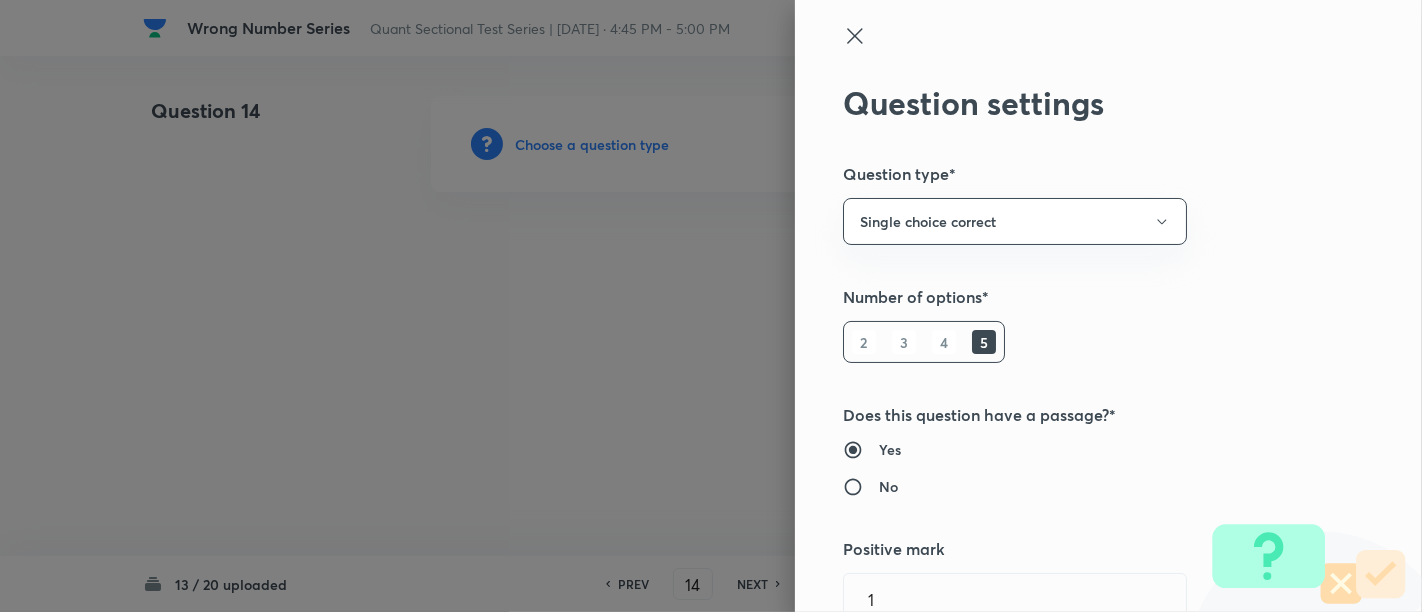 click at bounding box center [711, 306] 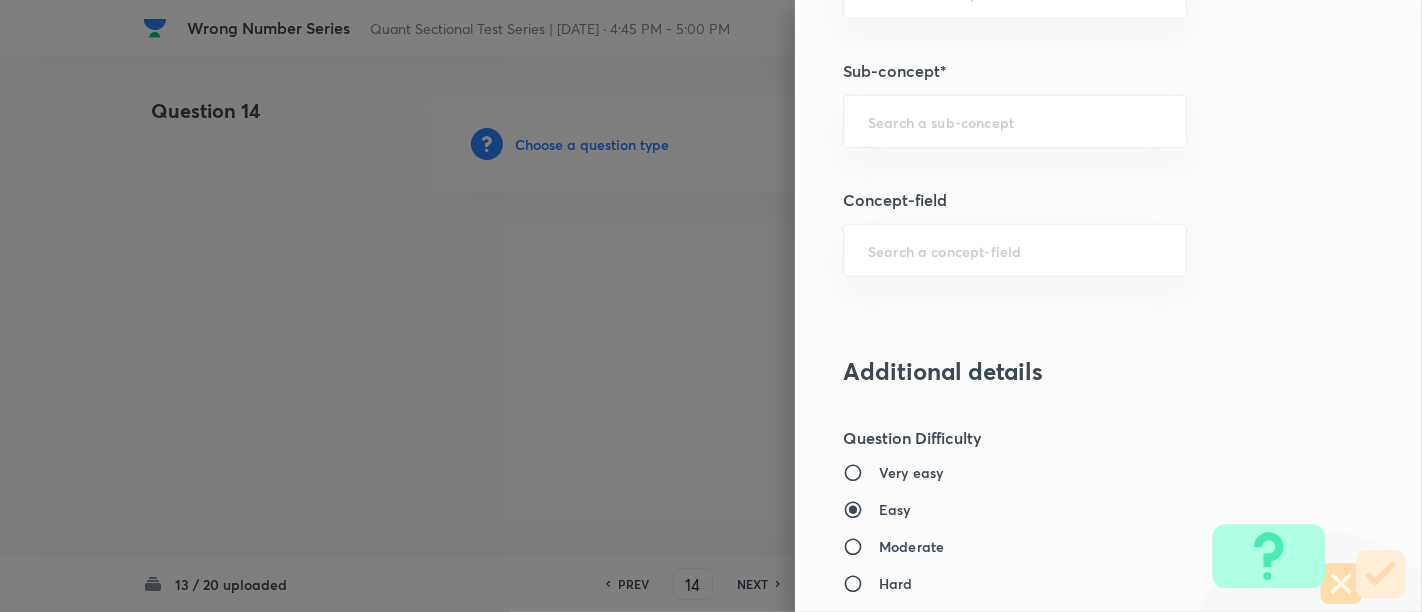 scroll, scrollTop: 1217, scrollLeft: 0, axis: vertical 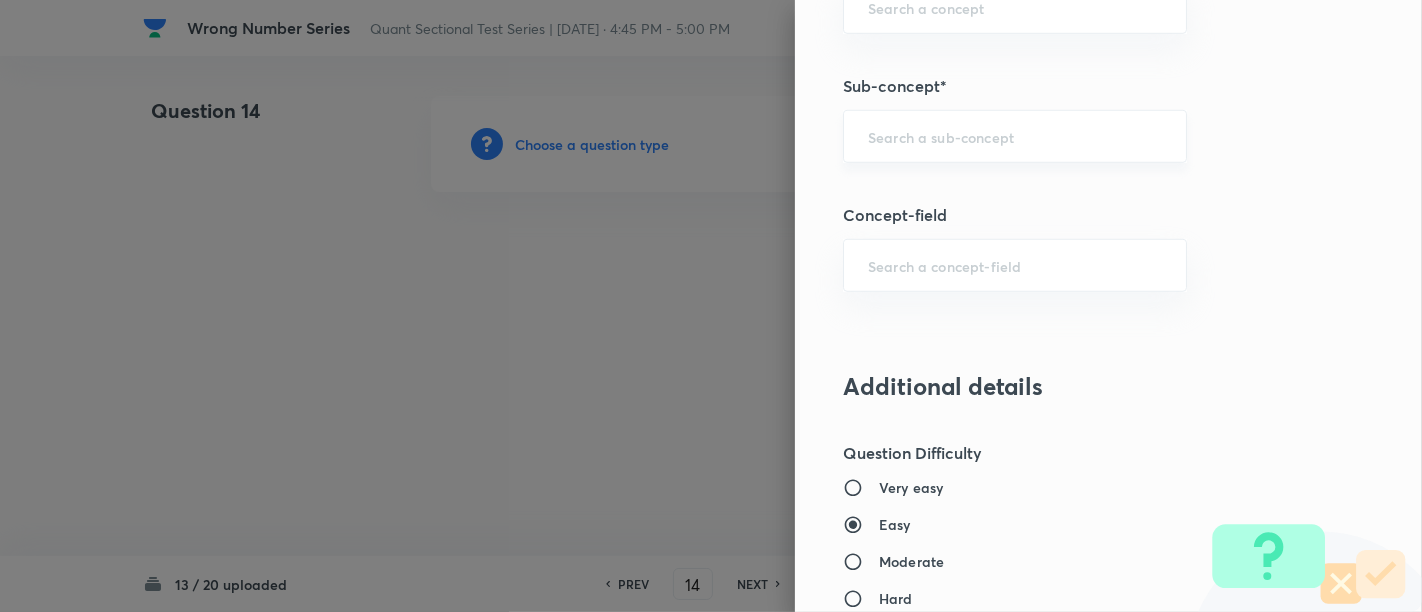 click on "​" at bounding box center (1015, 136) 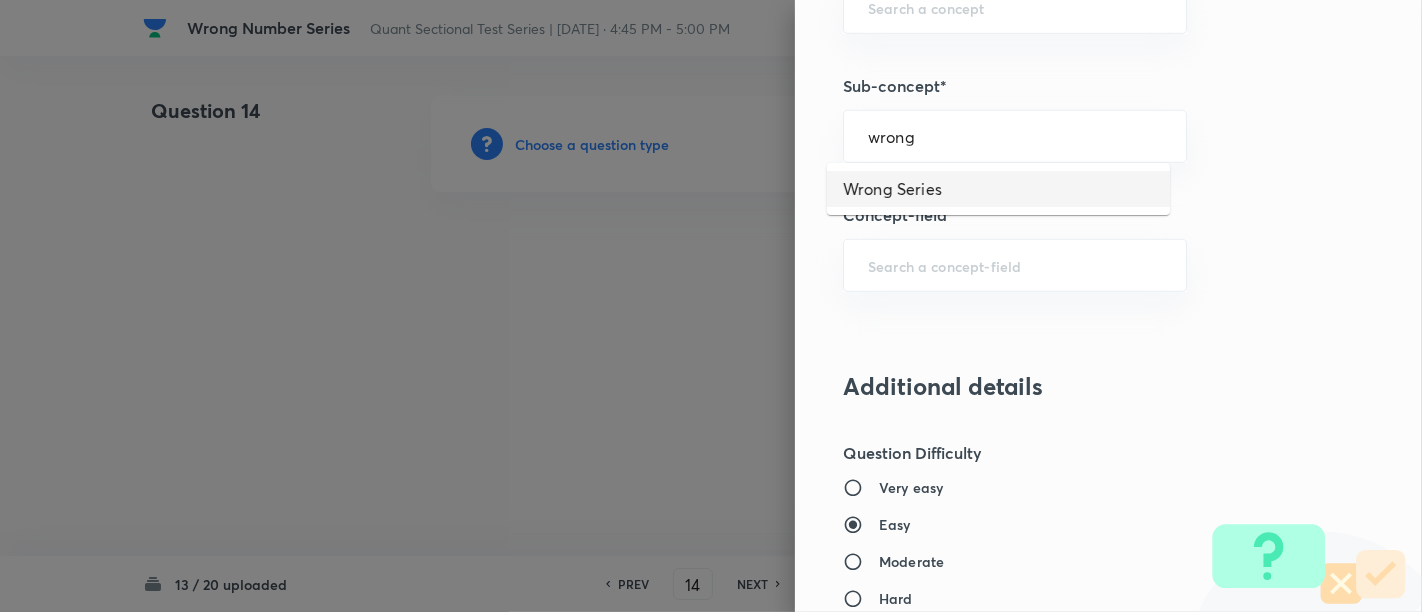 click on "Wrong Series" at bounding box center [998, 189] 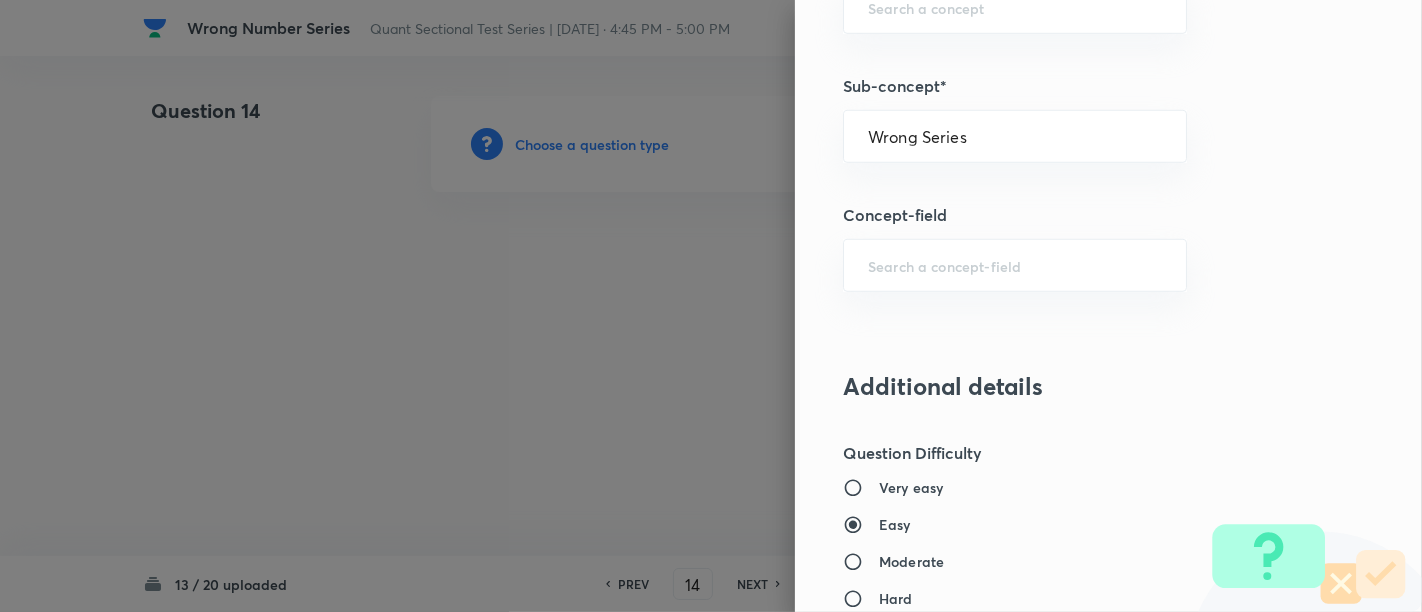 type on "Quantitative Aptitude" 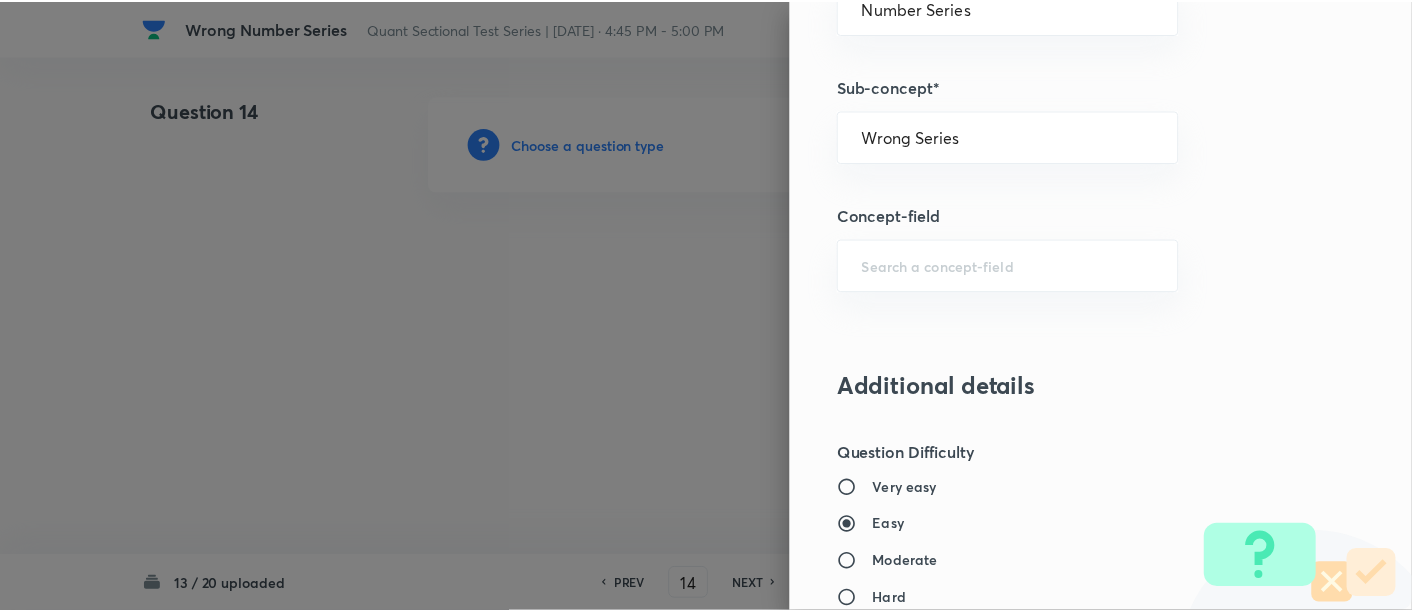 scroll, scrollTop: 2108, scrollLeft: 0, axis: vertical 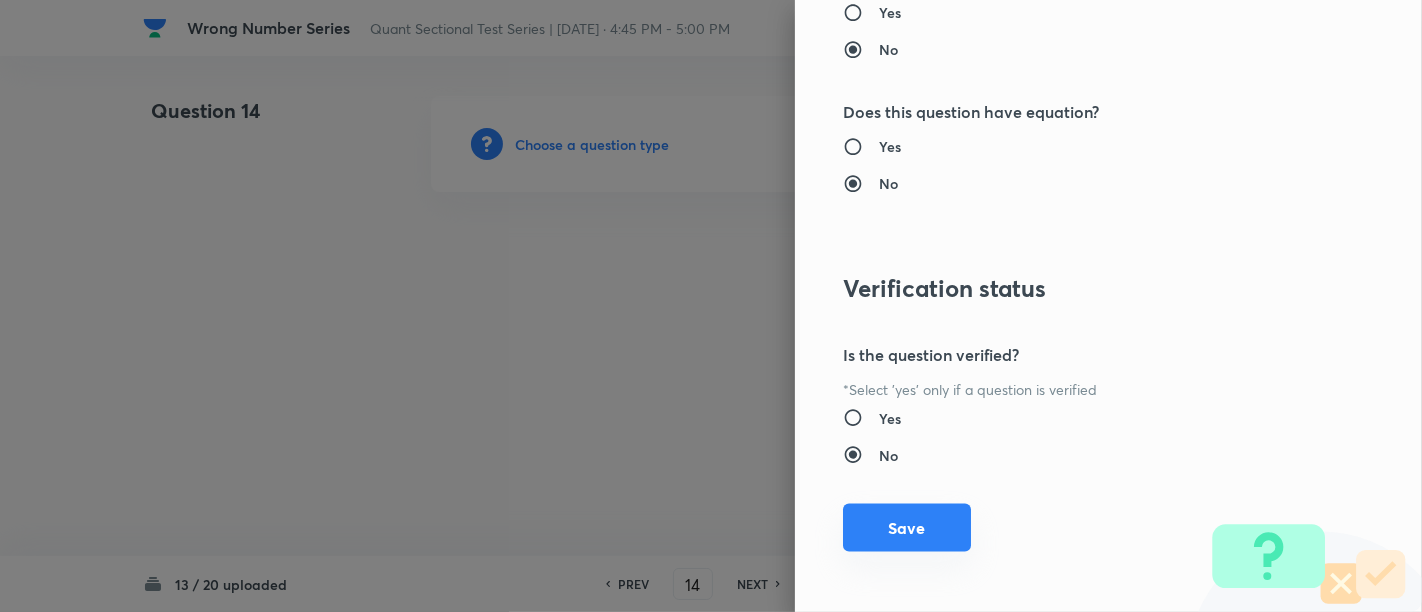 click on "Save" at bounding box center [907, 528] 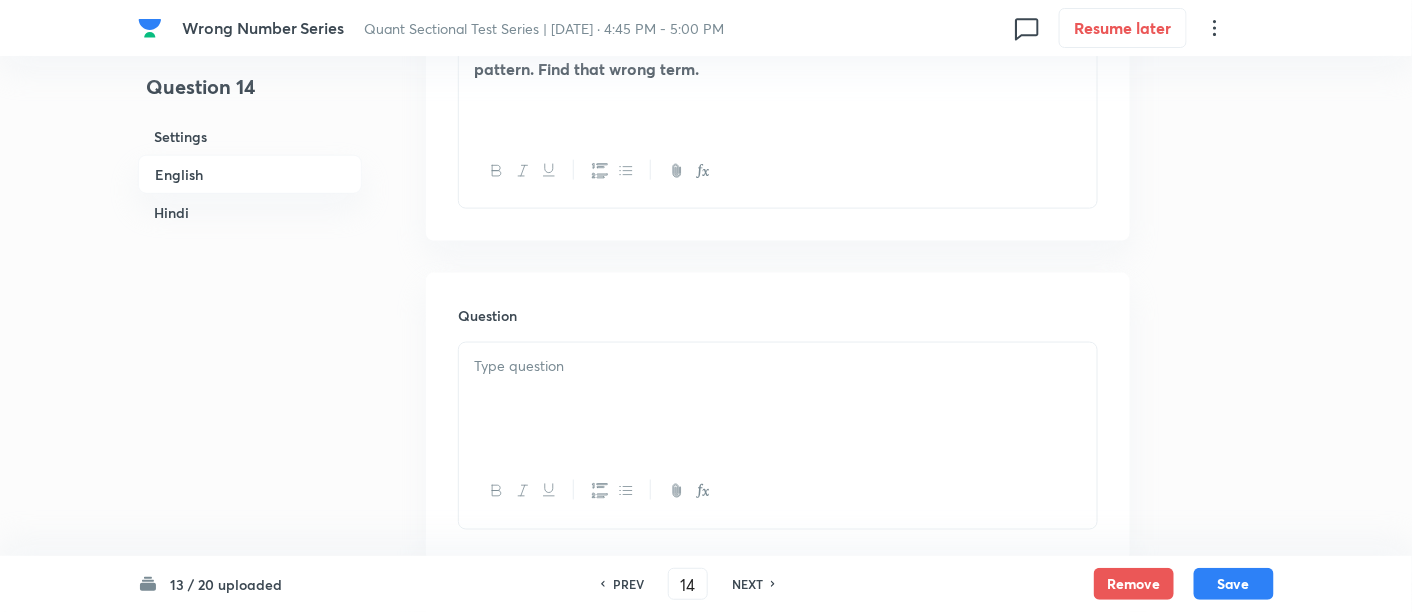scroll, scrollTop: 702, scrollLeft: 0, axis: vertical 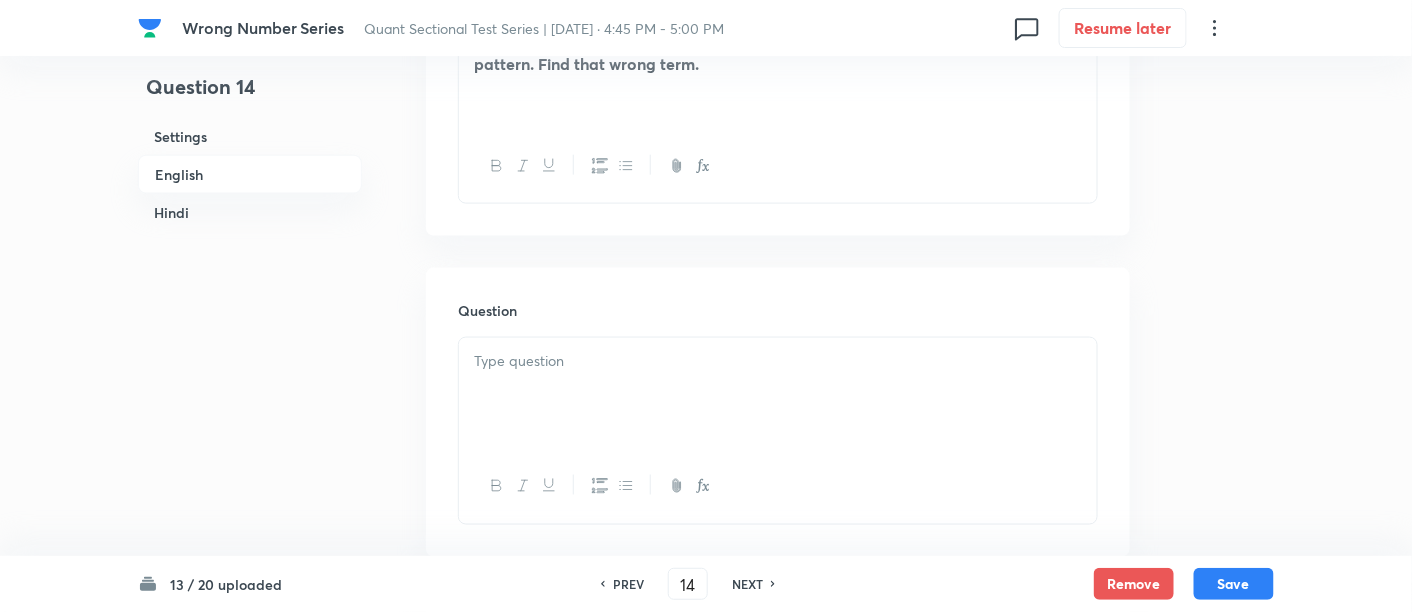 click at bounding box center [778, 394] 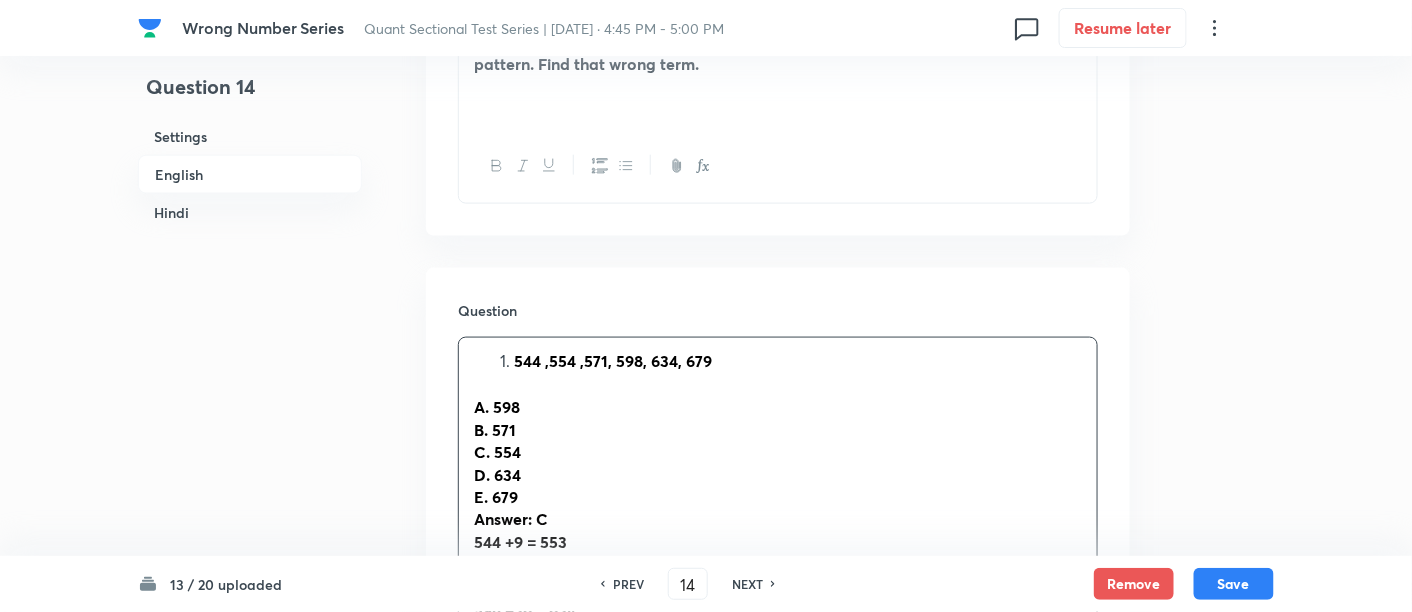 click on "544 ,554 ,571, 598, 634, 679" at bounding box center [798, 361] 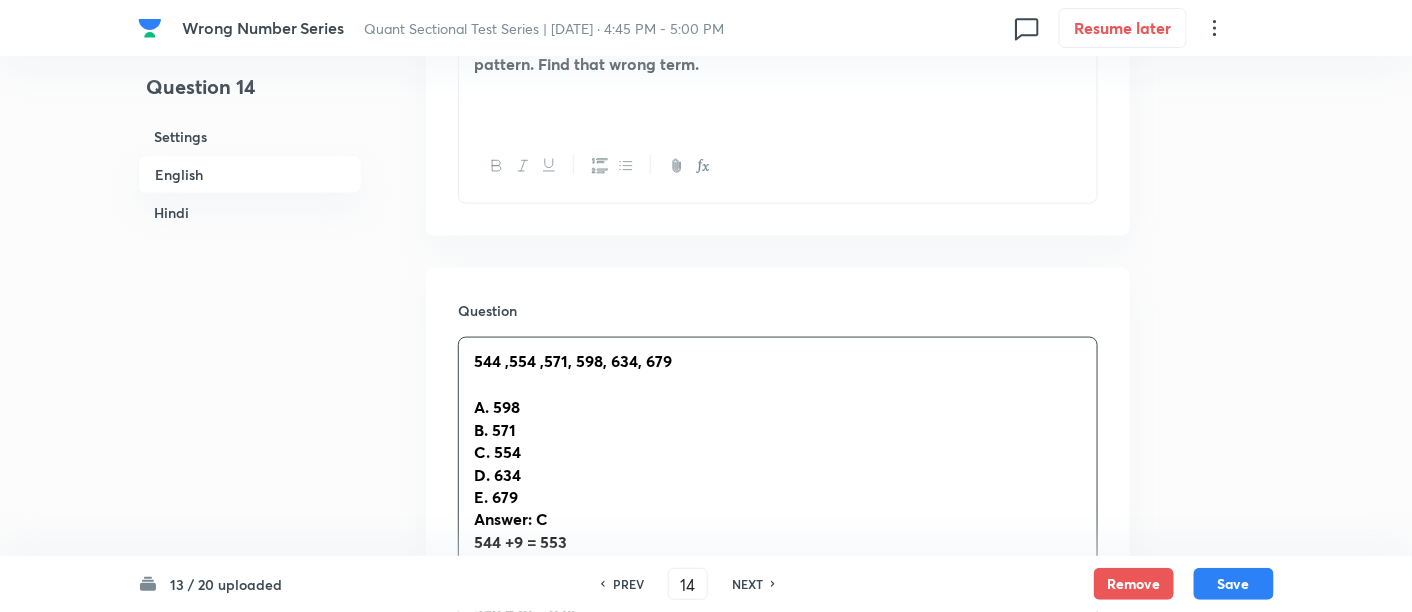 scroll, scrollTop: 908, scrollLeft: 0, axis: vertical 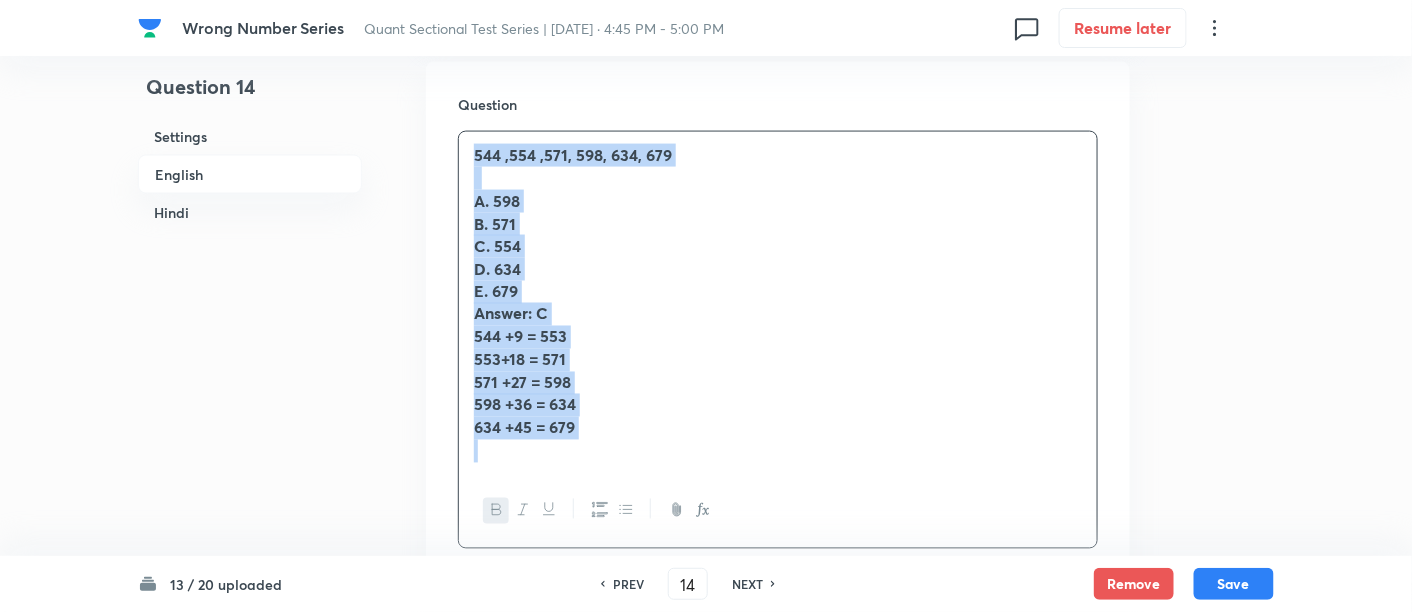 drag, startPoint x: 471, startPoint y: 161, endPoint x: 598, endPoint y: 467, distance: 331.308 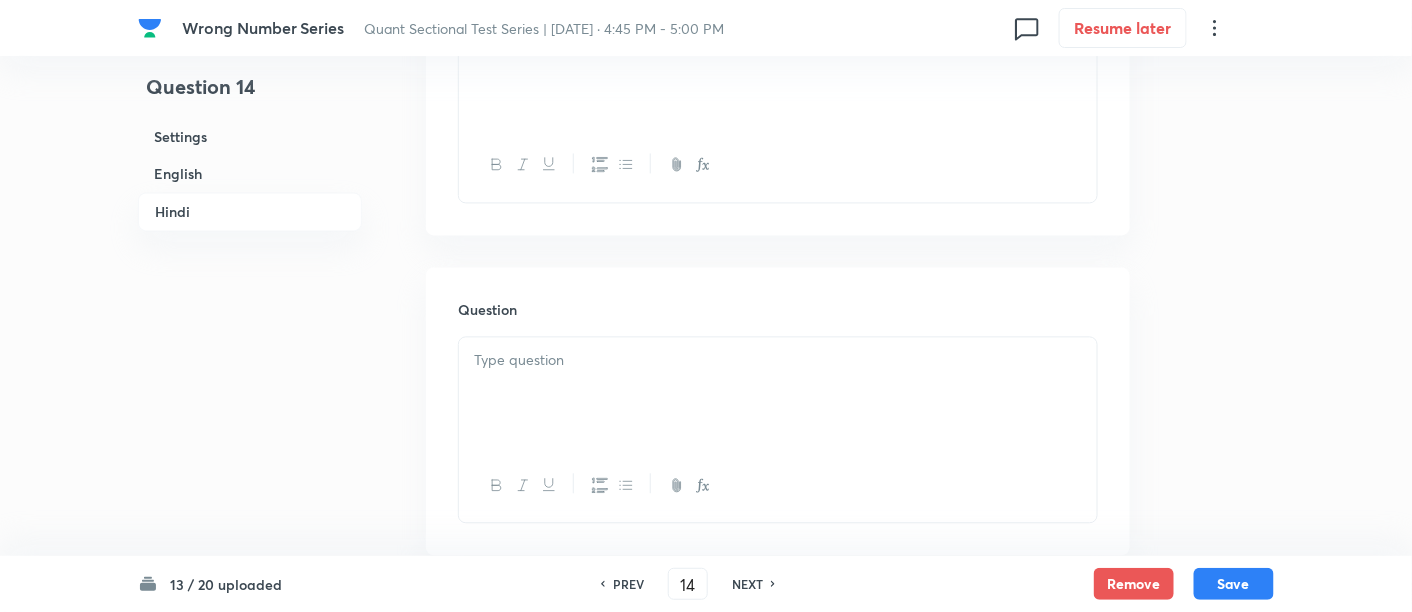 scroll, scrollTop: 3591, scrollLeft: 0, axis: vertical 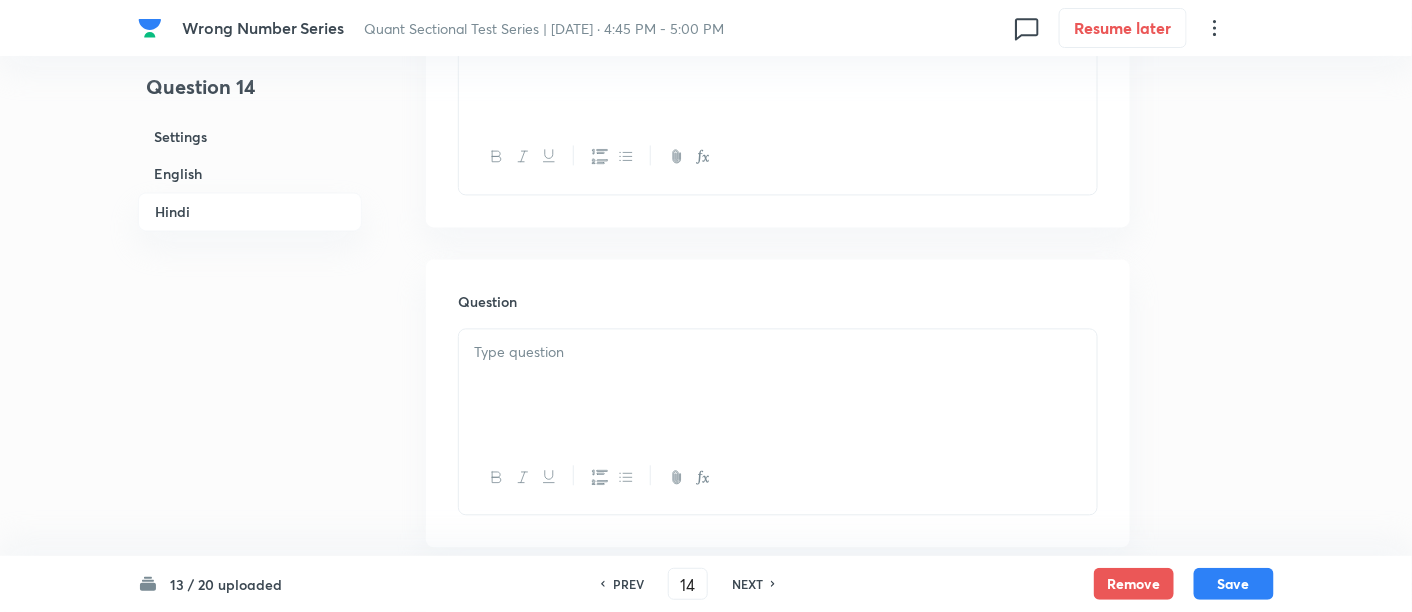 click at bounding box center (778, 352) 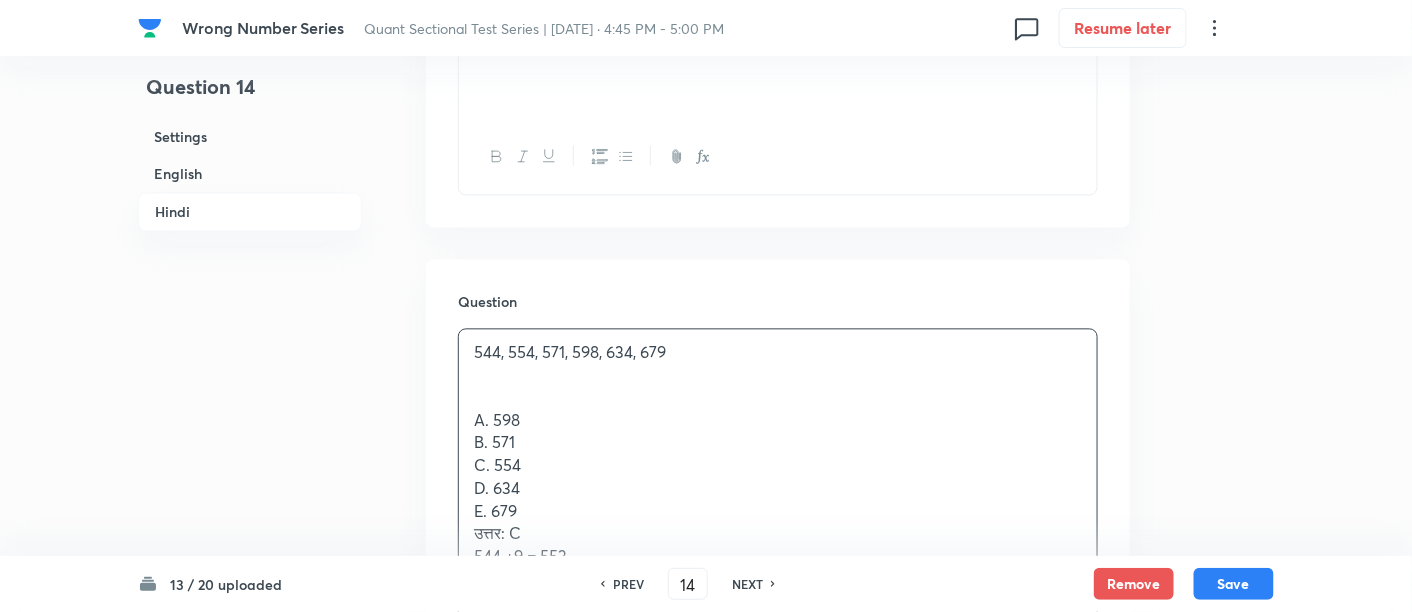 scroll, scrollTop: 3760, scrollLeft: 0, axis: vertical 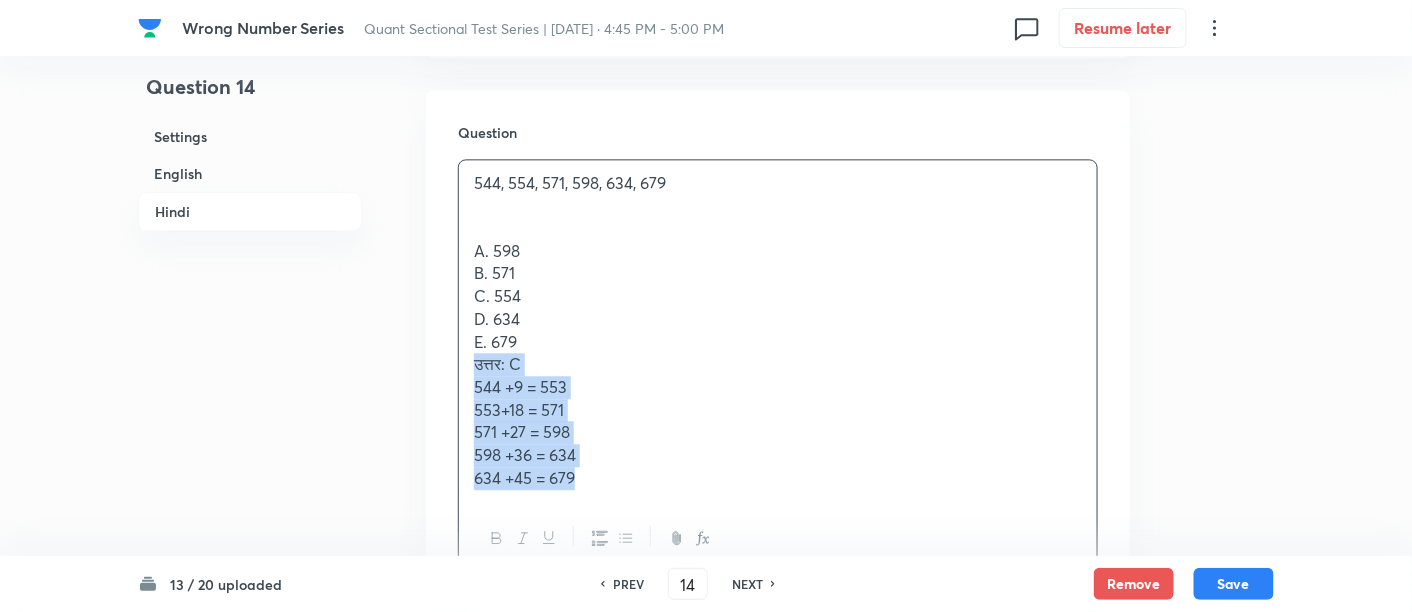 drag, startPoint x: 469, startPoint y: 363, endPoint x: 647, endPoint y: 505, distance: 227.70155 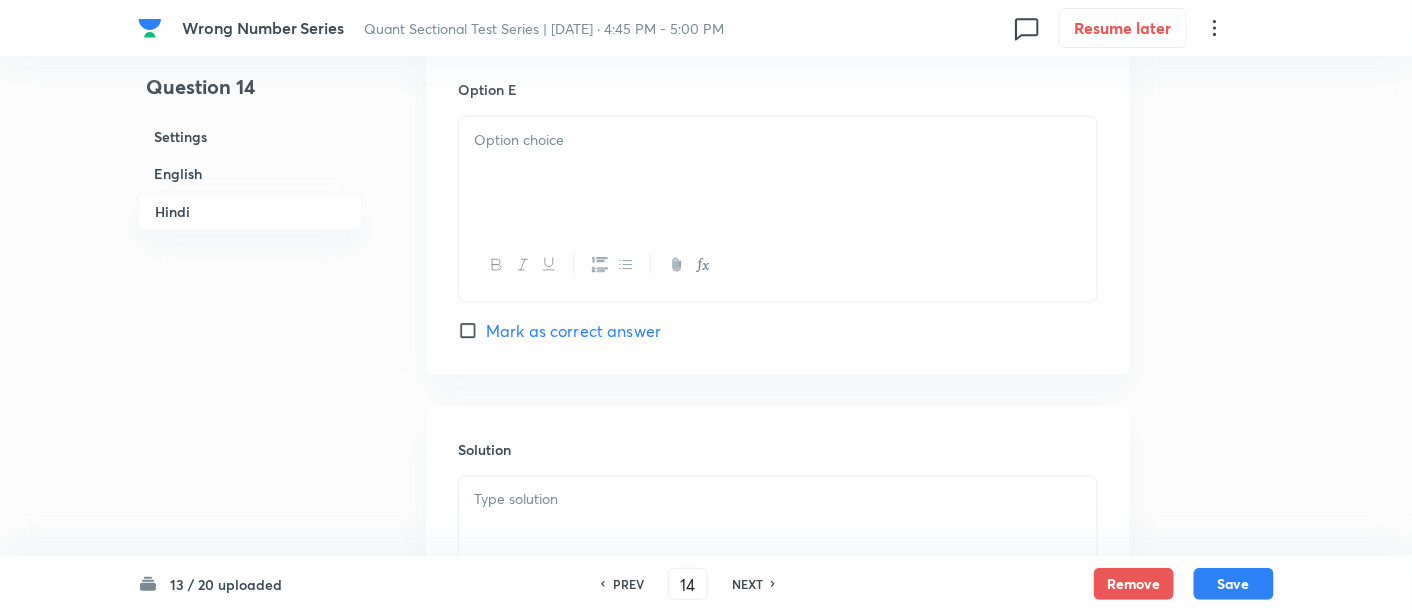 scroll, scrollTop: 5708, scrollLeft: 0, axis: vertical 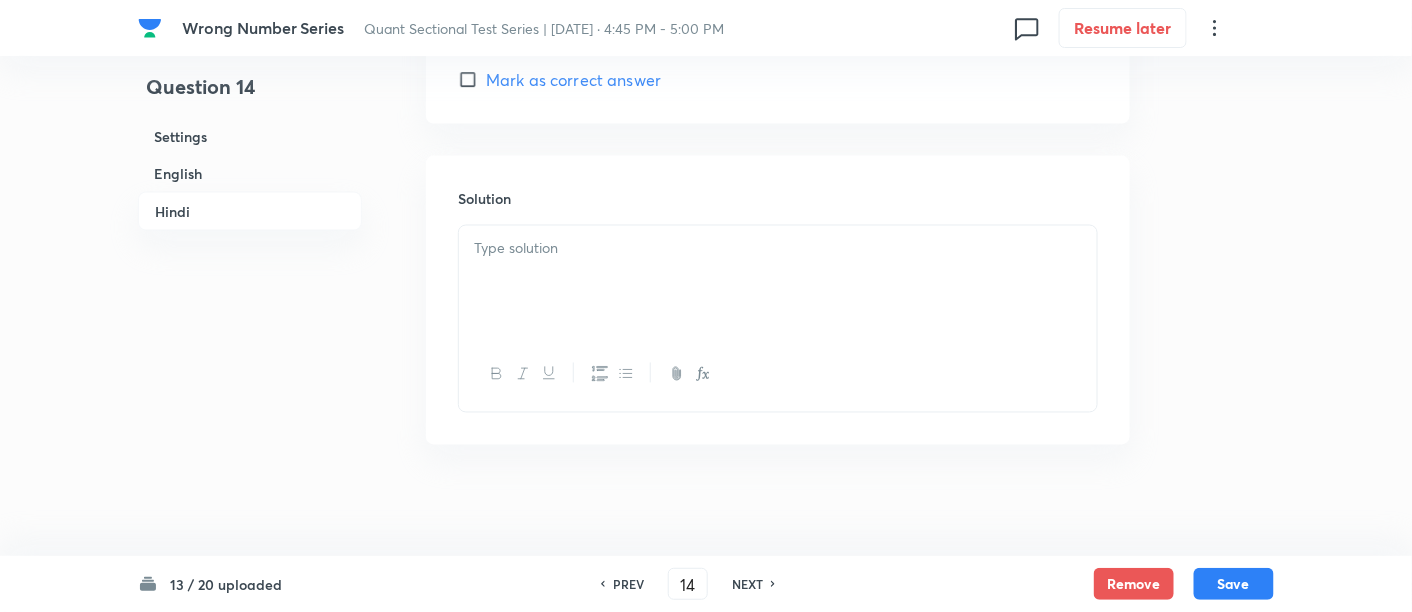 click at bounding box center [778, 282] 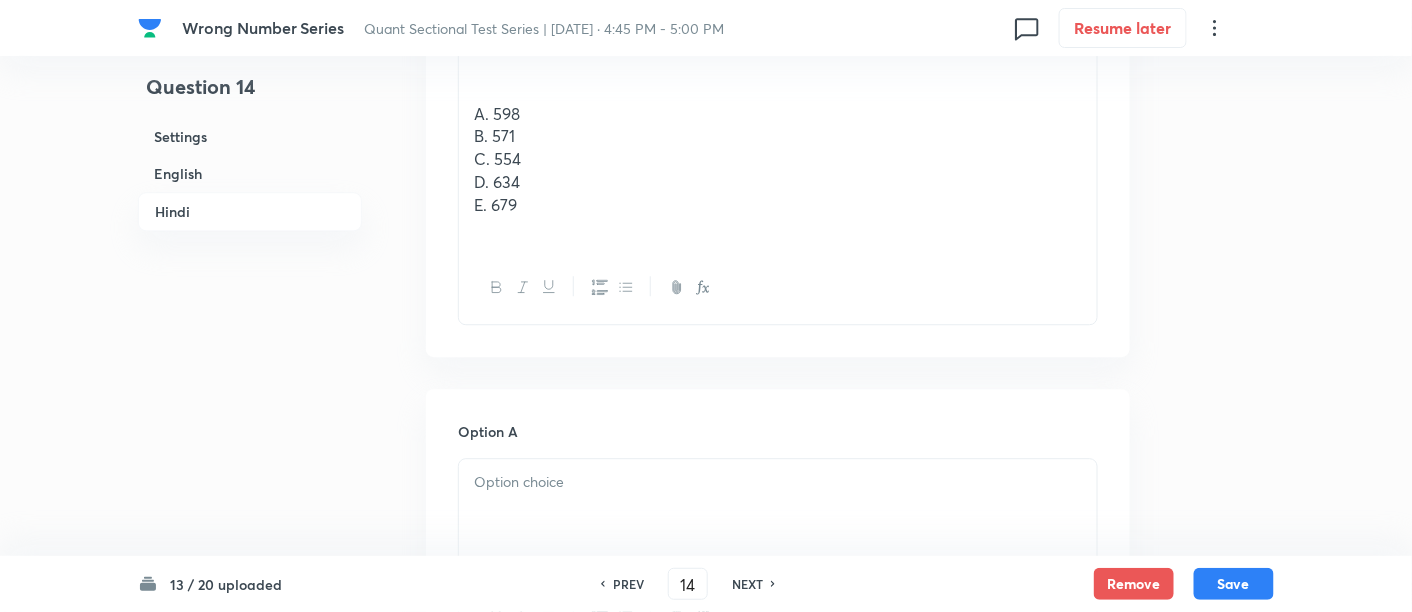 scroll, scrollTop: 3888, scrollLeft: 0, axis: vertical 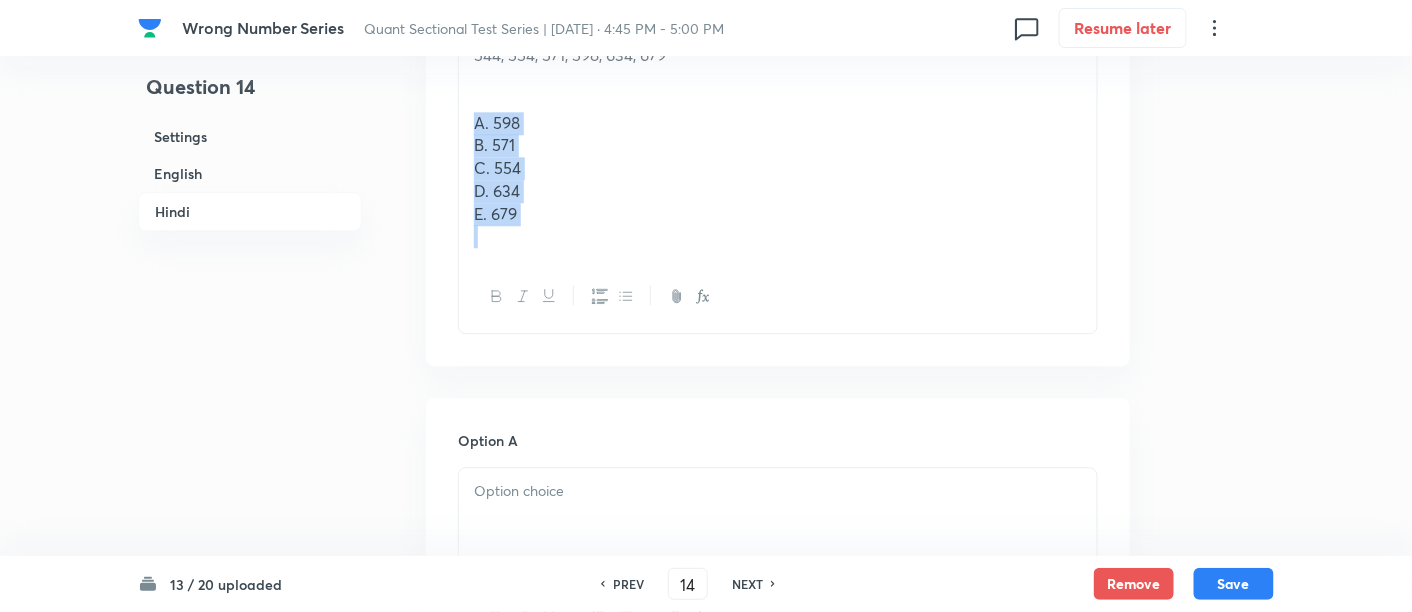 drag, startPoint x: 468, startPoint y: 115, endPoint x: 622, endPoint y: 315, distance: 252.42029 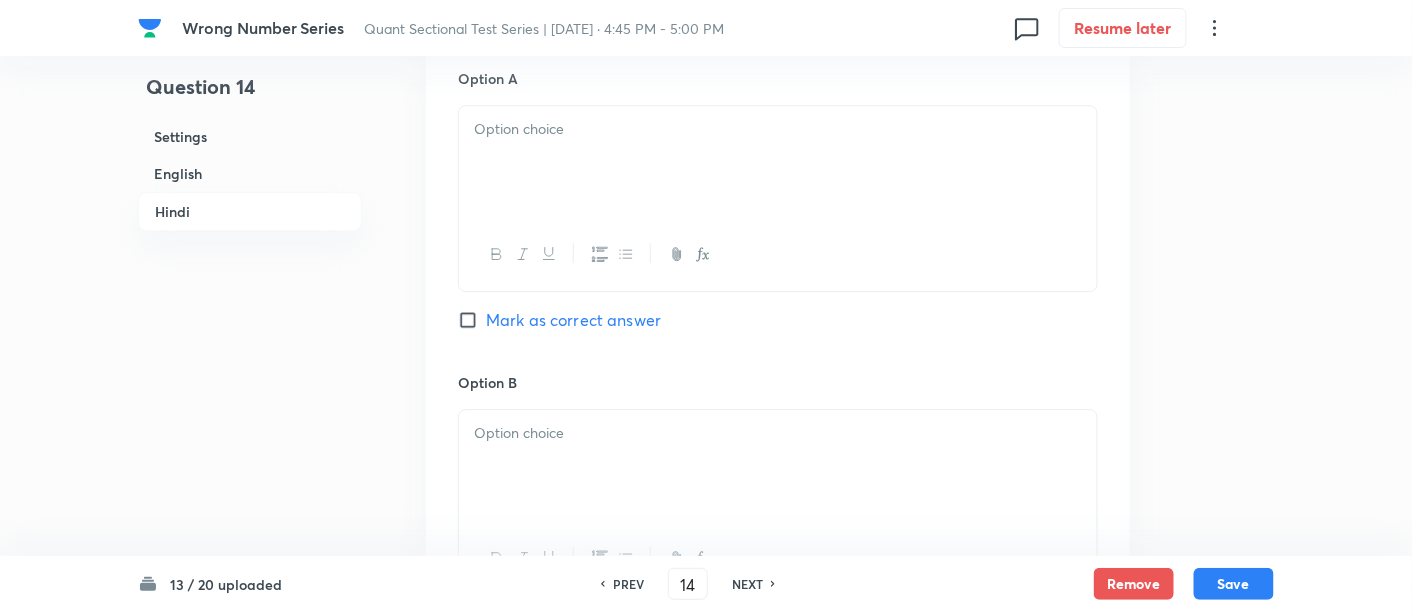 scroll, scrollTop: 4139, scrollLeft: 0, axis: vertical 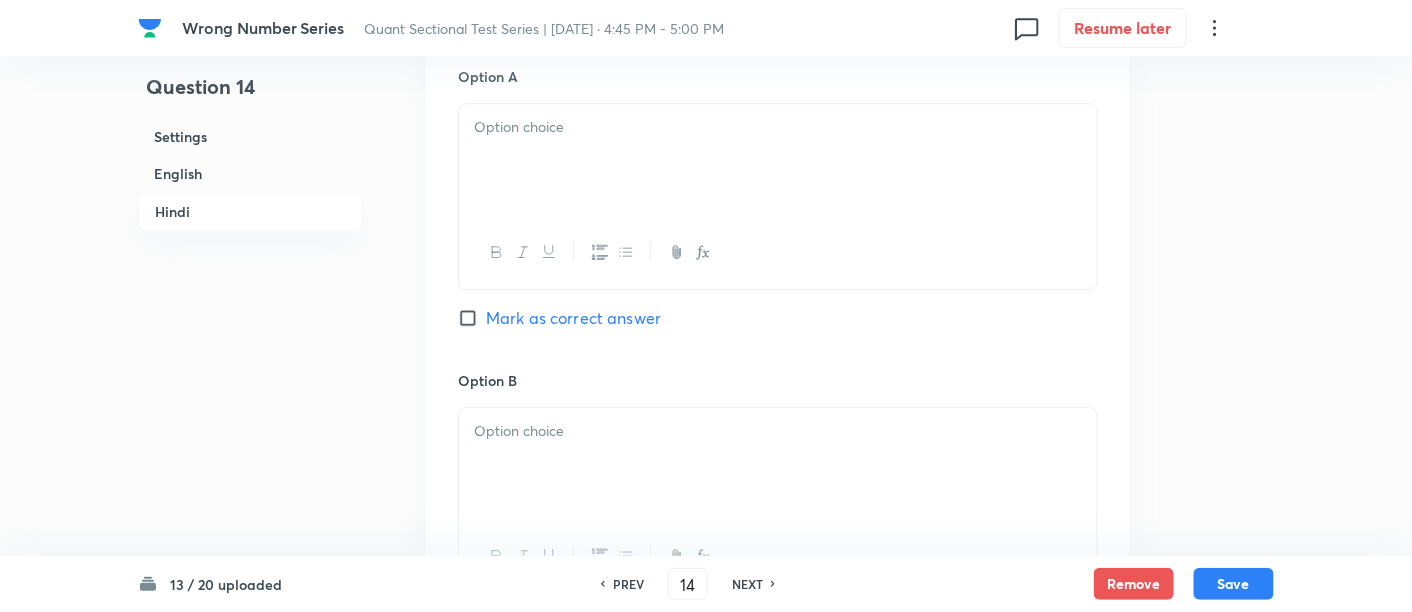 click at bounding box center (778, 160) 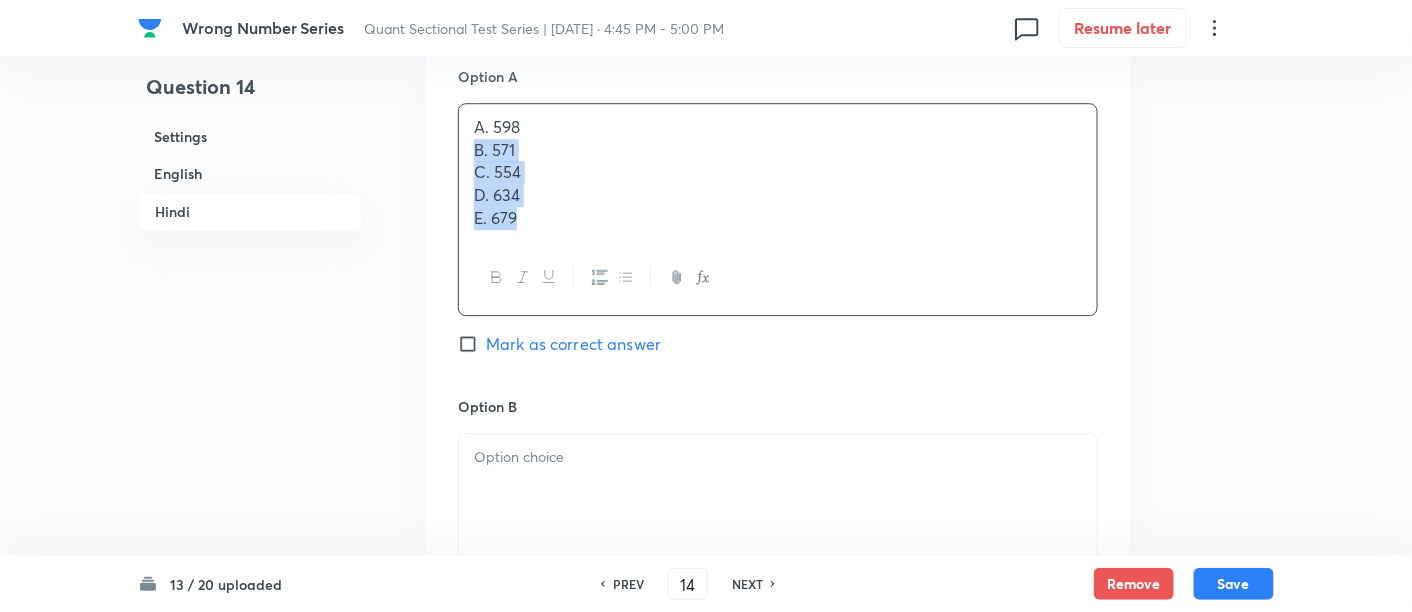 drag, startPoint x: 465, startPoint y: 143, endPoint x: 620, endPoint y: 318, distance: 233.77339 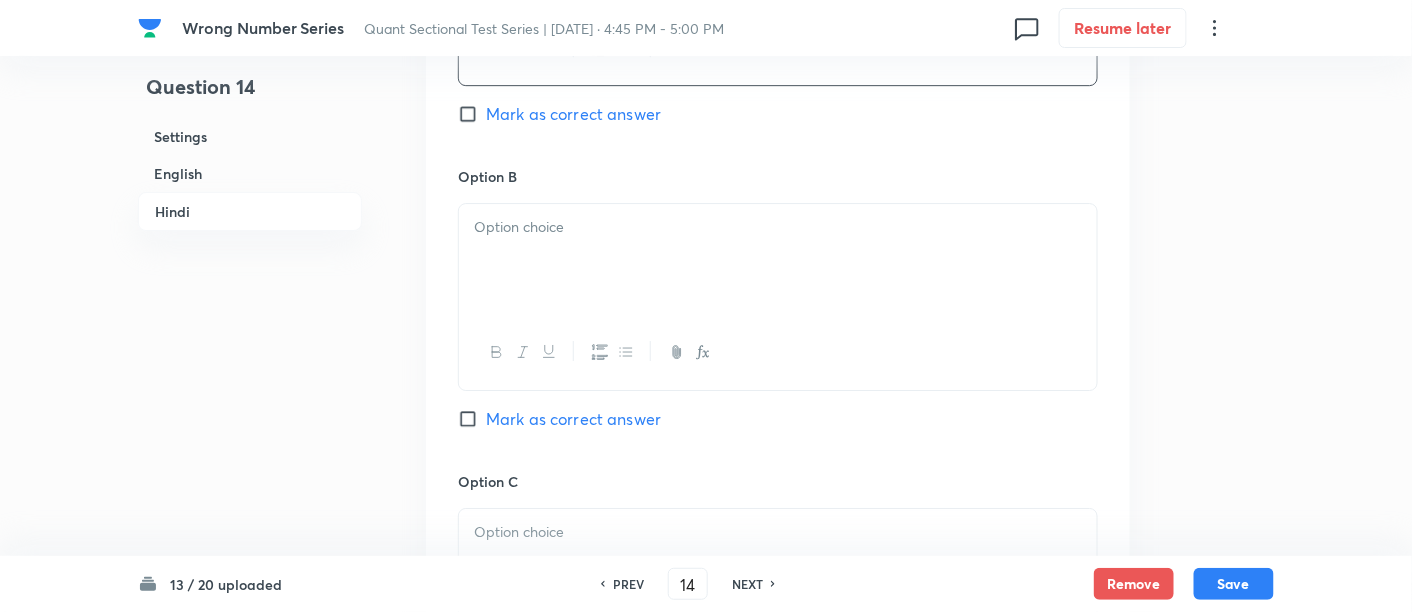 scroll, scrollTop: 4344, scrollLeft: 0, axis: vertical 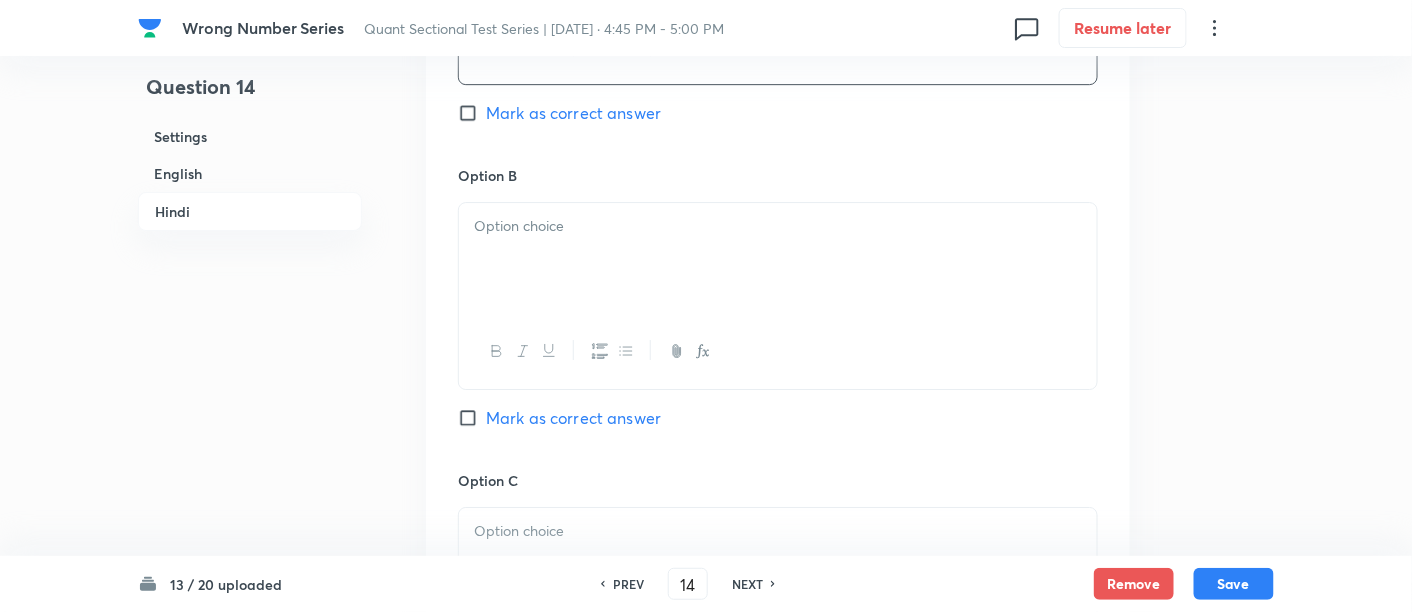 click at bounding box center (778, 259) 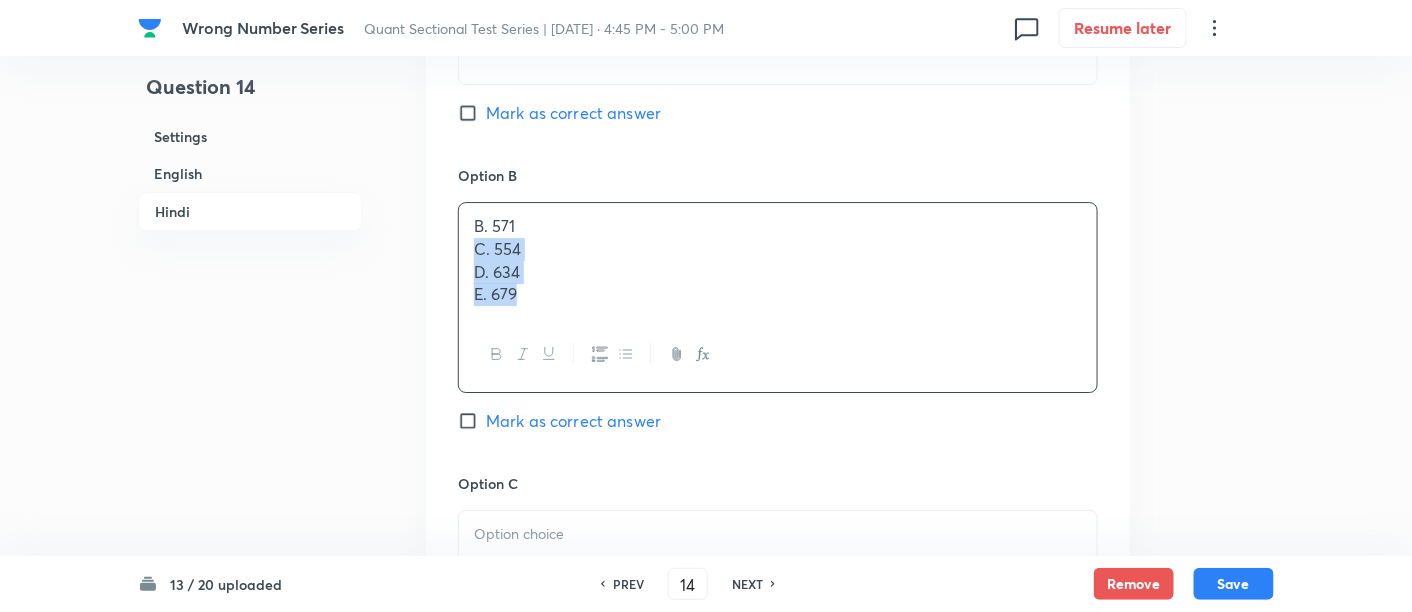 drag, startPoint x: 470, startPoint y: 238, endPoint x: 648, endPoint y: 402, distance: 242.03305 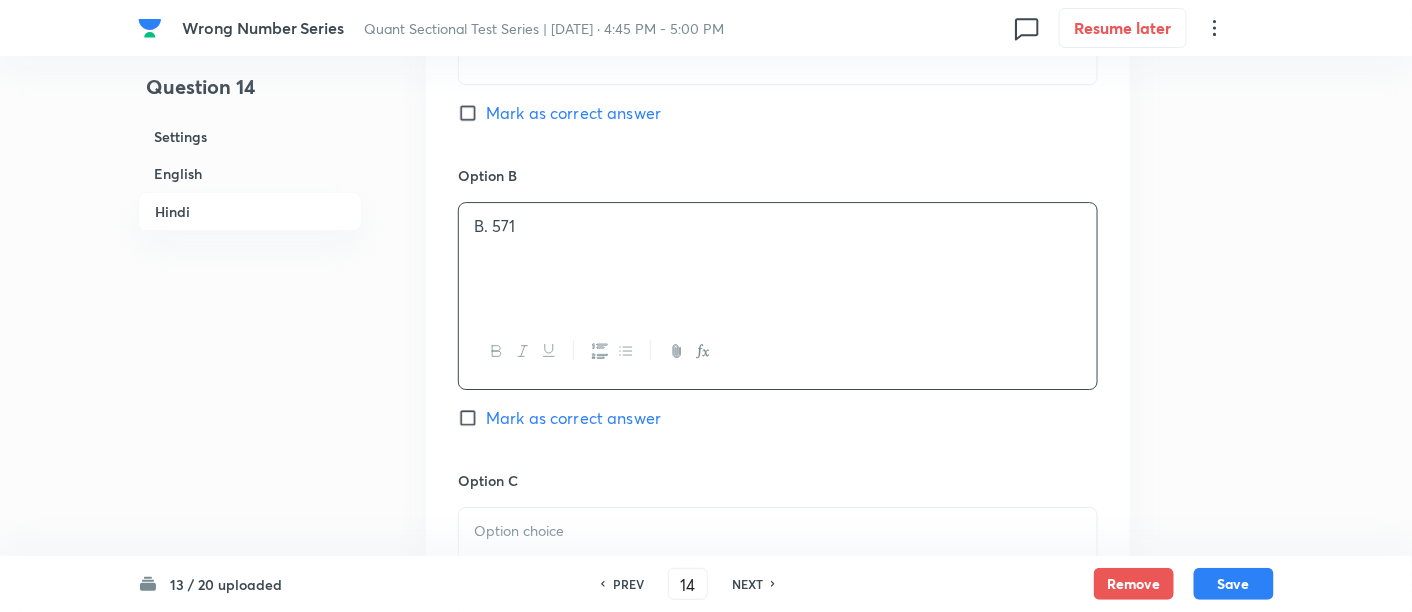 scroll, scrollTop: 4644, scrollLeft: 0, axis: vertical 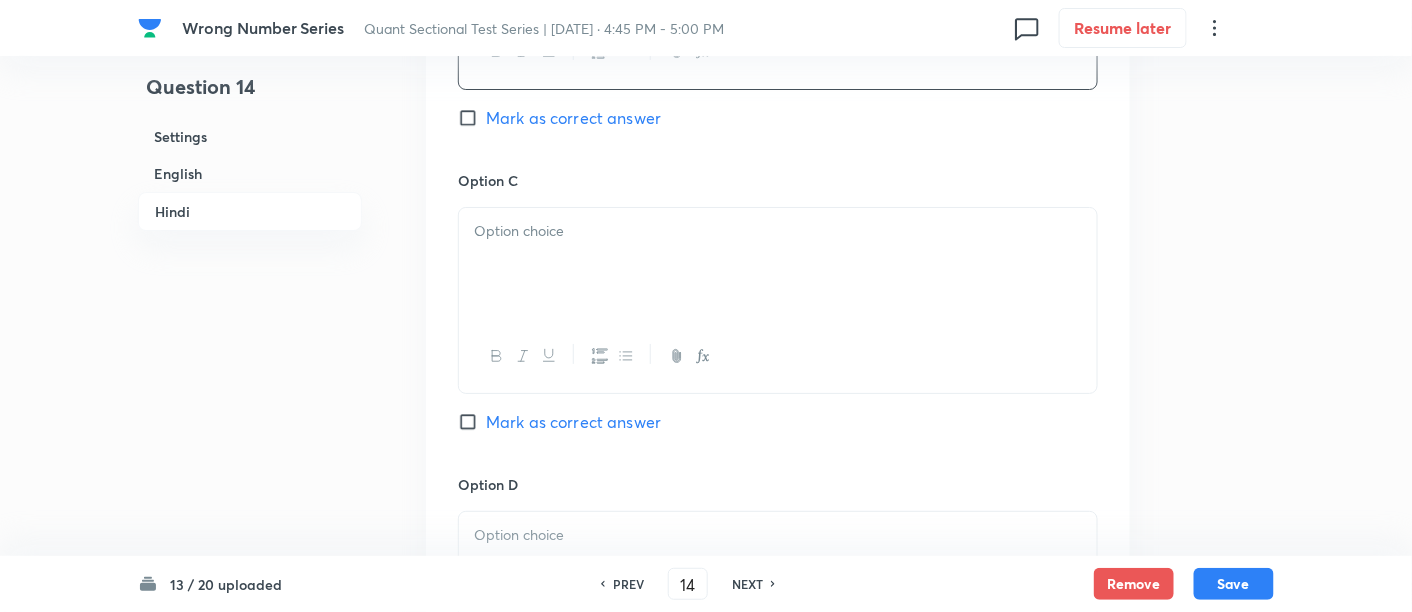 click at bounding box center (778, 231) 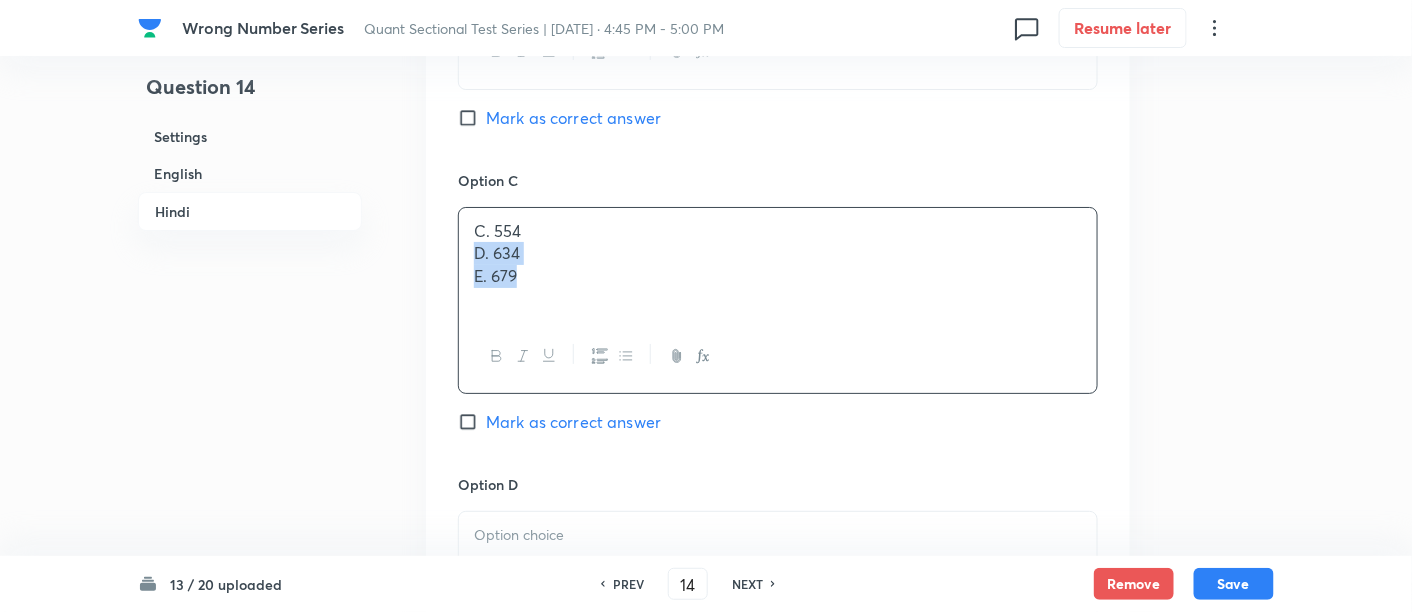 drag, startPoint x: 470, startPoint y: 245, endPoint x: 632, endPoint y: 377, distance: 208.9689 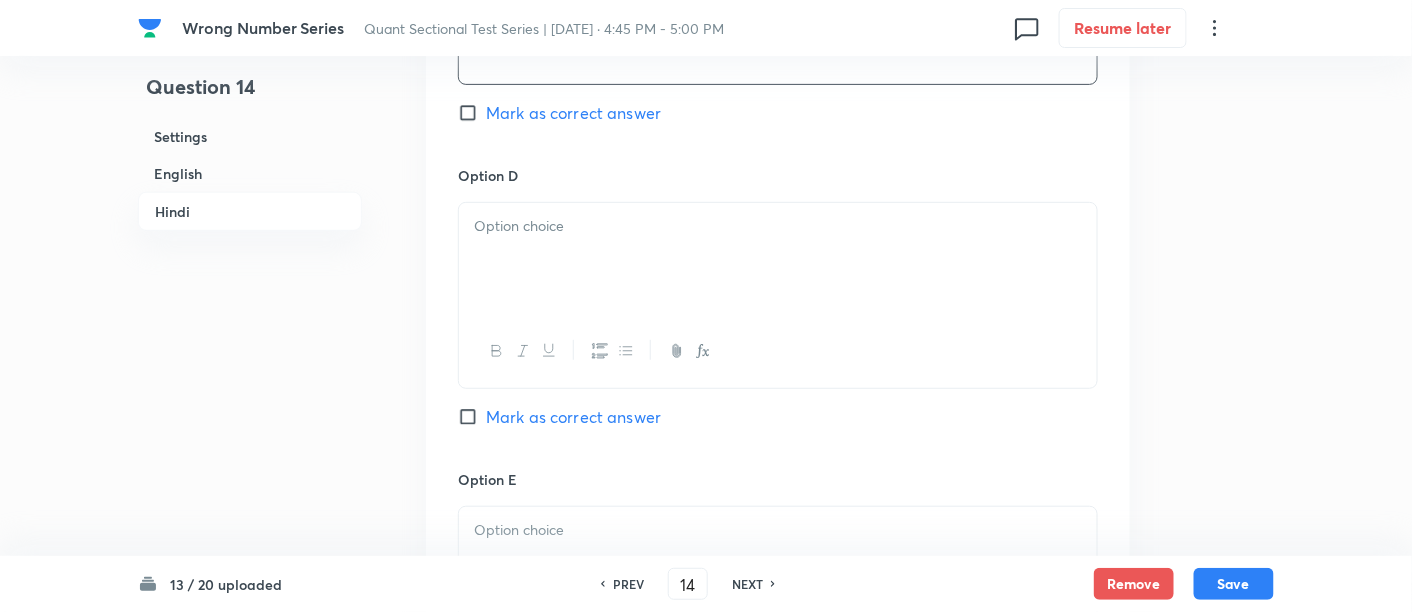 scroll, scrollTop: 4955, scrollLeft: 0, axis: vertical 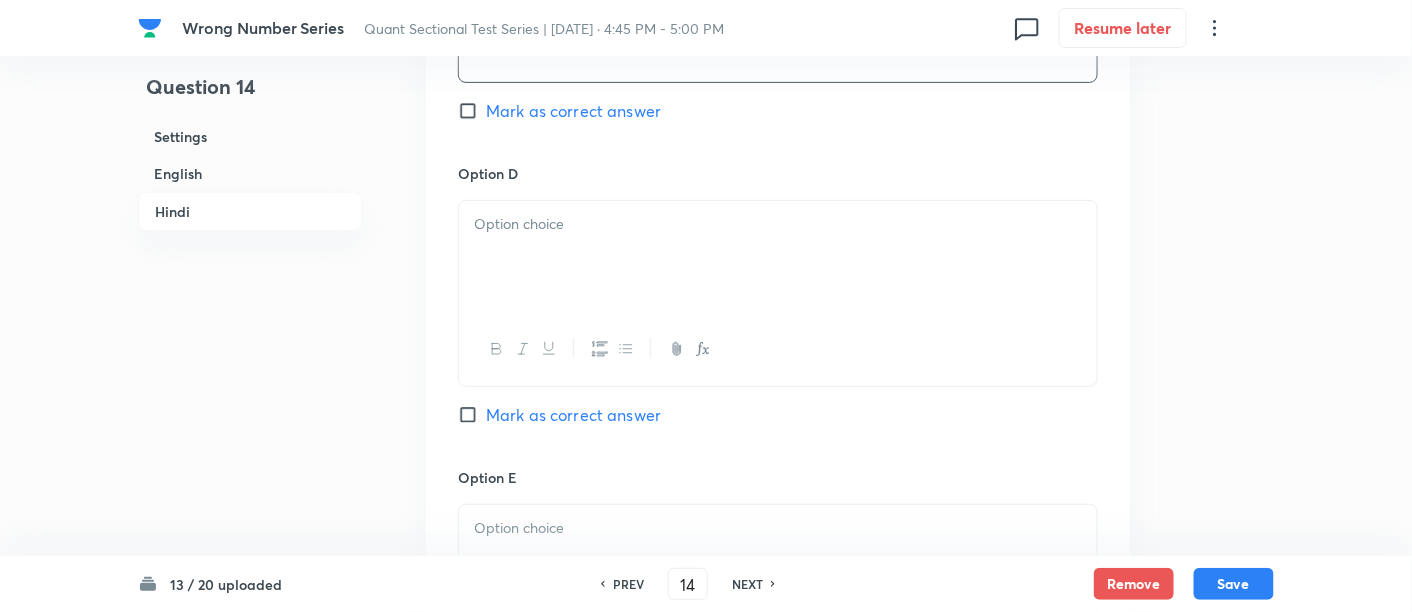 click at bounding box center (778, 257) 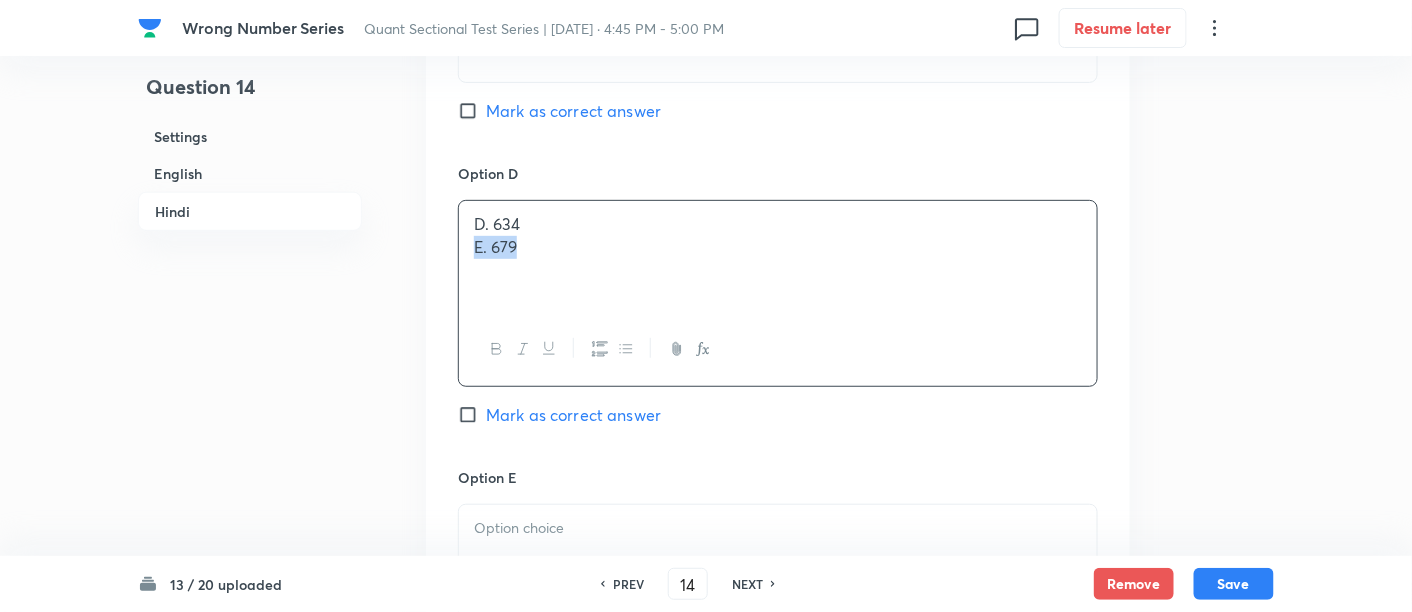 drag, startPoint x: 474, startPoint y: 240, endPoint x: 616, endPoint y: 292, distance: 151.2217 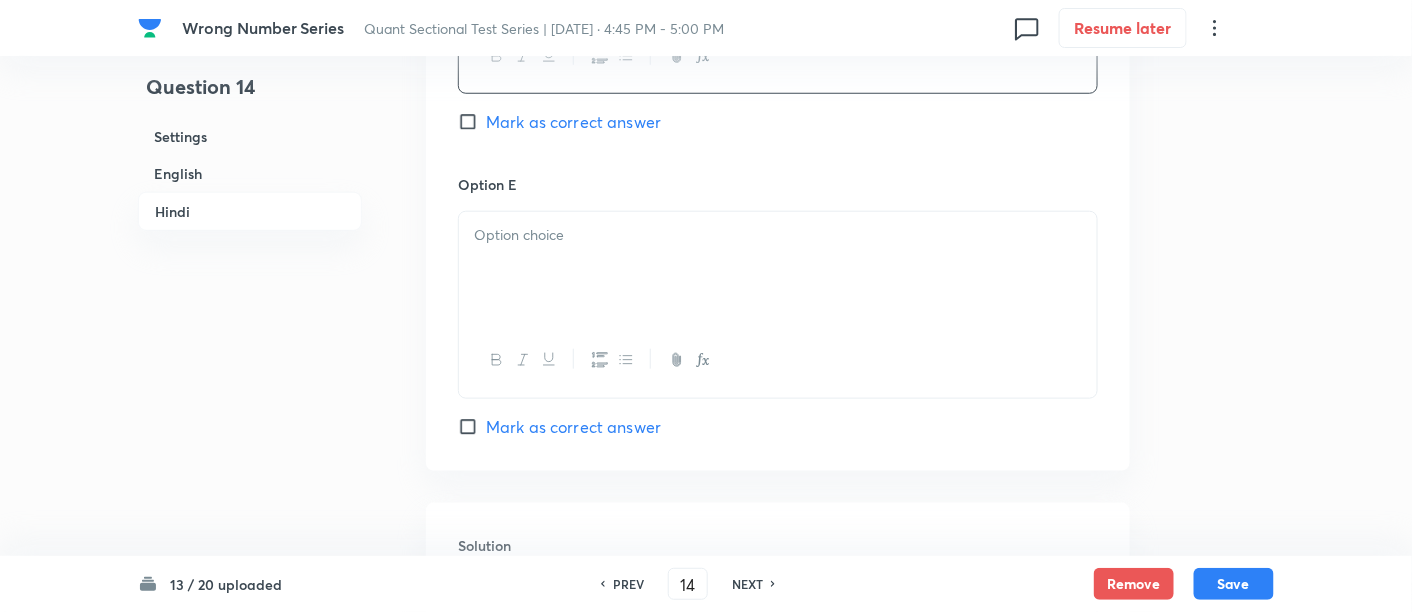 click at bounding box center [778, 268] 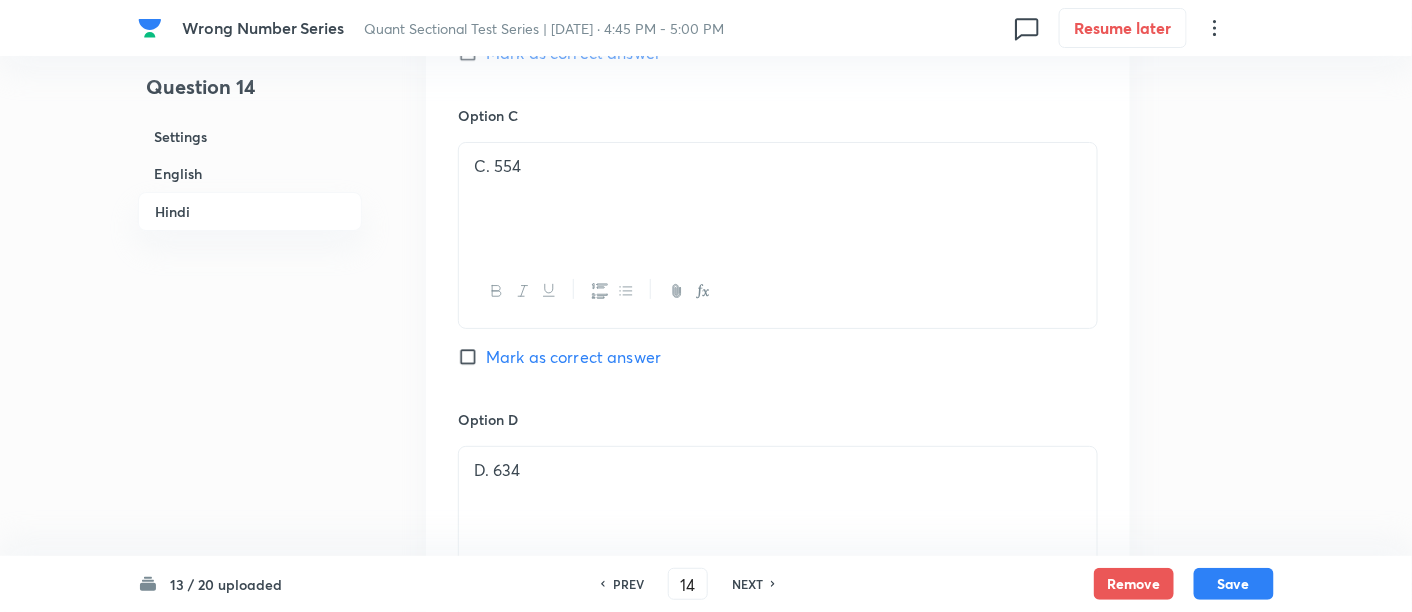 scroll, scrollTop: 4701, scrollLeft: 0, axis: vertical 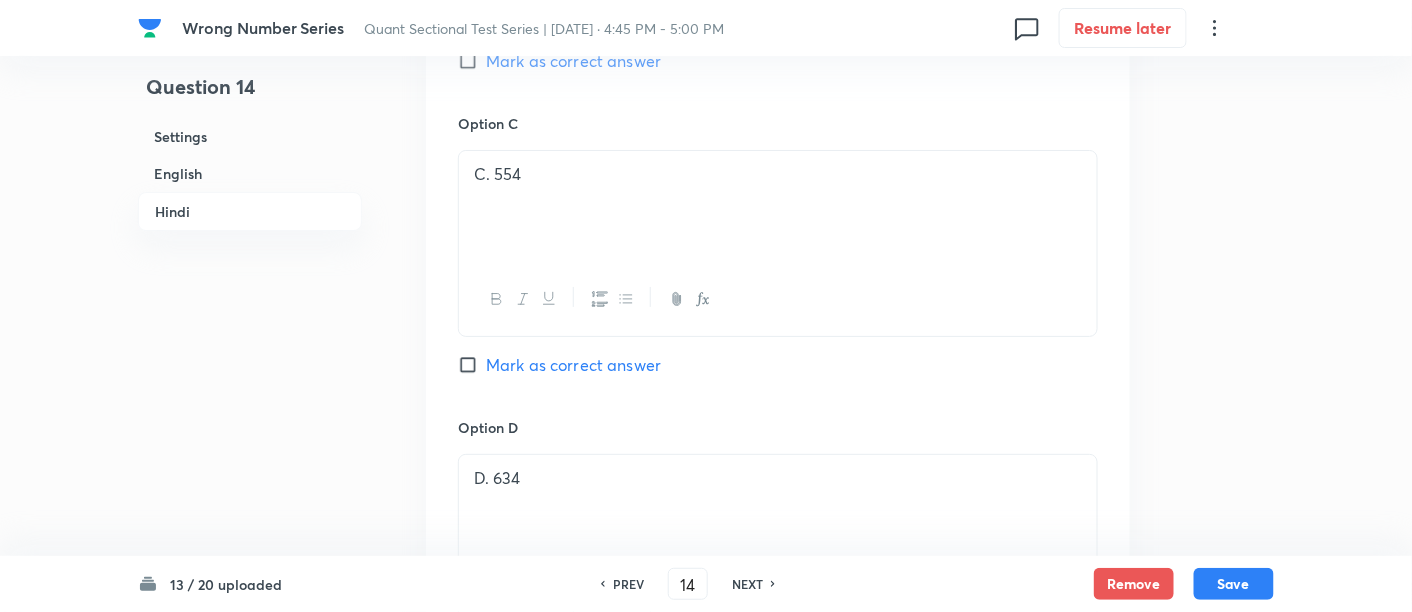 click on "Mark as correct answer" at bounding box center [573, 365] 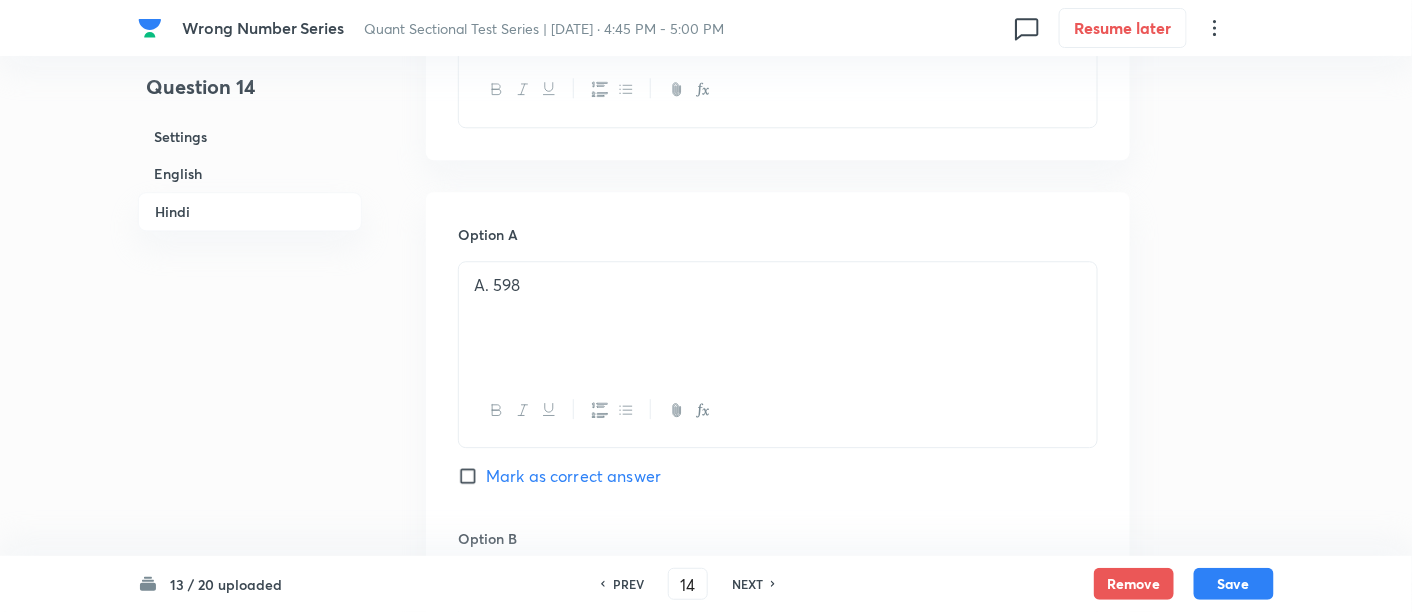 checkbox on "true" 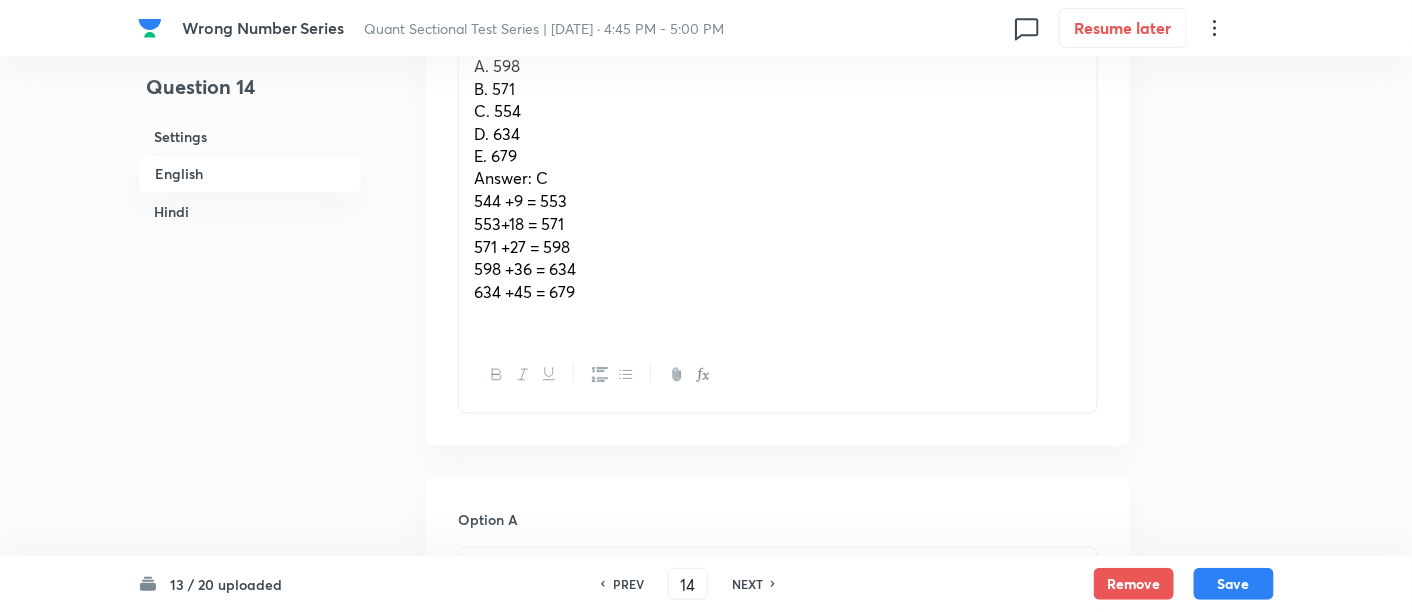scroll, scrollTop: 860, scrollLeft: 0, axis: vertical 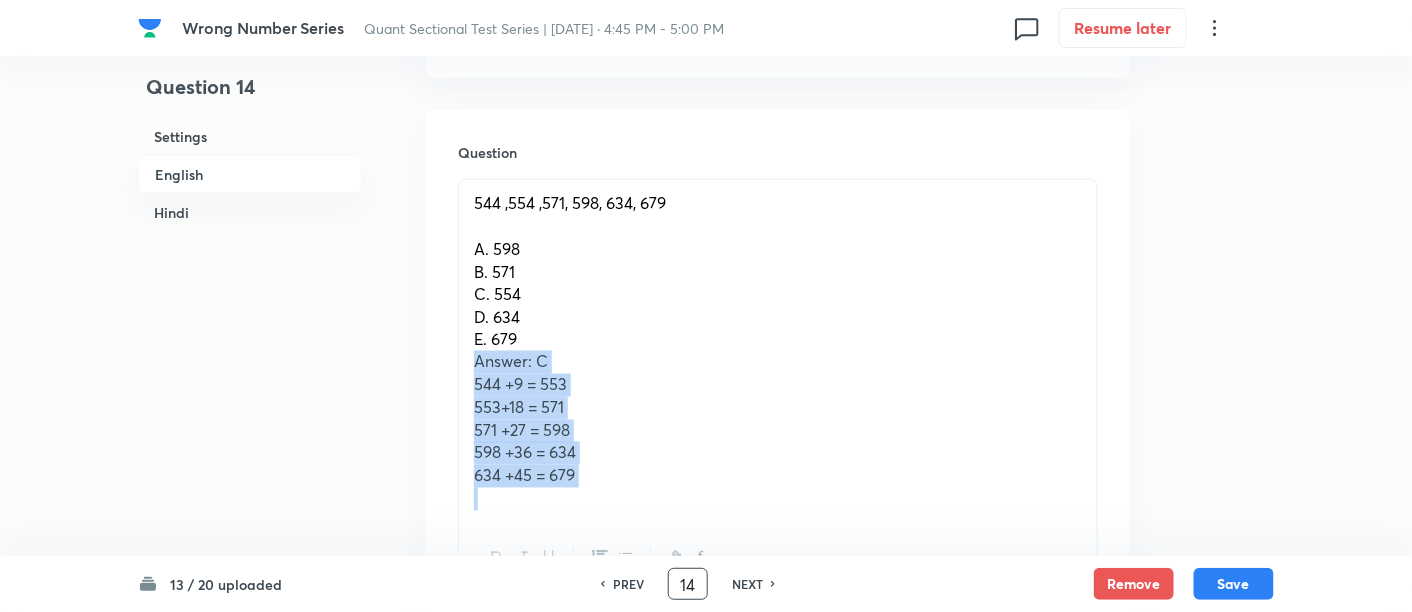 drag, startPoint x: 475, startPoint y: 363, endPoint x: 690, endPoint y: 568, distance: 297.06903 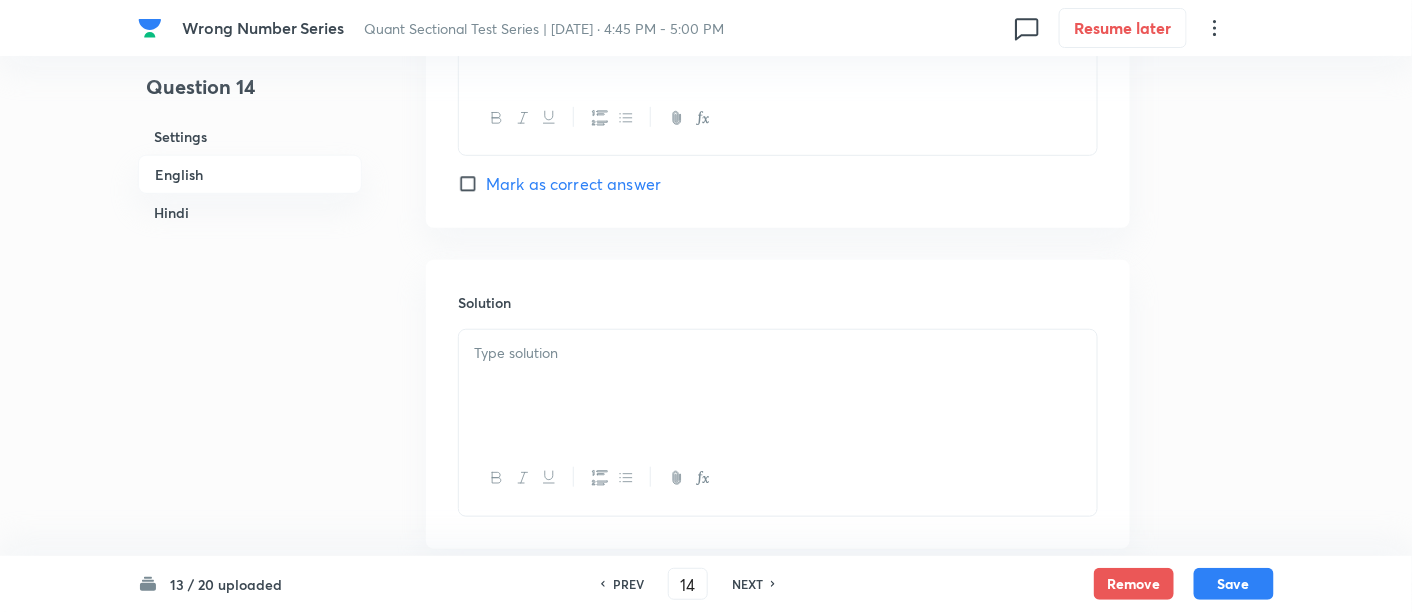 click at bounding box center (778, 386) 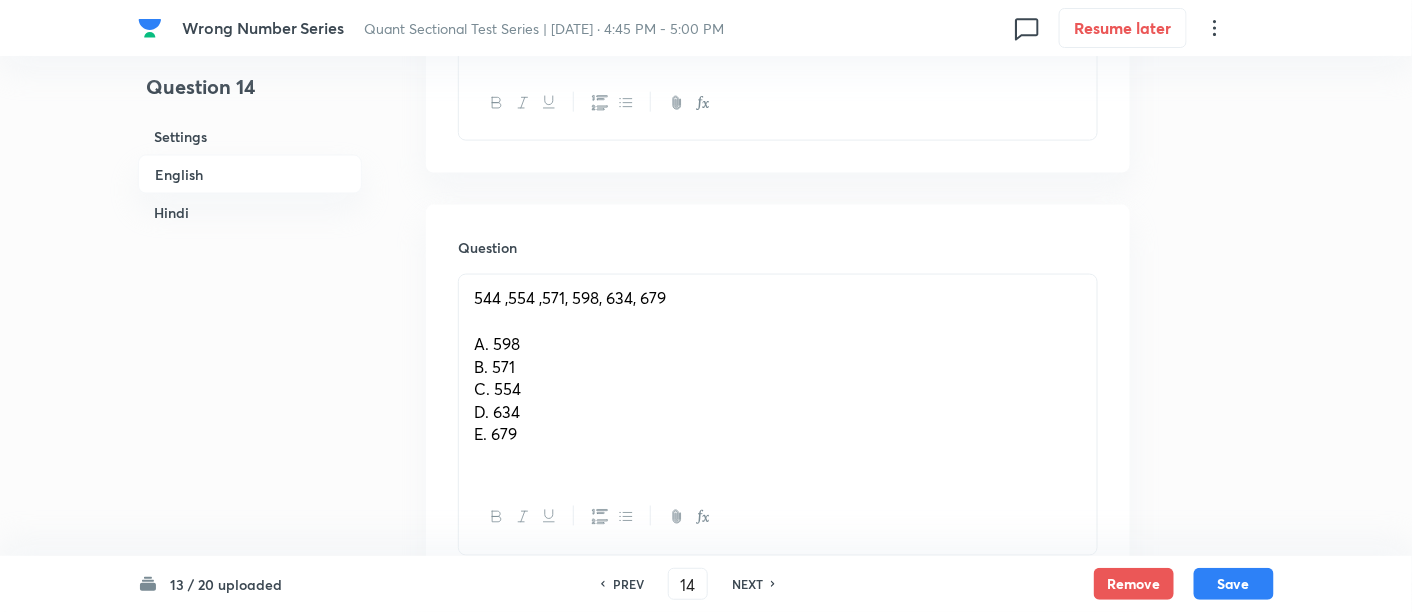 scroll, scrollTop: 787, scrollLeft: 0, axis: vertical 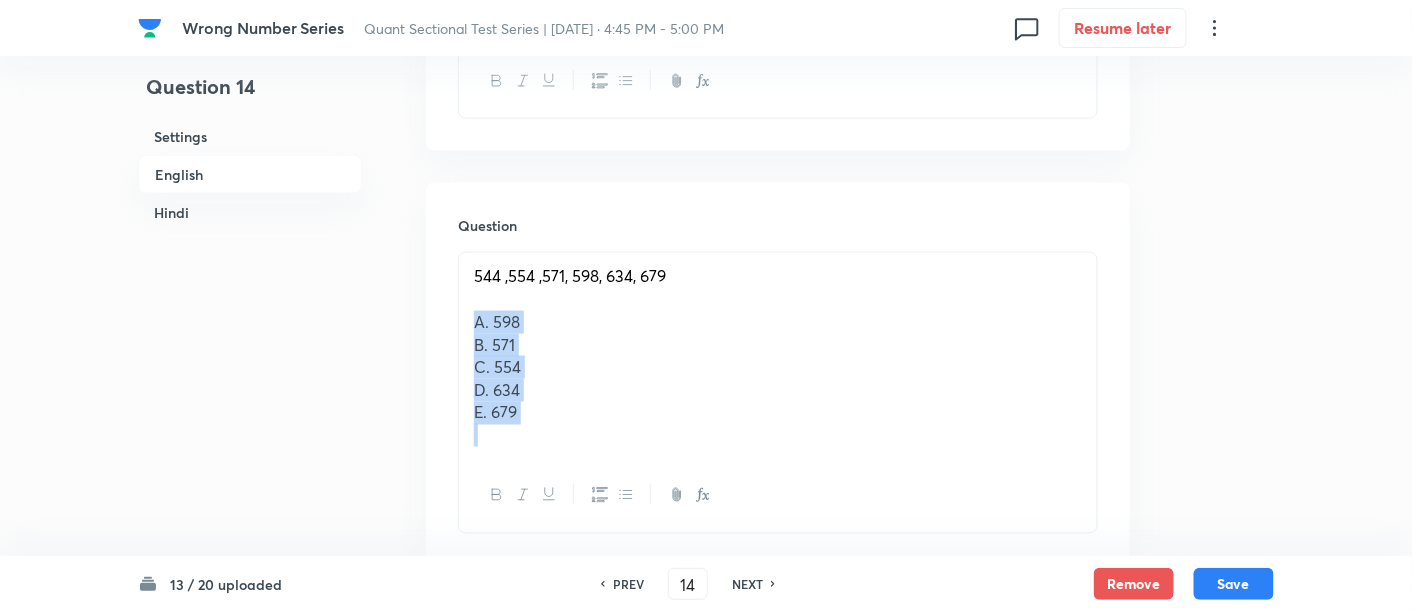 drag, startPoint x: 472, startPoint y: 320, endPoint x: 585, endPoint y: 475, distance: 191.81763 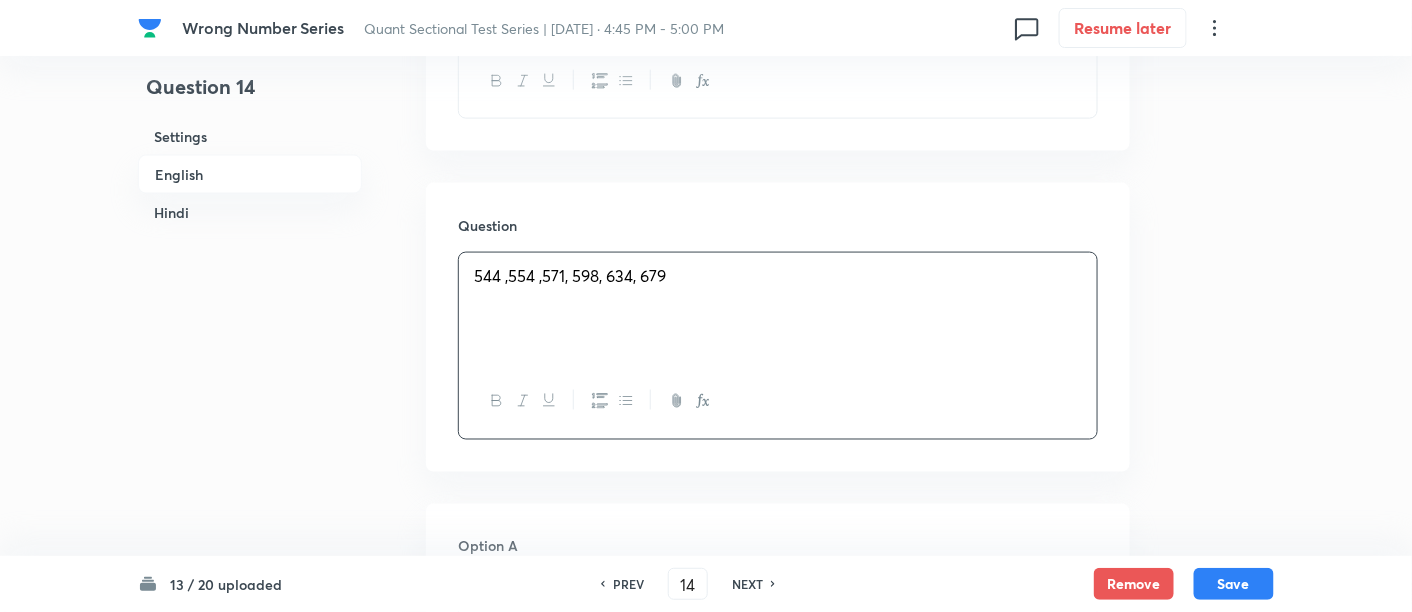 scroll, scrollTop: 1074, scrollLeft: 0, axis: vertical 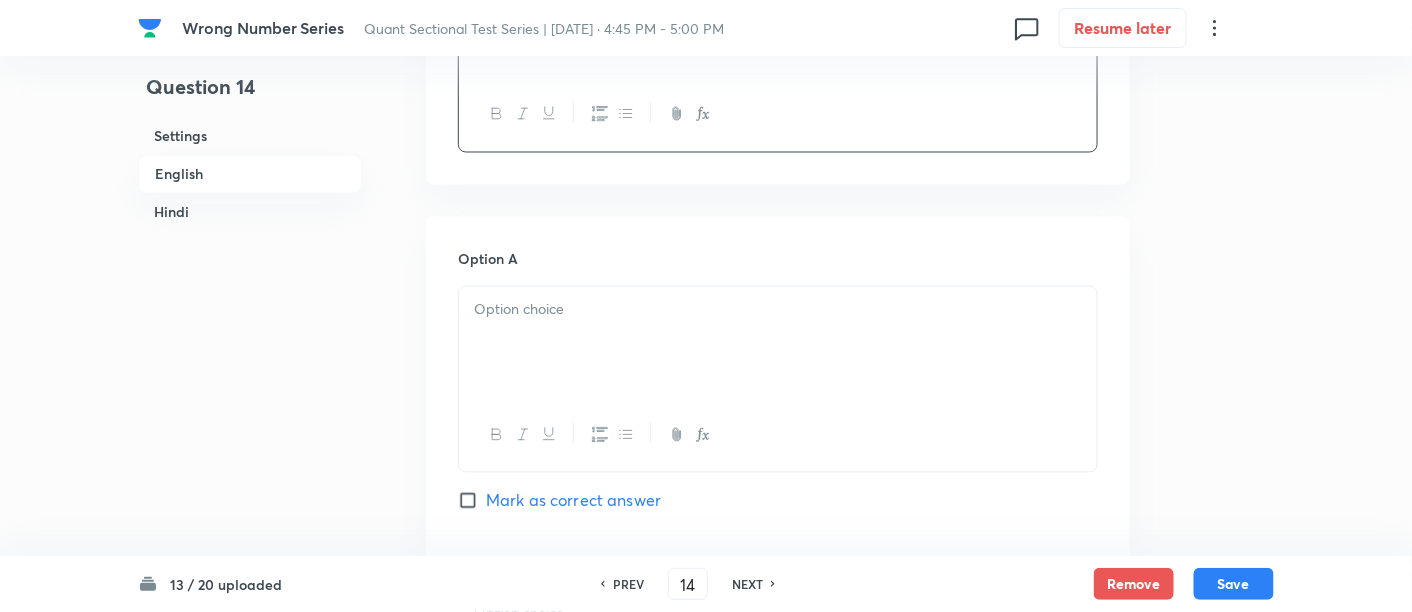 click at bounding box center (778, 343) 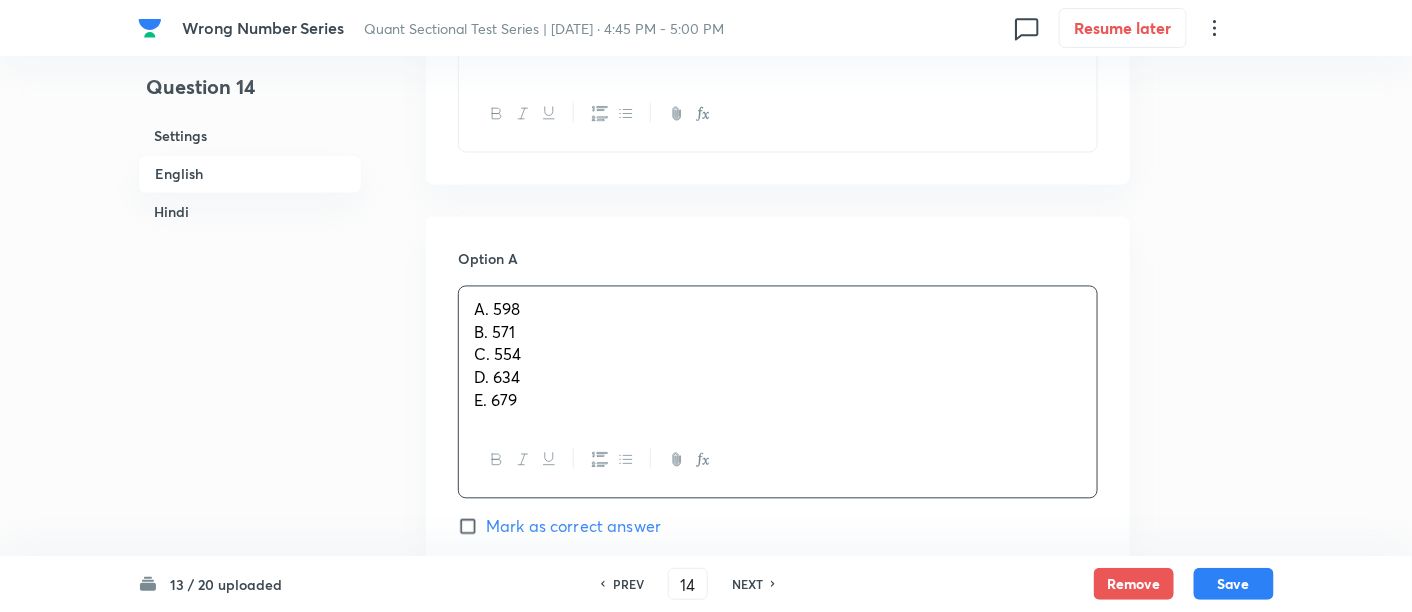drag, startPoint x: 469, startPoint y: 323, endPoint x: 589, endPoint y: 471, distance: 190.53609 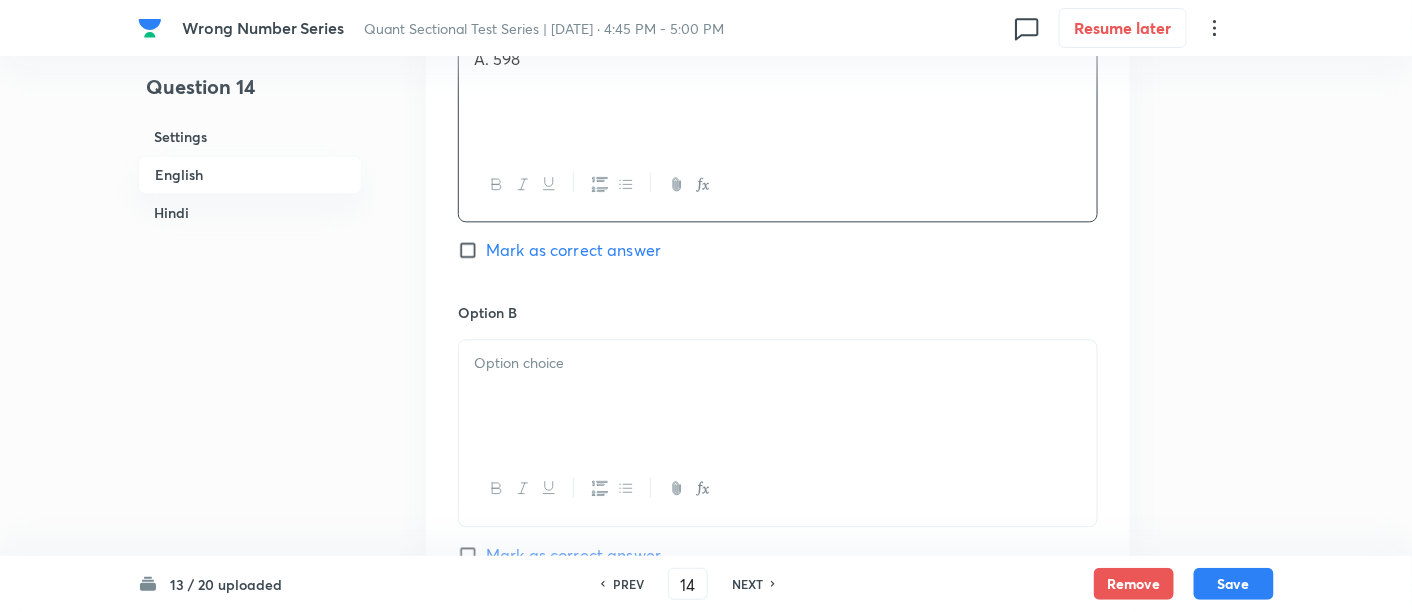 scroll, scrollTop: 1327, scrollLeft: 0, axis: vertical 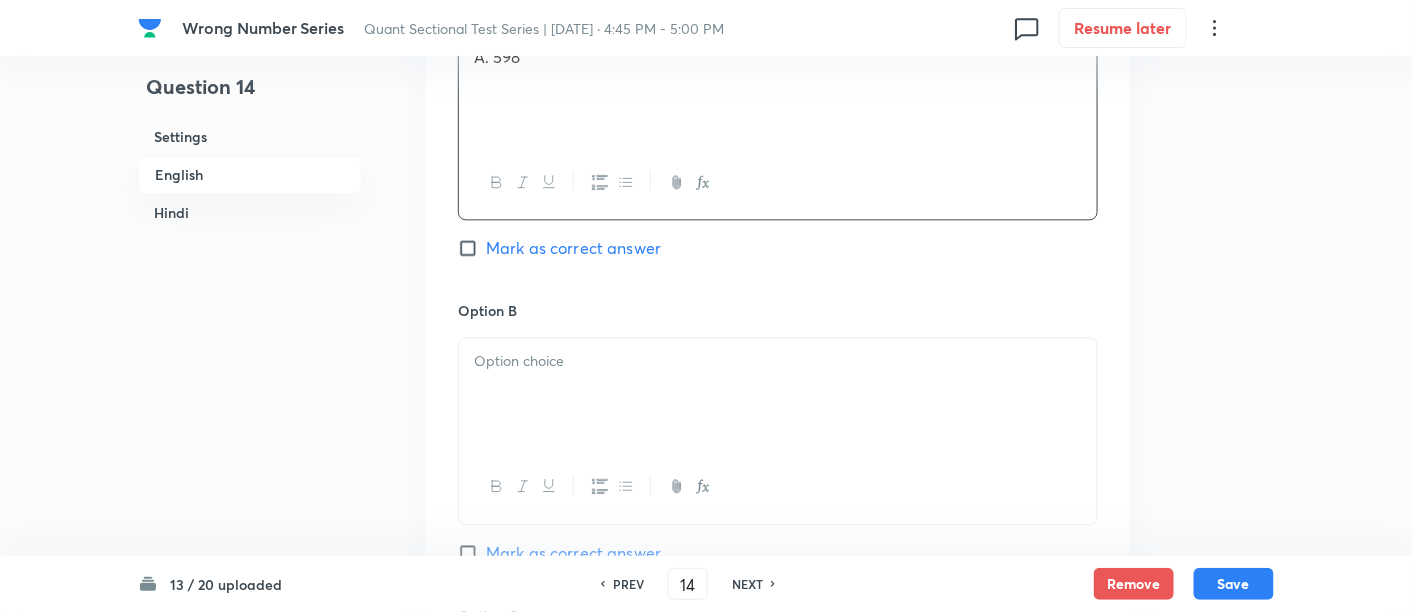 click at bounding box center [778, 361] 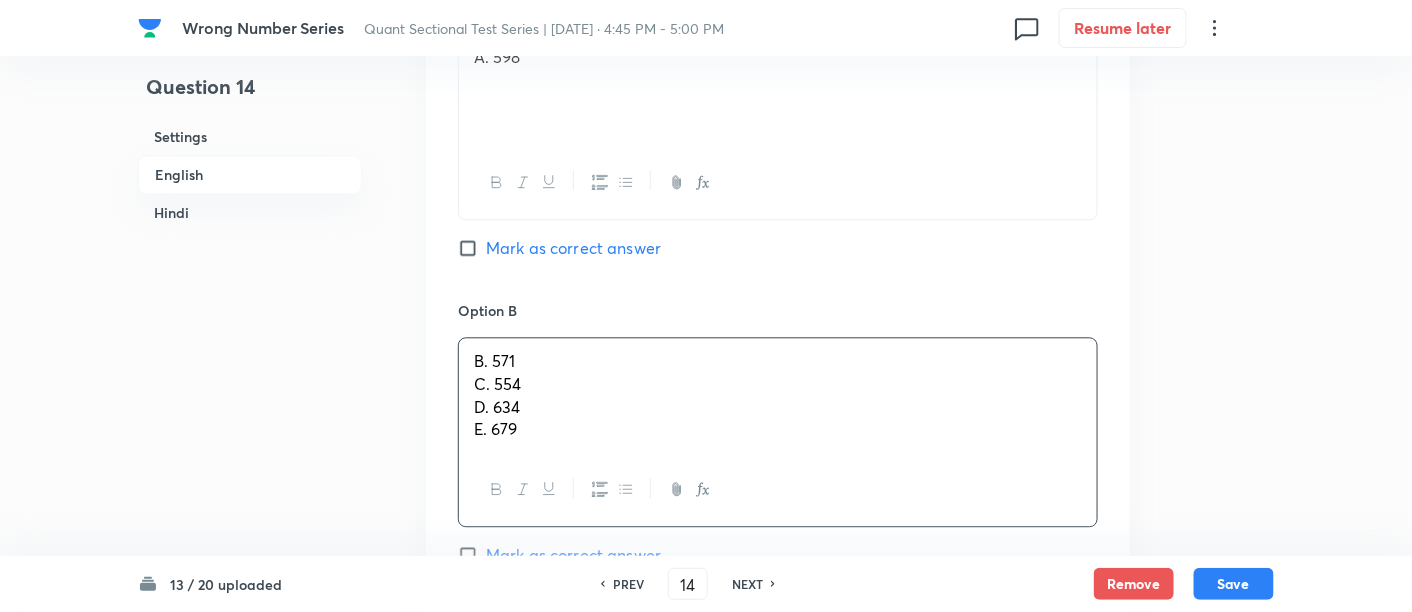 drag, startPoint x: 458, startPoint y: 384, endPoint x: 608, endPoint y: 493, distance: 185.42114 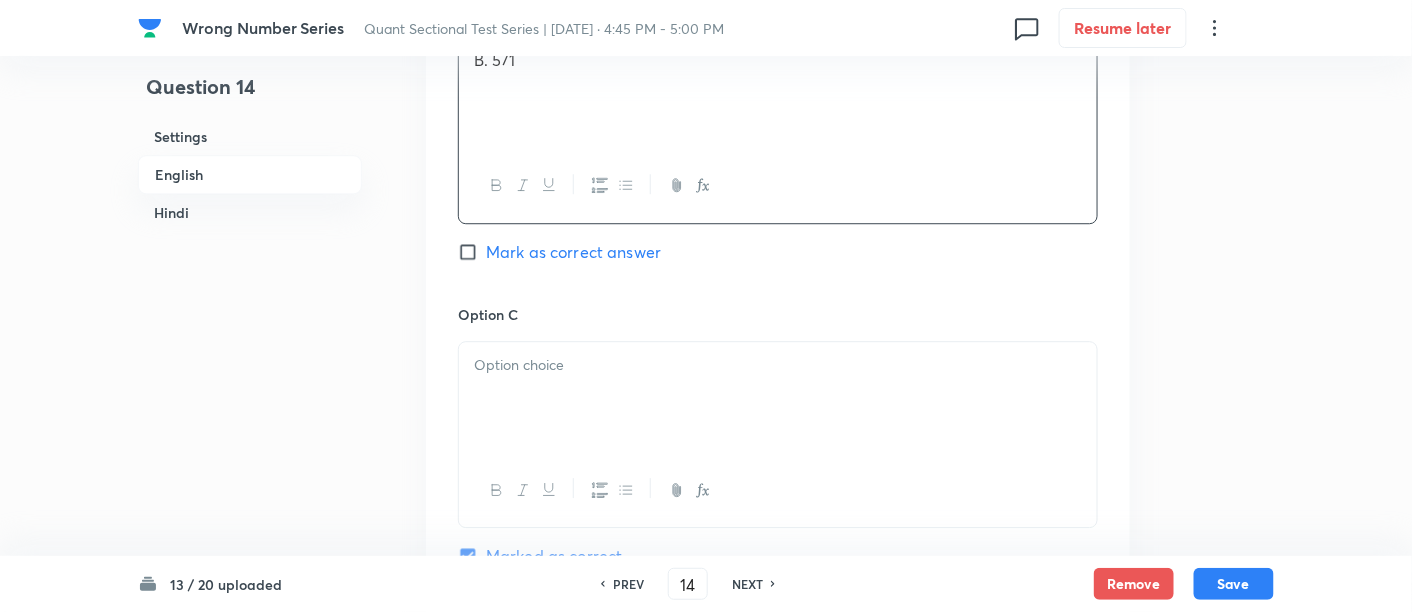 scroll, scrollTop: 1629, scrollLeft: 0, axis: vertical 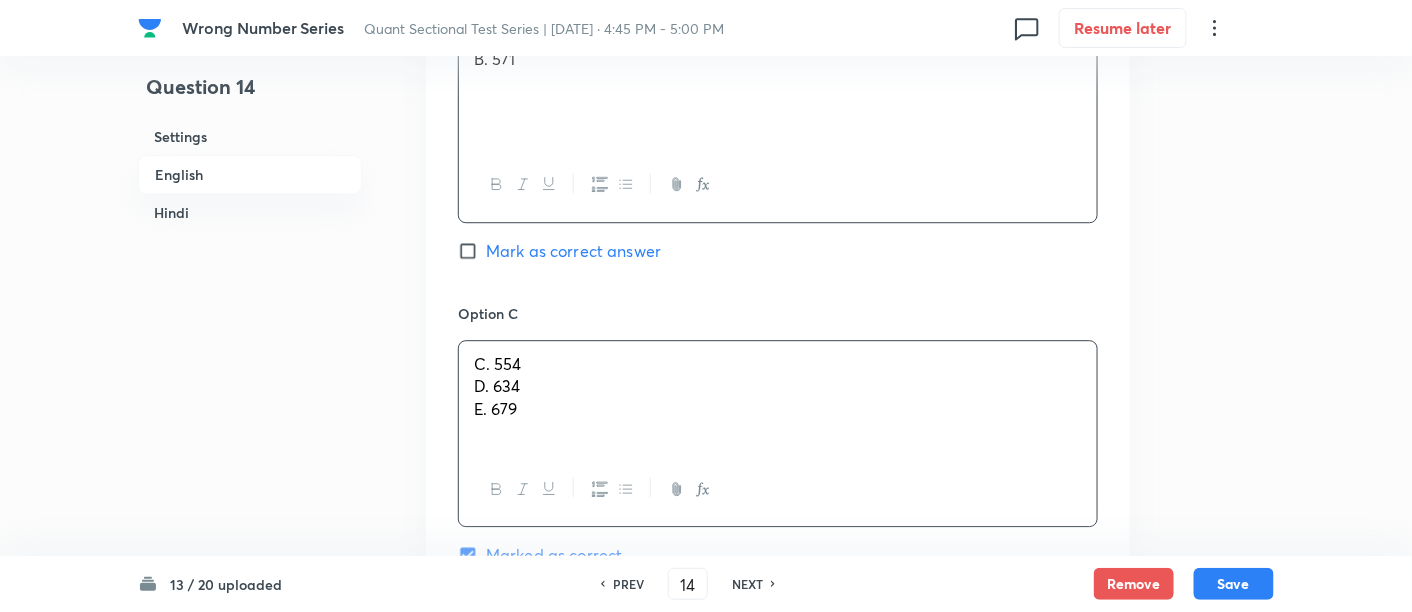 click on "C. 554  D. 634  E. 679" at bounding box center [778, 397] 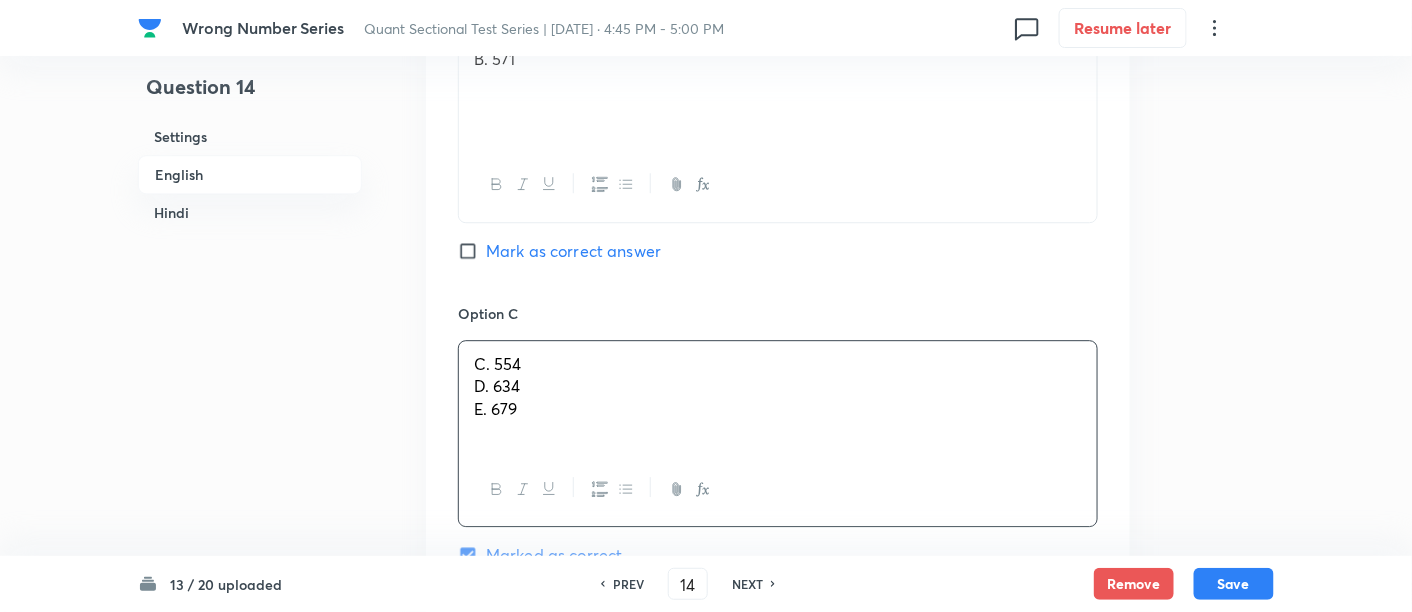 drag, startPoint x: 465, startPoint y: 384, endPoint x: 661, endPoint y: 503, distance: 229.29675 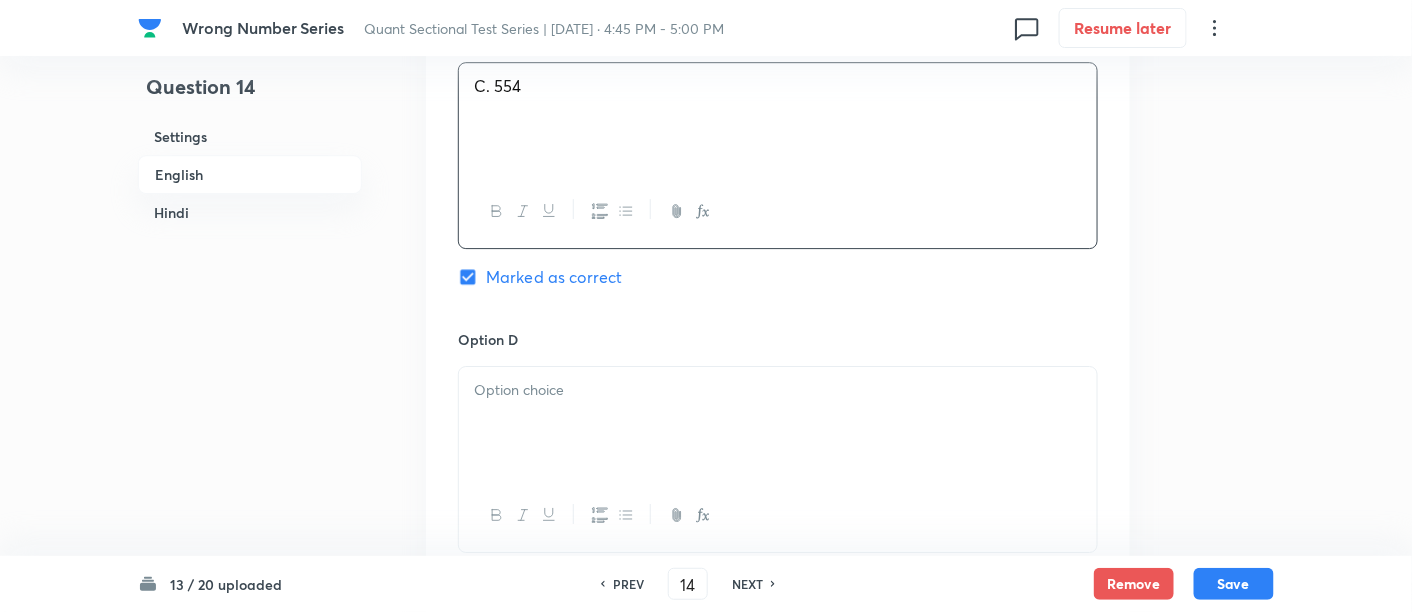 scroll, scrollTop: 1912, scrollLeft: 0, axis: vertical 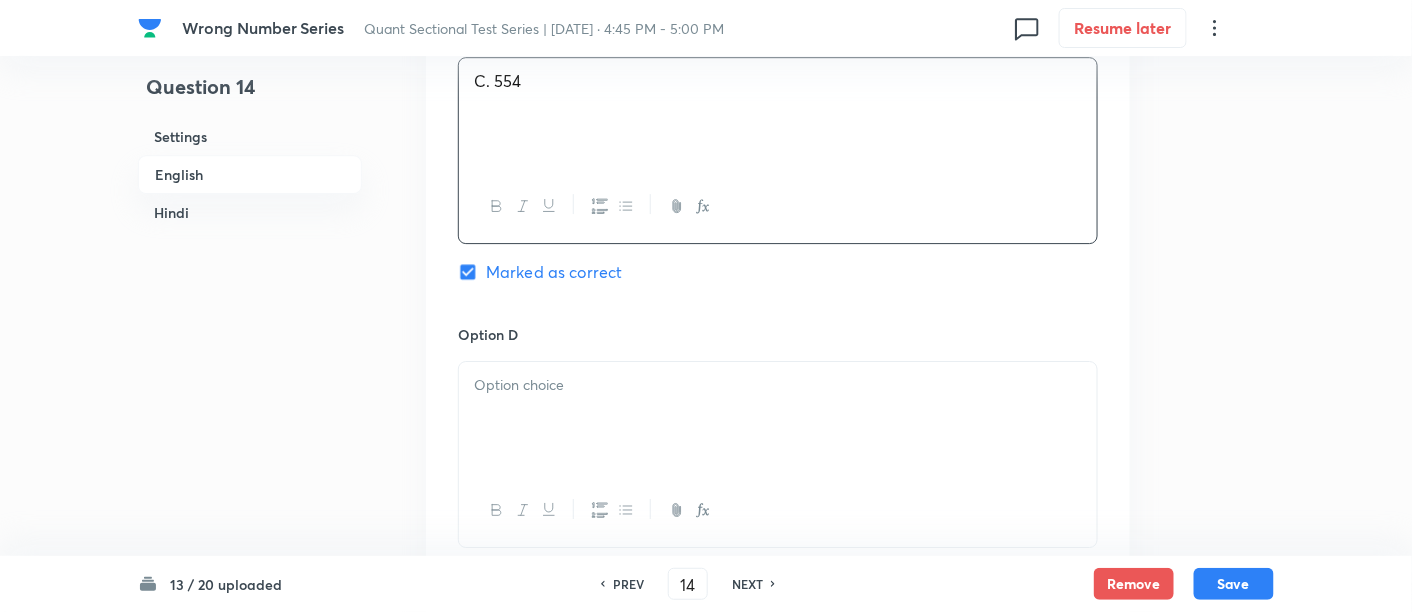 click at bounding box center [778, 418] 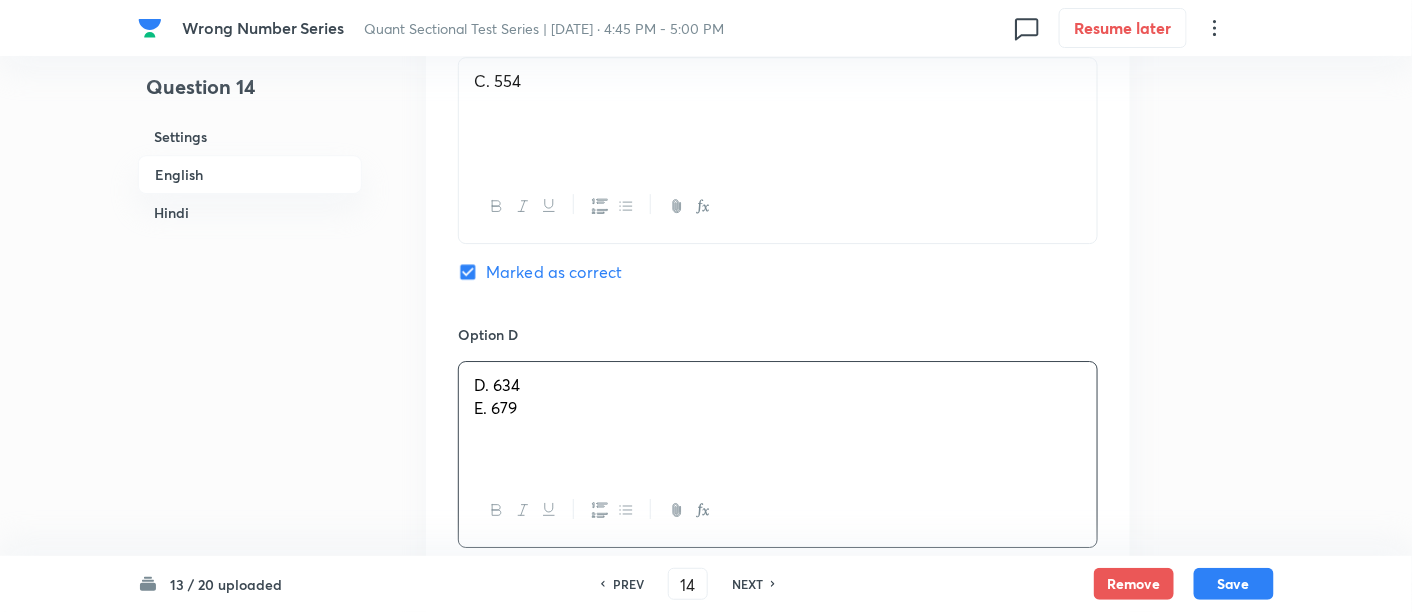drag, startPoint x: 469, startPoint y: 399, endPoint x: 650, endPoint y: 458, distance: 190.37332 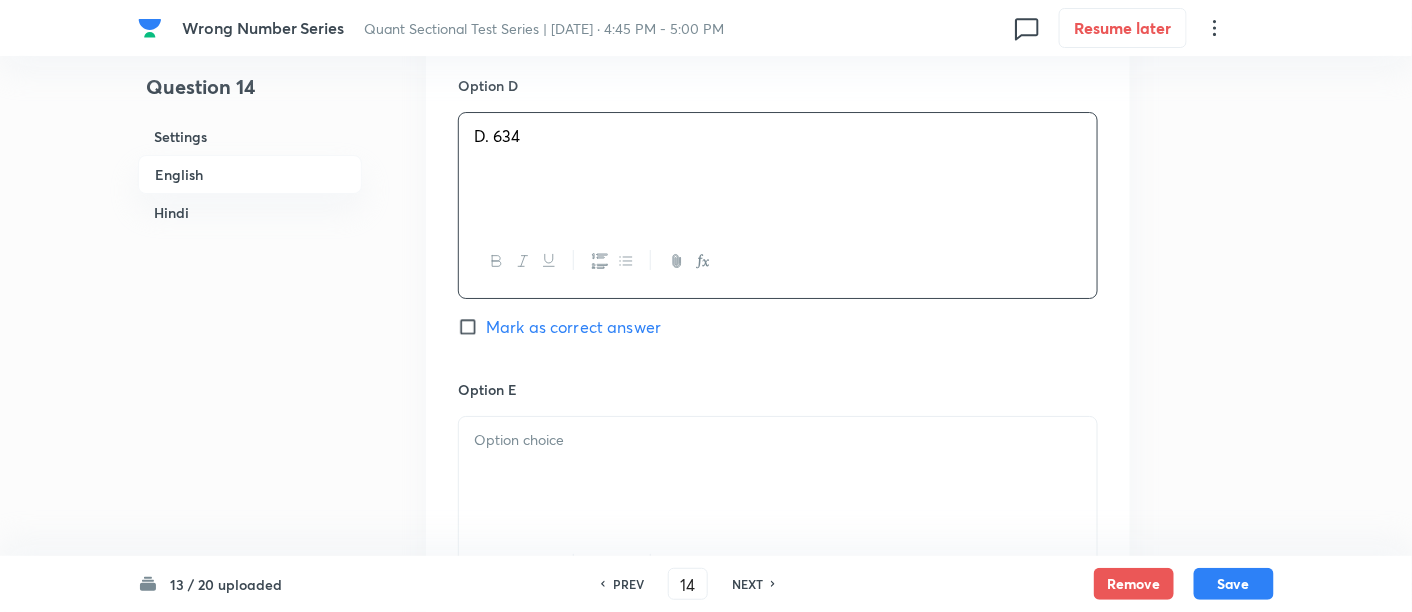 scroll, scrollTop: 2162, scrollLeft: 0, axis: vertical 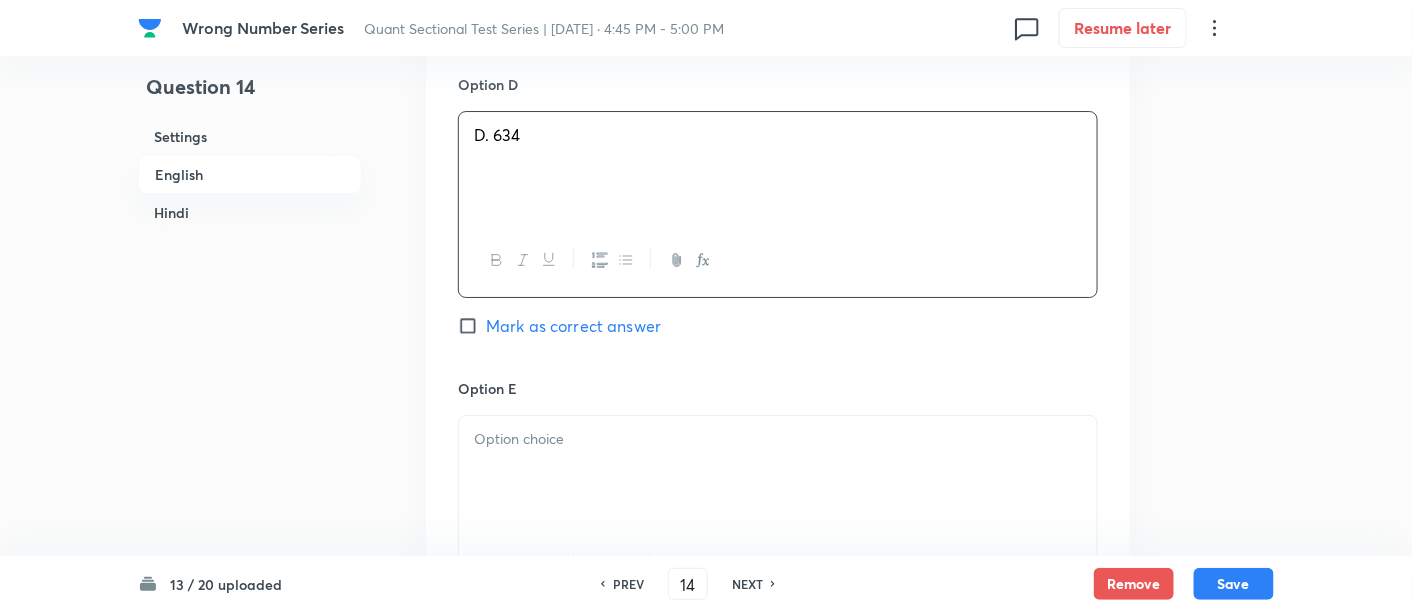 click at bounding box center (778, 472) 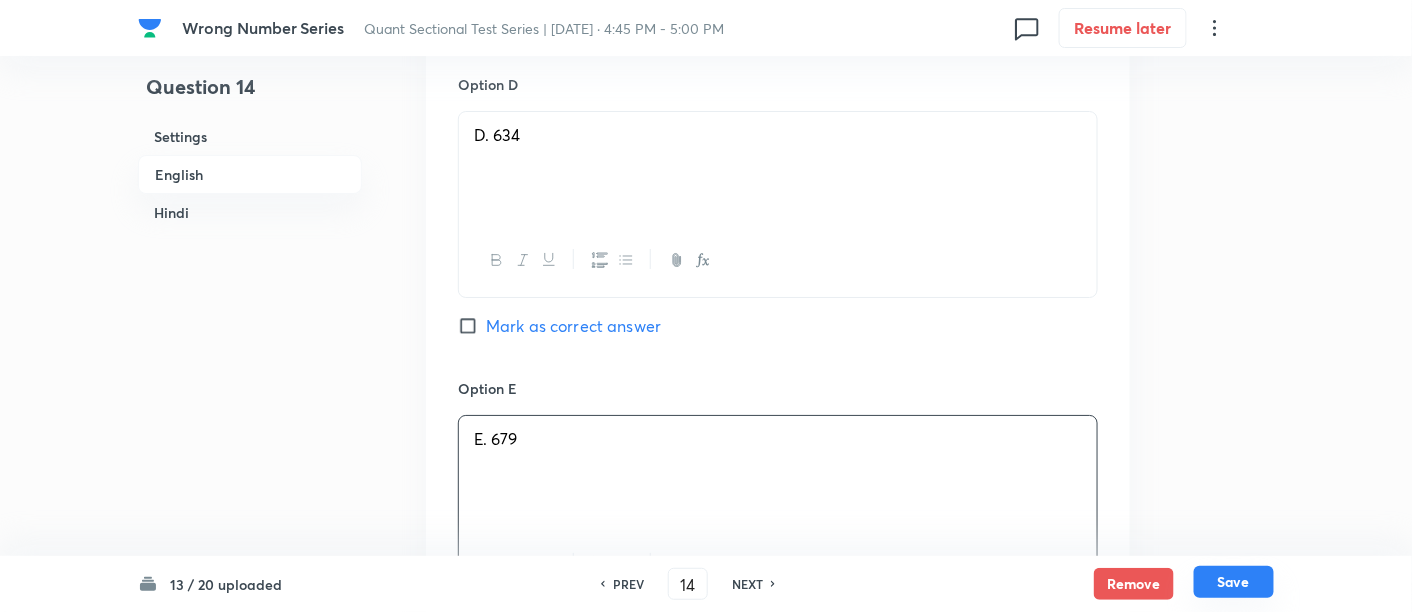 click on "Save" at bounding box center [1234, 582] 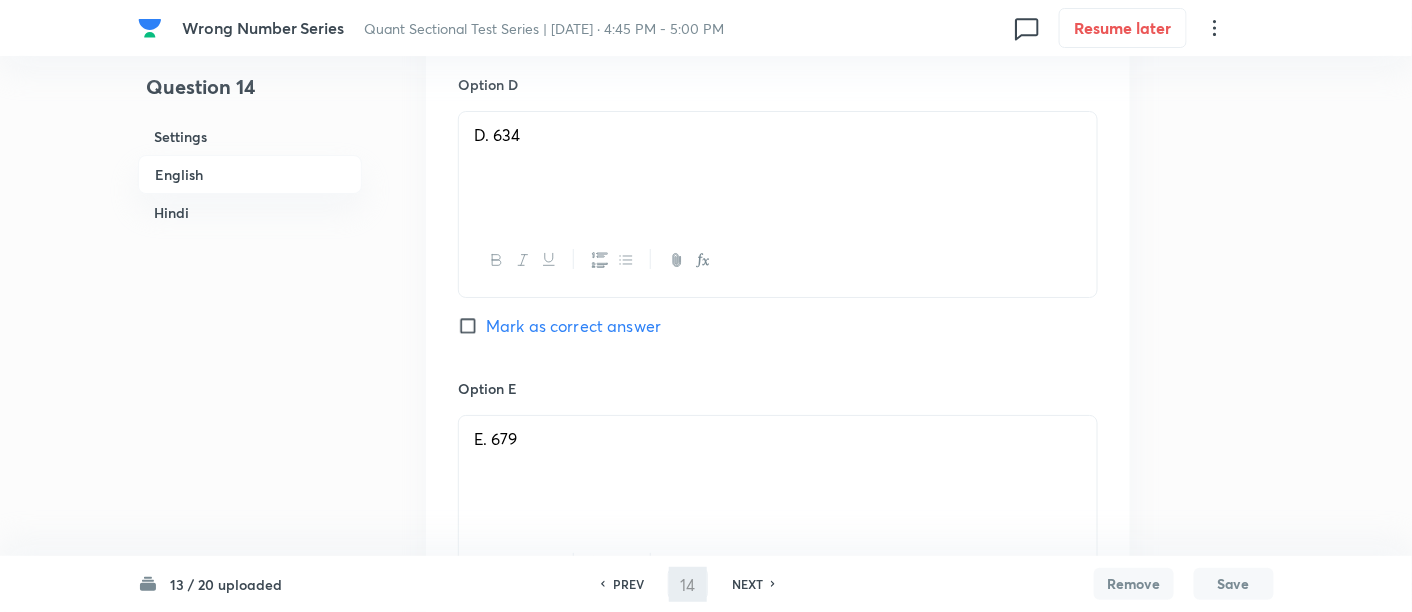 type on "15" 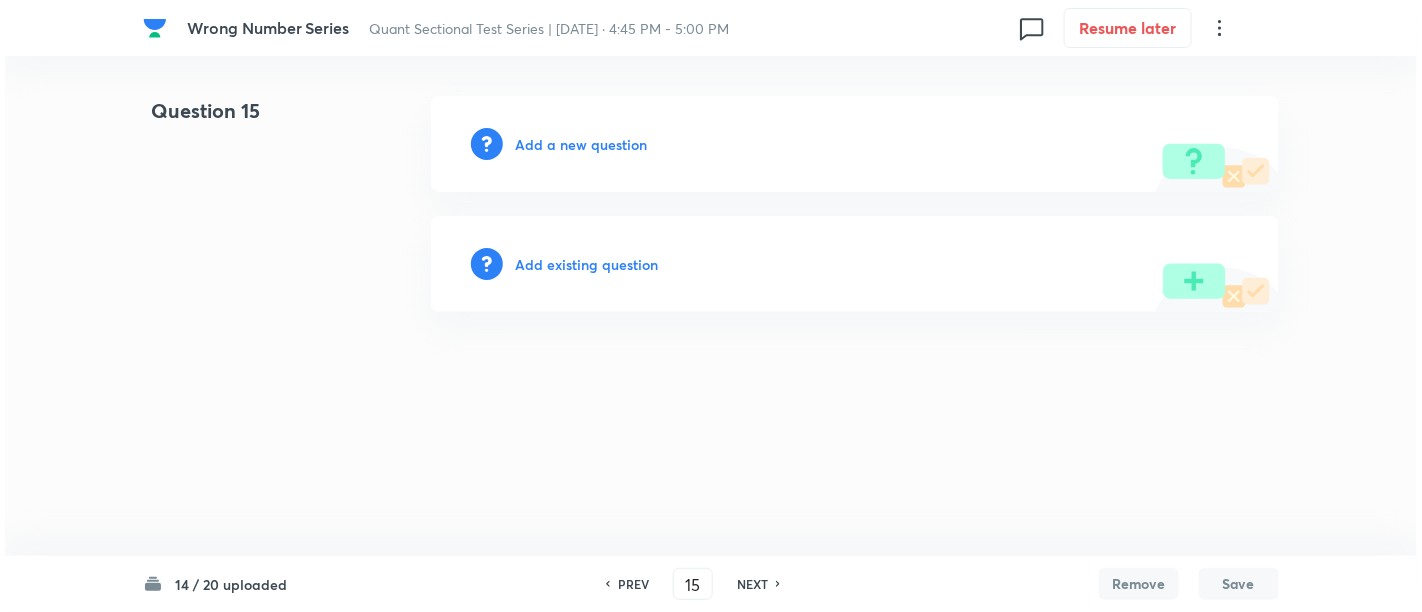 scroll, scrollTop: 0, scrollLeft: 0, axis: both 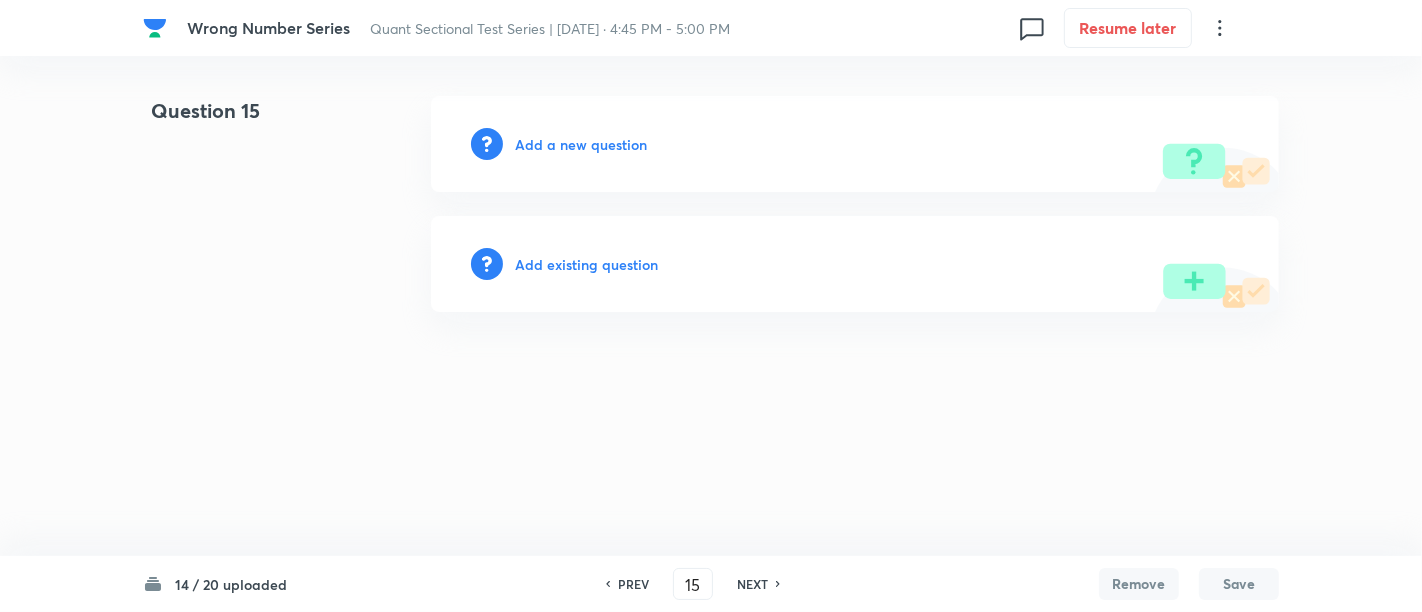 click on "Add a new question" at bounding box center [581, 144] 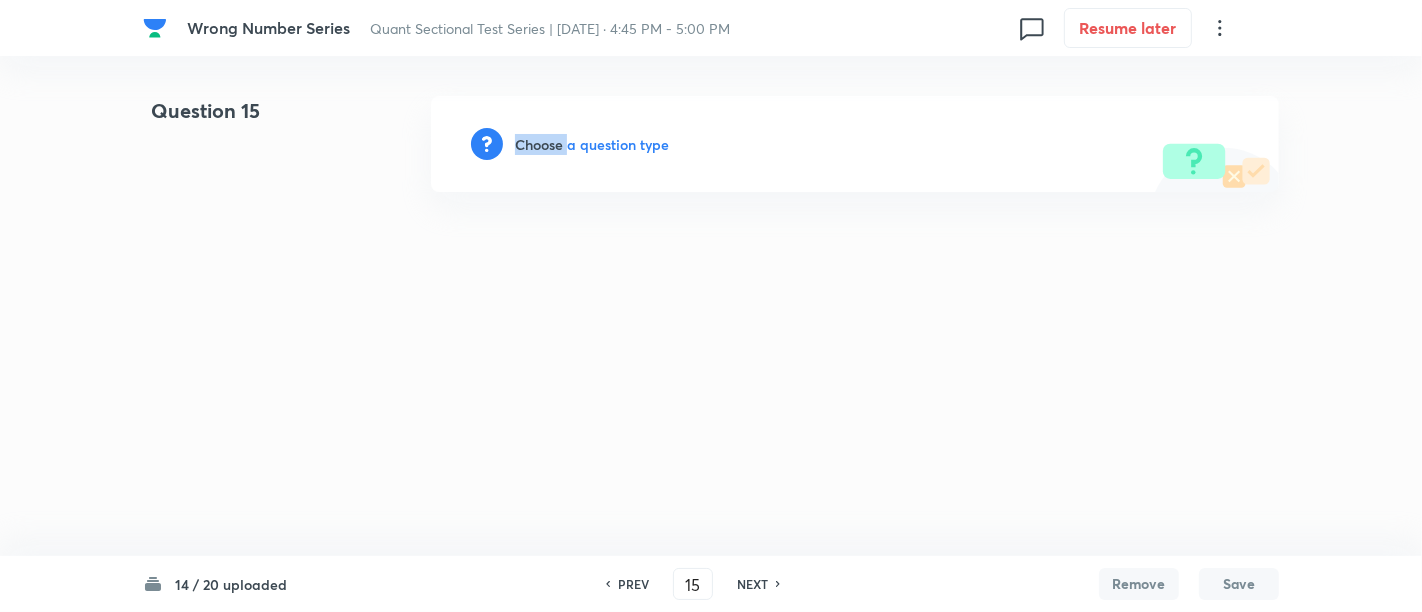 click on "Choose a question type" at bounding box center [592, 144] 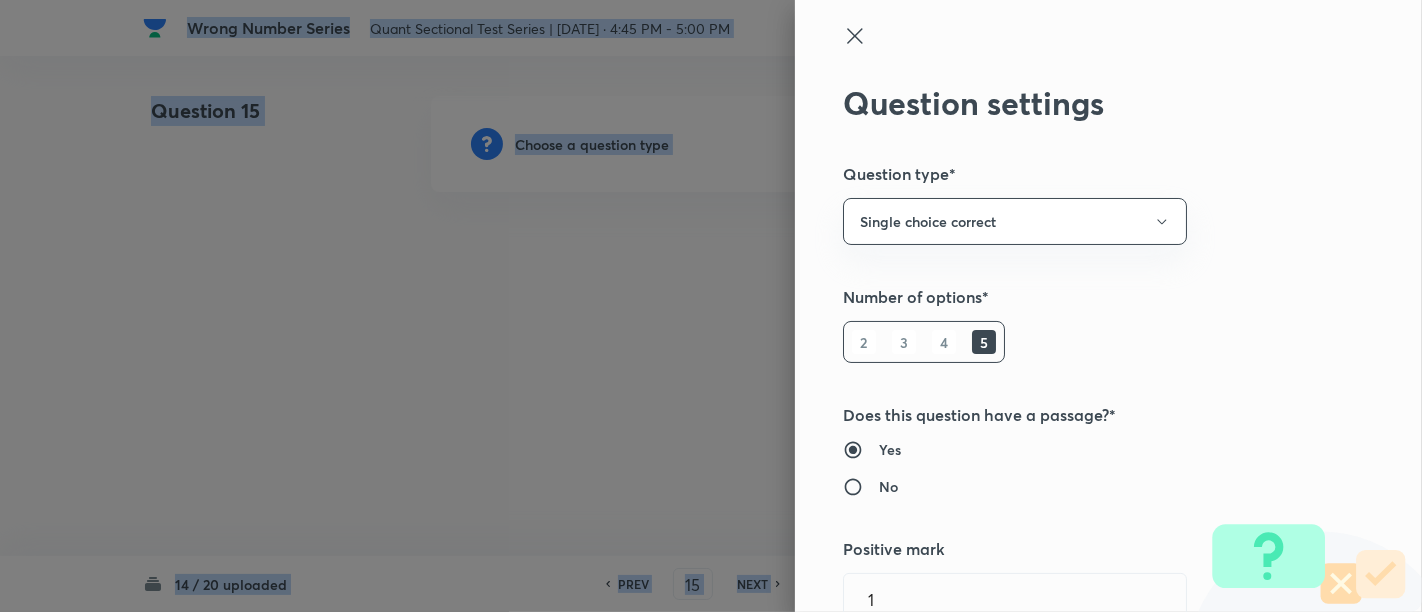 click at bounding box center (711, 306) 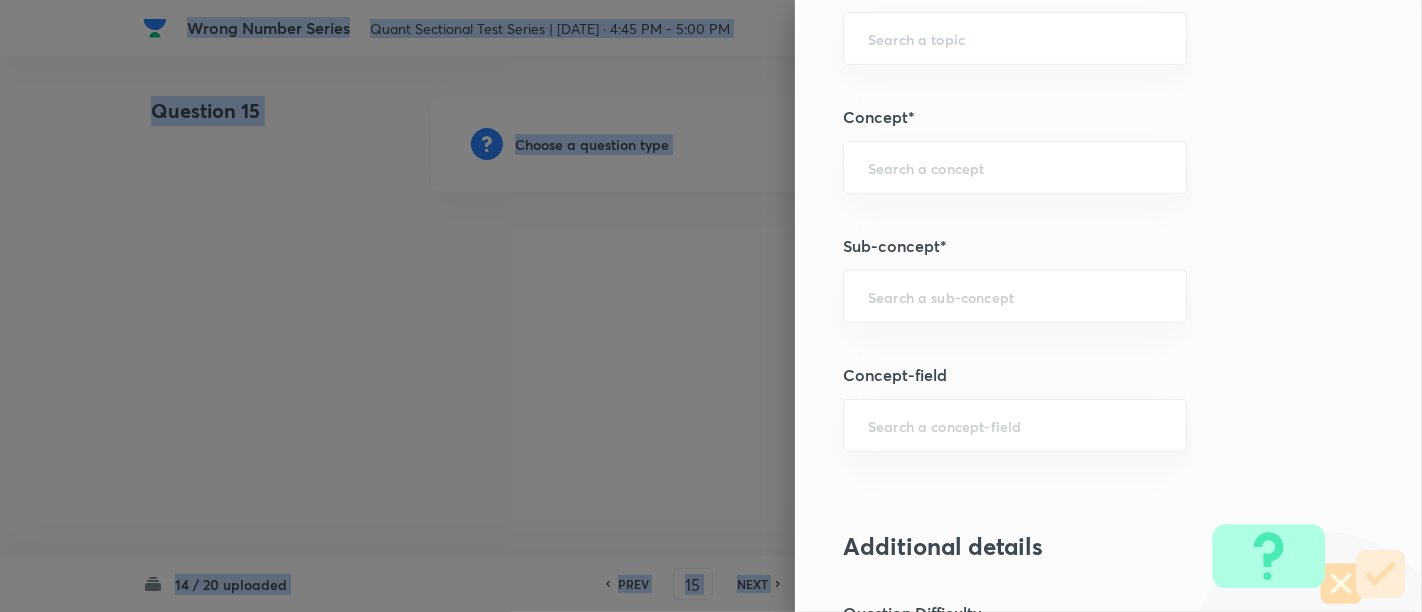 scroll, scrollTop: 1051, scrollLeft: 0, axis: vertical 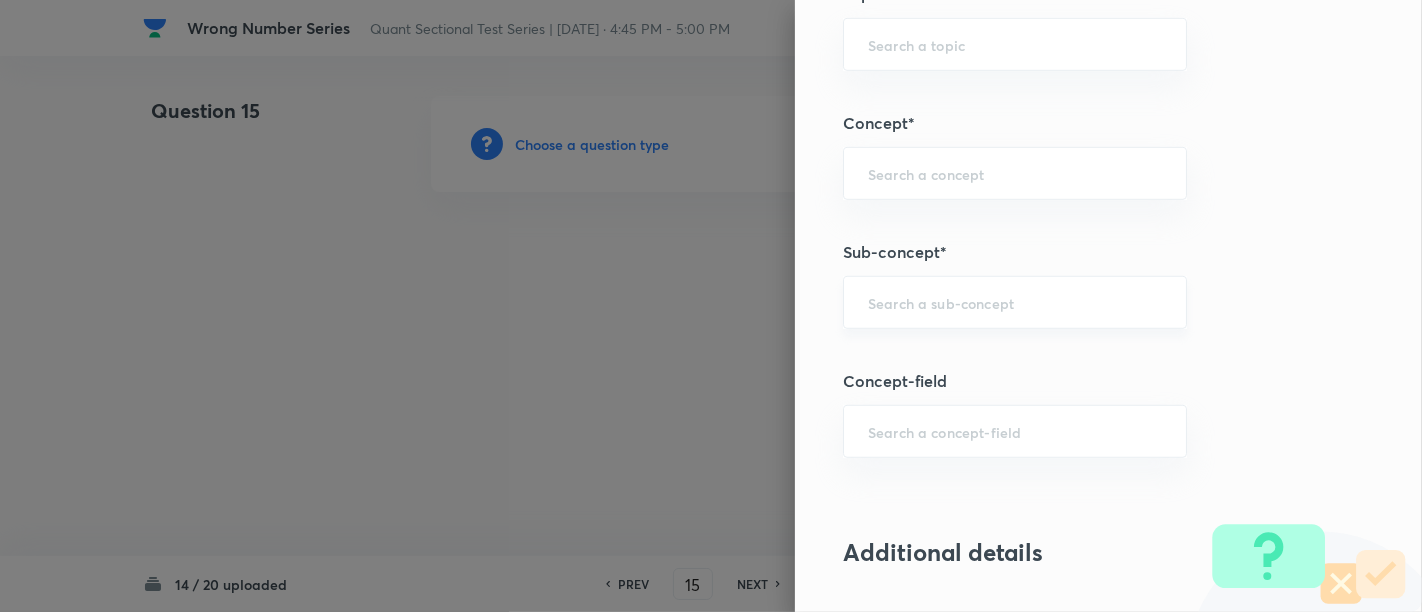 click at bounding box center [1015, 302] 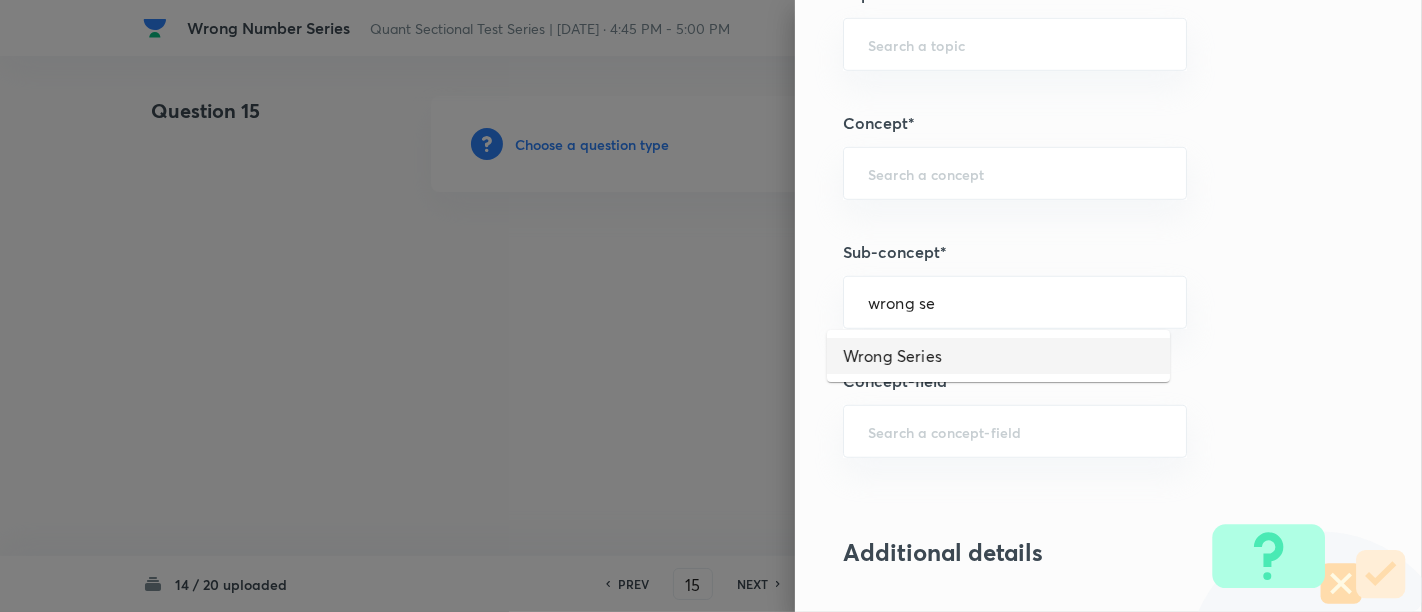 click on "Wrong Series" at bounding box center [998, 356] 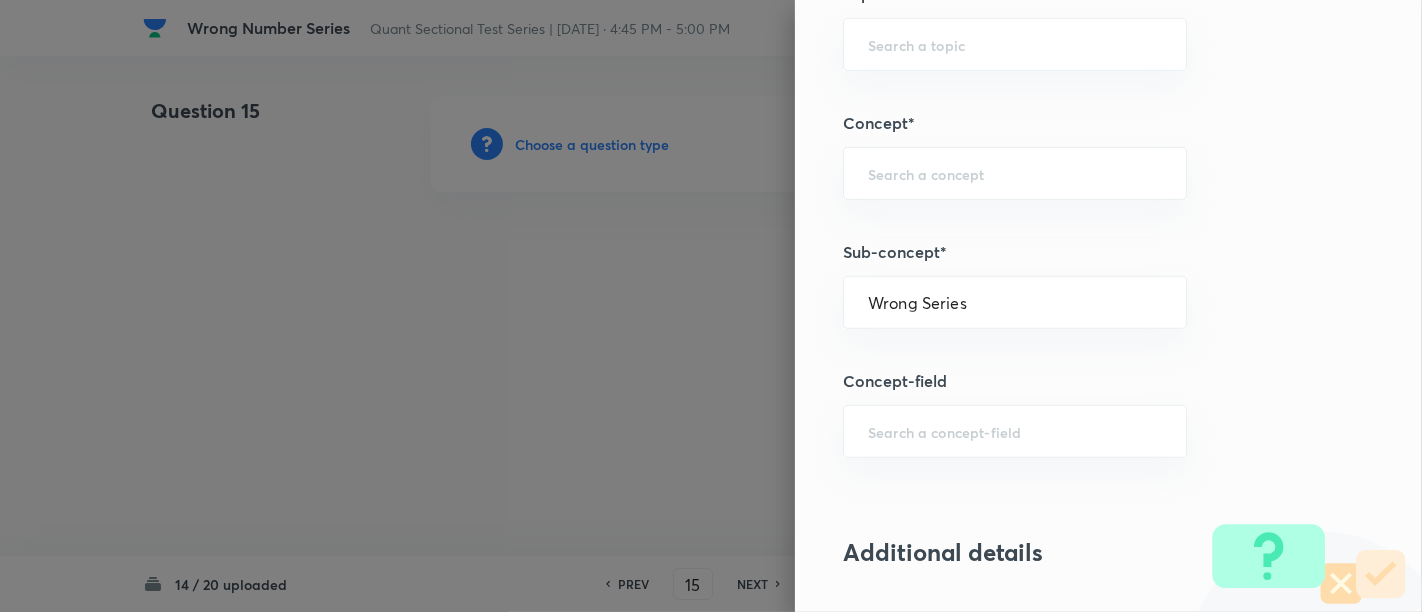 type on "Quantitative Aptitude" 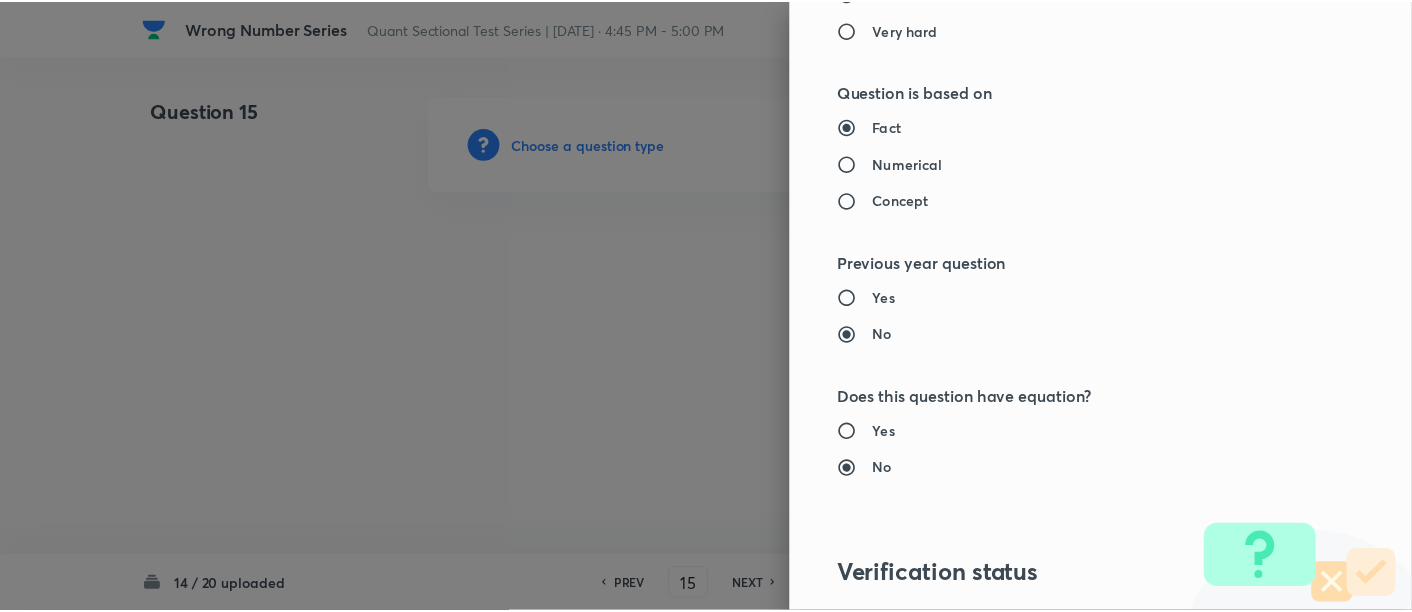 scroll, scrollTop: 2108, scrollLeft: 0, axis: vertical 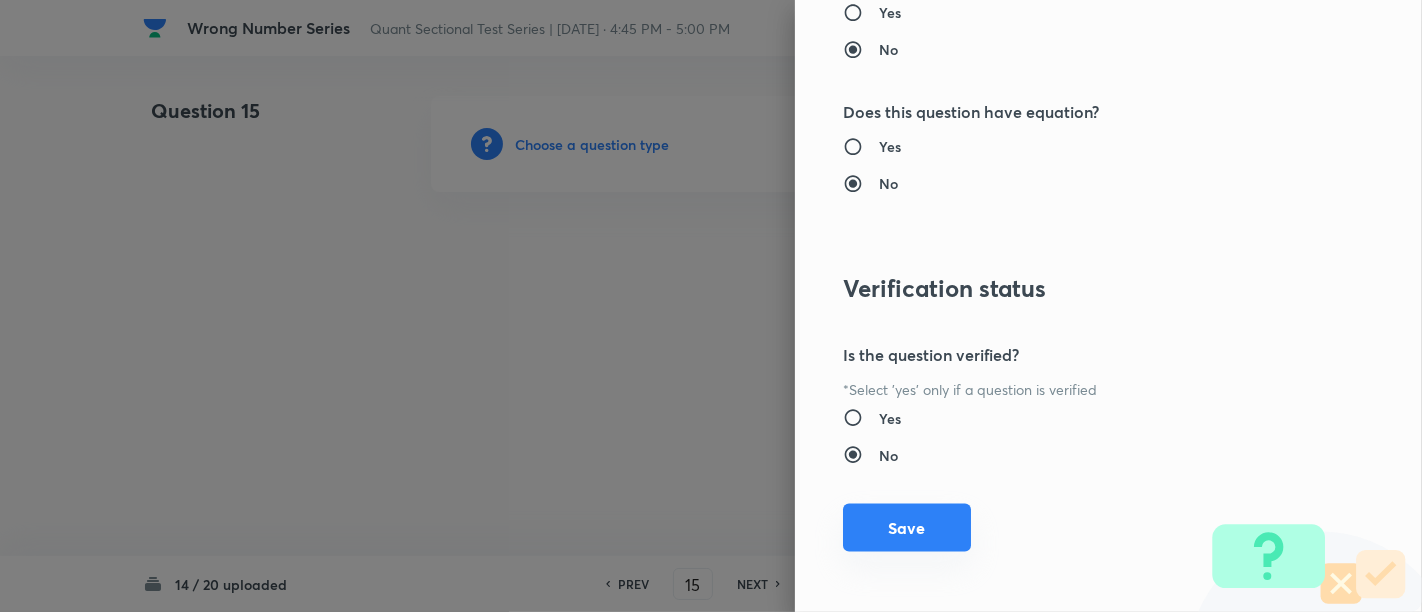 click on "Save" at bounding box center [907, 528] 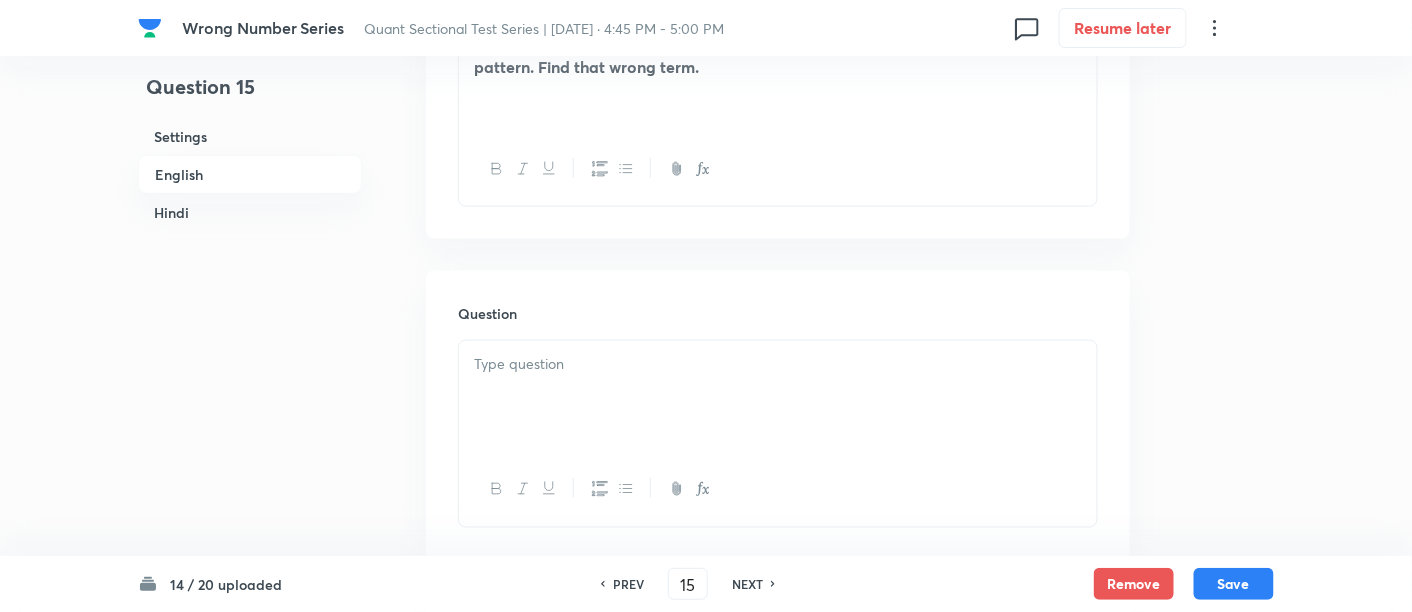 scroll, scrollTop: 722, scrollLeft: 0, axis: vertical 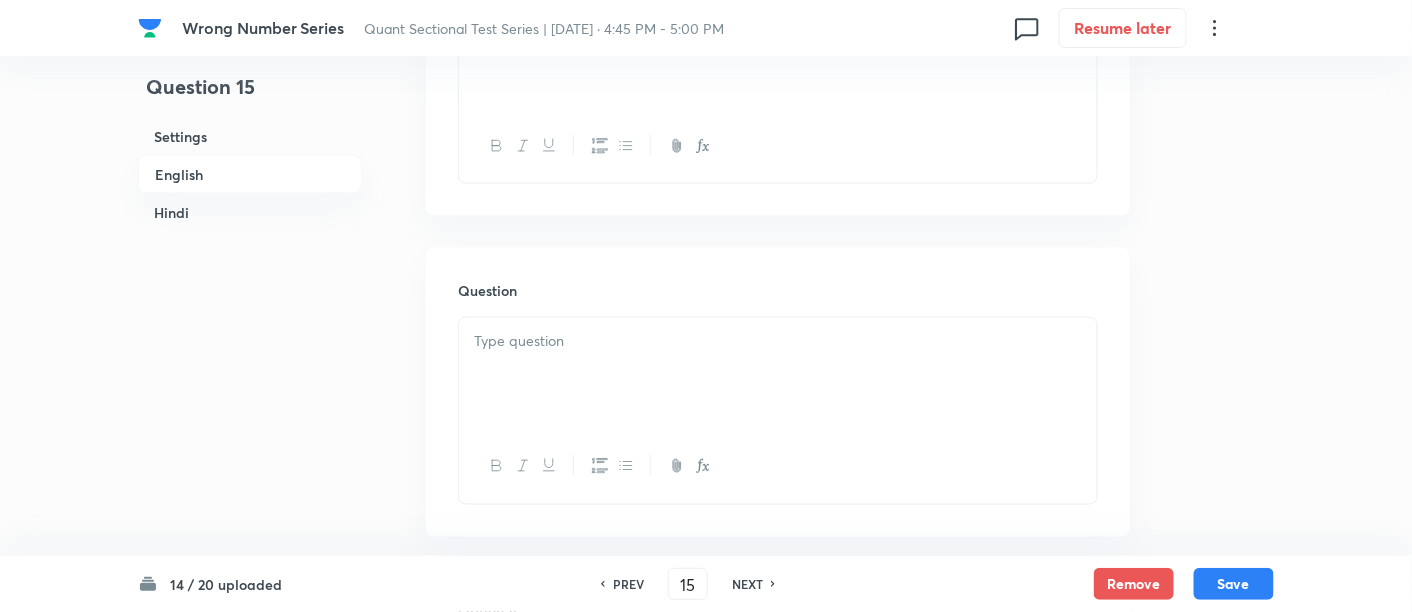 click at bounding box center [778, 374] 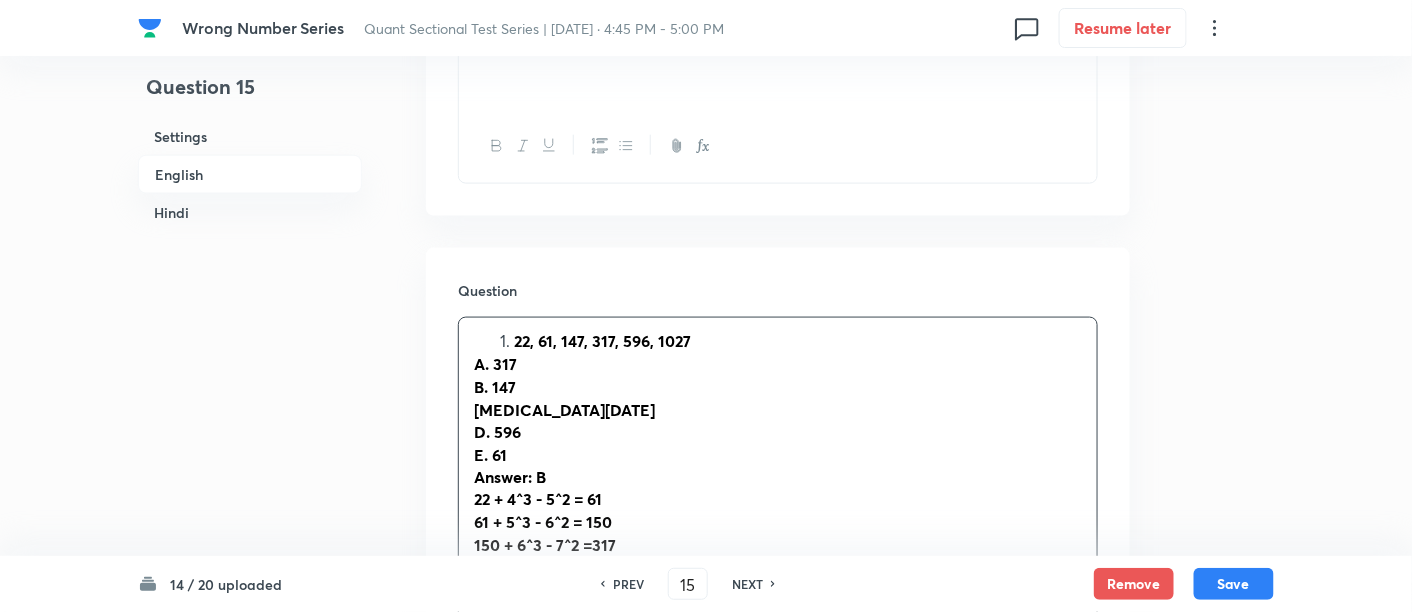 click on "22, 61, 147, 317, 596, 1027" at bounding box center (602, 340) 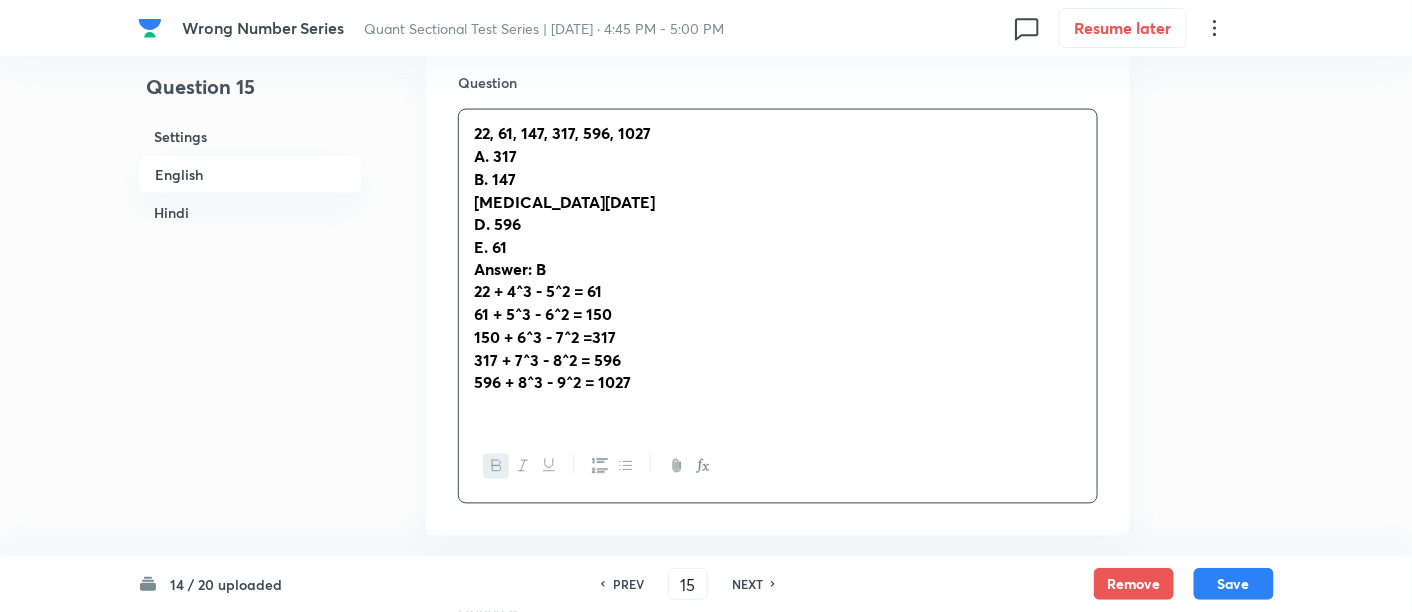 scroll, scrollTop: 931, scrollLeft: 0, axis: vertical 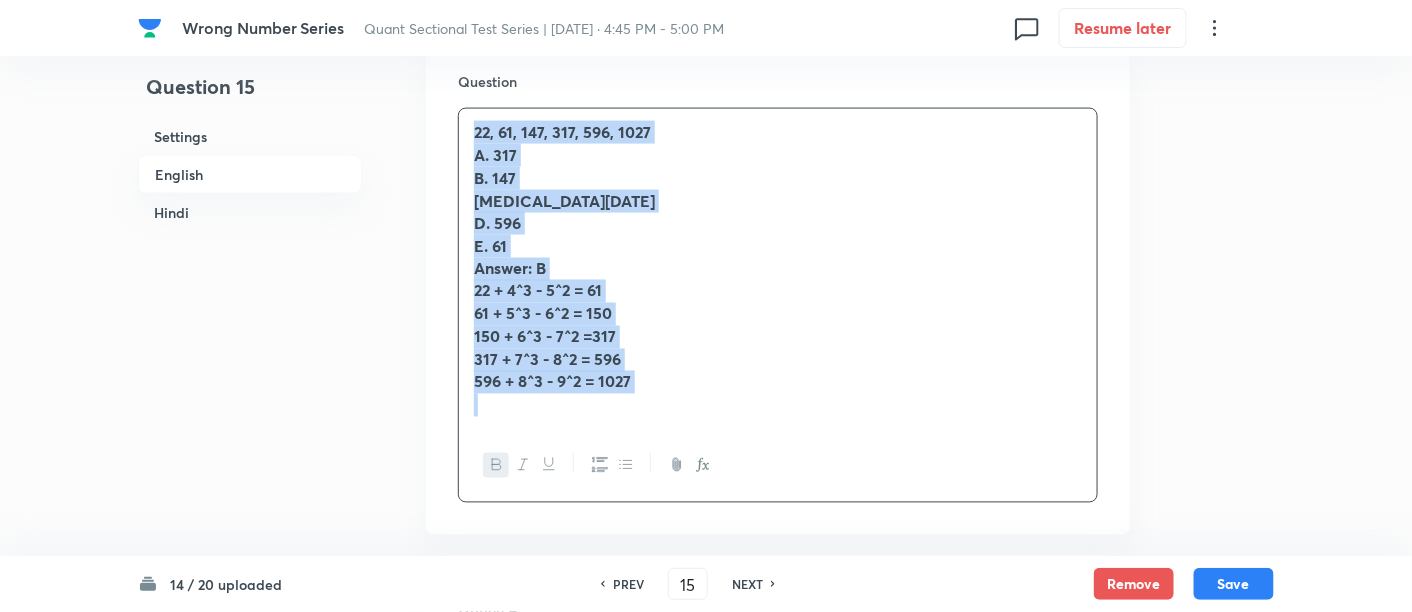 drag, startPoint x: 465, startPoint y: 131, endPoint x: 716, endPoint y: 487, distance: 435.5881 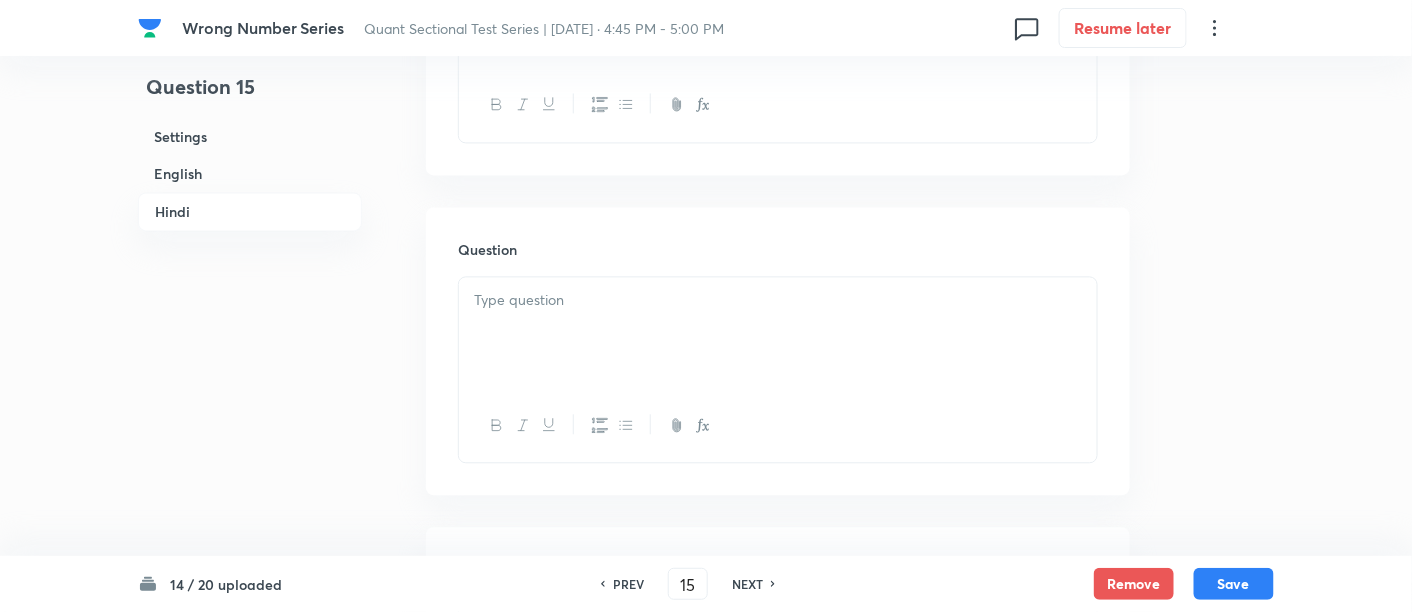 scroll, scrollTop: 3708, scrollLeft: 0, axis: vertical 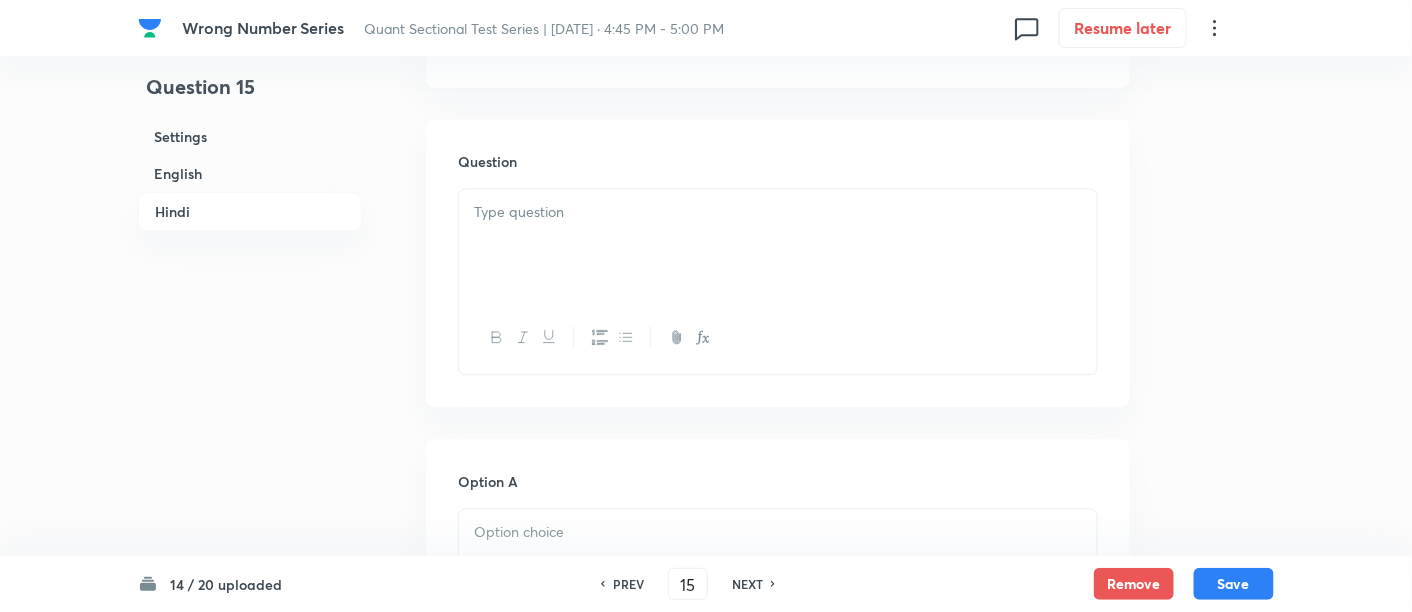 click at bounding box center [778, 245] 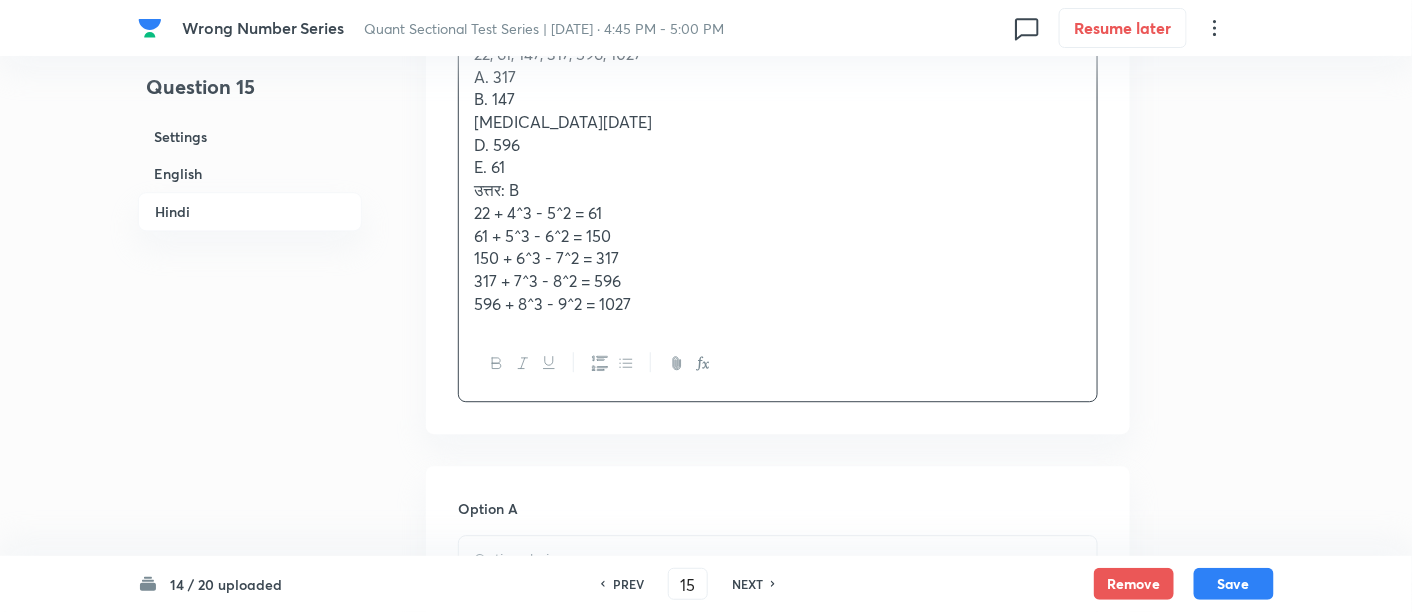 scroll, scrollTop: 3868, scrollLeft: 0, axis: vertical 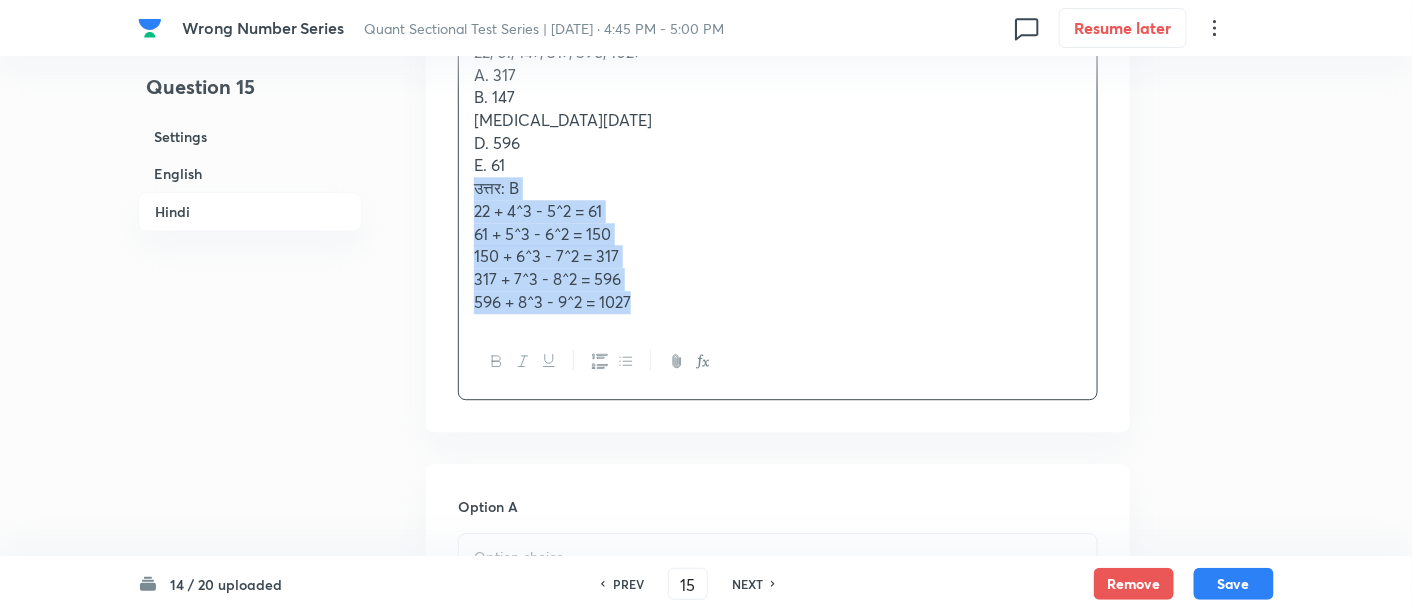 drag, startPoint x: 470, startPoint y: 189, endPoint x: 664, endPoint y: 312, distance: 229.70633 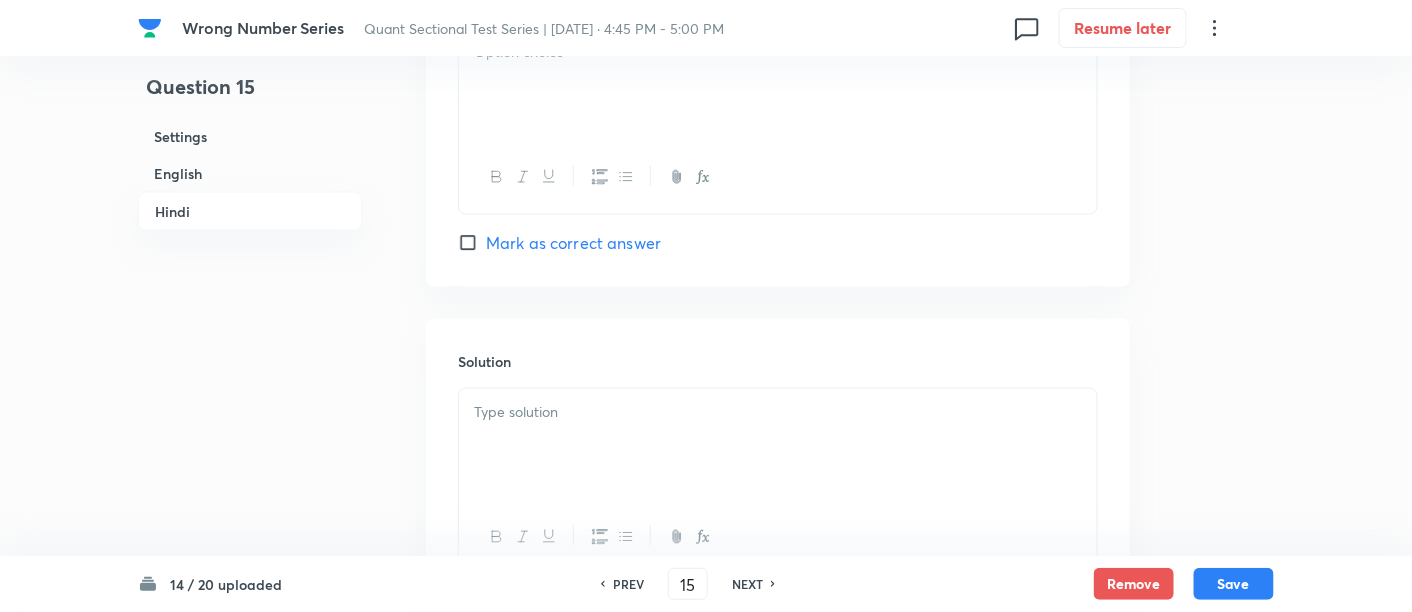 scroll, scrollTop: 5640, scrollLeft: 0, axis: vertical 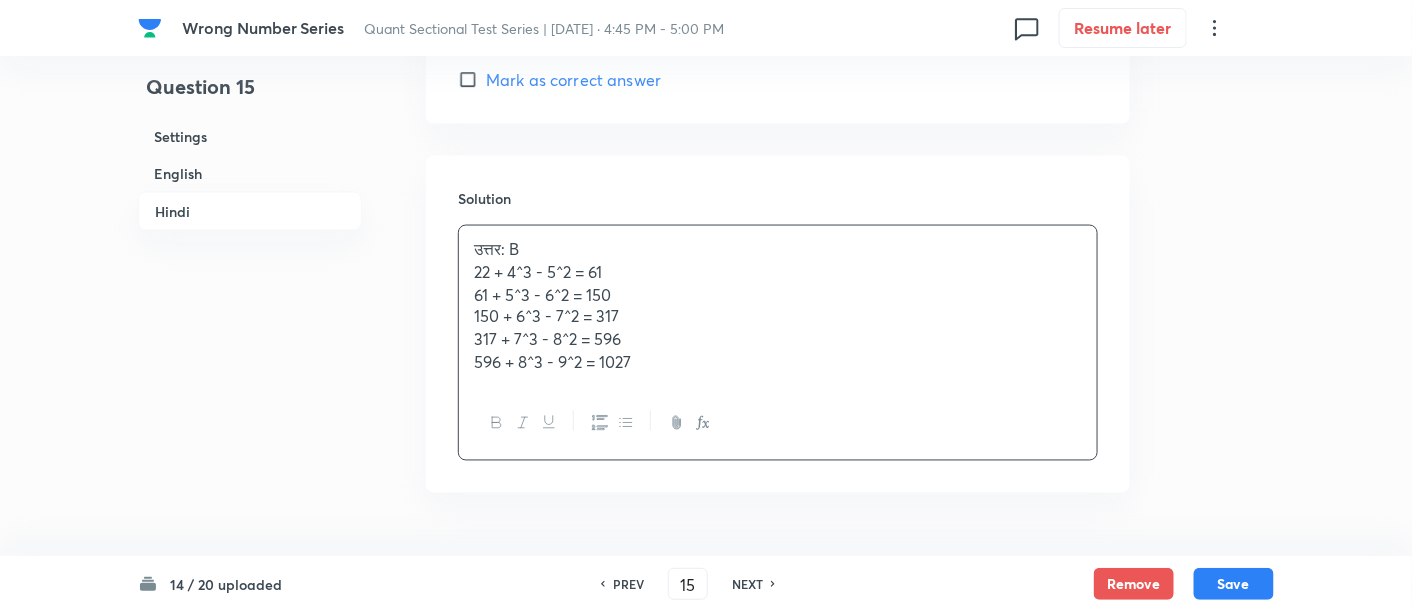 click on "उत्तर: B 22 + 4^3 - 5^2 = 61 61 + 5^3 - 6^2 = 150 150 + 6^3 - 7^2 = 317 317 + 7^3 - 8^2 = 596 596 + 8^3 - 9^2 = 1027" at bounding box center [778, 306] 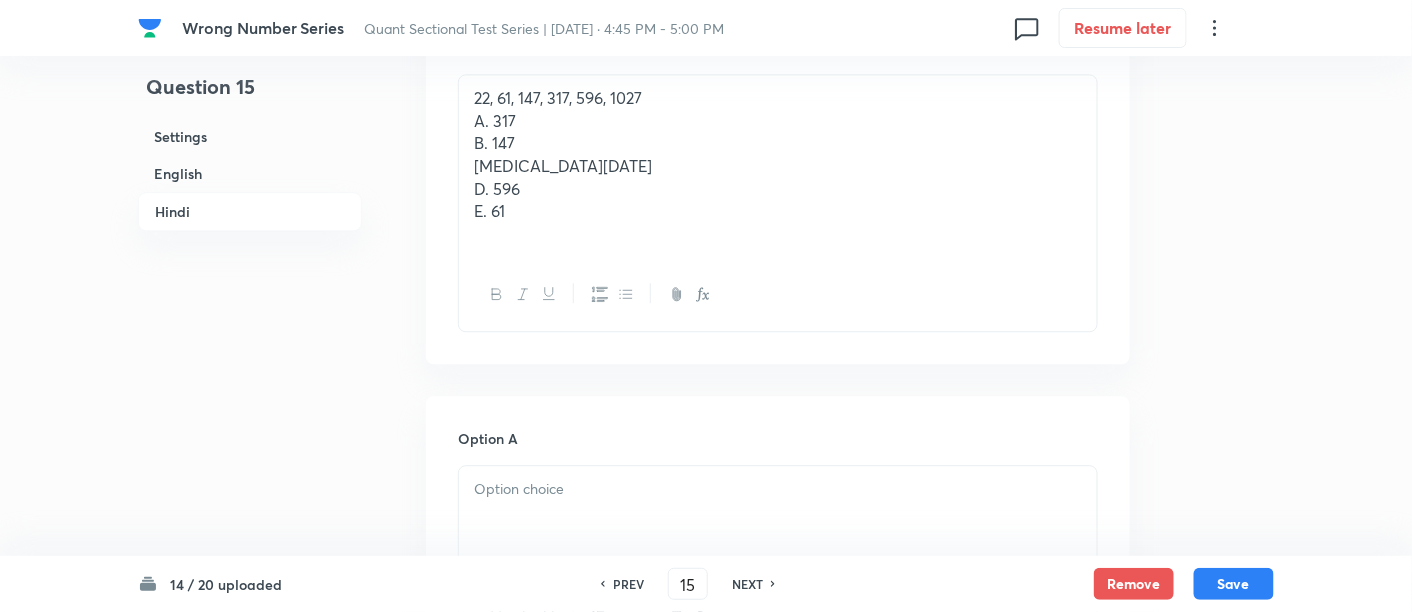 scroll, scrollTop: 3724, scrollLeft: 0, axis: vertical 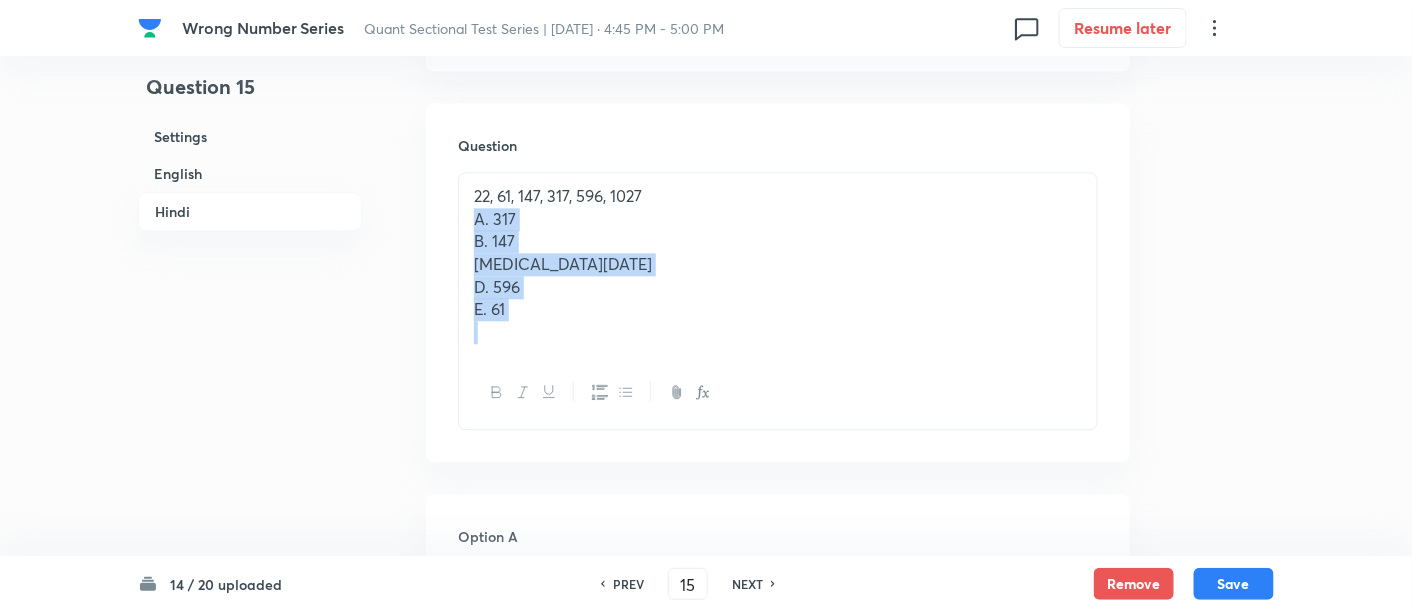 drag, startPoint x: 458, startPoint y: 212, endPoint x: 625, endPoint y: 395, distance: 247.74583 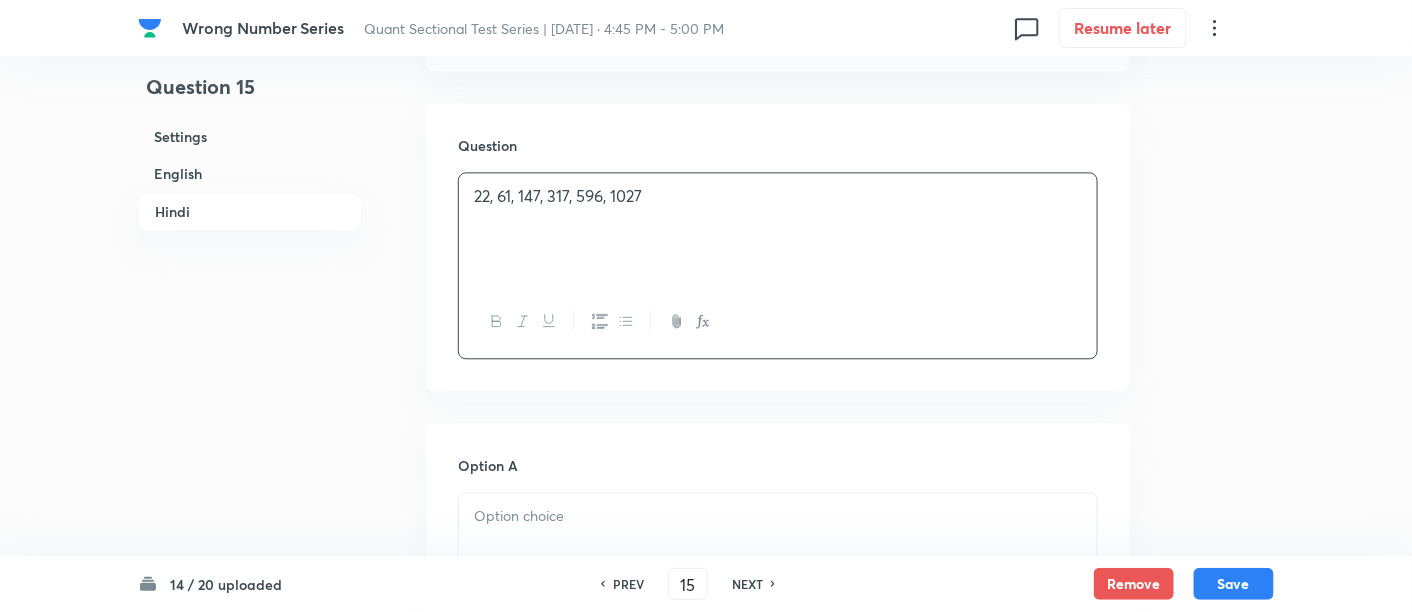scroll, scrollTop: 3953, scrollLeft: 0, axis: vertical 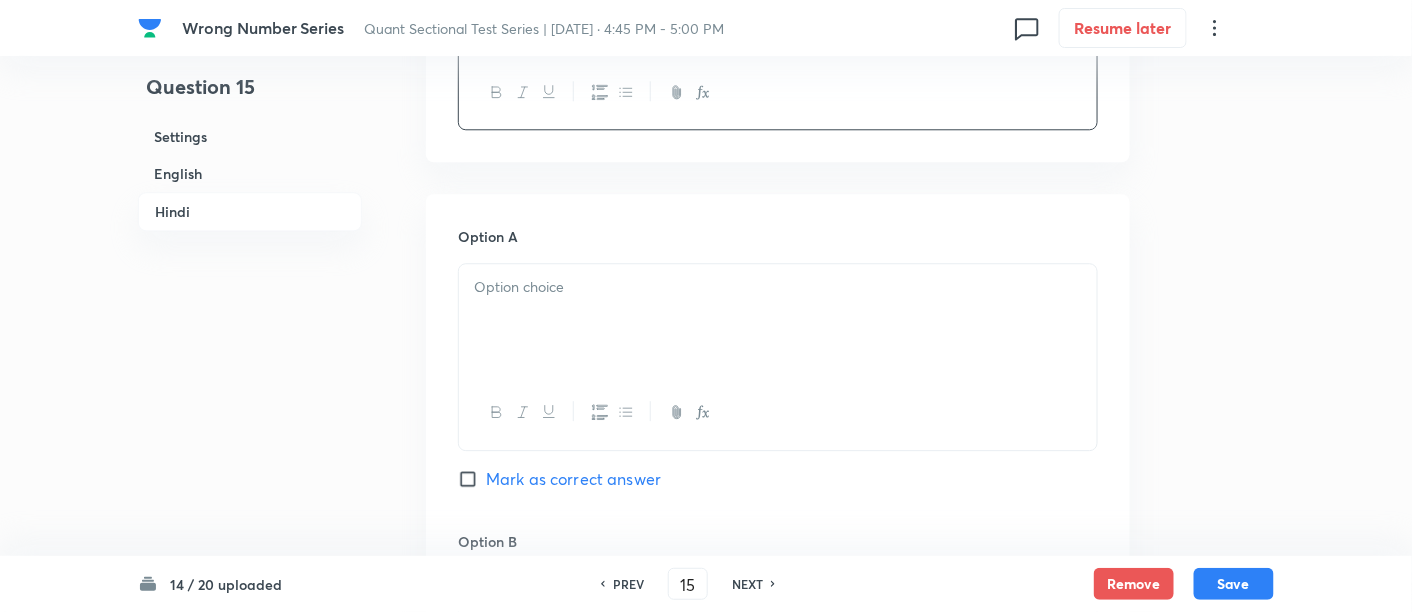 click at bounding box center [778, 320] 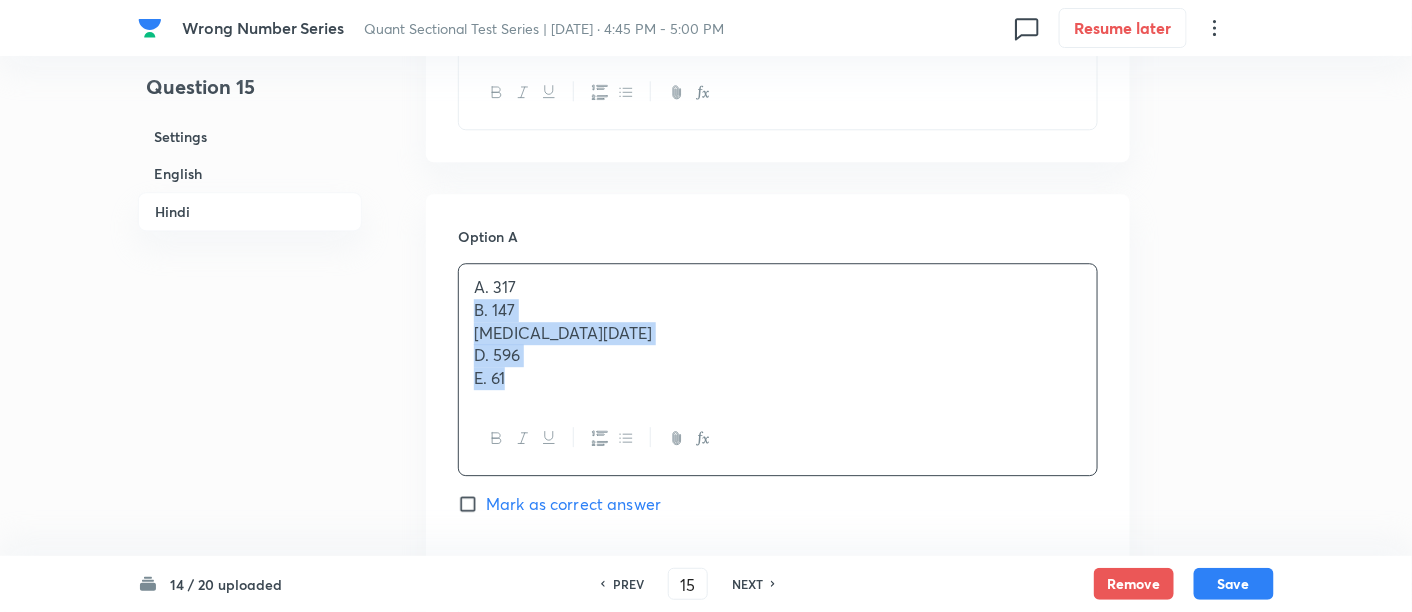drag, startPoint x: 464, startPoint y: 310, endPoint x: 600, endPoint y: 442, distance: 189.52573 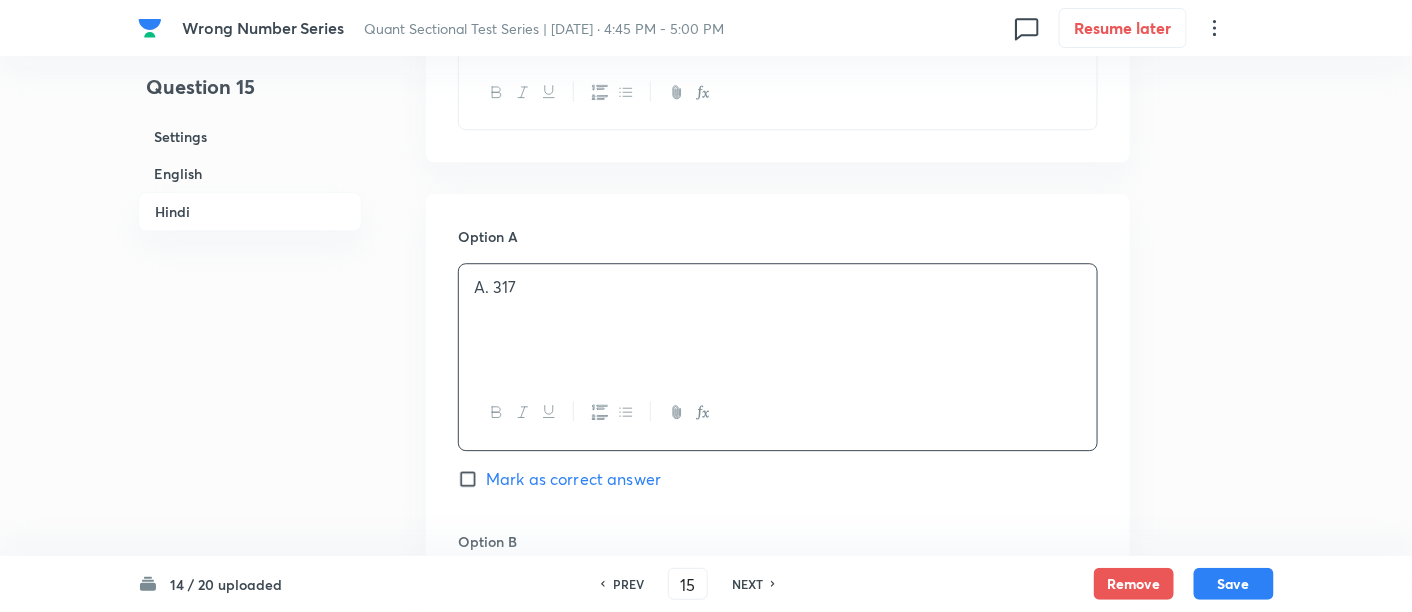 scroll, scrollTop: 4197, scrollLeft: 0, axis: vertical 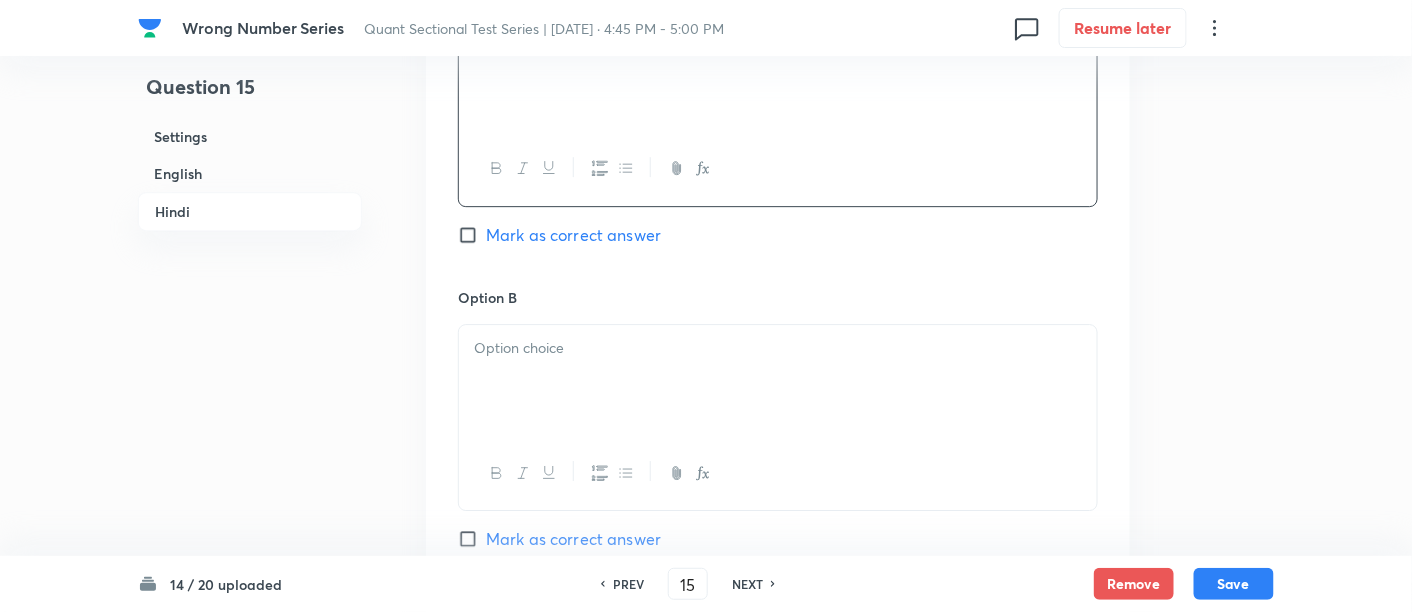 click at bounding box center [778, 381] 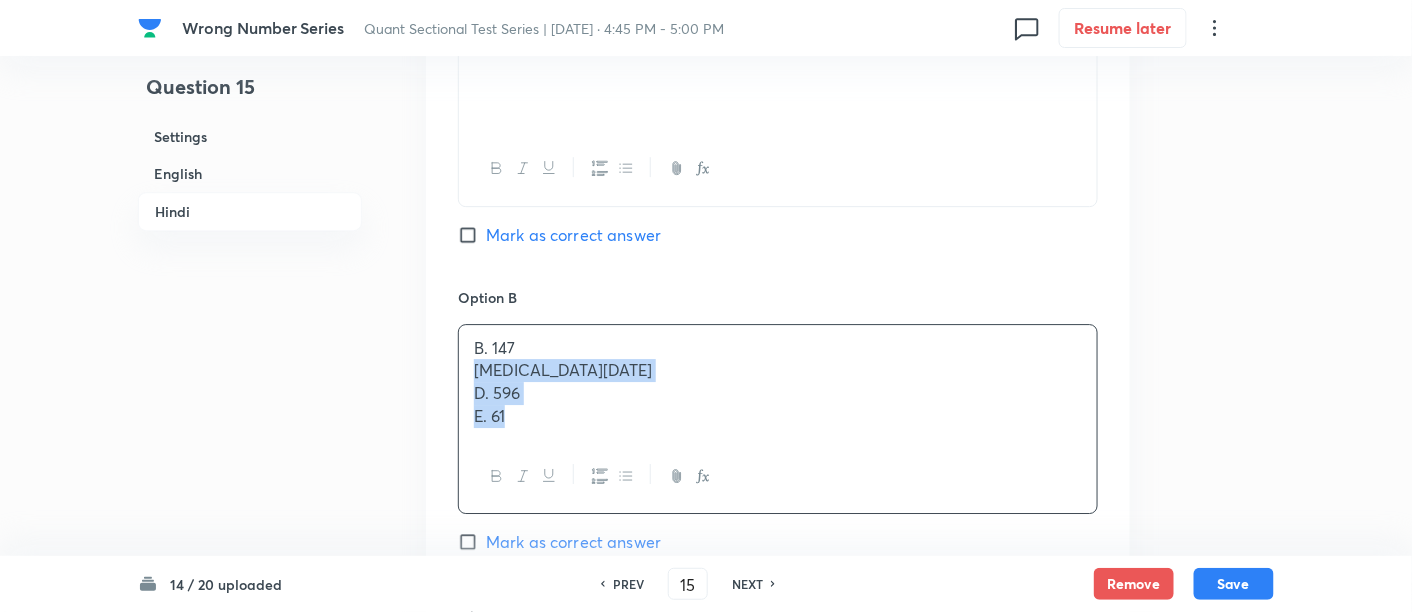 drag, startPoint x: 469, startPoint y: 364, endPoint x: 596, endPoint y: 487, distance: 176.79932 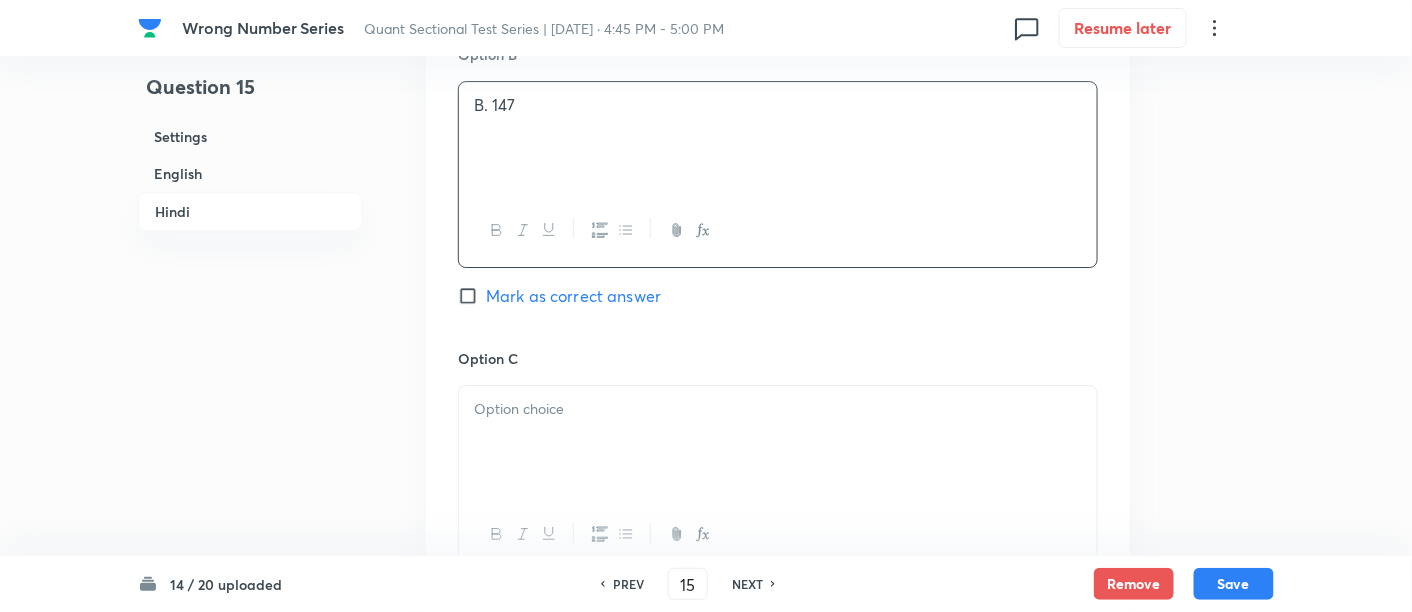 scroll, scrollTop: 4467, scrollLeft: 0, axis: vertical 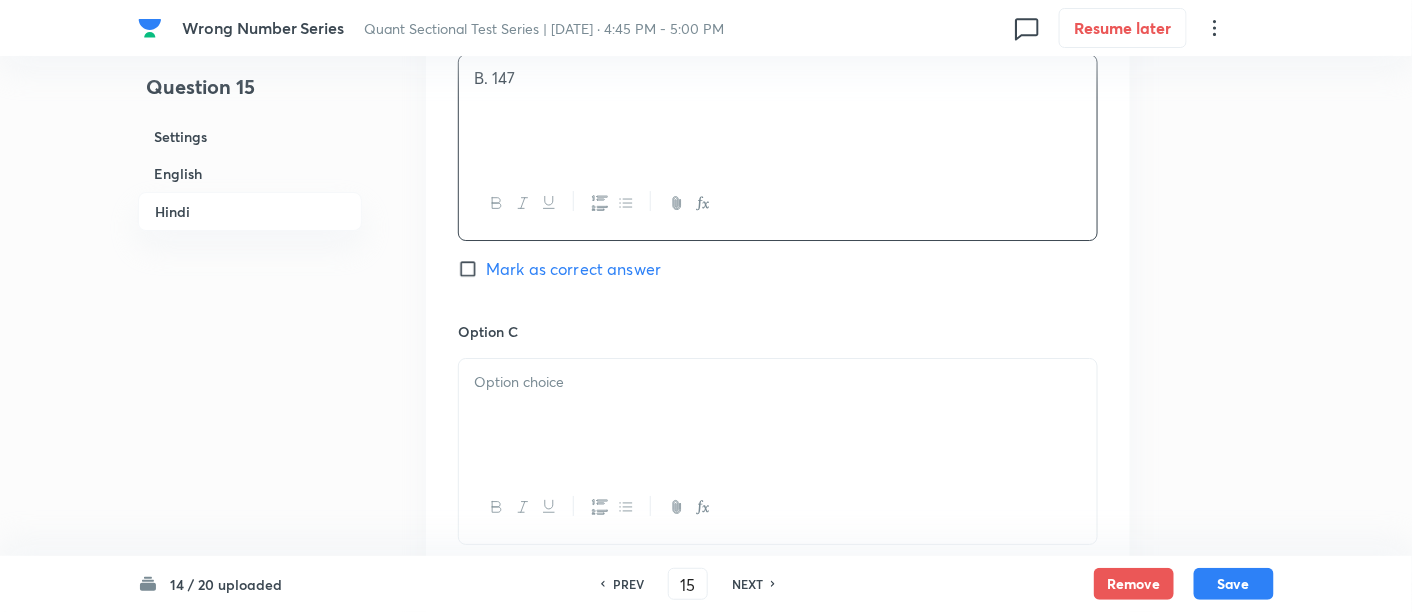 click at bounding box center [778, 415] 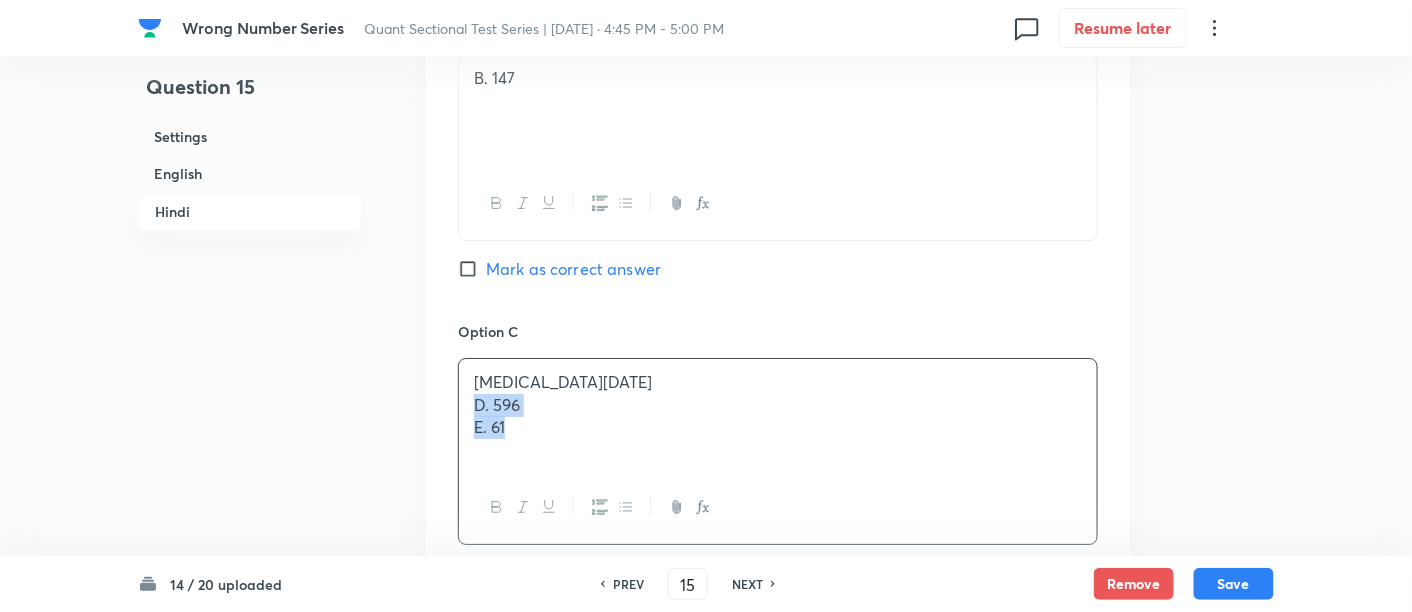 drag, startPoint x: 465, startPoint y: 393, endPoint x: 634, endPoint y: 515, distance: 208.43465 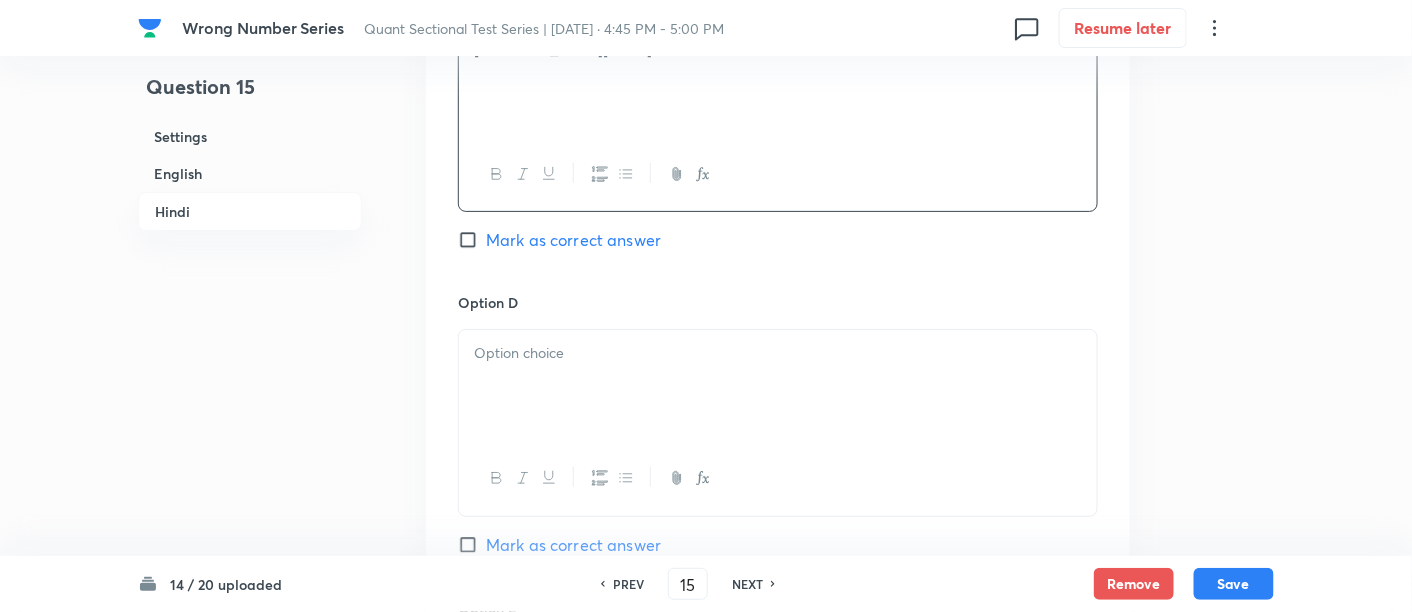 scroll, scrollTop: 4800, scrollLeft: 0, axis: vertical 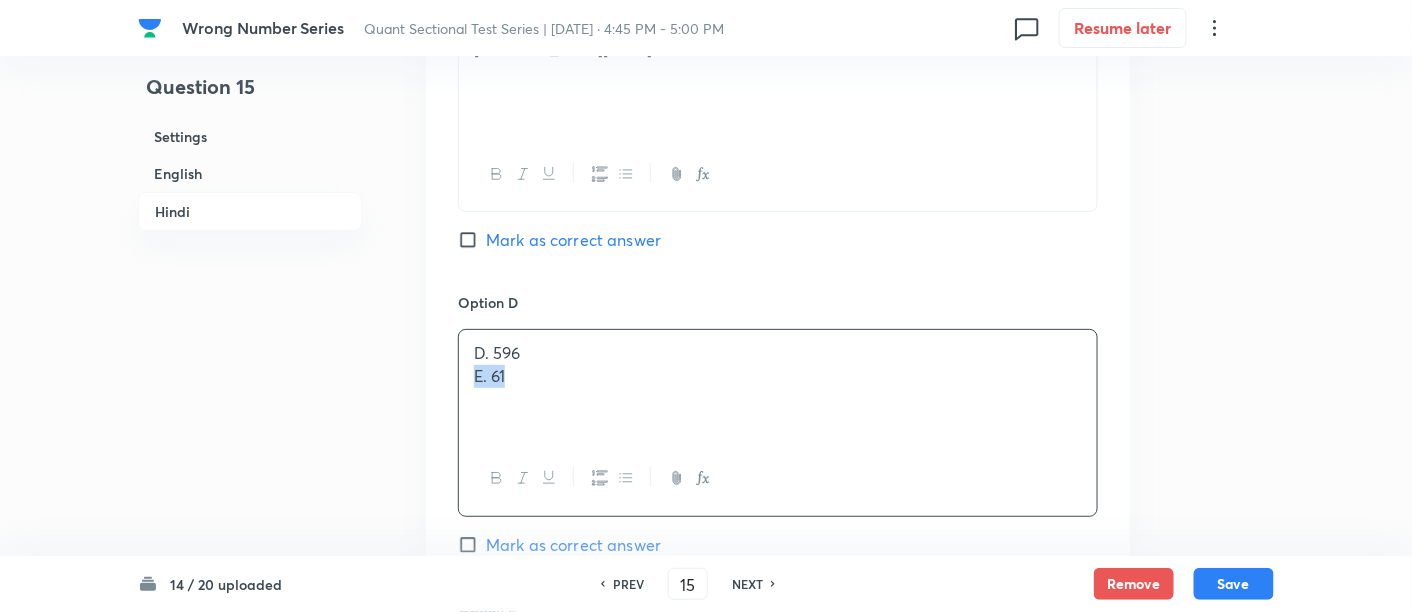 drag, startPoint x: 459, startPoint y: 361, endPoint x: 665, endPoint y: 436, distance: 219.2282 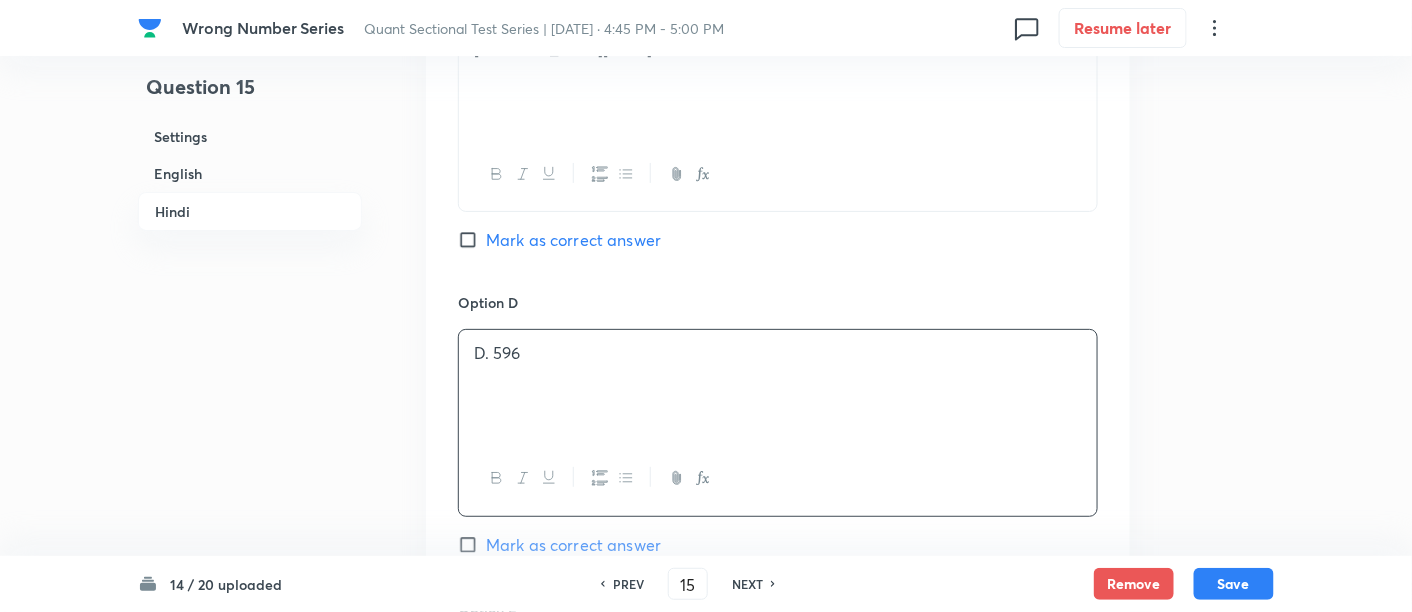 scroll, scrollTop: 5106, scrollLeft: 0, axis: vertical 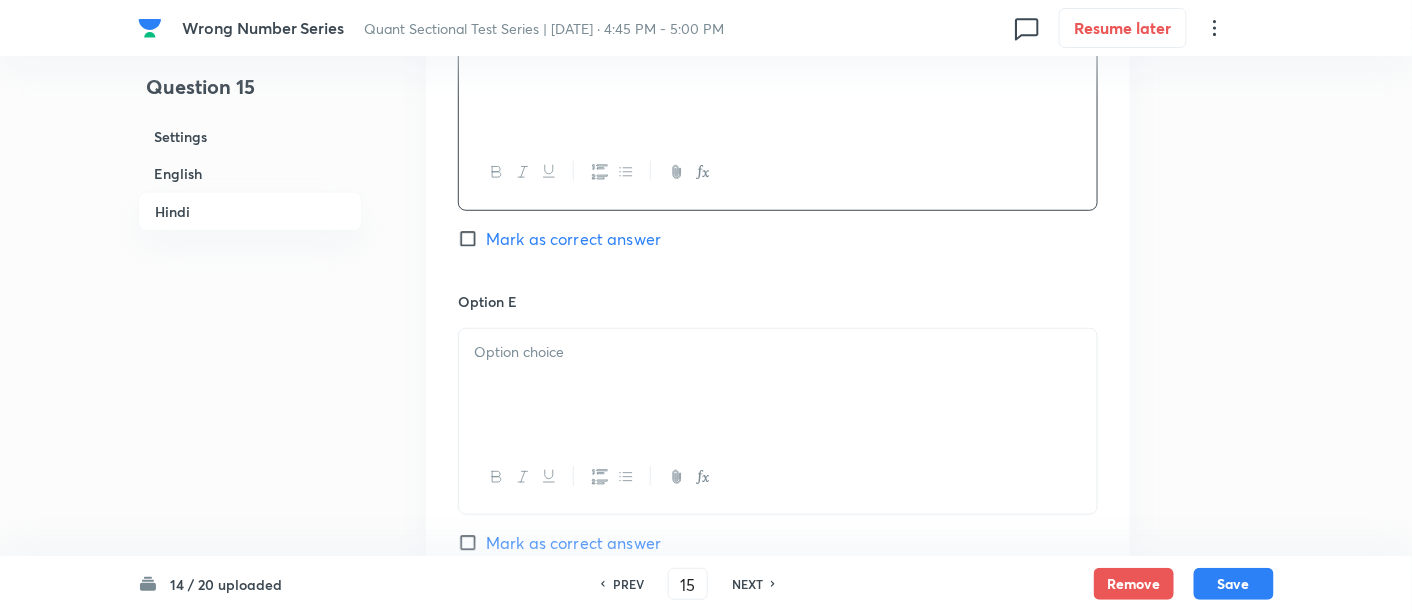 click at bounding box center [778, 385] 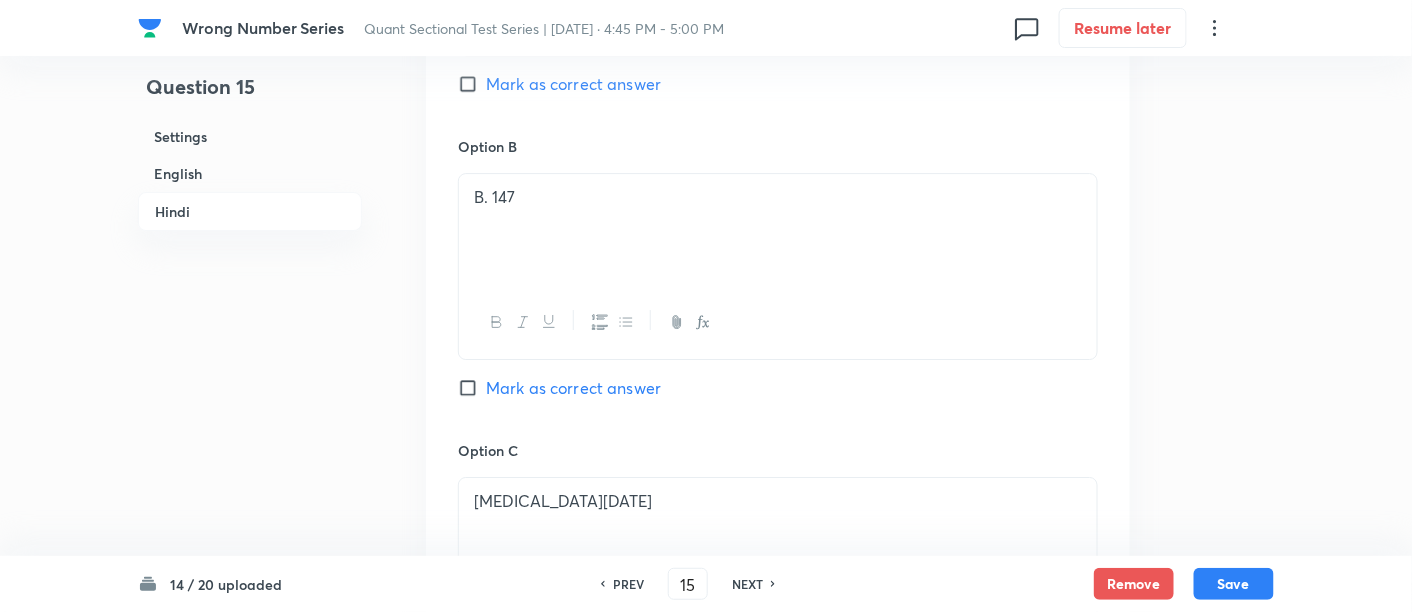 scroll, scrollTop: 4280, scrollLeft: 0, axis: vertical 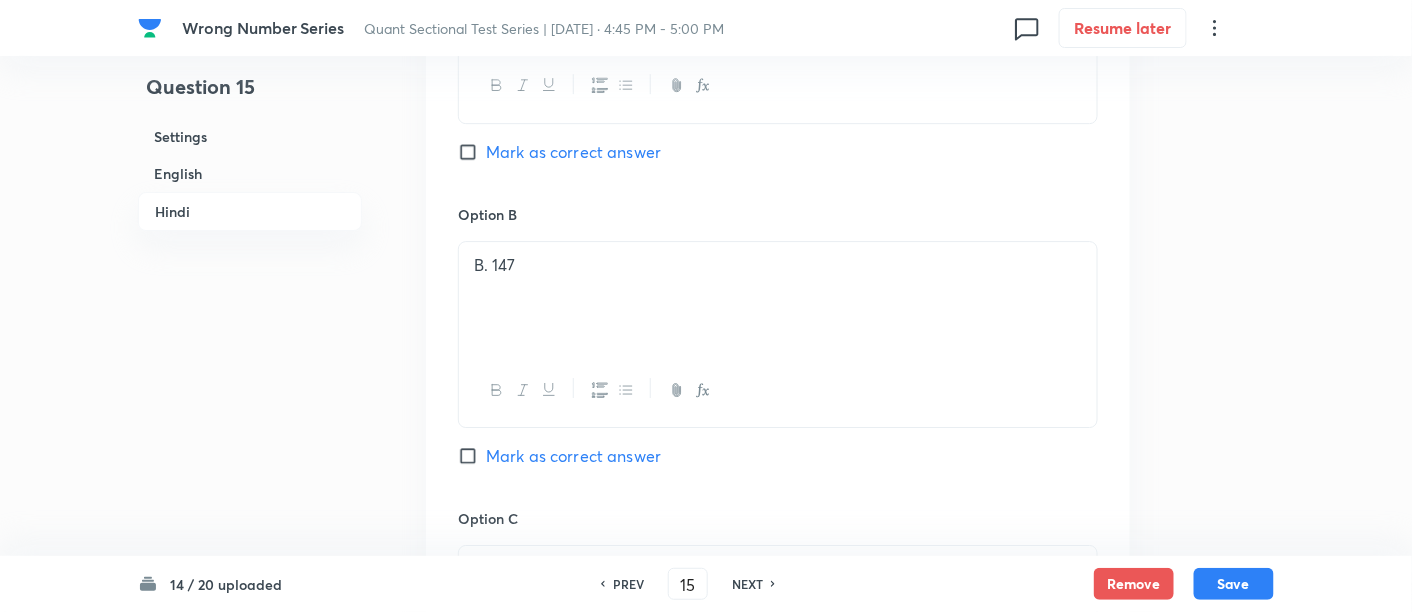 click on "Mark as correct answer" at bounding box center (573, 456) 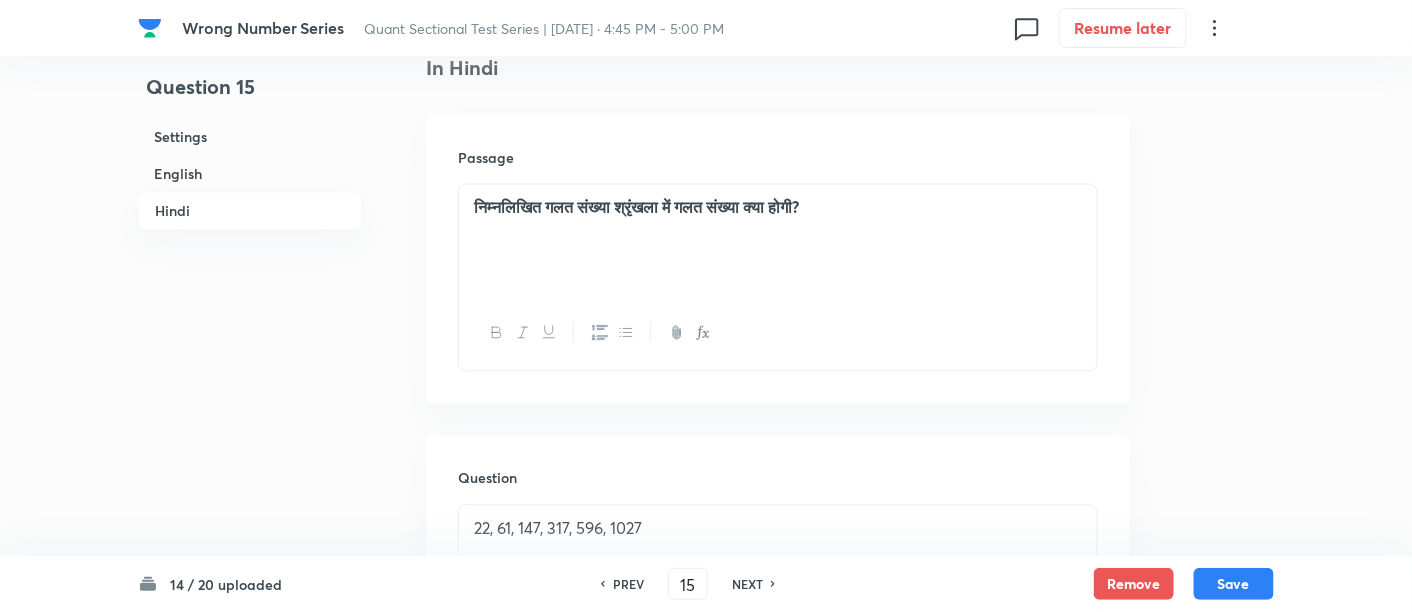 checkbox on "true" 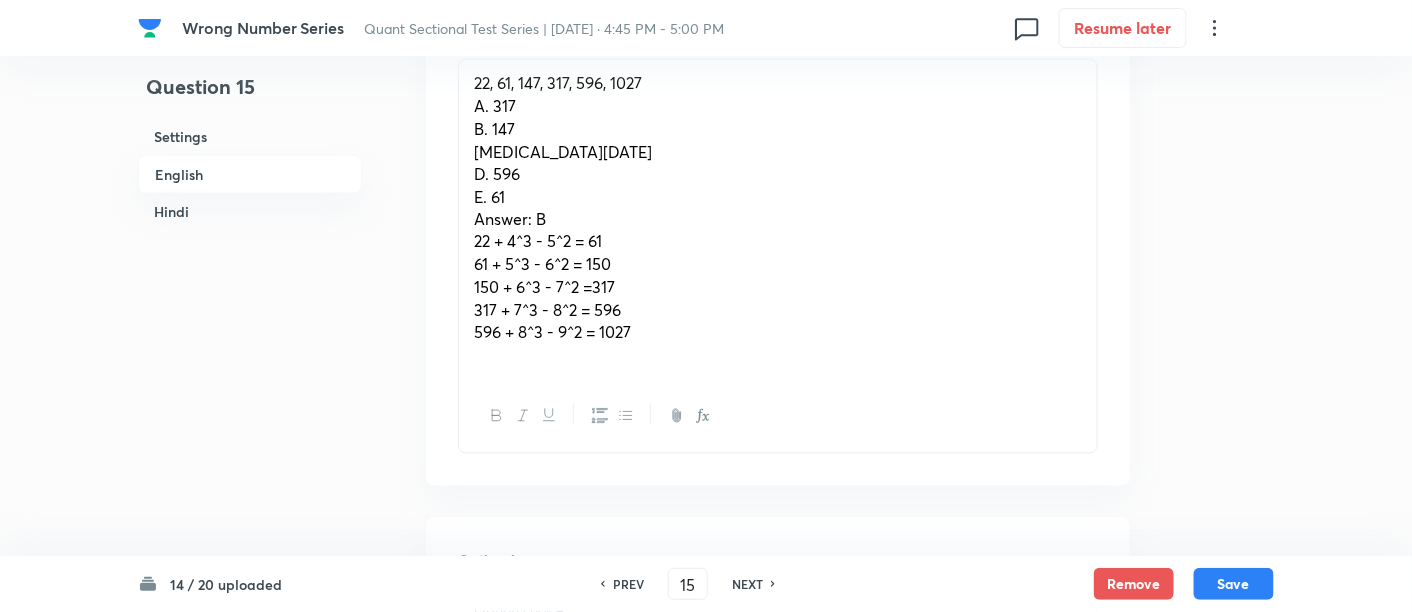 scroll, scrollTop: 977, scrollLeft: 0, axis: vertical 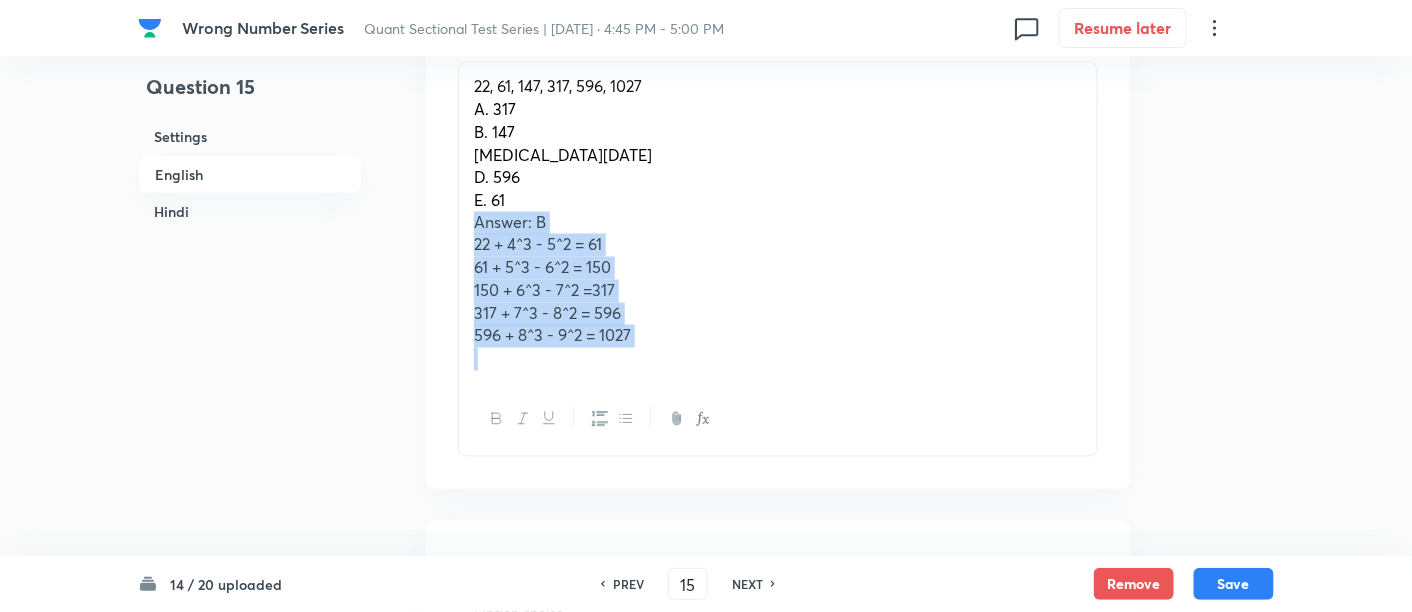 drag, startPoint x: 471, startPoint y: 221, endPoint x: 748, endPoint y: 438, distance: 351.8778 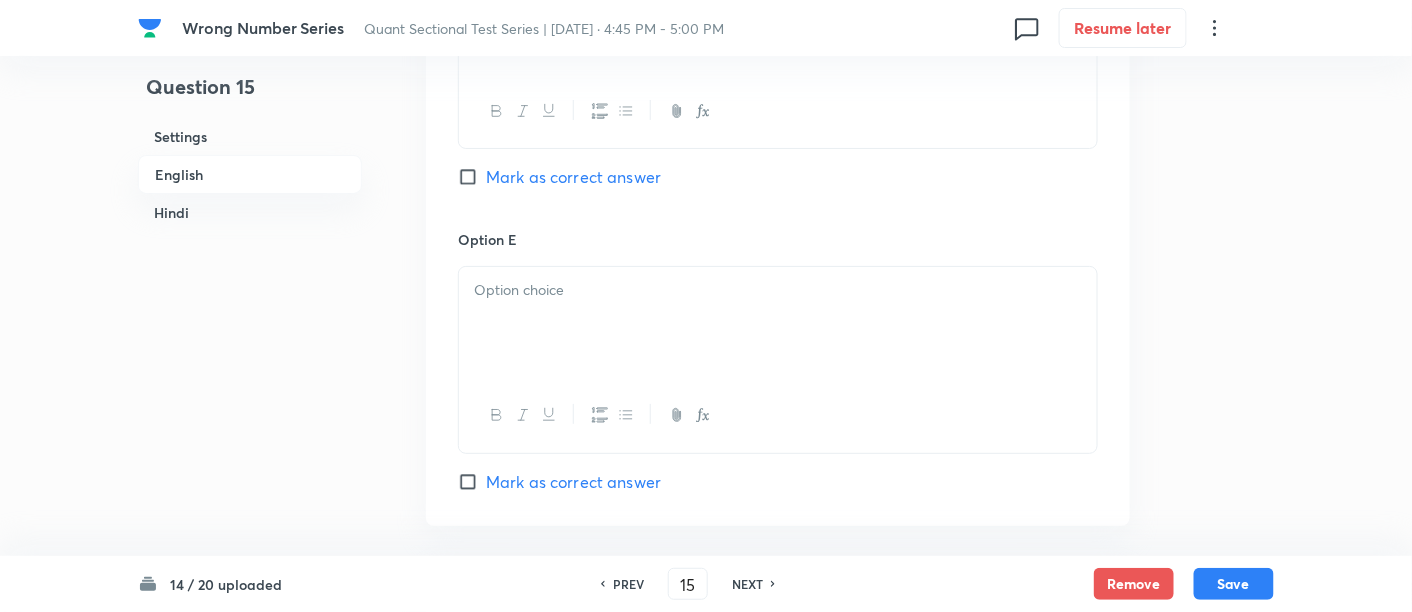 scroll, scrollTop: 2482, scrollLeft: 0, axis: vertical 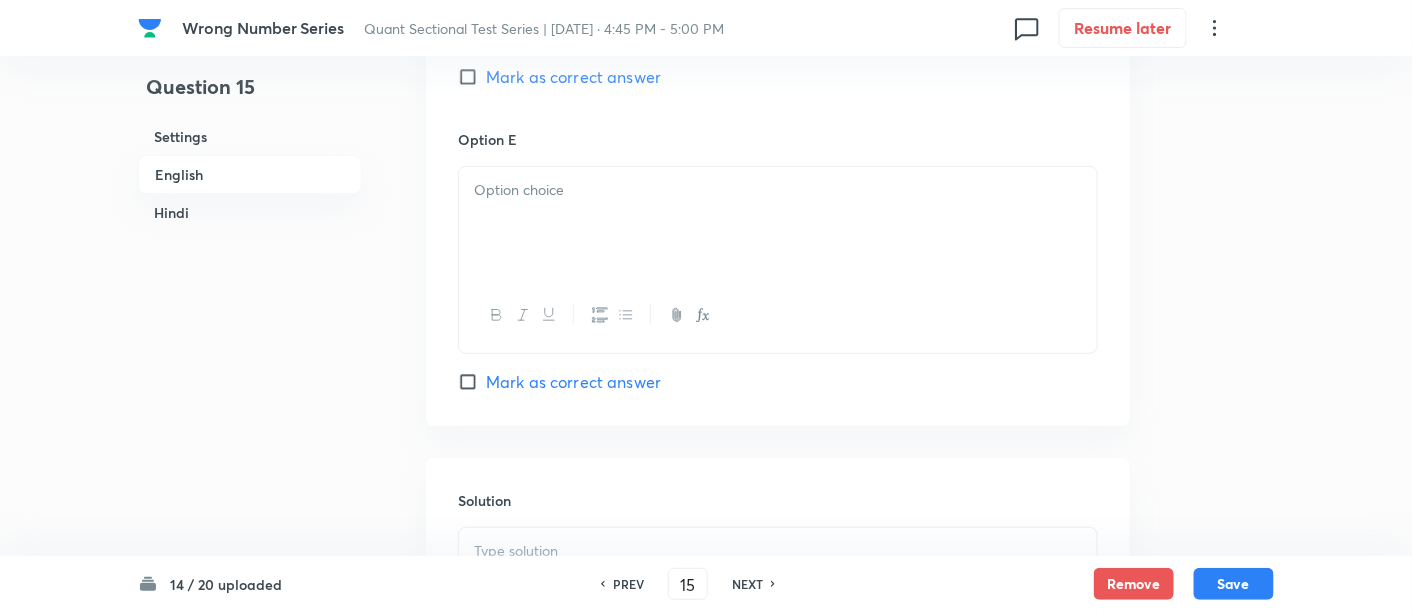 click at bounding box center [778, 584] 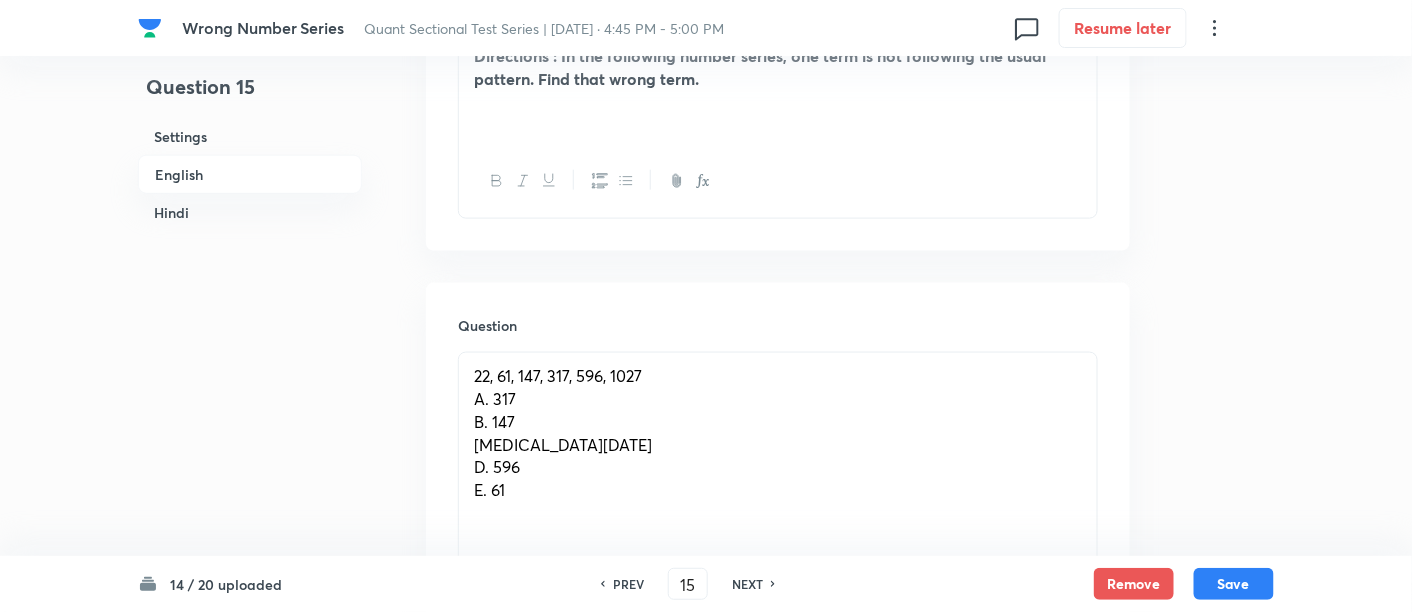 scroll, scrollTop: 686, scrollLeft: 0, axis: vertical 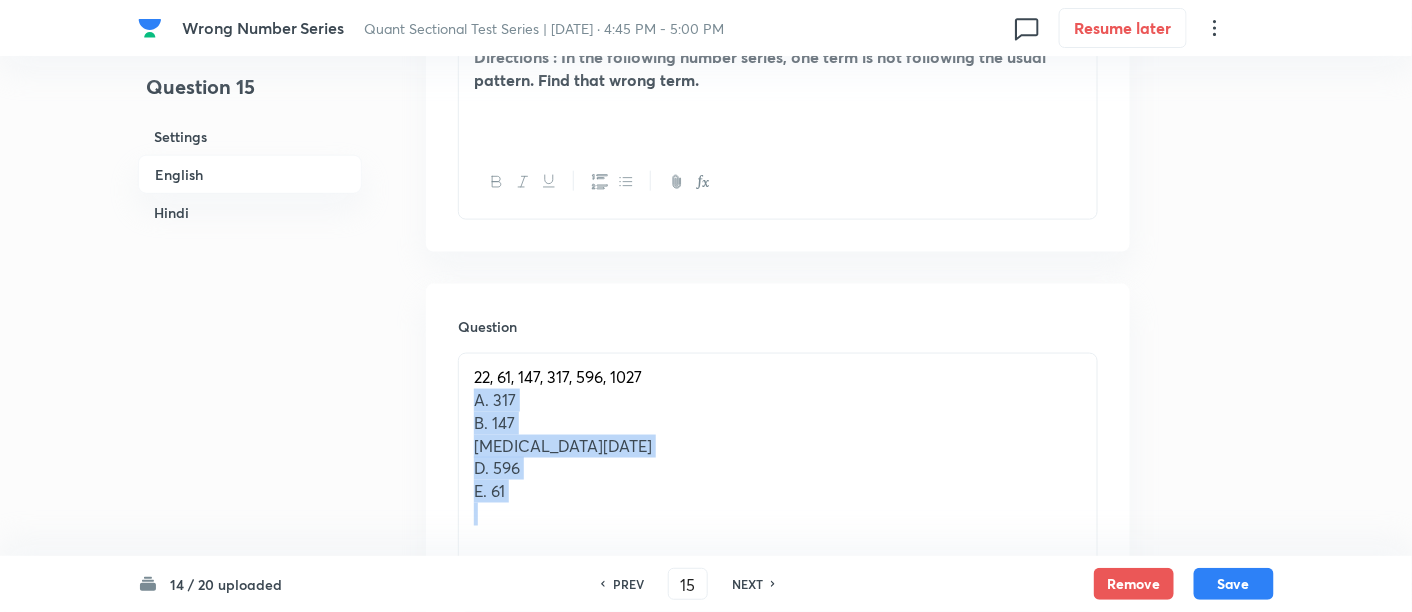 drag, startPoint x: 471, startPoint y: 392, endPoint x: 560, endPoint y: 502, distance: 141.49559 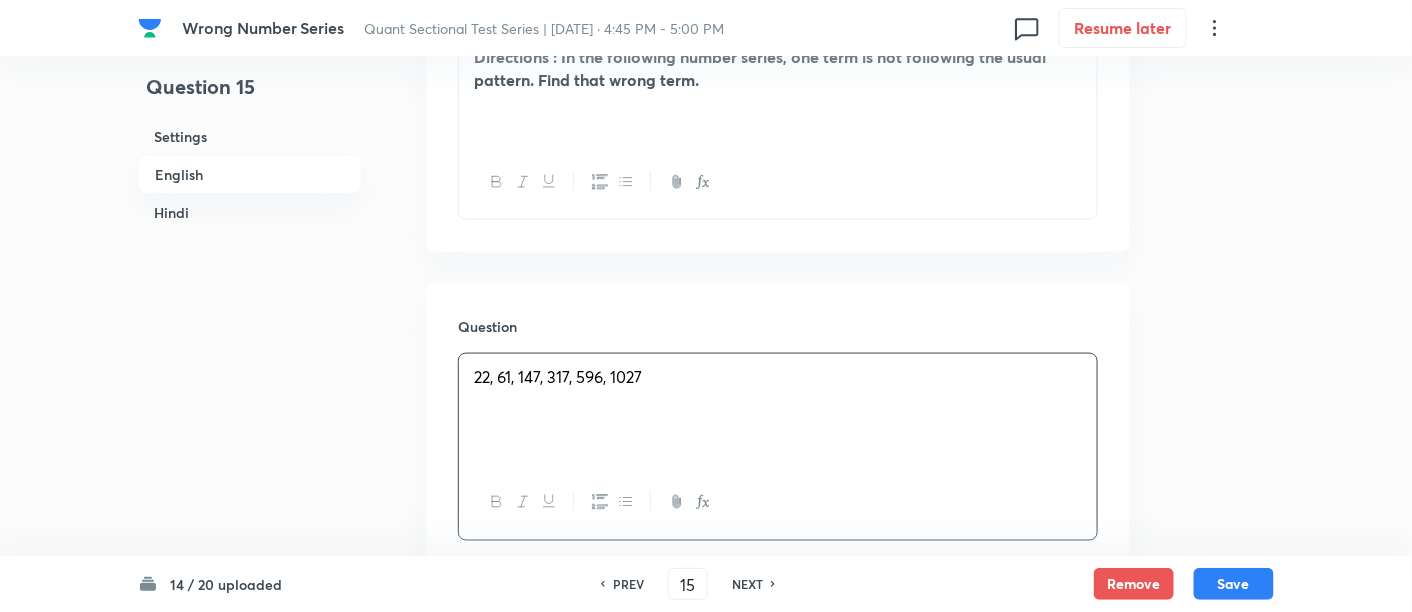 scroll, scrollTop: 1075, scrollLeft: 0, axis: vertical 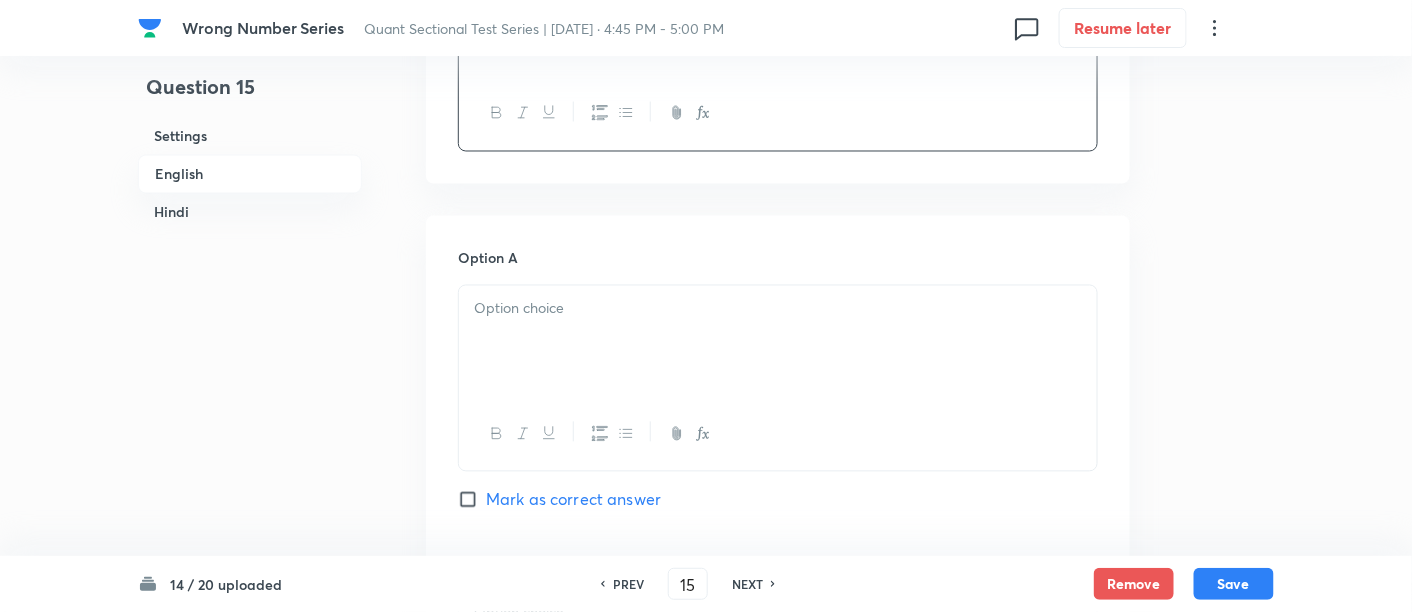 click at bounding box center [778, 342] 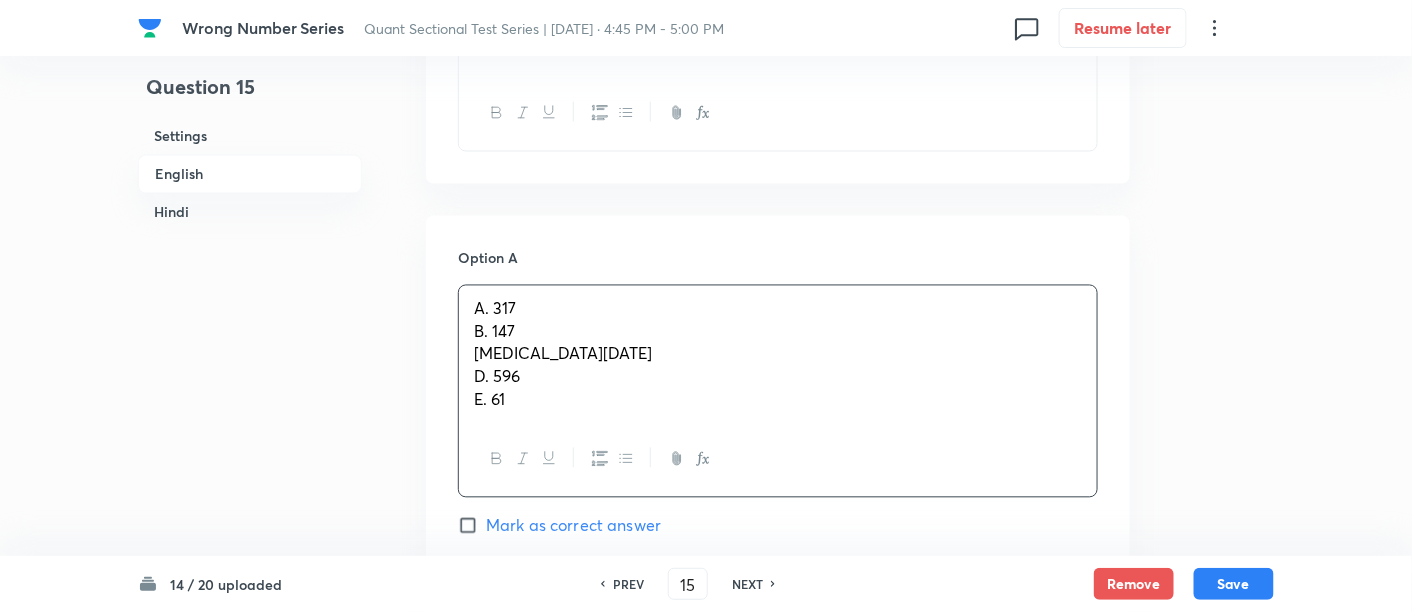 drag, startPoint x: 474, startPoint y: 330, endPoint x: 591, endPoint y: 480, distance: 190.23407 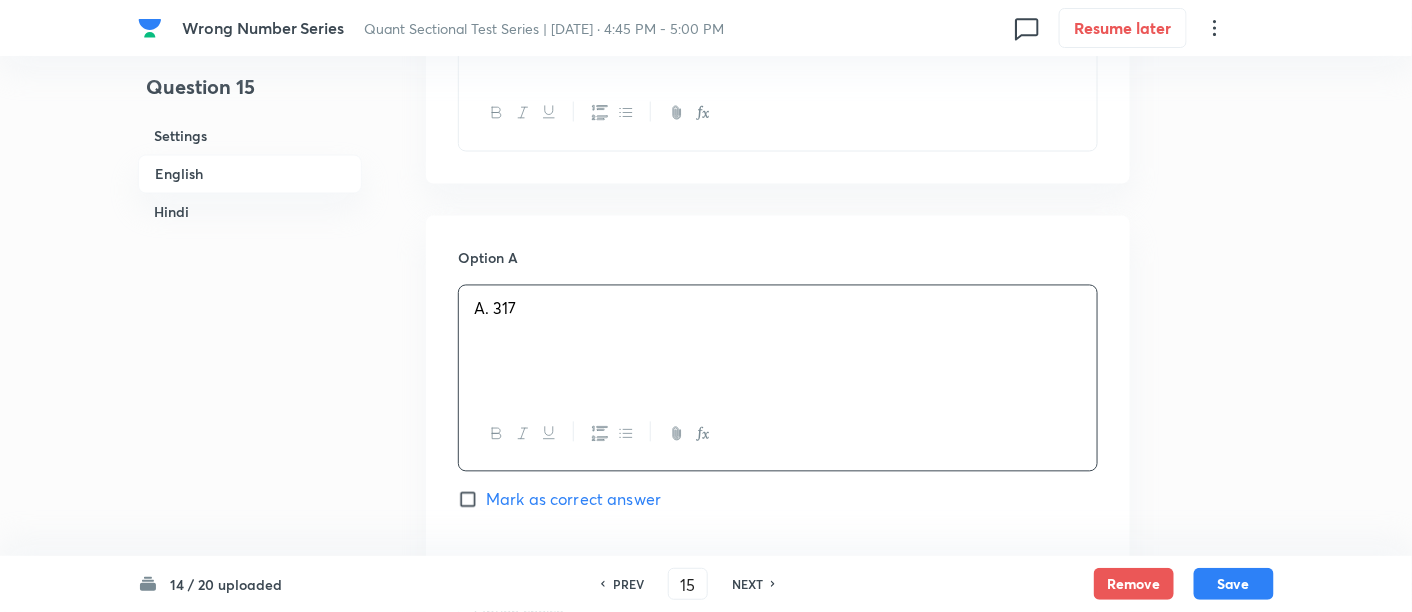 scroll, scrollTop: 1296, scrollLeft: 0, axis: vertical 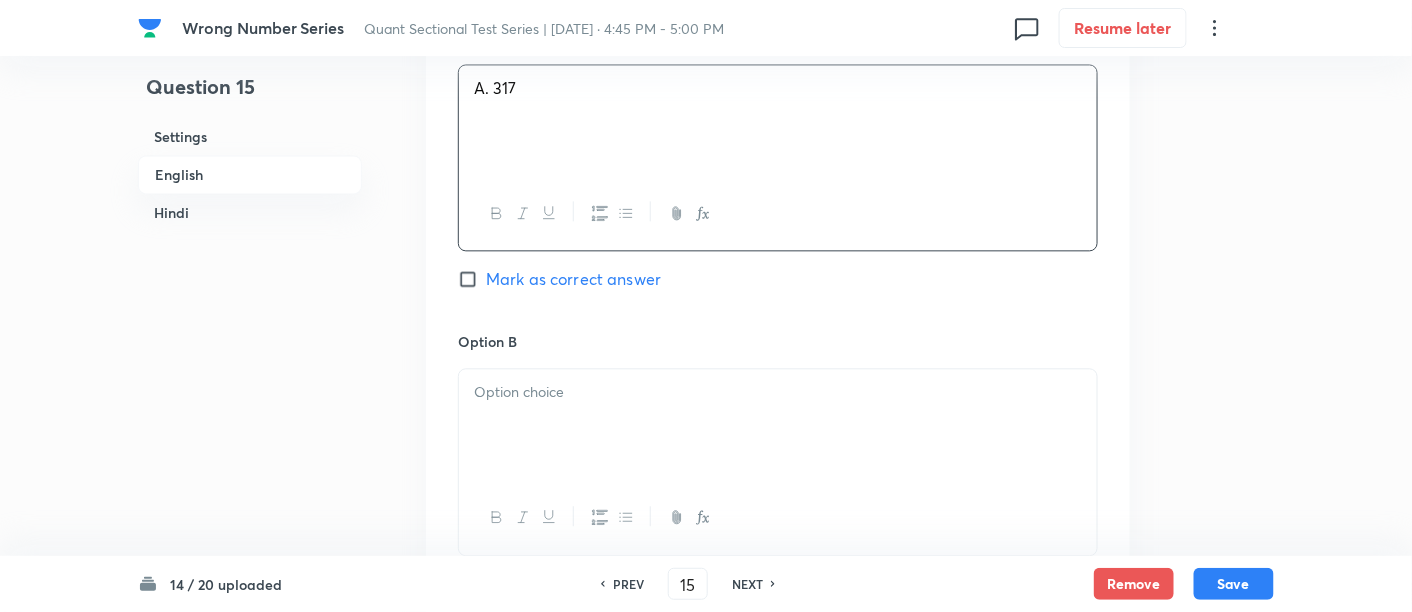 click at bounding box center [778, 425] 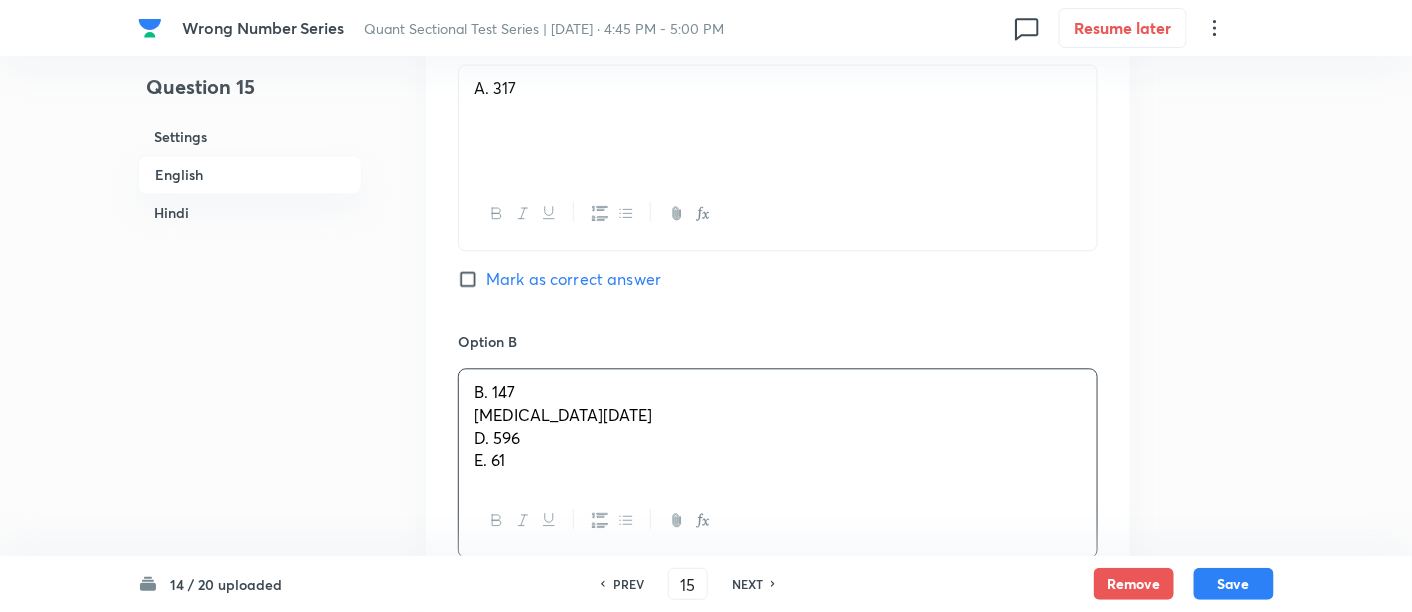 drag, startPoint x: 472, startPoint y: 407, endPoint x: 593, endPoint y: 499, distance: 152.0033 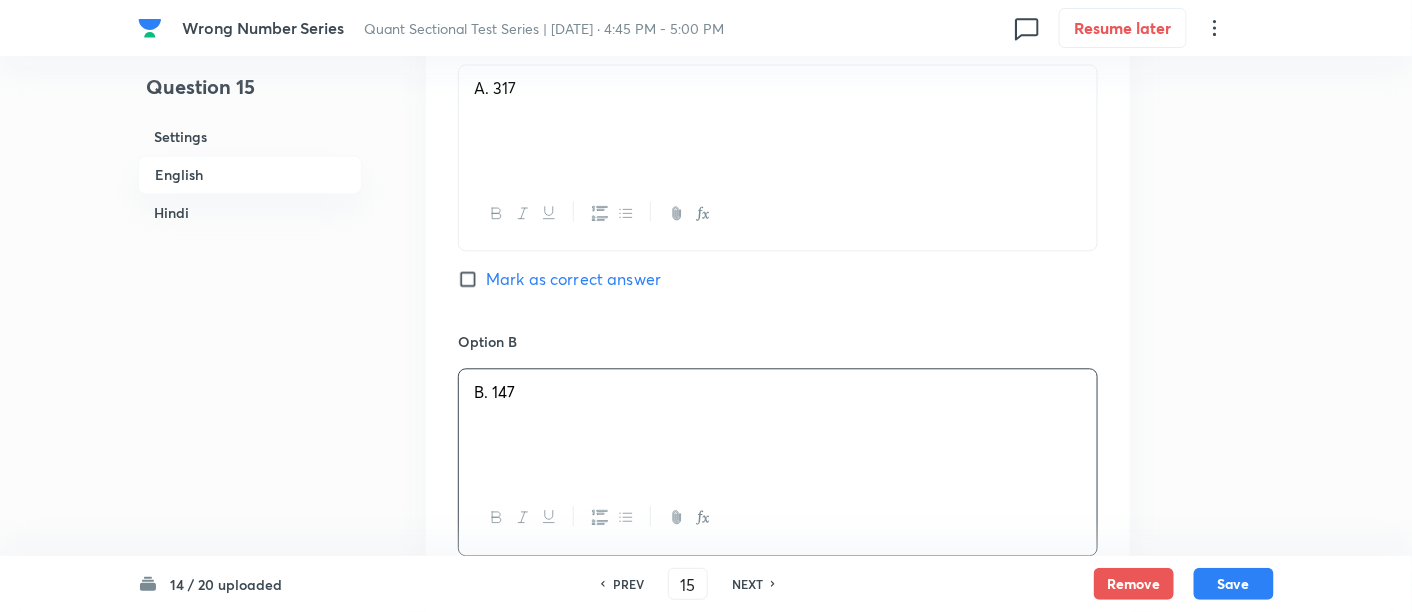 scroll, scrollTop: 1591, scrollLeft: 0, axis: vertical 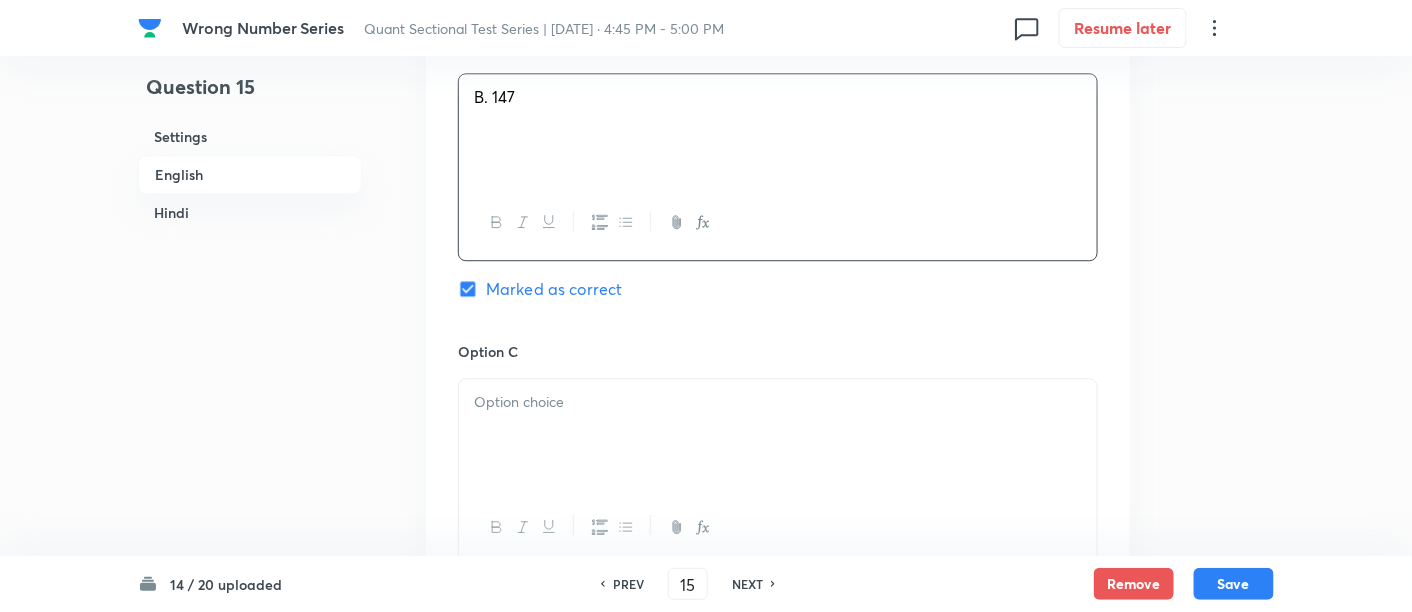 click at bounding box center [778, 435] 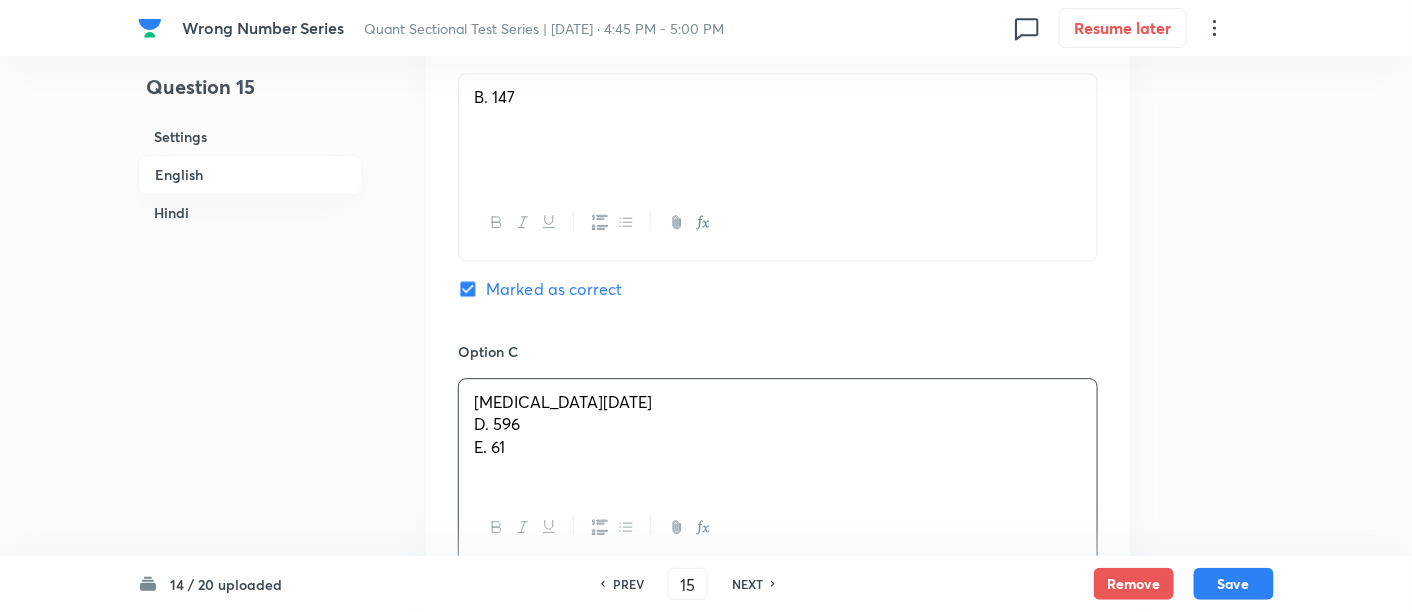 drag, startPoint x: 472, startPoint y: 423, endPoint x: 583, endPoint y: 504, distance: 137.41179 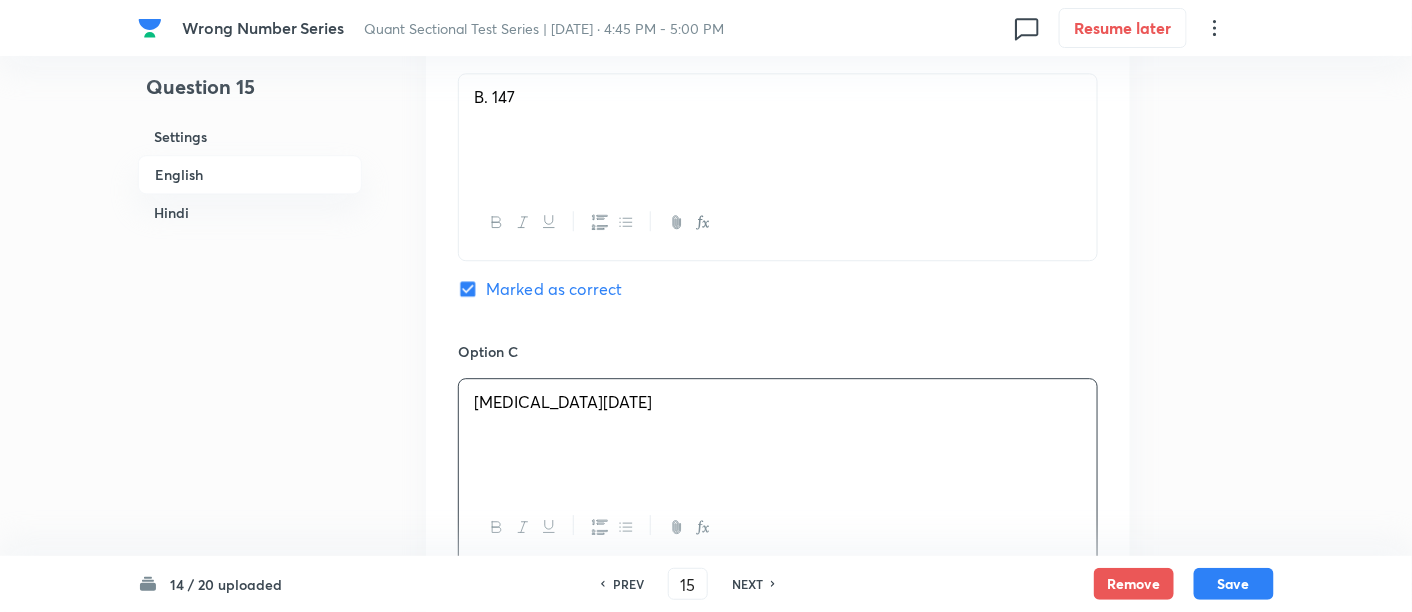 scroll, scrollTop: 1840, scrollLeft: 0, axis: vertical 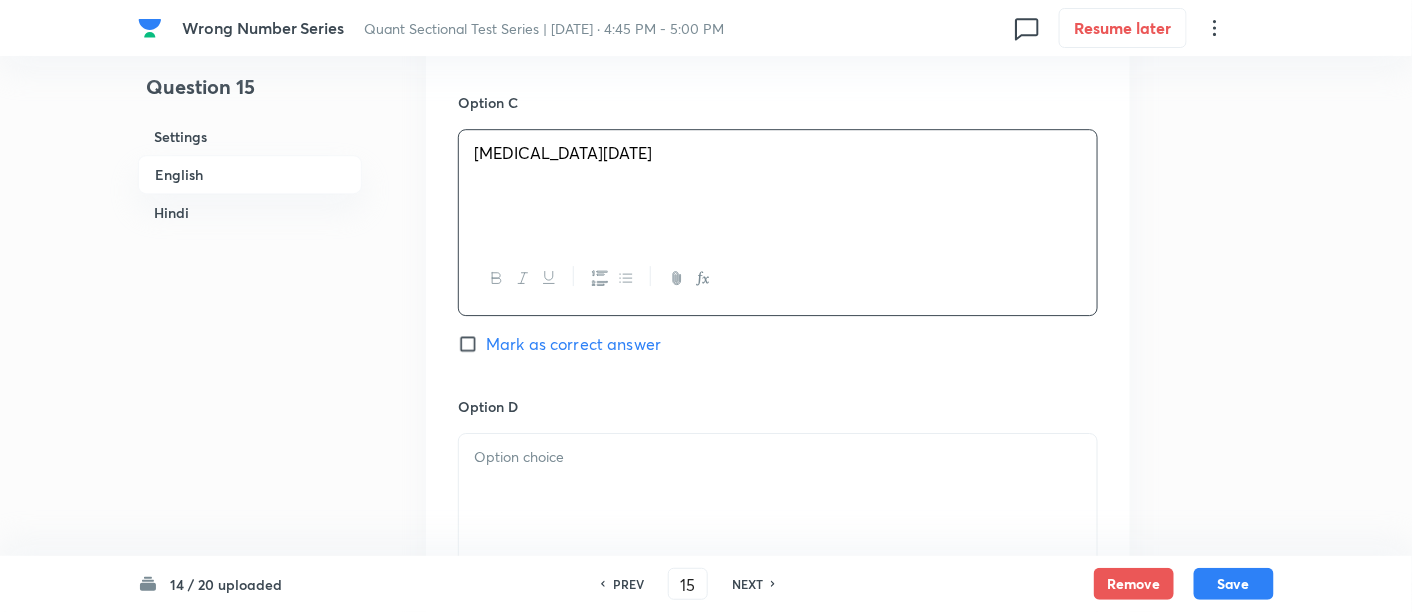 click at bounding box center (778, 490) 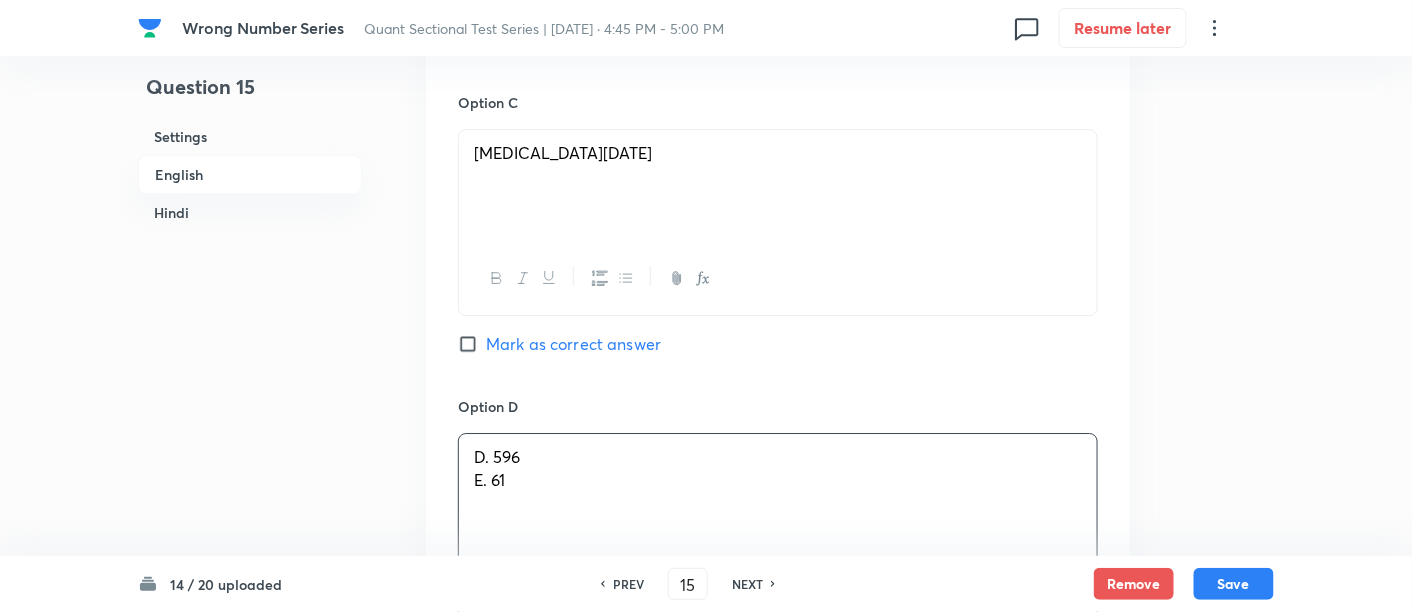 drag, startPoint x: 459, startPoint y: 472, endPoint x: 595, endPoint y: 507, distance: 140.43147 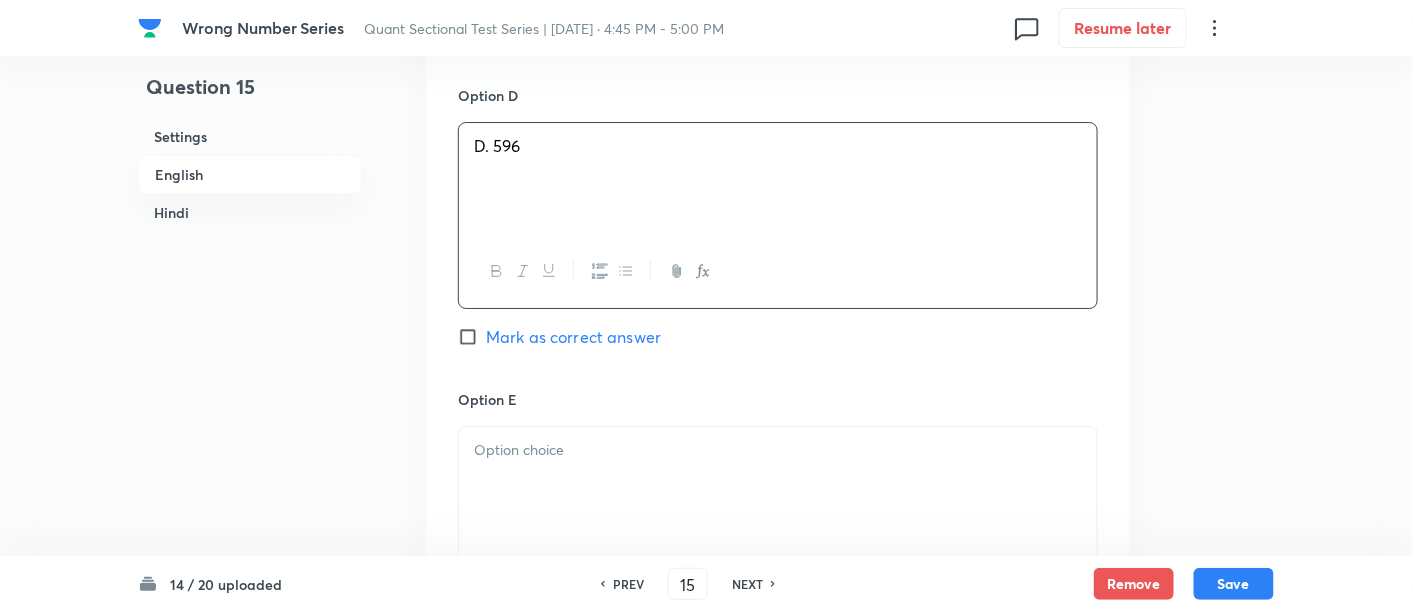 click at bounding box center (778, 483) 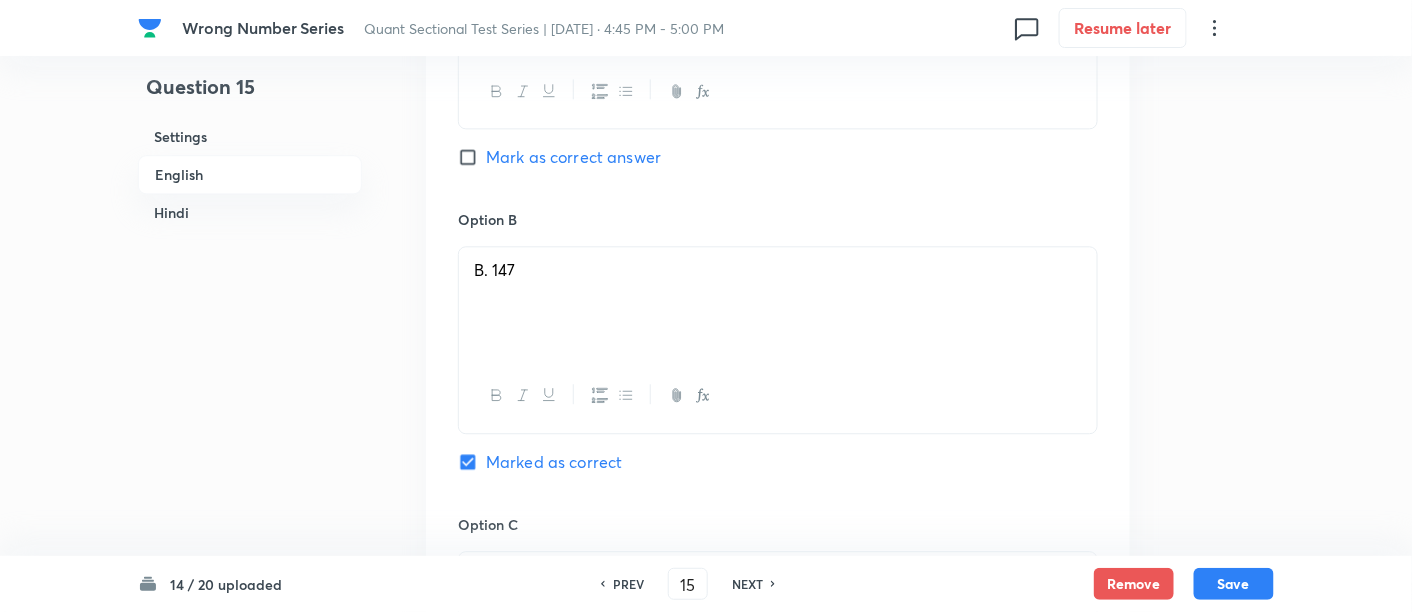 scroll, scrollTop: 1416, scrollLeft: 0, axis: vertical 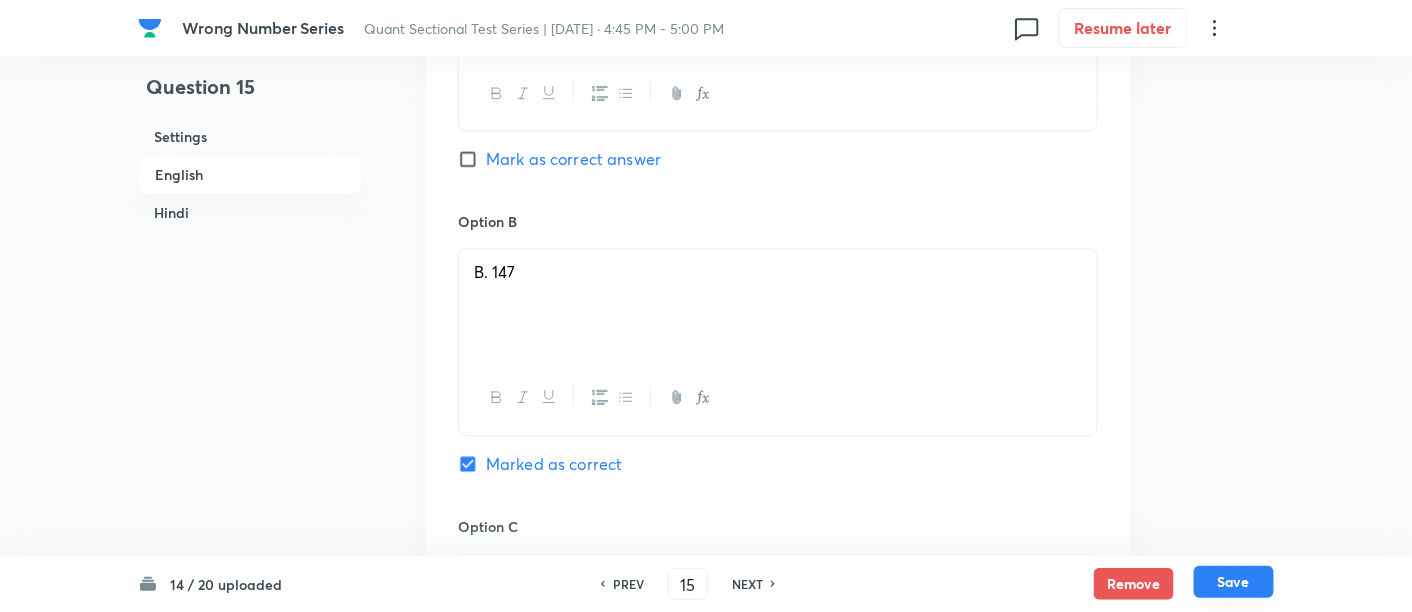 click on "Save" at bounding box center (1234, 582) 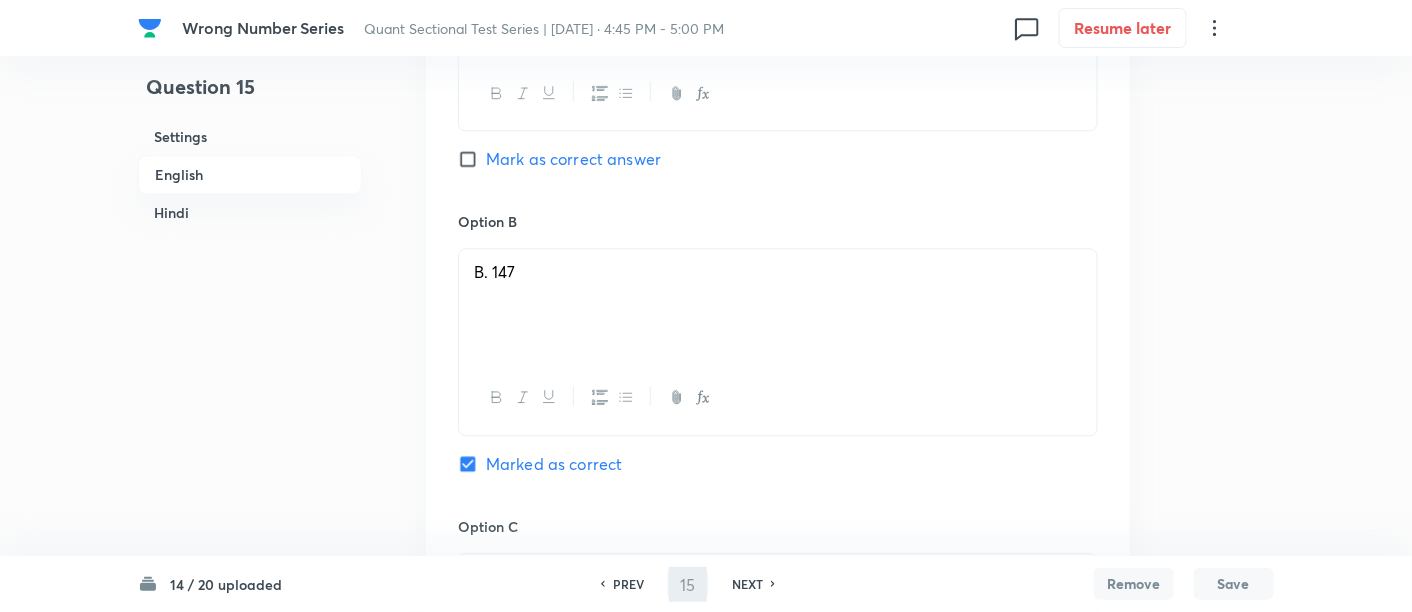 type on "16" 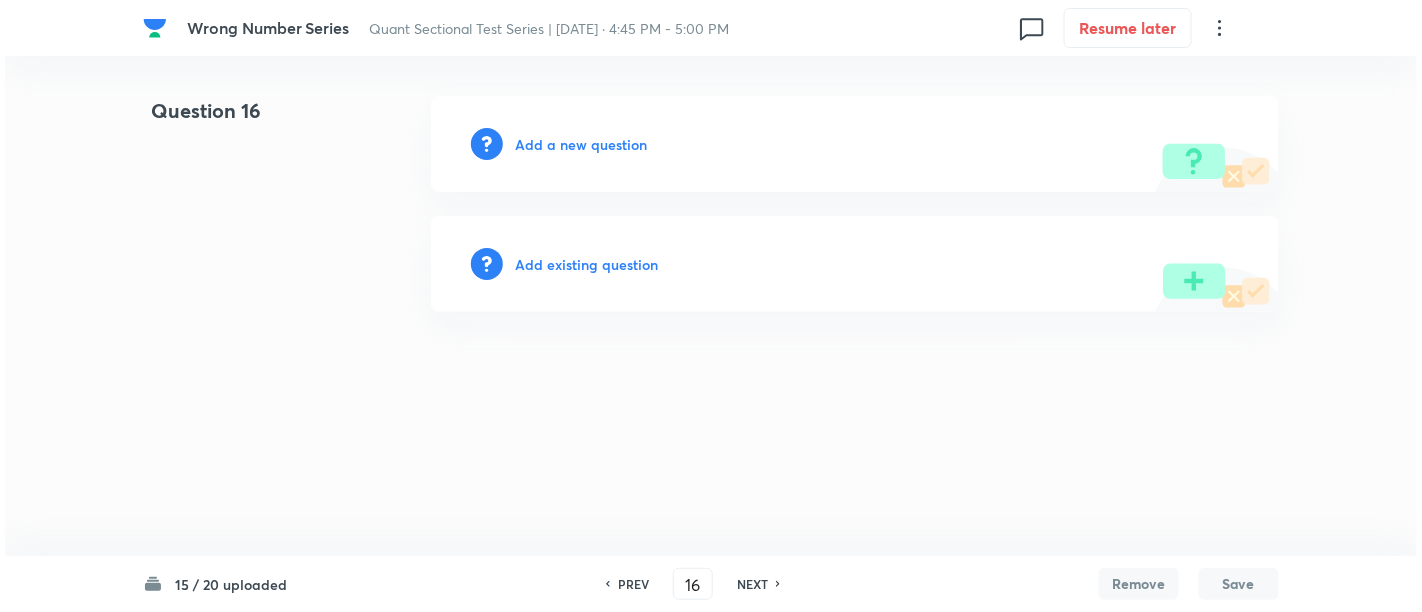 scroll, scrollTop: 0, scrollLeft: 0, axis: both 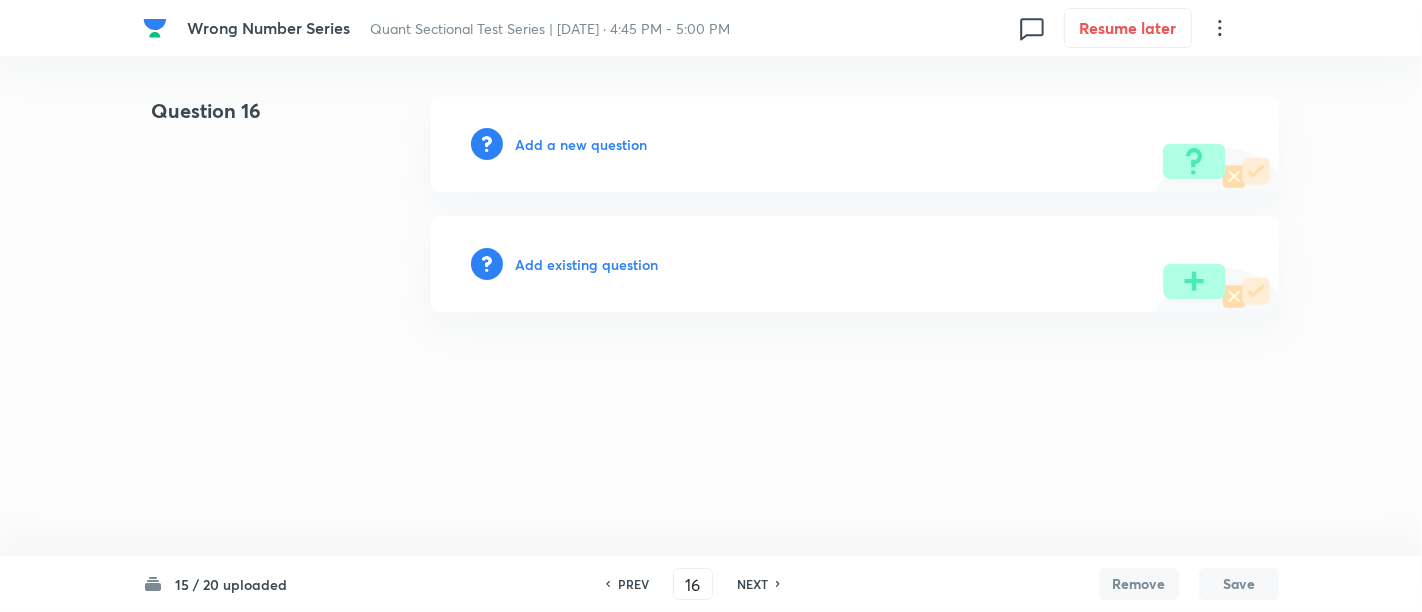 click on "Add a new question" at bounding box center [581, 144] 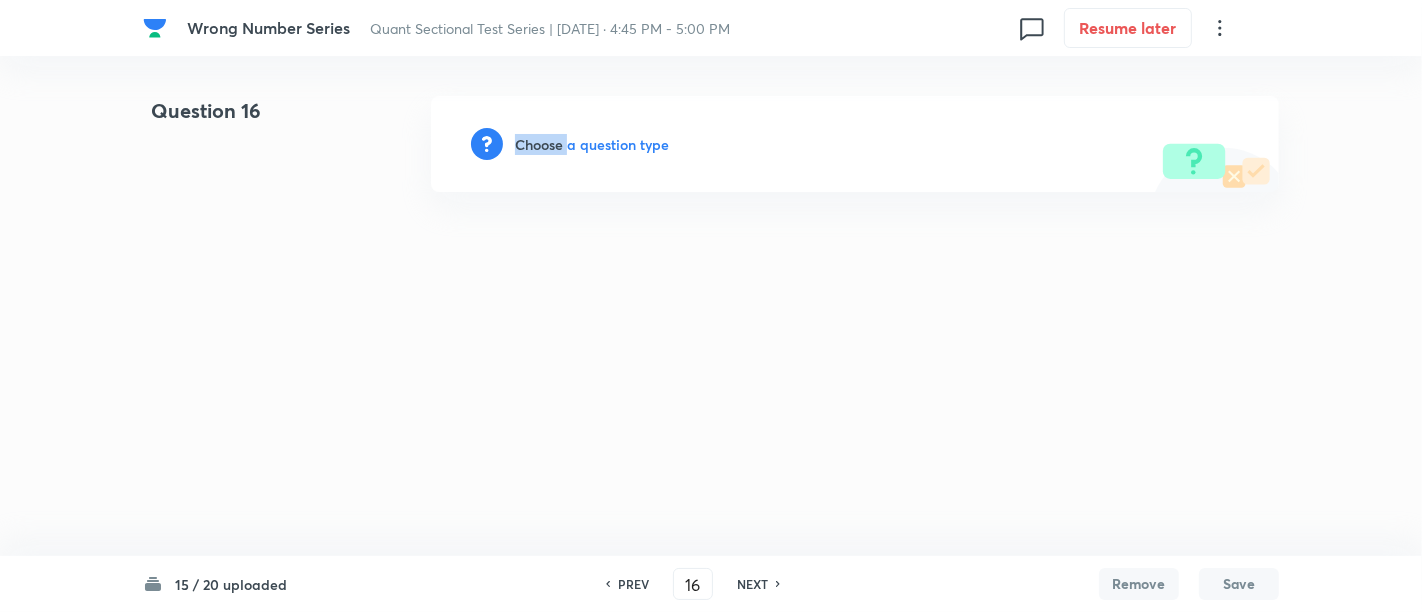 click on "Choose a question type" at bounding box center [592, 144] 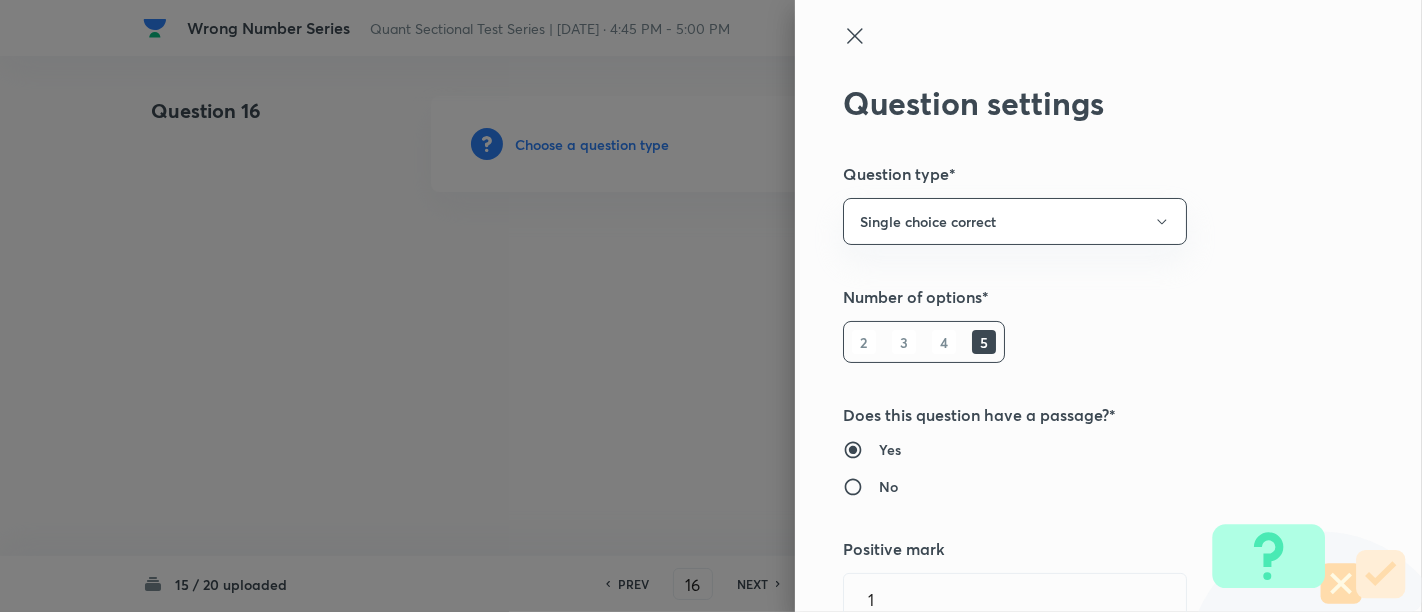 click at bounding box center (711, 306) 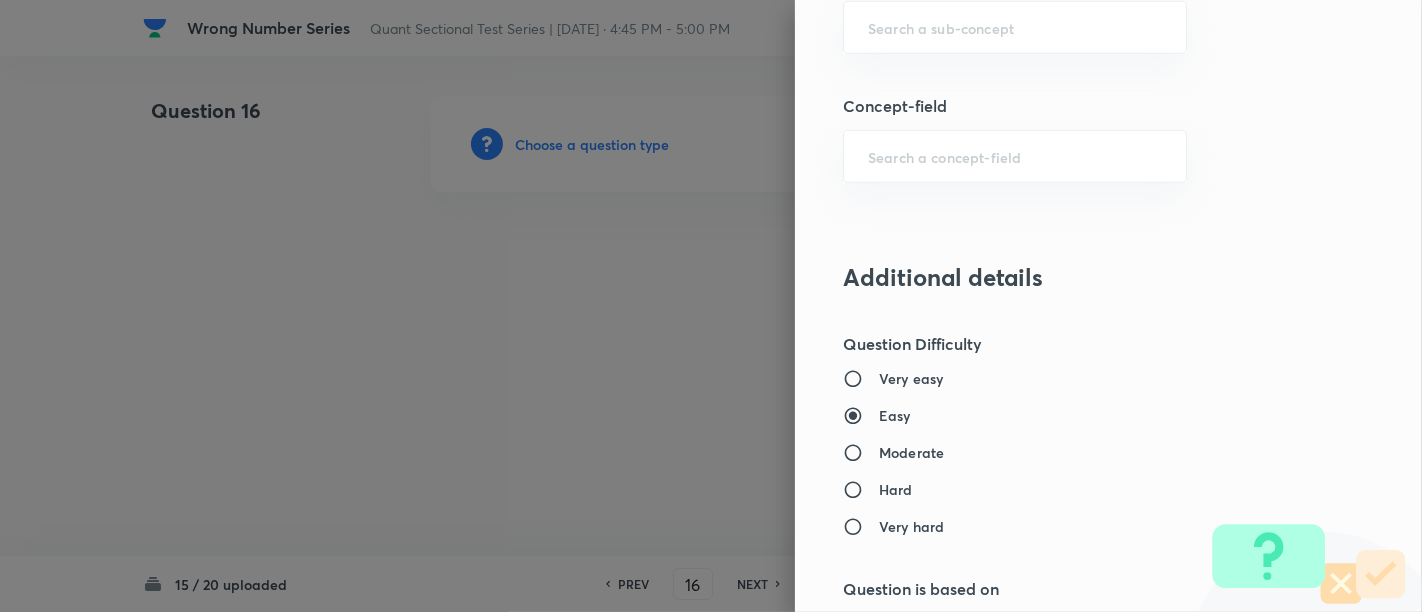scroll, scrollTop: 1317, scrollLeft: 0, axis: vertical 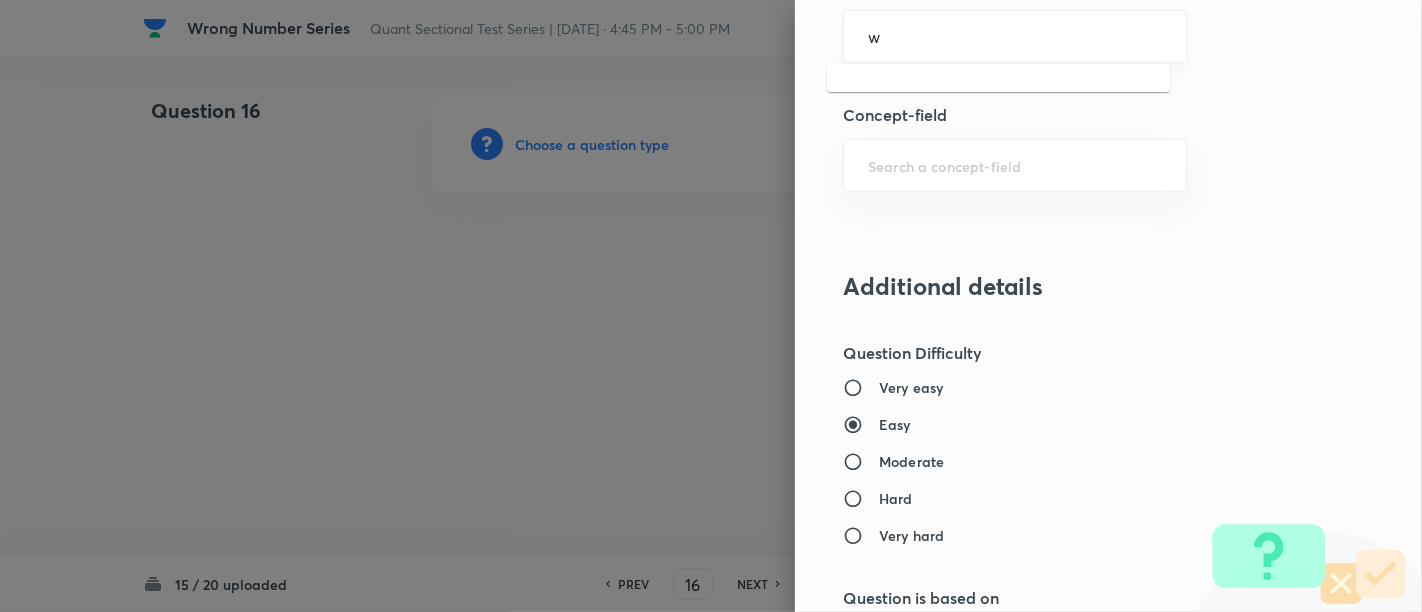click on "w" at bounding box center (1015, 36) 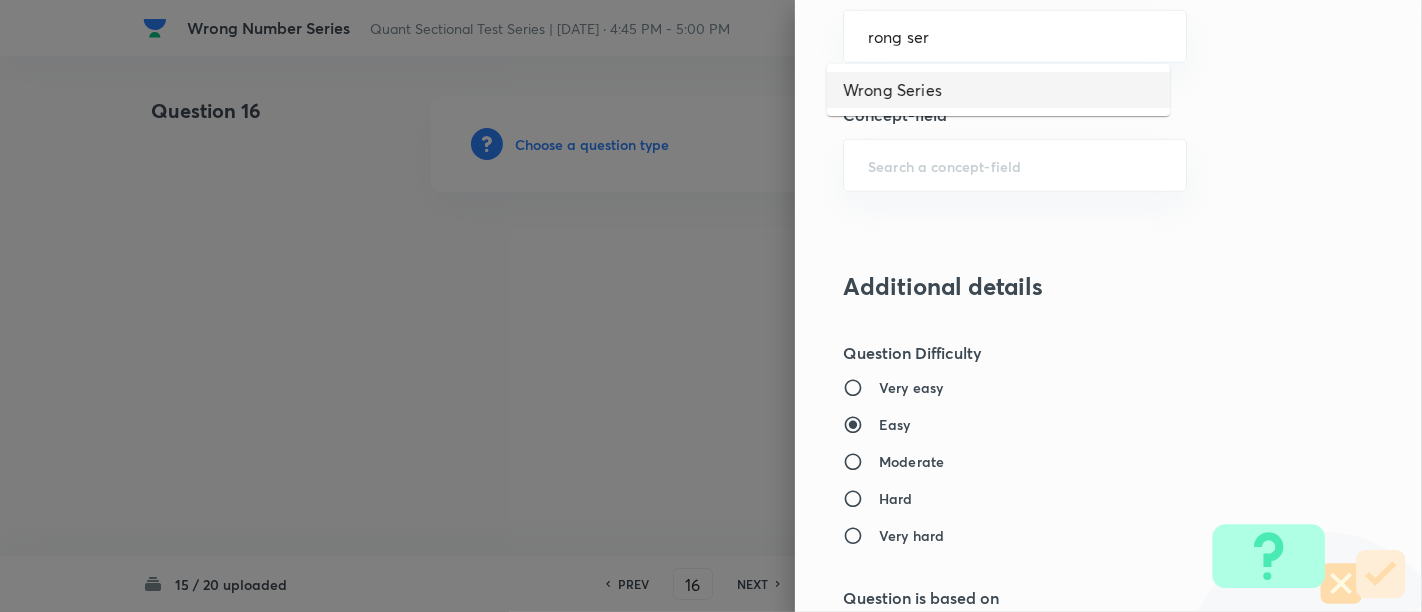 click on "Wrong Series" at bounding box center (998, 90) 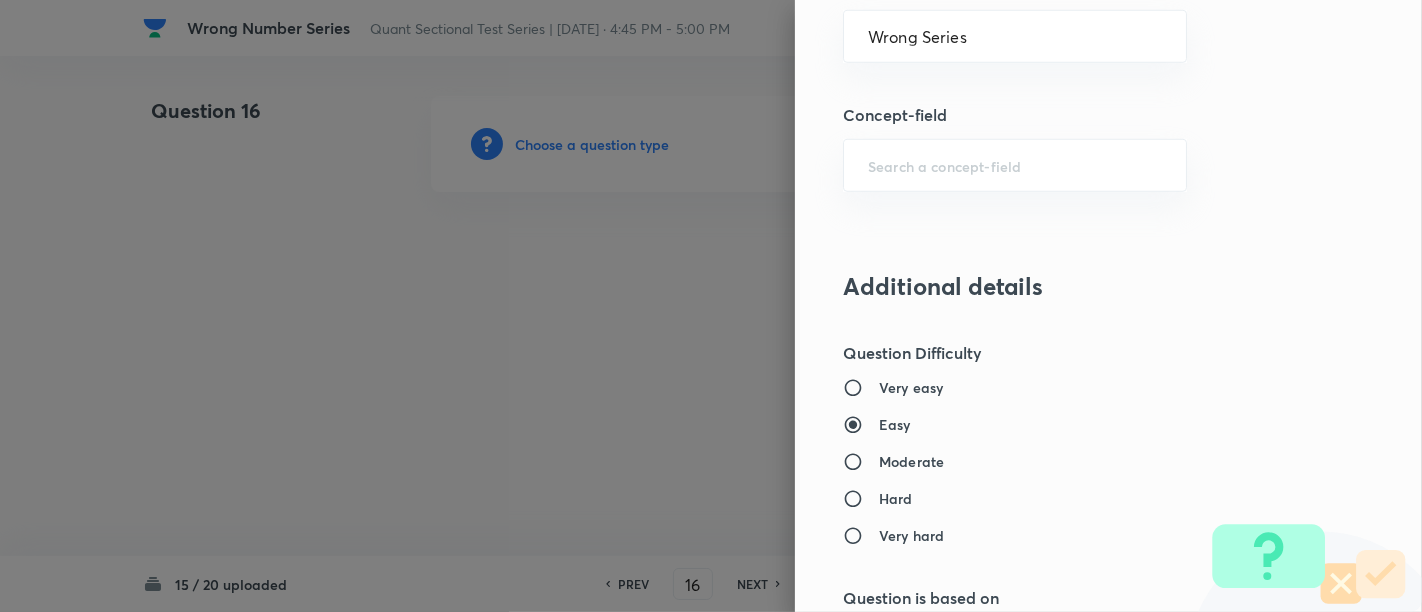 type on "Quantitative Aptitude" 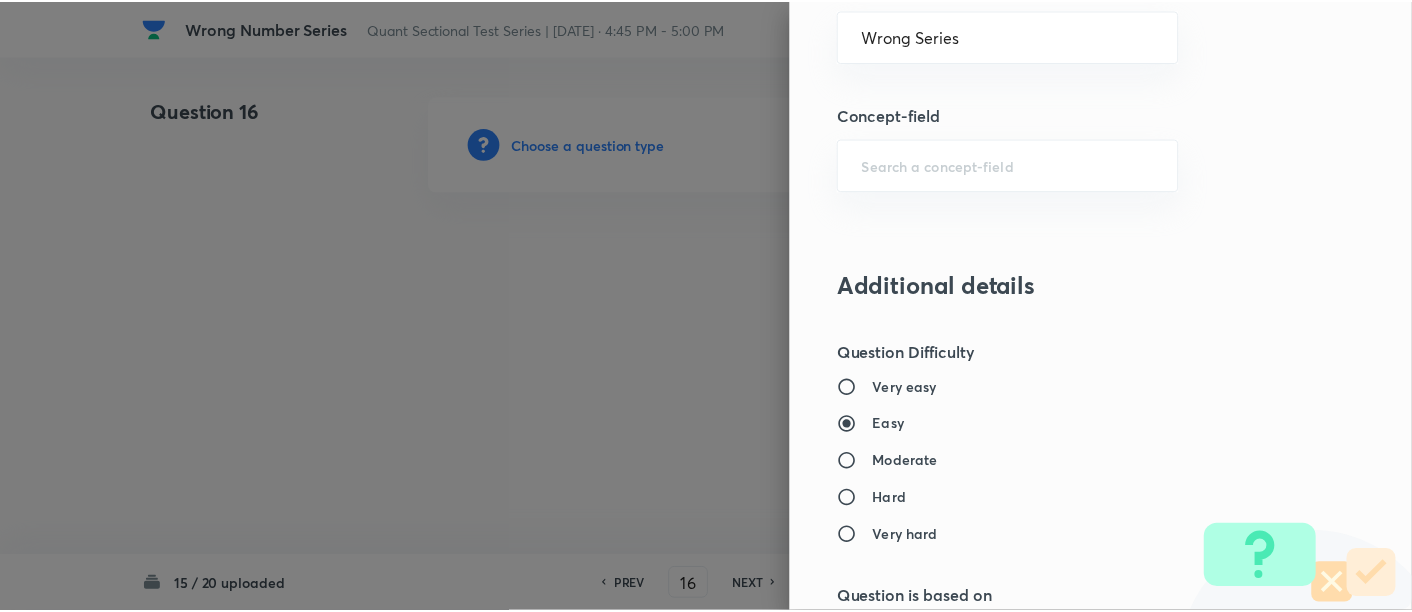 scroll, scrollTop: 2108, scrollLeft: 0, axis: vertical 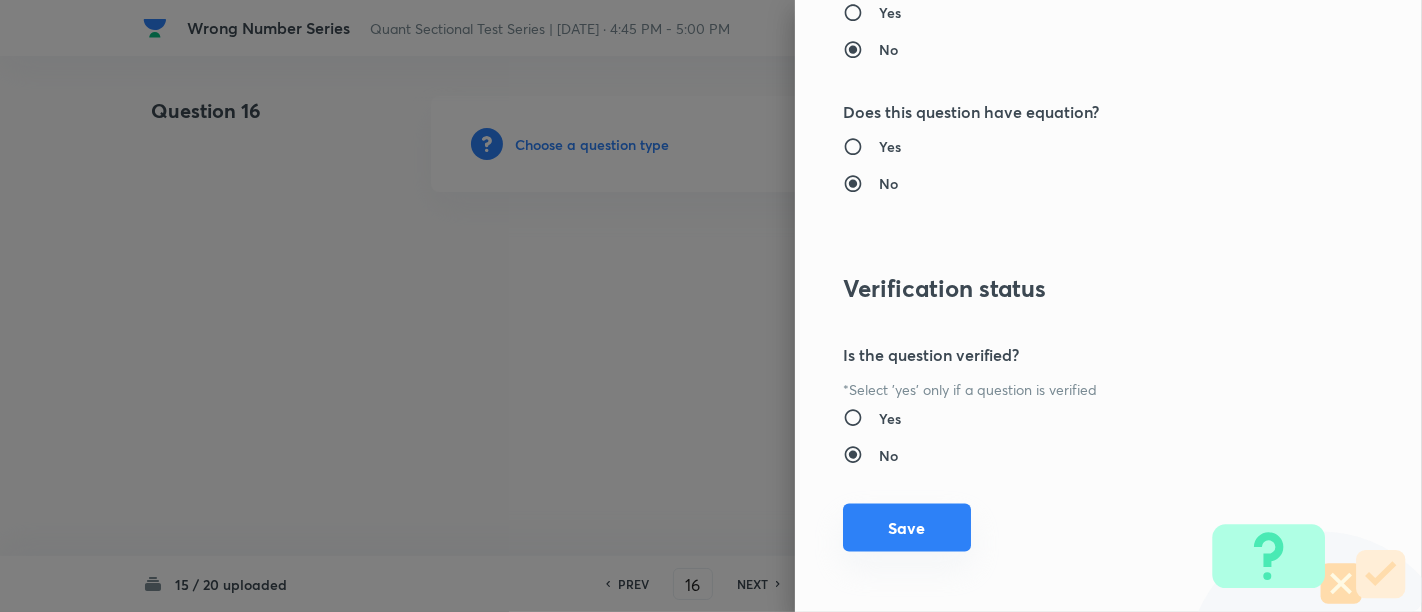 click on "Save" at bounding box center [907, 528] 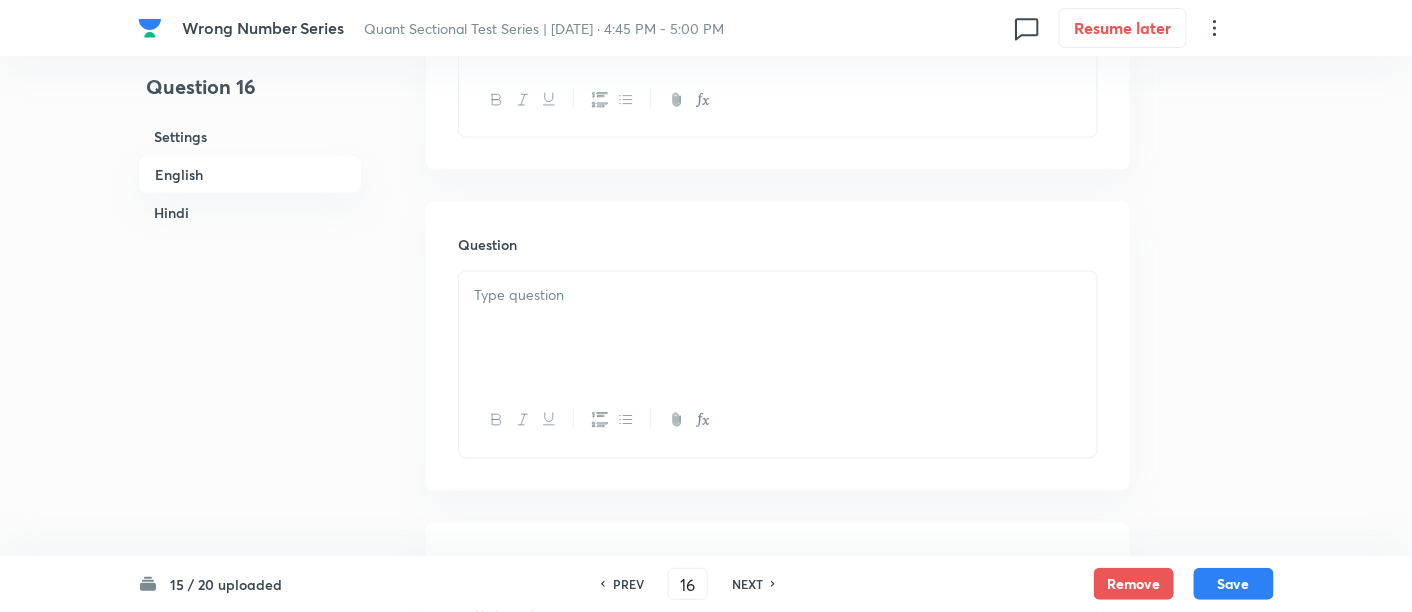 scroll, scrollTop: 770, scrollLeft: 0, axis: vertical 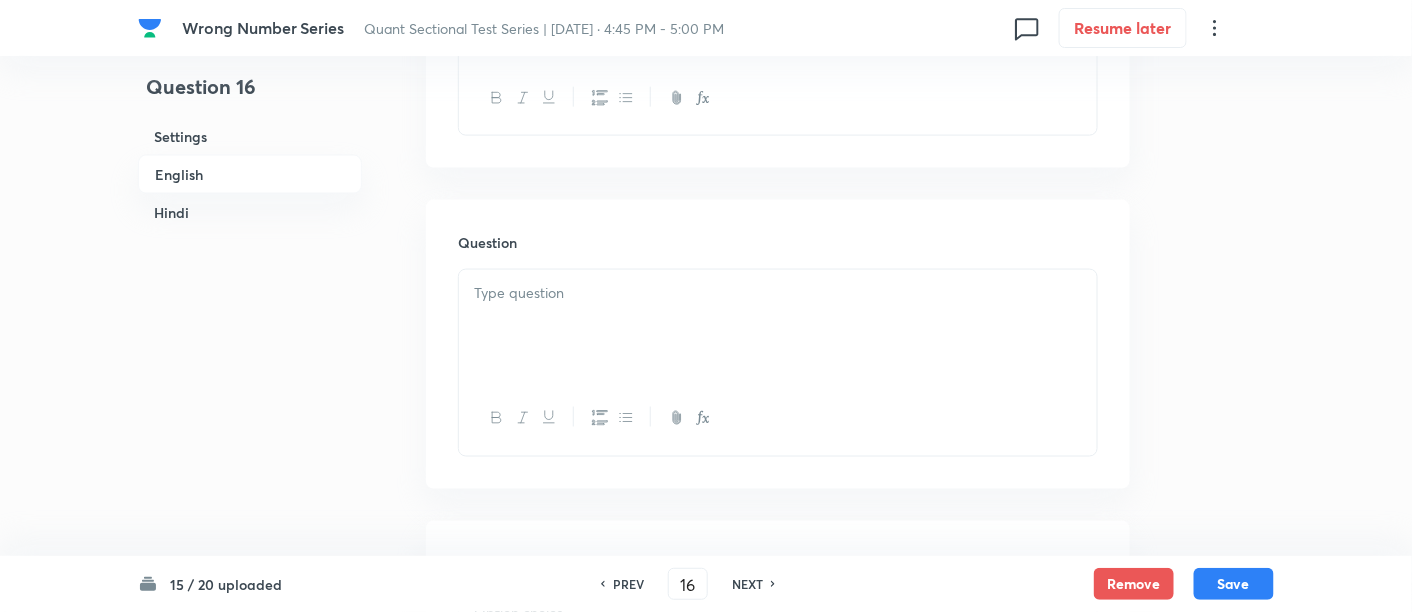 click at bounding box center (778, 326) 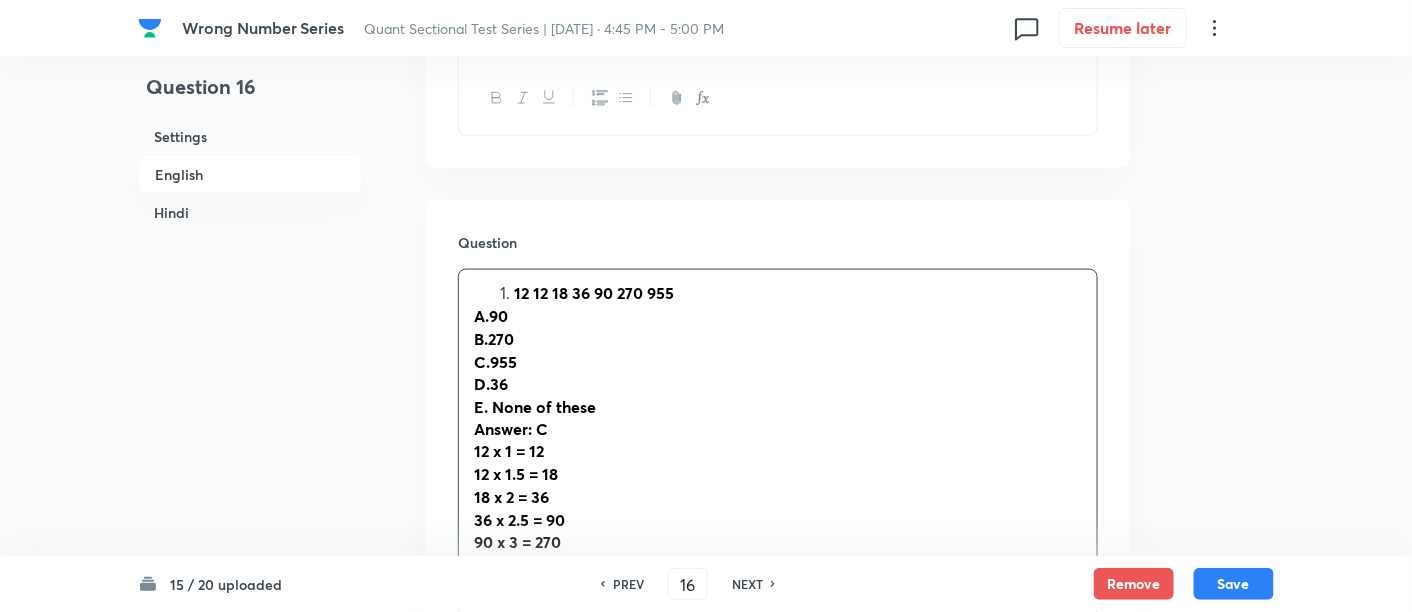 click on "12 12 18 36 90 270 955" at bounding box center (798, 293) 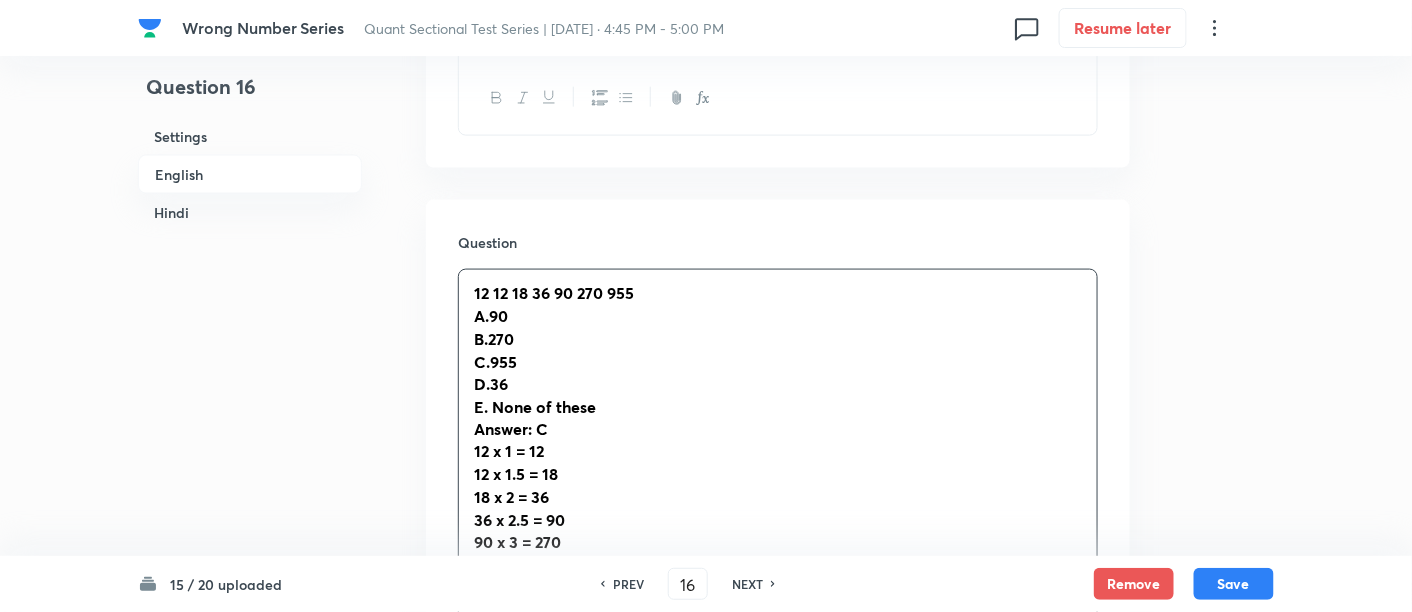 type 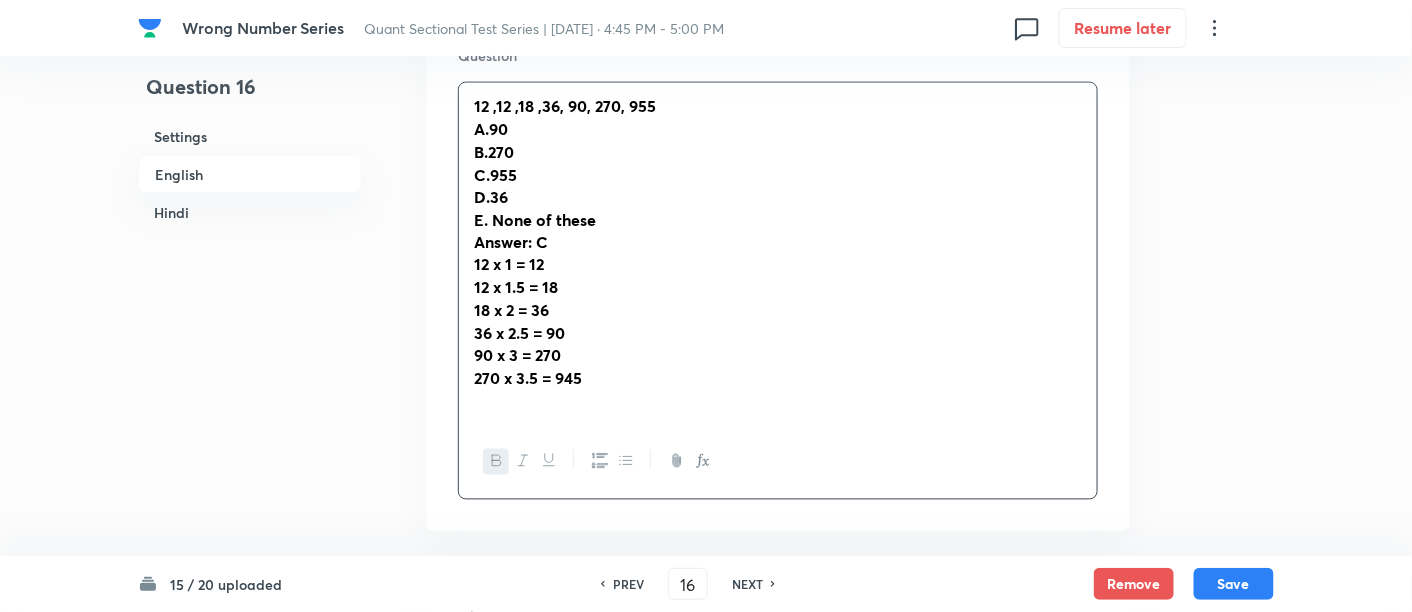 scroll, scrollTop: 959, scrollLeft: 0, axis: vertical 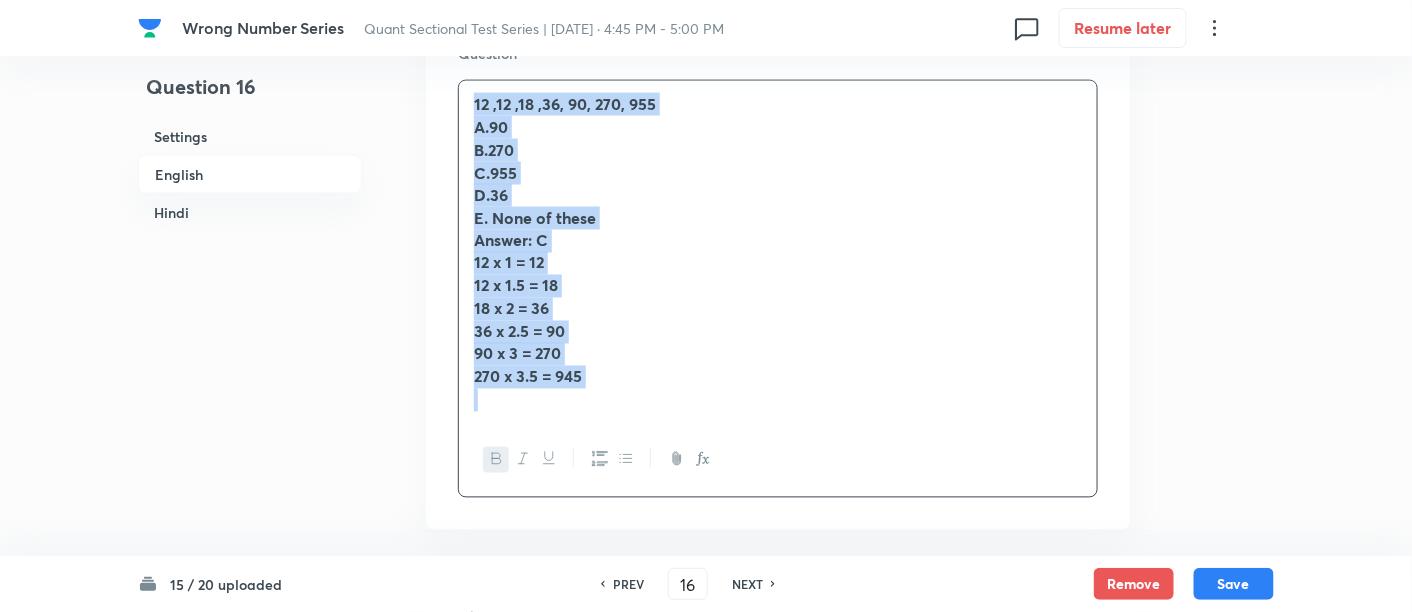 drag, startPoint x: 462, startPoint y: 99, endPoint x: 736, endPoint y: 437, distance: 435.1092 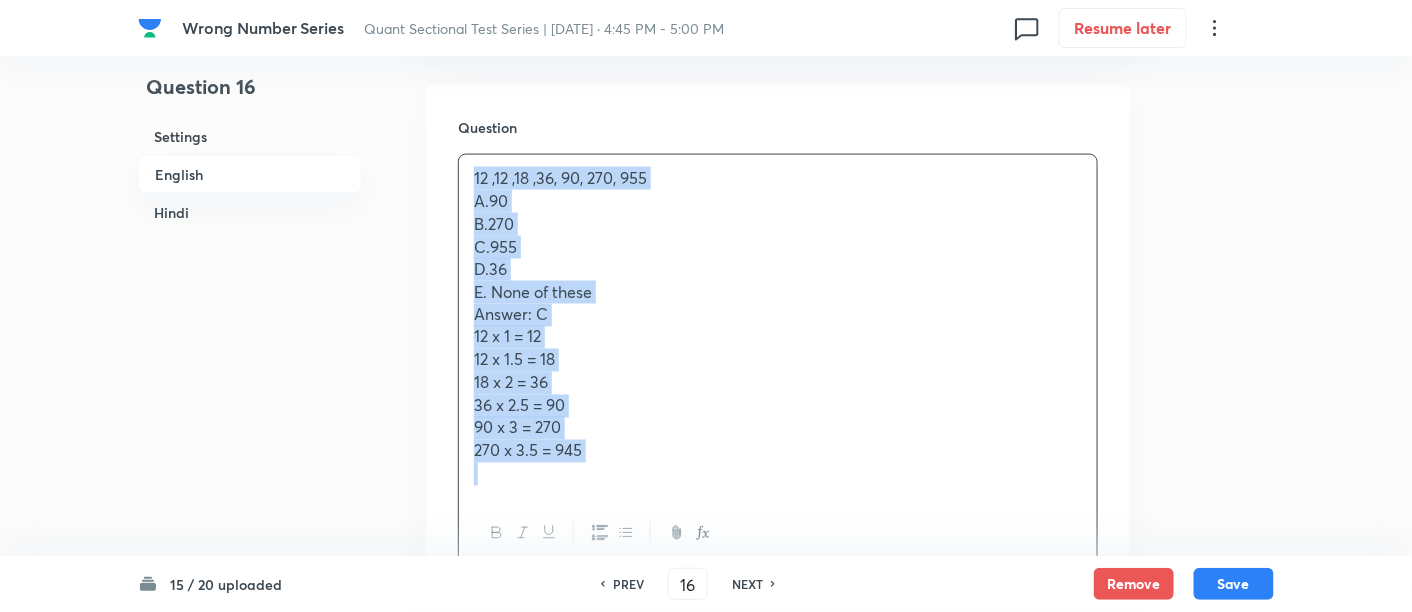 scroll, scrollTop: 994, scrollLeft: 0, axis: vertical 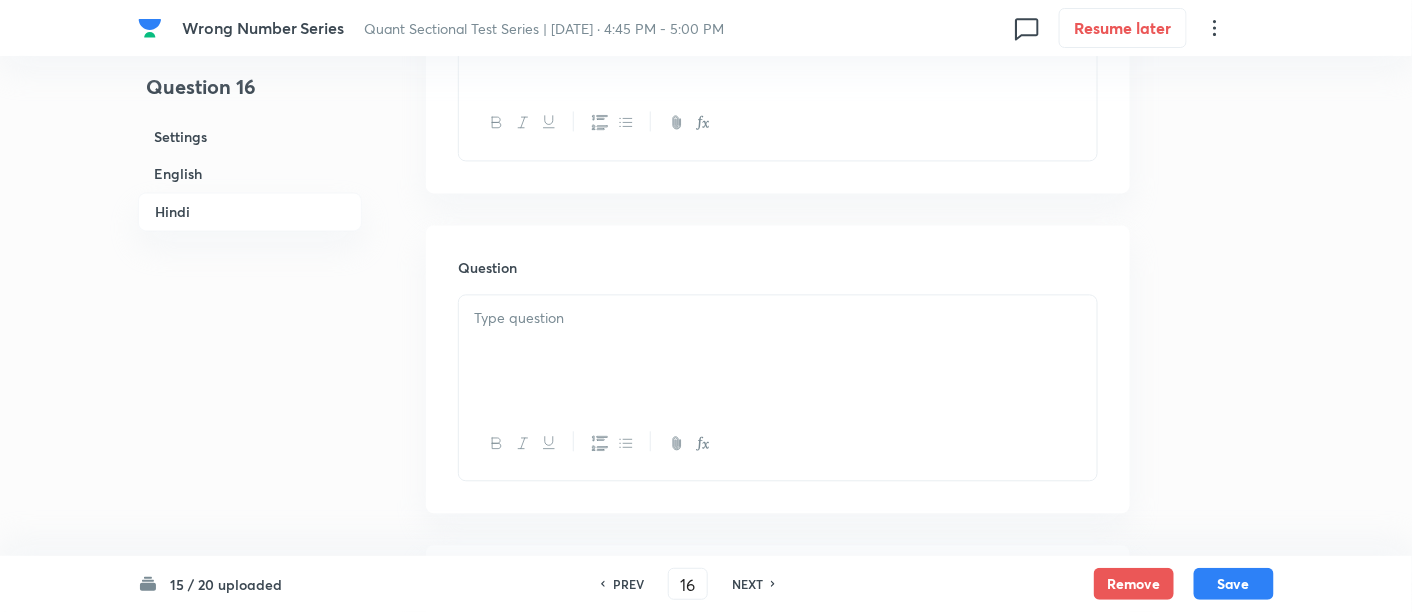 click at bounding box center (778, 351) 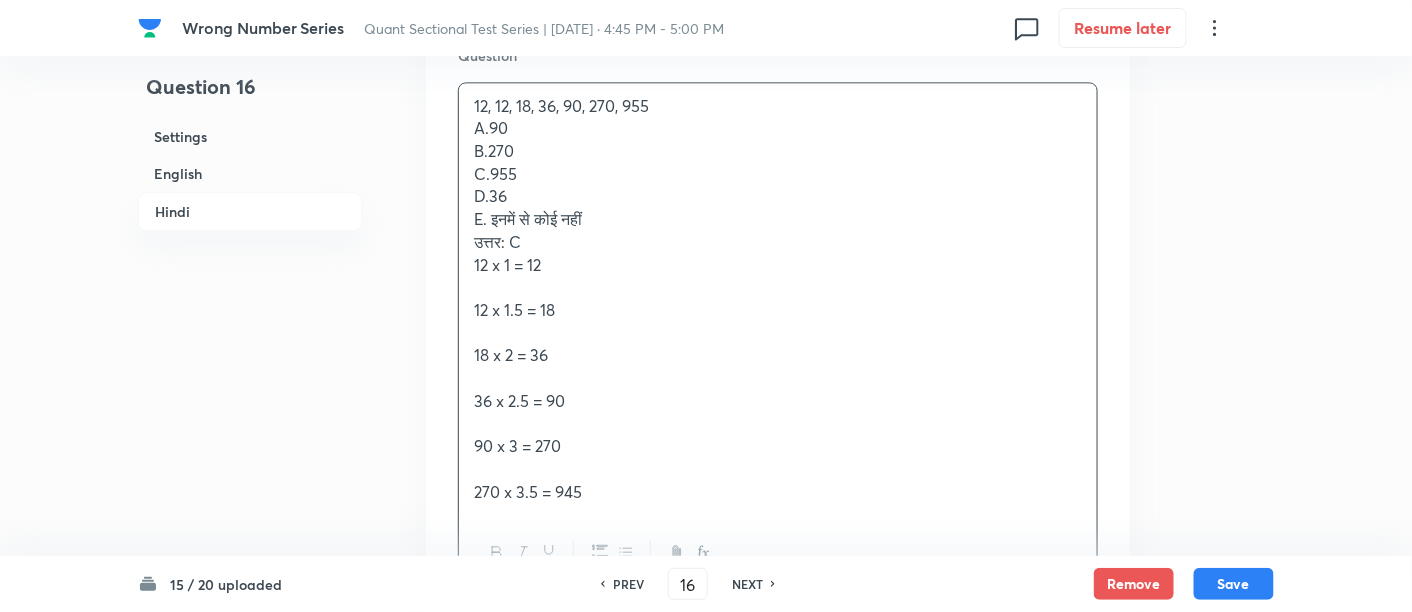 scroll, scrollTop: 3839, scrollLeft: 0, axis: vertical 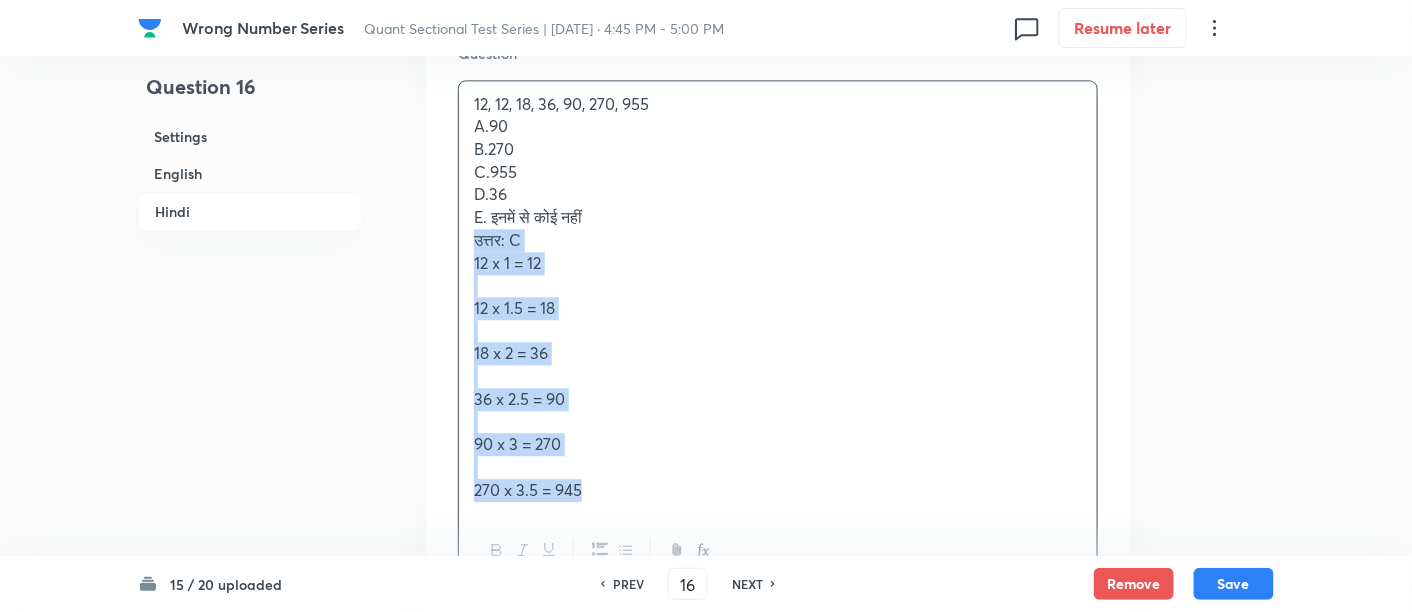 drag, startPoint x: 461, startPoint y: 238, endPoint x: 678, endPoint y: 507, distance: 345.6154 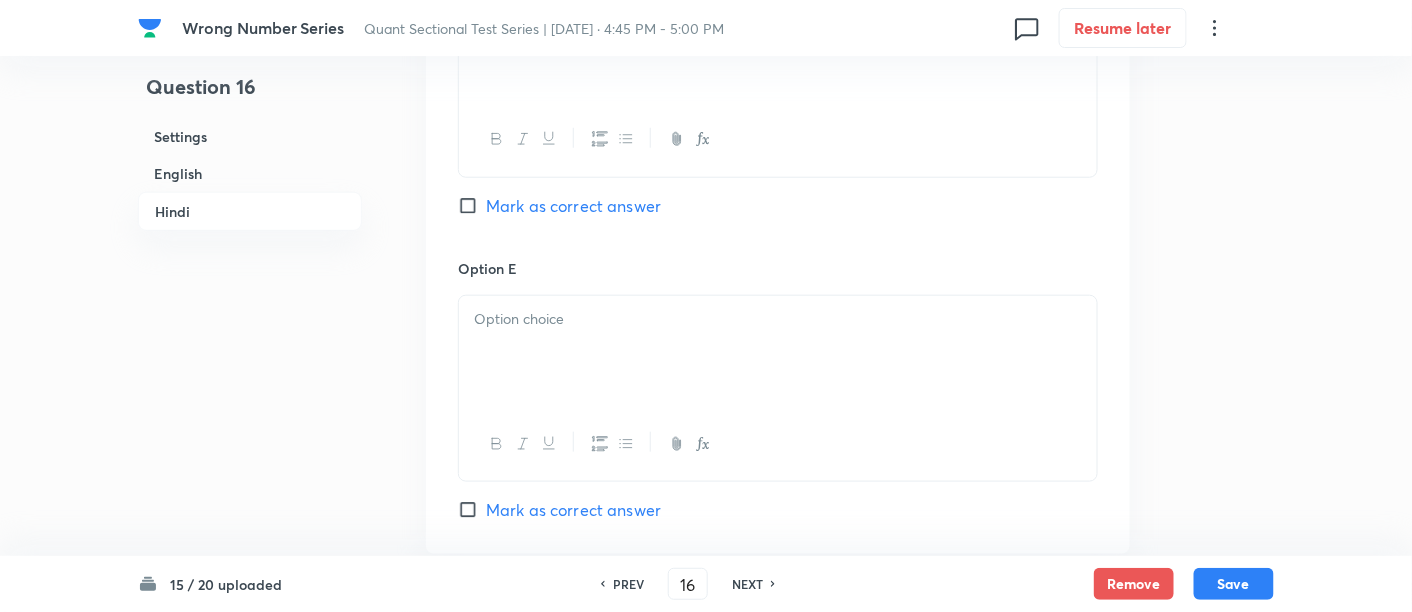 scroll, scrollTop: 5663, scrollLeft: 0, axis: vertical 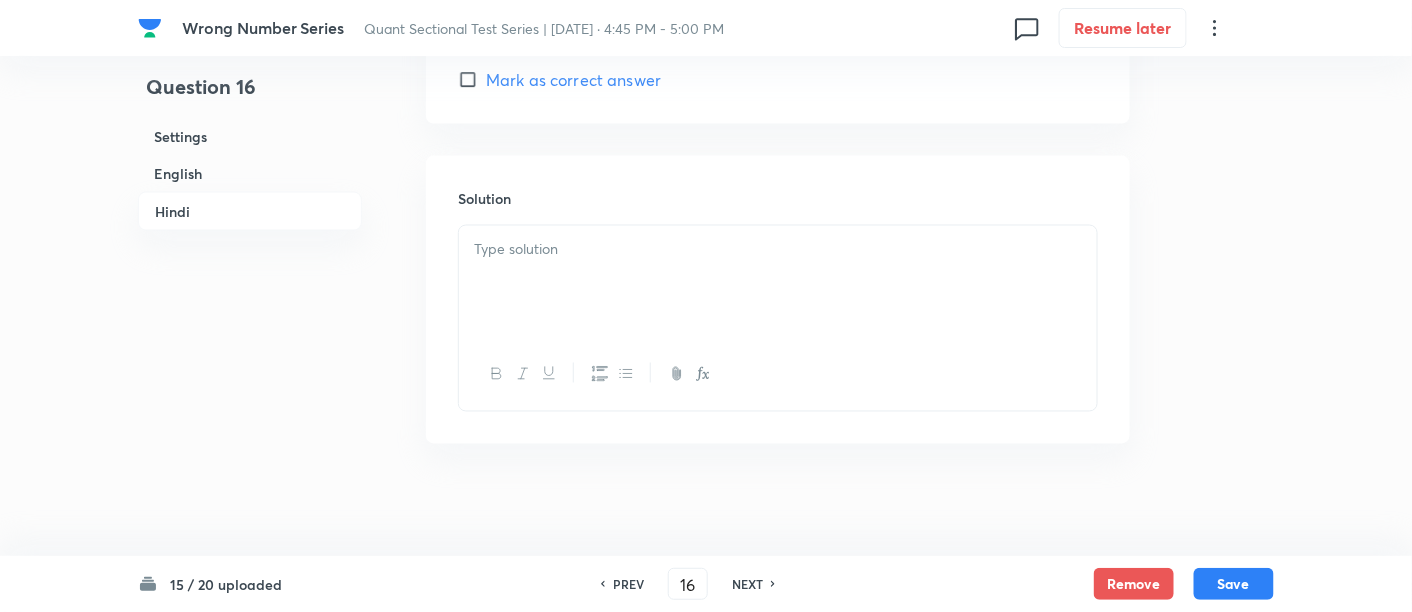 click at bounding box center (778, 282) 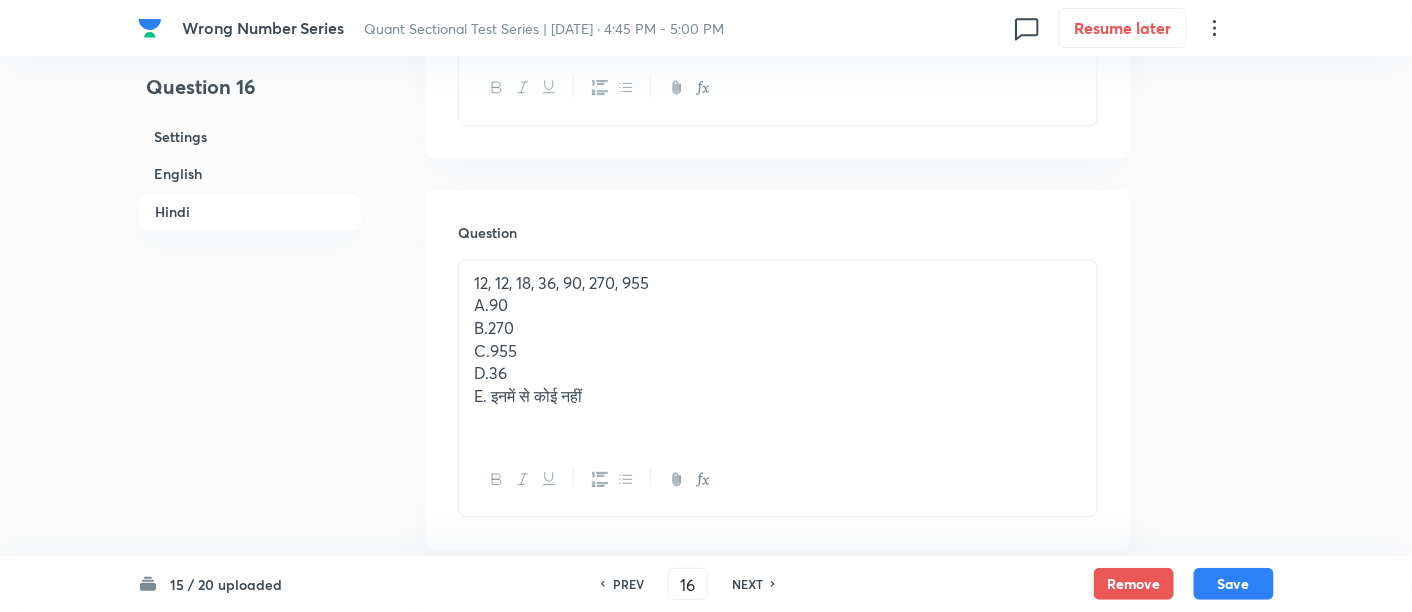 scroll, scrollTop: 3670, scrollLeft: 0, axis: vertical 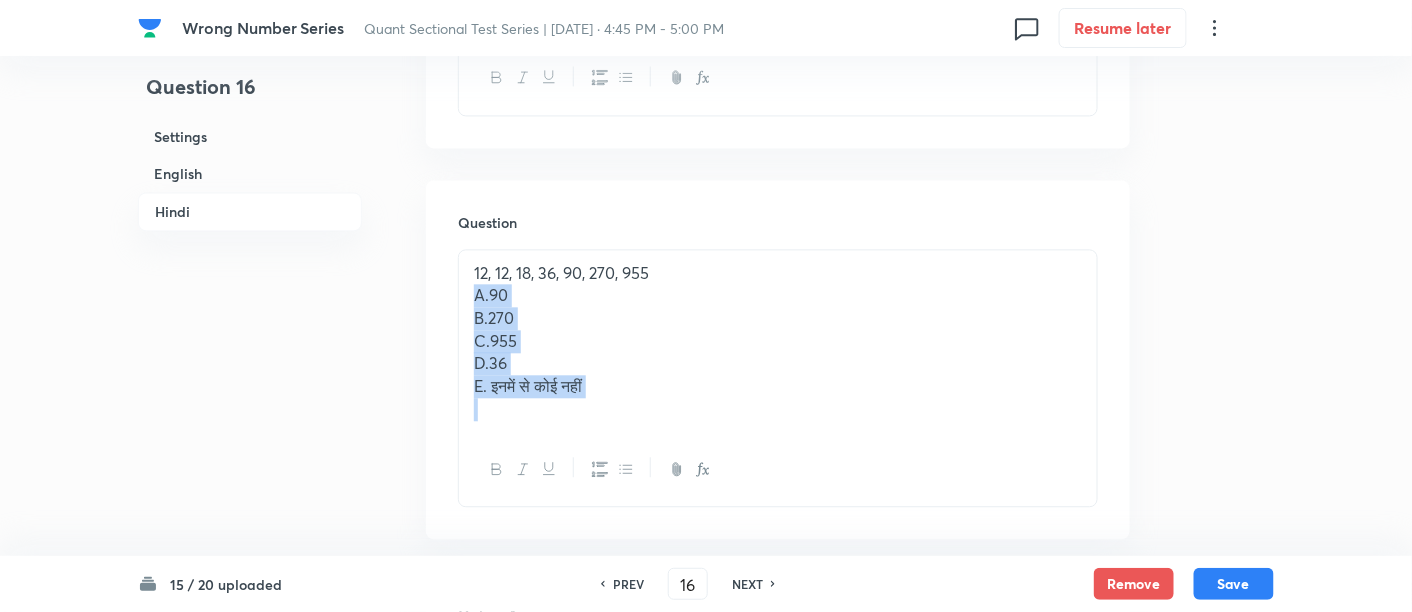 drag, startPoint x: 472, startPoint y: 288, endPoint x: 688, endPoint y: 461, distance: 276.73996 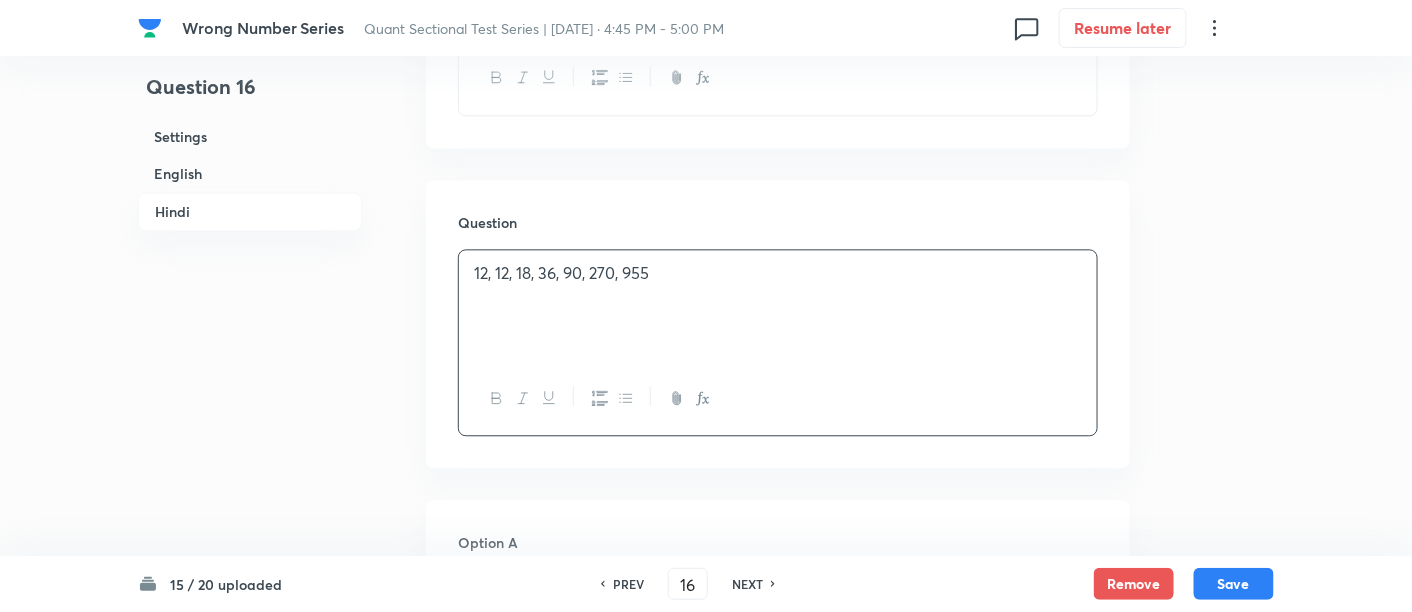 scroll, scrollTop: 3952, scrollLeft: 0, axis: vertical 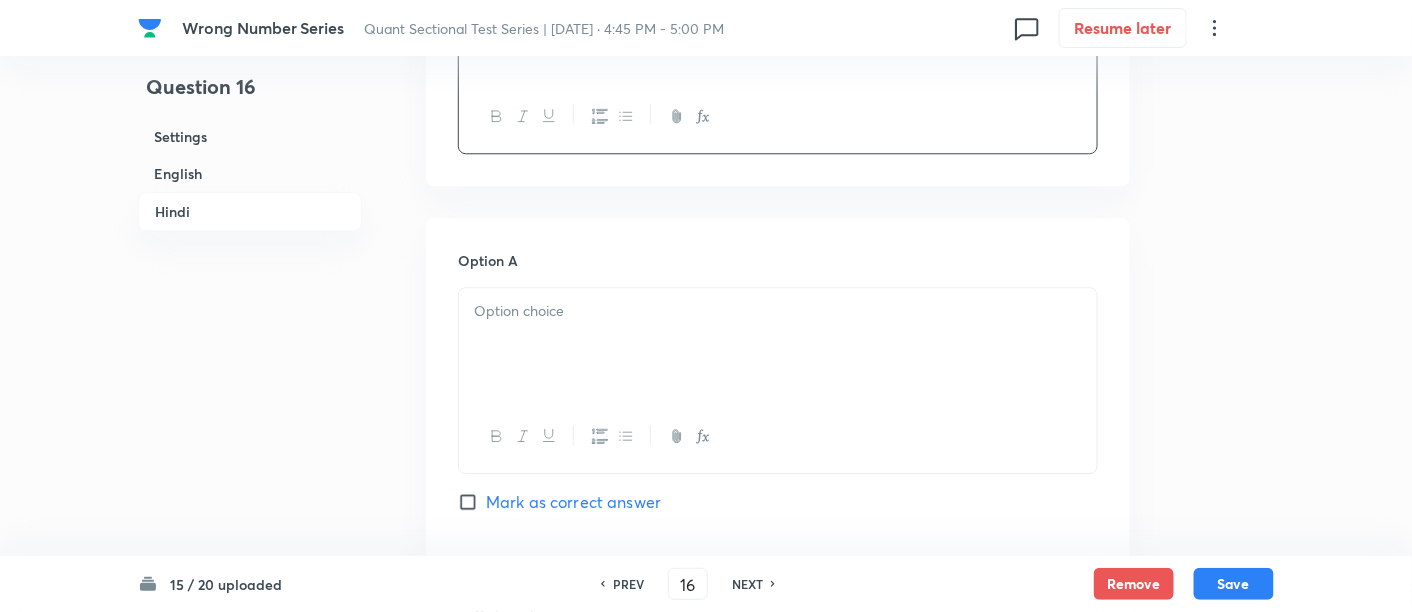 click at bounding box center [778, 344] 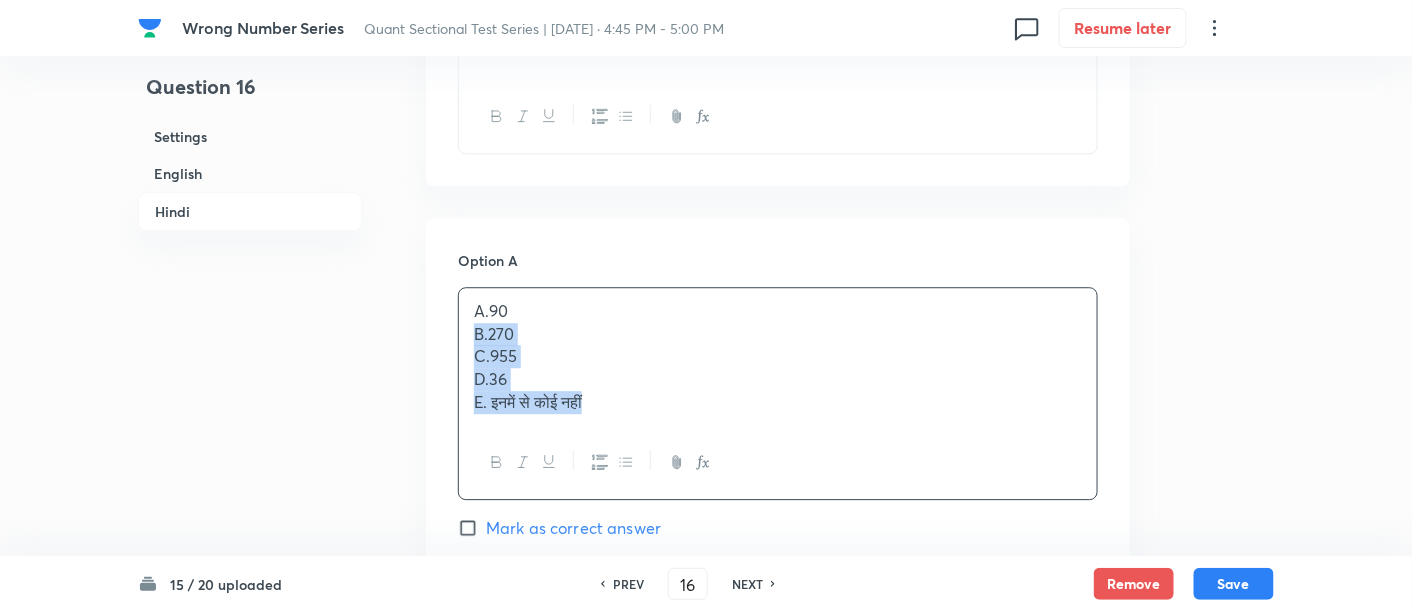 drag, startPoint x: 465, startPoint y: 325, endPoint x: 706, endPoint y: 470, distance: 281.25787 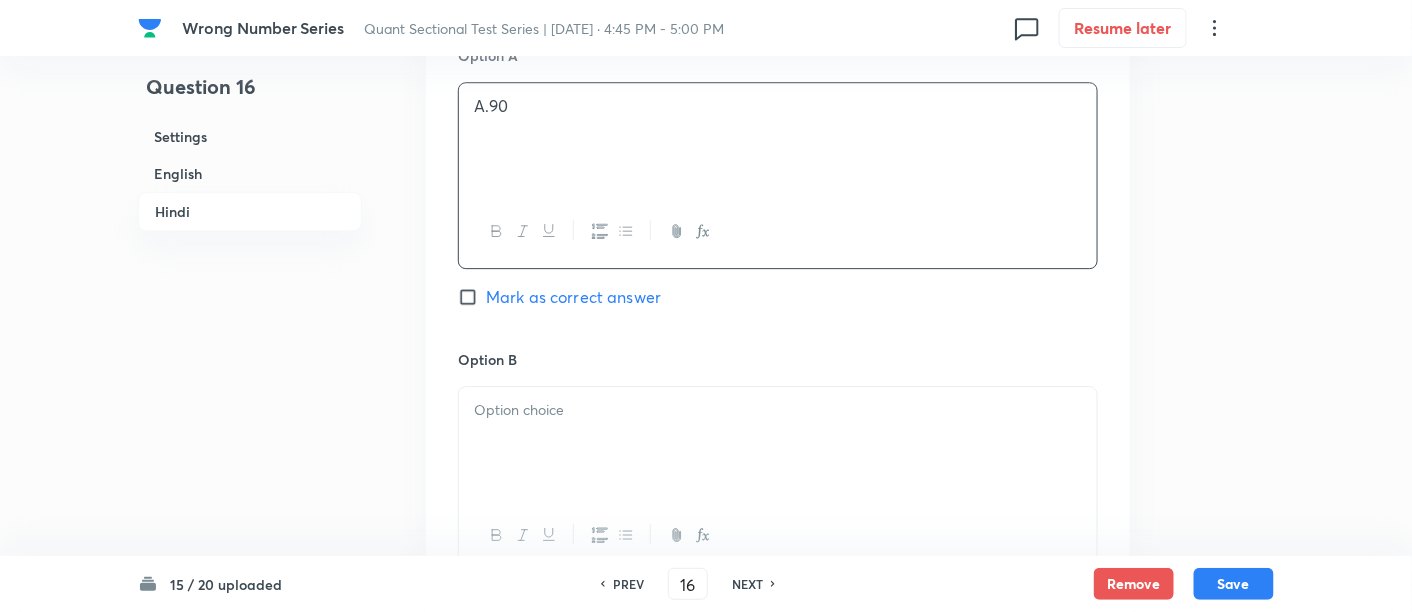 scroll, scrollTop: 4159, scrollLeft: 0, axis: vertical 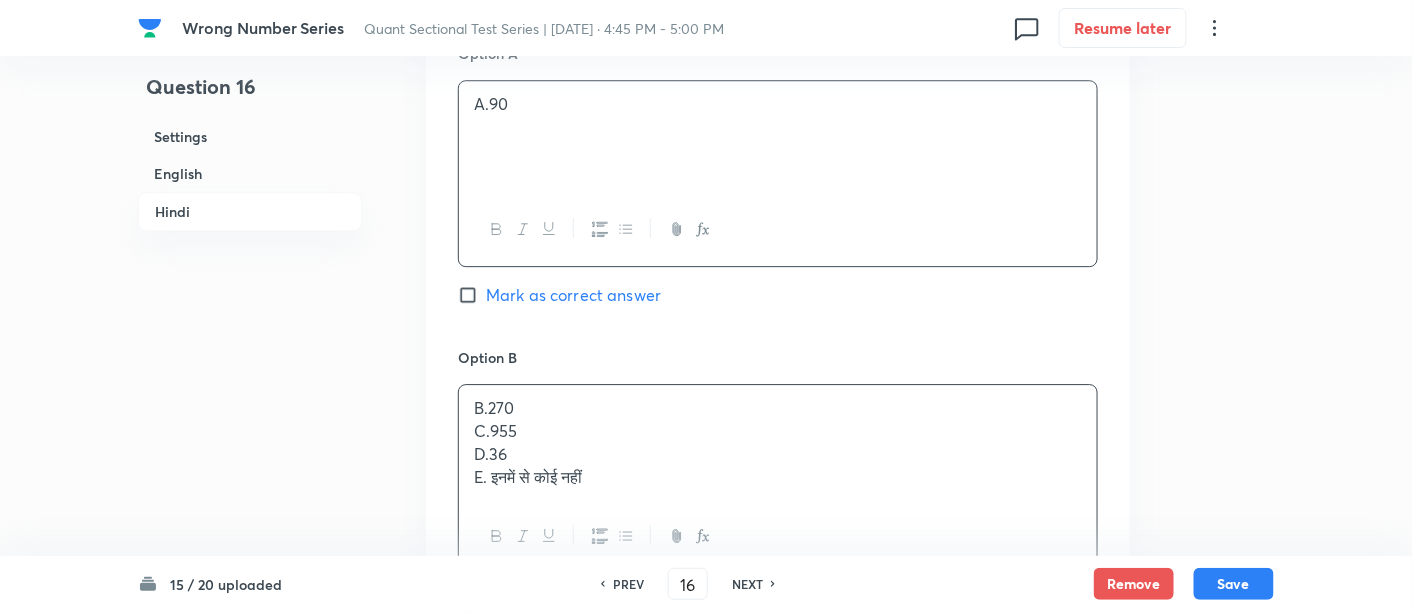 click on "B.270" at bounding box center [778, 408] 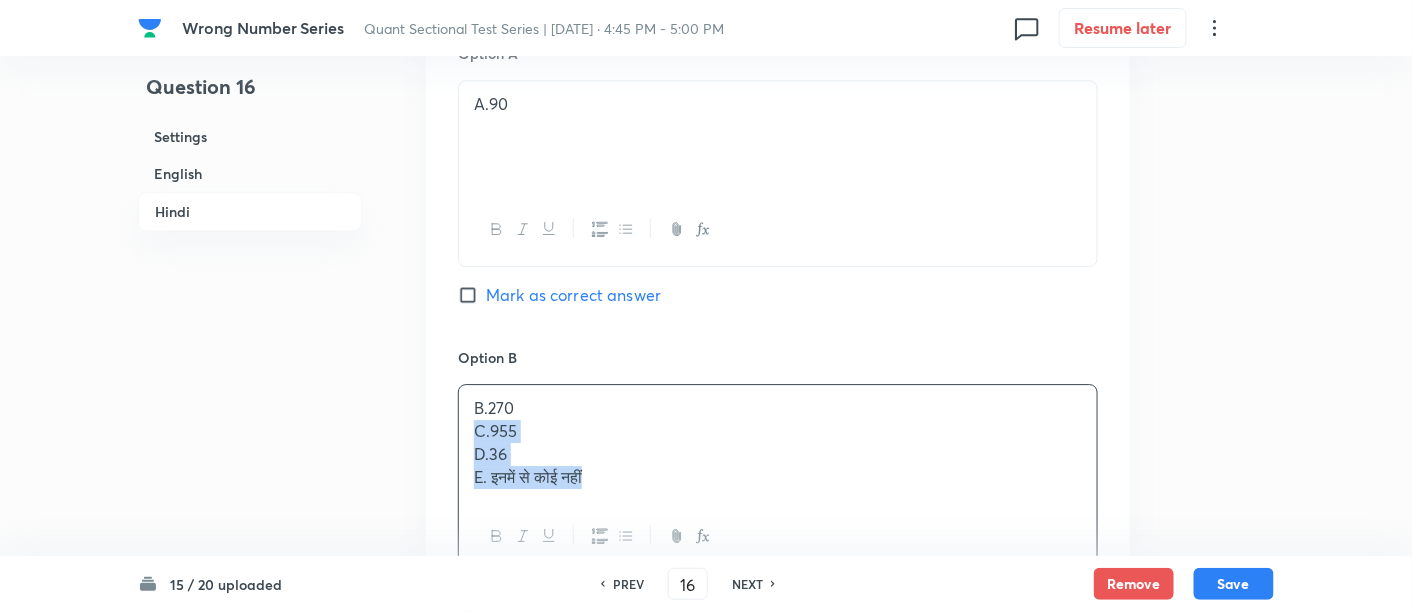 drag, startPoint x: 465, startPoint y: 424, endPoint x: 756, endPoint y: 560, distance: 321.21176 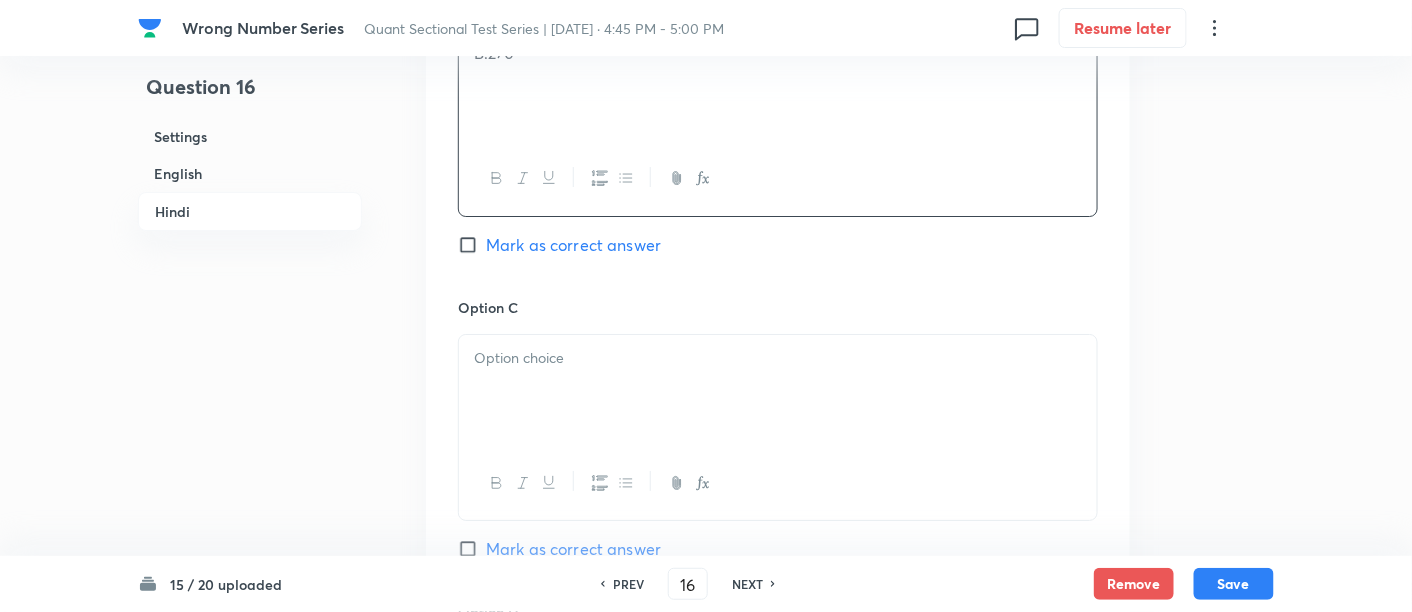 scroll, scrollTop: 4520, scrollLeft: 0, axis: vertical 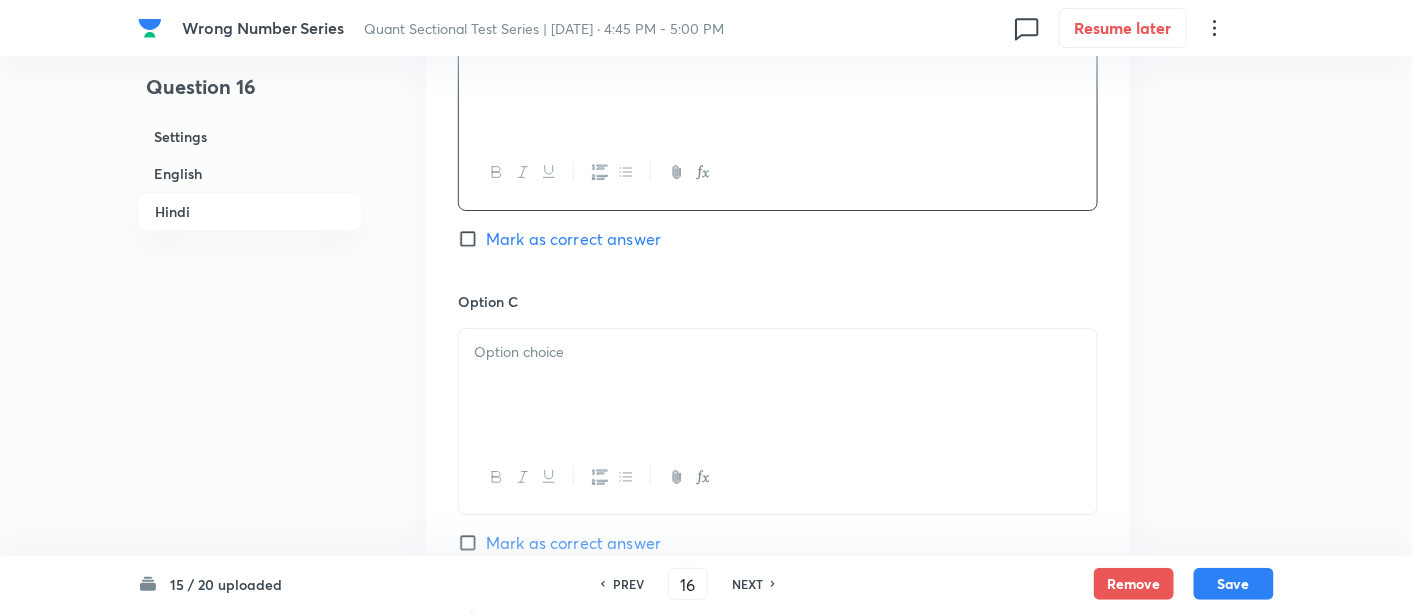 click at bounding box center [778, 352] 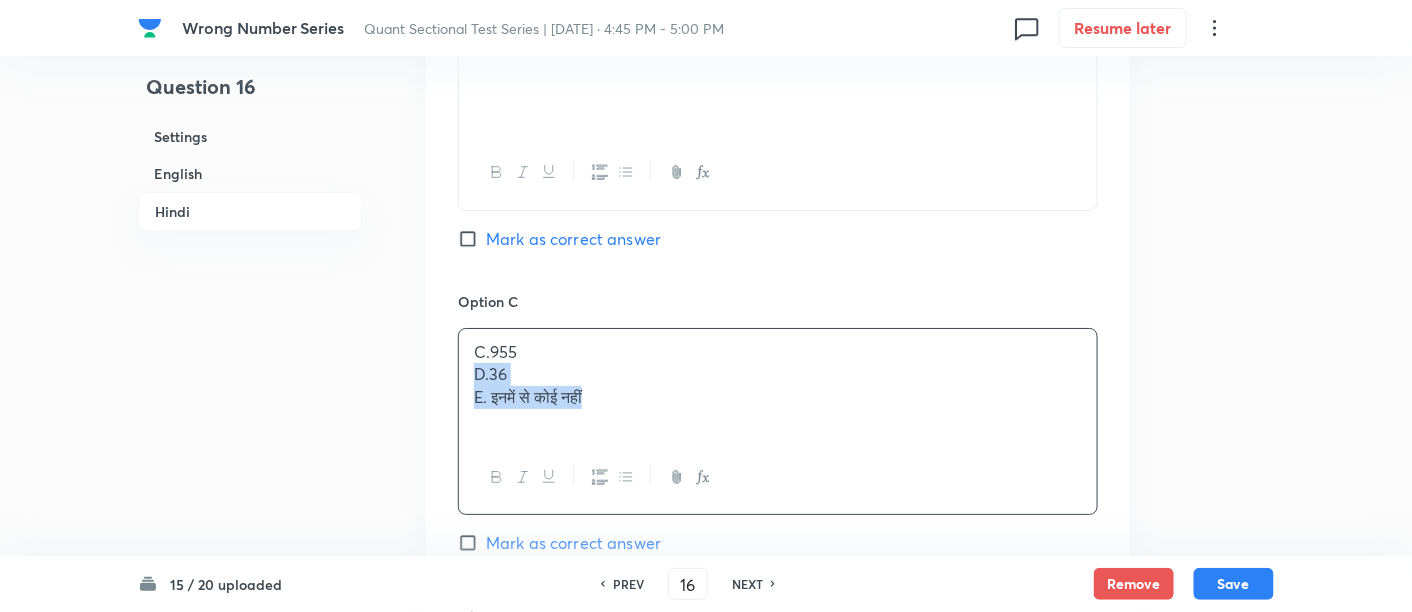 drag, startPoint x: 469, startPoint y: 360, endPoint x: 741, endPoint y: 490, distance: 301.46973 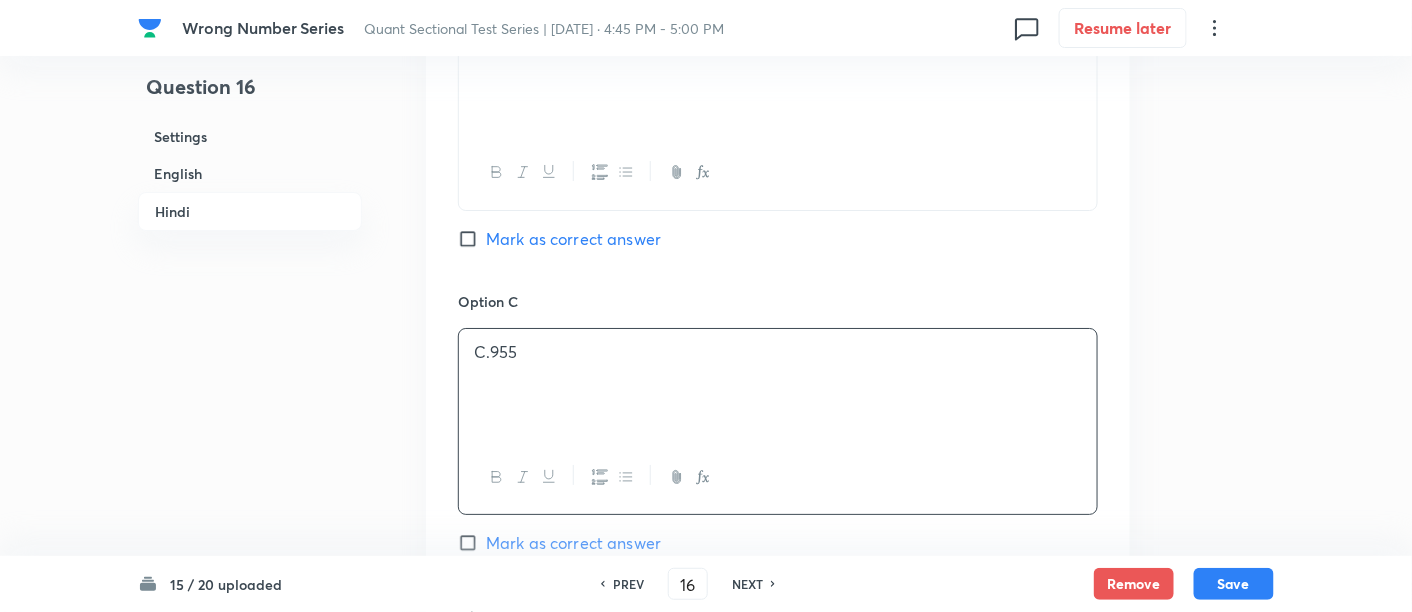 scroll, scrollTop: 4827, scrollLeft: 0, axis: vertical 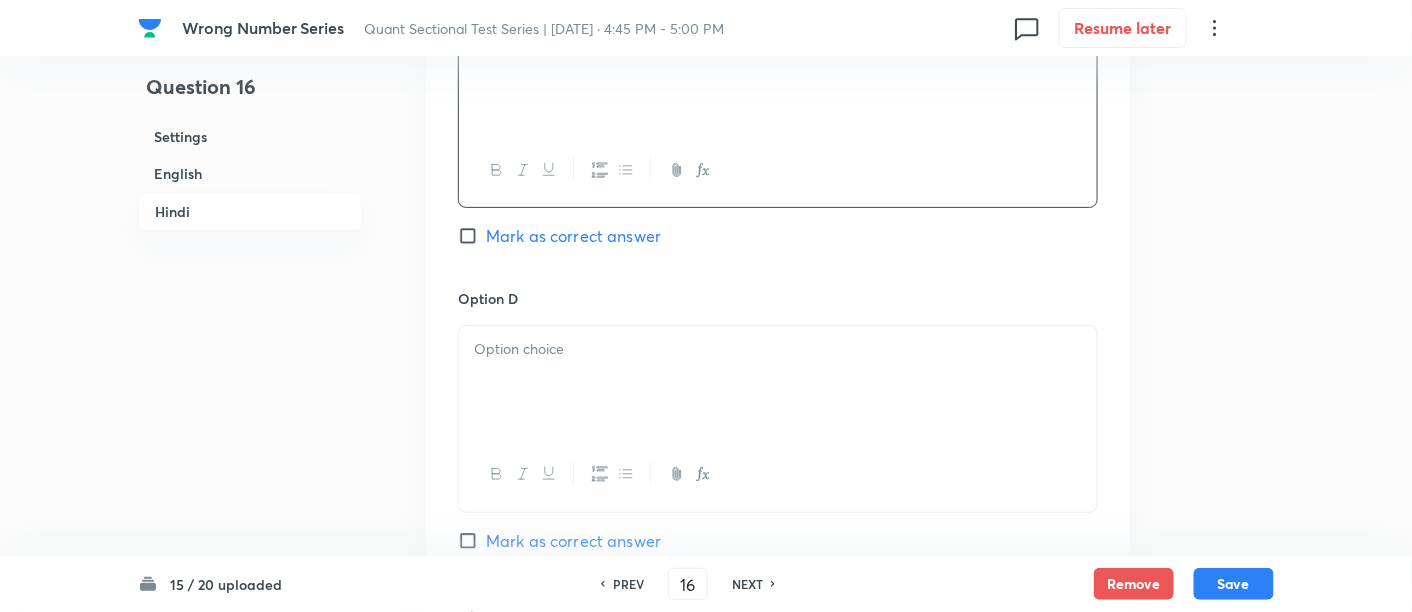 click at bounding box center [778, 382] 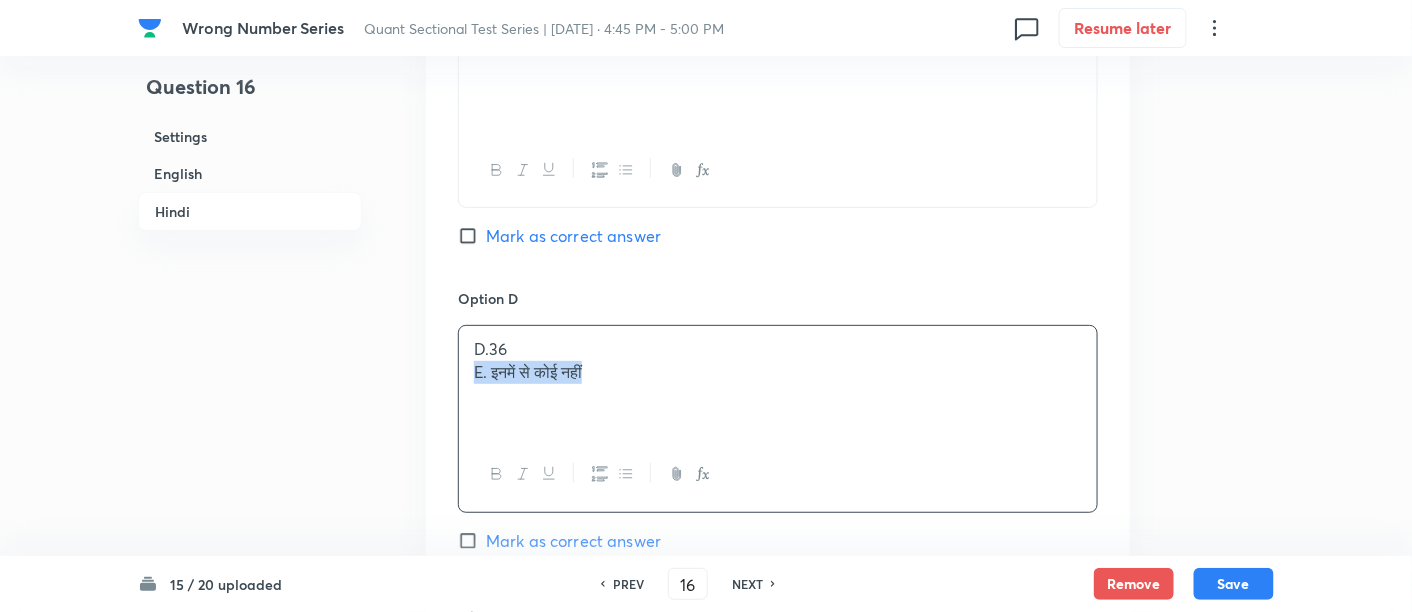 drag, startPoint x: 462, startPoint y: 373, endPoint x: 654, endPoint y: 417, distance: 196.97716 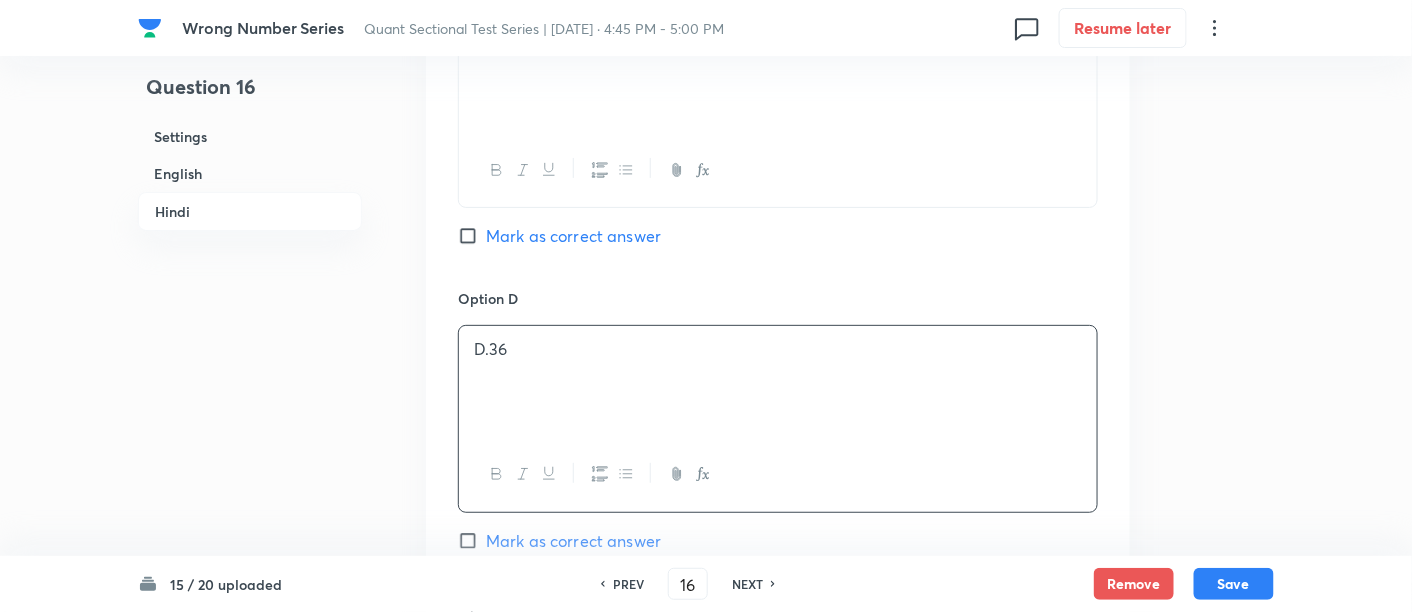 scroll, scrollTop: 5125, scrollLeft: 0, axis: vertical 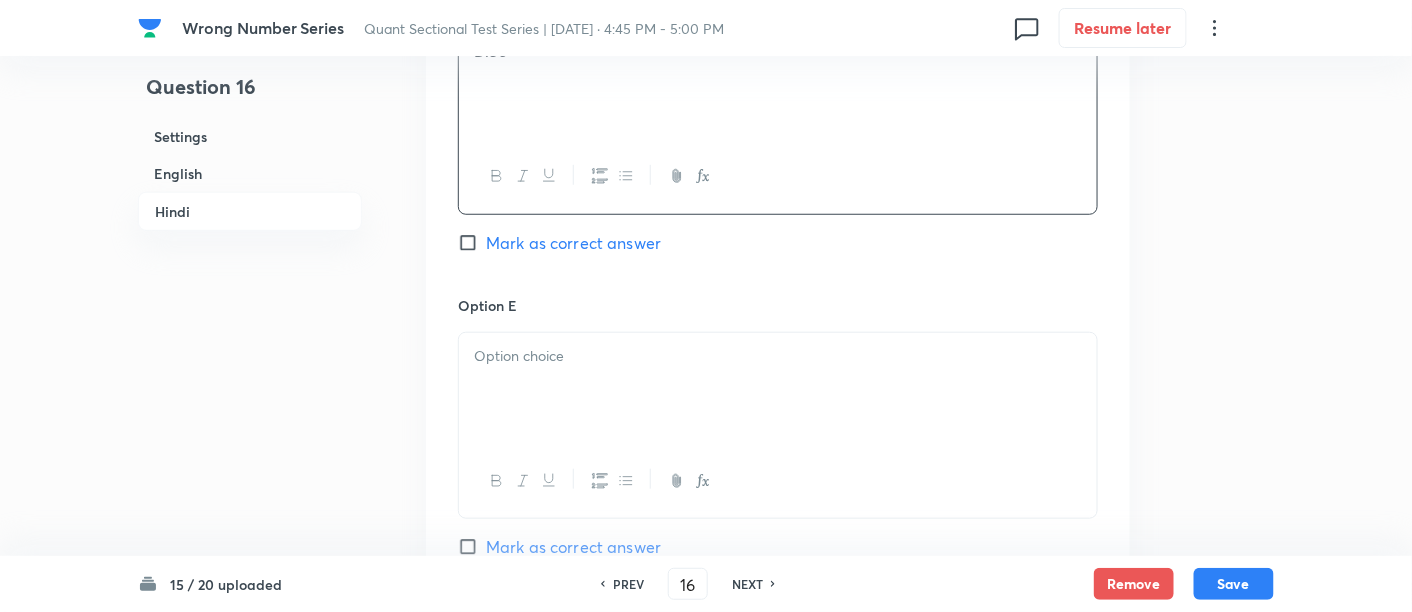click at bounding box center (778, 389) 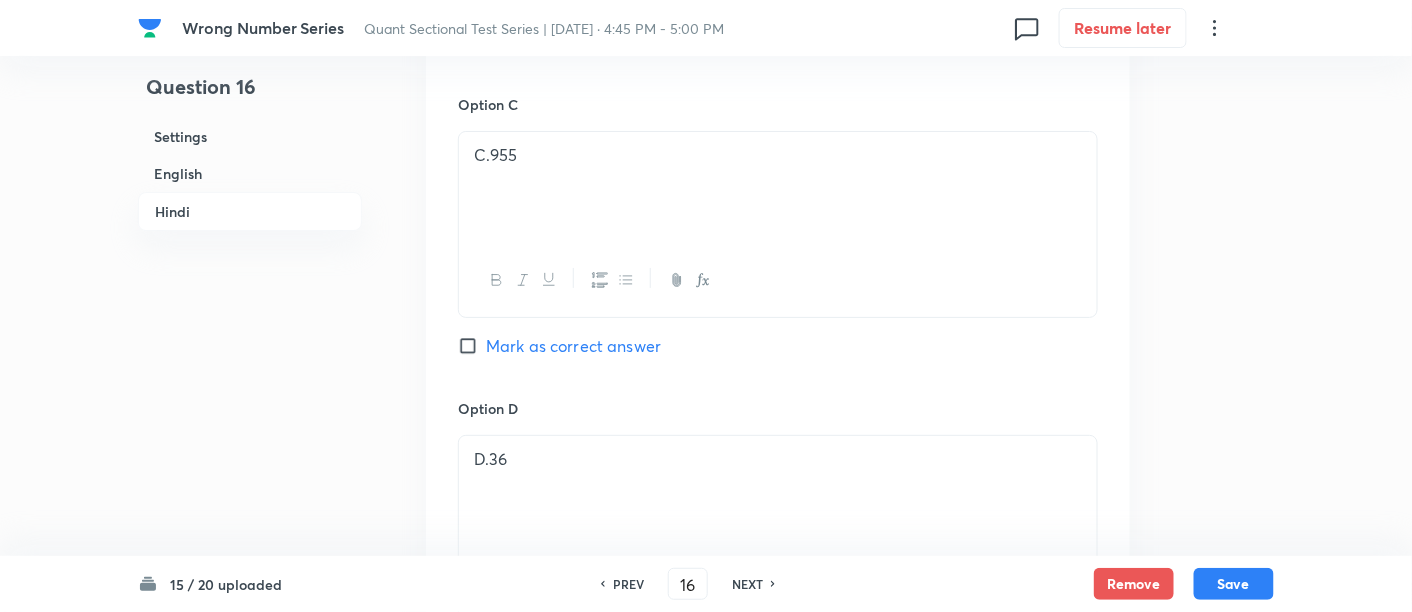 scroll, scrollTop: 4714, scrollLeft: 0, axis: vertical 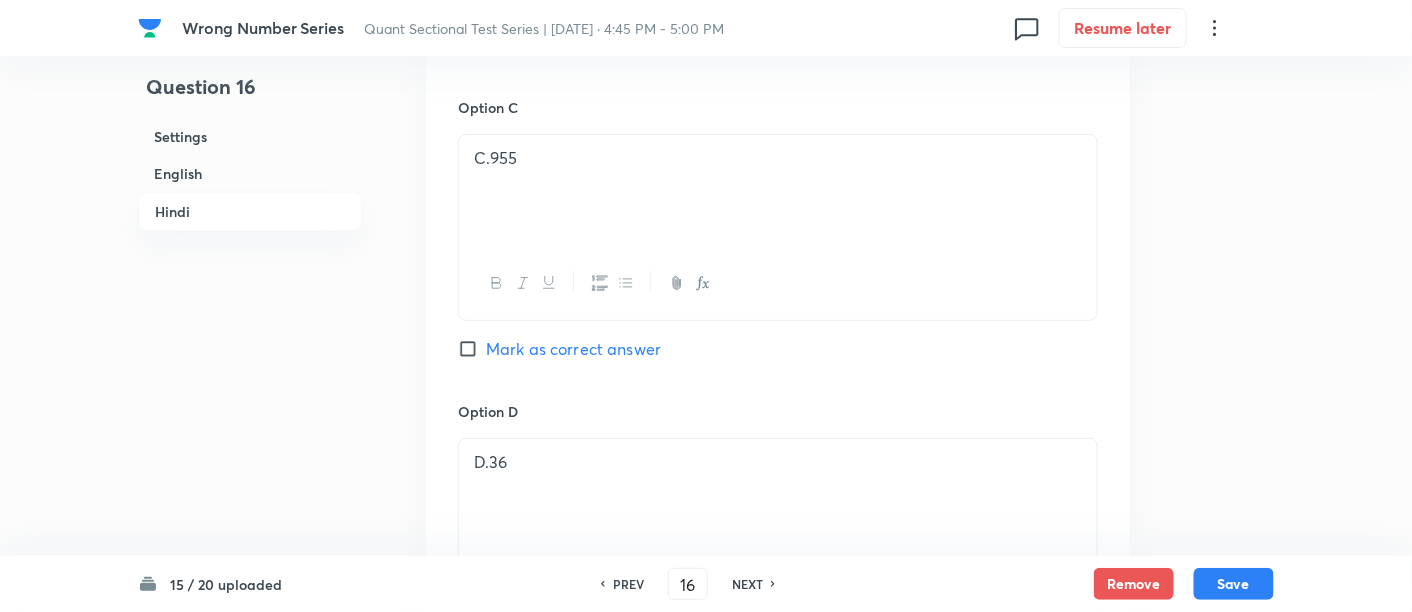click on "Mark as correct answer" at bounding box center [573, 349] 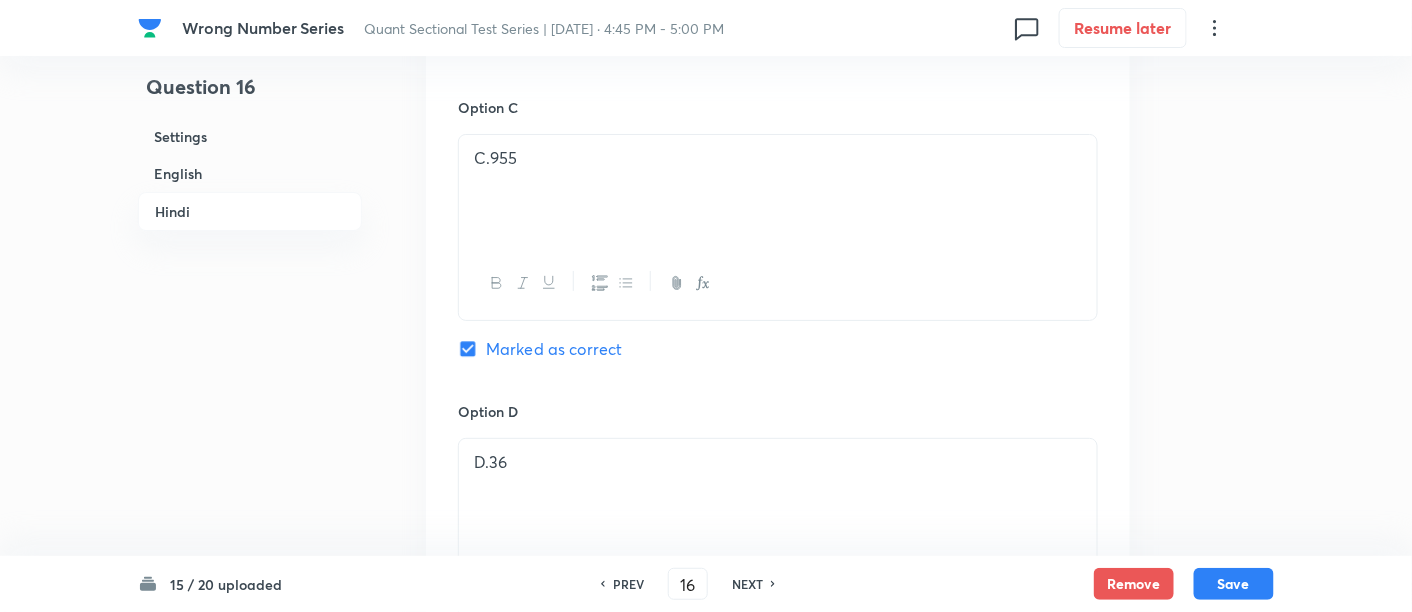 checkbox on "true" 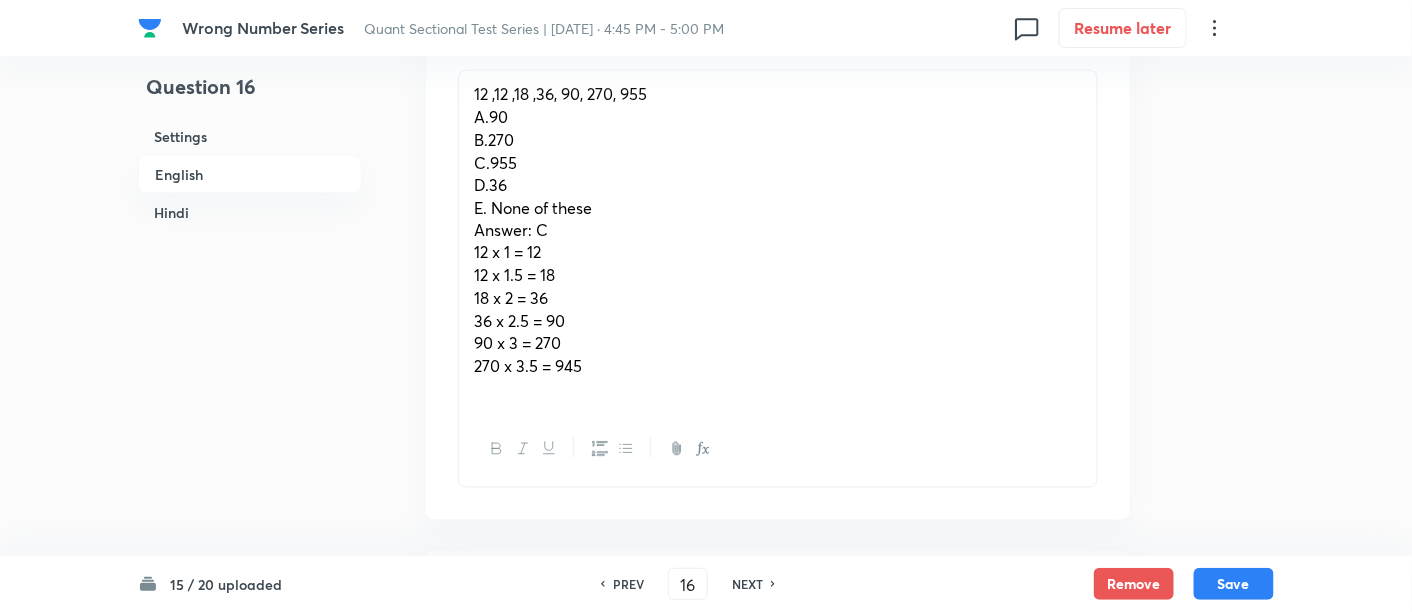 scroll, scrollTop: 962, scrollLeft: 0, axis: vertical 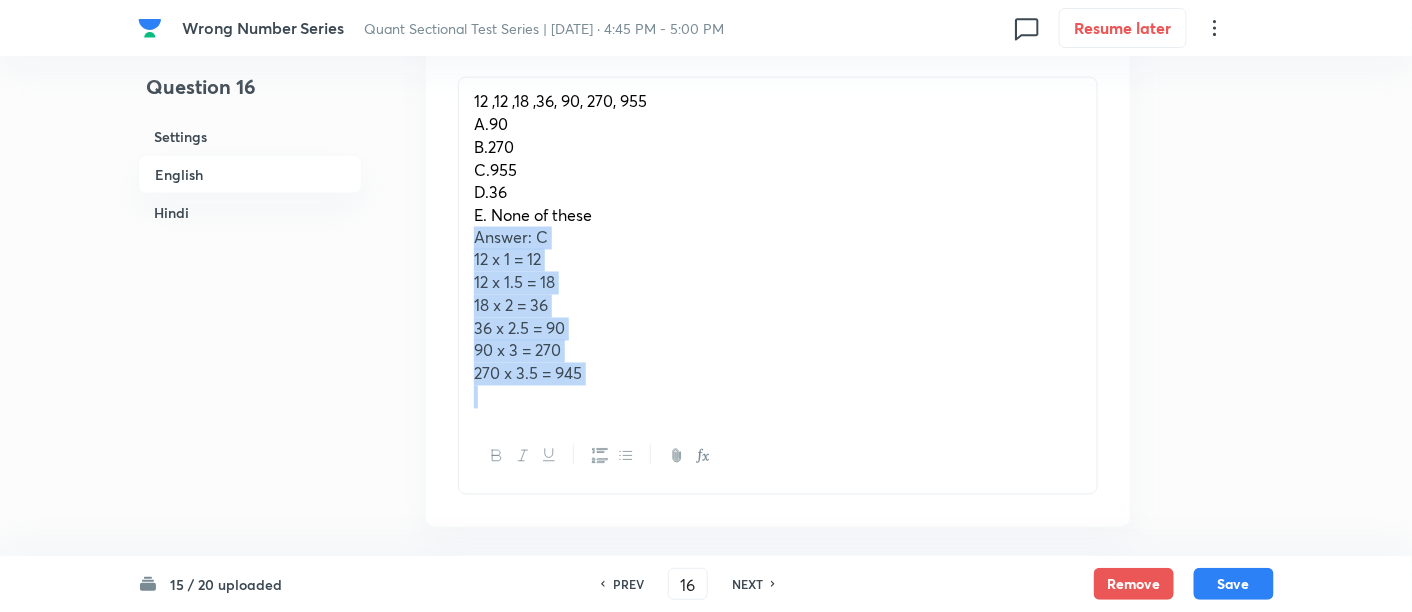 drag, startPoint x: 465, startPoint y: 233, endPoint x: 682, endPoint y: 457, distance: 311.87338 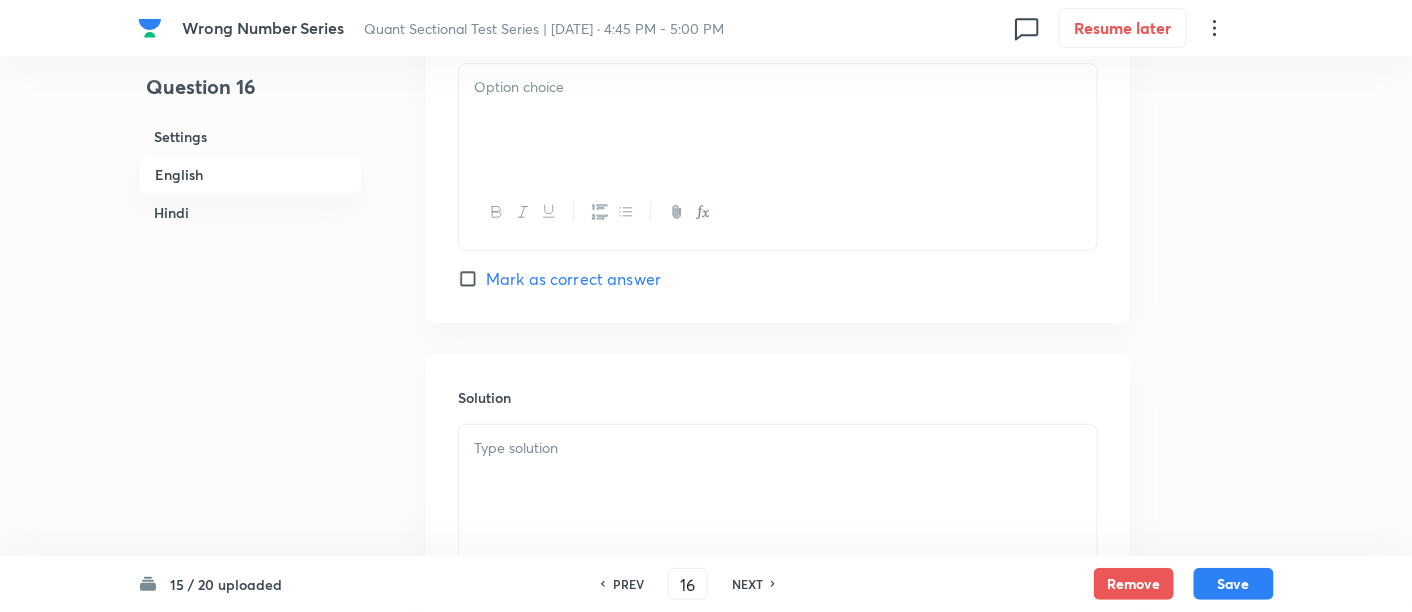 scroll, scrollTop: 2609, scrollLeft: 0, axis: vertical 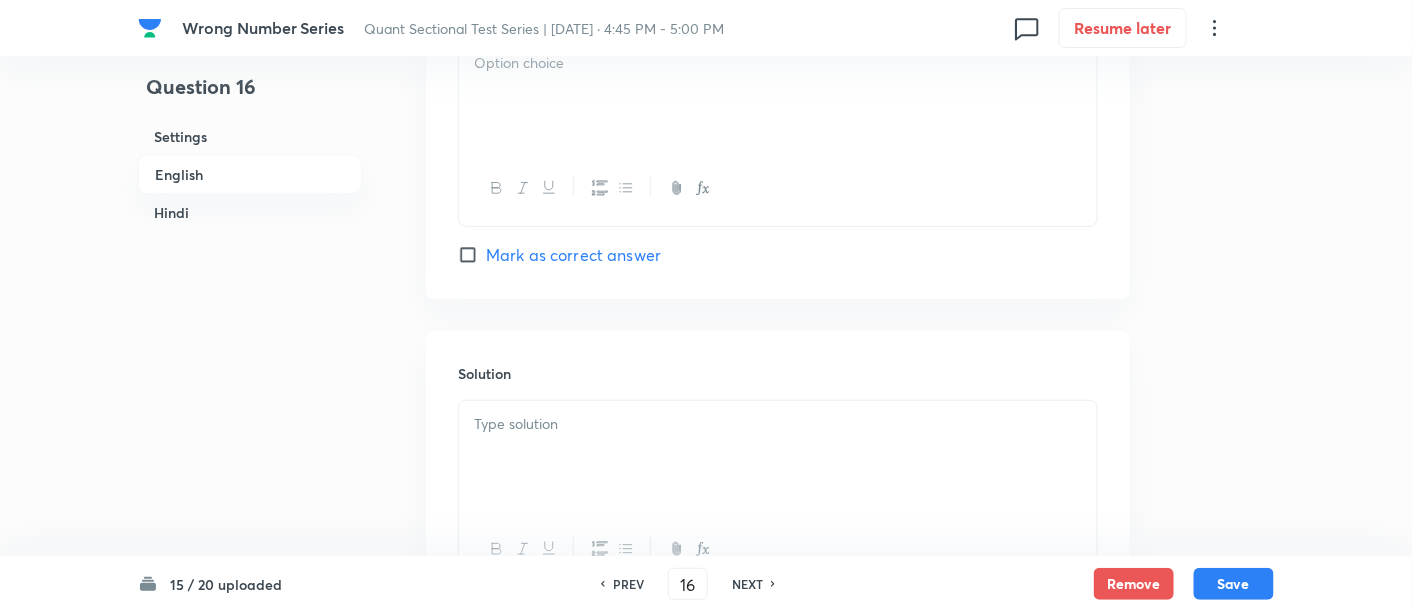 click at bounding box center [778, 424] 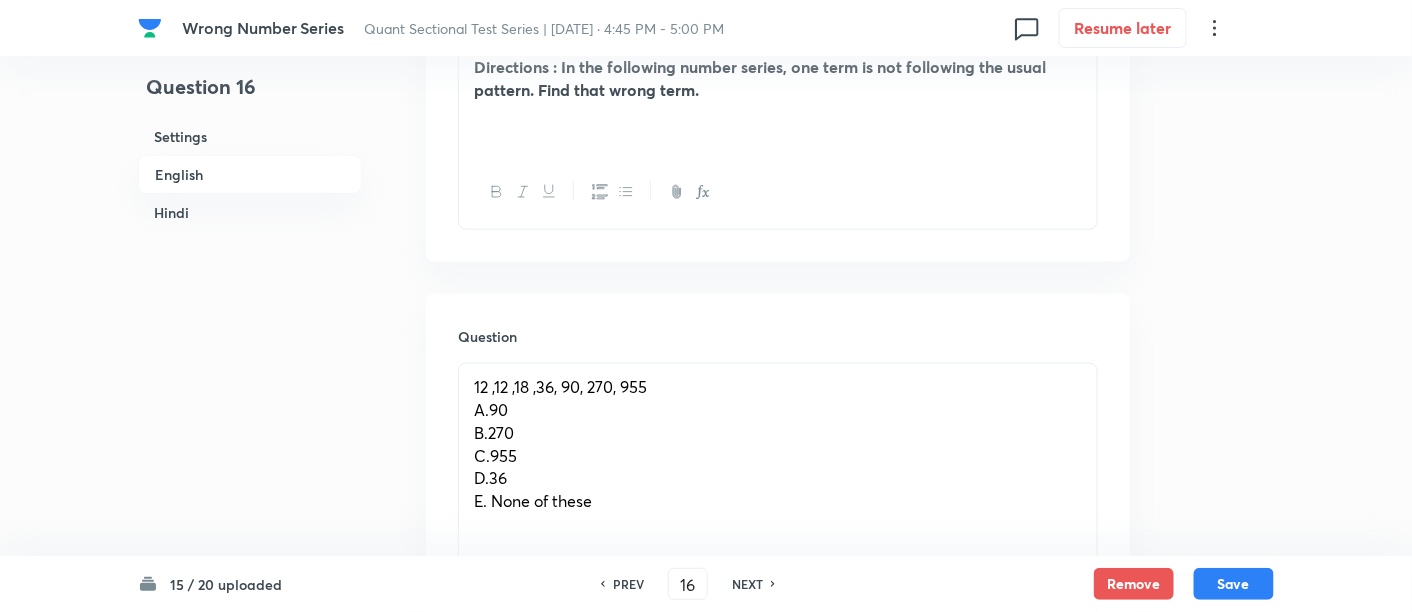 scroll, scrollTop: 711, scrollLeft: 0, axis: vertical 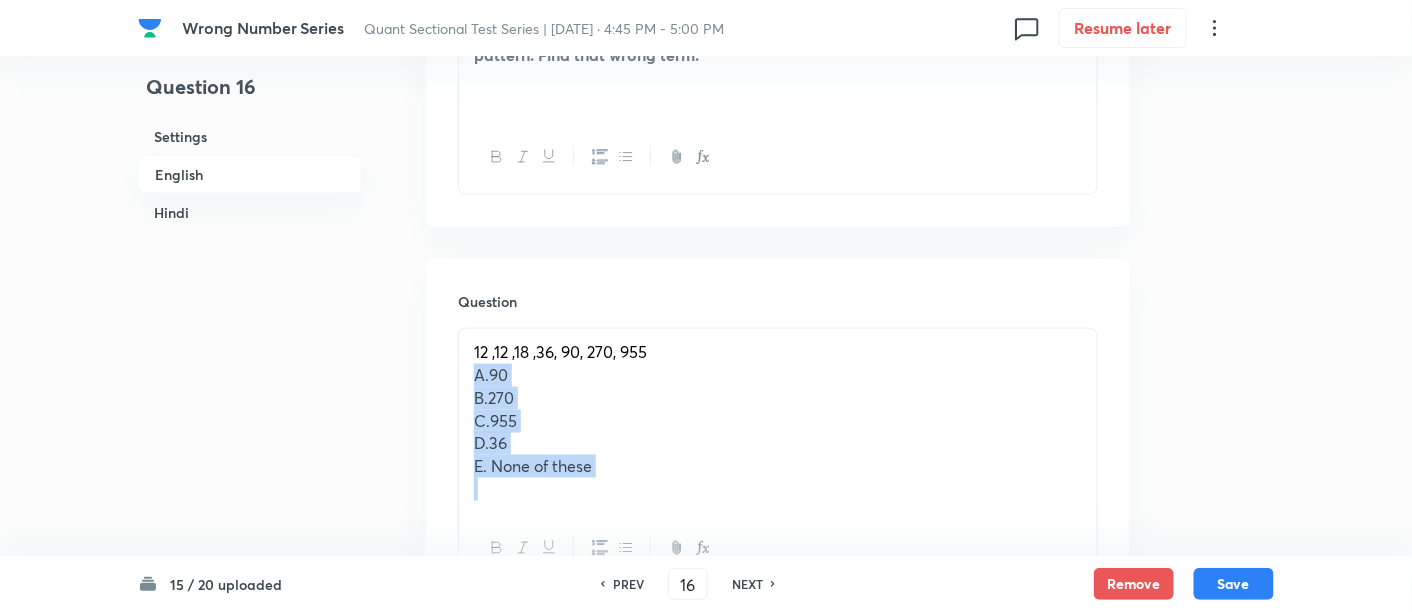 drag, startPoint x: 472, startPoint y: 379, endPoint x: 685, endPoint y: 550, distance: 273.14832 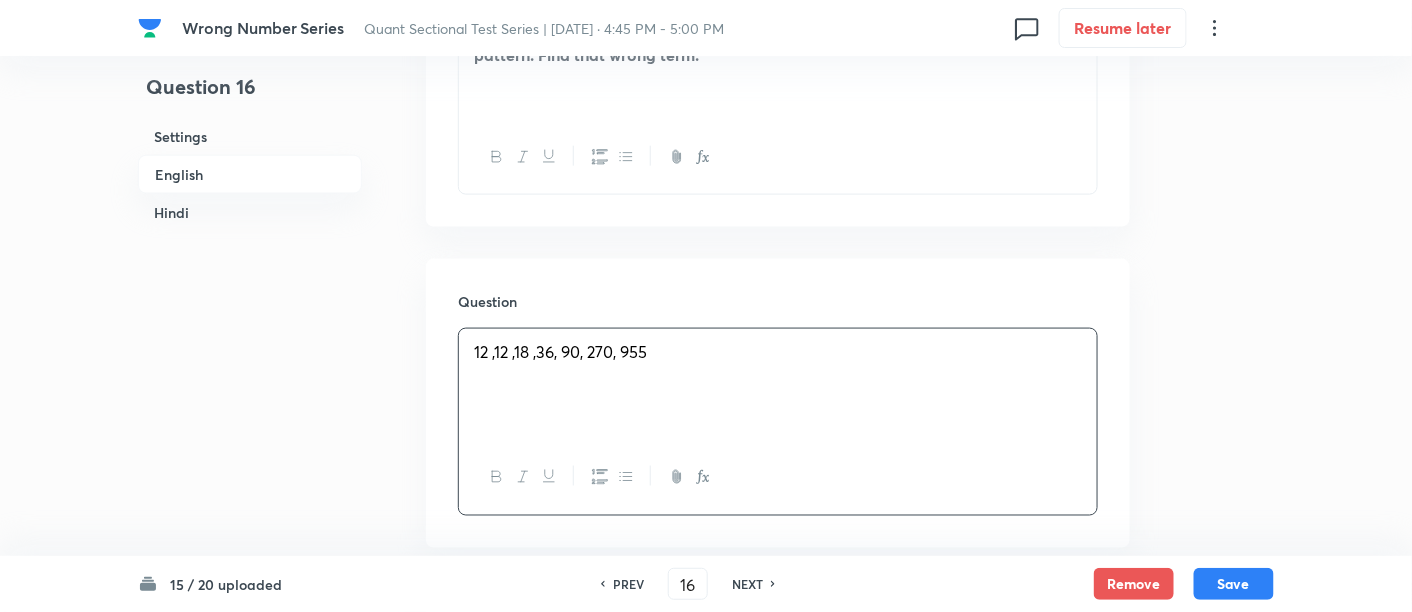 scroll, scrollTop: 1005, scrollLeft: 0, axis: vertical 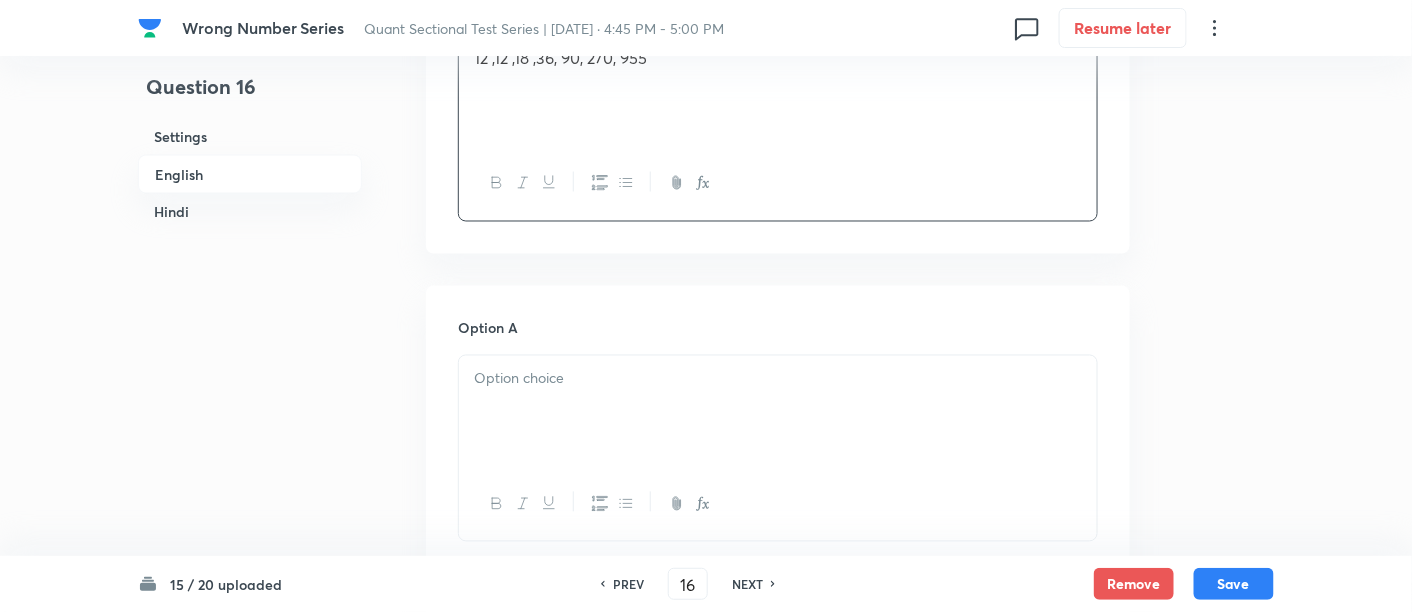 click at bounding box center [778, 379] 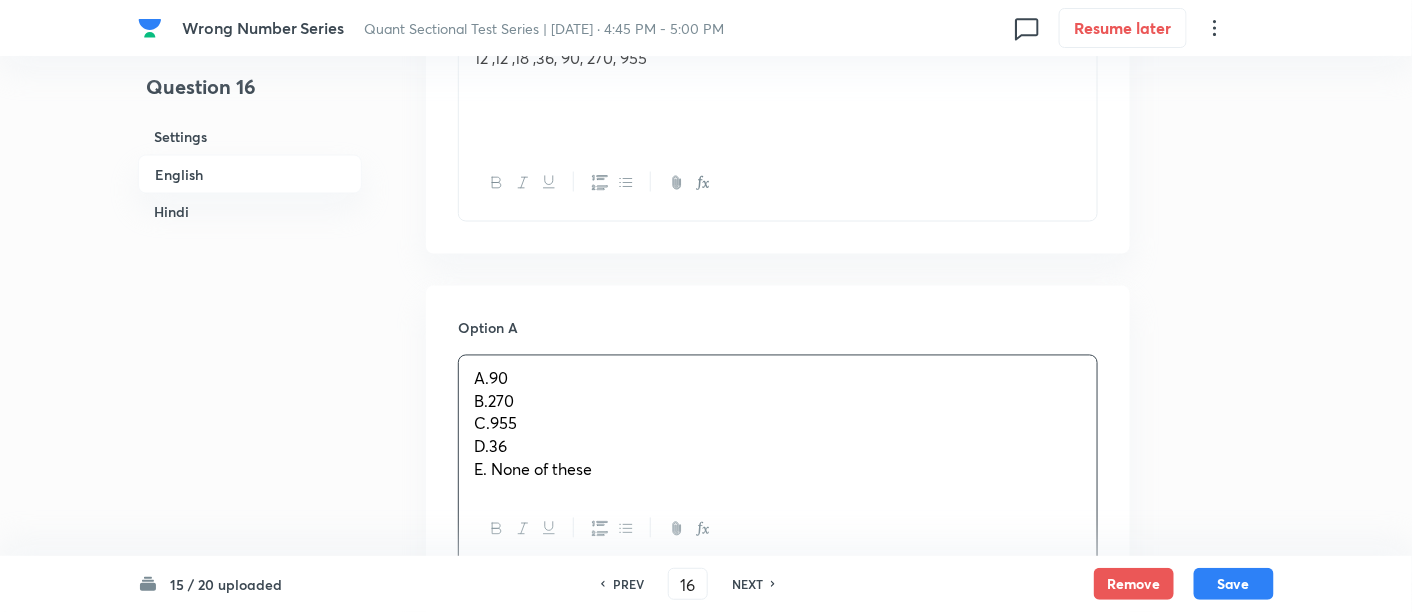 drag, startPoint x: 471, startPoint y: 396, endPoint x: 679, endPoint y: 549, distance: 258.21115 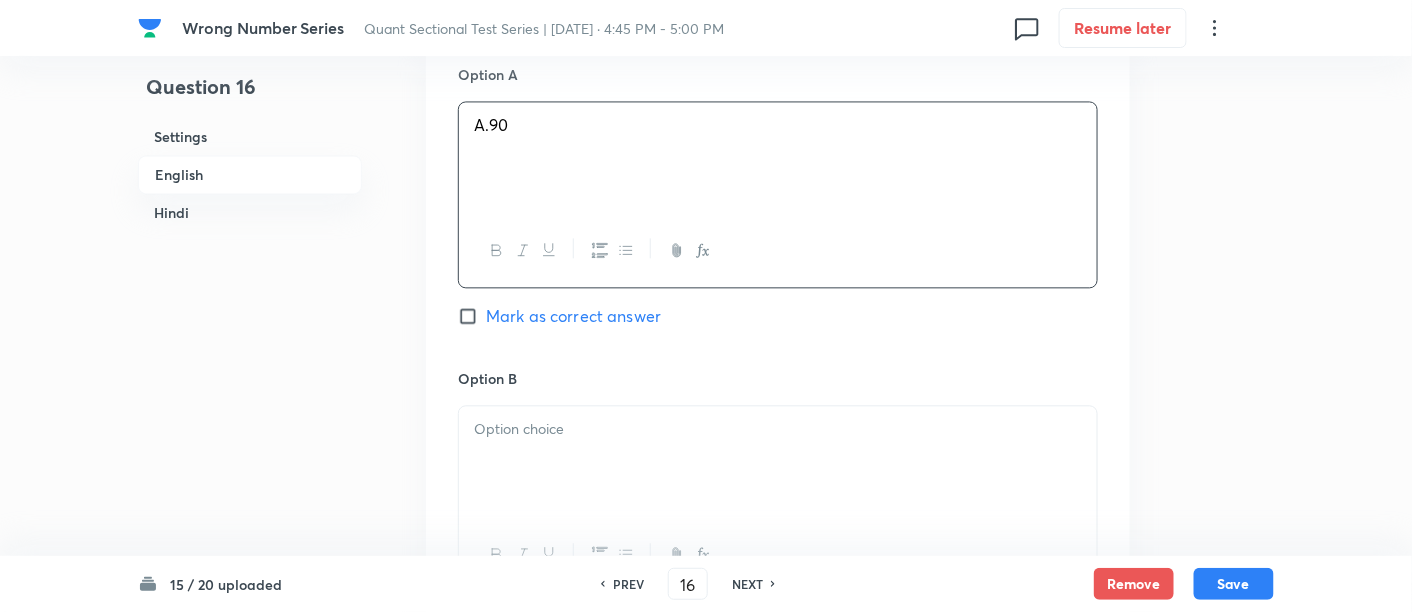 scroll, scrollTop: 1260, scrollLeft: 0, axis: vertical 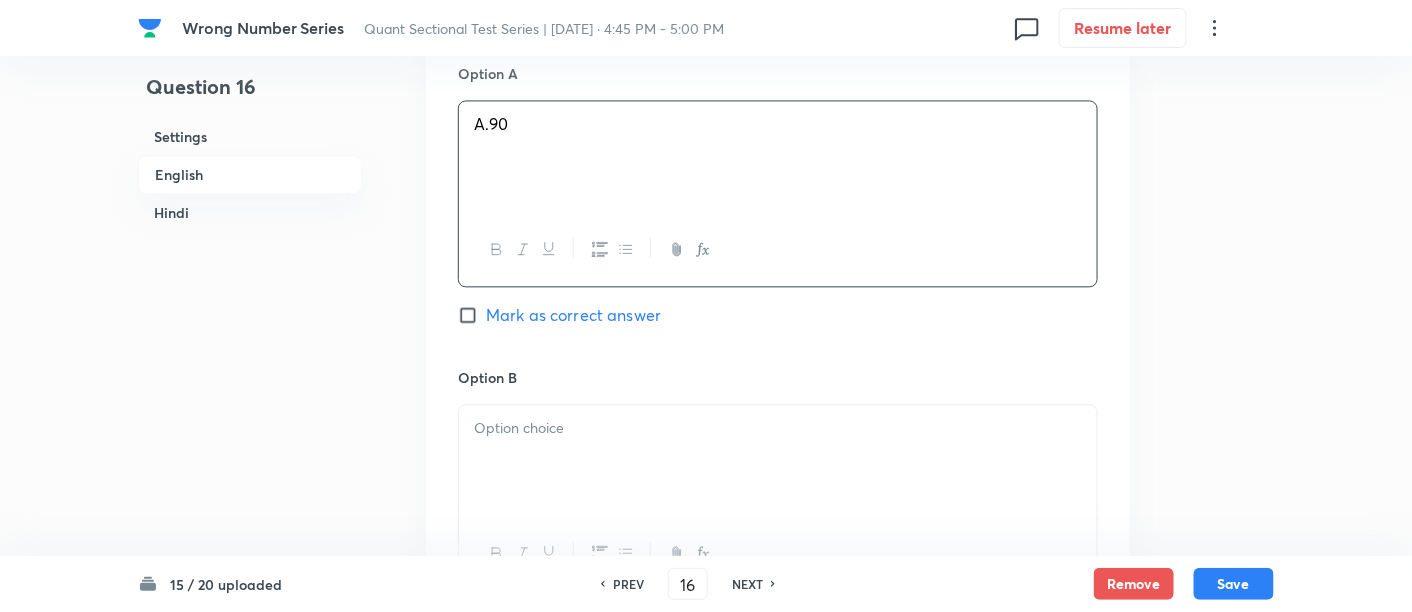 click at bounding box center [778, 461] 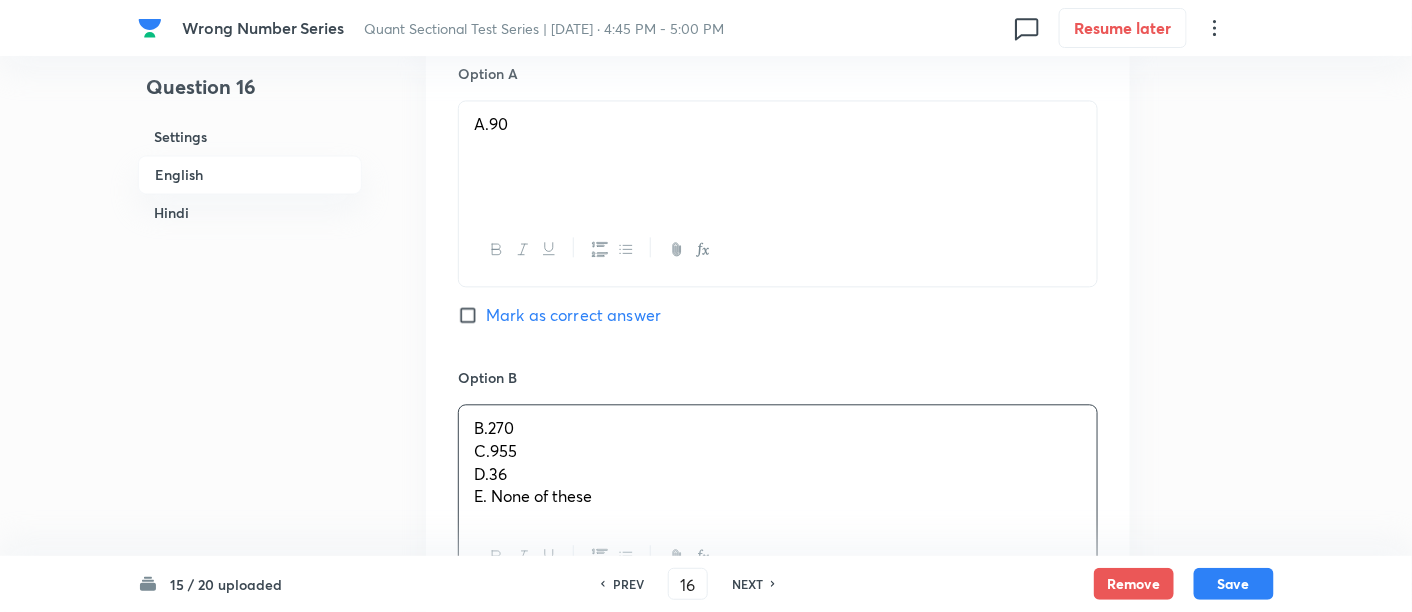 drag, startPoint x: 468, startPoint y: 449, endPoint x: 725, endPoint y: 574, distance: 285.78662 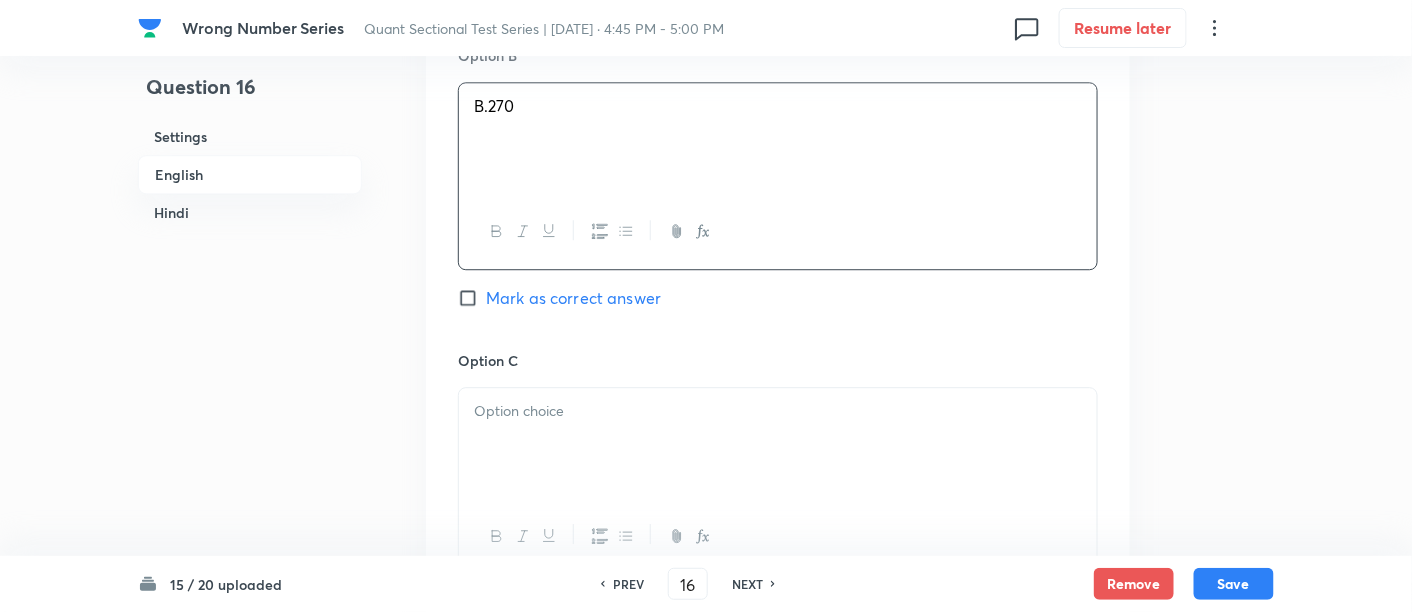 scroll, scrollTop: 1585, scrollLeft: 0, axis: vertical 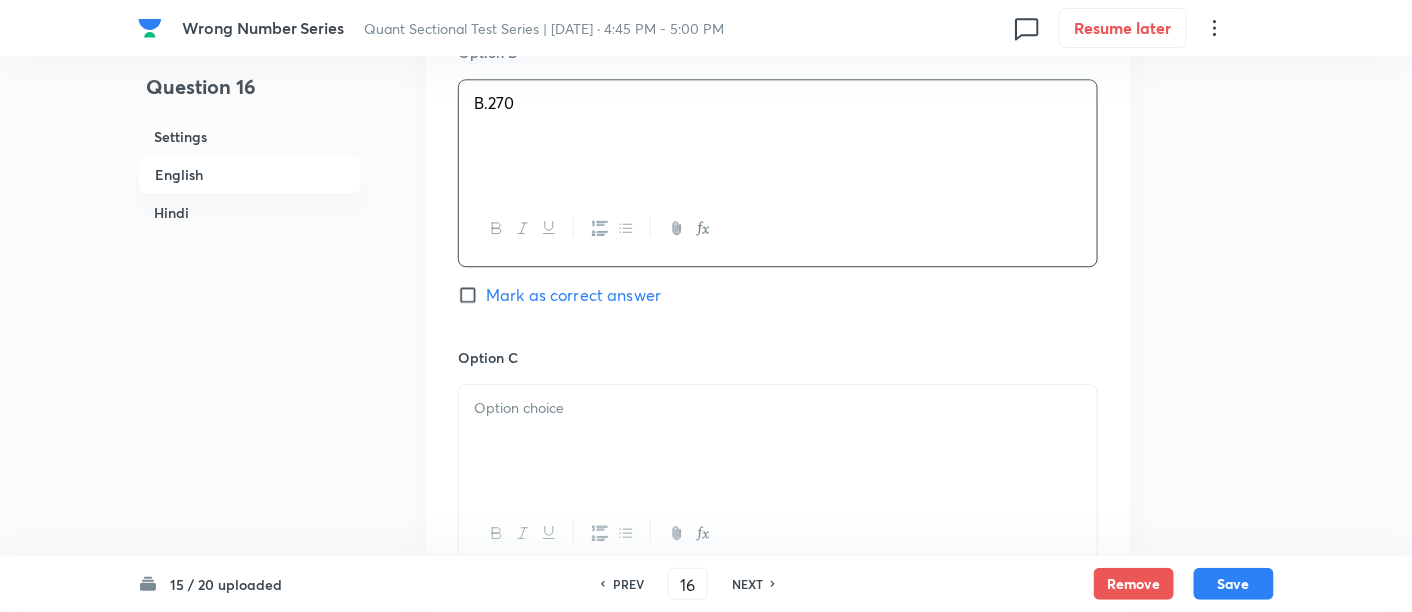 click at bounding box center (778, 441) 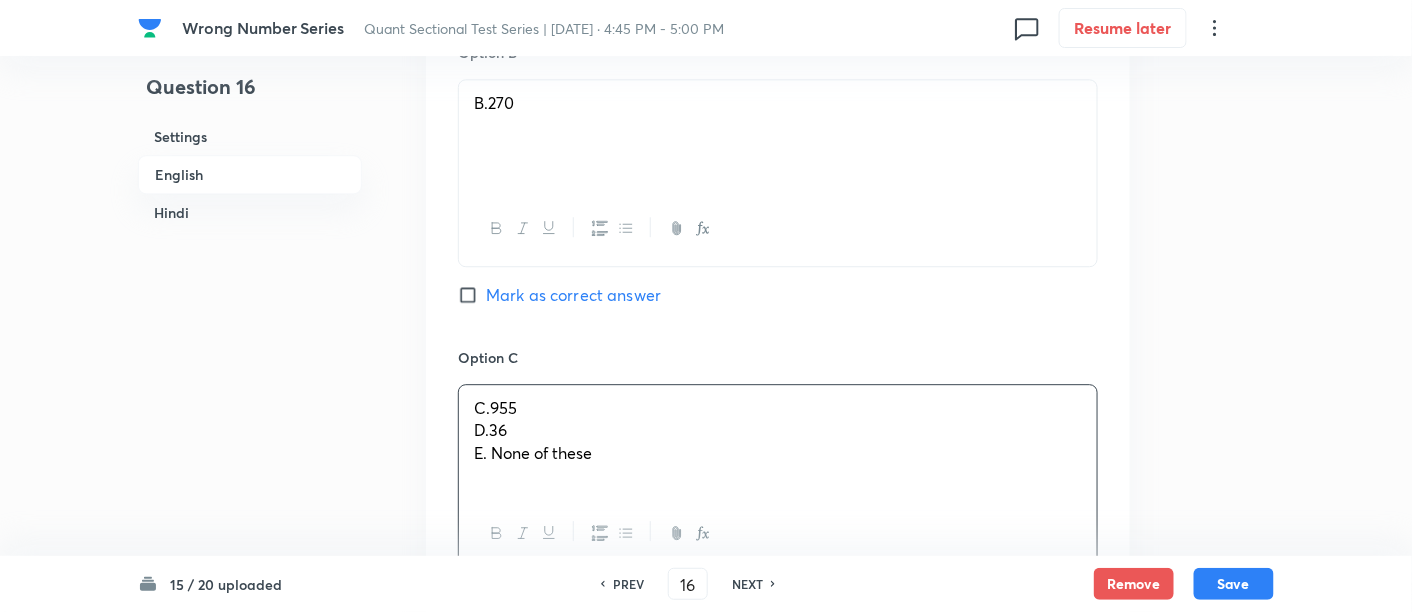 drag, startPoint x: 469, startPoint y: 424, endPoint x: 679, endPoint y: 509, distance: 226.55022 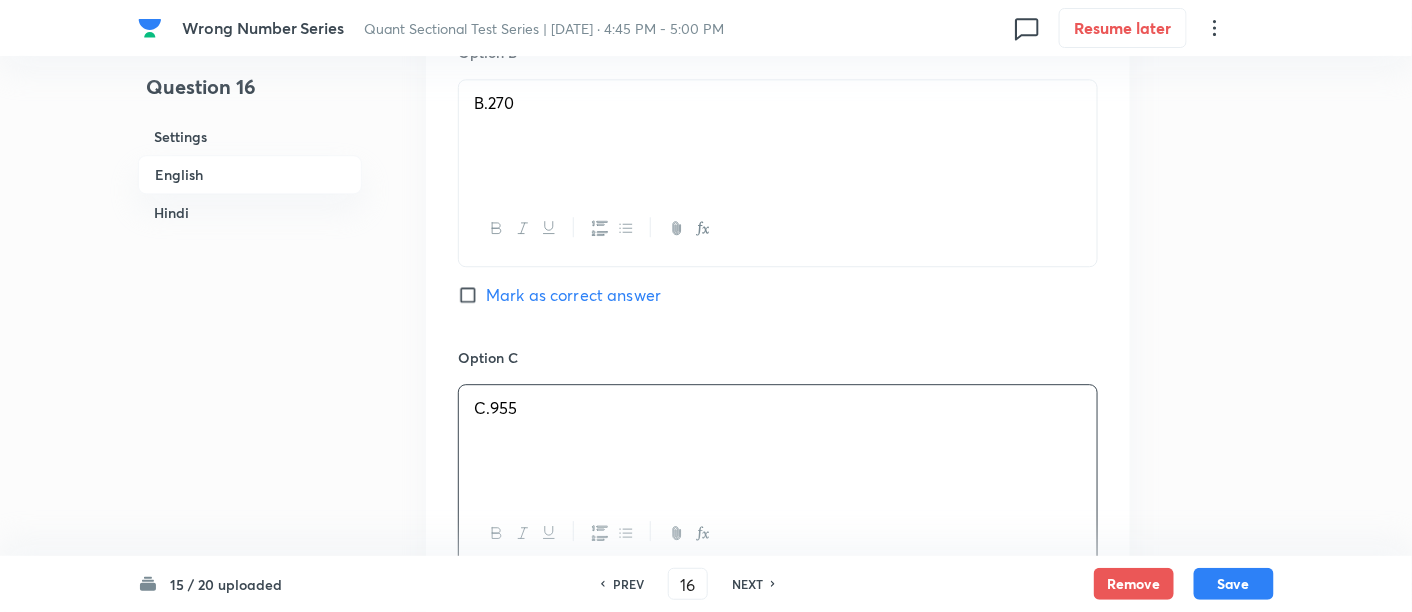 scroll, scrollTop: 1832, scrollLeft: 0, axis: vertical 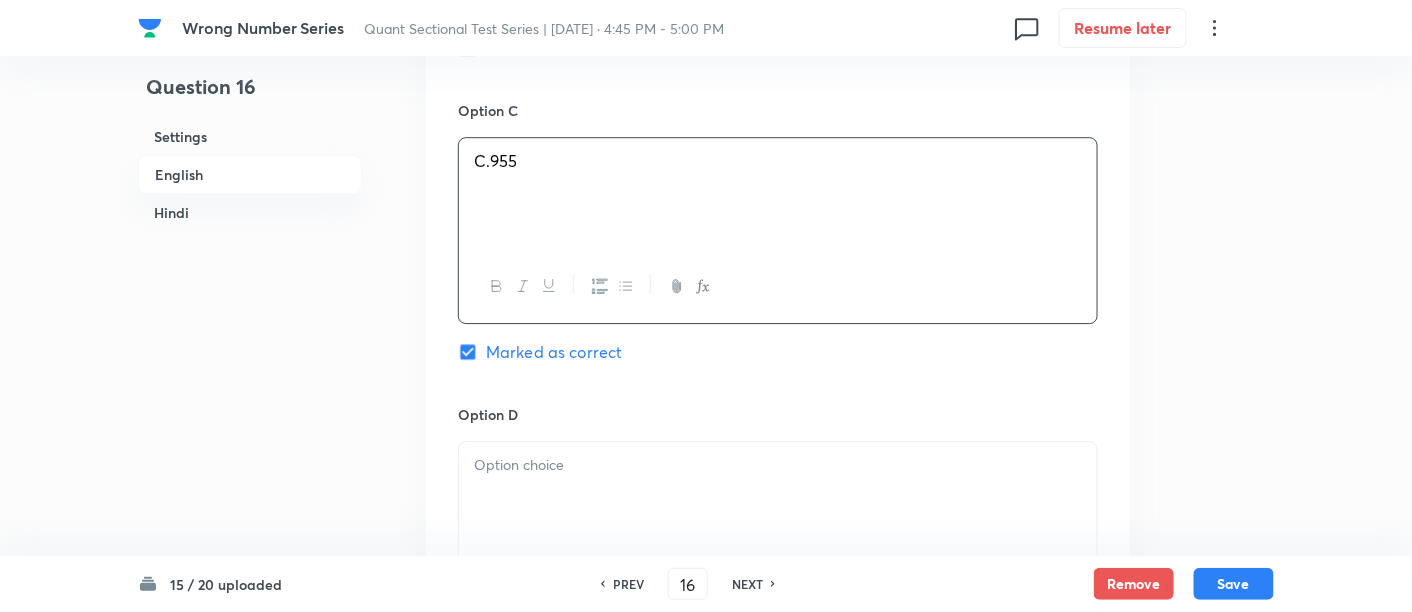 click at bounding box center (778, 498) 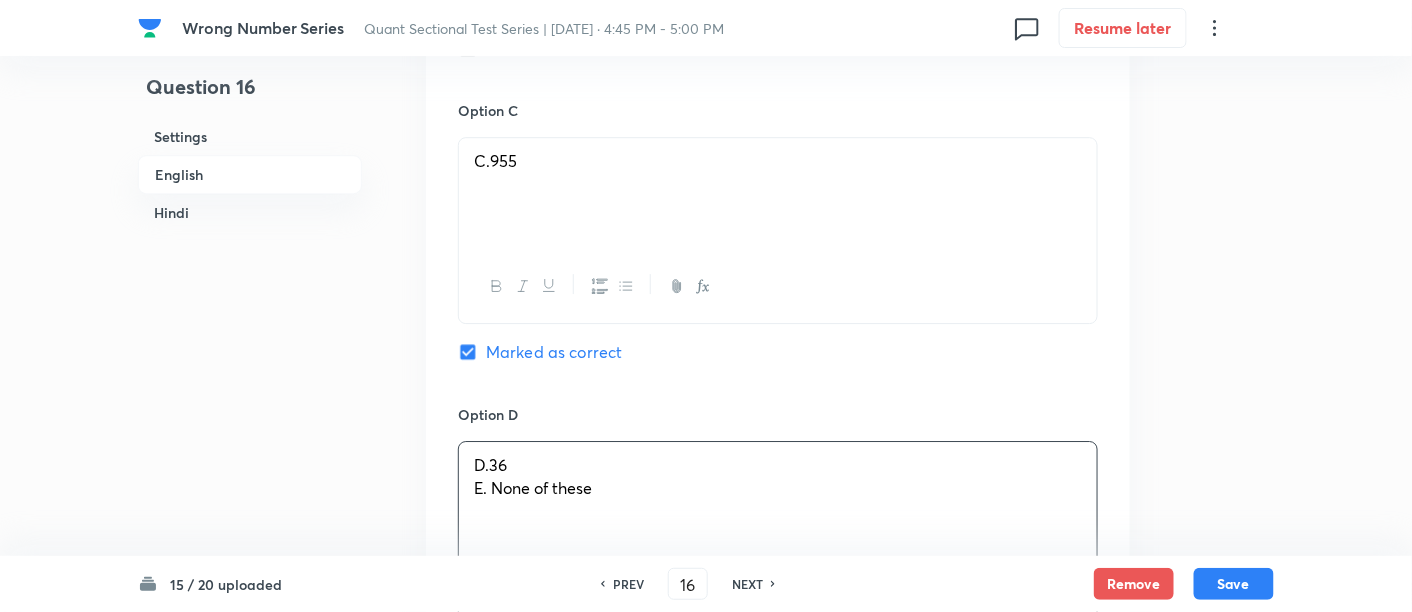 drag, startPoint x: 467, startPoint y: 487, endPoint x: 732, endPoint y: 524, distance: 267.57056 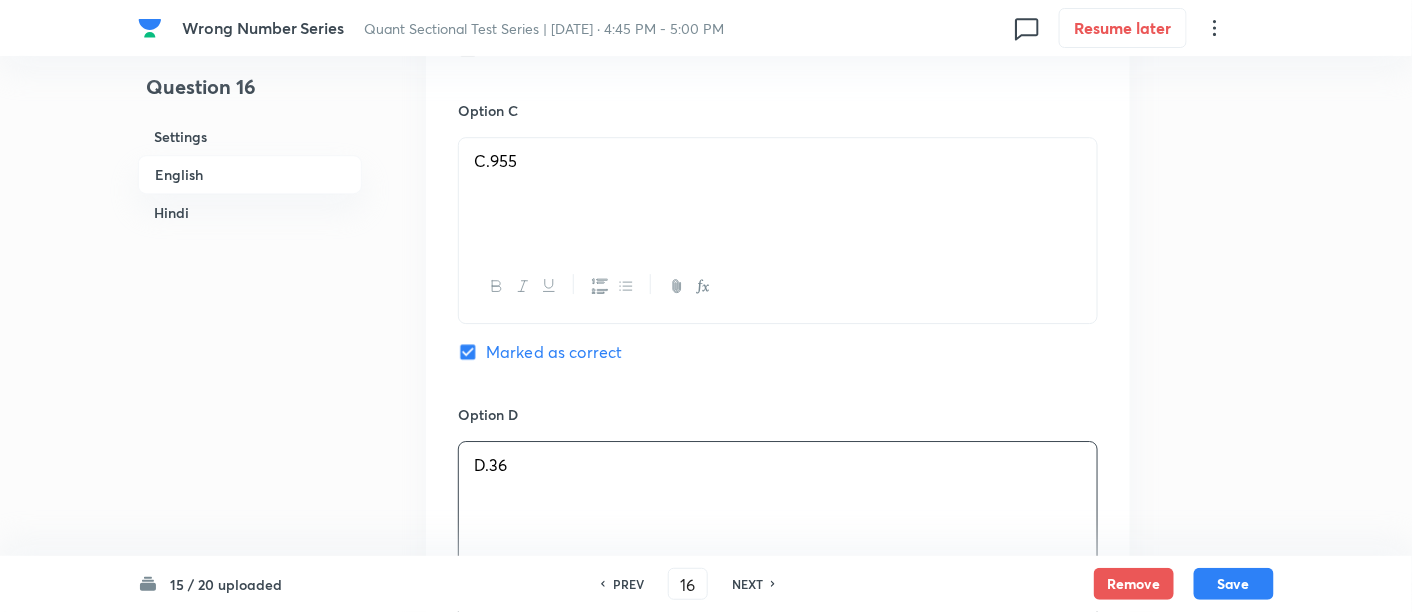 scroll, scrollTop: 2109, scrollLeft: 0, axis: vertical 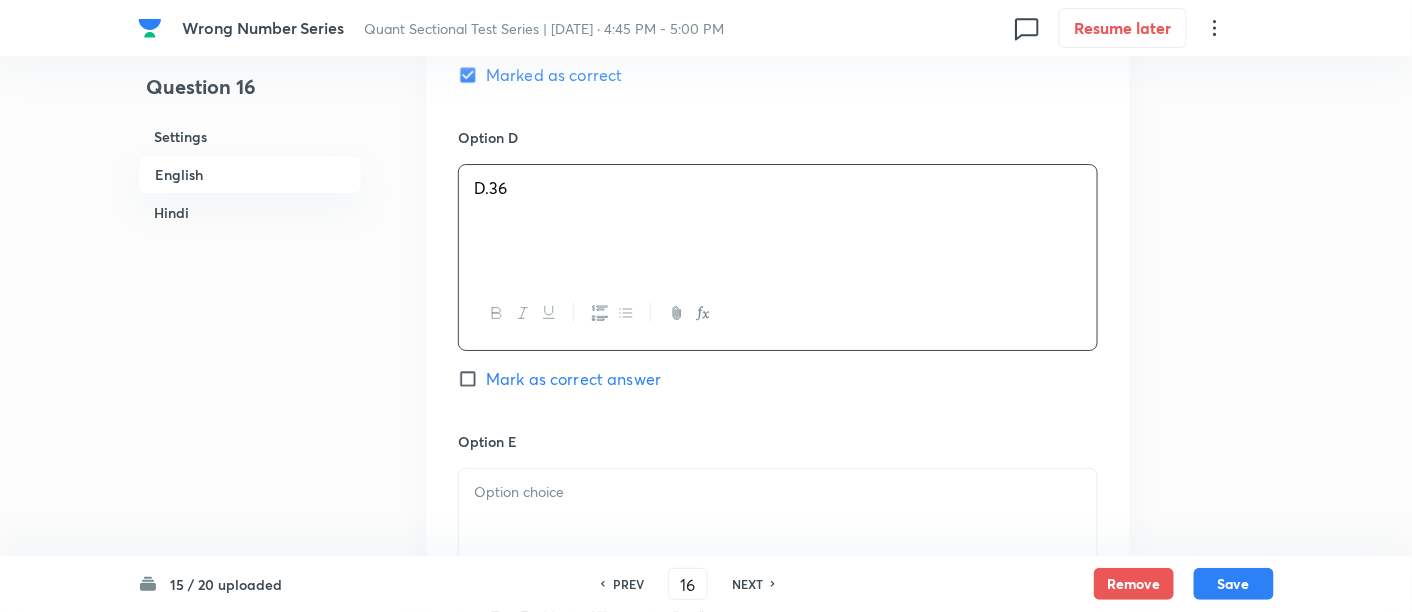 click at bounding box center (778, 525) 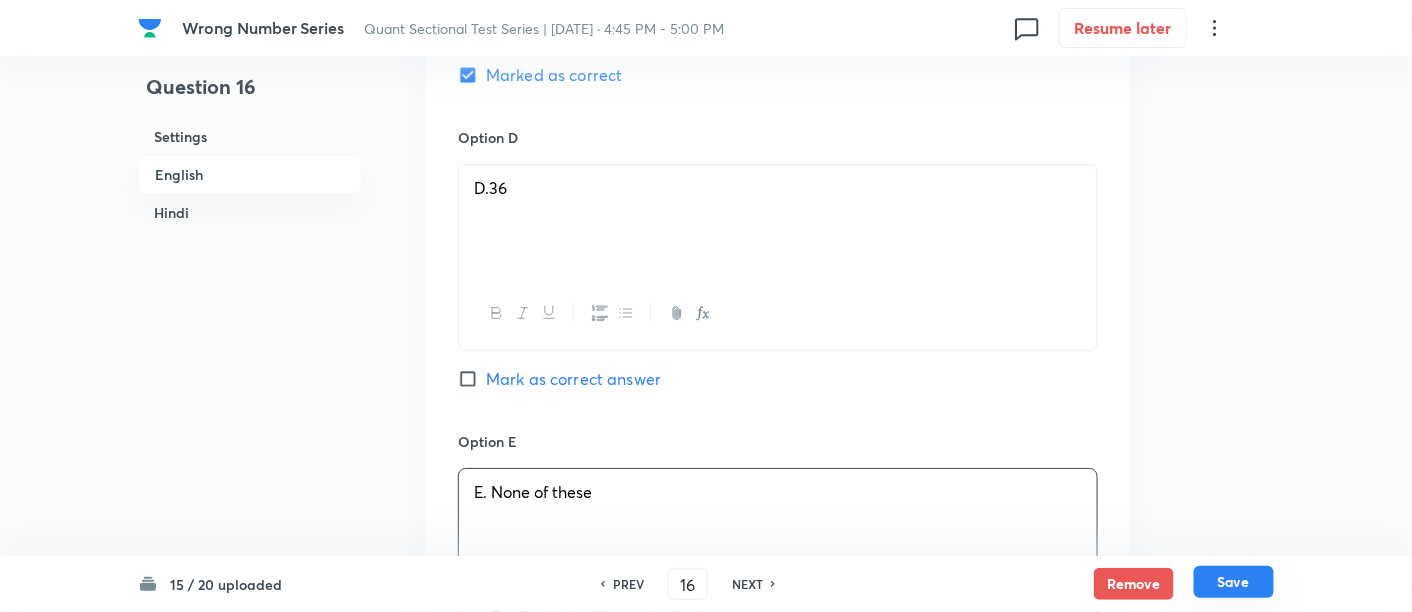 click on "Save" at bounding box center [1234, 582] 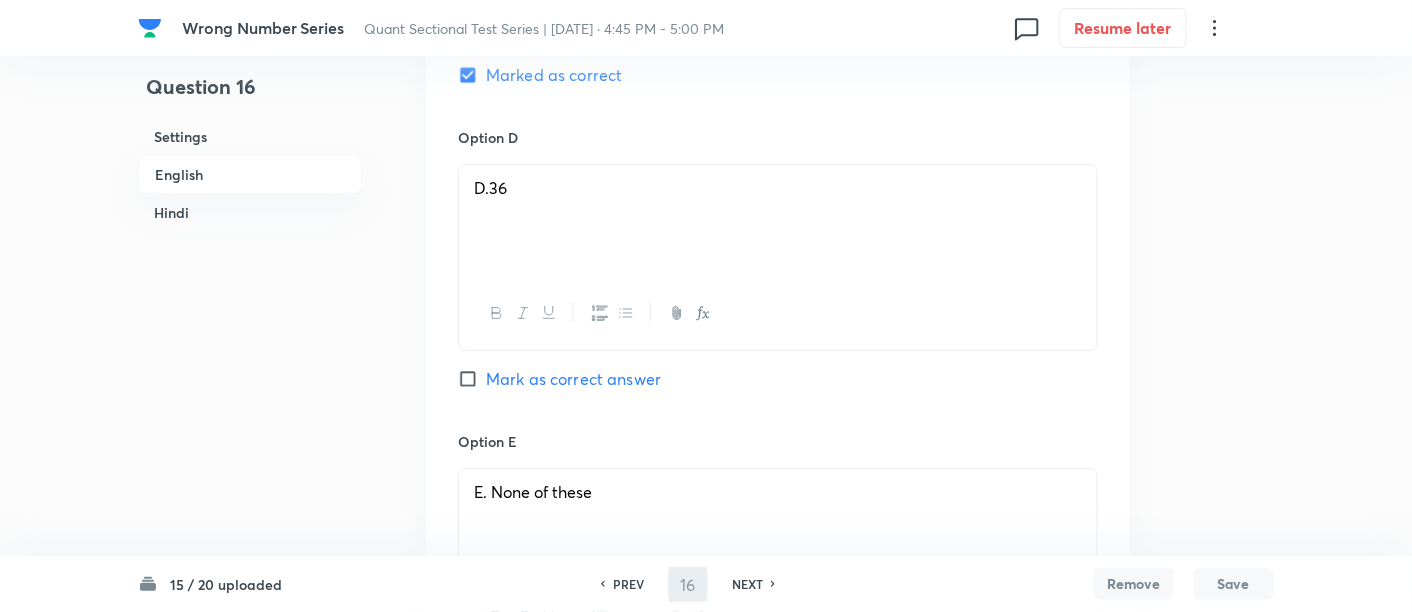 type on "17" 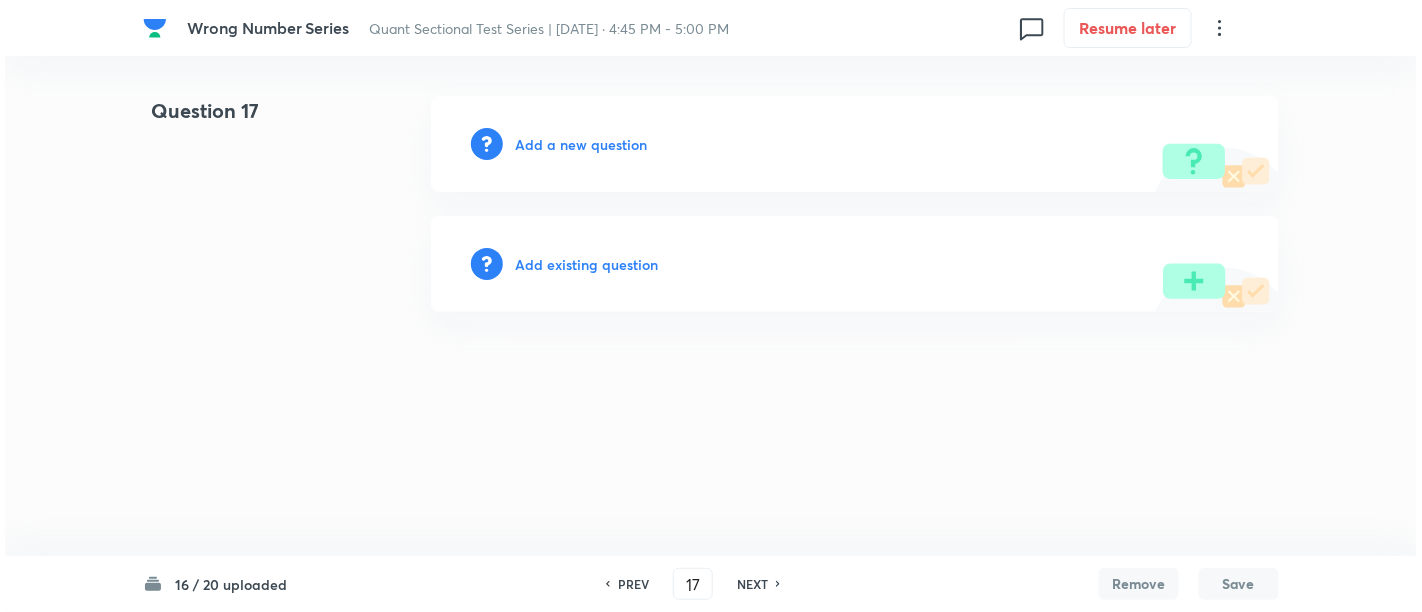 scroll, scrollTop: 0, scrollLeft: 0, axis: both 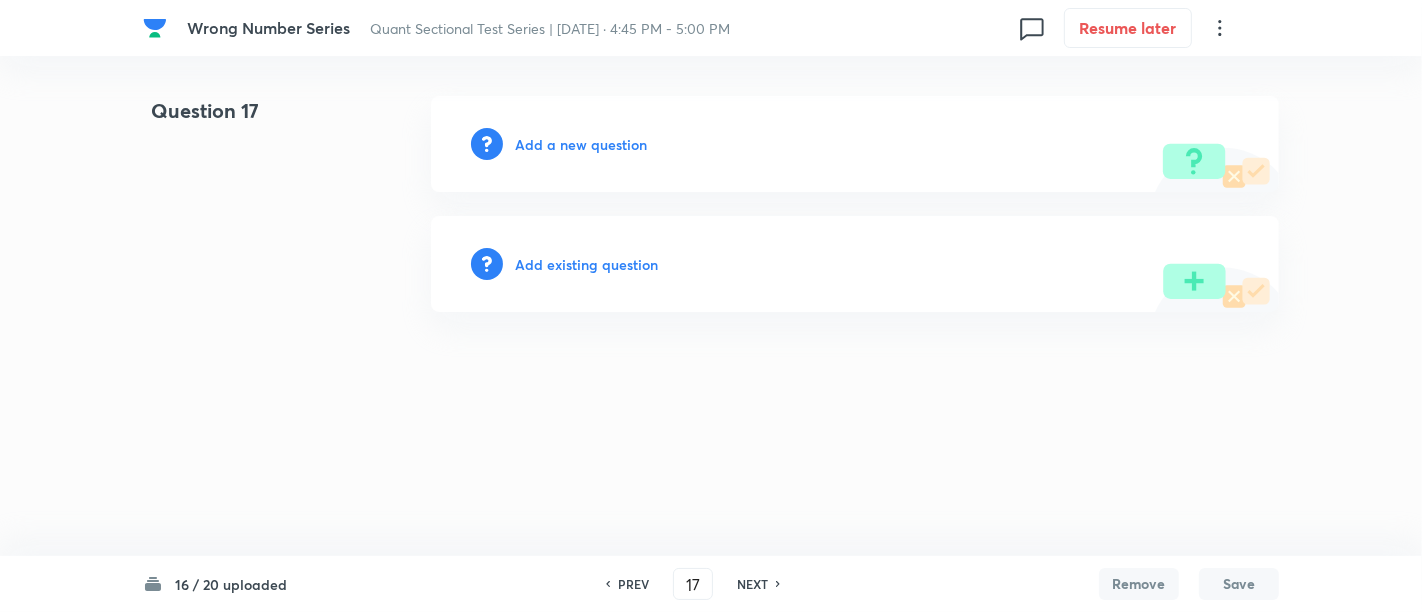 click on "Add a new question" at bounding box center (581, 144) 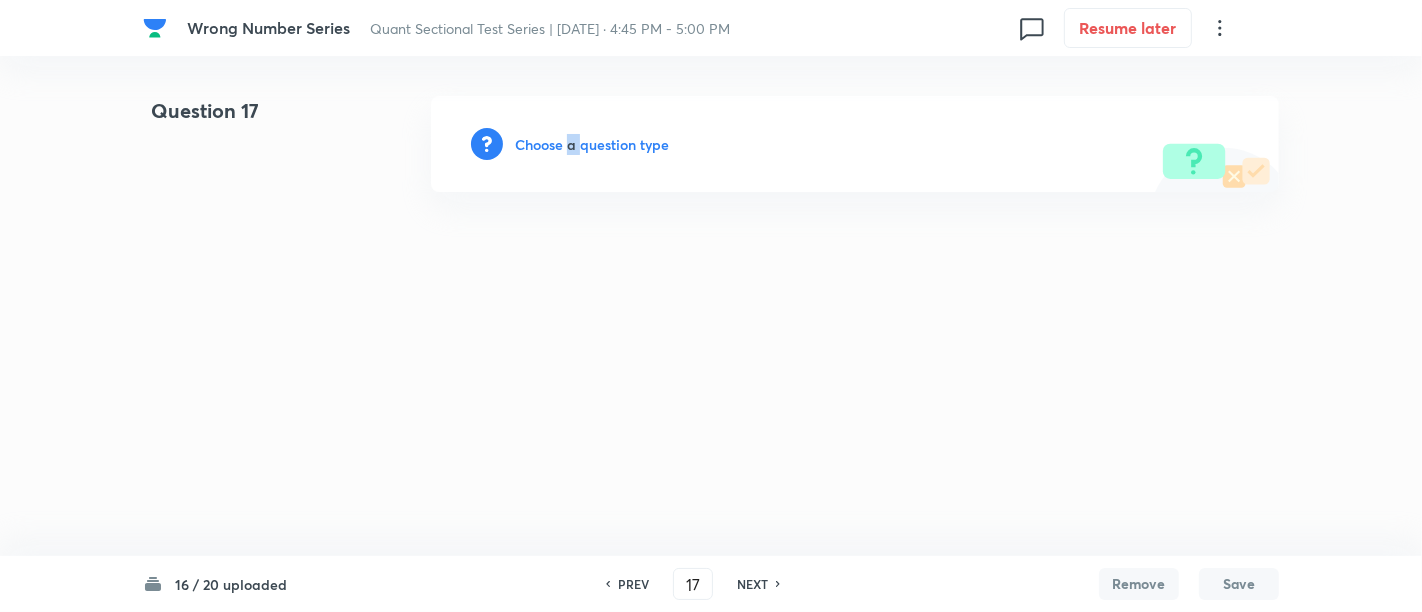 click on "Choose a question type" at bounding box center (592, 144) 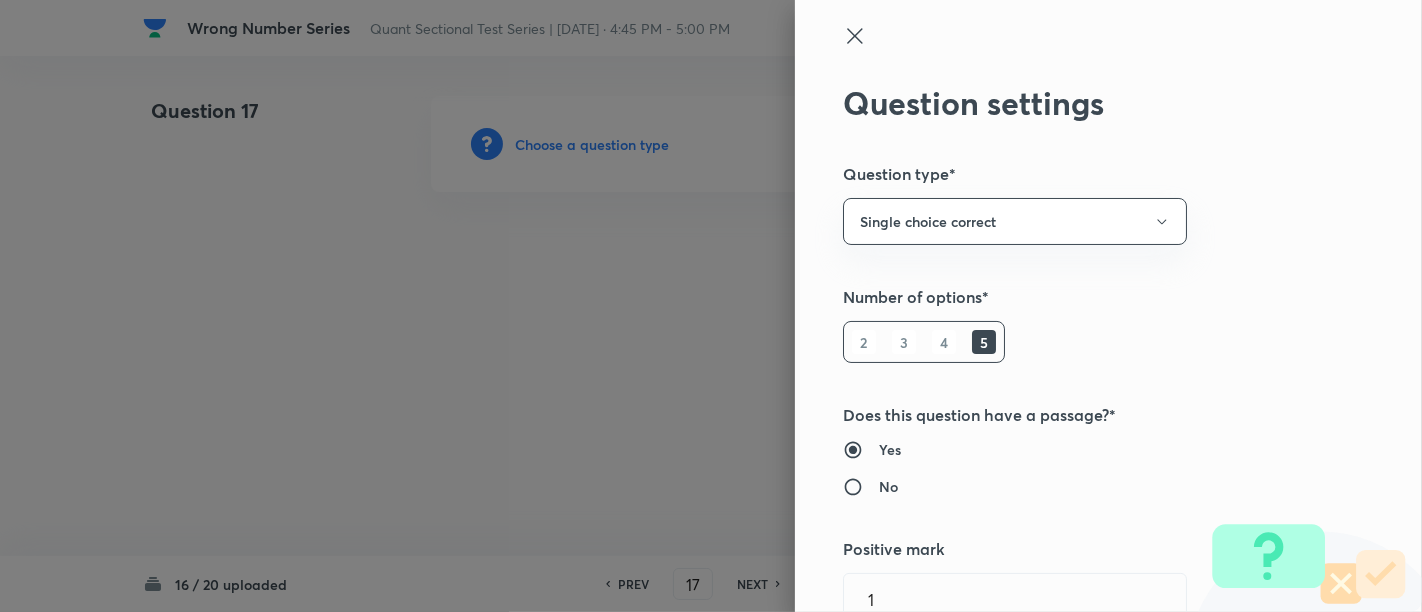 click at bounding box center [711, 306] 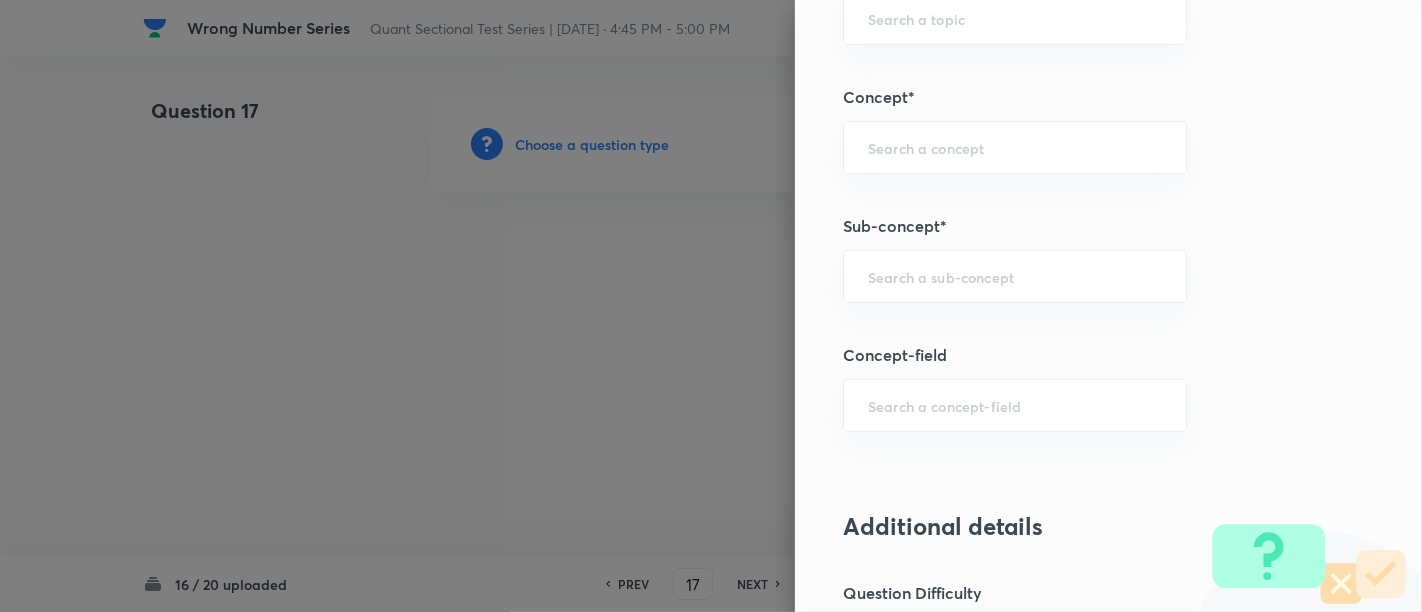 scroll, scrollTop: 1085, scrollLeft: 0, axis: vertical 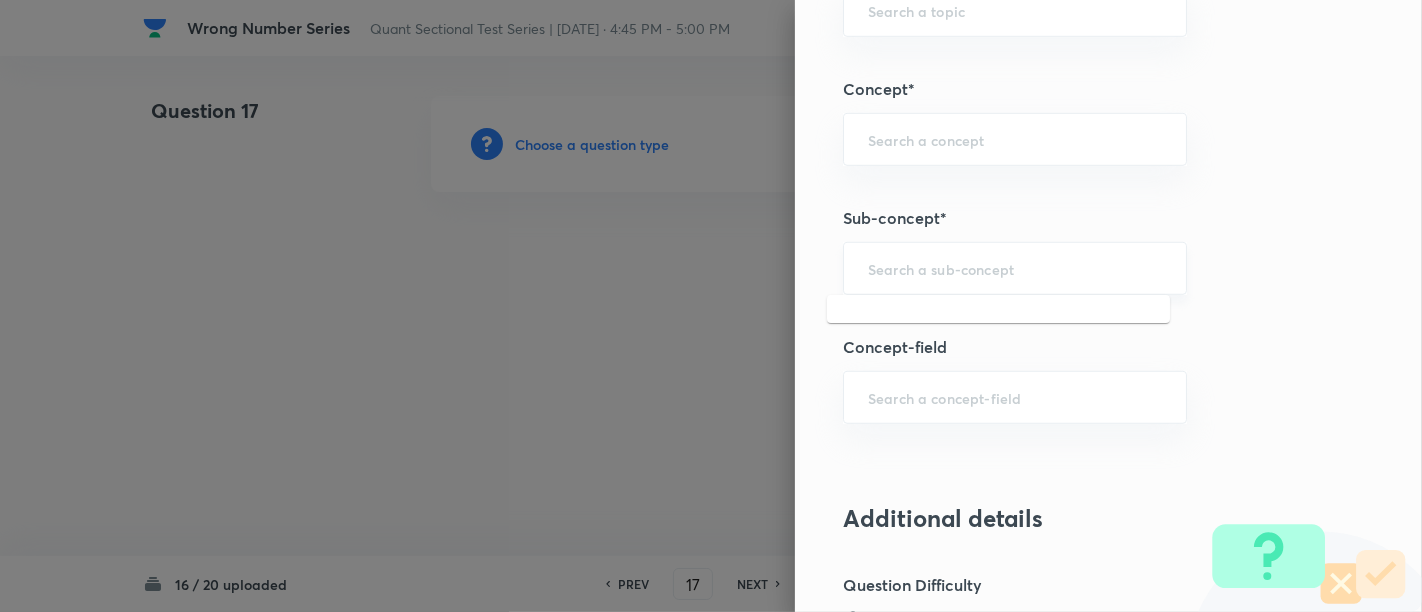 click at bounding box center [1015, 268] 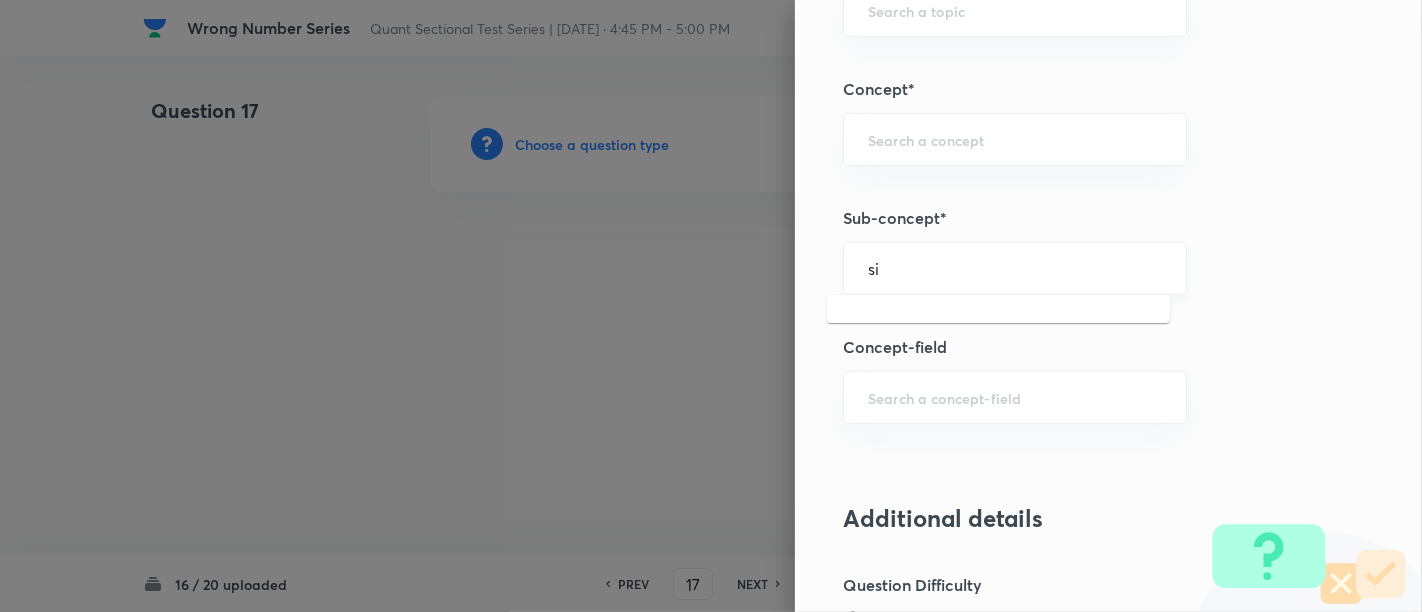type on "s" 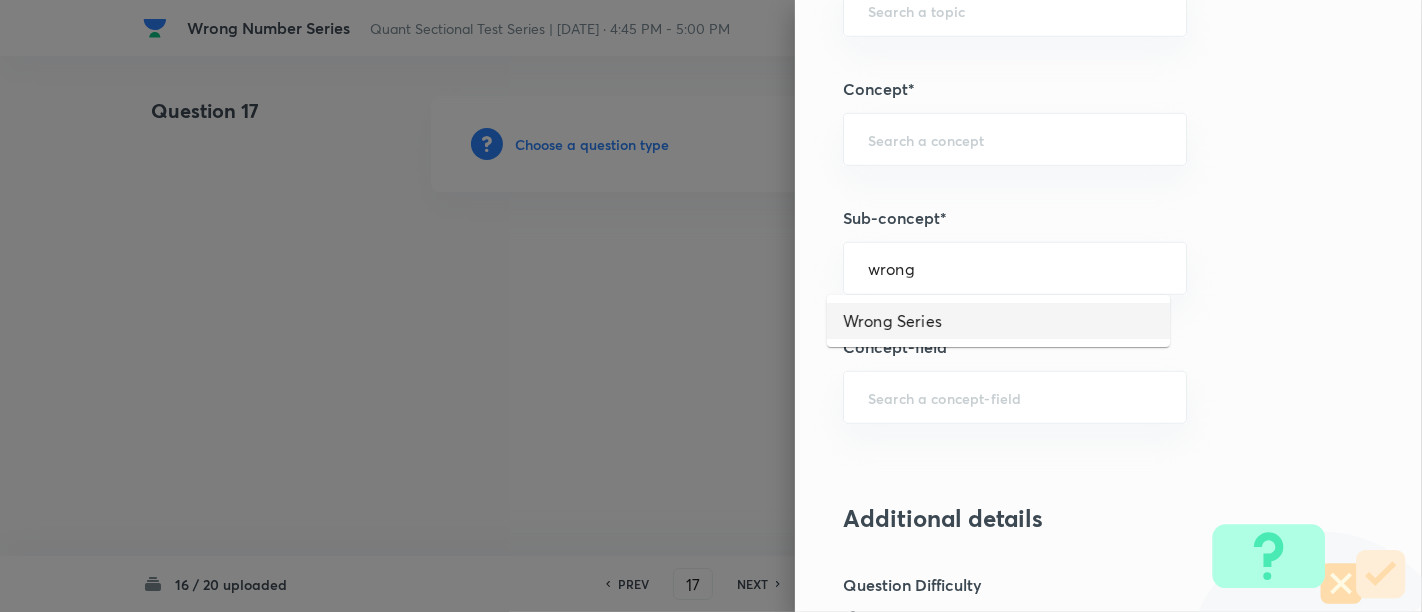 click on "Wrong Series" at bounding box center (998, 321) 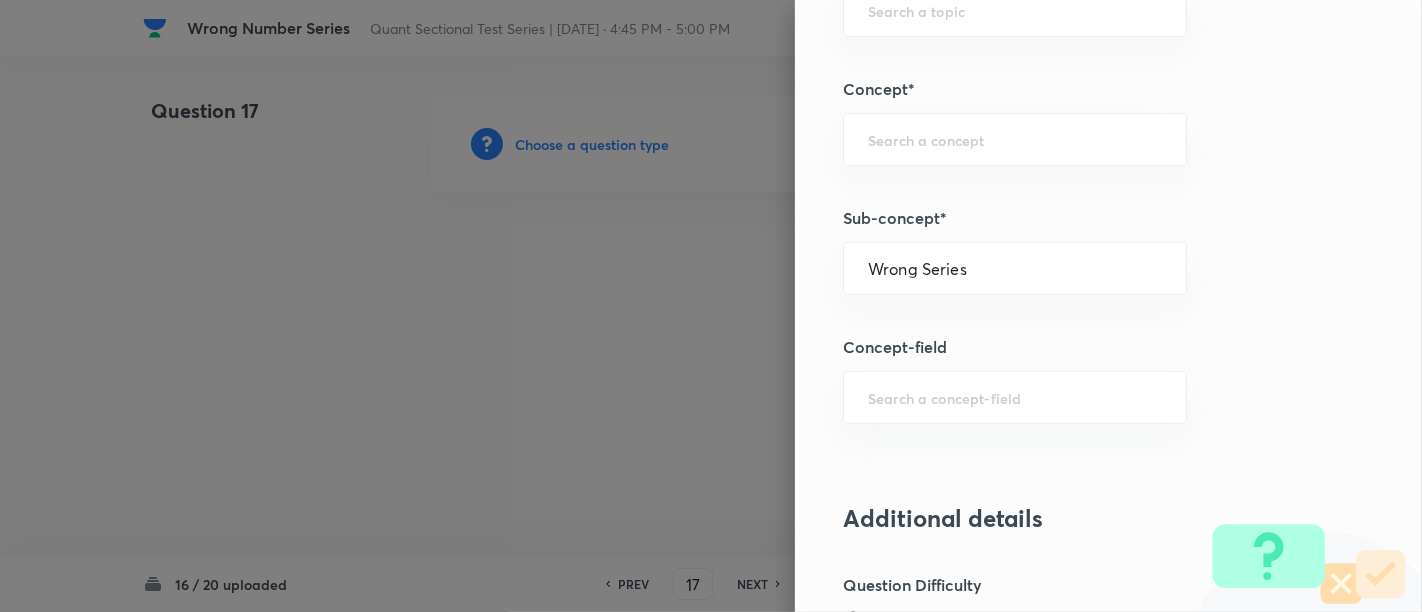 type on "Quantitative Aptitude" 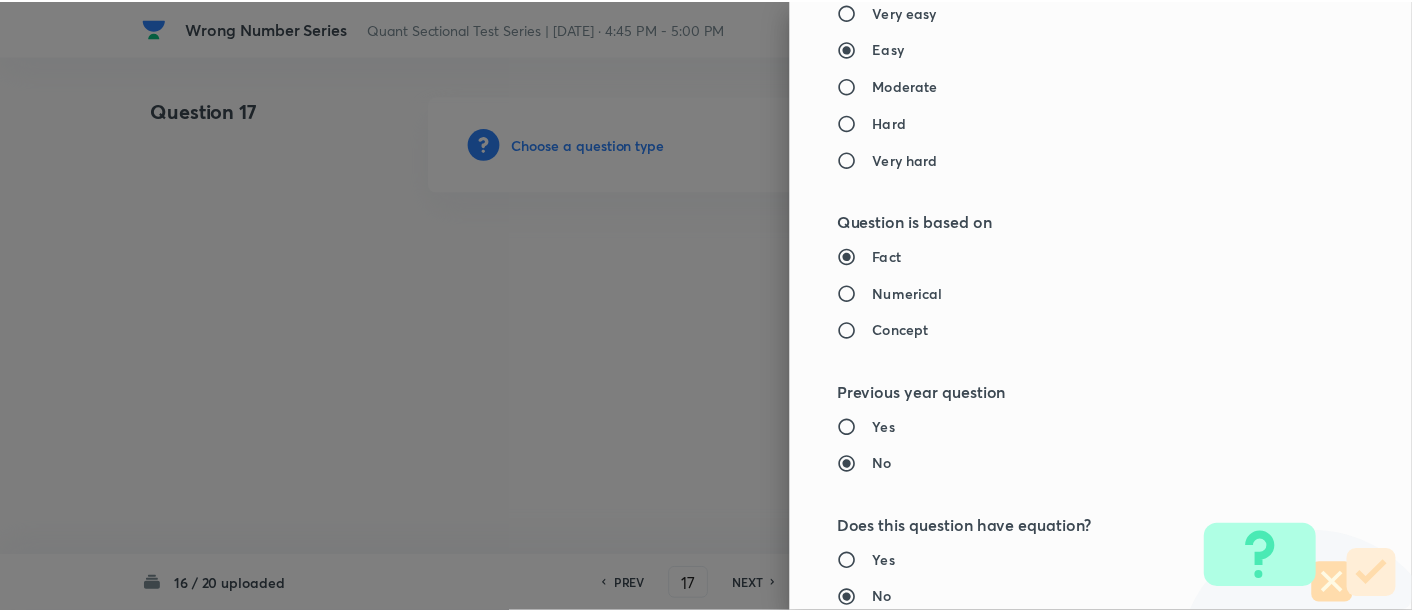 scroll, scrollTop: 2108, scrollLeft: 0, axis: vertical 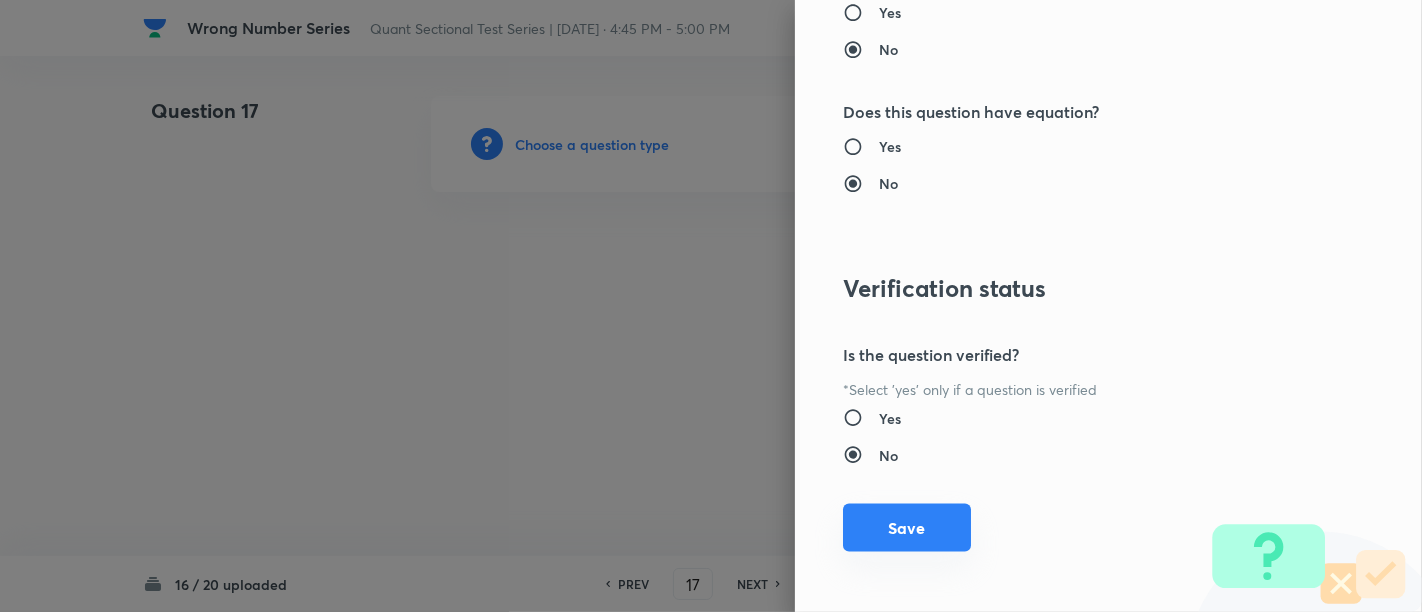click on "Save" at bounding box center (907, 528) 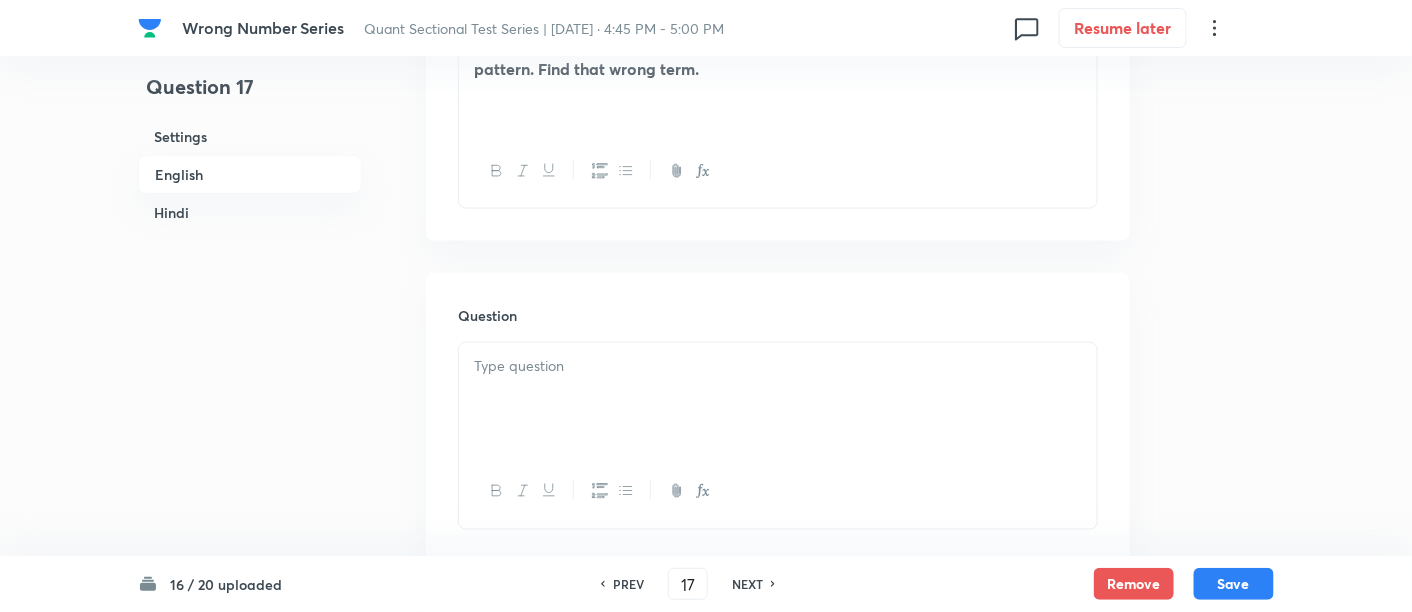 scroll, scrollTop: 717, scrollLeft: 0, axis: vertical 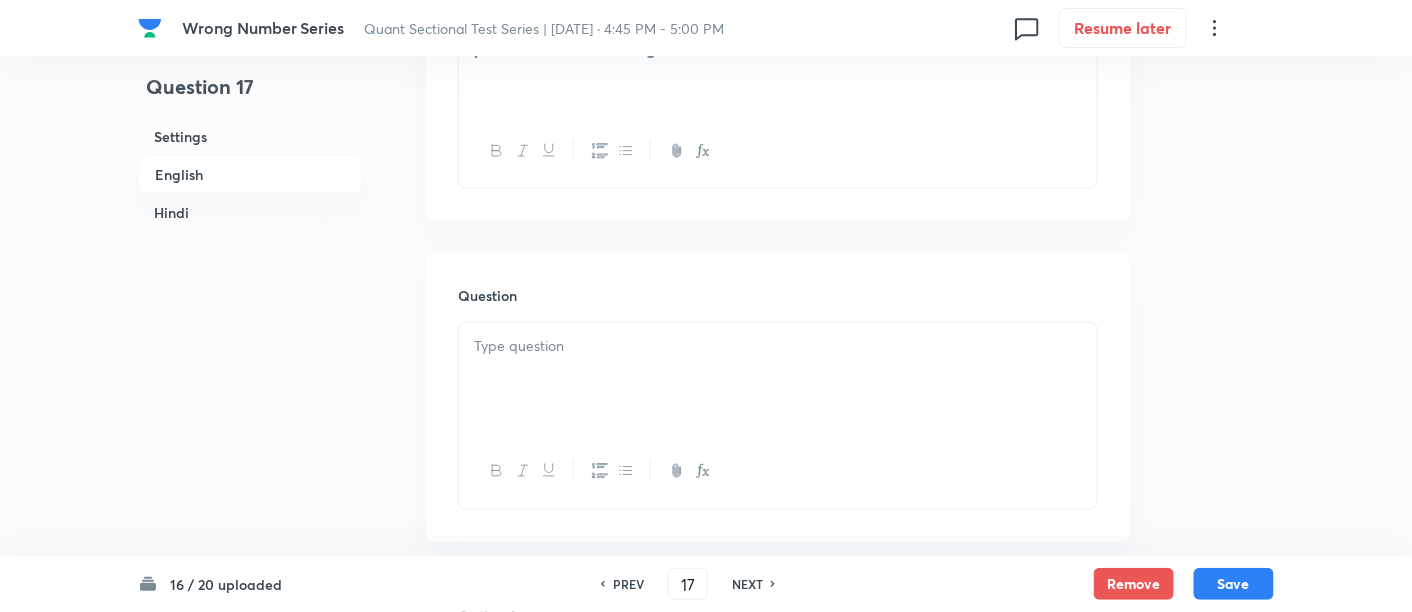 click at bounding box center [778, 379] 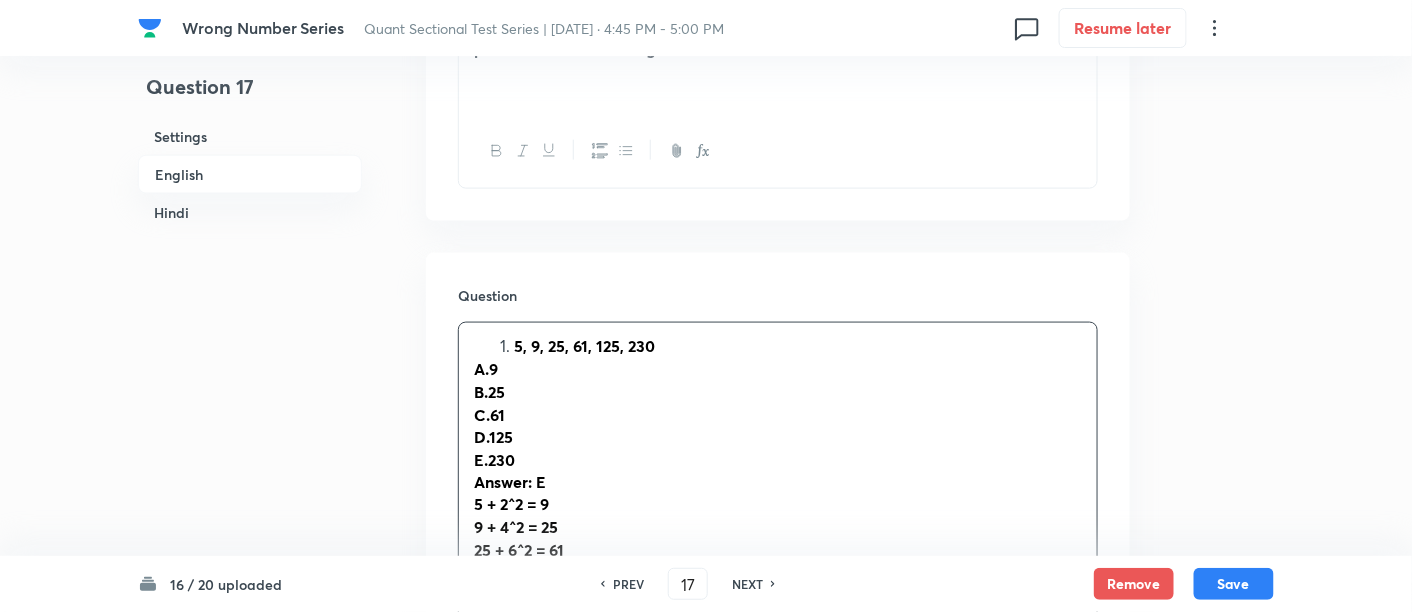 click on "5, 9, 25, 61, 125, 230" at bounding box center [584, 345] 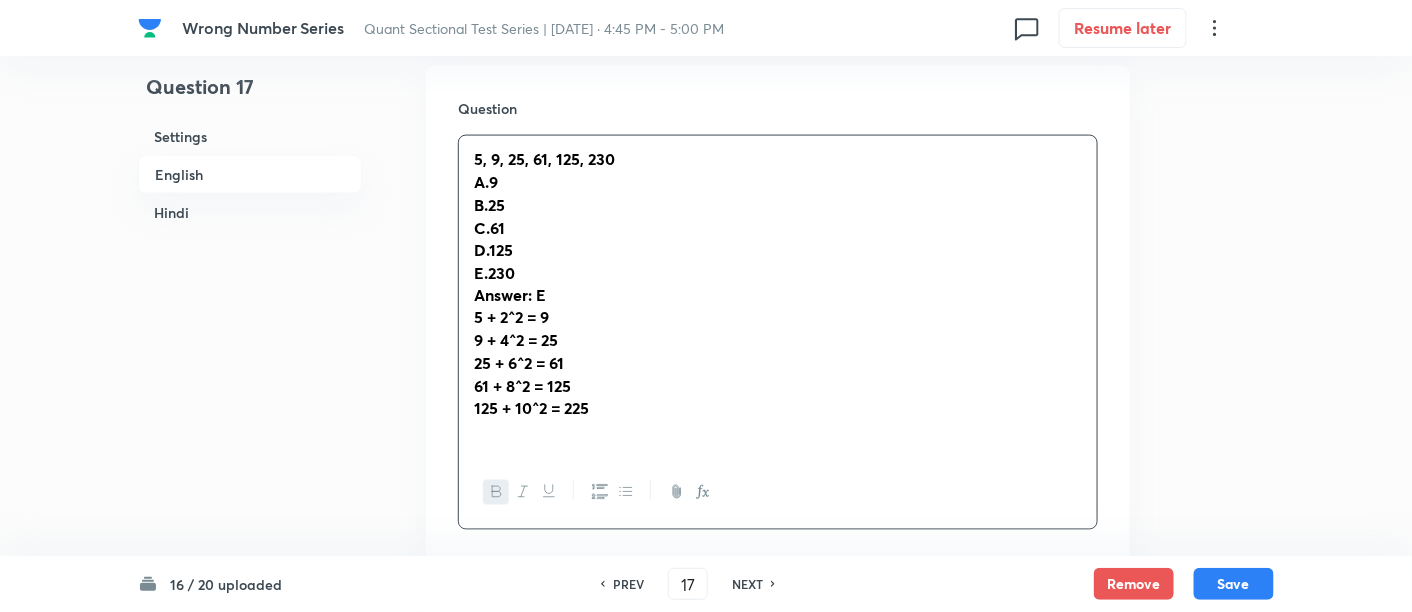 scroll, scrollTop: 902, scrollLeft: 0, axis: vertical 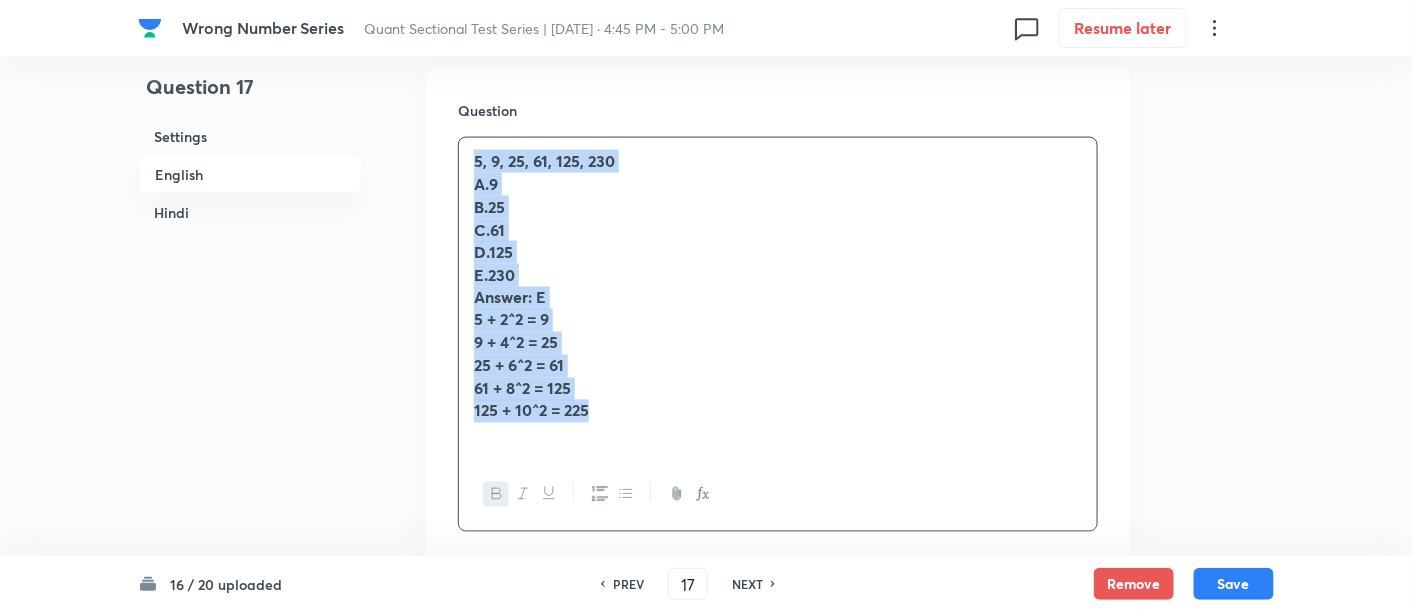 drag, startPoint x: 462, startPoint y: 145, endPoint x: 642, endPoint y: 415, distance: 324.4996 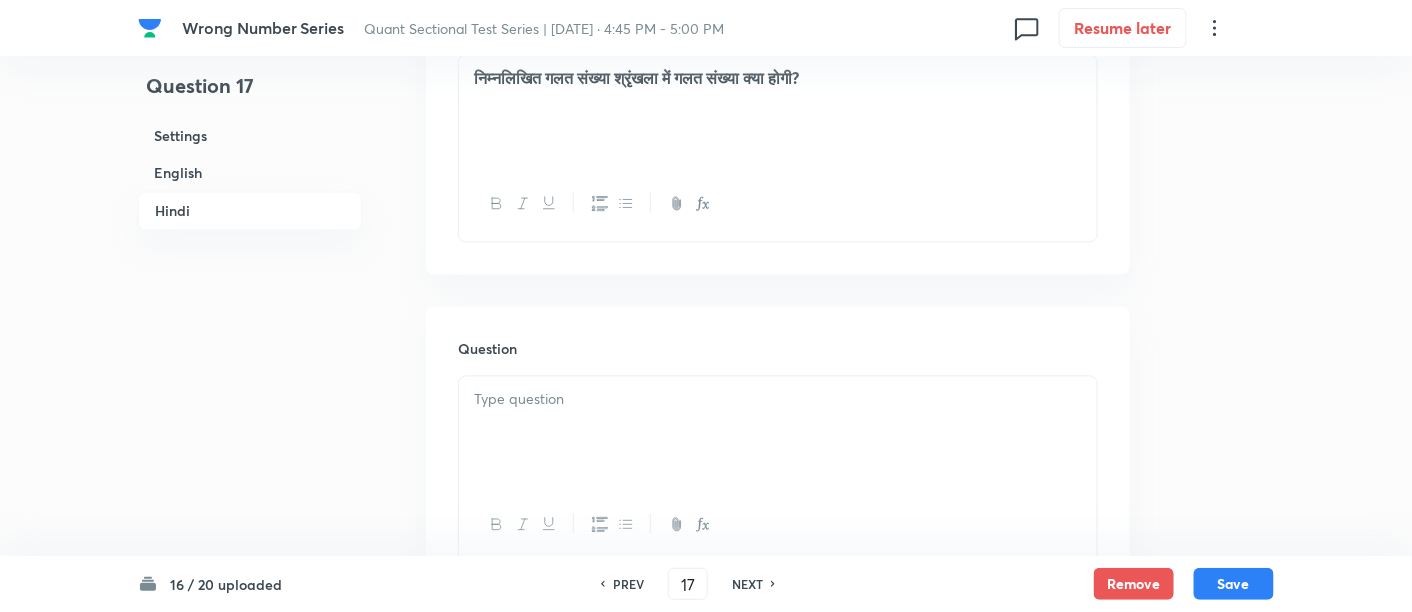 scroll, scrollTop: 3665, scrollLeft: 0, axis: vertical 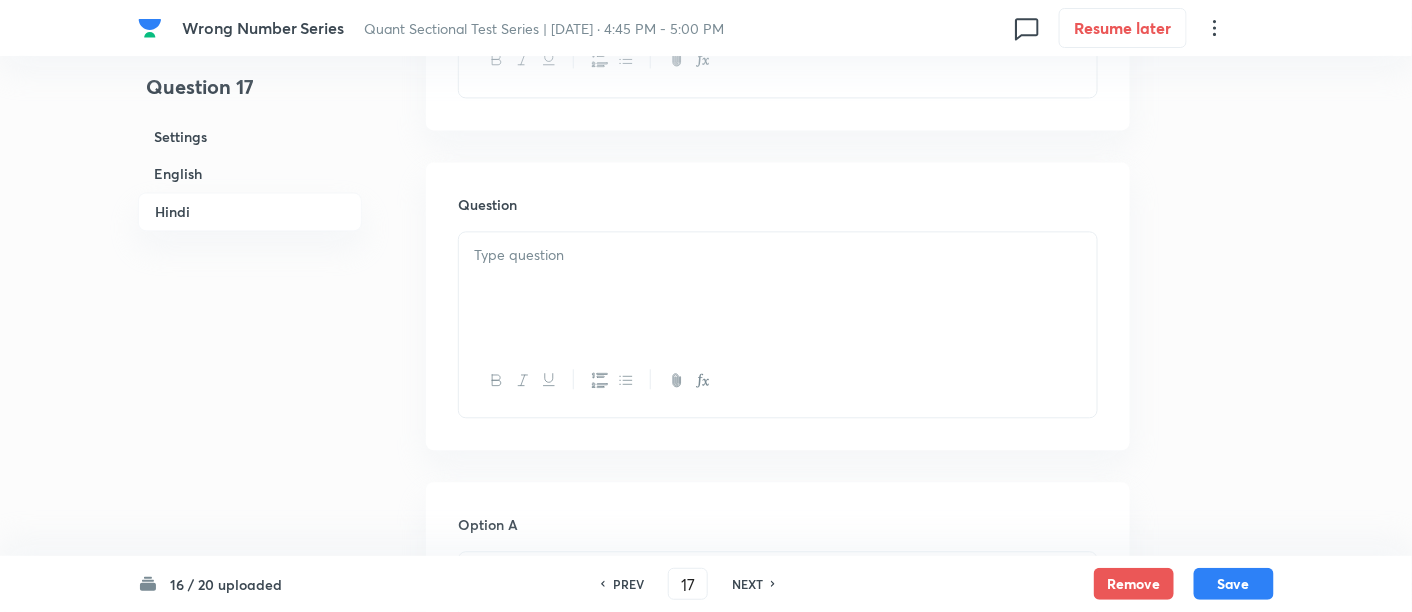 click at bounding box center (778, 255) 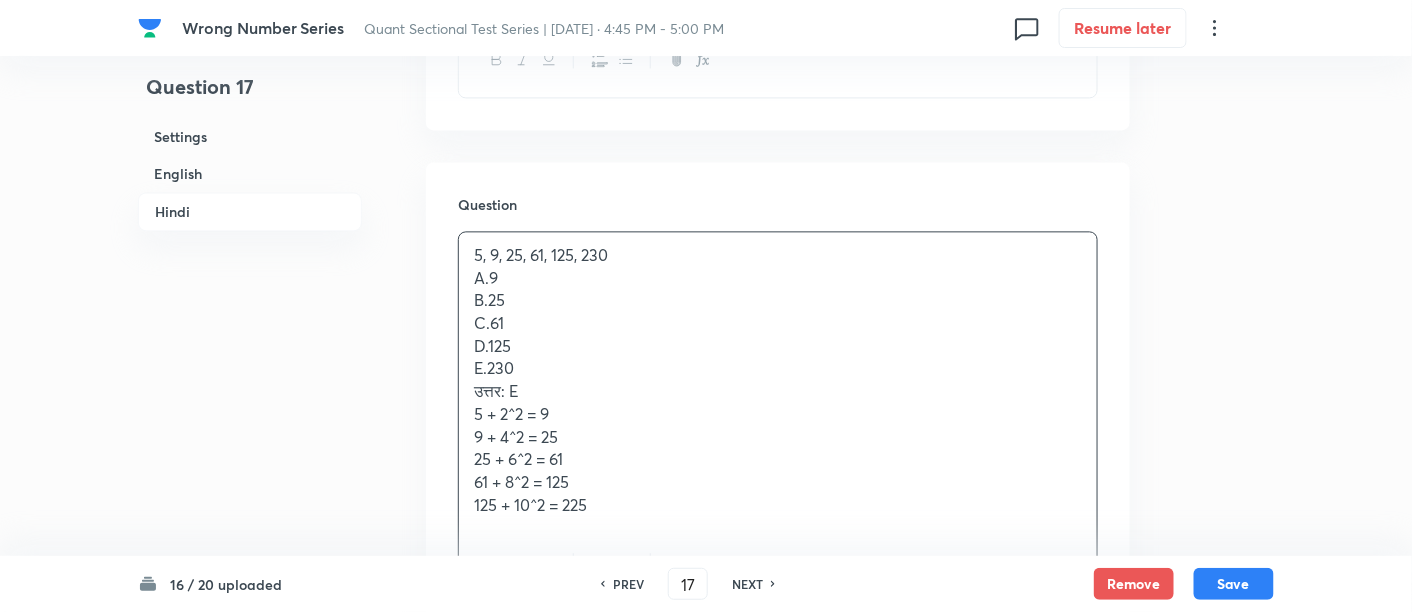 scroll, scrollTop: 3804, scrollLeft: 0, axis: vertical 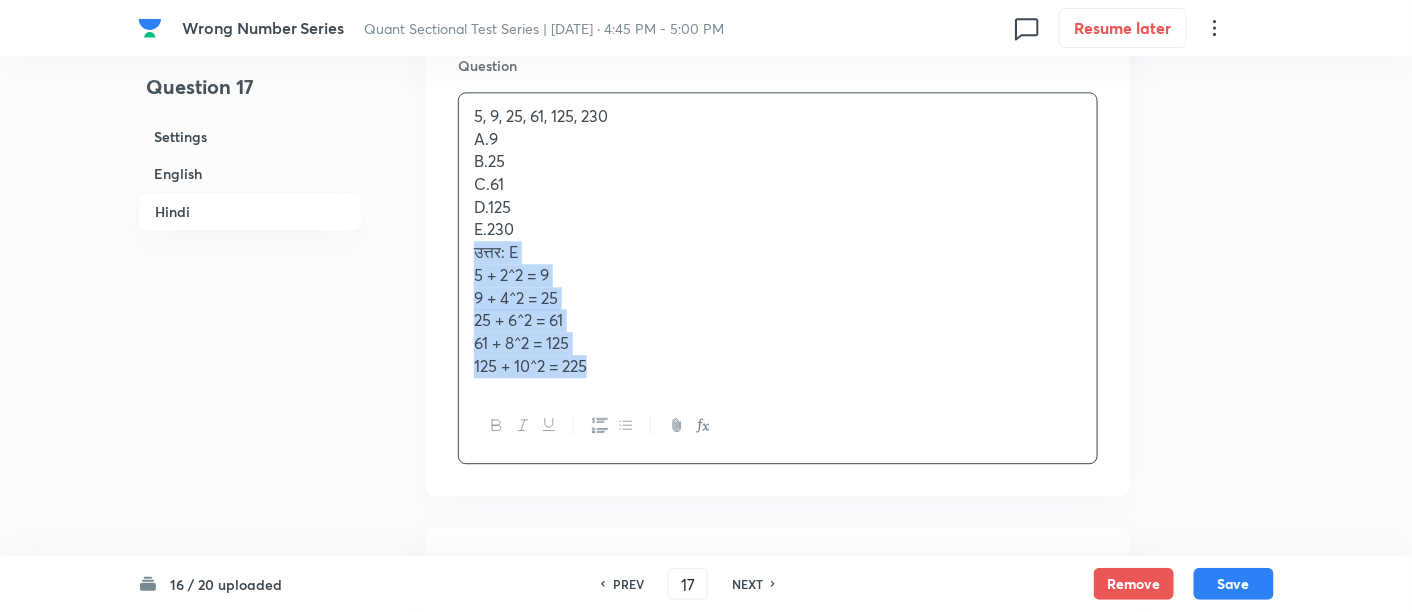 drag, startPoint x: 459, startPoint y: 252, endPoint x: 725, endPoint y: 478, distance: 349.0444 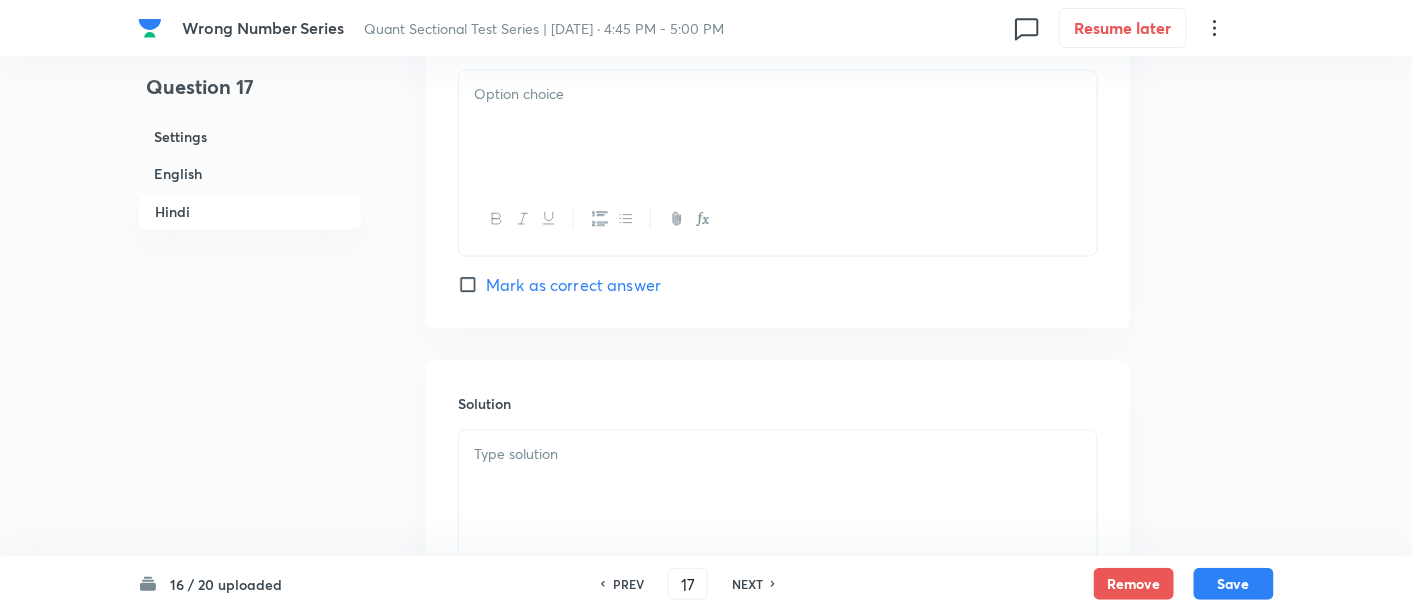 scroll, scrollTop: 5640, scrollLeft: 0, axis: vertical 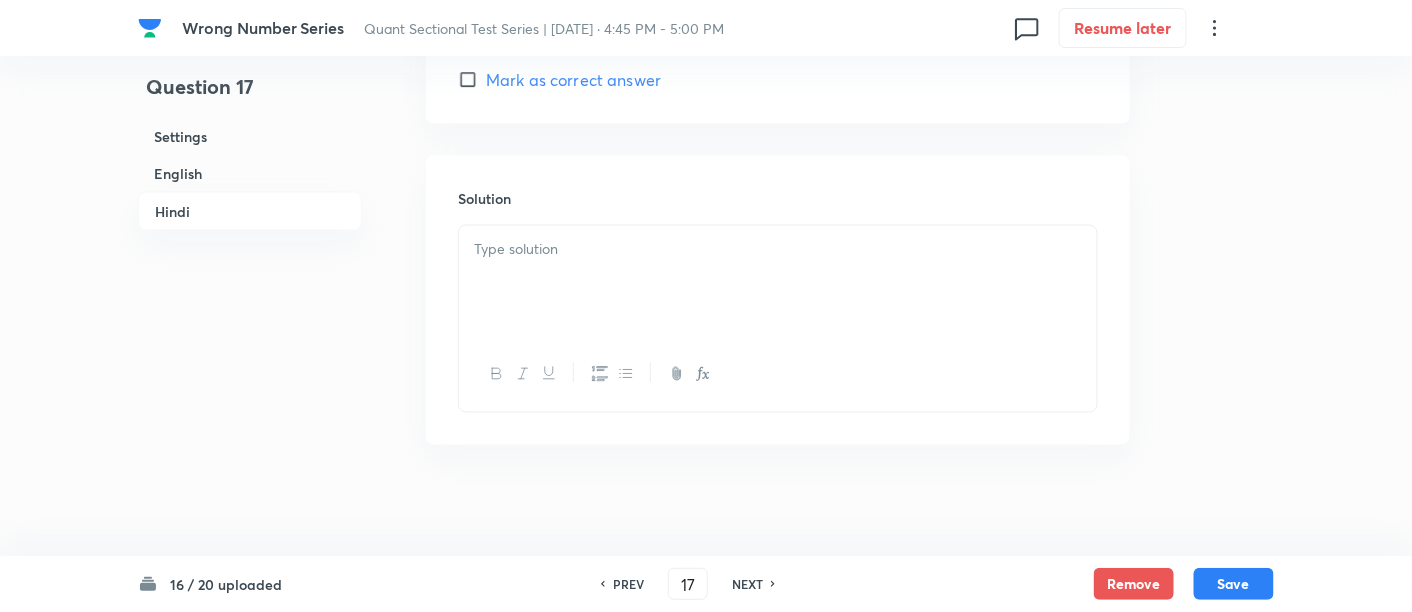 click at bounding box center (778, 249) 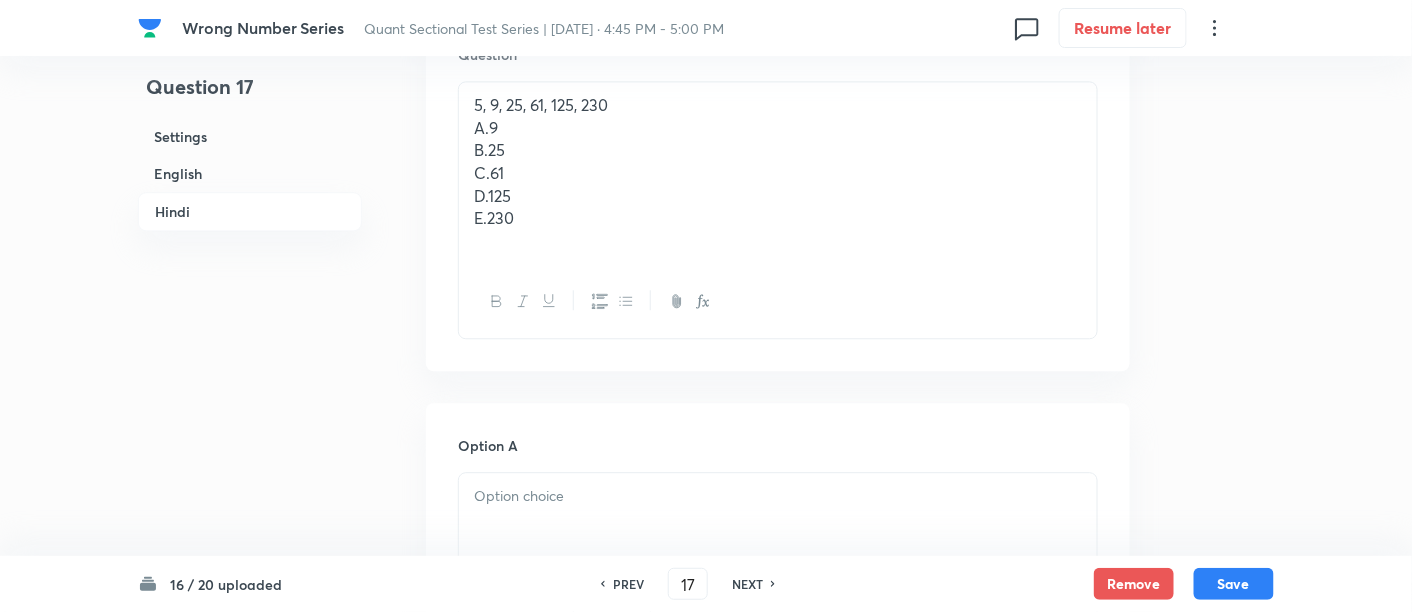 scroll, scrollTop: 3813, scrollLeft: 0, axis: vertical 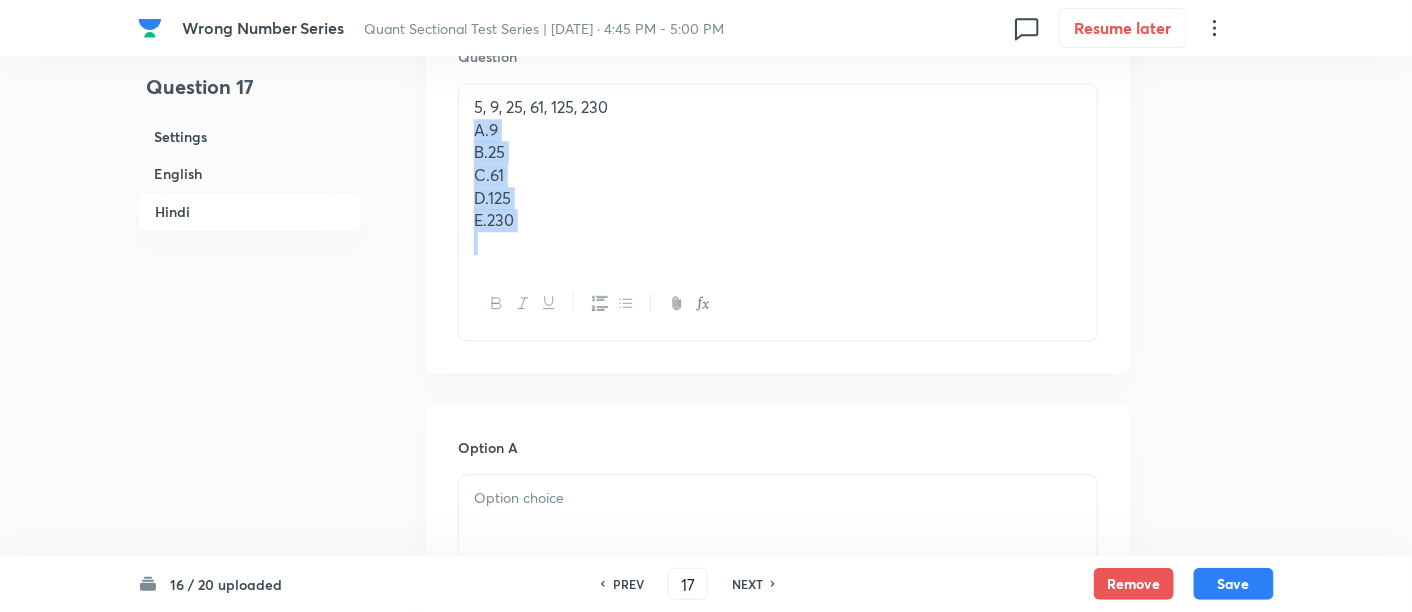 drag, startPoint x: 463, startPoint y: 126, endPoint x: 672, endPoint y: 372, distance: 322.7956 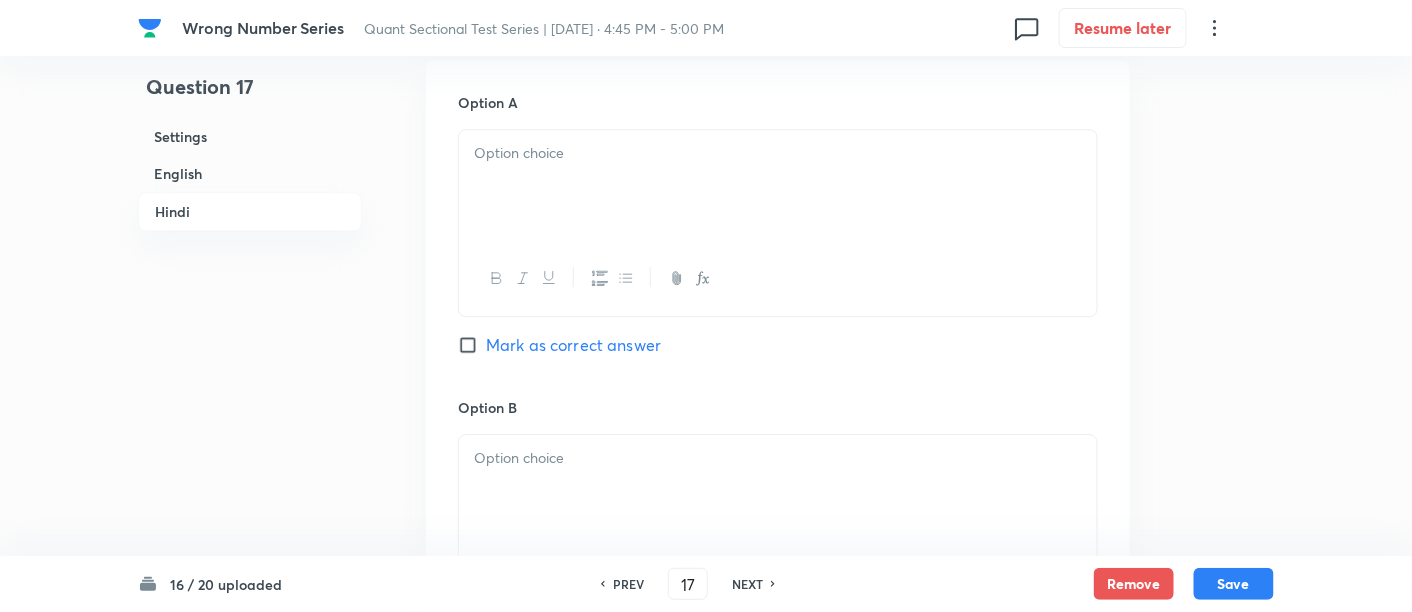 scroll, scrollTop: 4093, scrollLeft: 0, axis: vertical 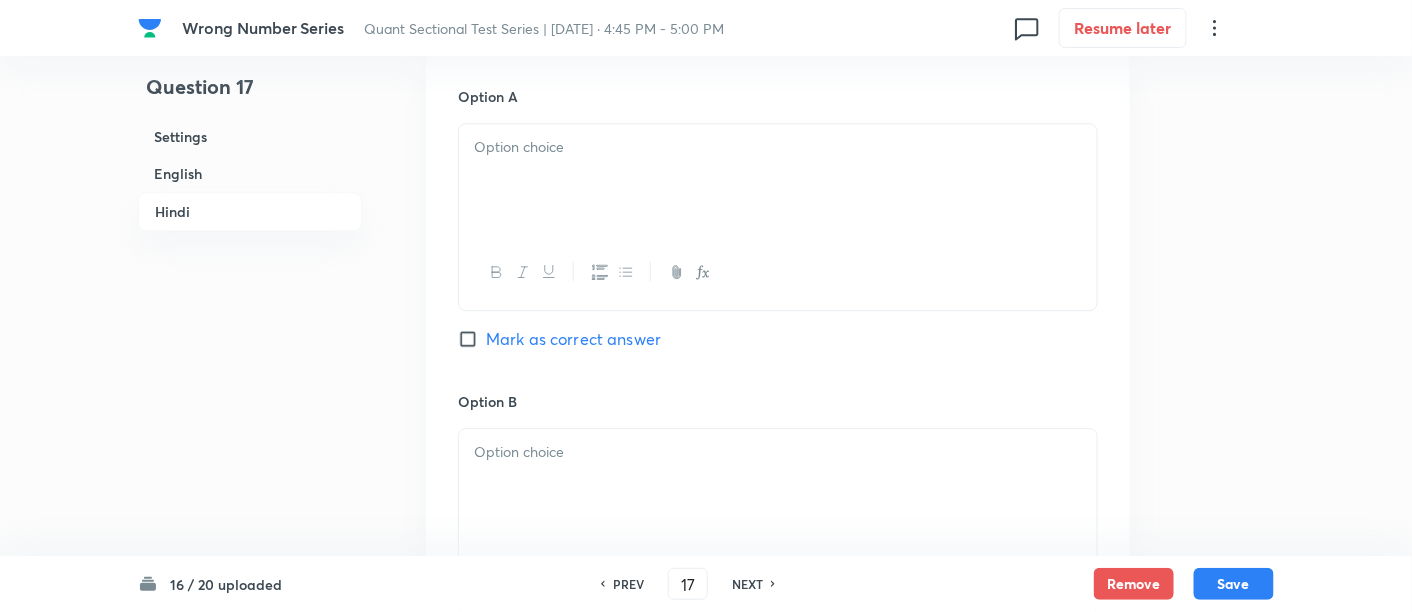 click at bounding box center [778, 180] 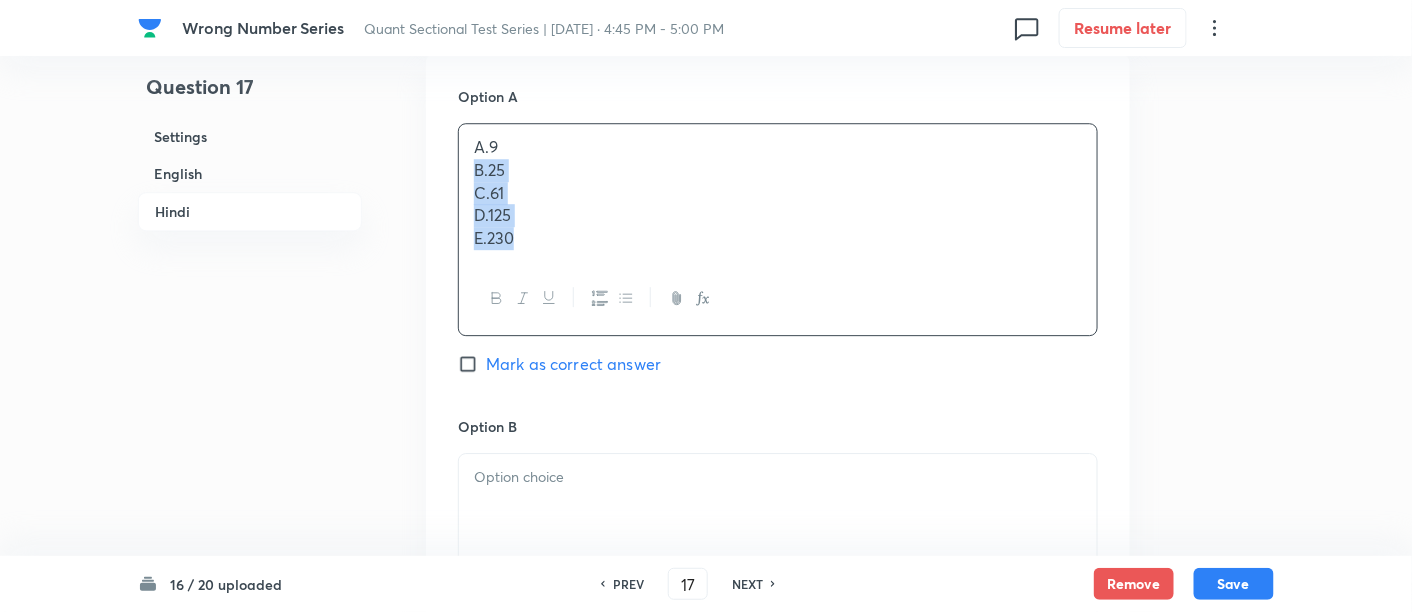 drag, startPoint x: 469, startPoint y: 159, endPoint x: 678, endPoint y: 347, distance: 281.11386 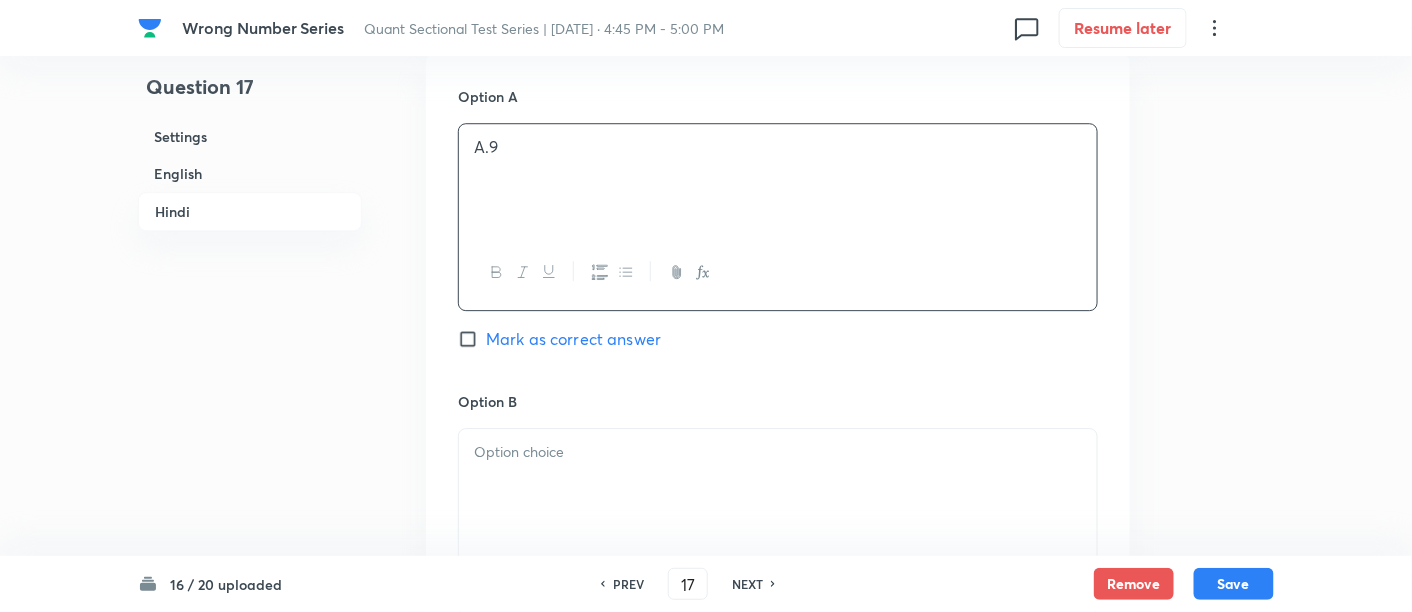 scroll, scrollTop: 4336, scrollLeft: 0, axis: vertical 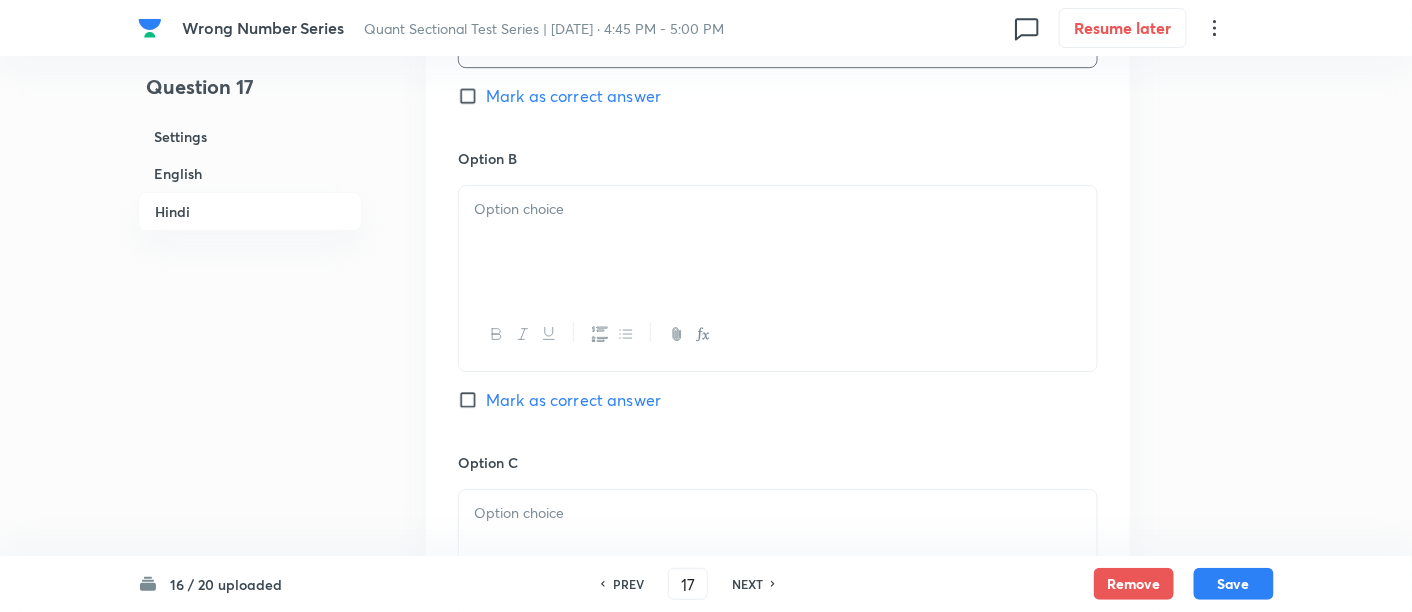 click at bounding box center [778, 242] 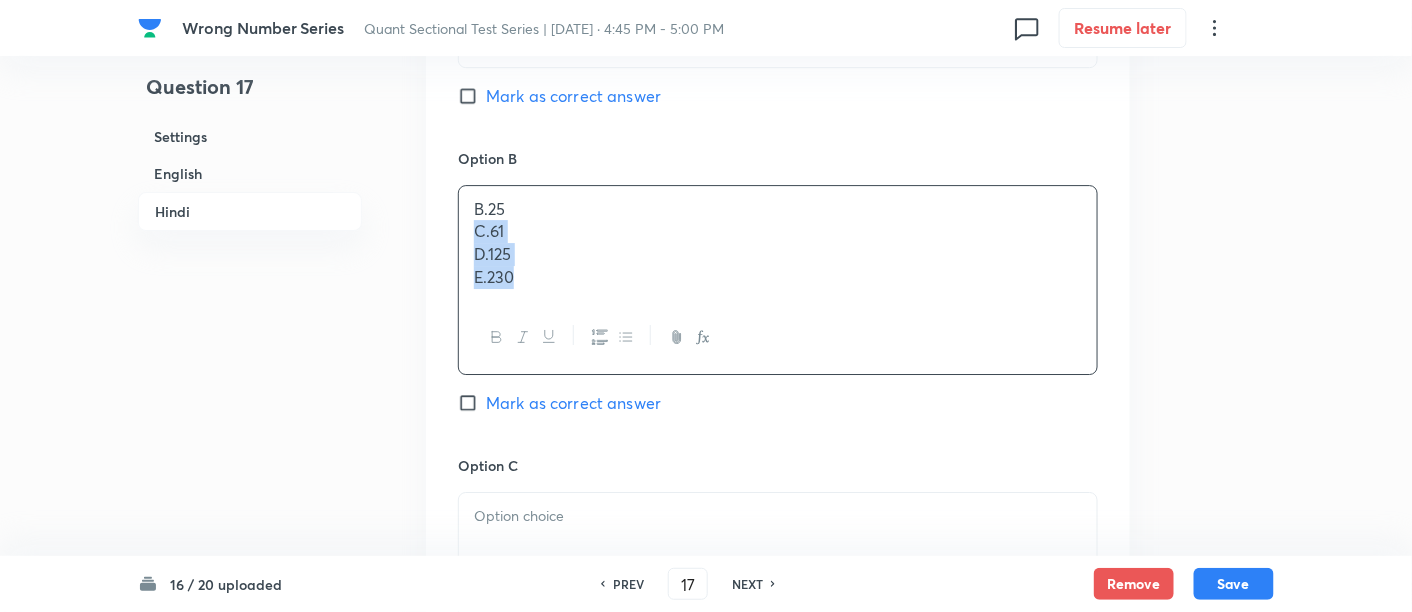 drag, startPoint x: 471, startPoint y: 227, endPoint x: 596, endPoint y: 332, distance: 163.24828 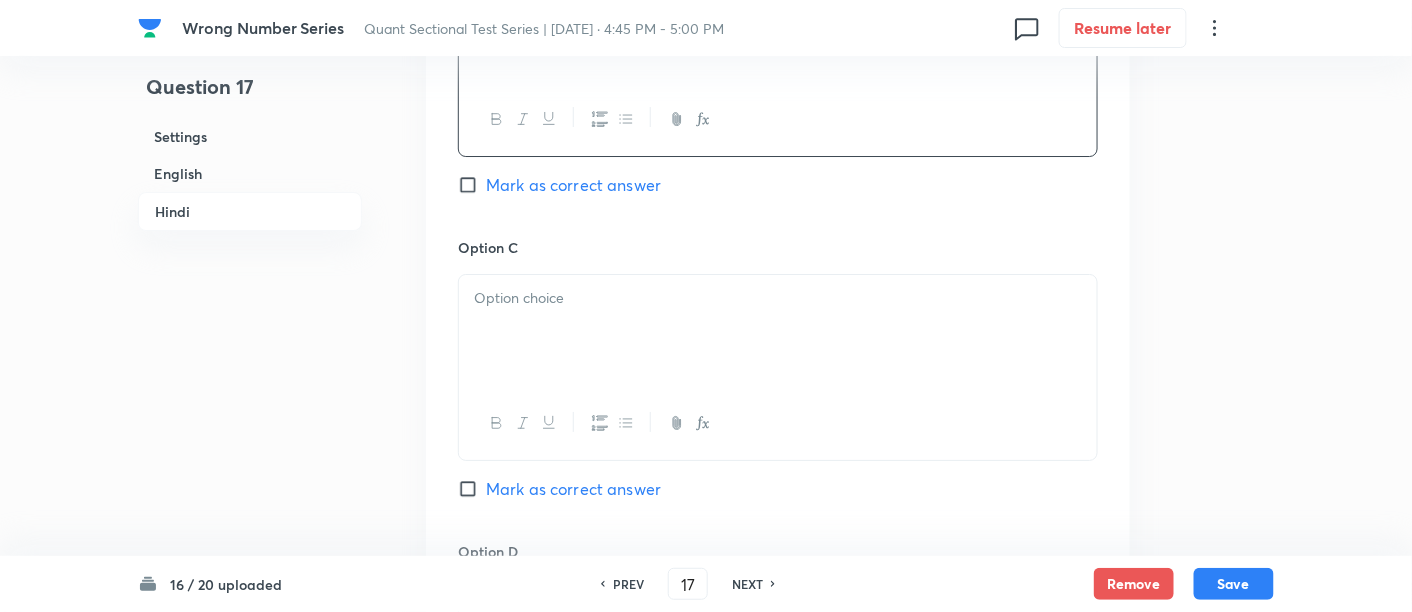 scroll, scrollTop: 4551, scrollLeft: 0, axis: vertical 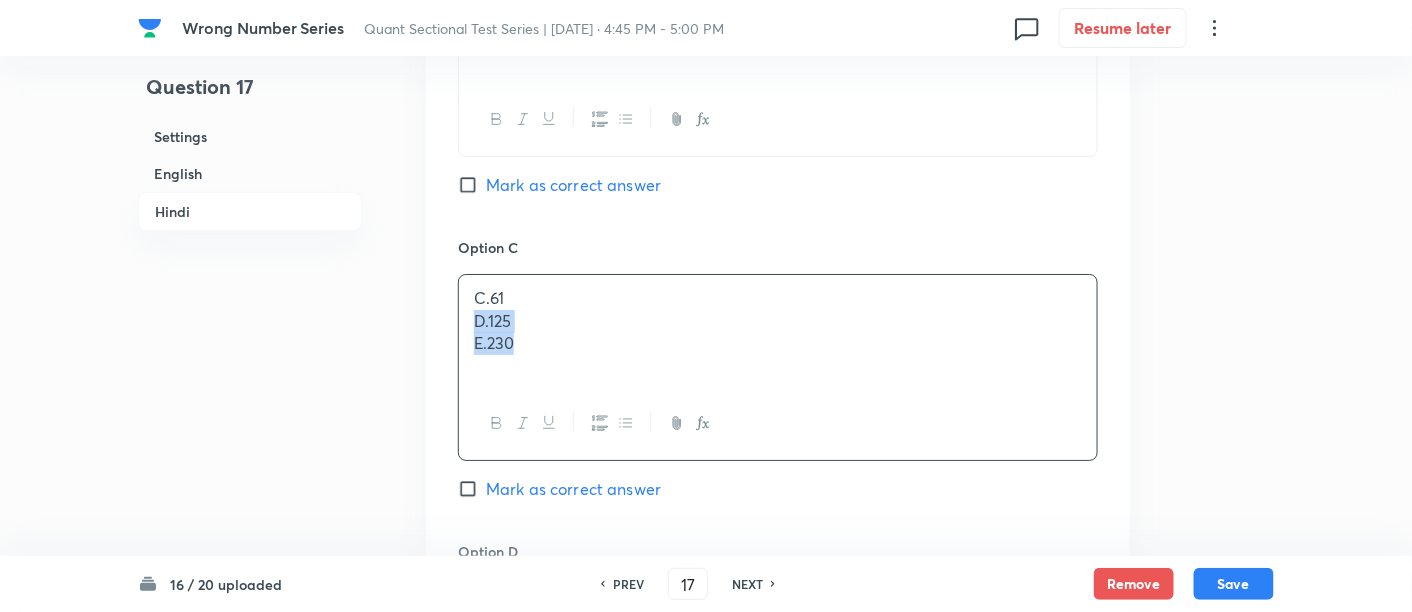 drag, startPoint x: 471, startPoint y: 312, endPoint x: 640, endPoint y: 419, distance: 200.025 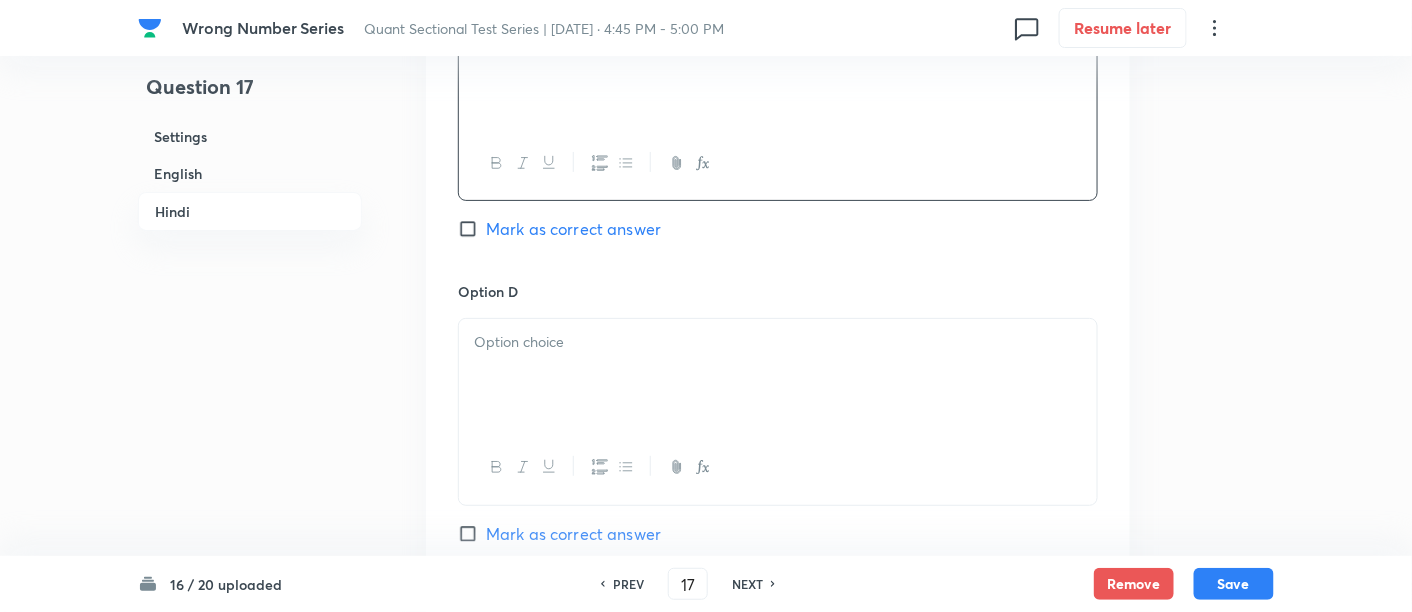 scroll, scrollTop: 4813, scrollLeft: 0, axis: vertical 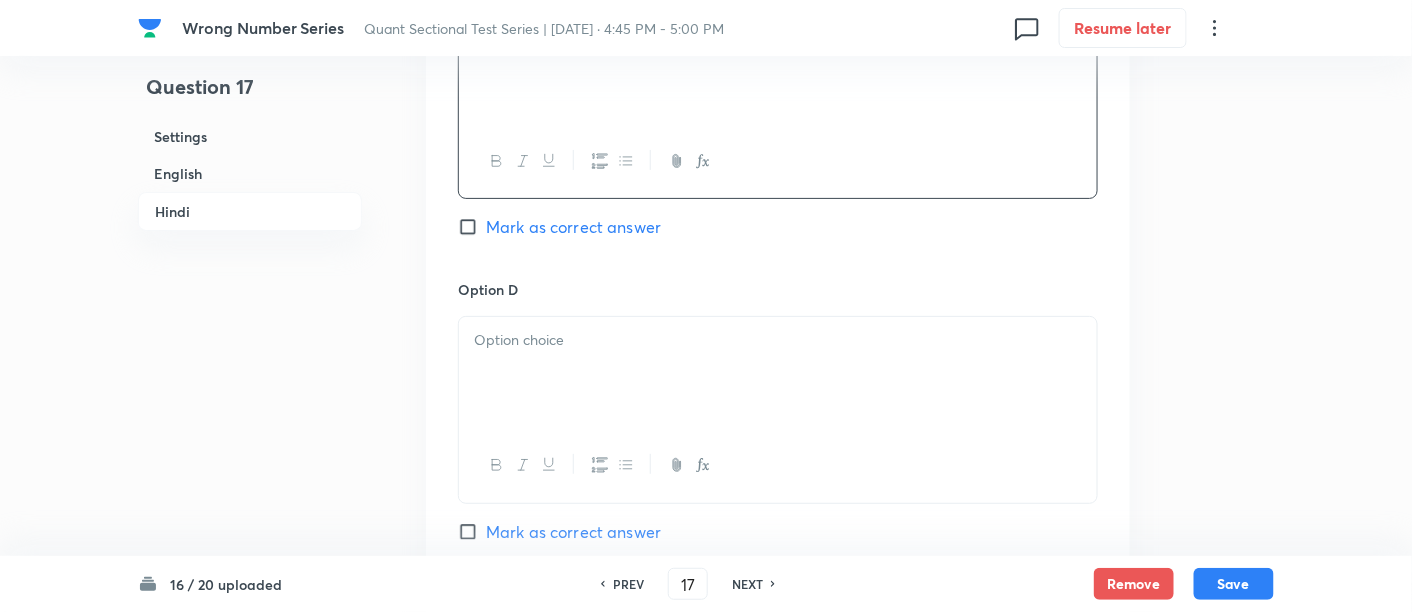 click at bounding box center (778, 373) 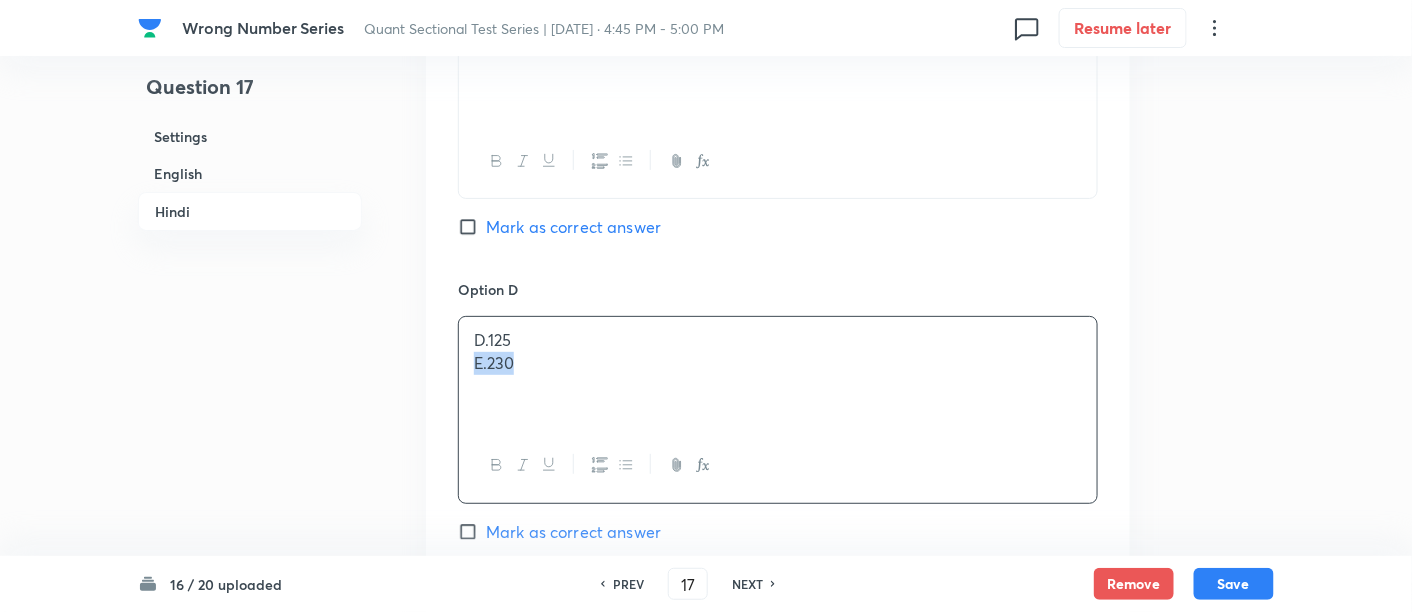 drag, startPoint x: 465, startPoint y: 362, endPoint x: 637, endPoint y: 404, distance: 177.05367 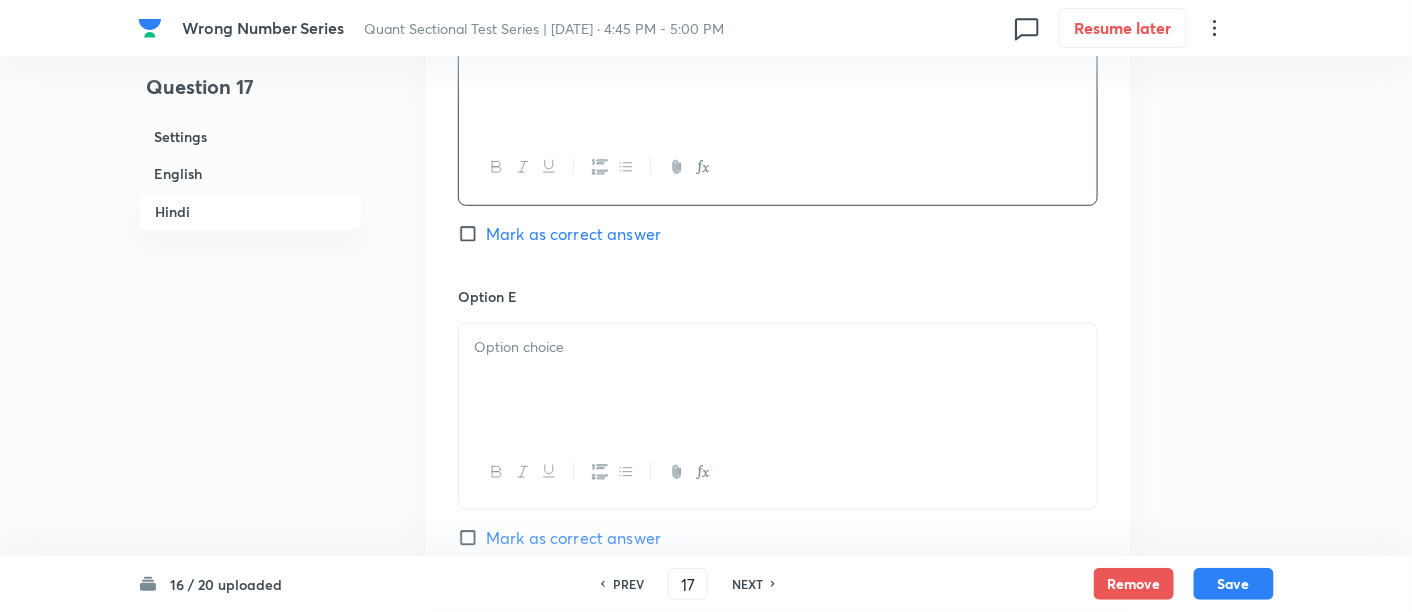 click at bounding box center (778, 380) 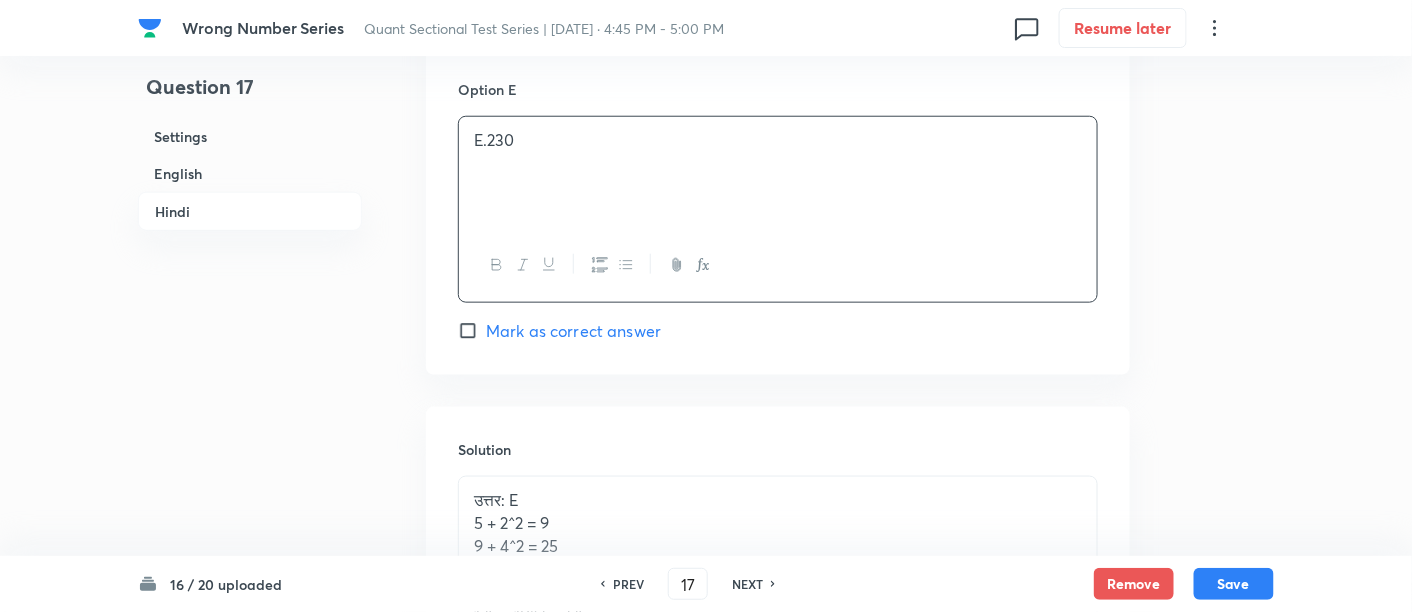 scroll, scrollTop: 5311, scrollLeft: 0, axis: vertical 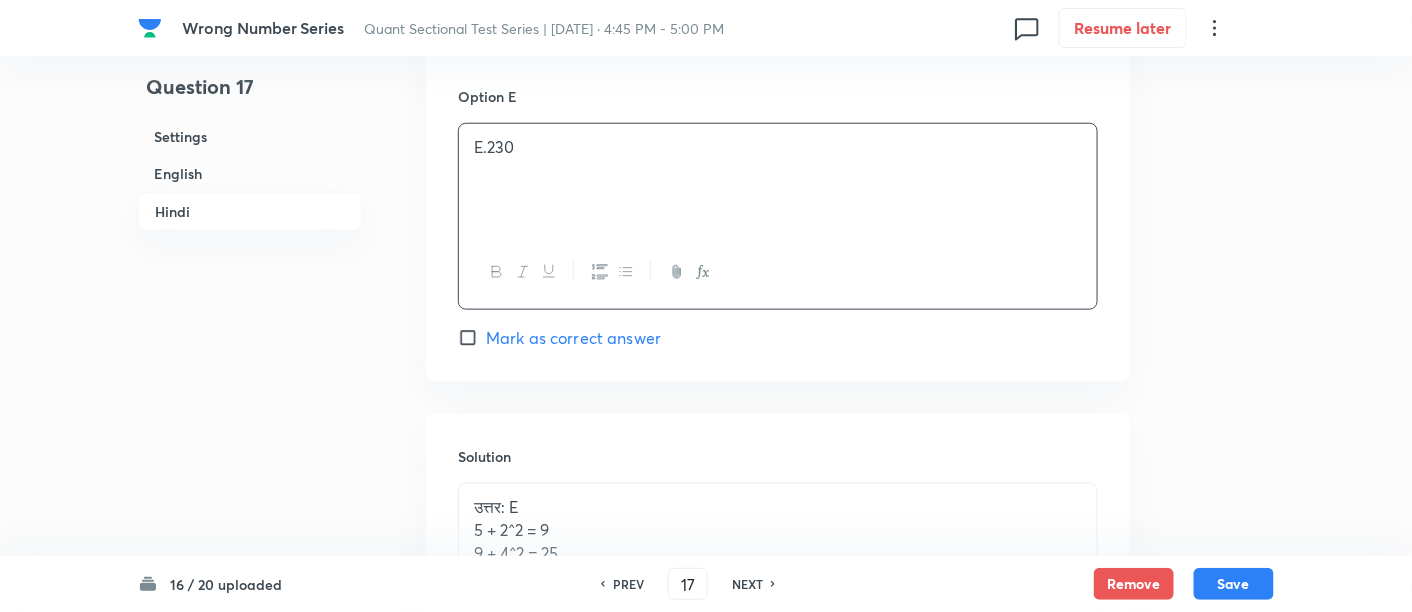click on "Mark as correct answer" at bounding box center [573, 338] 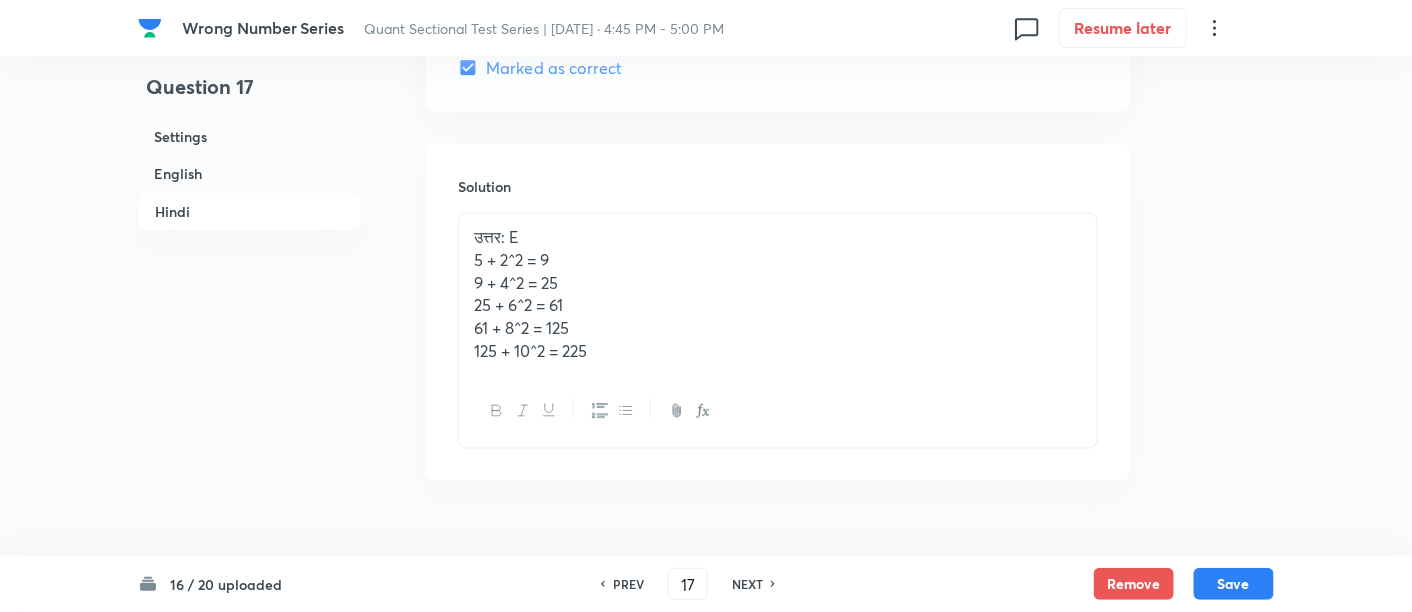 checkbox on "true" 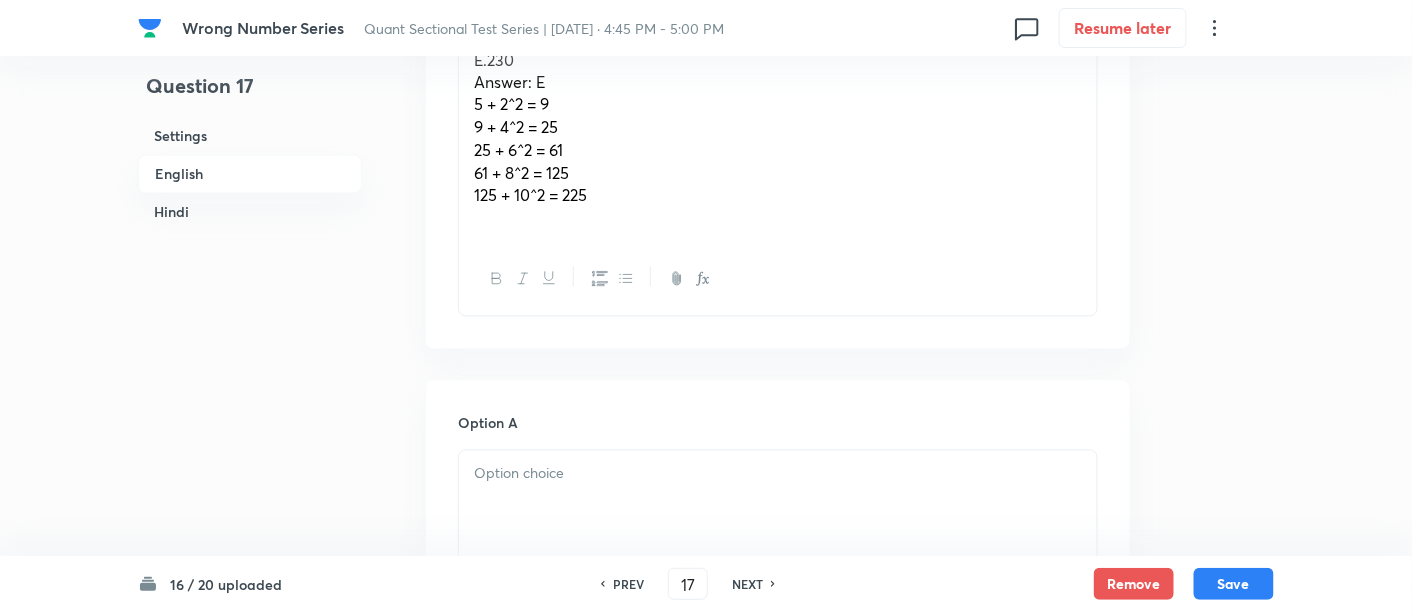 scroll, scrollTop: 1016, scrollLeft: 0, axis: vertical 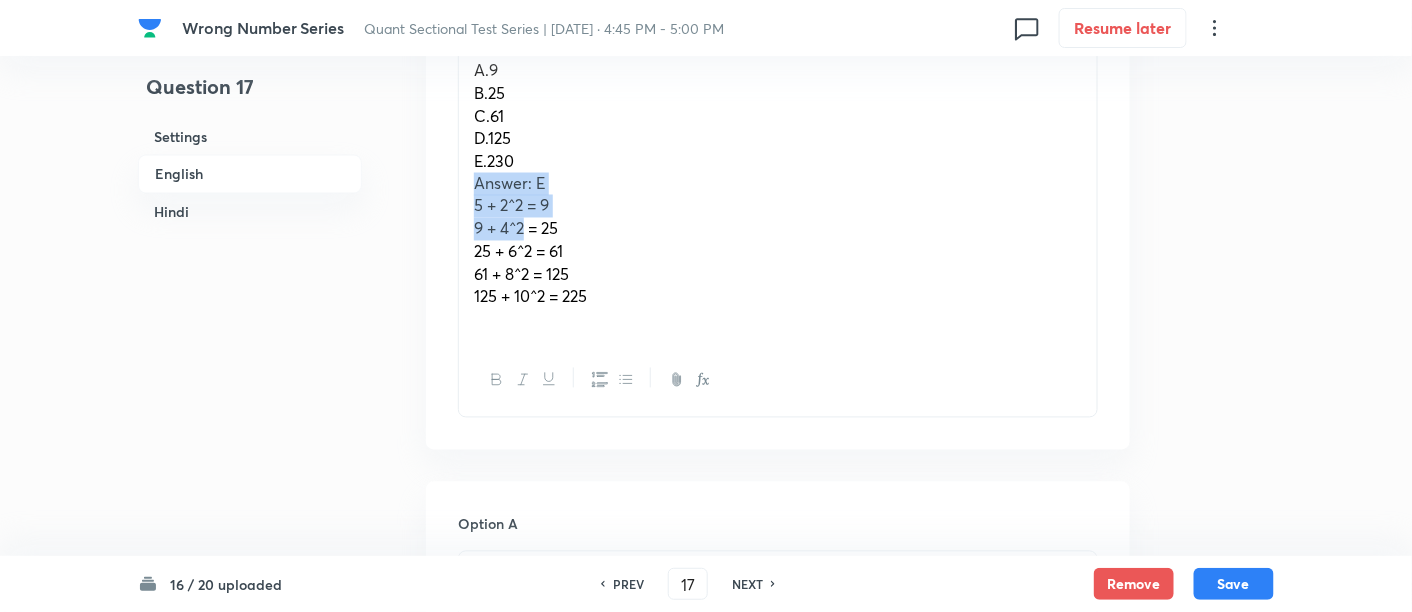 drag, startPoint x: 472, startPoint y: 184, endPoint x: 657, endPoint y: 358, distance: 253.97047 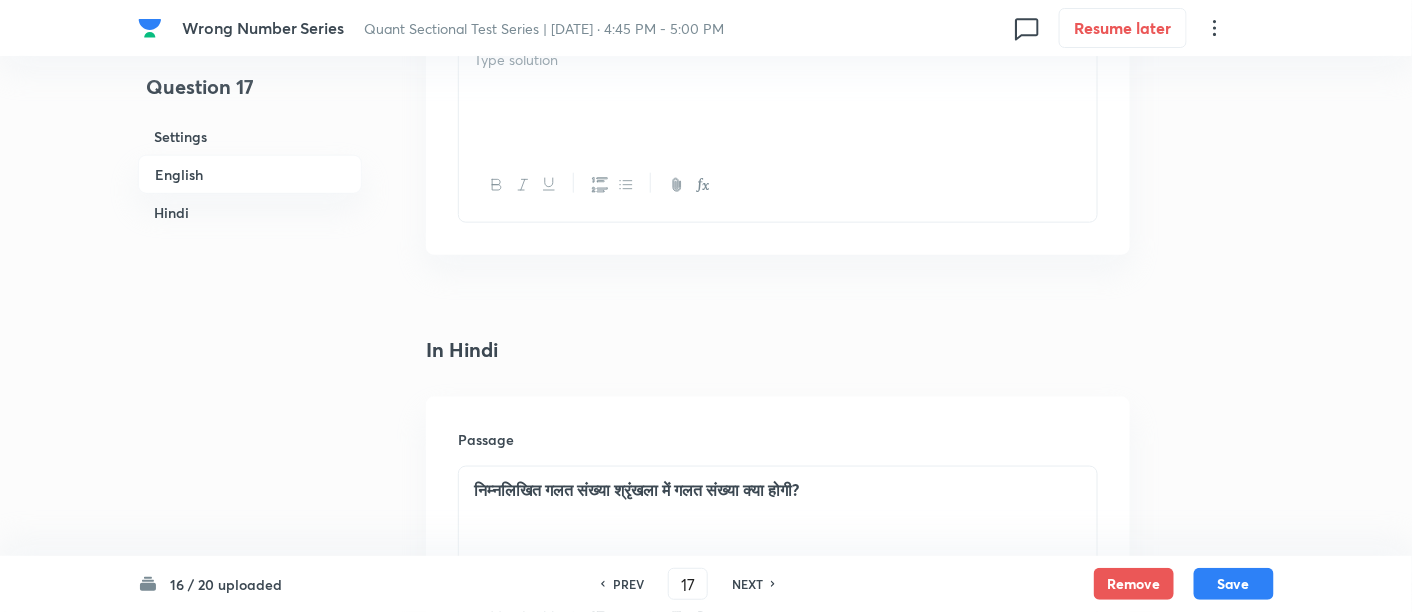 scroll, scrollTop: 2962, scrollLeft: 0, axis: vertical 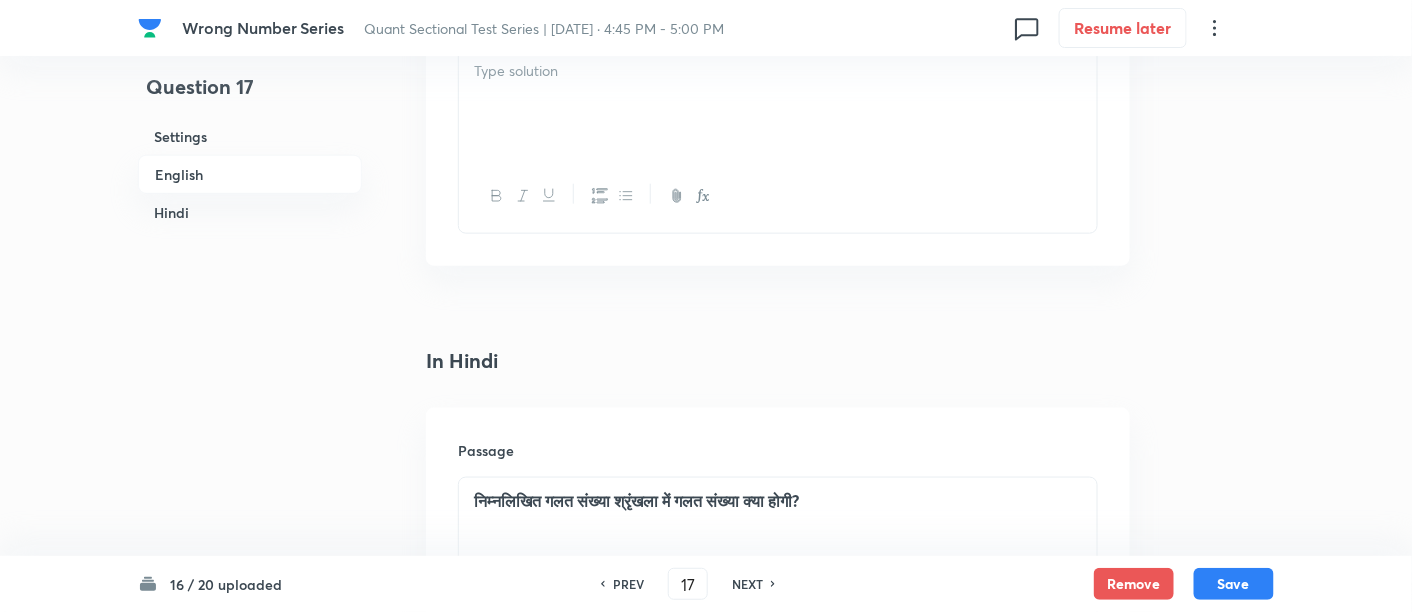 click at bounding box center (778, 104) 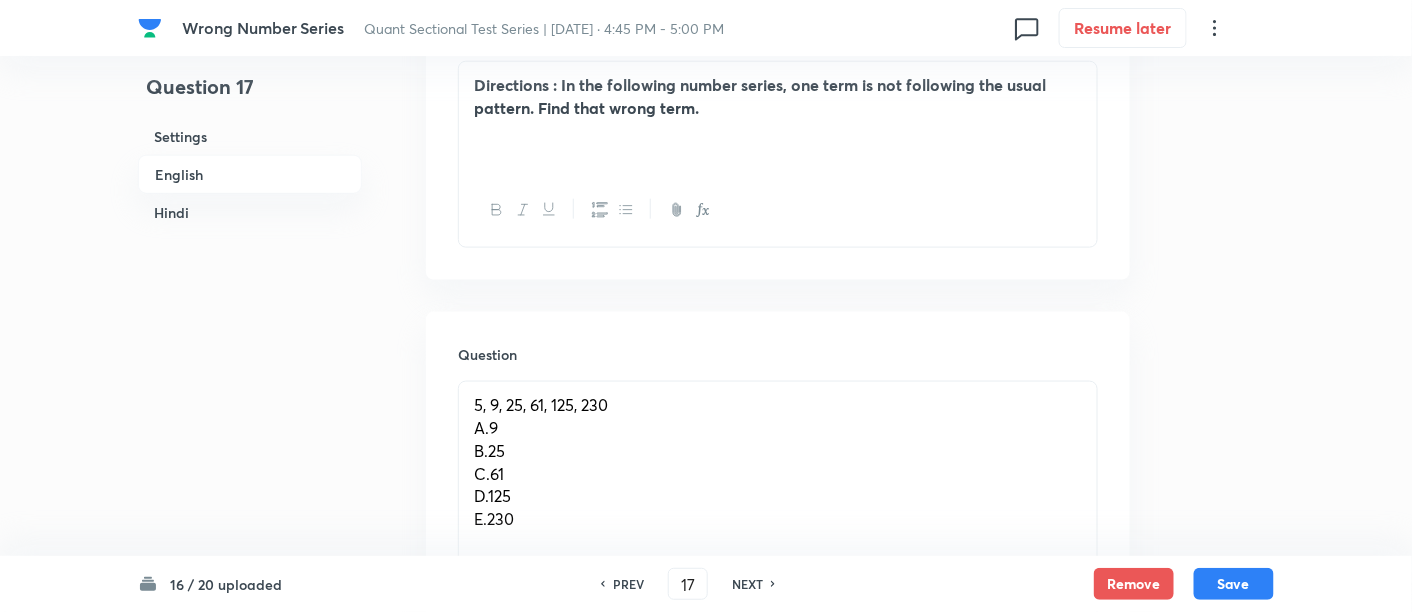 scroll, scrollTop: 856, scrollLeft: 0, axis: vertical 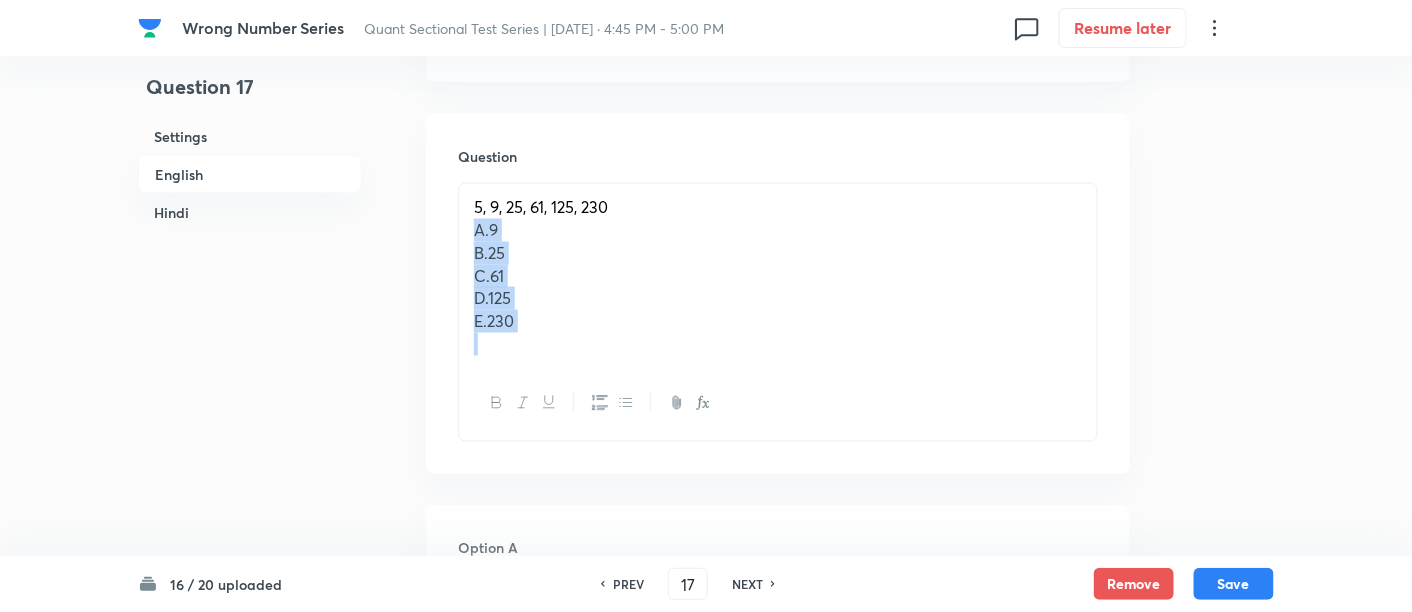 drag, startPoint x: 468, startPoint y: 232, endPoint x: 585, endPoint y: 413, distance: 215.52261 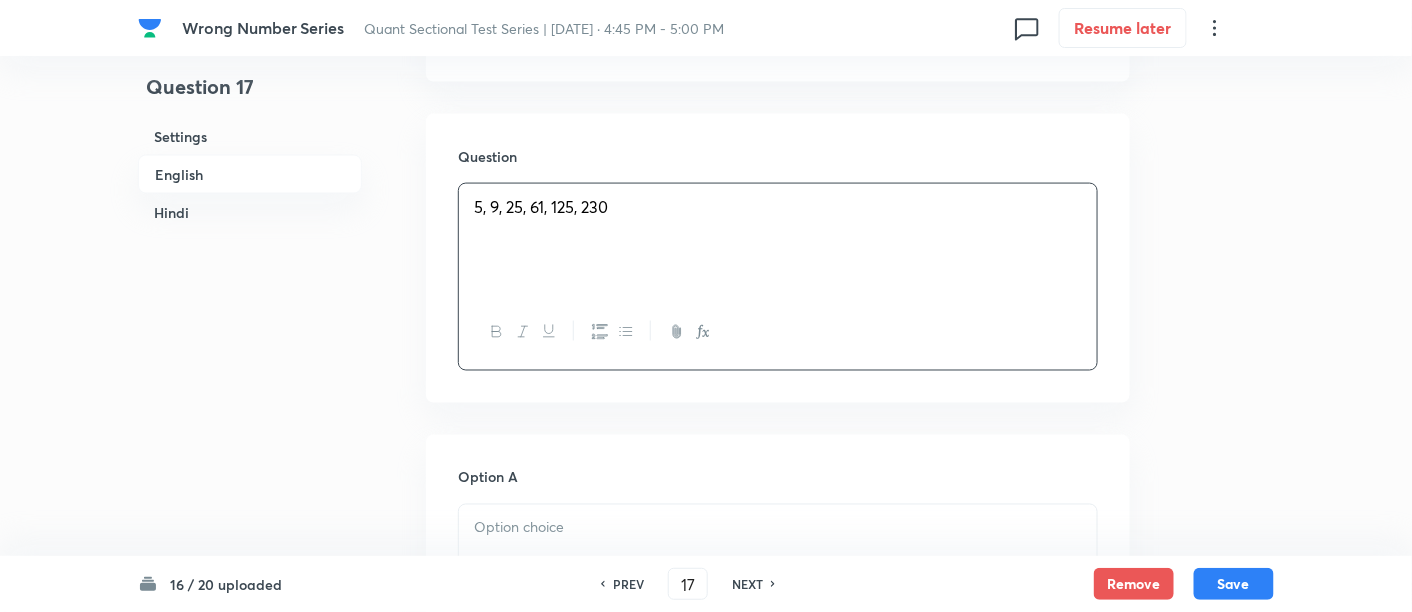 scroll, scrollTop: 1087, scrollLeft: 0, axis: vertical 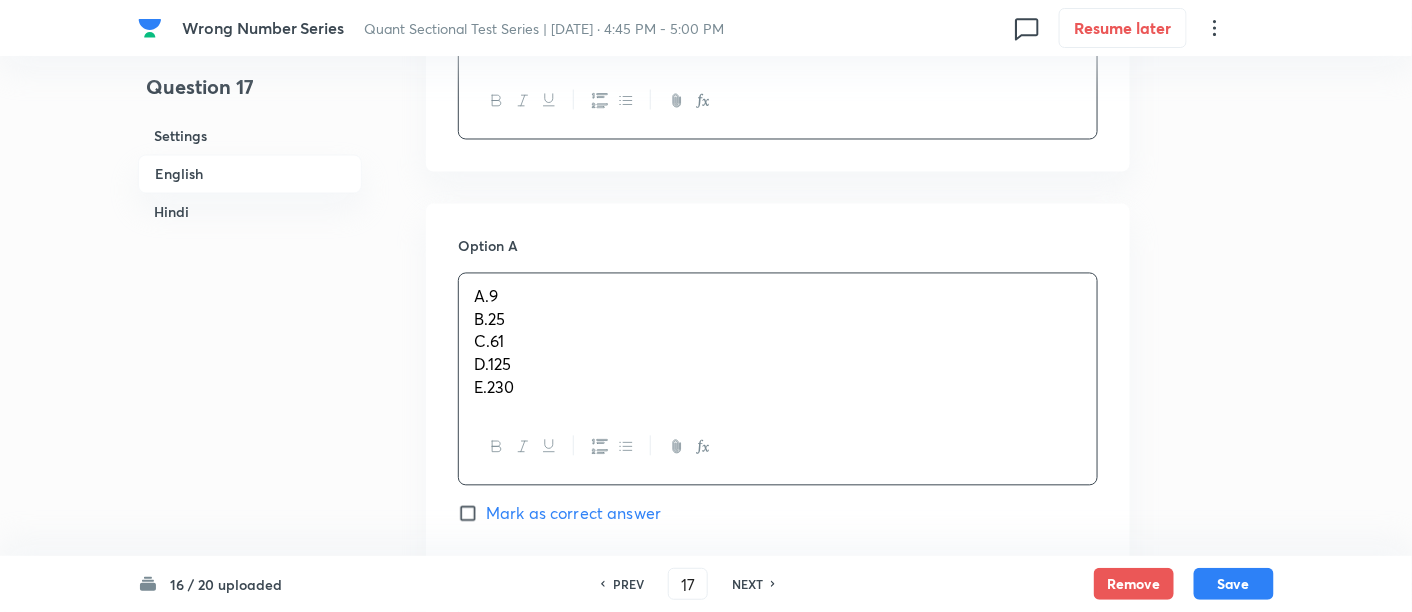 click on "A.9 B.25  C.61  D.125  E.230" at bounding box center [778, 343] 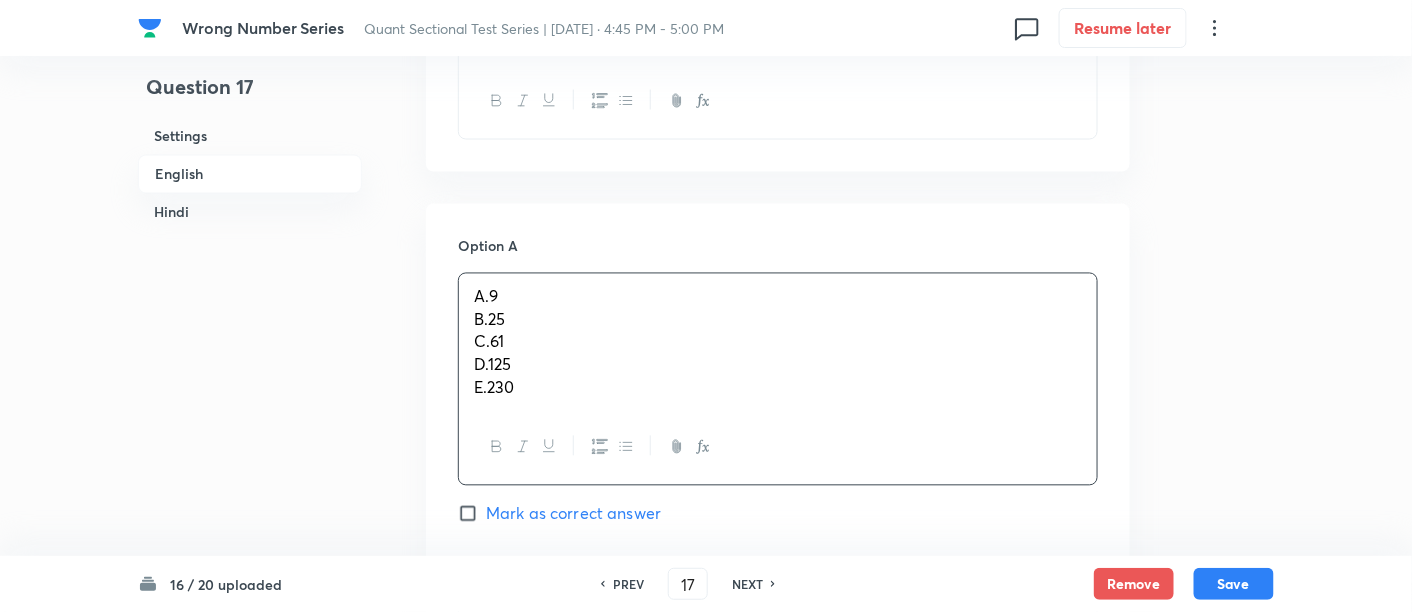 drag, startPoint x: 470, startPoint y: 320, endPoint x: 564, endPoint y: 431, distance: 145.45447 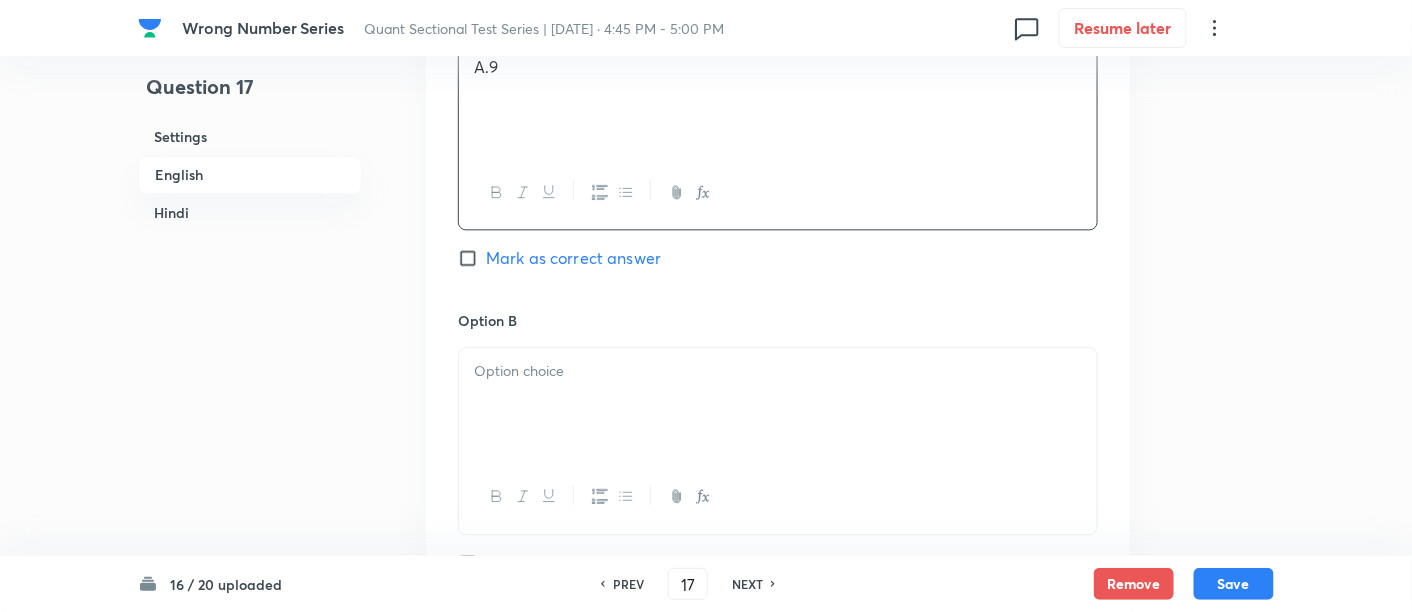 scroll, scrollTop: 1318, scrollLeft: 0, axis: vertical 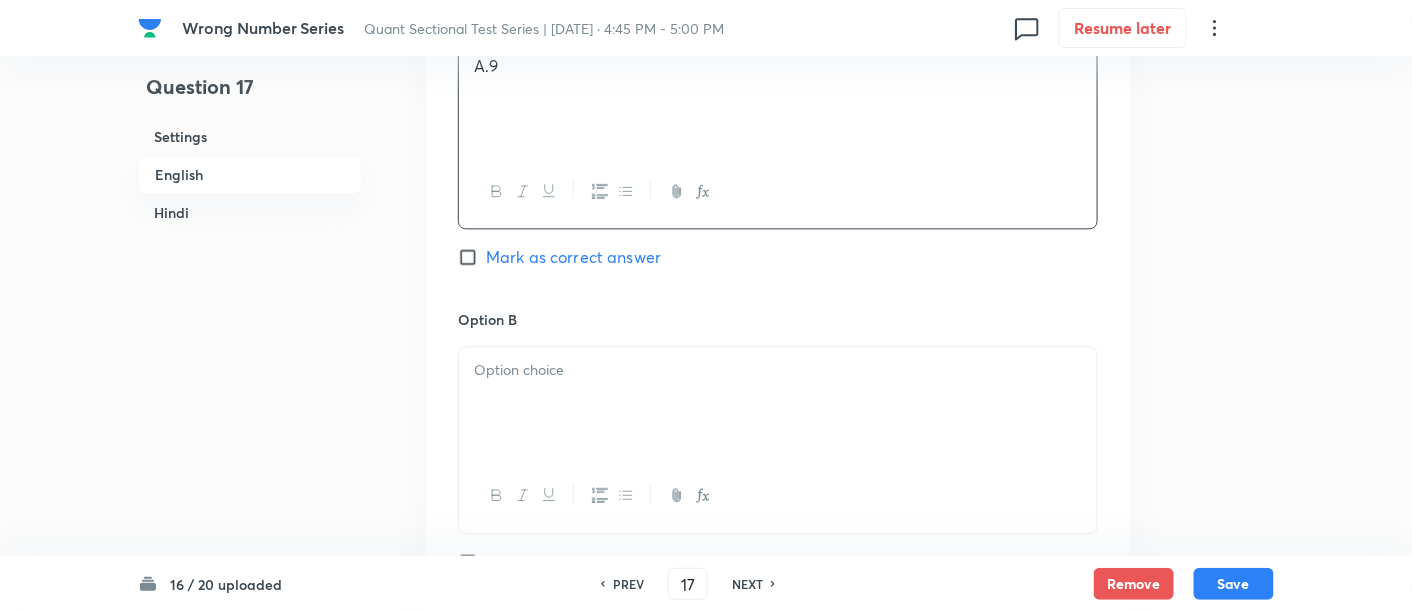 click at bounding box center [778, 403] 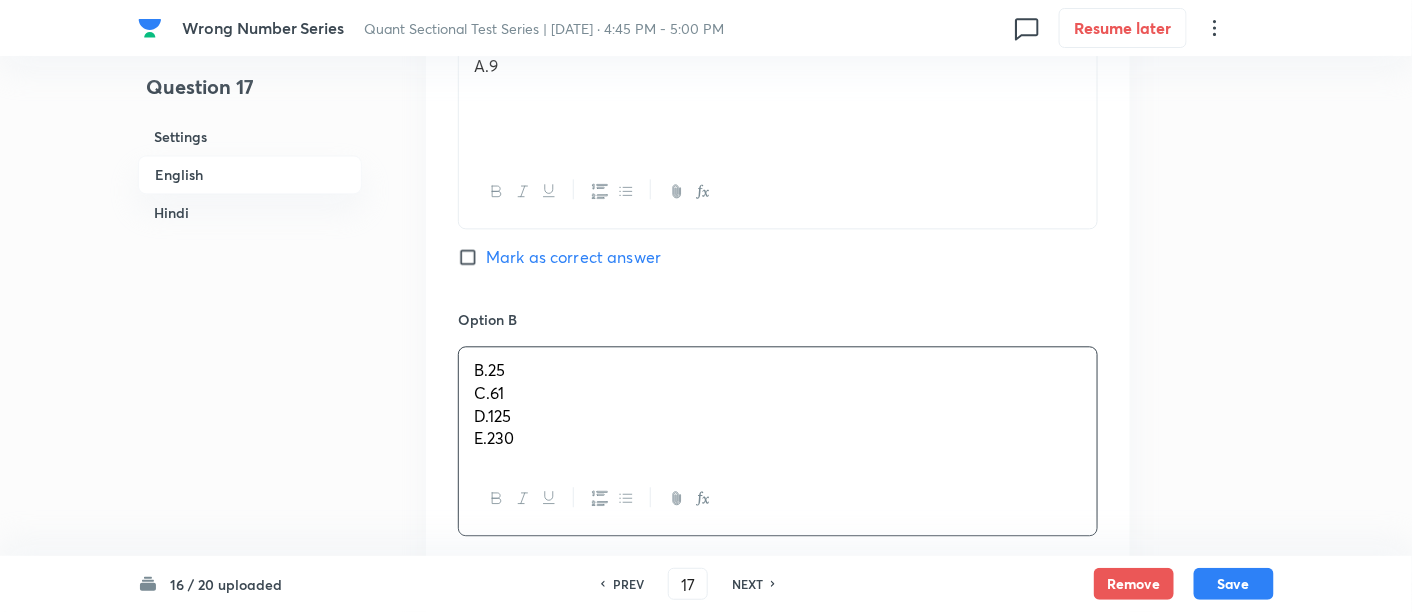 drag, startPoint x: 471, startPoint y: 401, endPoint x: 565, endPoint y: 492, distance: 130.83195 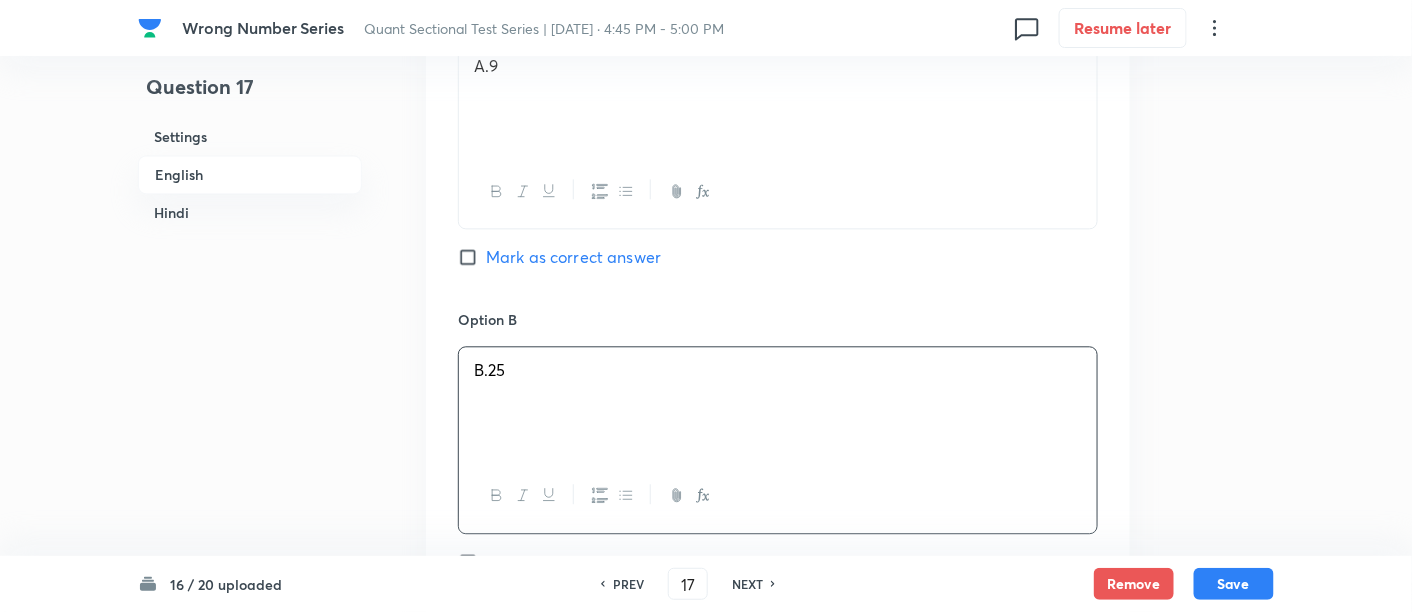 scroll, scrollTop: 1622, scrollLeft: 0, axis: vertical 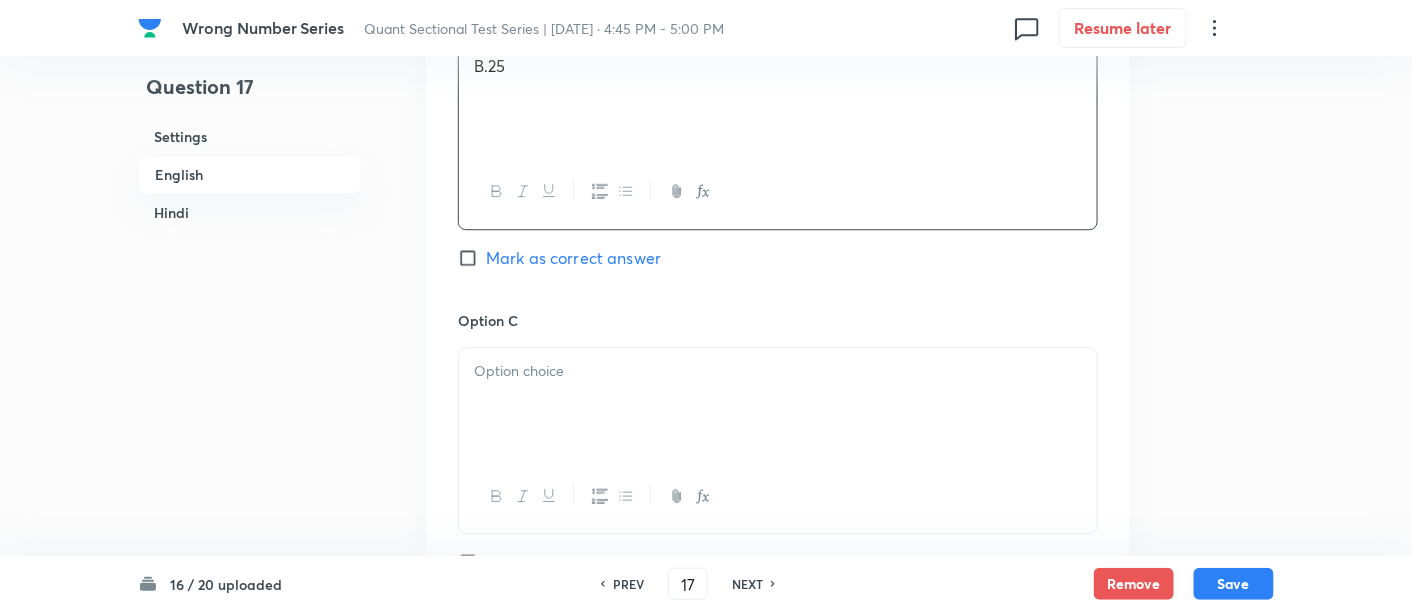 click at bounding box center [778, 404] 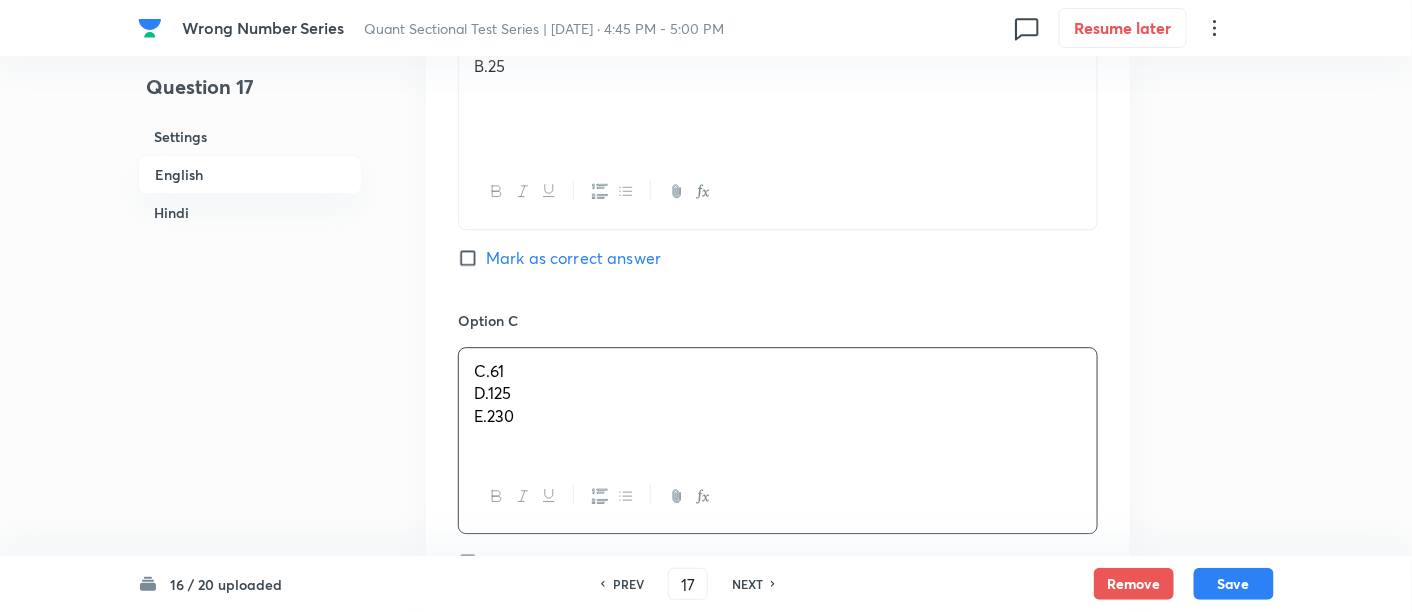 drag, startPoint x: 470, startPoint y: 381, endPoint x: 583, endPoint y: 463, distance: 139.61734 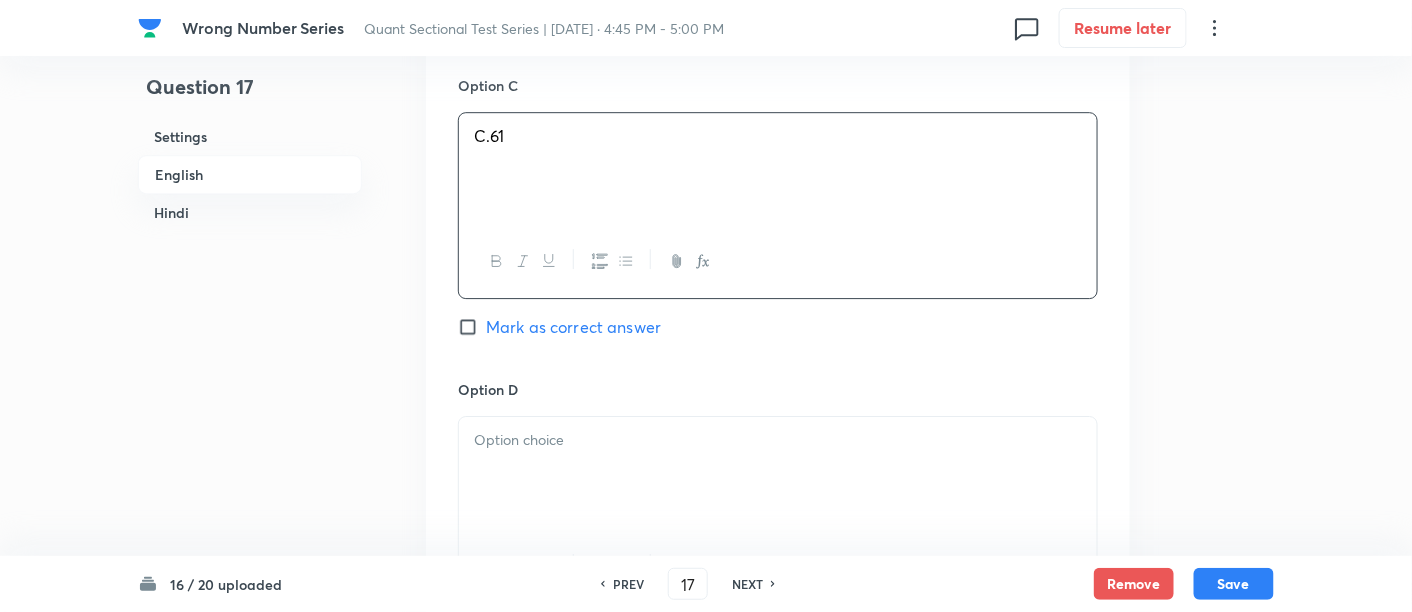 scroll, scrollTop: 1858, scrollLeft: 0, axis: vertical 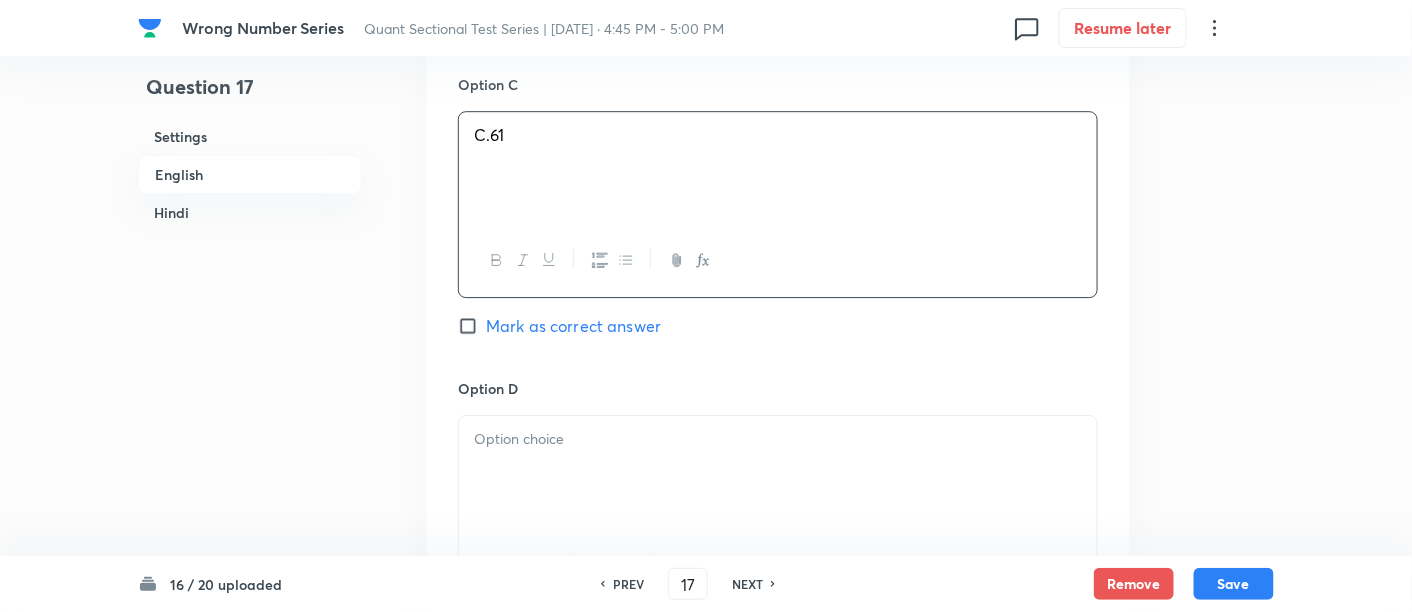 click at bounding box center (778, 472) 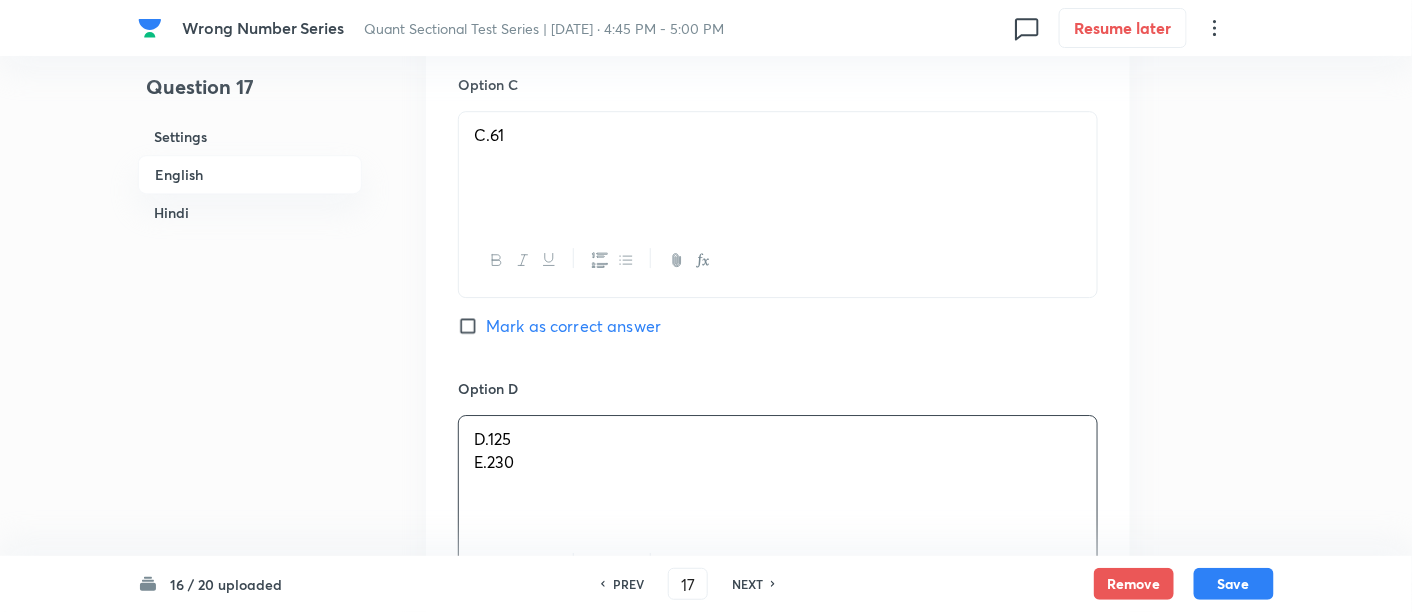 drag, startPoint x: 466, startPoint y: 459, endPoint x: 654, endPoint y: 502, distance: 192.85487 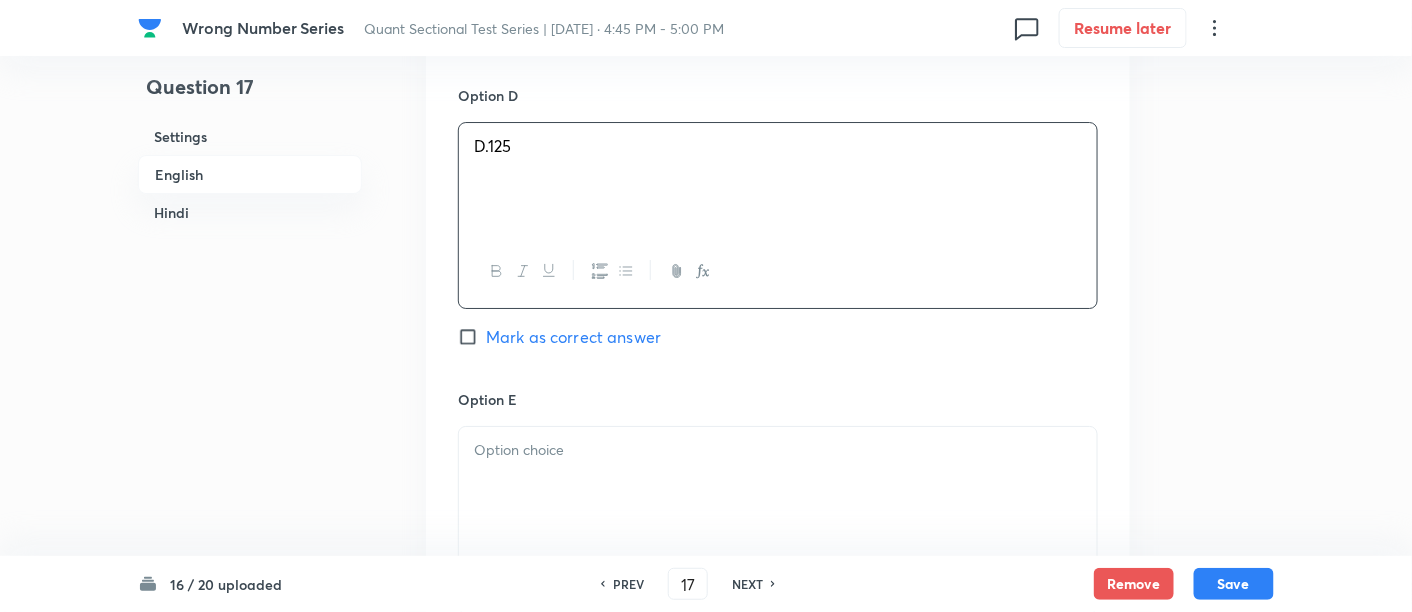 click at bounding box center (778, 483) 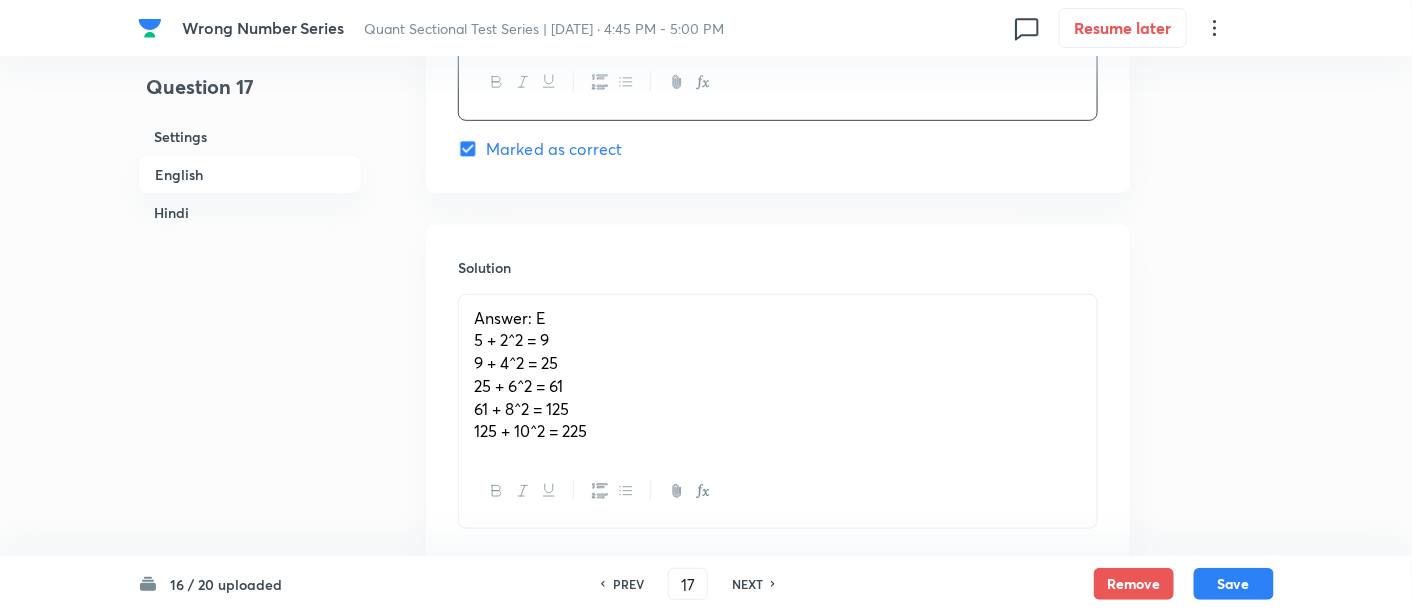 scroll, scrollTop: 2645, scrollLeft: 0, axis: vertical 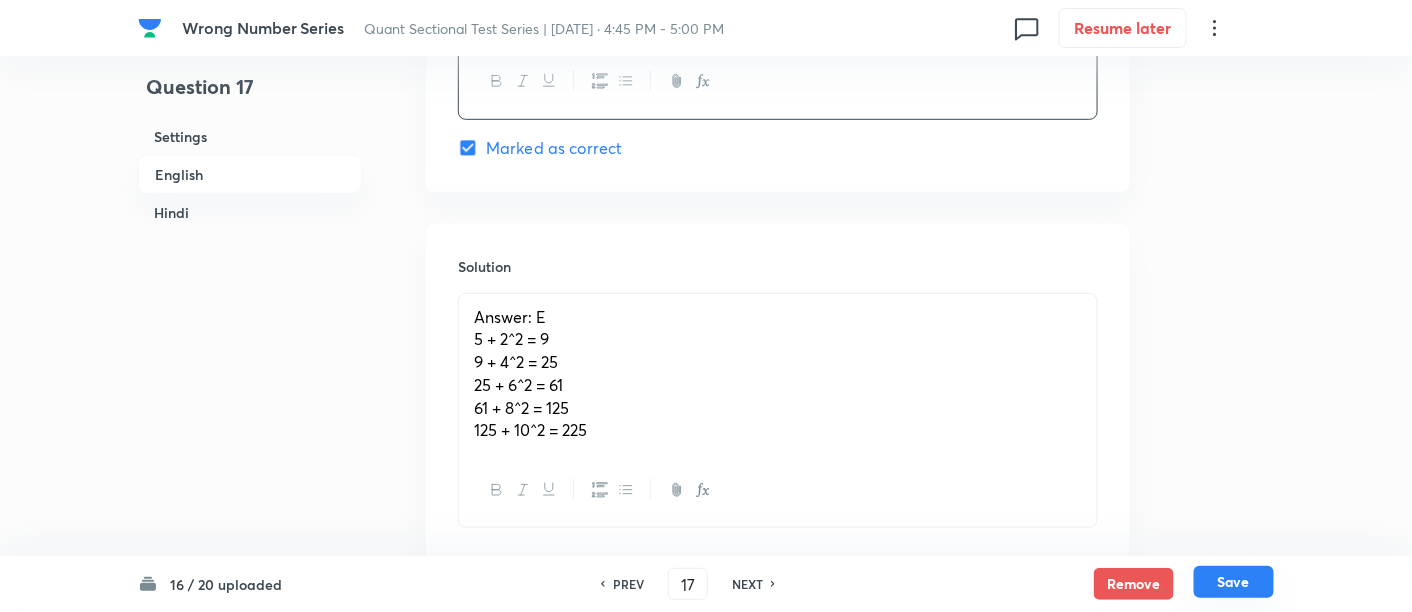 click on "Save" at bounding box center [1234, 582] 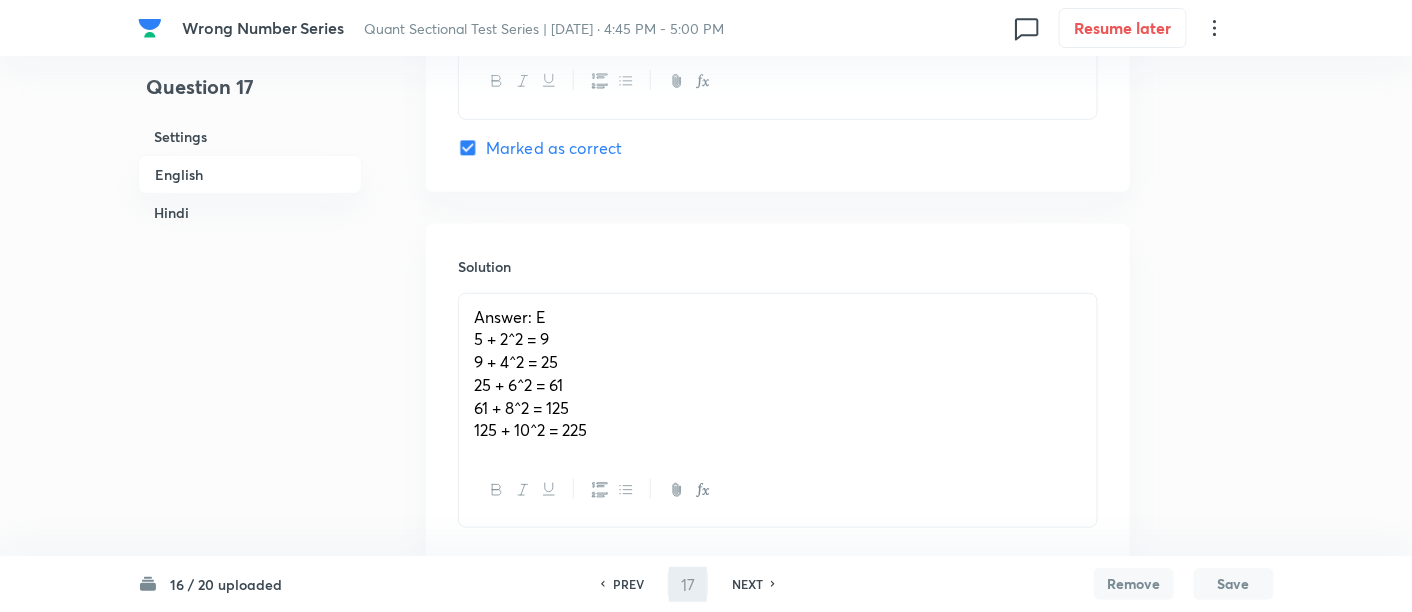 type on "18" 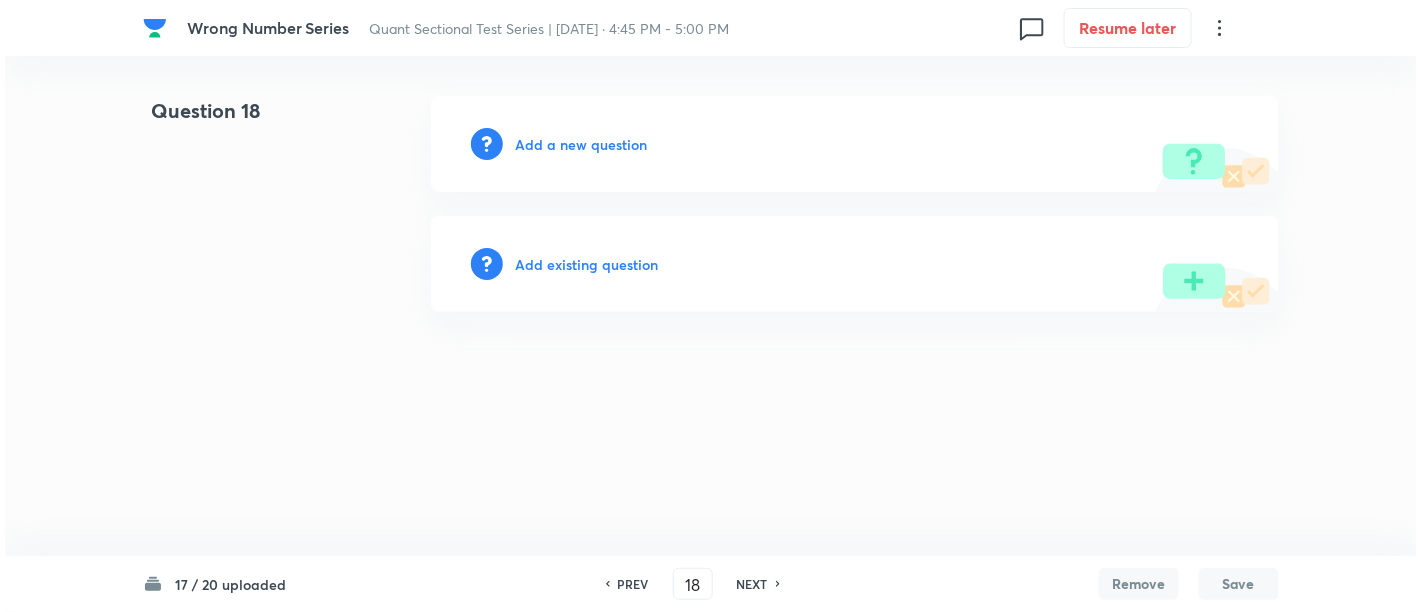scroll, scrollTop: 0, scrollLeft: 0, axis: both 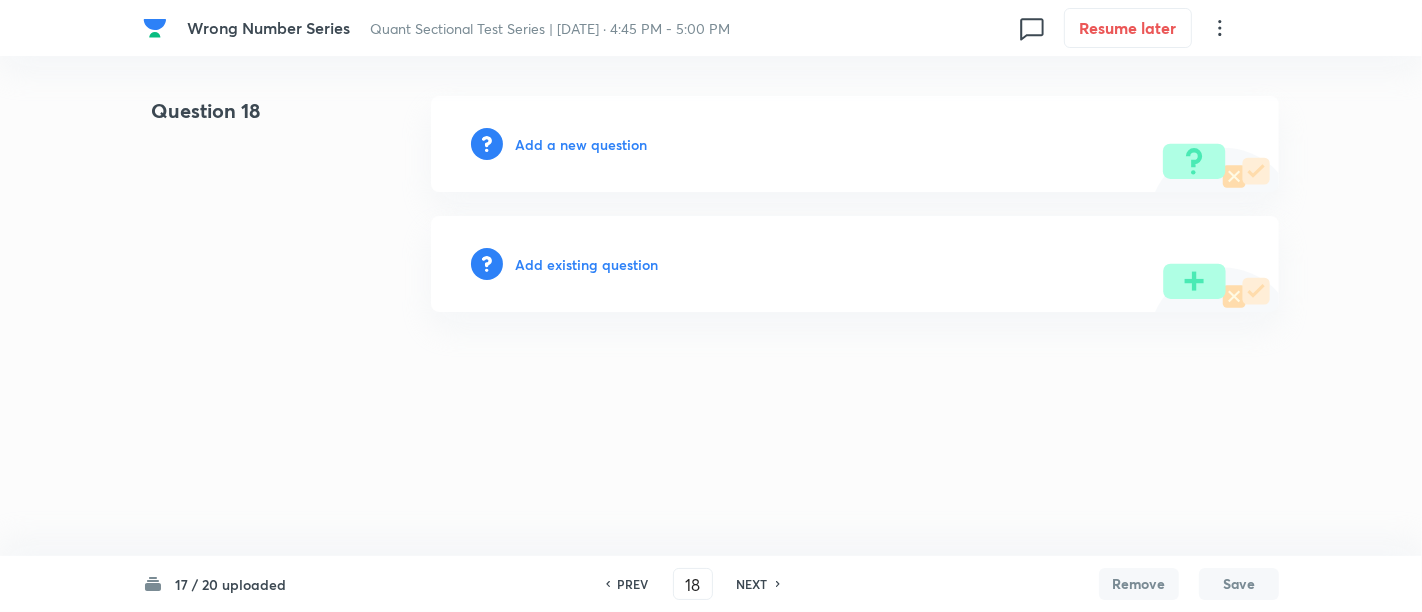 click on "Add a new question" at bounding box center (581, 144) 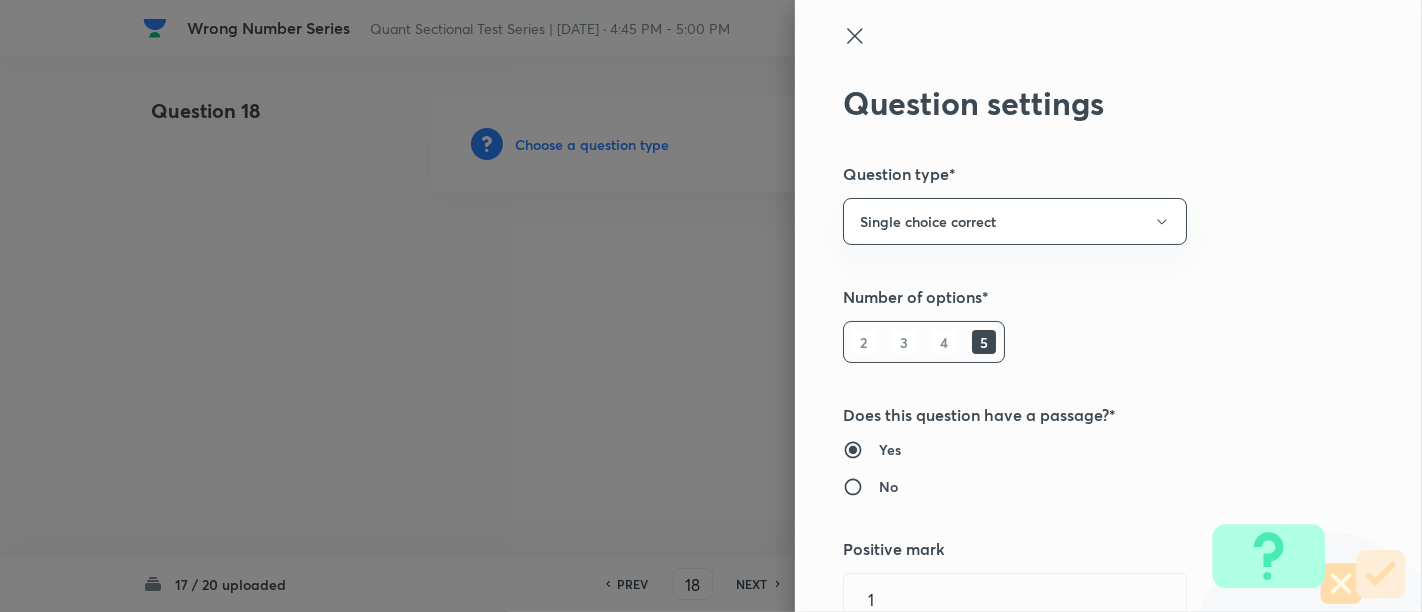 type 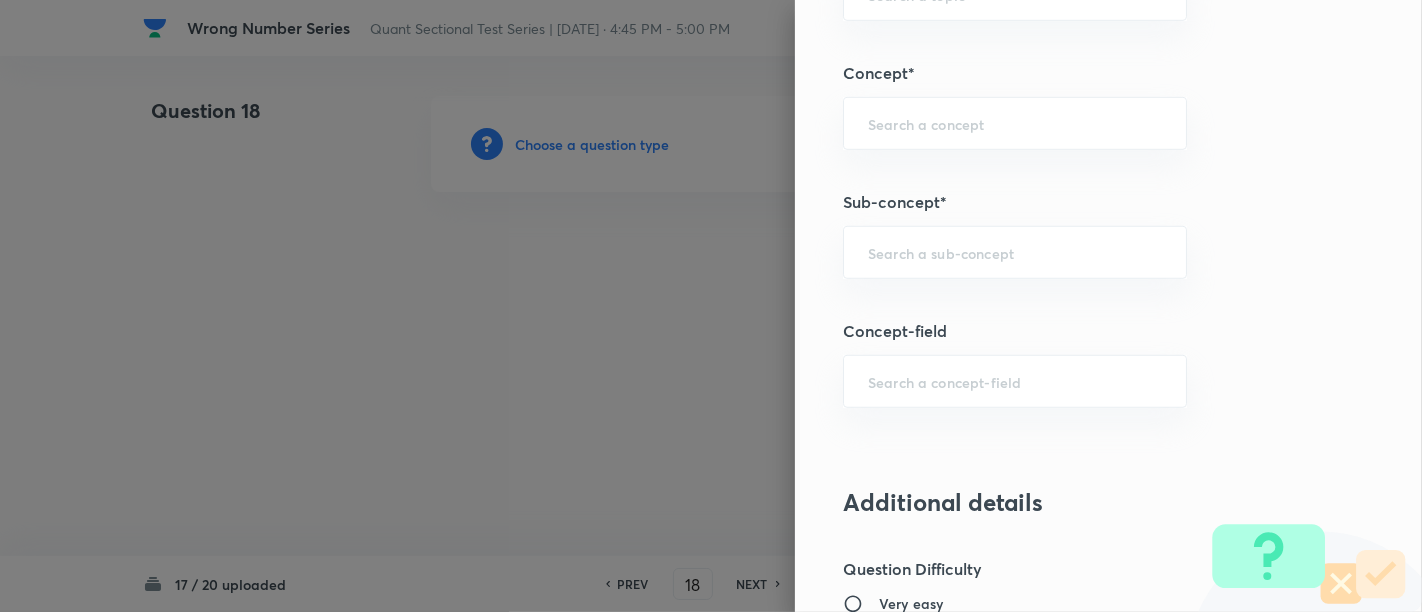 scroll, scrollTop: 1212, scrollLeft: 0, axis: vertical 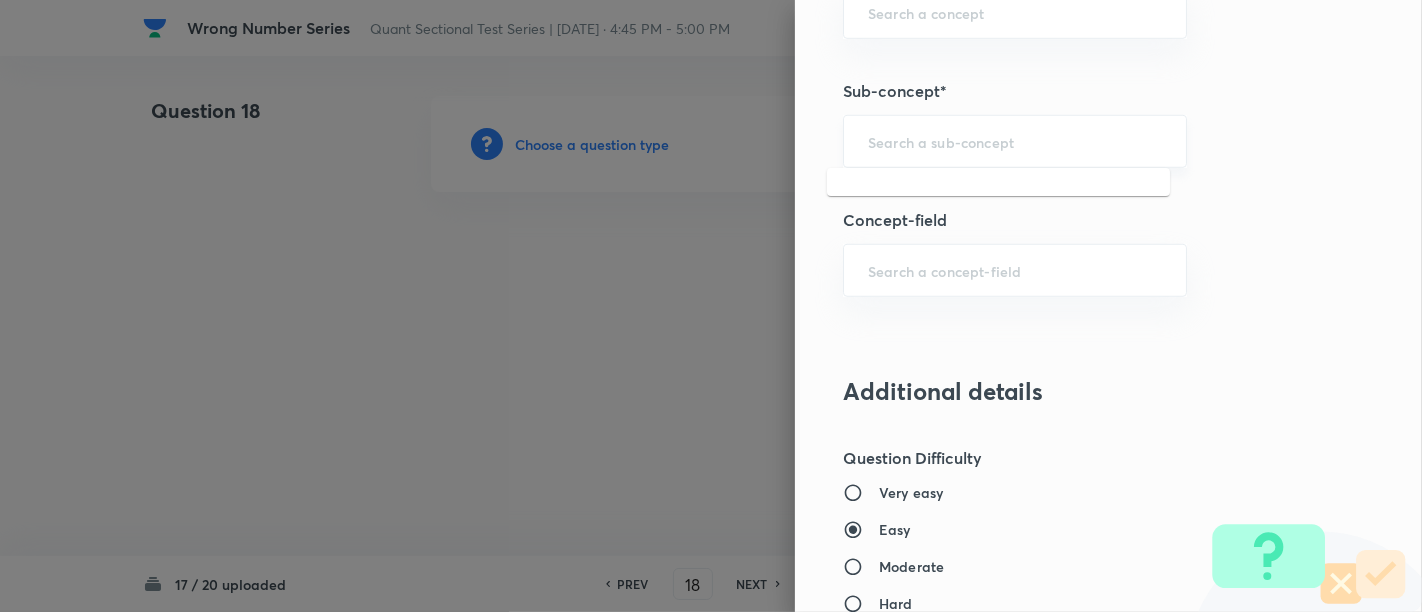 click at bounding box center [1015, 141] 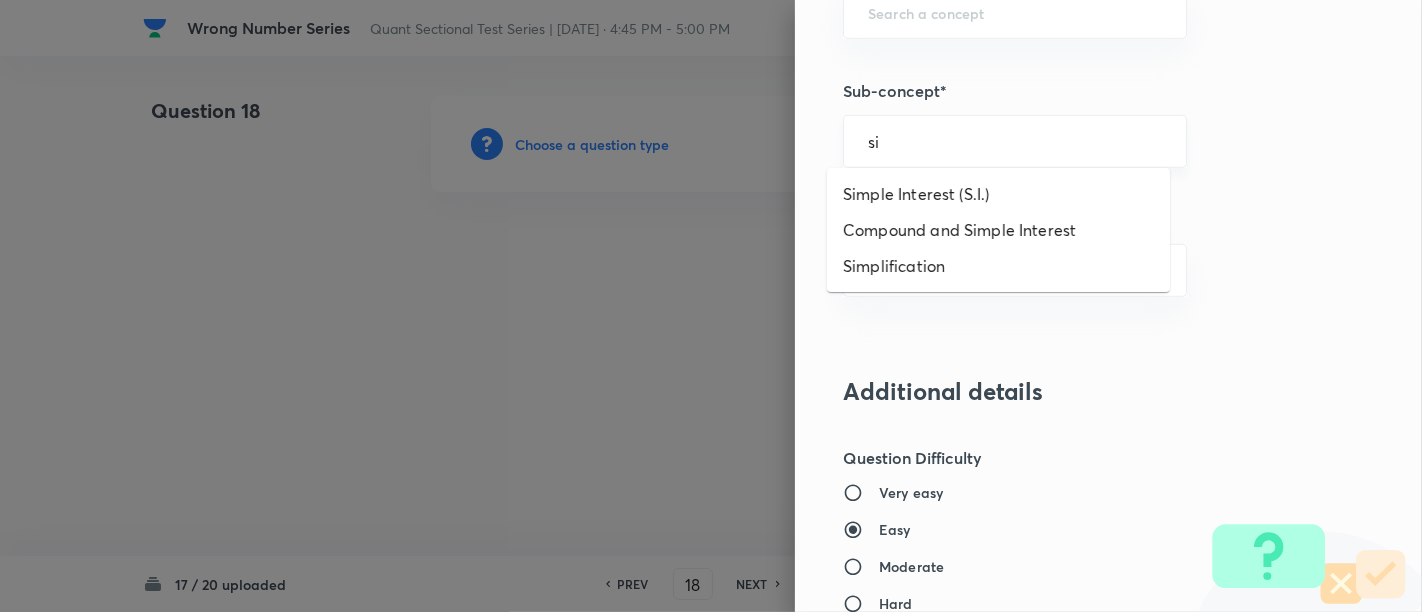 type on "s" 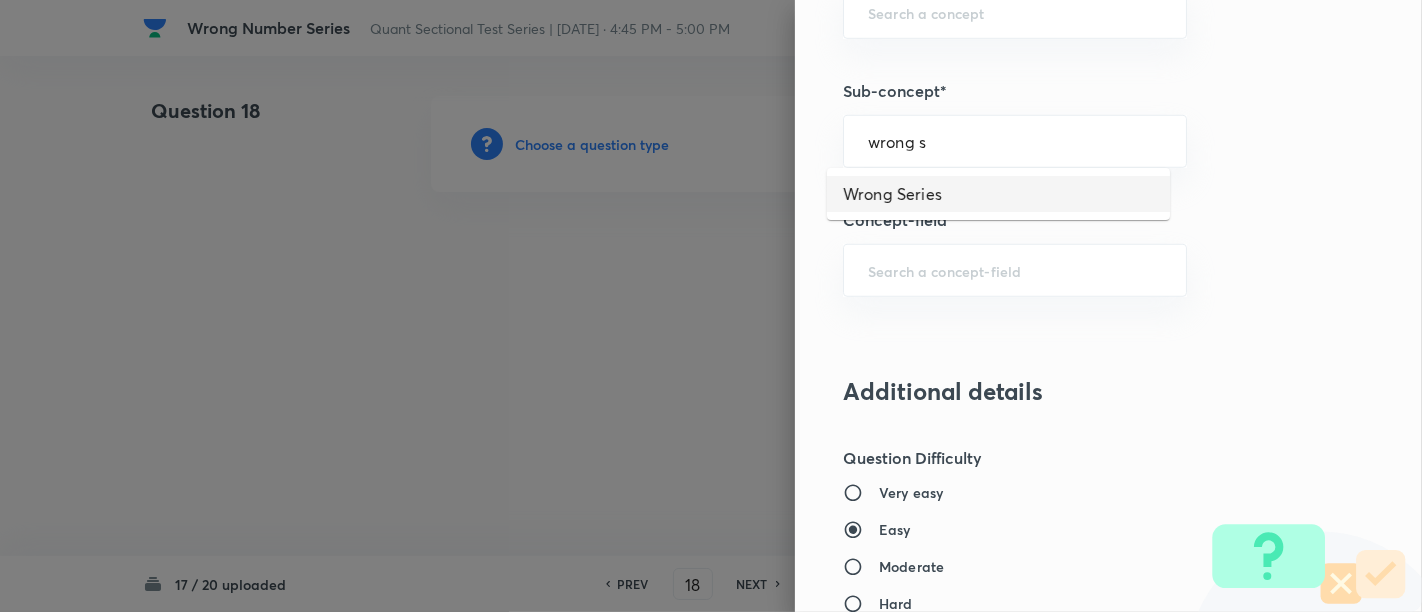 click on "Wrong Series" at bounding box center [998, 194] 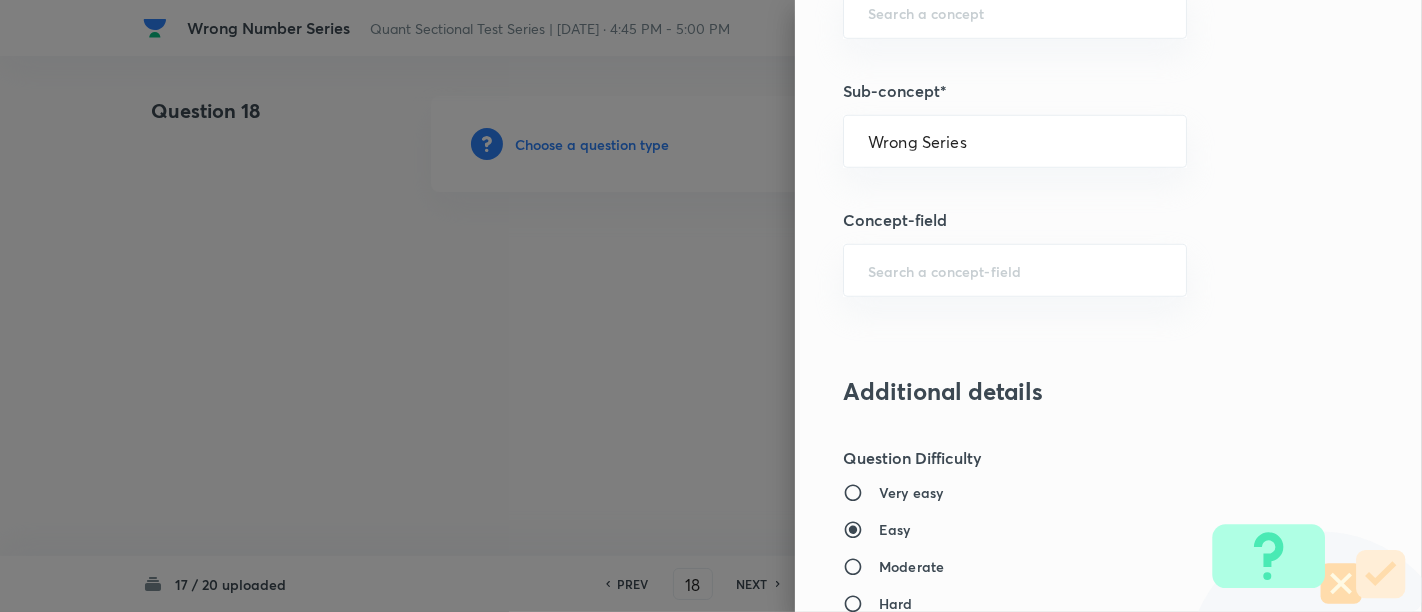 type on "Quantitative Aptitude" 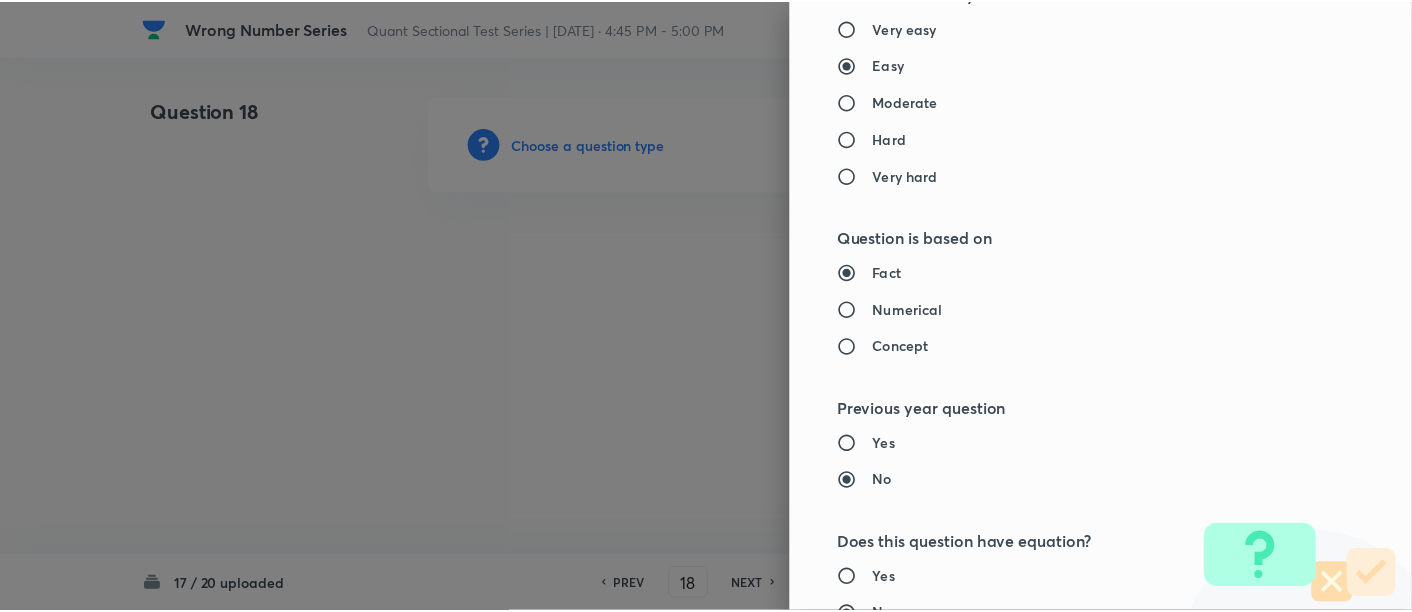 scroll, scrollTop: 2108, scrollLeft: 0, axis: vertical 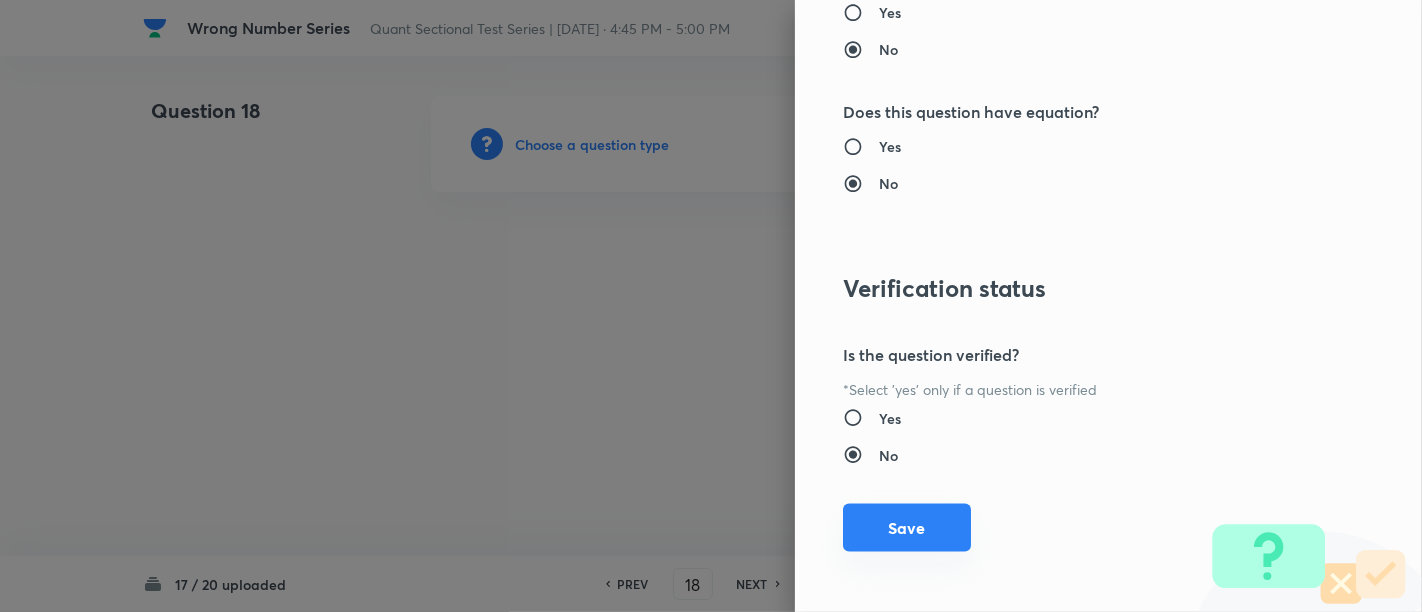 click on "Save" at bounding box center [907, 528] 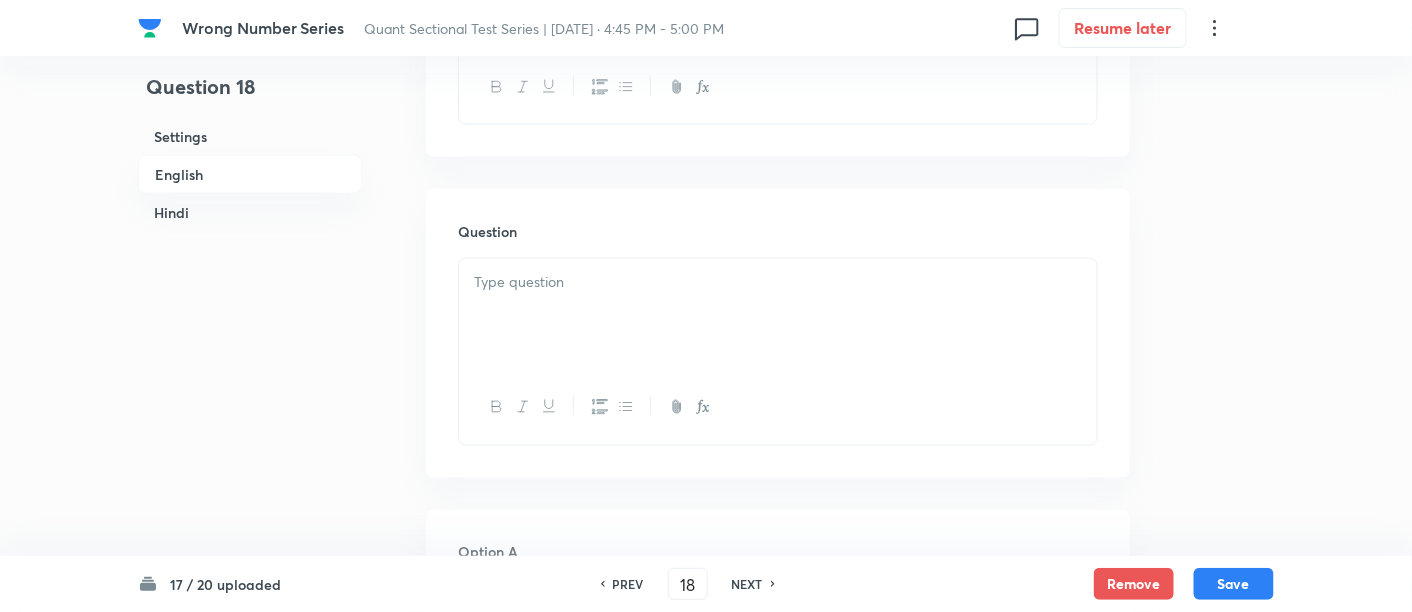 scroll, scrollTop: 800, scrollLeft: 0, axis: vertical 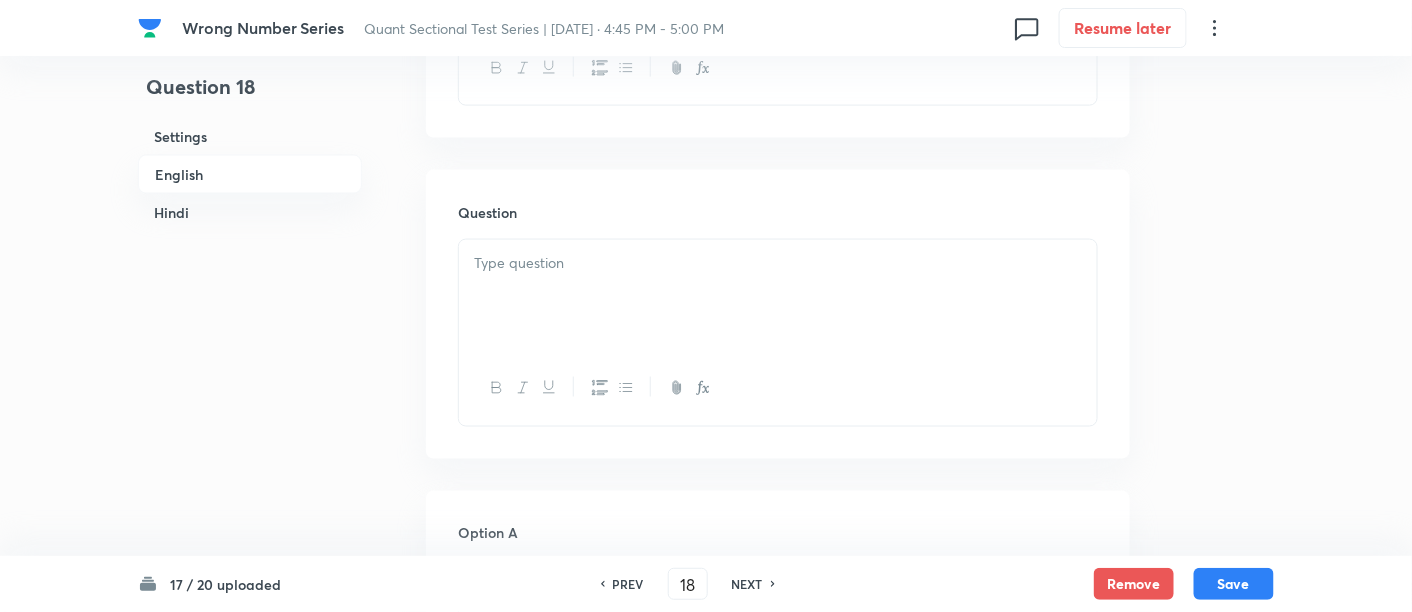 click at bounding box center [778, 263] 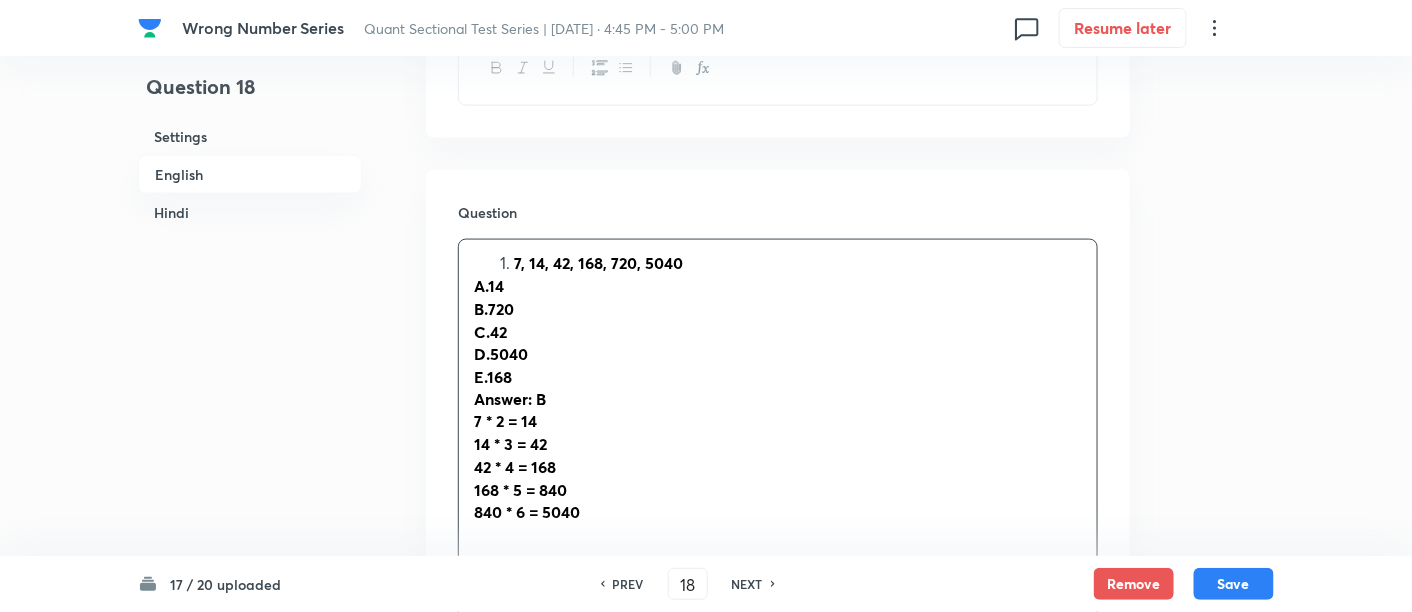 click on "7, 14, 42, 168, 720, 5040" at bounding box center (598, 262) 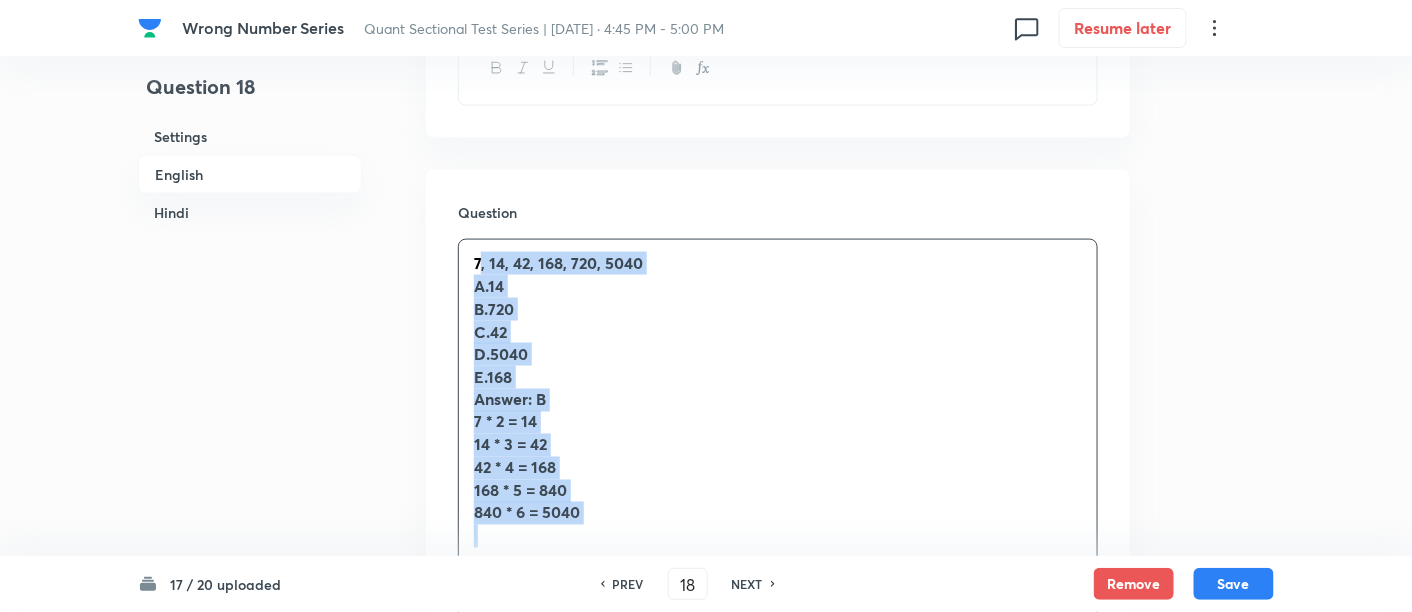 drag, startPoint x: 480, startPoint y: 264, endPoint x: 679, endPoint y: 529, distance: 331.40005 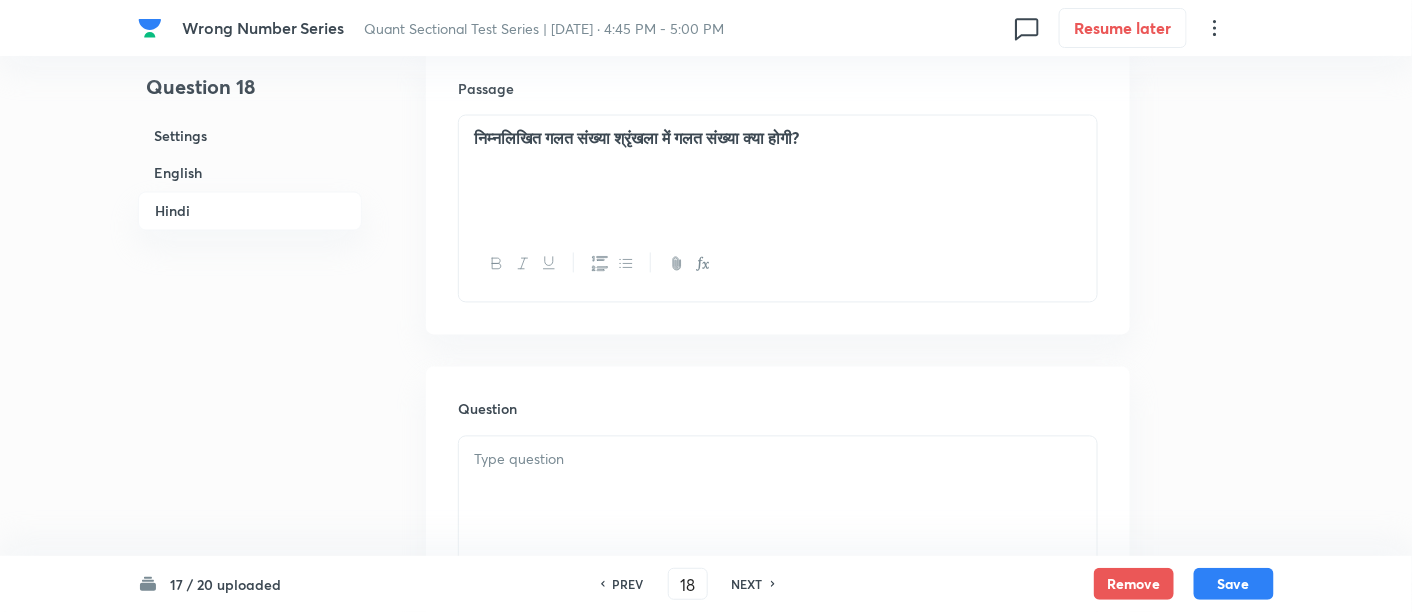 scroll, scrollTop: 3479, scrollLeft: 0, axis: vertical 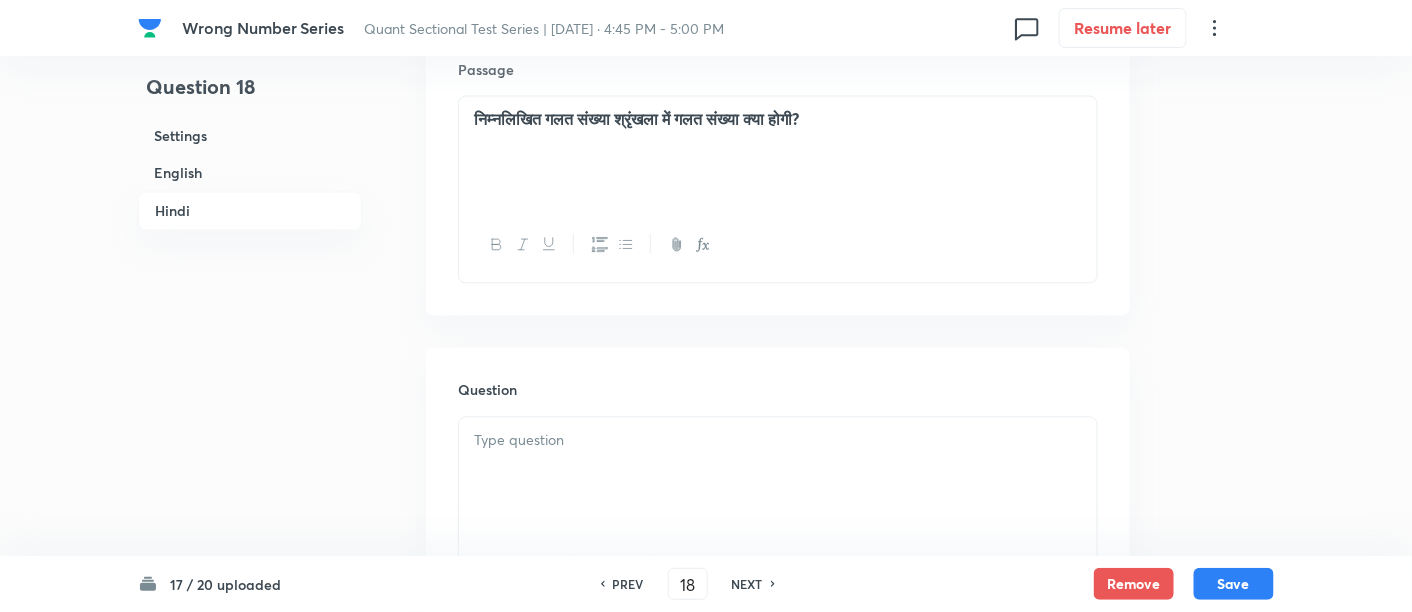 click at bounding box center [778, 441] 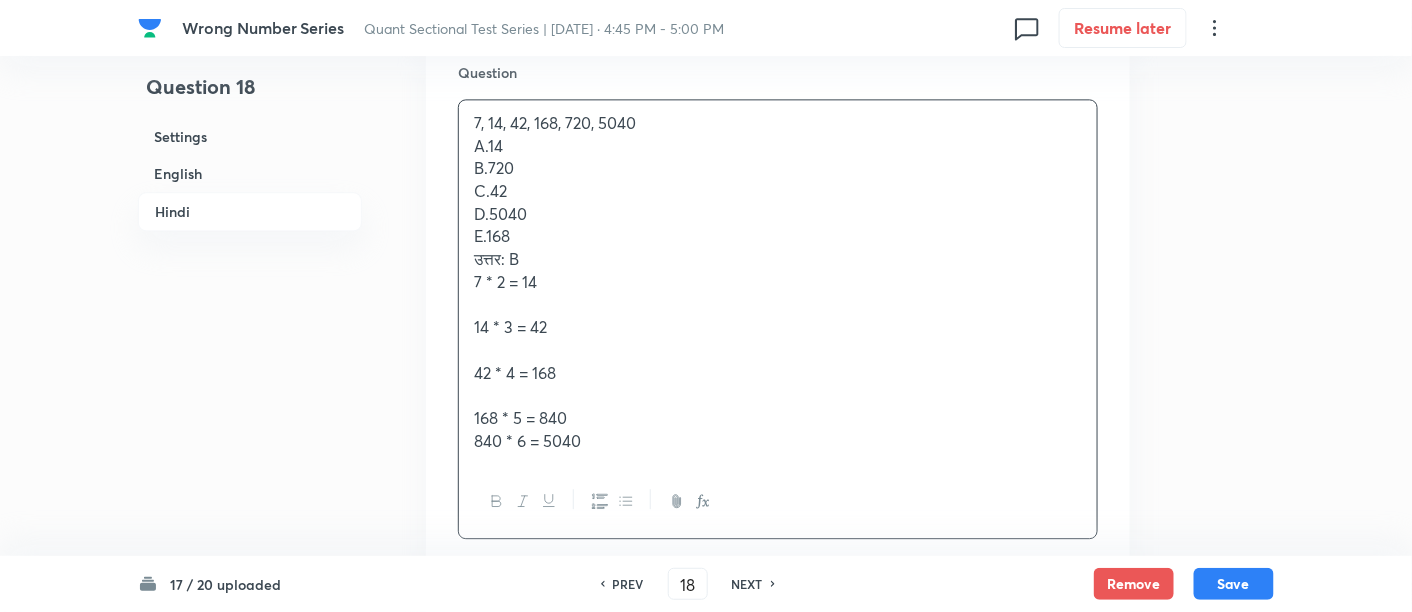 scroll, scrollTop: 3800, scrollLeft: 0, axis: vertical 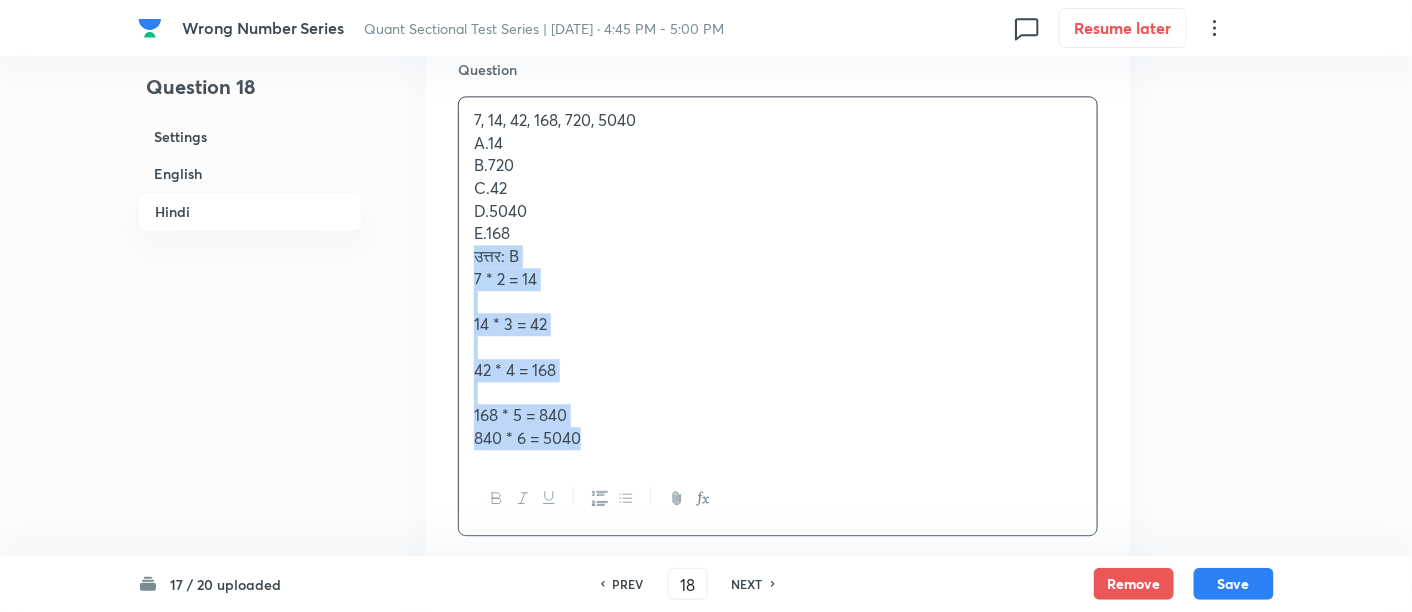 drag, startPoint x: 466, startPoint y: 250, endPoint x: 708, endPoint y: 495, distance: 344.36752 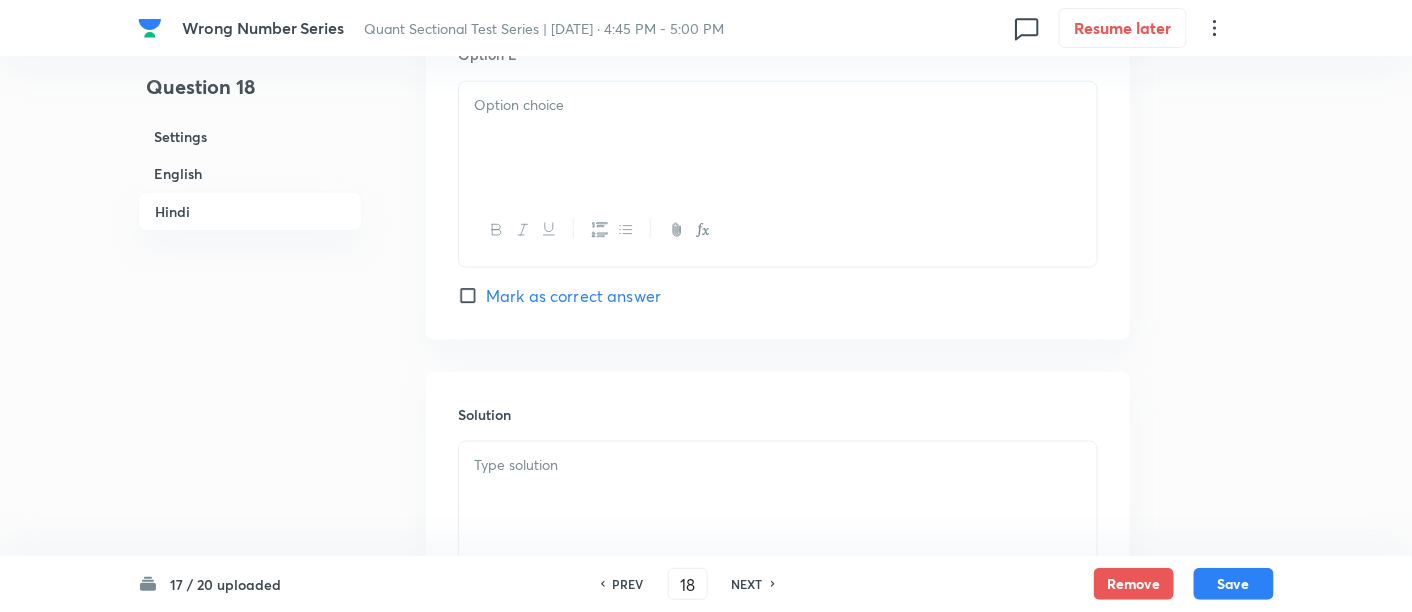 scroll, scrollTop: 5640, scrollLeft: 0, axis: vertical 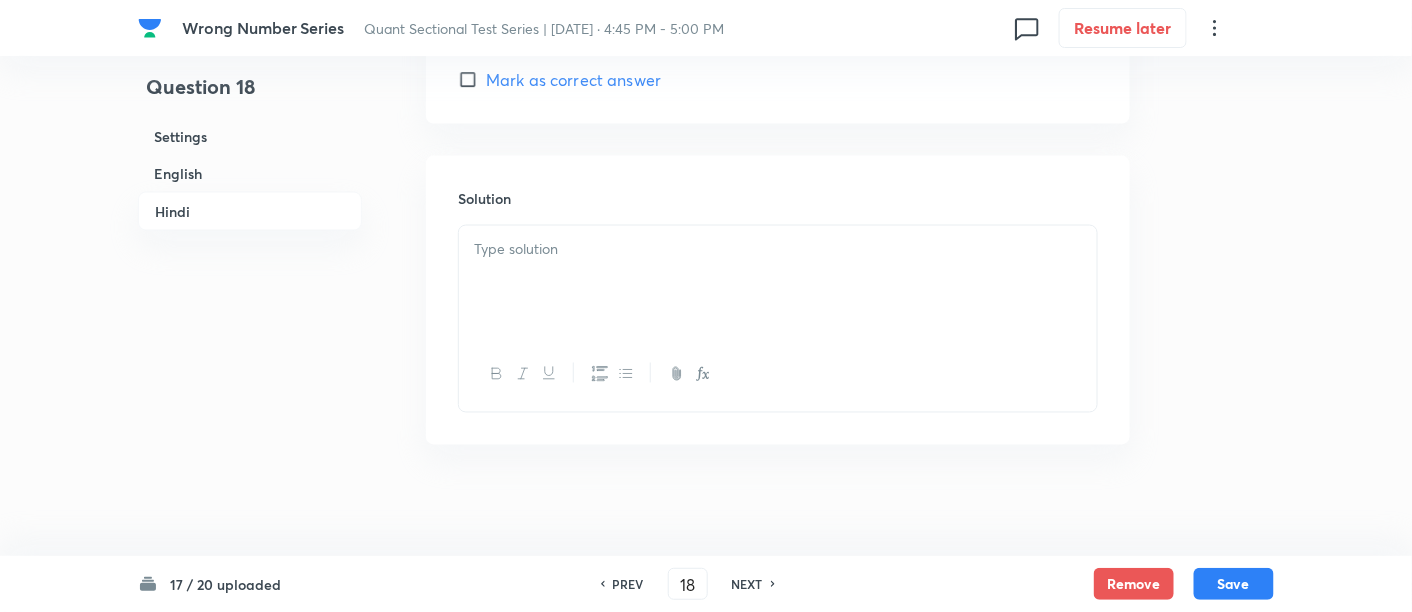 click at bounding box center [778, 282] 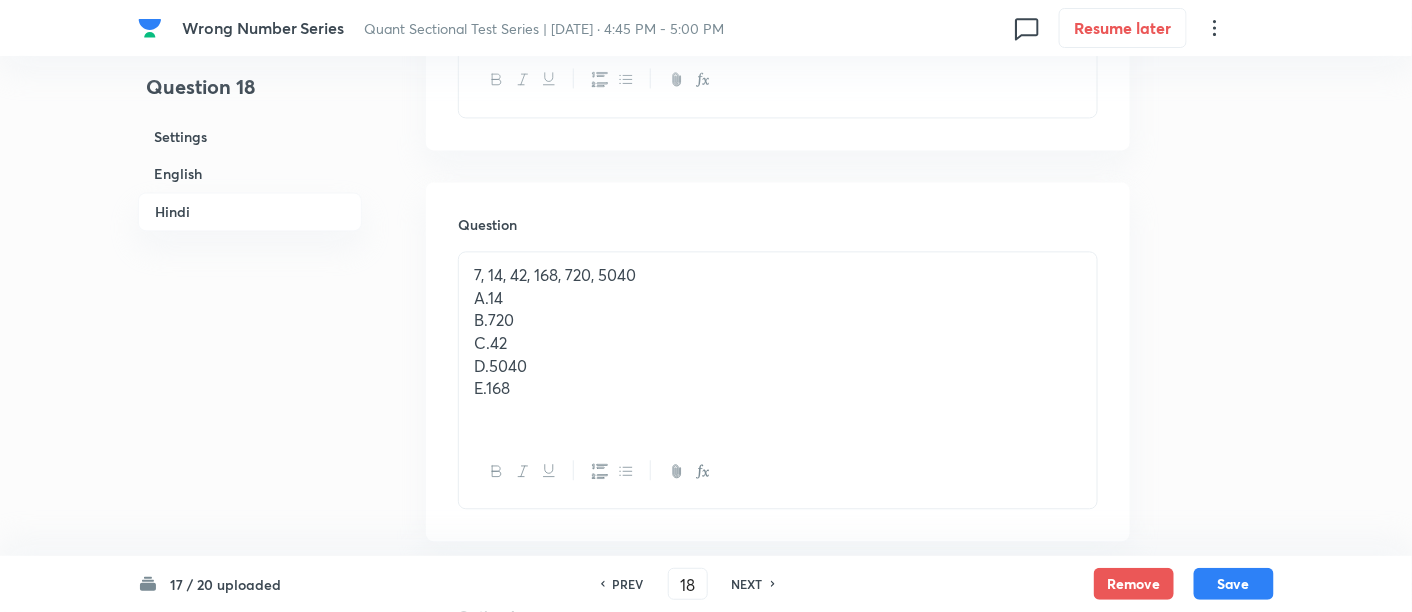 scroll, scrollTop: 3631, scrollLeft: 0, axis: vertical 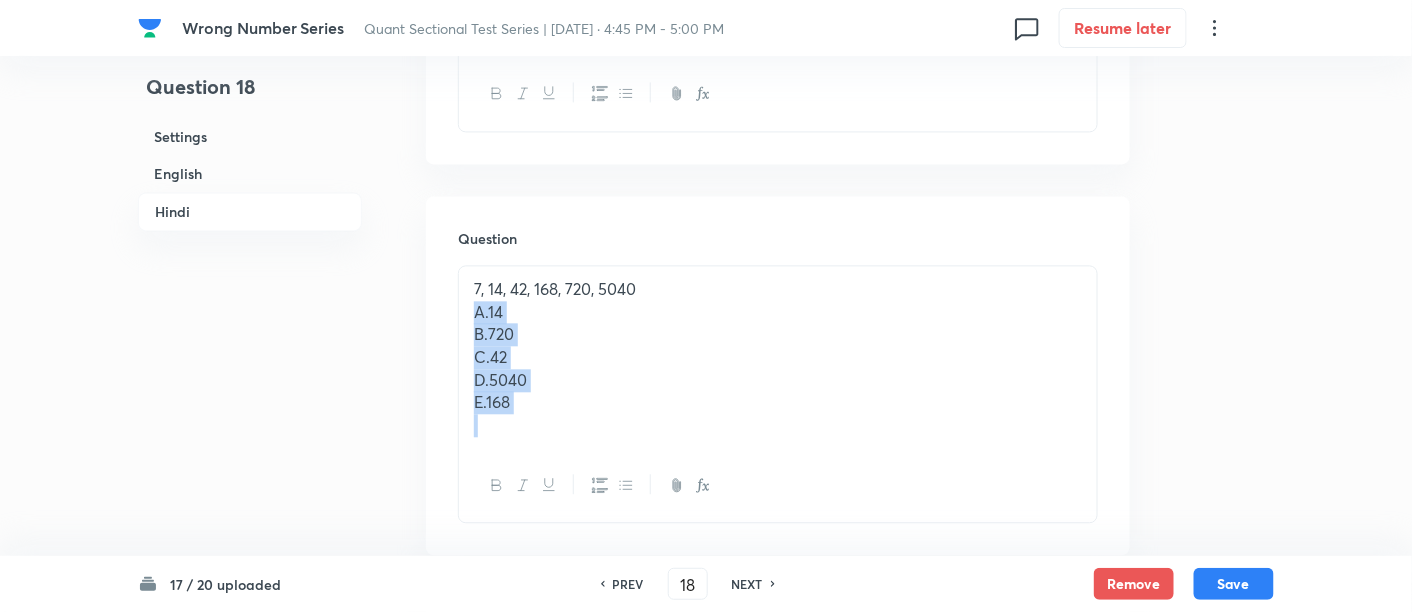 drag, startPoint x: 467, startPoint y: 309, endPoint x: 628, endPoint y: 555, distance: 294.0017 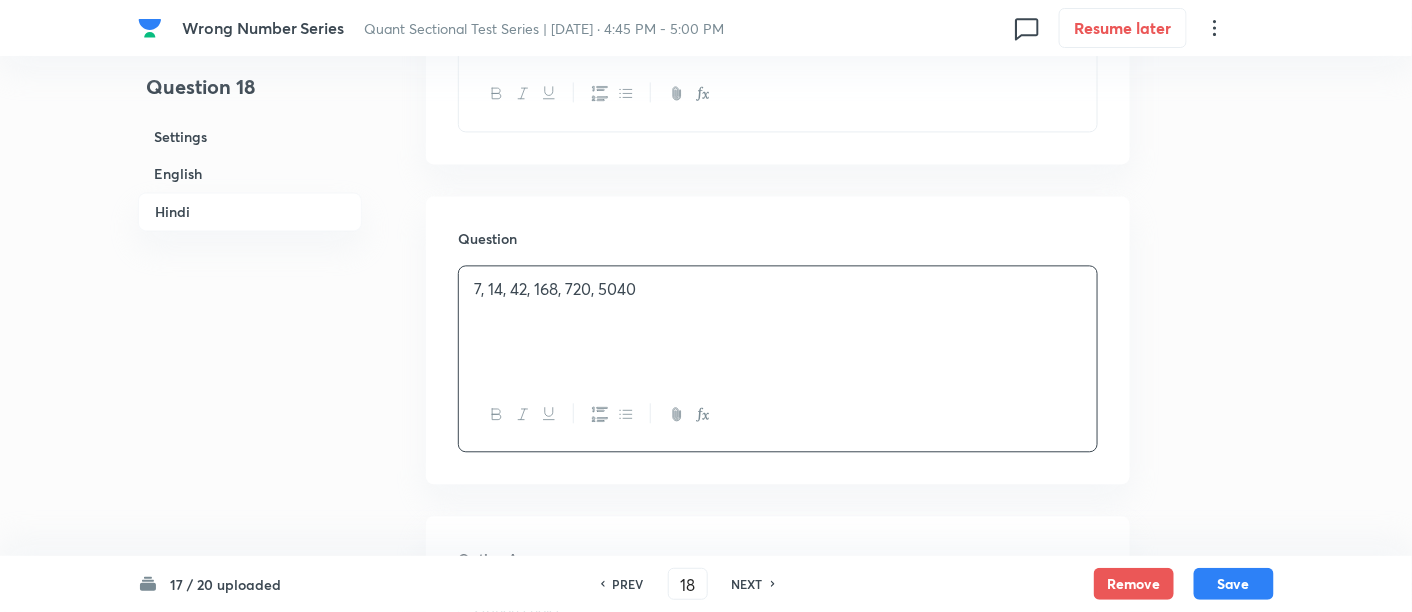 scroll, scrollTop: 3880, scrollLeft: 0, axis: vertical 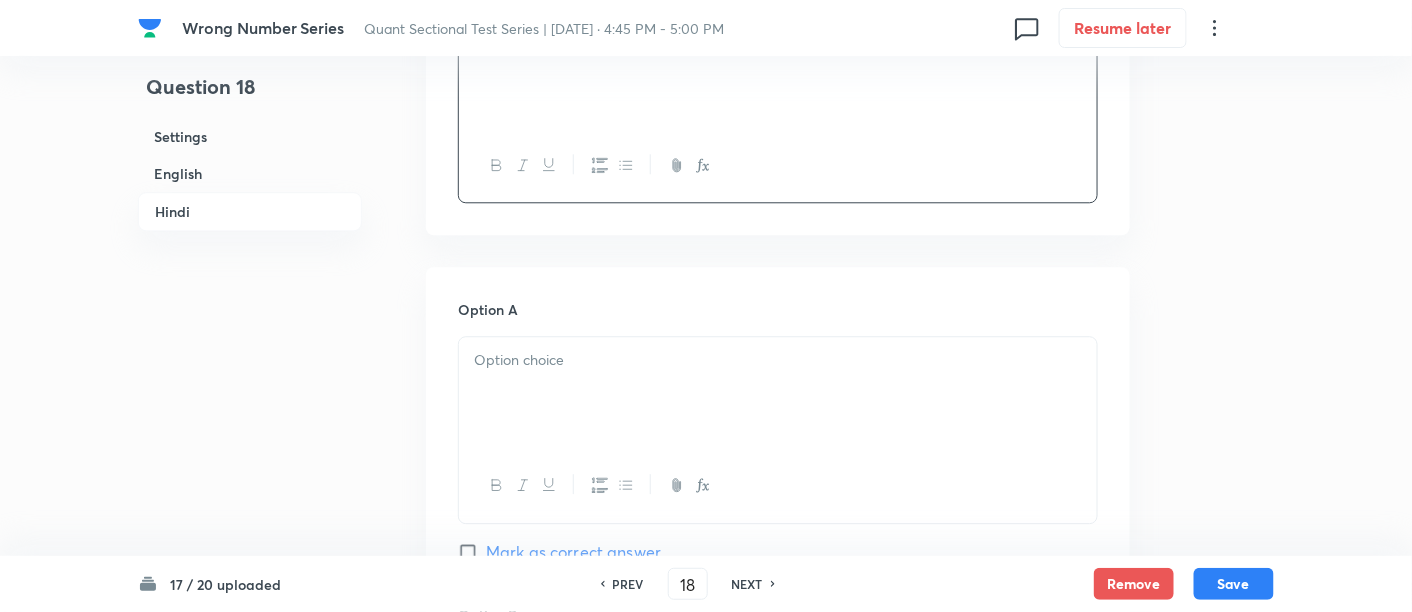 click at bounding box center [778, 393] 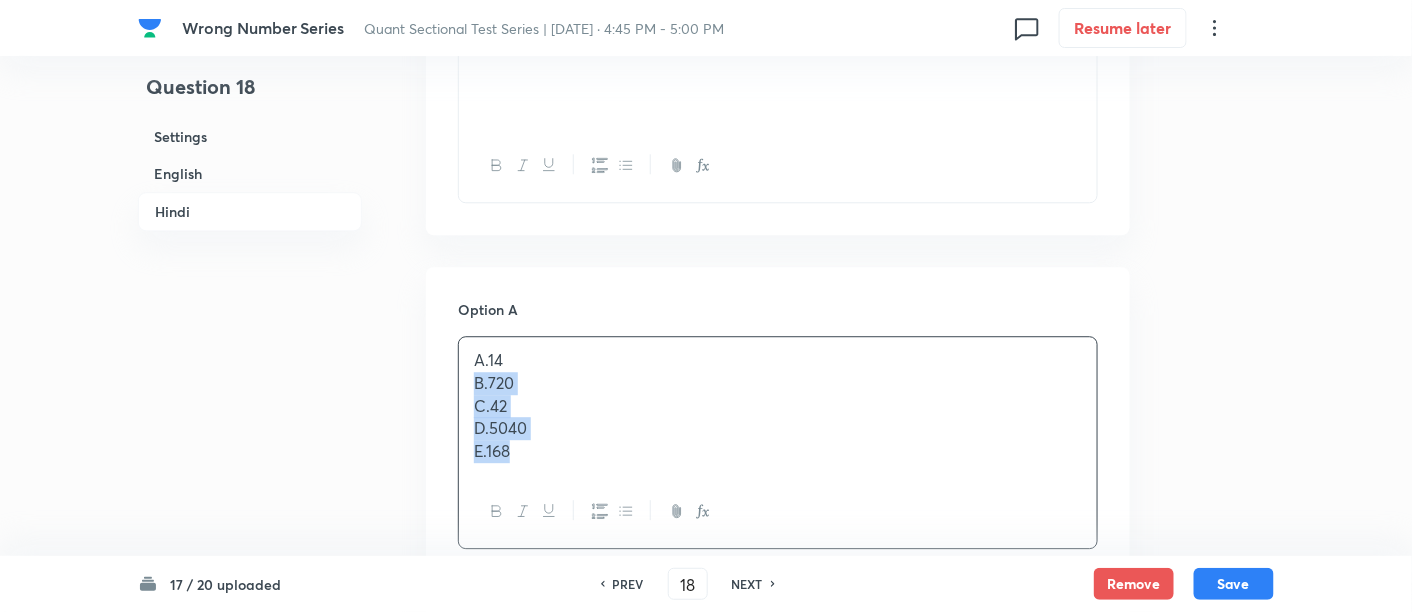 drag, startPoint x: 470, startPoint y: 378, endPoint x: 592, endPoint y: 518, distance: 185.69868 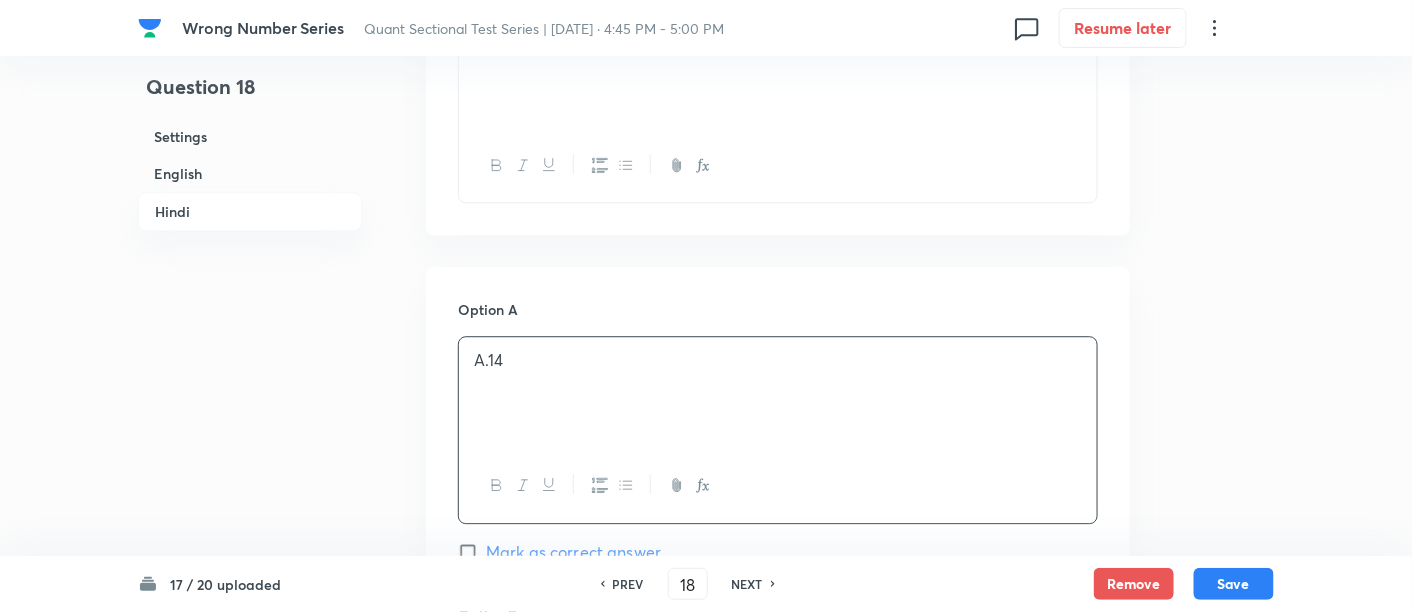 scroll, scrollTop: 4105, scrollLeft: 0, axis: vertical 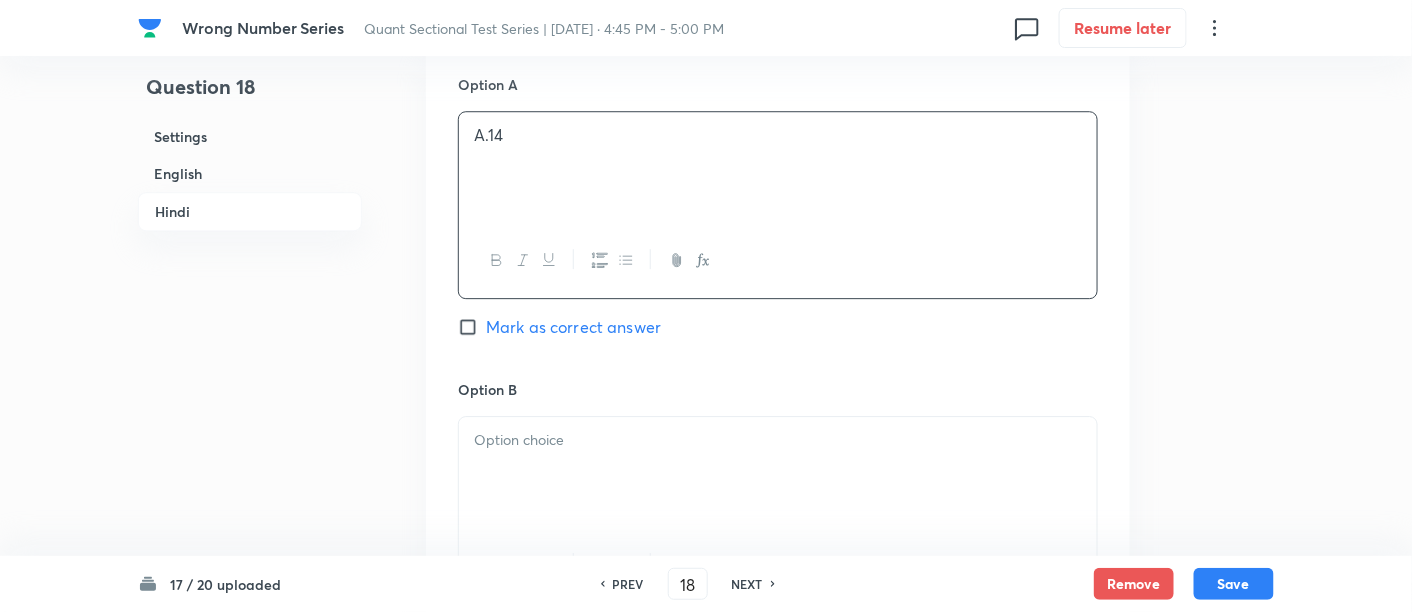 click at bounding box center (778, 473) 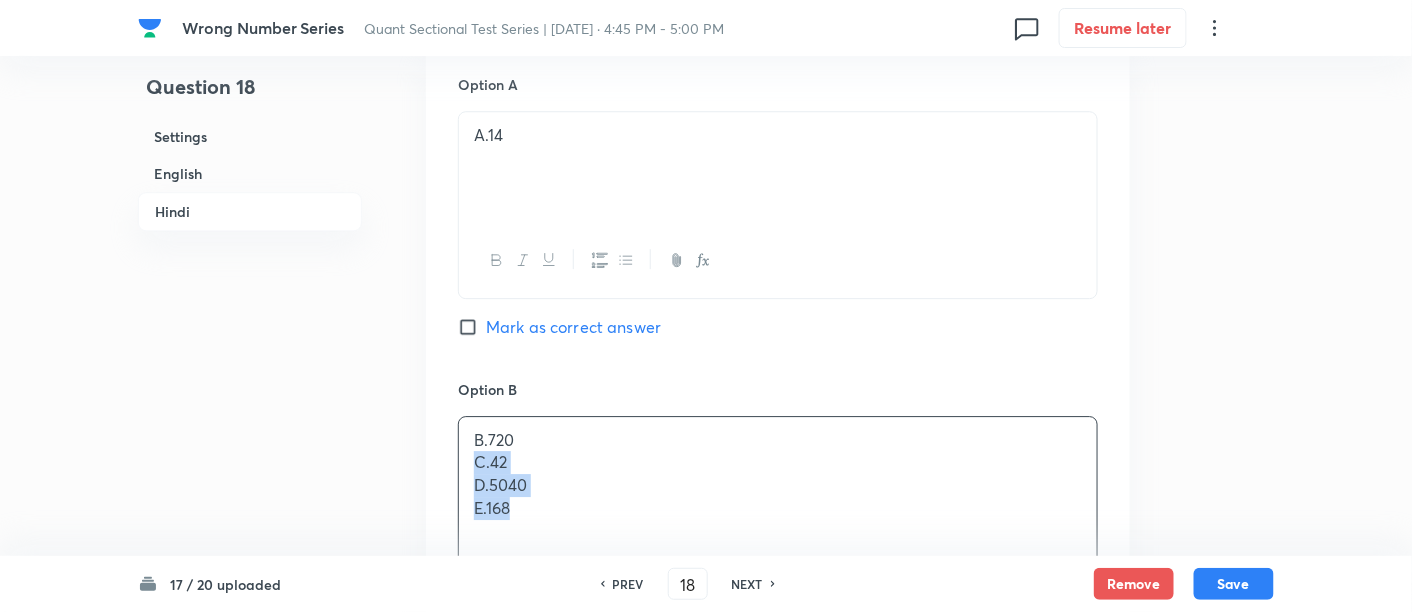 drag, startPoint x: 471, startPoint y: 458, endPoint x: 654, endPoint y: 599, distance: 231.01949 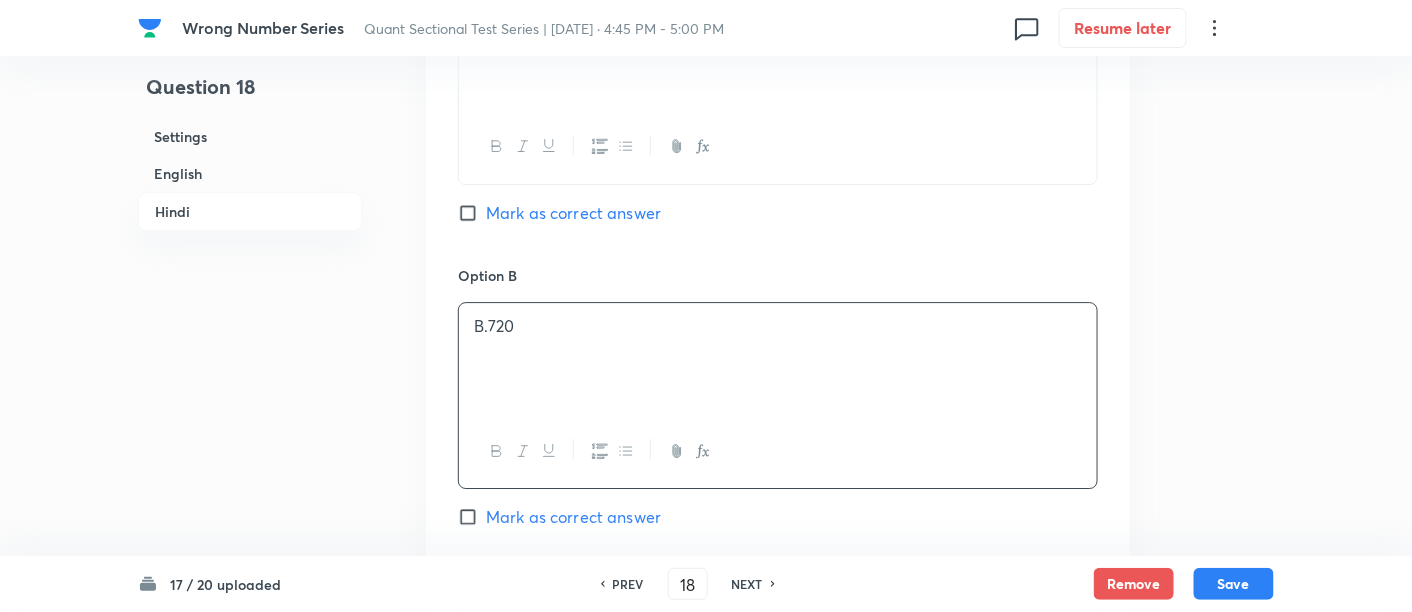 scroll, scrollTop: 4220, scrollLeft: 0, axis: vertical 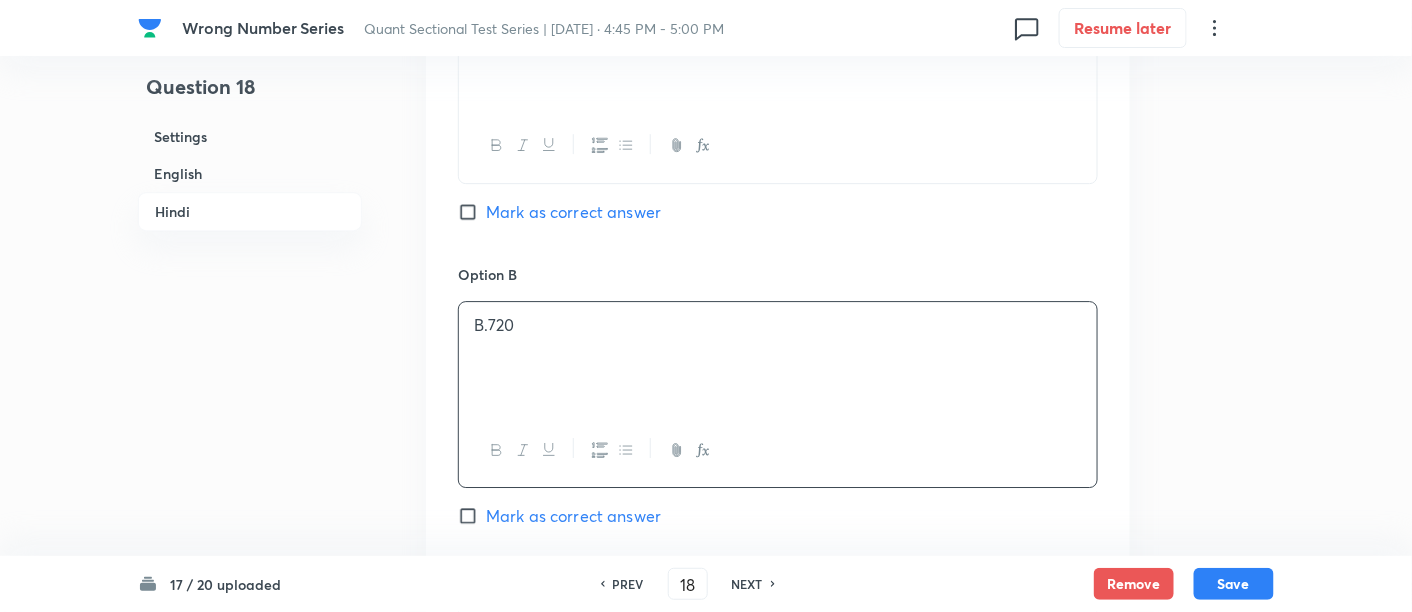click on "Mark as correct answer" at bounding box center (573, 516) 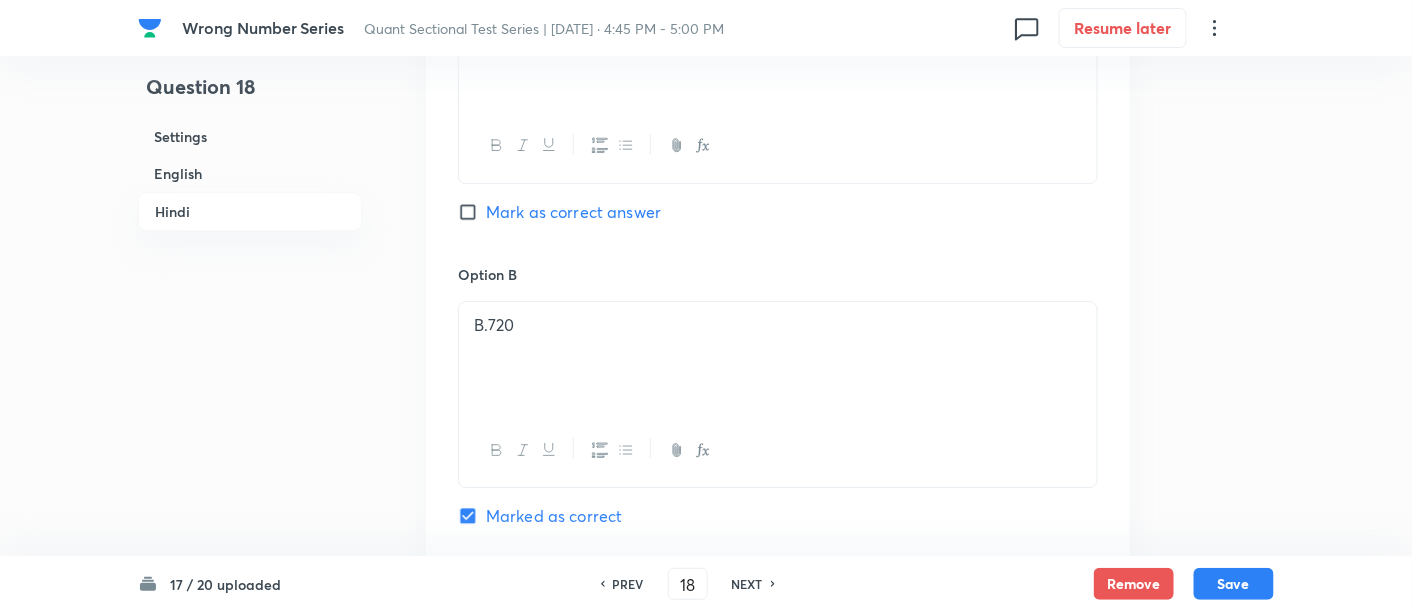 checkbox on "true" 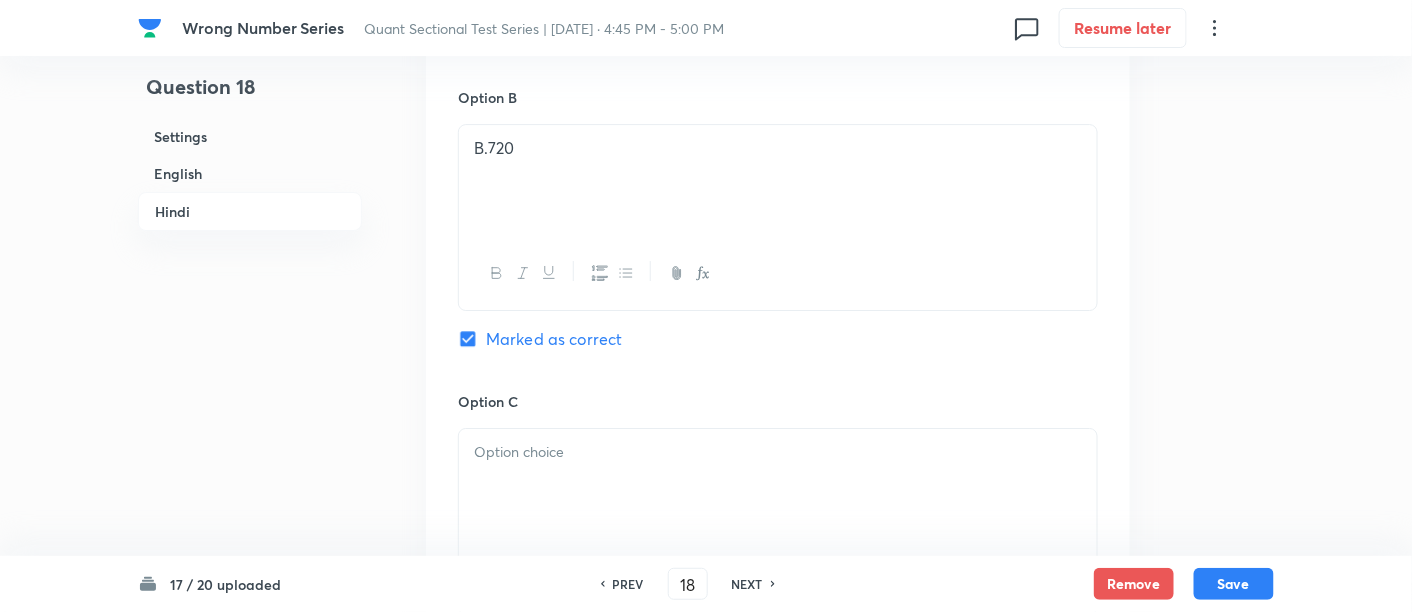 scroll, scrollTop: 4406, scrollLeft: 0, axis: vertical 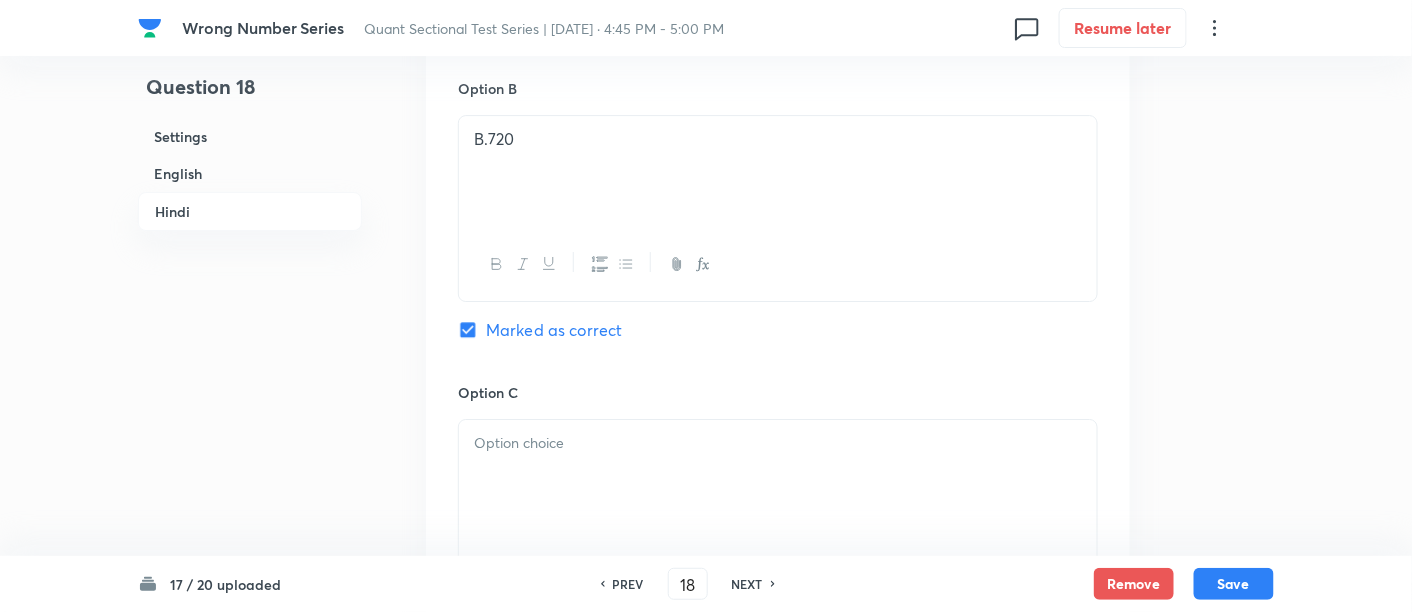 click at bounding box center (778, 476) 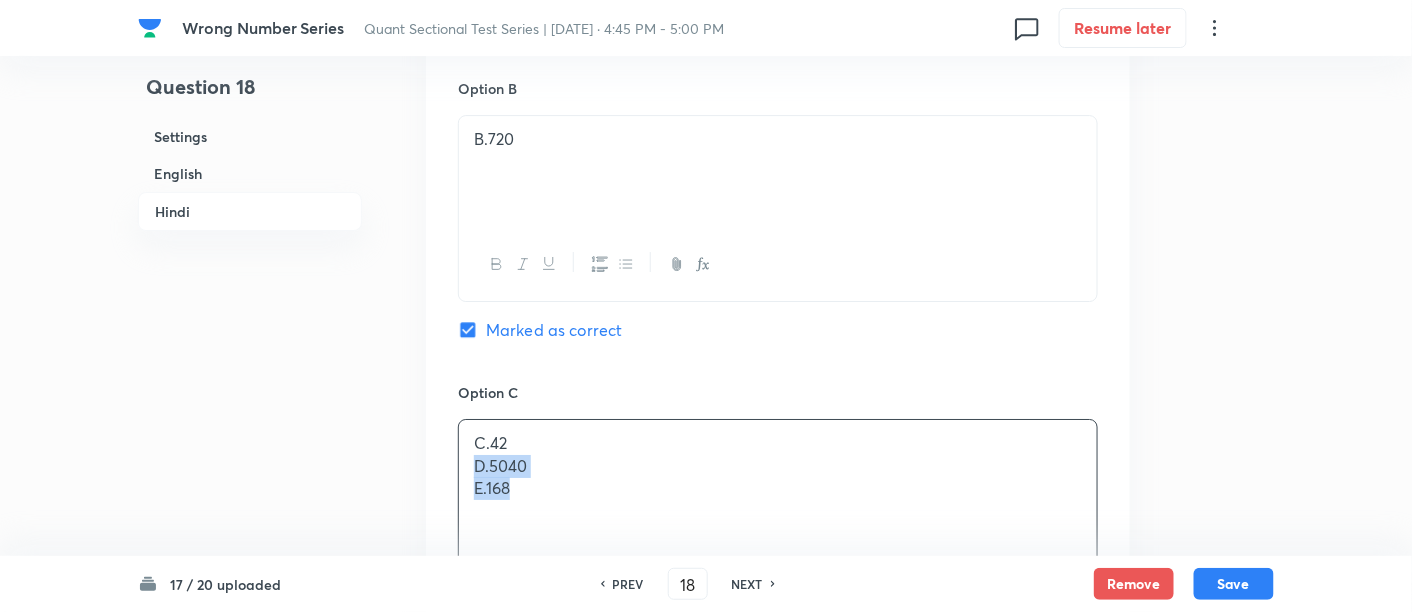 drag, startPoint x: 467, startPoint y: 461, endPoint x: 674, endPoint y: 607, distance: 253.3081 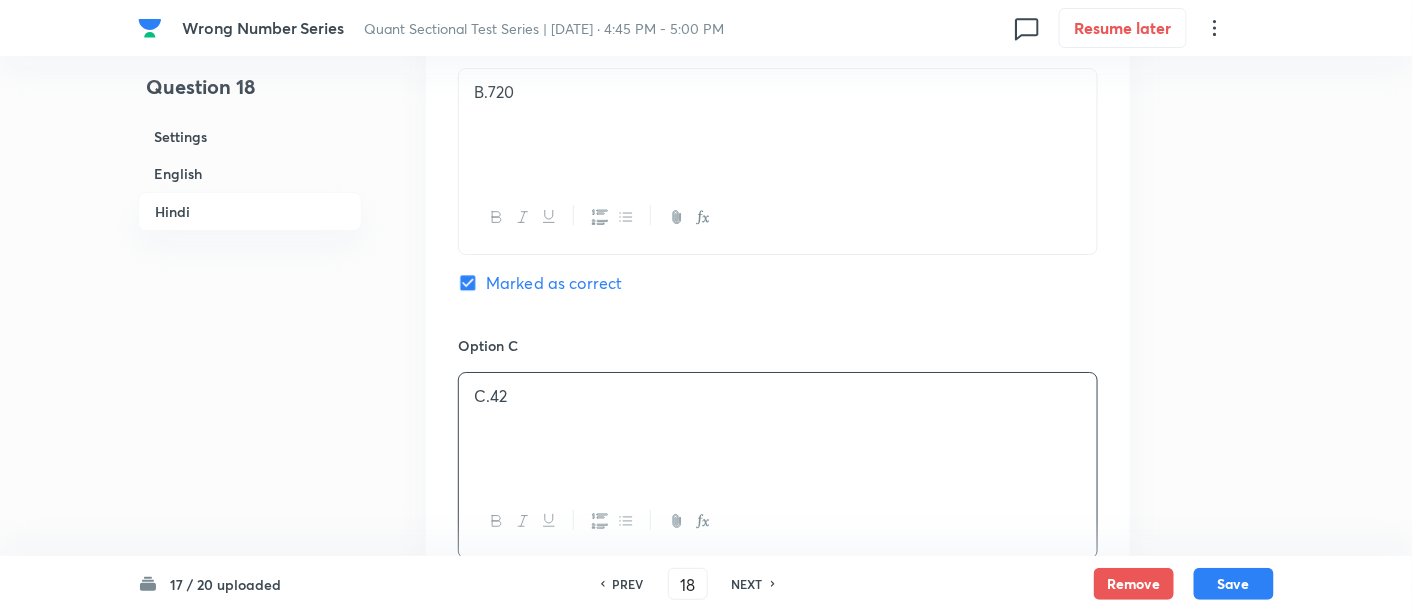 scroll, scrollTop: 4702, scrollLeft: 0, axis: vertical 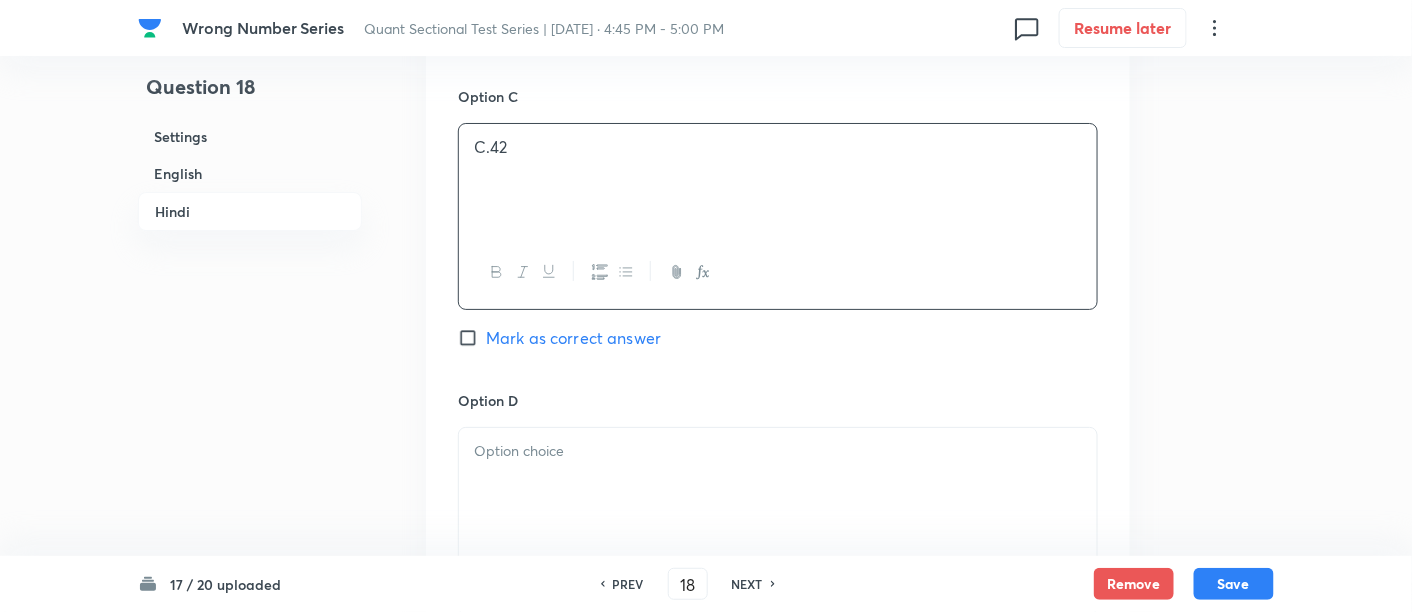 click at bounding box center [778, 484] 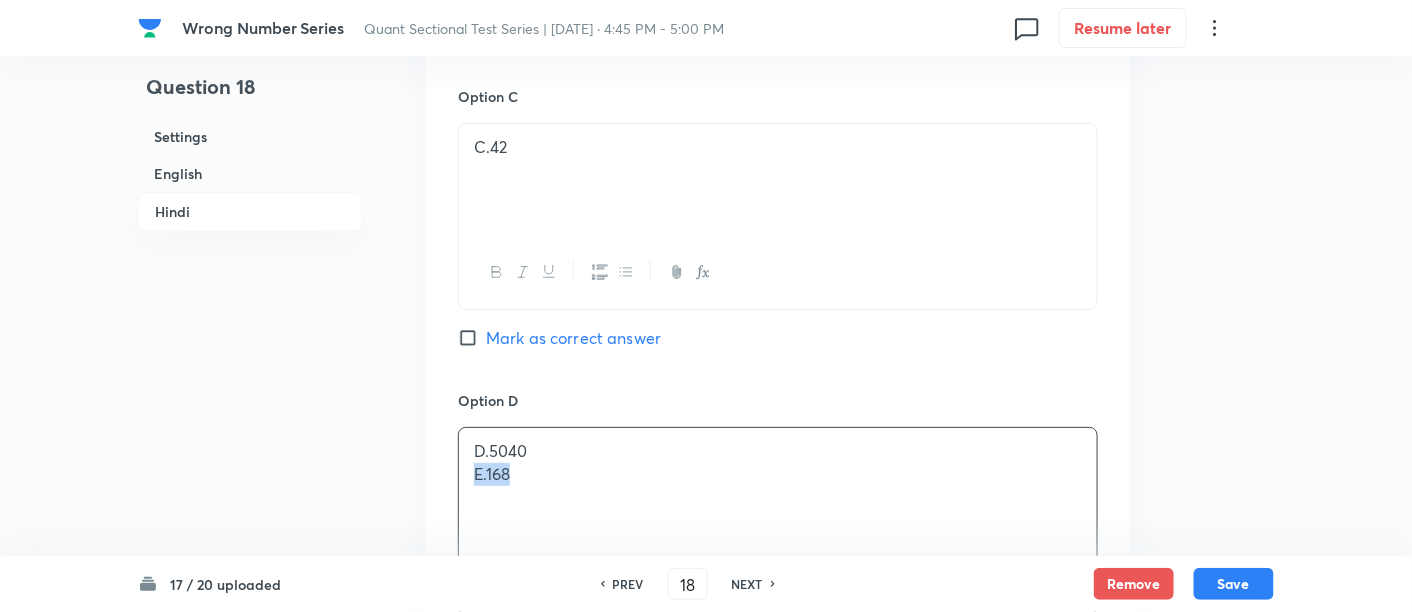 drag, startPoint x: 469, startPoint y: 470, endPoint x: 688, endPoint y: 504, distance: 221.62355 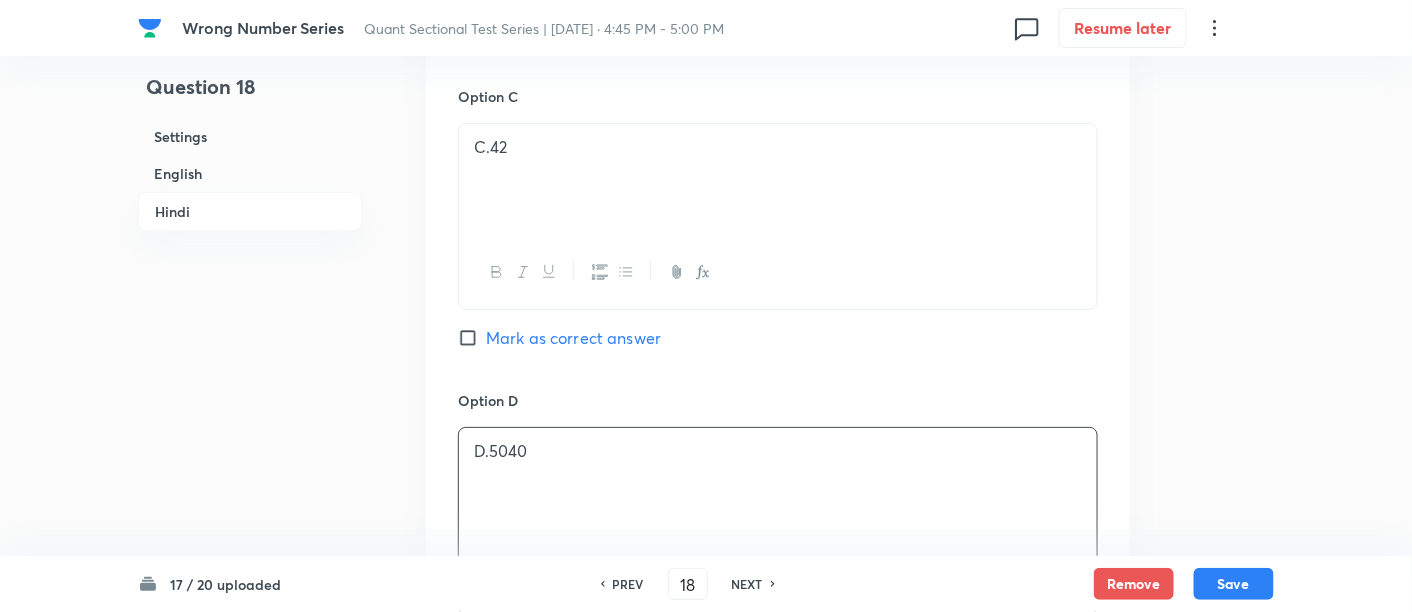 scroll, scrollTop: 4984, scrollLeft: 0, axis: vertical 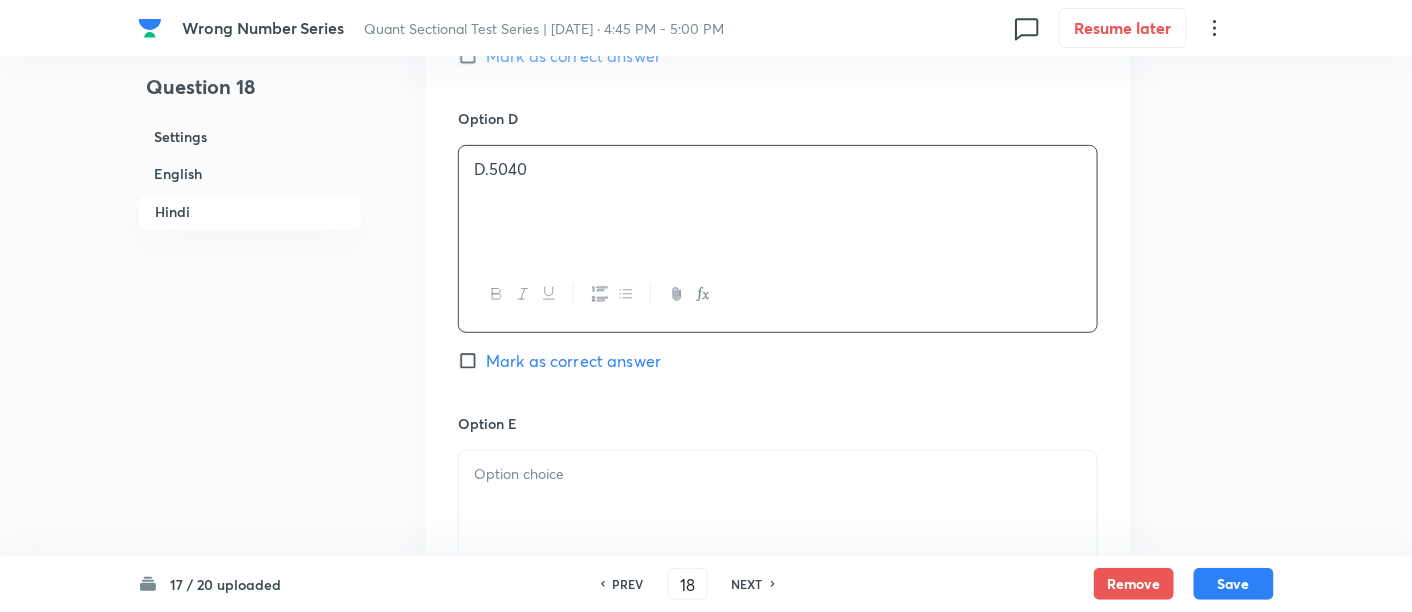 click at bounding box center (778, 507) 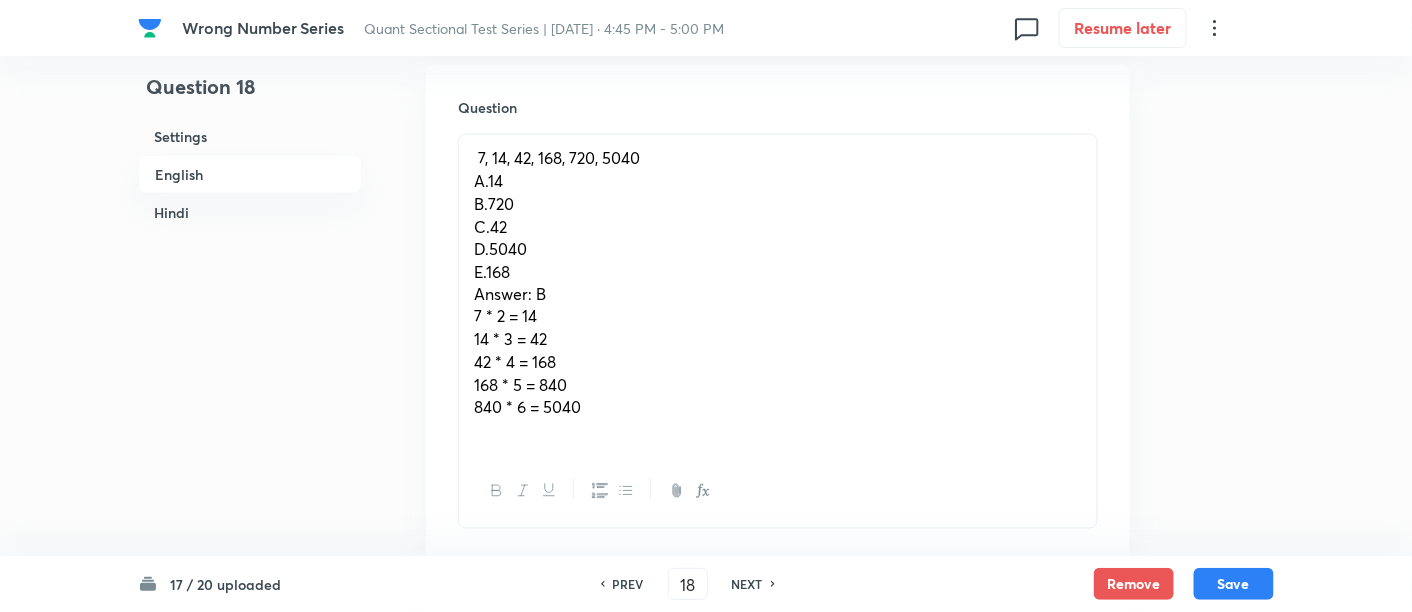 scroll, scrollTop: 937, scrollLeft: 0, axis: vertical 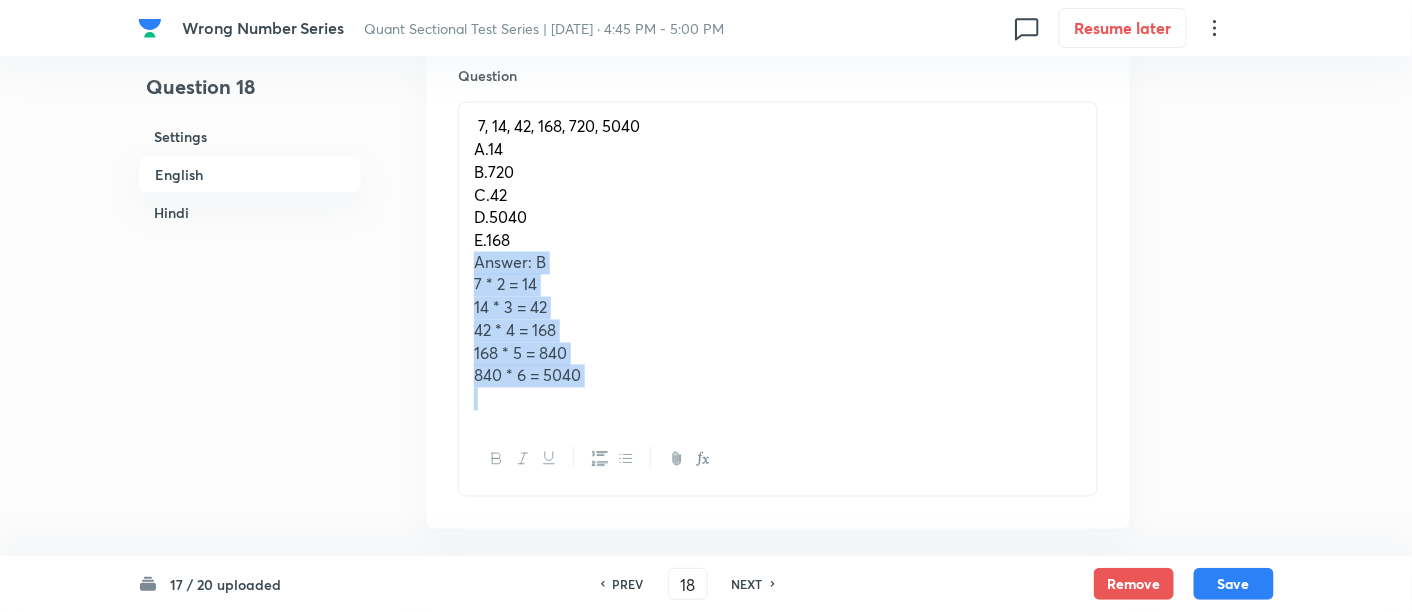 drag, startPoint x: 465, startPoint y: 265, endPoint x: 669, endPoint y: 431, distance: 263.0057 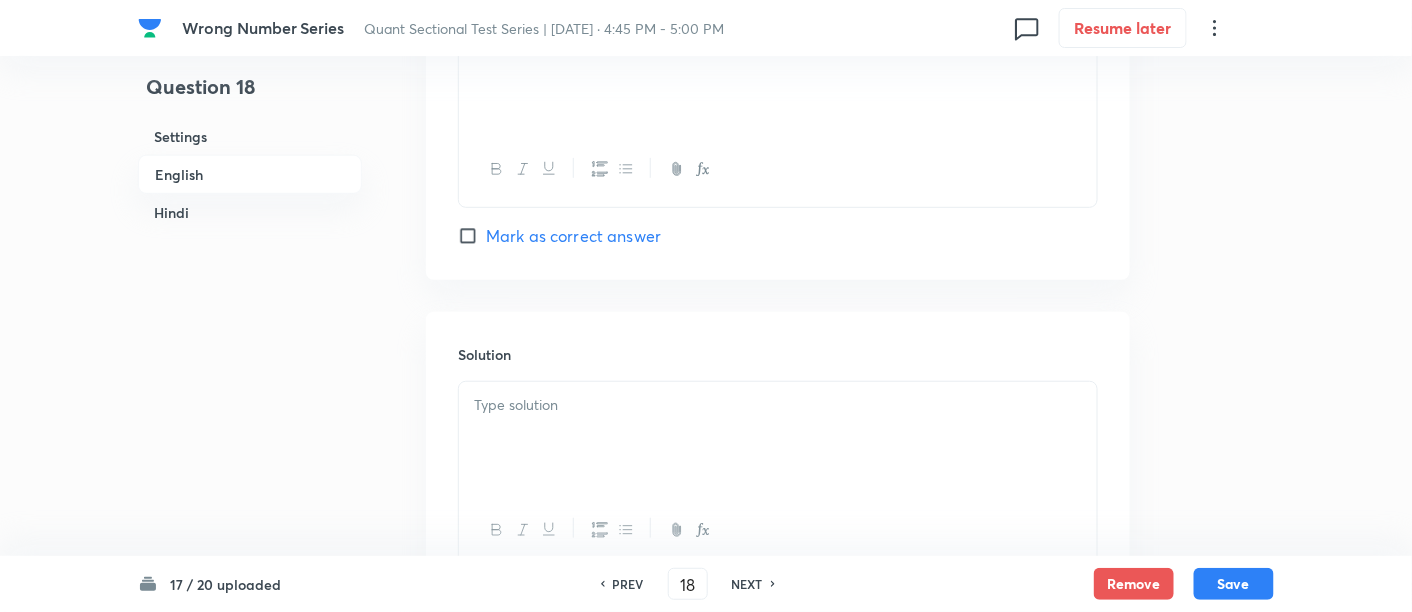 click at bounding box center (778, 438) 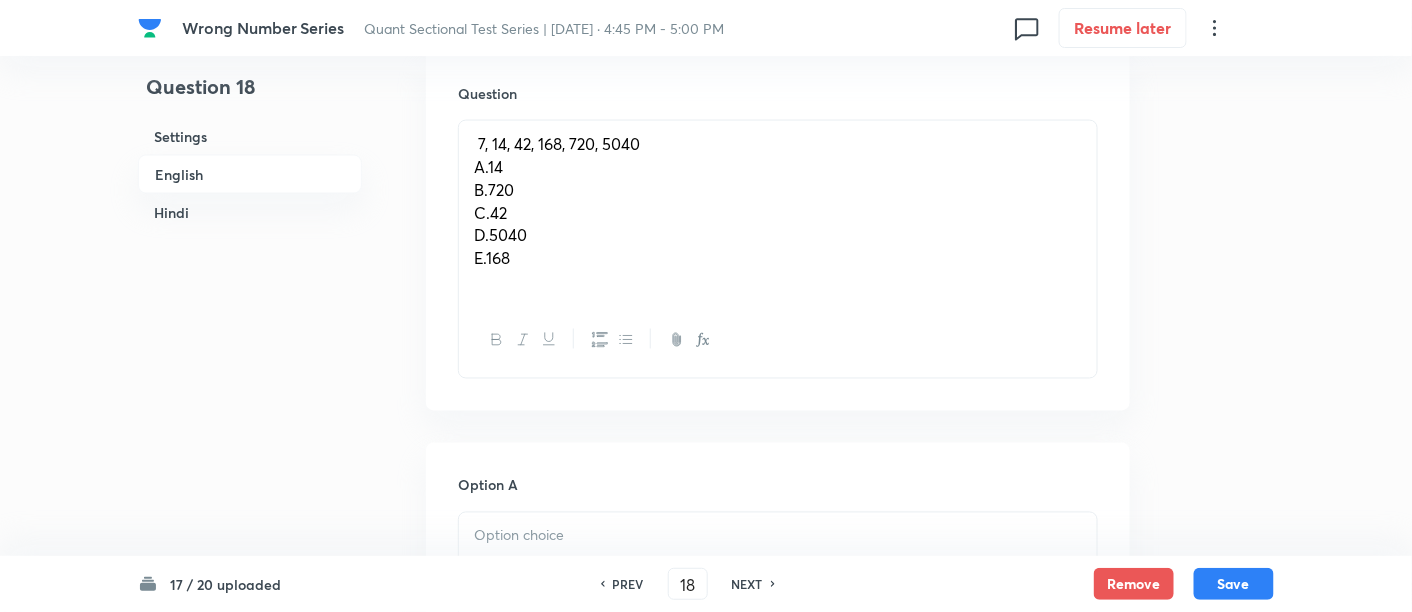 scroll, scrollTop: 910, scrollLeft: 0, axis: vertical 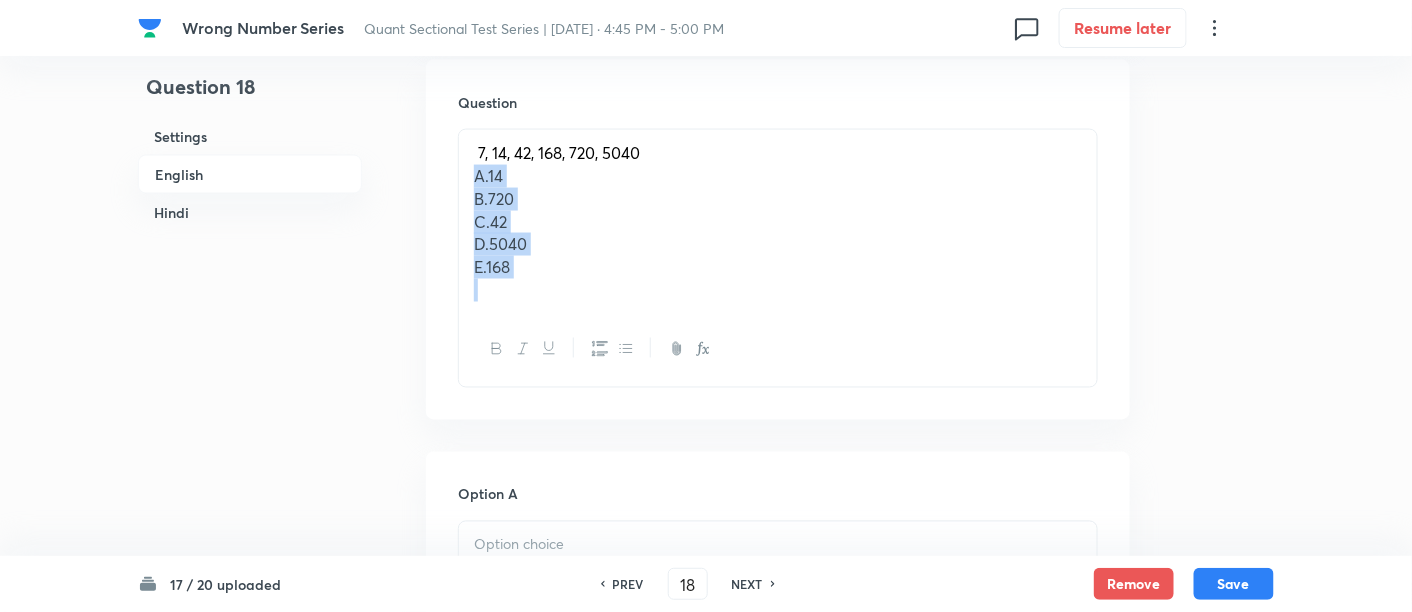 drag, startPoint x: 468, startPoint y: 171, endPoint x: 579, endPoint y: 327, distance: 191.46017 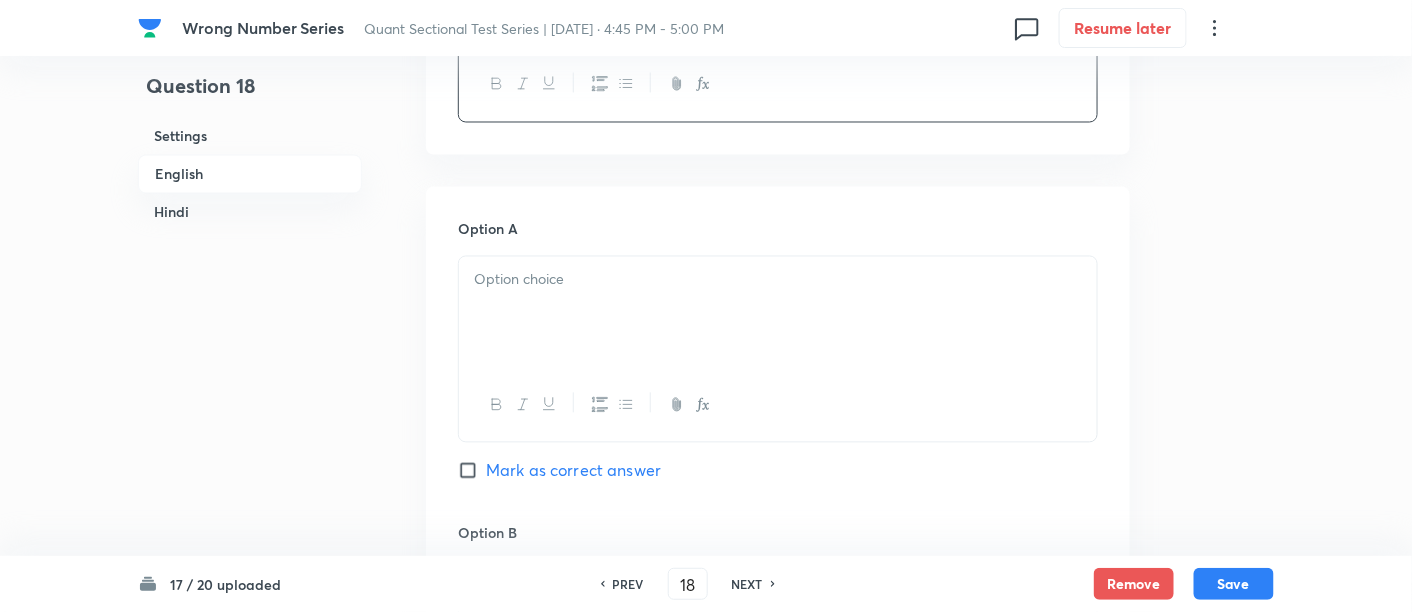 scroll, scrollTop: 1105, scrollLeft: 0, axis: vertical 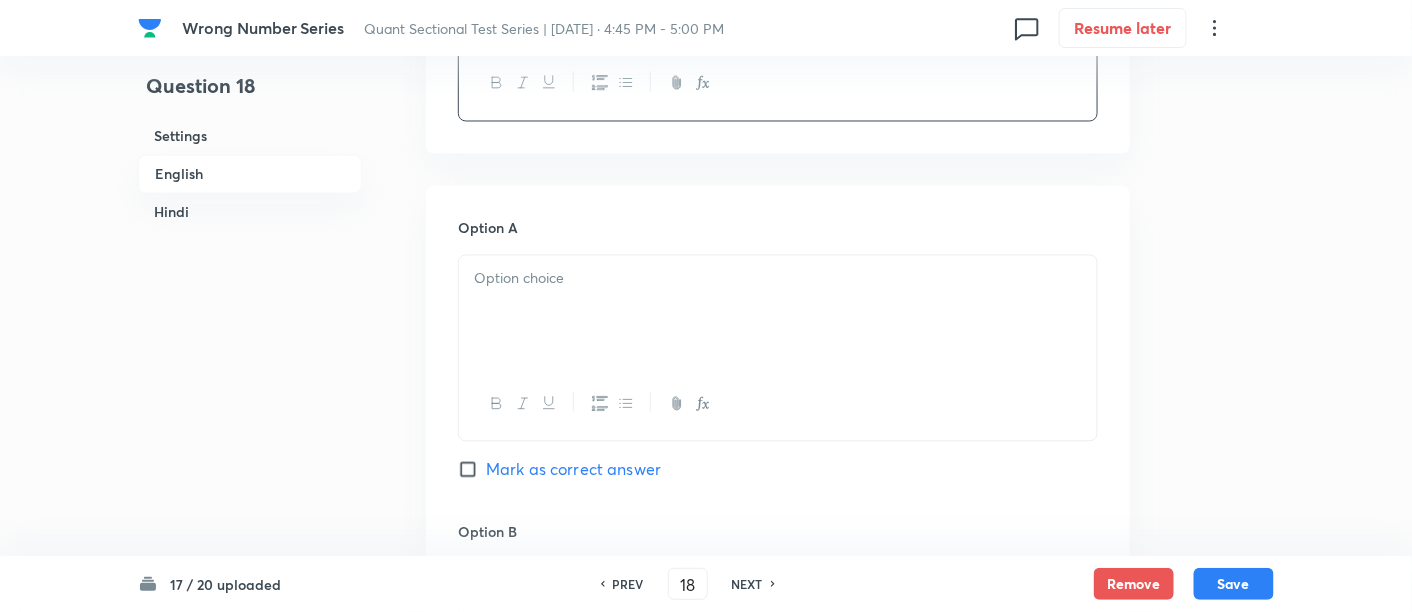 click at bounding box center (778, 312) 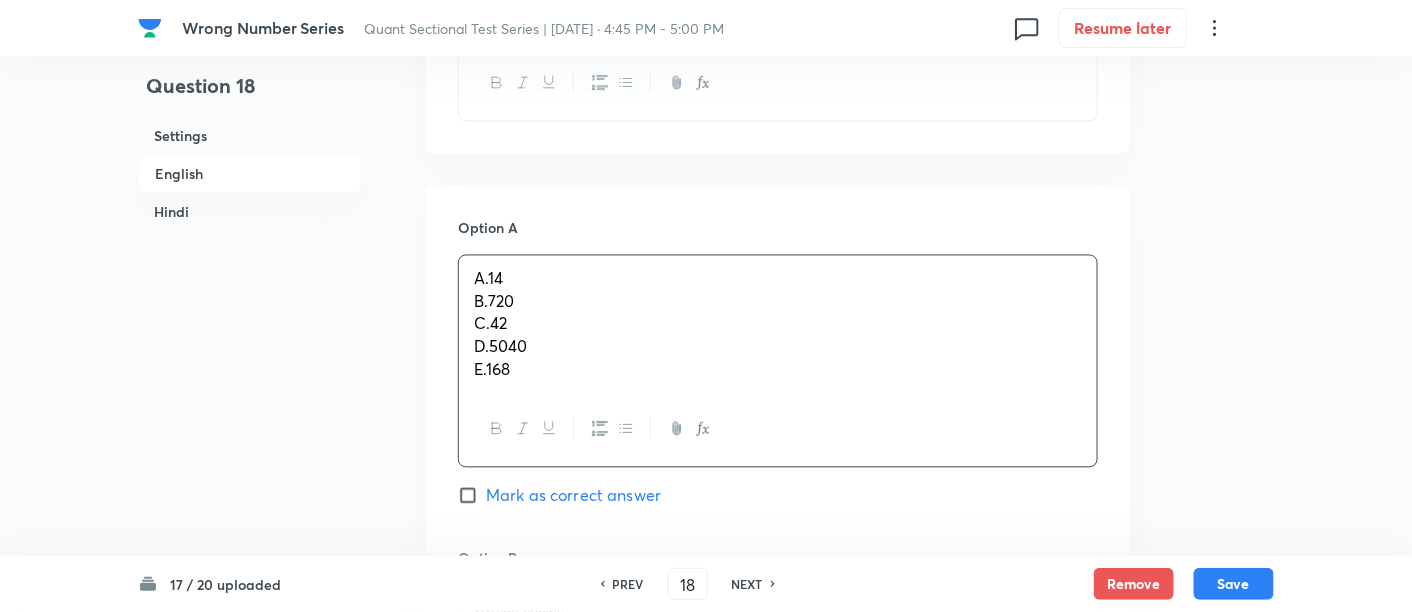 drag, startPoint x: 462, startPoint y: 301, endPoint x: 603, endPoint y: 457, distance: 210.27838 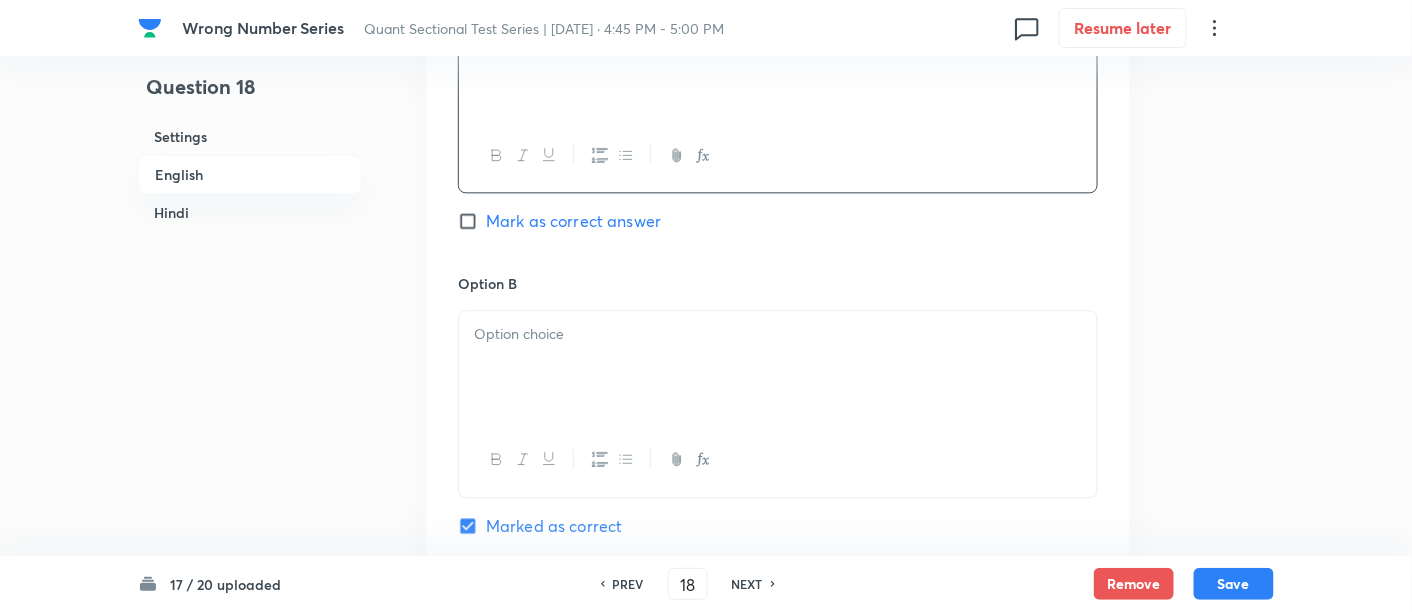 scroll, scrollTop: 1362, scrollLeft: 0, axis: vertical 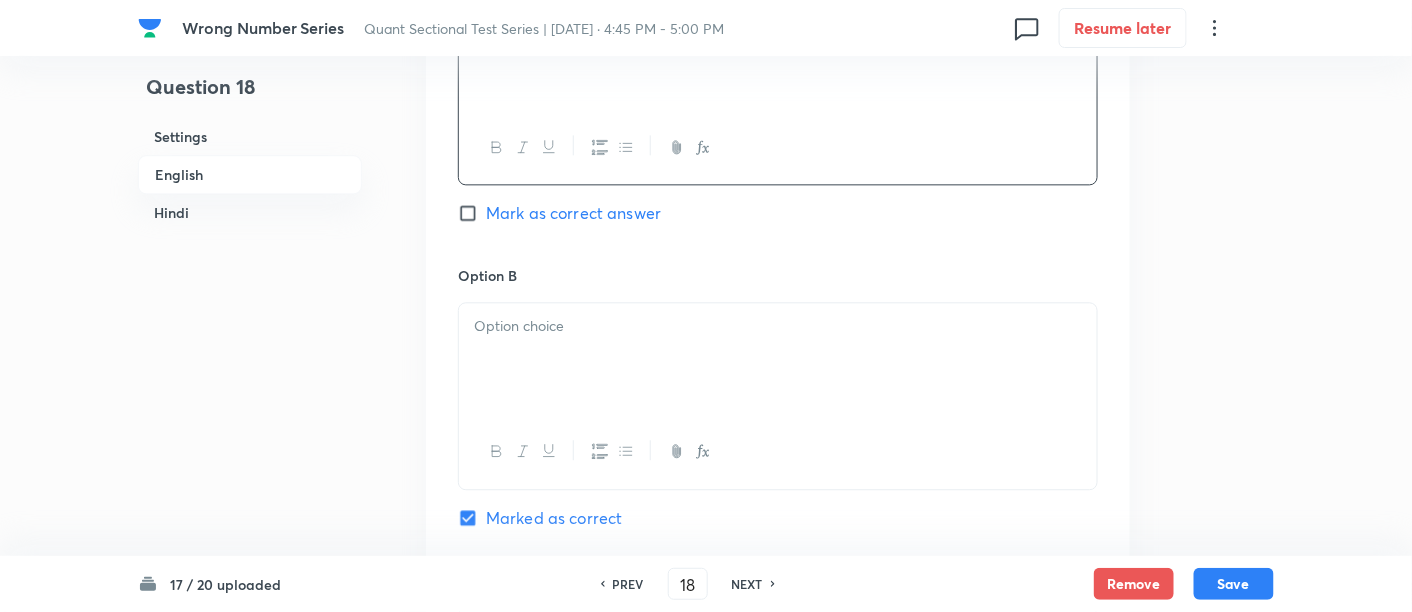 click at bounding box center [778, 359] 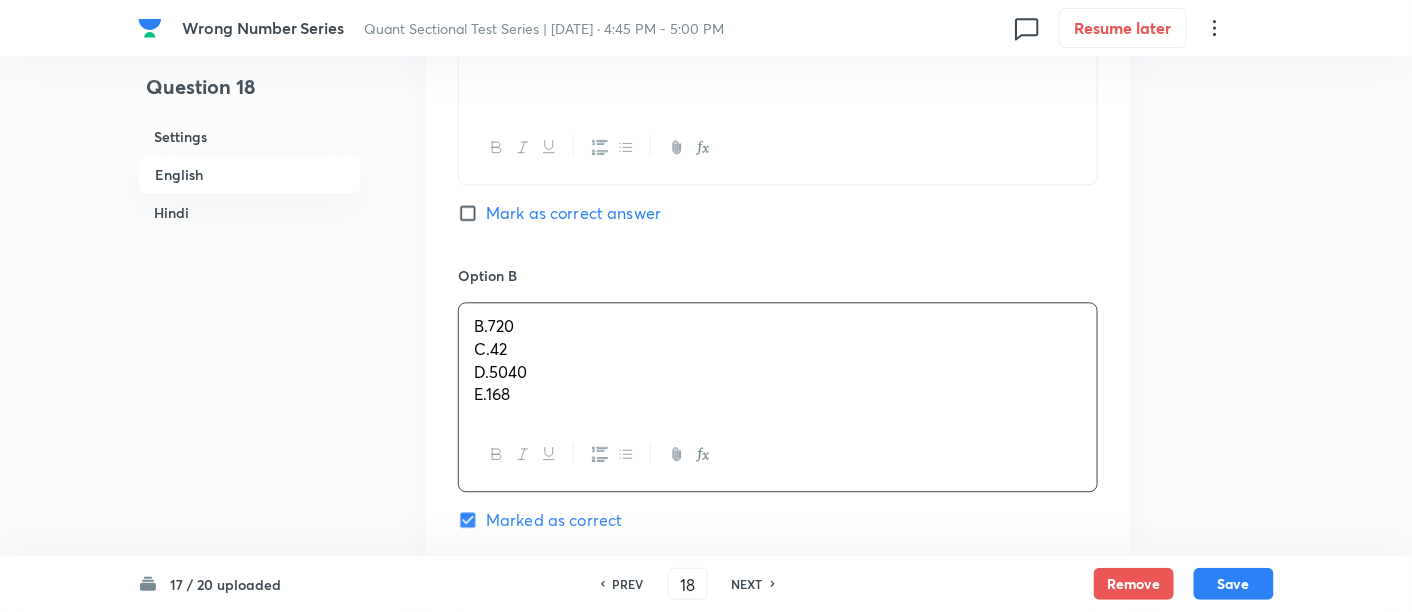 drag, startPoint x: 468, startPoint y: 344, endPoint x: 545, endPoint y: 417, distance: 106.10372 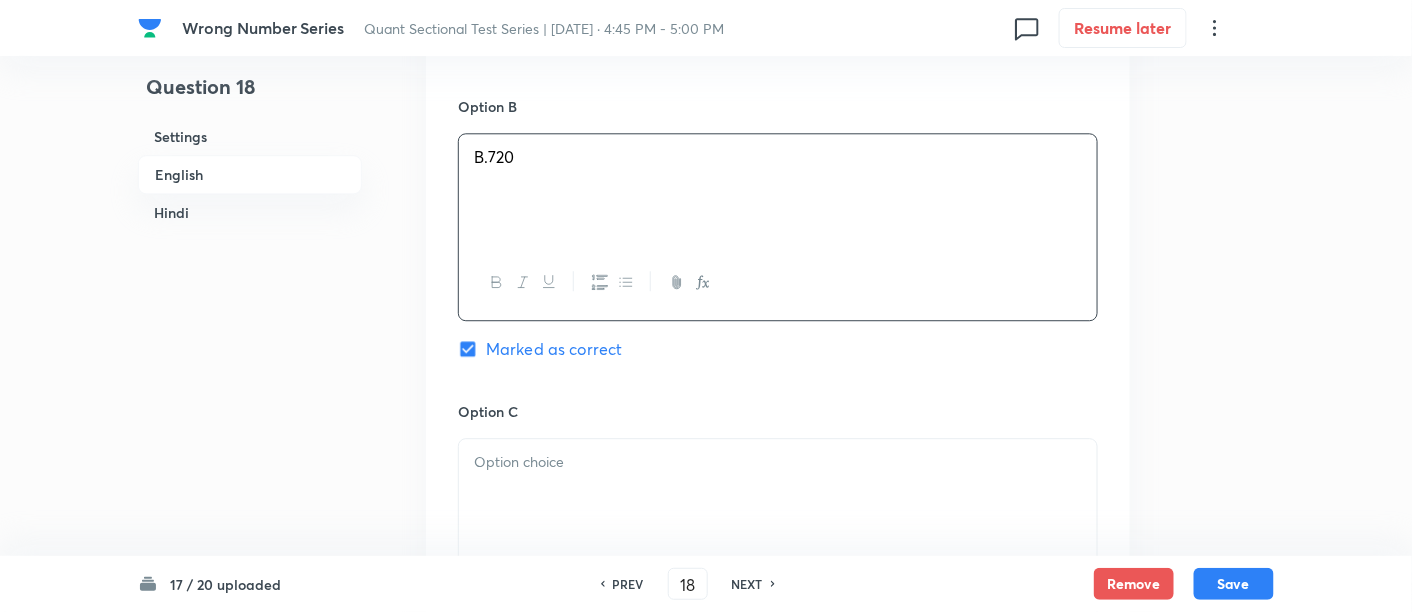 scroll, scrollTop: 1588, scrollLeft: 0, axis: vertical 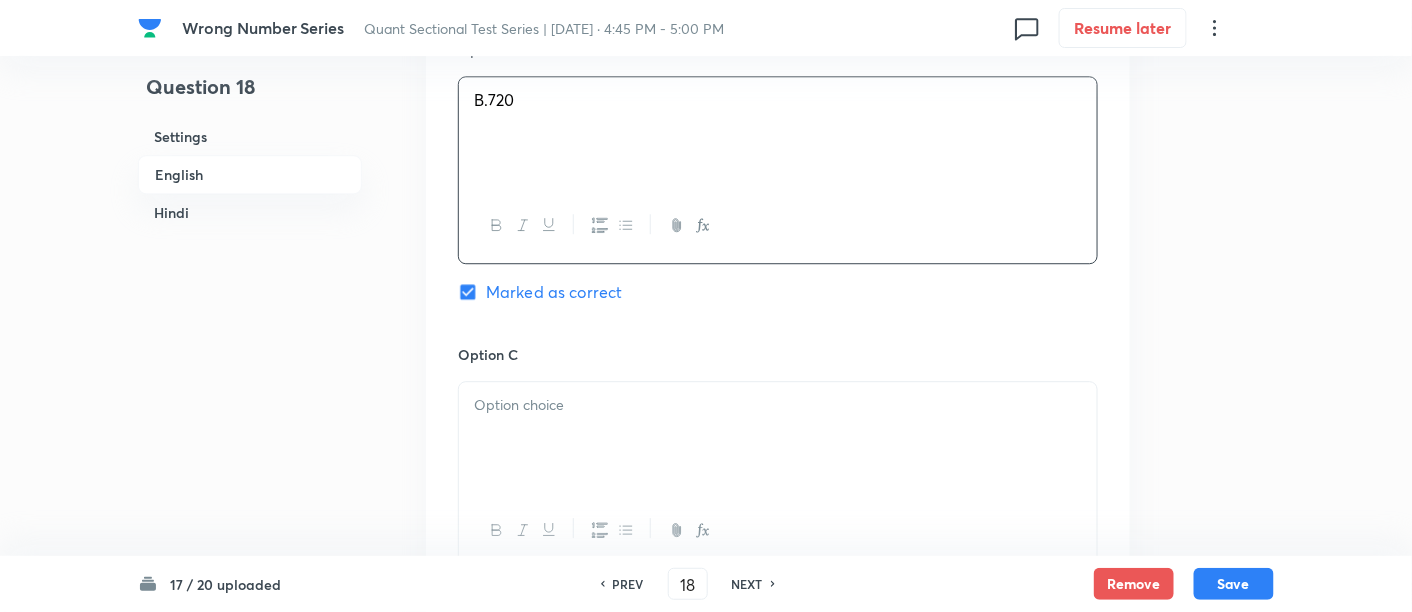 click at bounding box center (778, 438) 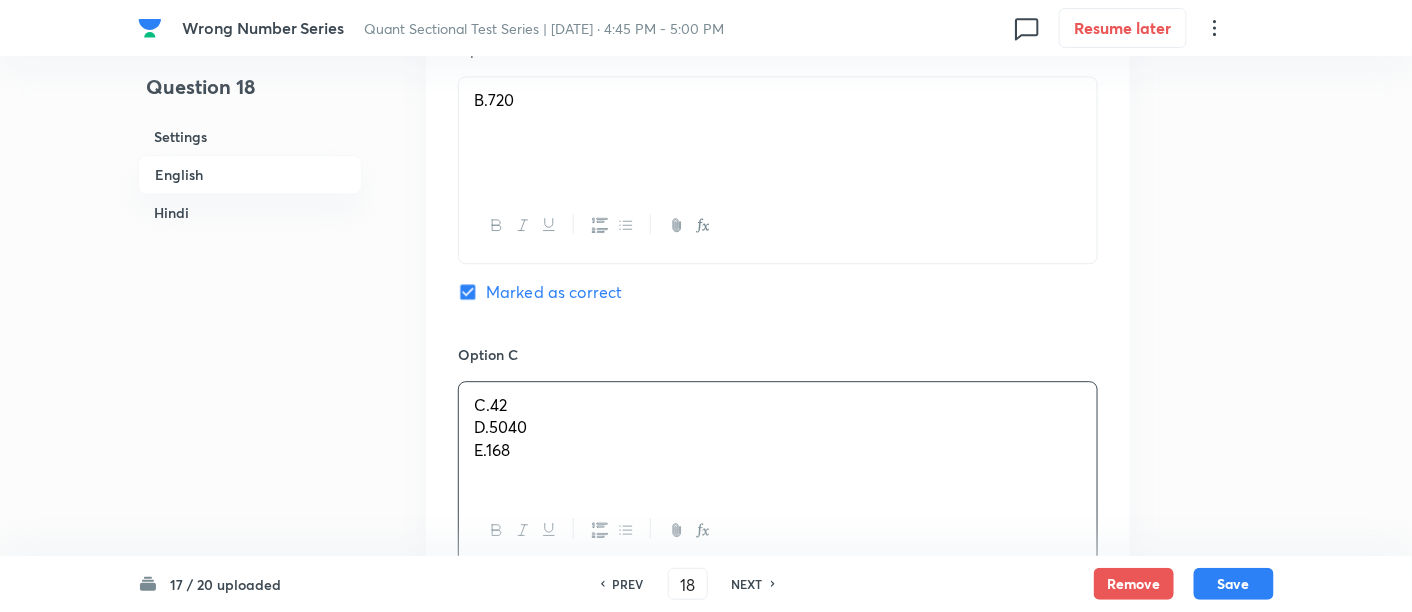 drag, startPoint x: 465, startPoint y: 418, endPoint x: 595, endPoint y: 481, distance: 144.46107 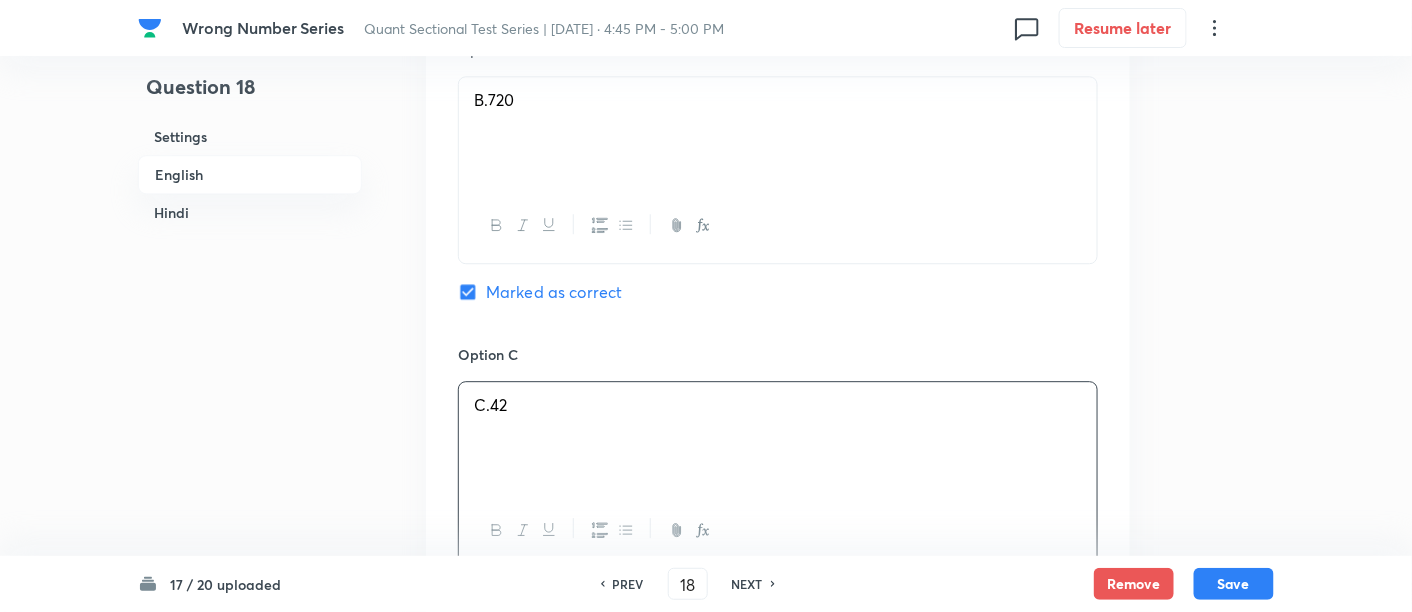 scroll, scrollTop: 1879, scrollLeft: 0, axis: vertical 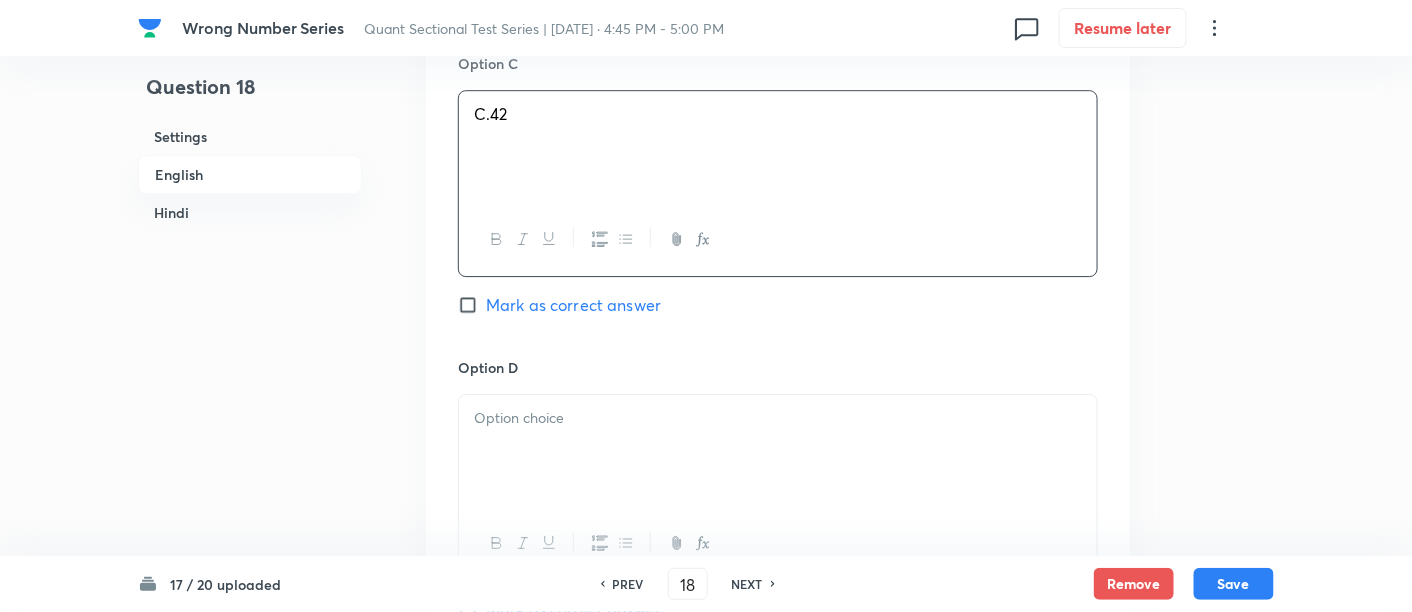 click at bounding box center [778, 451] 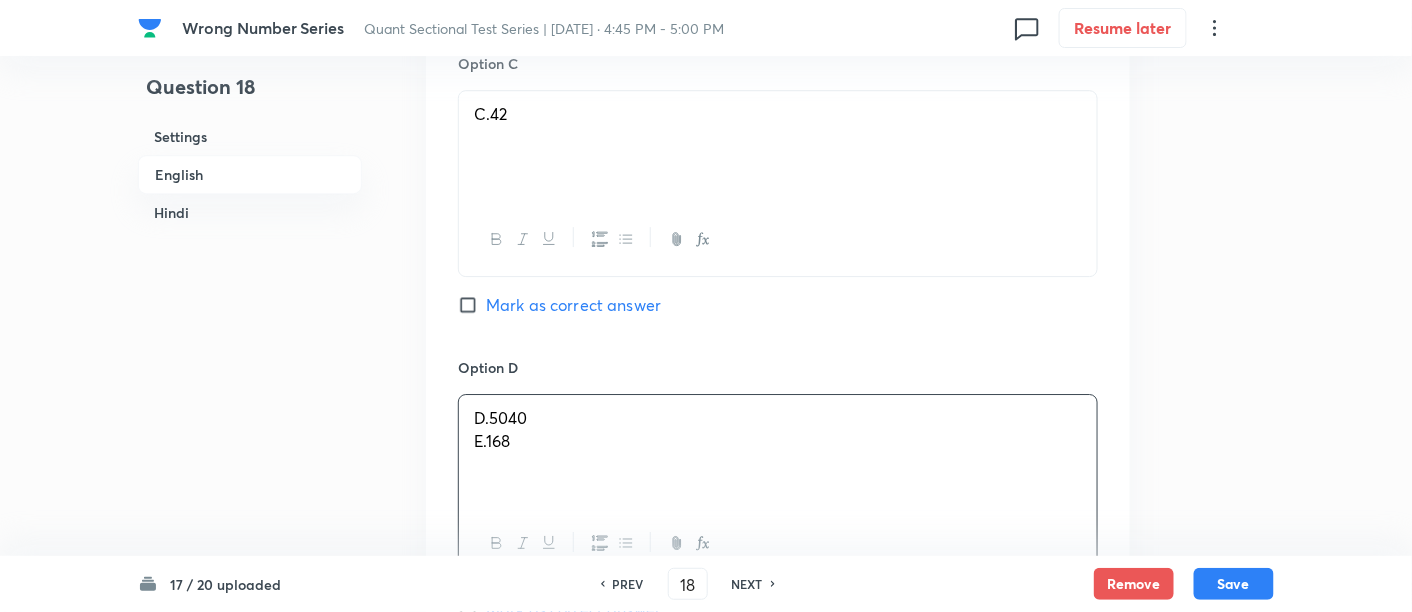 drag, startPoint x: 471, startPoint y: 441, endPoint x: 703, endPoint y: 488, distance: 236.7129 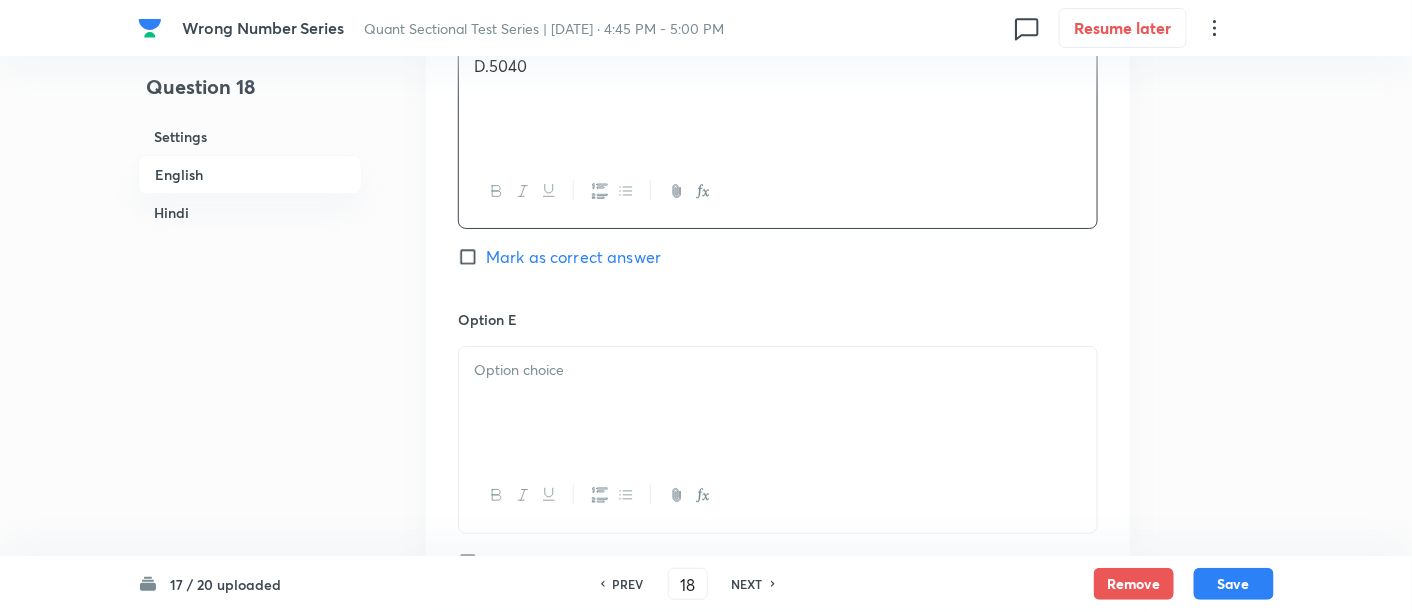 scroll, scrollTop: 2232, scrollLeft: 0, axis: vertical 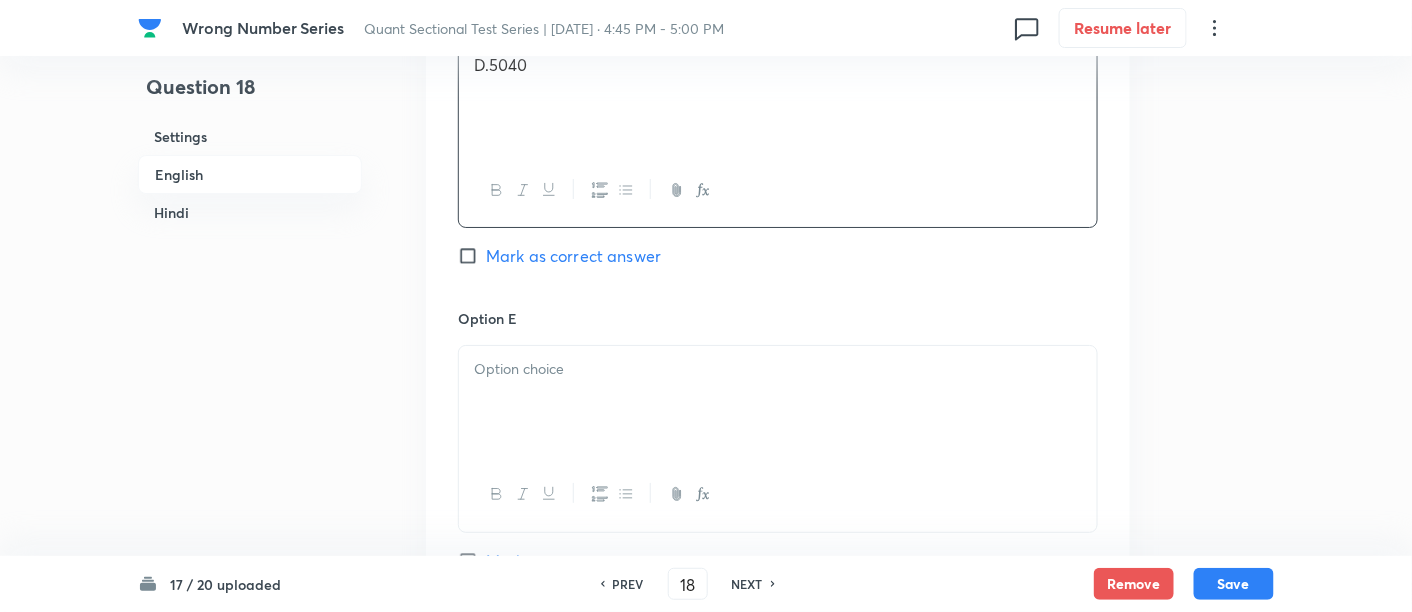 click at bounding box center (778, 402) 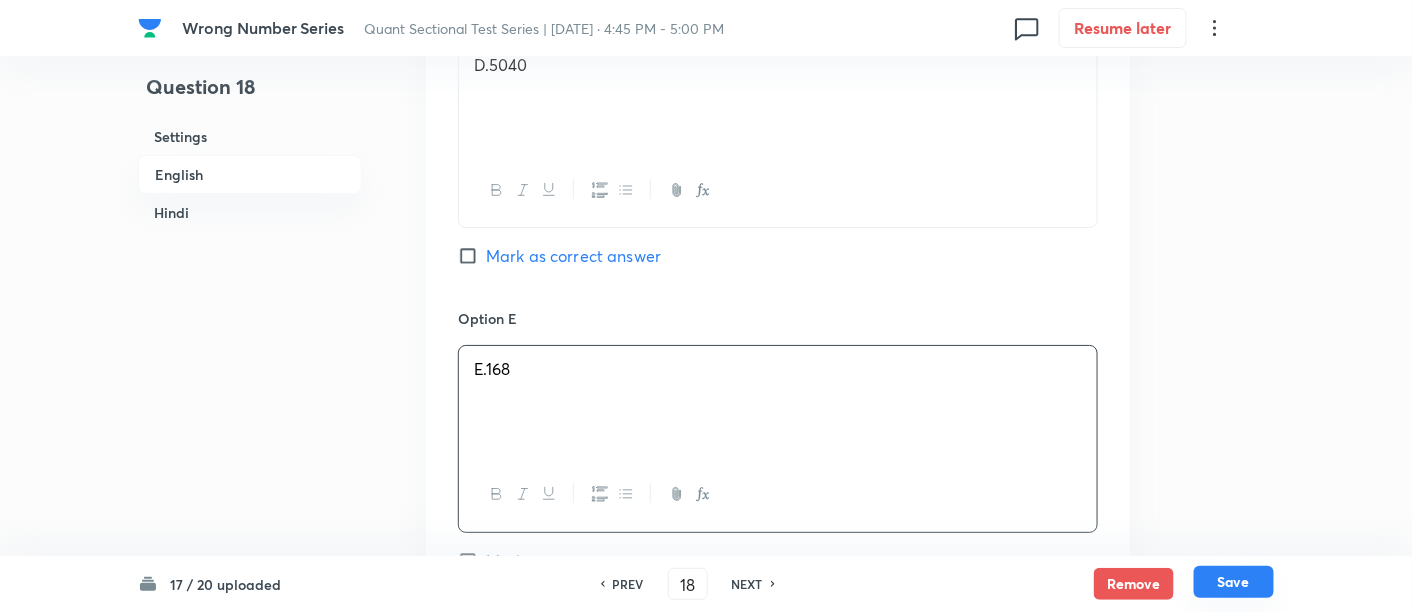 click on "Save" at bounding box center (1234, 582) 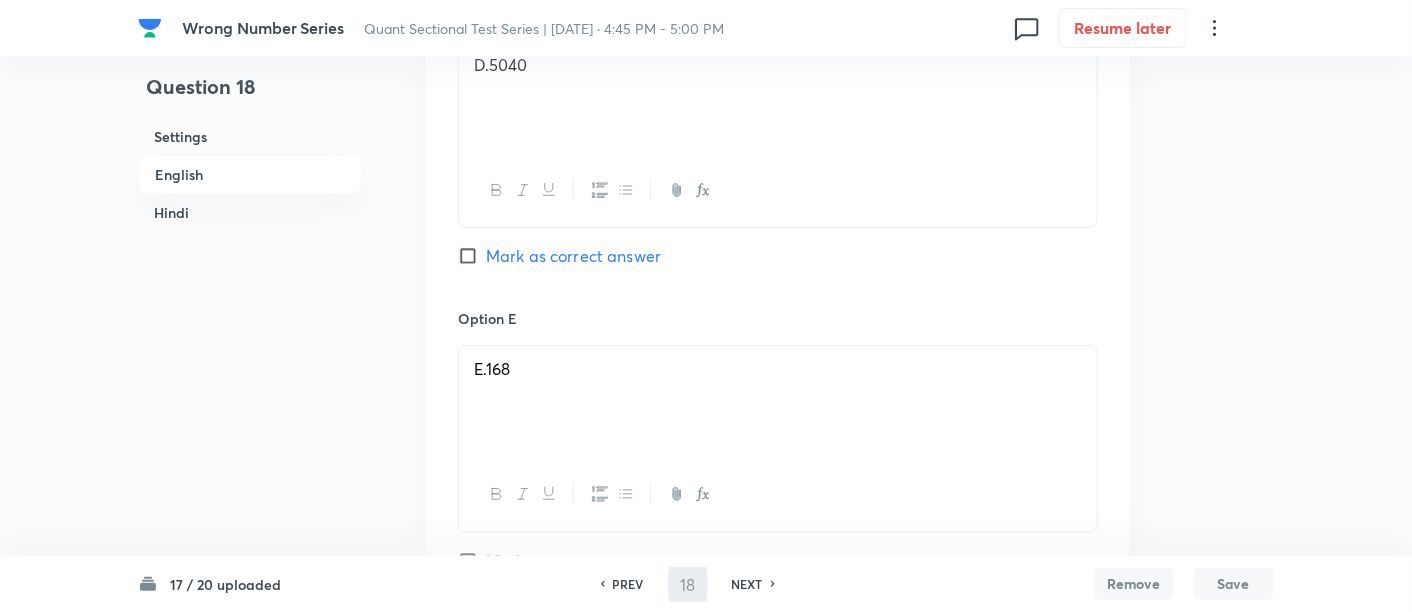 type on "19" 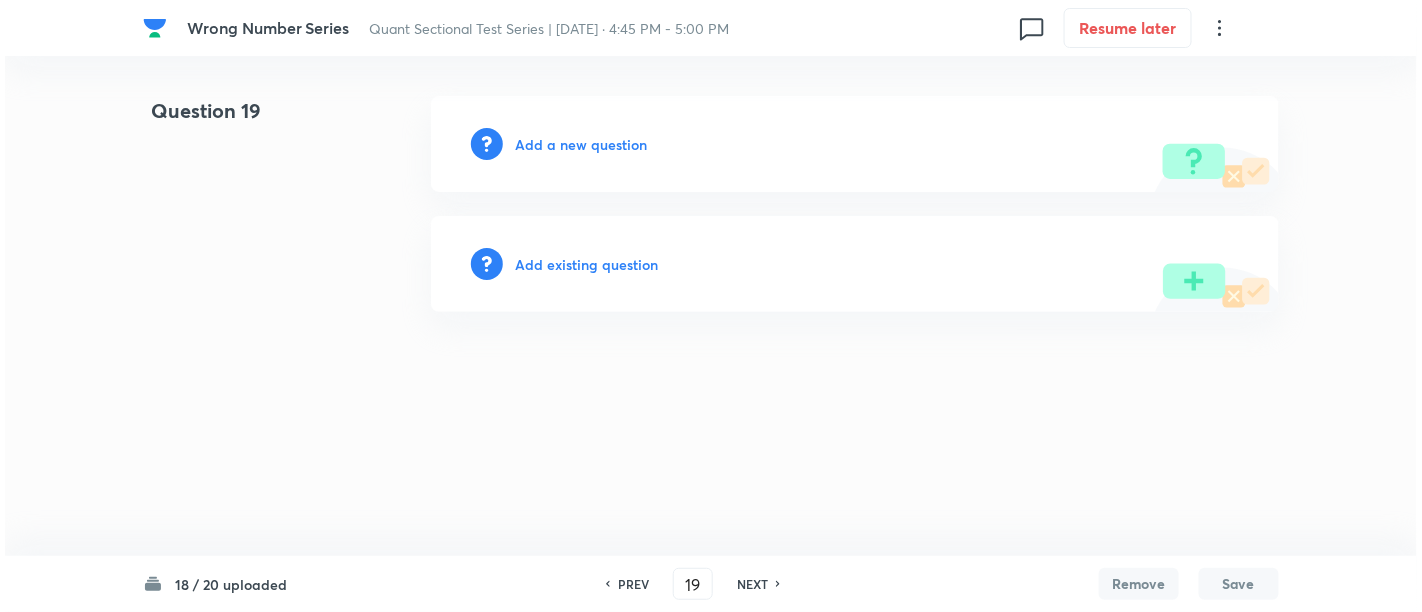 scroll, scrollTop: 0, scrollLeft: 0, axis: both 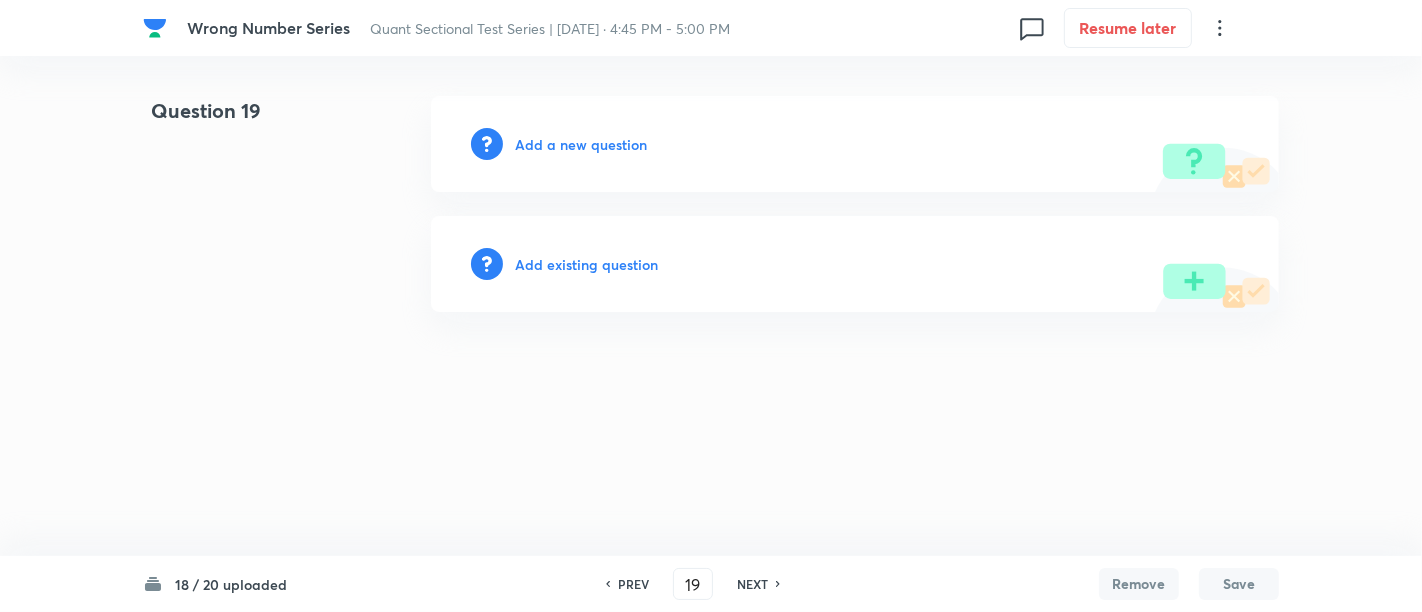 click on "Add a new question" at bounding box center [581, 144] 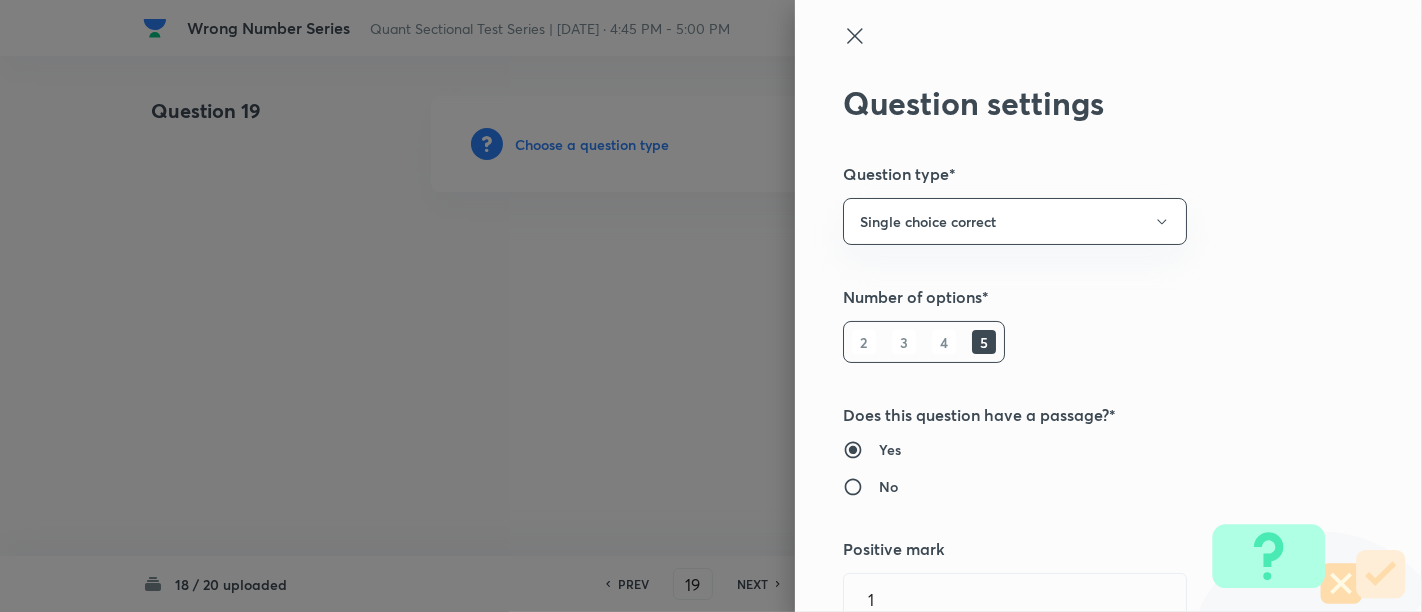 type on "Quantitative Aptitude" 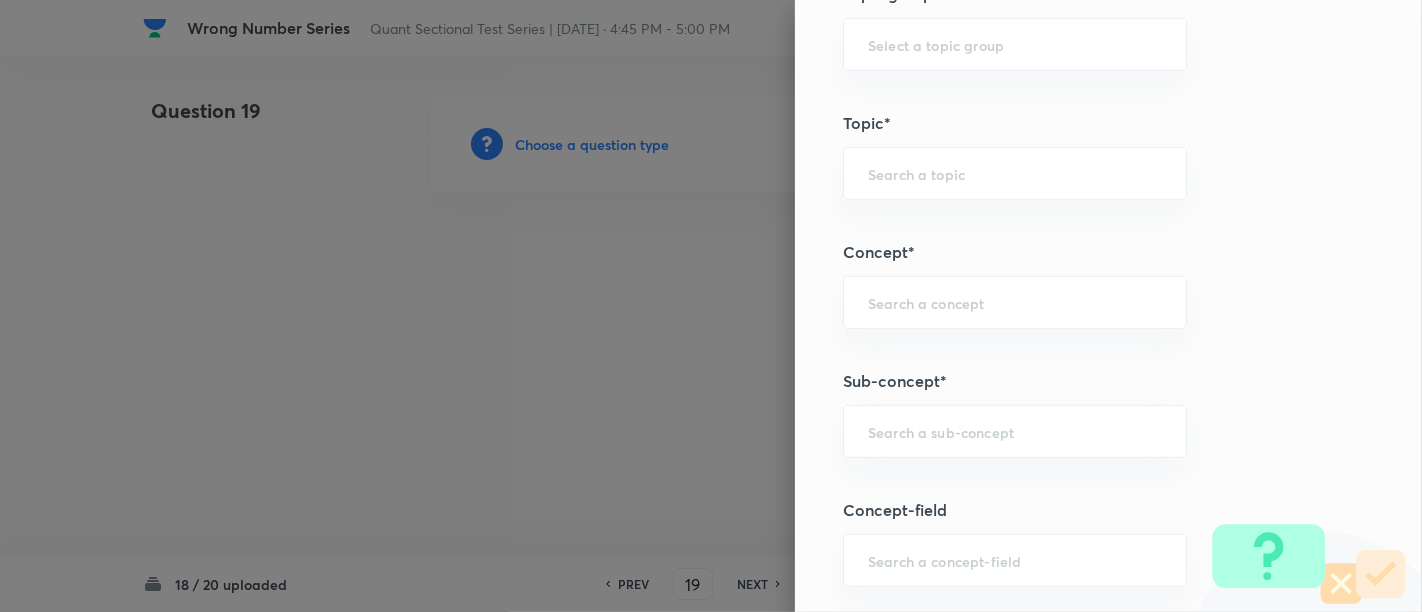 scroll, scrollTop: 1002, scrollLeft: 0, axis: vertical 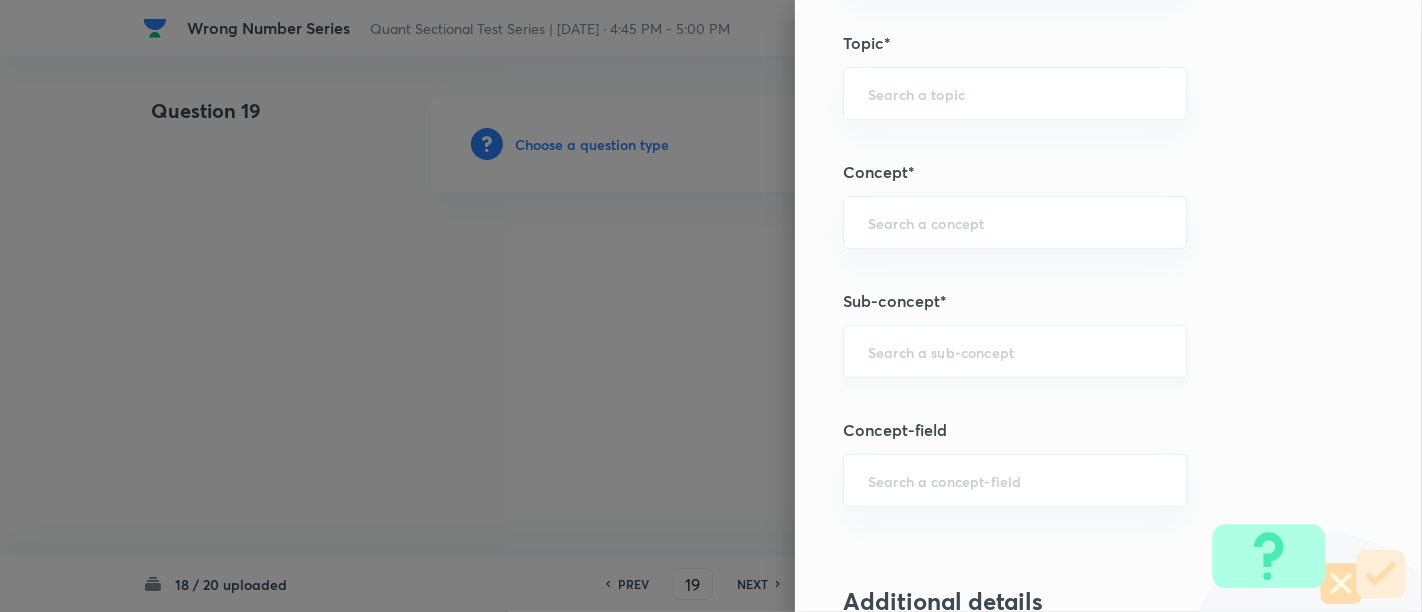 click on "​" at bounding box center [1015, 351] 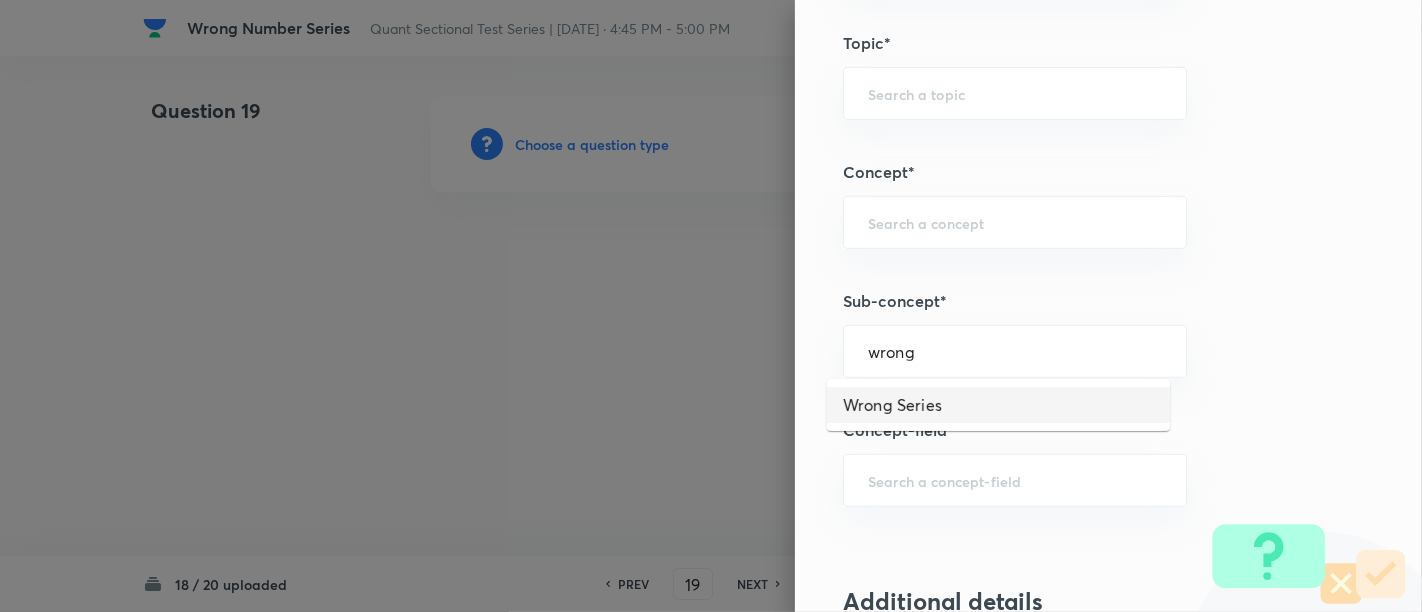 click on "Wrong Series" at bounding box center (998, 405) 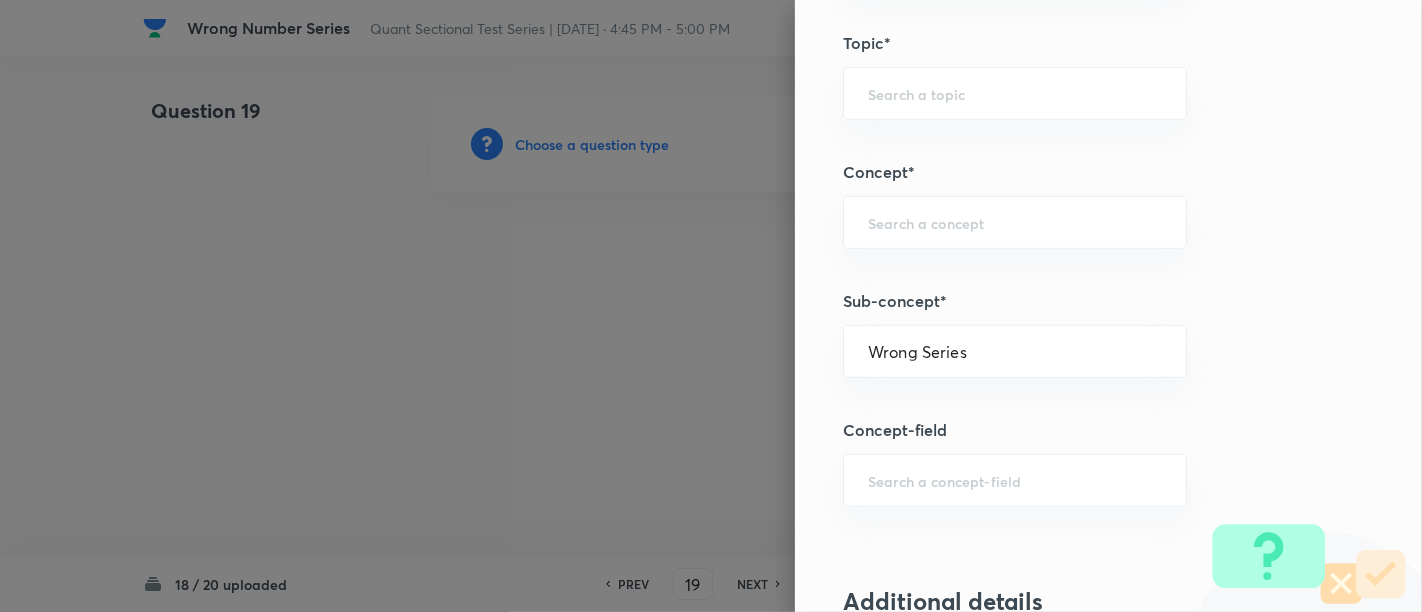type on "Quantitative Aptitude" 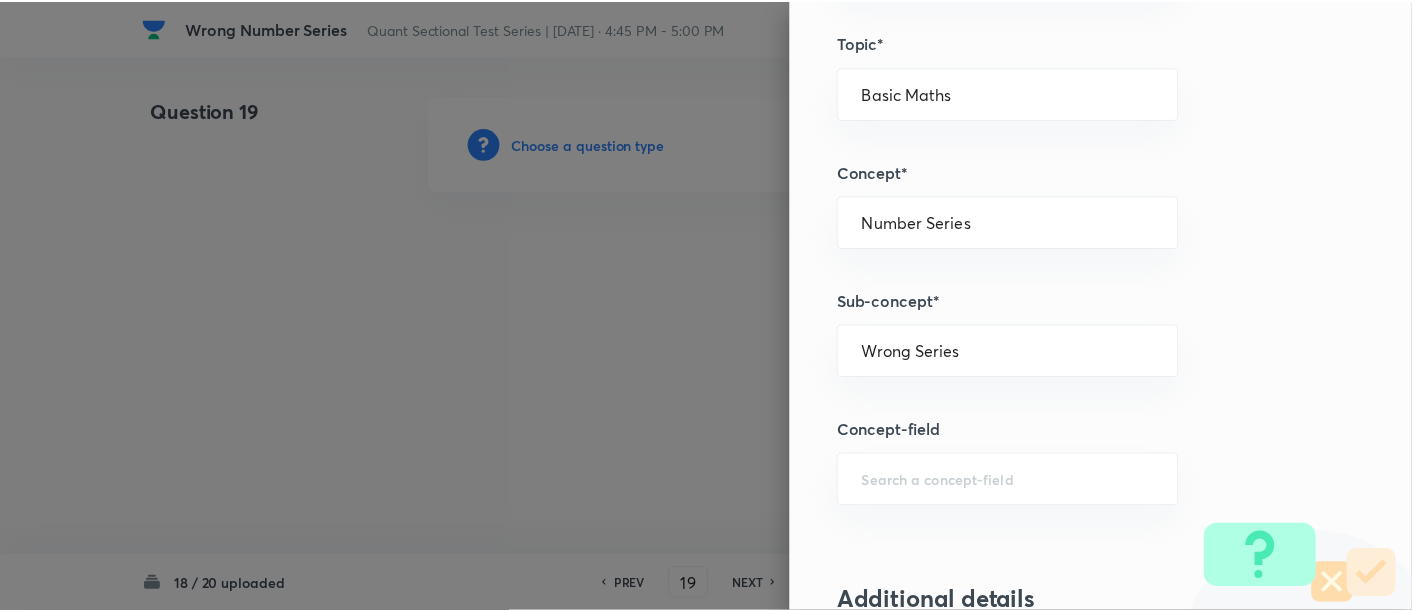 scroll, scrollTop: 2108, scrollLeft: 0, axis: vertical 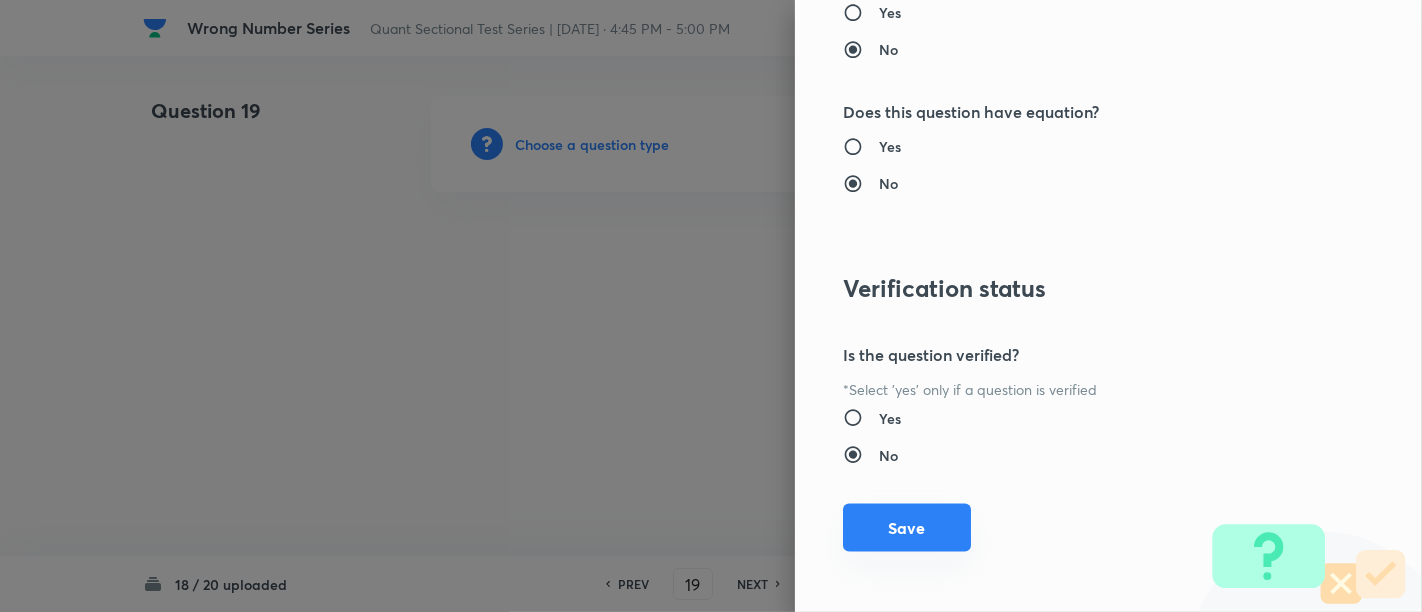 click on "Save" at bounding box center (907, 528) 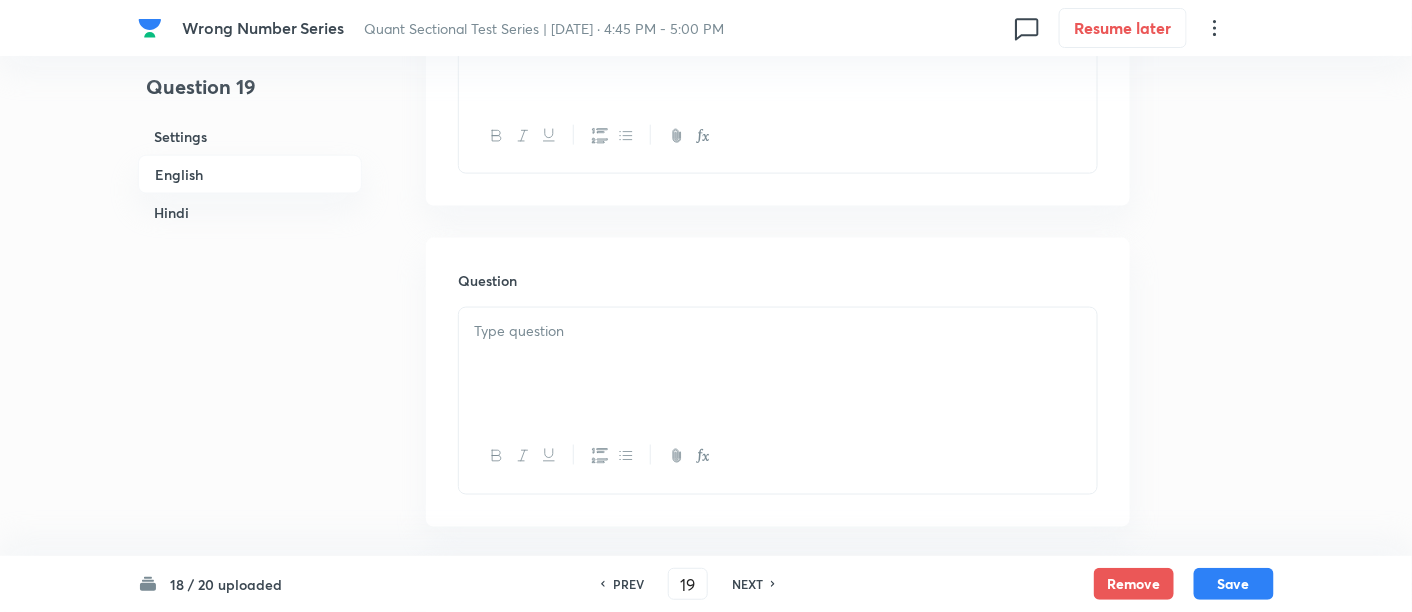scroll, scrollTop: 751, scrollLeft: 0, axis: vertical 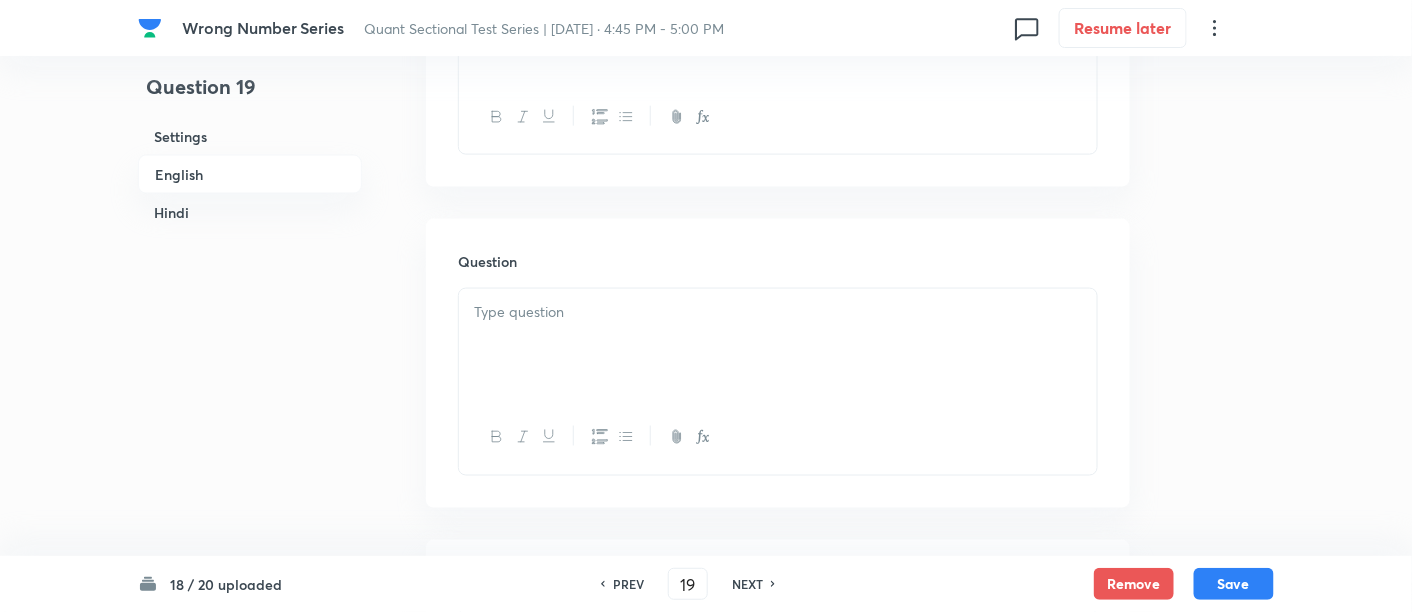 click at bounding box center [778, 345] 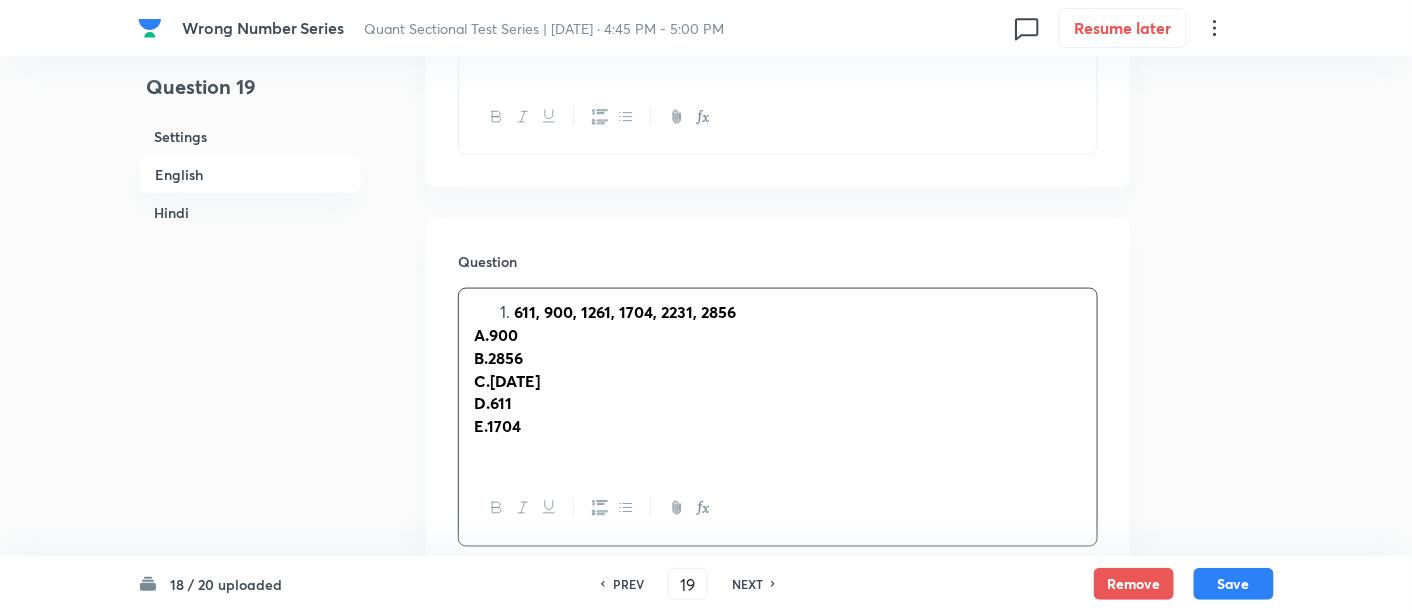 click on "611, 900, 1261, 1704, 2231, 2856" at bounding box center [798, 312] 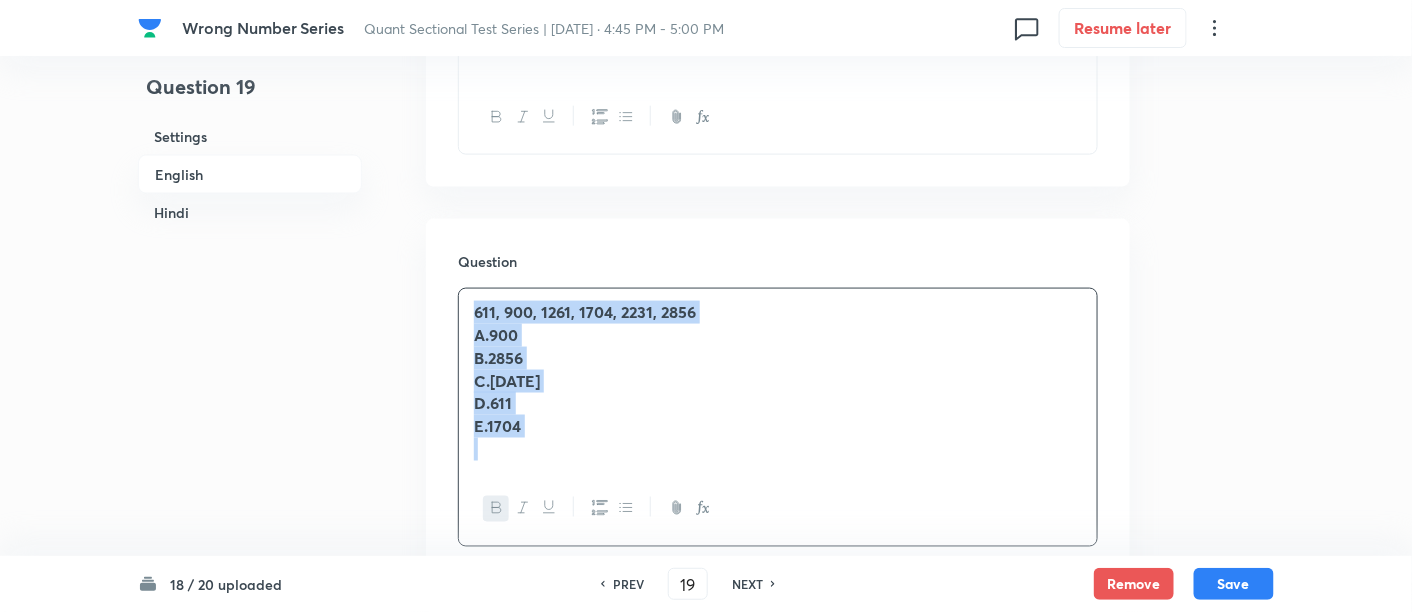 drag, startPoint x: 470, startPoint y: 310, endPoint x: 657, endPoint y: 482, distance: 254.07283 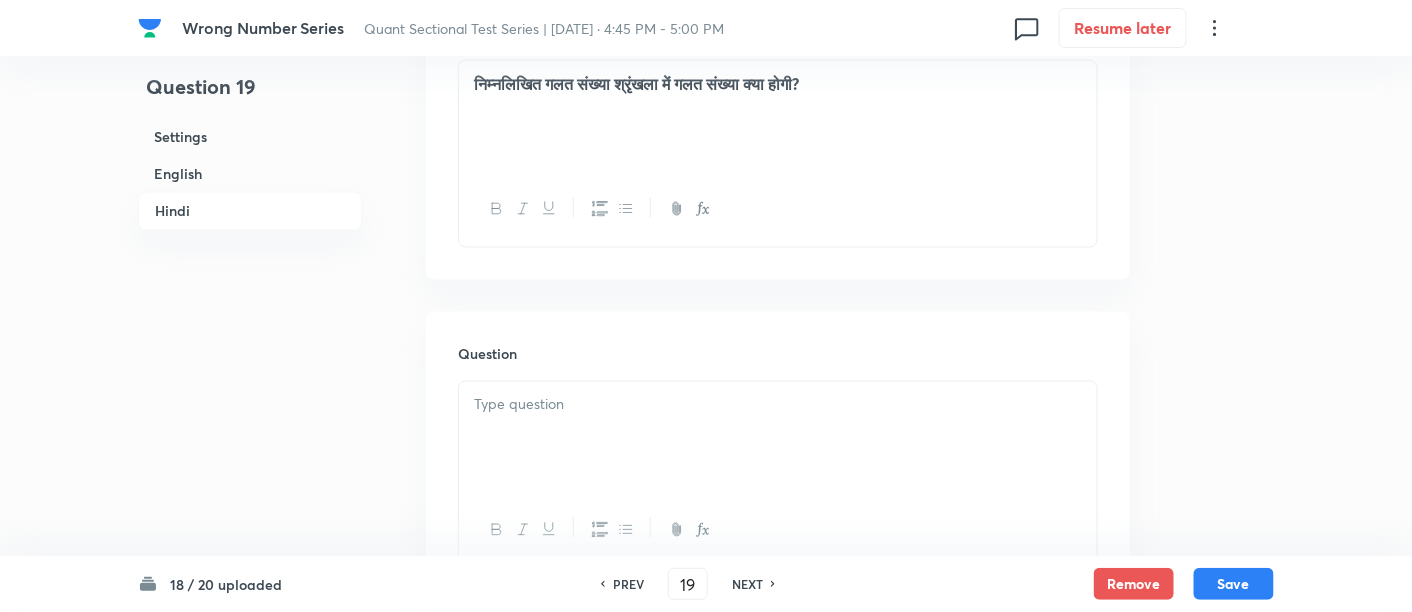 scroll, scrollTop: 3397, scrollLeft: 0, axis: vertical 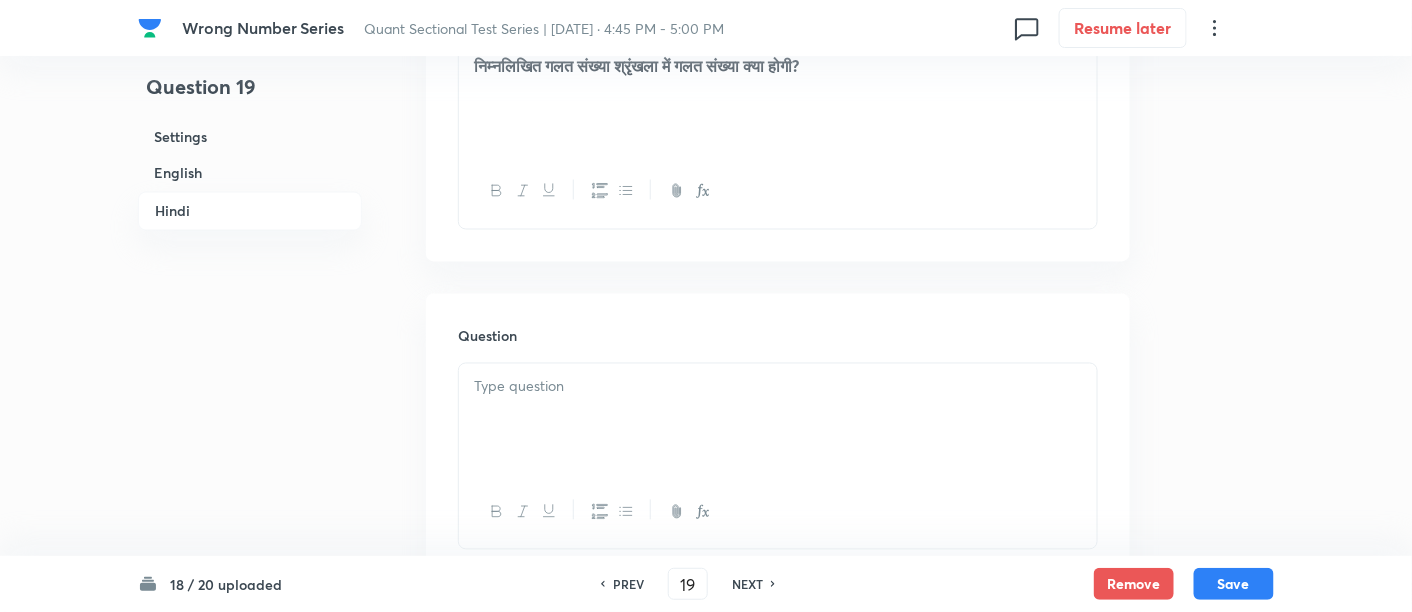 click at bounding box center [778, 420] 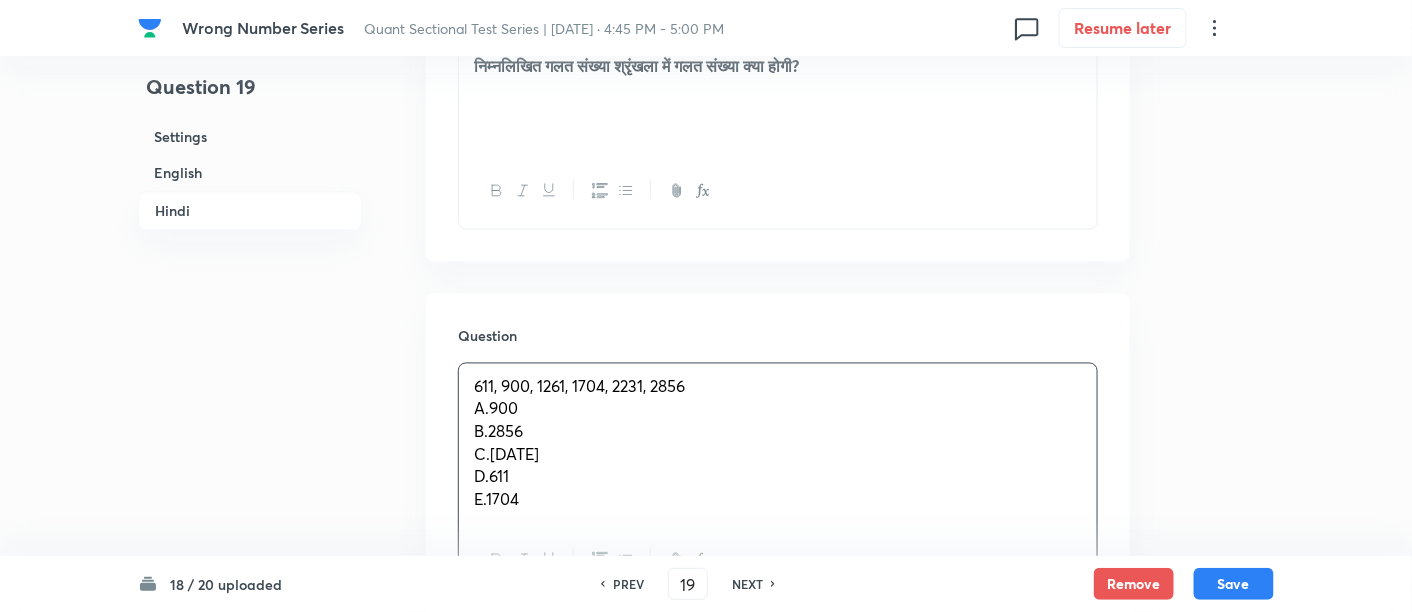 drag, startPoint x: 467, startPoint y: 398, endPoint x: 625, endPoint y: 536, distance: 209.78084 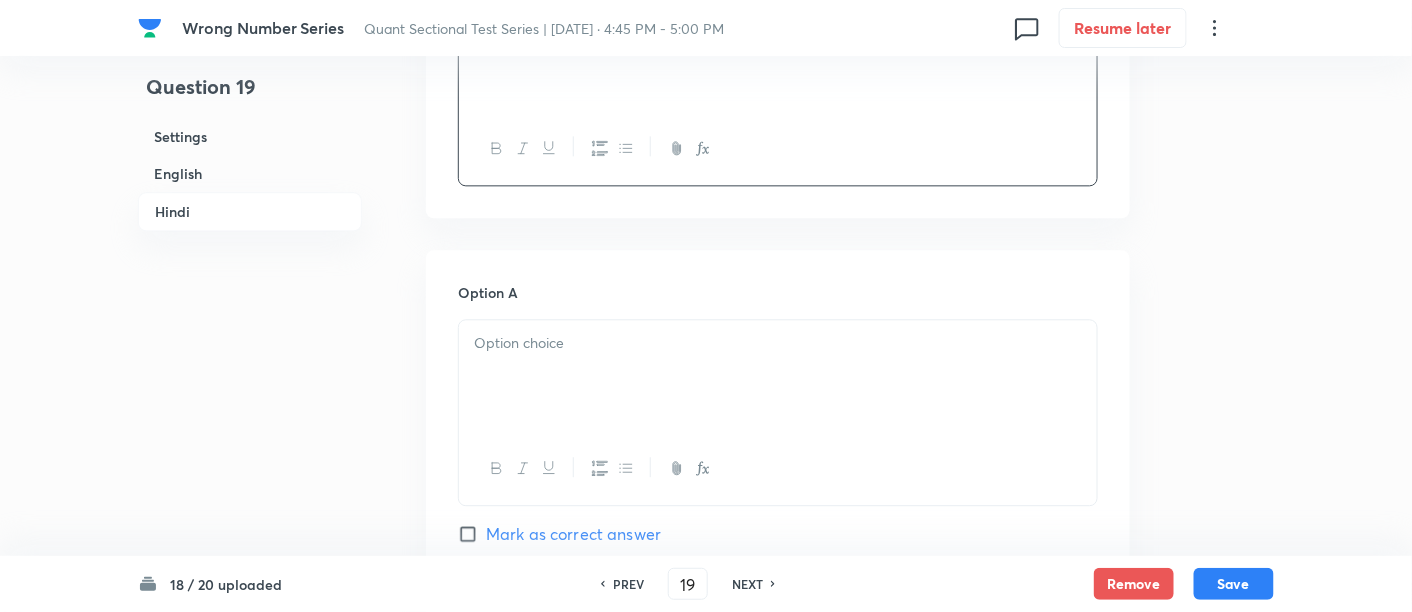 scroll, scrollTop: 3760, scrollLeft: 0, axis: vertical 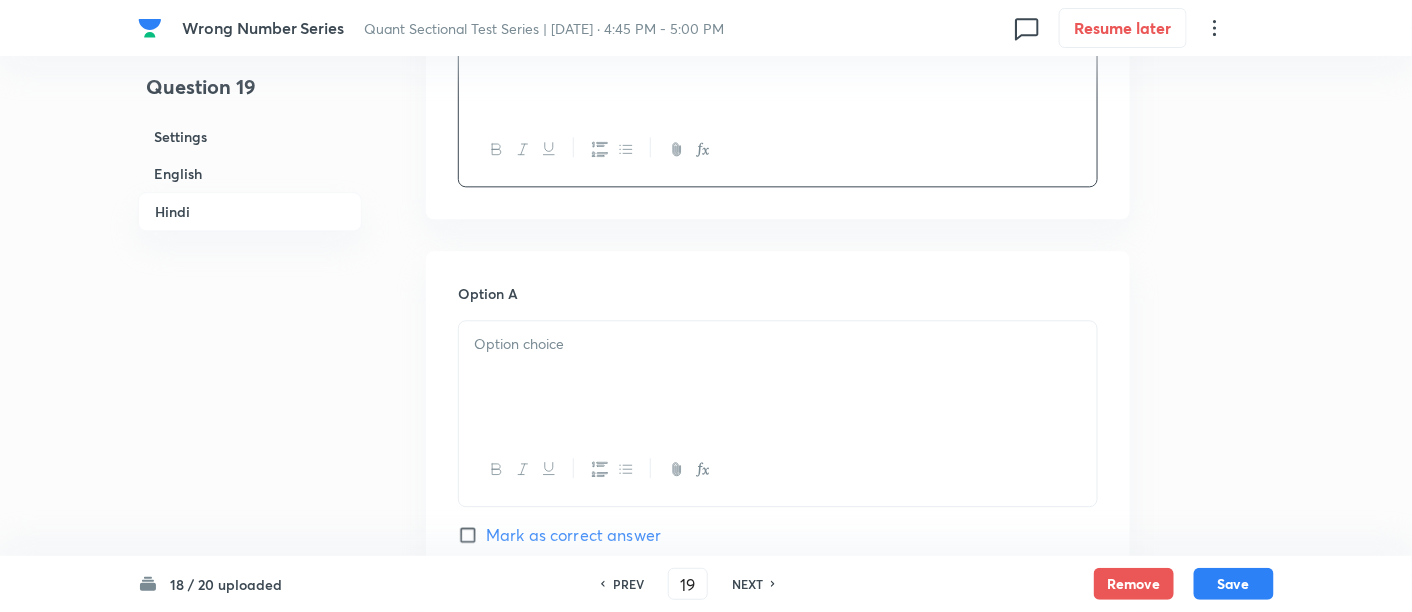 click at bounding box center (778, 344) 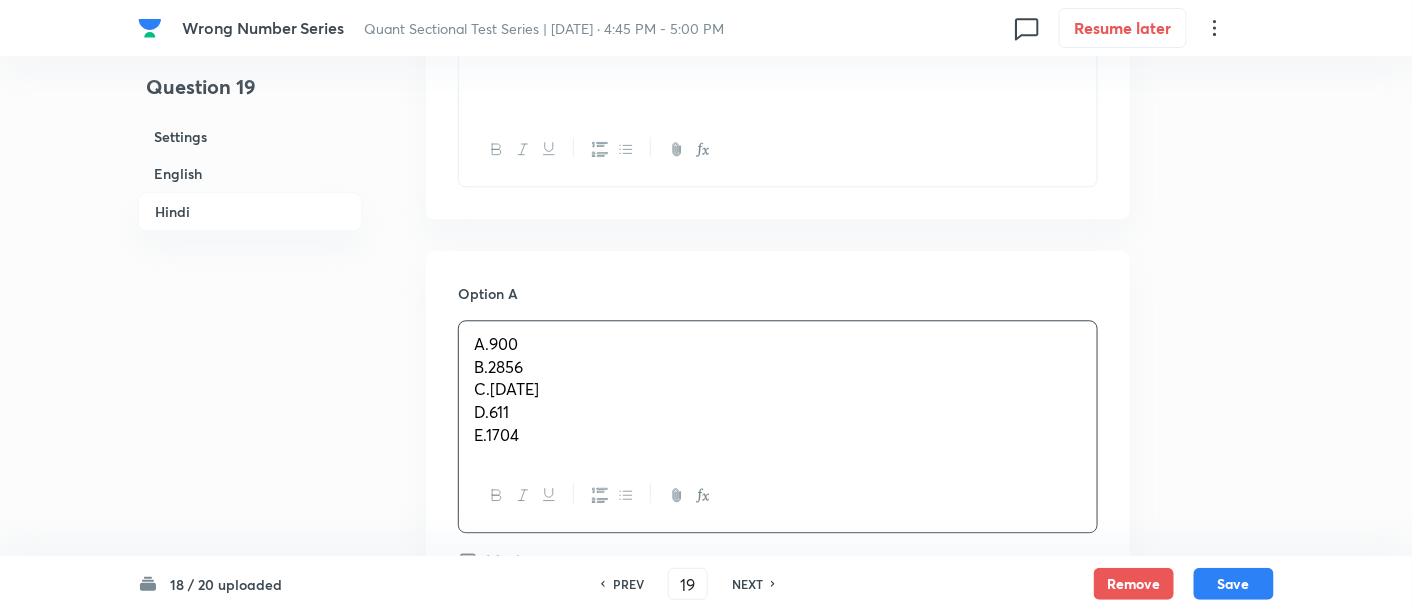drag, startPoint x: 469, startPoint y: 364, endPoint x: 608, endPoint y: 481, distance: 181.68654 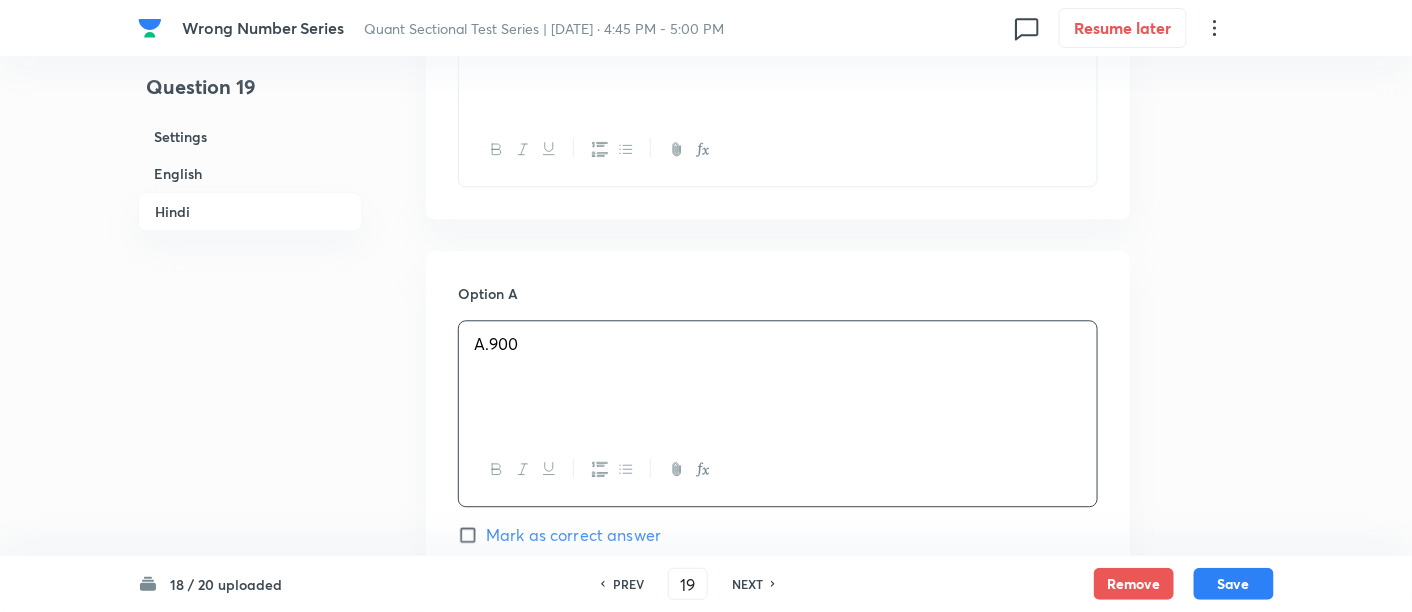 scroll, scrollTop: 3977, scrollLeft: 0, axis: vertical 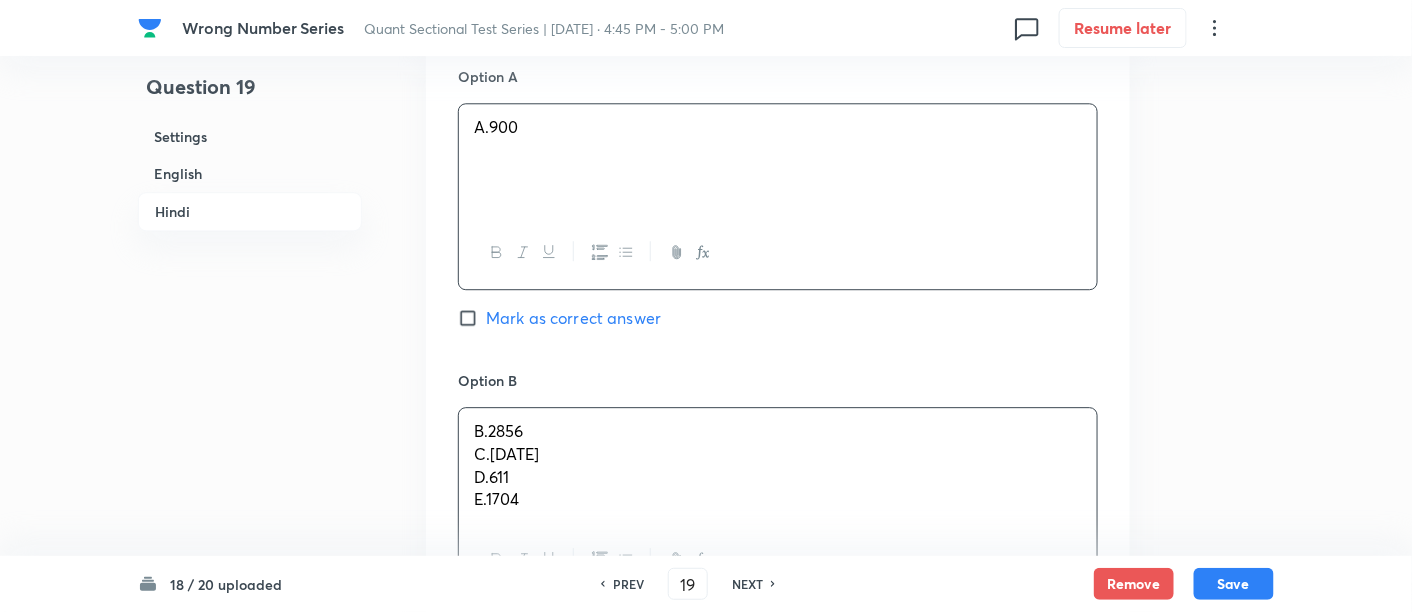click on "B.2856  C.1261  D.611  E.1704" at bounding box center [778, 465] 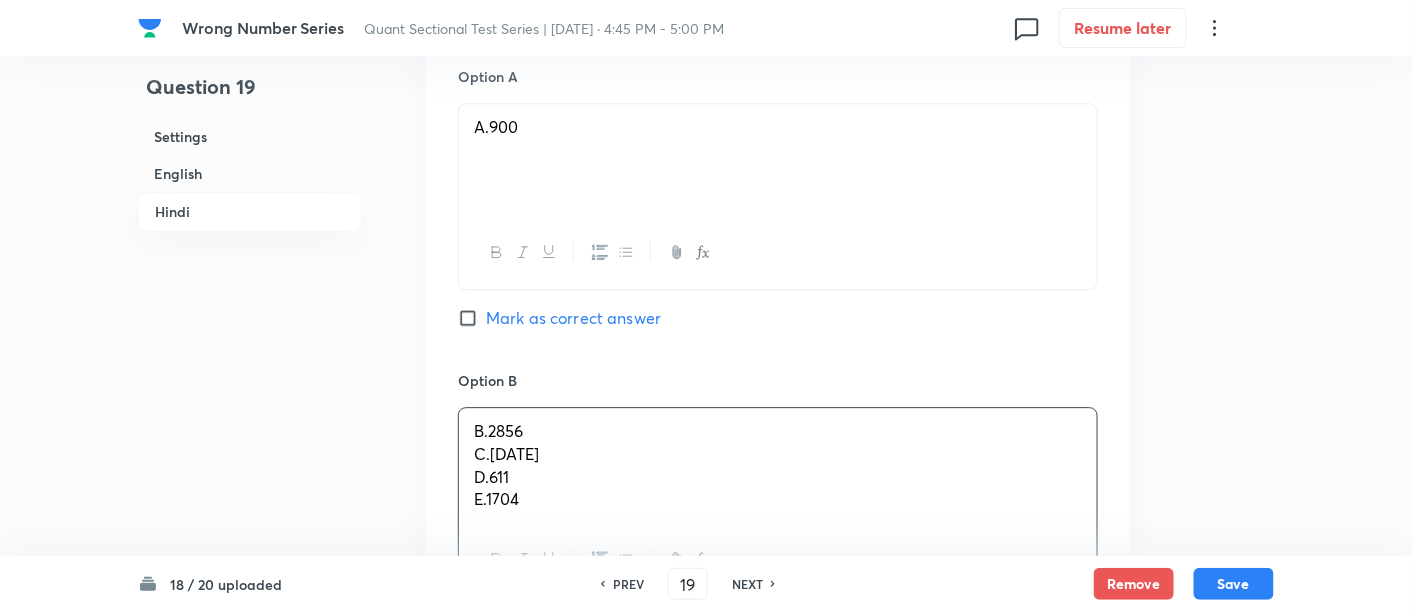 click on "B.2856  C.1261  D.611  E.1704" at bounding box center [778, 465] 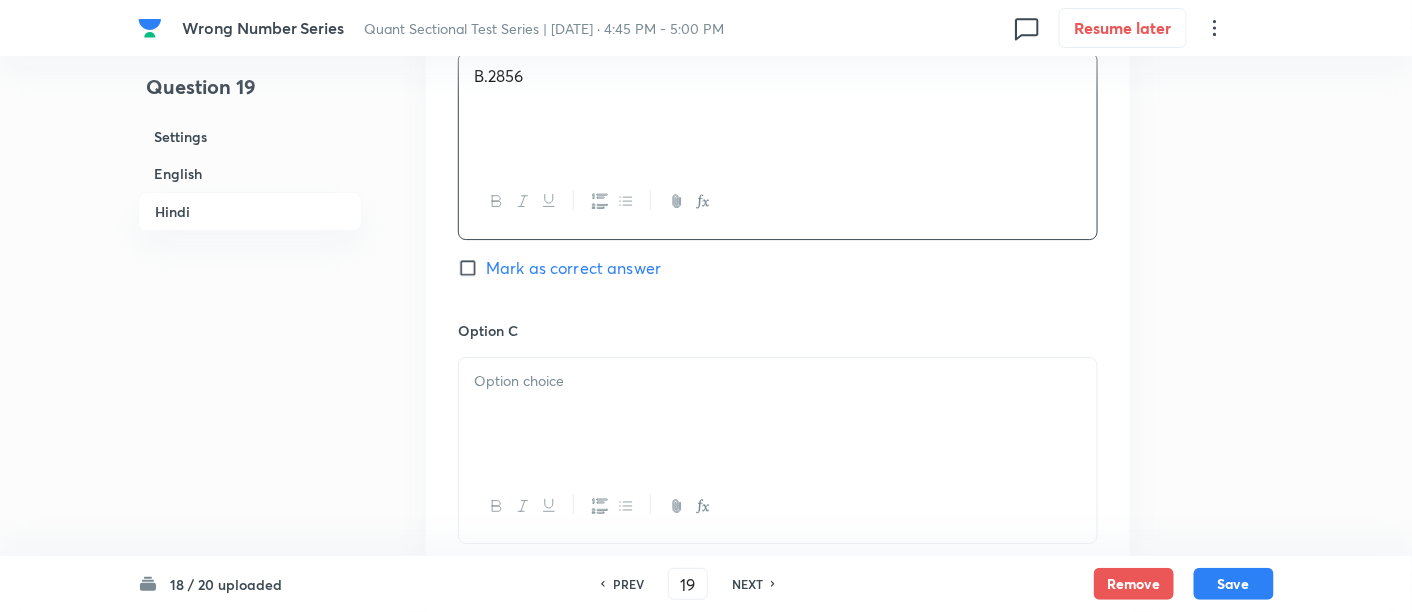 scroll, scrollTop: 4333, scrollLeft: 0, axis: vertical 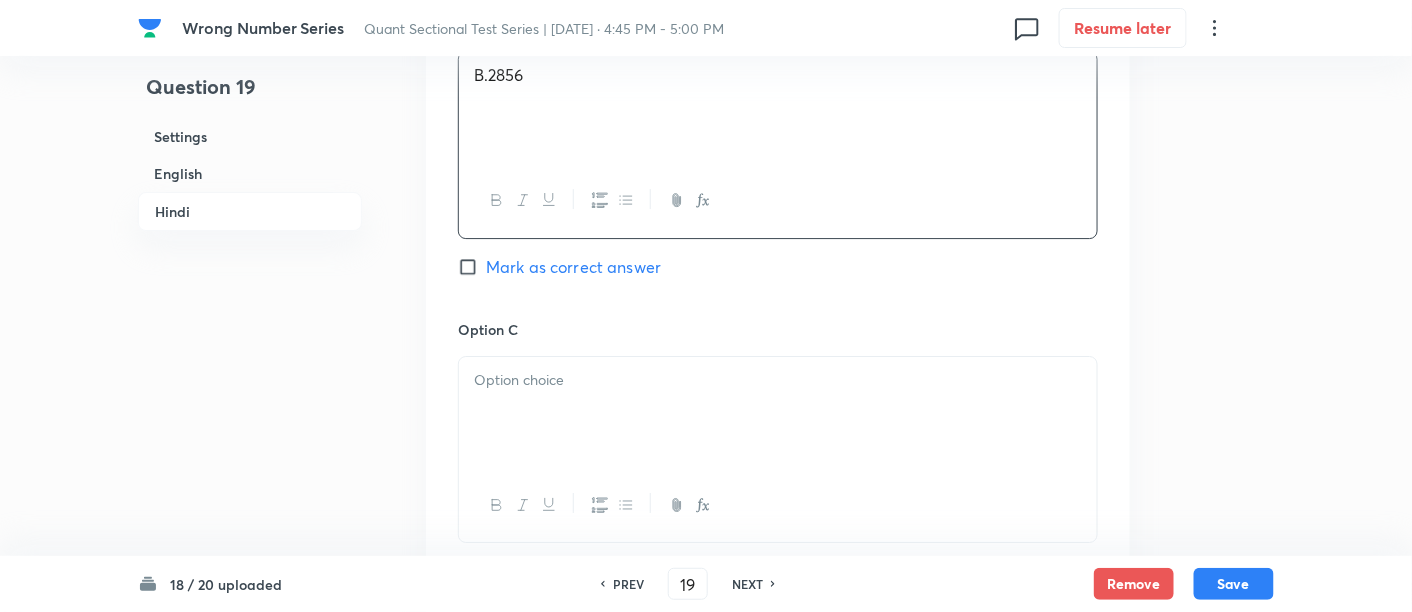 click at bounding box center [778, 413] 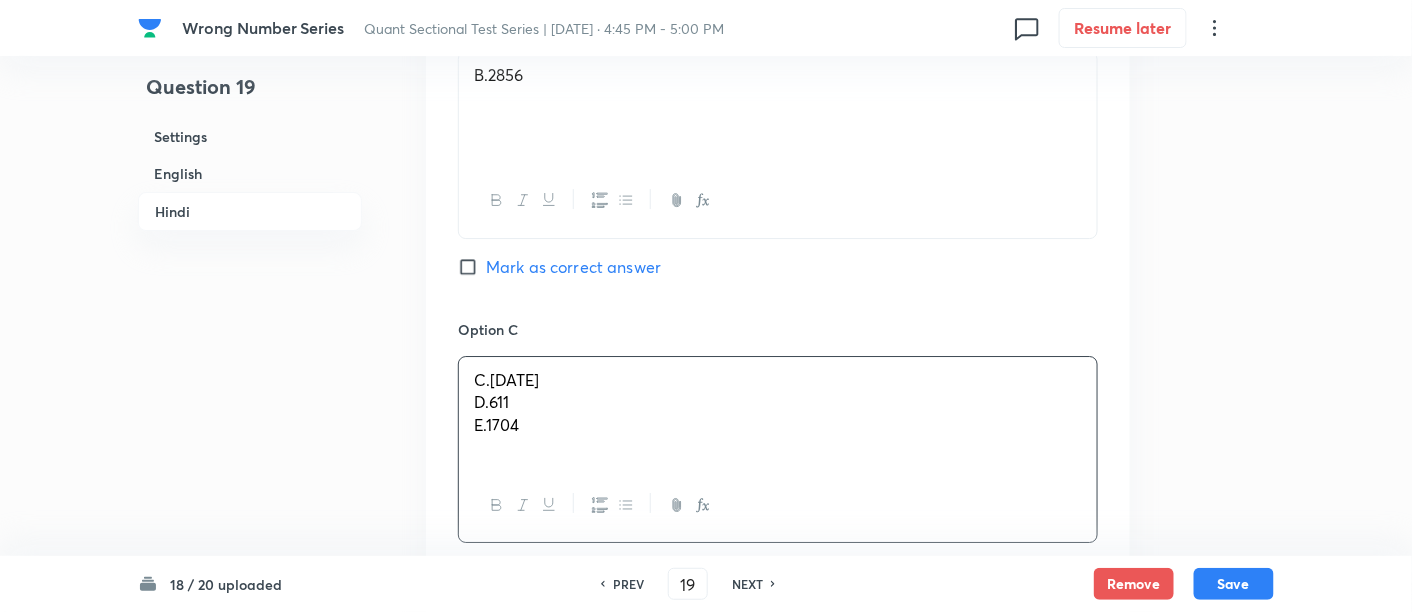 drag, startPoint x: 469, startPoint y: 401, endPoint x: 649, endPoint y: 504, distance: 207.38611 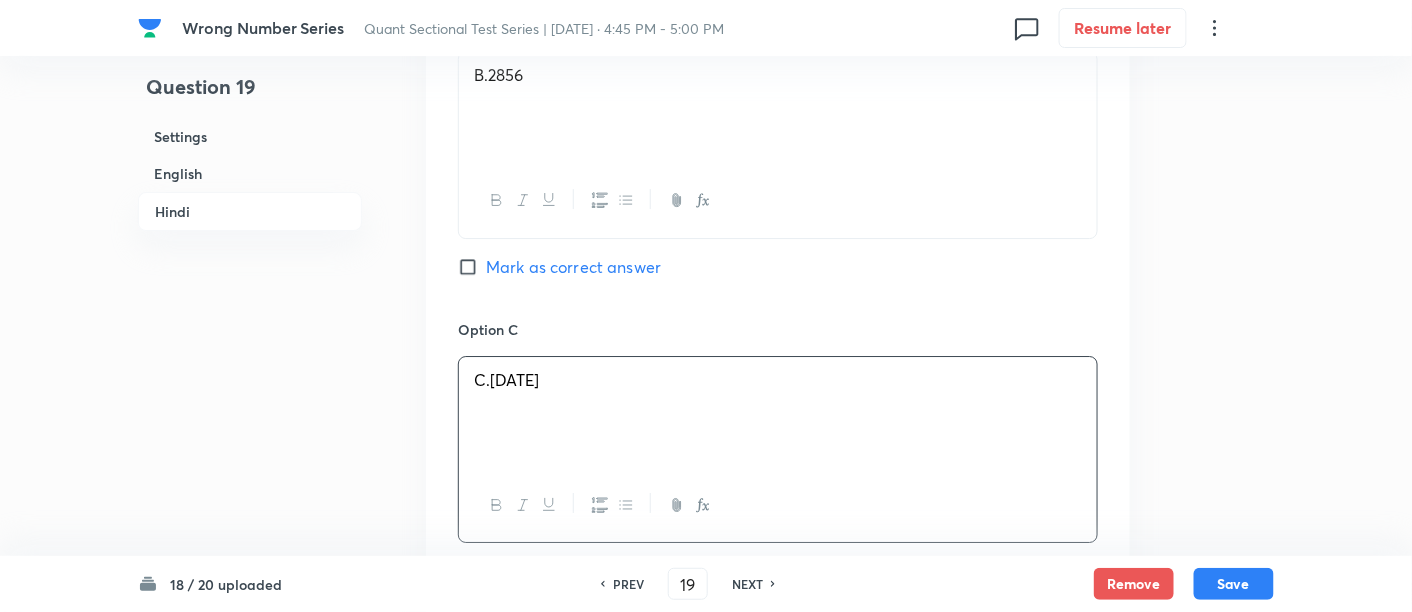 scroll, scrollTop: 4577, scrollLeft: 0, axis: vertical 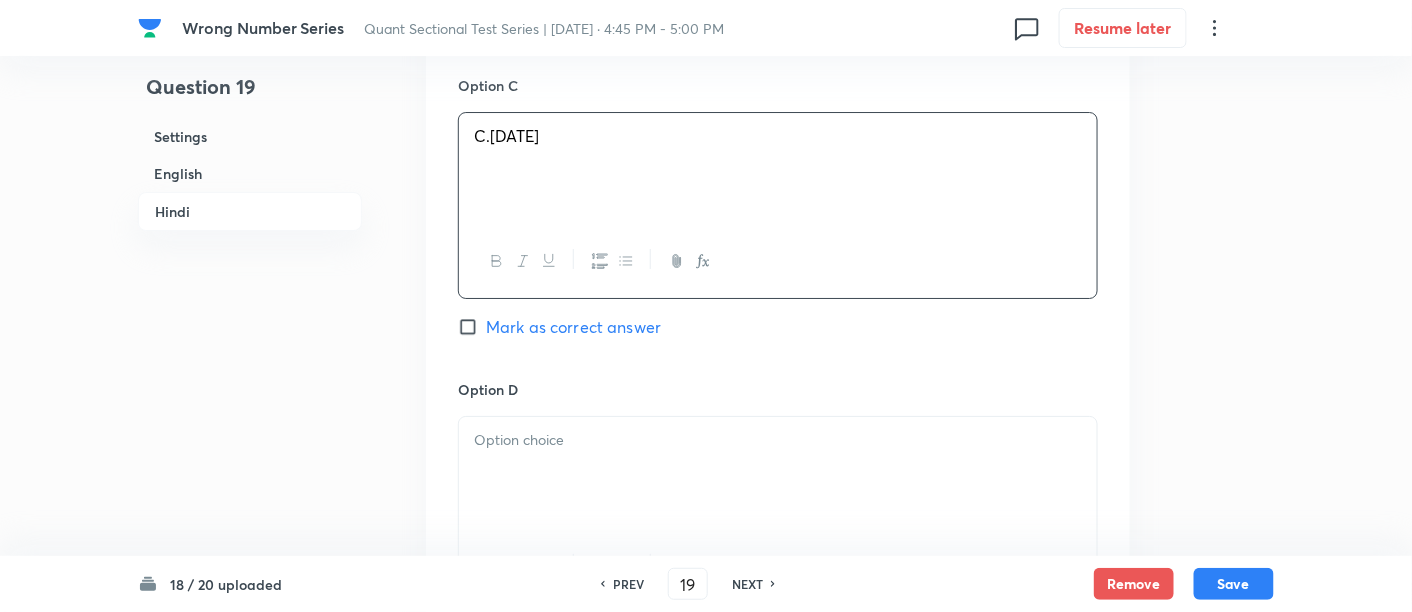 click at bounding box center [778, 473] 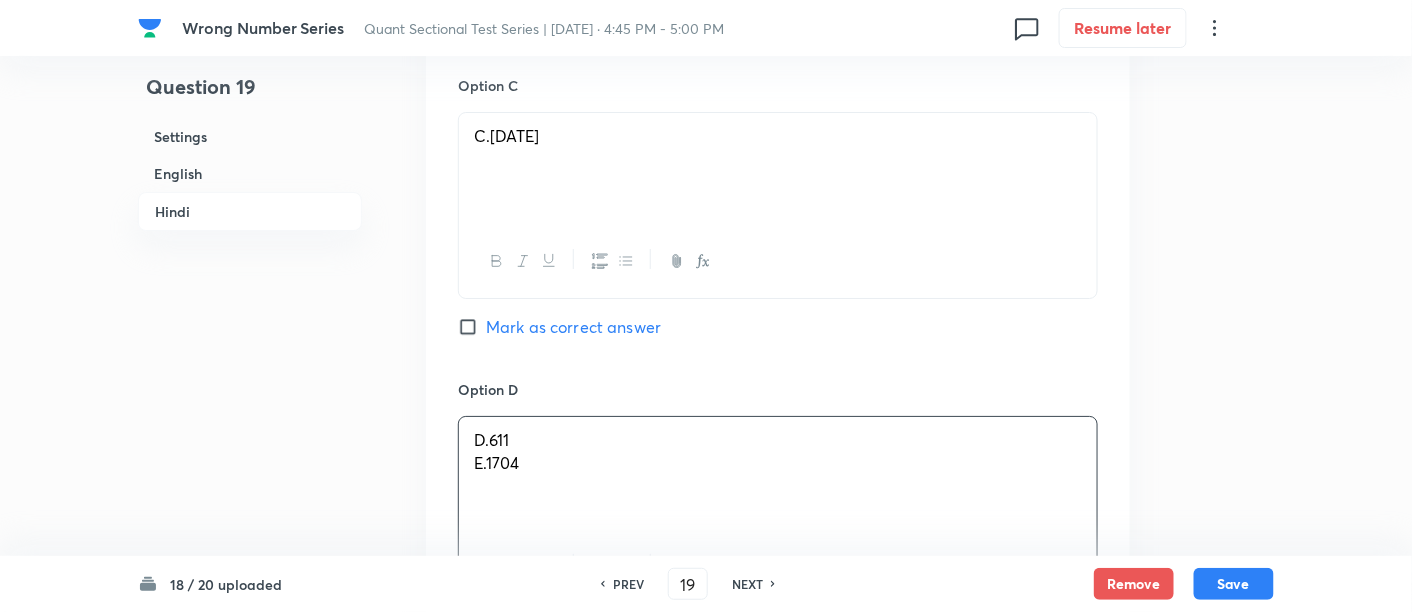 drag, startPoint x: 462, startPoint y: 461, endPoint x: 672, endPoint y: 504, distance: 214.35718 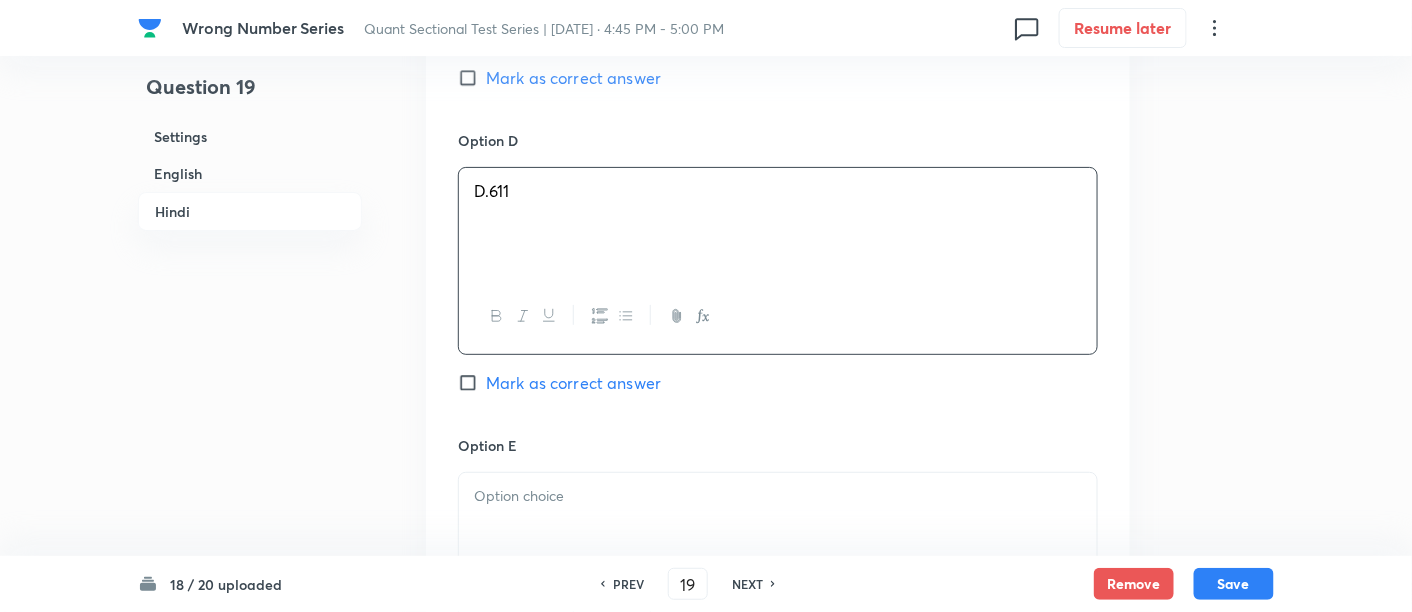 click at bounding box center [778, 529] 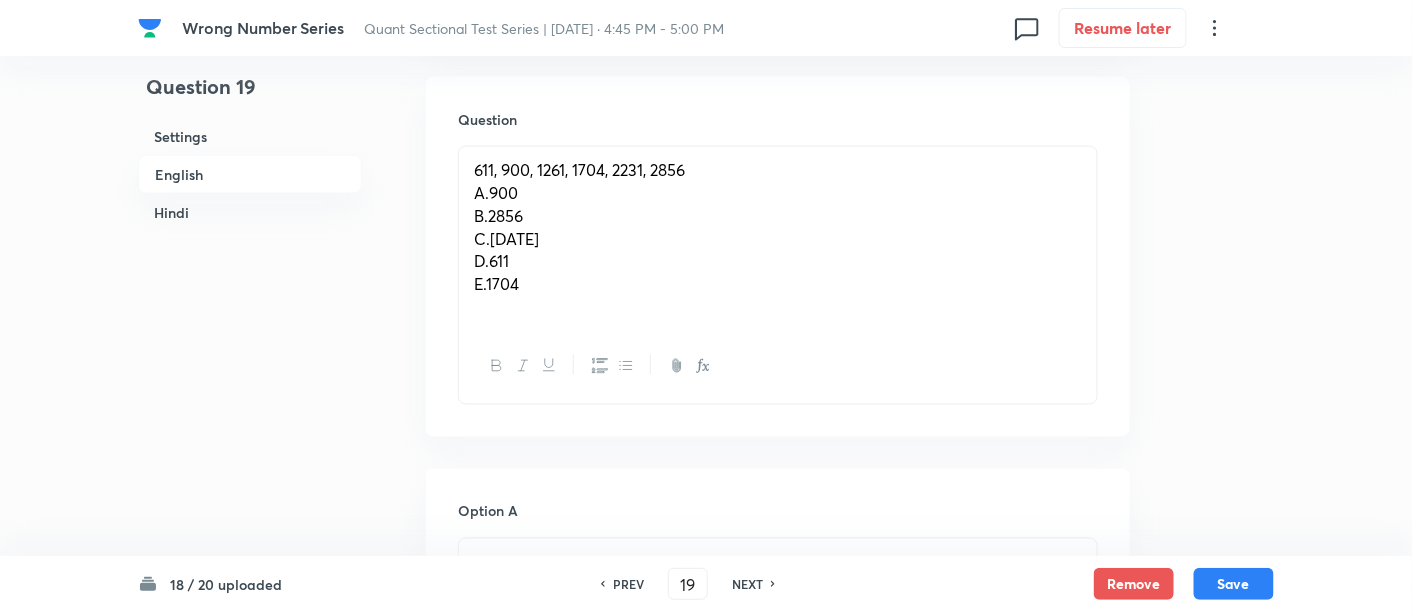 scroll, scrollTop: 886, scrollLeft: 0, axis: vertical 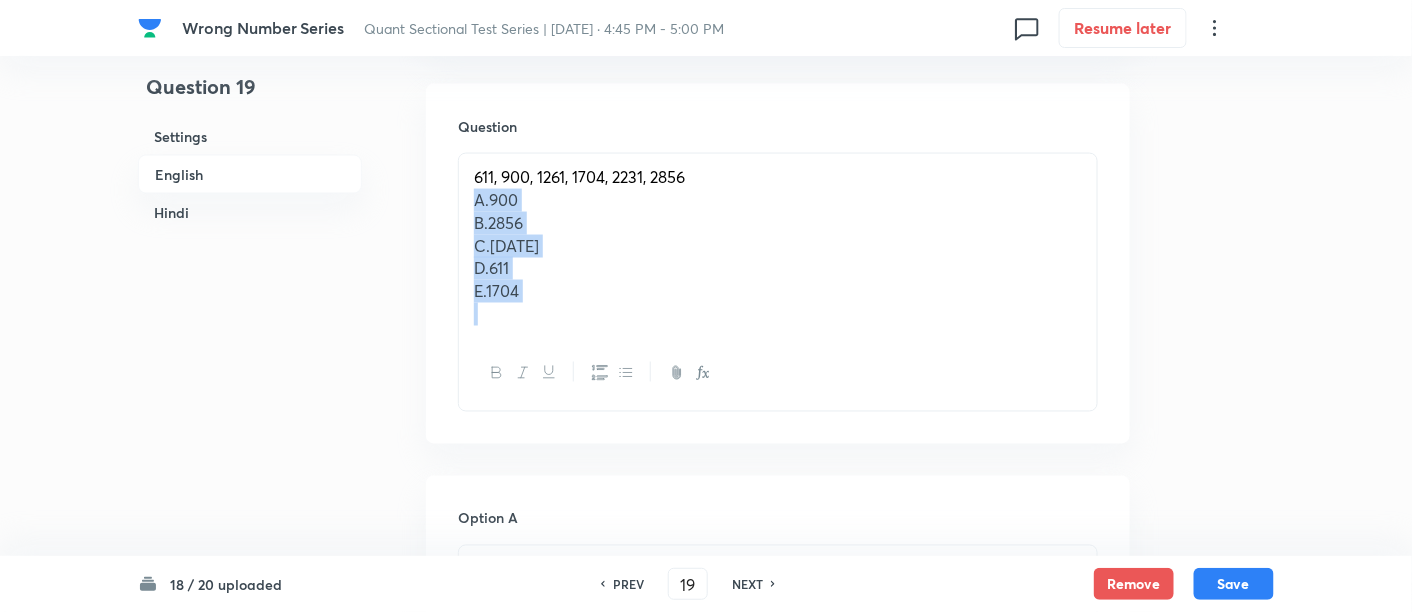 drag, startPoint x: 465, startPoint y: 199, endPoint x: 685, endPoint y: 411, distance: 305.5225 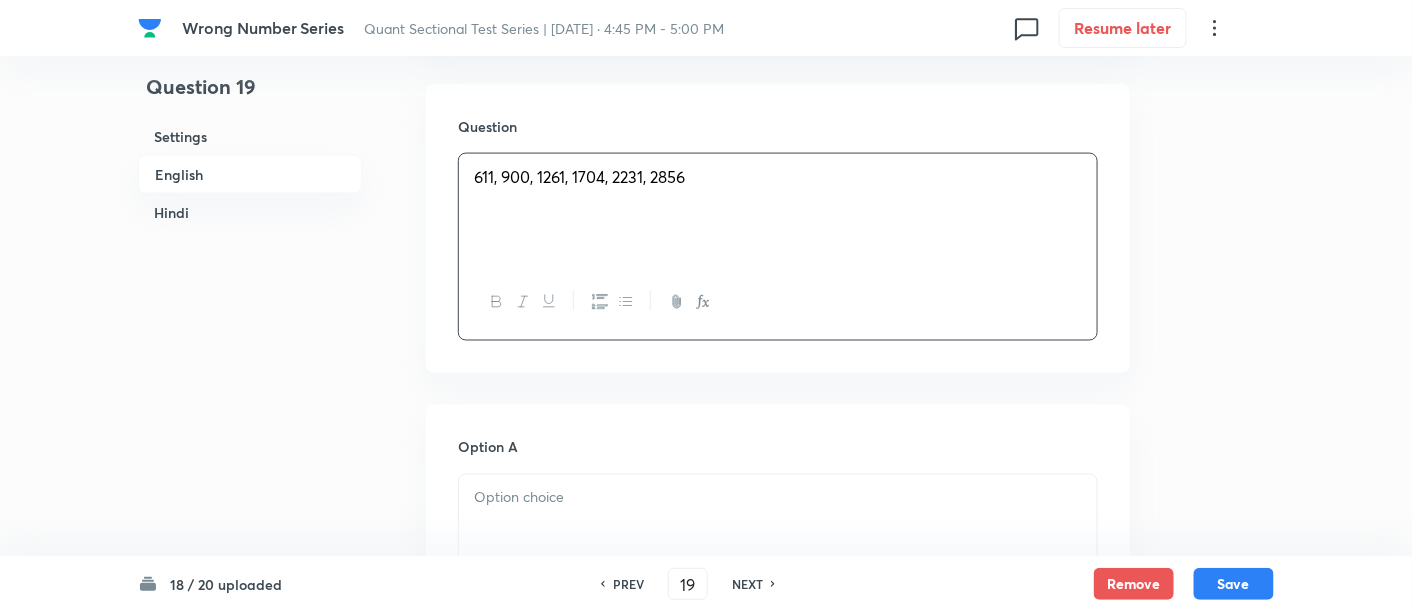 scroll, scrollTop: 1100, scrollLeft: 0, axis: vertical 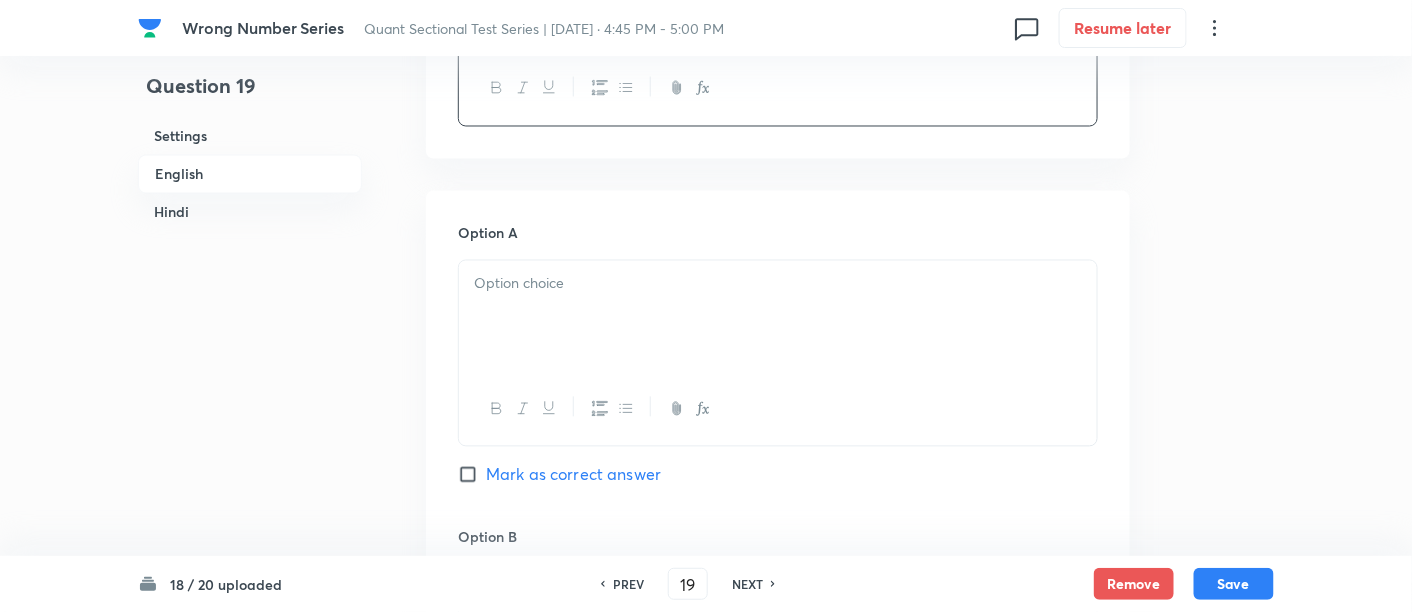 click at bounding box center (778, 317) 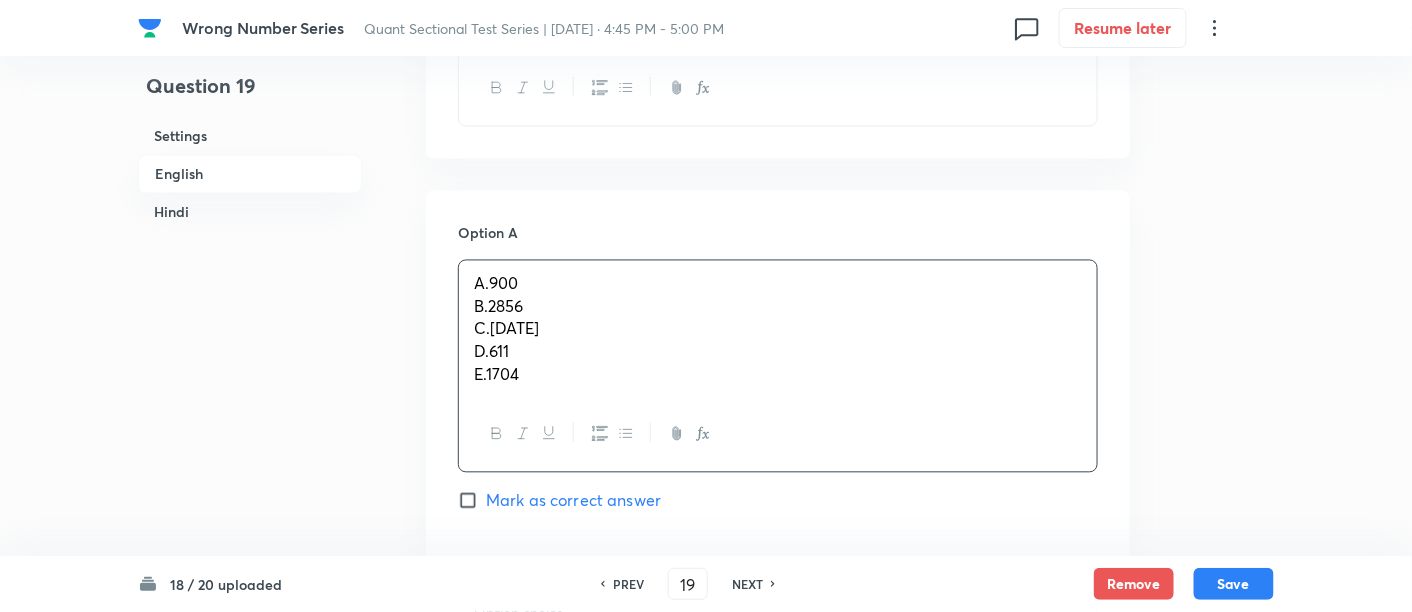 drag, startPoint x: 470, startPoint y: 311, endPoint x: 633, endPoint y: 464, distance: 223.5576 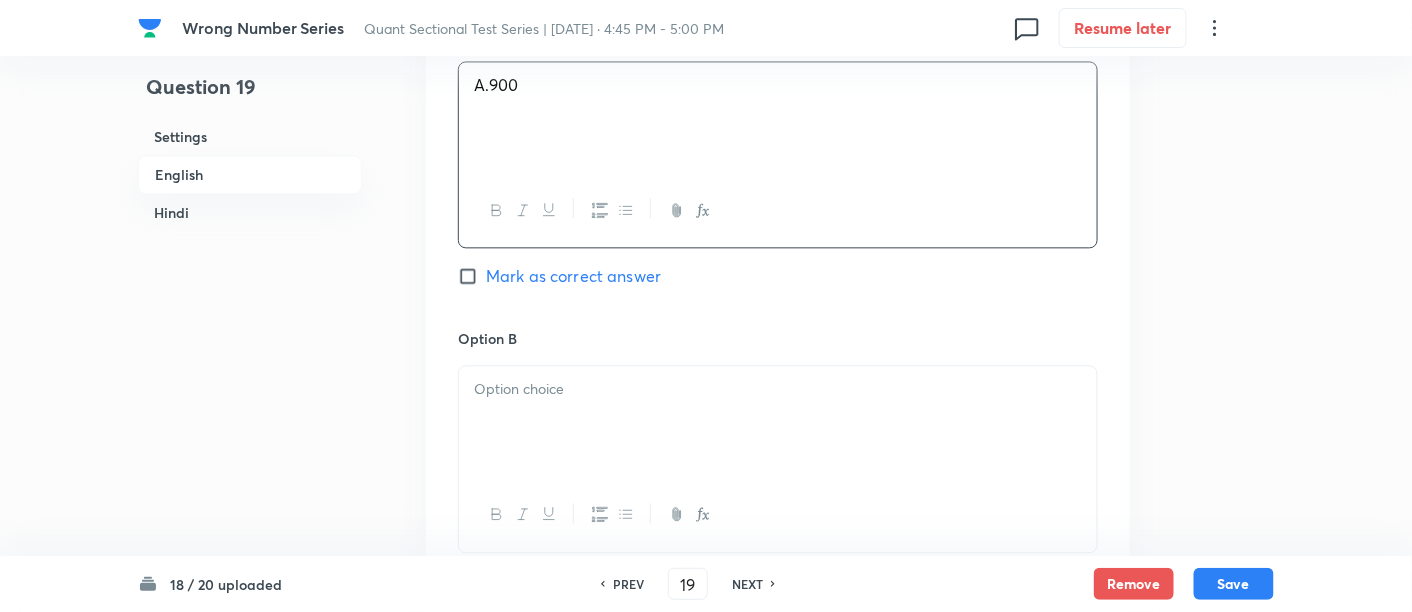 scroll, scrollTop: 1300, scrollLeft: 0, axis: vertical 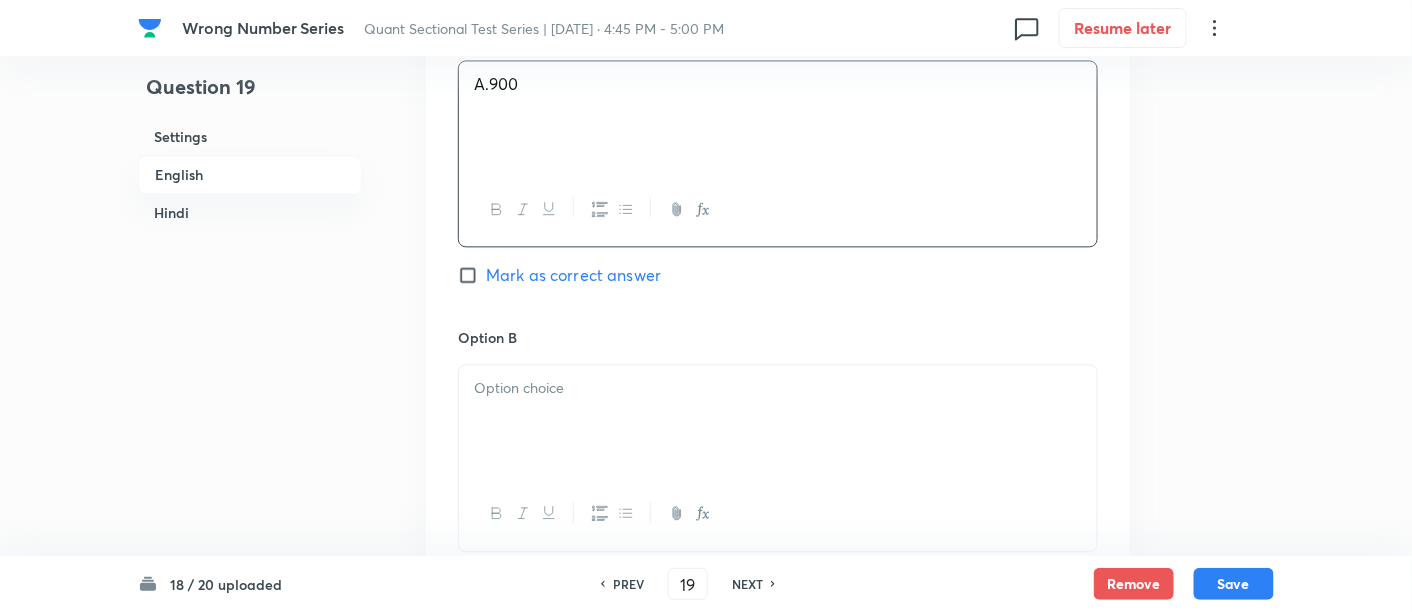 click at bounding box center [778, 421] 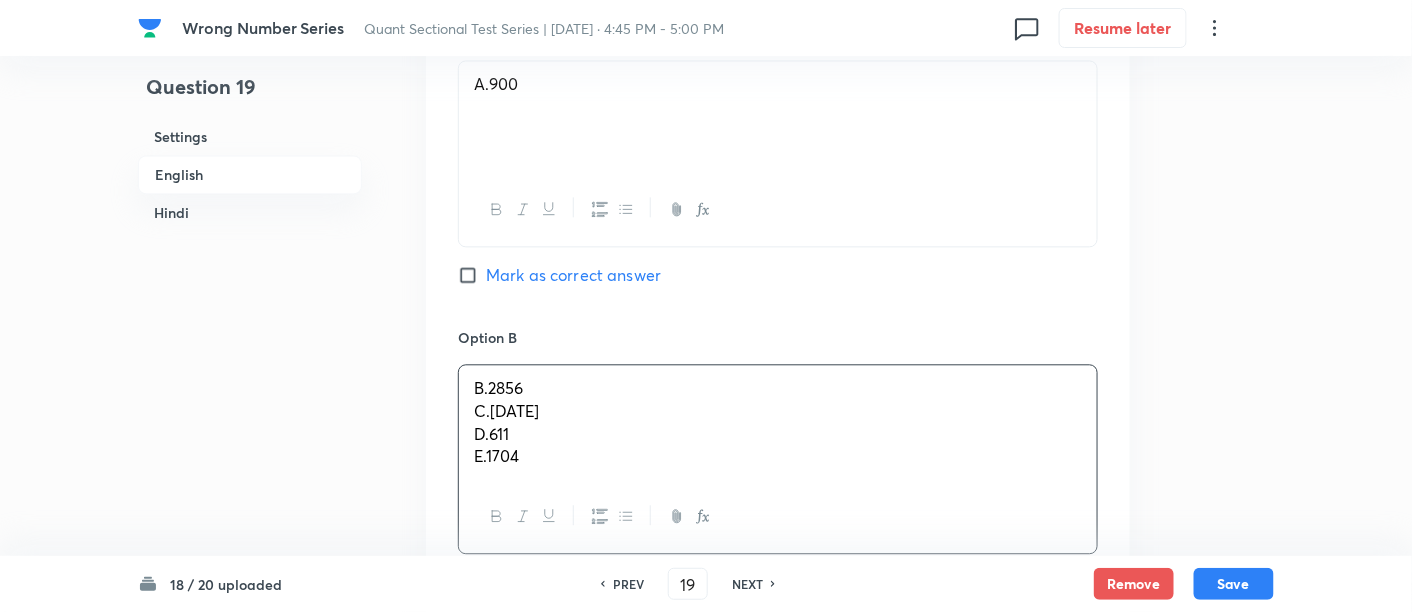 drag, startPoint x: 463, startPoint y: 410, endPoint x: 633, endPoint y: 521, distance: 203.02956 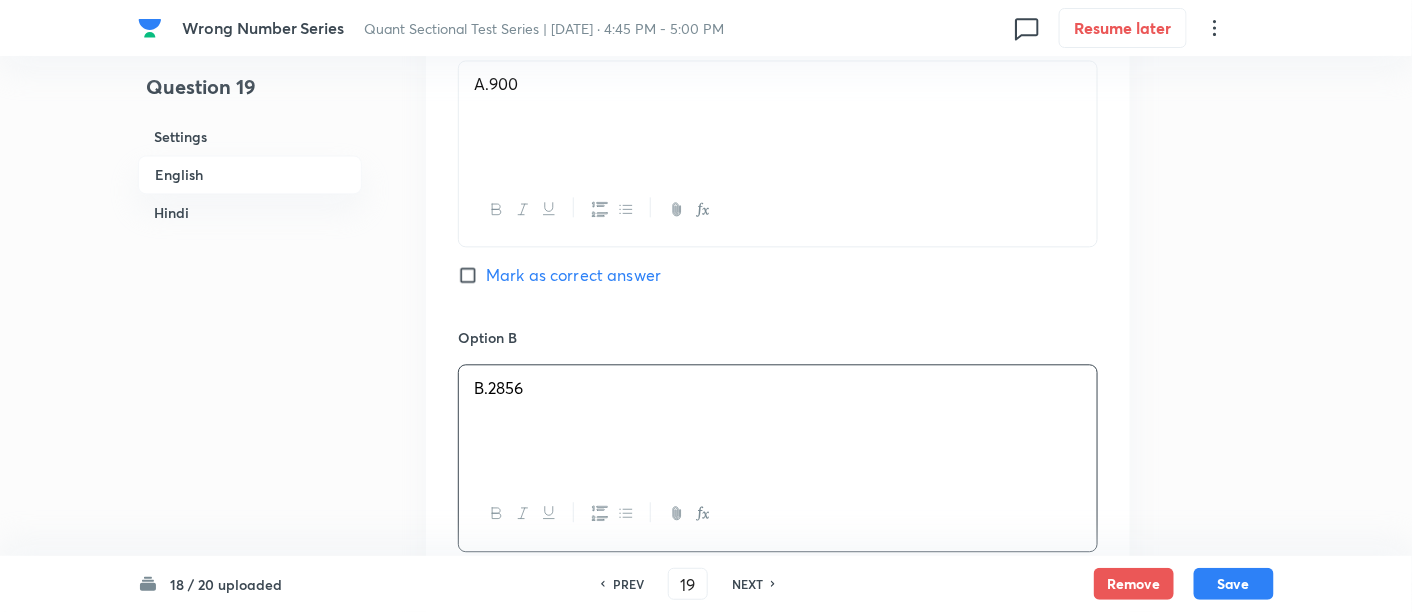 scroll, scrollTop: 1653, scrollLeft: 0, axis: vertical 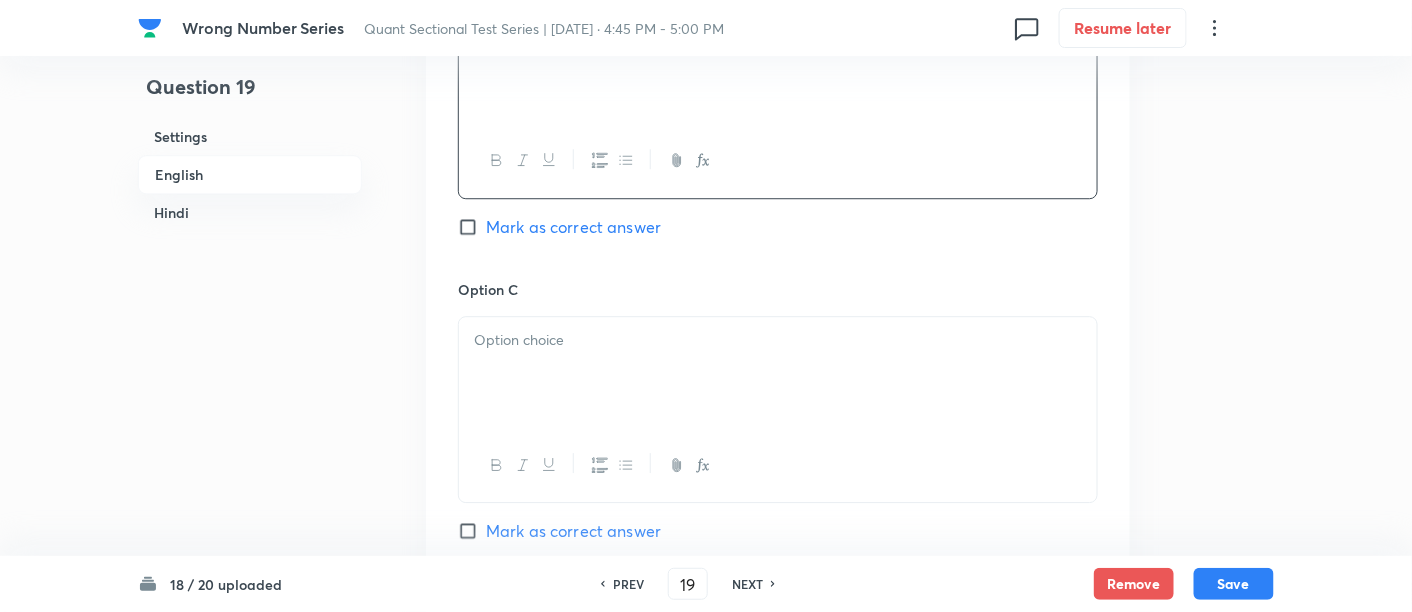 click at bounding box center (778, 373) 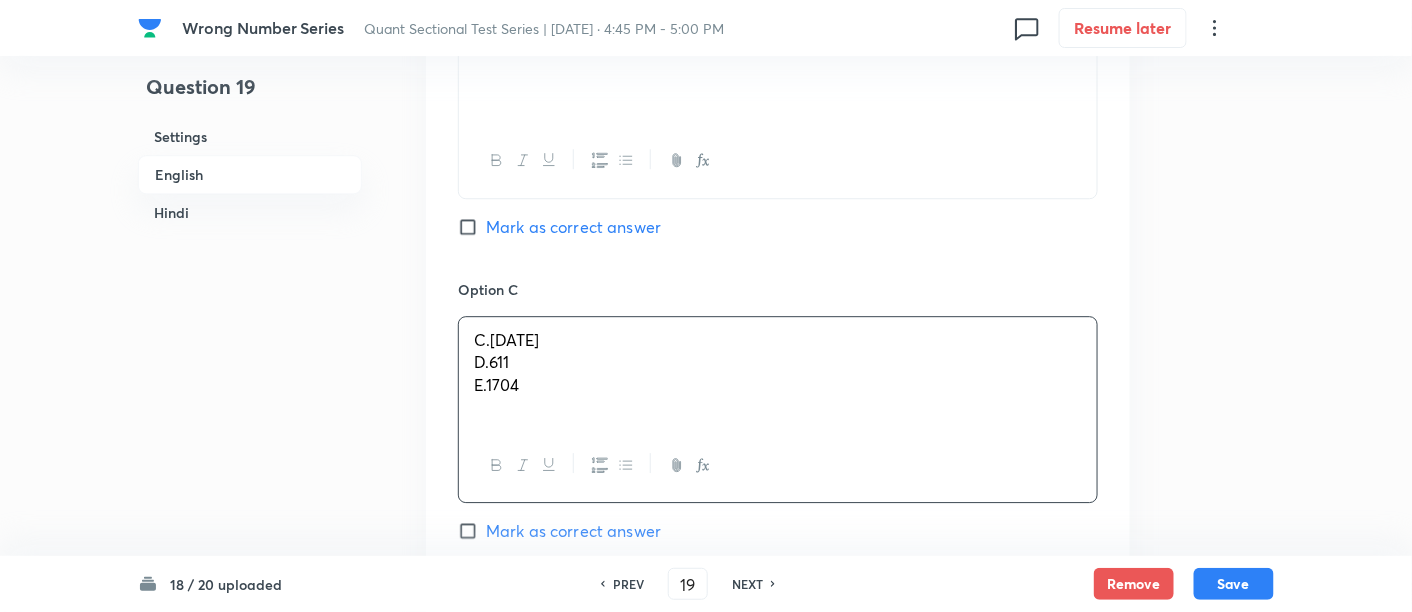 drag, startPoint x: 467, startPoint y: 363, endPoint x: 648, endPoint y: 478, distance: 214.44347 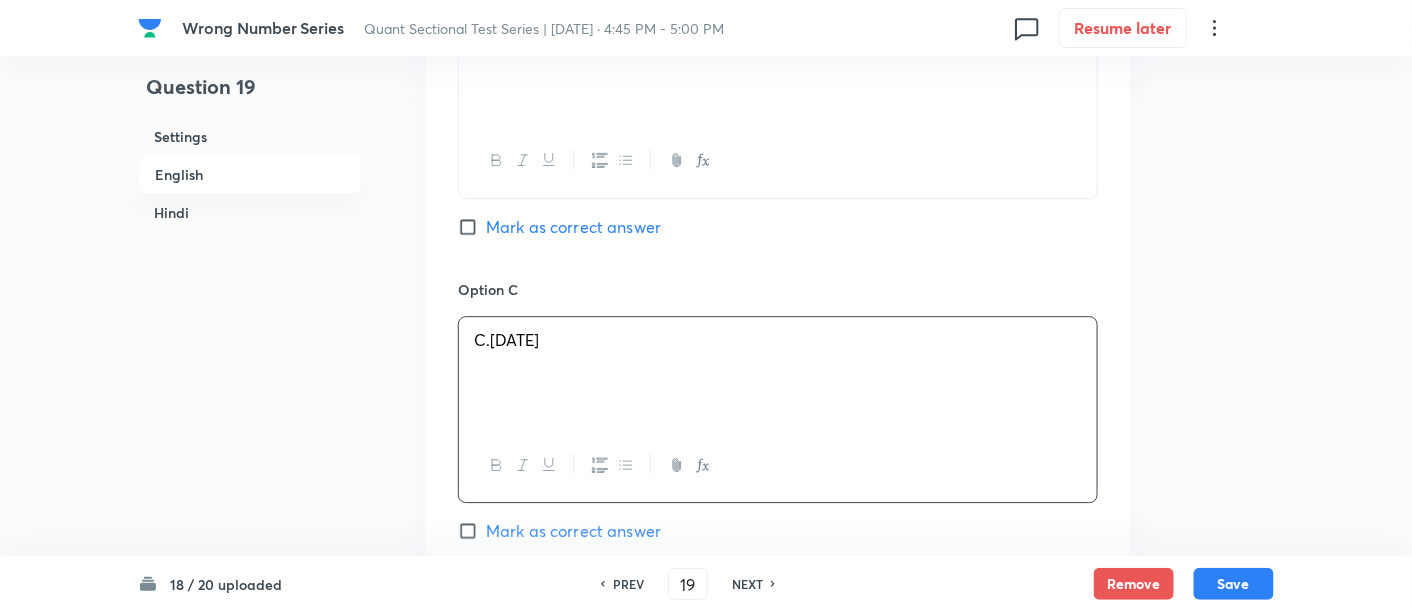 scroll, scrollTop: 1941, scrollLeft: 0, axis: vertical 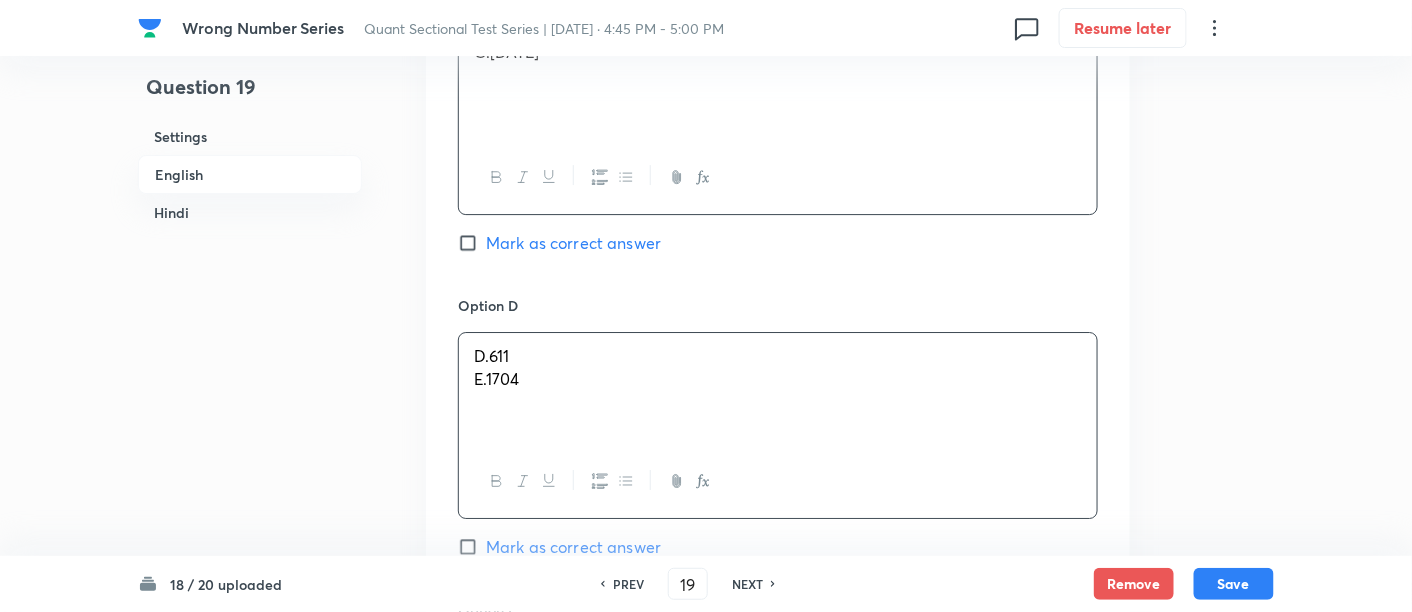 click on "D.611  E.1704" at bounding box center [778, 389] 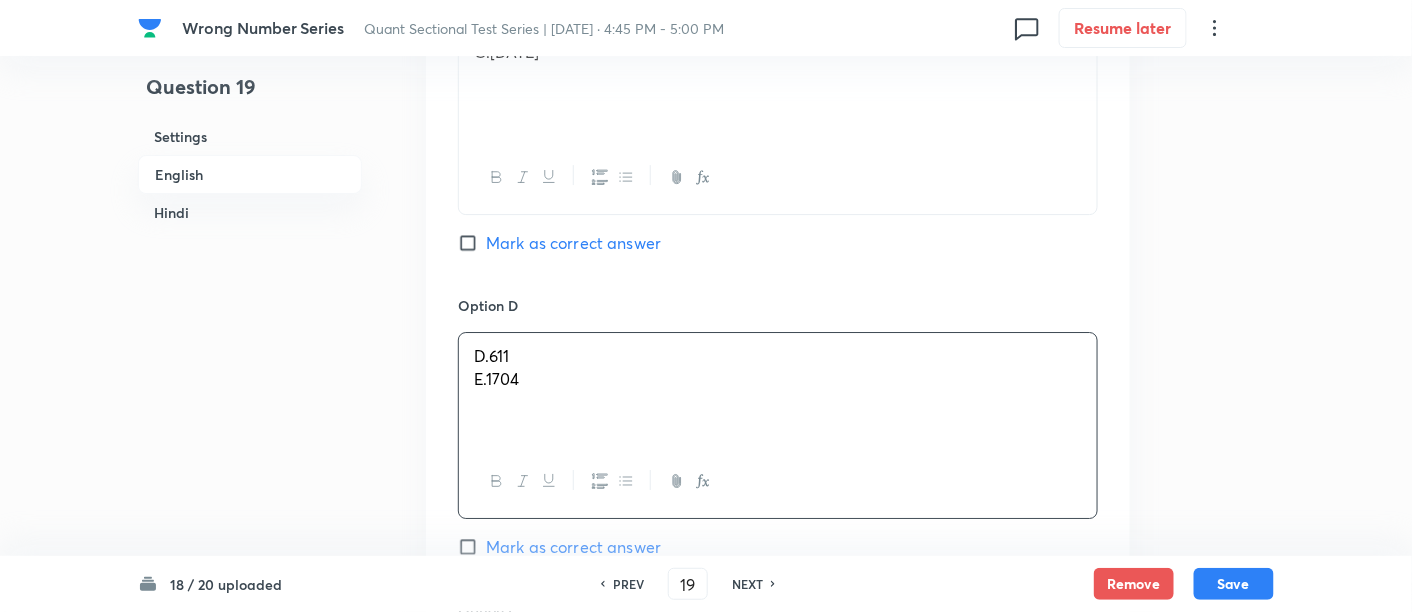 drag, startPoint x: 469, startPoint y: 373, endPoint x: 637, endPoint y: 428, distance: 176.77386 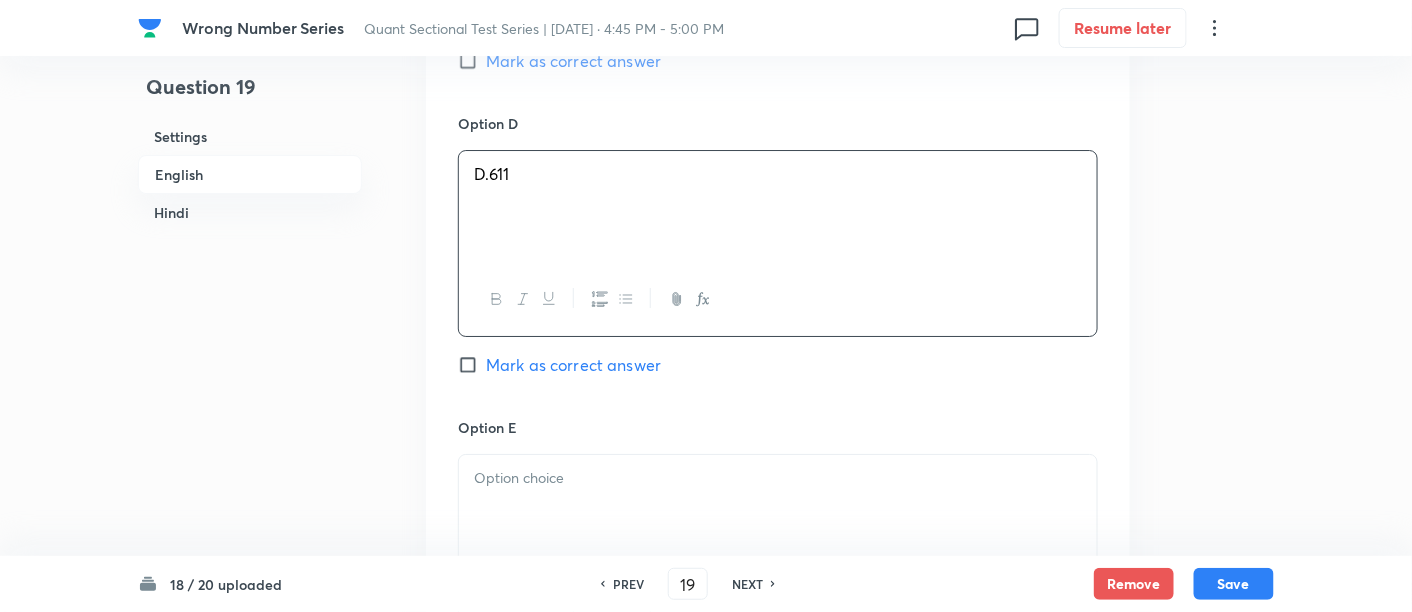 scroll, scrollTop: 2124, scrollLeft: 0, axis: vertical 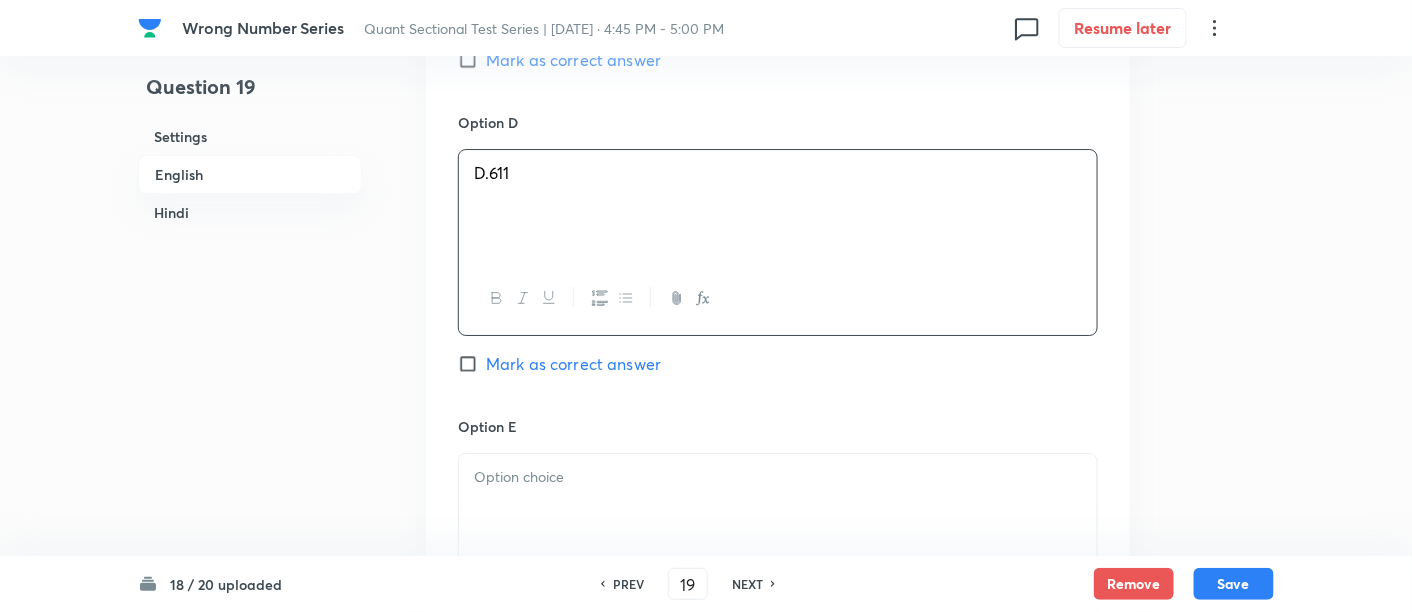 click on "Option E" at bounding box center (778, 426) 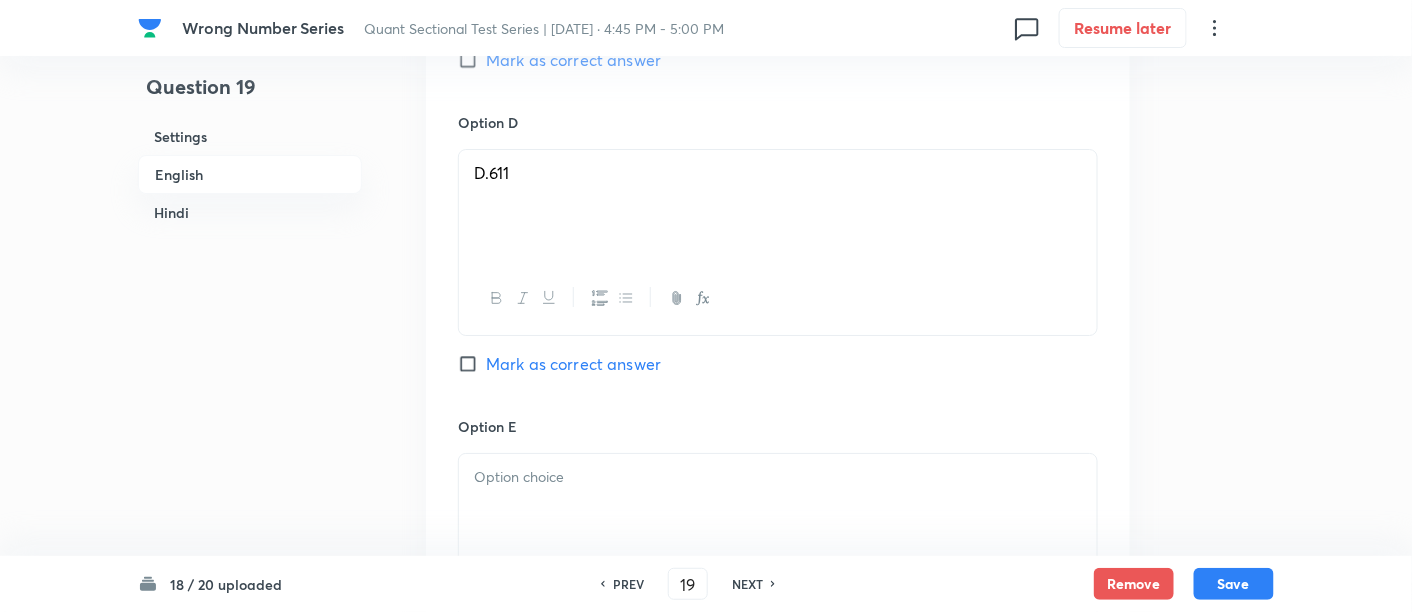 click at bounding box center (778, 510) 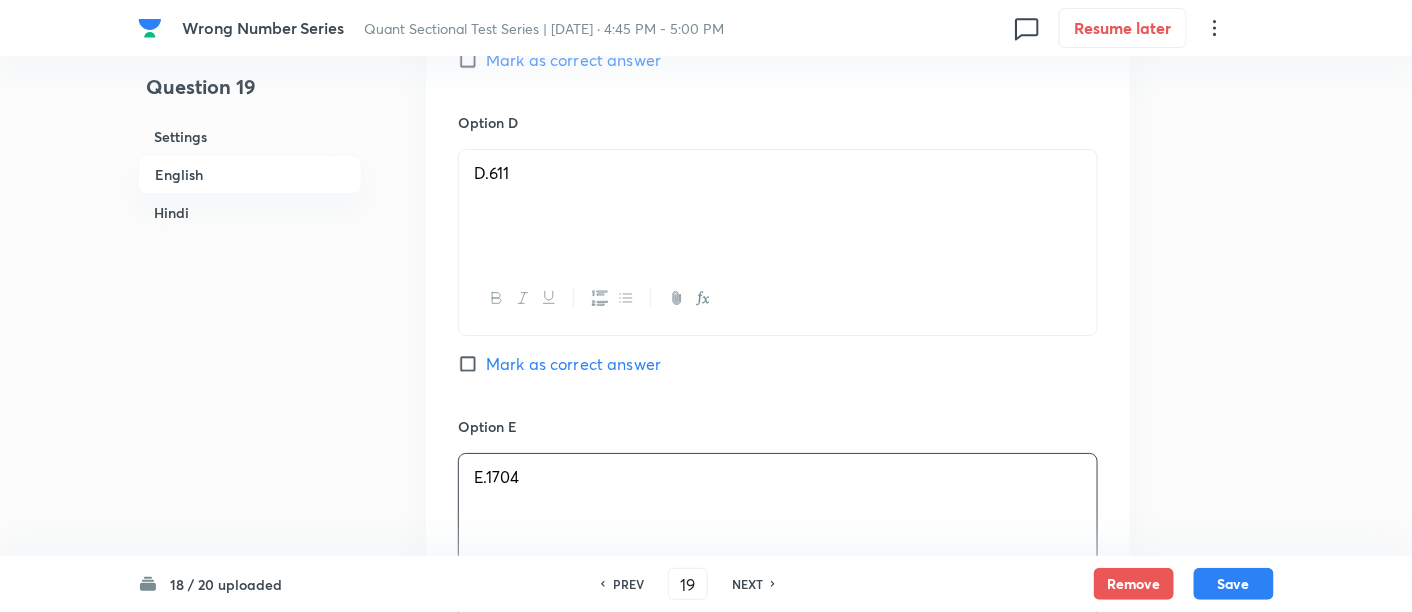 scroll, scrollTop: 2691, scrollLeft: 0, axis: vertical 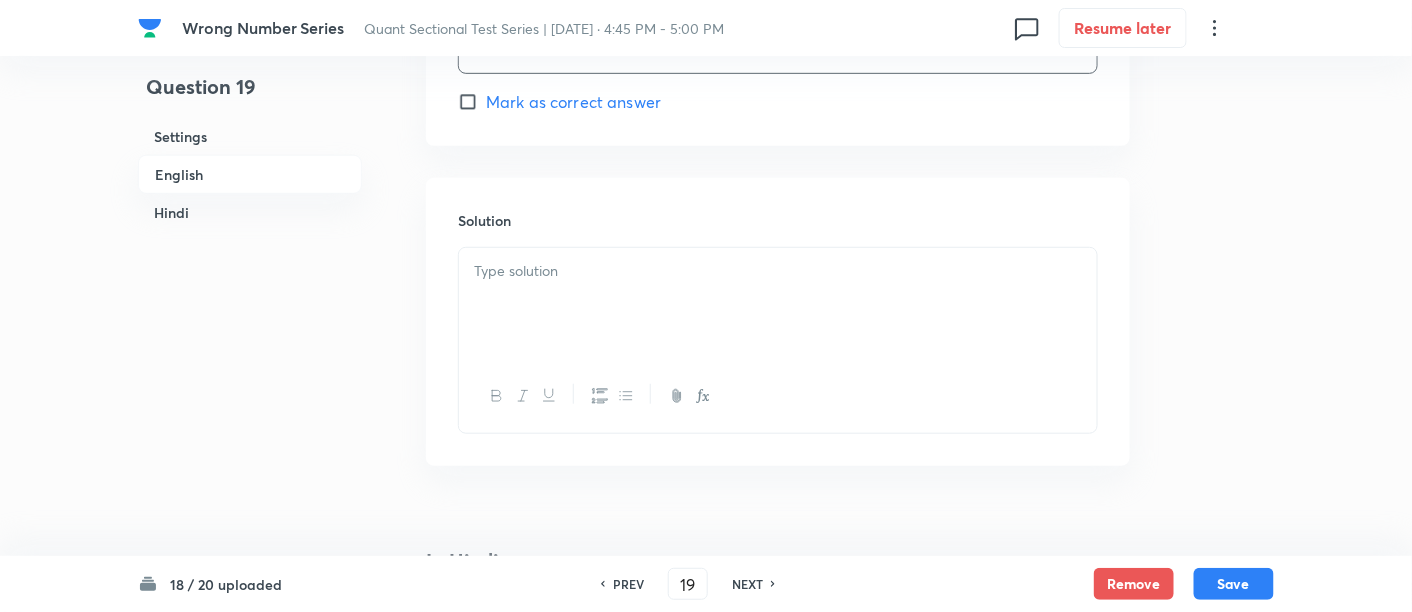 click on "Wrong Number Series Quant Sectional Test Series | Jul 10, 2025 · 4:45 PM - 5:00 PM 0 Resume later Question 19 Settings English Hindi Settings Type Single choice correct 5 options With passage + 1 mark - 0.25 marks Edit Concept Quantitative Aptitude Basic Maths Number Series Wrong Series Edit Additional details Easy Fact Not from PYQ paper No equation Edit In English Passage Directions : In the following number series, one term is not following the usual pattern. Find that wrong term. Question  611, 900, 1261, 1704, 2231, 2856 Option A A.900  Mark as correct answer Option B B.2856  Mark as correct answer Option C C.1261  Mark as correct answer Option D D.611  Mark as correct answer Option E E.1704  Mark as correct answer Solution In Hindi Passage निम्नलिखित गलत संख्या श्रृंखला में गलत संख्या क्या होगी? Question  611, 900, 1261, 1704, 2231, 2856 Option A A.900  Mark as correct answer Option B B.2856  Option C" at bounding box center (706, 300) 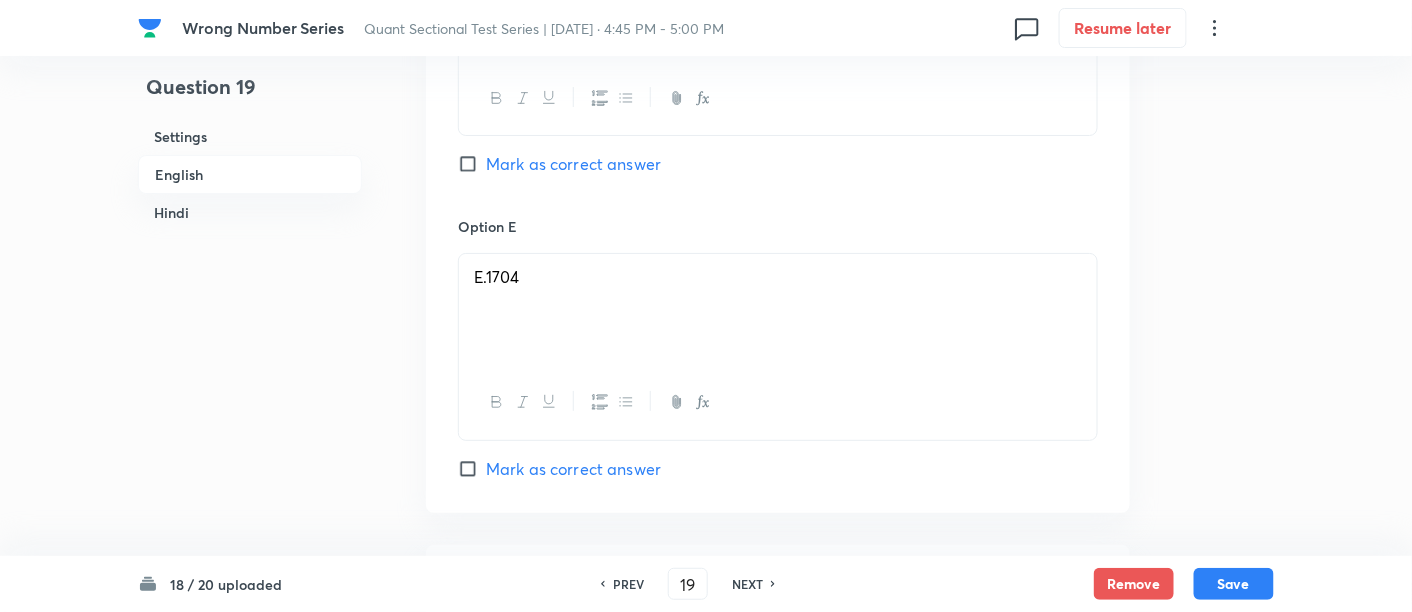 scroll, scrollTop: 2346, scrollLeft: 0, axis: vertical 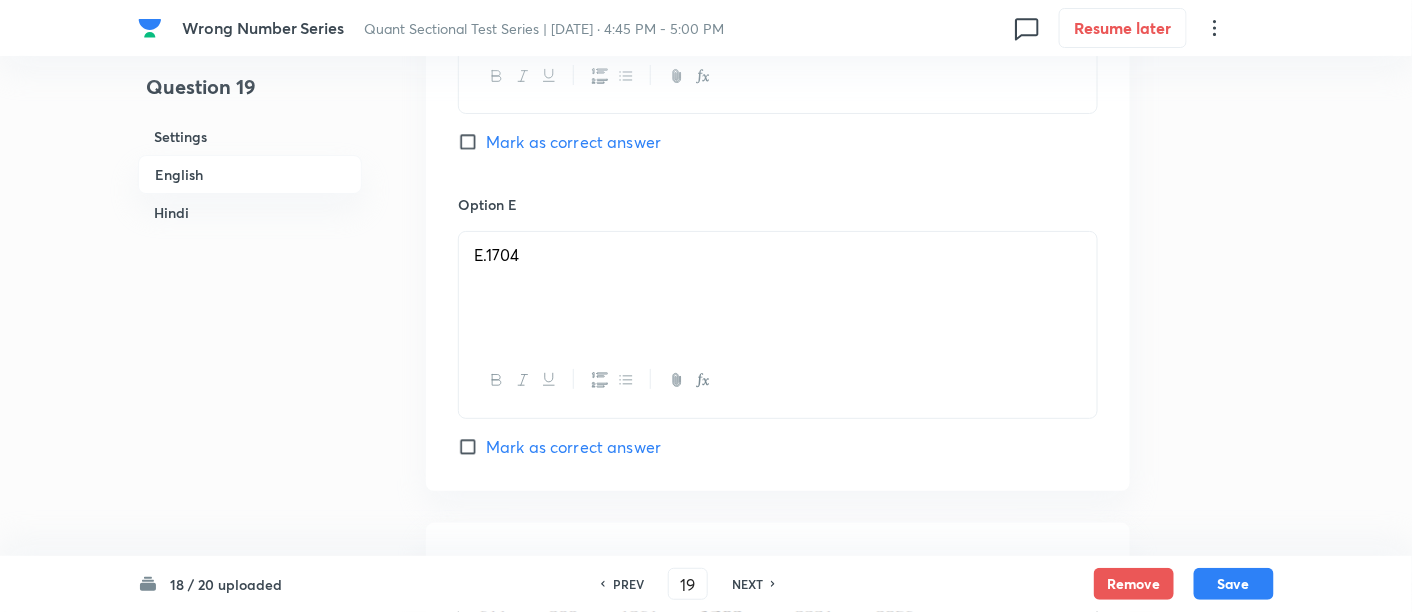 click on "Mark as correct answer" at bounding box center [573, 447] 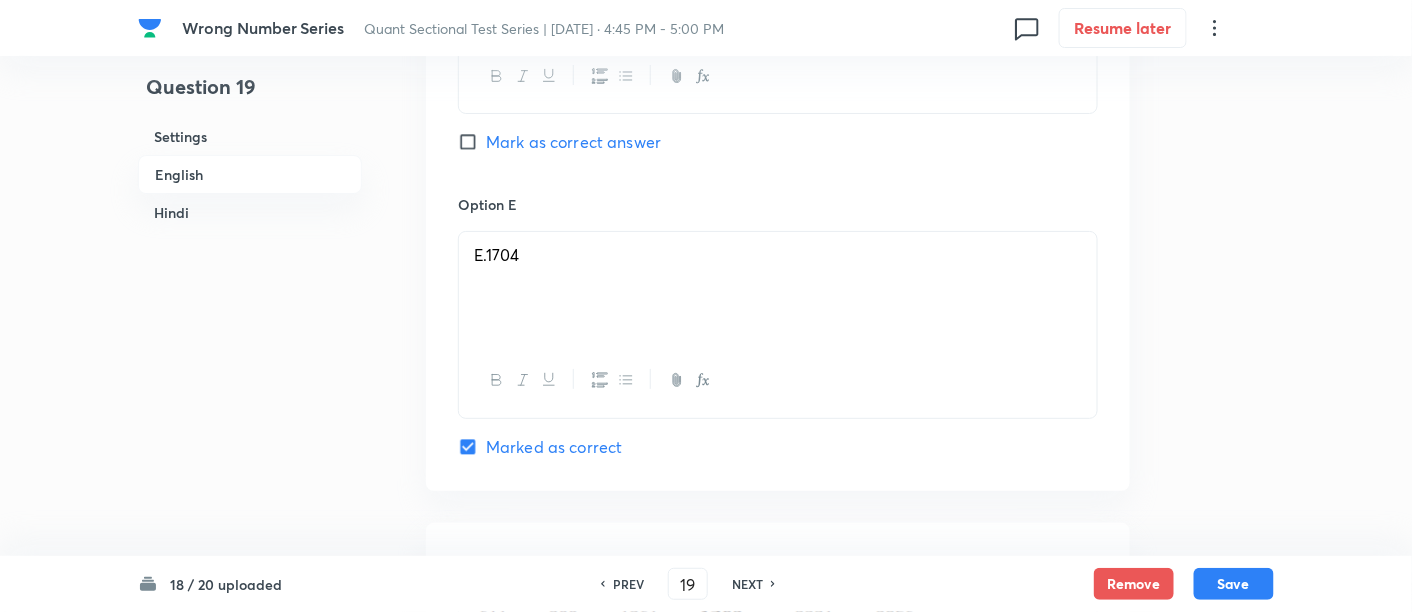 checkbox on "true" 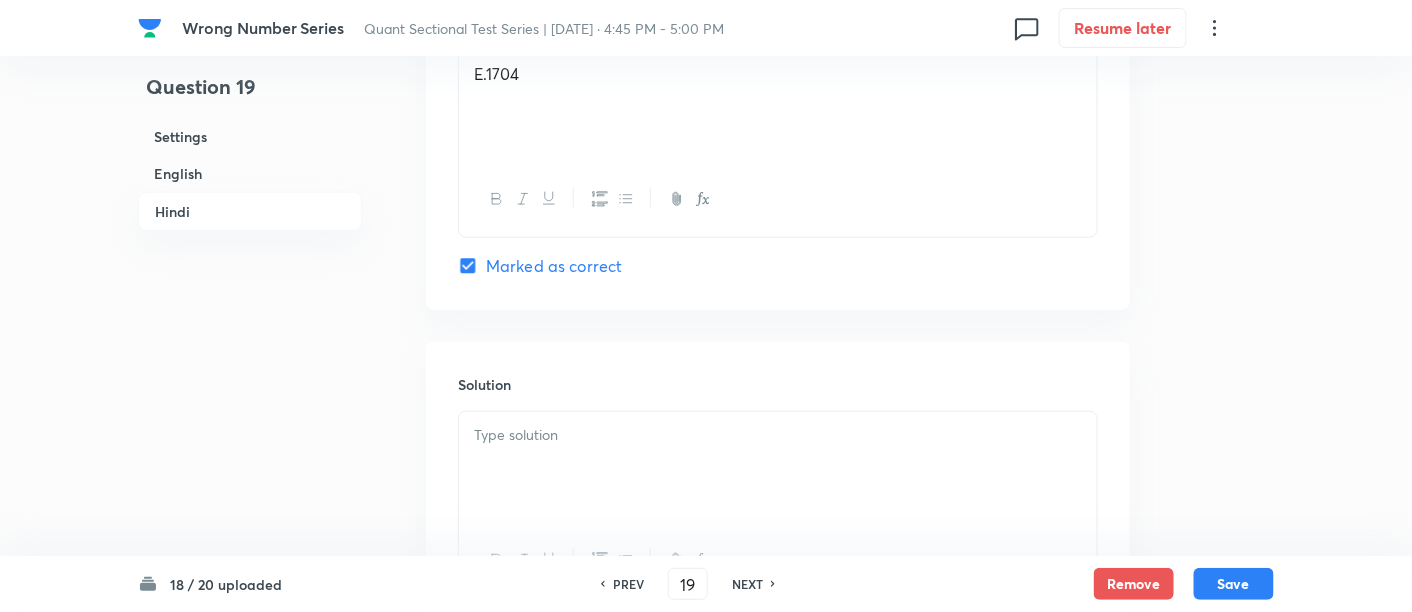 scroll, scrollTop: 5194, scrollLeft: 0, axis: vertical 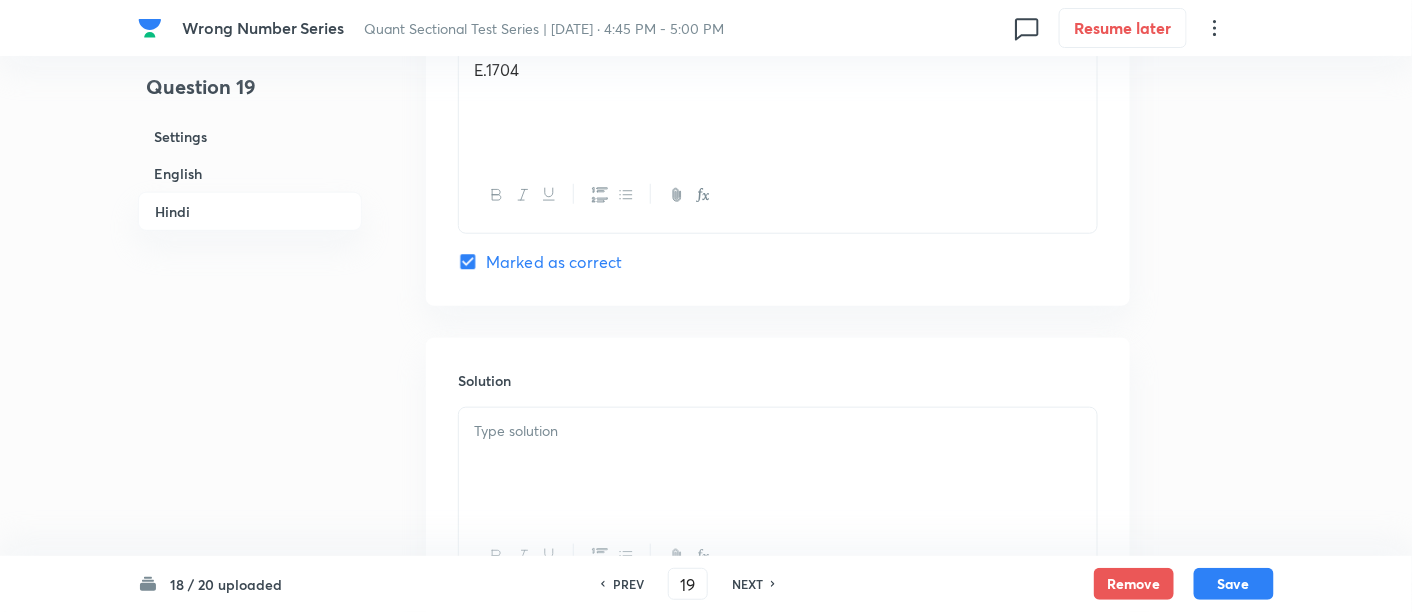 click at bounding box center (778, 464) 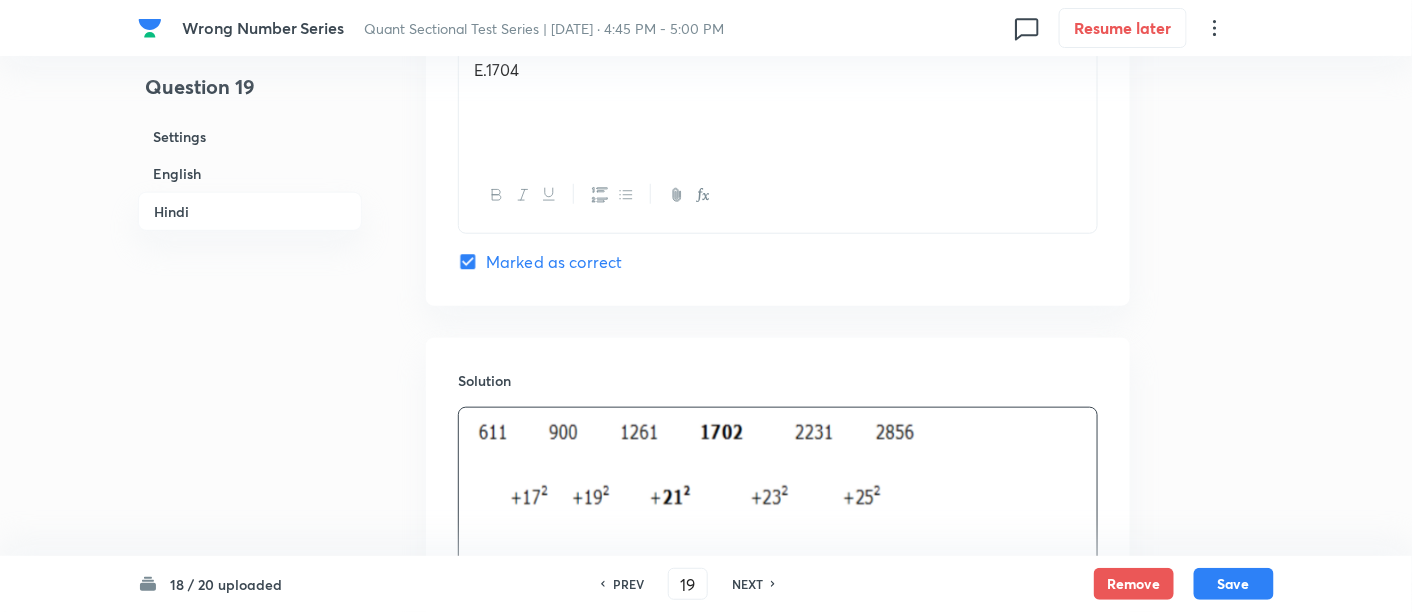 click on "Save" at bounding box center [1234, 584] 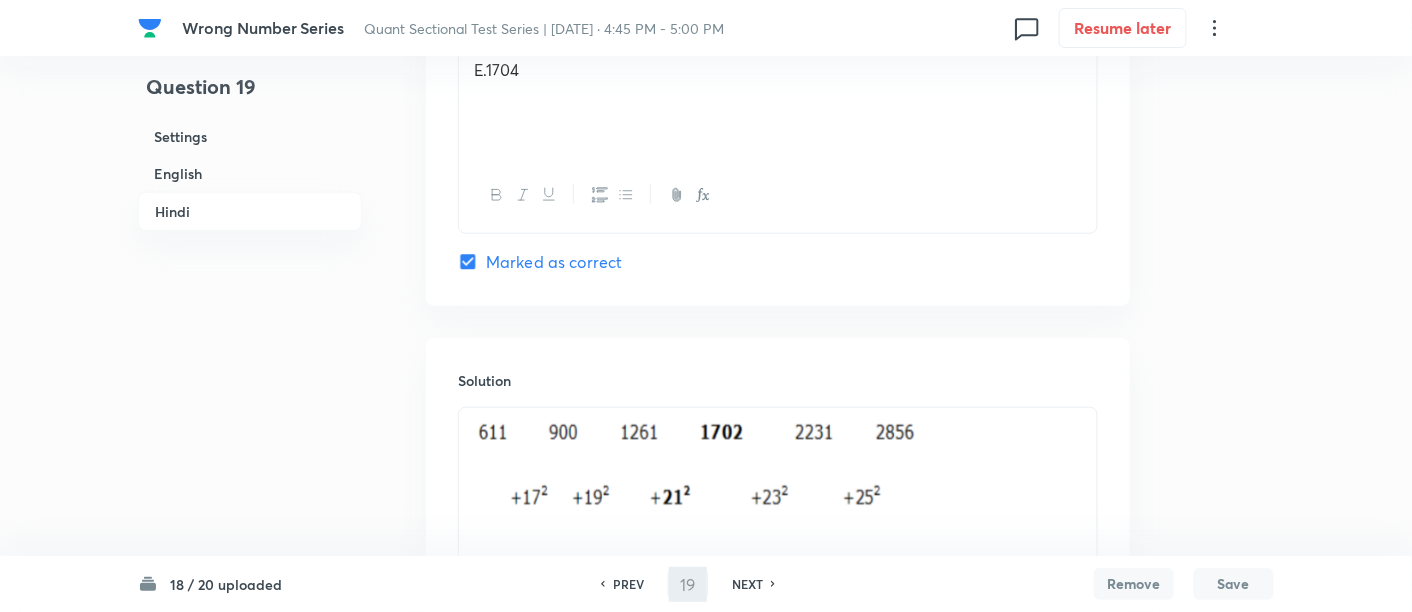 type on "20" 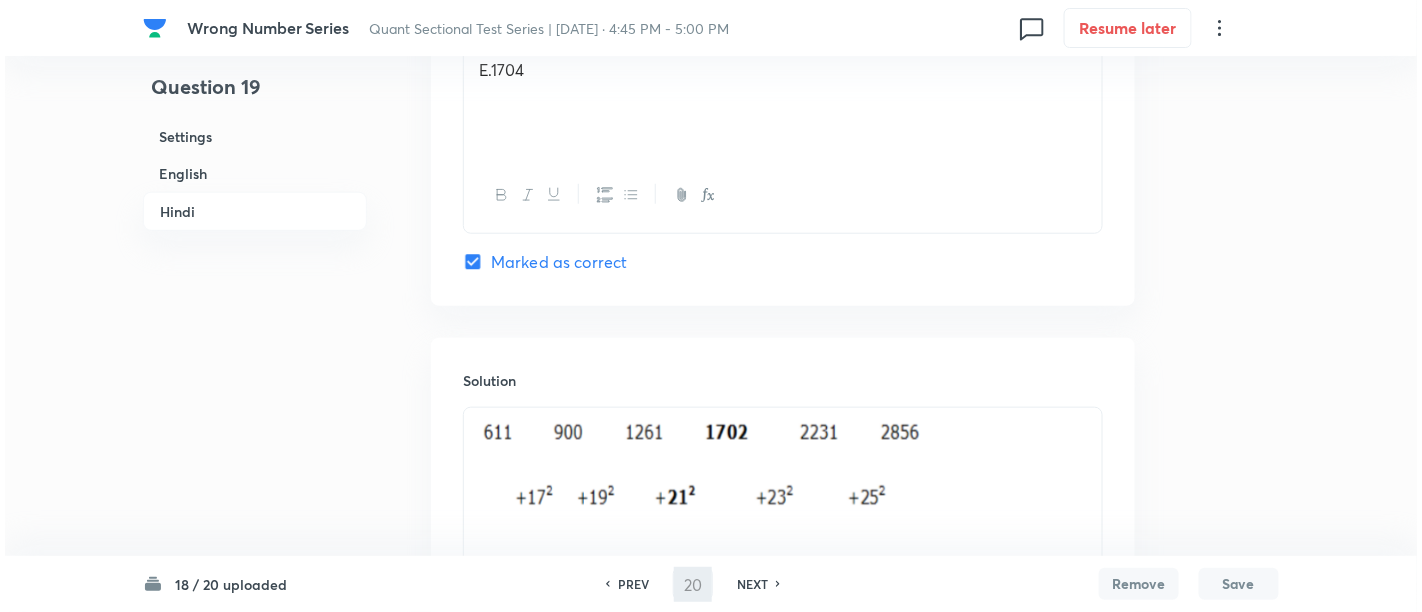 scroll, scrollTop: 0, scrollLeft: 0, axis: both 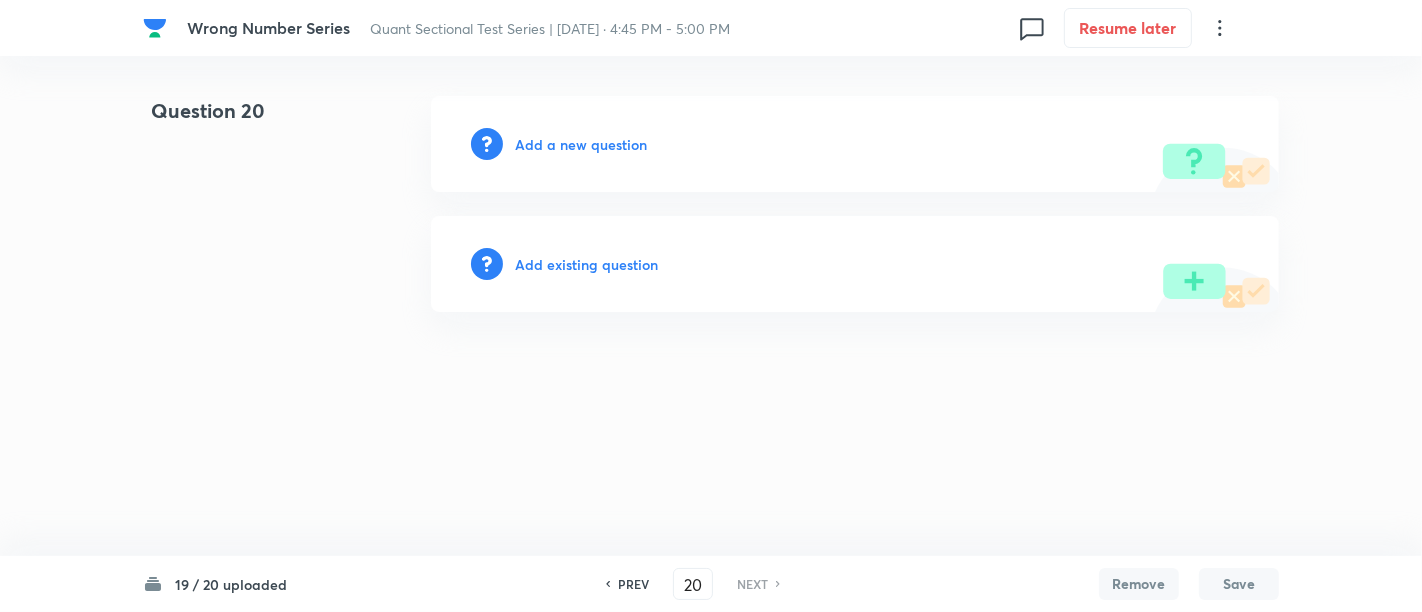 click on "Add a new question" at bounding box center (581, 144) 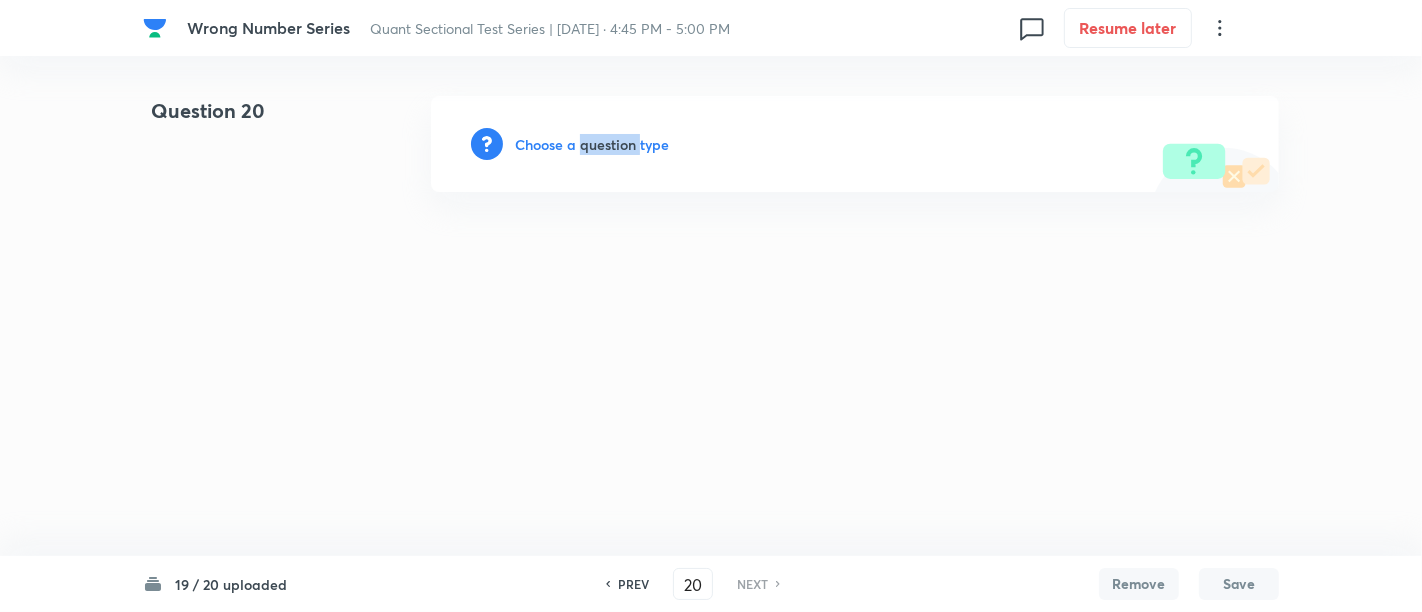click on "Choose a question type" at bounding box center [592, 144] 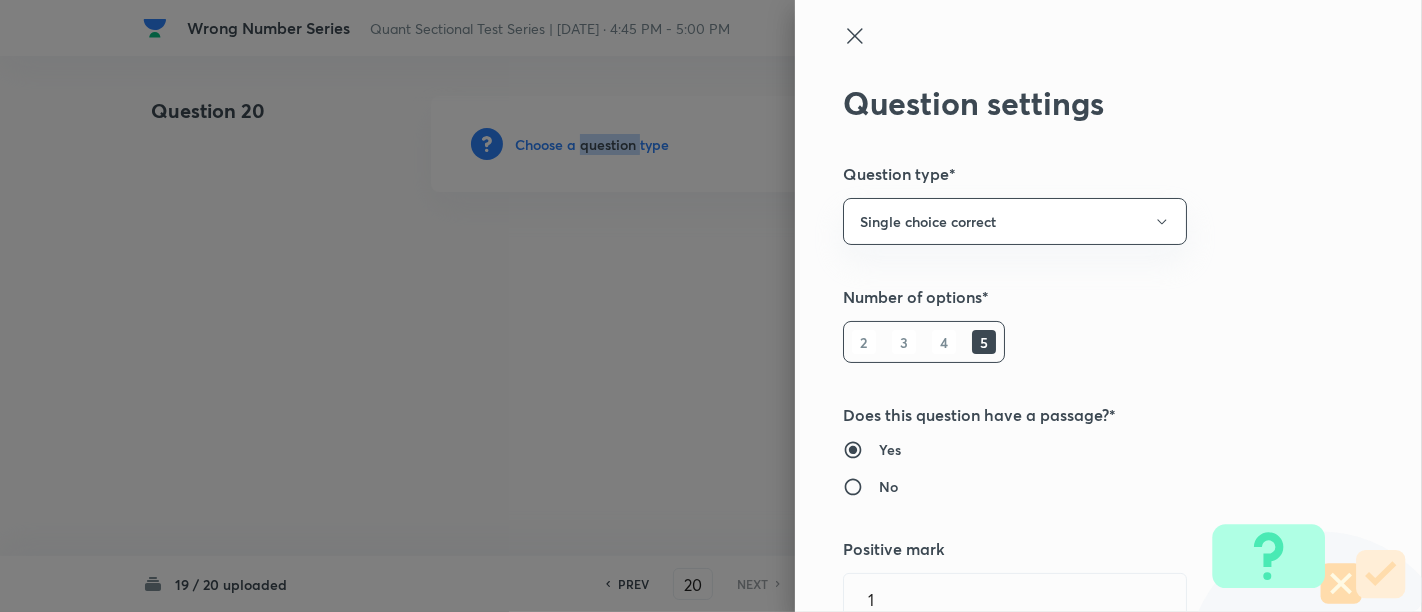 type 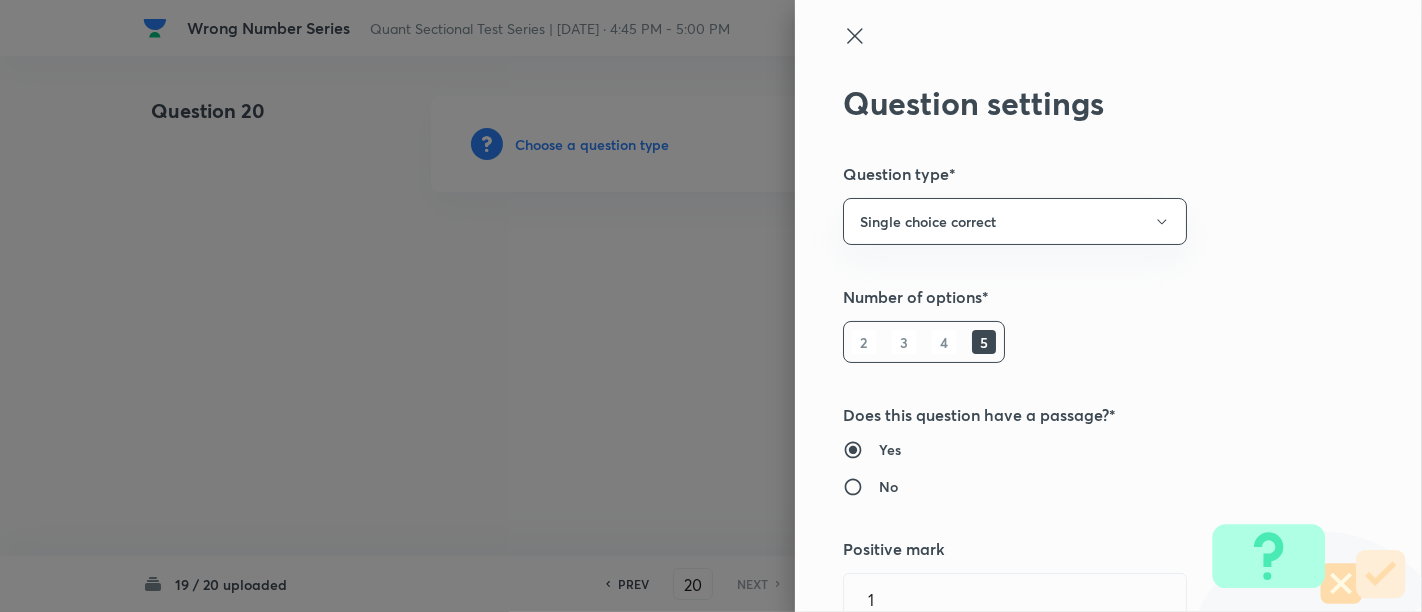 click at bounding box center [711, 306] 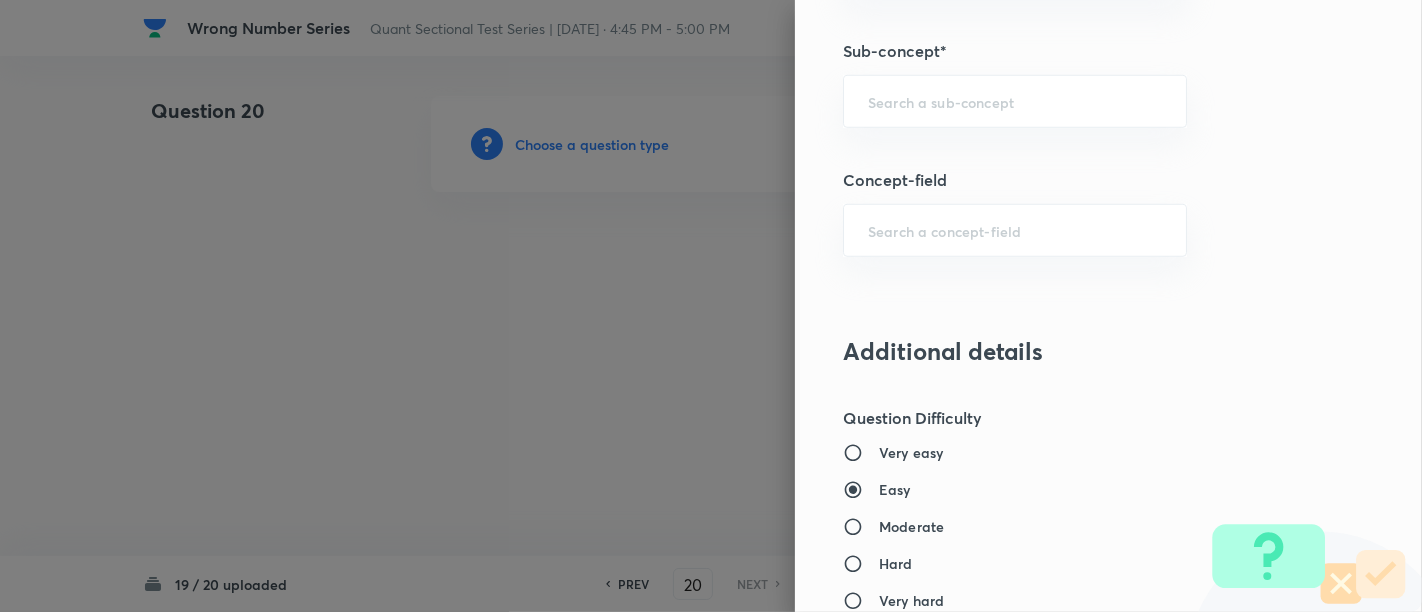 scroll, scrollTop: 1240, scrollLeft: 0, axis: vertical 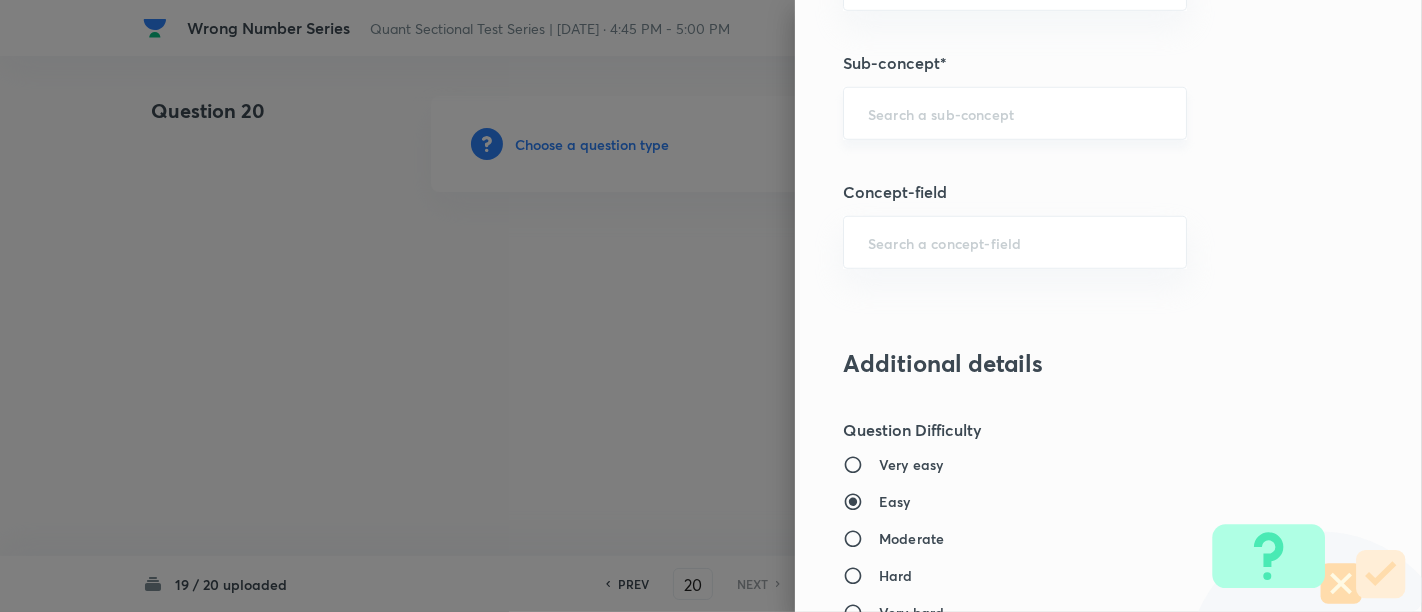 click on "​" at bounding box center (1015, 113) 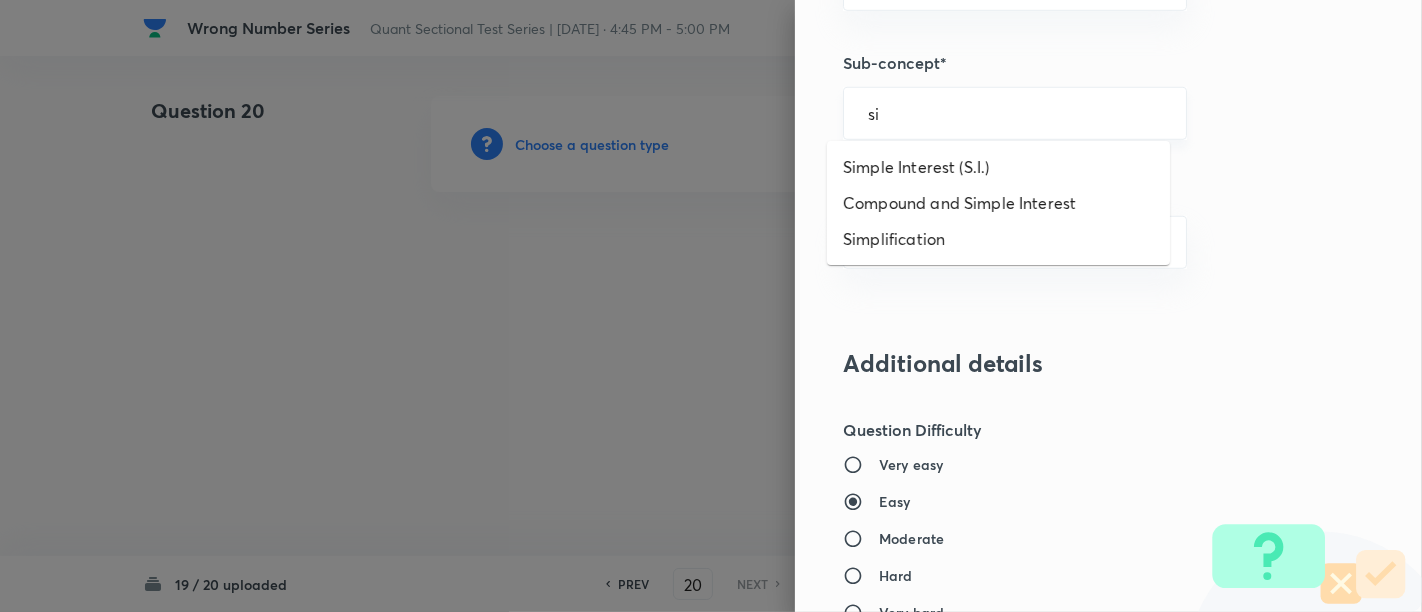 type on "s" 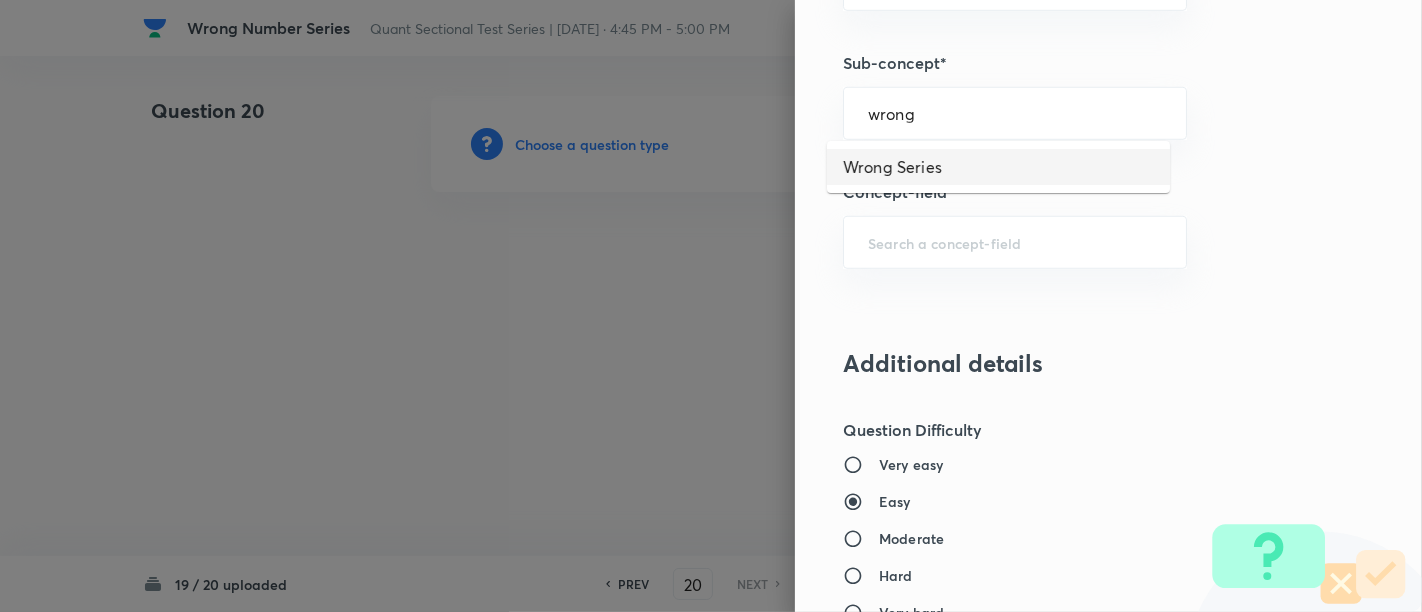 click on "Wrong Series" at bounding box center (998, 167) 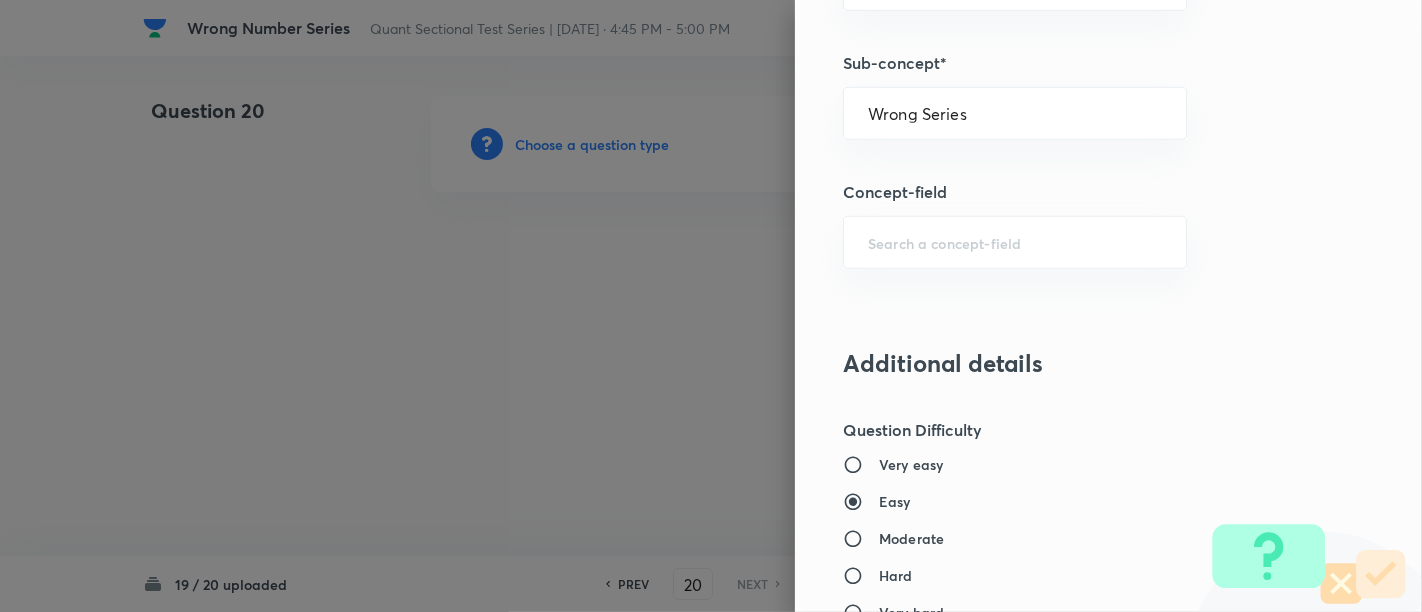 type on "Quantitative Aptitude" 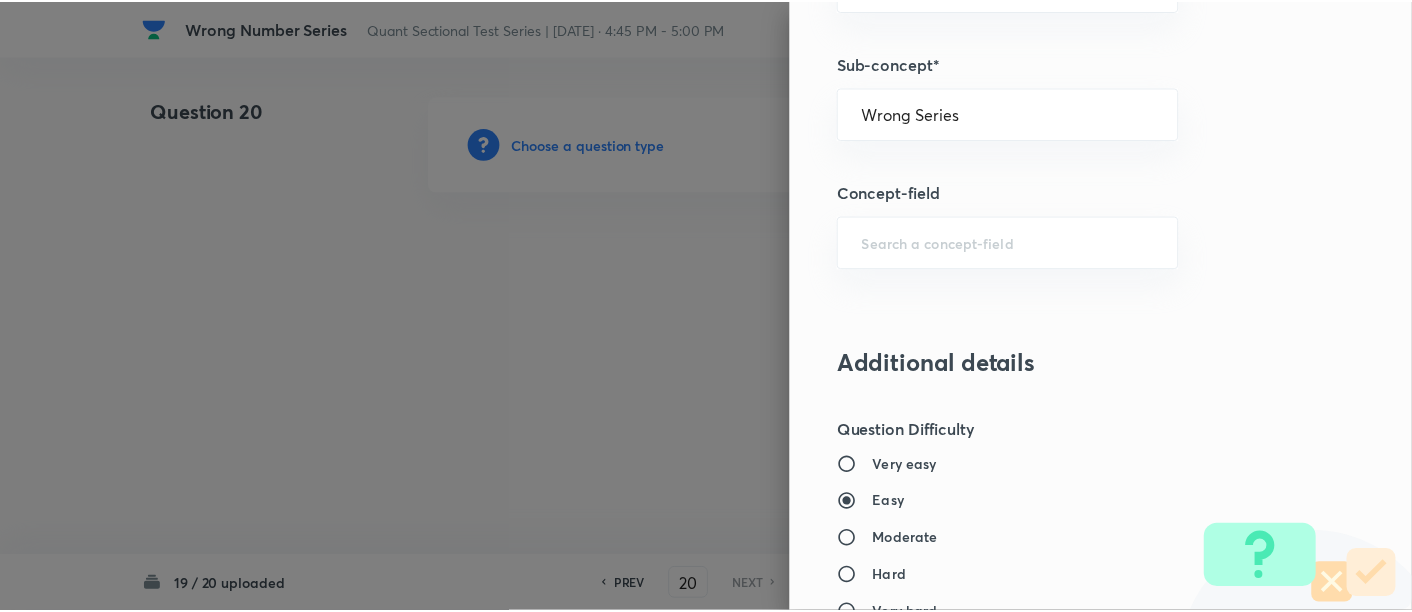scroll, scrollTop: 2108, scrollLeft: 0, axis: vertical 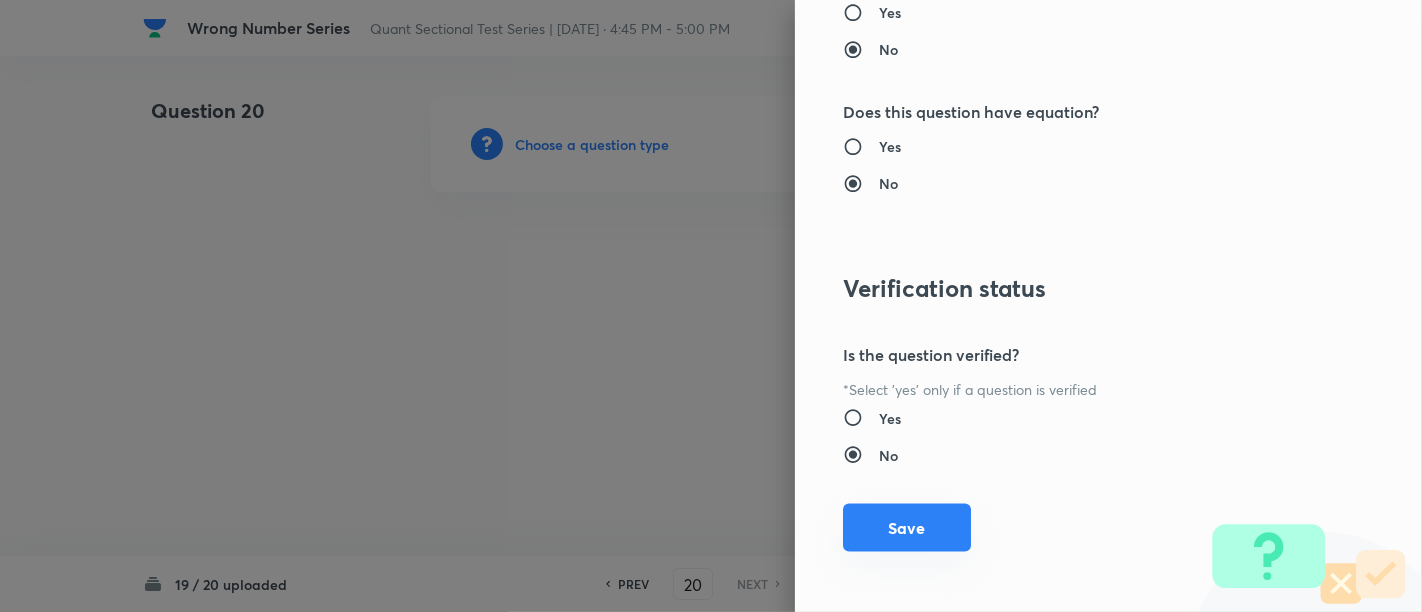 click on "Save" at bounding box center [907, 528] 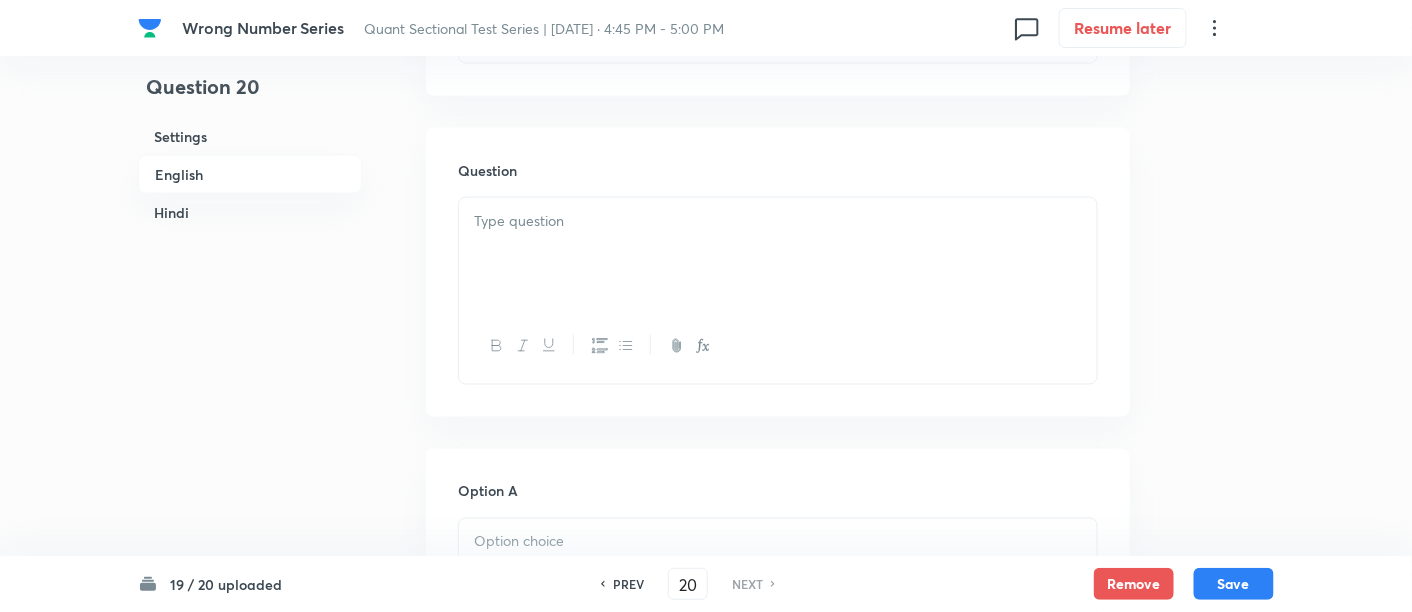 scroll, scrollTop: 852, scrollLeft: 0, axis: vertical 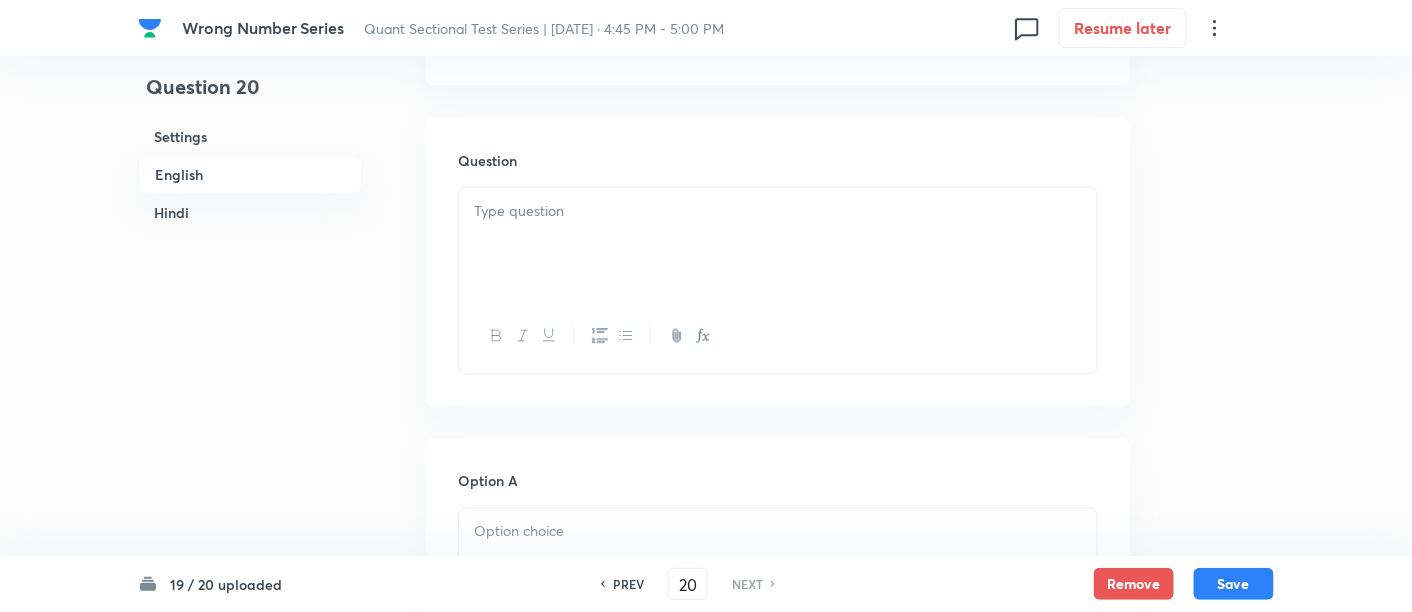 click at bounding box center (778, 244) 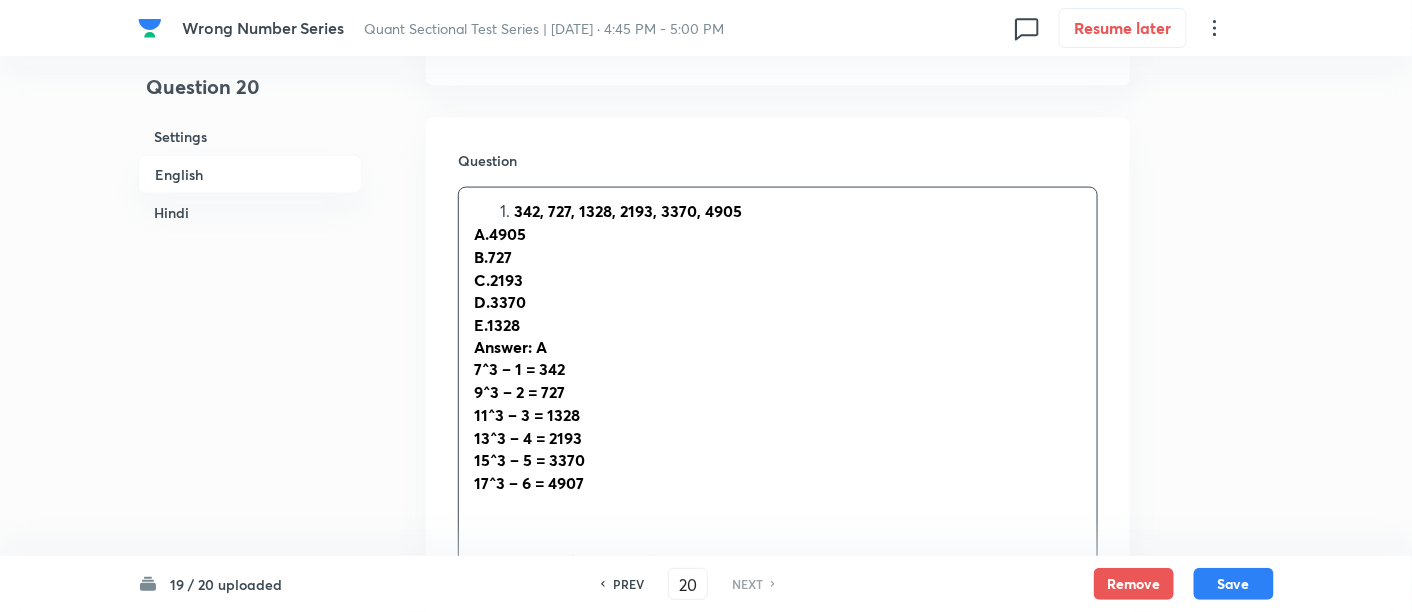 click on "342, 727, 1328, 2193, 3370, 4905" at bounding box center (628, 210) 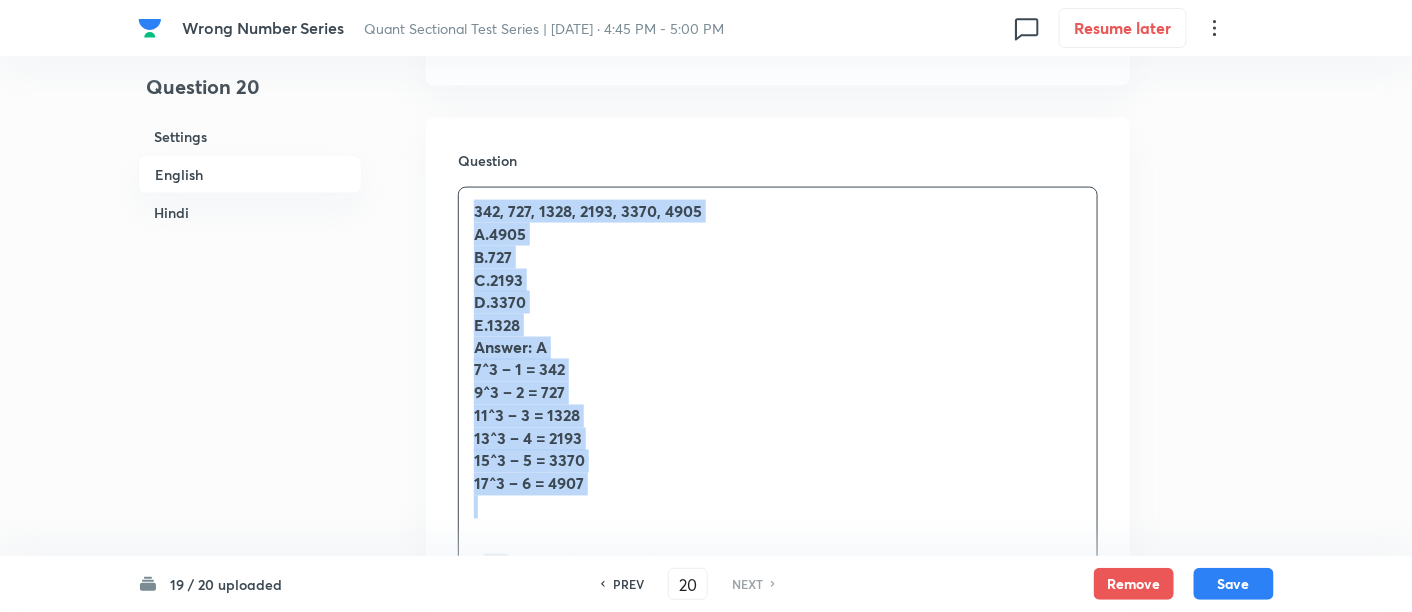 drag, startPoint x: 474, startPoint y: 207, endPoint x: 688, endPoint y: 504, distance: 366.06693 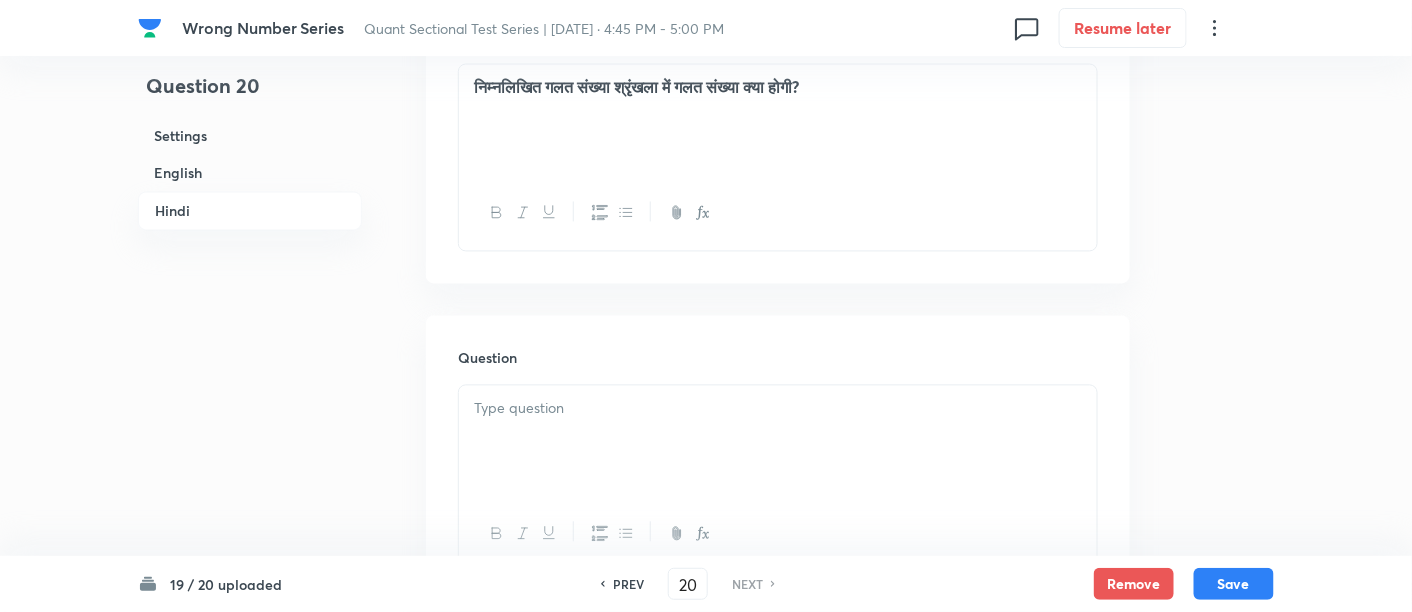 click at bounding box center (778, 442) 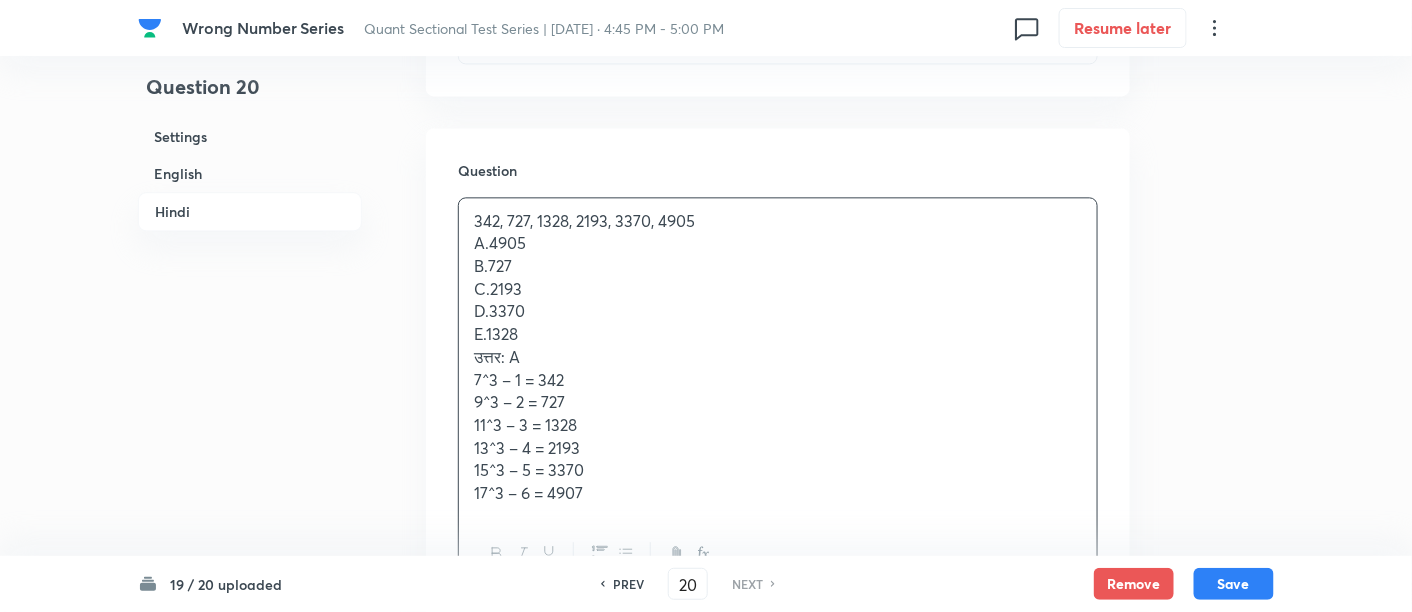 scroll, scrollTop: 3771, scrollLeft: 0, axis: vertical 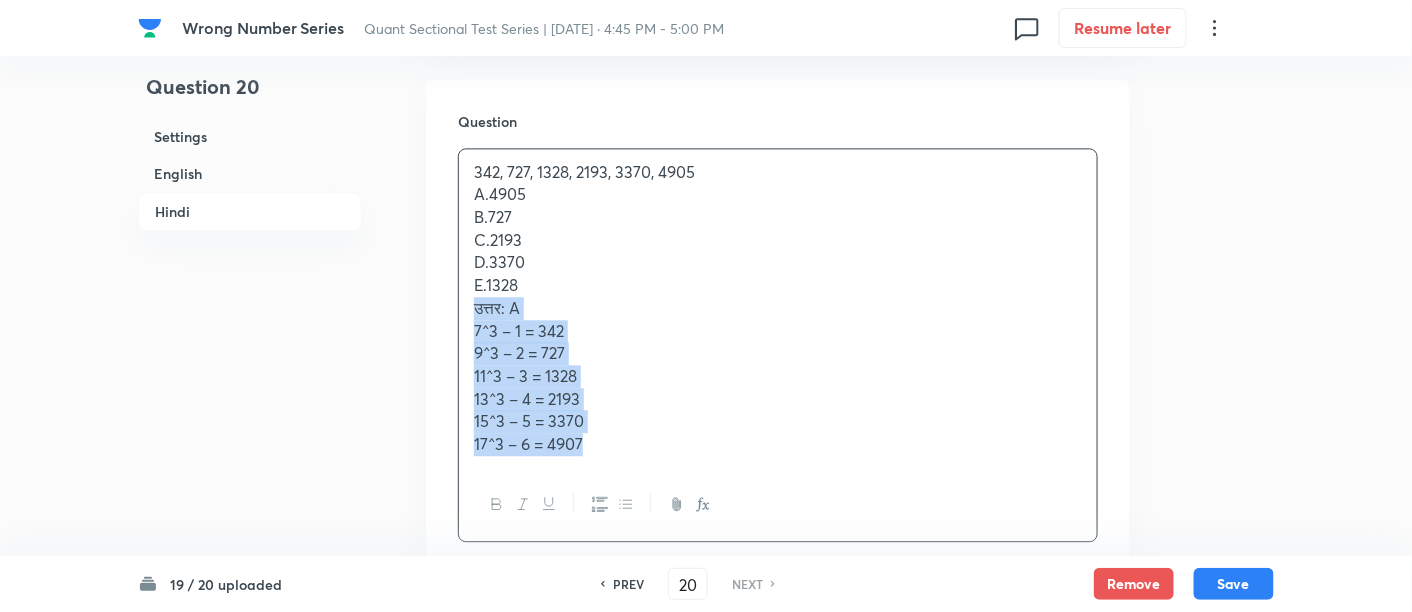 drag, startPoint x: 470, startPoint y: 304, endPoint x: 634, endPoint y: 449, distance: 218.90866 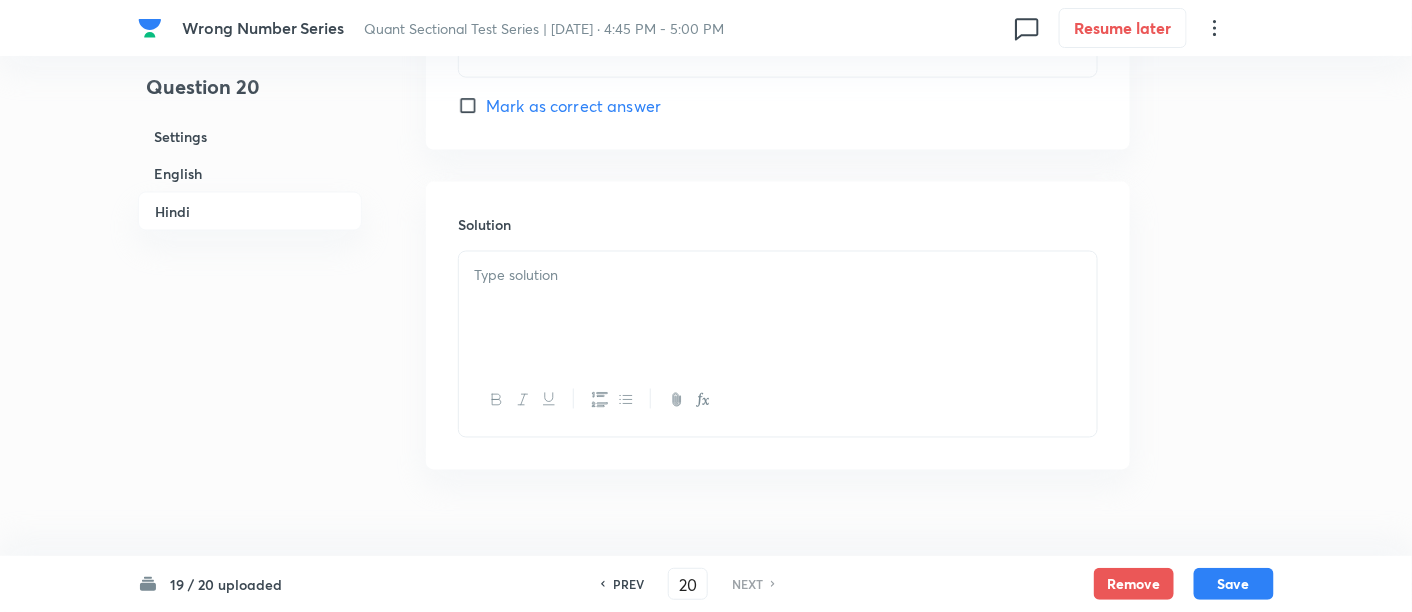 scroll, scrollTop: 5663, scrollLeft: 0, axis: vertical 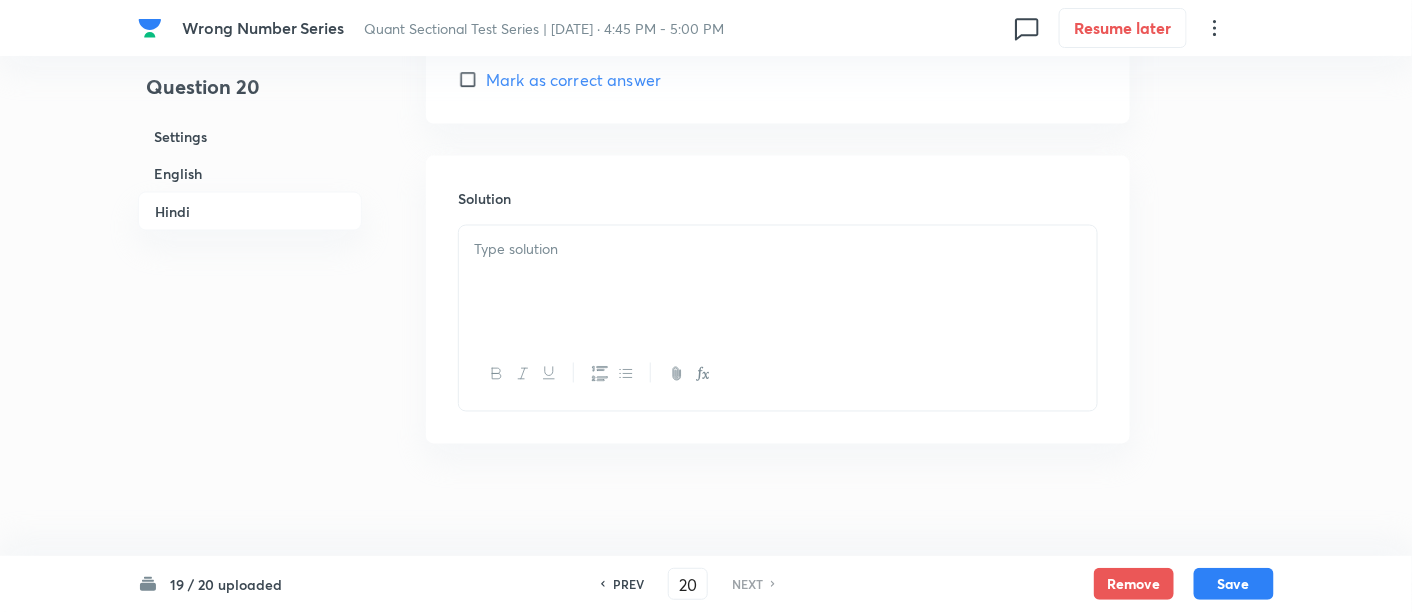 click at bounding box center (778, 282) 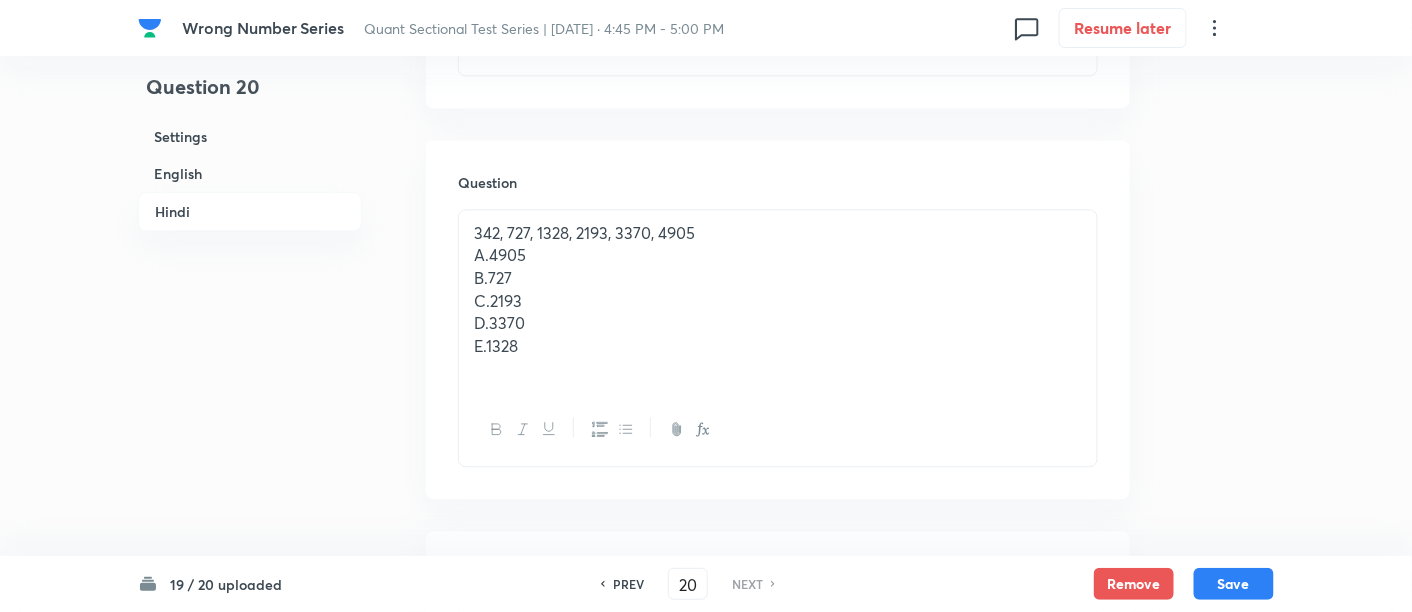 scroll, scrollTop: 3712, scrollLeft: 0, axis: vertical 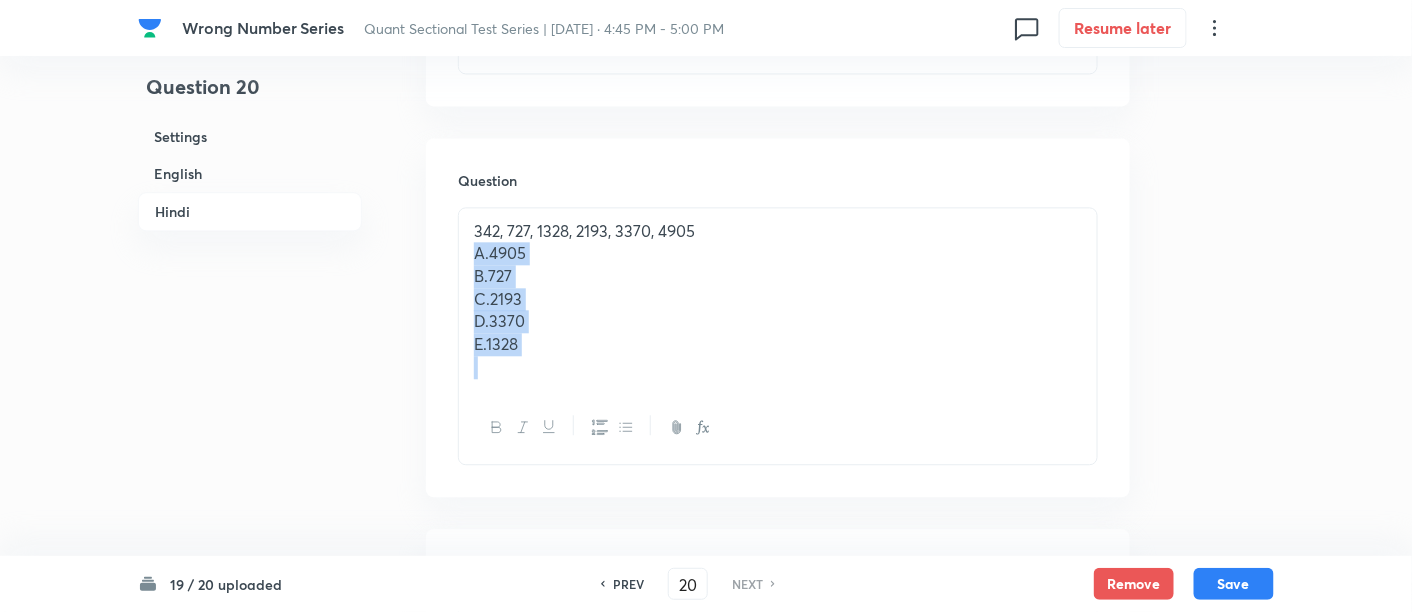 drag, startPoint x: 466, startPoint y: 250, endPoint x: 583, endPoint y: 407, distance: 195.80092 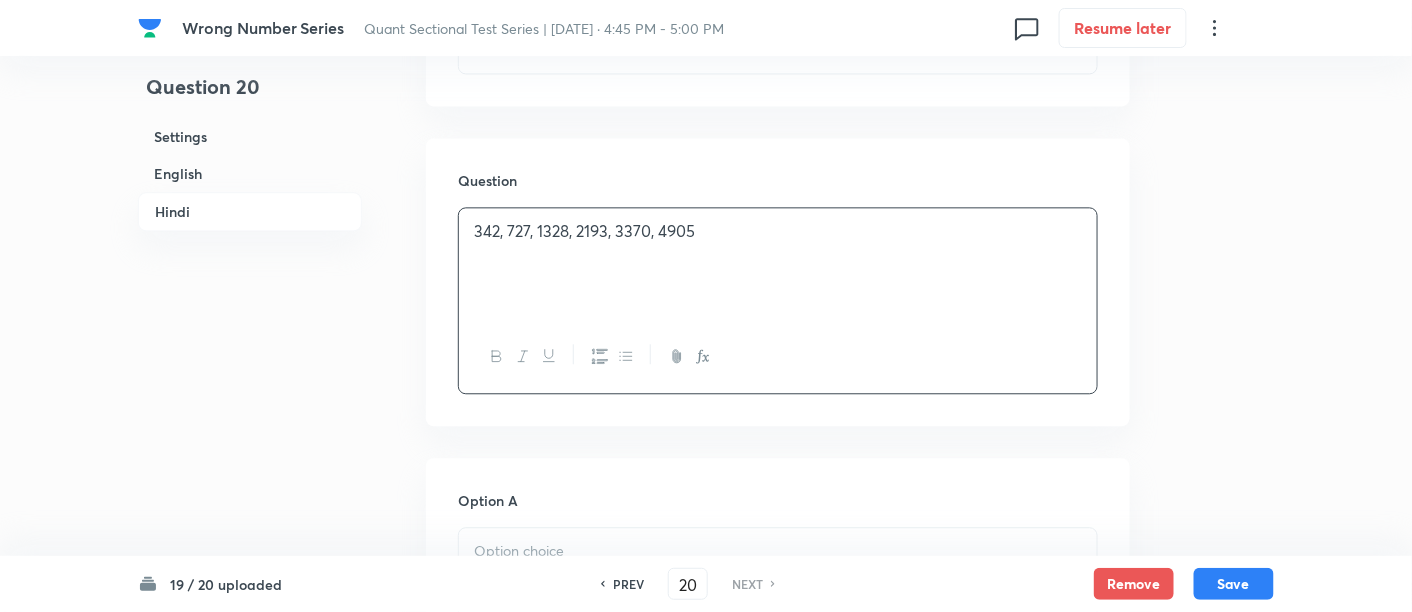 scroll, scrollTop: 3979, scrollLeft: 0, axis: vertical 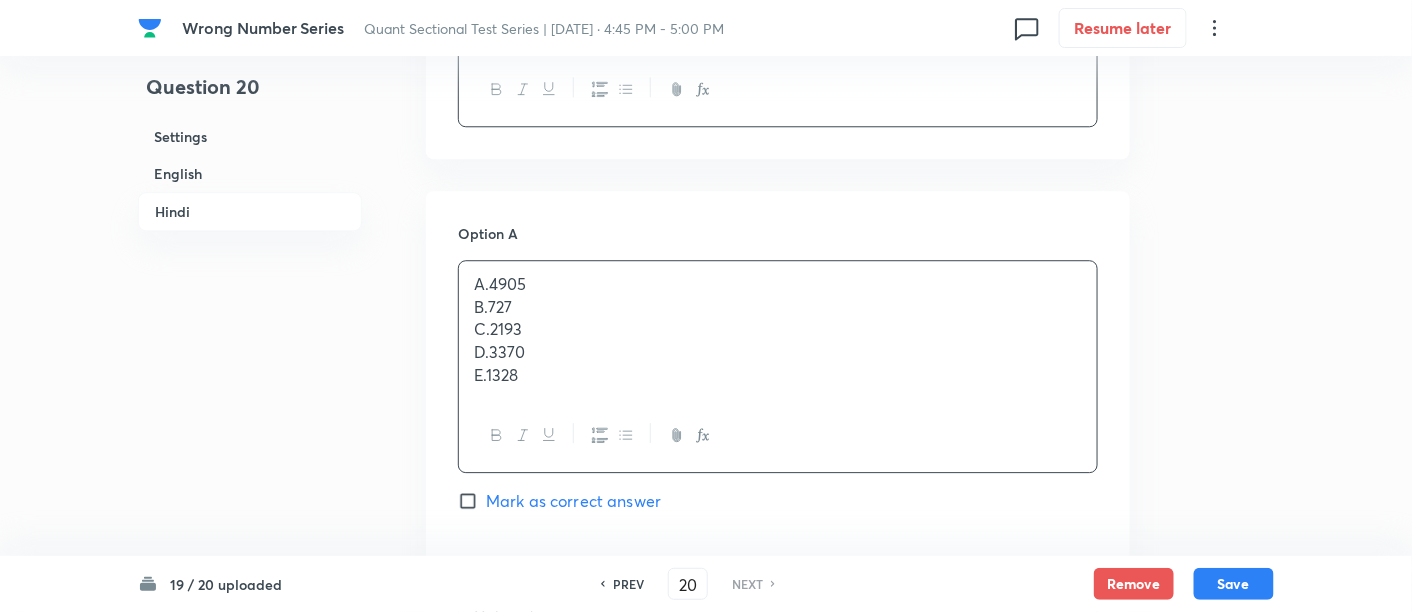 click on "A.4905 B.727 C.2193 D.3370 E.1328" at bounding box center (778, 330) 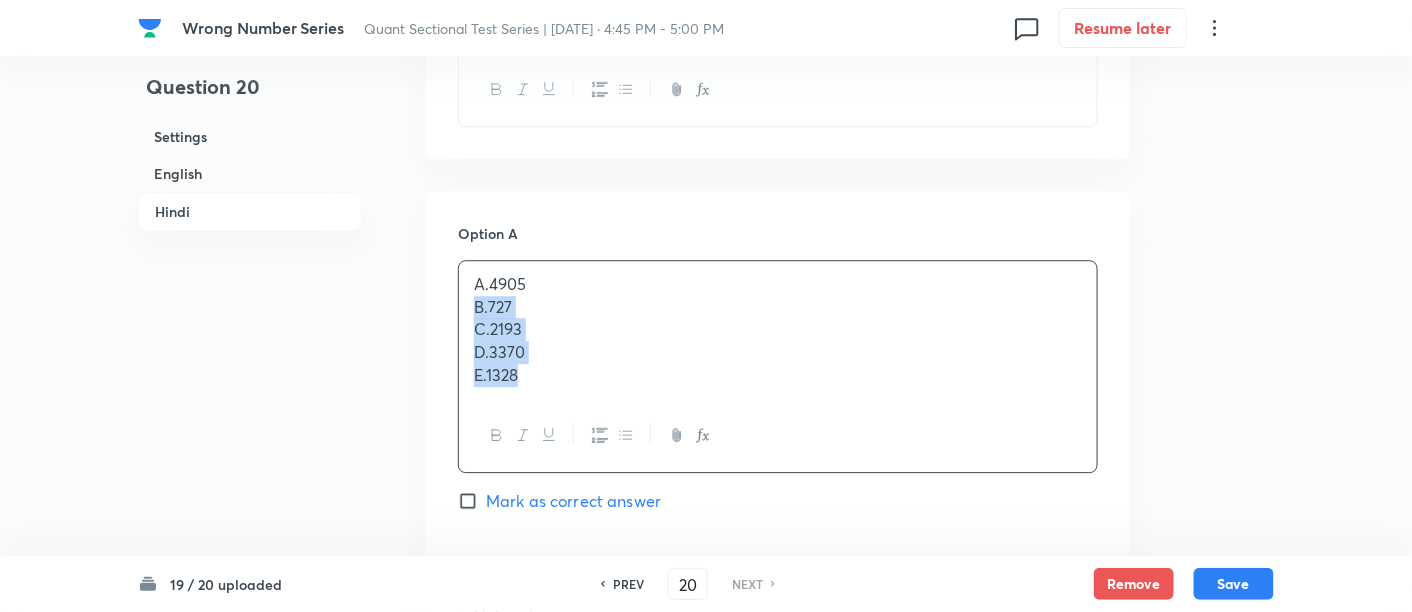 drag, startPoint x: 464, startPoint y: 307, endPoint x: 583, endPoint y: 436, distance: 175.50499 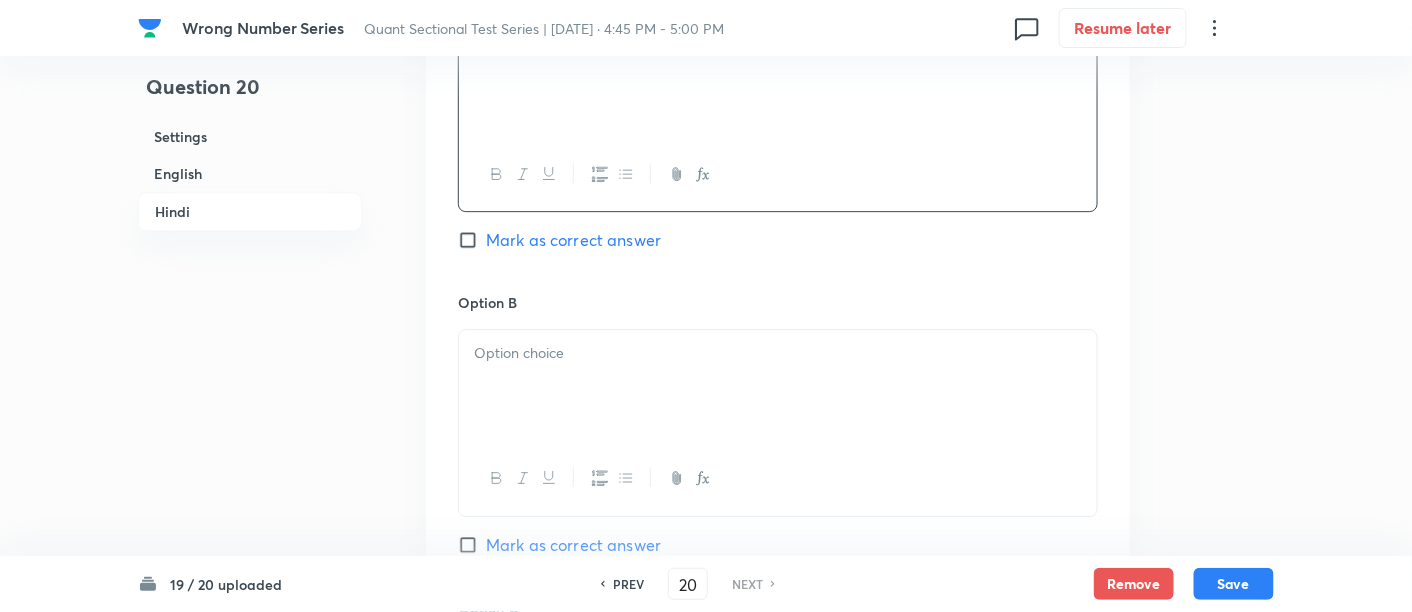 scroll, scrollTop: 4216, scrollLeft: 0, axis: vertical 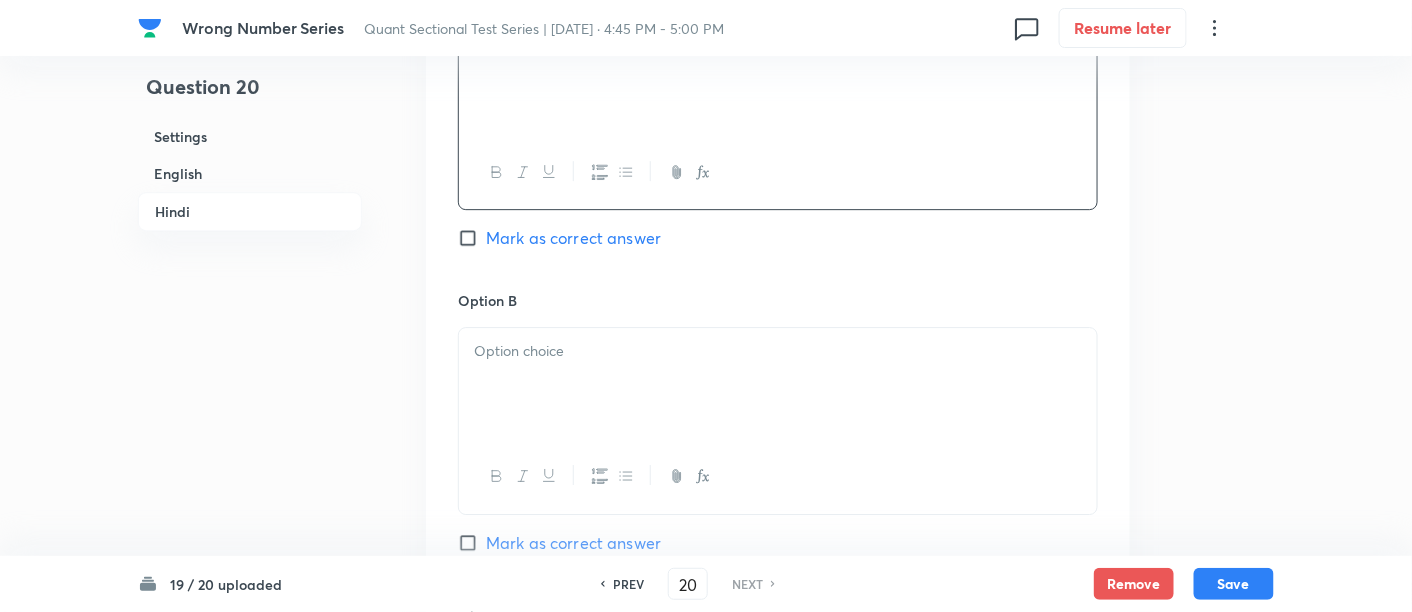 click at bounding box center [778, 384] 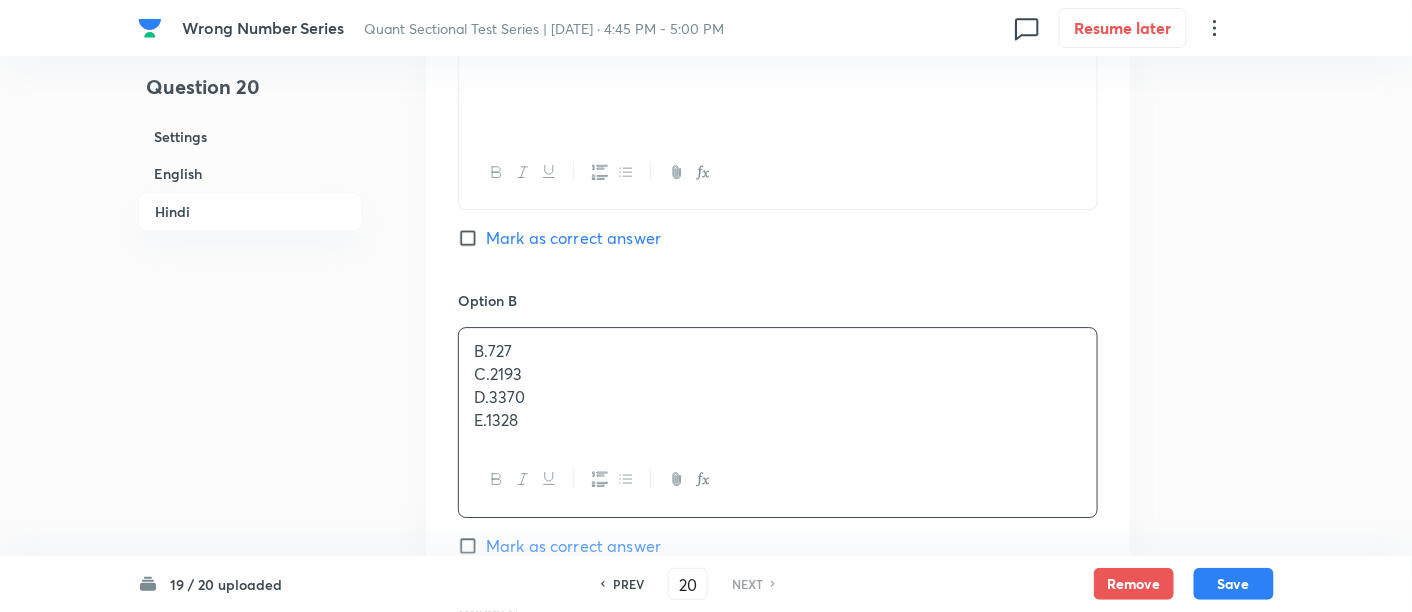 click on "Mark as correct answer" at bounding box center [573, 238] 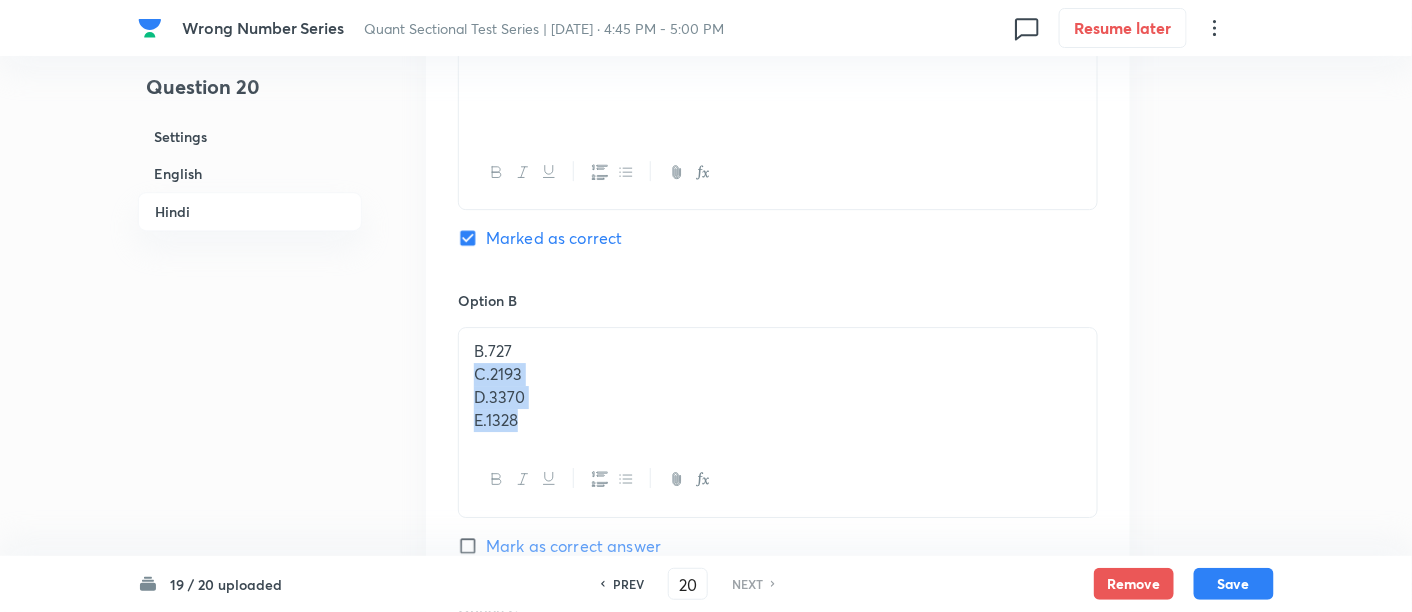 drag, startPoint x: 474, startPoint y: 366, endPoint x: 674, endPoint y: 545, distance: 268.40454 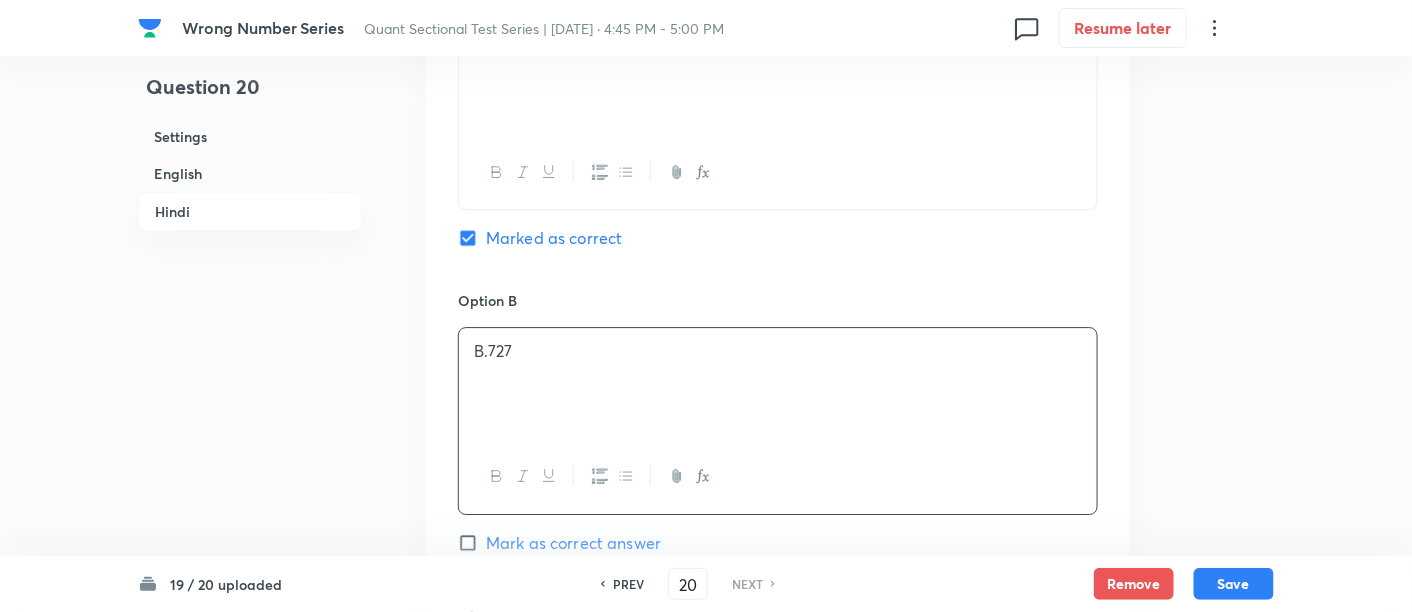 scroll, scrollTop: 4598, scrollLeft: 0, axis: vertical 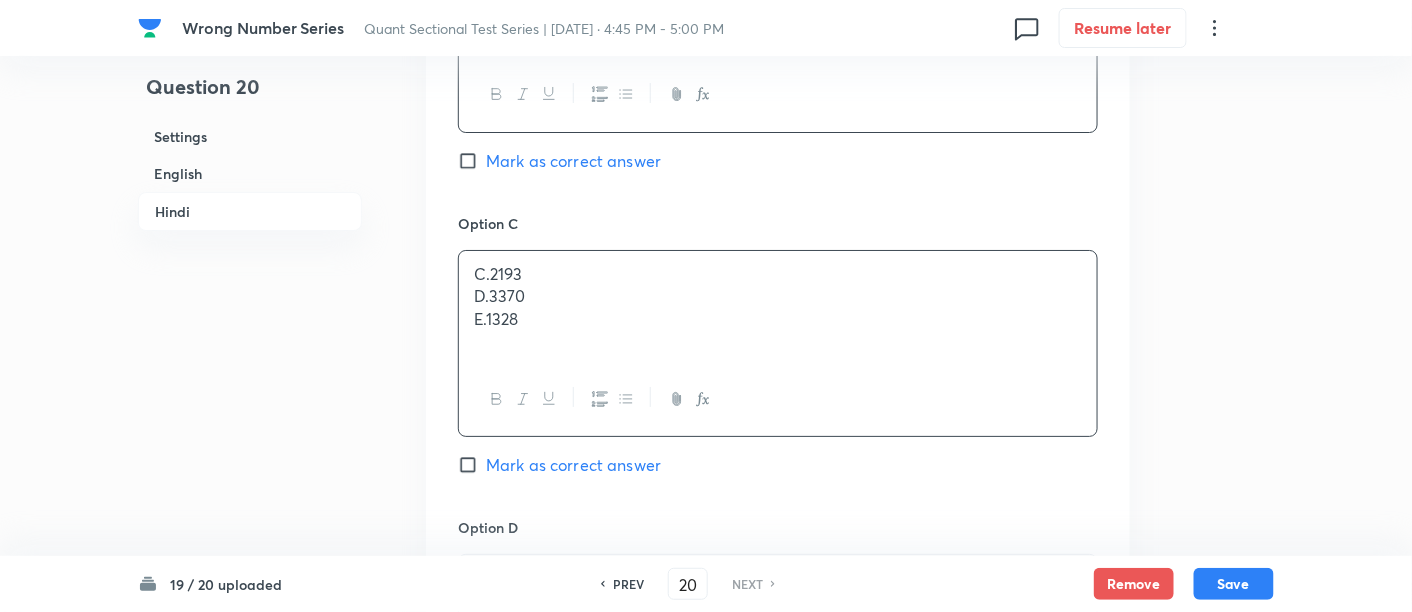 click on "C.2193 D.3370 E.1328" at bounding box center (778, 307) 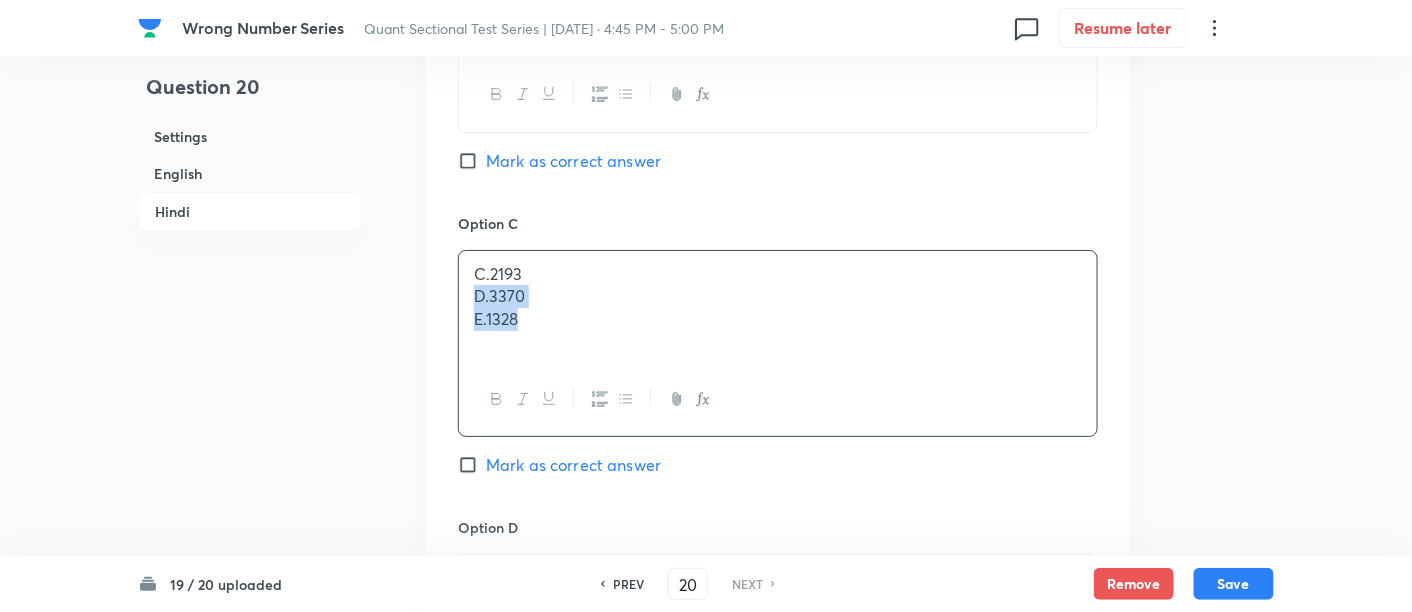 drag, startPoint x: 471, startPoint y: 291, endPoint x: 659, endPoint y: 430, distance: 233.80548 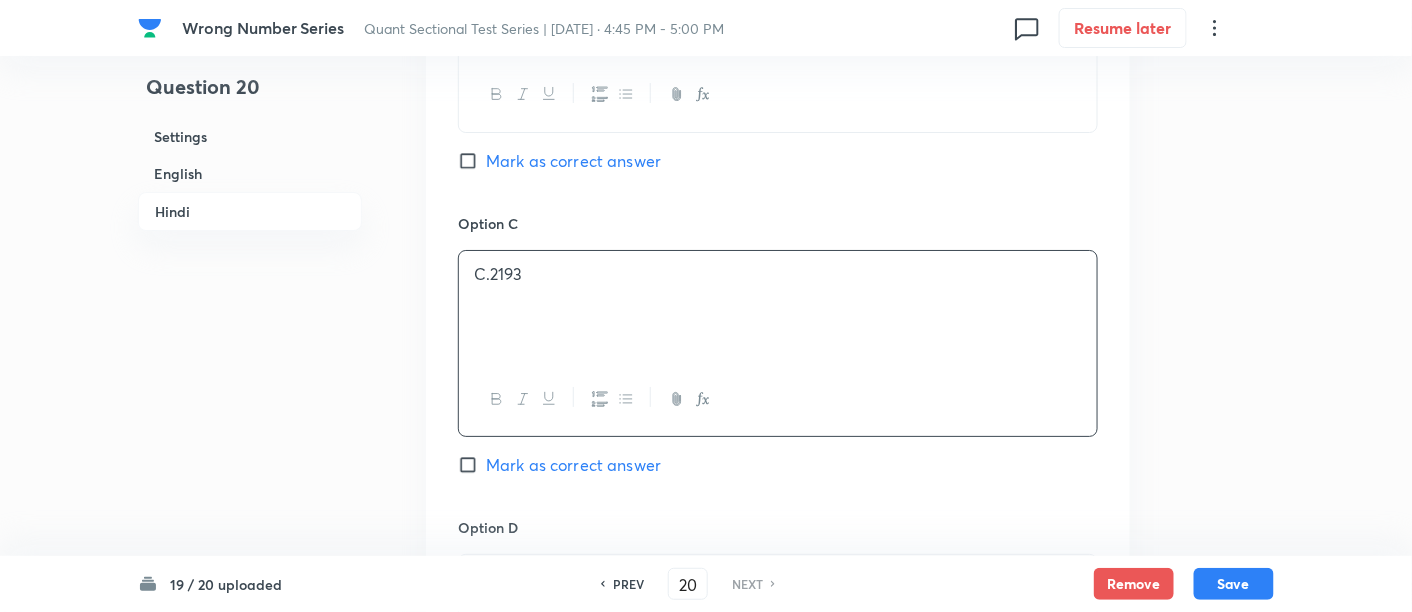 scroll, scrollTop: 4852, scrollLeft: 0, axis: vertical 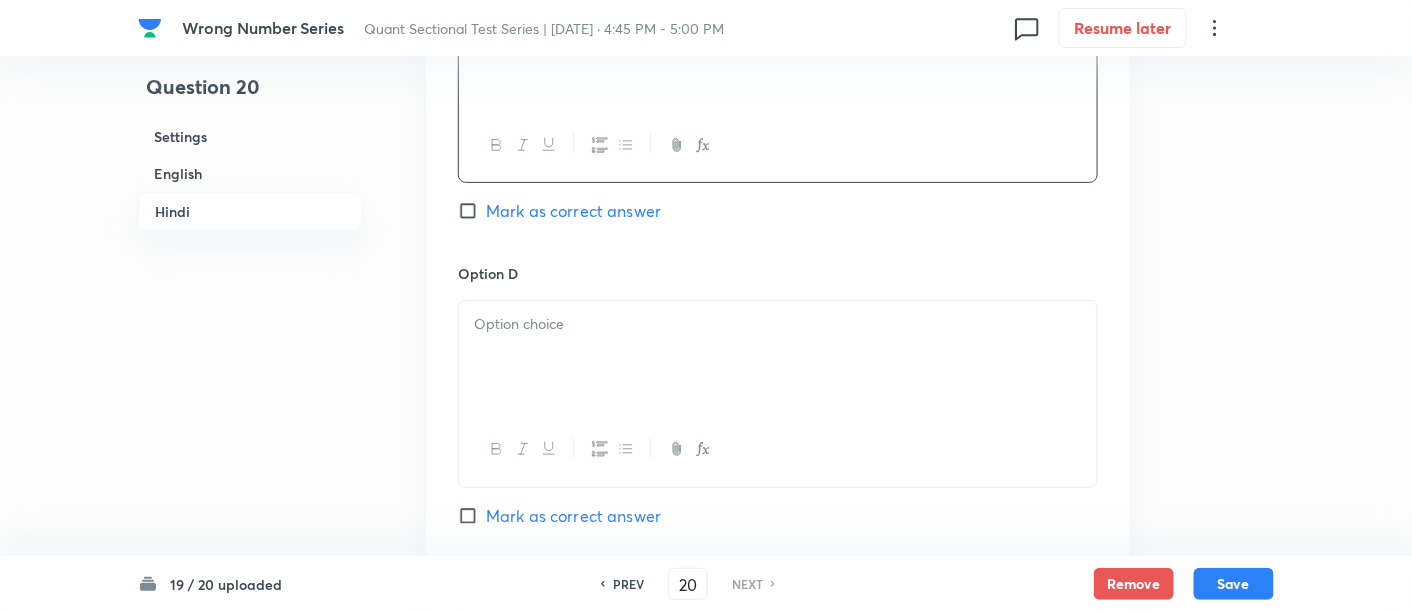 click at bounding box center (778, 357) 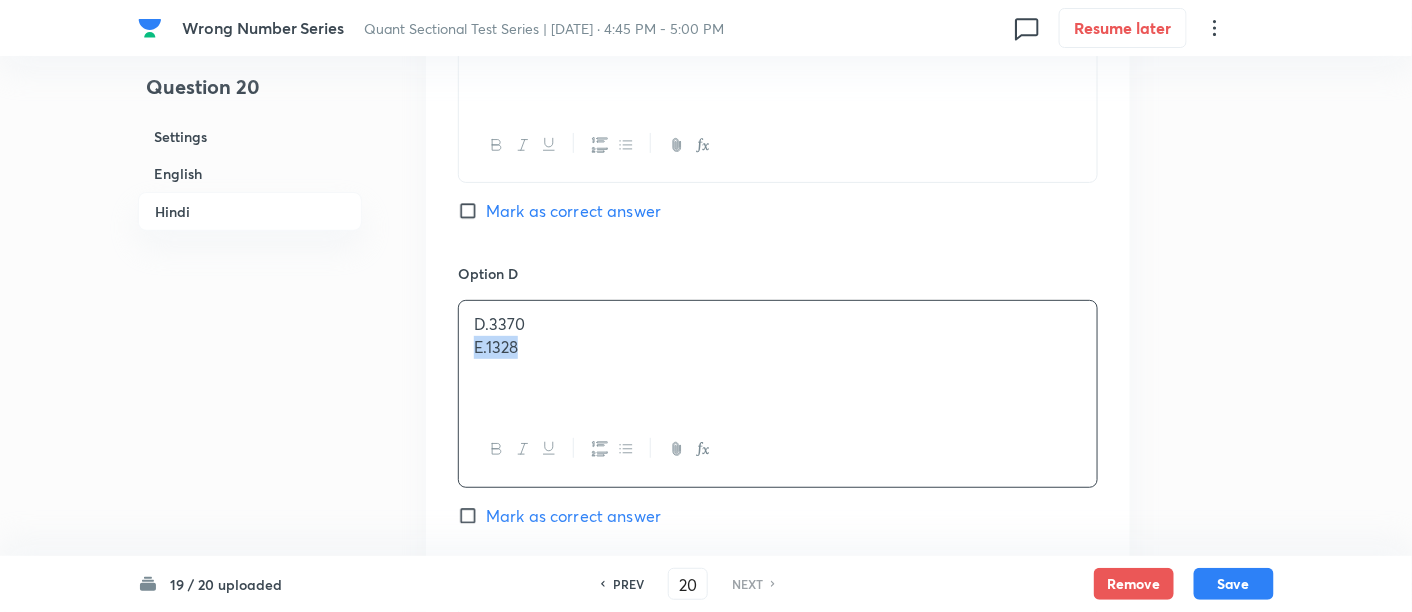 drag, startPoint x: 463, startPoint y: 338, endPoint x: 674, endPoint y: 408, distance: 222.30835 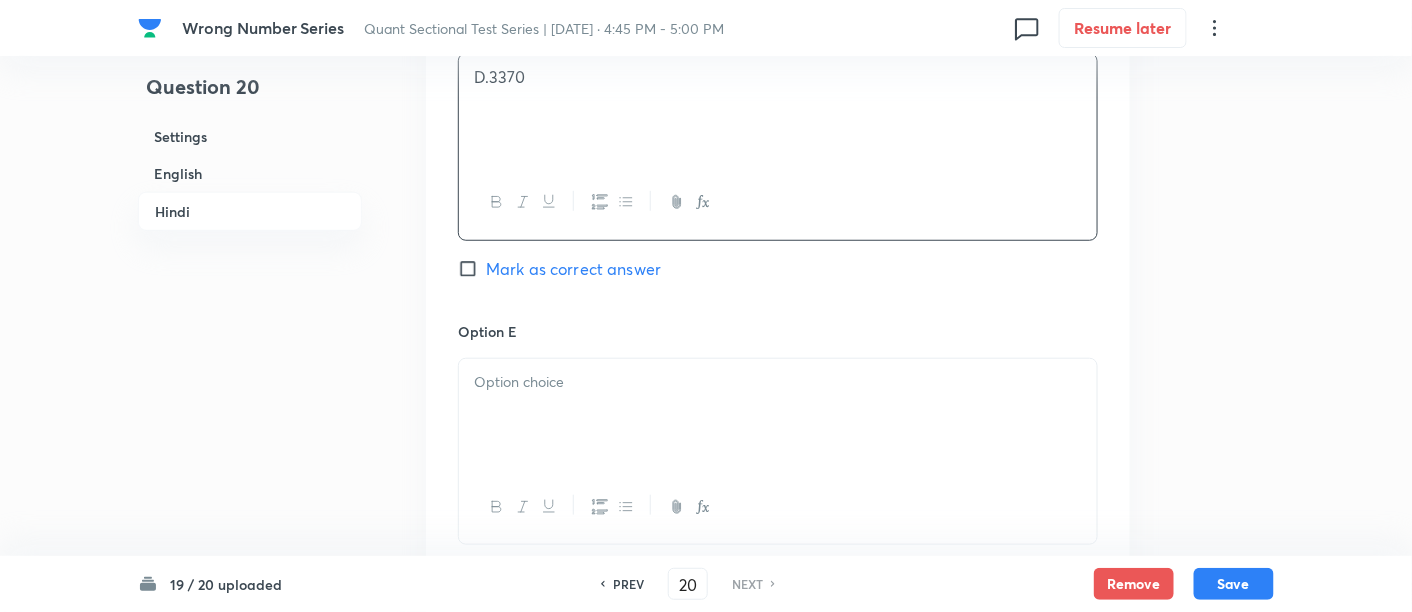 click at bounding box center (778, 415) 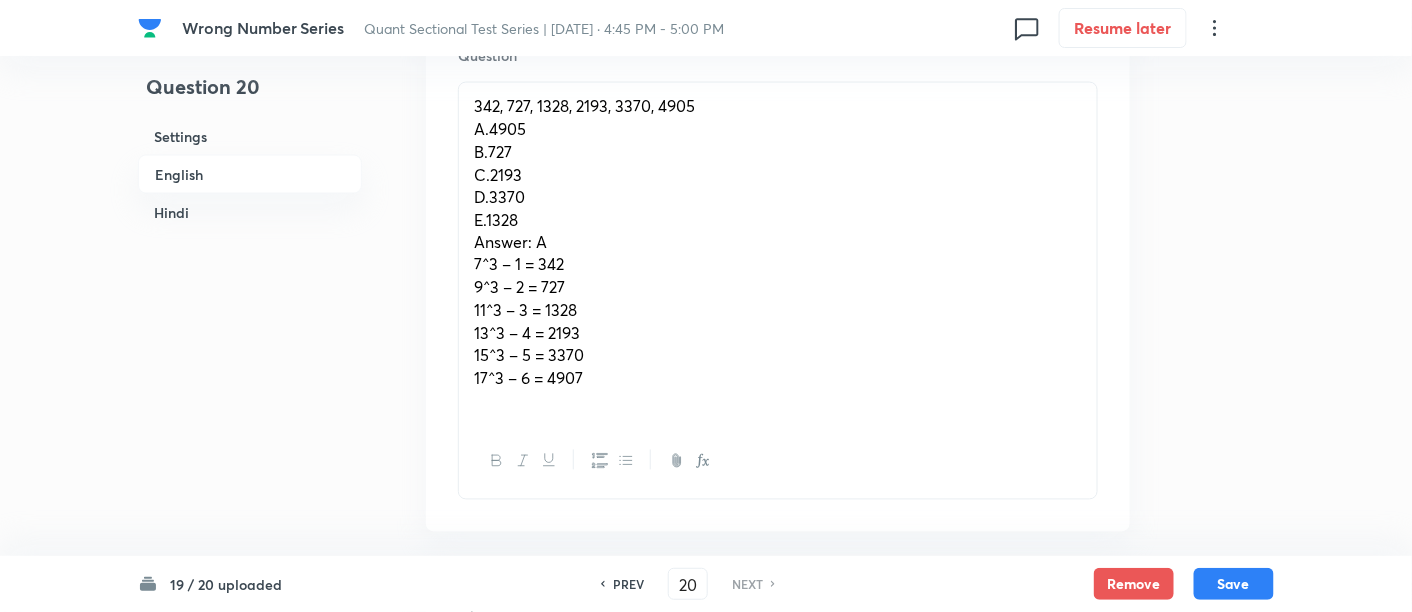 scroll, scrollTop: 956, scrollLeft: 0, axis: vertical 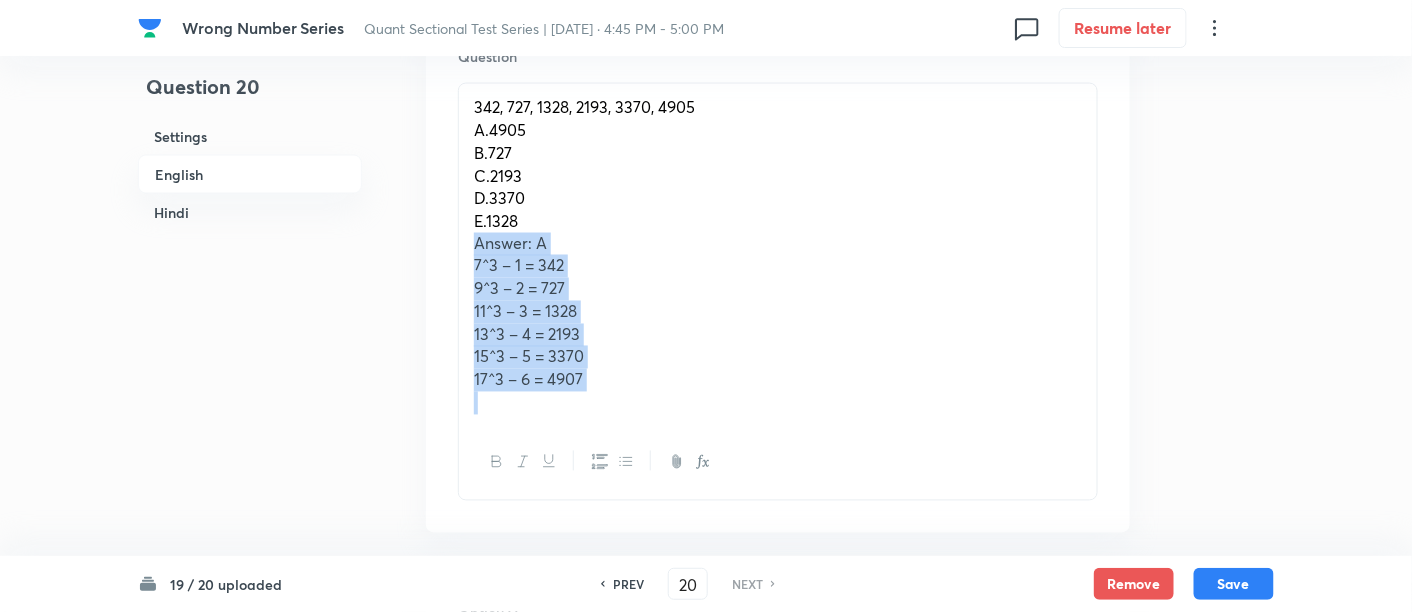 drag, startPoint x: 474, startPoint y: 244, endPoint x: 734, endPoint y: 500, distance: 364.87805 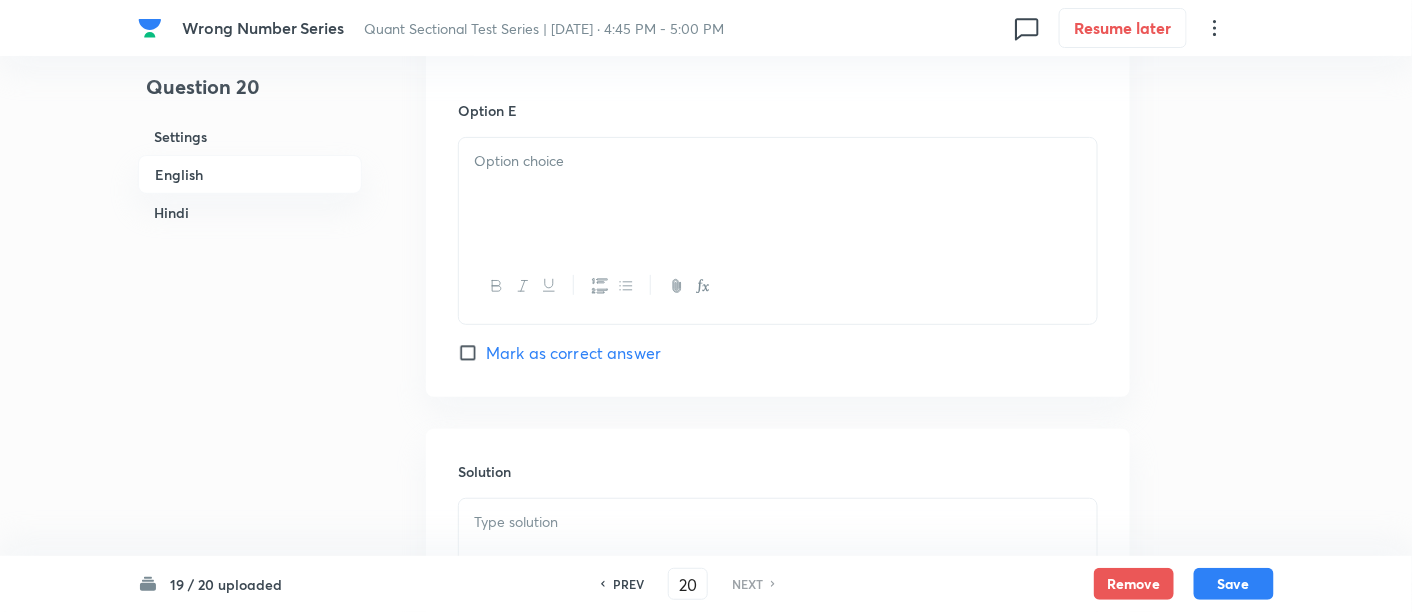 scroll, scrollTop: 2667, scrollLeft: 0, axis: vertical 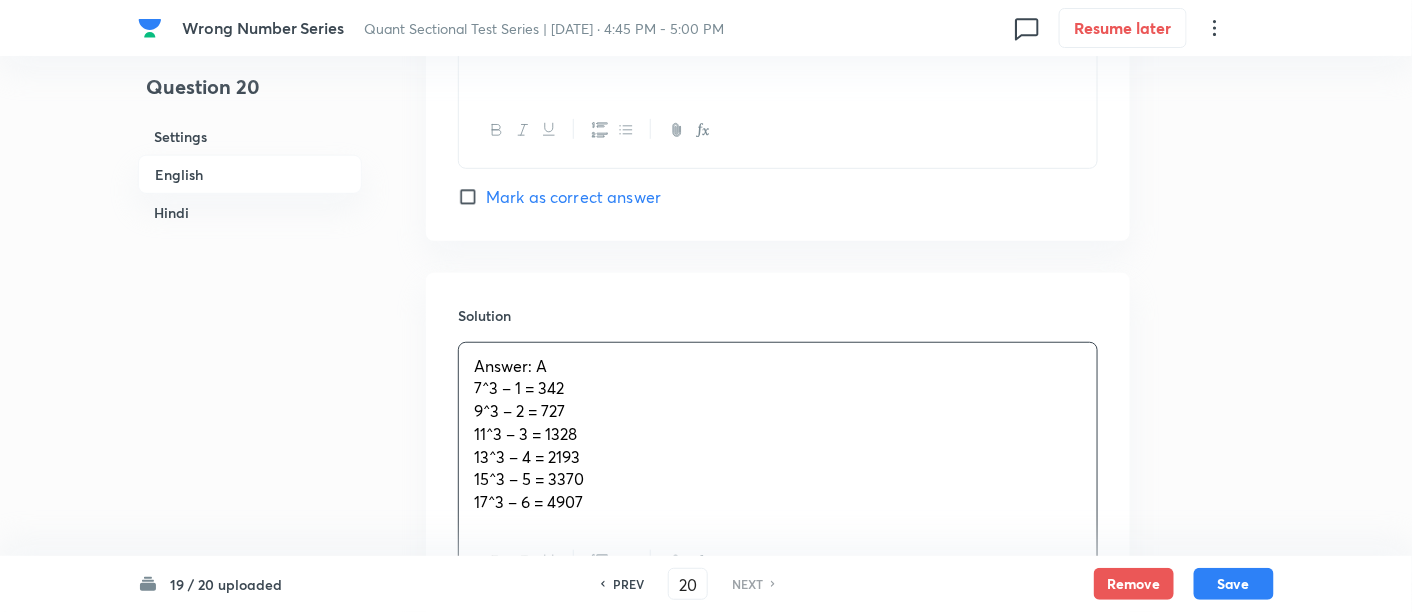 click on "Answer: A 7^3 – 1 = 342  9^3 – 2 = 727  11^3 – 3 = 1328  13^3 – 4 = 2193  15^3 – 5 = 3370  17^3 – 6 = 4907" at bounding box center [778, 434] 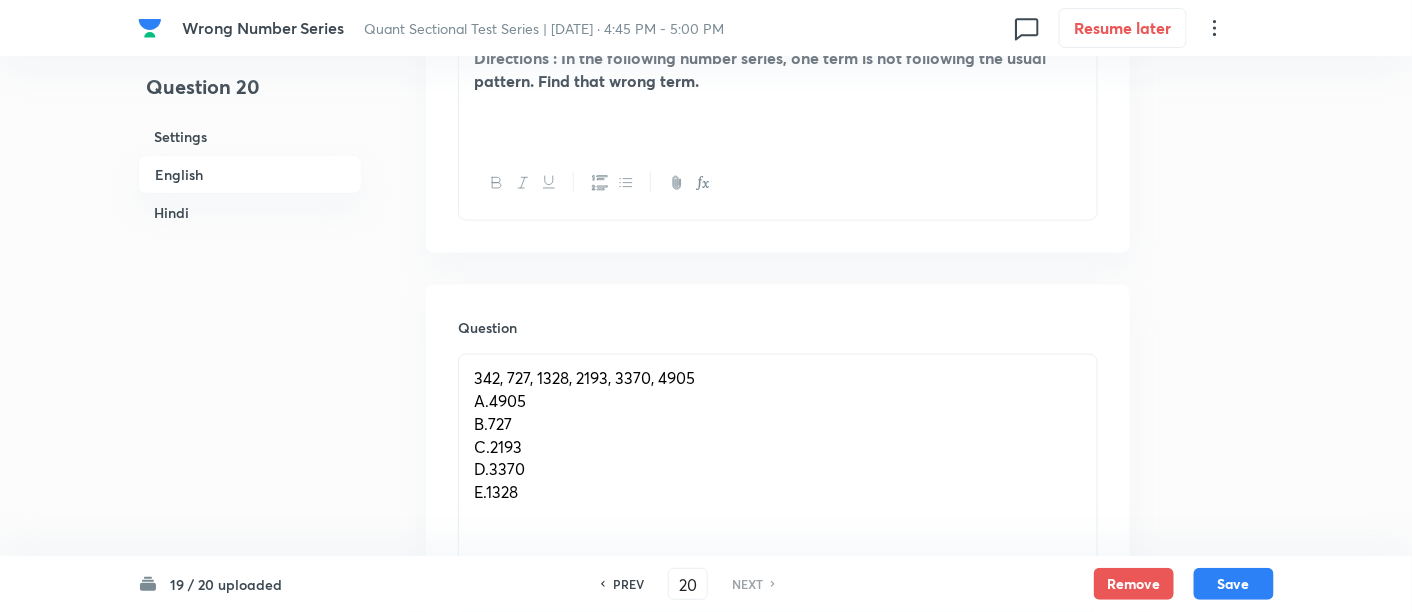 scroll, scrollTop: 762, scrollLeft: 0, axis: vertical 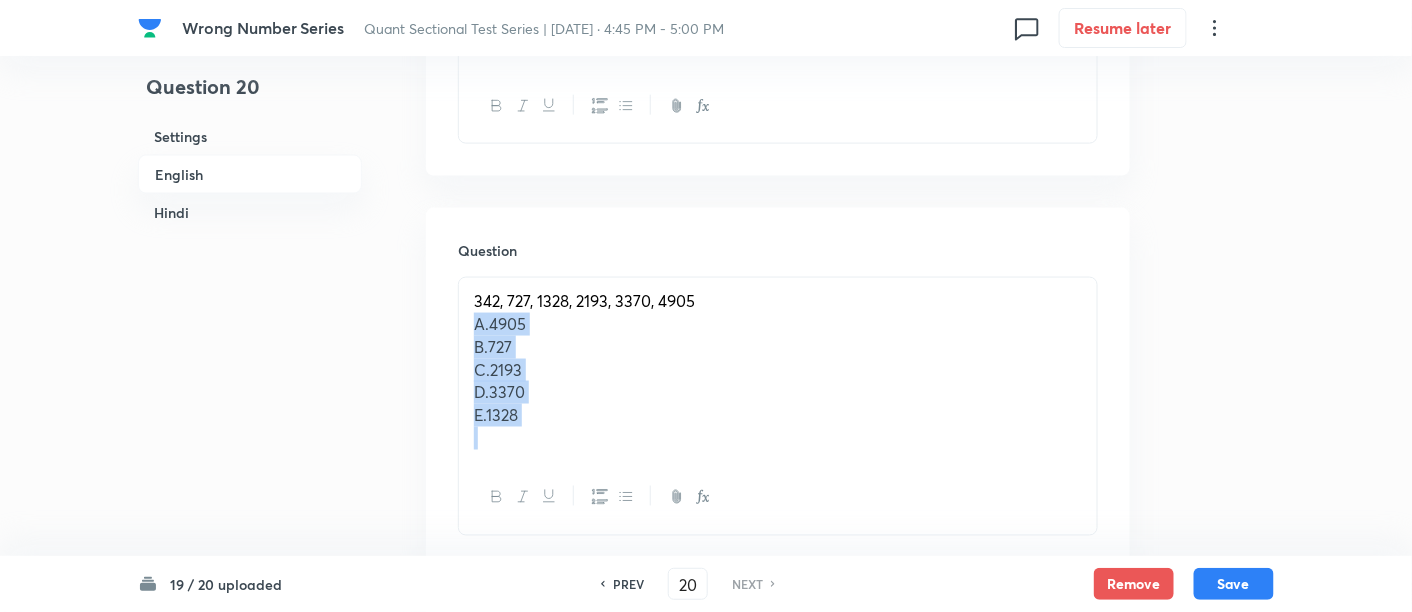 drag, startPoint x: 469, startPoint y: 328, endPoint x: 581, endPoint y: 502, distance: 206.92995 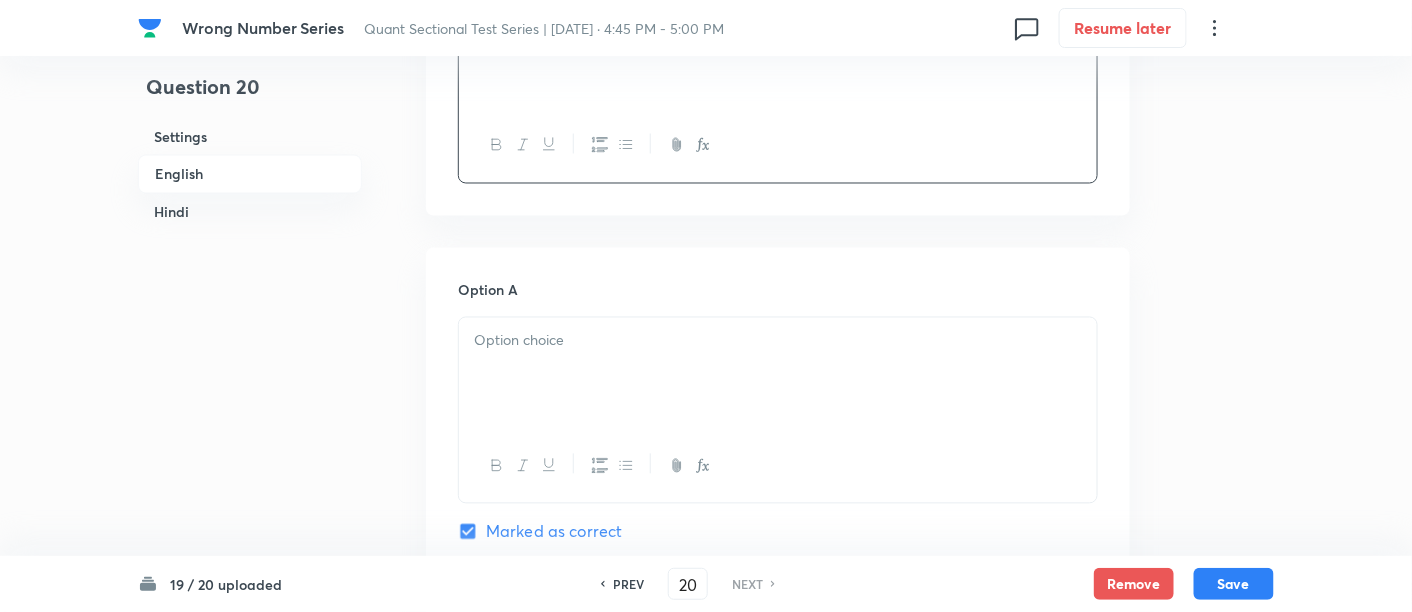 scroll, scrollTop: 1042, scrollLeft: 0, axis: vertical 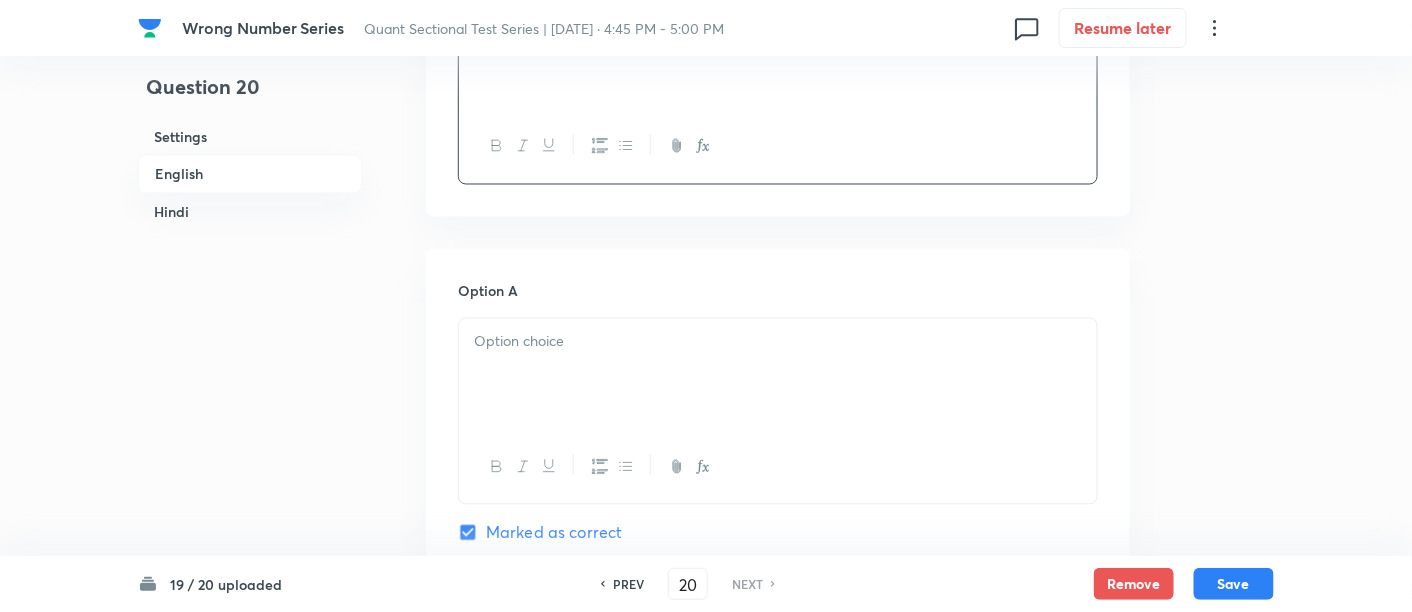 click at bounding box center [778, 375] 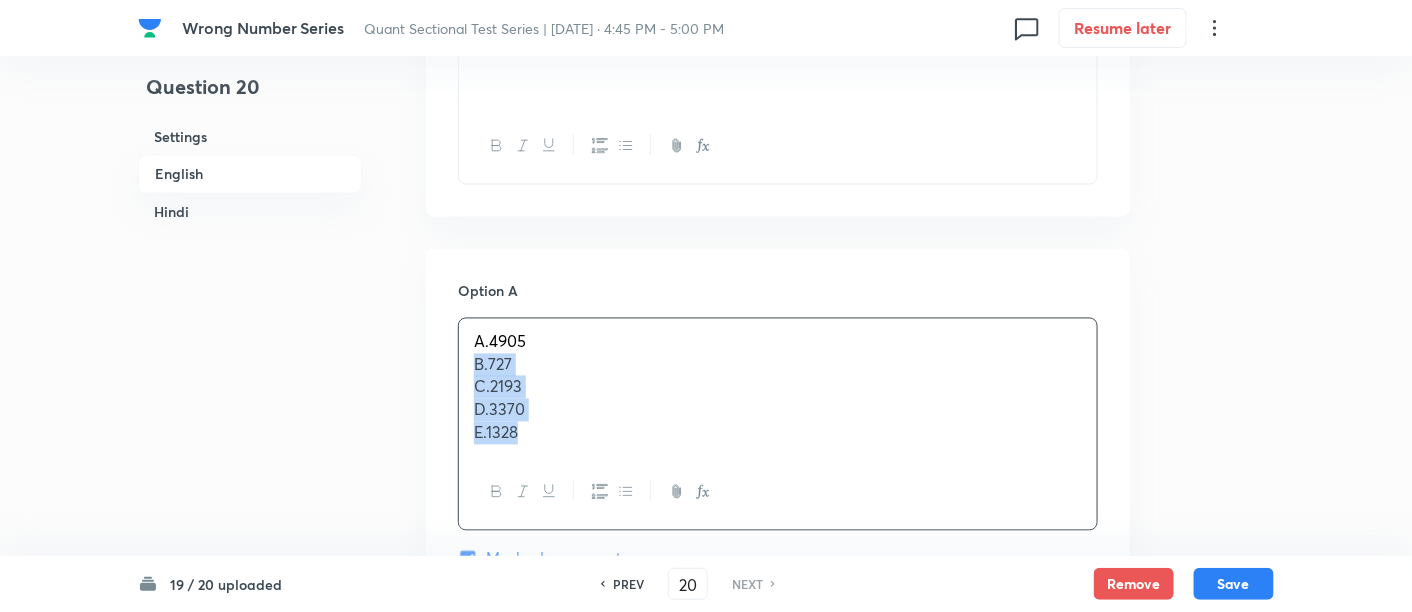 drag, startPoint x: 467, startPoint y: 355, endPoint x: 598, endPoint y: 487, distance: 185.97043 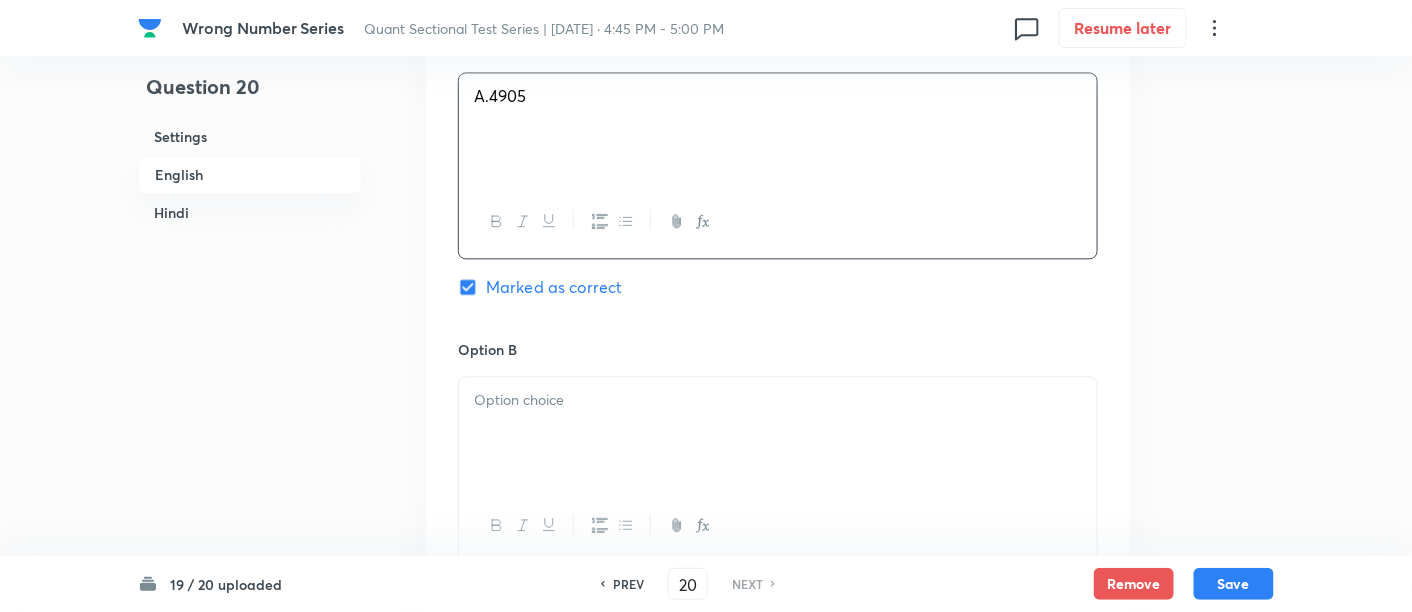 scroll, scrollTop: 1289, scrollLeft: 0, axis: vertical 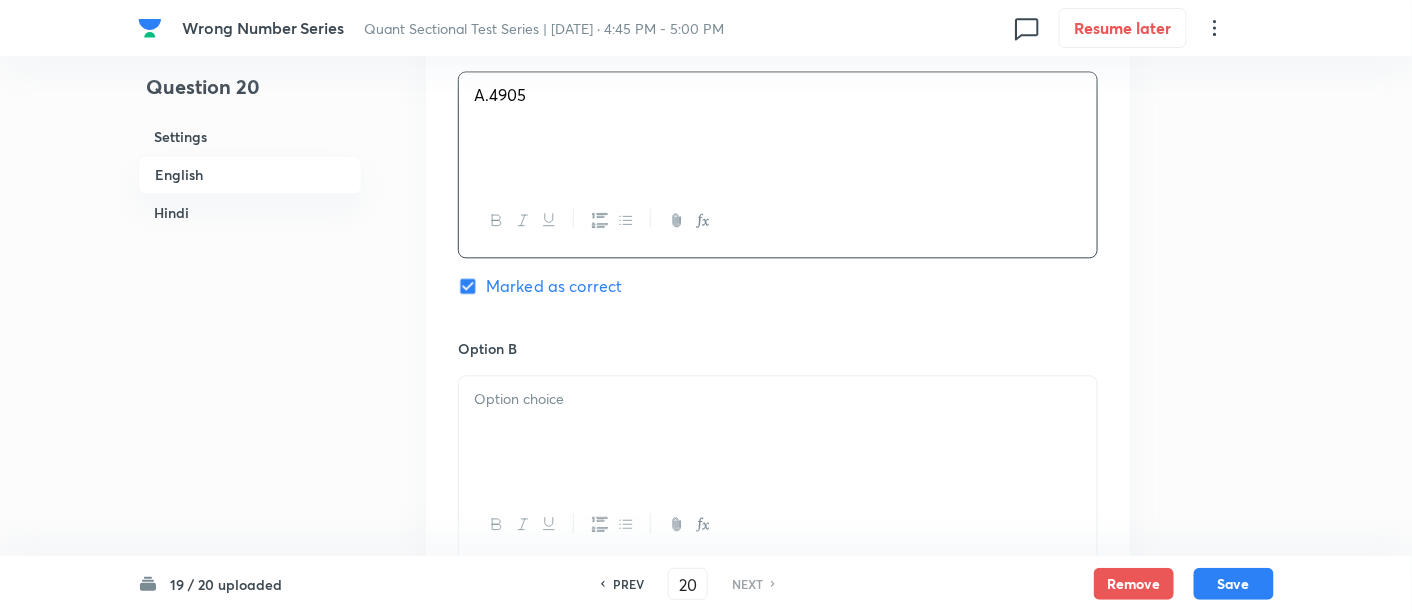 click at bounding box center (778, 432) 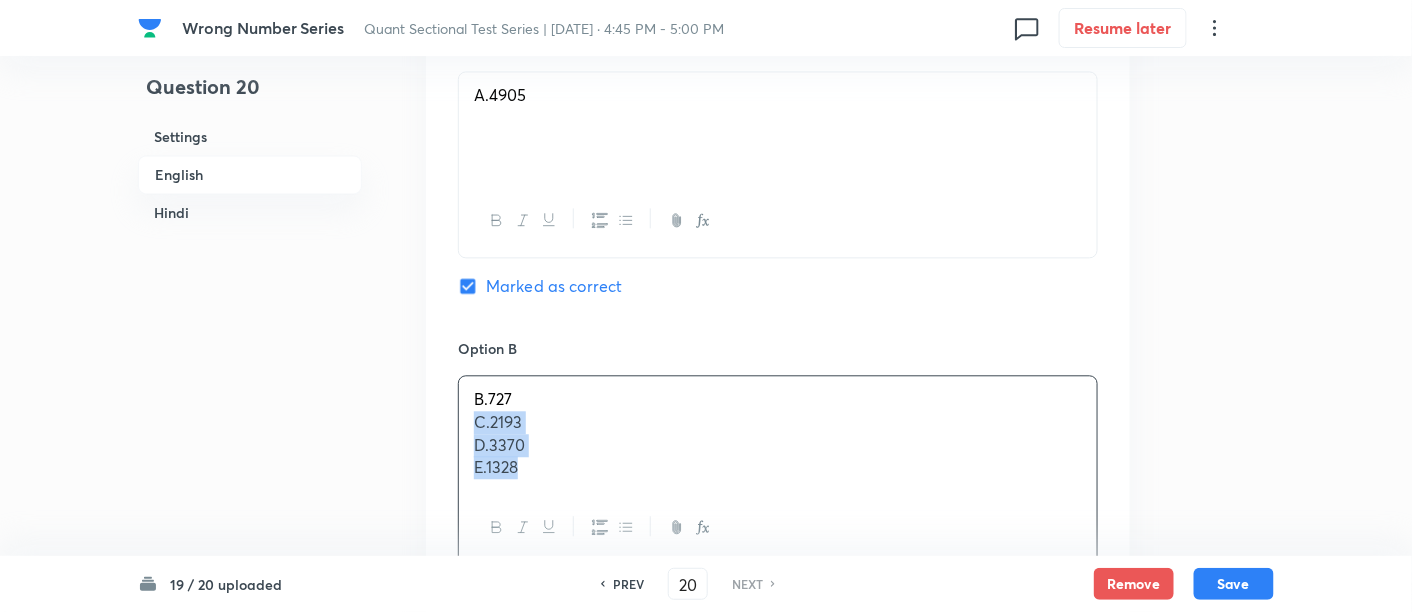 drag, startPoint x: 474, startPoint y: 416, endPoint x: 660, endPoint y: 549, distance: 228.65913 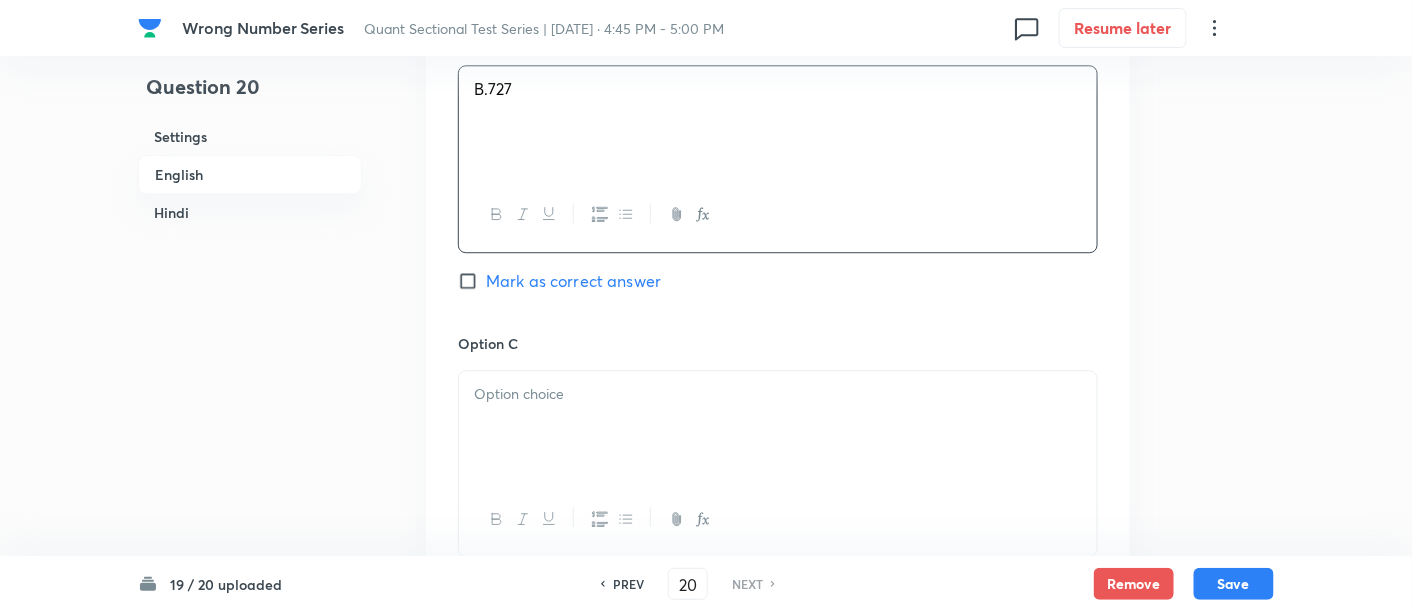 scroll, scrollTop: 1600, scrollLeft: 0, axis: vertical 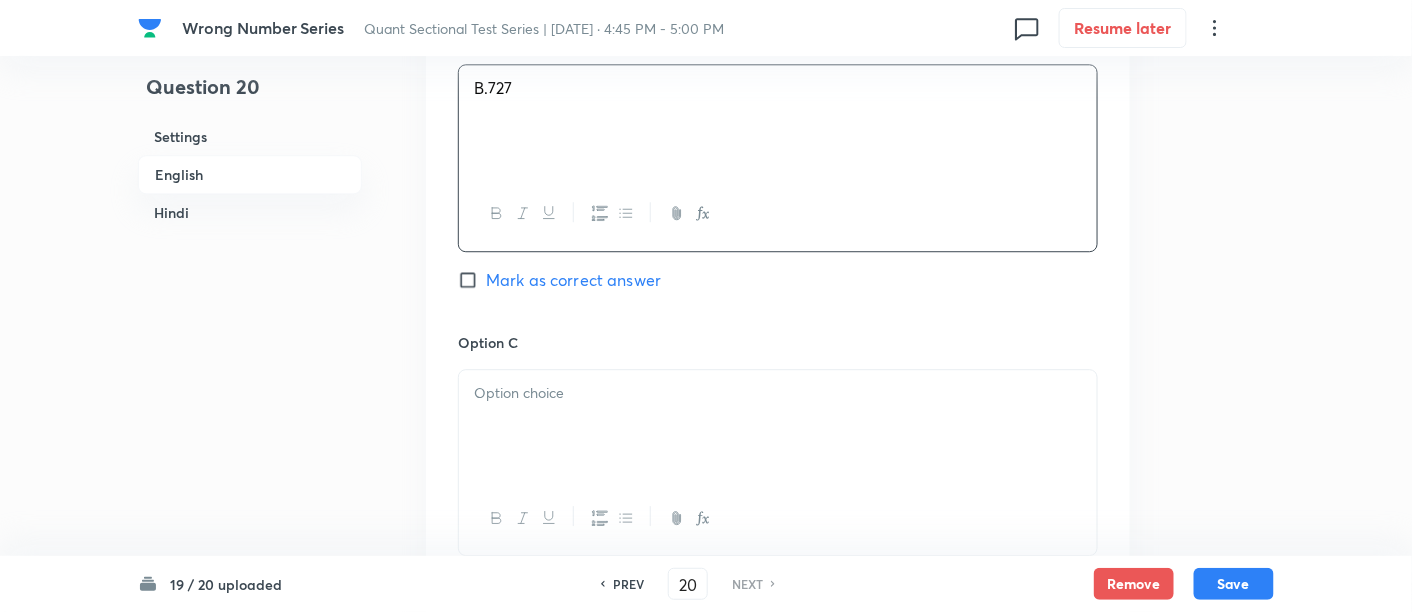 click at bounding box center [778, 426] 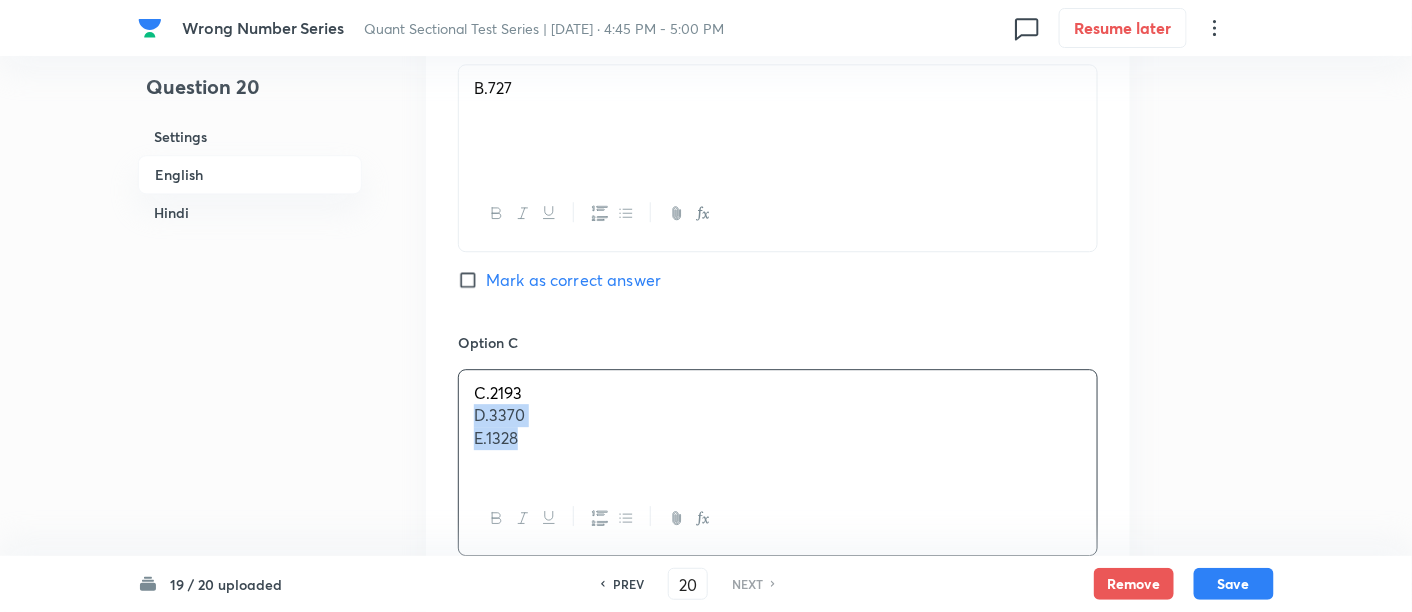 drag, startPoint x: 467, startPoint y: 415, endPoint x: 613, endPoint y: 506, distance: 172.03778 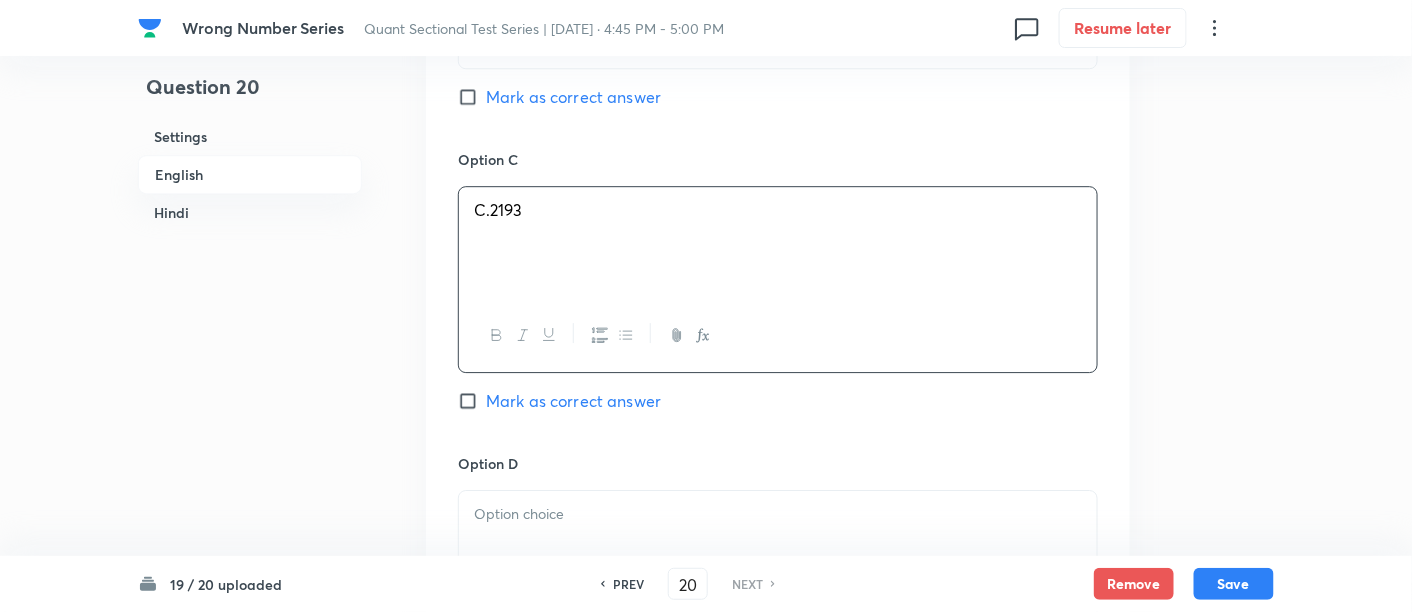 scroll, scrollTop: 1785, scrollLeft: 0, axis: vertical 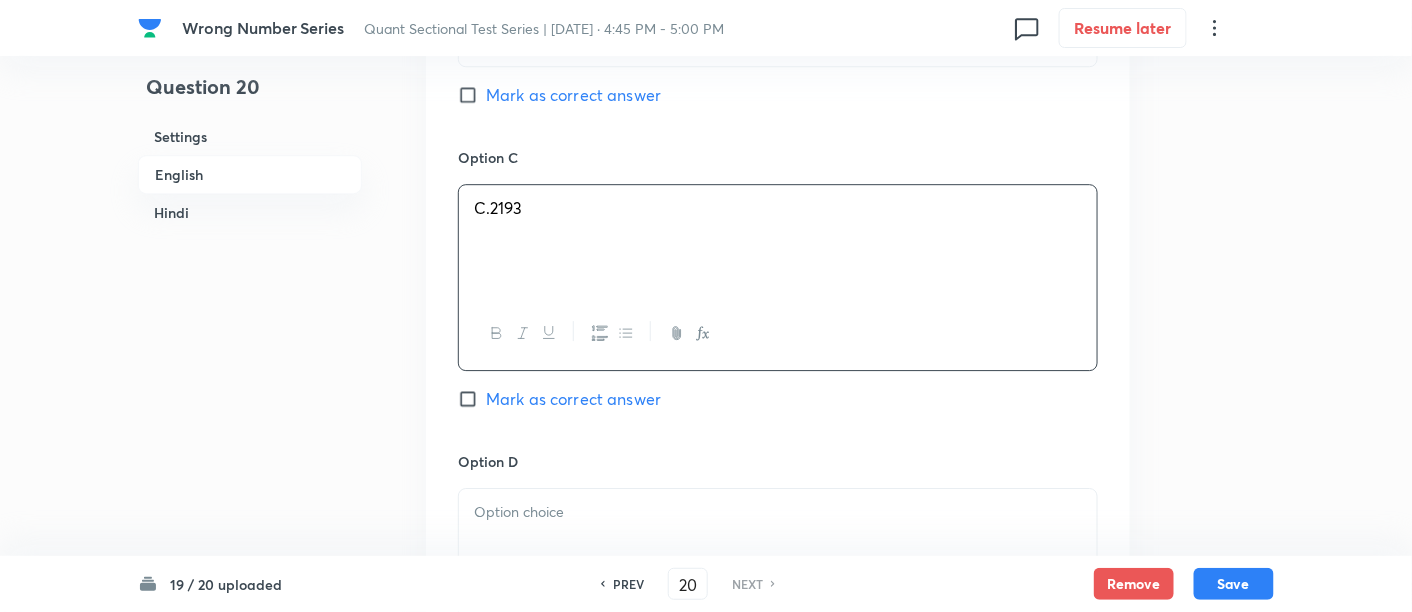 click at bounding box center (778, 512) 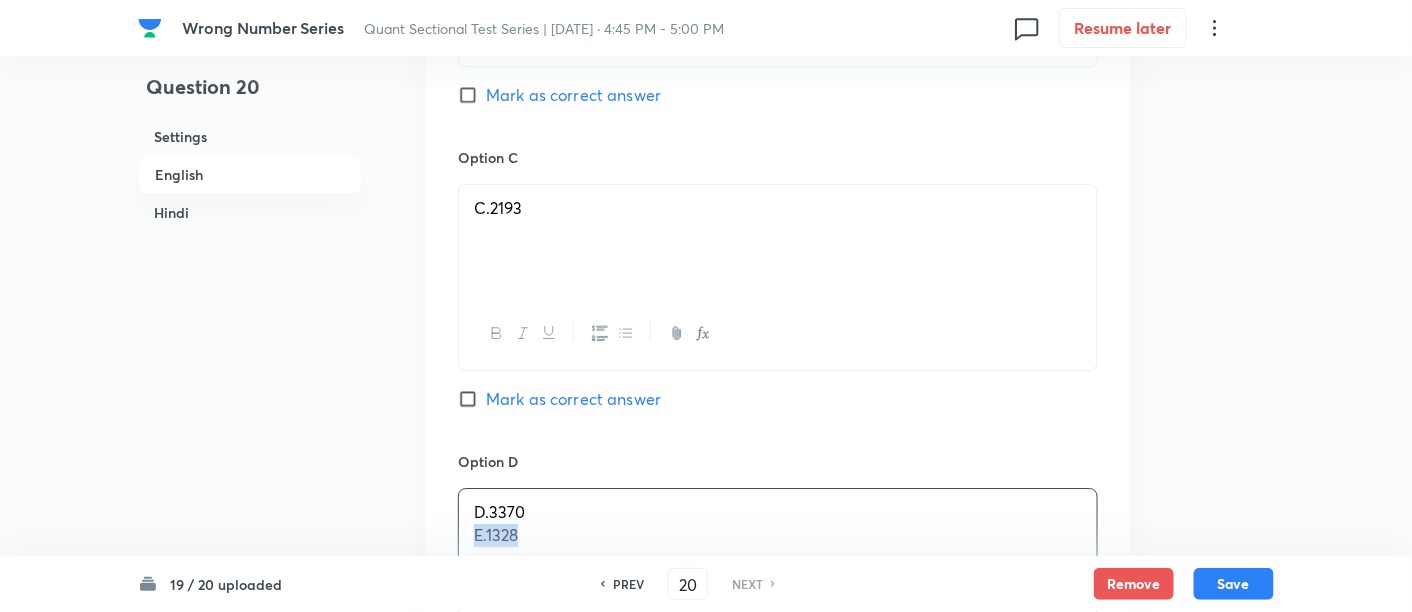 drag, startPoint x: 464, startPoint y: 531, endPoint x: 633, endPoint y: 550, distance: 170.0647 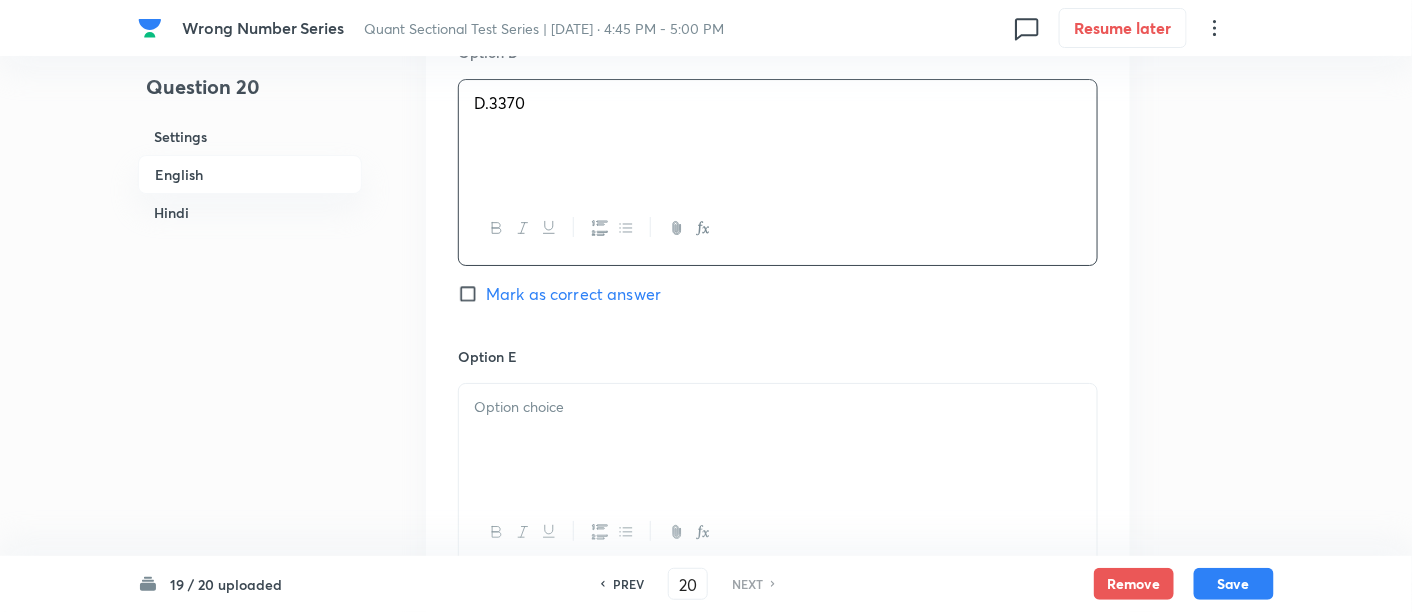 scroll, scrollTop: 2205, scrollLeft: 0, axis: vertical 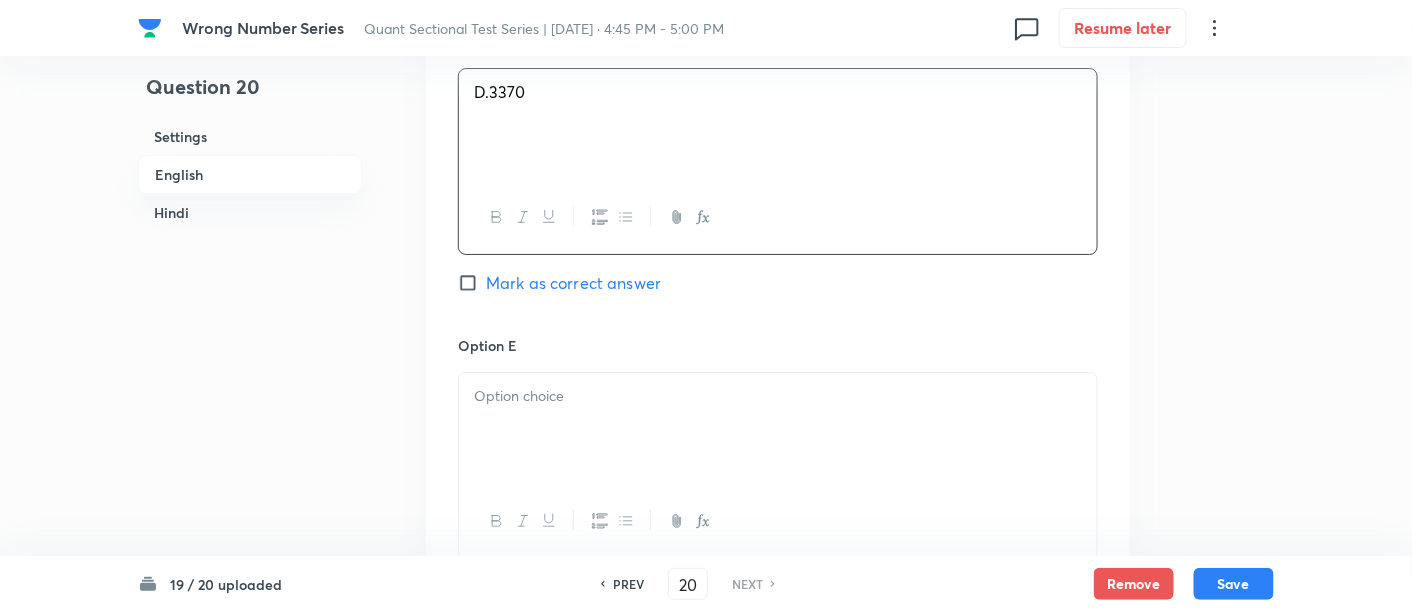 click at bounding box center (778, 429) 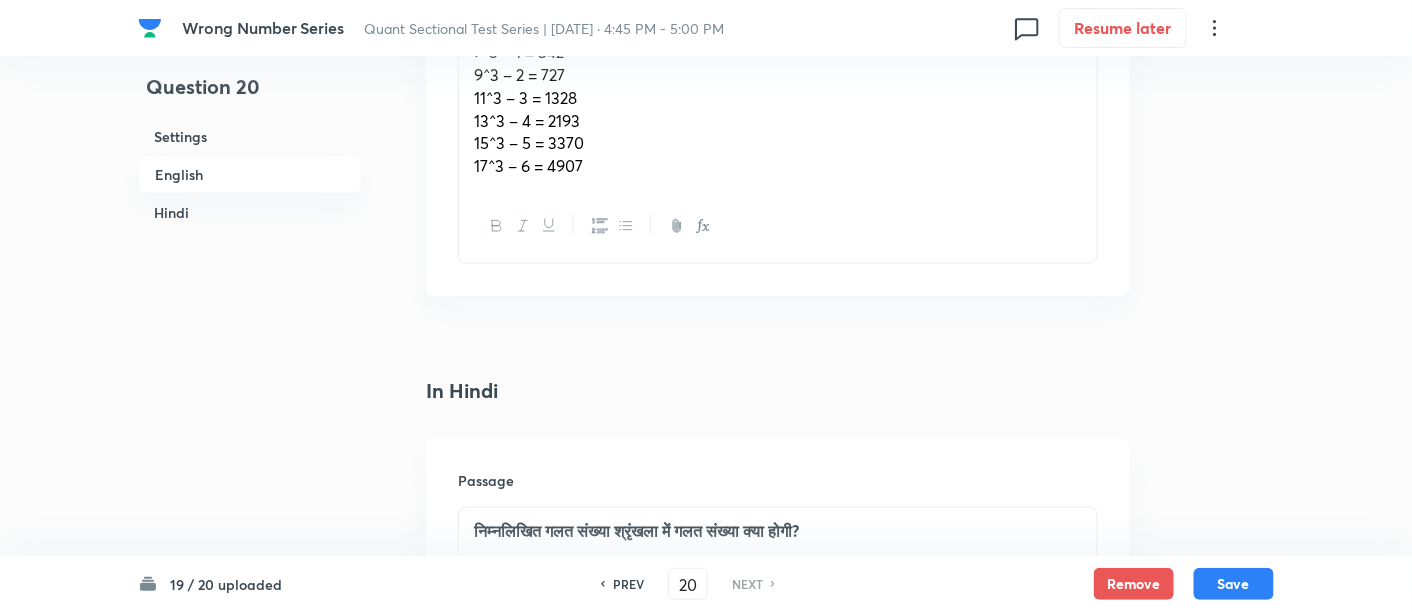 scroll, scrollTop: 2931, scrollLeft: 0, axis: vertical 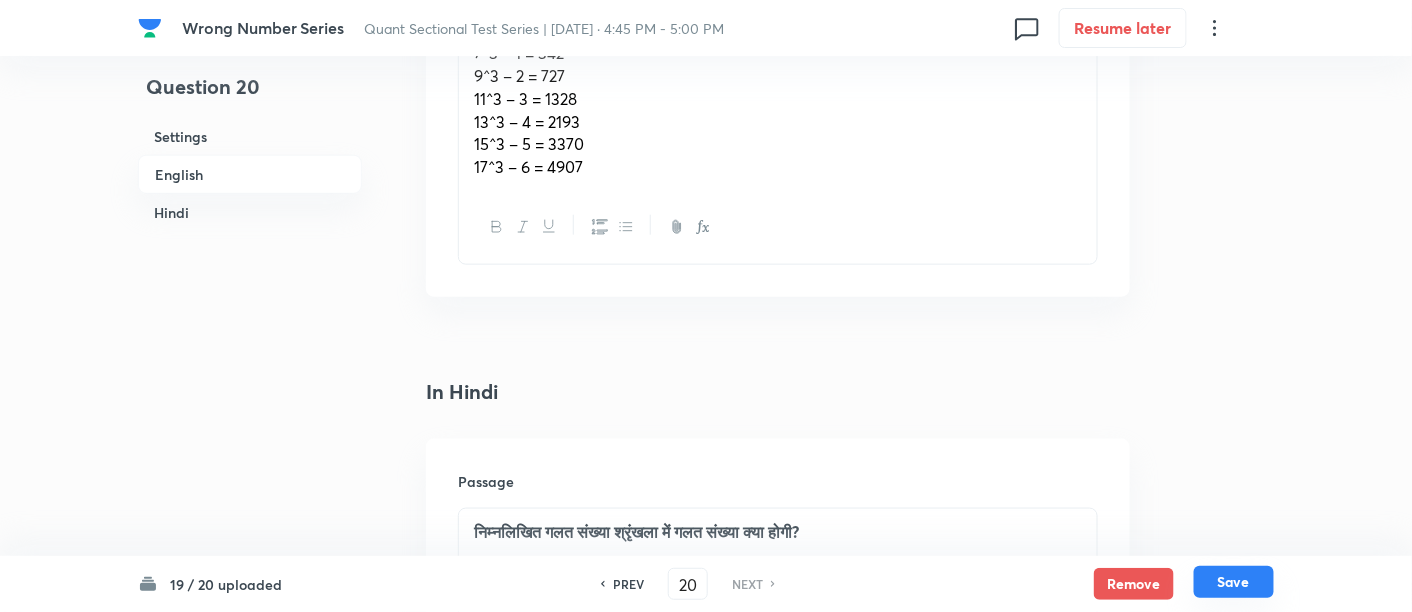 click on "Save" at bounding box center [1234, 582] 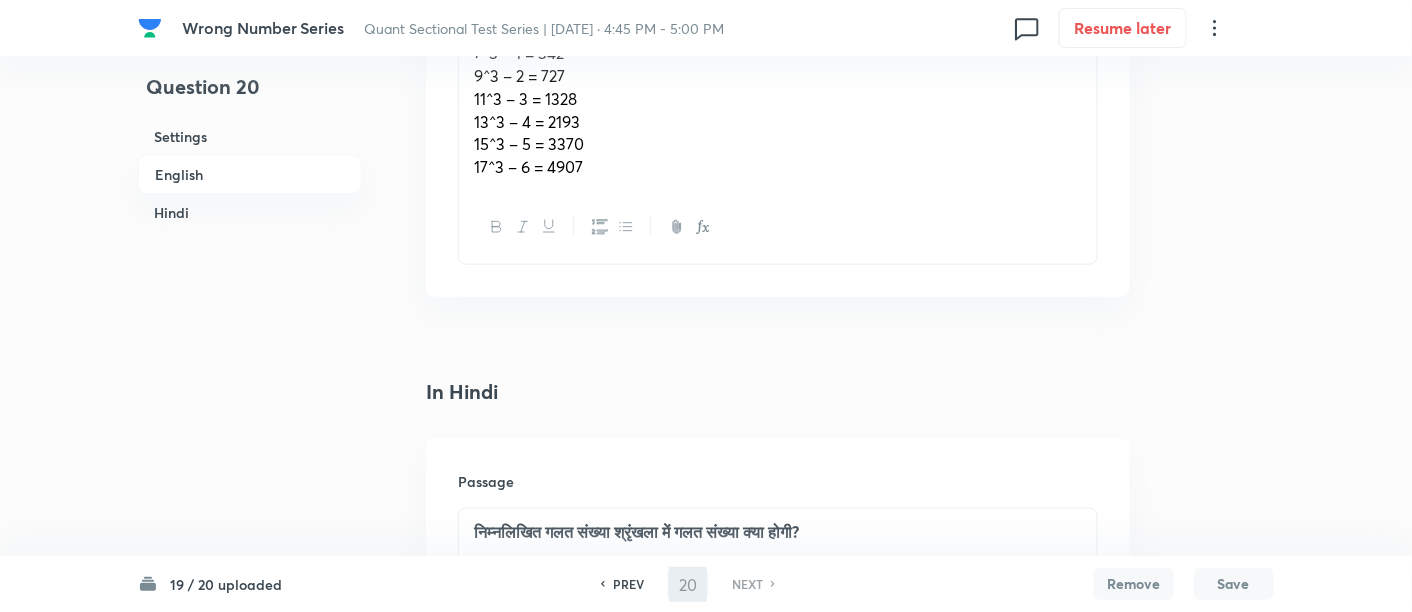 checkbox on "false" 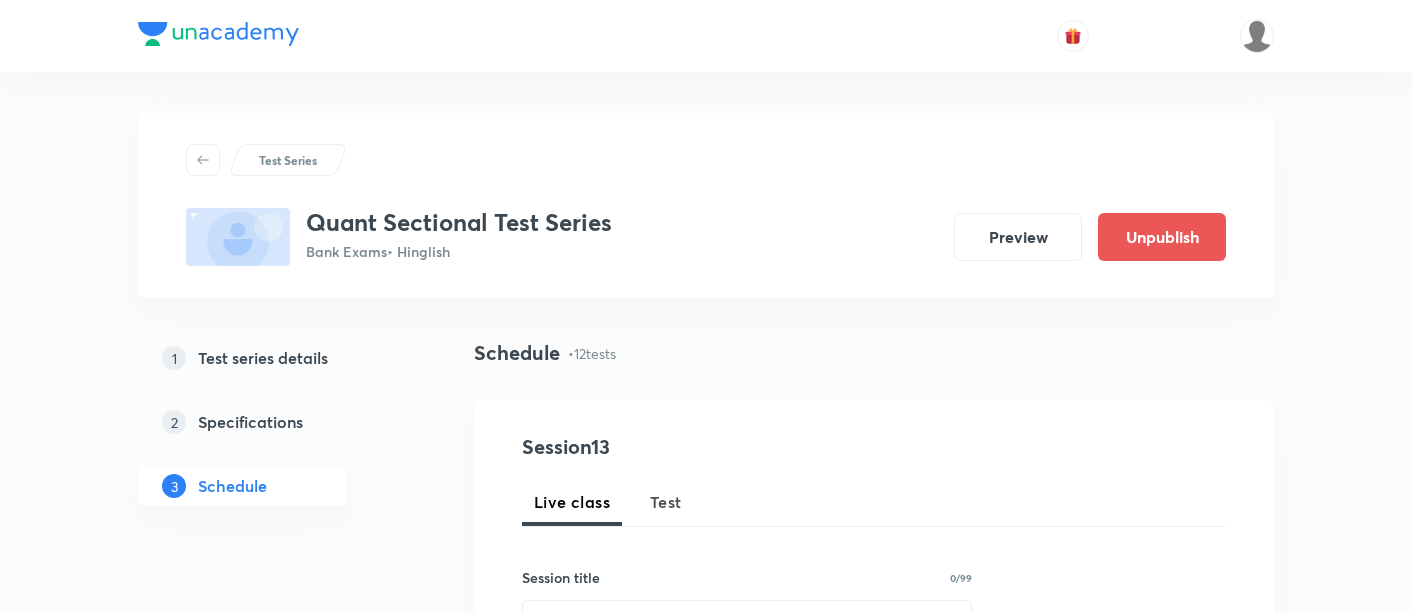 scroll, scrollTop: 1521, scrollLeft: 0, axis: vertical 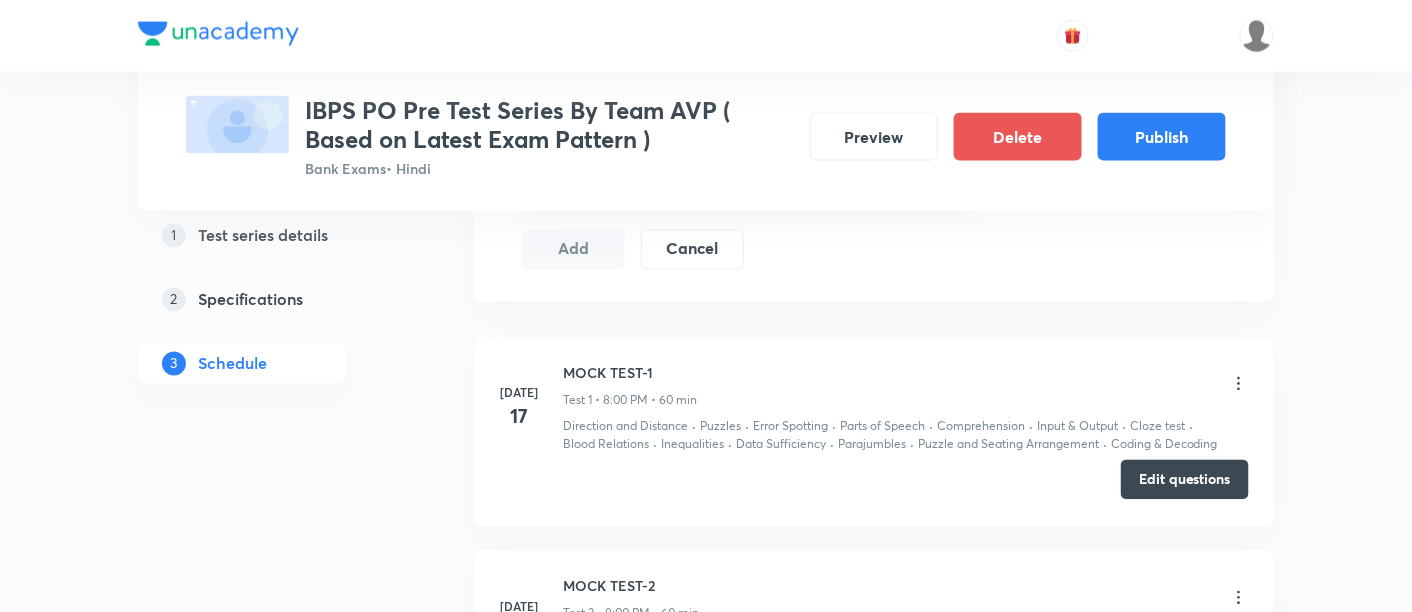 click on "Edit questions" at bounding box center (1185, 480) 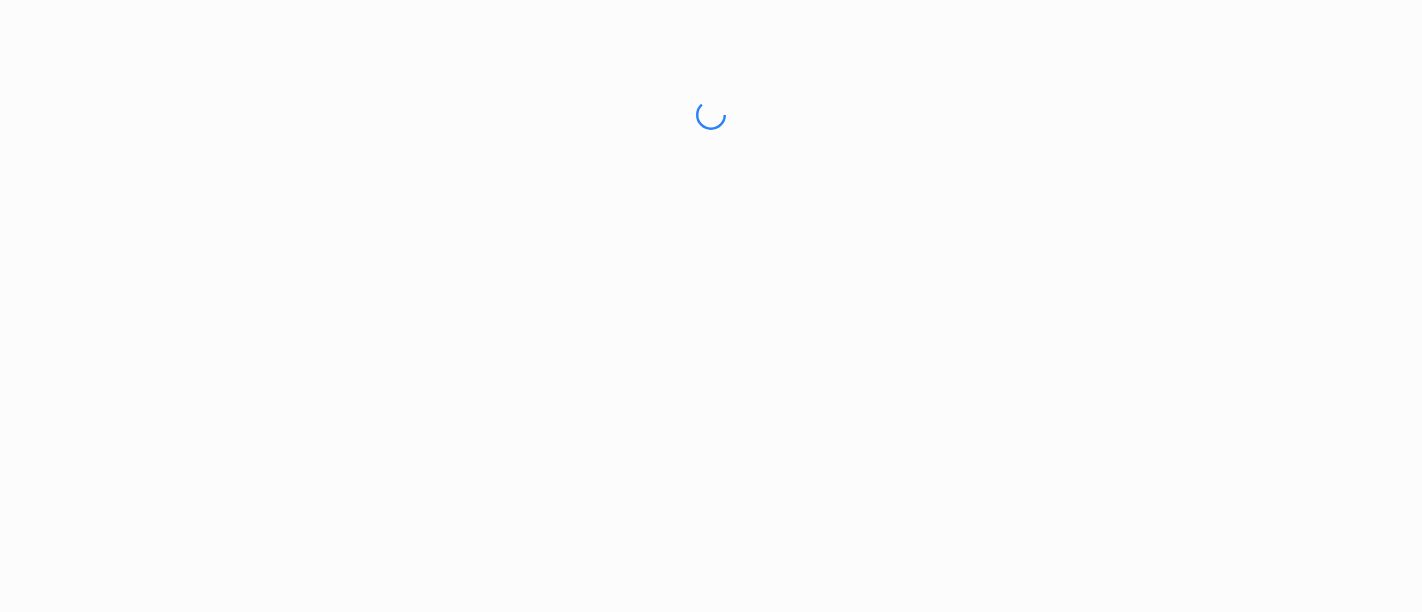 scroll, scrollTop: 0, scrollLeft: 0, axis: both 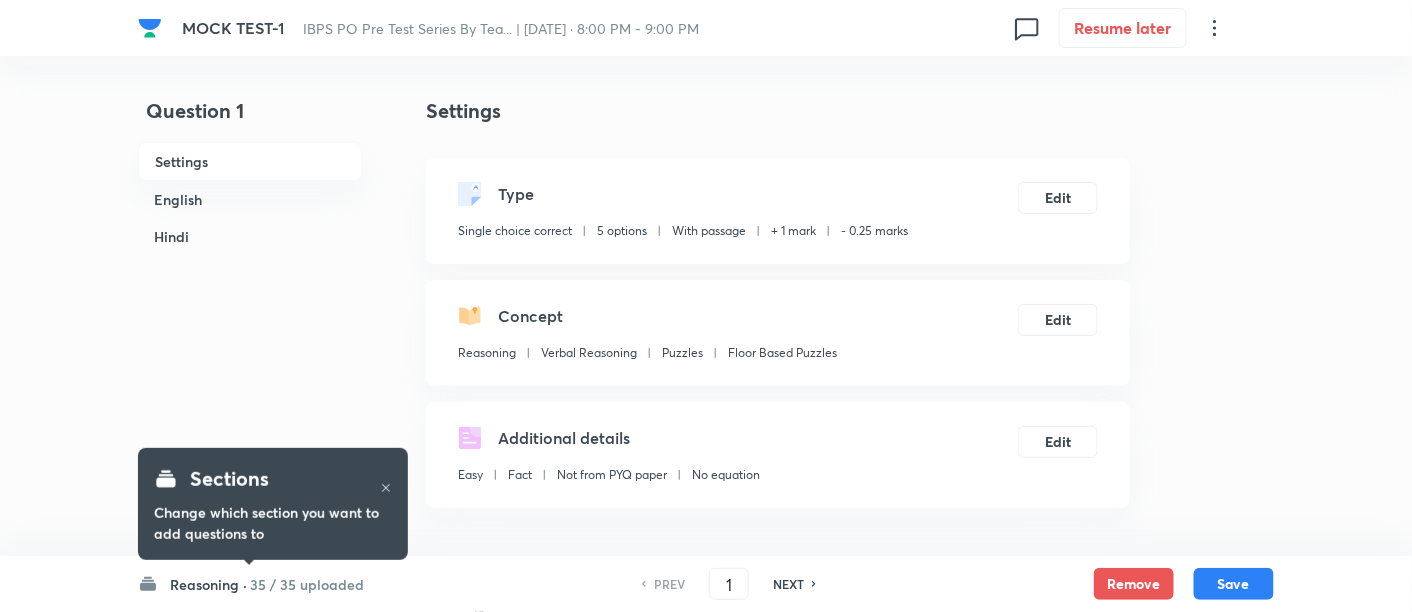 click on "Reasoning  ·" at bounding box center (208, 584) 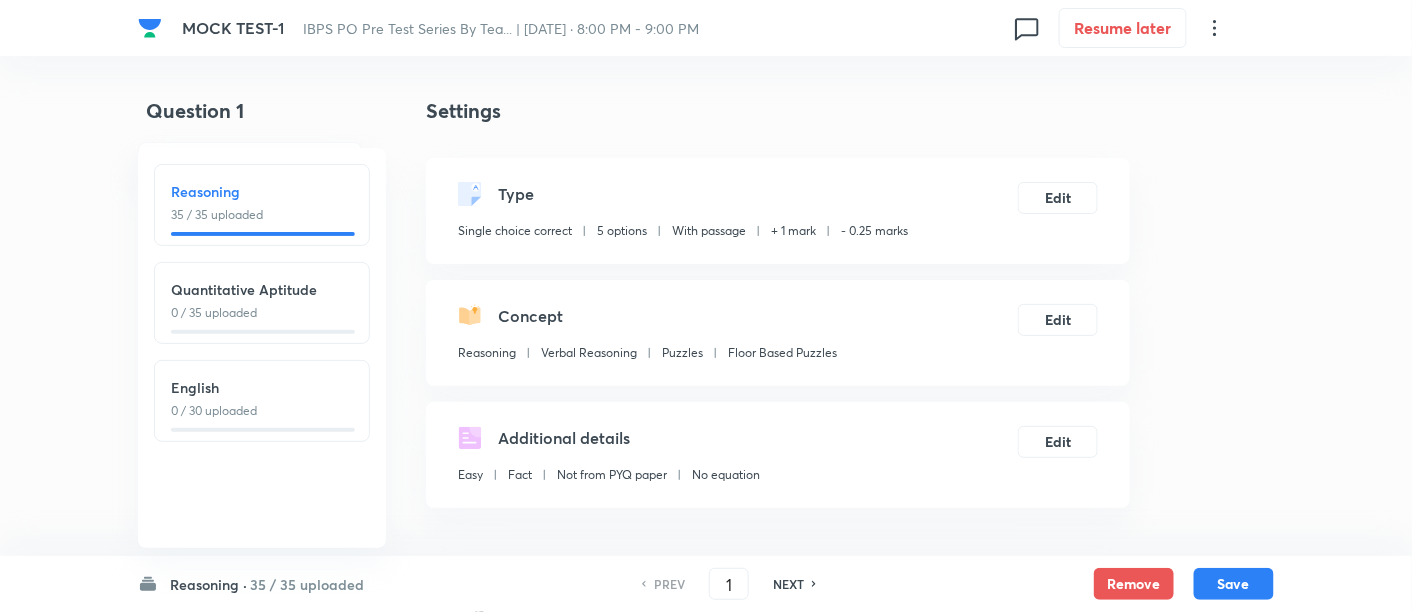 click on "Reasoning  ·" at bounding box center [208, 584] 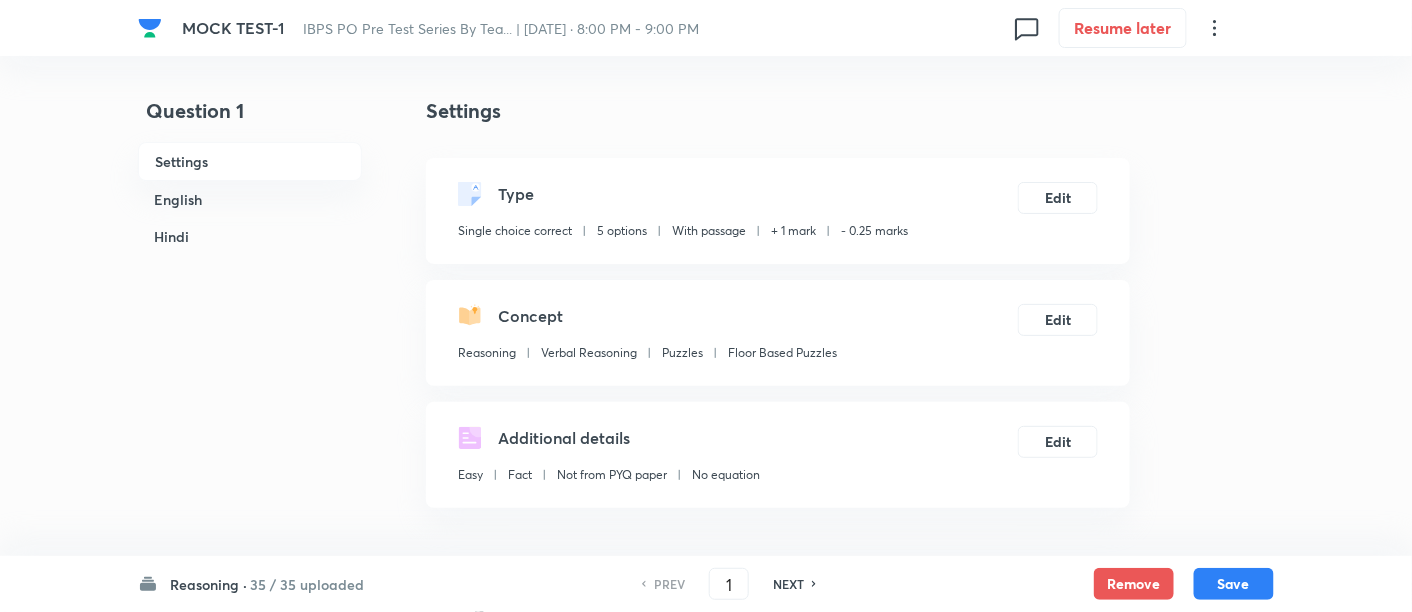 click on "Reasoning  ·" at bounding box center (208, 584) 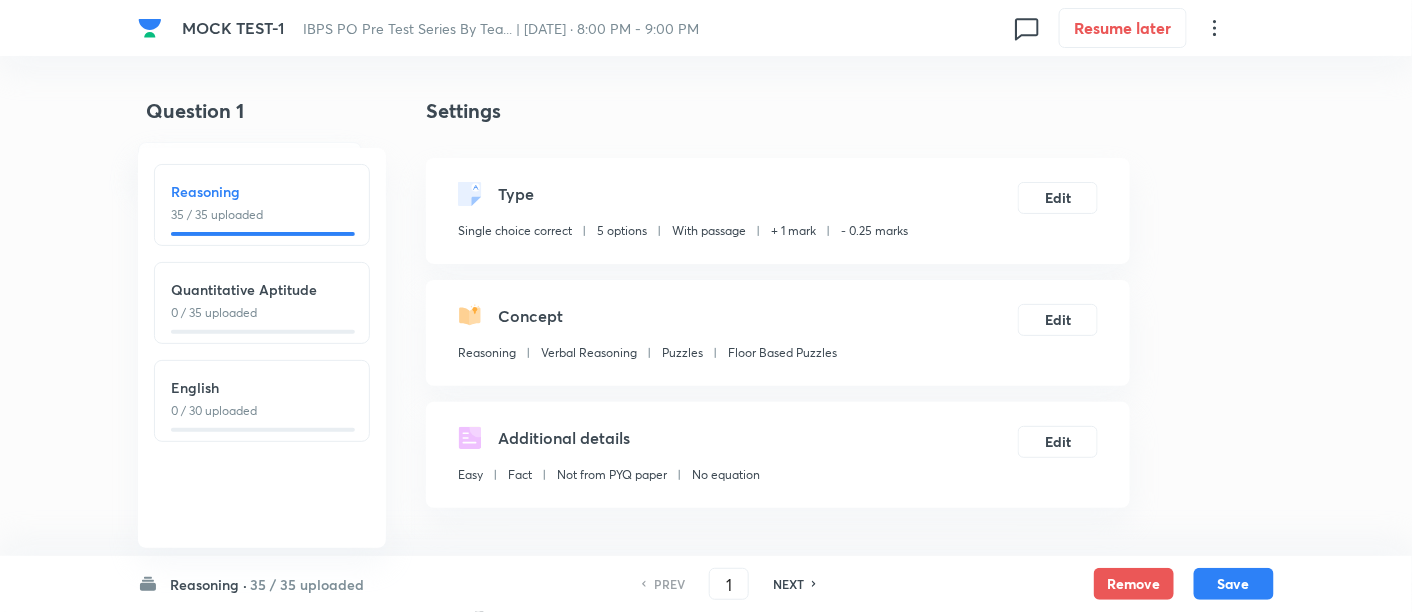 click on "Quantitative Aptitude" at bounding box center (262, 289) 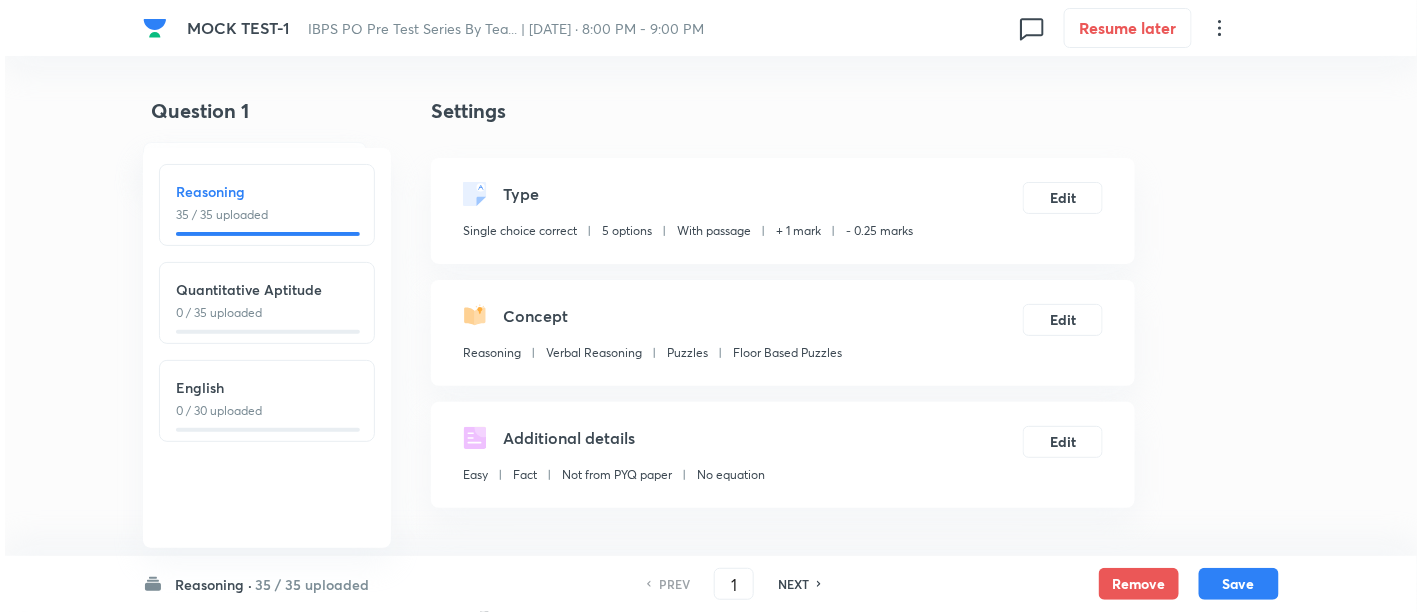 type on "36" 